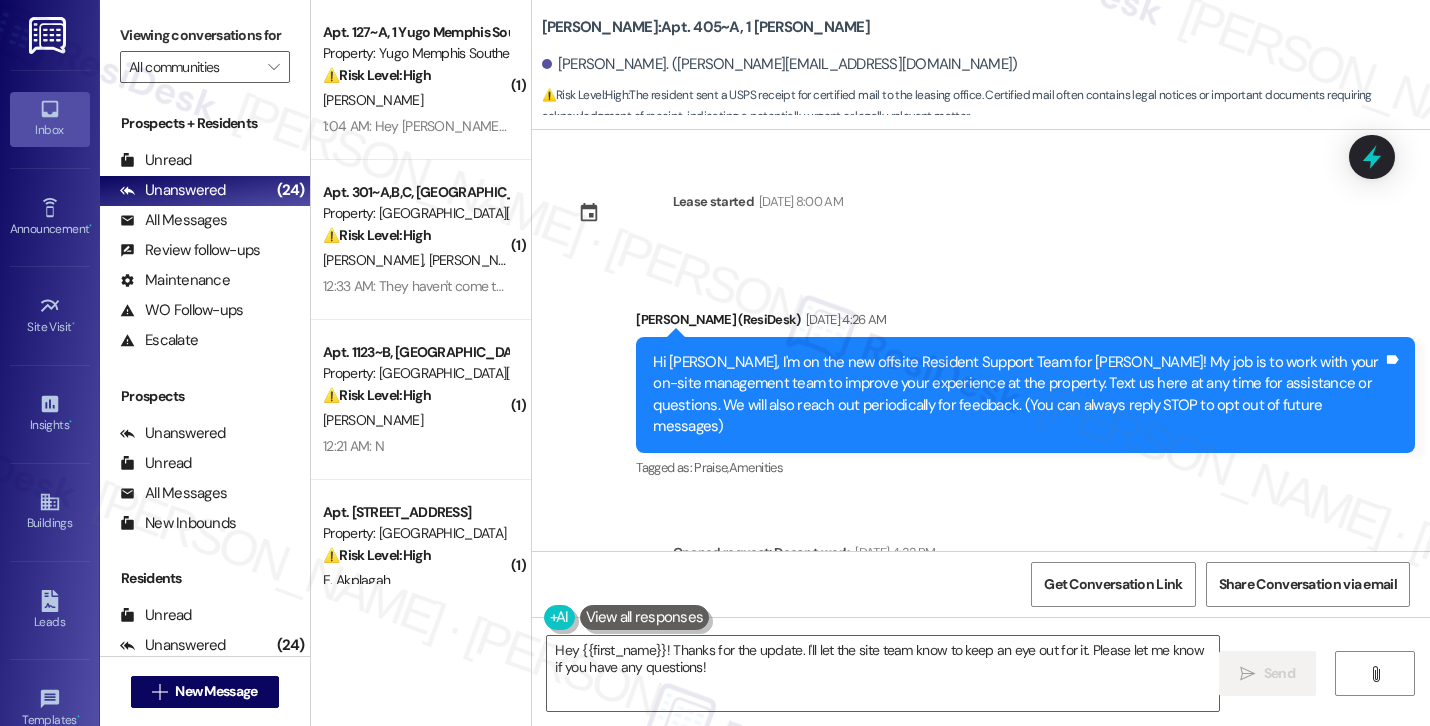 scroll, scrollTop: 0, scrollLeft: 0, axis: both 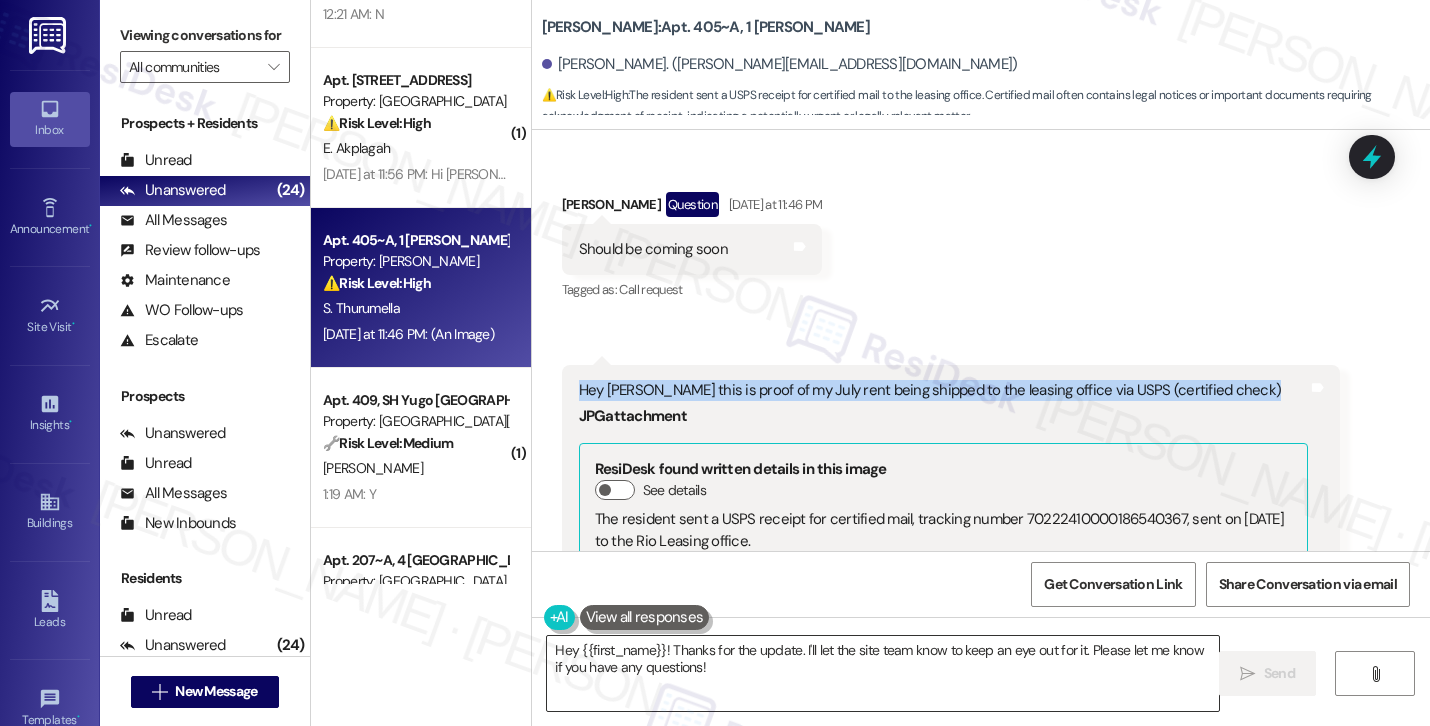 click on "Hey {{first_name}}! Thanks for the update. I'll let the site team know to keep an eye out for it. Please let me know if you have any questions!" at bounding box center (883, 673) 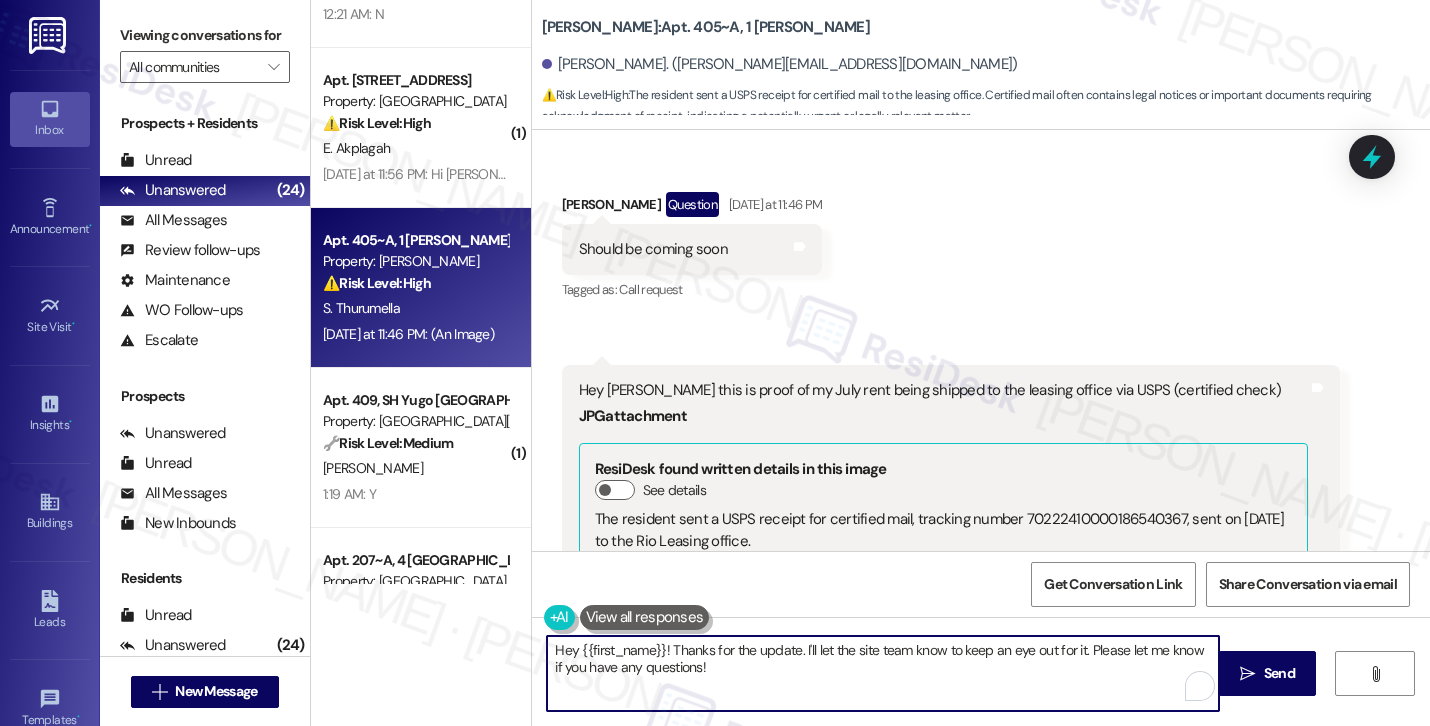 paste on "i Surya, thanks for the update and for sending over the proof of mailing! I’ll make a note that your July rent was sent through USPS with a certified check and will keep an eye out for confirmation from the site team once it arrives. Let me know if there’s anything else you need in the meantime" 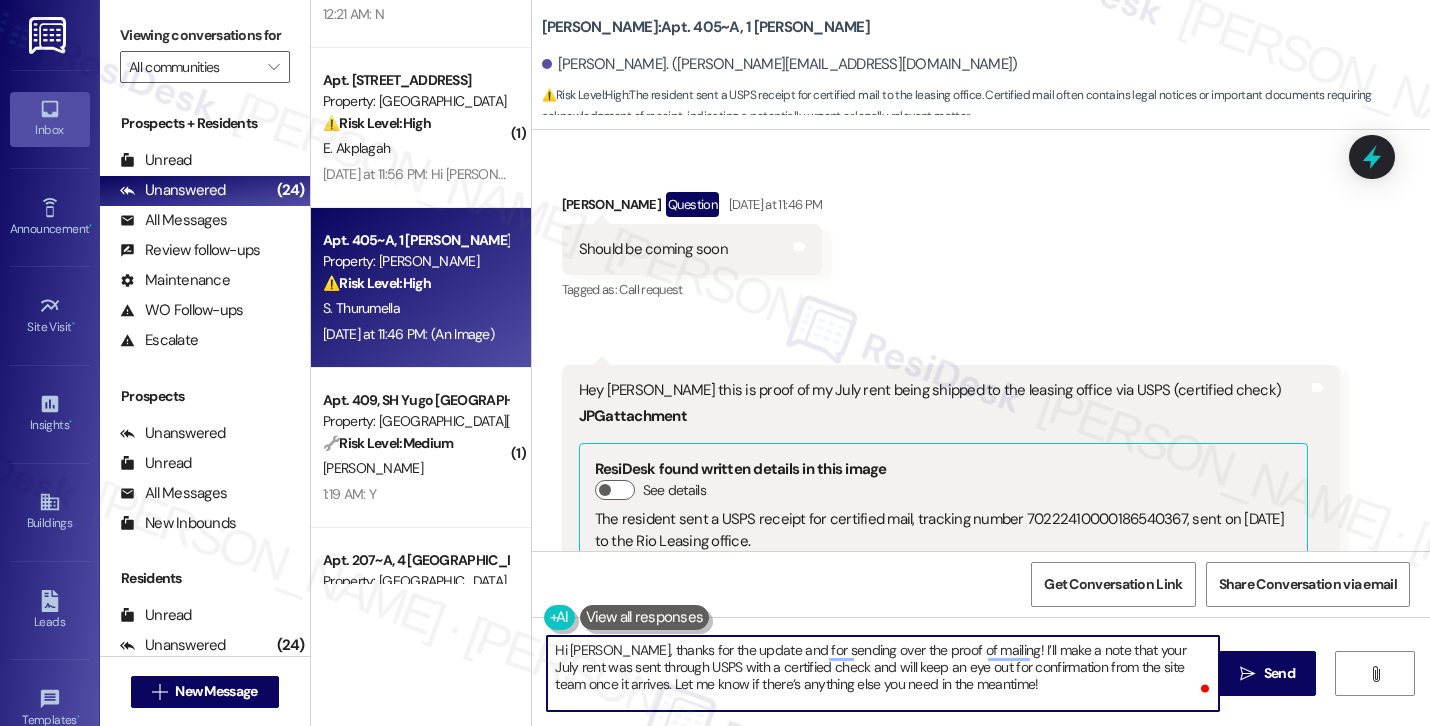 click on "Hi Surya, thanks for the update and for sending over the proof of mailing! I’ll make a note that your July rent was sent through USPS with a certified check and will keep an eye out for confirmation from the site team once it arrives. Let me know if there’s anything else you need in the meantime!" at bounding box center (883, 673) 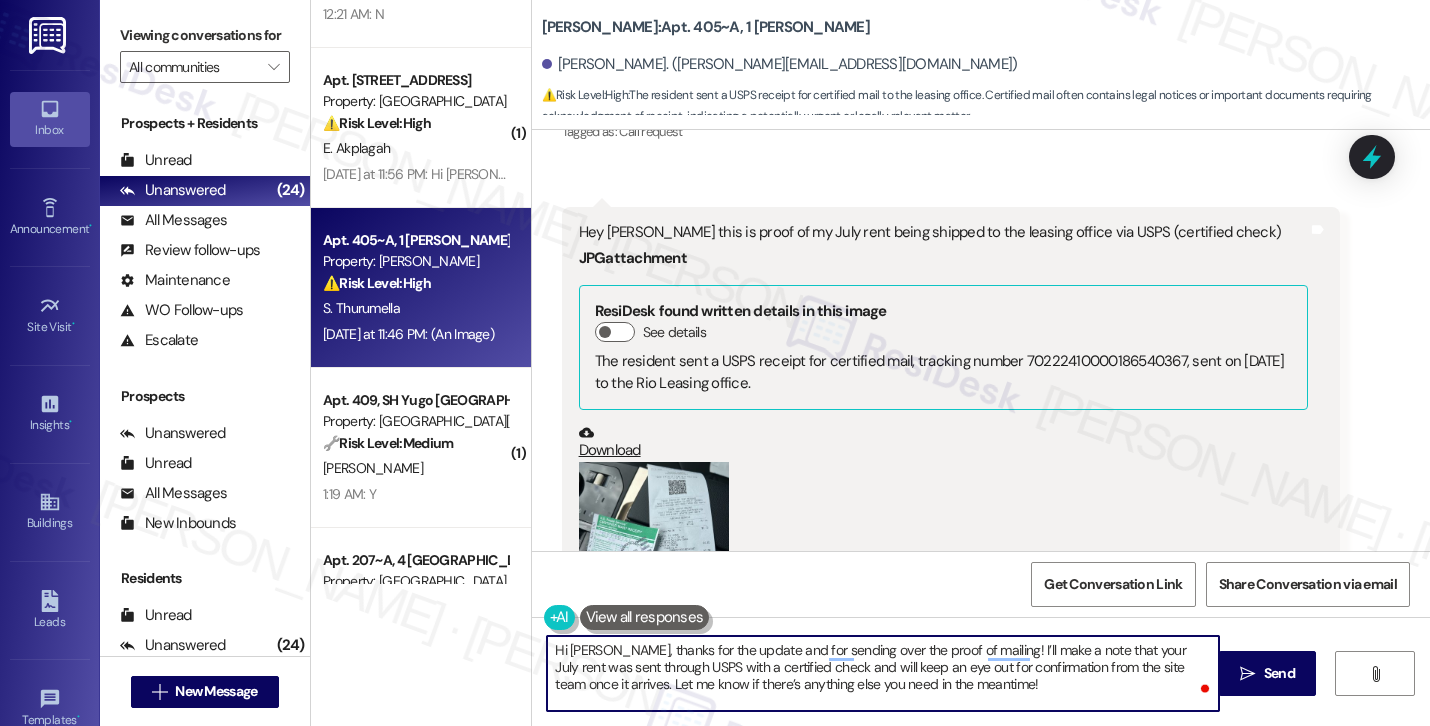 scroll, scrollTop: 7787, scrollLeft: 0, axis: vertical 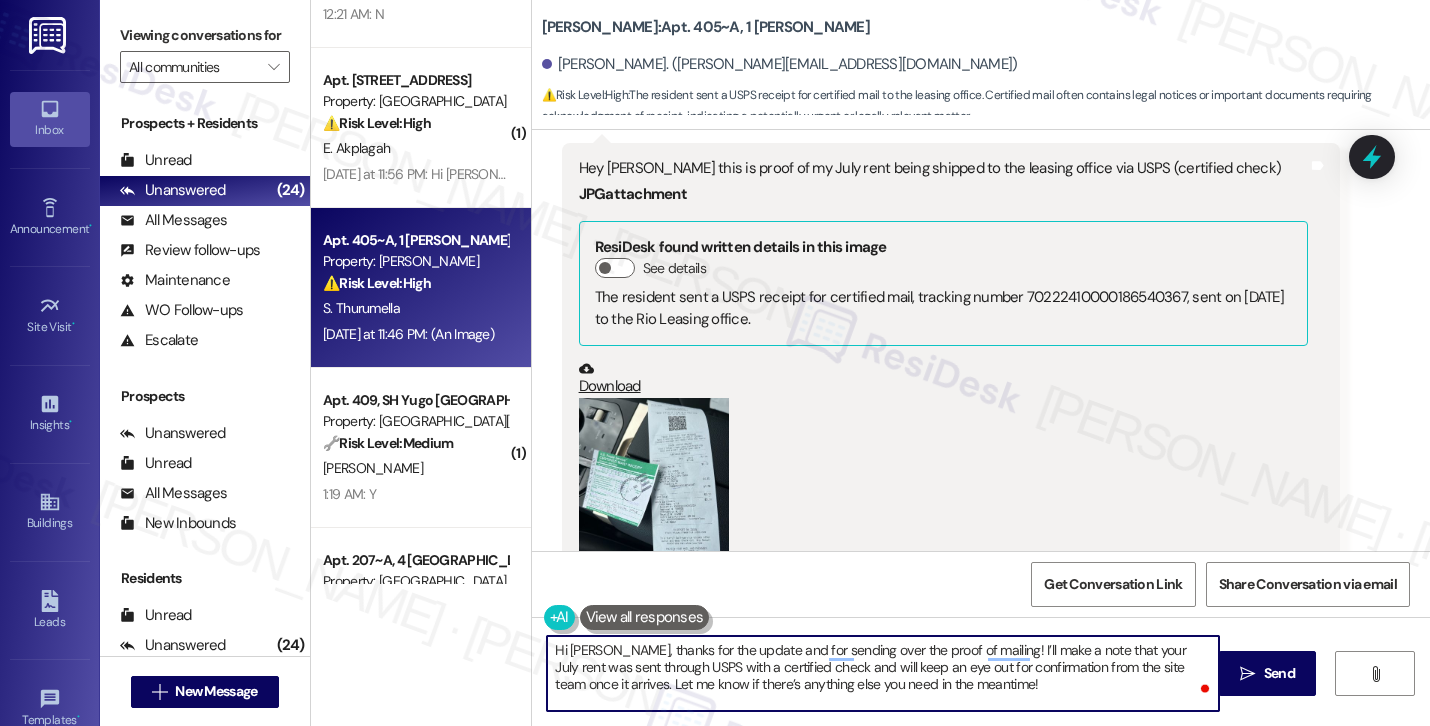 click on "Hi Surya, thanks for the update and for sending over the proof of mailing! I’ll make a note that your July rent was sent through USPS with a certified check and will keep an eye out for confirmation from the site team once it arrives. Let me know if there’s anything else you need in the meantime!" at bounding box center [883, 673] 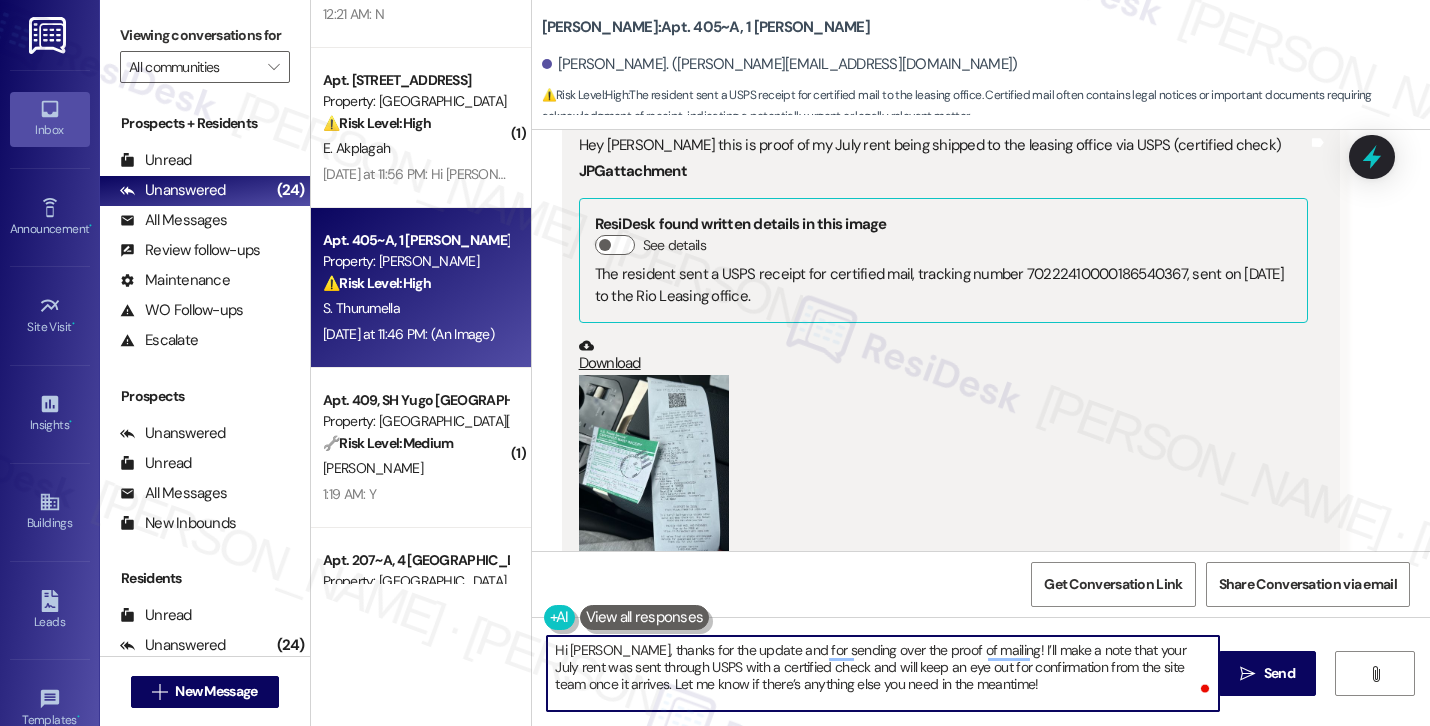 click on "Hi Surya, thanks for the update and for sending over the proof of mailing! I’ll make a note that your July rent was sent through USPS with a certified check and will keep an eye out for confirmation from the site team once it arrives. Let me know if there’s anything else you need in the meantime!" at bounding box center (883, 673) 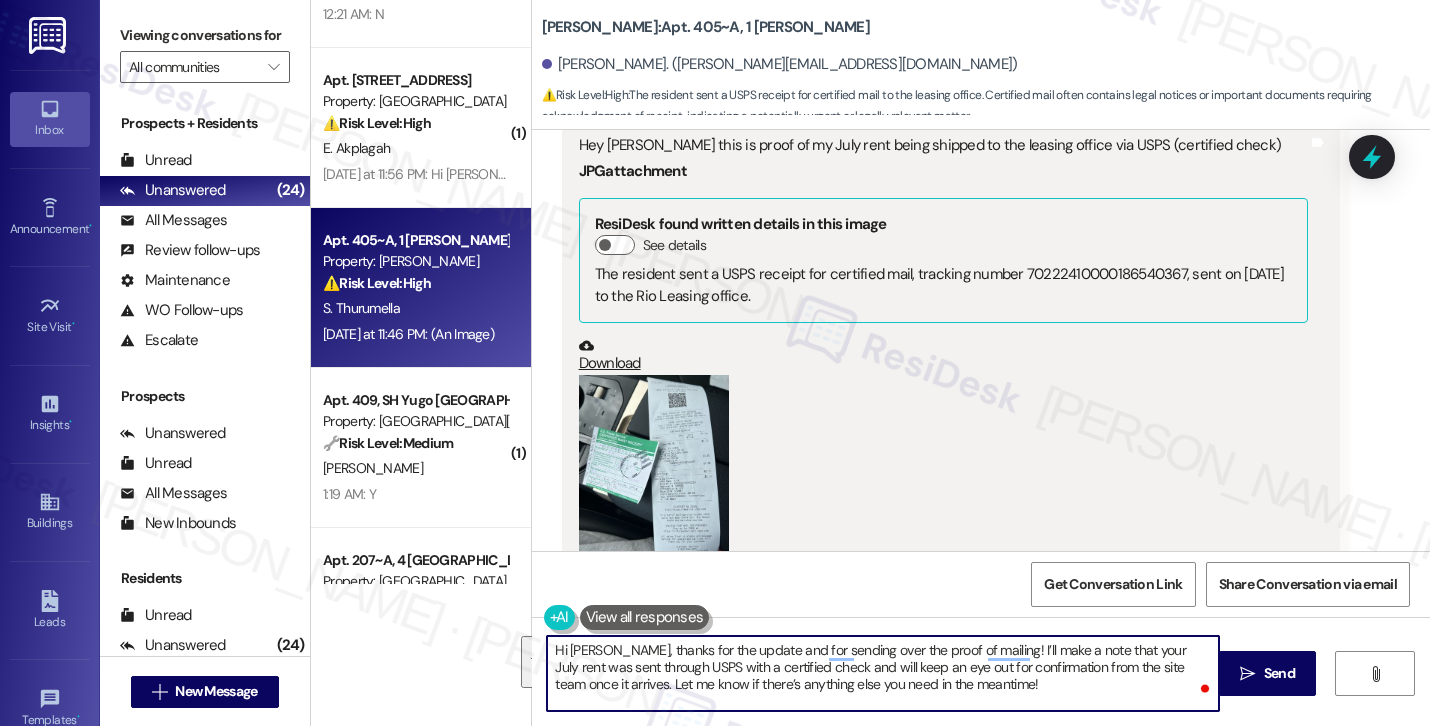 paste on "inform the site team that your July rent was sent through USPS with a certified check" 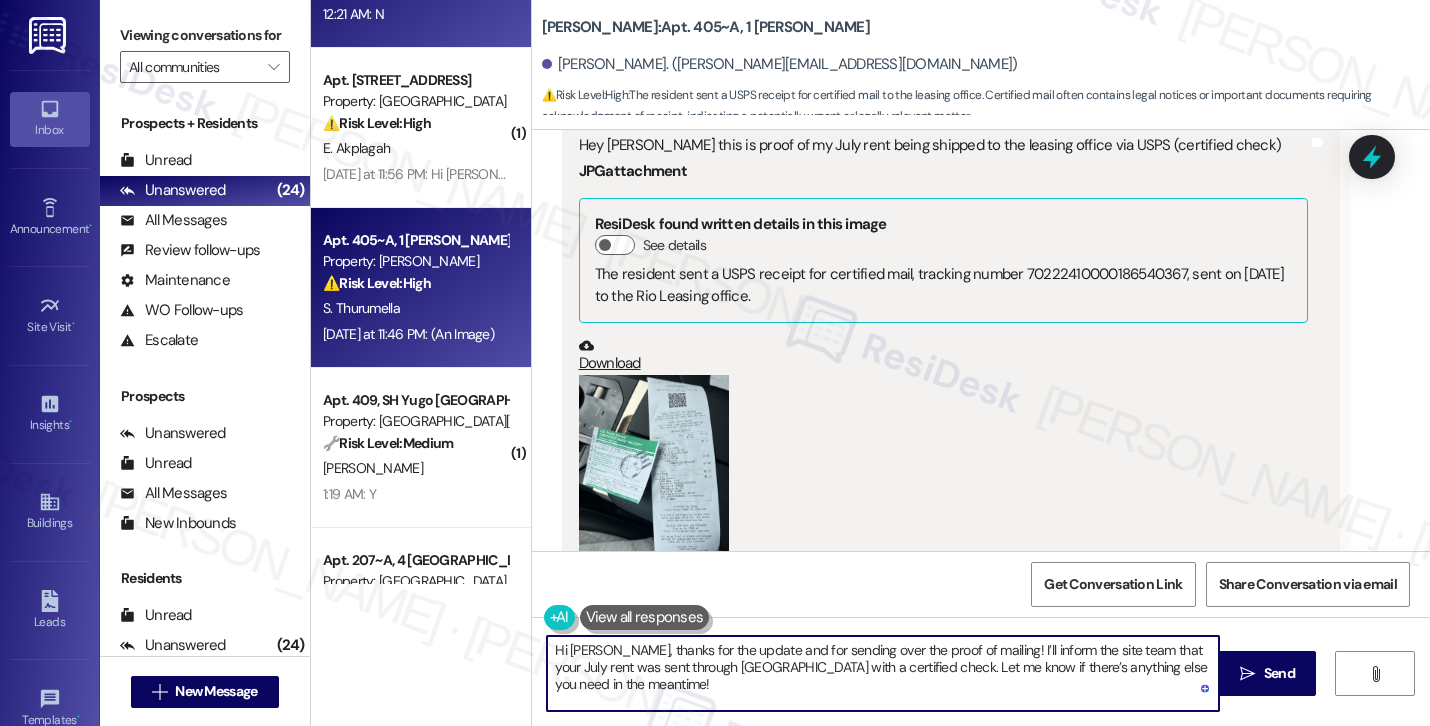 type on "Hi Surya, thanks for the update and for sending over the proof of mailing! I’ll inform the site team that your July rent was sent through USPS with a certified check. Let me know if there’s anything else you need in the meantime!" 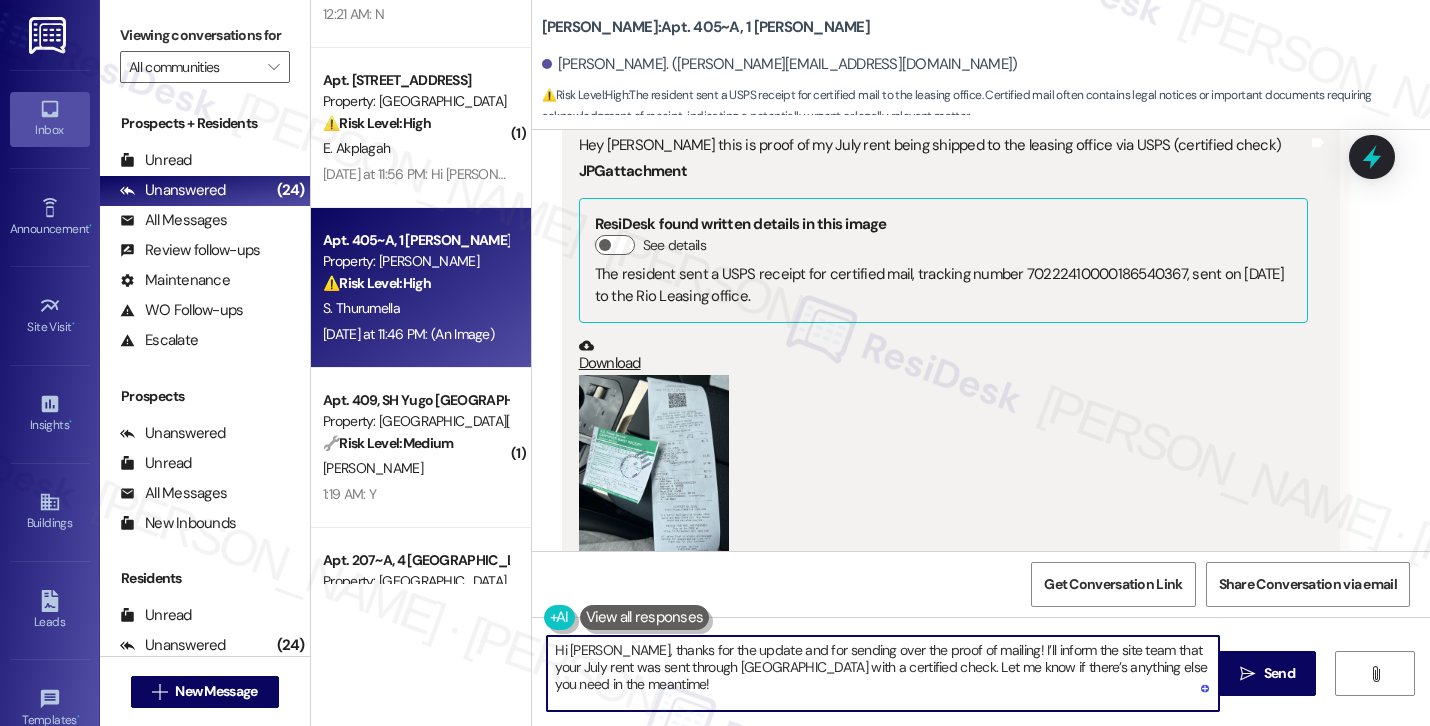 click on "Hi Surya, thanks for the update and for sending over the proof of mailing! I’ll inform the site team that your July rent was sent through USPS with a certified check. Let me know if there’s anything else you need in the meantime!" at bounding box center (883, 673) 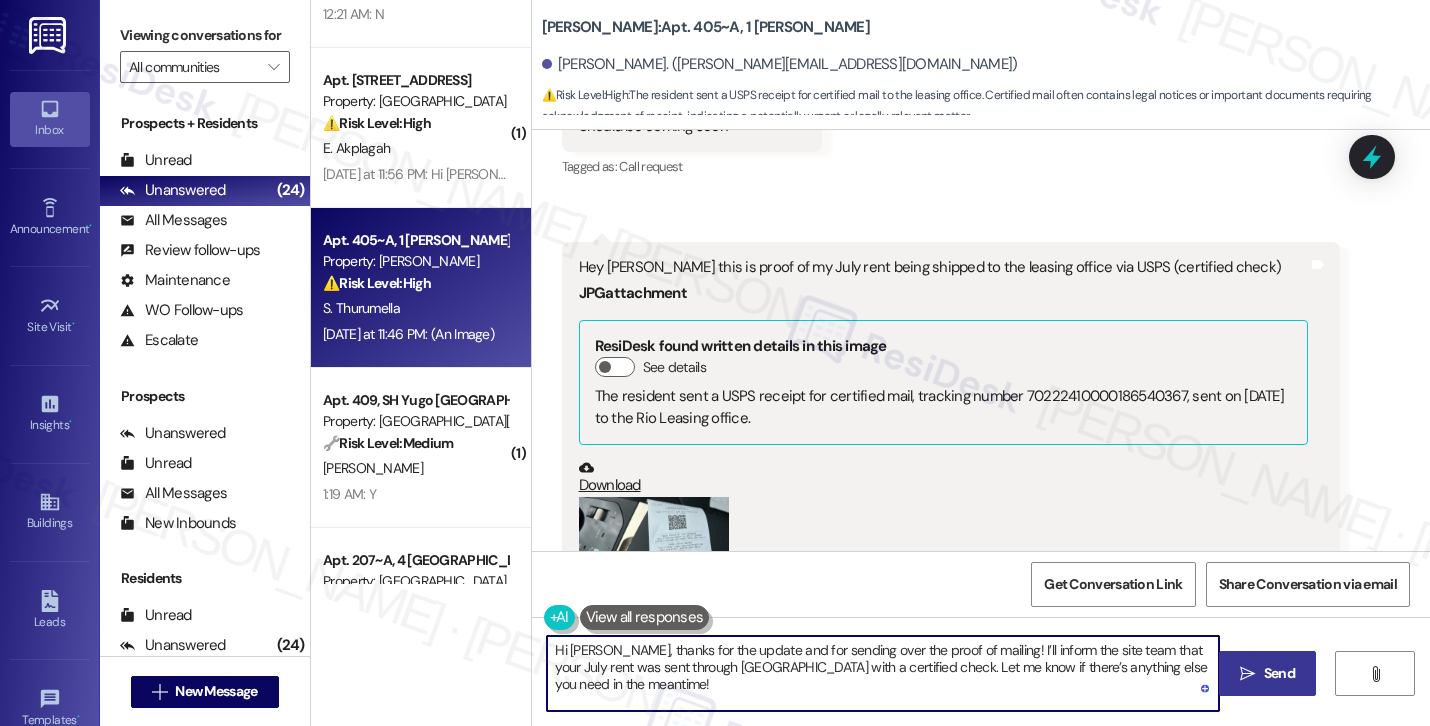 scroll, scrollTop: 7678, scrollLeft: 0, axis: vertical 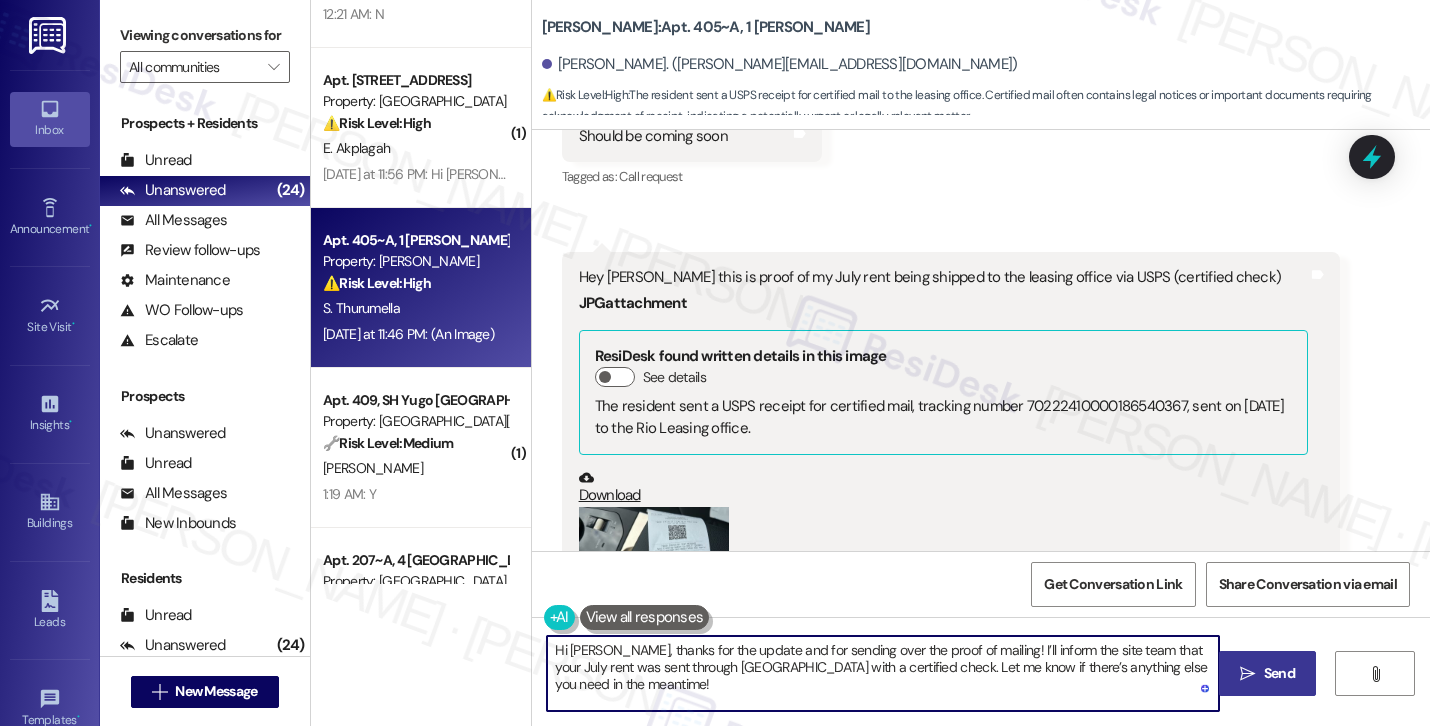 click on "Send" at bounding box center [1279, 673] 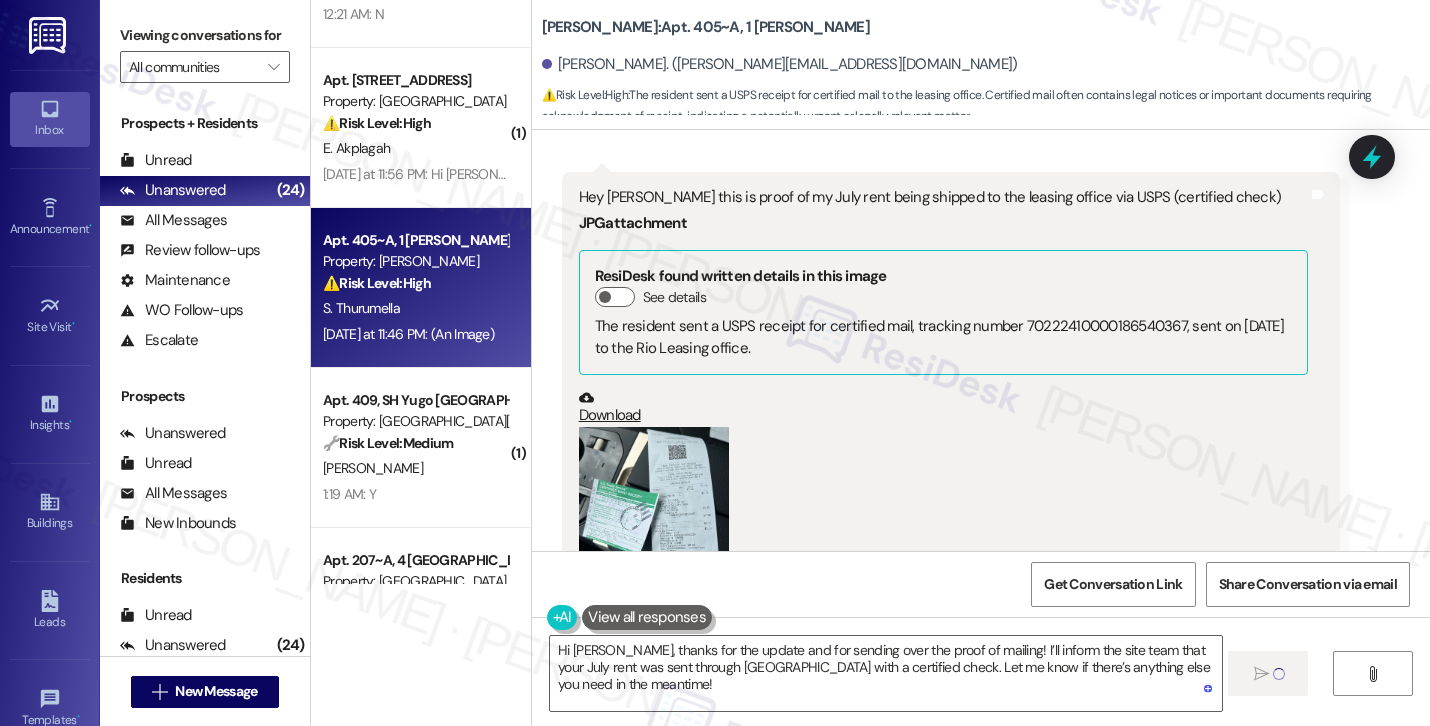 scroll, scrollTop: 7810, scrollLeft: 0, axis: vertical 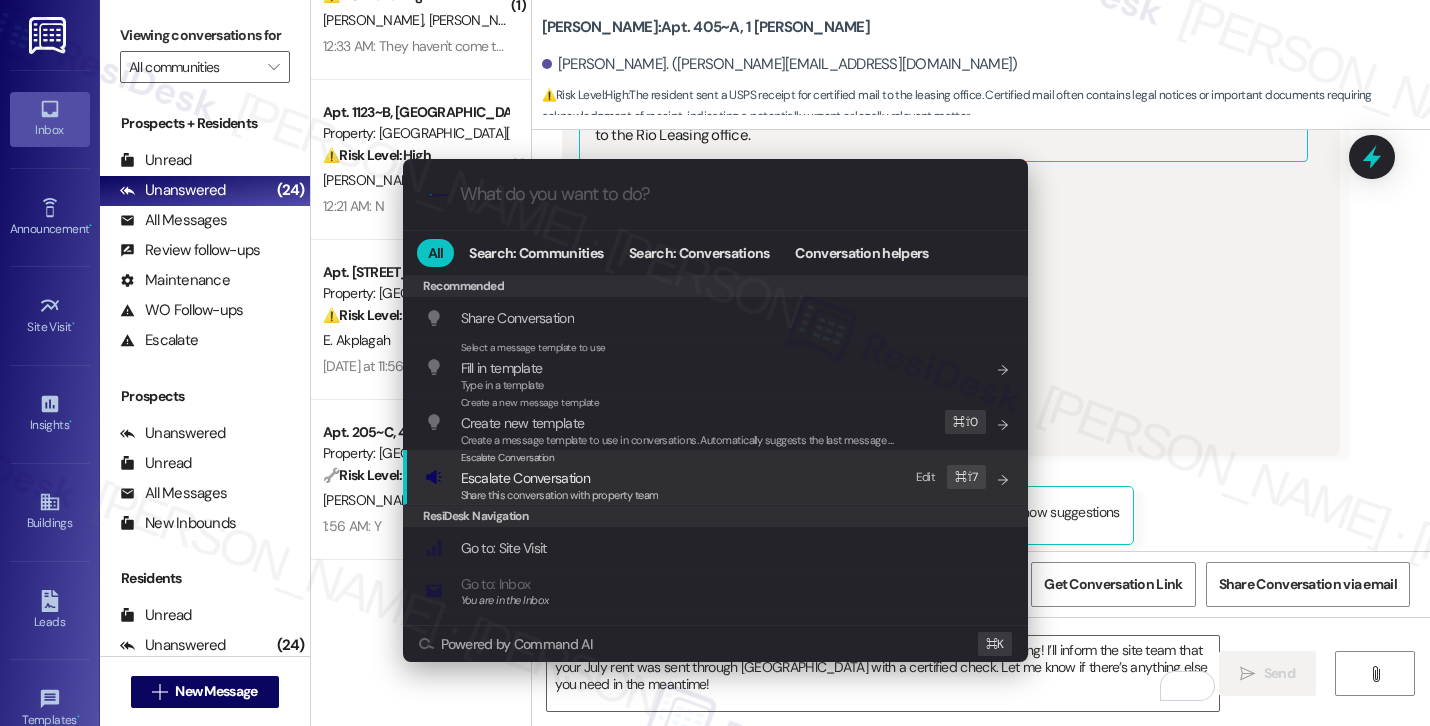 click on "Escalate Conversation Escalate Conversation Share this conversation with property team Edit ⌘ ⇧ 7" at bounding box center (717, 477) 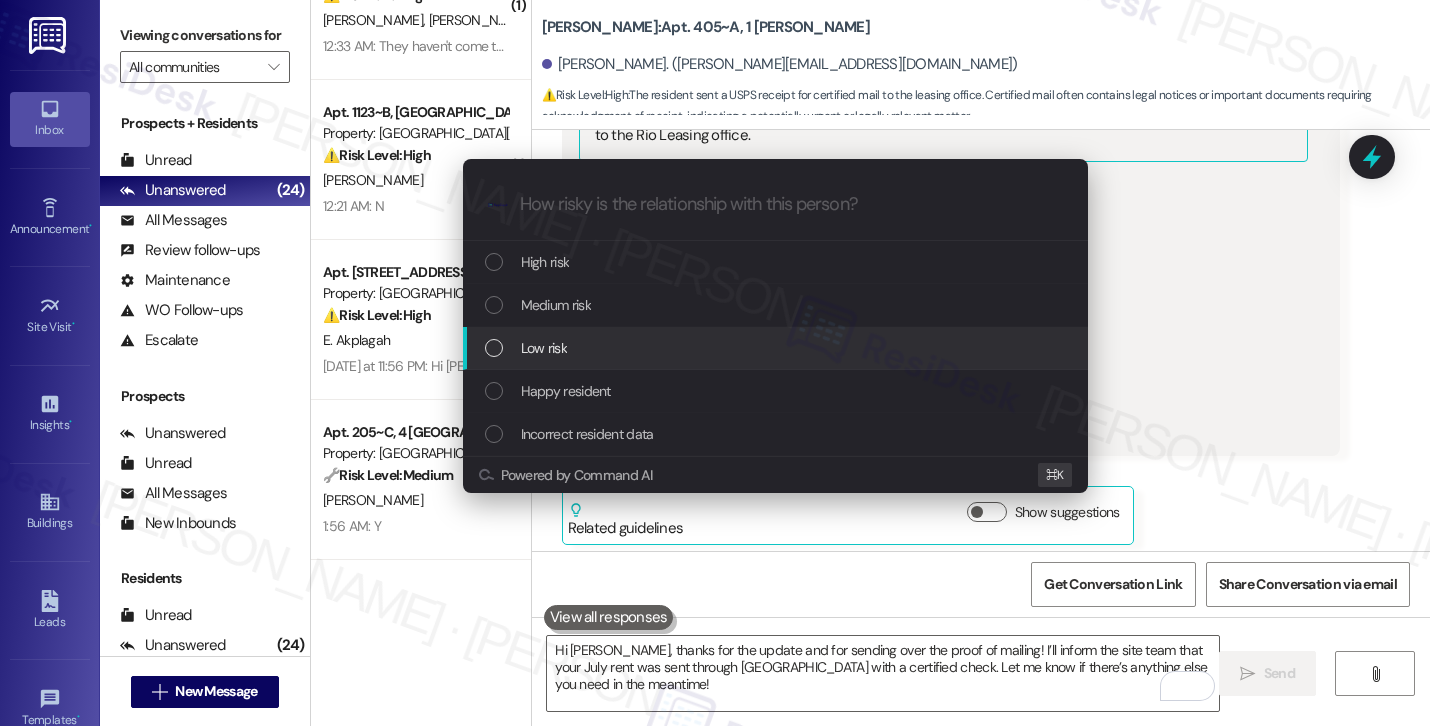 click on "Low risk" at bounding box center (777, 348) 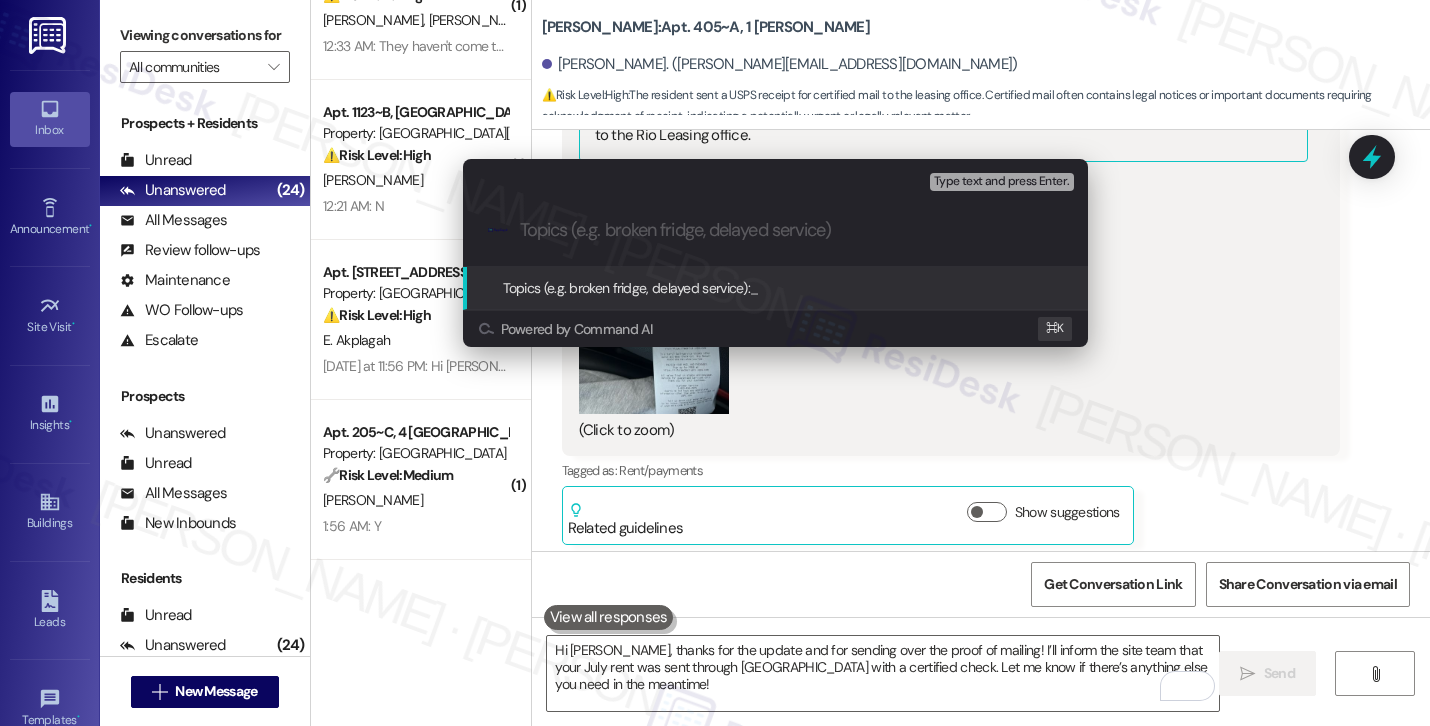 paste on "Resident Submitted Proof of July Rent Payment via Certified Check" 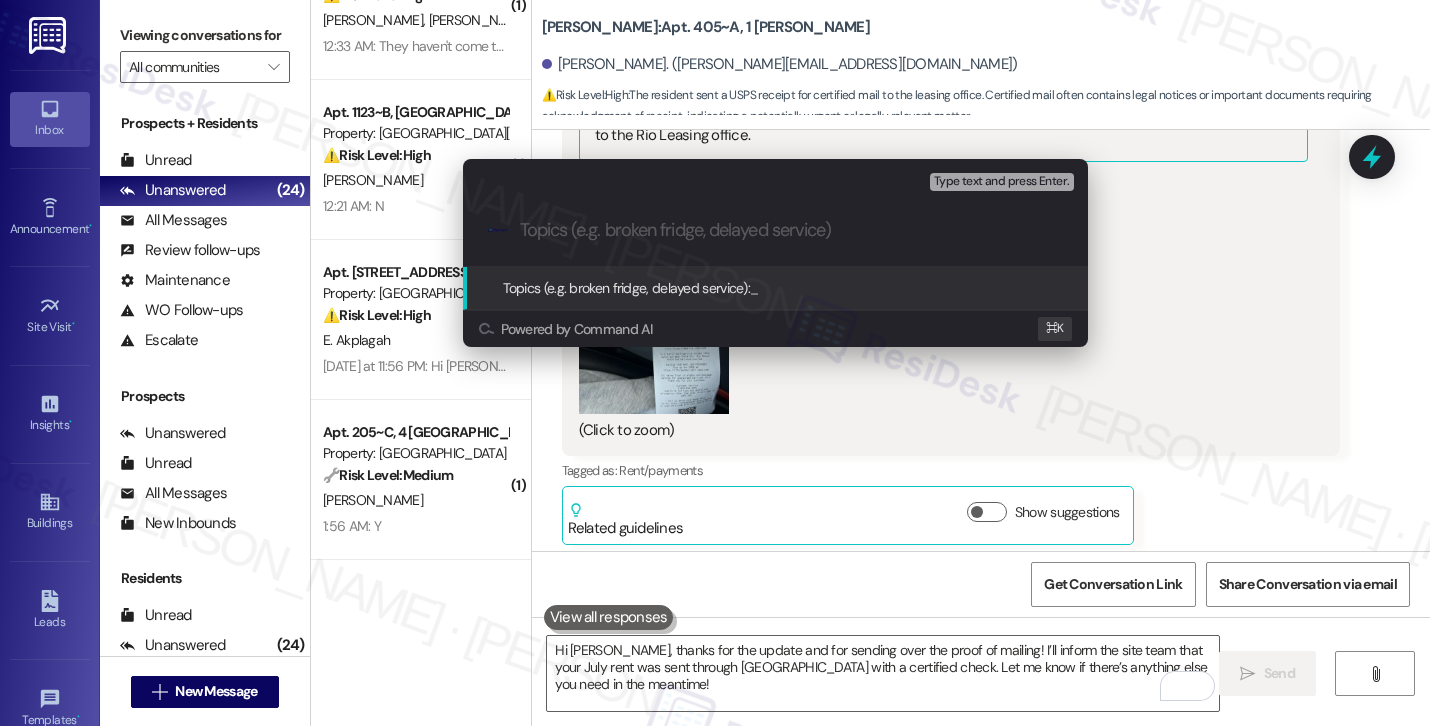 type on "Resident Submitted Proof of July Rent Payment via Certified Check" 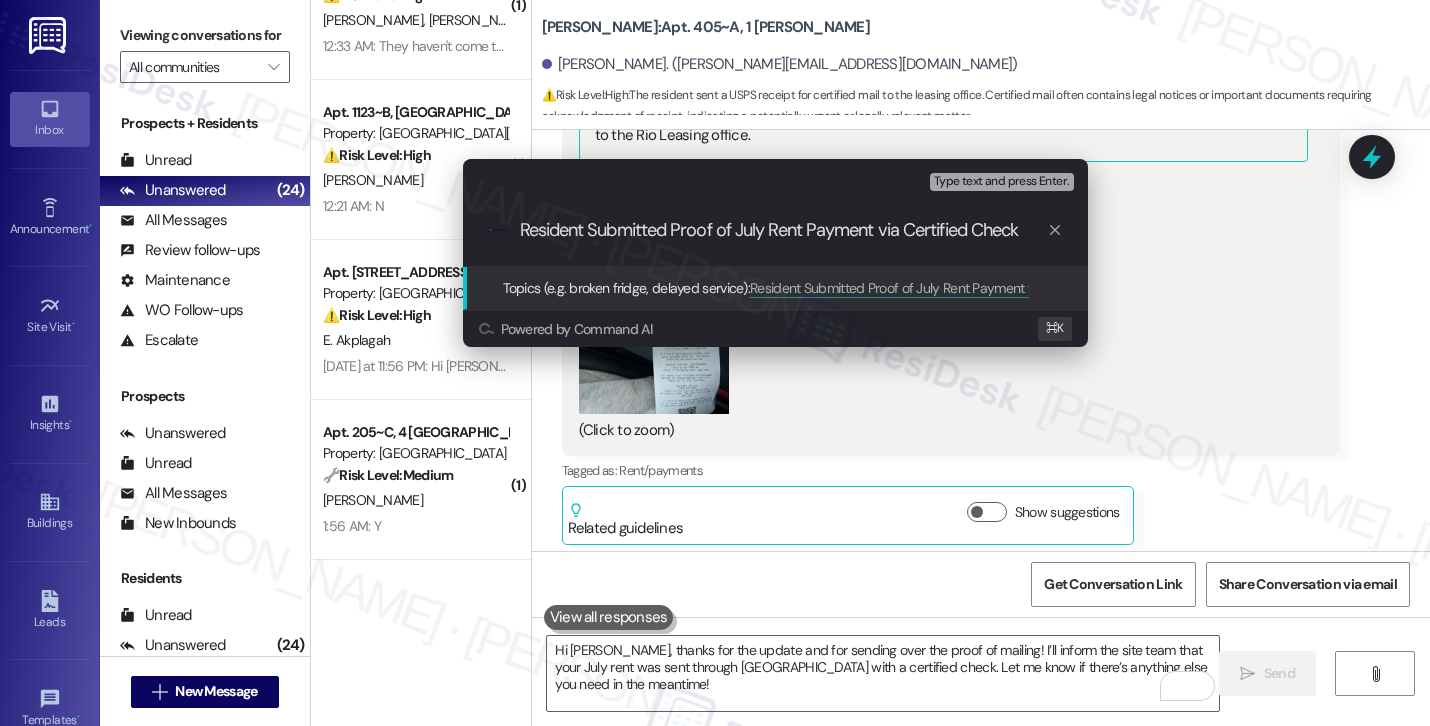 click on "Resident Submitted Proof of July Rent Payment via Certified Check" at bounding box center [783, 230] 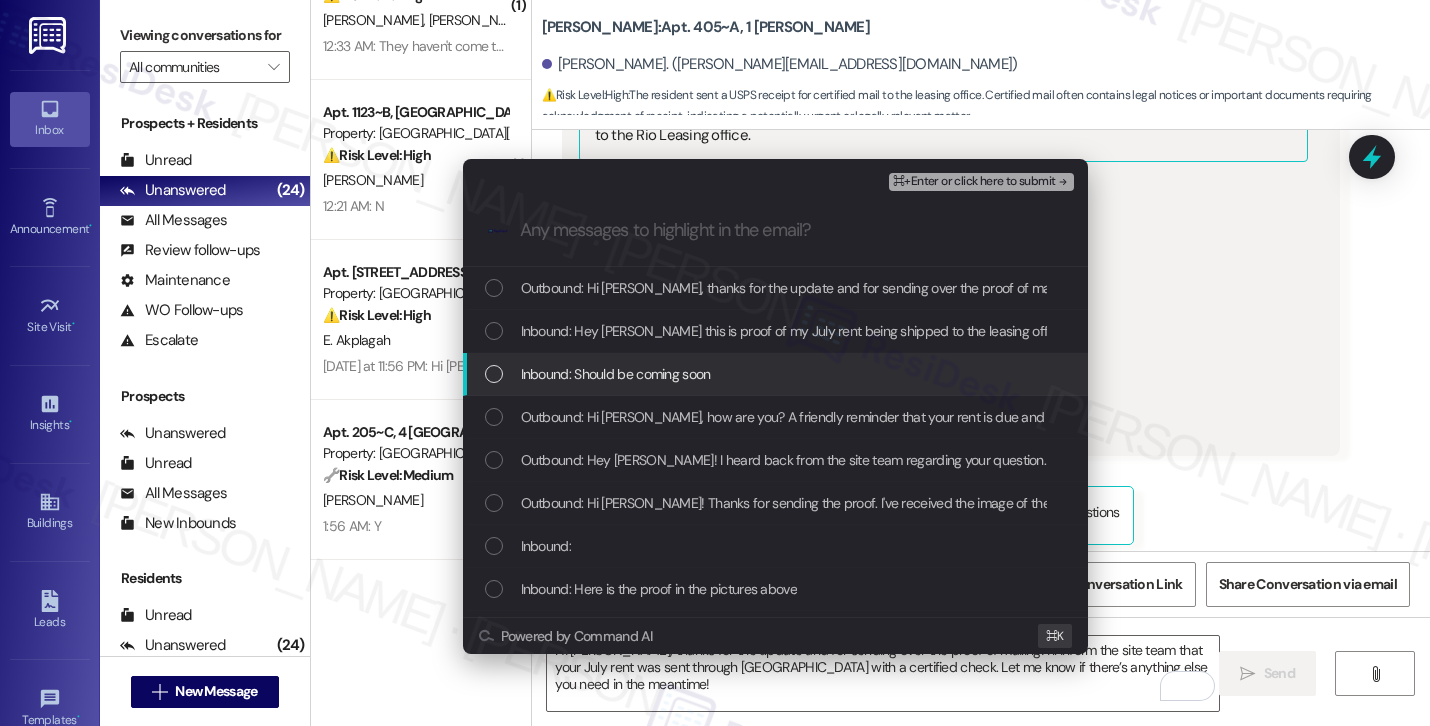click on "Inbound: Should be coming soon" at bounding box center (777, 374) 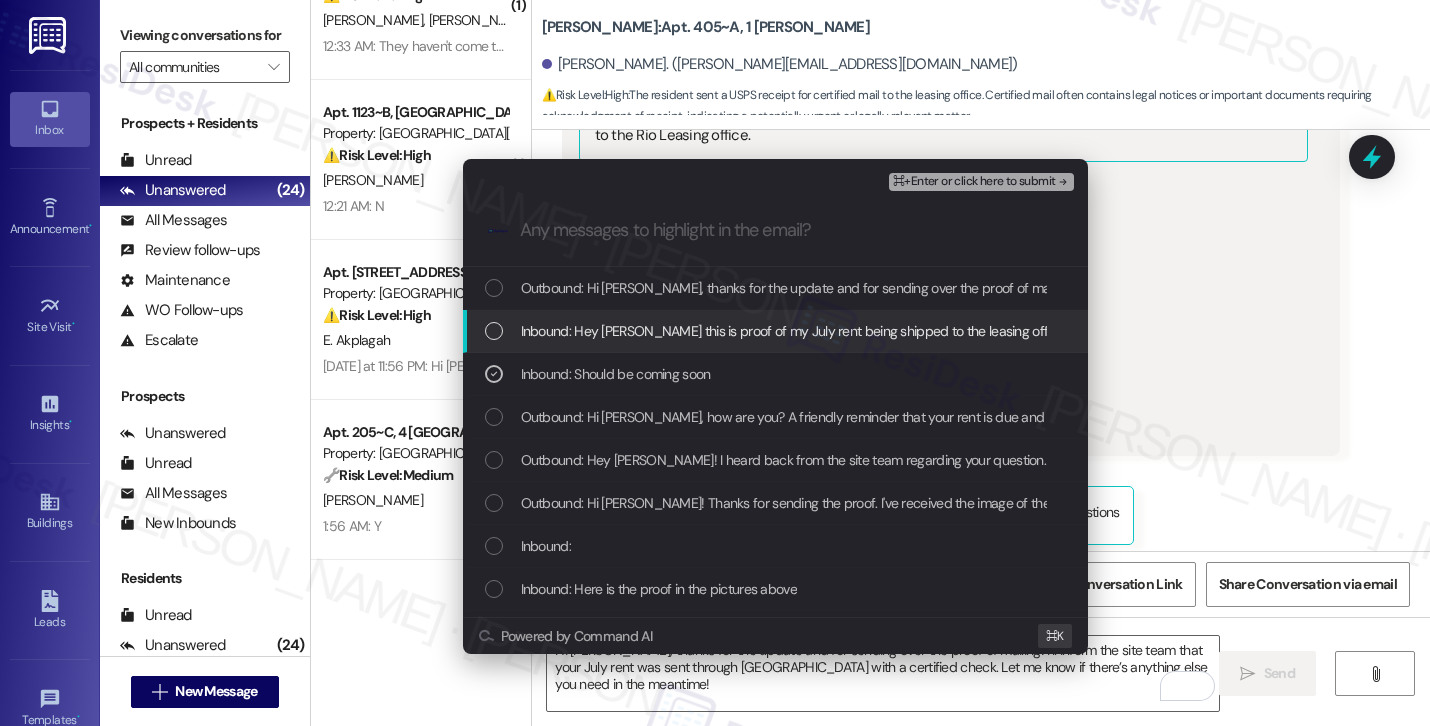 click on "Inbound: Hey Sarah this is proof of my July rent being shipped to the leasing office via USPS (certified check)" at bounding box center (775, 331) 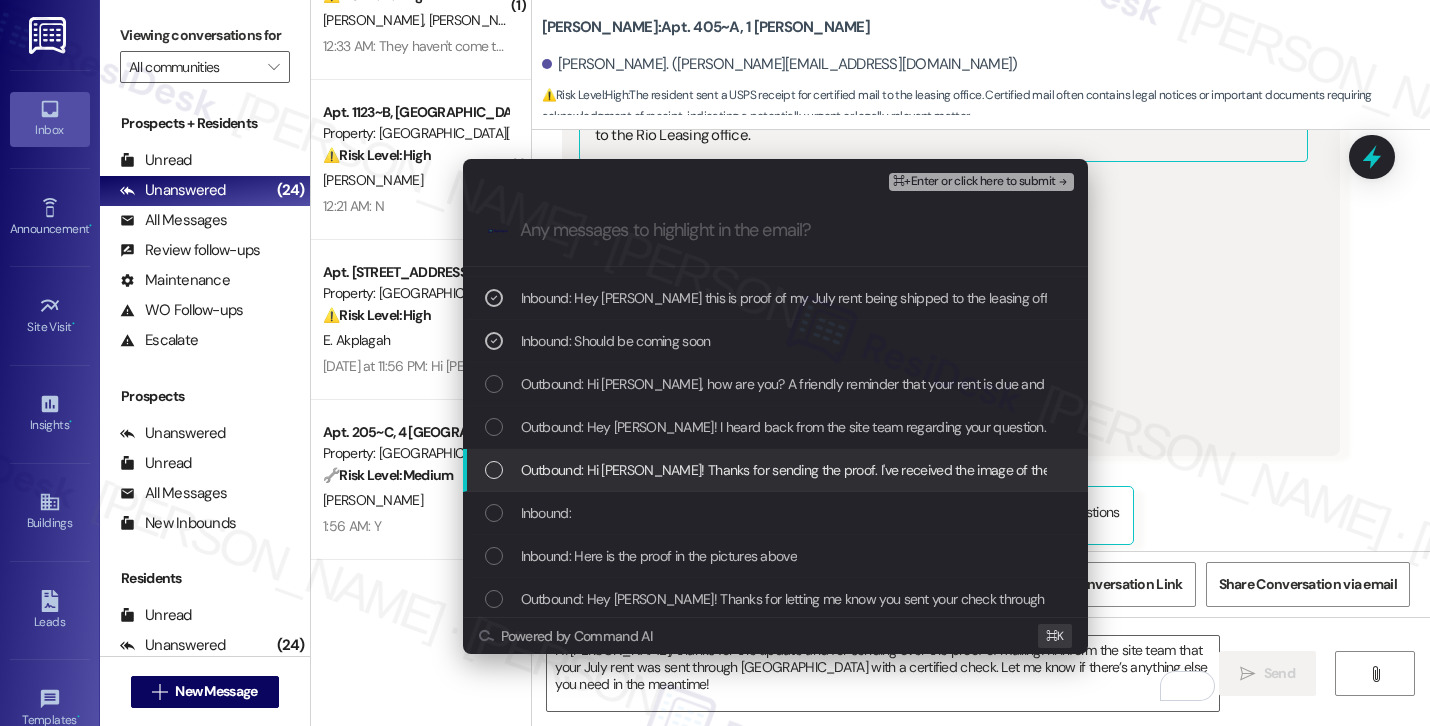 scroll, scrollTop: 37, scrollLeft: 0, axis: vertical 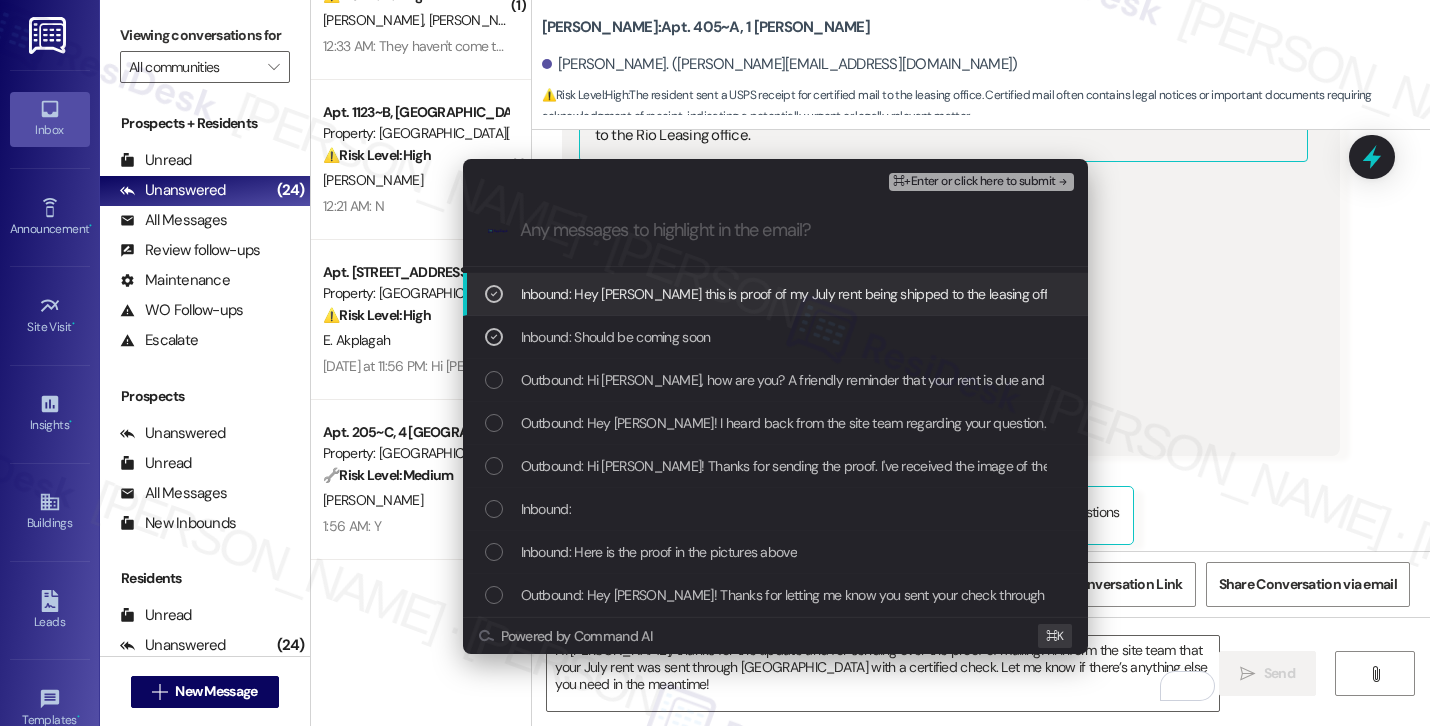 click on "Escalate Conversation Low risk Resident Submitted Proof of July Rent Payment via Certified Check Inbound: Should be coming soon, Inbound: Hey Sarah this is proof of my July rent being shipped to the leasing office via USPS (certified check)  ⌘+Enter or click here to submit .cls-1{fill:#0a055f;}.cls-2{fill:#0cc4c4;} resideskLogoBlueOrange Outbound: Hi Surya, thanks for the update and for sending over the proof of mailing! I’ll inform the site team that your July rent was sent through USPS with a certified check. Let me know if there’s anything else you need in the meantime! Inbound: Hey Sarah this is proof of my July rent being shipped to the leasing office via USPS (certified check)  Inbound: Should be coming soon Outbound: Hi Surya, how are you? A friendly reminder that your rent is due and your current balance is $1459.70. Please pay your rent to avoid a late fee. Please let us know if you have any questions! If you've already paid, thank you for your patience! Inbound:  Powered by Command AI ⌘ K" at bounding box center (715, 363) 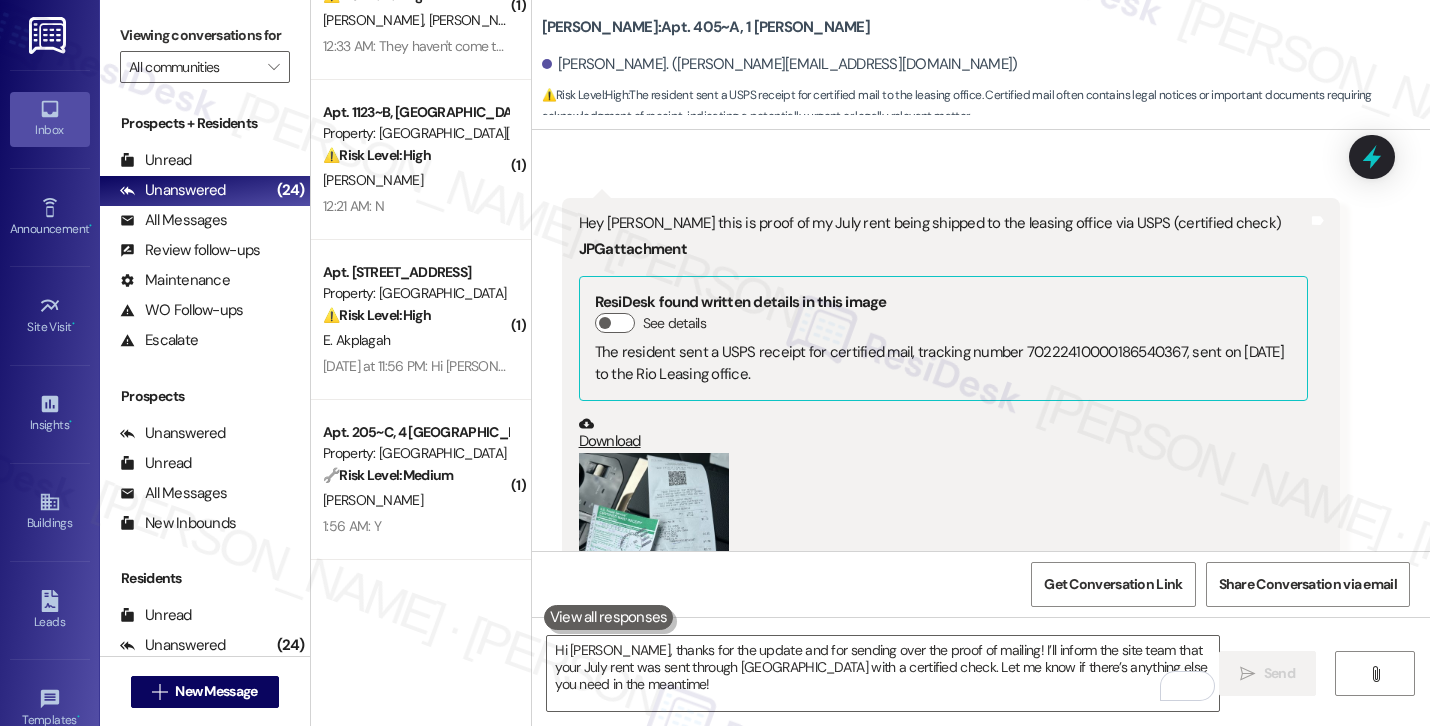 scroll, scrollTop: 7971, scrollLeft: 0, axis: vertical 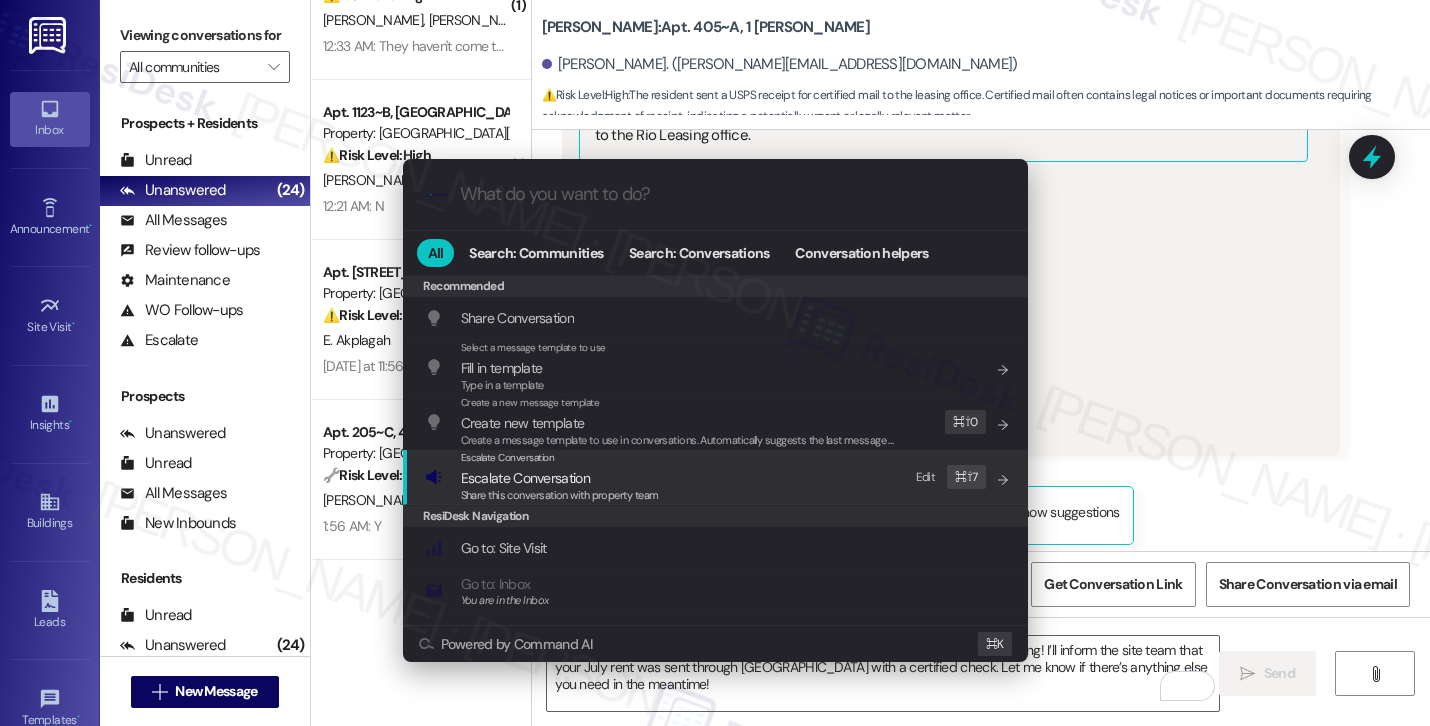 click on "Escalate Conversation Escalate Conversation Share this conversation with property team Edit ⌘ ⇧ 7" at bounding box center (717, 477) 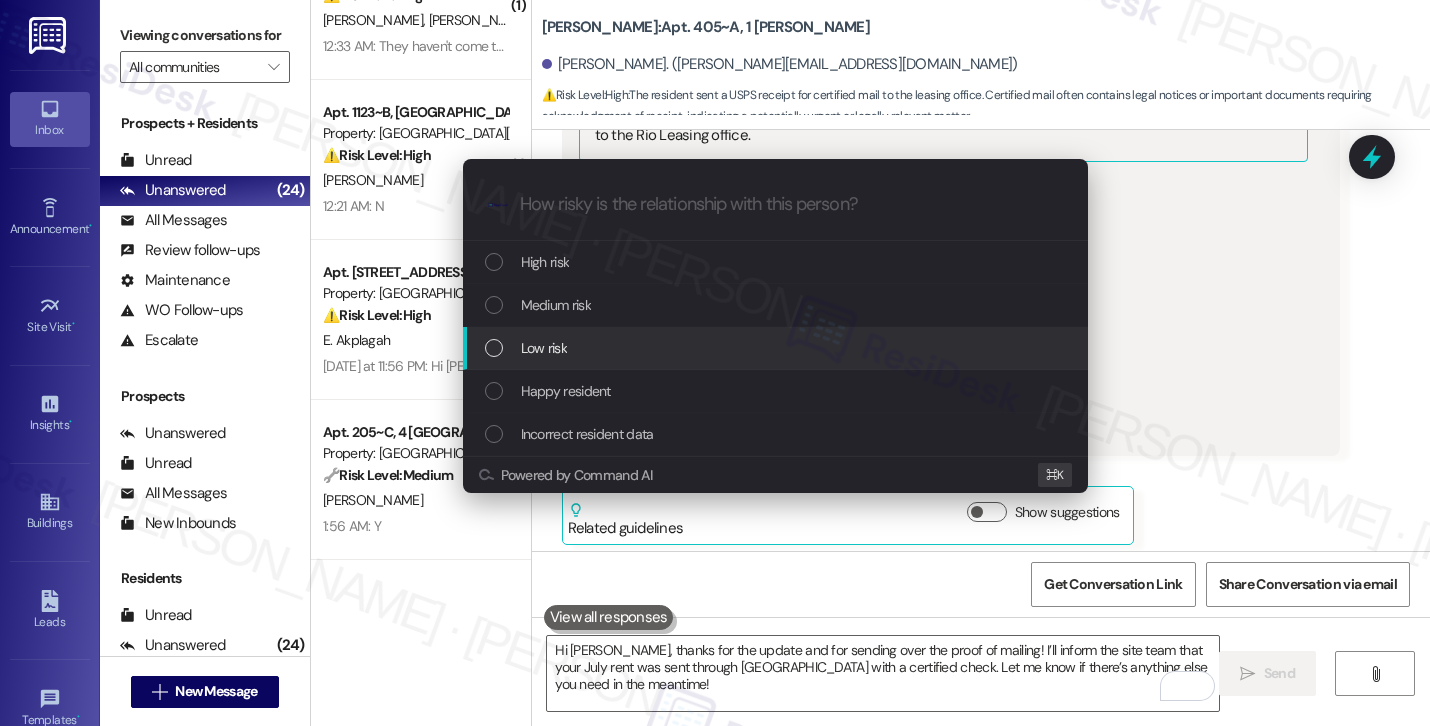 click on "Low risk" at bounding box center [775, 348] 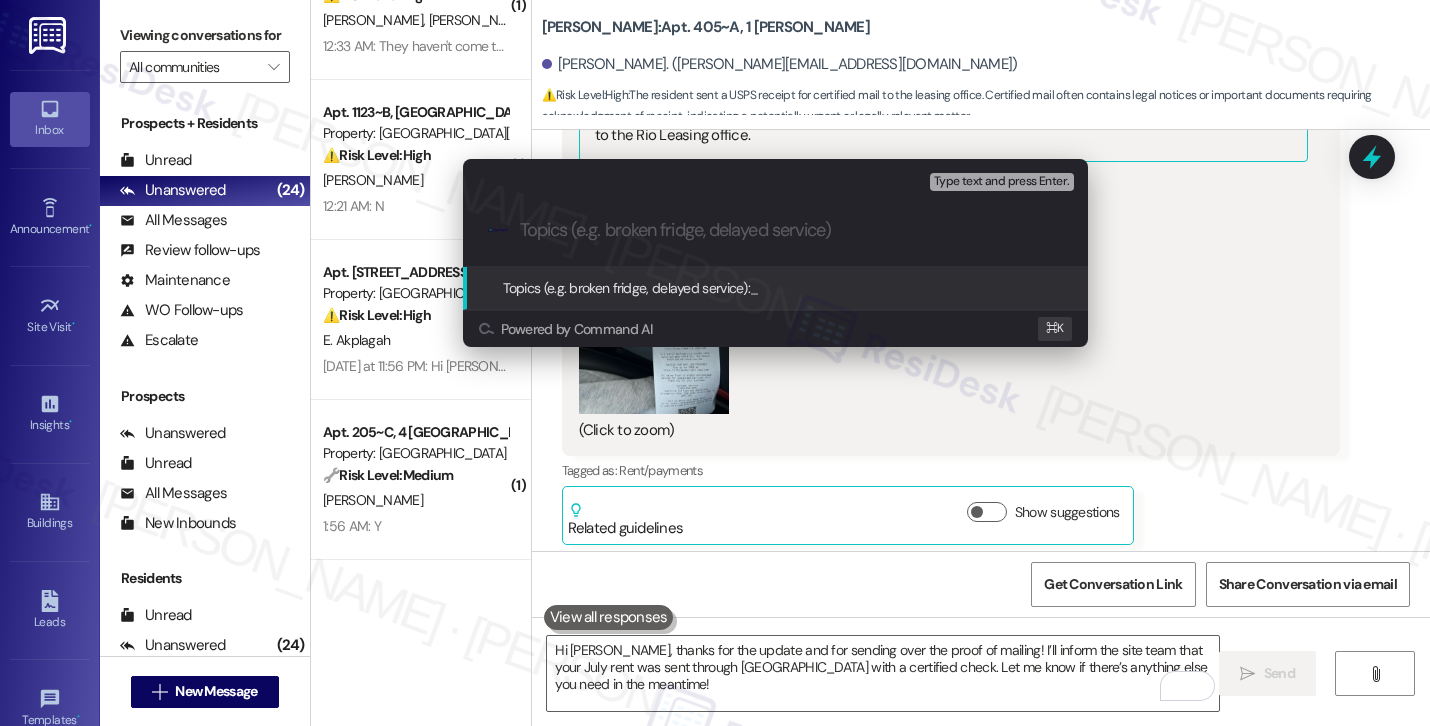 paste on "Resident Submitted Proof of July Rent Payment via Certified Check" 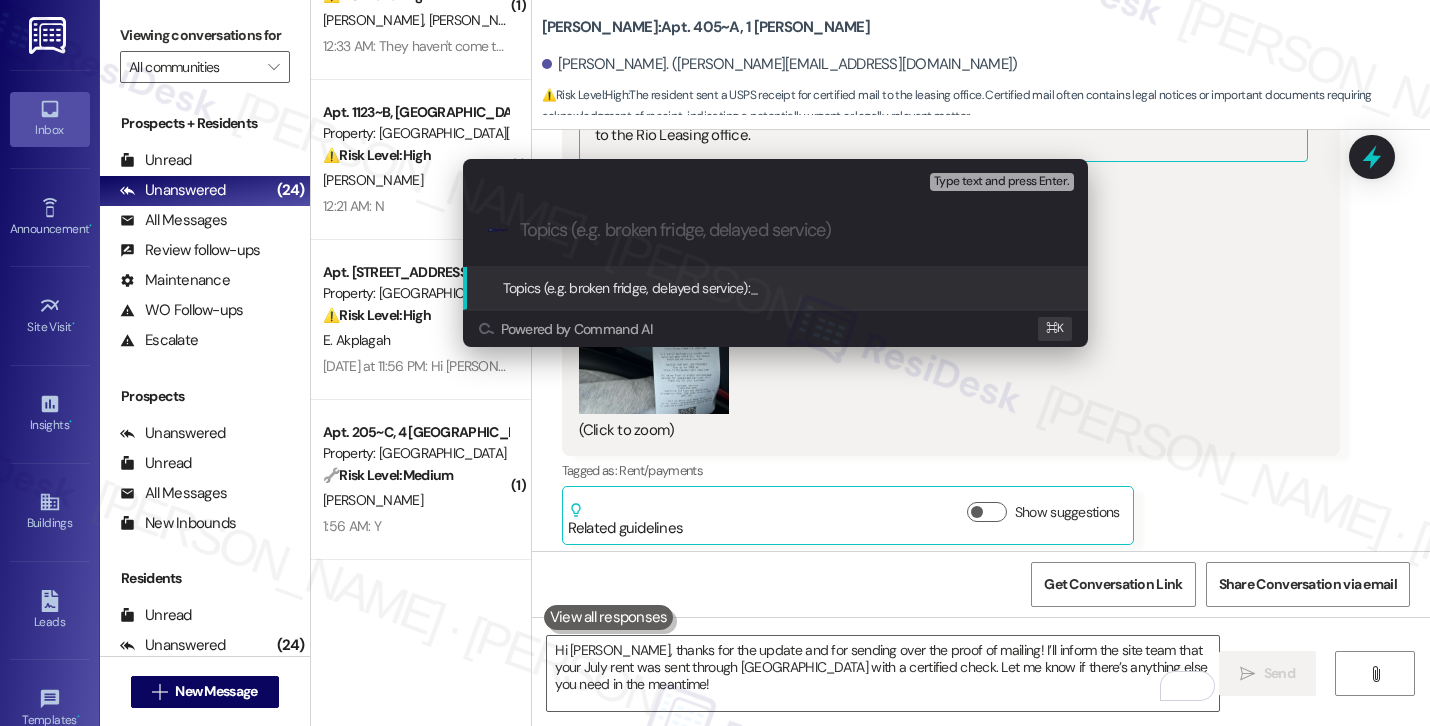 type on "Resident Submitted Proof of July Rent Payment via Certified Check" 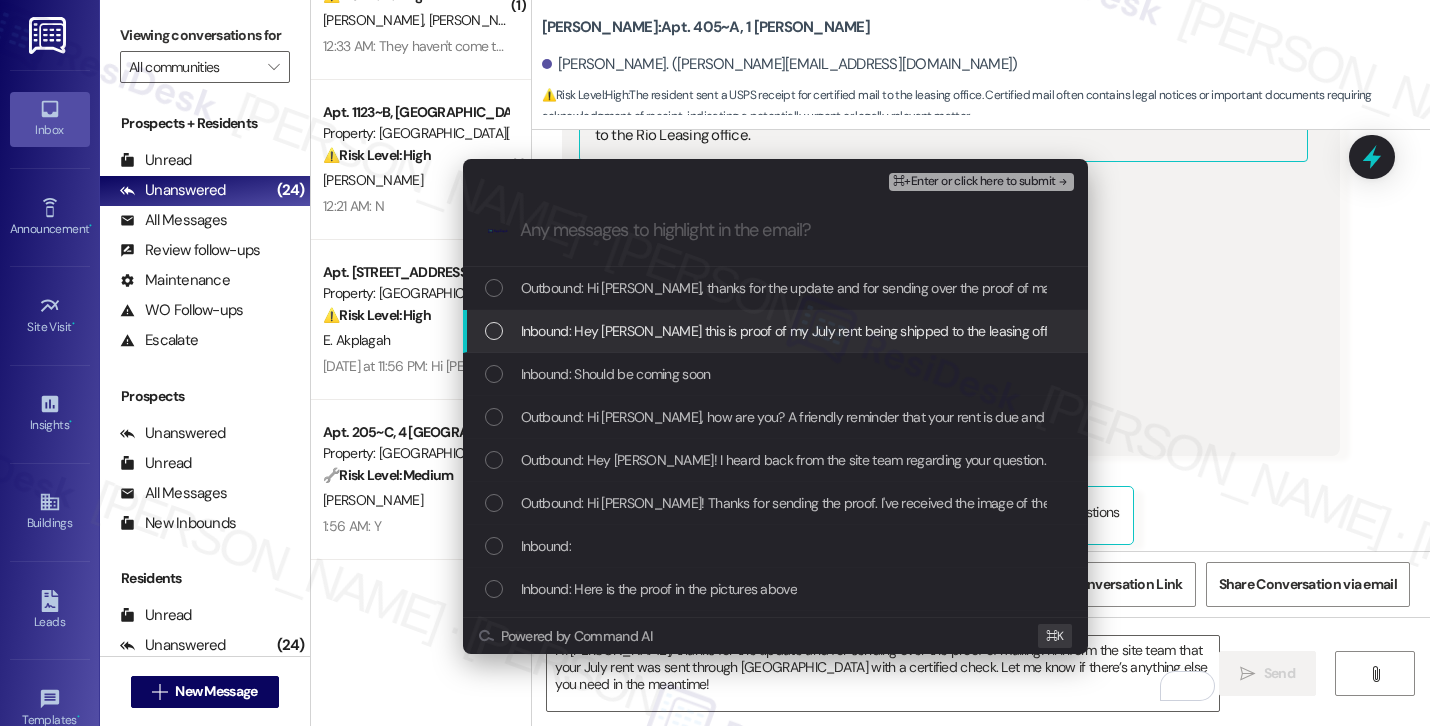 click on "Inbound: Hey Sarah this is proof of my July rent being shipped to the leasing office via USPS (certified check)" at bounding box center (775, 331) 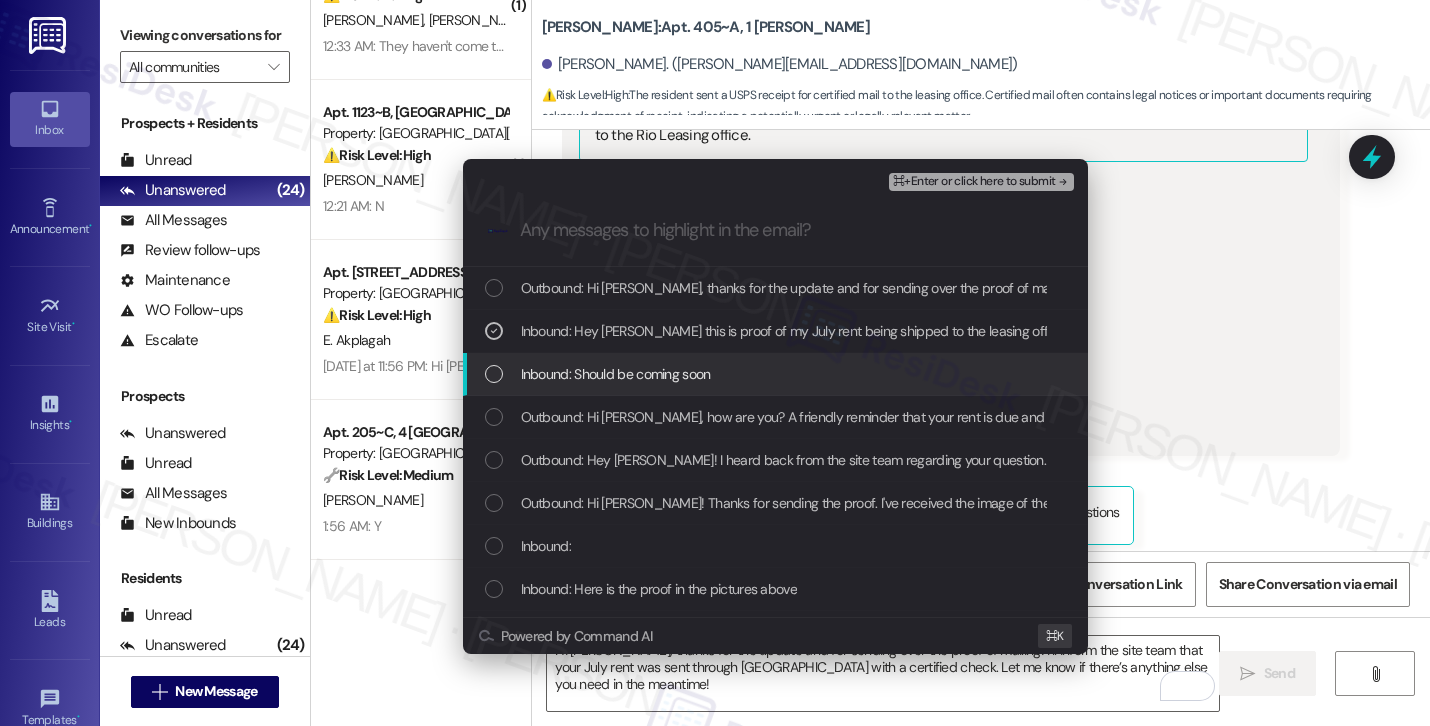 click on "Inbound: Should be coming soon" at bounding box center [777, 374] 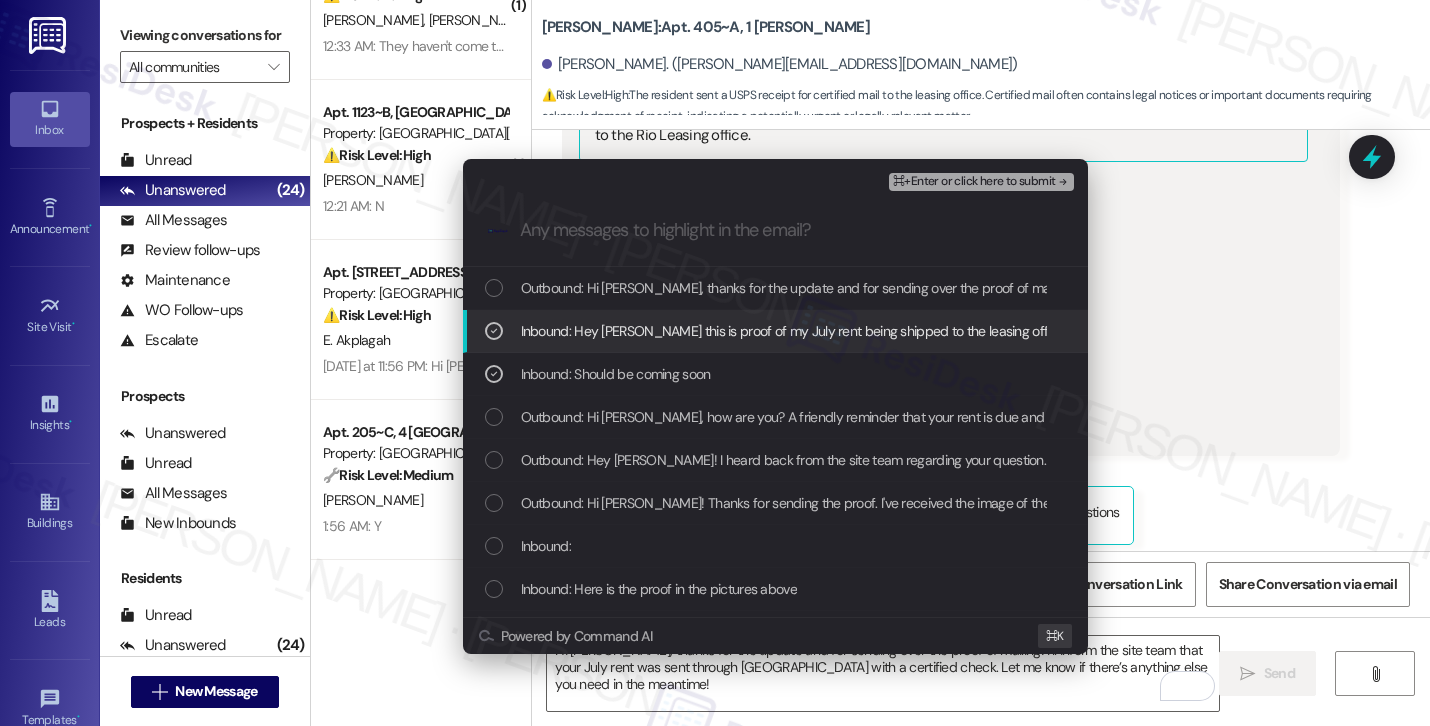 click on "⌘+Enter or click here to submit" at bounding box center (974, 182) 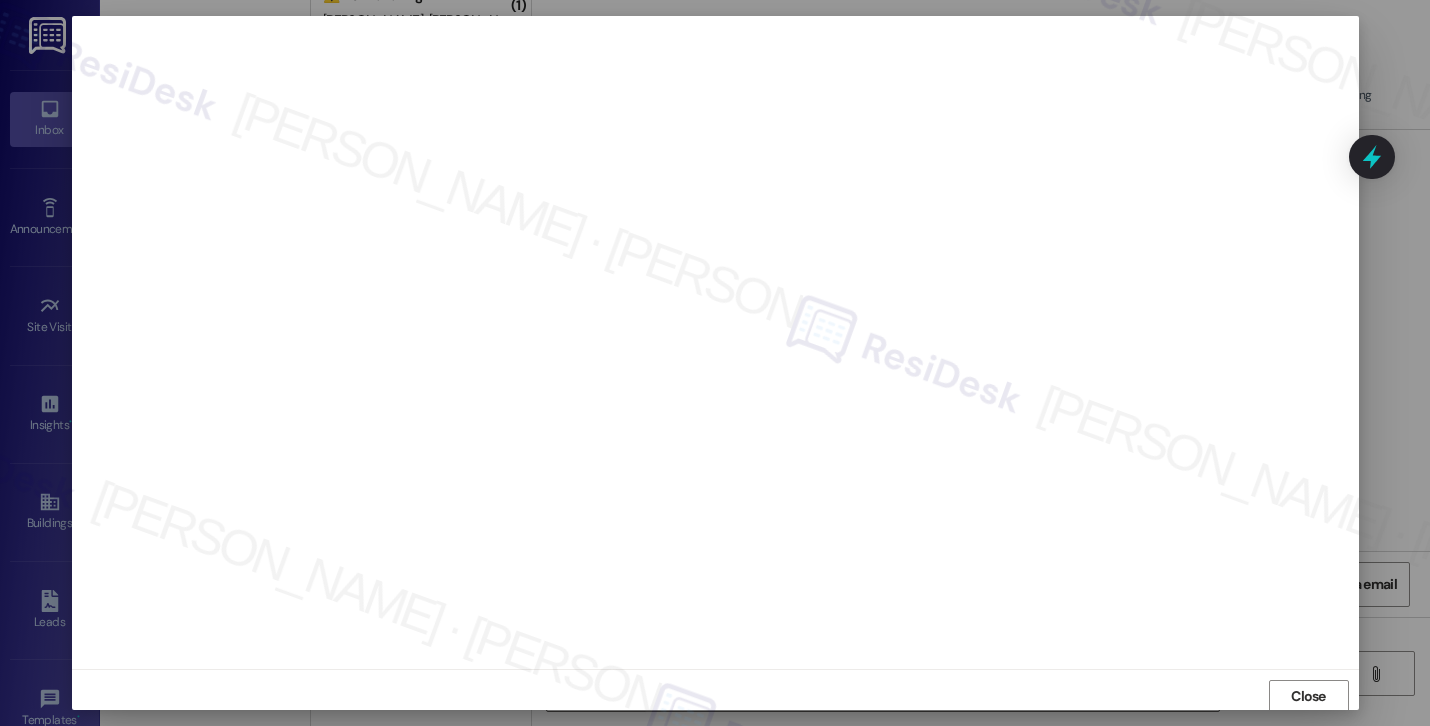 scroll, scrollTop: 2, scrollLeft: 0, axis: vertical 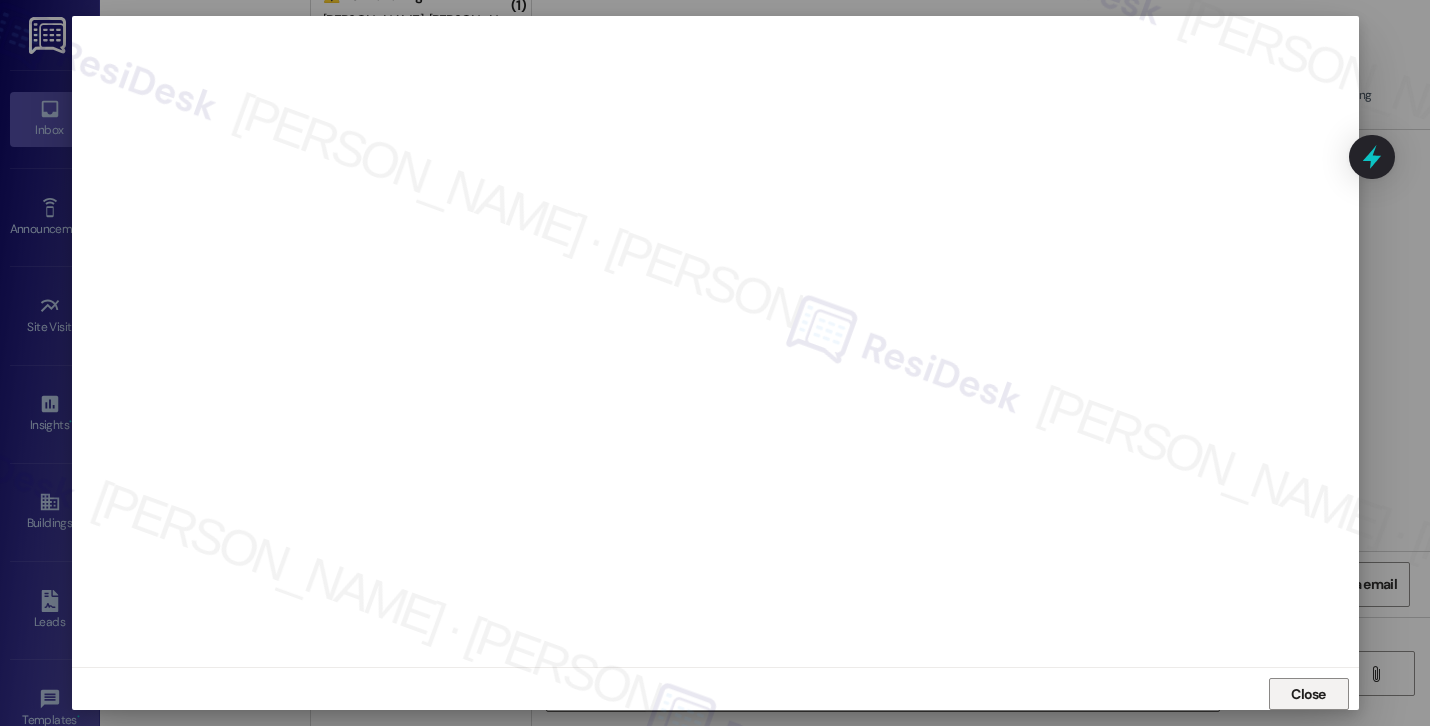 click on "Close" at bounding box center [1308, 694] 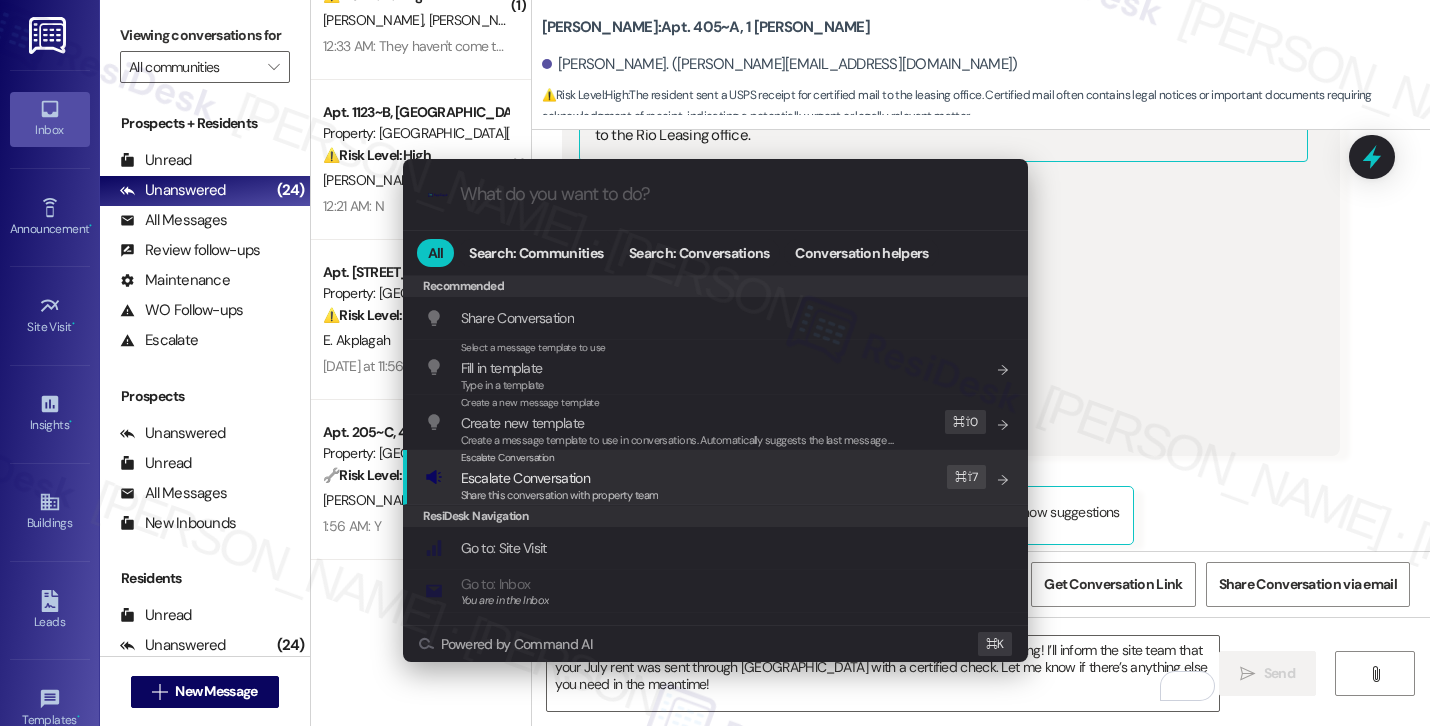 click on "Escalate Conversation Escalate Conversation Share this conversation with property team Edit ⌘ ⇧ 7" at bounding box center (717, 477) 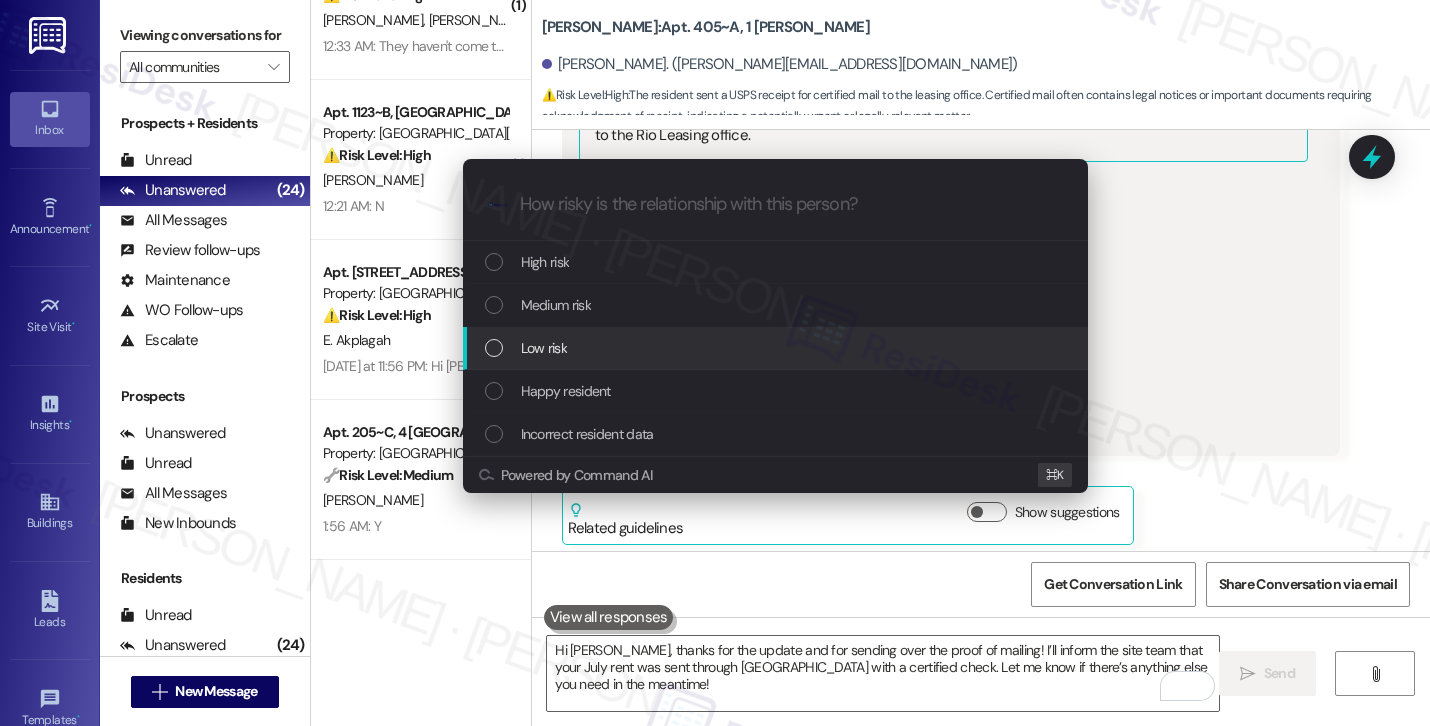 click on "Low risk" at bounding box center (775, 348) 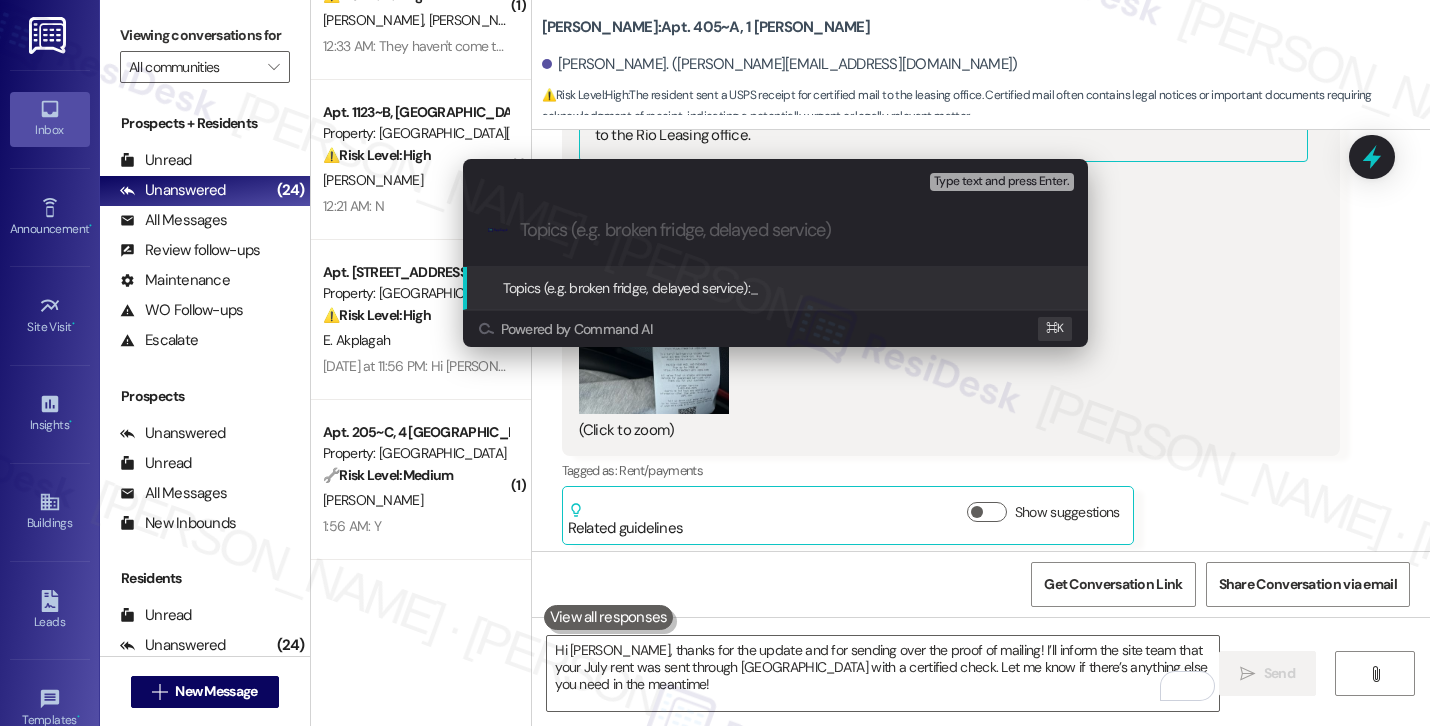 paste on "Resident Submitted Proof of July Rent Payment via Certified Check" 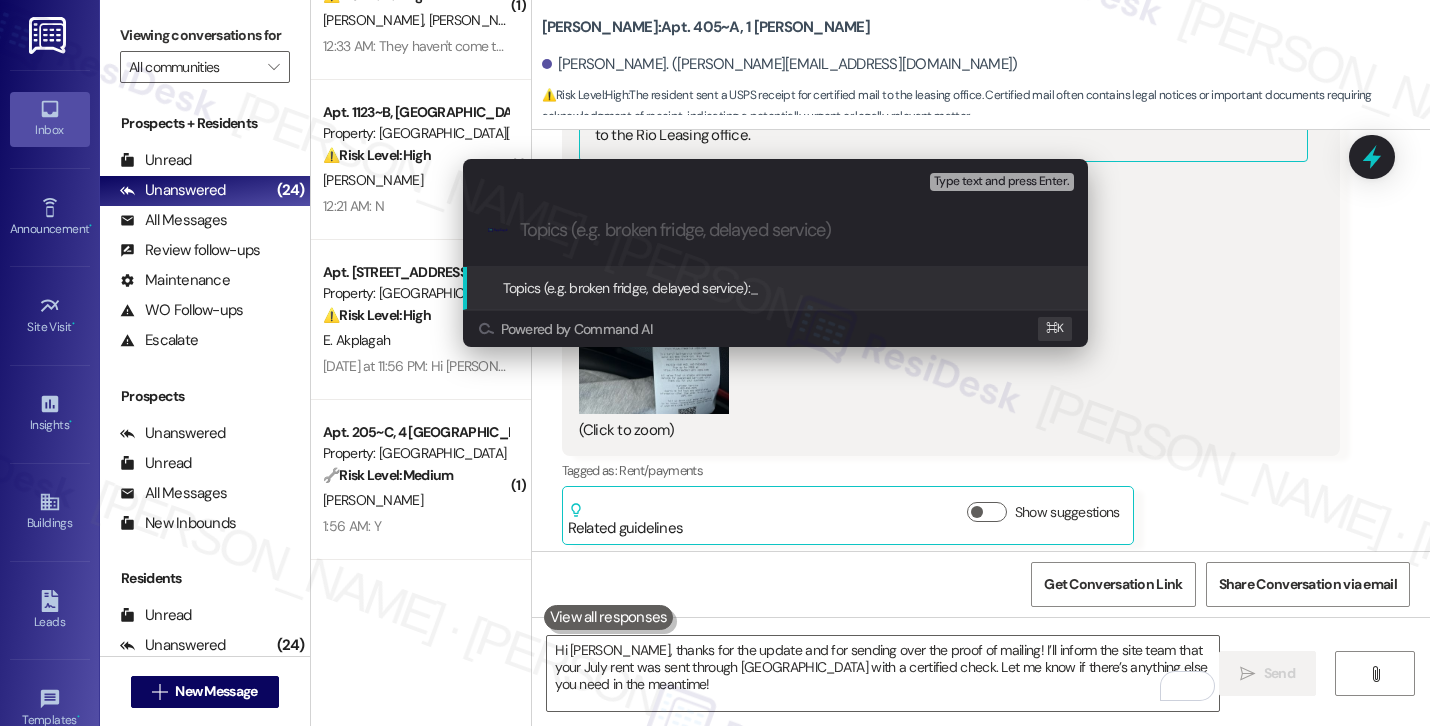 type on "Resident Submitted Proof of July Rent Payment via Certified Check" 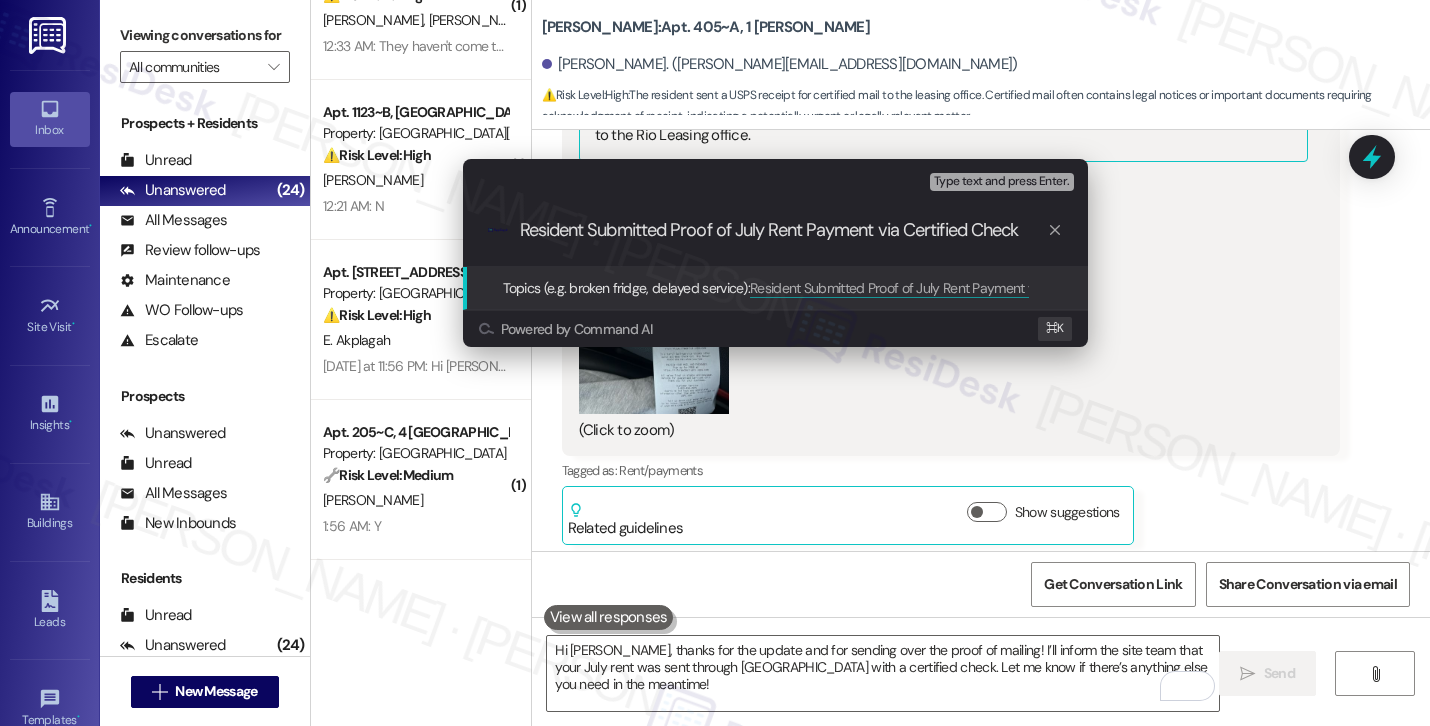 type 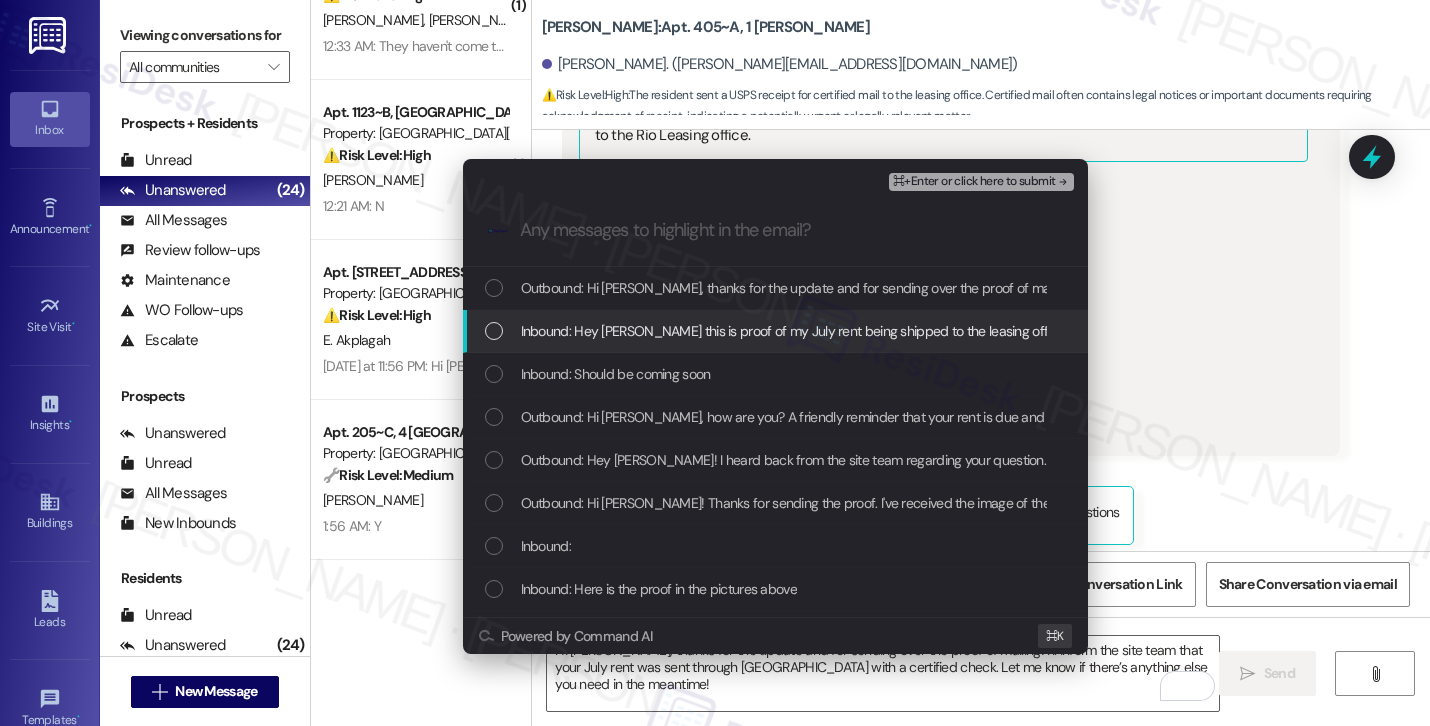 click on "Inbound: Hey Sarah this is proof of my July rent being shipped to the leasing office via USPS (certified check)" at bounding box center (868, 331) 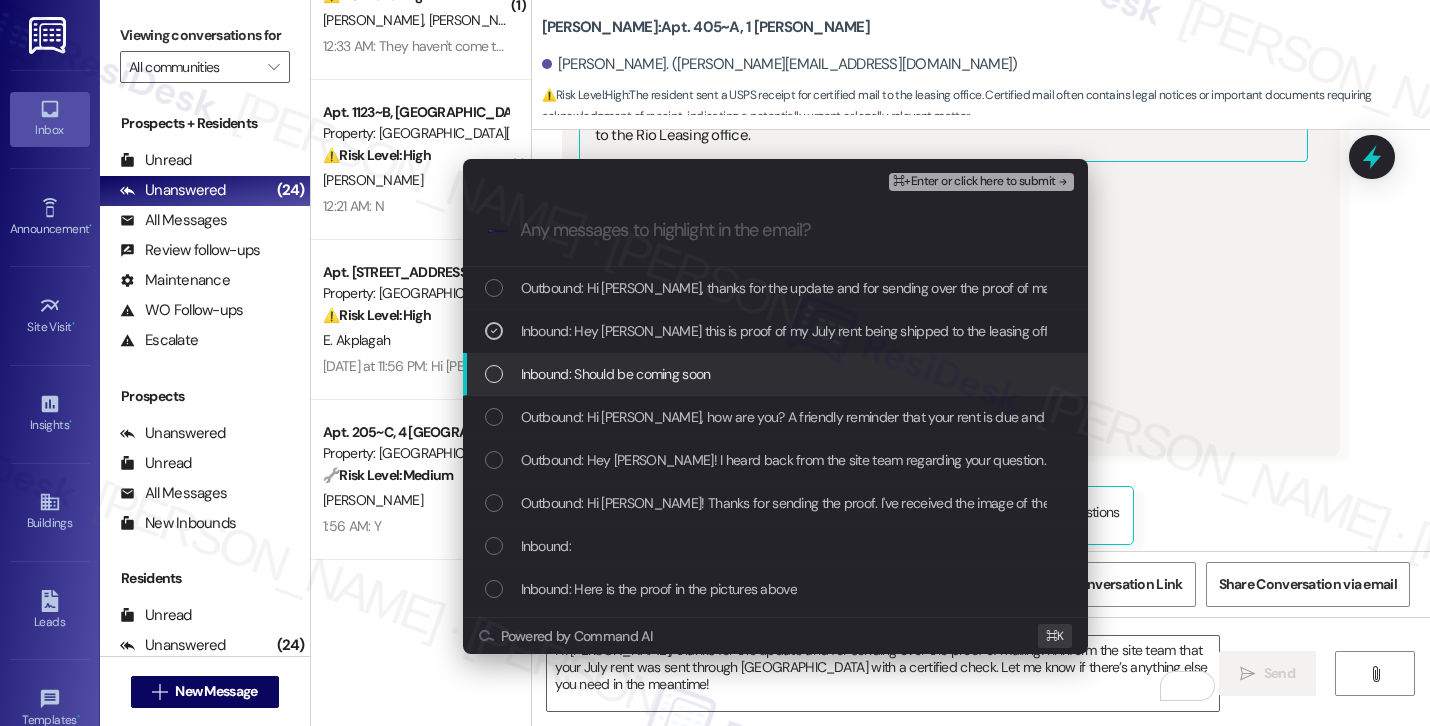 click on "Inbound: Should be coming soon" at bounding box center (777, 374) 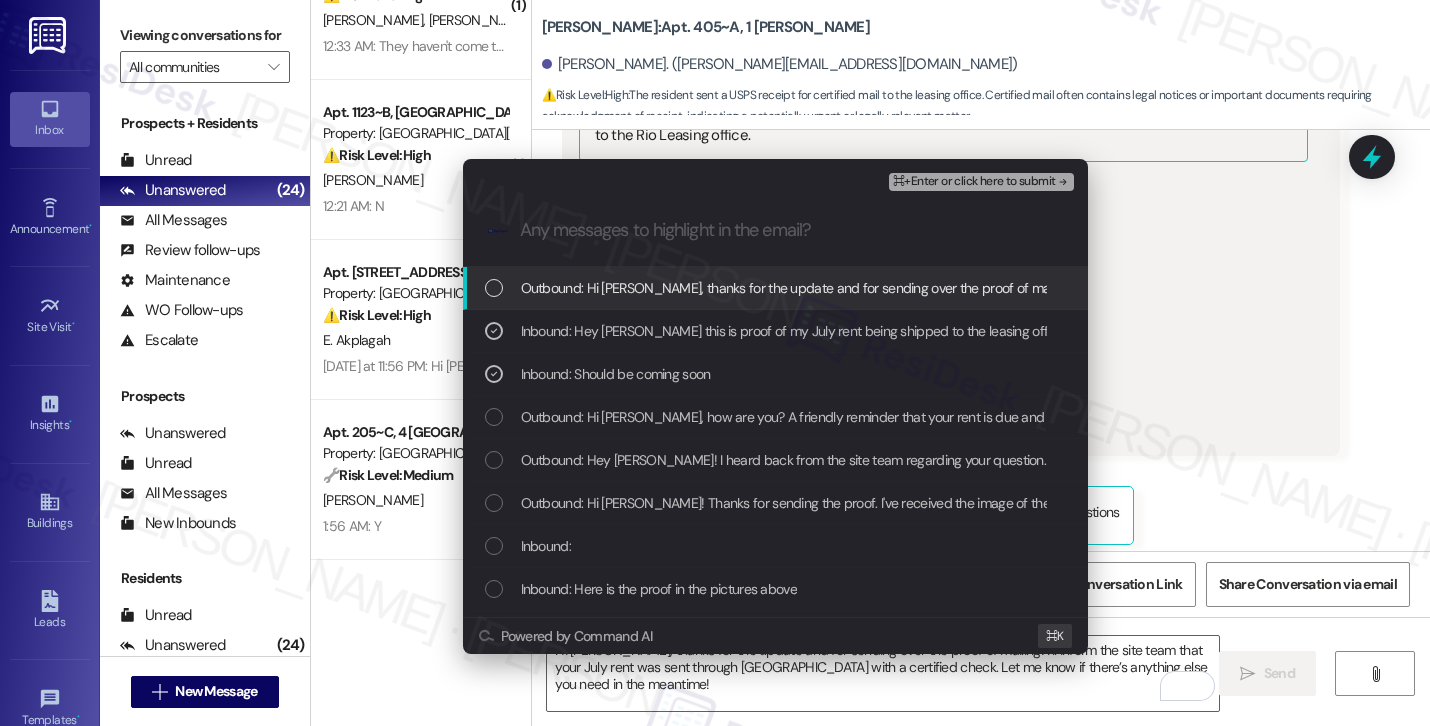 click on "⌘+Enter or click here to submit" at bounding box center (974, 182) 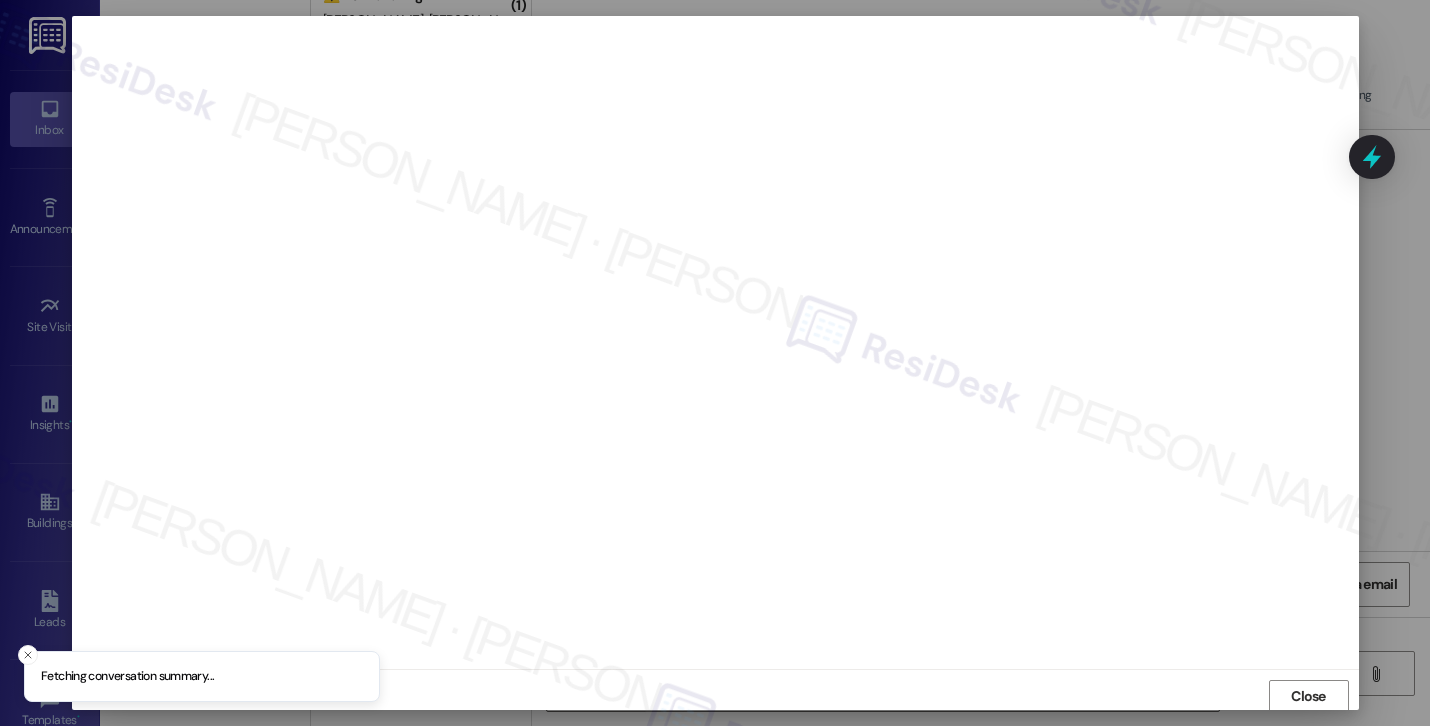 scroll, scrollTop: 2, scrollLeft: 0, axis: vertical 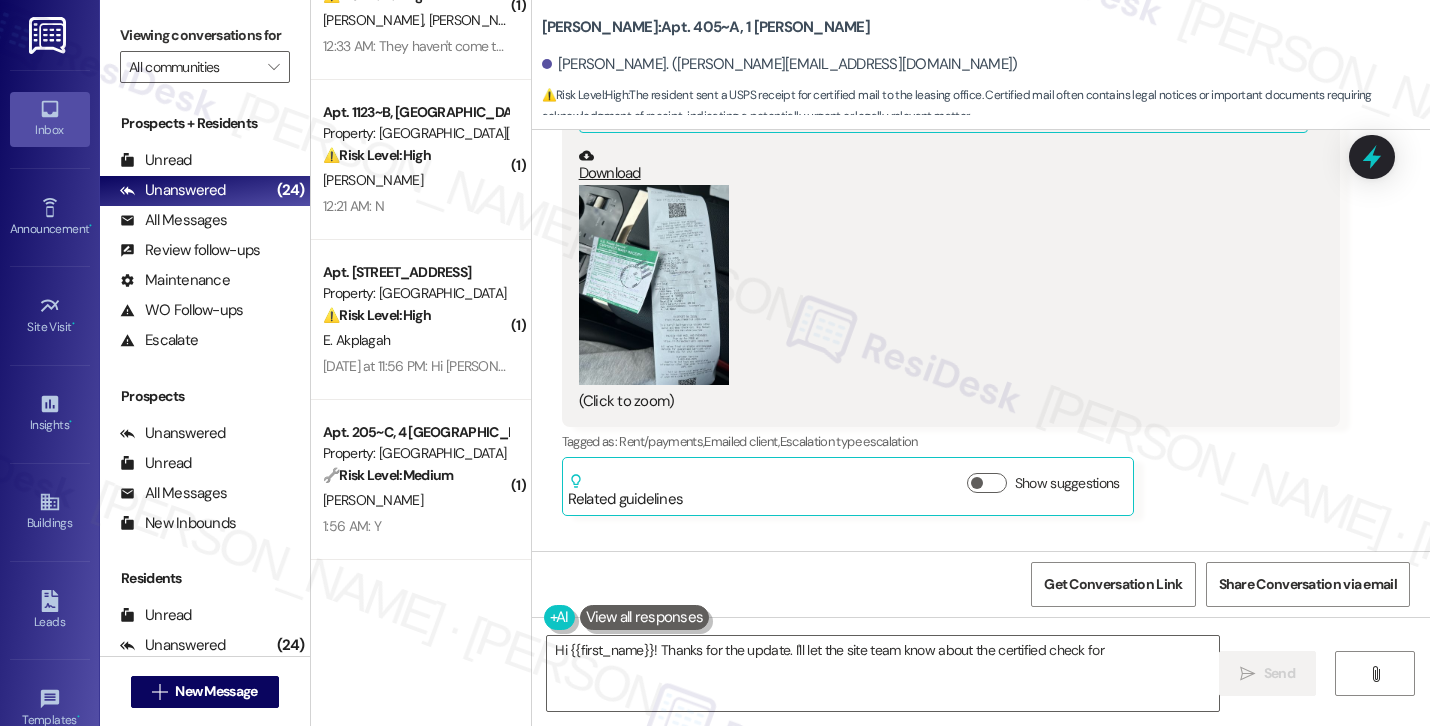 type on "Hi {{first_name}}! Thanks for the update. I'll let the site team know about the certified check for July" 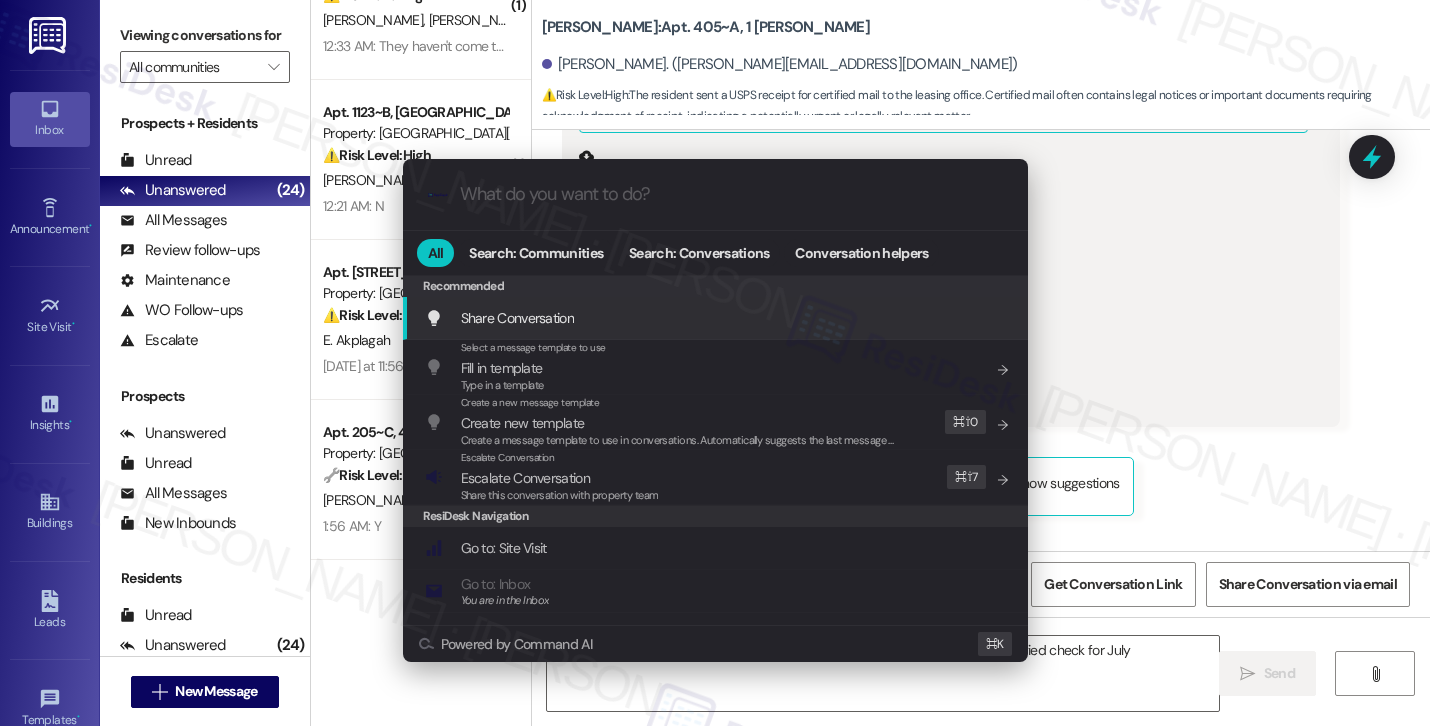 type on "a" 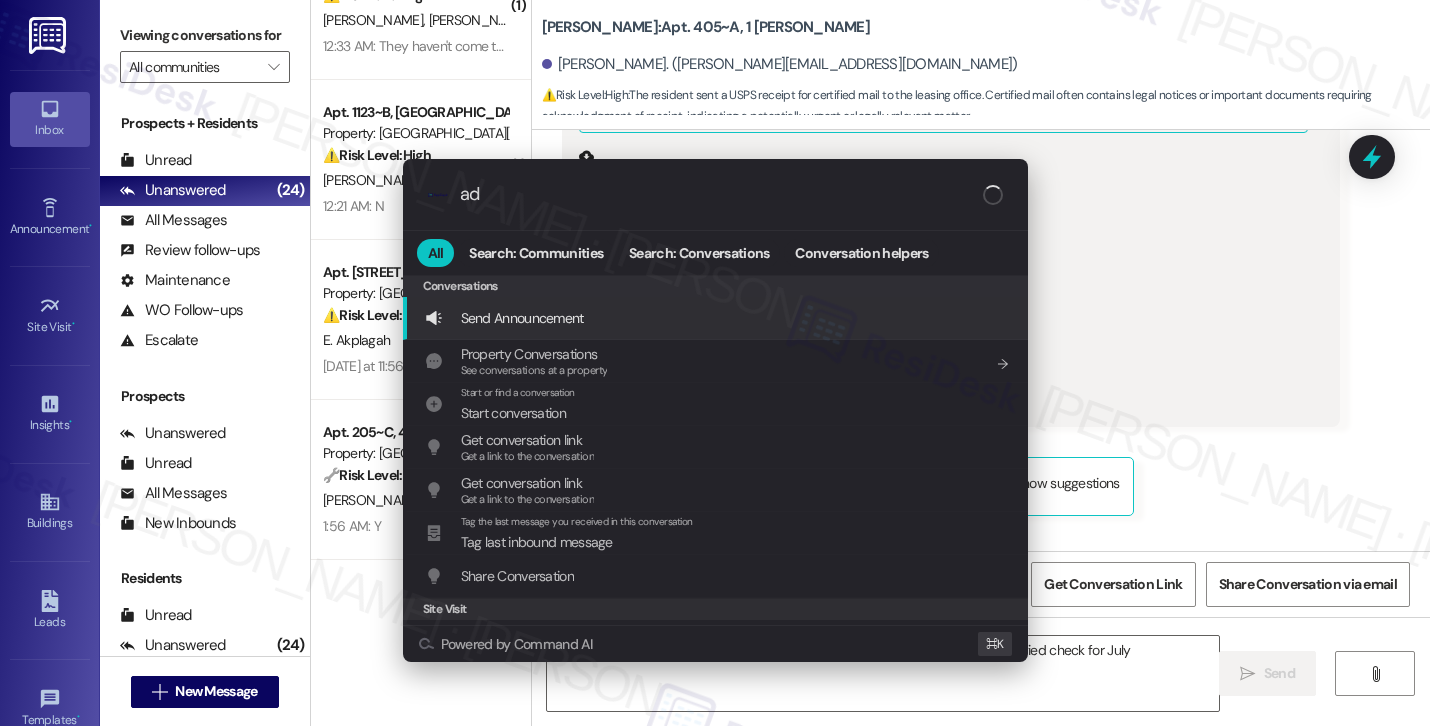type on "add" 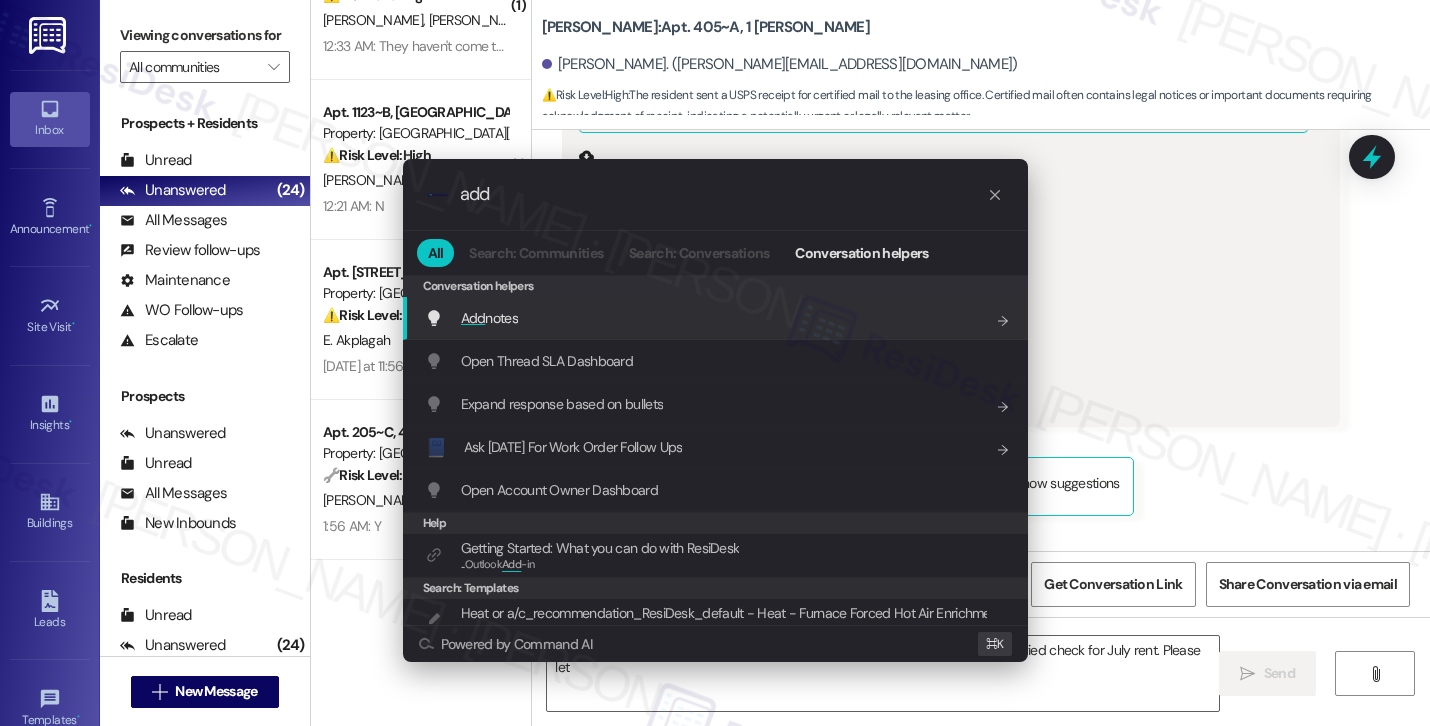 click on "Add  notes Add shortcut" at bounding box center (717, 318) 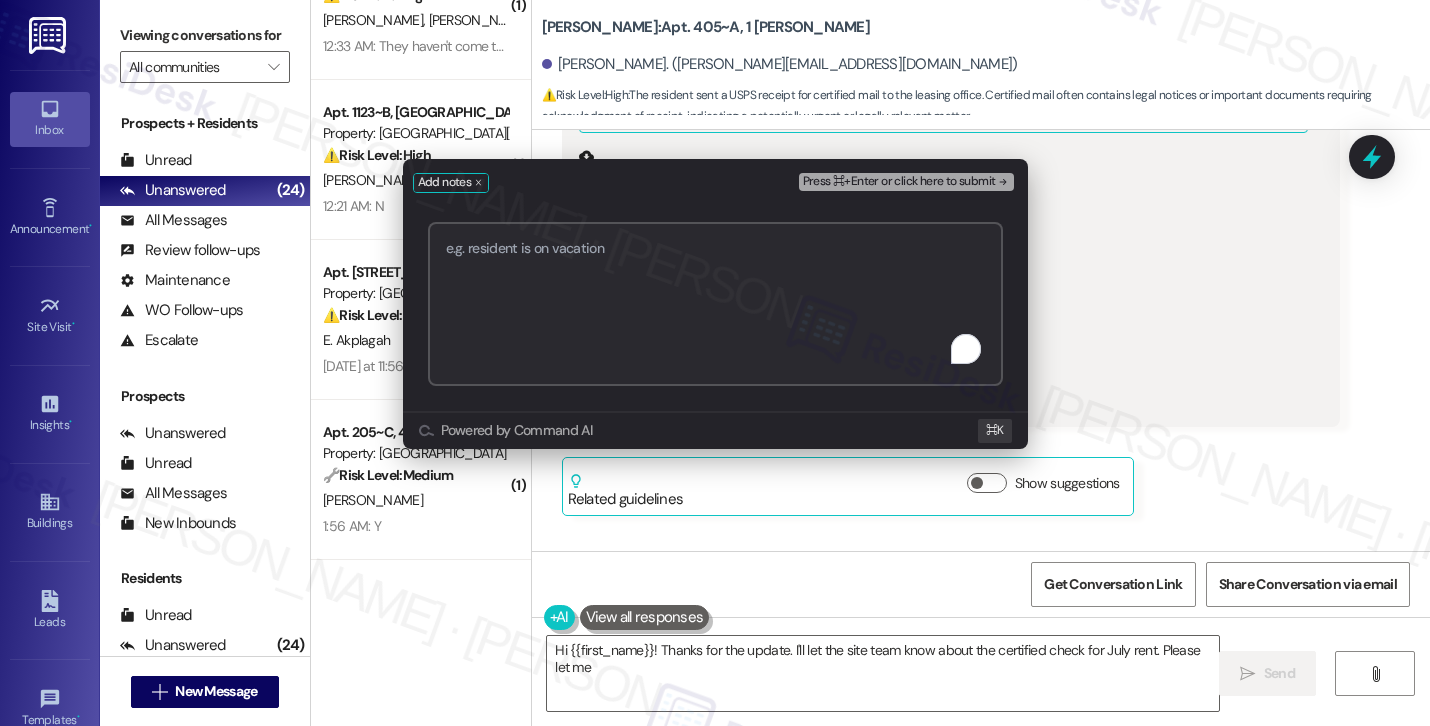 paste on "Resident Submitted Proof of July Rent Payment via Certified Check" 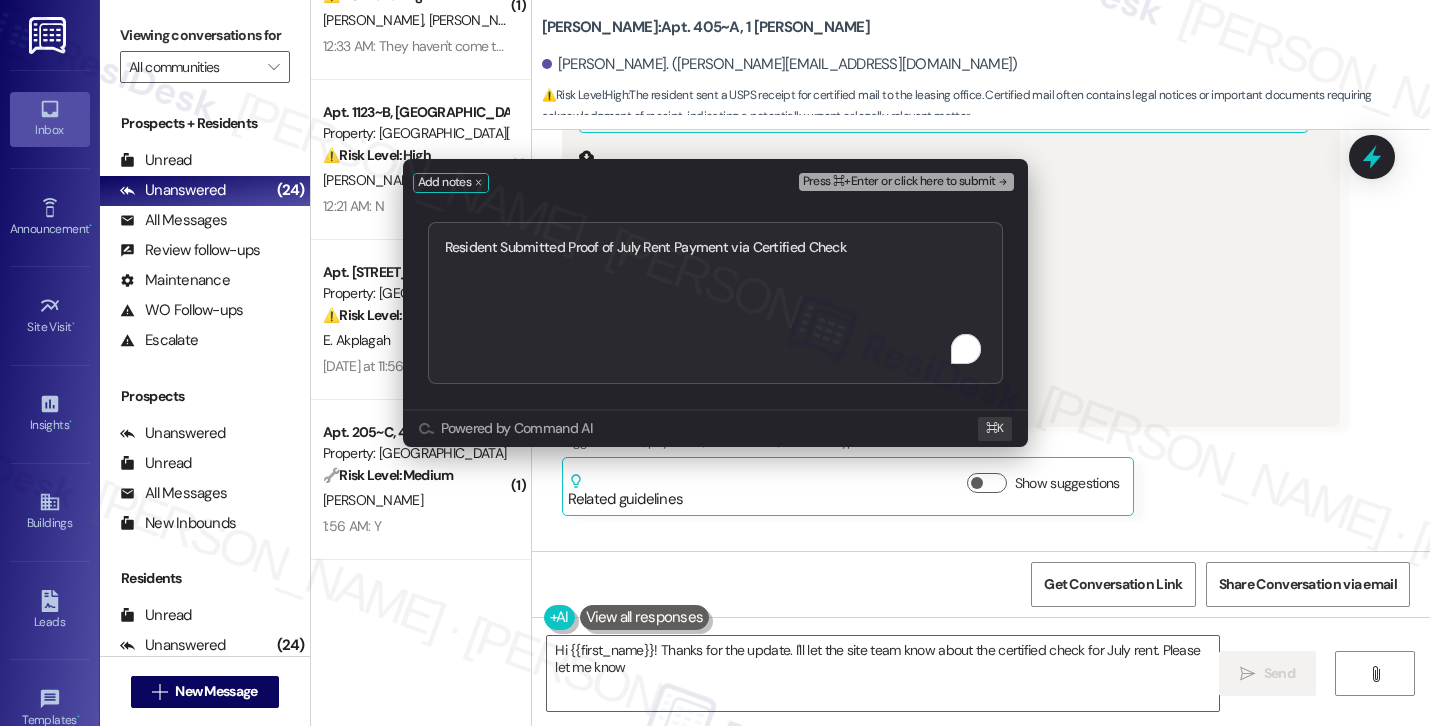 click on "Press ⌘+Enter or click here to submit" at bounding box center (899, 182) 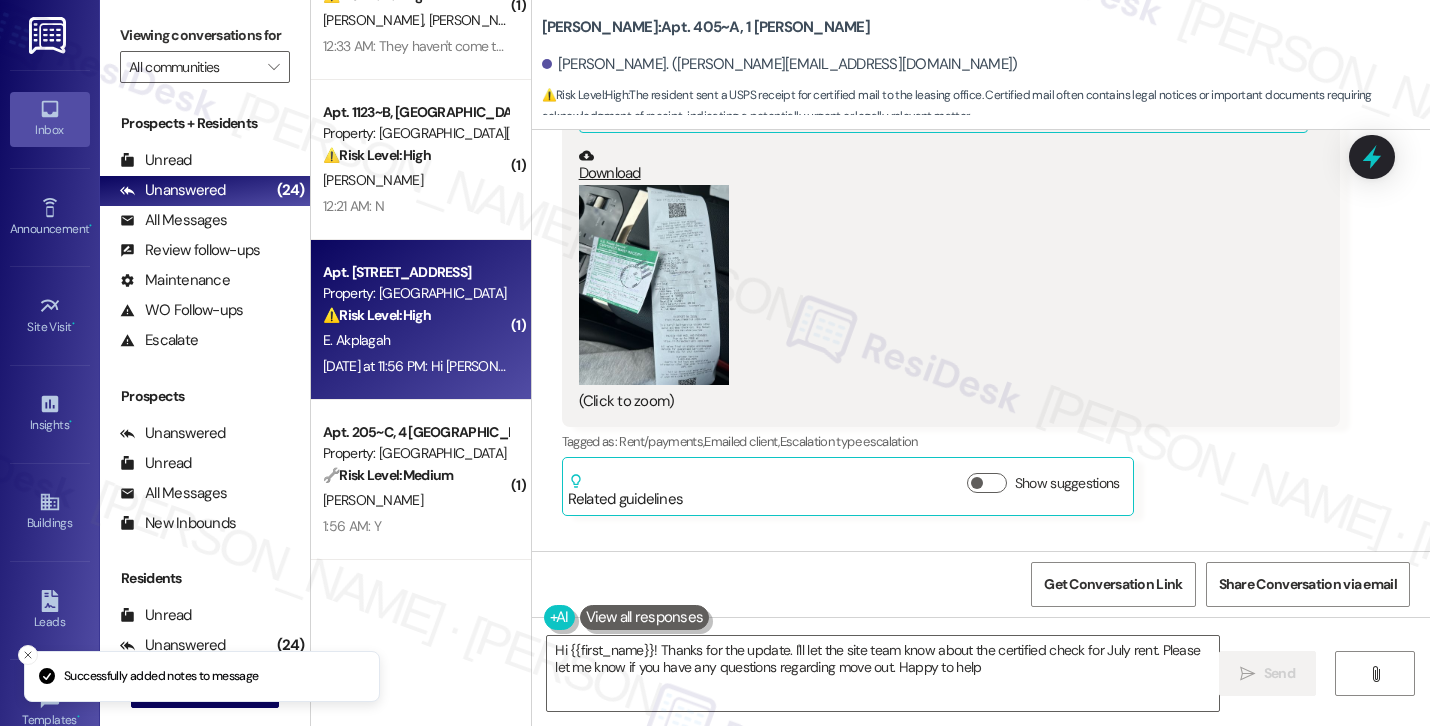 type on "Hi {{first_name}}! Thanks for the update. I'll let the site team know about the certified check for July rent. Please let me know if you have any questions regarding move out. Happy to help!" 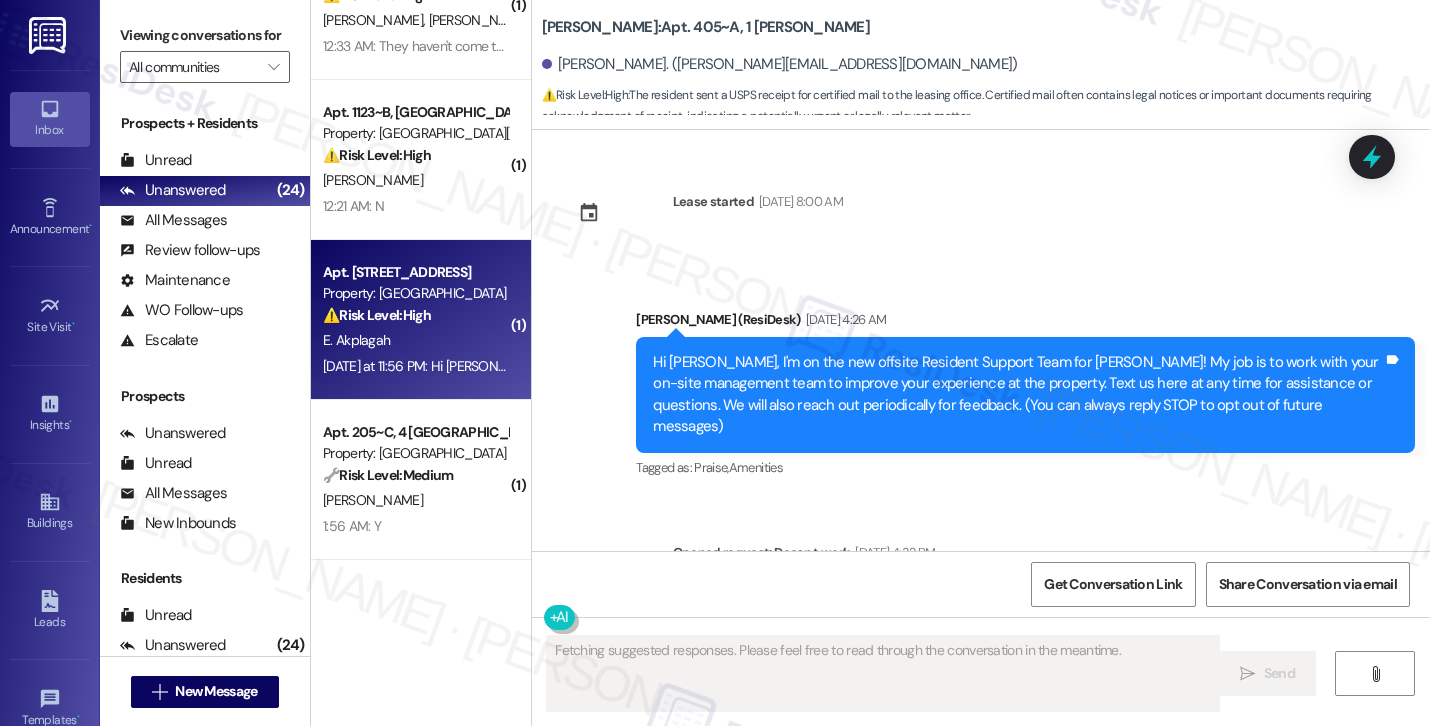 type on "Fetching suggested responses. Please feel free to read through the conversation in the meantime." 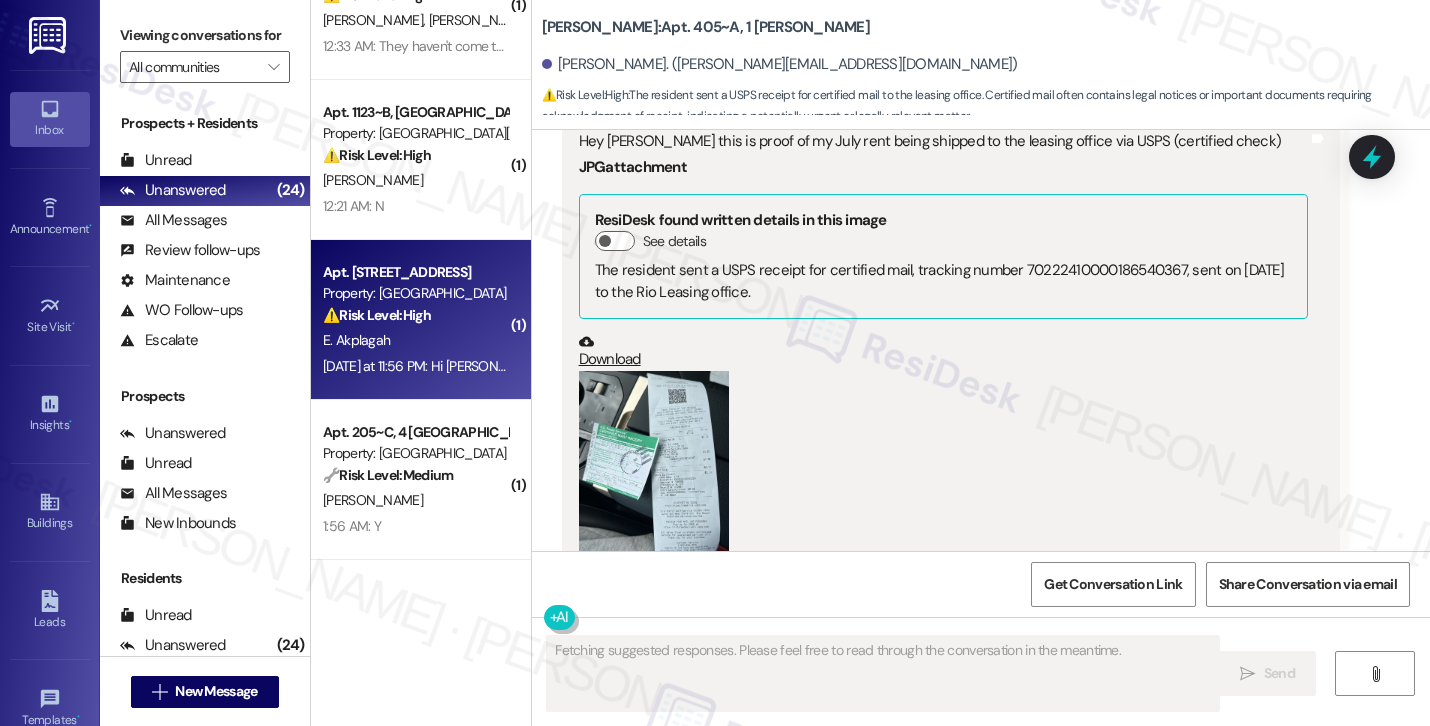 scroll, scrollTop: 7809, scrollLeft: 0, axis: vertical 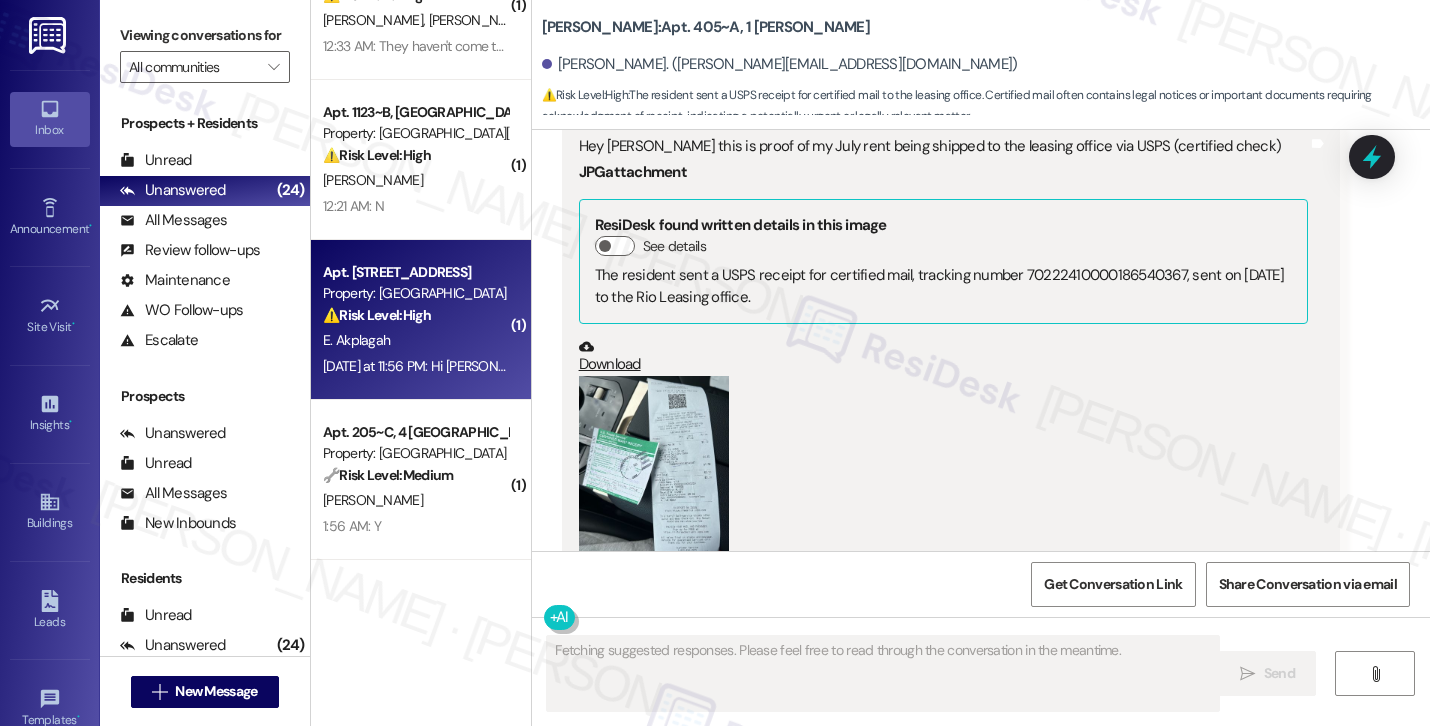click on "E. Akplagah" at bounding box center (415, 340) 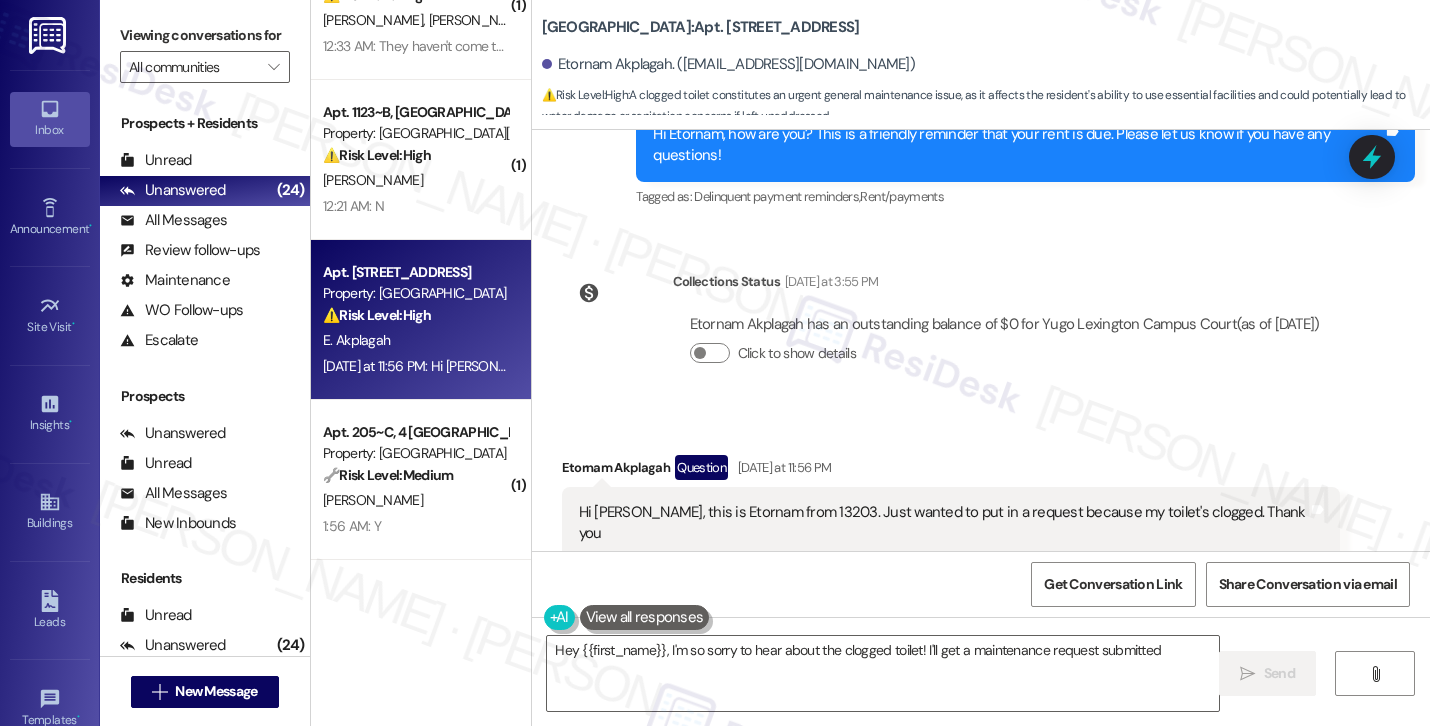 scroll, scrollTop: 3507, scrollLeft: 0, axis: vertical 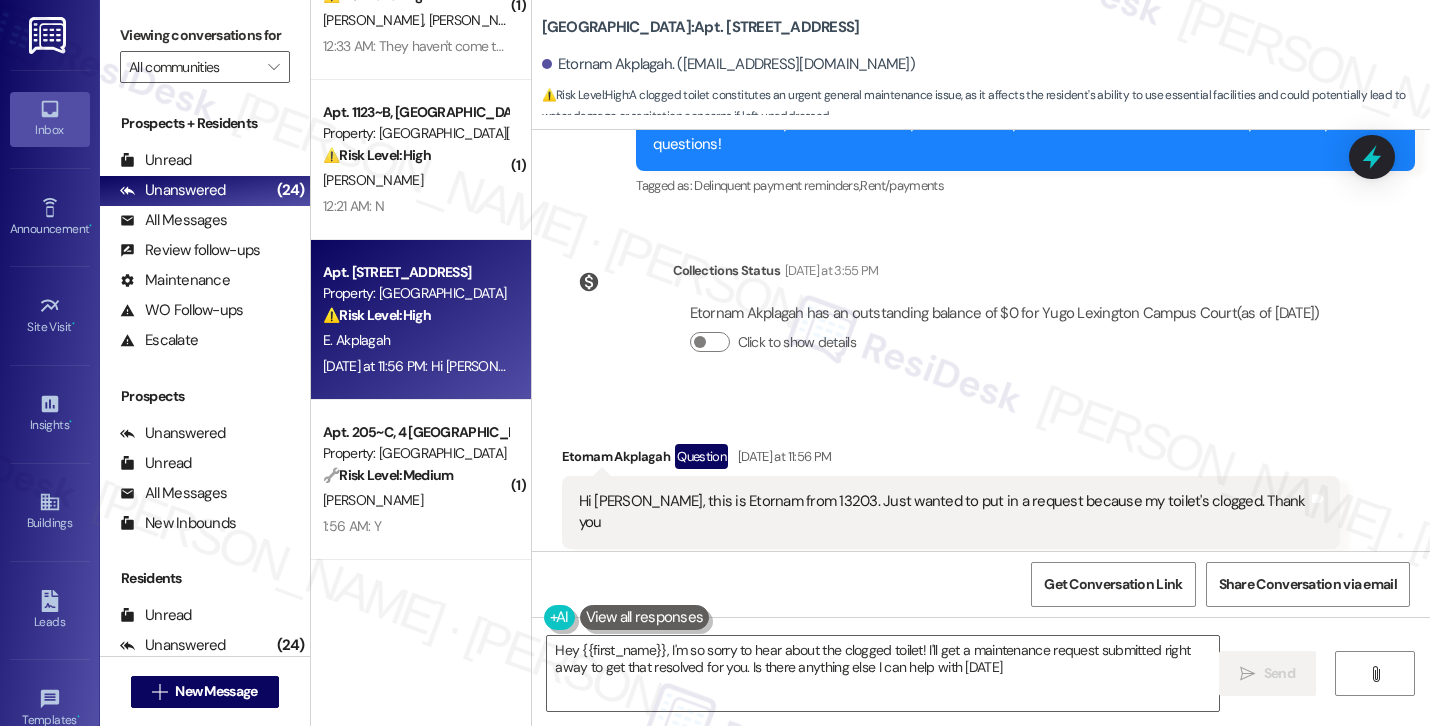 type on "Hey {{first_name}}, I'm so sorry to hear about the clogged toilet! I'll get a maintenance request submitted right away to get that resolved for you. Is there anything else I can help with today?" 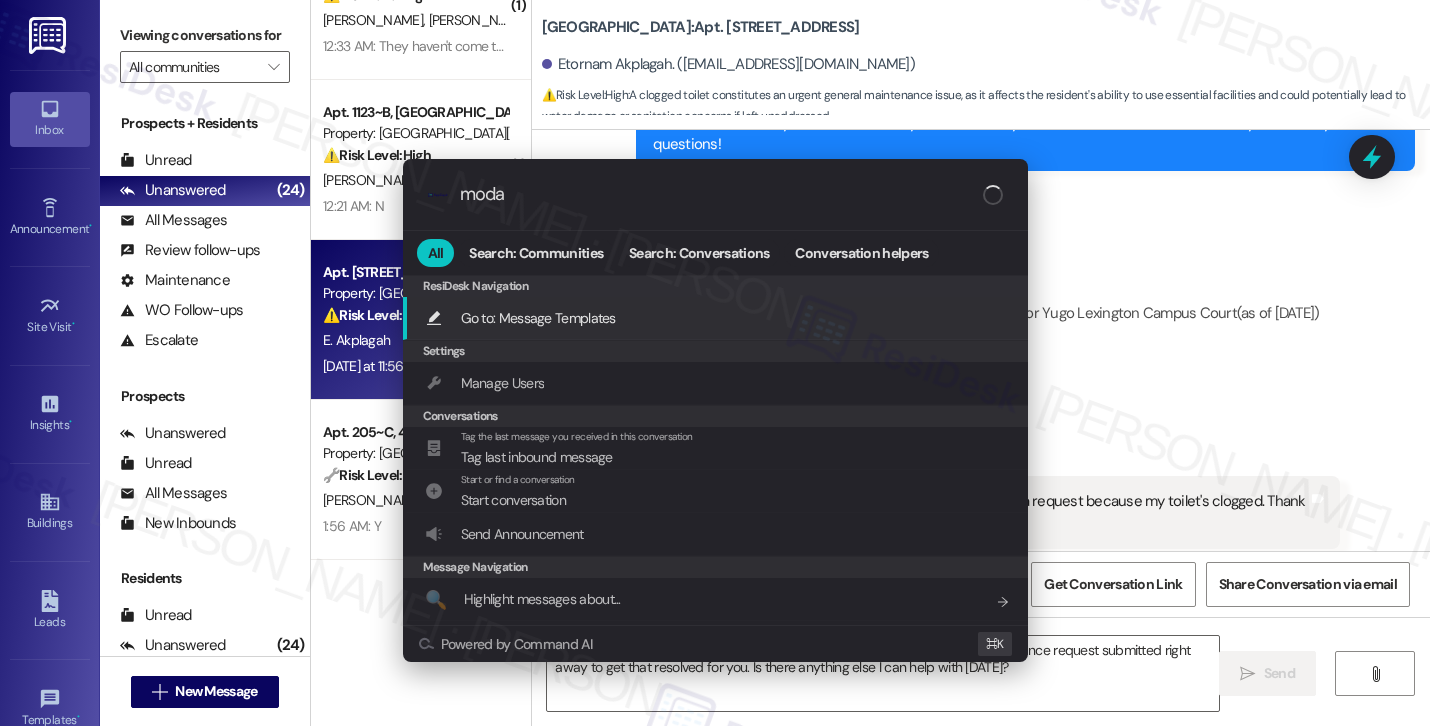type on "modal" 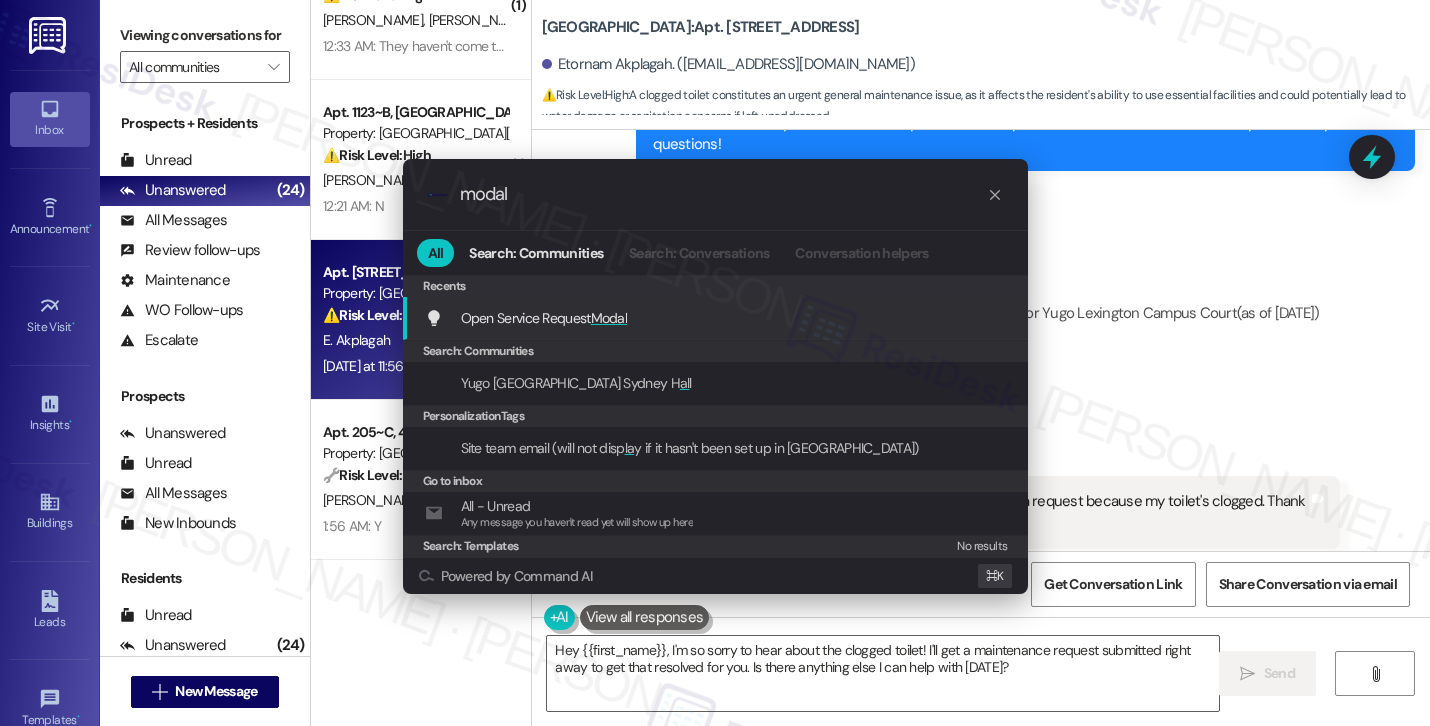 click on "Open Service Request  Modal Add shortcut" at bounding box center (717, 318) 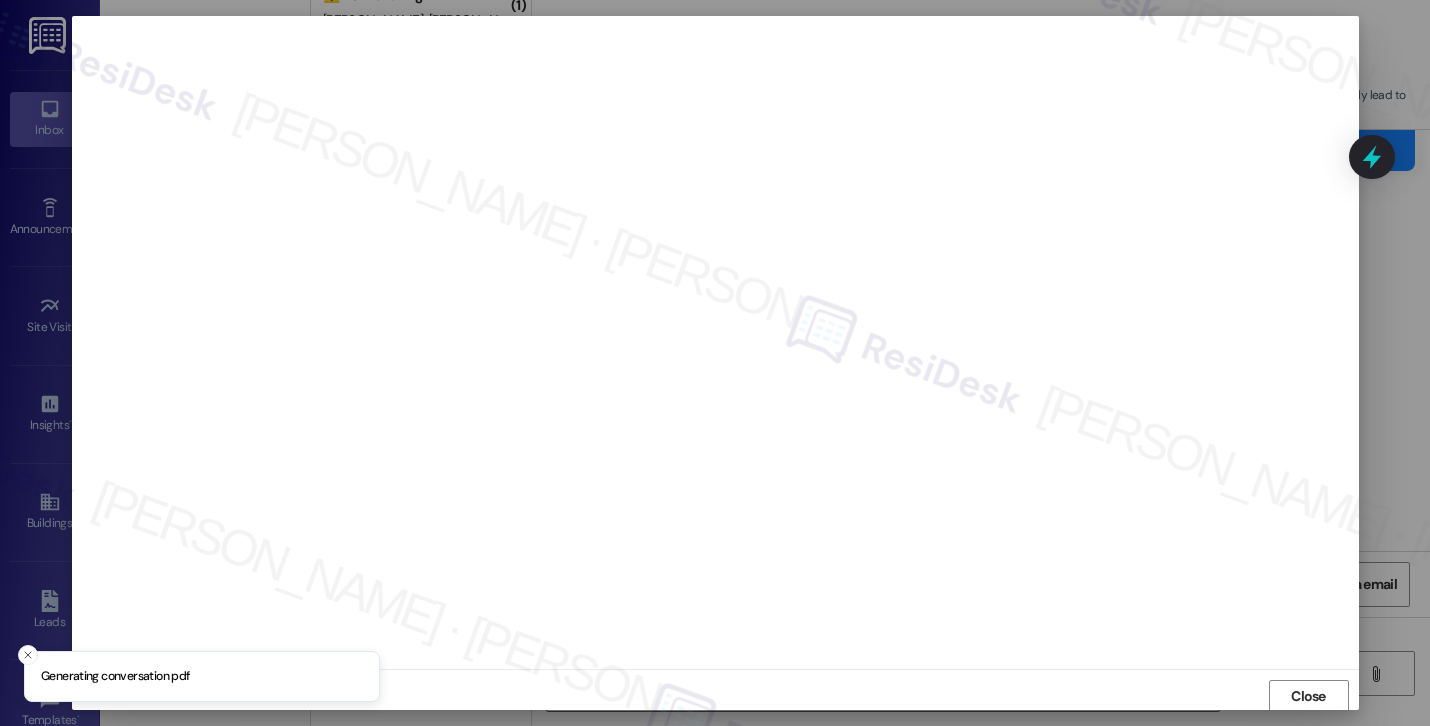 scroll, scrollTop: 2, scrollLeft: 0, axis: vertical 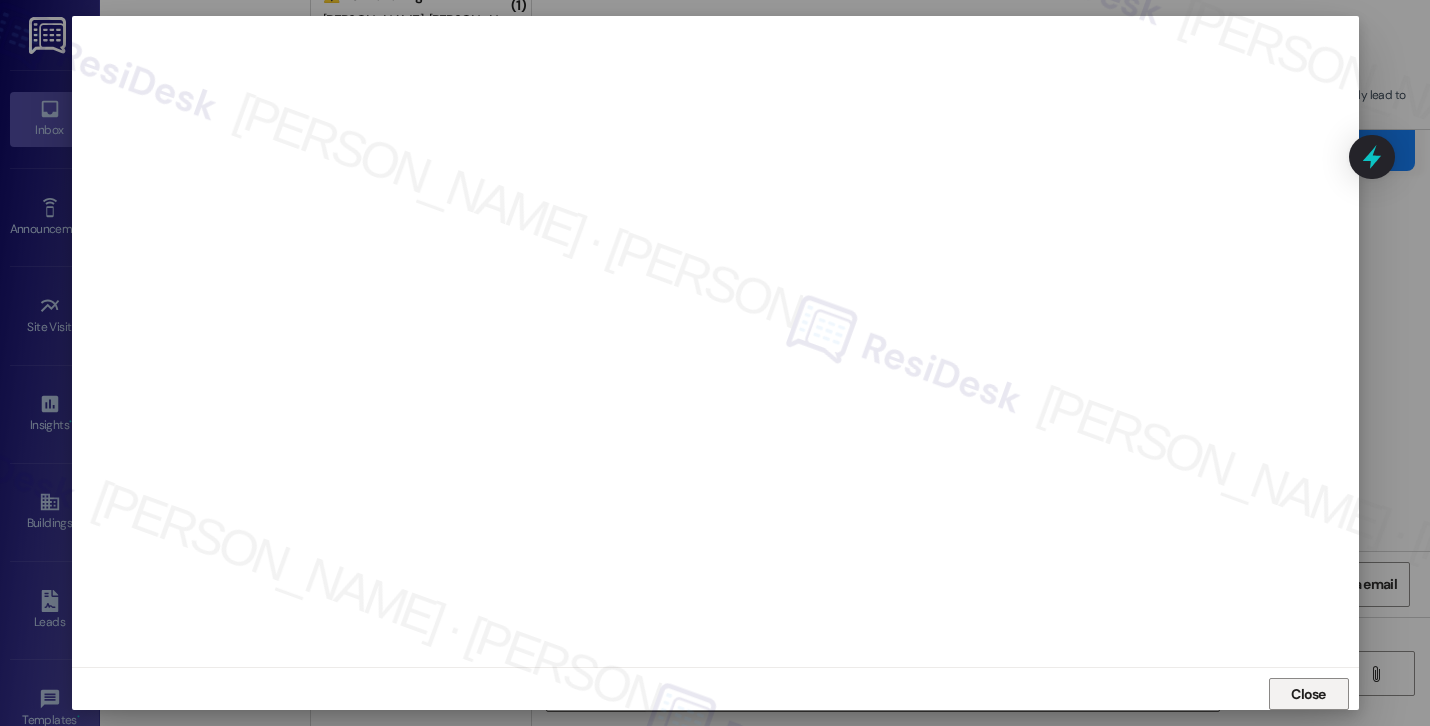 click on "Close" at bounding box center [1308, 694] 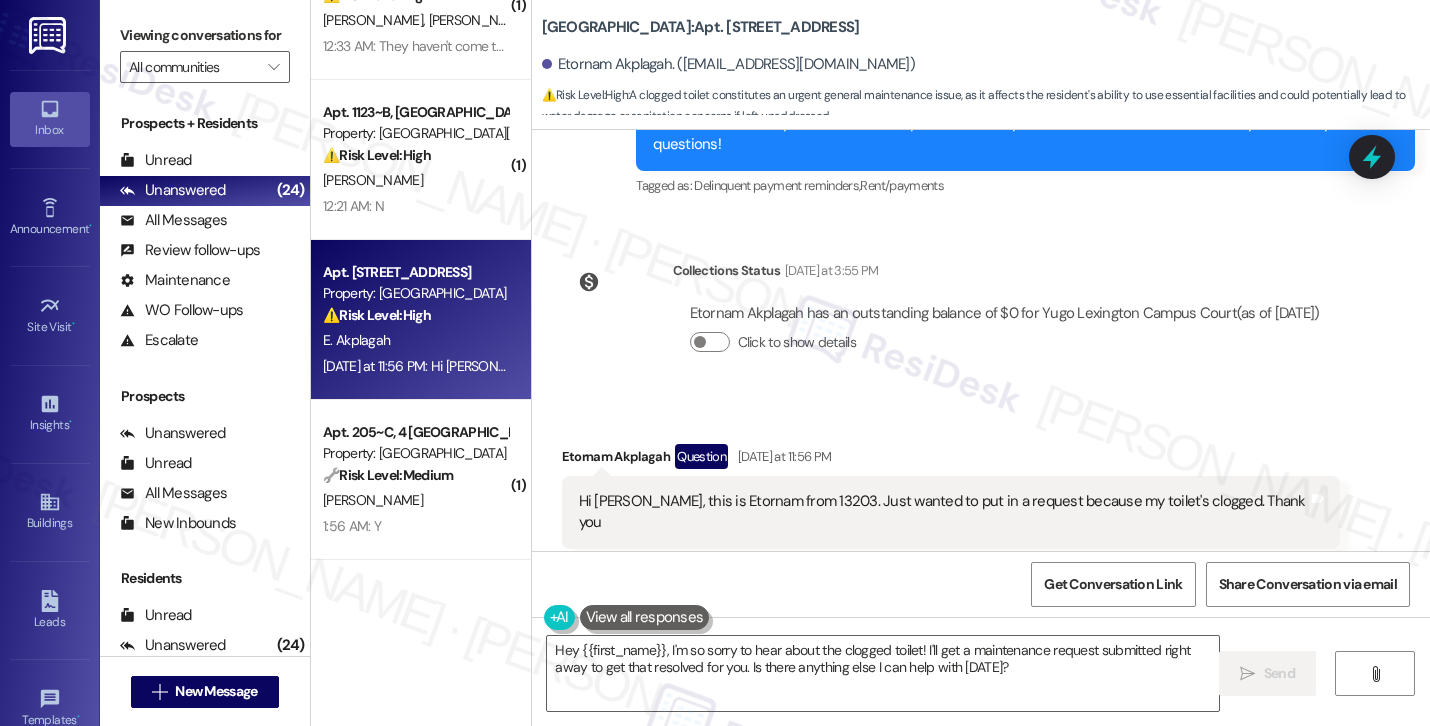 click on "Etornam Akplagah Question Yesterday at 11:56 PM" at bounding box center [951, 460] 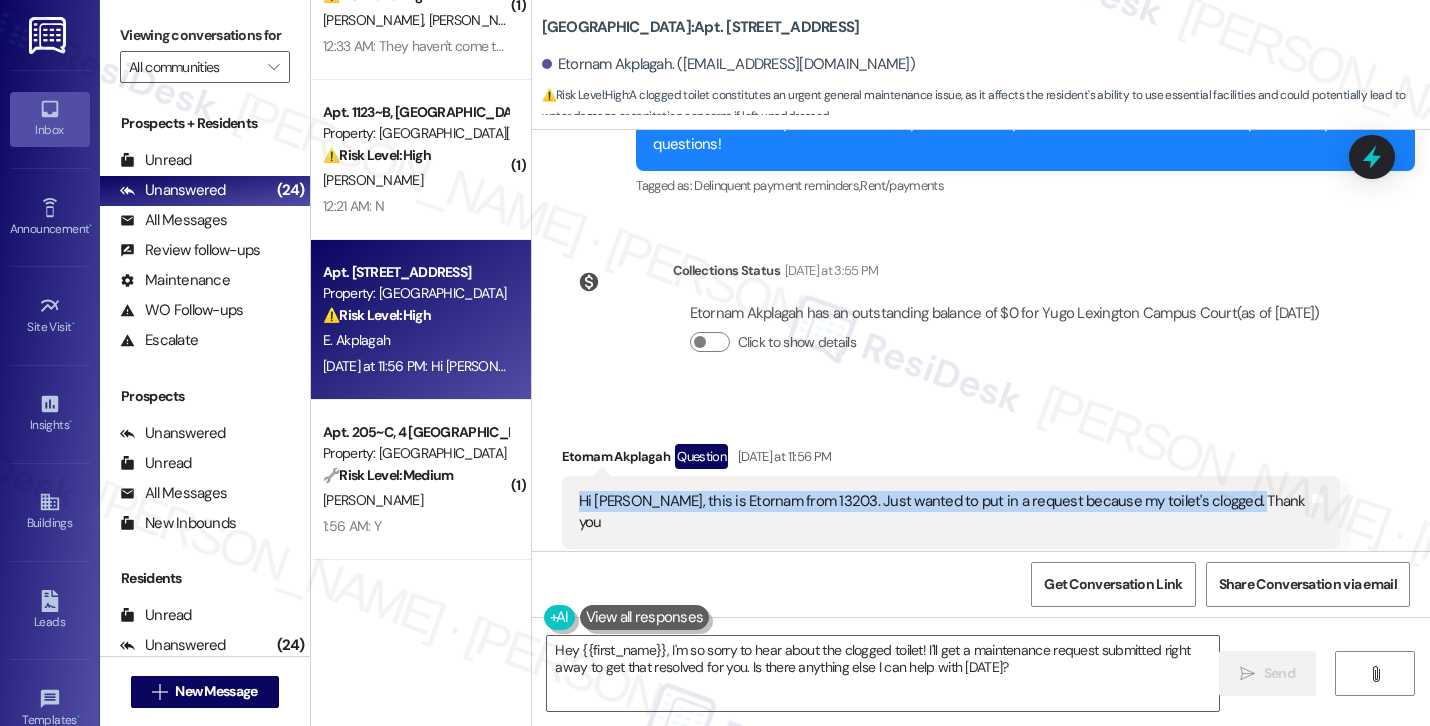 drag, startPoint x: 567, startPoint y: 474, endPoint x: 1202, endPoint y: 492, distance: 635.25507 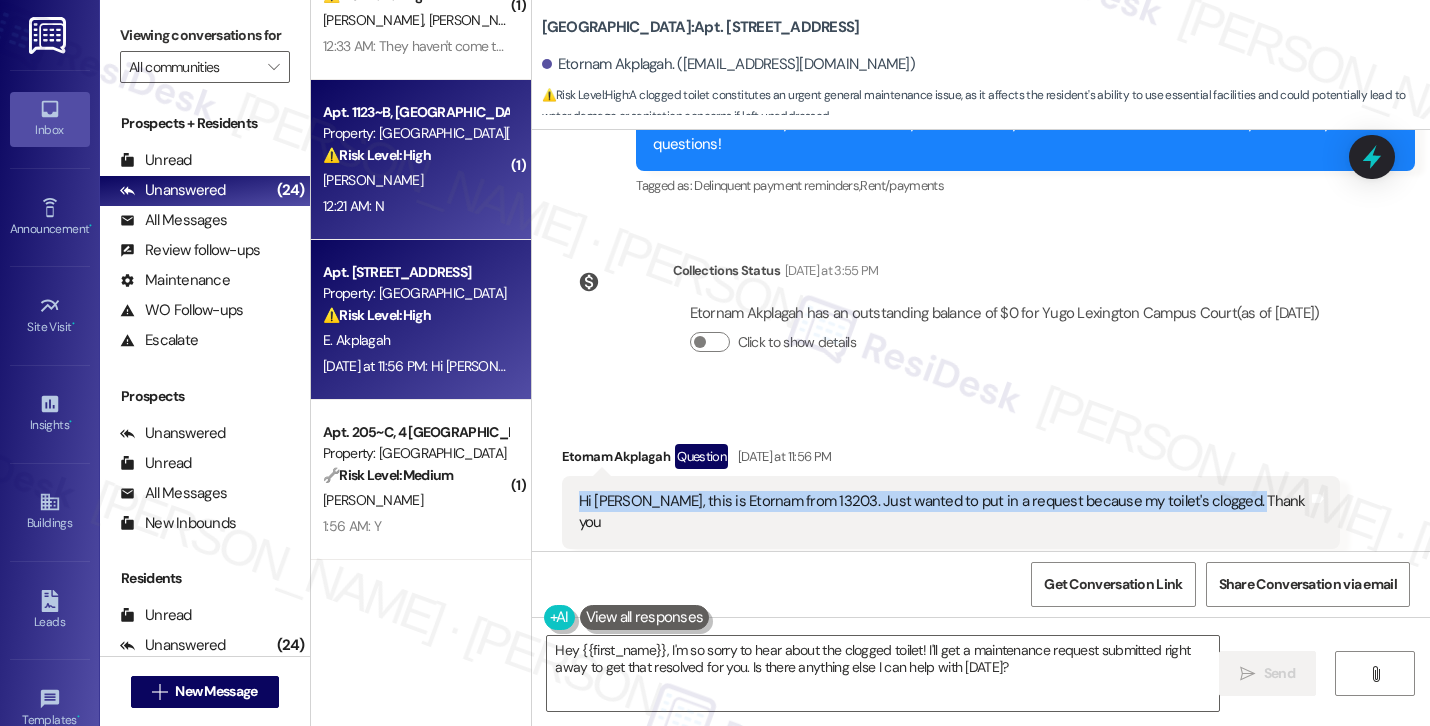 copy on "Hi Sara, this is Etornam from 13203. Just wanted to put in a request because my toilet's clogged. Thank you" 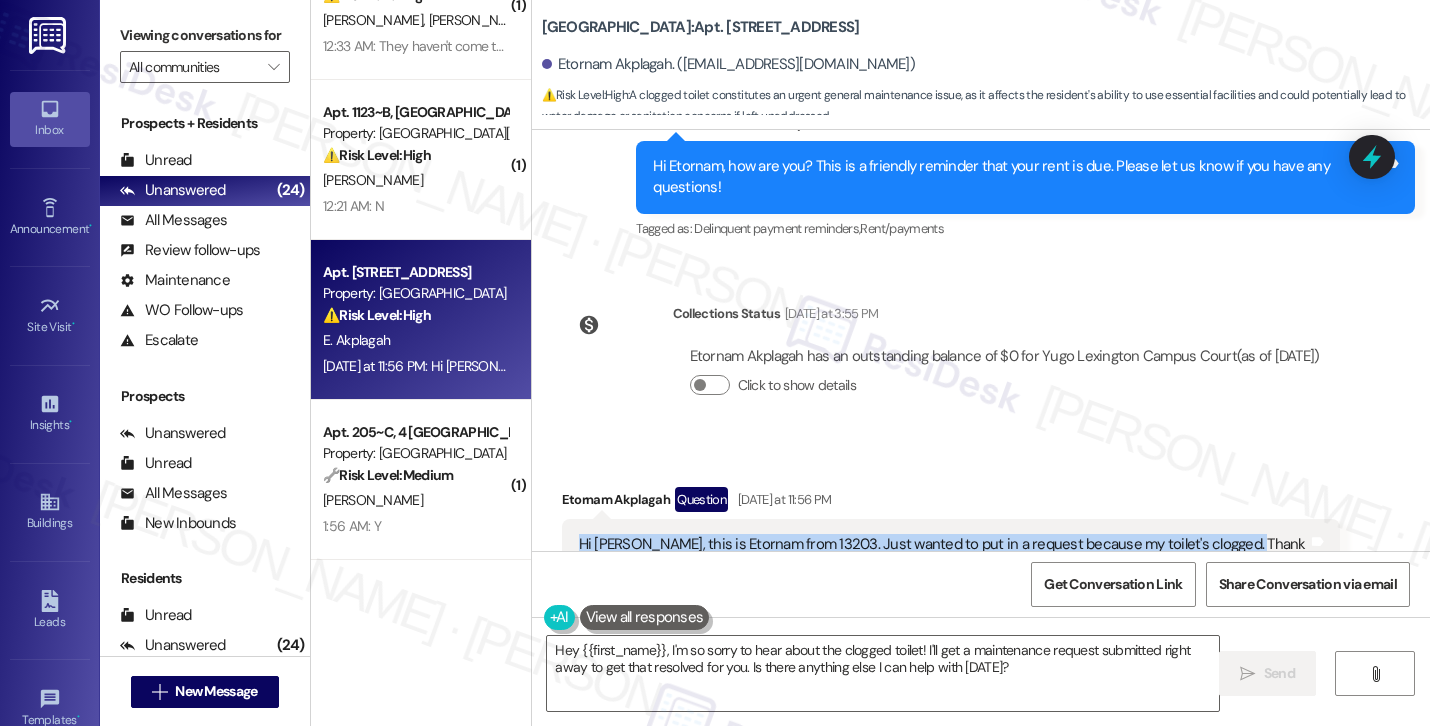 scroll, scrollTop: 3507, scrollLeft: 0, axis: vertical 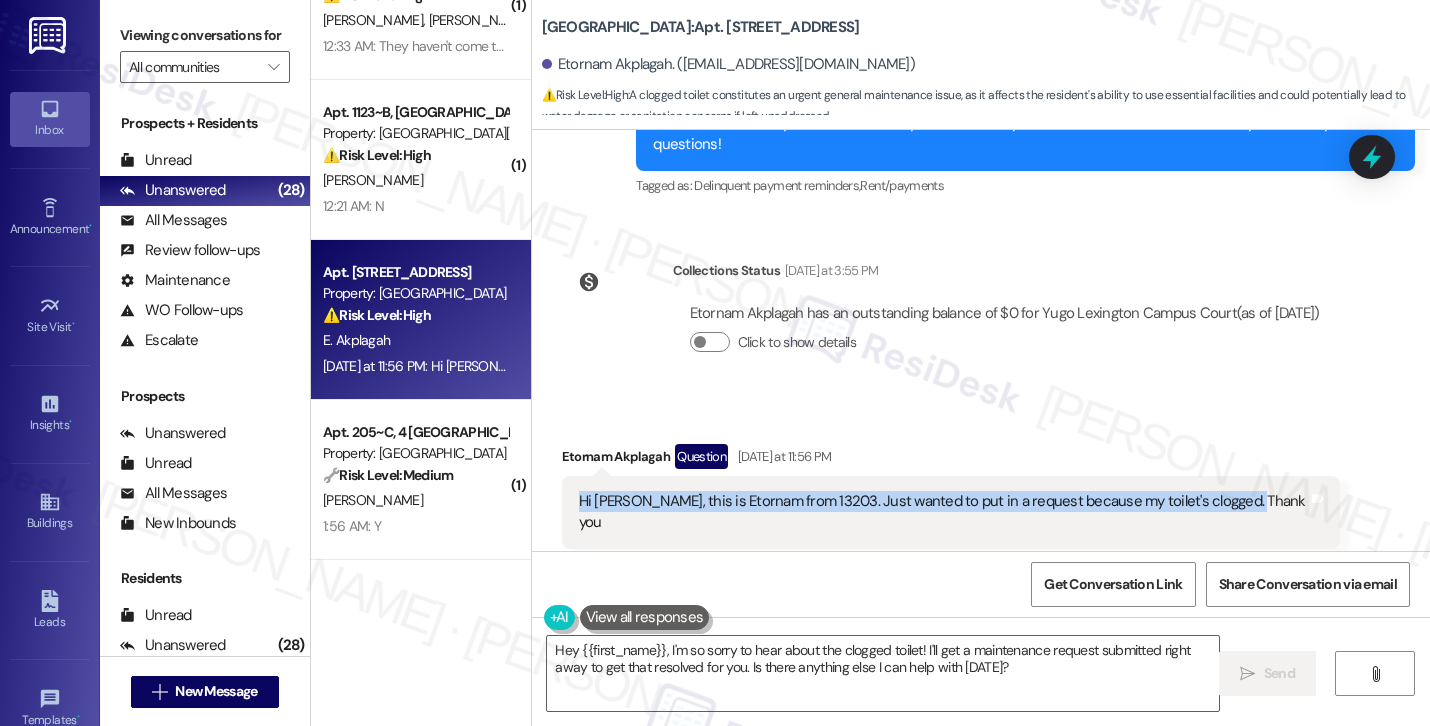 click at bounding box center (645, 617) 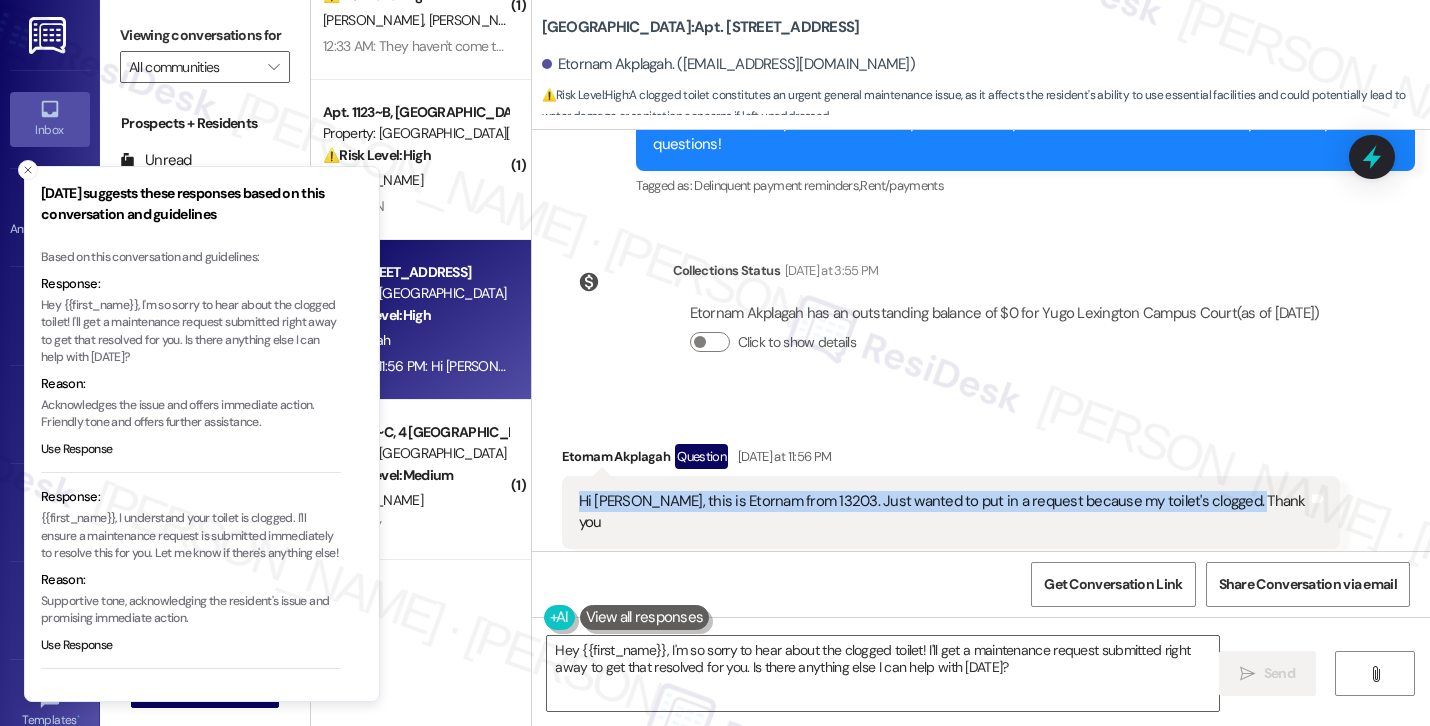 click on "{{first_name}}, I understand your toilet is clogged. I'll ensure a maintenance request is submitted immediately to resolve this for you. Let me know if there's anything else!" at bounding box center [191, 536] 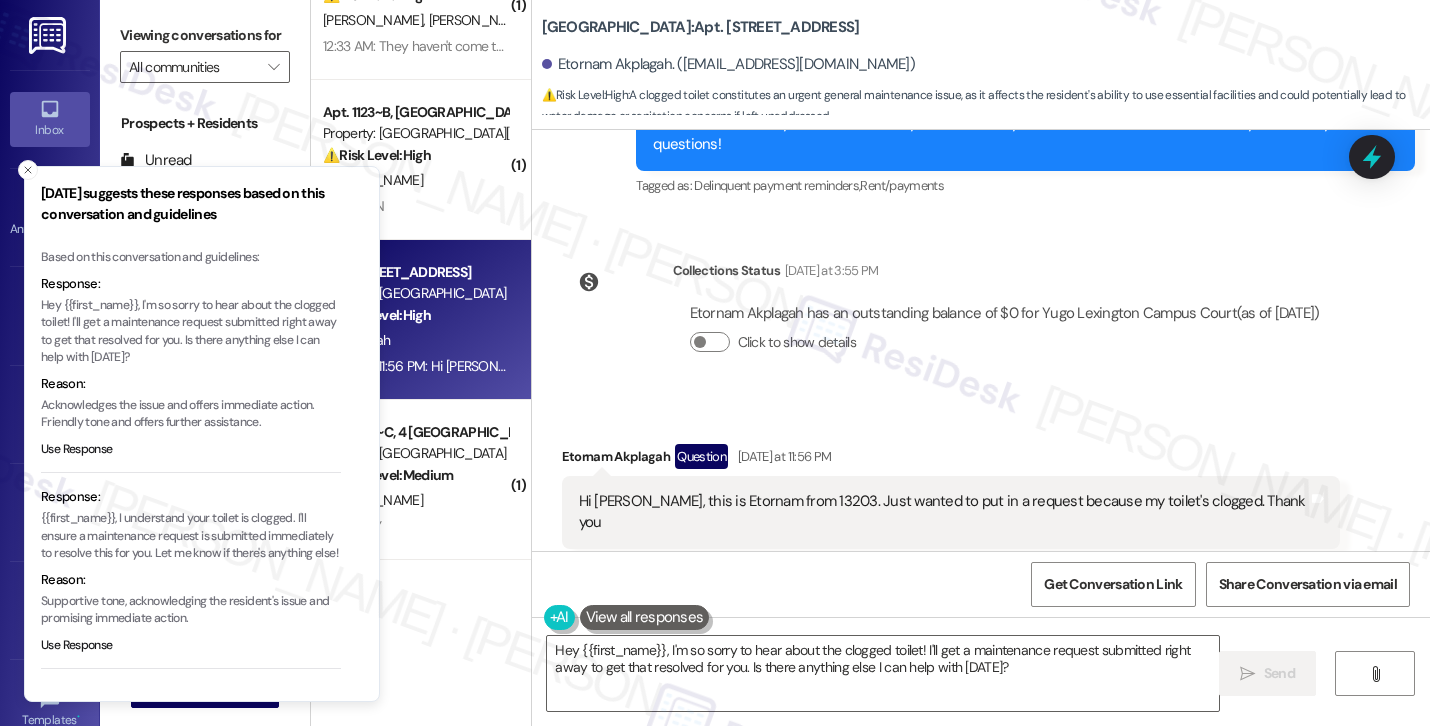 click on "{{first_name}}, I understand your toilet is clogged. I'll ensure a maintenance request is submitted immediately to resolve this for you. Let me know if there's anything else!" at bounding box center [191, 536] 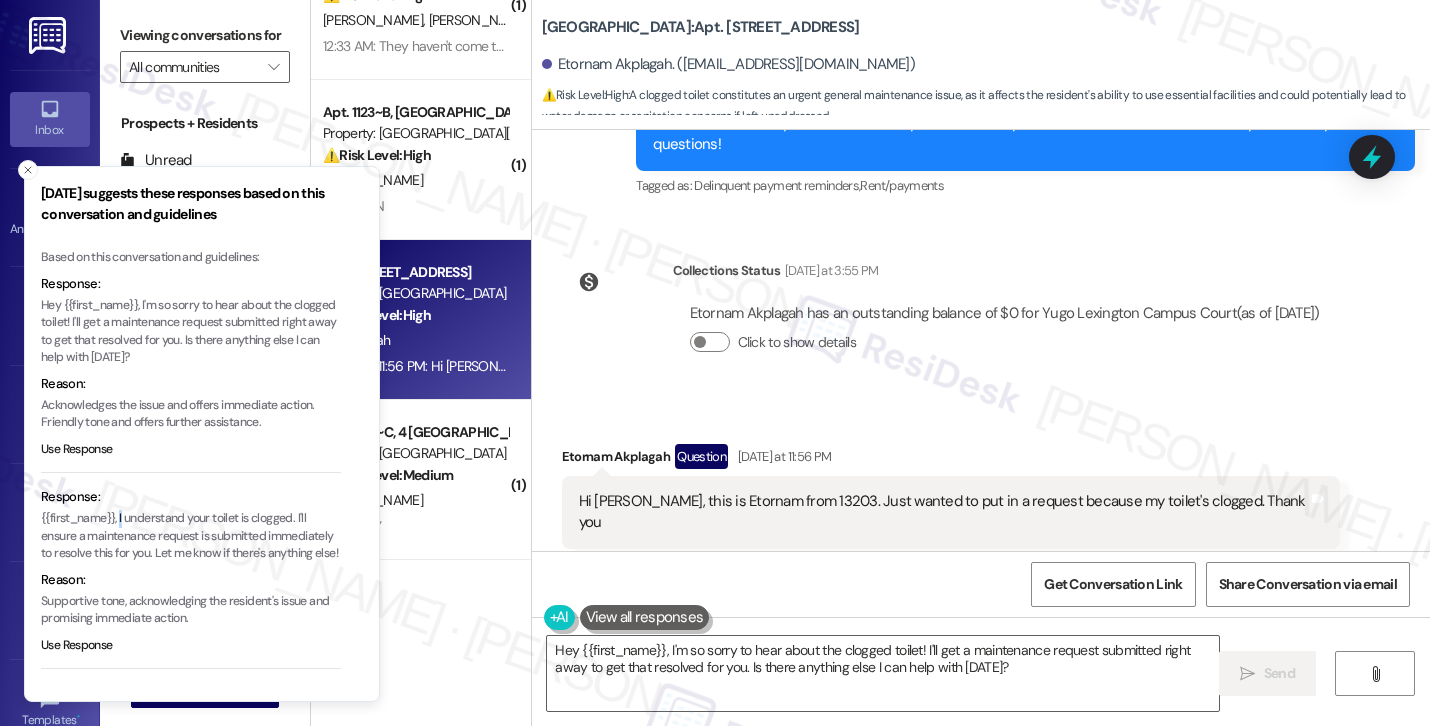 type 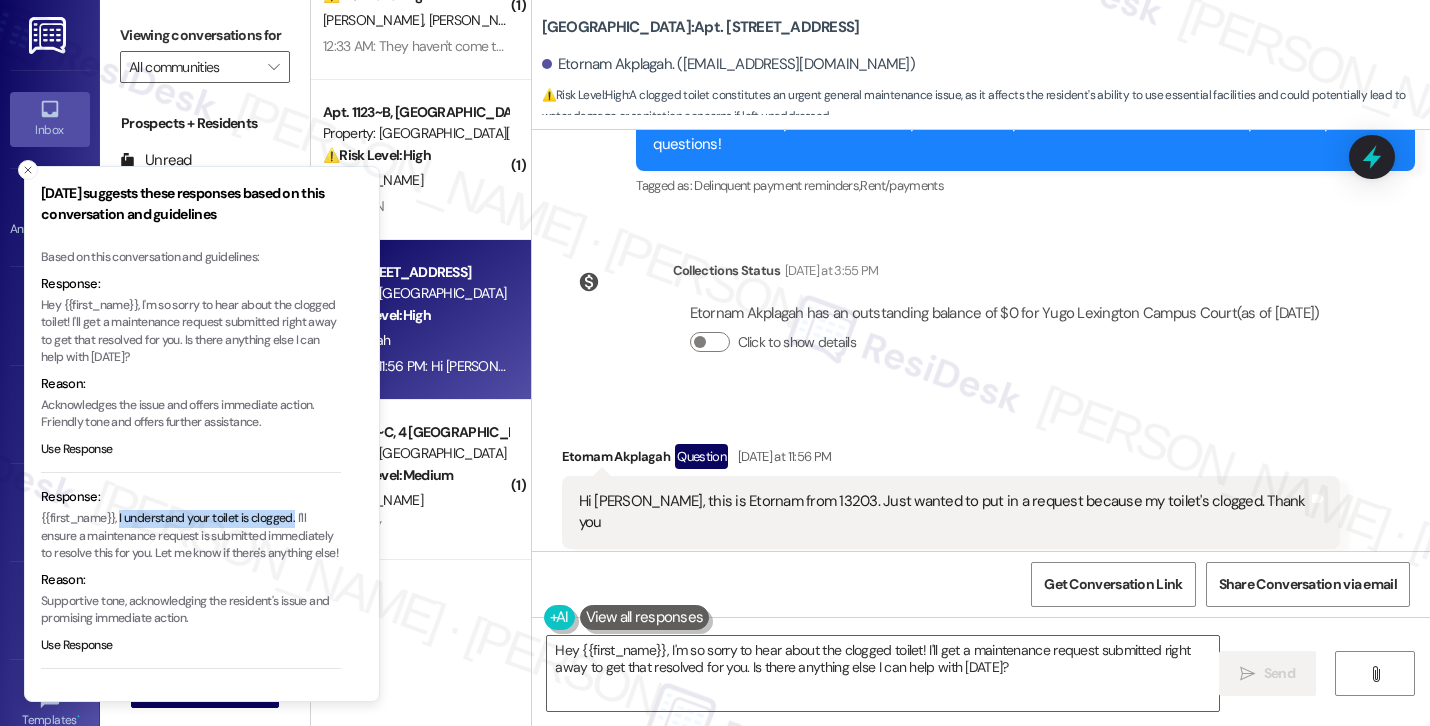 copy on "I understand your toilet is clogged." 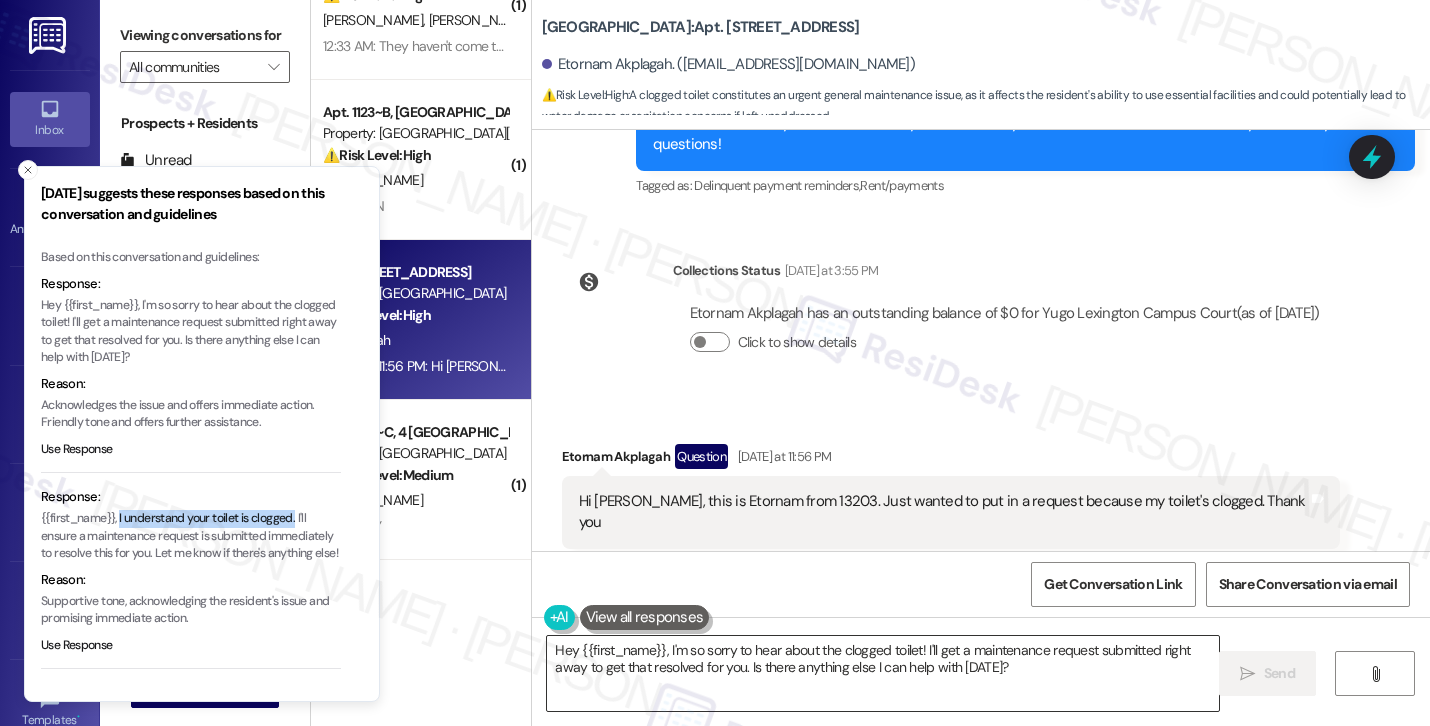 click on "Hey {{first_name}}, I'm so sorry to hear about the clogged toilet! I'll get a maintenance request submitted right away to get that resolved for you. Is there anything else I can help with today?" at bounding box center (883, 673) 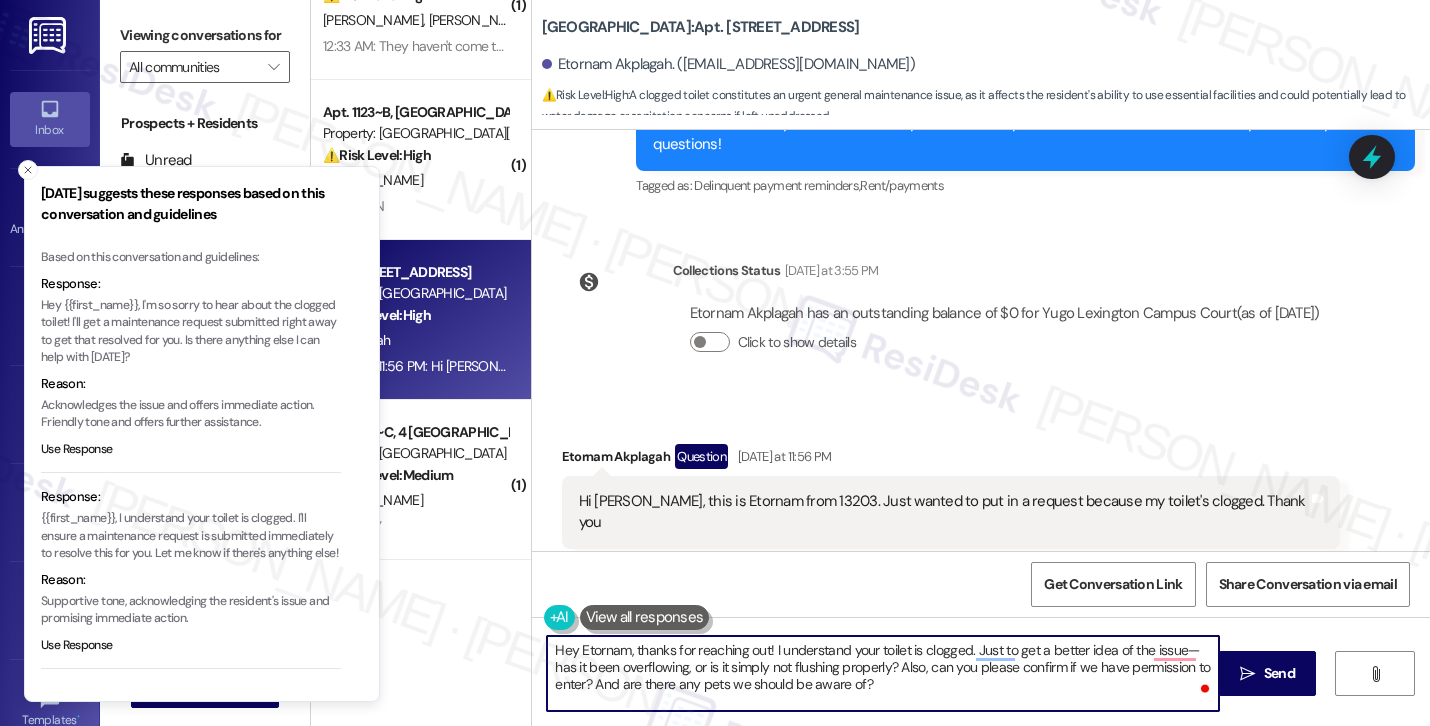click on "Hey Etornam, thanks for reaching out! I understand your toilet is clogged. Just to get a better idea of the issue—has it been overflowing, or is it simply not flushing properly? Also, can you please confirm if we have permission to enter? And are there any pets we should be aware of?" at bounding box center [883, 673] 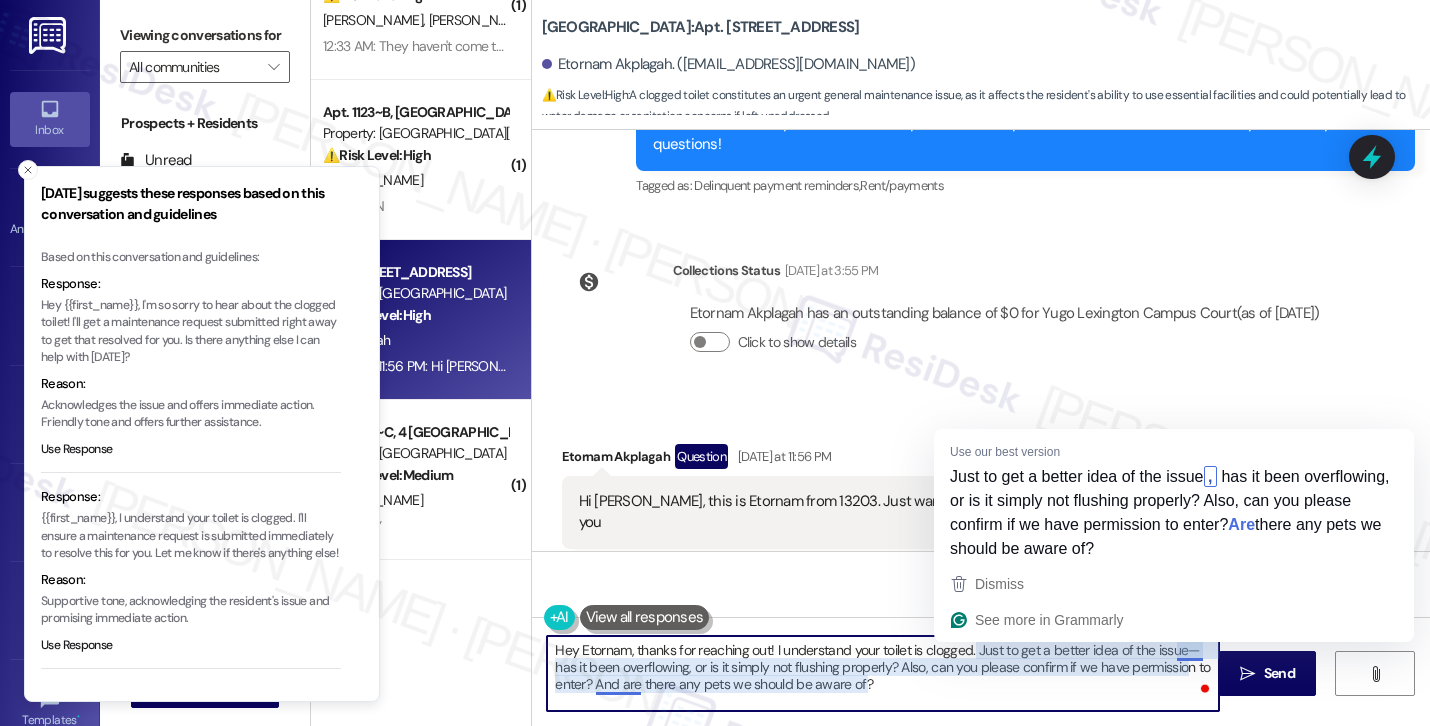 click on "Hey Etornam, thanks for reaching out! I understand your toilet is clogged. Just to get a better idea of the issue—has it been overflowing, or is it simply not flushing properly? Also, can you please confirm if we have permission to enter? And are there any pets we should be aware of?" at bounding box center [883, 673] 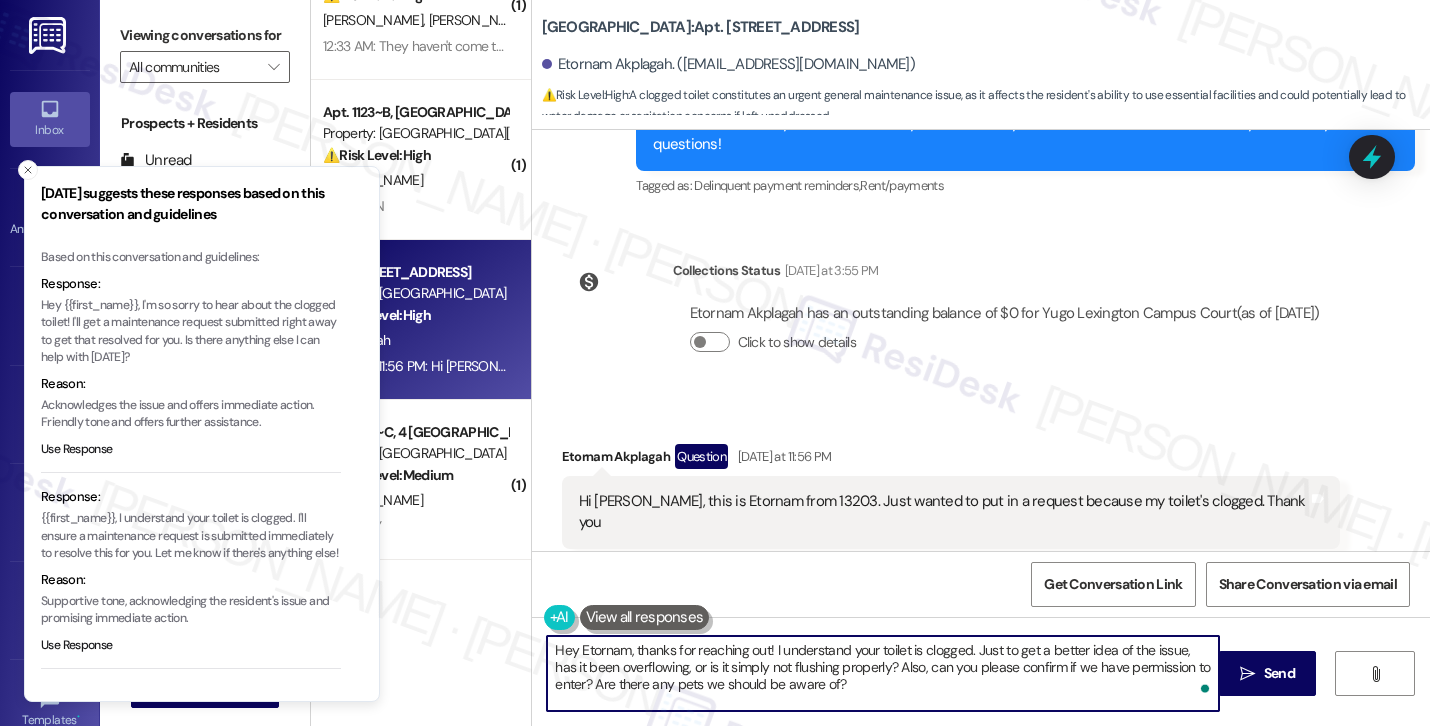 click on "Hey Etornam, thanks for reaching out! I understand your toilet is clogged. Just to get a better idea of the issue, has it been overflowing, or is it simply not flushing properly? Also, can you please confirm if we have permission to enter? Are there any pets we should be aware of?" at bounding box center (883, 673) 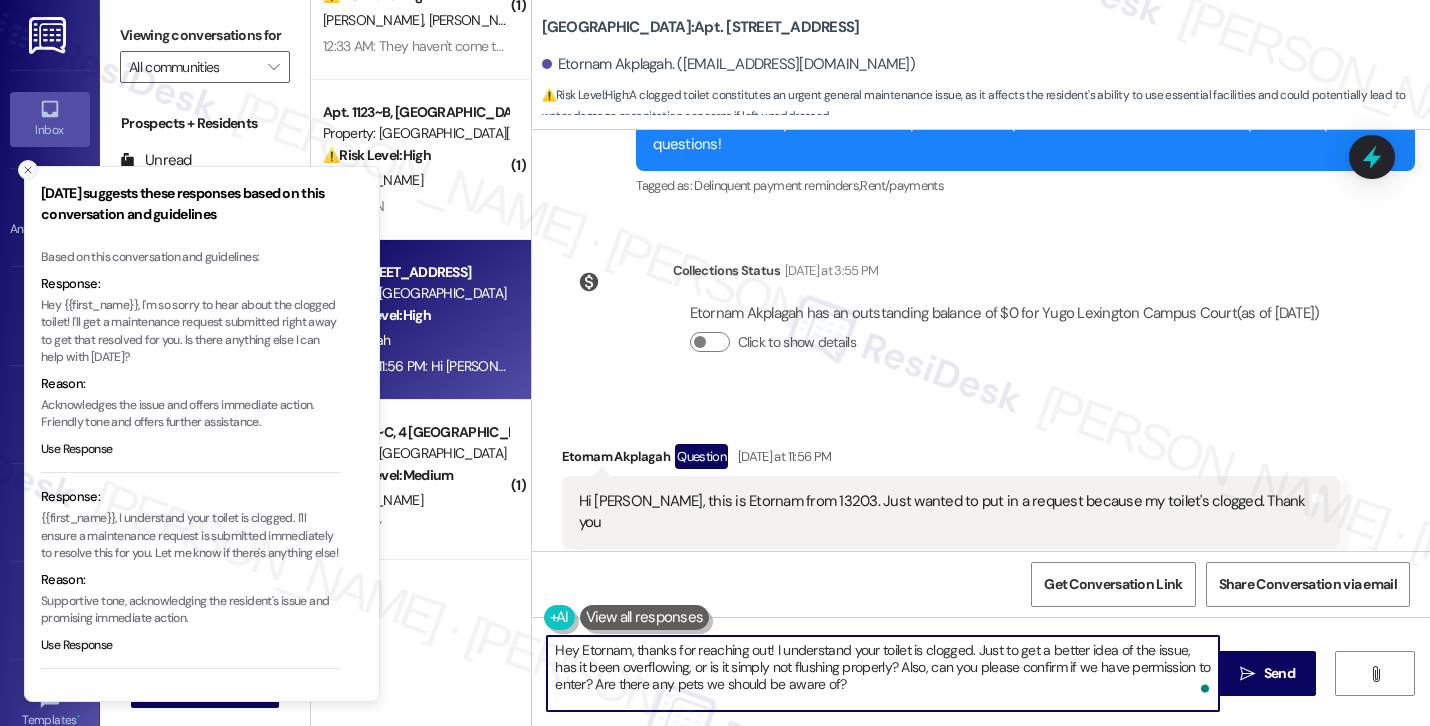 type on "Hey Etornam, thanks for reaching out! I understand your toilet is clogged. Just to get a better idea of the issue, has it been overflowing, or is it simply not flushing properly? Also, can you please confirm if we have permission to enter? Are there any pets we should be aware of?" 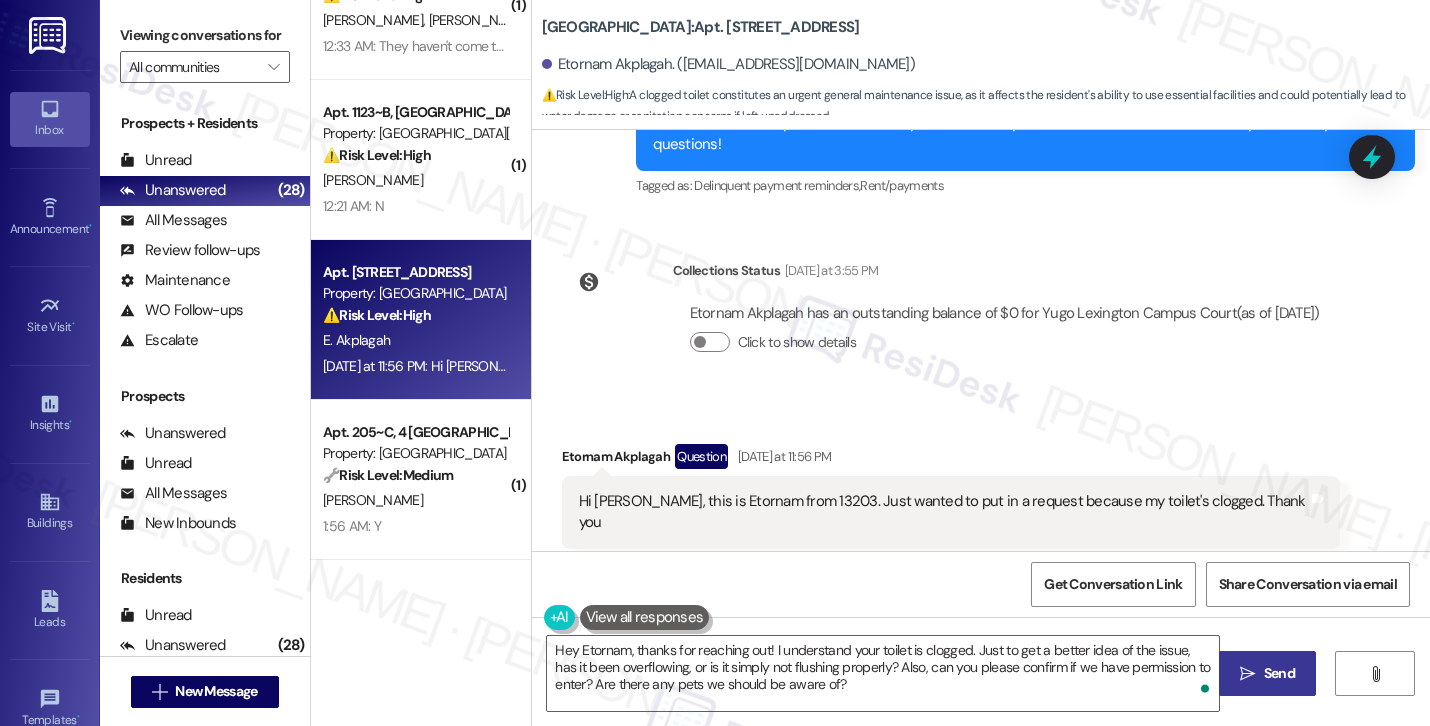 click on "" at bounding box center [1247, 674] 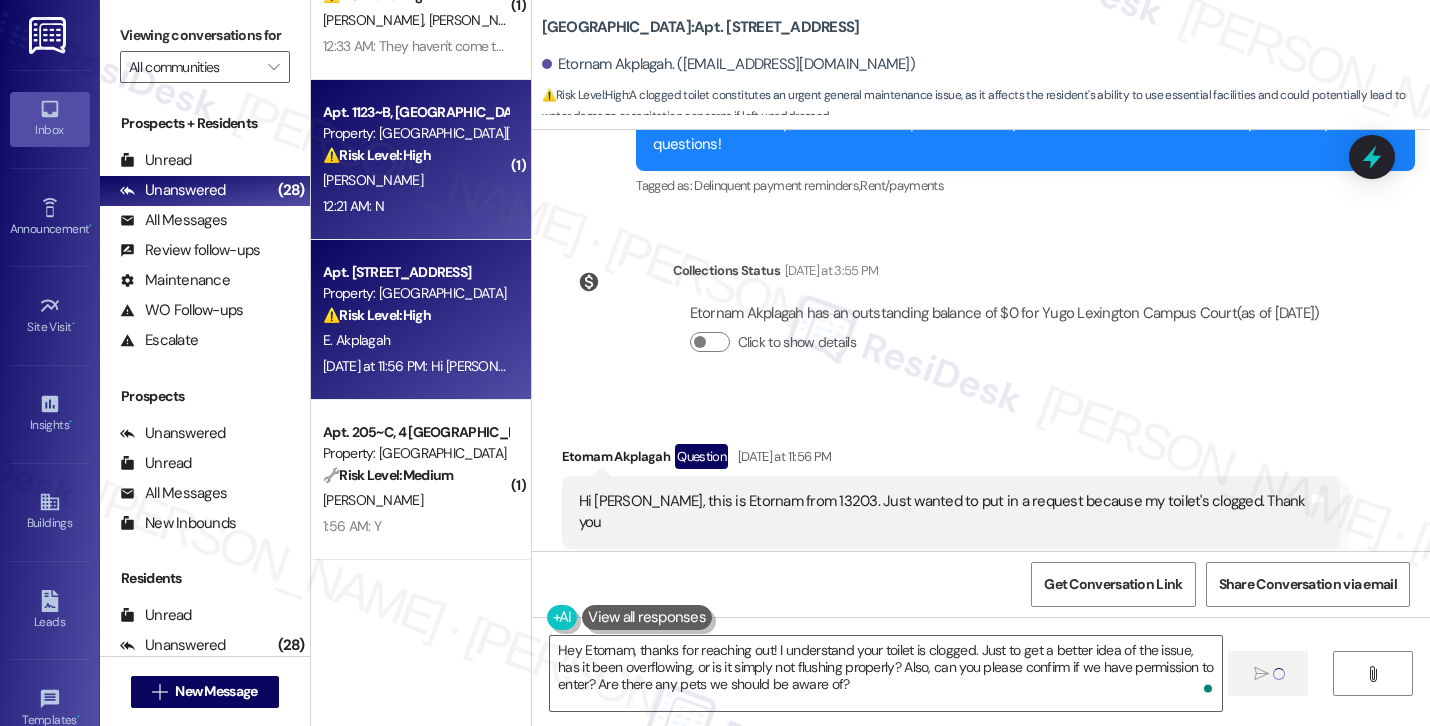 scroll, scrollTop: 73, scrollLeft: 0, axis: vertical 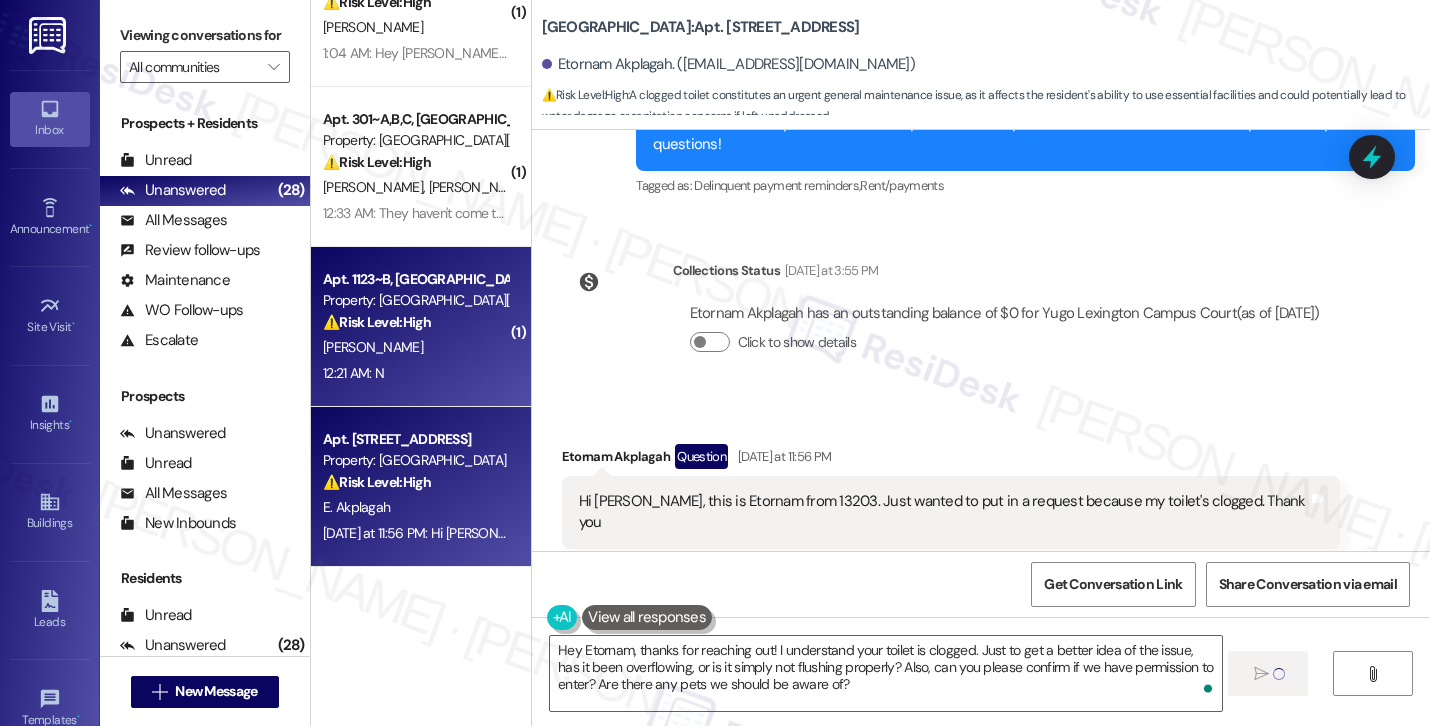 type 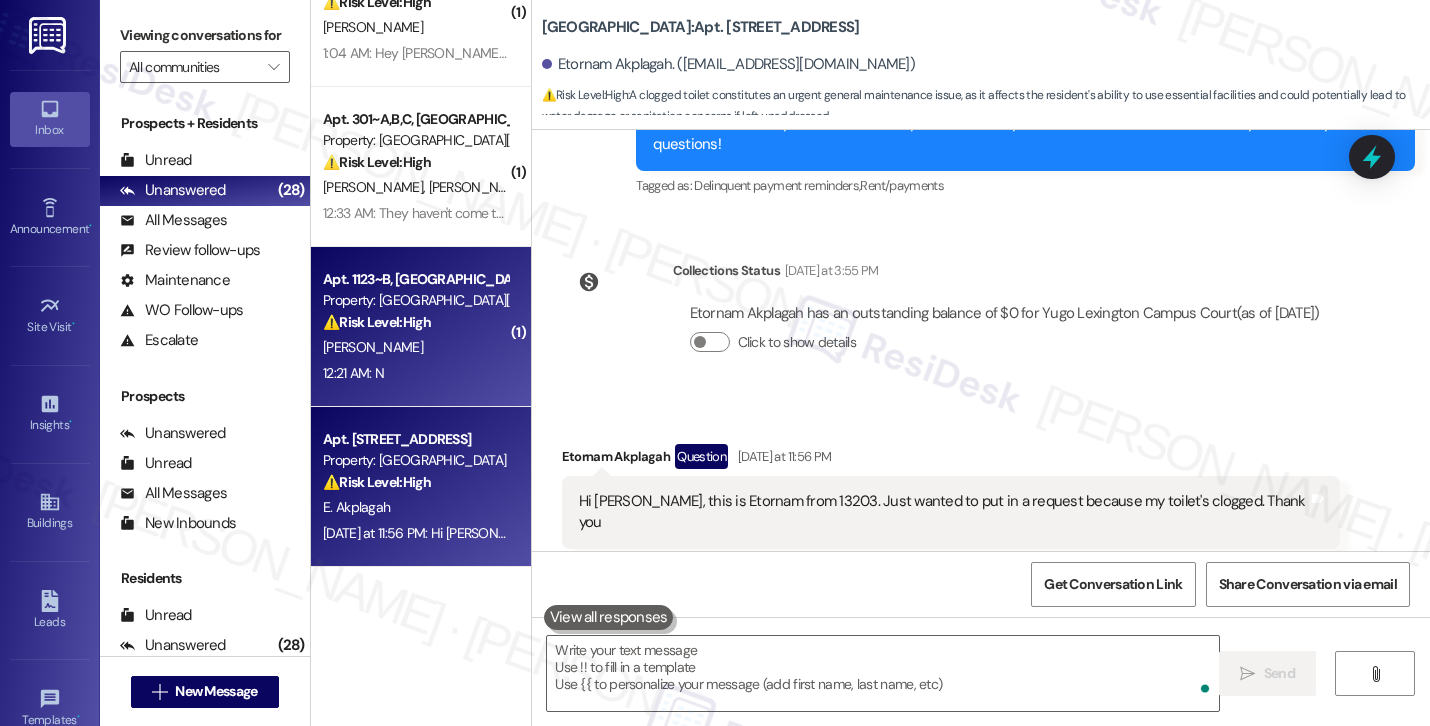 scroll, scrollTop: 3506, scrollLeft: 0, axis: vertical 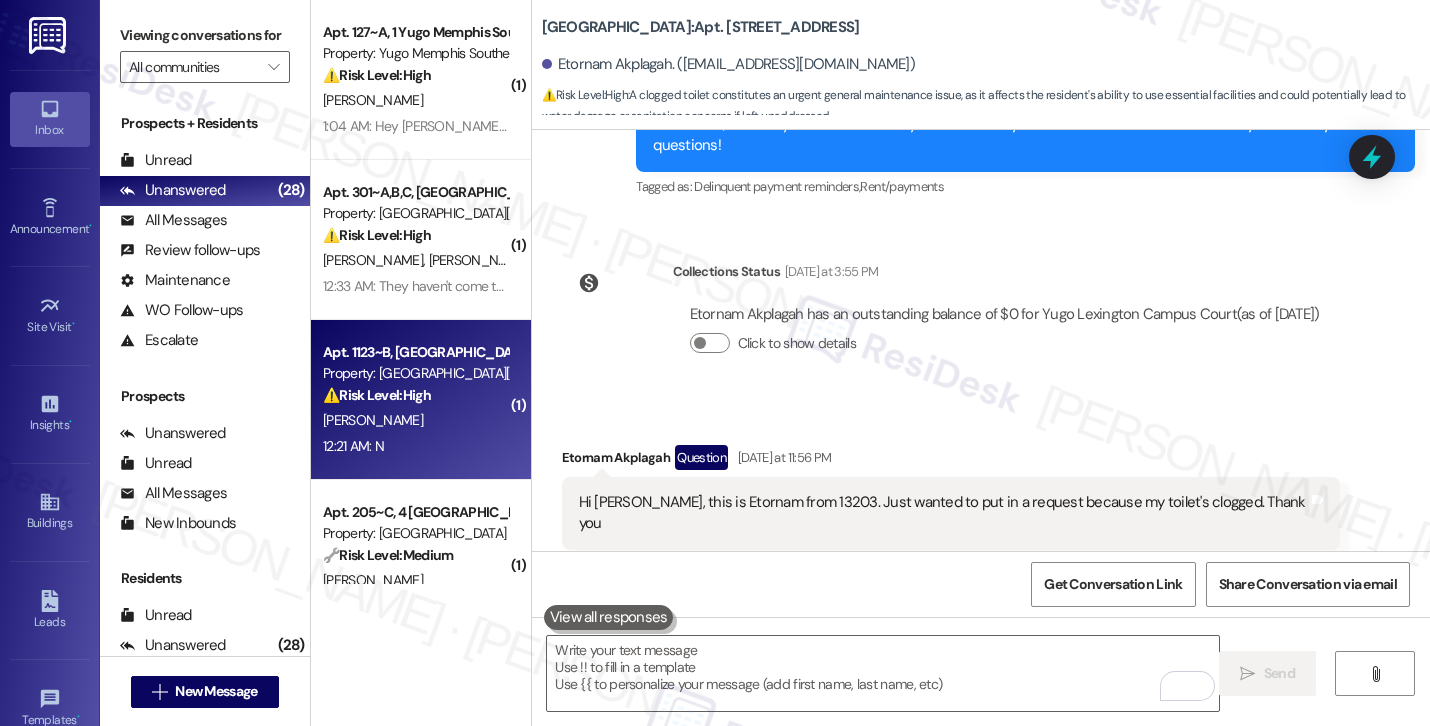 click on "12:21 AM: N 12:21 AM: N" at bounding box center (415, 446) 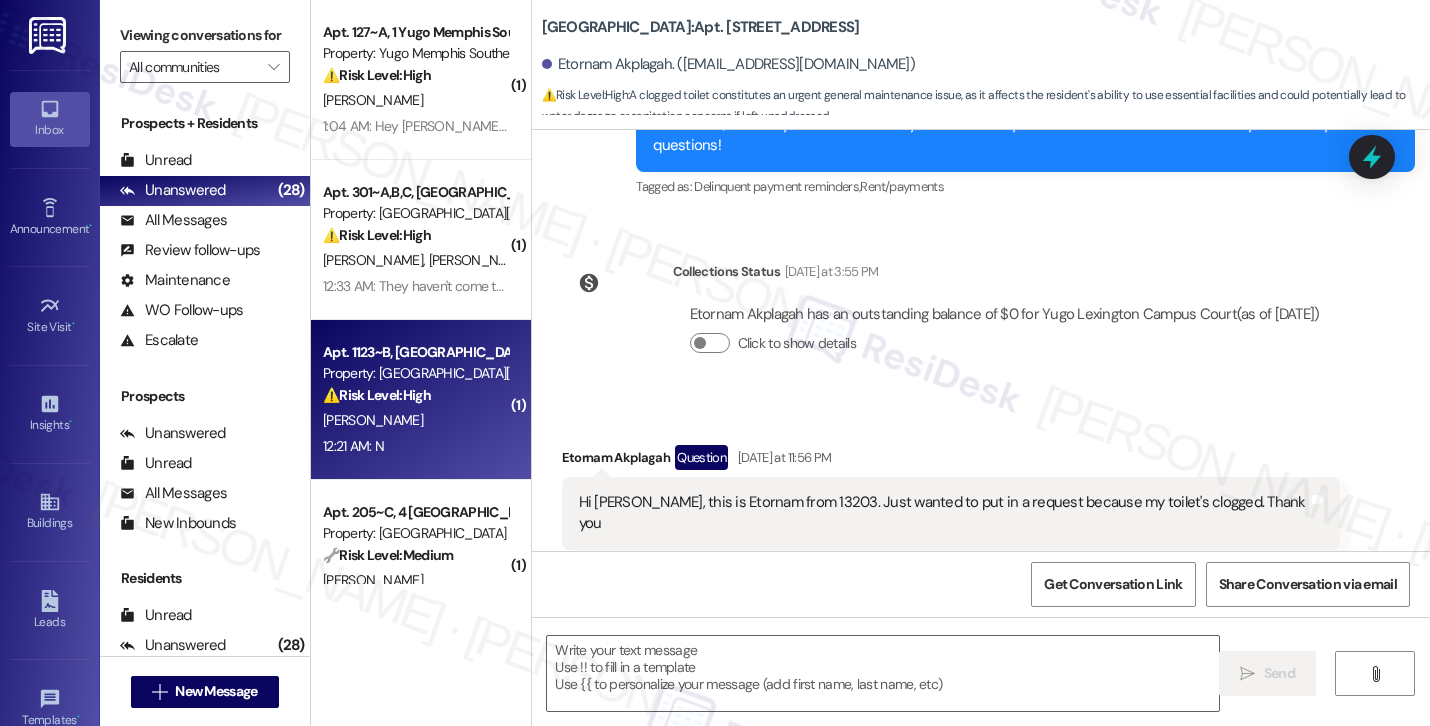 type on "Fetching suggested responses. Please feel free to read through the conversation in the meantime." 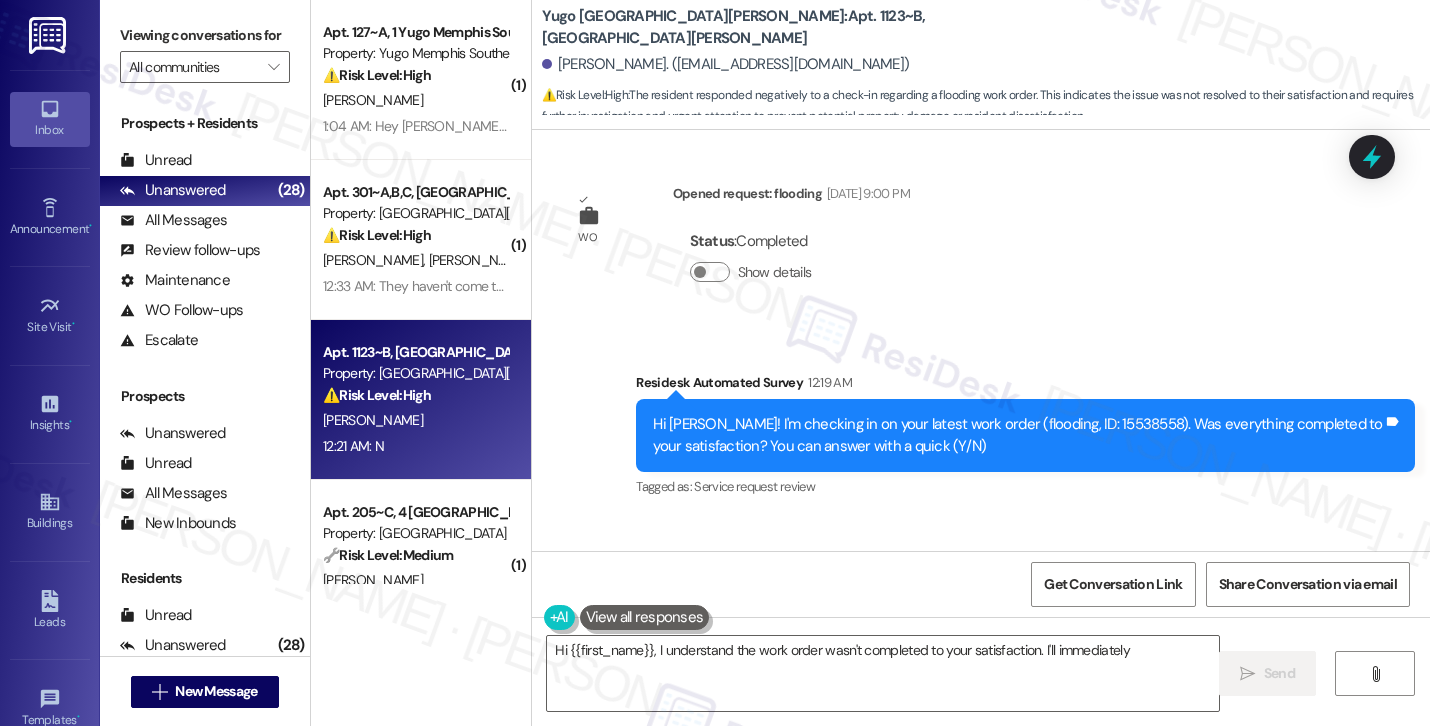 scroll, scrollTop: 1636, scrollLeft: 0, axis: vertical 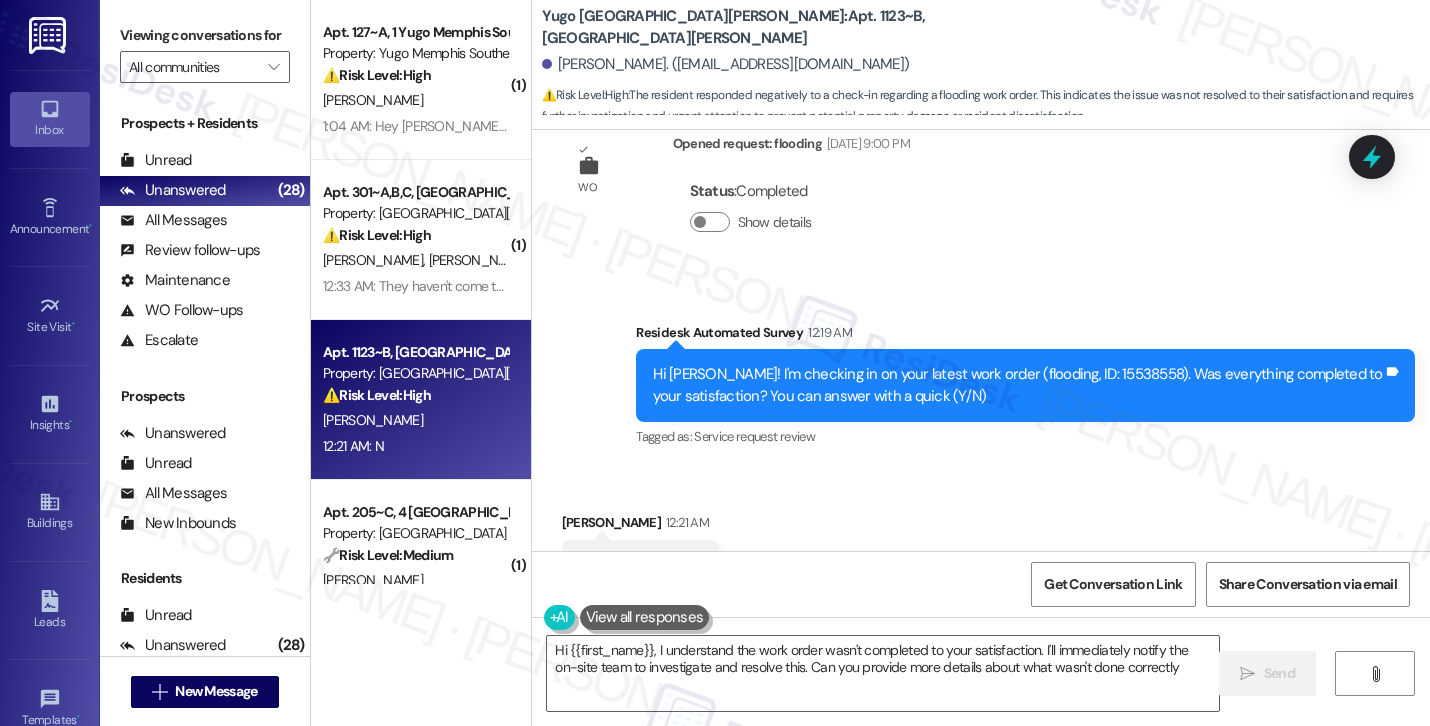 type on "Hi {{first_name}}, I understand the work order wasn't completed to your satisfaction. I'll immediately notify the on-site team to investigate and resolve this. Can you provide more details about what wasn't done correctly?" 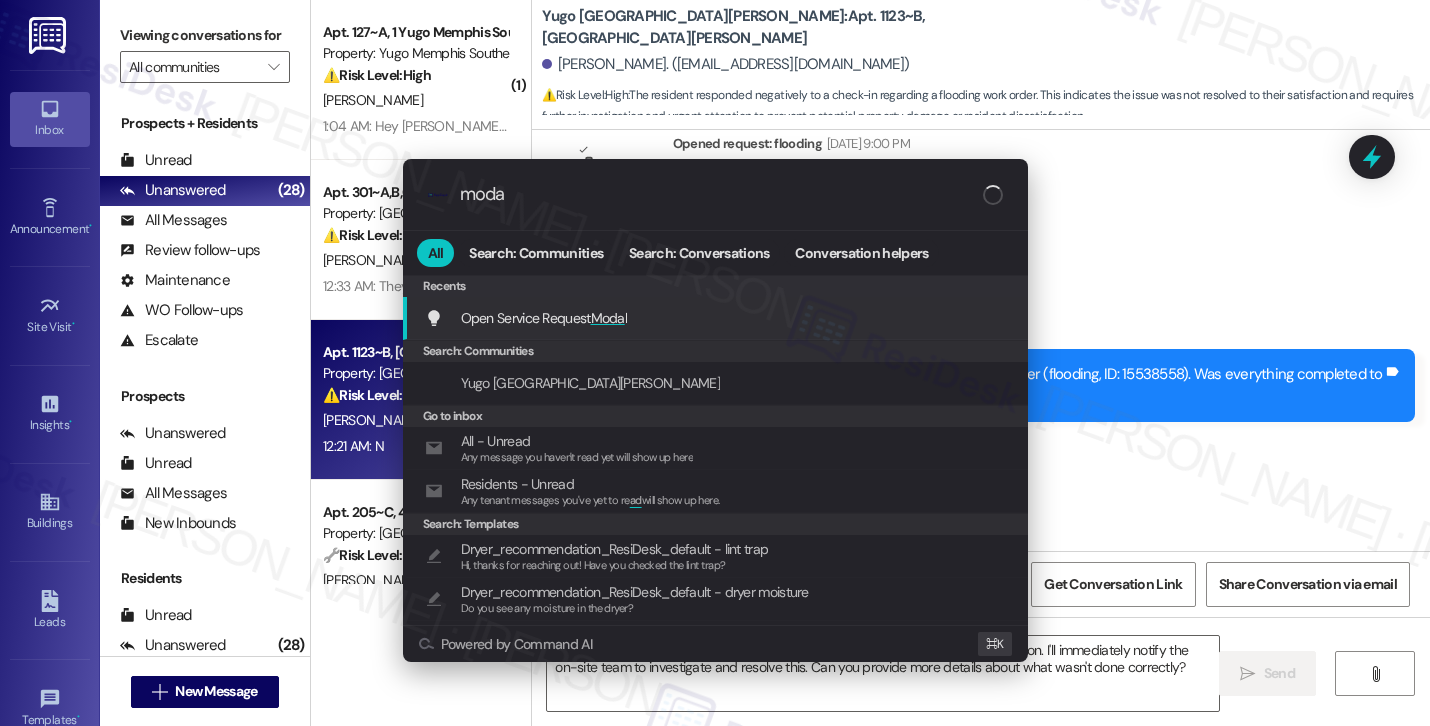 type on "modal" 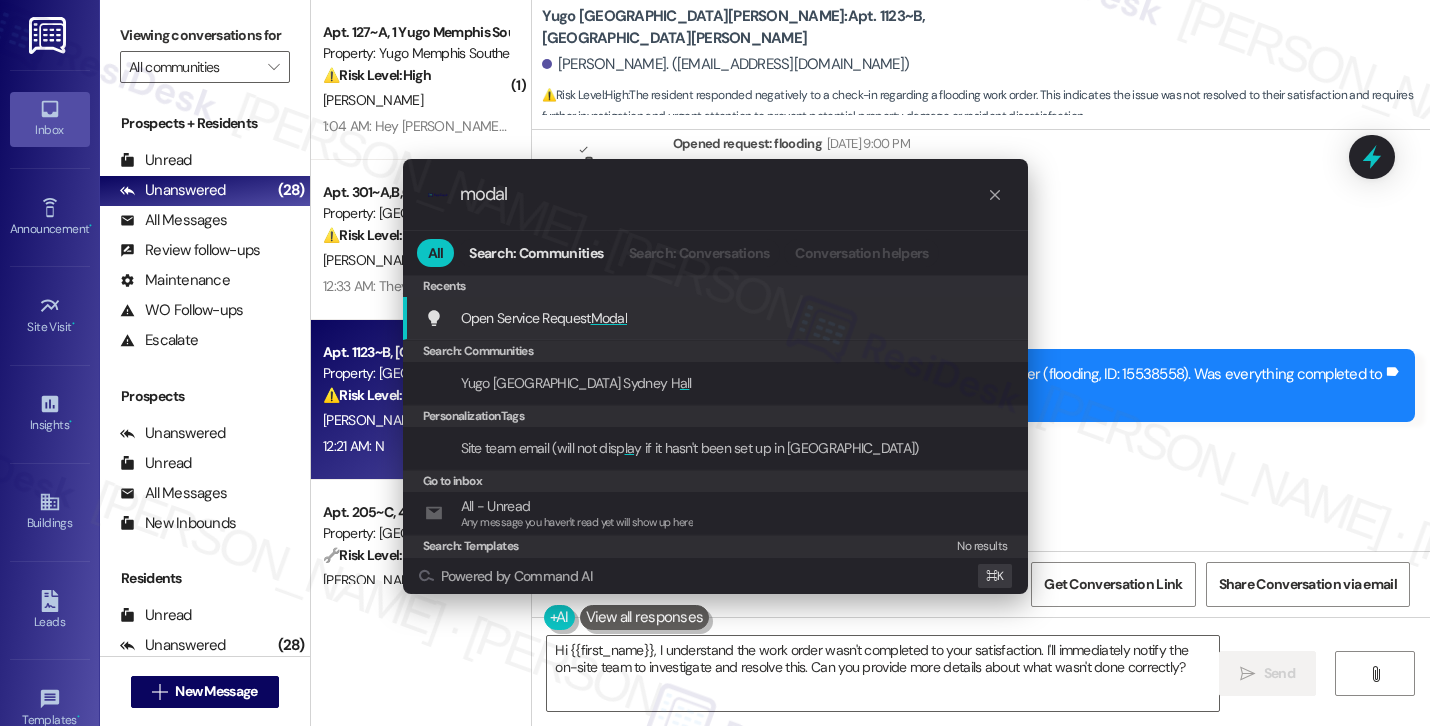 click on "Open Service Request  Modal Add shortcut" at bounding box center [717, 318] 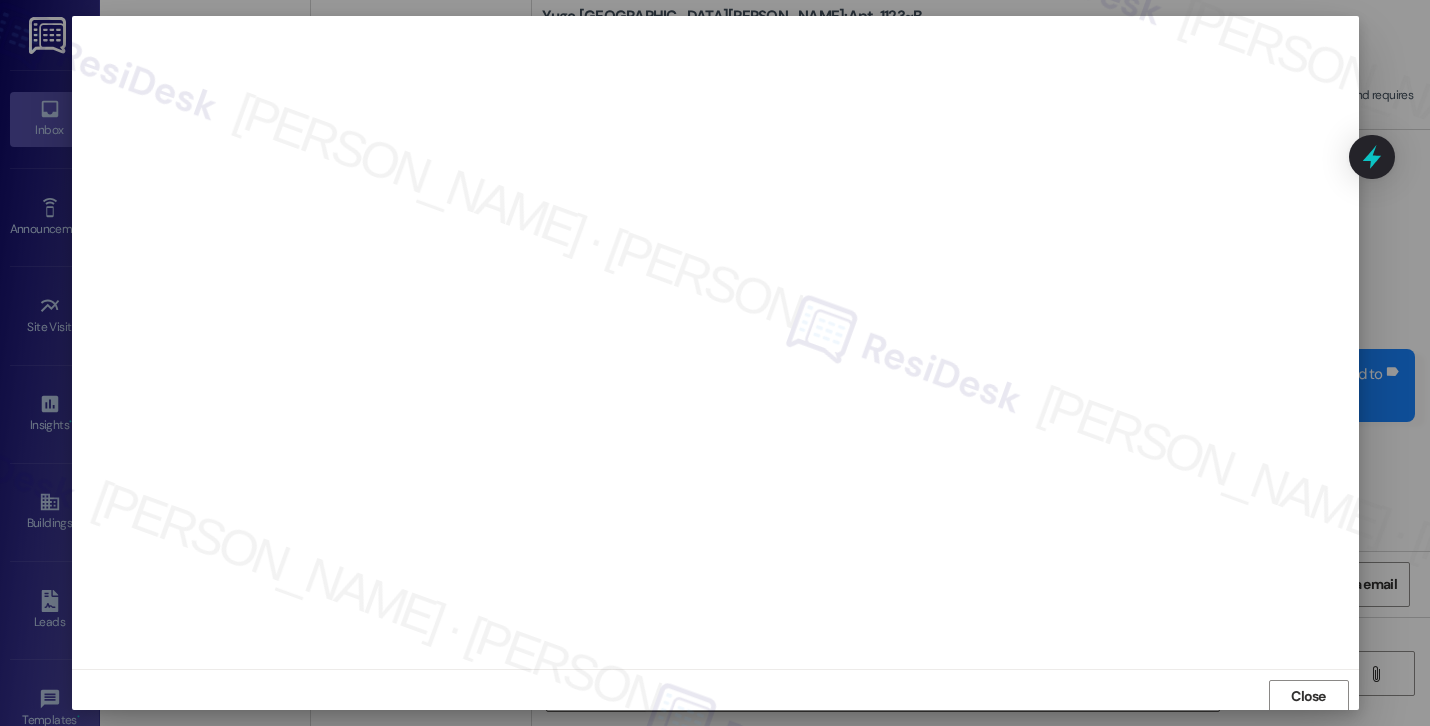 scroll, scrollTop: 2, scrollLeft: 0, axis: vertical 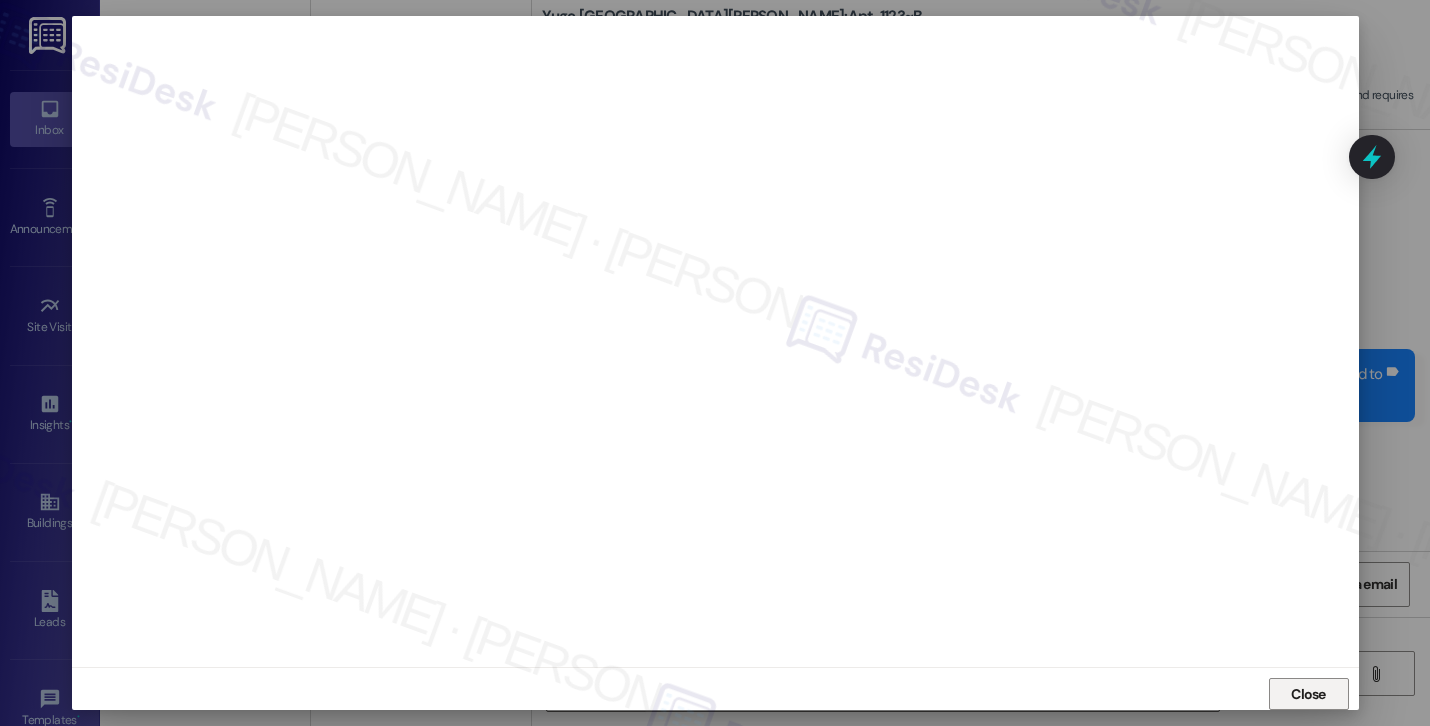 click on "Close" at bounding box center [1308, 694] 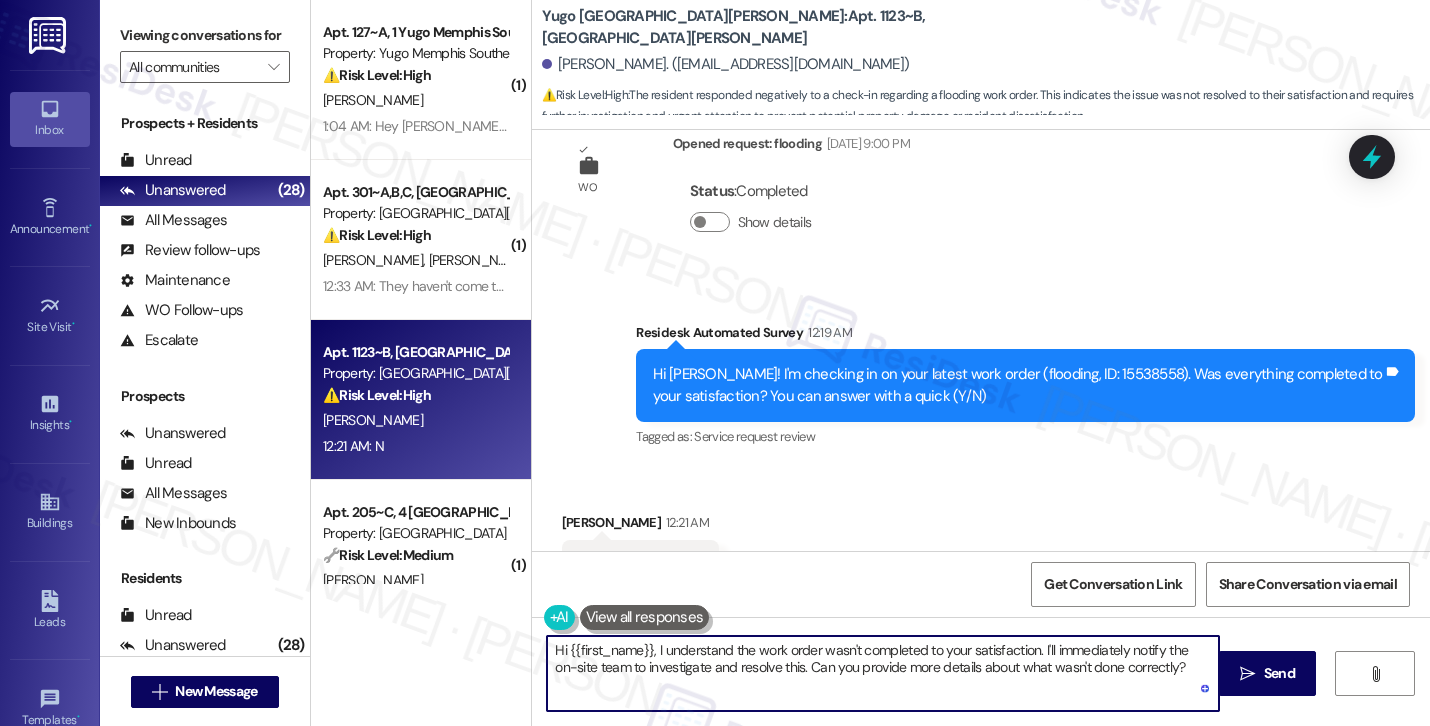 drag, startPoint x: 647, startPoint y: 648, endPoint x: 1034, endPoint y: 653, distance: 387.0323 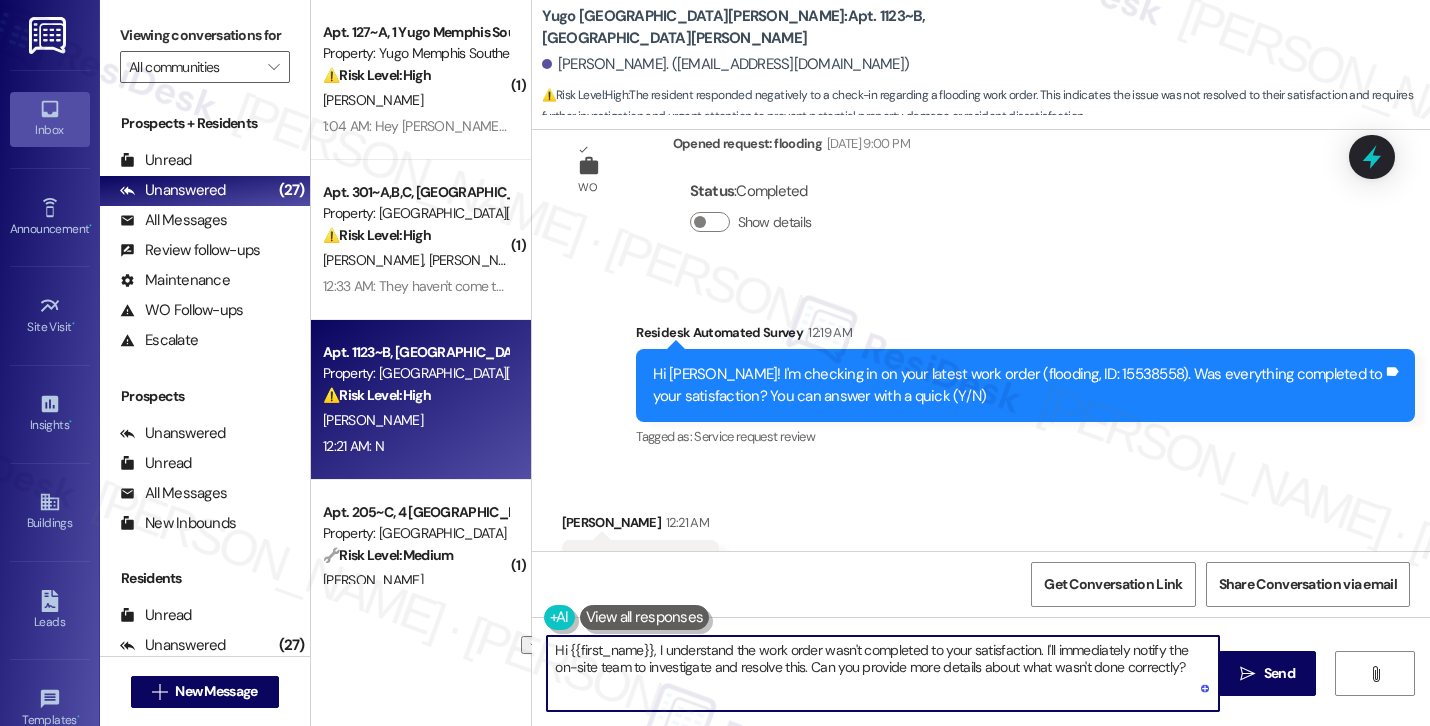 click on "Hi {{first_name}}, I understand the work order wasn't completed to your satisfaction. I'll immediately notify the on-site team to investigate and resolve this. Can you provide more details about what wasn't done correctly?" at bounding box center (883, 673) 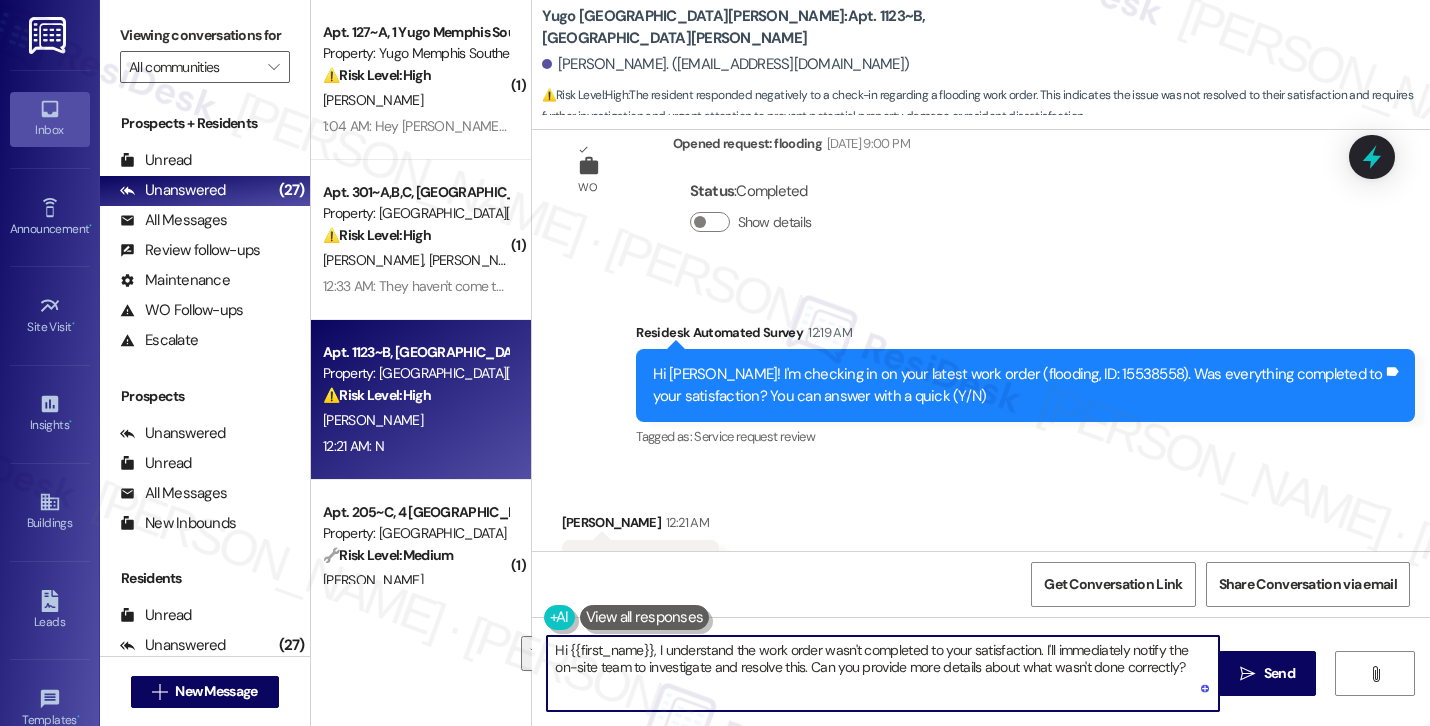 paste on "ey Kyla, thanks for your response. I understand the work order wasn’t completed to your satisfaction. I checked on the previous request and saw that the maintenance team noted they inspected the toilet and didn’t find any cracks in the tank or leaks from the water fill line. Your roommate mentioned it leaks randomly, but since it wasn’t actively leaking during the inspection, they weren’t able to identify the source of the issue.
The team recommended calling the office the next time it happens between 10 AM and 5 PM, Monday through Friday, so they can take a look while it’s occurring. They also mentioned they may need to reset the toilet and are working on getting the necessary part just in case. Just to confirm—are you still experiencing the same issue" 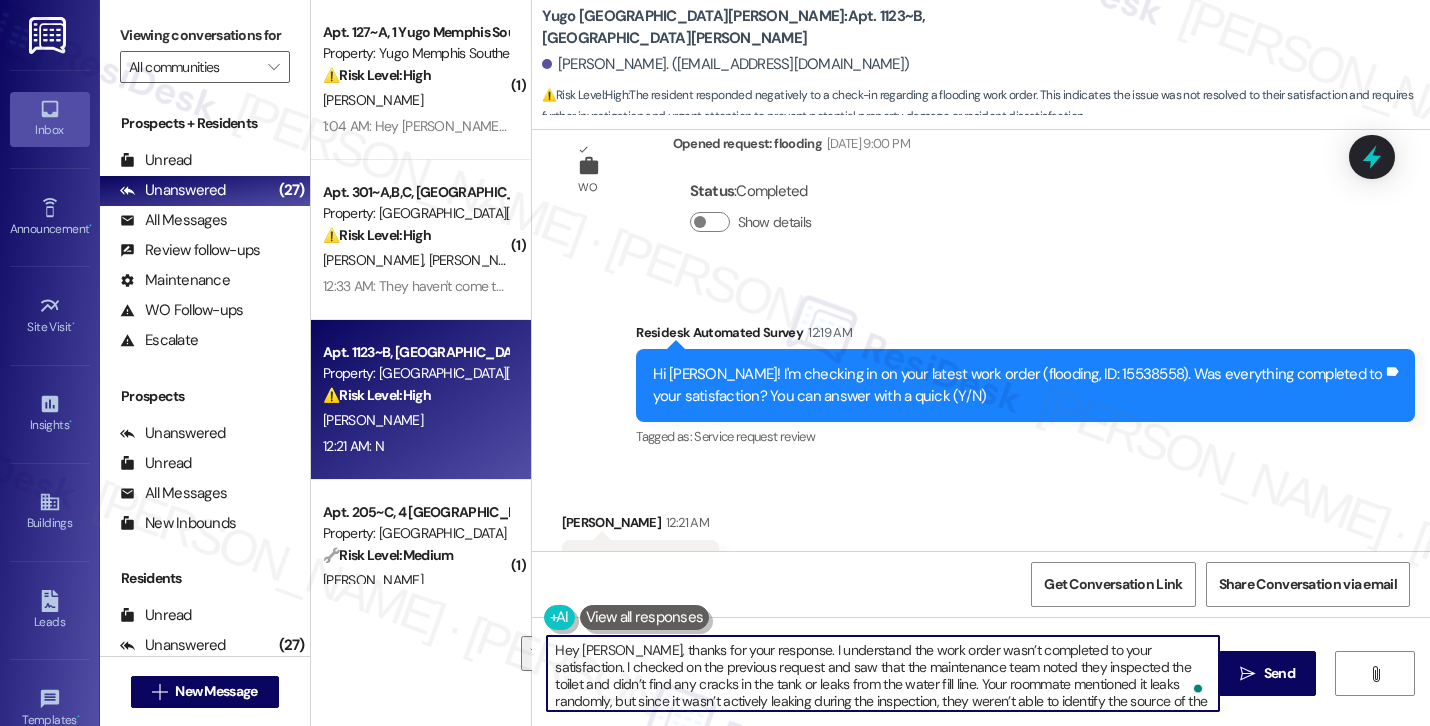 scroll, scrollTop: 68, scrollLeft: 0, axis: vertical 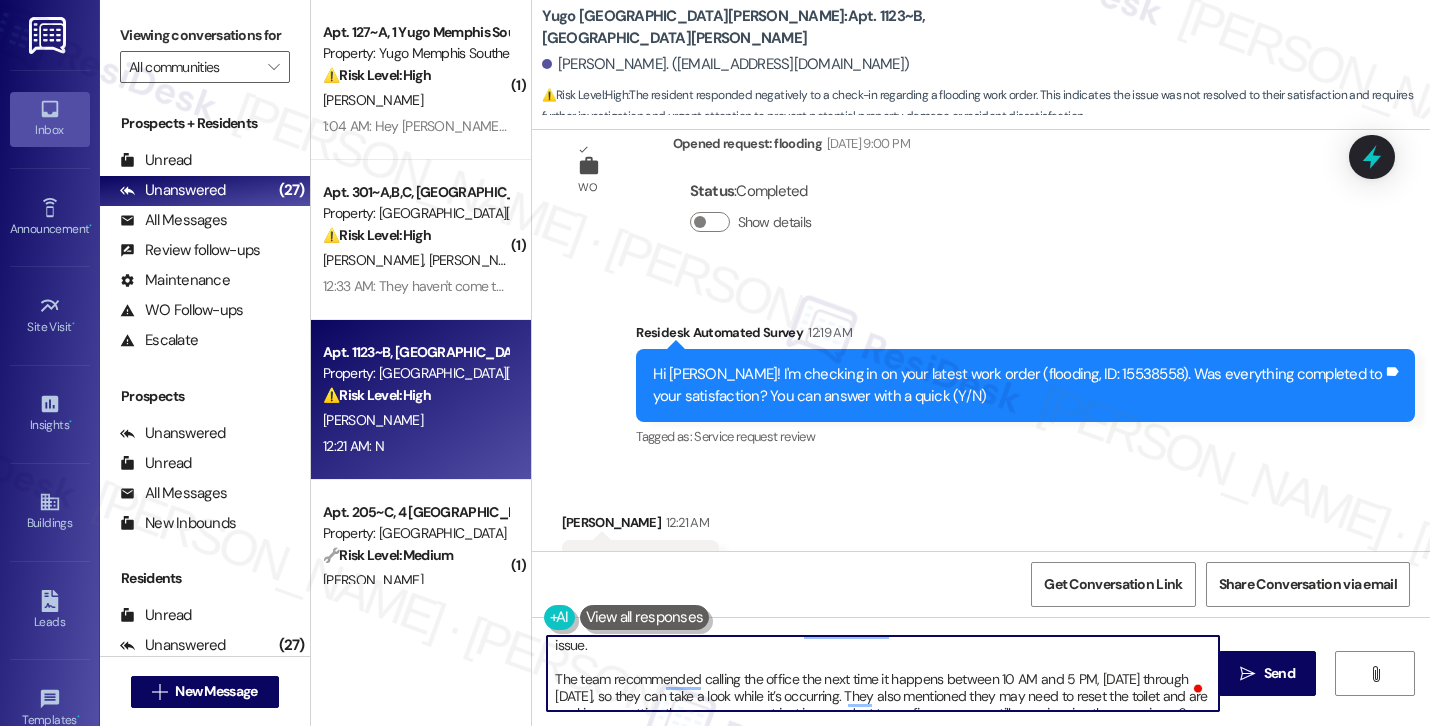click on "Hey Kyla, thanks for your response. I understand the work order wasn’t completed to your satisfaction. I checked on the previous request and saw that the maintenance team noted they inspected the toilet and didn’t find any cracks in the tank or leaks from the water fill line. Your roommate mentioned it leaks randomly, but since it wasn’t actively leaking during the inspection, they weren’t able to identify the source of the issue.
The team recommended calling the office the next time it happens between 10 AM and 5 PM, Monday through Friday, so they can take a look while it’s occurring. They also mentioned they may need to reset the toilet and are working on getting the necessary part just in case. Just to confirm—are you still experiencing the same issue?" at bounding box center [883, 673] 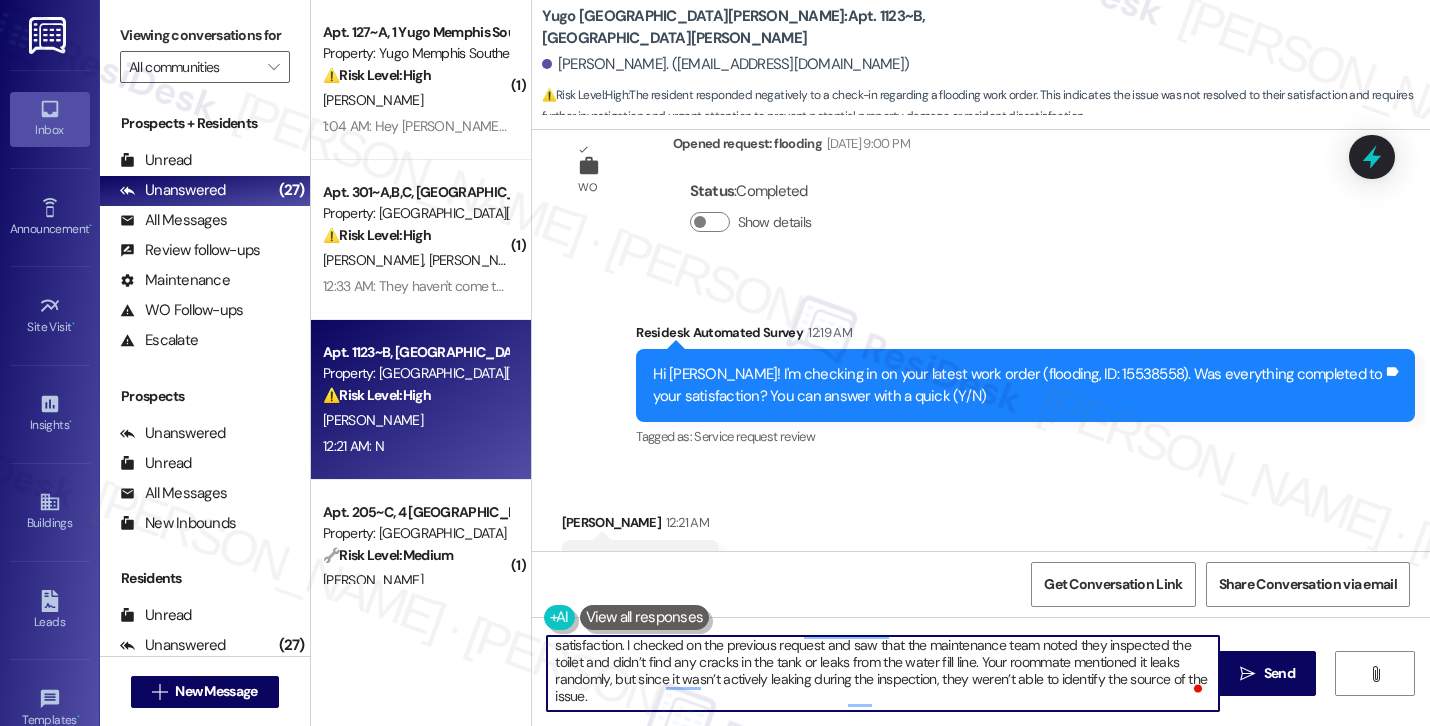 scroll, scrollTop: 39, scrollLeft: 0, axis: vertical 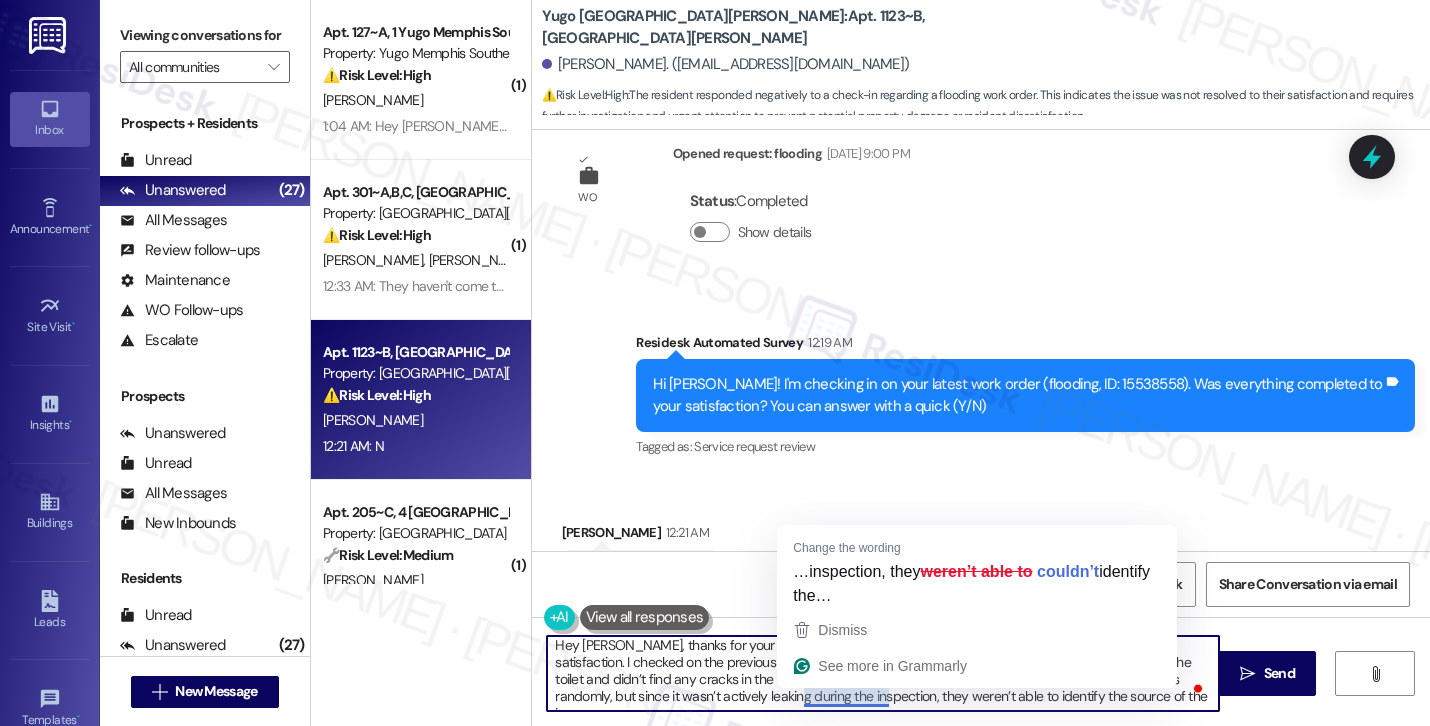 click on "Hey Kyla, thanks for your response. I understand the work order wasn’t completed to your satisfaction. I checked on the previous request and saw that the maintenance team noted they inspected the toilet and didn’t find any cracks in the tank or leaks from the water fill line. Your roommate mentioned it leaks randomly, but since it wasn’t actively leaking during the inspection, they weren’t able to identify the source of the issue." at bounding box center (883, 673) 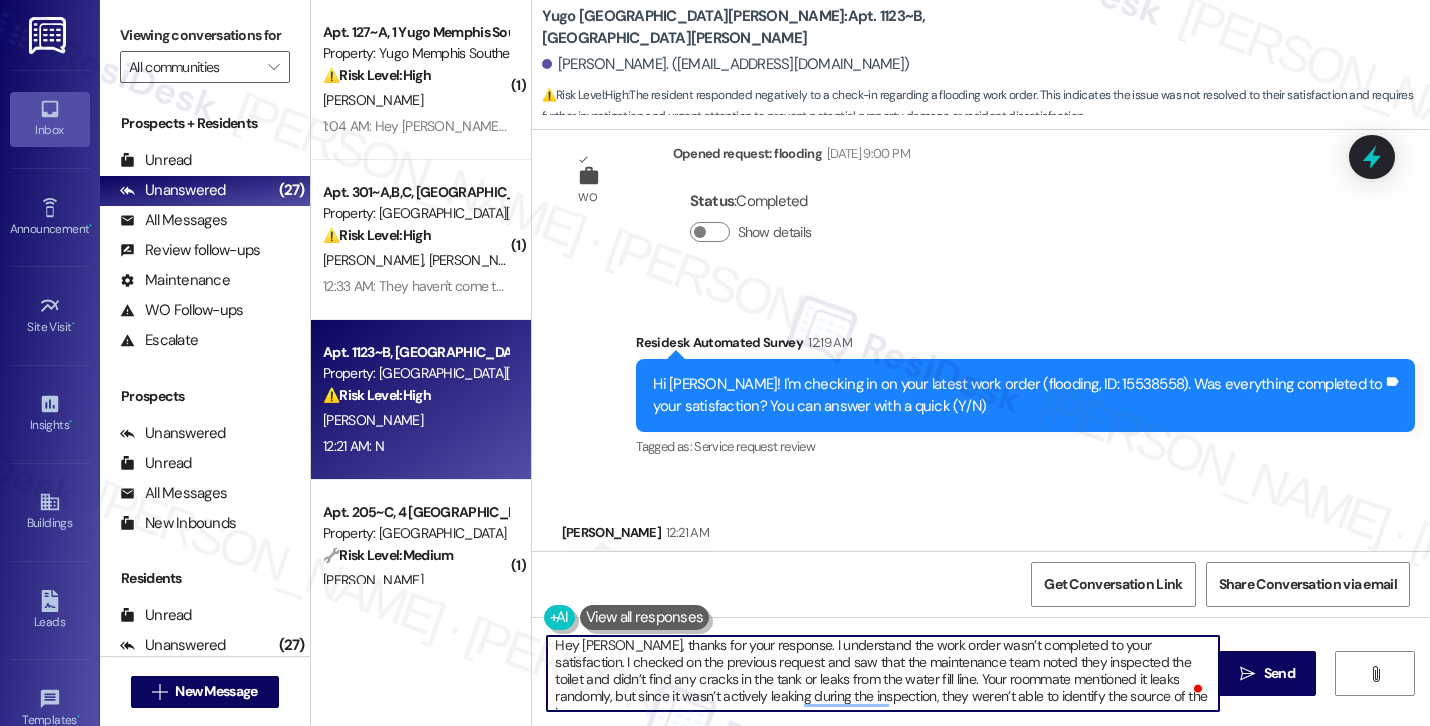 scroll, scrollTop: 1636, scrollLeft: 0, axis: vertical 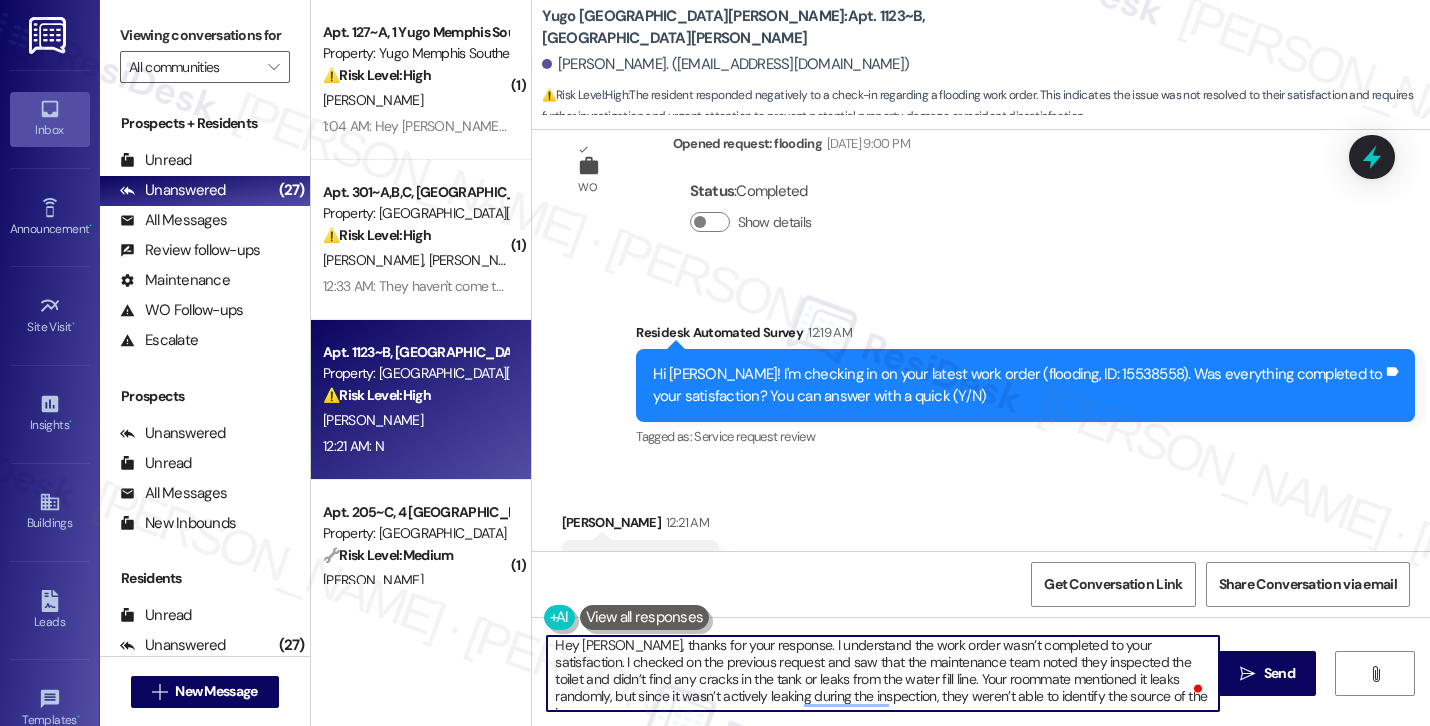 click on "Hey Kyla, thanks for your response. I understand the work order wasn’t completed to your satisfaction. I checked on the previous request and saw that the maintenance team noted they inspected the toilet and didn’t find any cracks in the tank or leaks from the water fill line. Your roommate mentioned it leaks randomly, but since it wasn’t actively leaking during the inspection, they weren’t able to identify the source of the issue." at bounding box center [883, 673] 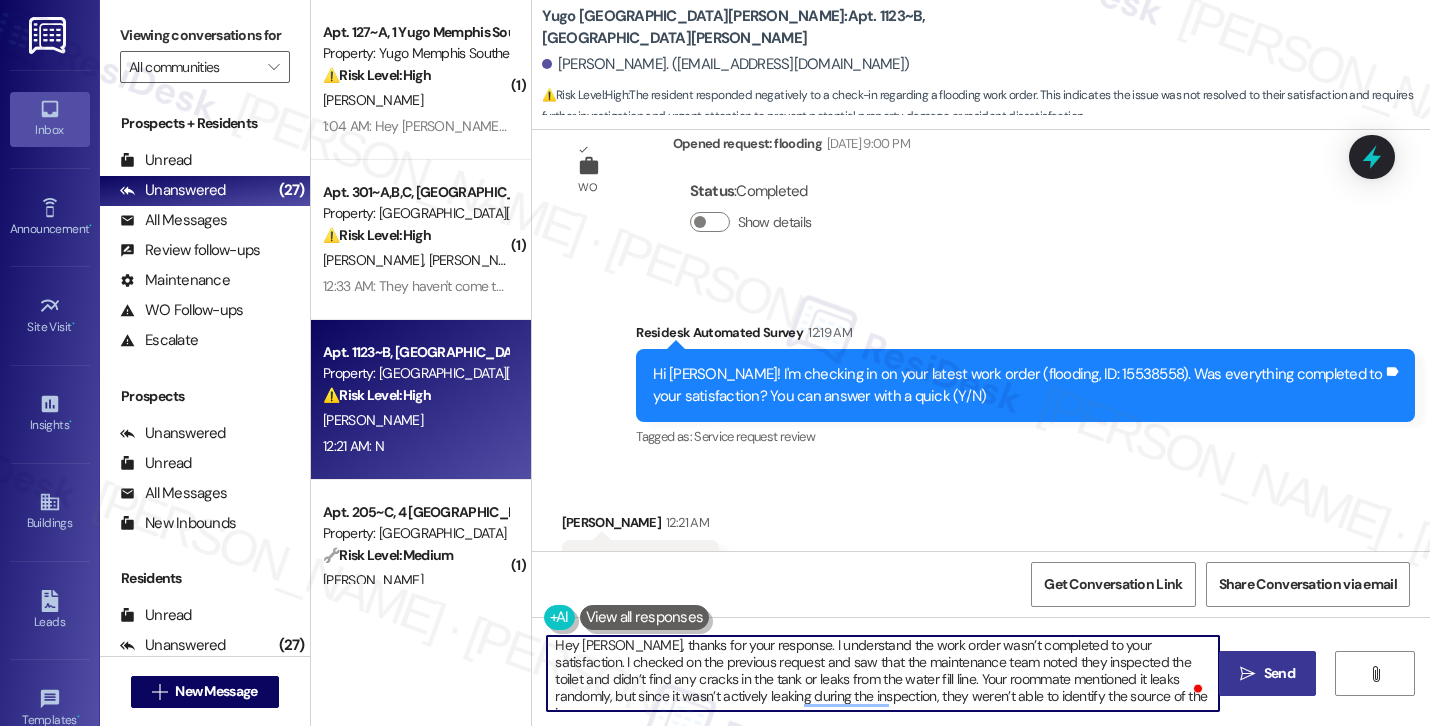 type on "Hey Kyla, thanks for your response. I understand the work order wasn’t completed to your satisfaction. I checked on the previous request and saw that the maintenance team noted they inspected the toilet and didn’t find any cracks in the tank or leaks from the water fill line. Your roommate mentioned it leaks randomly, but since it wasn’t actively leaking during the inspection, they weren’t able to identify the source of the issue." 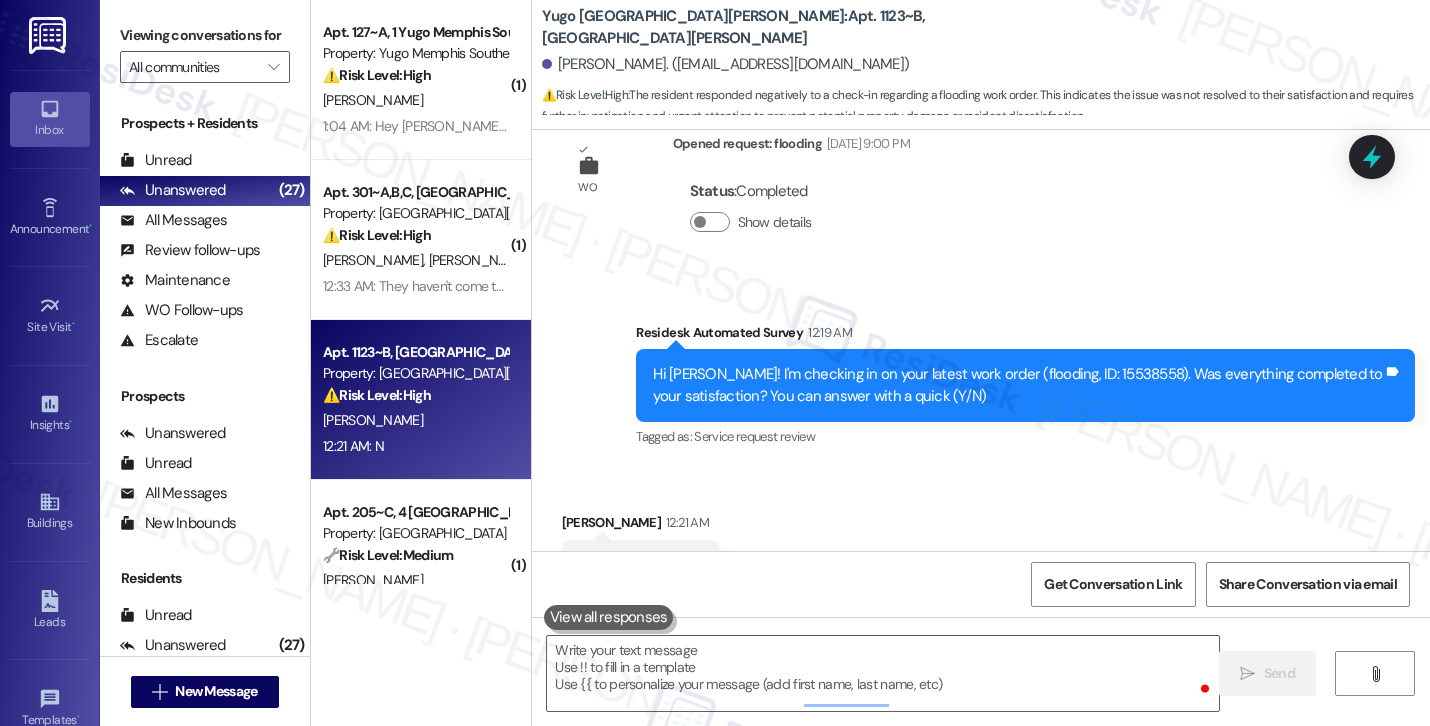 scroll, scrollTop: 0, scrollLeft: 0, axis: both 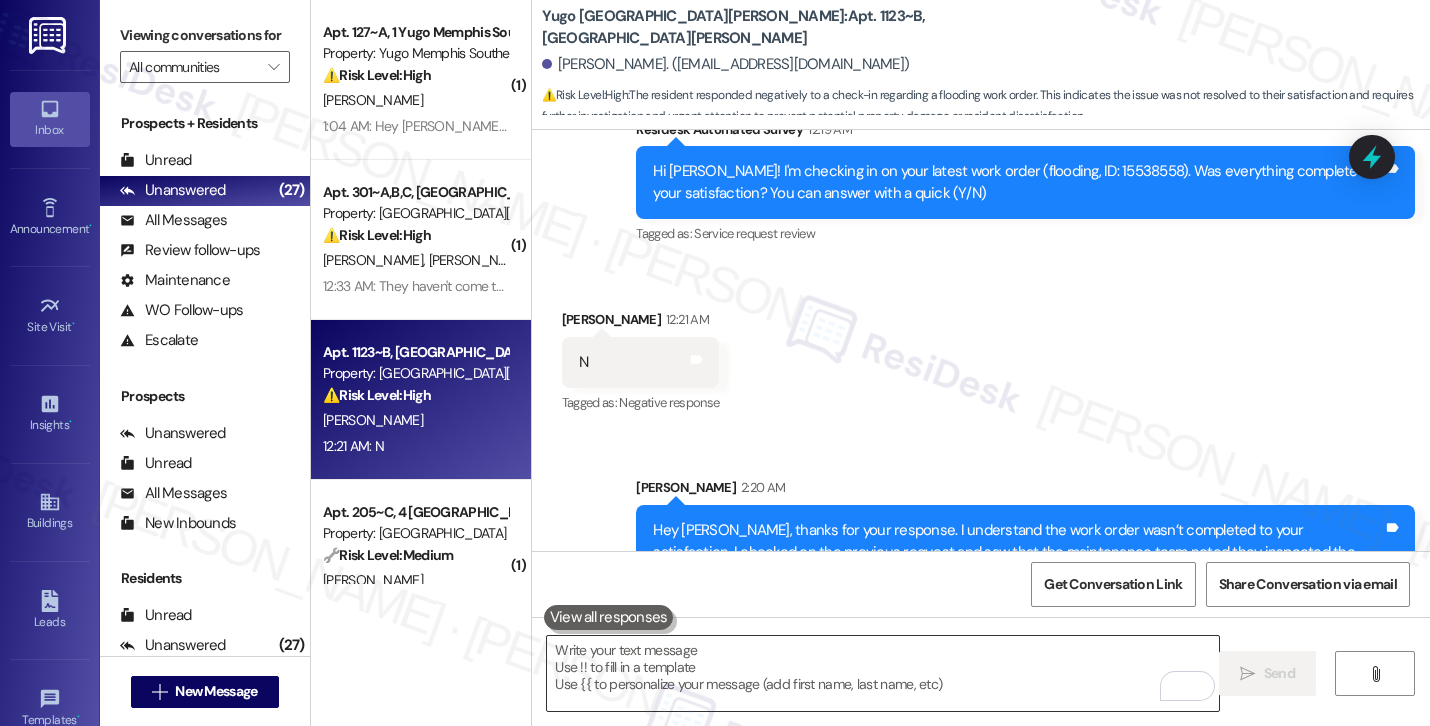 click at bounding box center (883, 673) 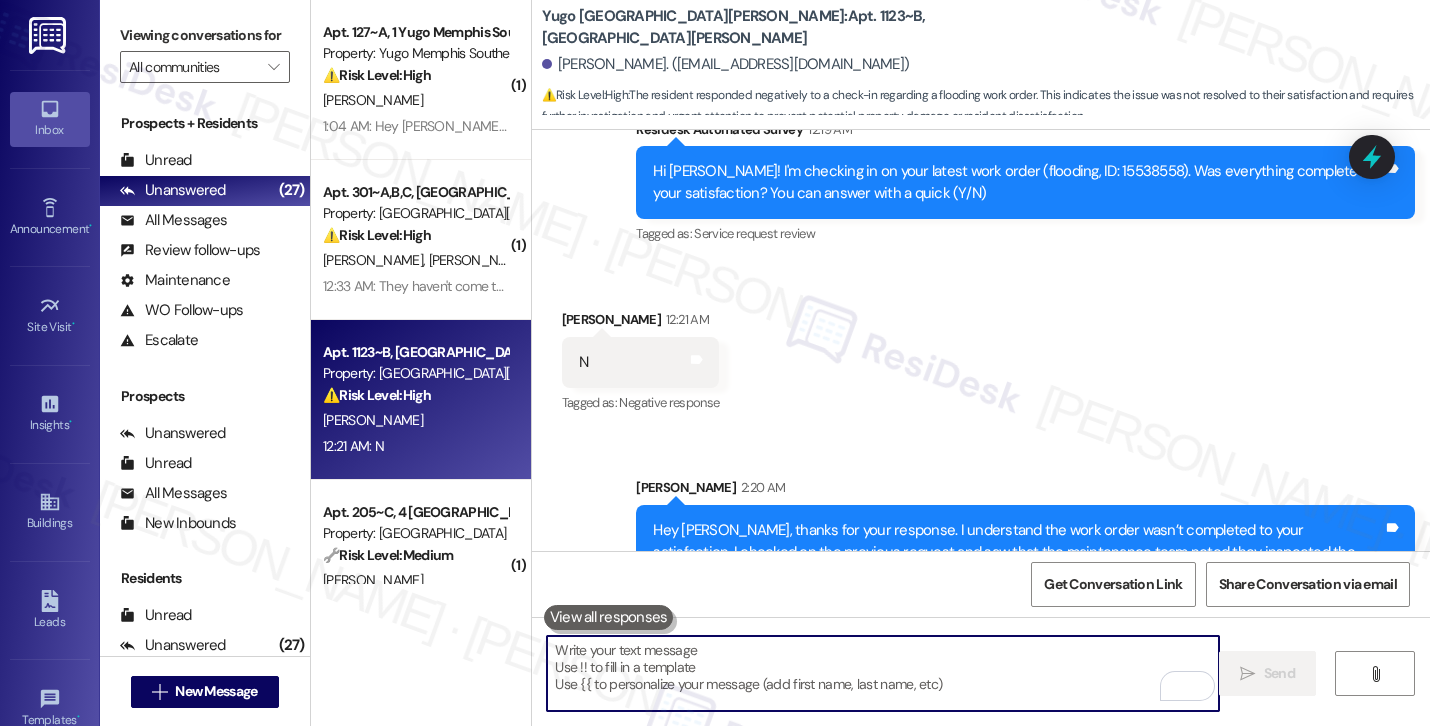 paste on "The team recommended calling the office the next time it happens between 10 AM and 5 PM, Monday through Friday, so they can take a look while it’s occurring. They also mentioned they may need to reset the toilet and are working on getting the necessary part just in case. Just to confirm—are you still experiencing the same issue?" 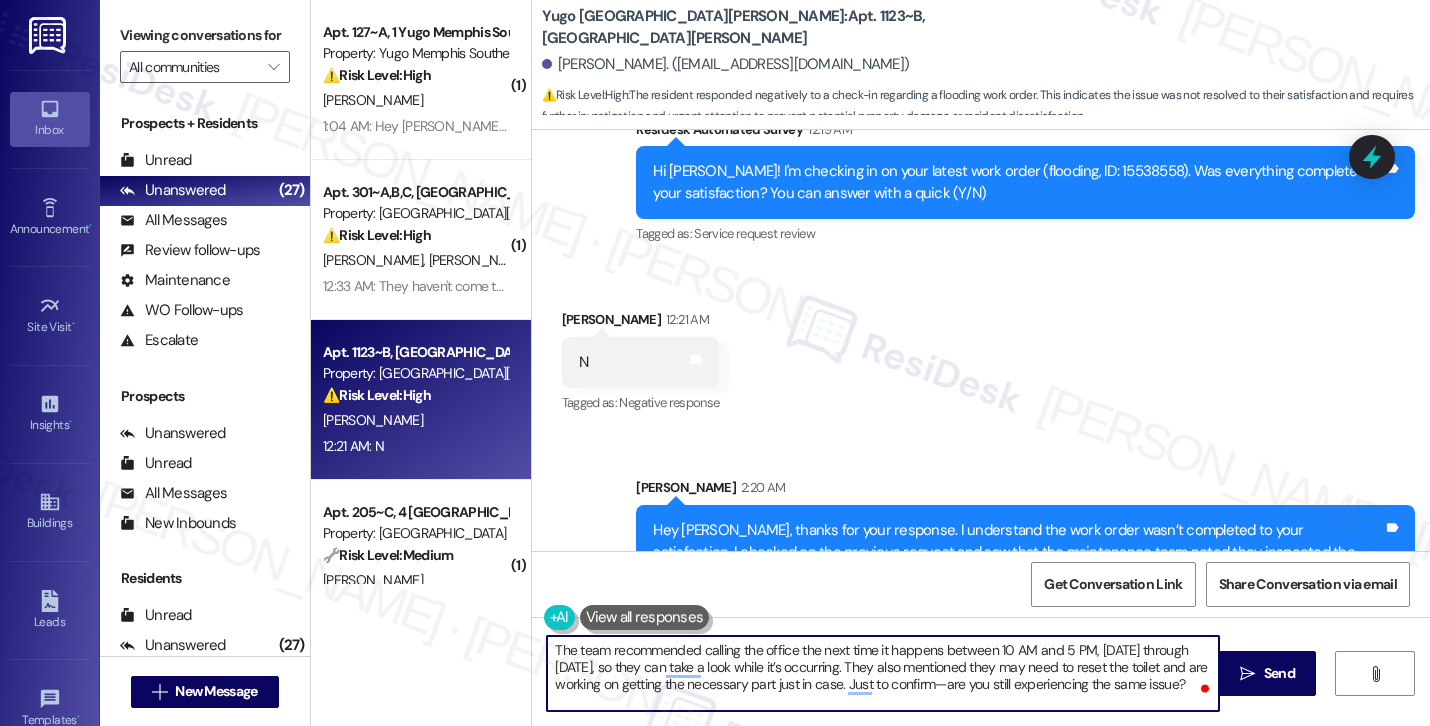 click on "The team recommended calling the office the next time it happens between 10 AM and 5 PM, Monday through Friday, so they can take a look while it’s occurring. They also mentioned they may need to reset the toilet and are working on getting the necessary part just in case. Just to confirm—are you still experiencing the same issue?" at bounding box center [883, 673] 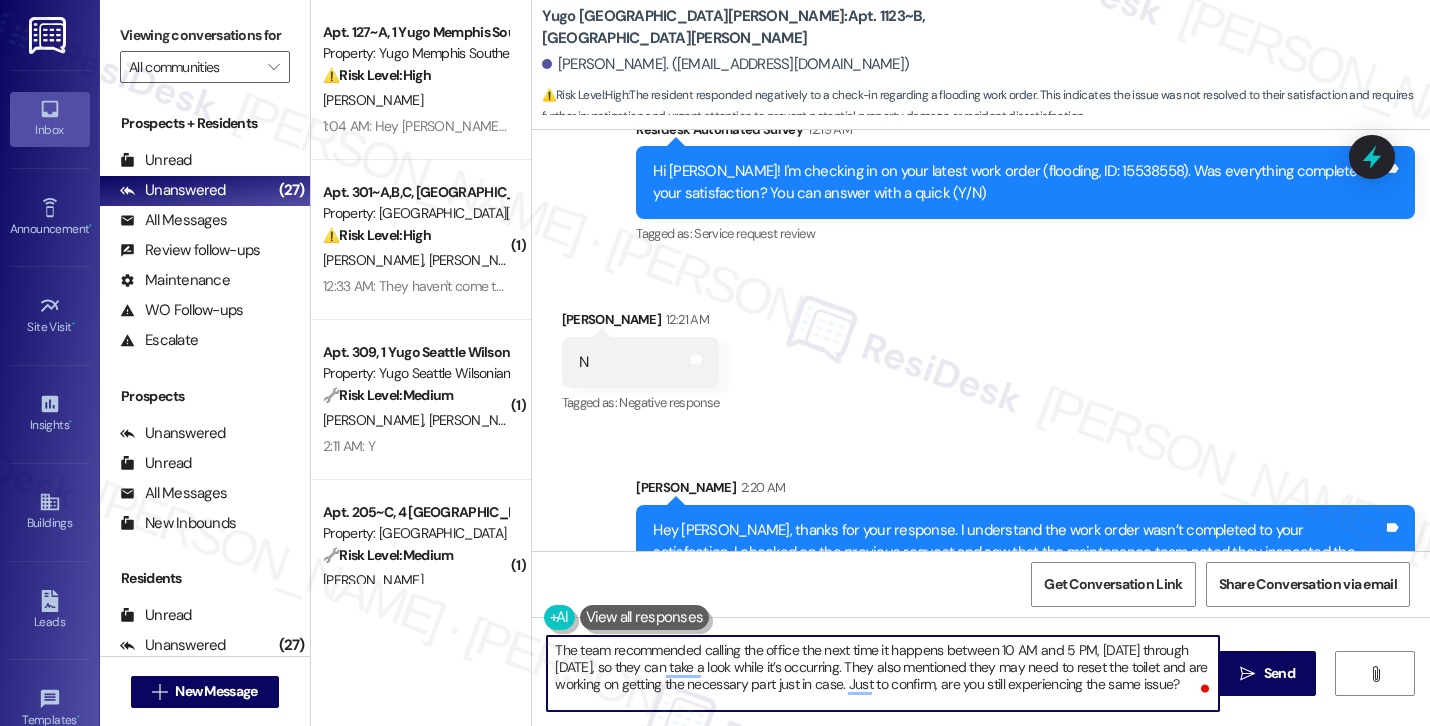 click on "The team recommended calling the office the next time it happens between 10 AM and 5 PM, Monday through Friday, so they can take a look while it’s occurring. They also mentioned they may need to reset the toilet and are working on getting the necessary part just in case. Just to confirm, are you still experiencing the same issue?" at bounding box center (883, 673) 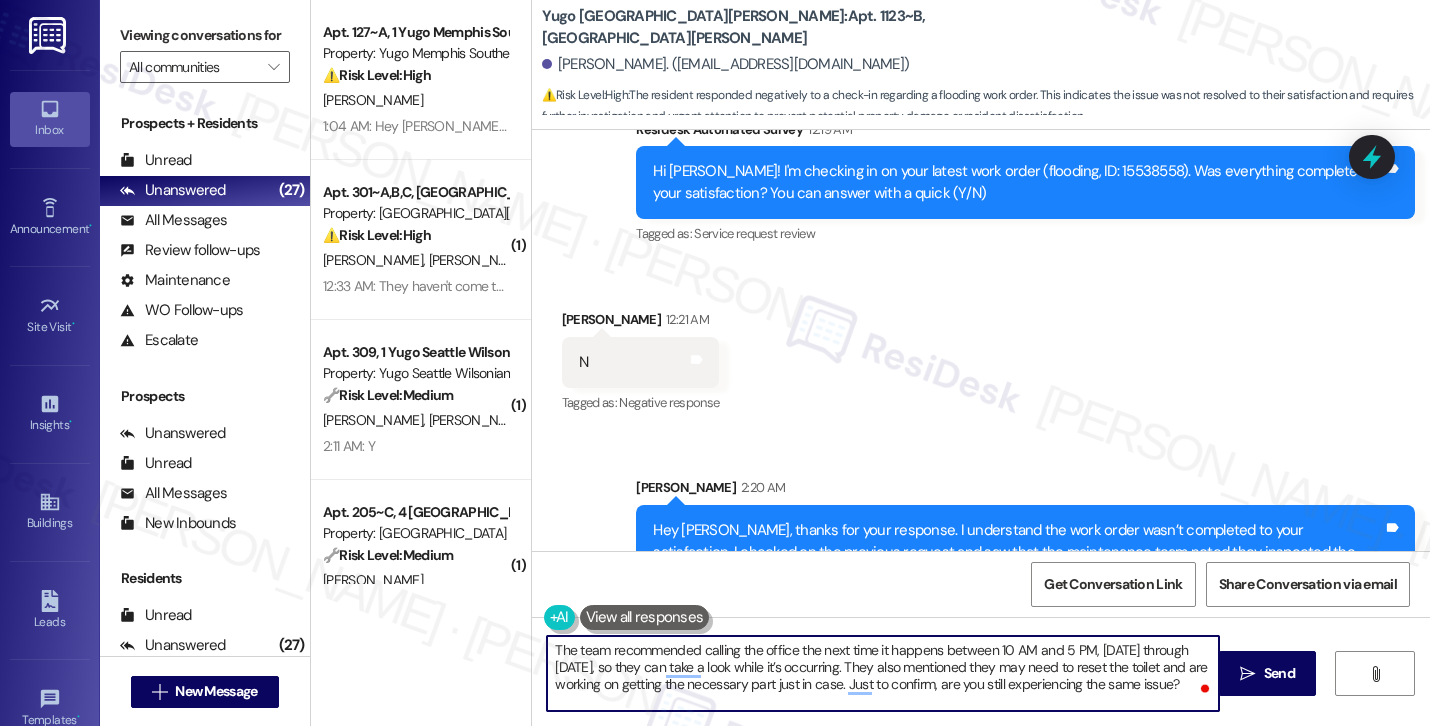 type on "The team recommended calling the office the next time it happens between 10 AM and 5 PM, Monday through Friday, so they can take a look while it’s occurring. They also mentioned they may need to reset the toilet and are working on getting the necessary part just in case. Just to confirm, are you still experiencing the same issue?" 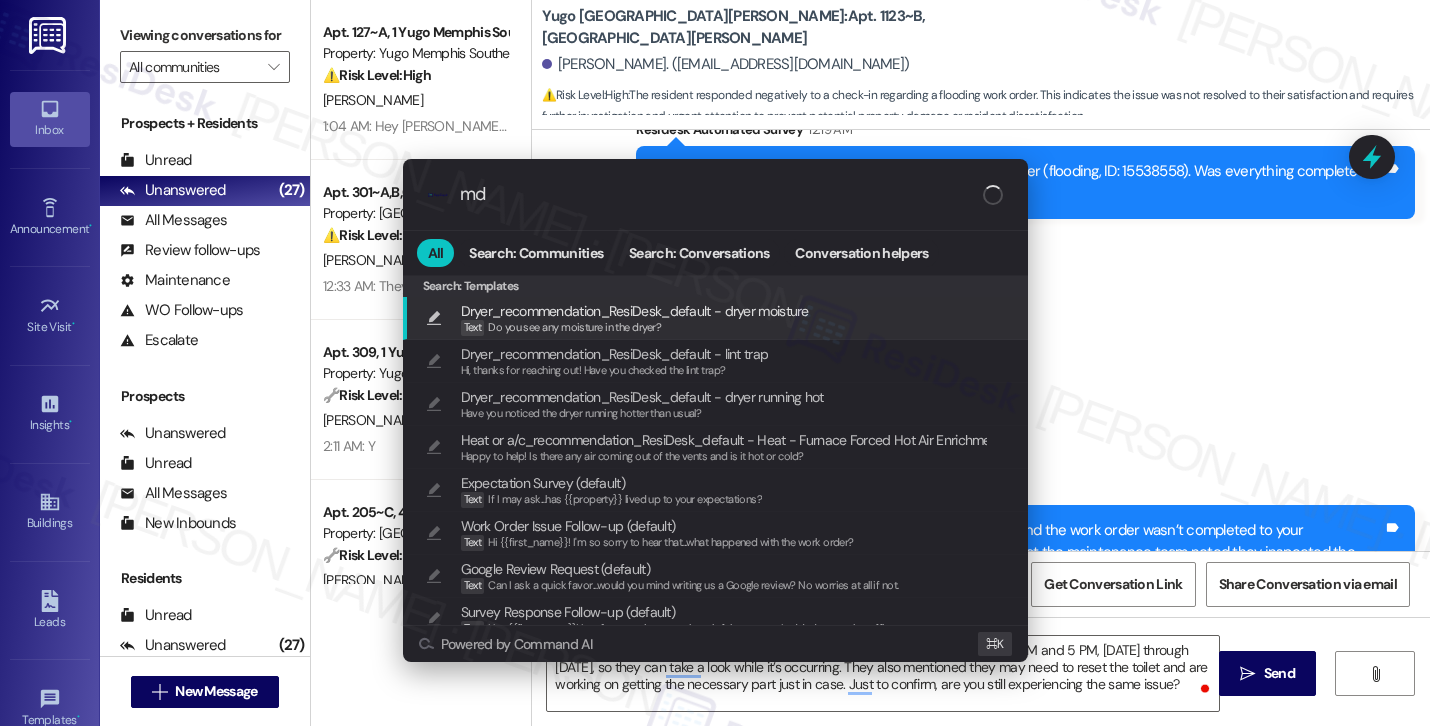 type on "m" 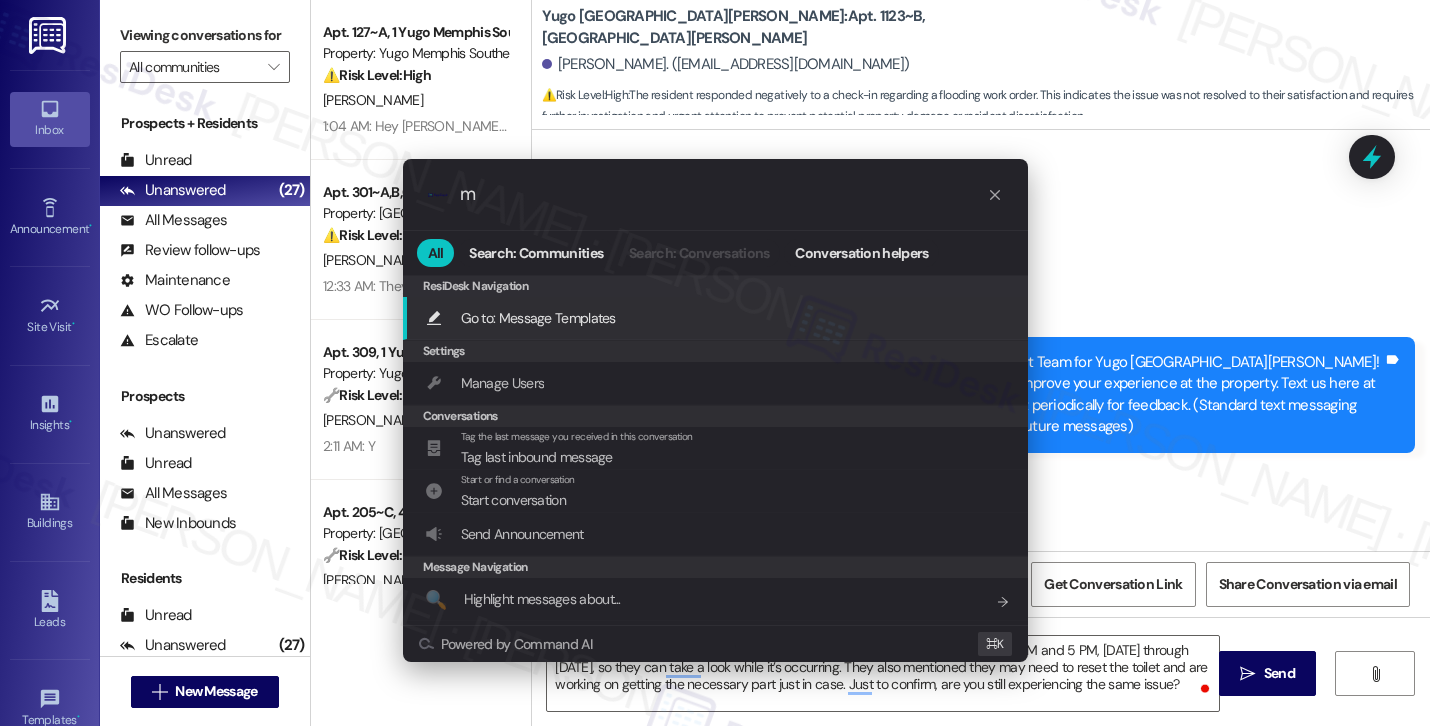 scroll, scrollTop: 0, scrollLeft: 0, axis: both 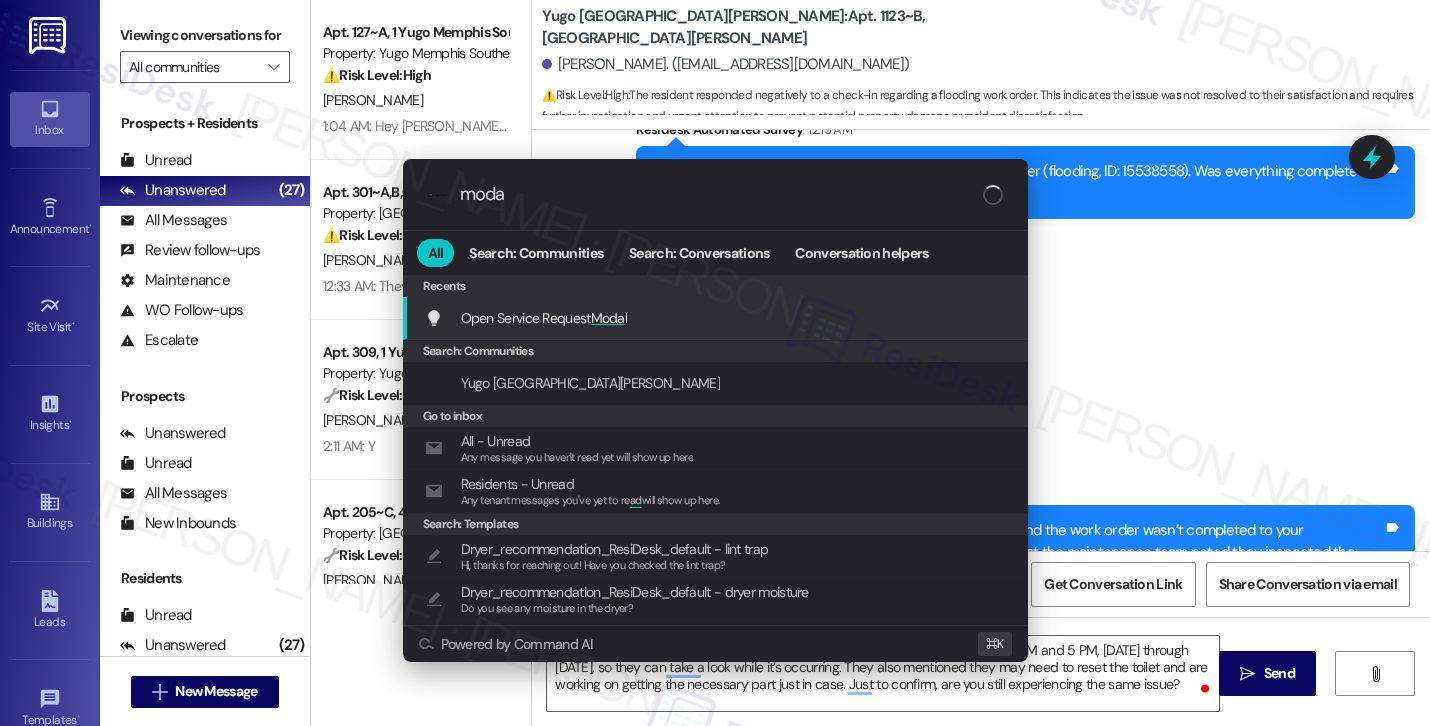 type on "modal" 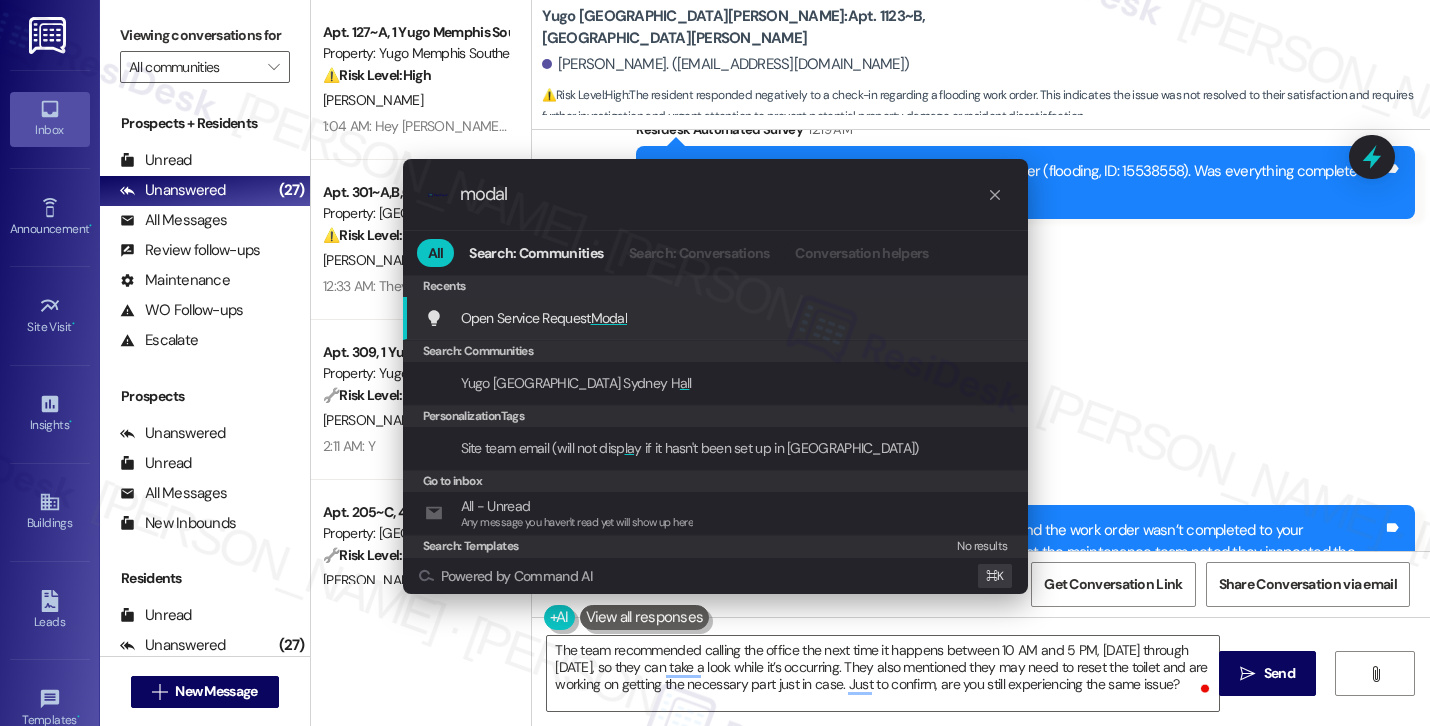 click on "Open Service Request  Modal Add shortcut" at bounding box center (717, 318) 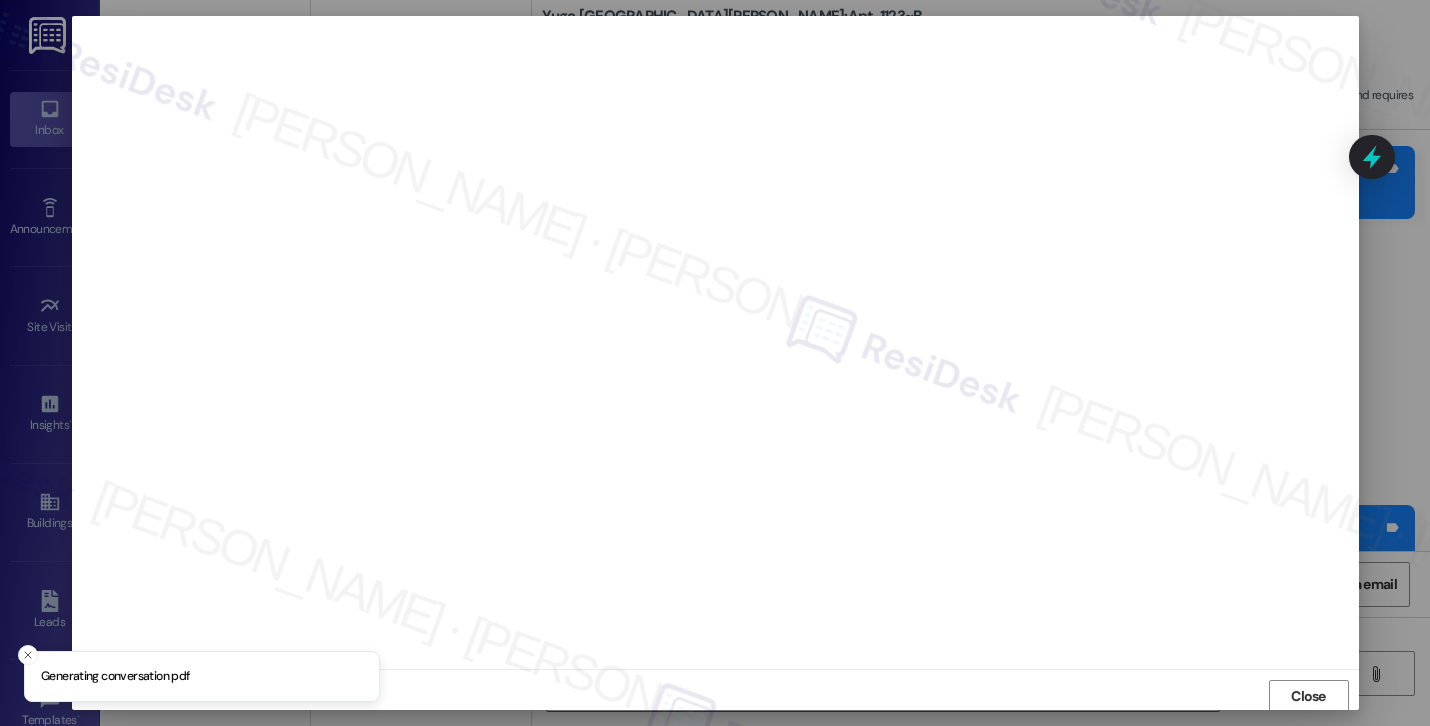 scroll, scrollTop: 2, scrollLeft: 0, axis: vertical 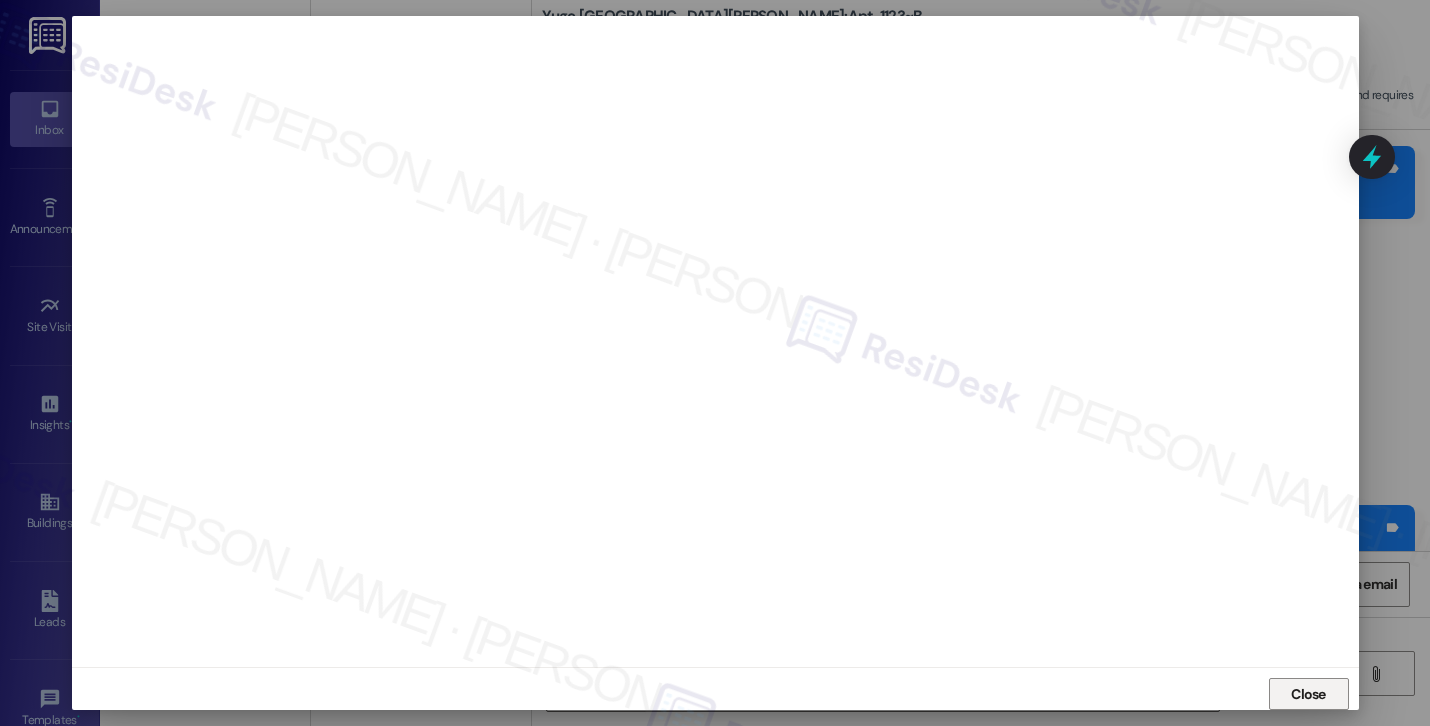 click on "Close" at bounding box center (1309, 694) 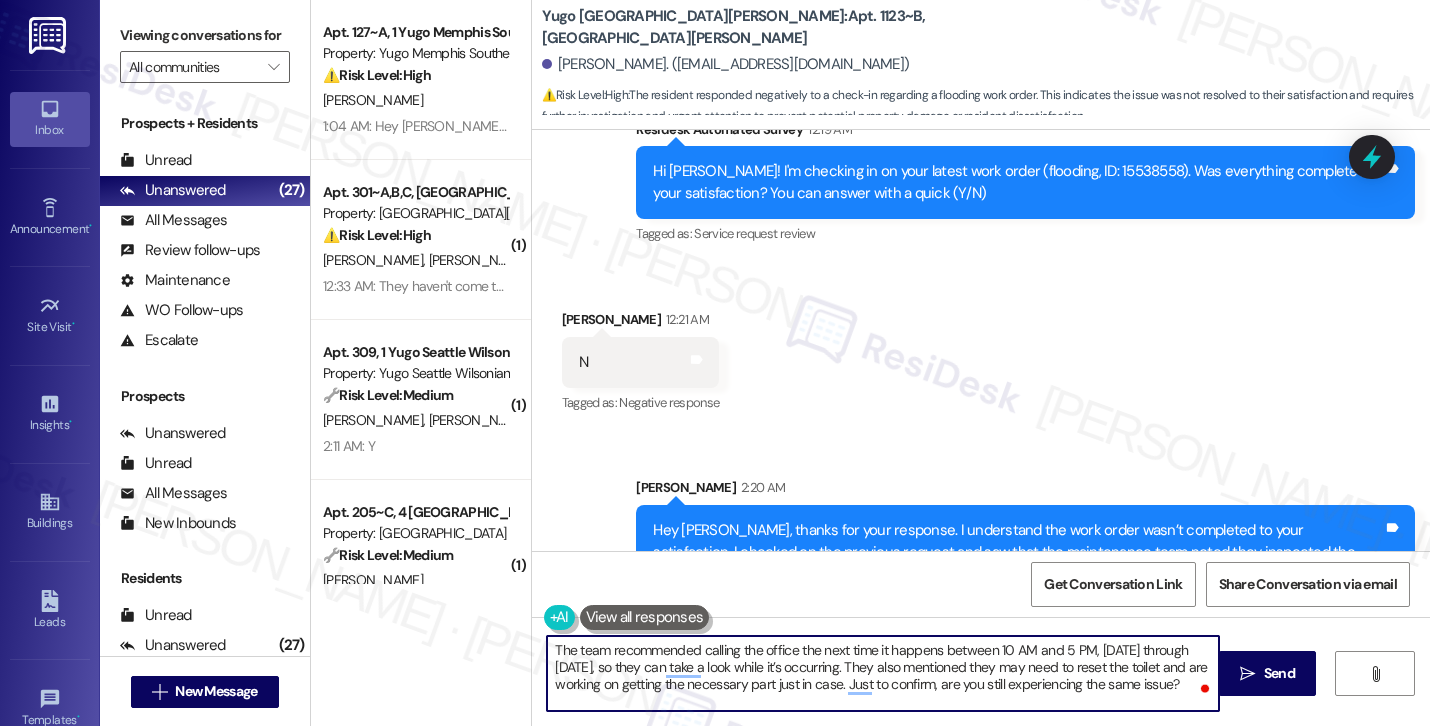 click on "The team recommended calling the office the next time it happens between 10 AM and 5 PM, Monday through Friday, so they can take a look while it’s occurring. They also mentioned they may need to reset the toilet and are working on getting the necessary part just in case. Just to confirm, are you still experiencing the same issue?" at bounding box center [883, 673] 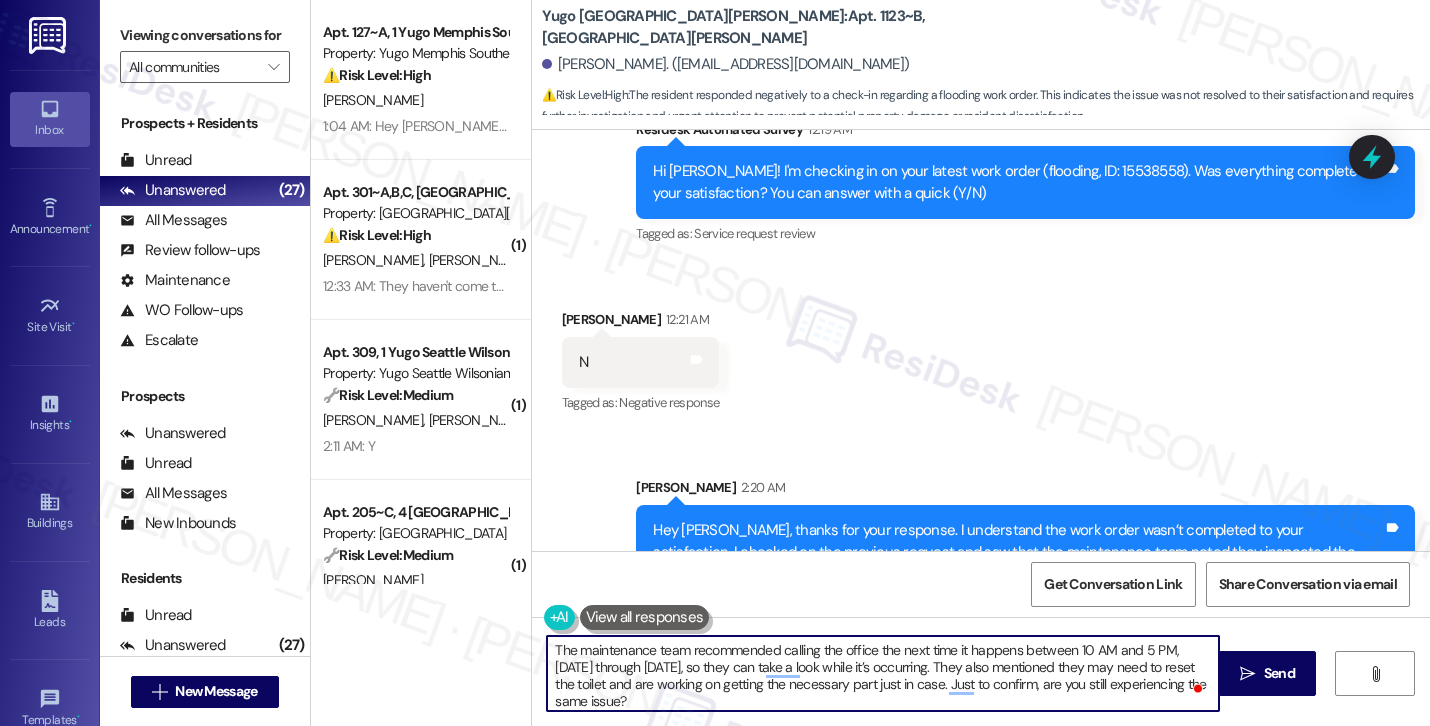 click on "The maintenance team recommended calling the office the next time it happens between 10 AM and 5 PM, Monday through Friday, so they can take a look while it’s occurring. They also mentioned they may need to reset the toilet and are working on getting the necessary part just in case. Just to confirm, are you still experiencing the same issue?" at bounding box center [883, 673] 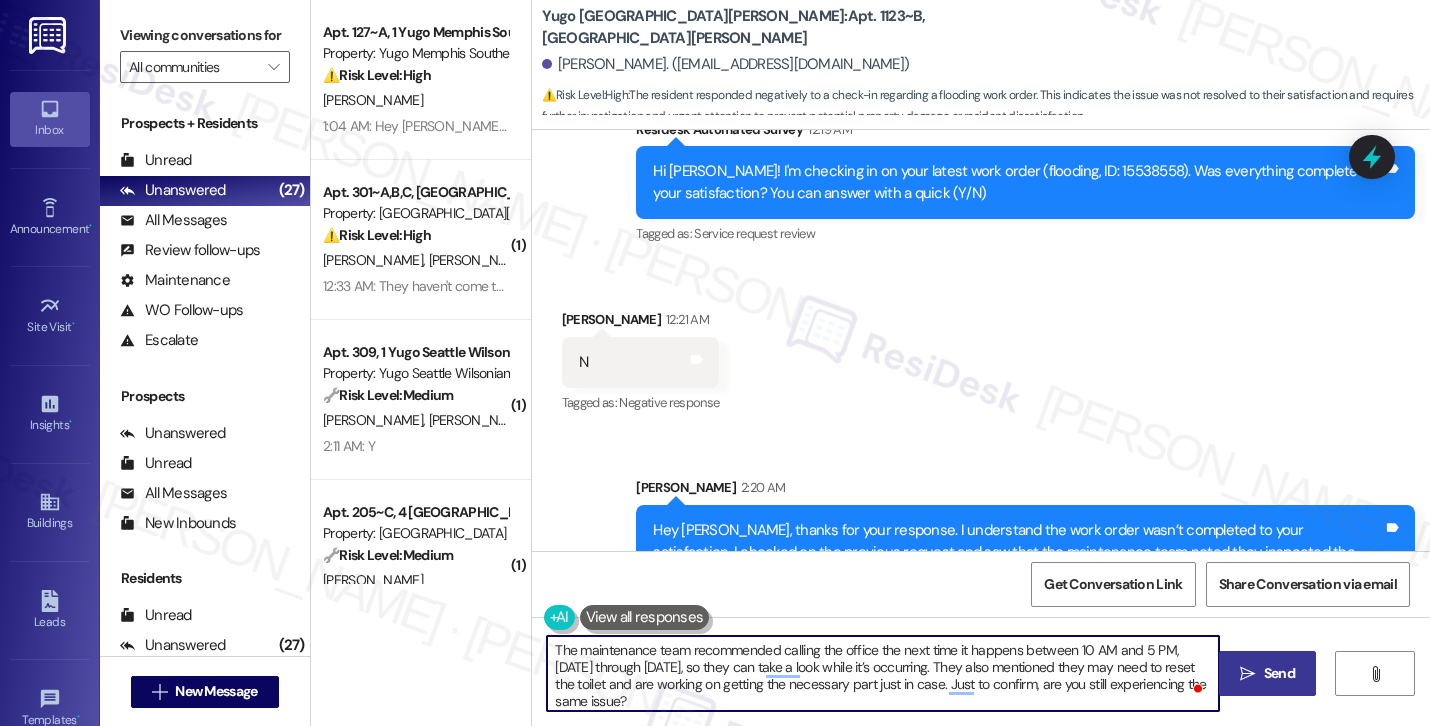 type on "The maintenance team recommended calling the office the next time it happens between 10 AM and 5 PM, Monday through Friday, so they can take a look while it’s occurring. They also mentioned they may need to reset the toilet and are working on getting the necessary part just in case. Just to confirm, are you still experiencing the same issue?" 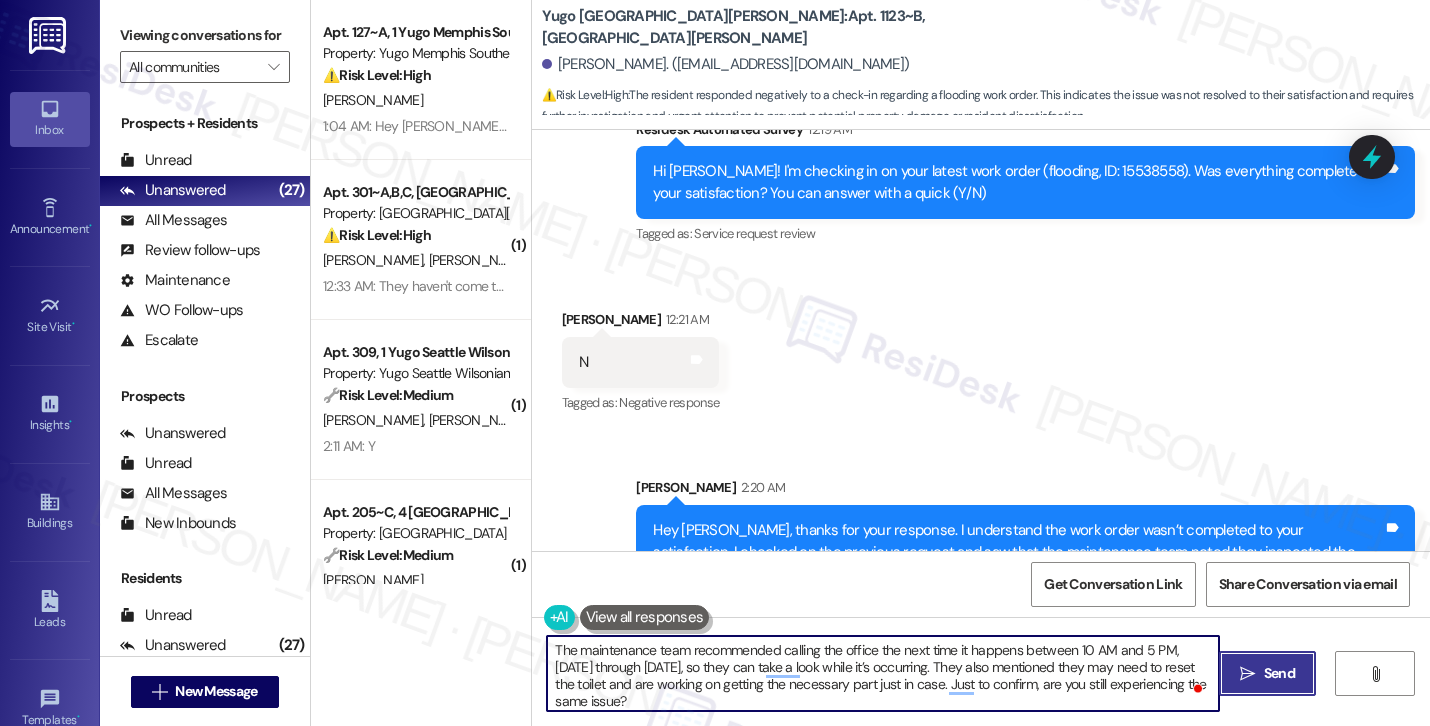 click on " Send" at bounding box center (1267, 673) 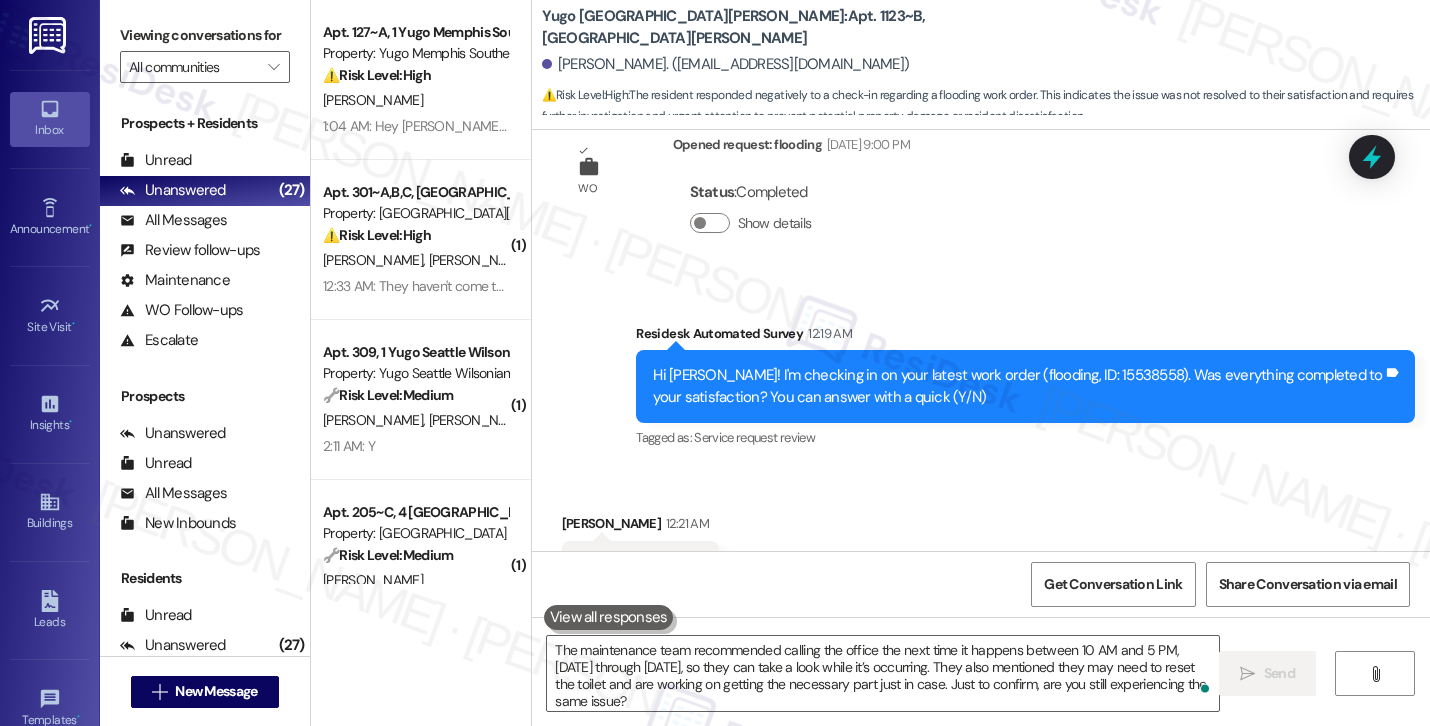 scroll, scrollTop: 2022, scrollLeft: 0, axis: vertical 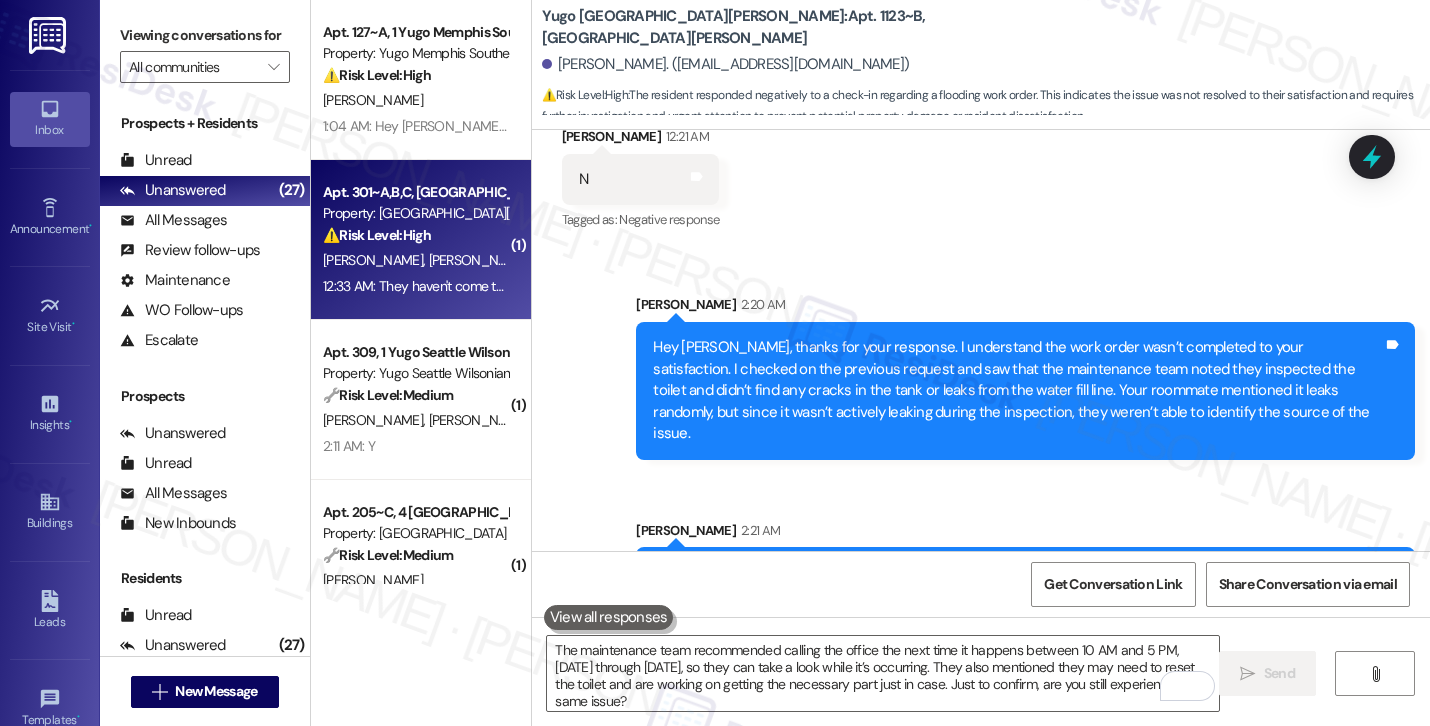 click on "⚠️  Risk Level:  High" at bounding box center [377, 235] 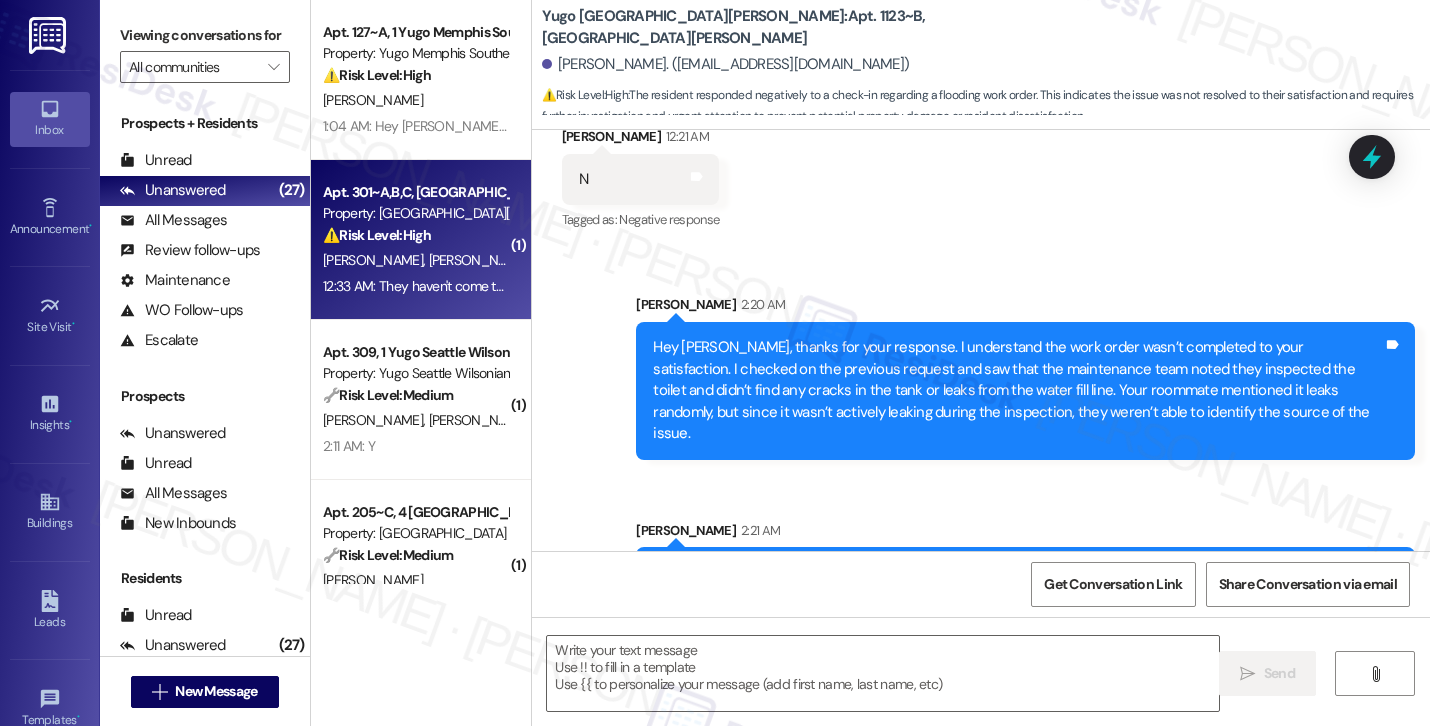 type on "Fetching suggested responses. Please feel free to read through the conversation in the meantime." 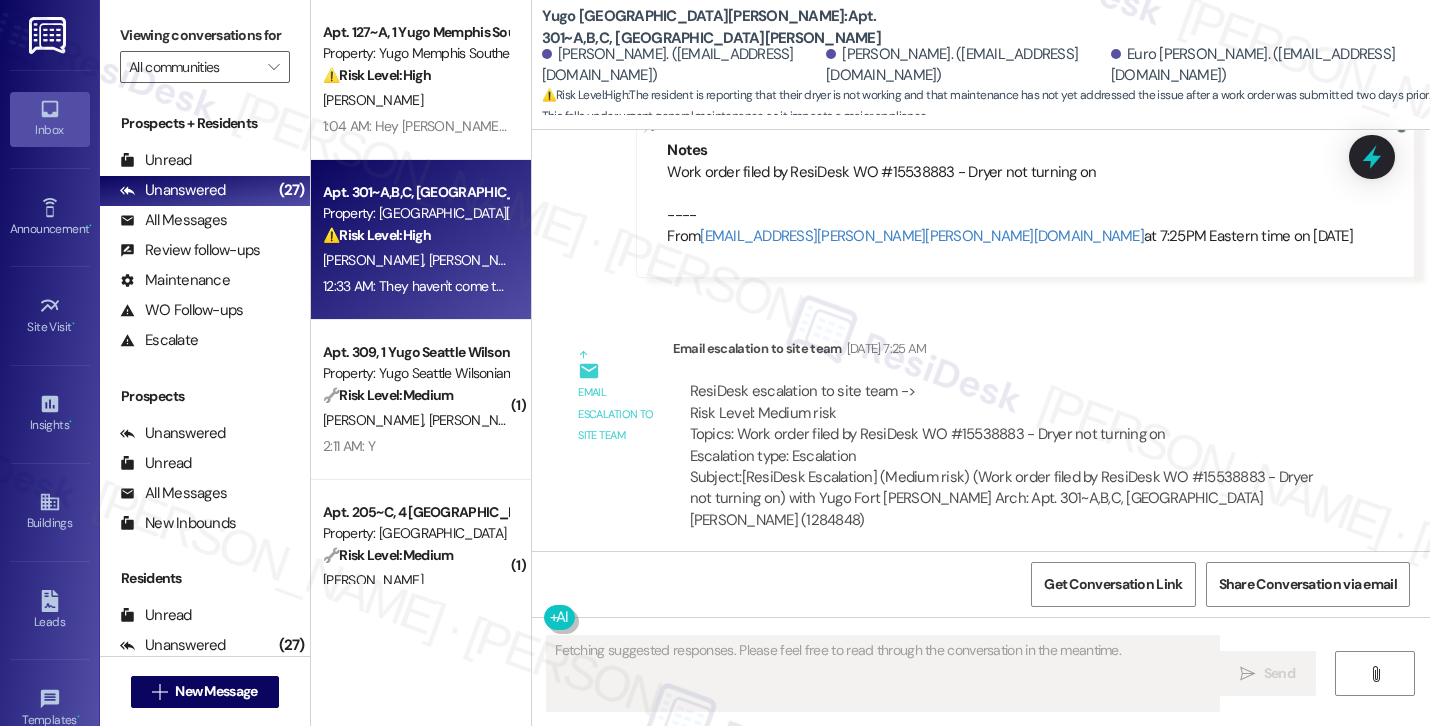 scroll, scrollTop: 16748, scrollLeft: 0, axis: vertical 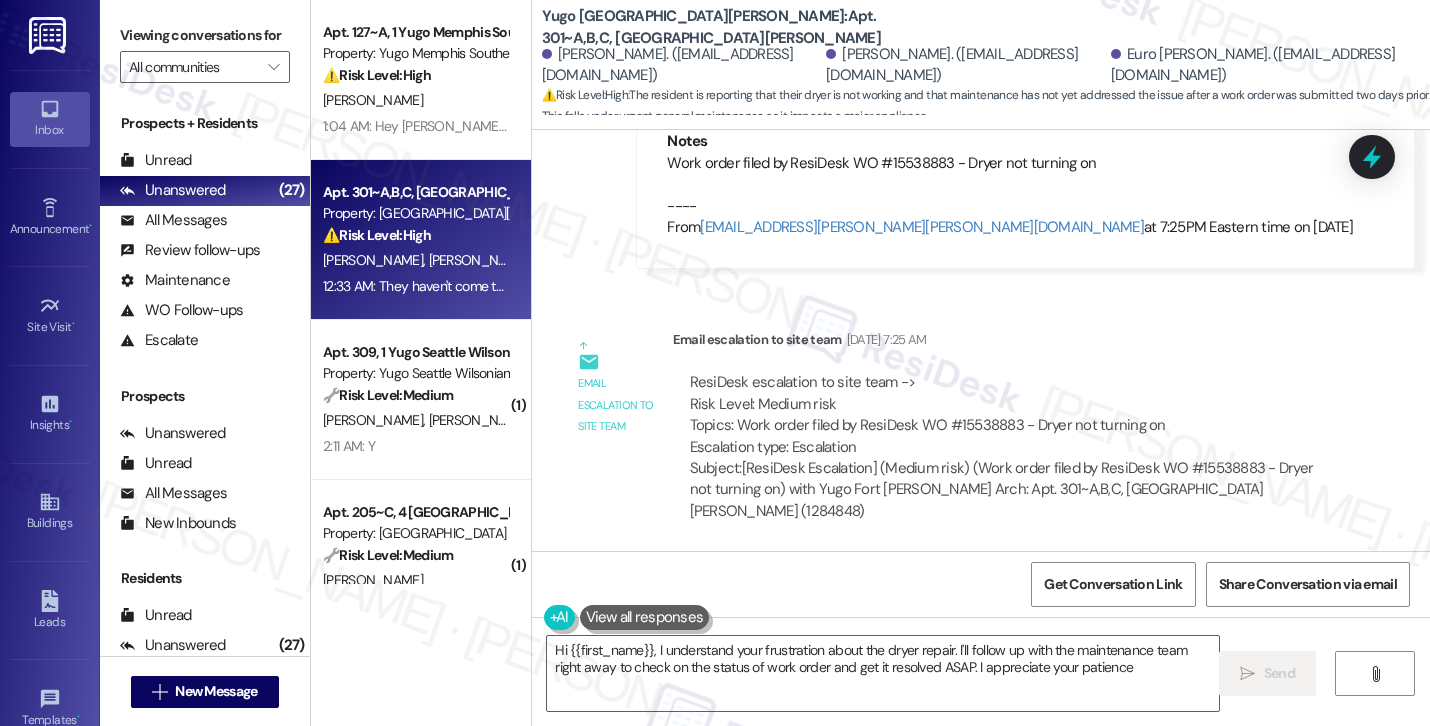 type on "Hi {{first_name}}, I understand your frustration about the dryer repair. I'll follow up with the maintenance team right away to check on the status of work order and get it resolved ASAP. I appreciate your patience!" 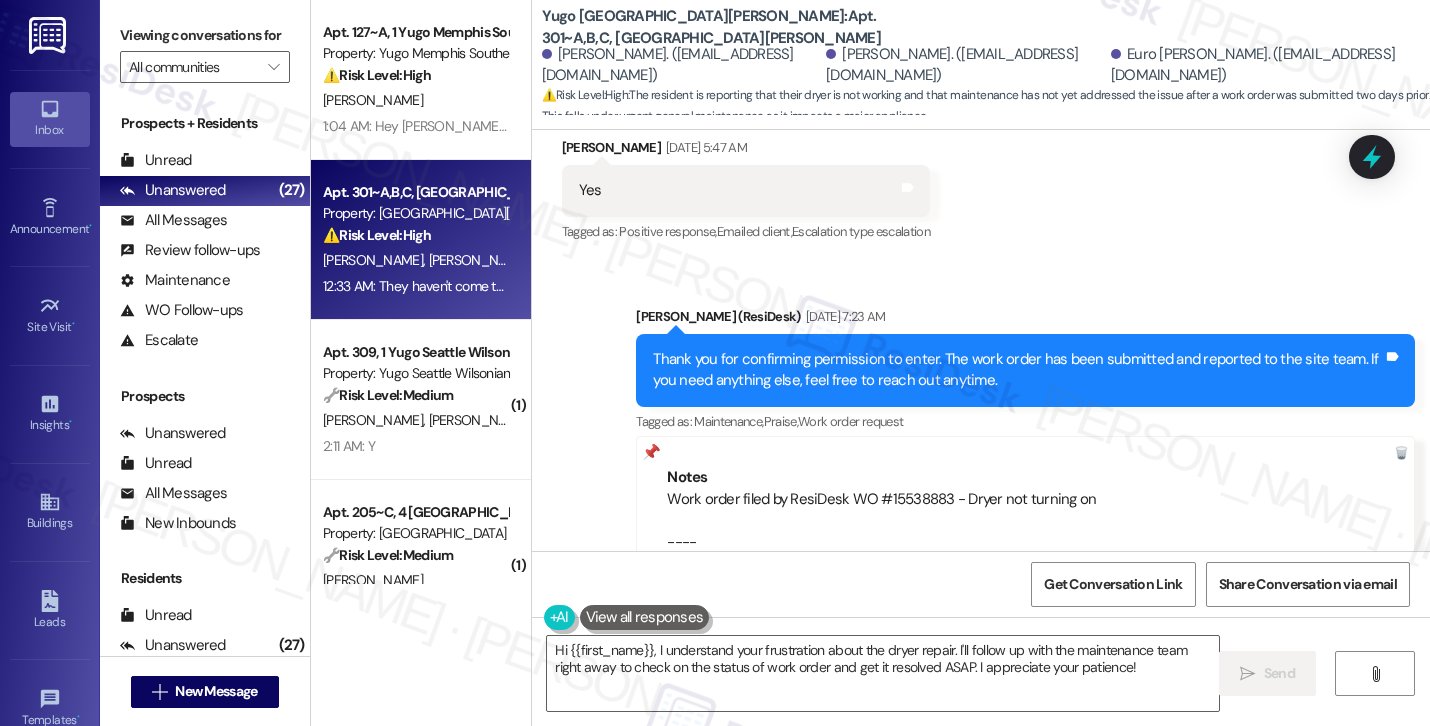 scroll, scrollTop: 16748, scrollLeft: 0, axis: vertical 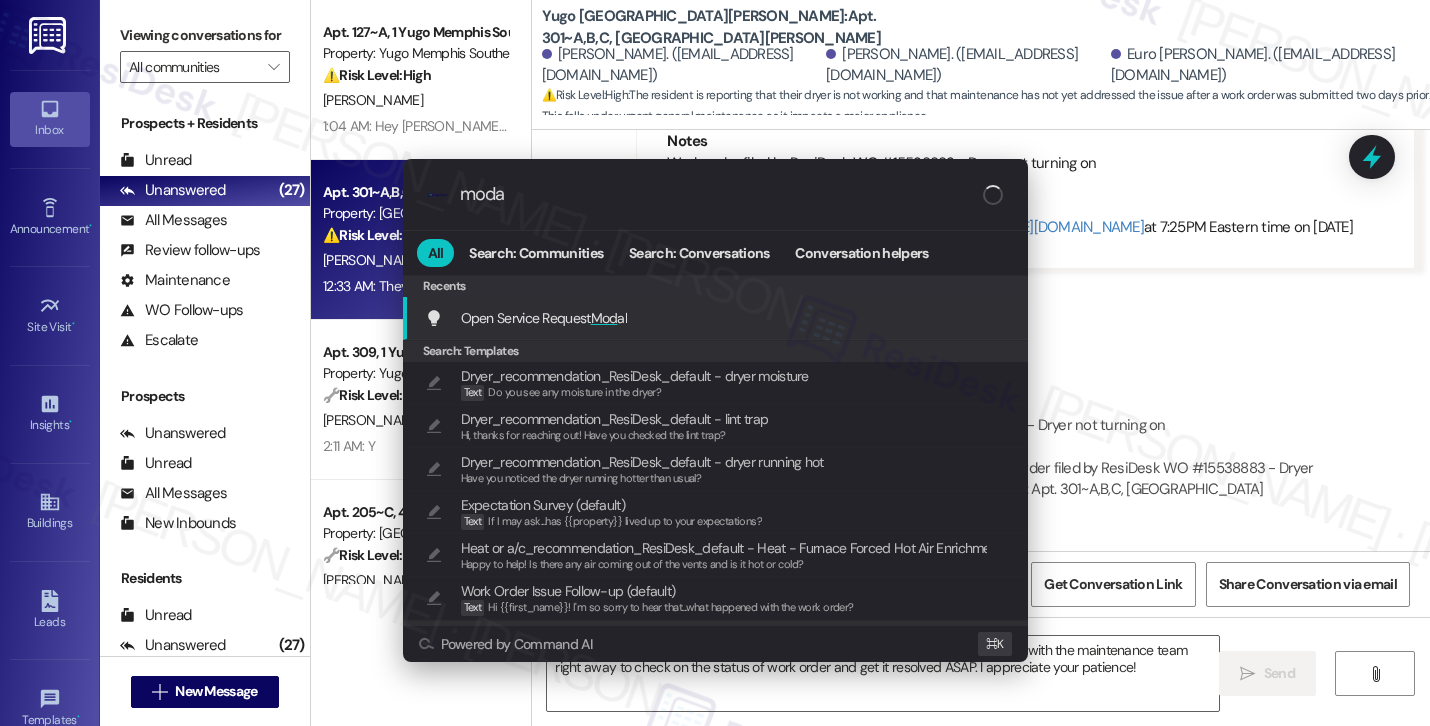 type on "modal" 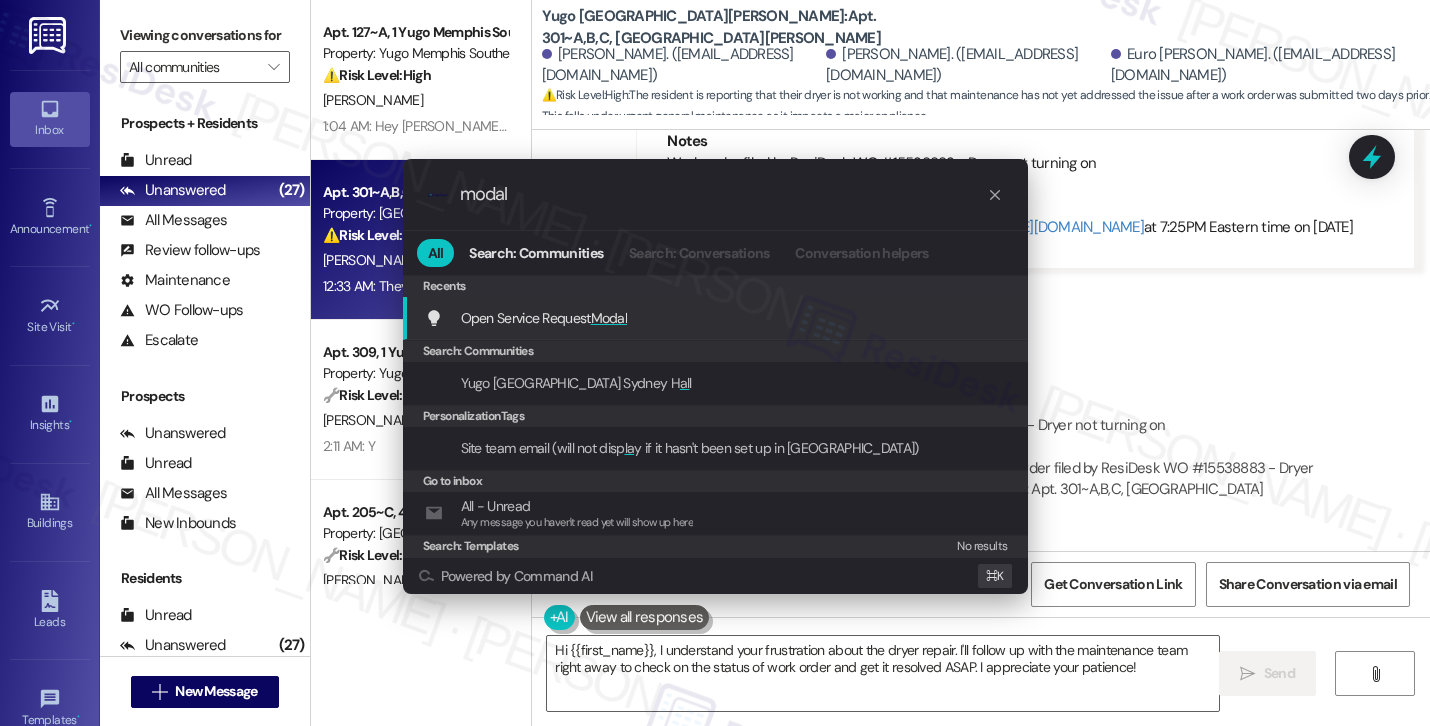 click on "Open Service Request  Modal Add shortcut" at bounding box center [717, 318] 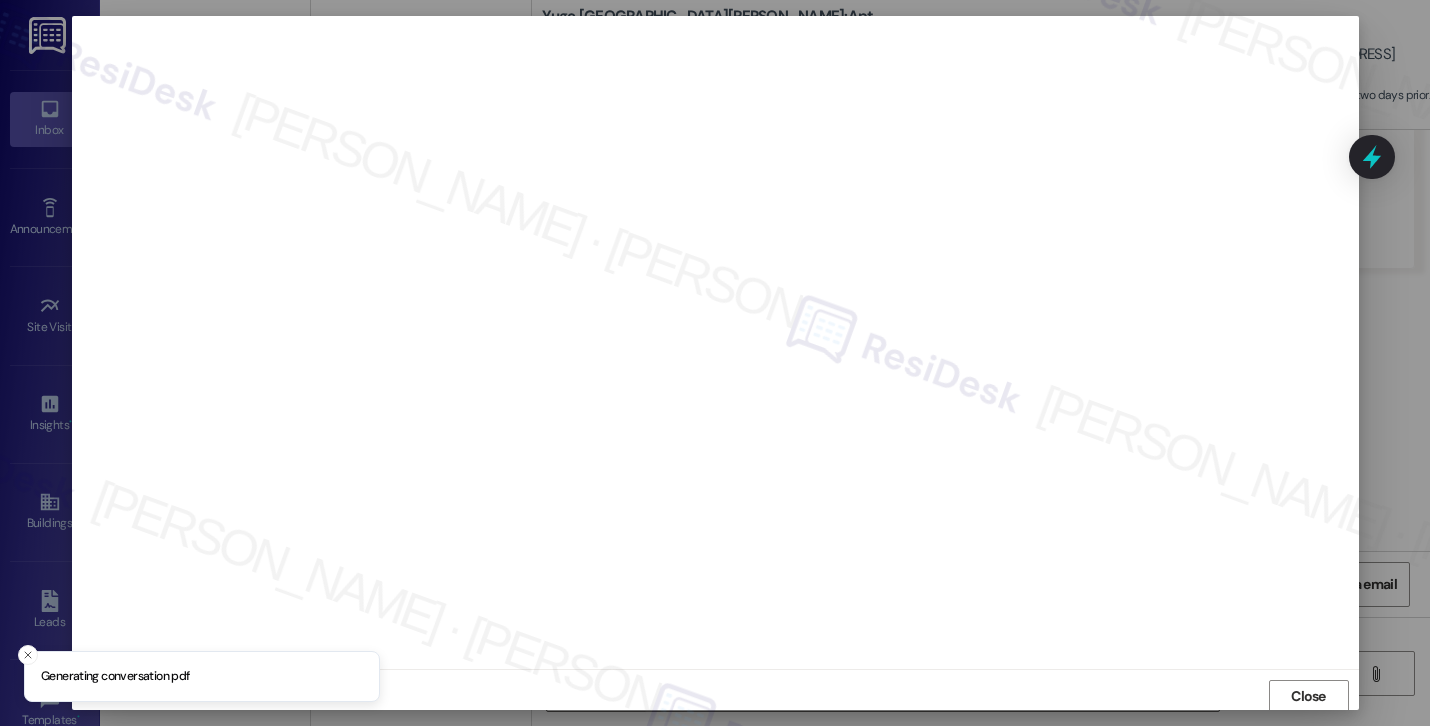 scroll, scrollTop: 2, scrollLeft: 0, axis: vertical 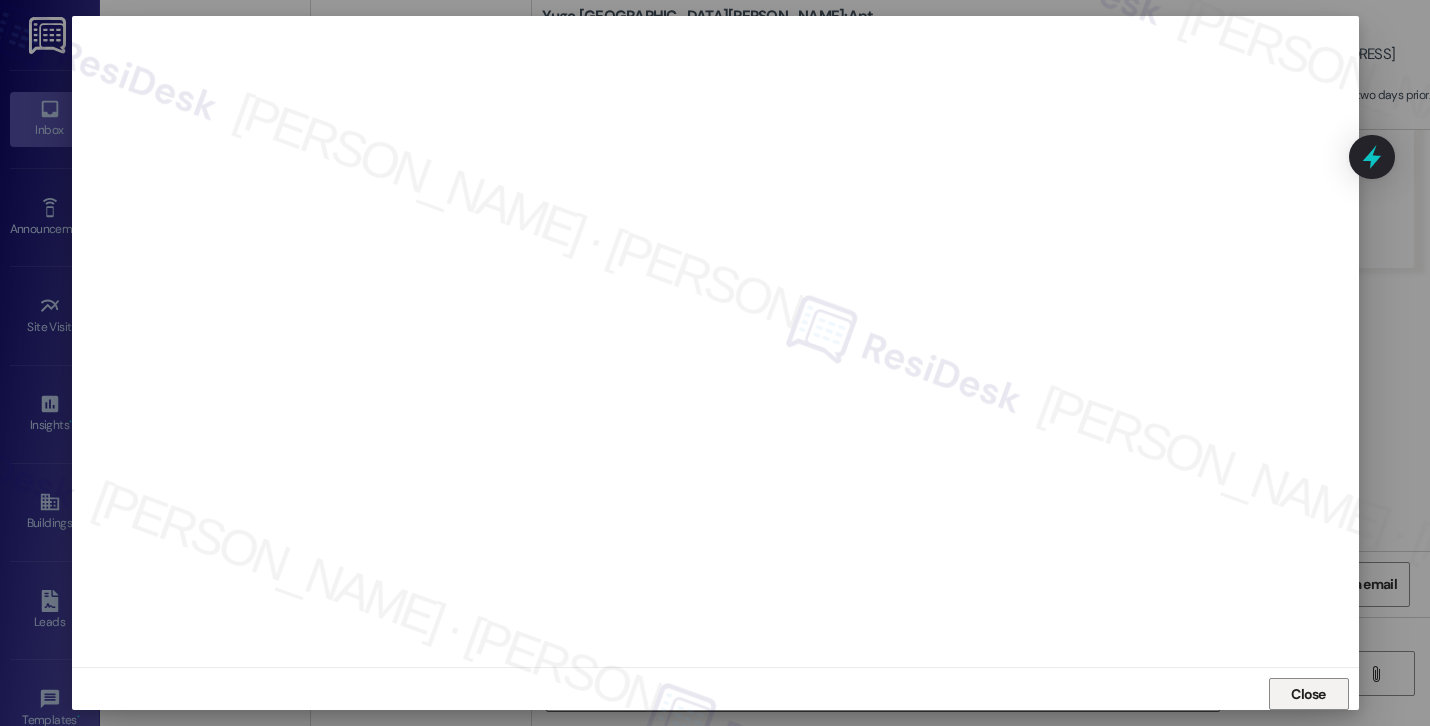 click on "Close" at bounding box center (1309, 694) 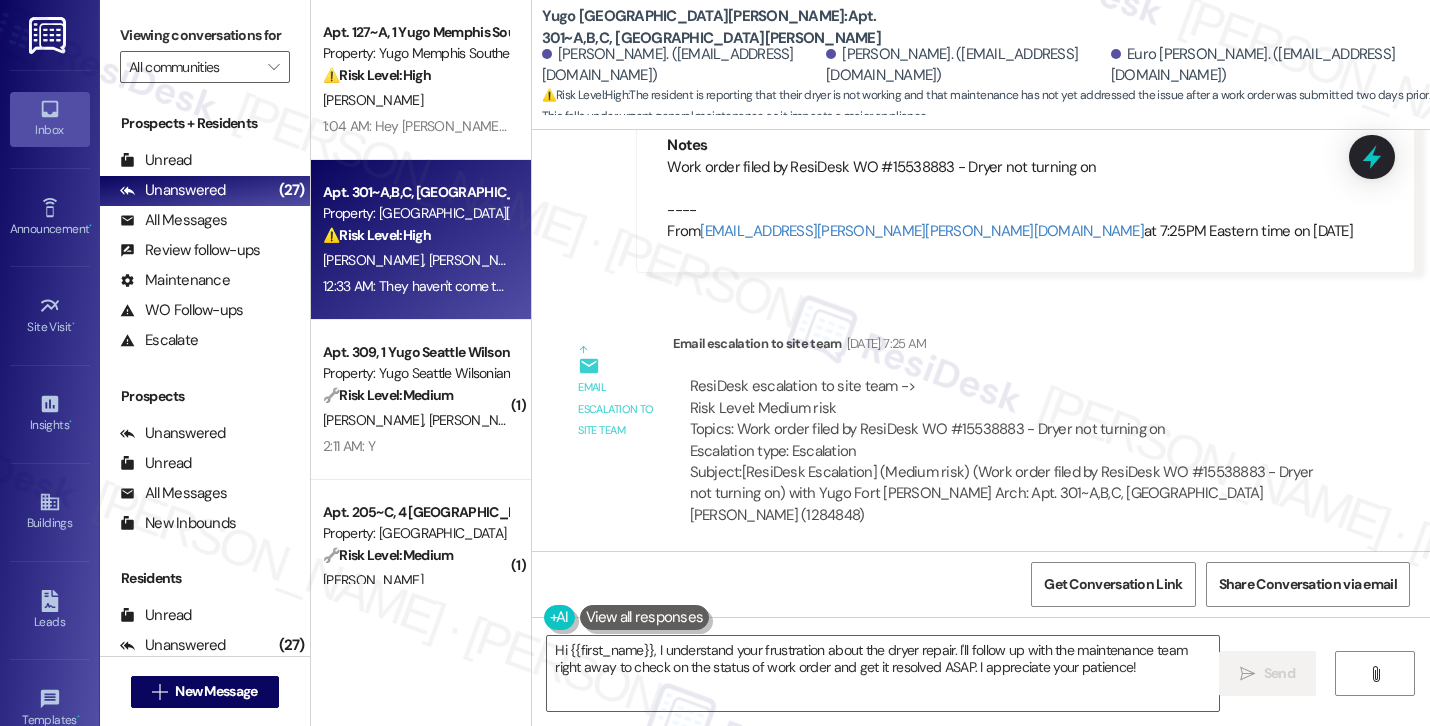 scroll, scrollTop: 16748, scrollLeft: 0, axis: vertical 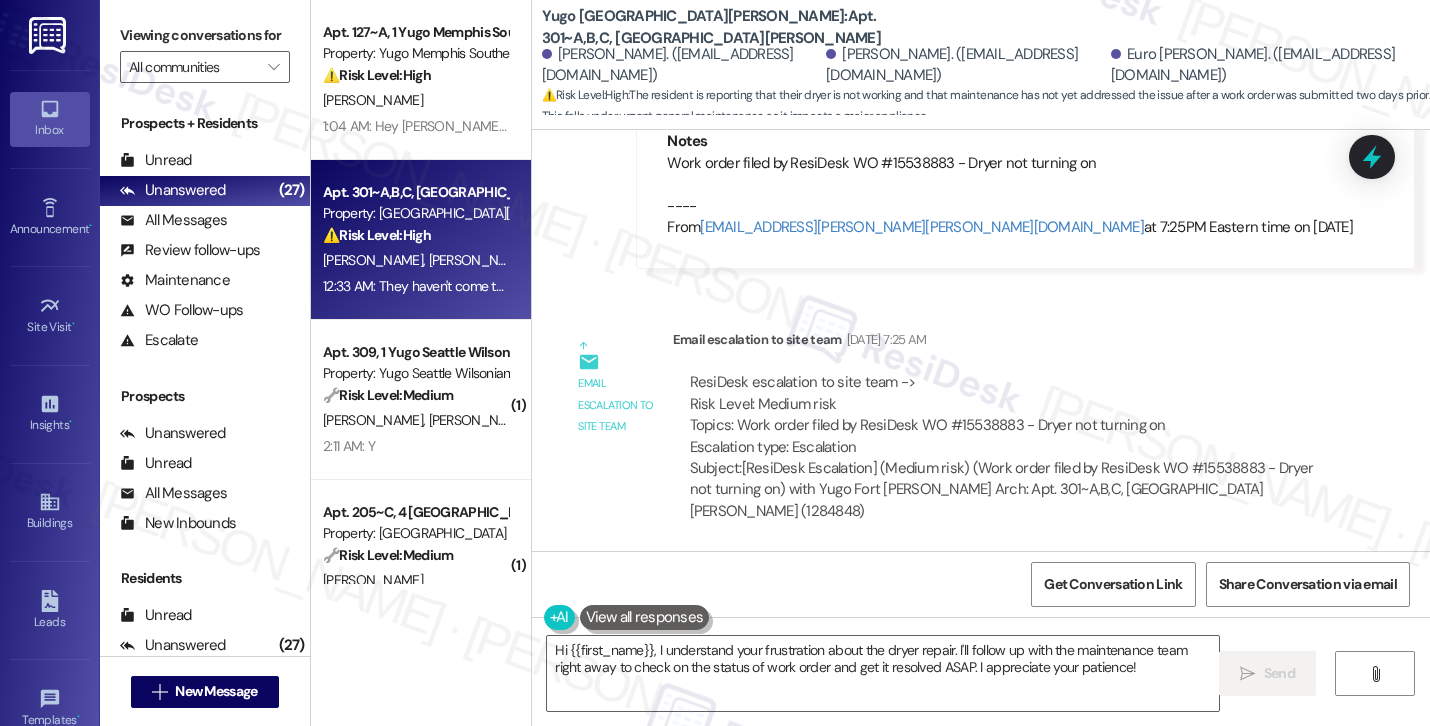 drag, startPoint x: 569, startPoint y: 480, endPoint x: 1029, endPoint y: 500, distance: 460.43457 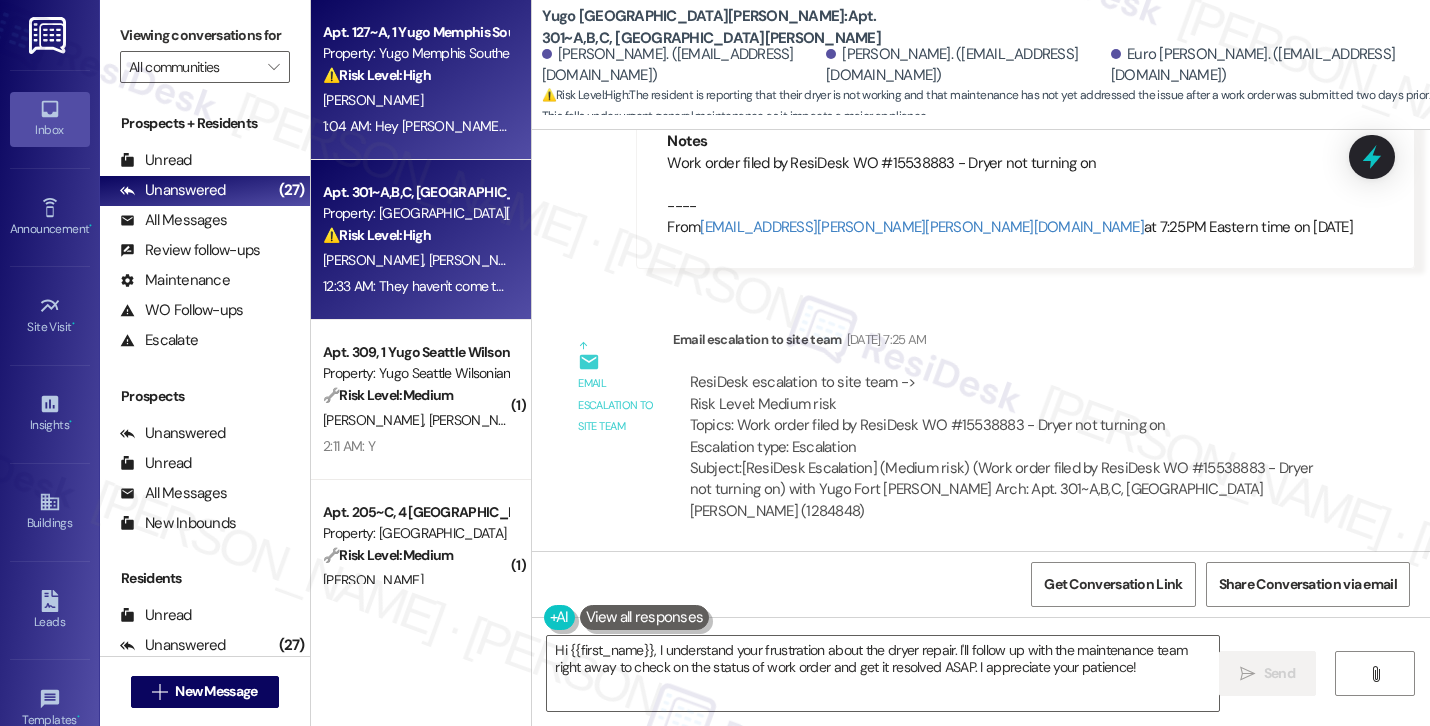 copy on "They haven't come to fix my dryer, I don't understand why they take so long" 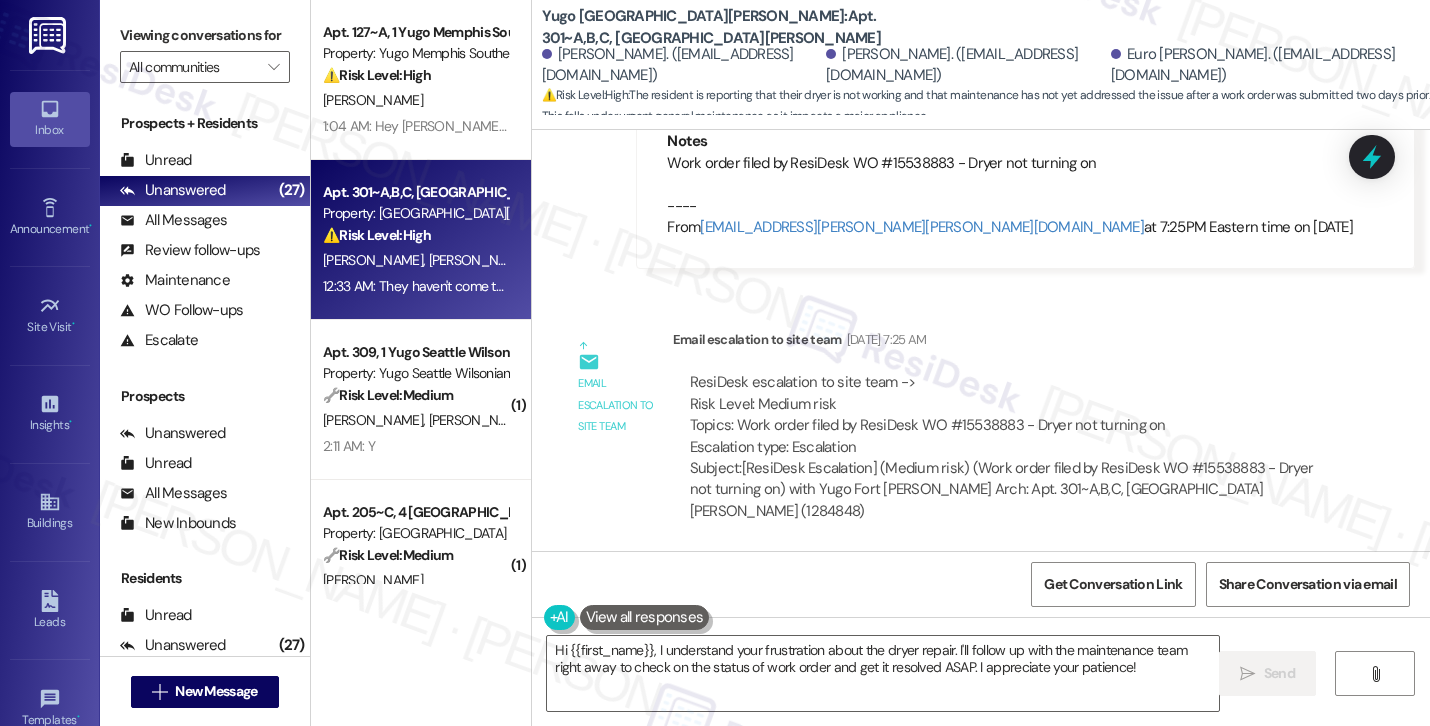 scroll, scrollTop: 16739, scrollLeft: 0, axis: vertical 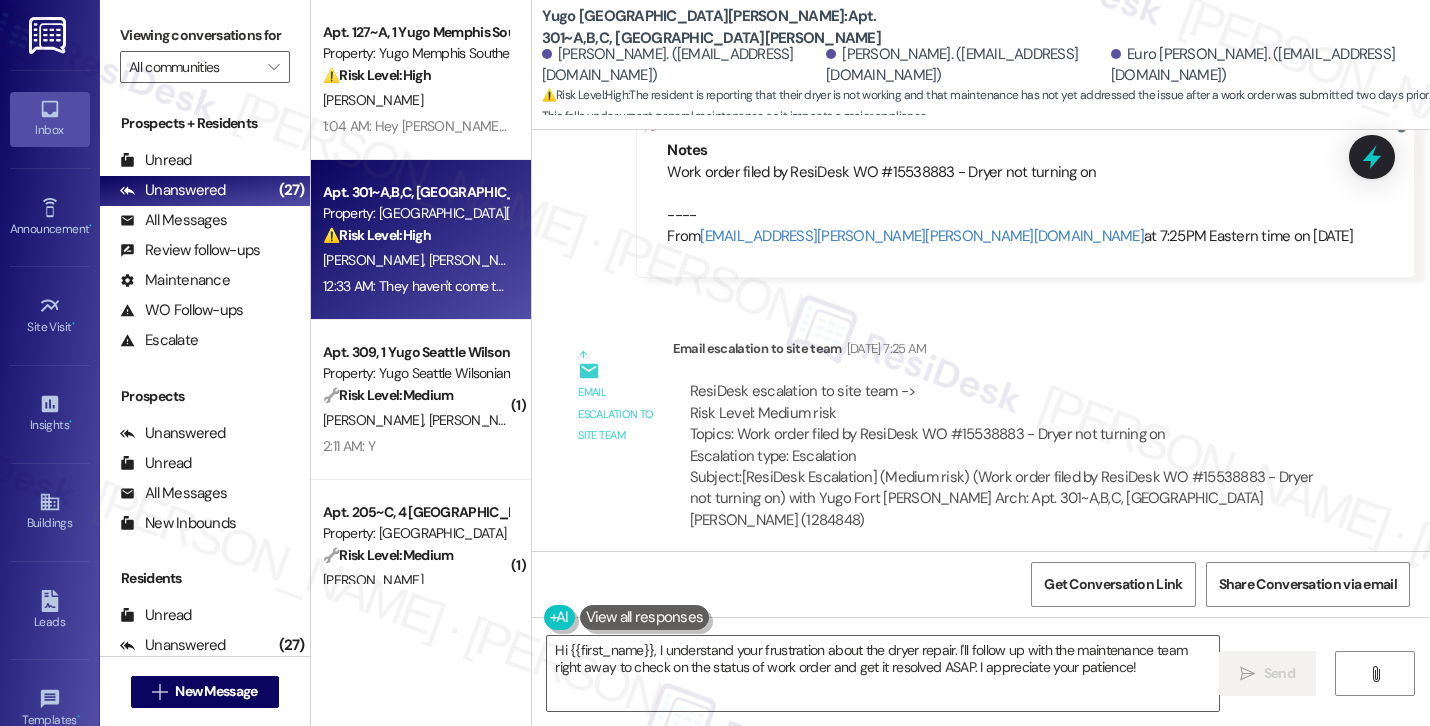 click on "Alan Romero 12:33 AM" at bounding box center (822, 620) 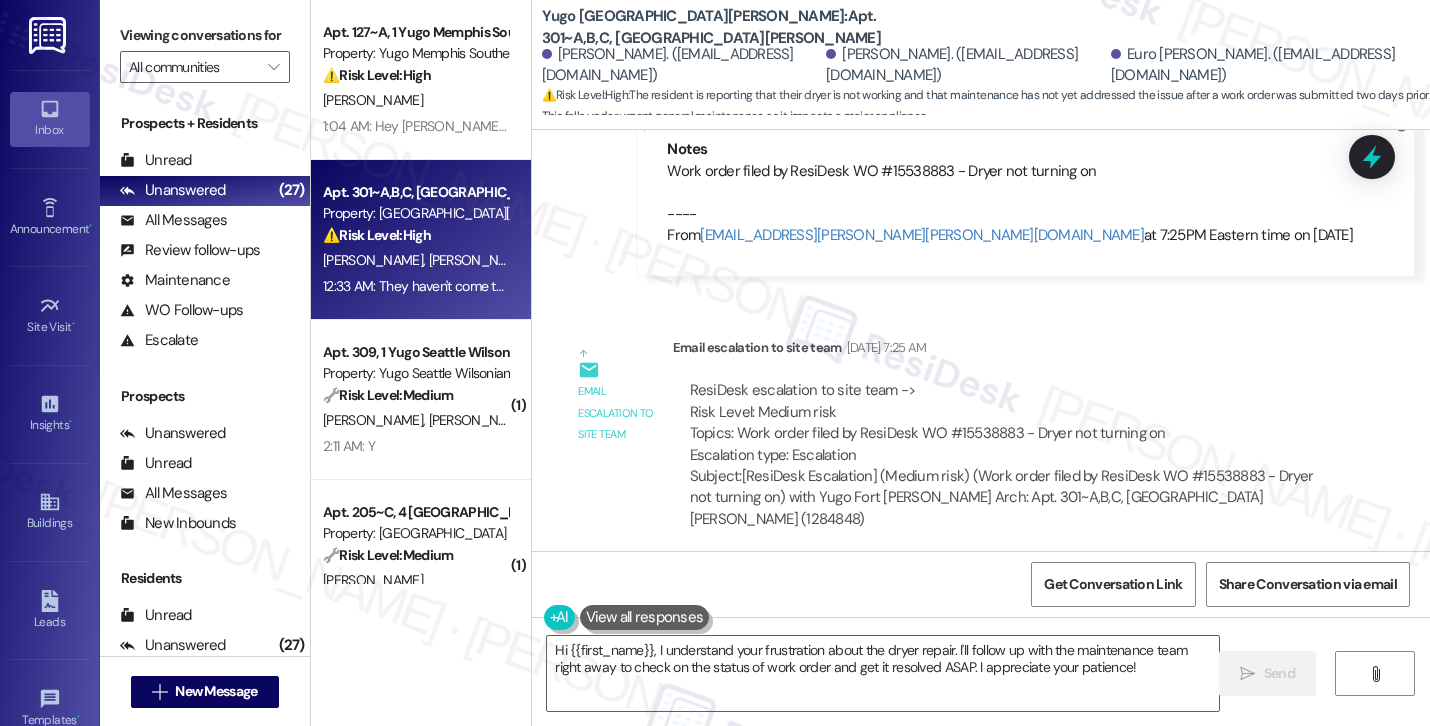 scroll, scrollTop: 16748, scrollLeft: 0, axis: vertical 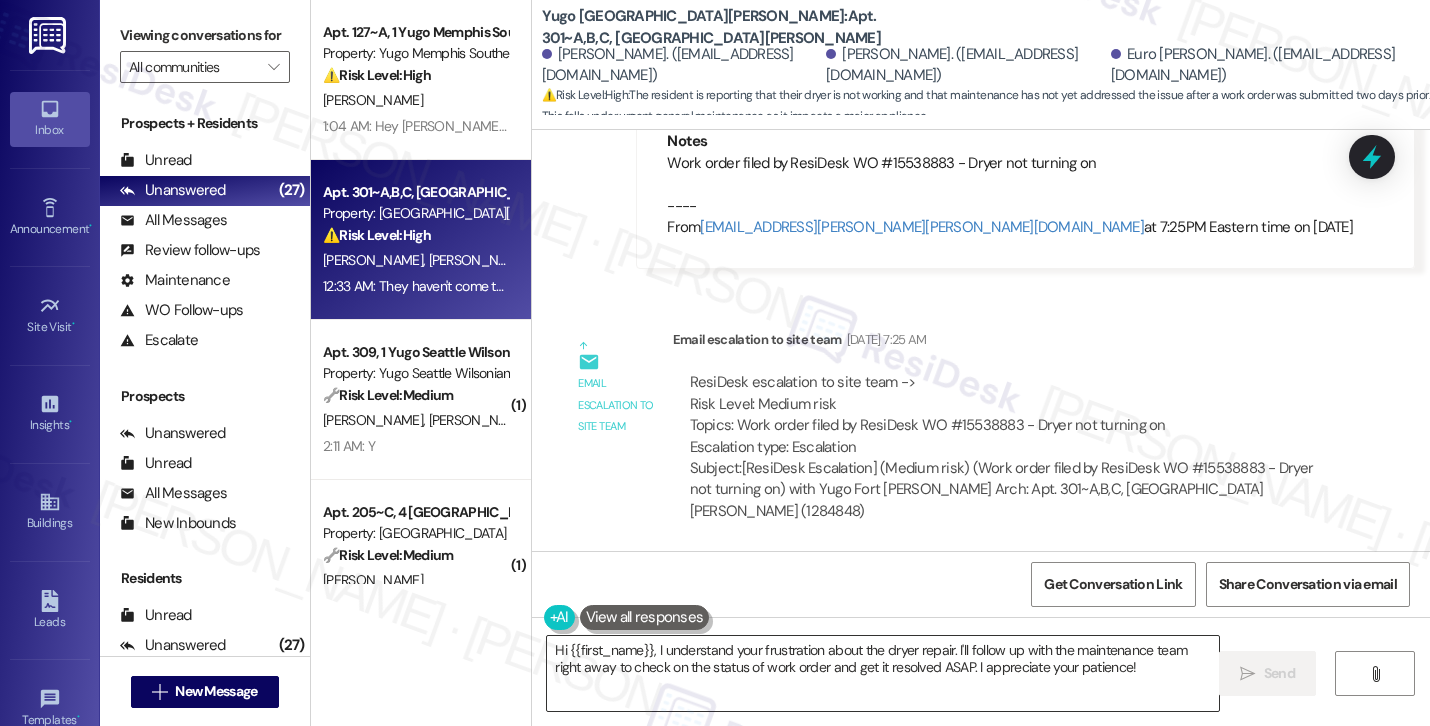 click on "Hi {{first_name}}, I understand your frustration about the dryer repair. I'll follow up with the maintenance team right away to check on the status of work order and get it resolved ASAP. I appreciate your patience!" at bounding box center (883, 673) 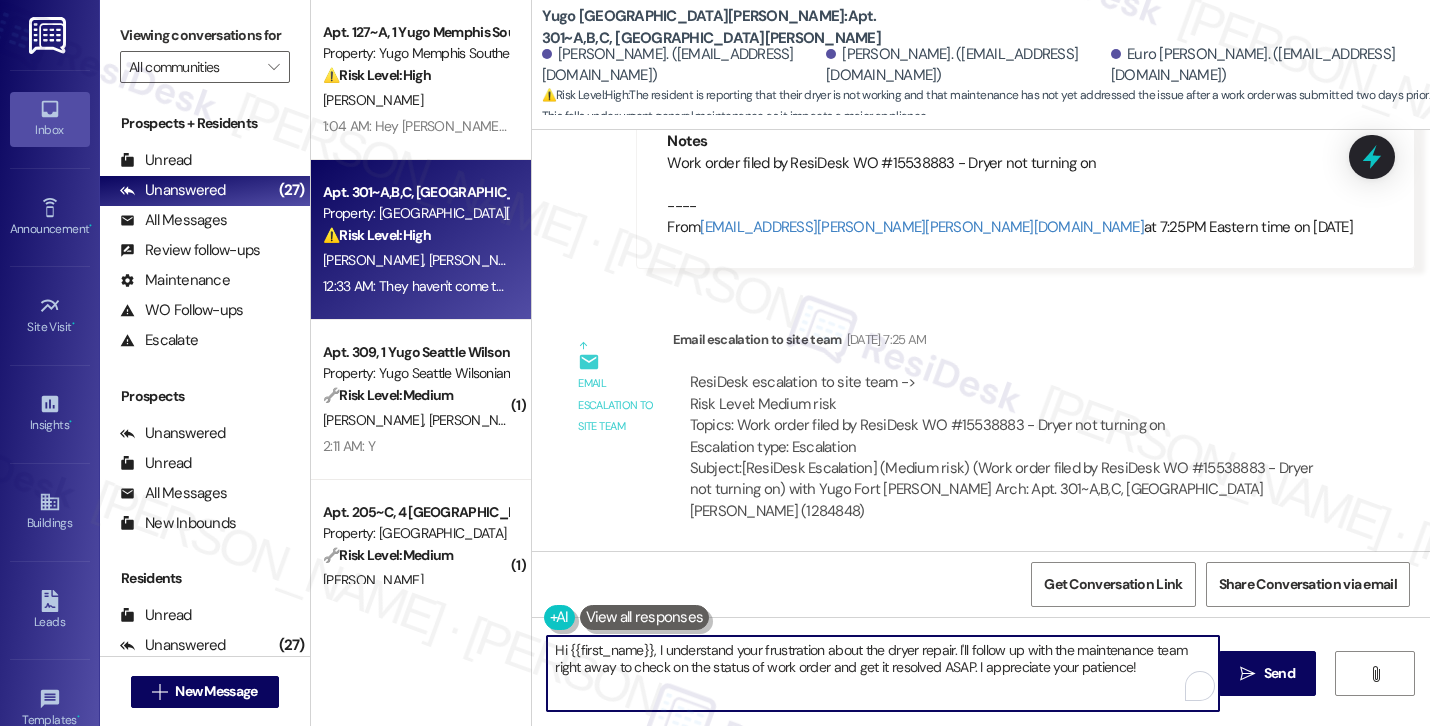 paste on "ey Alan! Thanks for reaching out. Just a quick reminder that work orders are completed in the order they’re submitted unless marked as an emergency. I’ll go ahead and send a follow-up to make sure the site team is aware. Let me know if you have any other questions or if there’s anything else I can help with" 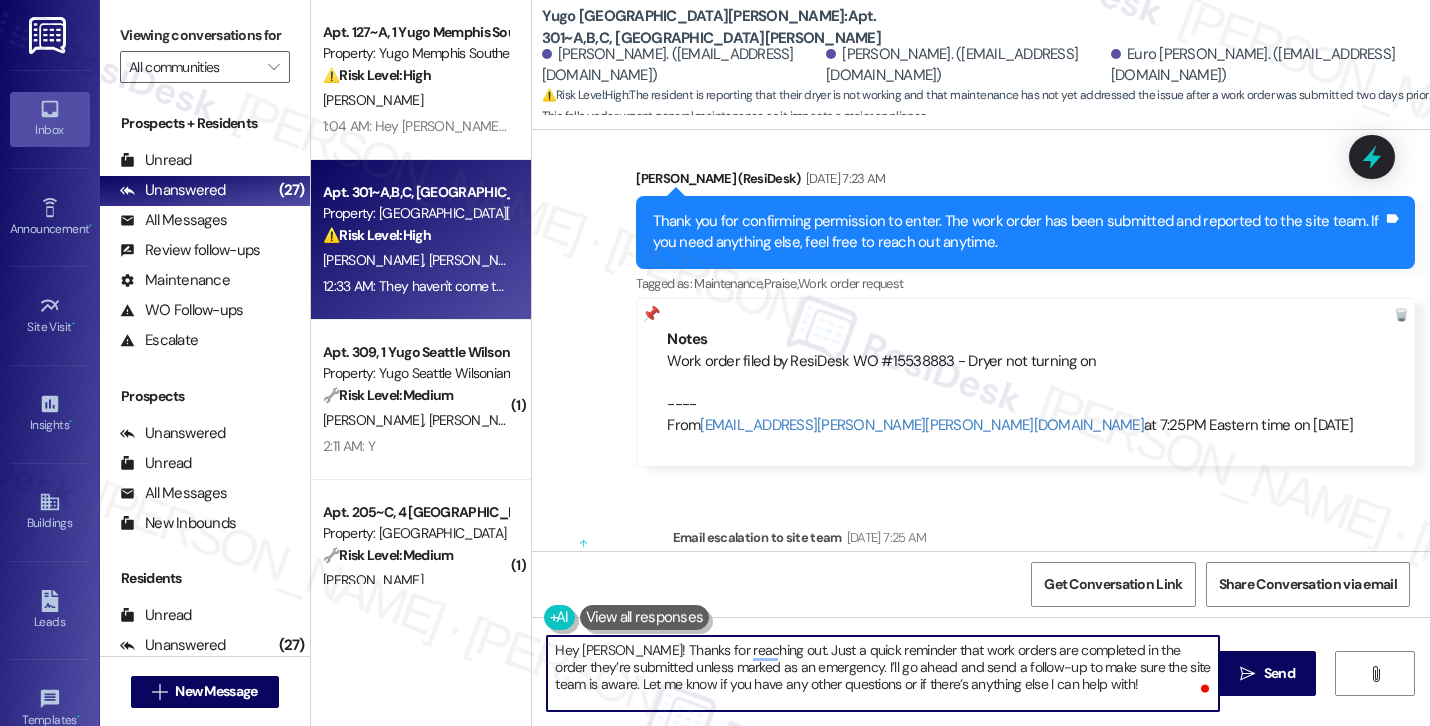 scroll, scrollTop: 16748, scrollLeft: 0, axis: vertical 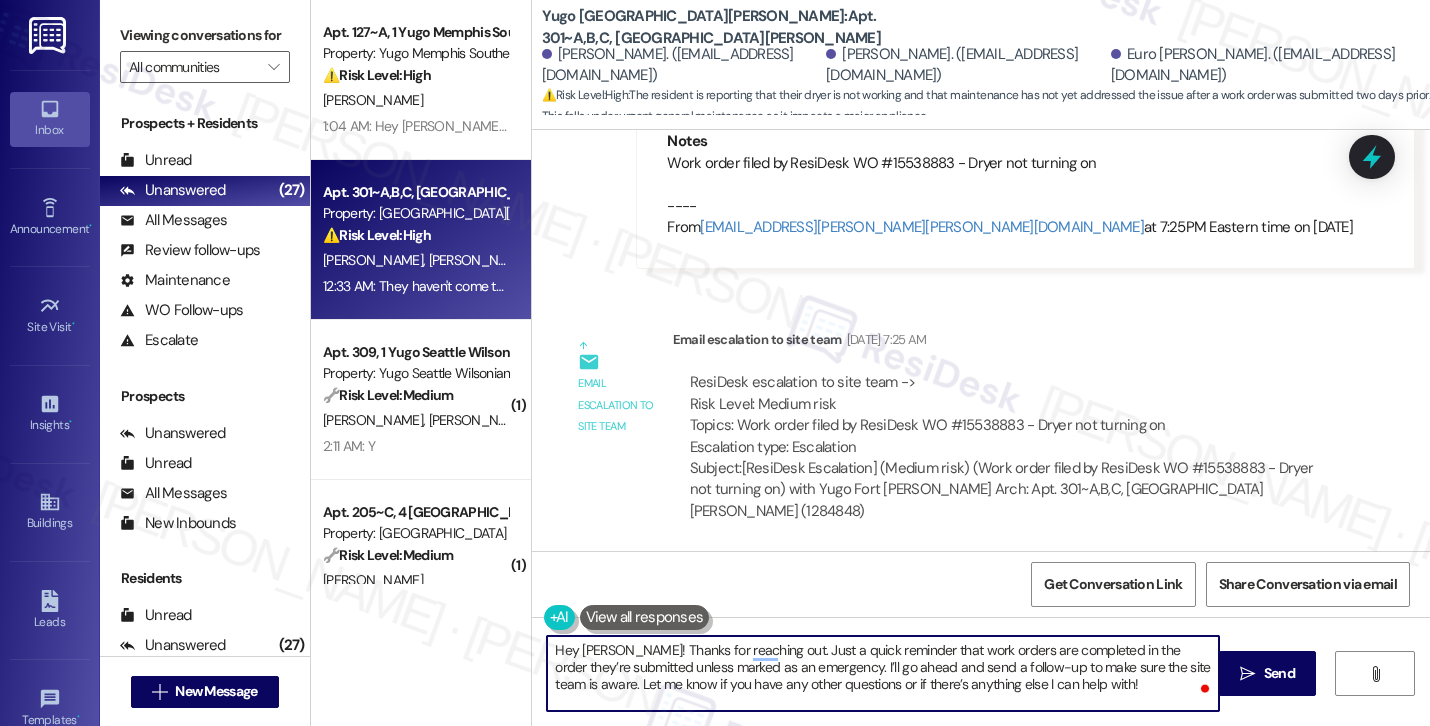 click on "Hey Alan! Thanks for reaching out. Just a quick reminder that work orders are completed in the order they’re submitted unless marked as an emergency. I’ll go ahead and send a follow-up to make sure the site team is aware. Let me know if you have any other questions or if there’s anything else I can help with!" at bounding box center (883, 673) 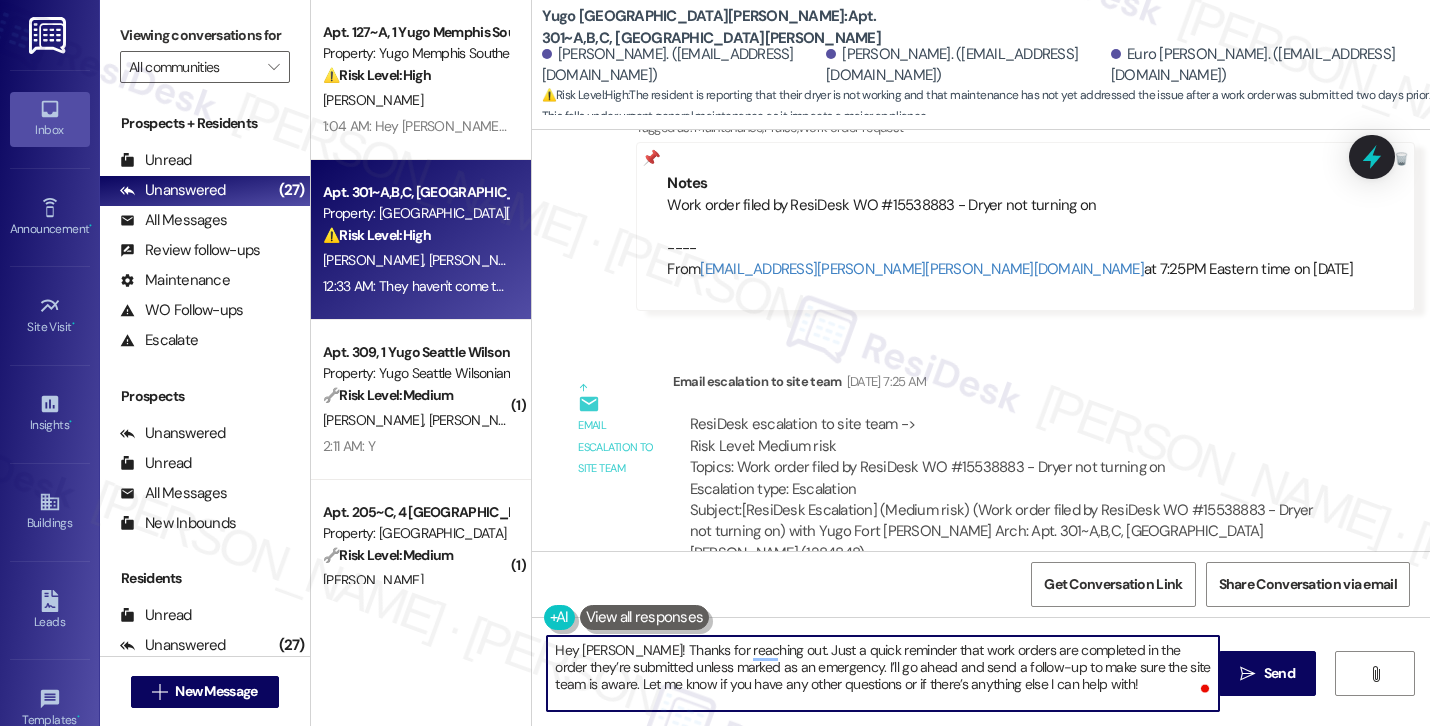 scroll, scrollTop: 16748, scrollLeft: 0, axis: vertical 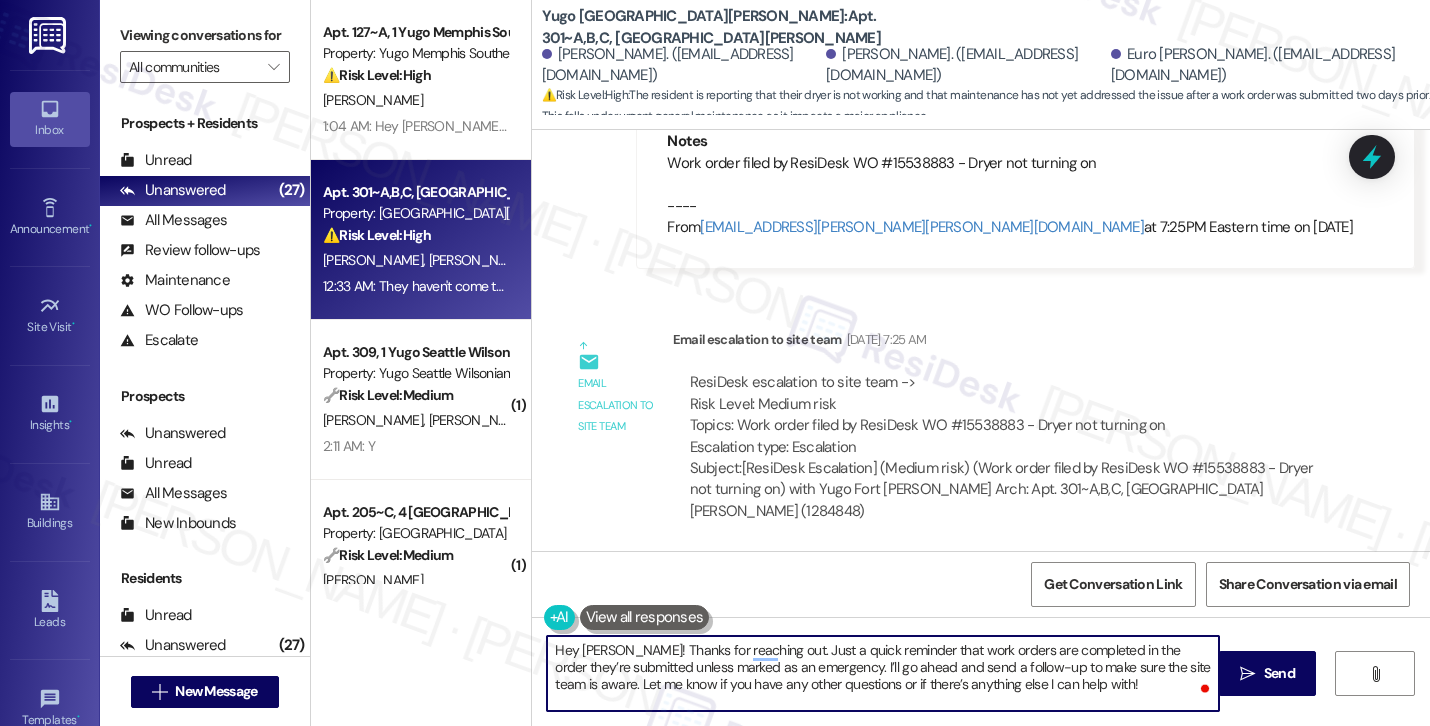 type on "Hey Alan! Thanks for reaching out. Just a quick reminder that work orders are completed in the order they’re submitted unless marked as an emergency. I’ll go ahead and send a follow-up to make sure the site team is aware. Let me know if you have any other questions or if there’s anything else I can help with!" 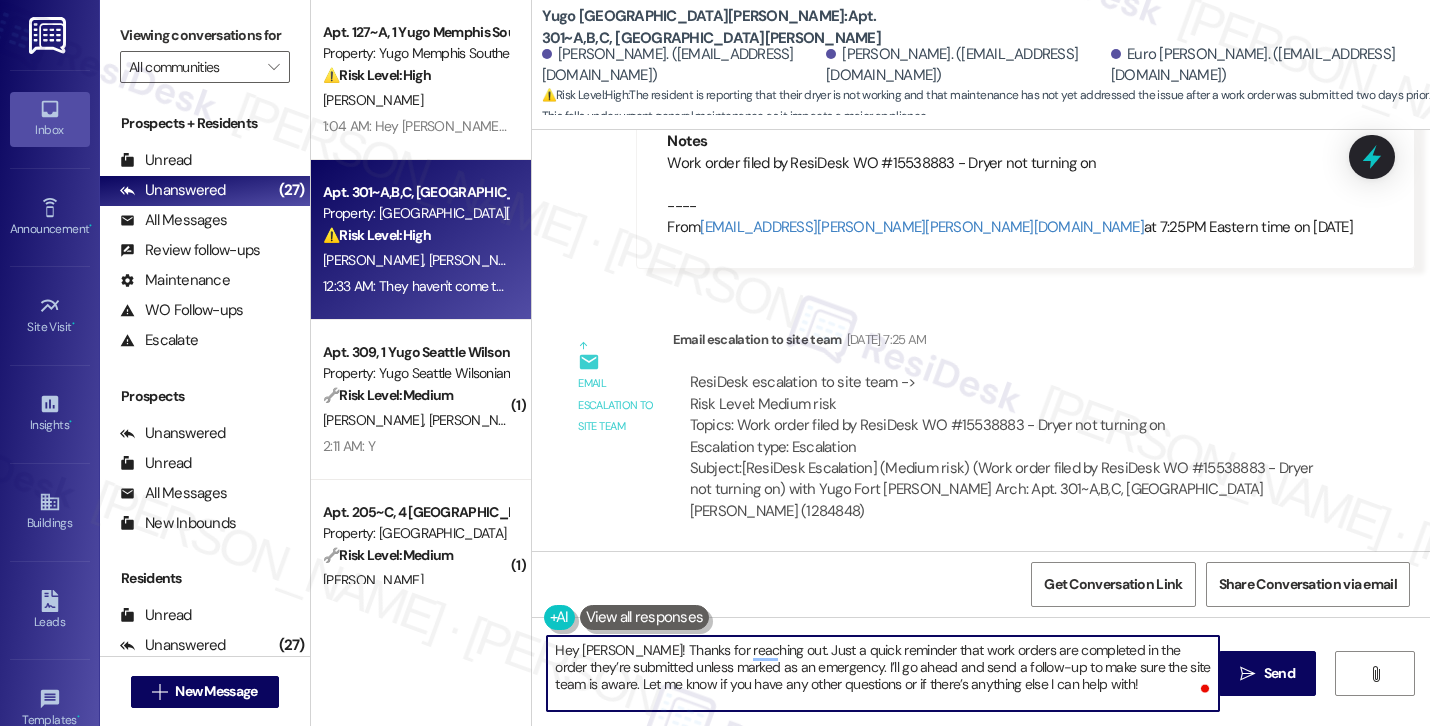 click on "Hey Alan! Thanks for reaching out. Just a quick reminder that work orders are completed in the order they’re submitted unless marked as an emergency. I’ll go ahead and send a follow-up to make sure the site team is aware. Let me know if you have any other questions or if there’s anything else I can help with!" at bounding box center (883, 673) 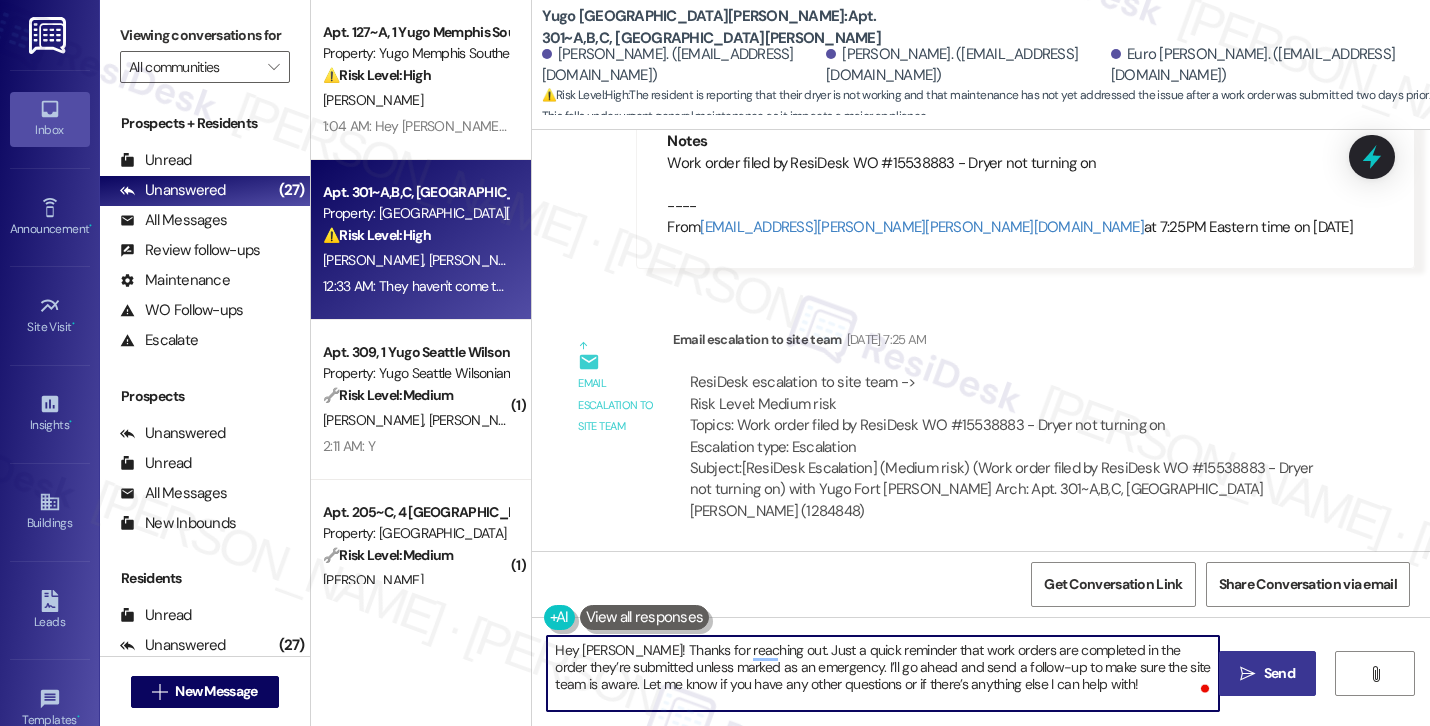 click on " Send" at bounding box center [1267, 673] 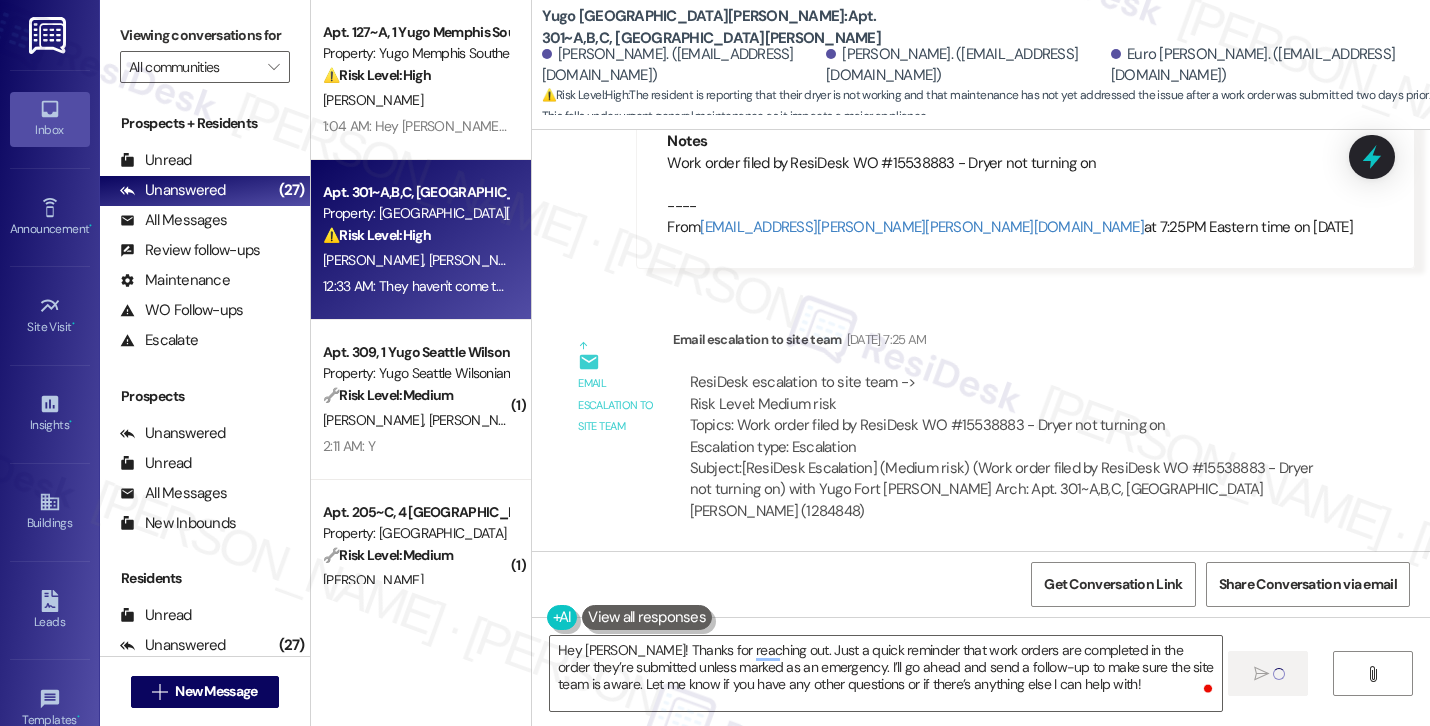 type 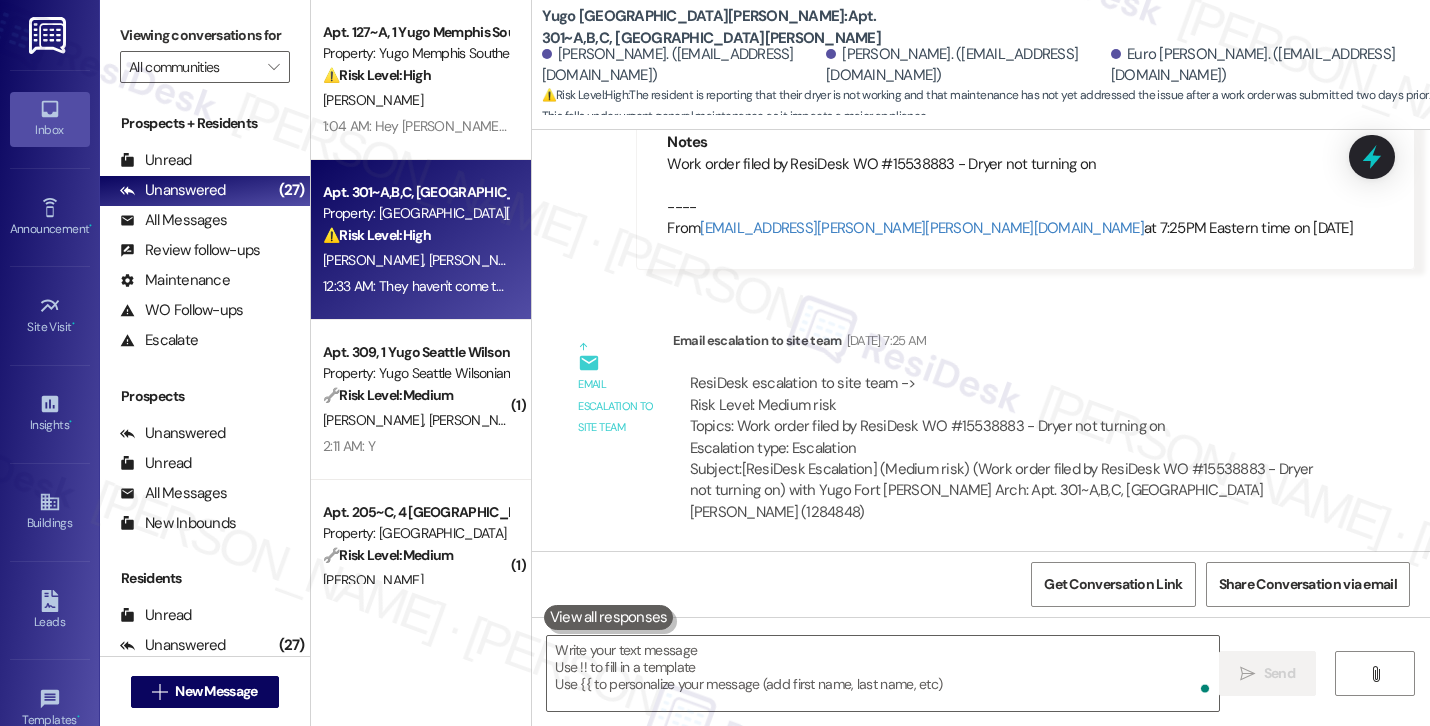 scroll, scrollTop: 16930, scrollLeft: 0, axis: vertical 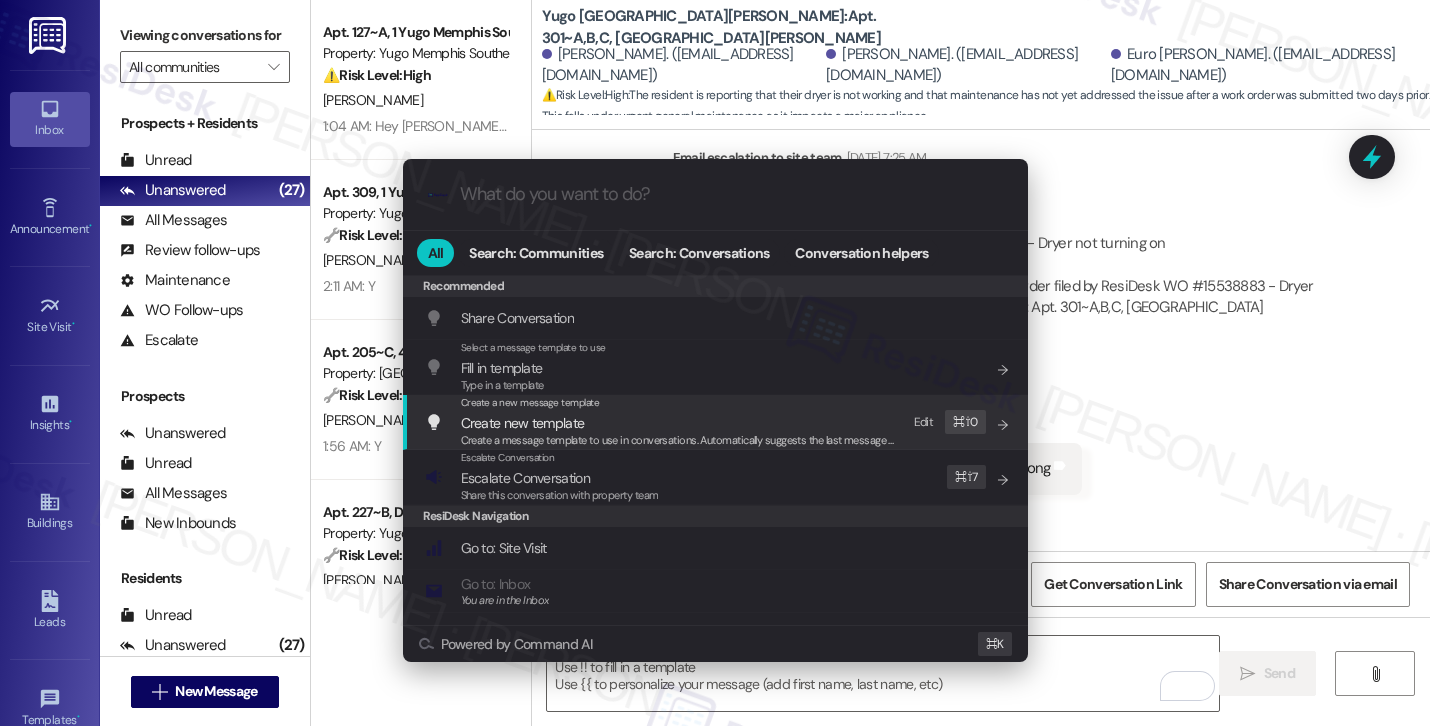 click on ".cls-1{fill:#0a055f;}.cls-2{fill:#0cc4c4;} resideskLogoBlueOrange All Search: Communities Search: Conversations Conversation helpers Recommended Recommended Share Conversation Add shortcut Select a message template to use Fill in template Type in a template Add shortcut Create a new message template Create new template Create a message template to use in conversations. Automatically suggests the last message you sent. Edit ⌘ ⇧ 0 Escalate Conversation Escalate Conversation Share this conversation with property team Edit ⌘ ⇧ 7 ResiDesk Navigation Go to: Site Visit Add shortcut Go to: Inbox You are in the Inbox Add shortcut Go to: Settings Add shortcut Go to: Message Templates Add shortcut Go to: Buildings Add shortcut Help Getting Started: What you can do with ResiDesk Add shortcut Settings Powered by Command AI ⌘ K" at bounding box center [715, 363] 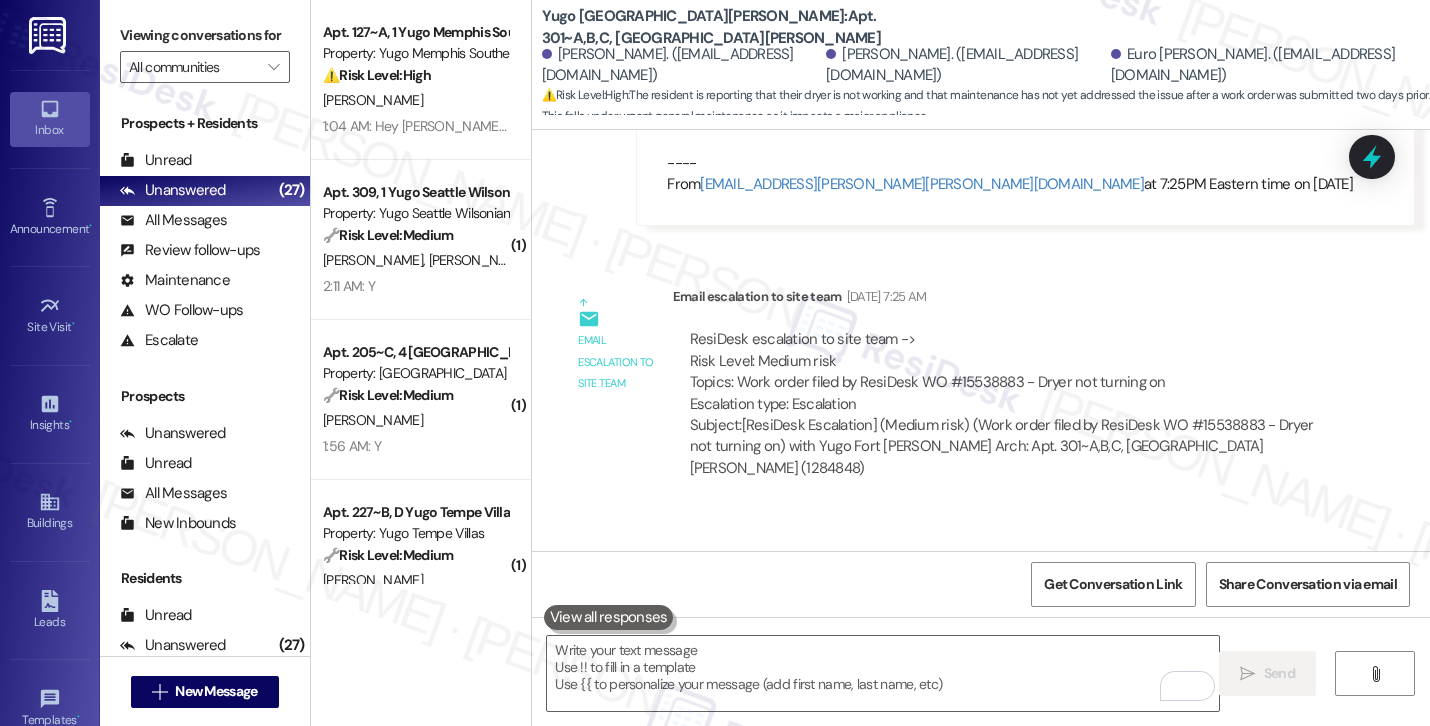scroll, scrollTop: 16780, scrollLeft: 0, axis: vertical 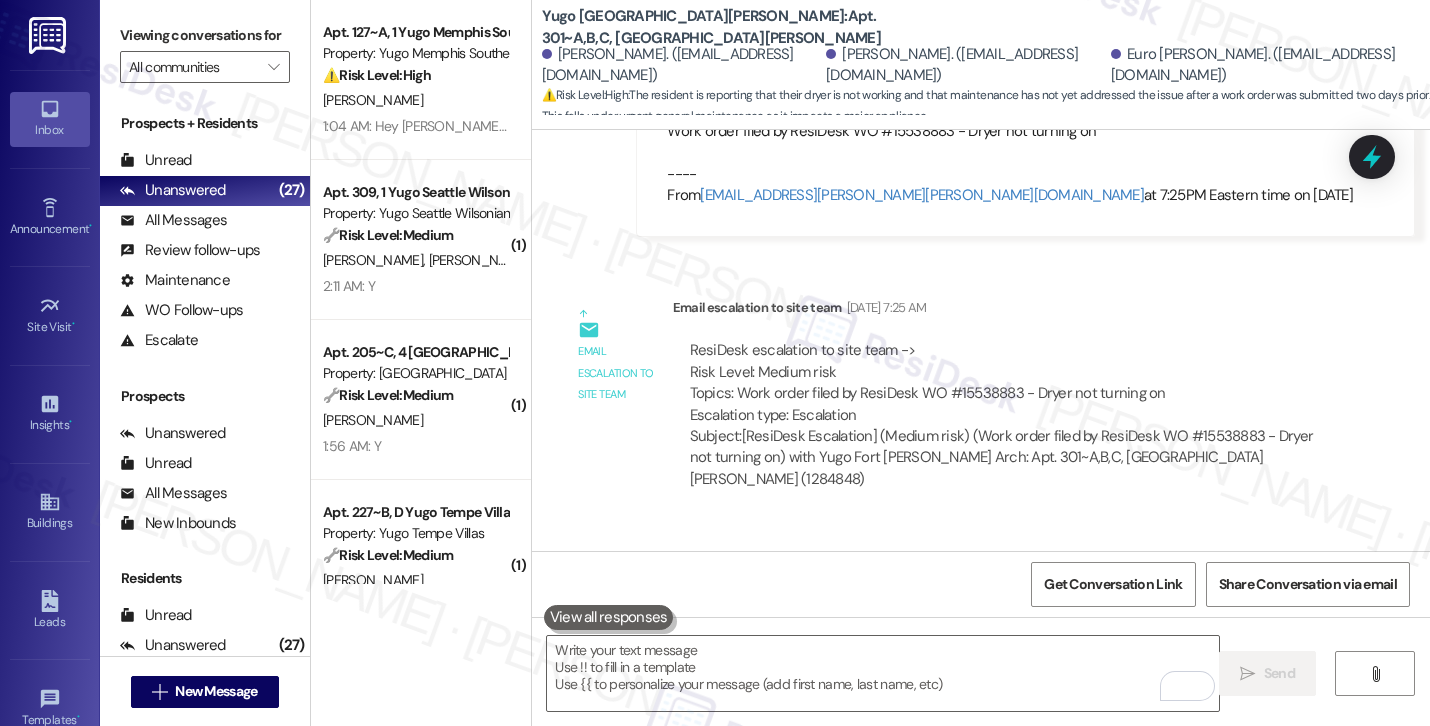 click on "ResiDesk escalation to site team ->
Risk Level: Medium risk
Topics: Work order filed by ResiDesk WO #15538883 - Dryer not turning on
Escalation type: Escalation" at bounding box center [1007, 383] 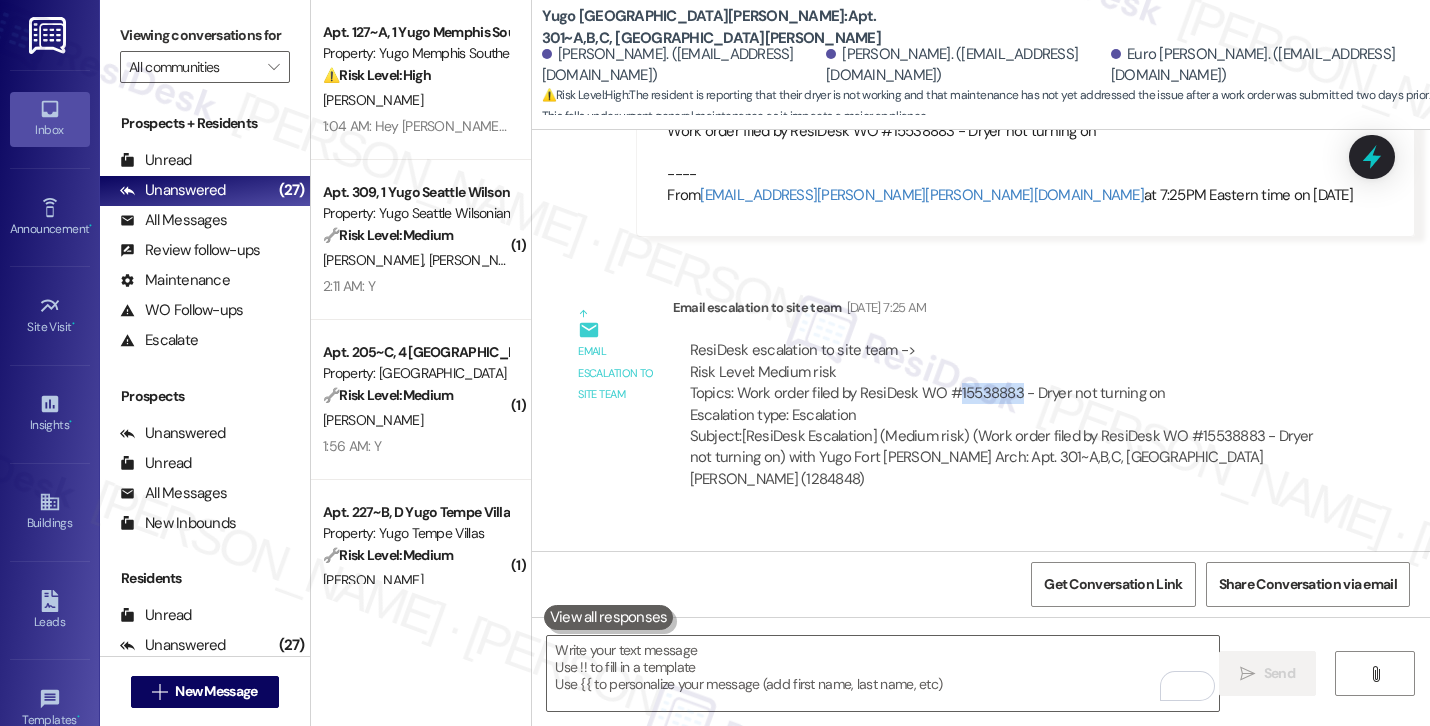 copy on "15538883" 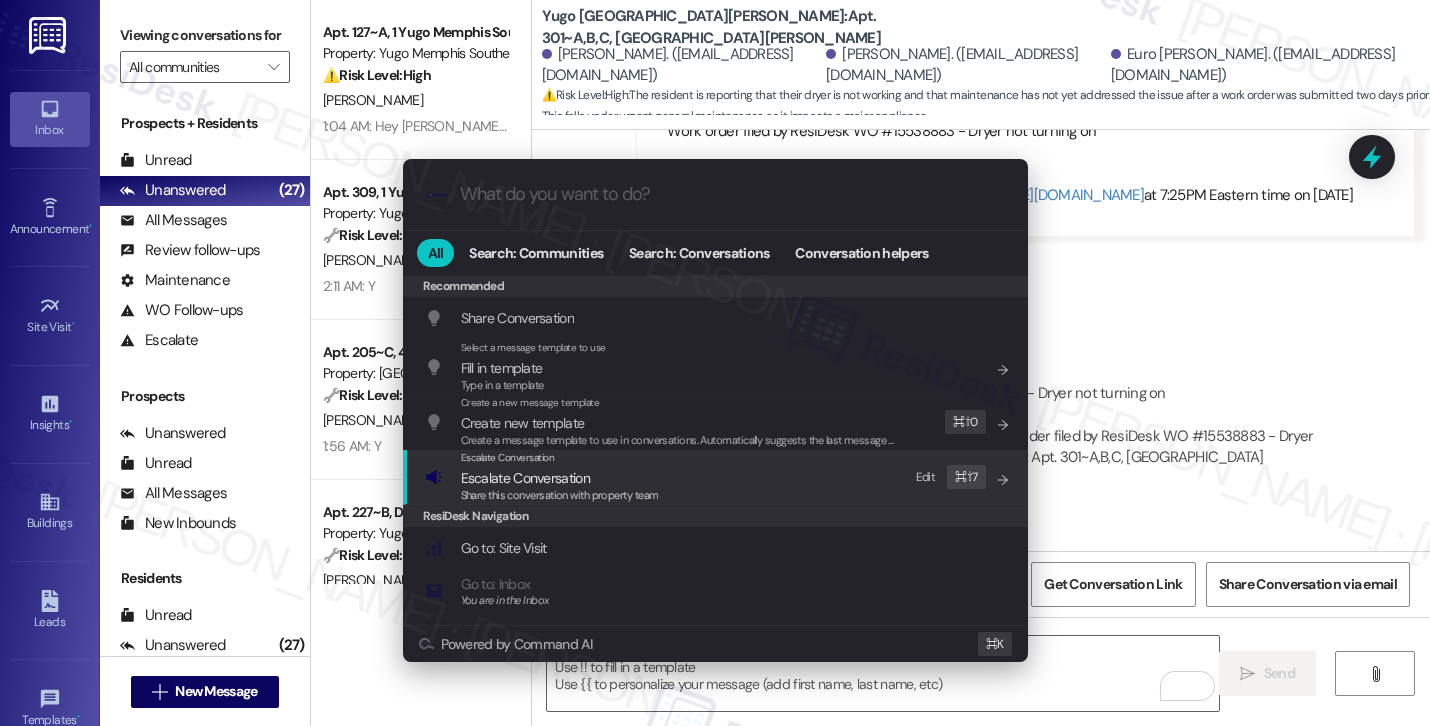 click on "Escalate Conversation Escalate Conversation Share this conversation with property team Edit ⌘ ⇧ 7" at bounding box center (717, 477) 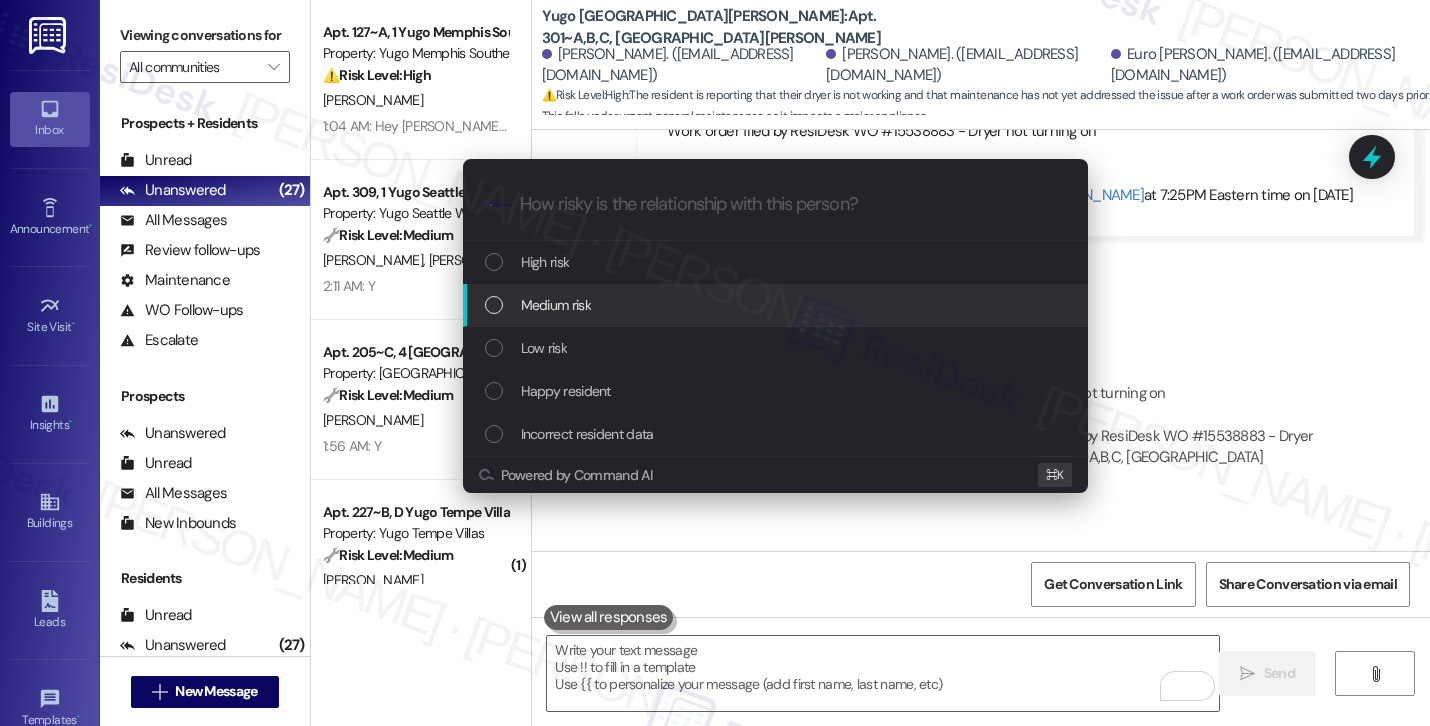 click on "Medium risk" at bounding box center [775, 305] 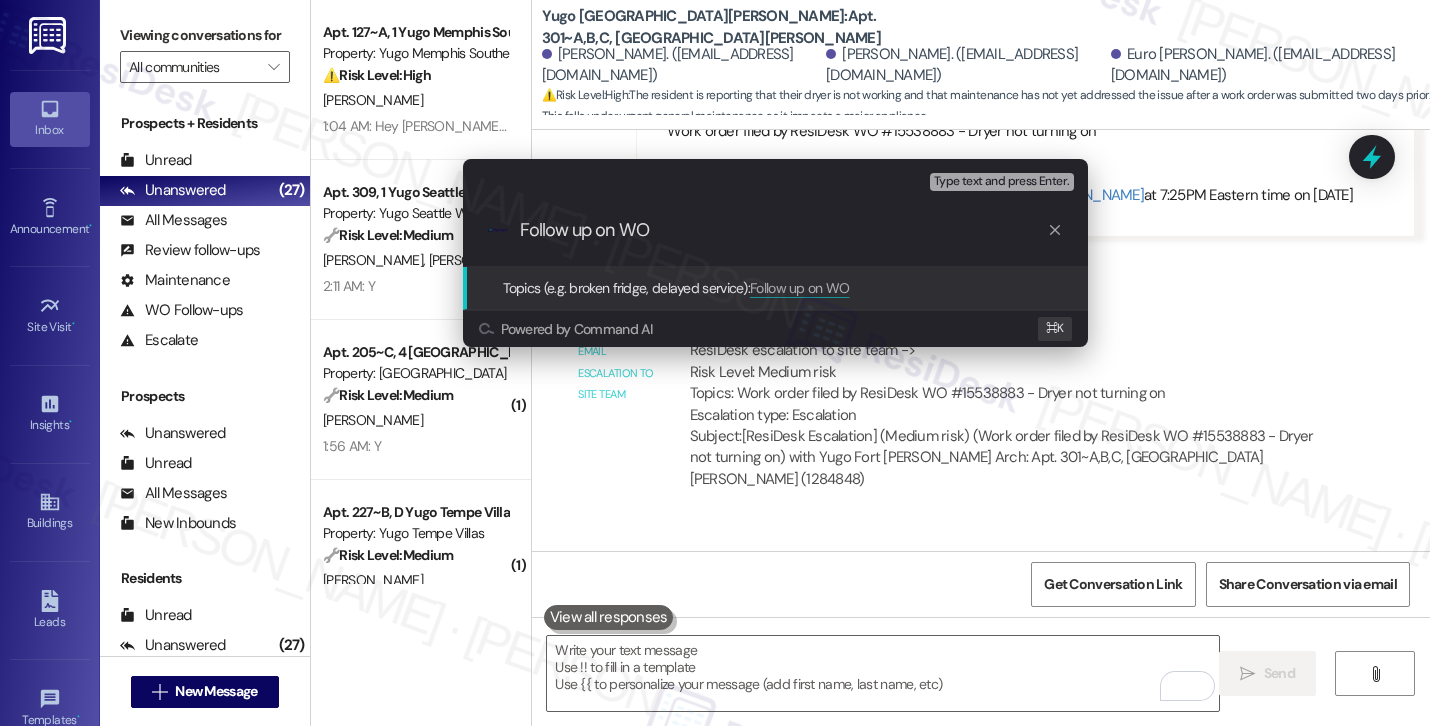 click on "Escalate Conversation Medium risk Topics (e.g. broken fridge, delayed service) Any messages to highlight in the email? Type text and press Enter. .cls-1{fill:#0a055f;}.cls-2{fill:#0cc4c4;} resideskLogoBlueOrange Follow up on WO Topics (e.g. broken fridge, delayed service):  Follow up on WO Powered by Command AI ⌘ K" at bounding box center (715, 363) 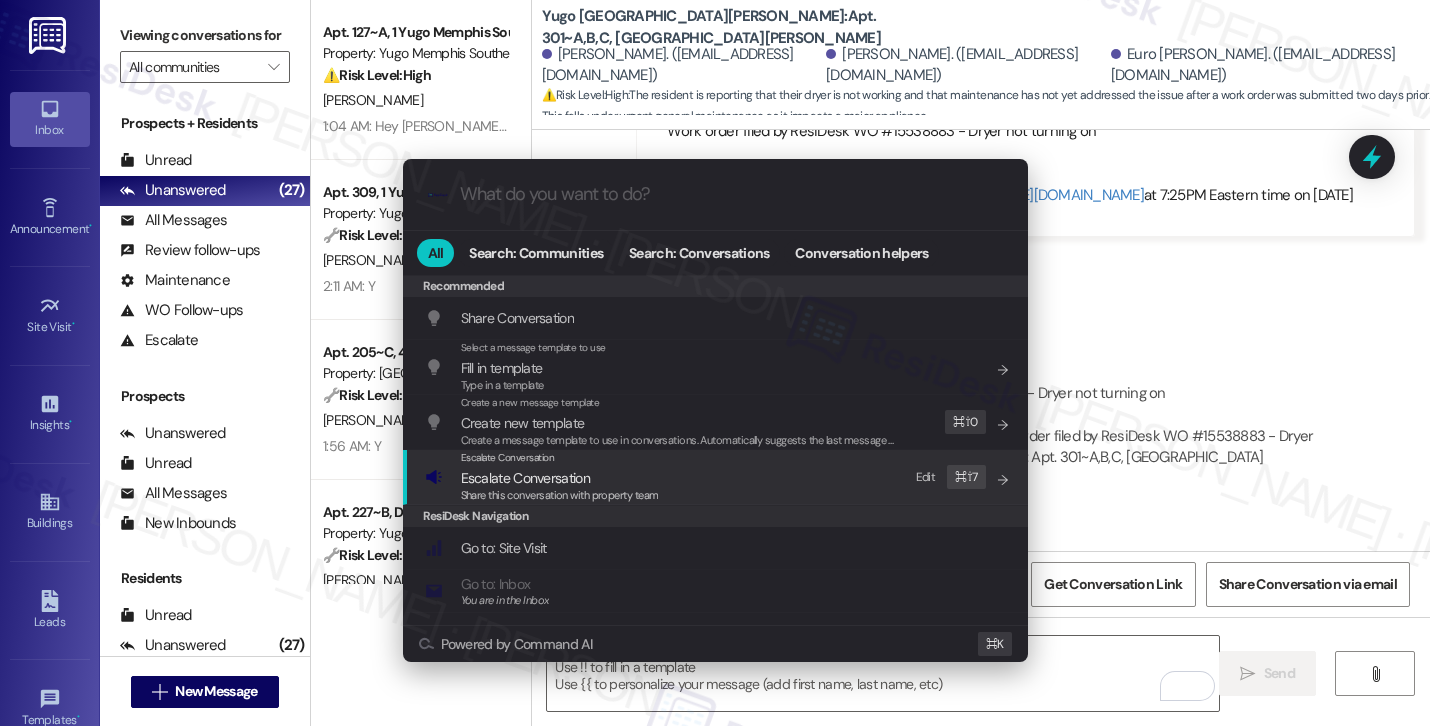 click on "Escalate Conversation Escalate Conversation Share this conversation with property team Edit ⌘ ⇧ 7" at bounding box center [717, 477] 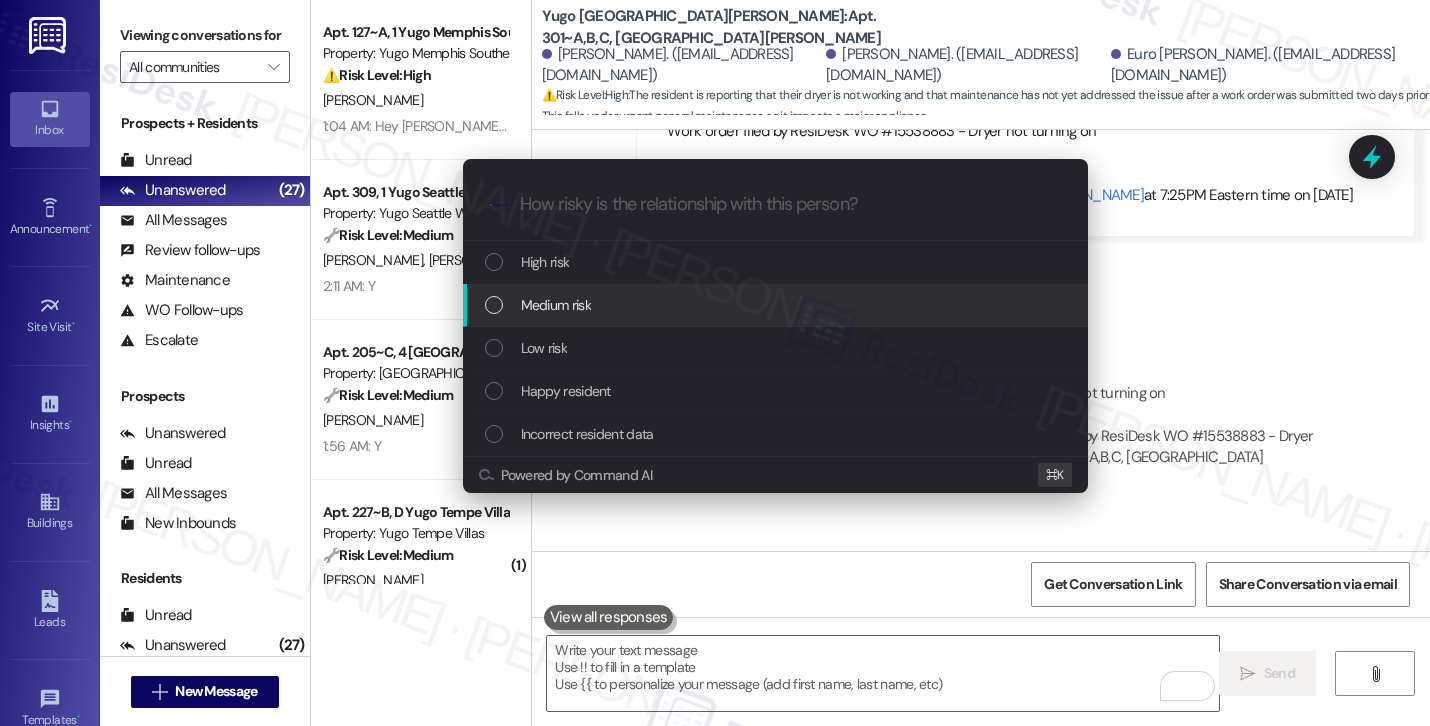 click on "Medium risk" at bounding box center [775, 305] 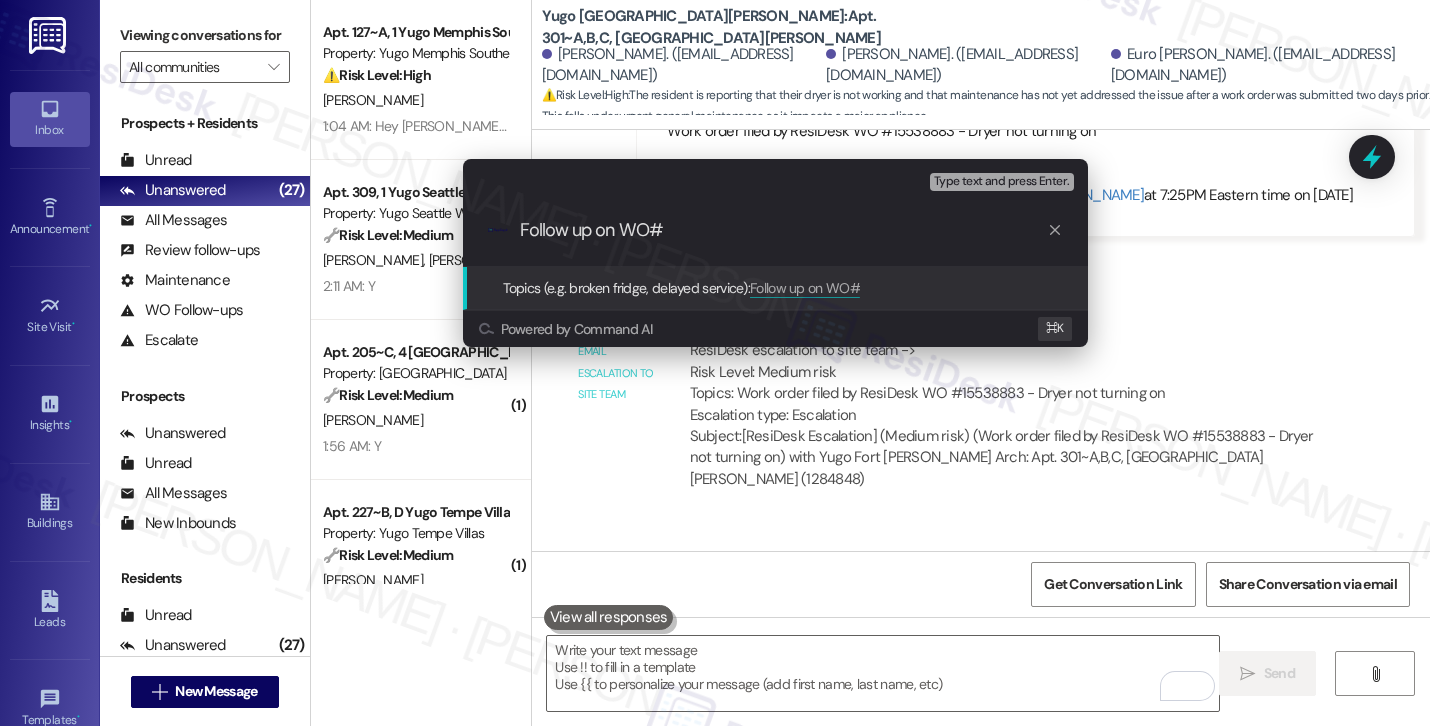 paste on "15538883" 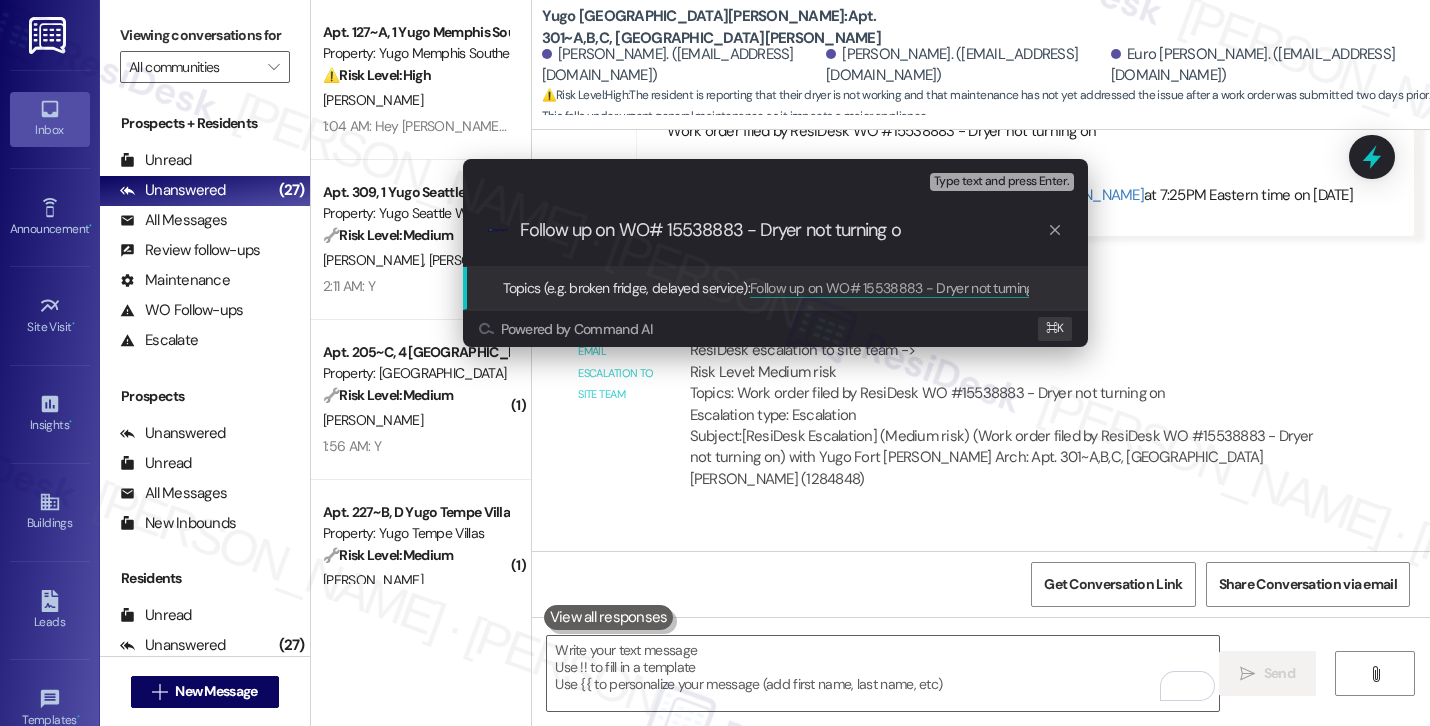 type on "Follow up on WO# 15538883 - Dryer not turning on" 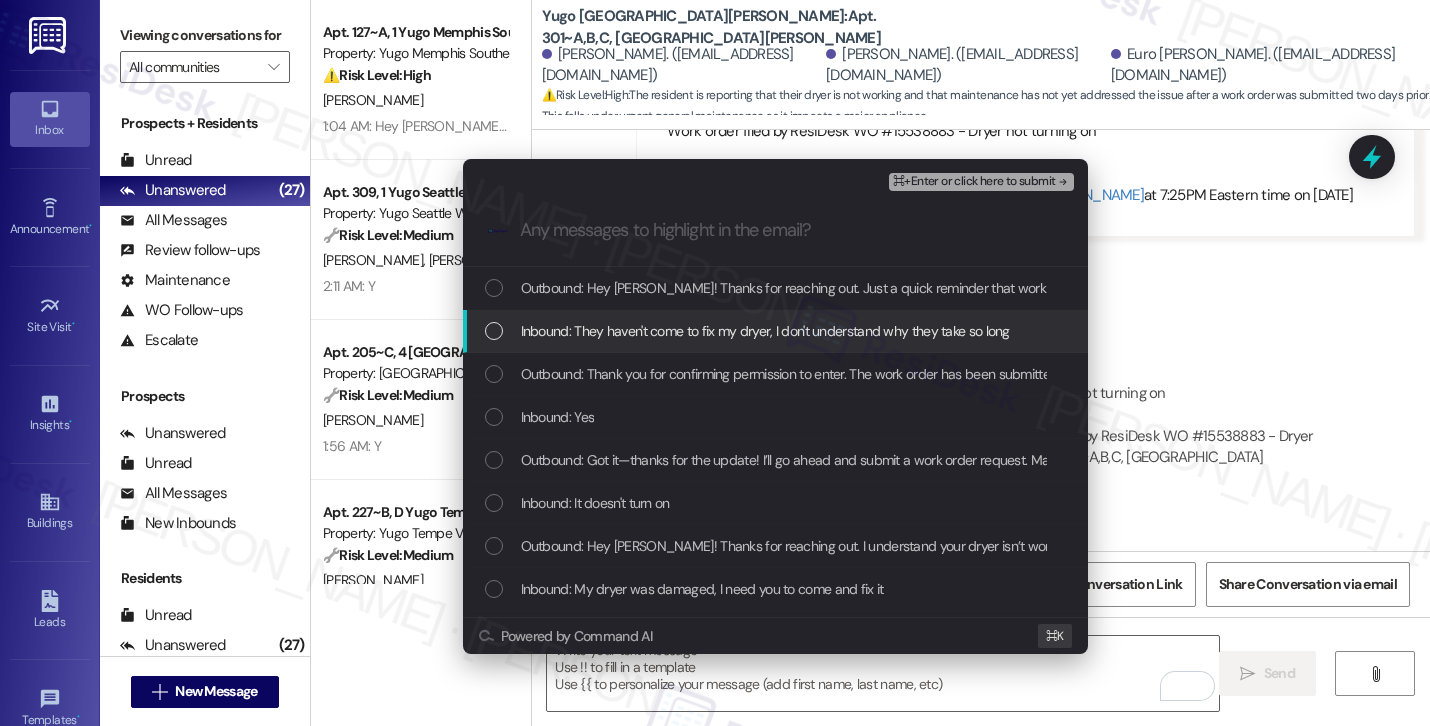 click on "Inbound: They haven't come to fix my dryer, I don't understand why they take so long" at bounding box center [775, 331] 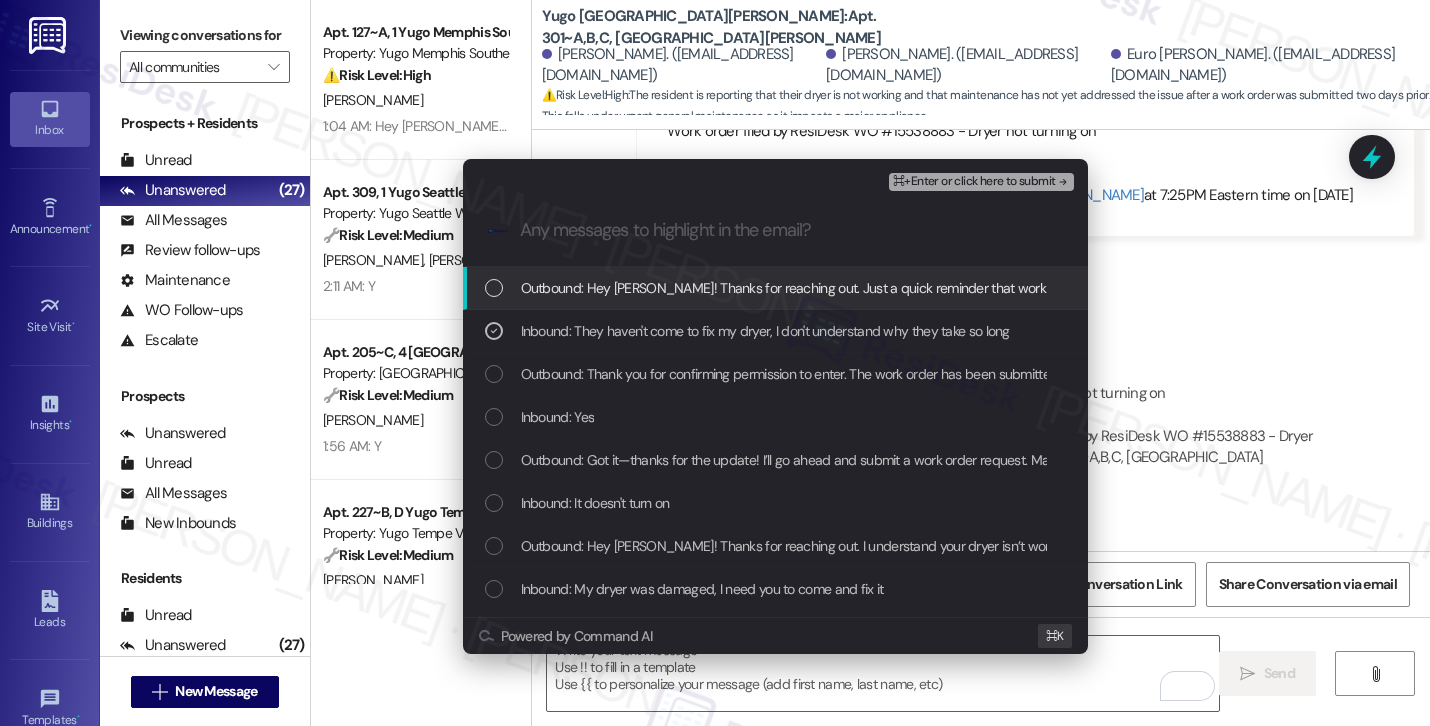 click on "⌘+Enter or click here to submit" at bounding box center (974, 182) 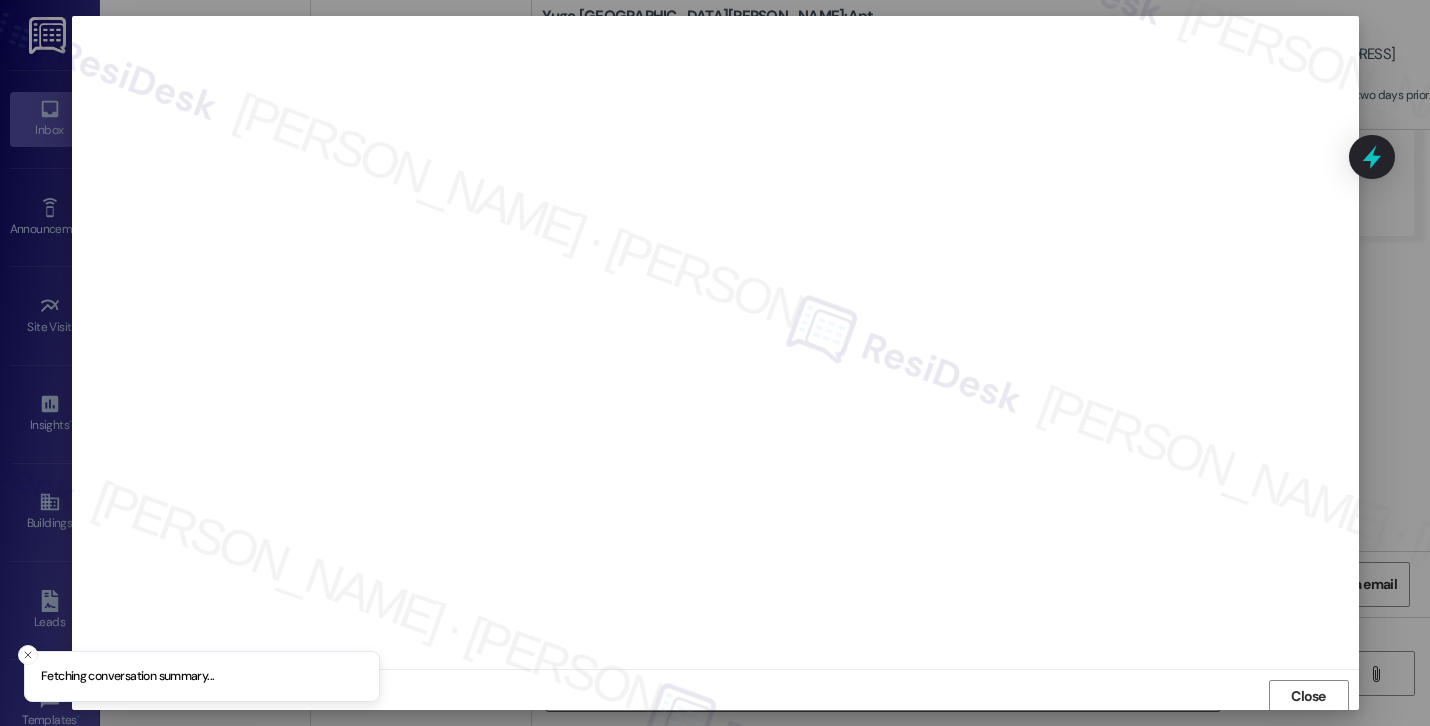 scroll, scrollTop: 2, scrollLeft: 0, axis: vertical 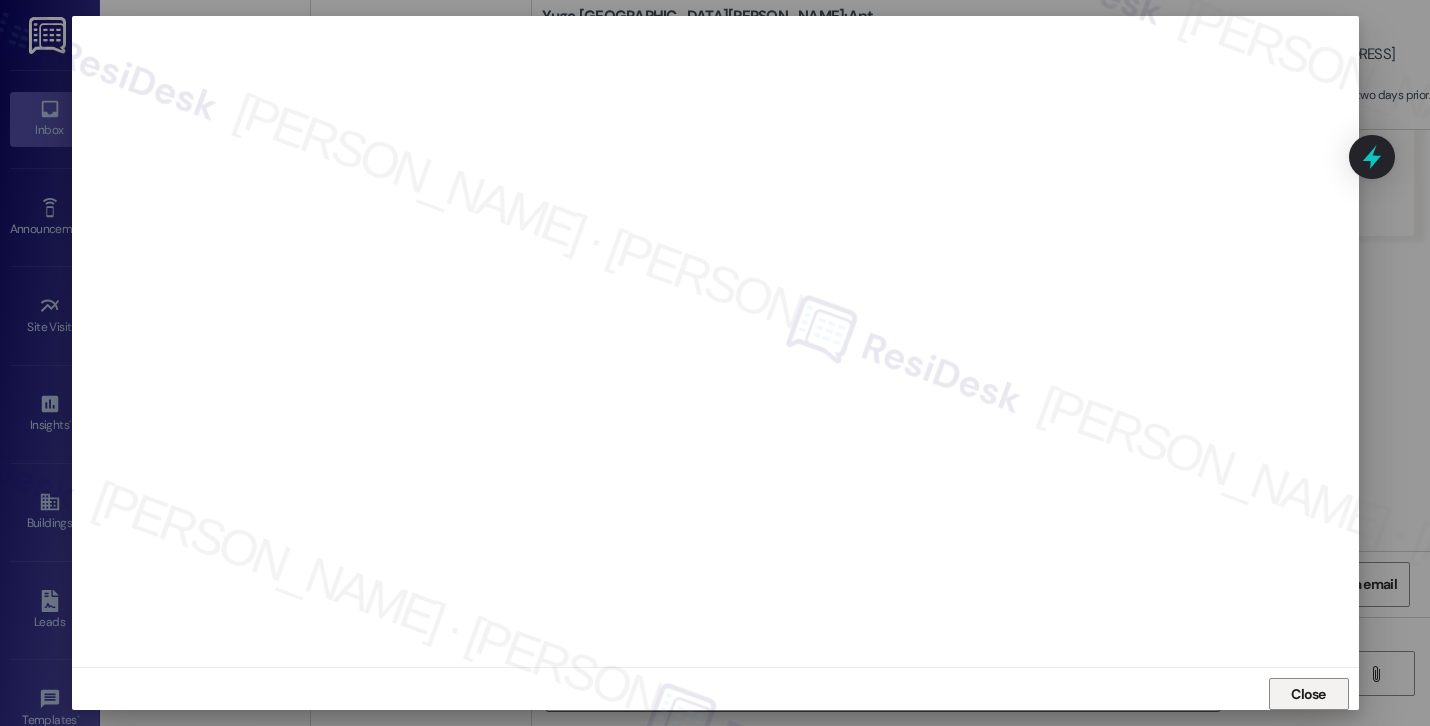 click on "Close" at bounding box center (1308, 694) 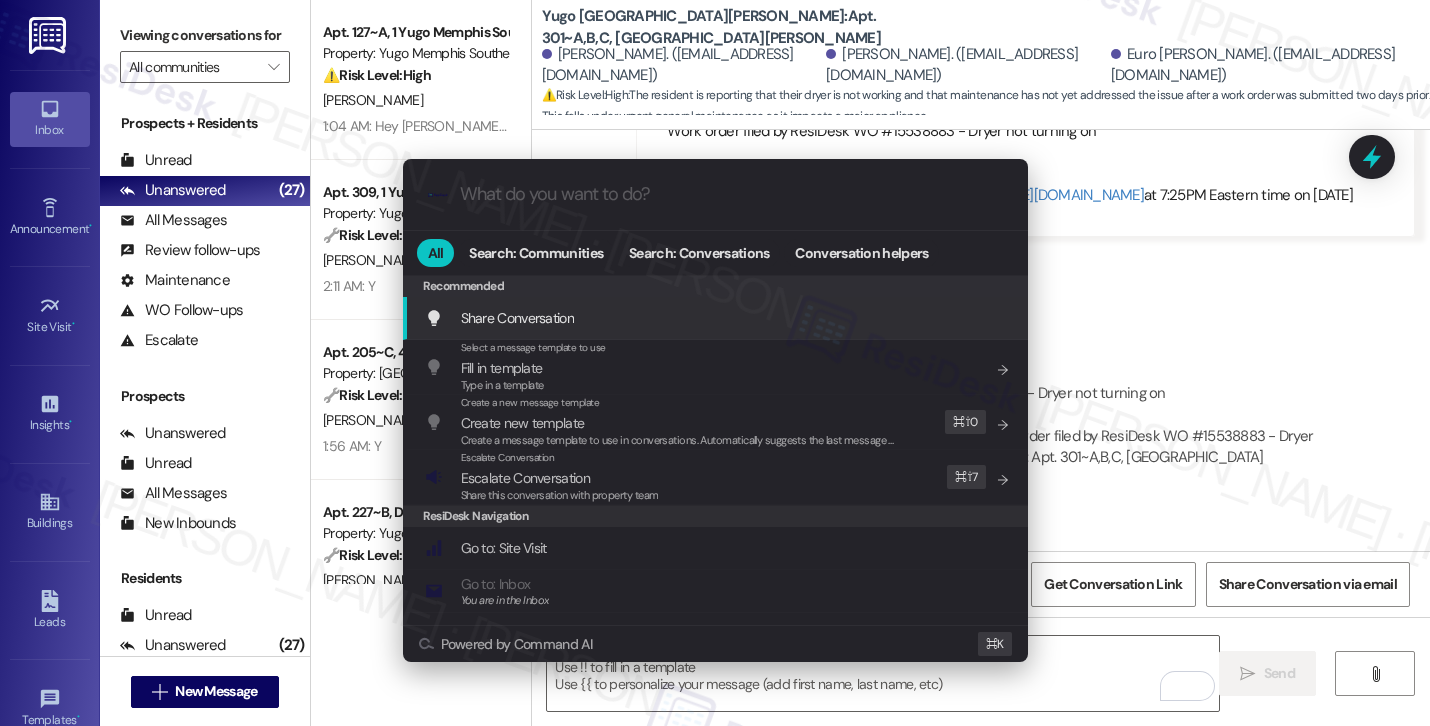 click on "Escalate Conversation Escalate Conversation Share this conversation with property team Edit ⌘ ⇧ 7" at bounding box center (717, 477) 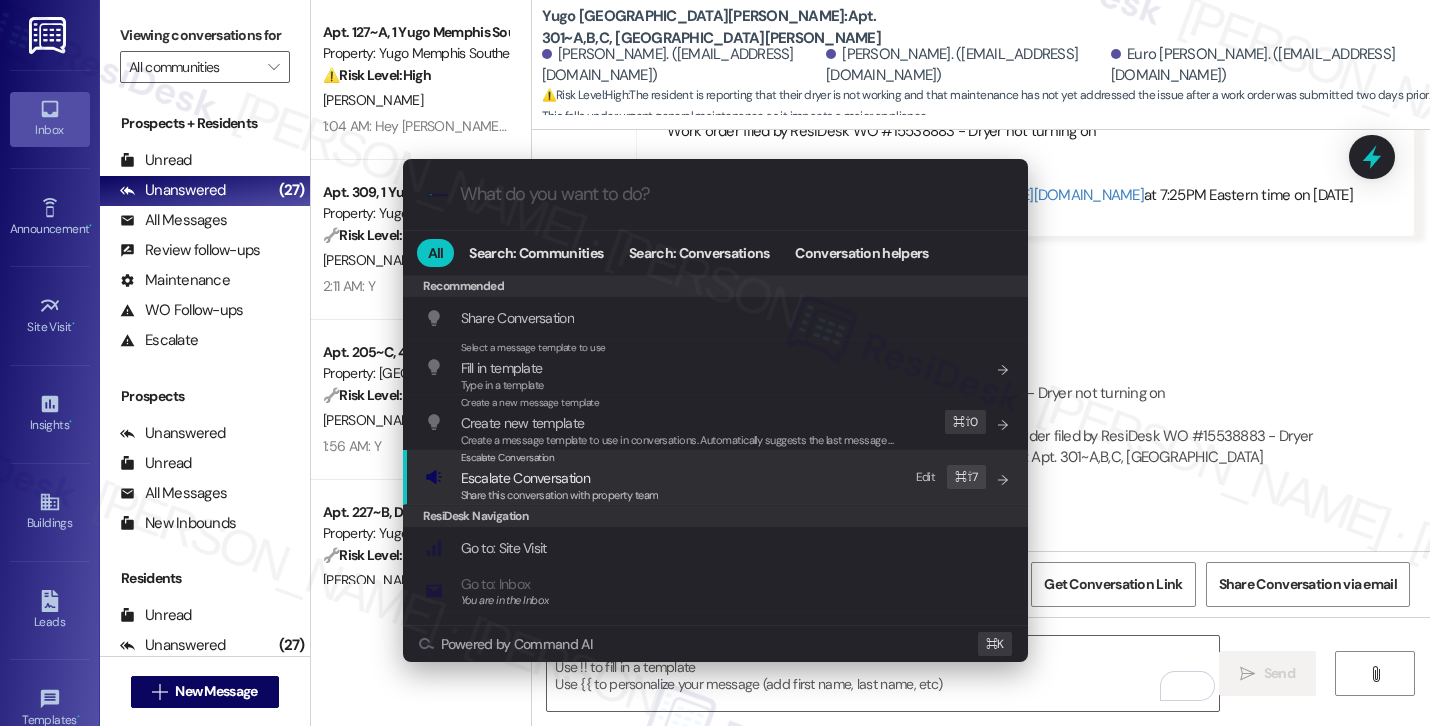 click on "Escalate Conversation Escalate Conversation Share this conversation with property team Edit ⌘ ⇧ 7" at bounding box center (717, 477) 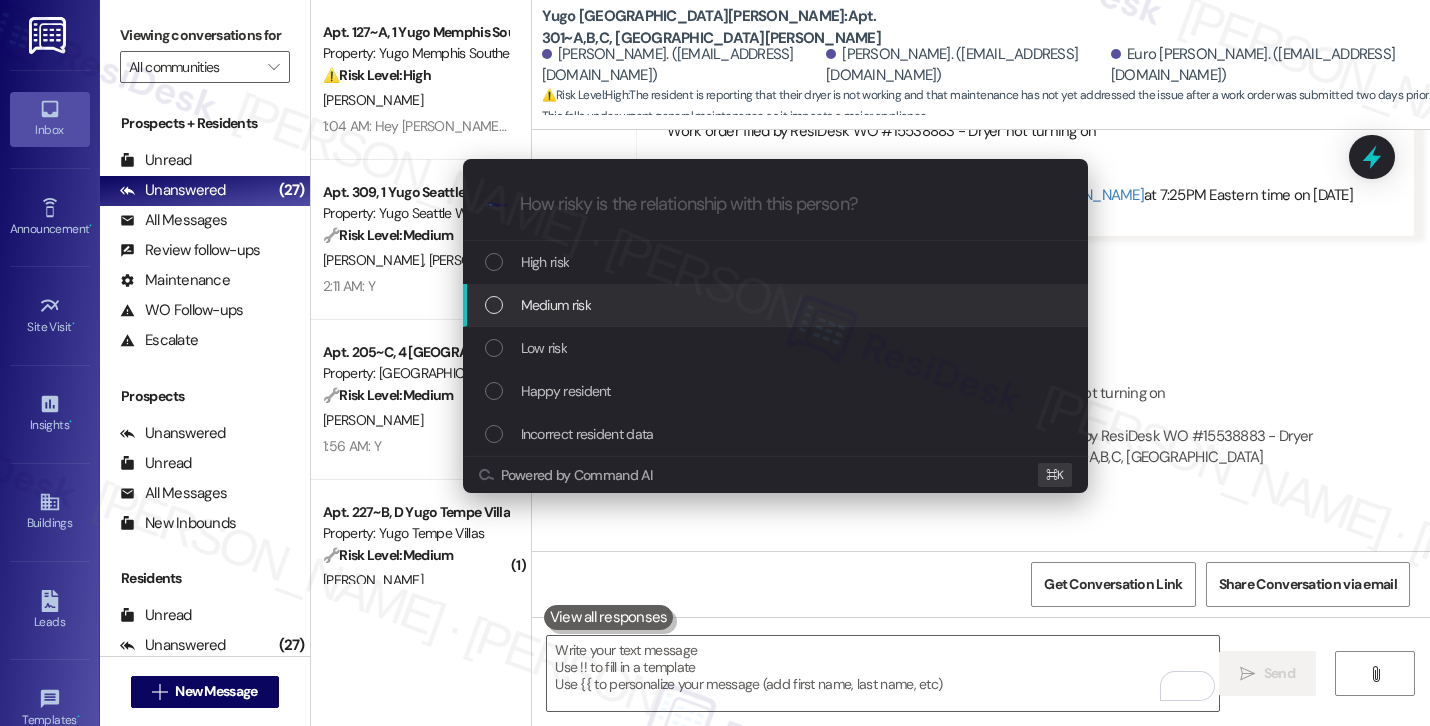 click on "Medium risk" at bounding box center (777, 305) 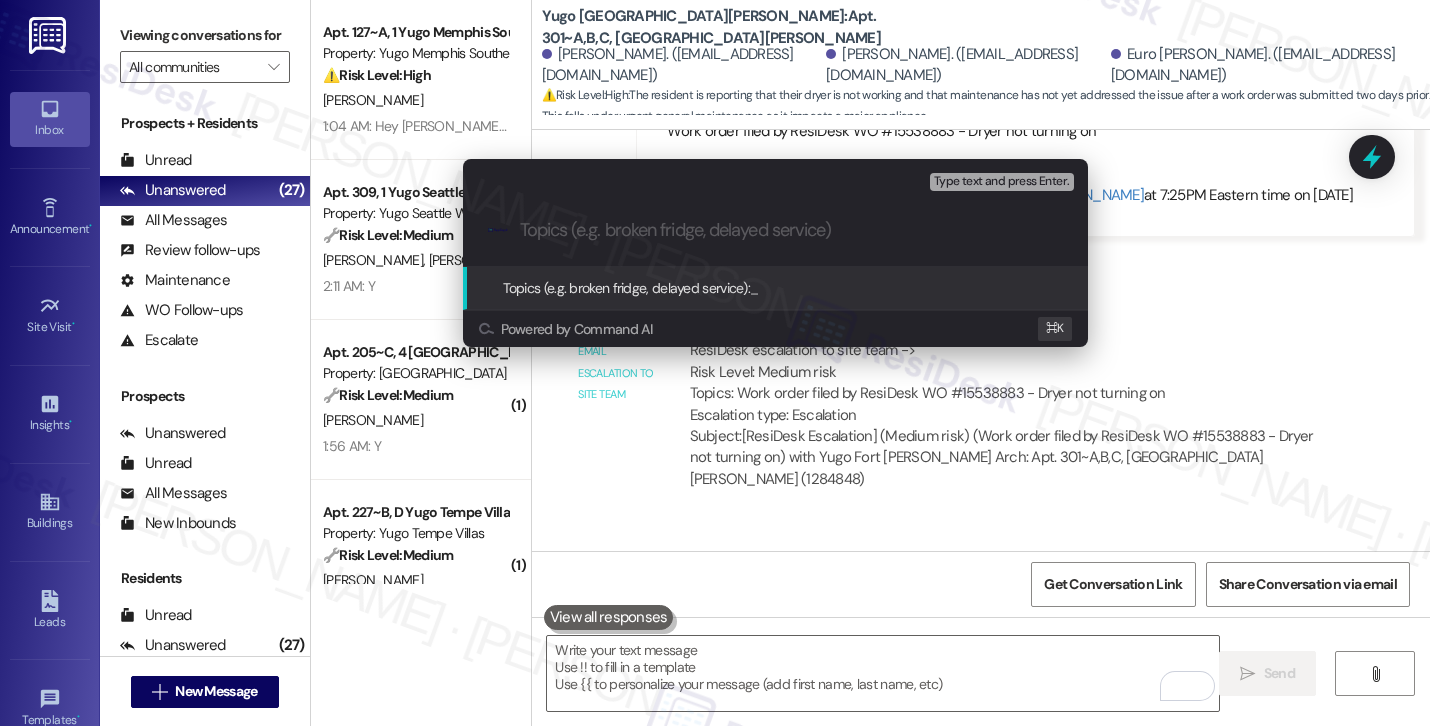 paste on "Follow up on WO# 15538883 - Dryer not turning on" 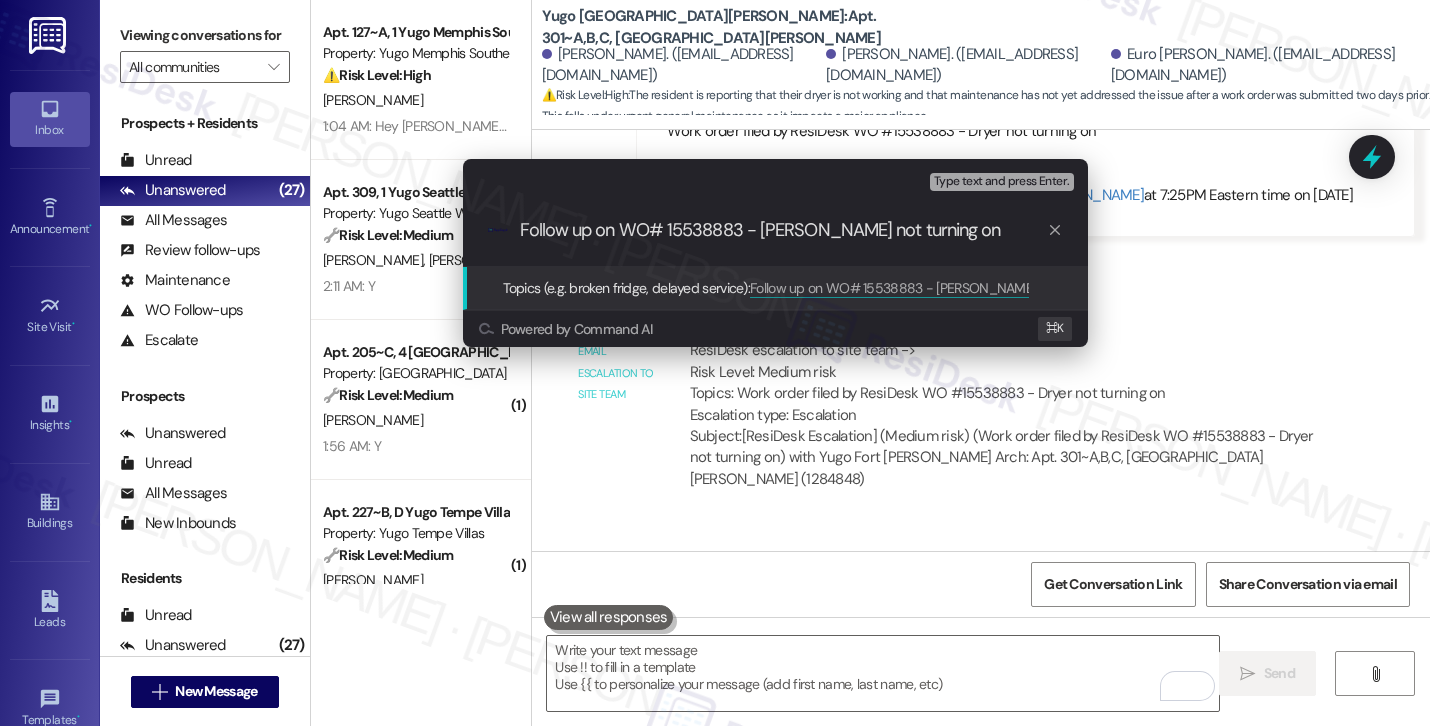 type 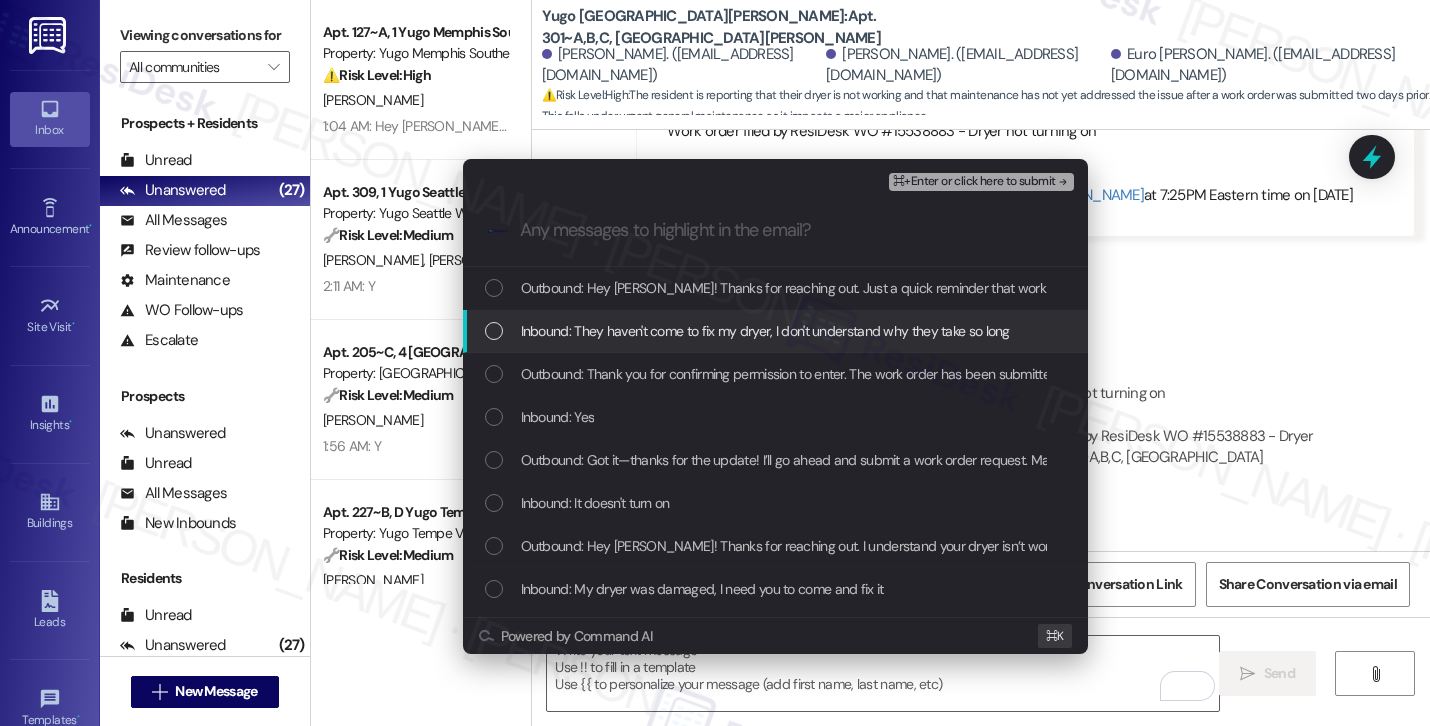 click on "Inbound: They haven't come to fix my dryer, I don't understand why they take so long" at bounding box center (765, 331) 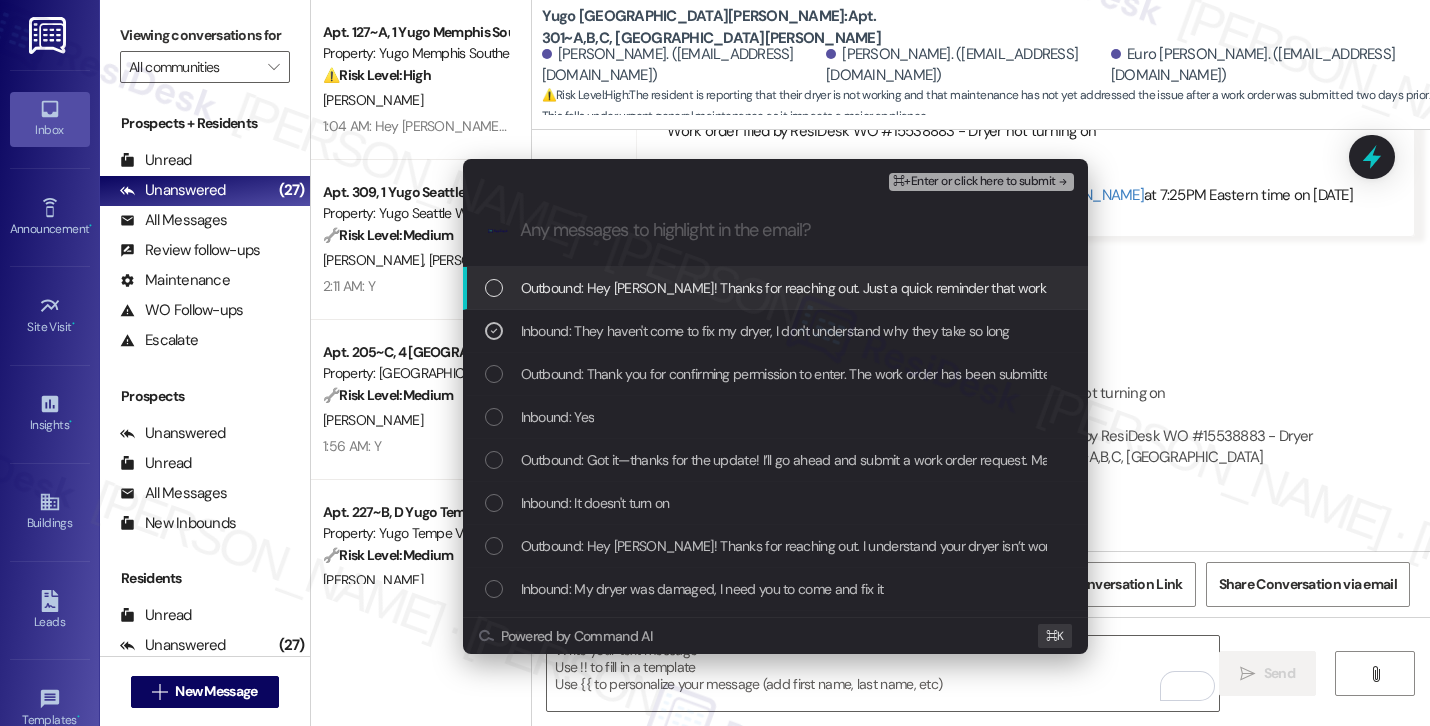 click on "⌘+Enter or click here to submit" at bounding box center (974, 182) 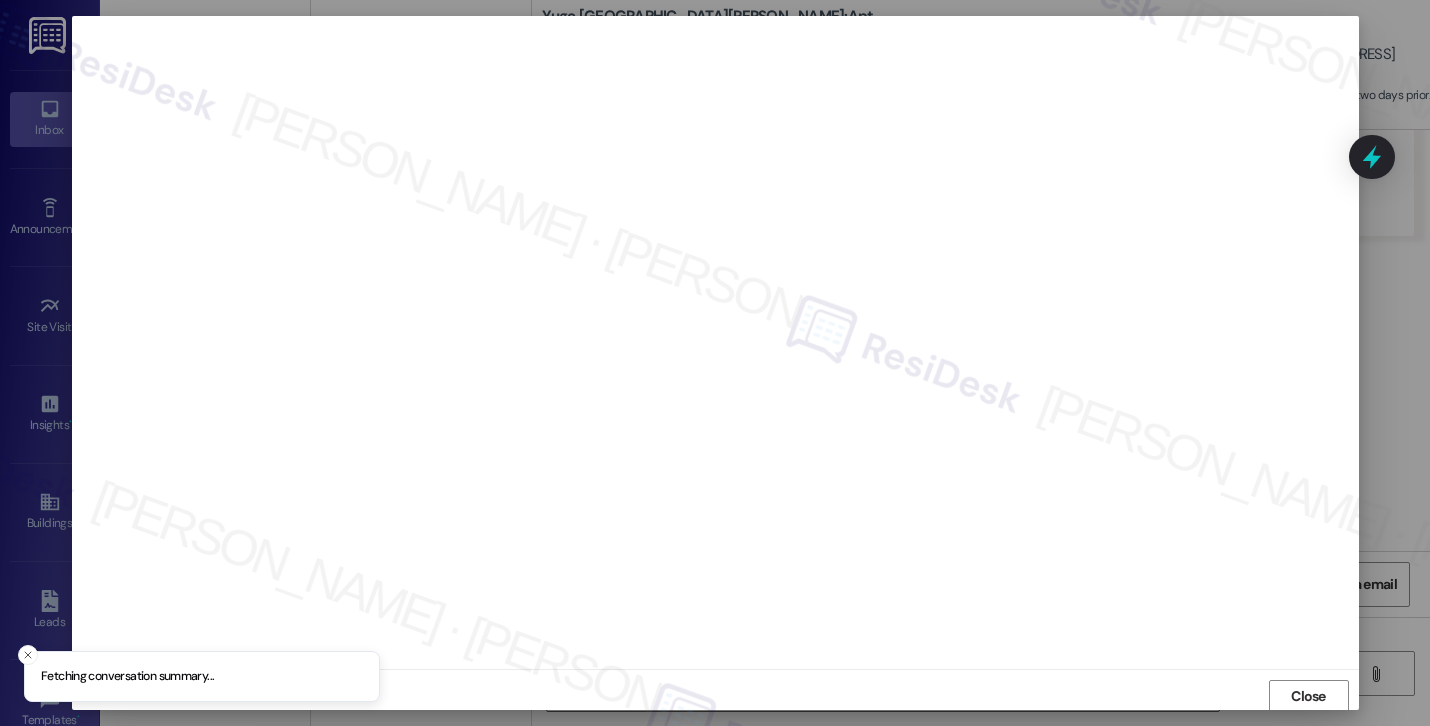 scroll, scrollTop: 2, scrollLeft: 0, axis: vertical 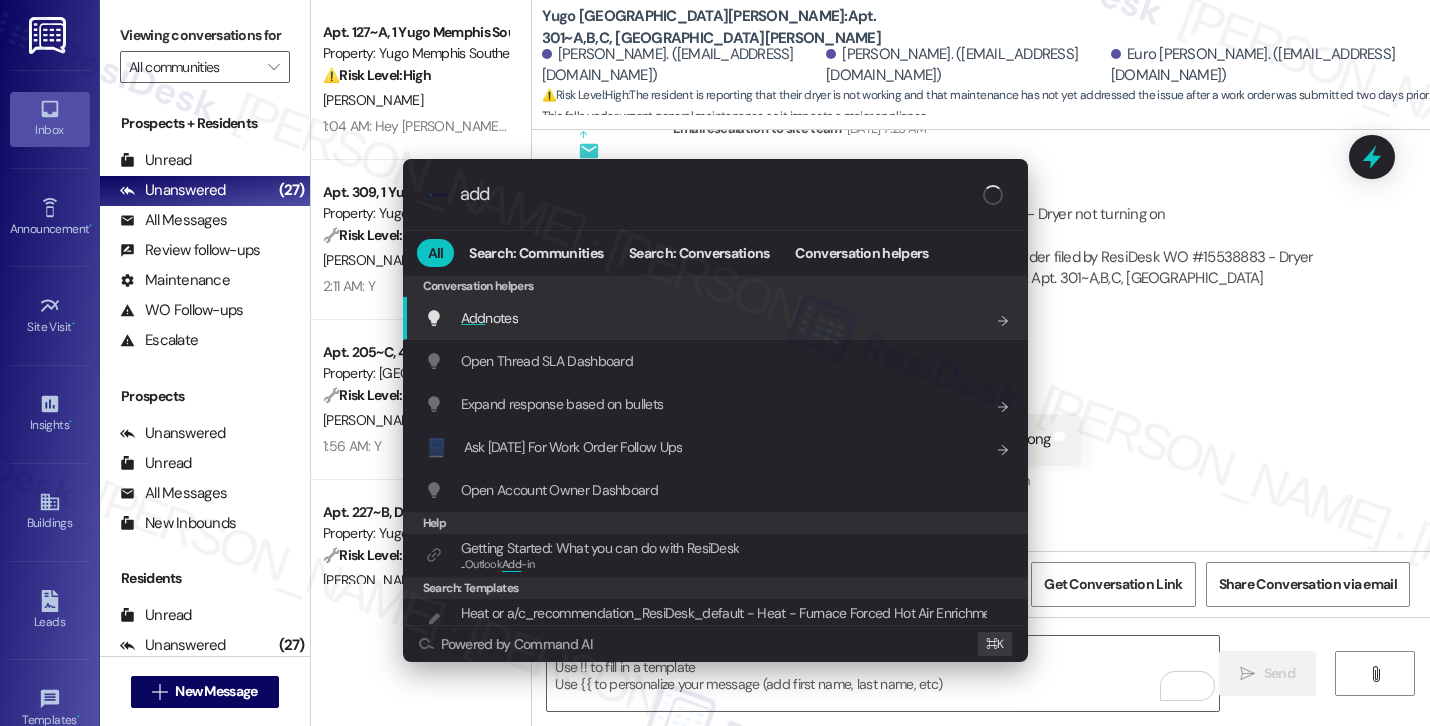 click on "Add  notes Add shortcut" at bounding box center (717, 318) 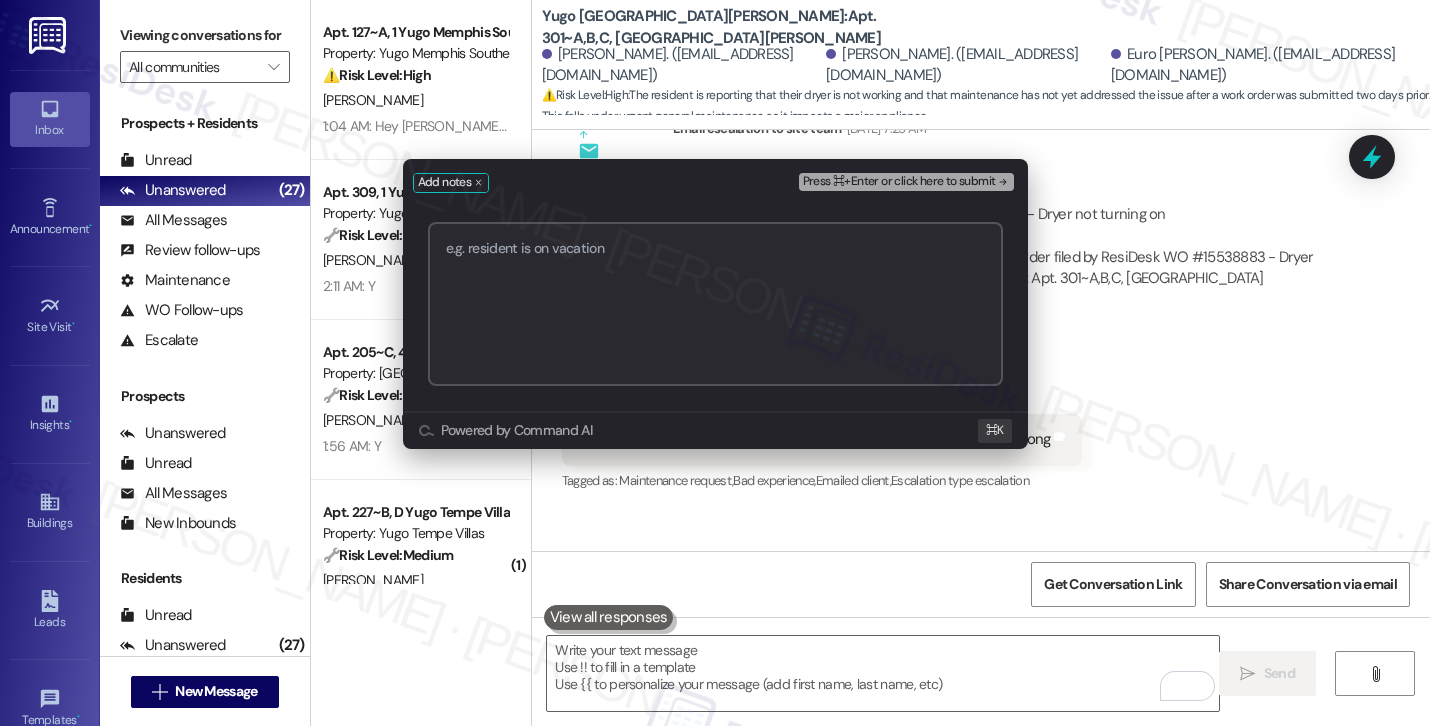 click at bounding box center (715, 304) 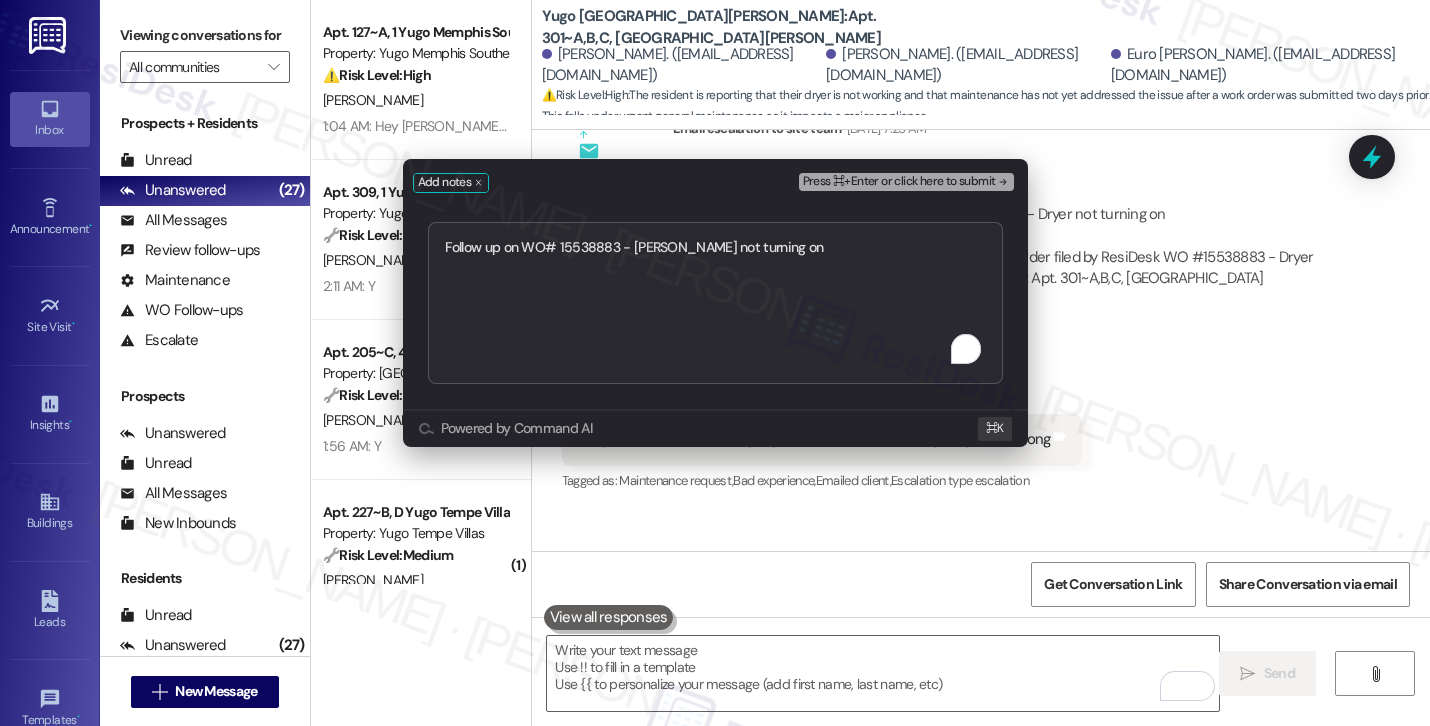 click on "Press ⌘+Enter or click here to submit" at bounding box center [899, 182] 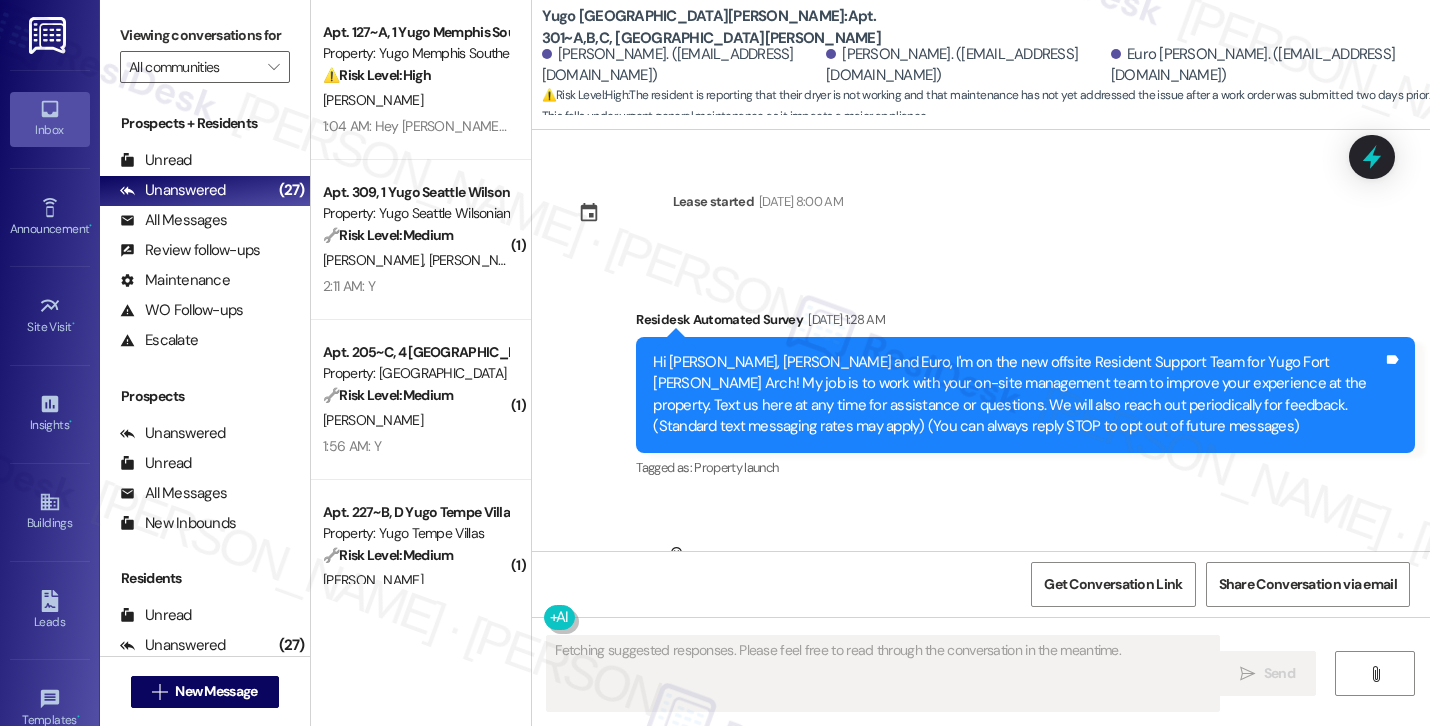 scroll, scrollTop: 16747, scrollLeft: 0, axis: vertical 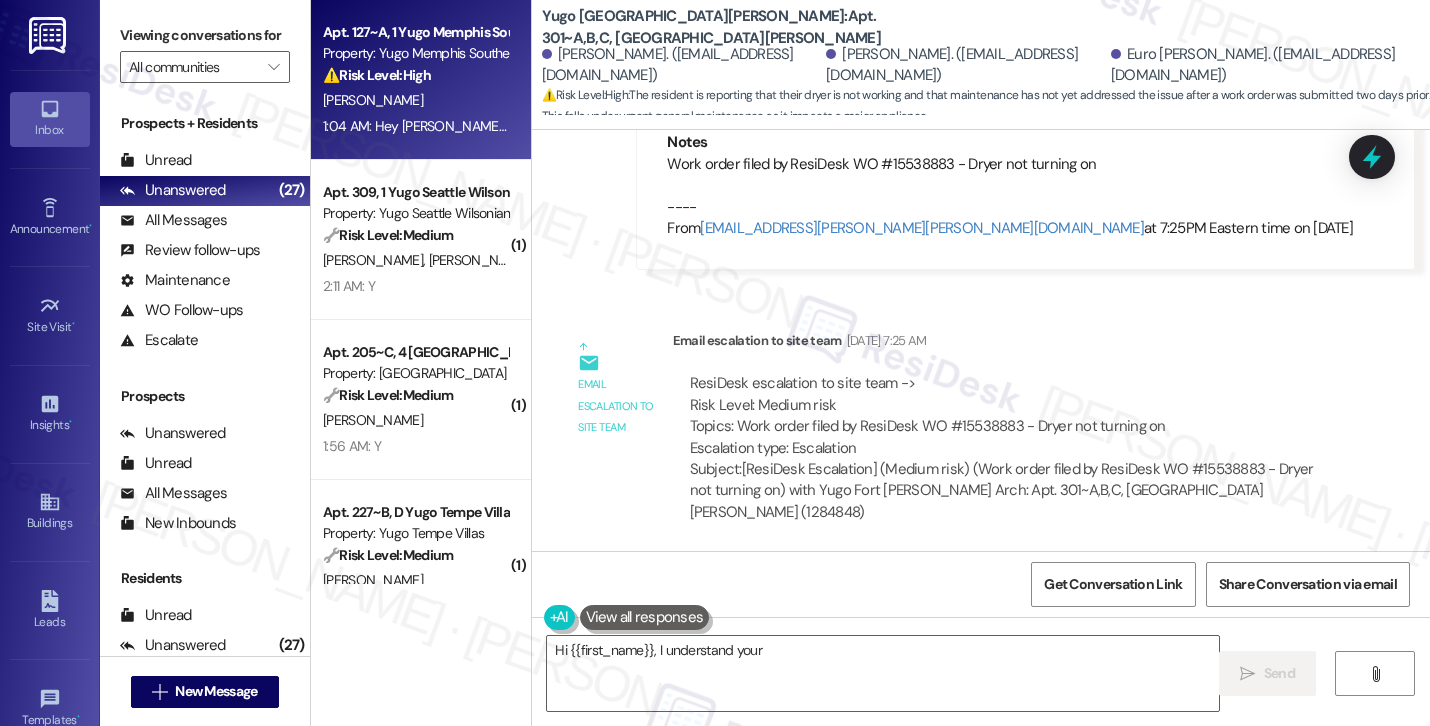type on "Hi {{first_name}}, I understand your frustration" 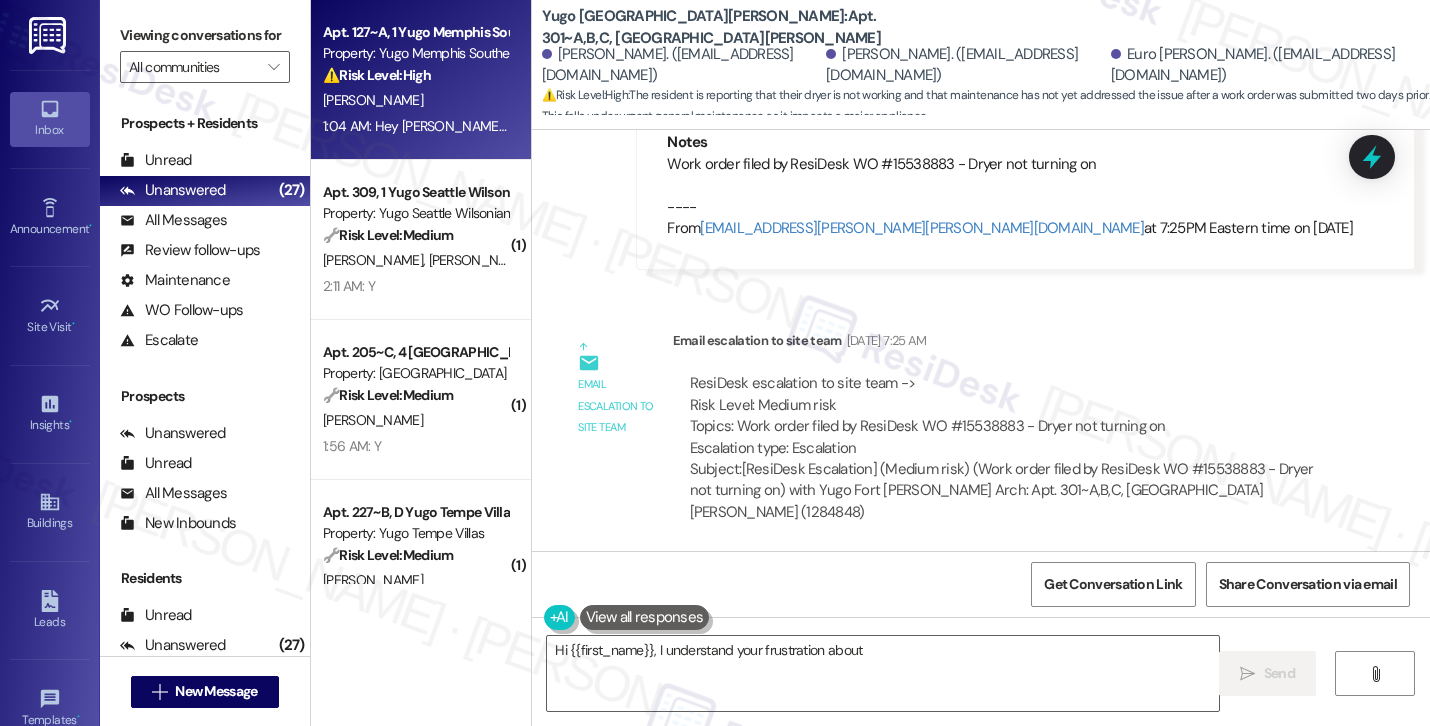 click on "⚠️  Risk Level:  High The resident reports that their air conditioning is not working. This is an urgent maintenance issue that affects the resident's comfort and potentially their health and safety." at bounding box center (415, 75) 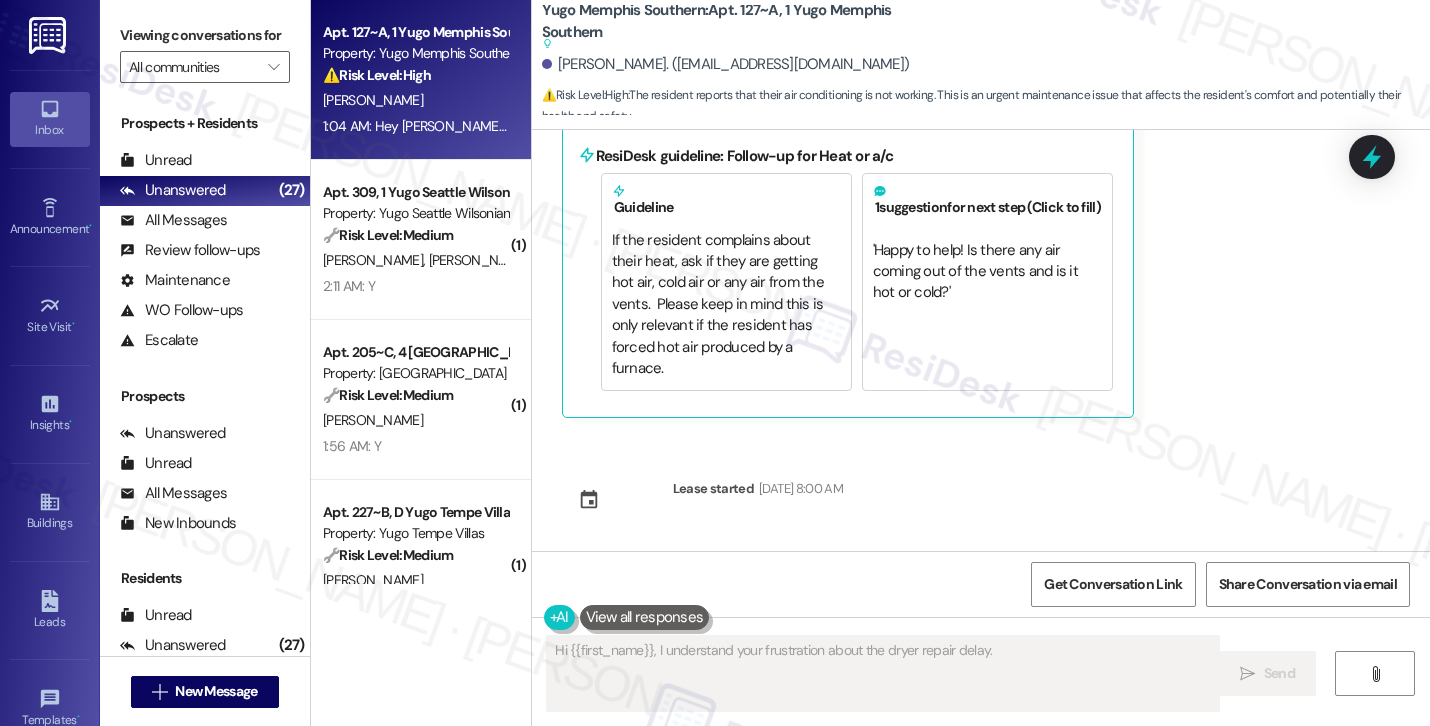 scroll, scrollTop: 777, scrollLeft: 0, axis: vertical 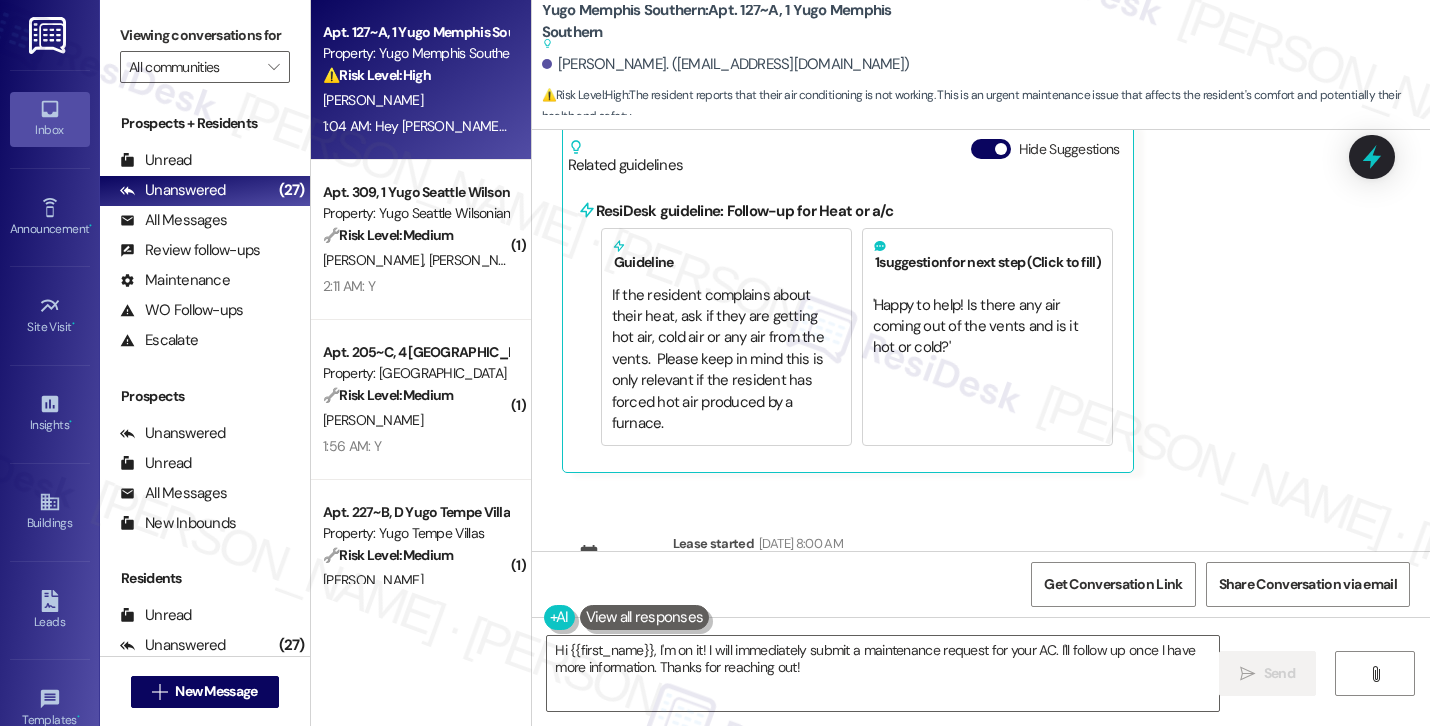 type on "Hi {{first_name}}, I'll help right away! I'll submit a maintenance request regarding your AC. Can you please confirm your unit number so I can include it in the request?" 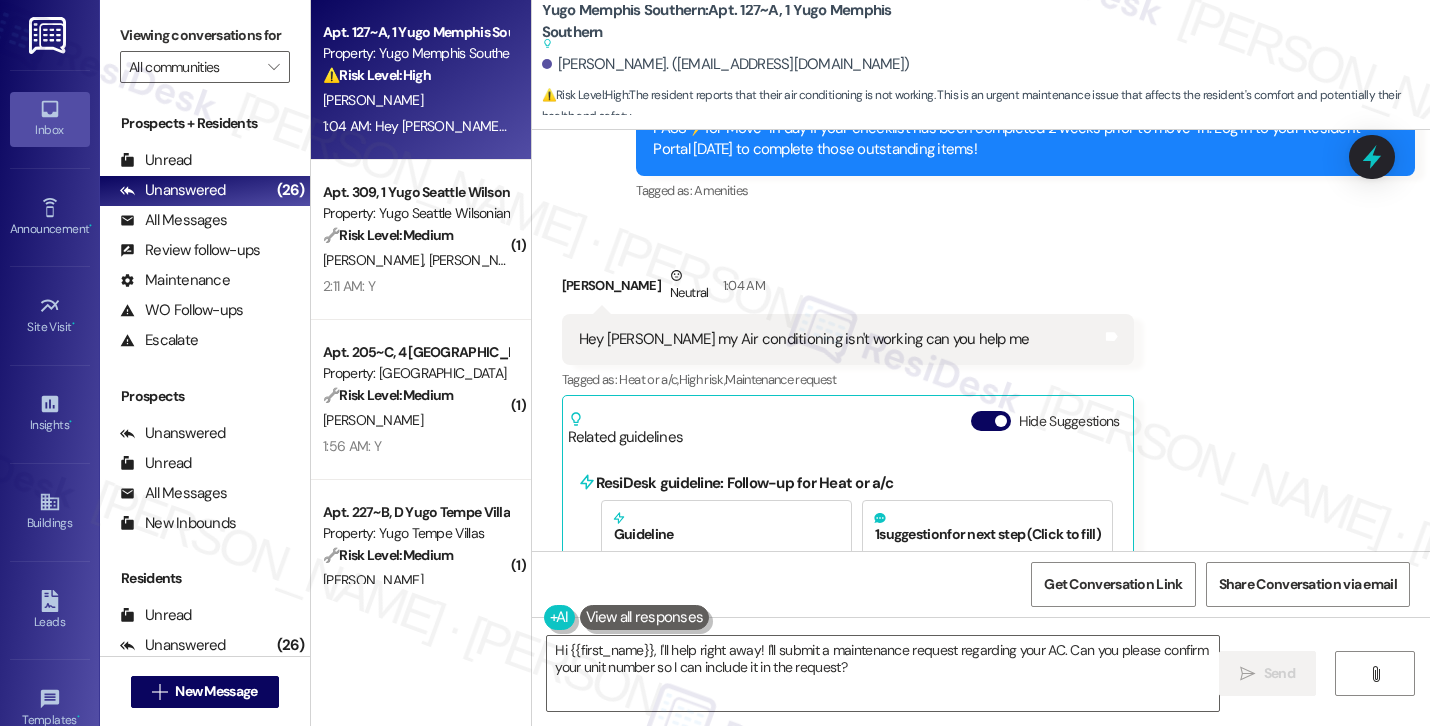 scroll, scrollTop: 487, scrollLeft: 0, axis: vertical 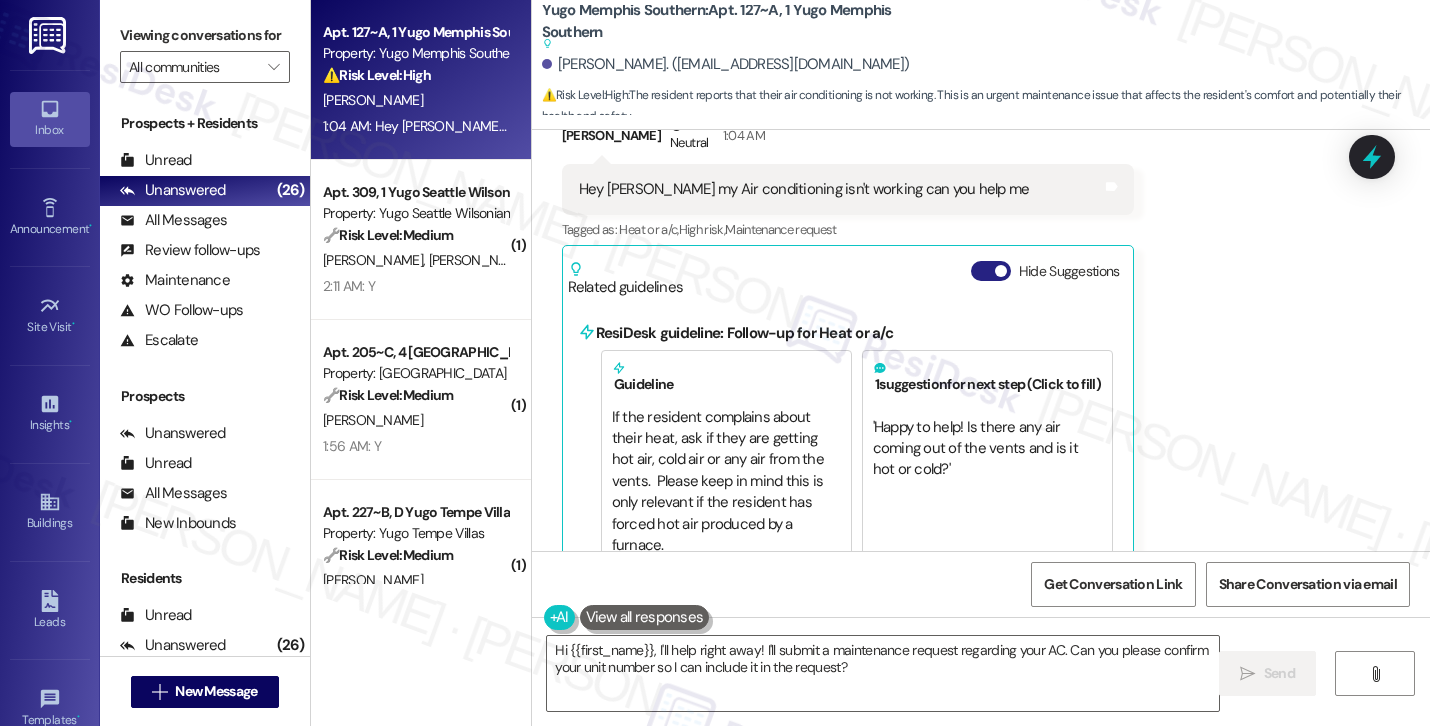 click on "Hide Suggestions" at bounding box center [991, 271] 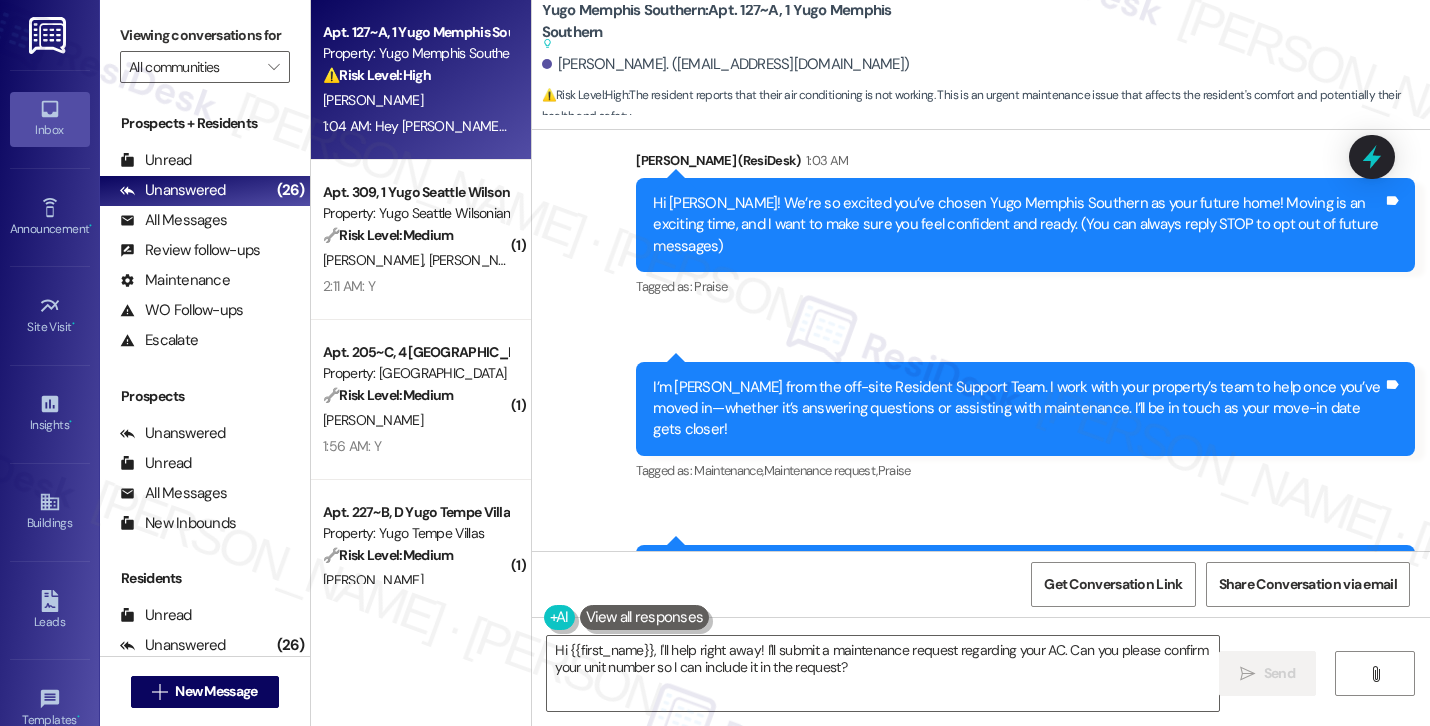 scroll, scrollTop: 499, scrollLeft: 0, axis: vertical 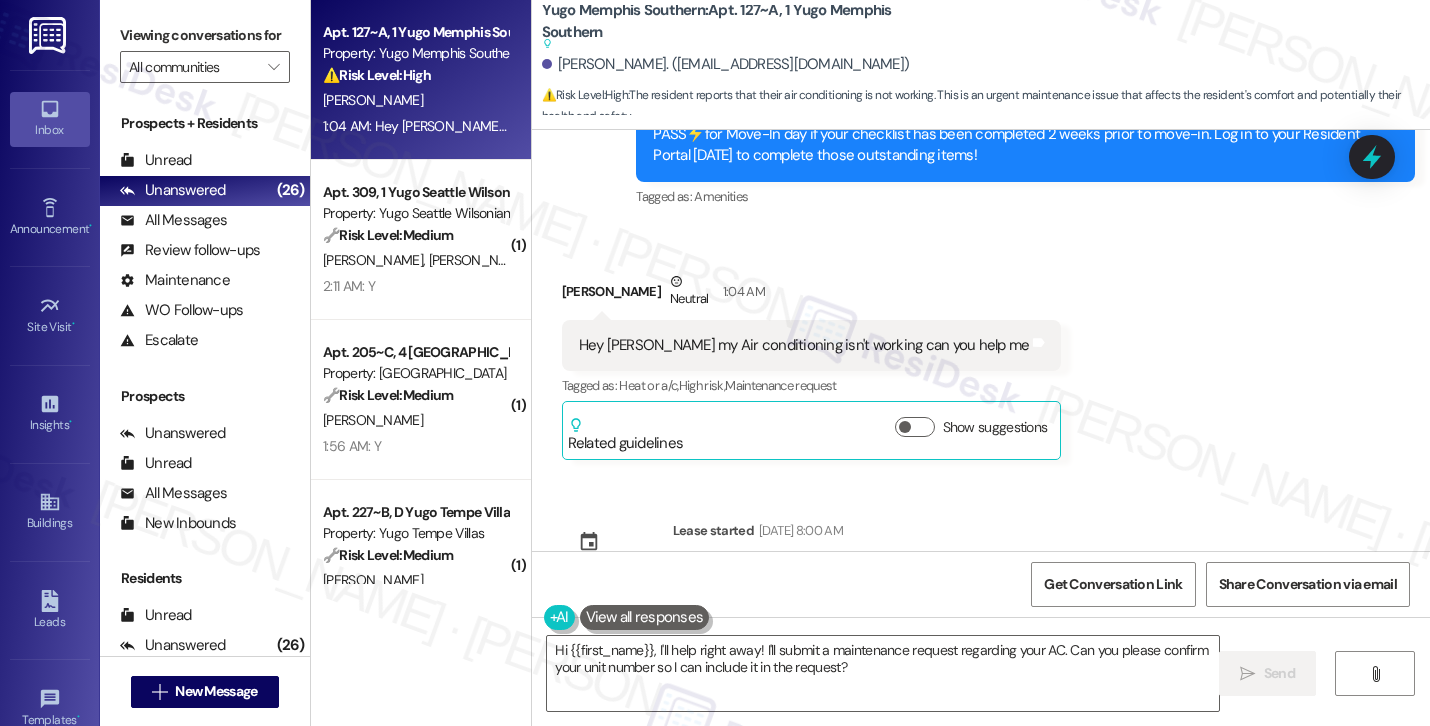 type 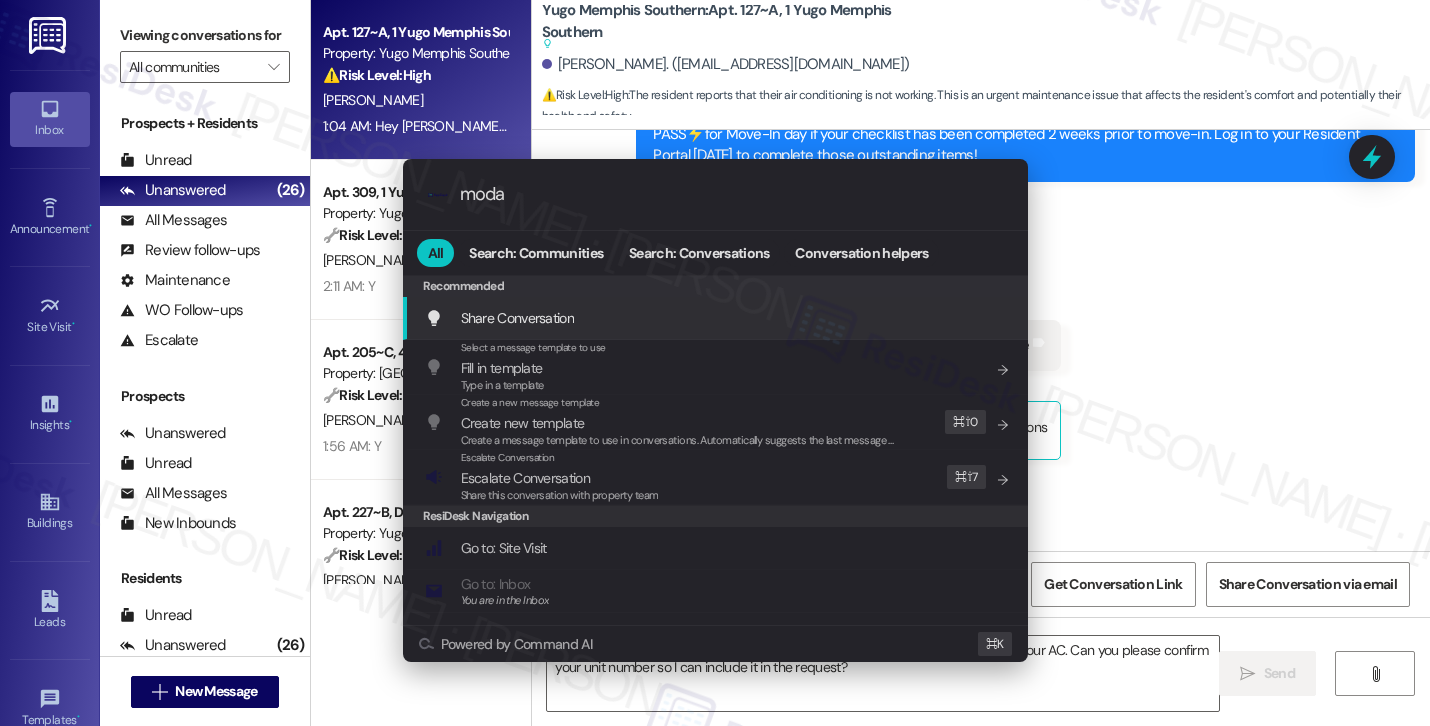type on "modal" 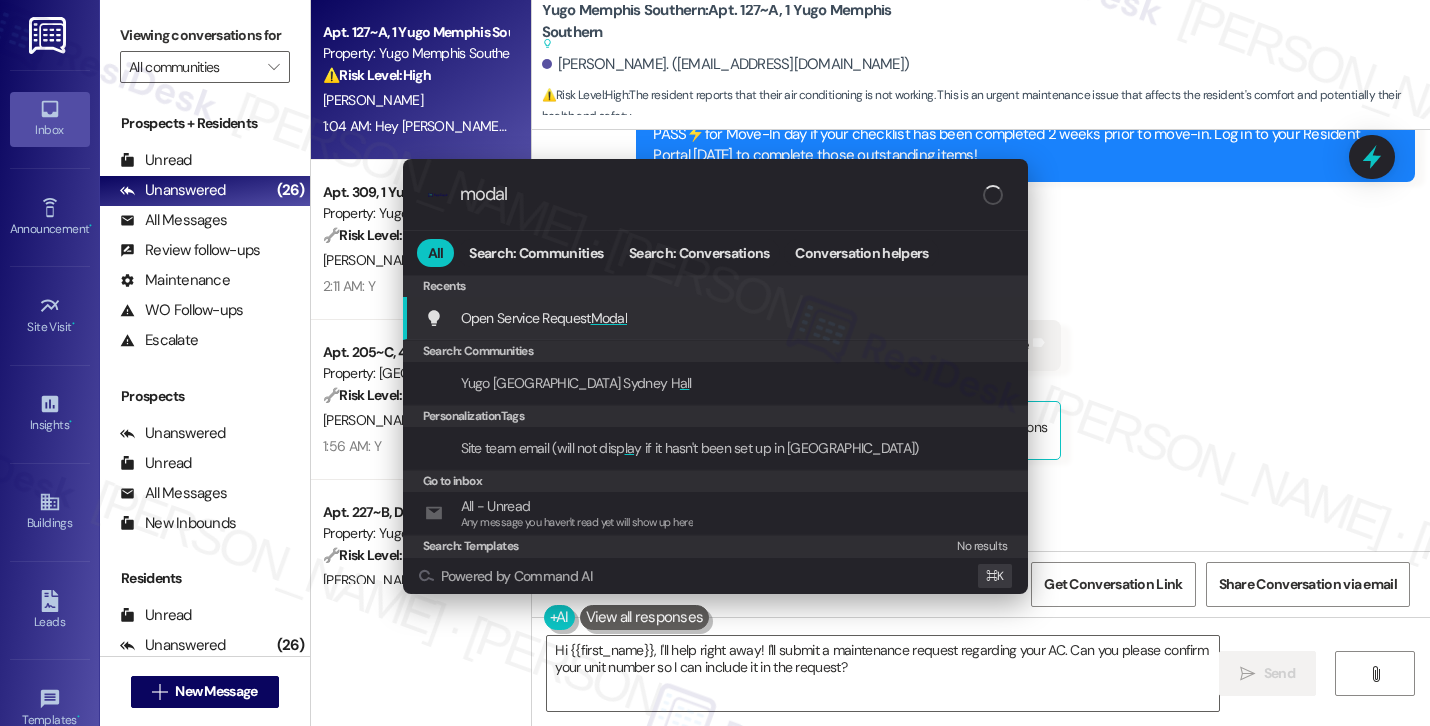 click on "Open Service Request  Modal Add shortcut" at bounding box center (717, 318) 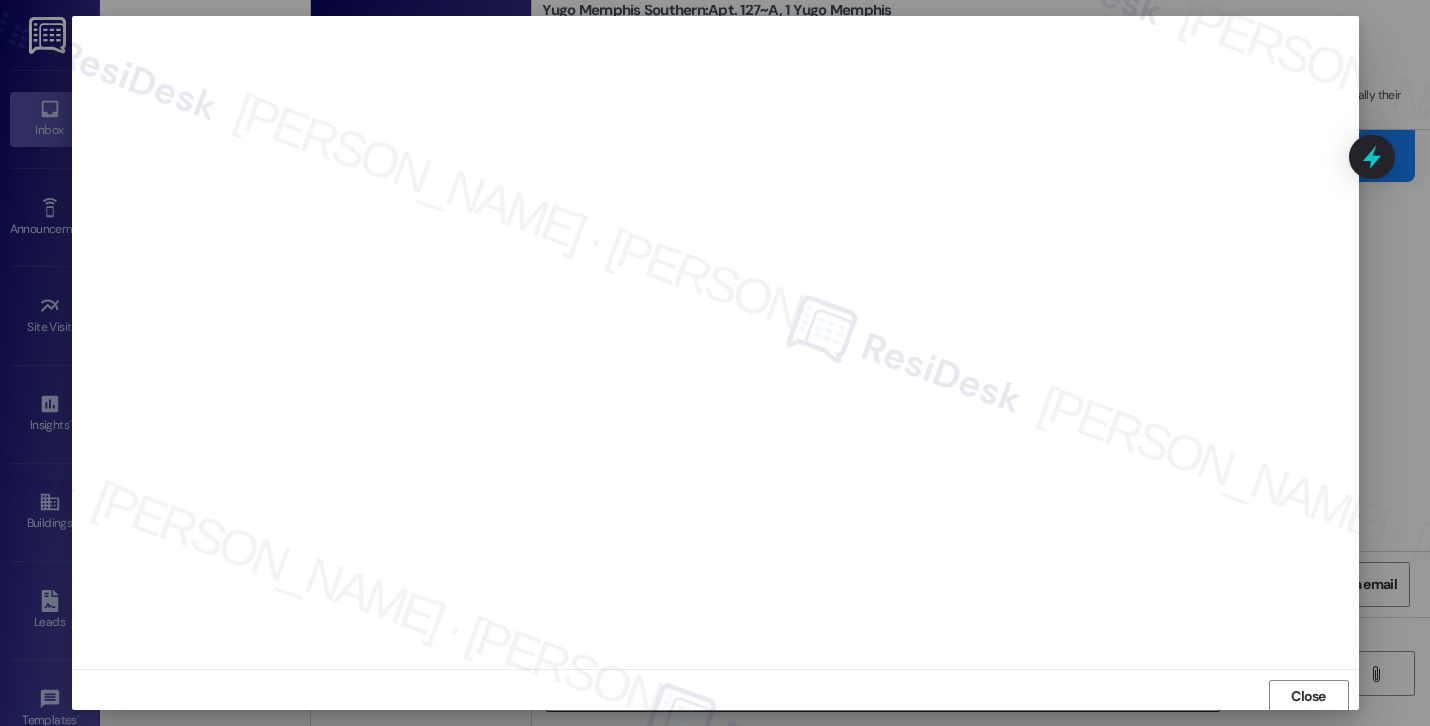 scroll, scrollTop: 2, scrollLeft: 0, axis: vertical 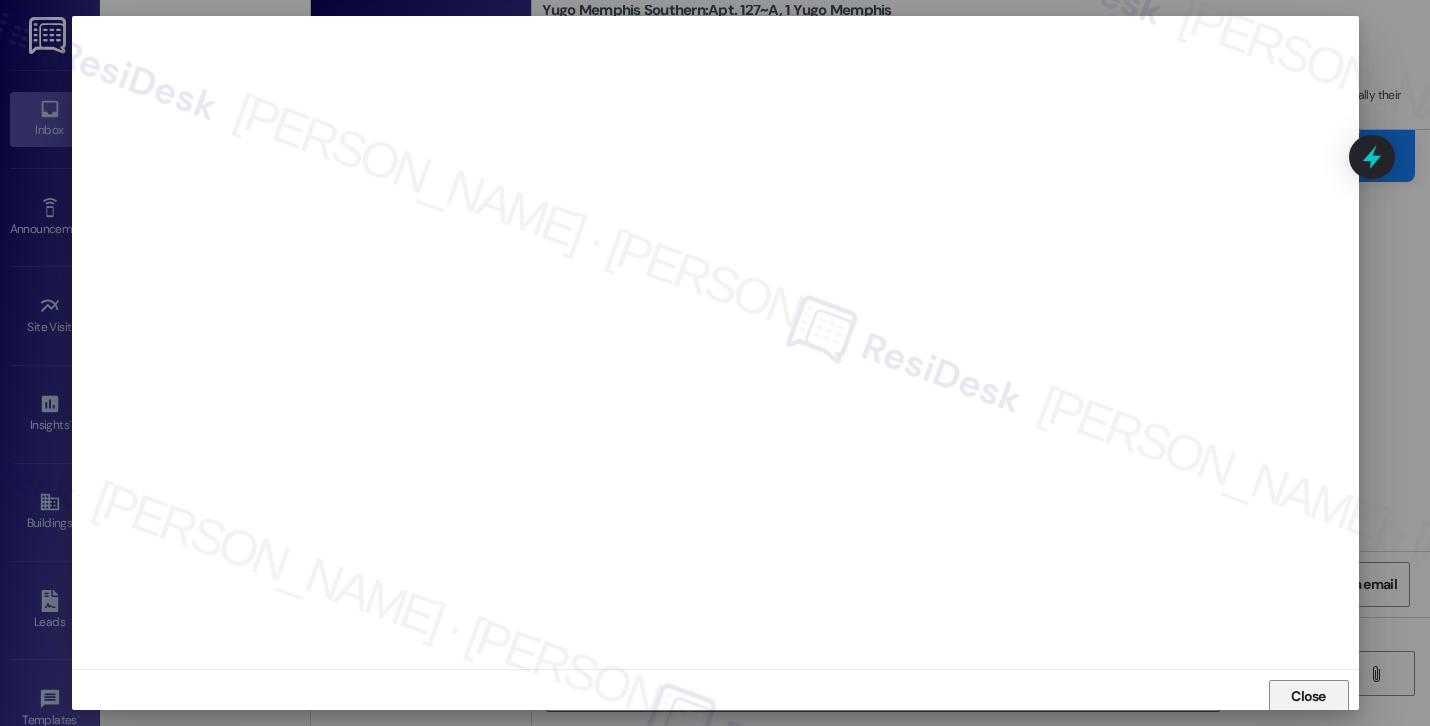 click on "Close" at bounding box center [1309, 696] 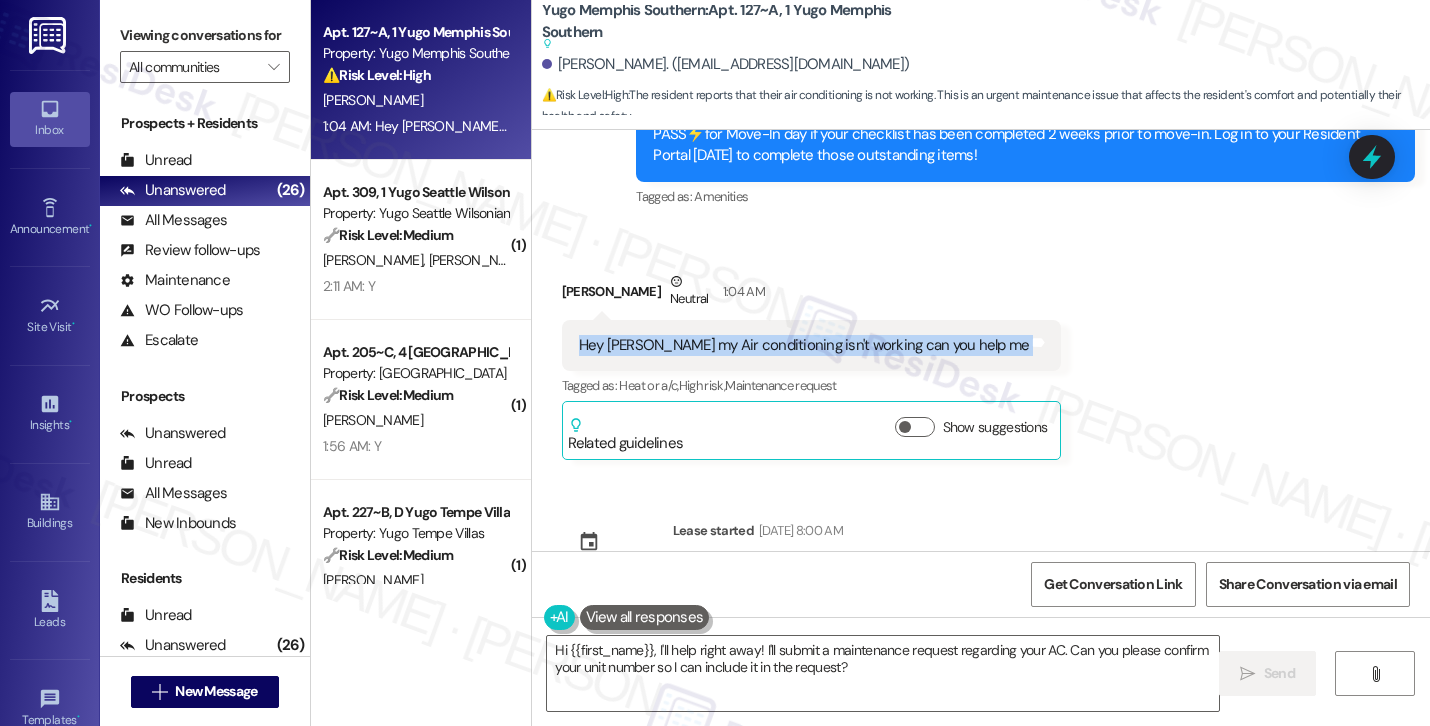 drag, startPoint x: 568, startPoint y: 299, endPoint x: 954, endPoint y: 327, distance: 387.01422 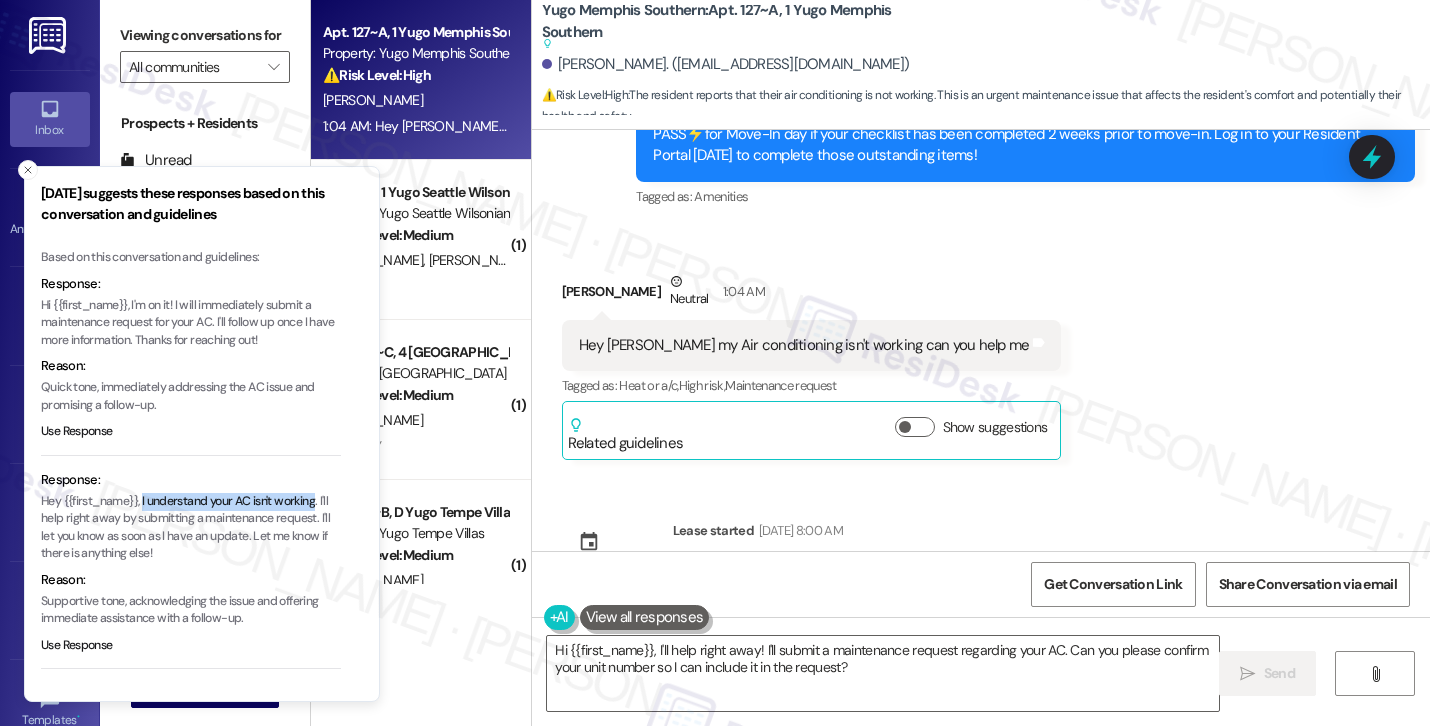 drag, startPoint x: 144, startPoint y: 503, endPoint x: 318, endPoint y: 505, distance: 174.01149 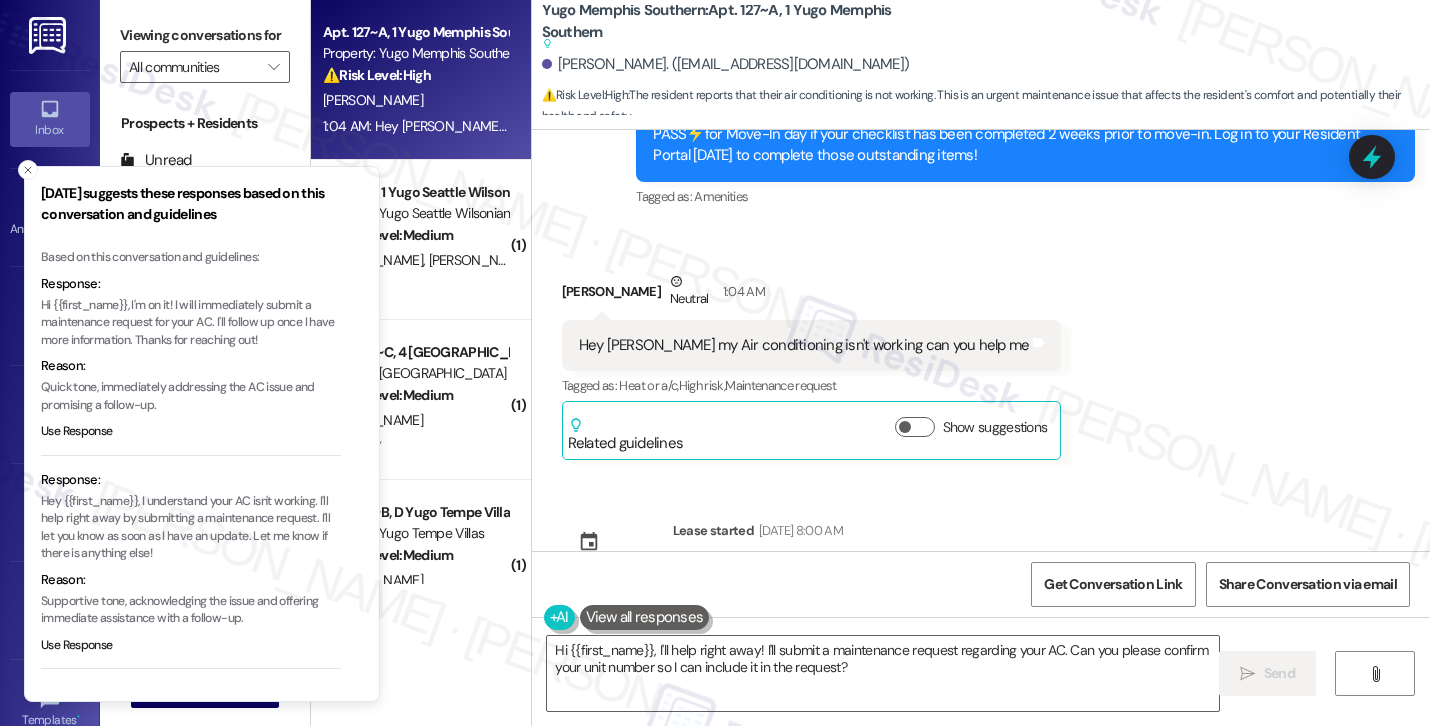 click on "Ernest Morgan. (ernestfikomorgan@gmail.com)" at bounding box center (726, 64) 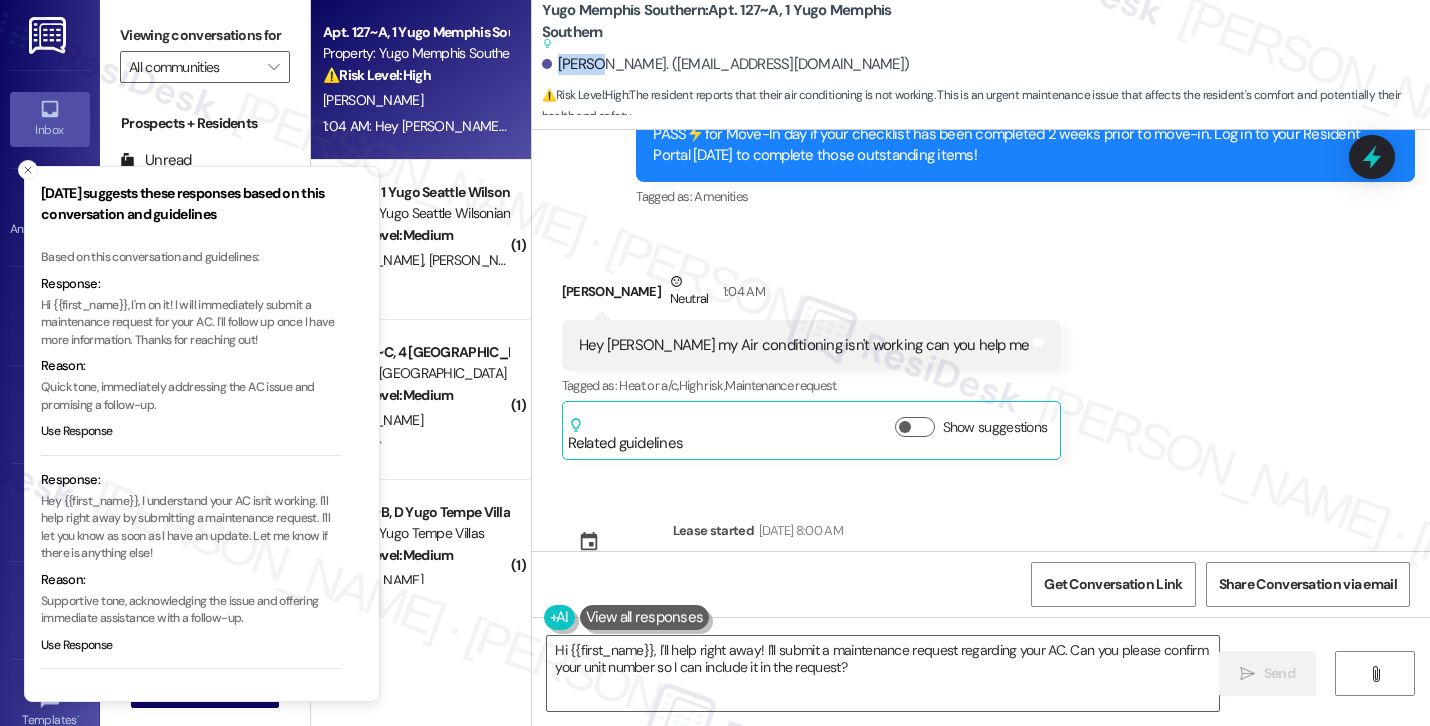 copy on "Ernest" 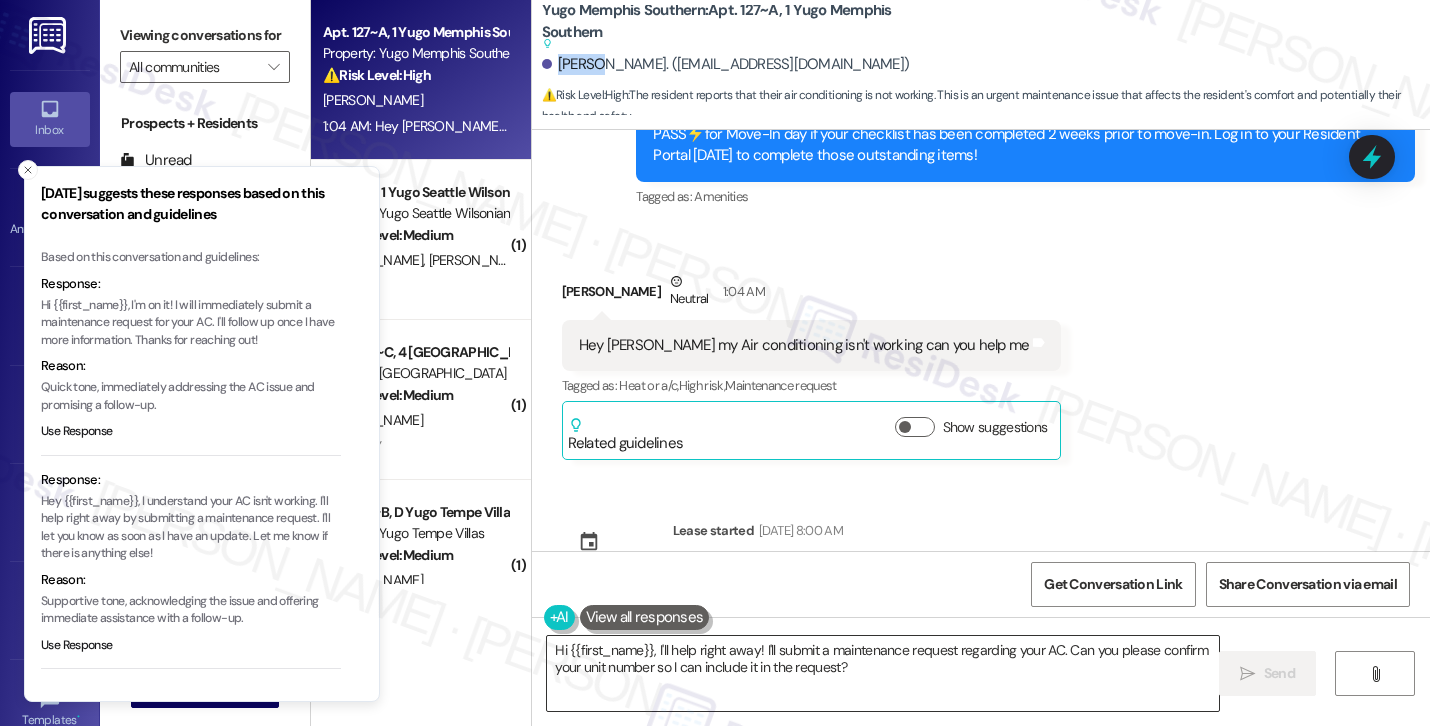 click on "Hi {{first_name}}, I'll help right away! I'll submit a maintenance request regarding your AC. Can you please confirm your unit number so I can include it in the request?" at bounding box center [883, 673] 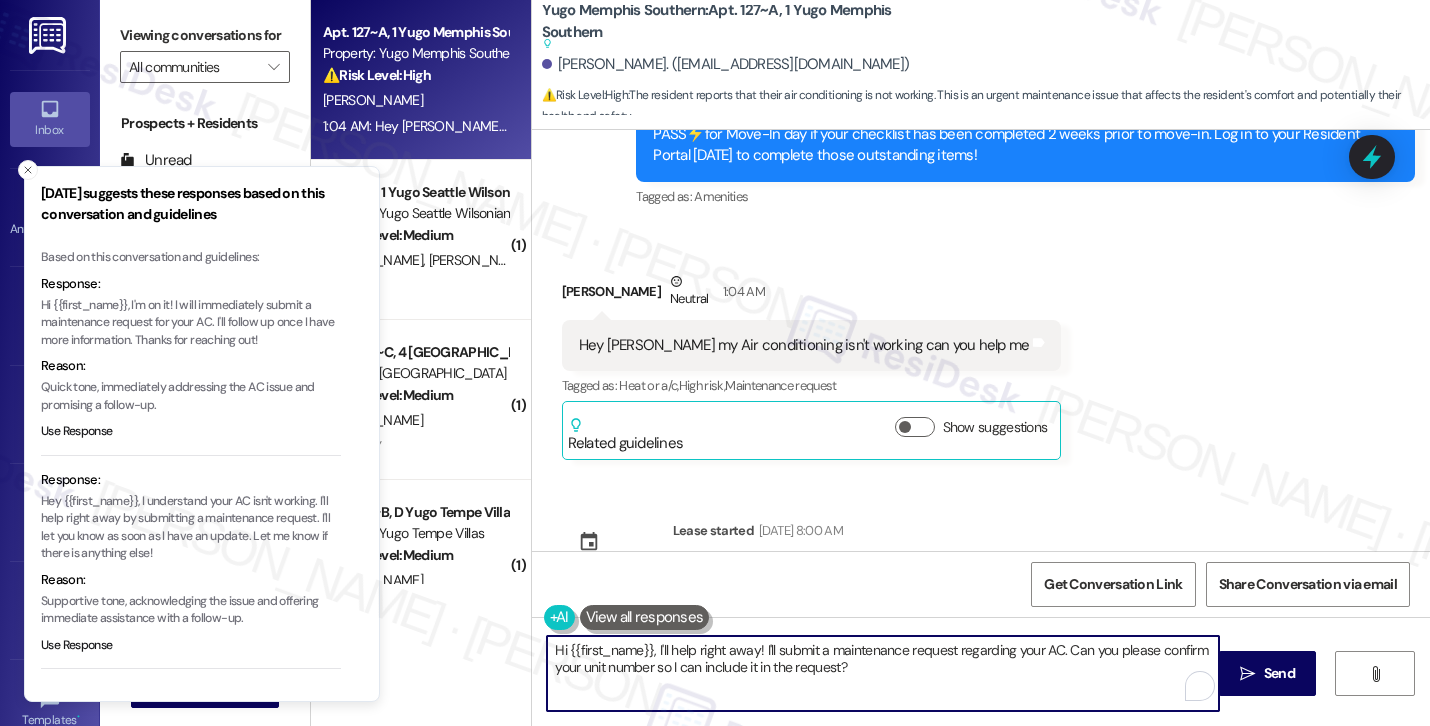 paste on "Ernest! Thanks for reaching out. I understand your AC isn't working. Just to get a better idea of what’s going on, are you noticing that no air is coming out at all, or is it just not cooling properly? Also, do we have permission to enter, and are there any pets we should know abou" 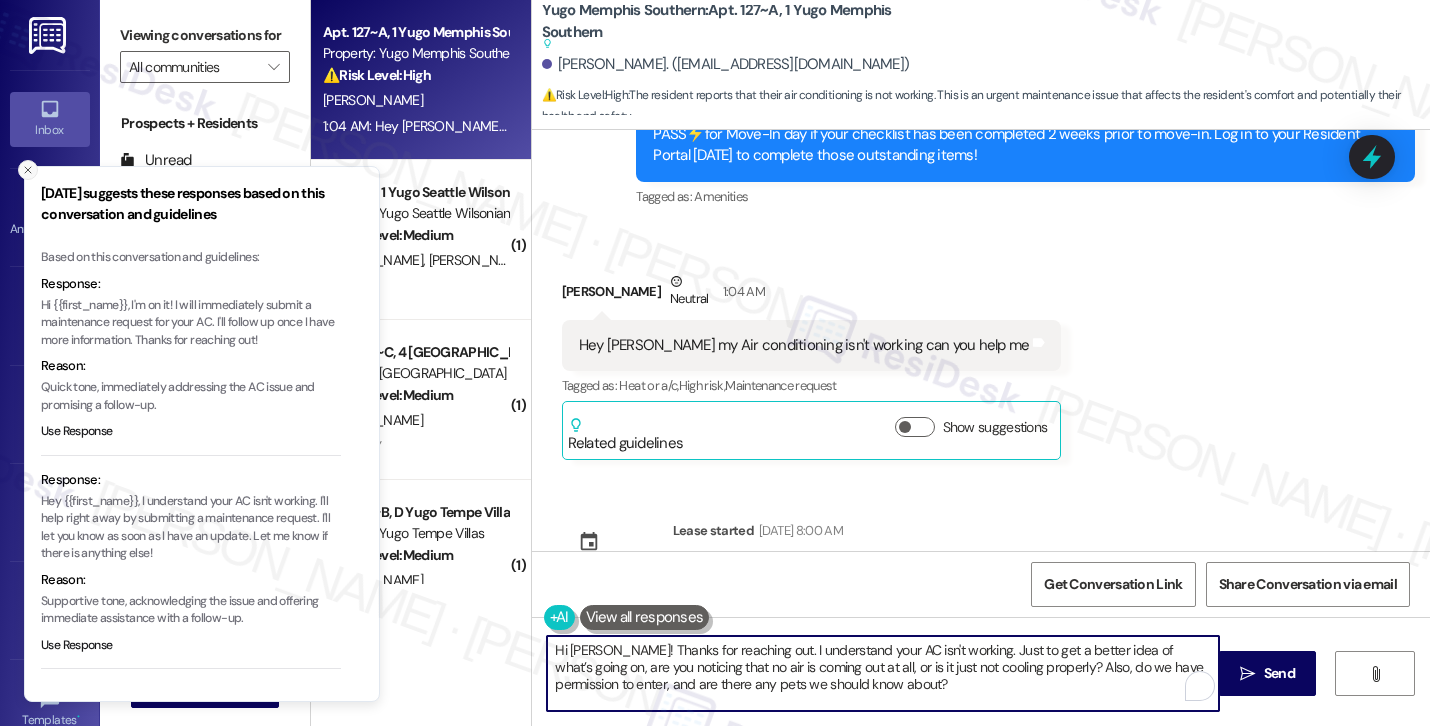 click 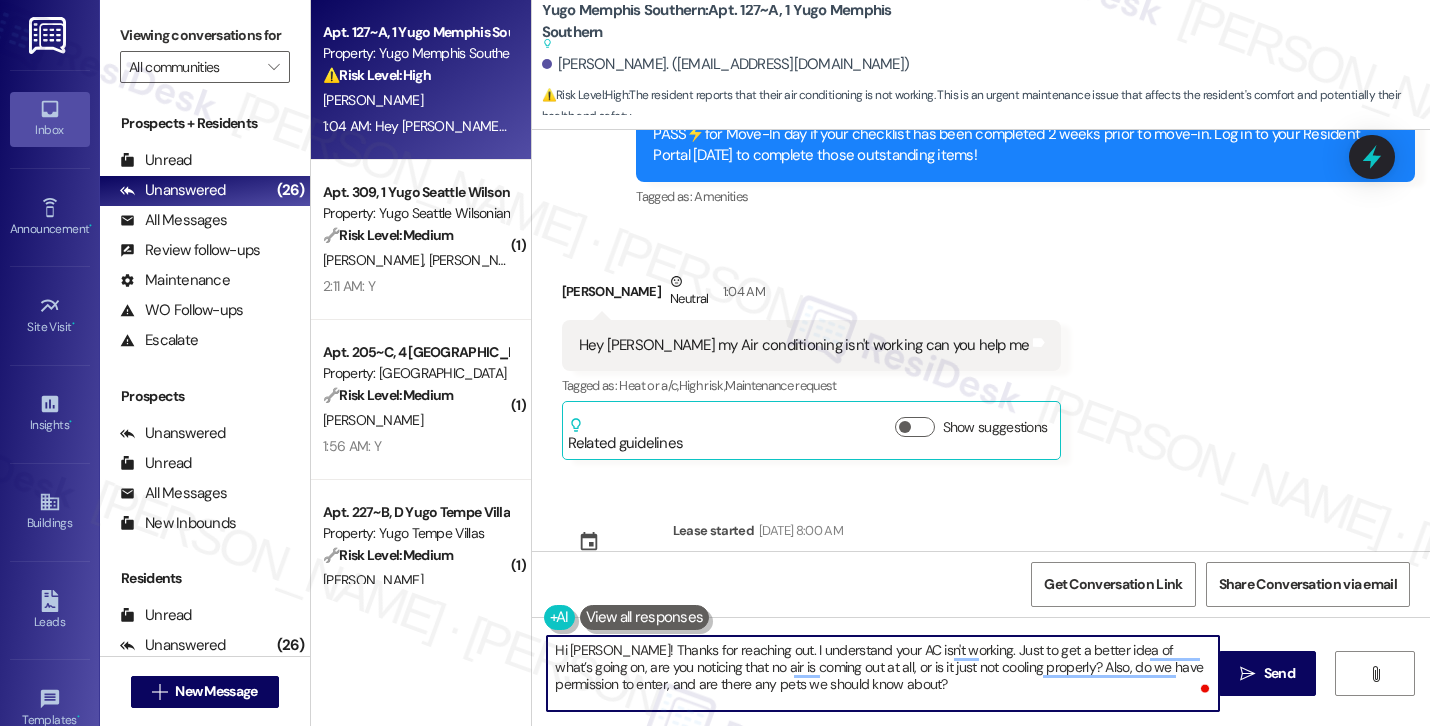 click on "Hi Ernest! Thanks for reaching out. I understand your AC isn't working. Just to get a better idea of what’s going on, are you noticing that no air is coming out at all, or is it just not cooling properly? Also, do we have permission to enter, and are there any pets we should know about?" at bounding box center (883, 673) 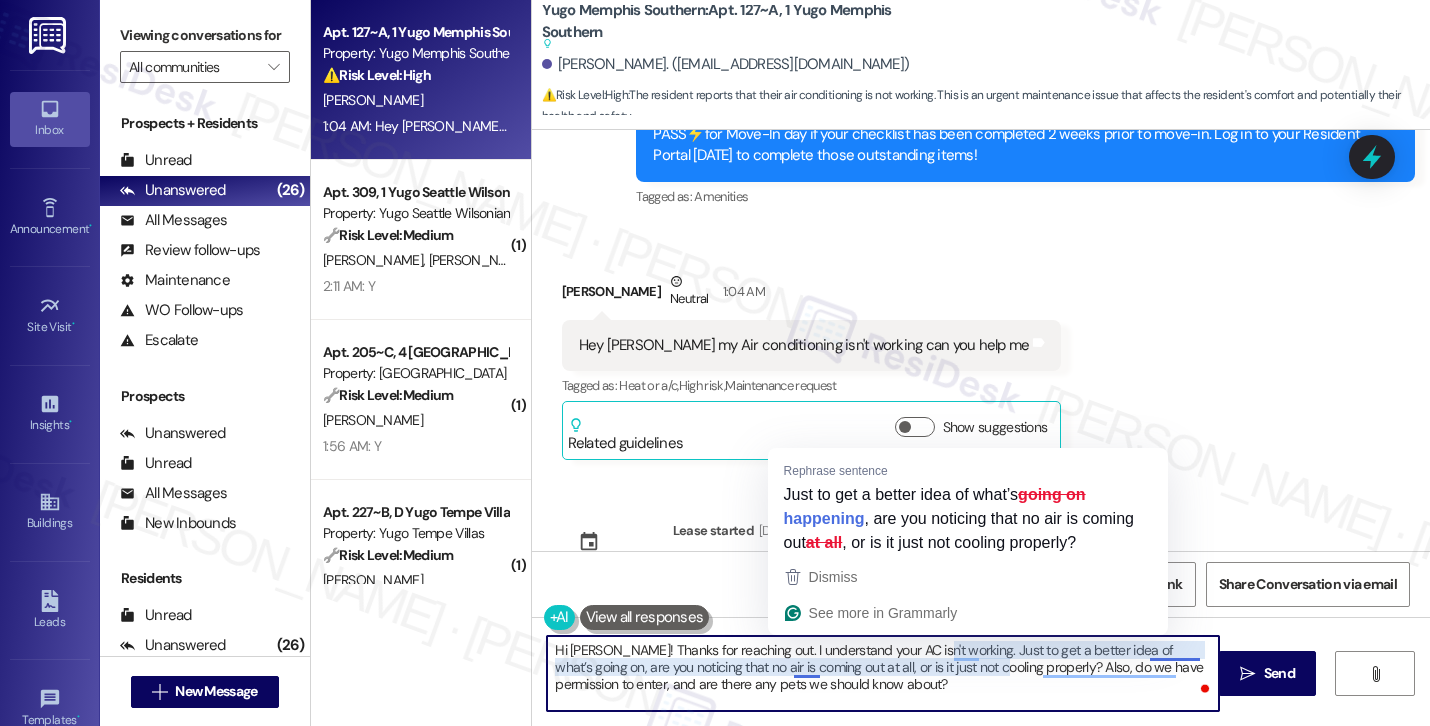 click on "Hi Ernest! Thanks for reaching out. I understand your AC isn't working. Just to get a better idea of what’s going on, are you noticing that no air is coming out at all, or is it just not cooling properly? Also, do we have permission to enter, and are there any pets we should know about?" at bounding box center (883, 673) 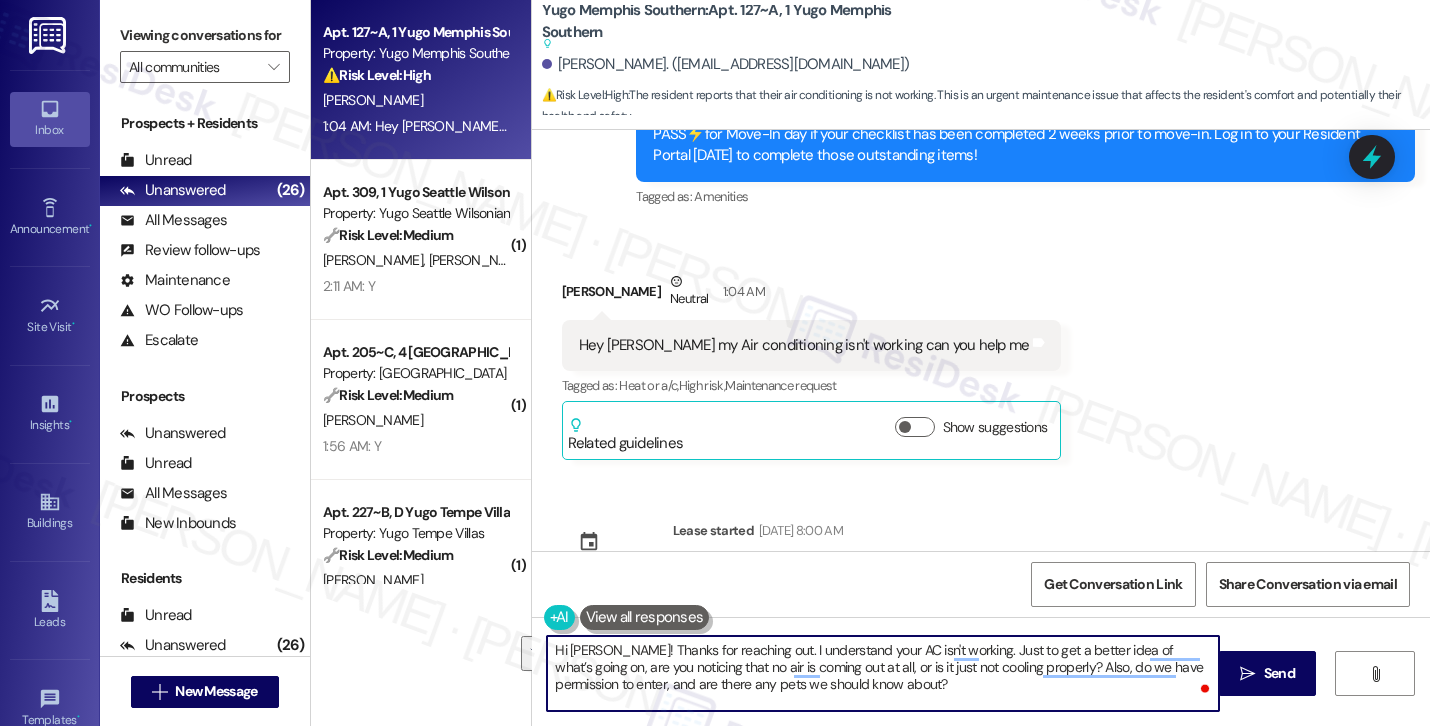 drag, startPoint x: 1003, startPoint y: 672, endPoint x: 1003, endPoint y: 691, distance: 19 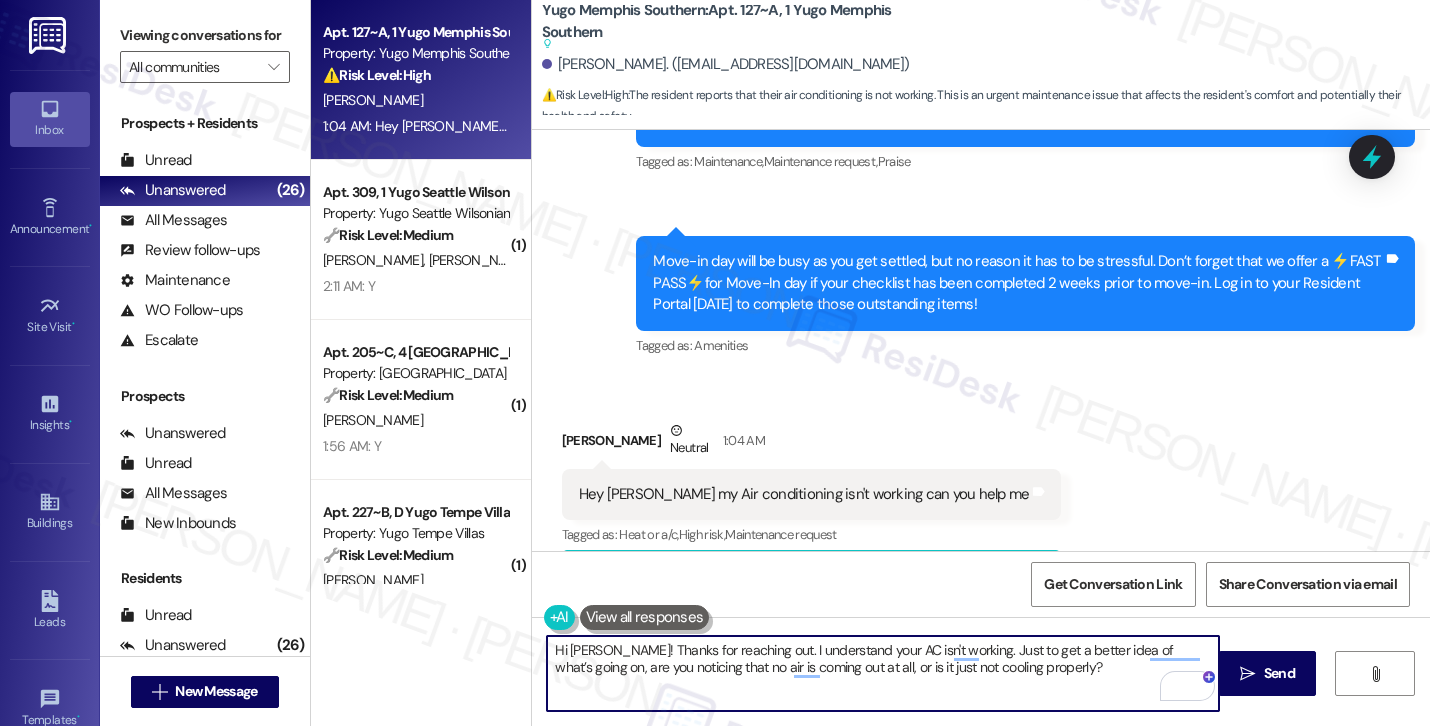 scroll, scrollTop: 499, scrollLeft: 0, axis: vertical 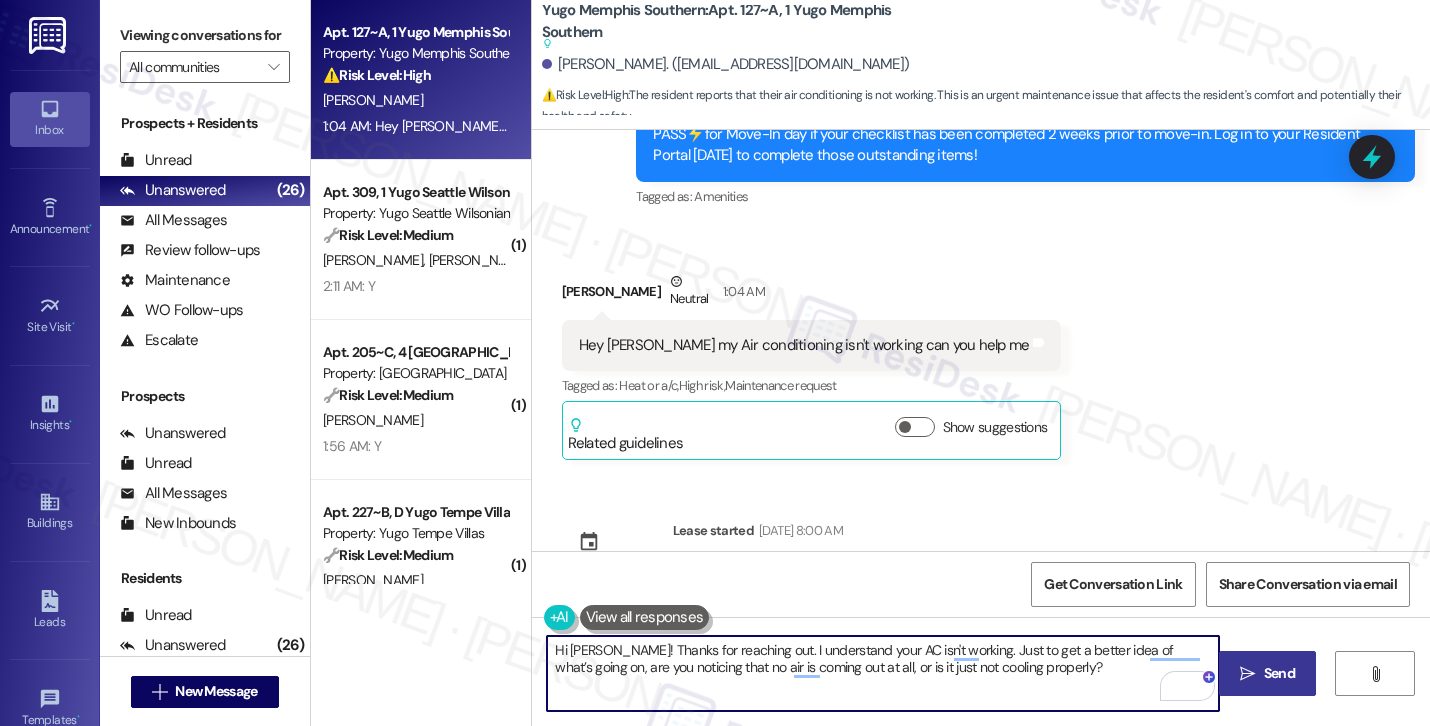 type on "Hi Ernest! Thanks for reaching out. I understand your AC isn't working. Just to get a better idea of what’s going on, are you noticing that no air is coming out at all, or is it just not cooling properly?" 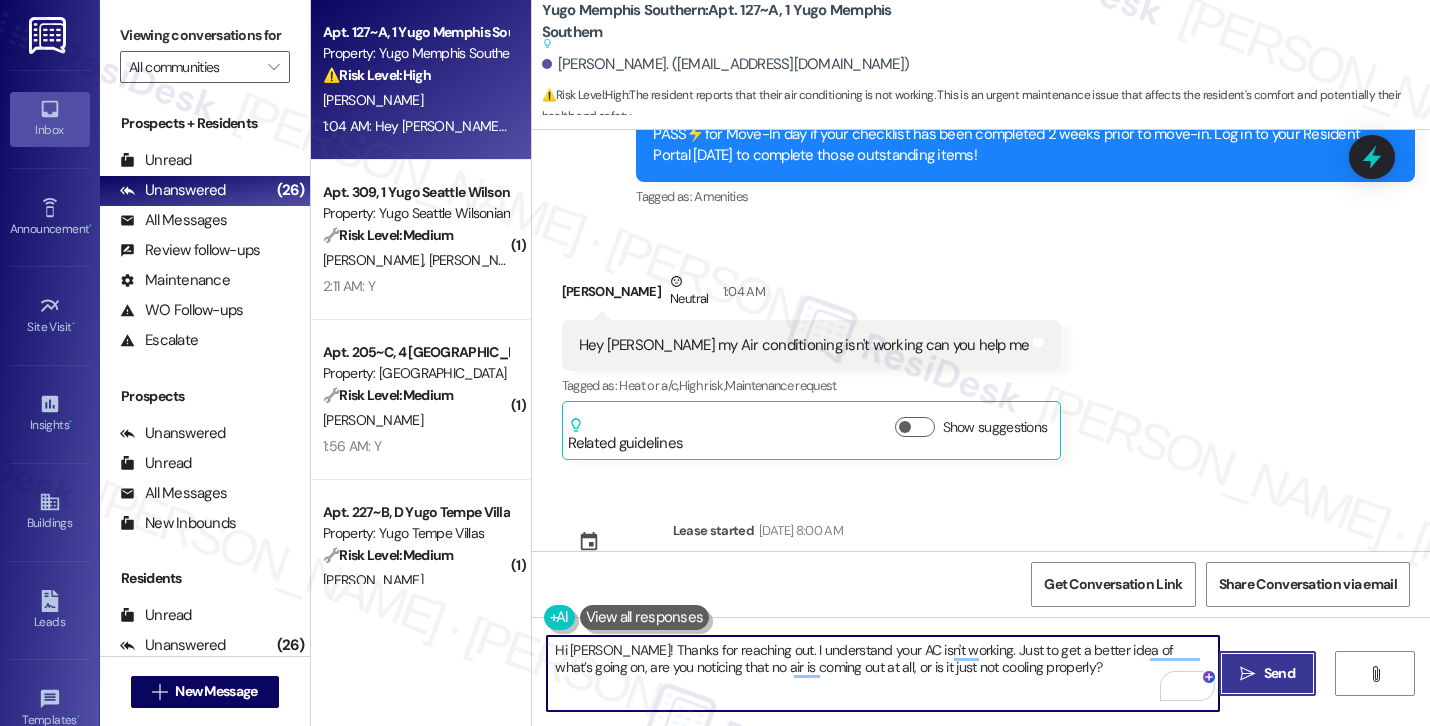 click on " Send" at bounding box center [1267, 673] 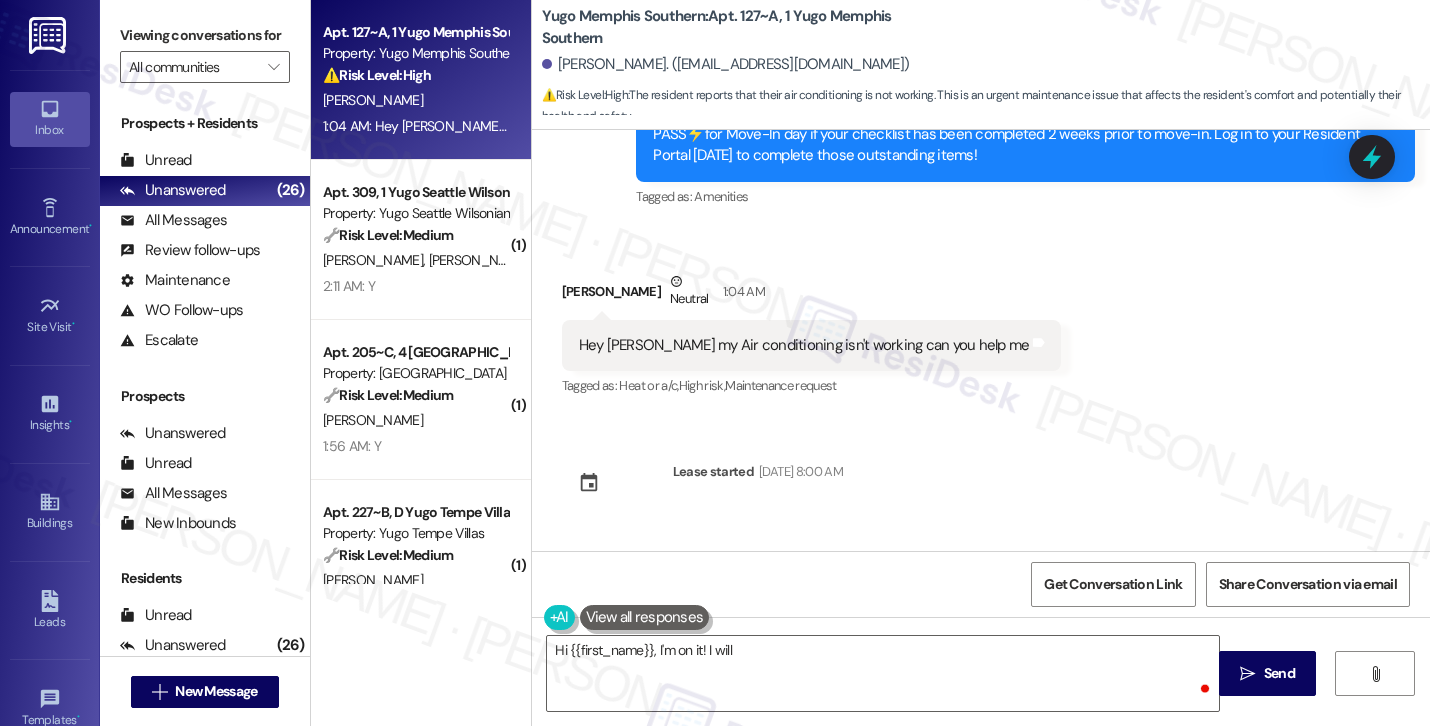 scroll, scrollTop: 601, scrollLeft: 0, axis: vertical 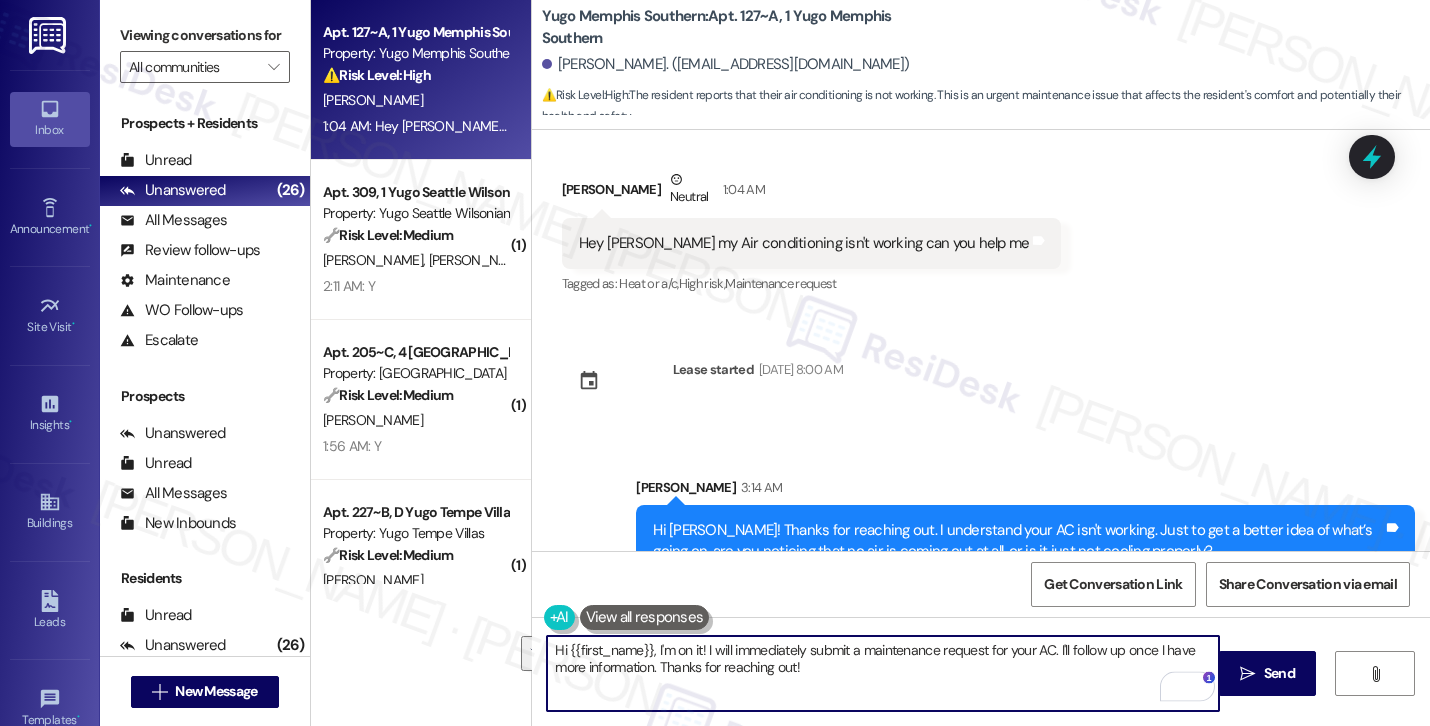 paste on "Also, do we have permission to enter, and are there any pets we should know about?" 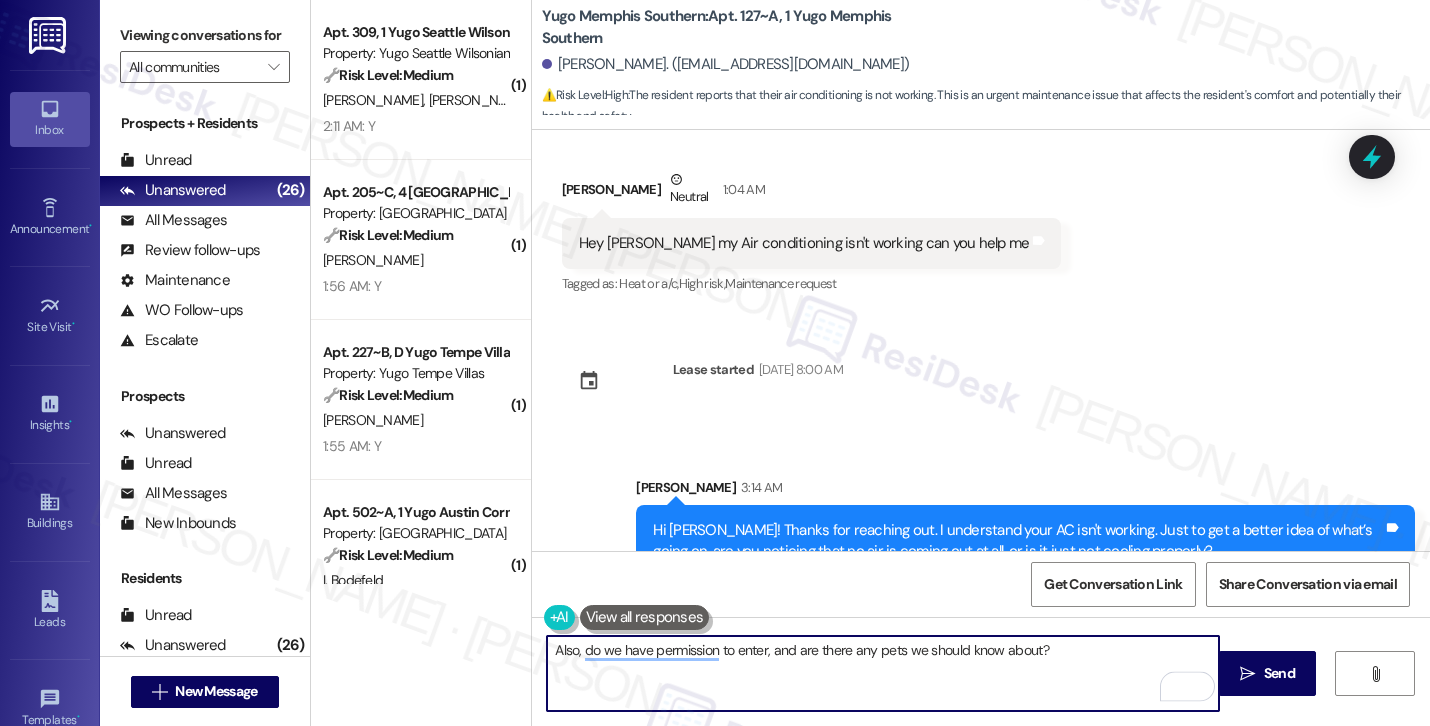 click on "Also, do we have permission to enter, and are there any pets we should know about?" at bounding box center [883, 673] 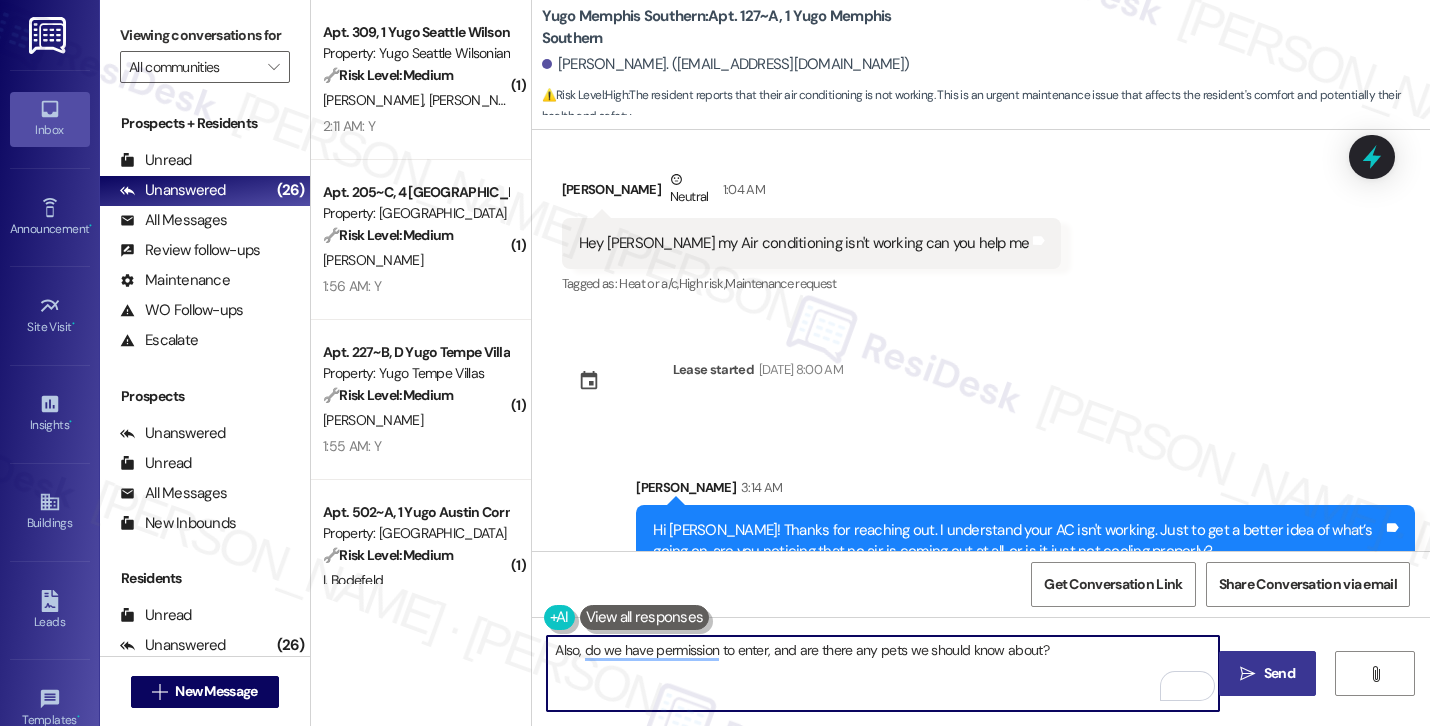 type on "Also, do we have permission to enter, and are there any pets we should know about?" 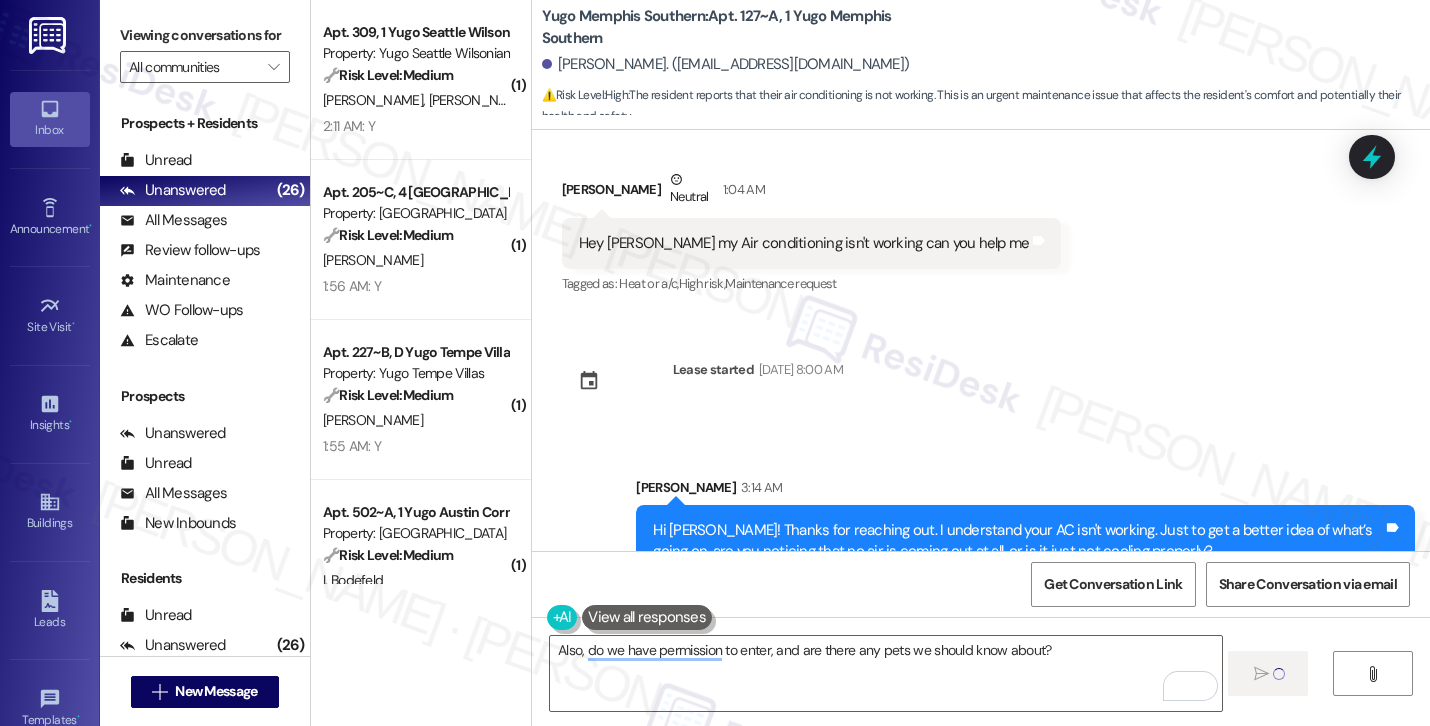 type 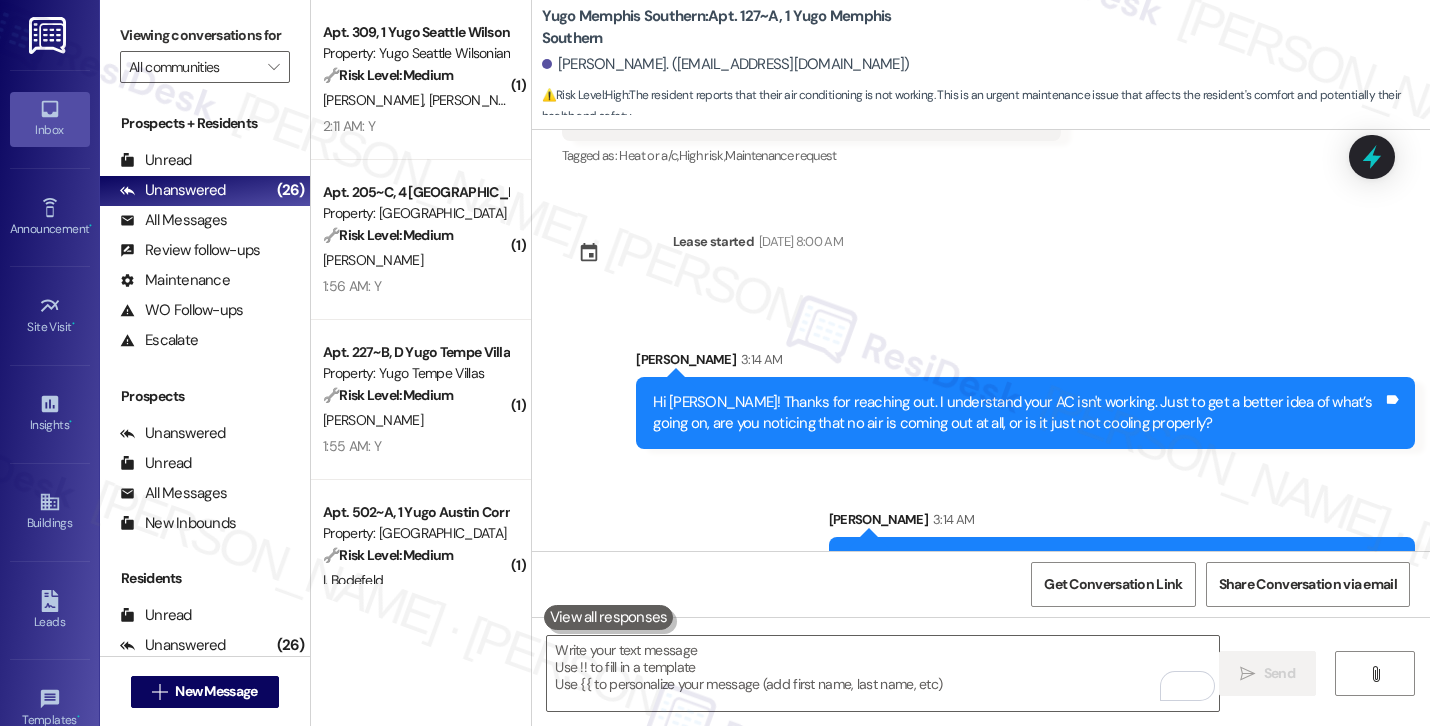 scroll, scrollTop: 740, scrollLeft: 0, axis: vertical 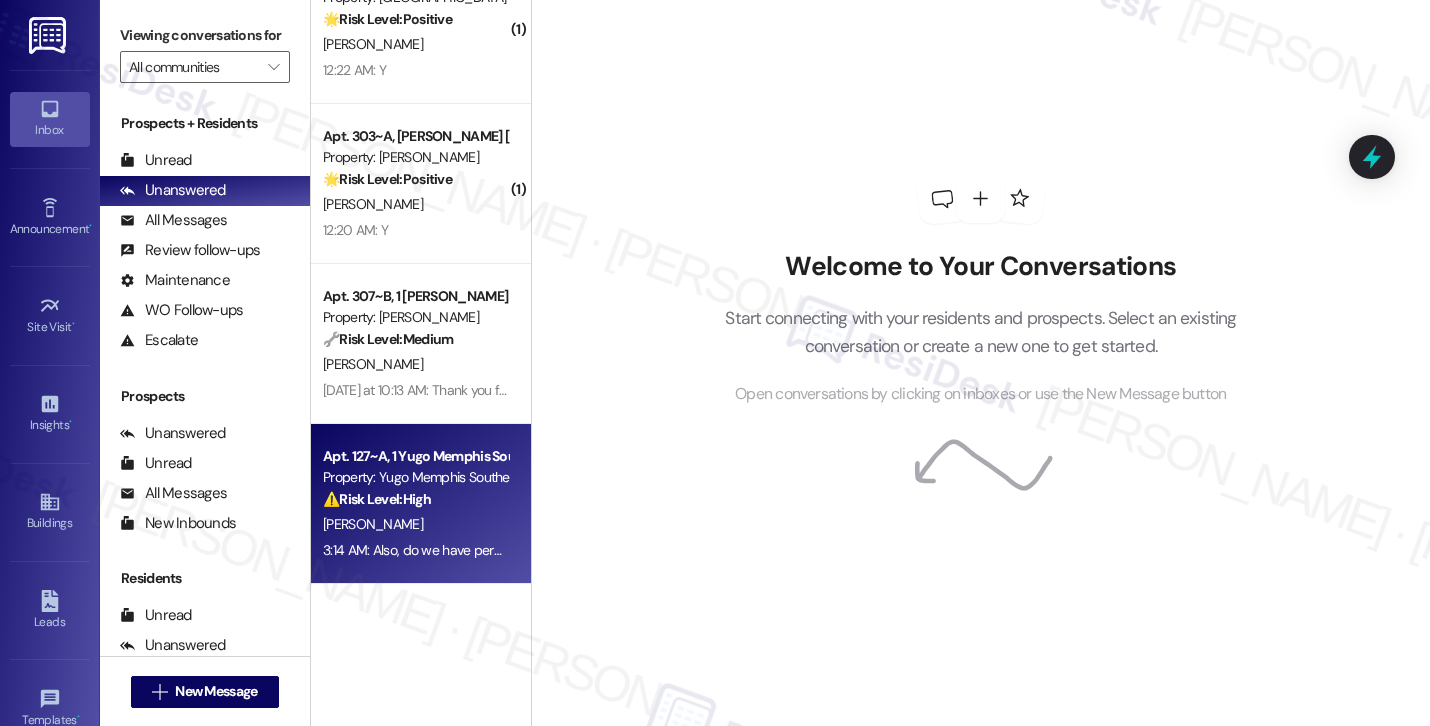 click on "Apt. 127~A, 1 Yugo Memphis Southern" at bounding box center (415, 456) 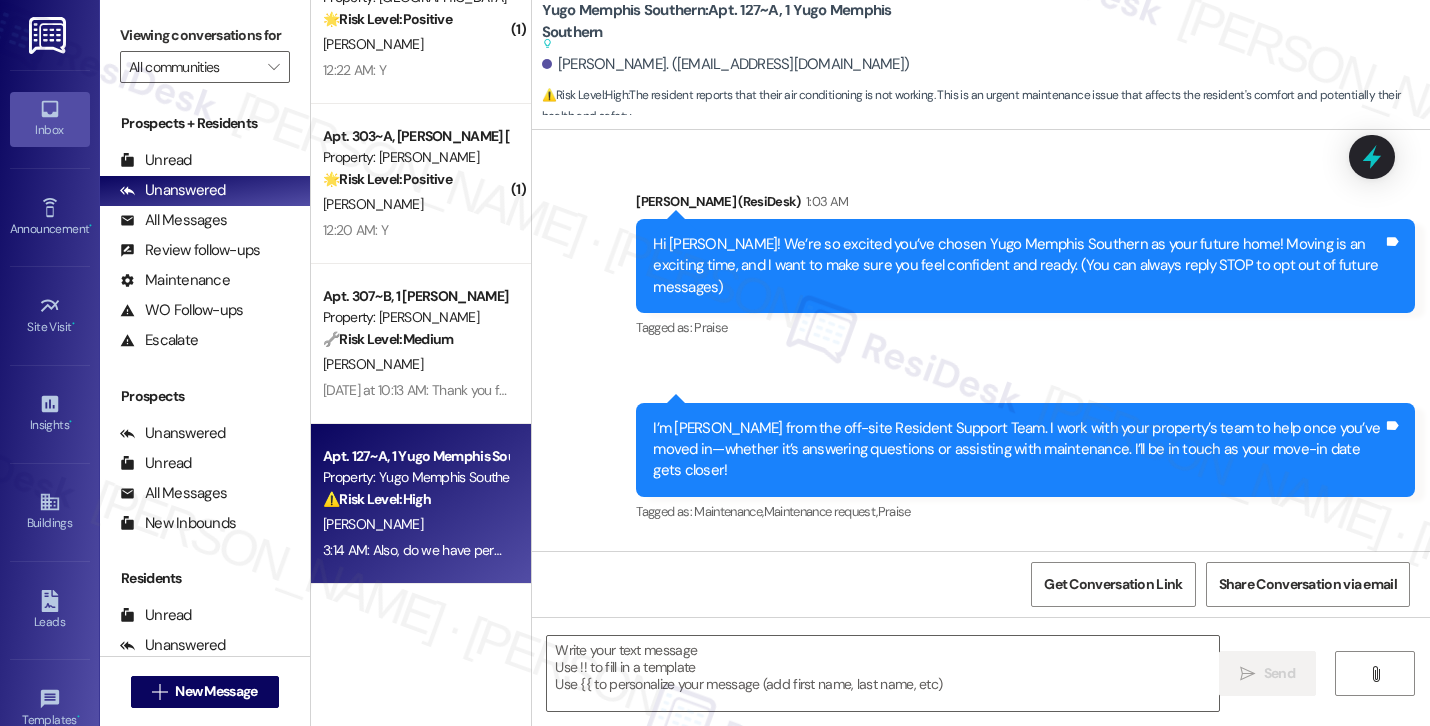 scroll, scrollTop: 5174, scrollLeft: 0, axis: vertical 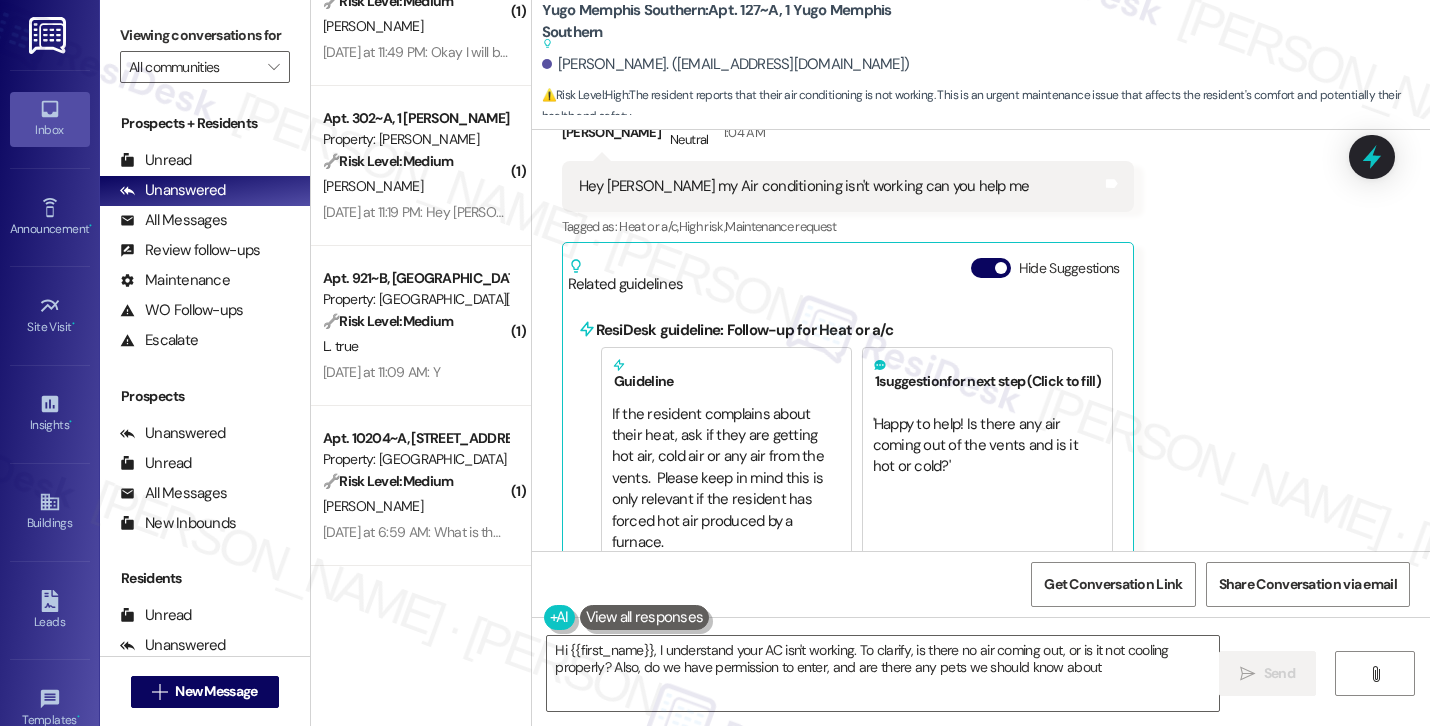 type on "Hi {{first_name}}, I understand your AC isn't working. To clarify, is there no air coming out, or is it not cooling properly? Also, do we have permission to enter, and are there any pets we should know about?" 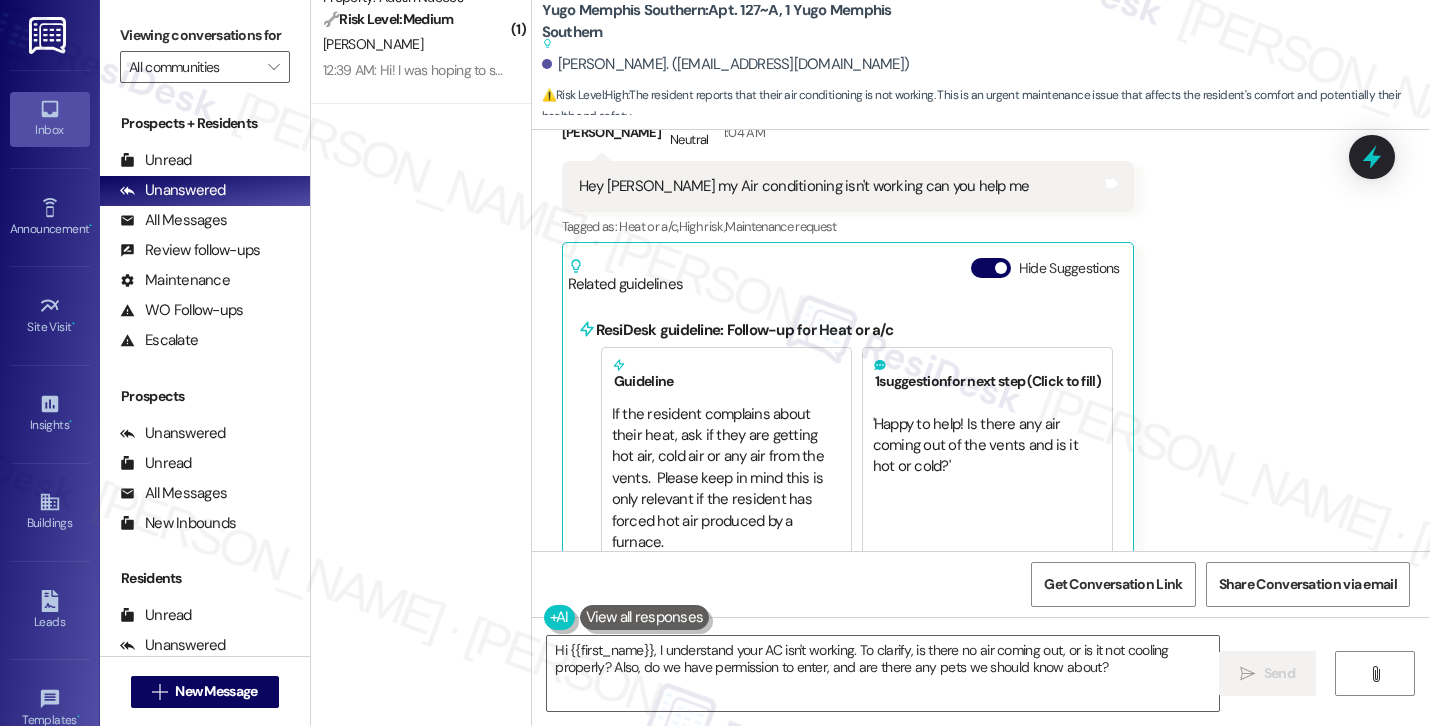 scroll, scrollTop: 0, scrollLeft: 0, axis: both 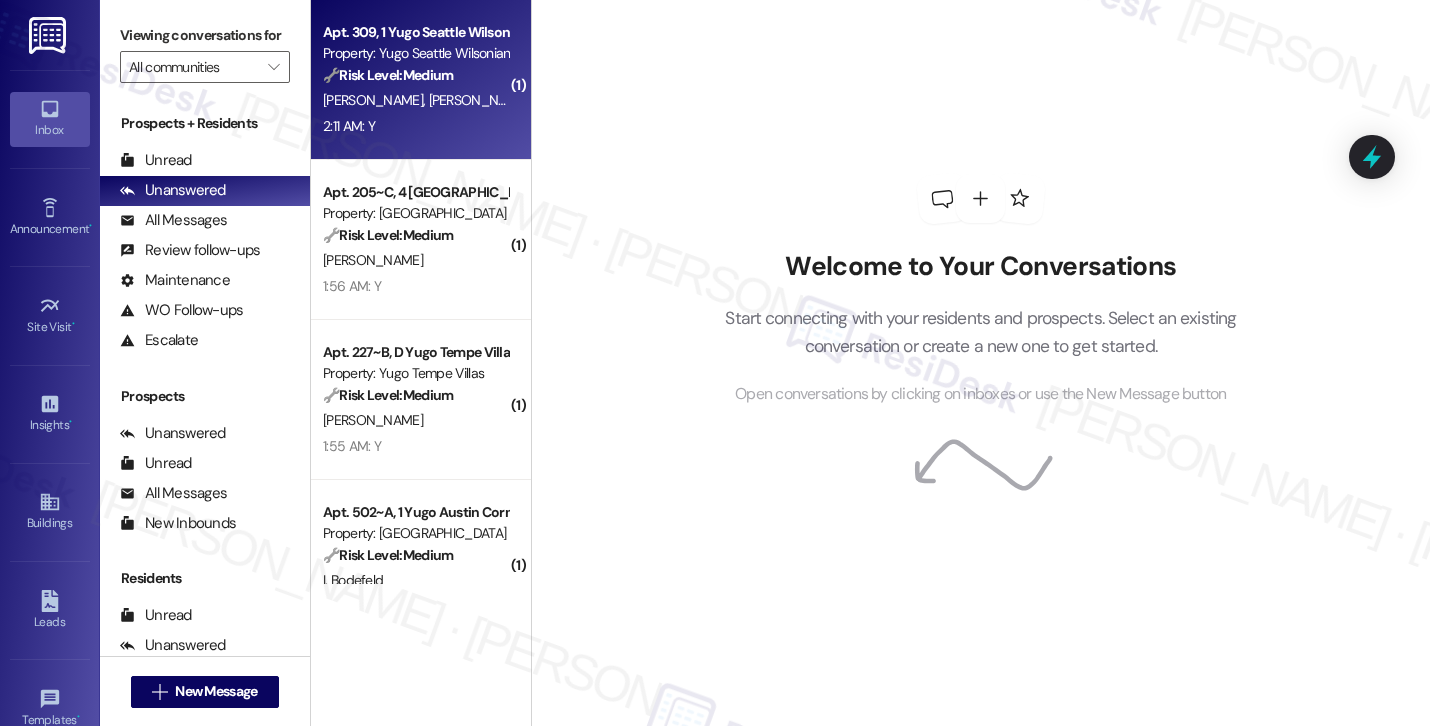 click on "[PERSON_NAME]" at bounding box center [478, 100] 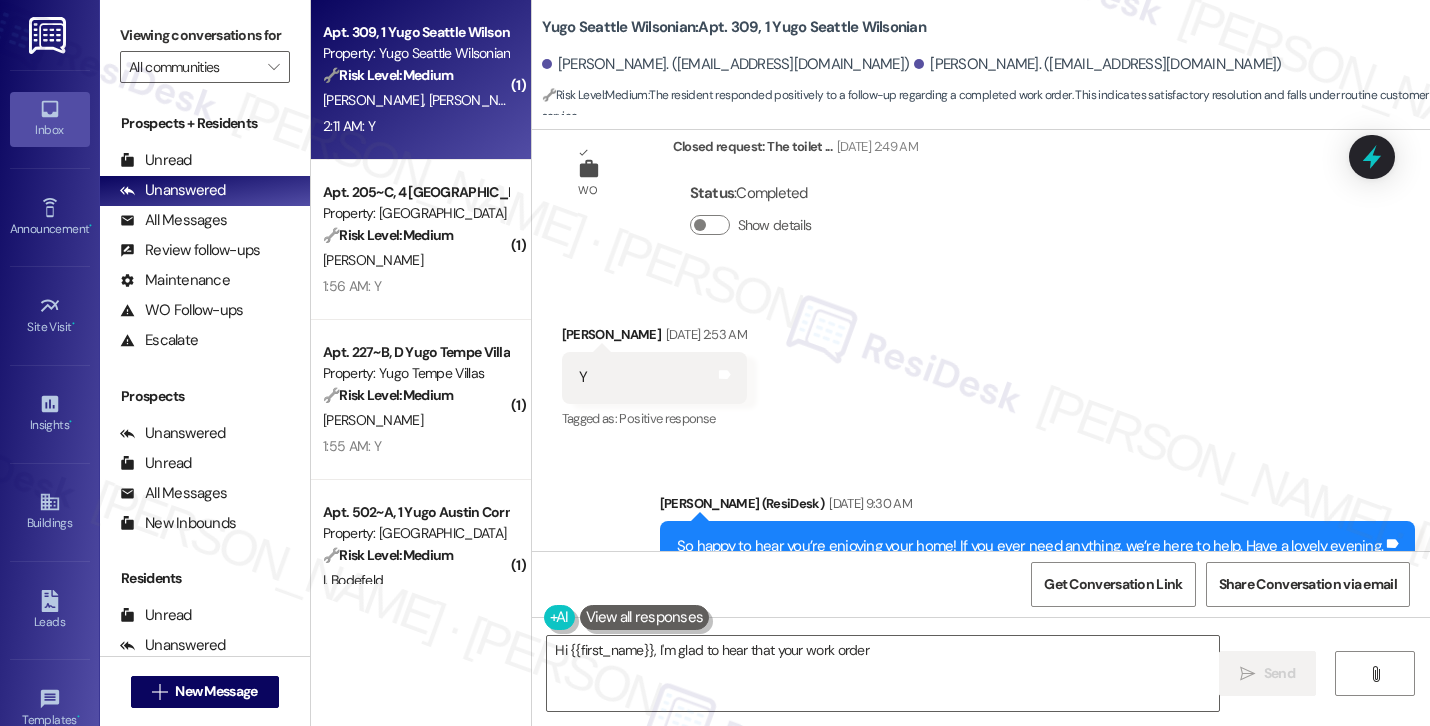 scroll, scrollTop: 1017, scrollLeft: 0, axis: vertical 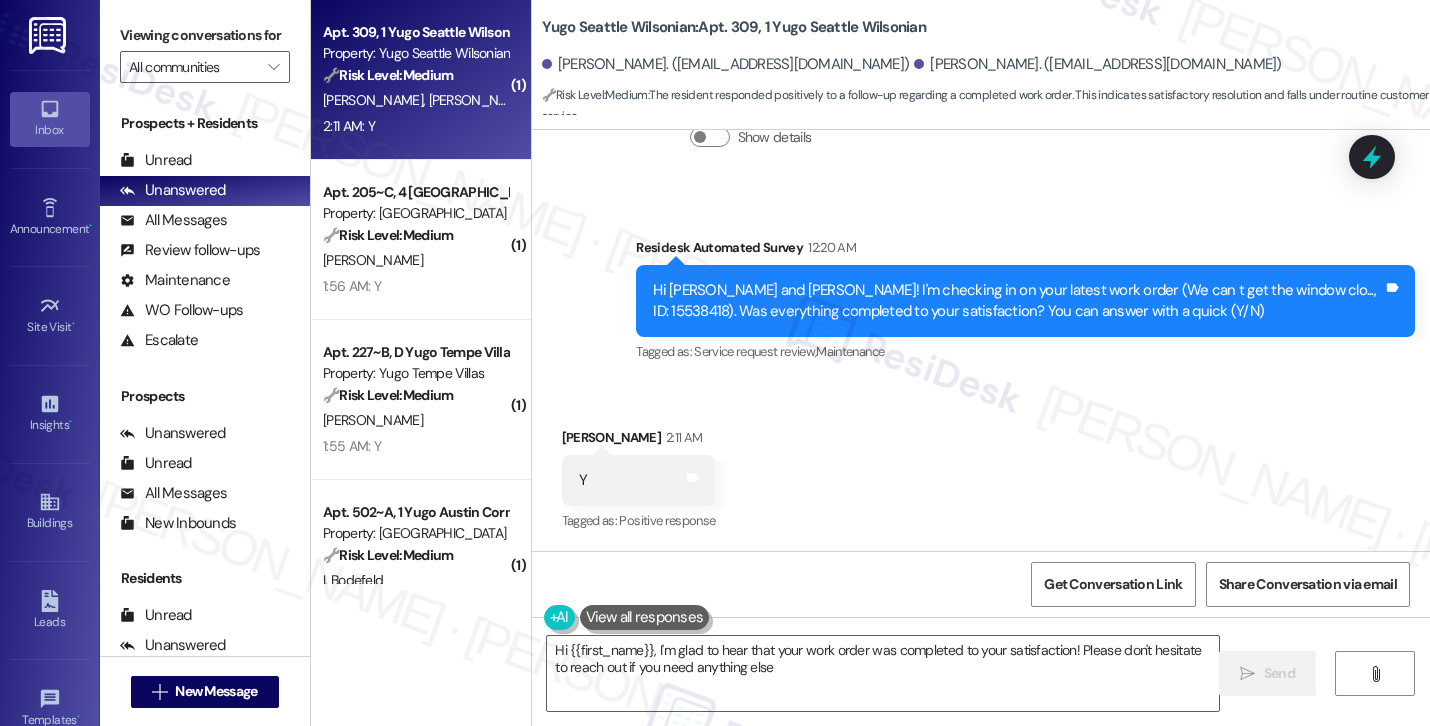 type on "Hi {{first_name}}, I'm glad to hear that your work order was completed to your satisfaction! Please don't hesitate to reach out if you need anything else." 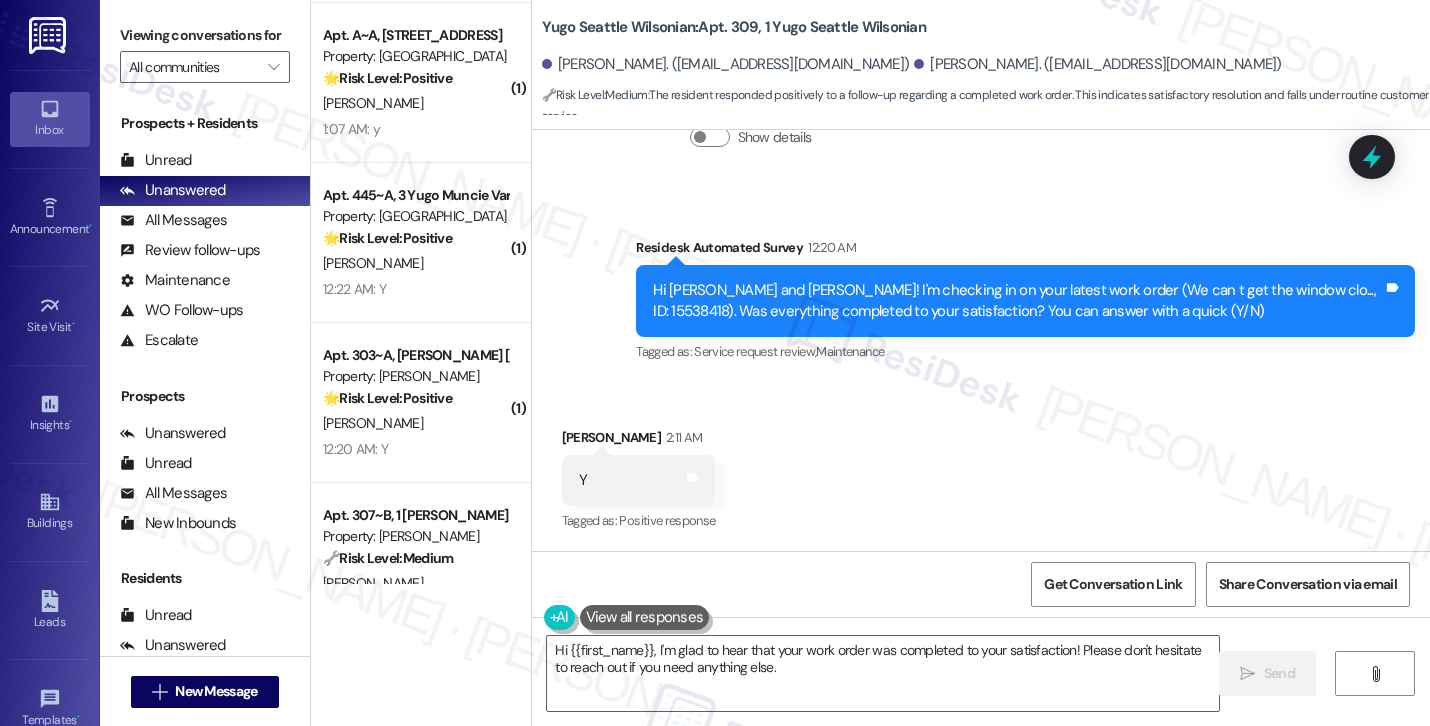scroll, scrollTop: 5176, scrollLeft: 0, axis: vertical 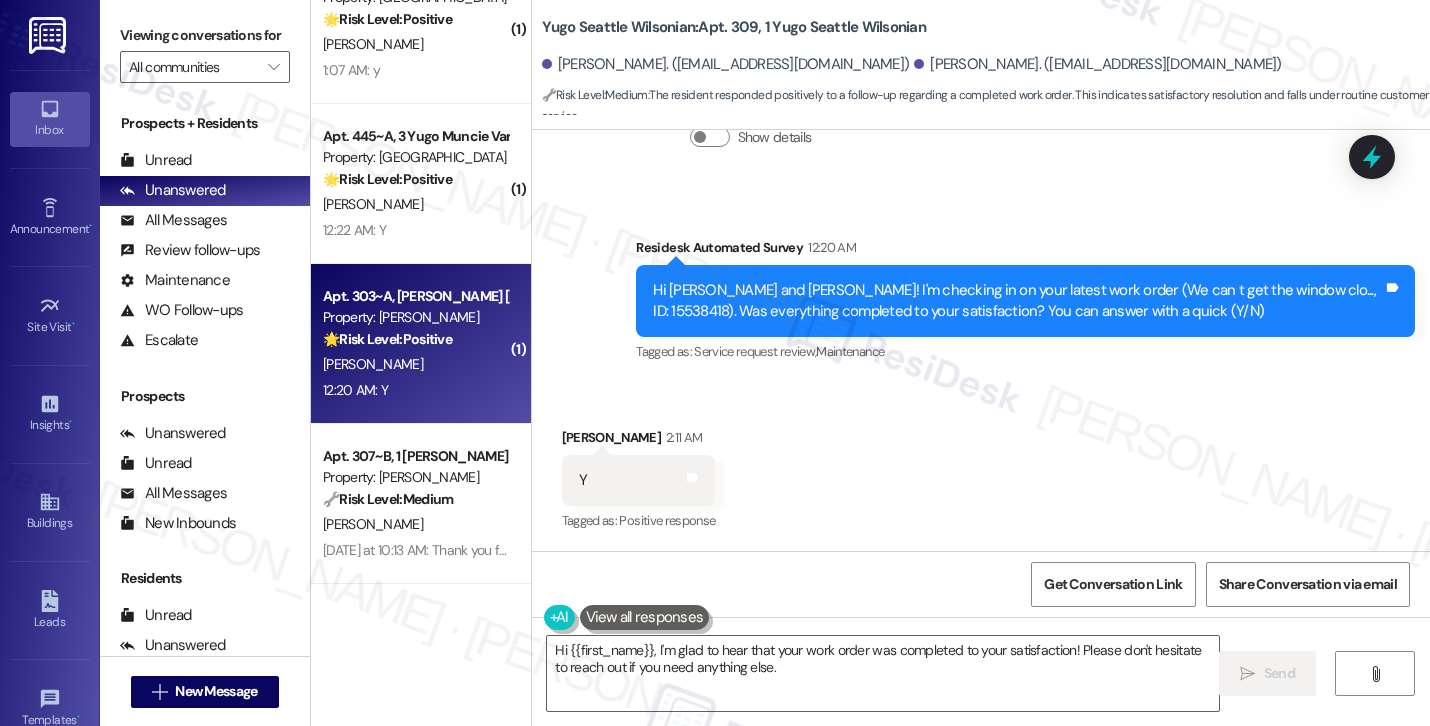 click on "L. Taylor" at bounding box center [415, 364] 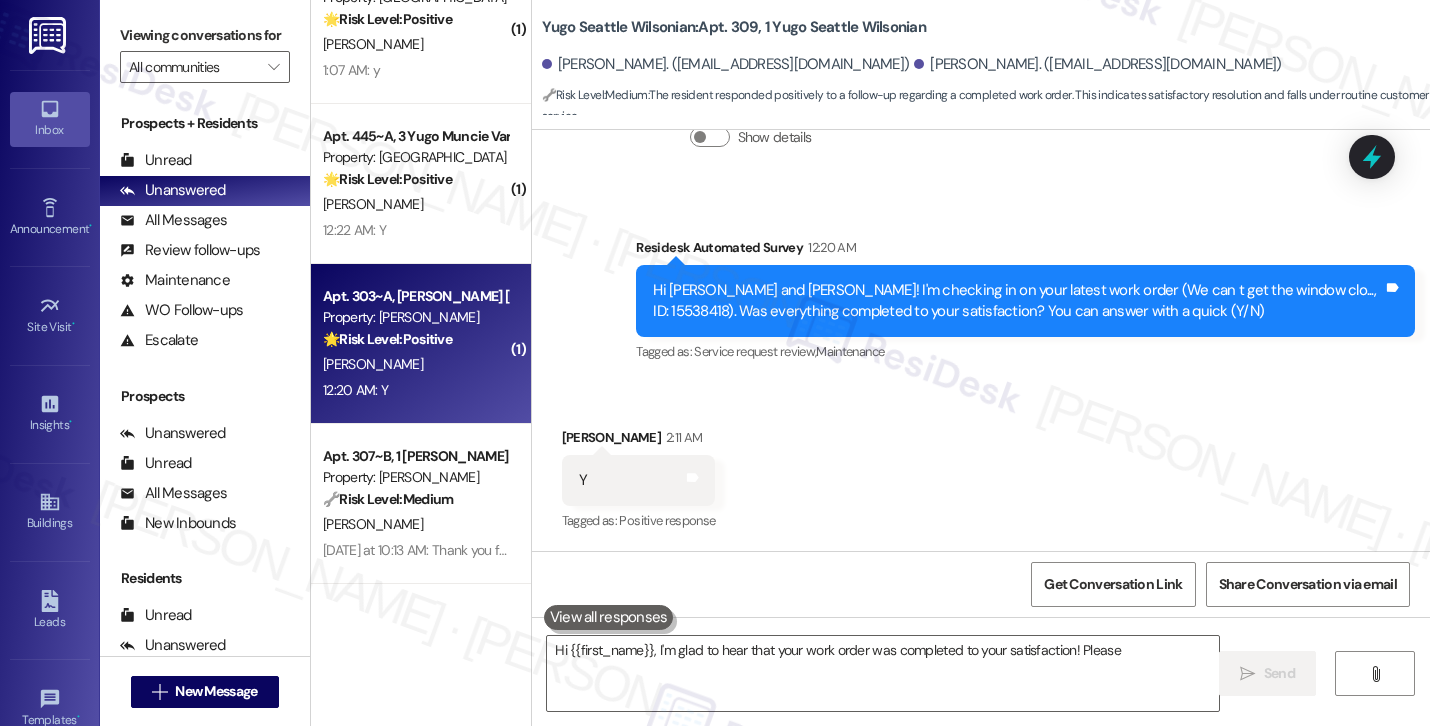 type on "Hi {{first_name}}, I'm glad to hear that your work order was completed to your satisfaction! Please" 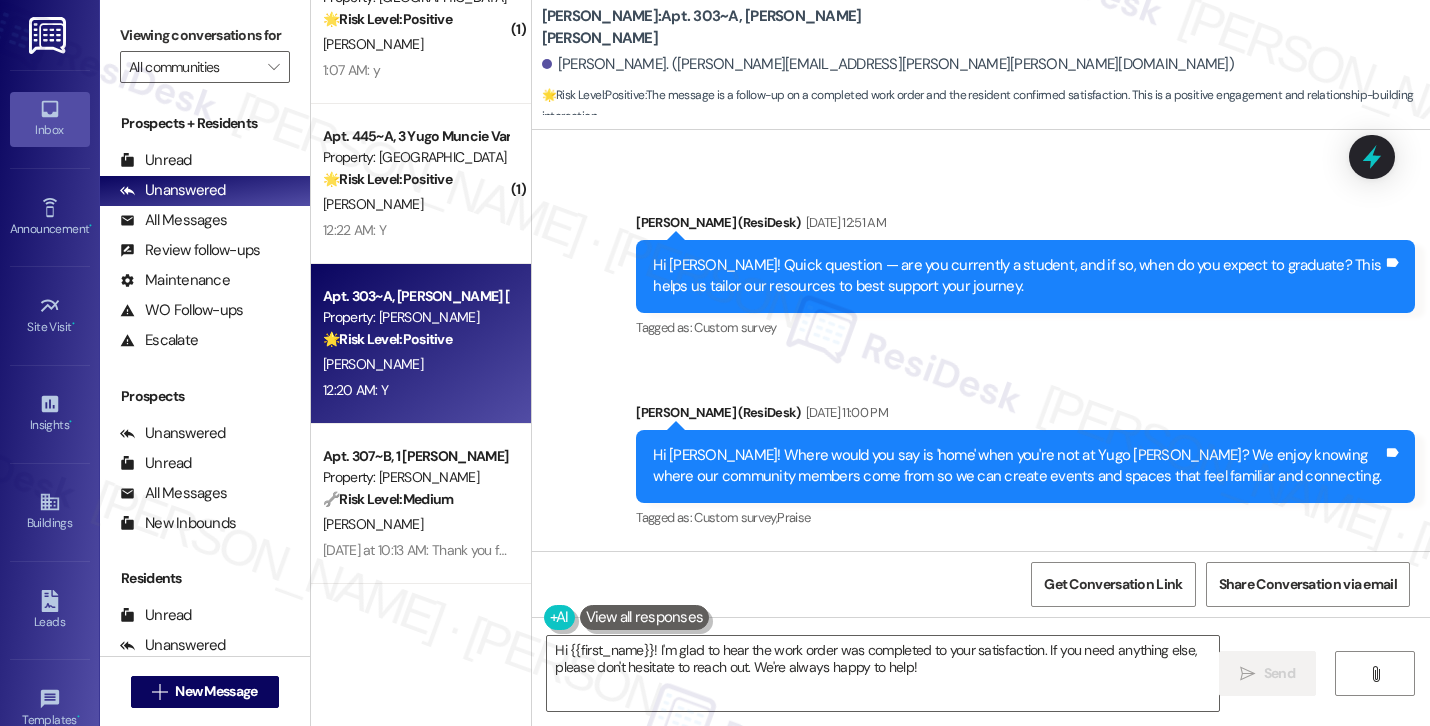 scroll, scrollTop: 1401, scrollLeft: 0, axis: vertical 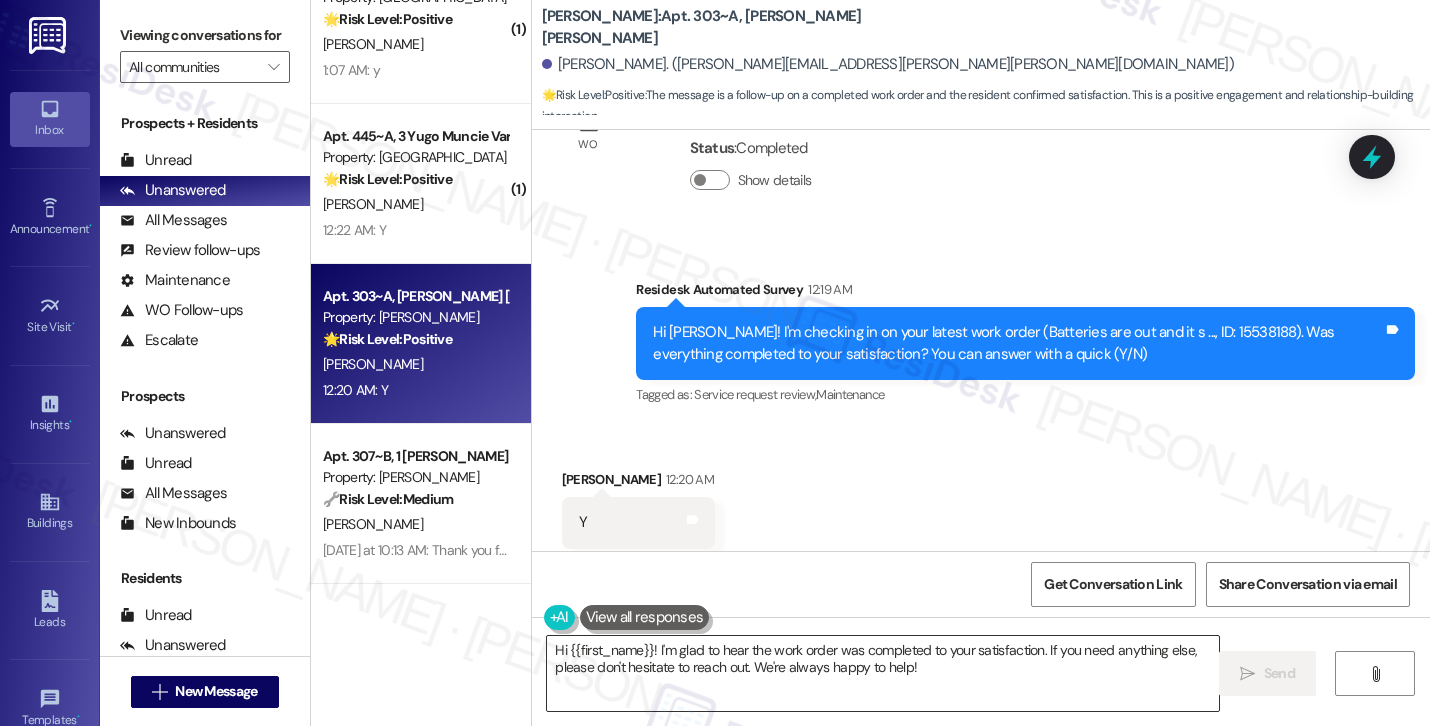 click on "Hi {{first_name}}! I'm glad to hear the work order was completed to your satisfaction. If you need anything else, please don't hesitate to reach out. We're always happy to help!" at bounding box center [883, 673] 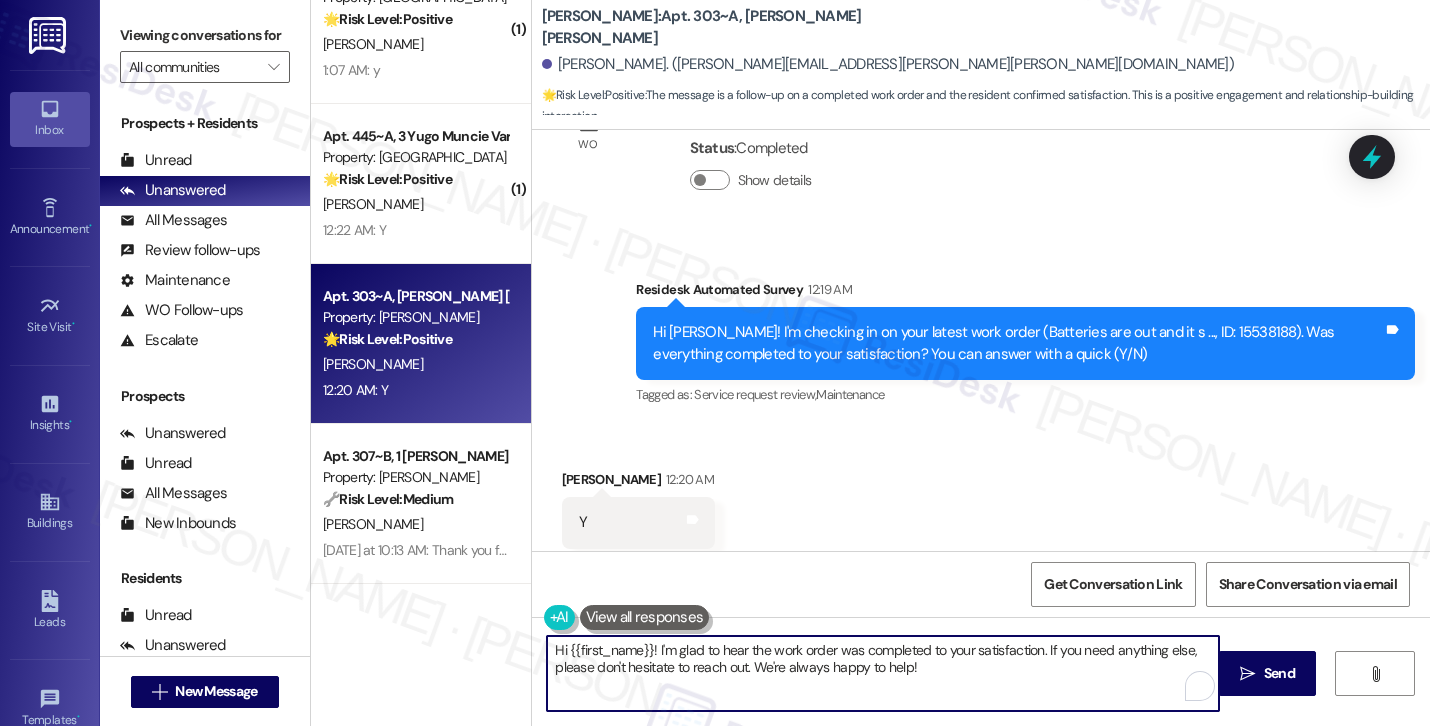 click on "Hi {{first_name}}! I'm glad to hear the work order was completed to your satisfaction. If you need anything else, please don't hesitate to reach out. We're always happy to help!" at bounding box center [883, 673] 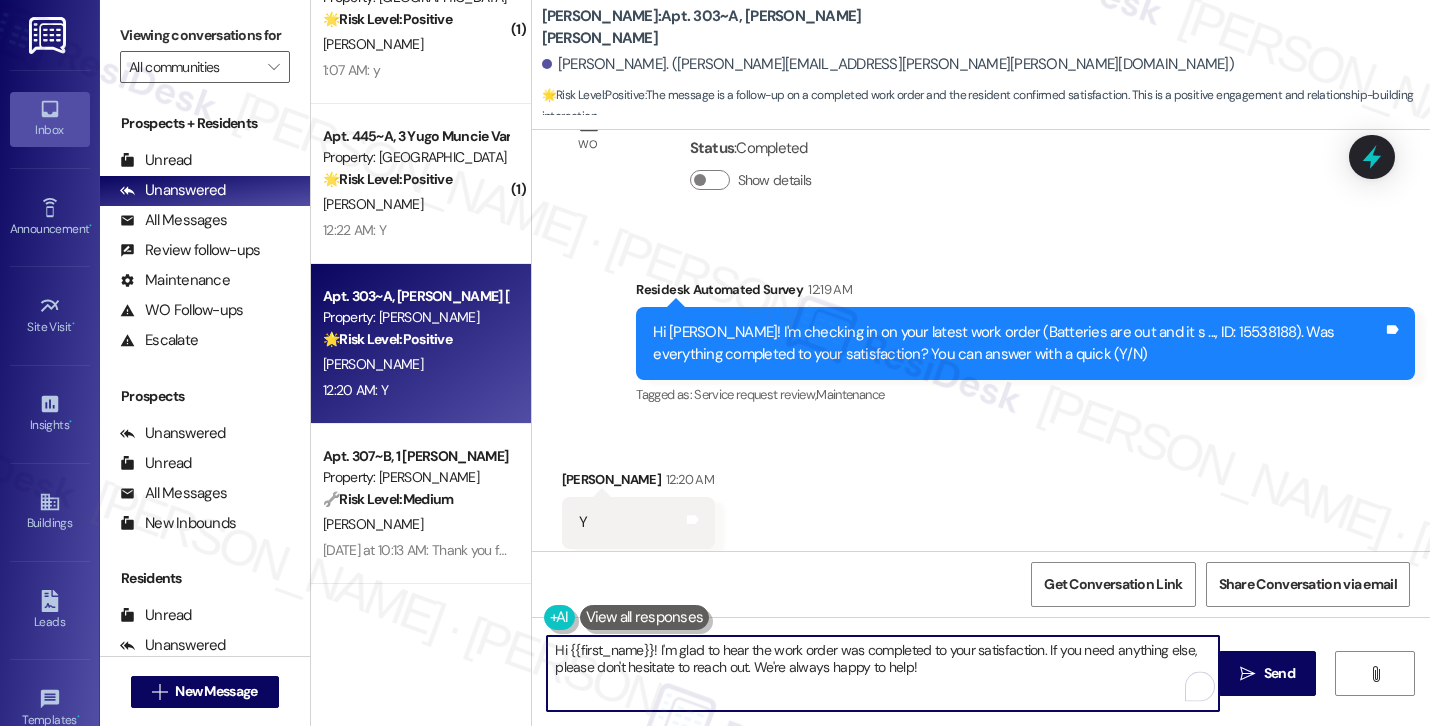 paste on "Thanks for your response, [PERSON_NAME]! Great to hear that your work order was completed to your satisfaction. Could I also take this chance to ask if [PERSON_NAME] has lived up to your expectations?" 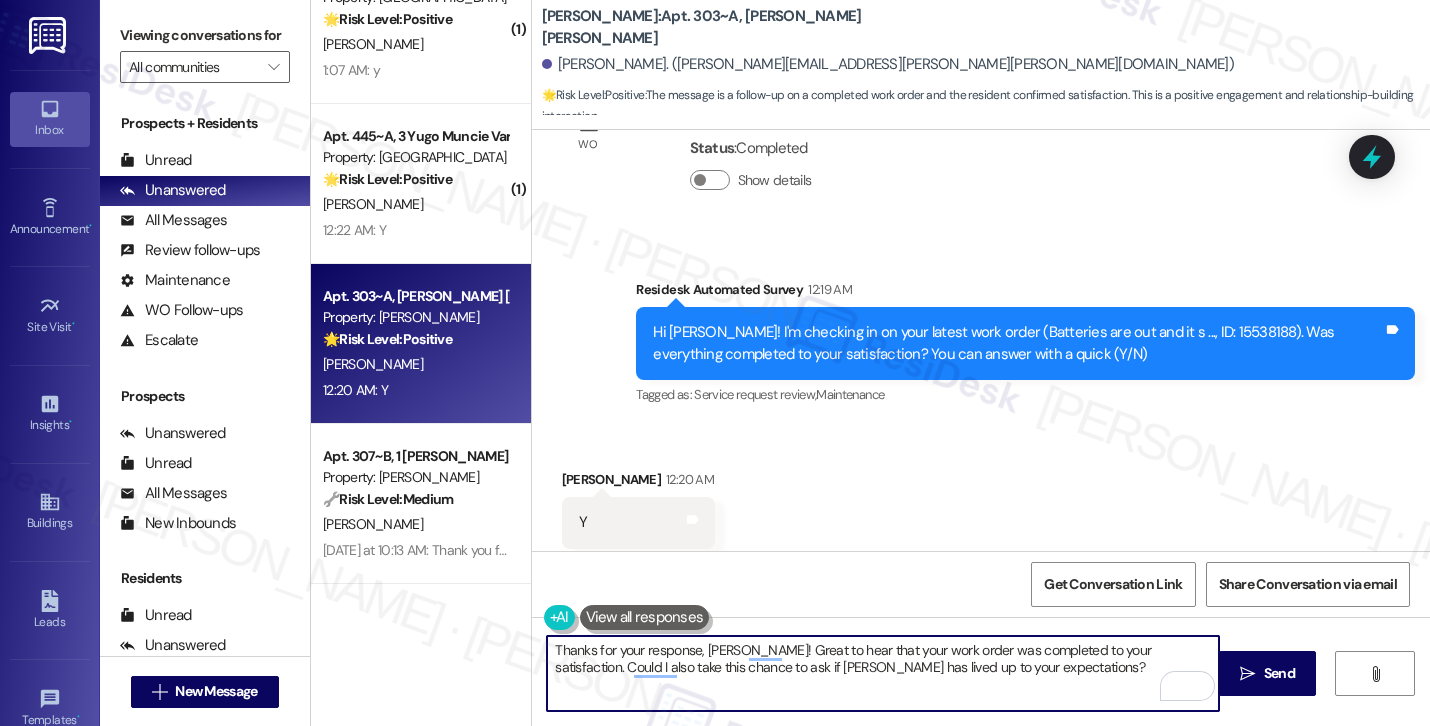 click on "Lillian Taylor. (lilly.morgan.taylor@gmail.com)" at bounding box center (888, 64) 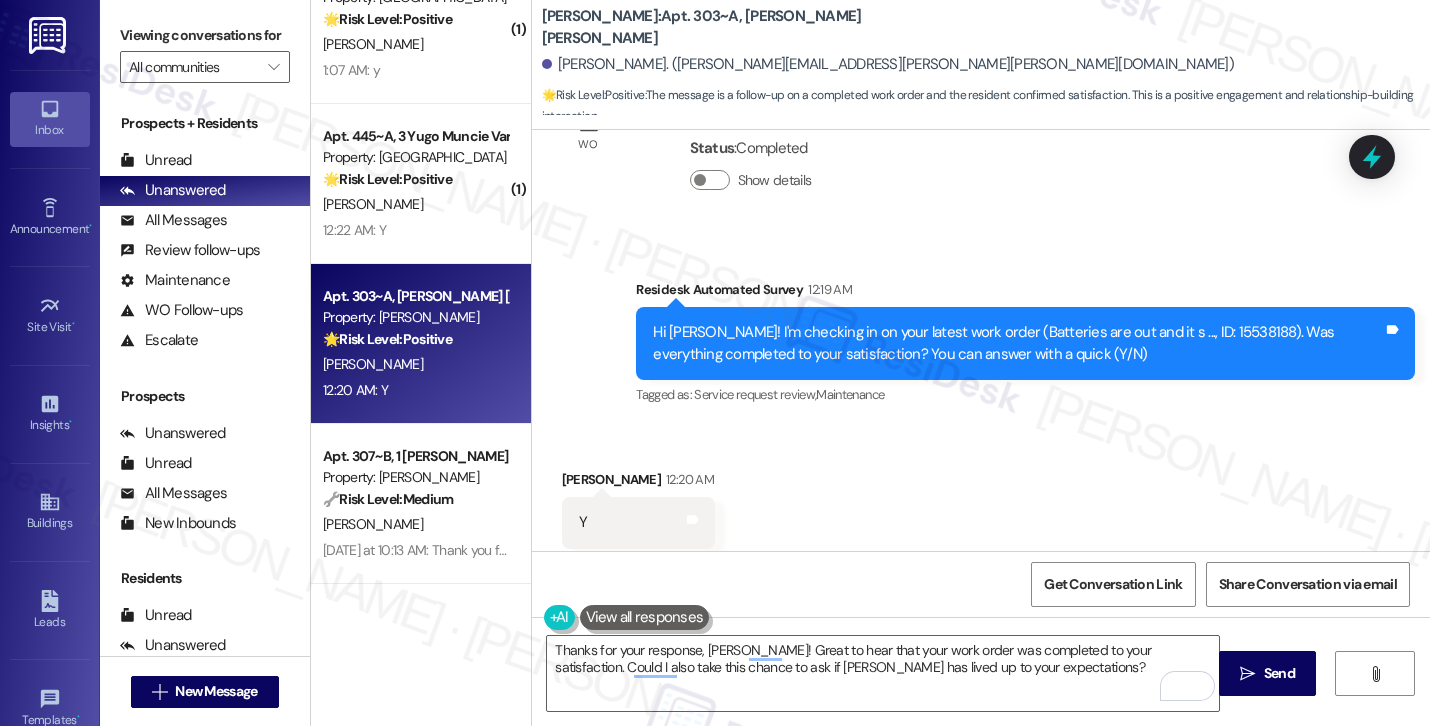 click on "Lillian Taylor. (lilly.morgan.taylor@gmail.com)" at bounding box center [888, 64] 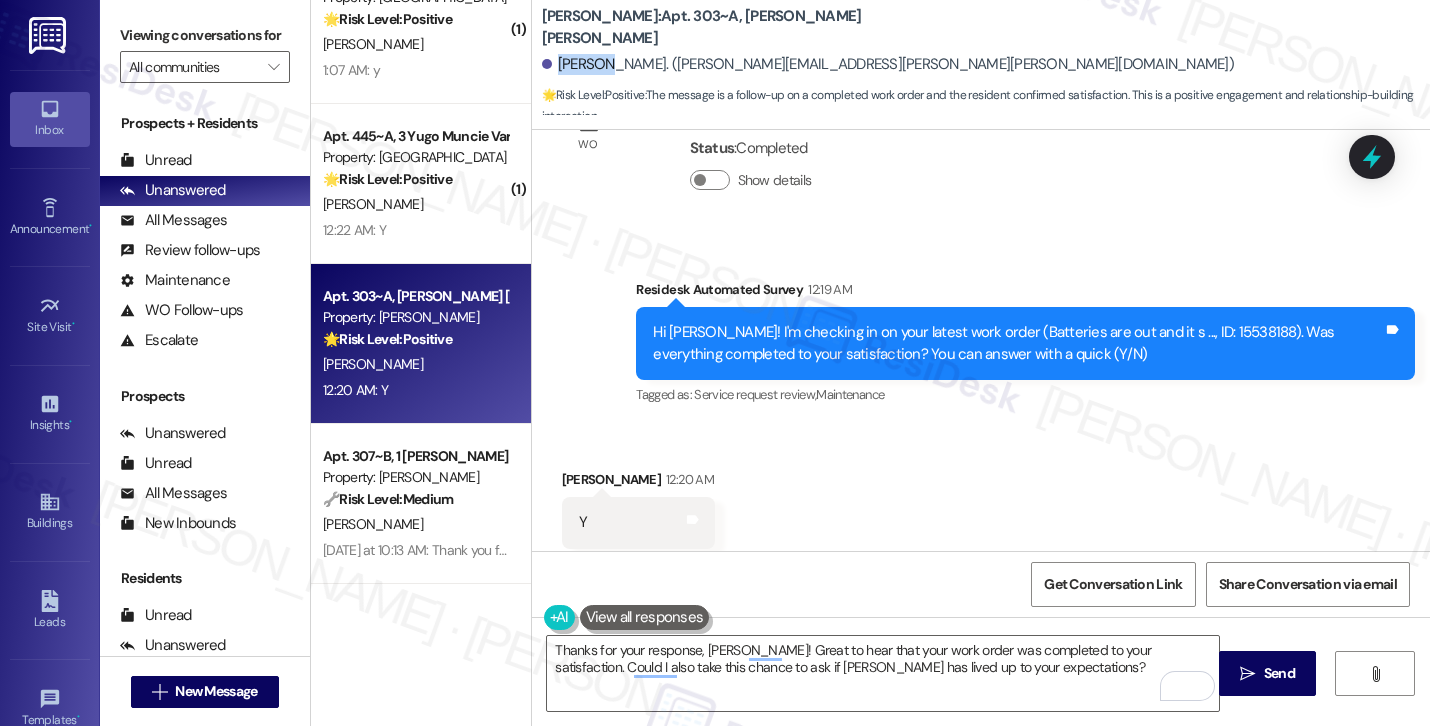 copy on "Lillian" 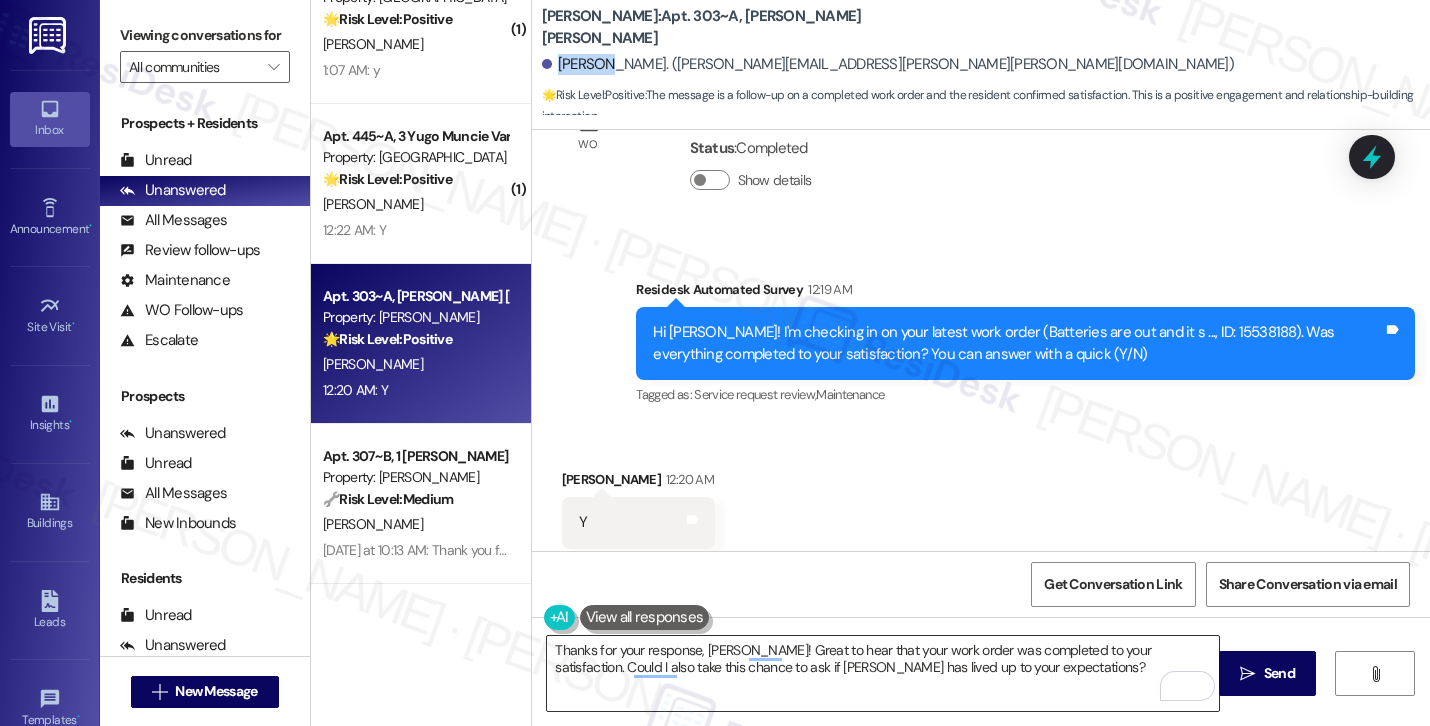 click on "Thanks for your response, [PERSON_NAME]! Great to hear that your work order was completed to your satisfaction. Could I also take this chance to ask if [PERSON_NAME] has lived up to your expectations?" at bounding box center (883, 673) 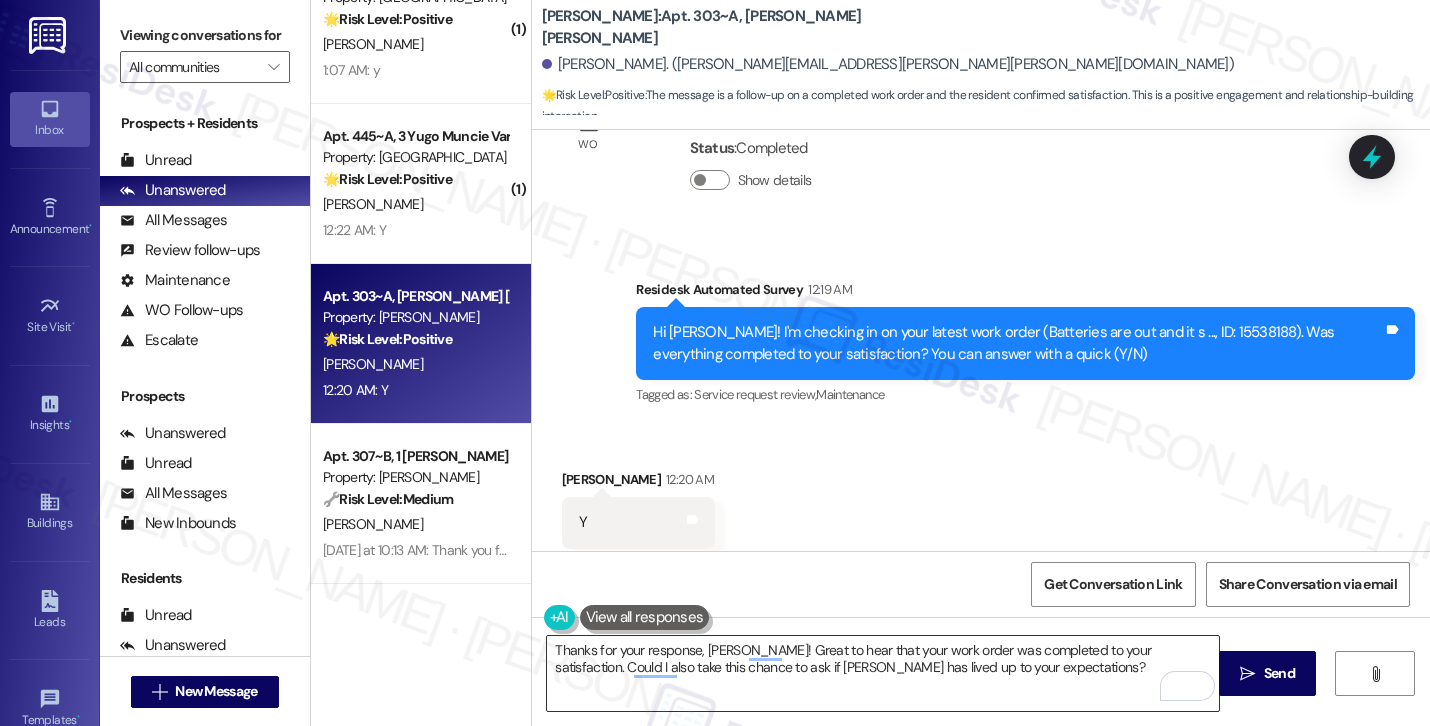 click on "Thanks for your response, [PERSON_NAME]! Great to hear that your work order was completed to your satisfaction. Could I also take this chance to ask if [PERSON_NAME] has lived up to your expectations?" at bounding box center (883, 673) 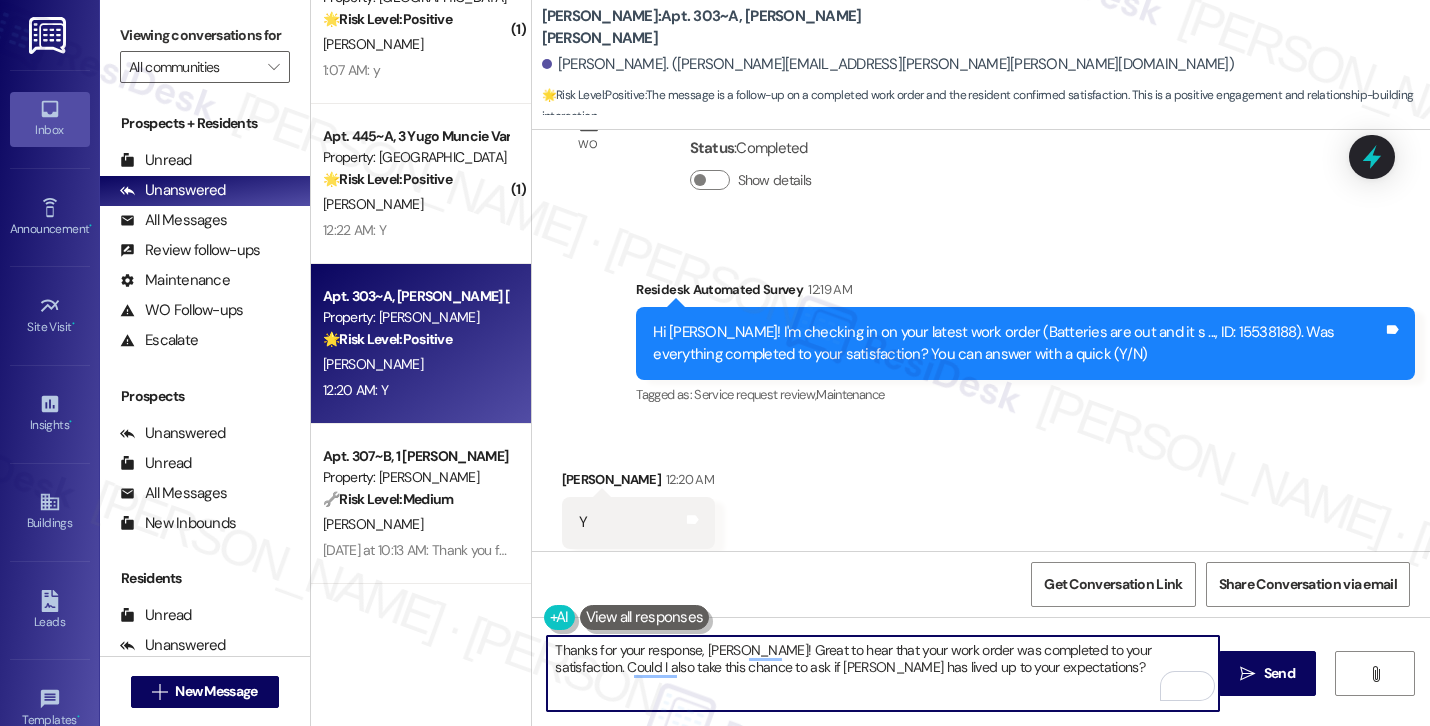 paste on "Lillian" 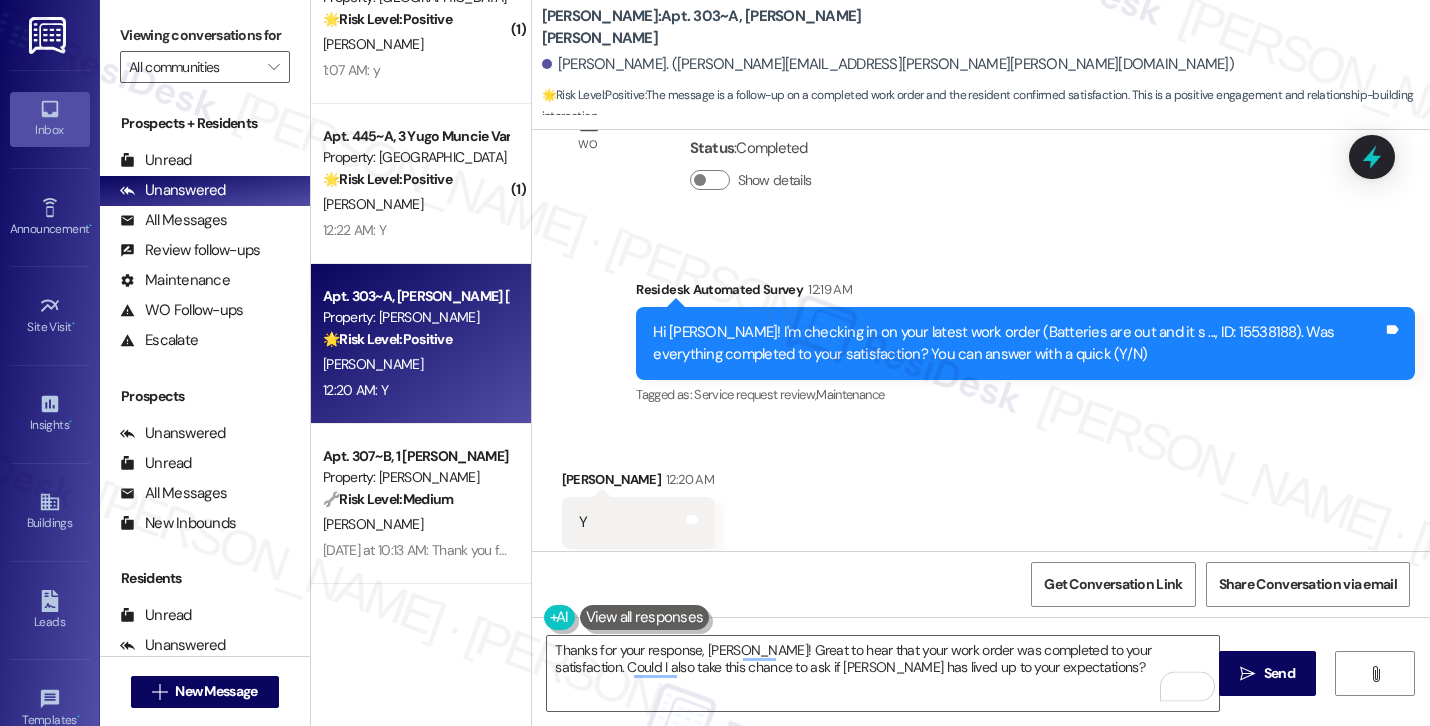 drag, startPoint x: 530, startPoint y: 13, endPoint x: 656, endPoint y: 16, distance: 126.035706 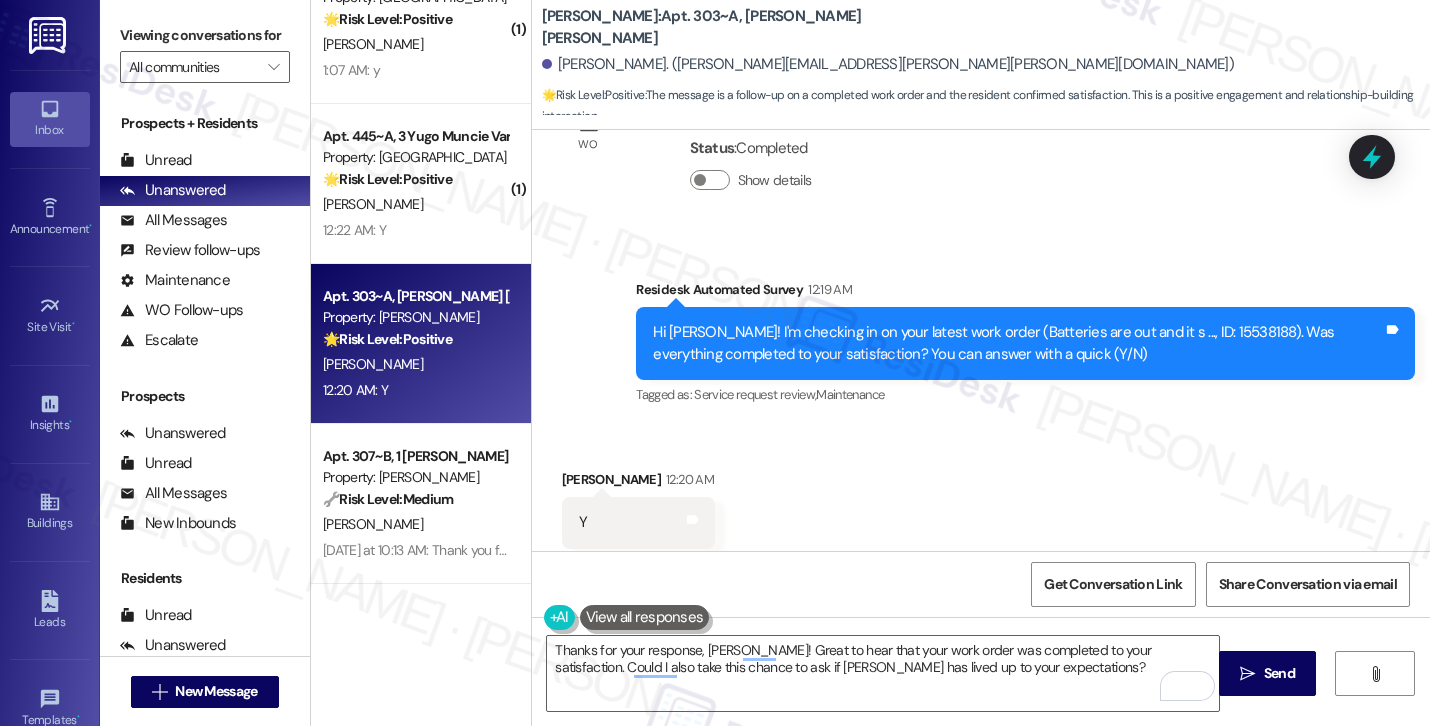 copy on "Yugo Raleigh Logan" 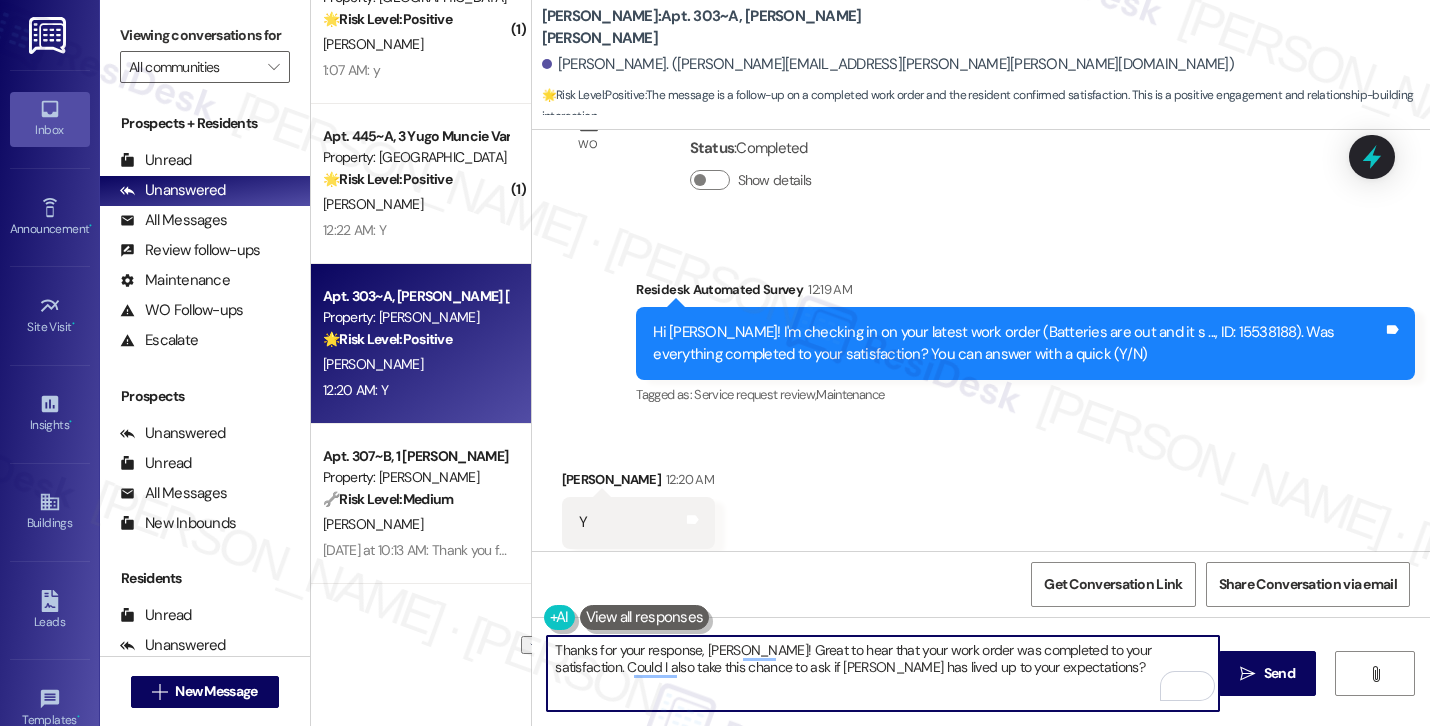 drag, startPoint x: 718, startPoint y: 664, endPoint x: 840, endPoint y: 673, distance: 122.33152 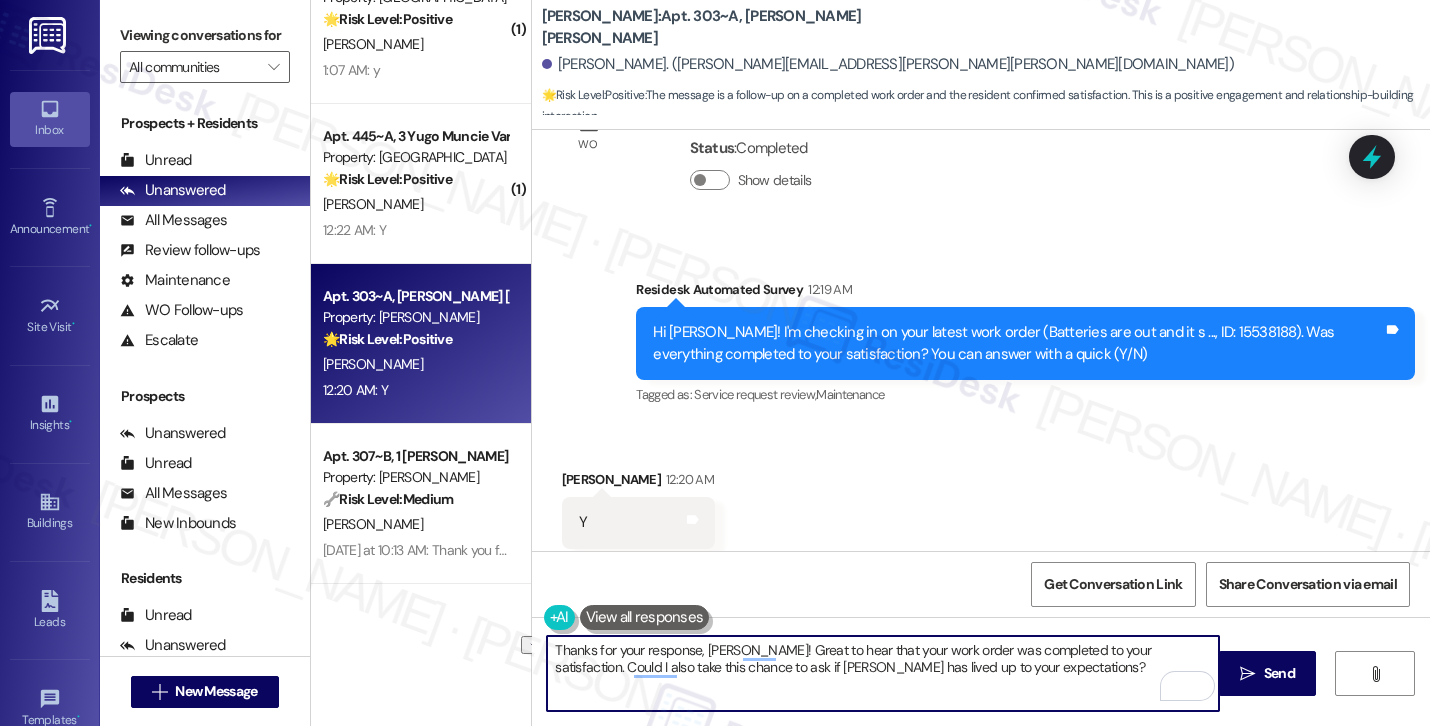 click on "Thanks for your response, Lillian! Great to hear that your work order was completed to your satisfaction. Could I also take this chance to ask if Yugo Austin Waterloo has lived up to your expectations?" at bounding box center [883, 673] 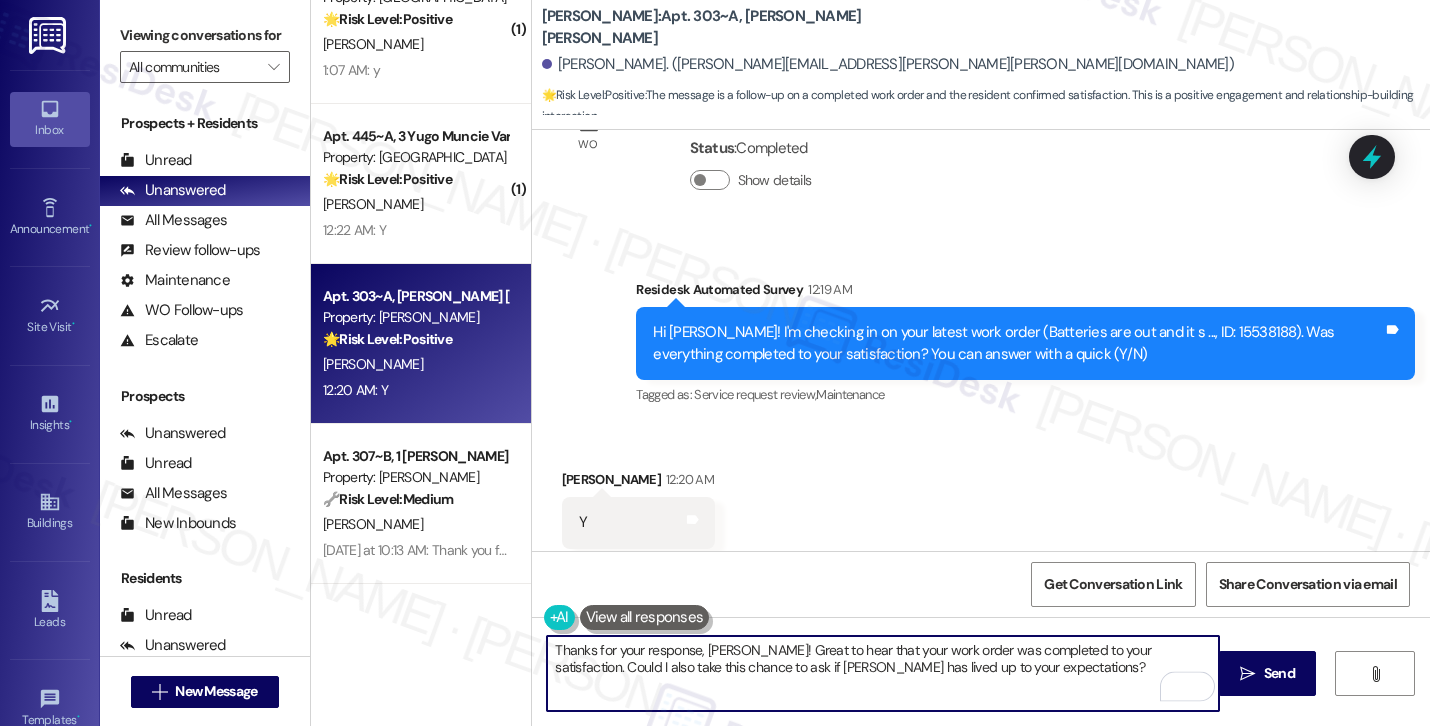 click on "Thanks for your response, Lillian! Great to hear that your work order was completed to your satisfaction. Could I also take this chance to ask if Yugo Raleigh Logan has lived up to your expectations?" at bounding box center [883, 673] 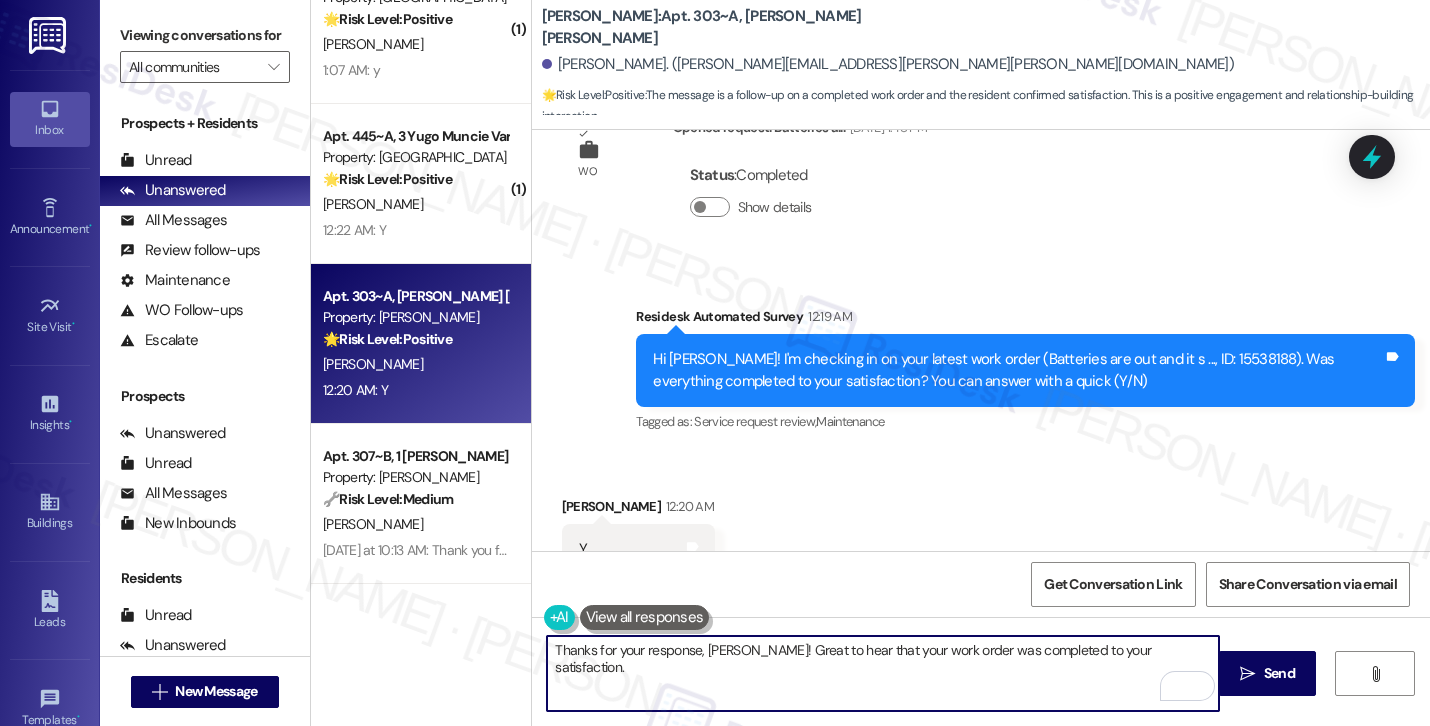 scroll, scrollTop: 1401, scrollLeft: 0, axis: vertical 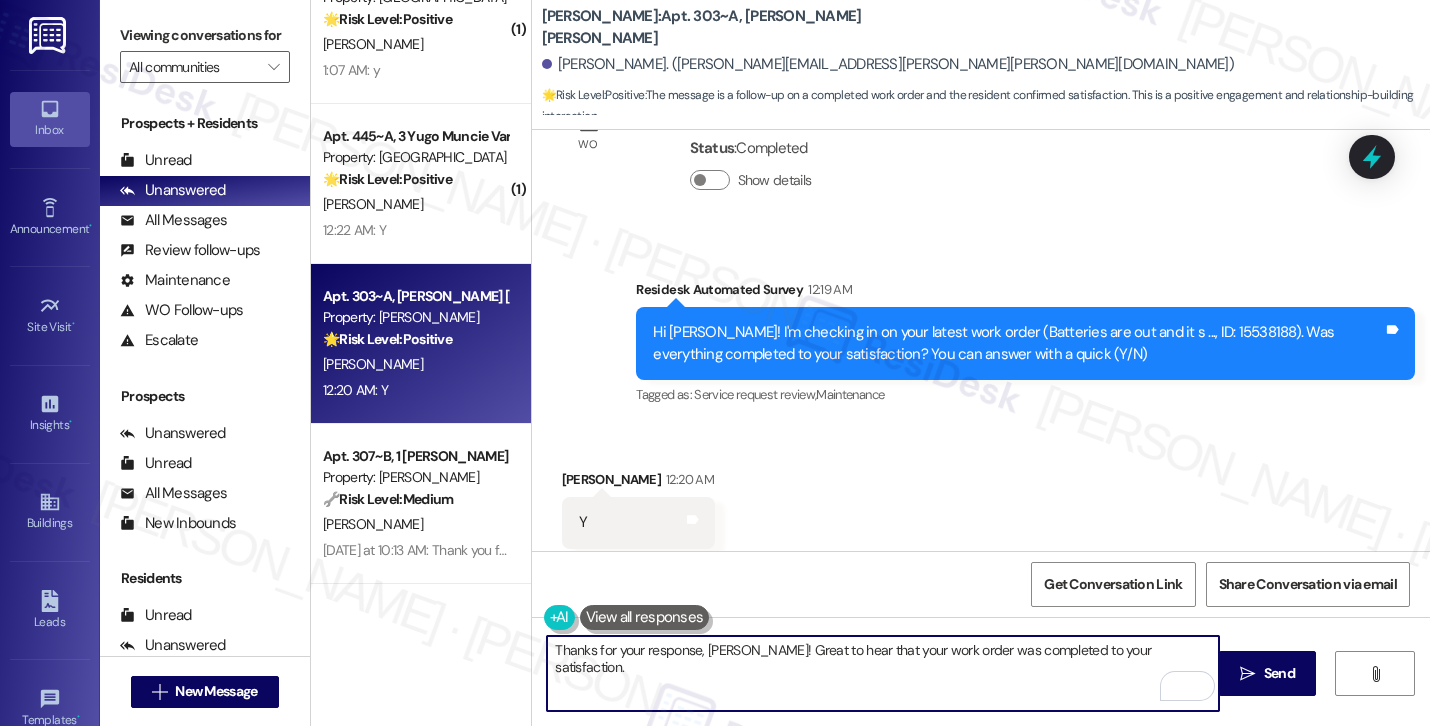 click on "Thanks for your response, Lillian! Great to hear that your work order was completed to your satisfaction." at bounding box center (883, 673) 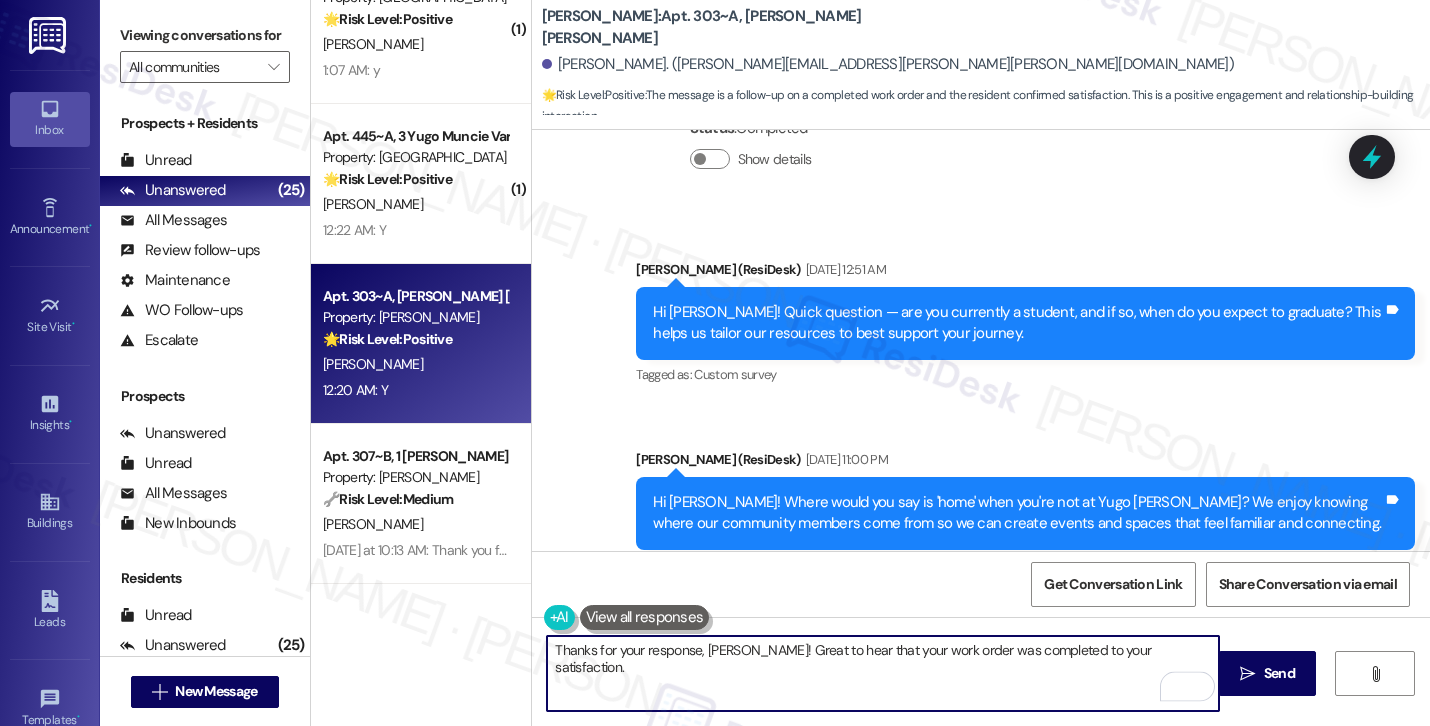 scroll, scrollTop: 1401, scrollLeft: 0, axis: vertical 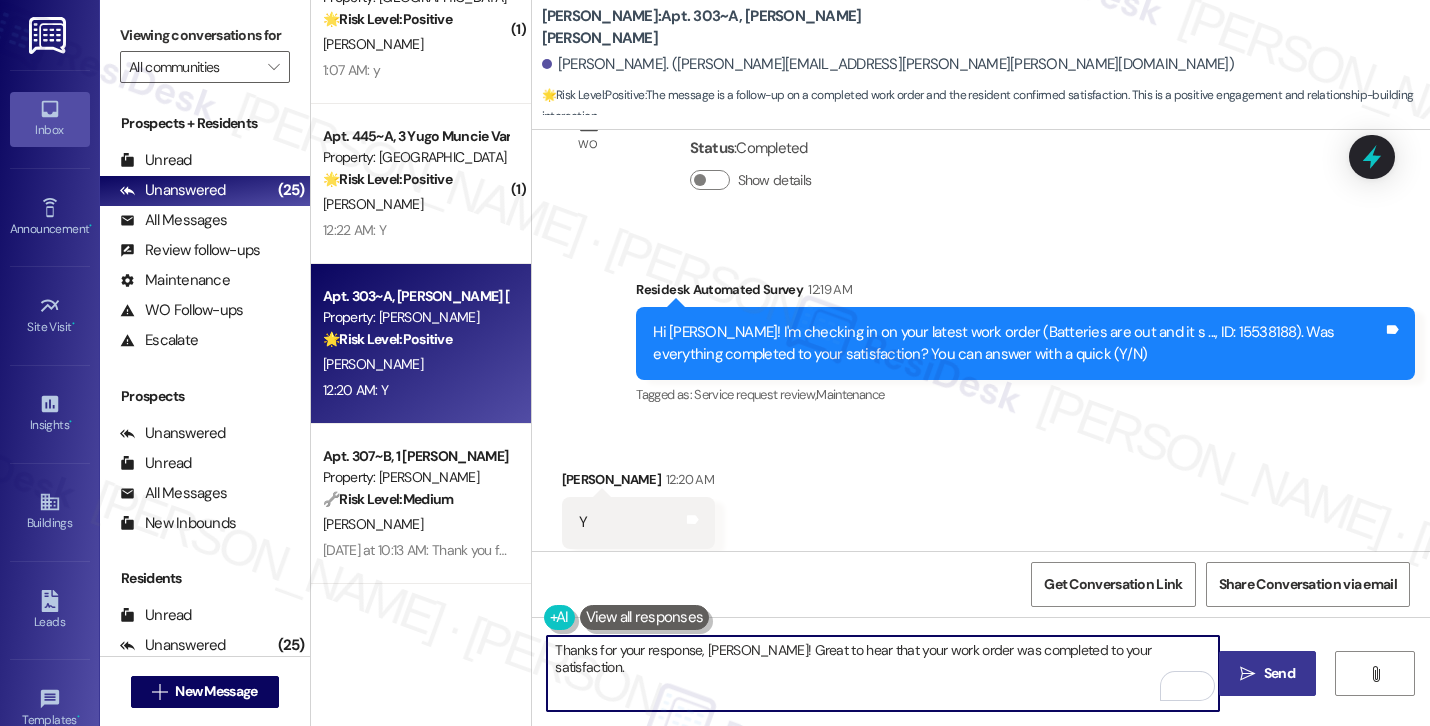 type on "Thanks for your response, Lillian! Great to hear that your work order was completed to your satisfaction." 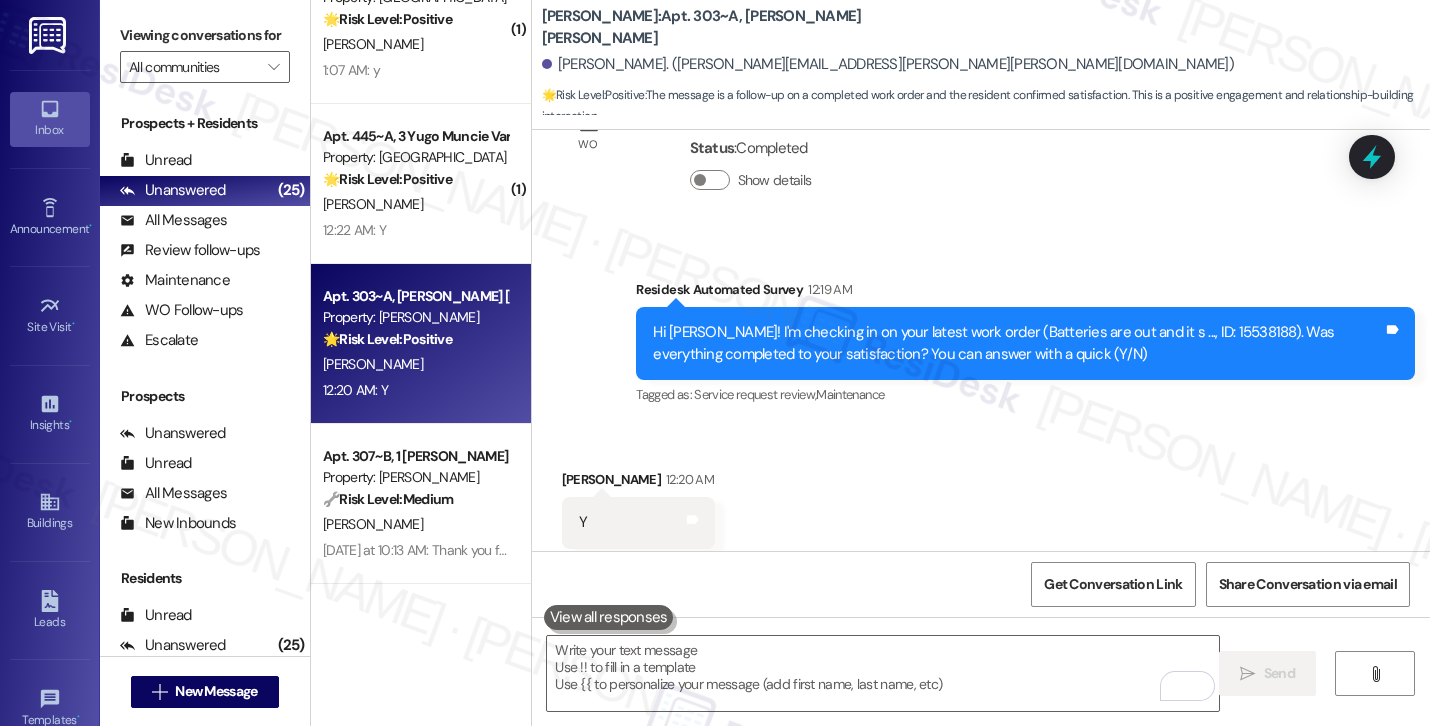 scroll, scrollTop: 1400, scrollLeft: 0, axis: vertical 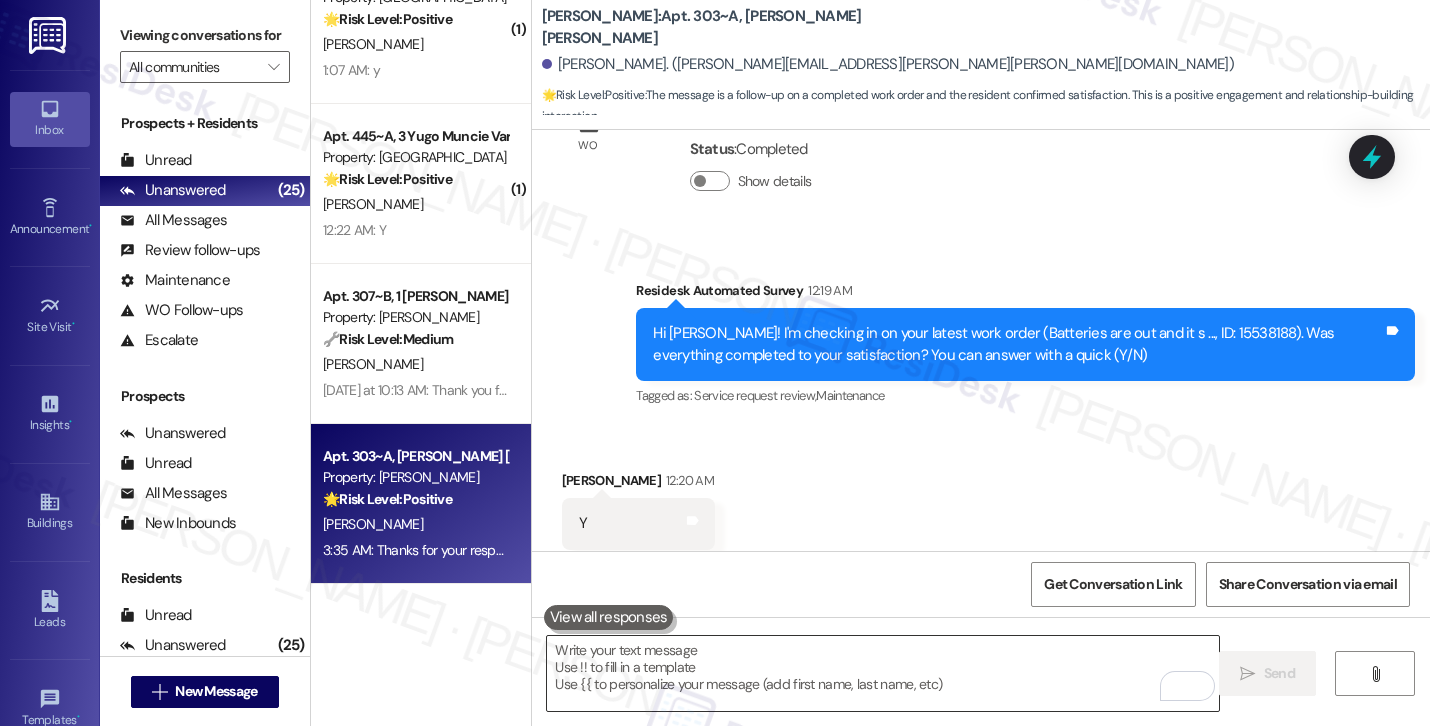 click at bounding box center [883, 673] 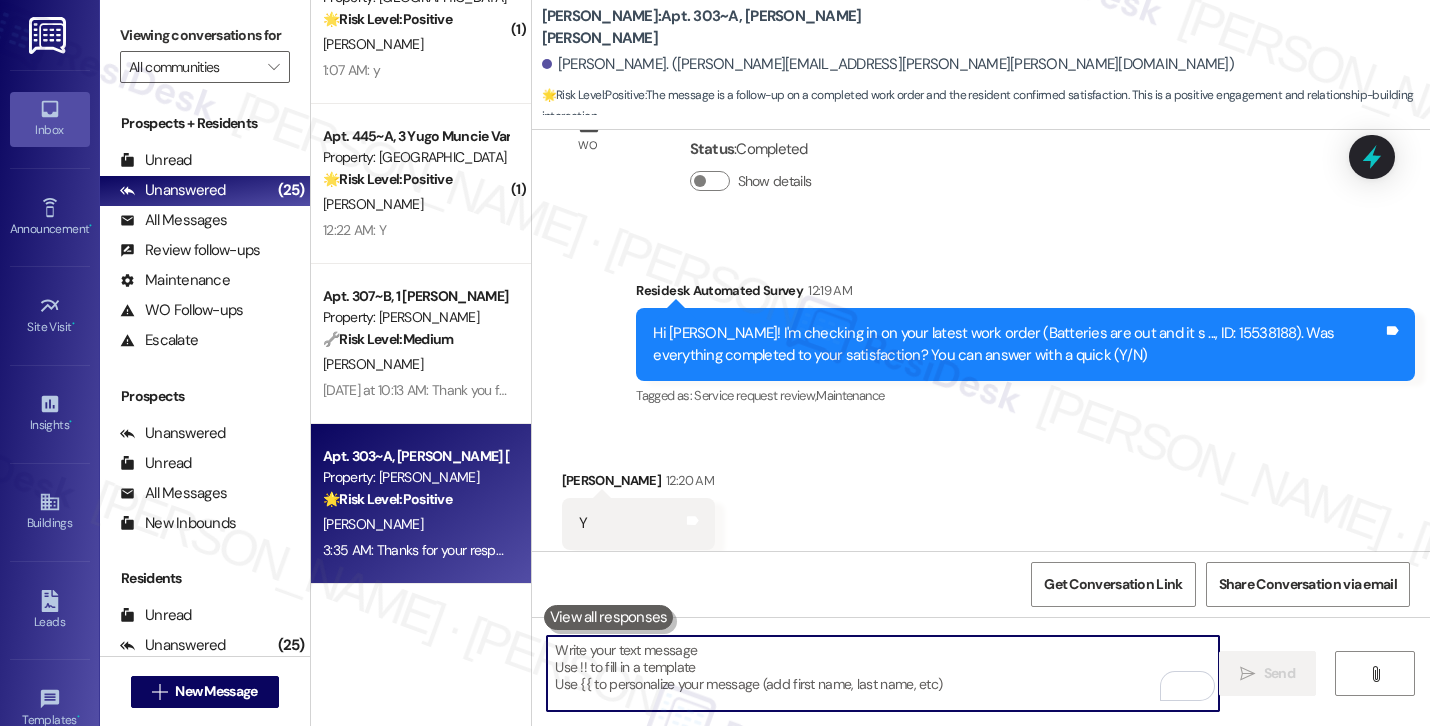 paste on "Could I also take this chance to ask if Yugo Raleigh Logan has lived up to your expectations?" 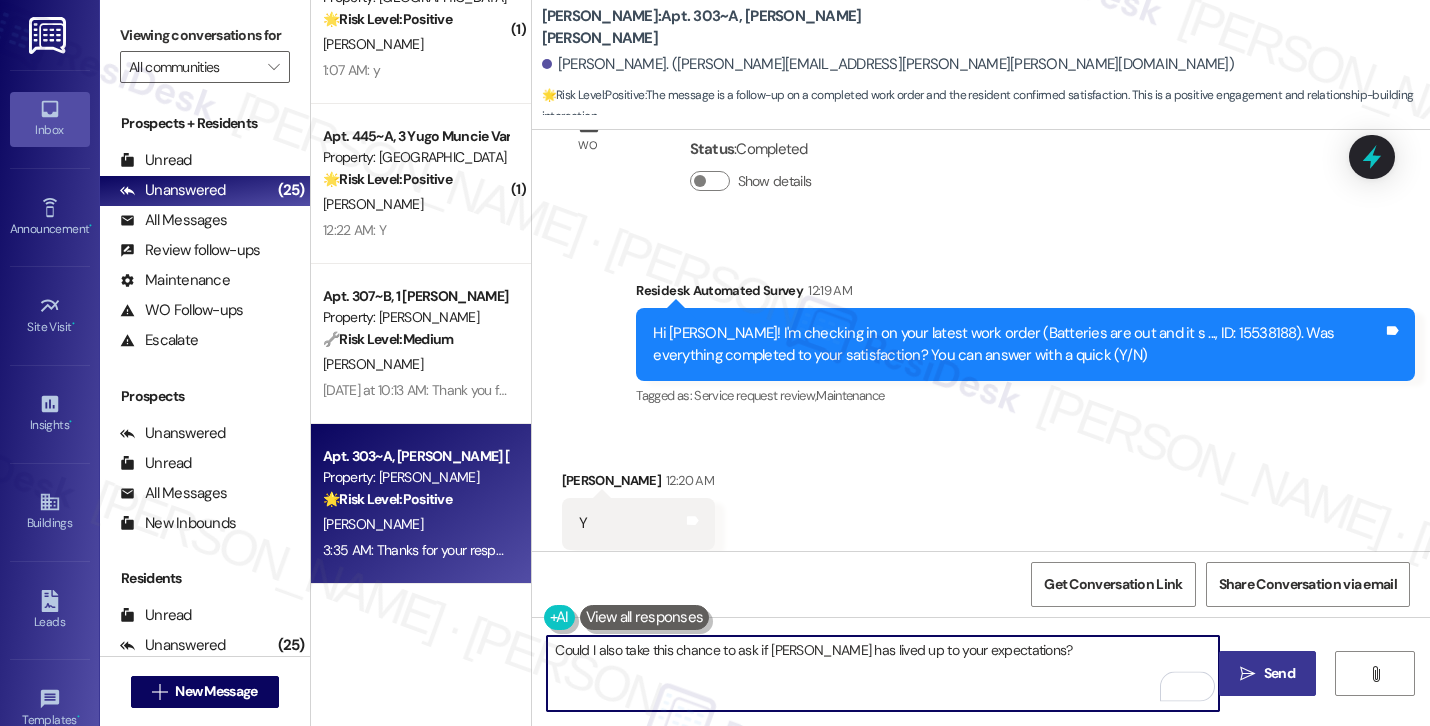 click on "Could I also take this chance to ask if Yugo Raleigh Logan has lived up to your expectations?" at bounding box center (883, 673) 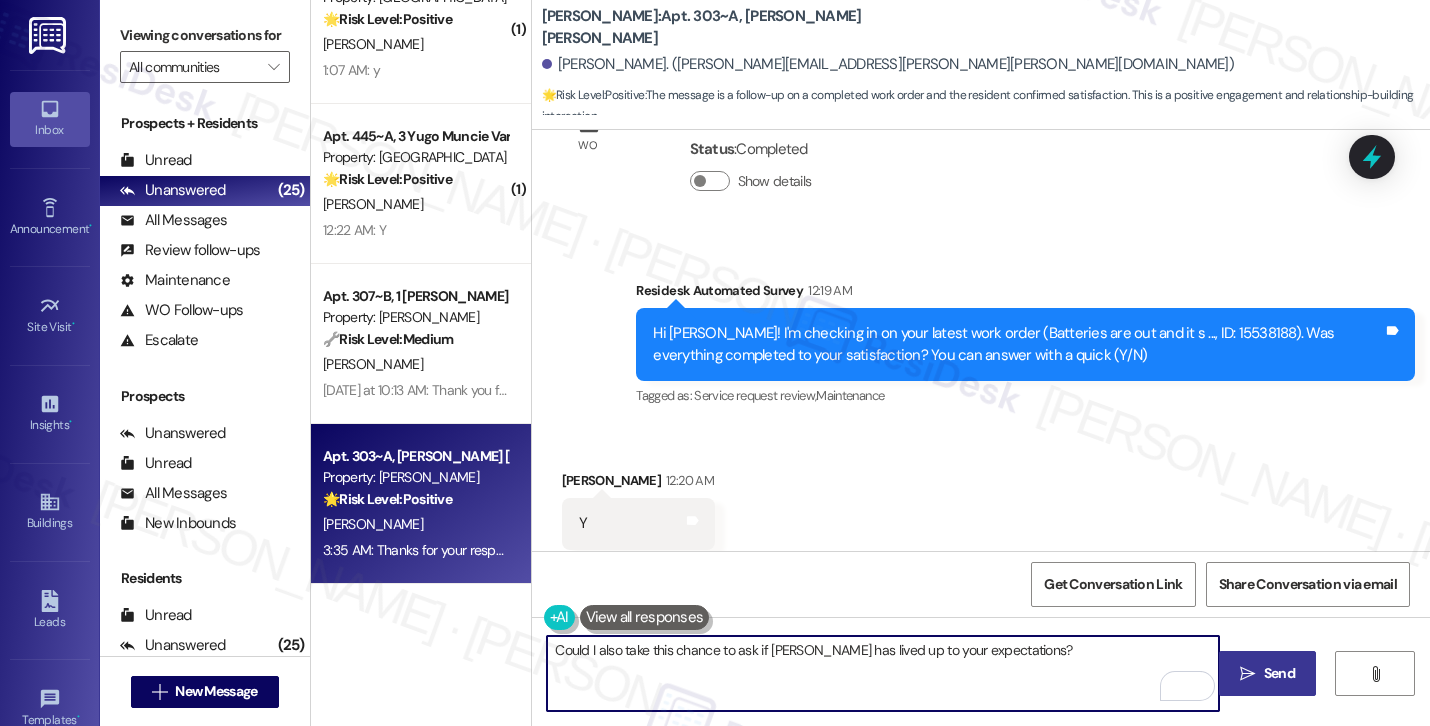click on "Could I also take this chance to ask if Yugo Raleigh Logan has lived up to your expectations?" at bounding box center (883, 673) 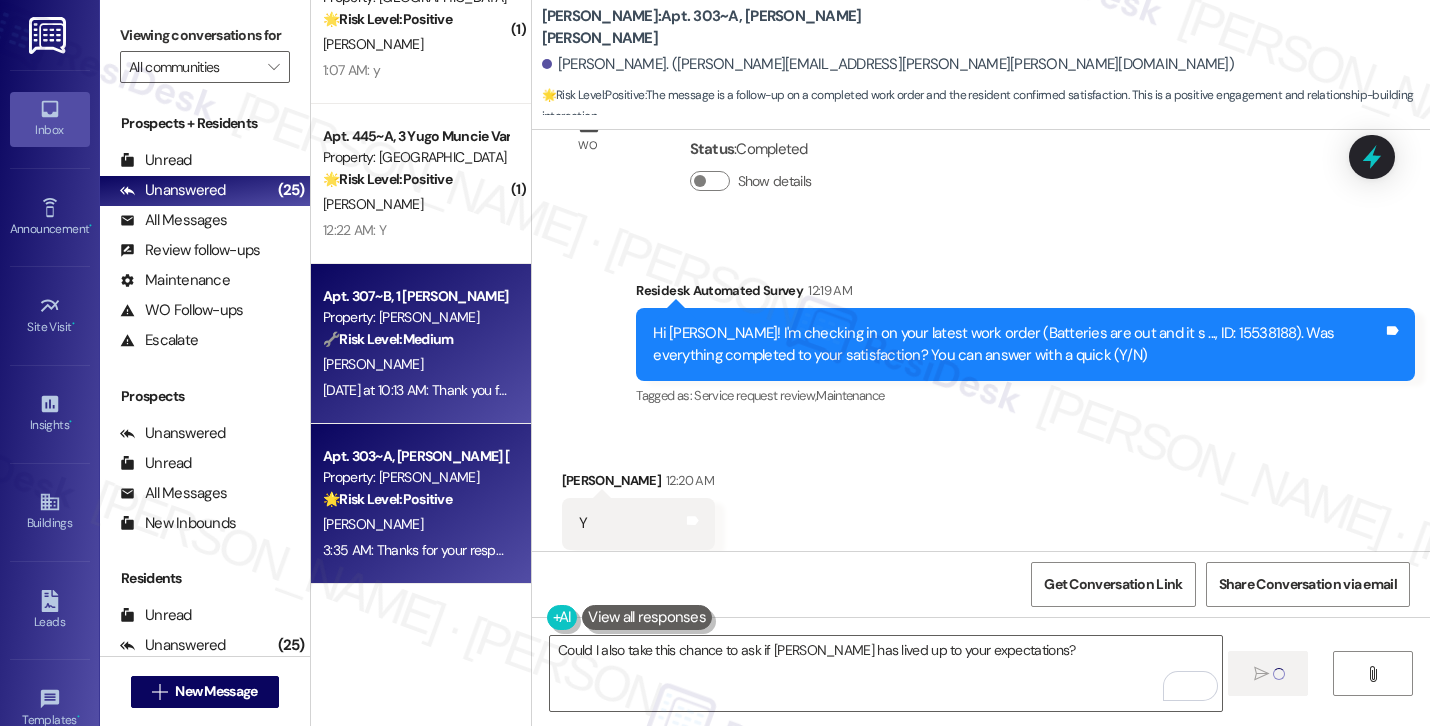type 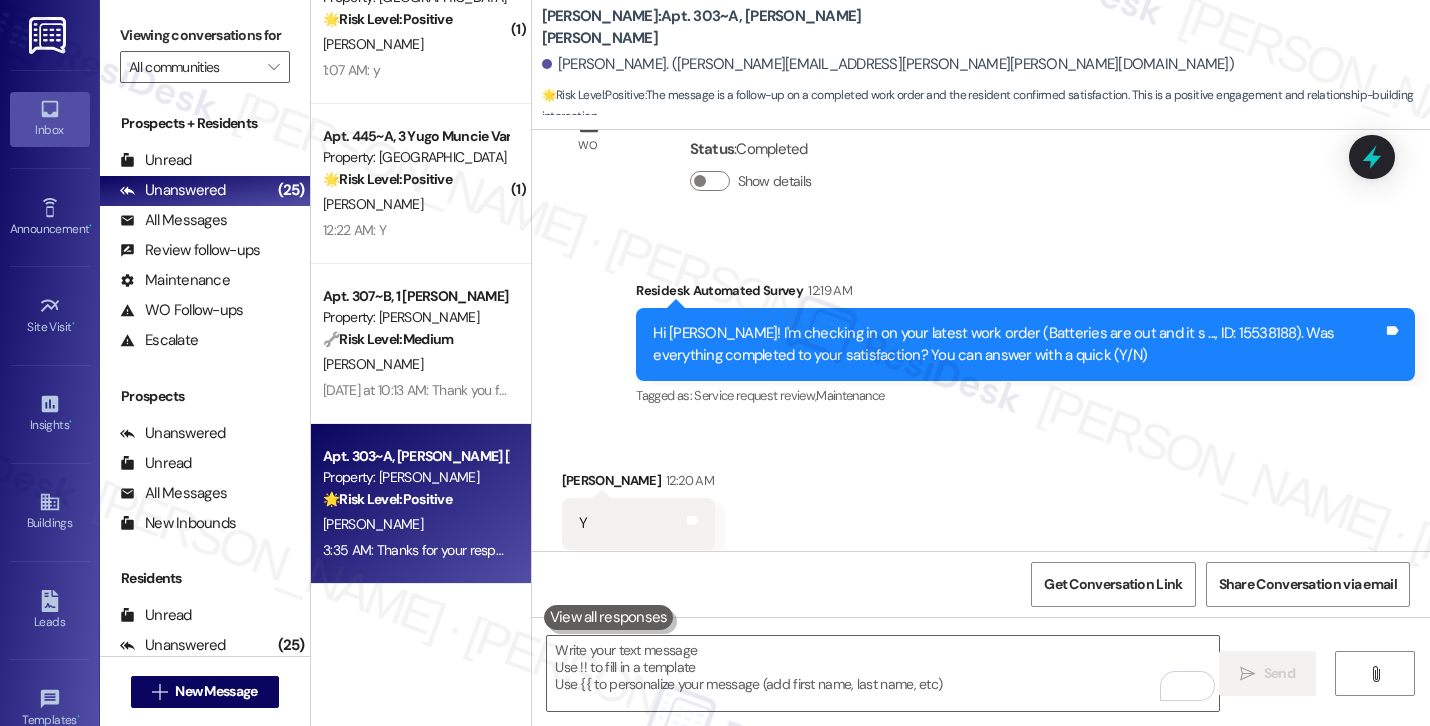 click on "S. Singh" at bounding box center [415, 364] 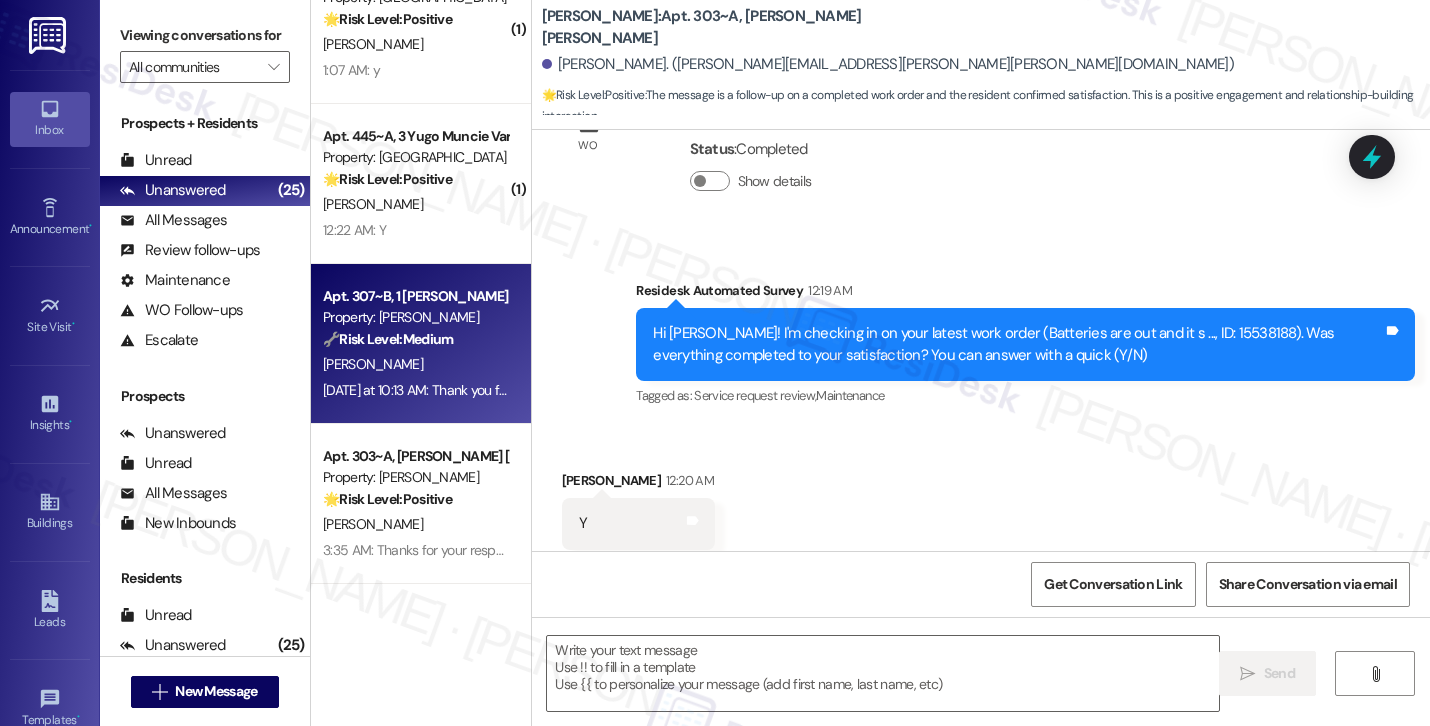 type on "Fetching suggested responses. Please feel free to read through the conversation in the meantime." 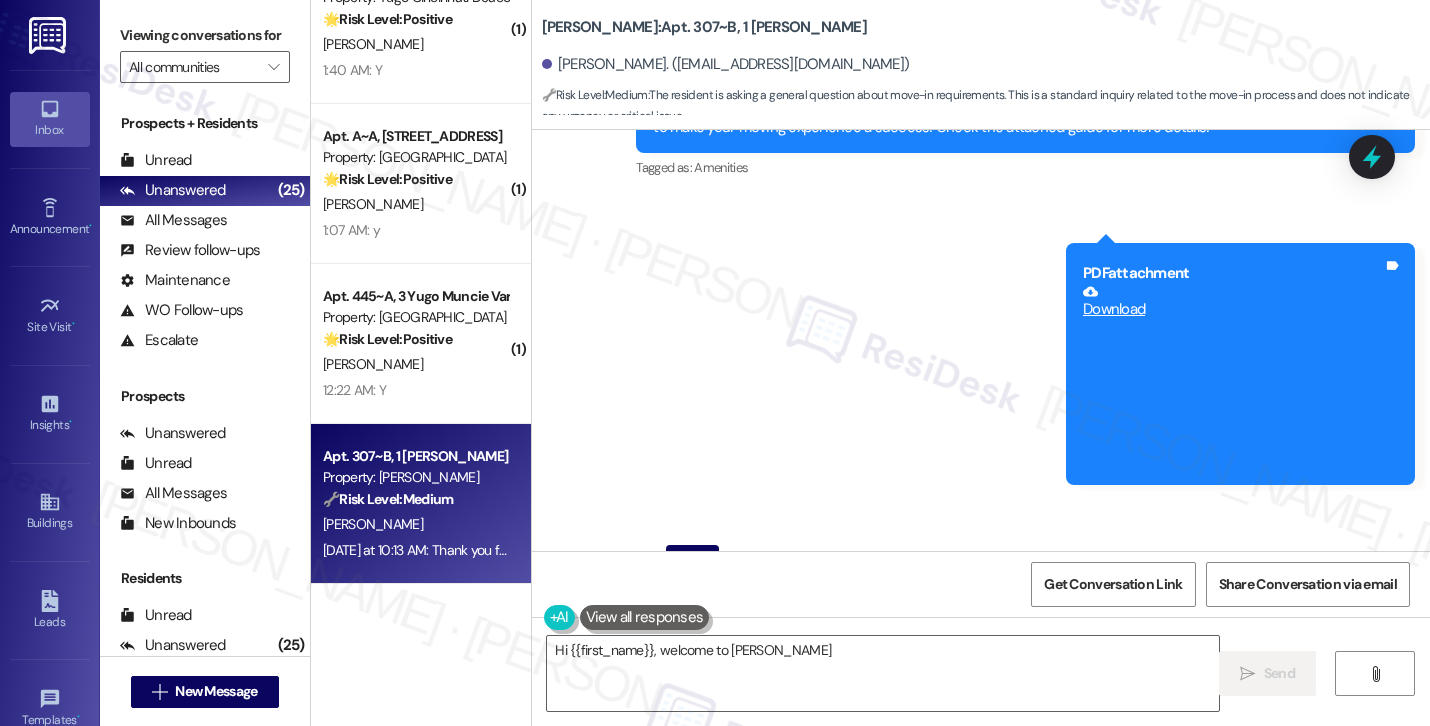 scroll, scrollTop: 585, scrollLeft: 0, axis: vertical 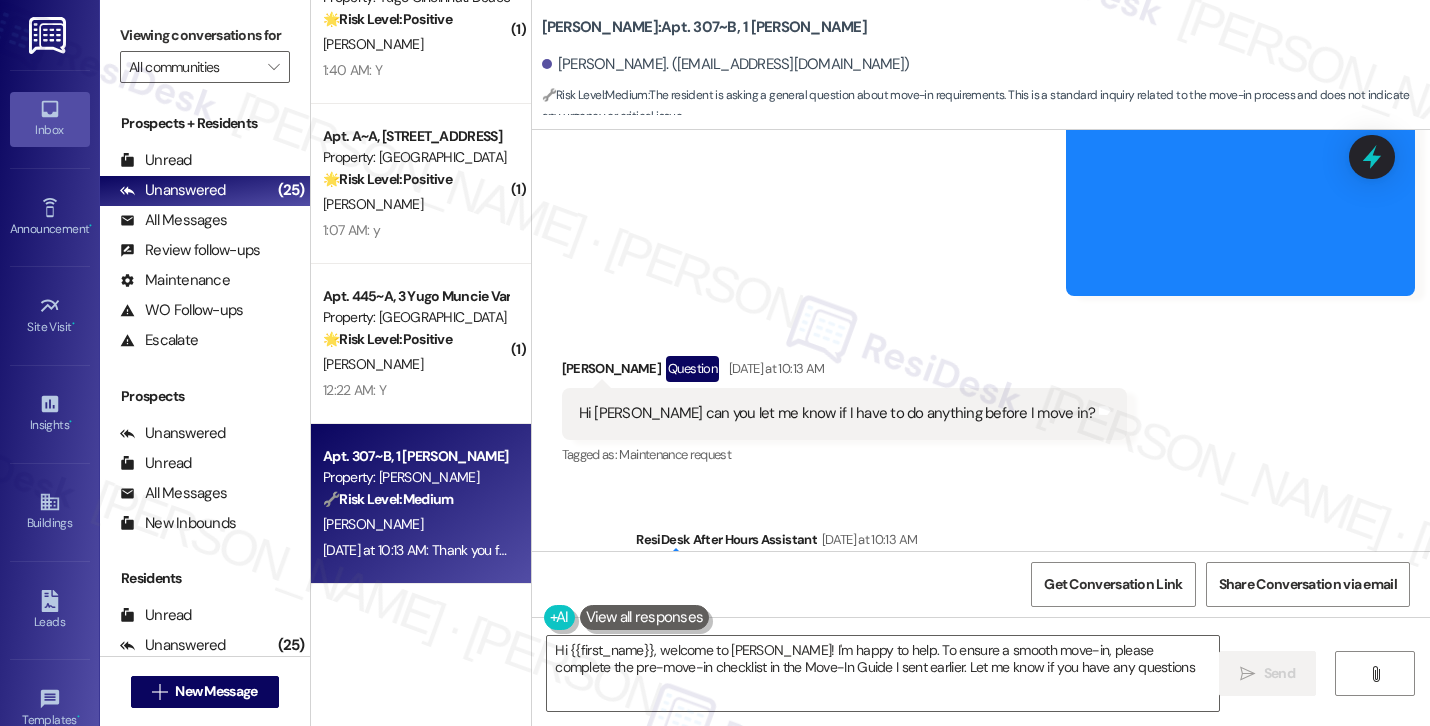 type on "Hi {{first_name}}, welcome to Austin Rio! I'm happy to help. To ensure a smooth move-in, please complete the pre-move-in checklist in the Move-In Guide I sent earlier. Let me know if you have any questions!" 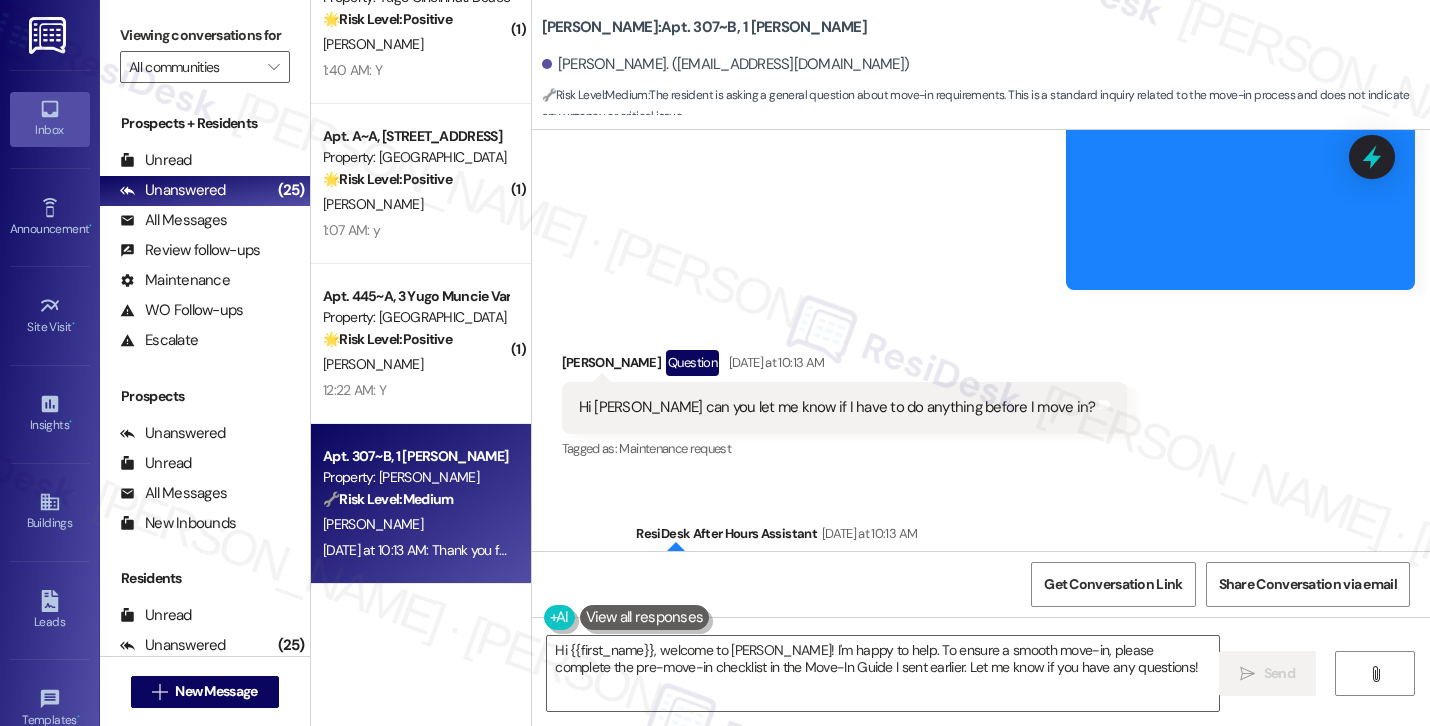 scroll, scrollTop: 698, scrollLeft: 0, axis: vertical 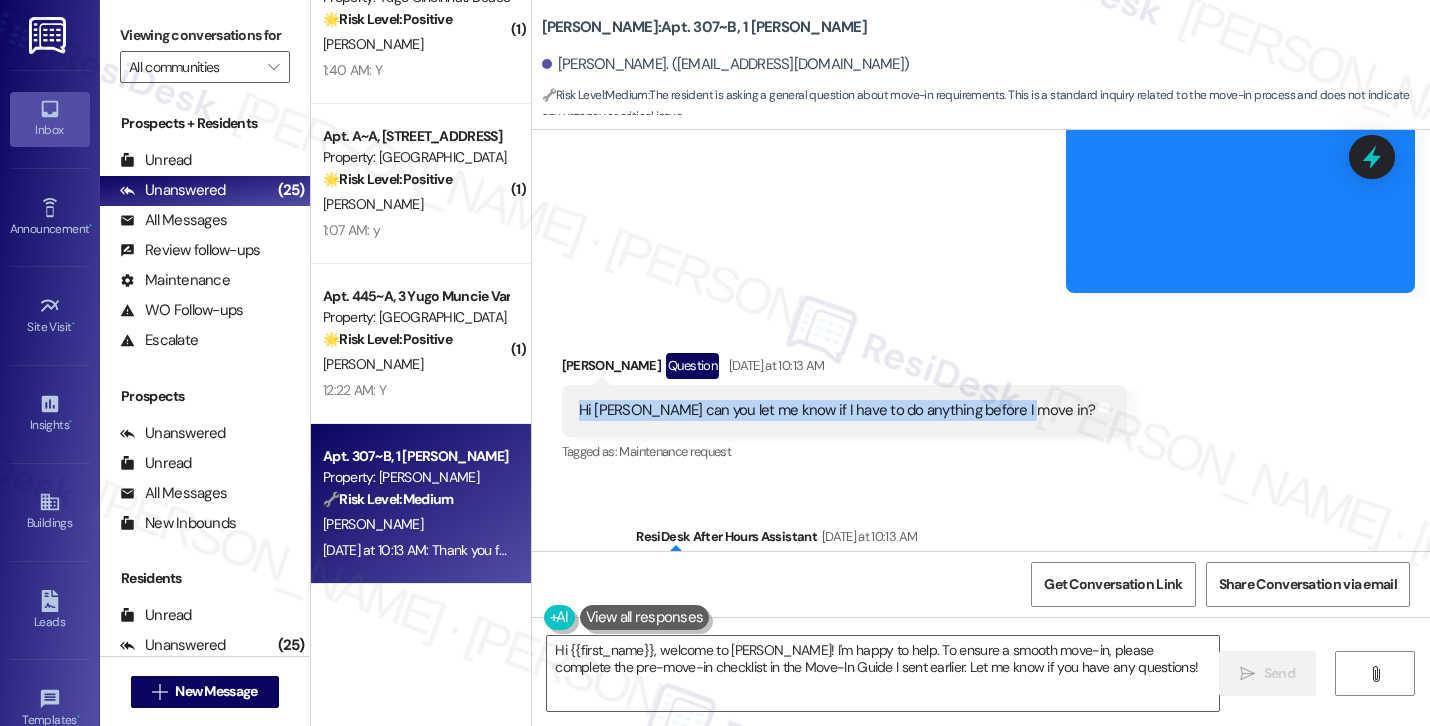 drag, startPoint x: 569, startPoint y: 367, endPoint x: 999, endPoint y: 381, distance: 430.22784 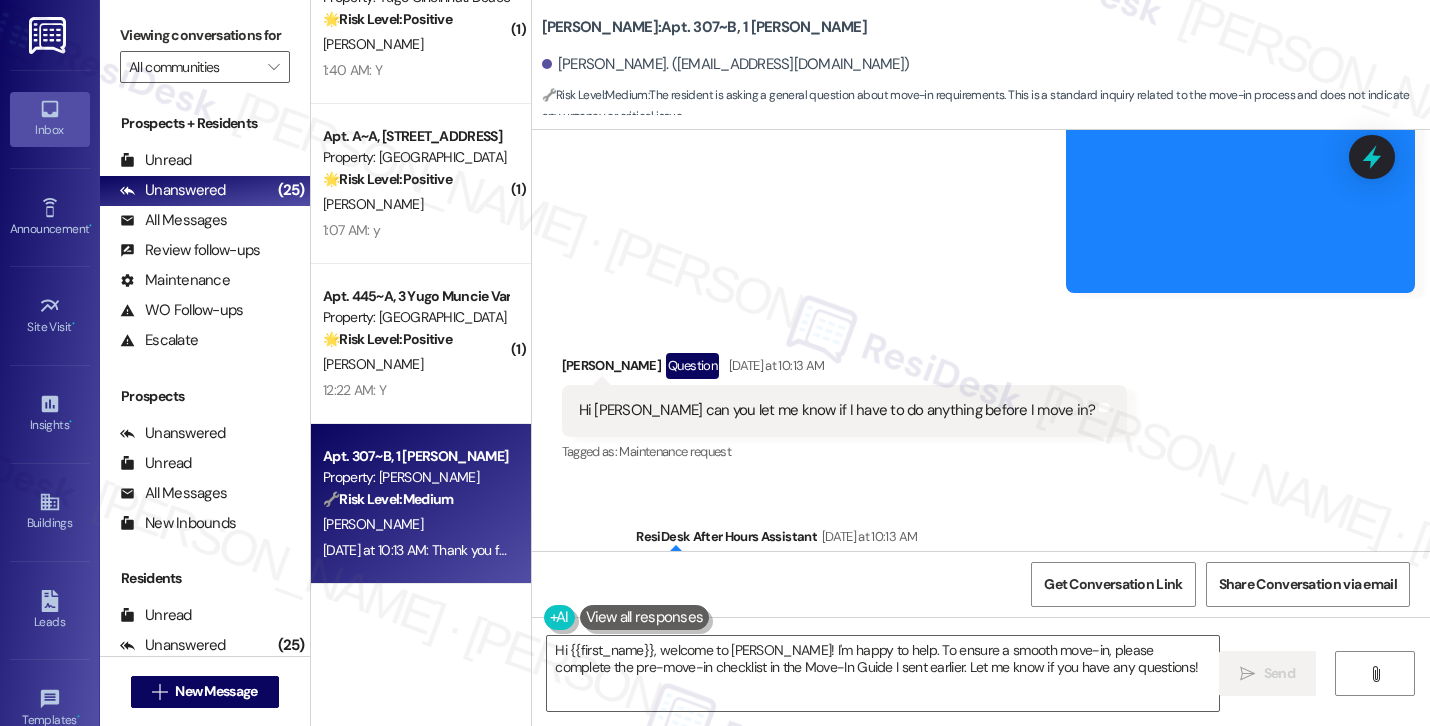 click on "Siddharth Singh. (sidsingh0402@gmail.com)" at bounding box center [726, 64] 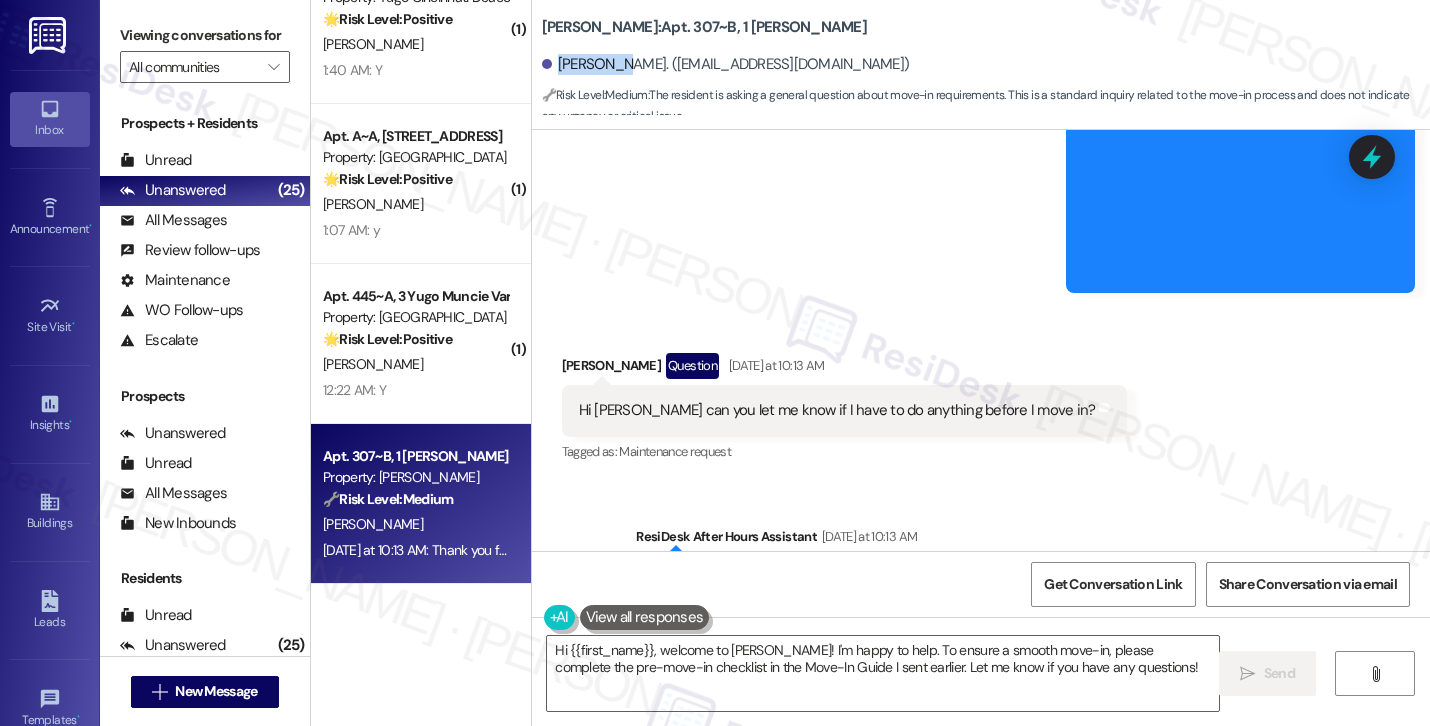 copy on "Siddharth" 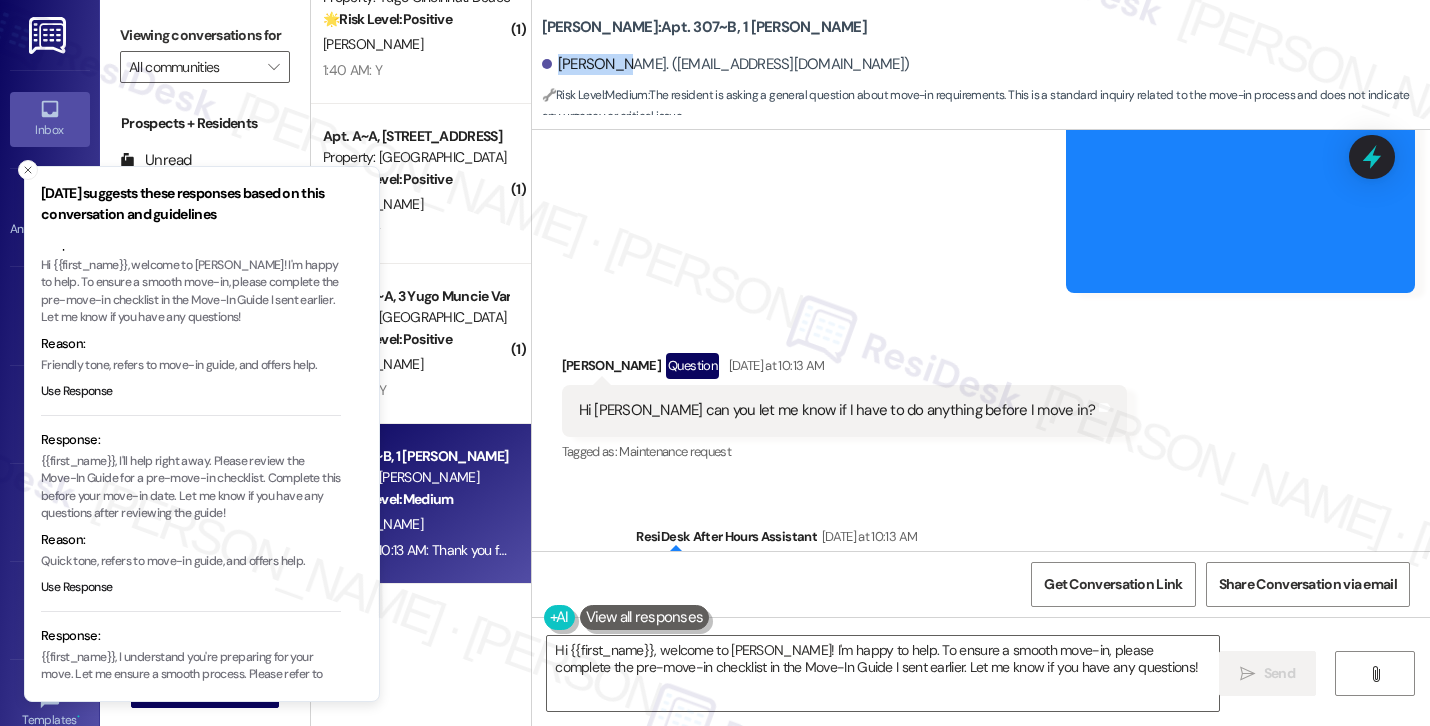 scroll, scrollTop: 46, scrollLeft: 0, axis: vertical 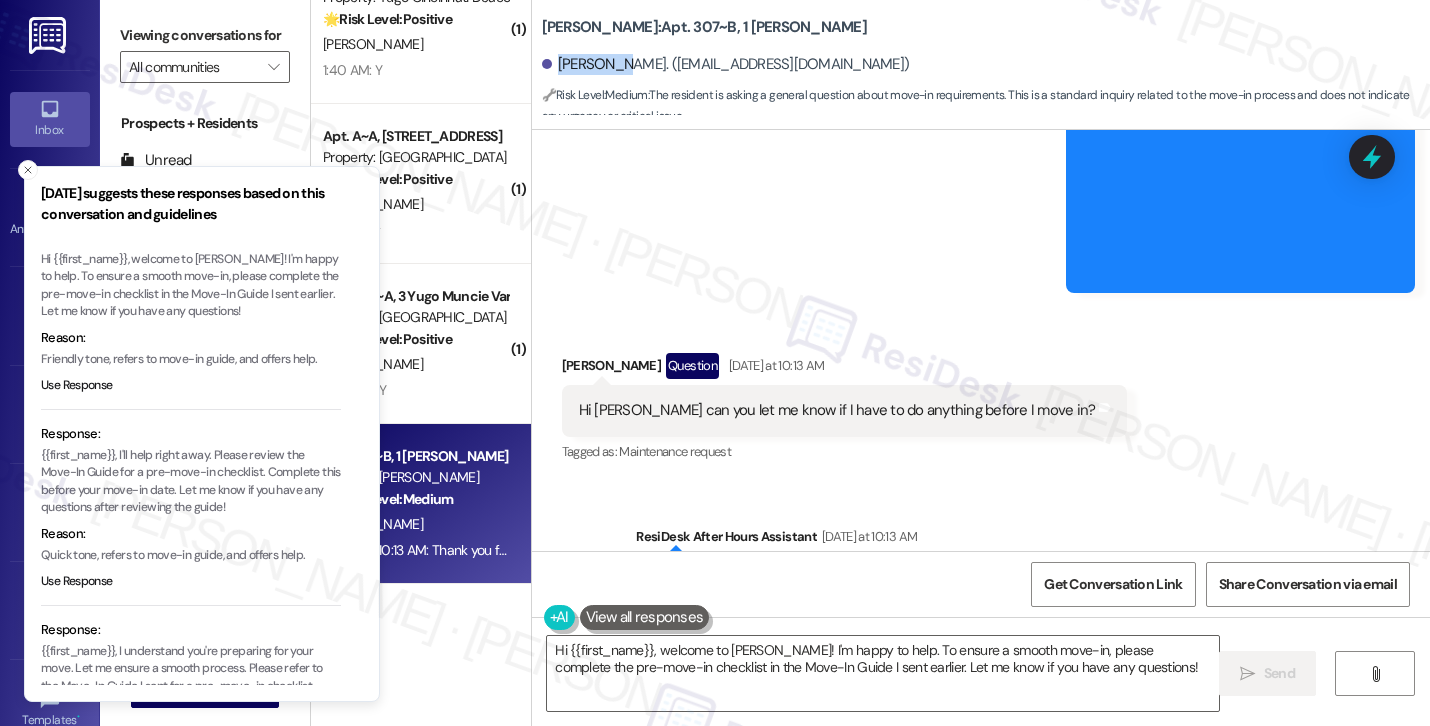 click on "{{first_name}}, I'll help right away. Please review the Move-In Guide for a pre-move-in checklist. Complete this before your move-in date.  Let me know if you have any questions after reviewing the guide!" at bounding box center (191, 482) 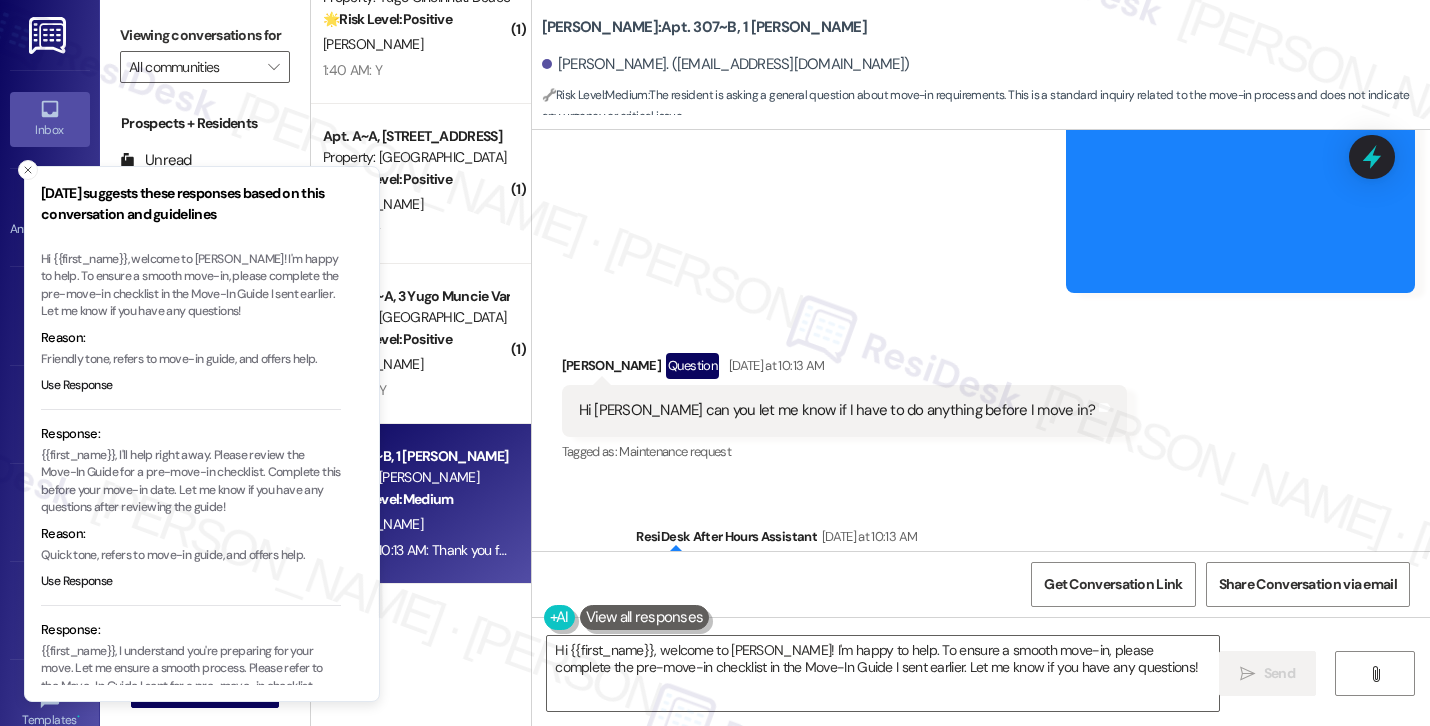 click on "{{first_name}}, I'll help right away. Please review the Move-In Guide for a pre-move-in checklist. Complete this before your move-in date.  Let me know if you have any questions after reviewing the guide!" at bounding box center (191, 482) 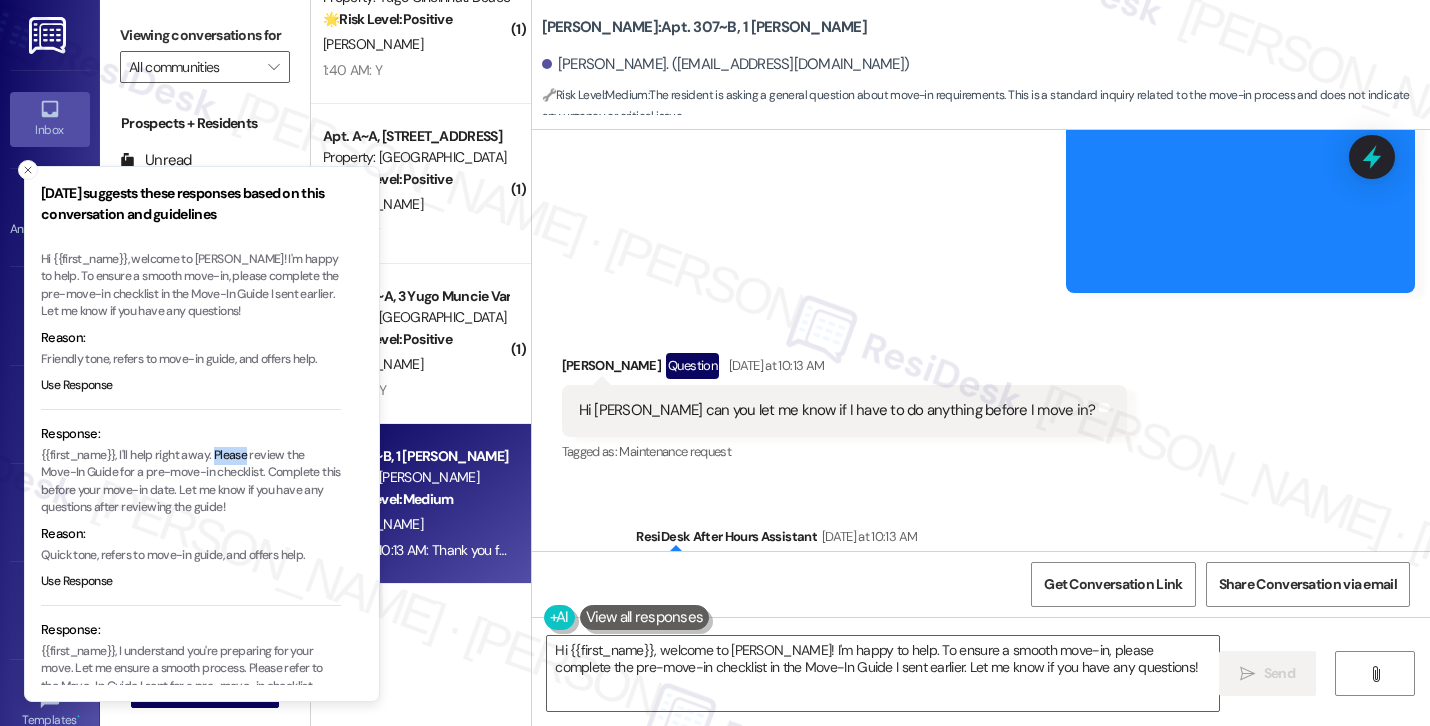 type 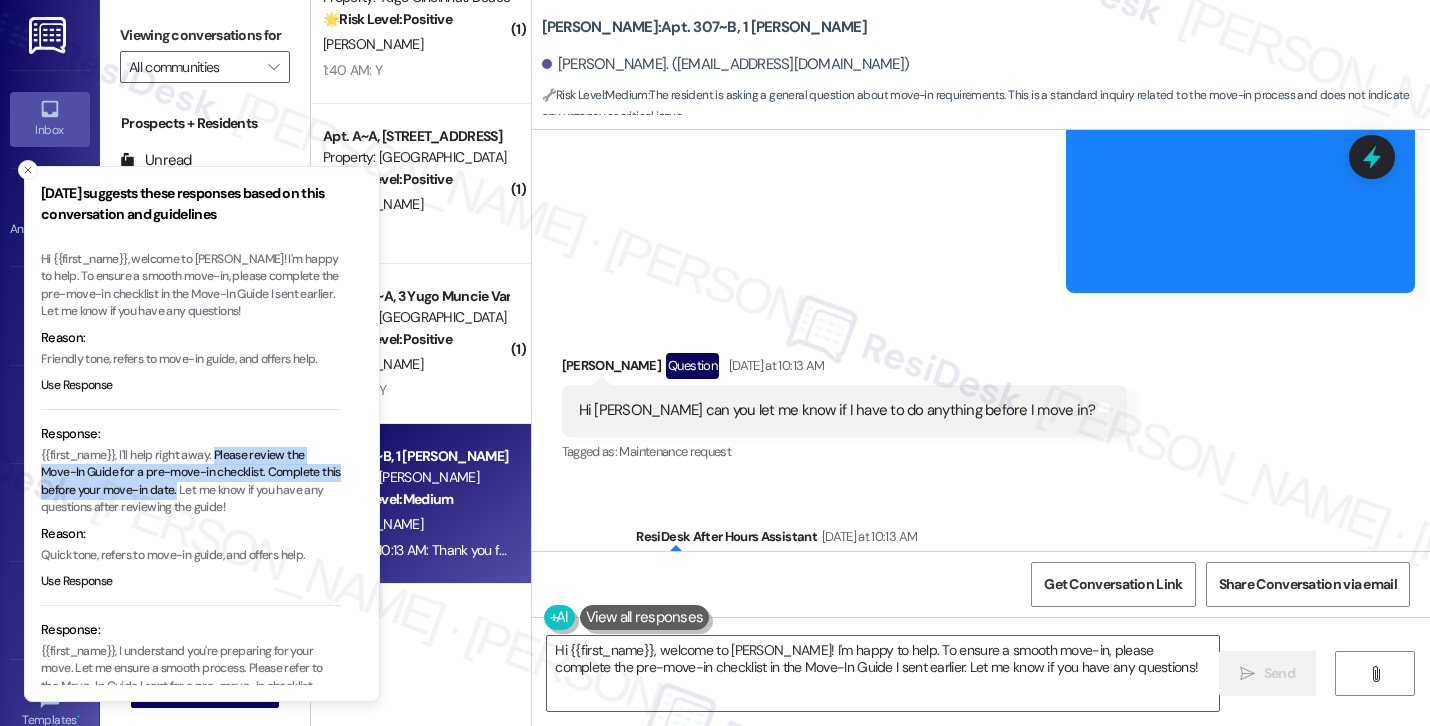 copy on "Please review the Move-In Guide for a pre-move-in checklist. Complete this before your move-in date." 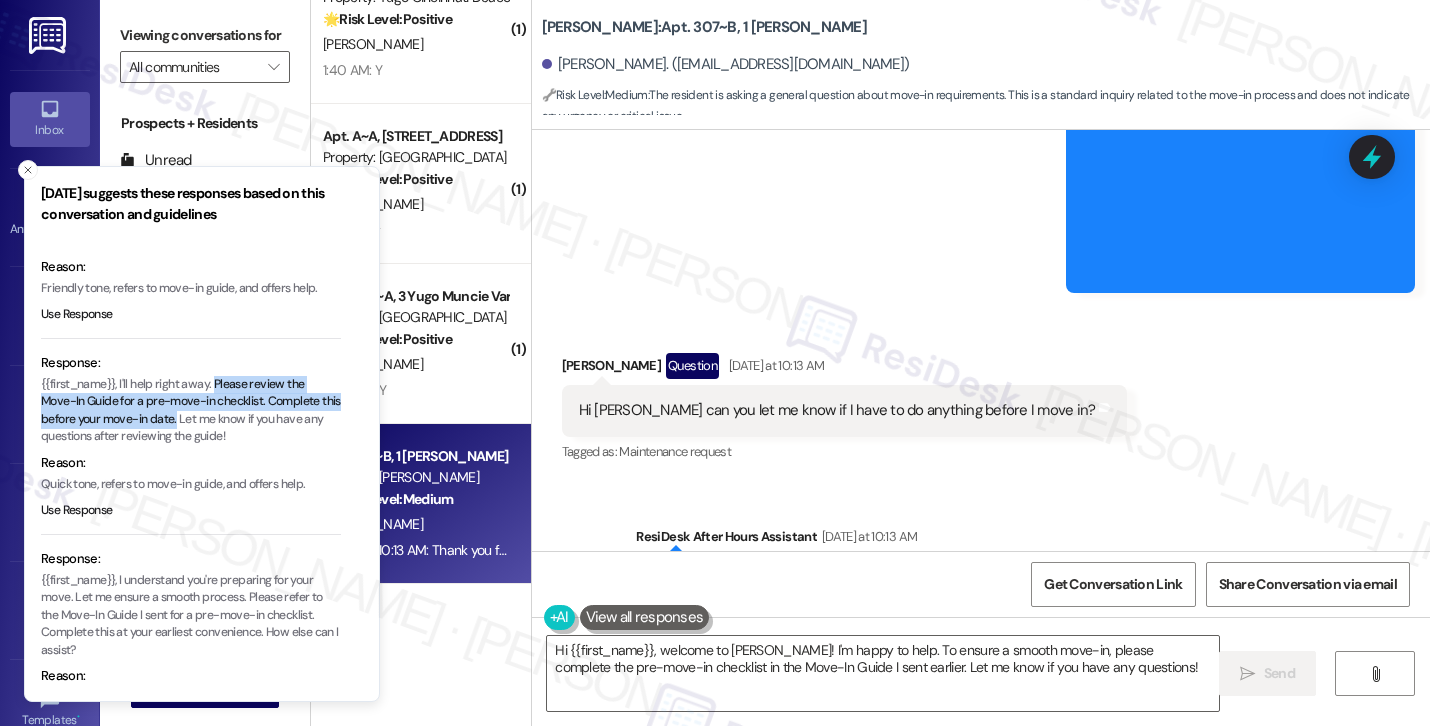 scroll, scrollTop: 115, scrollLeft: 0, axis: vertical 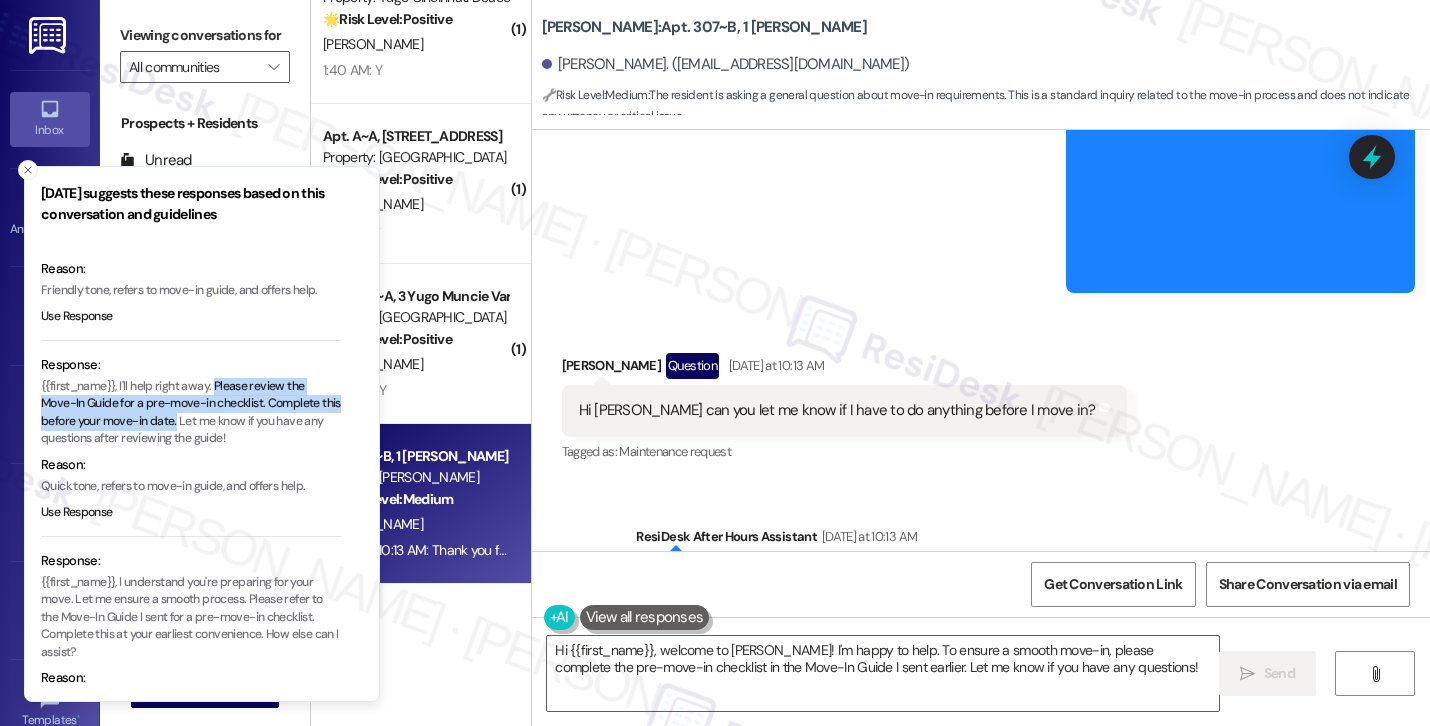 click on "{{first_name}}, I understand you're preparing for your move. Let me ensure a smooth process. Please refer to the Move-In Guide I sent for a pre-move-in checklist. Complete this at your earliest convenience. How else can I assist?" at bounding box center [191, 618] 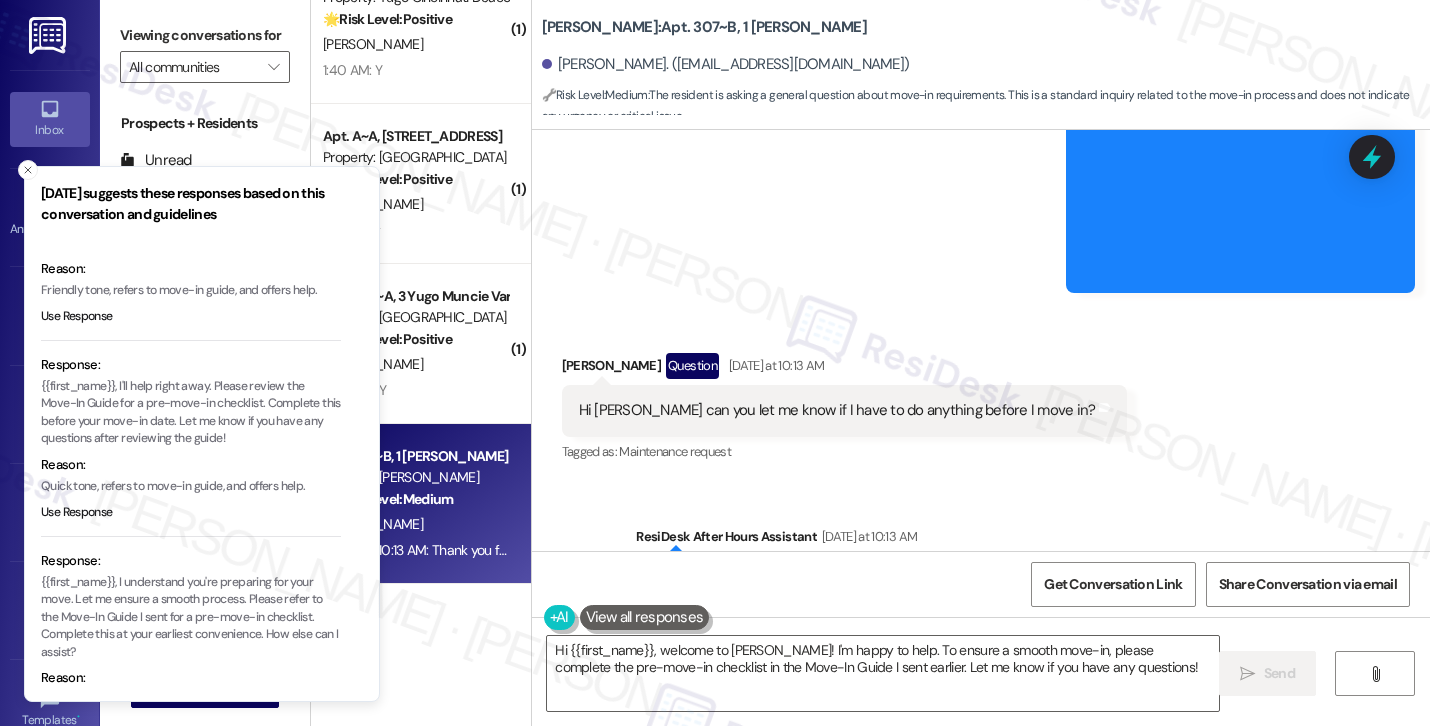 click on "{{first_name}}, I understand you're preparing for your move. Let me ensure a smooth process. Please refer to the Move-In Guide I sent for a pre-move-in checklist. Complete this at your earliest convenience. How else can I assist?" at bounding box center (191, 618) 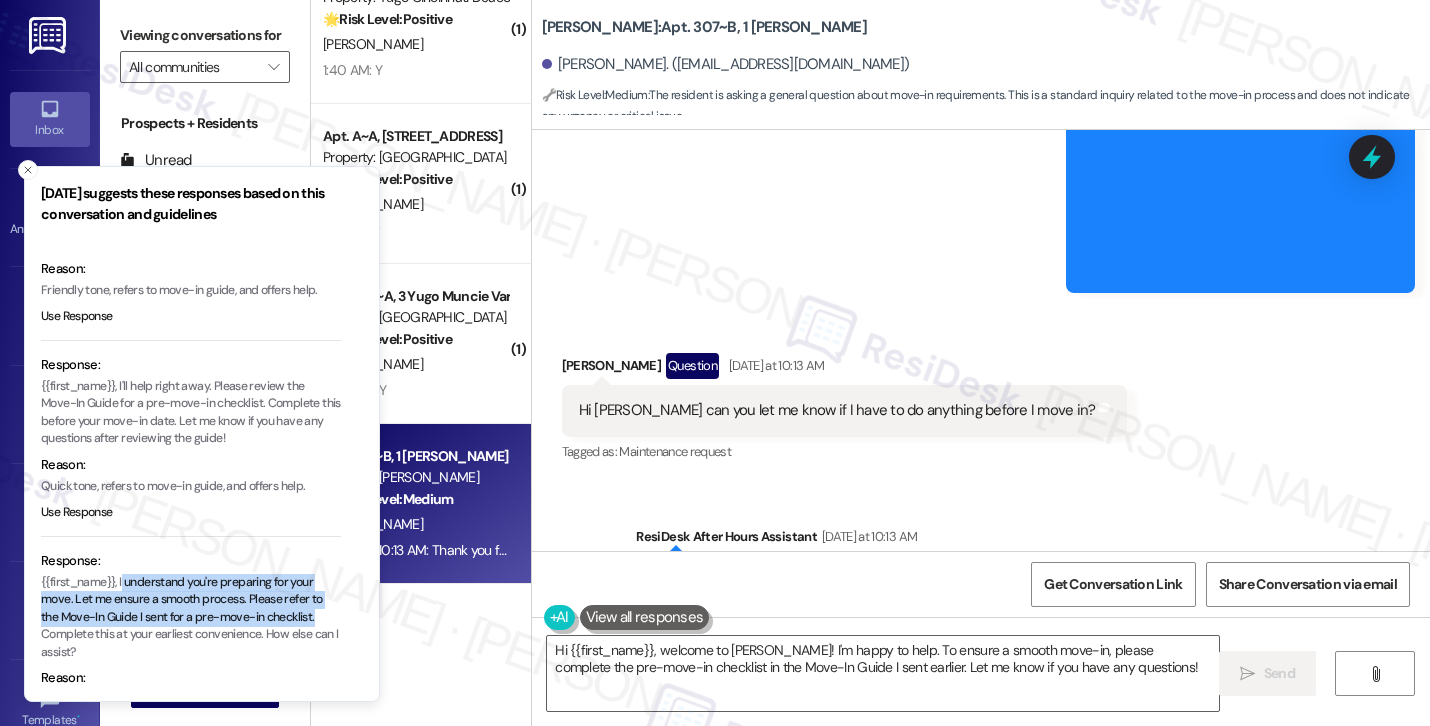 copy on "understand you're preparing for your move. Let me ensure a smooth process. Please refer to the Move-In Guide I sent for a pre-move-in checklist." 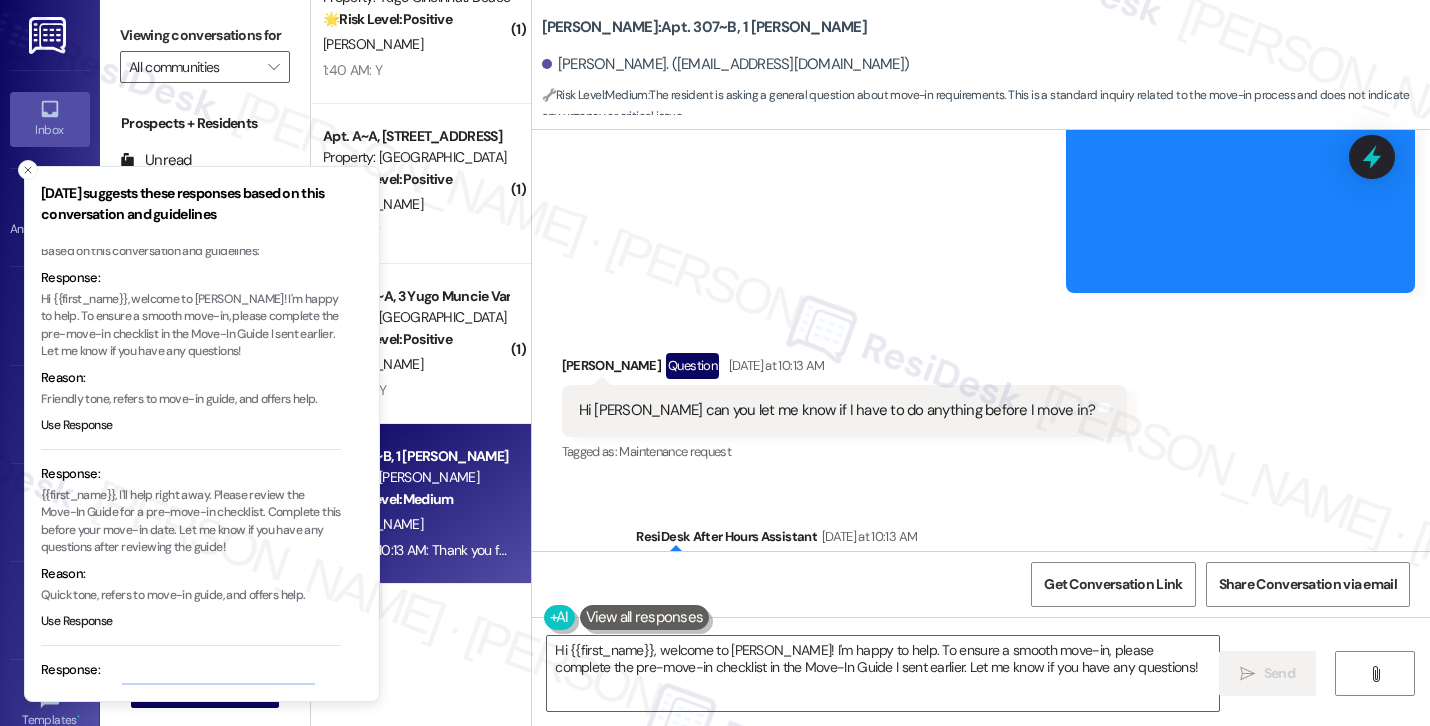 scroll, scrollTop: 0, scrollLeft: 0, axis: both 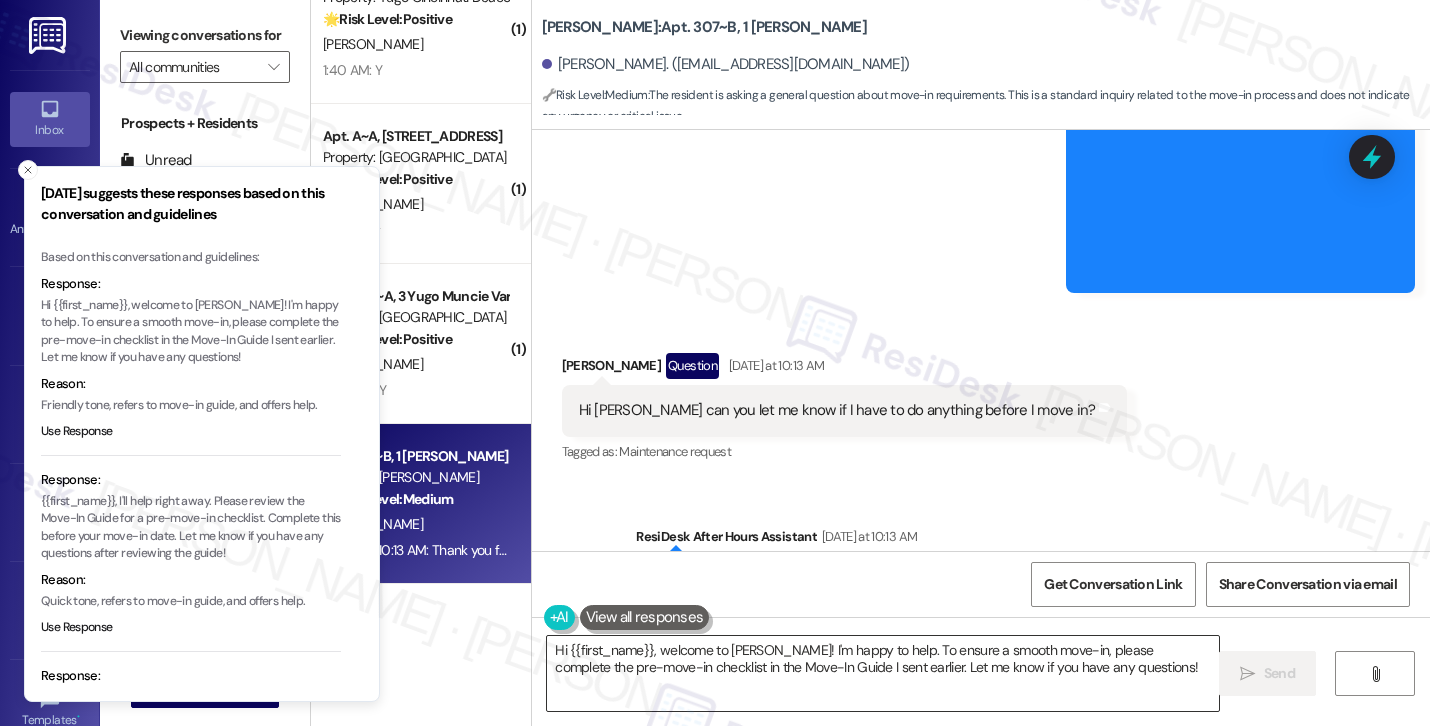 click on "Hi {{first_name}}, welcome to Austin Rio! I'm happy to help. To ensure a smooth move-in, please complete the pre-move-in checklist in the Move-In Guide I sent earlier. Let me know if you have any questions!" at bounding box center [883, 673] 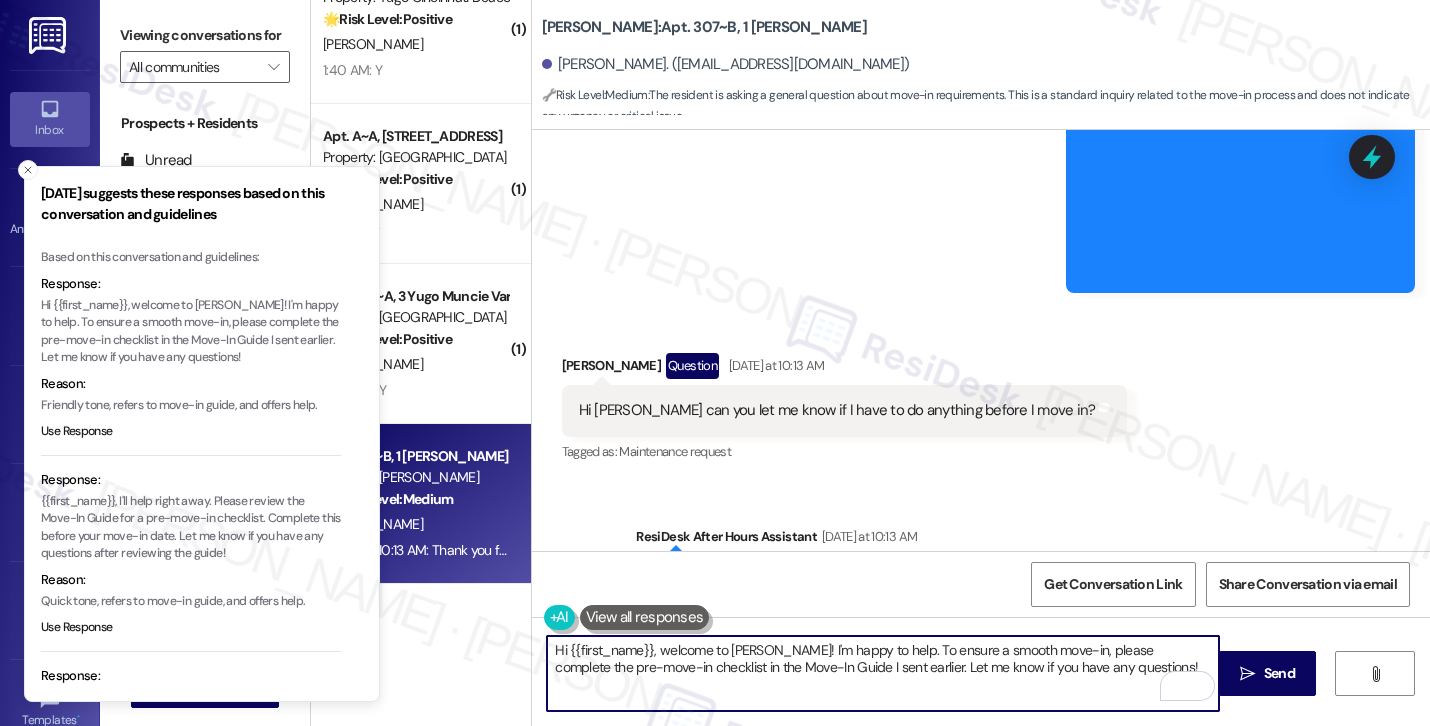 click on "Hi {{first_name}}, welcome to Austin Rio! I'm happy to help. To ensure a smooth move-in, please complete the pre-move-in checklist in the Move-In Guide I sent earlier. Let me know if you have any questions!" at bounding box center (883, 673) 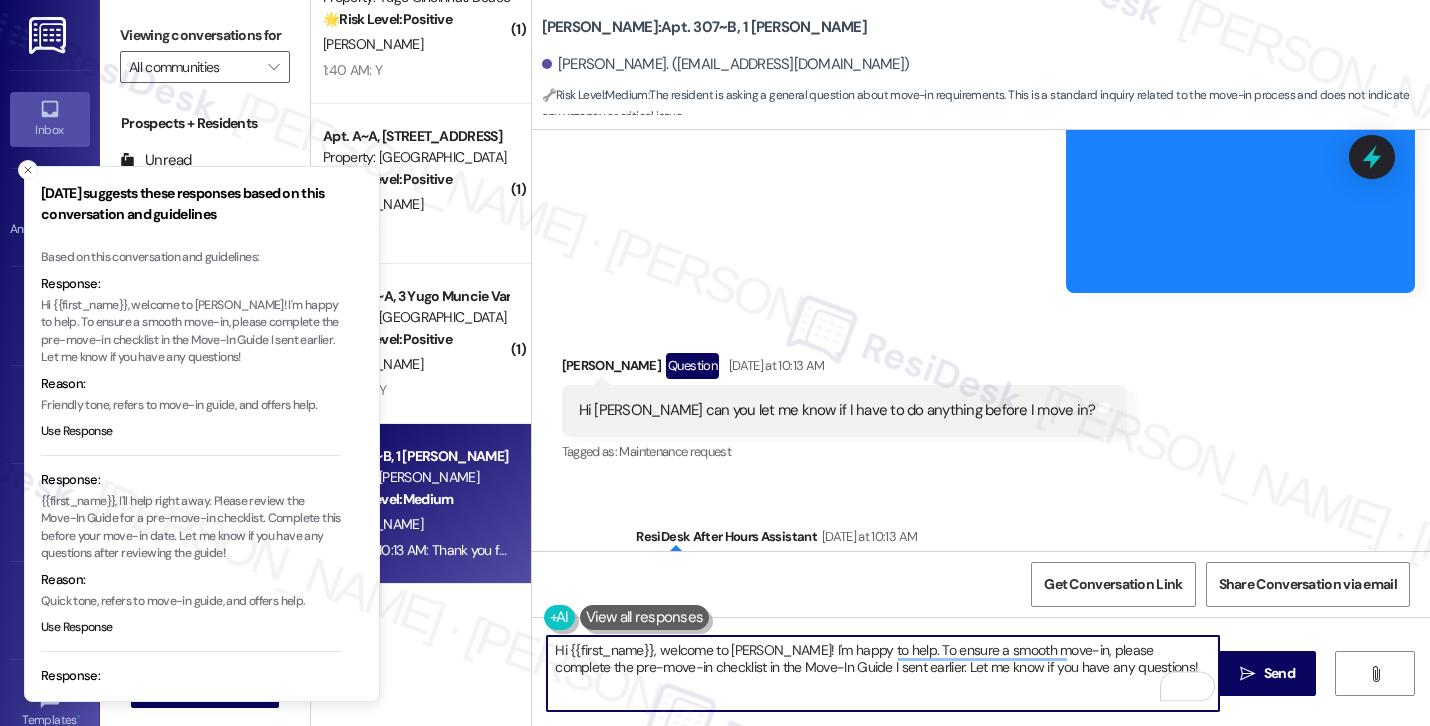 paste on "ey Siddharth! Thanks for reaching out. You can check the Move-In Guide I sent over—it has everything you need to take care of before moving in. Let me know if you have any questions or if there’s anything else I can help with" 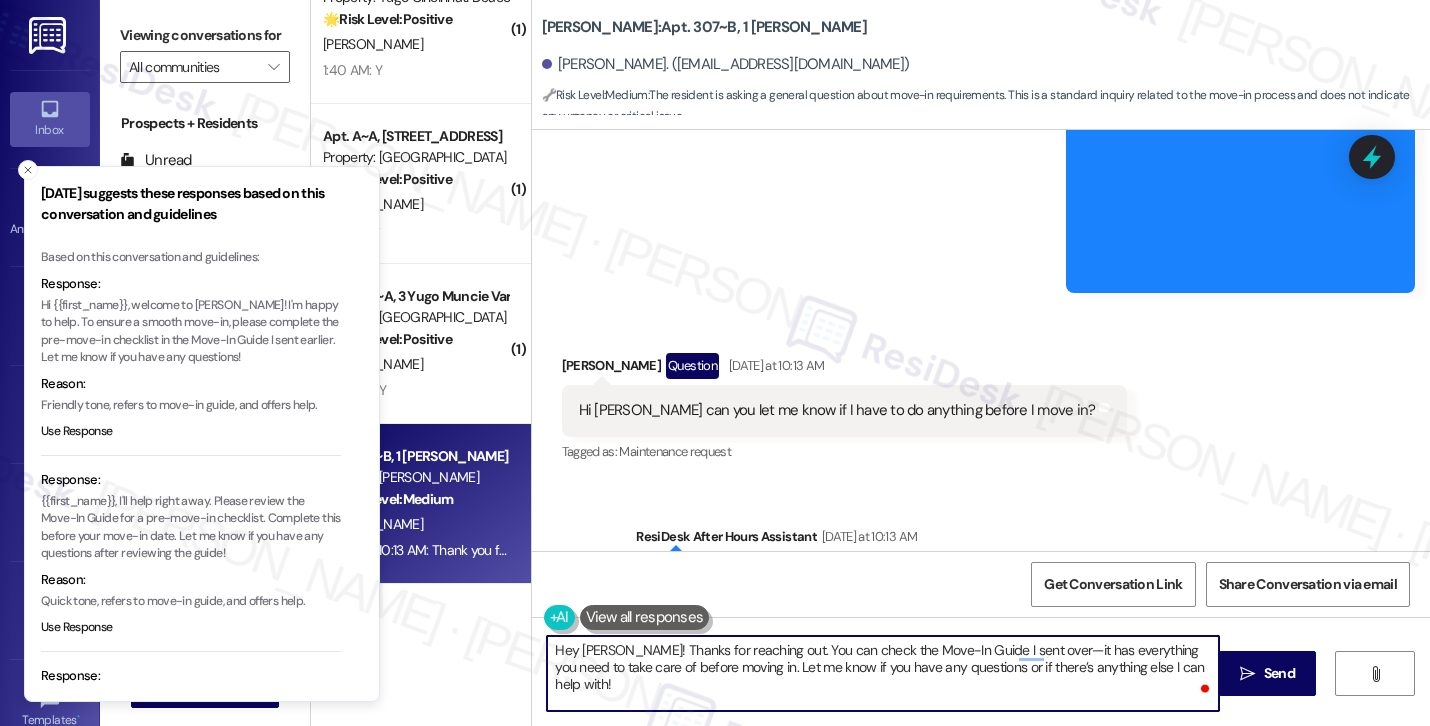 click on "Hey Siddharth! Thanks for reaching out. You can check the Move-In Guide I sent over—it has everything you need to take care of before moving in. Let me know if you have any questions or if there’s anything else I can help with!" at bounding box center (883, 673) 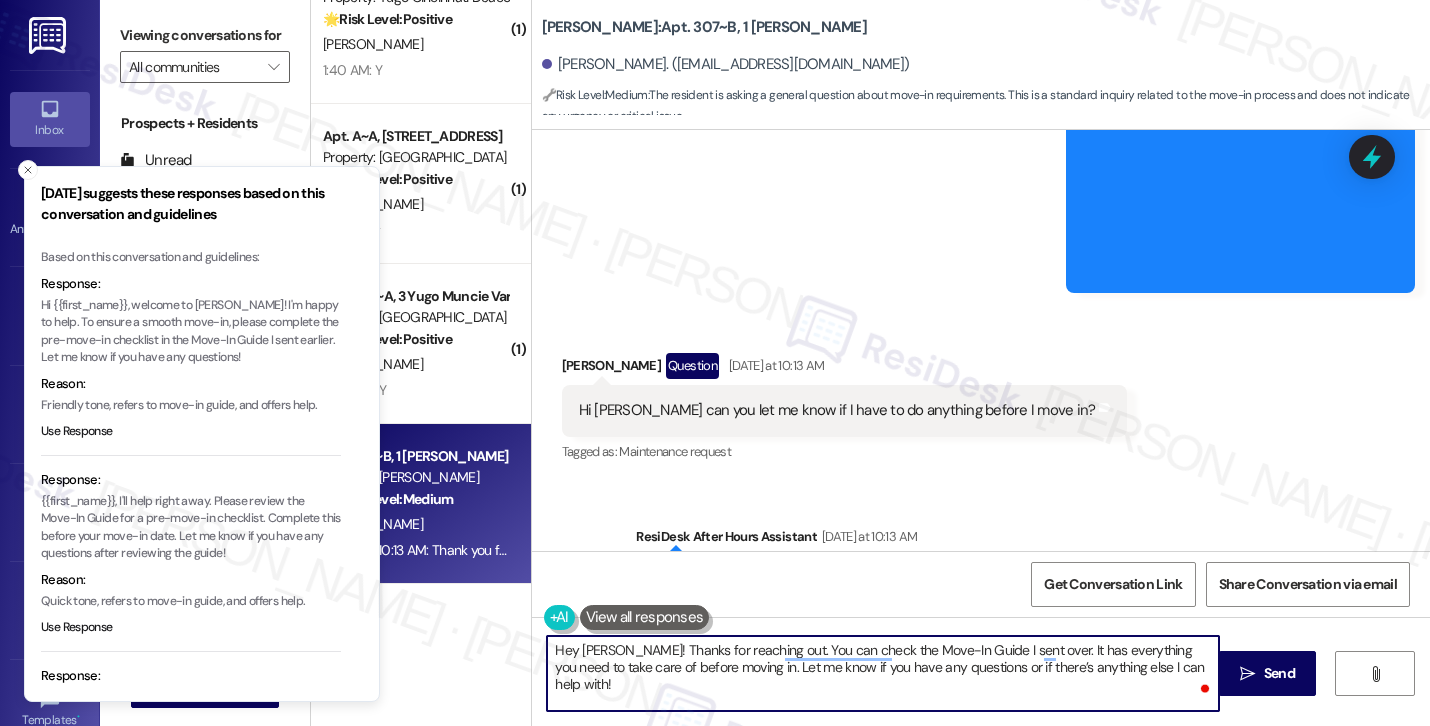 click on "Hey Siddharth! Thanks for reaching out. You can check the Move-In Guide I sent over. It has everything you need to take care of before moving in. Let me know if you have any questions or if there’s anything else I can help with!" at bounding box center [883, 673] 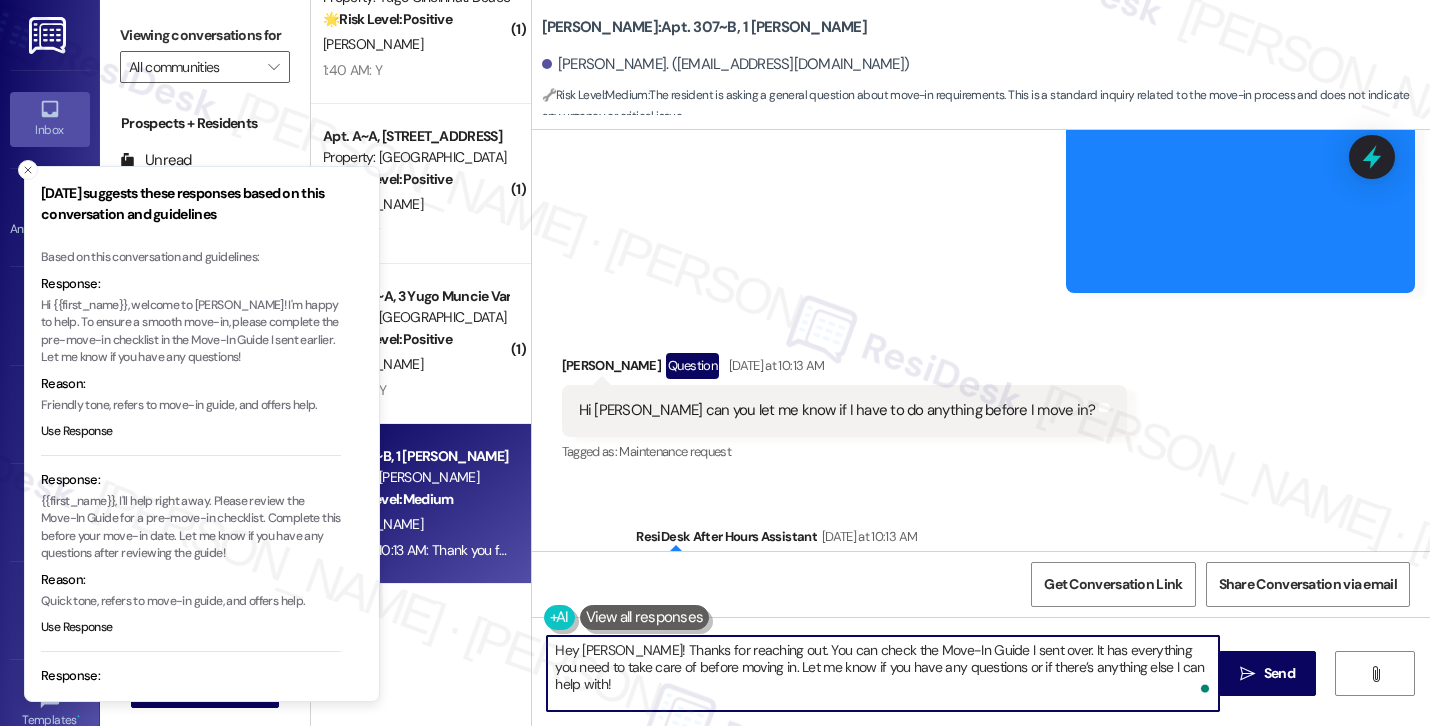 click on "Hey Siddharth! Thanks for reaching out. You can check the Move-In Guide I sent over. It has everything you need to take care of before moving in. Let me know if you have any questions or if there’s anything else I can help with!" at bounding box center (883, 673) 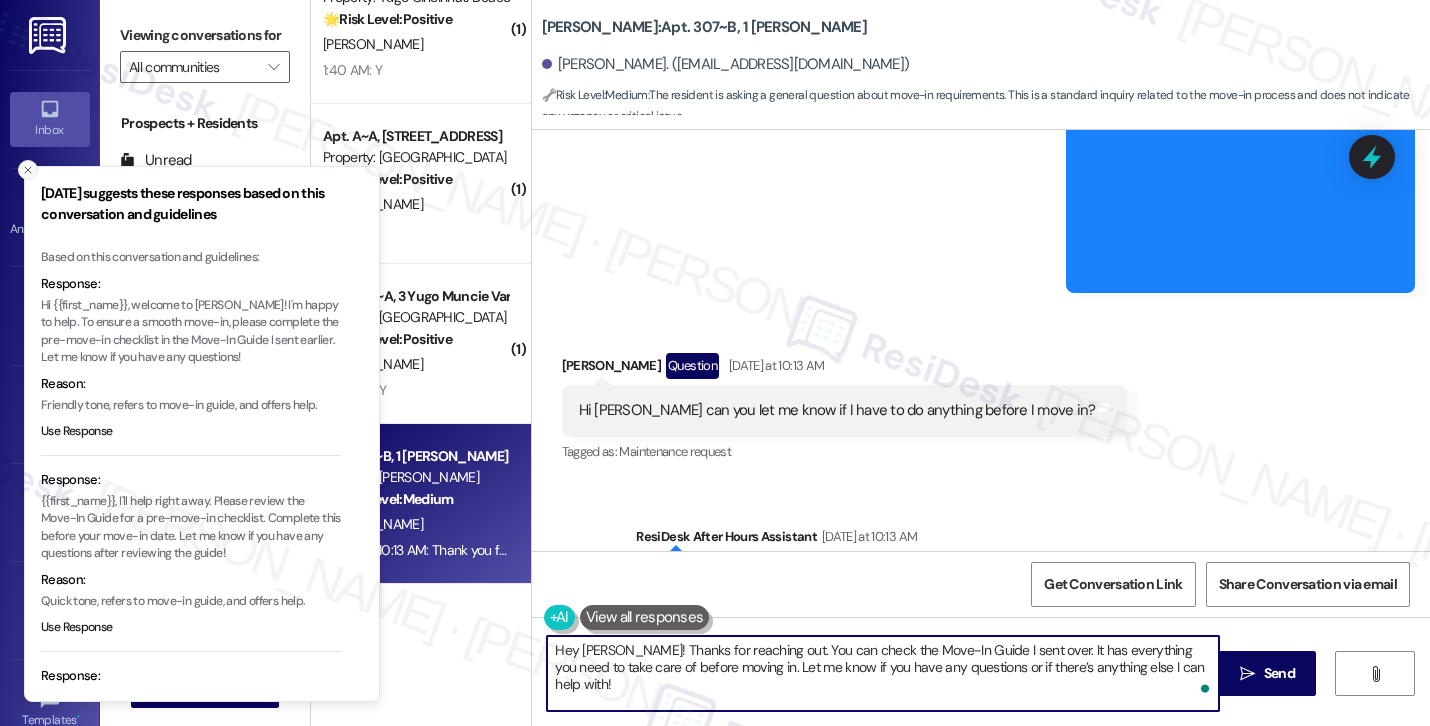 click 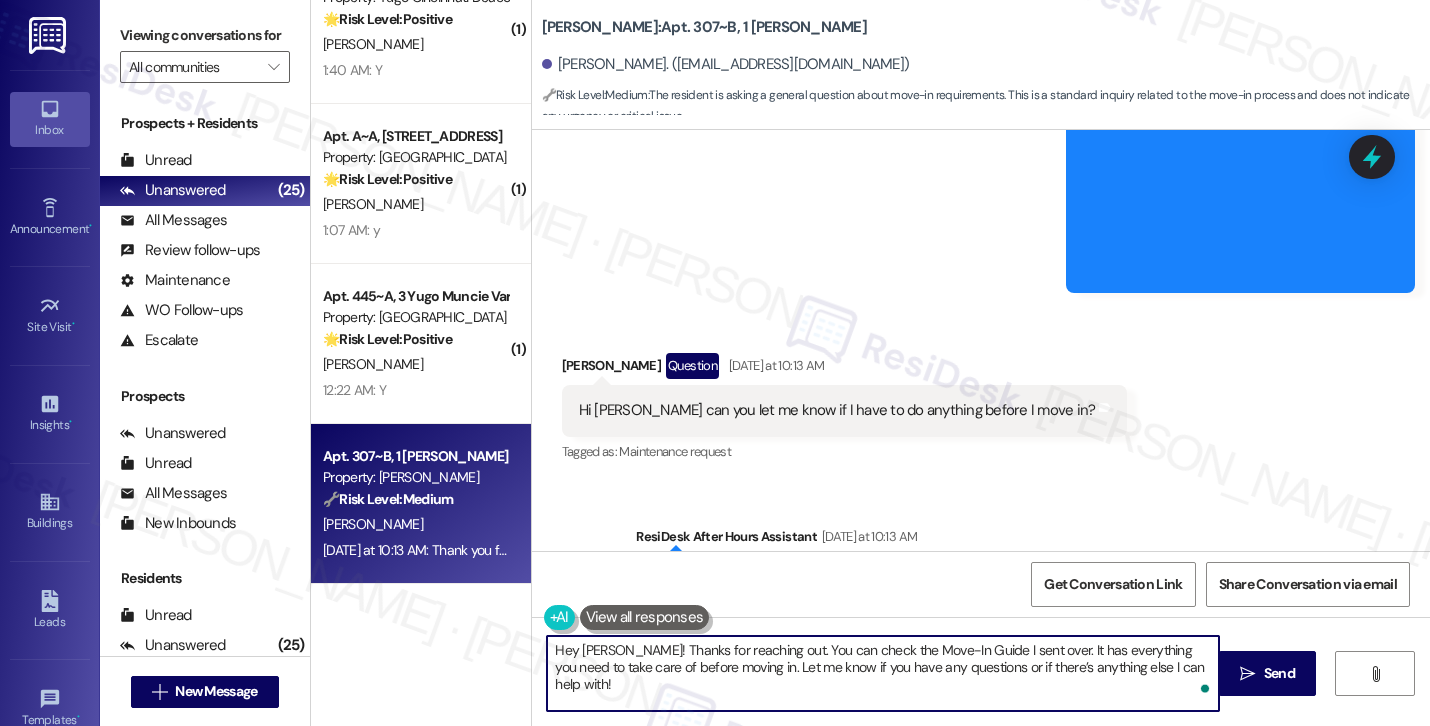 click on "Hey Siddharth! Thanks for reaching out. You can check the Move-In Guide I sent over. It has everything you need to take care of before moving in. Let me know if you have any questions or if there’s anything else I can help with!" at bounding box center [883, 673] 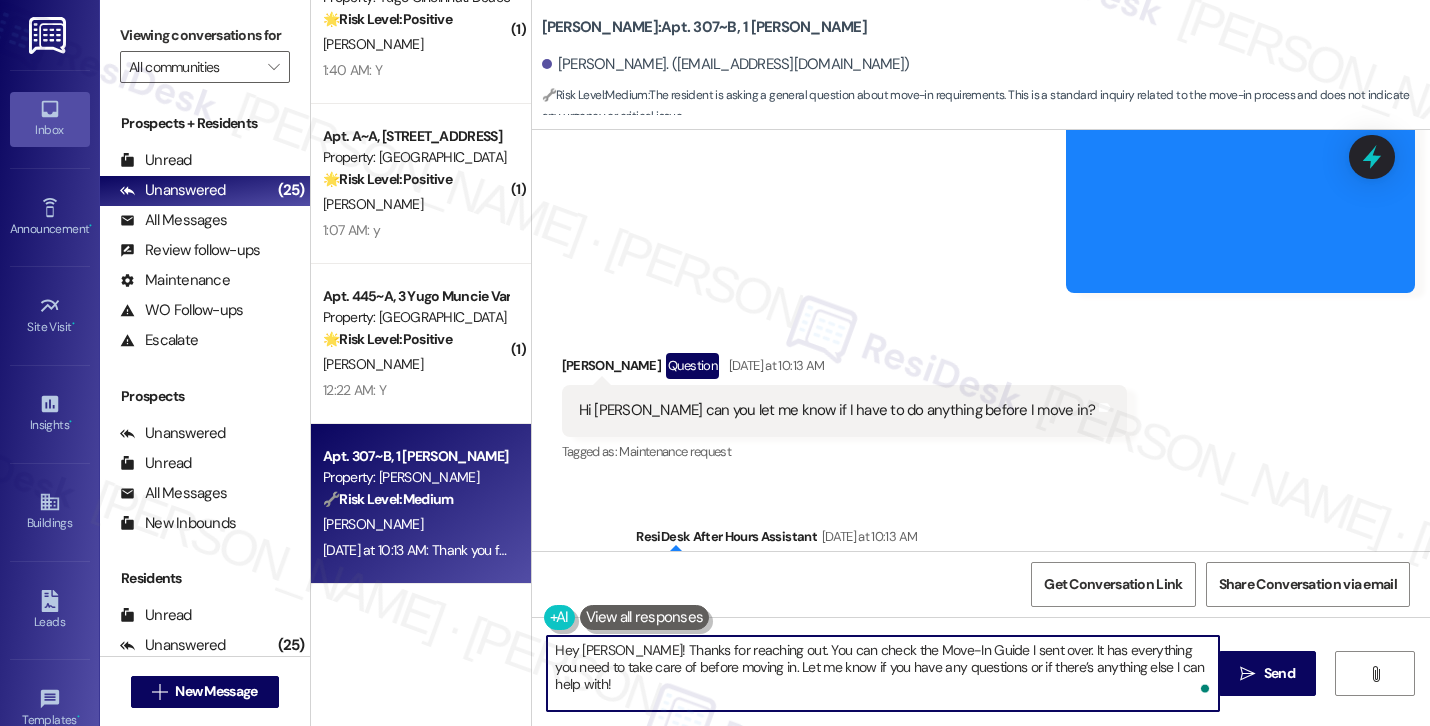 click on "Hey Siddharth! Thanks for reaching out. You can check the Move-In Guide I sent over. It has everything you need to take care of before moving in. Let me know if you have any questions or if there’s anything else I can help with!" at bounding box center [883, 673] 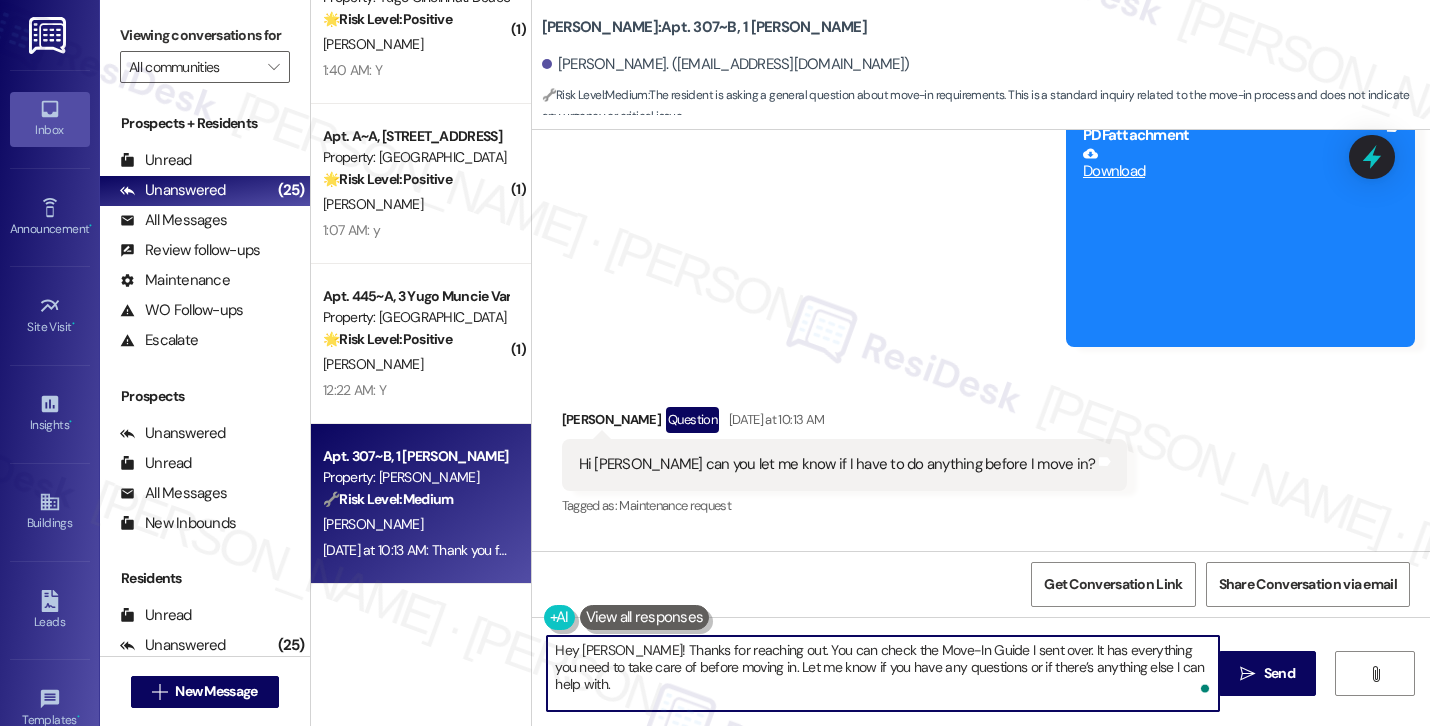 scroll, scrollTop: 642, scrollLeft: 0, axis: vertical 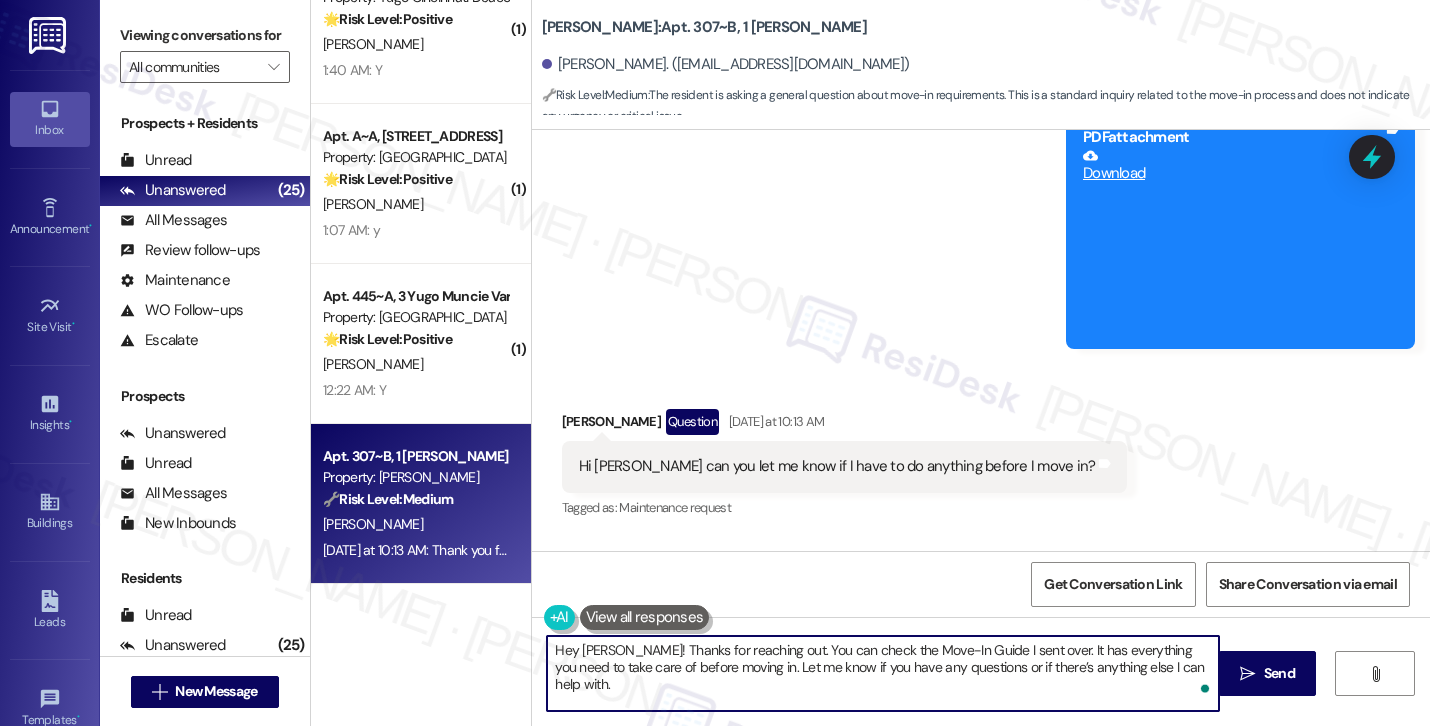 click on "Hey Siddharth! Thanks for reaching out. You can check the Move-In Guide I sent over. It has everything you need to take care of before moving in. Let me know if you have any questions or if there’s anything else I can help with." at bounding box center [883, 673] 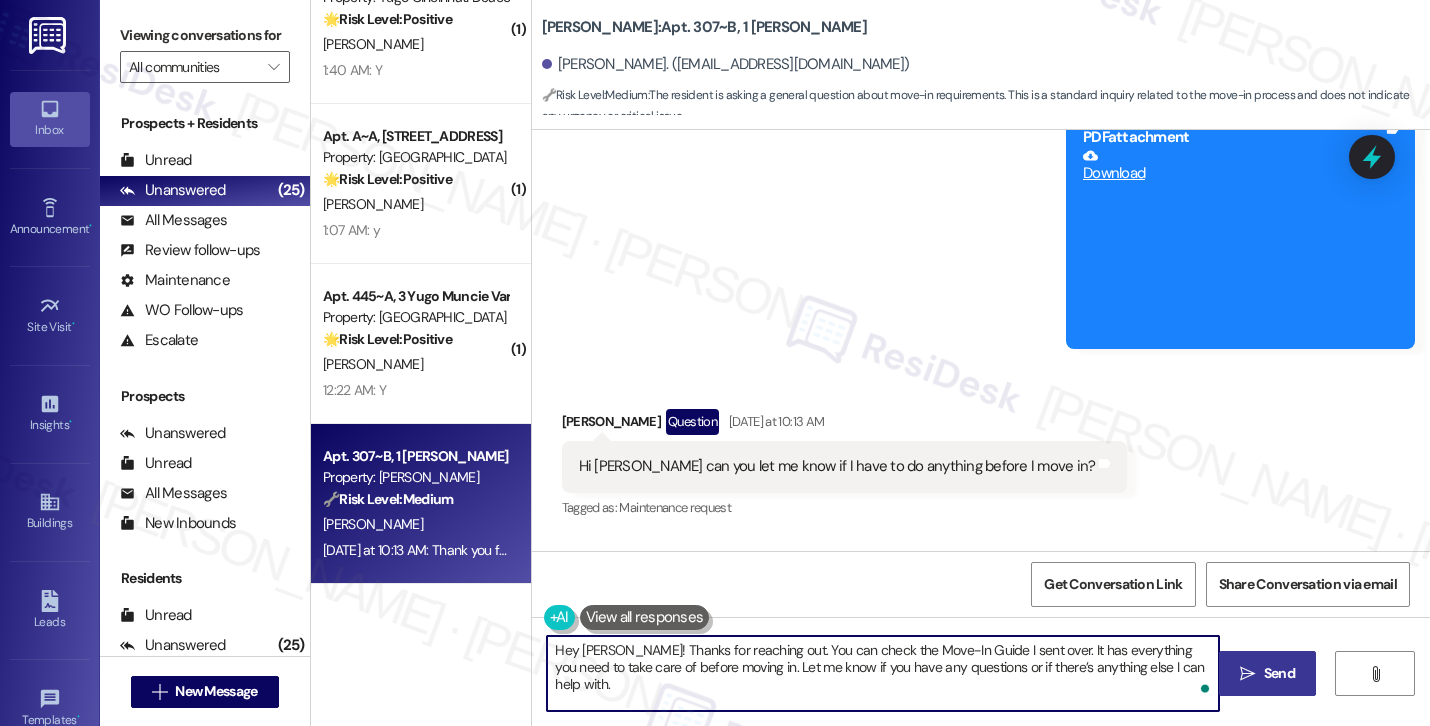 type on "Hey Siddharth! Thanks for reaching out. You can check the Move-In Guide I sent over. It has everything you need to take care of before moving in. Let me know if you have any questions or if there’s anything else I can help with." 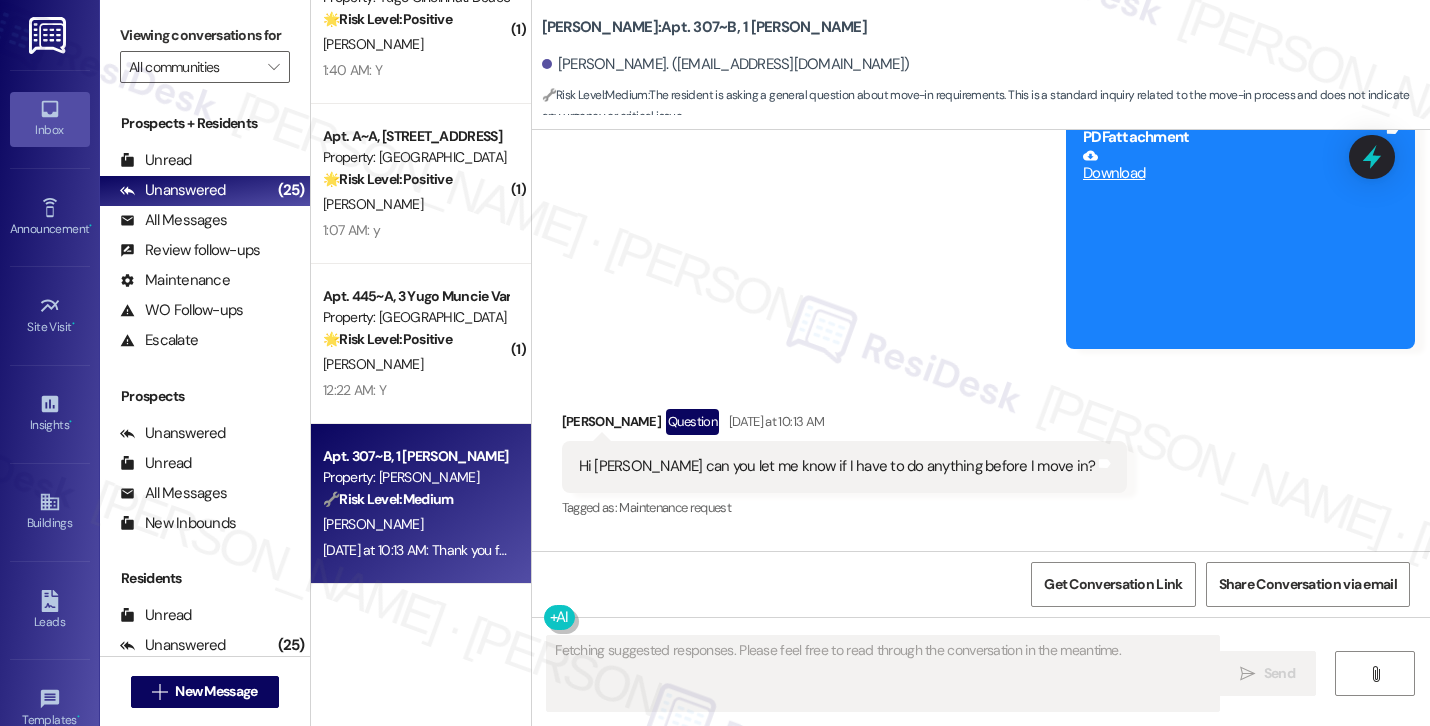 scroll, scrollTop: 585, scrollLeft: 0, axis: vertical 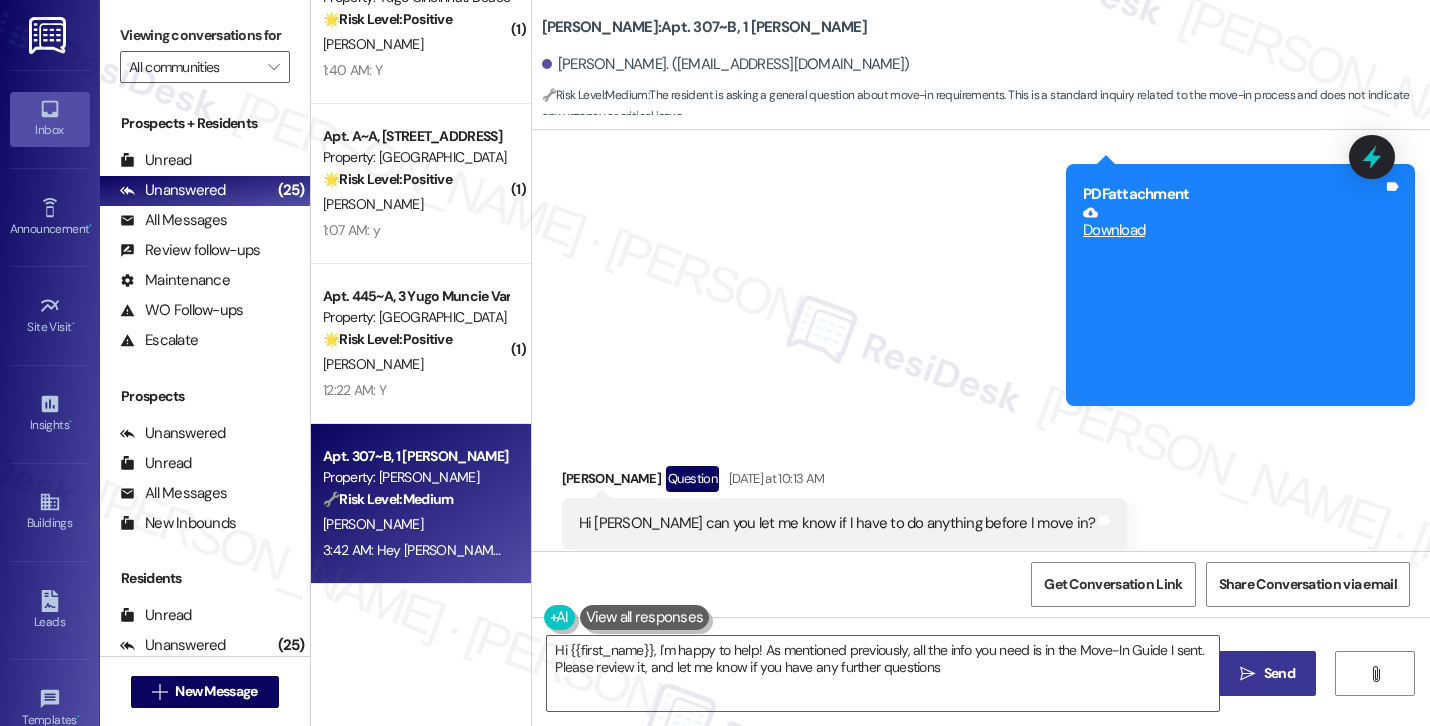 type on "Hi {{first_name}}, I'm happy to help! As mentioned previously, all the info you need is in the Move-In Guide I sent. Please review it, and let me know if you have any further questions!" 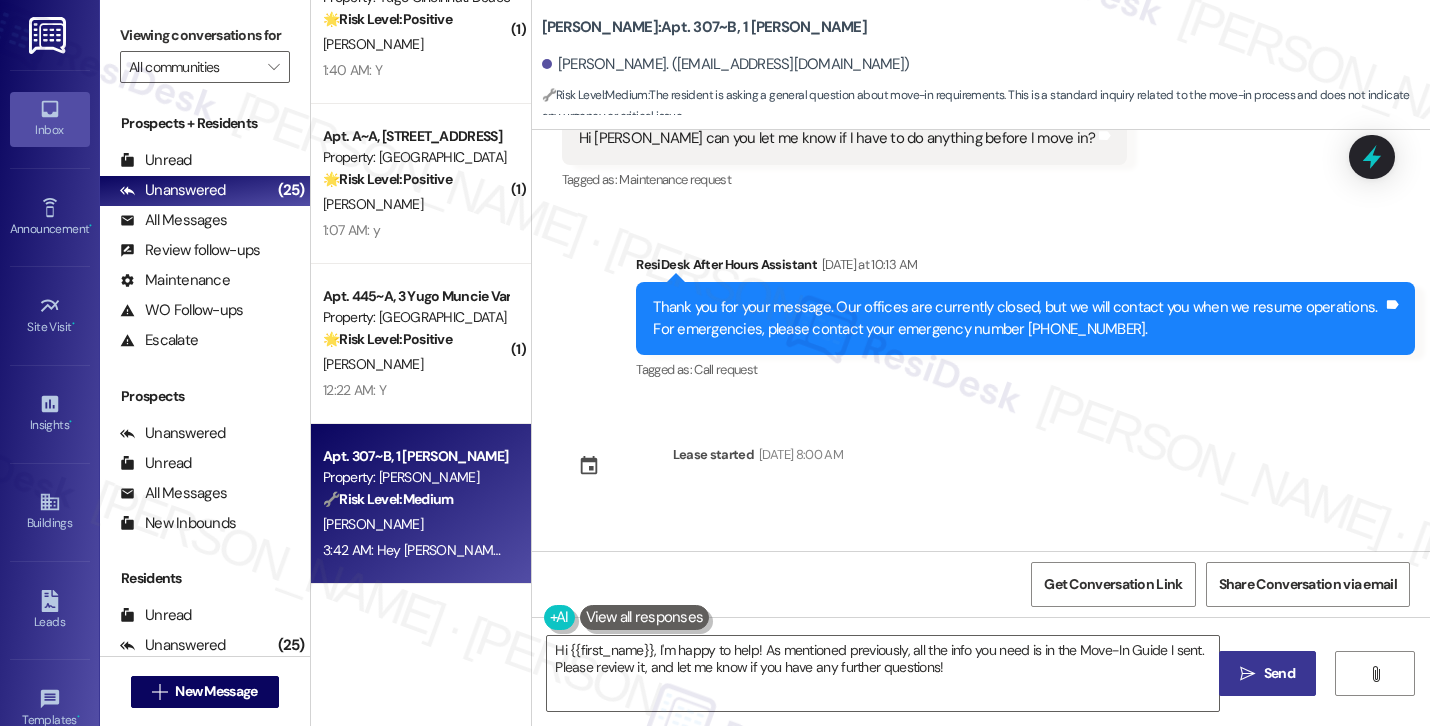 scroll, scrollTop: 1055, scrollLeft: 0, axis: vertical 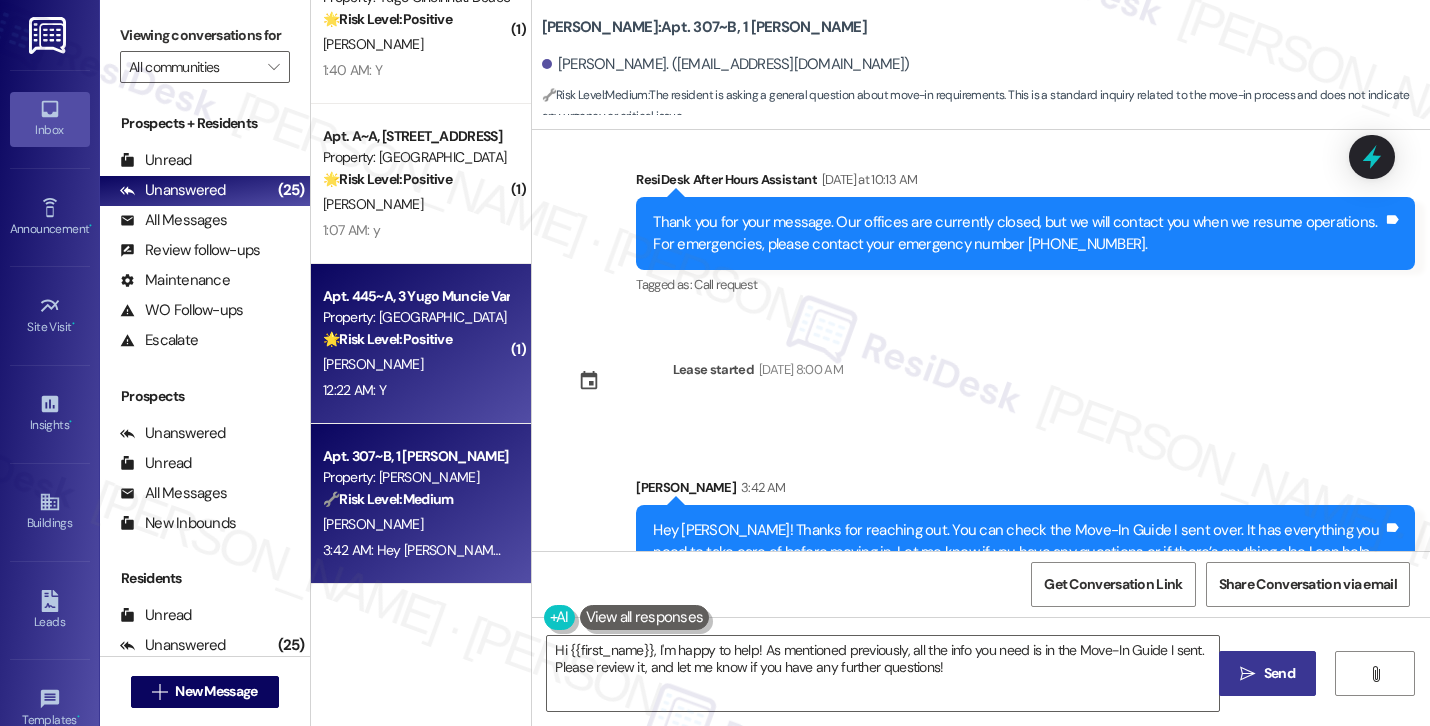 click on "J. Halbrook" at bounding box center [415, 364] 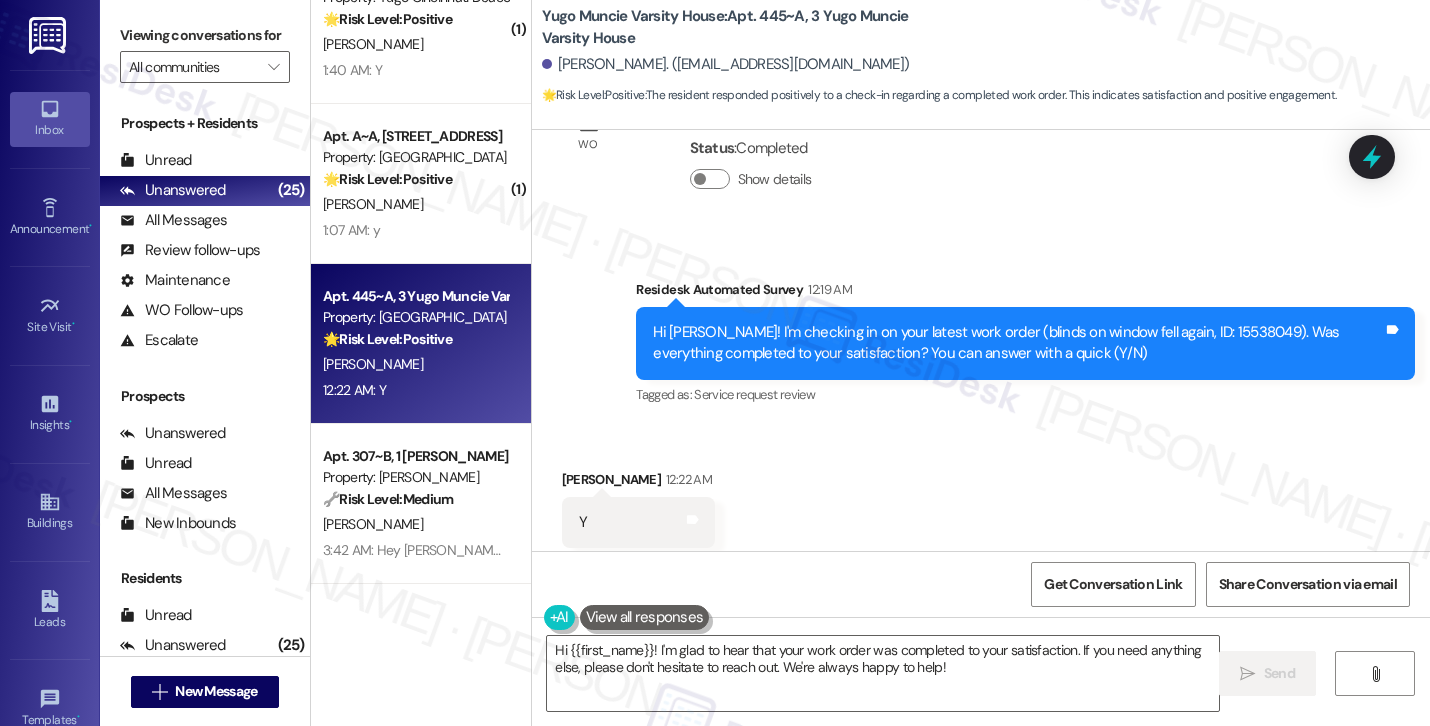 scroll, scrollTop: 2667, scrollLeft: 0, axis: vertical 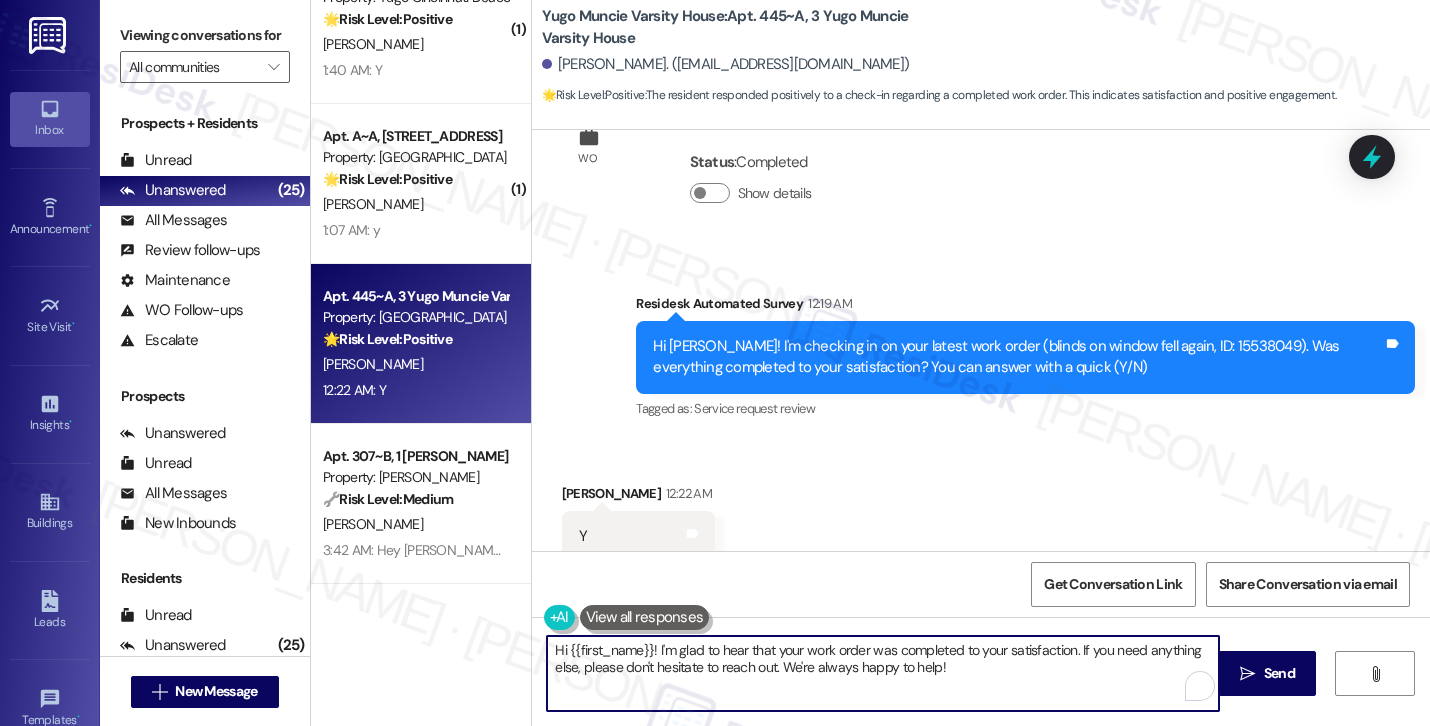 drag, startPoint x: 648, startPoint y: 651, endPoint x: 531, endPoint y: 652, distance: 117.00427 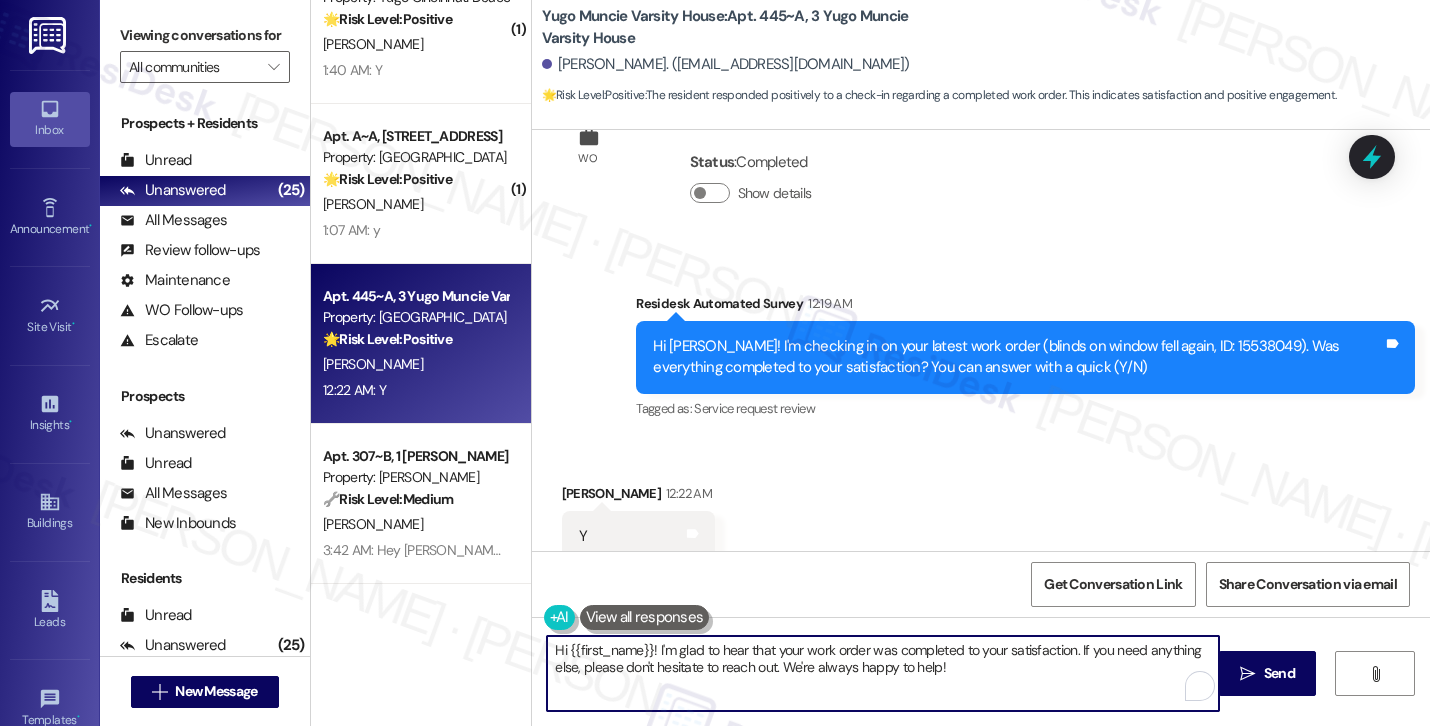 click on "Hi {{first_name}}! I'm glad to hear that your work order was completed to your satisfaction. If you need anything else, please don't hesitate to reach out. We're always happy to help!" at bounding box center [873, 673] 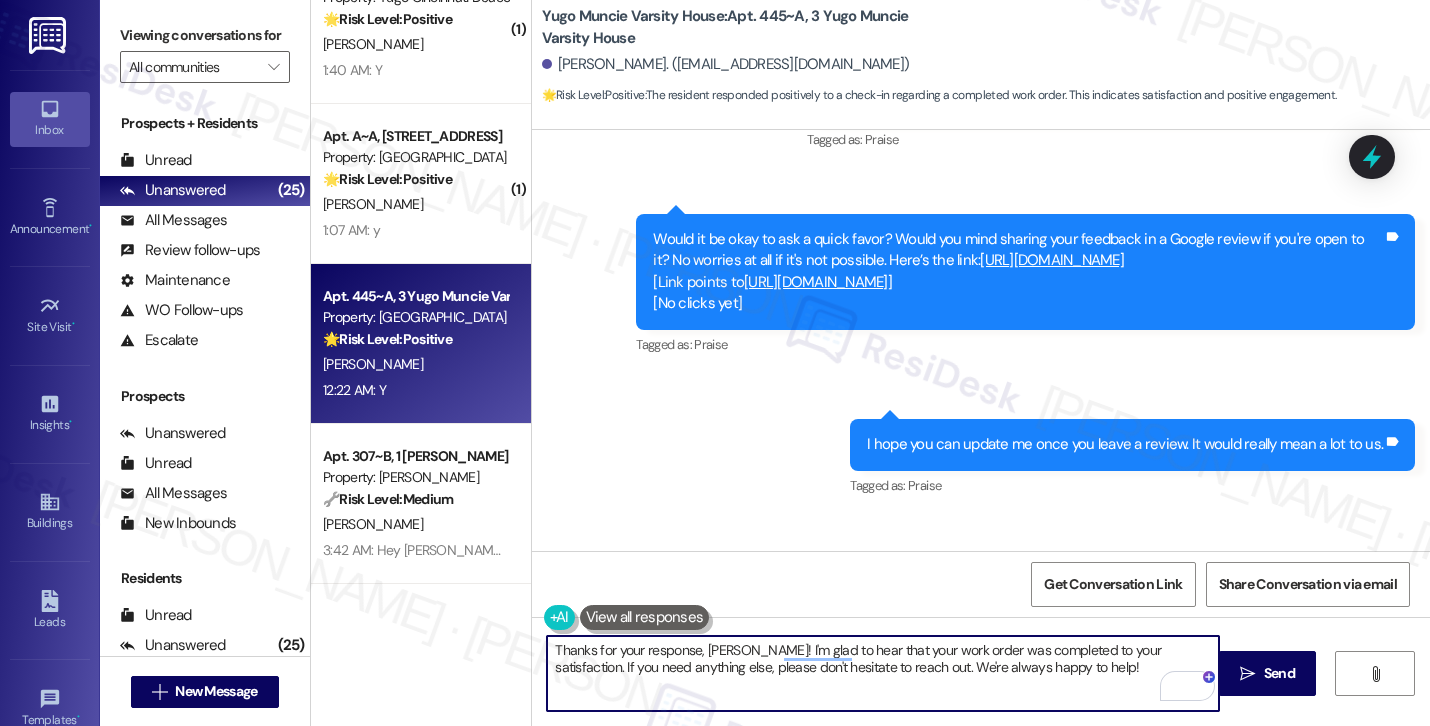 scroll, scrollTop: 2681, scrollLeft: 0, axis: vertical 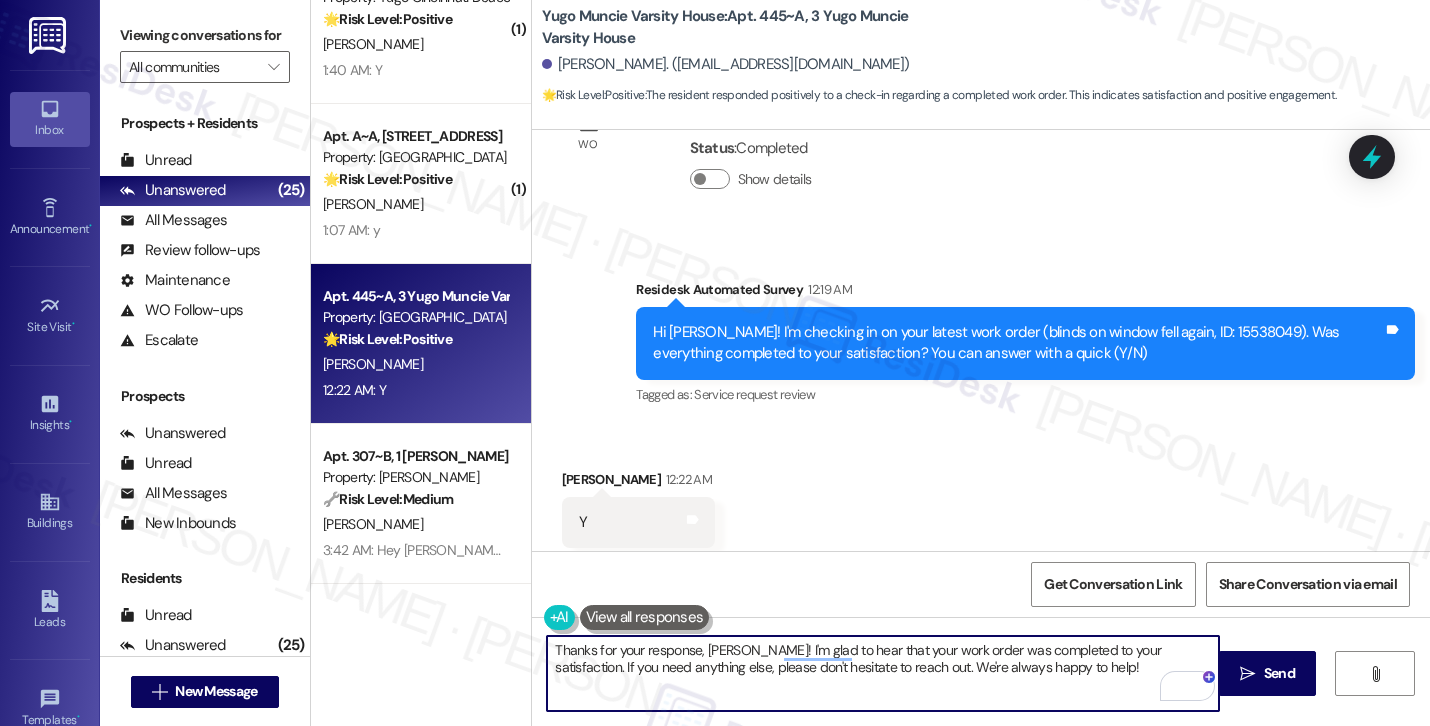 click on "Thanks for your response, Julia! I'm glad to hear that your work order was completed to your satisfaction. If you need anything else, please don't hesitate to reach out. We're always happy to help!" at bounding box center (883, 673) 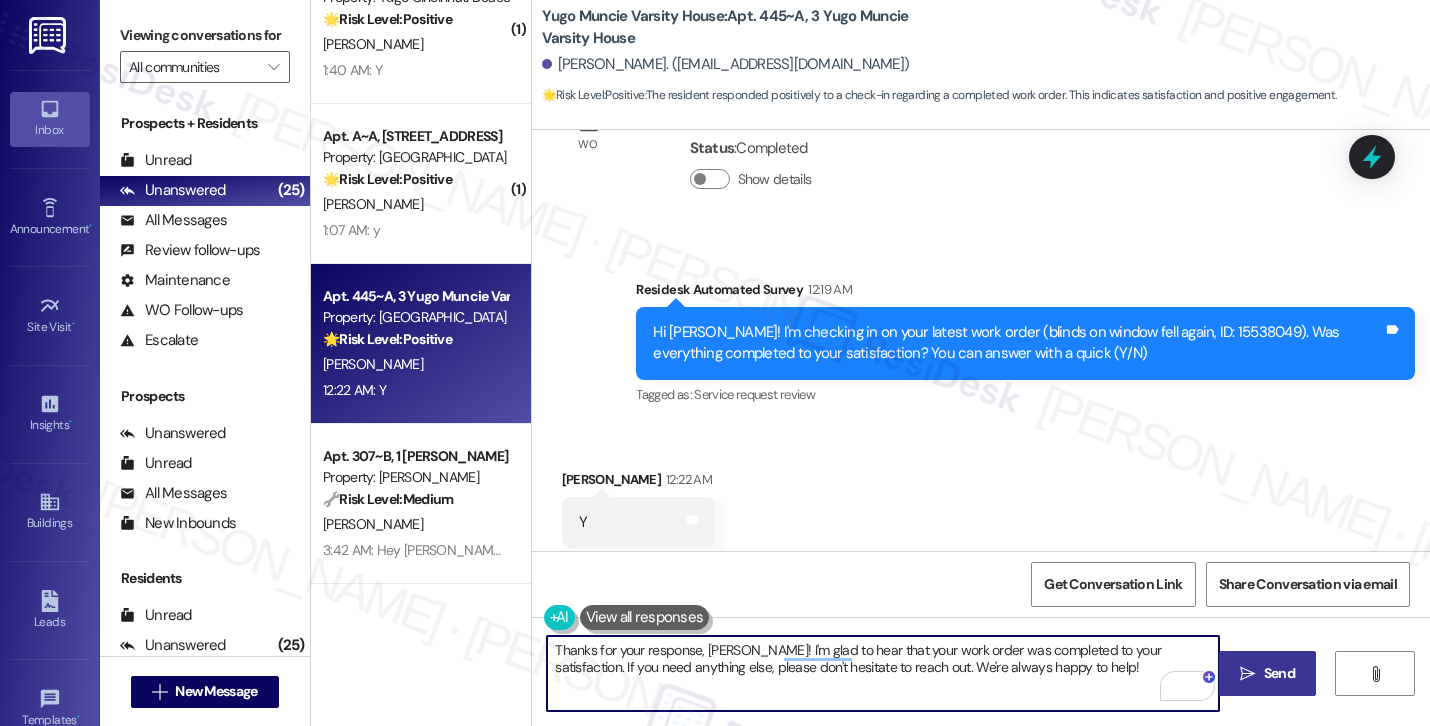 type on "Thanks for your response, Julia! I'm glad to hear that your work order was completed to your satisfaction. If you need anything else, please don't hesitate to reach out. We're always happy to help!" 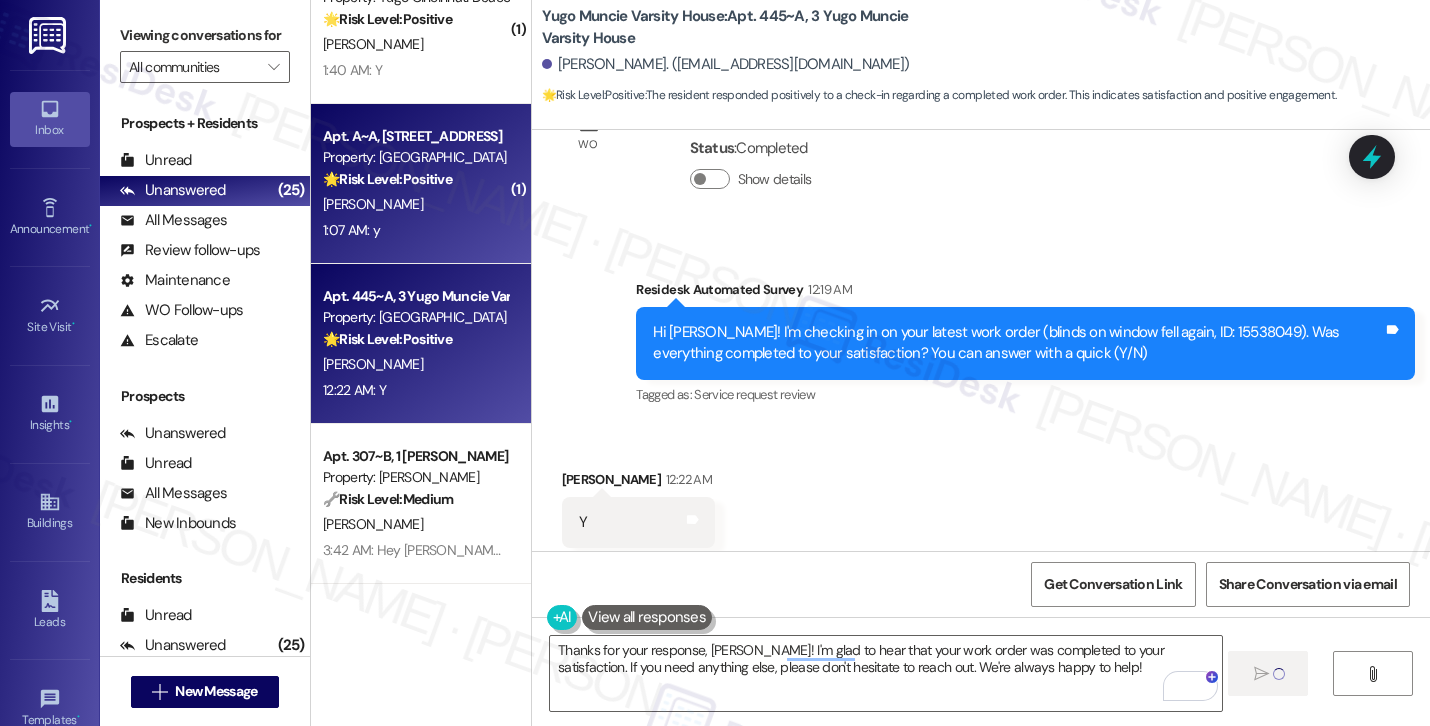 type 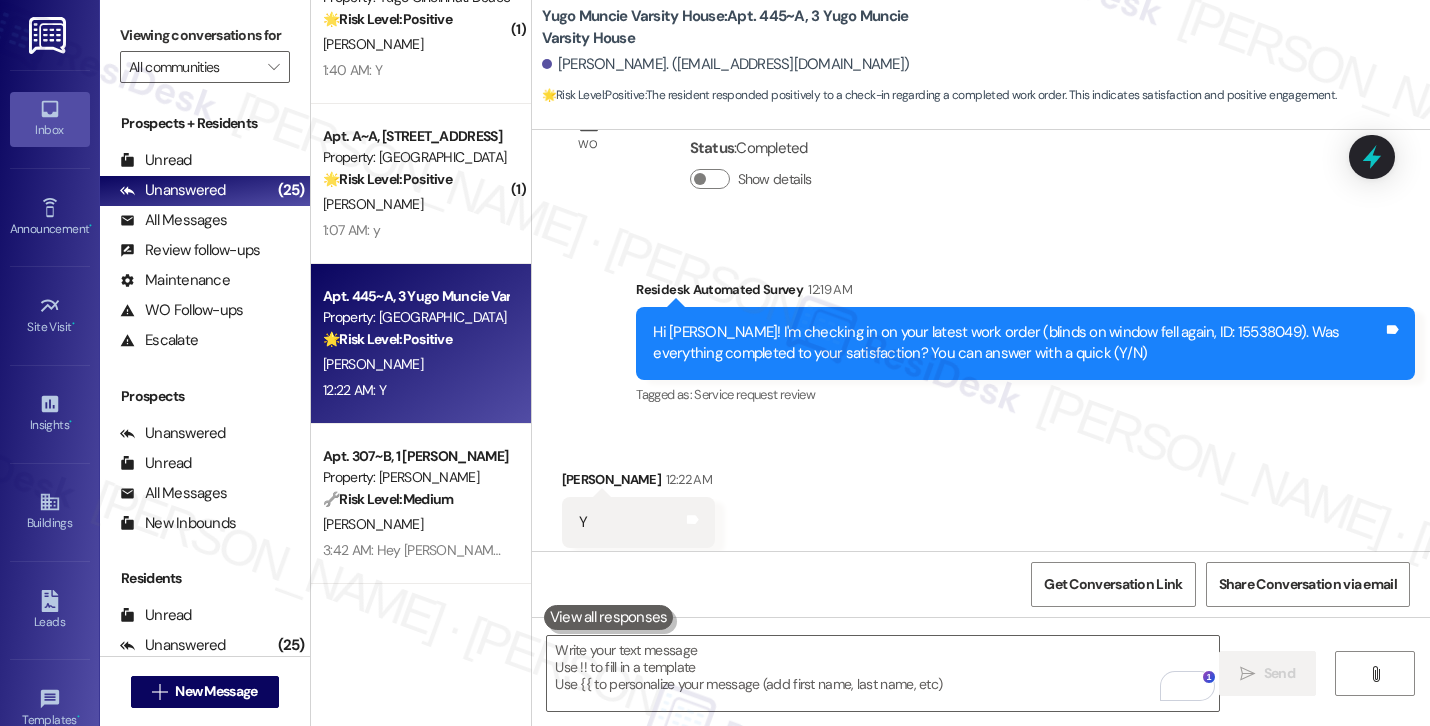 scroll, scrollTop: 2680, scrollLeft: 0, axis: vertical 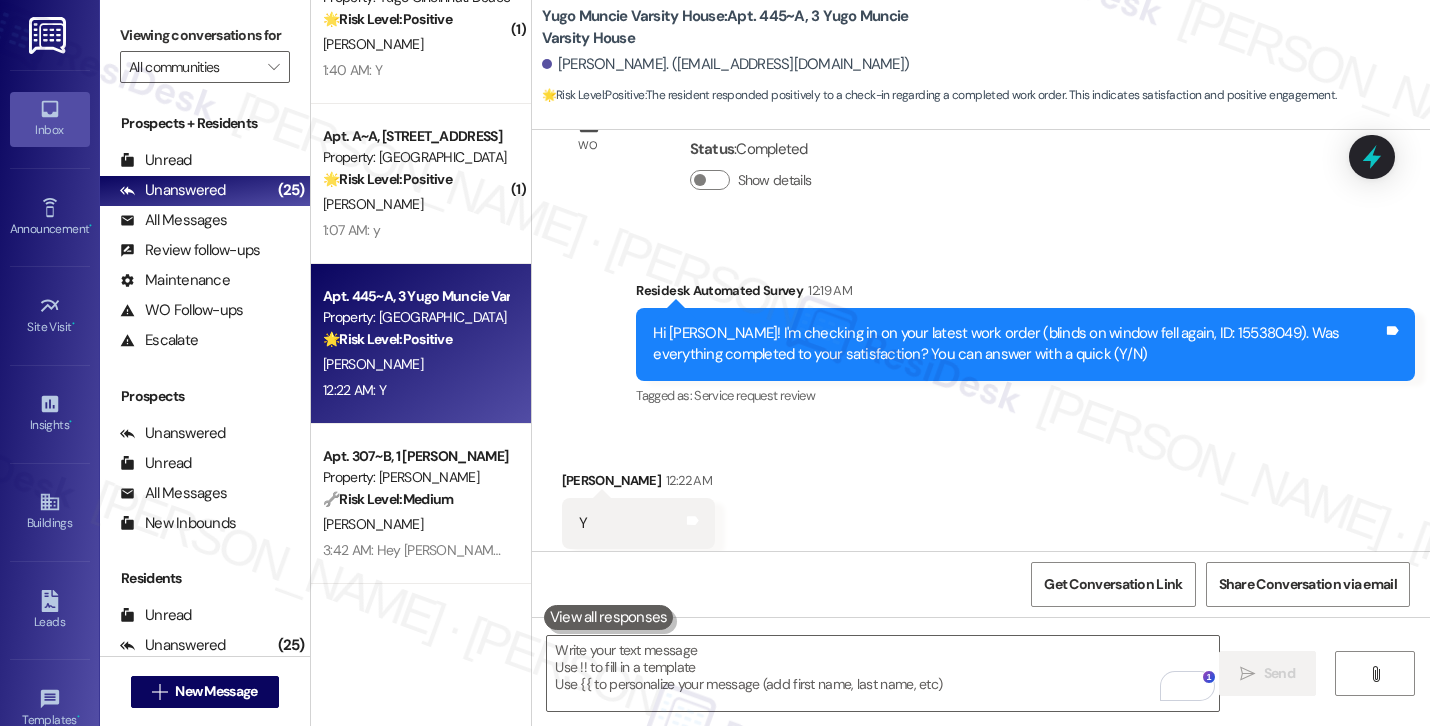 click on "1:07 AM: y 1:07 AM: y" at bounding box center [415, 230] 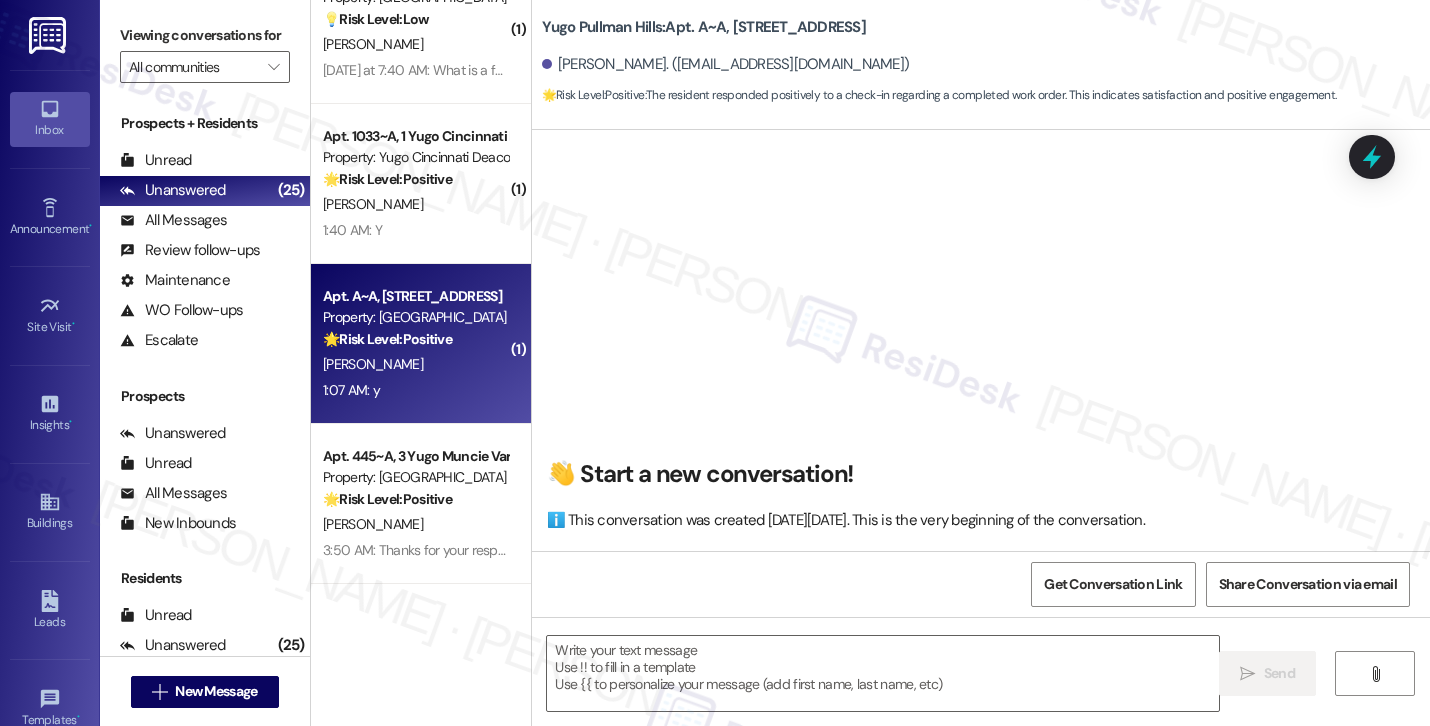 scroll, scrollTop: 5016, scrollLeft: 0, axis: vertical 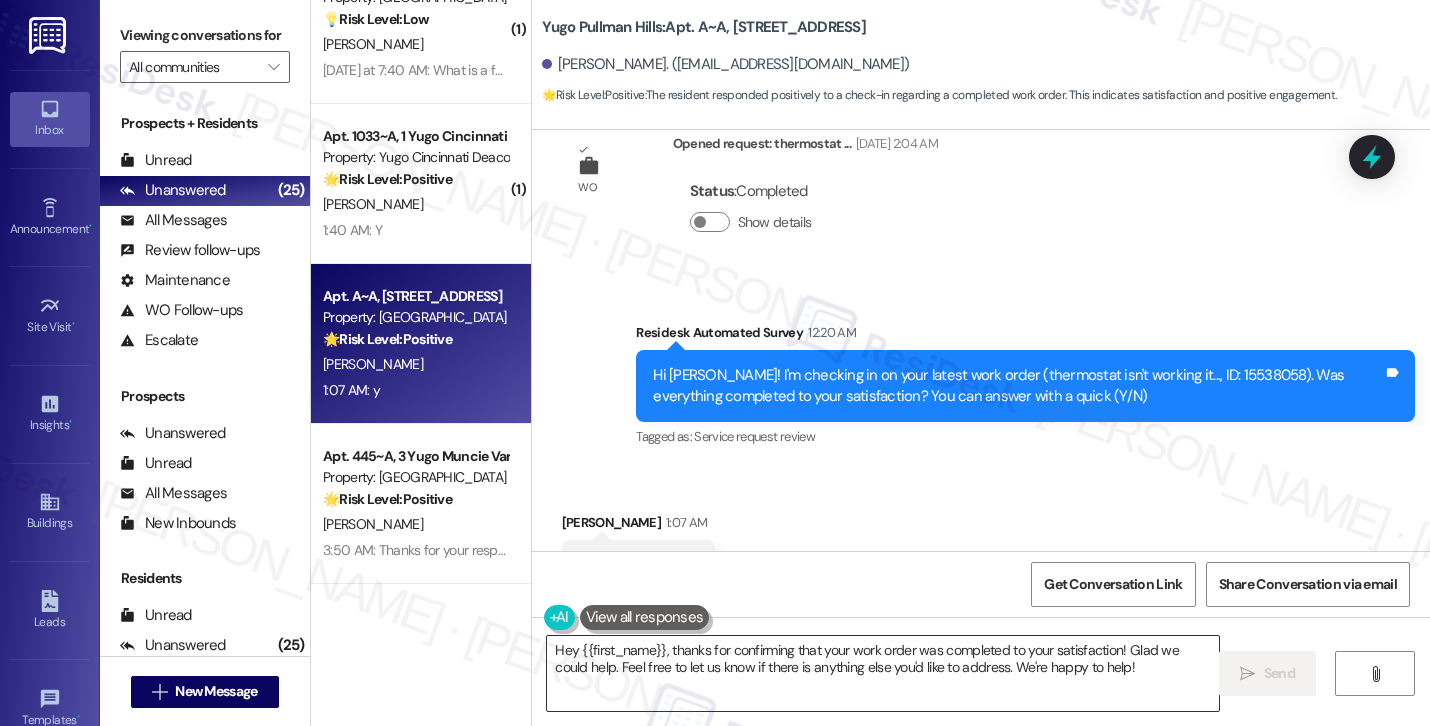 click on "Hey {{first_name}}, thanks for confirming that your work order was completed to your satisfaction! Glad we could help. Feel free to let us know if there is anything else you'd like to address. We're happy to help!" at bounding box center (883, 673) 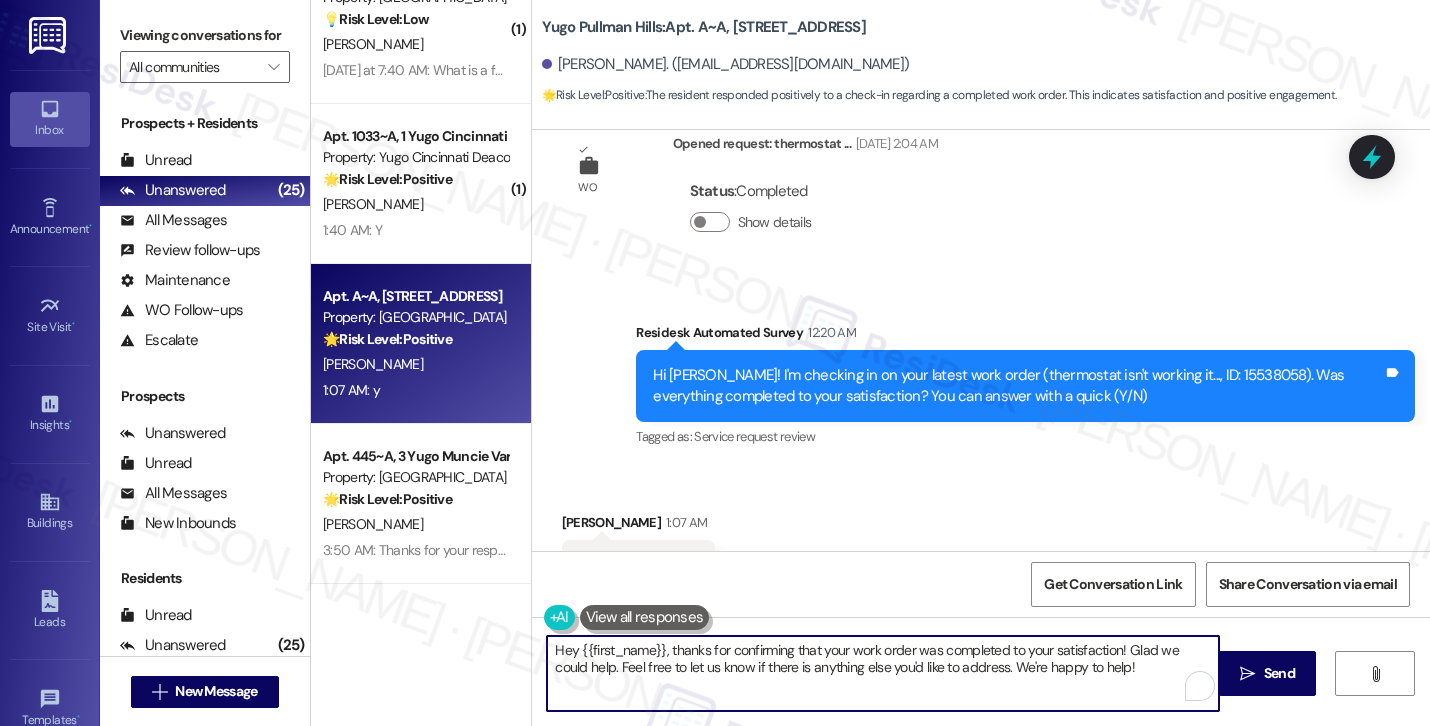 paste on "Thanks for your response, [PERSON_NAME]! Great to hear that your work order was completed to your satisfaction. Could I also take this chance to ask if [PERSON_NAME] has lived up to your expectations?" 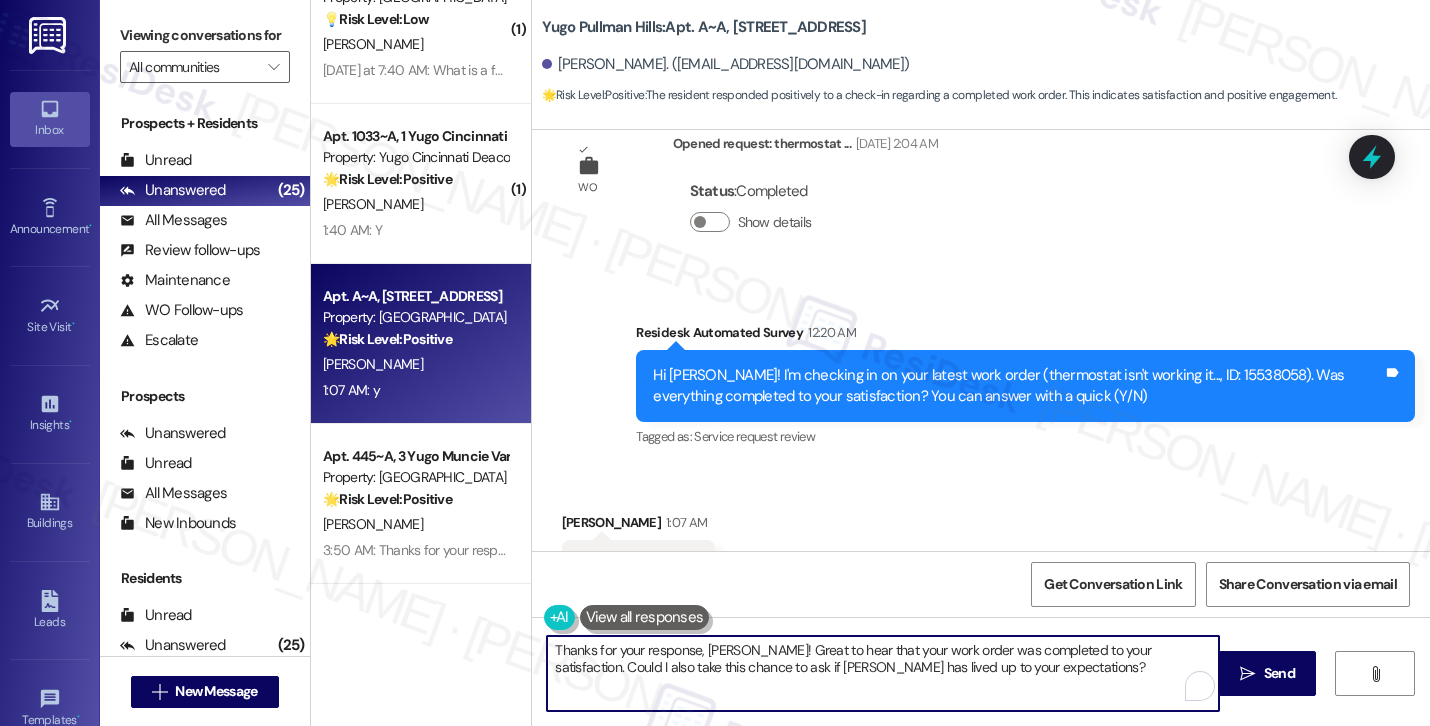 click on "Aja George 1:07 AM" at bounding box center (639, 526) 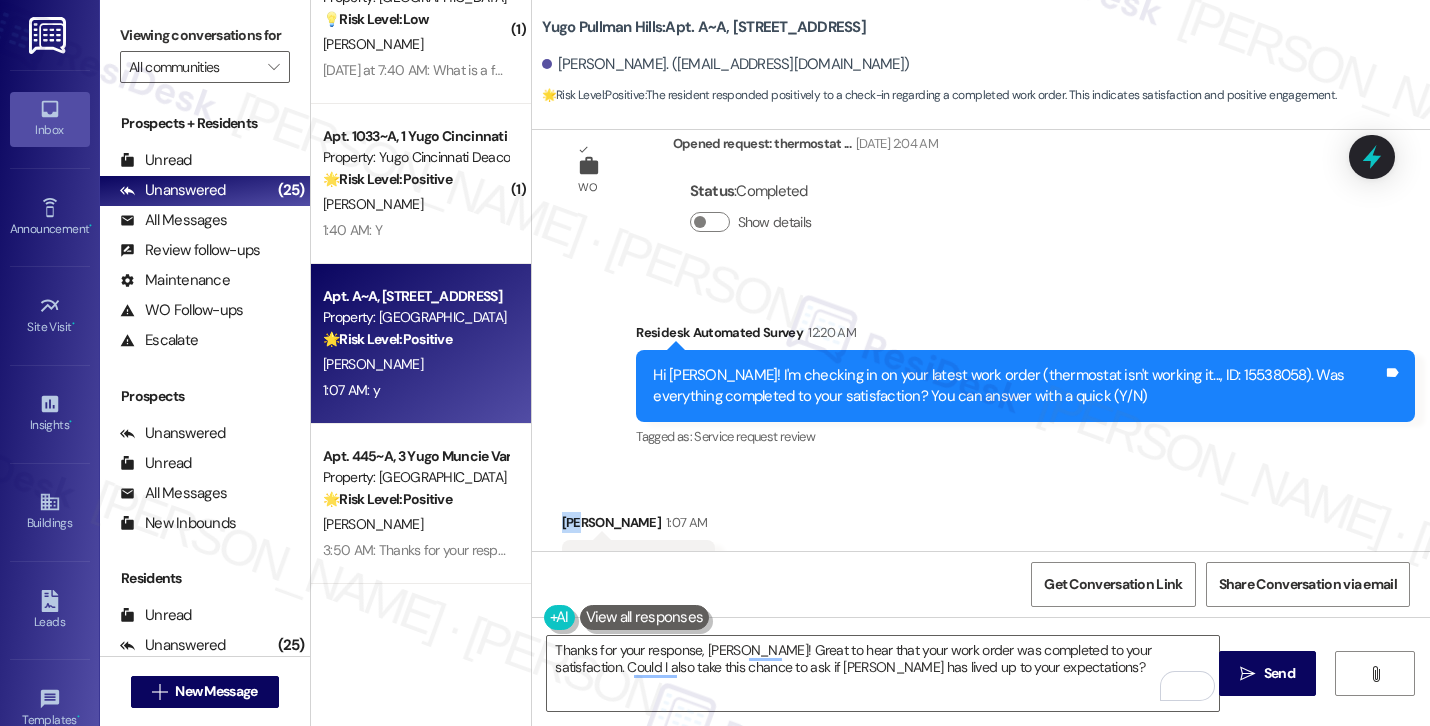 copy on "Aja" 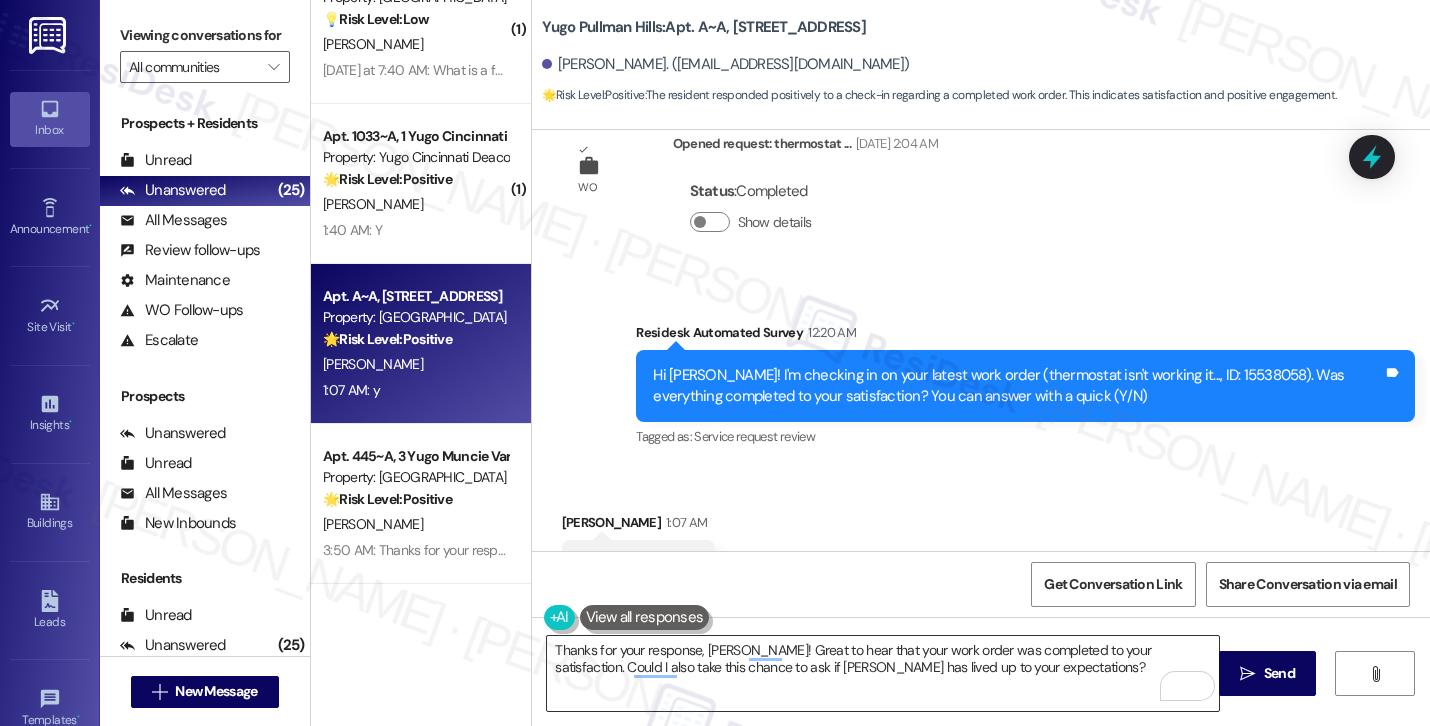 click on "Thanks for your response, [PERSON_NAME]! Great to hear that your work order was completed to your satisfaction. Could I also take this chance to ask if [PERSON_NAME] has lived up to your expectations?" at bounding box center (883, 673) 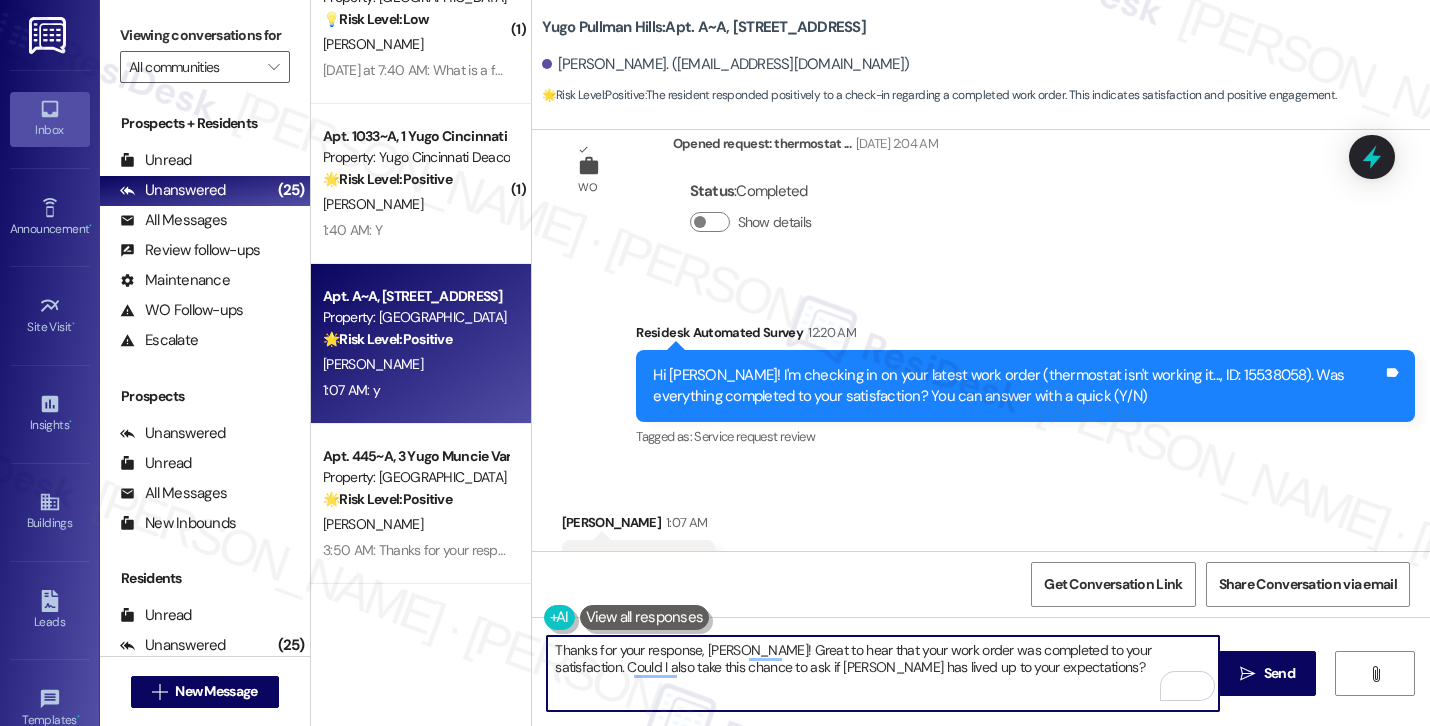 click on "Thanks for your response, [PERSON_NAME]! Great to hear that your work order was completed to your satisfaction. Could I also take this chance to ask if [PERSON_NAME] has lived up to your expectations?" at bounding box center (883, 673) 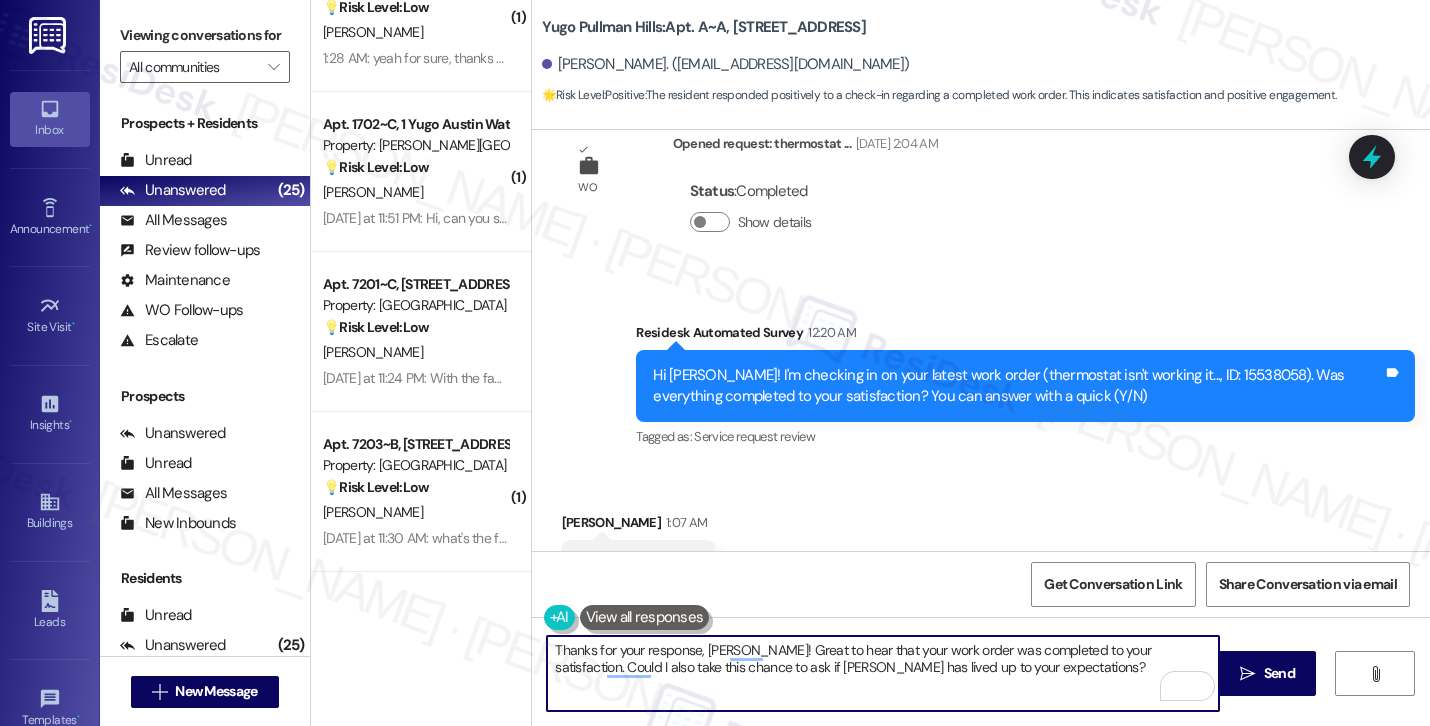 scroll, scrollTop: 5016, scrollLeft: 0, axis: vertical 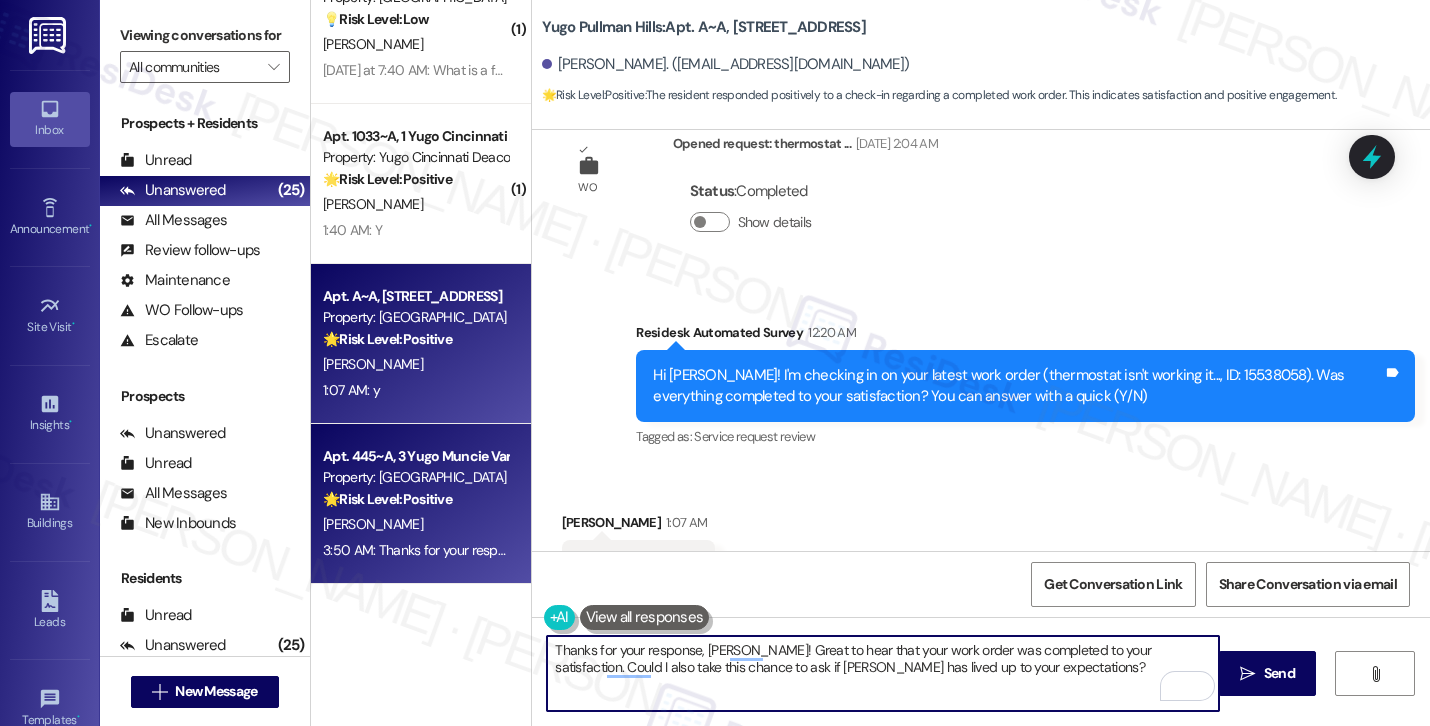 click on "J. Halbrook" at bounding box center [373, 524] 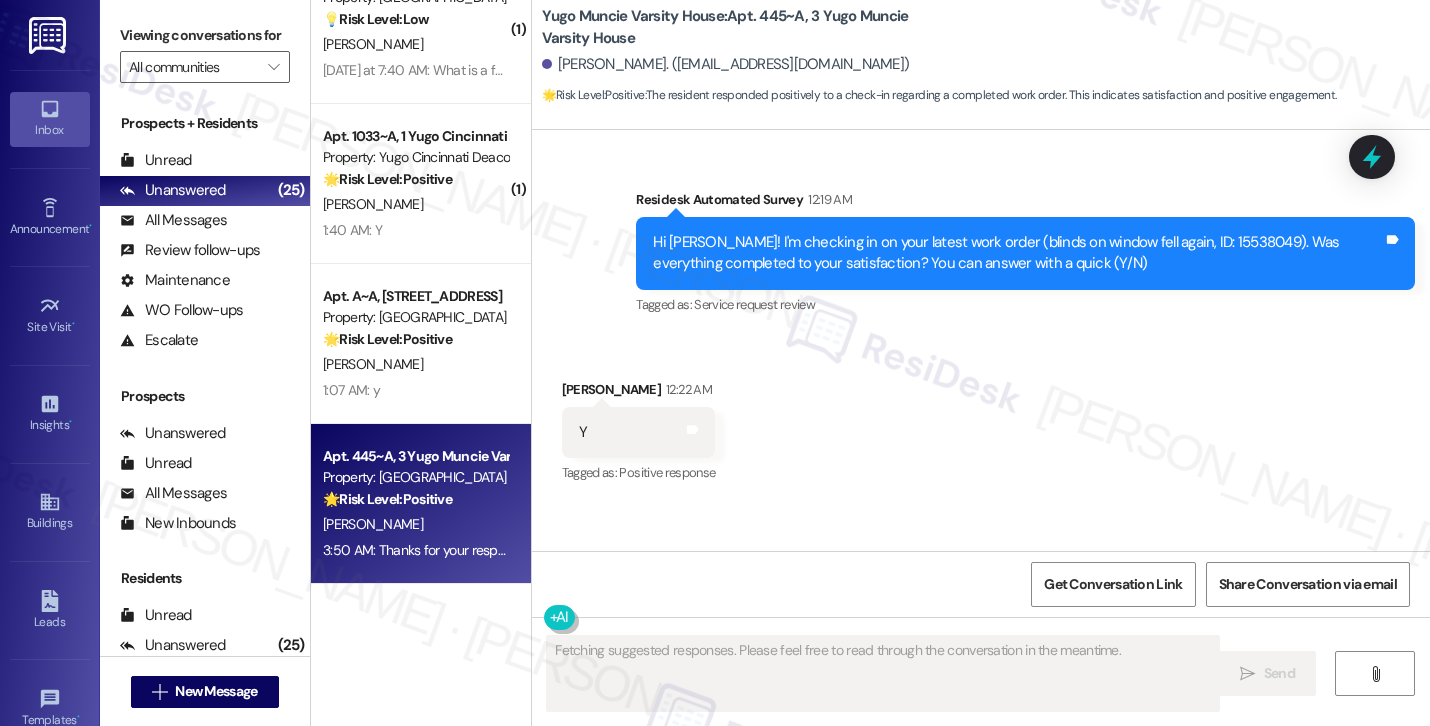 scroll, scrollTop: 2871, scrollLeft: 0, axis: vertical 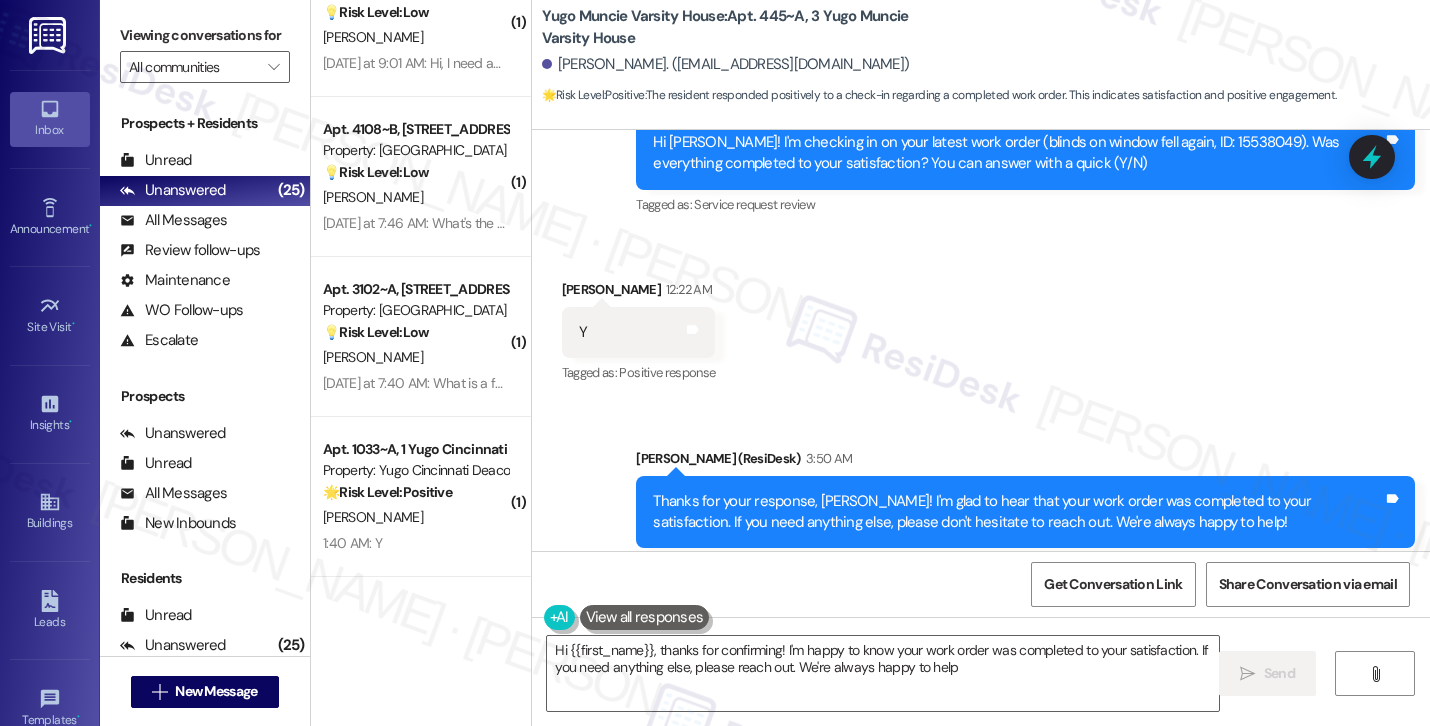 type on "Hi {{first_name}}, thanks for confirming! I'm happy to know your work order was completed to your satisfaction. If you need anything else, please reach out. We're always happy to help!" 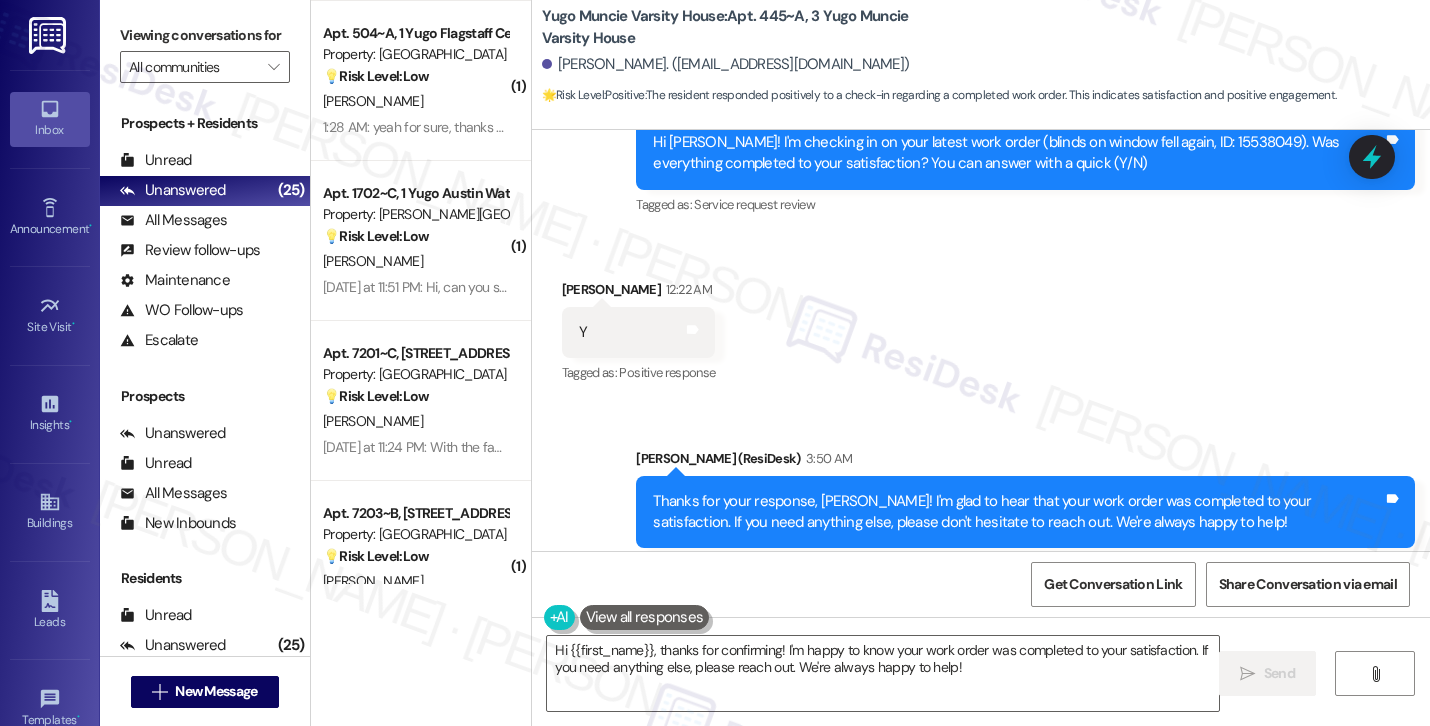 scroll, scrollTop: 3988, scrollLeft: 0, axis: vertical 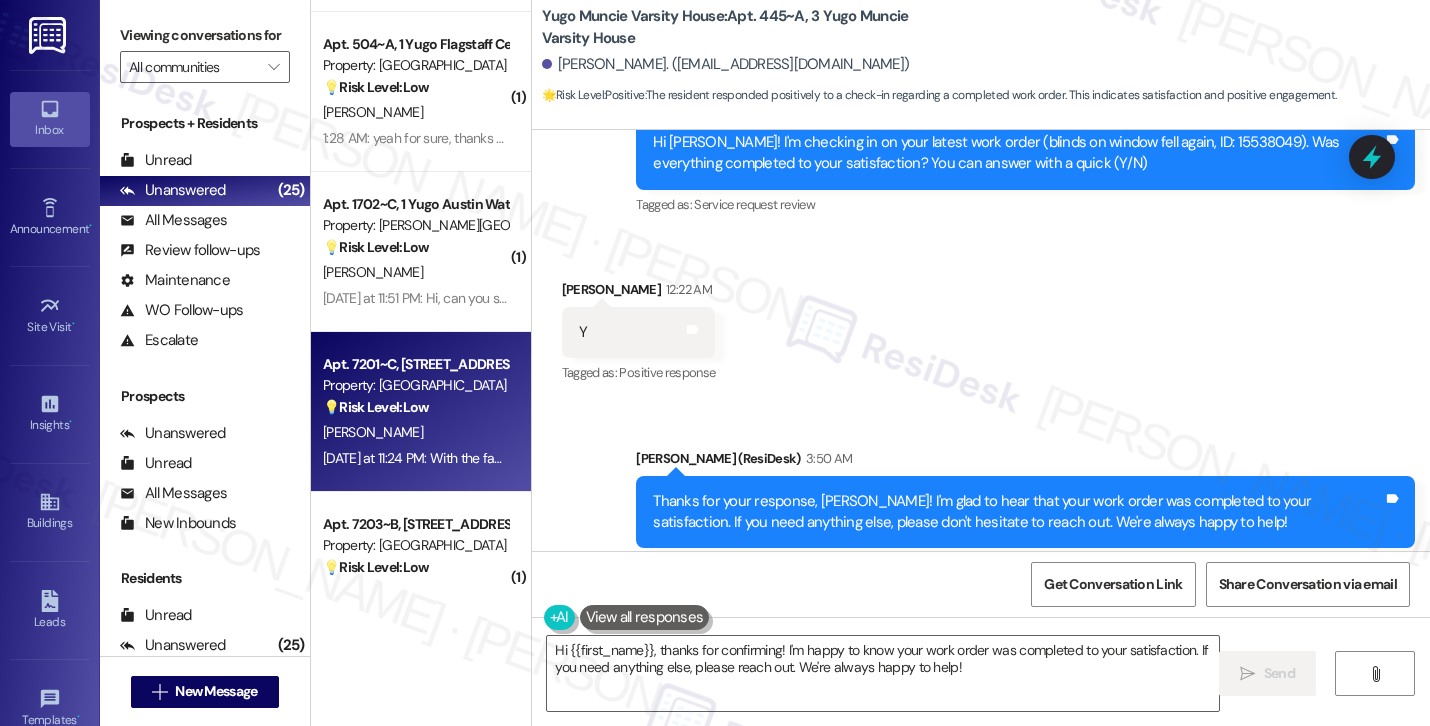 click on "Yesterday at 11:24 PM: With the fast pass can I move in a day early?  Yesterday at 11:24 PM: With the fast pass can I move in a day early?" at bounding box center (507, 458) 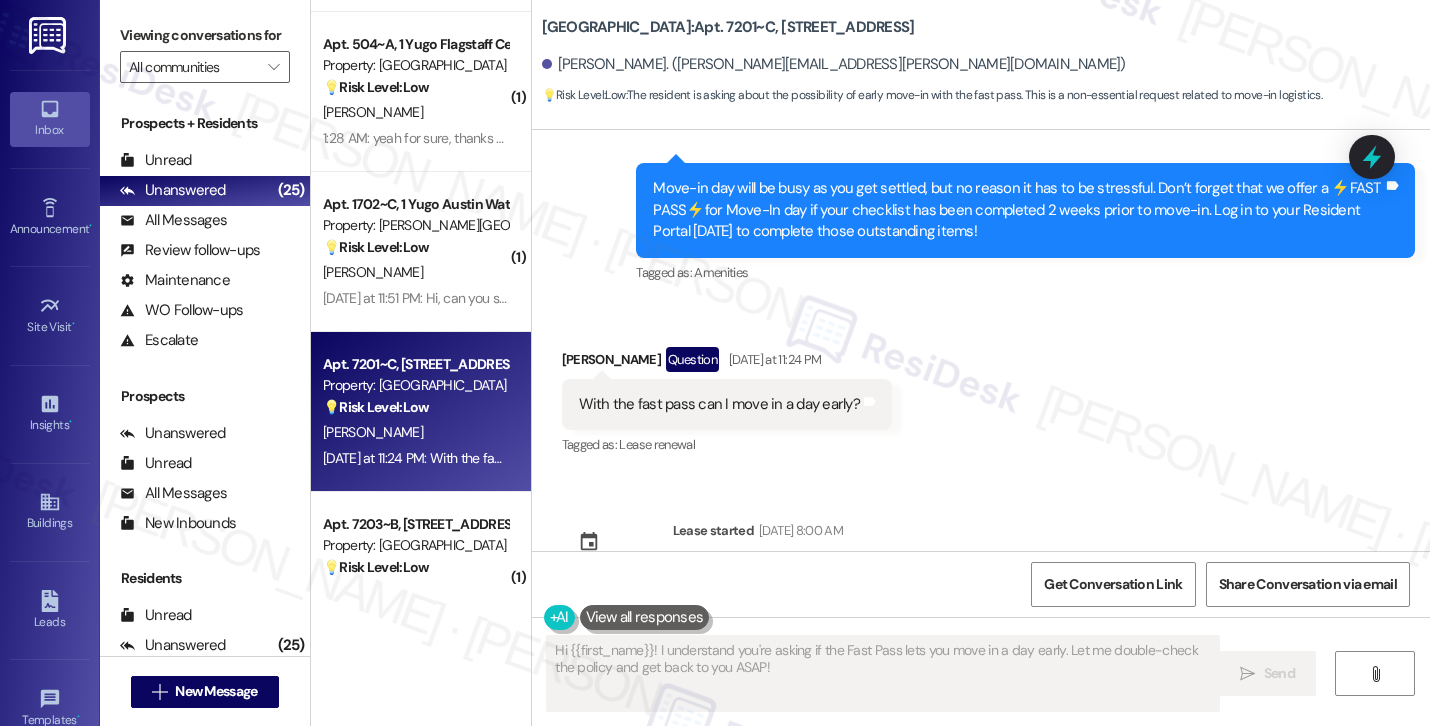scroll, scrollTop: 363, scrollLeft: 0, axis: vertical 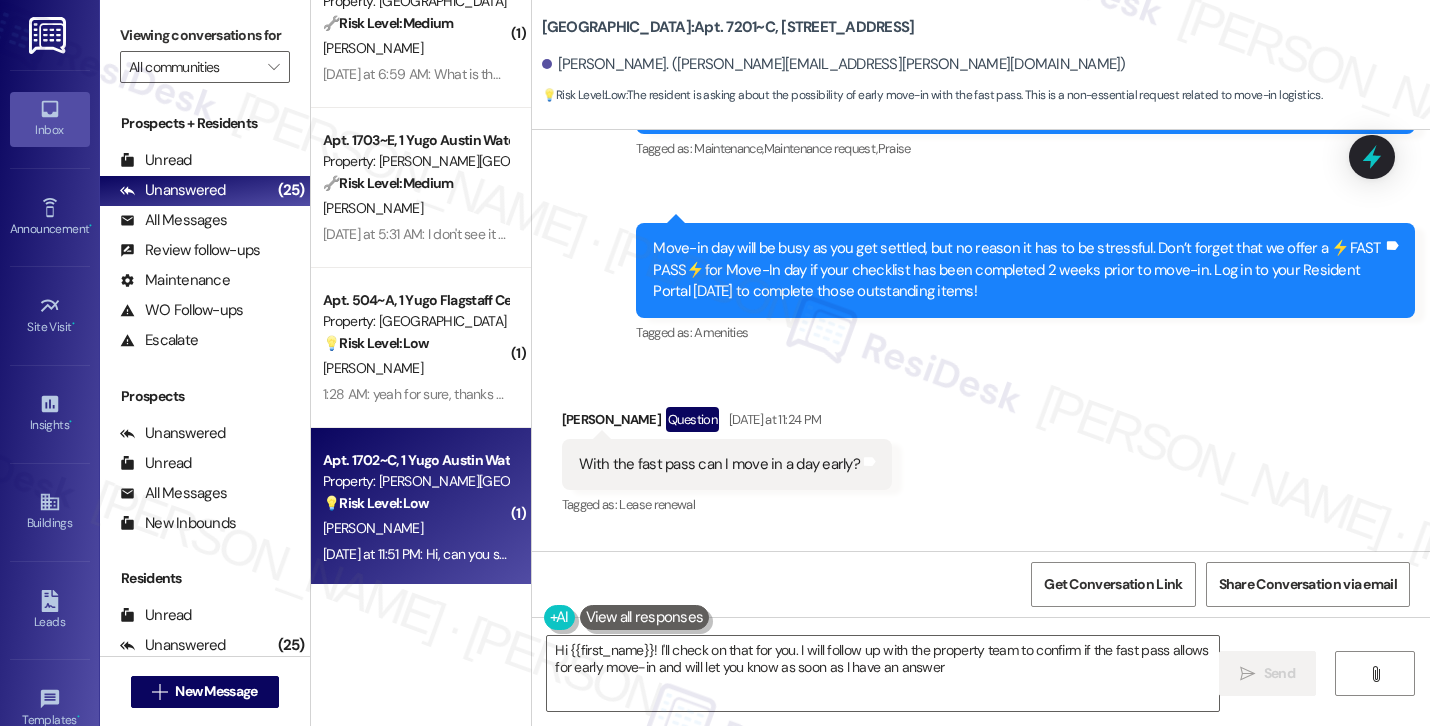 type on "Hi {{first_name}}! I'll check on that for you. I will follow up with the property team to confirm if the fast pass allows for early move-in and will let you know as soon as I have an answer!" 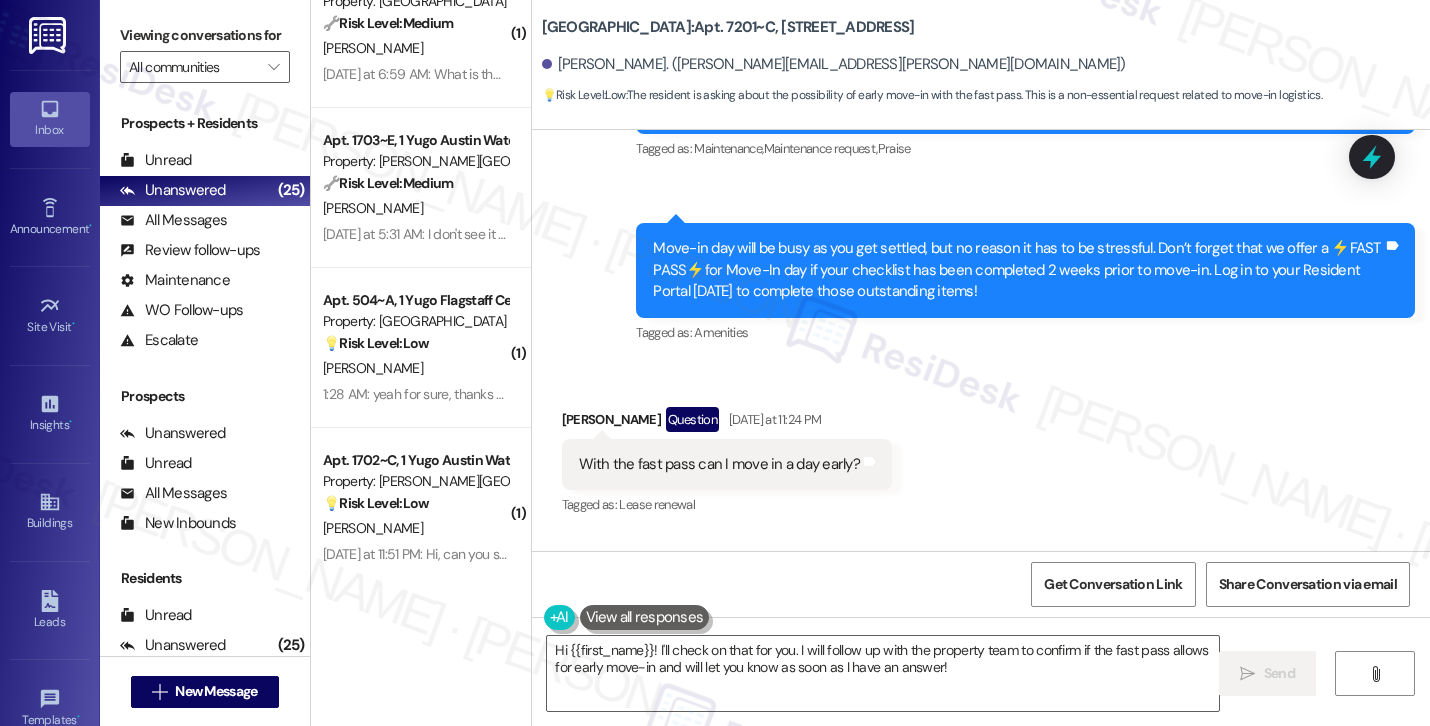 scroll, scrollTop: 3727, scrollLeft: 0, axis: vertical 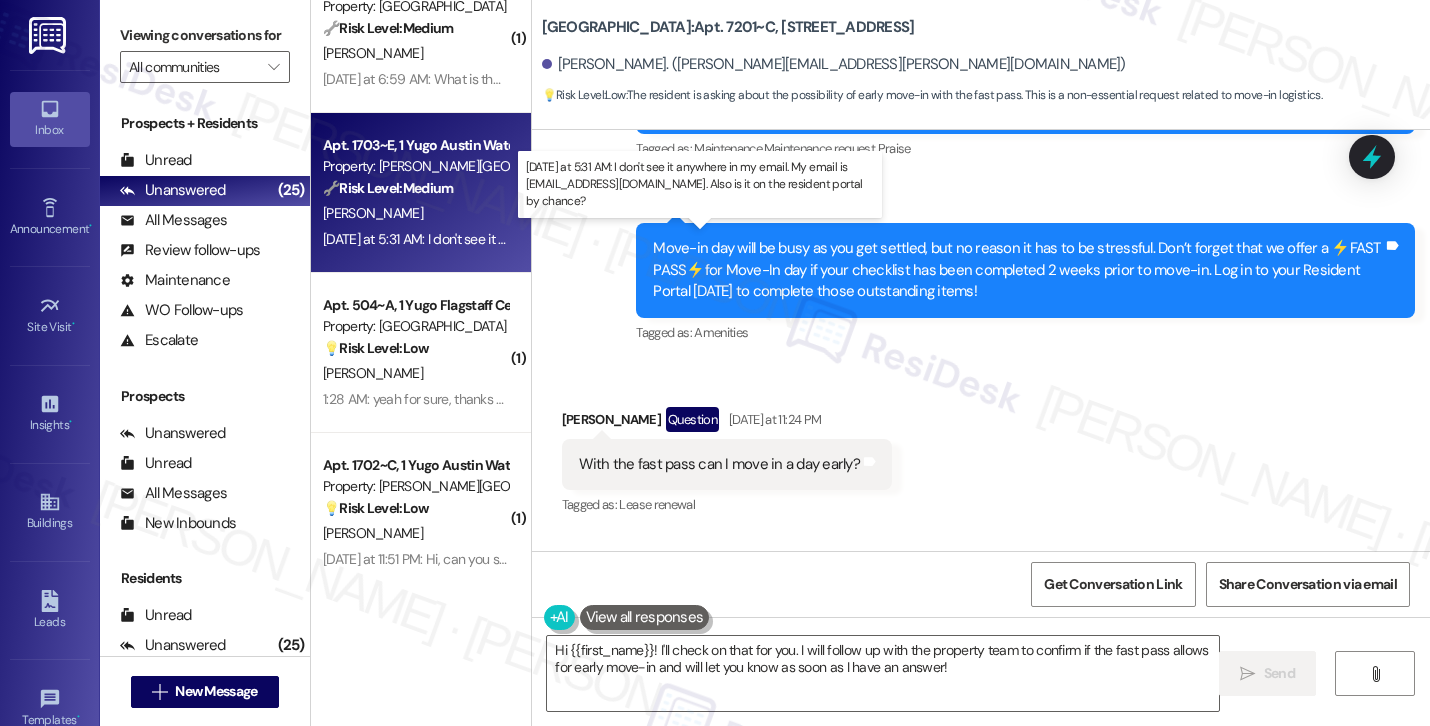 click on "Yesterday at 5:31 AM: I don't see it anywhere in my email. My email is nhwicker@icloud.com. Also is it on the resident portal by chance? Yesterday at 5:31 AM: I don't see it anywhere in my email. My email is nhwicker@icloud.com. Also is it on the resident portal by chance?" at bounding box center [740, 239] 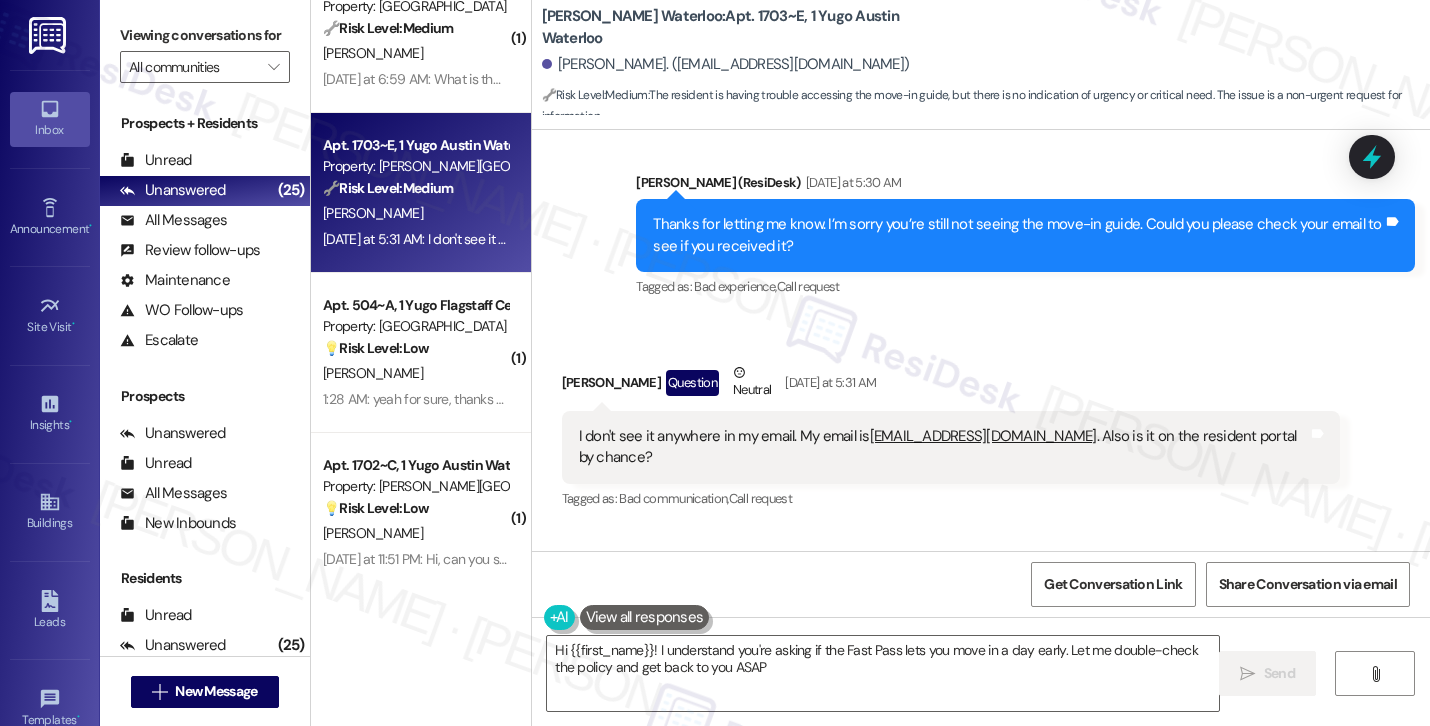 type on "Hi {{first_name}}! I understand you're asking if the Fast Pass lets you move in a day early. Let me double-check the policy and get back to you ASAP!" 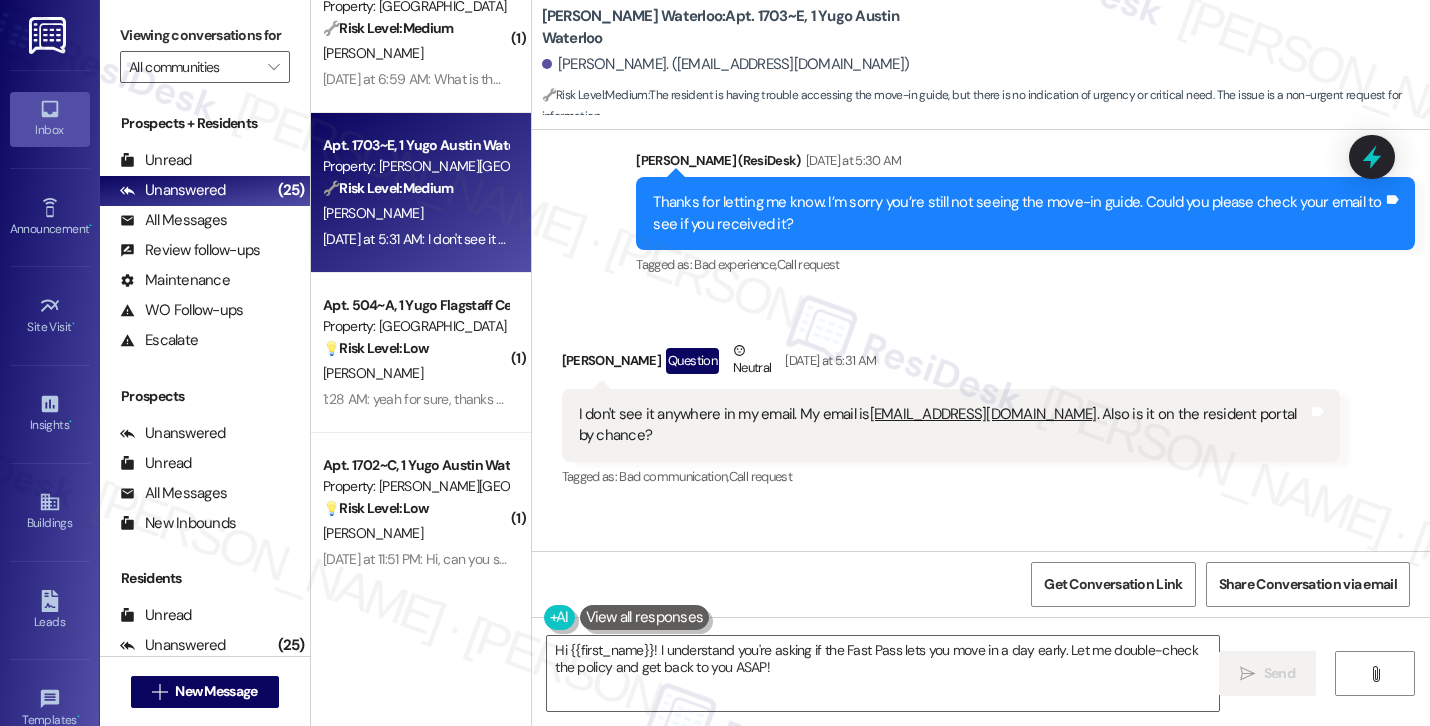 scroll, scrollTop: 1717, scrollLeft: 0, axis: vertical 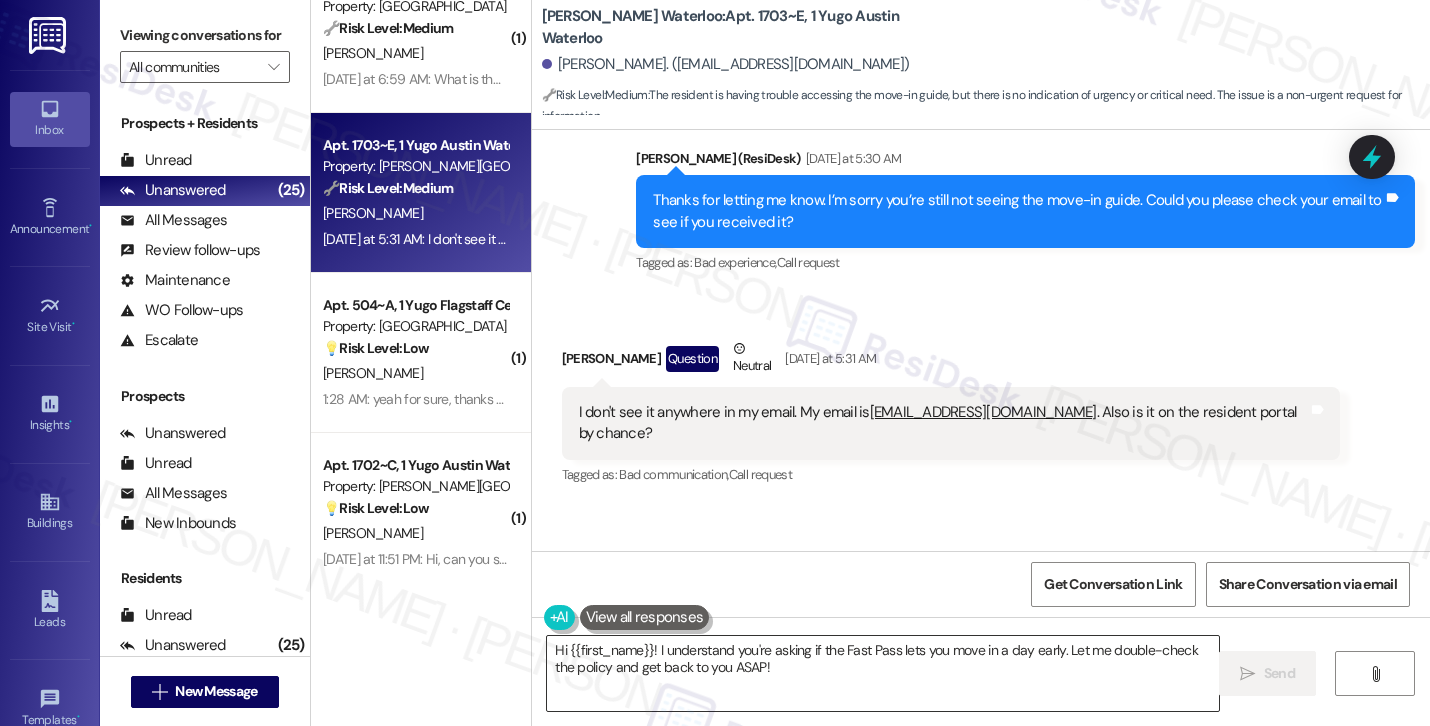 click on "Hi {{first_name}}! I understand you're asking if the Fast Pass lets you move in a day early. Let me double-check the policy and get back to you ASAP!" at bounding box center (883, 673) 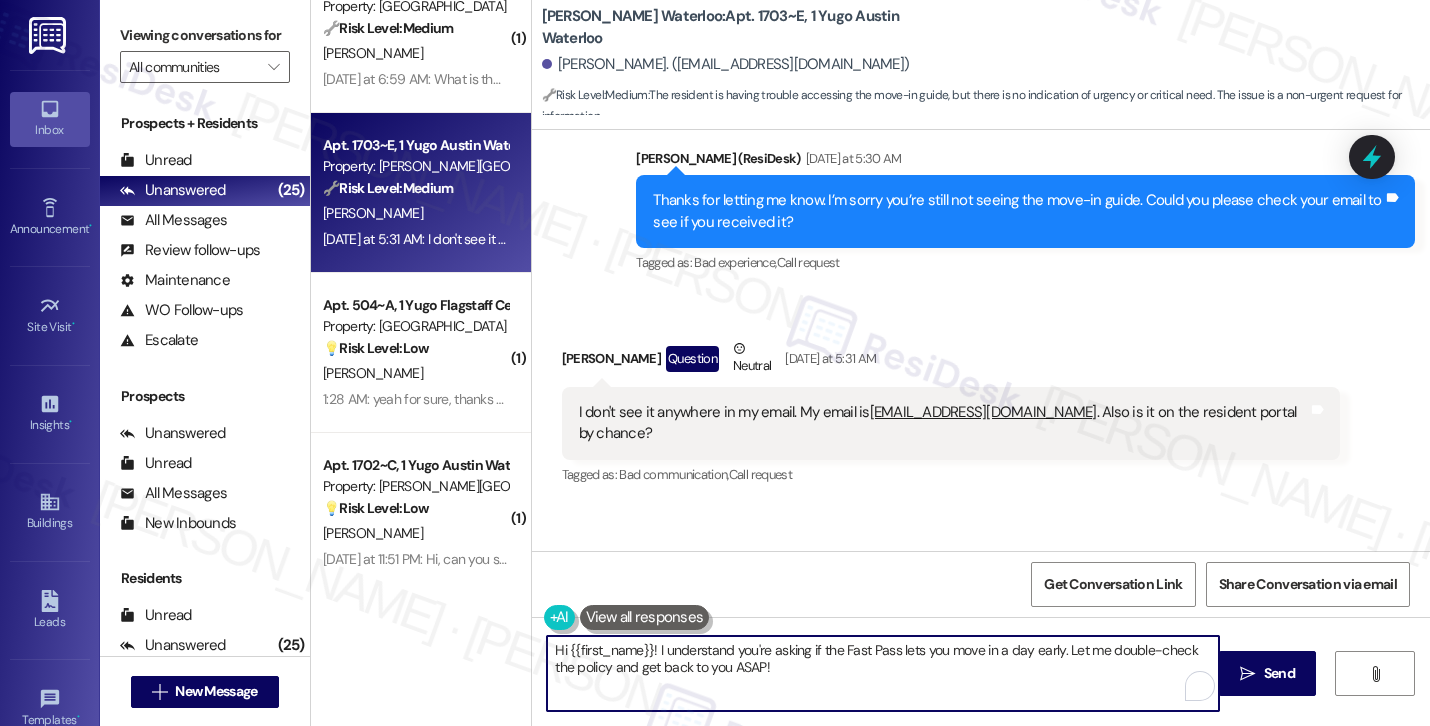 scroll, scrollTop: 1725, scrollLeft: 0, axis: vertical 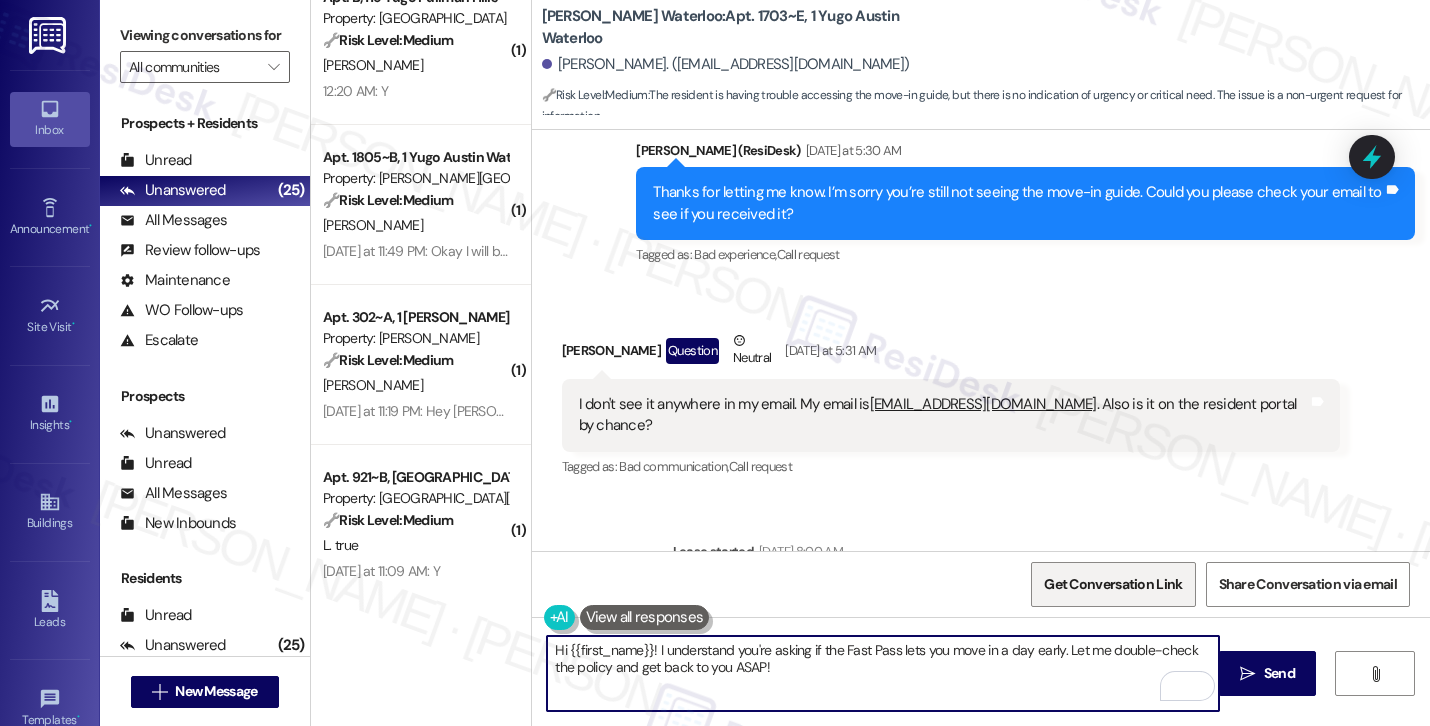 click on "Get Conversation Link" at bounding box center (1113, 584) 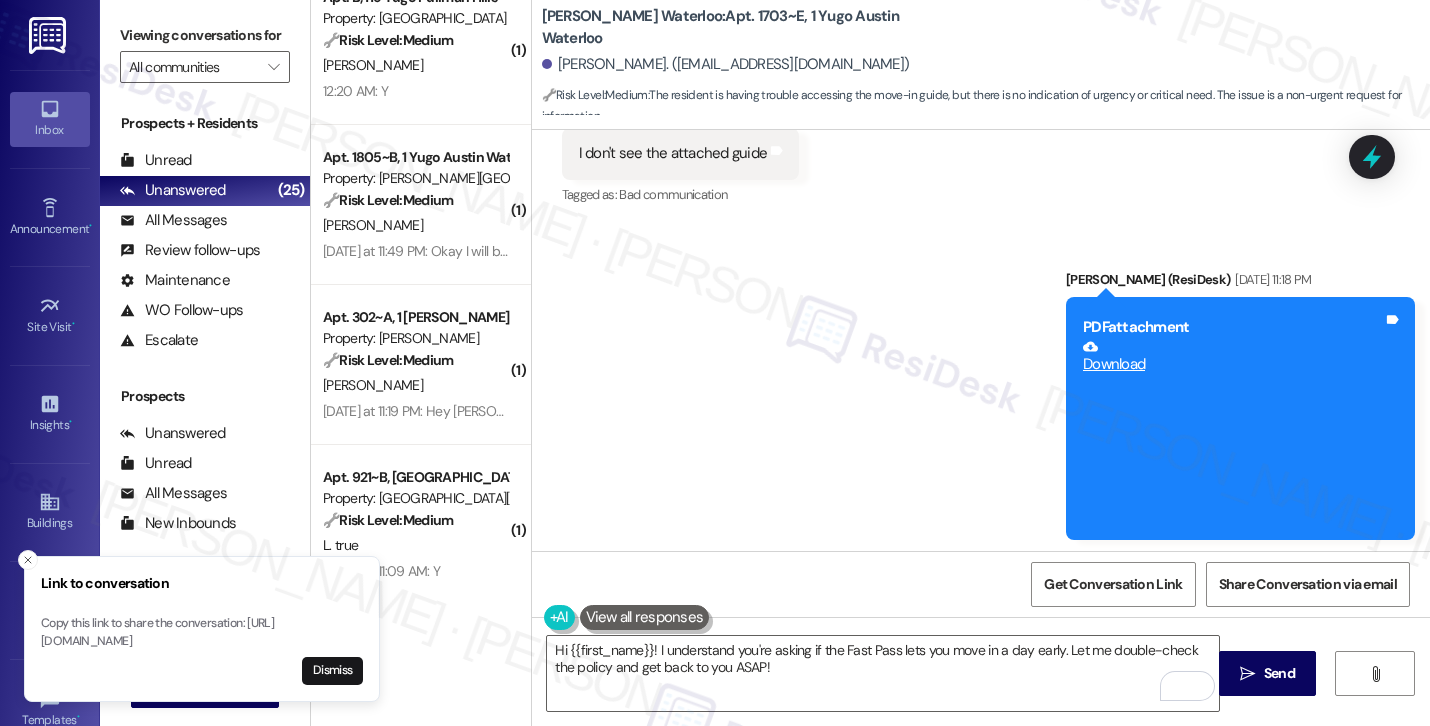 scroll, scrollTop: 944, scrollLeft: 0, axis: vertical 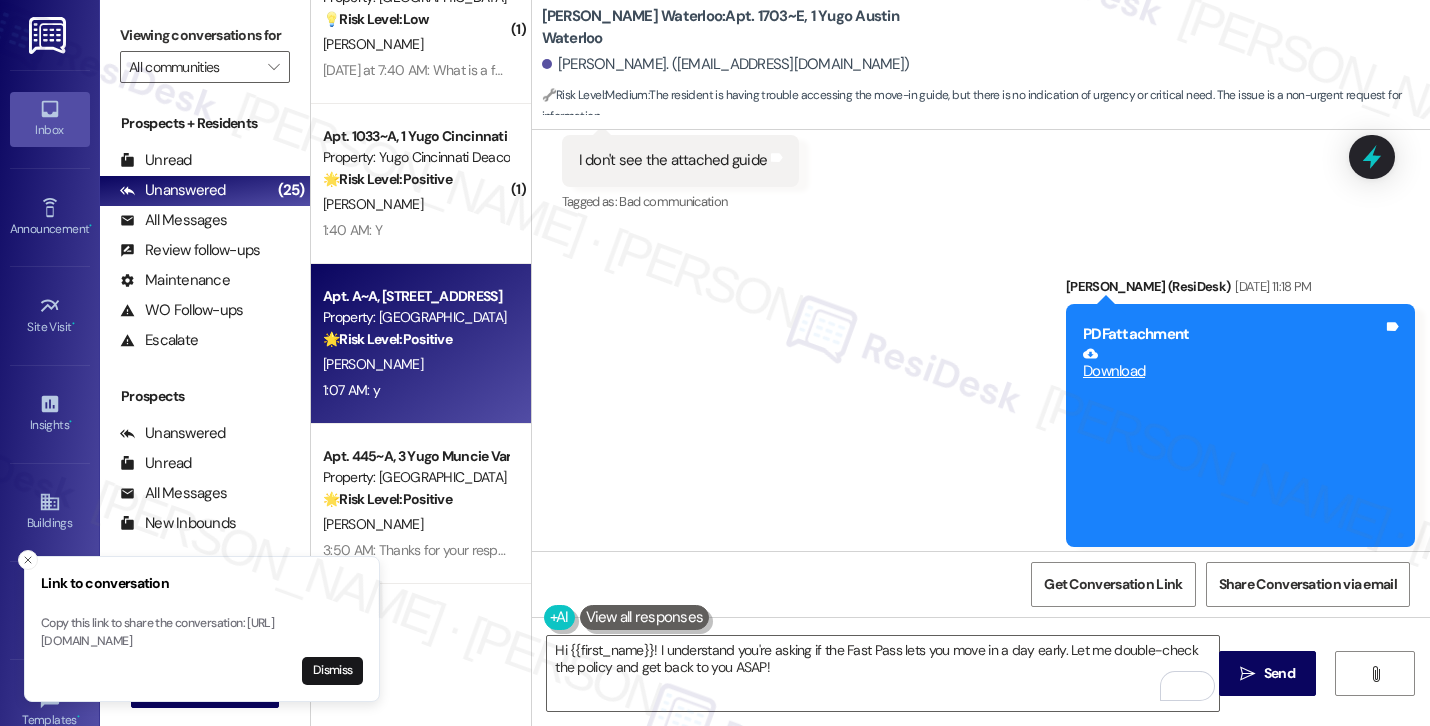 click on "1:07 AM: y 1:07 AM: y" at bounding box center (415, 390) 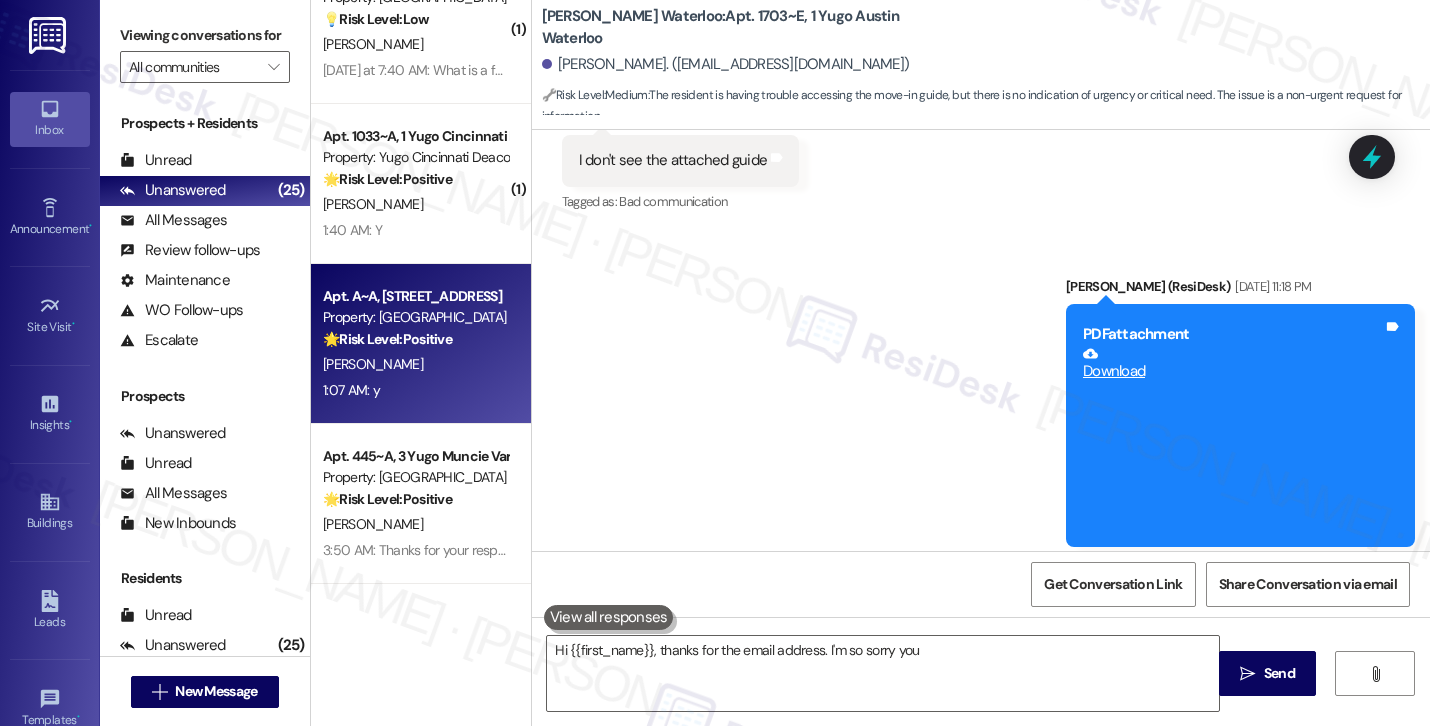 type on "Hi {{first_name}}, thanks for the email address. I'm so sorry you haven't" 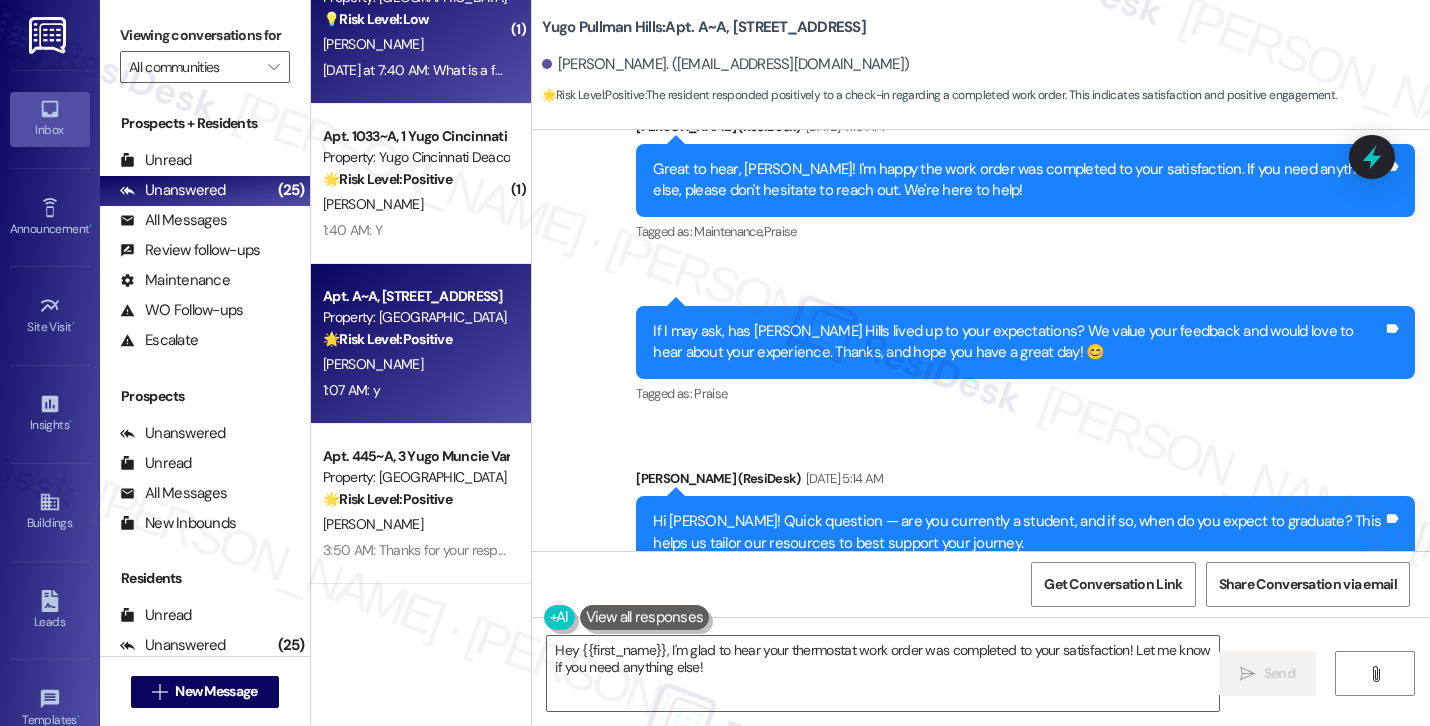 scroll, scrollTop: 3309, scrollLeft: 0, axis: vertical 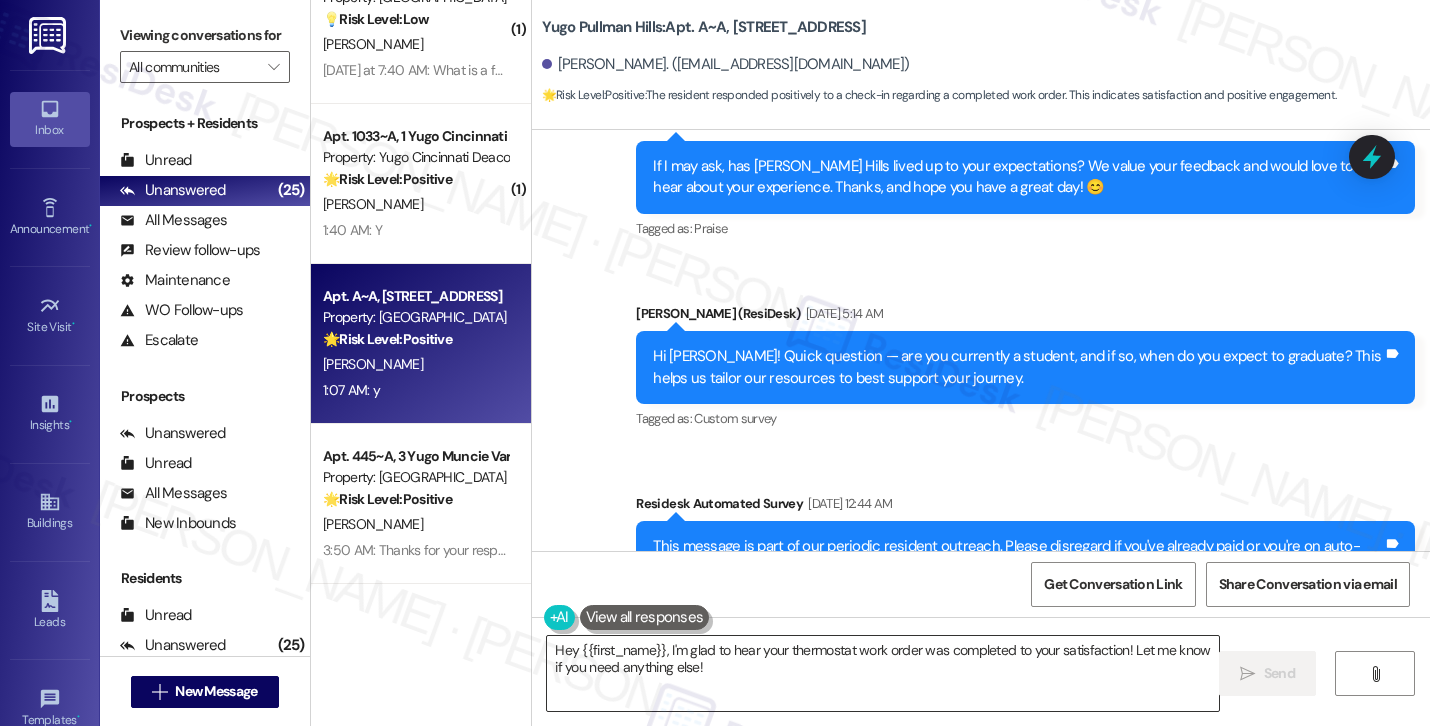 click on "Hey {{first_name}}, I'm glad to hear your thermostat work order was completed to your satisfaction! Let me know if you need anything else!" at bounding box center [883, 673] 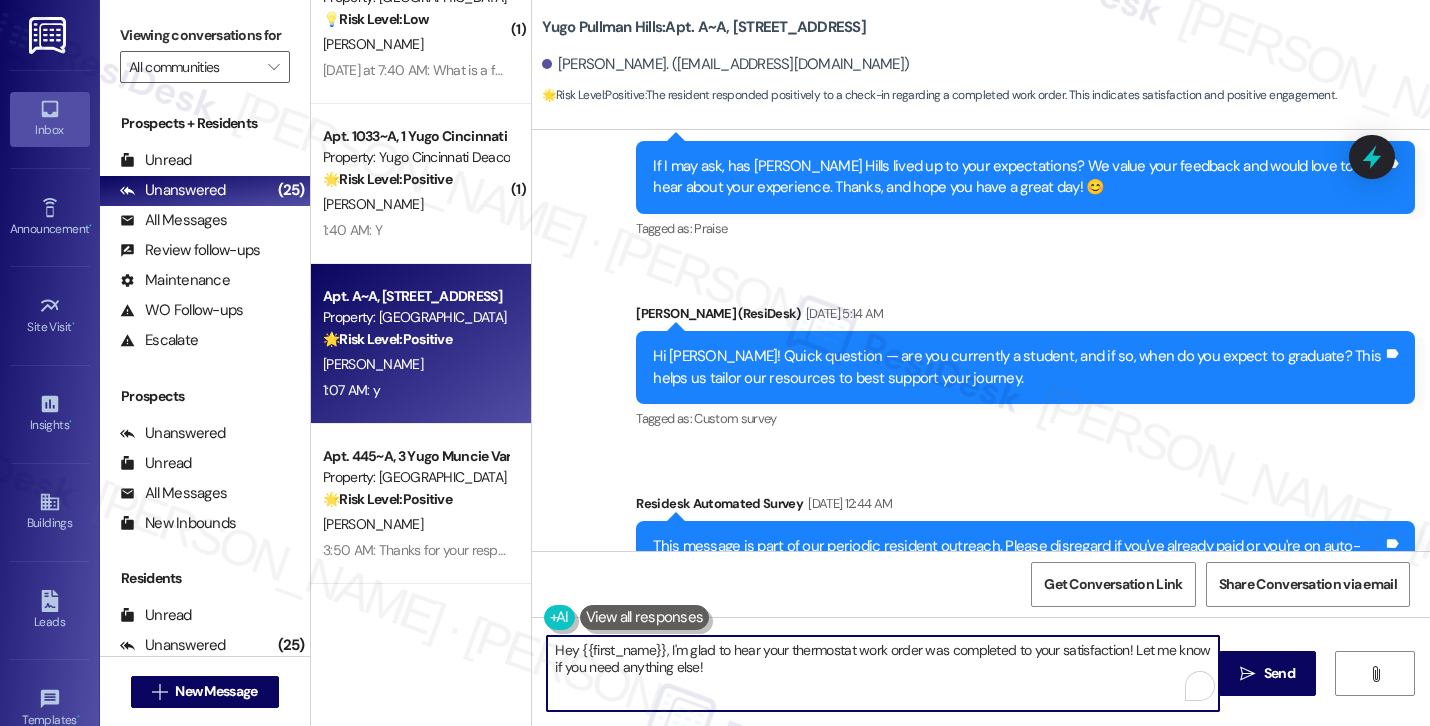 paste on "Thanks for your response, [PERSON_NAME]! Great to hear that your work order was completed to your satisfaction. Could I also take this chance to ask if [PERSON_NAME] has lived up to your expectations?" 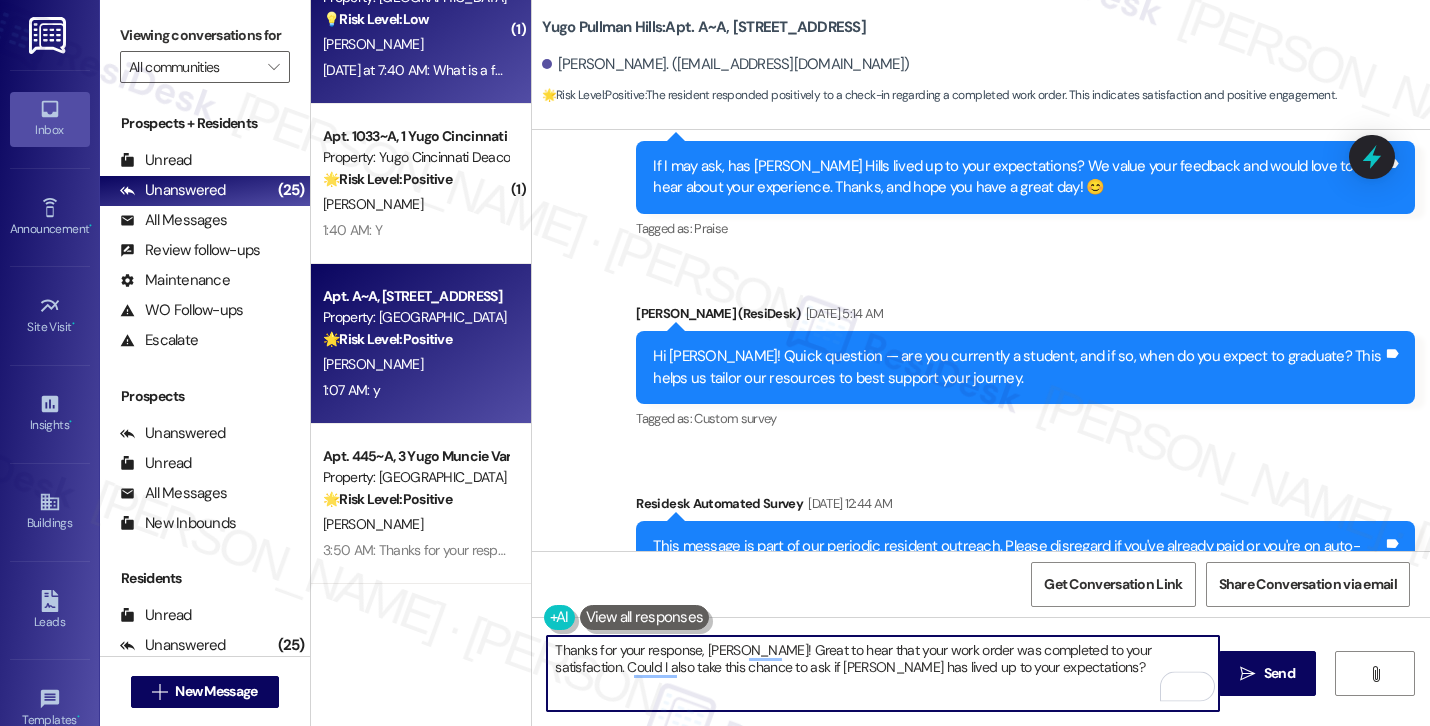 scroll, scrollTop: 3924, scrollLeft: 0, axis: vertical 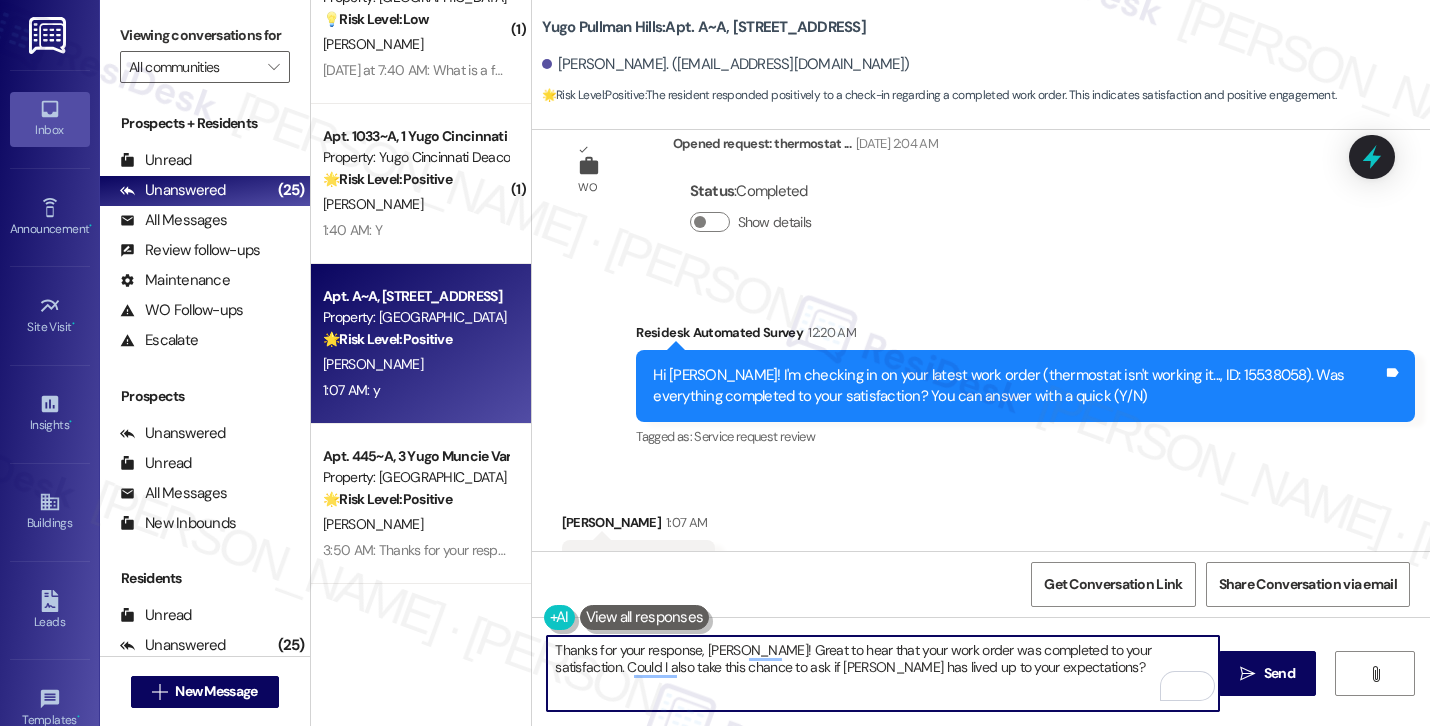 click on "Aja George. (ajageorgee@gmail.com)" at bounding box center [726, 64] 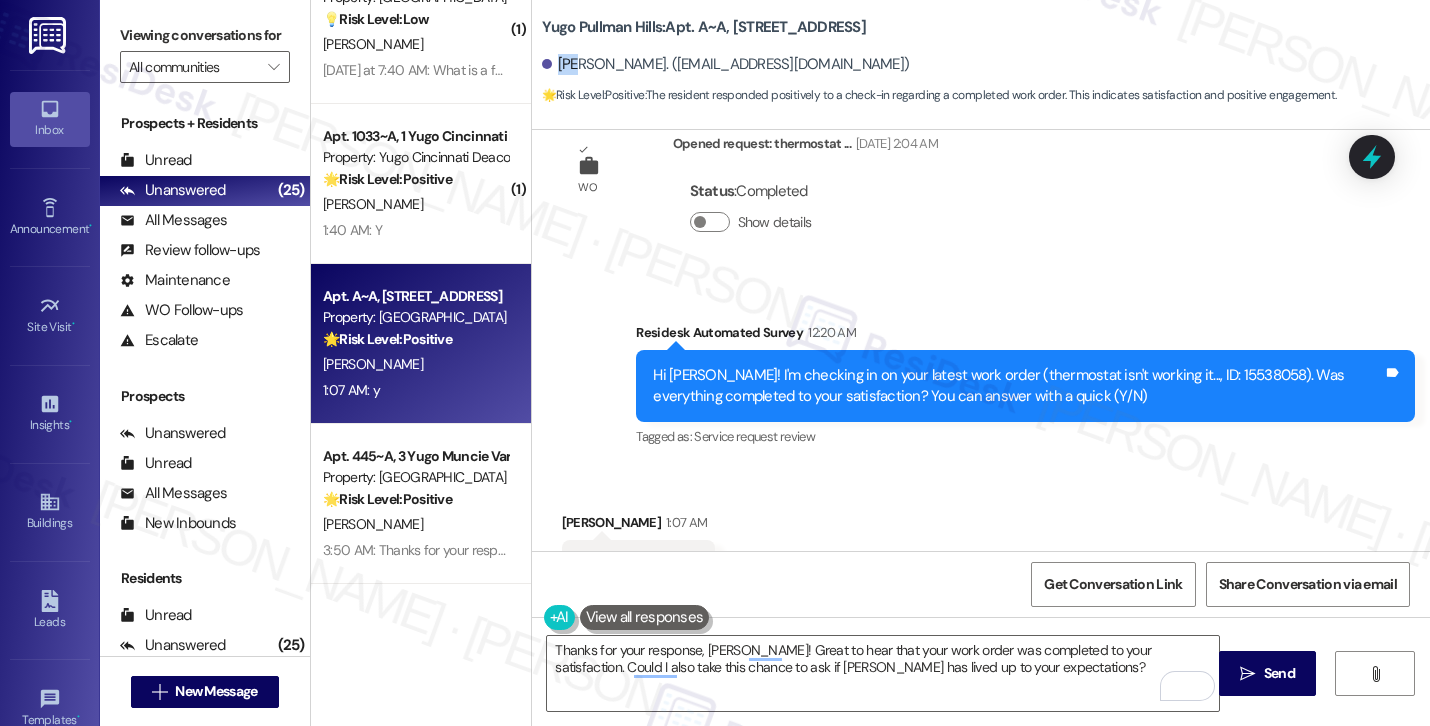 copy on "Aja" 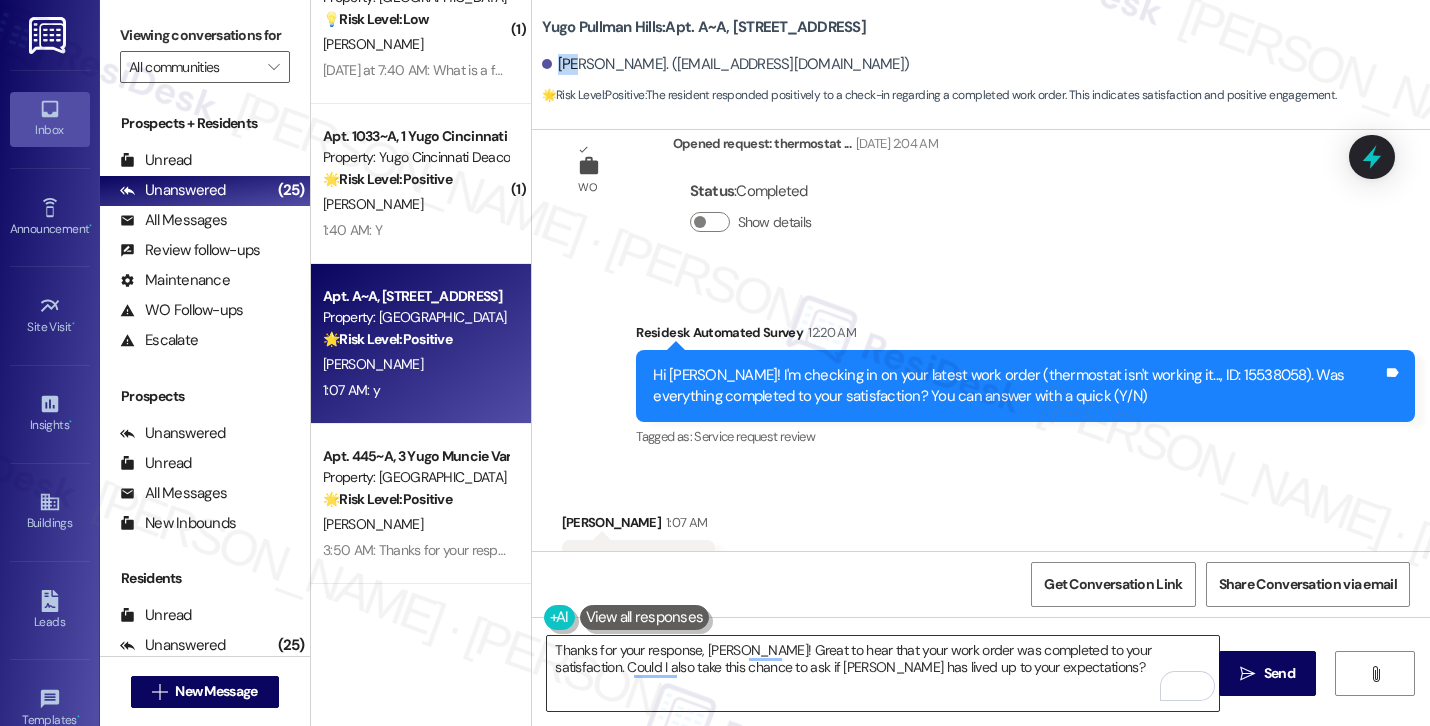 click on "Thanks for your response, [PERSON_NAME]! Great to hear that your work order was completed to your satisfaction. Could I also take this chance to ask if [PERSON_NAME] has lived up to your expectations?" at bounding box center [883, 673] 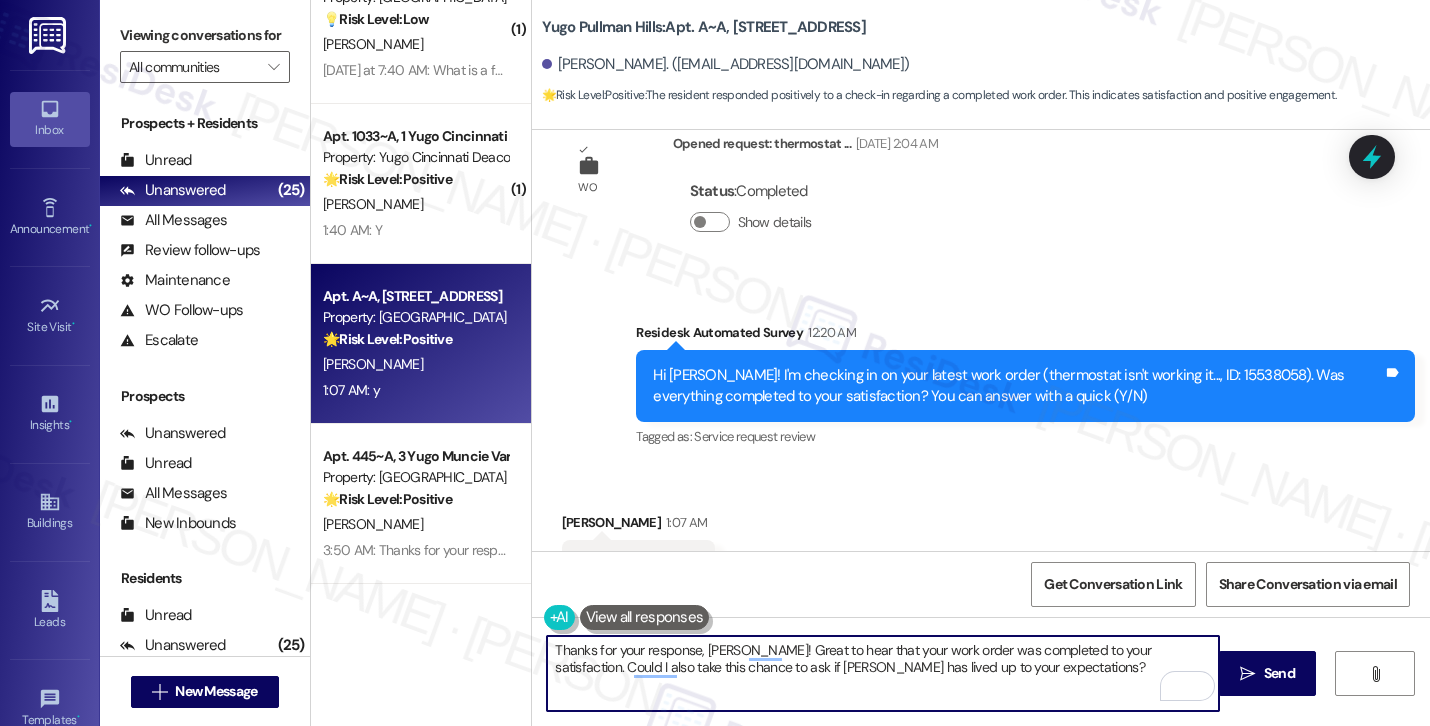 click on "Thanks for your response, [PERSON_NAME]! Great to hear that your work order was completed to your satisfaction. Could I also take this chance to ask if [PERSON_NAME] has lived up to your expectations?" at bounding box center [883, 673] 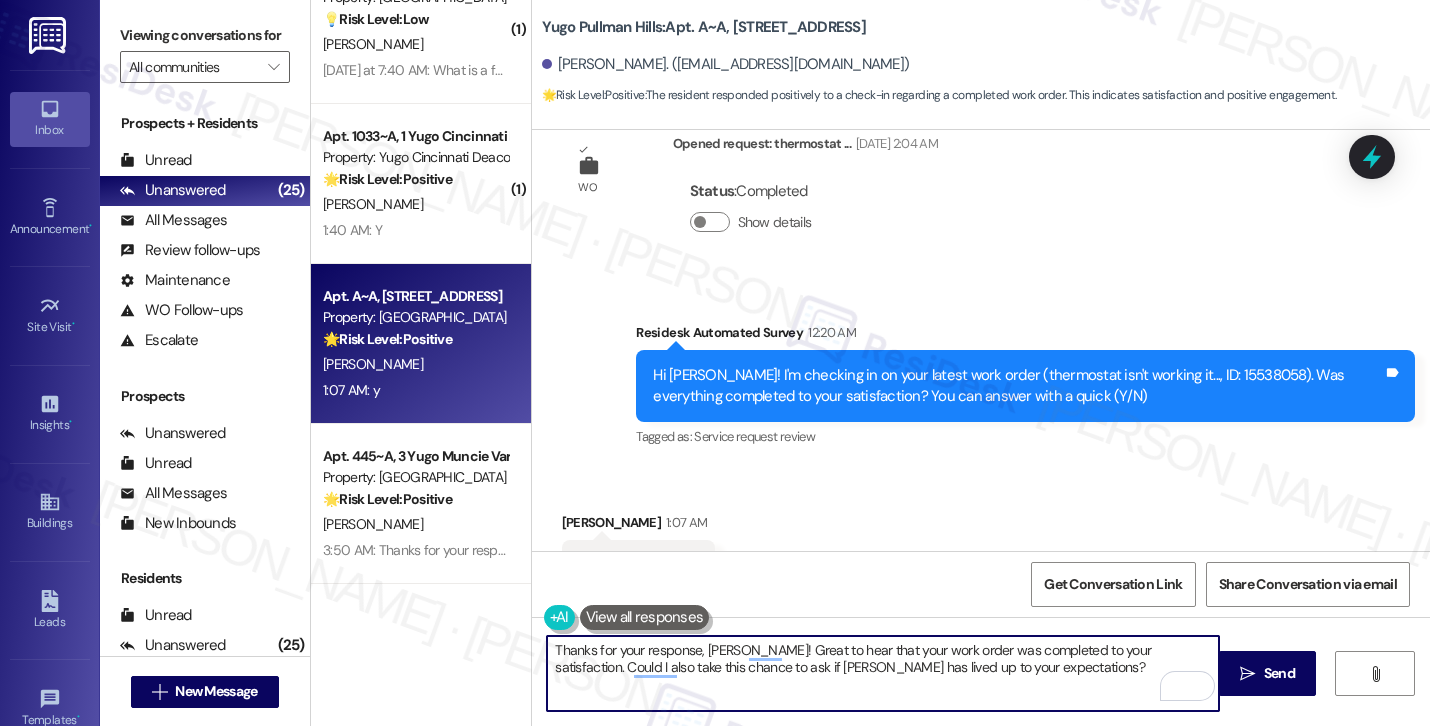 paste on "Aja" 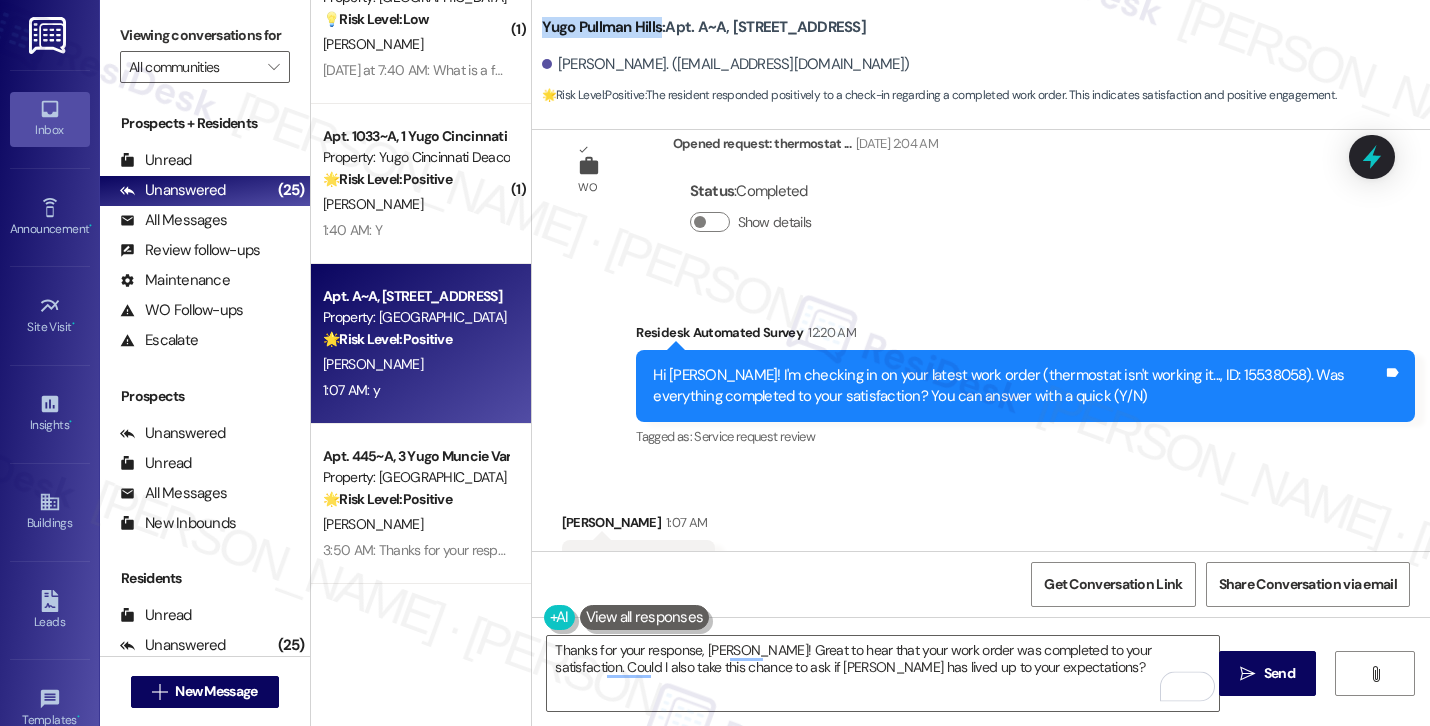 drag, startPoint x: 530, startPoint y: 26, endPoint x: 648, endPoint y: 37, distance: 118.511604 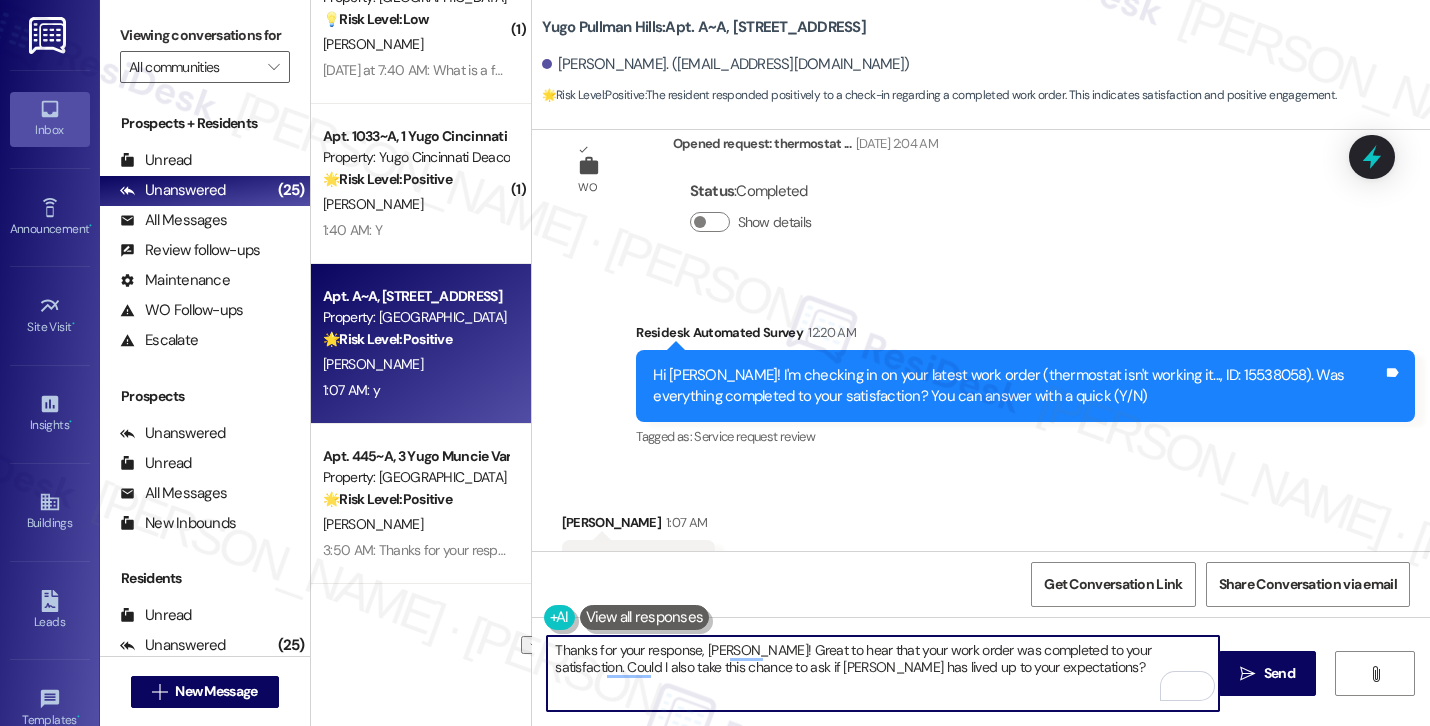 drag, startPoint x: 691, startPoint y: 670, endPoint x: 815, endPoint y: 668, distance: 124.01613 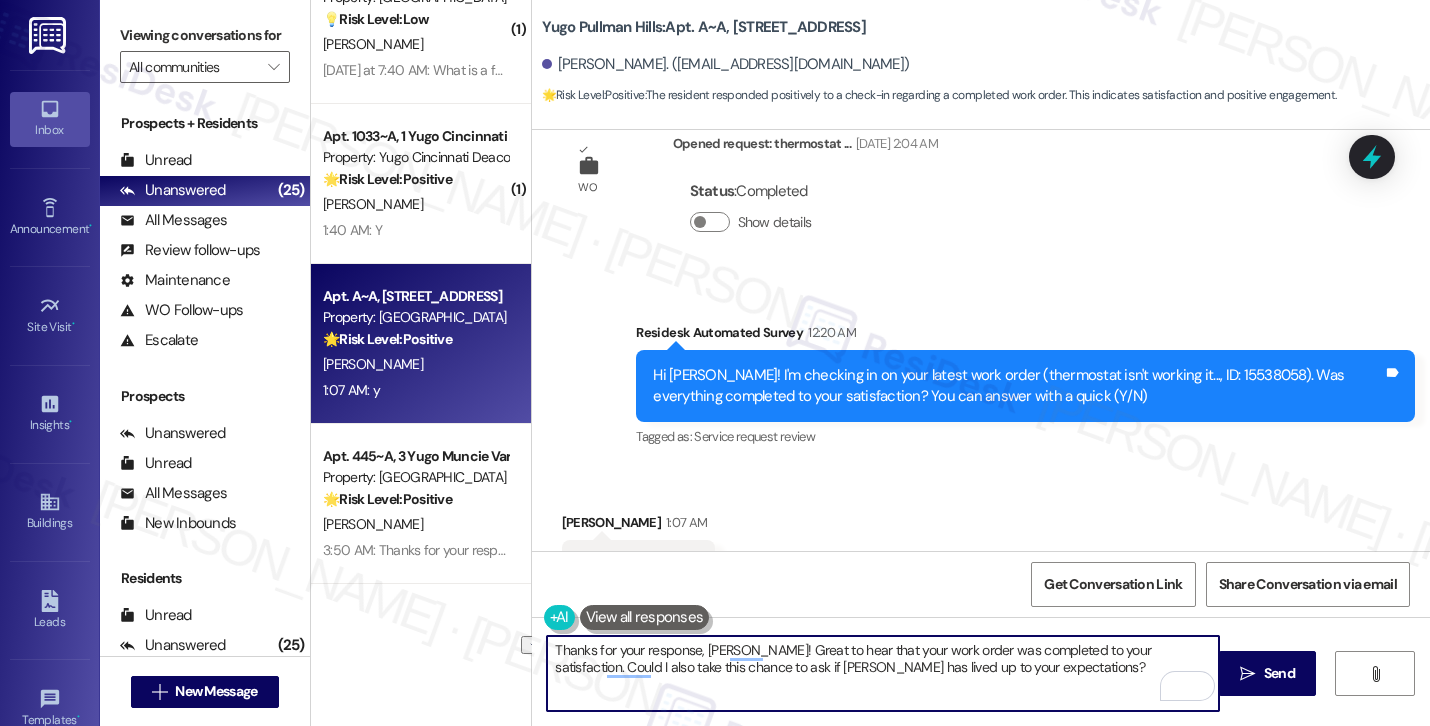click on "Thanks for your response, Aja! Great to hear that your work order was completed to your satisfaction. Could I also take this chance to ask if Yugo Austin Waterloo has lived up to your expectations?" at bounding box center (883, 673) 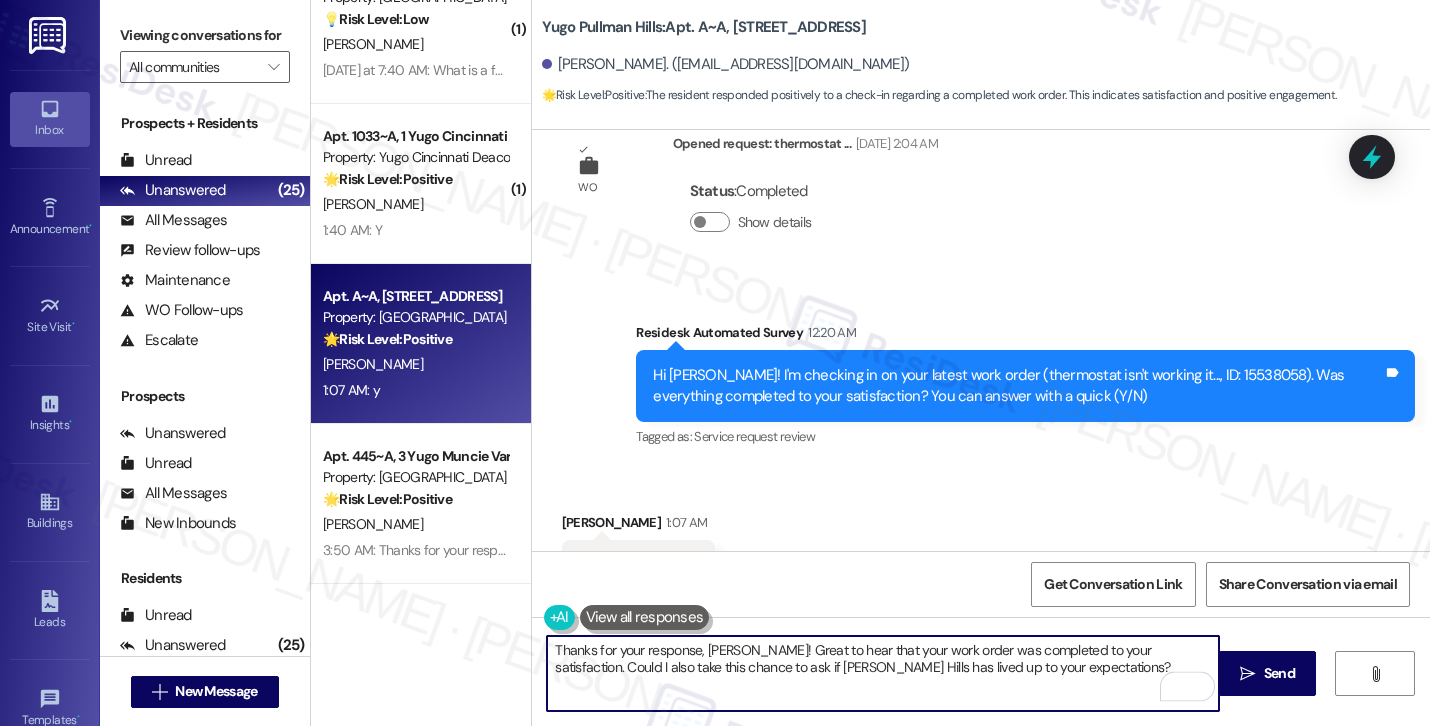 click on "Thanks for your response, Aja! Great to hear that your work order was completed to your satisfaction. Could I also take this chance to ask if Yugo Pullman Hills has lived up to your expectations?" at bounding box center [883, 673] 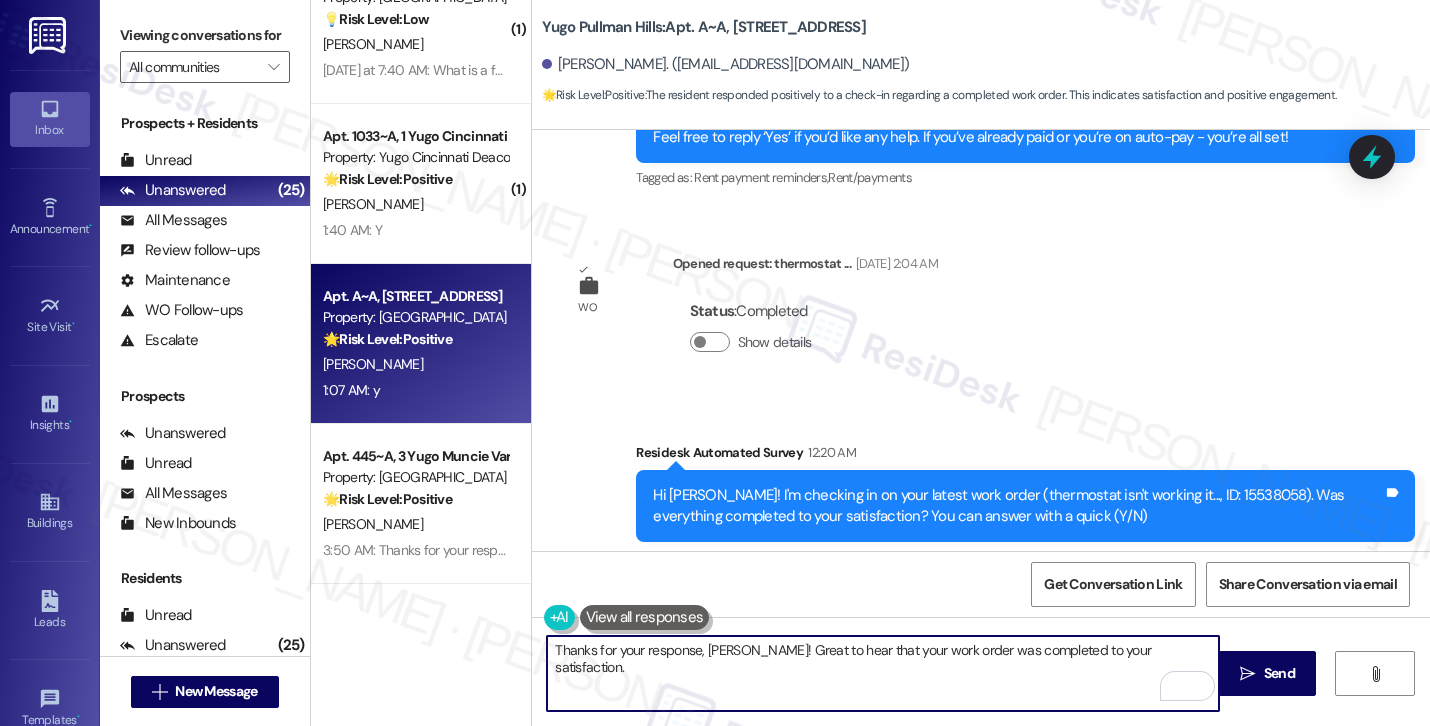 scroll, scrollTop: 3924, scrollLeft: 0, axis: vertical 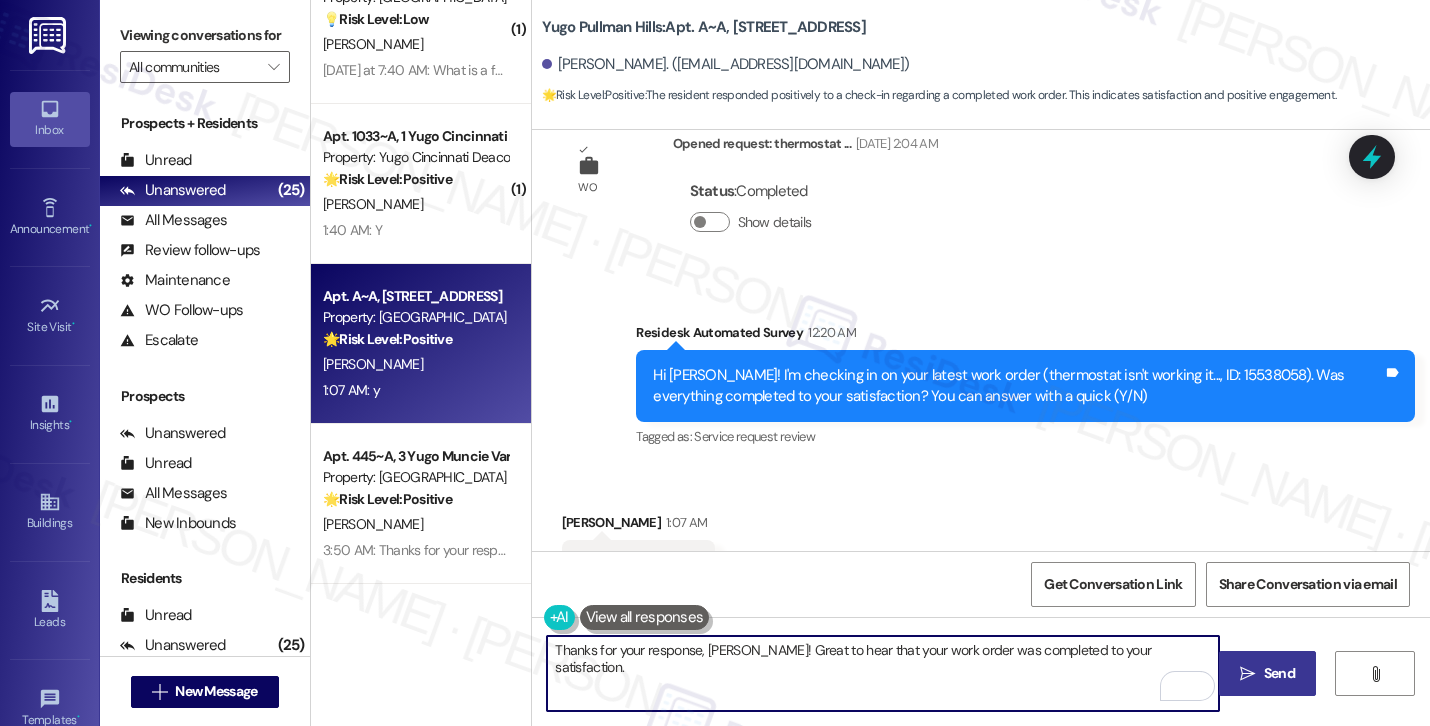 type on "Thanks for your response, Aja! Great to hear that your work order was completed to your satisfaction." 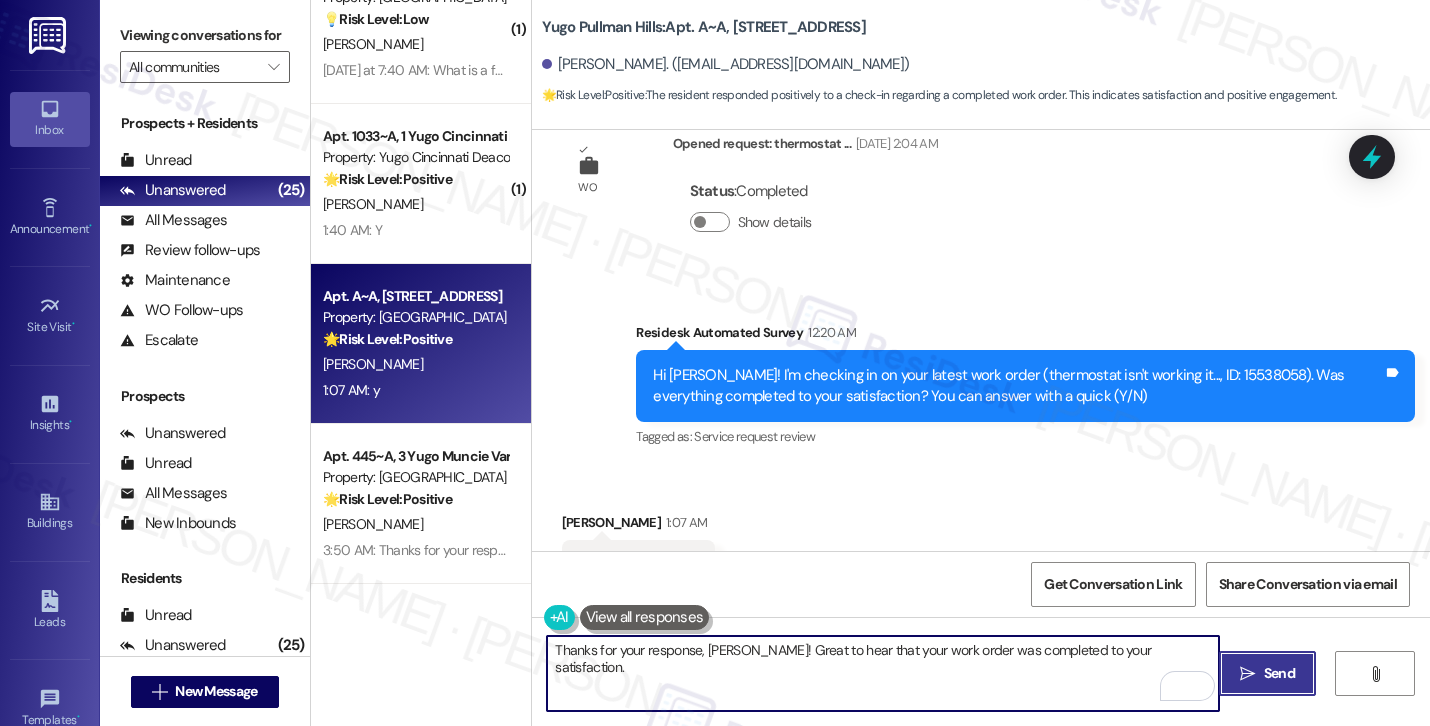 click on "Send" at bounding box center (1279, 673) 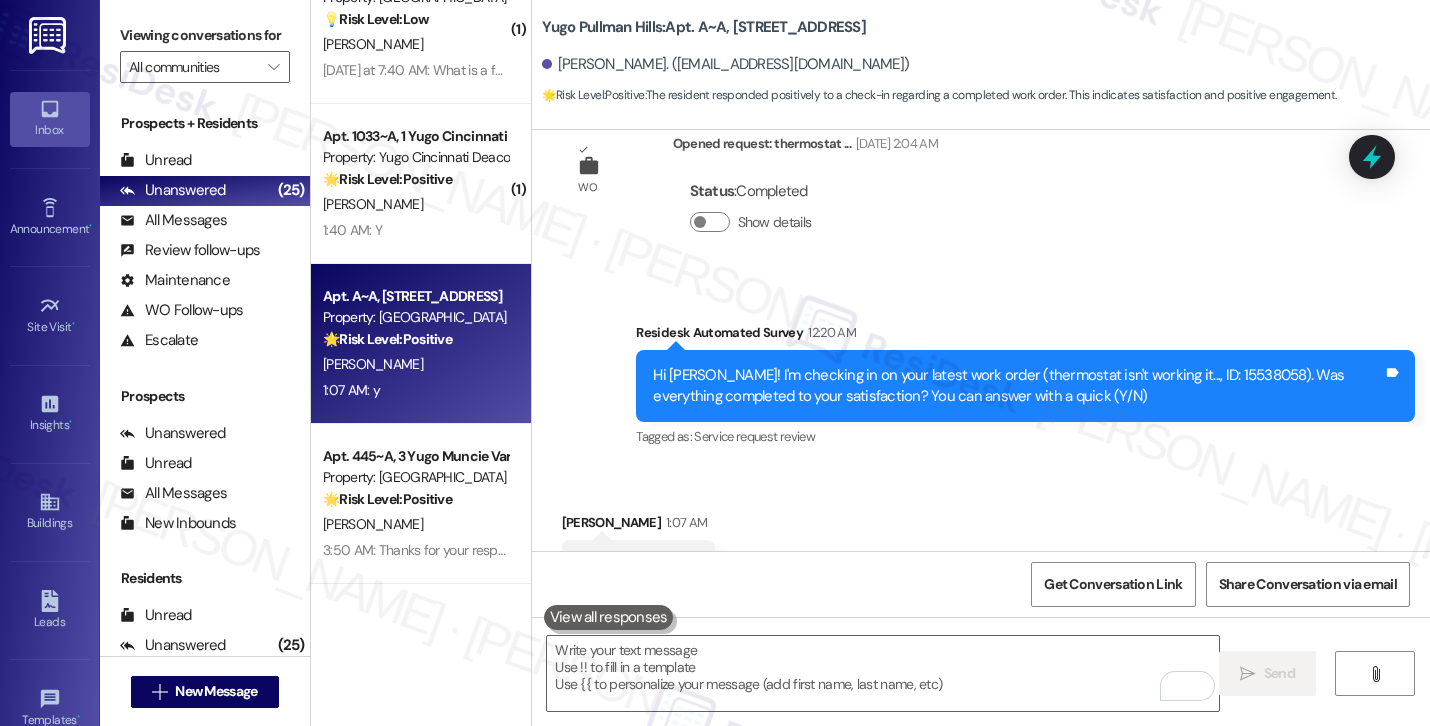 scroll, scrollTop: 3923, scrollLeft: 0, axis: vertical 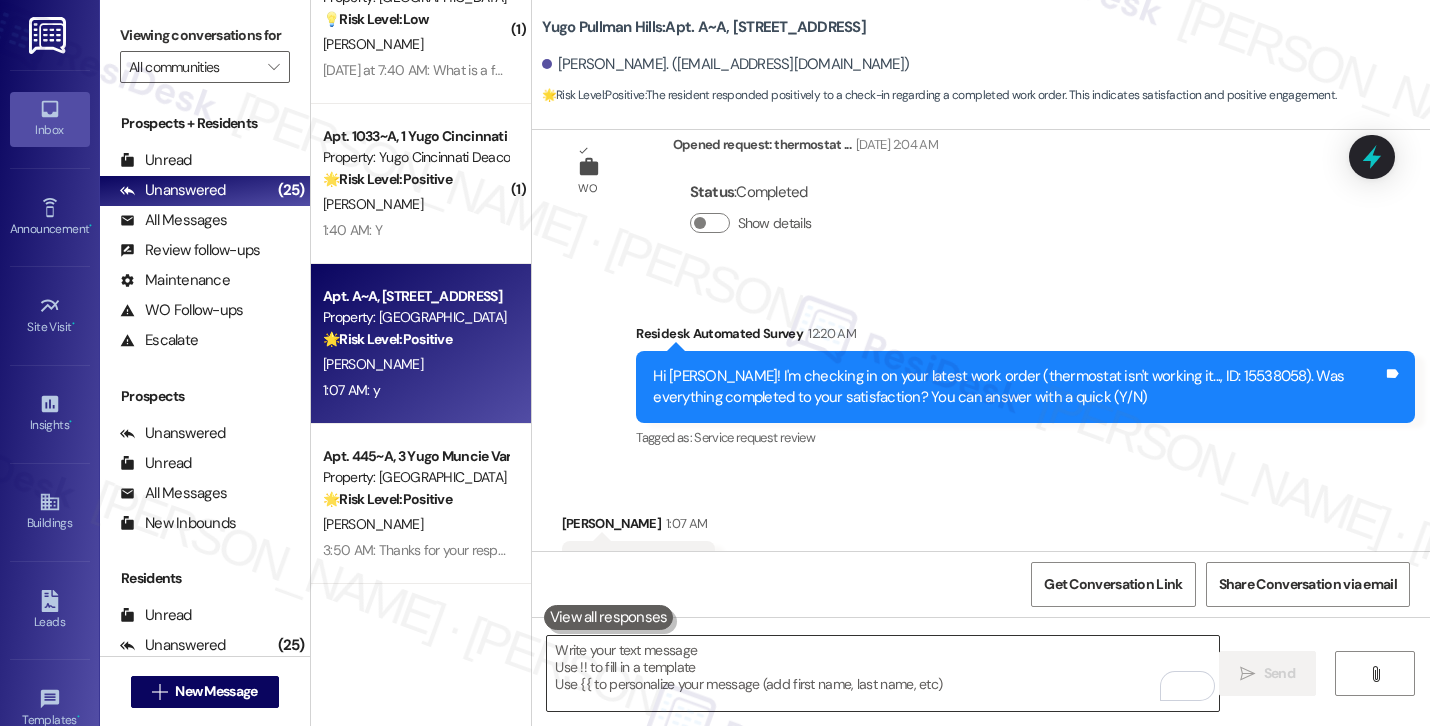 click at bounding box center (883, 673) 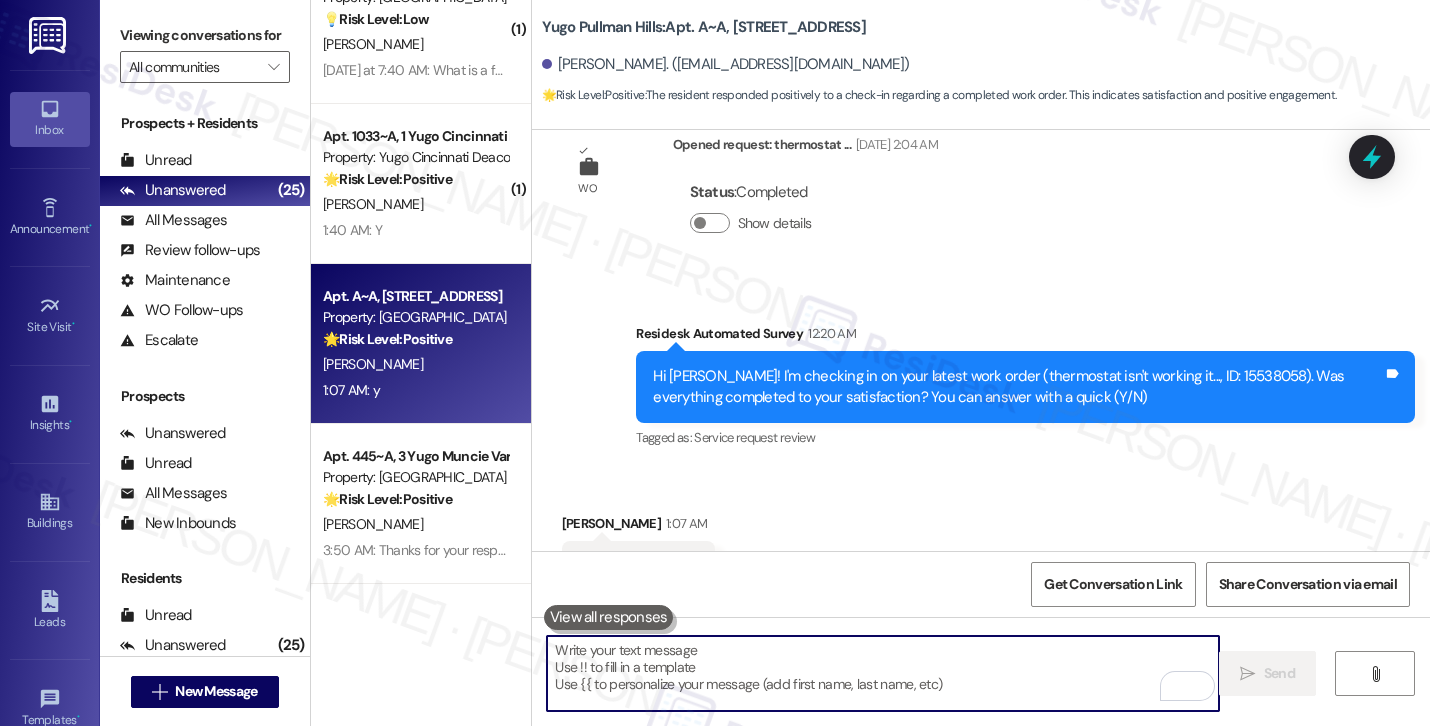 paste on "Could I also take this chance to ask if Yugo Pullman Hills has lived up to your expectations?" 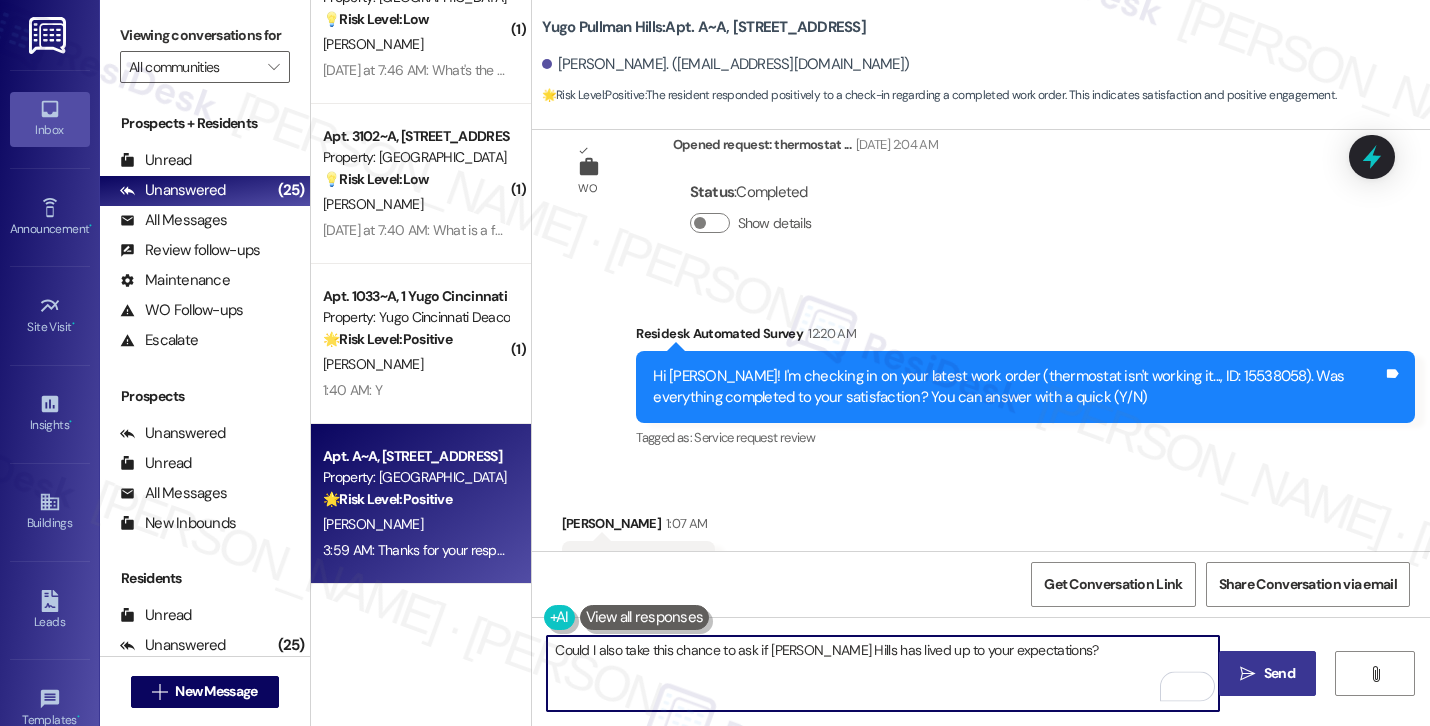 scroll, scrollTop: 4856, scrollLeft: 0, axis: vertical 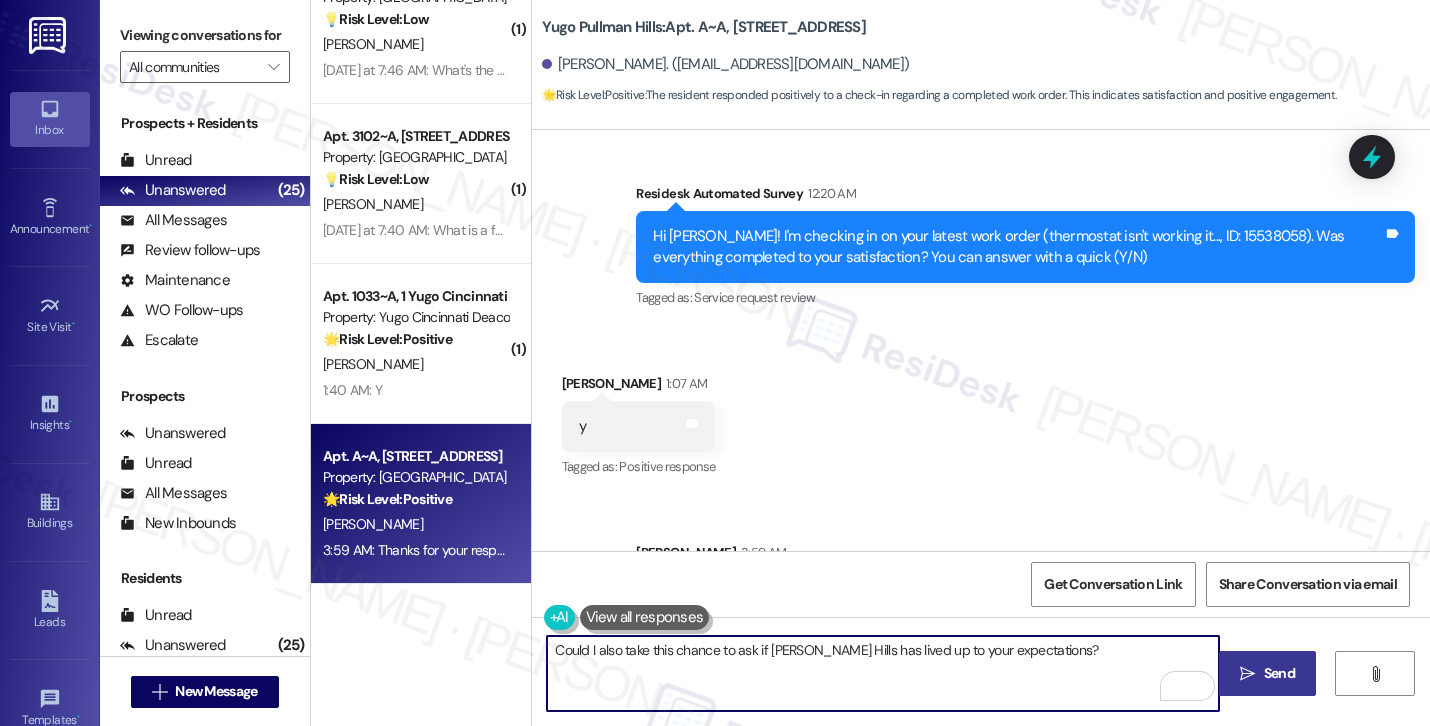 type on "Could I also take this chance to ask if Yugo Pullman Hills has lived up to your expectations?" 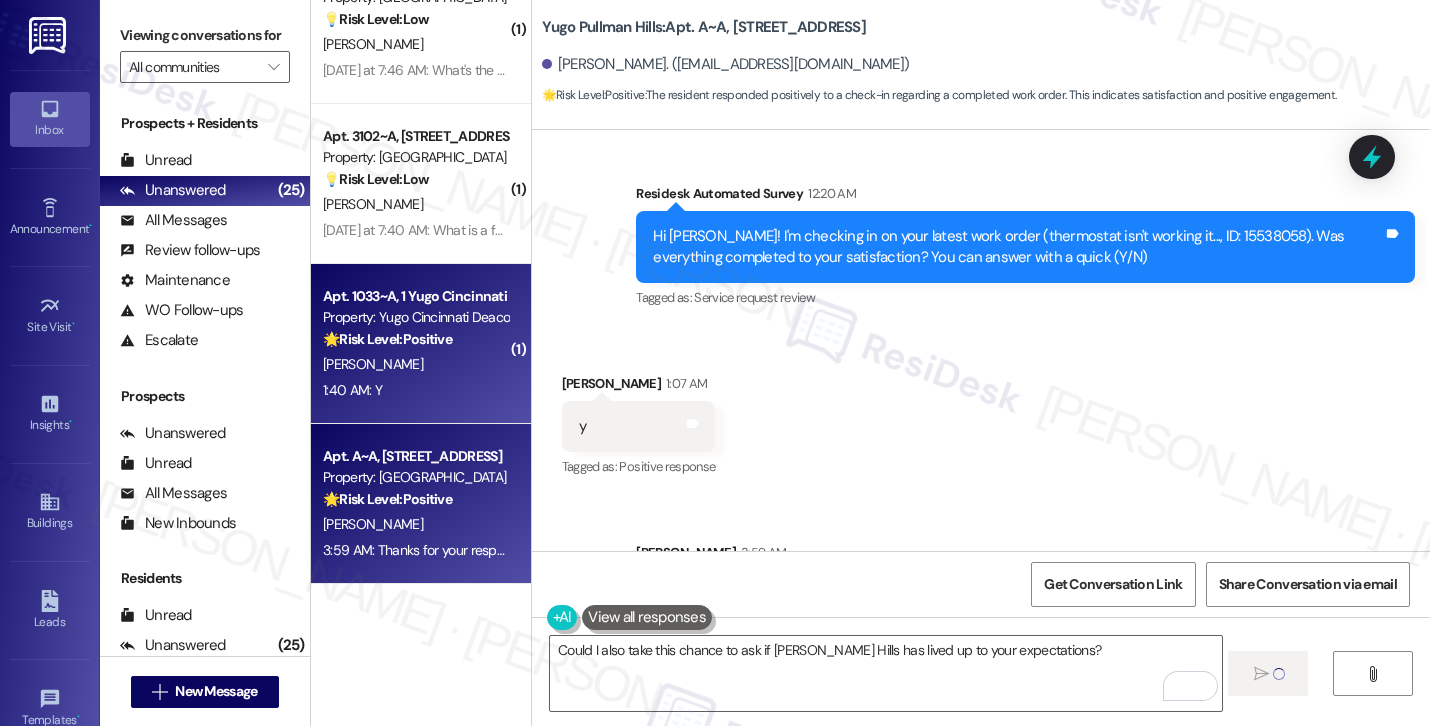 type 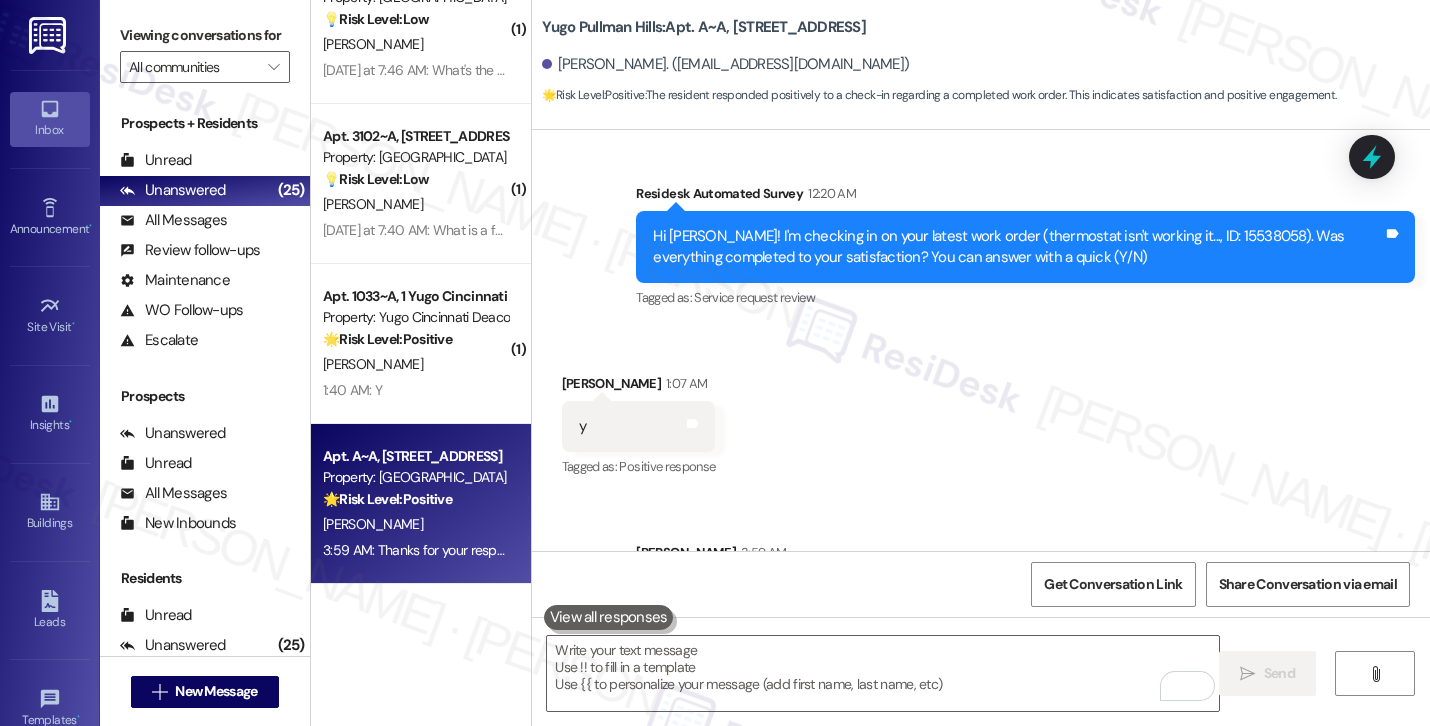 scroll, scrollTop: 3923, scrollLeft: 0, axis: vertical 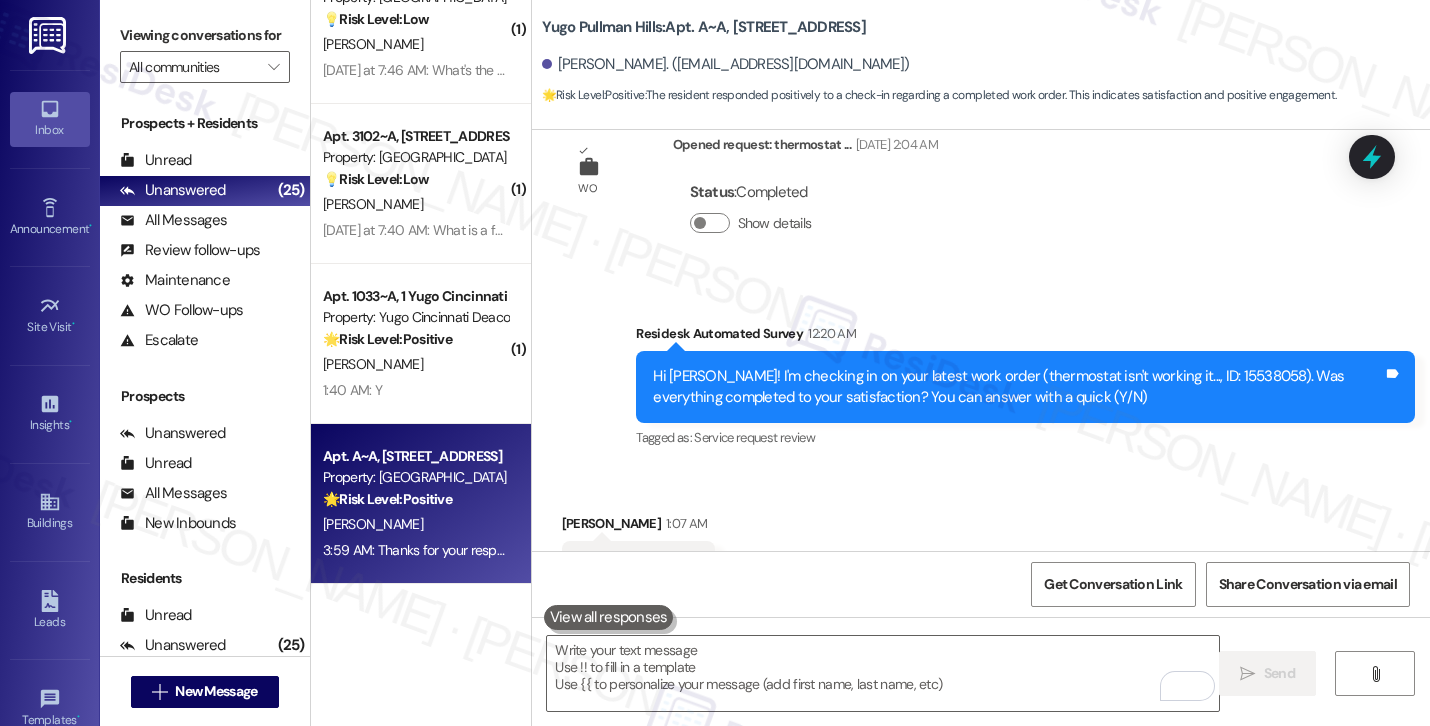 click on "Property: Yugo Cincinnati Deacon" at bounding box center (415, 317) 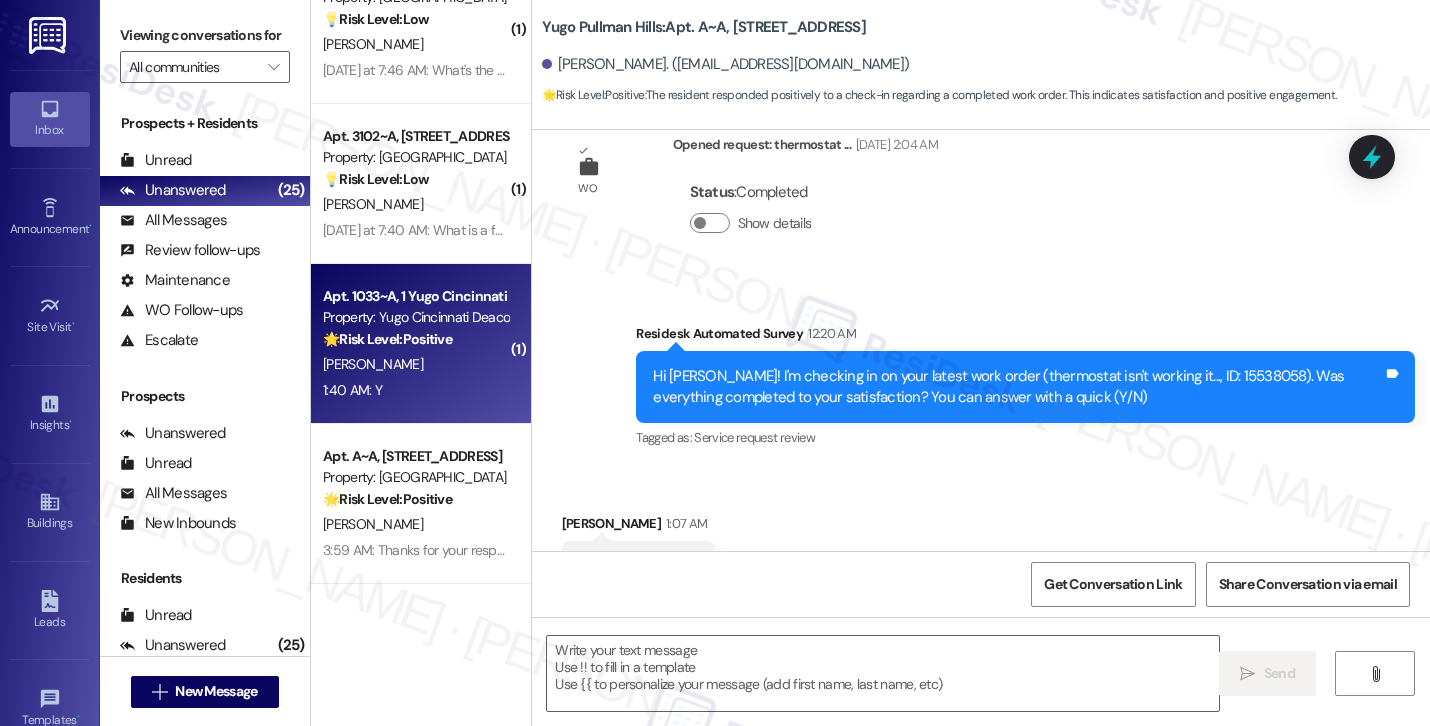 type on "Fetching suggested responses. Please feel free to read through the conversation in the meantime." 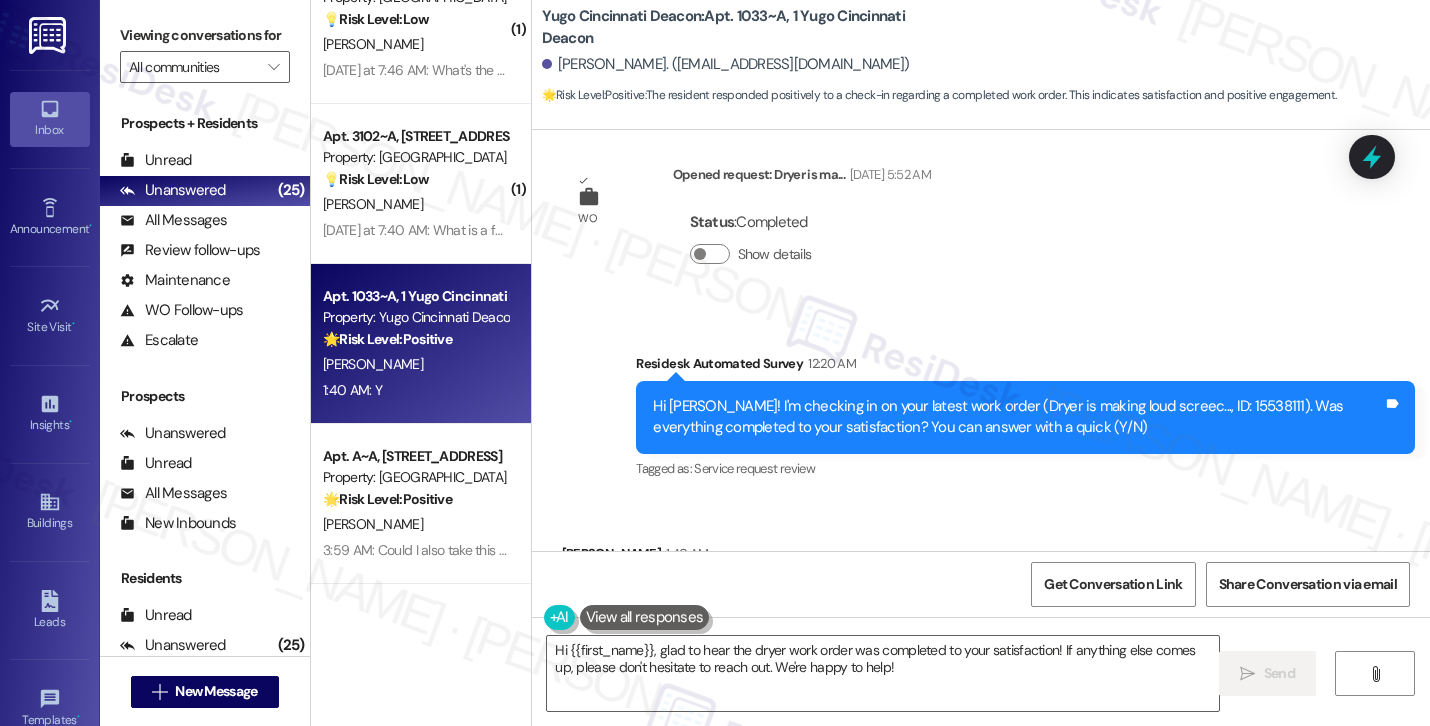 scroll, scrollTop: 3083, scrollLeft: 0, axis: vertical 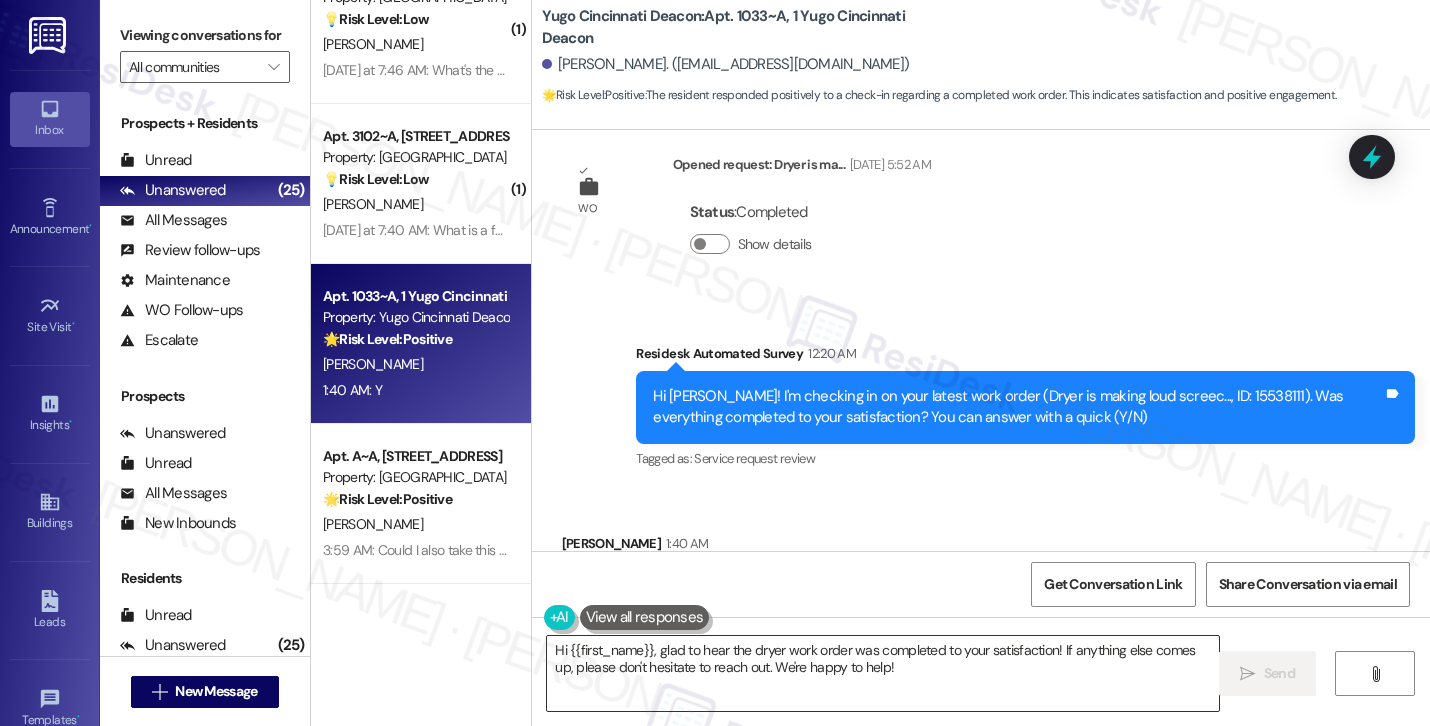 click on "Hi {{first_name}}, glad to hear the dryer work order was completed to your satisfaction! If anything else comes up, please don't hesitate to reach out. We're happy to help!" at bounding box center (883, 673) 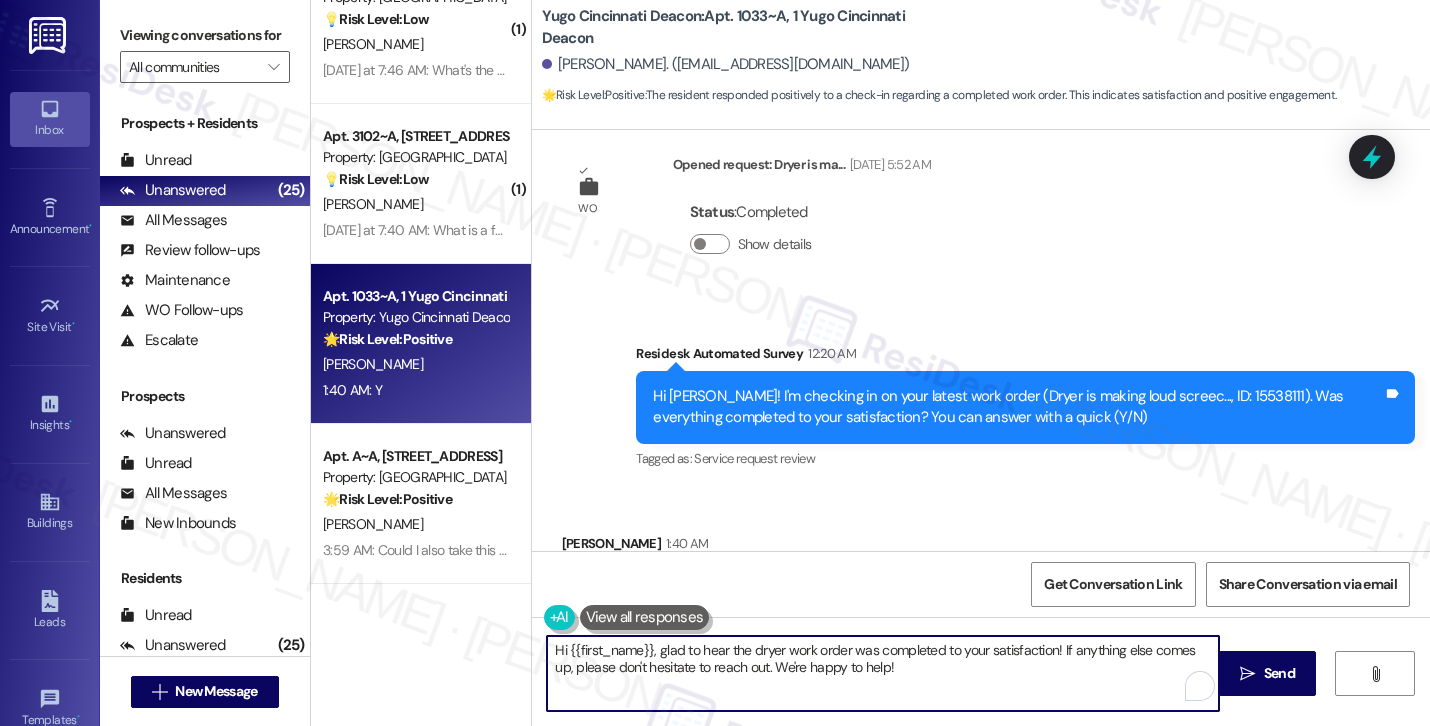paste on "Thanks for your response, [PERSON_NAME]! Great to hear that your work order was completed to your satisfaction. Could I also take this chance to ask if [PERSON_NAME] has lived up to your expectations?" 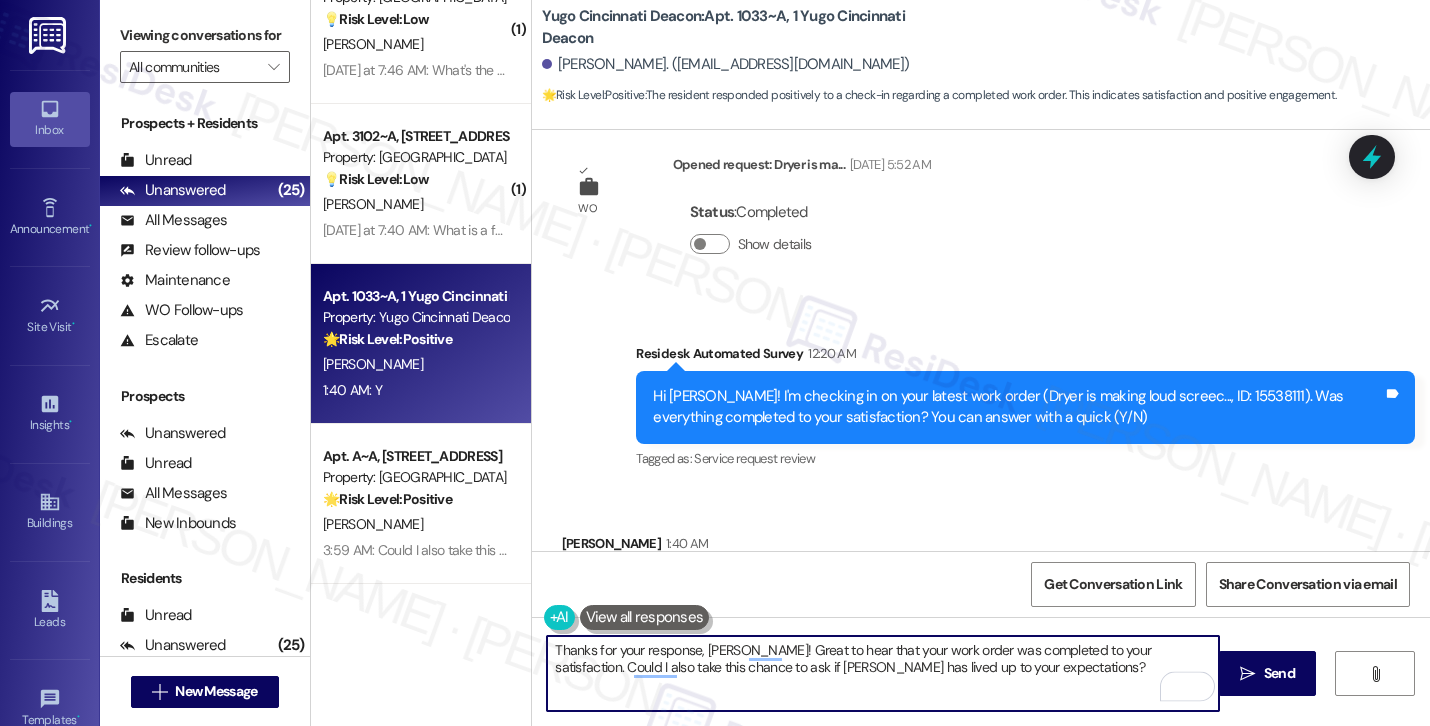 click on "Nia Alexander 1:40 AM" at bounding box center [639, 547] 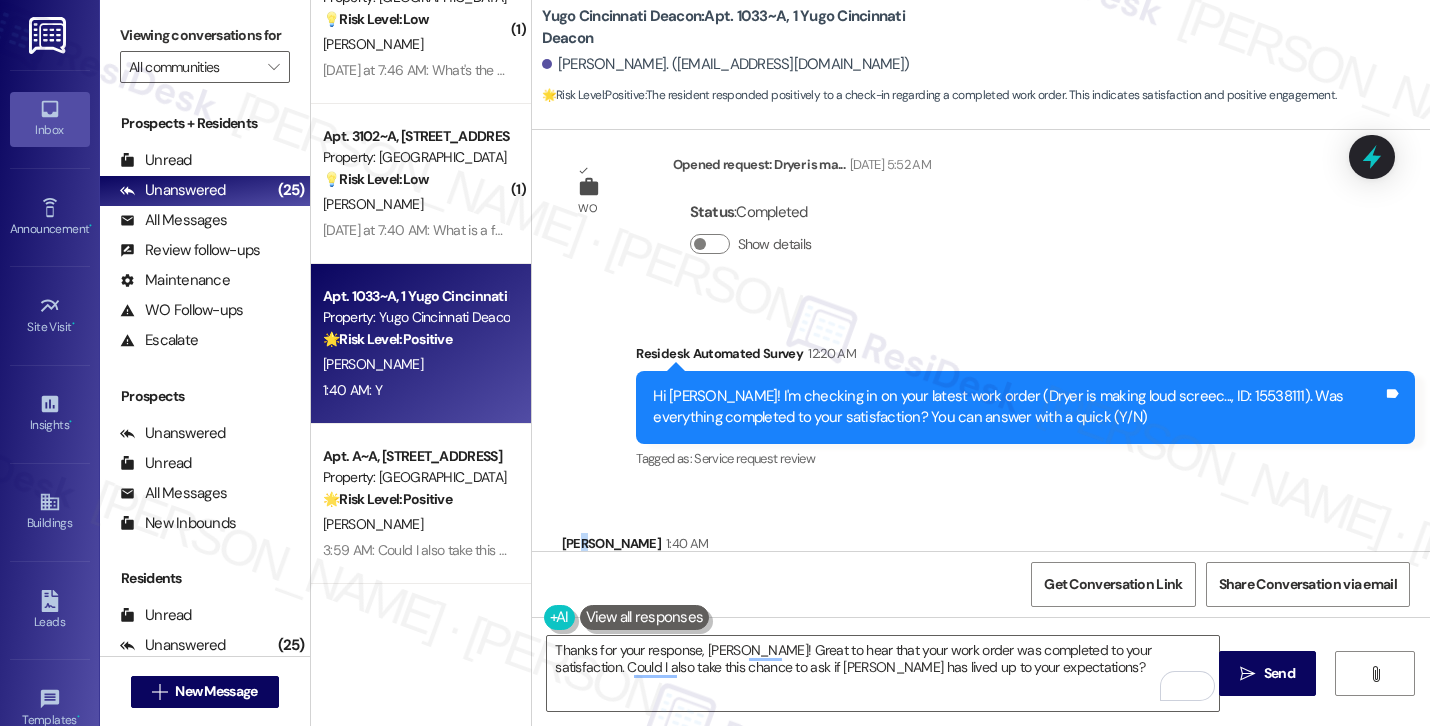 click on "Nia Alexander 1:40 AM" at bounding box center [639, 547] 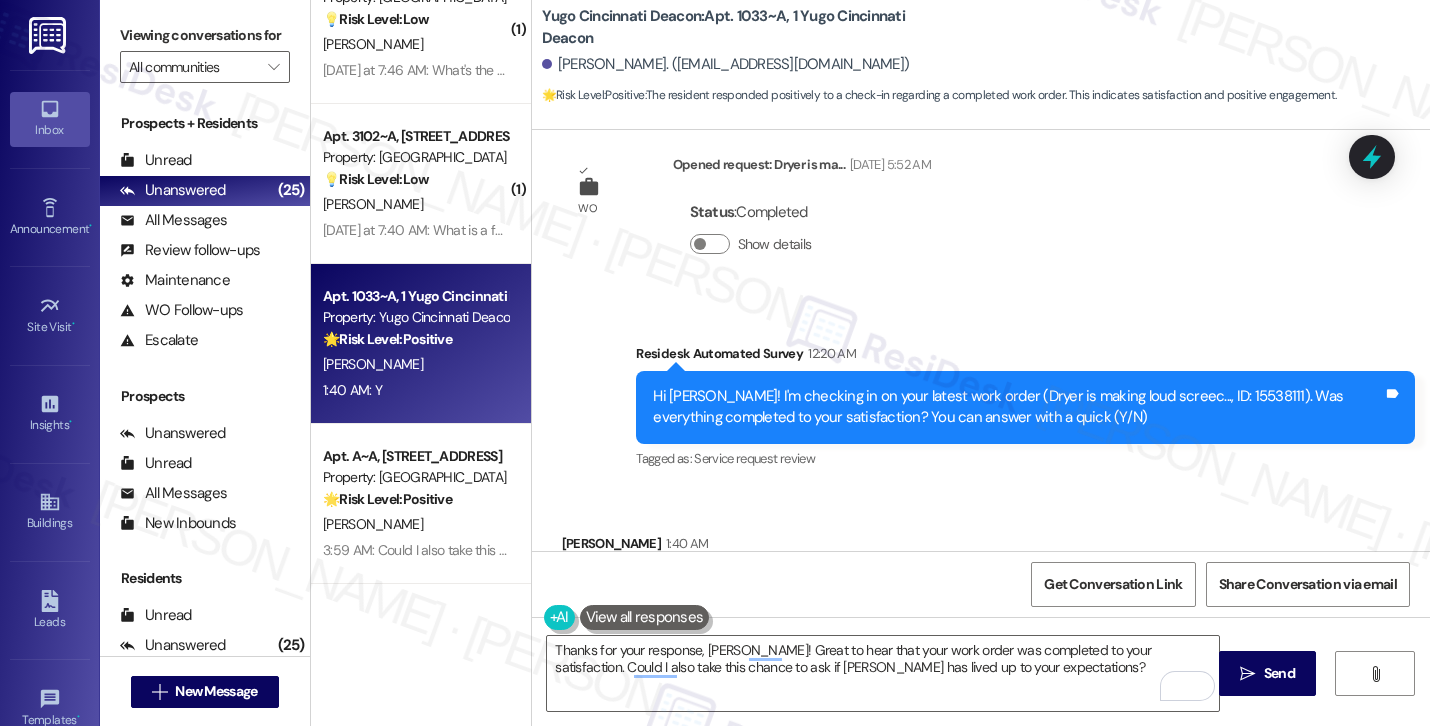 click on "Nia Alexander 1:40 AM" at bounding box center (639, 547) 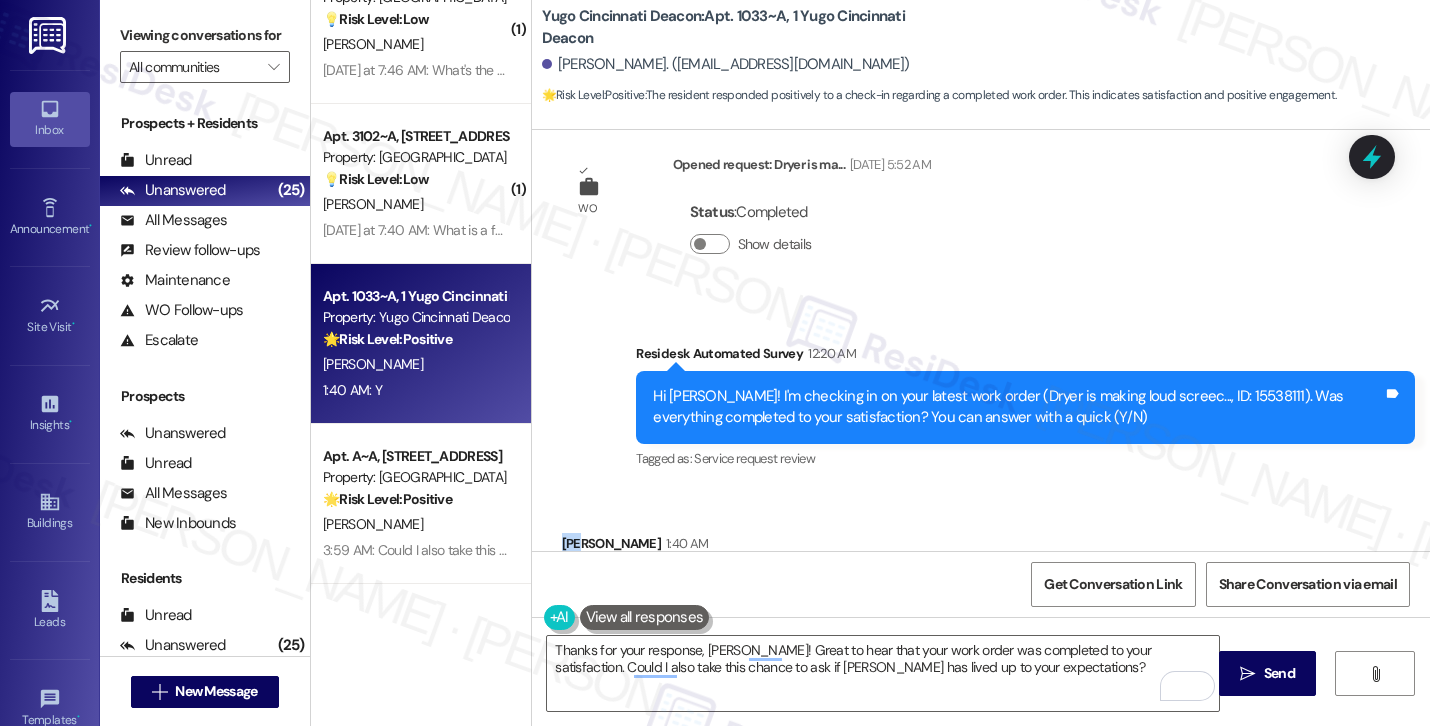 copy on "Nia" 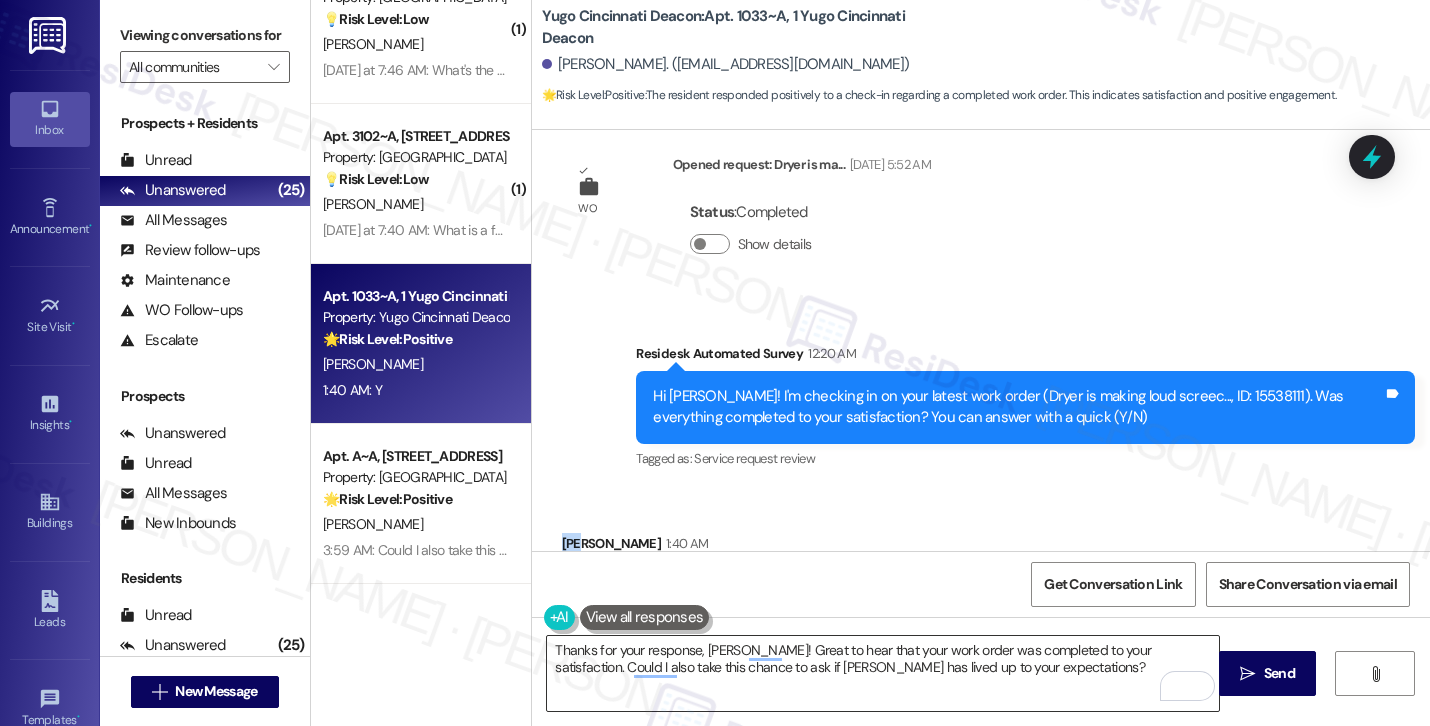 click on "Thanks for your response, [PERSON_NAME]! Great to hear that your work order was completed to your satisfaction. Could I also take this chance to ask if [PERSON_NAME] has lived up to your expectations?" at bounding box center [883, 673] 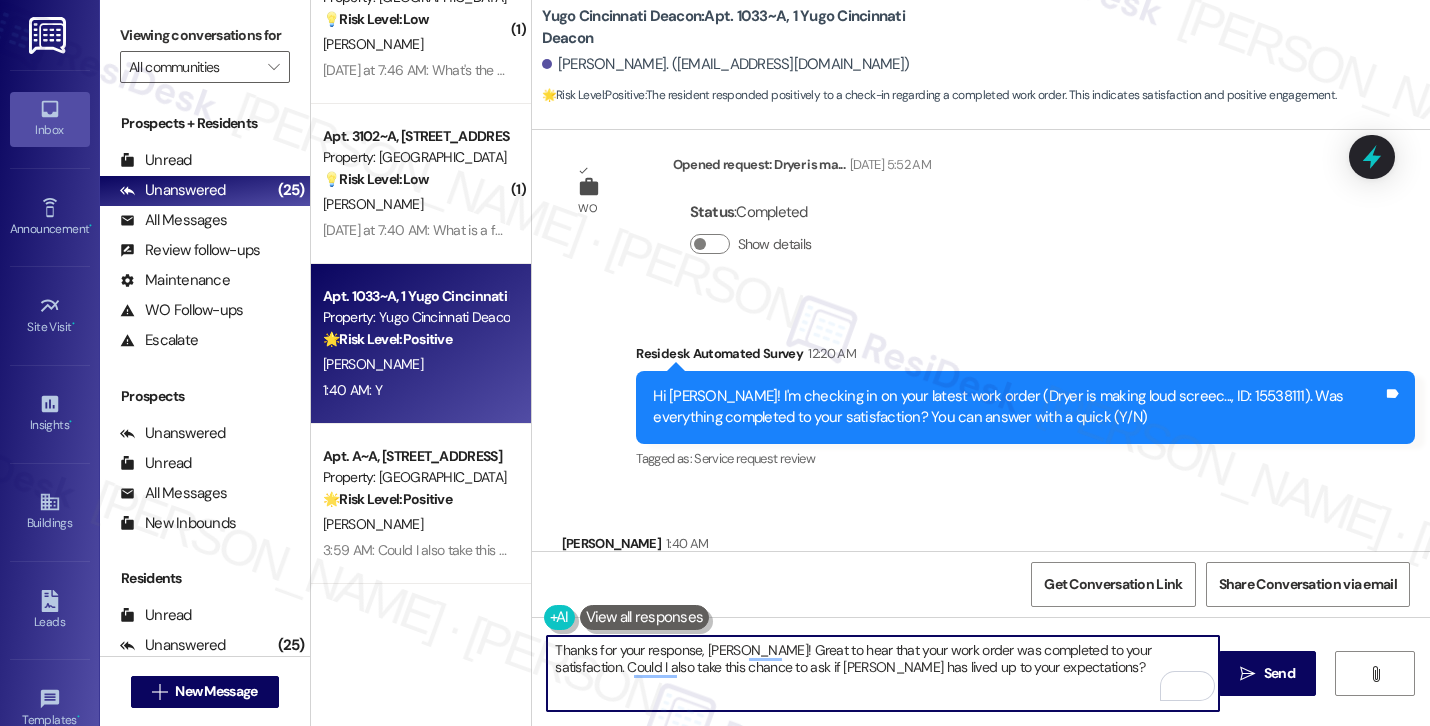 click on "Thanks for your response, [PERSON_NAME]! Great to hear that your work order was completed to your satisfaction. Could I also take this chance to ask if [PERSON_NAME] has lived up to your expectations?" at bounding box center (883, 673) 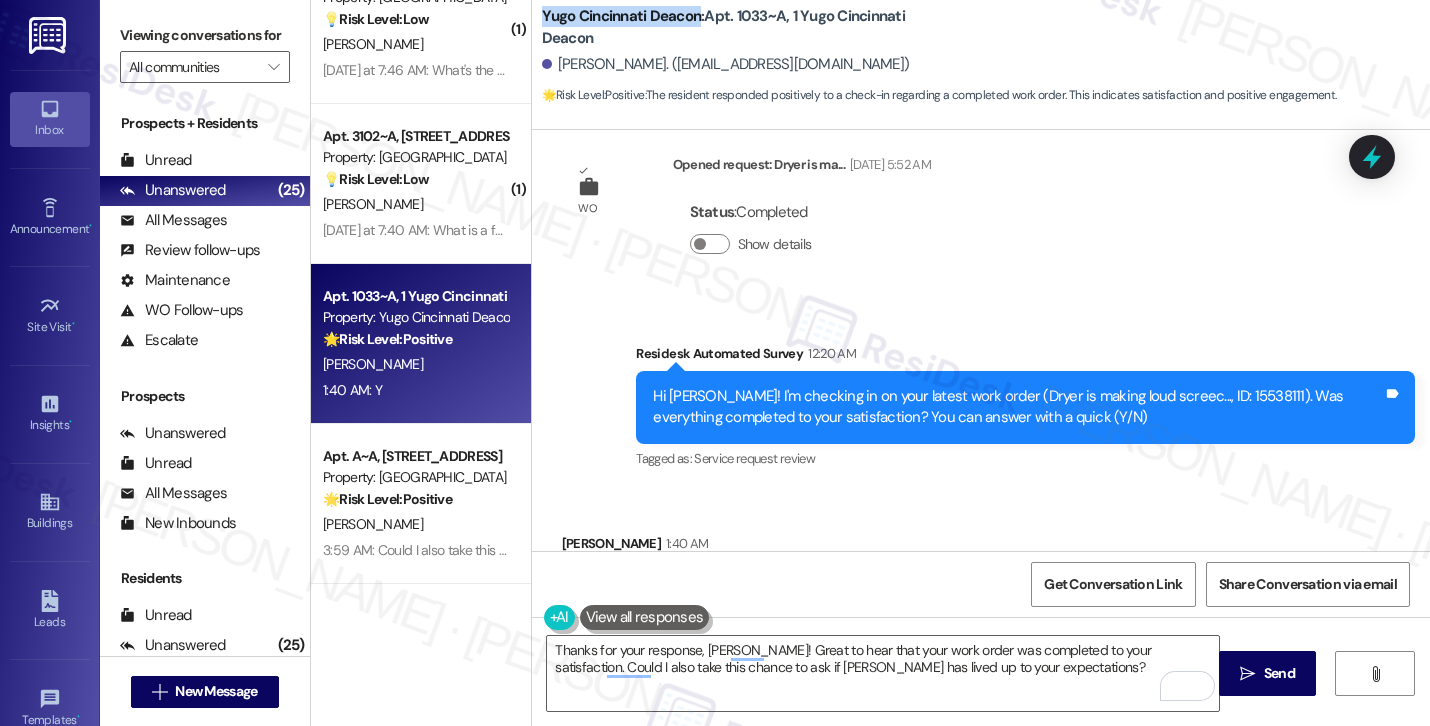 drag, startPoint x: 531, startPoint y: 15, endPoint x: 689, endPoint y: 24, distance: 158.25612 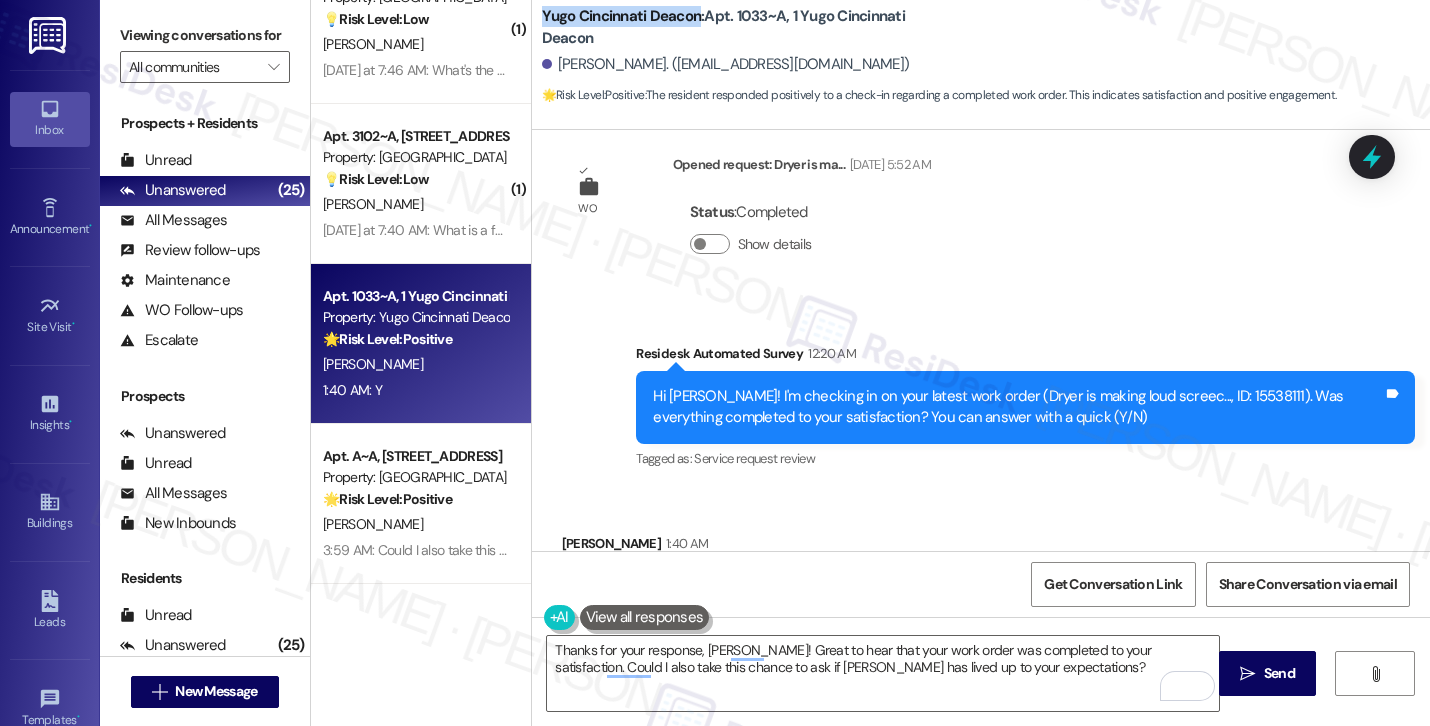 click on "Yugo Cincinnati Deacon:  Apt. 1033~A, 1 Yugo Cincinnati Deacon" at bounding box center (742, 27) 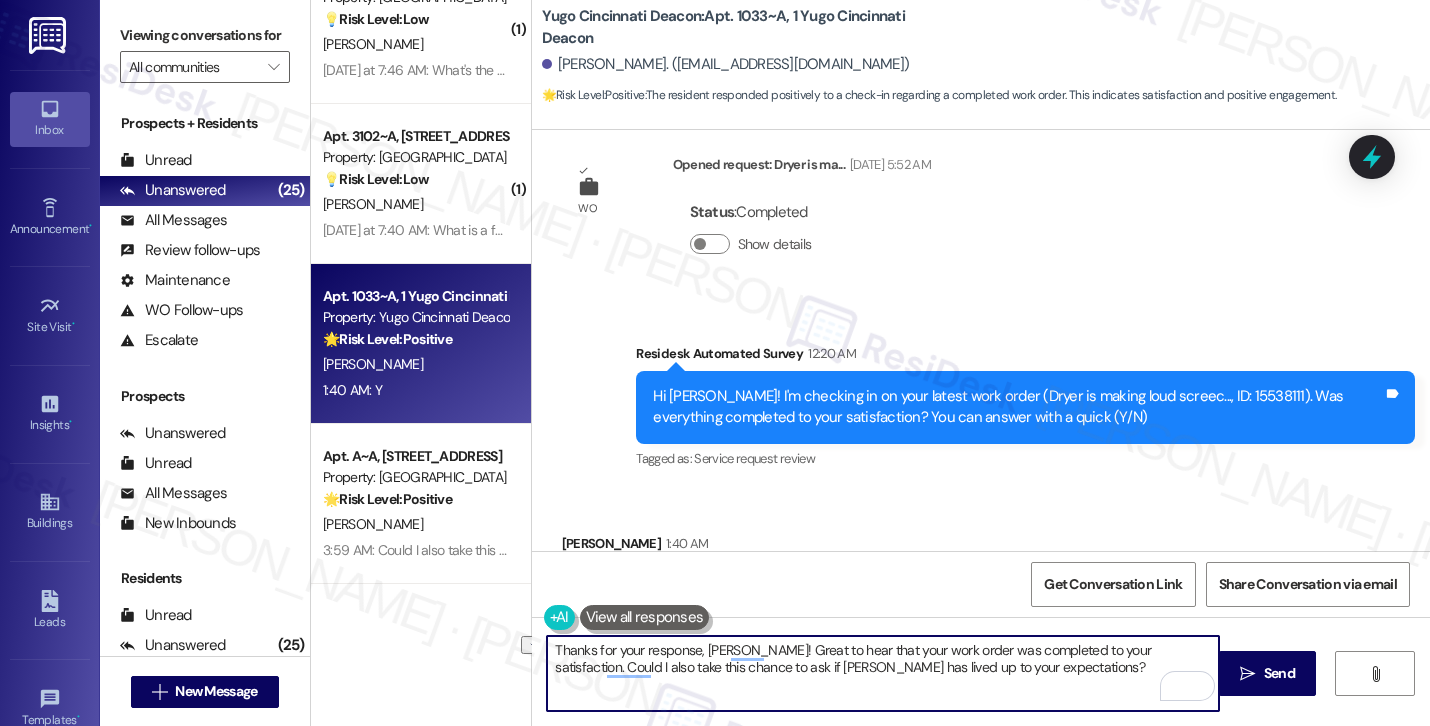 drag, startPoint x: 690, startPoint y: 664, endPoint x: 813, endPoint y: 669, distance: 123.101585 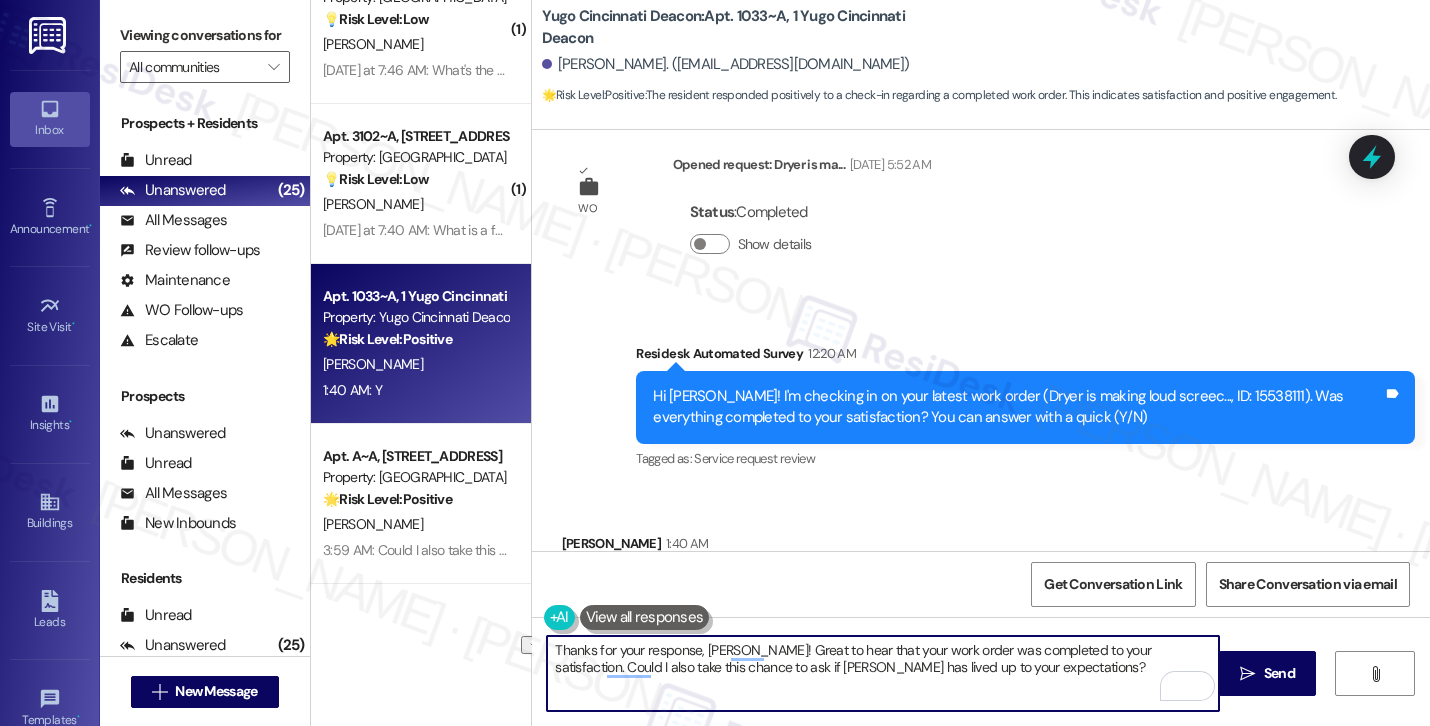 click on "Thanks for your response, Nia! Great to hear that your work order was completed to your satisfaction. Could I also take this chance to ask if Yugo Austin Waterloo has lived up to your expectations?" at bounding box center [883, 673] 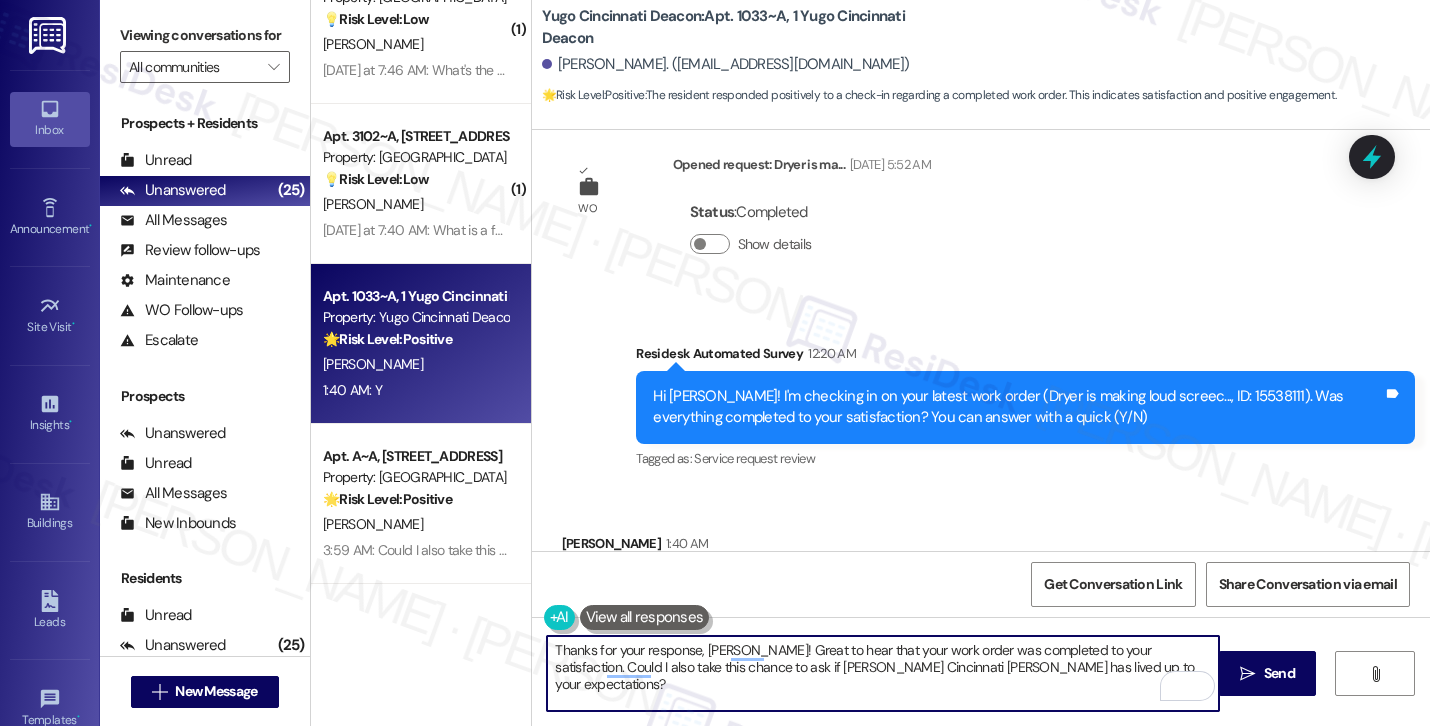 click on "Thanks for your response, Nia! Great to hear that your work order was completed to your satisfaction. Could I also take this chance to ask if Yugo Cincinnati Deacon has lived up to your expectations?" at bounding box center (883, 673) 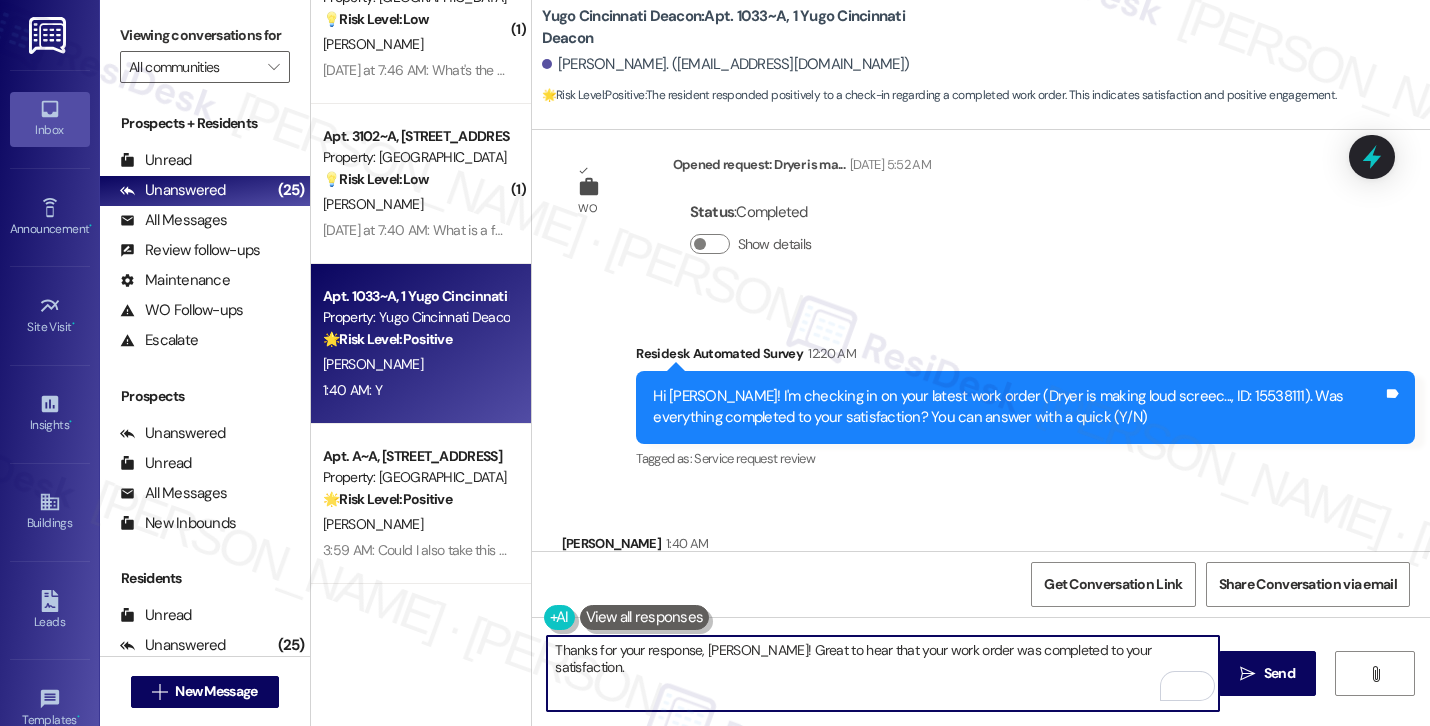 click on "Thanks for your response, Nia! Great to hear that your work order was completed to your satisfaction." at bounding box center (883, 673) 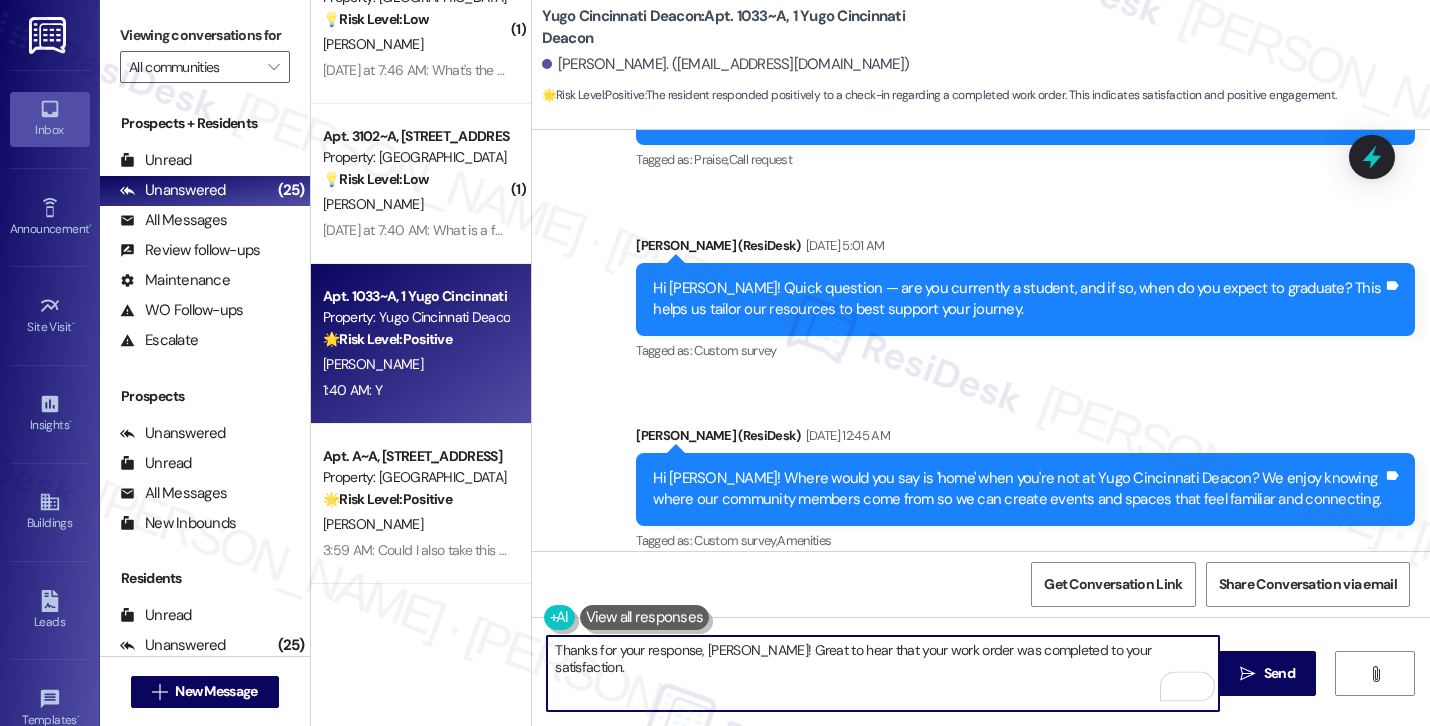 scroll, scrollTop: 3083, scrollLeft: 0, axis: vertical 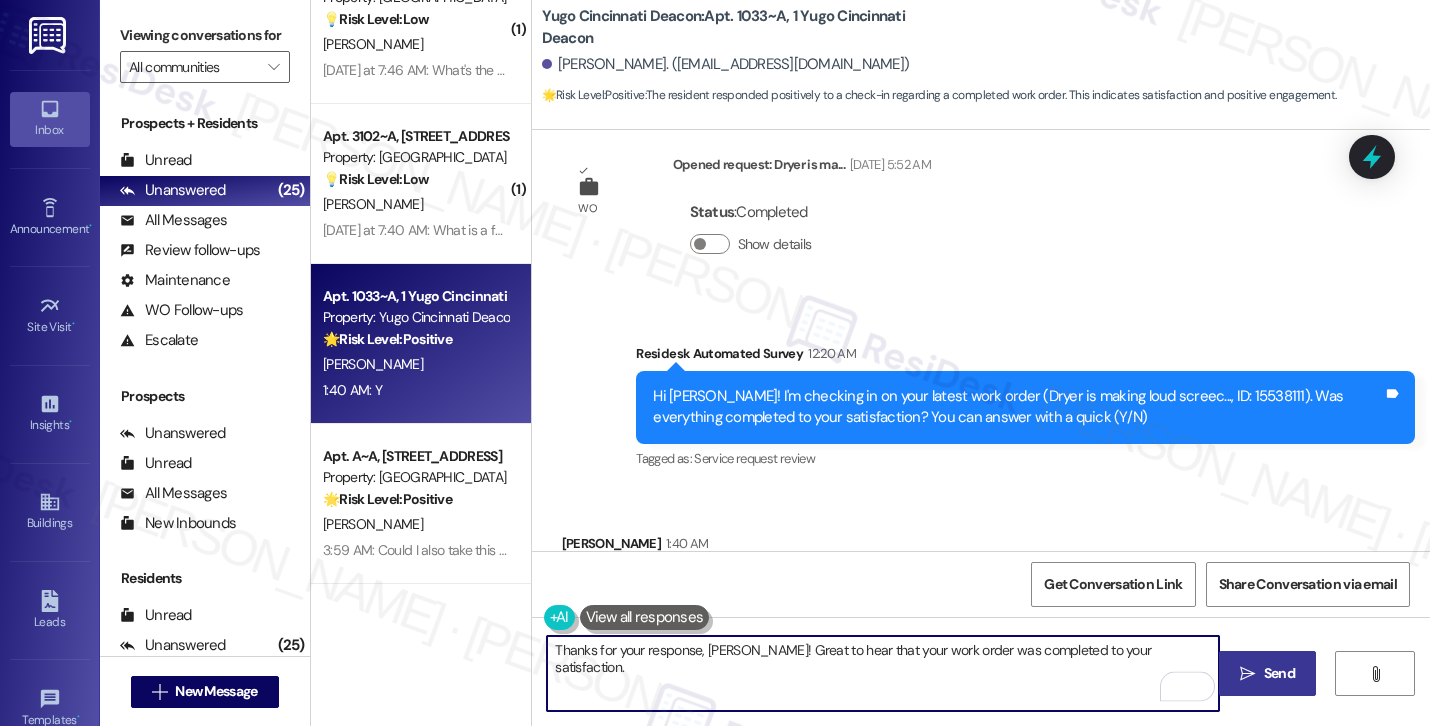 type on "Thanks for your response, Nia! Great to hear that your work order was completed to your satisfaction." 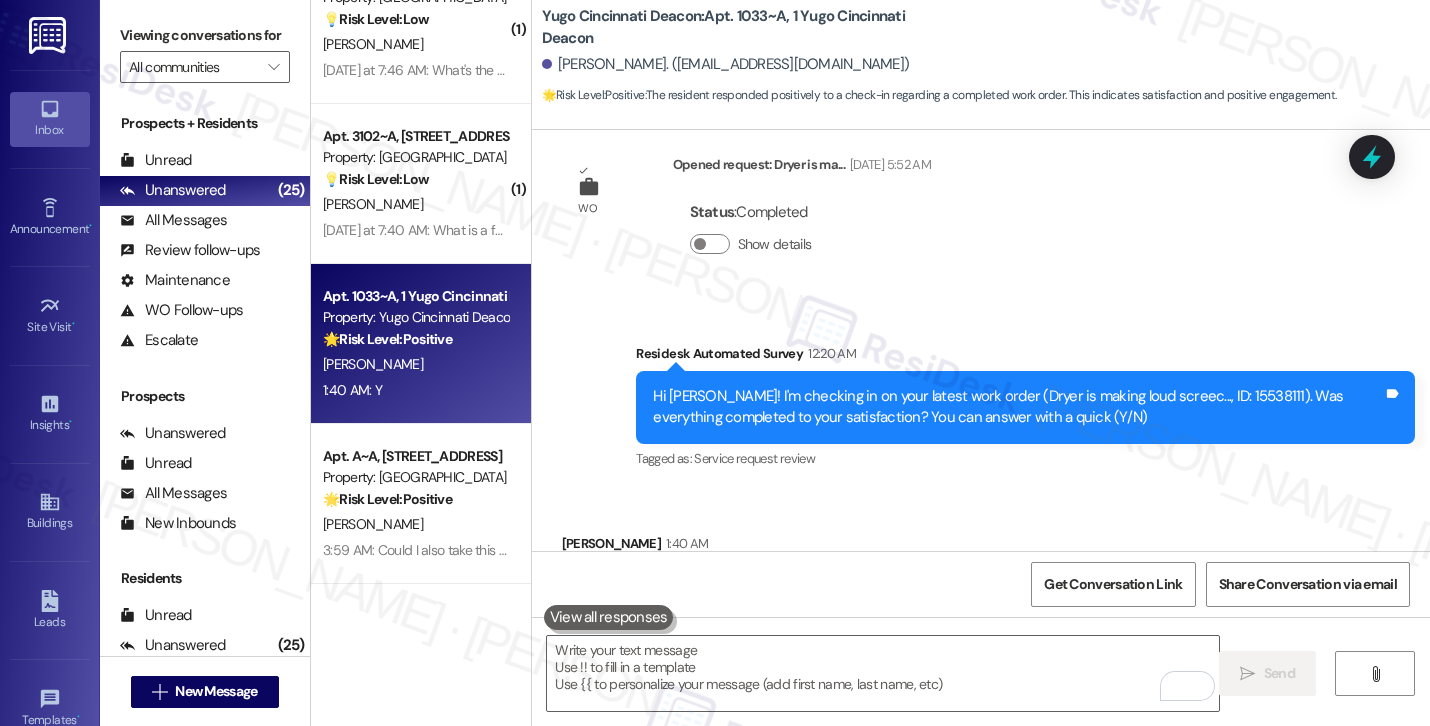 scroll, scrollTop: 3082, scrollLeft: 0, axis: vertical 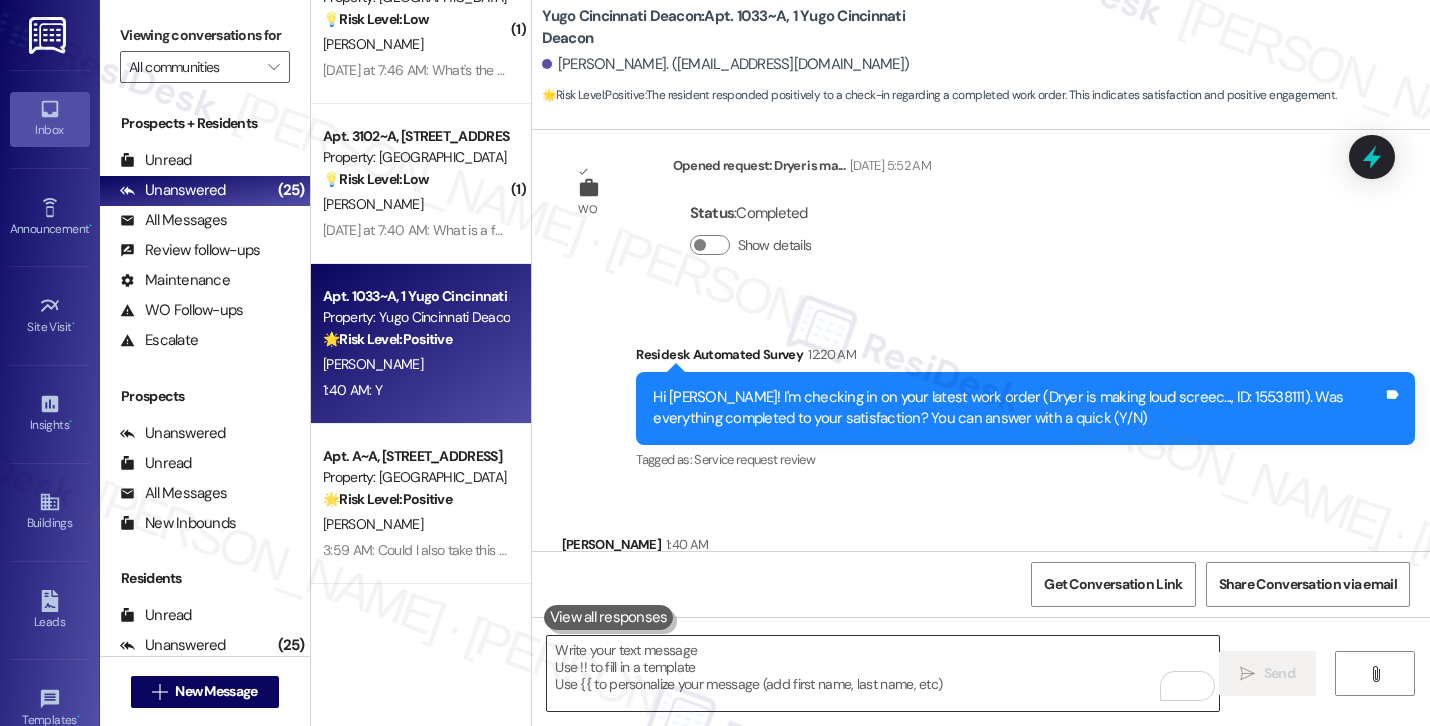 click at bounding box center (883, 673) 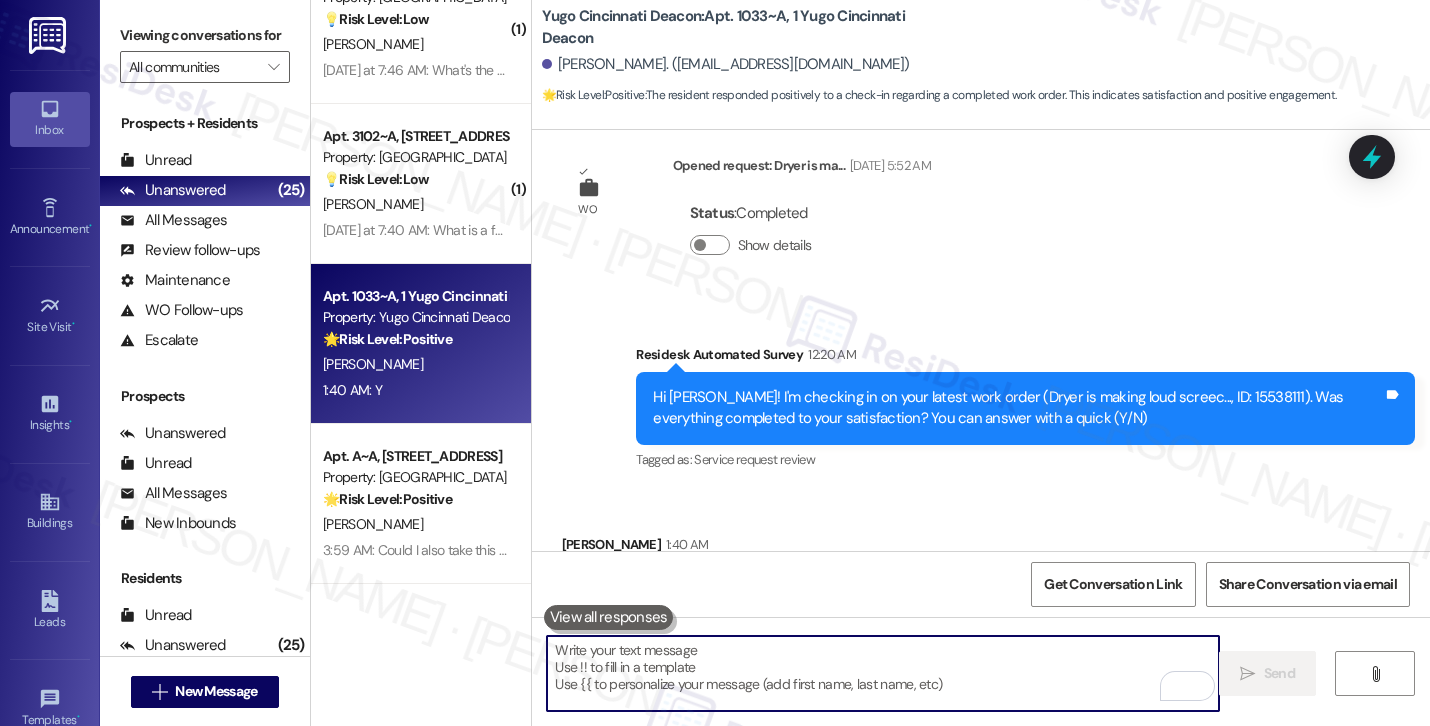 paste on "Could I also take this chance to ask if Yugo Cincinnati Deacon has lived up to your expectations?" 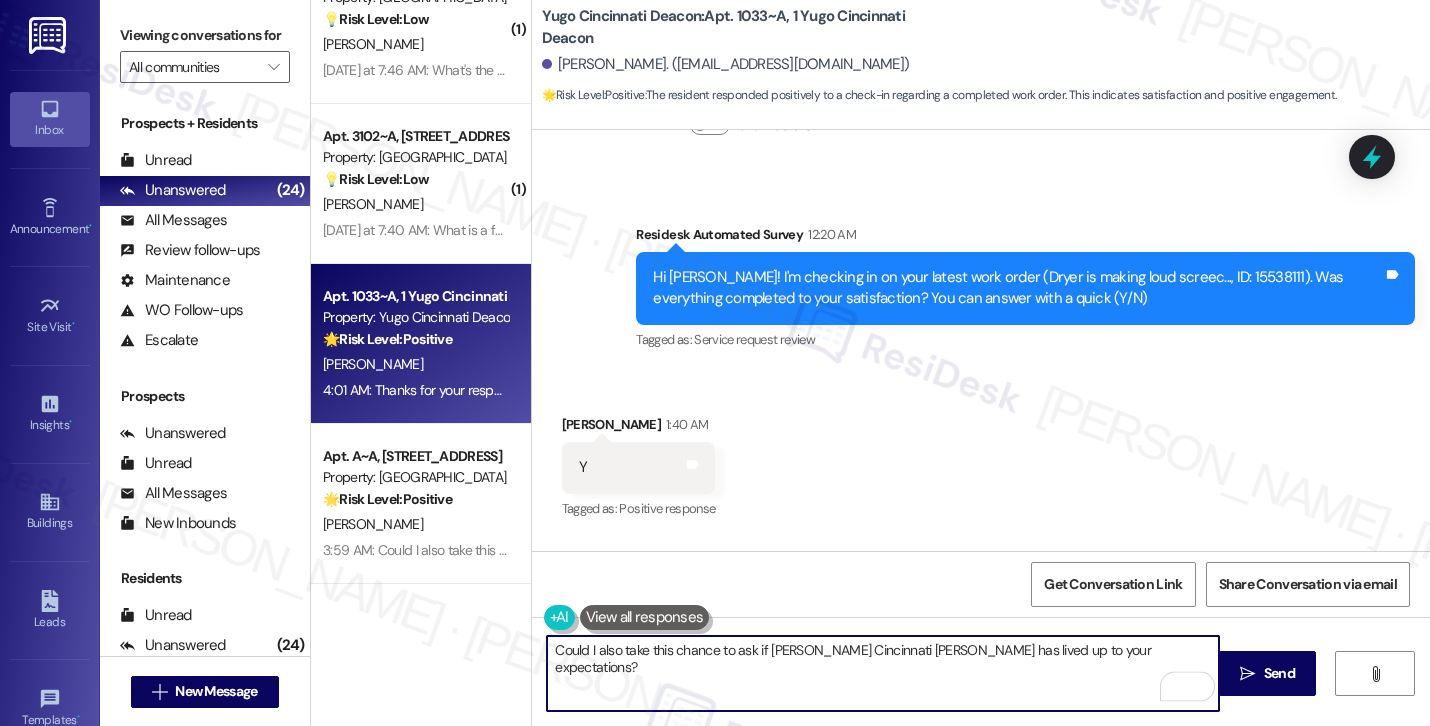 scroll, scrollTop: 3222, scrollLeft: 0, axis: vertical 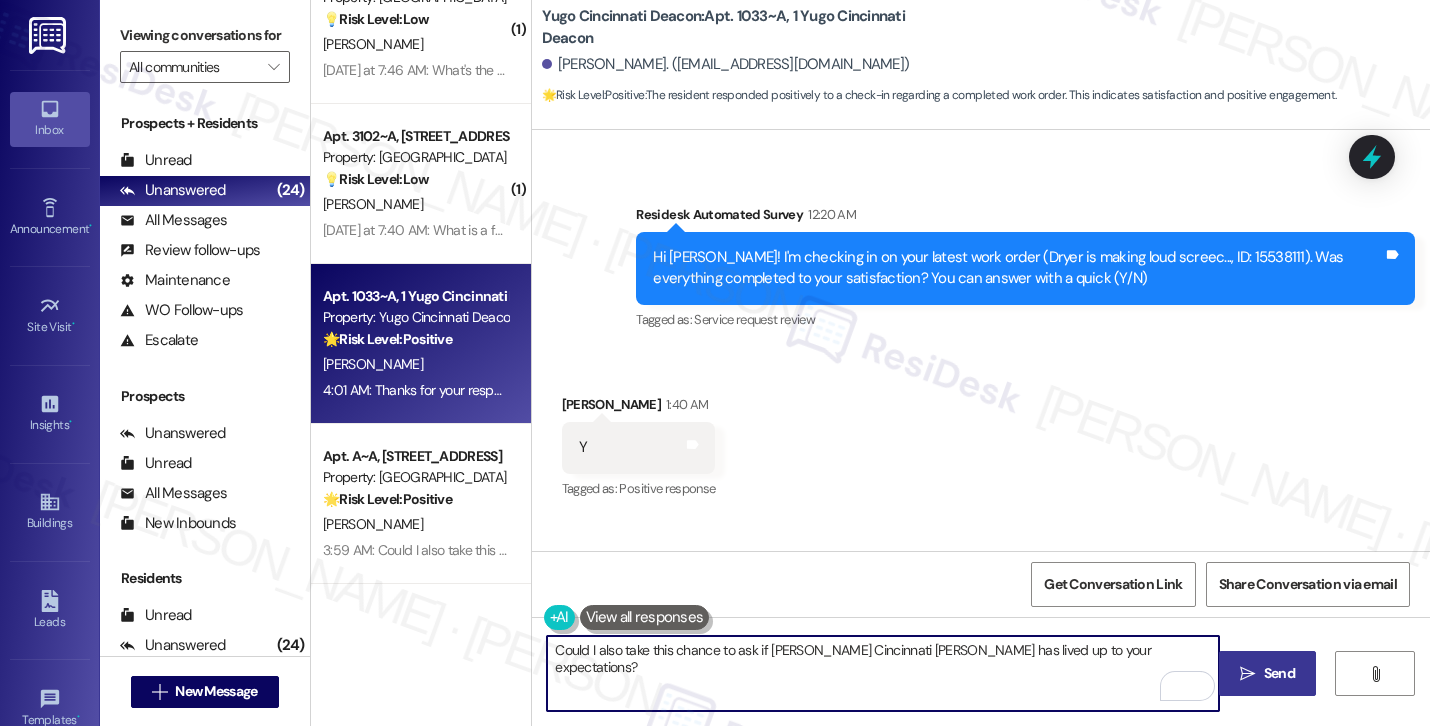 type on "Could I also take this chance to ask if Yugo Cincinnati Deacon has lived up to your expectations?" 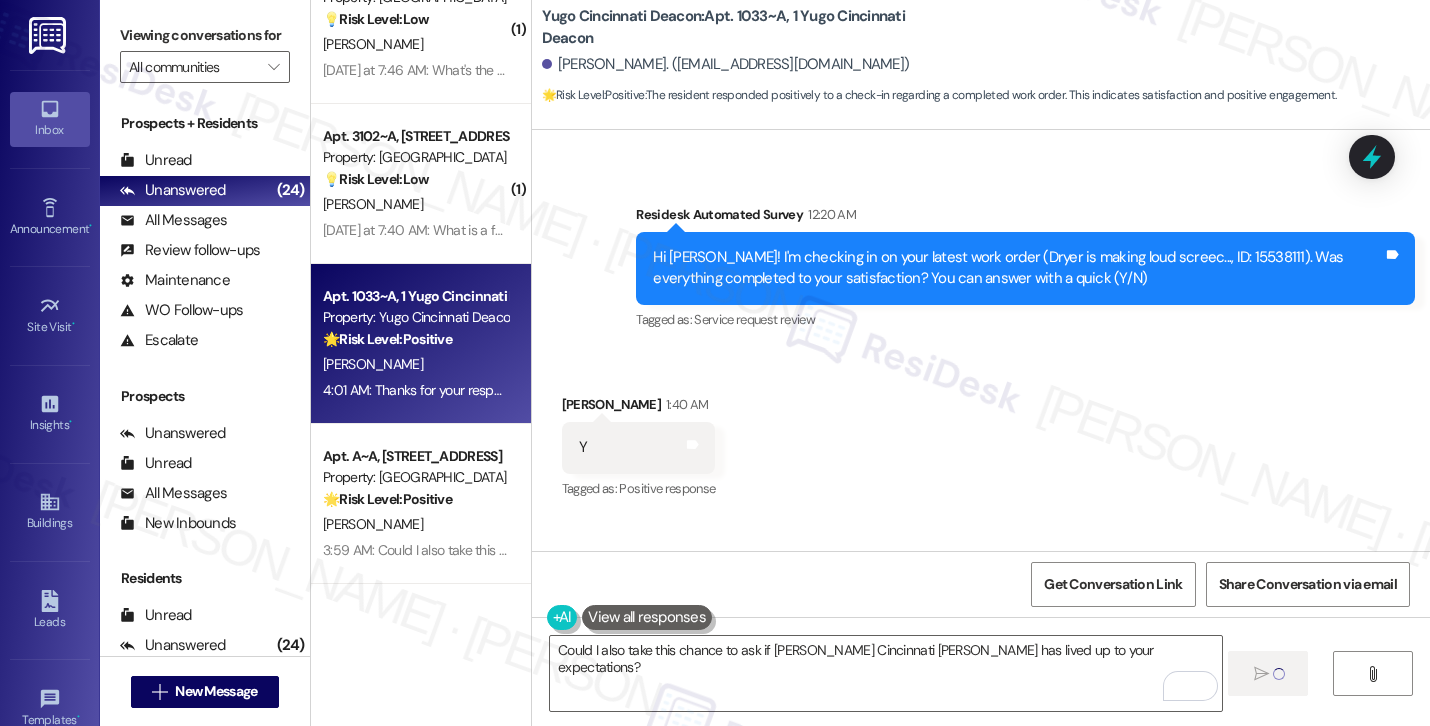 type 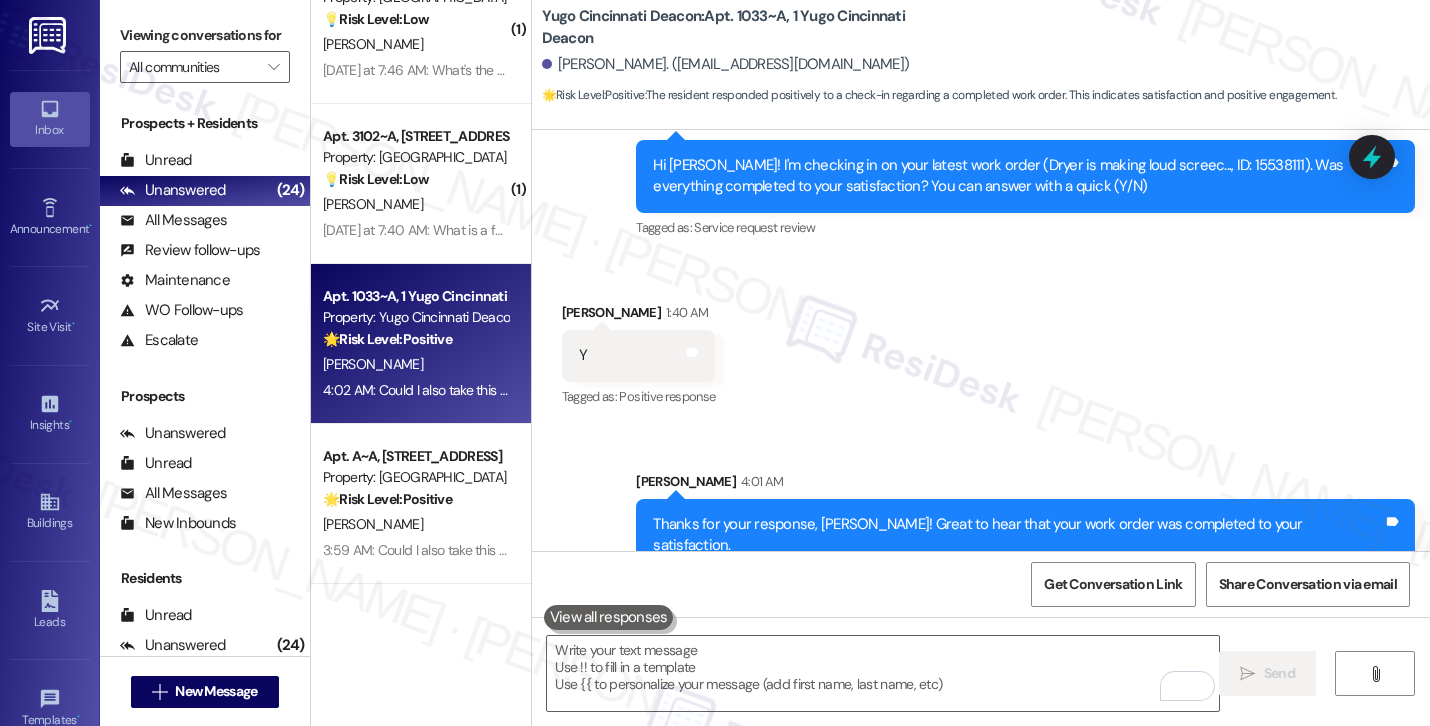 scroll, scrollTop: 3362, scrollLeft: 0, axis: vertical 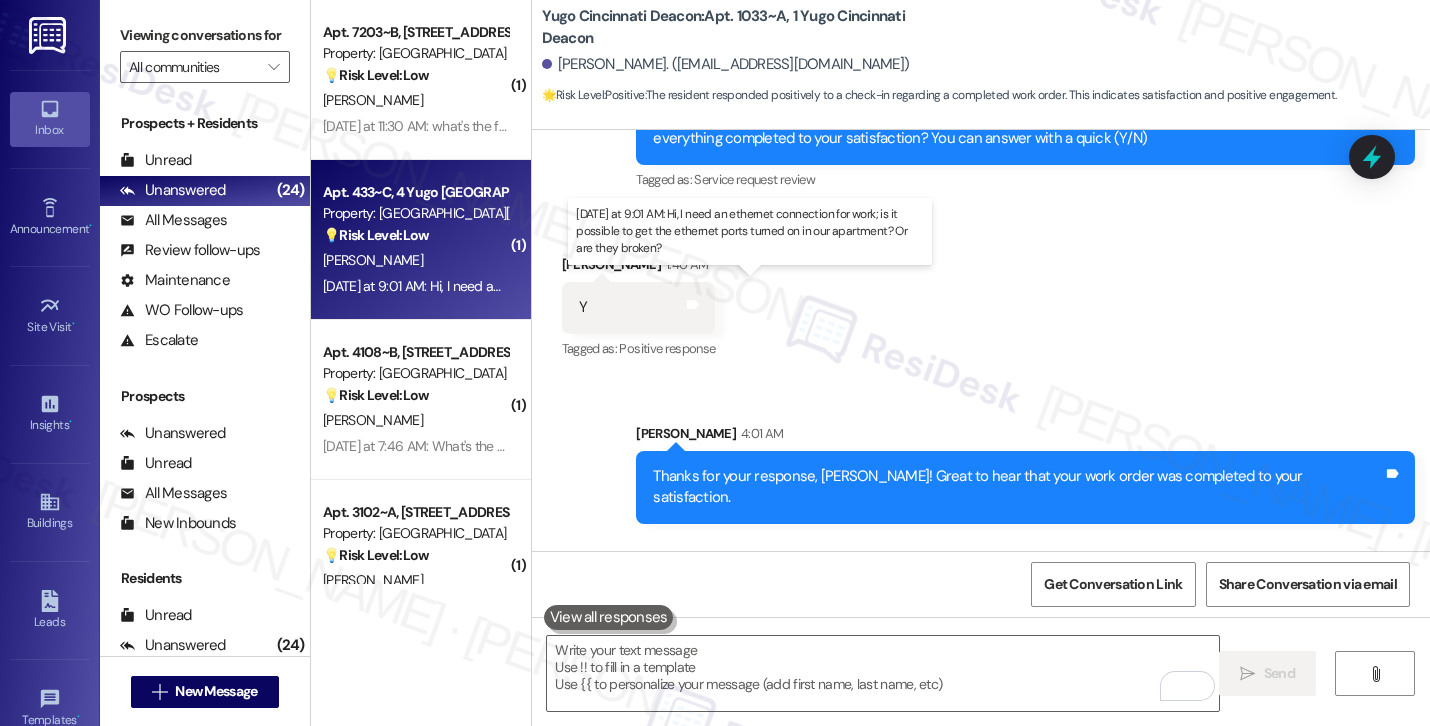 click on "Yesterday at 9:01 AM: Hi, I need an ethernet connection for work; is it possible to get the ethernet ports turned on in our apartment? Or are they broken? Yesterday at 9:01 AM: Hi, I need an ethernet connection for work; is it possible to get the ethernet ports turned on in our apartment? Or are they broken?" at bounding box center [751, 286] 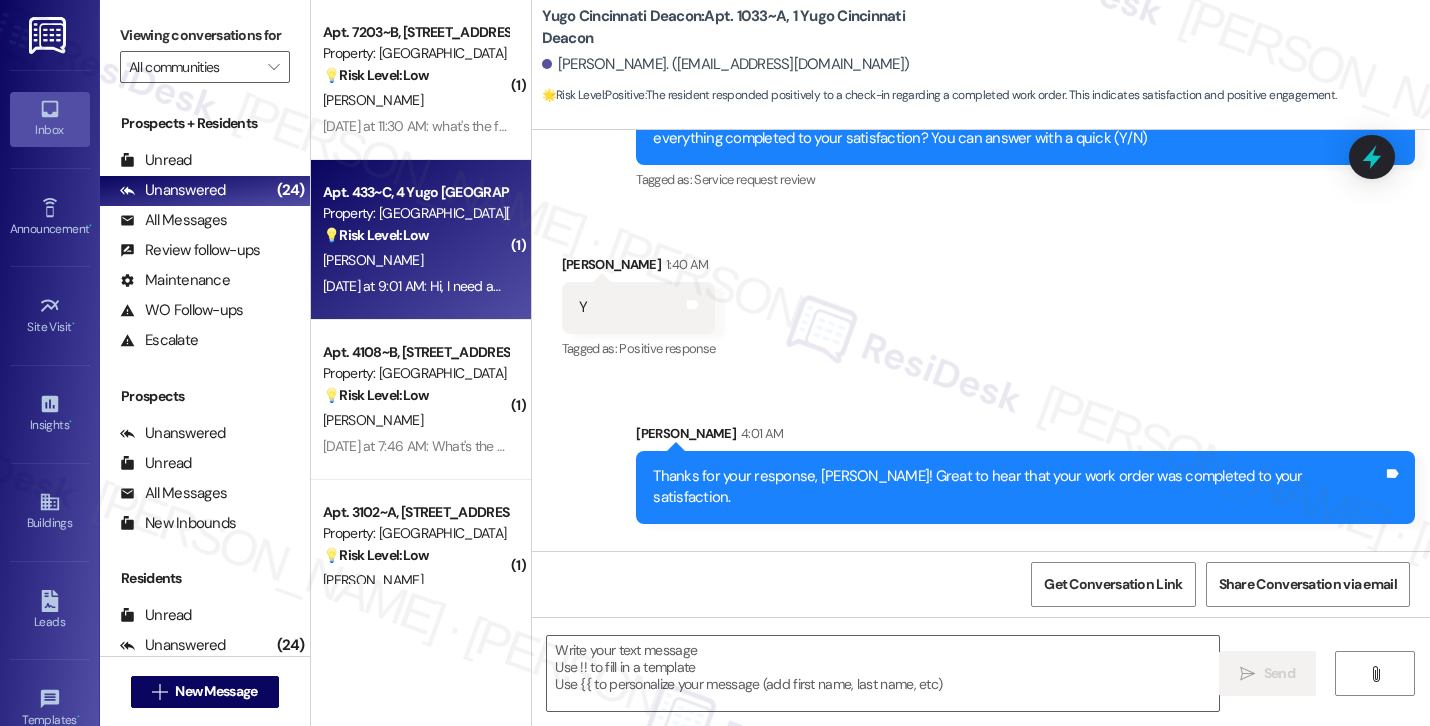 type on "Fetching suggested responses. Please feel free to read through the conversation in the meantime." 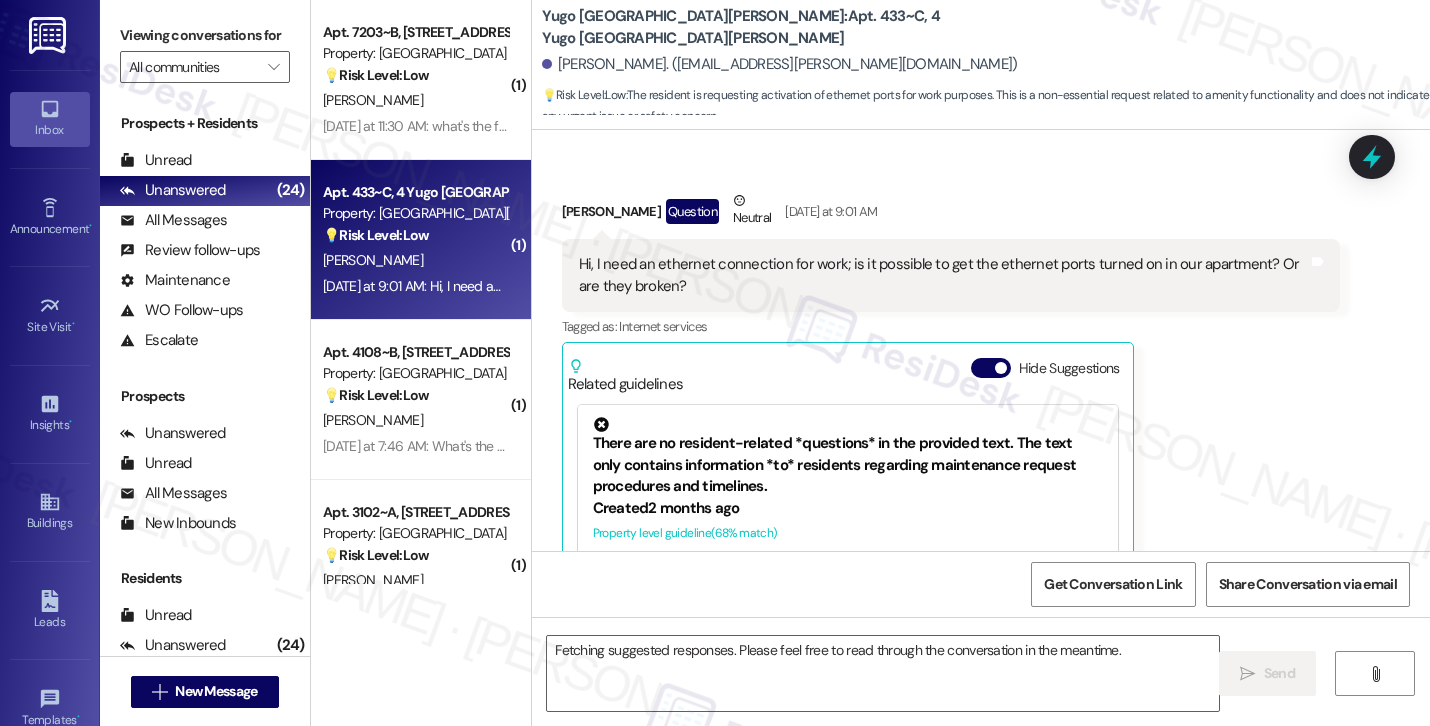 scroll, scrollTop: 4352, scrollLeft: 0, axis: vertical 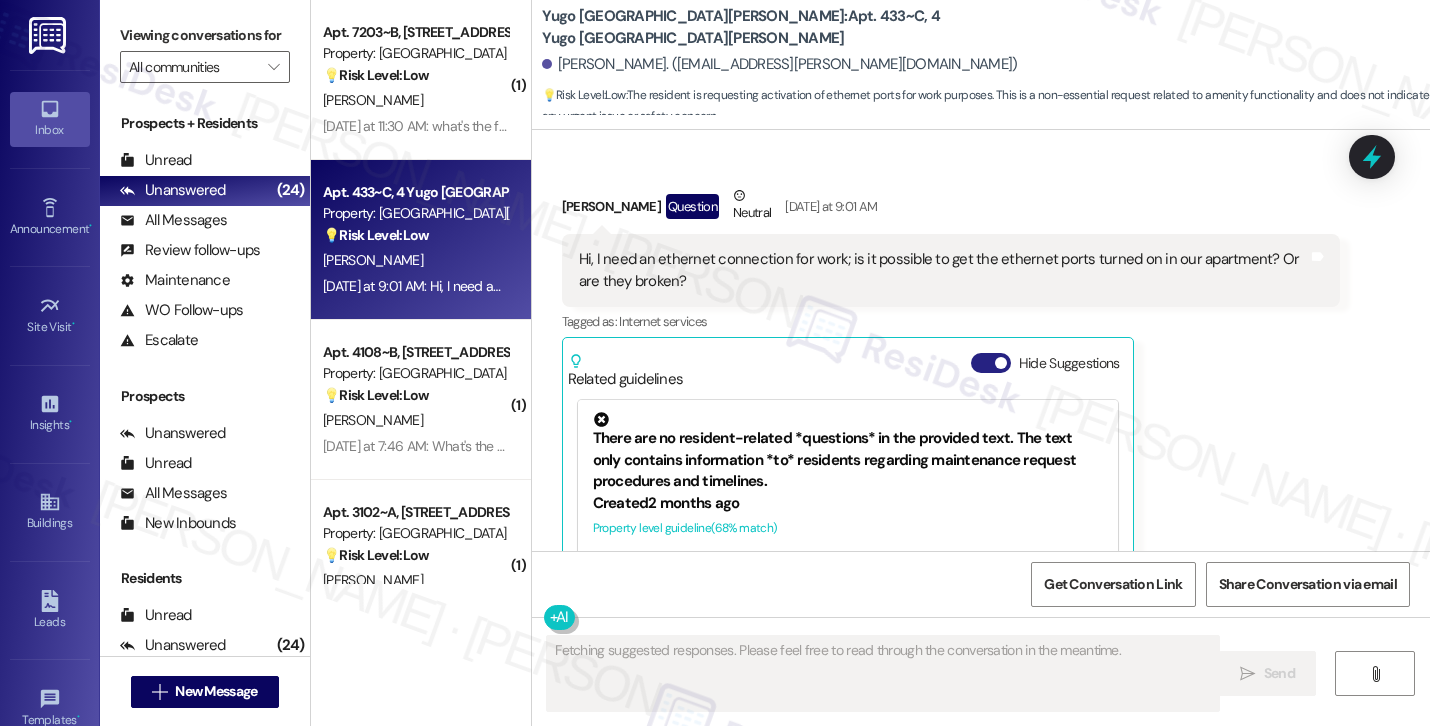 click on "Hide Suggestions" at bounding box center [991, 363] 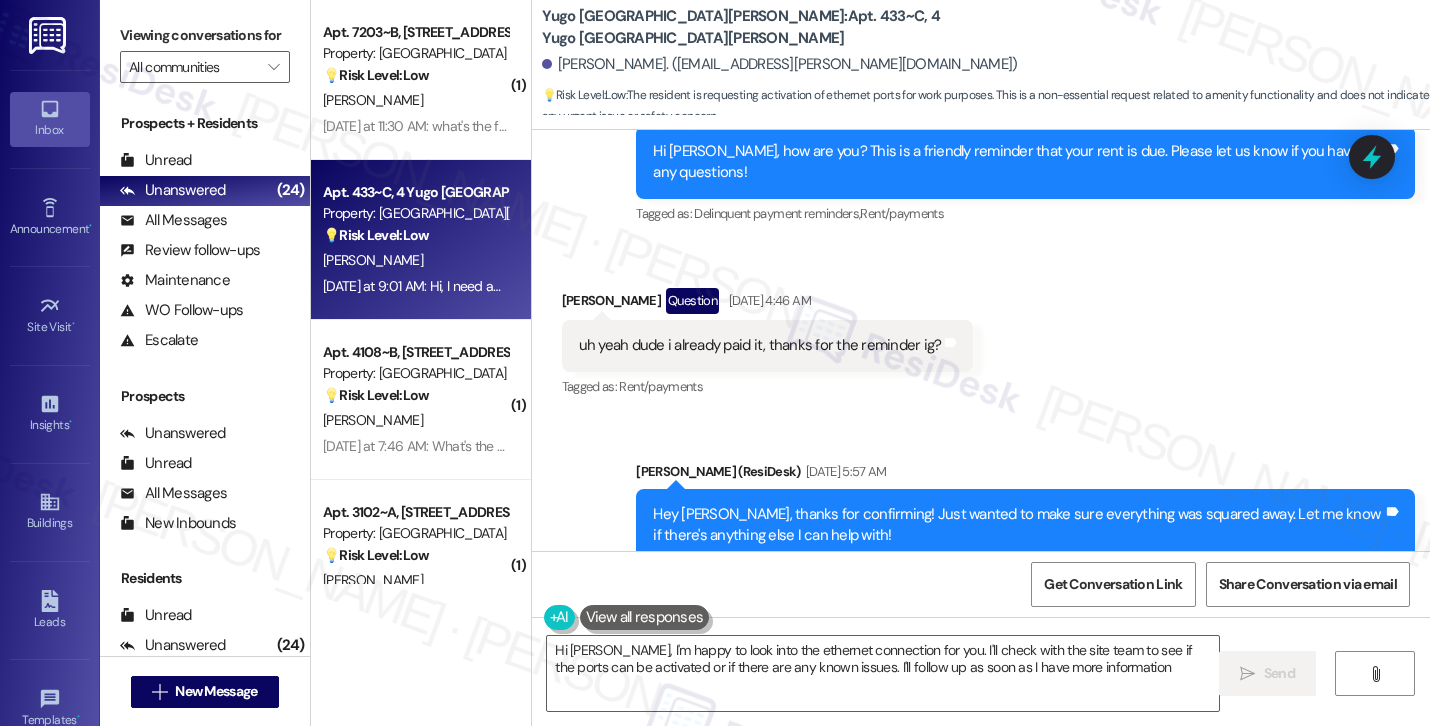 type on "Hi Zoey, I'm happy to look into the ethernet connection for you. I'll check with the site team to see if the ports can be activated or if there are any known issues. I'll follow up as soon as I have more information!" 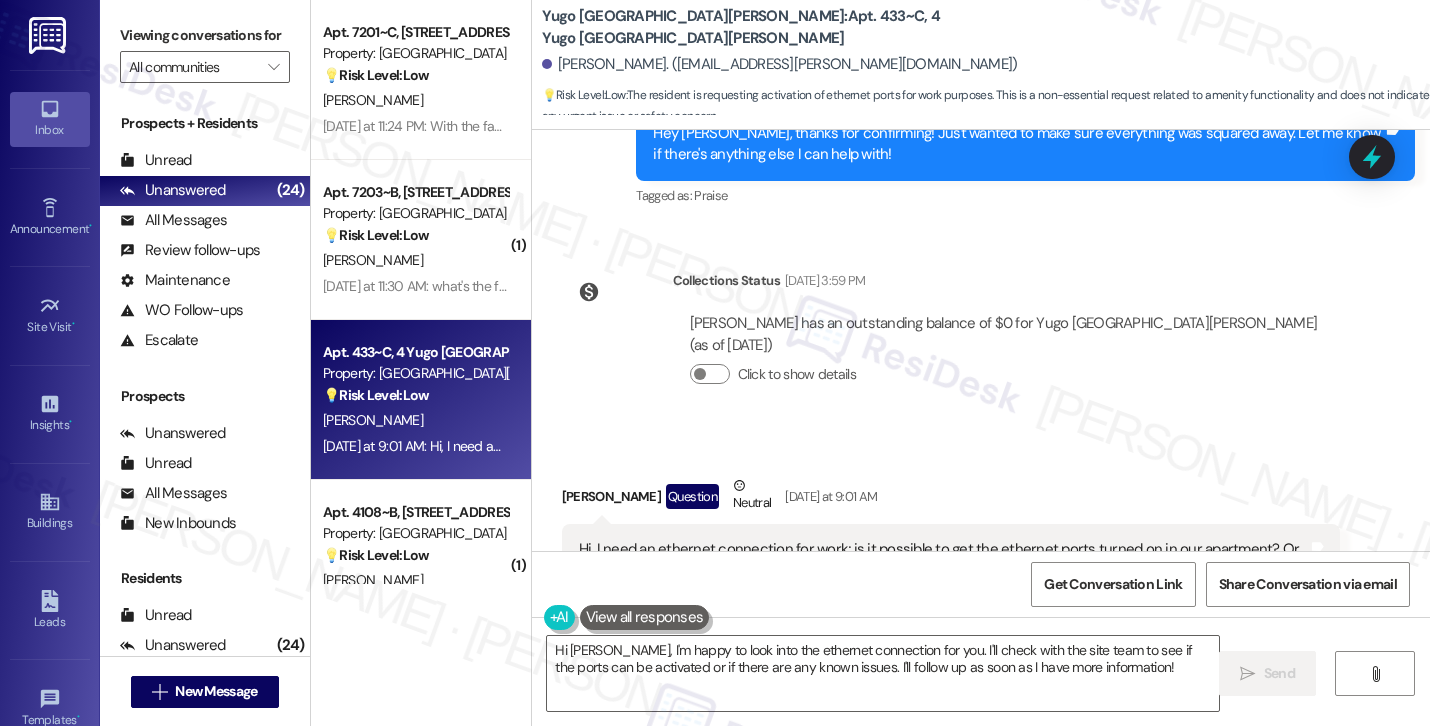 scroll, scrollTop: 4063, scrollLeft: 0, axis: vertical 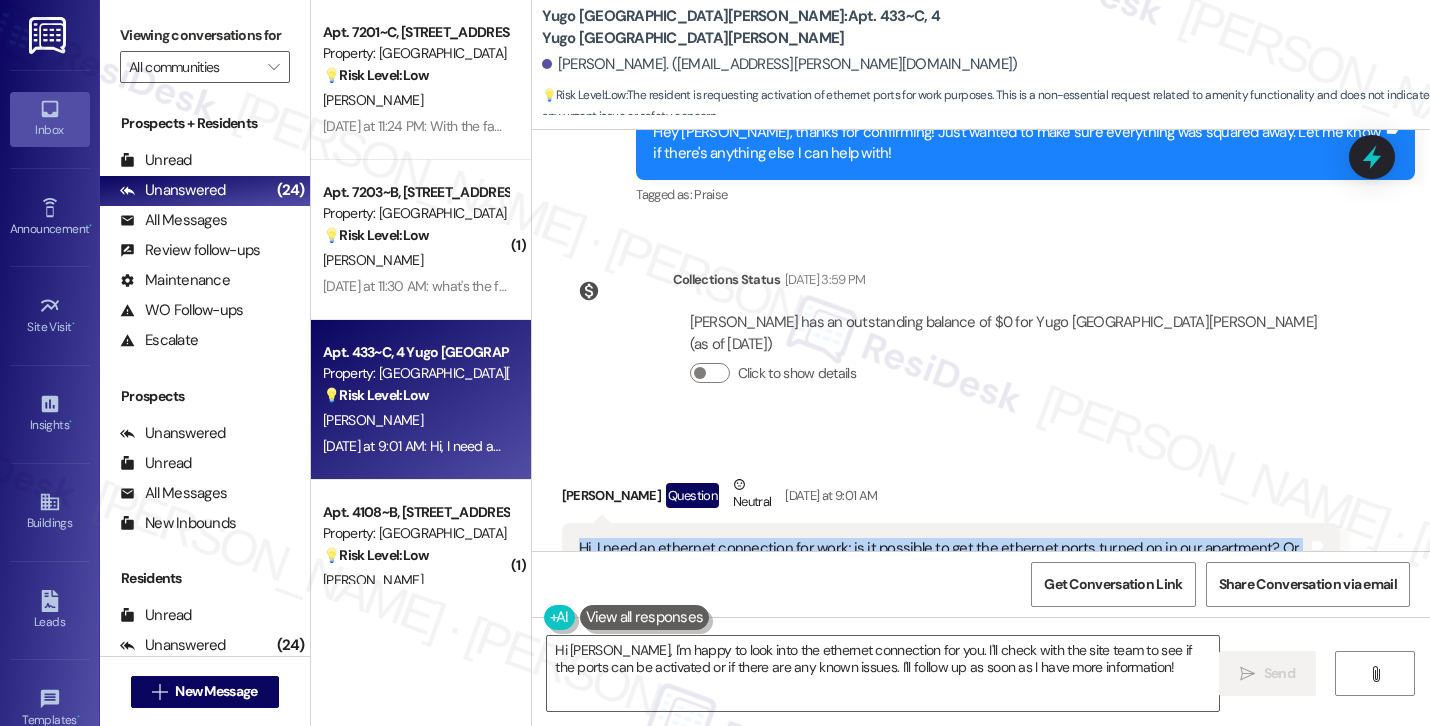 drag, startPoint x: 657, startPoint y: 416, endPoint x: 567, endPoint y: 397, distance: 91.983696 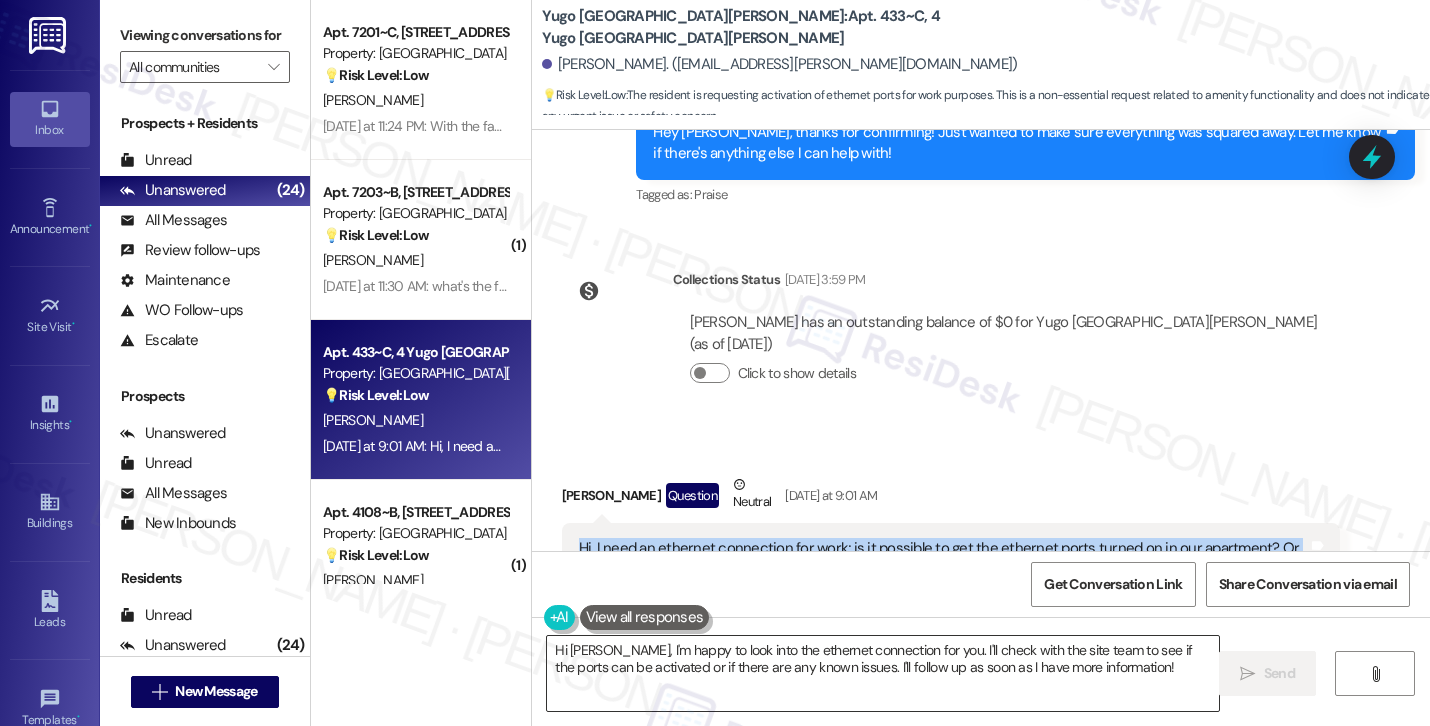 click on "Hi Zoey, I'm happy to look into the ethernet connection for you. I'll check with the site team to see if the ports can be activated or if there are any known issues. I'll follow up as soon as I have more information!" at bounding box center [883, 673] 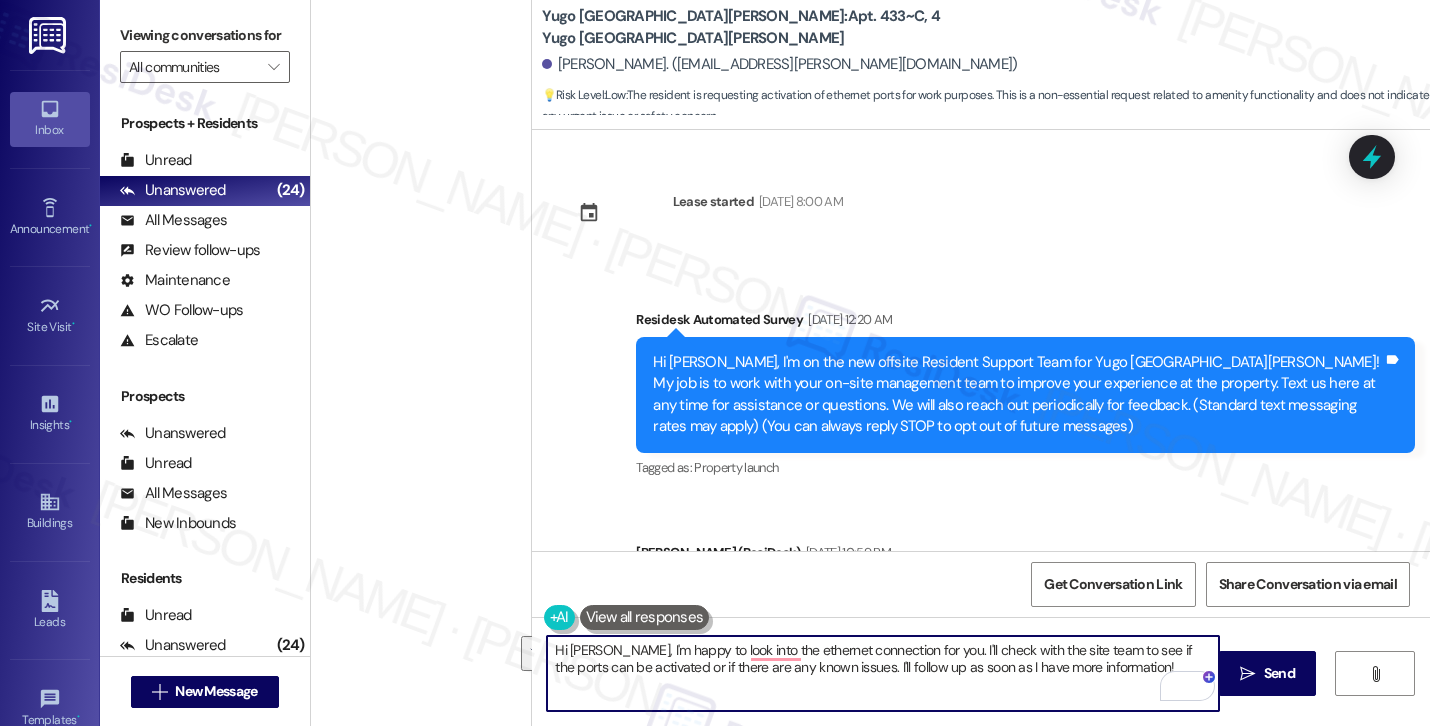 scroll, scrollTop: 0, scrollLeft: 0, axis: both 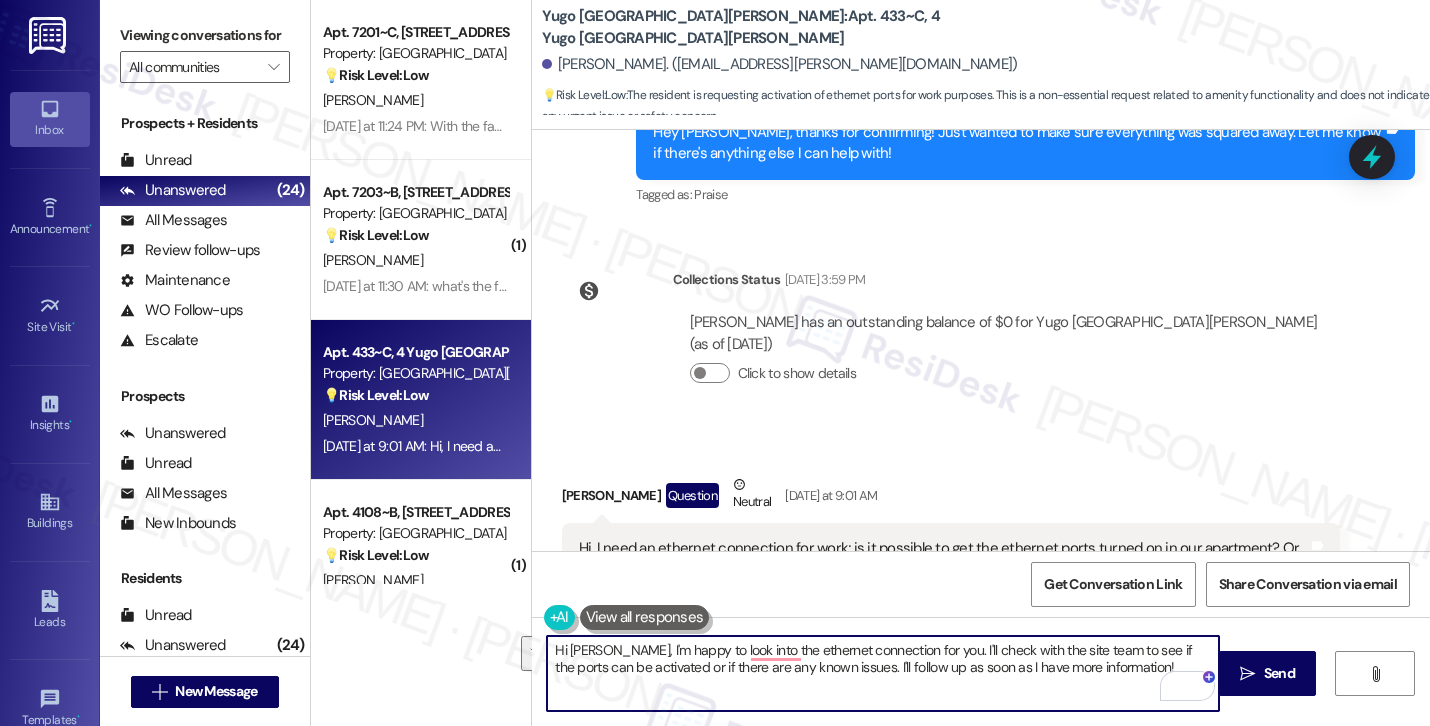 click at bounding box center (645, 617) 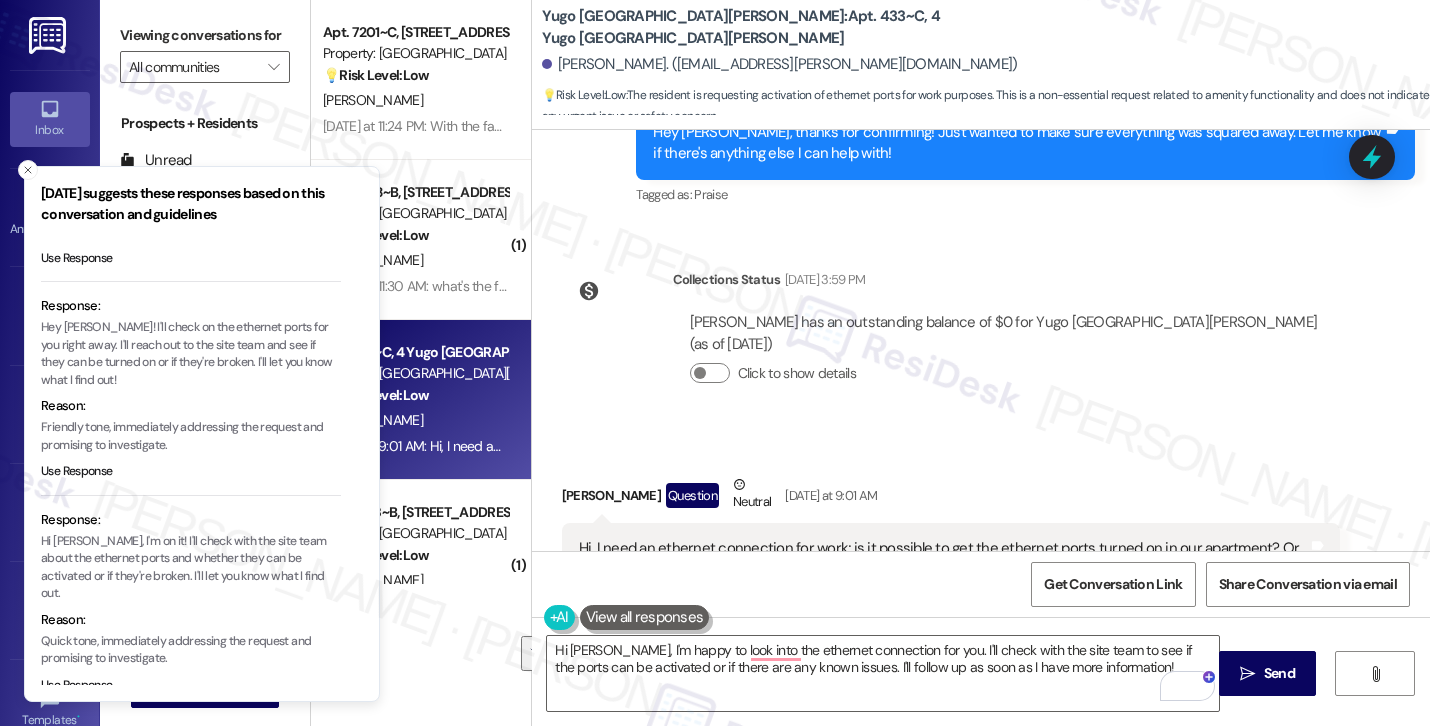scroll, scrollTop: 197, scrollLeft: 0, axis: vertical 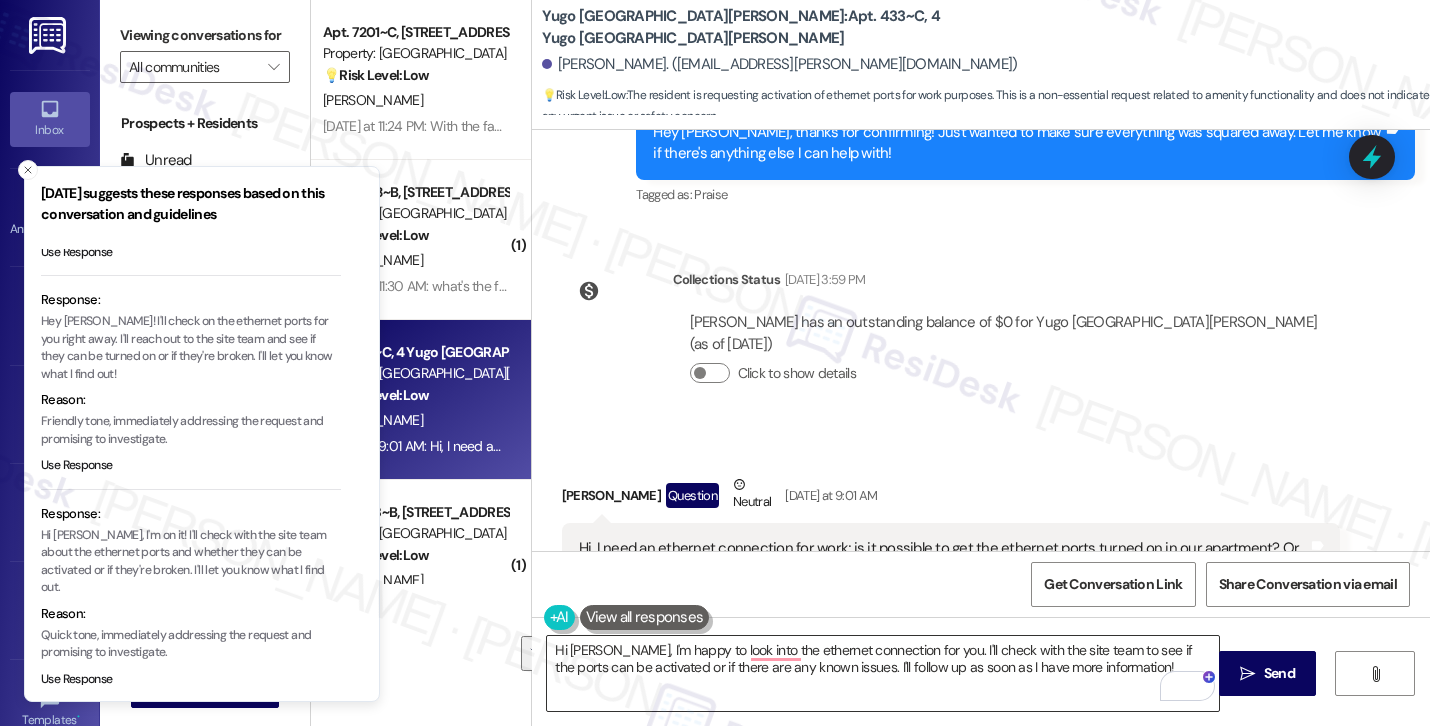 click on "Hi [PERSON_NAME], I'm happy to look into the ethernet connection for you. I'll check with the site team to see if the ports can be activated or if there are any known issues. I'll follow up as soon as I have more information!" at bounding box center (883, 673) 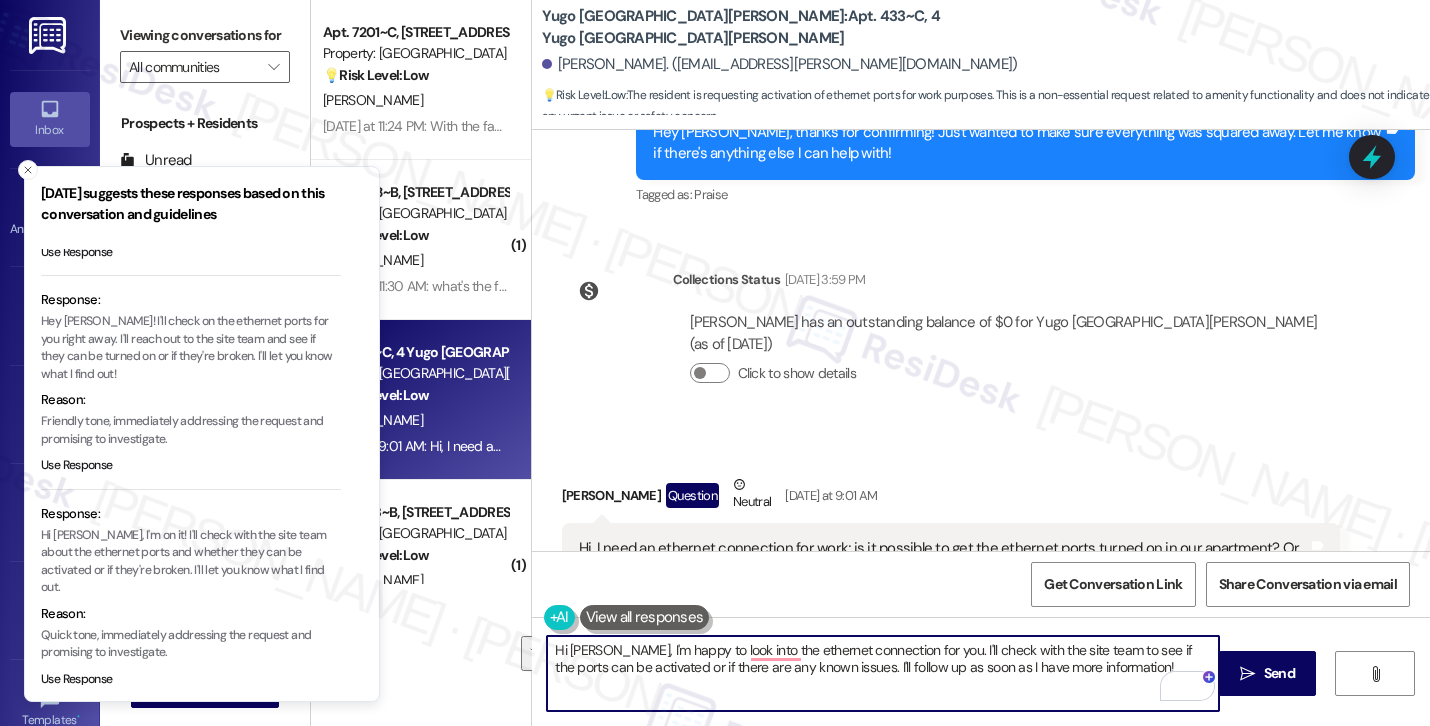 paste on "! Thanks for reaching out. I’ll check with the site team to see if the Ethernet ports in your apartment can be activated or if there are any known issues. I’ll follow up with you as soon as I hear back! Let me know if you have any other questions or concerns." 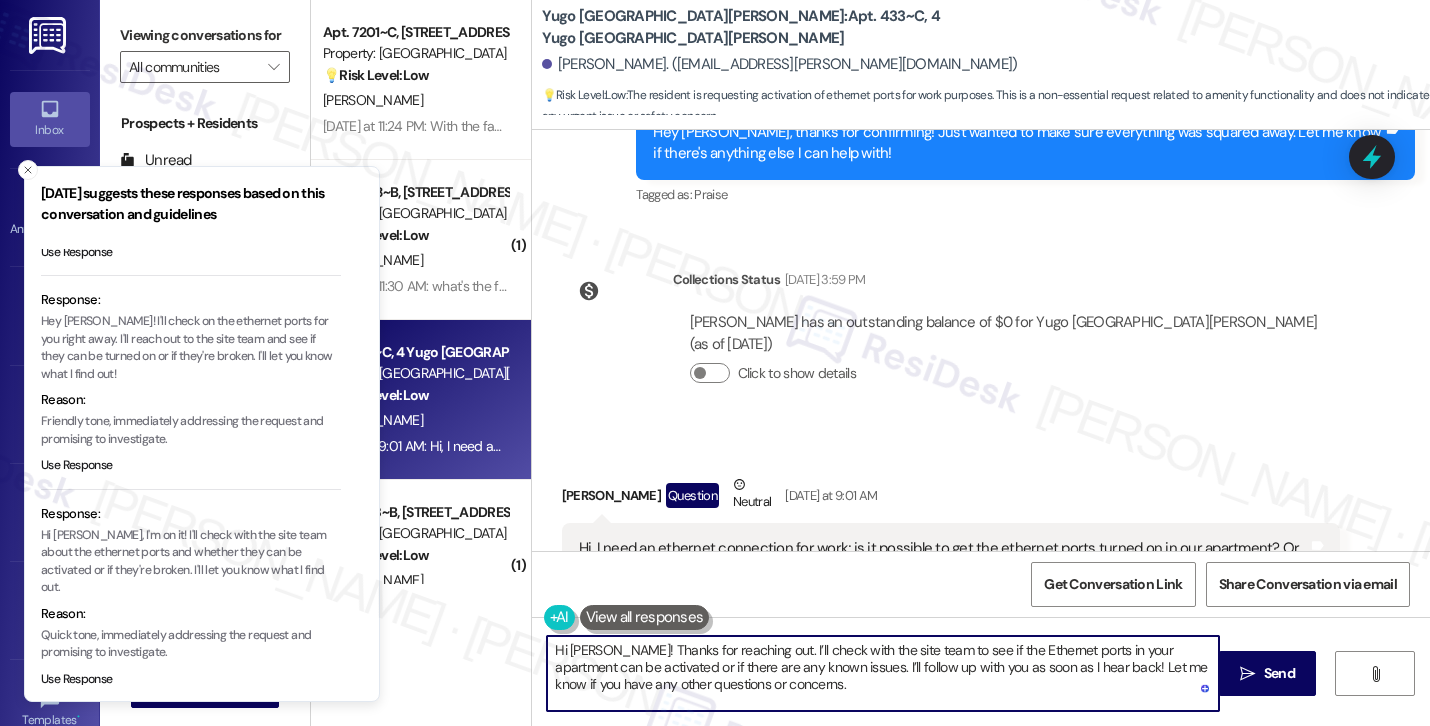 click on "Hi [PERSON_NAME]! Thanks for reaching out. I’ll check with the site team to see if the Ethernet ports in your apartment can be activated or if there are any known issues. I’ll follow up with you as soon as I hear back! Let me know if you have any other questions or concerns." at bounding box center (883, 673) 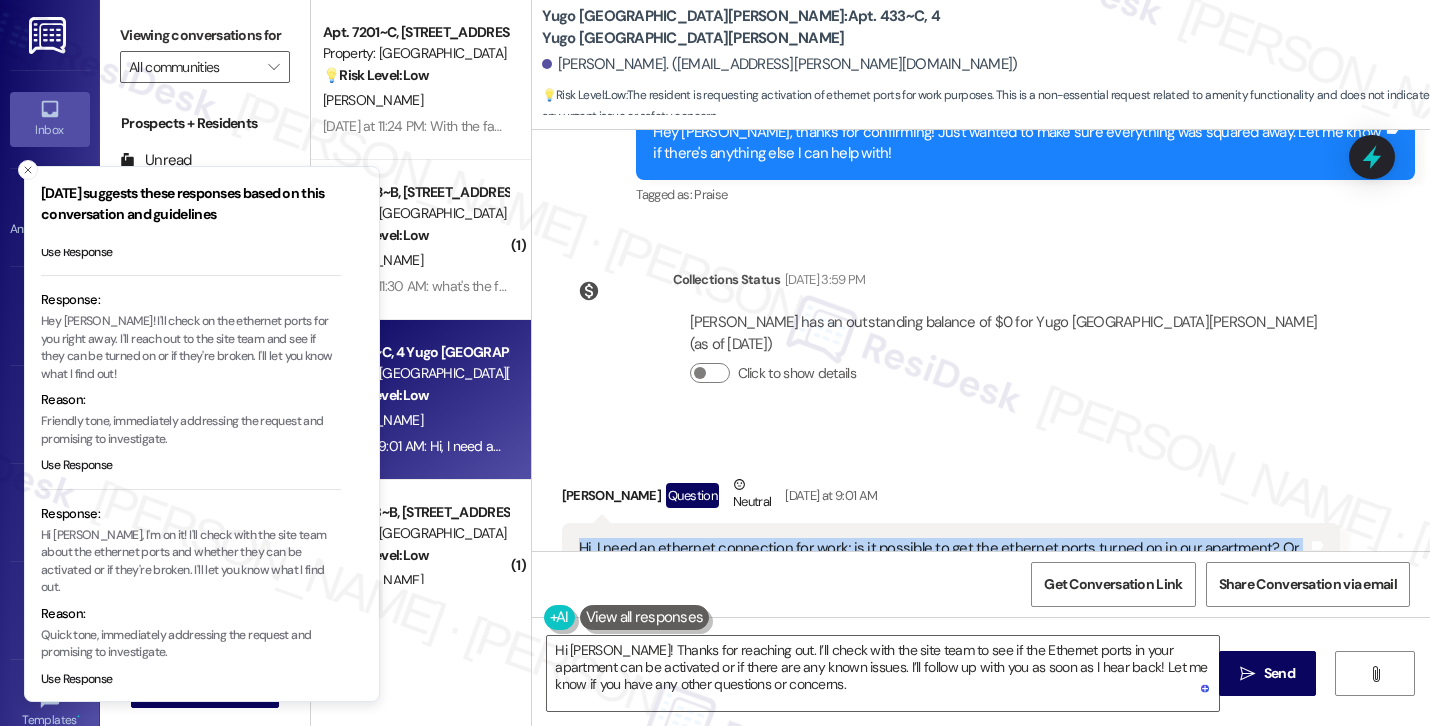 drag, startPoint x: 695, startPoint y: 420, endPoint x: 551, endPoint y: 394, distance: 146.3284 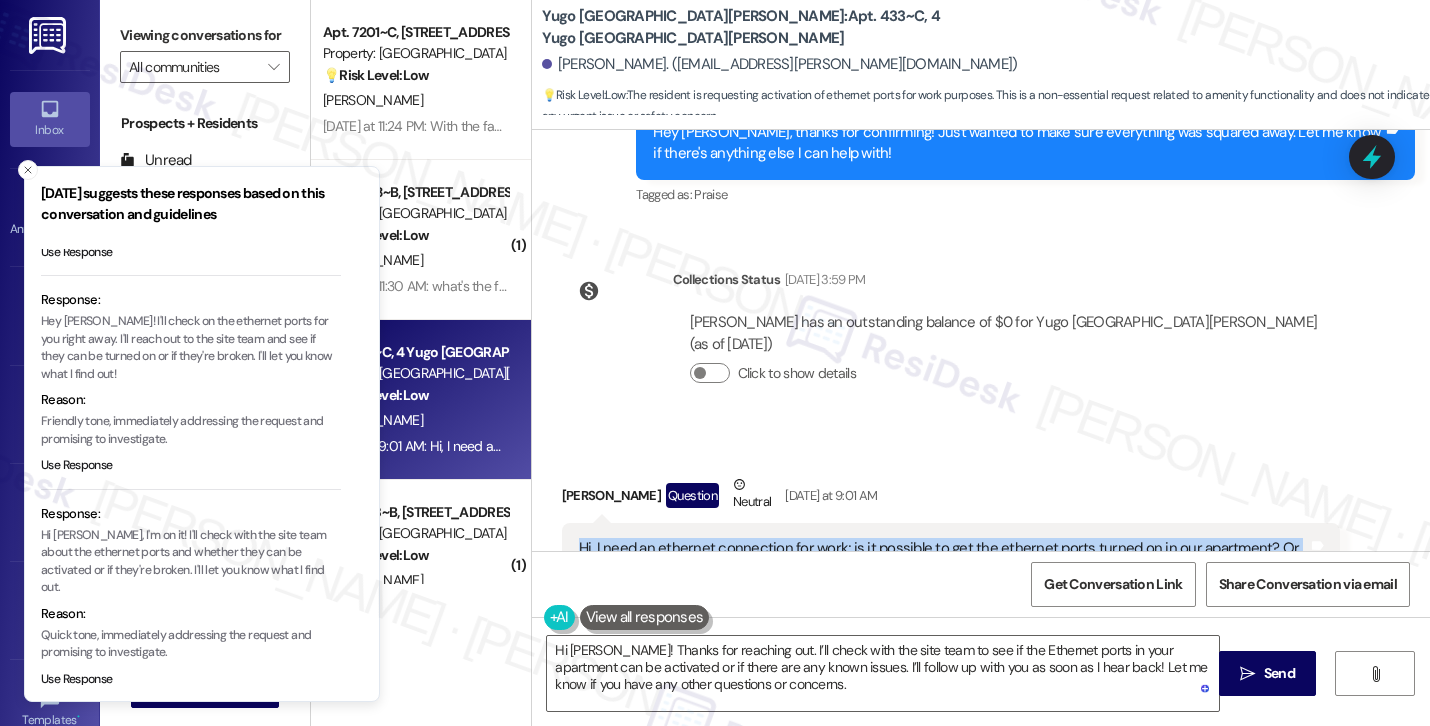 click on "Hi, I need an ethernet connection for work; is it possible to get the ethernet ports turned on in our apartment? Or are they broken? Tags and notes" at bounding box center (951, 559) 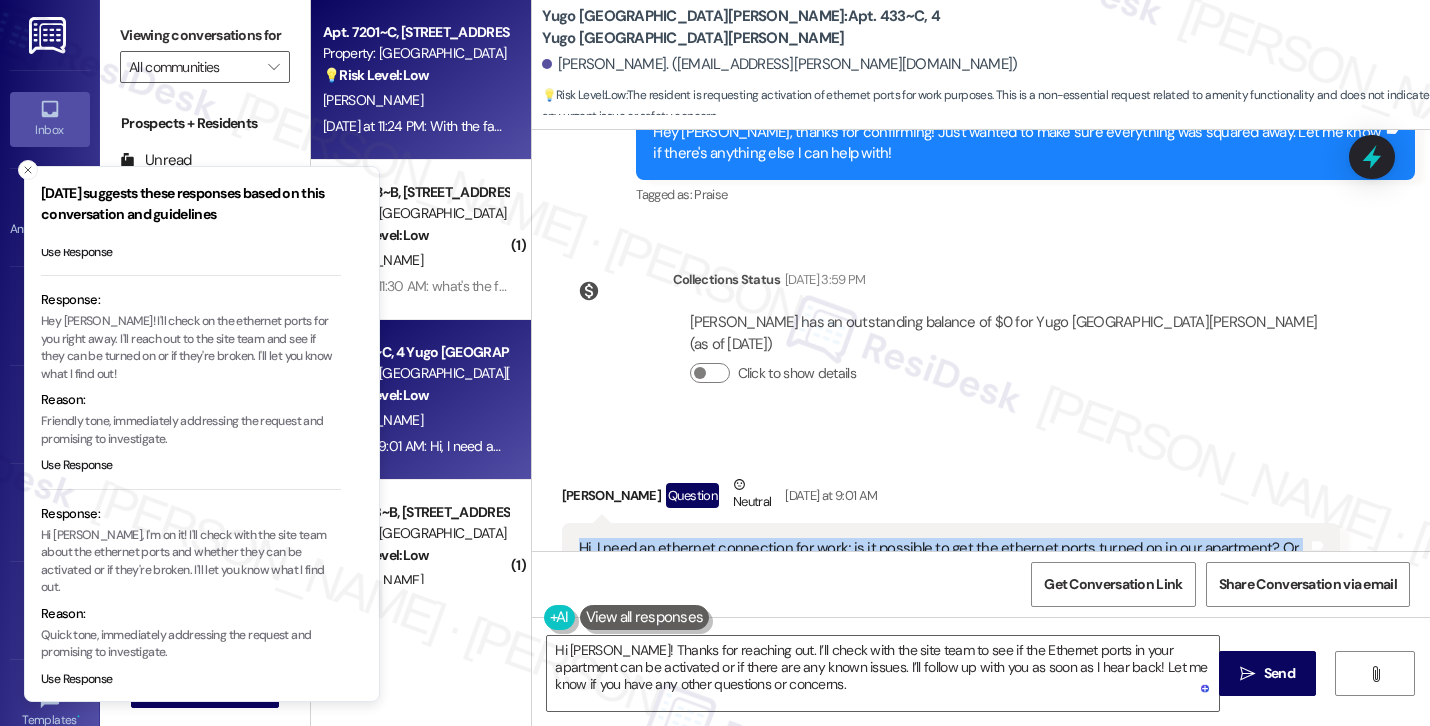 copy on "Hi, I need an ethernet connection for work; is it possible to get the ethernet ports turned on in our apartment? Or are they broken?" 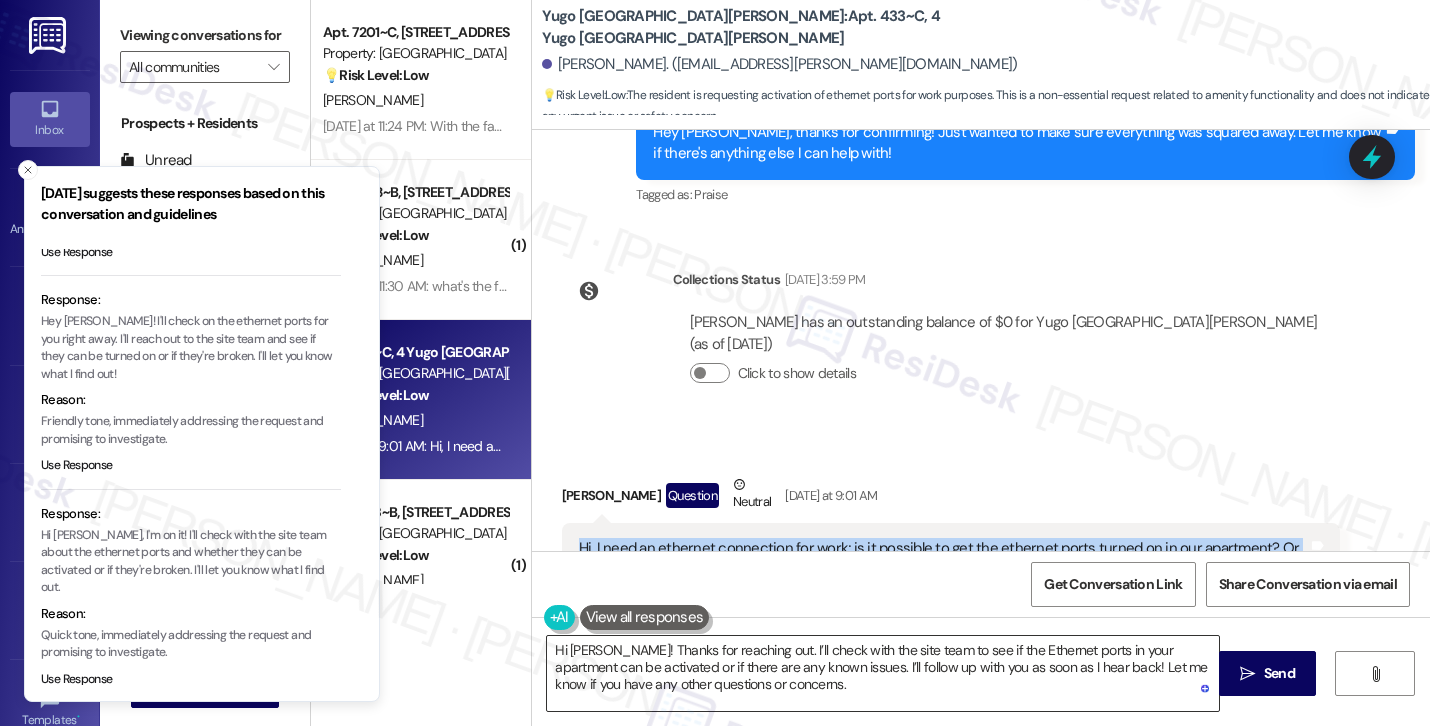 click on "Hi [PERSON_NAME]! Thanks for reaching out. I’ll check with the site team to see if the Ethernet ports in your apartment can be activated or if there are any known issues. I’ll follow up with you as soon as I hear back! Let me know if you have any other questions or concerns." at bounding box center (883, 673) 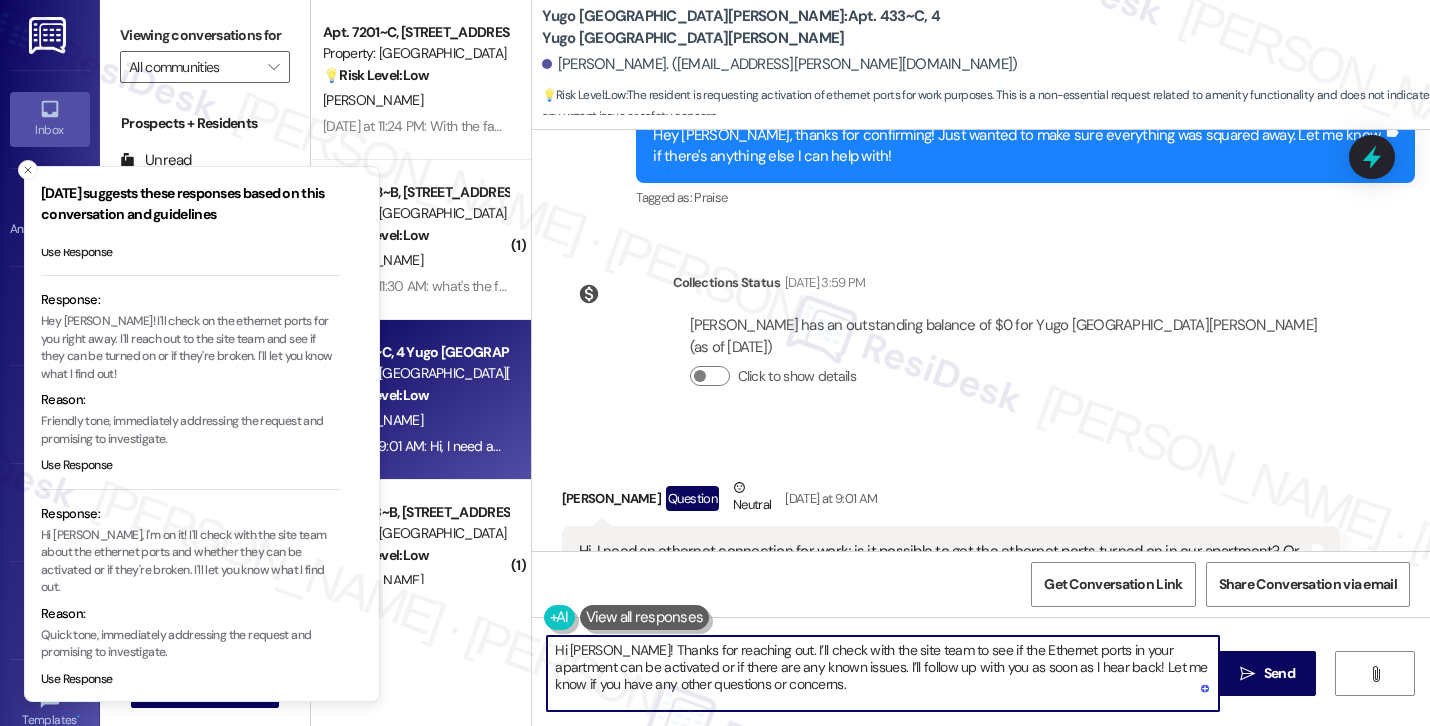 scroll, scrollTop: 4063, scrollLeft: 0, axis: vertical 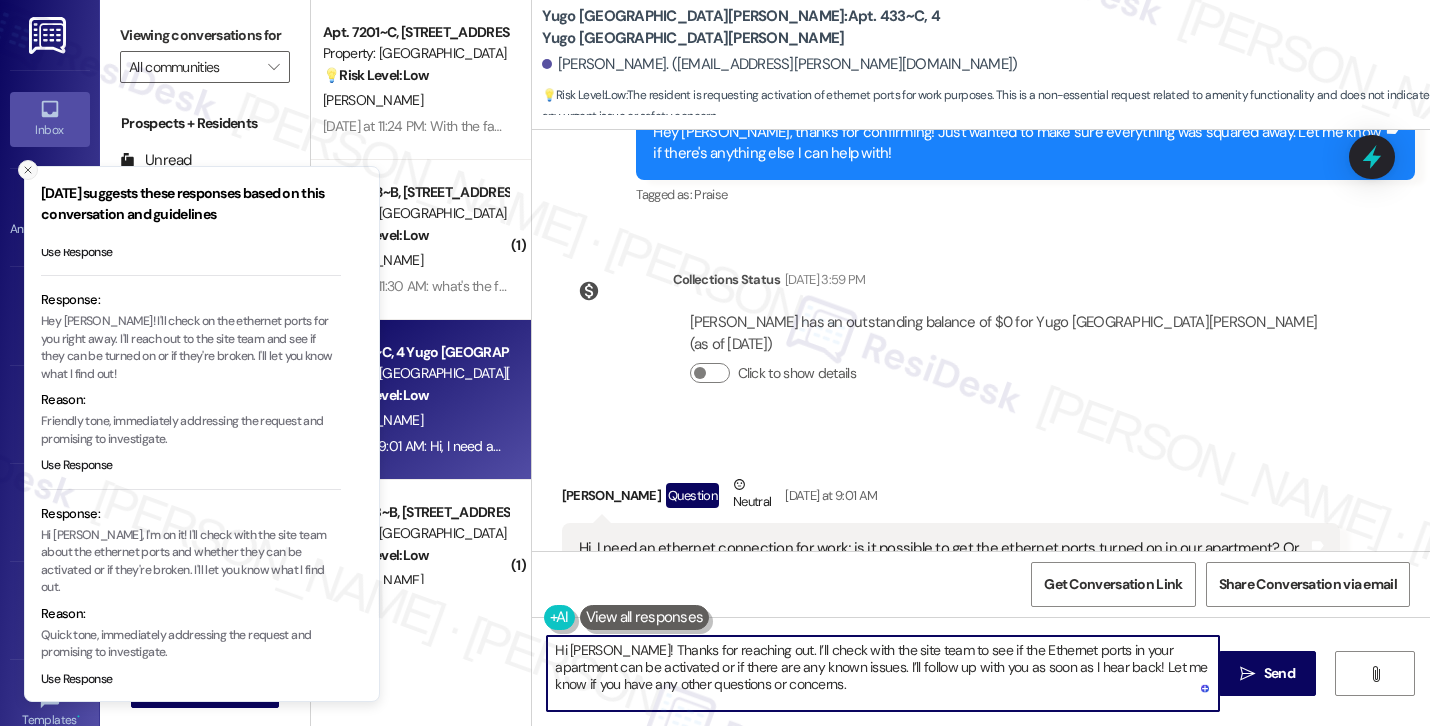 click 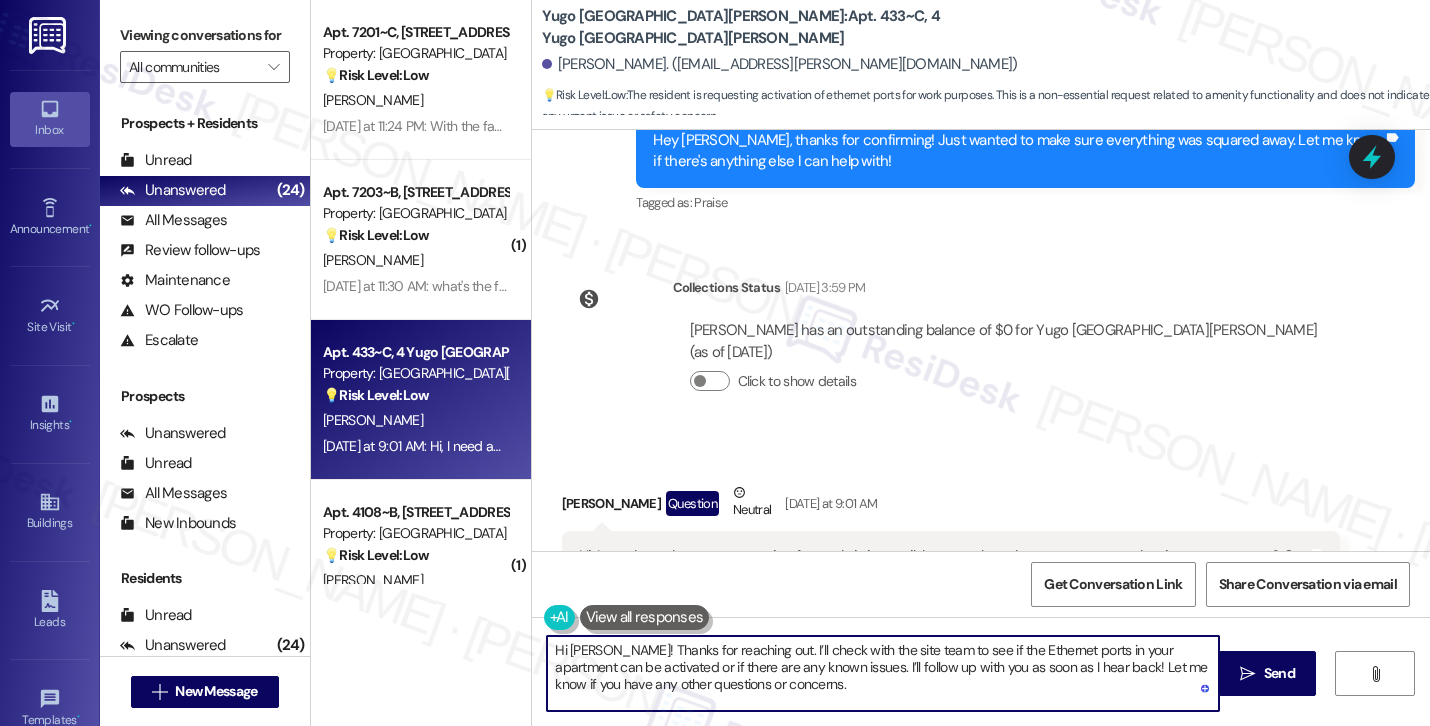 scroll, scrollTop: 4063, scrollLeft: 0, axis: vertical 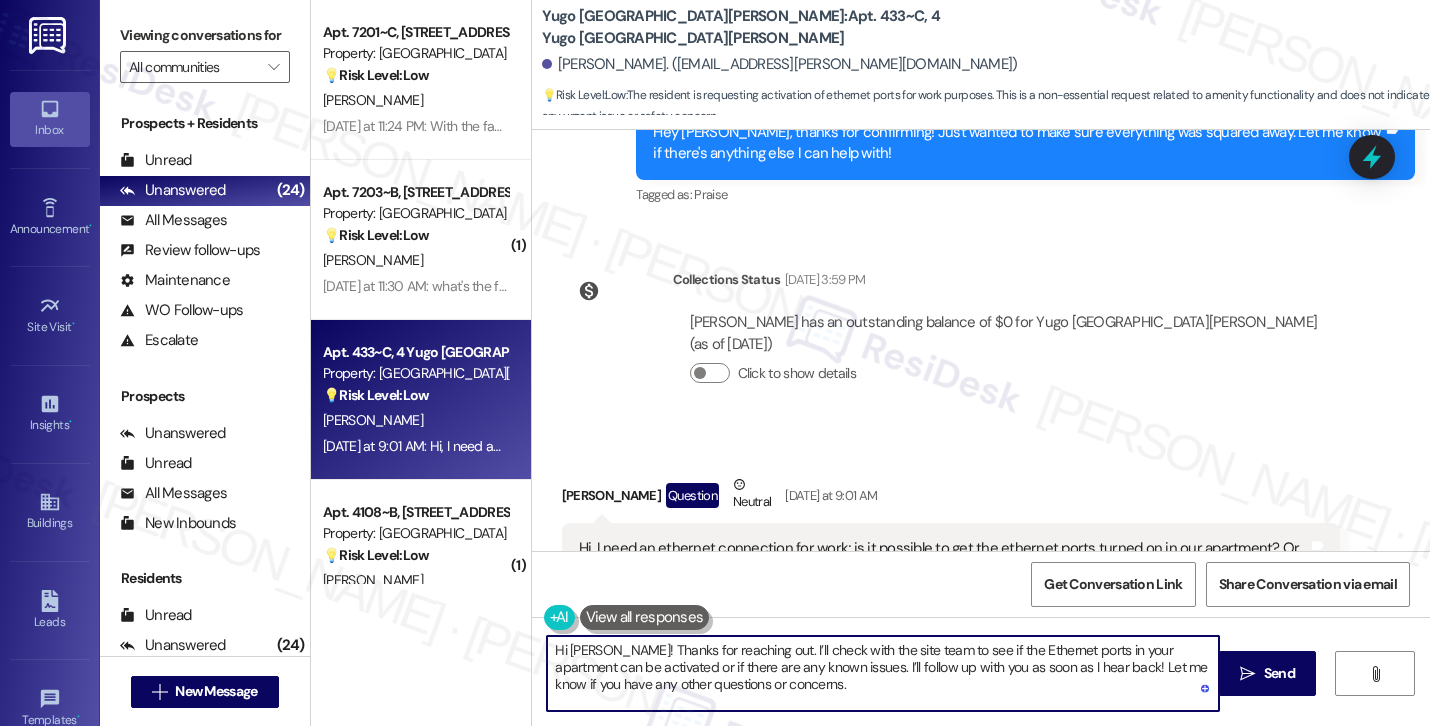 click on "Hi [PERSON_NAME]! Thanks for reaching out. I’ll check with the site team to see if the Ethernet ports in your apartment can be activated or if there are any known issues. I’ll follow up with you as soon as I hear back! Let me know if you have any other questions or concerns." at bounding box center (883, 673) 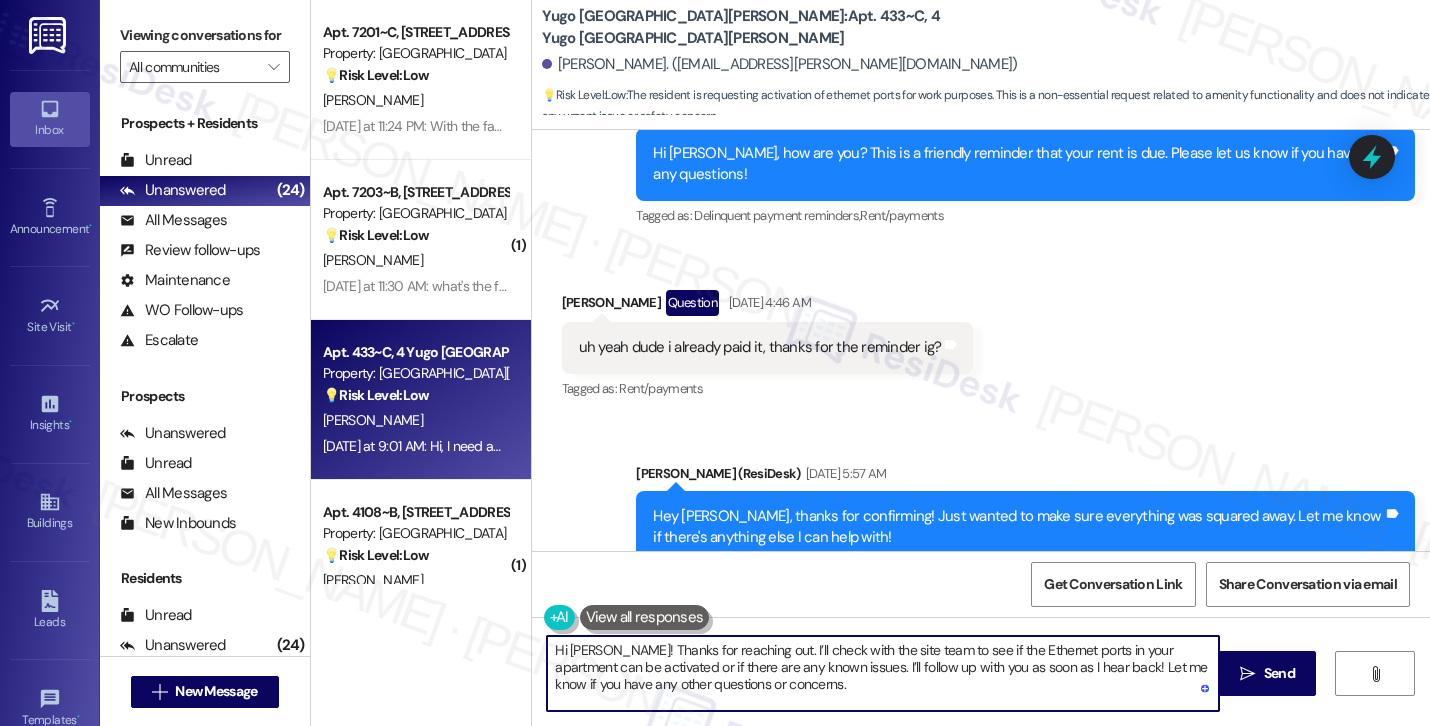 scroll, scrollTop: 4063, scrollLeft: 0, axis: vertical 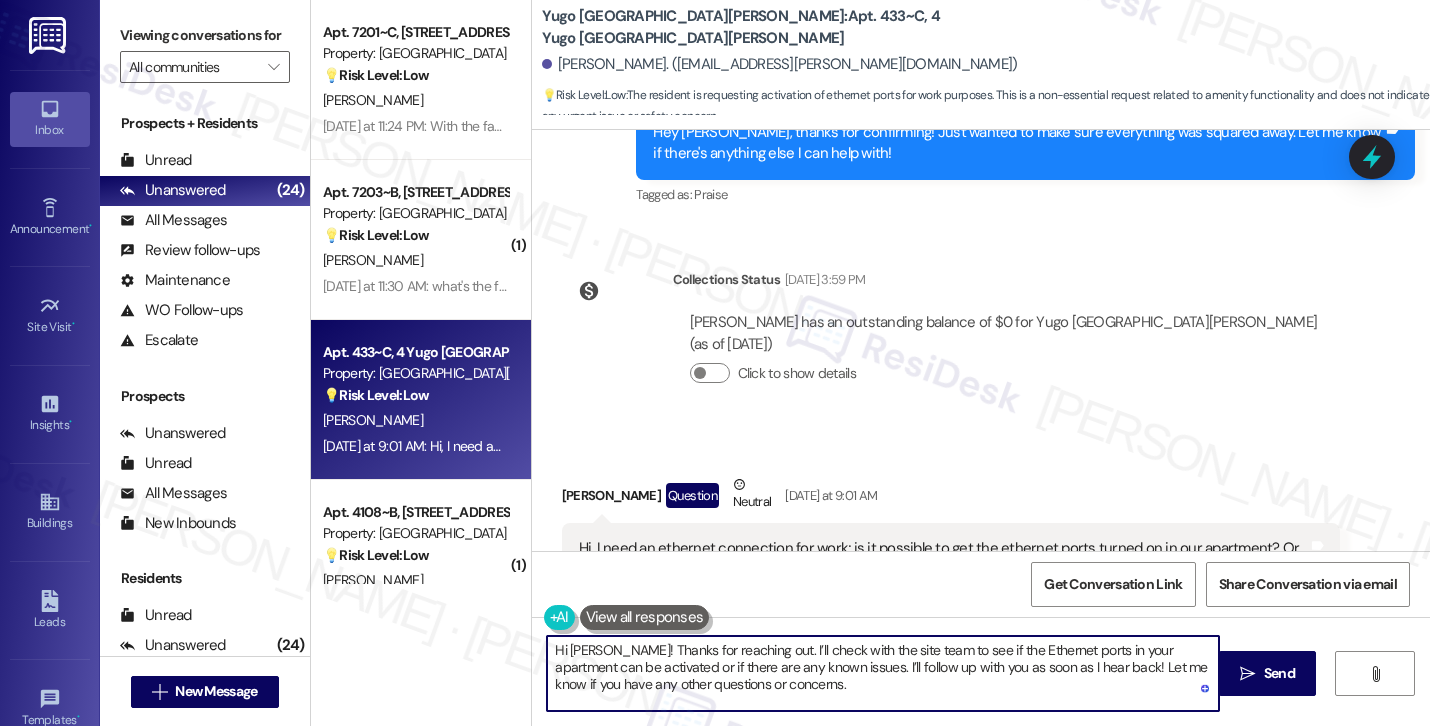 click on "Hi [PERSON_NAME]! Thanks for reaching out. I’ll check with the site team to see if the Ethernet ports in your apartment can be activated or if there are any known issues. I’ll follow up with you as soon as I hear back! Let me know if you have any other questions or concerns." at bounding box center [883, 673] 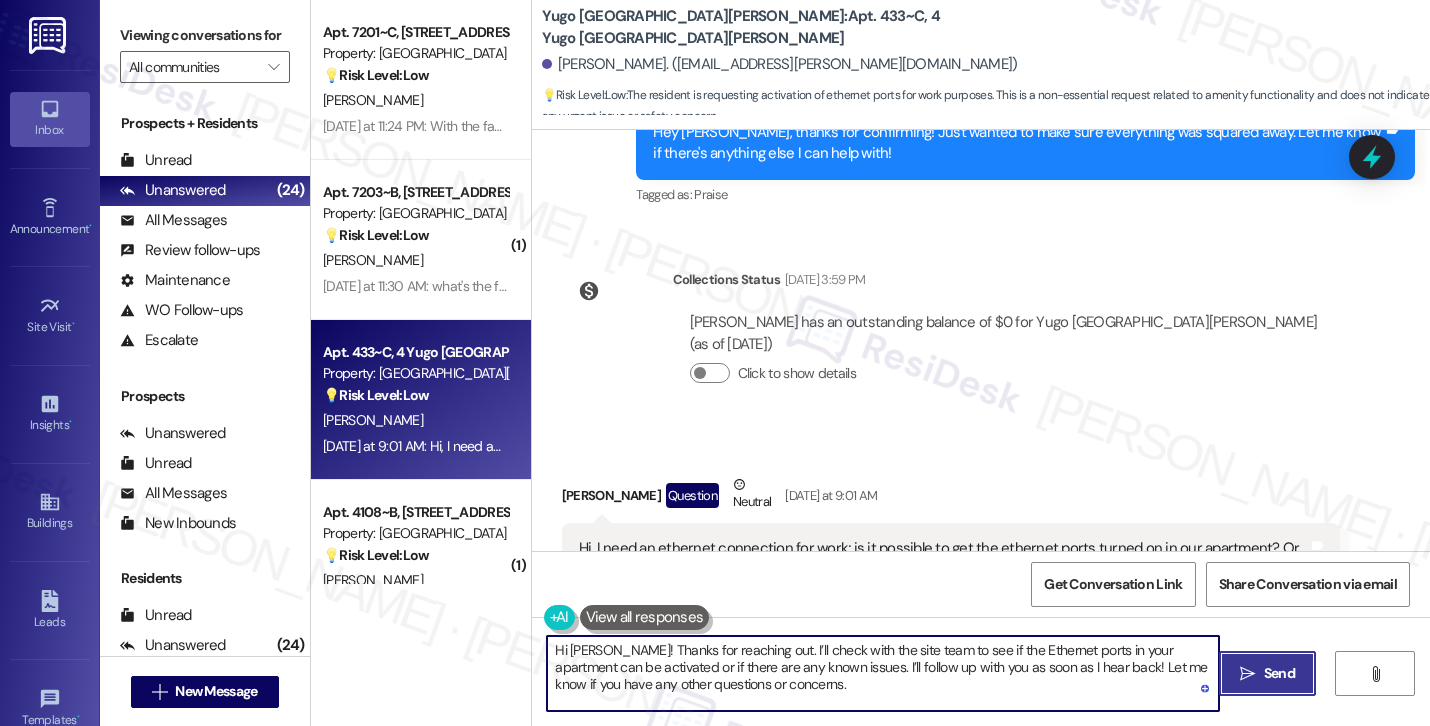 click on " Send" at bounding box center [1267, 673] 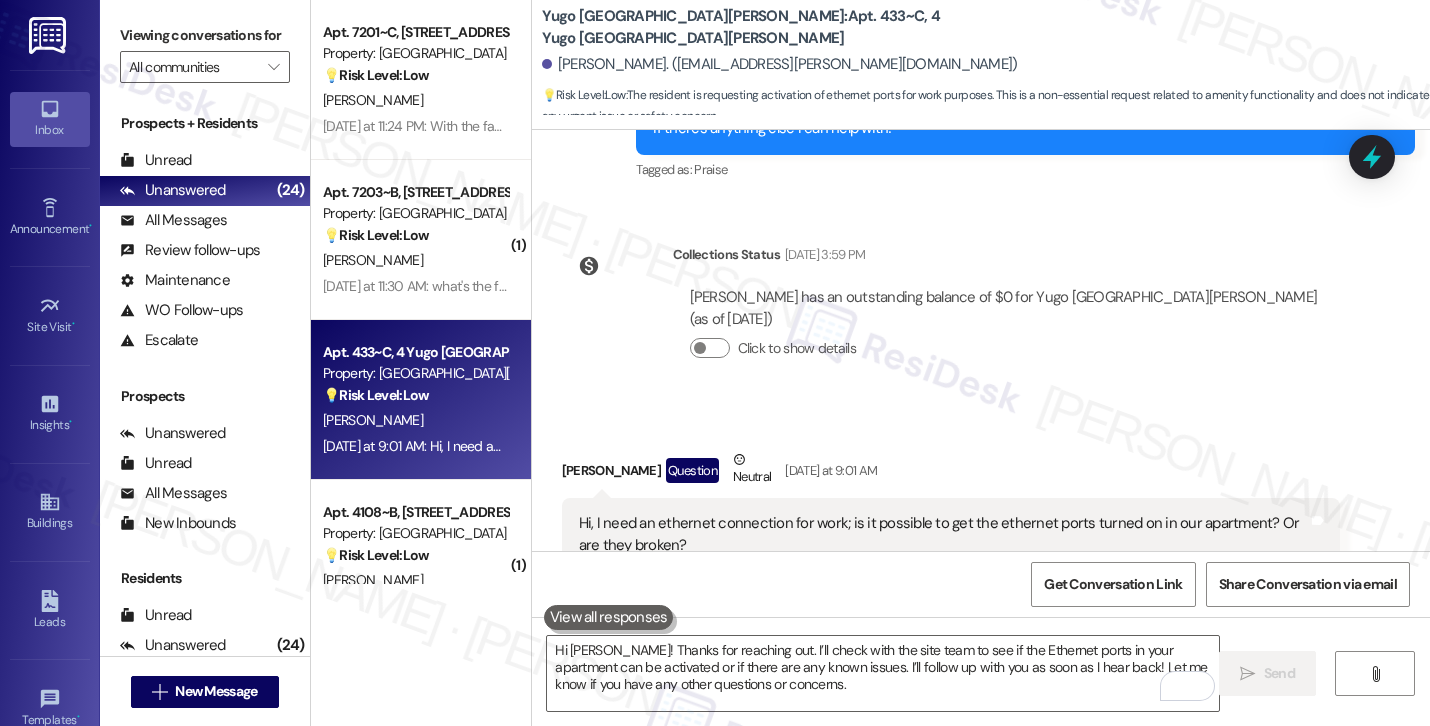 scroll, scrollTop: 4245, scrollLeft: 0, axis: vertical 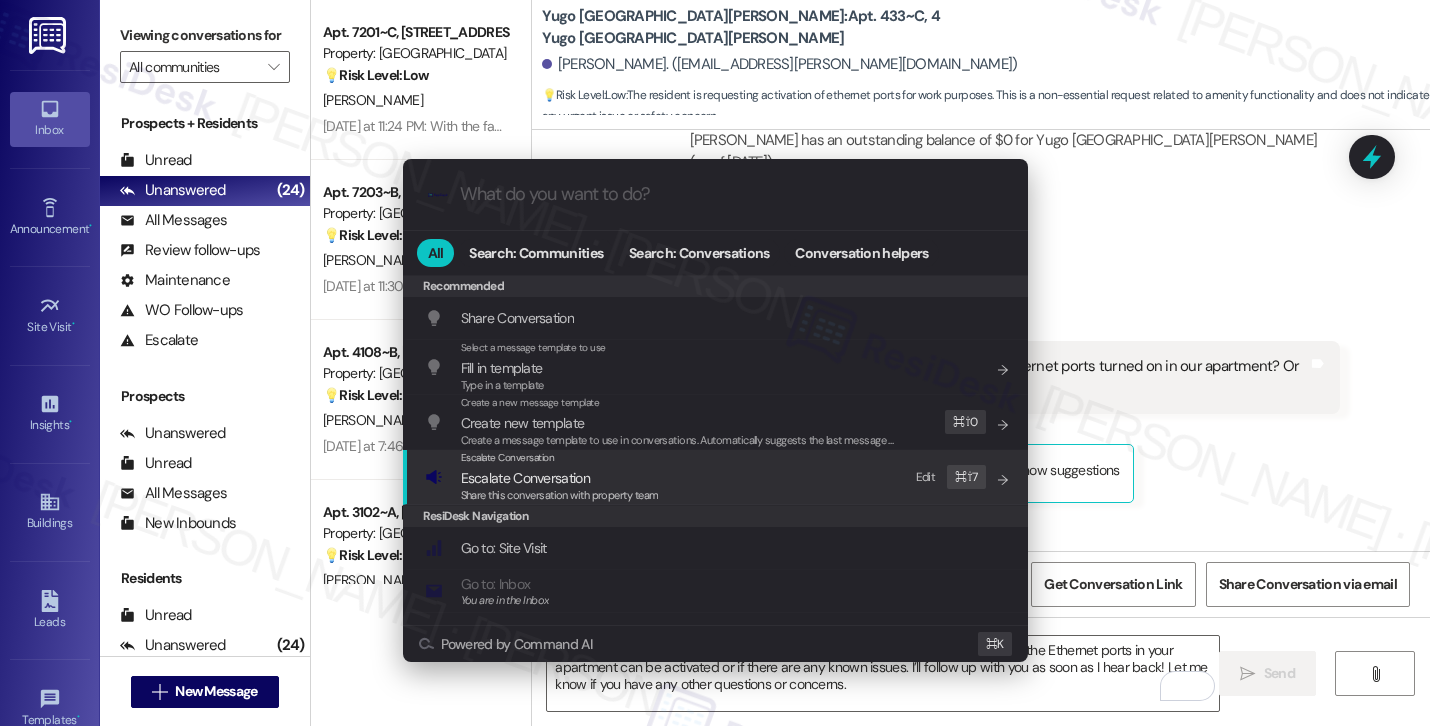 click on "Escalate Conversation Escalate Conversation Share this conversation with property team Edit ⌘ ⇧ 7" at bounding box center [717, 477] 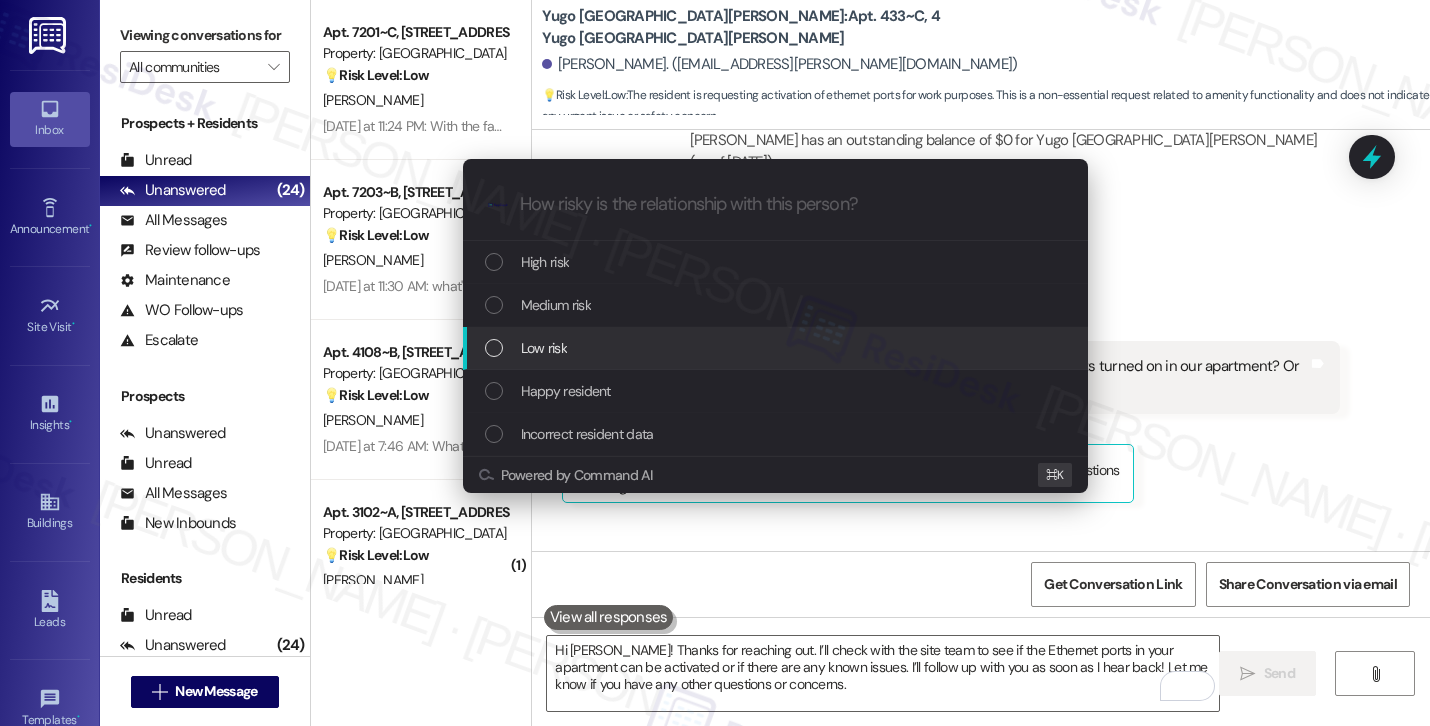 click on "Low risk" at bounding box center [777, 348] 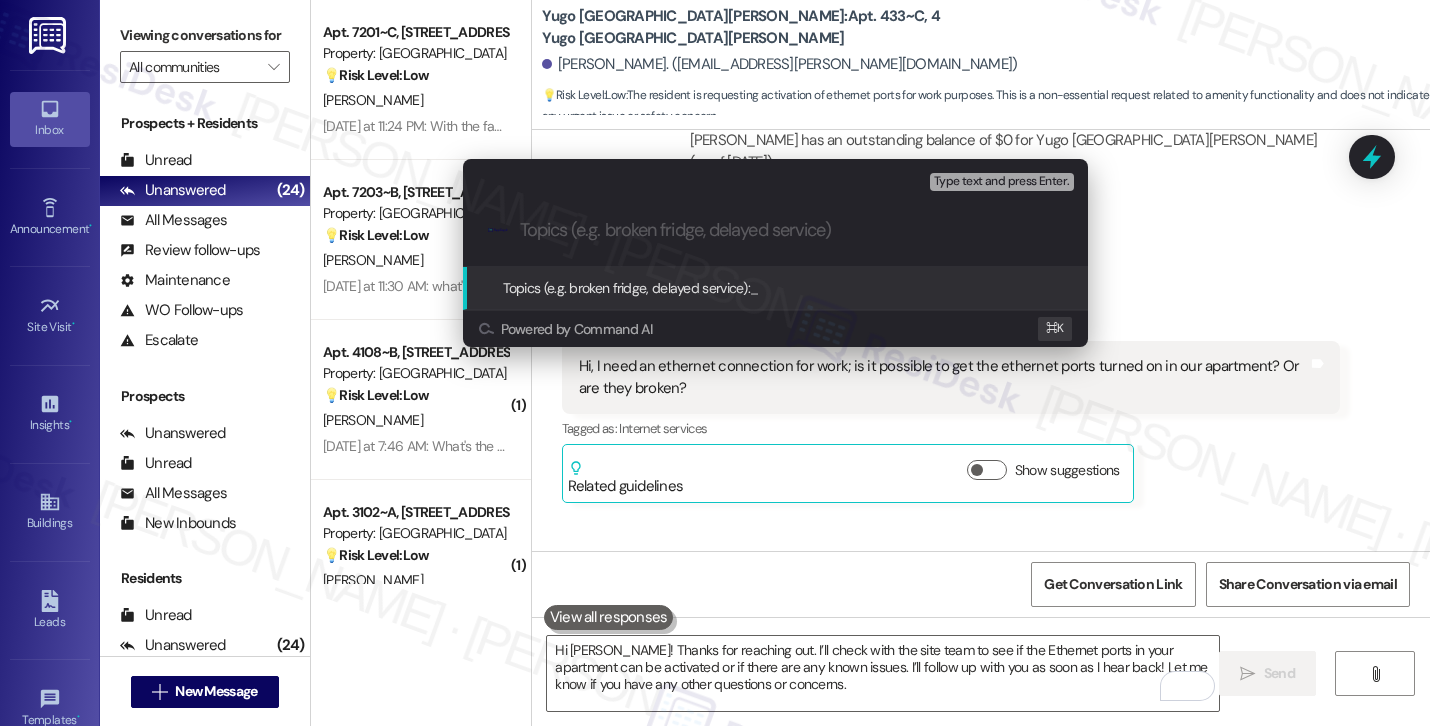 paste on "Resident Inquiry About Ethernet Port Activation for Work" 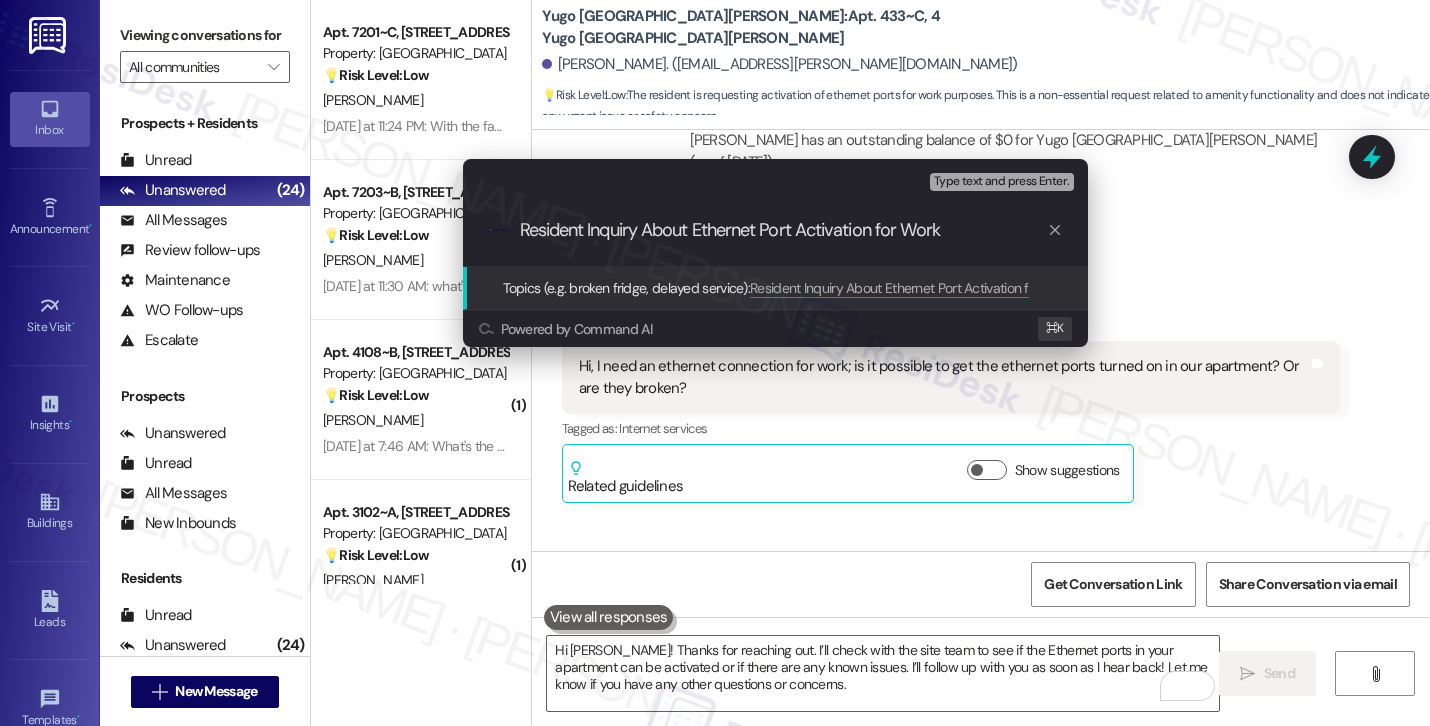 click on "Resident Inquiry About Ethernet Port Activation for Work" at bounding box center [783, 230] 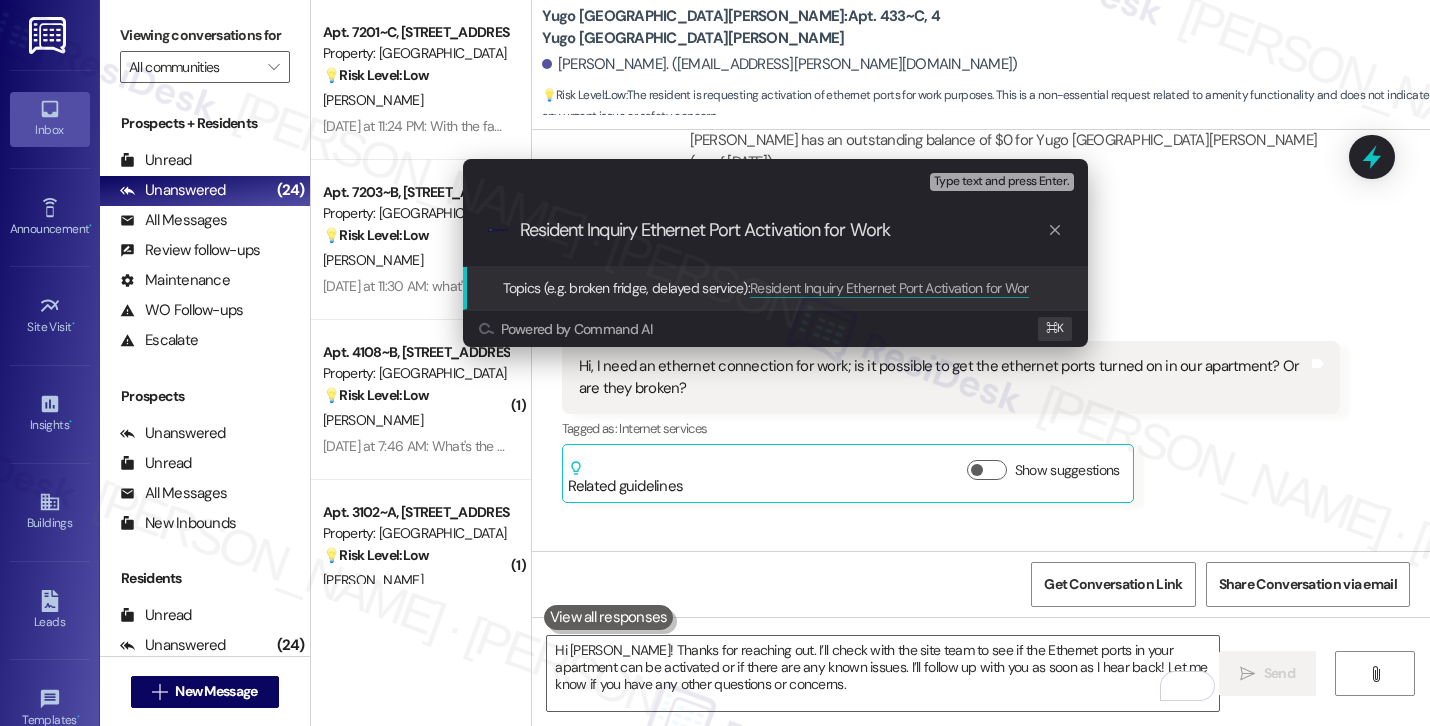 type on "Resident Inquiry: Ethernet Port Activation for Work" 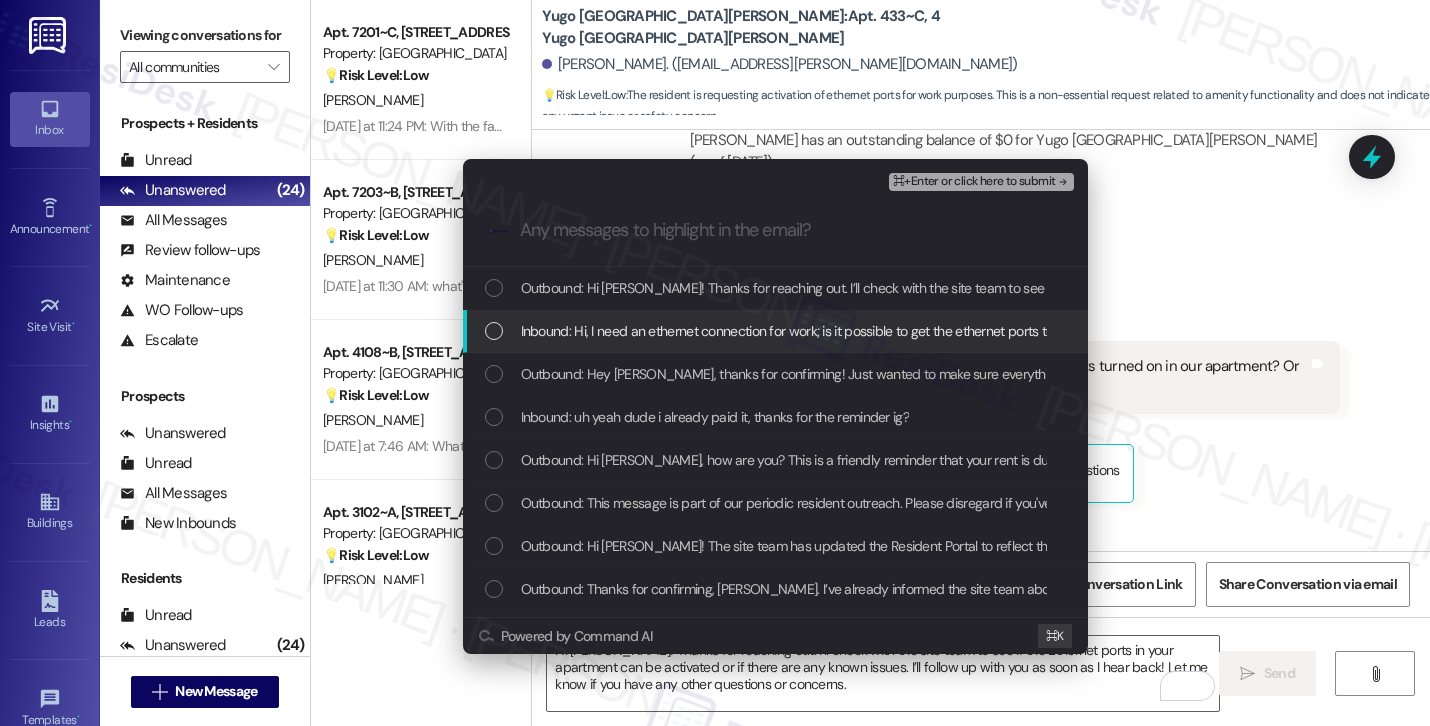 click on "Inbound: Hi, I need an ethernet connection for work; is it possible to get the ethernet ports turned on in our apartment? Or are they broken?" at bounding box center [922, 331] 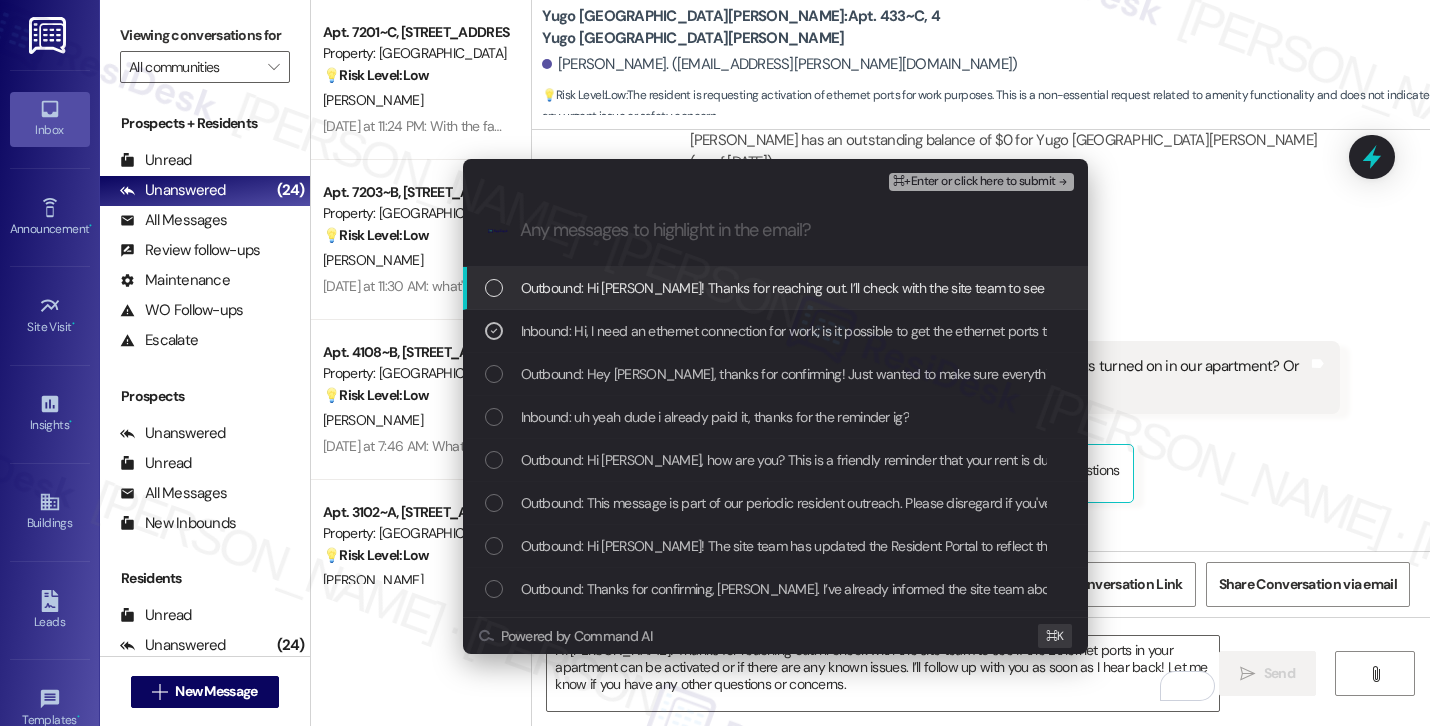 click on "⌘+Enter or click here to submit" at bounding box center [974, 182] 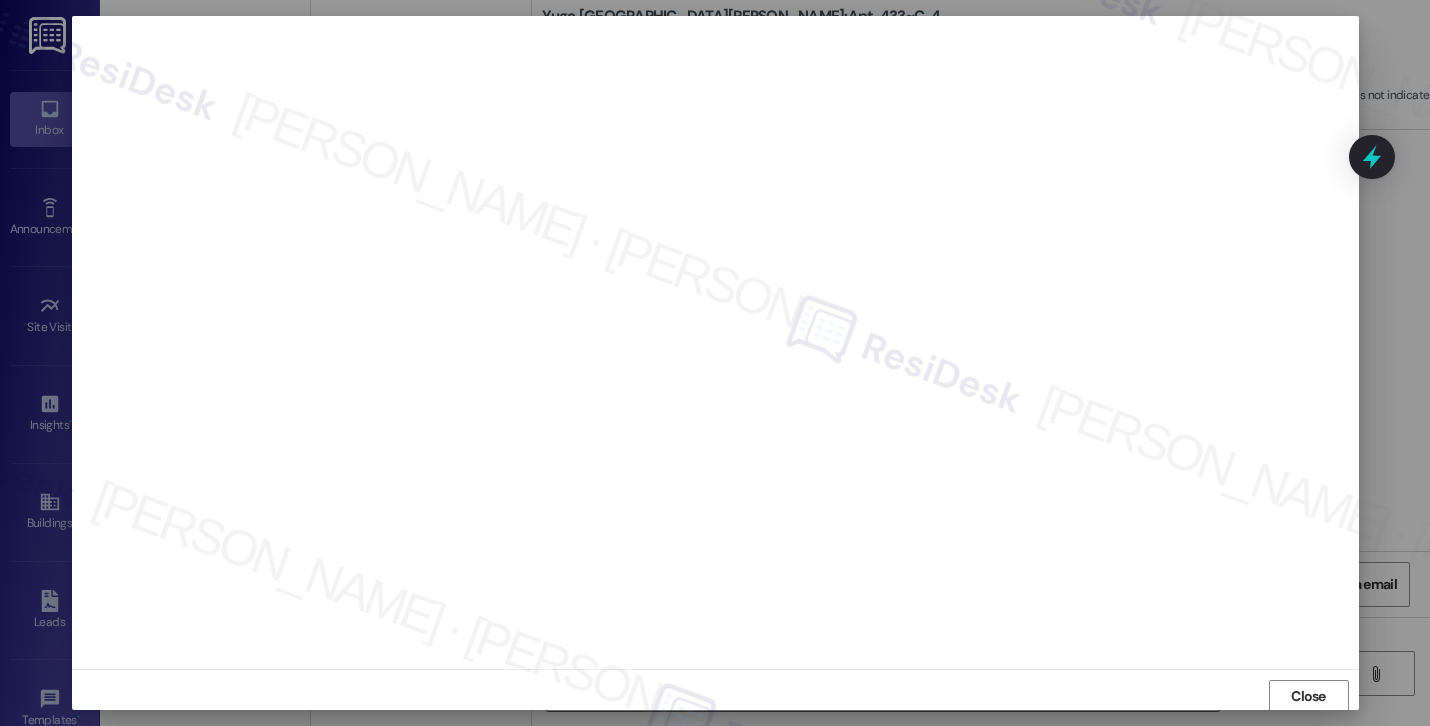 scroll, scrollTop: 2, scrollLeft: 0, axis: vertical 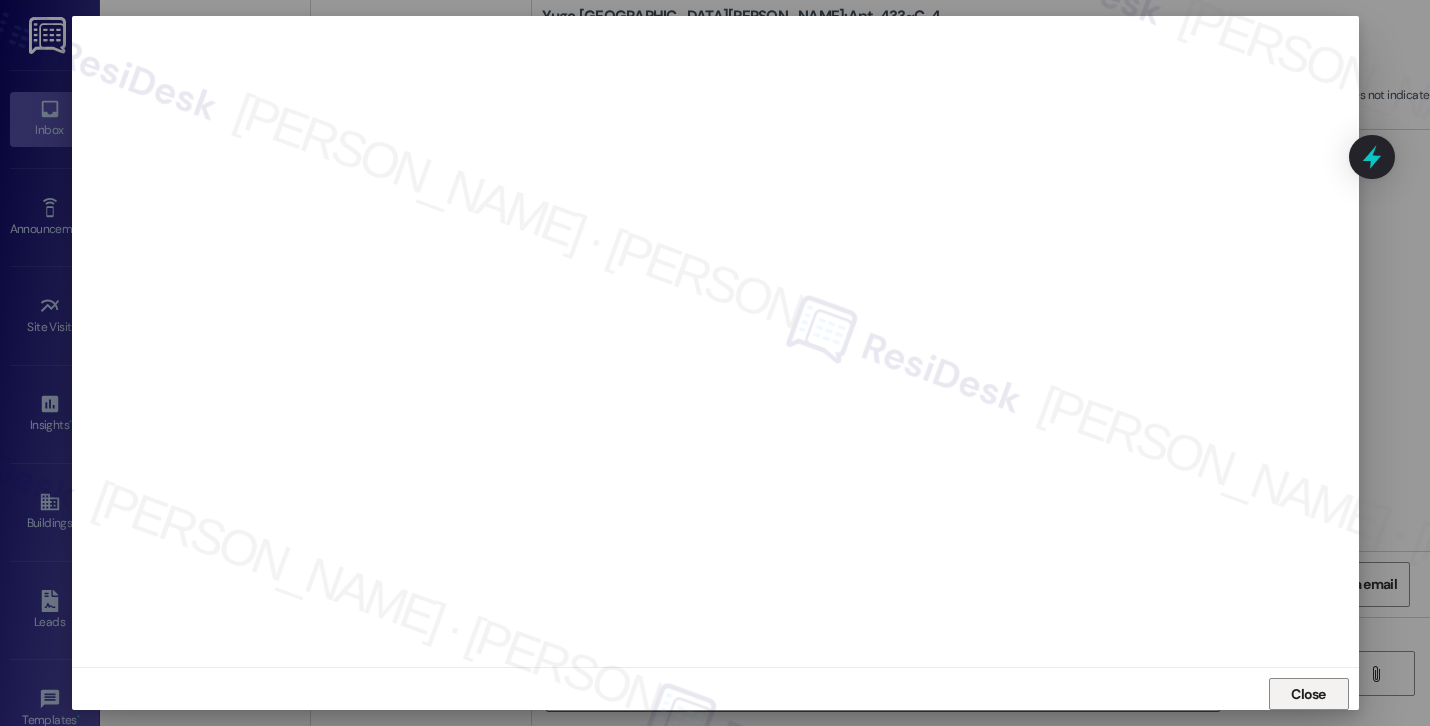 click on "Close" at bounding box center (1308, 694) 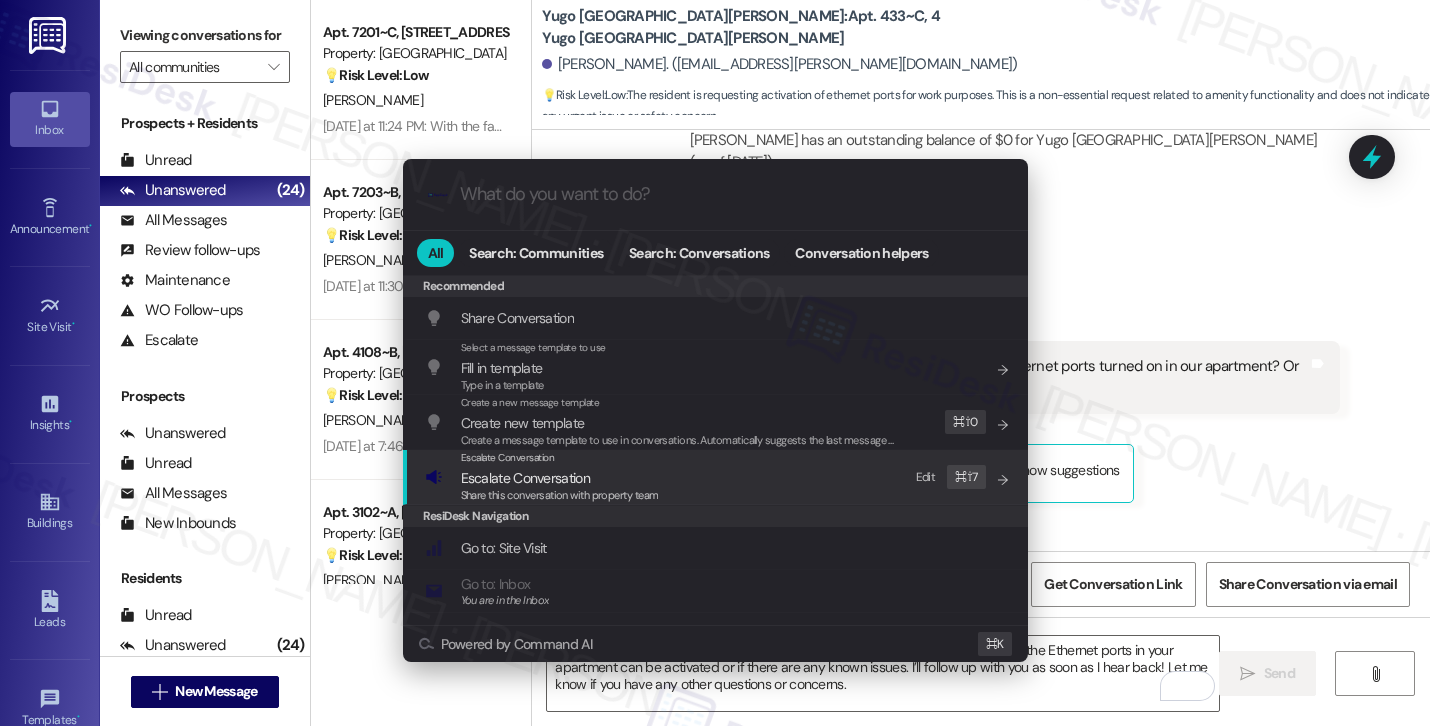 click on "Escalate Conversation Escalate Conversation Share this conversation with property team Edit ⌘ ⇧ 7" at bounding box center (717, 477) 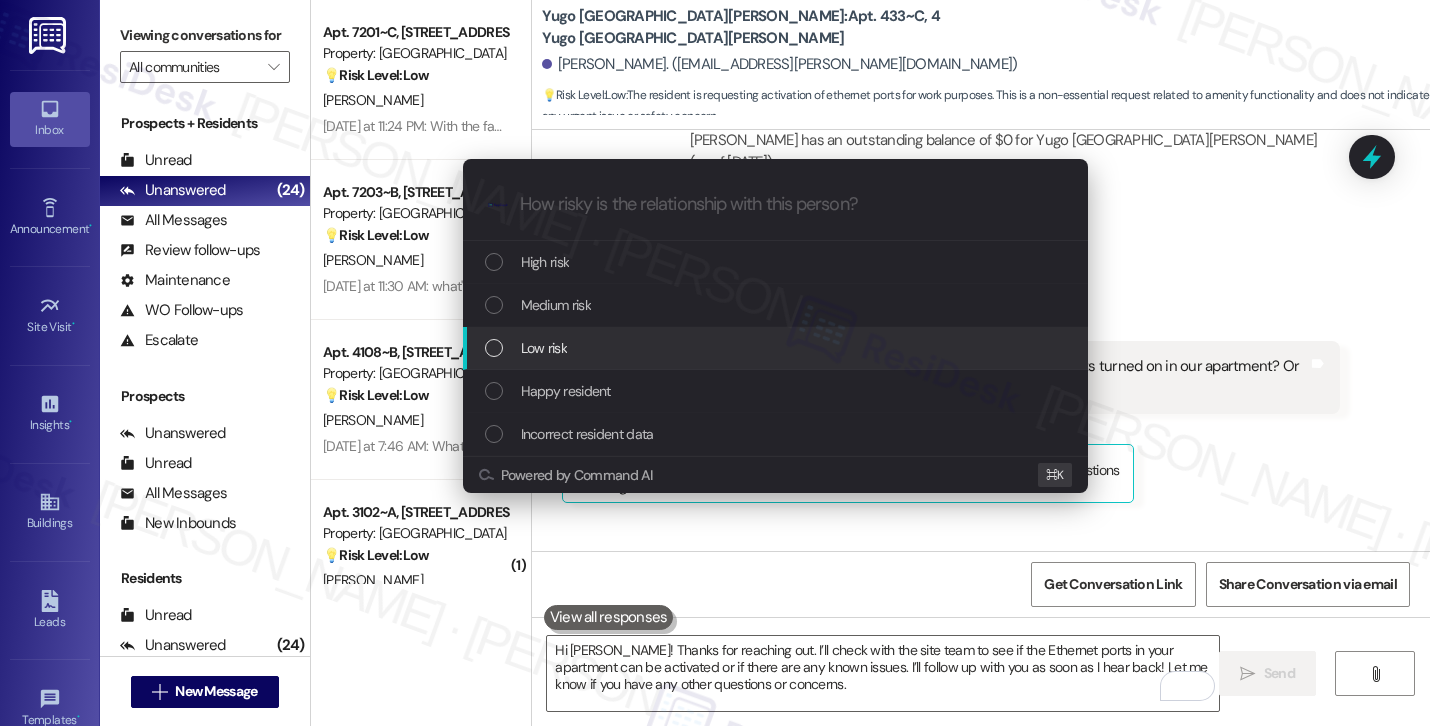 click on "Low risk" at bounding box center (777, 348) 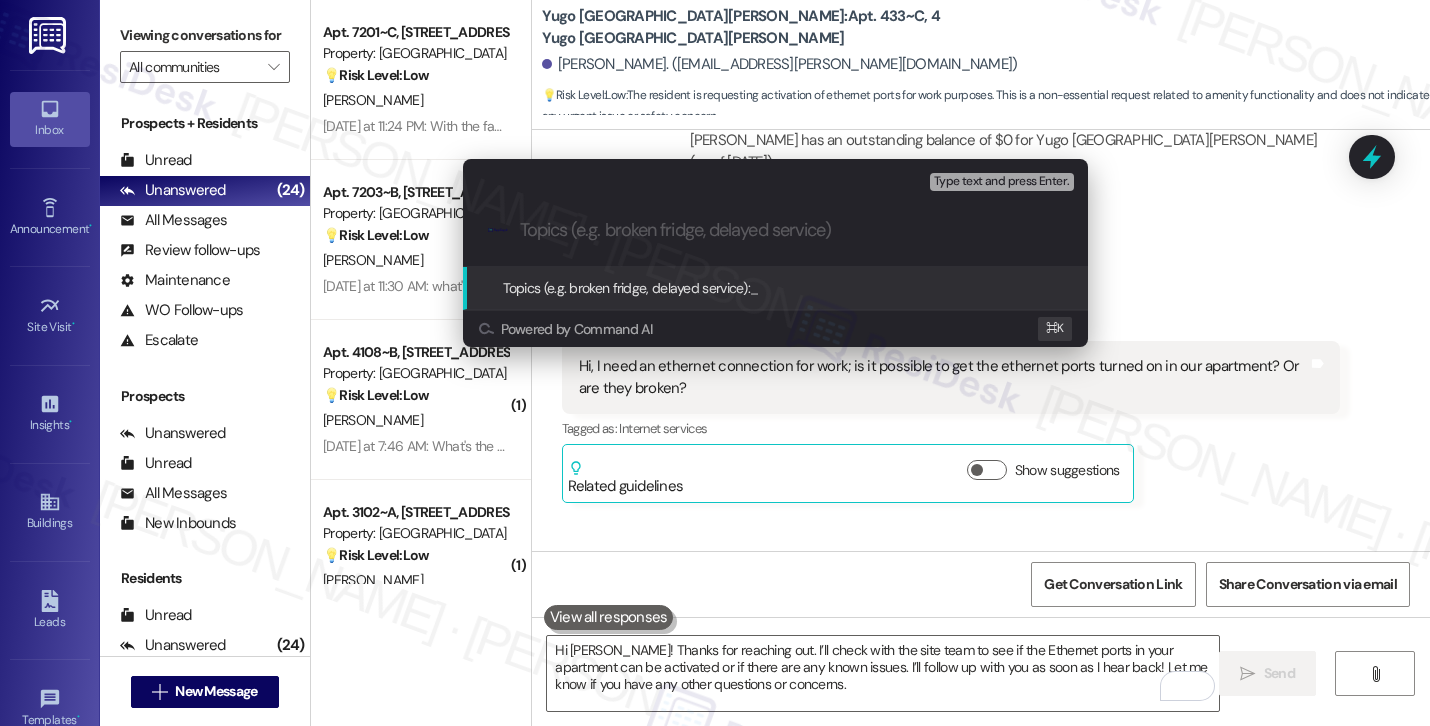 paste on "Resident Inquiry: Ethernet Port Activation for Work" 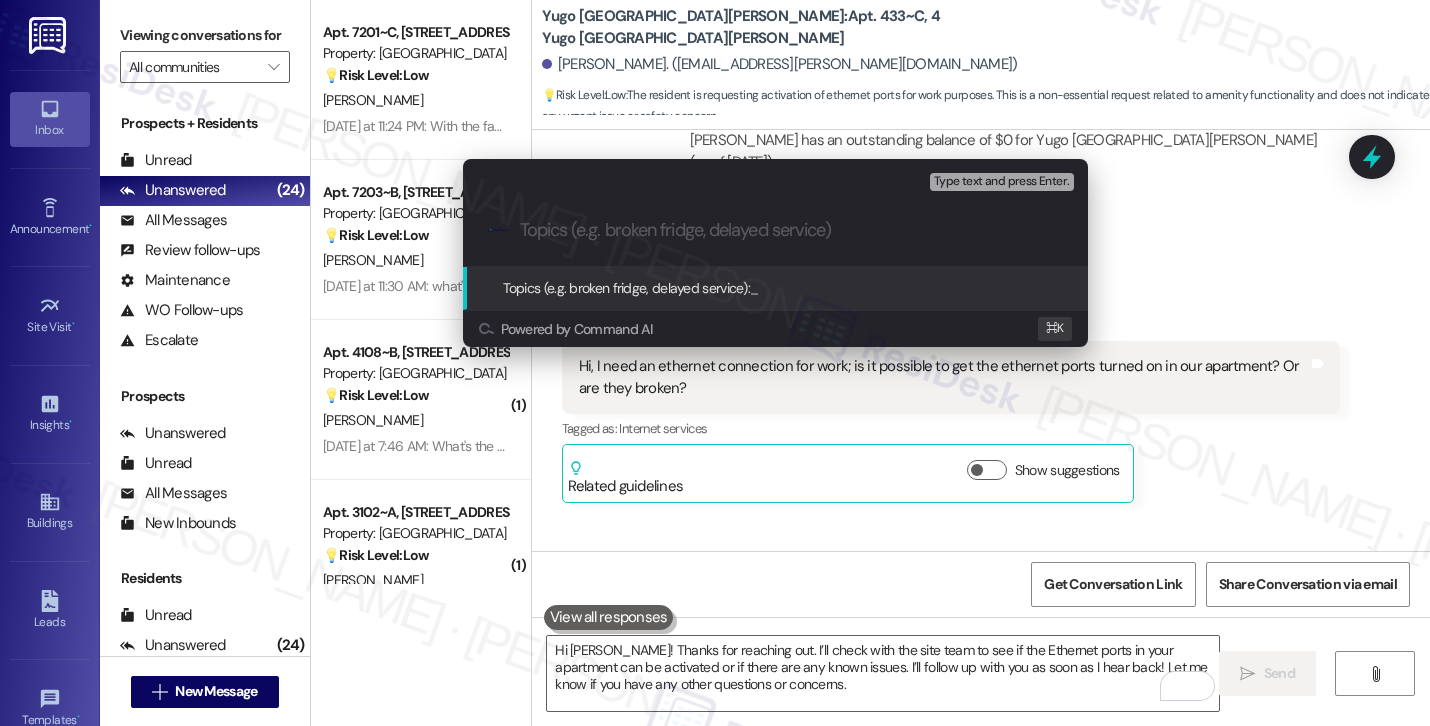 type on "Resident Inquiry: Ethernet Port Activation for Work" 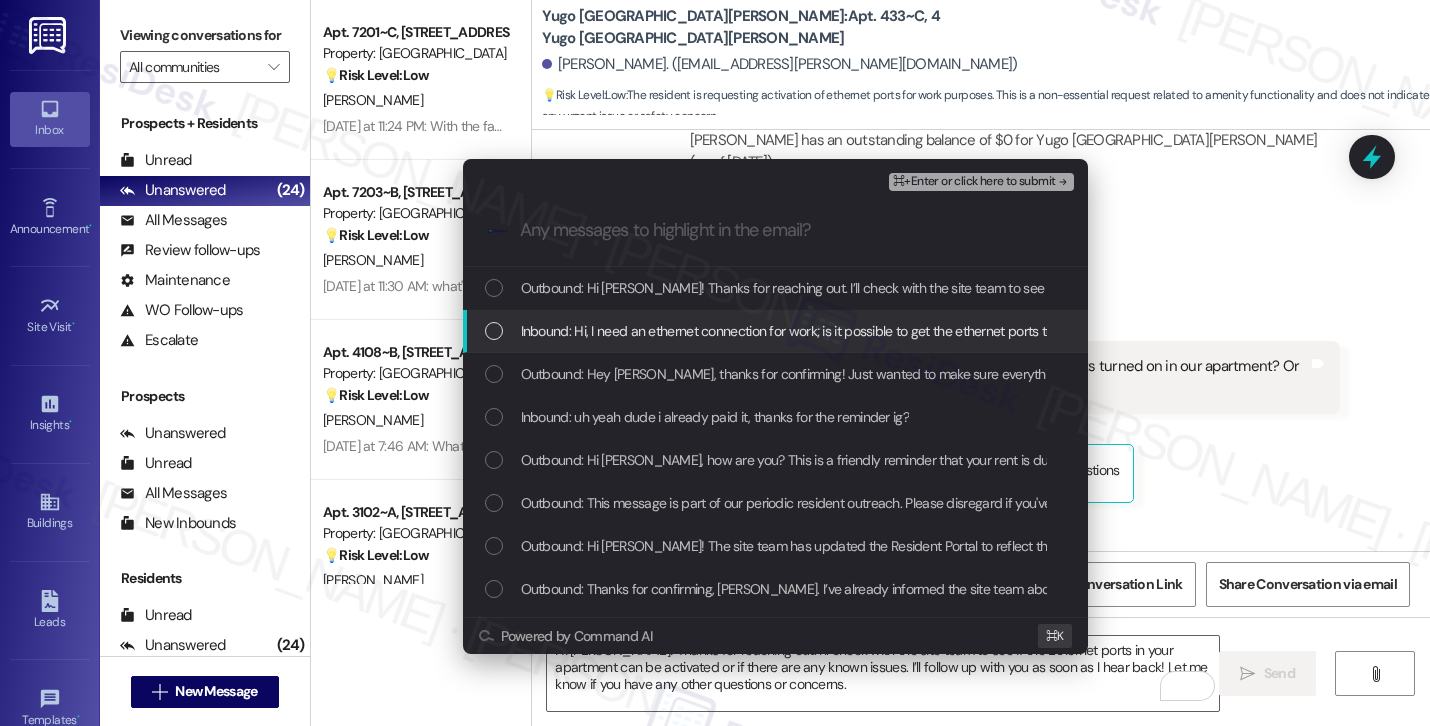 click on "Inbound: Hi, I need an ethernet connection for work; is it possible to get the ethernet ports turned on in our apartment? Or are they broken?" at bounding box center [922, 331] 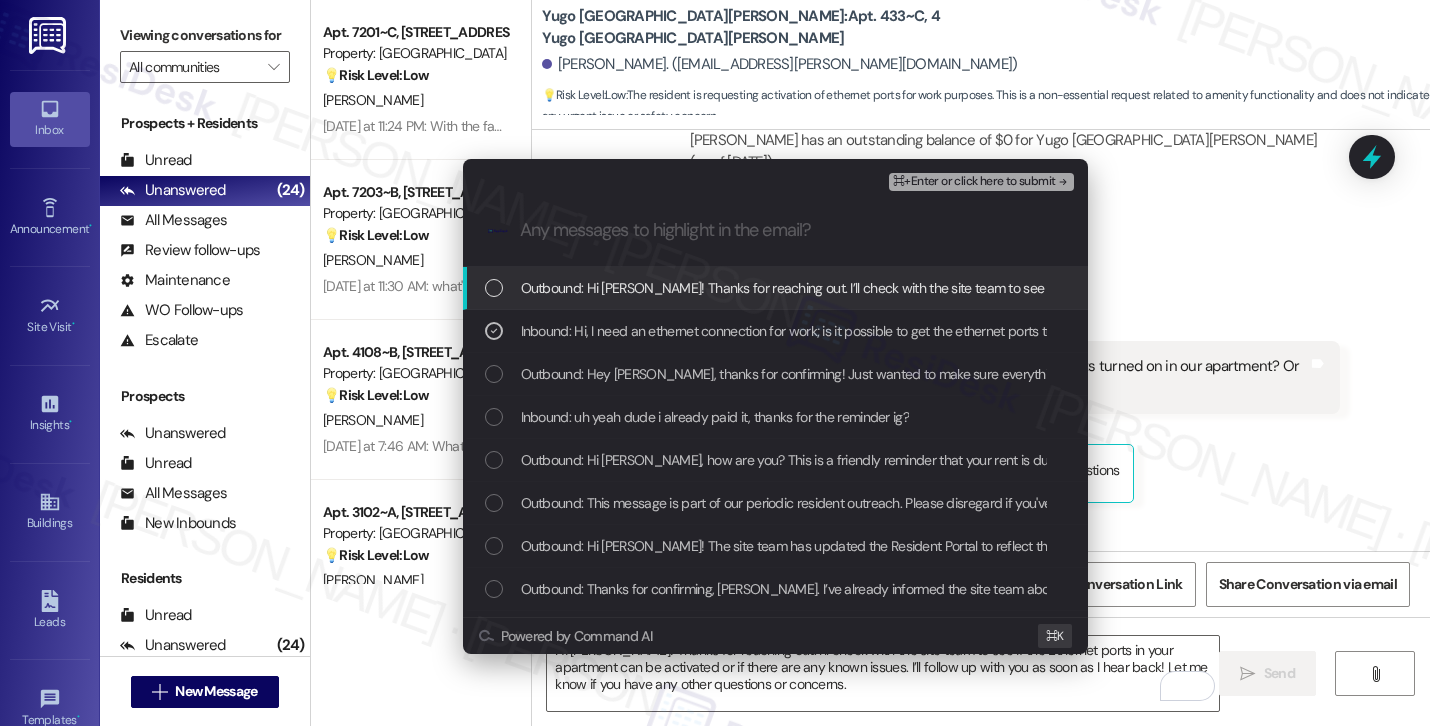 click on "⌘+Enter or click here to submit" at bounding box center [974, 182] 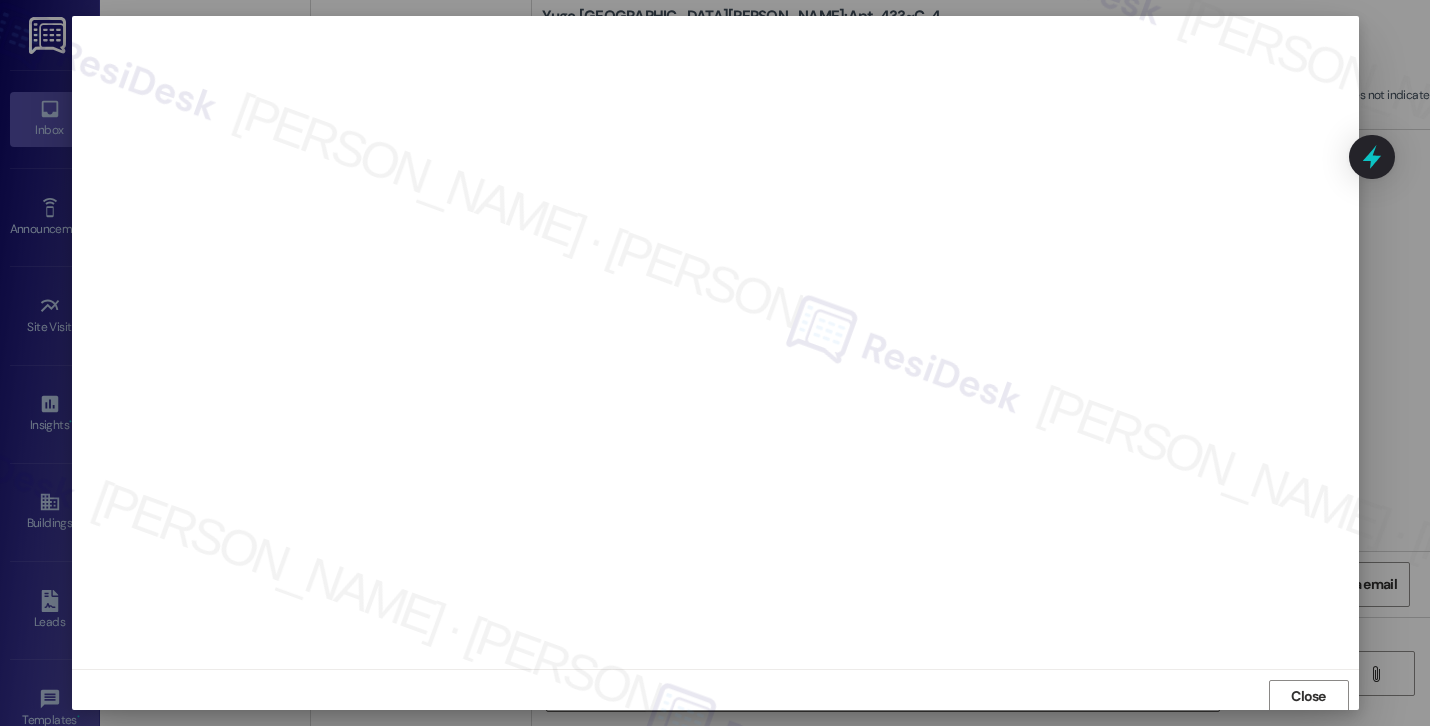 scroll, scrollTop: 2, scrollLeft: 0, axis: vertical 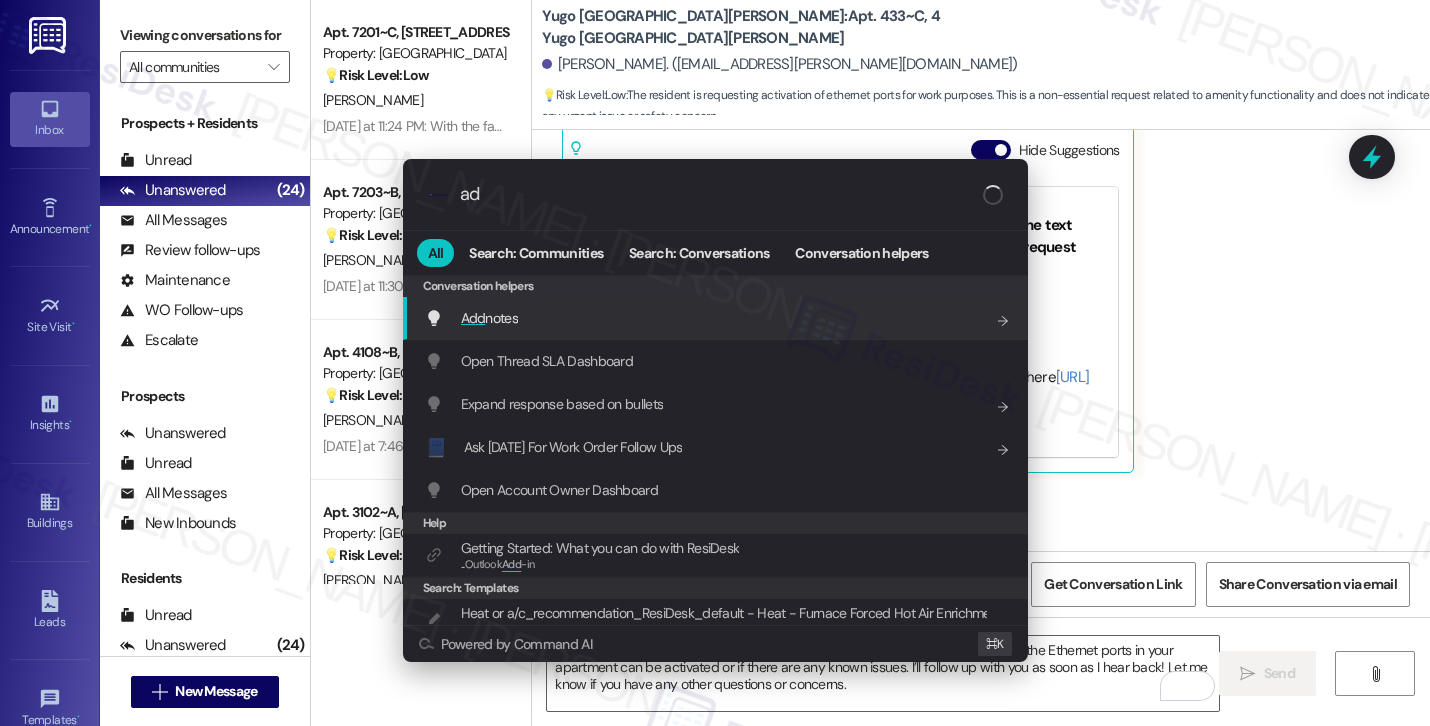type on "add" 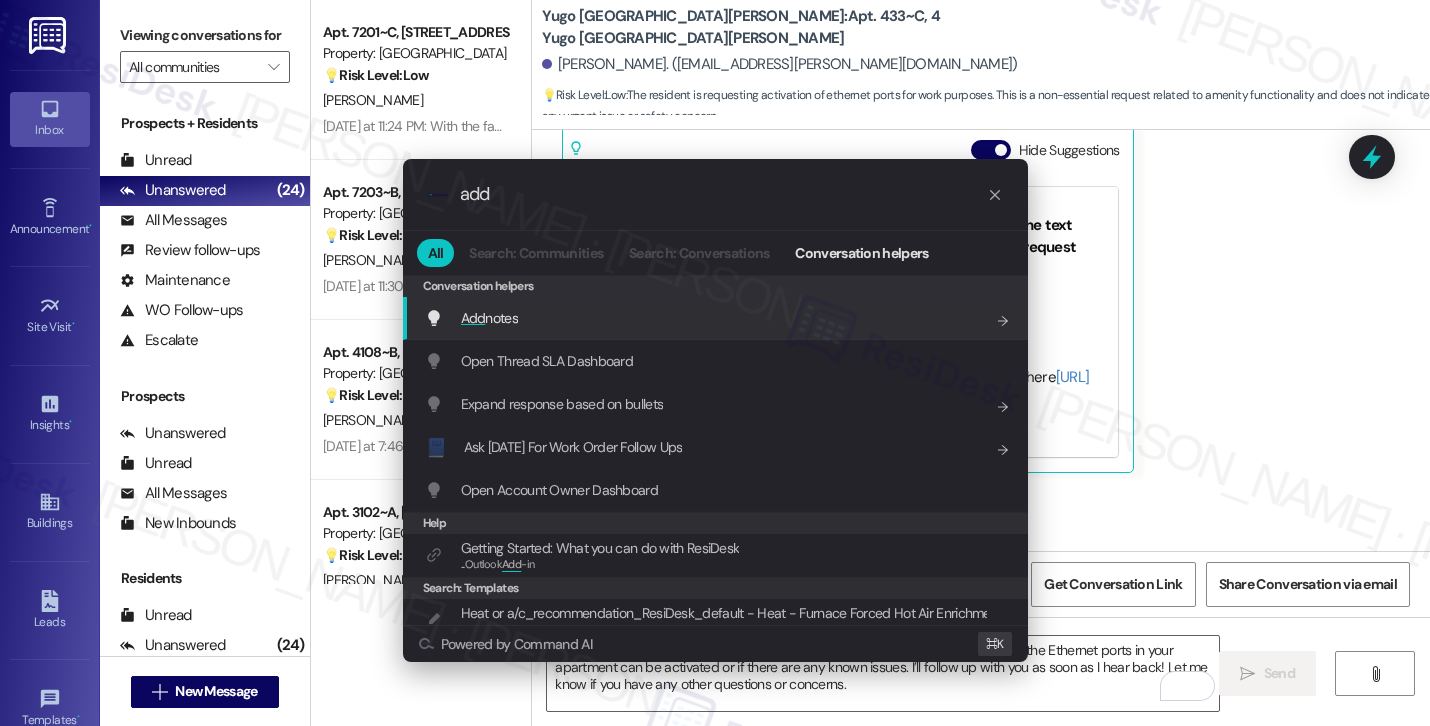 click on "Add  notes Add shortcut" at bounding box center [717, 318] 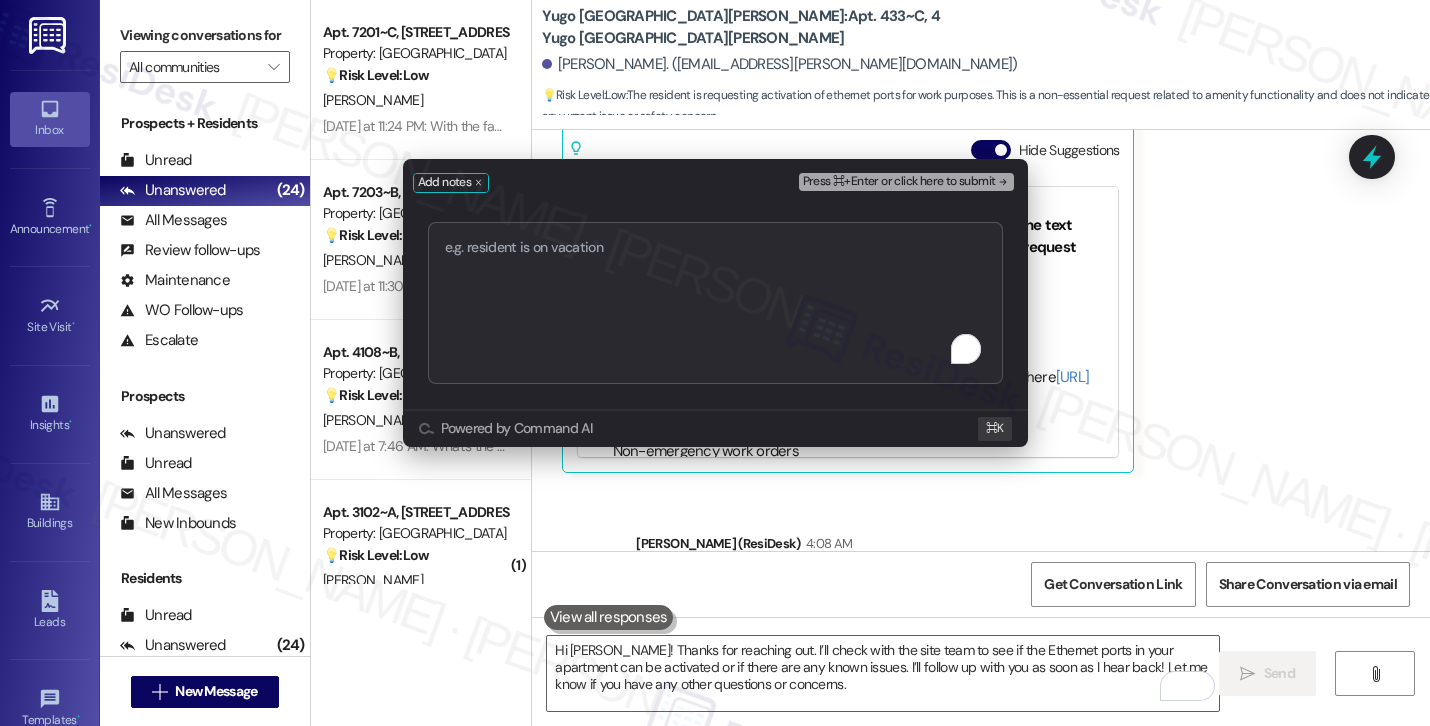 click at bounding box center (715, 303) 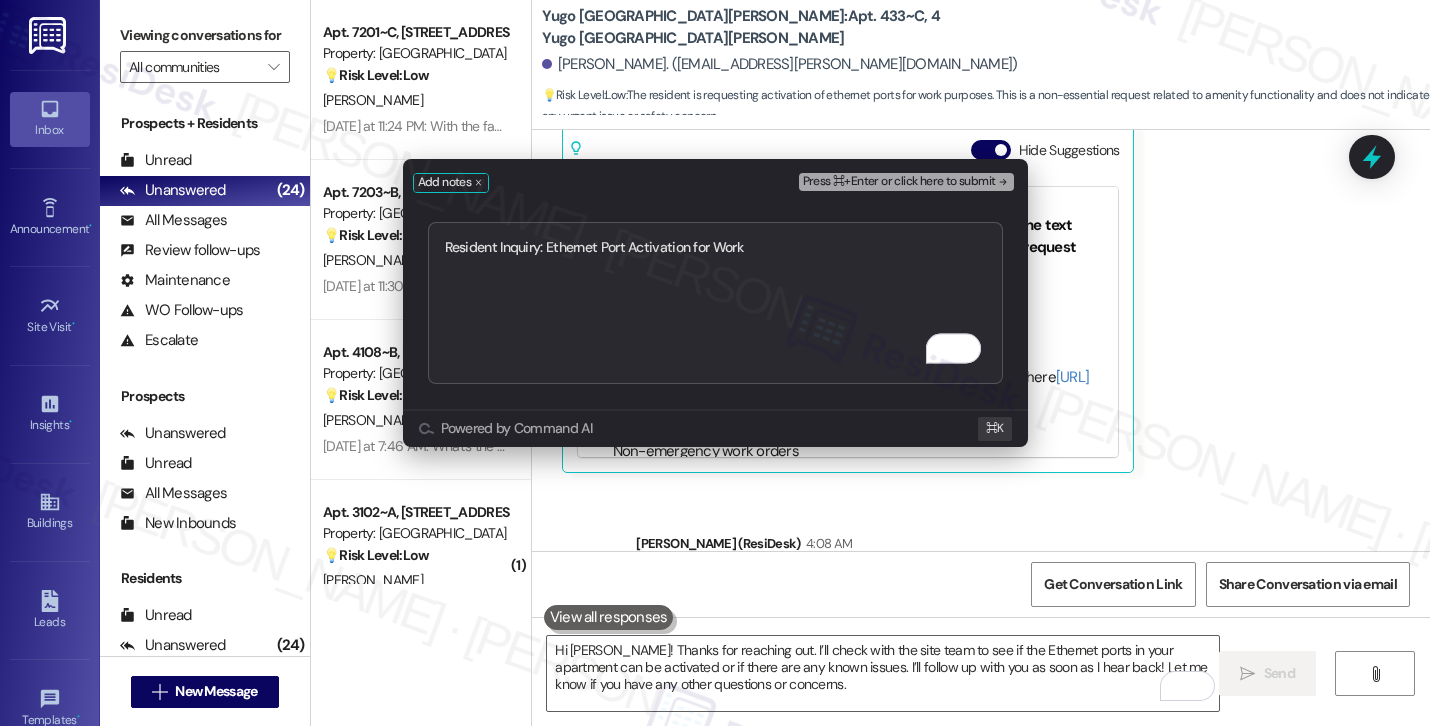 click on "Press ⌘+Enter or click here to submit" at bounding box center [899, 182] 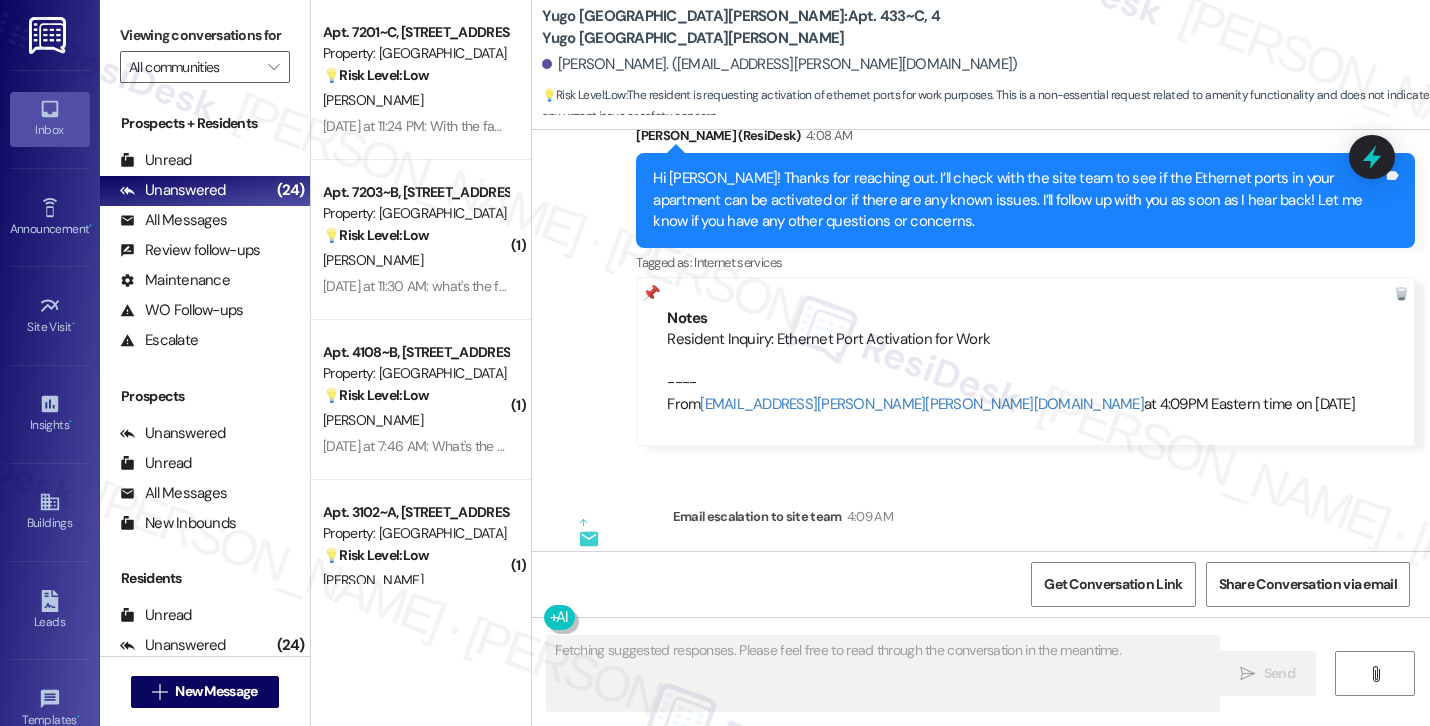scroll, scrollTop: 4981, scrollLeft: 0, axis: vertical 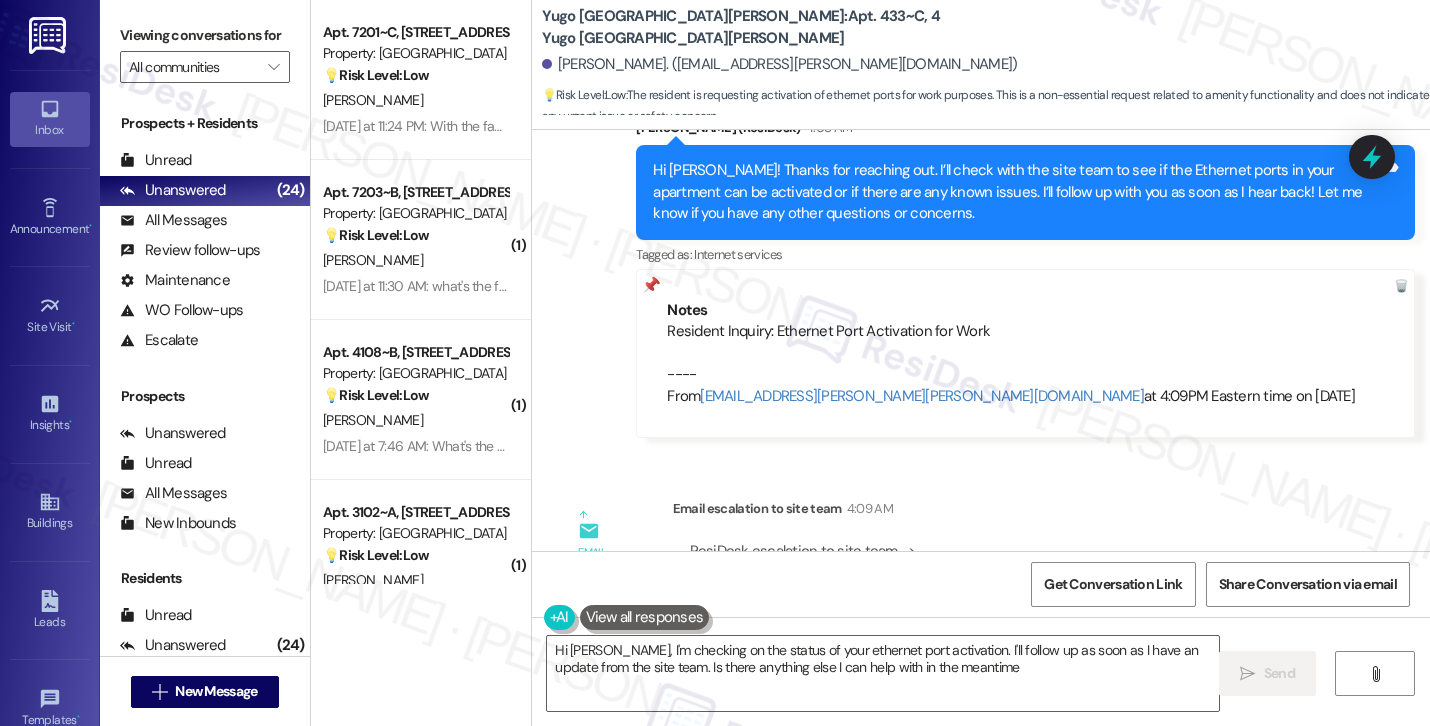 type on "Hi Zoey, I'm checking on the status of your ethernet port activation. I'll follow up as soon as I have an update from the site team. Is there anything else I can help with in the meantime?" 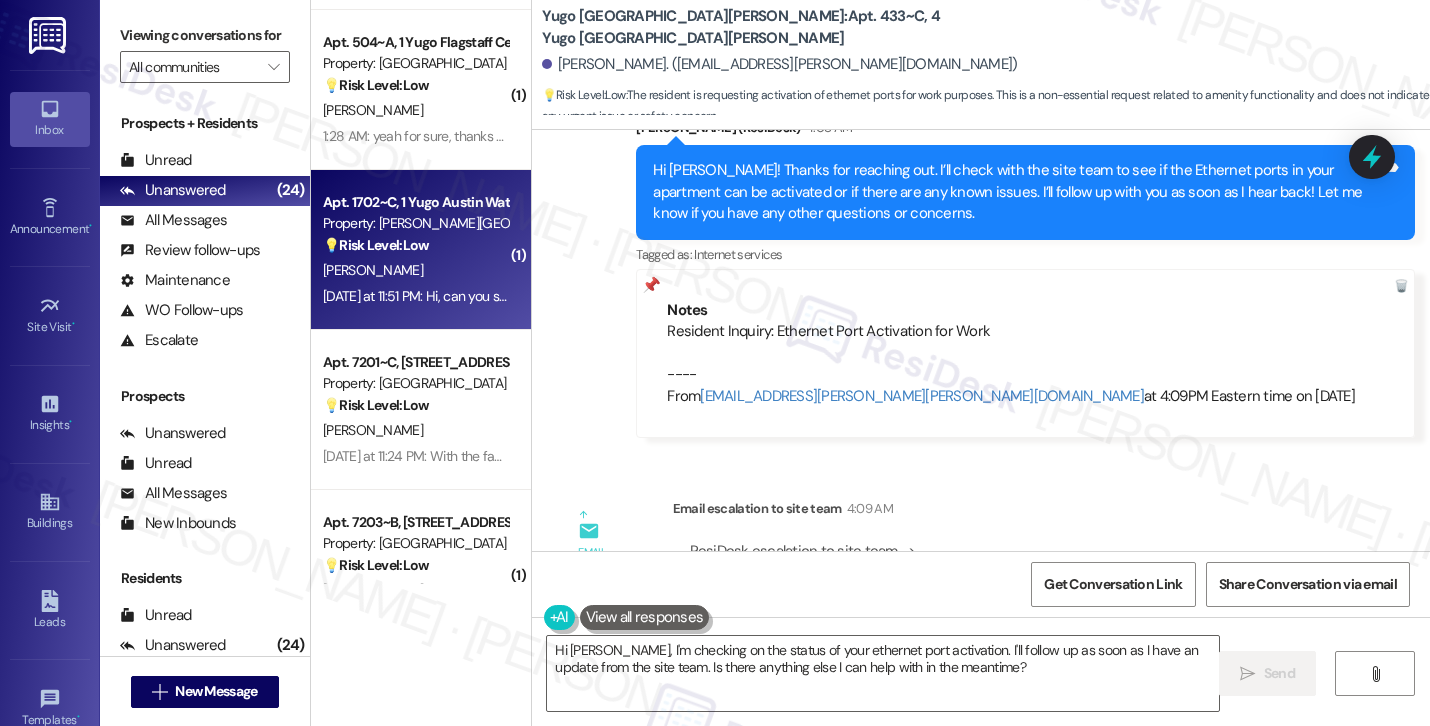 scroll, scrollTop: 4149, scrollLeft: 0, axis: vertical 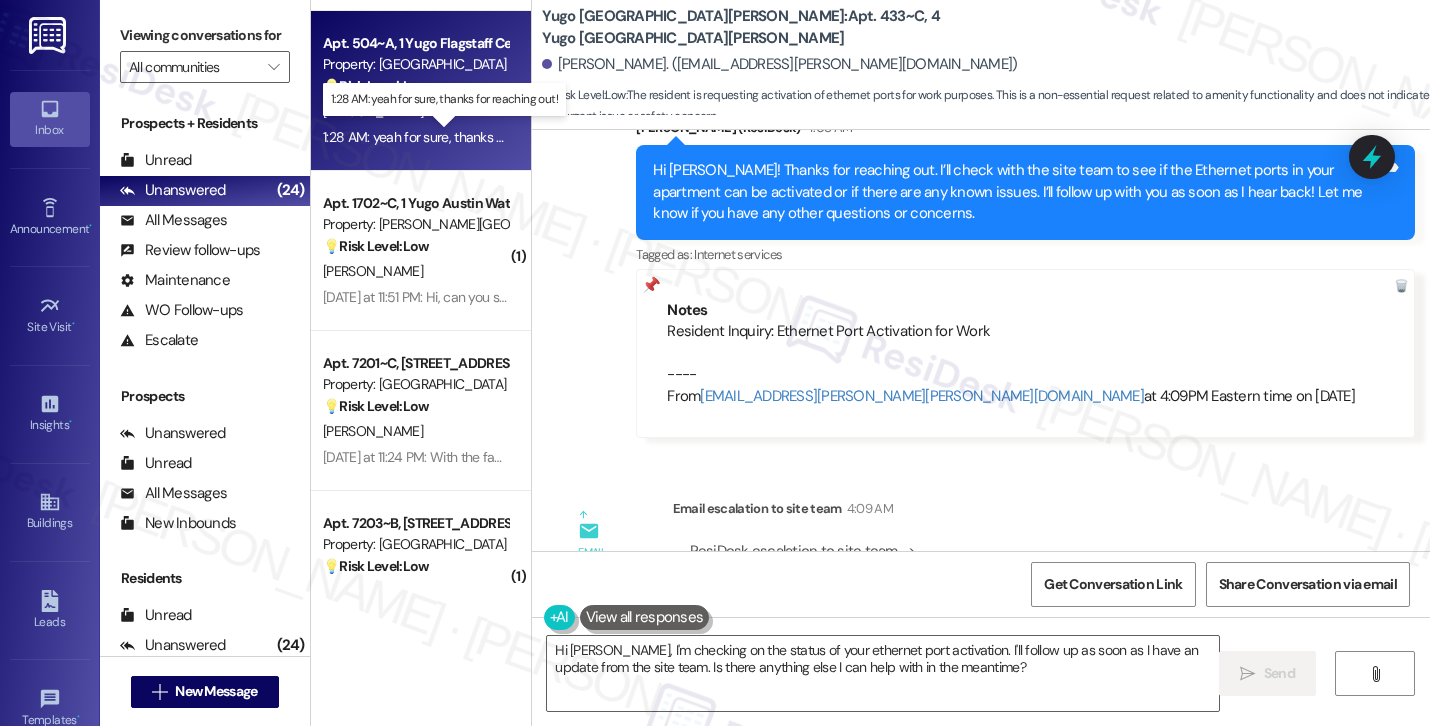 click on "1:28 AM: yeah for sure, thanks for reaching out! 1:28 AM: yeah for sure, thanks for reaching out!" at bounding box center (457, 137) 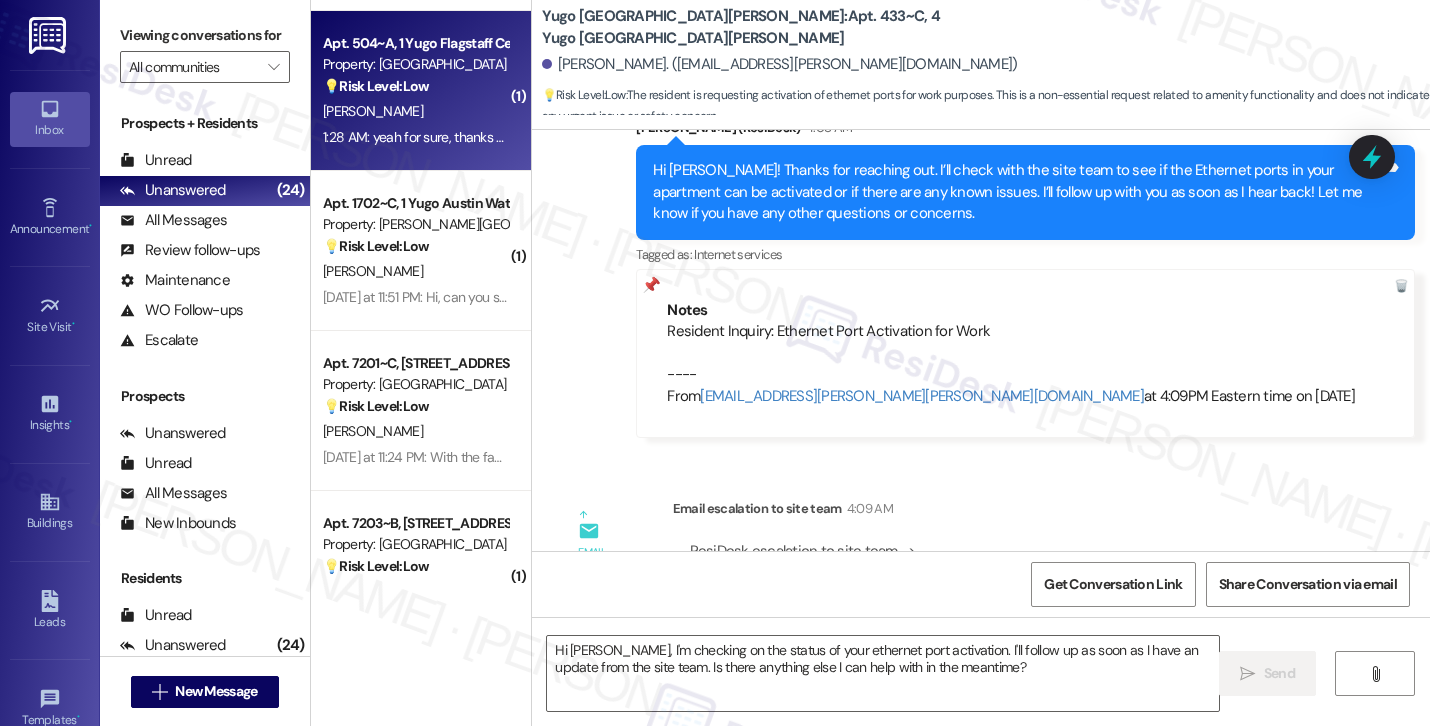 type on "Fetching suggested responses. Please feel free to read through the conversation in the meantime." 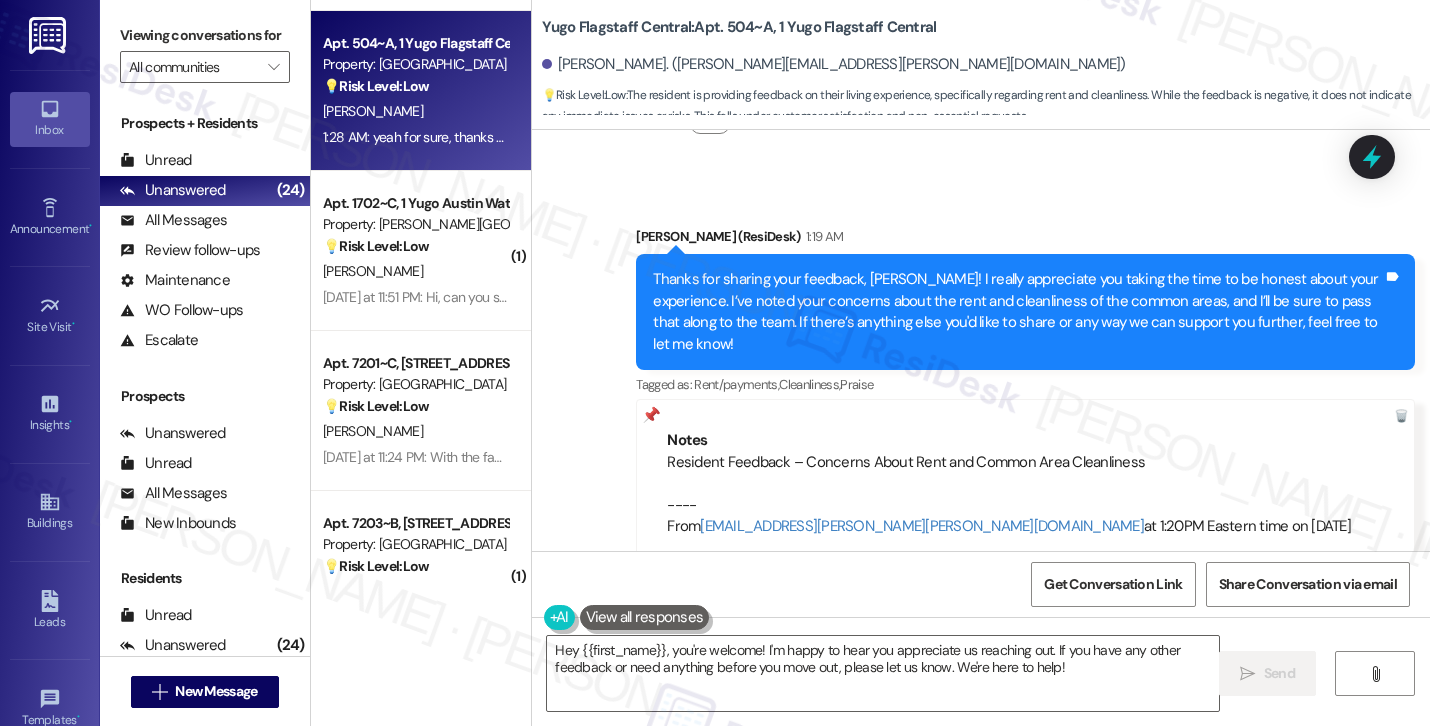 scroll, scrollTop: 3619, scrollLeft: 0, axis: vertical 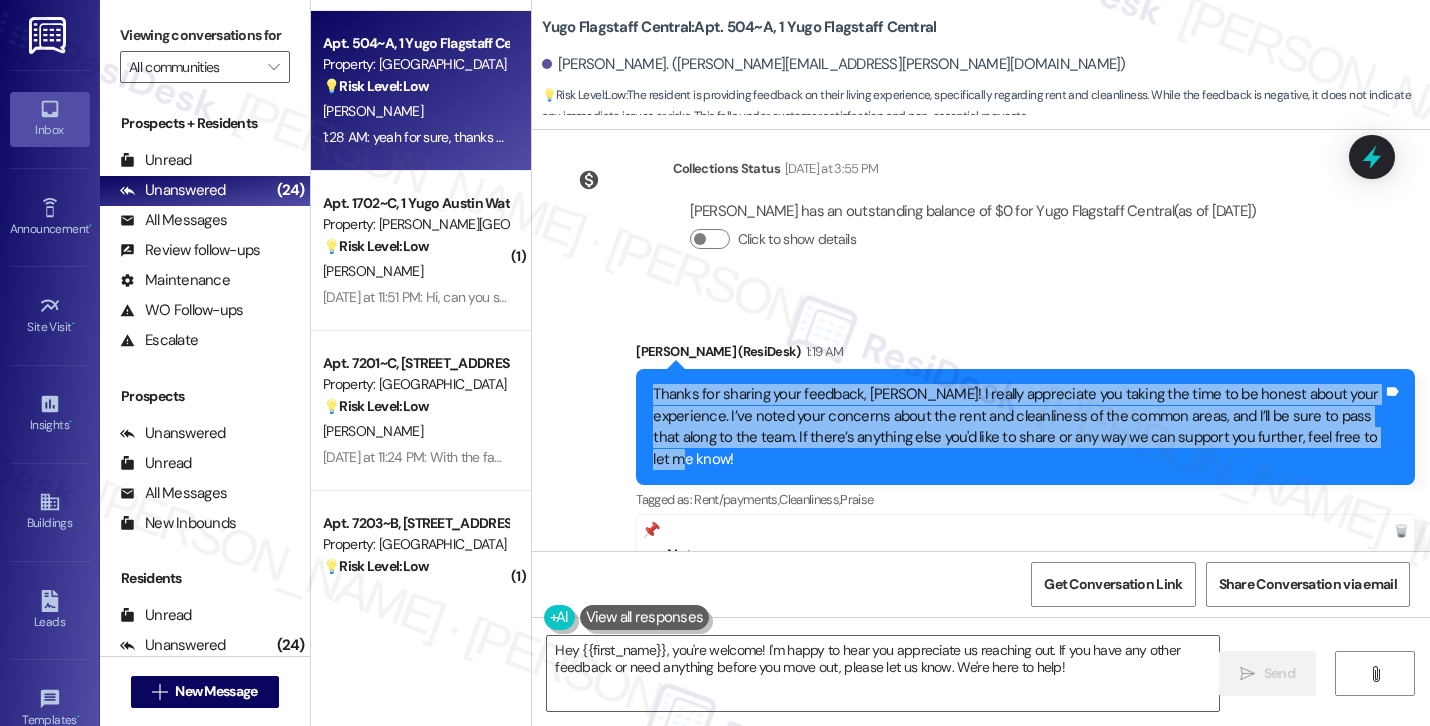 drag, startPoint x: 1339, startPoint y: 392, endPoint x: 635, endPoint y: 357, distance: 704.8695 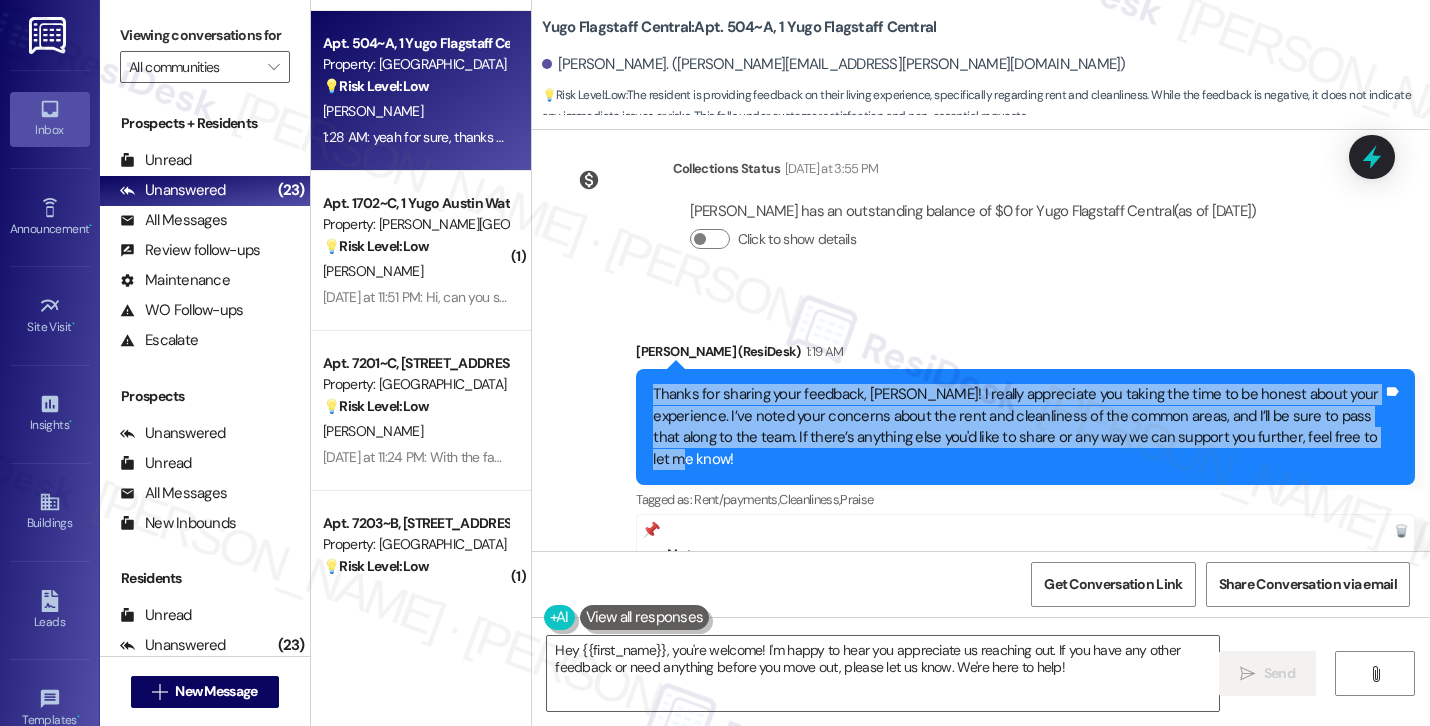 scroll, scrollTop: 4140, scrollLeft: 0, axis: vertical 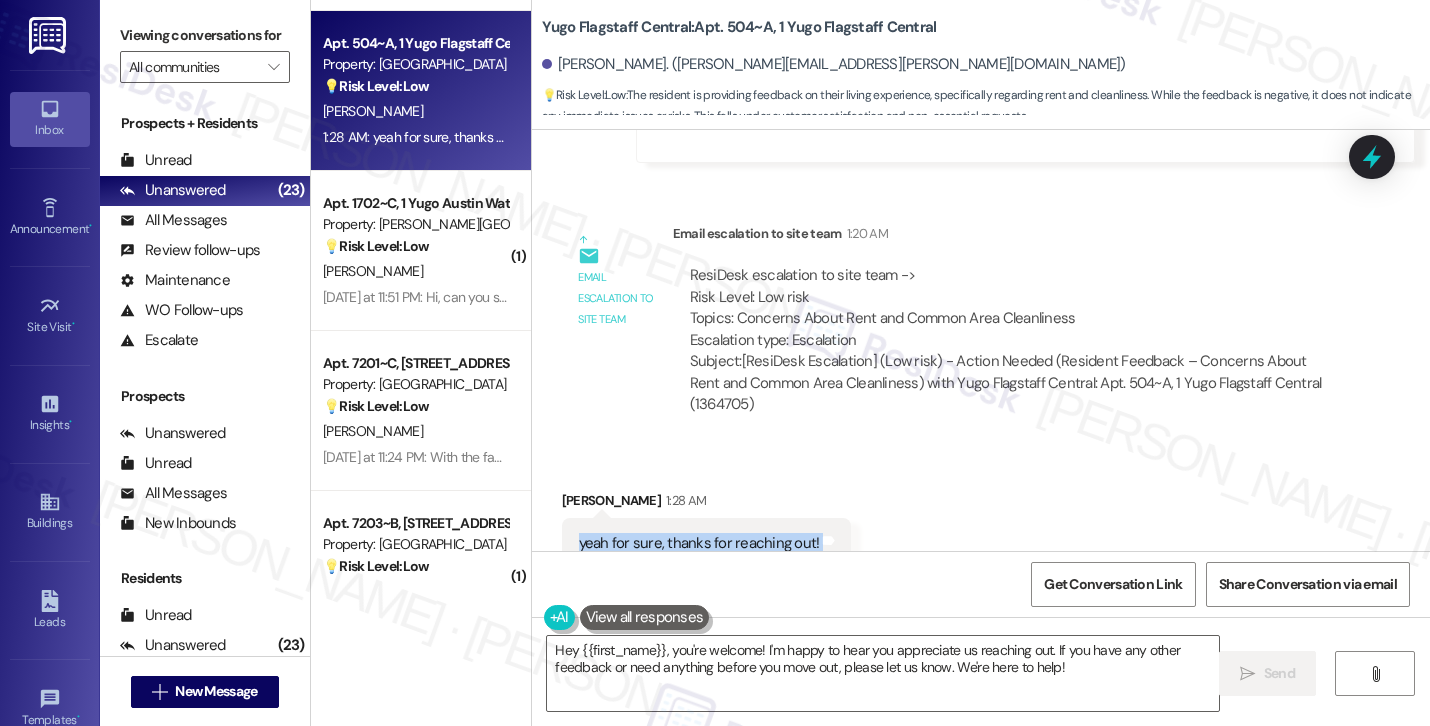 drag, startPoint x: 568, startPoint y: 476, endPoint x: 826, endPoint y: 491, distance: 258.43567 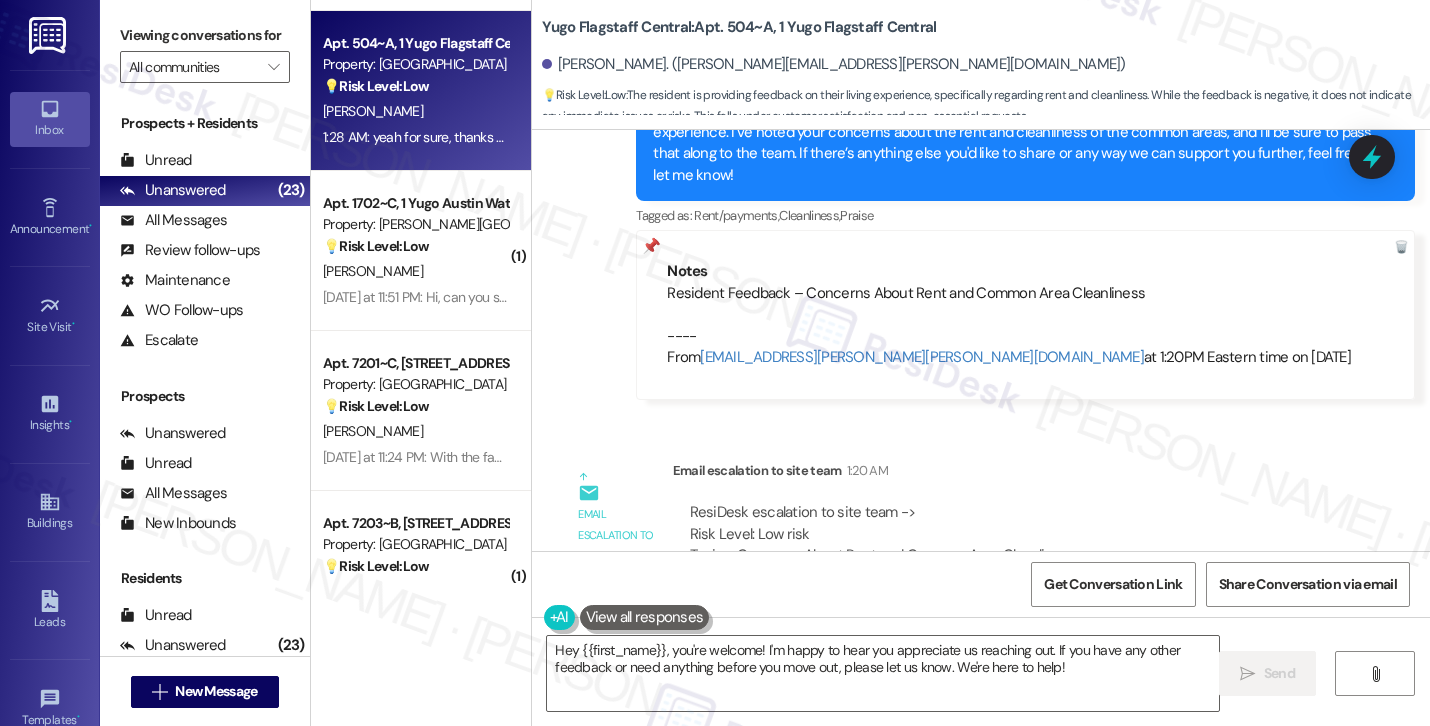 scroll, scrollTop: 4140, scrollLeft: 0, axis: vertical 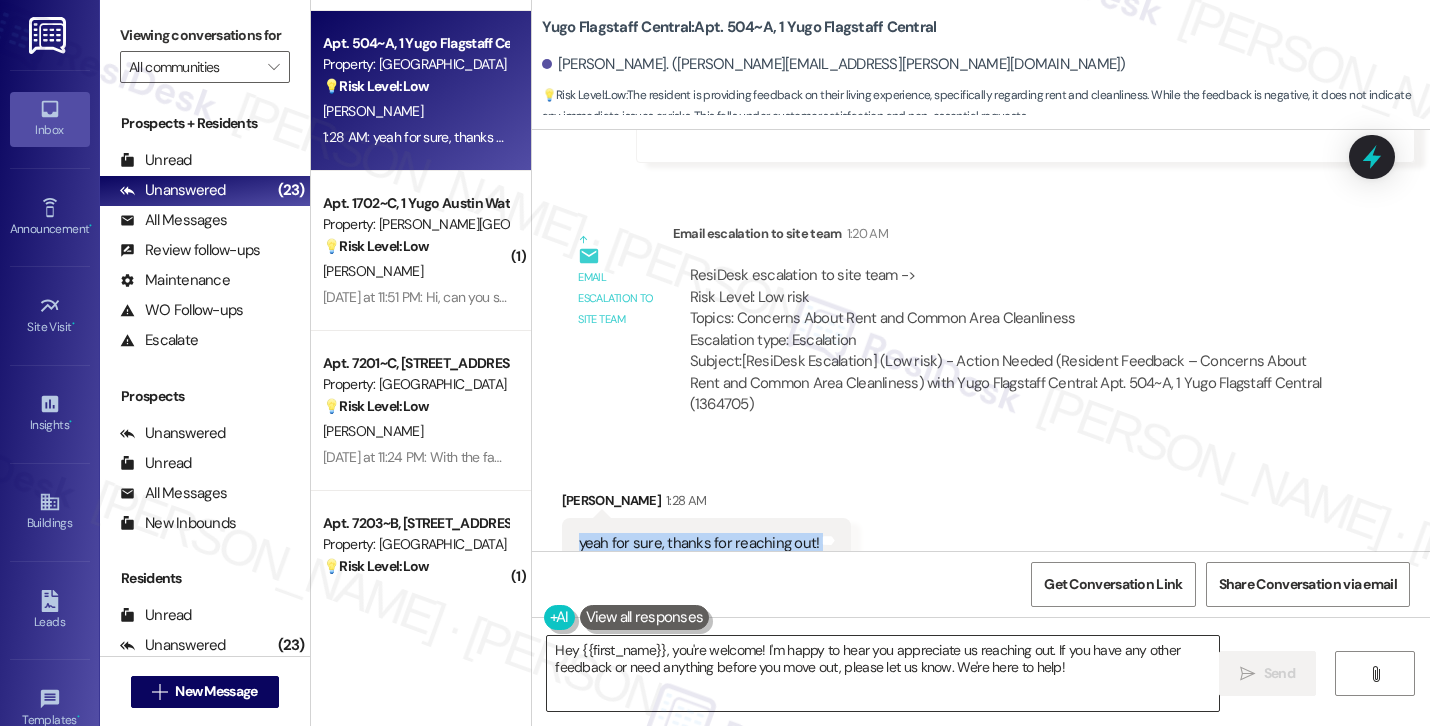 click on "Hey {{first_name}}, you're welcome! I'm happy to hear you appreciate us reaching out. If you have any other feedback or need anything before you move out, please let us know. We're here to help!" at bounding box center [883, 673] 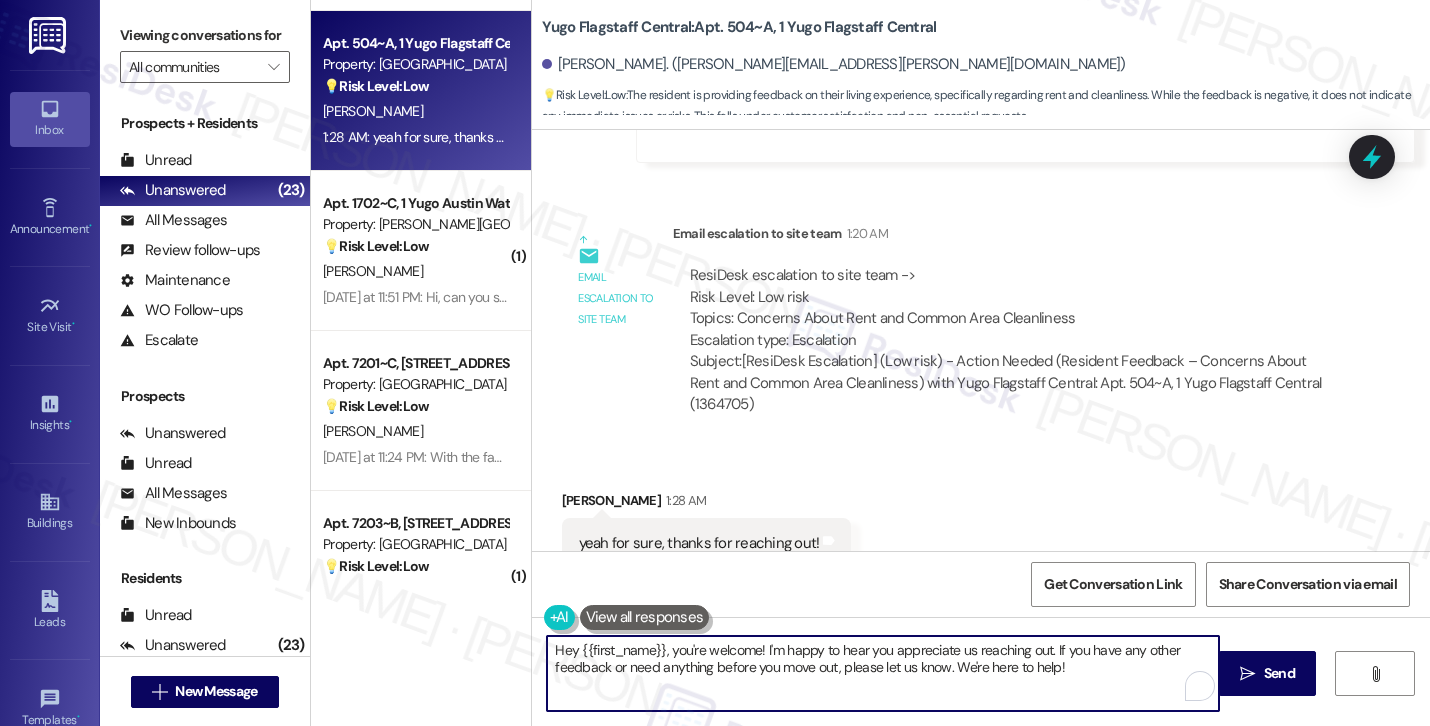 paste on "You're very welcome, Liliya" 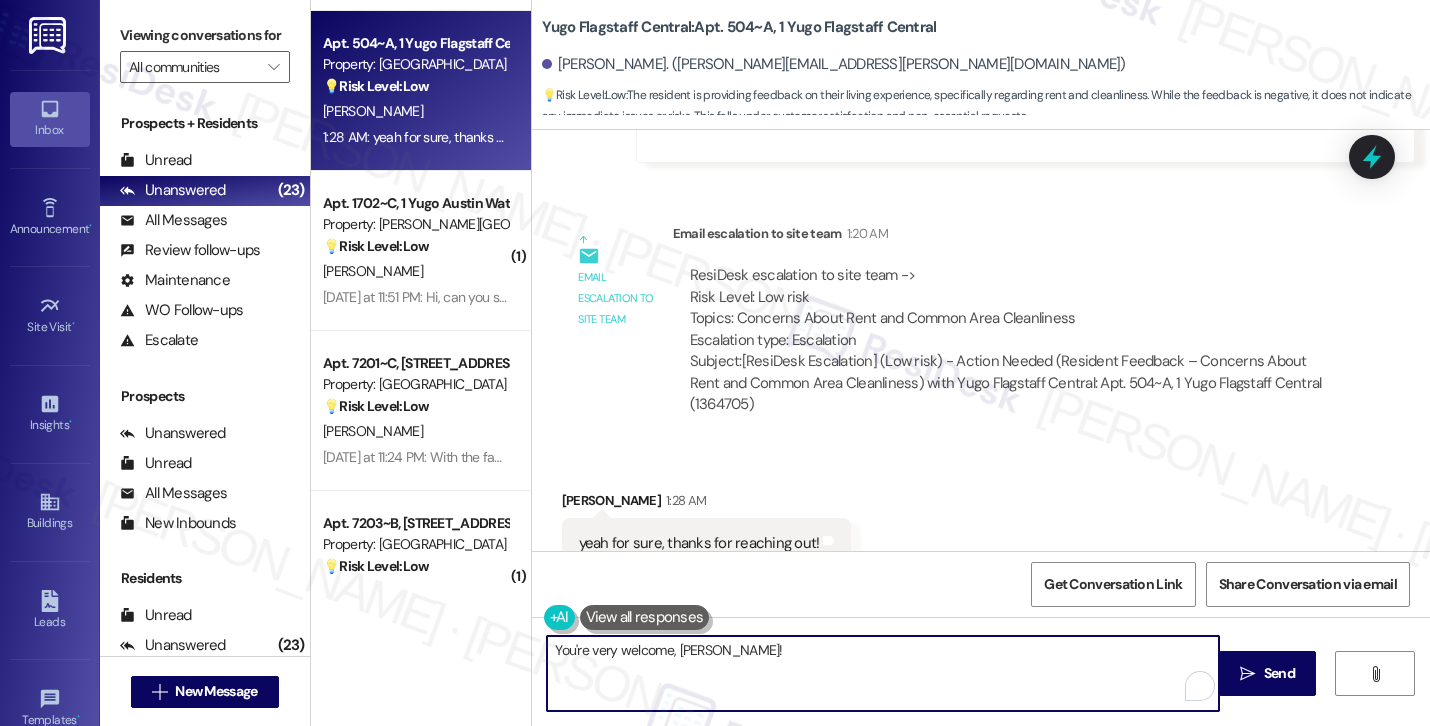click on "You're very welcome, Liliya!" at bounding box center [883, 673] 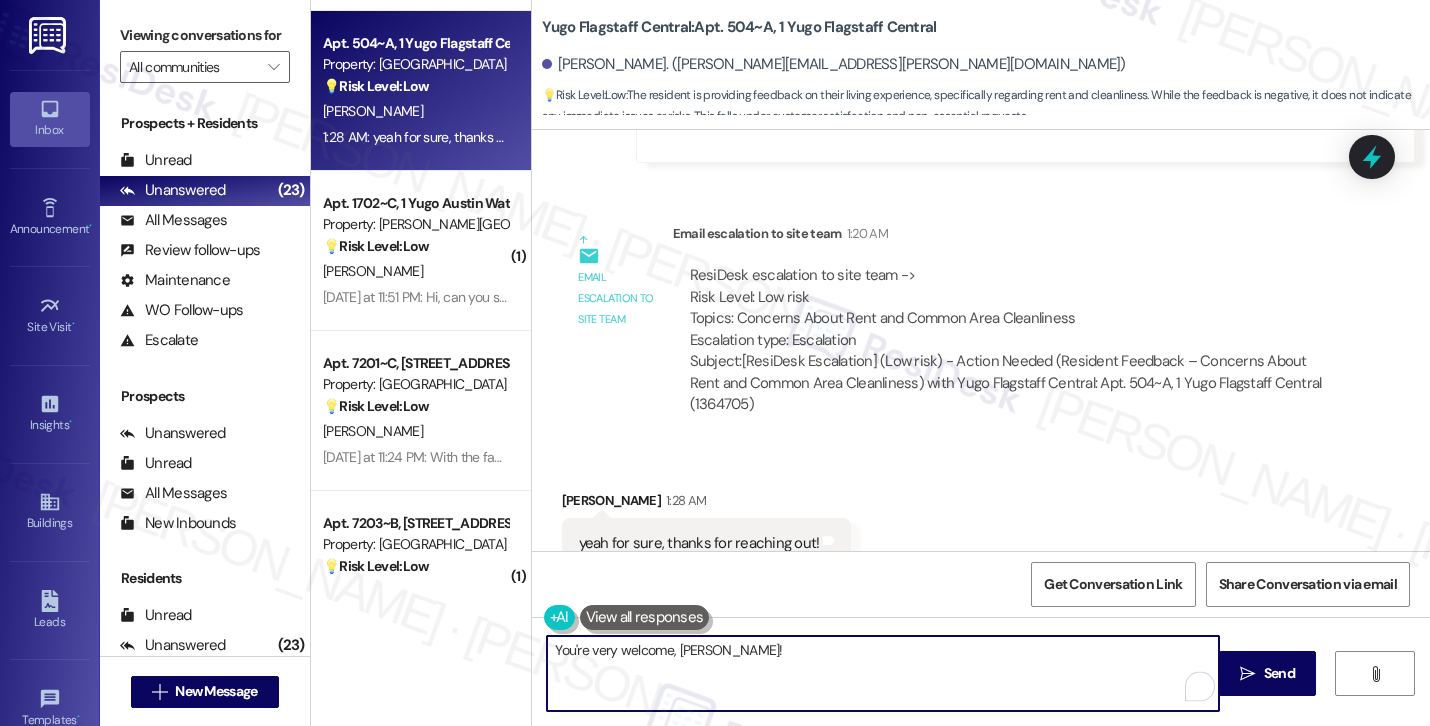click on "You're very welcome, Liliya!" at bounding box center [883, 673] 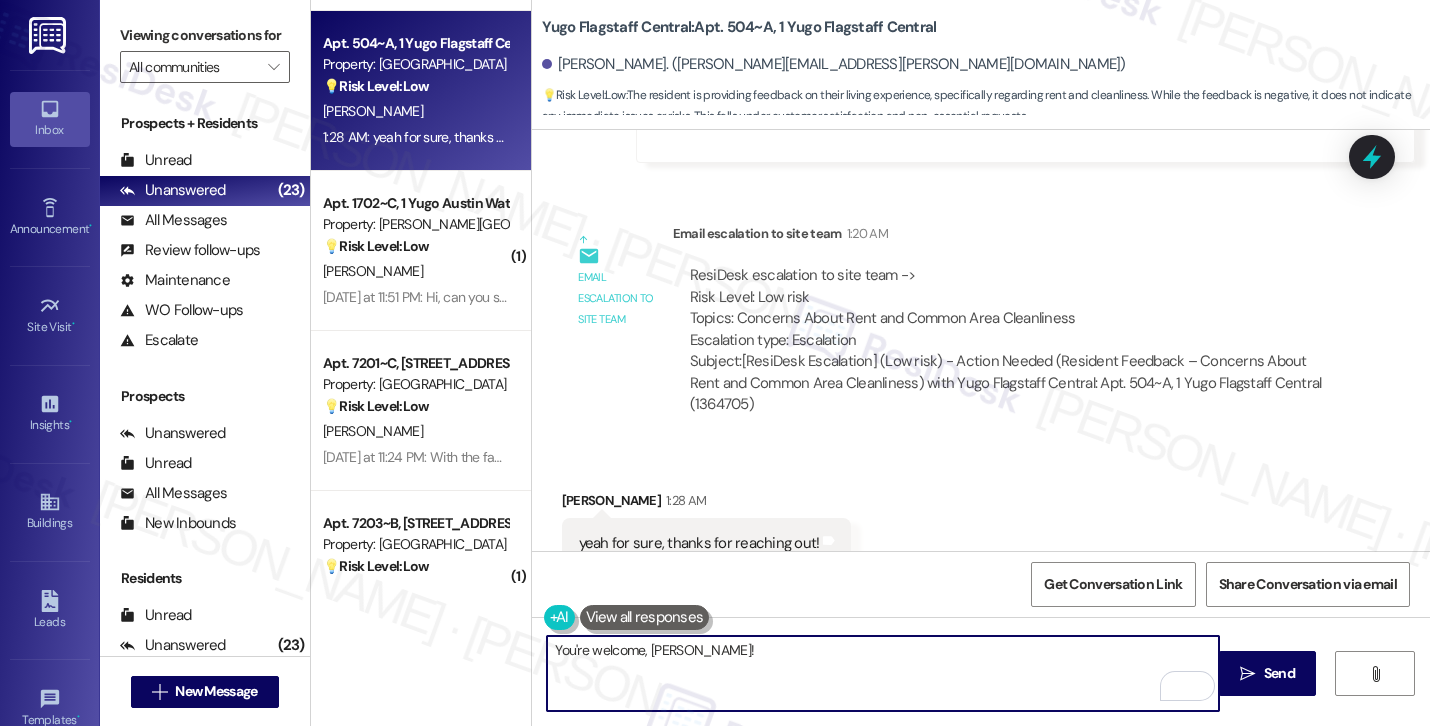 click on "You're welcome, Liliya!" at bounding box center (883, 673) 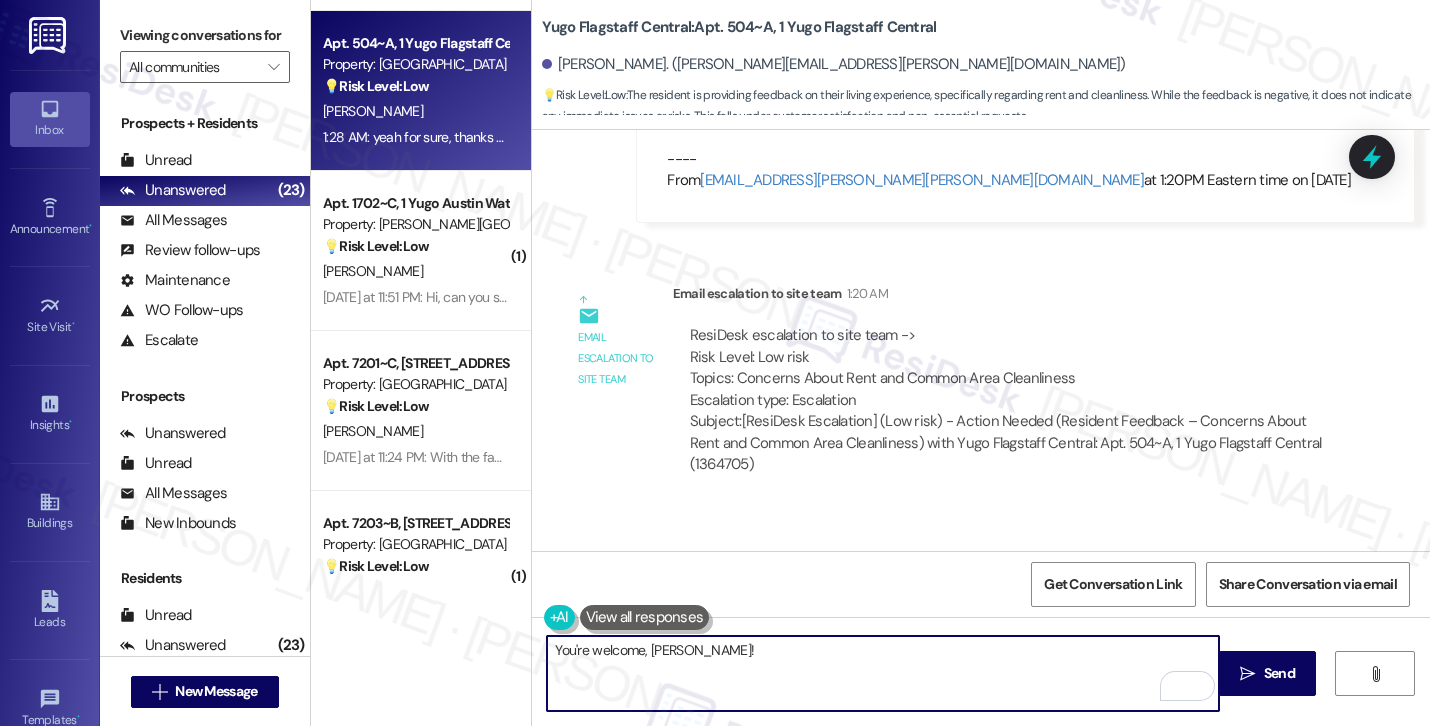 scroll, scrollTop: 4140, scrollLeft: 0, axis: vertical 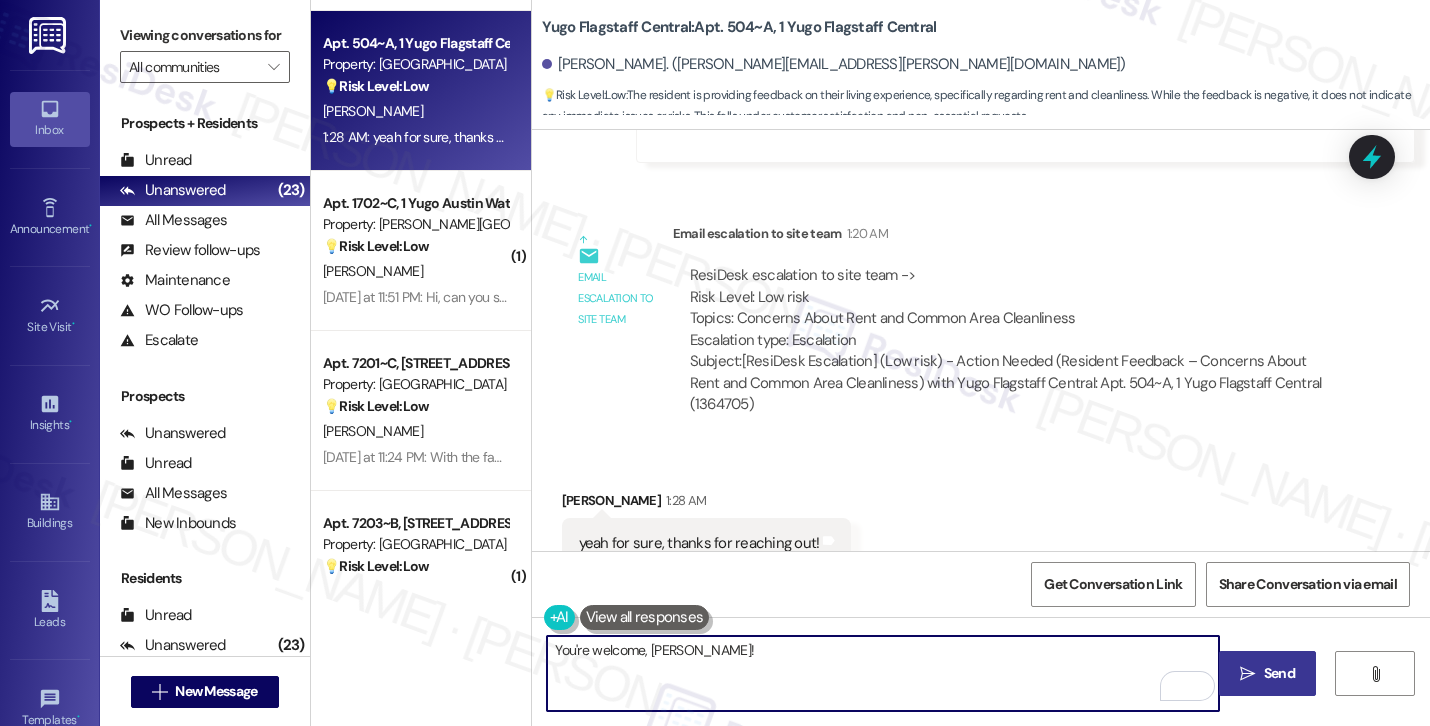 type on "You're welcome, Liliya!" 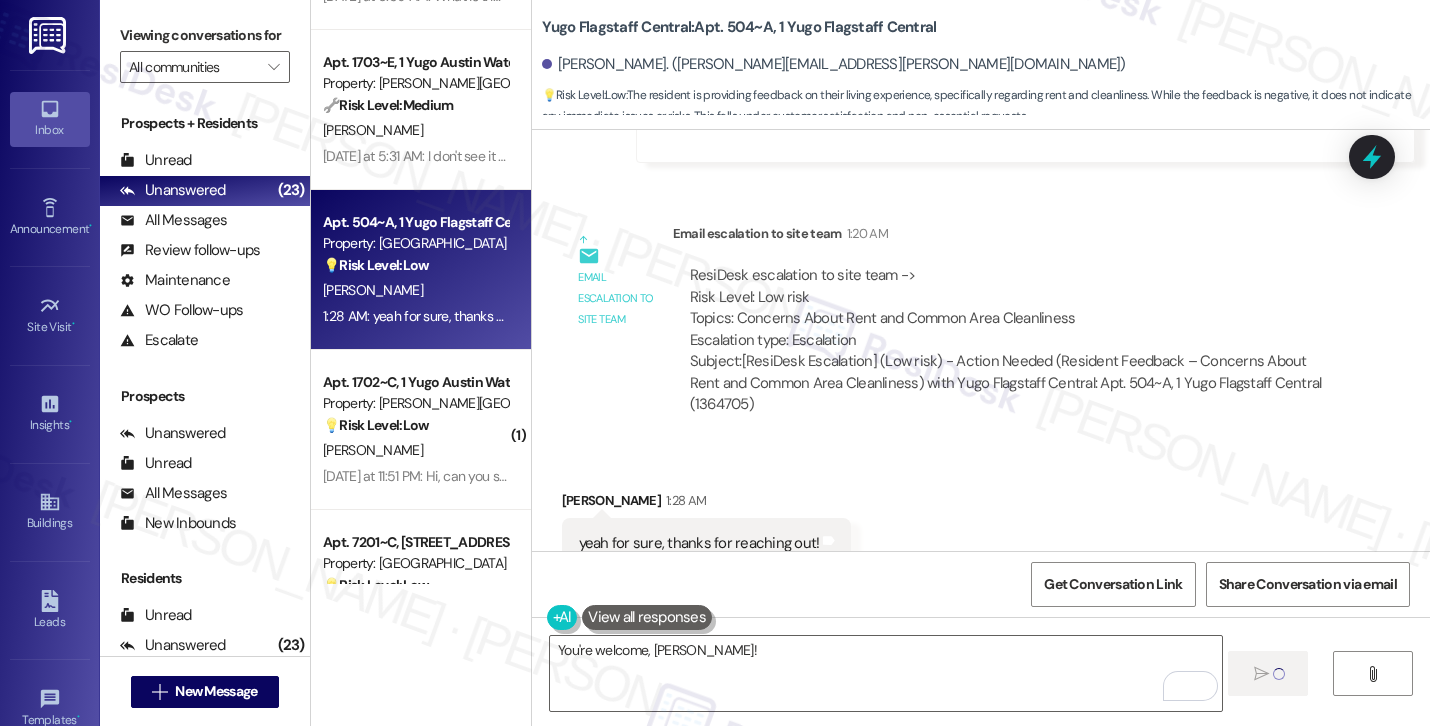 scroll, scrollTop: 3964, scrollLeft: 0, axis: vertical 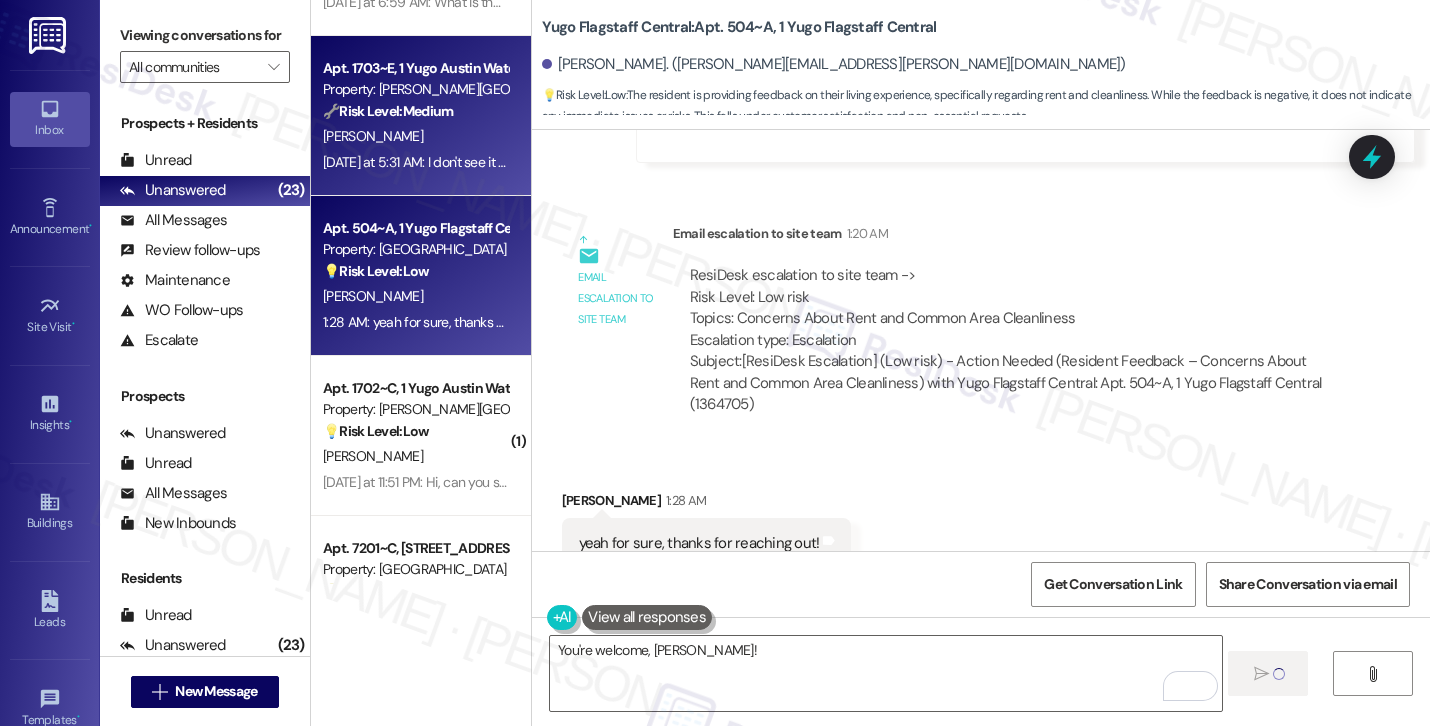 type 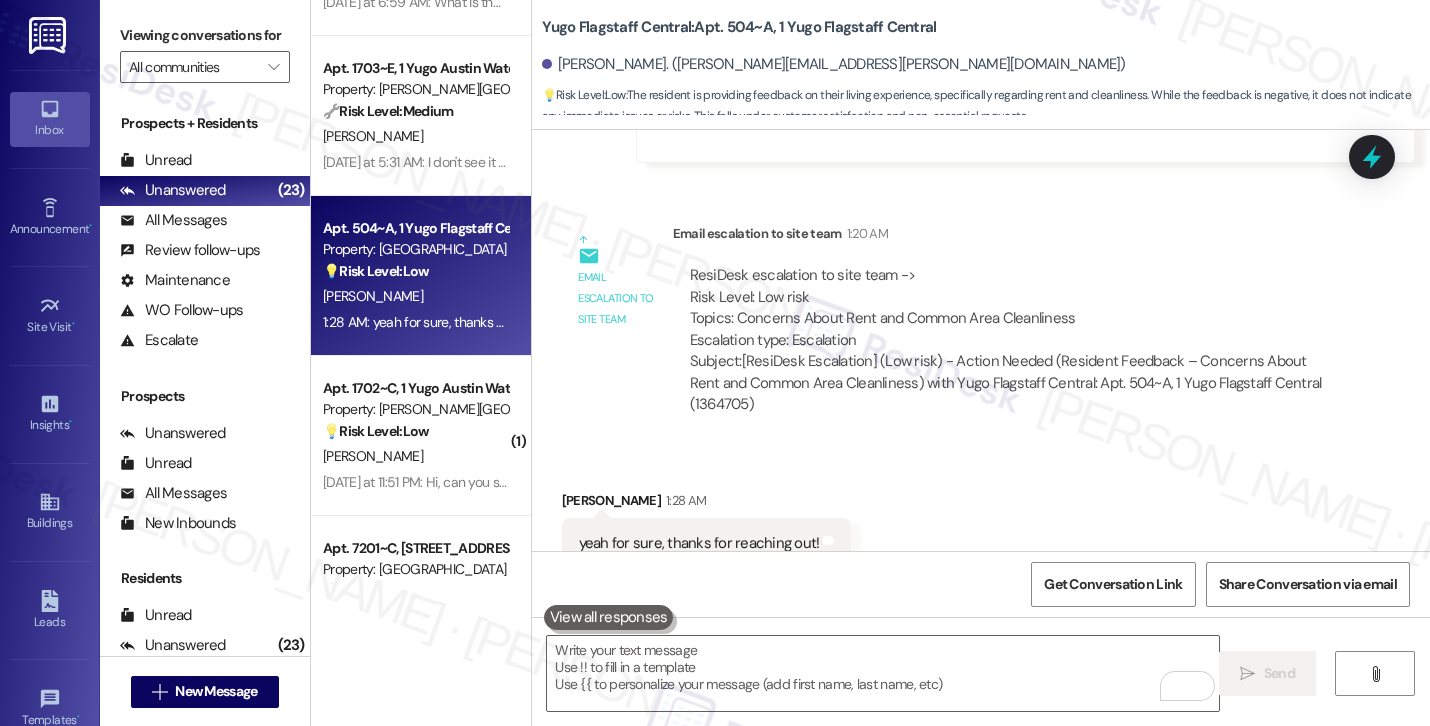 scroll, scrollTop: 4139, scrollLeft: 0, axis: vertical 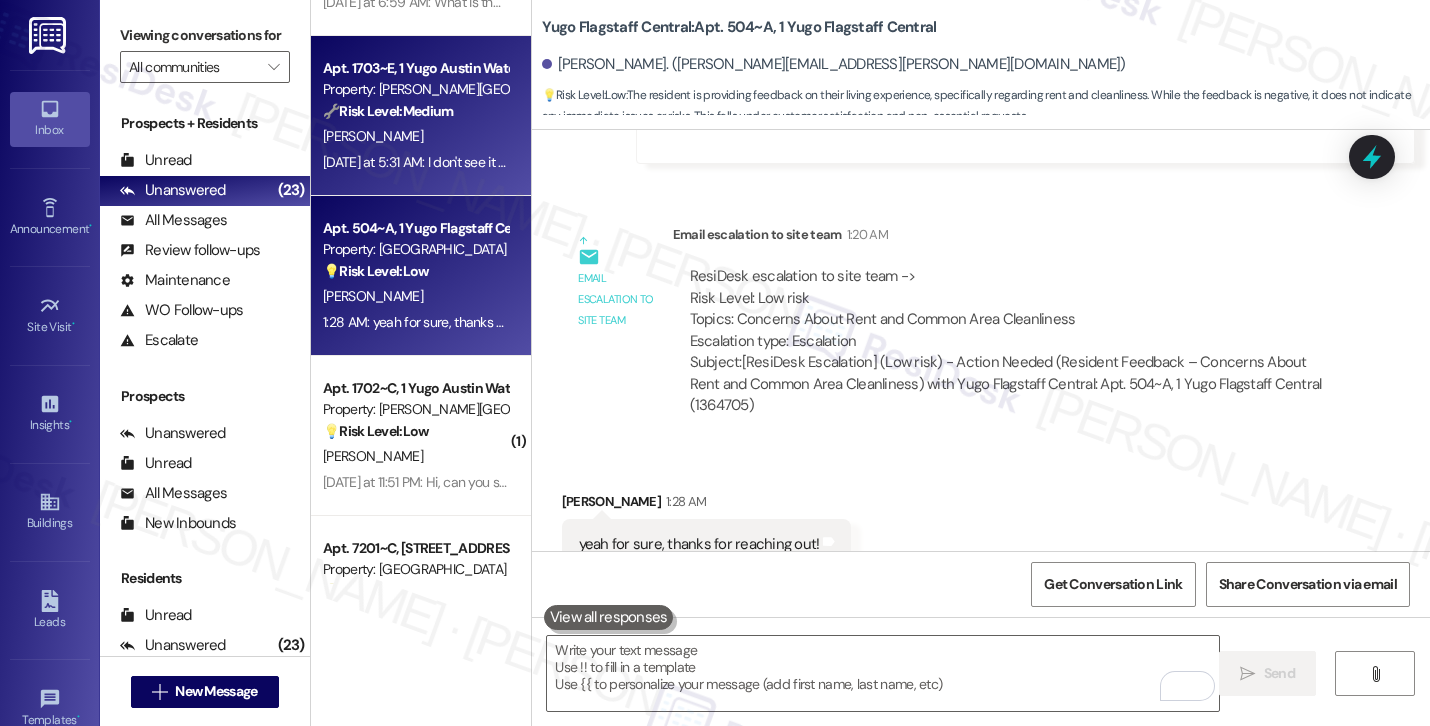 click on "Yesterday at 5:31 AM: I don't see it anywhere in my email. My email is nhwicker@icloud.com. Also is it on the resident portal by chance? Yesterday at 5:31 AM: I don't see it anywhere in my email. My email is nhwicker@icloud.com. Also is it on the resident portal by chance?" at bounding box center [740, 162] 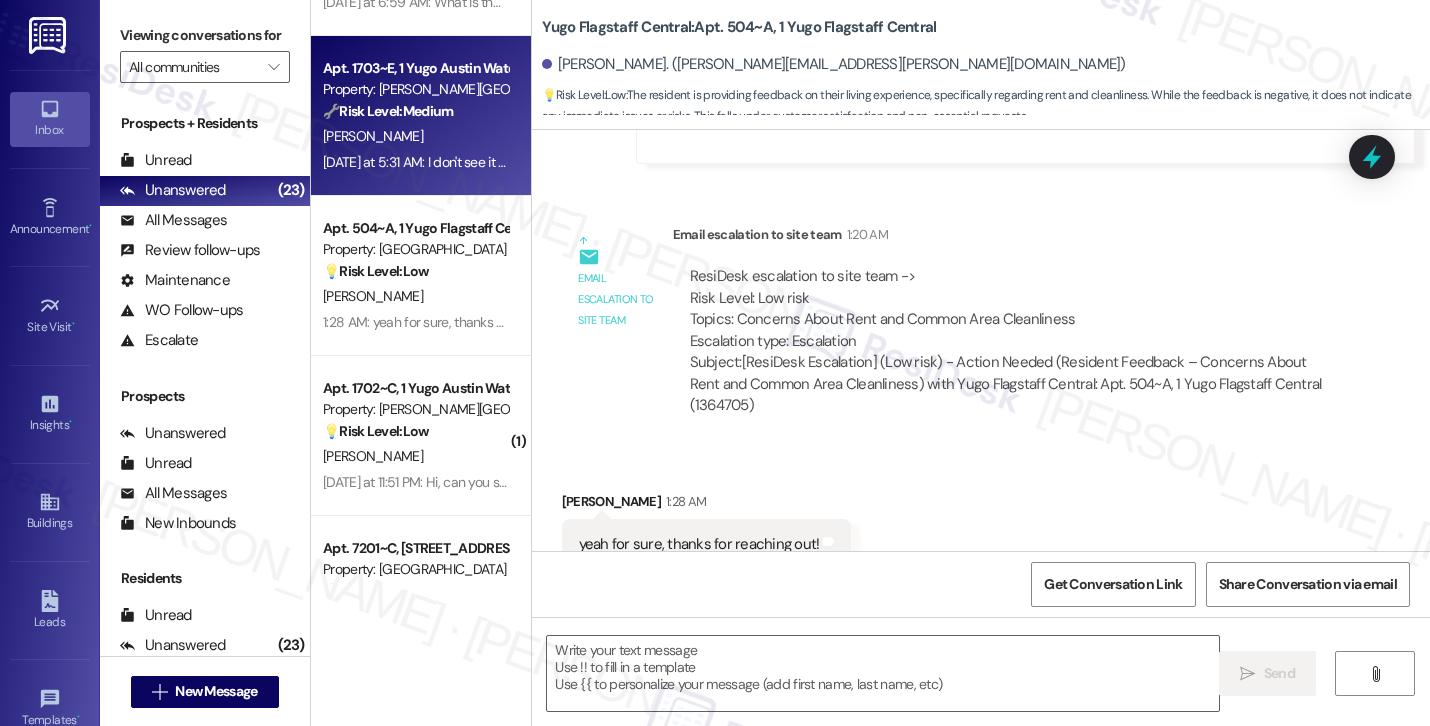 type on "Fetching suggested responses. Please feel free to read through the conversation in the meantime." 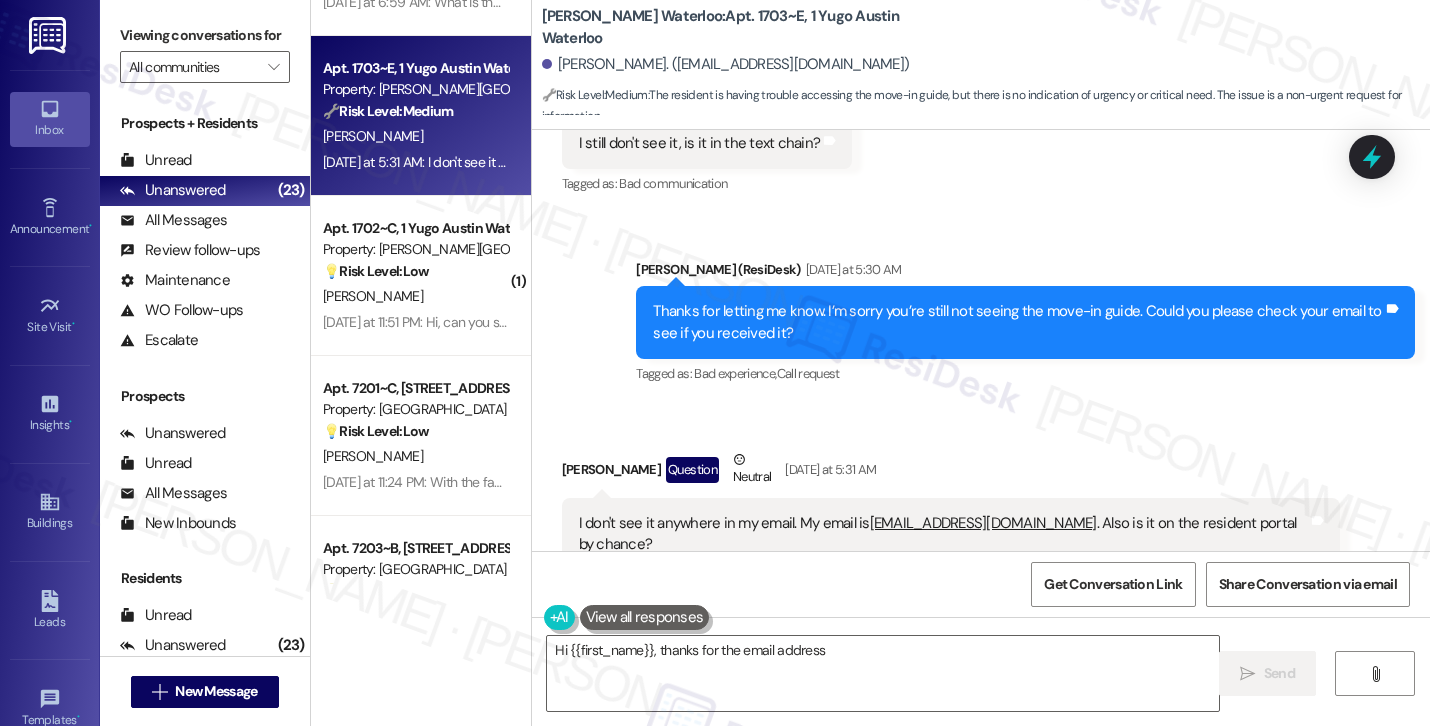 scroll, scrollTop: 1678, scrollLeft: 0, axis: vertical 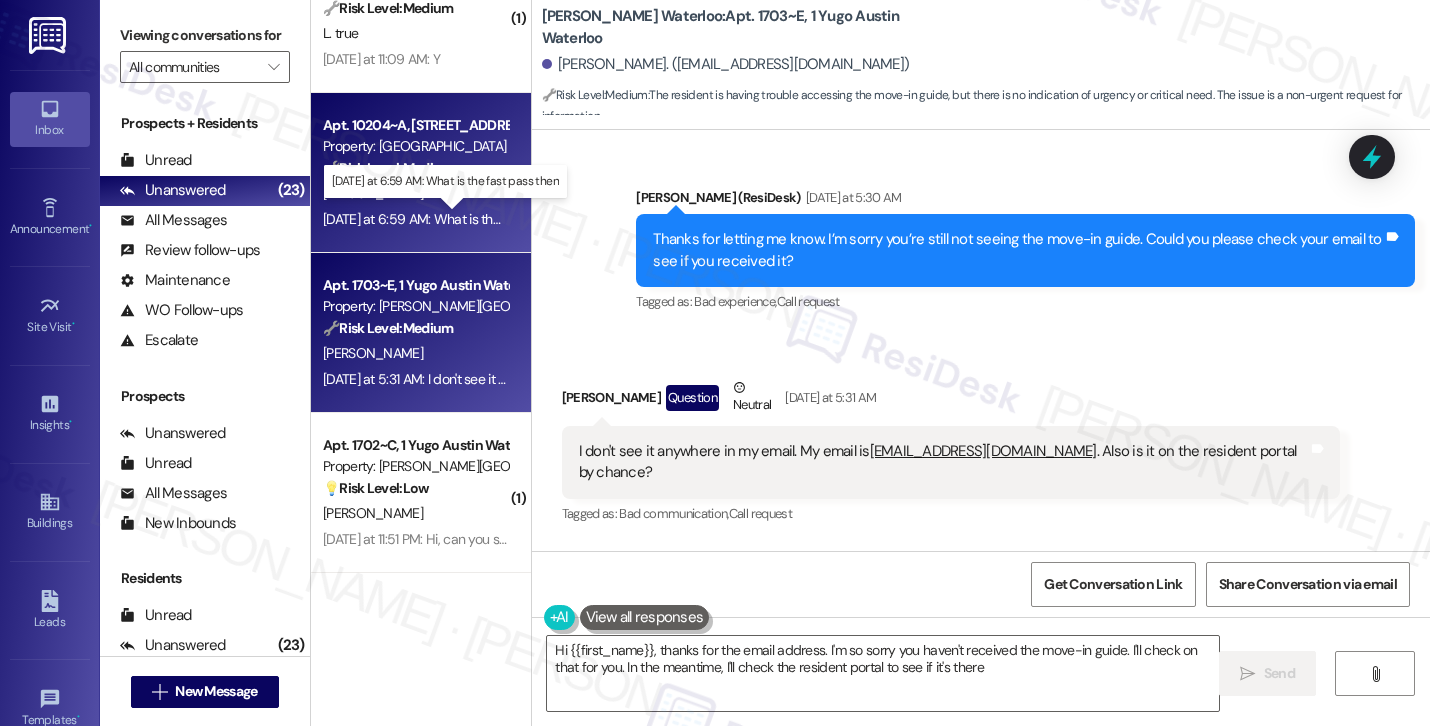 type on "Hi {{first_name}}, thanks for the email address. I'm so sorry you haven't received the move-in guide. I'll check on that for you. In the meantime, I'll check the resident portal to see if it's there." 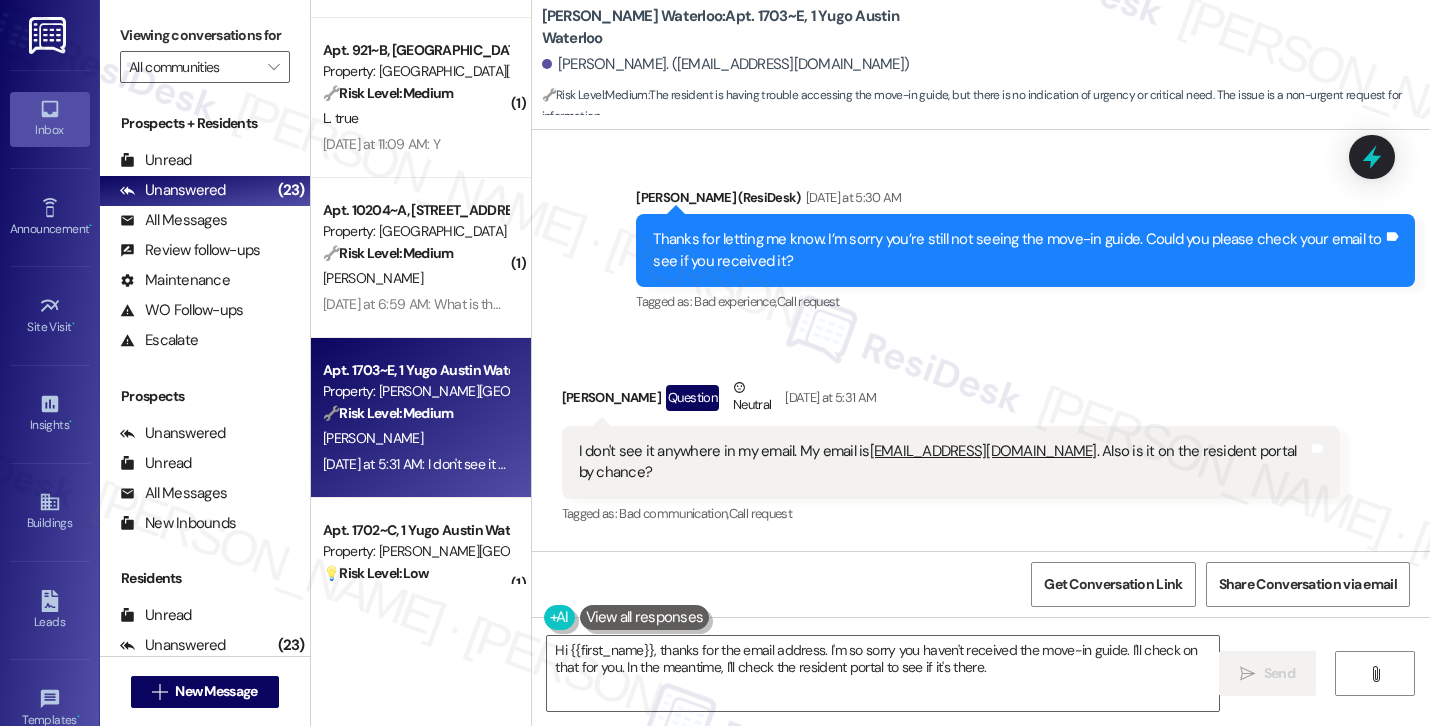 scroll, scrollTop: 3660, scrollLeft: 0, axis: vertical 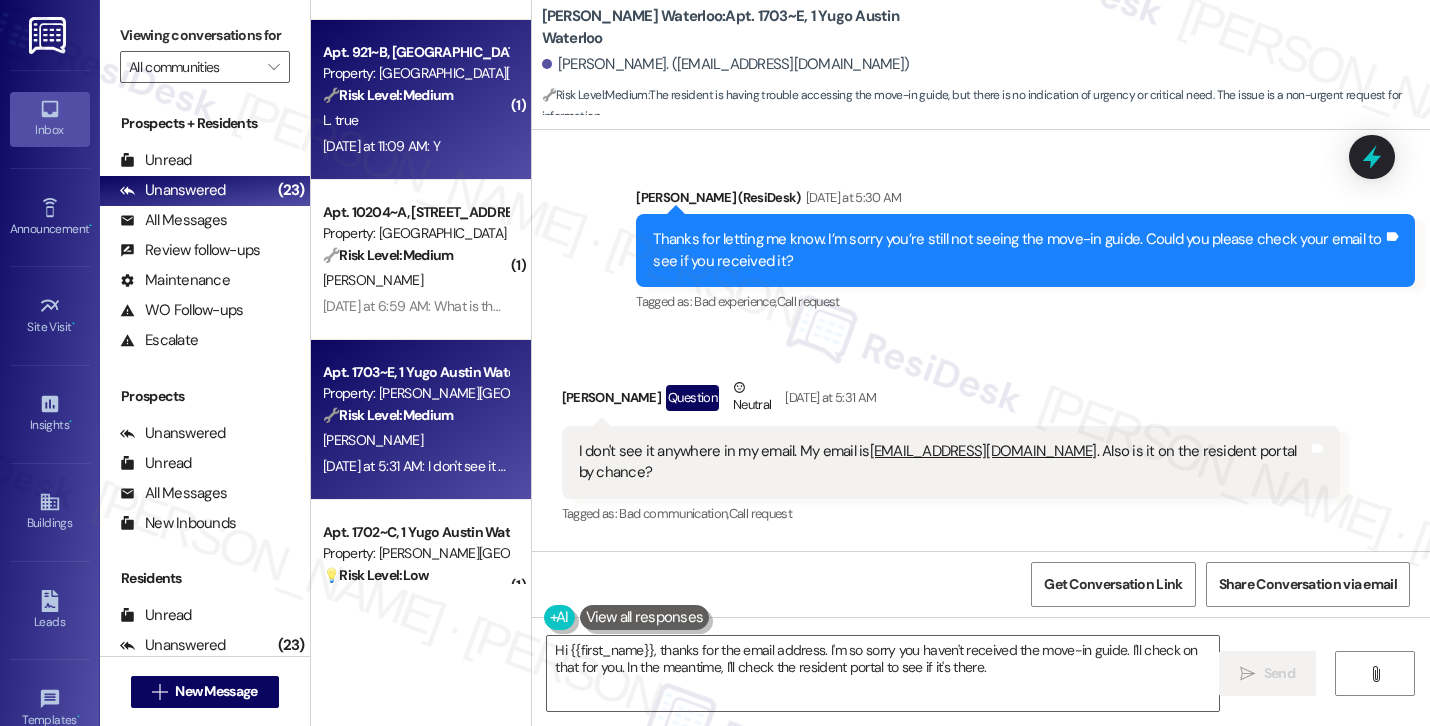 click on "Yesterday at 11:09 AM: Y Yesterday at 11:09 AM: Y" at bounding box center [381, 146] 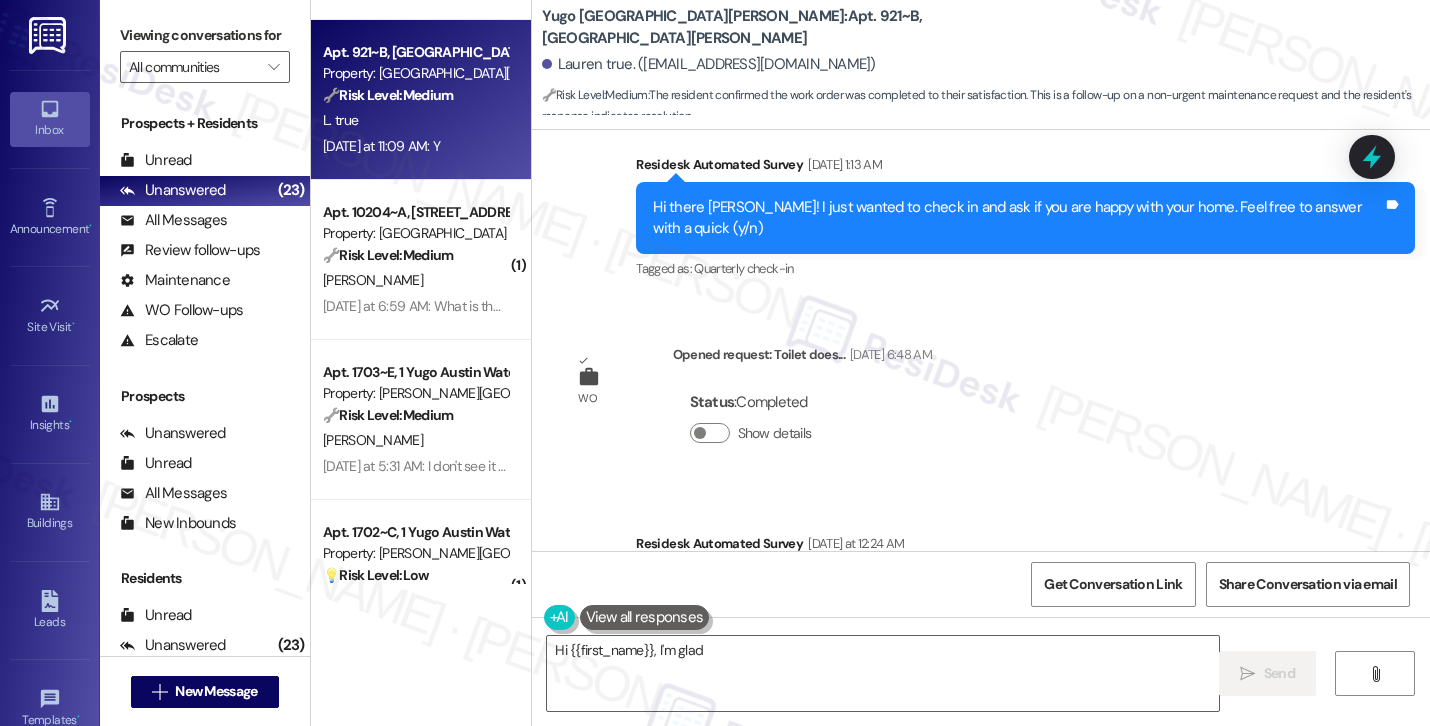 scroll, scrollTop: 1740, scrollLeft: 0, axis: vertical 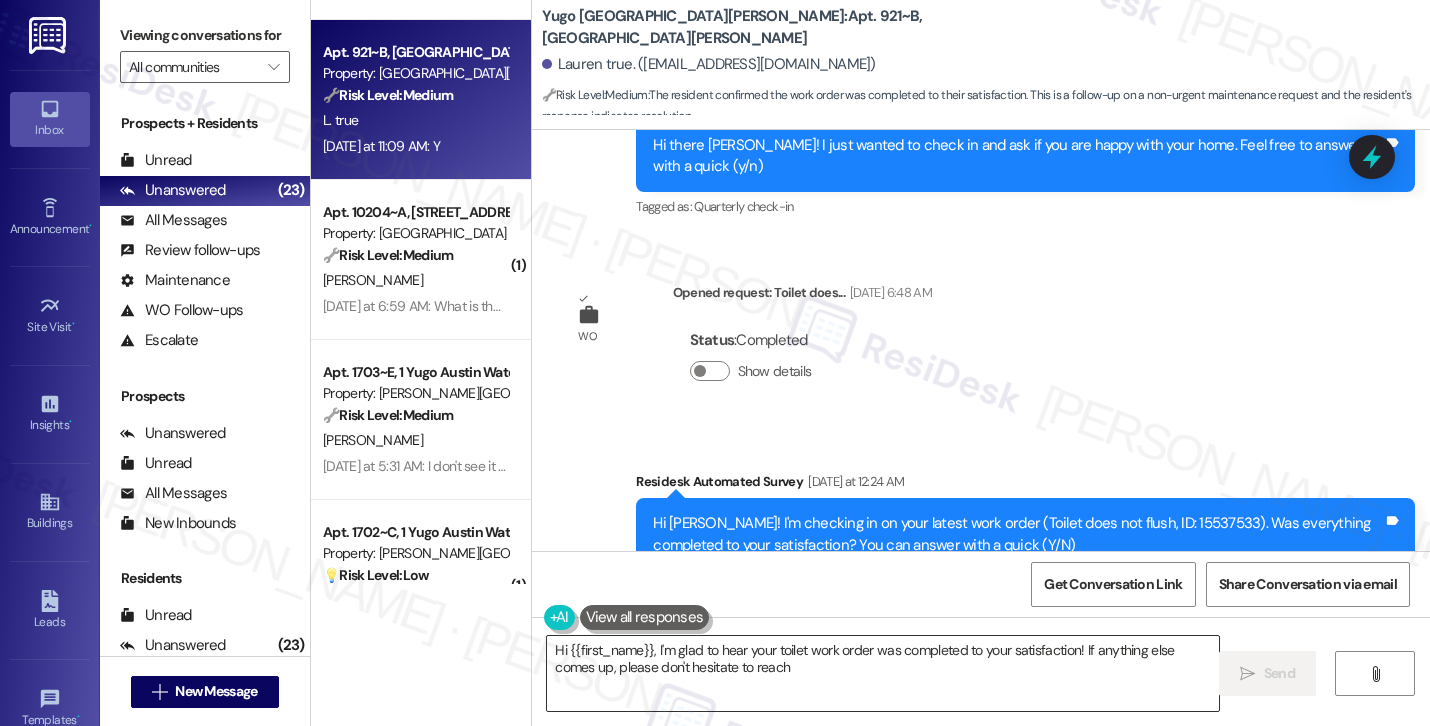 click on "Hi {{first_name}}, I'm glad to hear your toilet work order was completed to your satisfaction! If anything else comes up, please don't hesitate" at bounding box center (883, 673) 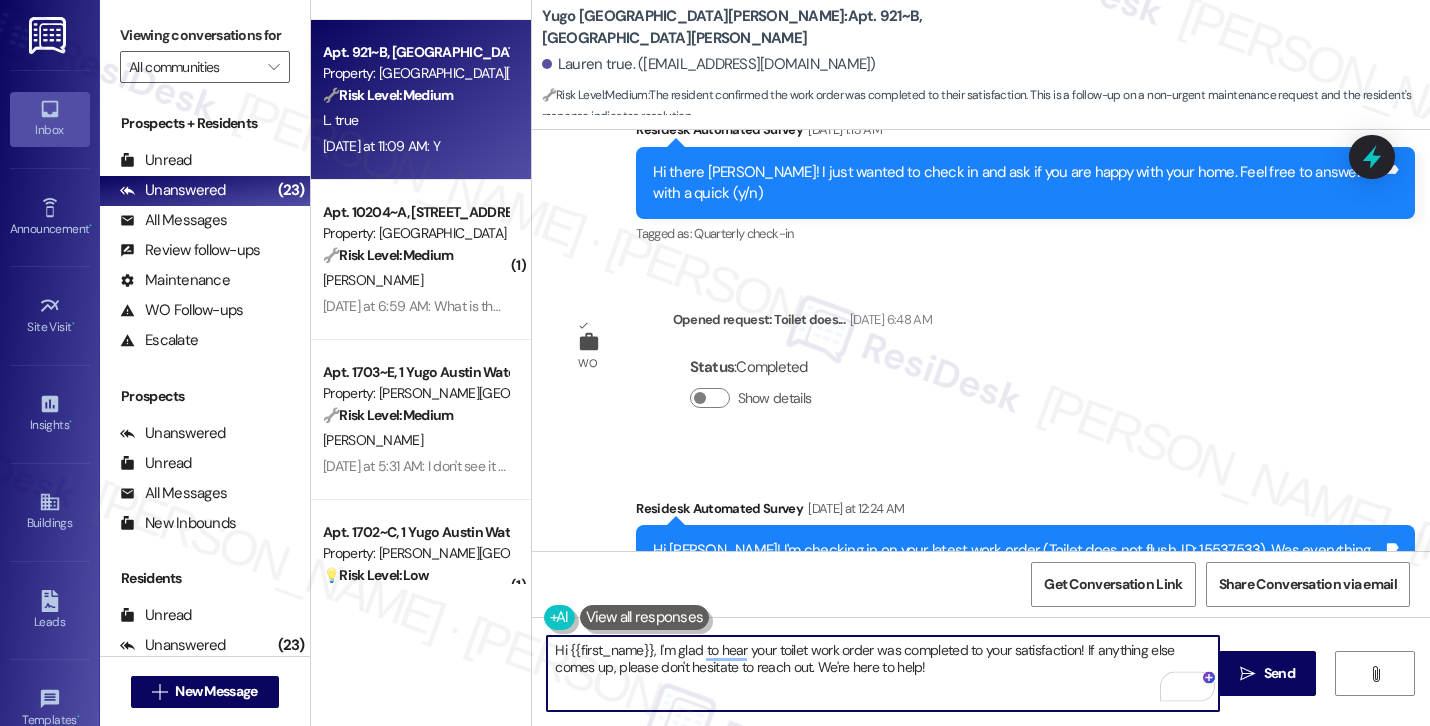 scroll, scrollTop: 1910, scrollLeft: 0, axis: vertical 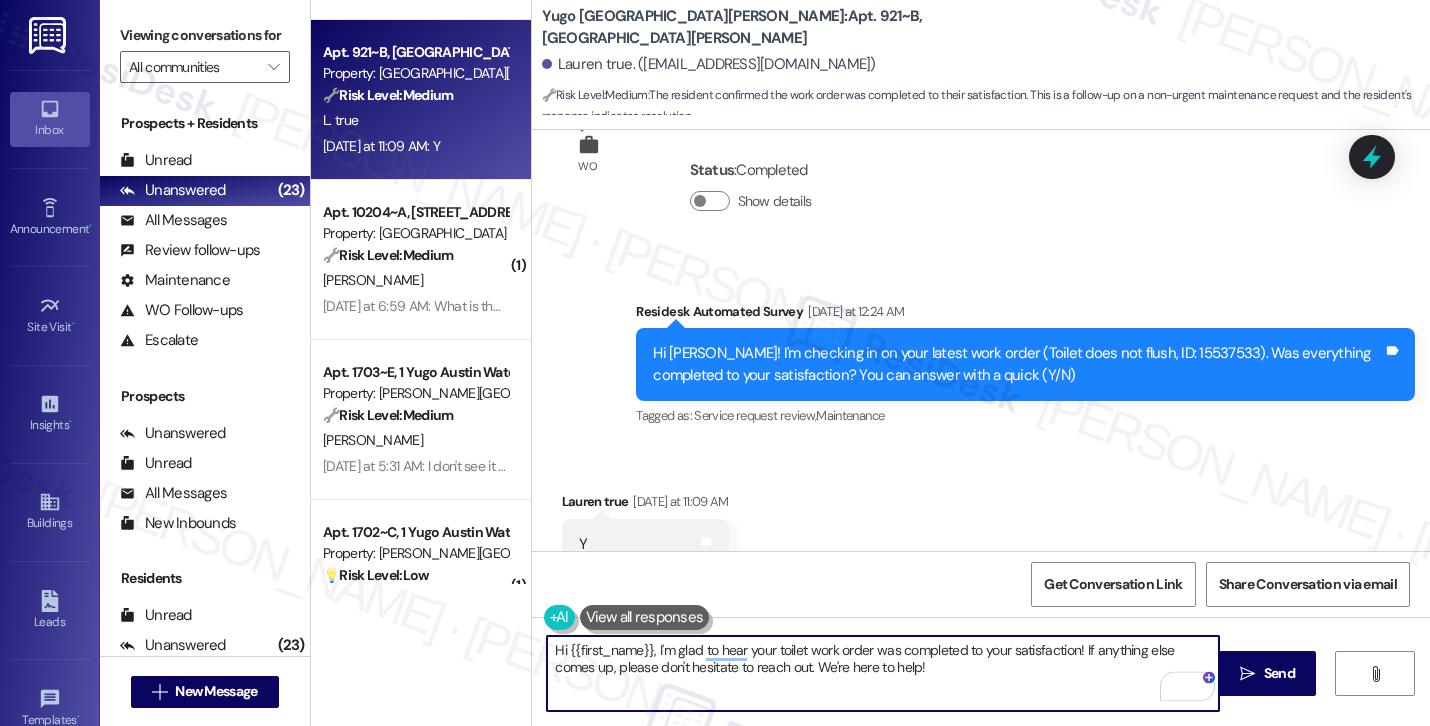 click on "Hi {{first_name}}, I'm glad to hear your toilet work order was completed to your satisfaction! If anything else comes up, please don't hesitate to reach out. We're here to help!" at bounding box center (883, 673) 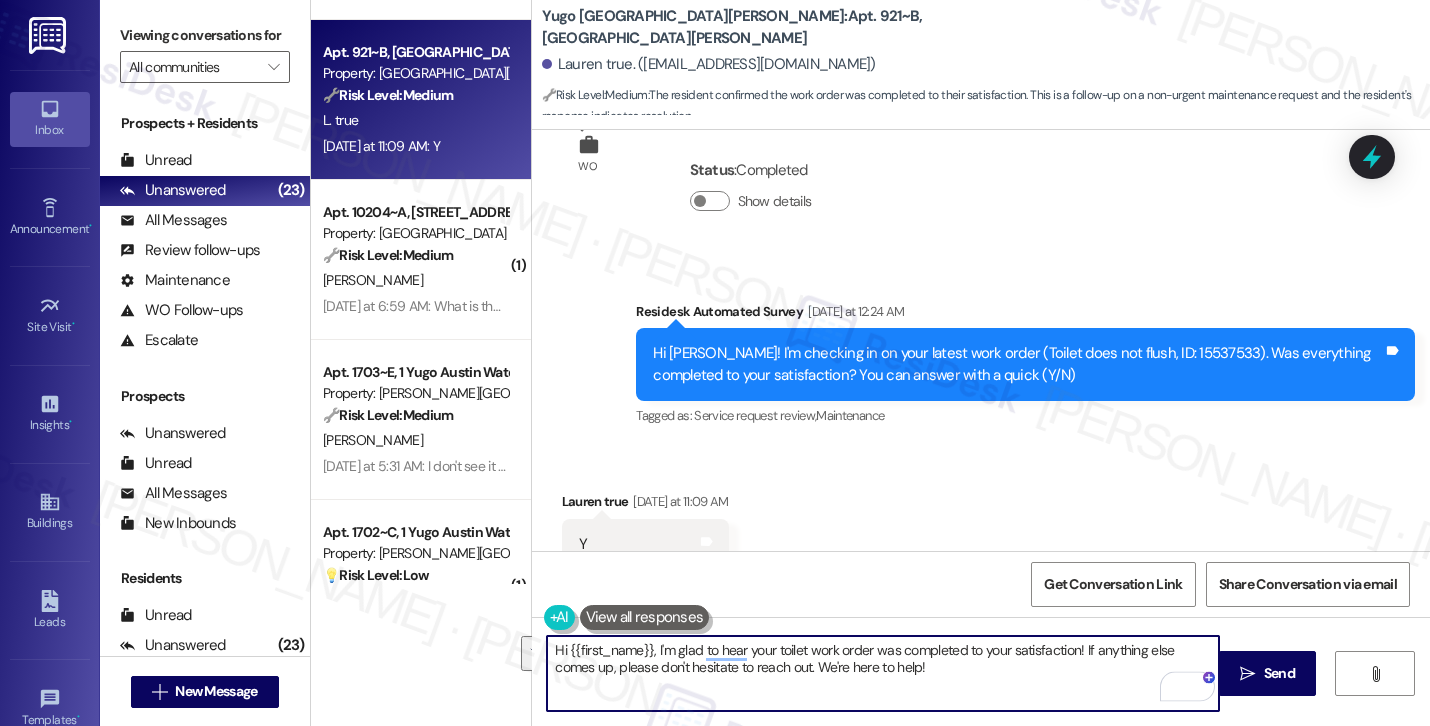 paste on "Thanks for your response, [PERSON_NAME]! Great to hear that your work order was completed to your satisfaction. Could I also take this chance to ask if [PERSON_NAME] has lived up to your expectations?" 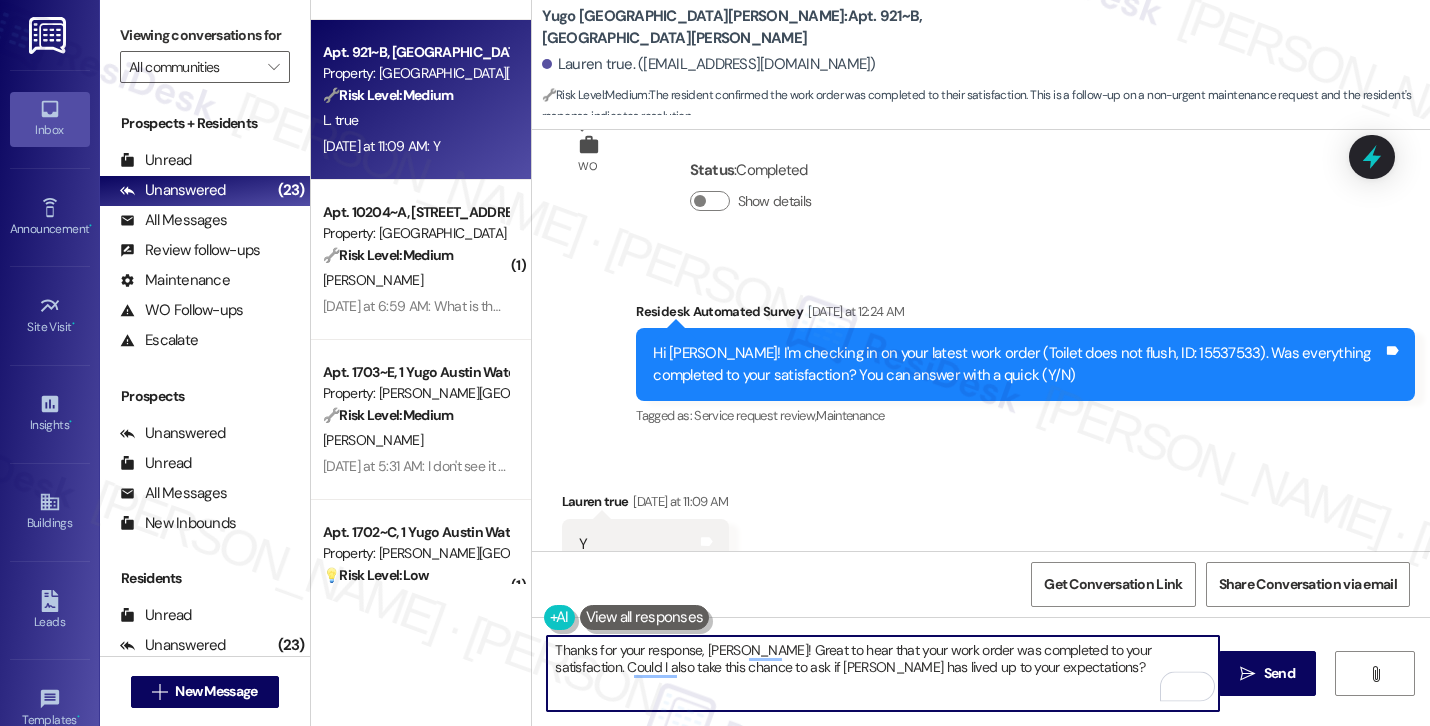 click on "Lauren true Yesterday at 11:09 AM" at bounding box center (645, 505) 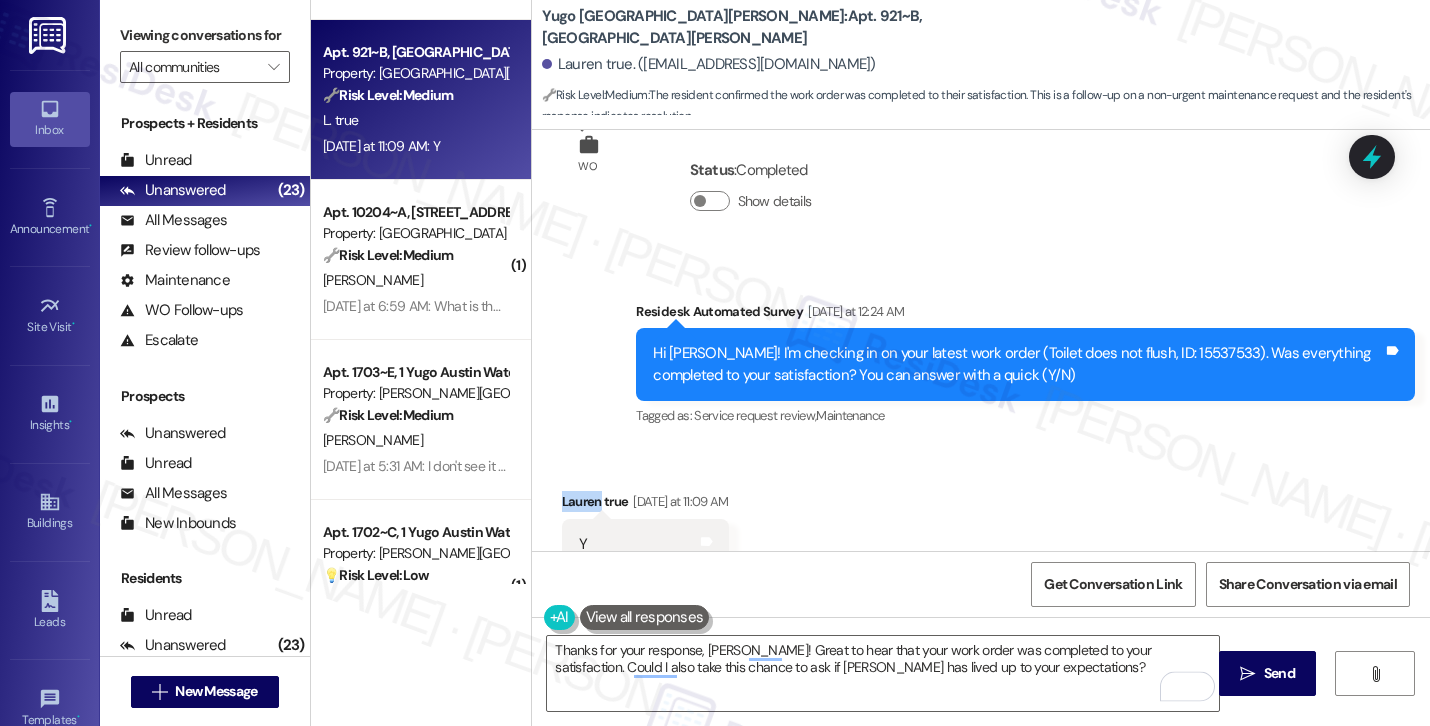 copy on "Lauren" 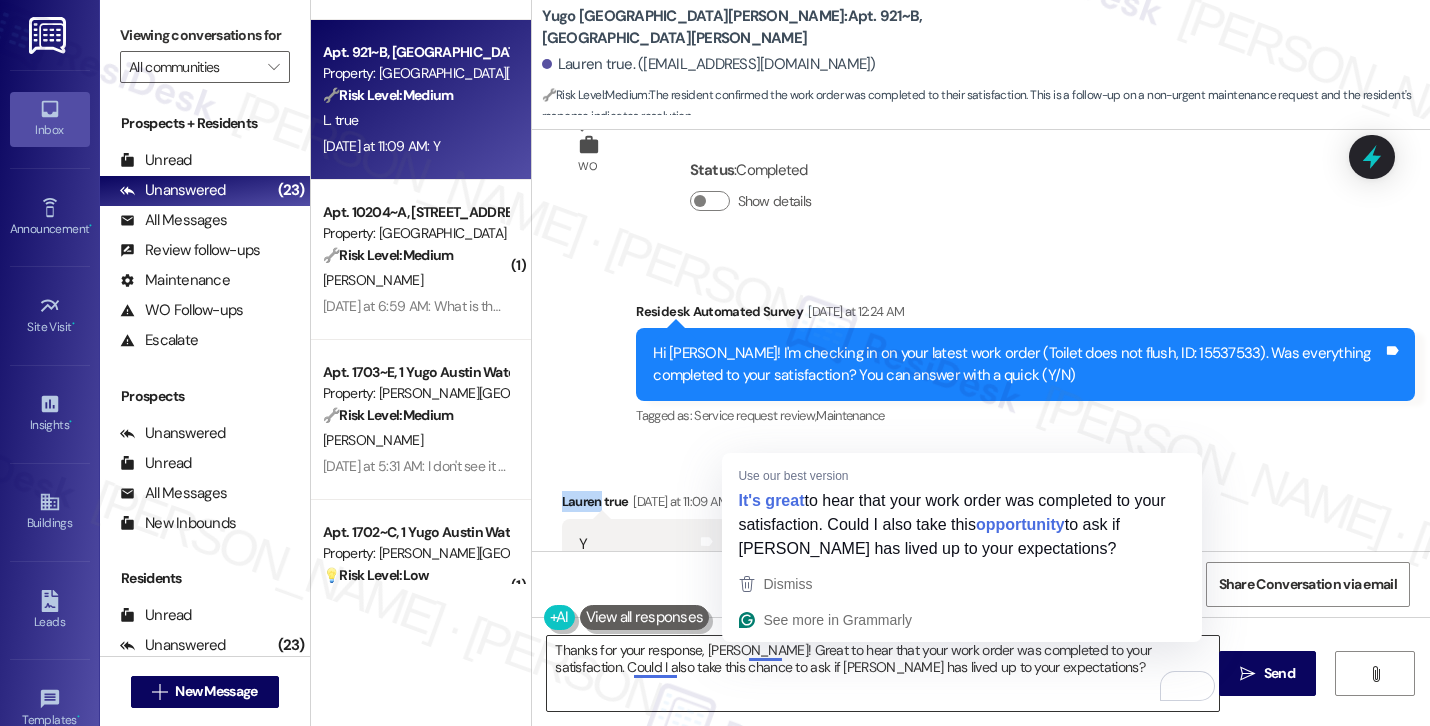 click on "Thanks for your response, [PERSON_NAME]! Great to hear that your work order was completed to your satisfaction. Could I also take this chance to ask if [PERSON_NAME] has lived up to your expectations?" at bounding box center [883, 673] 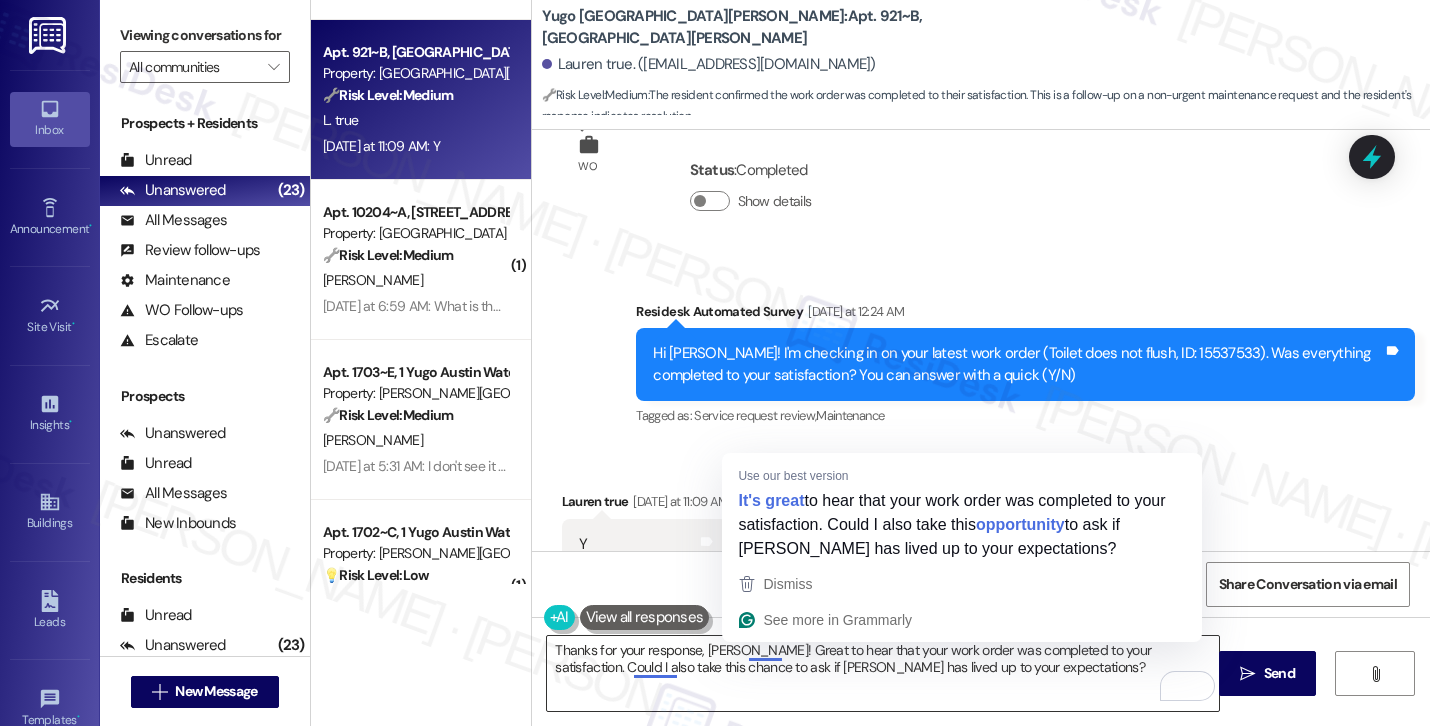 click on "Thanks for your response, [PERSON_NAME]! Great to hear that your work order was completed to your satisfaction. Could I also take this chance to ask if [PERSON_NAME] has lived up to your expectations?" at bounding box center [883, 673] 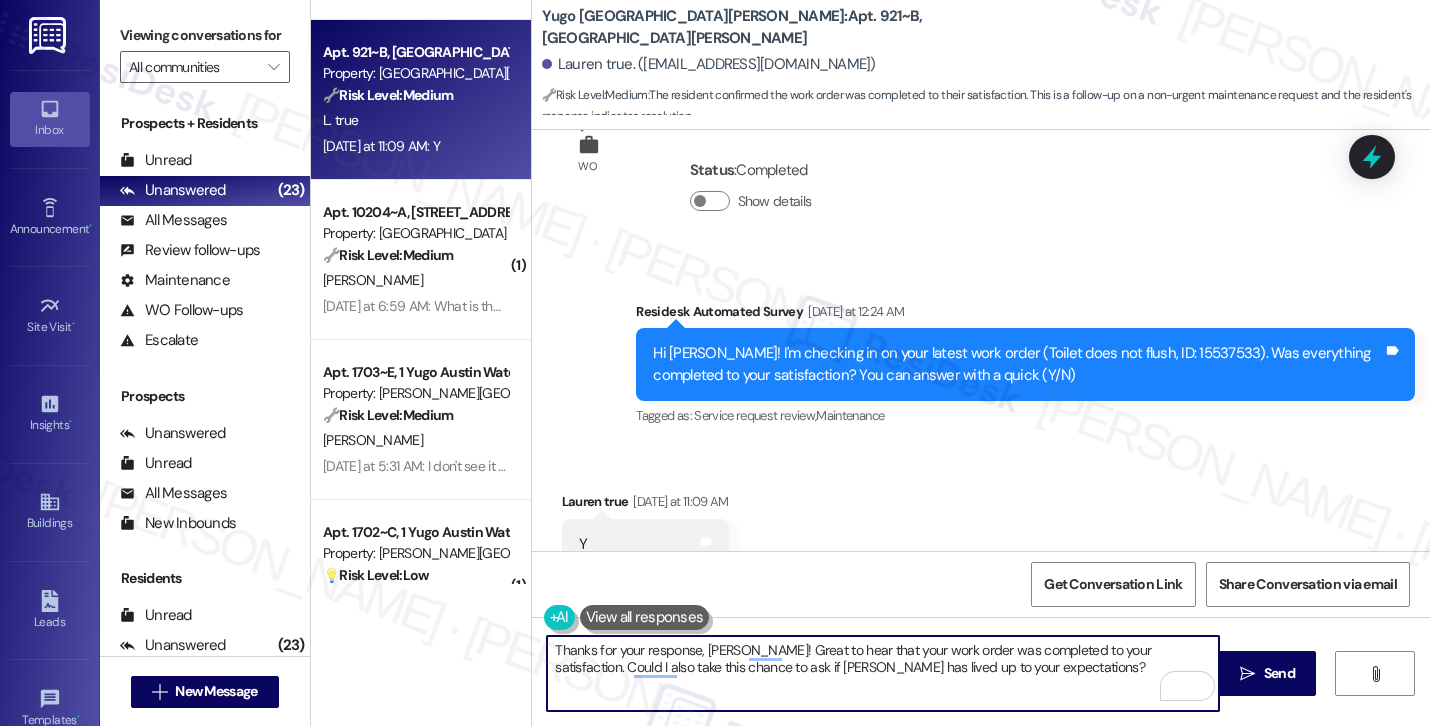 paste on "Lauren" 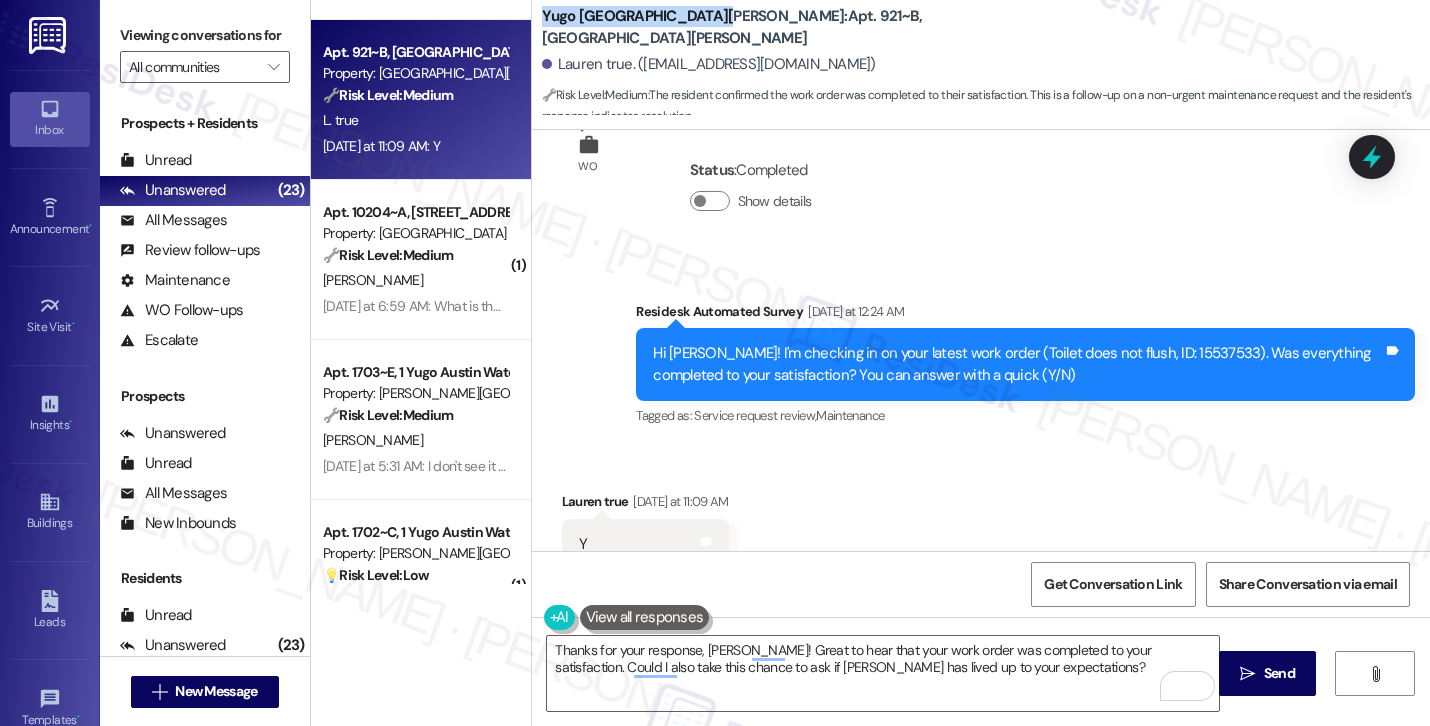 drag, startPoint x: 532, startPoint y: 23, endPoint x: 683, endPoint y: 22, distance: 151.00331 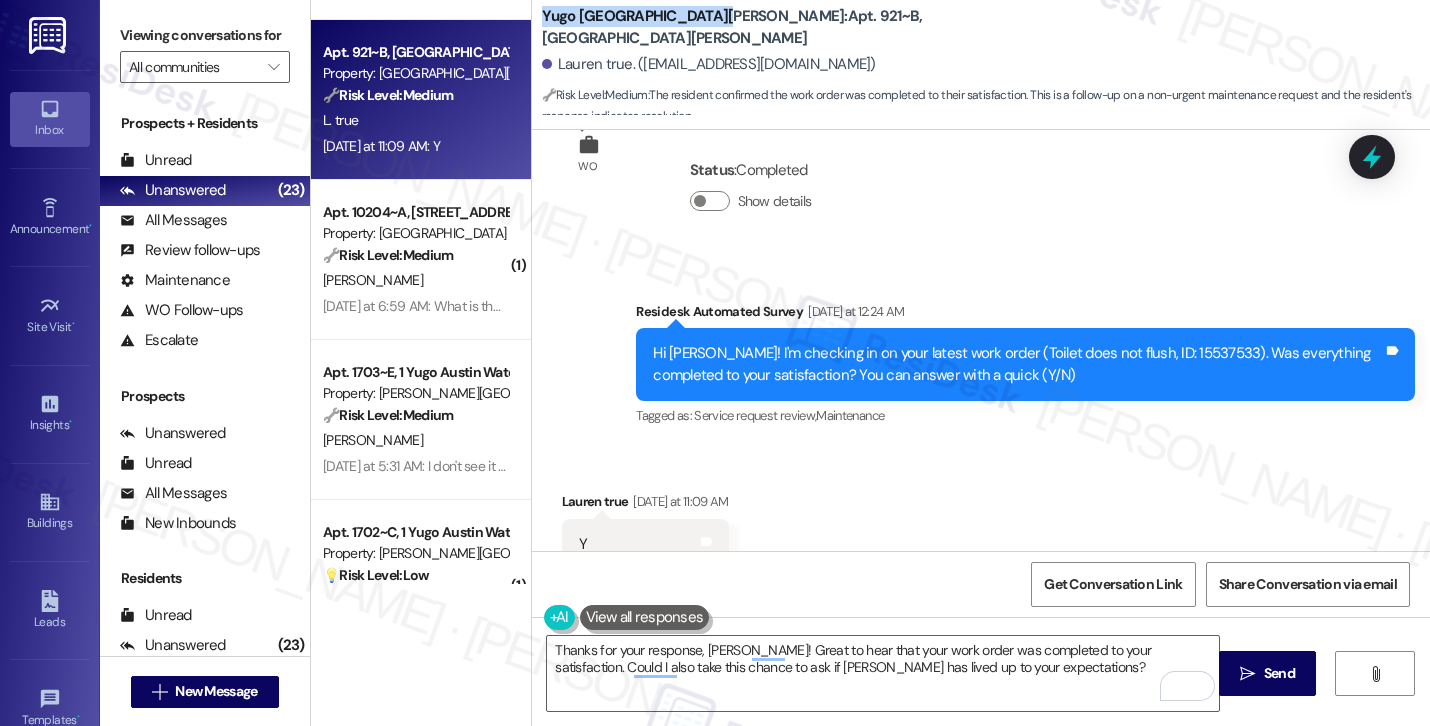 click on "Yugo Fort Collins Grove:  Apt. 921~B, 9 Yugo Fort Collins Grove" at bounding box center (742, 27) 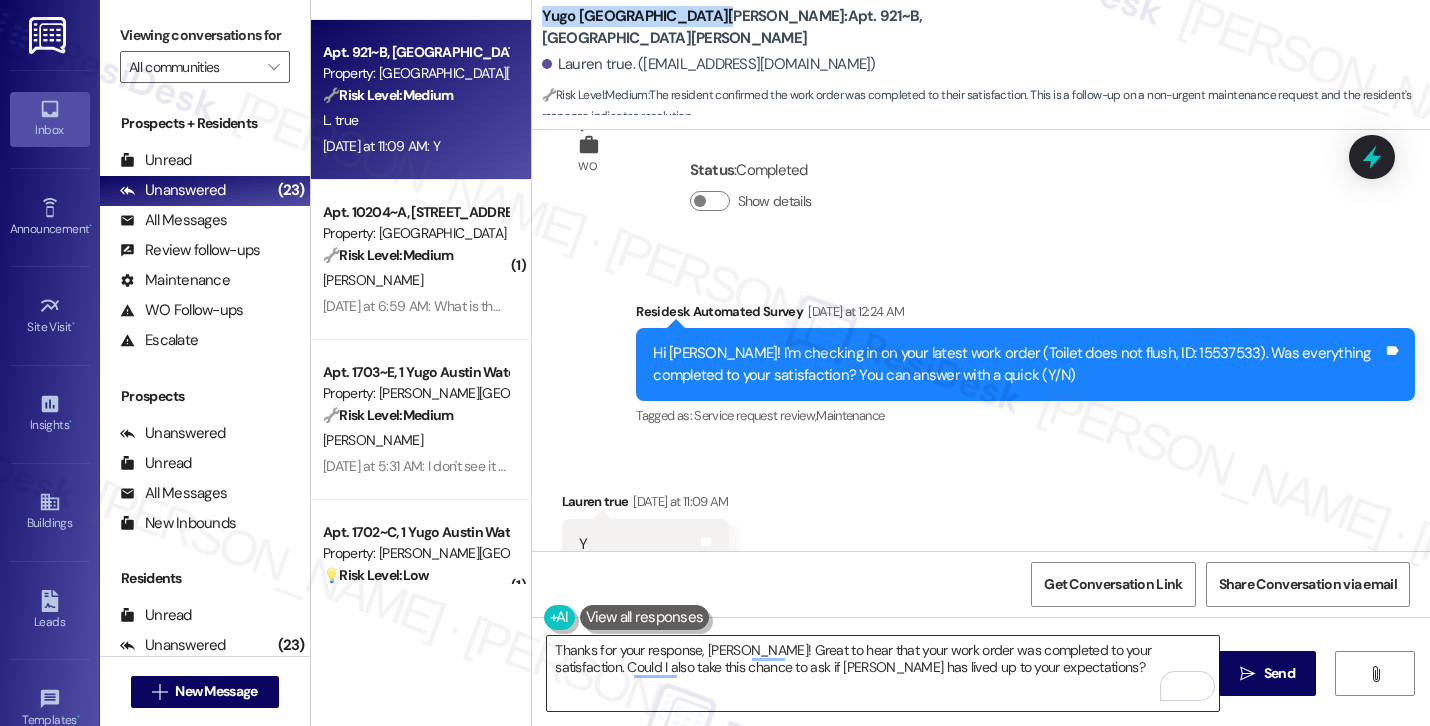 click on "Thanks for your response, Lauren! Great to hear that your work order was completed to your satisfaction. Could I also take this chance to ask if Yugo Austin Waterloo has lived up to your expectations?" at bounding box center (883, 673) 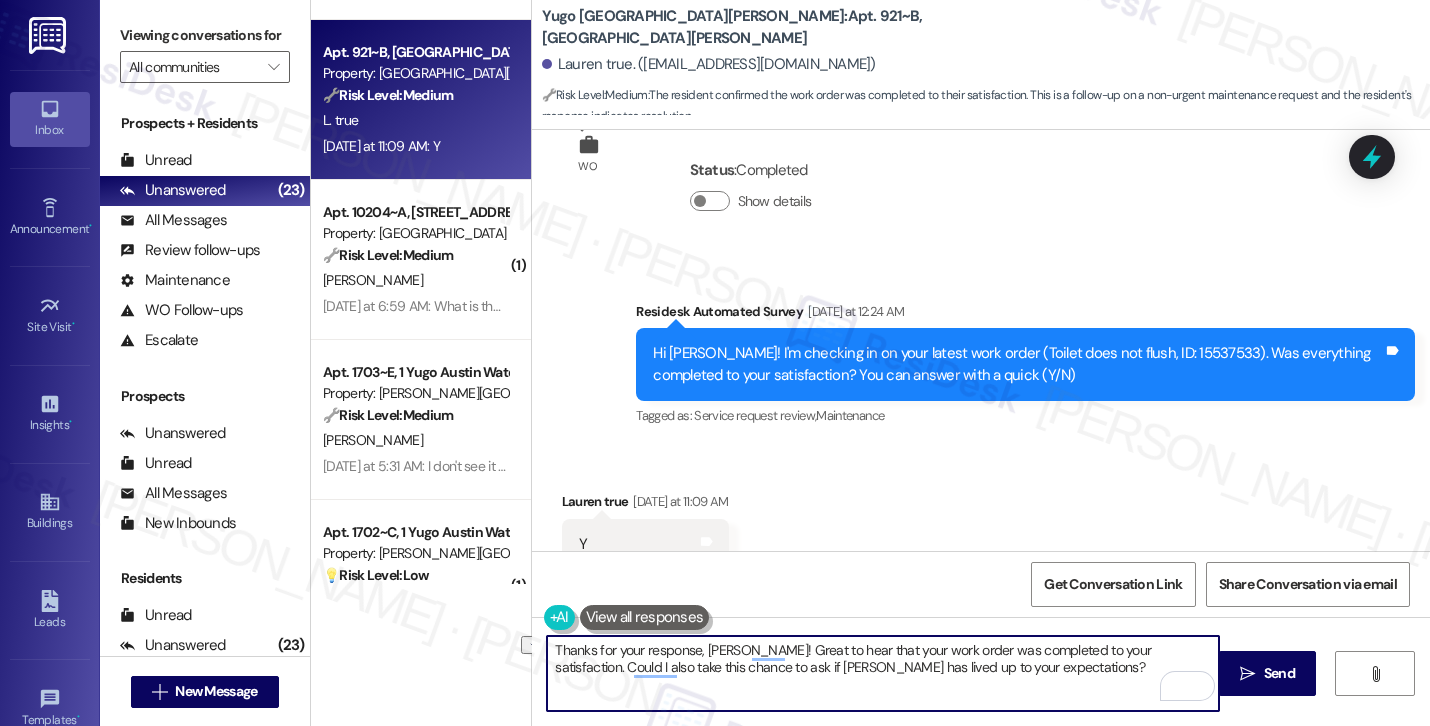paste on "Fort Collins Grove" 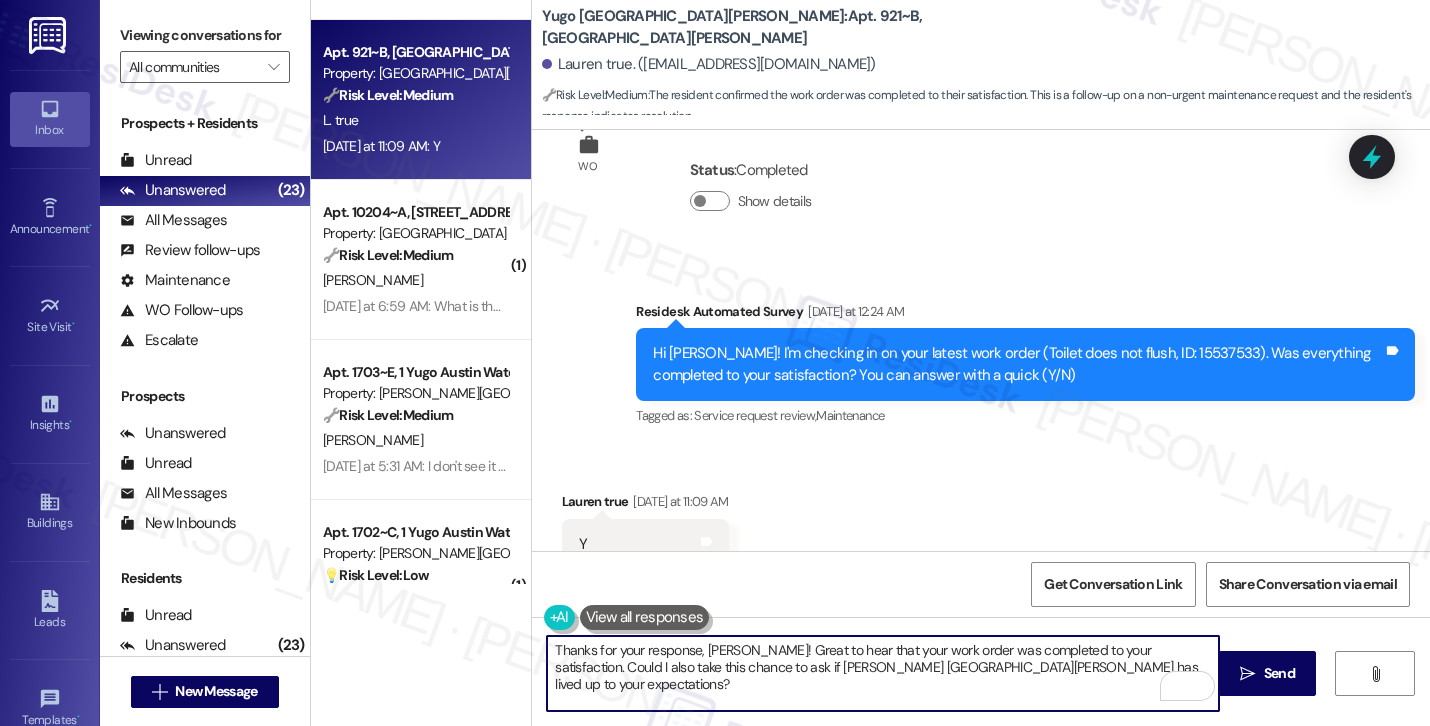 click on "Thanks for your response, Lauren! Great to hear that your work order was completed to your satisfaction. Could I also take this chance to ask if Yugo Fort Collins Grove has lived up to your expectations?" at bounding box center [883, 673] 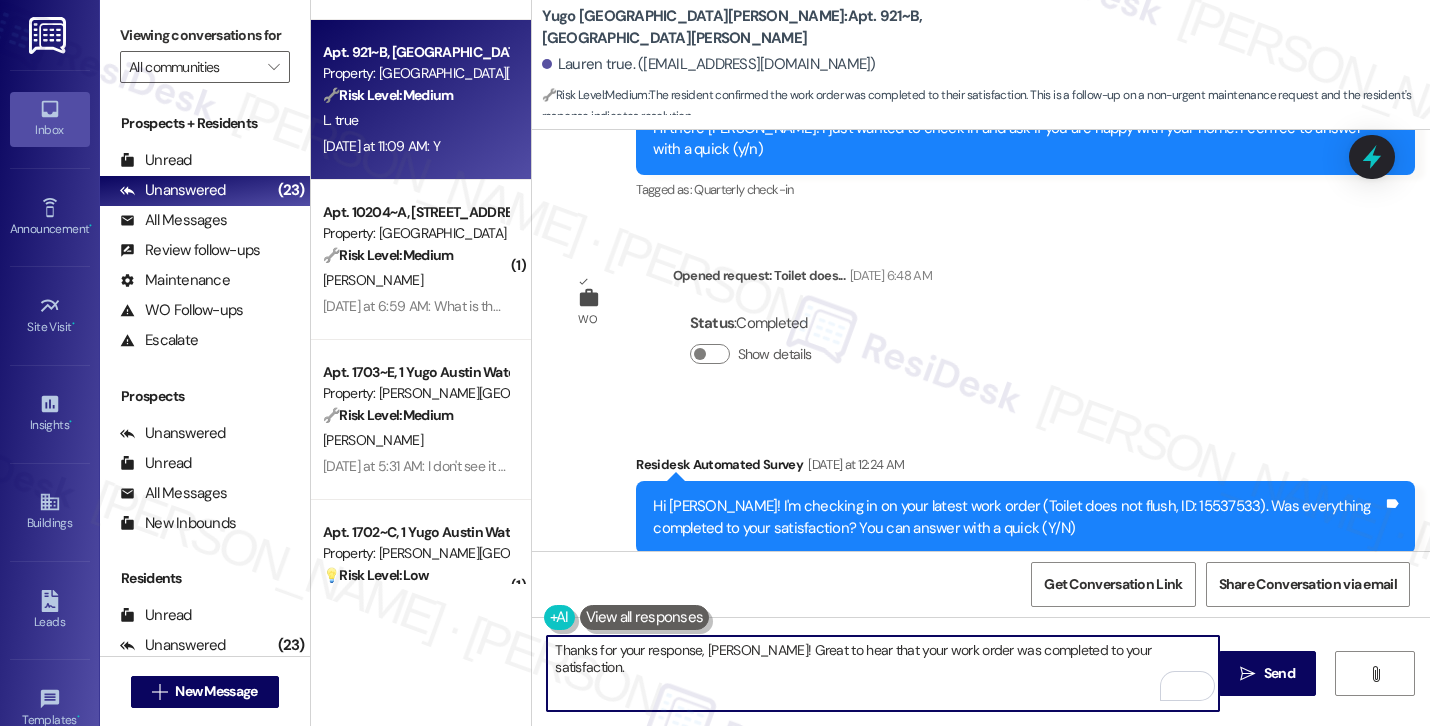 scroll, scrollTop: 1910, scrollLeft: 0, axis: vertical 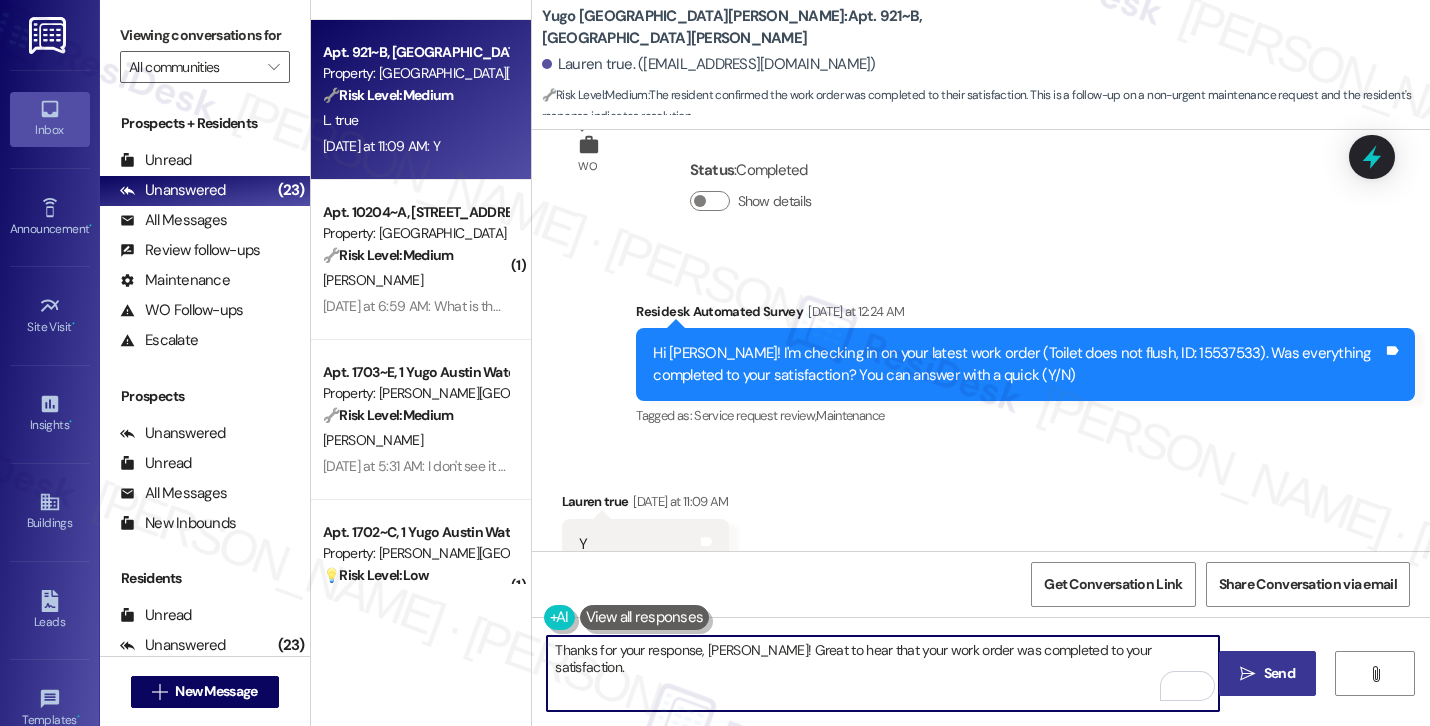 type on "Thanks for your response, Lauren! Great to hear that your work order was completed to your satisfaction." 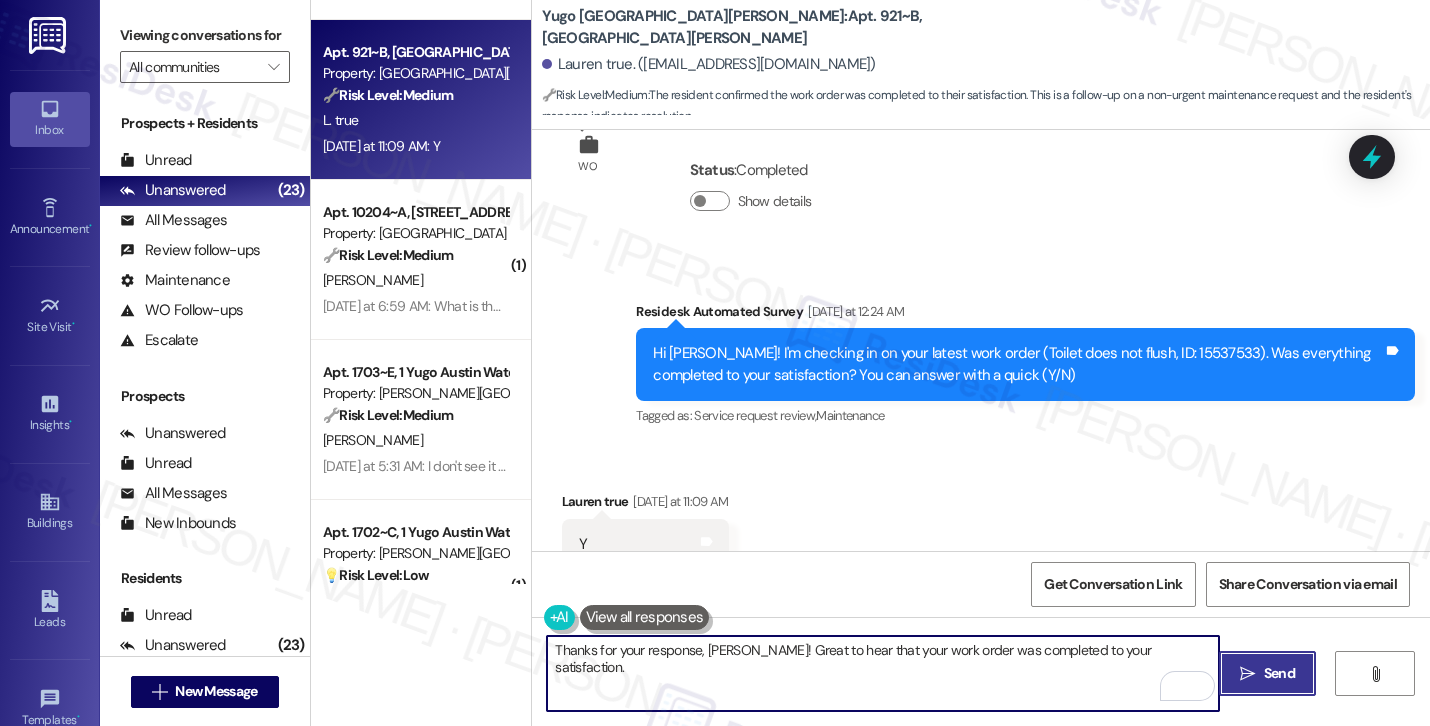 click on "" at bounding box center [1247, 674] 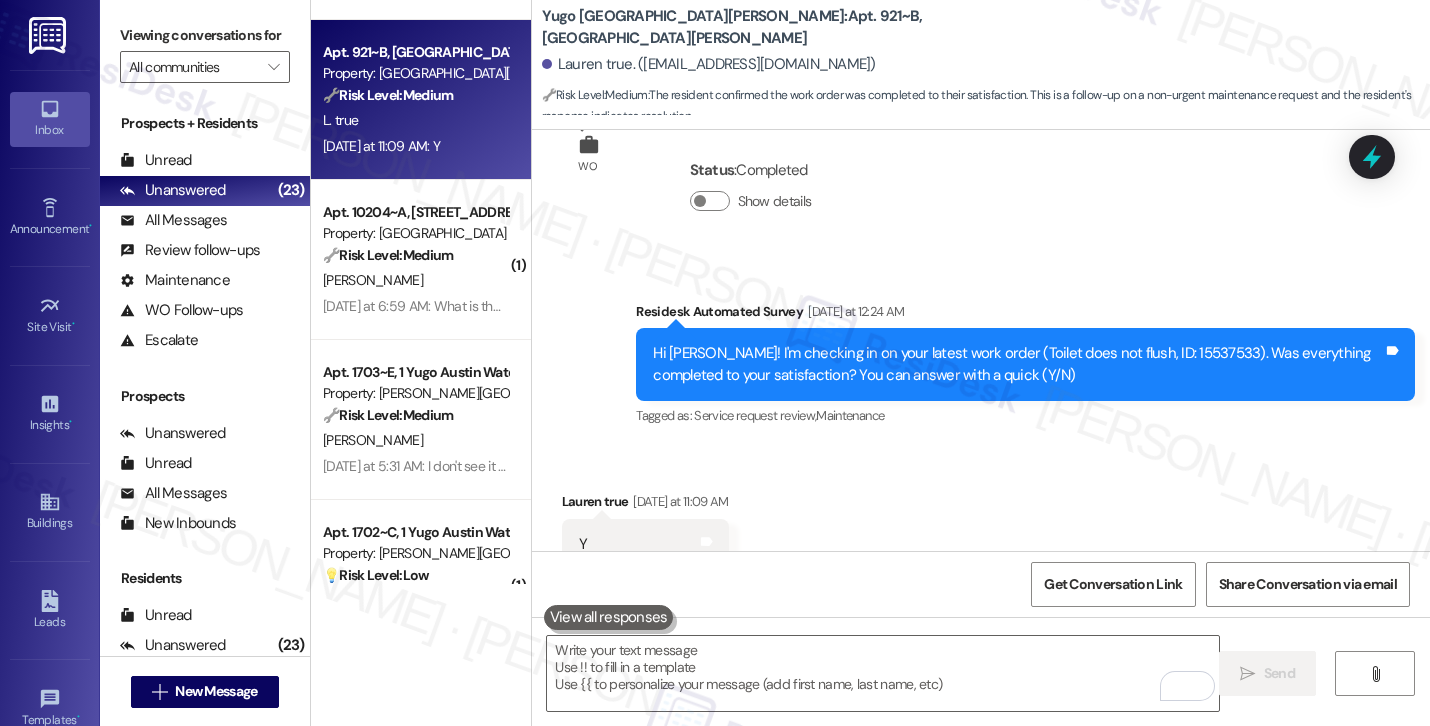 scroll, scrollTop: 2050, scrollLeft: 0, axis: vertical 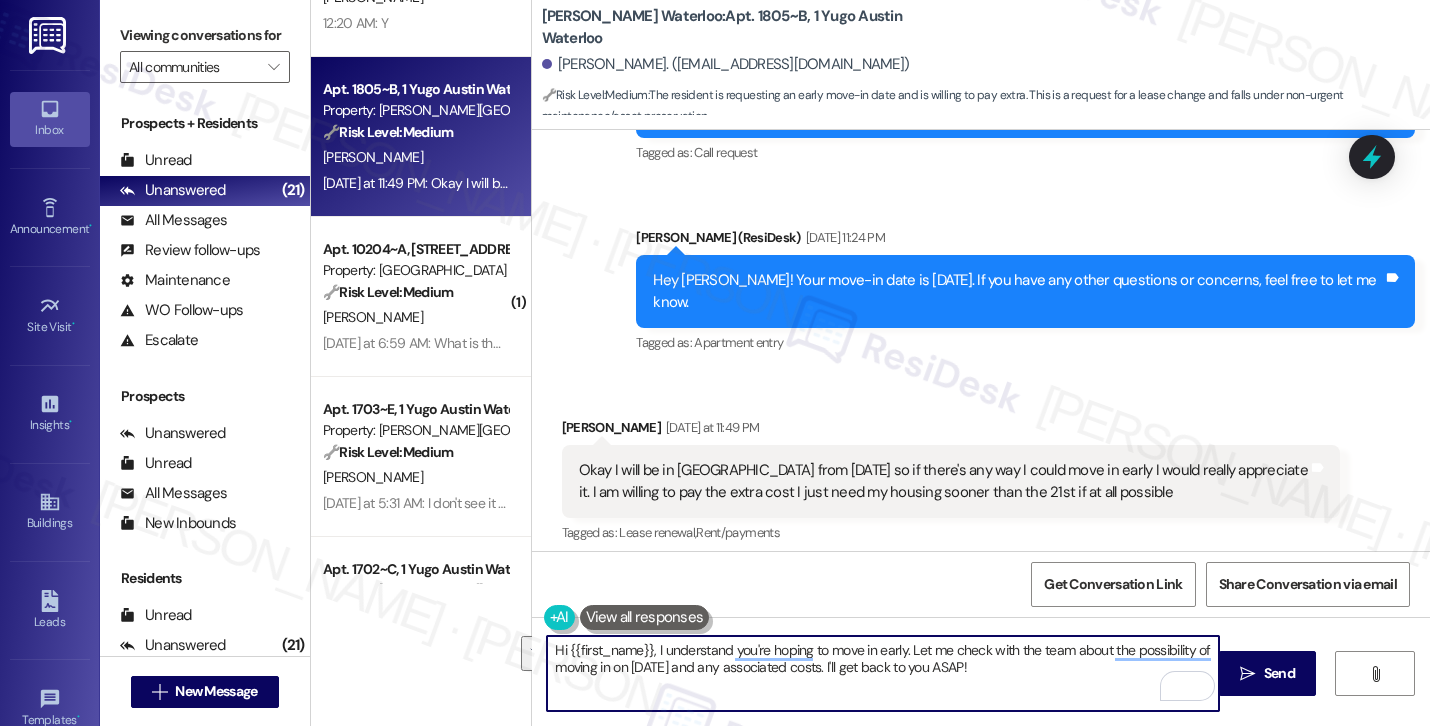 click on "[PERSON_NAME]. ([EMAIL_ADDRESS][DOMAIN_NAME])" at bounding box center [726, 64] 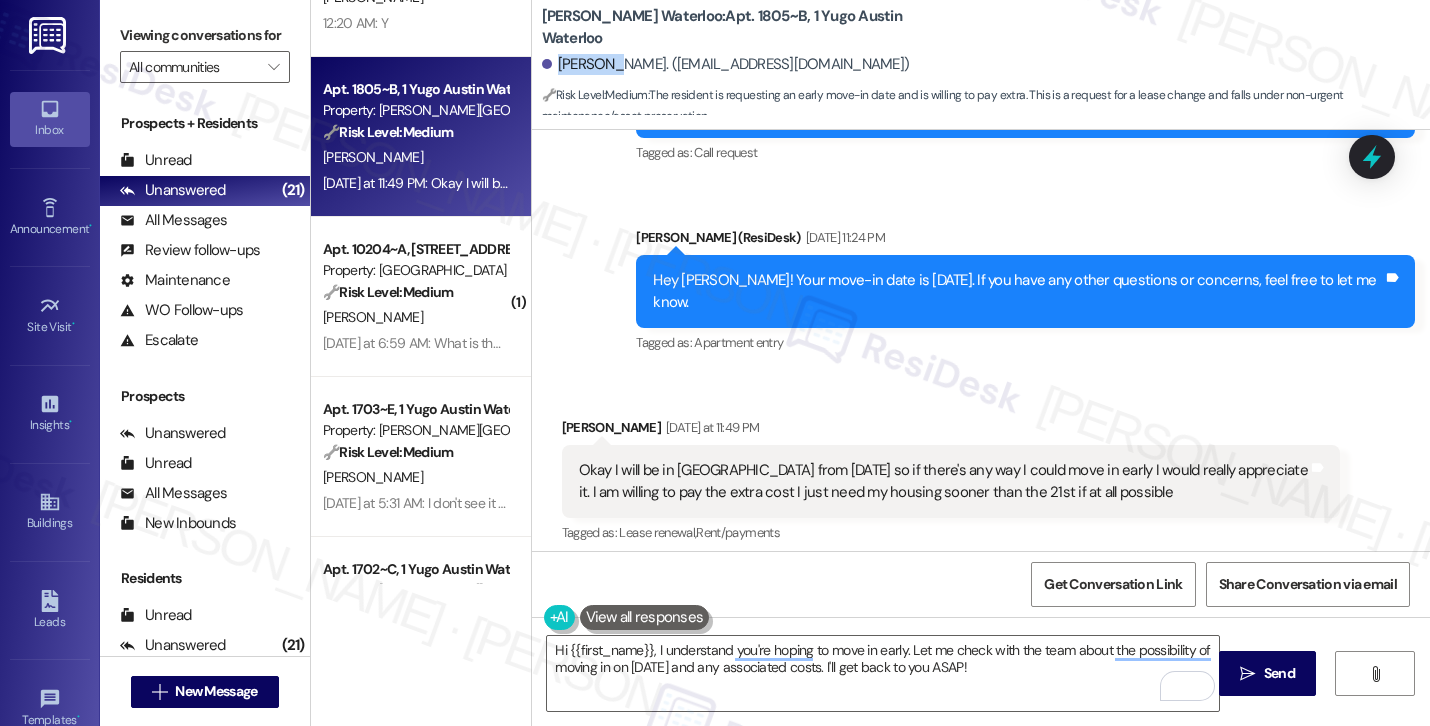 copy on "[PERSON_NAME]" 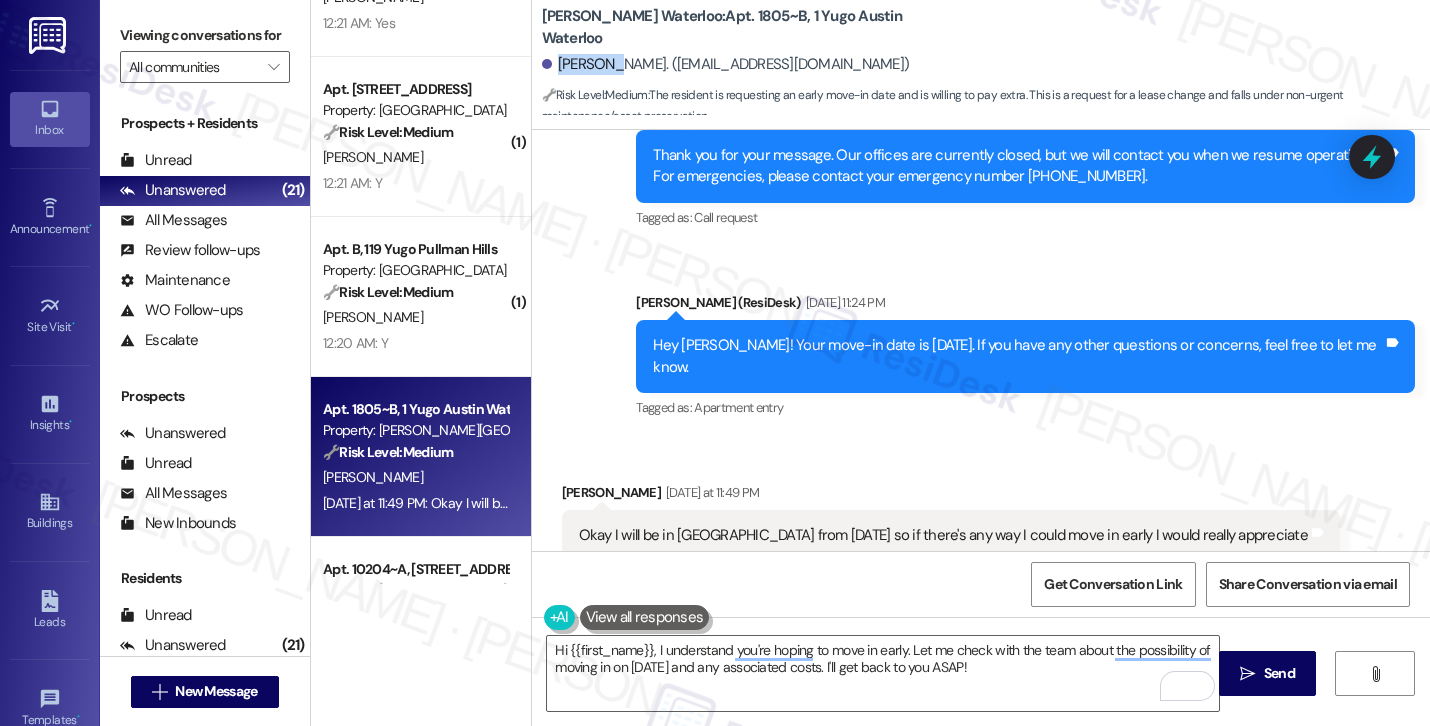 scroll, scrollTop: 1426, scrollLeft: 0, axis: vertical 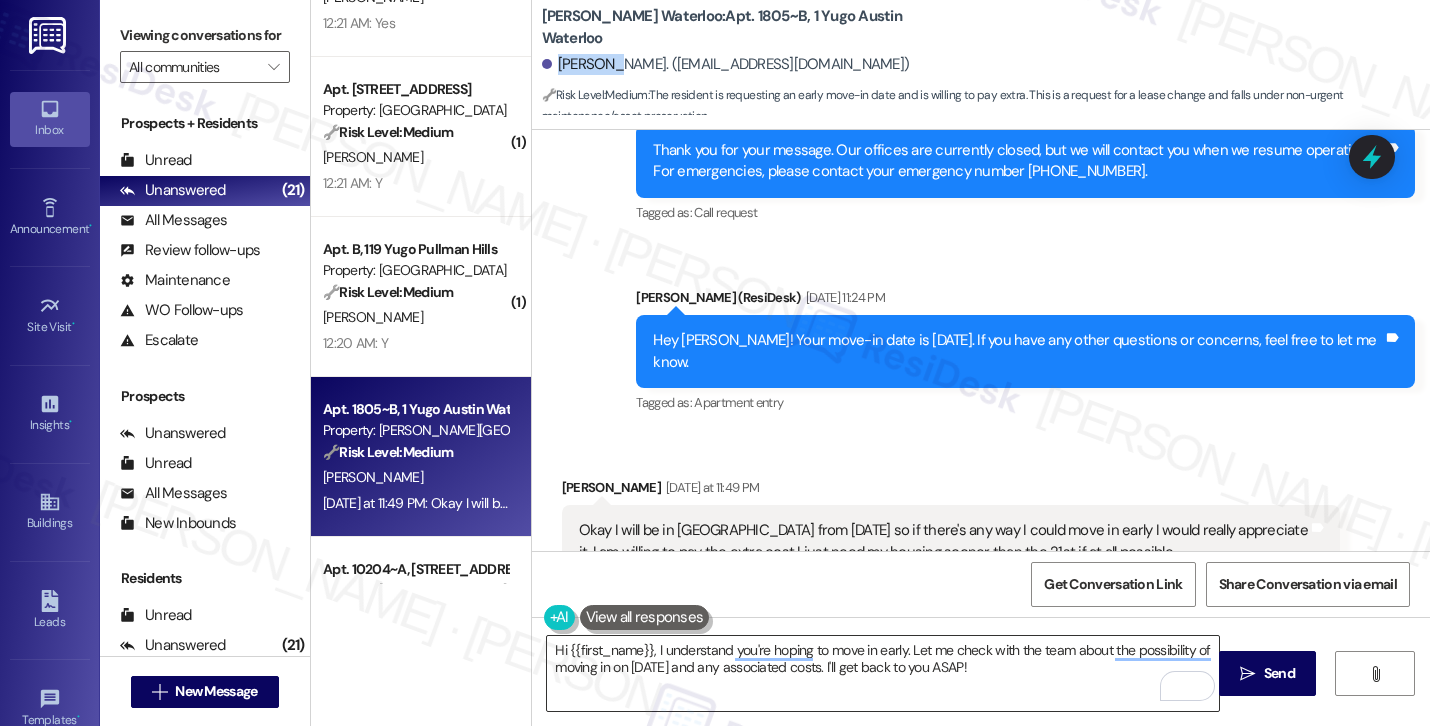 click on "Hi {{first_name}}, I understand you're hoping to move in early. Let me check with the team about the possibility of moving in on [DATE] and any associated costs. I'll get back to you ASAP!" at bounding box center (883, 673) 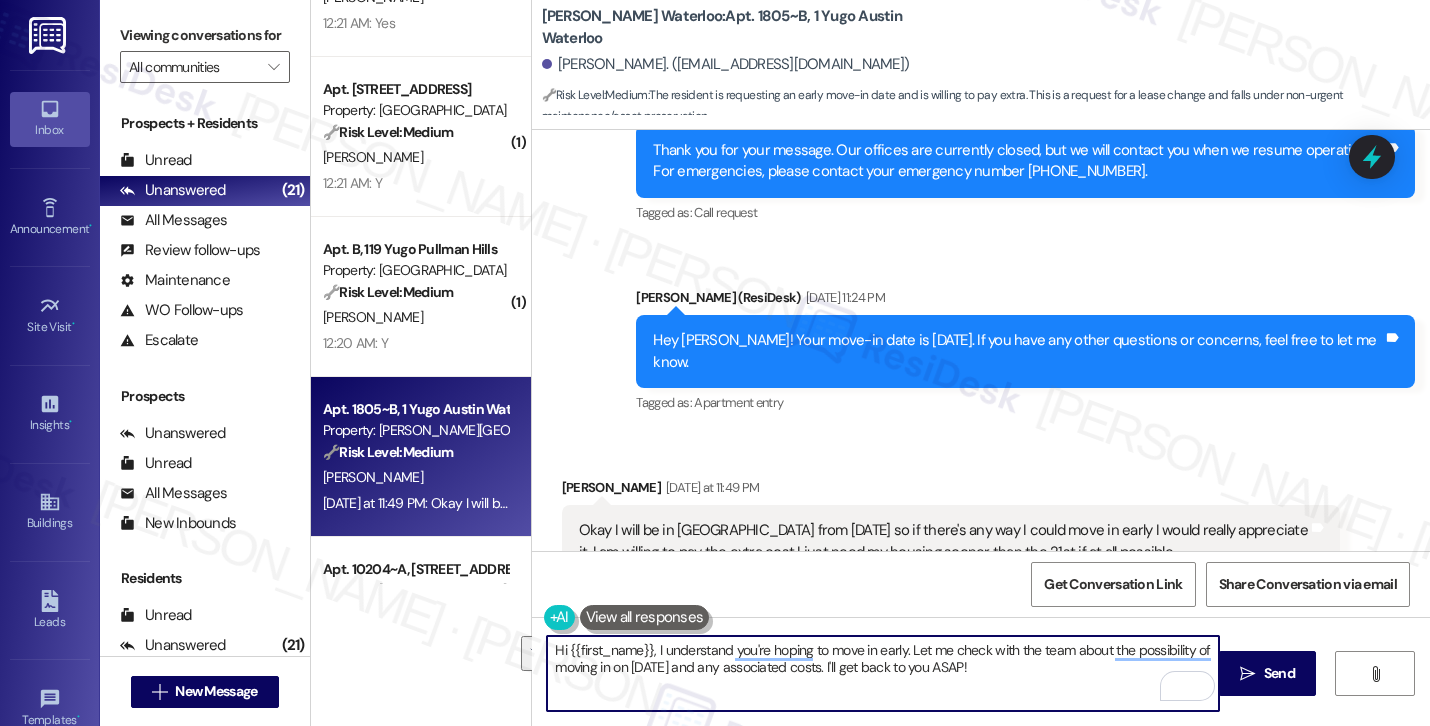 paste on "[PERSON_NAME]! I understand you're hoping to move in early. I’ll reach out to the site team to check if an early move-in on [DATE] is possible and what the associated costs might be. I’ll follow up with you as soon as I hear back. In the meantime, feel free to let me know if you have any other questions" 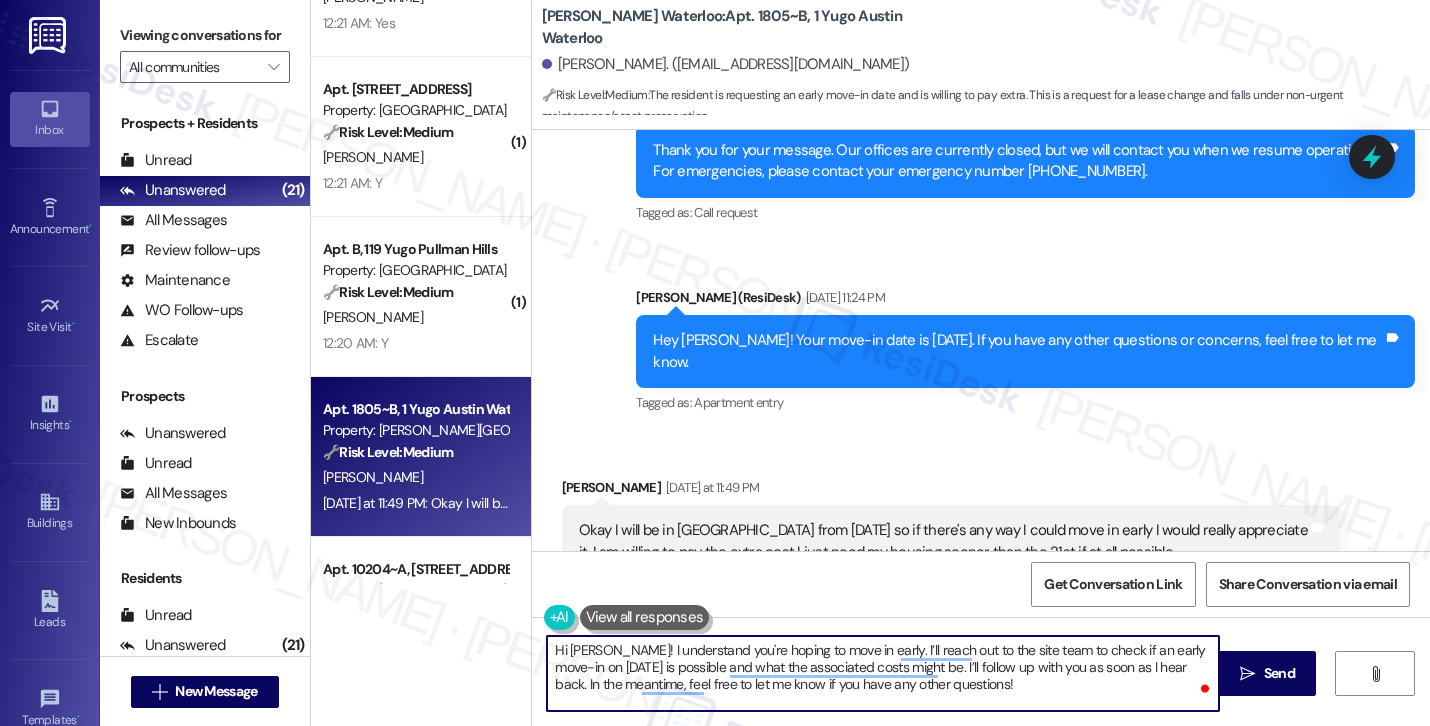 click on "Hi [PERSON_NAME]! I understand you're hoping to move in early. I’ll reach out to the site team to check if an early move-in on [DATE] is possible and what the associated costs might be. I’ll follow up with you as soon as I hear back. In the meantime, feel free to let me know if you have any other questions!" at bounding box center (883, 673) 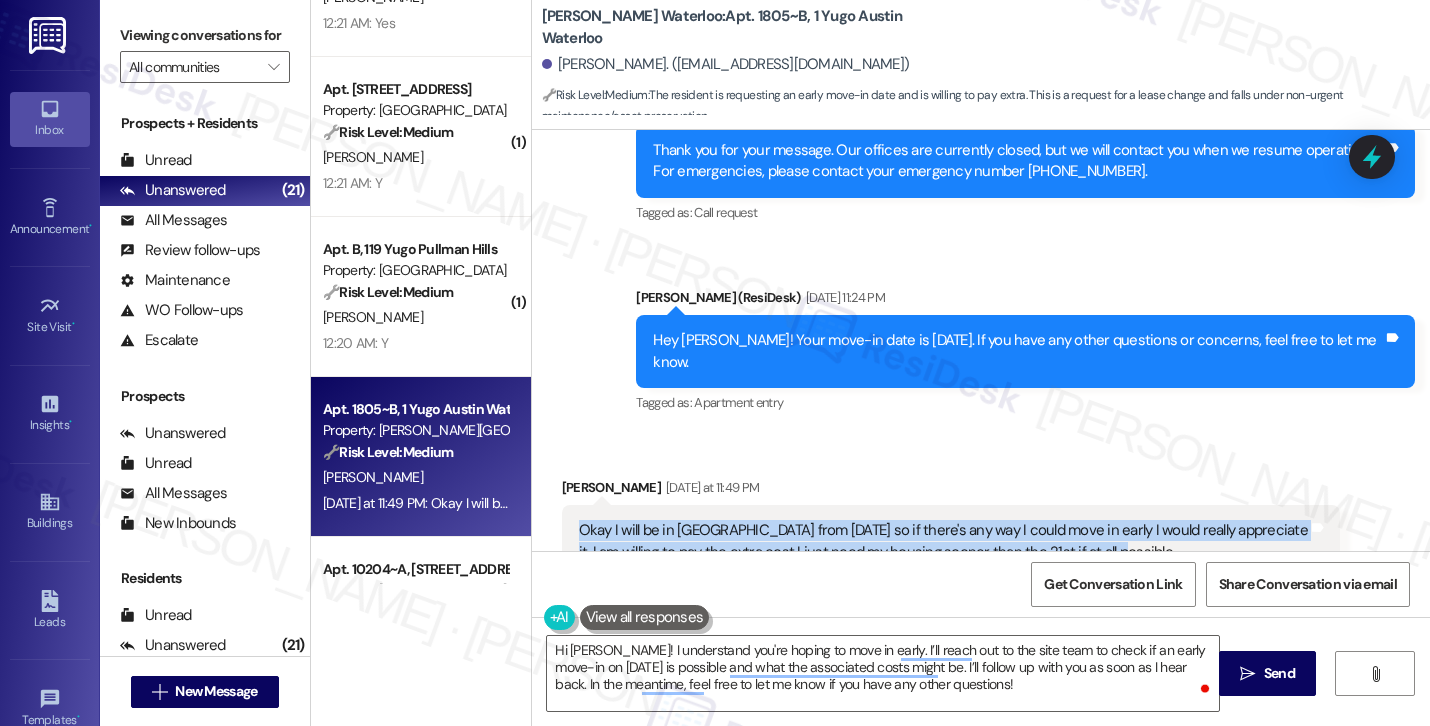 drag, startPoint x: 571, startPoint y: 485, endPoint x: 1095, endPoint y: 527, distance: 525.6805 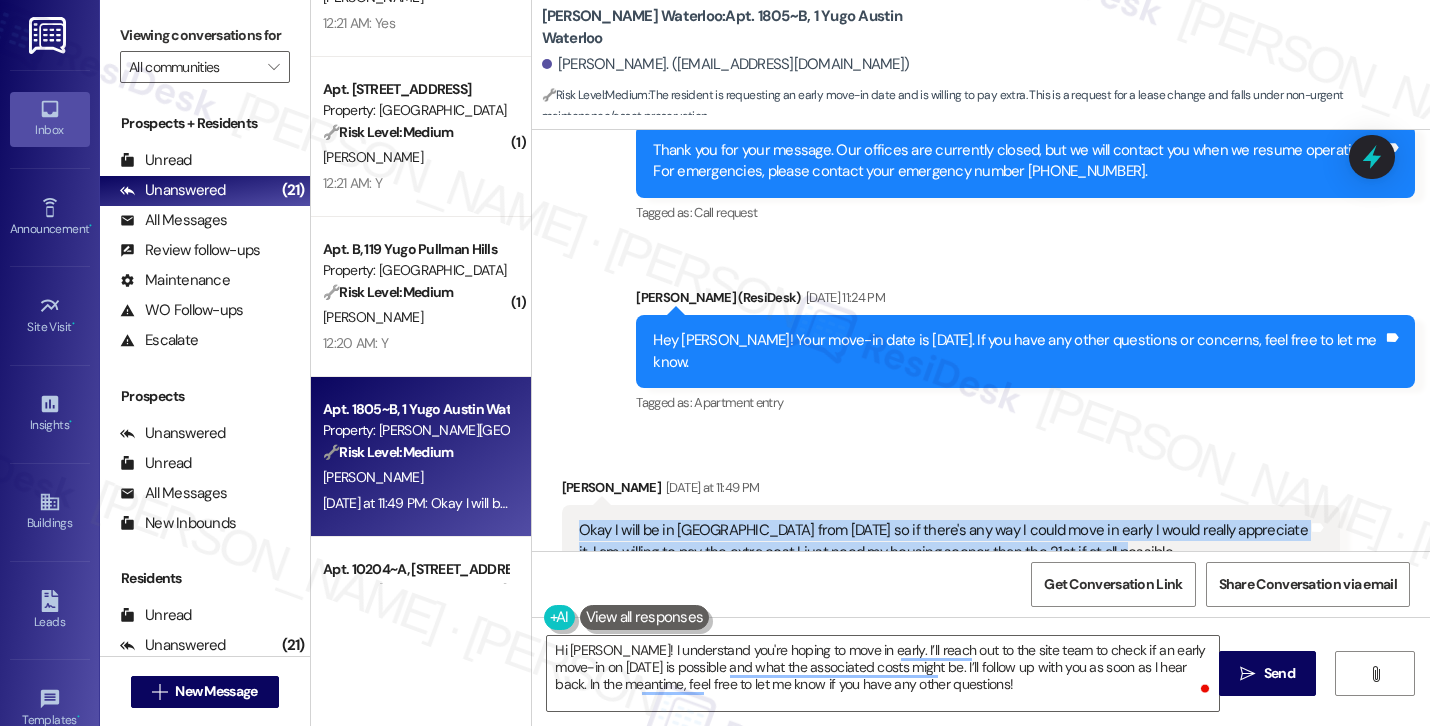 click on "Okay I will be in [GEOGRAPHIC_DATA] from [DATE] so if there's any way I could move in early I would really appreciate it. I am willing to pay the extra cost I just need my housing sooner than the 21st if at all possible Tags and notes" at bounding box center [951, 541] 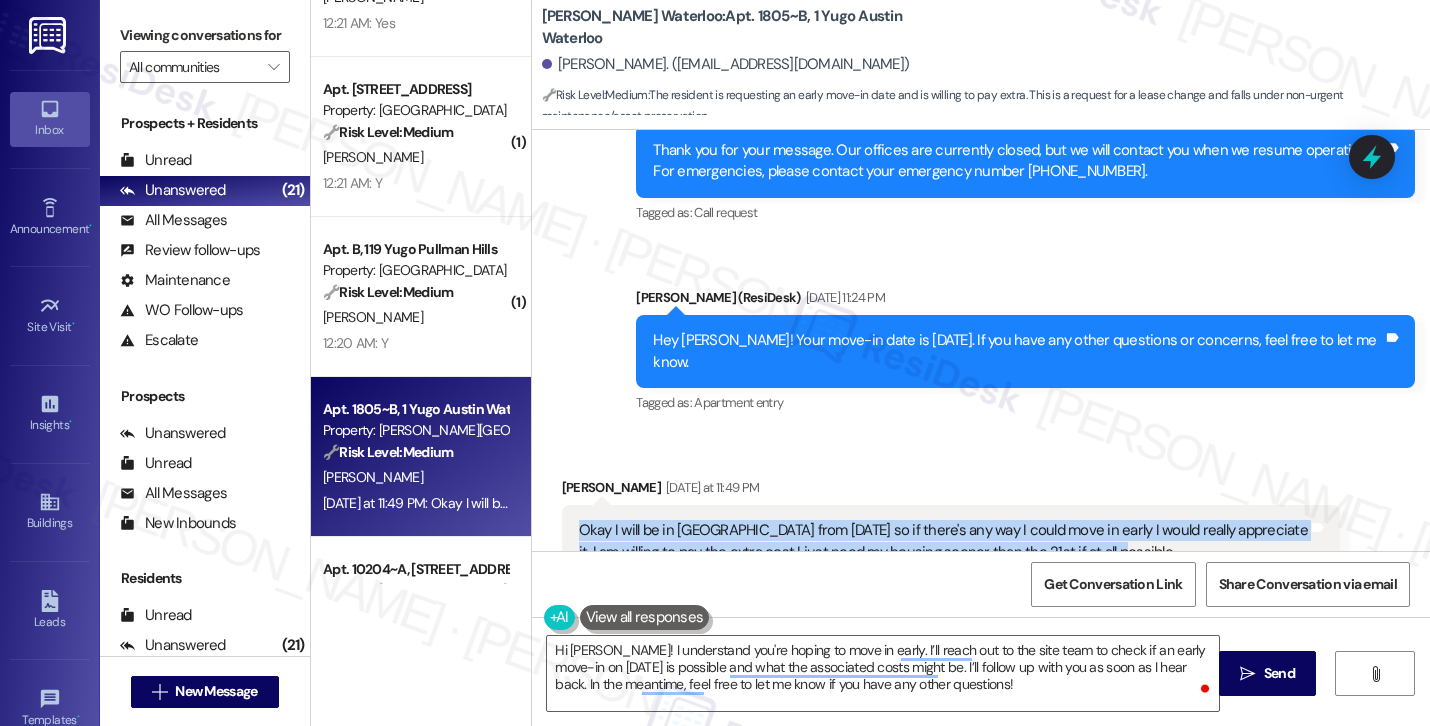 copy on "Okay I will be in [GEOGRAPHIC_DATA] from [DATE] so if there's any way I could move in early I would really appreciate it. I am willing to pay the extra cost I just need my housing sooner than the 21st if at all possible" 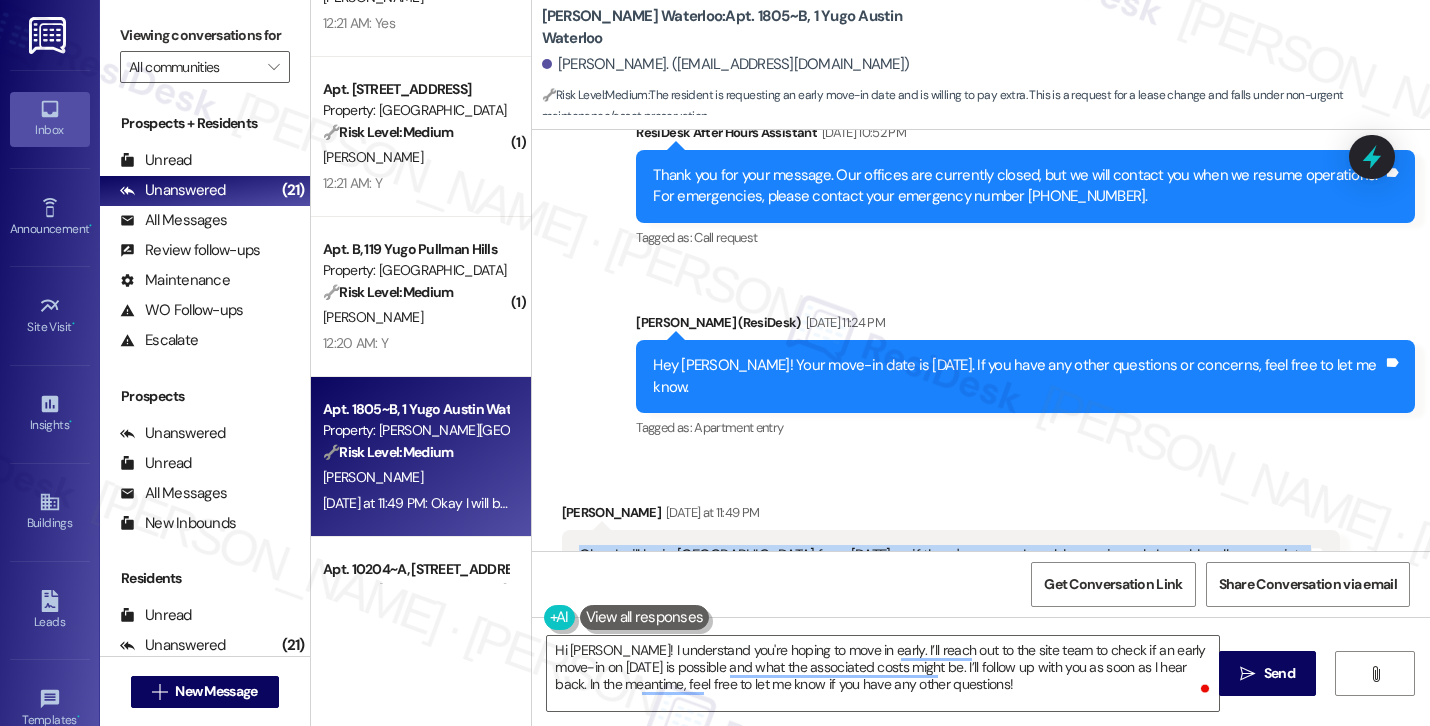 scroll, scrollTop: 1574, scrollLeft: 0, axis: vertical 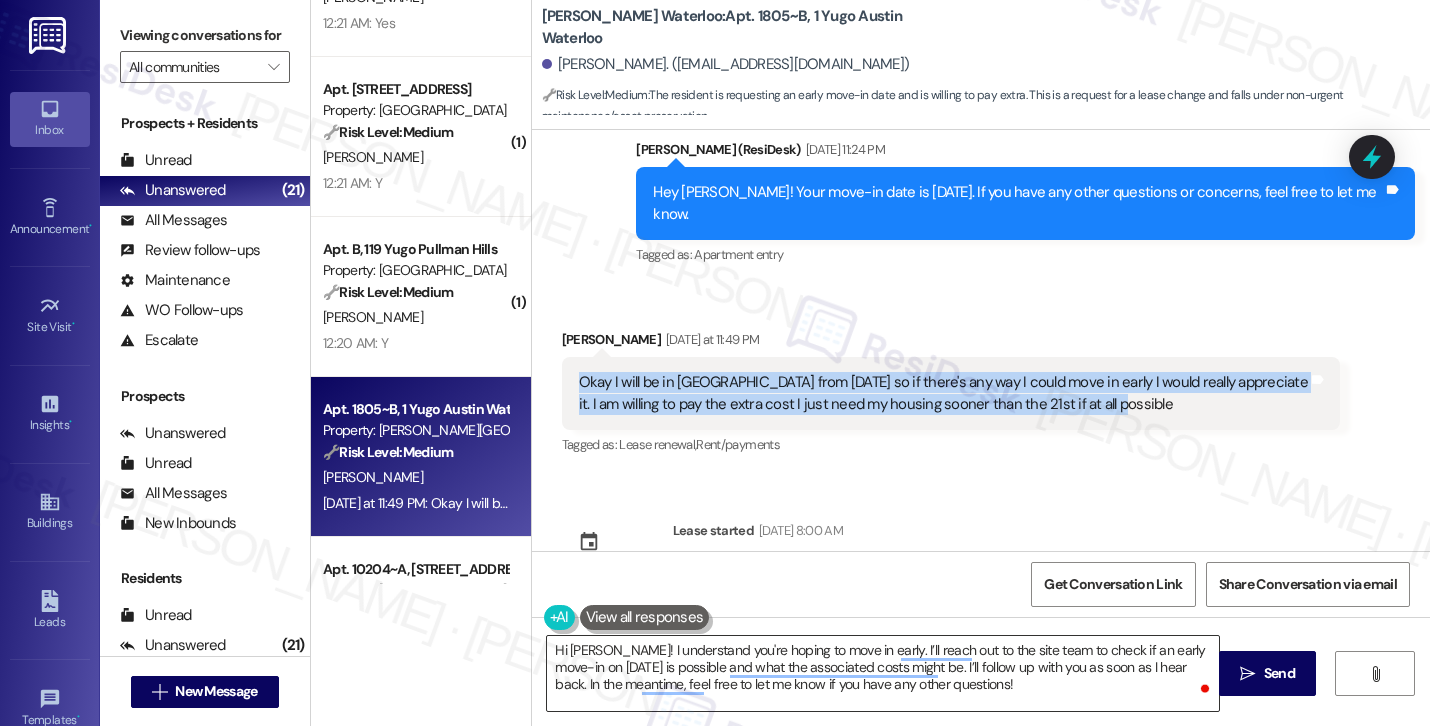 click on "Hi [PERSON_NAME]! I understand you're hoping to move in early. I’ll reach out to the site team to check if an early move-in on [DATE] is possible and what the associated costs might be. I’ll follow up with you as soon as I hear back. In the meantime, feel free to let me know if you have any other questions!" at bounding box center (883, 673) 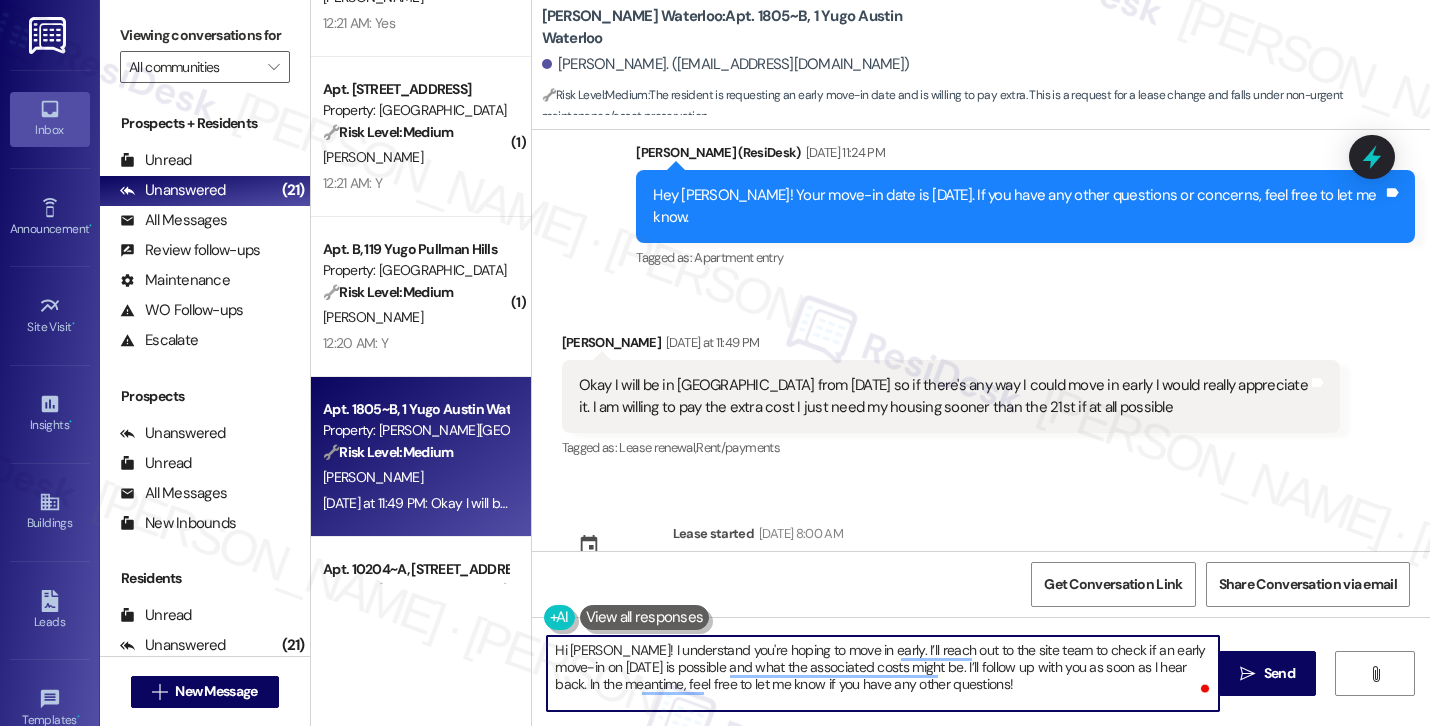 scroll, scrollTop: 1574, scrollLeft: 0, axis: vertical 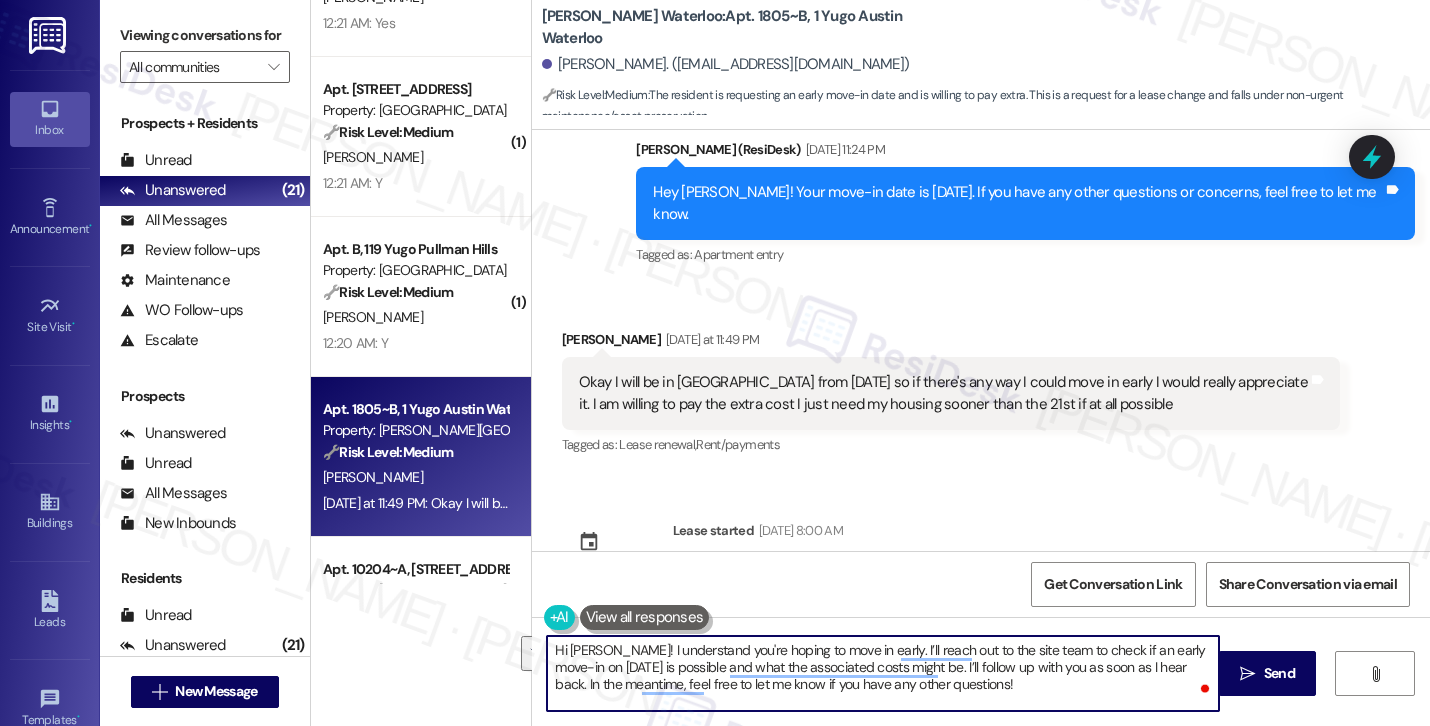 drag, startPoint x: 1024, startPoint y: 692, endPoint x: 1188, endPoint y: 669, distance: 165.60495 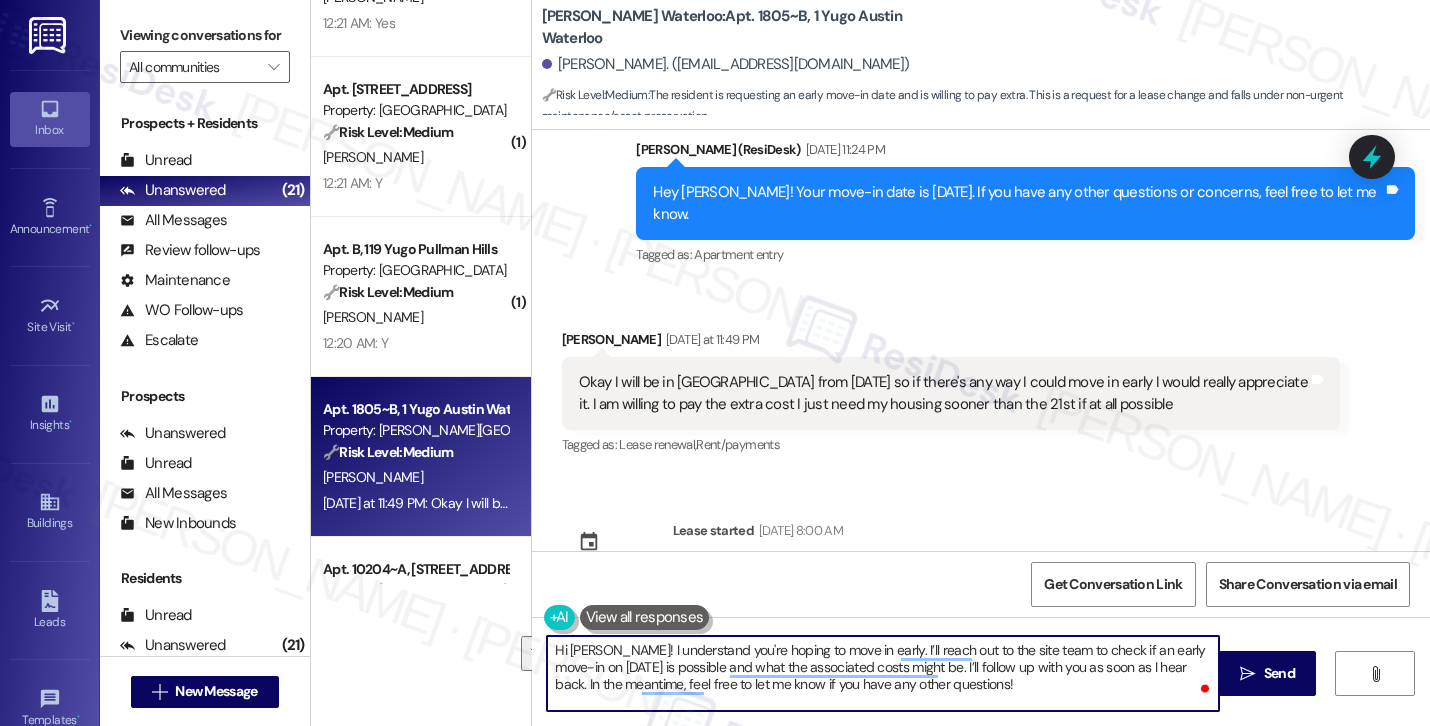 click on "Hi [PERSON_NAME]! I understand you're hoping to move in early. I’ll reach out to the site team to check if an early move-in on [DATE] is possible and what the associated costs might be. I’ll follow up with you as soon as I hear back. In the meantime, feel free to let me know if you have any other questions!" at bounding box center (883, 673) 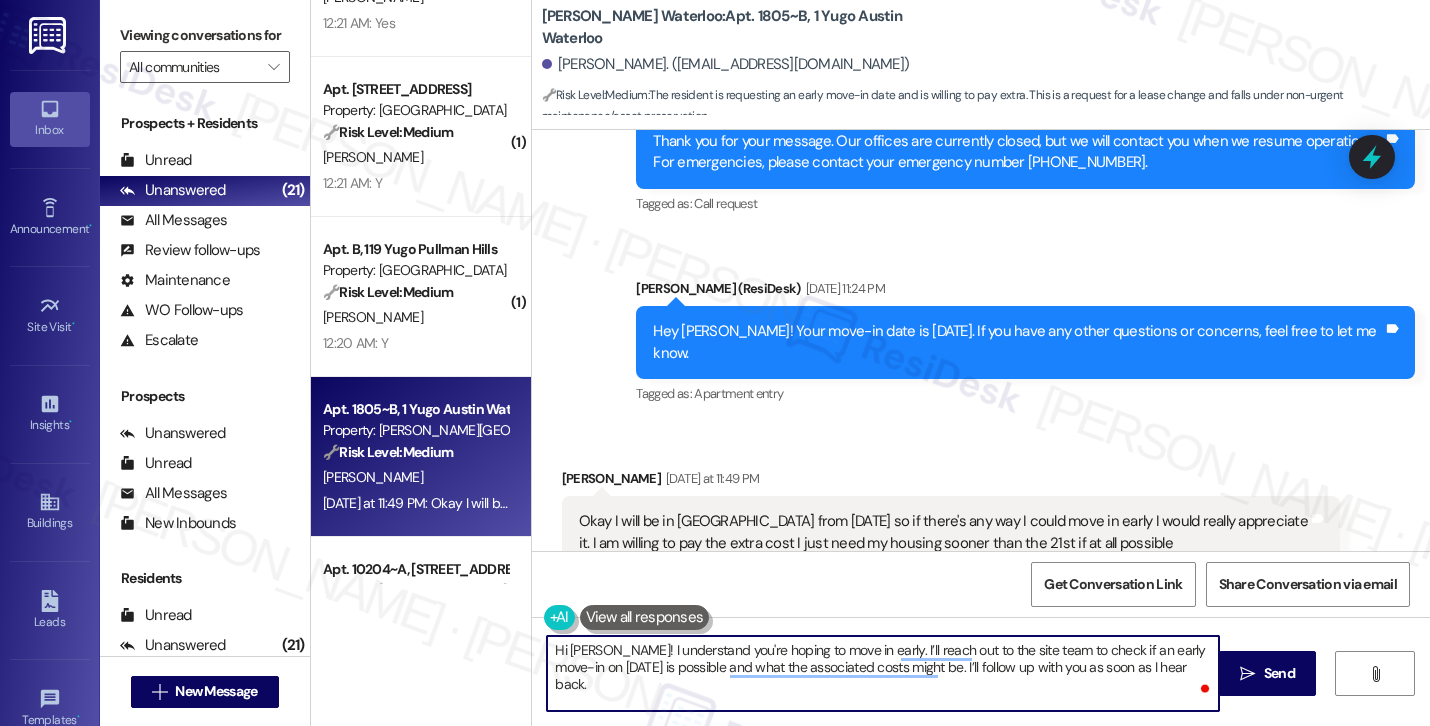 scroll, scrollTop: 1425, scrollLeft: 0, axis: vertical 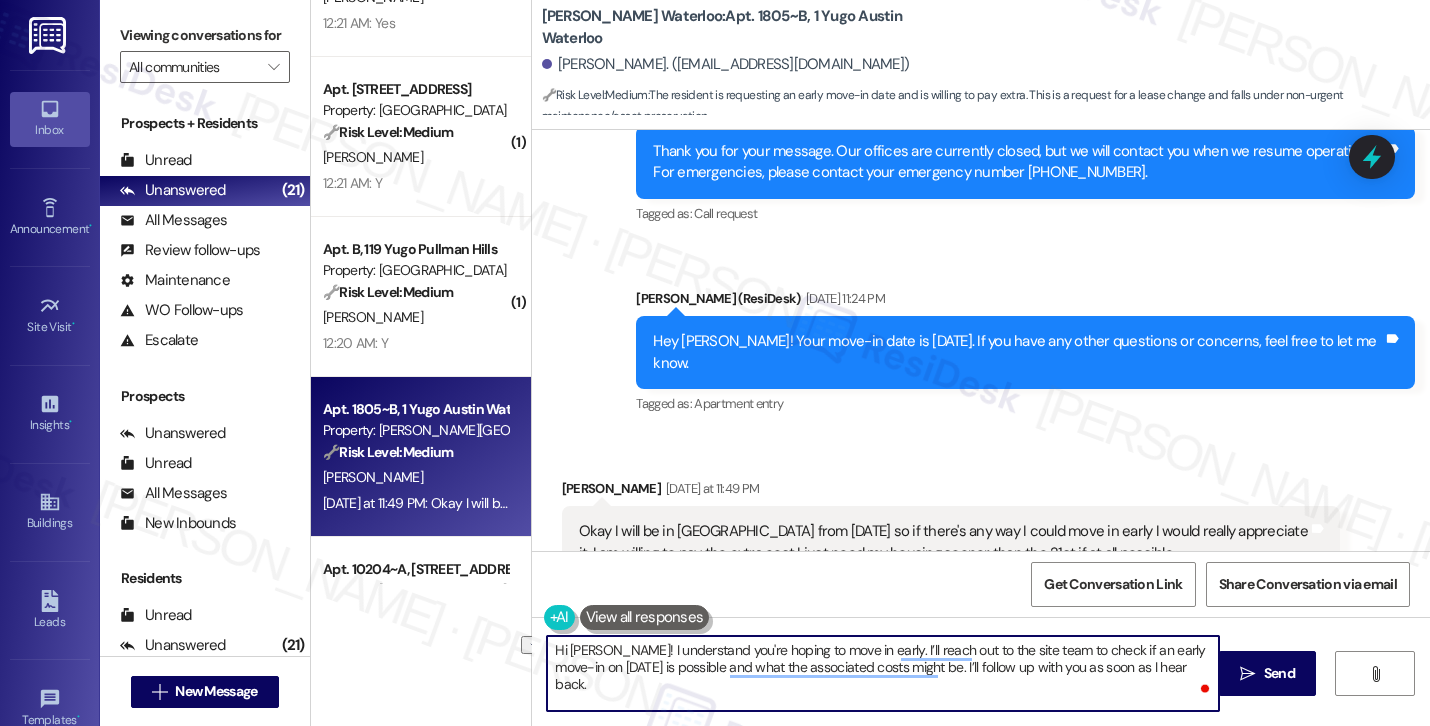 drag, startPoint x: 627, startPoint y: 649, endPoint x: 524, endPoint y: 655, distance: 103.17461 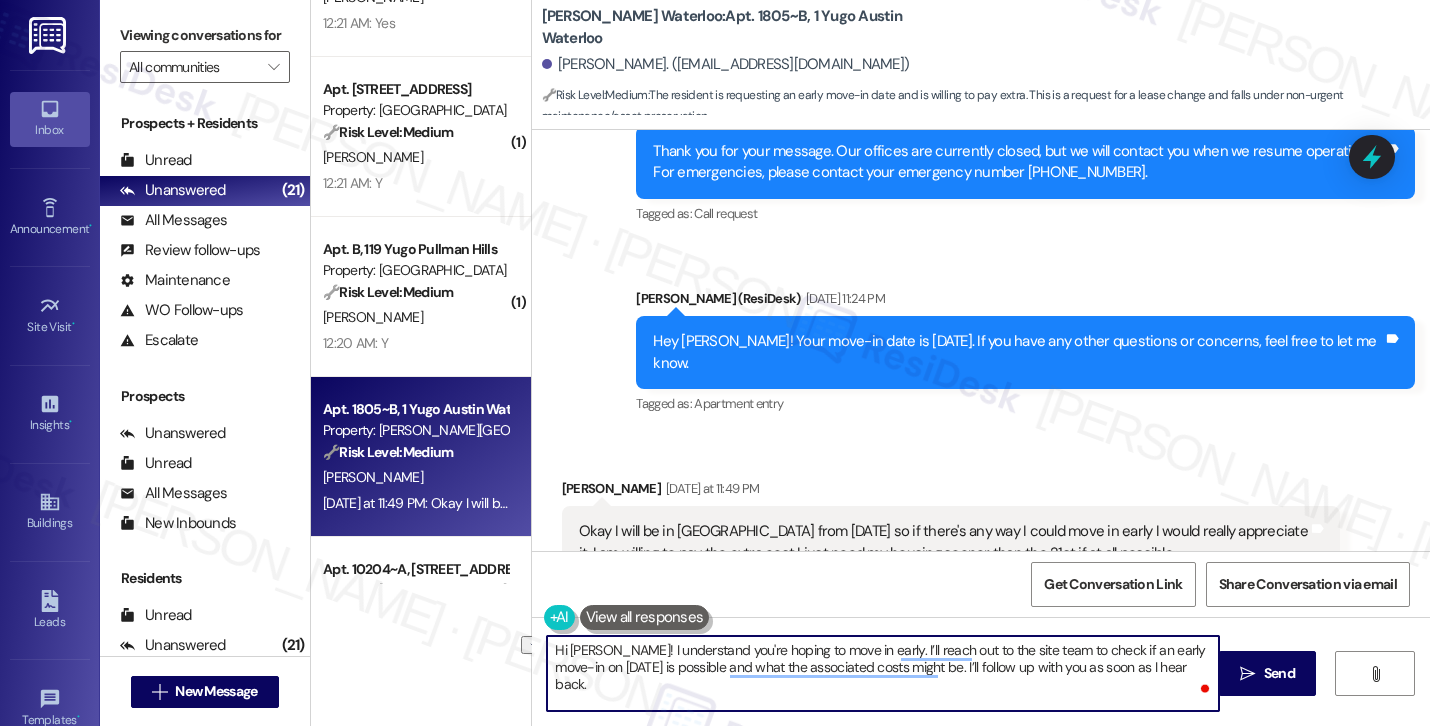 click on "Hi [PERSON_NAME]! I understand you're hoping to move in early. I’ll reach out to the site team to check if an early move-in on [DATE] is possible and what the associated costs might be. I’ll follow up with you as soon as I hear back.   Send " at bounding box center [981, 692] 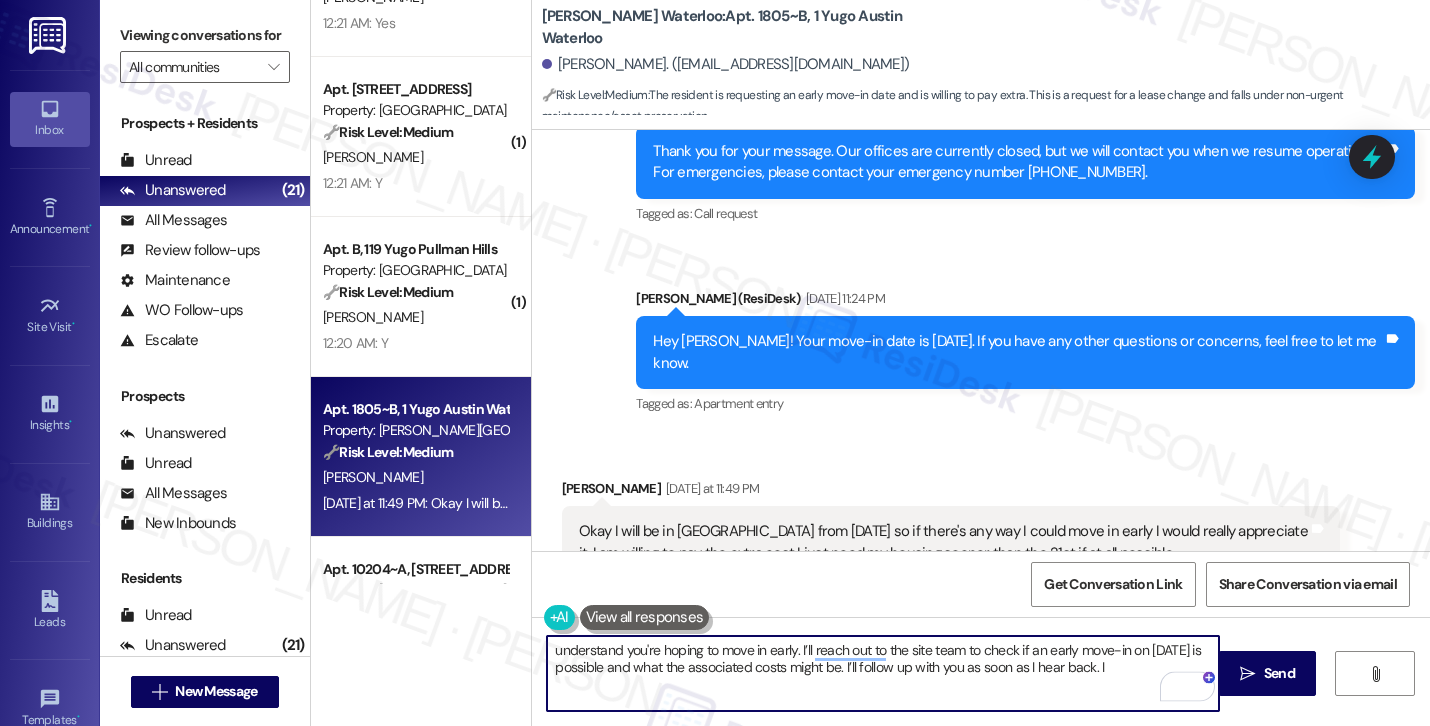 click on "understand you're hoping to move in early. I’ll reach out to the site team to check if an early move-in on [DATE] is possible and what the associated costs might be. I’ll follow up with you as soon as I hear back. I" at bounding box center (883, 673) 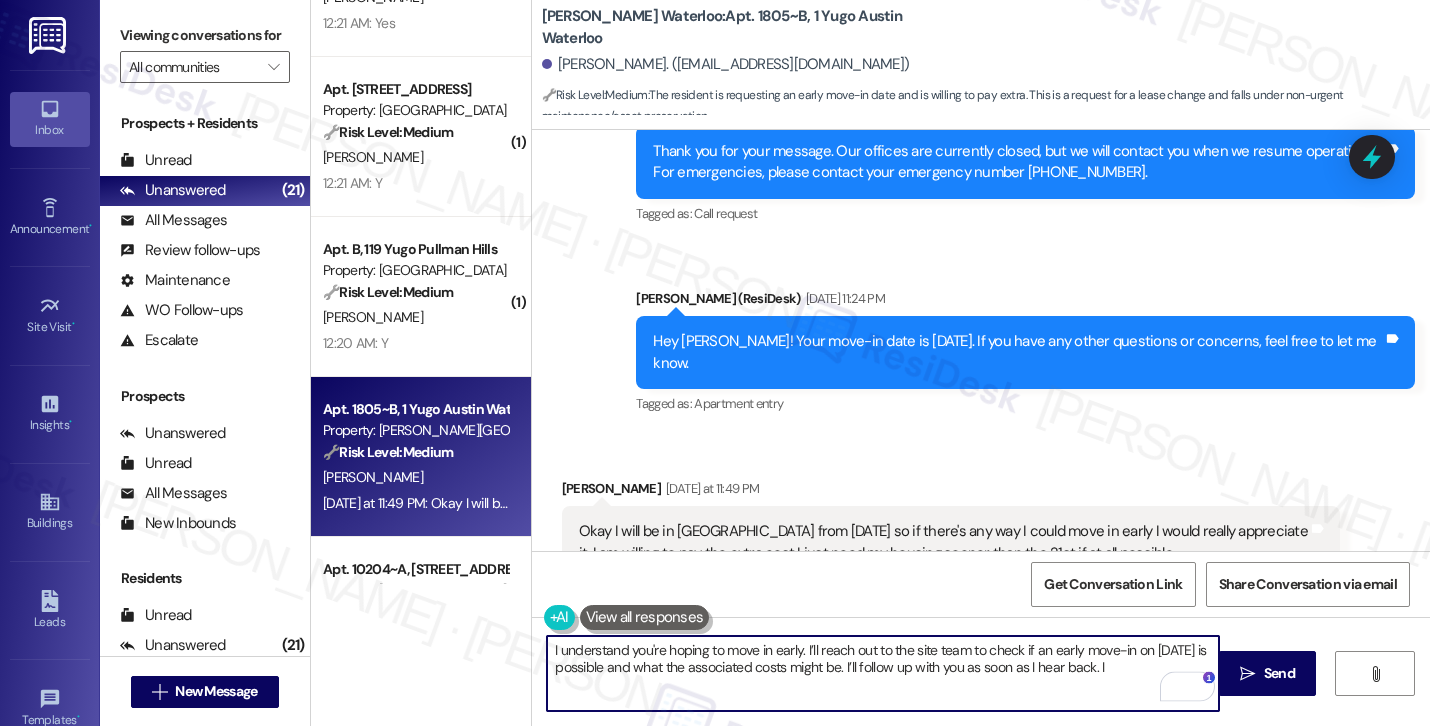 scroll, scrollTop: 1574, scrollLeft: 0, axis: vertical 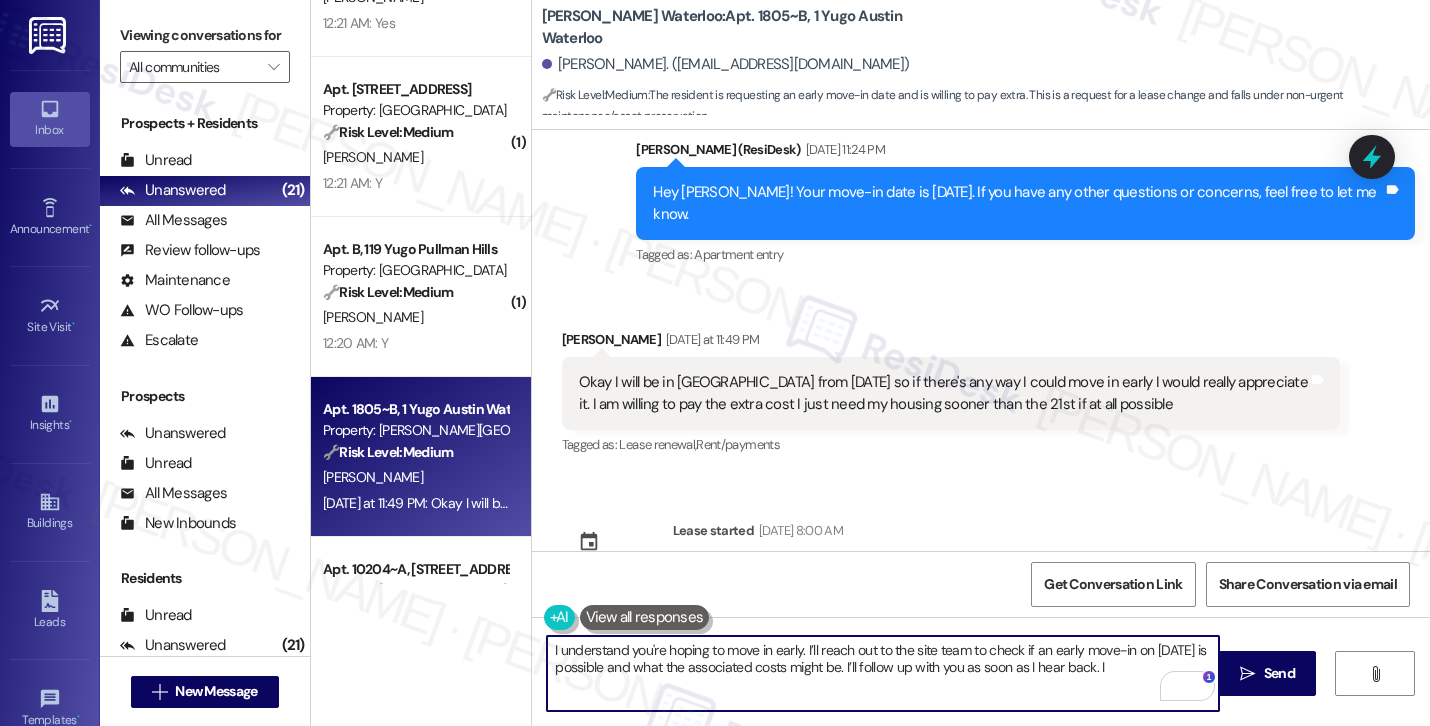 click on "I understand you're hoping to move in early. I’ll reach out to the site team to check if an early move-in on [DATE] is possible and what the associated costs might be. I’ll follow up with you as soon as I hear back. I" at bounding box center (883, 673) 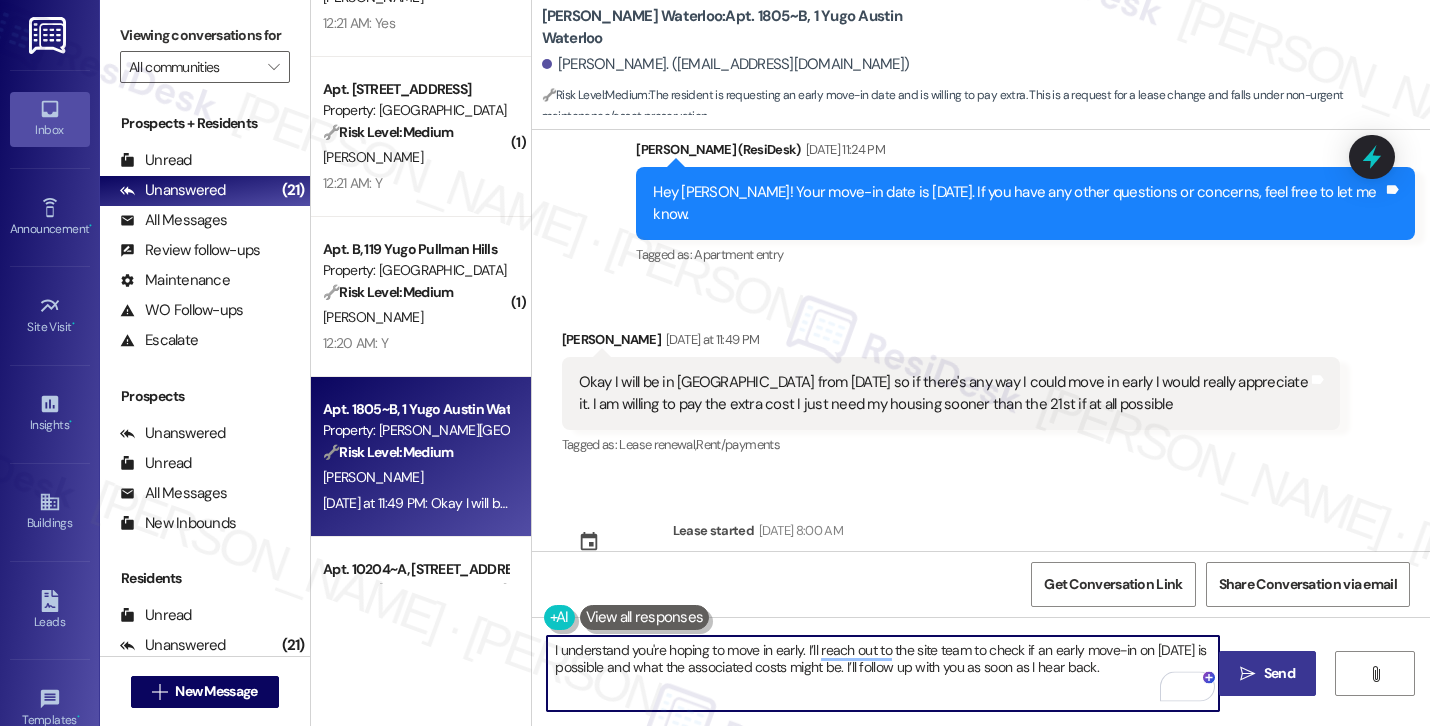 type on "I understand you're hoping to move in early. I’ll reach out to the site team to check if an early move-in on [DATE] is possible and what the associated costs might be. I’ll follow up with you as soon as I hear back." 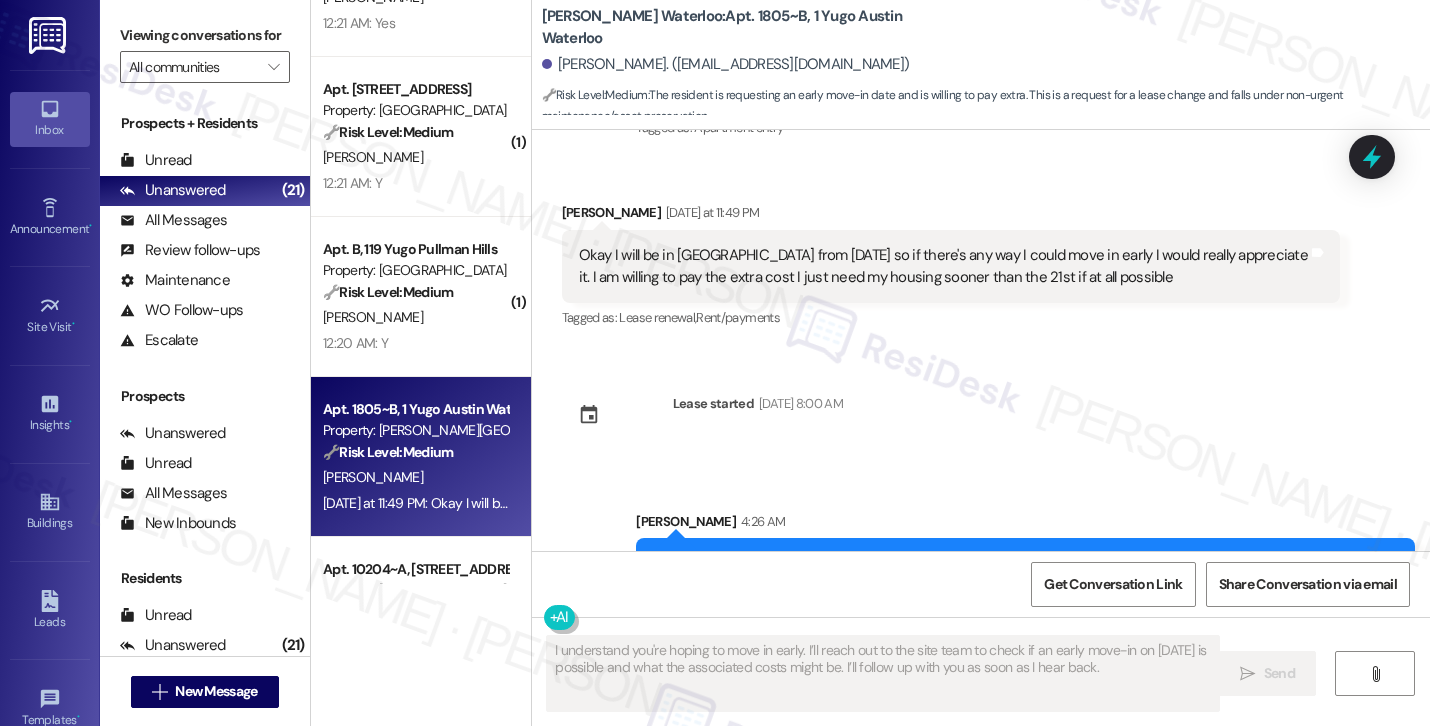 scroll, scrollTop: 1734, scrollLeft: 0, axis: vertical 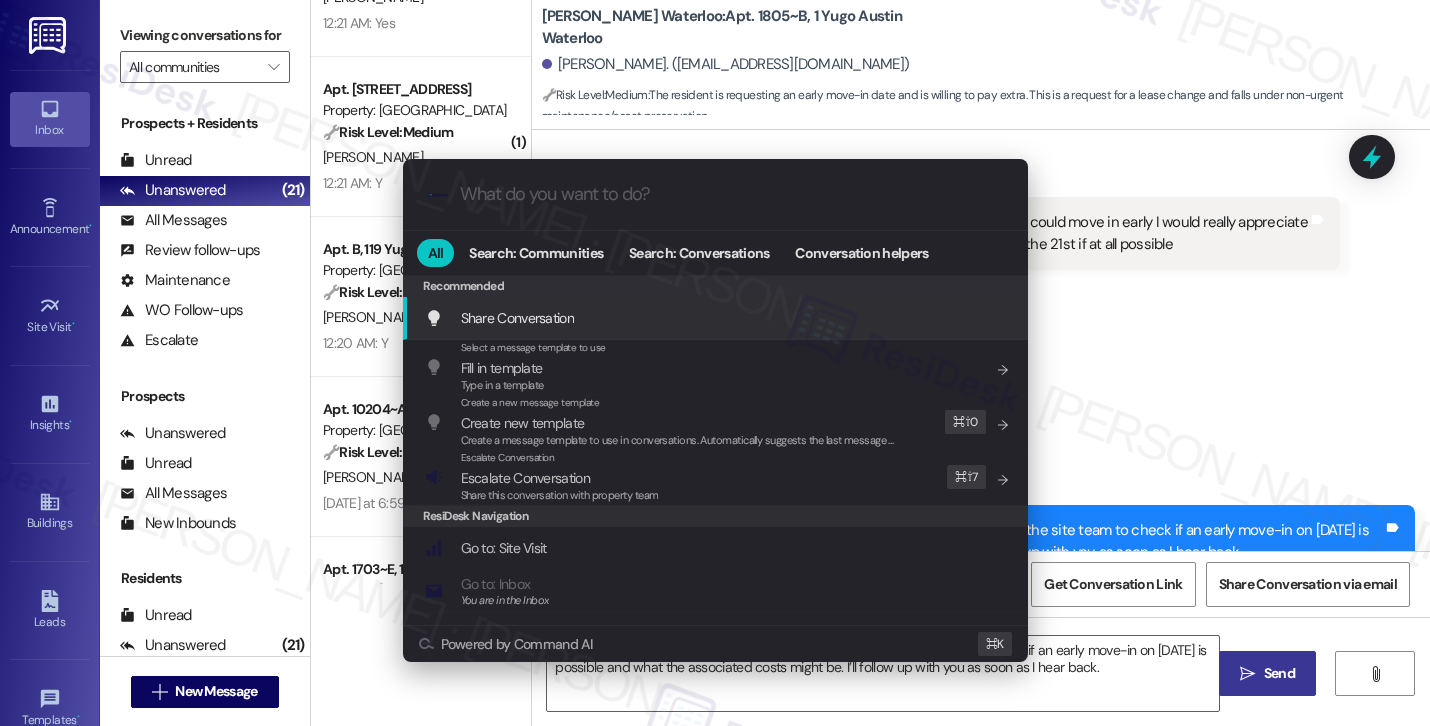 click on "Escalate Conversation Escalate Conversation Share this conversation with property team Edit ⌘ ⇧ 7" at bounding box center (717, 477) 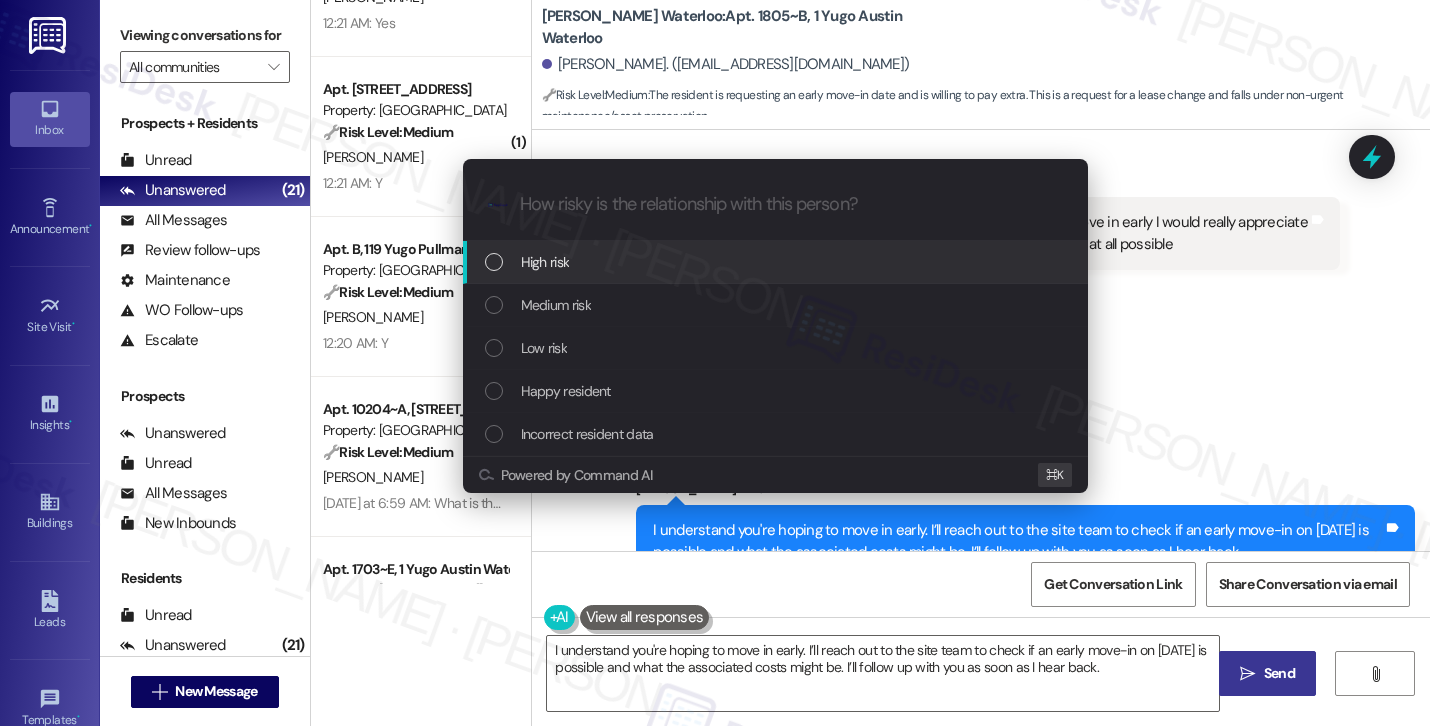 click on "Low risk" at bounding box center [777, 348] 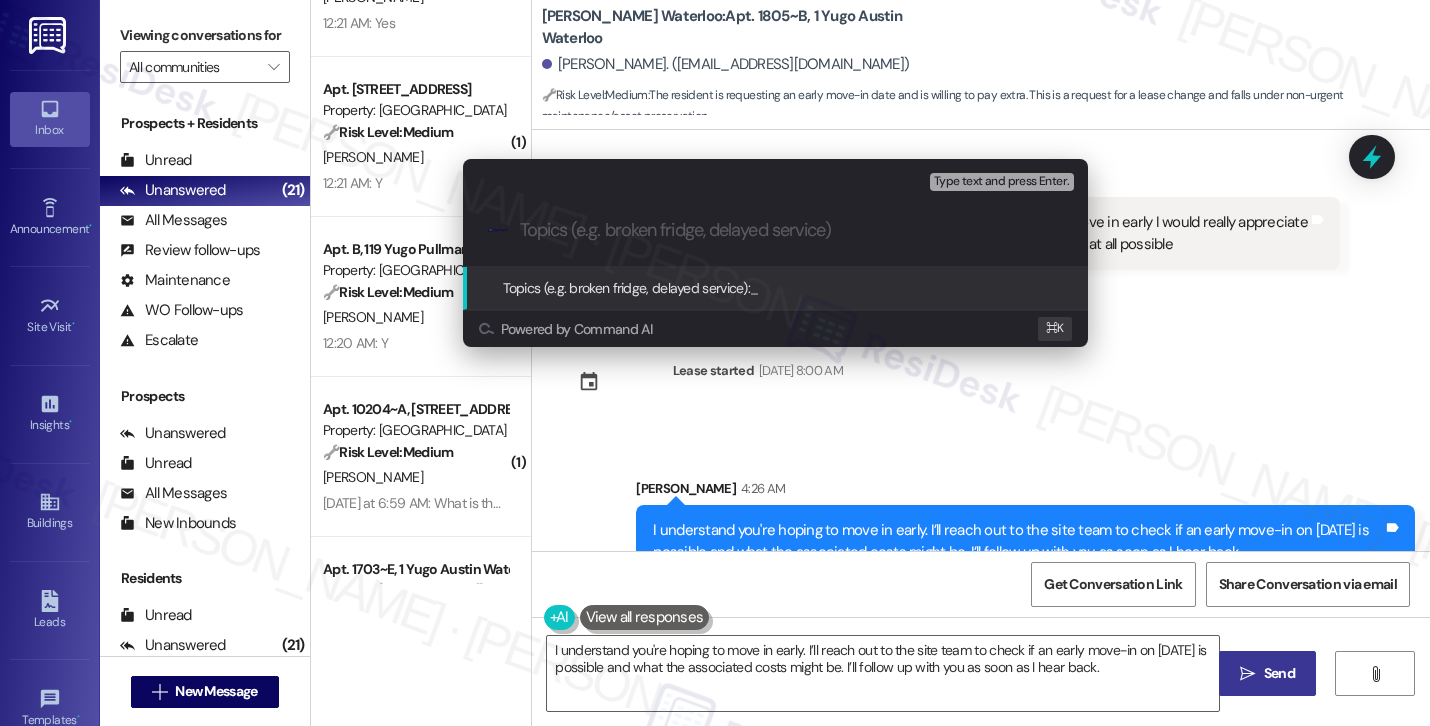 paste on "Early Move-In Request – [DATE] Arrival" 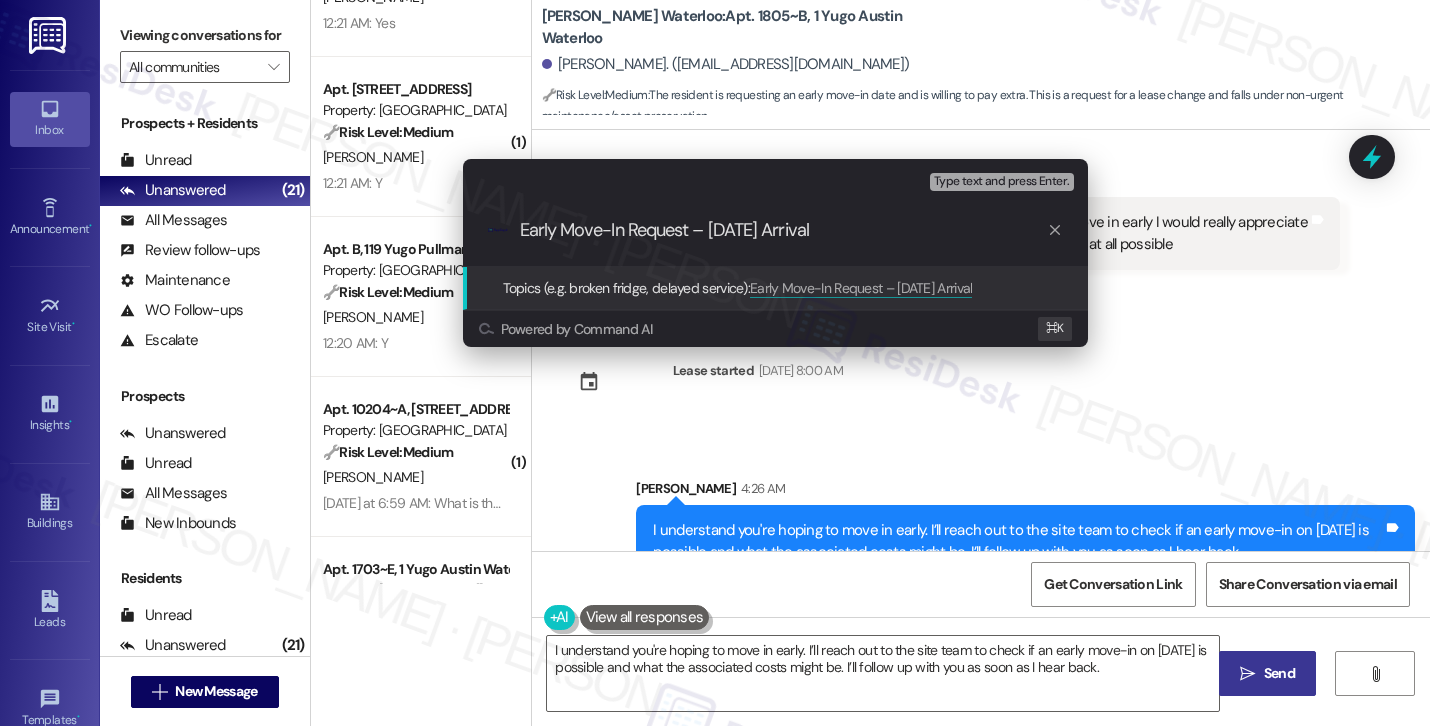 type on "Early Move-In Request – [DATE] Arrival" 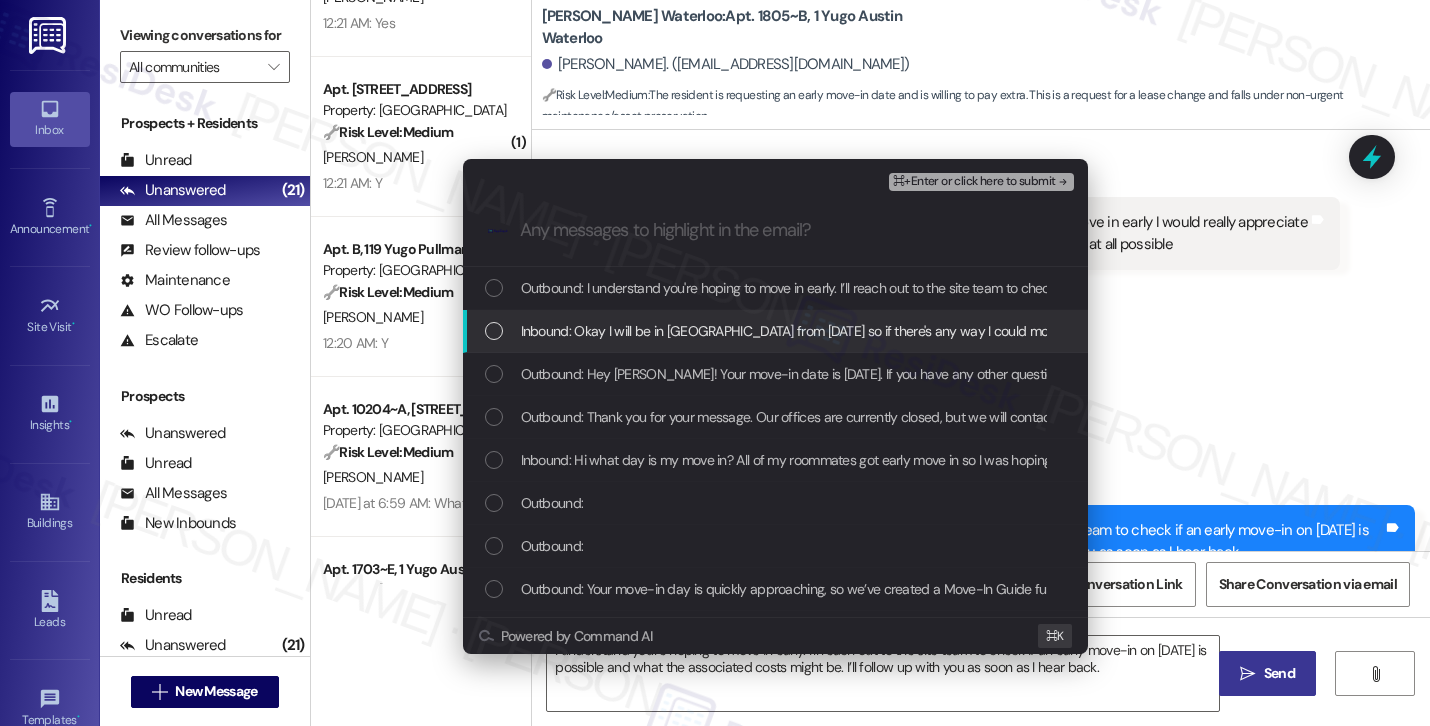 click on "Inbound: Okay I will be in [GEOGRAPHIC_DATA] from [DATE] so if there's any way I could move in early I would really appreciate it. I am willing to pay the extra cost I just need my housing sooner than the 21st if at all possible" at bounding box center (775, 331) 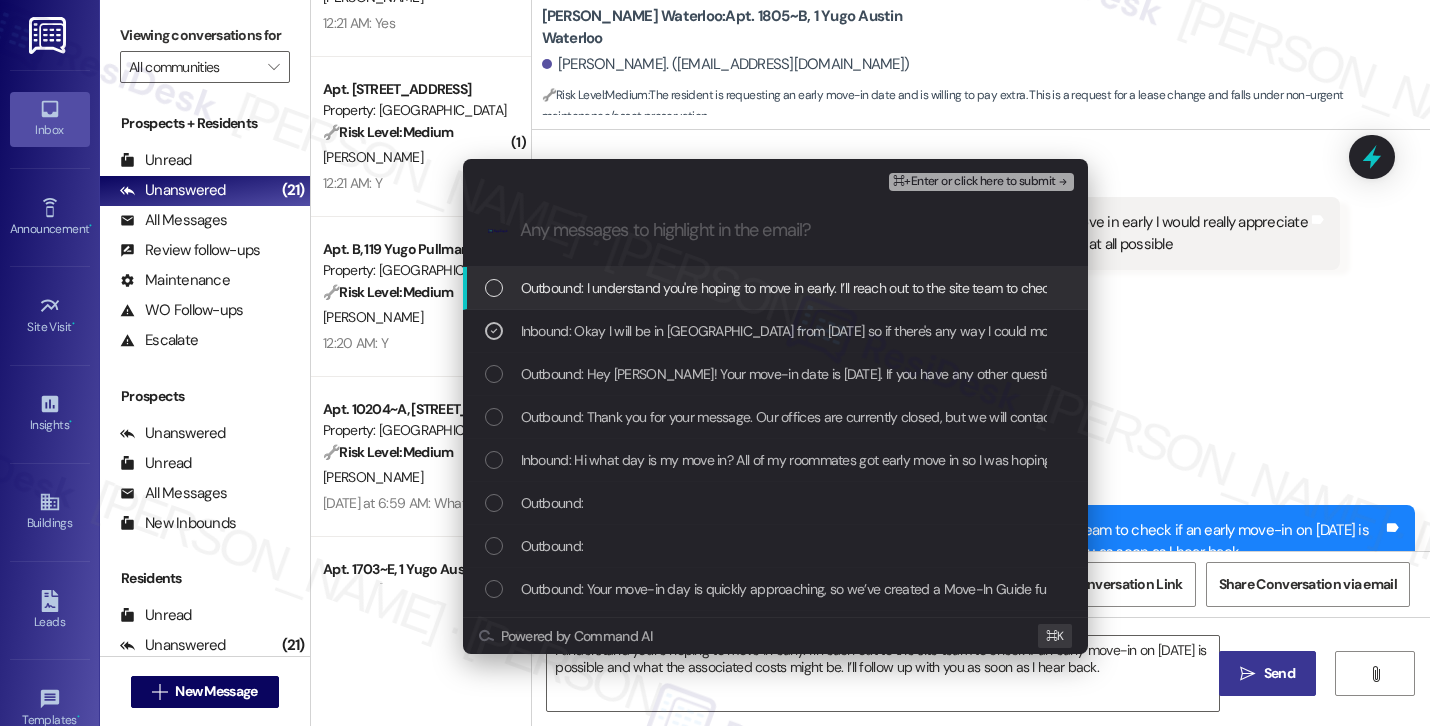 click on "⌘+Enter or click here to submit" at bounding box center [974, 182] 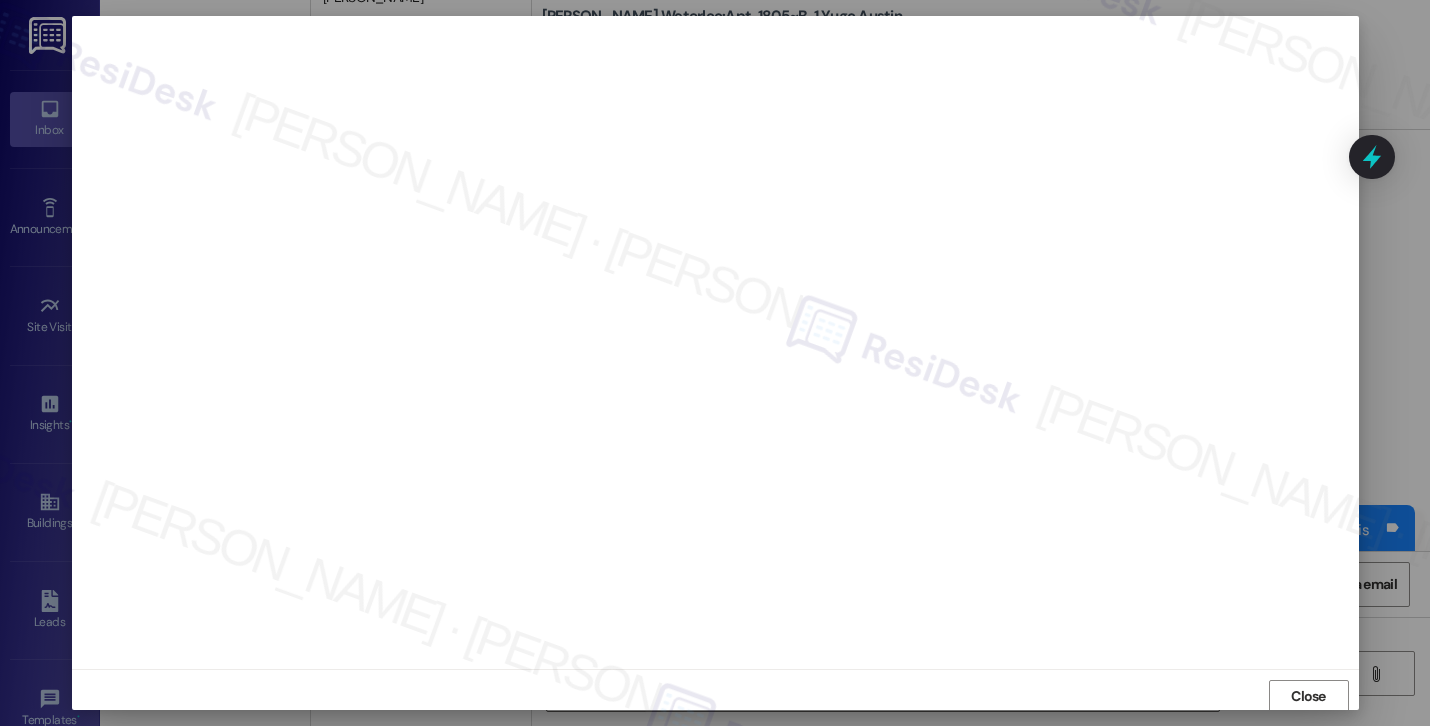 scroll, scrollTop: 2, scrollLeft: 0, axis: vertical 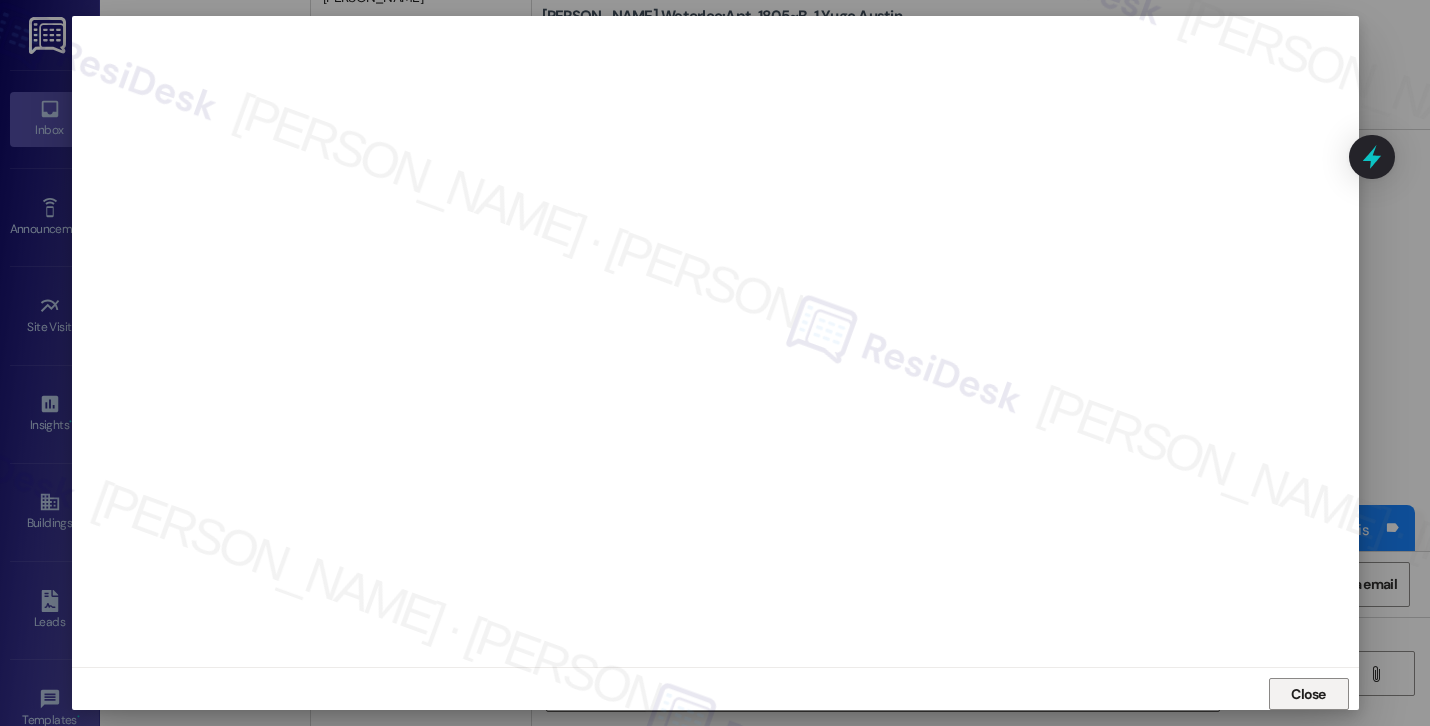 click on "Close" at bounding box center [1308, 694] 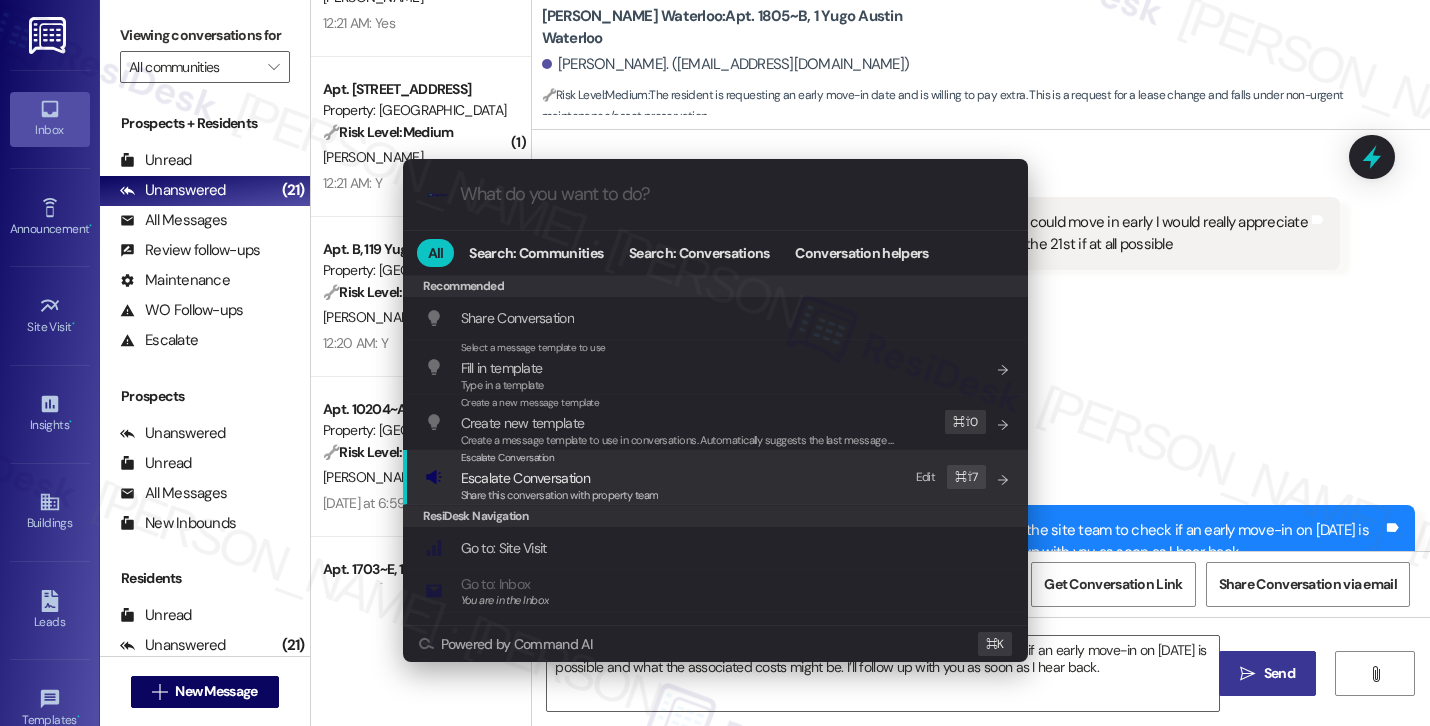 click on "Escalate Conversation Escalate Conversation Share this conversation with property team Edit ⌘ ⇧ 7" at bounding box center (717, 477) 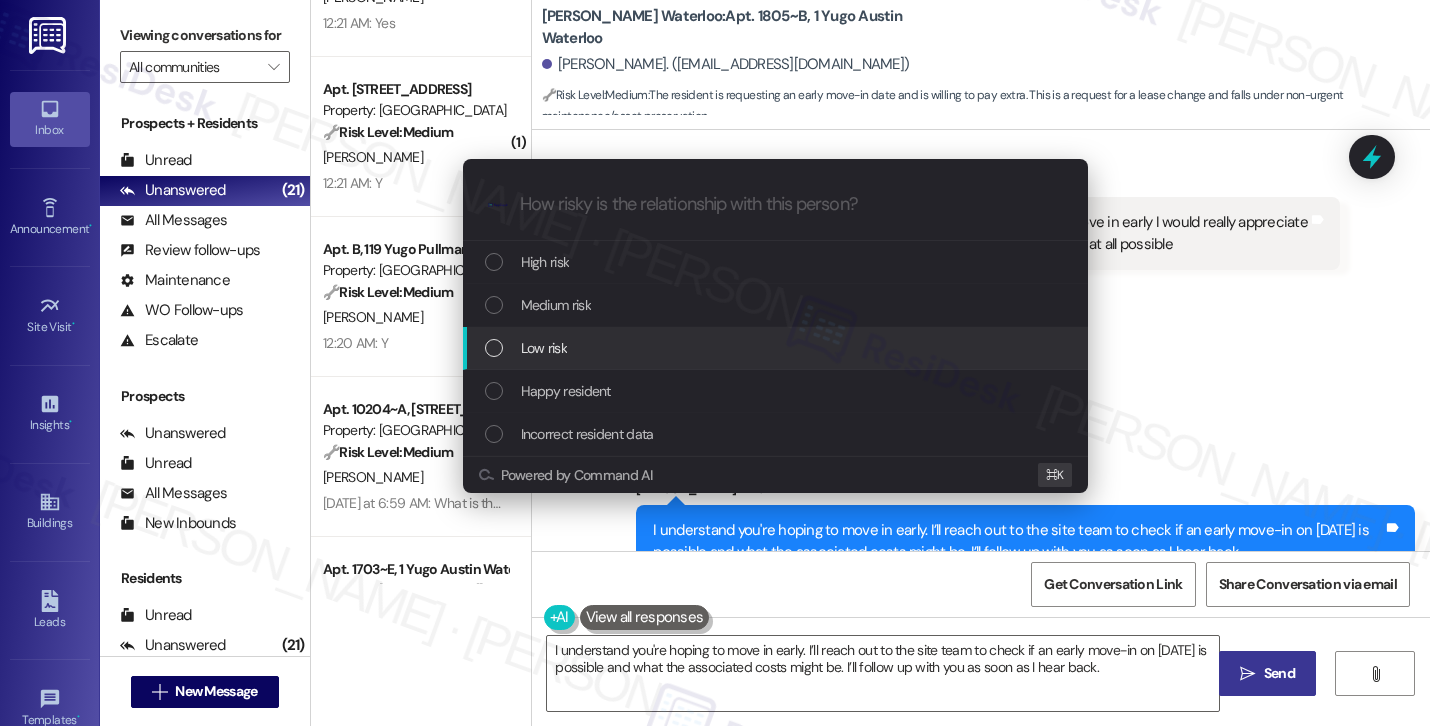 click on "Low risk" at bounding box center (775, 348) 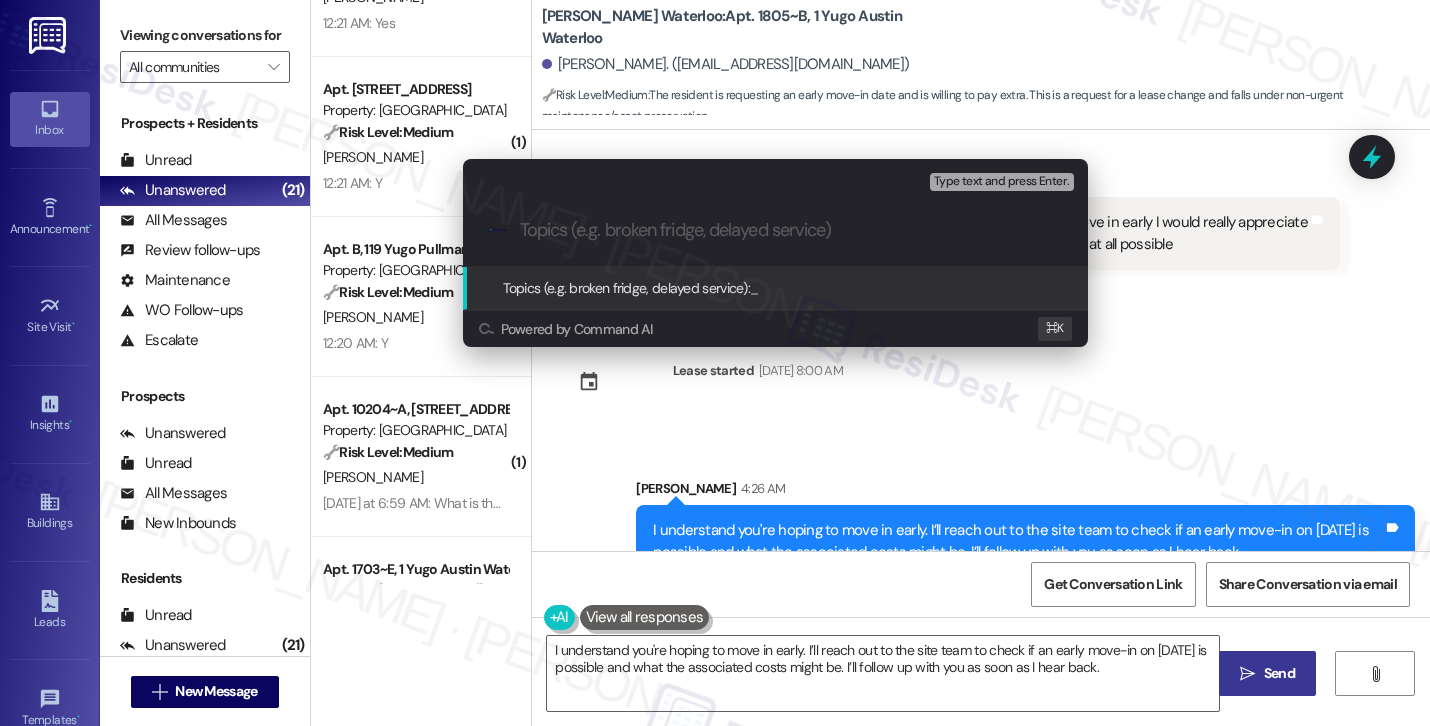 paste on "Early Move-In Request – [DATE] Arrival" 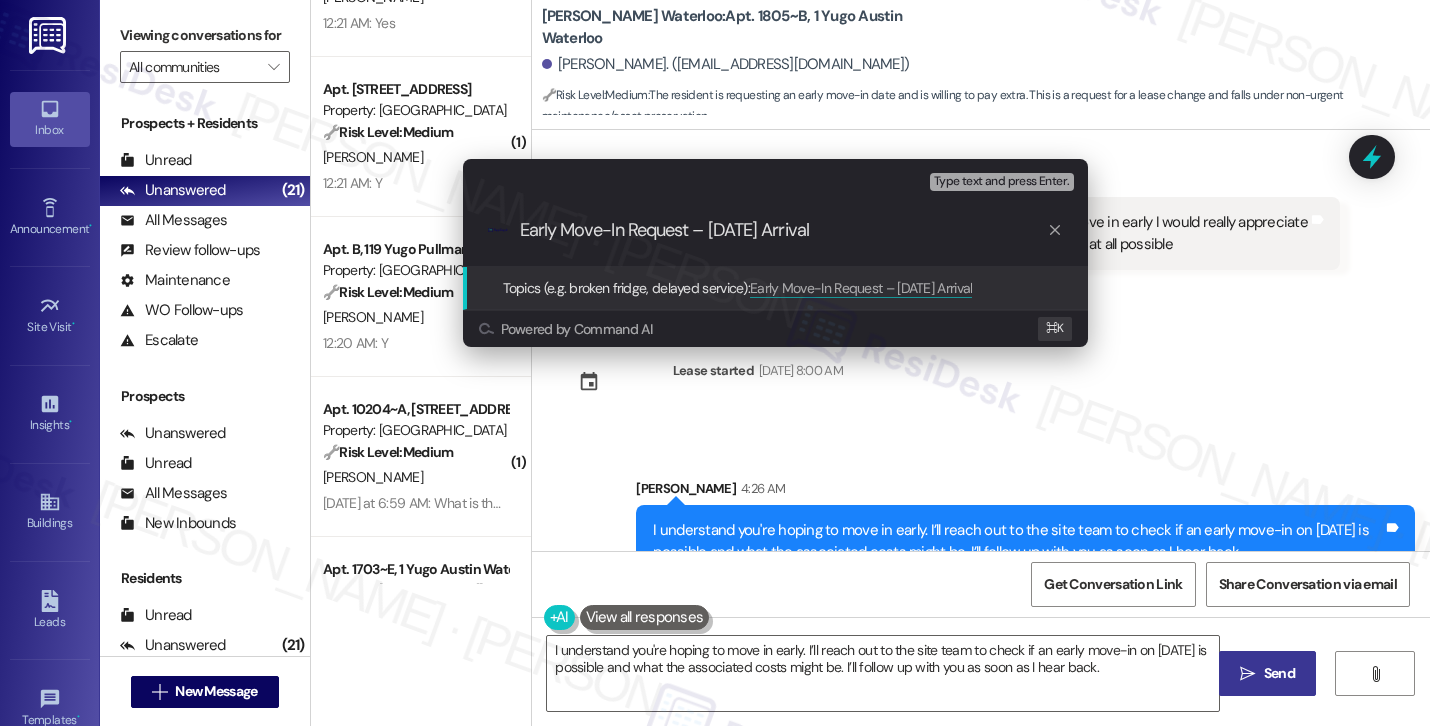 type 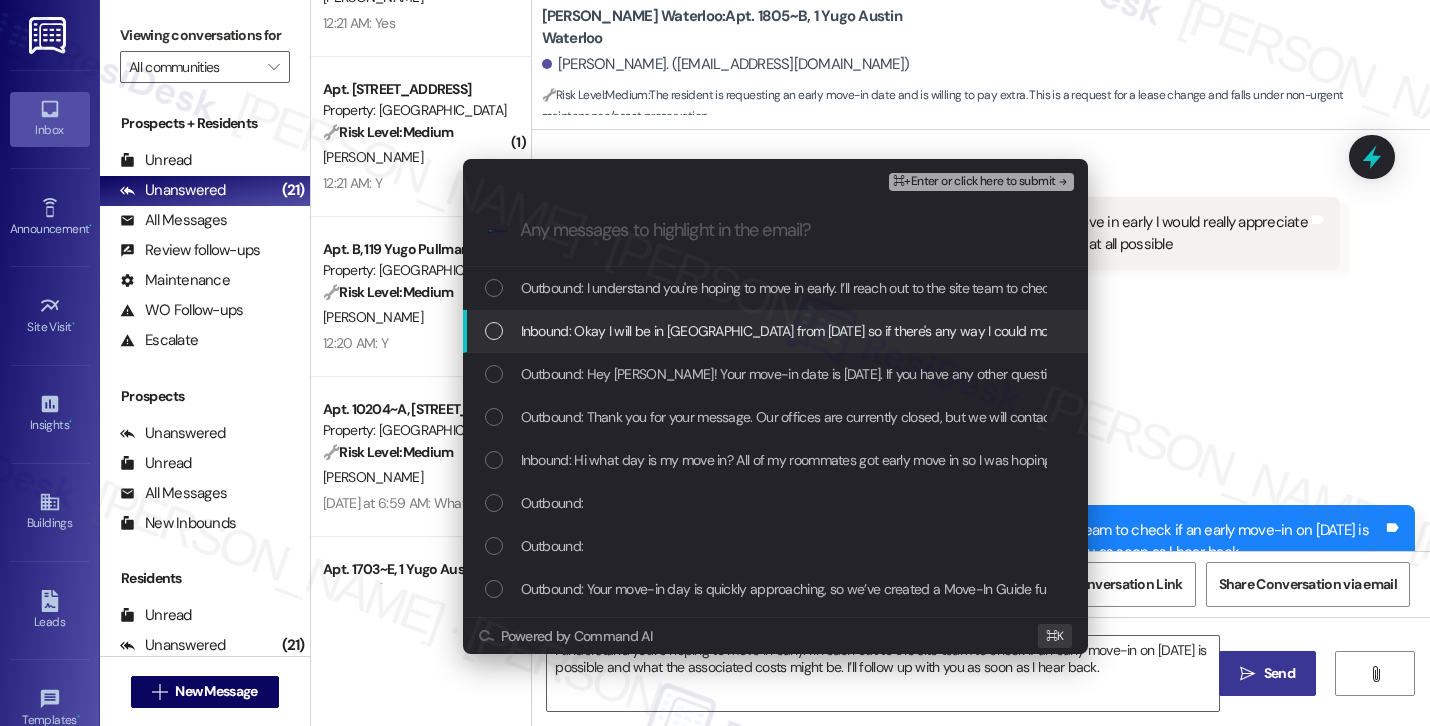 click on "Inbound: Okay I will be in [GEOGRAPHIC_DATA] from [DATE] so if there's any way I could move in early I would really appreciate it. I am willing to pay the extra cost I just need my housing sooner than the 21st if at all possible" at bounding box center (1159, 331) 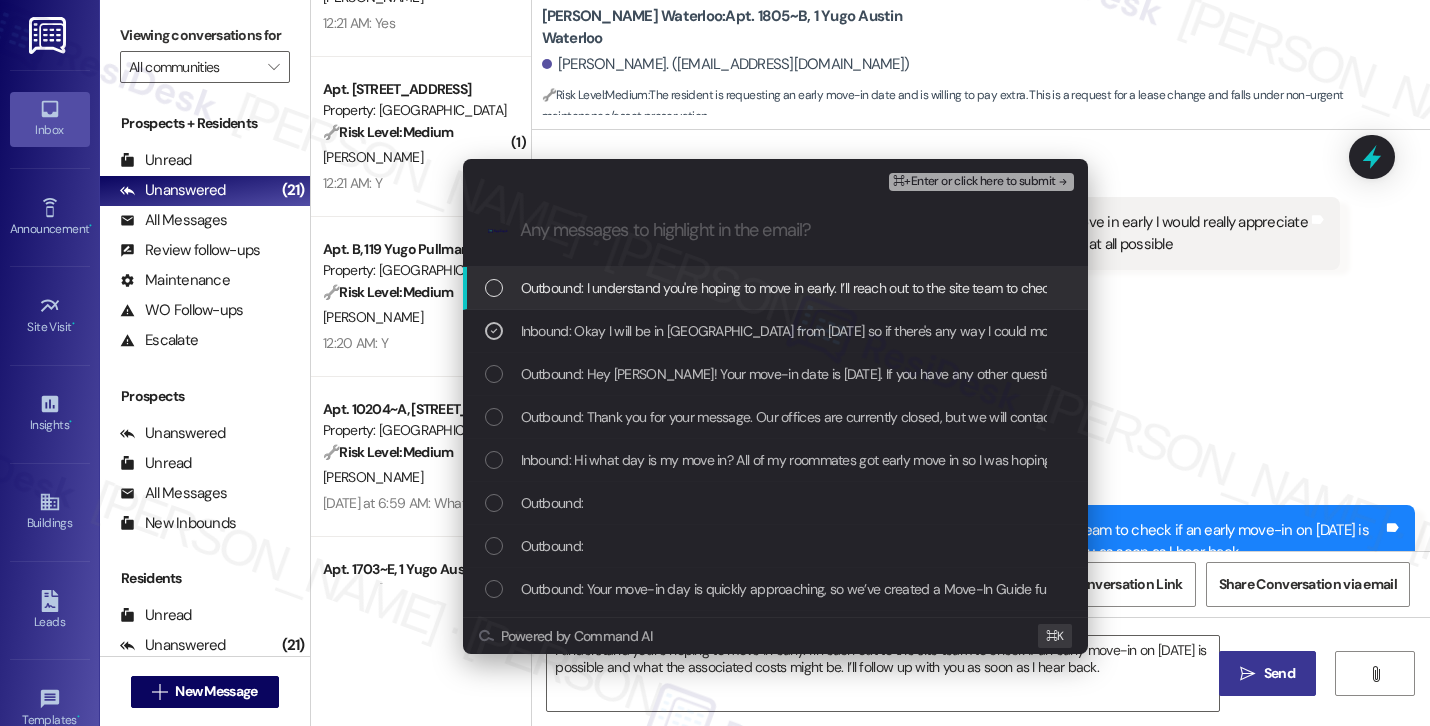 click on "⌘+Enter or click here to submit" at bounding box center [974, 182] 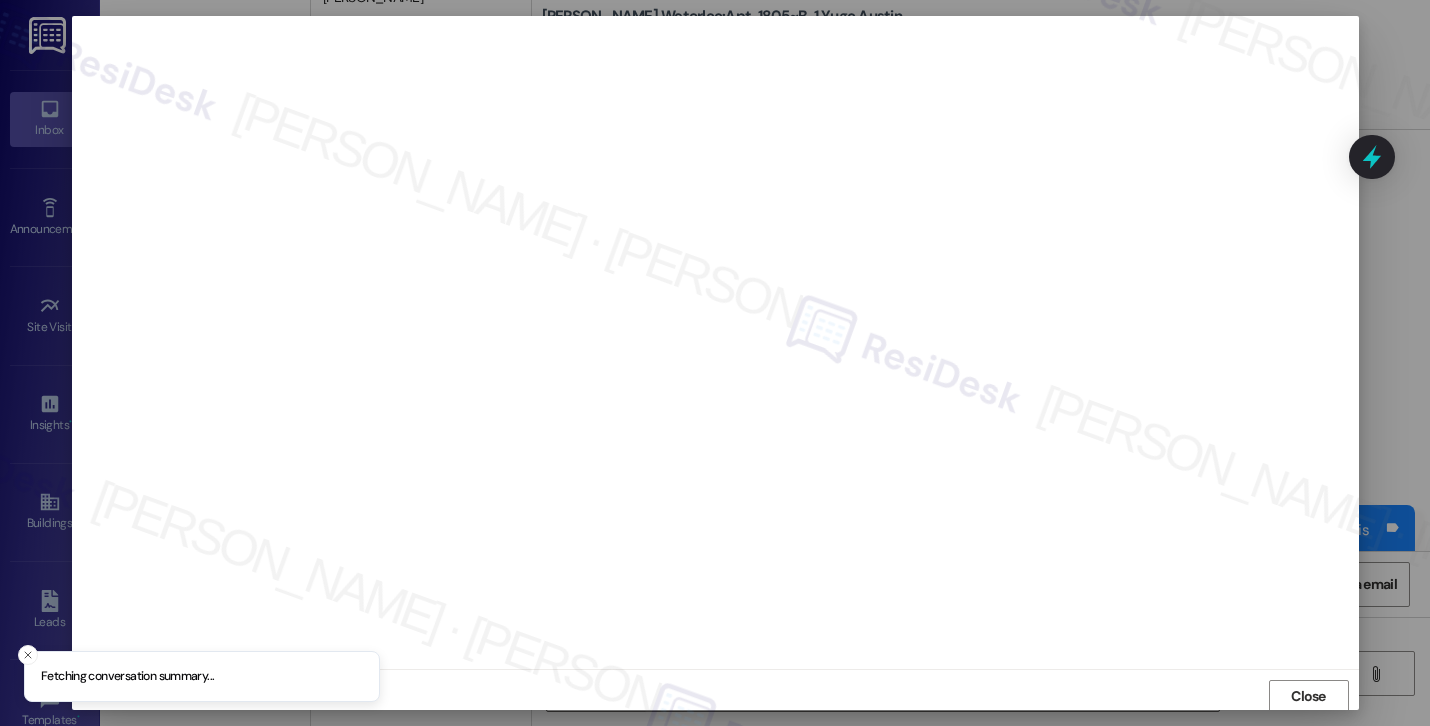 scroll, scrollTop: 2, scrollLeft: 0, axis: vertical 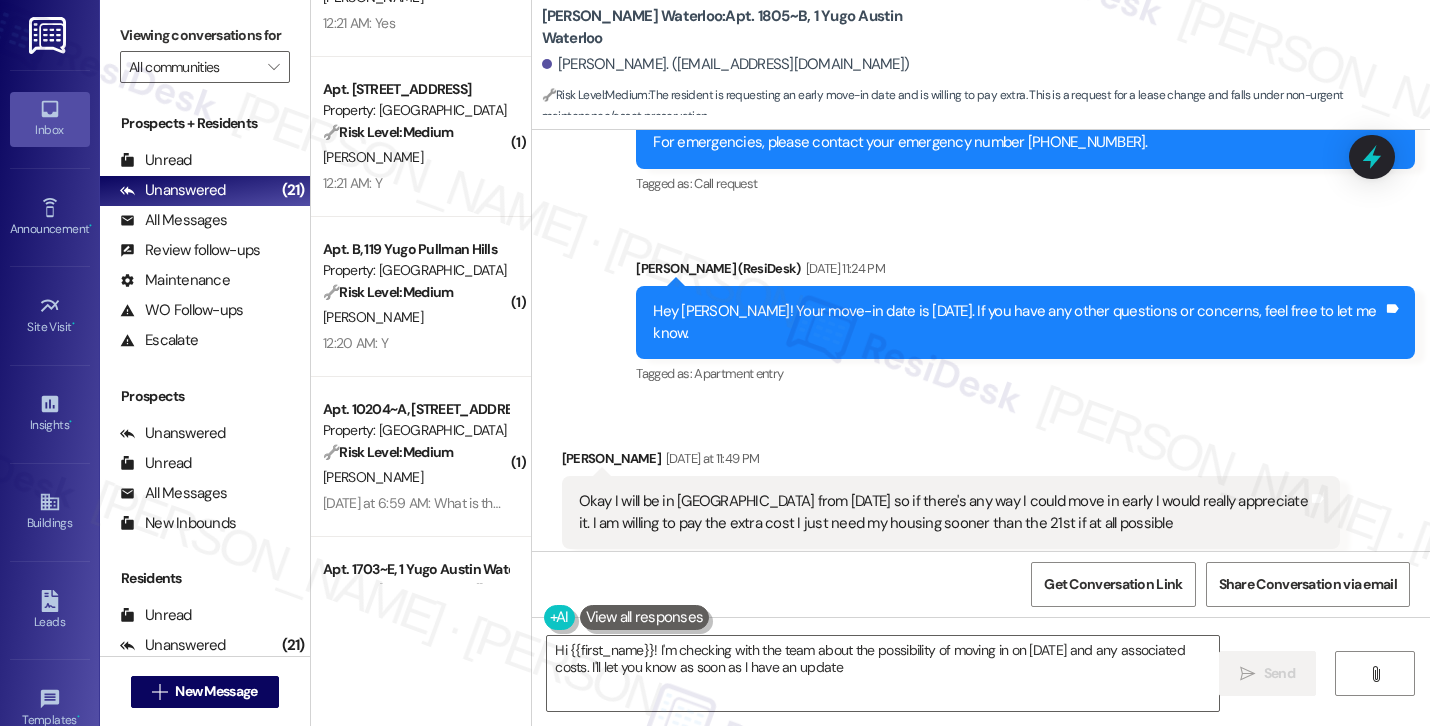 type on "Hi {{first_name}}! I'm checking with the team about the possibility of moving in on [DATE] and any associated costs. I'll let you know as soon as I have an update!" 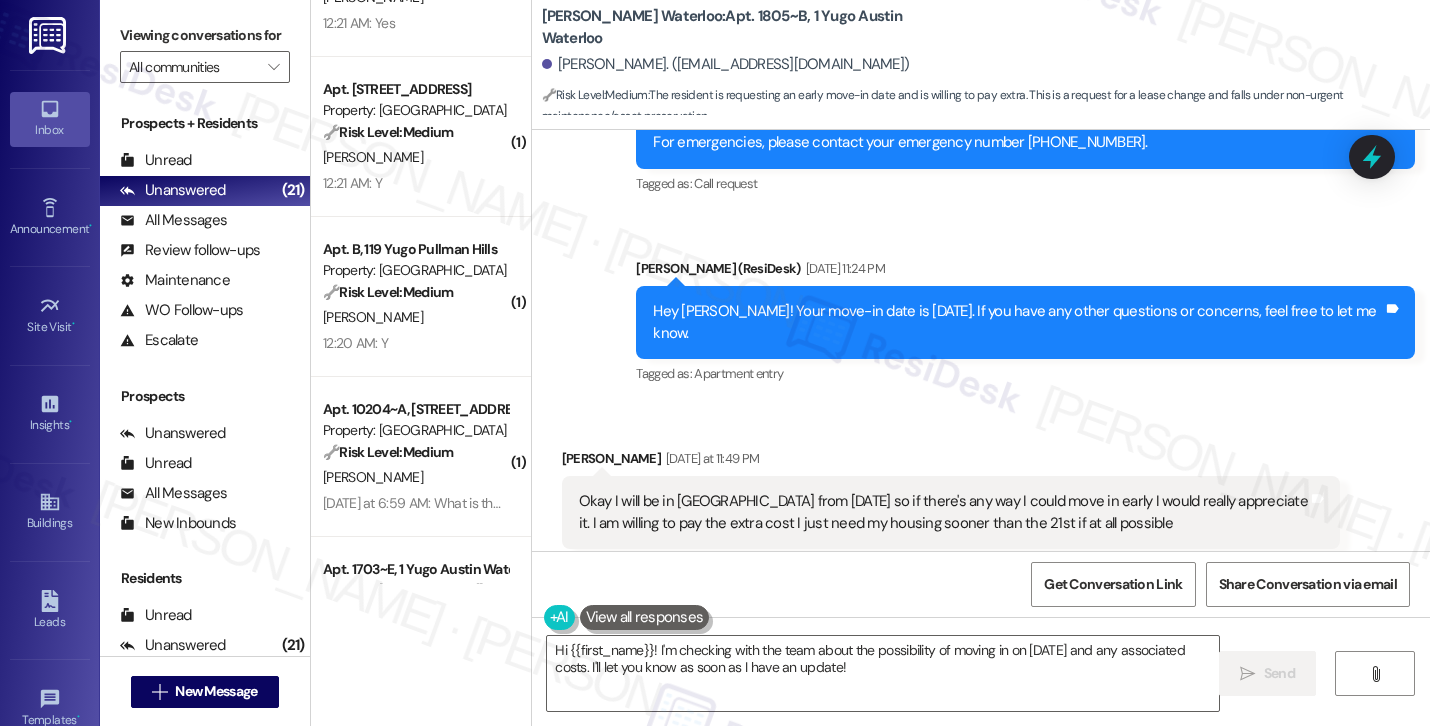 scroll, scrollTop: 1764, scrollLeft: 0, axis: vertical 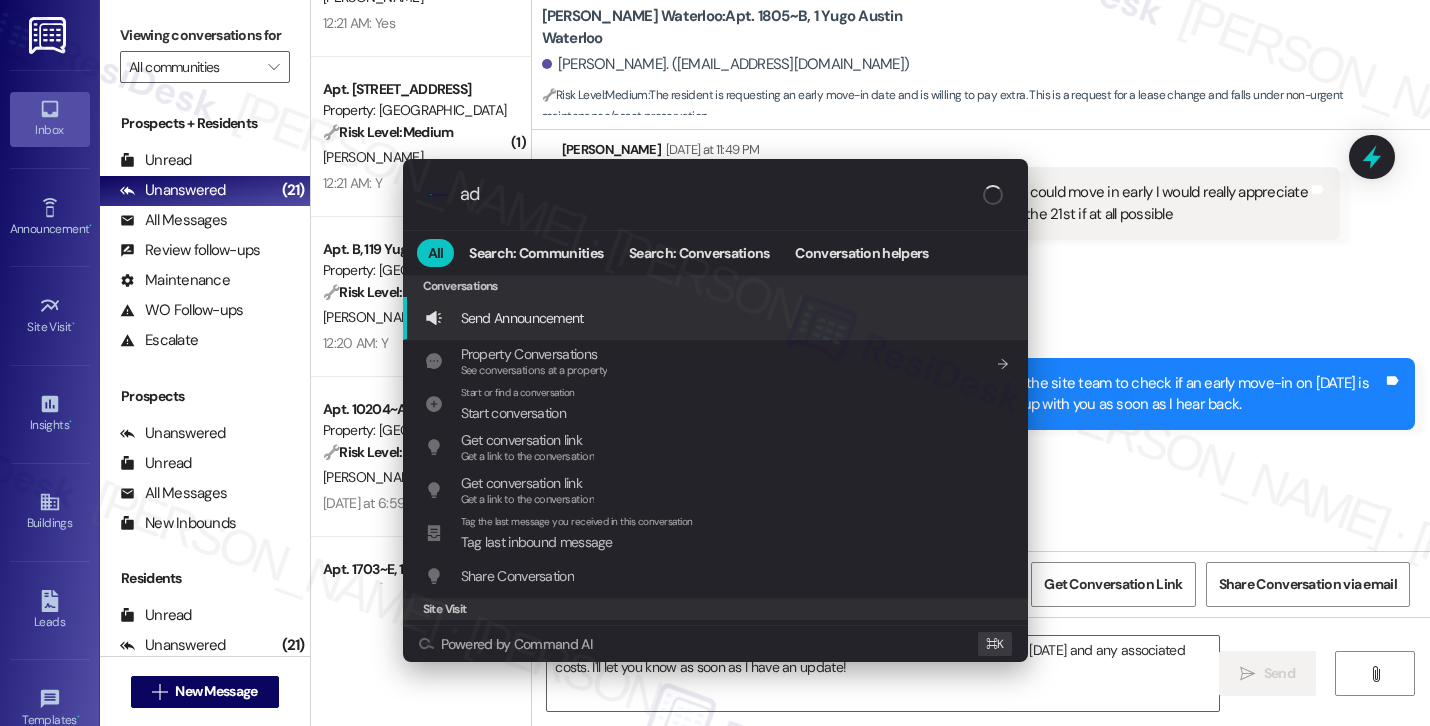 type on "add" 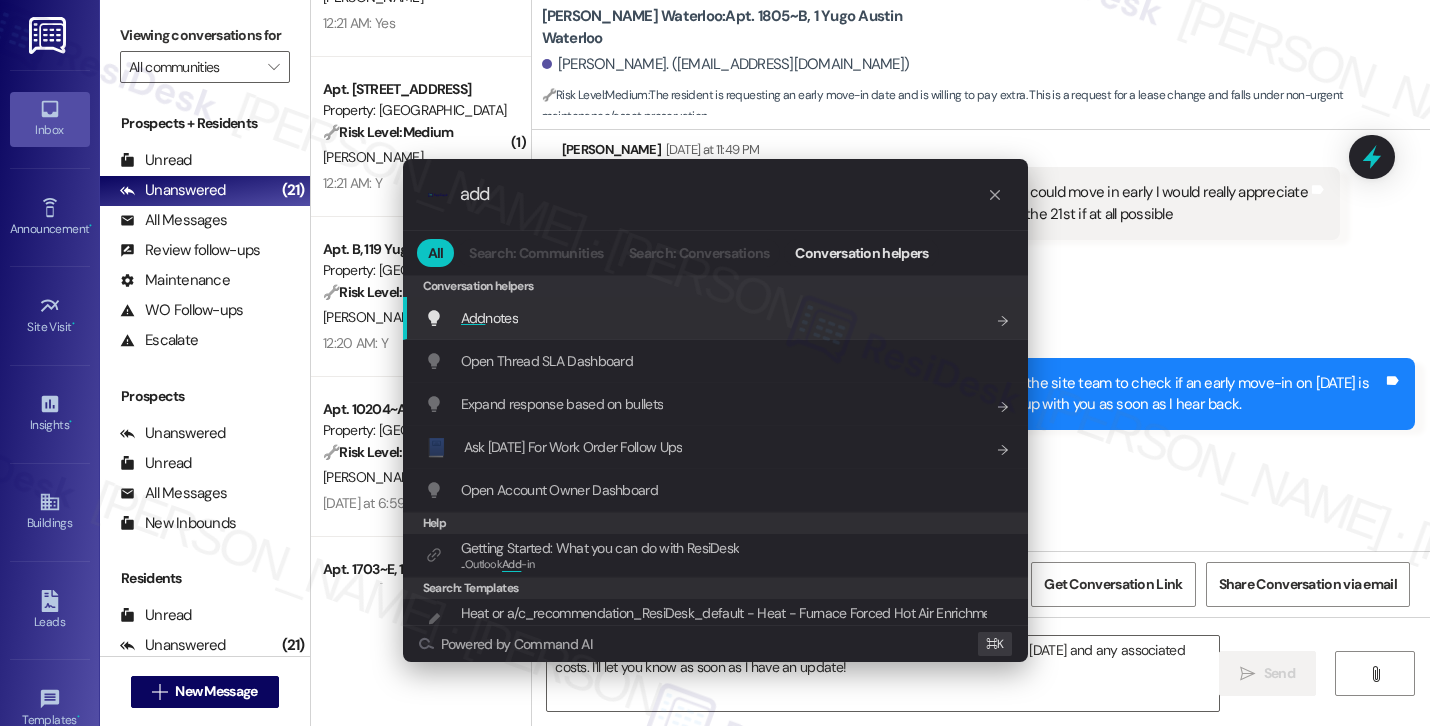 click on "Add  notes Add shortcut" at bounding box center [715, 318] 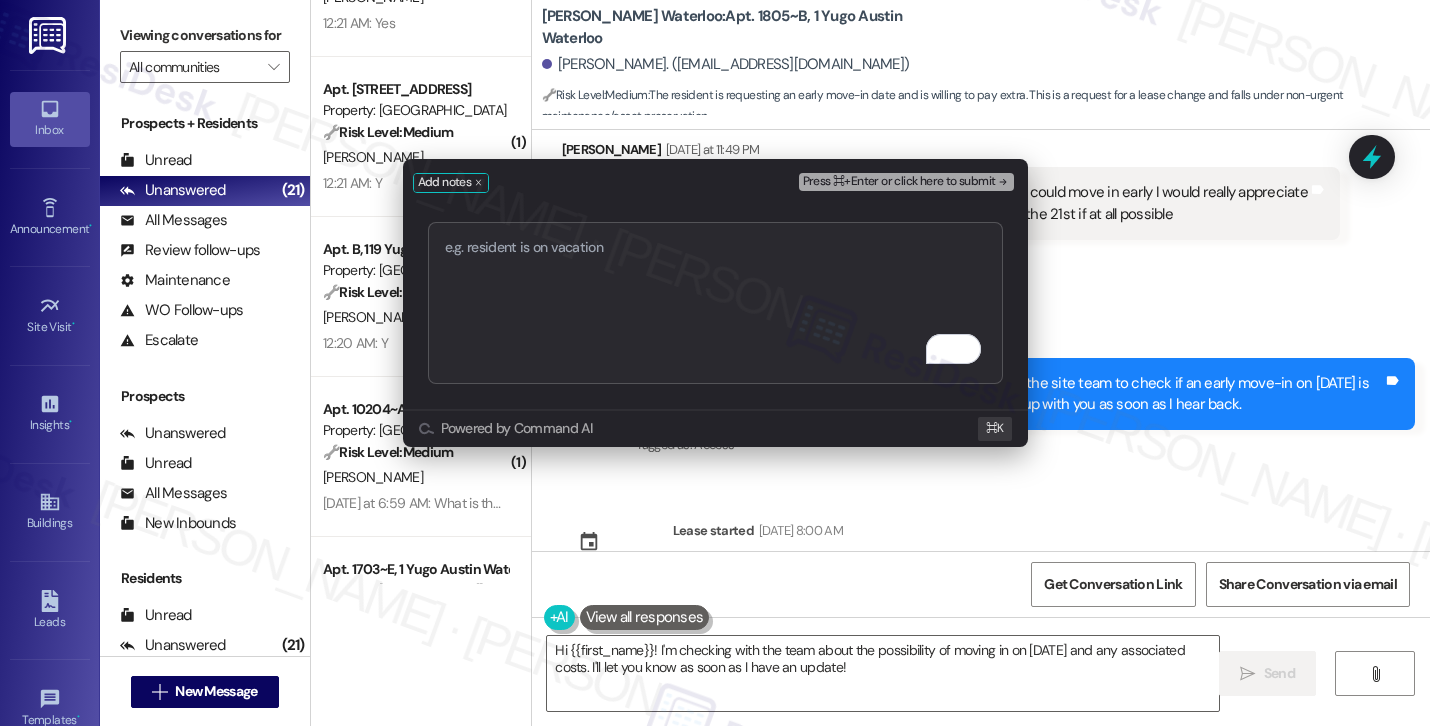 type on "Early Move-In Request – [DATE] Arrival" 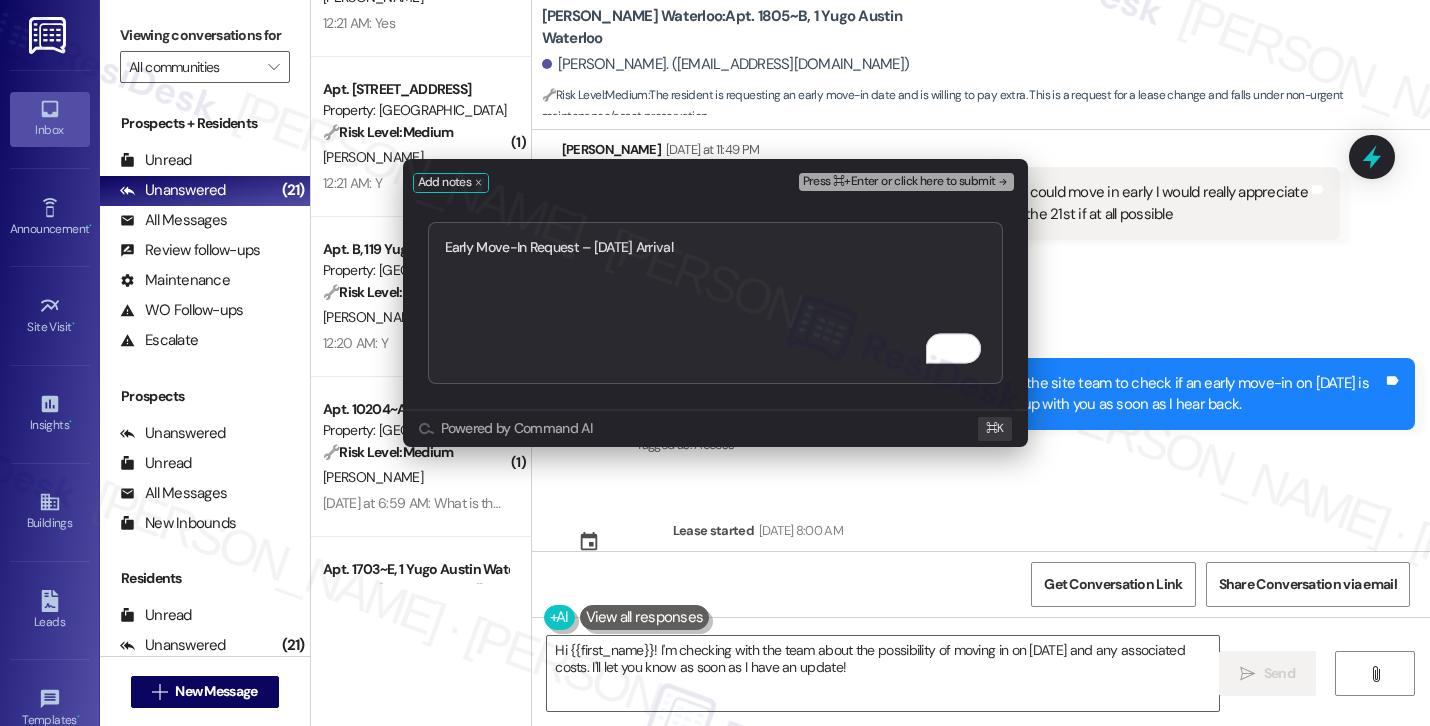 click on "Press ⌘+Enter or click here to submit" at bounding box center (899, 182) 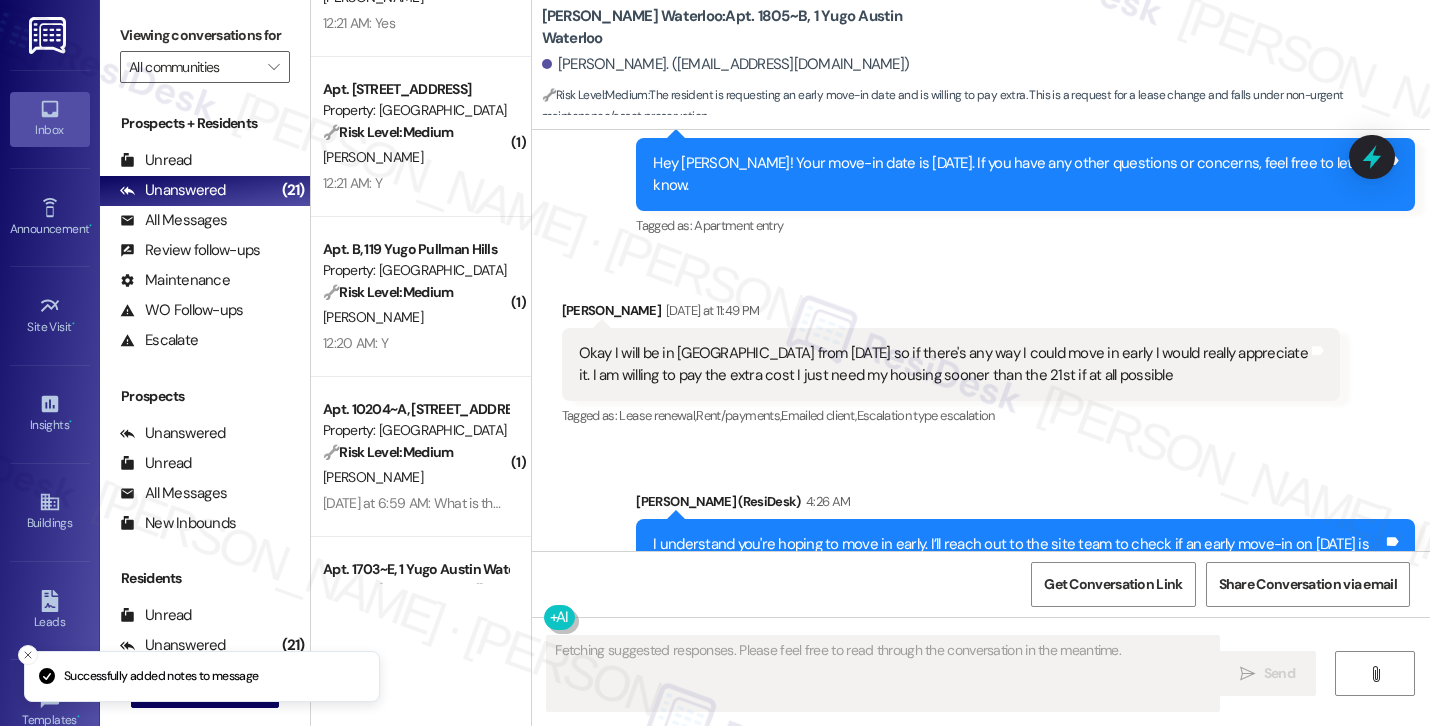 scroll, scrollTop: 1455, scrollLeft: 0, axis: vertical 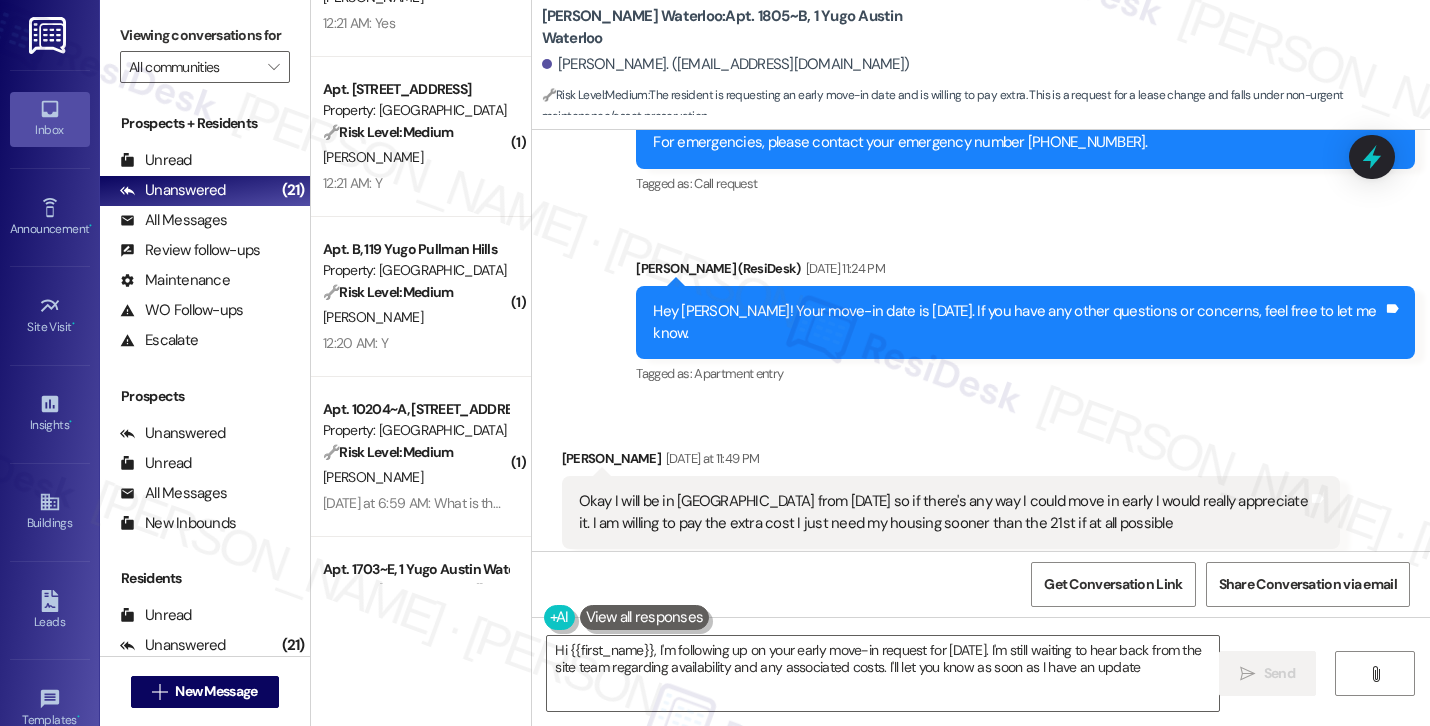 type on "Hi {{first_name}}, I'm following up on your early move-in request for [DATE]. I'm still waiting to hear back from the site team regarding availability and any associated costs. I'll let you know as soon as I have an update!" 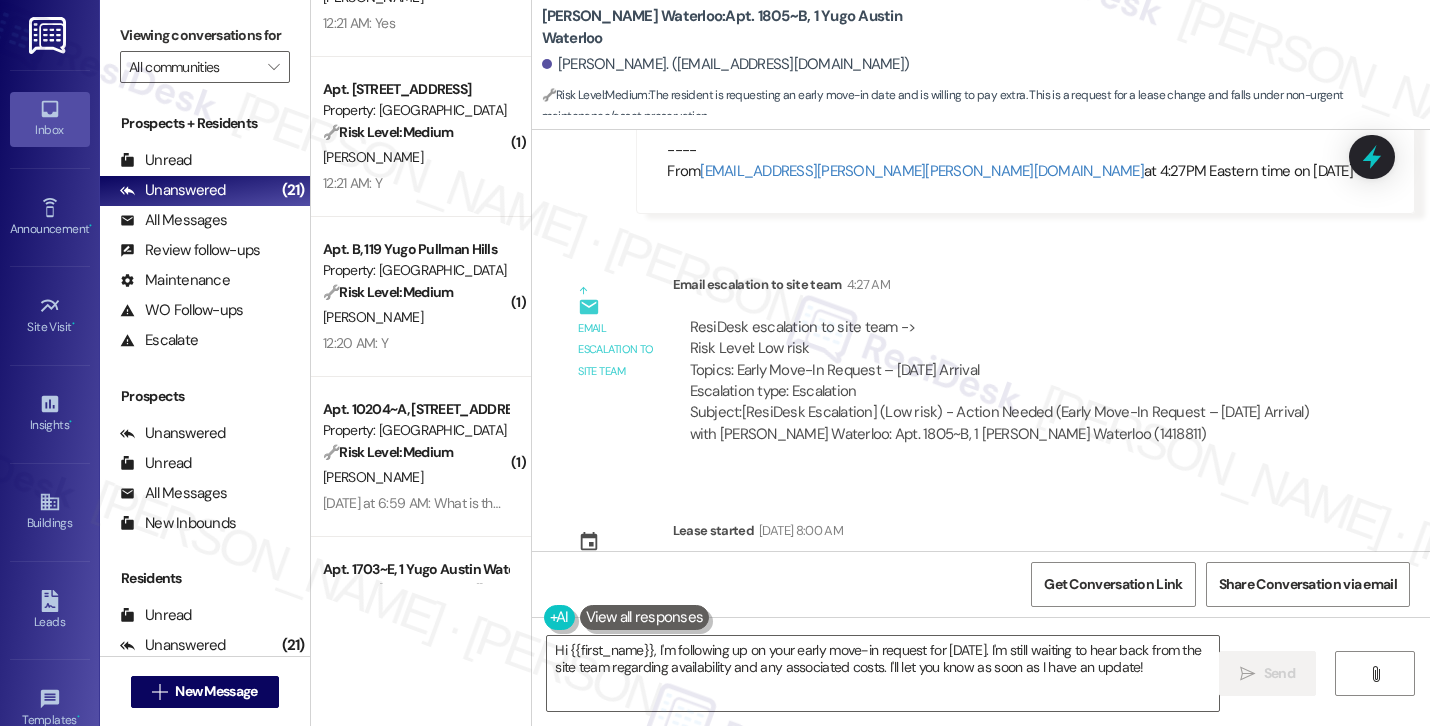 scroll, scrollTop: 2047, scrollLeft: 0, axis: vertical 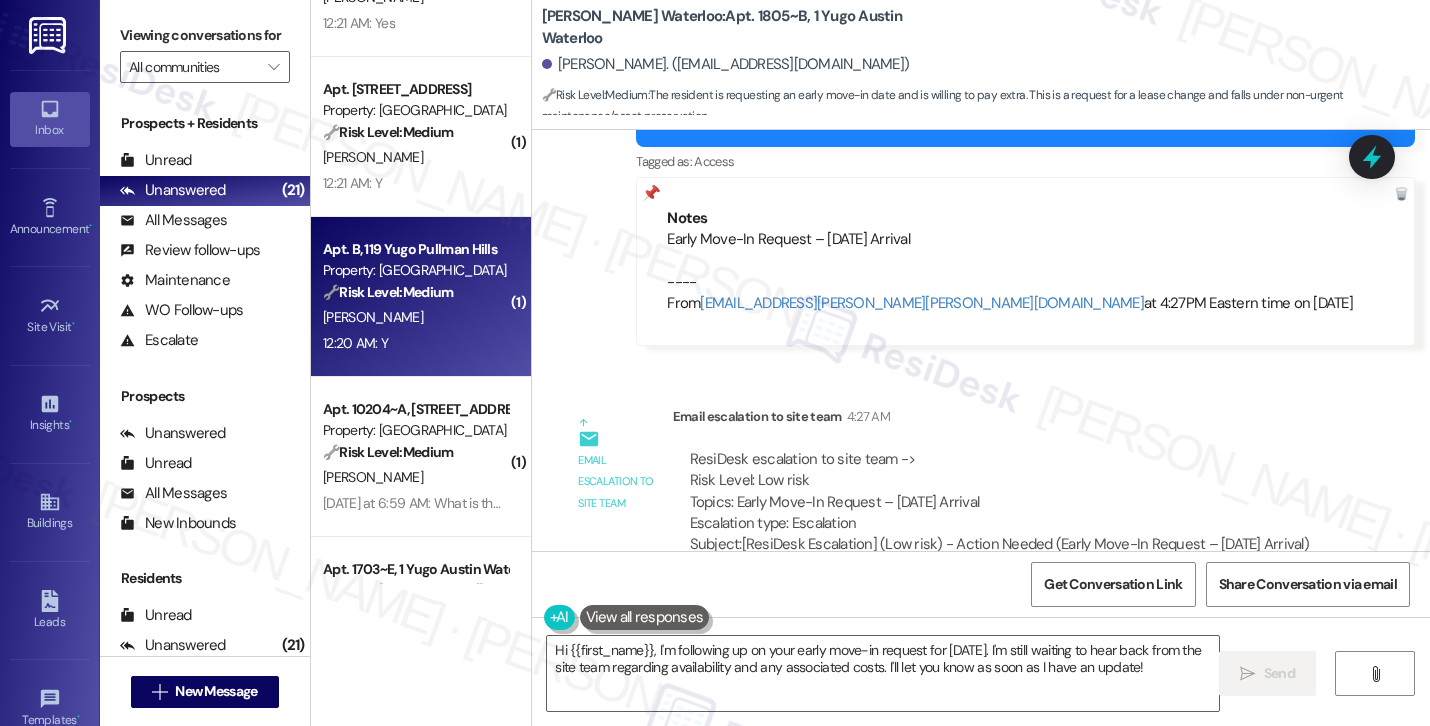 click on "12:20 AM: Y 12:20 AM: Y" at bounding box center (415, 343) 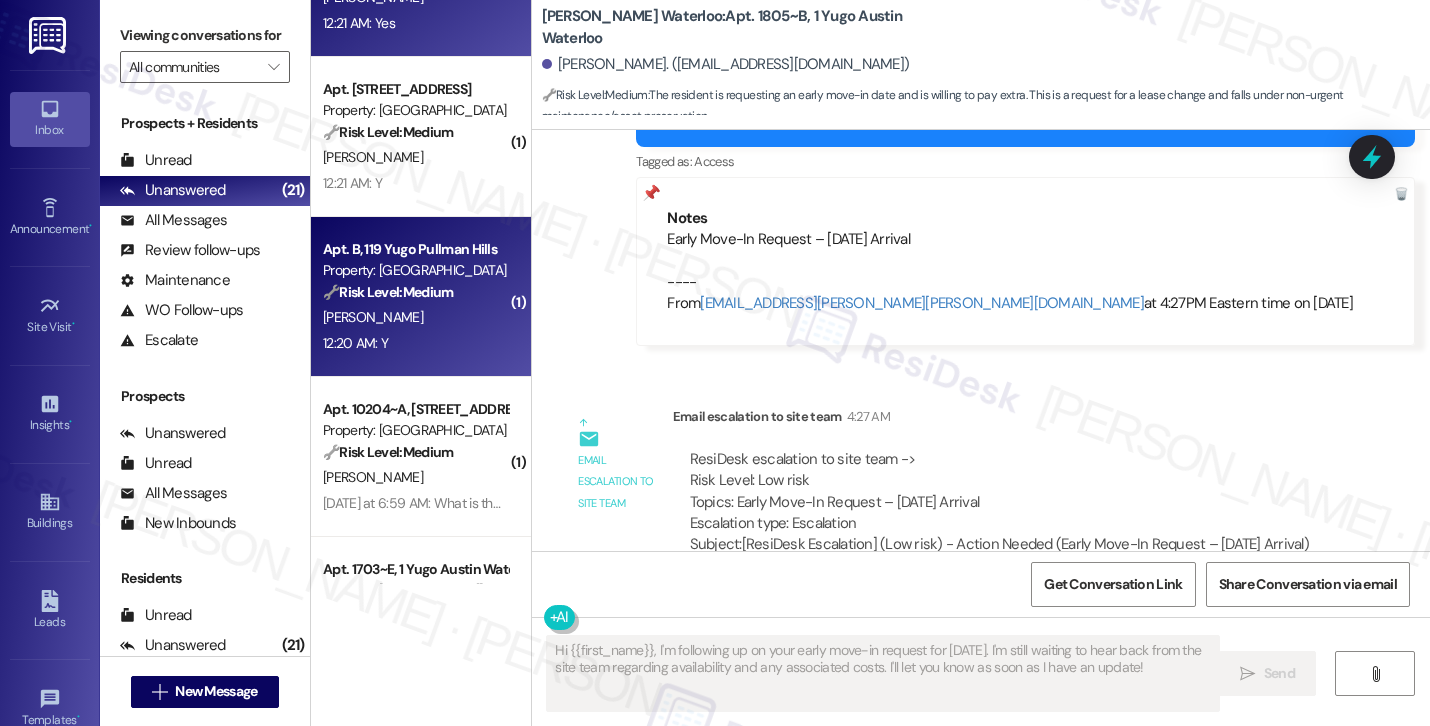 type on "Fetching suggested responses. Please feel free to read through the conversation in the meantime." 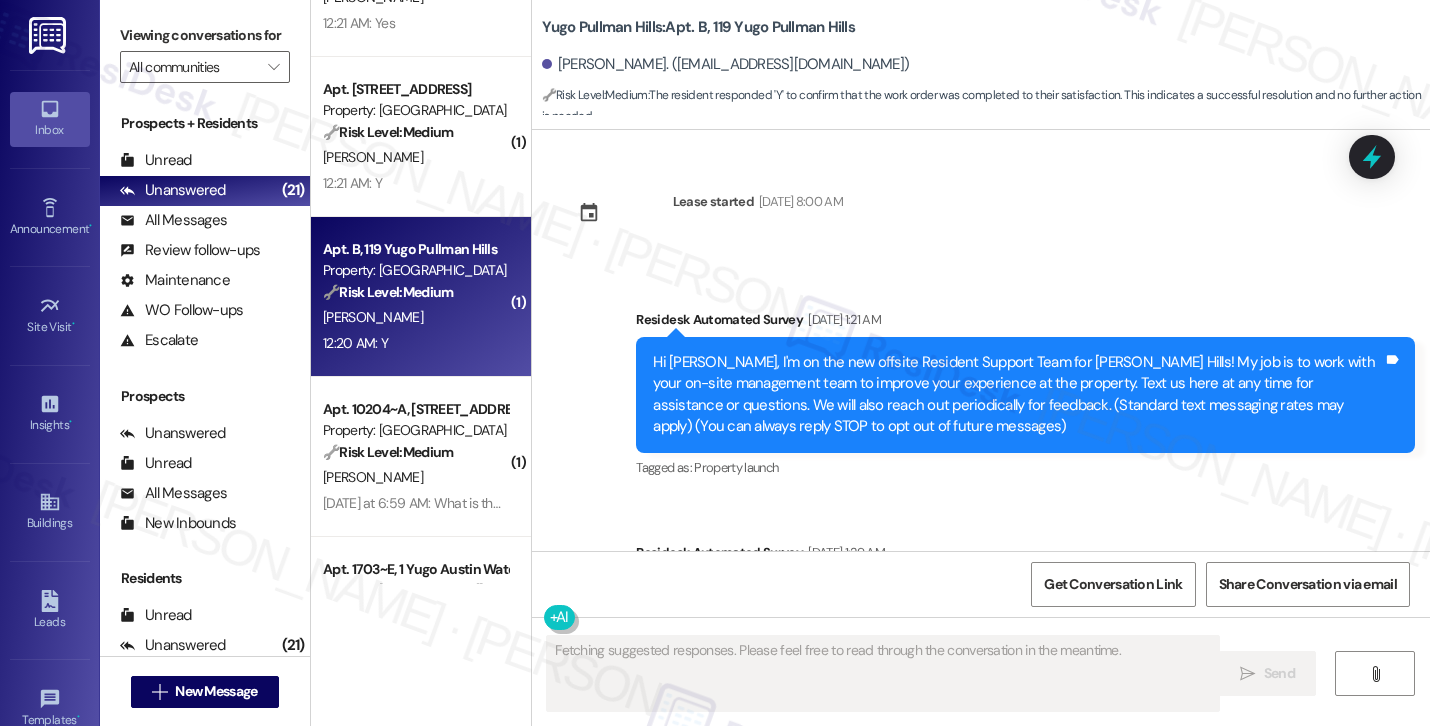 scroll, scrollTop: 4574, scrollLeft: 0, axis: vertical 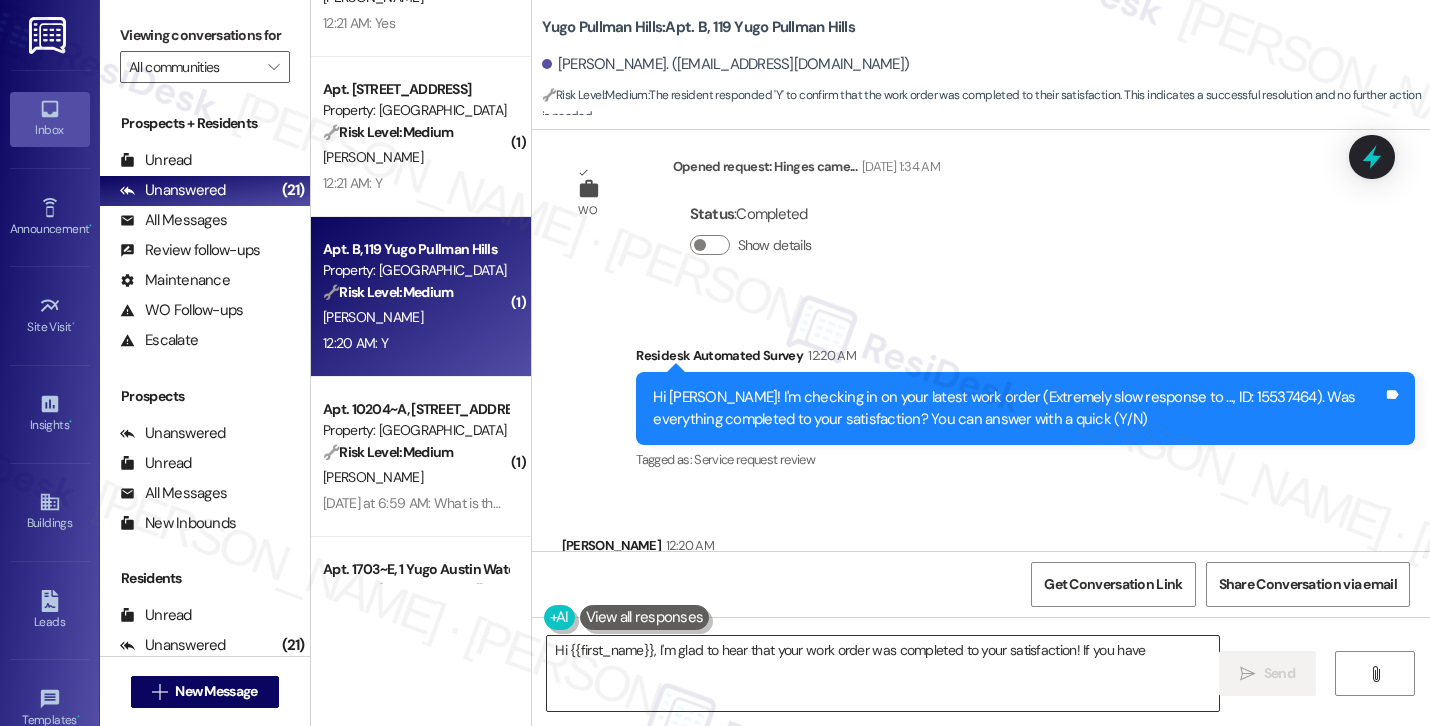 click on "Hi {{first_name}}, I'm glad to hear that your work order was completed to your satisfaction! If" at bounding box center [883, 673] 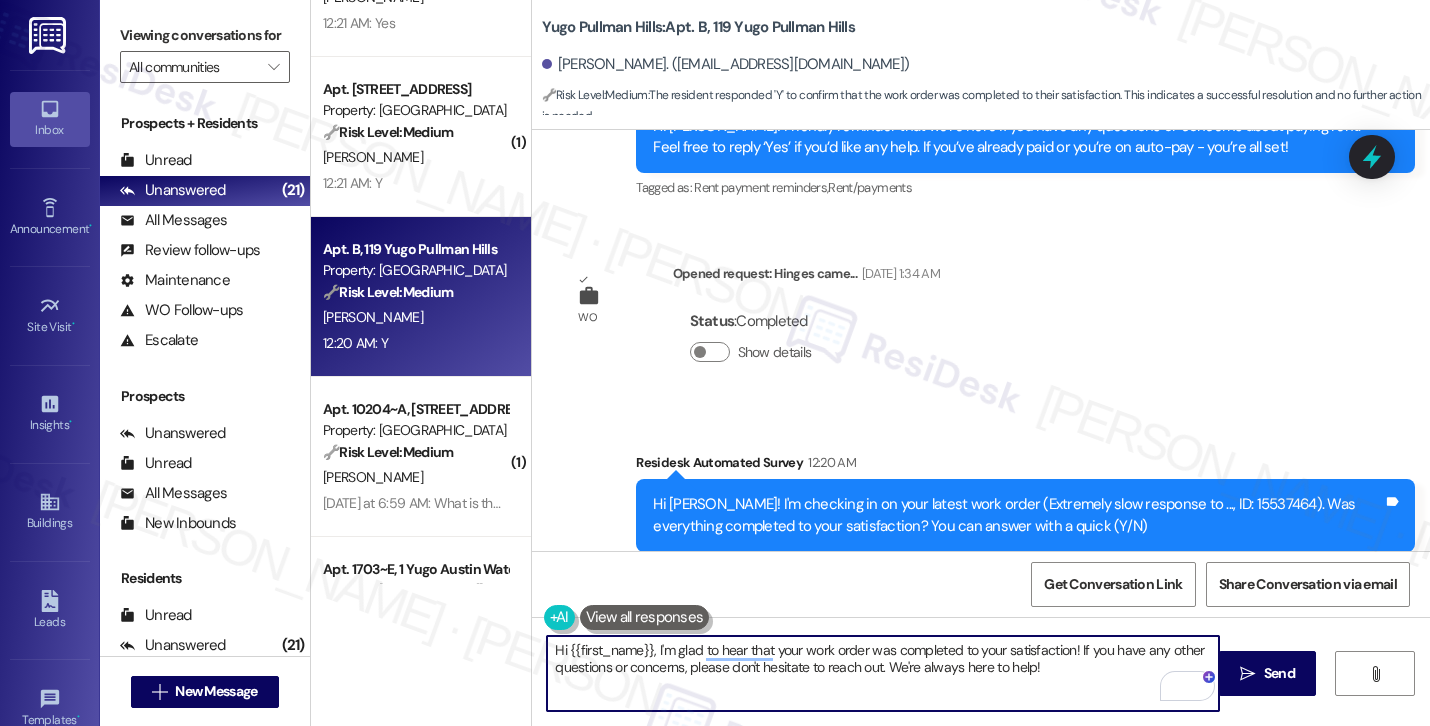 scroll, scrollTop: 4575, scrollLeft: 0, axis: vertical 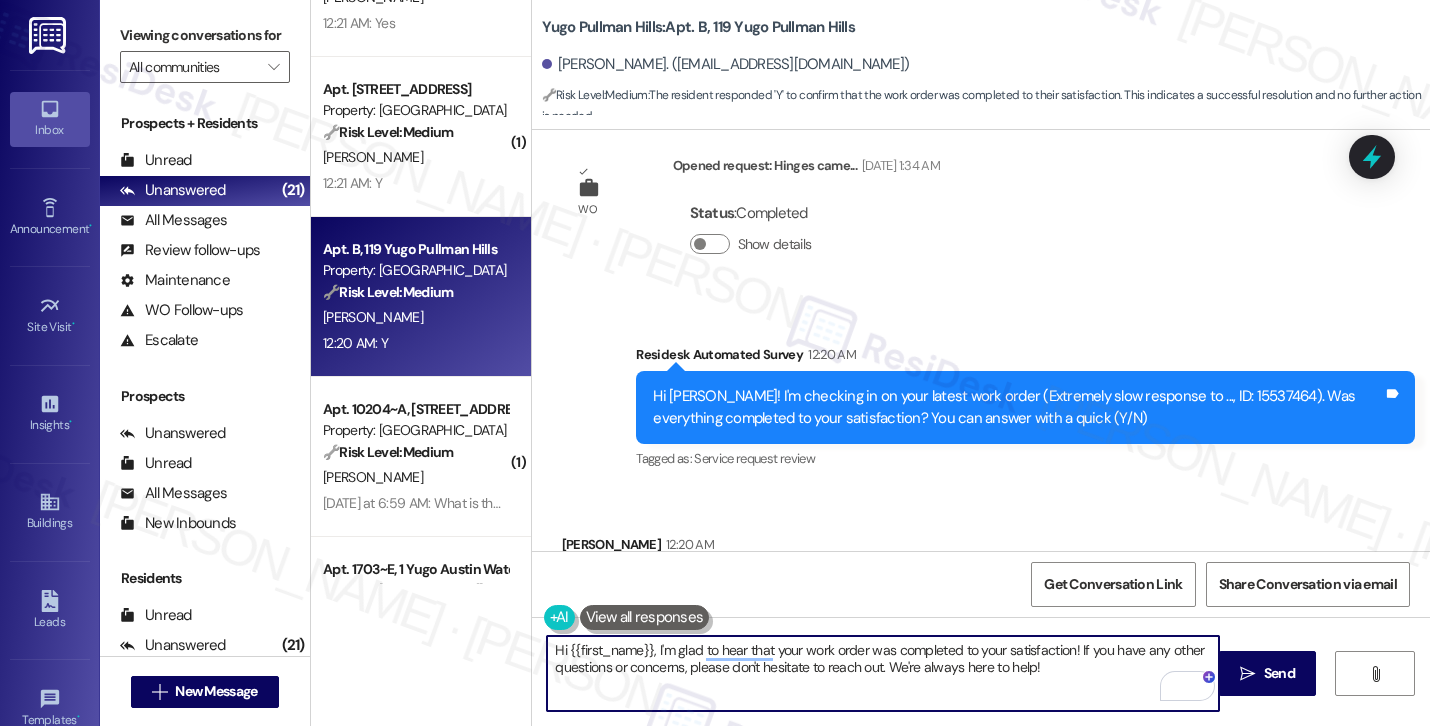 drag, startPoint x: 645, startPoint y: 651, endPoint x: 525, endPoint y: 643, distance: 120.26637 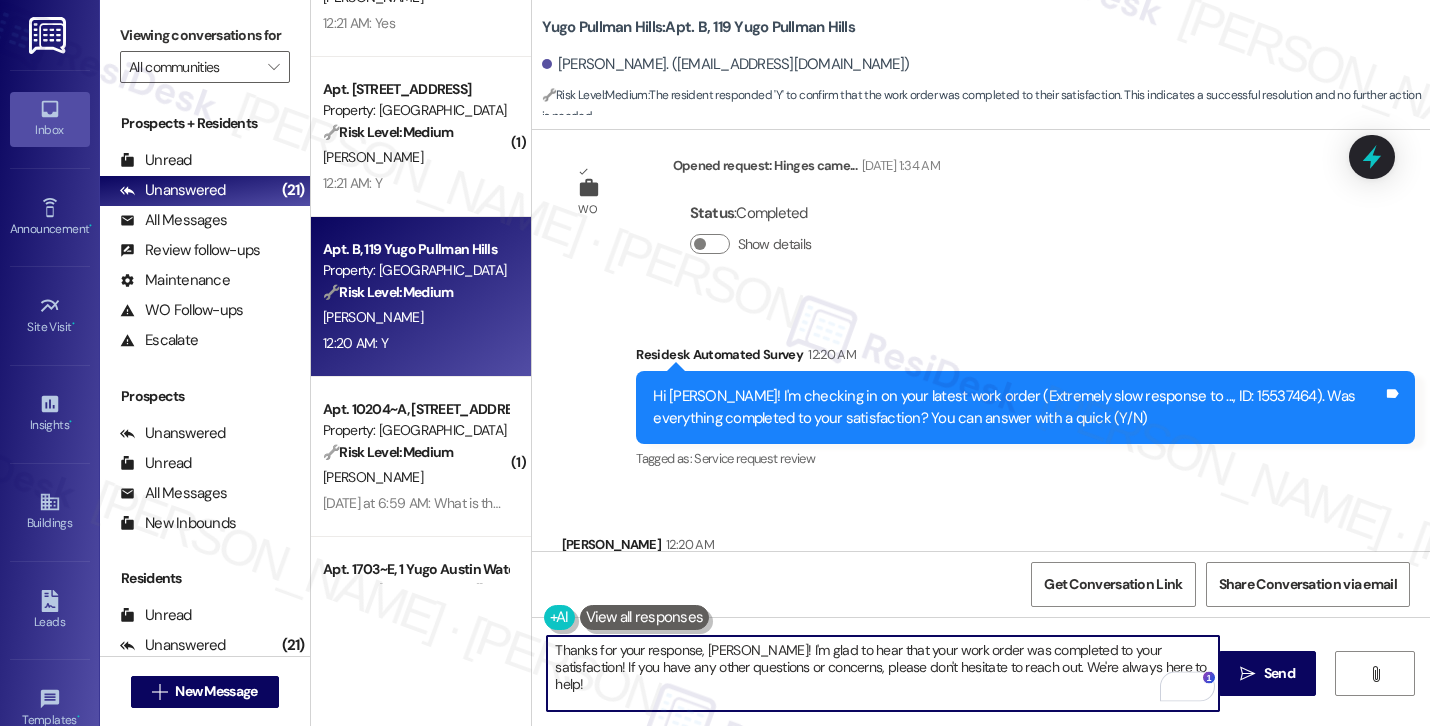 click on "Thanks for your response, [PERSON_NAME]! I'm glad to hear that your work order was completed to your satisfaction! If you have any other questions or concerns, please don't hesitate to reach out. We're always here to help!" at bounding box center (883, 673) 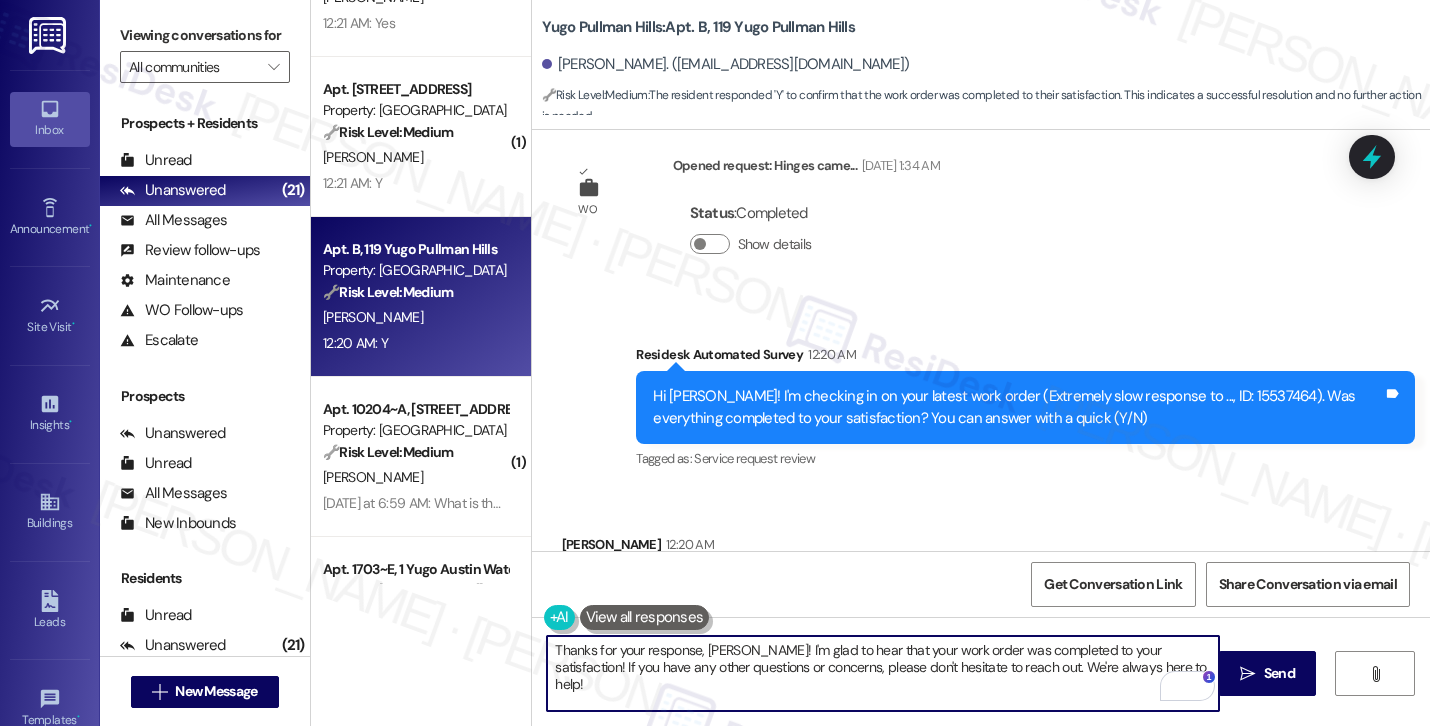 click on "Thanks for your response, [PERSON_NAME]! I'm glad to hear that your work order was completed to your satisfaction! If you have any other questions or concerns, please don't hesitate to reach out. We're always here to help!" at bounding box center (883, 673) 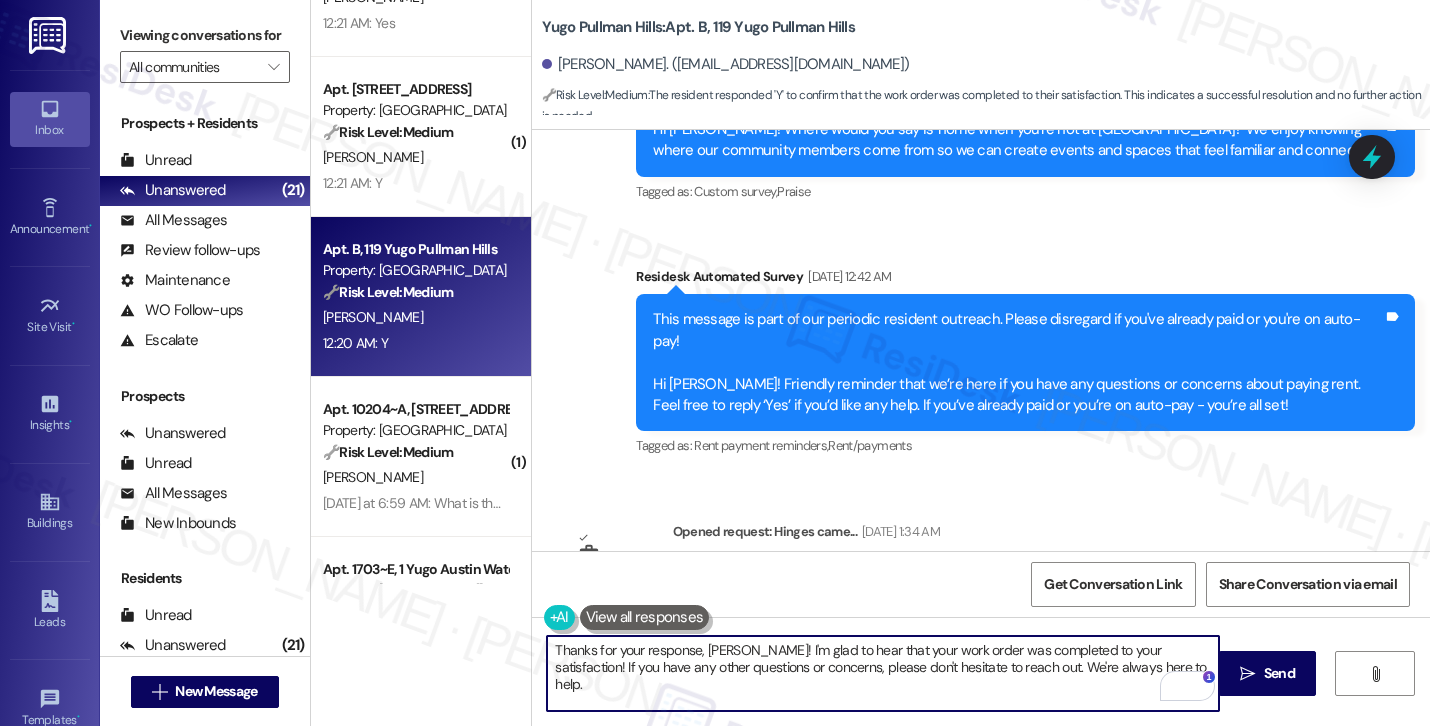 scroll, scrollTop: 4463, scrollLeft: 0, axis: vertical 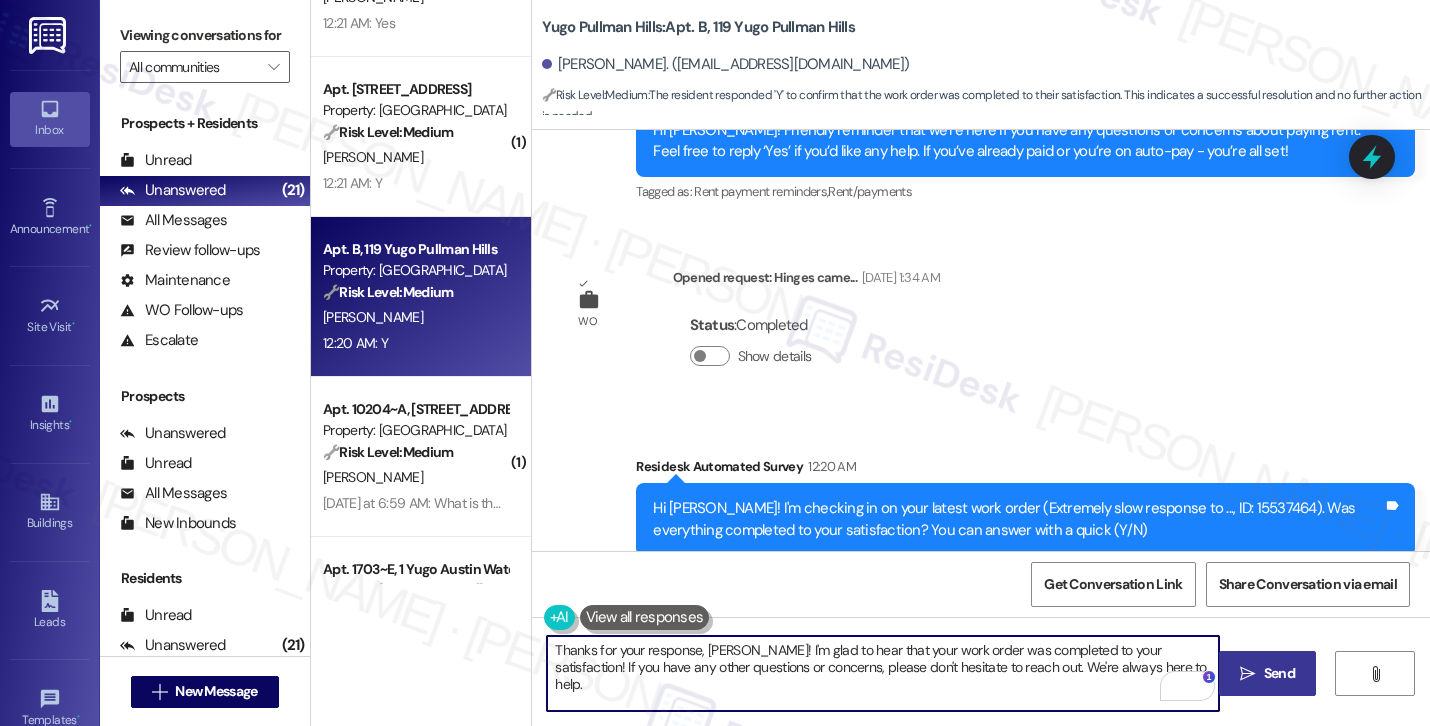 type on "Thanks for your response, [PERSON_NAME]! I'm glad to hear that your work order was completed to your satisfaction! If you have any other questions or concerns, please don't hesitate to reach out. We're always here to help." 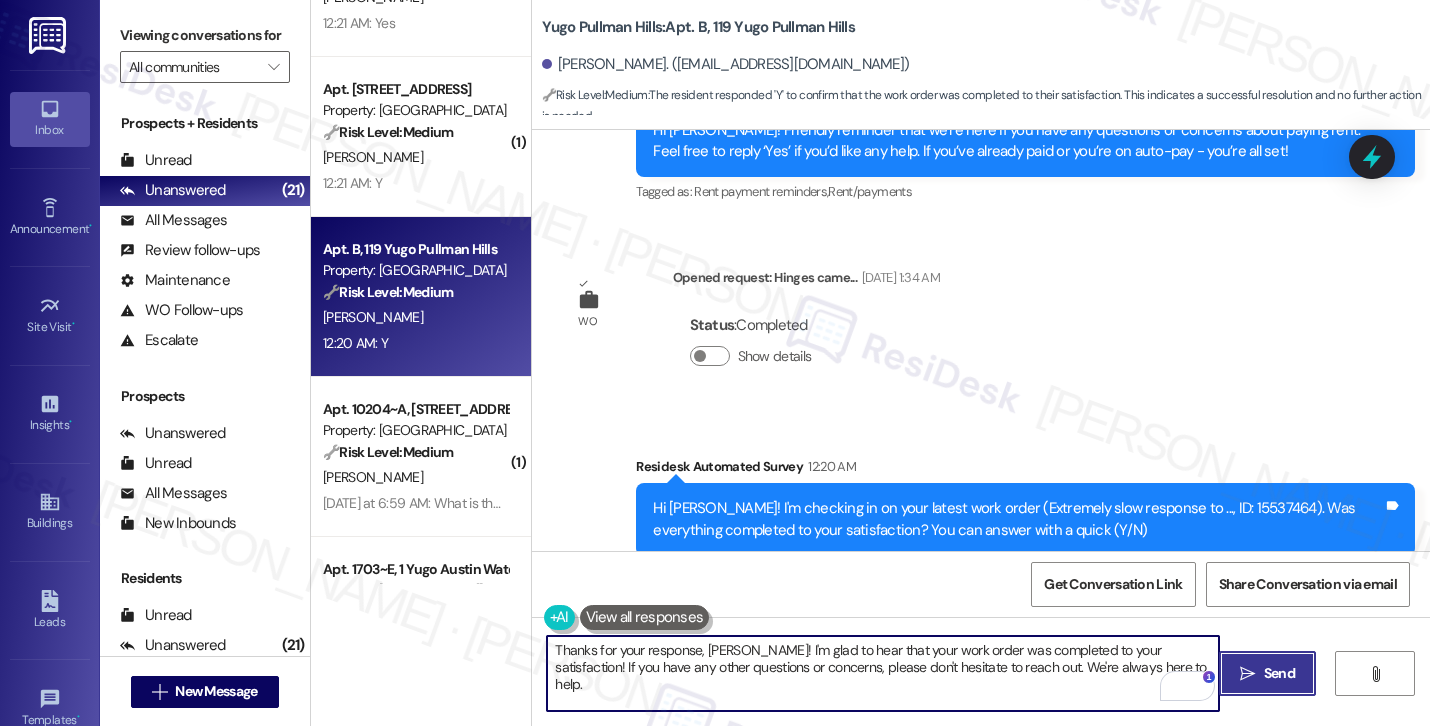 click on "Send" at bounding box center [1279, 673] 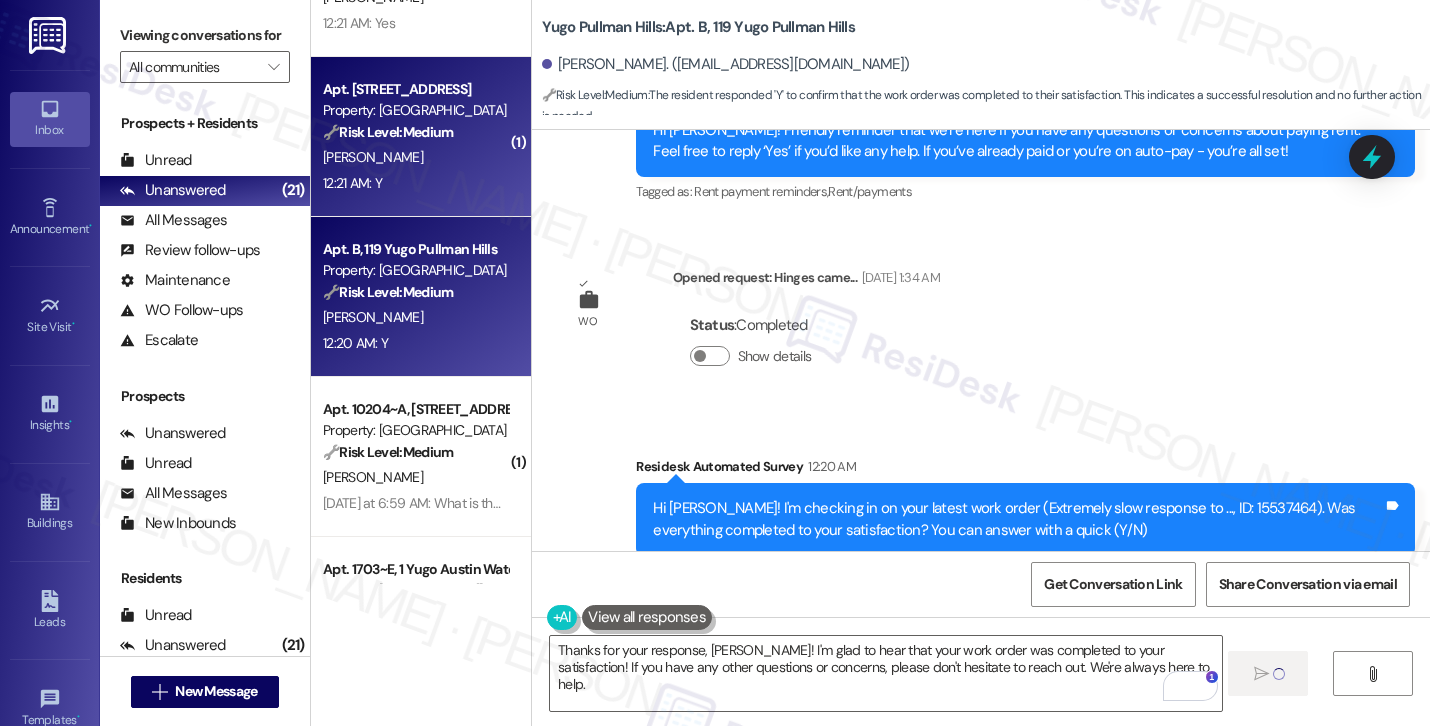 type 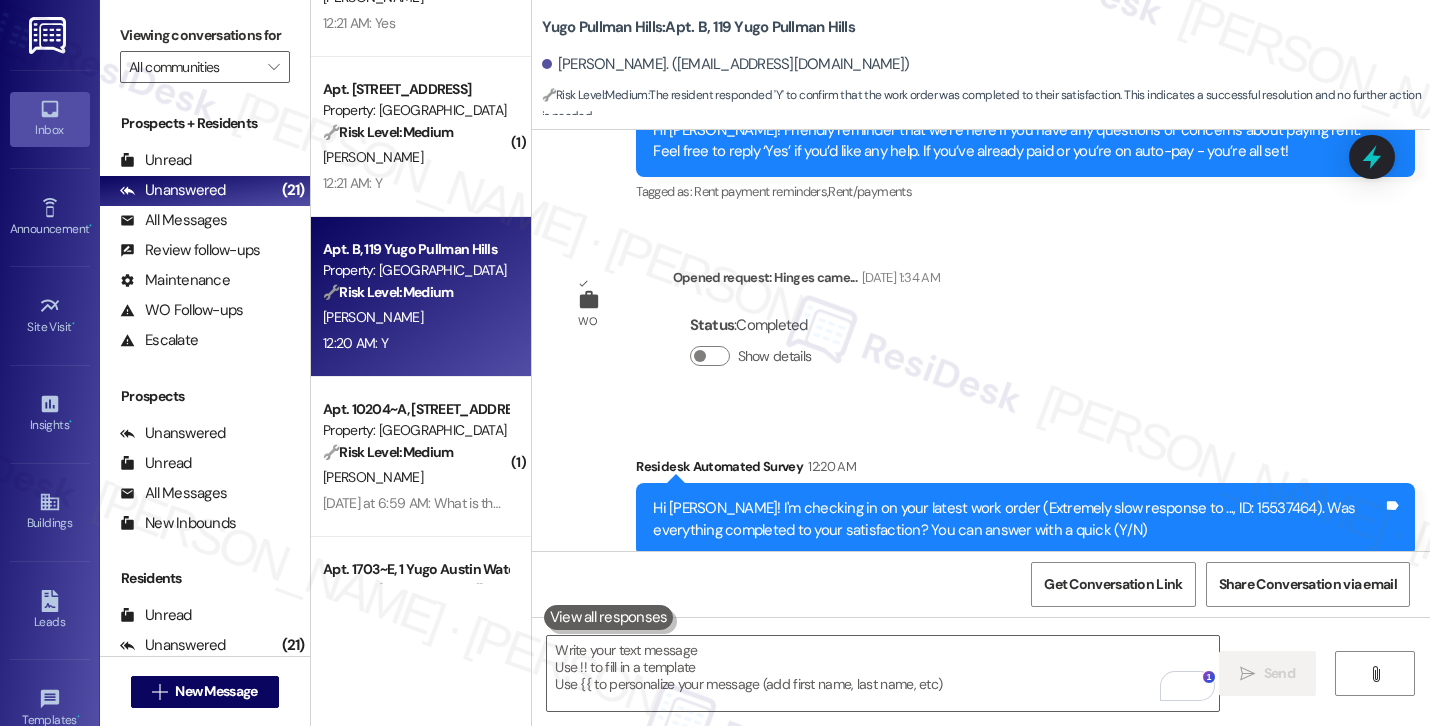 scroll, scrollTop: 4574, scrollLeft: 0, axis: vertical 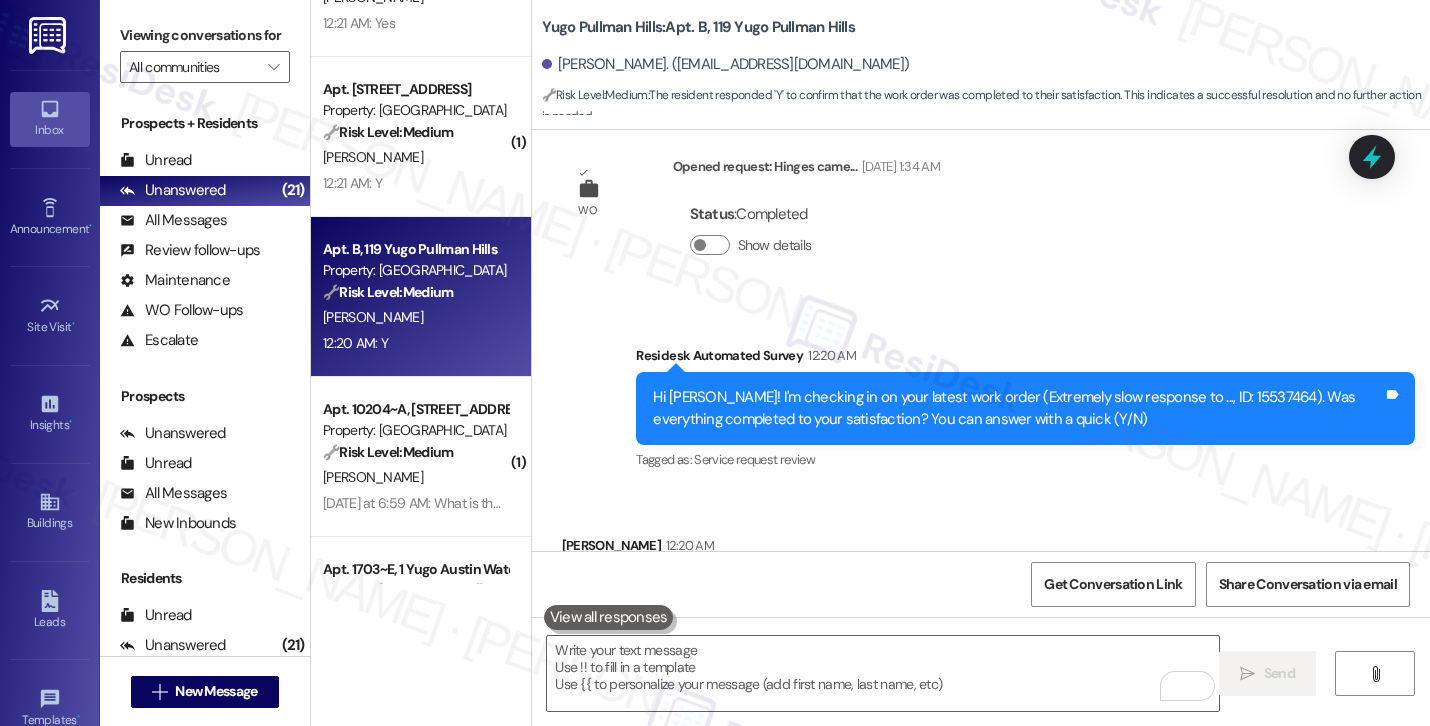 click on "12:21 AM: Y 12:21 AM: Y" at bounding box center (415, 183) 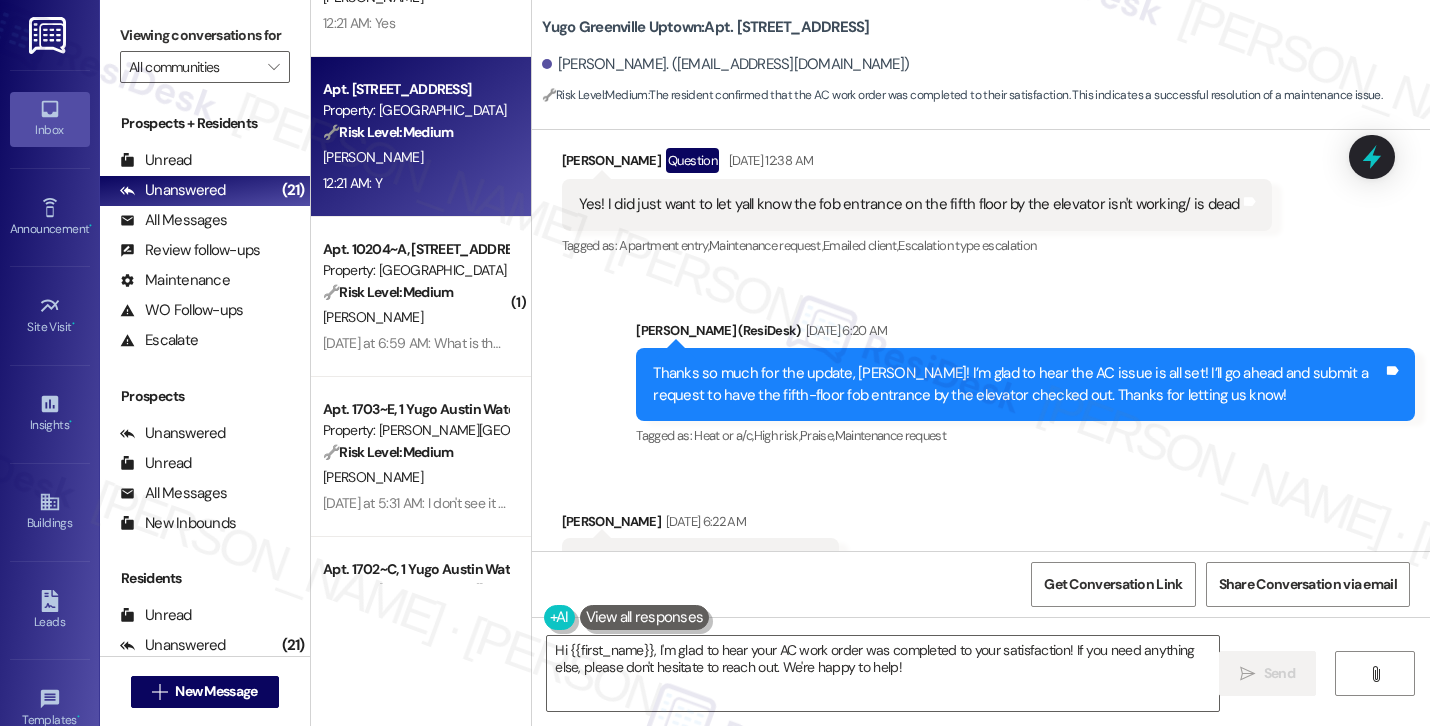 scroll, scrollTop: 2388, scrollLeft: 0, axis: vertical 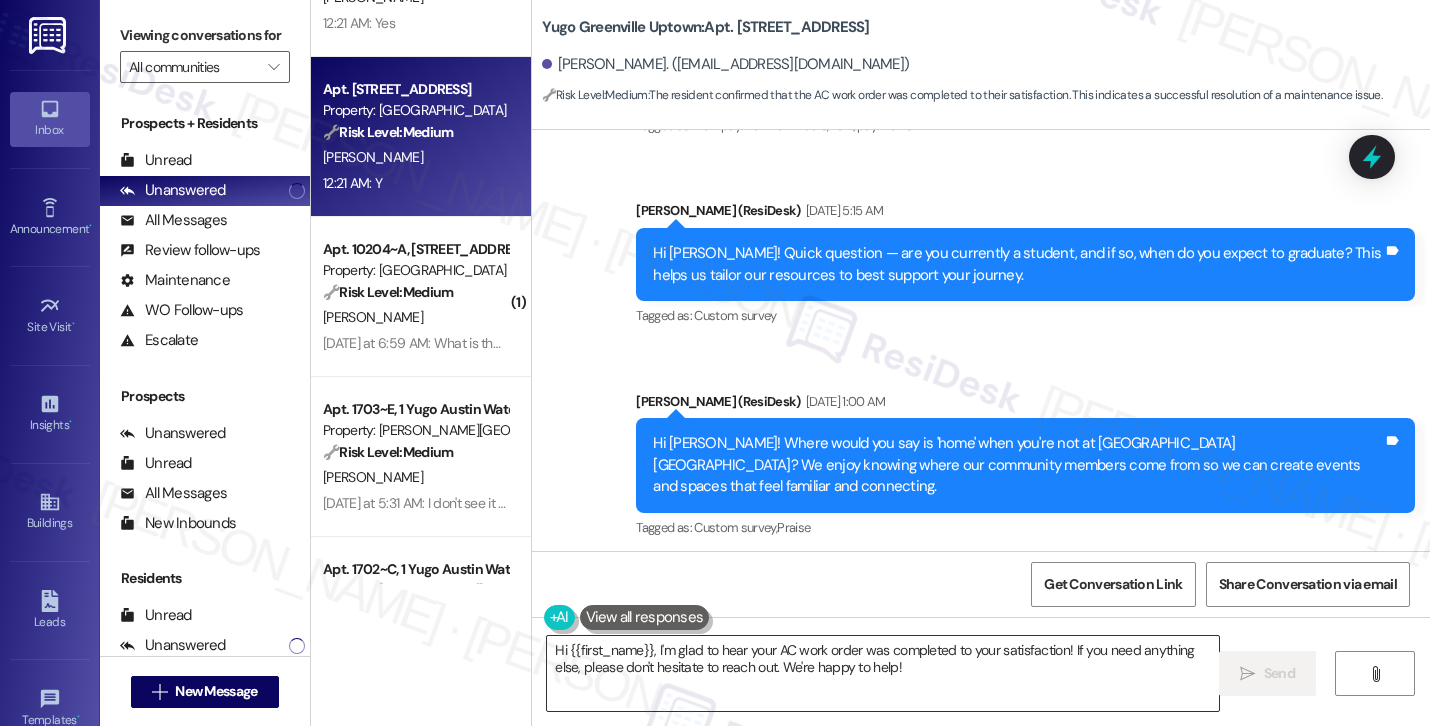 click on "Hi {{first_name}}, I'm glad to hear your AC work order was completed to your satisfaction! If you need anything else, please don't hesitate to reach out. We're happy to help!" at bounding box center [883, 673] 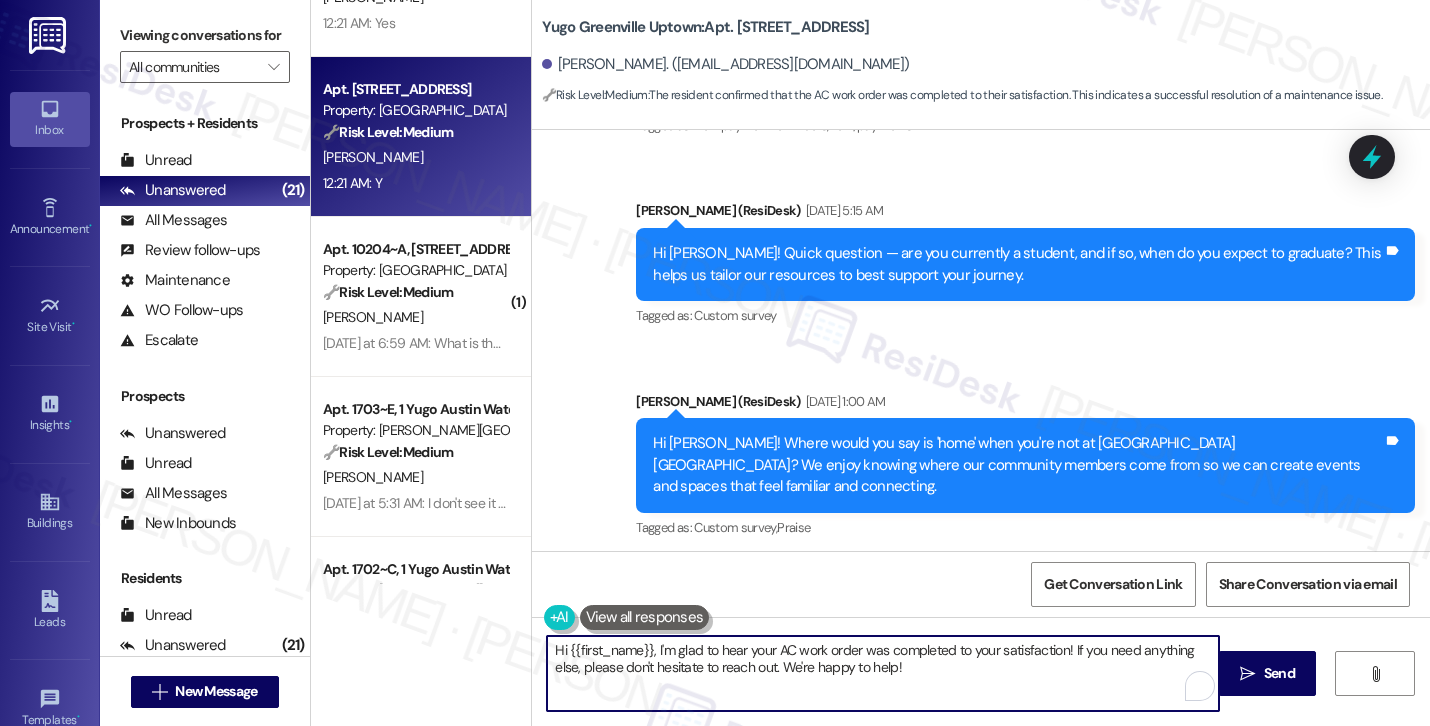 paste on "Thanks for your response, [PERSON_NAME]! Great to hear that your work order was completed to your satisfaction. Could I also take this chance to ask if [PERSON_NAME] has lived up to your expectations?" 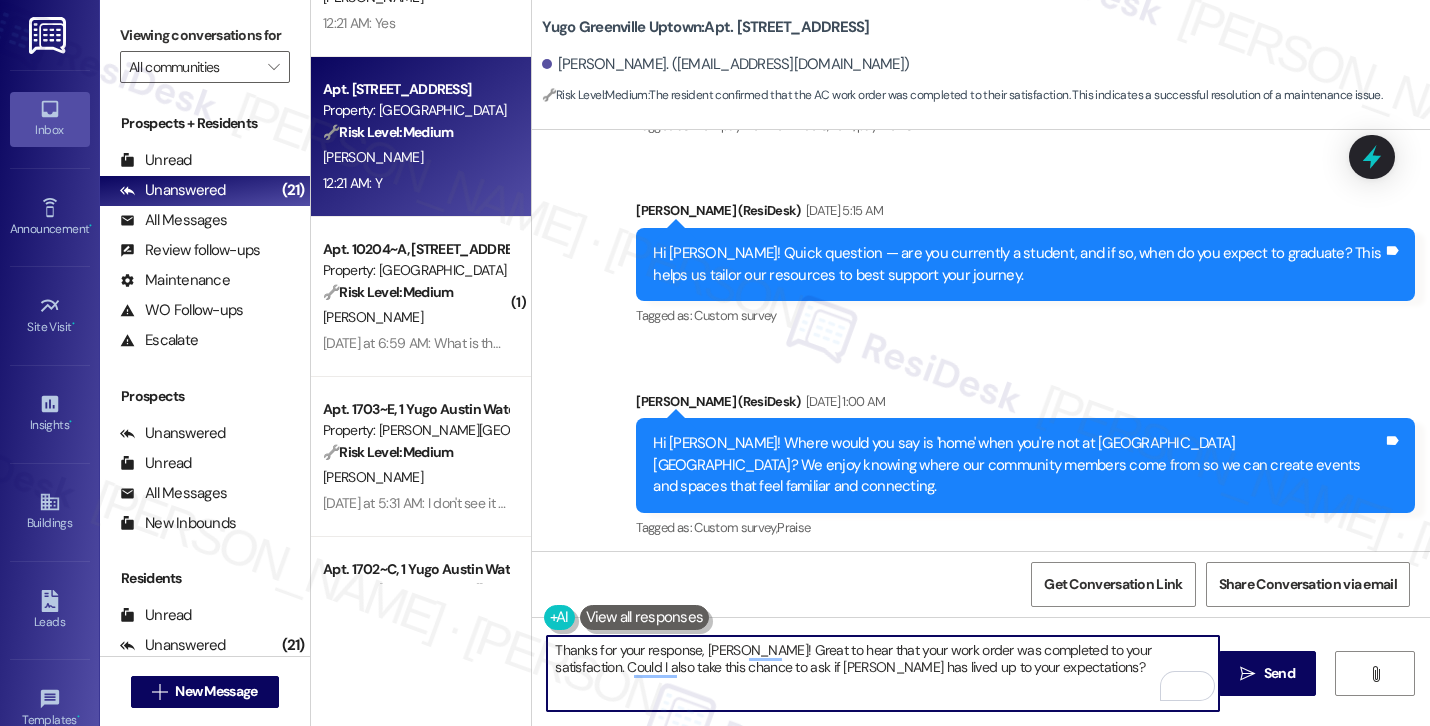 click on "[PERSON_NAME]. ([EMAIL_ADDRESS][DOMAIN_NAME])" at bounding box center (726, 64) 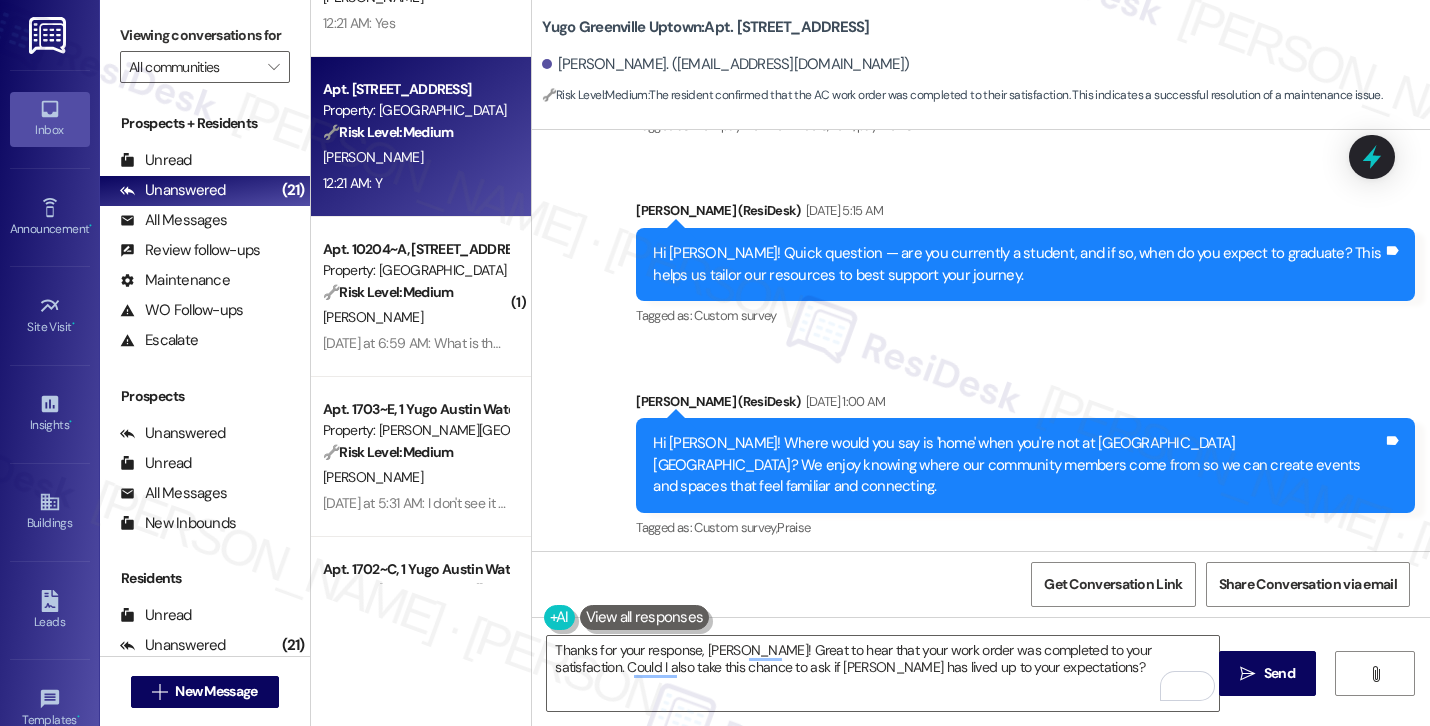click on "[PERSON_NAME]. ([EMAIL_ADDRESS][DOMAIN_NAME])" at bounding box center (726, 64) 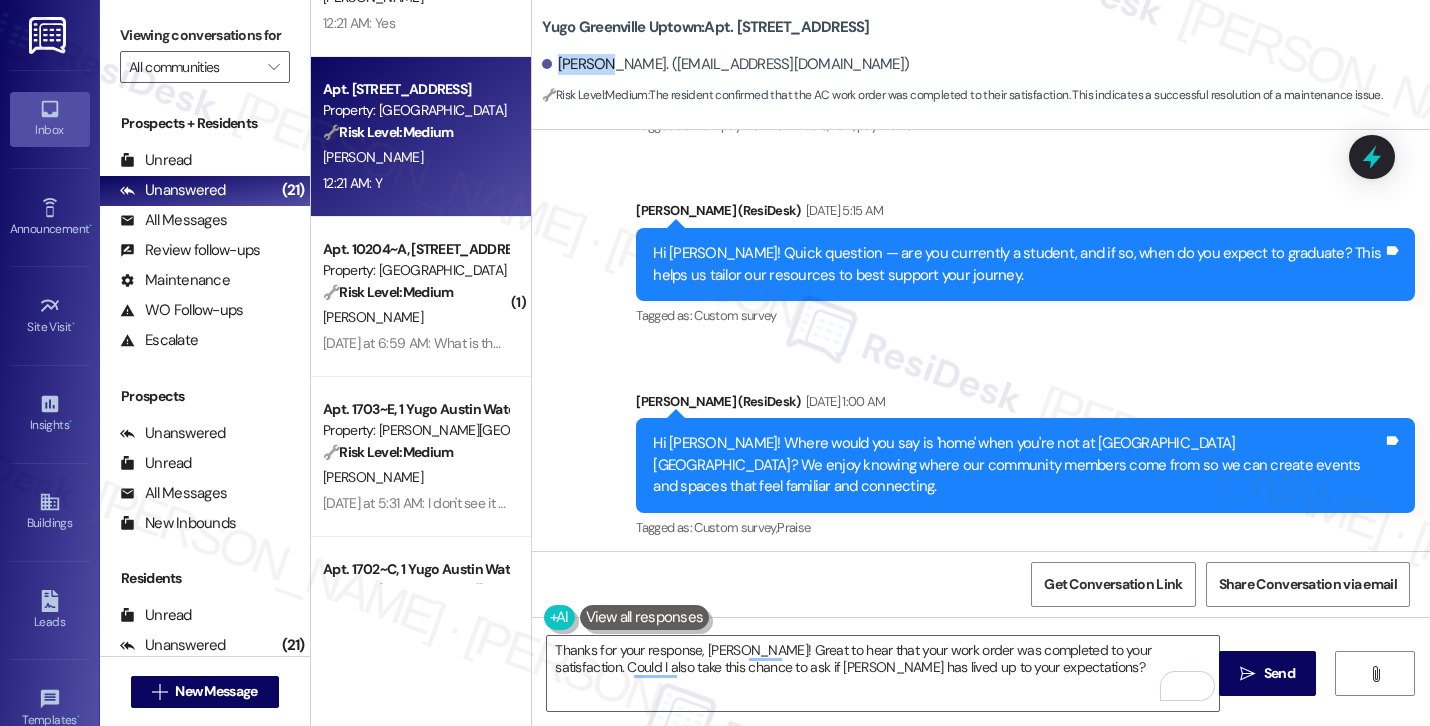 copy on "[PERSON_NAME]" 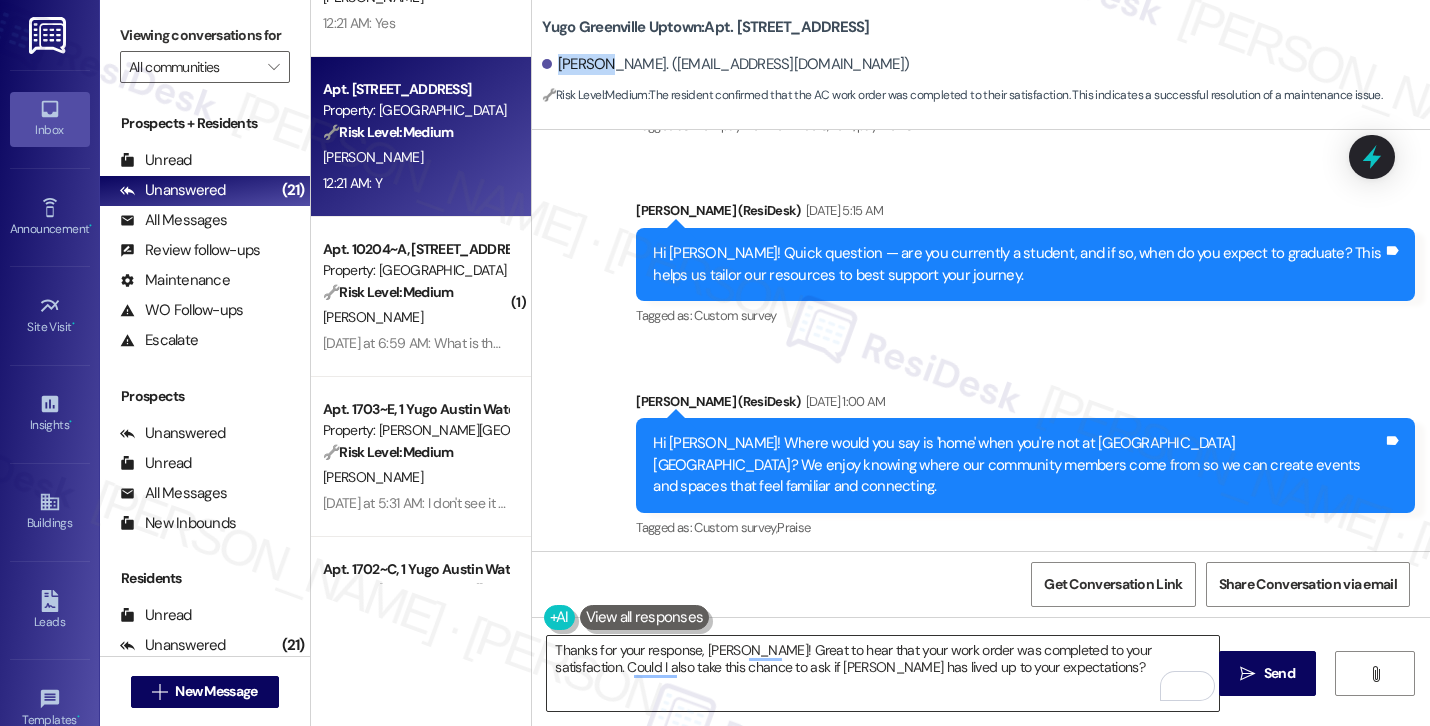 click on "Thanks for your response, [PERSON_NAME]! Great to hear that your work order was completed to your satisfaction. Could I also take this chance to ask if [PERSON_NAME] has lived up to your expectations?" at bounding box center [883, 673] 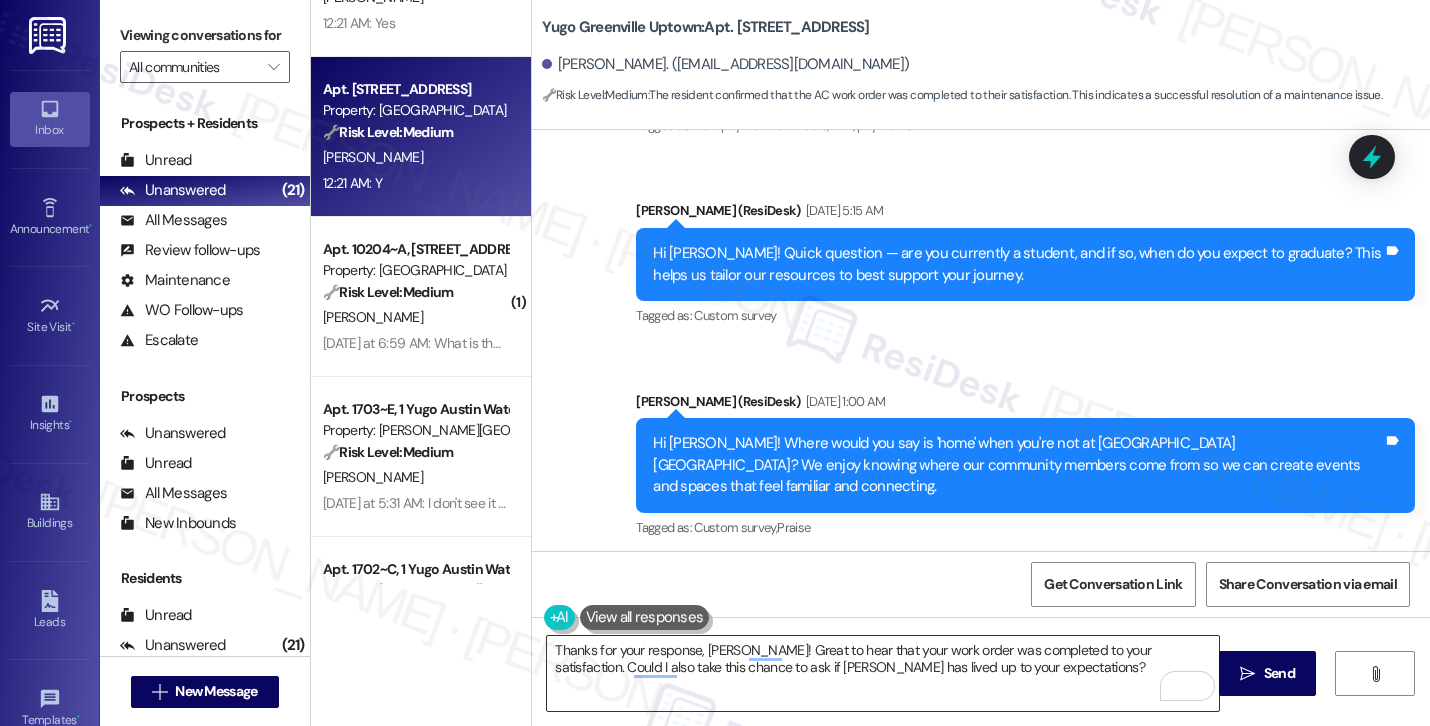 click on "Thanks for your response, [PERSON_NAME]! Great to hear that your work order was completed to your satisfaction. Could I also take this chance to ask if [PERSON_NAME] has lived up to your expectations?" at bounding box center (883, 673) 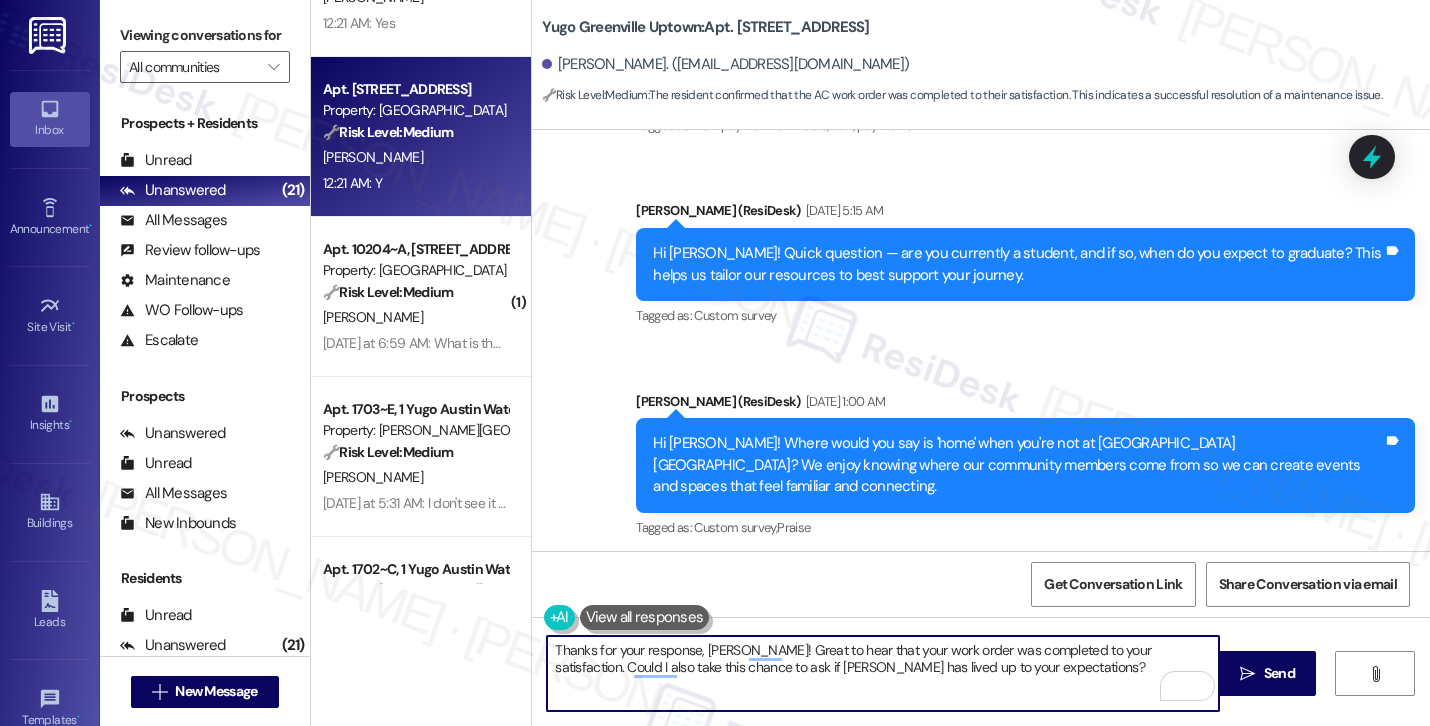 paste on "[PERSON_NAME]" 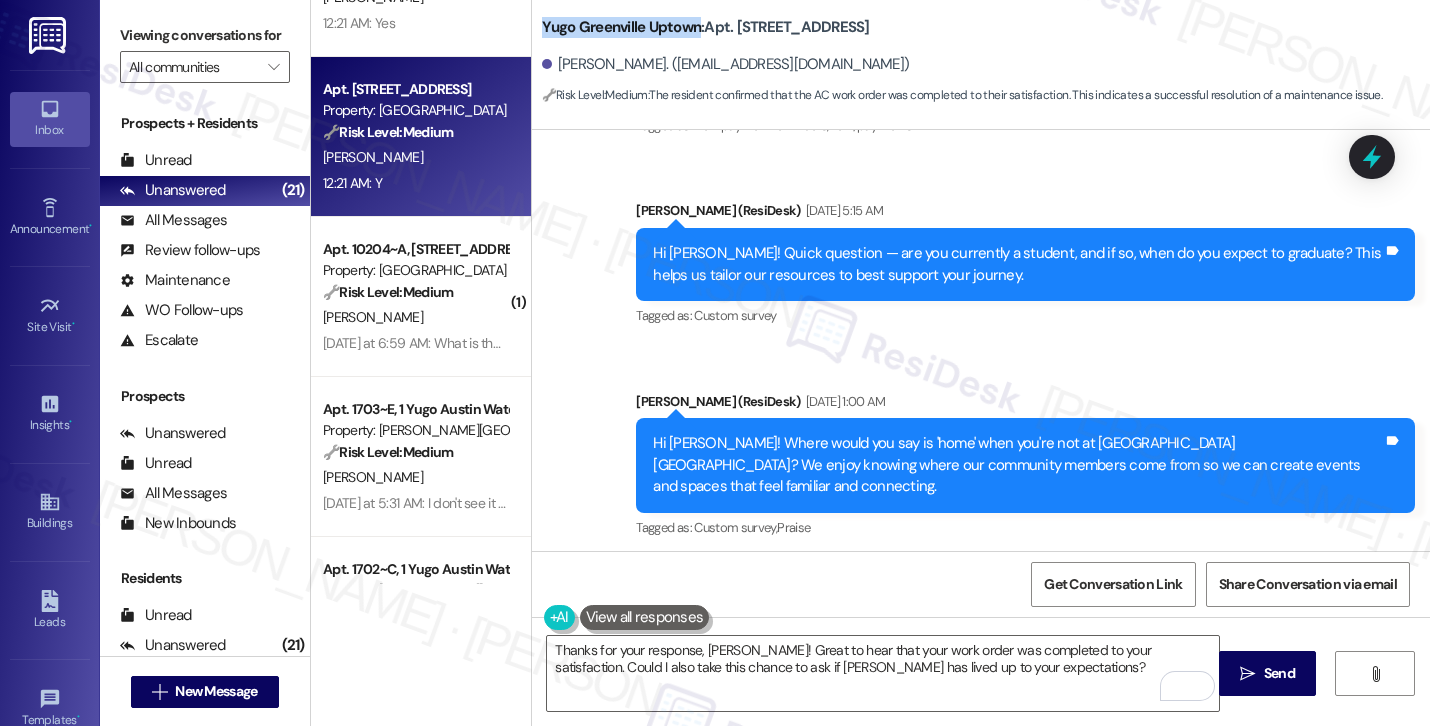 drag, startPoint x: 532, startPoint y: 23, endPoint x: 687, endPoint y: 33, distance: 155.32225 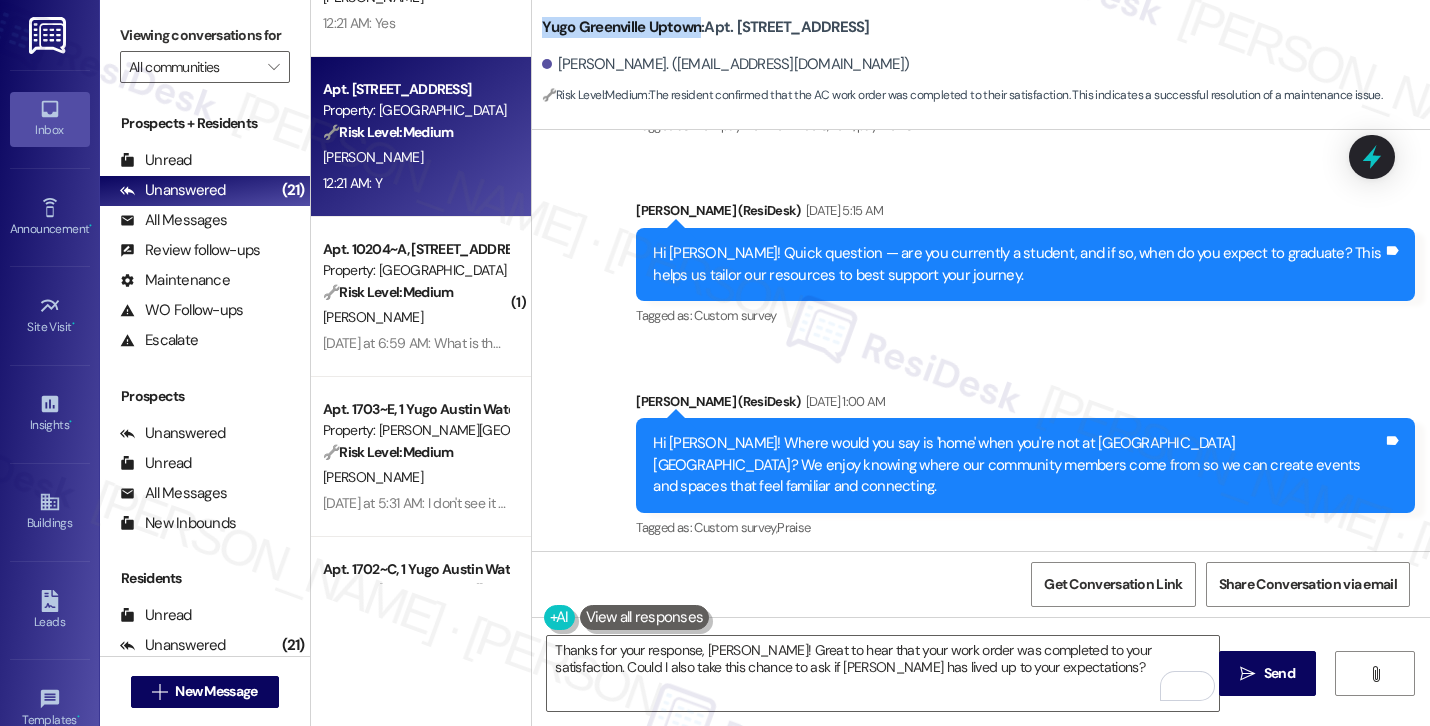 click on "Yugo Greenville Uptown:  Apt. [STREET_ADDRESS] [GEOGRAPHIC_DATA]" at bounding box center (706, 27) 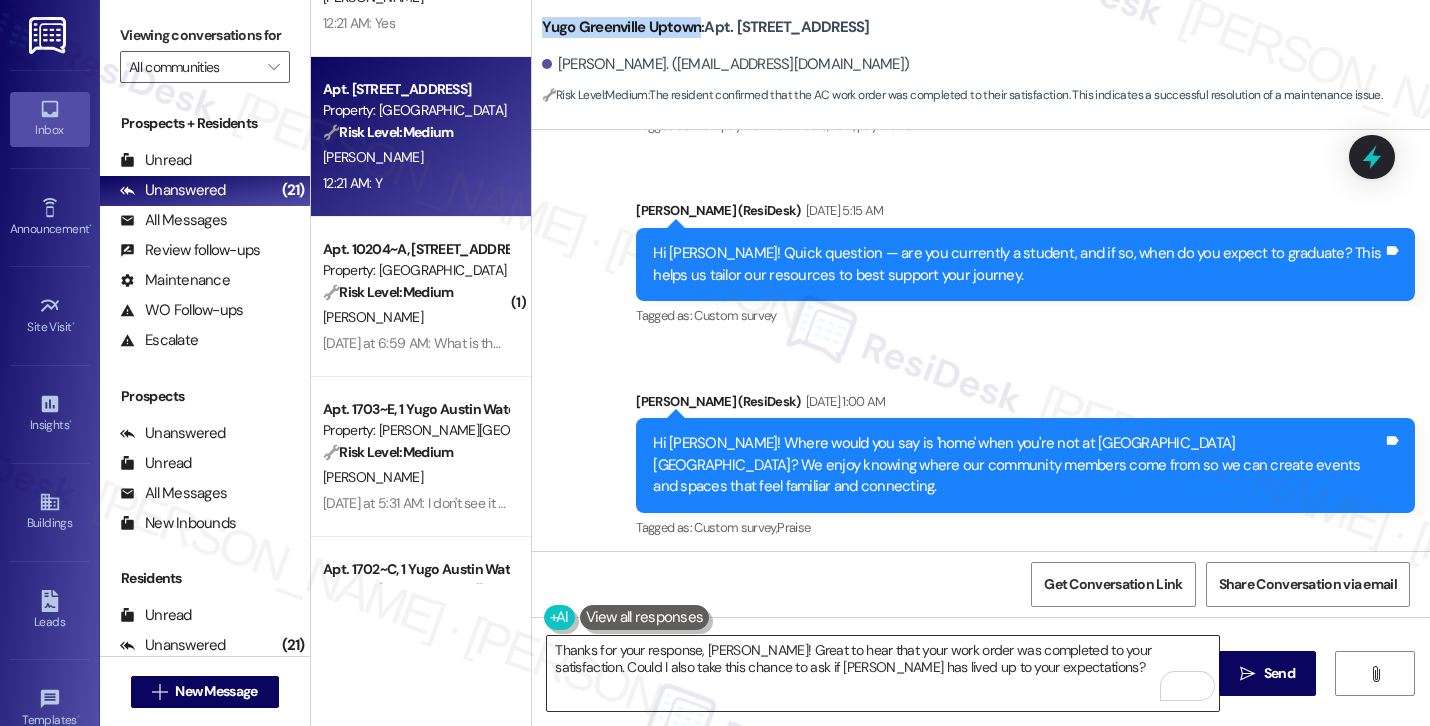 click on "Thanks for your response, [PERSON_NAME]! Great to hear that your work order was completed to your satisfaction. Could I also take this chance to ask if [PERSON_NAME] has lived up to your expectations?" at bounding box center (883, 673) 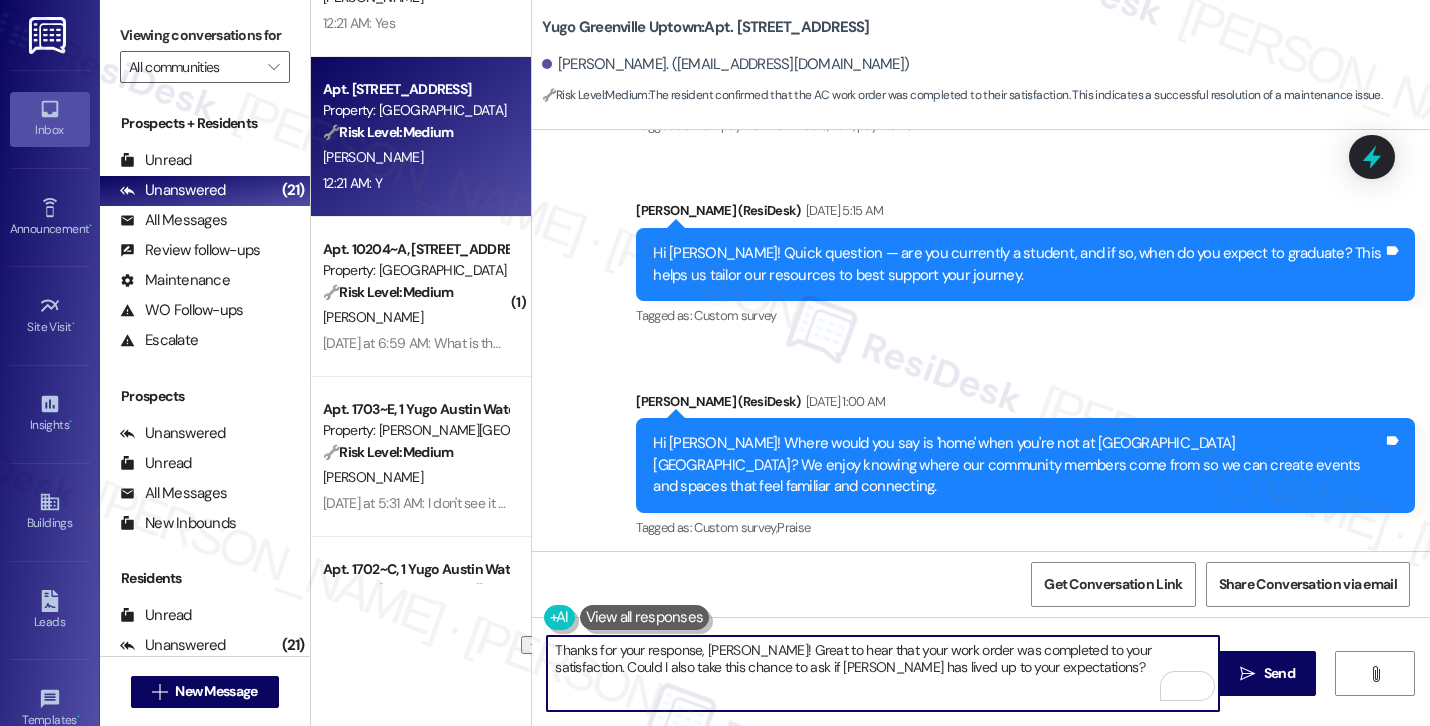 paste on "Greenville [GEOGRAPHIC_DATA]" 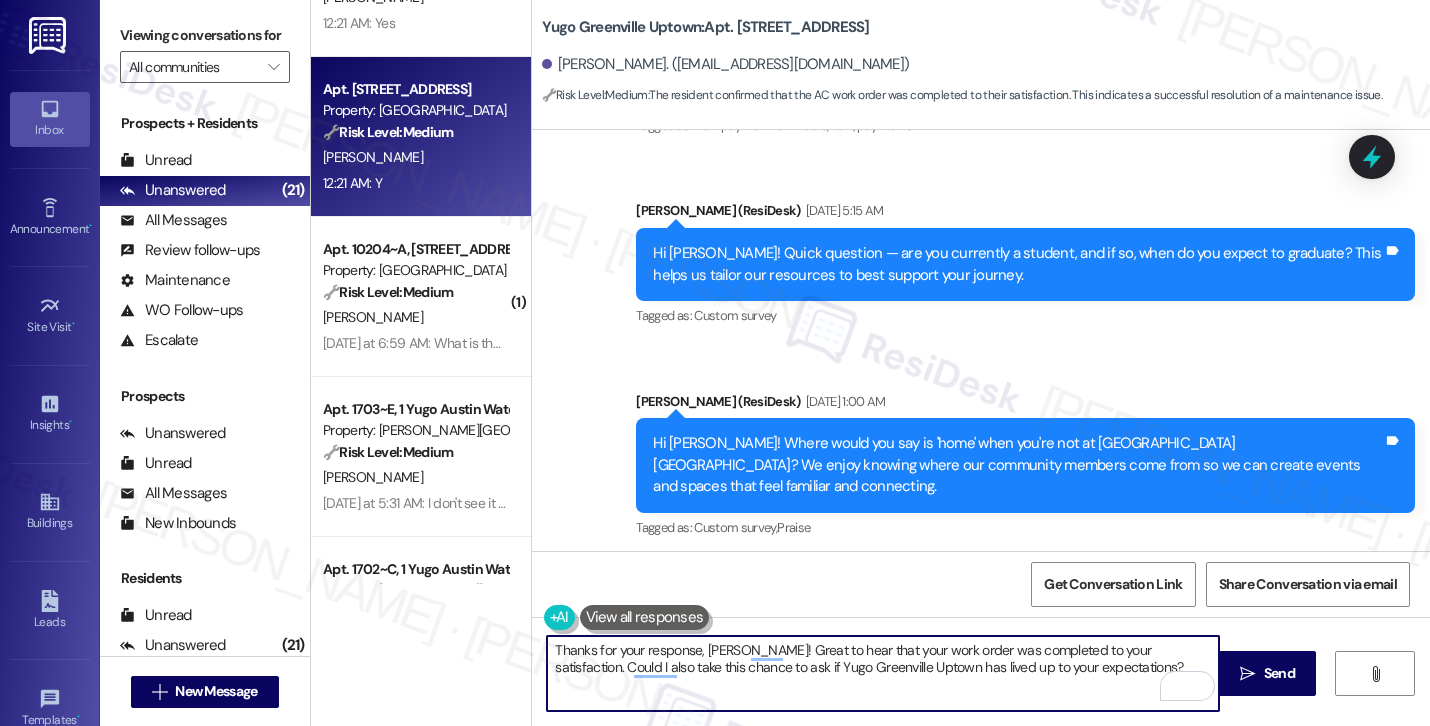click on "Thanks for your response, [PERSON_NAME]! Great to hear that your work order was completed to your satisfaction. Could I also take this chance to ask if Yugo Greenville Uptown has lived up to your expectations?" at bounding box center (883, 673) 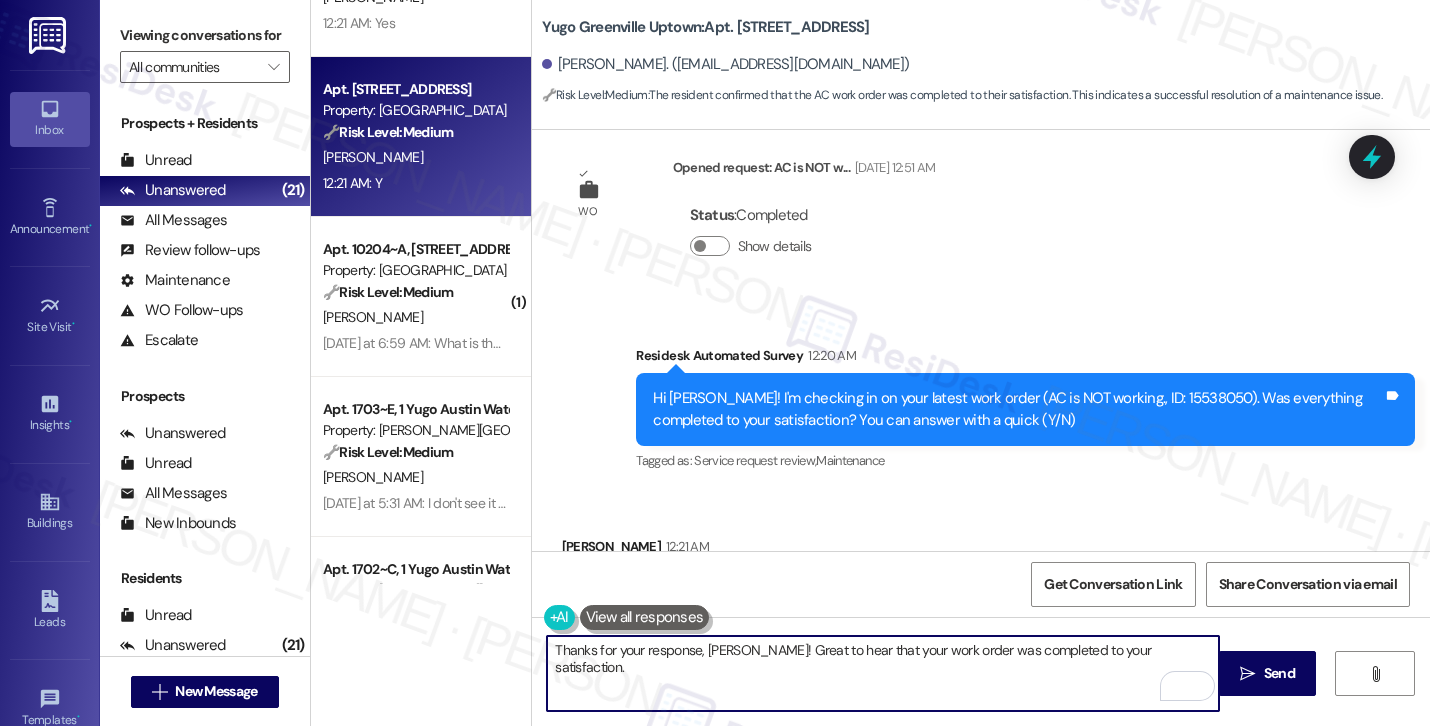scroll, scrollTop: 3112, scrollLeft: 0, axis: vertical 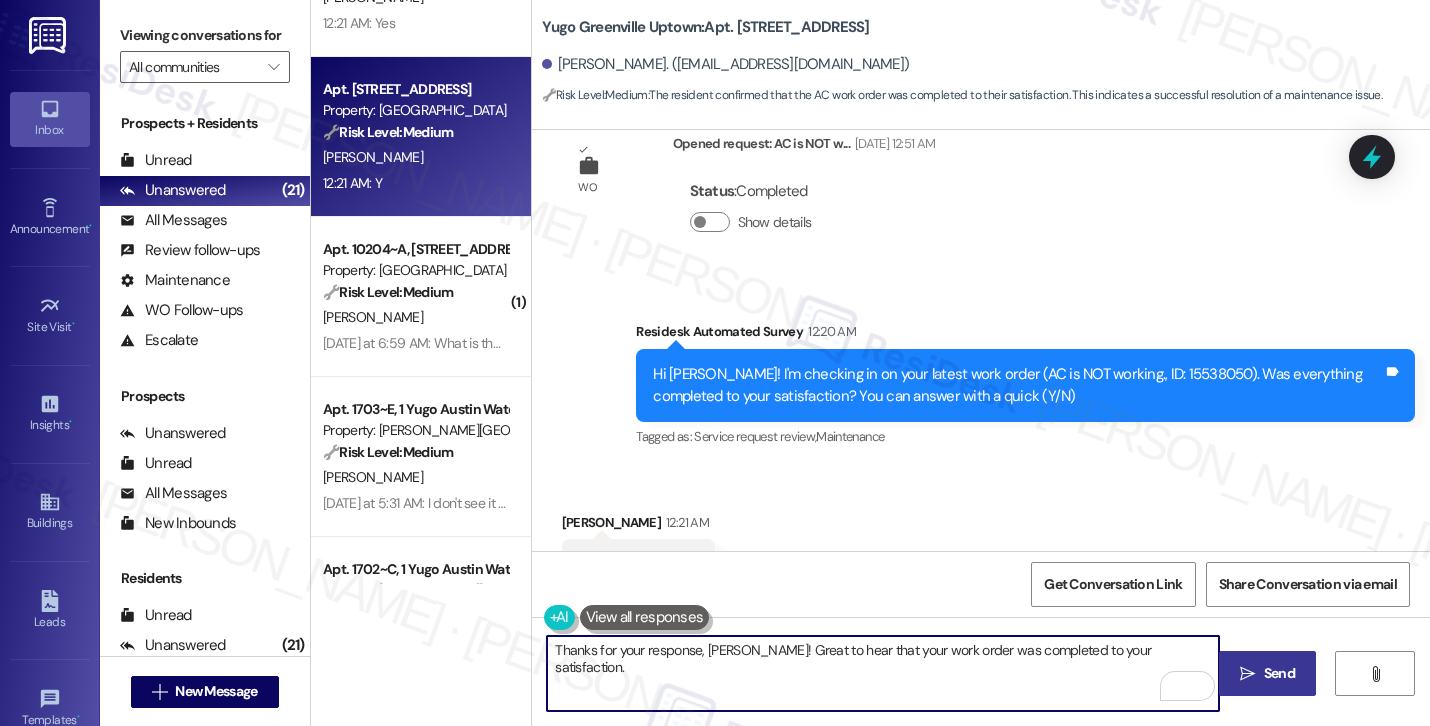 type on "Thanks for your response, [PERSON_NAME]! Great to hear that your work order was completed to your satisfaction." 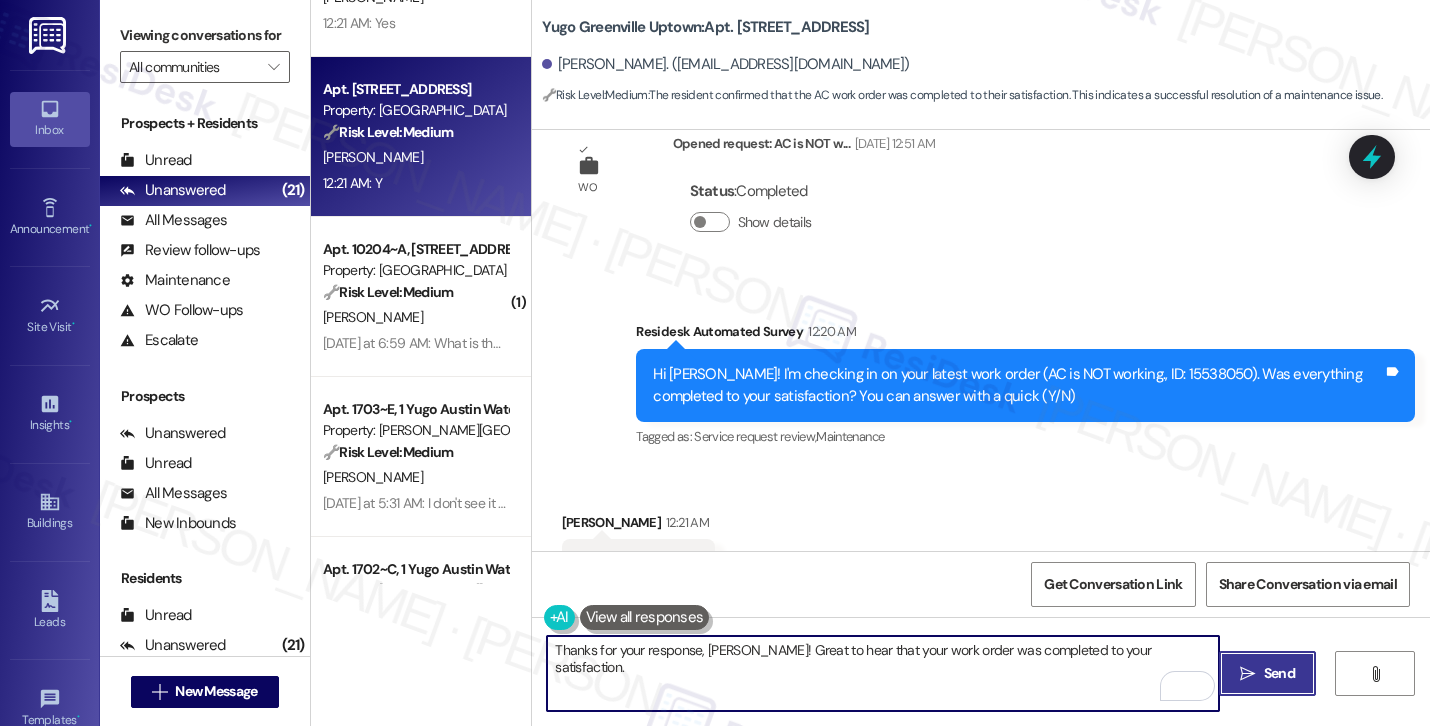 click on "" at bounding box center (1247, 674) 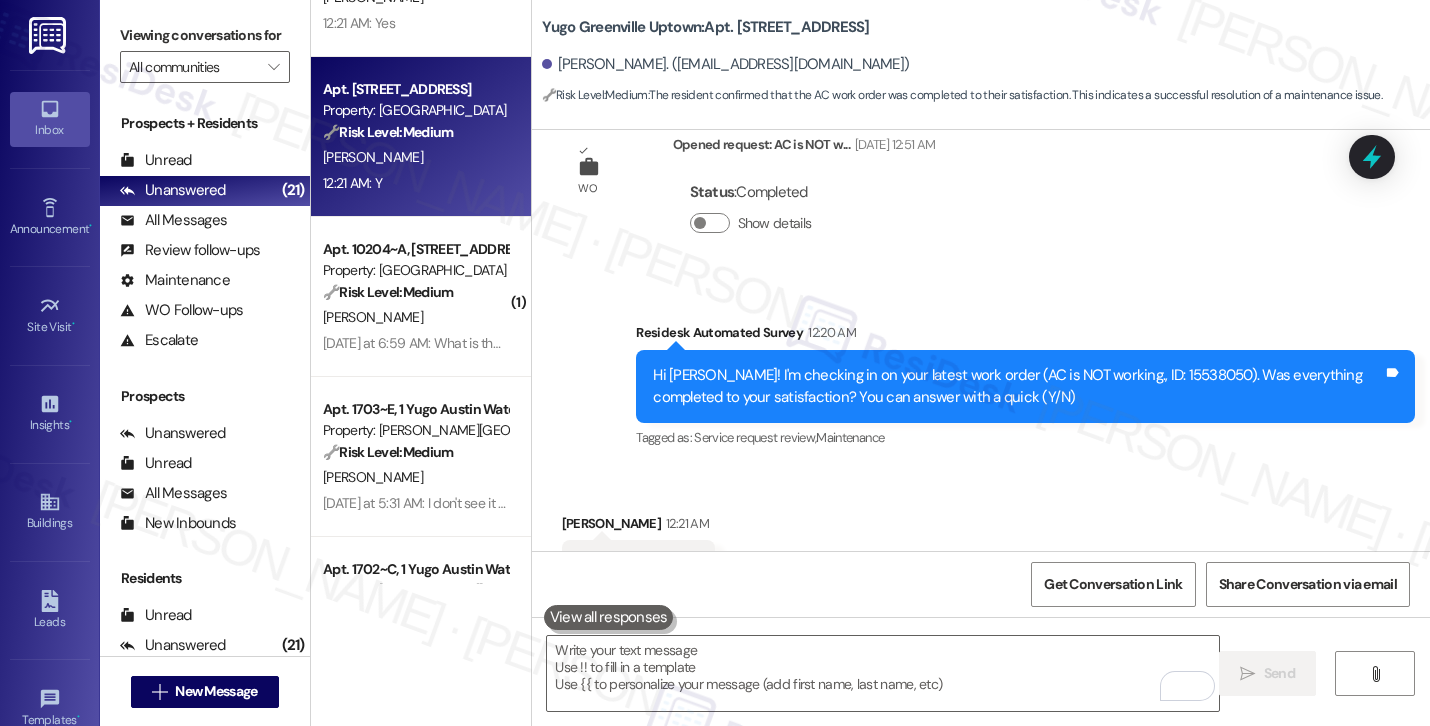 scroll, scrollTop: 3251, scrollLeft: 0, axis: vertical 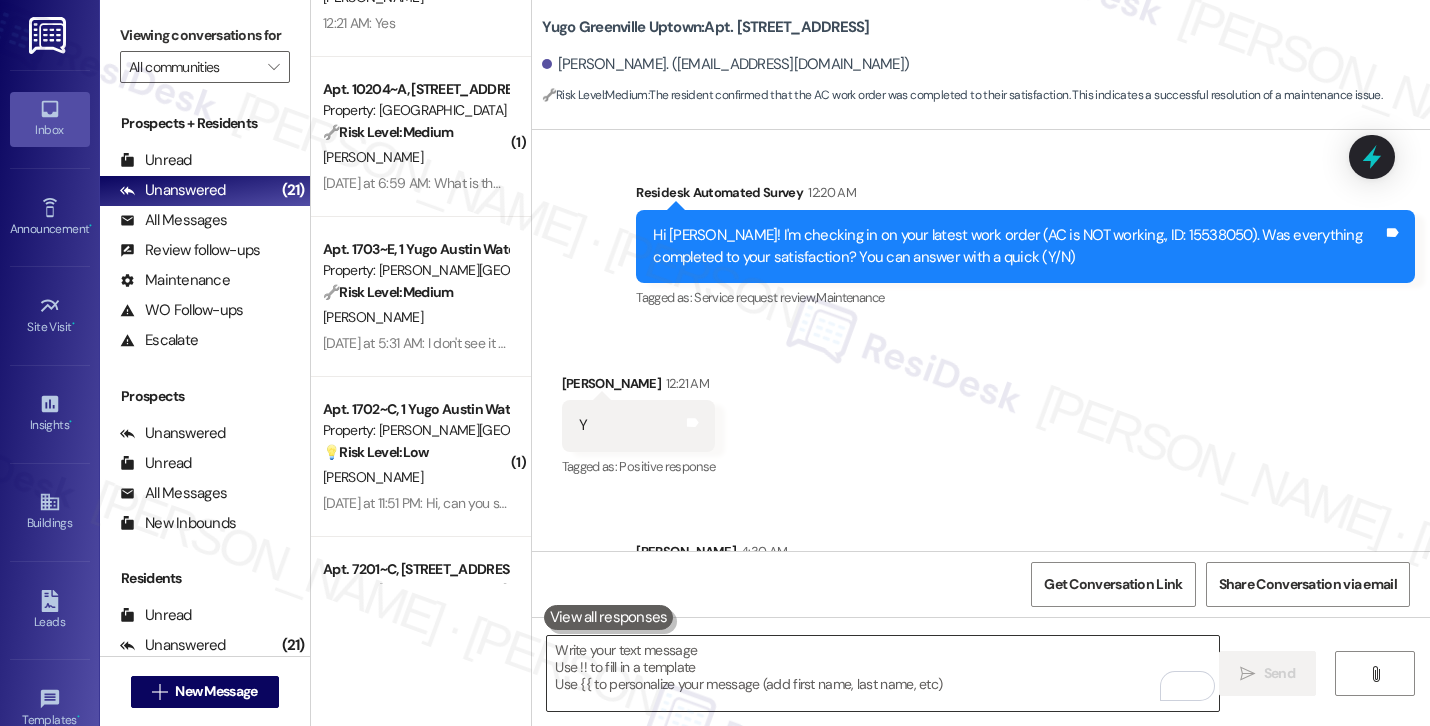 click at bounding box center [883, 673] 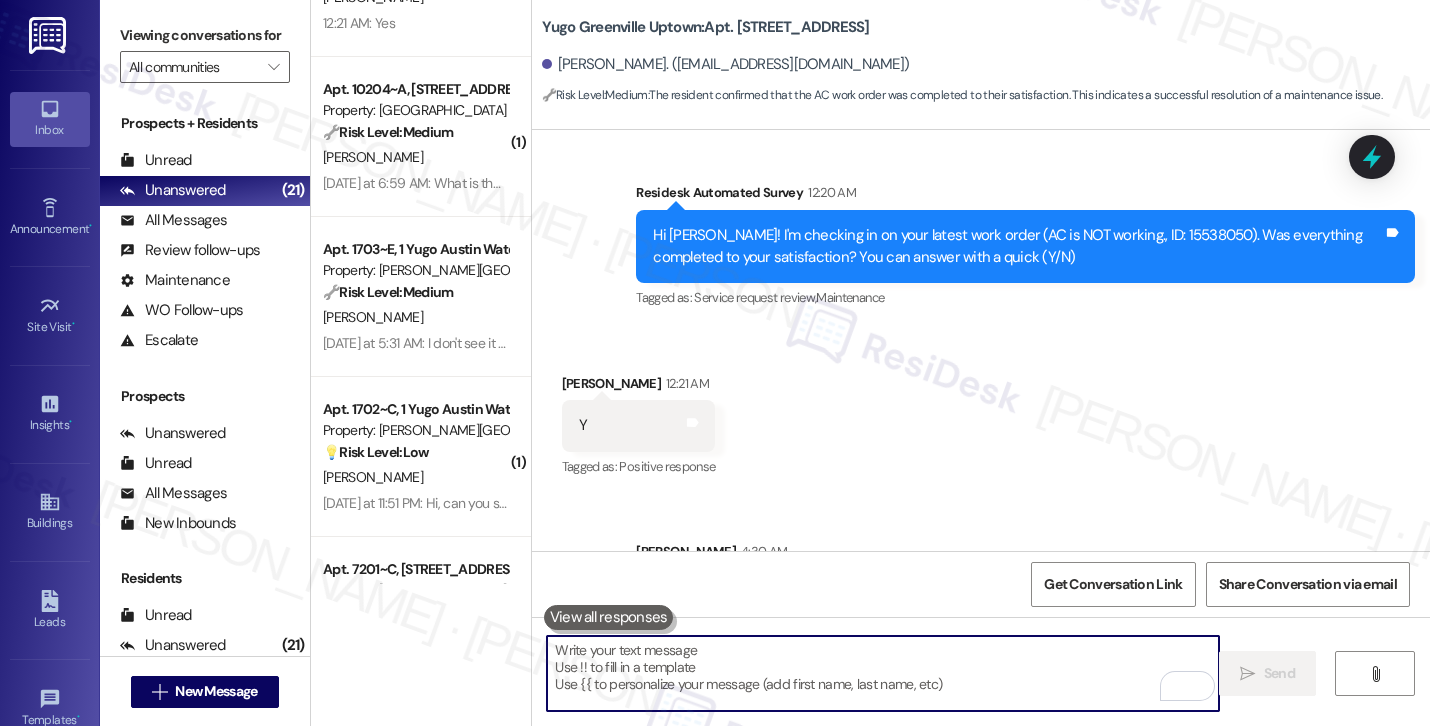 paste on "Could I also take this chance to ask if Yugo Greenville Uptown has lived up to your expectations?" 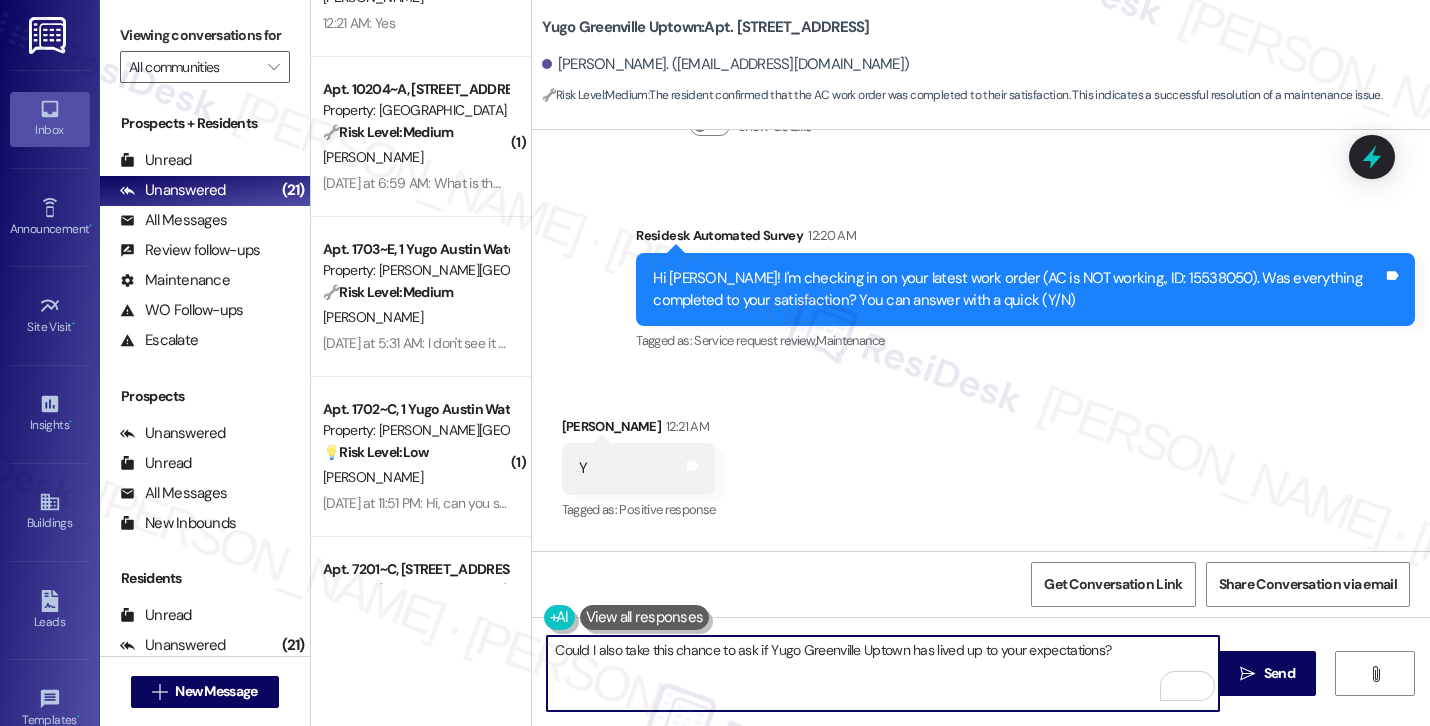 scroll, scrollTop: 3251, scrollLeft: 0, axis: vertical 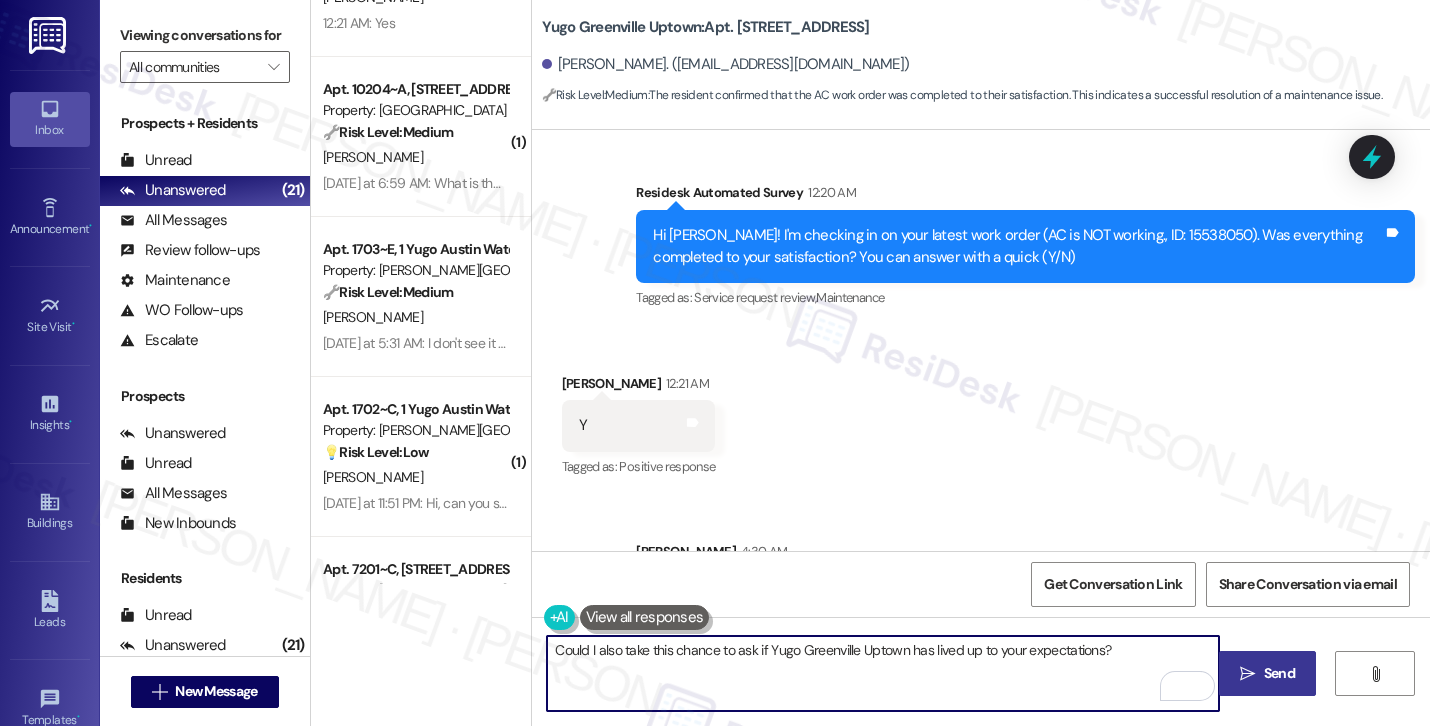 type on "Could I also take this chance to ask if Yugo Greenville Uptown has lived up to your expectations?" 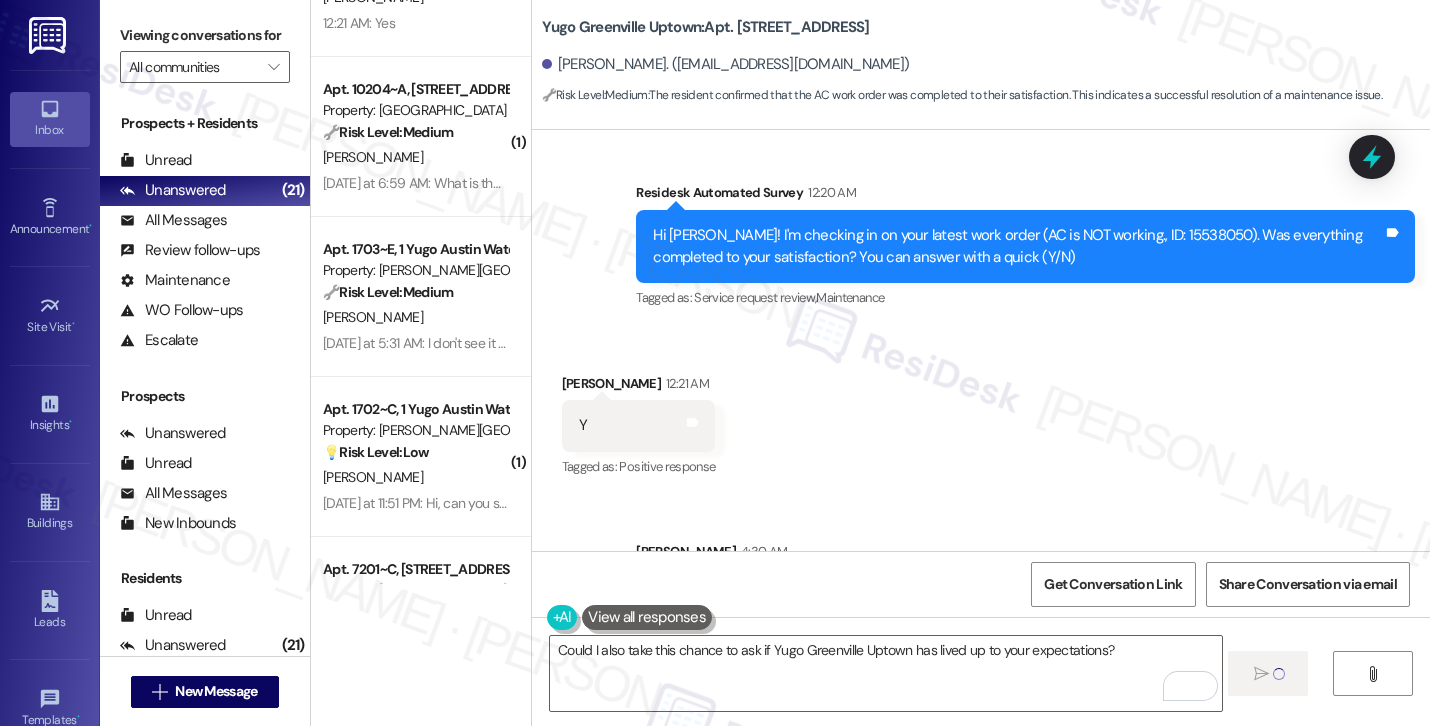 type 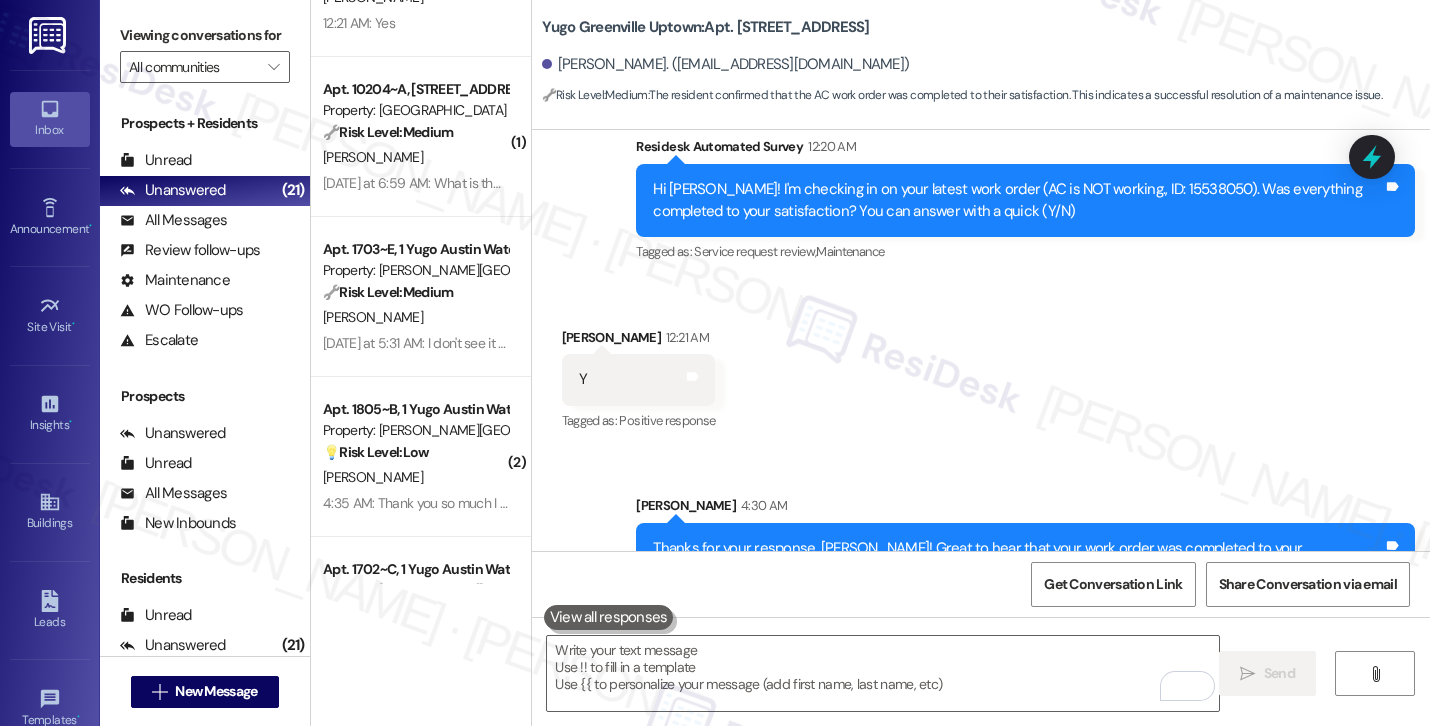 scroll, scrollTop: 3390, scrollLeft: 0, axis: vertical 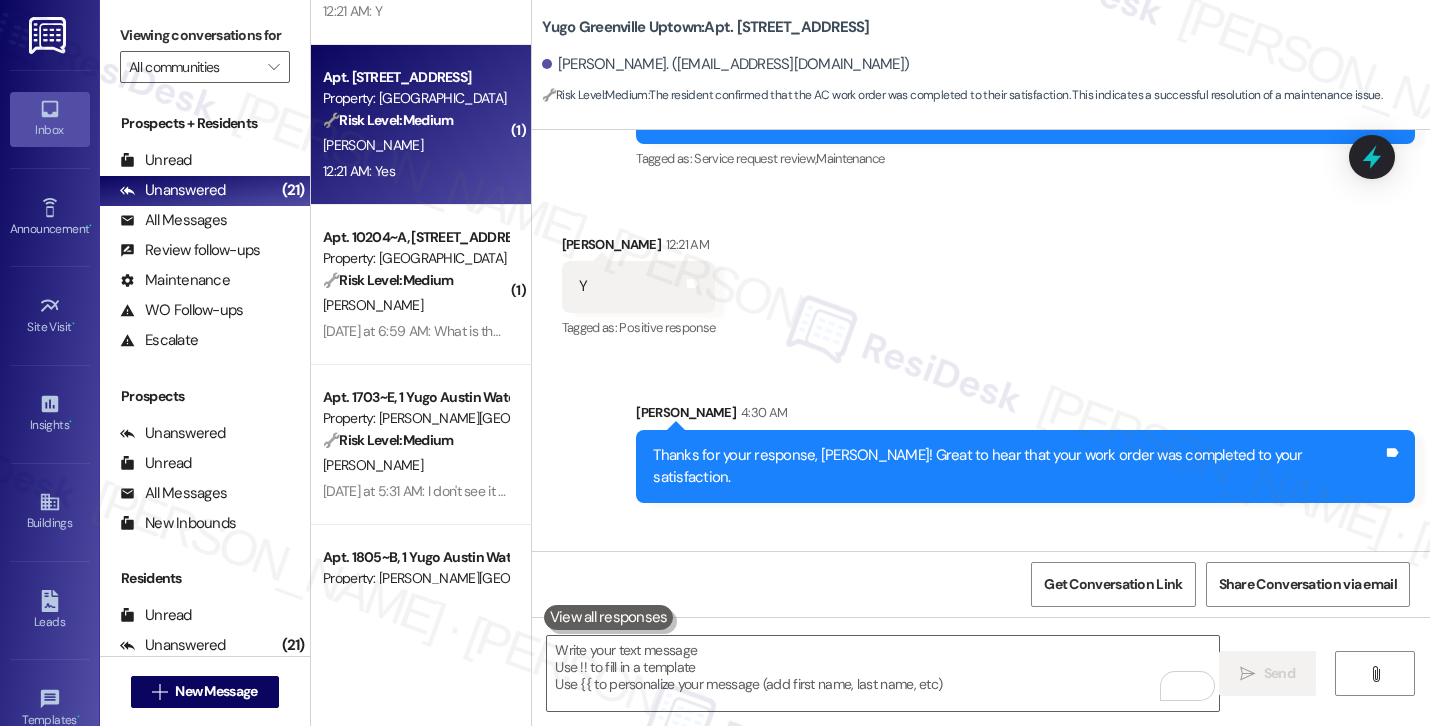 click on "12:21 AM: Yes  12:21 AM: Yes" at bounding box center (415, 171) 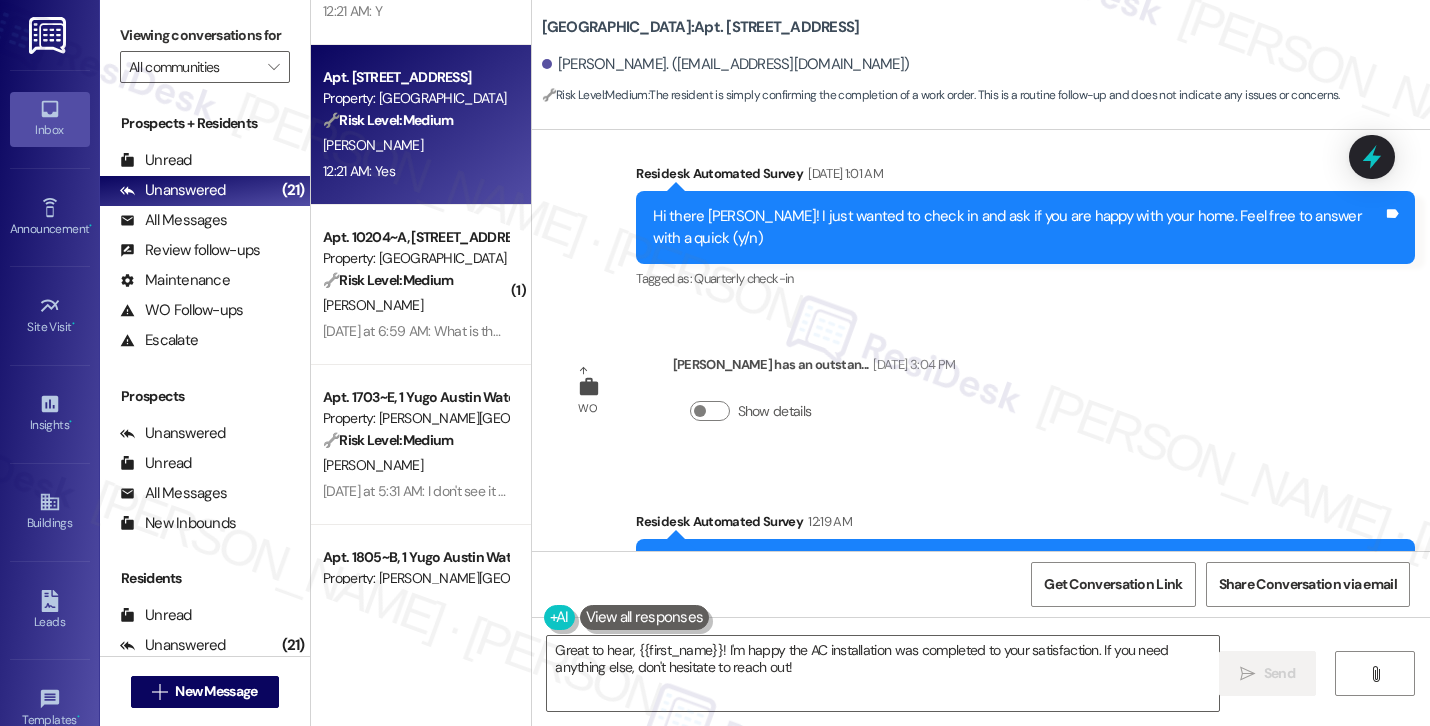 scroll, scrollTop: 2069, scrollLeft: 0, axis: vertical 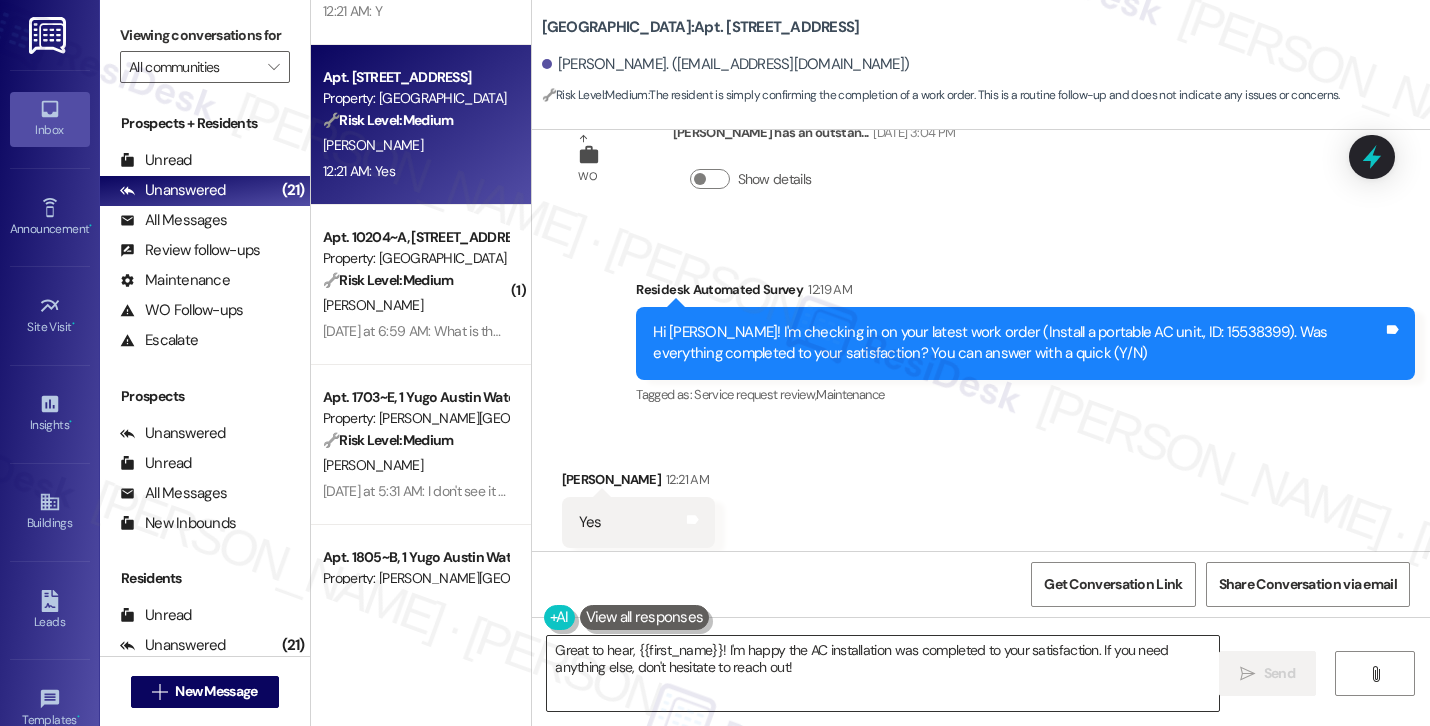 click on "Great to hear, {{first_name}}! I'm happy the AC installation was completed to your satisfaction. If you need anything else, don't hesitate to reach out!" at bounding box center [883, 673] 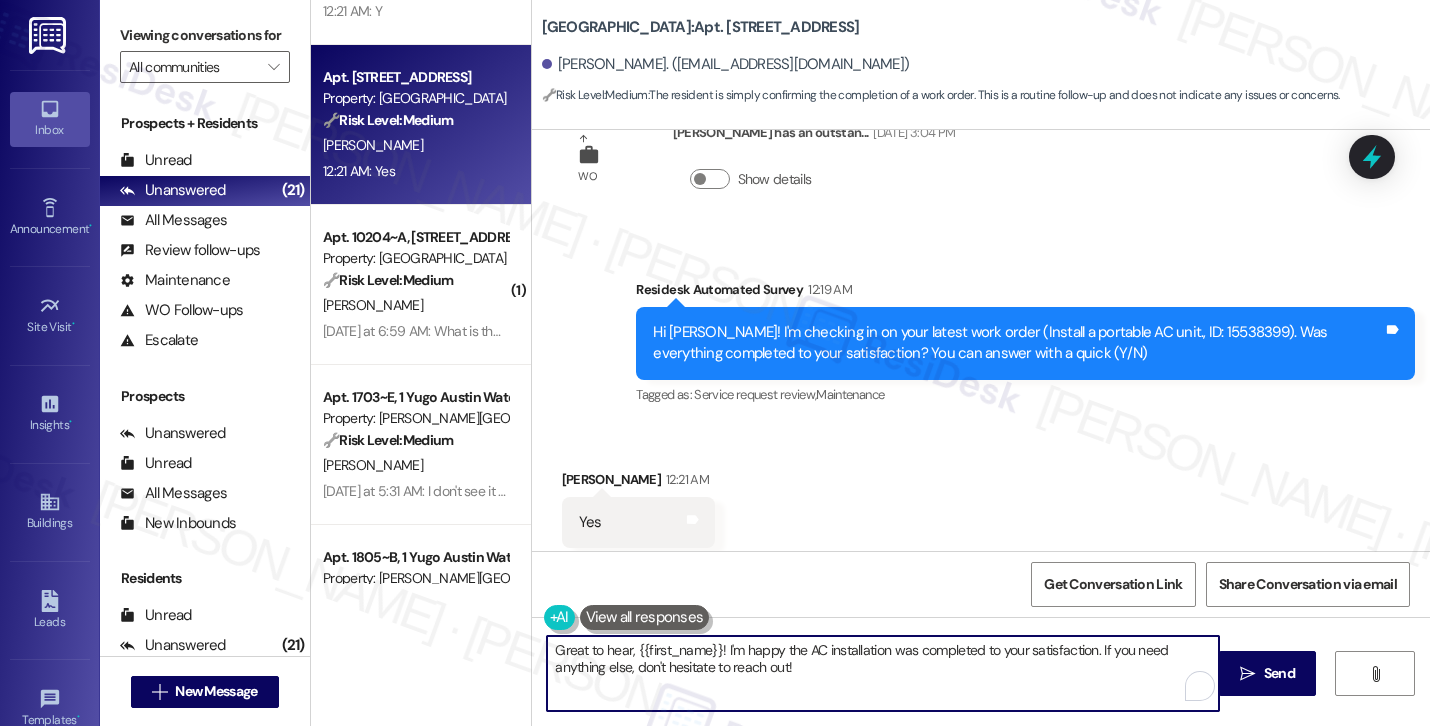 paste on "Thanks for your response, [PERSON_NAME]! Great to hear that your work order was completed to your satisfaction. Could I also take this chance to ask if [PERSON_NAME] has lived up to your expectations?" 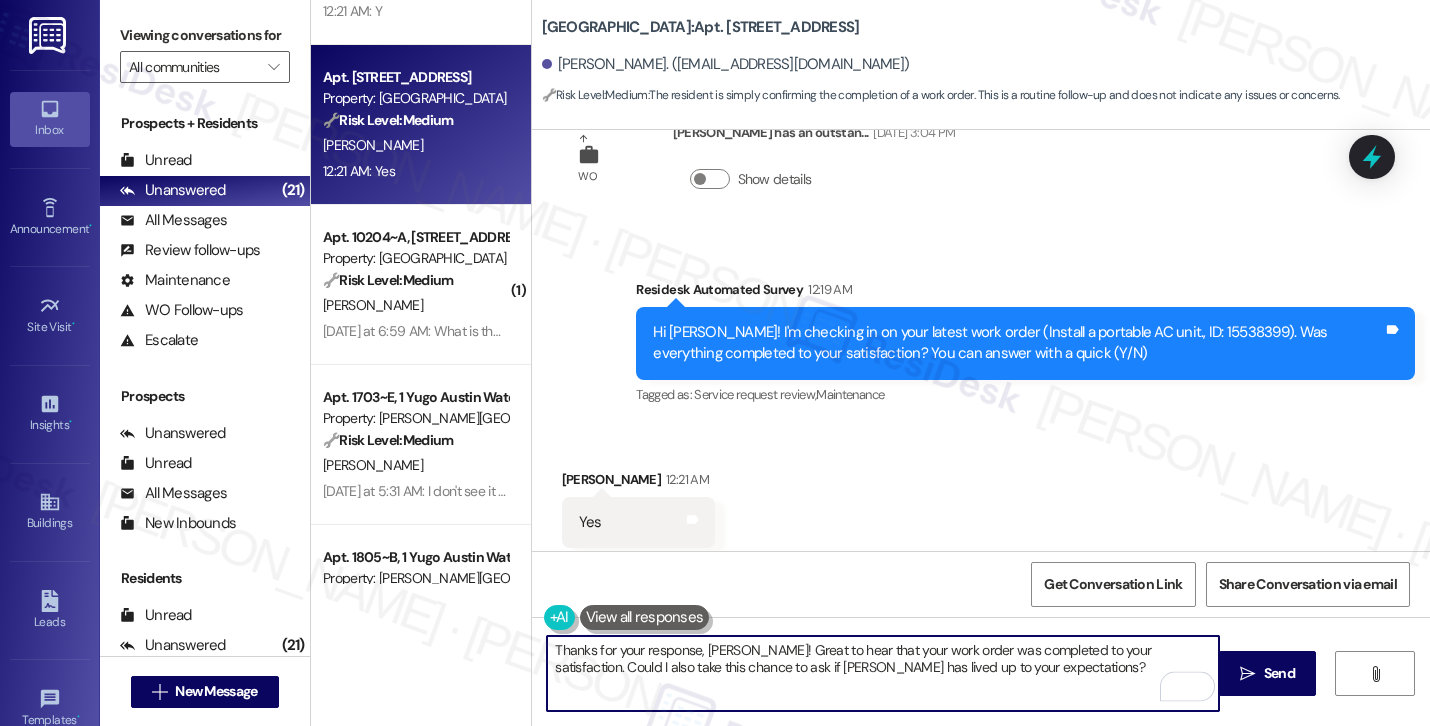click on "[PERSON_NAME] 12:21 AM" at bounding box center [639, 483] 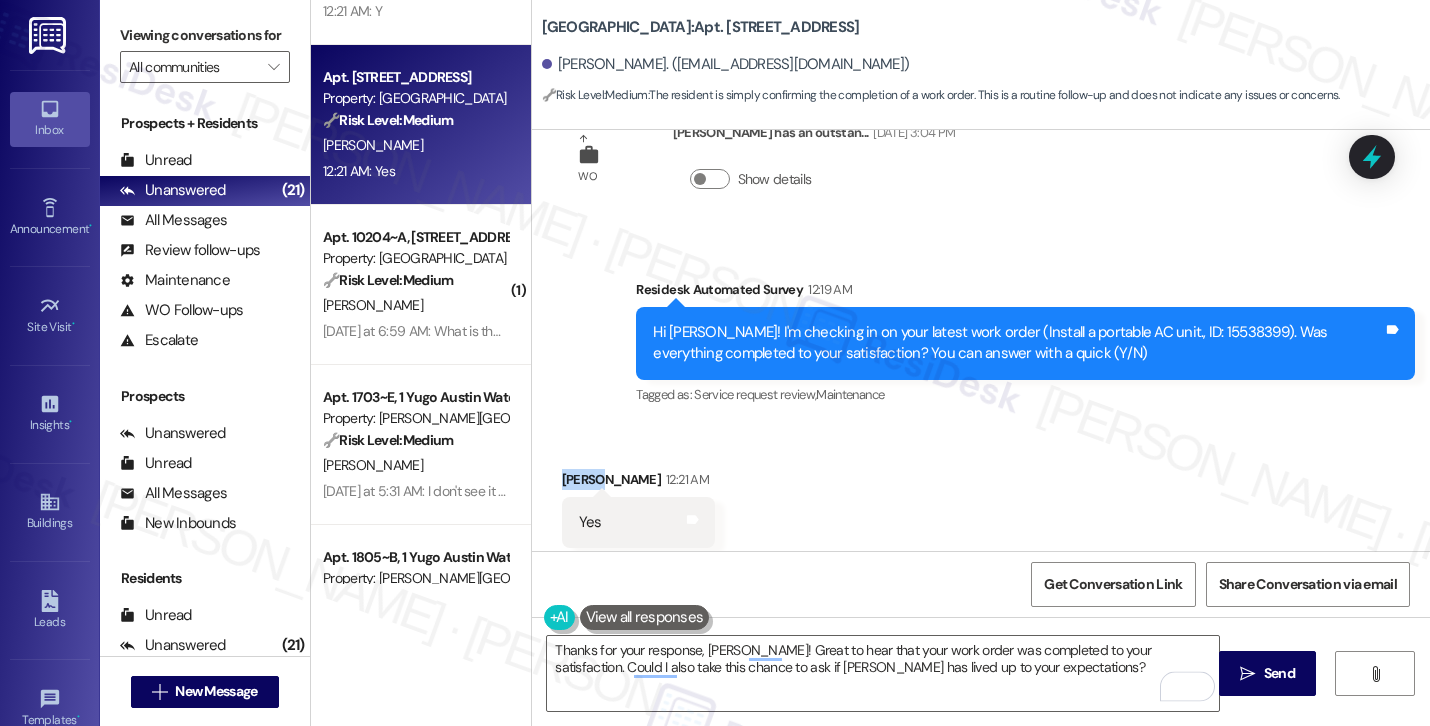 copy on "[PERSON_NAME]" 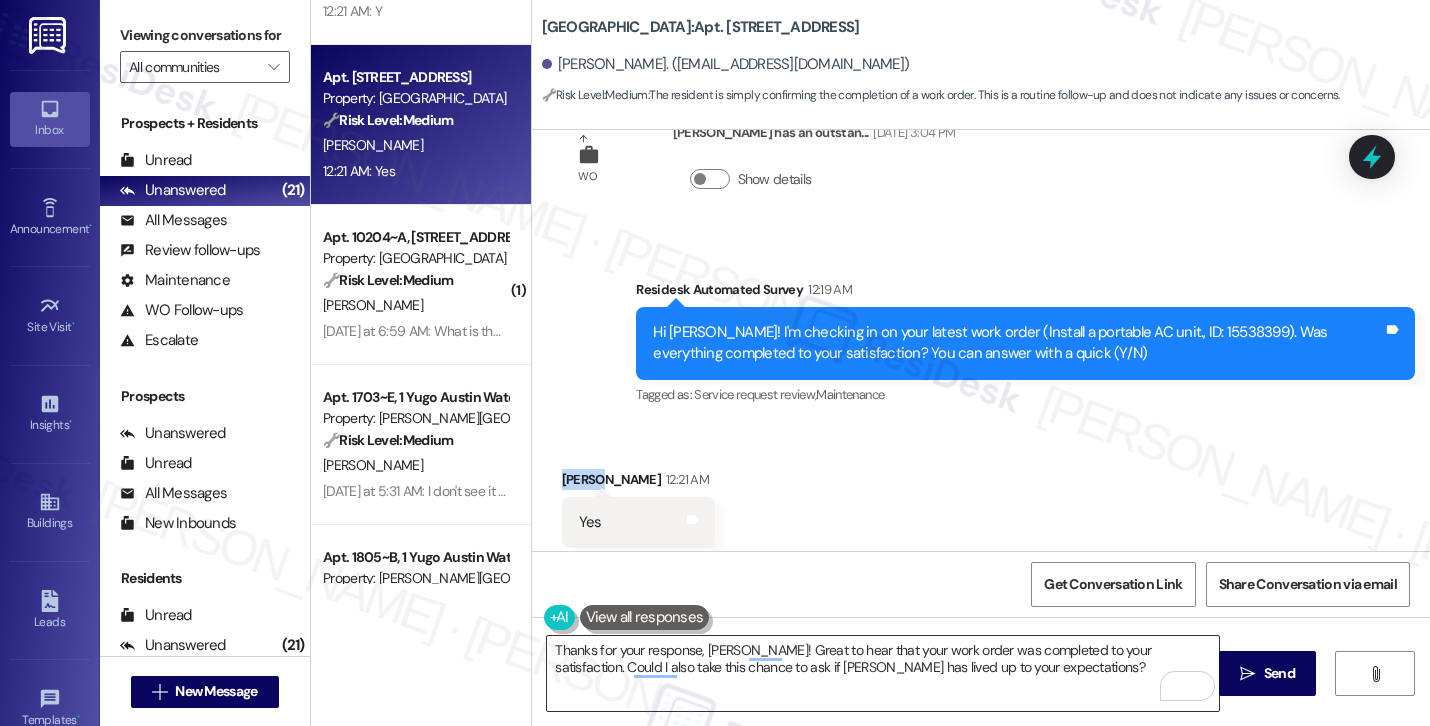 click on "Thanks for your response, [PERSON_NAME]! Great to hear that your work order was completed to your satisfaction. Could I also take this chance to ask if [PERSON_NAME] has lived up to your expectations?" at bounding box center [883, 673] 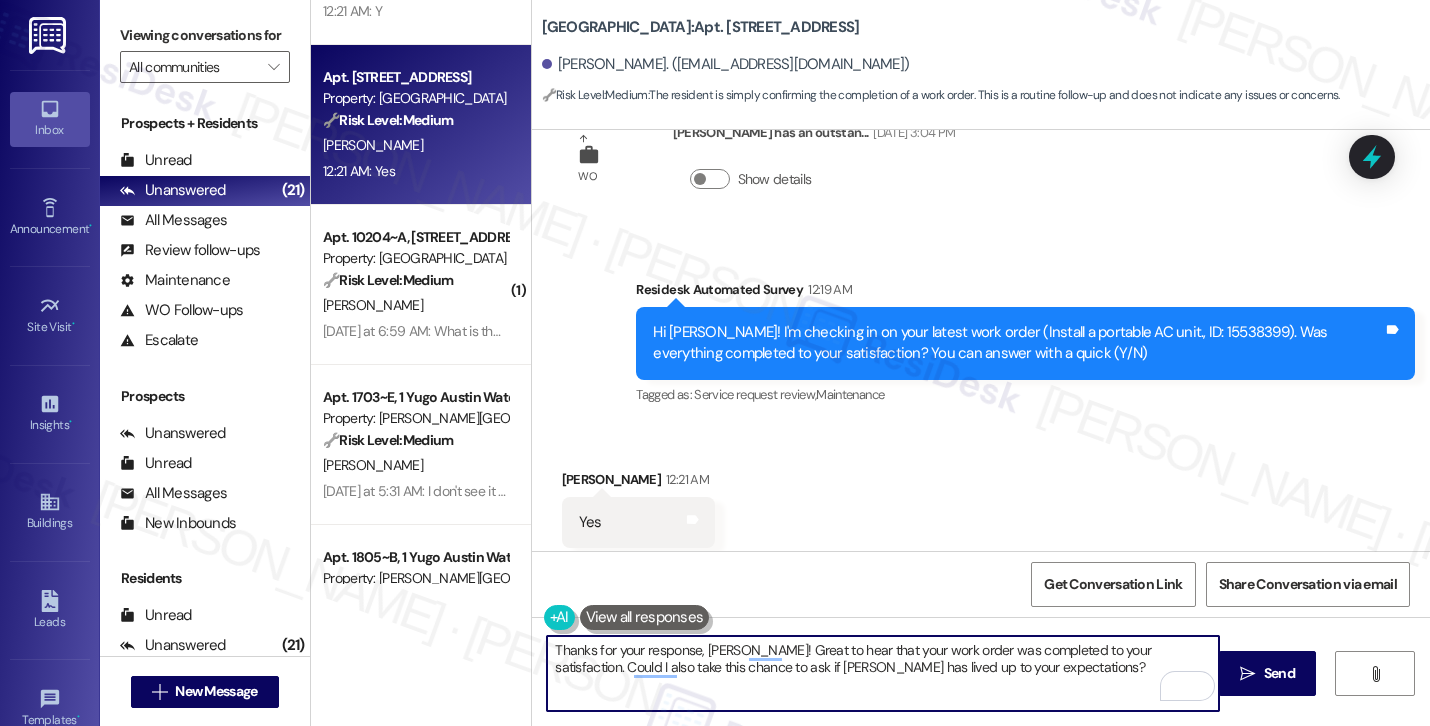 click on "Thanks for your response, [PERSON_NAME]! Great to hear that your work order was completed to your satisfaction. Could I also take this chance to ask if [PERSON_NAME] has lived up to your expectations?" at bounding box center (883, 673) 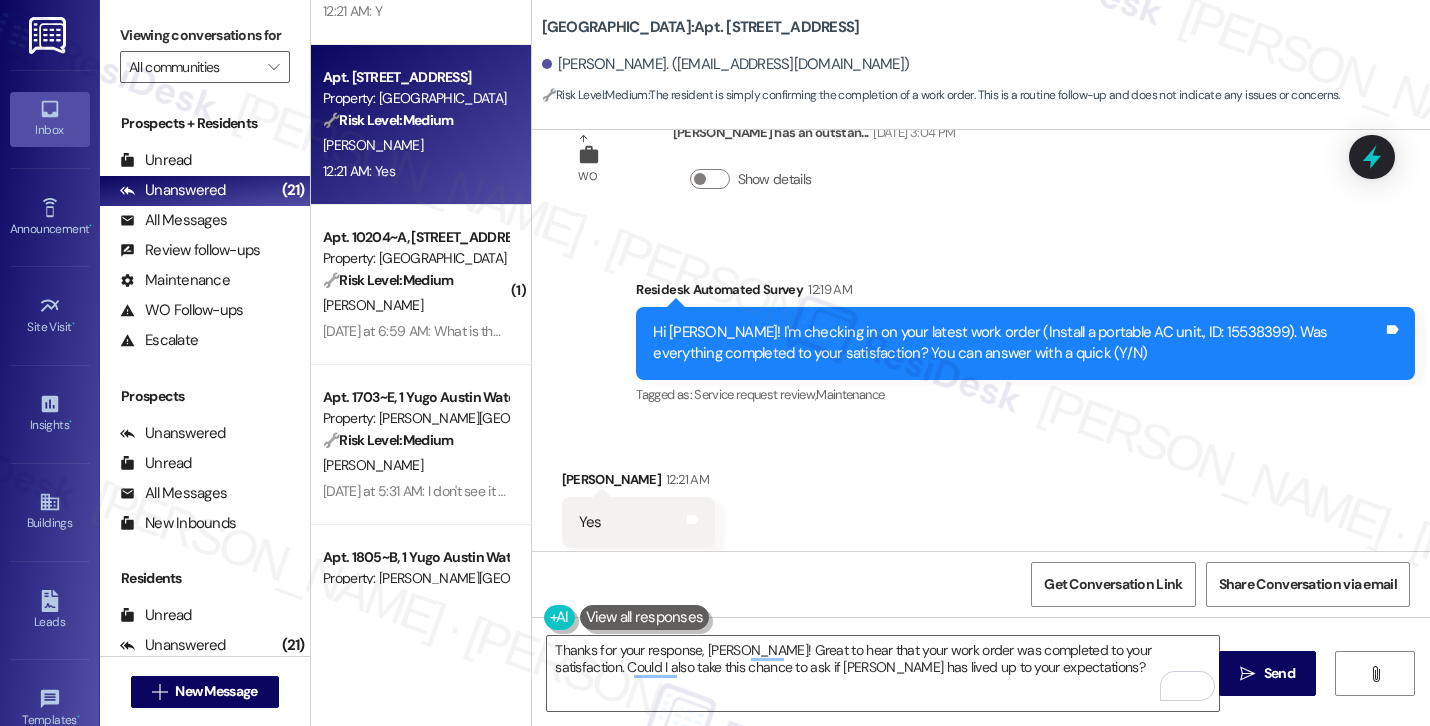 drag, startPoint x: 533, startPoint y: 16, endPoint x: 731, endPoint y: 21, distance: 198.06313 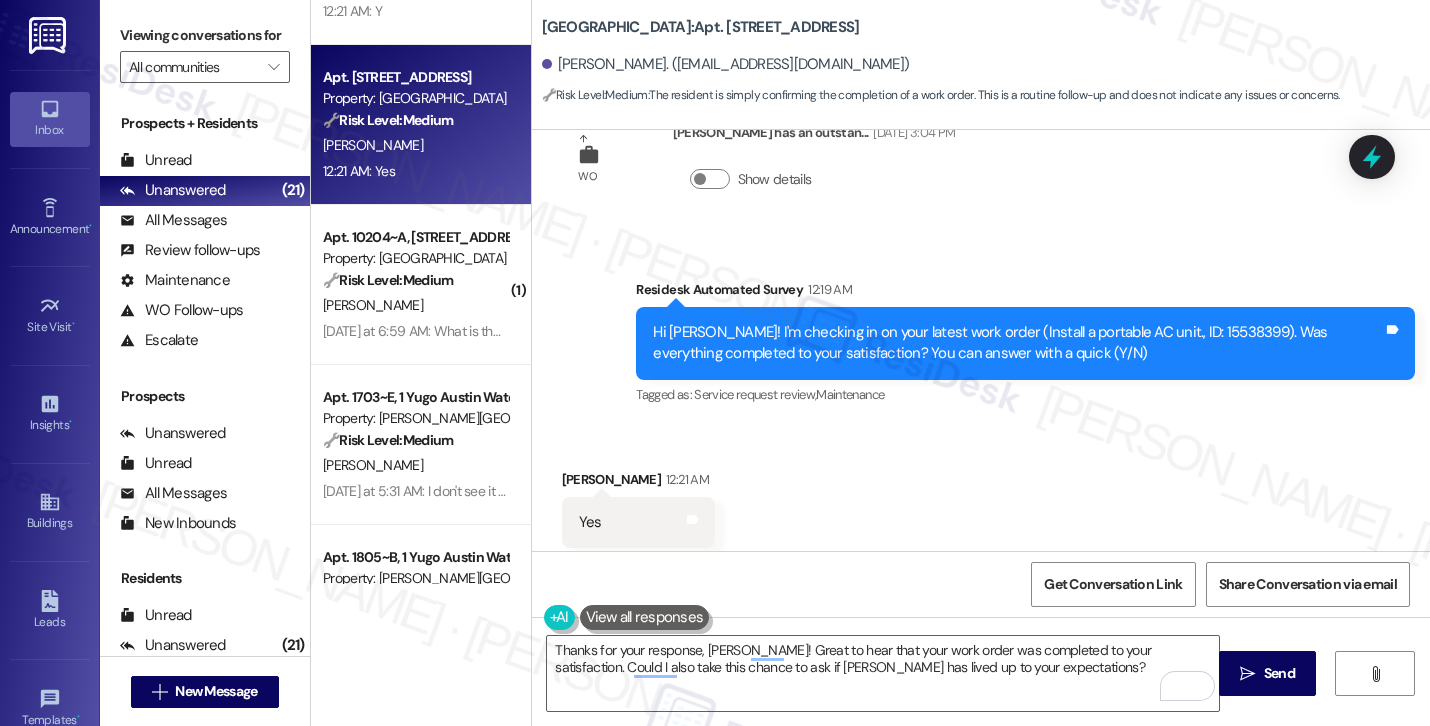click on "[GEOGRAPHIC_DATA]:  Apt. [STREET_ADDRESS]" at bounding box center [701, 27] 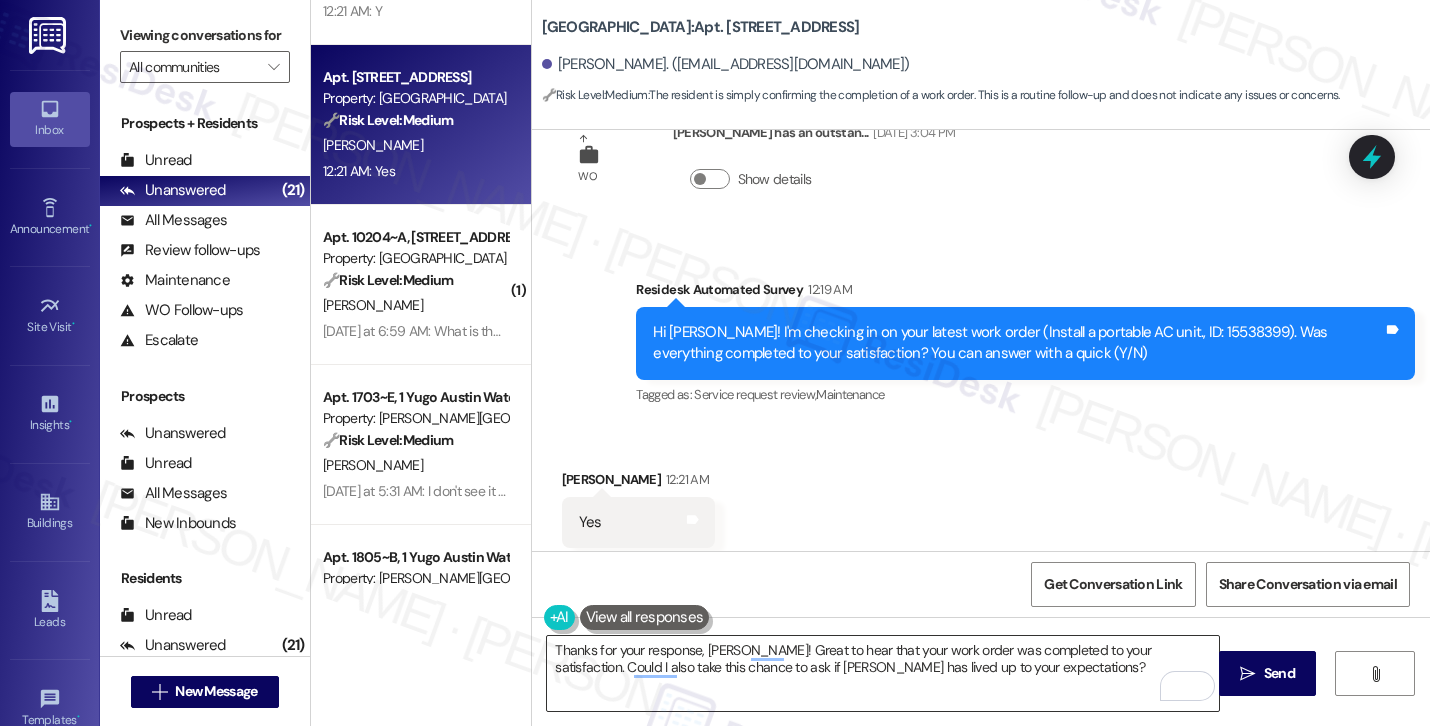 click on "Thanks for your response, [PERSON_NAME]! Great to hear that your work order was completed to your satisfaction. Could I also take this chance to ask if [PERSON_NAME] has lived up to your expectations?" at bounding box center [883, 673] 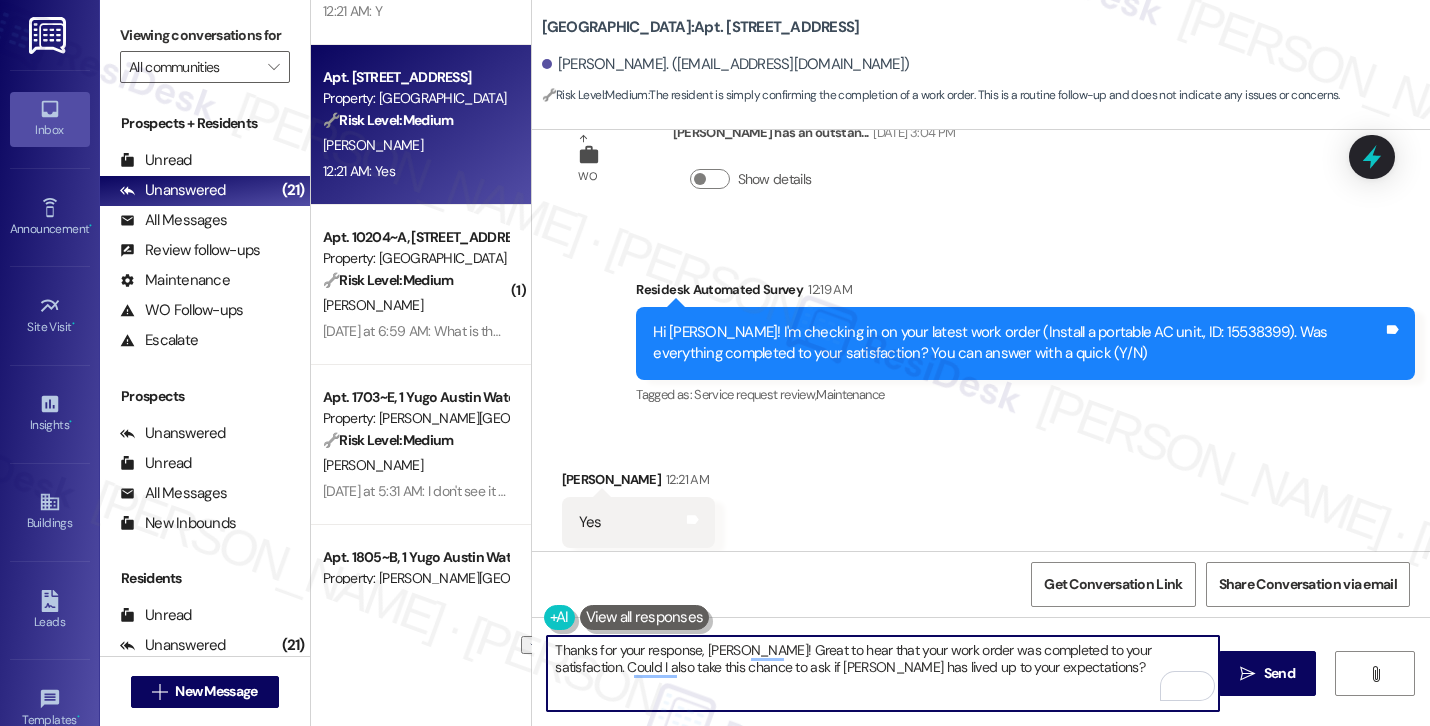 paste on "[GEOGRAPHIC_DATA]" 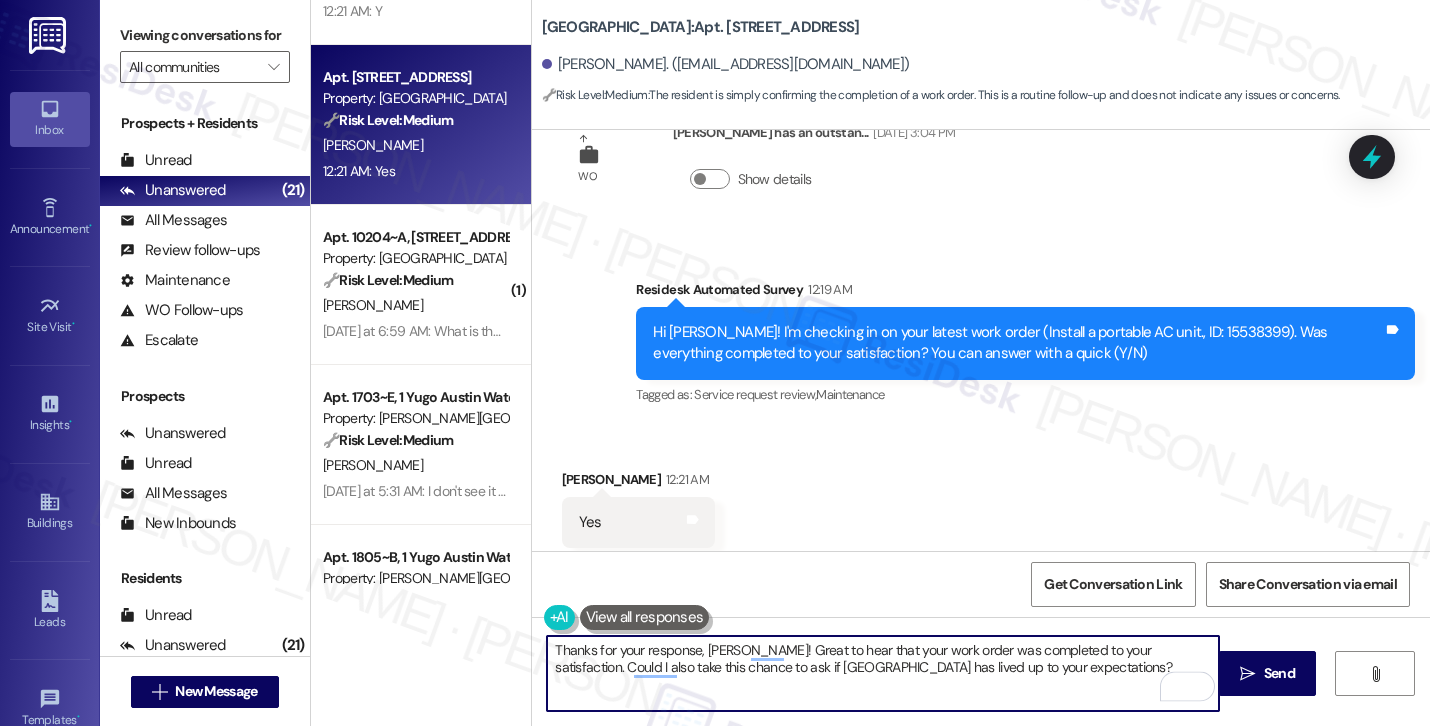 click on "Thanks for your response, [PERSON_NAME]! Great to hear that your work order was completed to your satisfaction. Could I also take this chance to ask if [GEOGRAPHIC_DATA] has lived up to your expectations?" at bounding box center [883, 673] 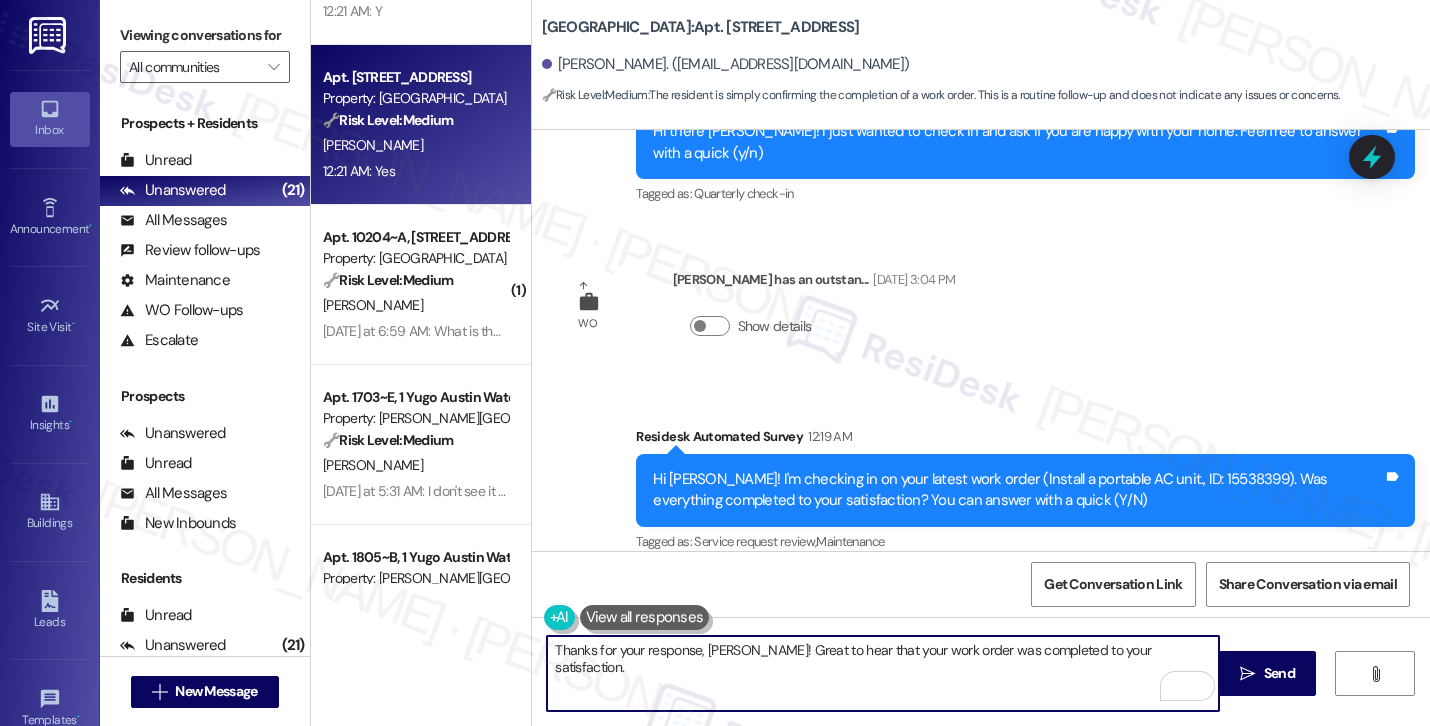 scroll, scrollTop: 2069, scrollLeft: 0, axis: vertical 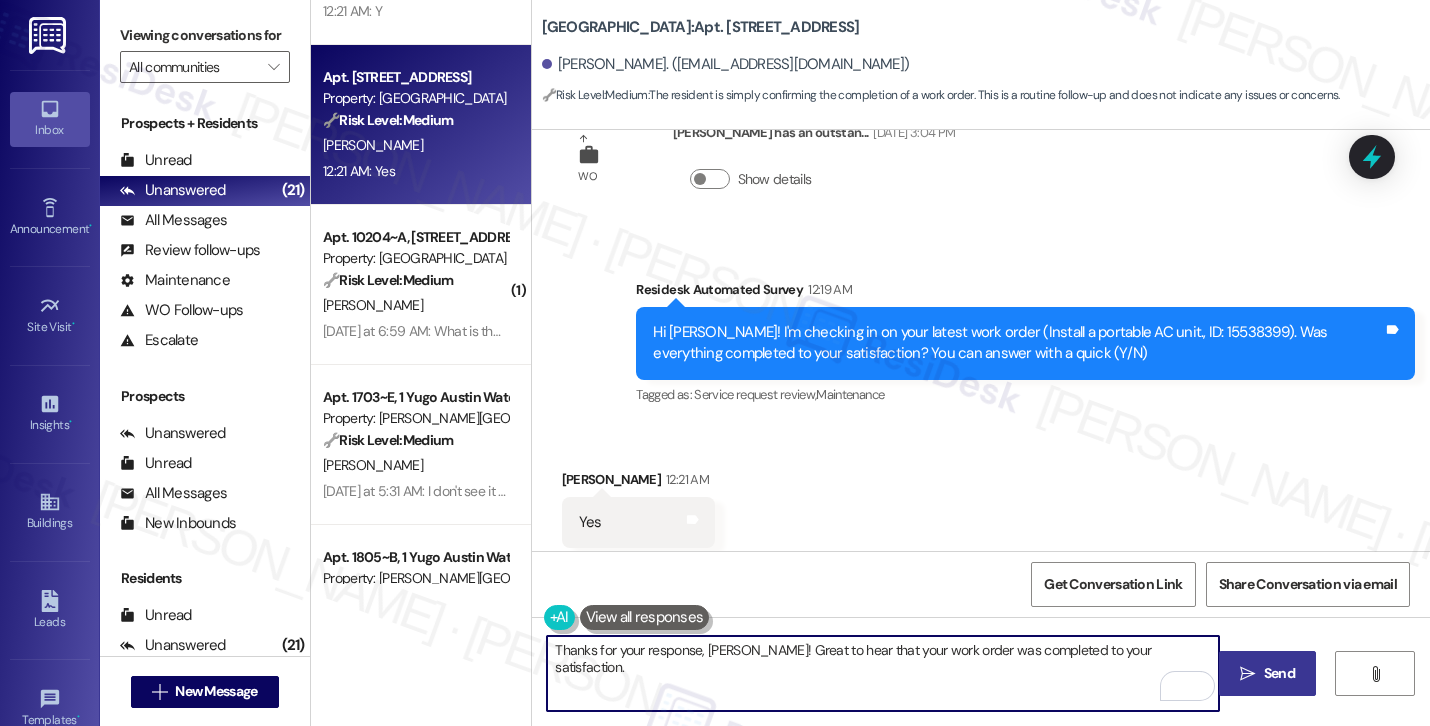 type on "Thanks for your response, [PERSON_NAME]! Great to hear that your work order was completed to your satisfaction." 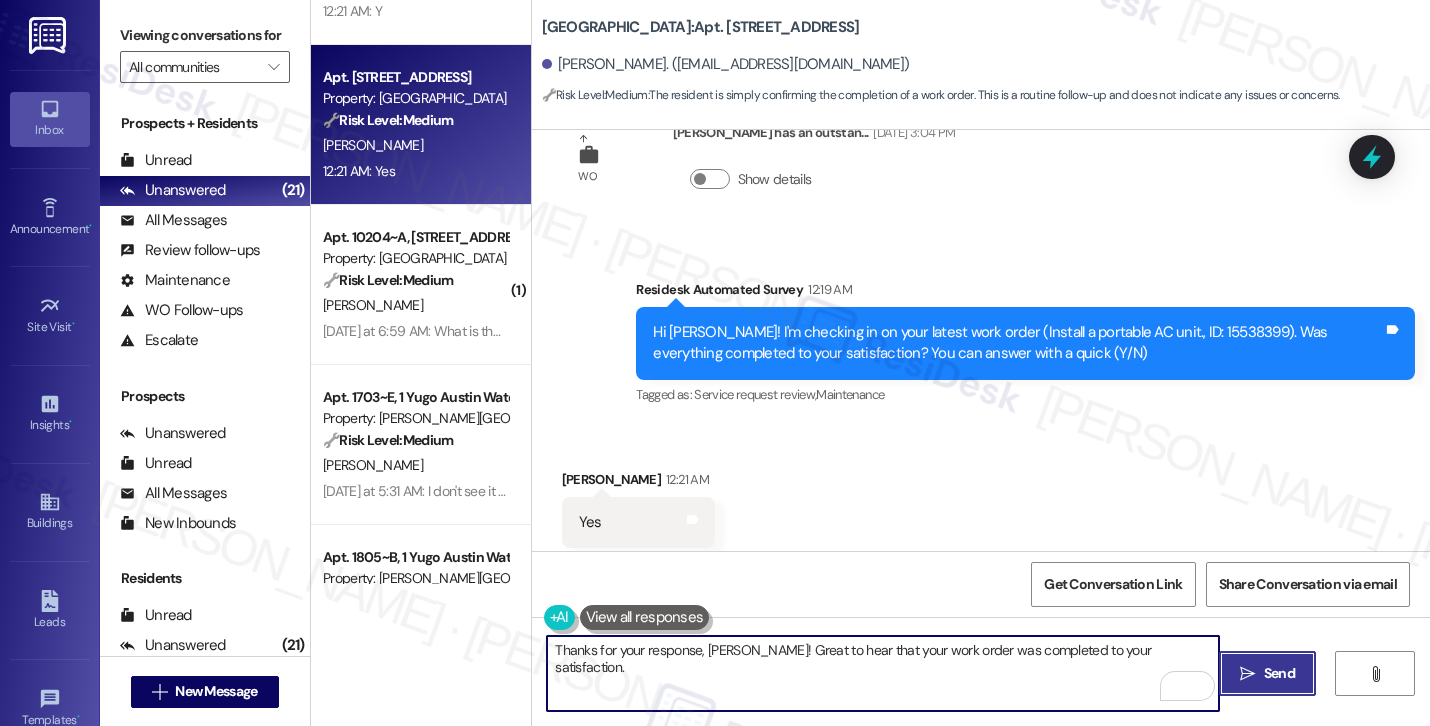 click on "" at bounding box center [1247, 674] 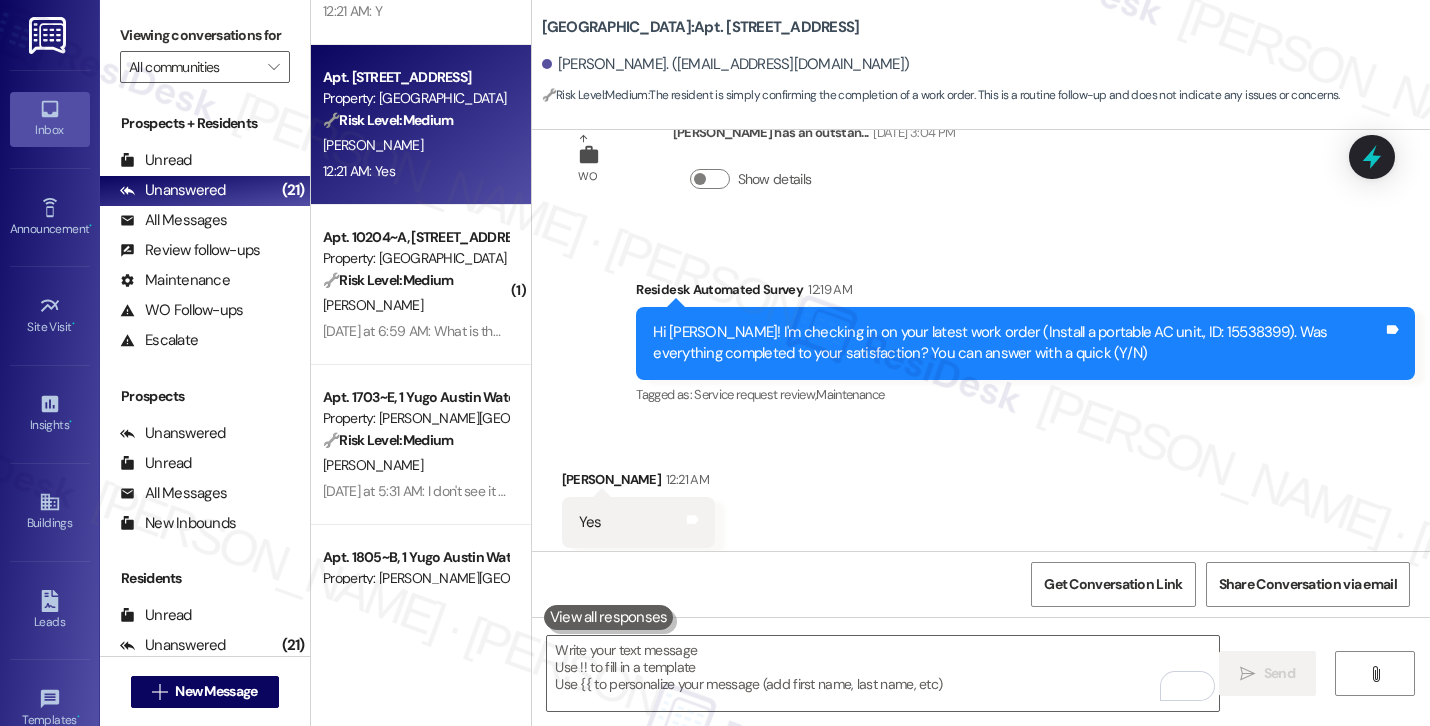 scroll, scrollTop: 2208, scrollLeft: 0, axis: vertical 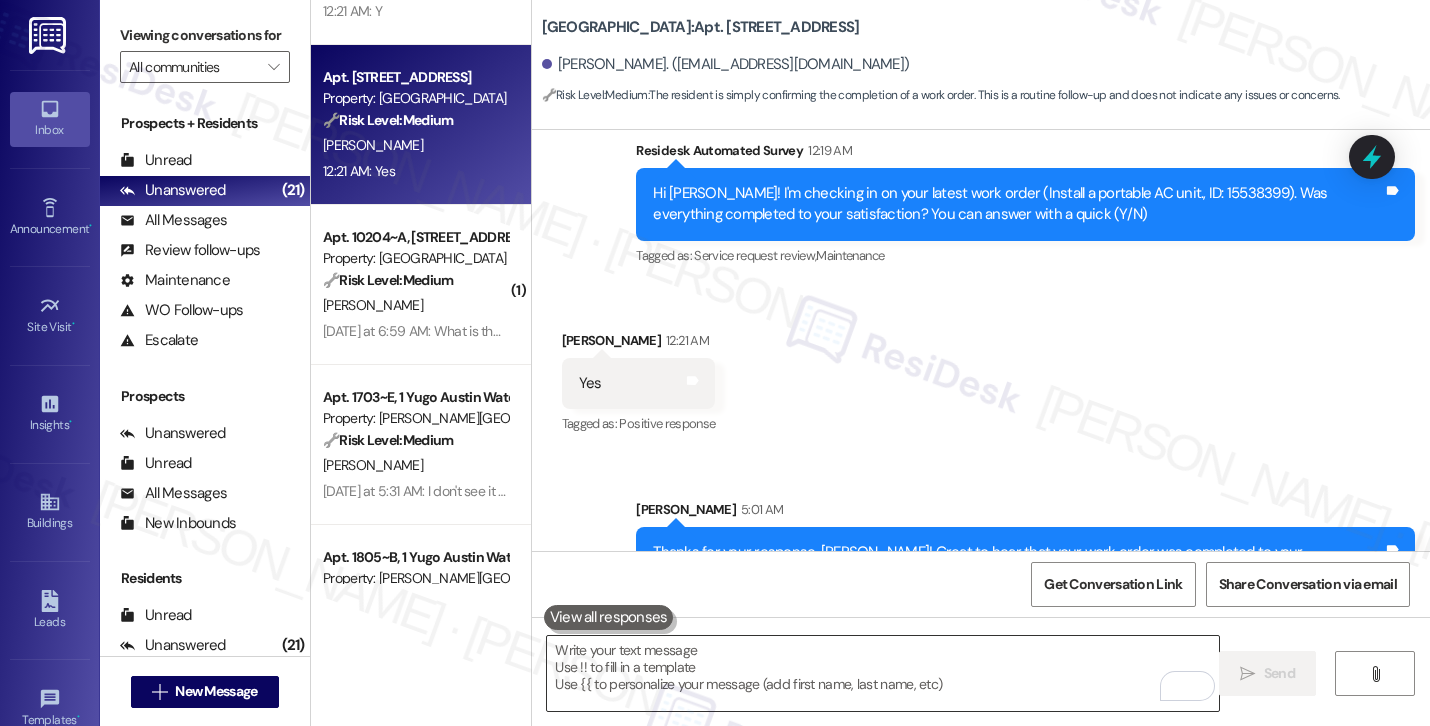 click at bounding box center (883, 673) 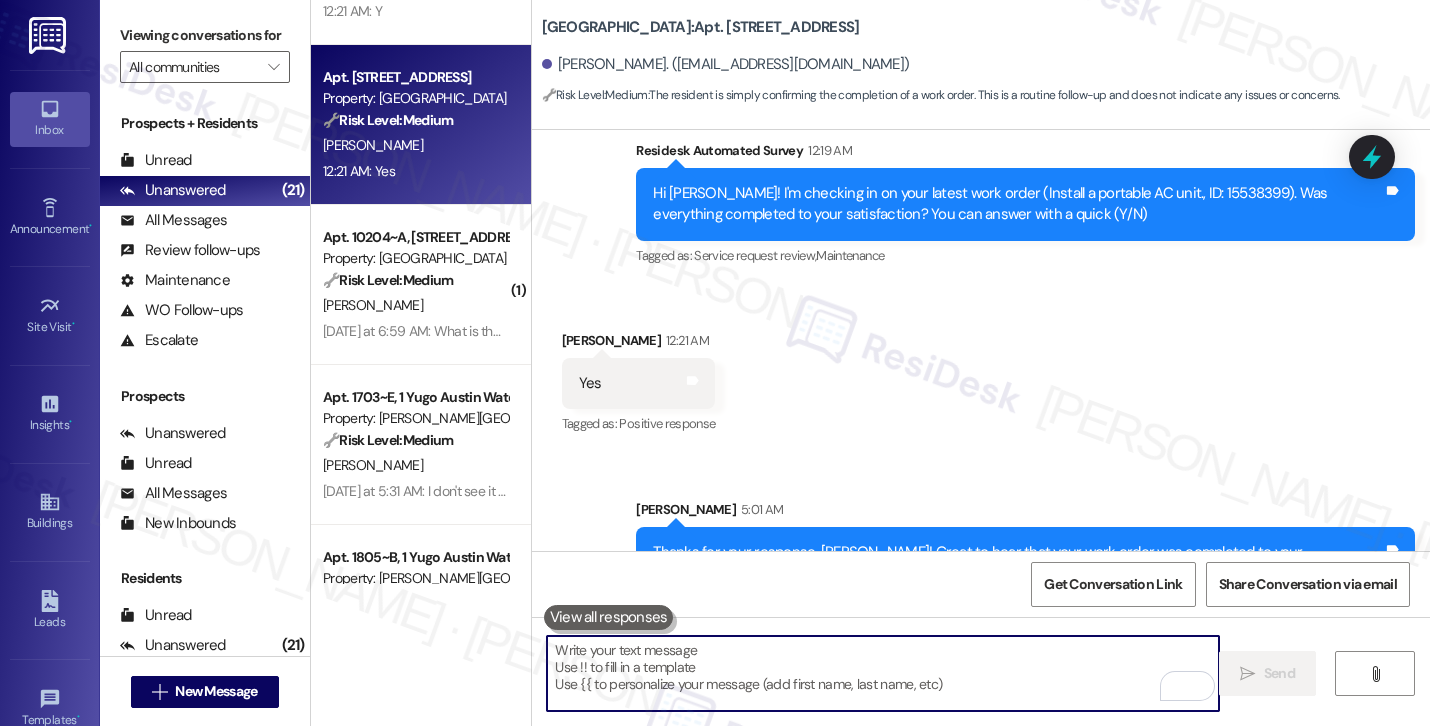 paste on "Could I also take this chance to ask if Yugo Lexington Campus Court has lived up to your expectations?" 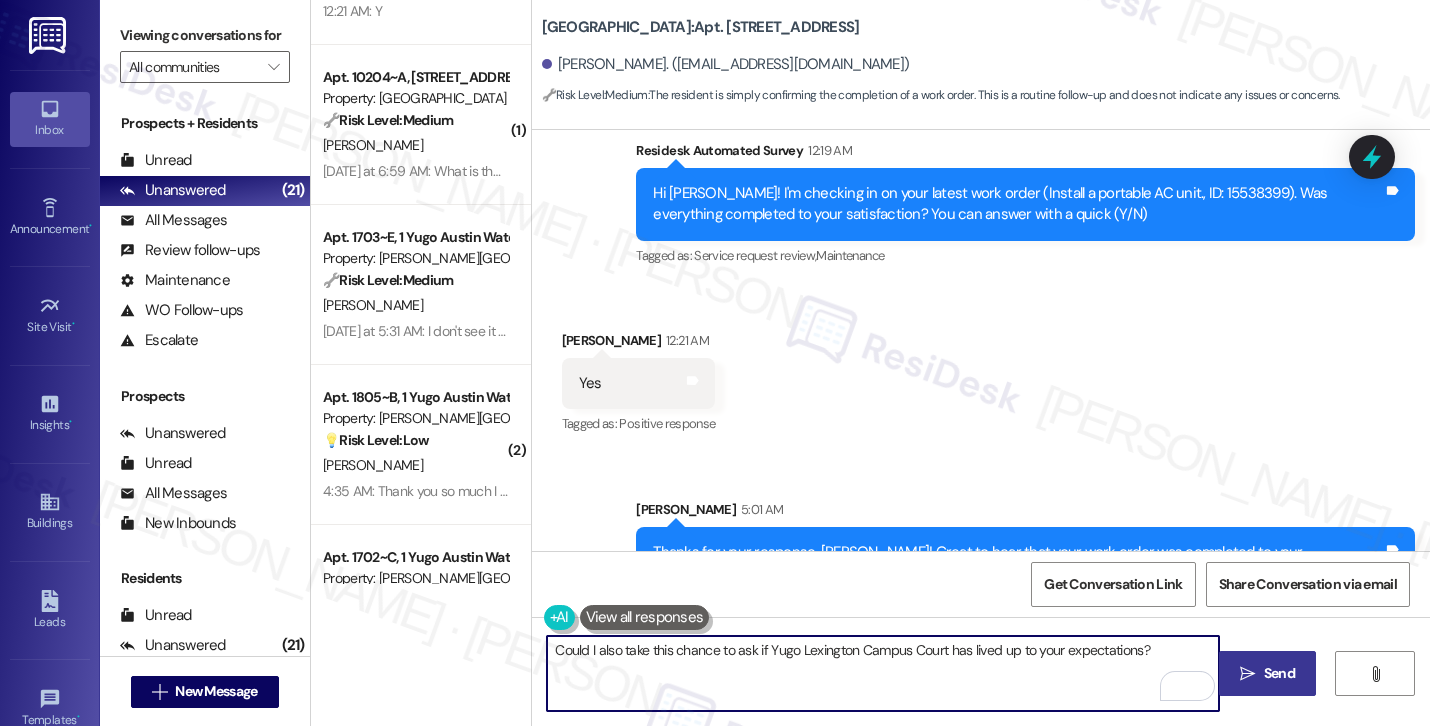 type on "Could I also take this chance to ask if Yugo Lexington Campus Court has lived up to your expectations?" 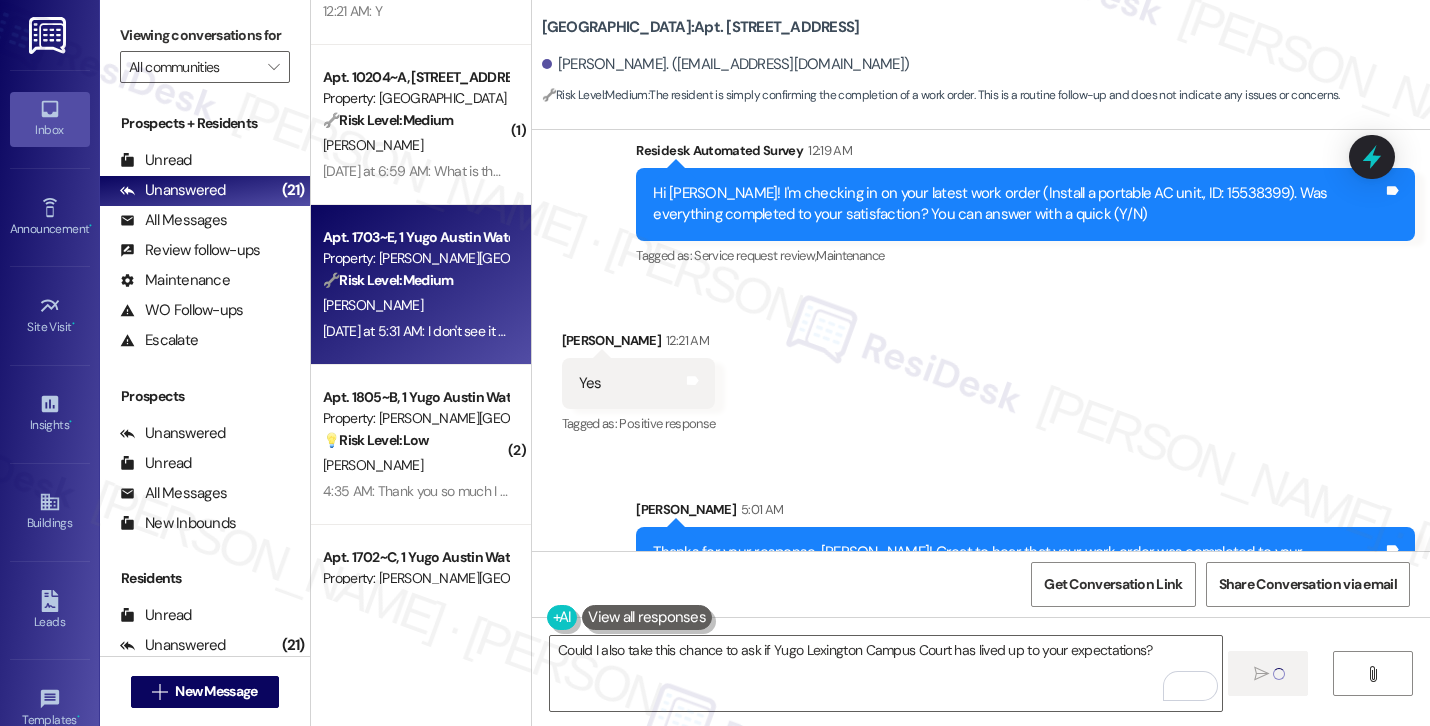 type 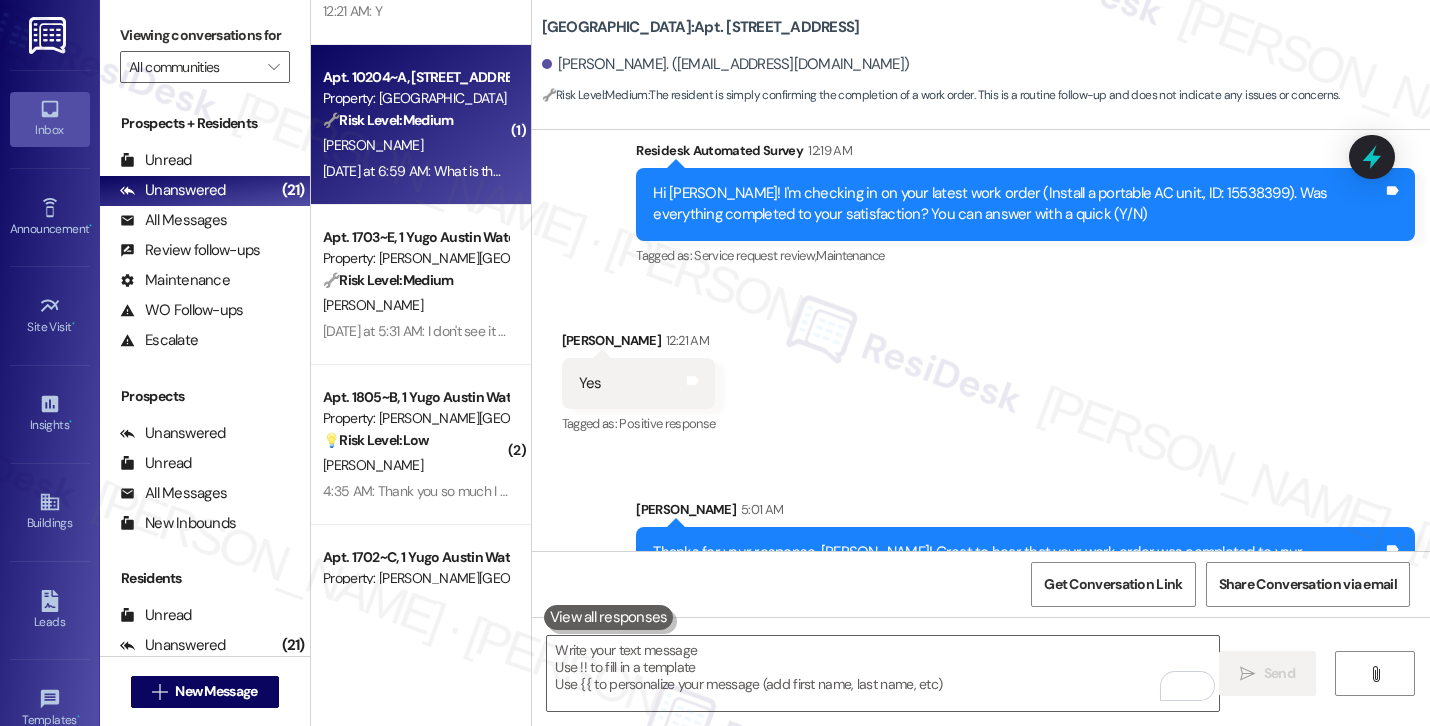 scroll, scrollTop: 2068, scrollLeft: 0, axis: vertical 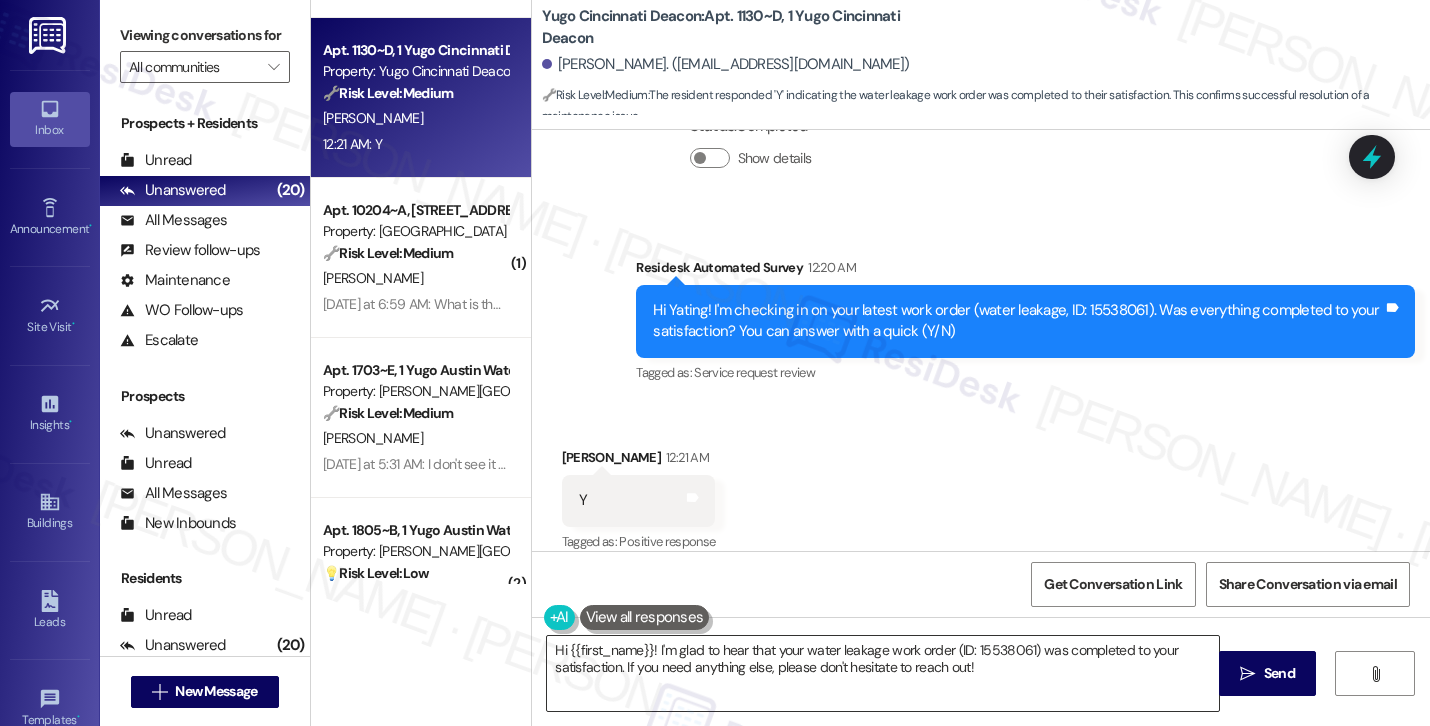 click on "Hi {{first_name}}! I'm glad to hear that your water leakage work order (ID: 15538061) was completed to your satisfaction. If you need anything else, please don't hesitate to reach out!" at bounding box center (883, 673) 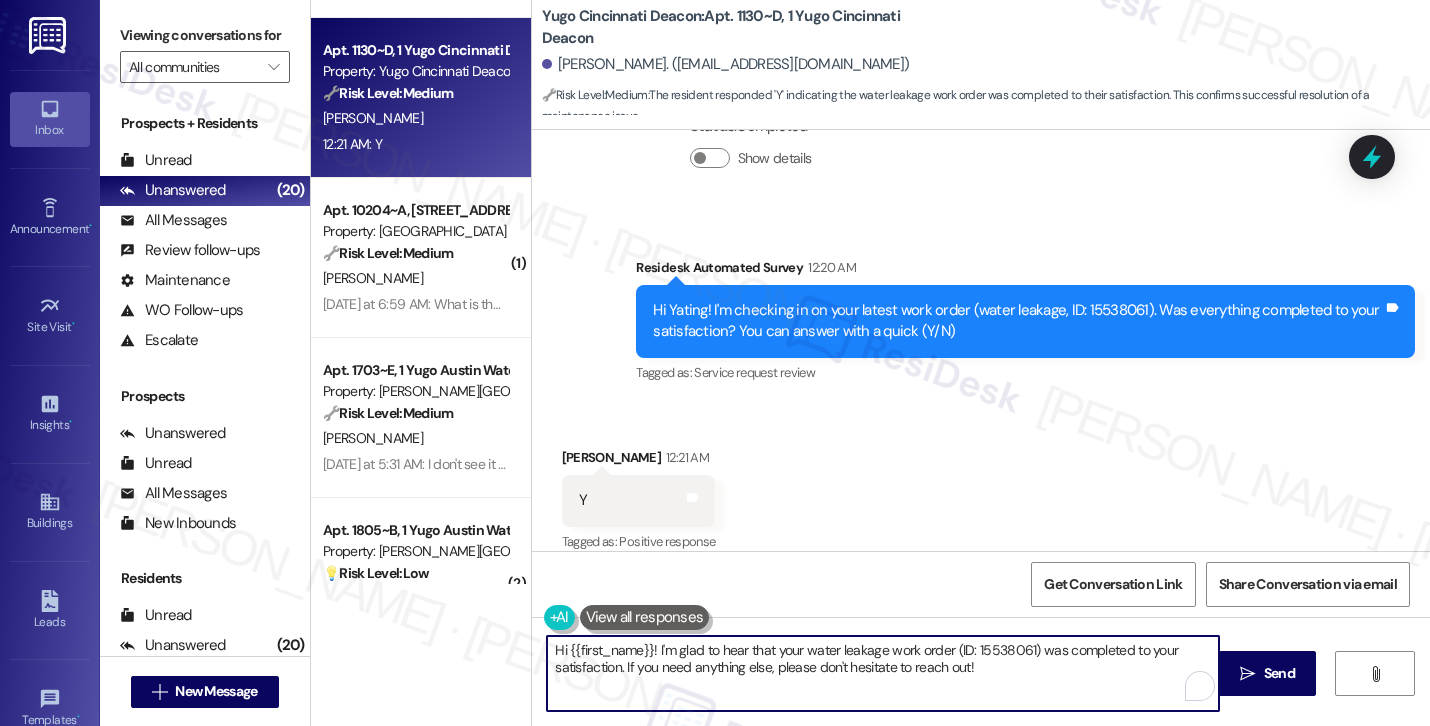 paste on "Thanks for your response, [PERSON_NAME]! Great to hear that your work order was completed to your satisfaction. Could I also take this chance to ask if [PERSON_NAME] has lived up to your expectations?" 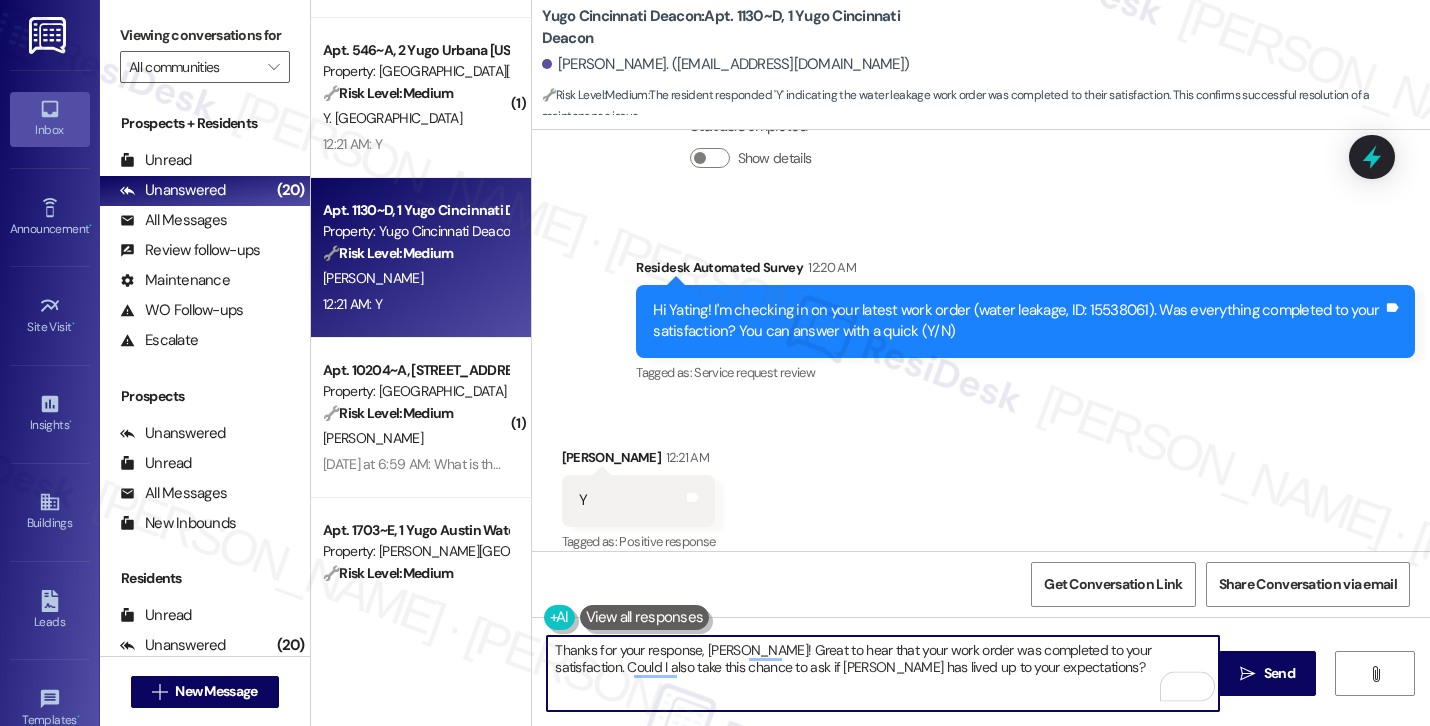 click on "[PERSON_NAME] 12:21 AM" at bounding box center [639, 461] 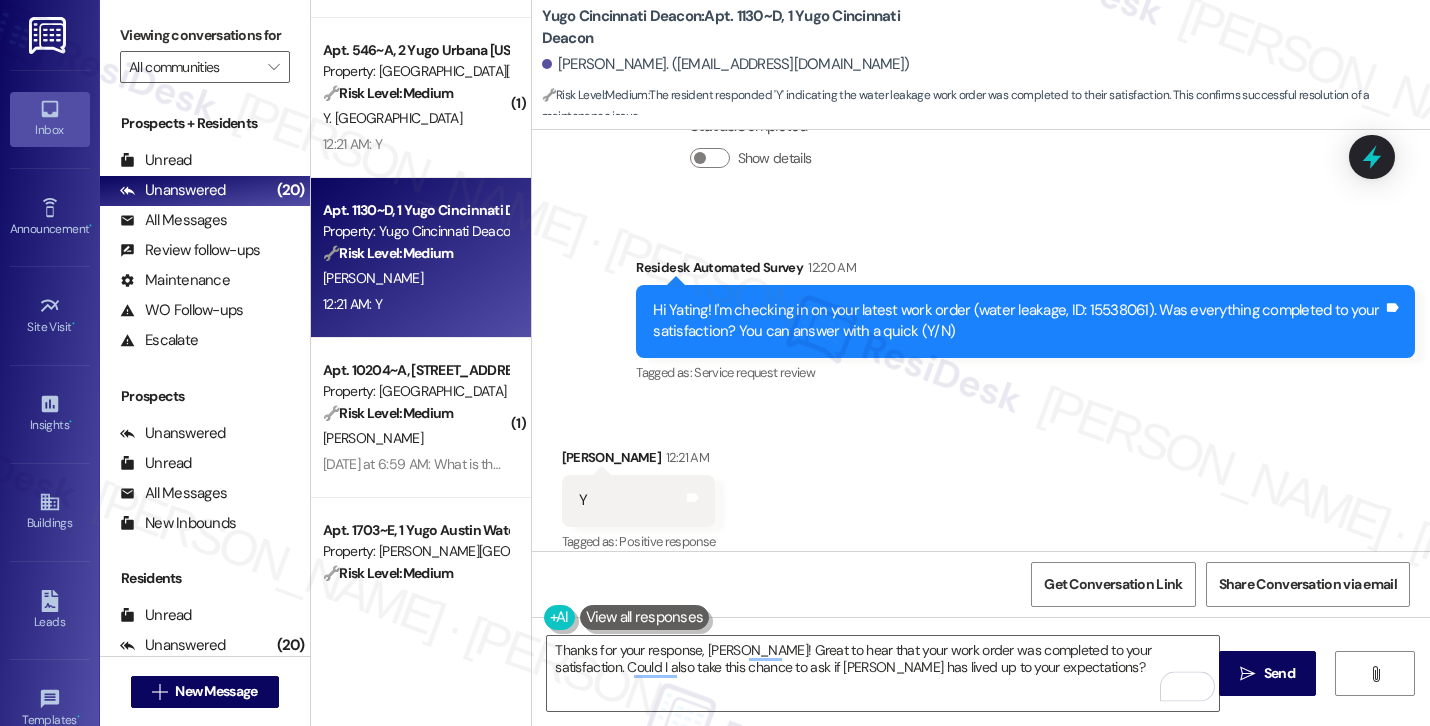 click on "[PERSON_NAME] 12:21 AM" at bounding box center (639, 461) 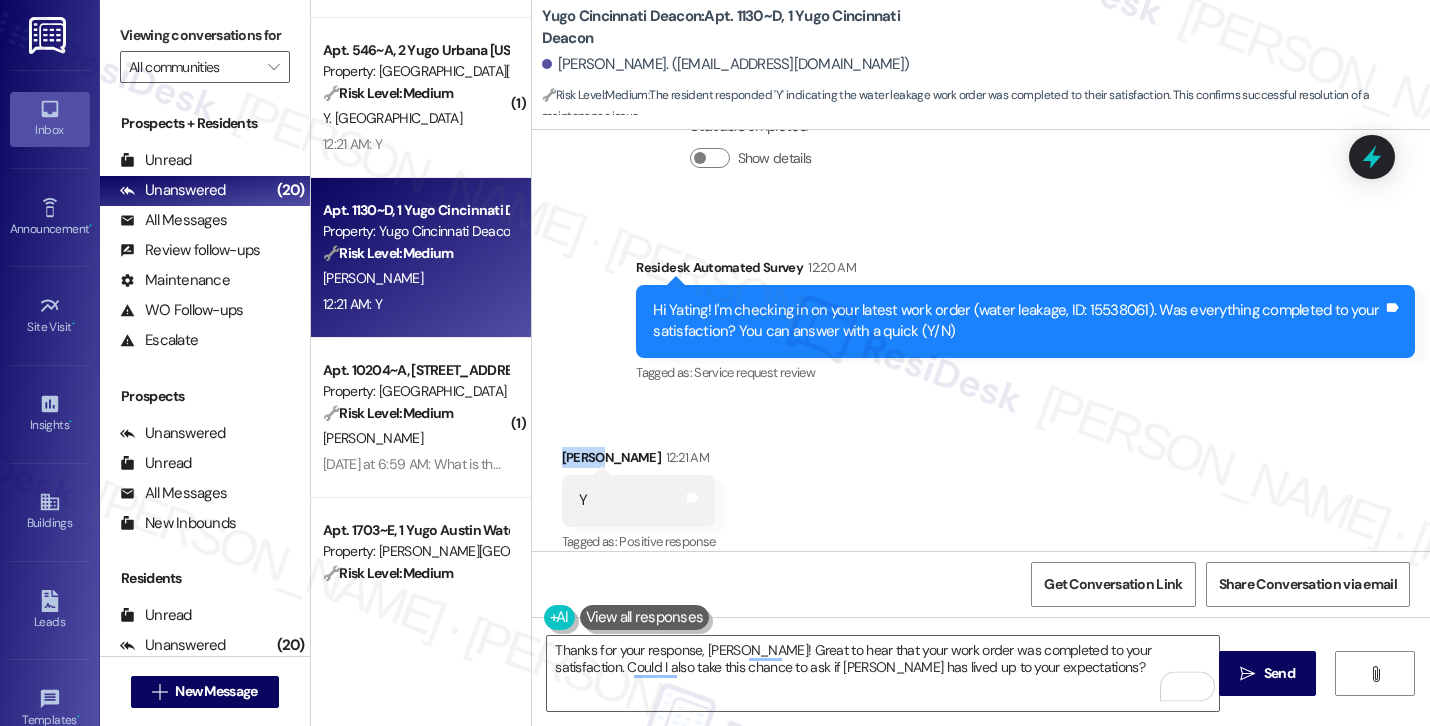 copy on "Yating" 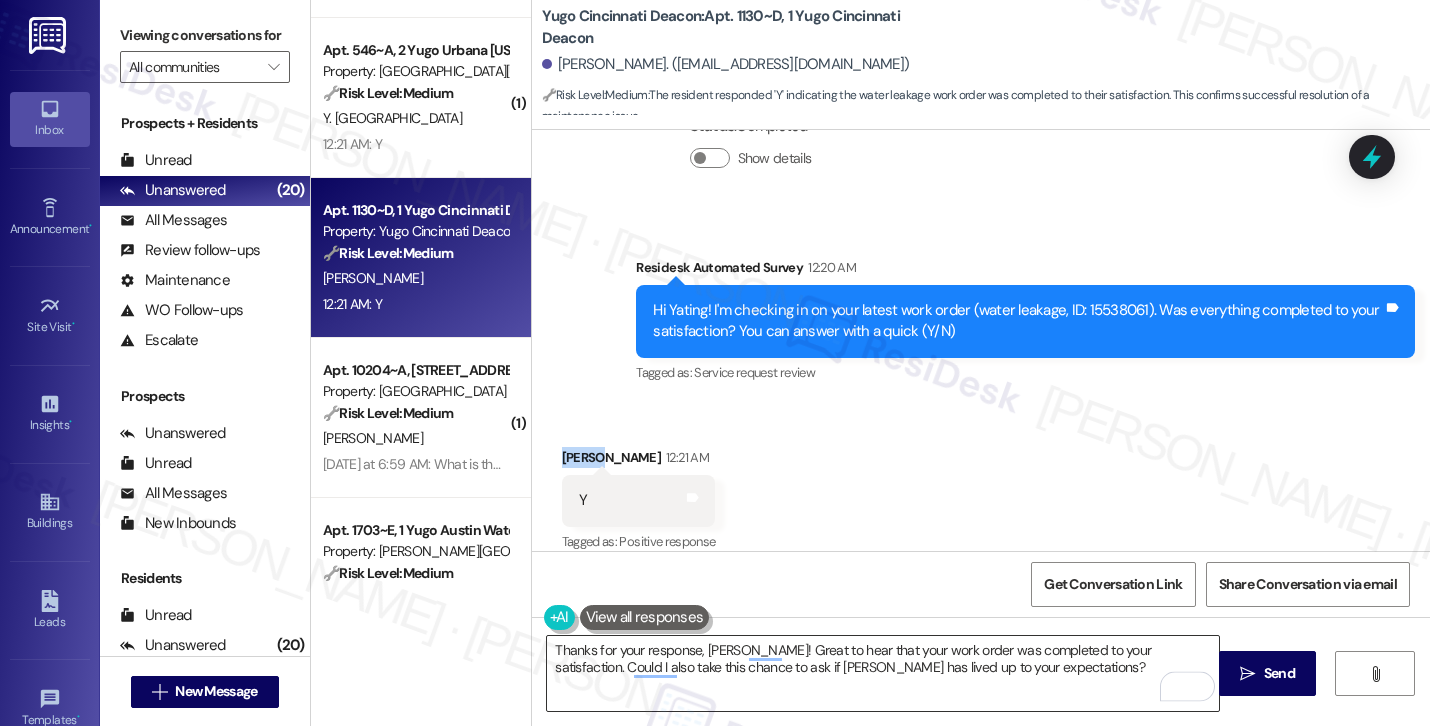 click on "Thanks for your response, [PERSON_NAME]! Great to hear that your work order was completed to your satisfaction. Could I also take this chance to ask if [PERSON_NAME] has lived up to your expectations?" at bounding box center (883, 673) 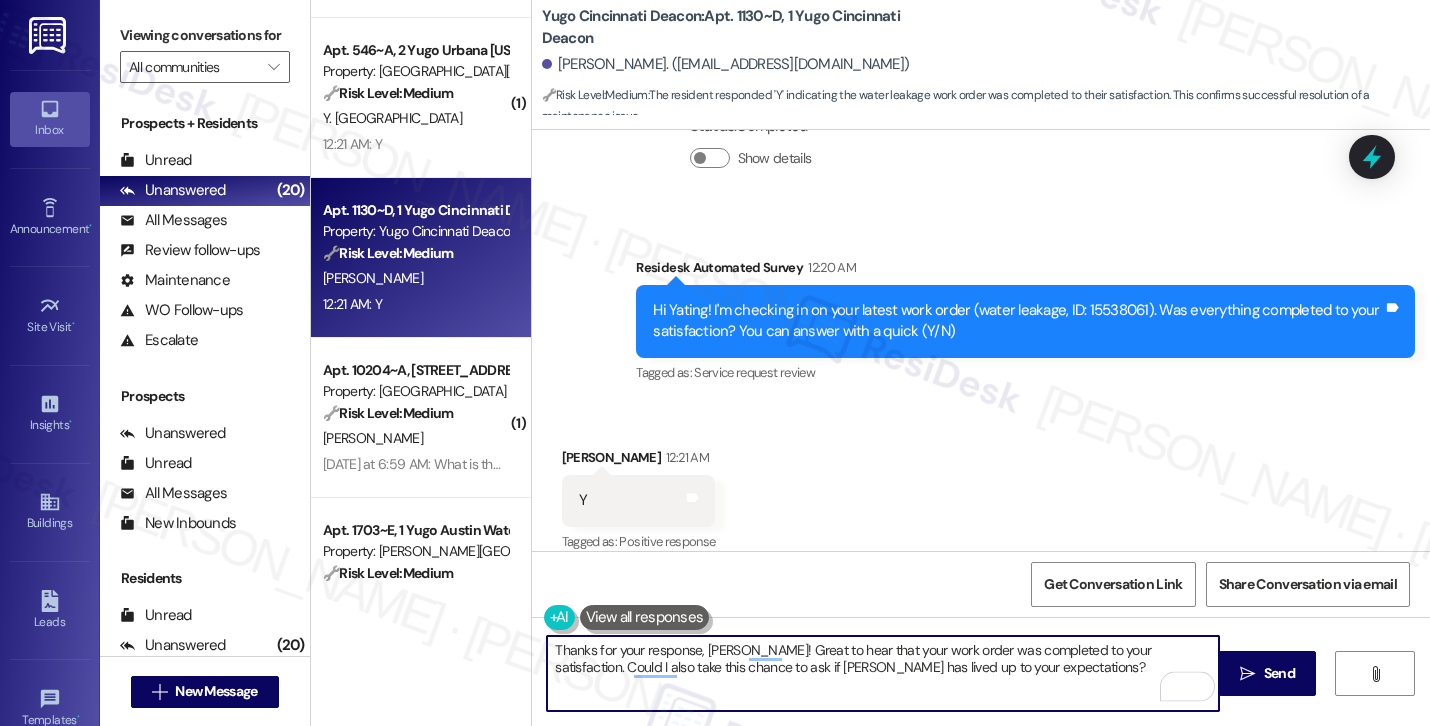 click on "Thanks for your response, [PERSON_NAME]! Great to hear that your work order was completed to your satisfaction. Could I also take this chance to ask if [PERSON_NAME] has lived up to your expectations?" at bounding box center (883, 673) 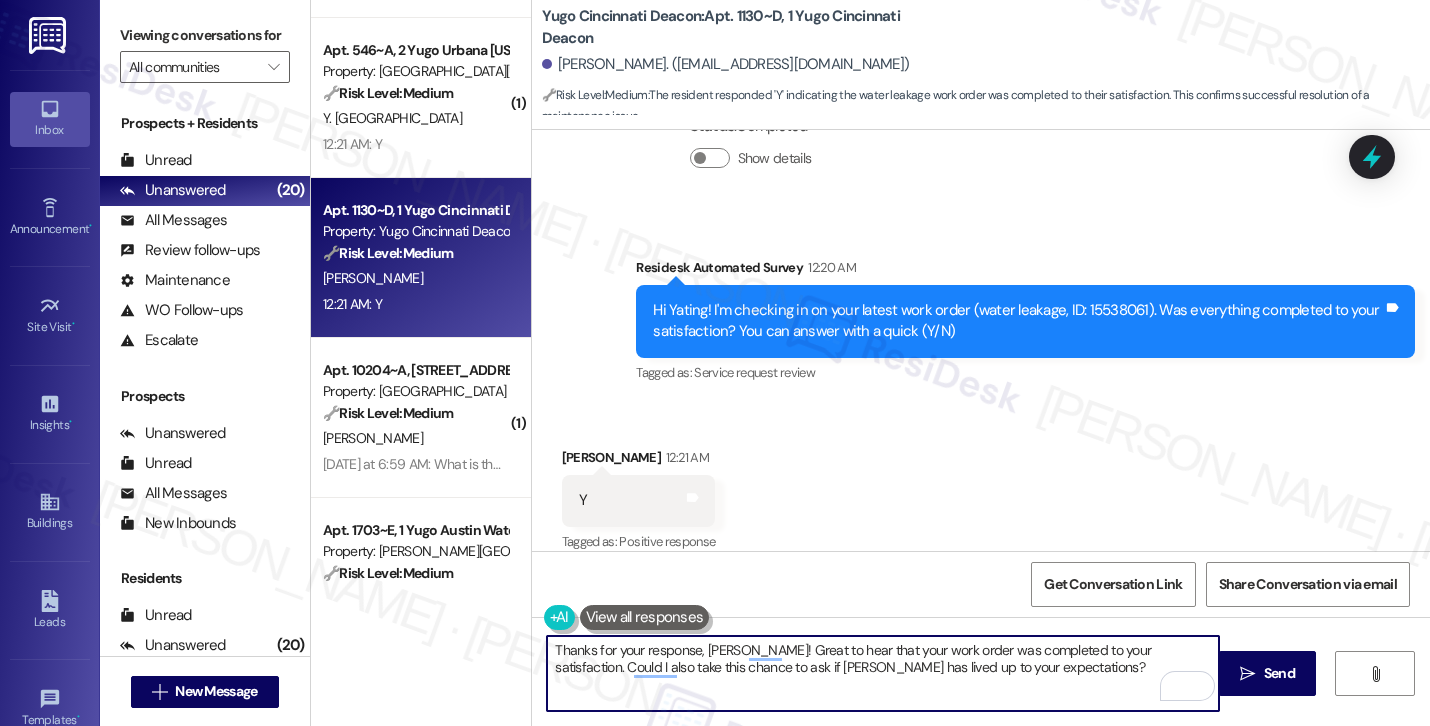 paste on "Yating" 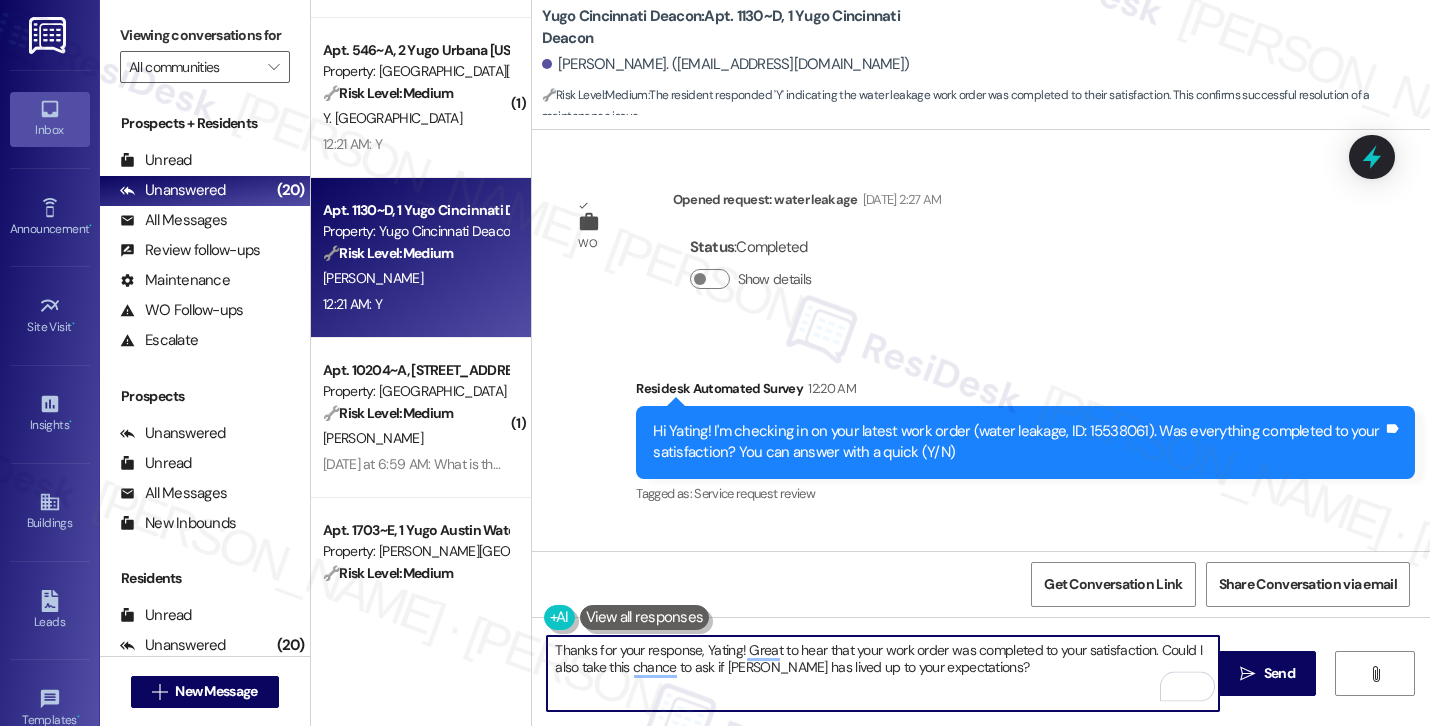 scroll, scrollTop: 621, scrollLeft: 0, axis: vertical 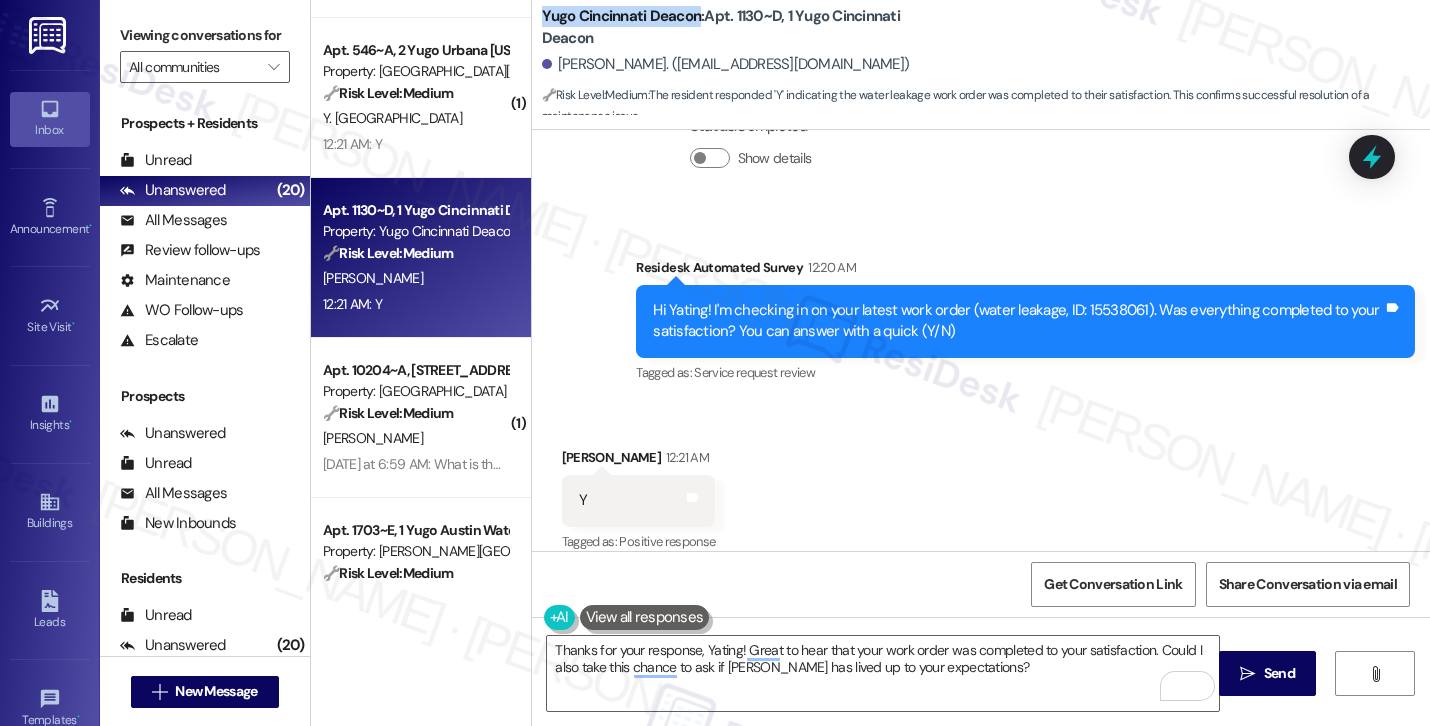 drag, startPoint x: 532, startPoint y: 15, endPoint x: 688, endPoint y: 23, distance: 156.20499 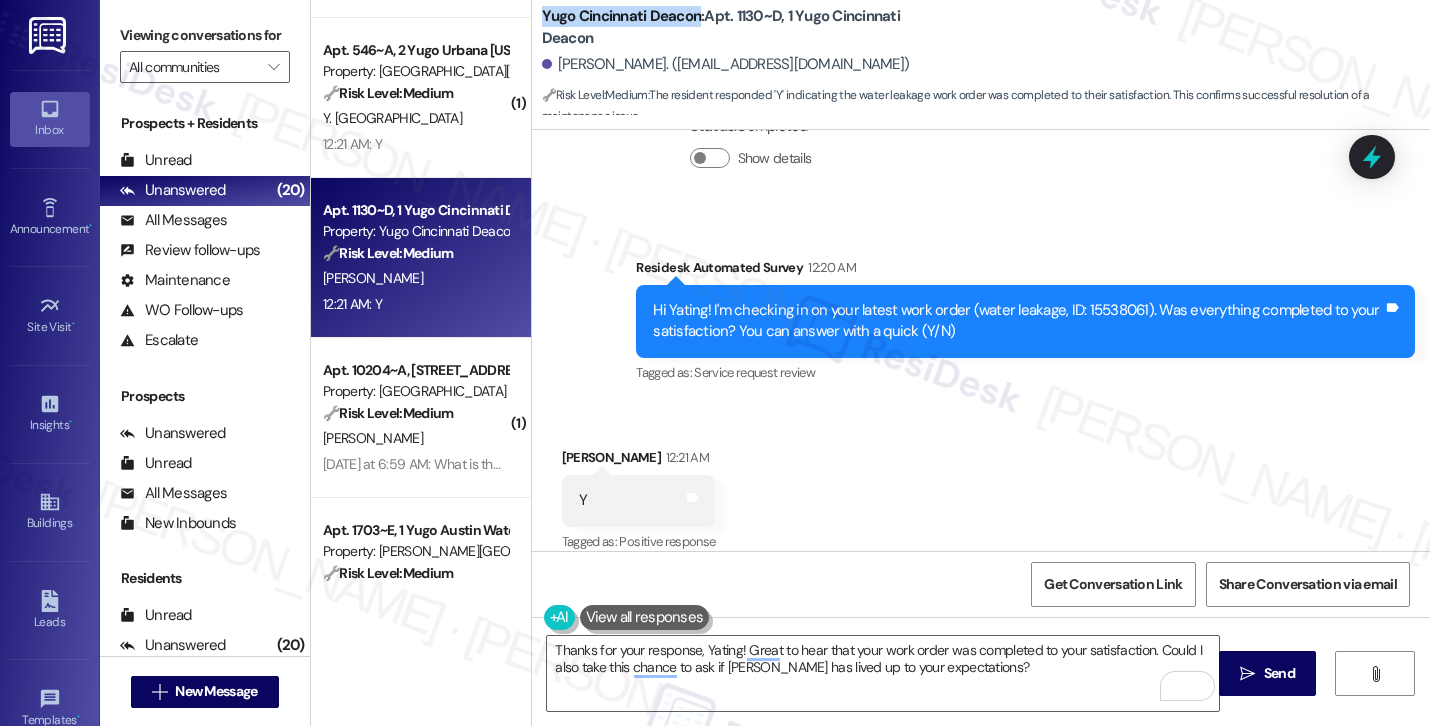 click on "Yugo Cincinnati Deacon:  Apt. 1130~D, 1 Yugo Cincinnati Deacon" at bounding box center (742, 27) 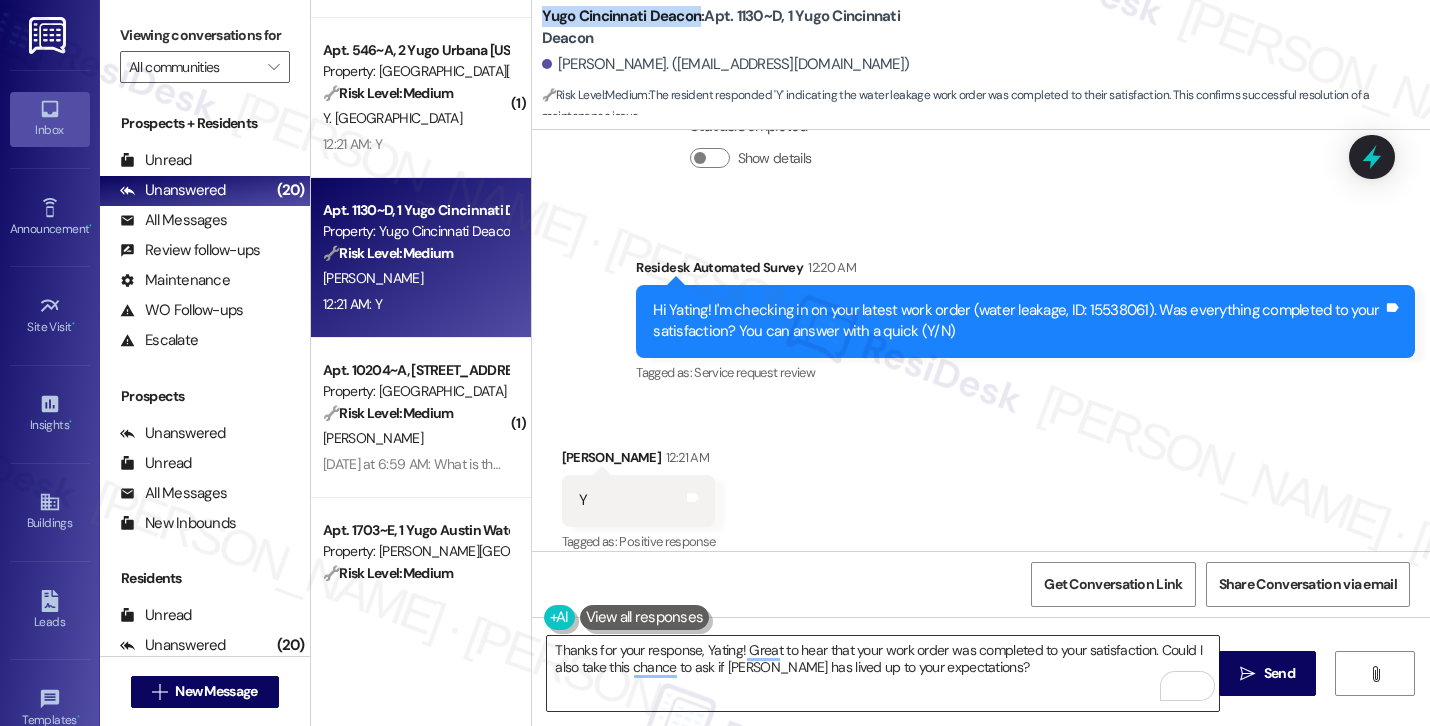 click on "Thanks for your response, Yating! Great to hear that your work order was completed to your satisfaction. Could I also take this chance to ask if [PERSON_NAME] has lived up to your expectations?" at bounding box center (883, 673) 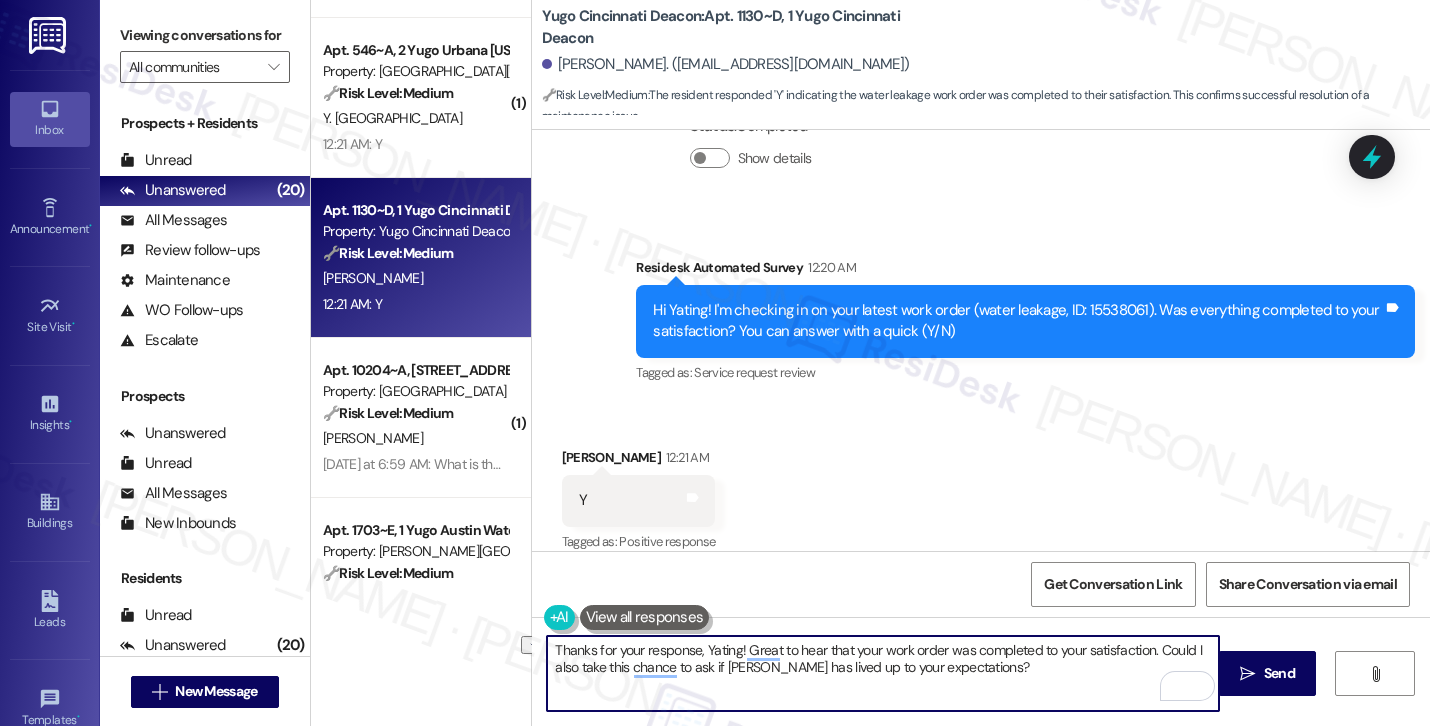 paste on "Cincinnati Deacon" 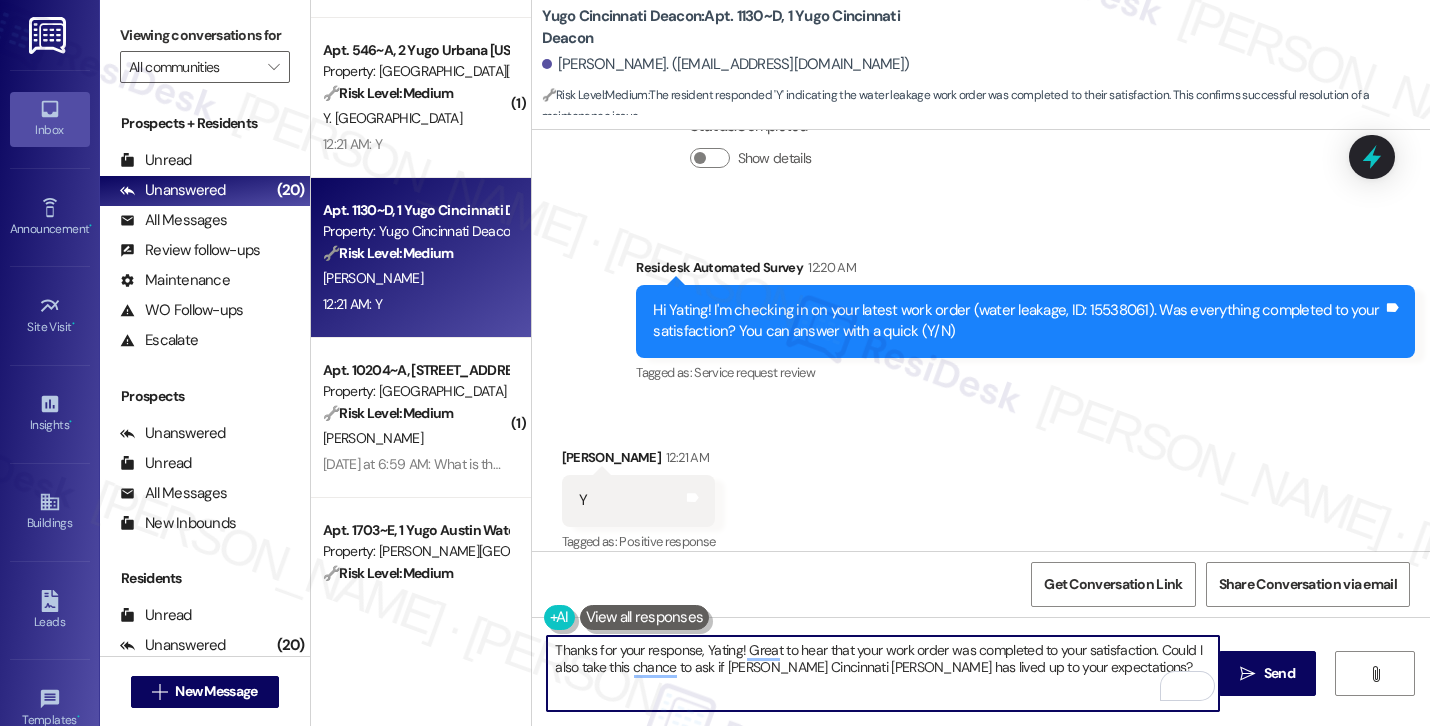 click on "Thanks for your response, Yating! Great to hear that your work order was completed to your satisfaction. Could I also take this chance to ask if [PERSON_NAME] Cincinnati [PERSON_NAME] has lived up to your expectations?" at bounding box center (883, 673) 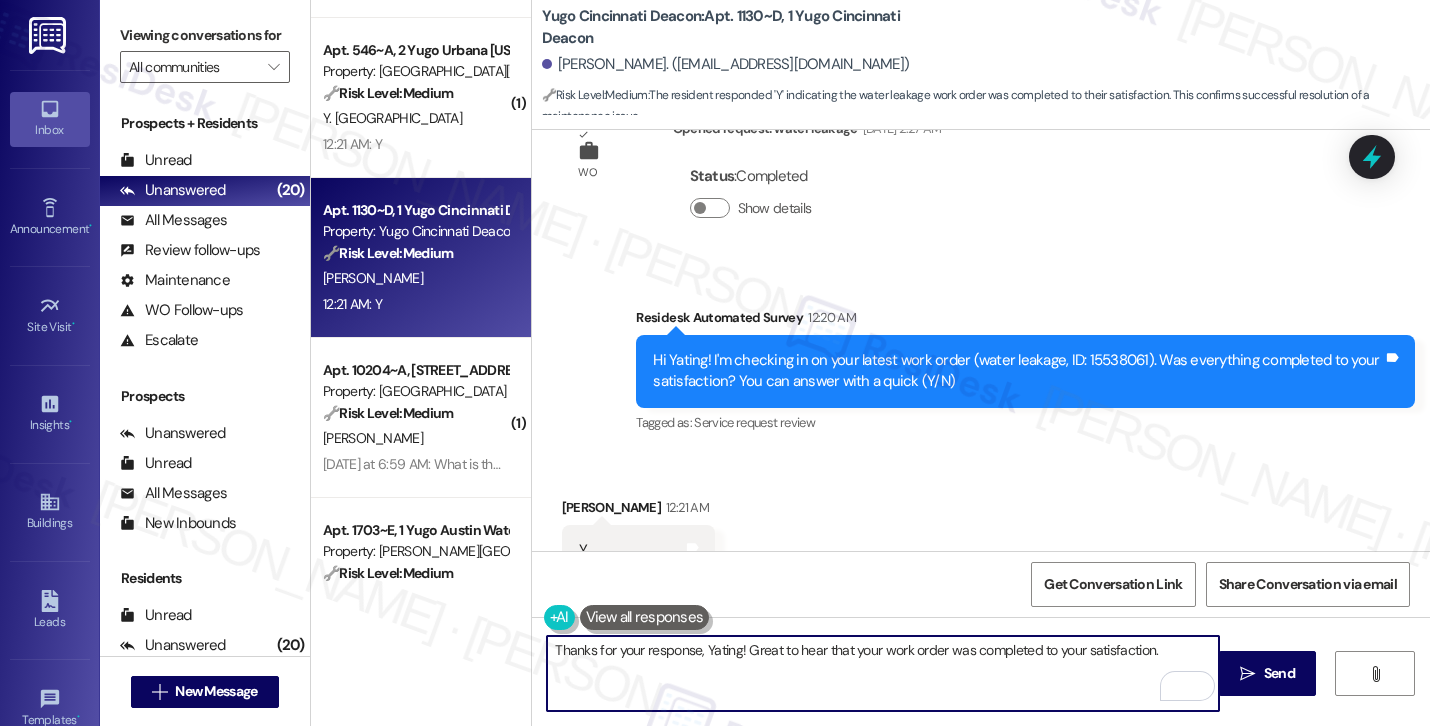 scroll, scrollTop: 621, scrollLeft: 0, axis: vertical 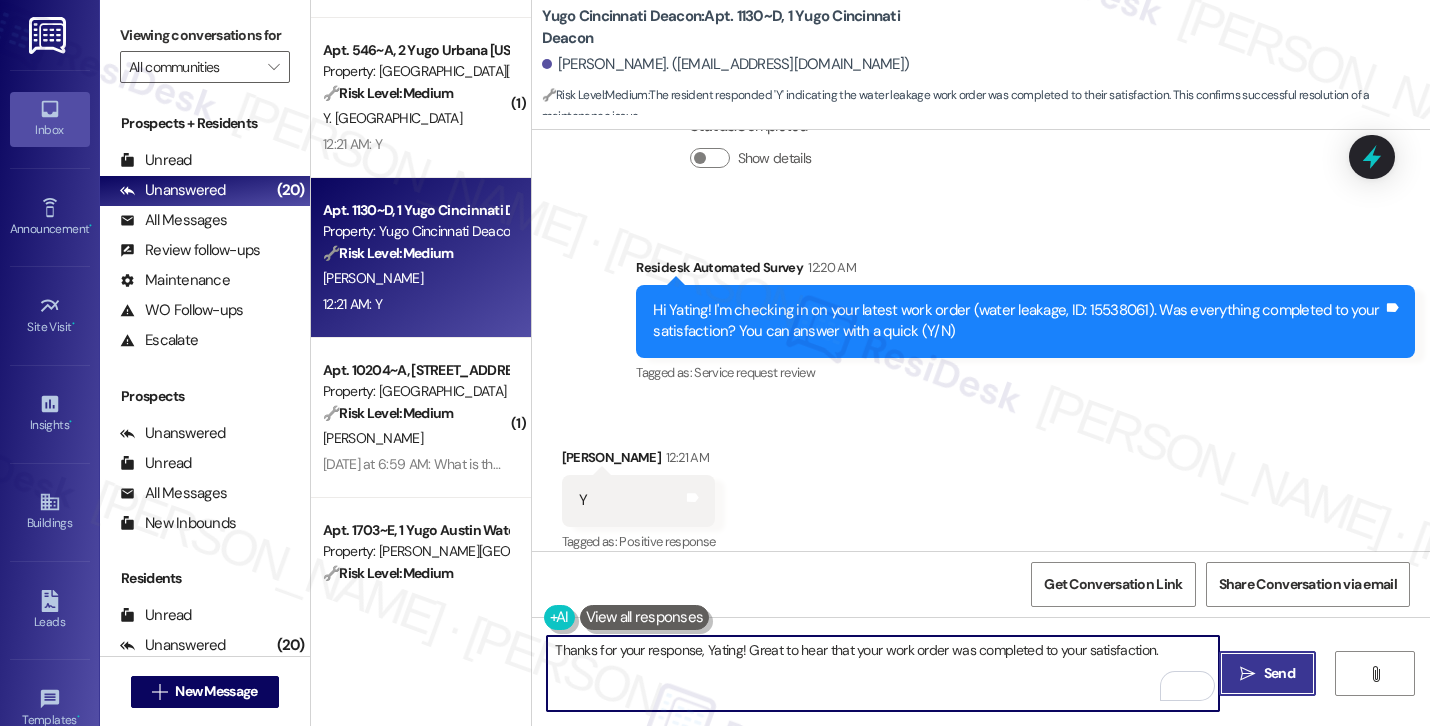 click on "" at bounding box center [1247, 674] 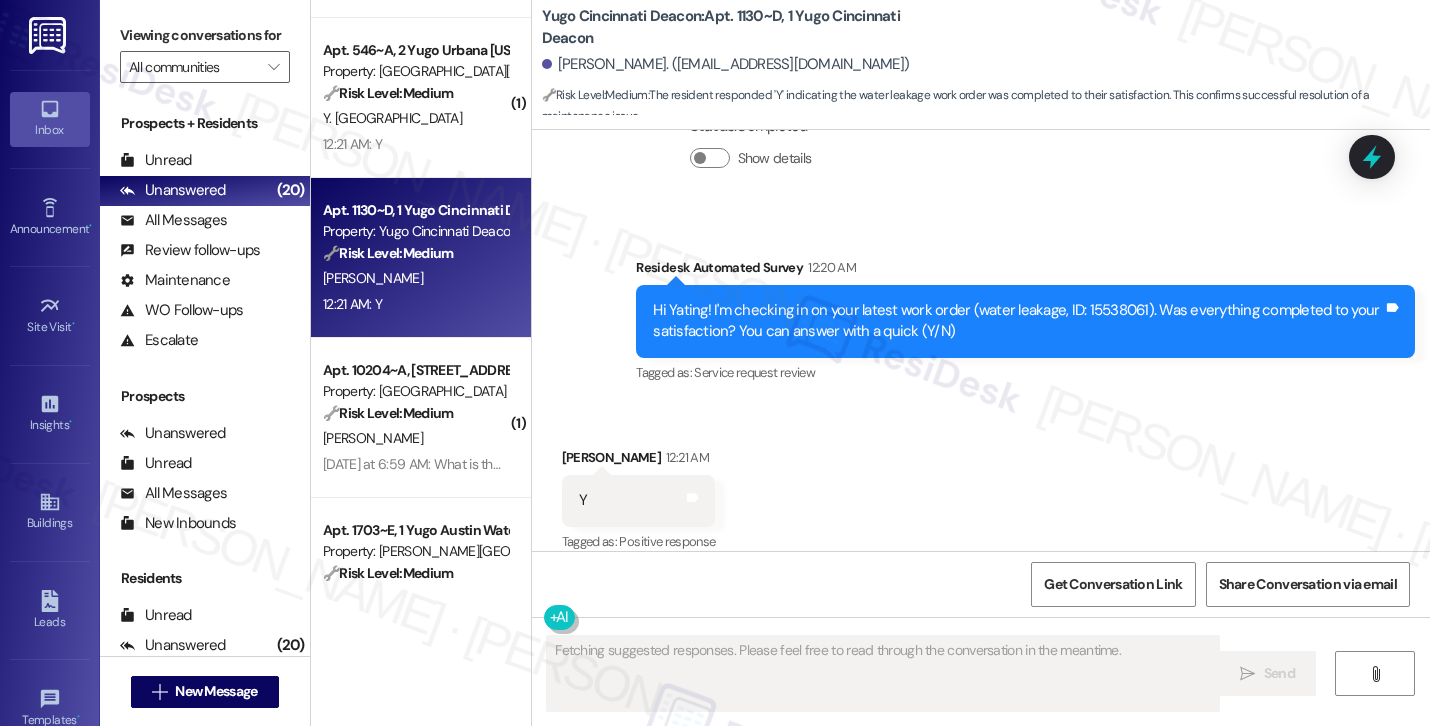 scroll, scrollTop: 760, scrollLeft: 0, axis: vertical 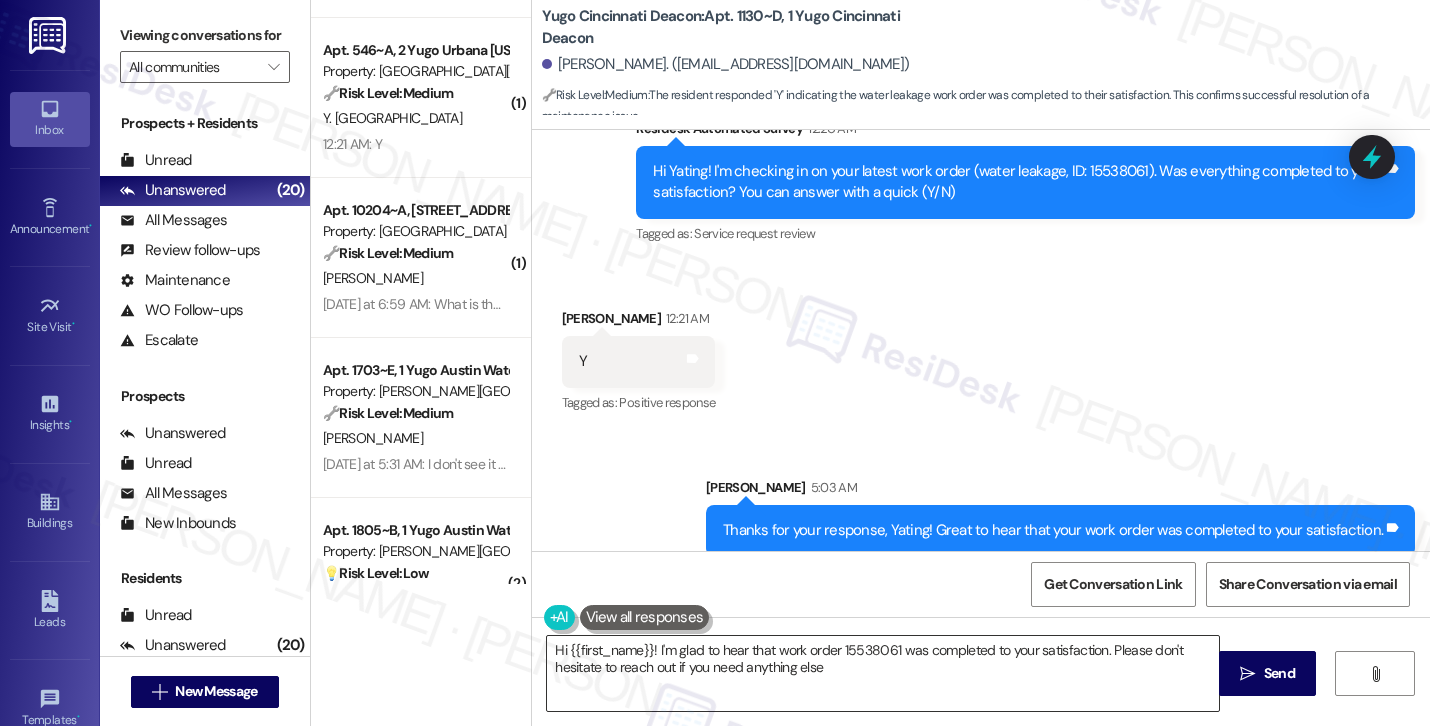 type on "Hi {{first_name}}! I'm glad to hear that work order 15538061 was completed to your satisfaction. Please don't hesitate to reach out if you need anything else!" 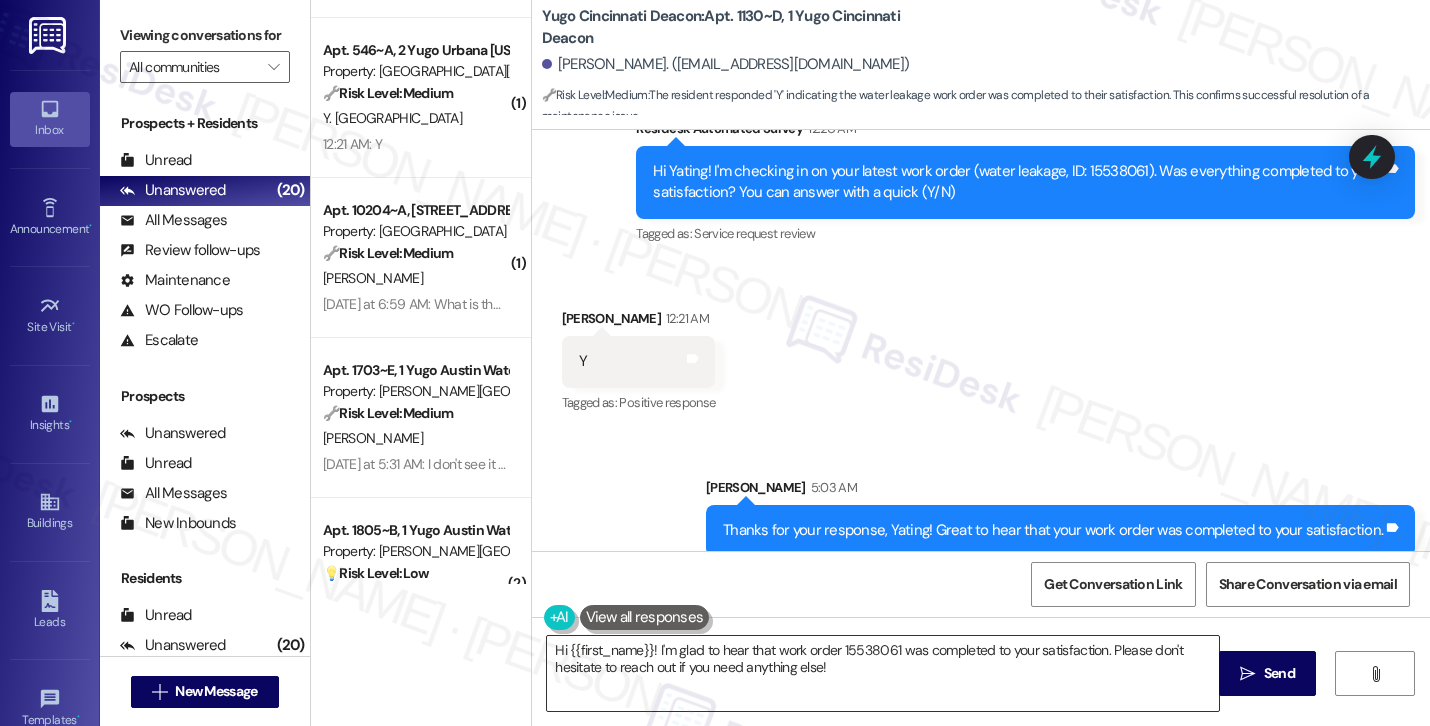 click on "Hi {{first_name}}! I'm glad to hear that work order 15538061 was completed to your satisfaction. Please don't hesitate to reach out if you" at bounding box center [883, 673] 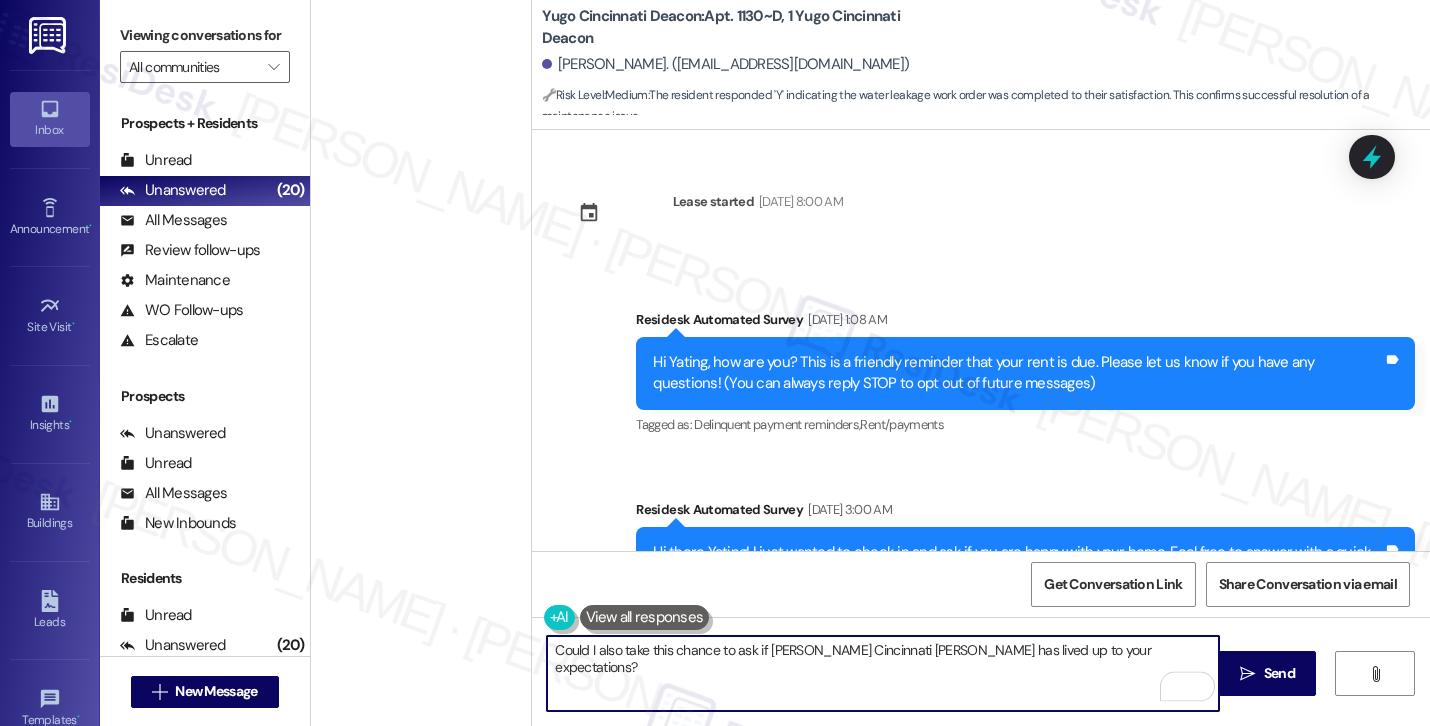 scroll, scrollTop: 0, scrollLeft: 0, axis: both 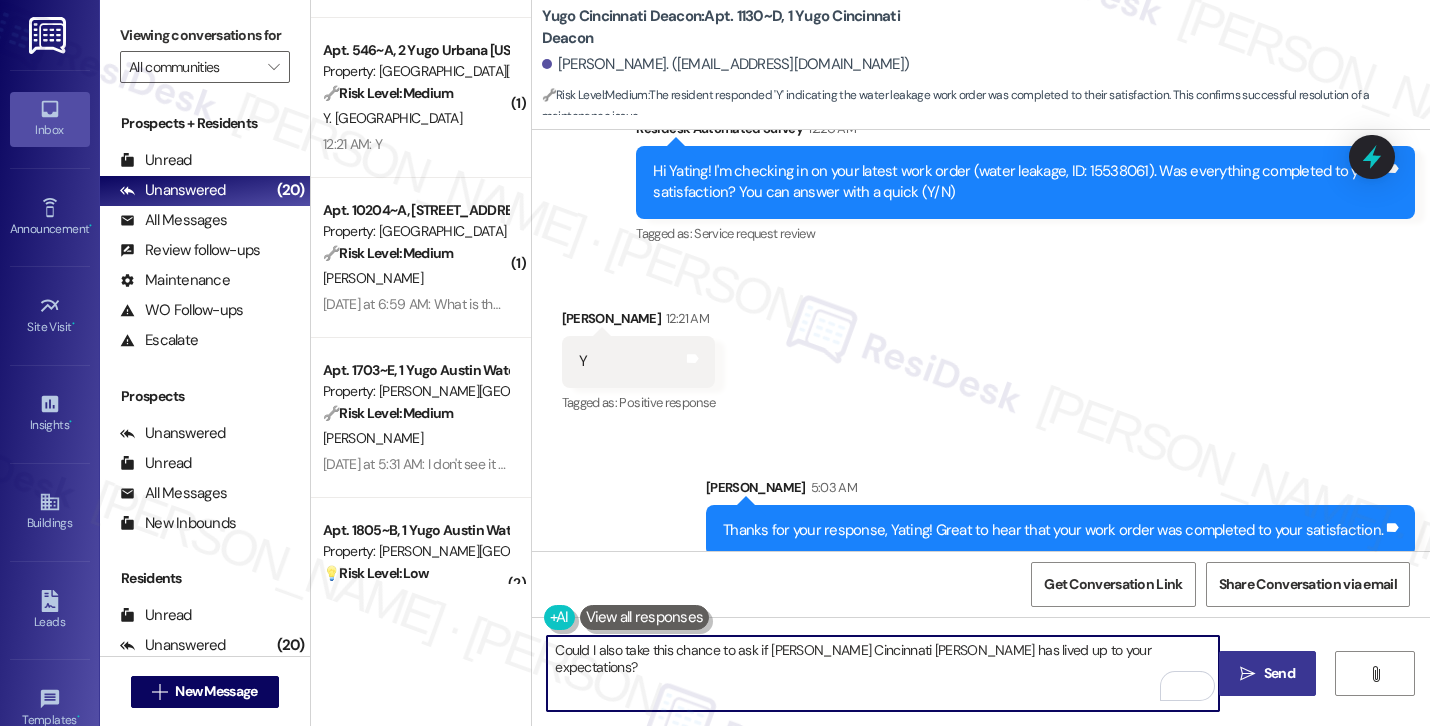 type on "Could I also take this chance to ask if [PERSON_NAME] Cincinnati [PERSON_NAME] has lived up to your expectations?" 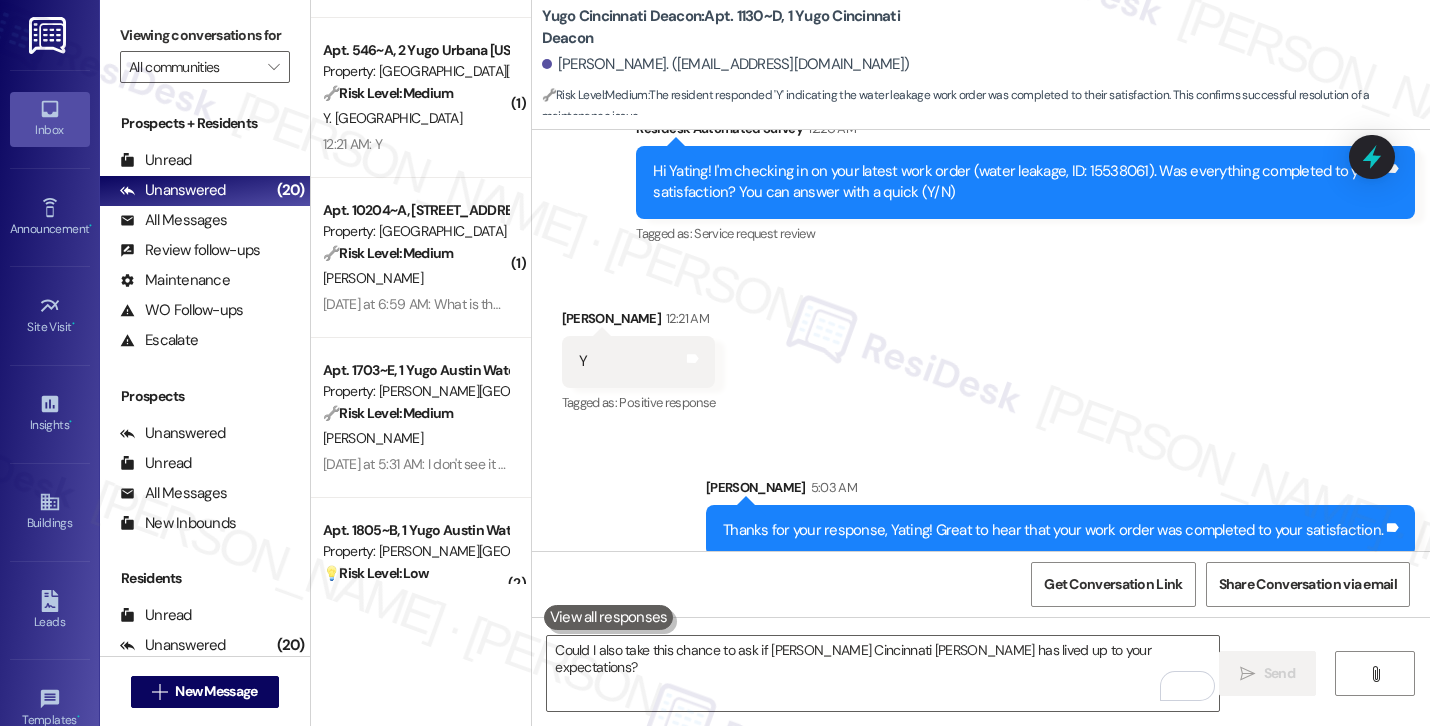 scroll, scrollTop: 620, scrollLeft: 0, axis: vertical 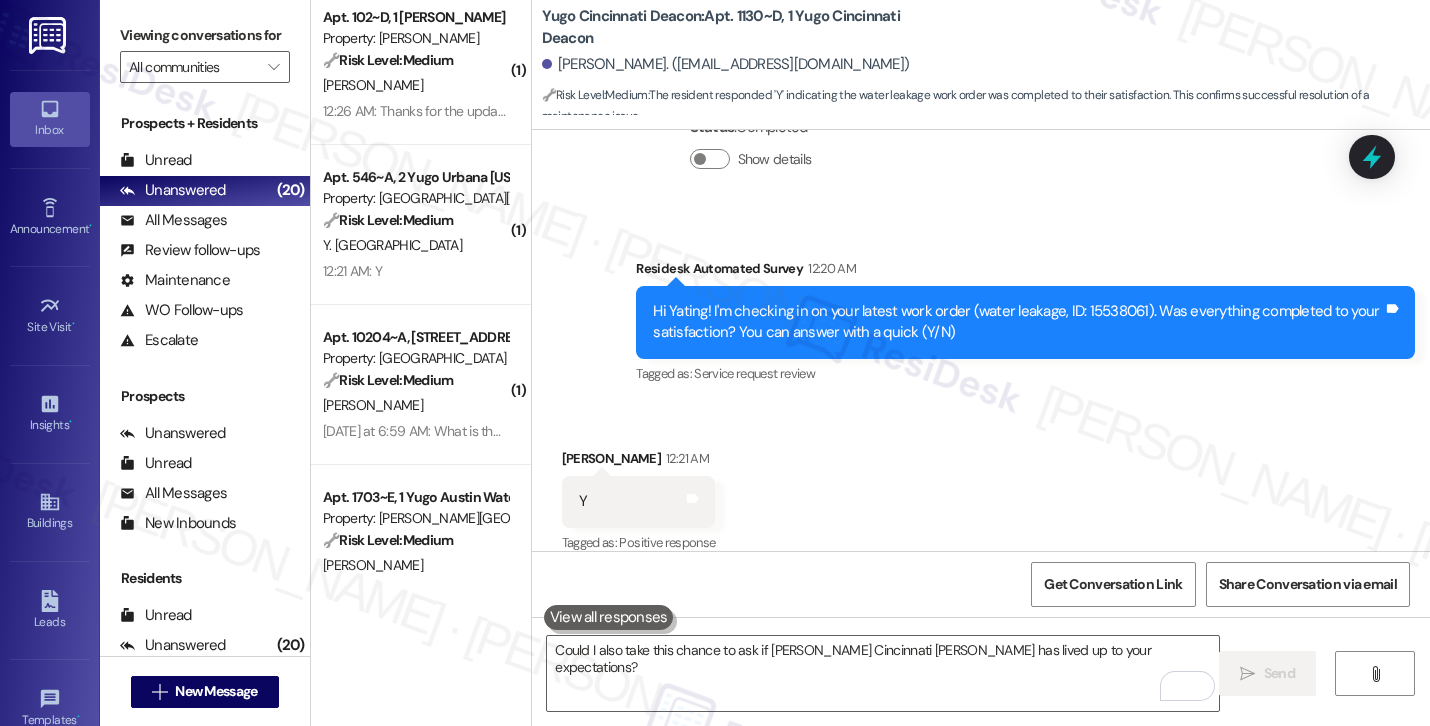 click on "12:21 AM: Y 12:21 AM: Y" at bounding box center (415, 271) 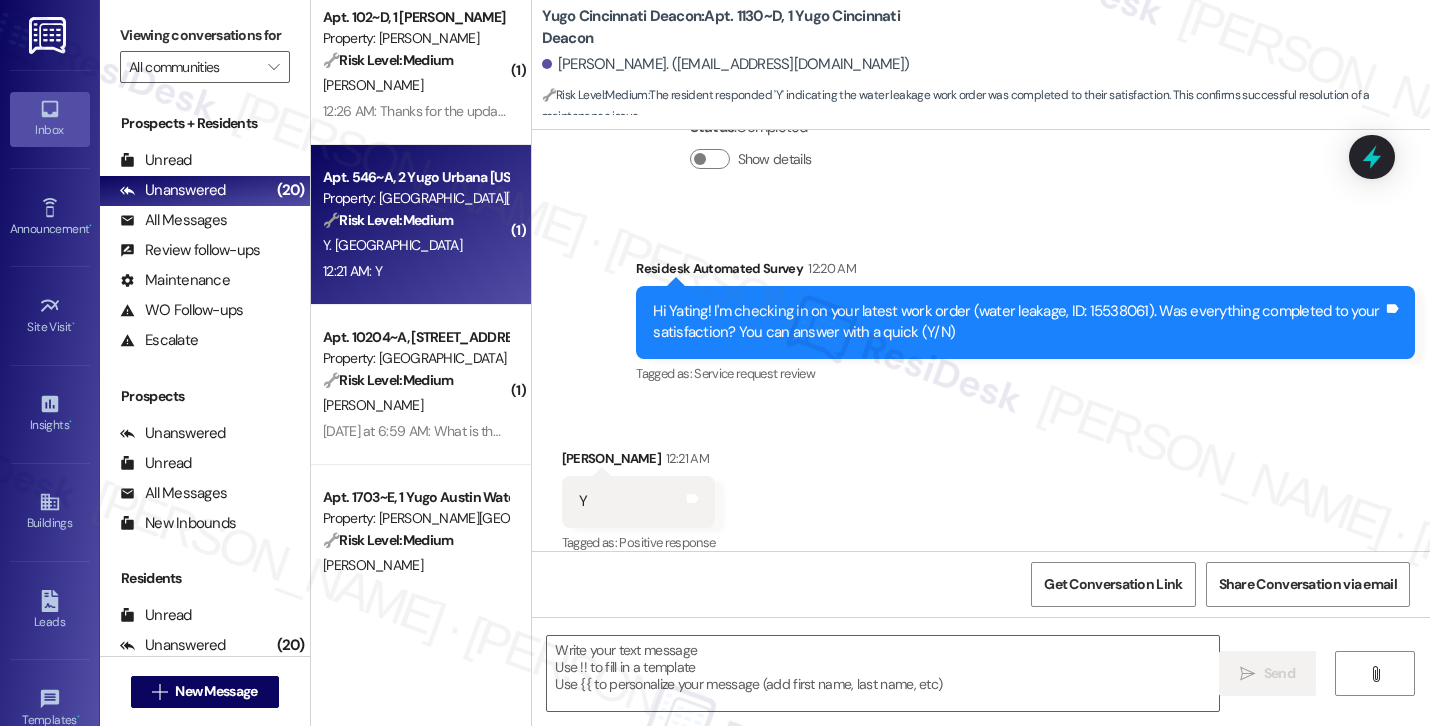 type on "Fetching suggested responses. Please feel free to read through the conversation in the meantime." 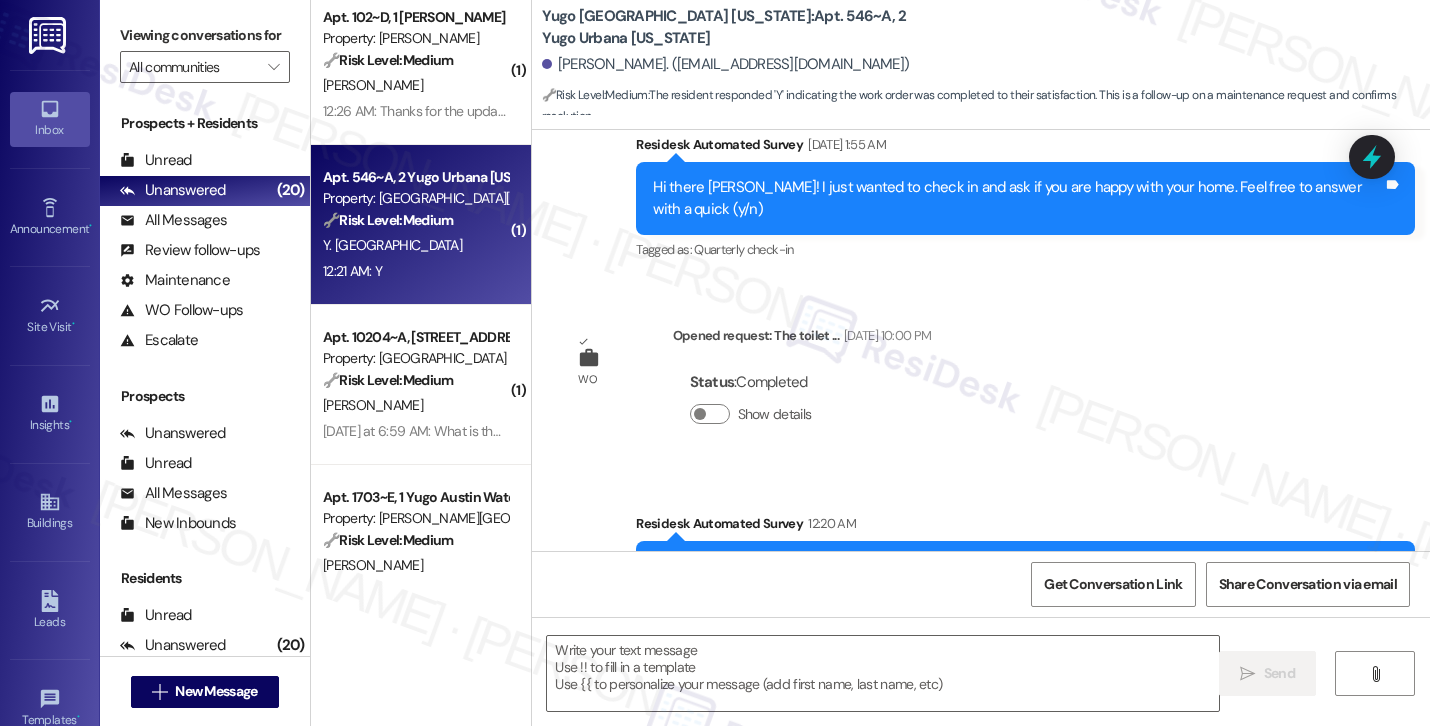 scroll, scrollTop: 1571, scrollLeft: 0, axis: vertical 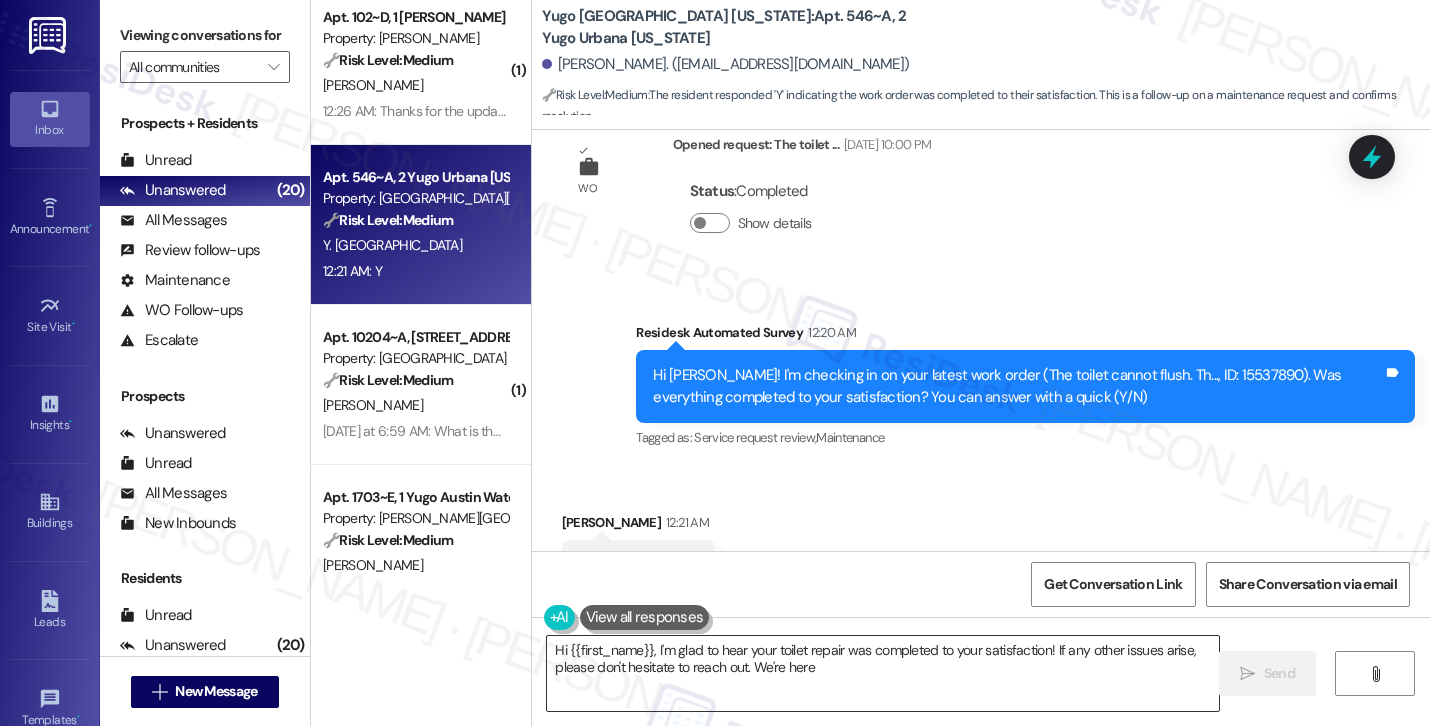click on "Hi {{first_name}}, I'm glad to hear your toilet repair was completed to your satisfaction! If any other issues arise, please don't hesitate to reach out. We're here" at bounding box center [883, 673] 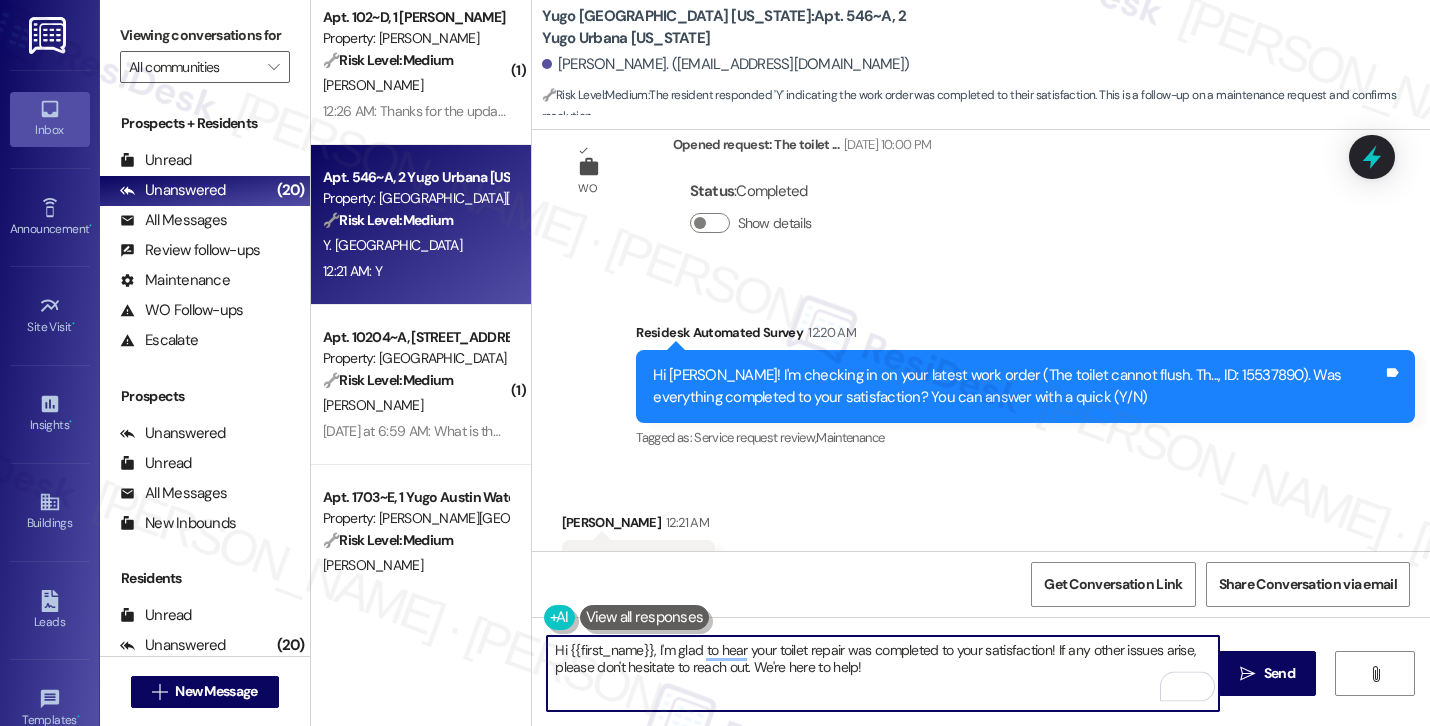 paste on "Thanks for your response, [PERSON_NAME]! Great to hear that your work order was completed to your satisfaction. Could I also take this chance to ask if [PERSON_NAME] has lived up to your expectations?" 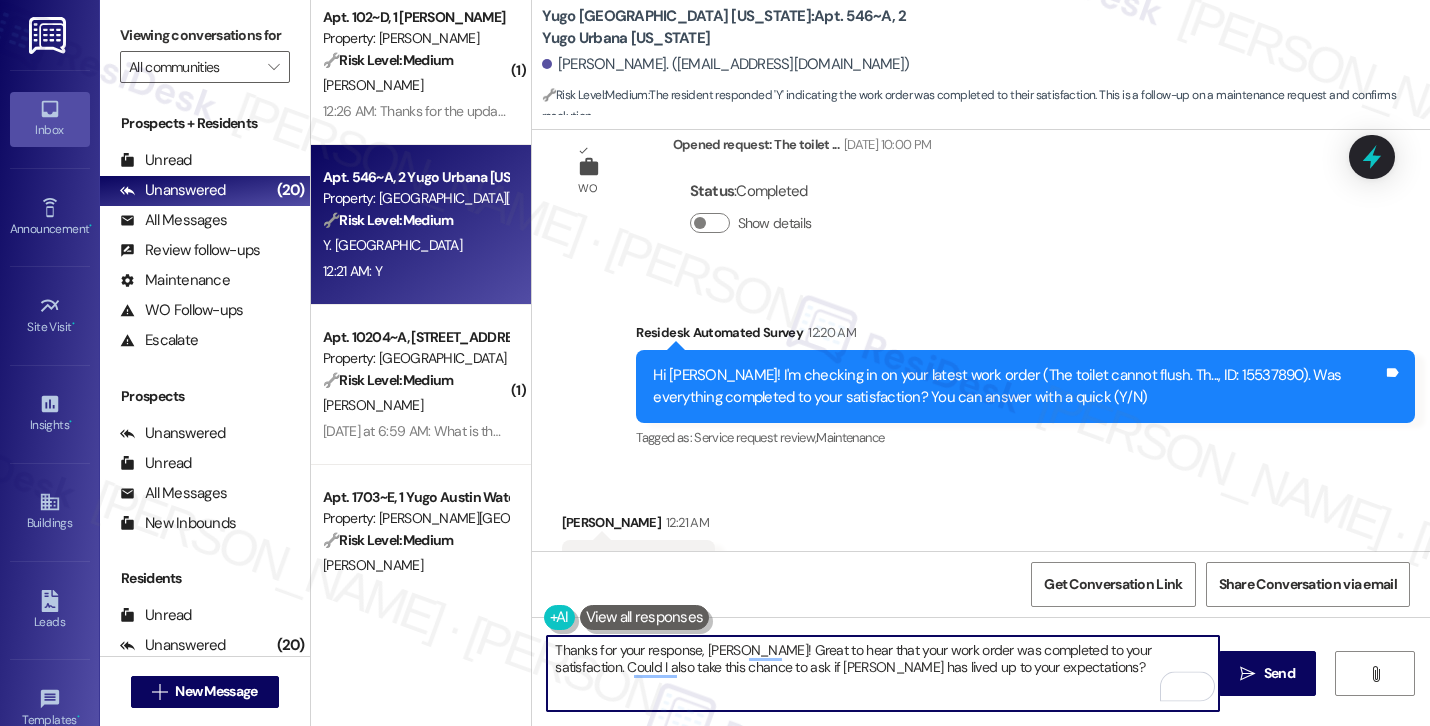 click on "[PERSON_NAME] 12:21 AM" at bounding box center [639, 526] 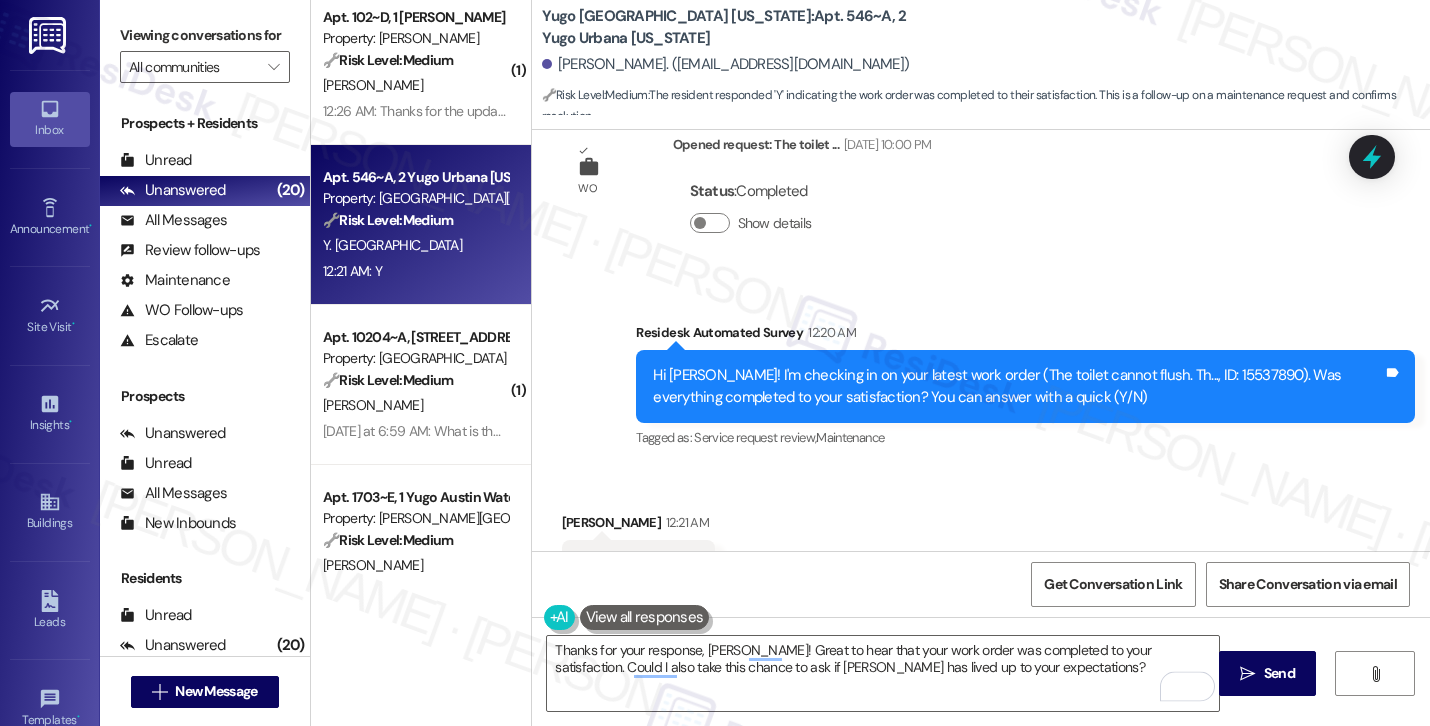 click on "[PERSON_NAME] 12:21 AM" at bounding box center [639, 526] 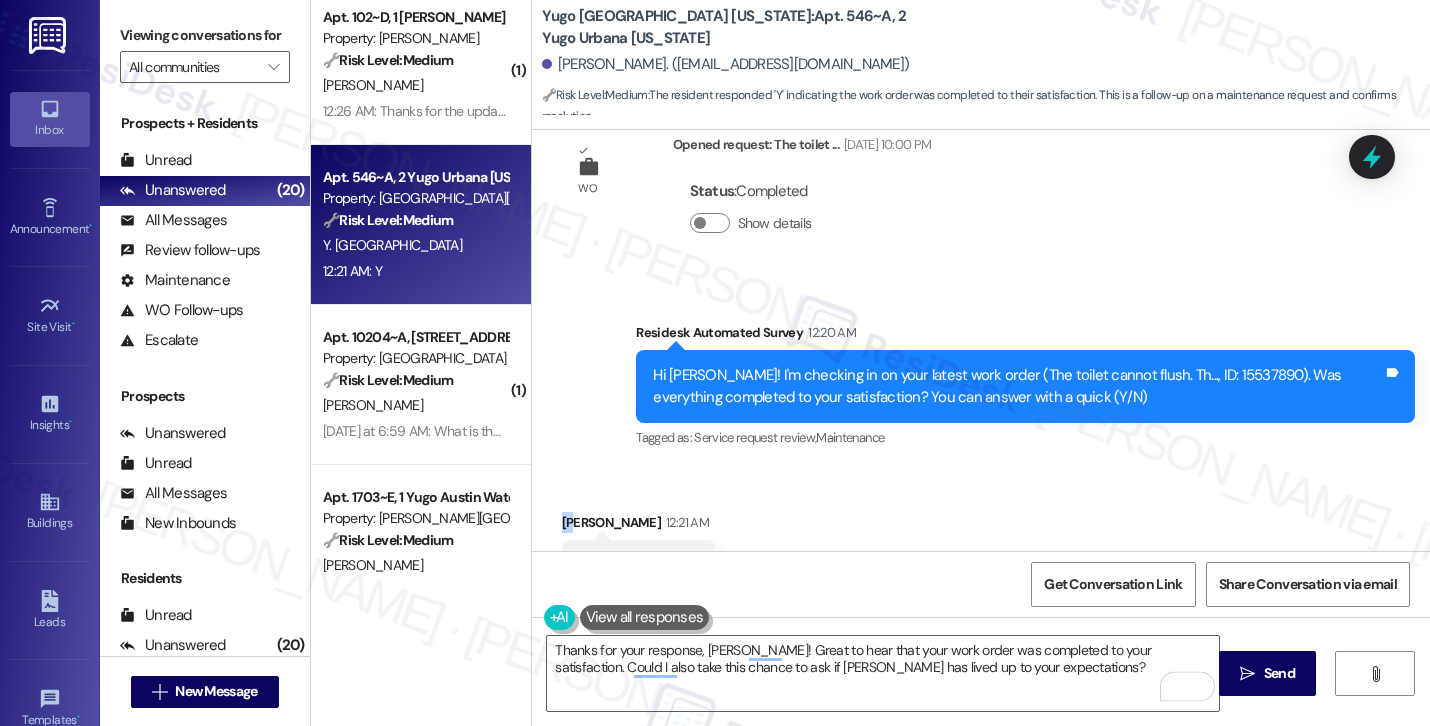 copy on "Yu" 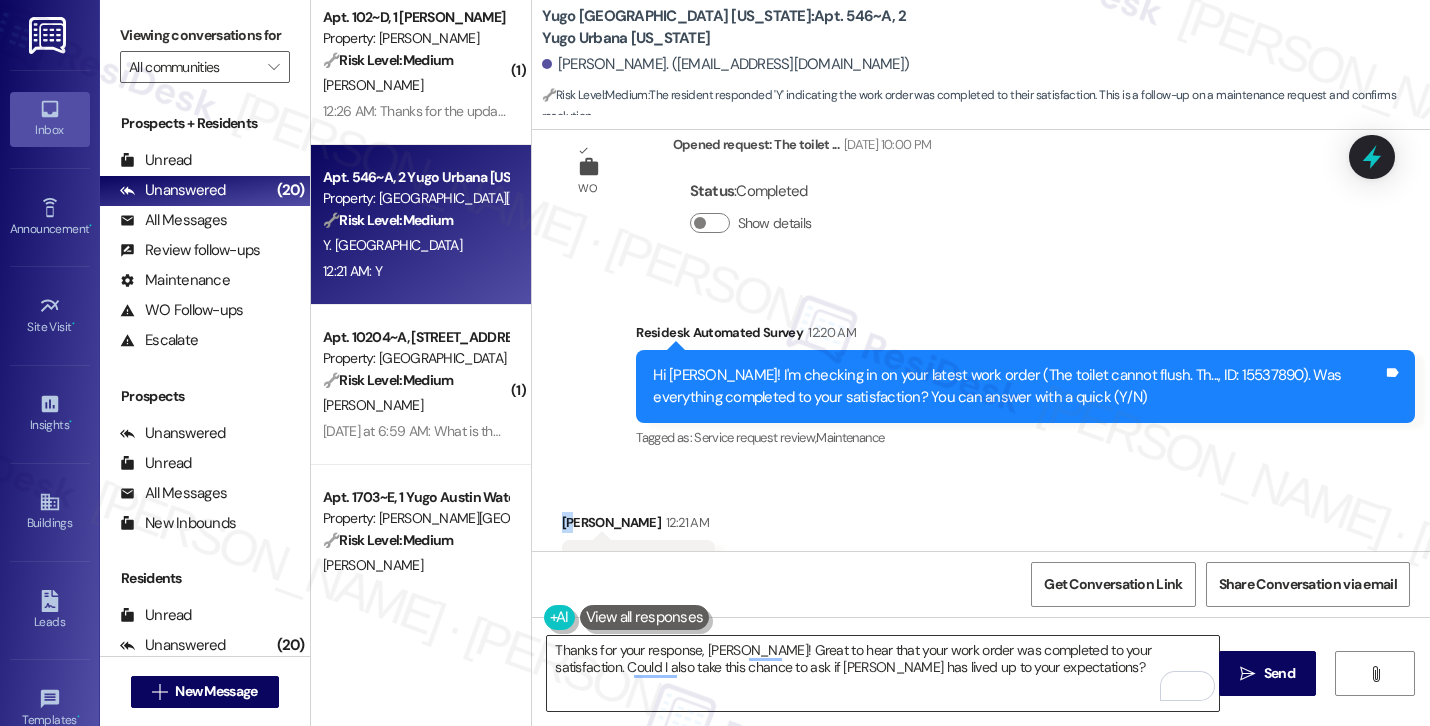 click on "Thanks for your response, [PERSON_NAME]! Great to hear that your work order was completed to your satisfaction. Could I also take this chance to ask if [PERSON_NAME] has lived up to your expectations?" at bounding box center [883, 673] 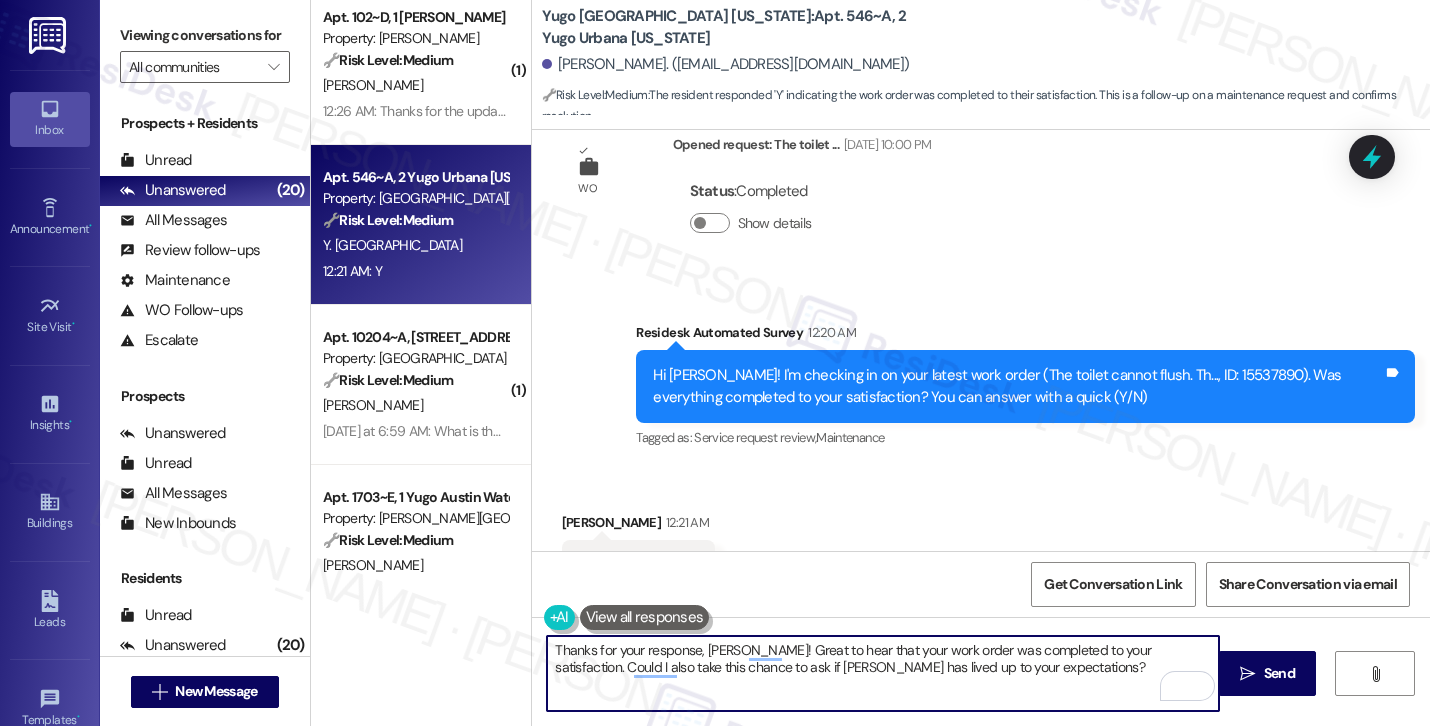 click on "Thanks for your response, [PERSON_NAME]! Great to hear that your work order was completed to your satisfaction. Could I also take this chance to ask if [PERSON_NAME] has lived up to your expectations?" at bounding box center (883, 673) 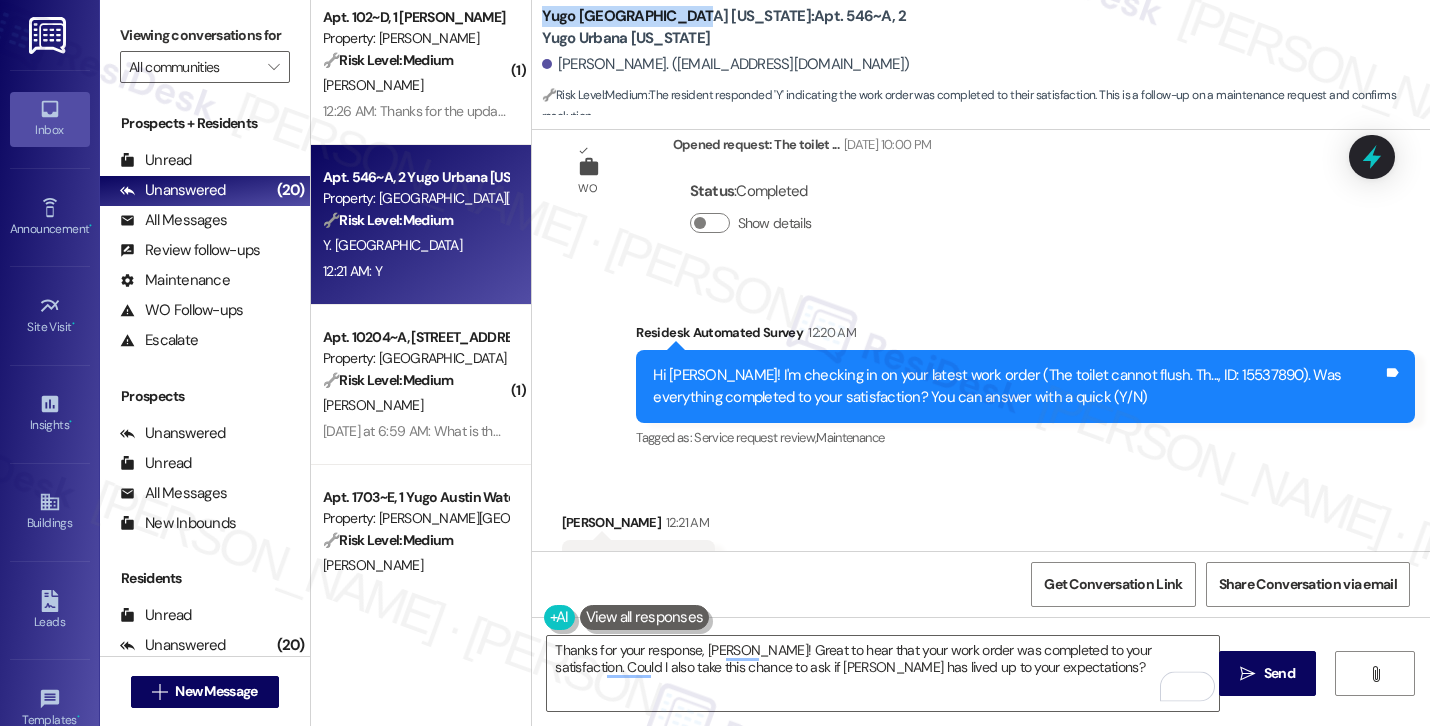 drag, startPoint x: 530, startPoint y: 25, endPoint x: 658, endPoint y: 33, distance: 128.24976 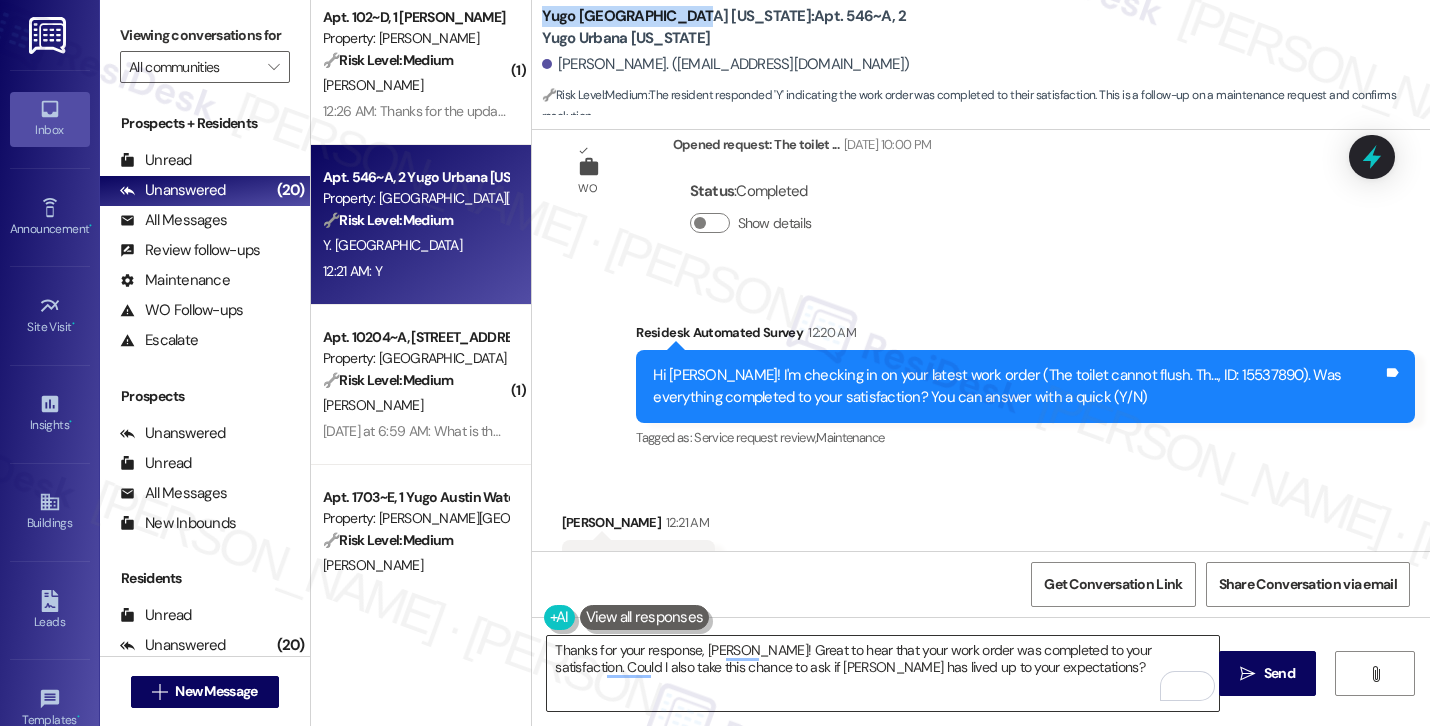 click on "Thanks for your response, Yu! Great to hear that your work order was completed to your satisfaction. Could I also take this chance to ask if Yugo Austin Waterloo has lived up to your expectations?" at bounding box center (883, 673) 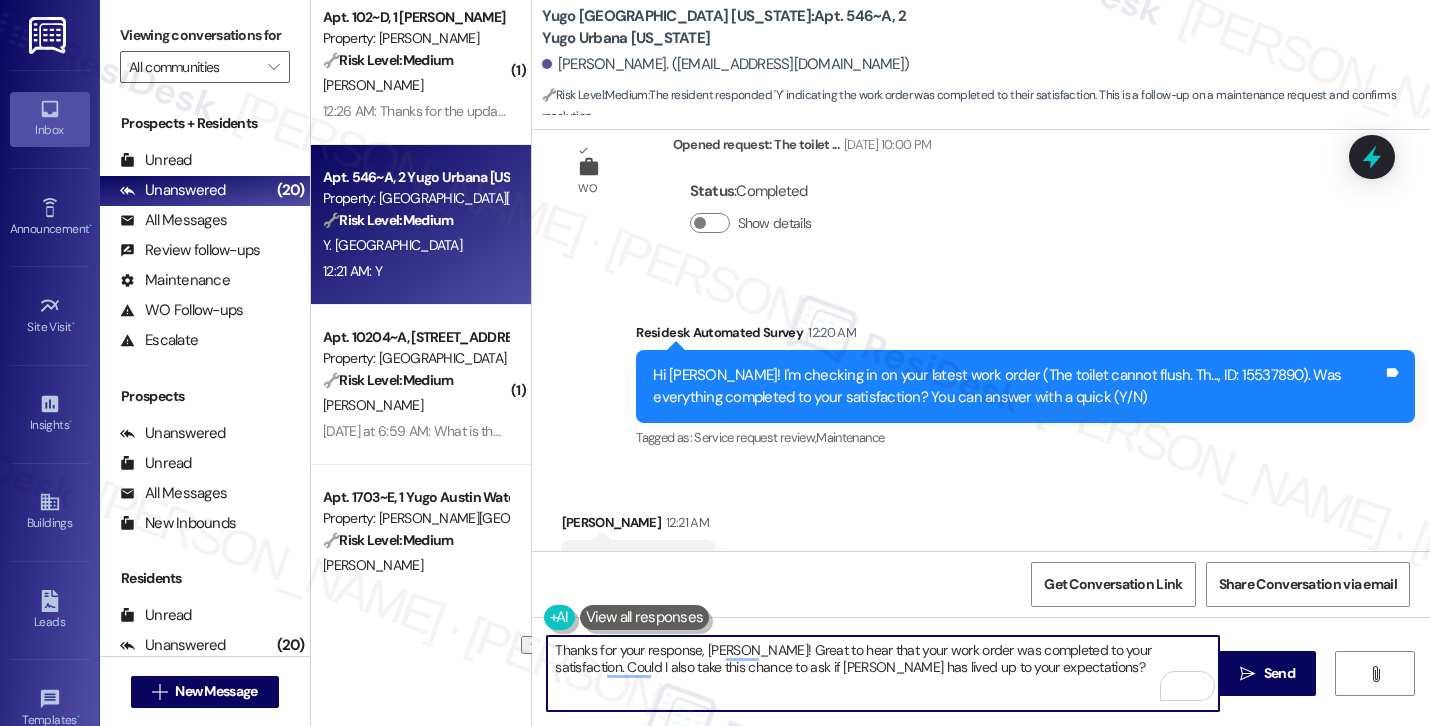 paste on "Urbana Illinois" 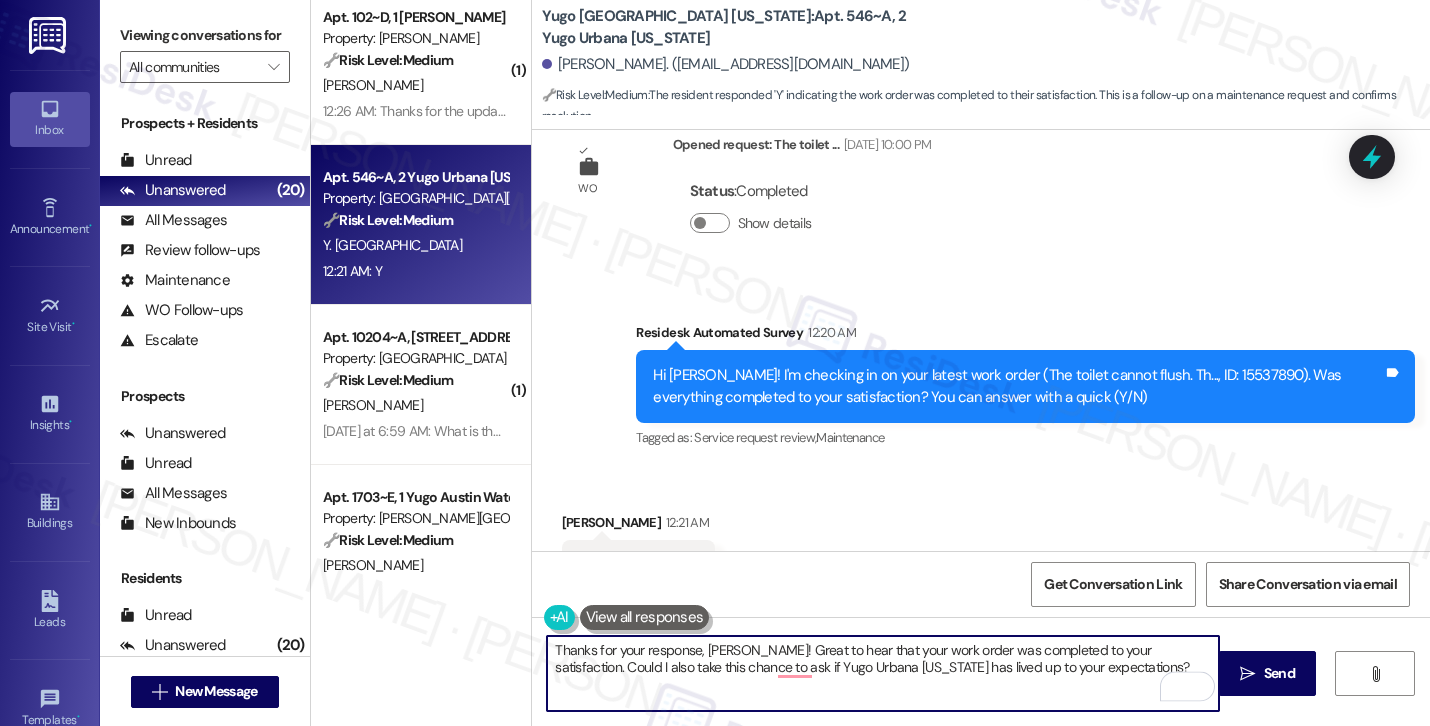 click on "Thanks for your response, Yu! Great to hear that your work order was completed to your satisfaction. Could I also take this chance to ask if Yugo Urbana Illinois has lived up to your expectations?" at bounding box center (883, 673) 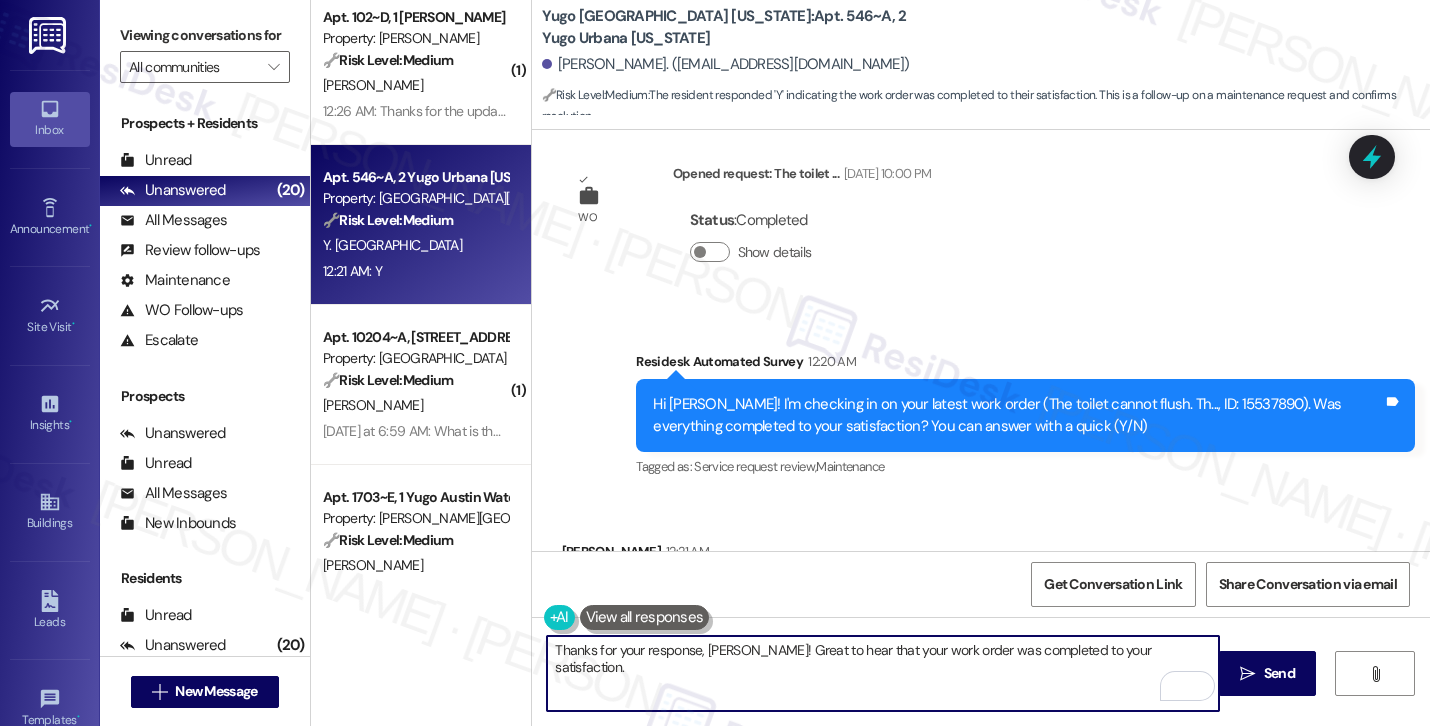 scroll, scrollTop: 1572, scrollLeft: 0, axis: vertical 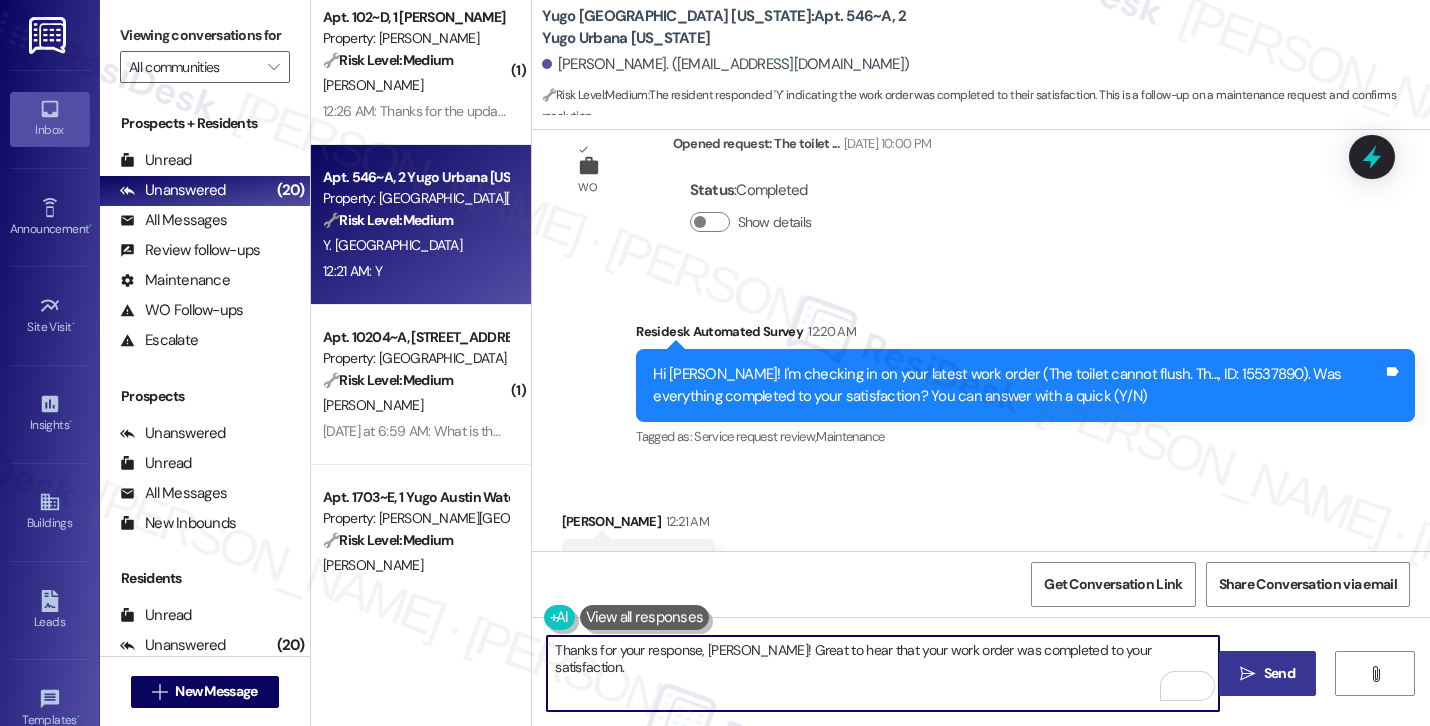 type on "Thanks for your response, Yu! Great to hear that your work order was completed to your satisfaction." 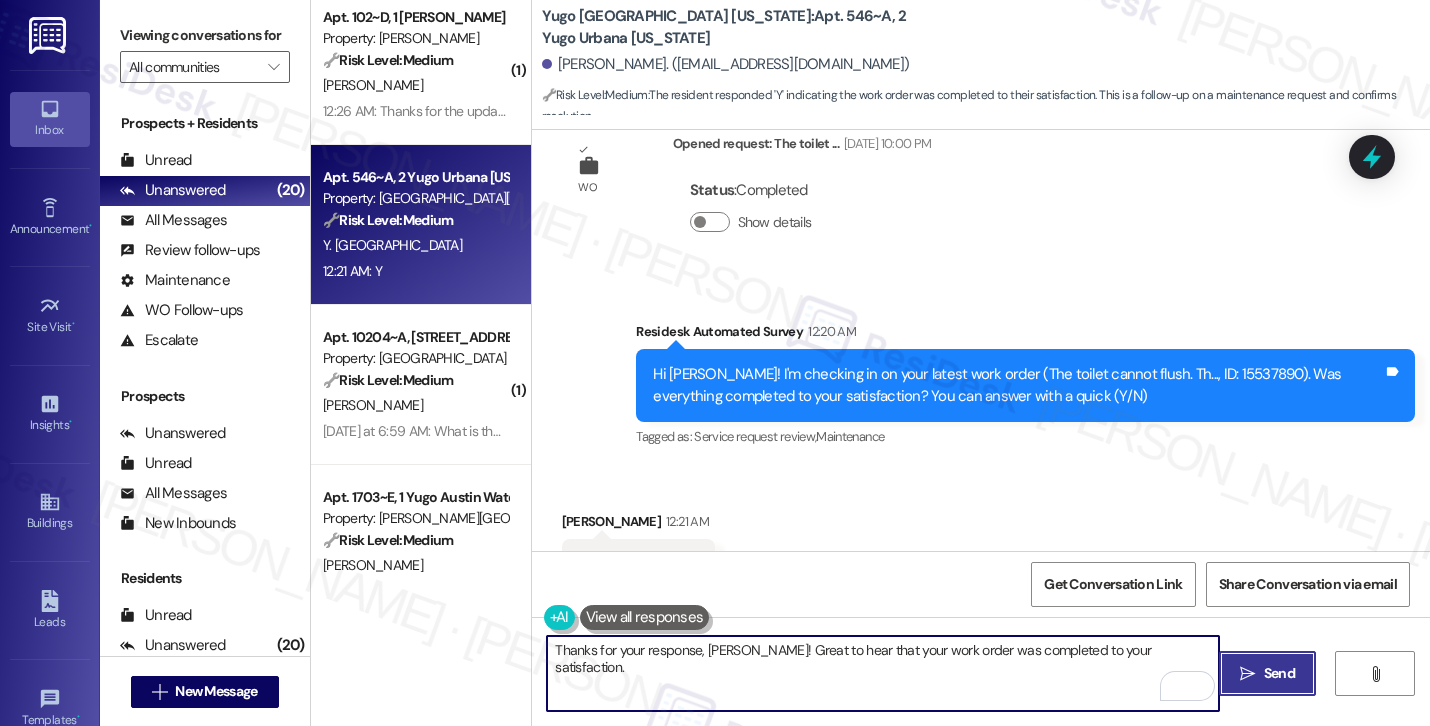 click on " Send" at bounding box center (1267, 673) 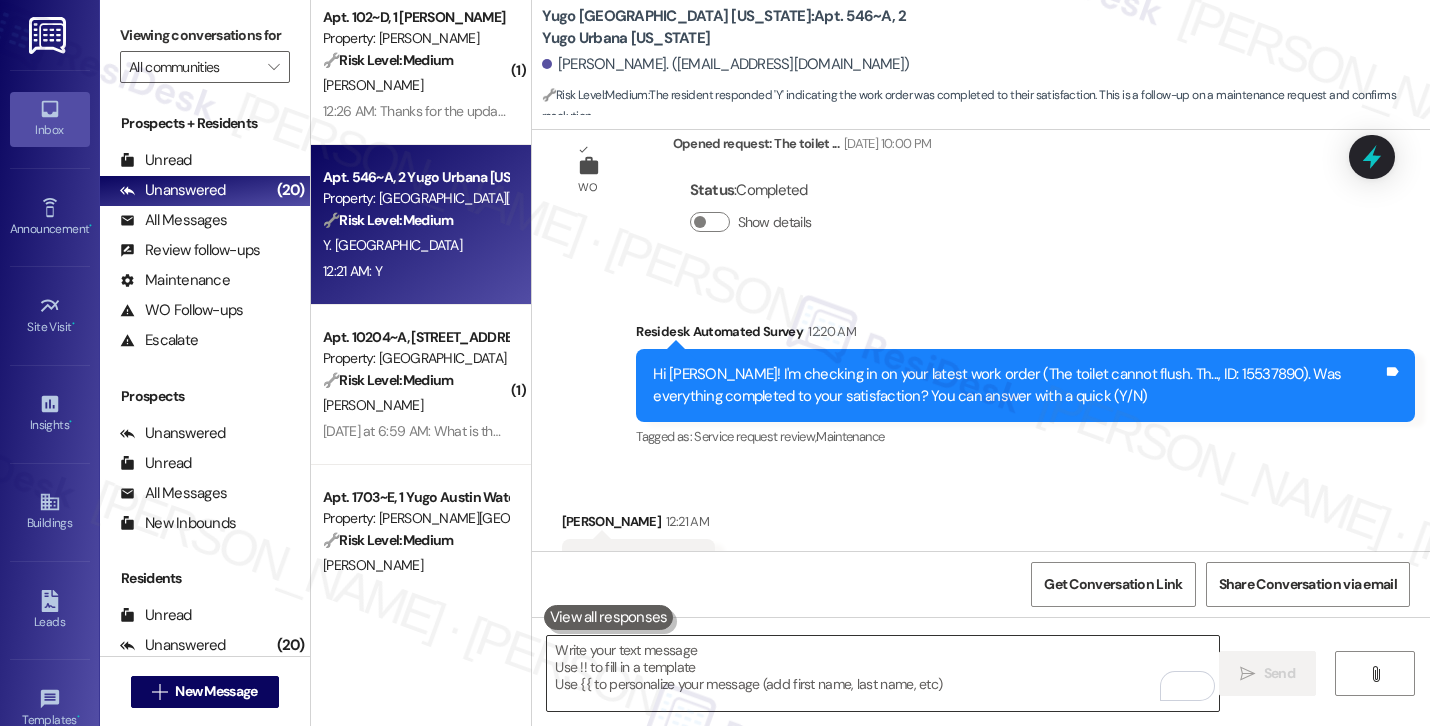 scroll, scrollTop: 1571, scrollLeft: 0, axis: vertical 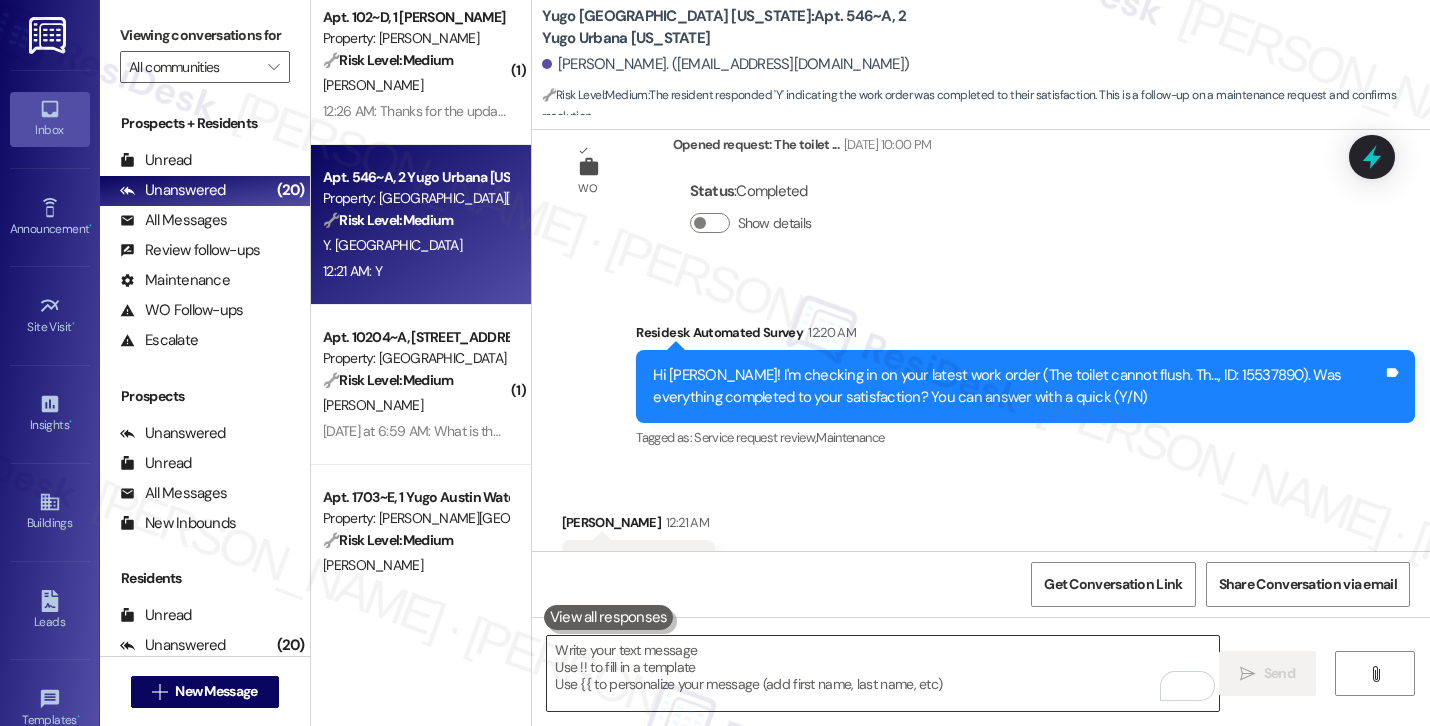click at bounding box center (883, 673) 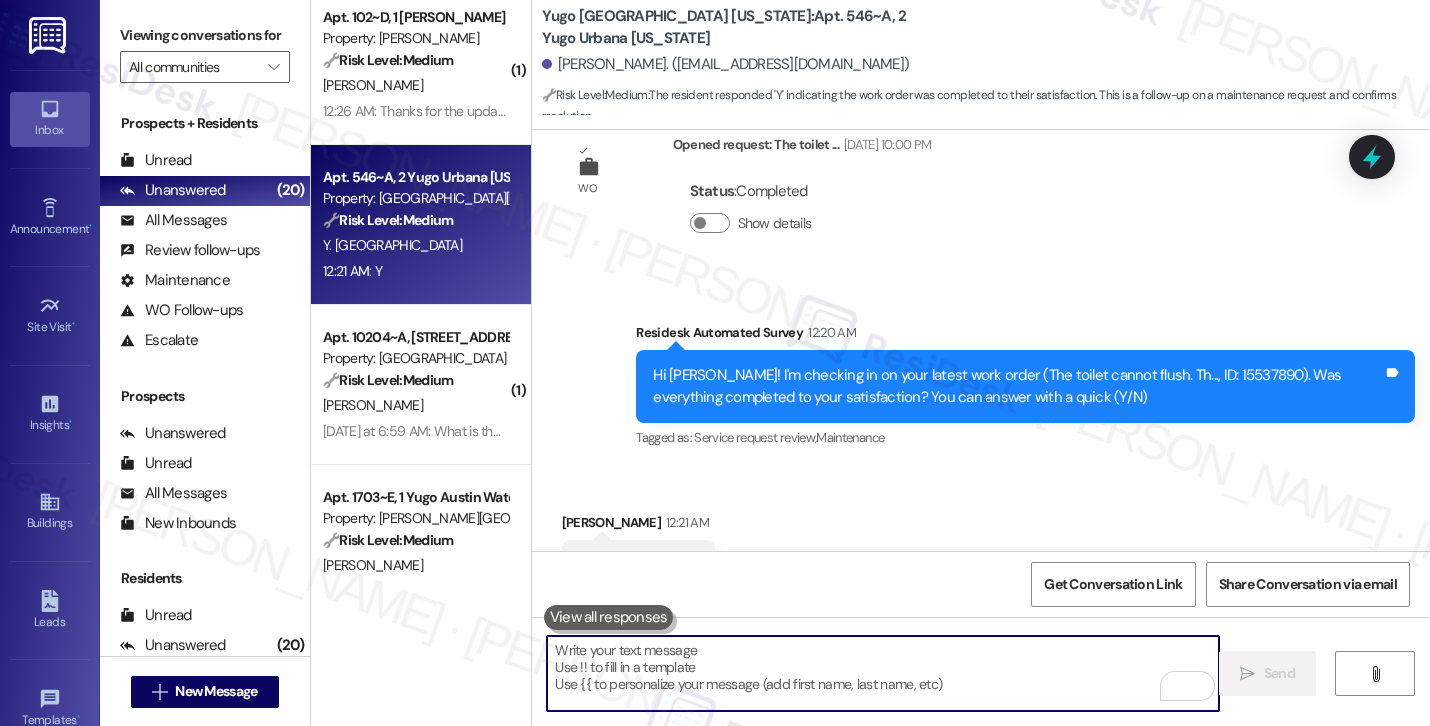 paste on "Could I also take this chance to ask if Yugo Urbana Illinois has lived up to your expectations?" 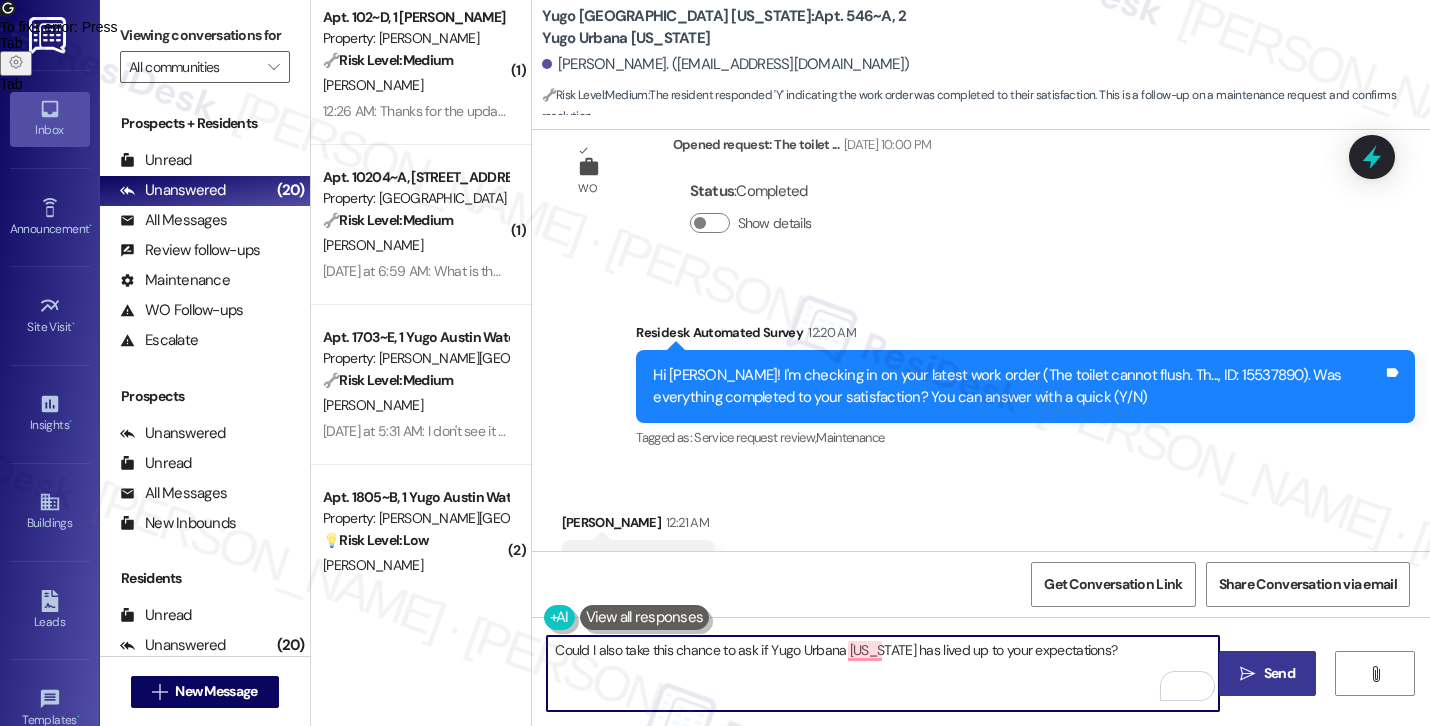 type on "Could I also take this chance to ask if Yugo Urbana Illinois has lived up to your expectations?" 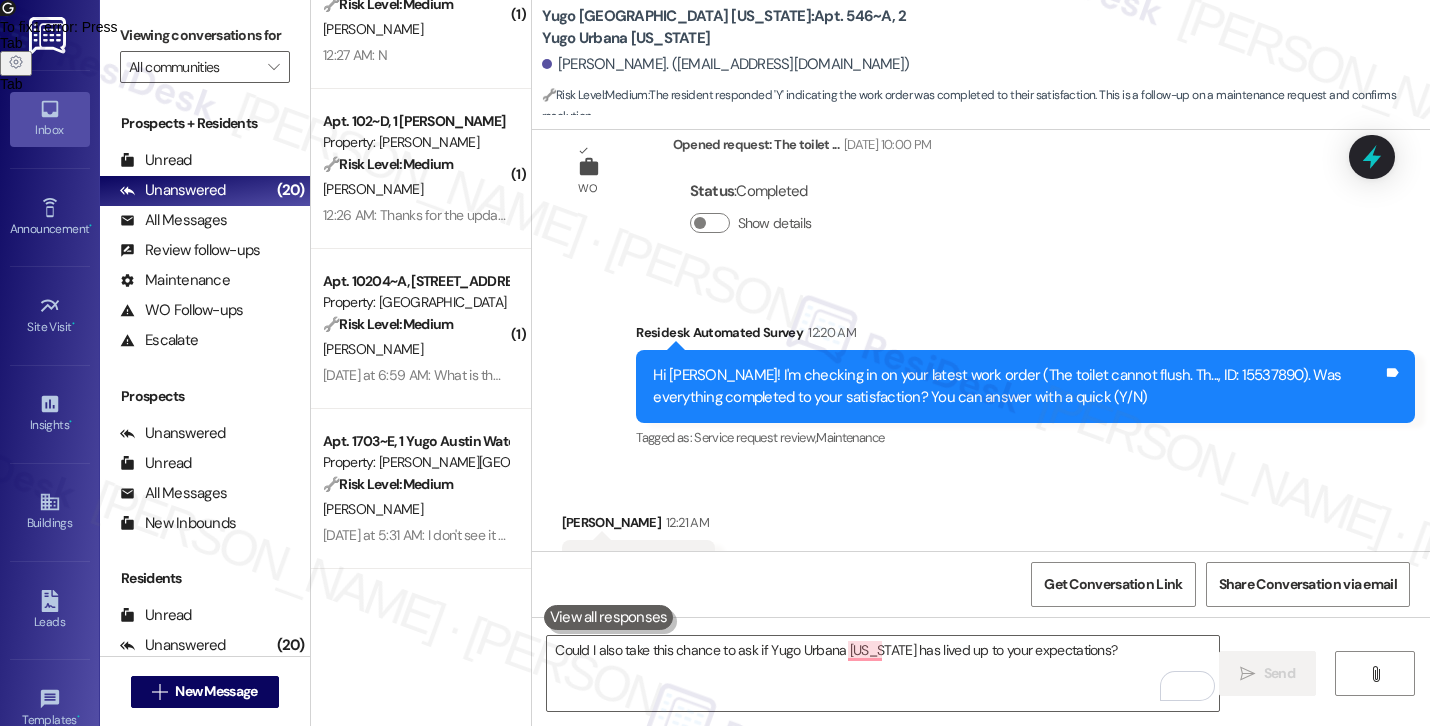 type 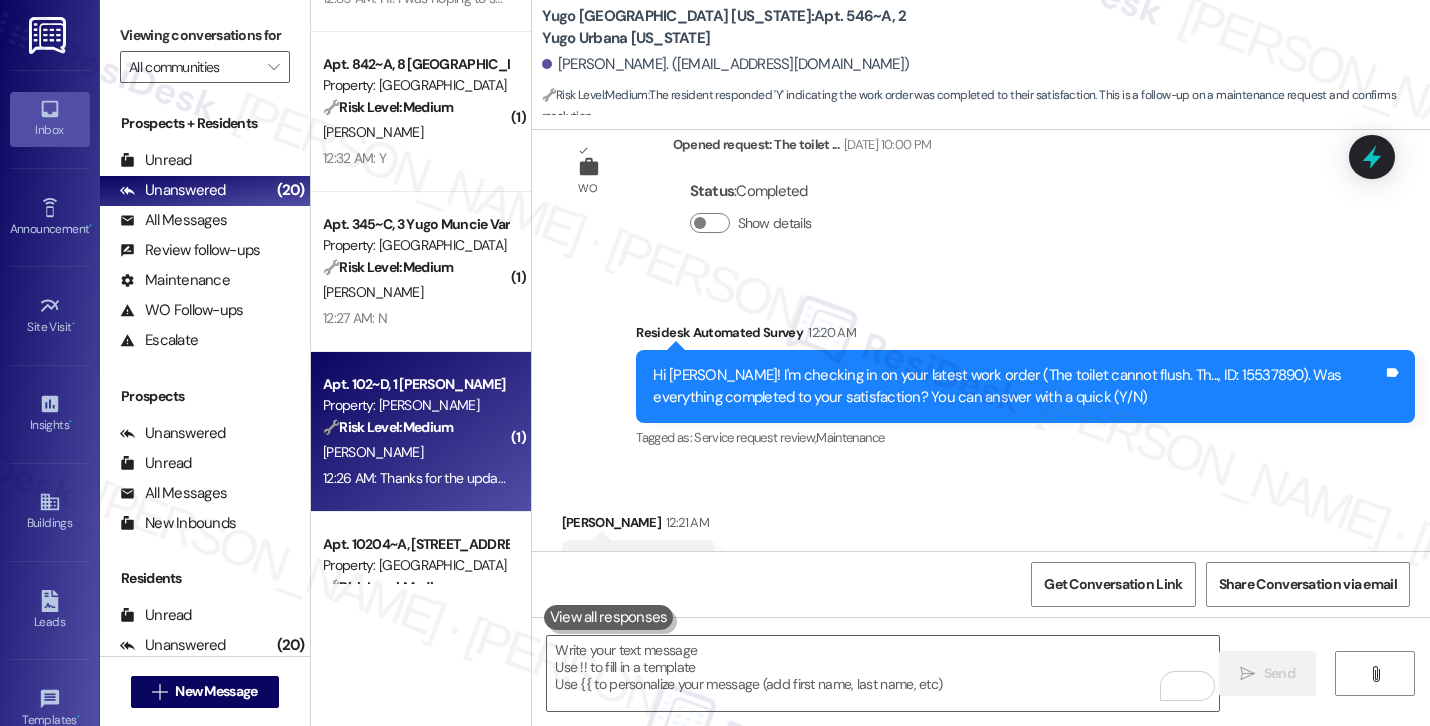 scroll, scrollTop: 2520, scrollLeft: 0, axis: vertical 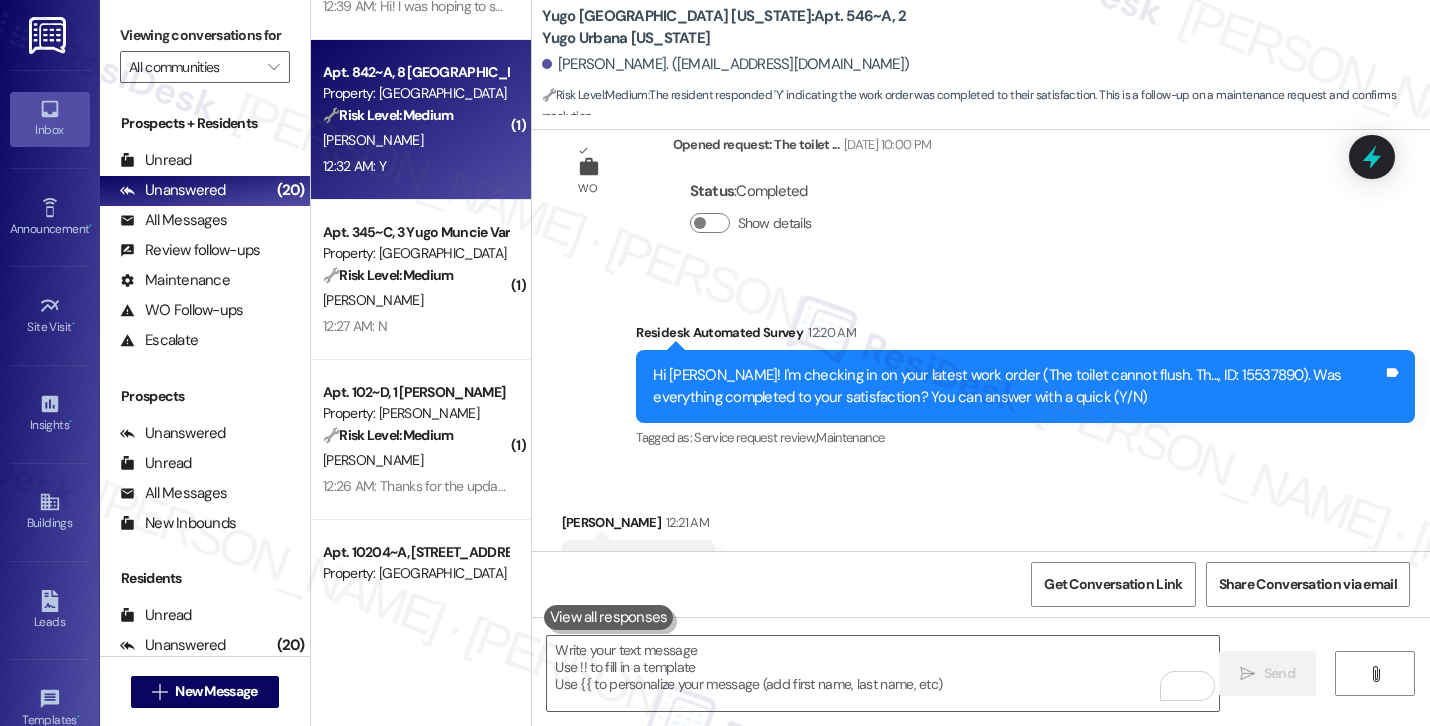 click on "12:32 AM: Y 12:32 AM: Y" at bounding box center [354, 166] 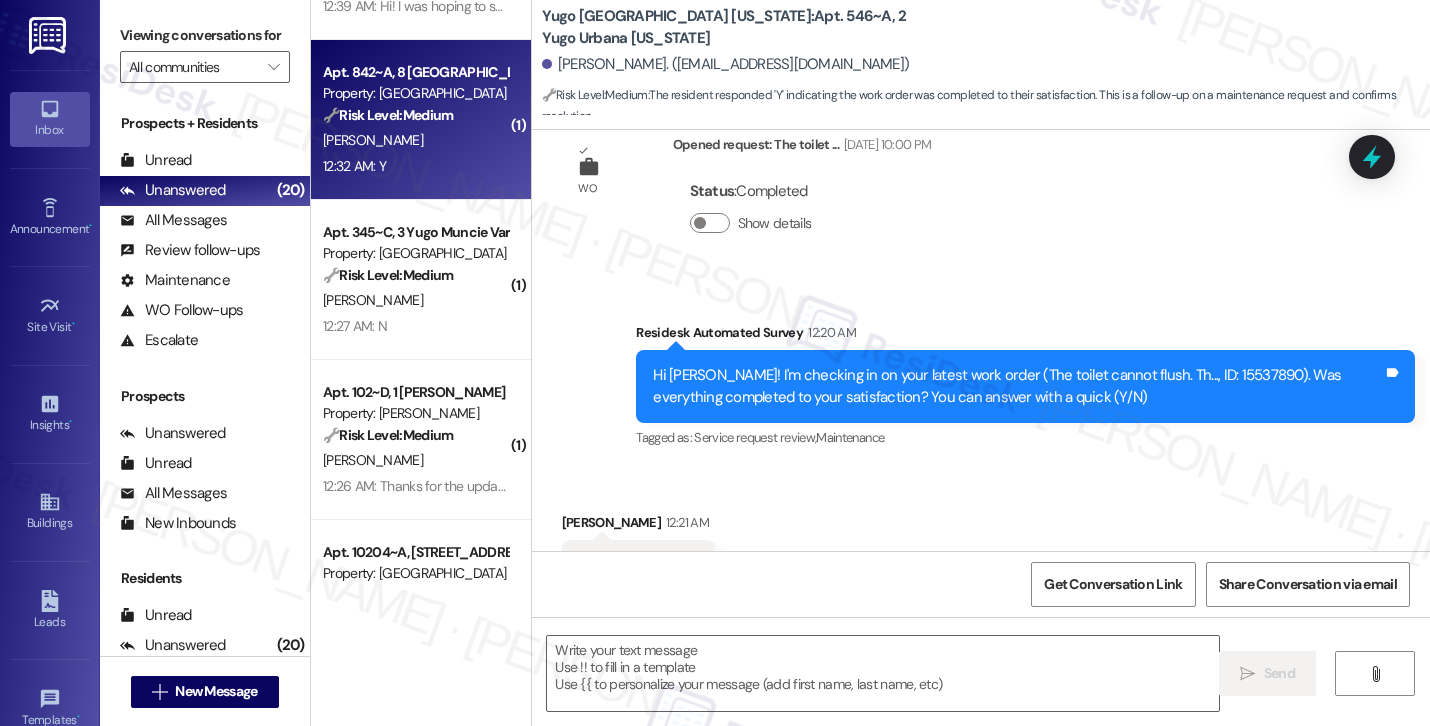 type on "Fetching suggested responses. Please feel free to read through the conversation in the meantime." 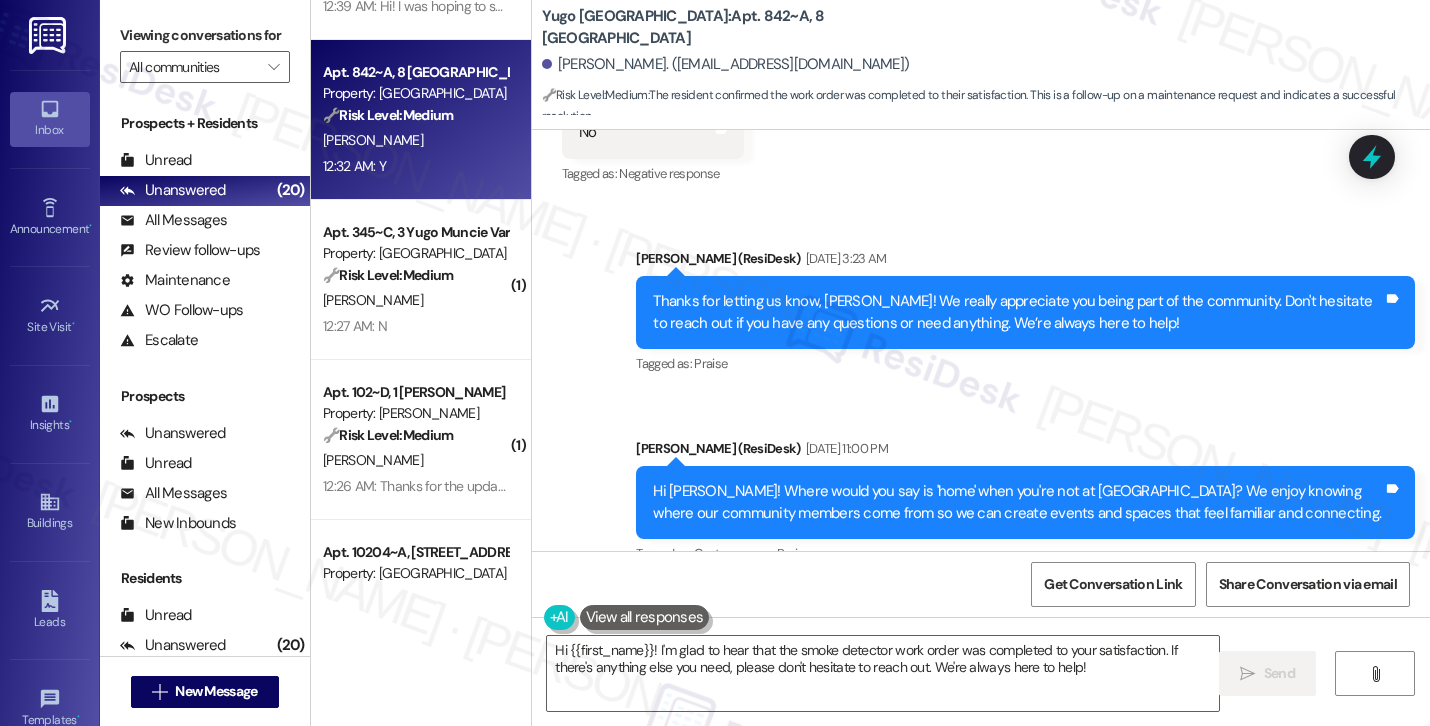 scroll, scrollTop: 3740, scrollLeft: 0, axis: vertical 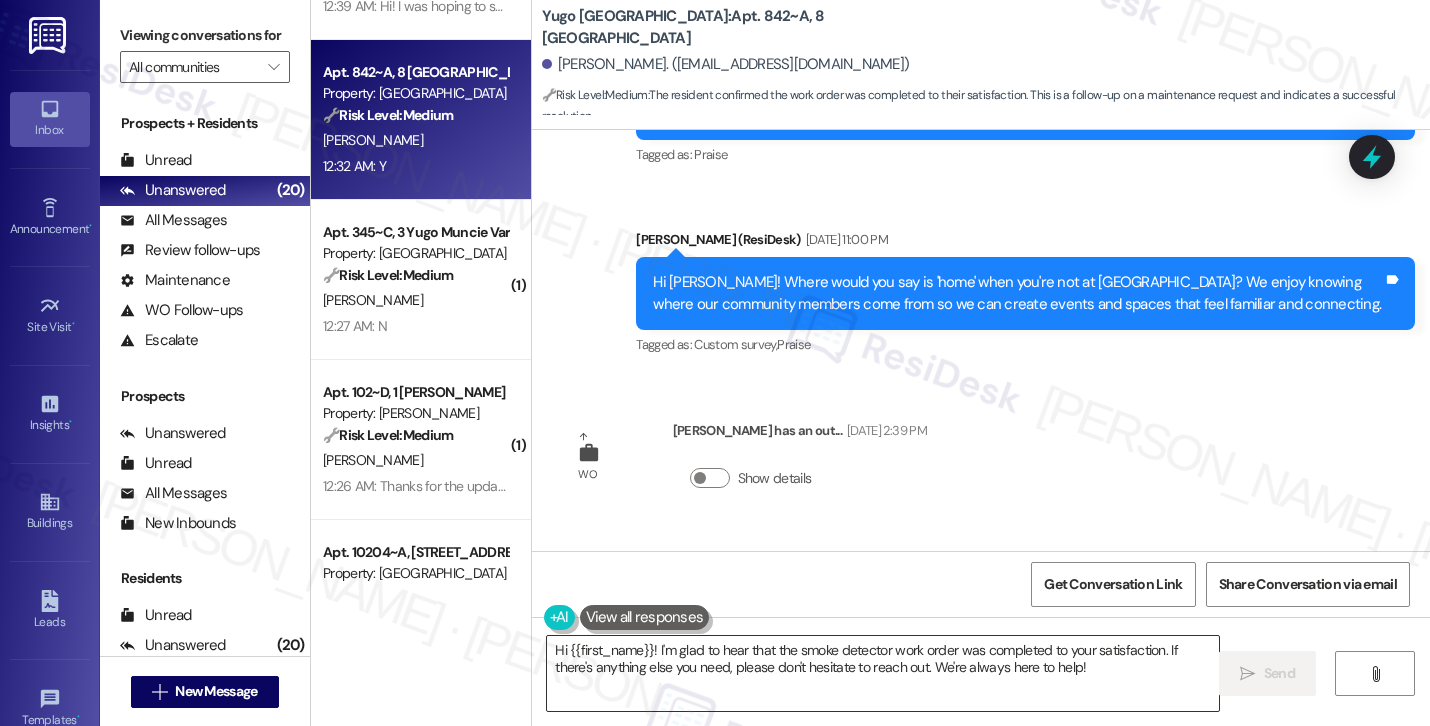 click on "Hi {{first_name}}! I'm glad to hear that the smoke detector work order was completed to your satisfaction. If there's anything else you need, please don't hesitate to reach out. We're always here to help!" at bounding box center (883, 673) 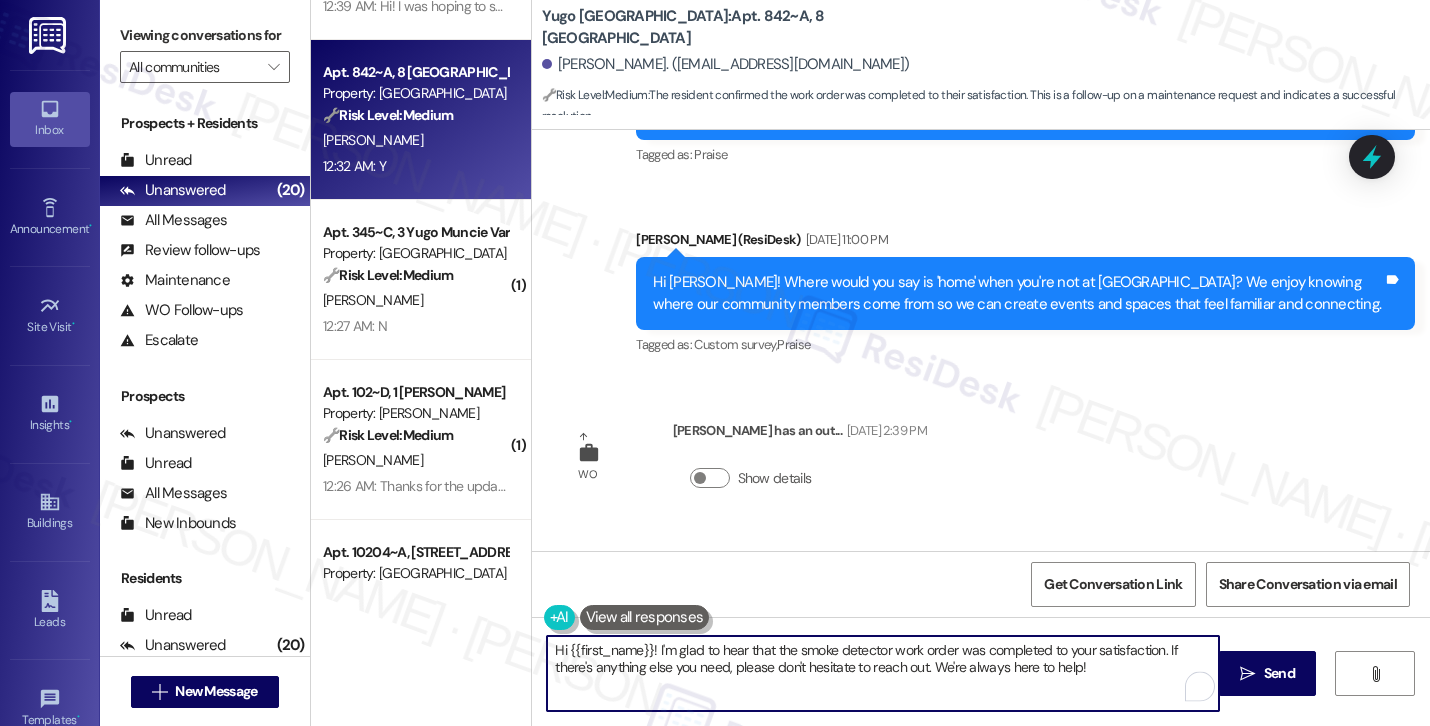 drag, startPoint x: 1158, startPoint y: 652, endPoint x: 534, endPoint y: 656, distance: 624.0128 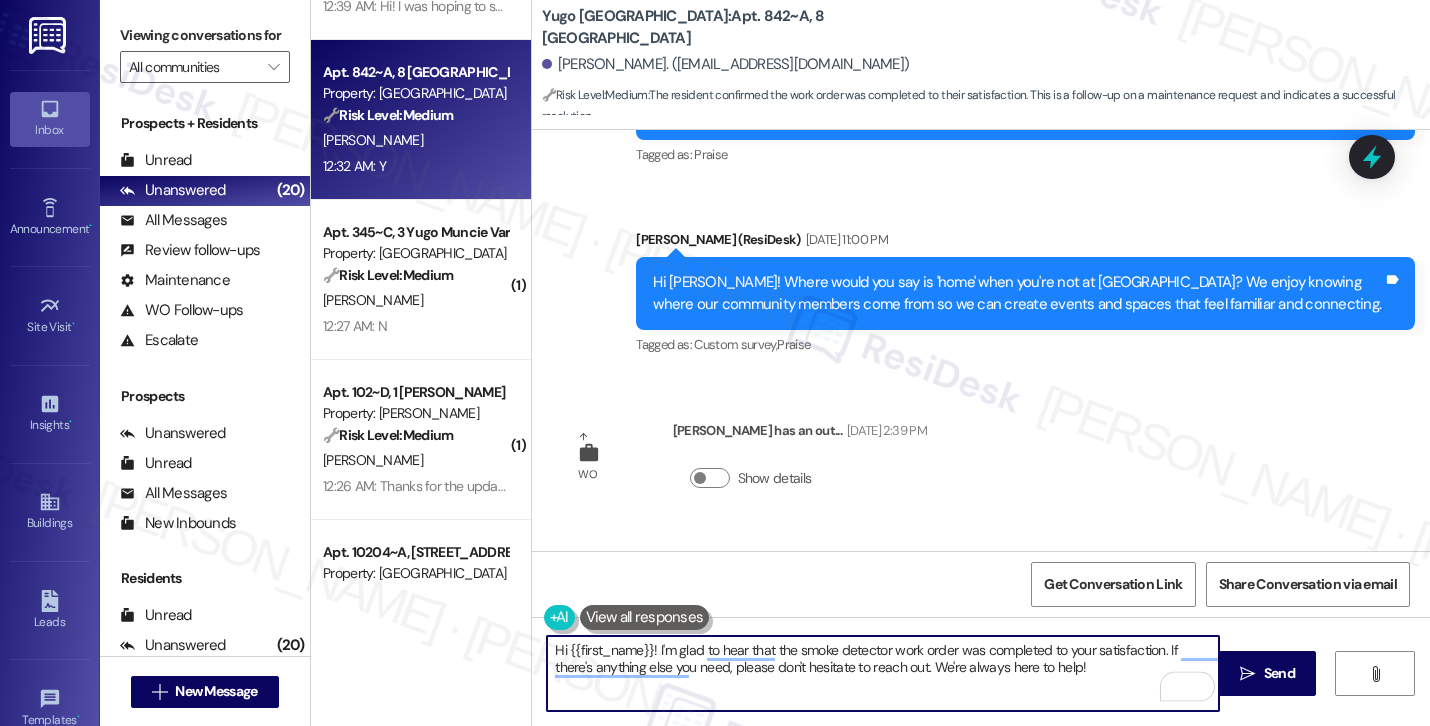 paste on "Thanks for your response, [PERSON_NAME]! Great to hear that your work order was completed to your satisfaction. Could I also take this chance to ask if [PERSON_NAME] has lived up to your expectations?" 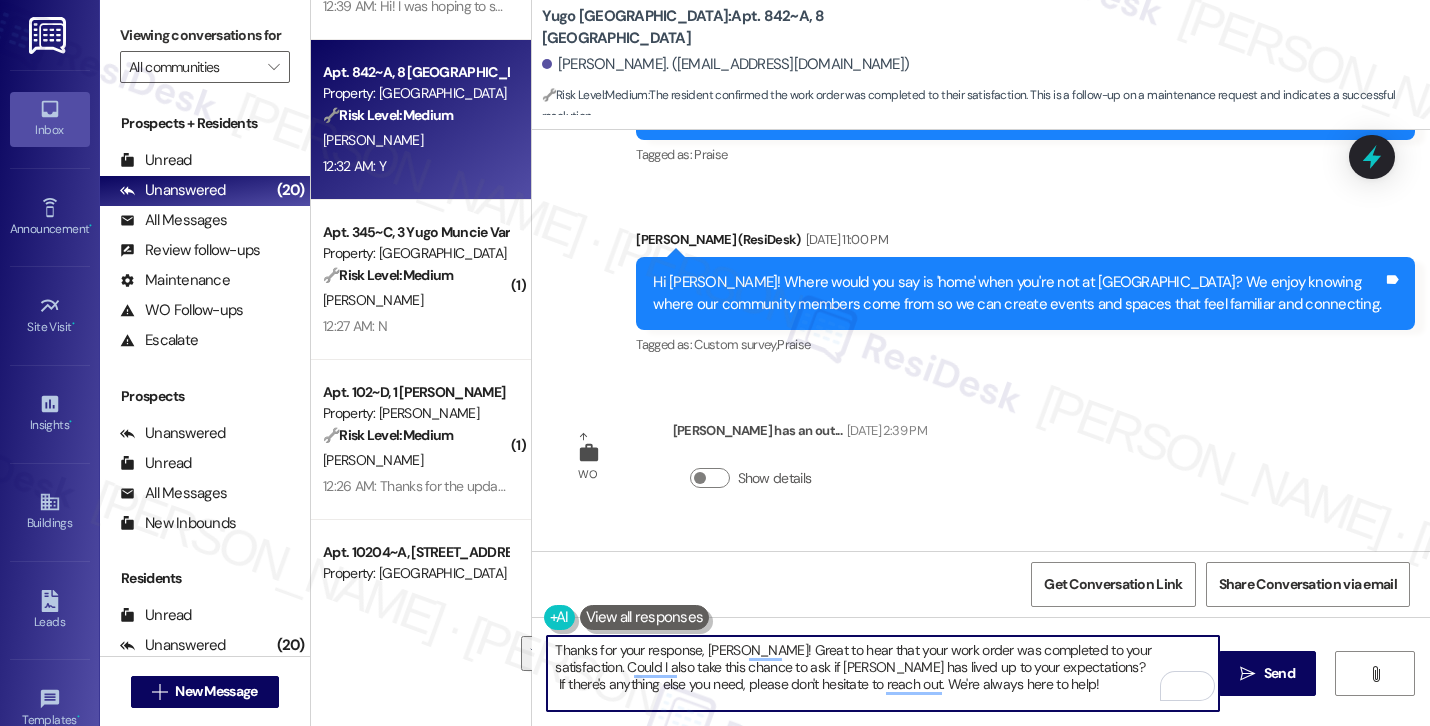 drag, startPoint x: 1062, startPoint y: 668, endPoint x: 1149, endPoint y: 655, distance: 87.965904 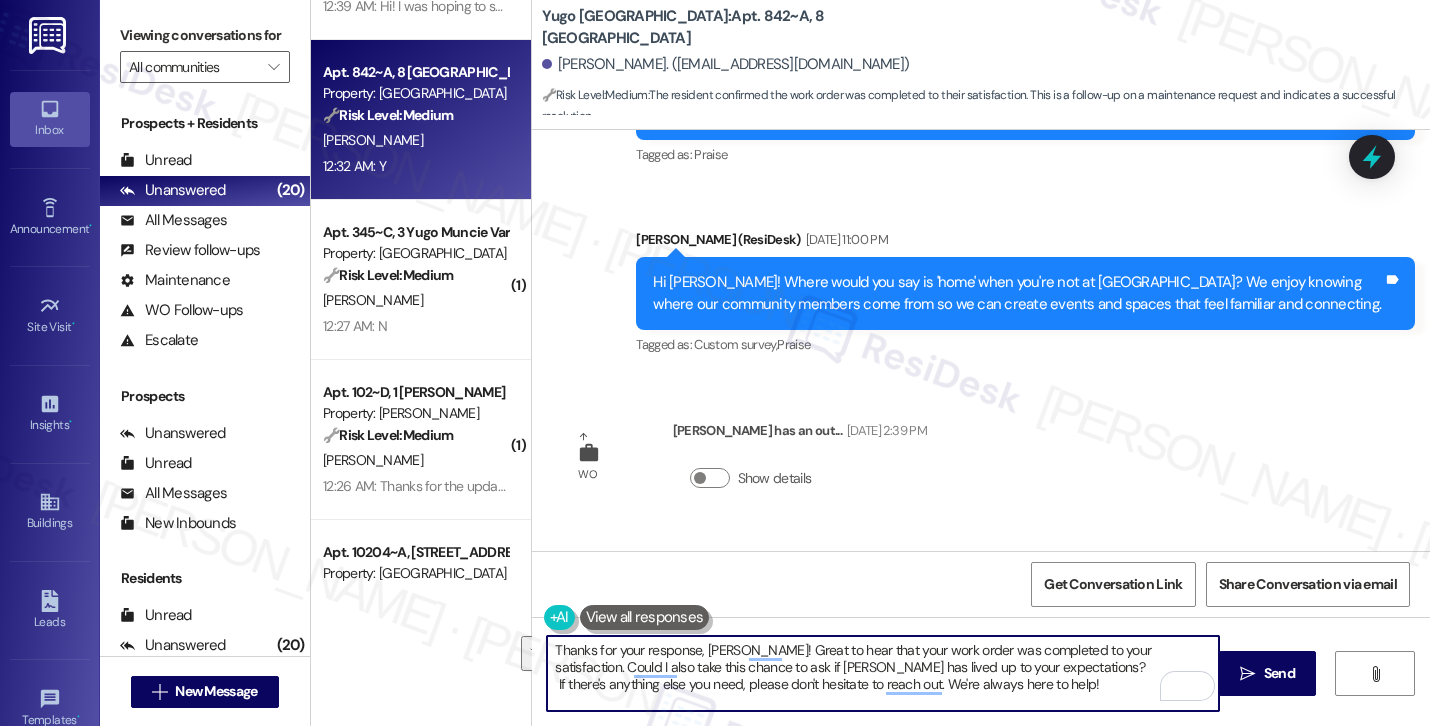 click on "Thanks for your response, Harish! Great to hear that your work order was completed to your satisfaction. Could I also take this chance to ask if Yugo Austin Waterloo has lived up to your expectations?
If there's anything else you need, please don't hesitate to reach out. We're always here to help!" at bounding box center [883, 673] 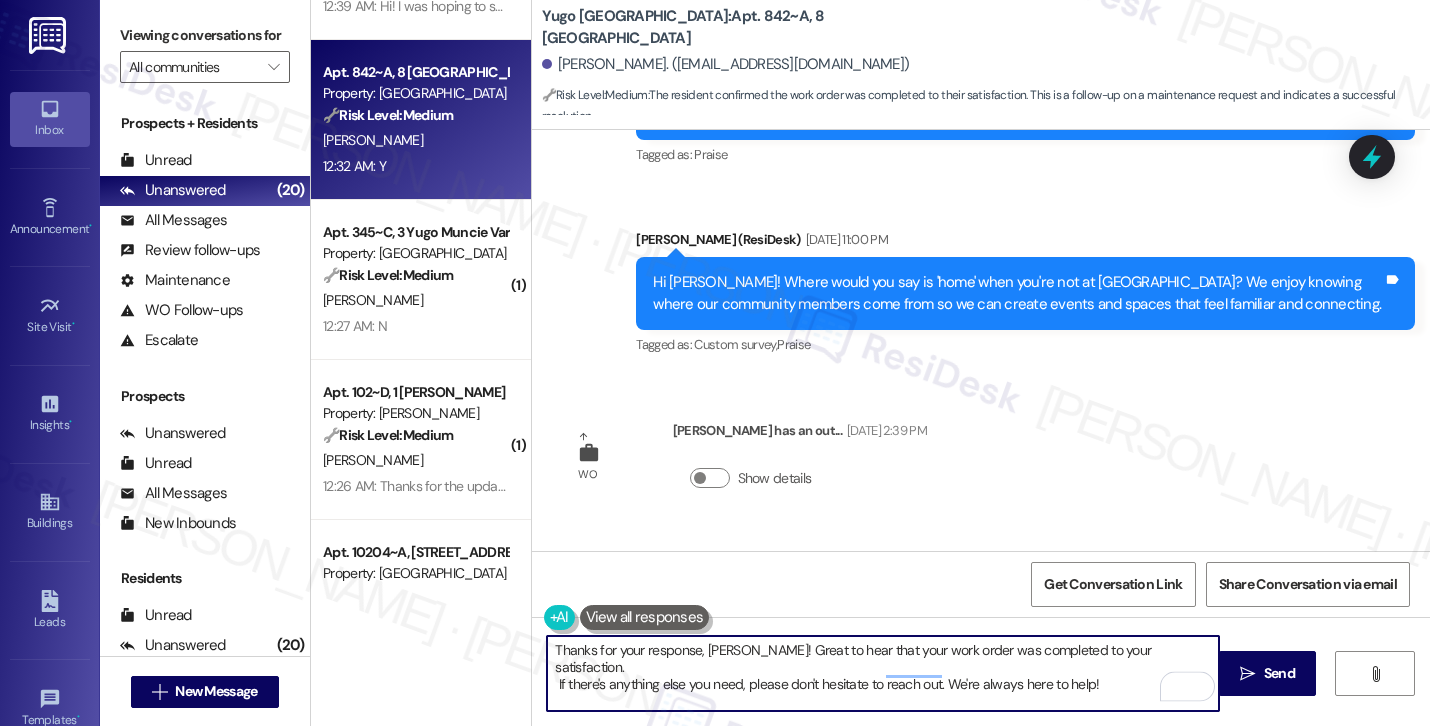 click on "Teresa Rodriguez. (tarodriguez1227@gmail.com)" at bounding box center (726, 64) 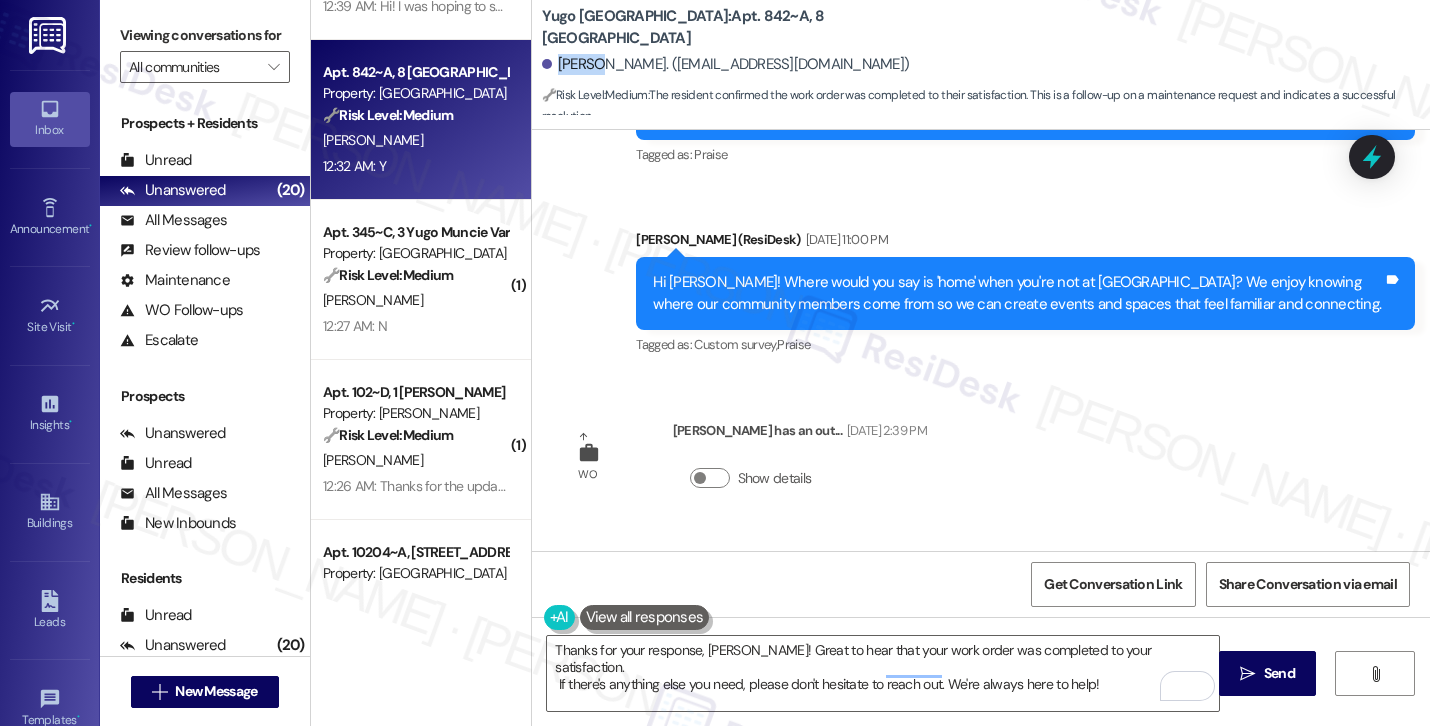 copy on "Teresa" 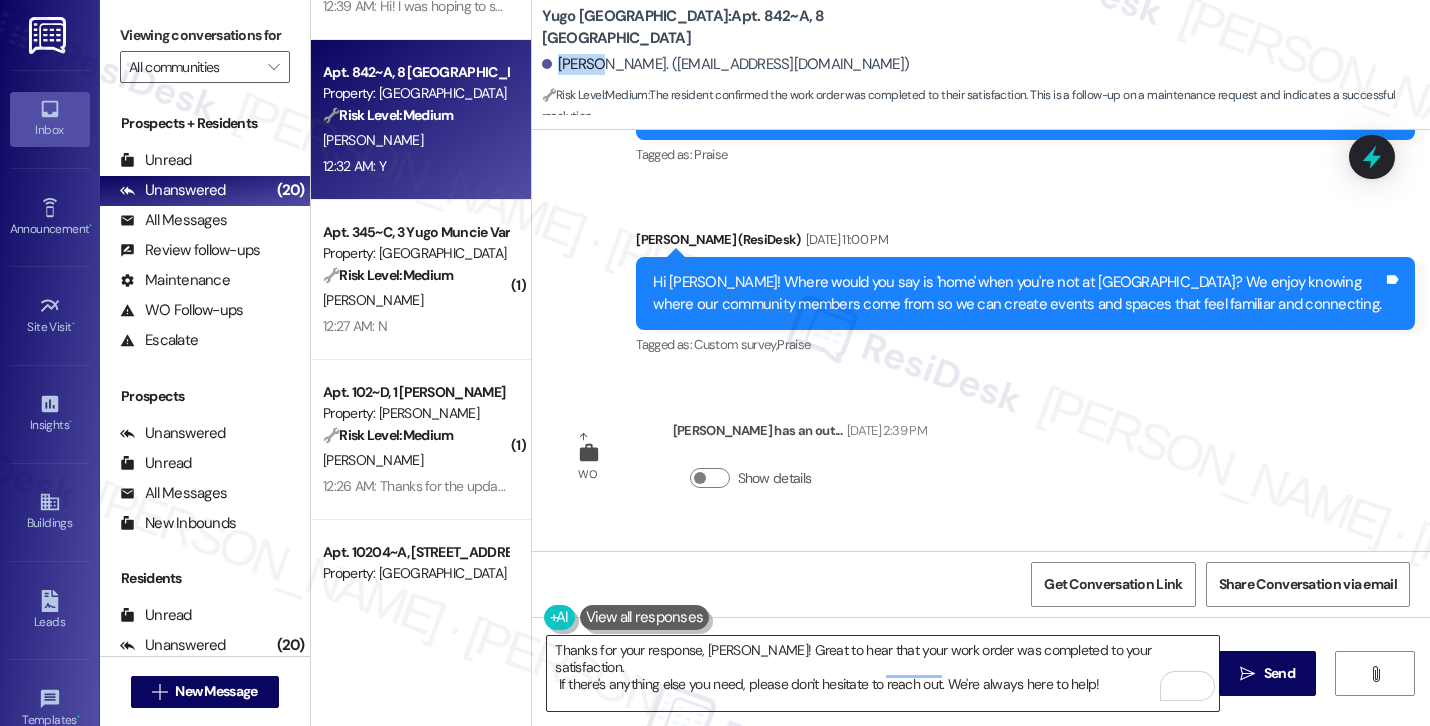 click on "Thanks for your response, Harish! Great to hear that your work order was completed to your satisfaction.
If there's anything else you need, please don't hesitate to reach out. We're always here to help!" at bounding box center [883, 673] 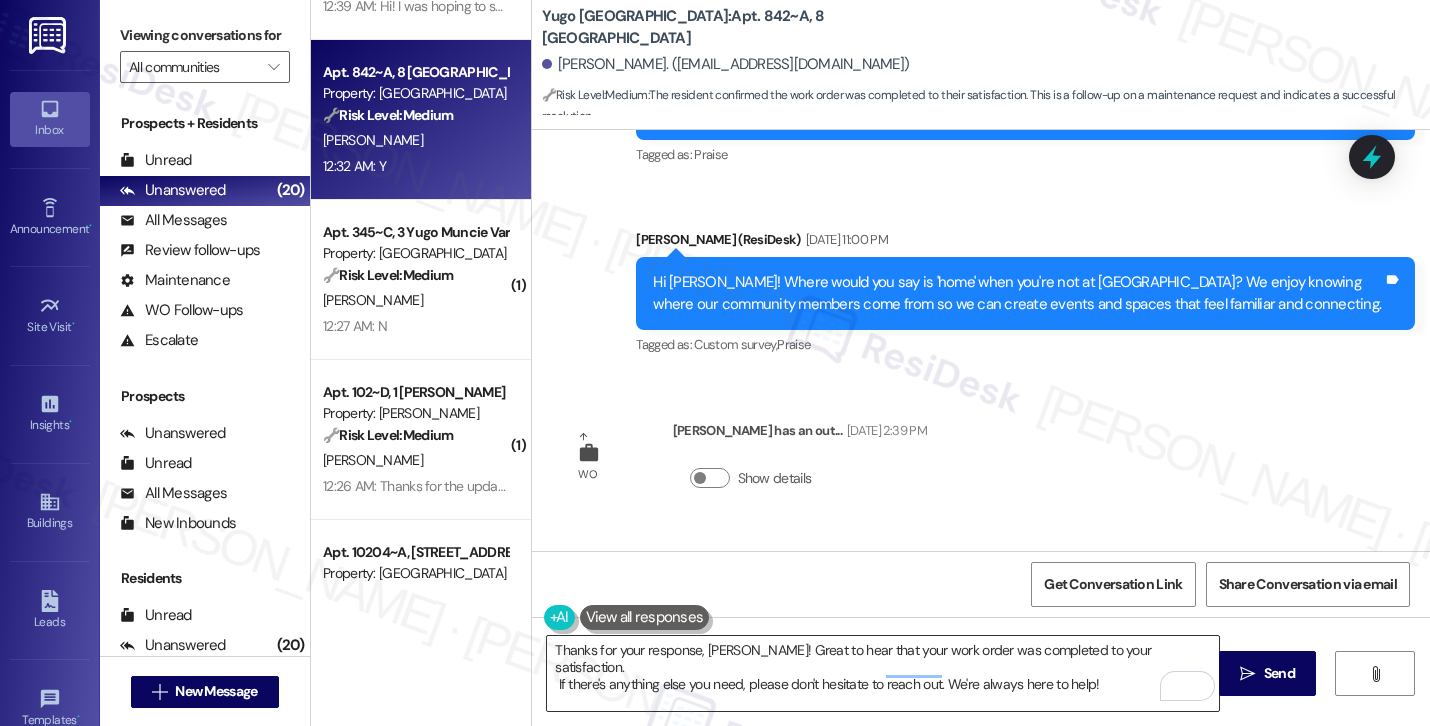 click on "Thanks for your response, Harish! Great to hear that your work order was completed to your satisfaction.
If there's anything else you need, please don't hesitate to reach out. We're always here to help!" at bounding box center (883, 673) 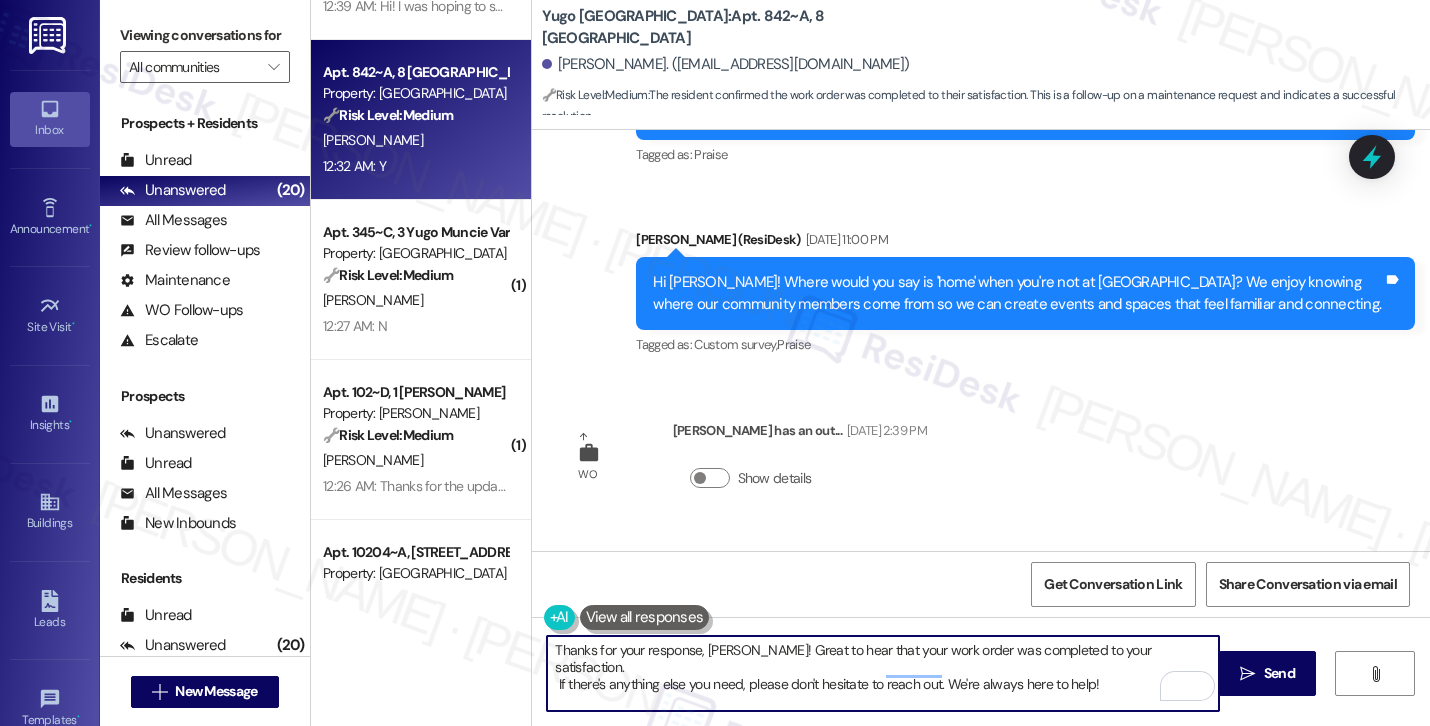 paste on "Teresa" 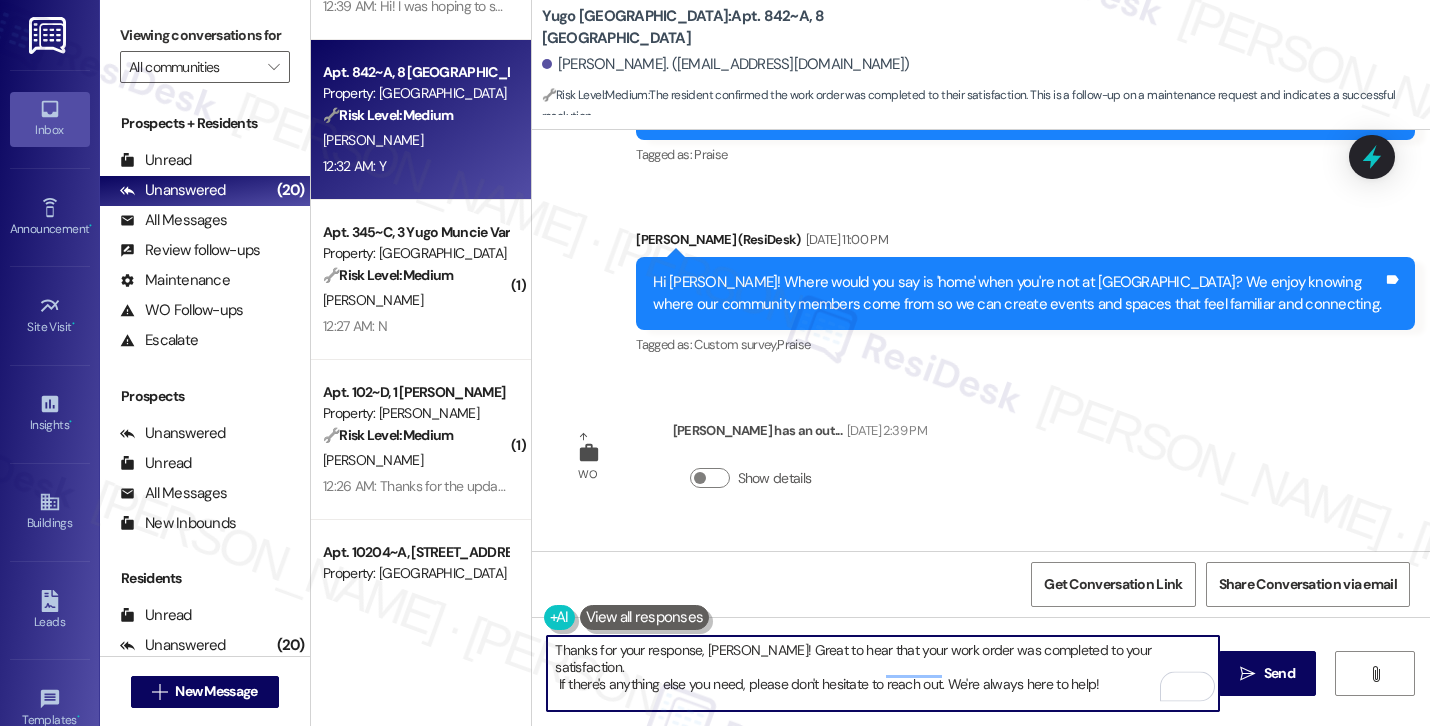 click on "Thanks for your response, Teresa! Great to hear that your work order was completed to your satisfaction.
If there's anything else you need, please don't hesitate to reach out. We're always here to help!" at bounding box center [883, 673] 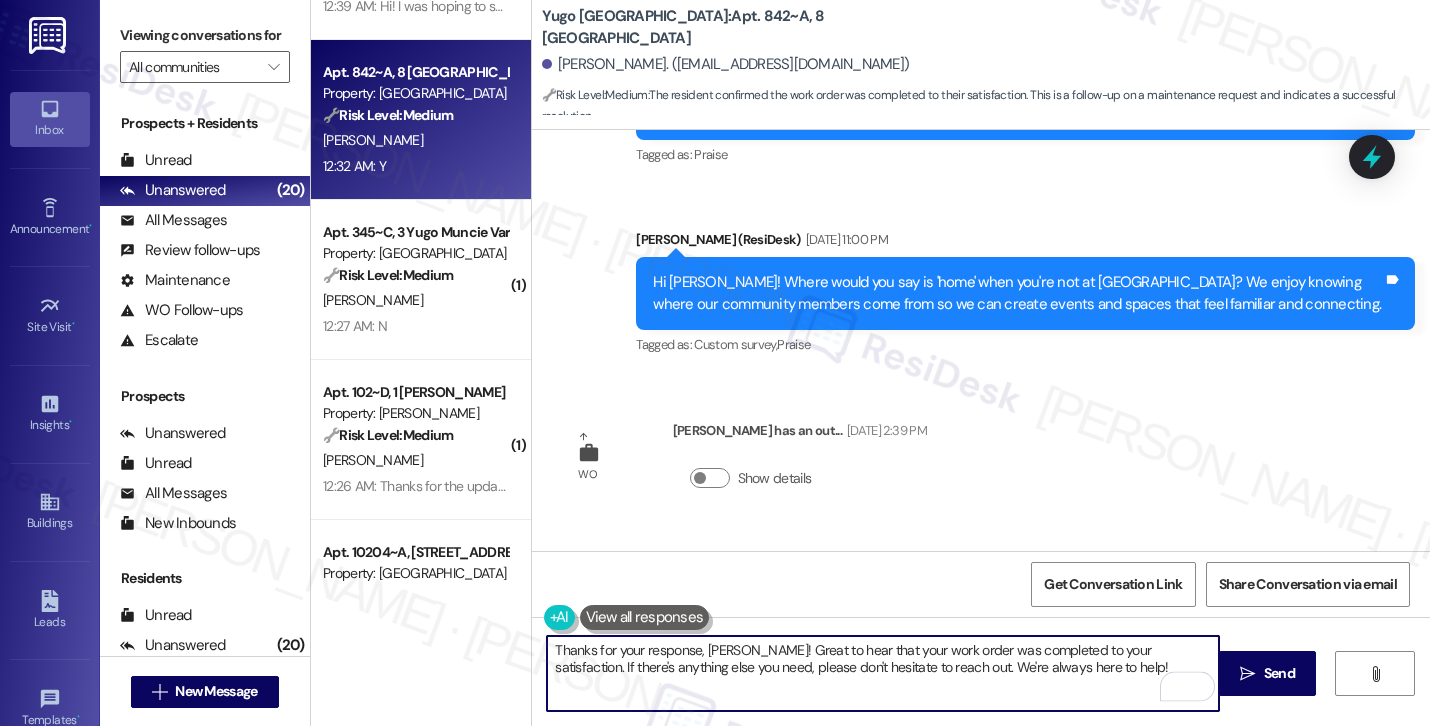 click on "Thanks for your response, Teresa! Great to hear that your work order was completed to your satisfaction. If there's anything else you need, please don't hesitate to reach out. We're always here to help!" at bounding box center (883, 673) 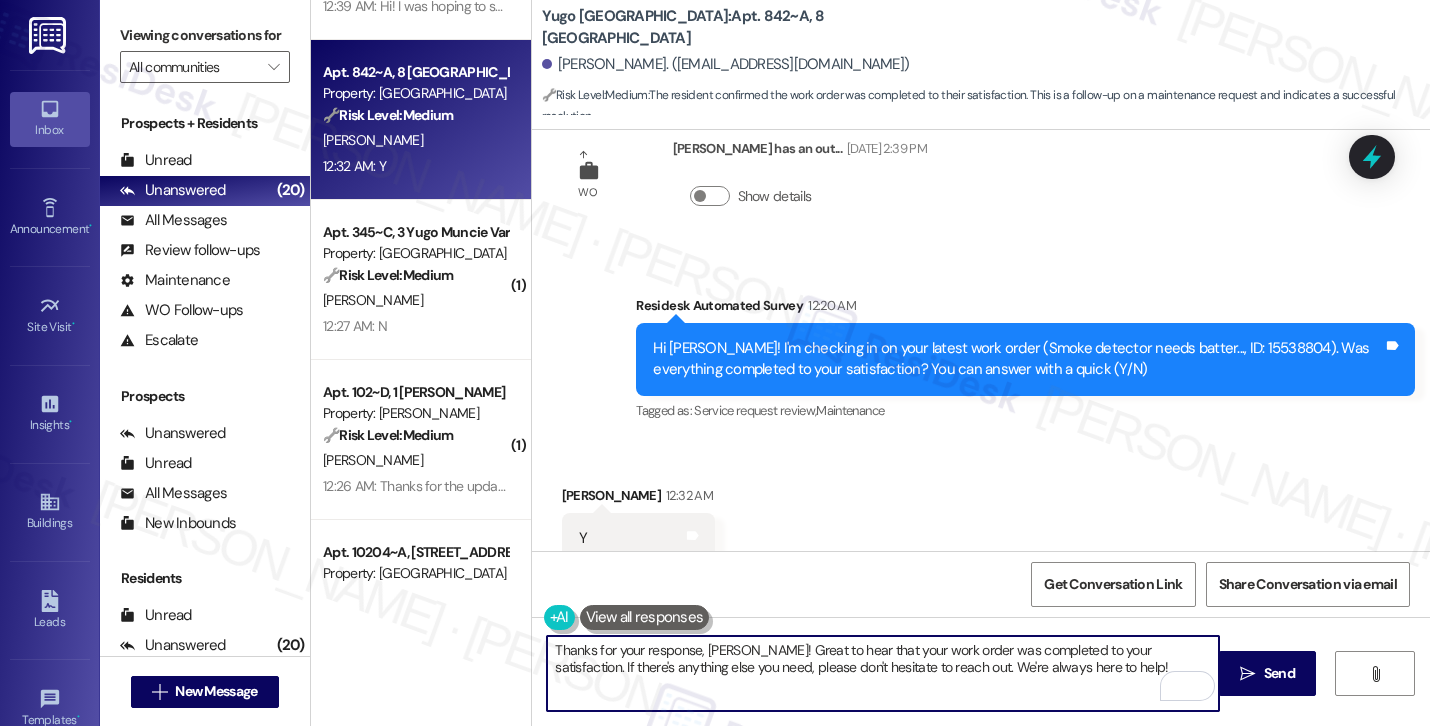scroll, scrollTop: 4081, scrollLeft: 0, axis: vertical 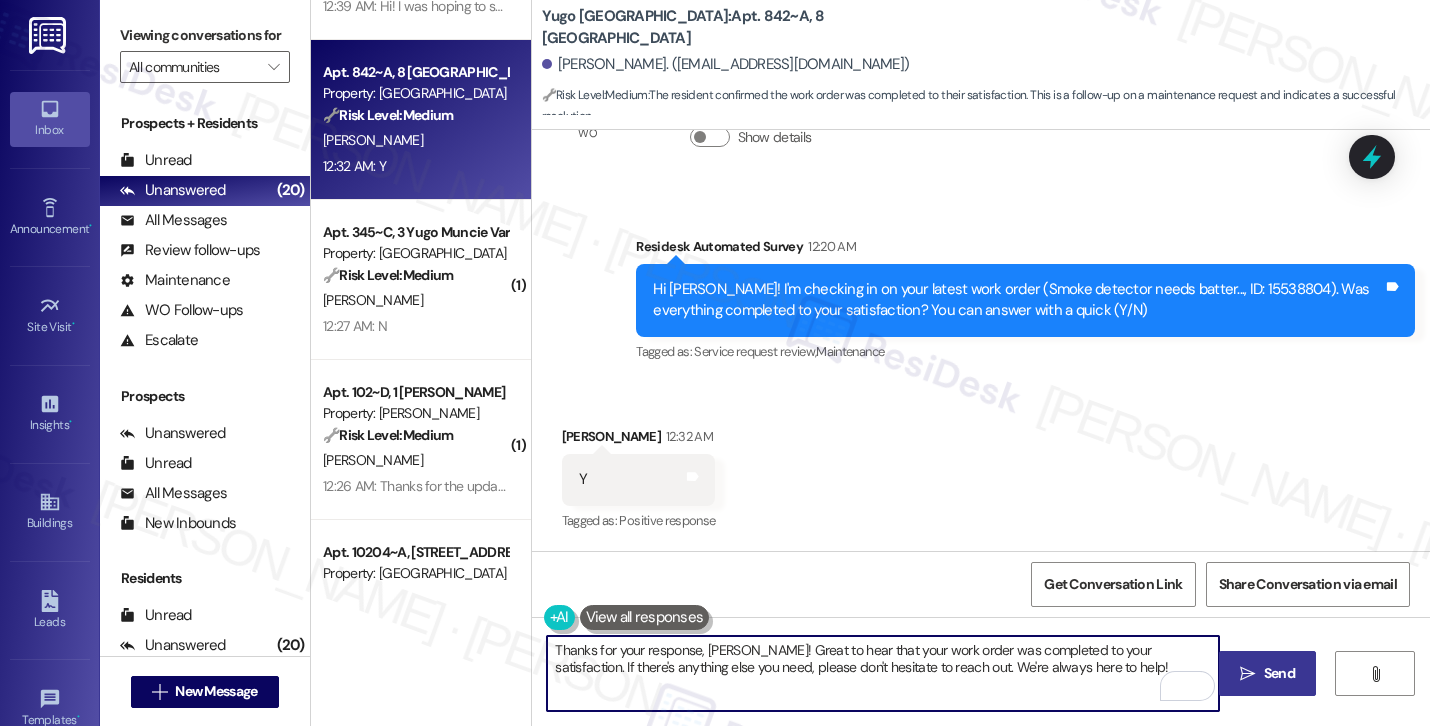 type on "Thanks for your response, Teresa! Great to hear that your work order was completed to your satisfaction. If there's anything else you need, please don't hesitate to reach out. We're always here to help!" 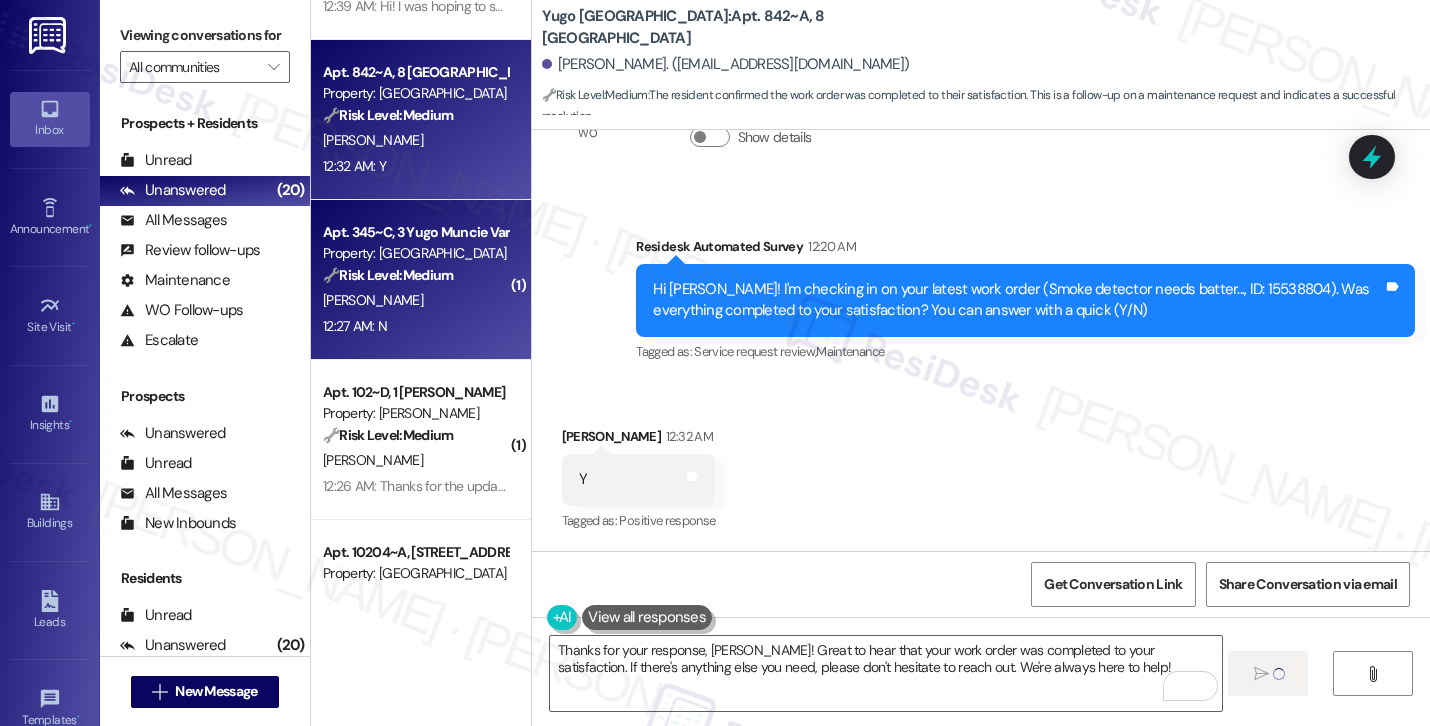 type 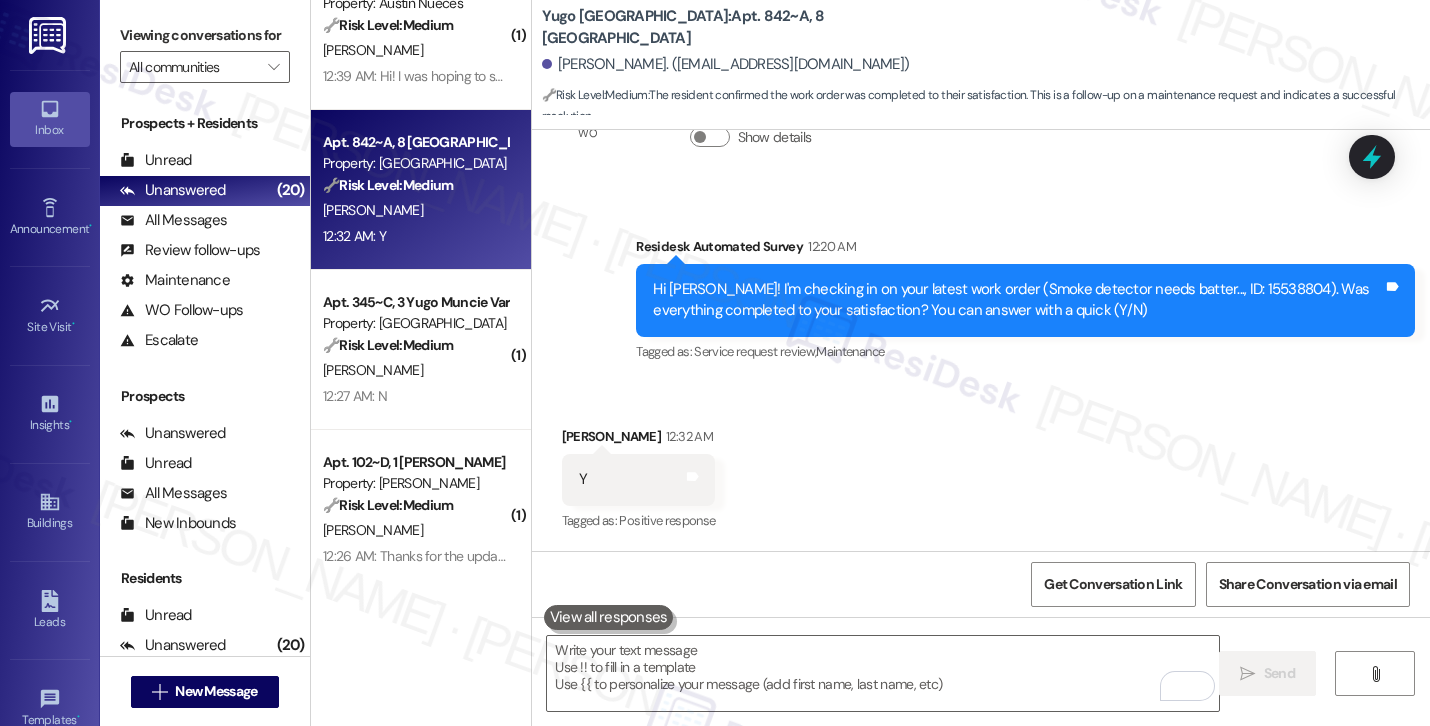 scroll, scrollTop: 2388, scrollLeft: 0, axis: vertical 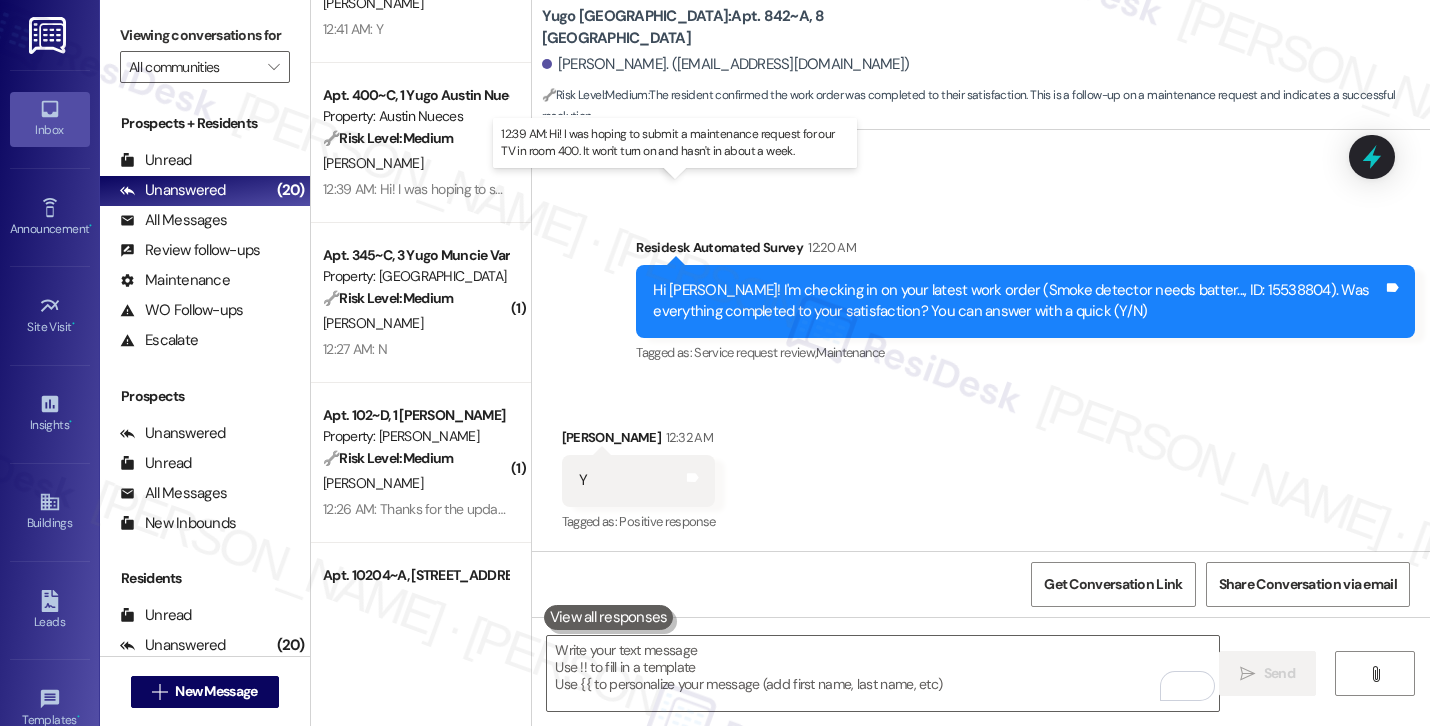 click on "12:39 AM: Hi! I was hoping to submit a maintenance request for our TV in room 400. It won't turn on and hasn't in about a week.  12:39 AM: Hi! I was hoping to submit a maintenance request for our TV in room 400. It won't turn on and hasn't in about a week." at bounding box center [688, 189] 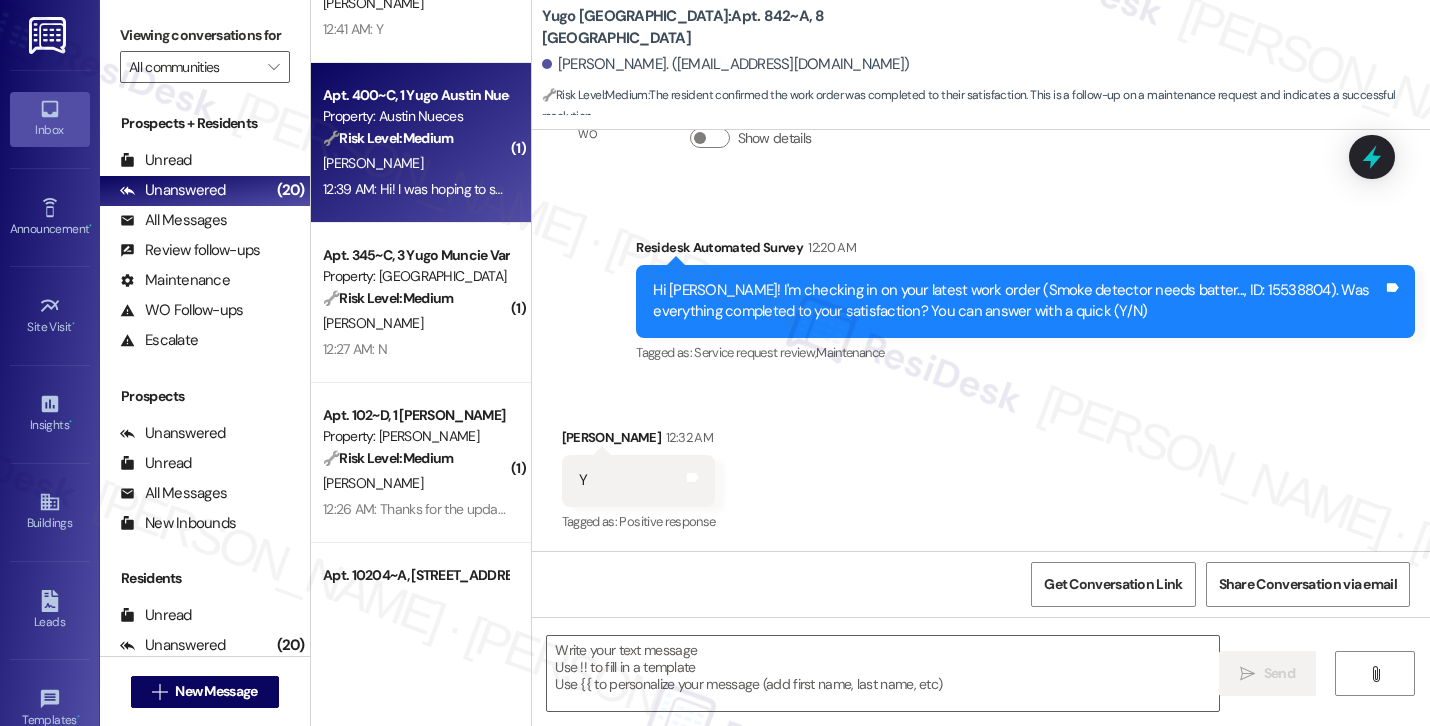 type on "Fetching suggested responses. Please feel free to read through the conversation in the meantime." 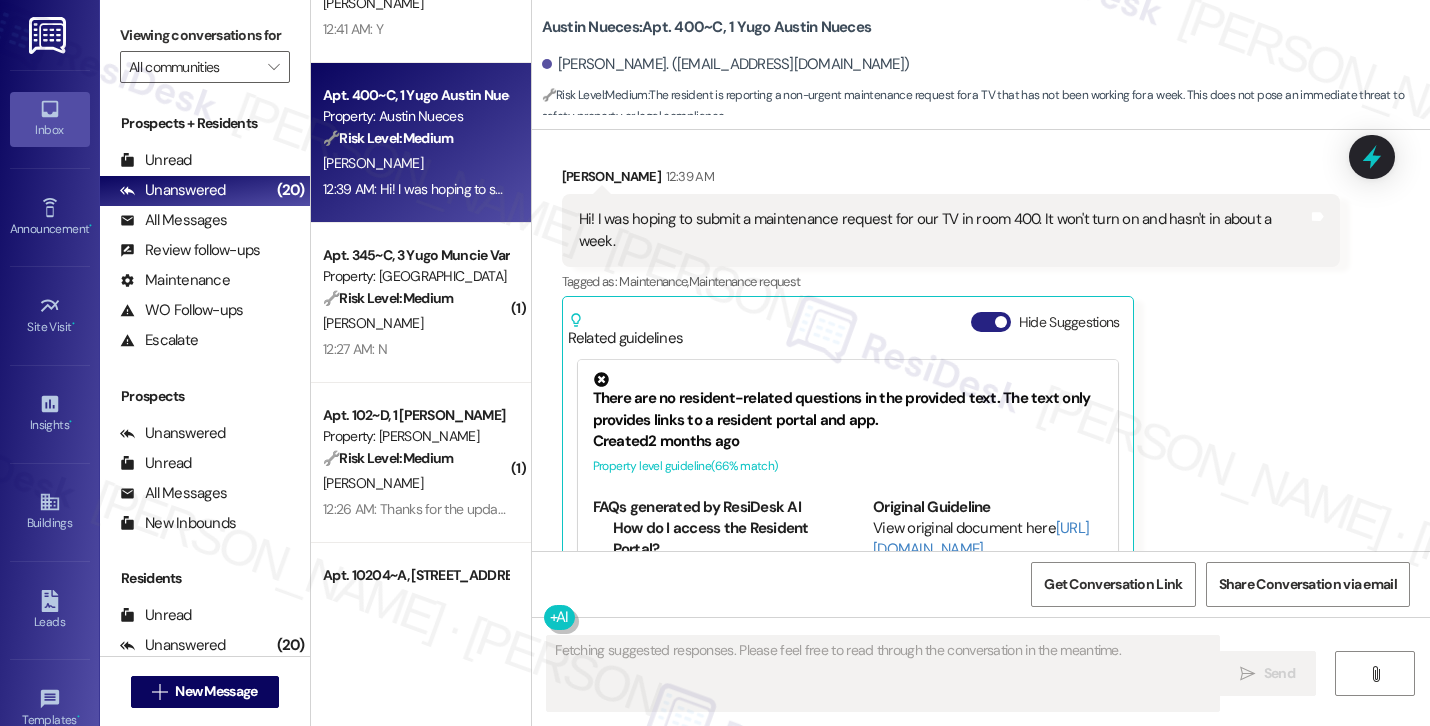 click on "Hide Suggestions" at bounding box center (991, 322) 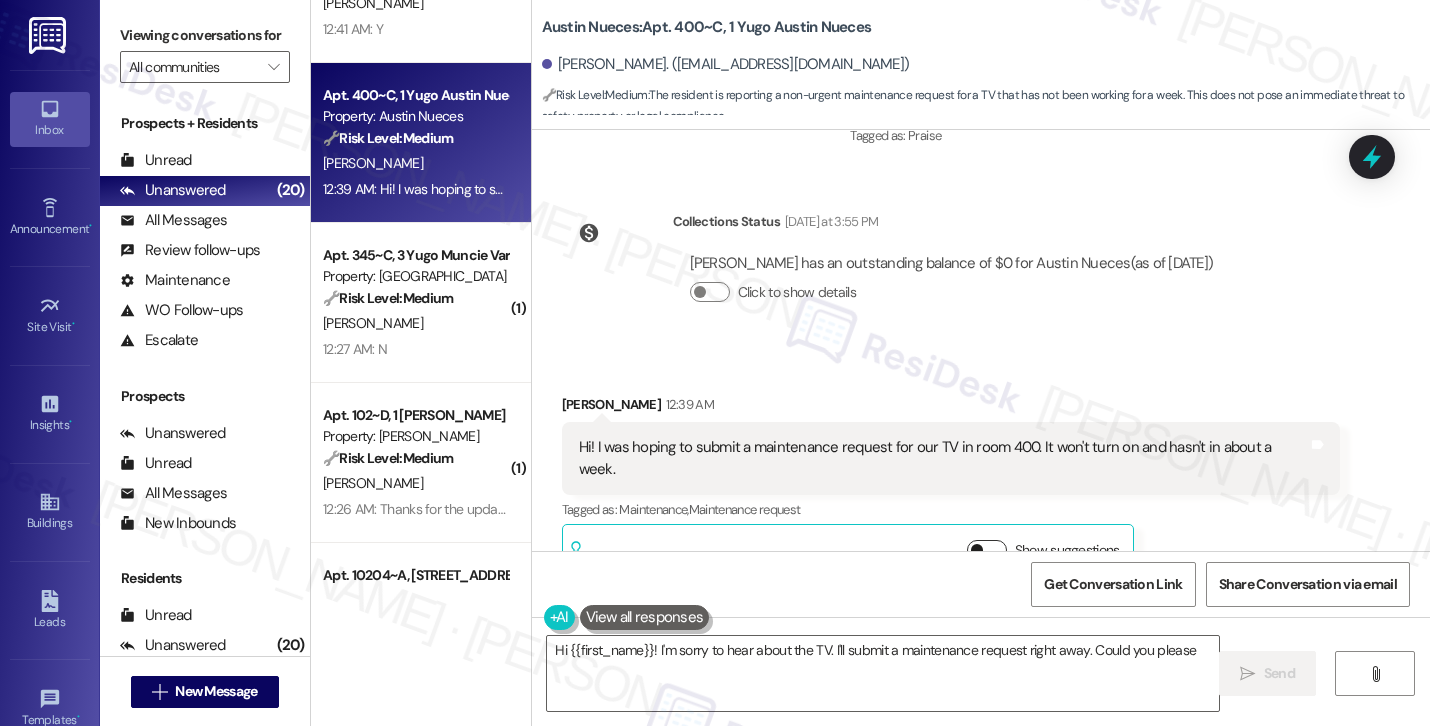 scroll, scrollTop: 6292, scrollLeft: 0, axis: vertical 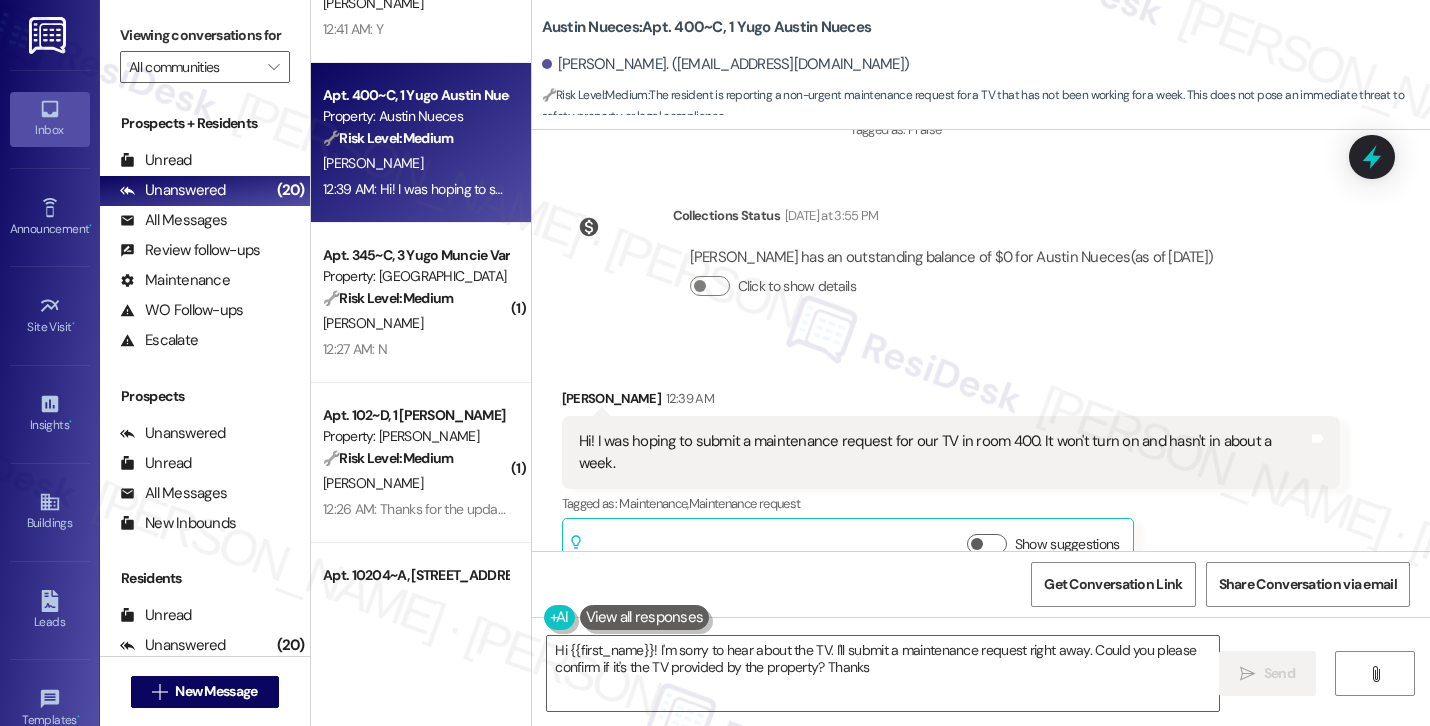 type on "Hi {{first_name}}! I'm sorry to hear about the TV. I'll submit a maintenance request right away. Could you please confirm if it's the TV provided by the property? Thanks!" 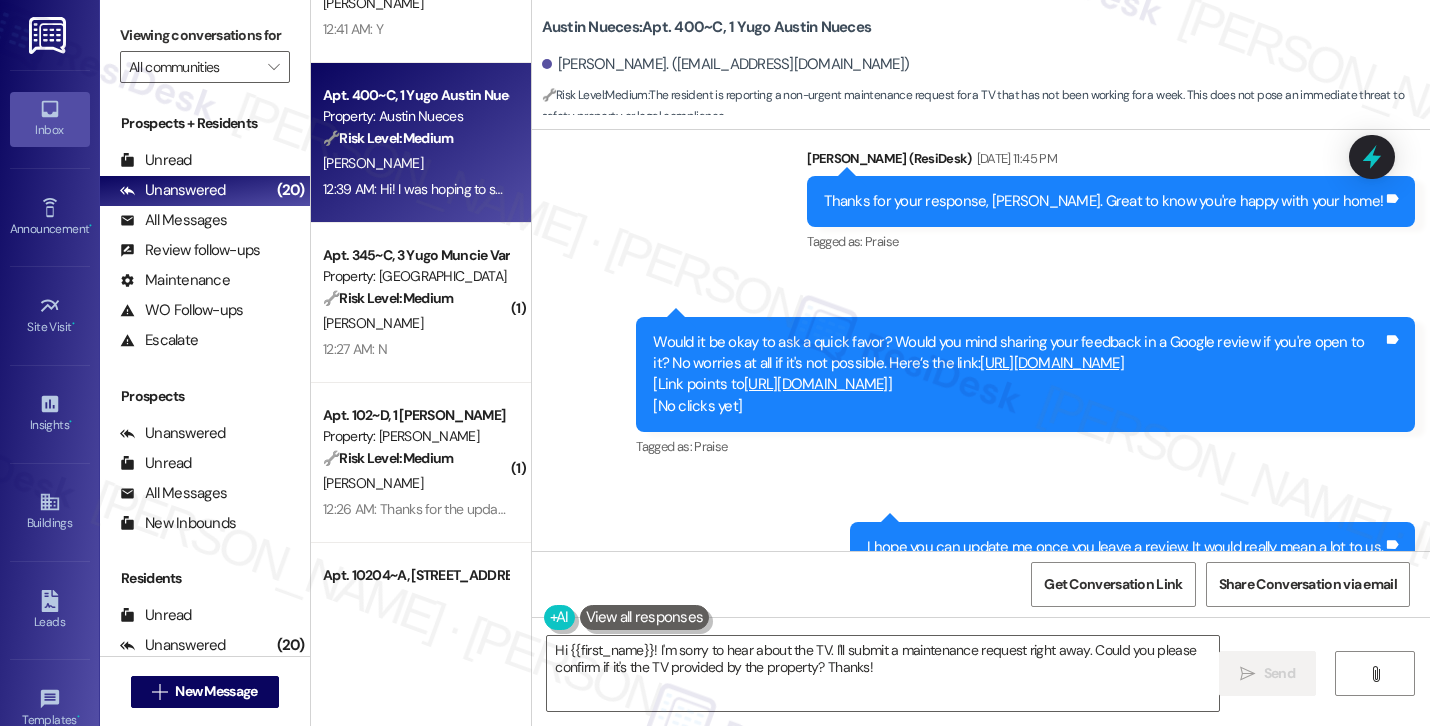 scroll, scrollTop: 6292, scrollLeft: 0, axis: vertical 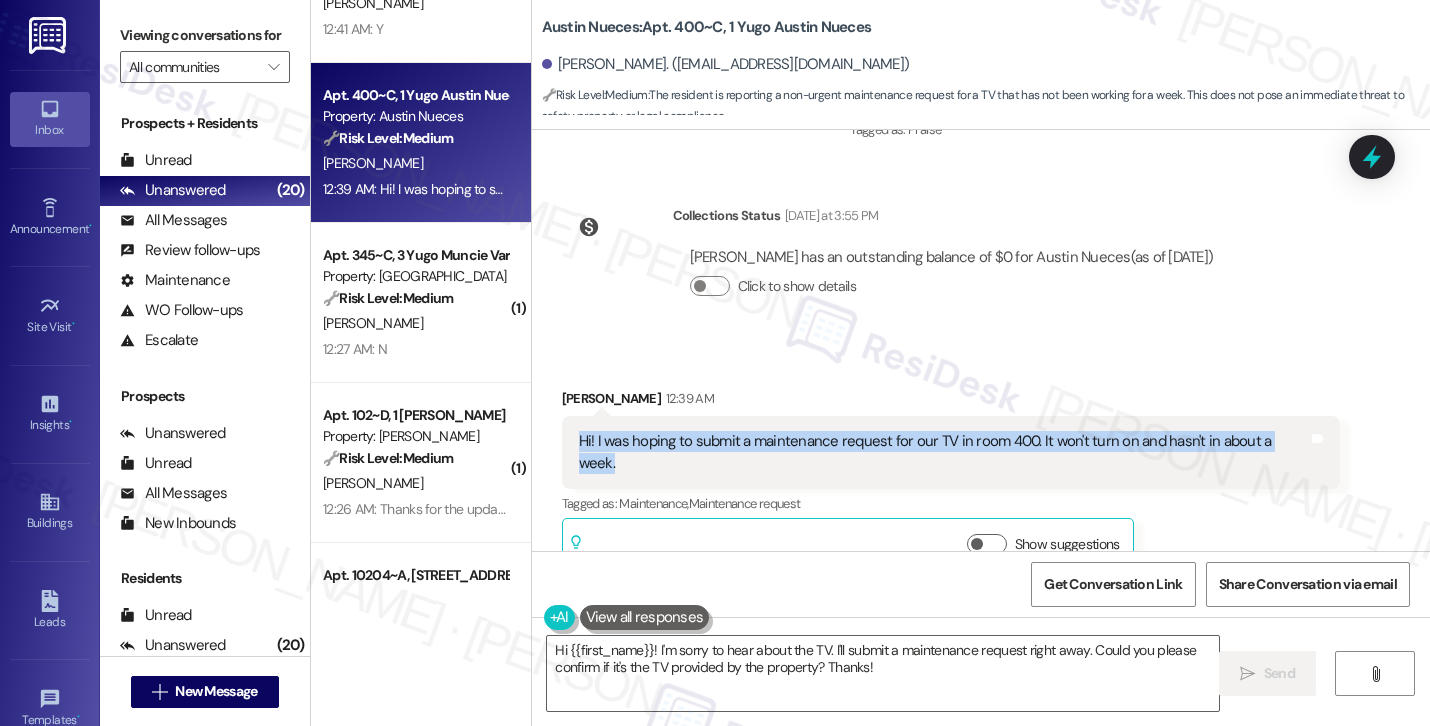 drag, startPoint x: 568, startPoint y: 423, endPoint x: 1284, endPoint y: 433, distance: 716.0698 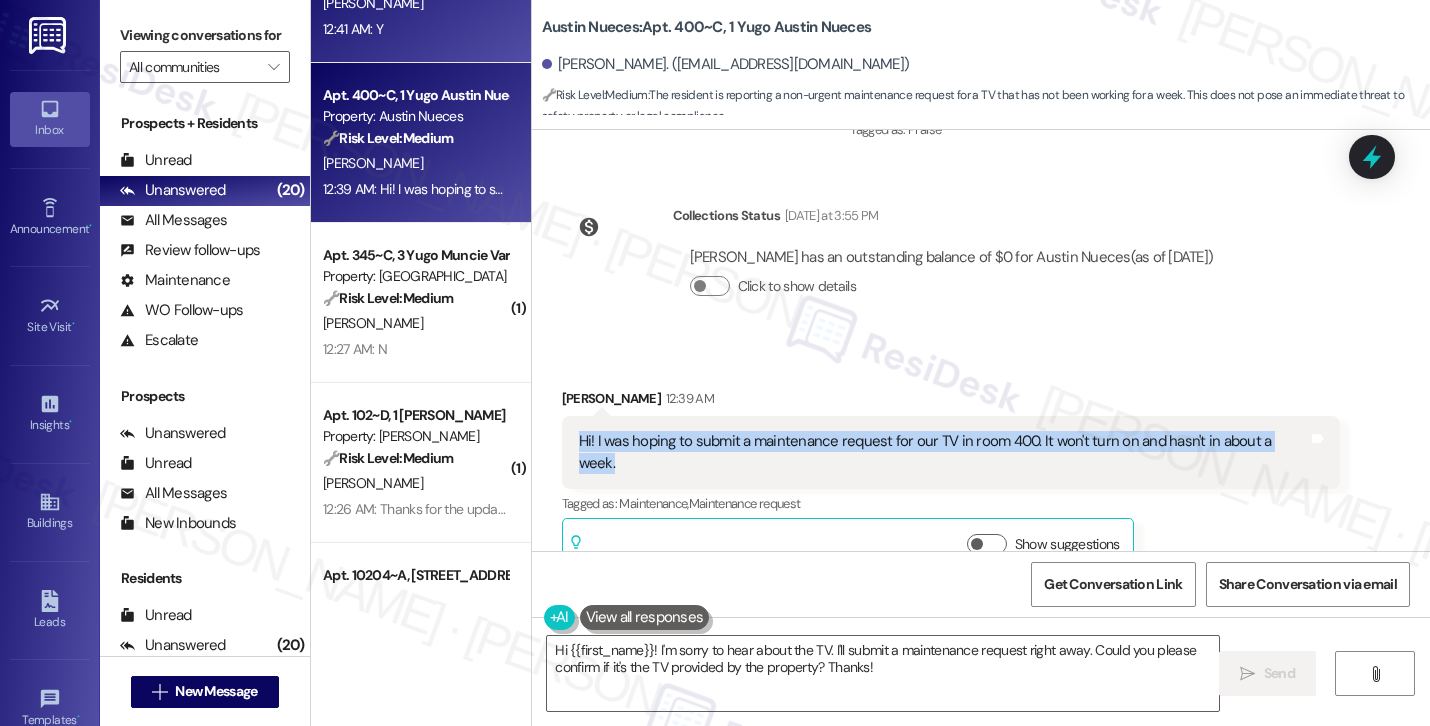 copy on "Hi! I was hoping to submit a maintenance request for our TV in room 400. It won't turn on and hasn't in about a week." 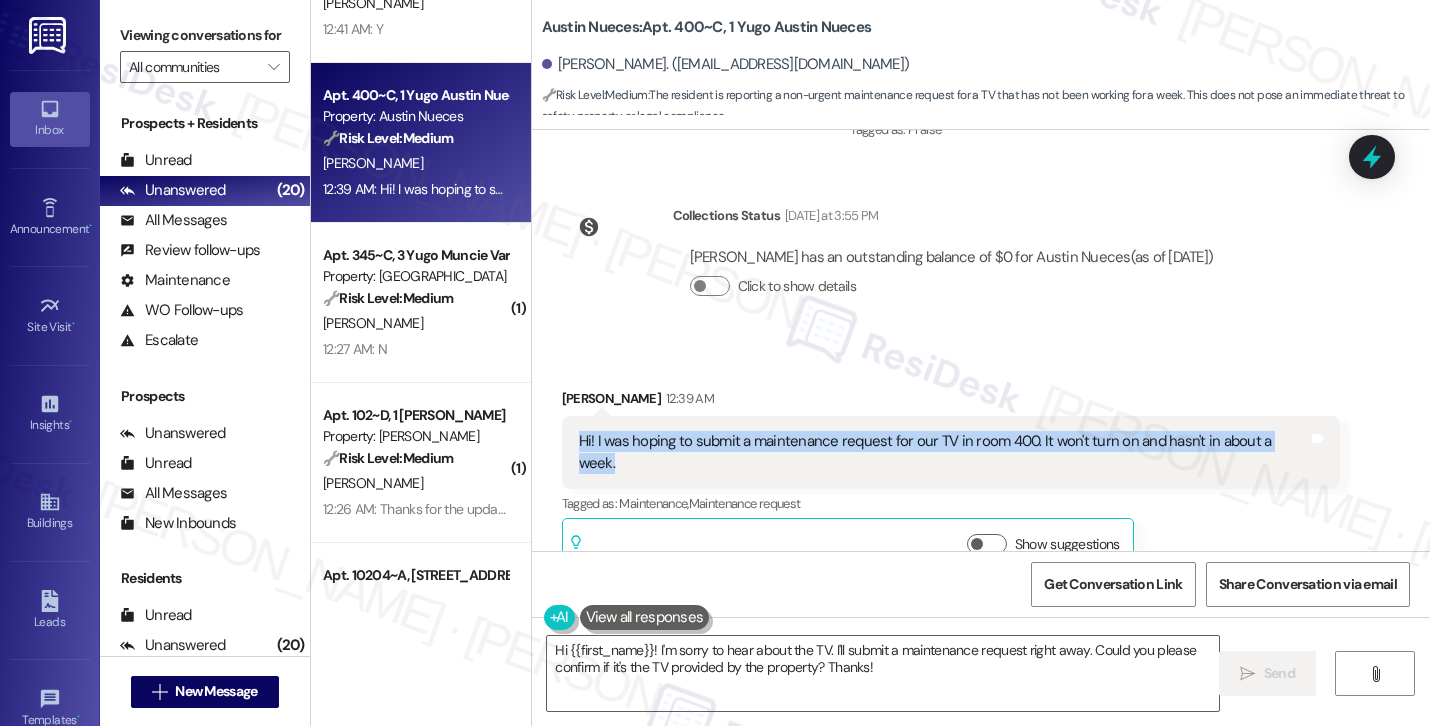 click at bounding box center (645, 617) 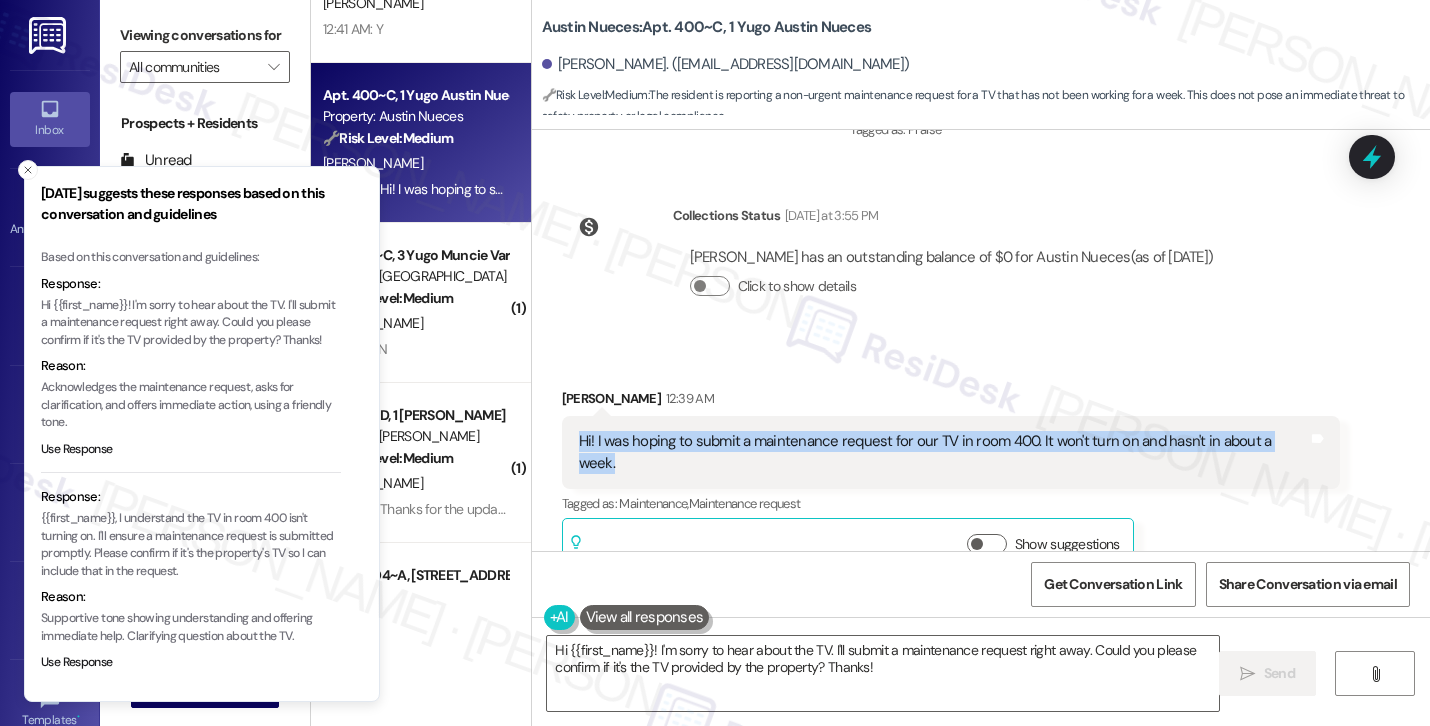 click on "{{first_name}}, I understand the TV in room 400 isn't turning on. I'll ensure a maintenance request is submitted promptly. Please confirm if it's the property's TV so I can include that in the request." at bounding box center (191, 545) 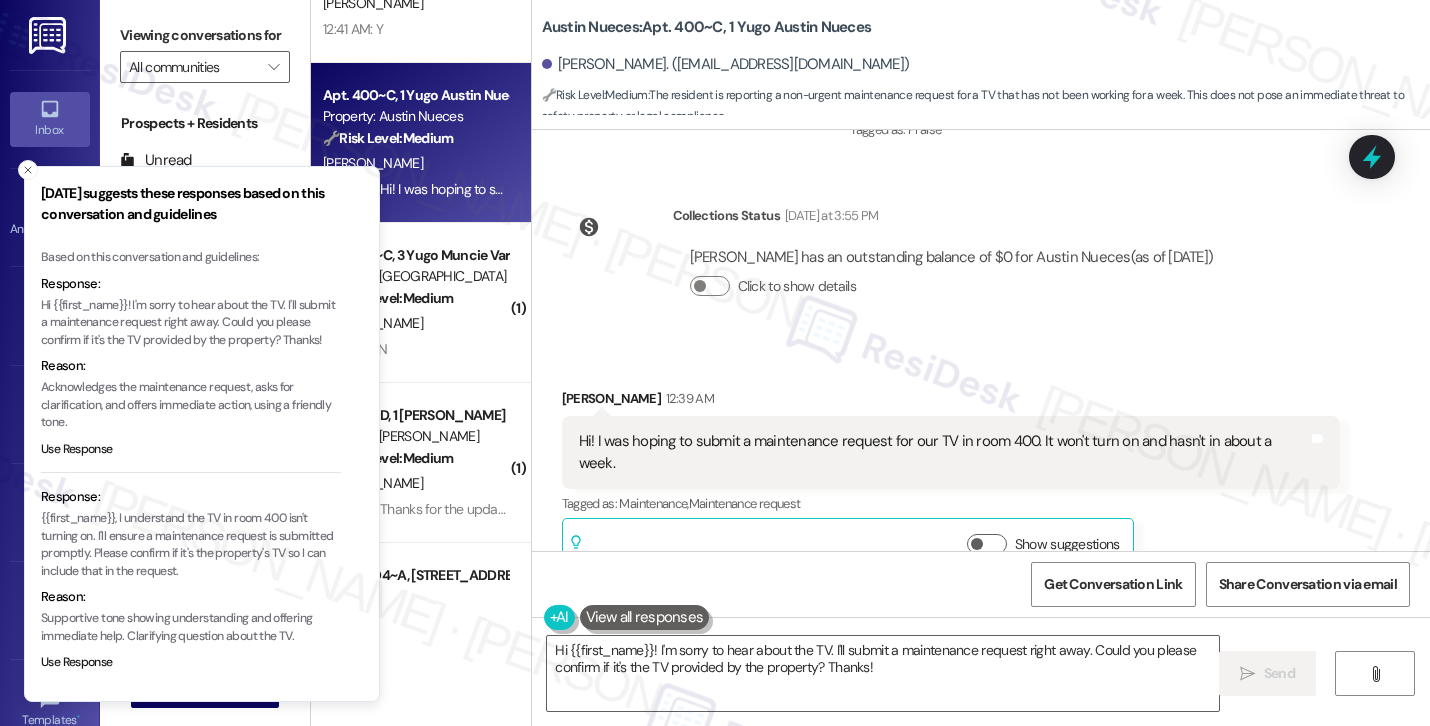 click on "{{first_name}}, I understand the TV in room 400 isn't turning on. I'll ensure a maintenance request is submitted promptly. Please confirm if it's the property's TV so I can include that in the request." at bounding box center [191, 545] 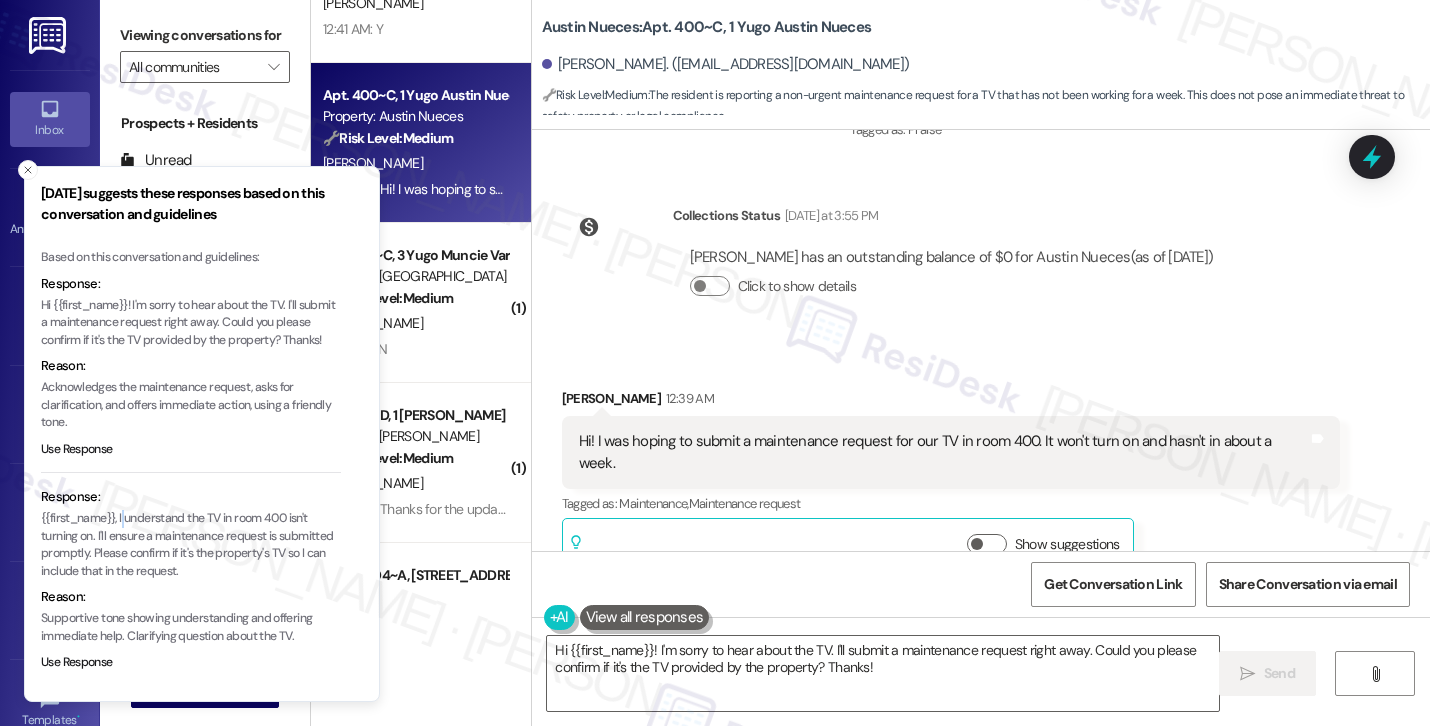 type 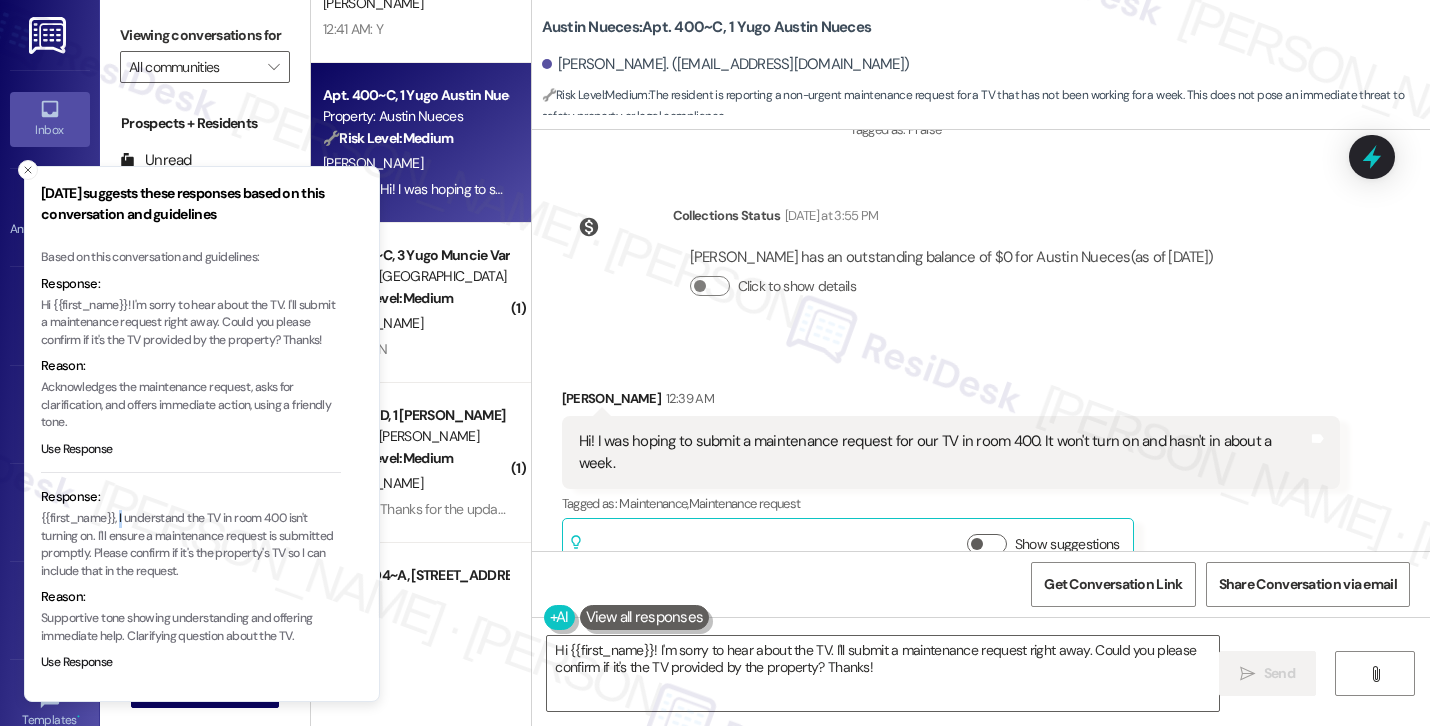 click on "{{first_name}}, I understand the TV in room 400 isn't turning on. I'll ensure a maintenance request is submitted promptly. Please confirm if it's the property's TV so I can include that in the request." at bounding box center [191, 545] 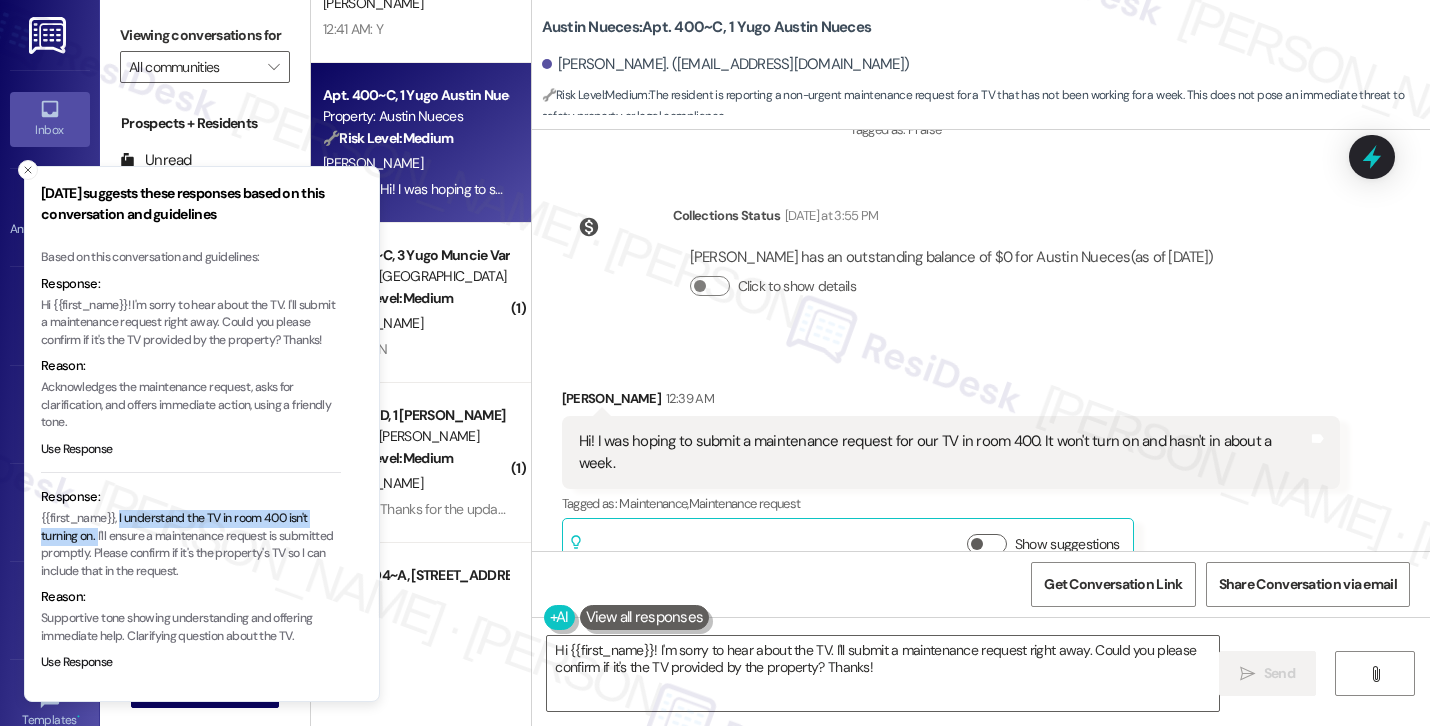 copy on "I understand the TV in room 400 isn't turning on." 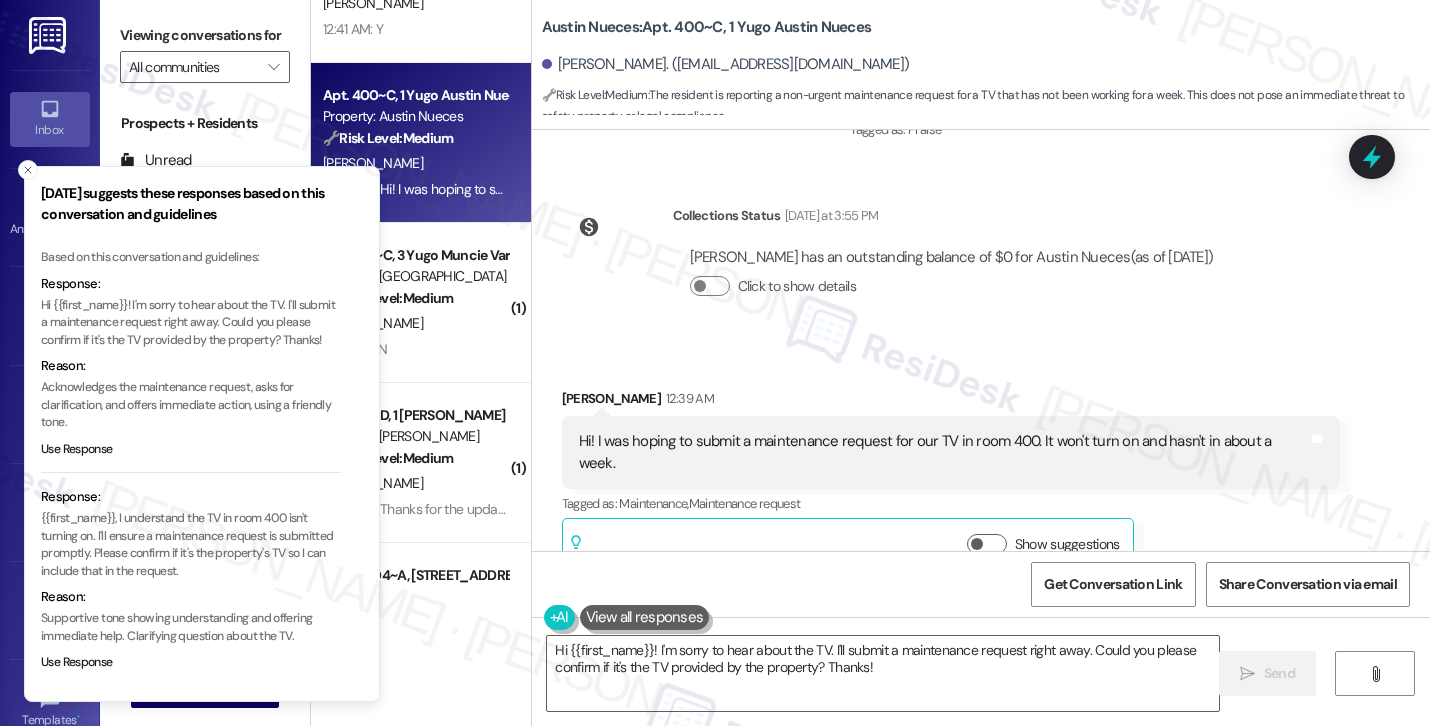 click on "Elizabeth Villa. (elizabethvilla5555@gmail.com)" at bounding box center [726, 64] 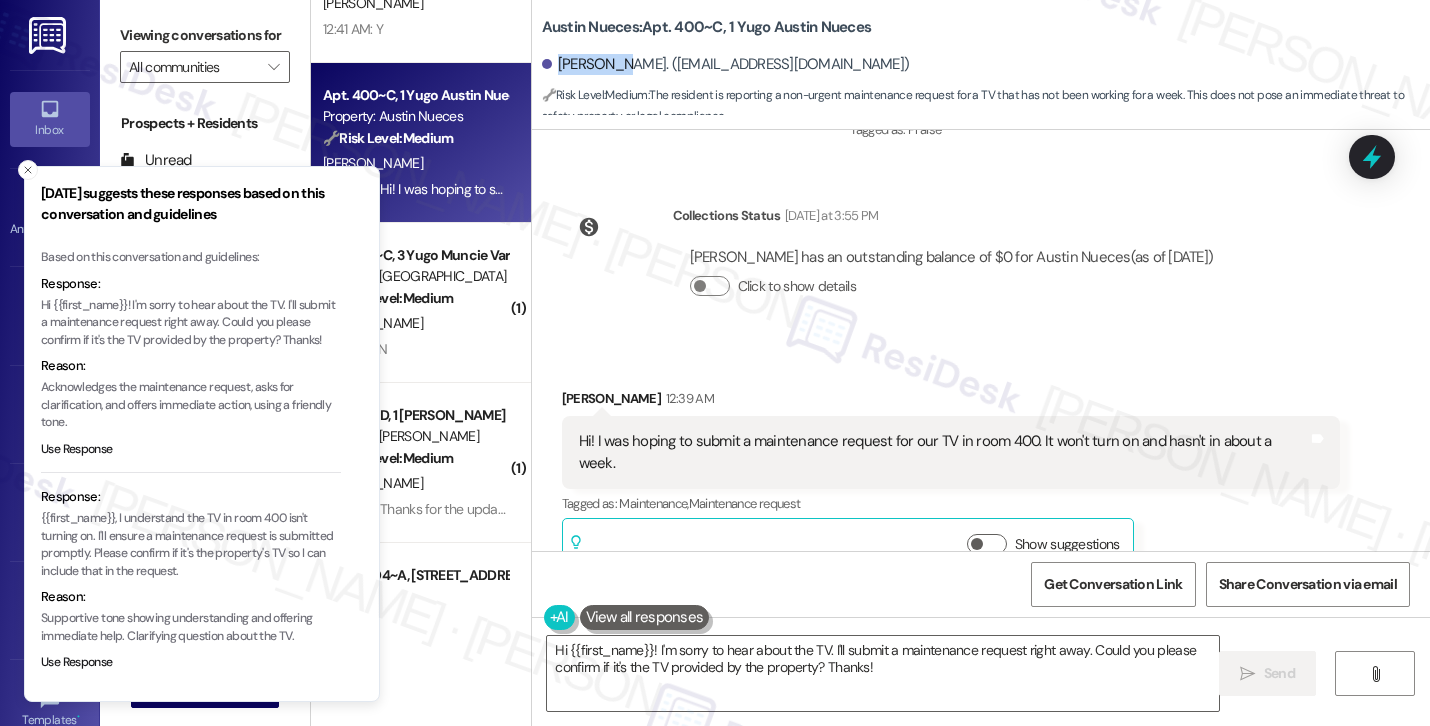 copy on "Elizabeth" 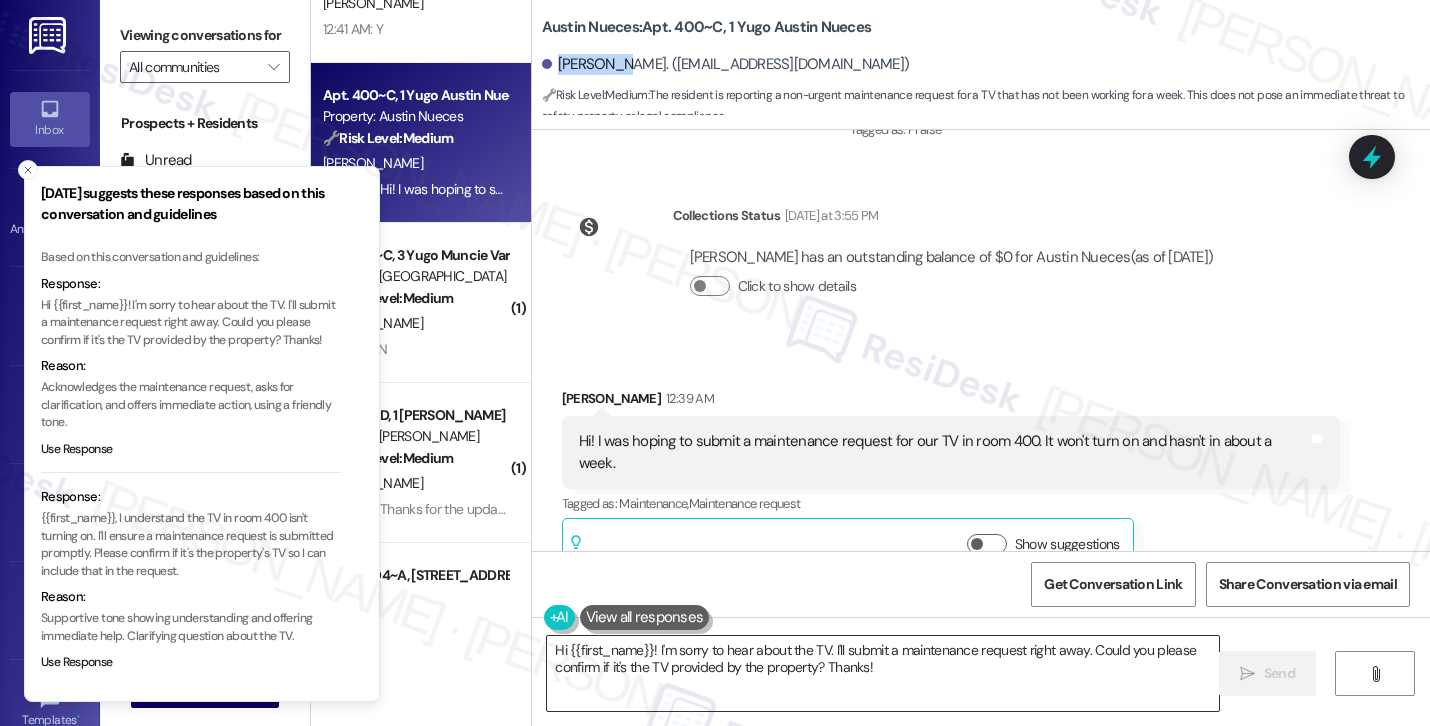 click on "Hi {{first_name}}! I'm sorry to hear about the TV. I'll submit a maintenance request right away. Could you please confirm if it's the TV provided by the property? Thanks!" at bounding box center [883, 673] 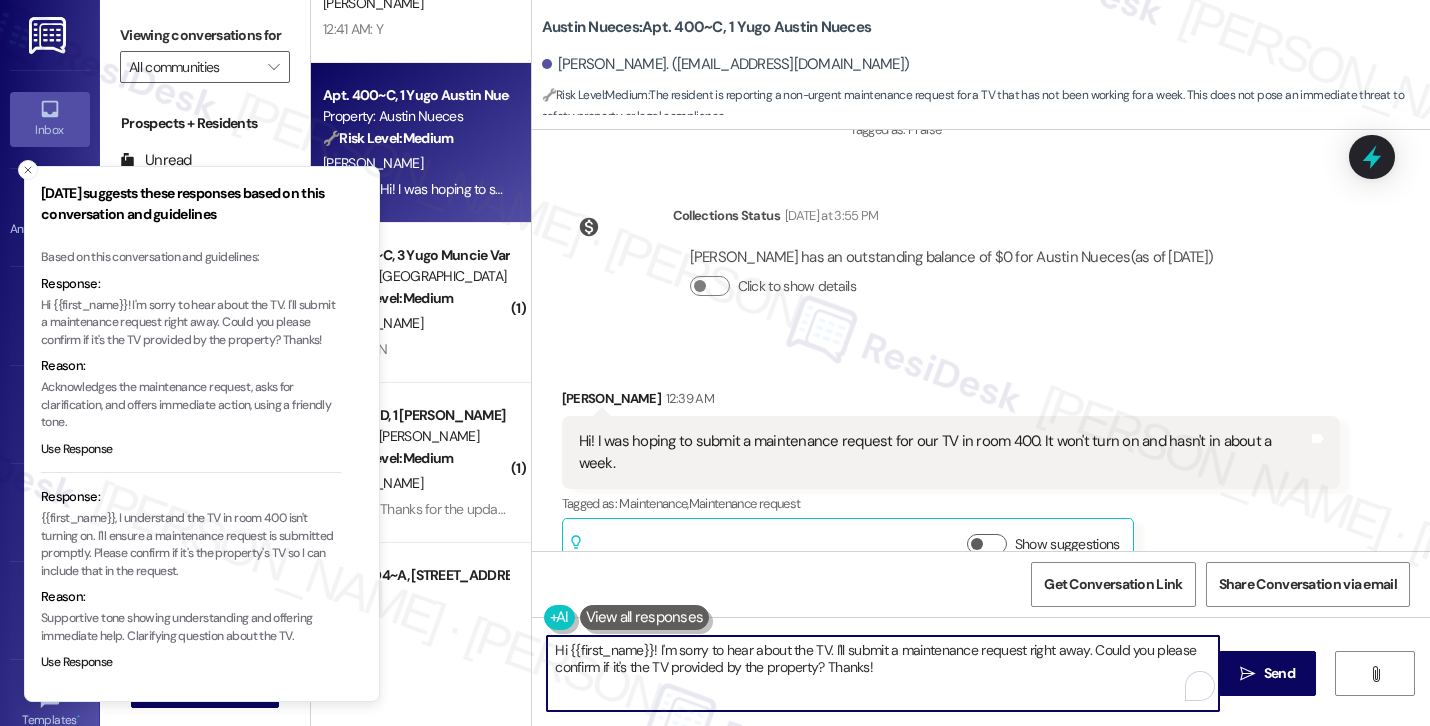 paste on "Elizabeth! Thanks for reaching out. I understand the TV in your room hasn’t been working. I’ll go ahead and submit a work order so the maintenance team can take a look. Just to confirm, do we have permission to enter? And are there any pets we should be aware of?" 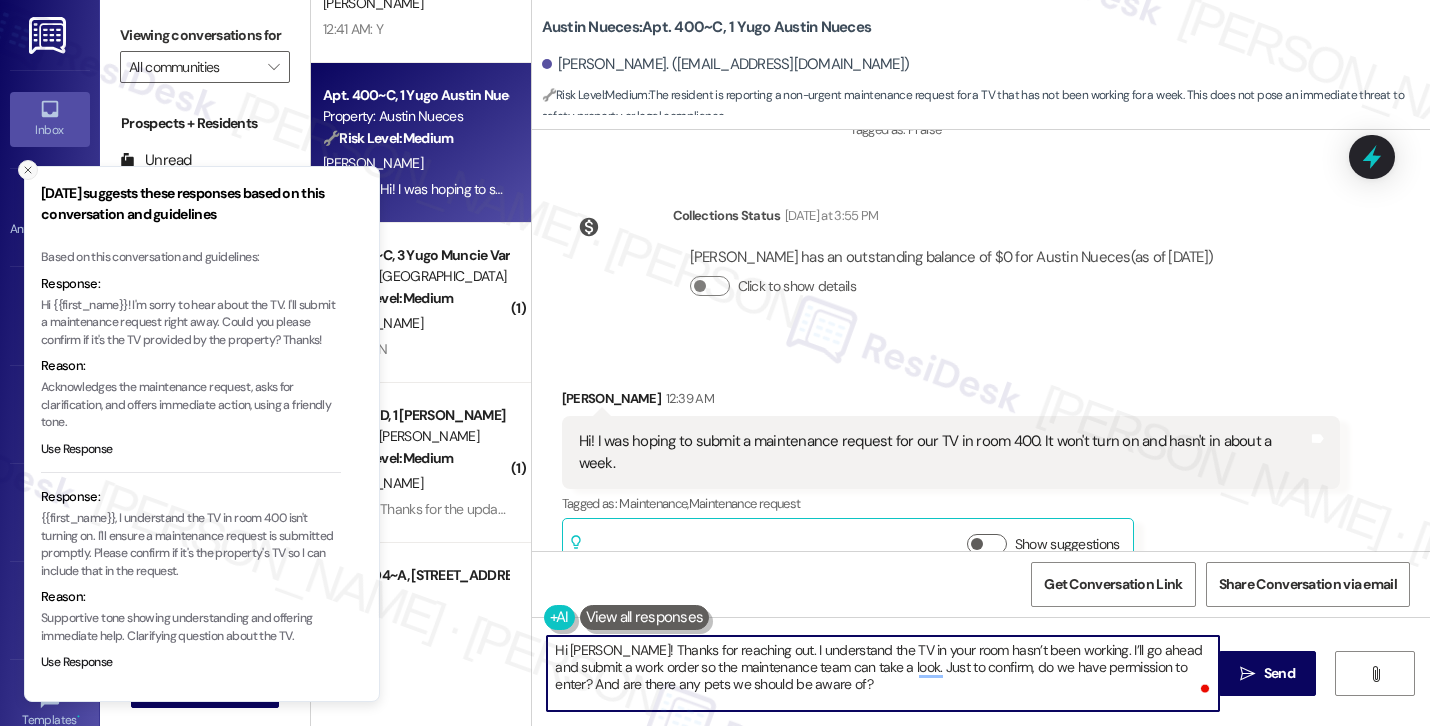 click 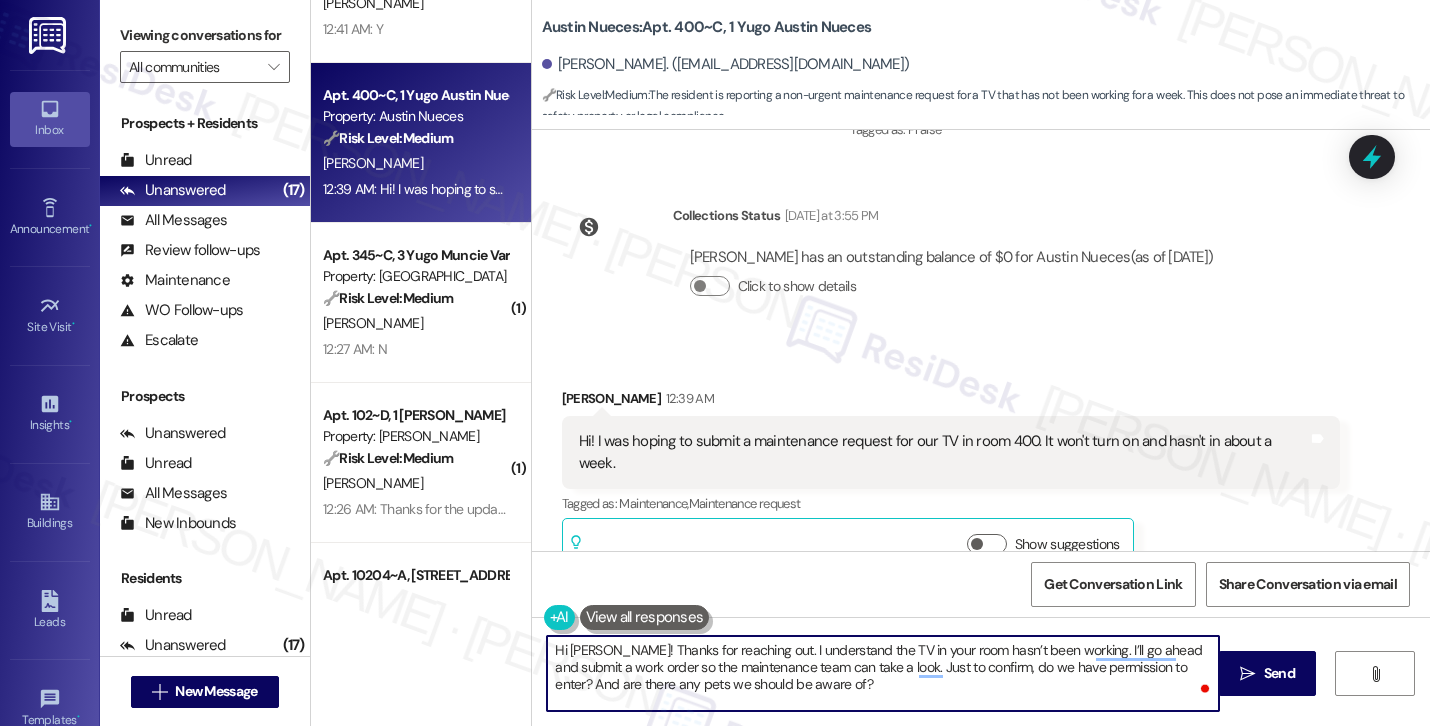 click on "Hi Elizabeth! Thanks for reaching out. I understand the TV in your room hasn’t been working. I’ll go ahead and submit a work order so the maintenance team can take a look. Just to confirm, do we have permission to enter? And are there any pets we should be aware of?" at bounding box center (883, 673) 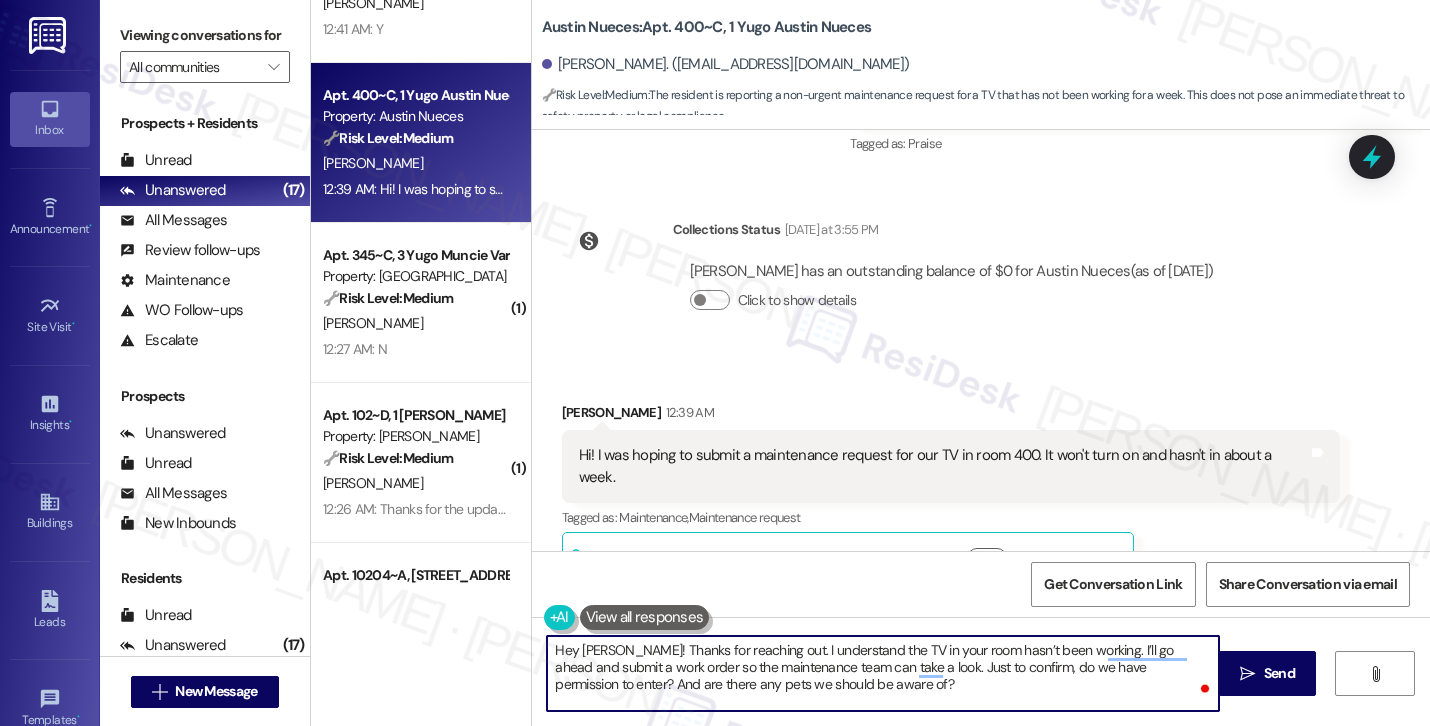 scroll, scrollTop: 6292, scrollLeft: 0, axis: vertical 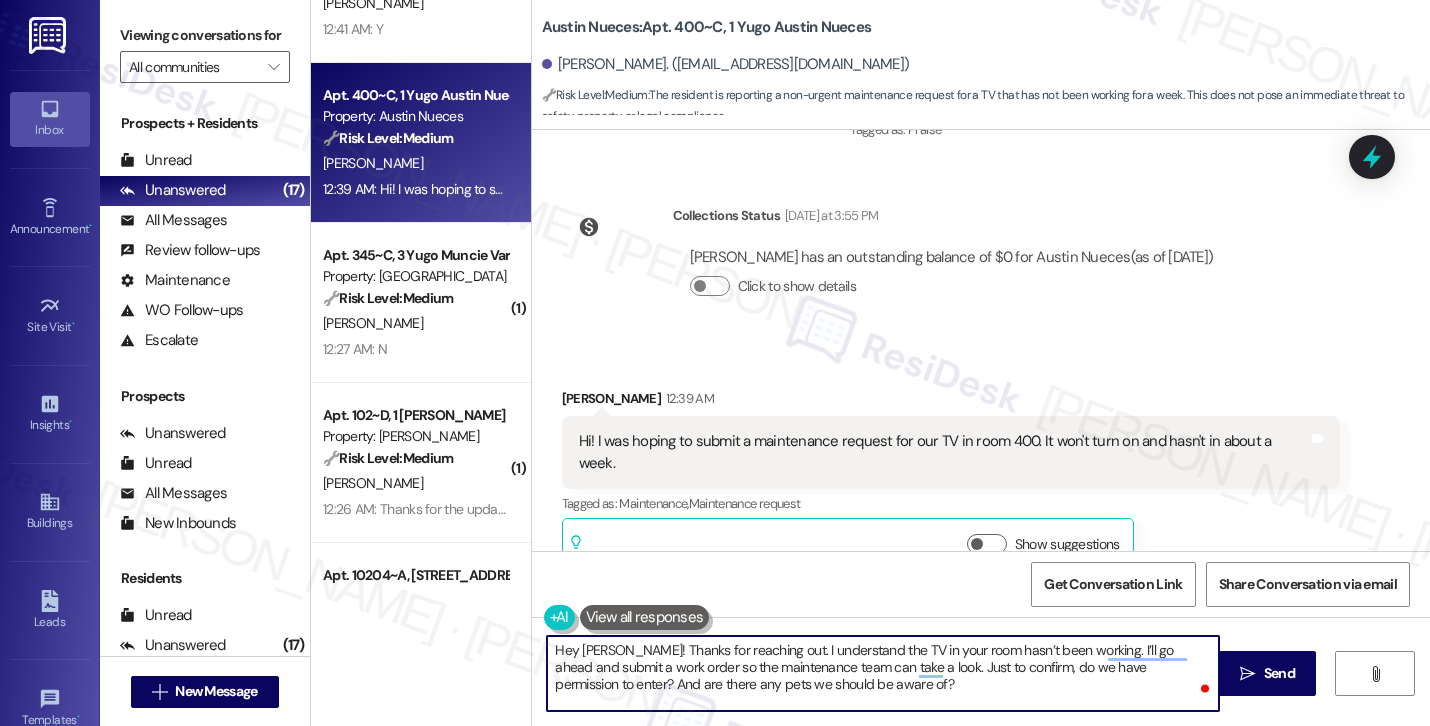 click on "Hey [PERSON_NAME]! Thanks for reaching out. I understand the TV in your room hasn’t been working. I’ll go ahead and submit a work order so the maintenance team can take a look. Just to confirm, do we have permission to enter? And are there any pets we should be aware of?" at bounding box center [883, 673] 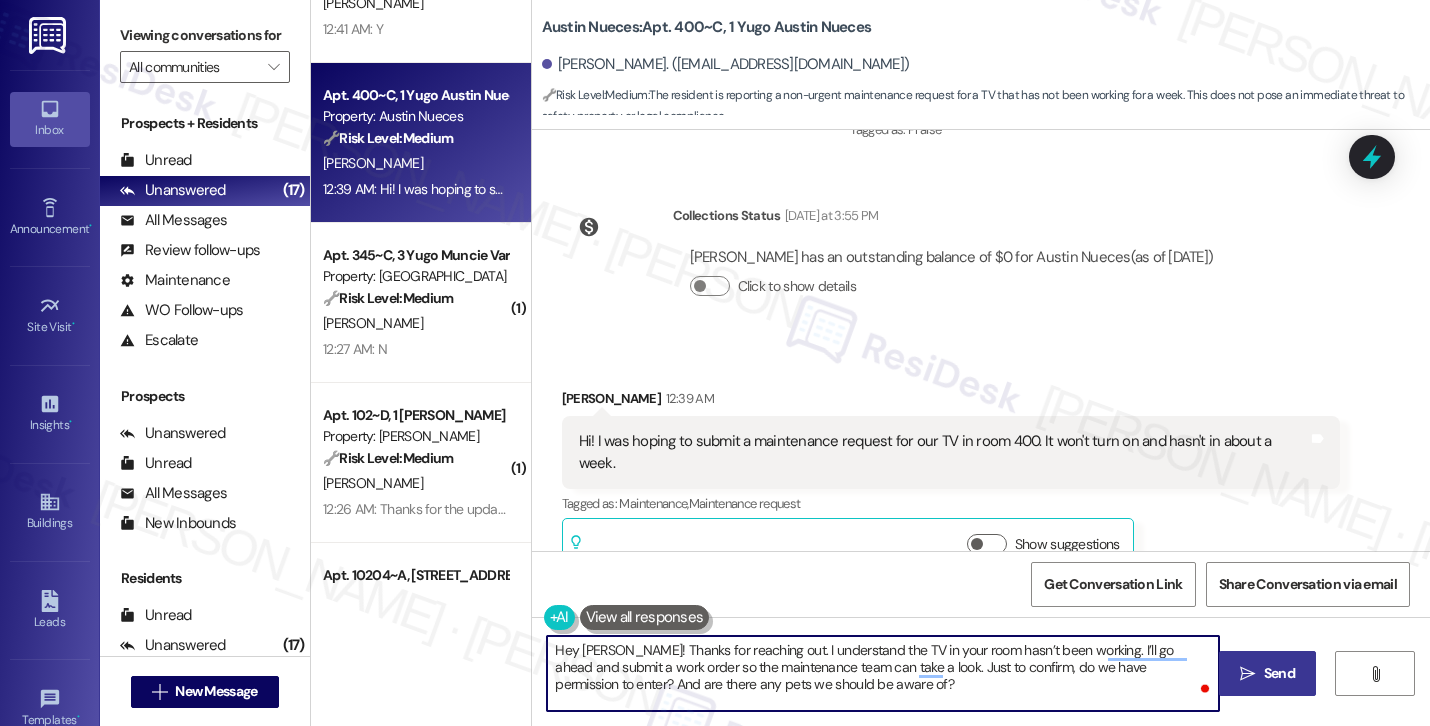 type on "Hey [PERSON_NAME]! Thanks for reaching out. I understand the TV in your room hasn’t been working. I’ll go ahead and submit a work order so the maintenance team can take a look. Just to confirm, do we have permission to enter? And are there any pets we should be aware of?" 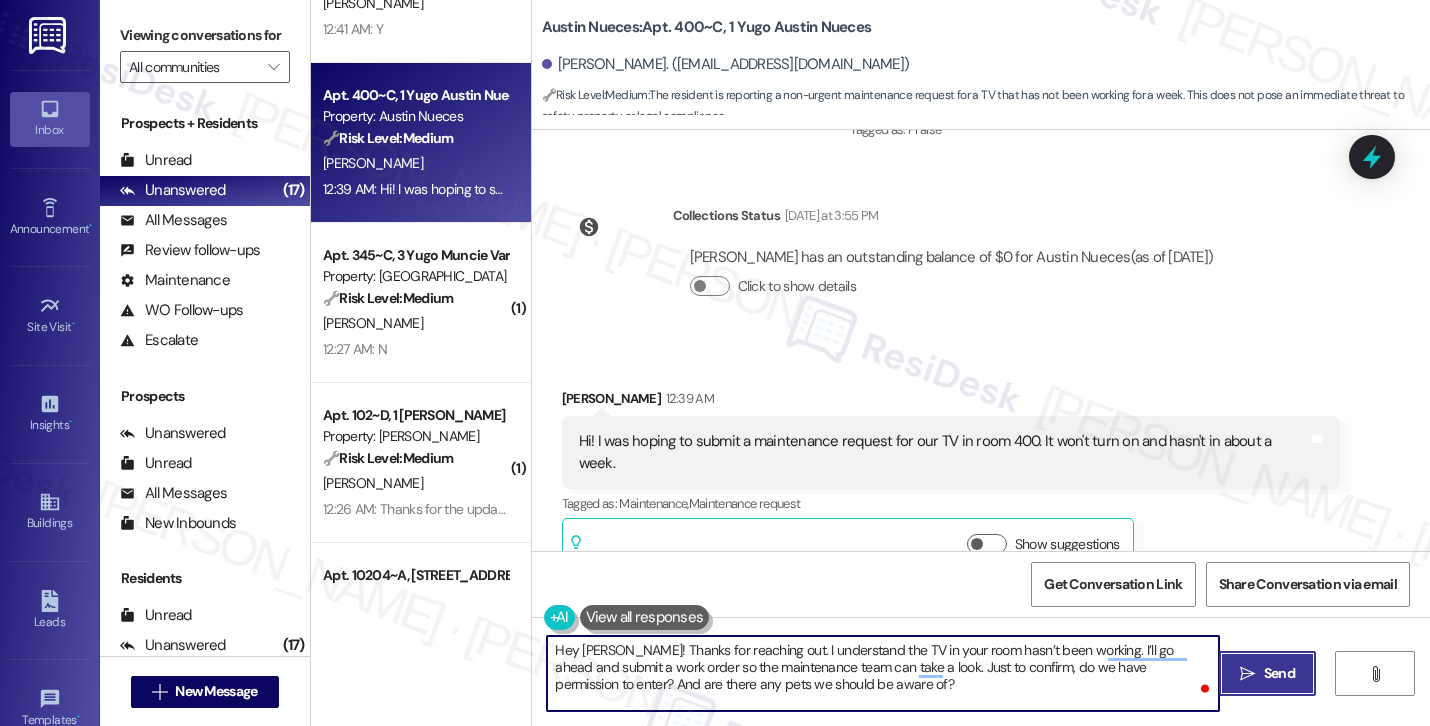 click on " Send" at bounding box center [1267, 673] 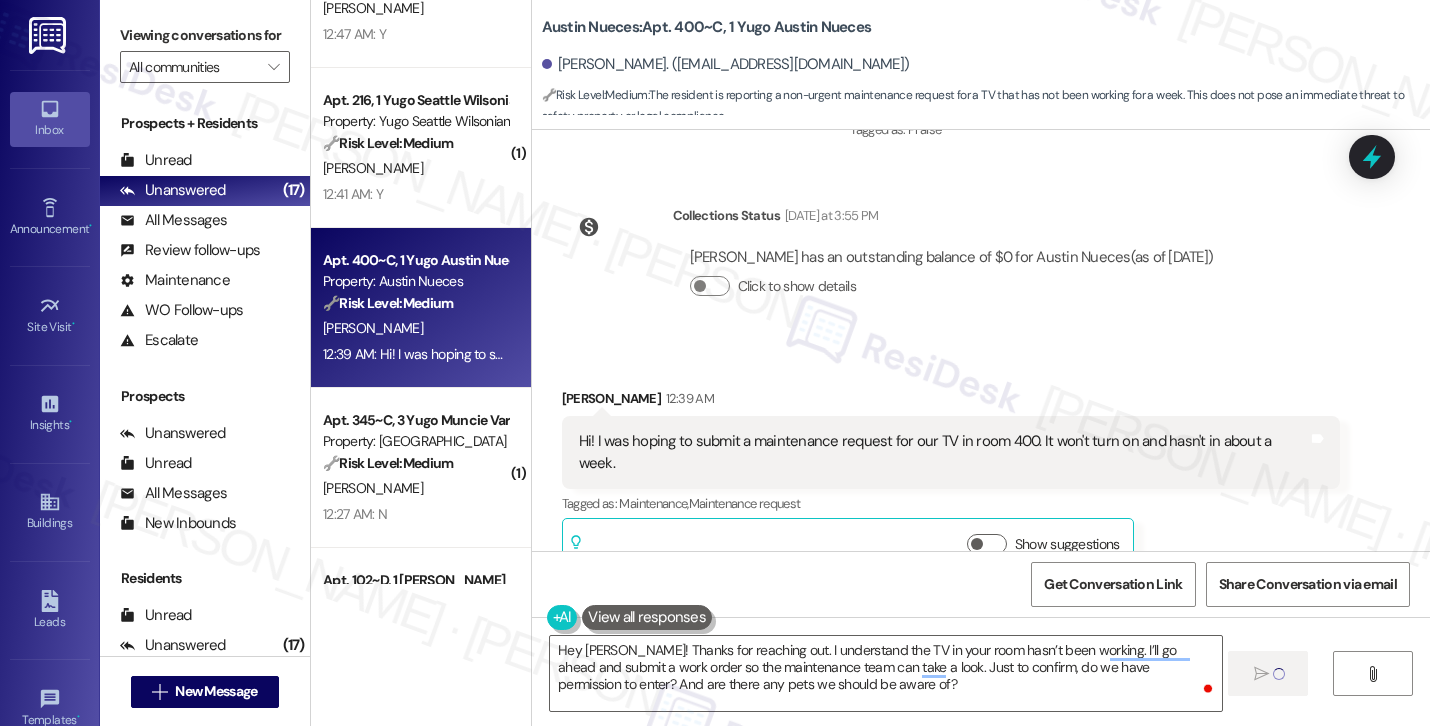 type 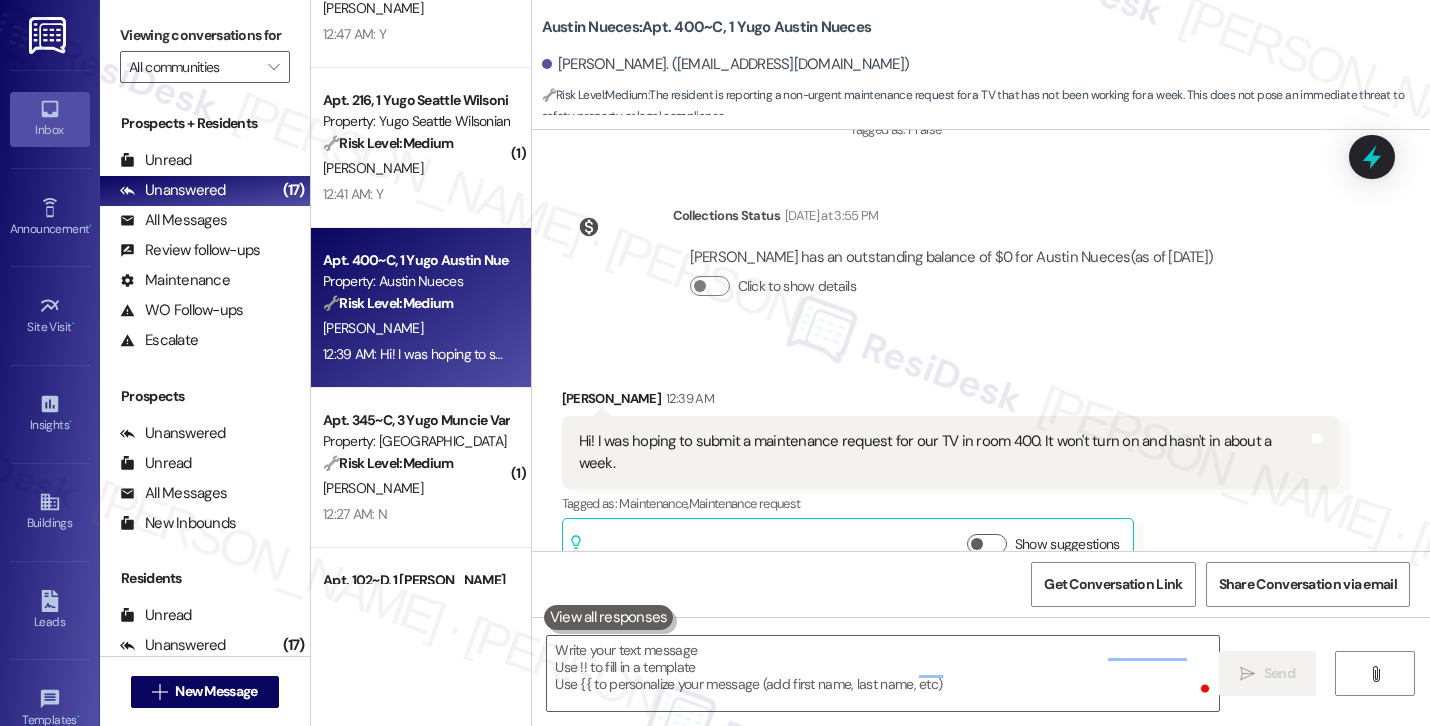 scroll, scrollTop: 2130, scrollLeft: 0, axis: vertical 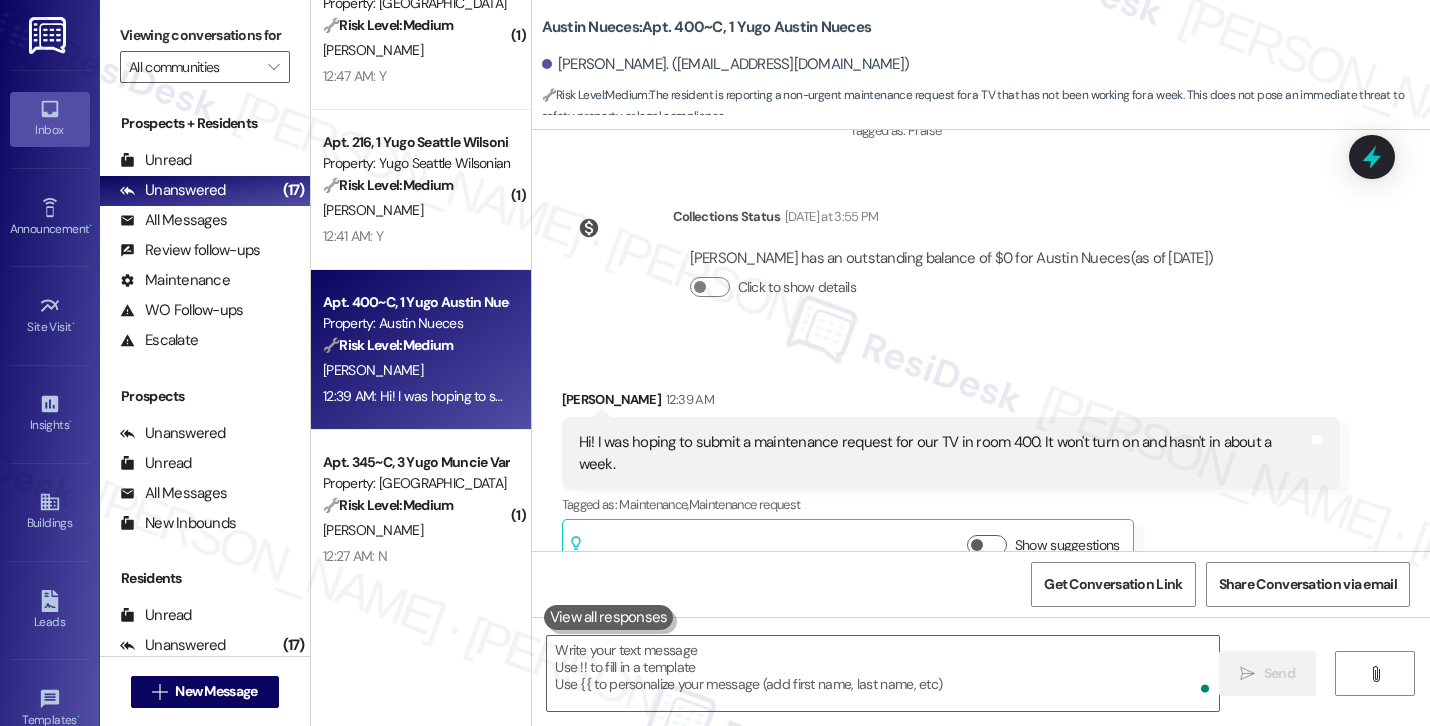 click on "🔧  Risk Level:  Medium The resident responded positively to a follow-up on a maintenance request. This indicates successful completion and customer satisfaction, but does not represent an urgent issue." at bounding box center [415, 185] 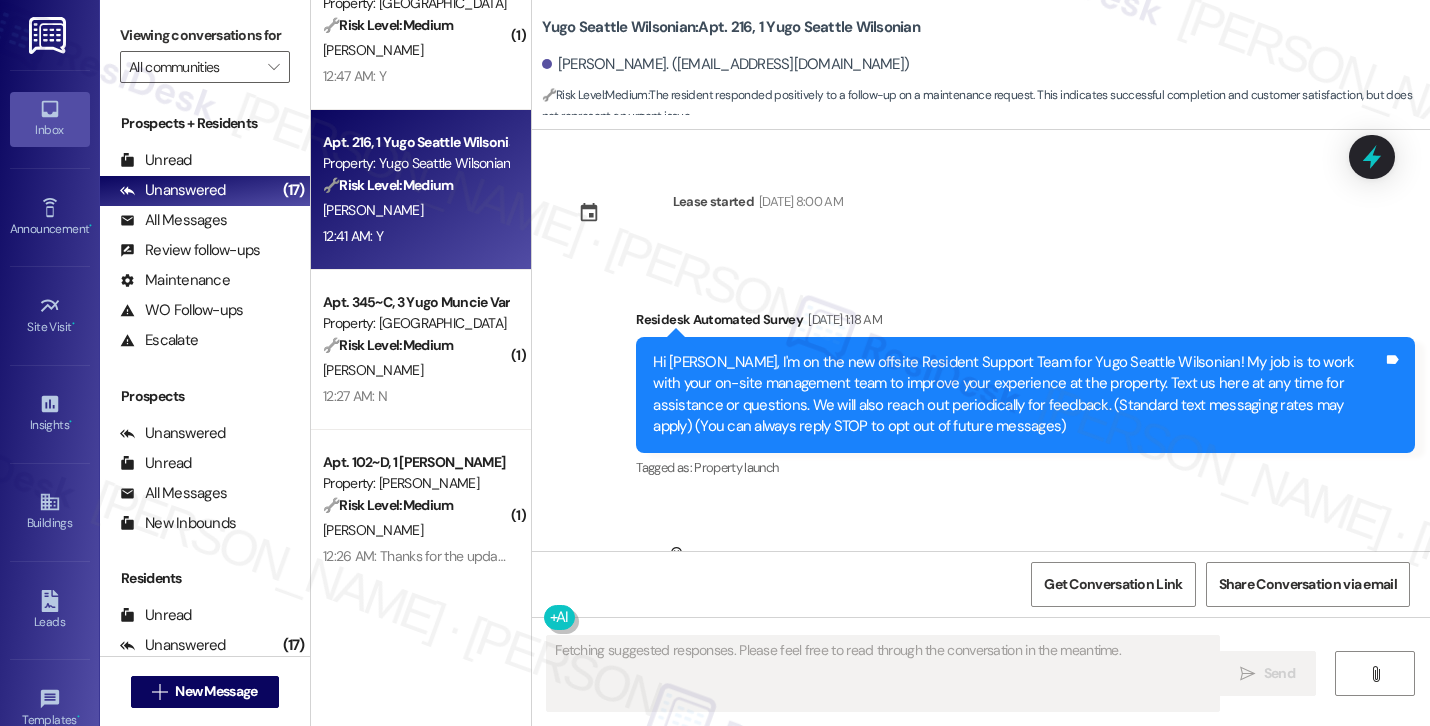 scroll, scrollTop: 3451, scrollLeft: 0, axis: vertical 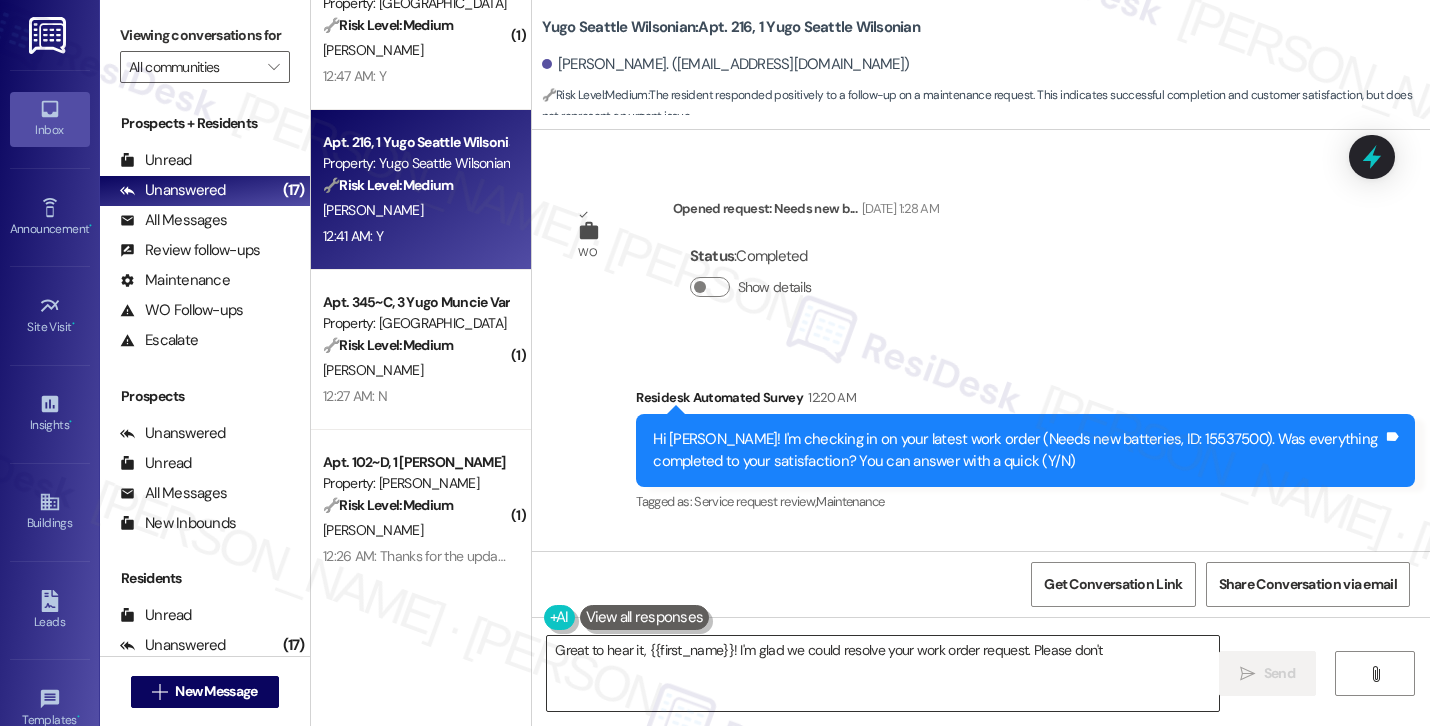 click on "Great to hear it, {{first_name}}! I'm glad we could resolve your work order" at bounding box center [883, 673] 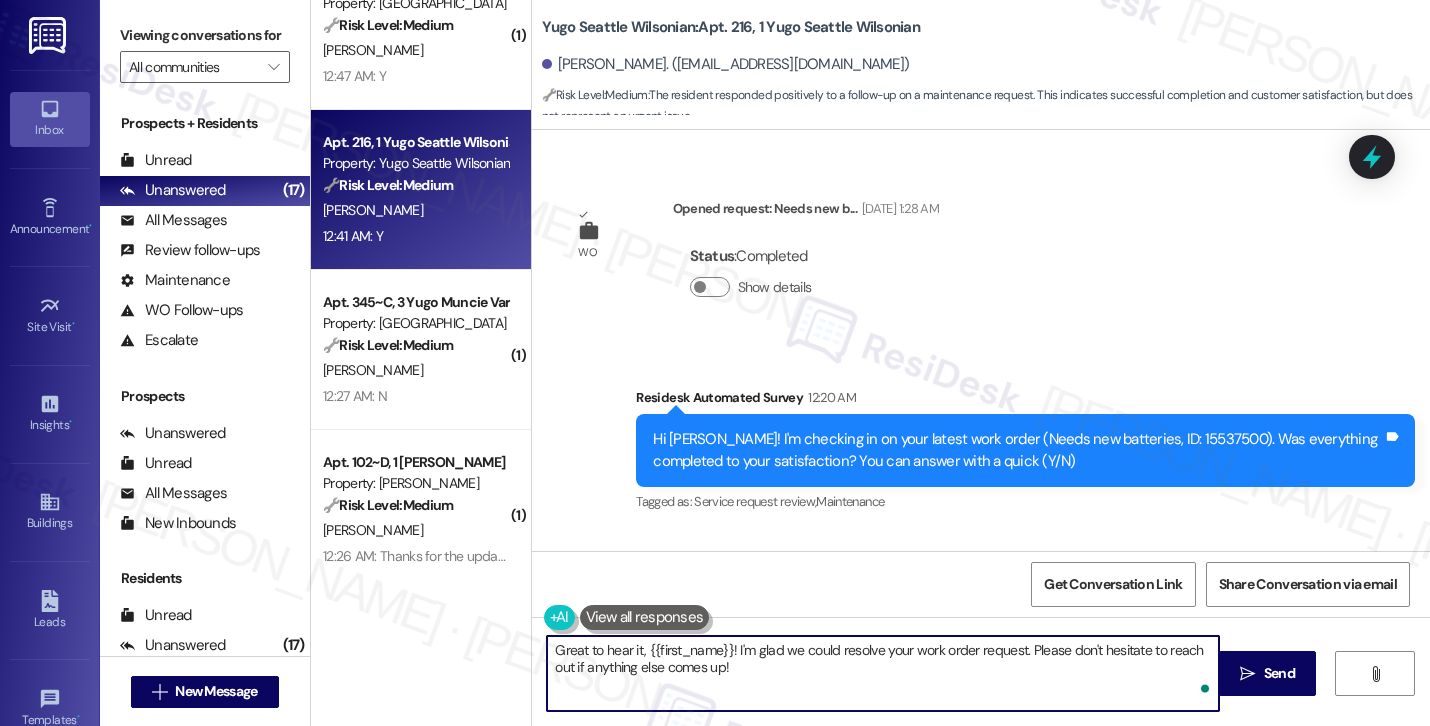 click on "Great to hear it, {{first_name}}! I'm glad we could resolve your work order request. Please don't hesitate to reach out if anything else comes up!" at bounding box center [883, 673] 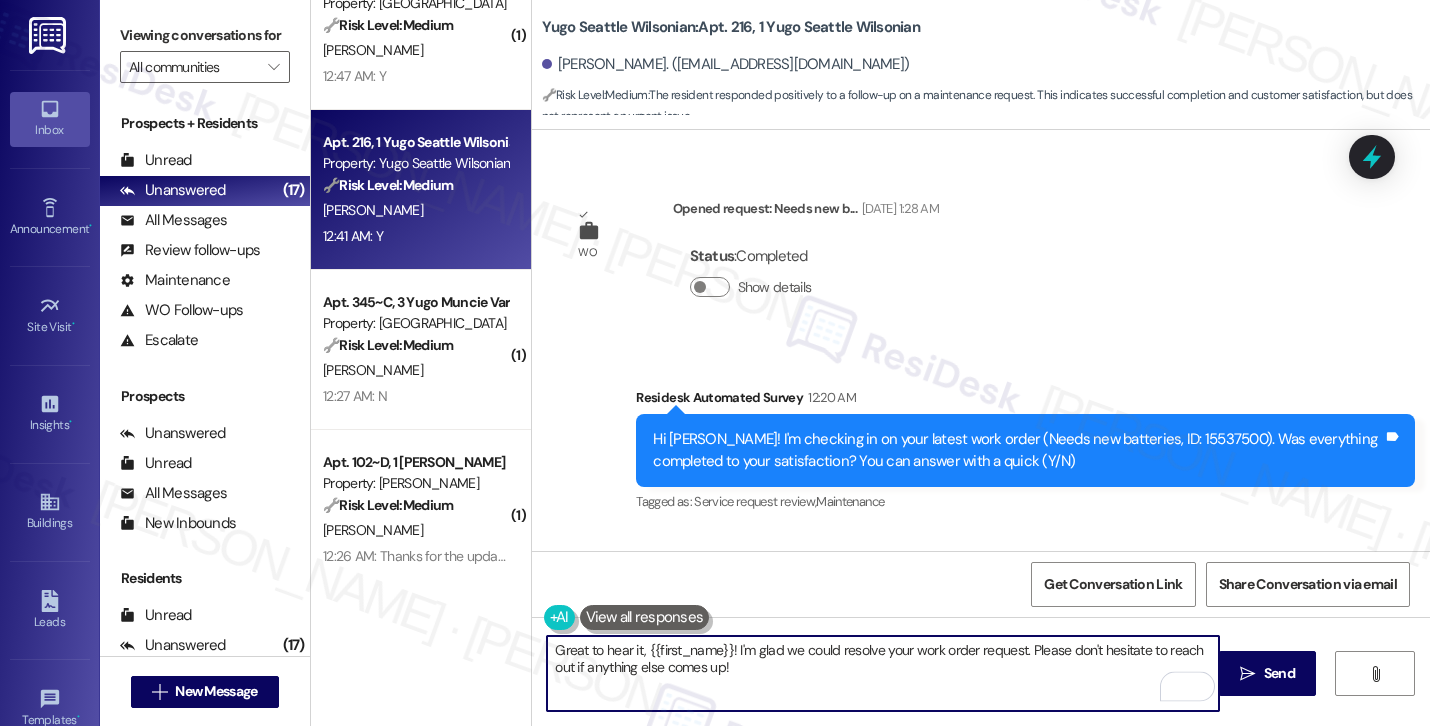 paste on "Thanks for your response, Harish! Great to hear that your work order was completed to your satisfaction. Could I also take this chance to ask if Yugo Austin Waterloo has lived up to your expectations?" 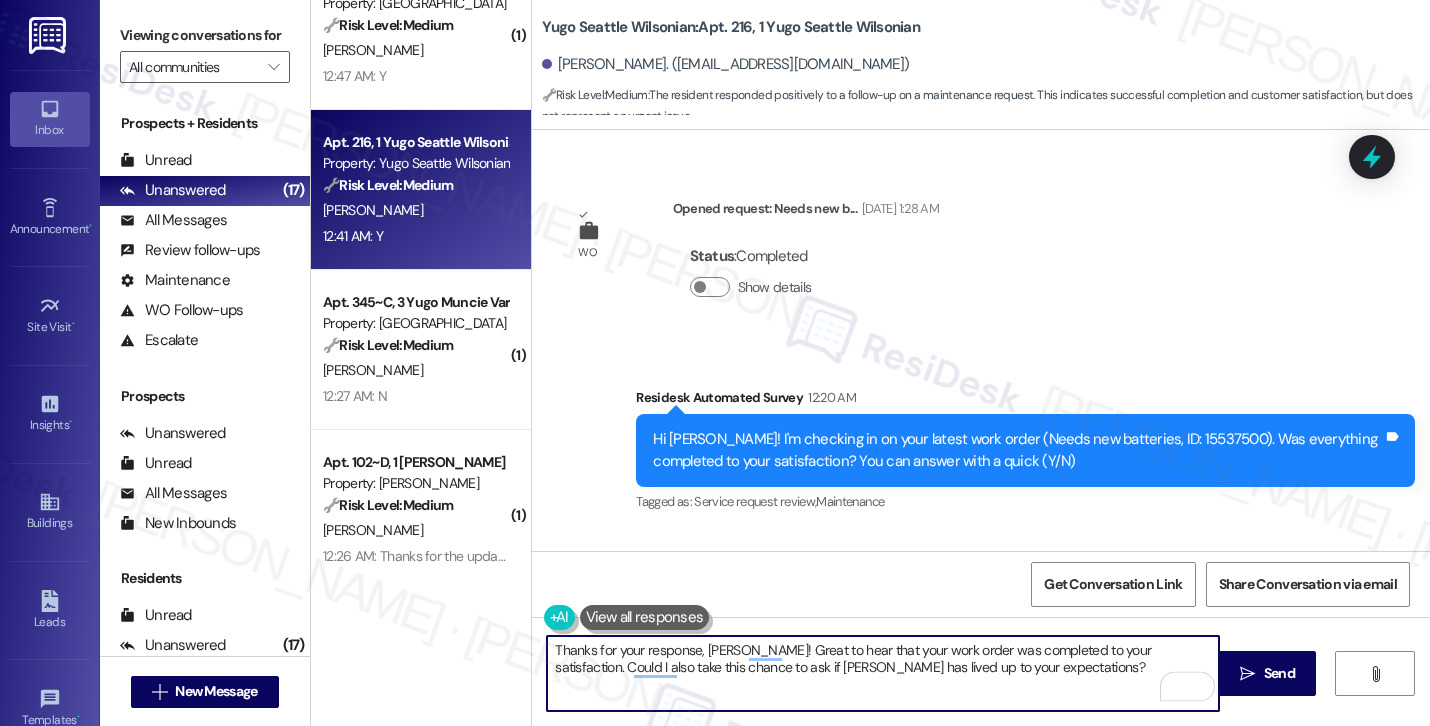 click on "Clark Williams 12:41 AM" at bounding box center [639, 591] 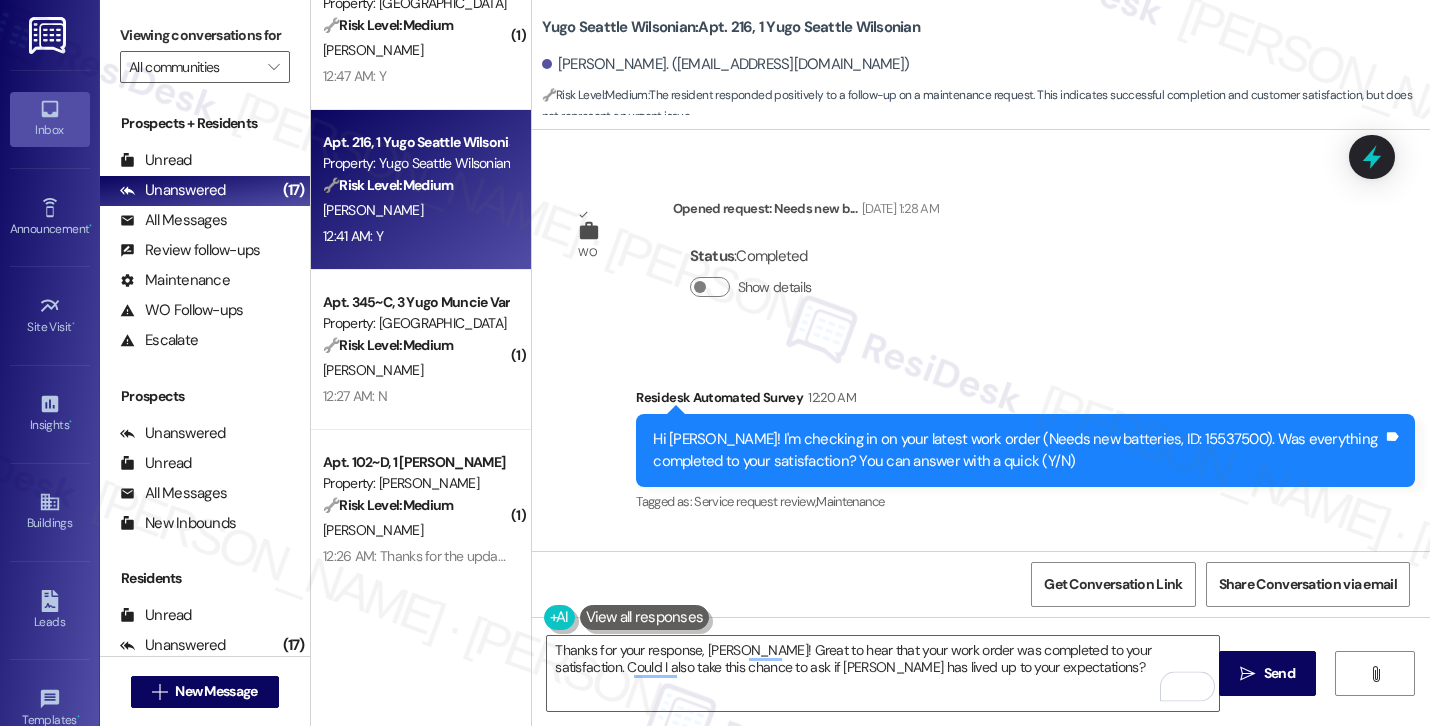 click on "Clark Williams 12:41 AM" at bounding box center (639, 591) 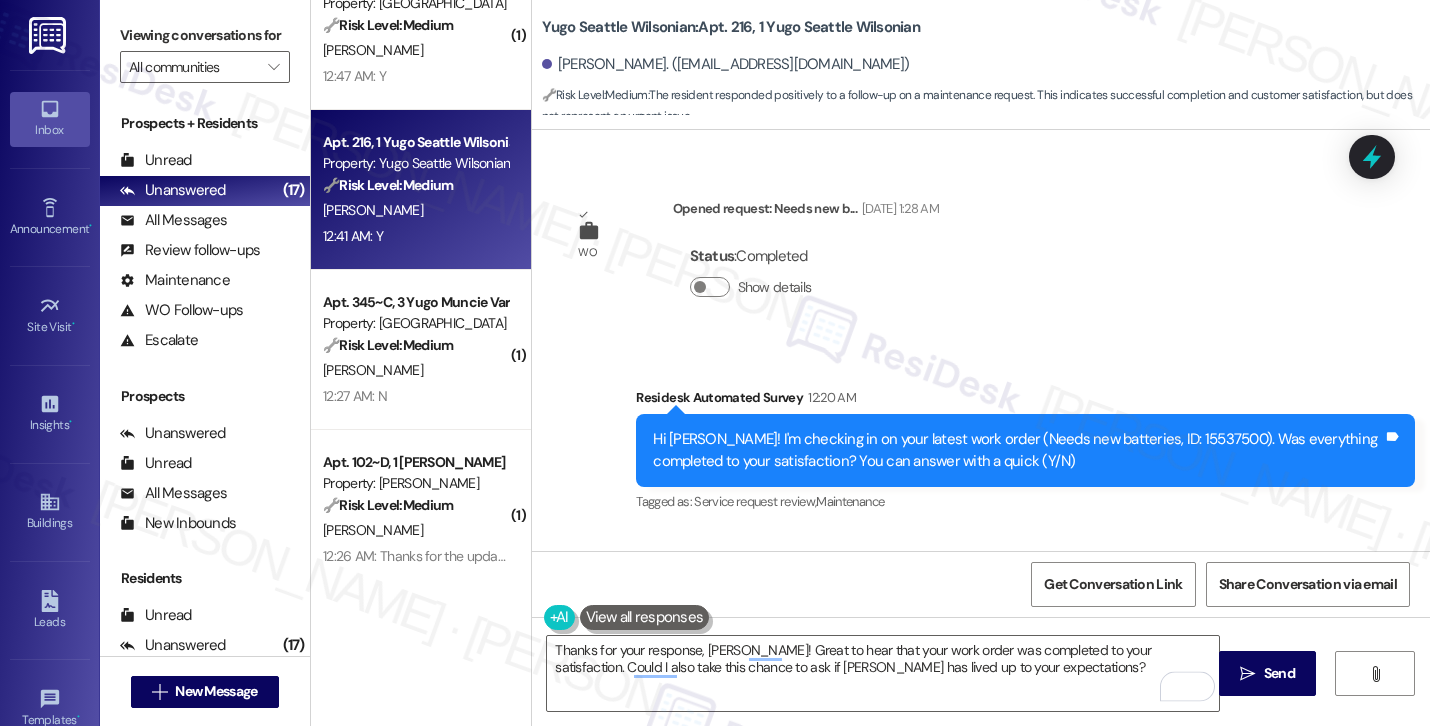 copy on "Clark" 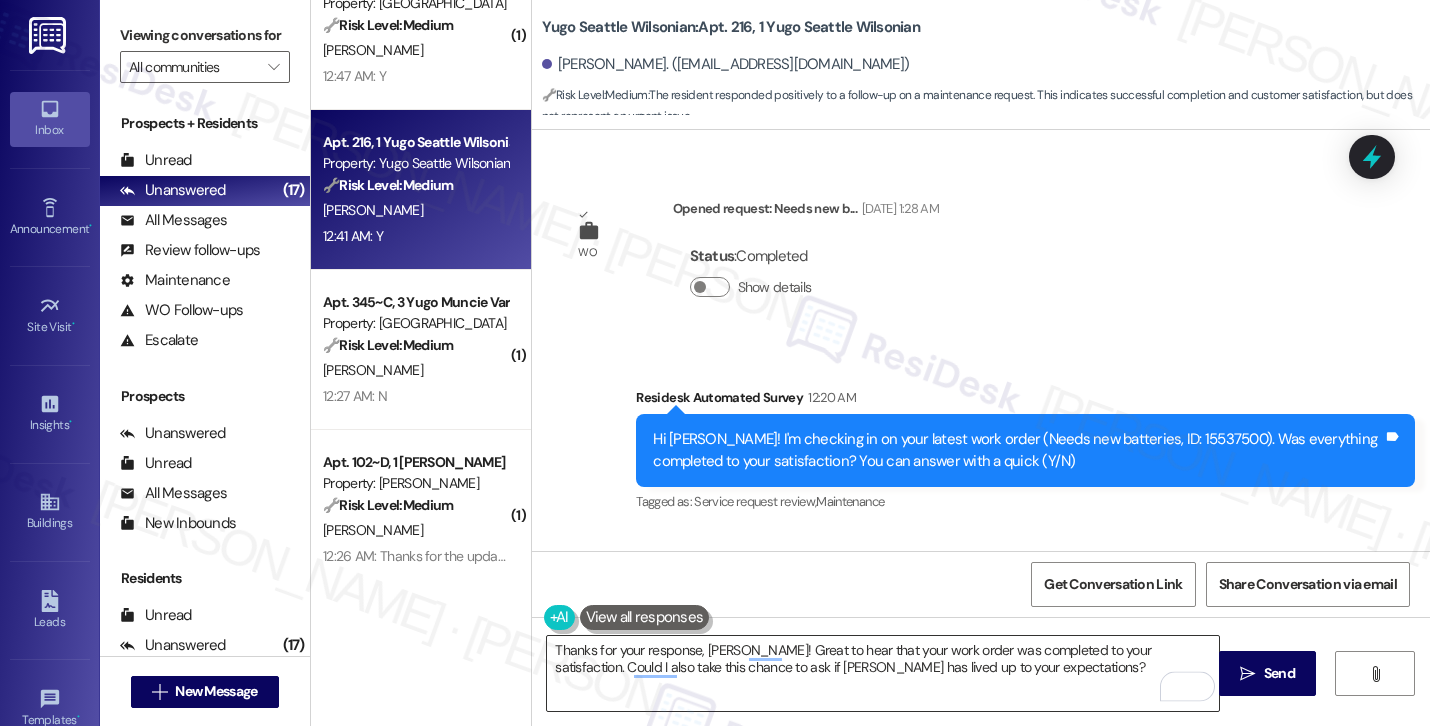 click on "Thanks for your response, Harish! Great to hear that your work order was completed to your satisfaction. Could I also take this chance to ask if Yugo Austin Waterloo has lived up to your expectations?" at bounding box center (883, 673) 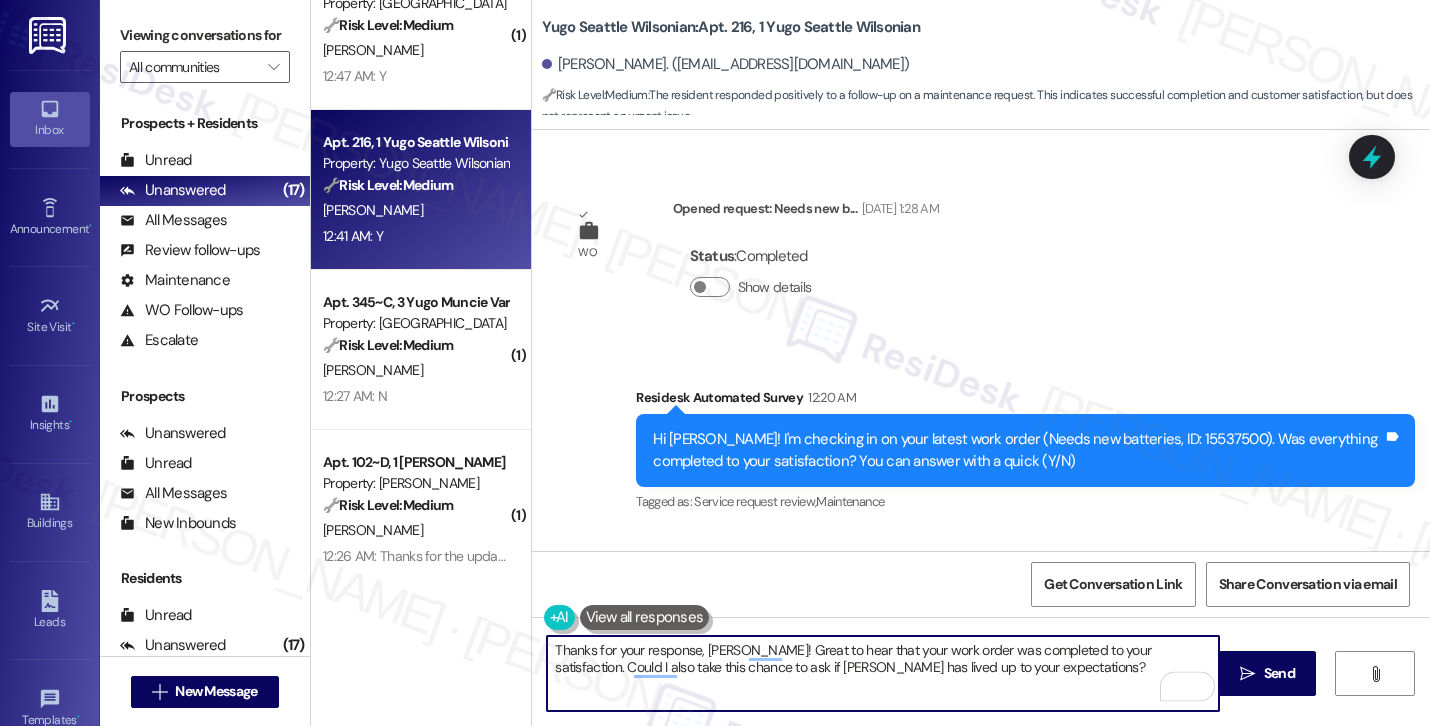 click on "Thanks for your response, Harish! Great to hear that your work order was completed to your satisfaction. Could I also take this chance to ask if Yugo Austin Waterloo has lived up to your expectations?" at bounding box center [883, 673] 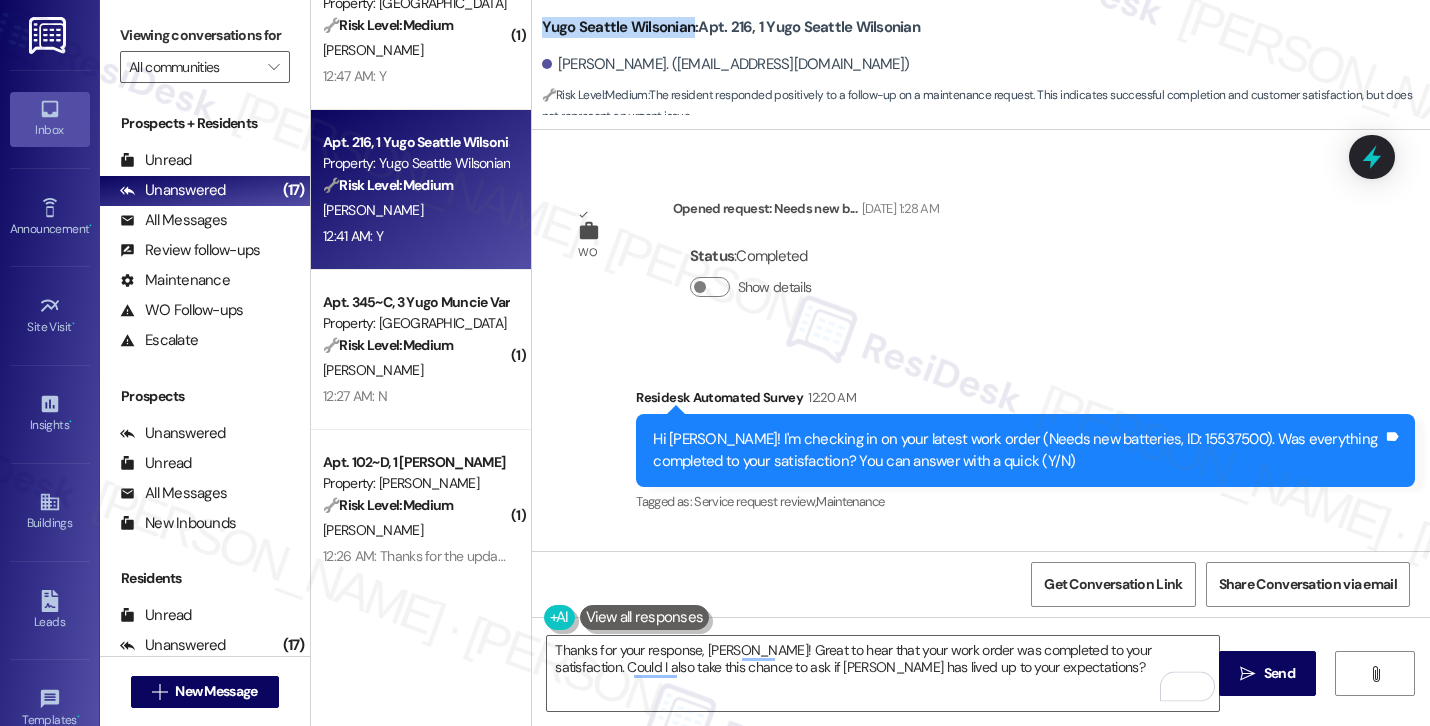 drag, startPoint x: 533, startPoint y: 24, endPoint x: 681, endPoint y: 33, distance: 148.27339 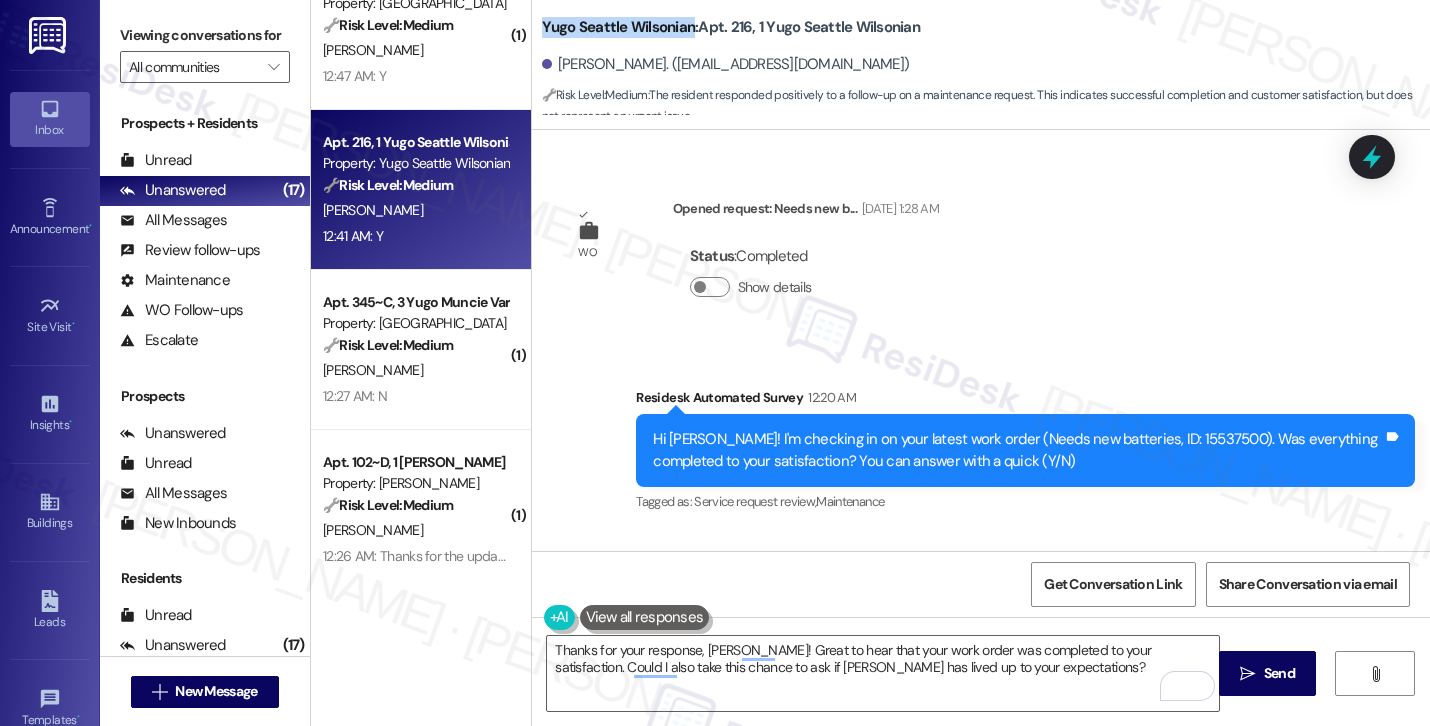 copy on "Yugo Seattle Wilsonian" 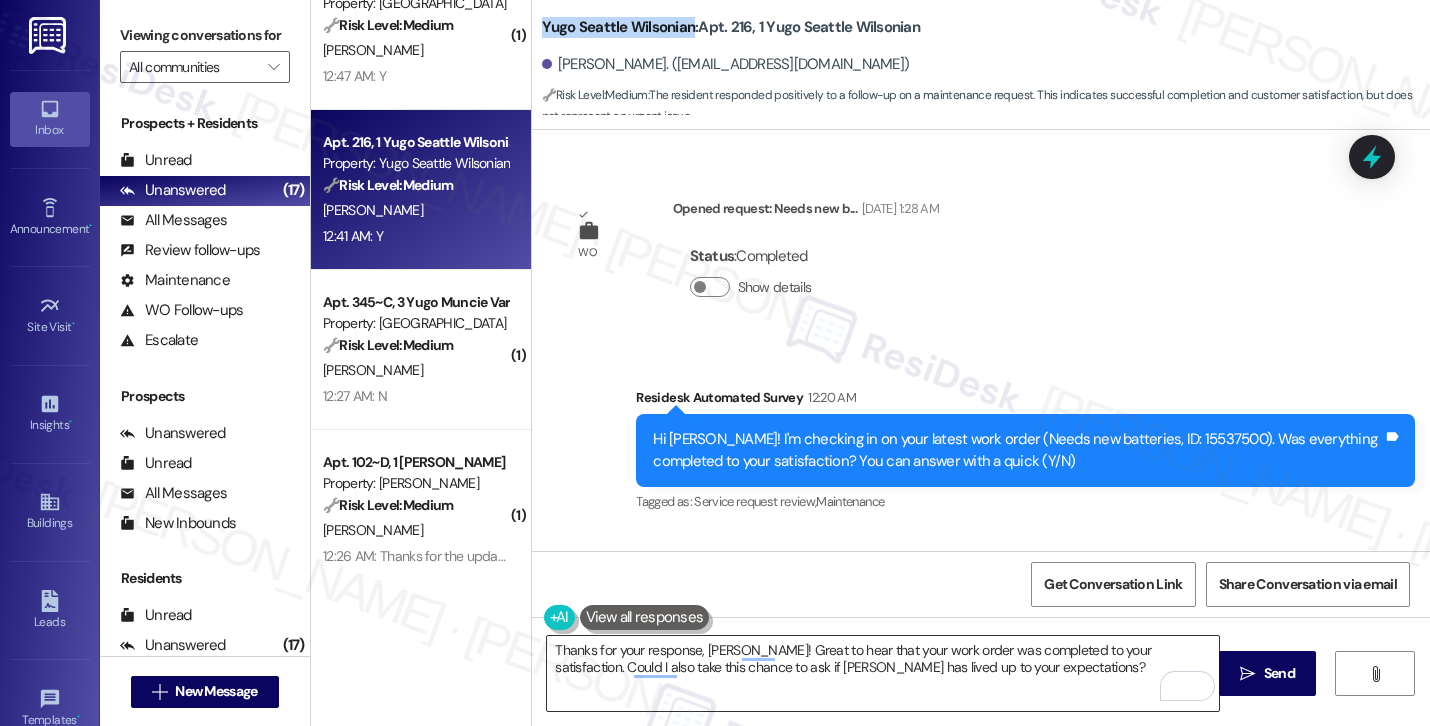 click on "Thanks for your response, Clark! Great to hear that your work order was completed to your satisfaction. Could I also take this chance to ask if Yugo Austin Waterloo has lived up to your expectations?" at bounding box center [883, 673] 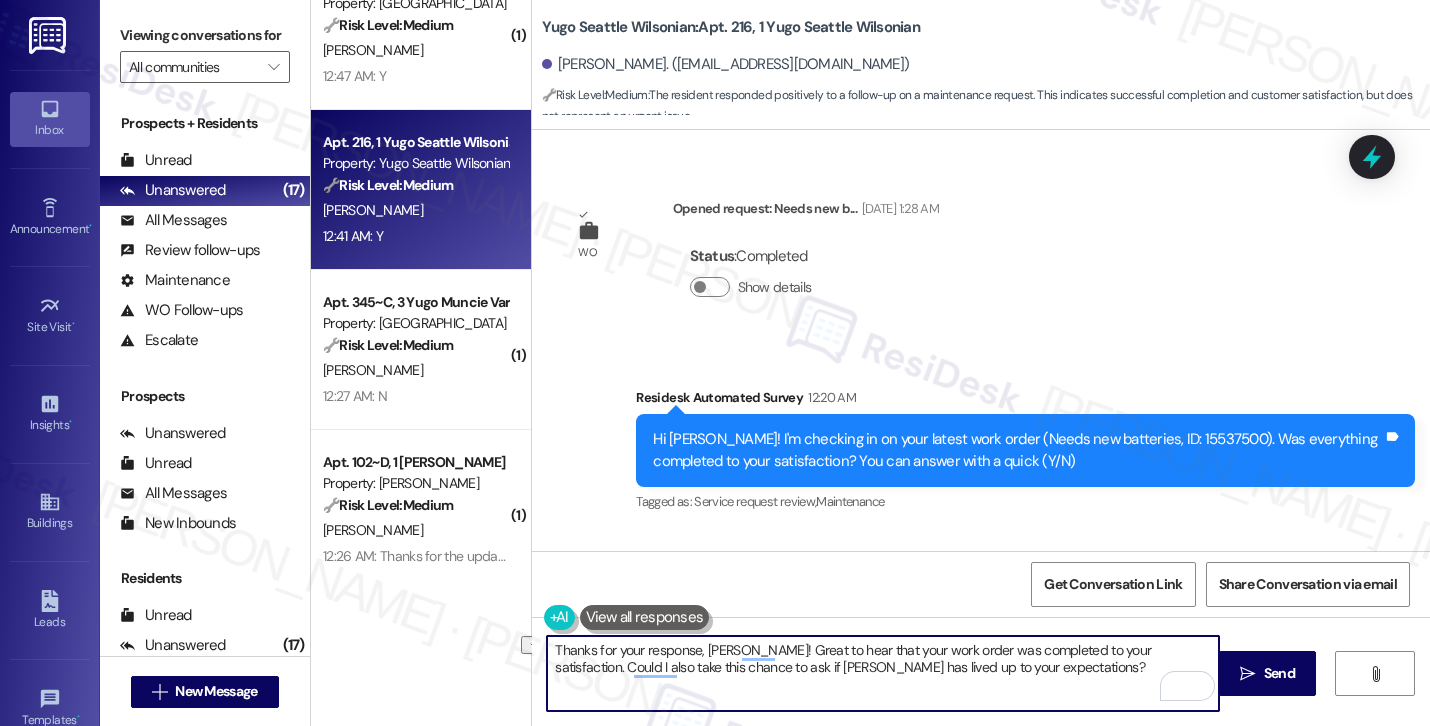 paste on "Seattle Wilsonian" 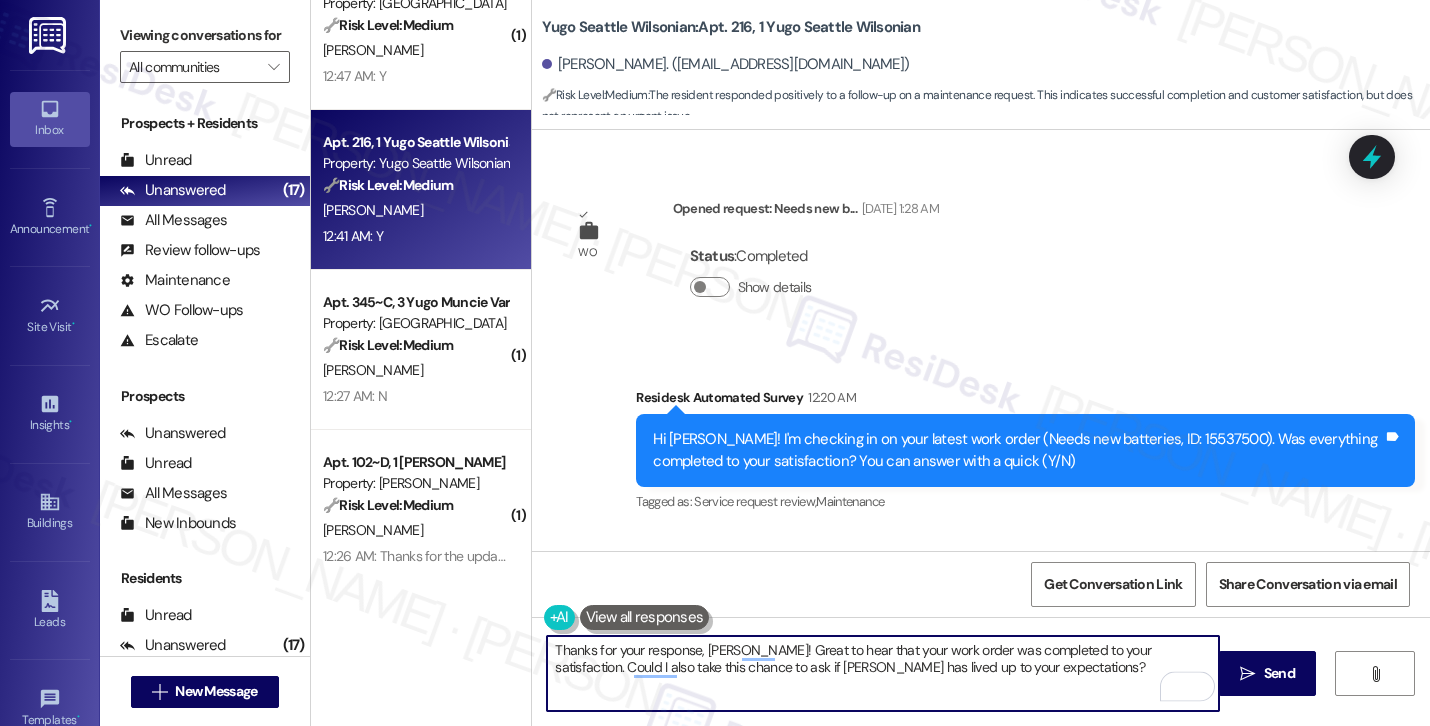 click on "Thanks for your response, Clark! Great to hear that your work order was completed to your satisfaction. Could I also take this chance to ask if Yugo Seattle Wilsonian has lived up to your expectations?" at bounding box center (883, 673) 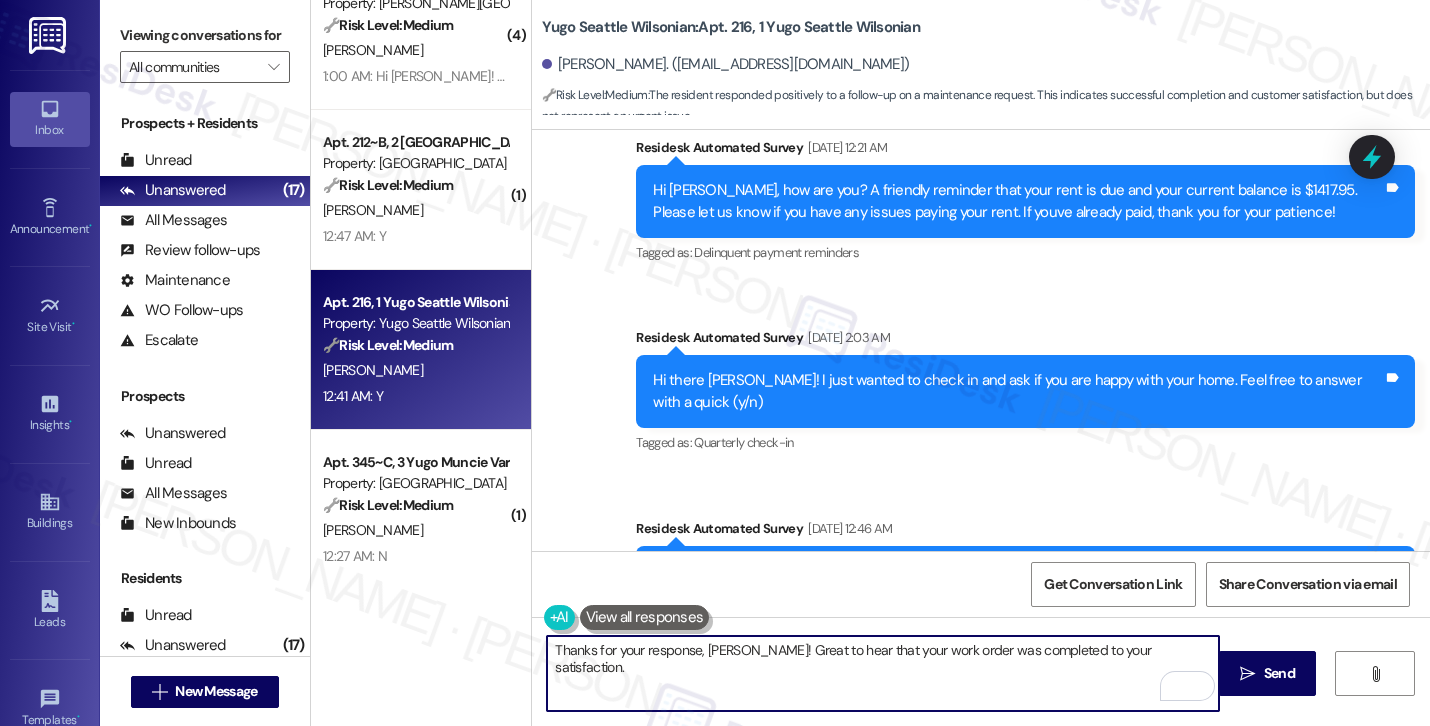 scroll, scrollTop: 3452, scrollLeft: 0, axis: vertical 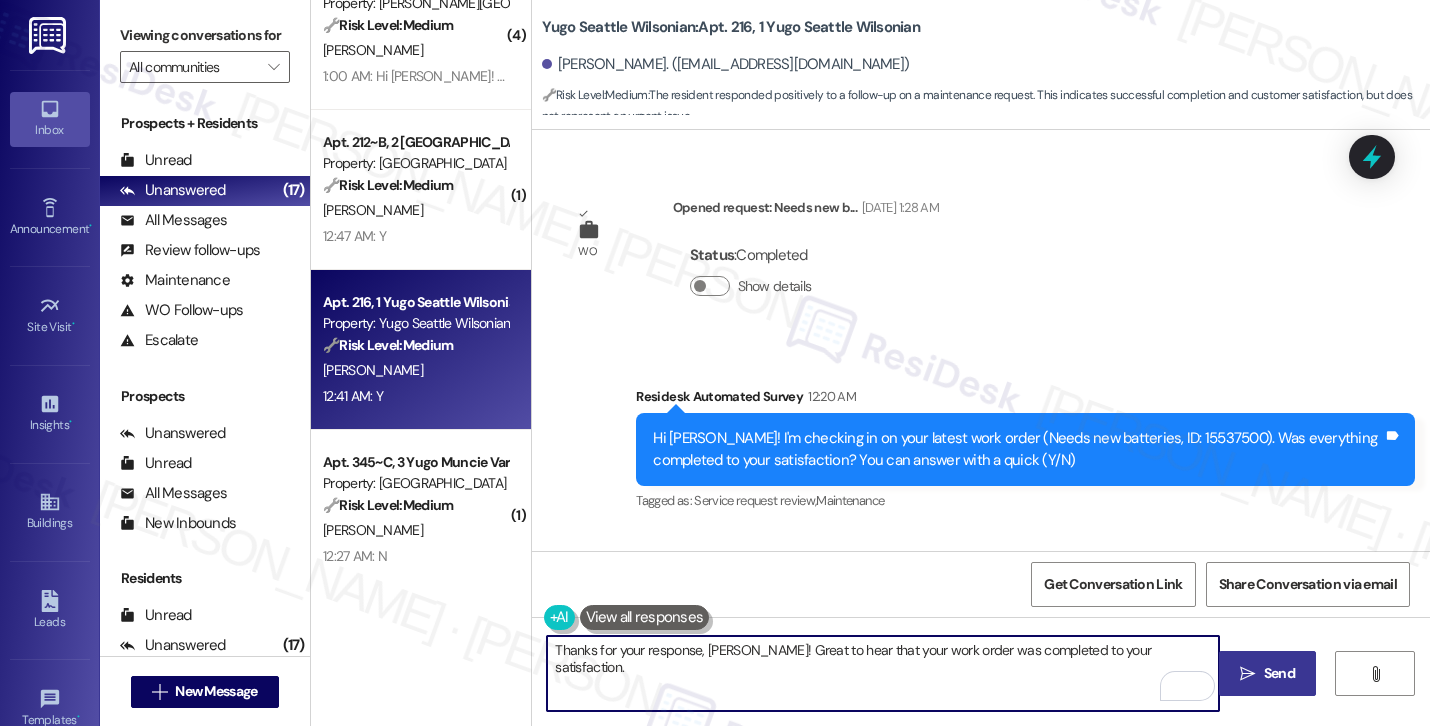 type on "Thanks for your response, Clark! Great to hear that your work order was completed to your satisfaction." 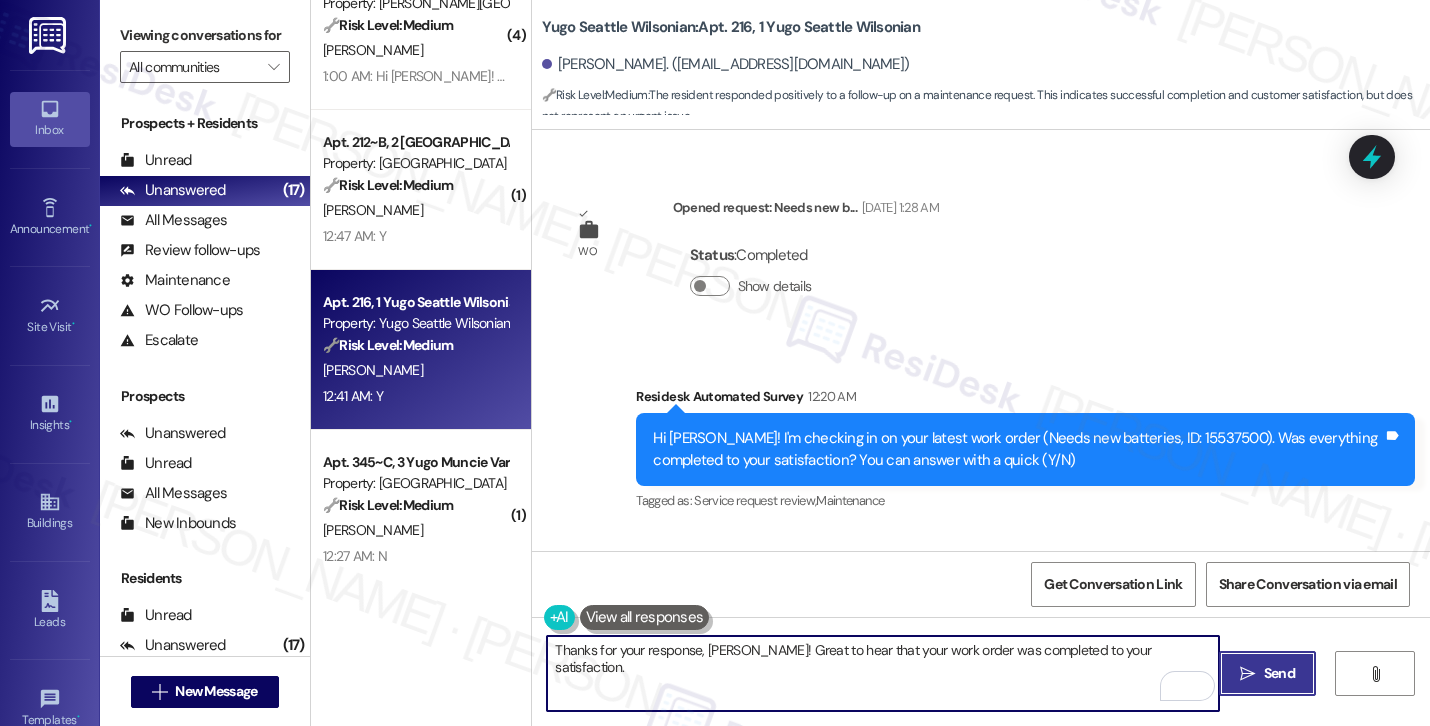 click on "" at bounding box center [1247, 674] 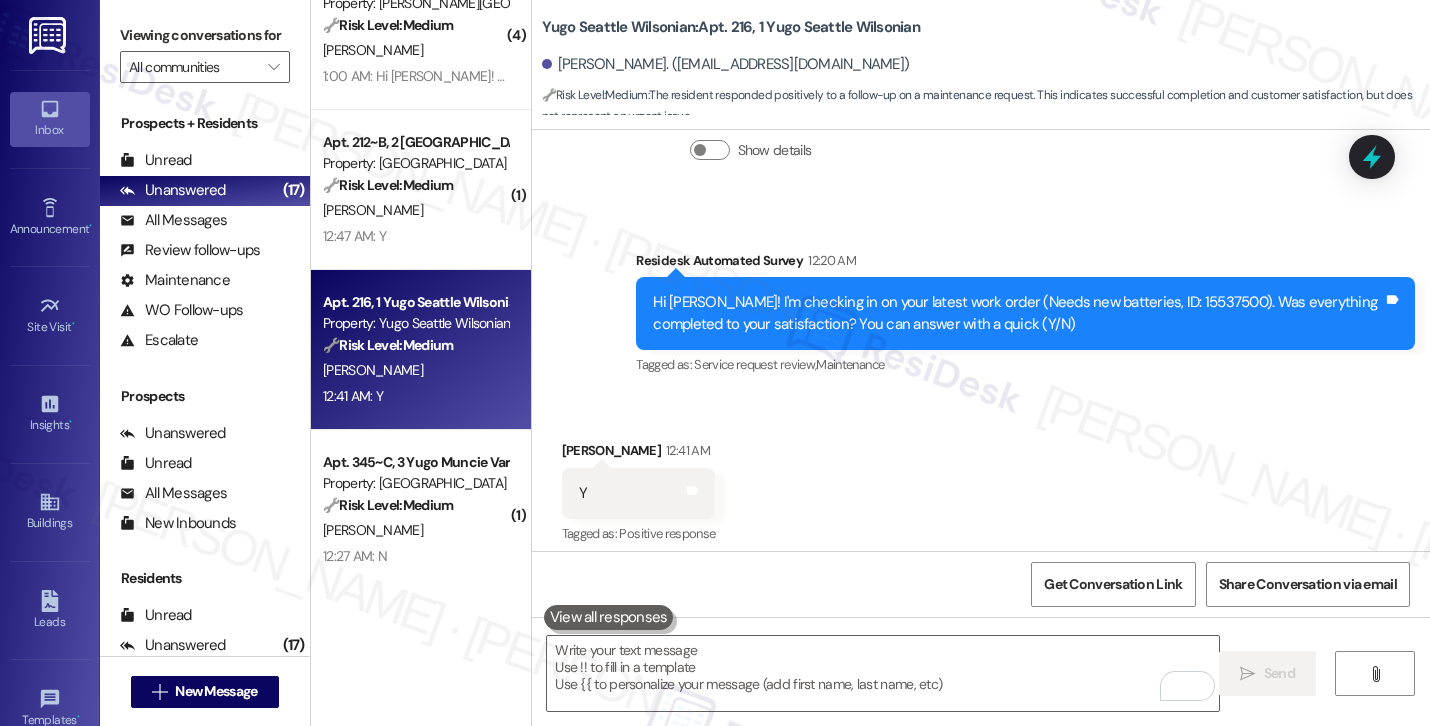 scroll, scrollTop: 3591, scrollLeft: 0, axis: vertical 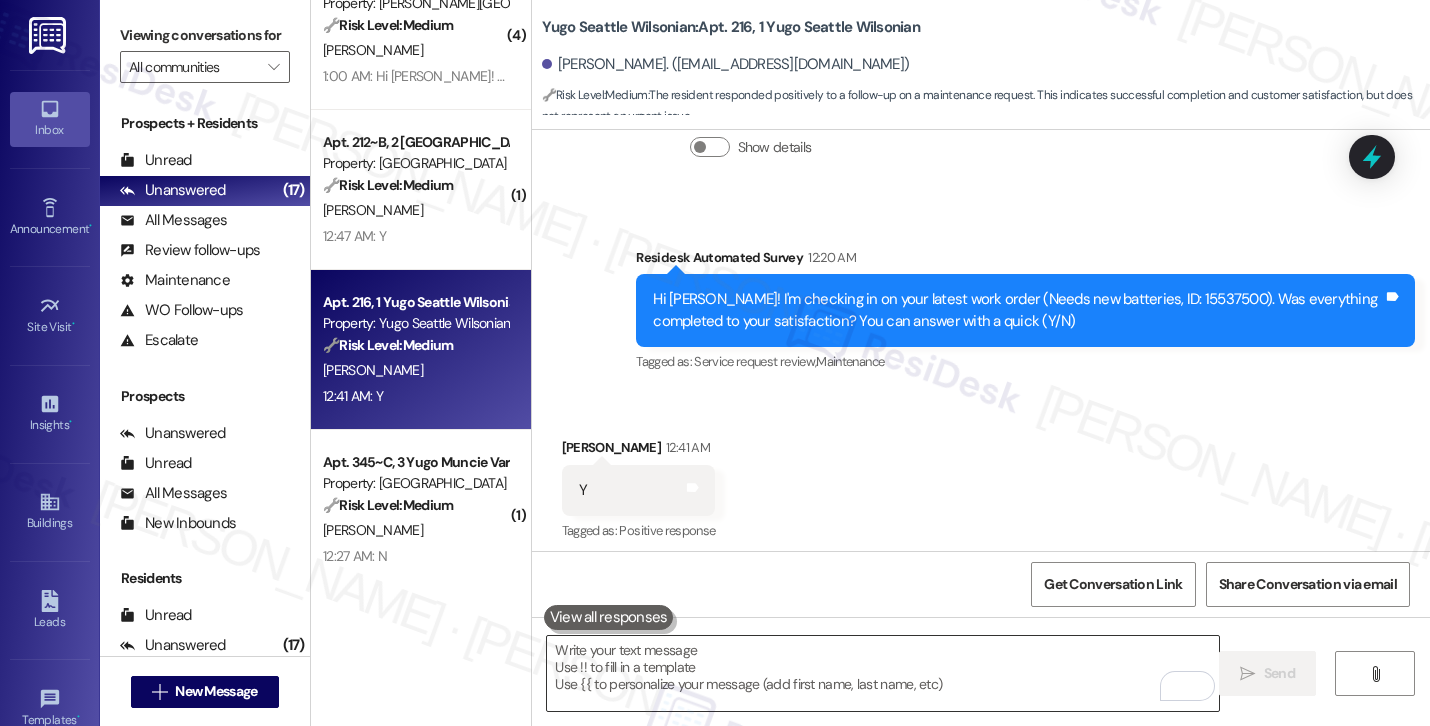 click at bounding box center [883, 673] 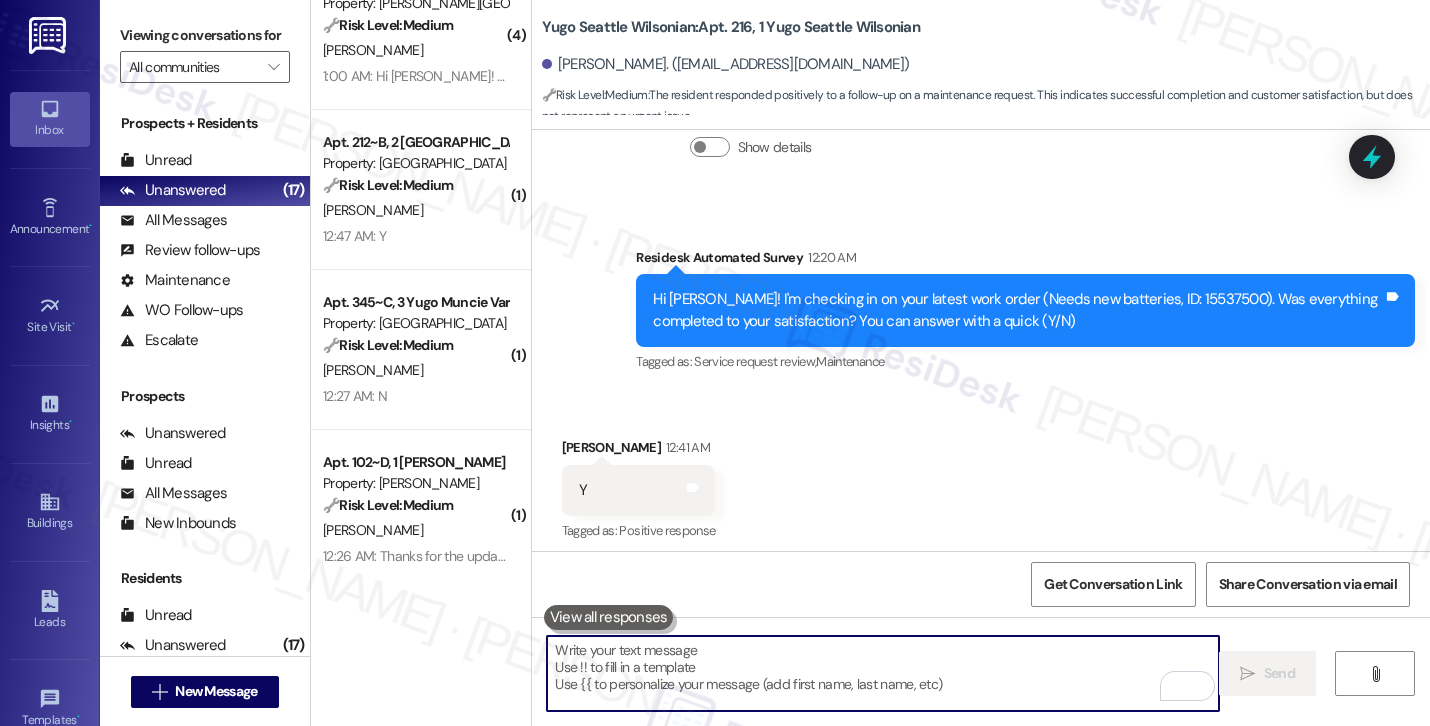 paste on "Could I also take this chance to ask if Yugo Seattle Wilsonian has lived up to your expectations?" 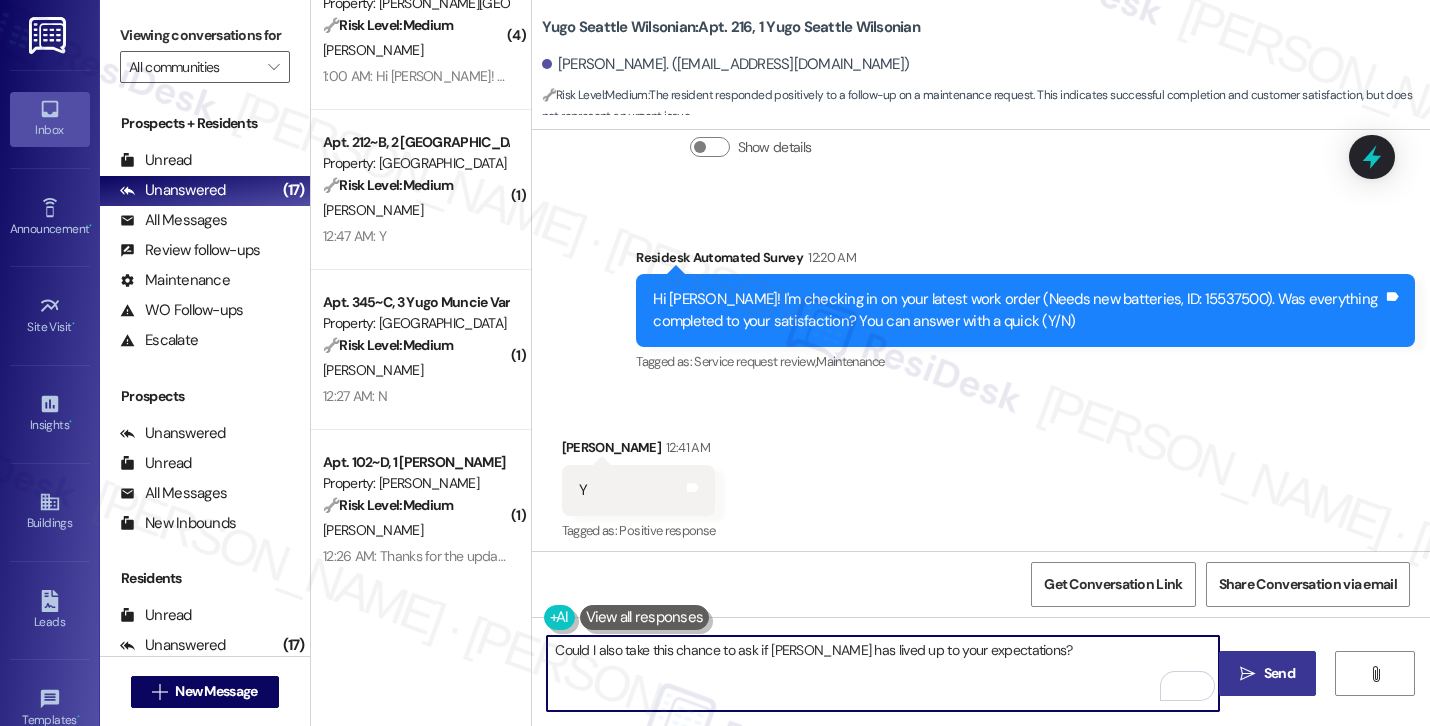 type on "Could I also take this chance to ask if Yugo Seattle Wilsonian has lived up to your expectations?" 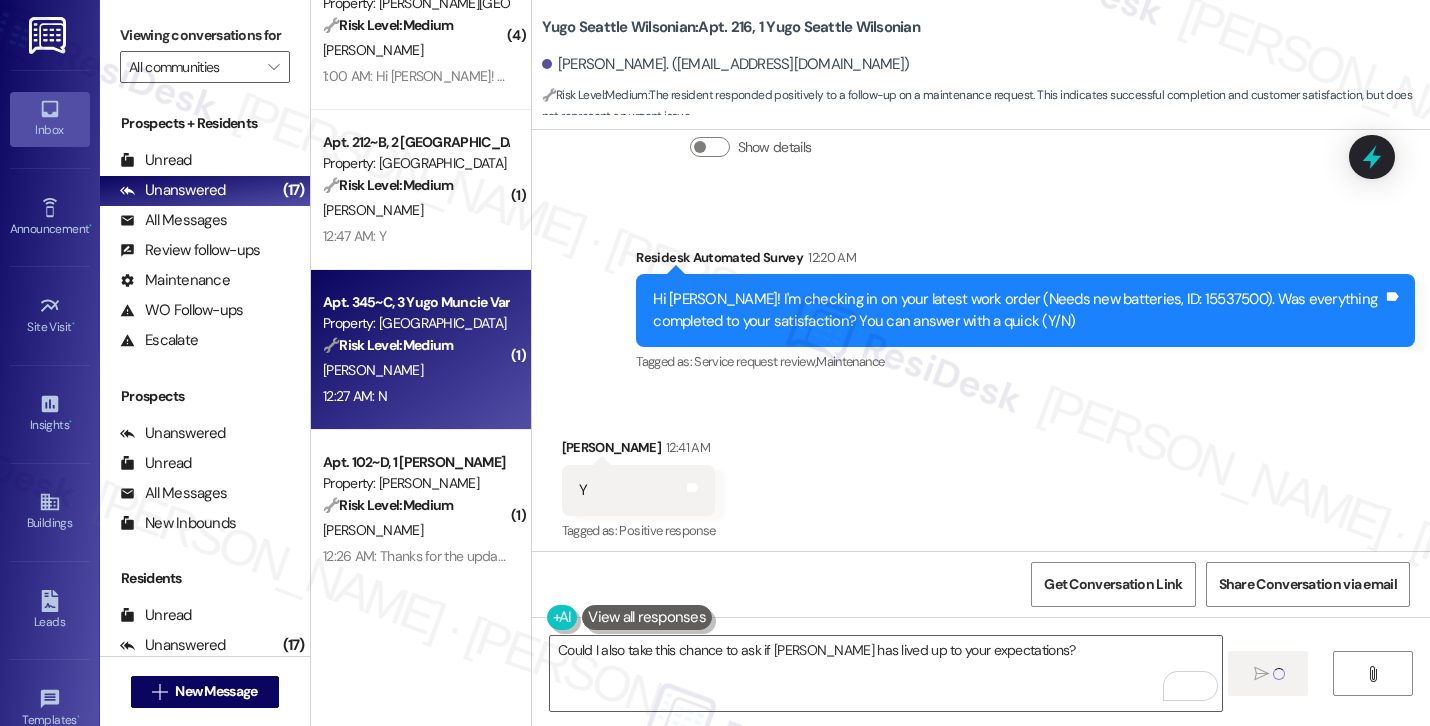 type 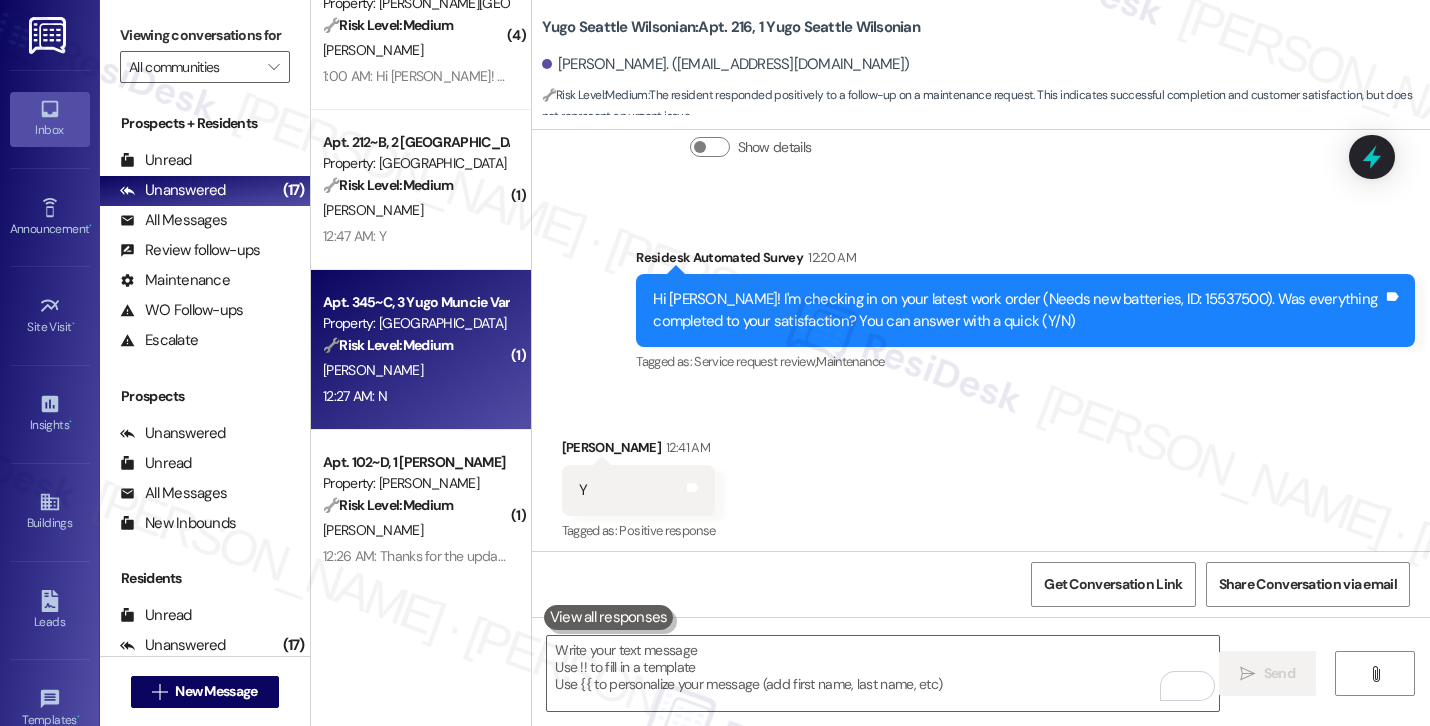 scroll, scrollTop: 3451, scrollLeft: 0, axis: vertical 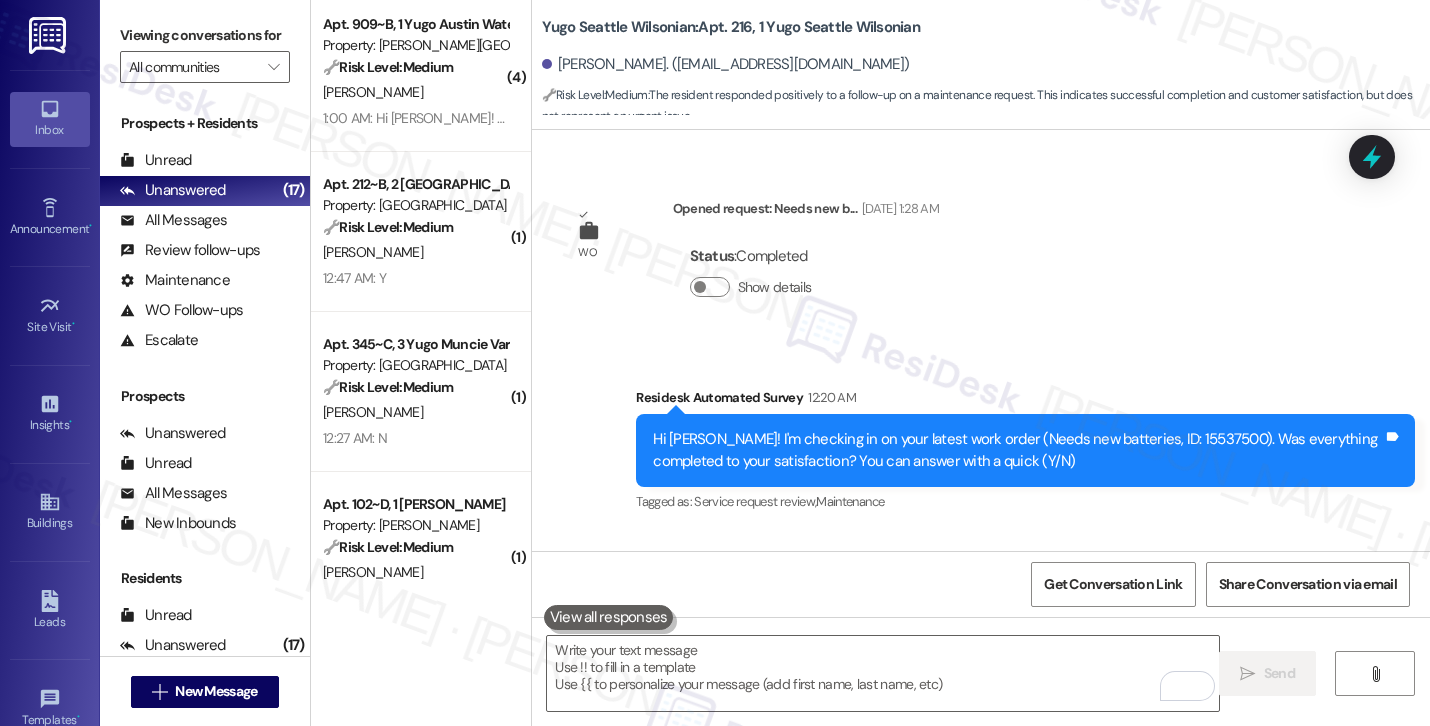 click on "J. Antolin" at bounding box center [415, 252] 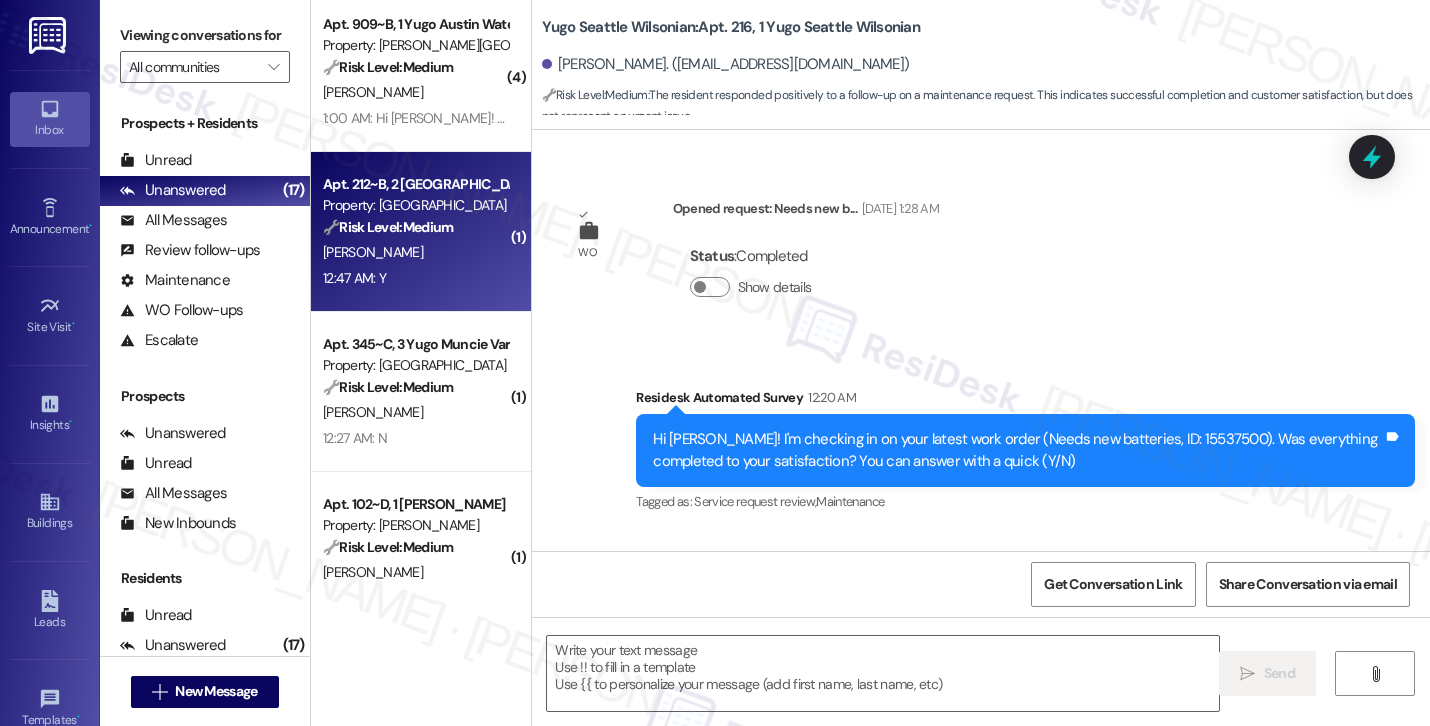 type on "Fetching suggested responses. Please feel free to read through the conversation in the meantime." 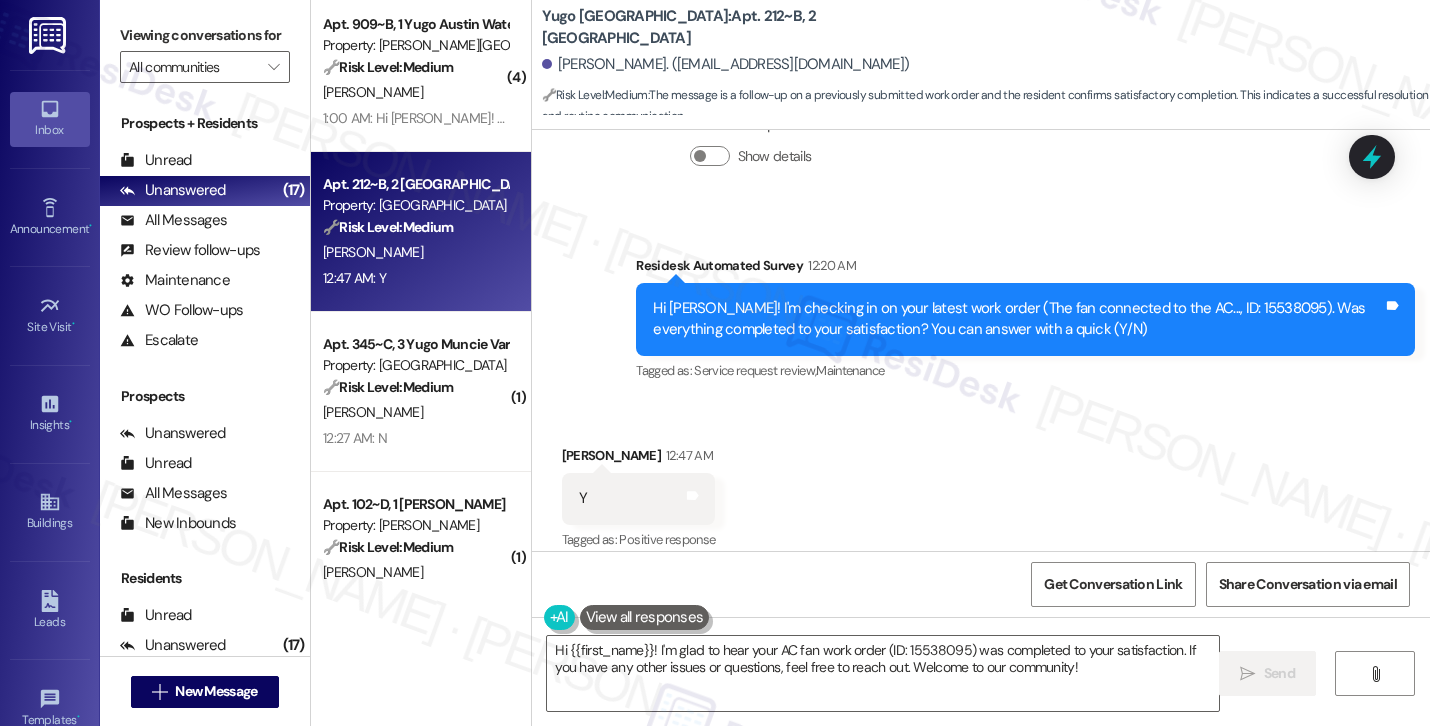 scroll, scrollTop: 1710, scrollLeft: 0, axis: vertical 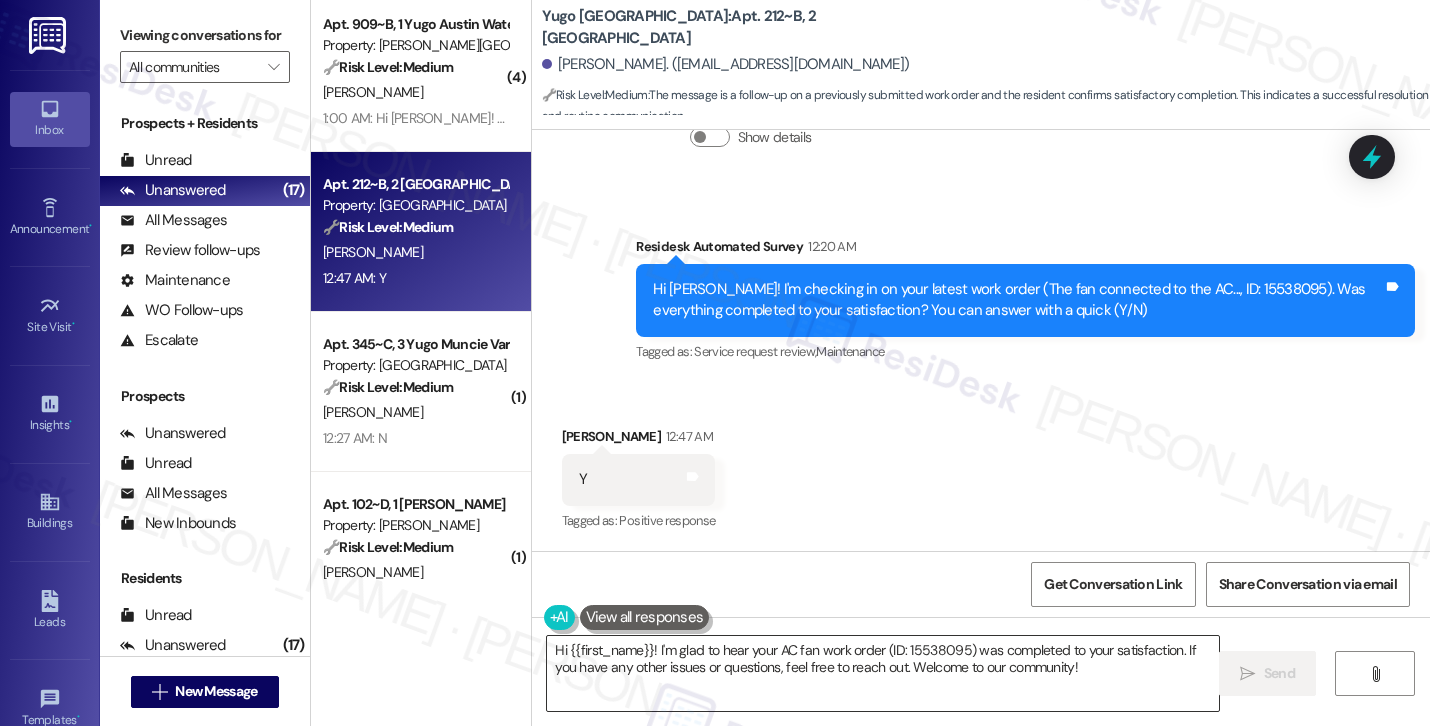 click on "Hi {{first_name}}! I'm glad to hear your AC fan work order (ID: 15538095) was completed to your satisfaction. If you have any other issues or questions, feel free to reach out. Welcome to our community!" at bounding box center (883, 673) 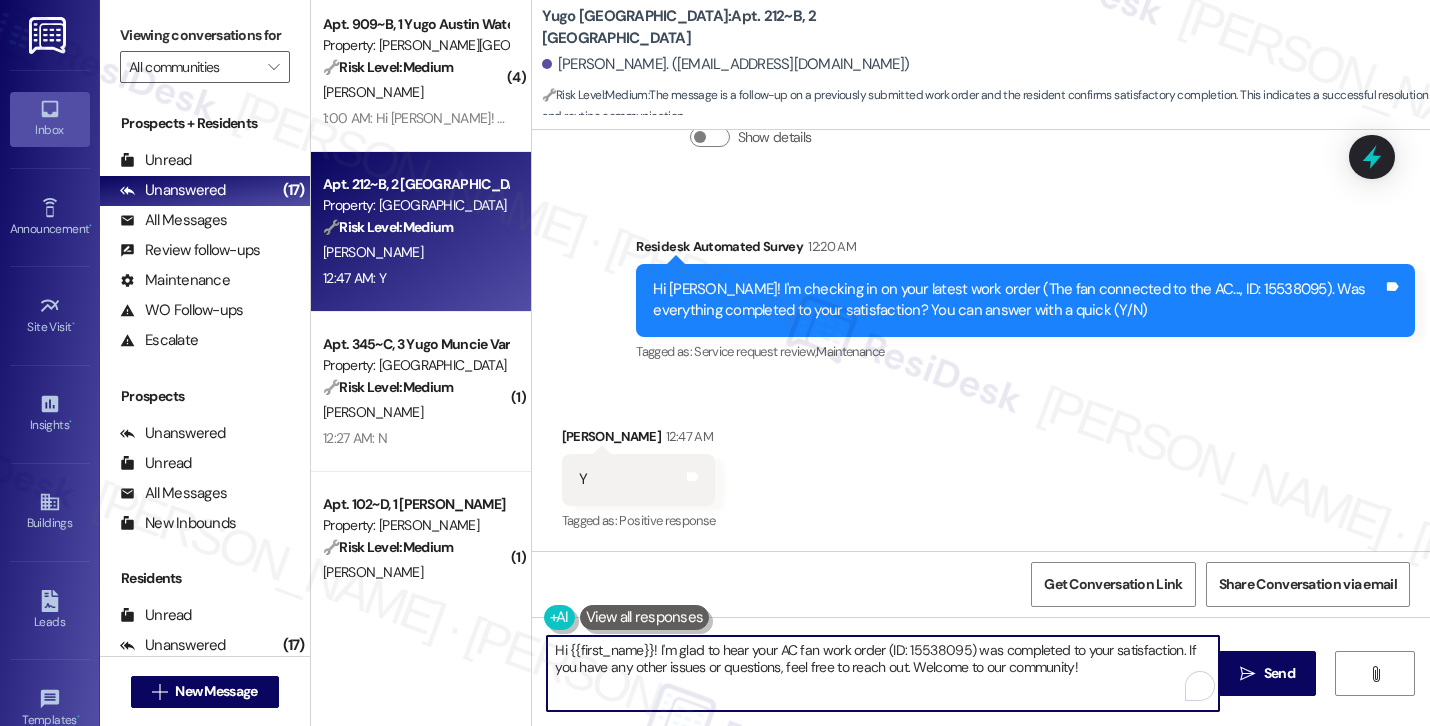 click on "Hi {{first_name}}! I'm glad to hear your AC fan work order (ID: 15538095) was completed to your satisfaction. If you have any other issues or questions, feel free to reach out. Welcome to our community!" at bounding box center (883, 673) 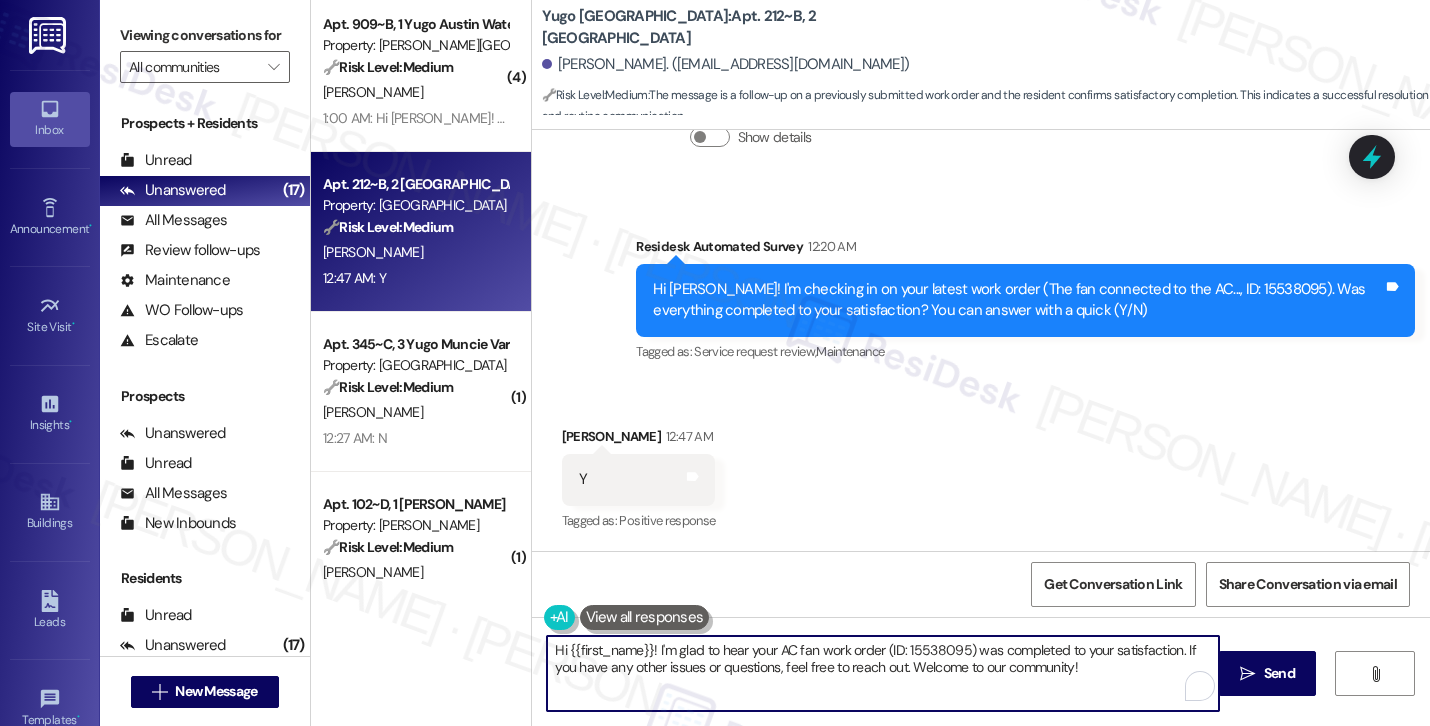 paste on "Thanks for your response, Harish! Great to hear that your work order was completed to your satisfaction. Could I also take this chance to ask if Yugo Austin Waterloo has lived up to your expectations?" 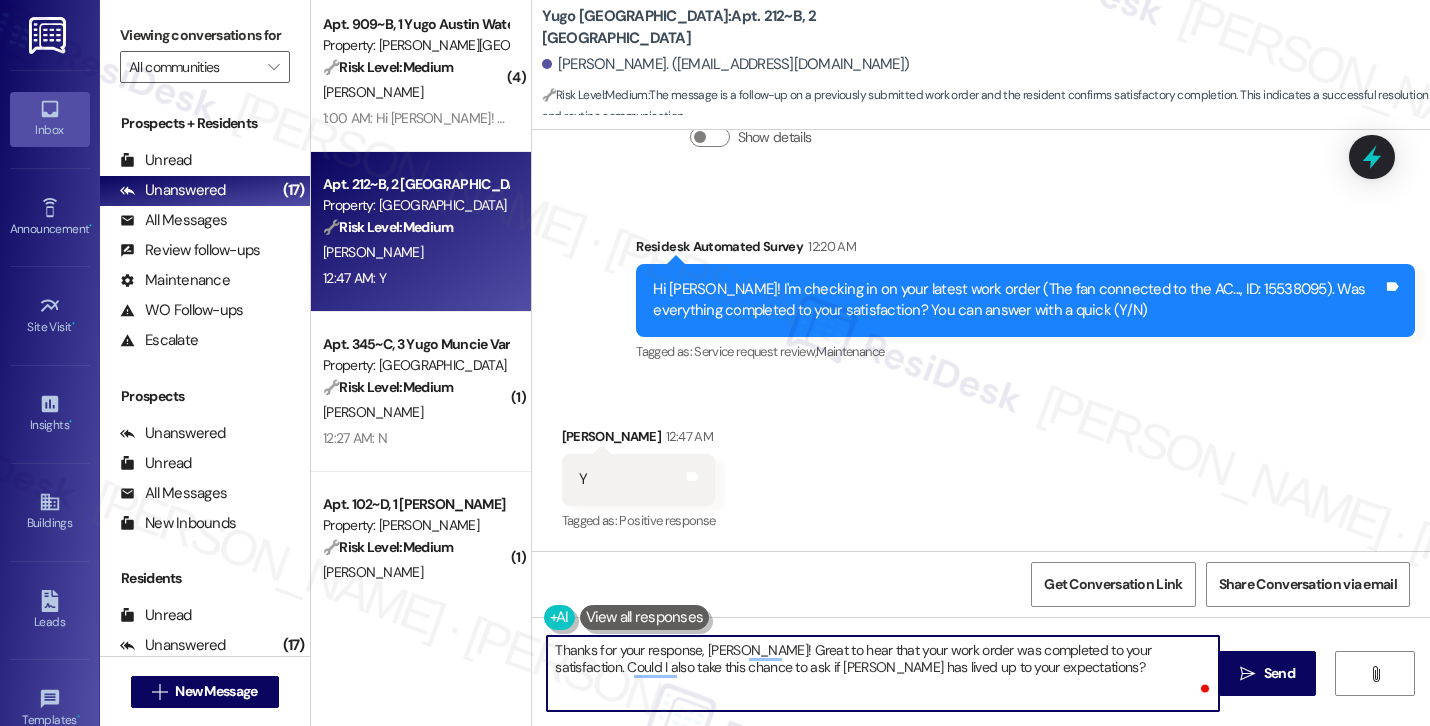 click on "Jenna Antolin 12:47 AM" at bounding box center [639, 440] 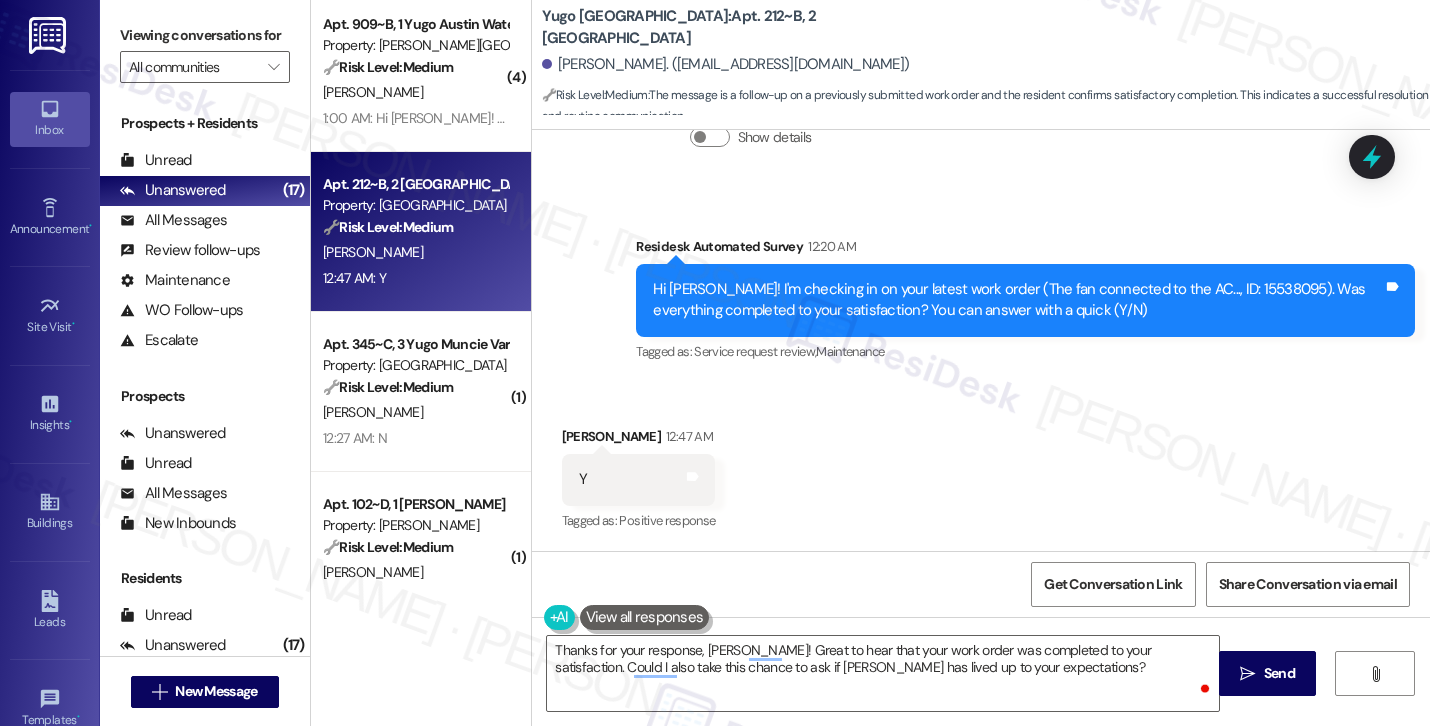 click on "Jenna Antolin 12:47 AM" at bounding box center [639, 440] 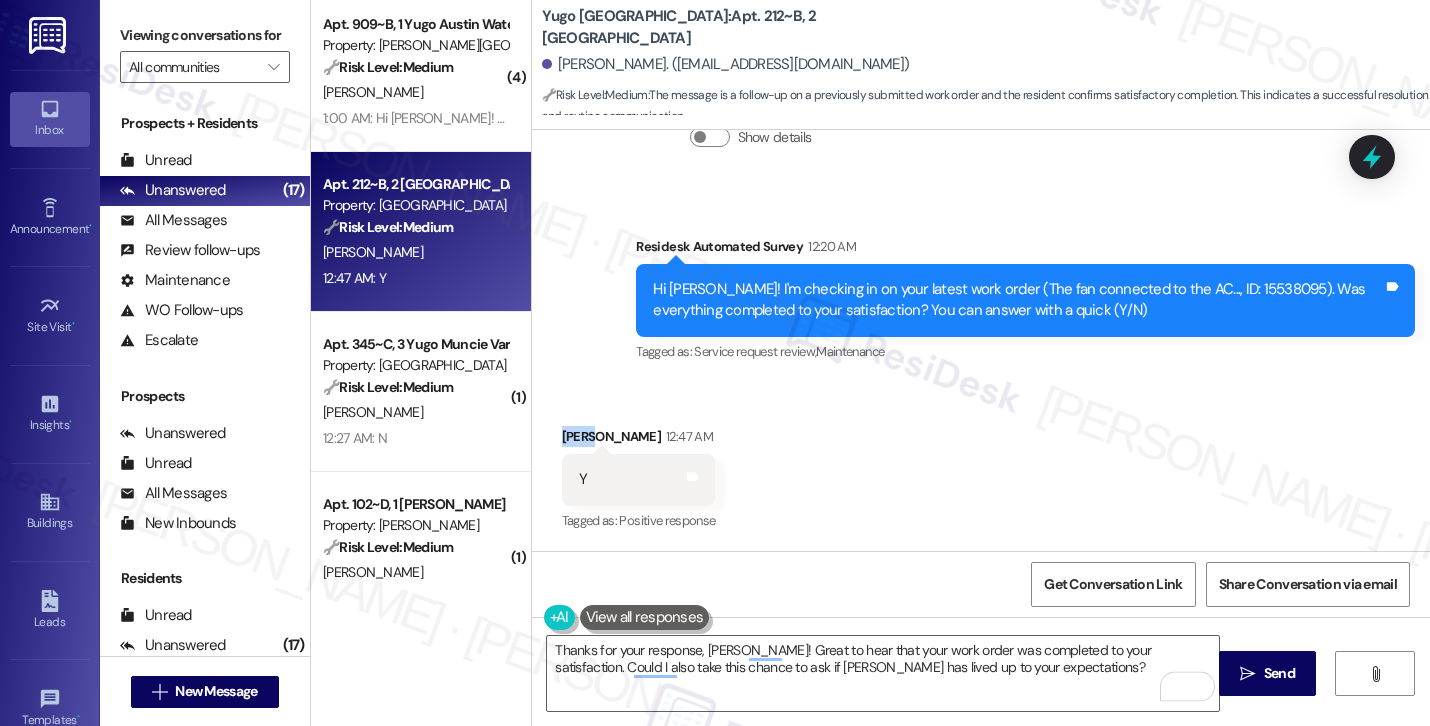 copy on "Jenna" 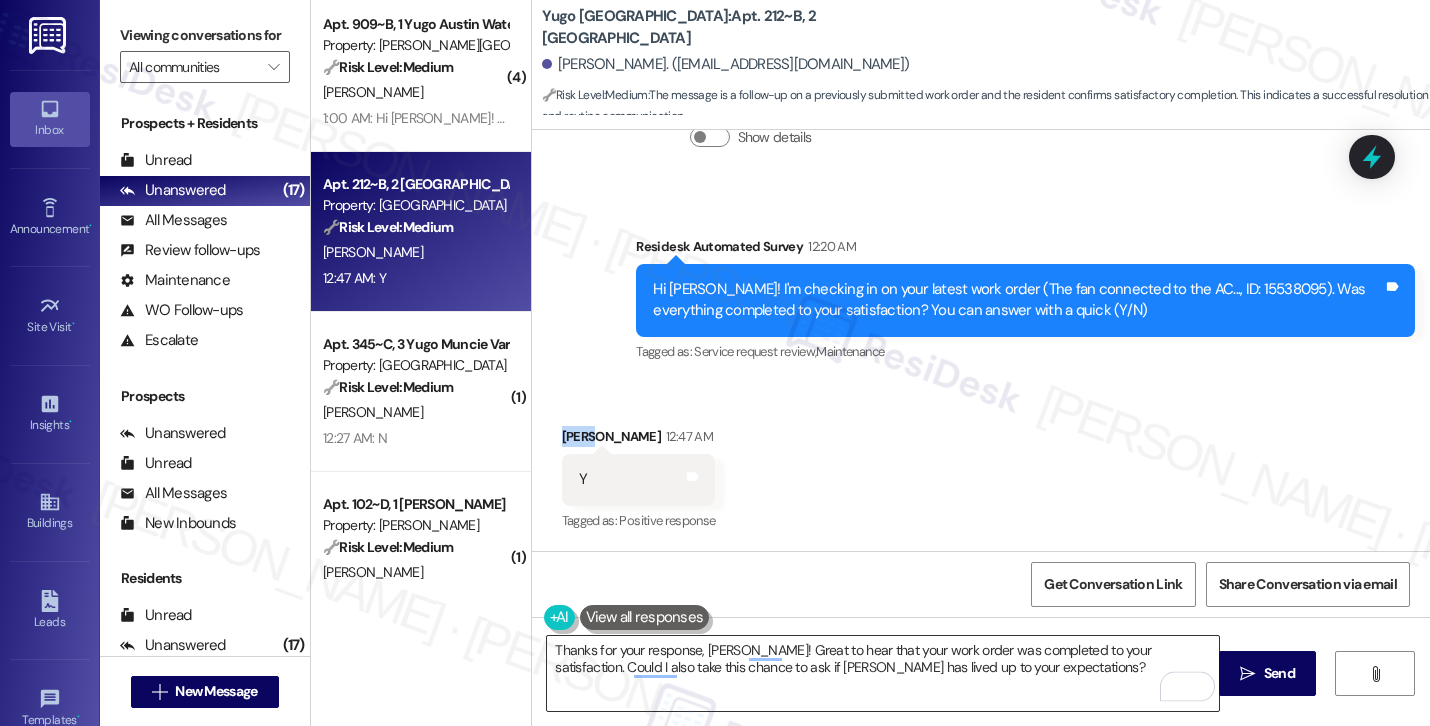 click on "Thanks for your response, Harish! Great to hear that your work order was completed to your satisfaction. Could I also take this chance to ask if Yugo Austin Waterloo has lived up to your expectations?" at bounding box center (883, 673) 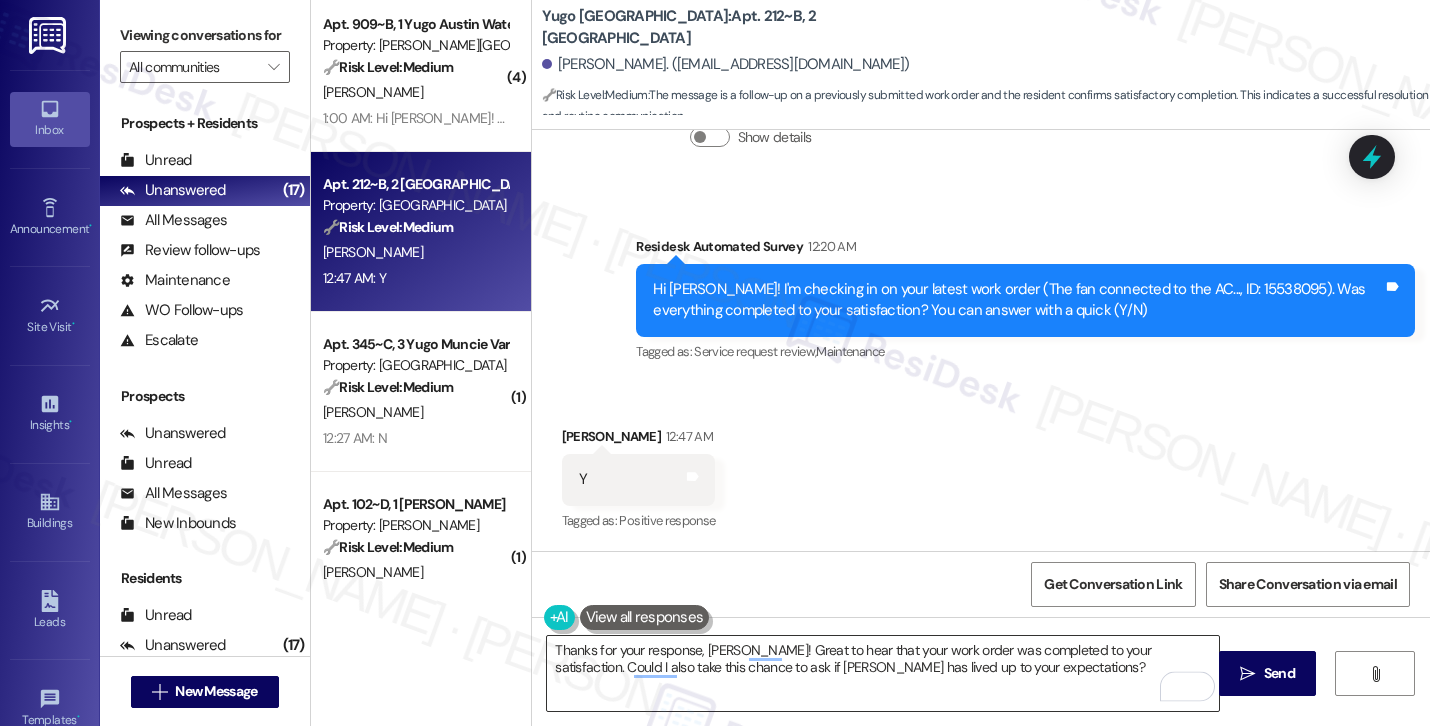 click on "Thanks for your response, Harish! Great to hear that your work order was completed to your satisfaction. Could I also take this chance to ask if Yugo Austin Waterloo has lived up to your expectations?" at bounding box center (883, 673) 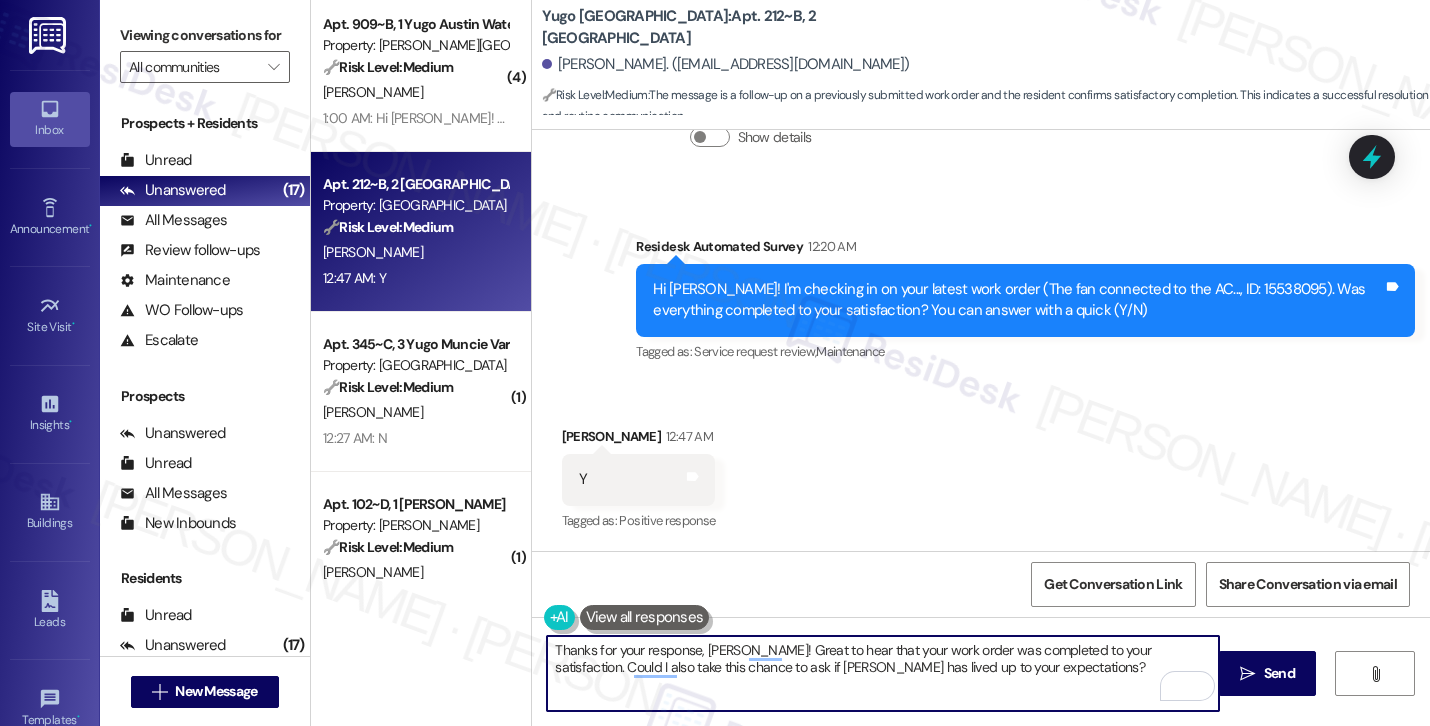 paste on "Jenna" 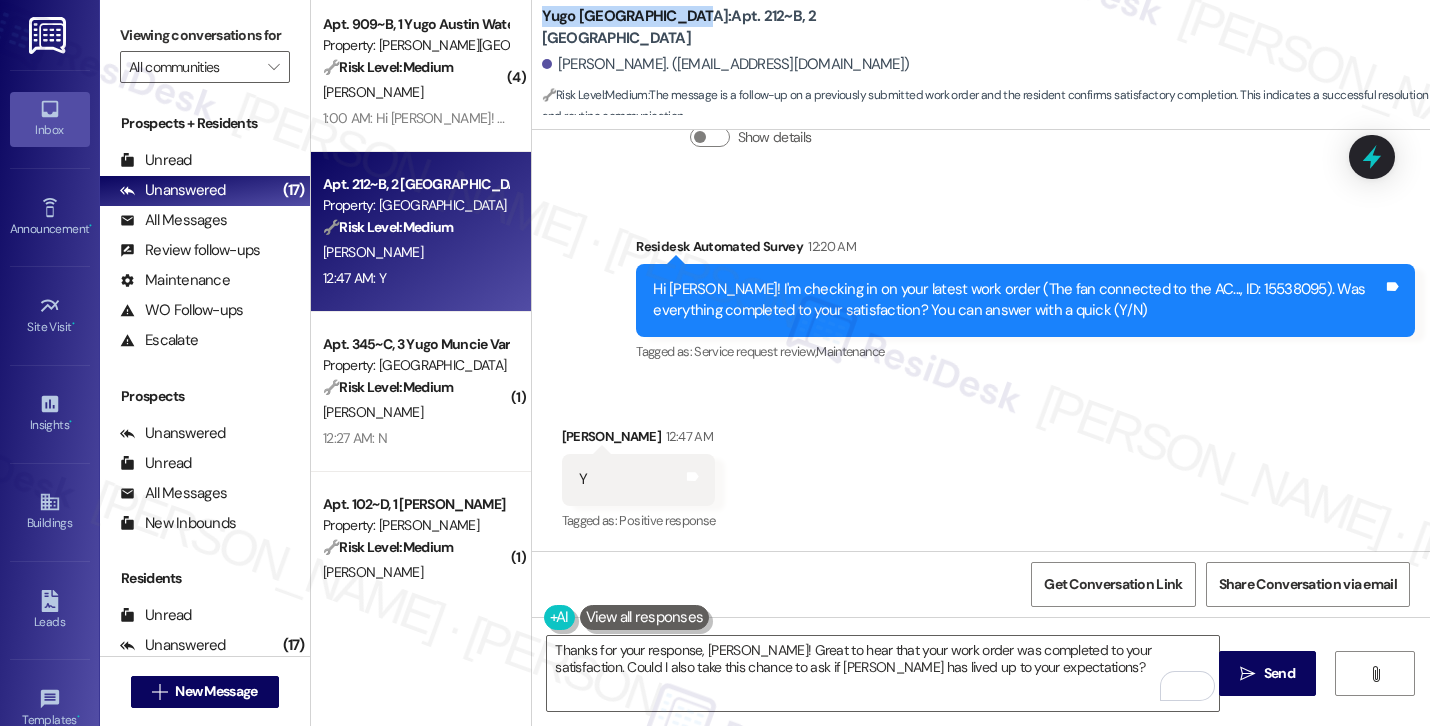 drag, startPoint x: 532, startPoint y: 24, endPoint x: 665, endPoint y: 28, distance: 133.06013 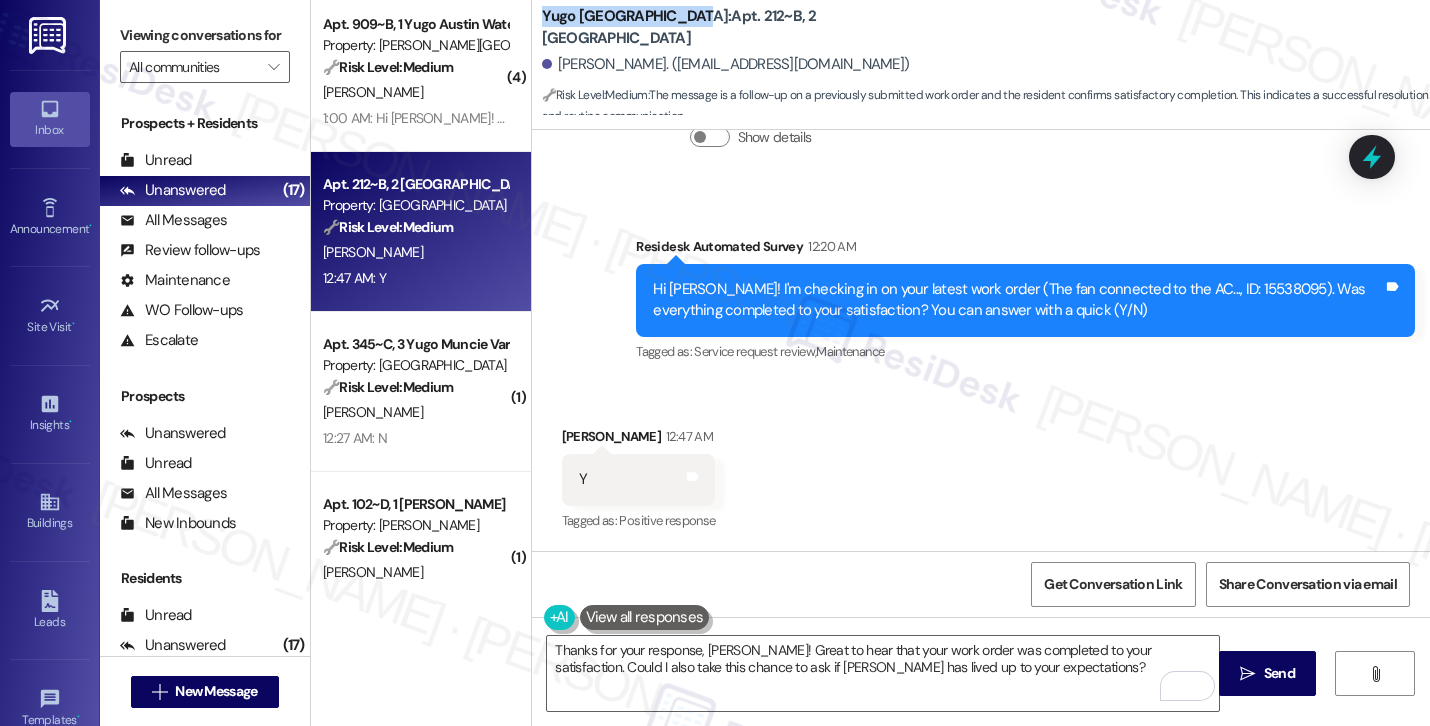 click on "Yugo Flagstaff Grove:  Apt. 212~B, 2 Yugo Flagstaff Grove" at bounding box center [742, 27] 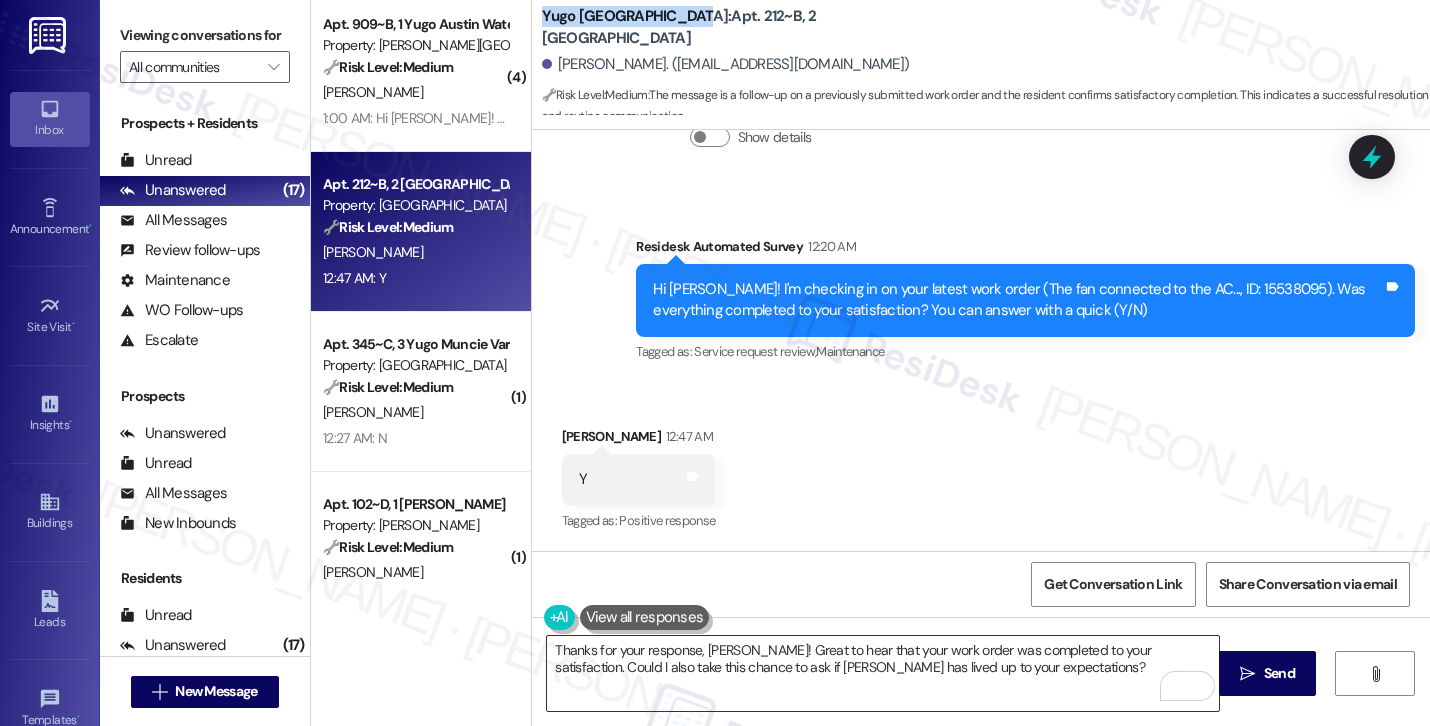 click on "Thanks for your response, Jenna! Great to hear that your work order was completed to your satisfaction. Could I also take this chance to ask if Yugo Austin Waterloo has lived up to your expectations?" at bounding box center (883, 673) 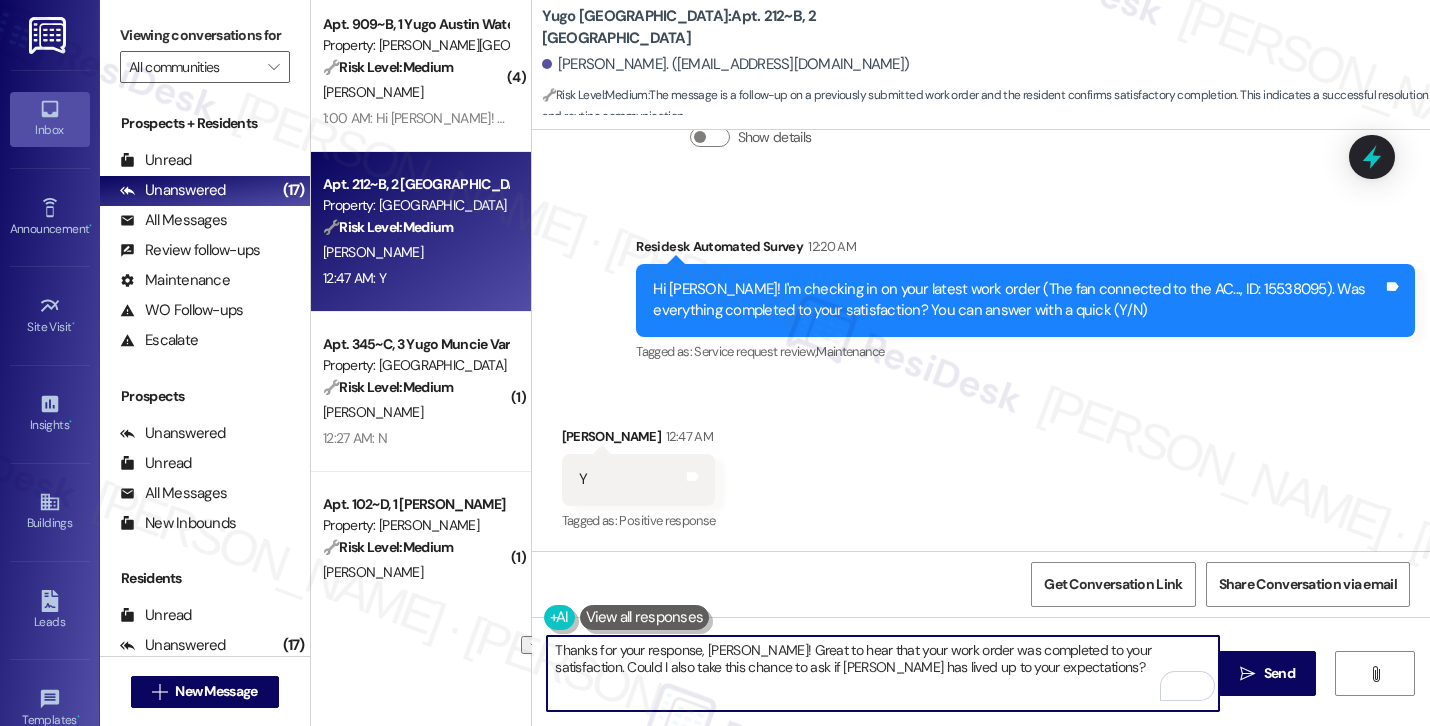 paste on "Flagstaff Grove" 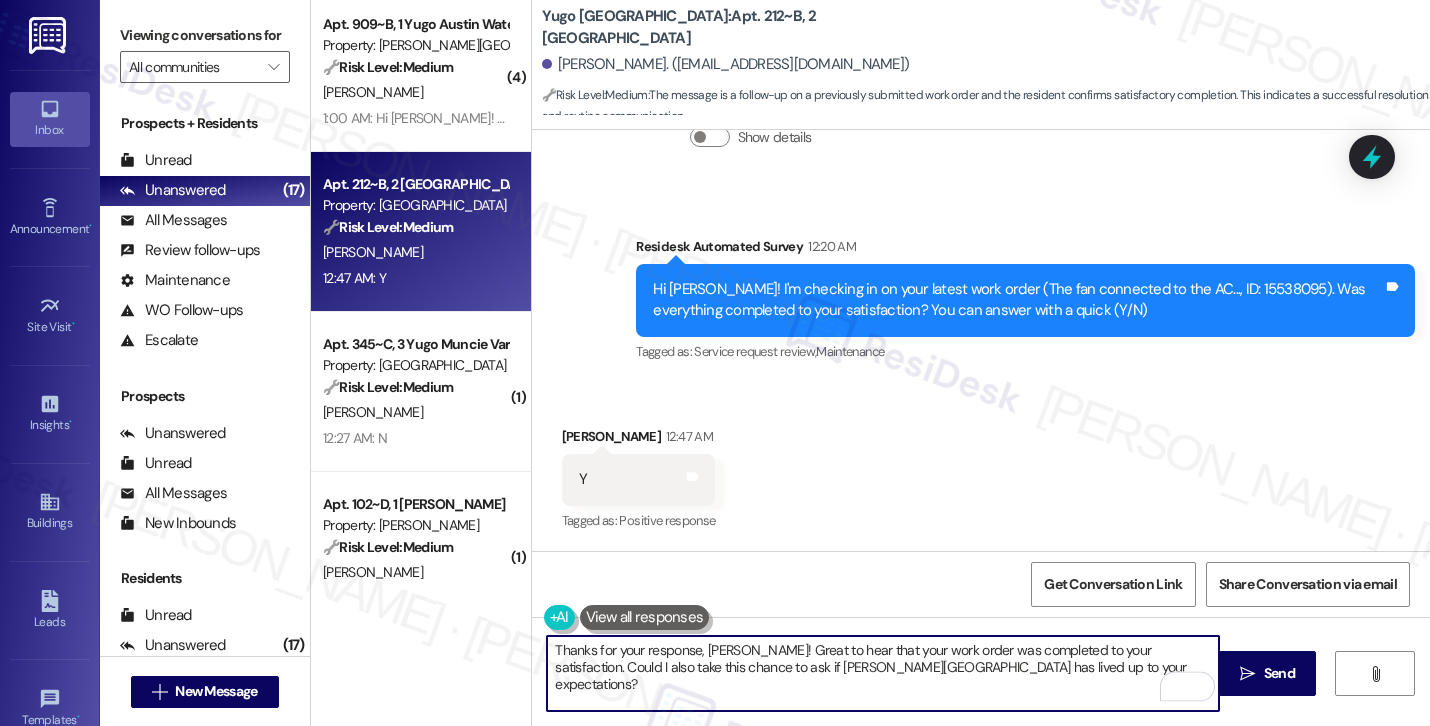 click on "Thanks for your response, Jenna! Great to hear that your work order was completed to your satisfaction. Could I also take this chance to ask if Yugo Flagstaff Grove has lived up to your expectations?" at bounding box center [883, 673] 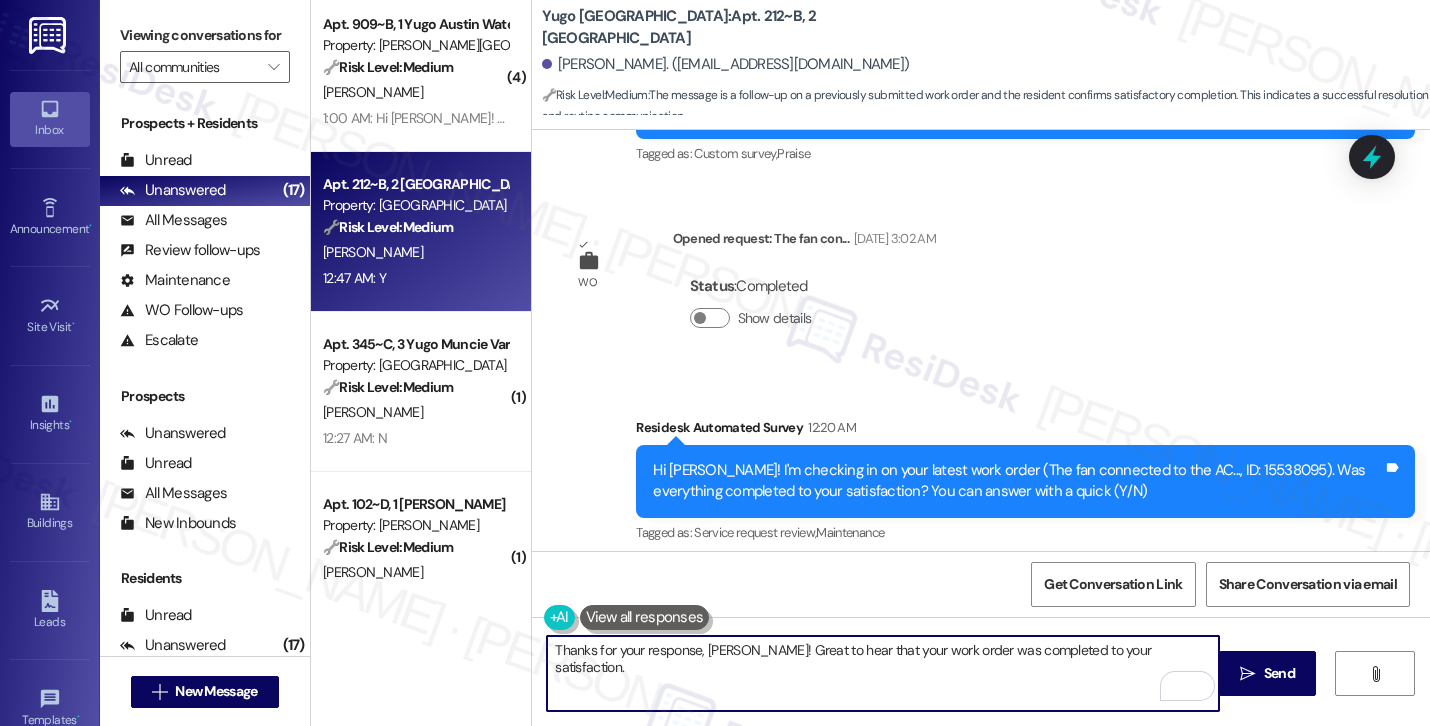 scroll, scrollTop: 1710, scrollLeft: 0, axis: vertical 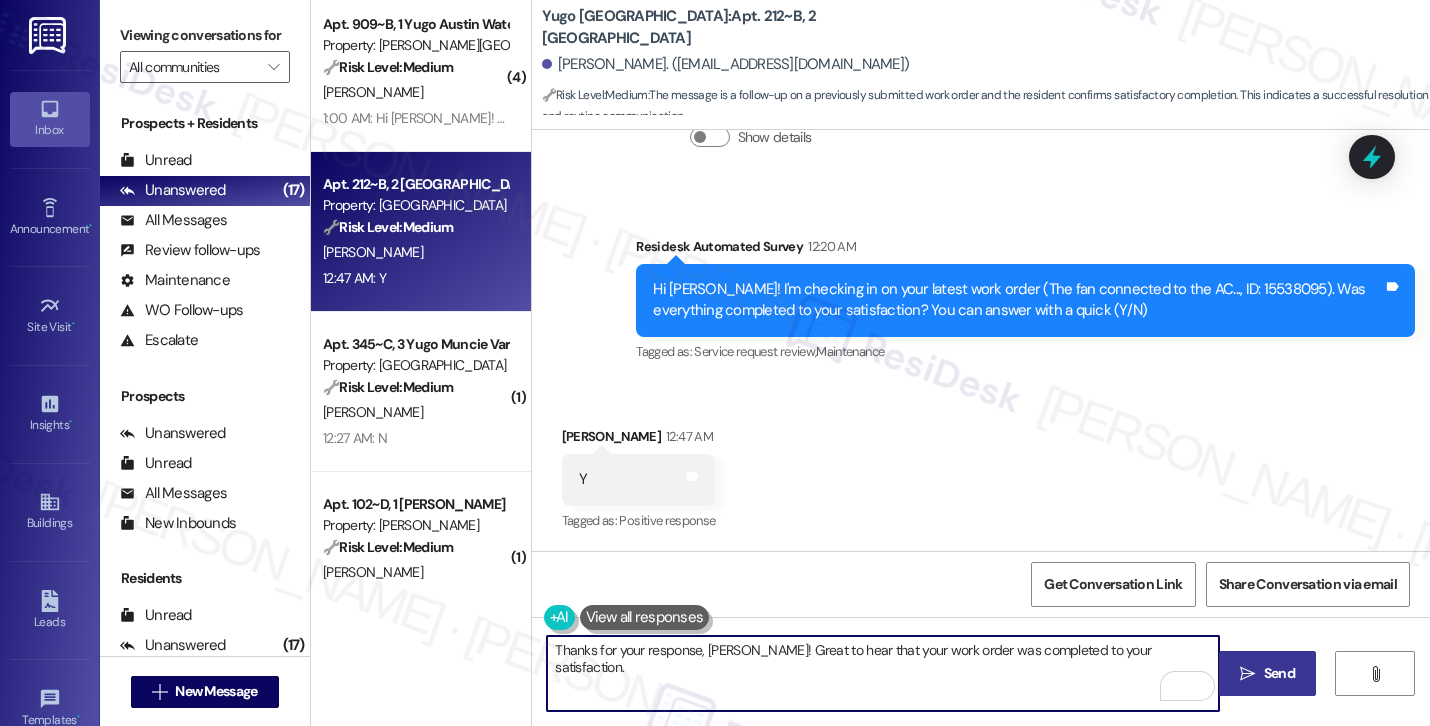type on "Thanks for your response, Jenna! Great to hear that your work order was completed to your satisfaction." 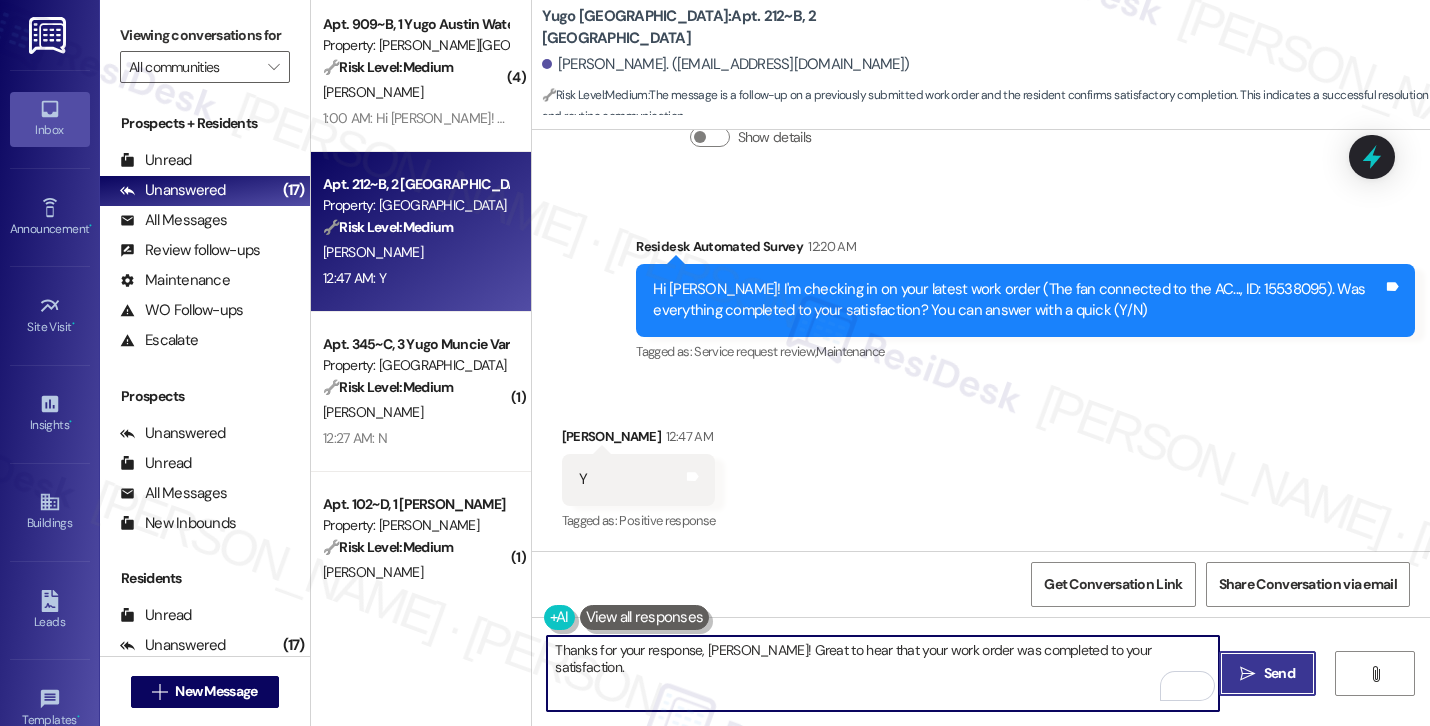 click on "Send" at bounding box center (1279, 673) 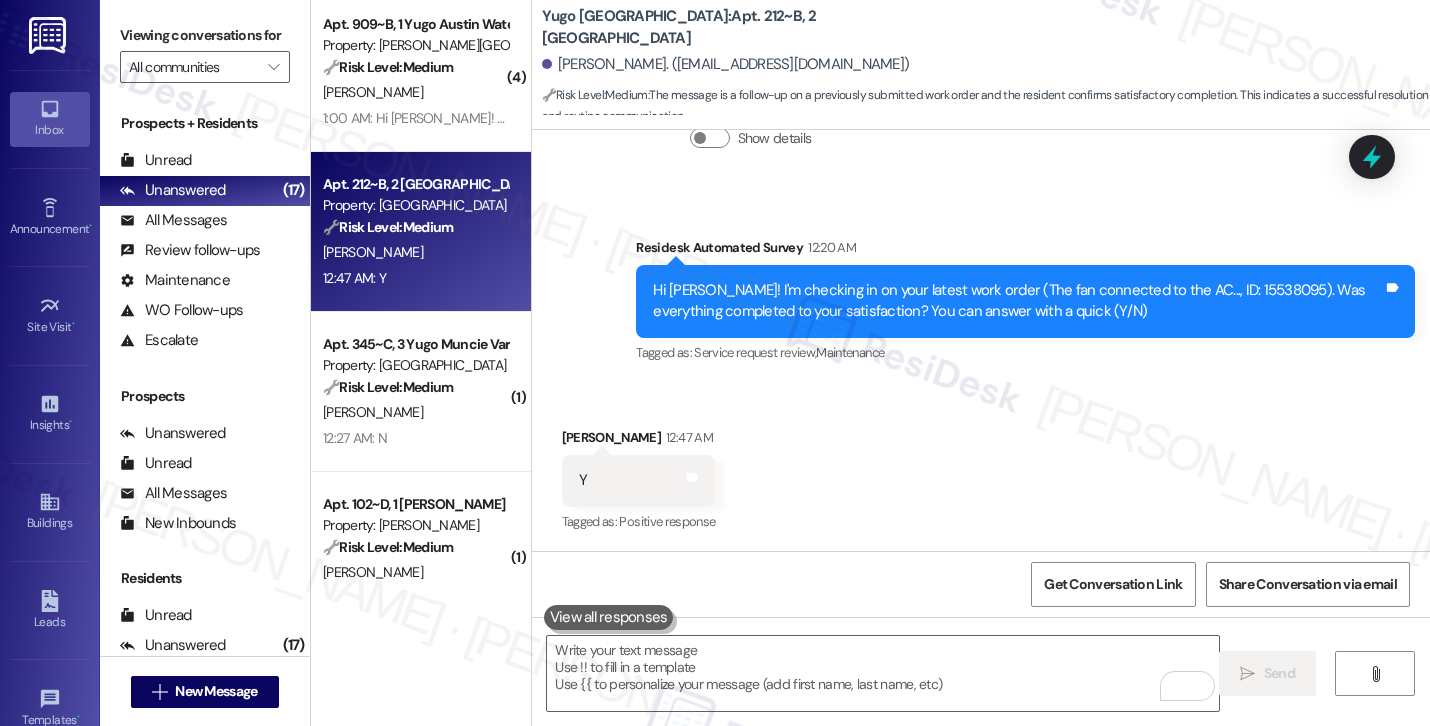 scroll, scrollTop: 1849, scrollLeft: 0, axis: vertical 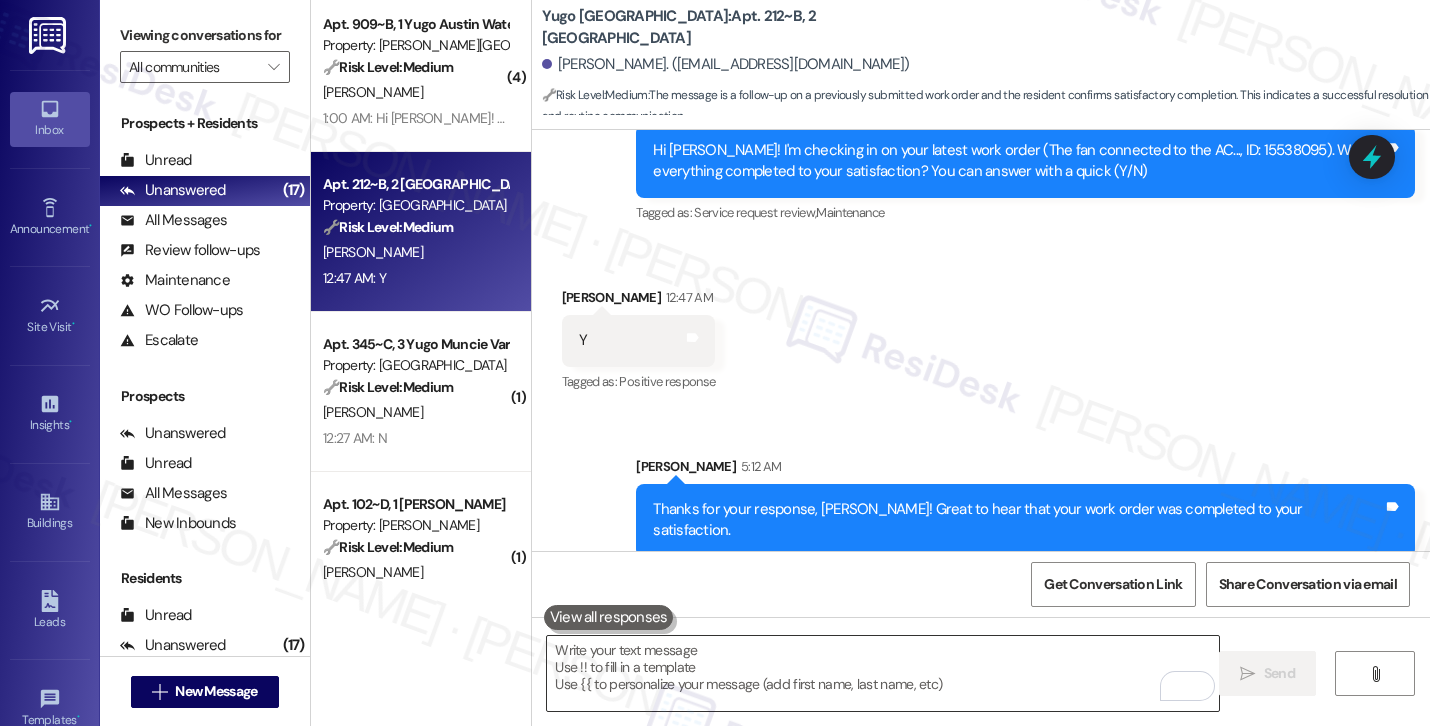 click at bounding box center [883, 673] 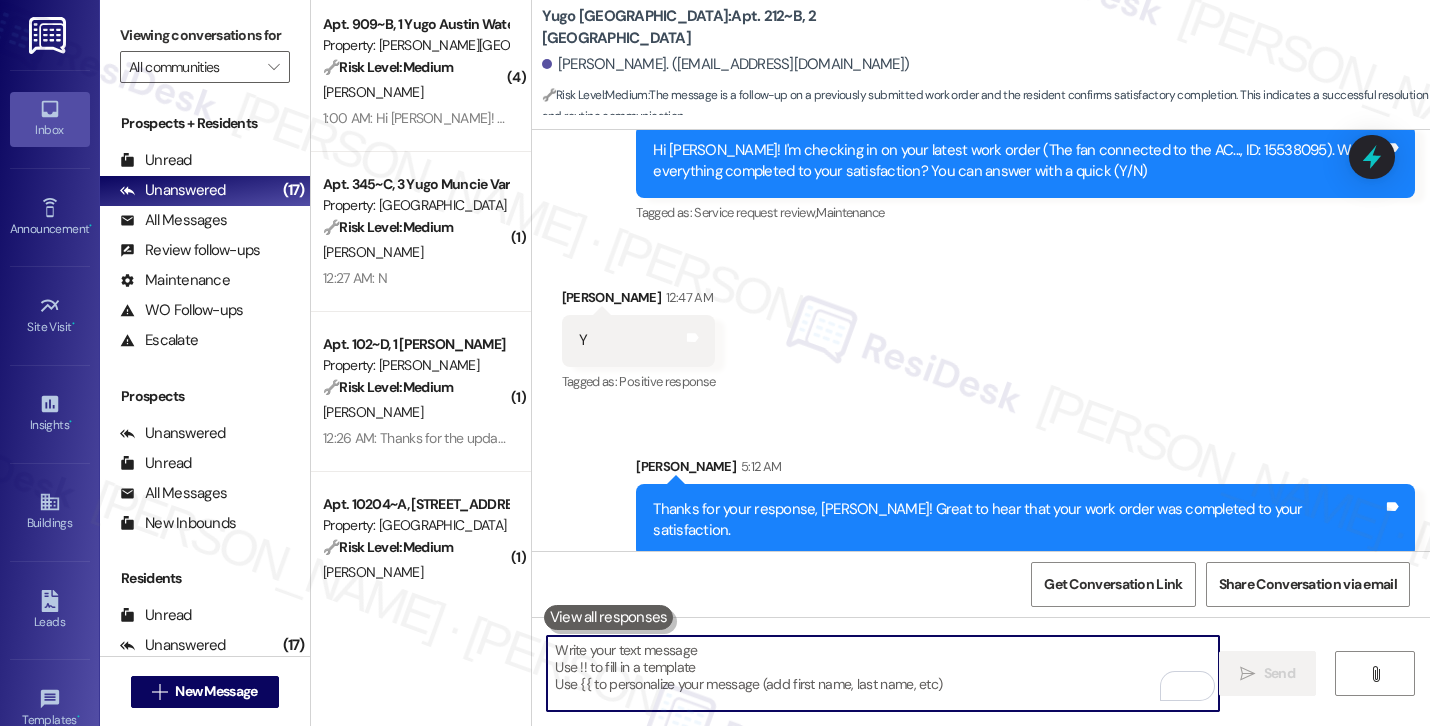 paste on "Could I also take this chance to ask if Yugo Flagstaff Grove has lived up to your expectations?" 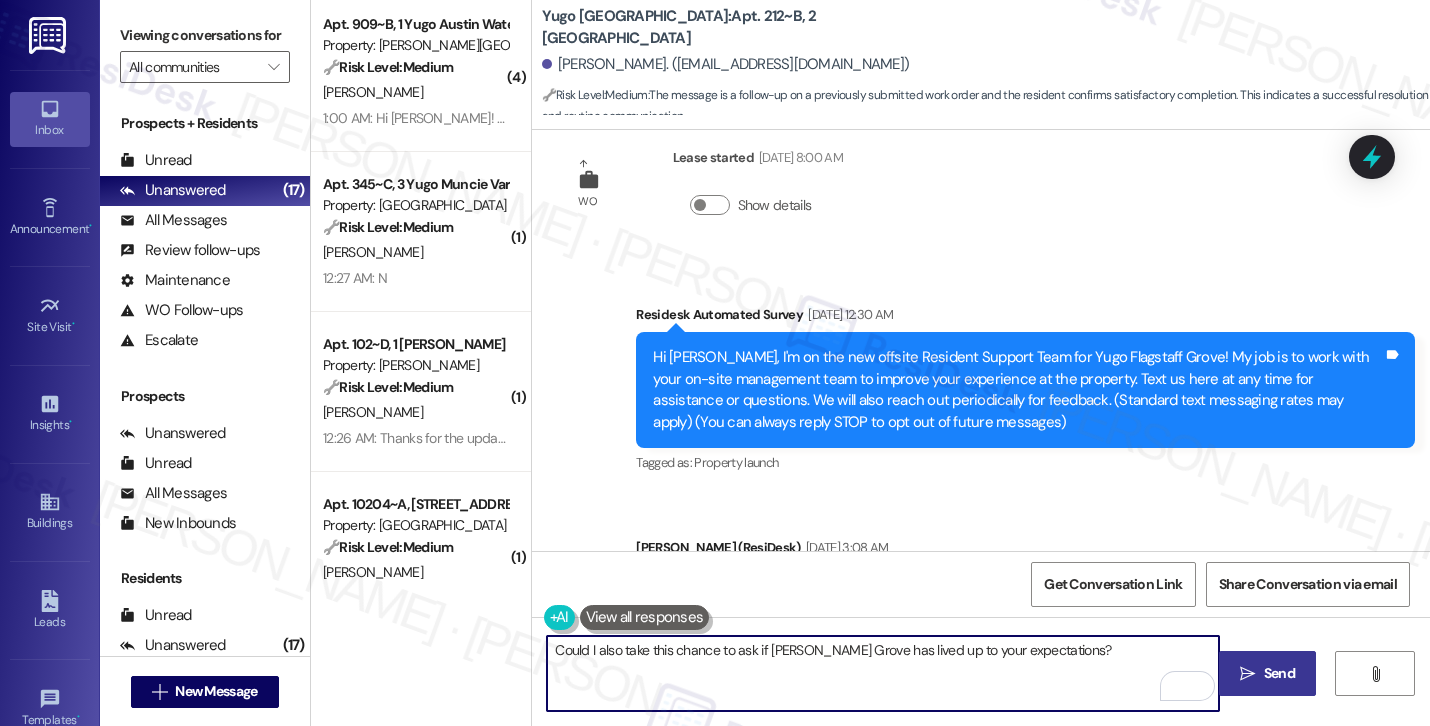 scroll, scrollTop: 0, scrollLeft: 0, axis: both 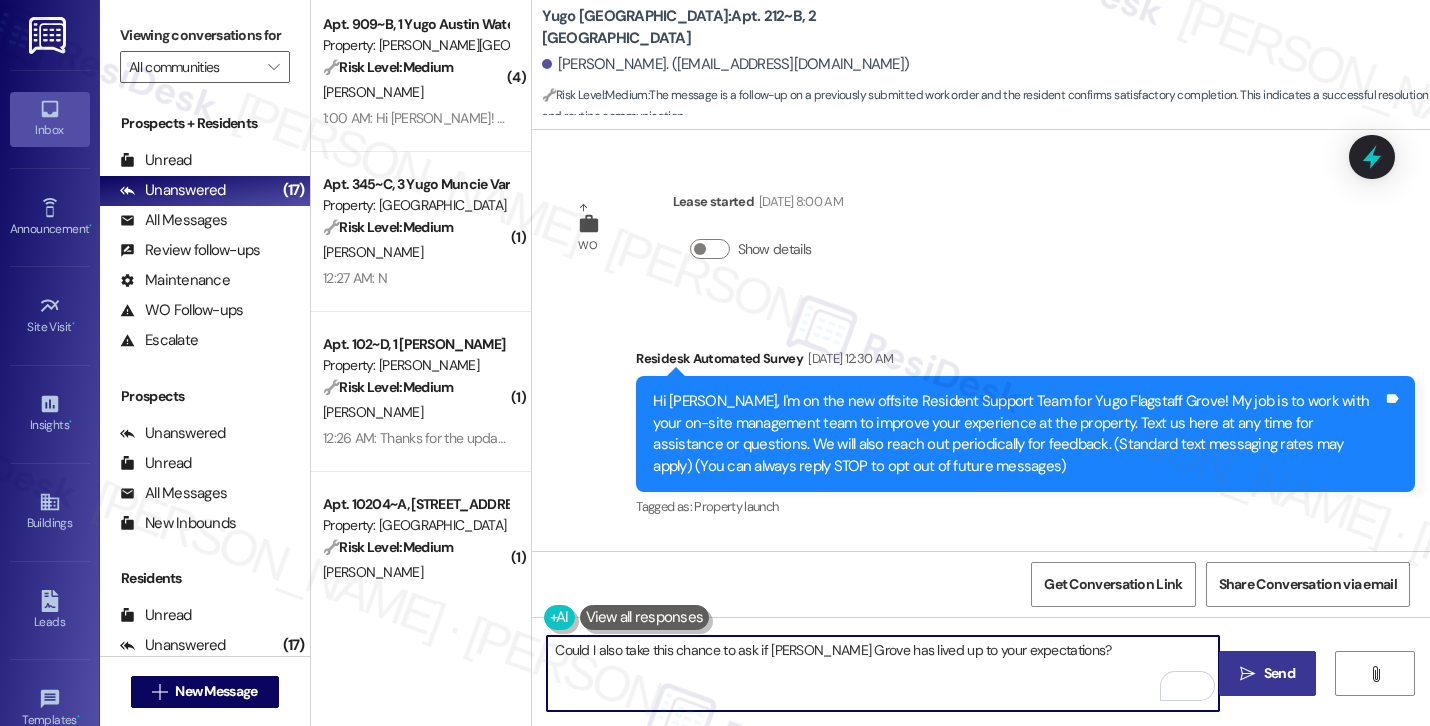 type on "Could I also take this chance to ask if Yugo Flagstaff Grove has lived up to your expectations?" 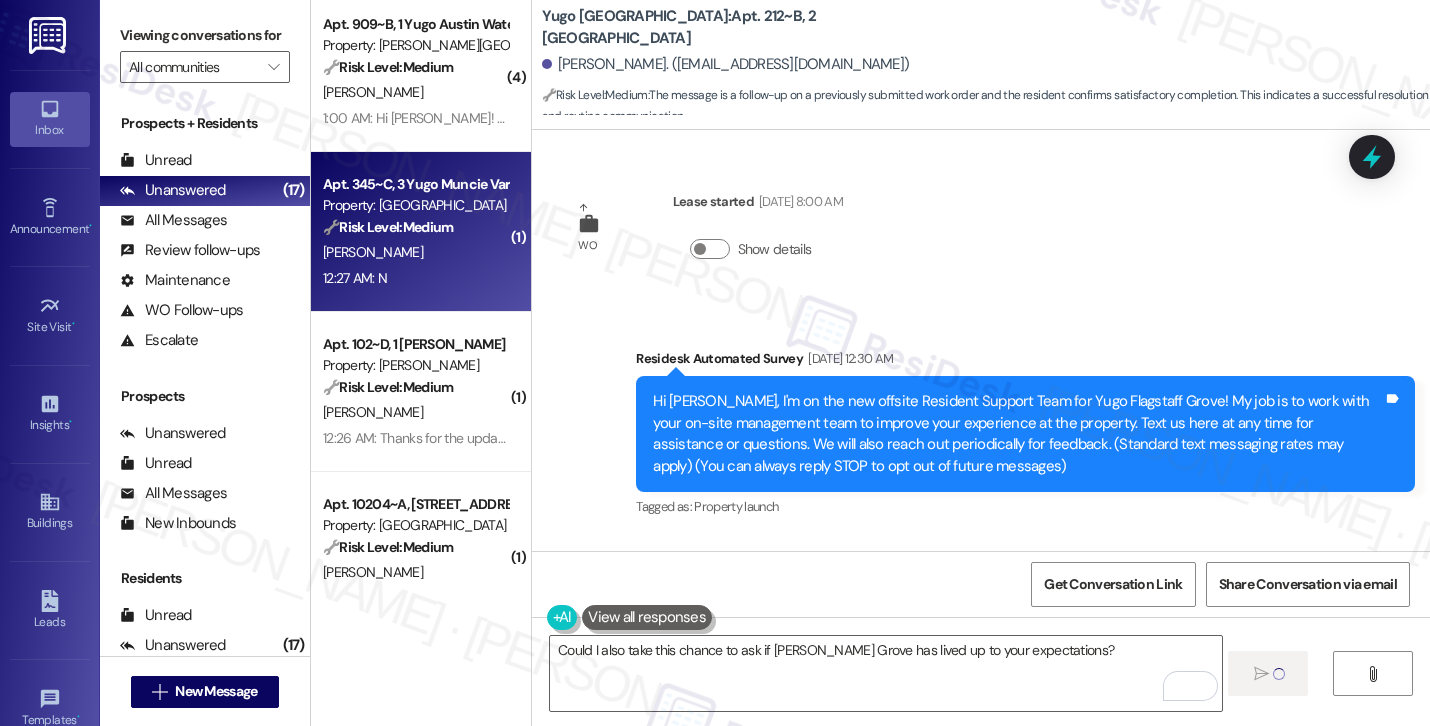 scroll, scrollTop: 2061, scrollLeft: 0, axis: vertical 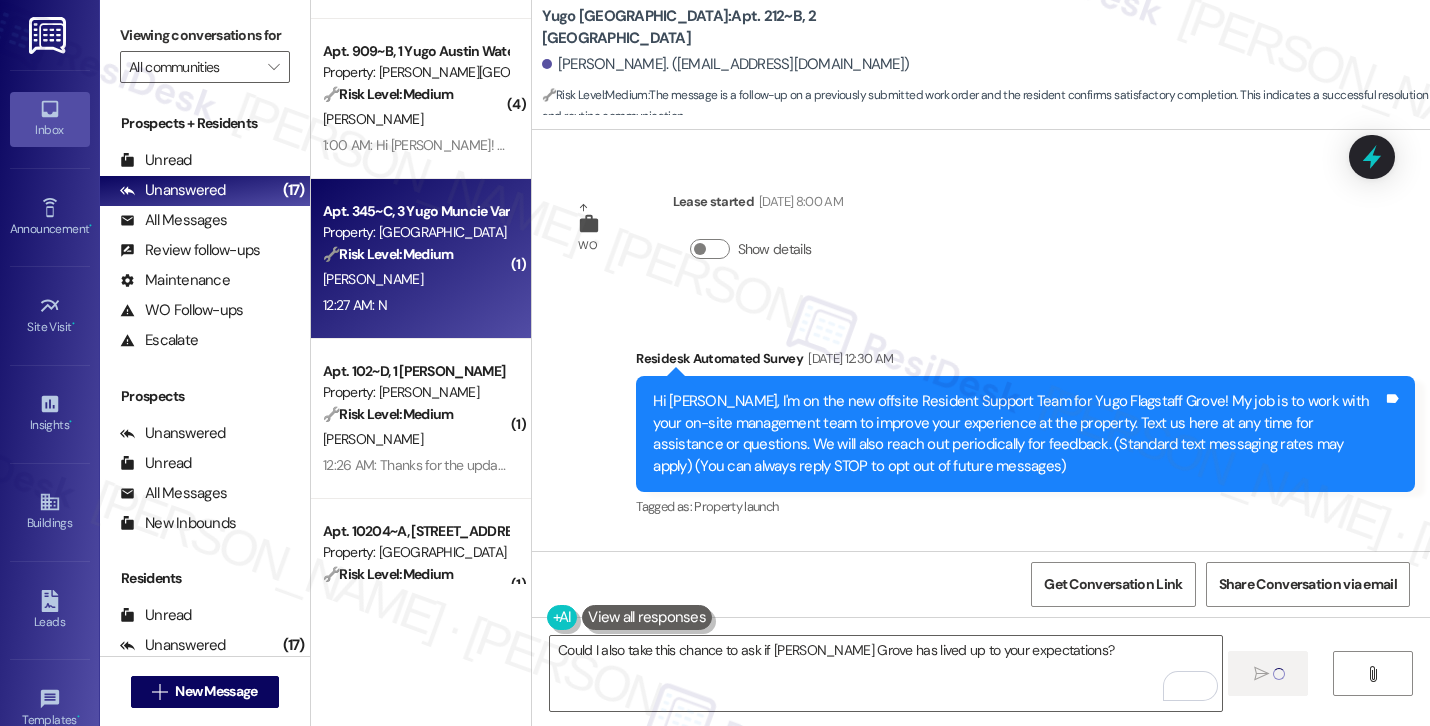 type 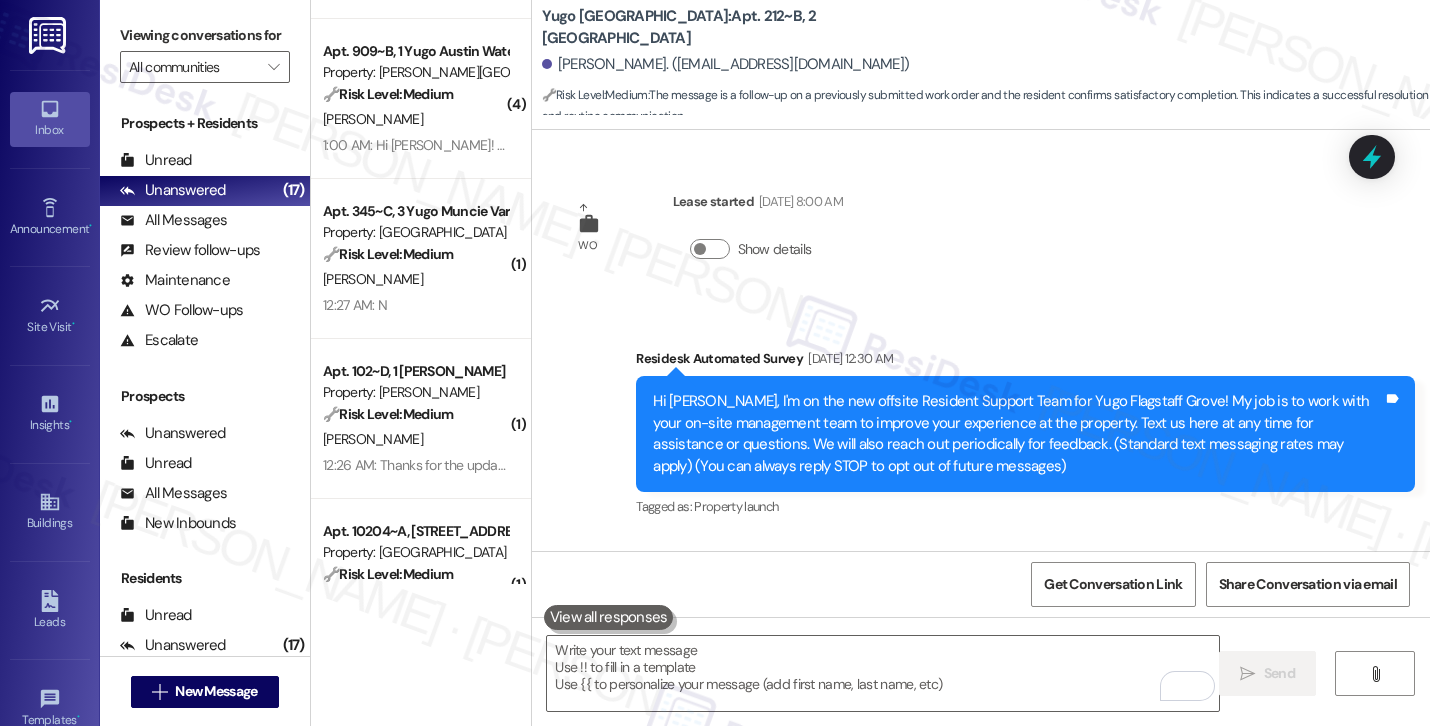 scroll, scrollTop: 734, scrollLeft: 0, axis: vertical 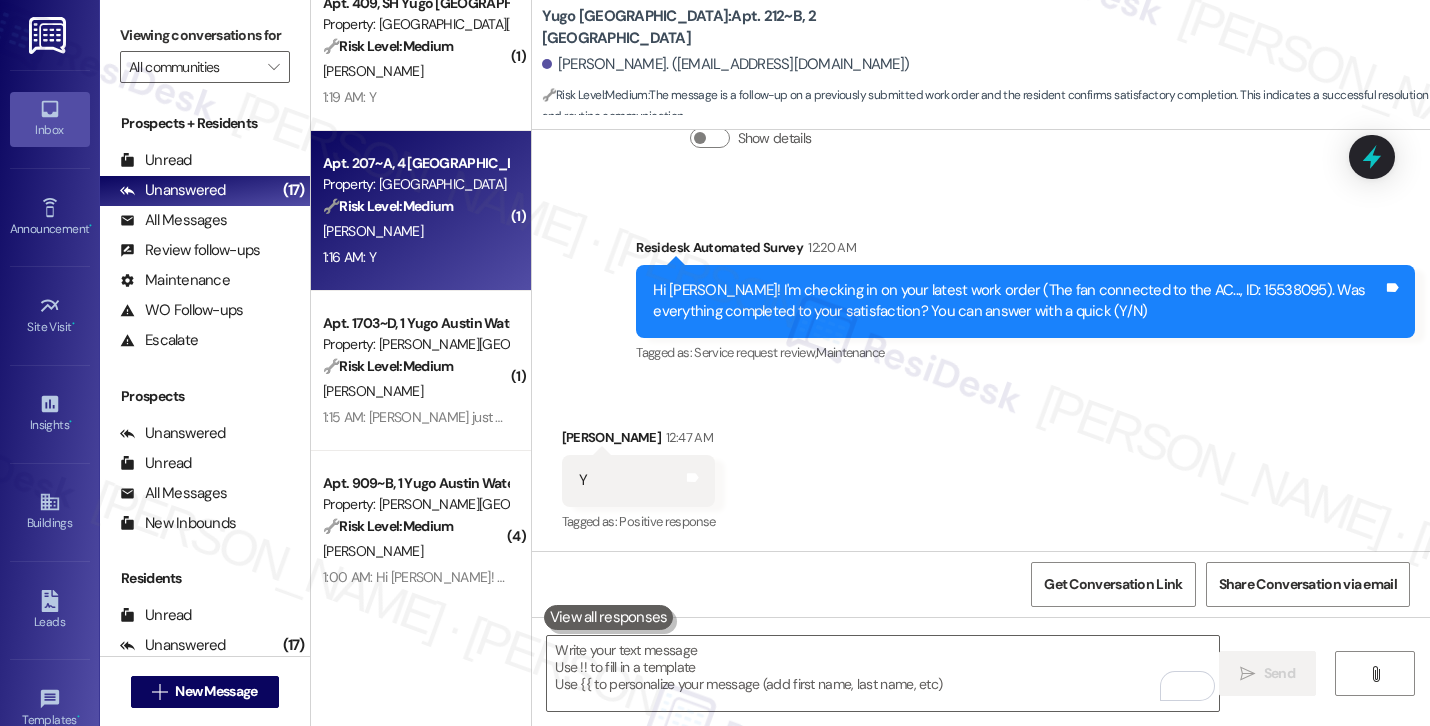 click on "J. Gutta" at bounding box center [415, 231] 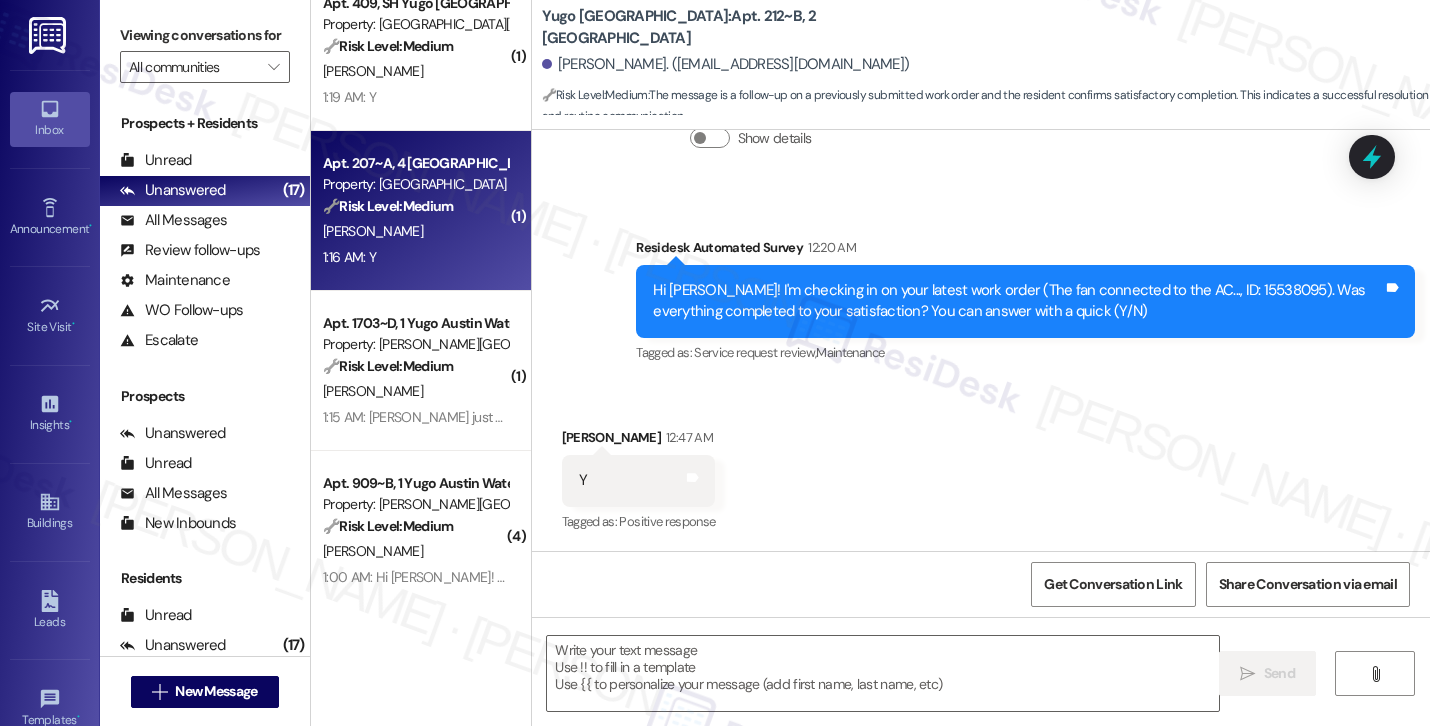 type on "Fetching suggested responses. Please feel free to read through the conversation in the meantime." 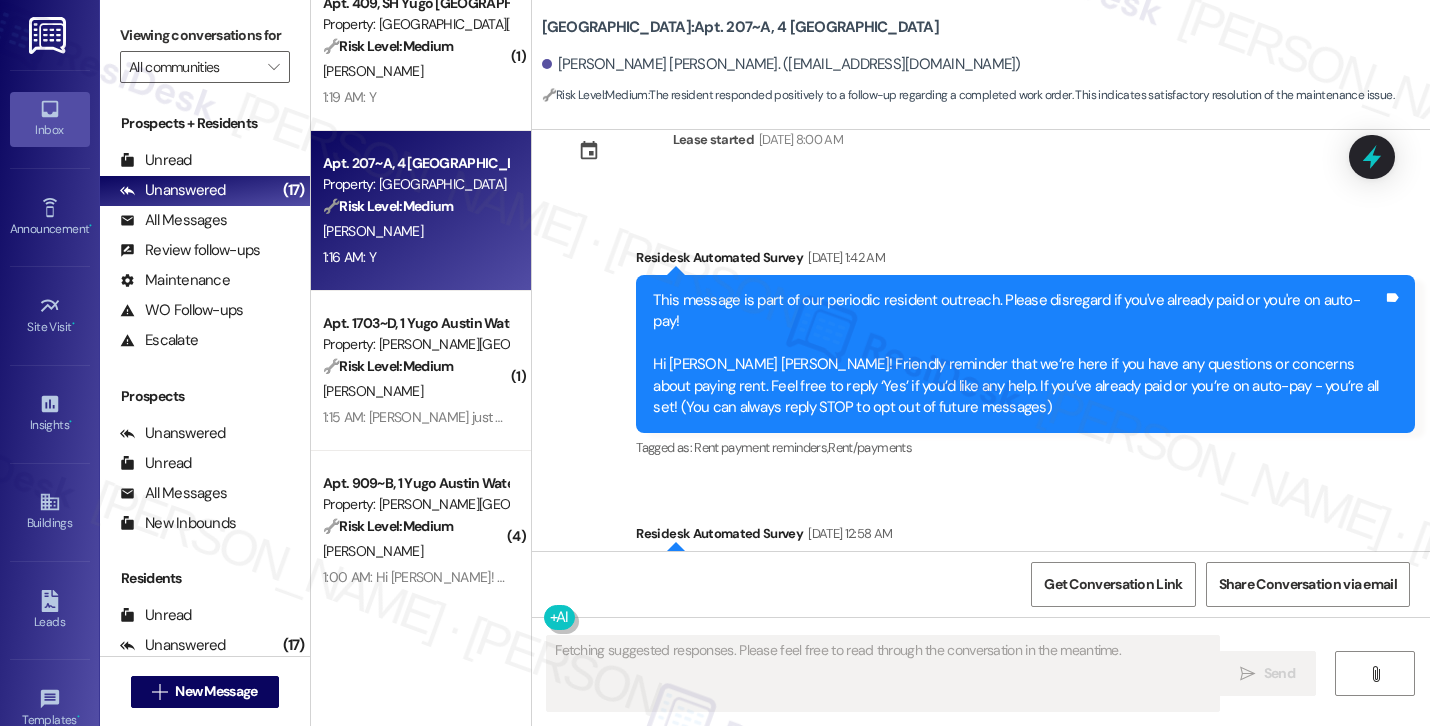 scroll, scrollTop: 0, scrollLeft: 0, axis: both 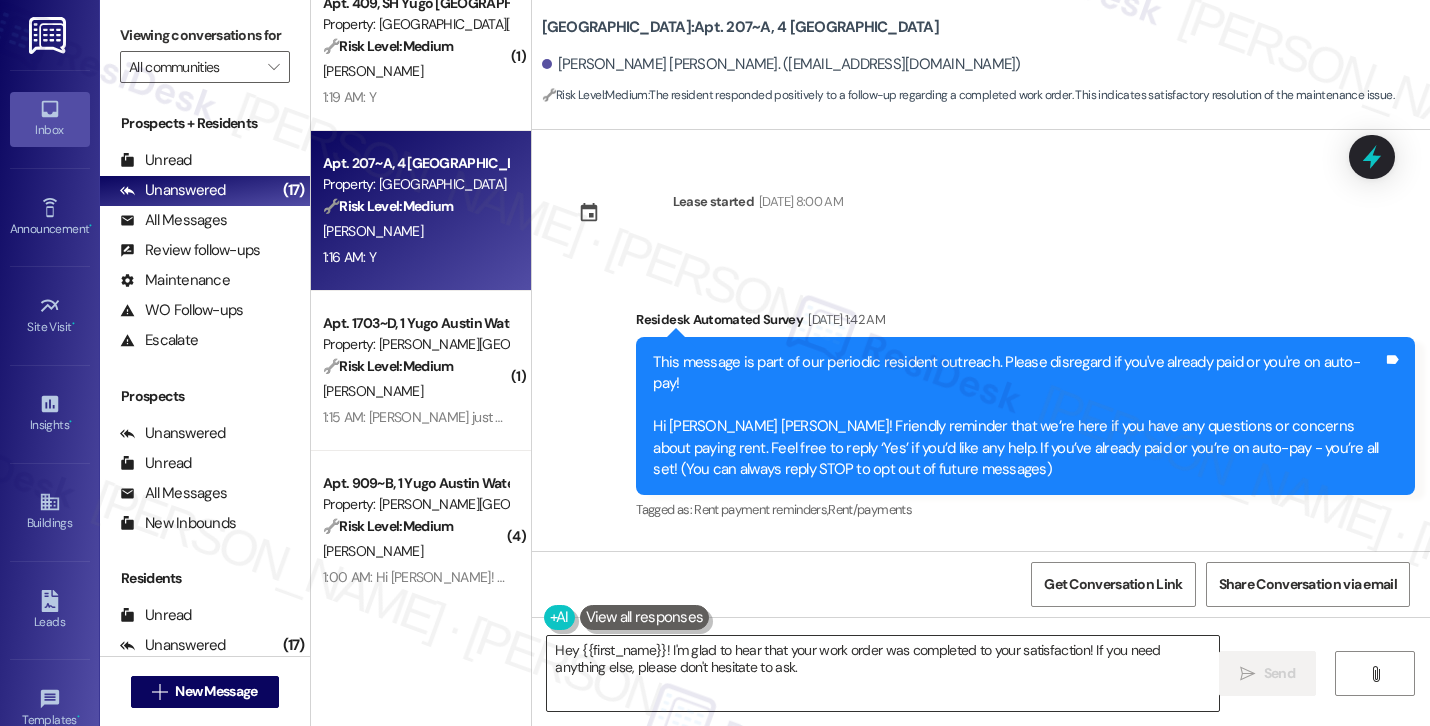 click on "Hey {{first_name}}! I'm glad to hear that your work order was completed to your satisfaction! If you need anything else, please don't hesitate to ask." at bounding box center (883, 673) 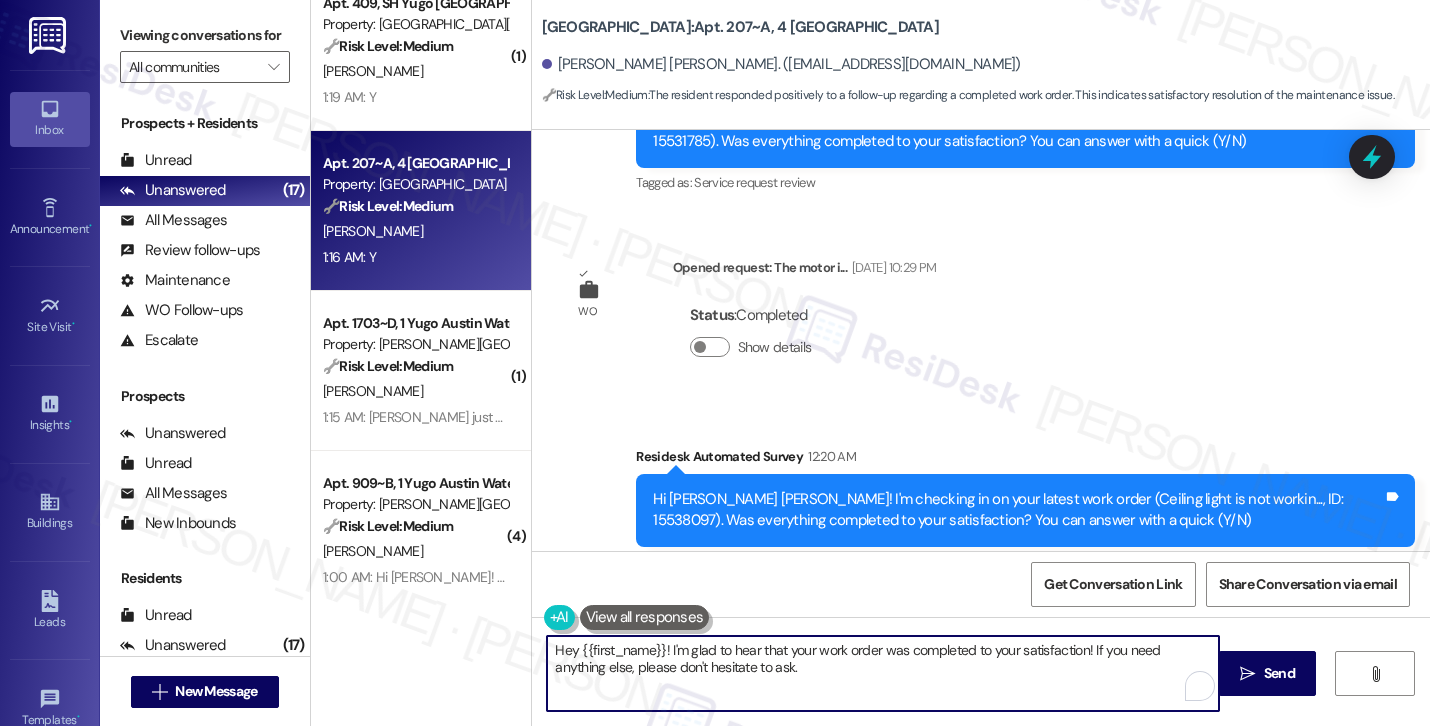 scroll, scrollTop: 1763, scrollLeft: 0, axis: vertical 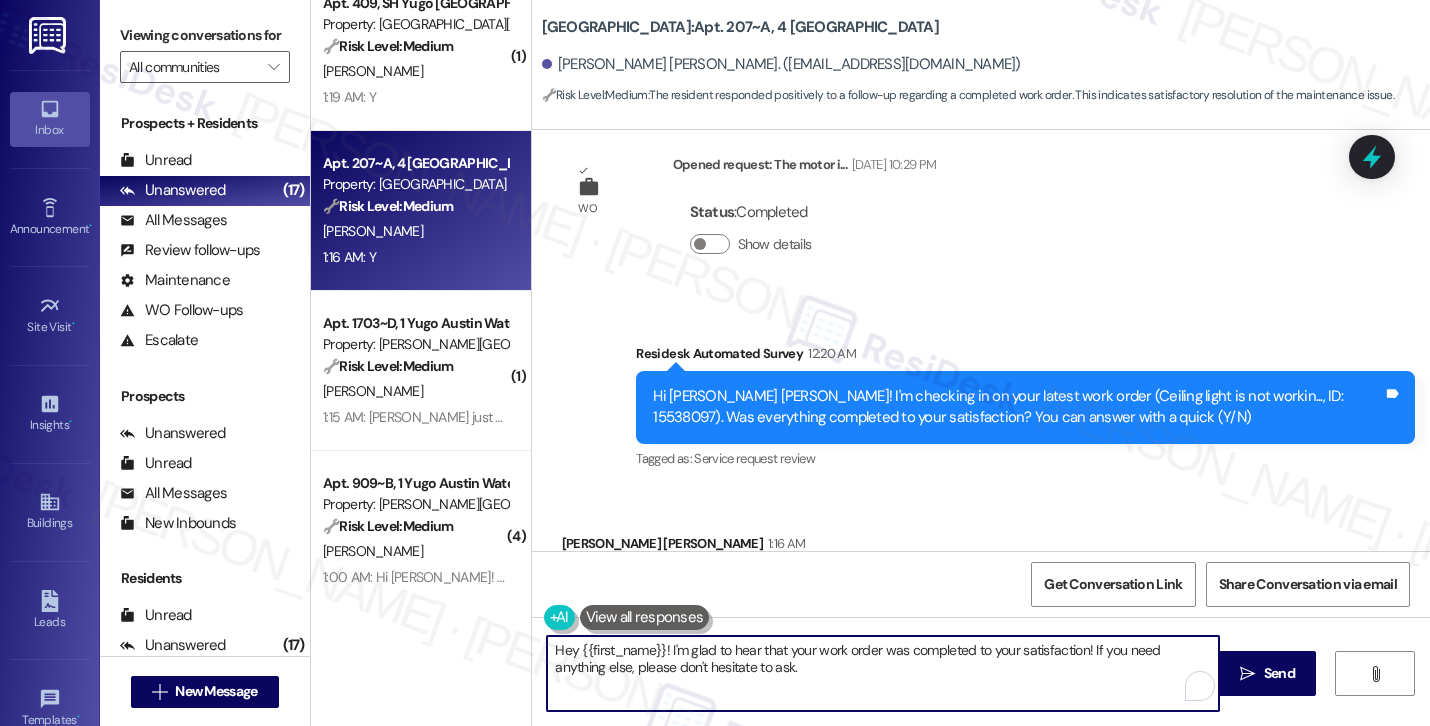 click on "Hey {{first_name}}! I'm glad to hear that your work order was completed to your satisfaction! If you need anything else, please don't hesitate to ask." at bounding box center (883, 673) 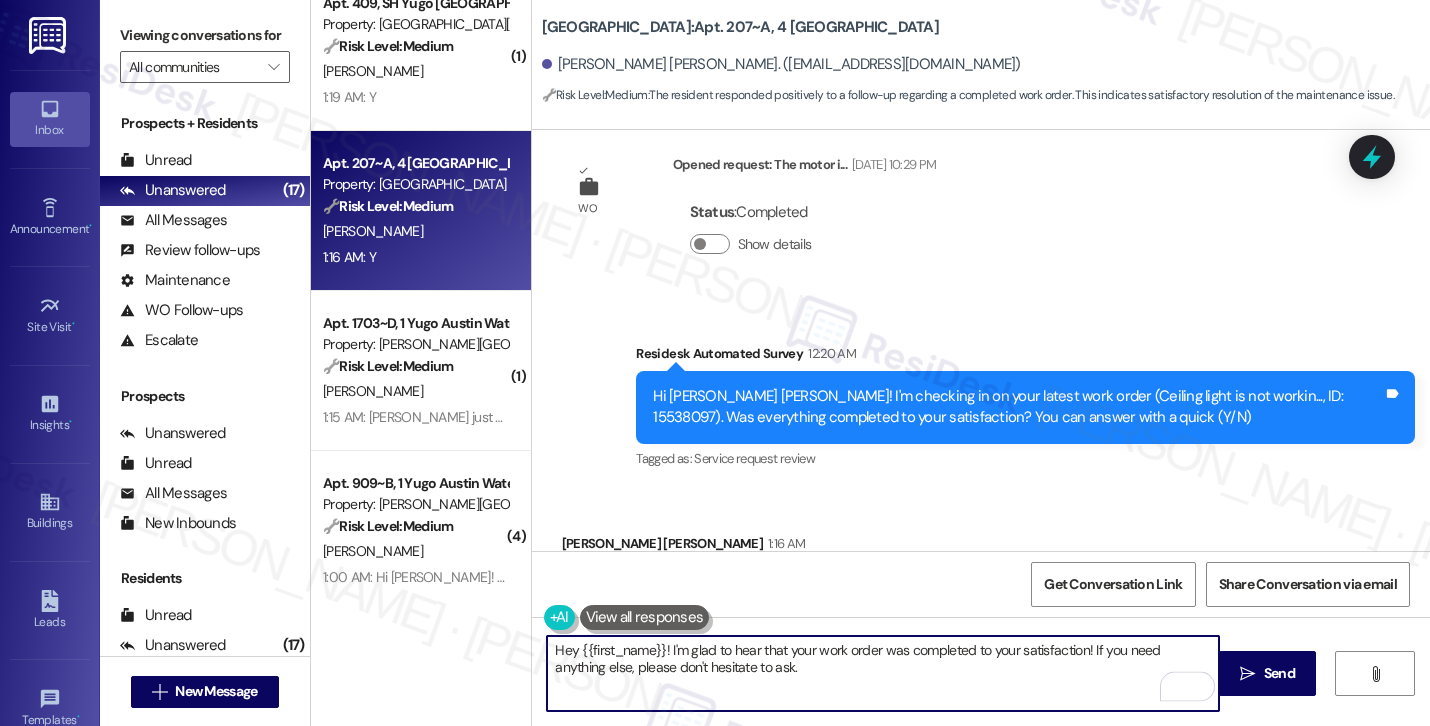 paste on "Thanks for your response, Harish! Great to hear that your work order was completed to your satisfaction. Could I also take this chance to ask if Yugo Austin Waterloo has lived up to your expectations?" 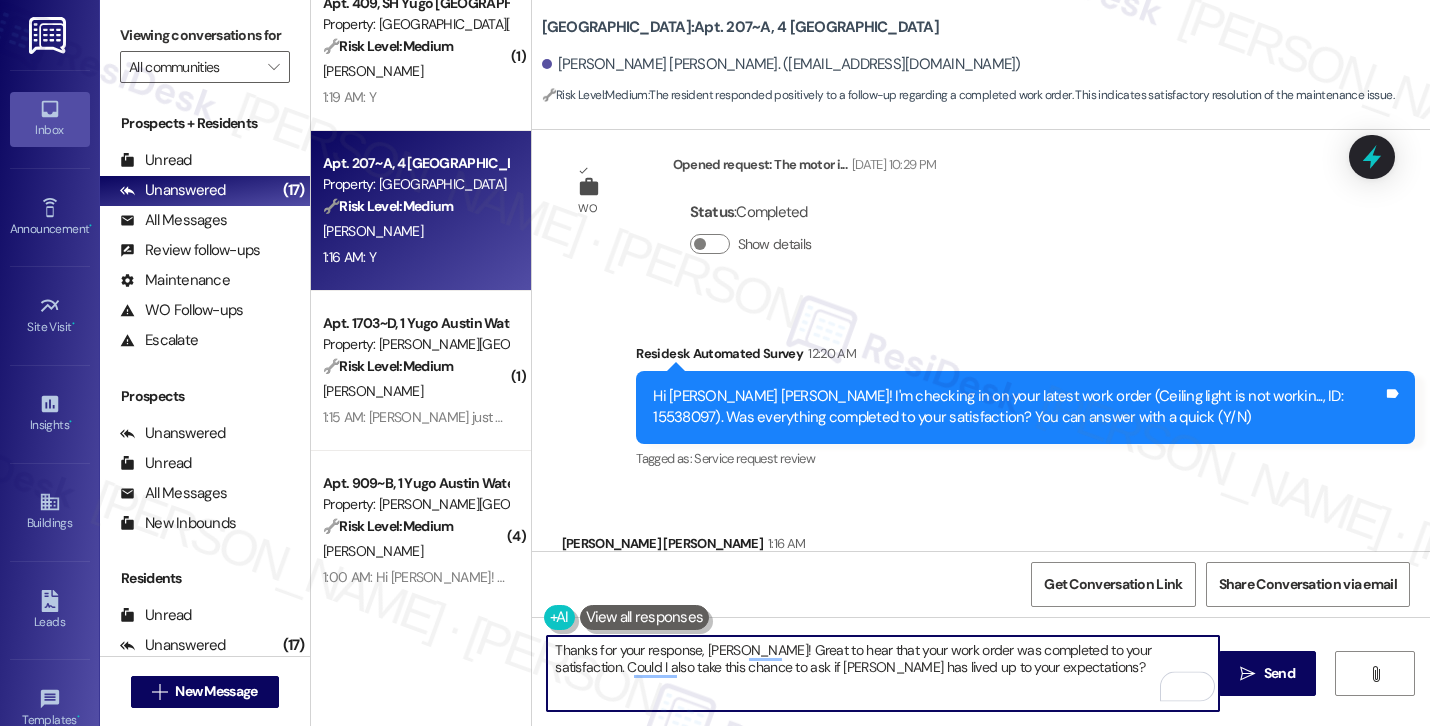 click on "Jahnavi Srija Gutta 1:16 AM" at bounding box center (684, 547) 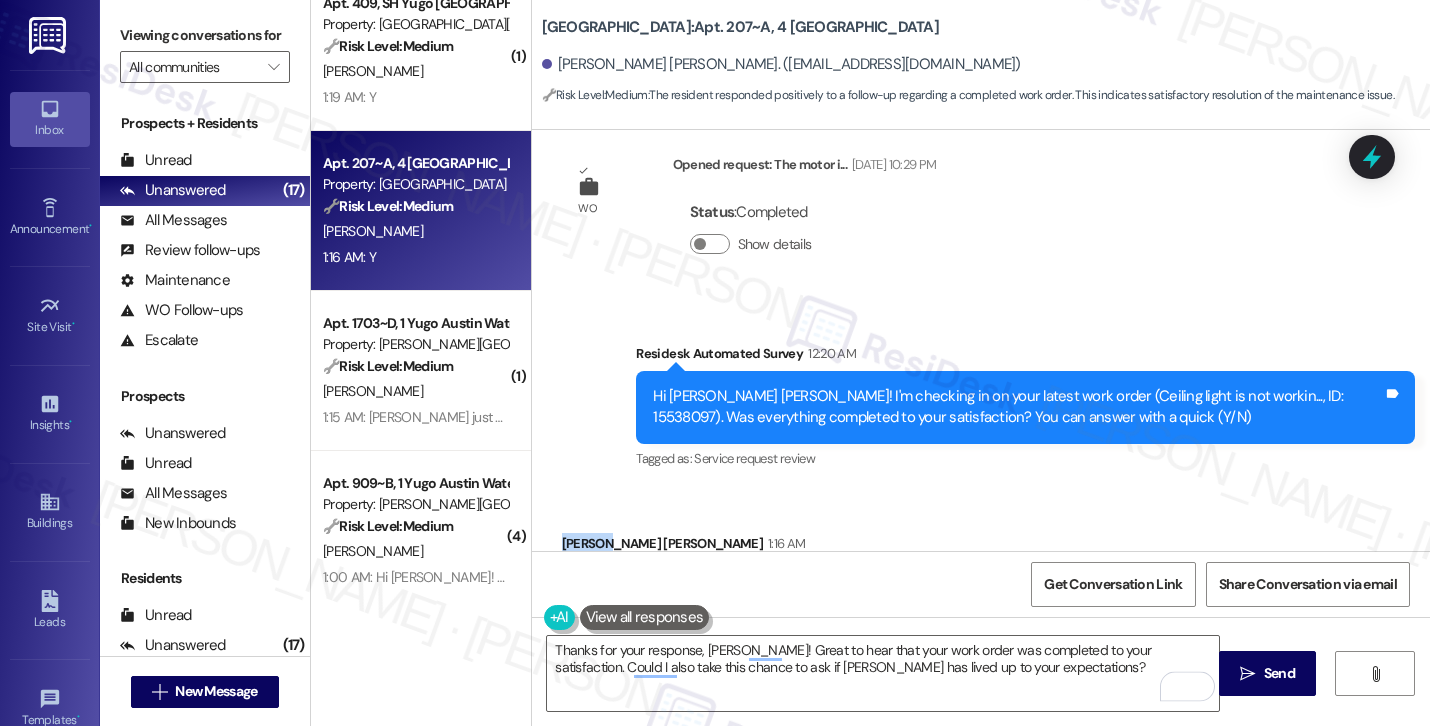 click on "Jahnavi Srija Gutta 1:16 AM" at bounding box center [684, 547] 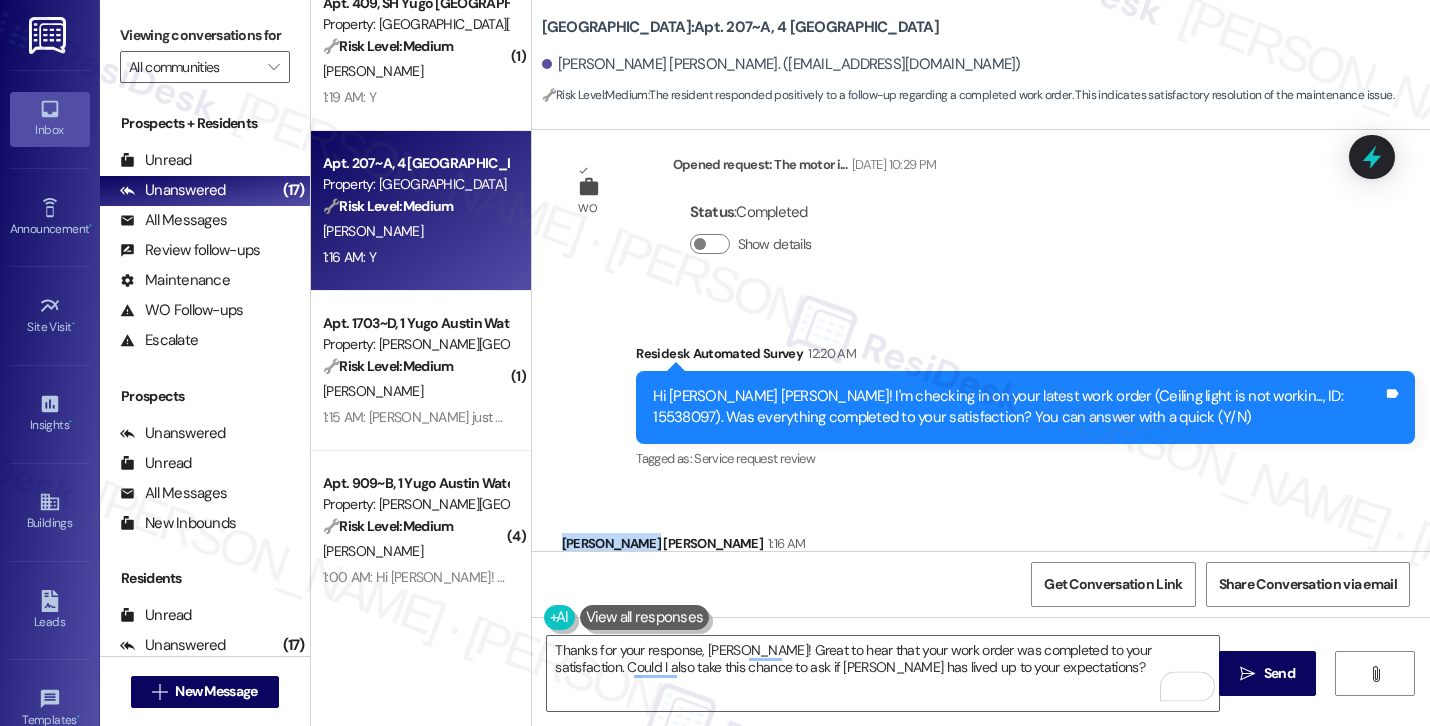 click on "Jahnavi Srija Gutta 1:16 AM" at bounding box center (684, 547) 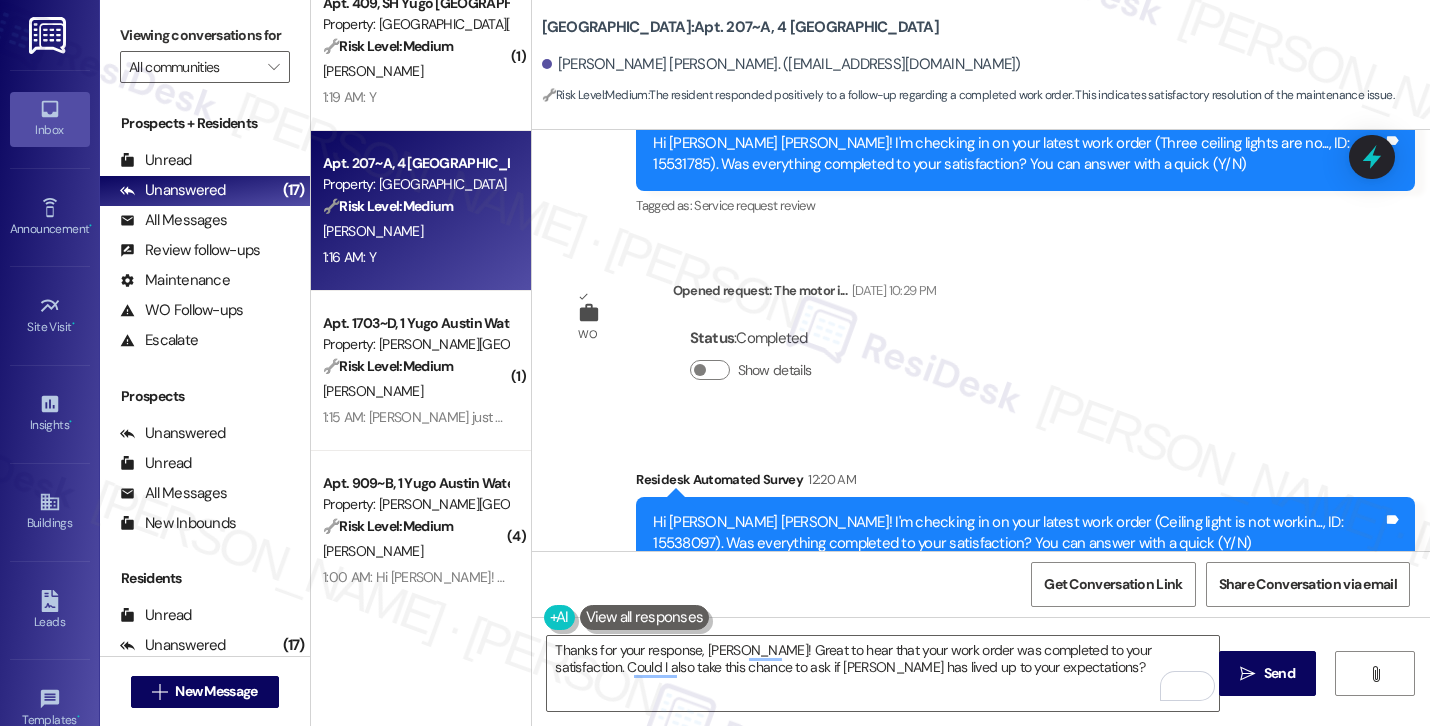 scroll, scrollTop: 1763, scrollLeft: 0, axis: vertical 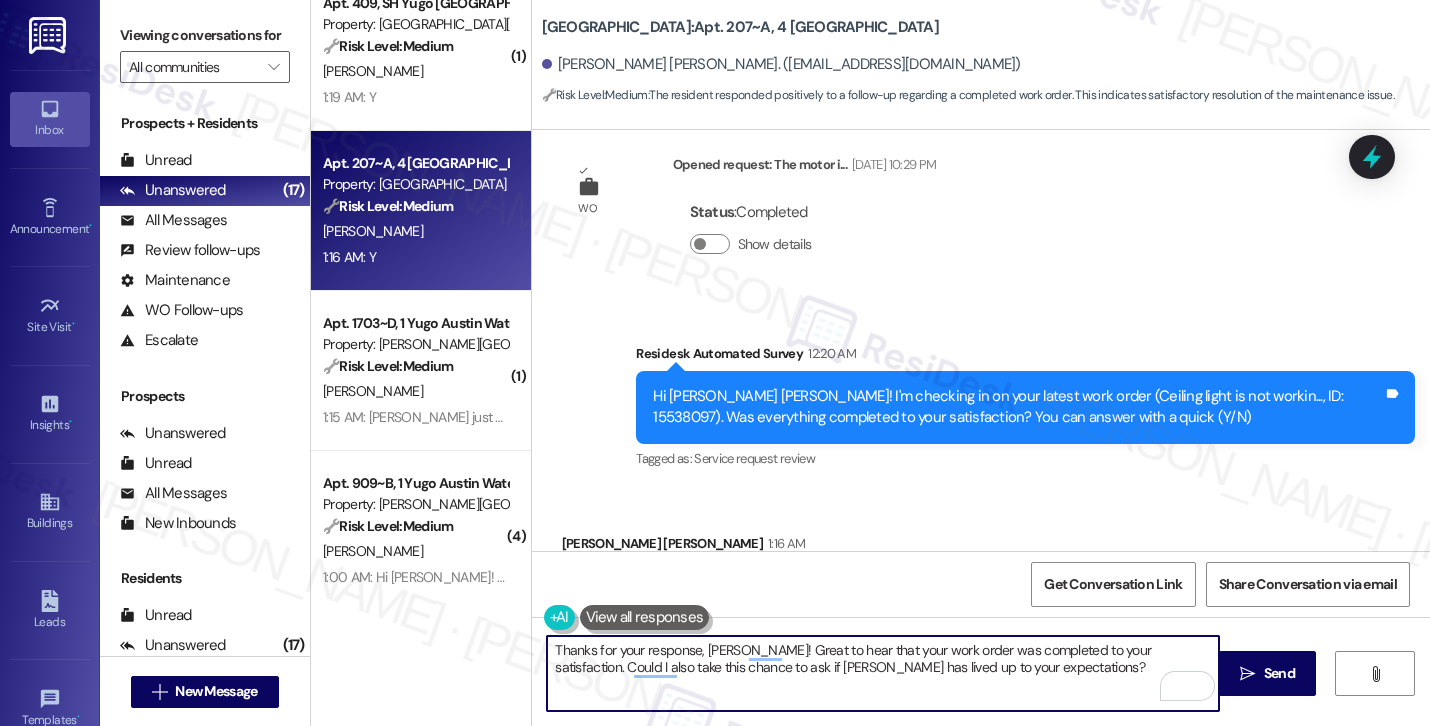 drag, startPoint x: 730, startPoint y: 652, endPoint x: 712, endPoint y: 656, distance: 18.439089 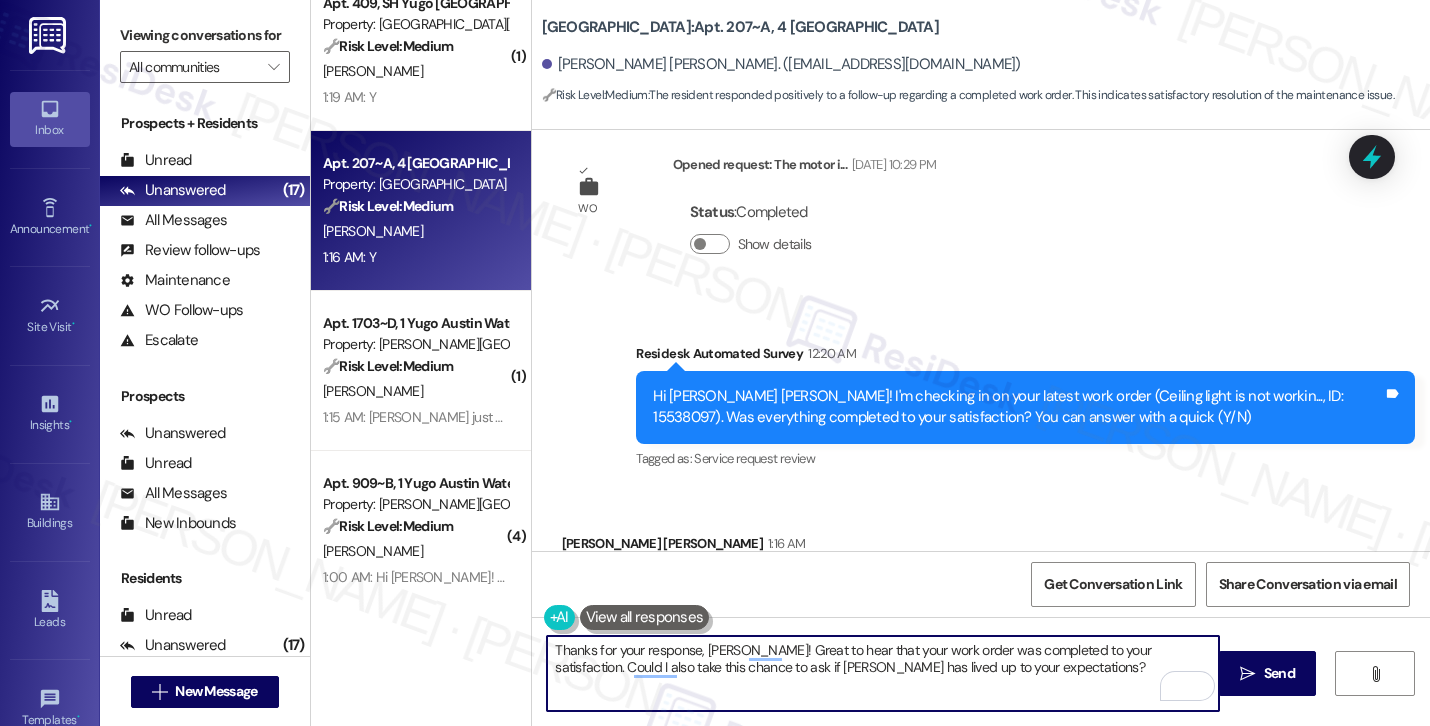 click on "Thanks for your response, Harish! Great to hear that your work order was completed to your satisfaction. Could I also take this chance to ask if Yugo Austin Waterloo has lived up to your expectations?" at bounding box center (883, 673) 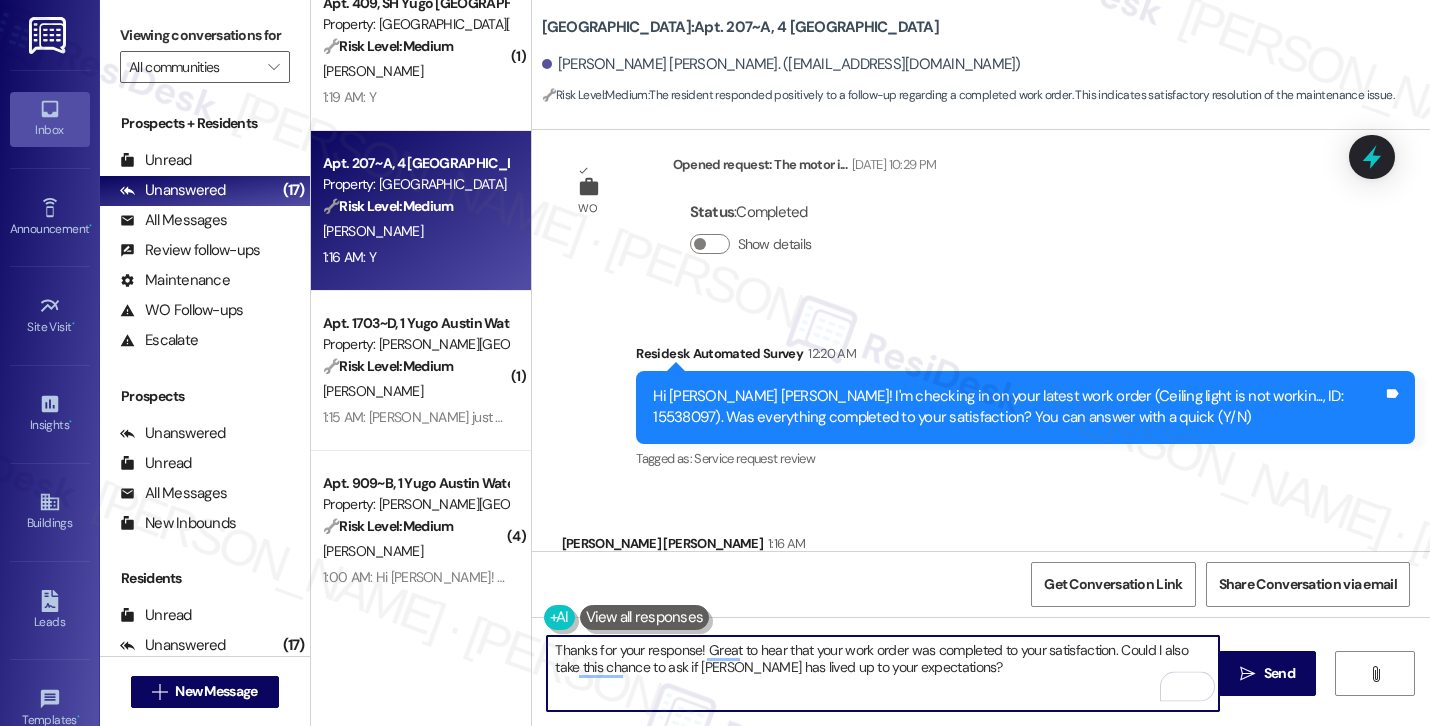 type on "Thanks for your response! Great to hear that your work order was completed to your satisfaction. Could I also take this chance to ask if Yugo Austin Waterloo has lived up to your expectations?" 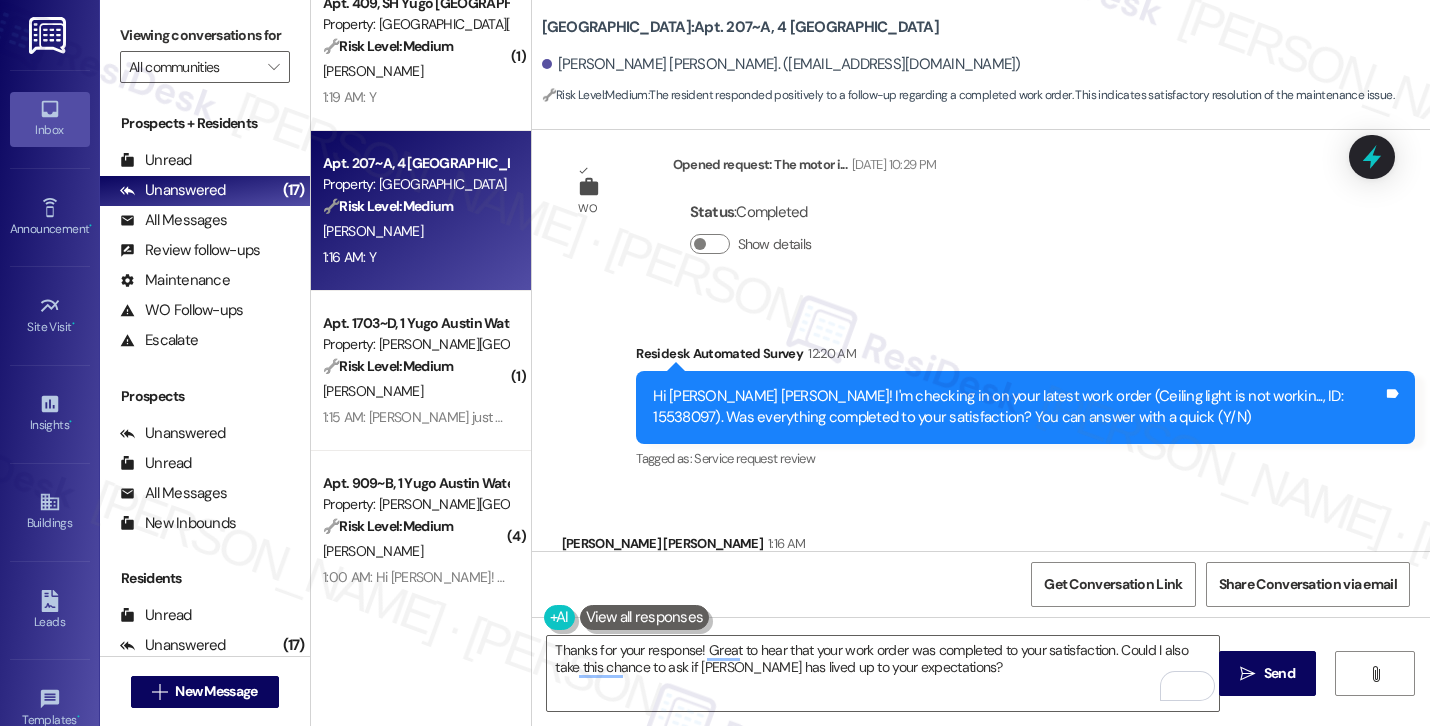 drag, startPoint x: 533, startPoint y: 14, endPoint x: 752, endPoint y: 25, distance: 219.27608 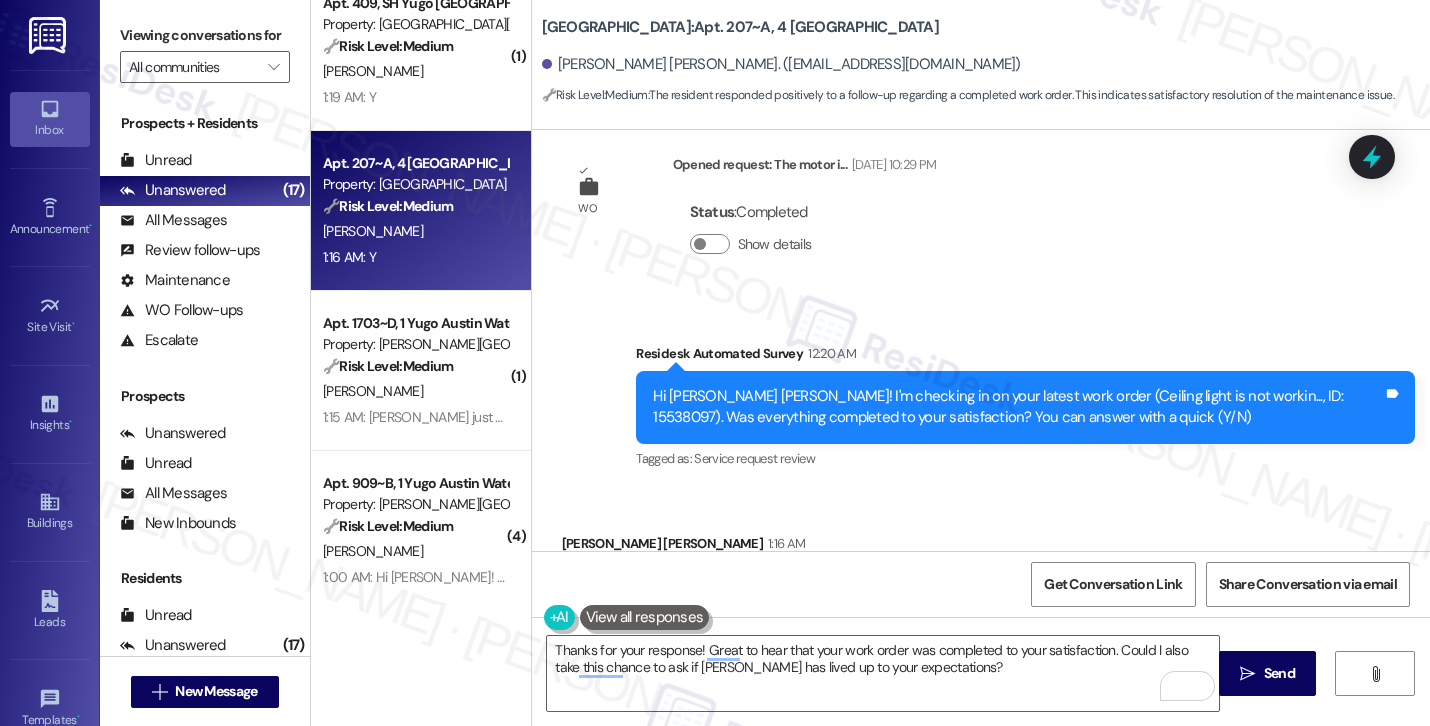 click on "Yugo Starkville Campus Common:  Apt. 207~A, 4 Yugo Starkville Campus Common" at bounding box center (740, 27) 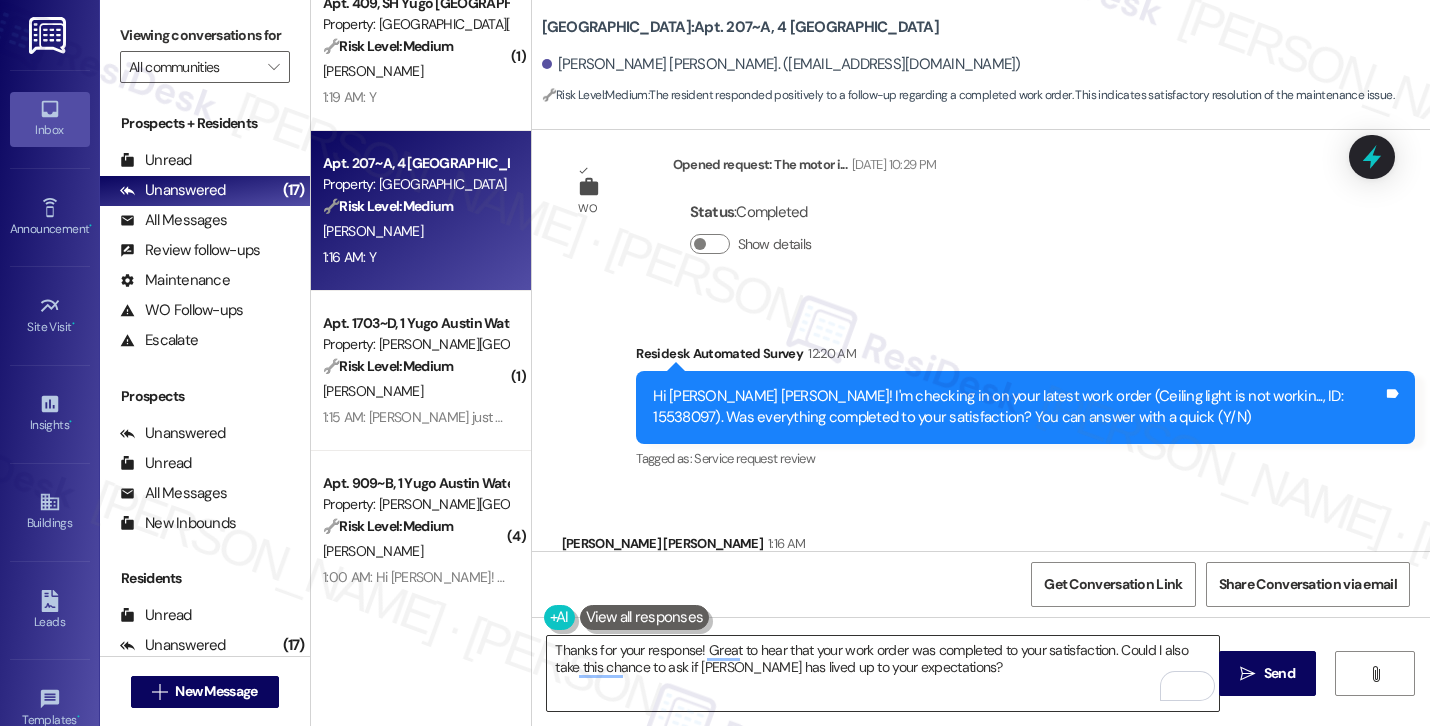 click on "Thanks for your response! Great to hear that your work order was completed to your satisfaction. Could I also take this chance to ask if Yugo Austin Waterloo has lived up to your expectations?" at bounding box center [883, 673] 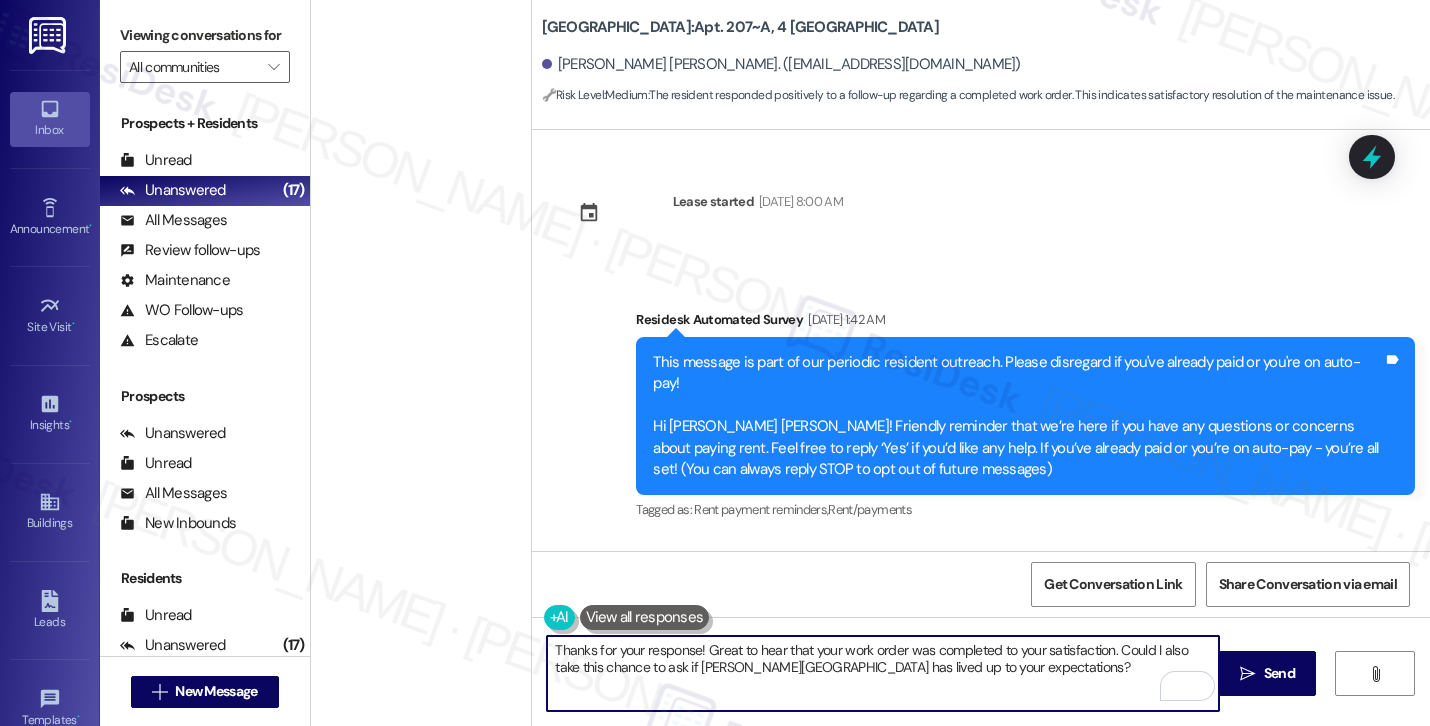 scroll, scrollTop: 0, scrollLeft: 0, axis: both 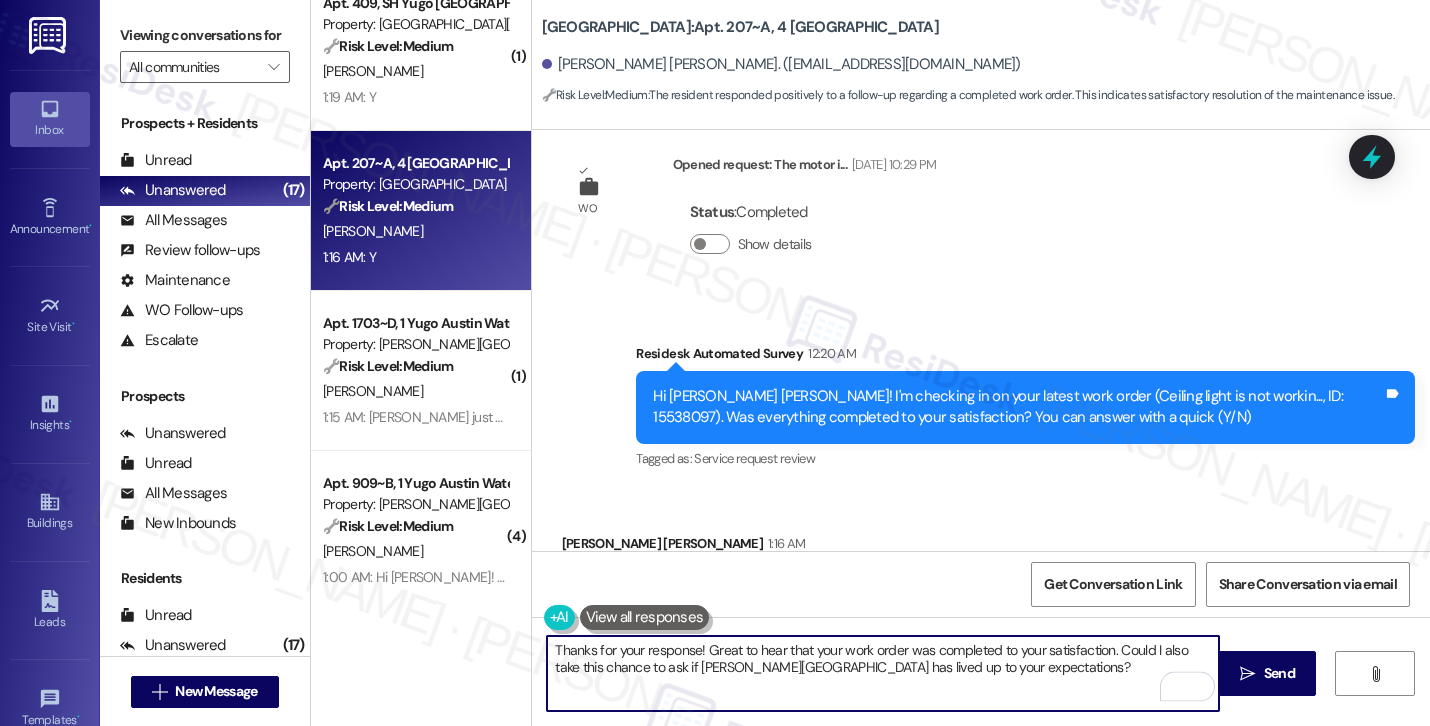 click on "Thanks for your response! Great to hear that your work order was completed to your satisfaction. Could I also take this chance to ask if [PERSON_NAME][GEOGRAPHIC_DATA] has lived up to your expectations?" at bounding box center [883, 673] 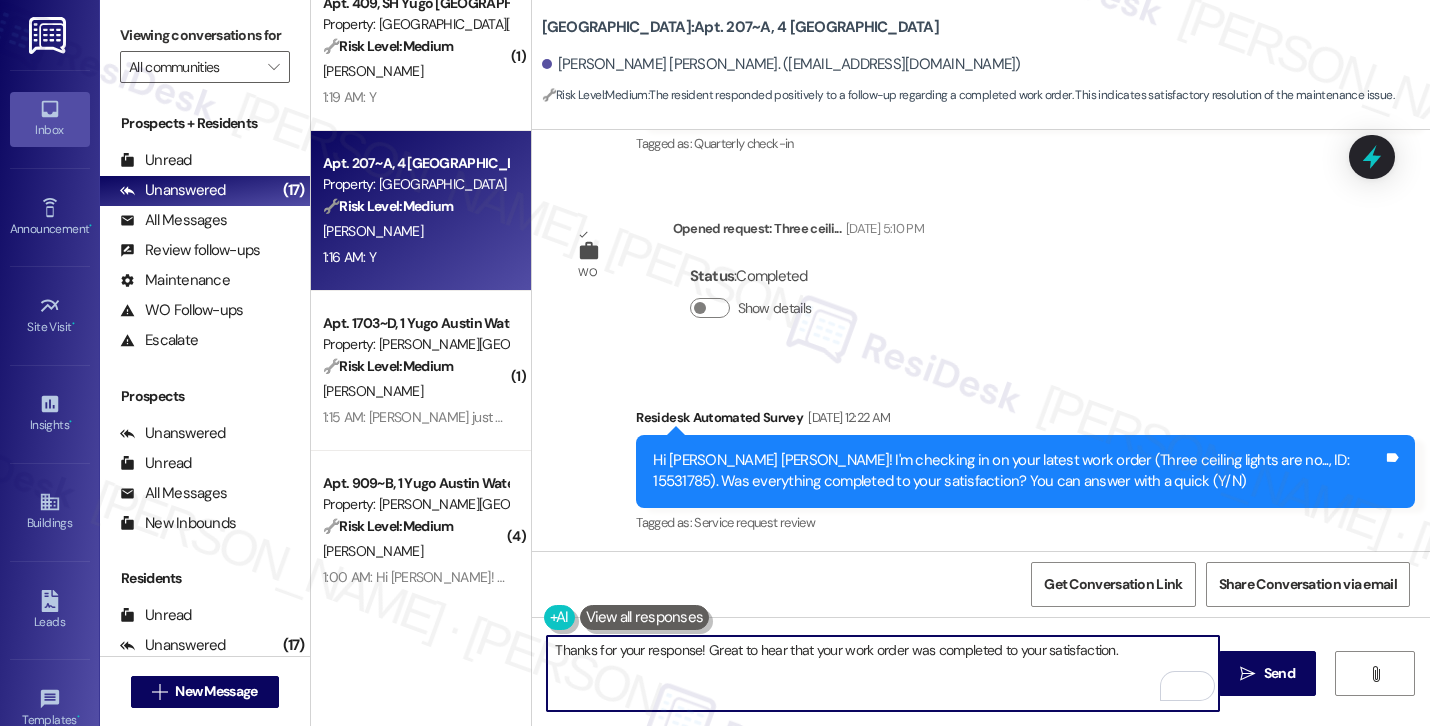 scroll, scrollTop: 1763, scrollLeft: 0, axis: vertical 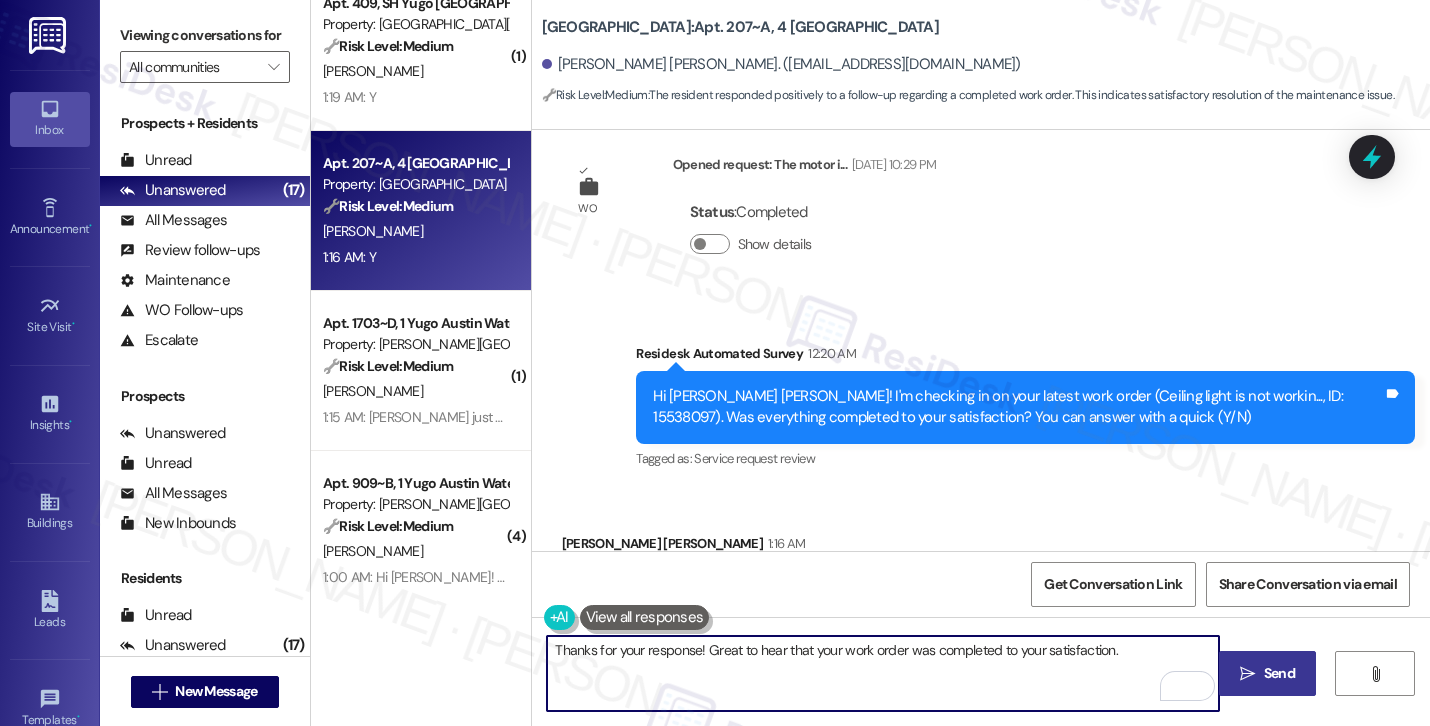 type on "Thanks for your response! Great to hear that your work order was completed to your satisfaction." 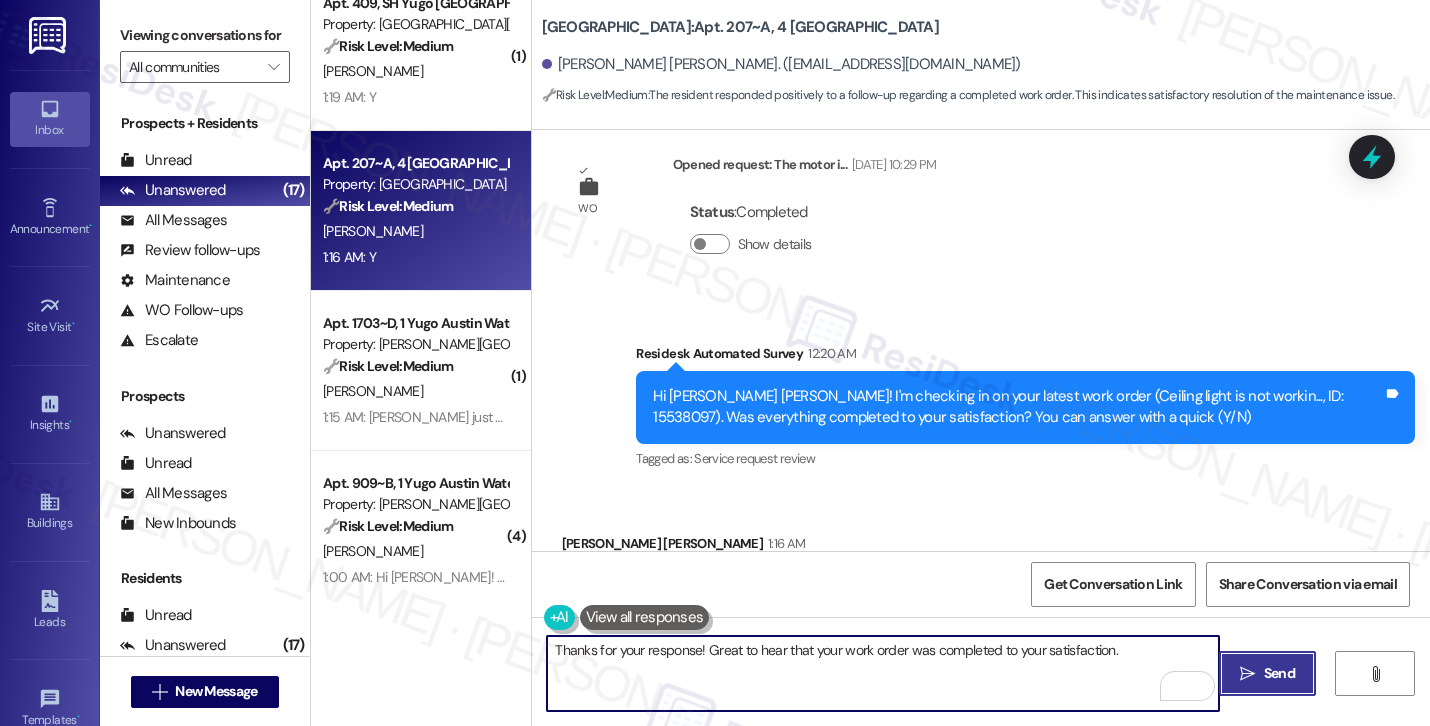 click on " Send" at bounding box center (1267, 673) 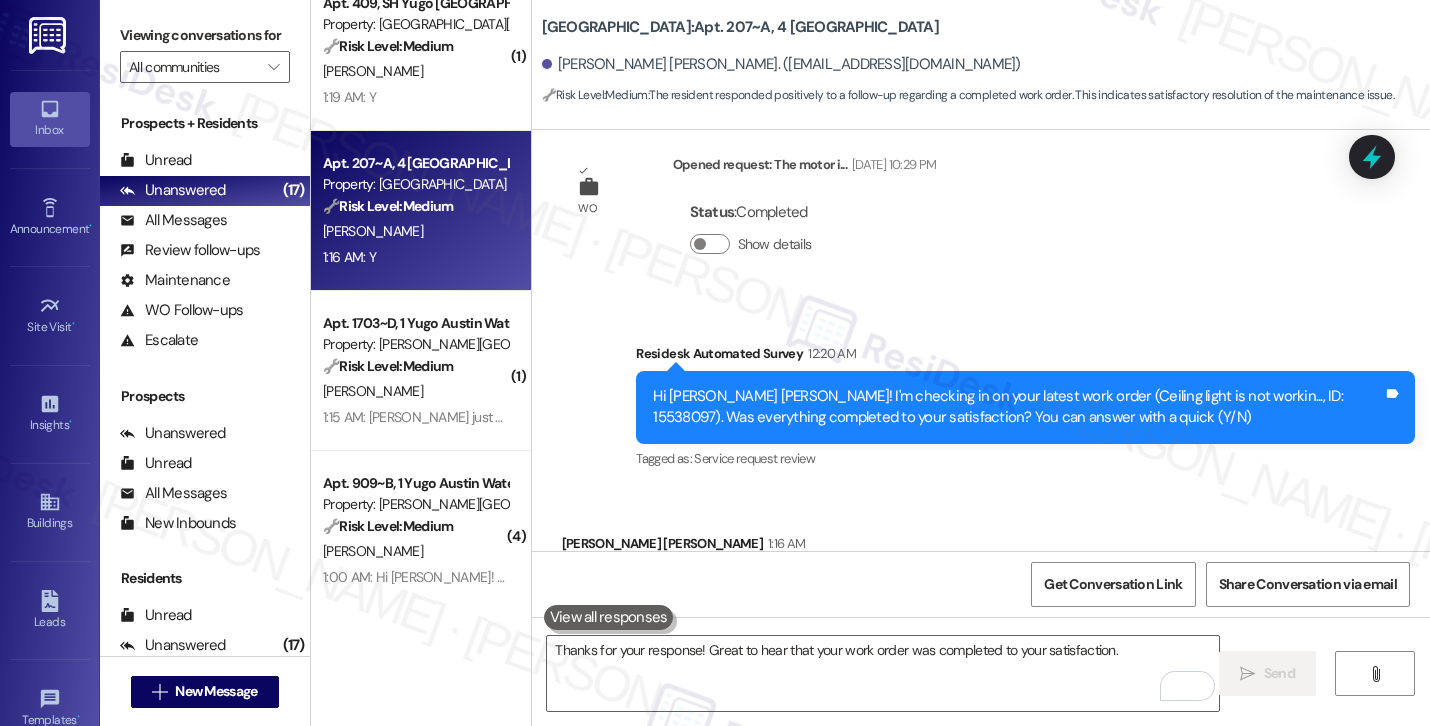 scroll, scrollTop: 1762, scrollLeft: 0, axis: vertical 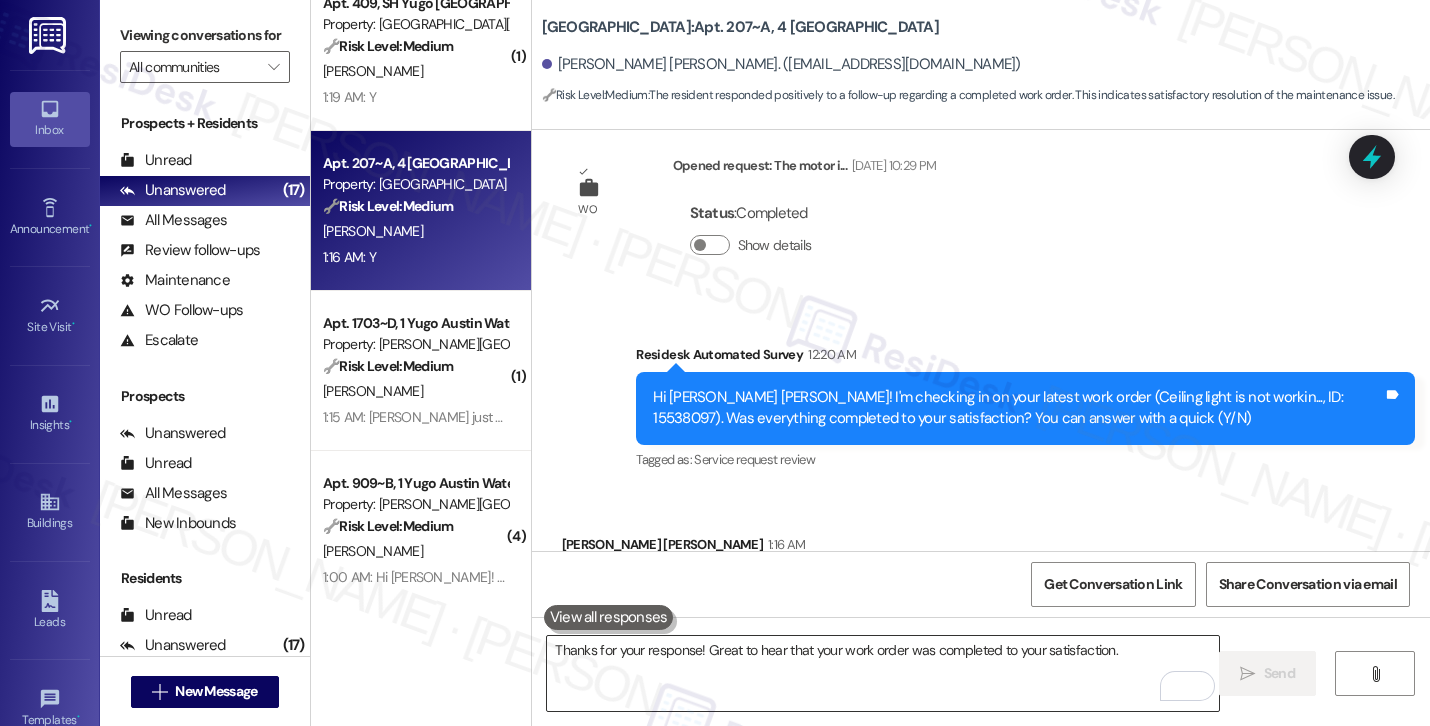 click on "Thanks for your response! Great to hear that your work order was completed to your satisfaction." at bounding box center [883, 673] 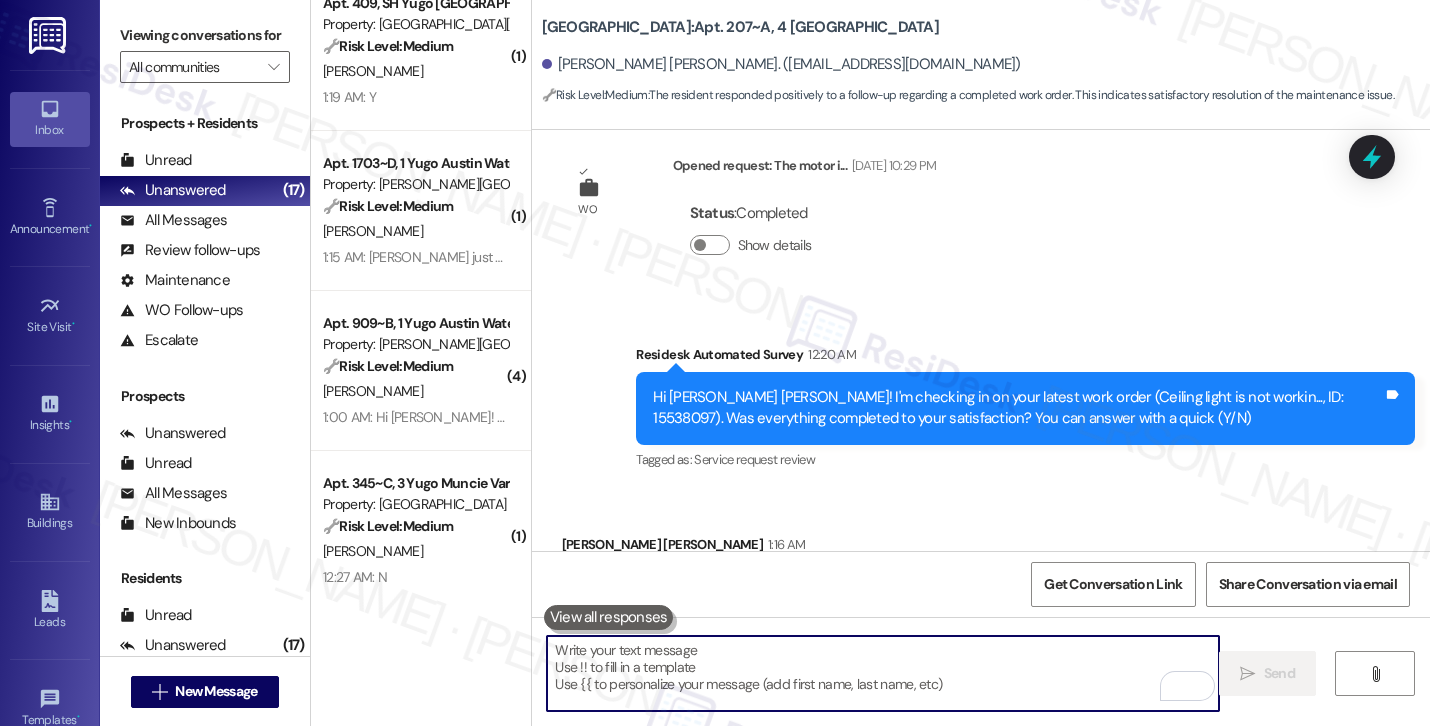 paste on "Could I also take this chance to ask if [PERSON_NAME][GEOGRAPHIC_DATA] has lived up to your expectations?" 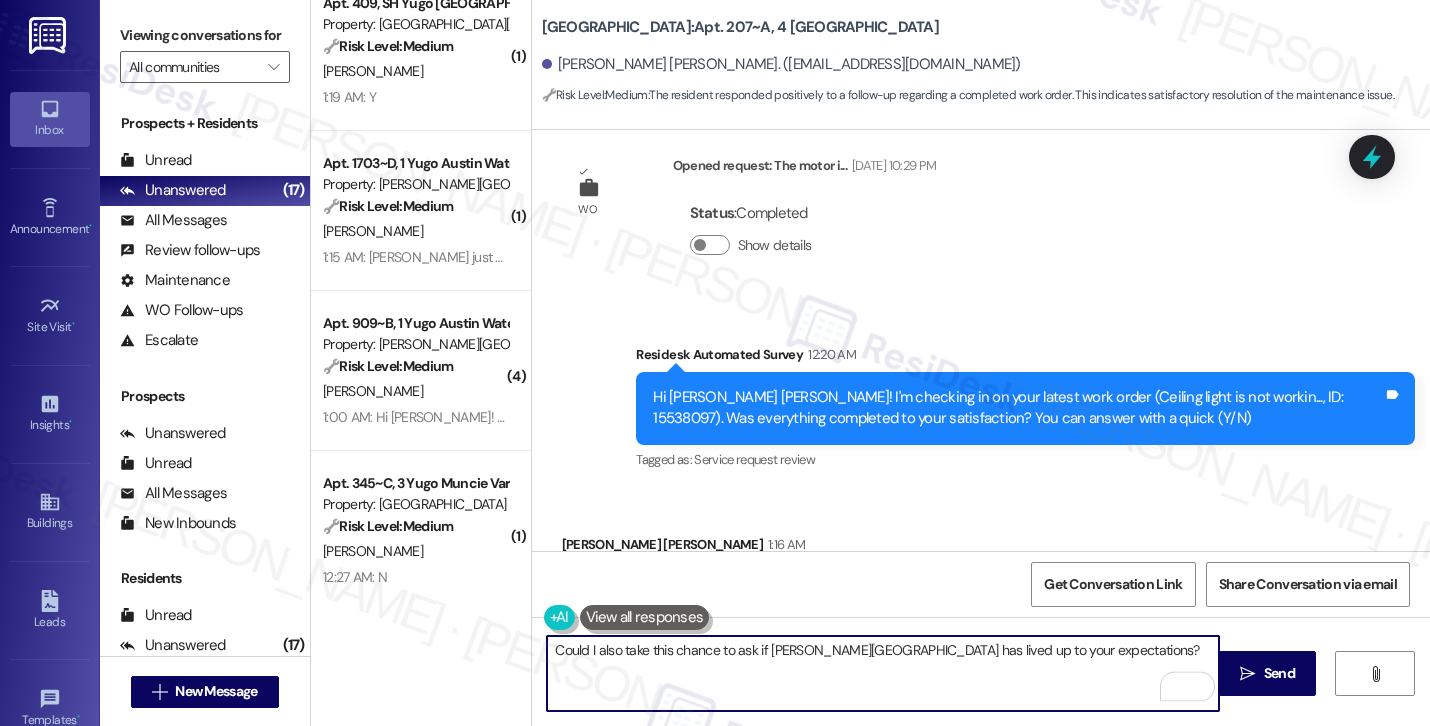 scroll, scrollTop: 1902, scrollLeft: 0, axis: vertical 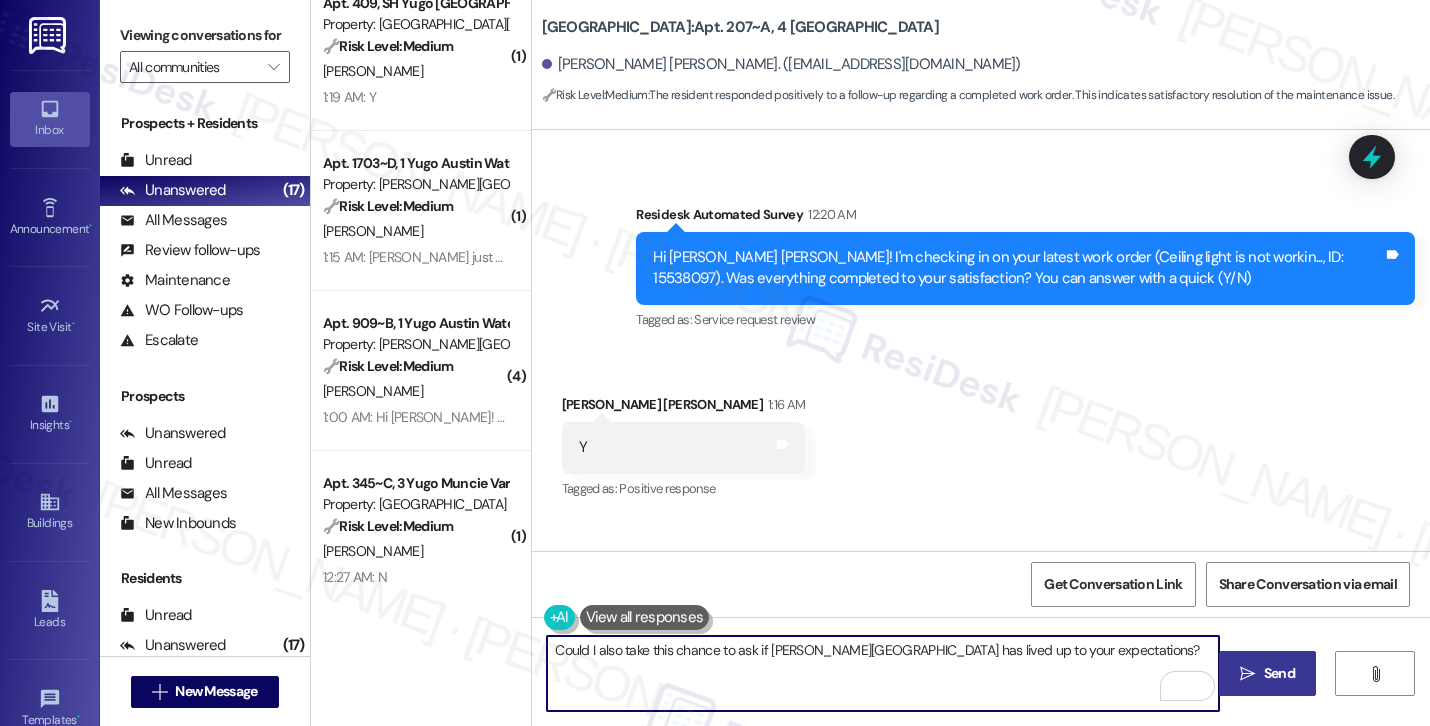 type on "Could I also take this chance to ask if [PERSON_NAME][GEOGRAPHIC_DATA] has lived up to your expectations?" 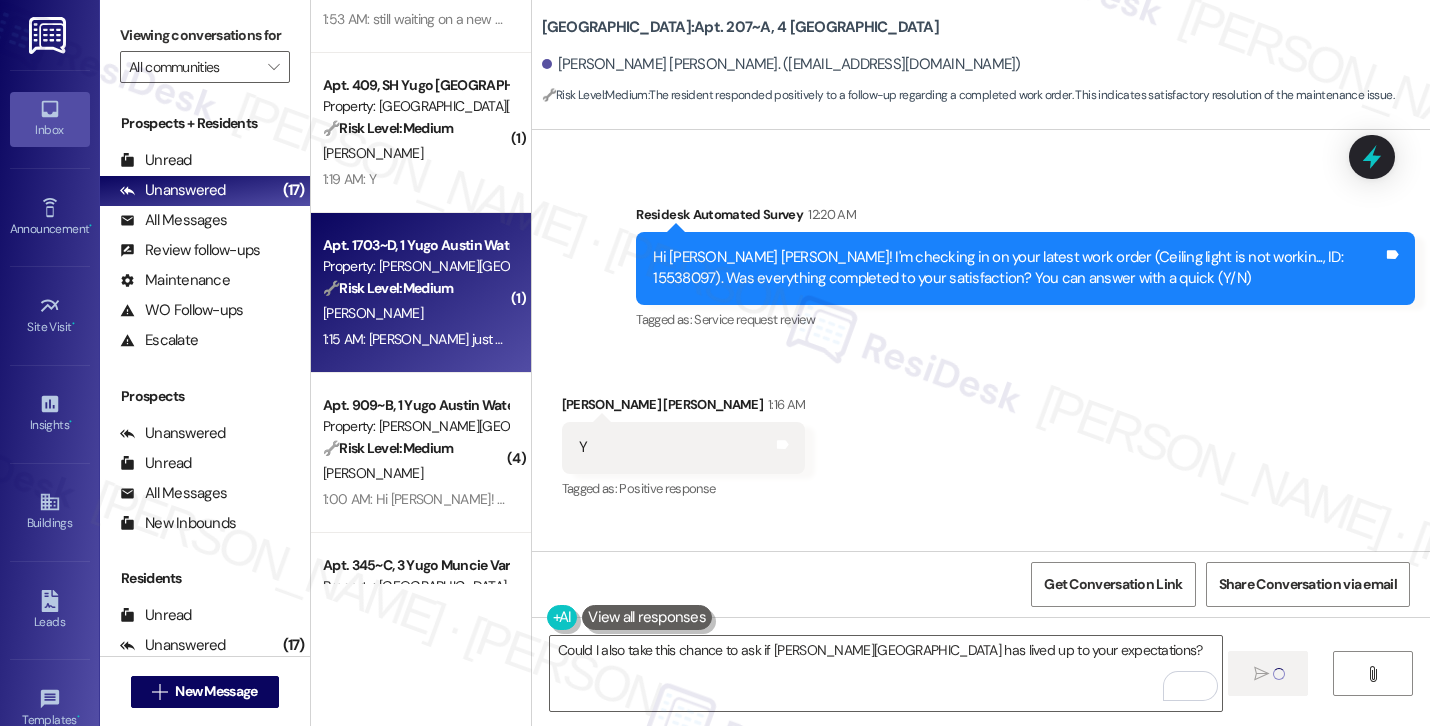 scroll, scrollTop: 1540, scrollLeft: 0, axis: vertical 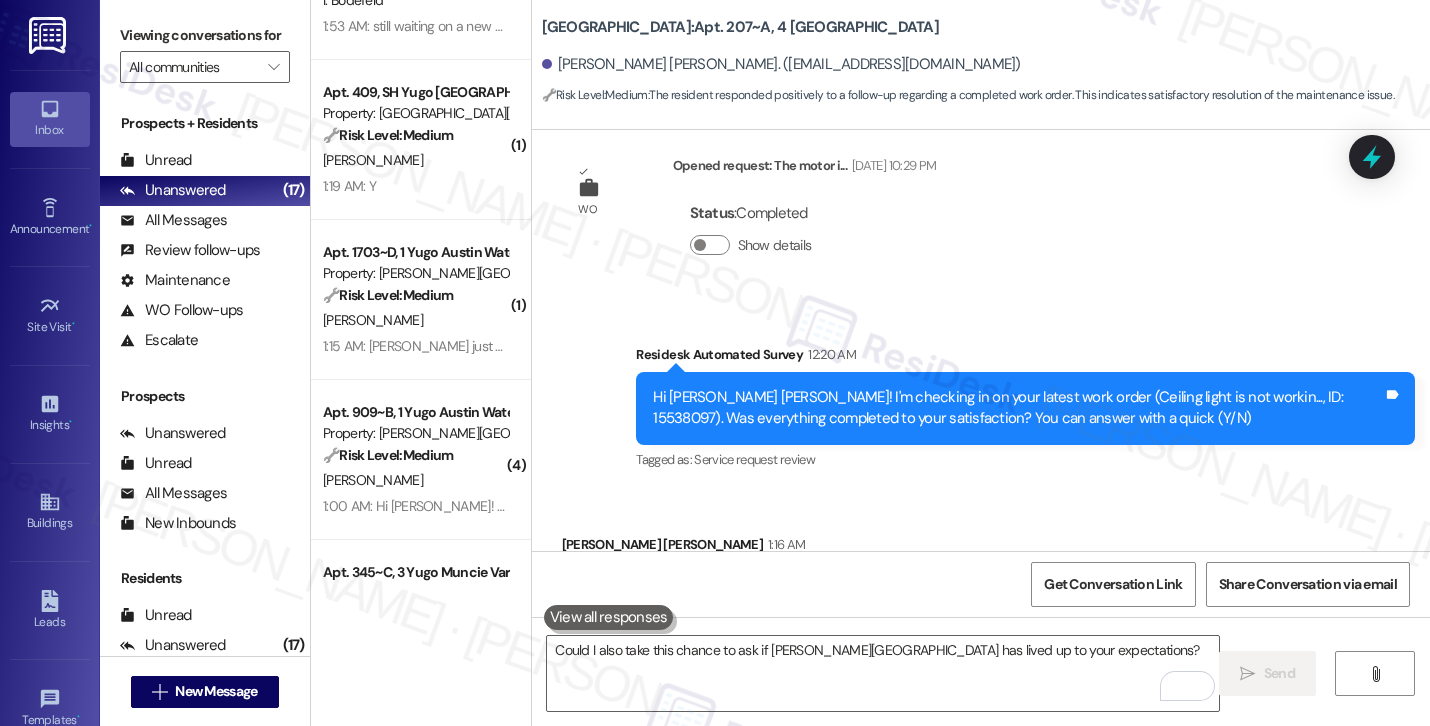 click on "1:19 AM: Y 1:19 AM: Y" at bounding box center [415, 186] 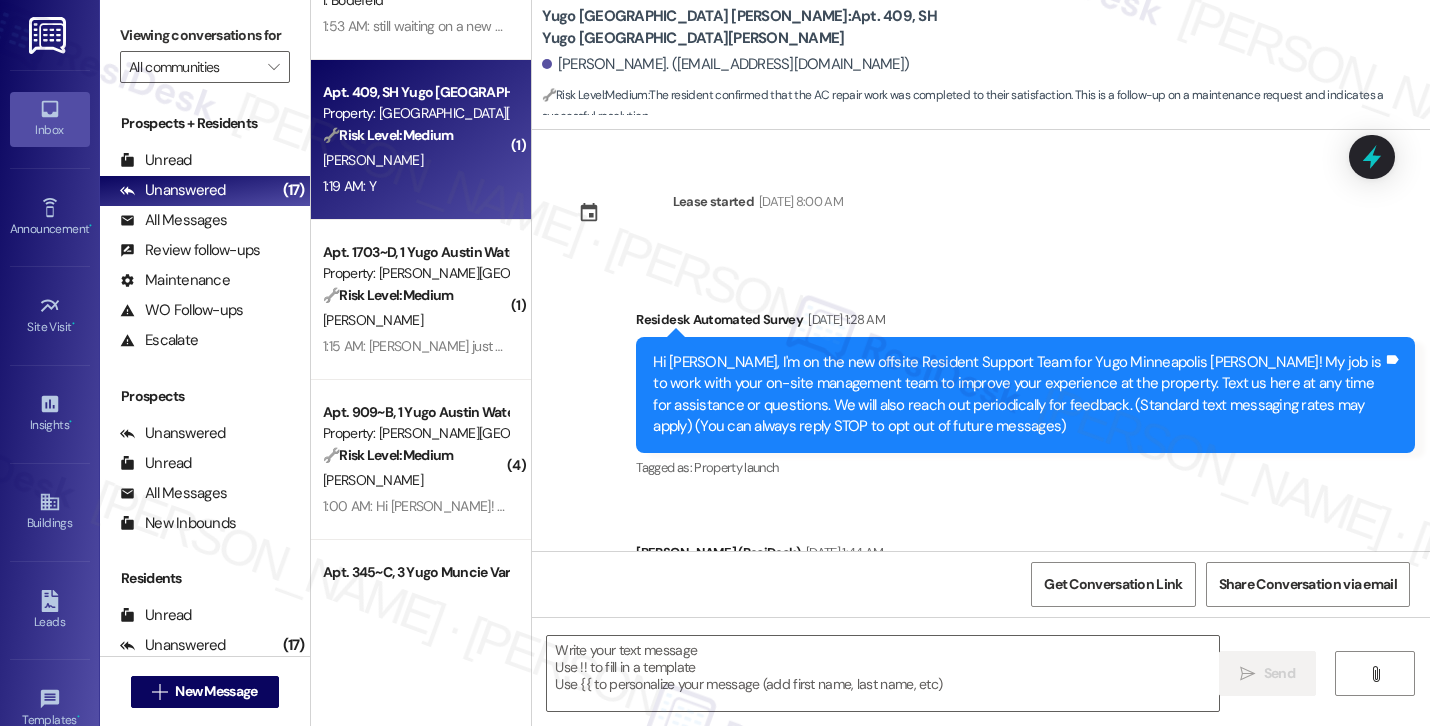 scroll, scrollTop: 1414, scrollLeft: 0, axis: vertical 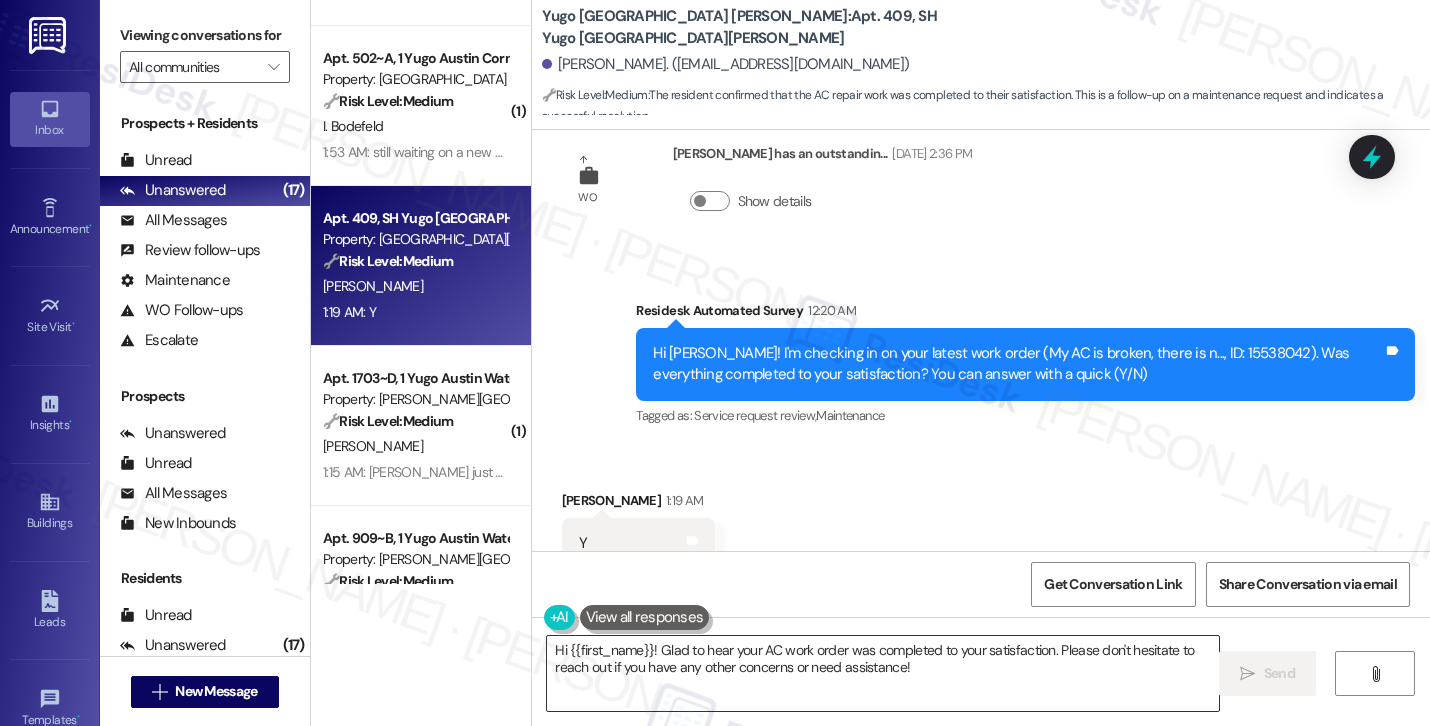 click on "Hi {{first_name}}! Glad to hear your AC work order was completed to your satisfaction. Please don't hesitate to reach out if you have any other concerns or need assistance!" at bounding box center (883, 673) 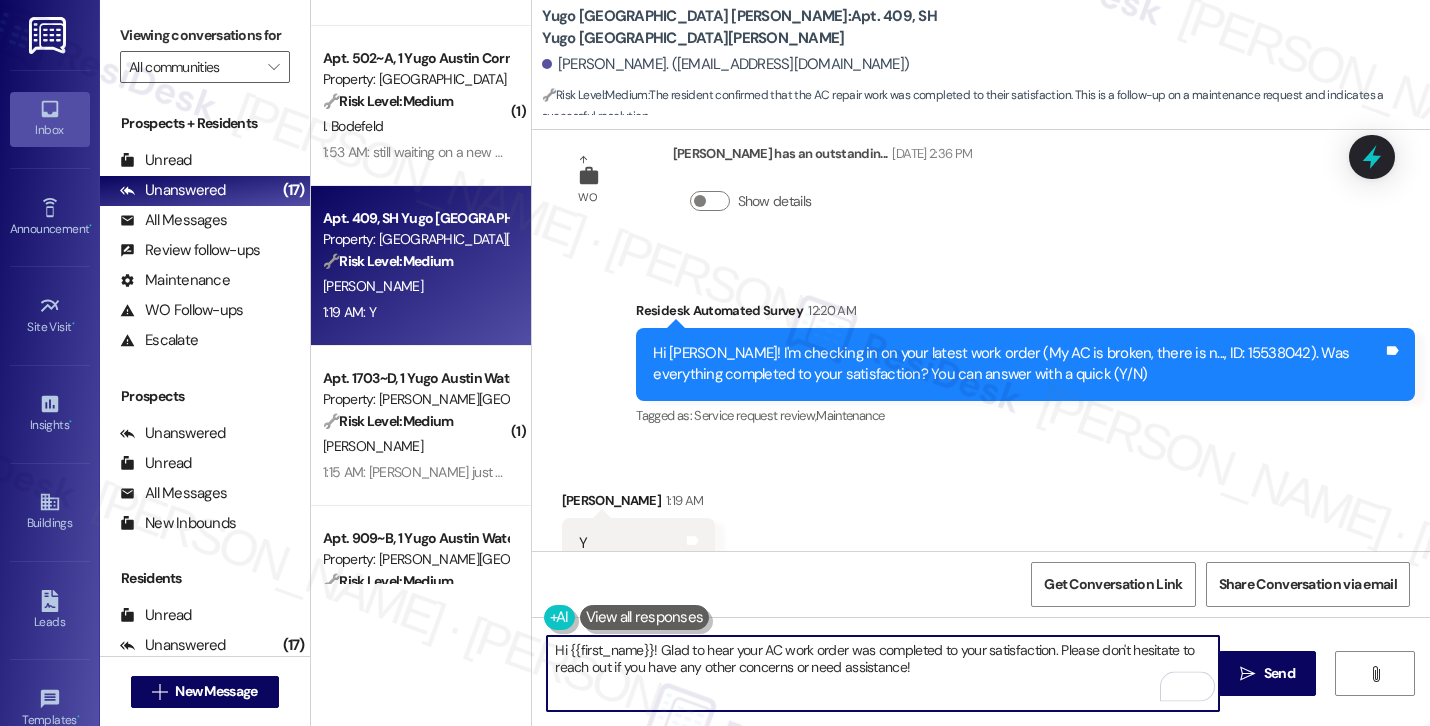 paste on "Thanks for your response, [PERSON_NAME]! Great to hear that your work order was completed to your satisfaction. Could I also take this chance to ask if [PERSON_NAME] has lived up to your expectations?" 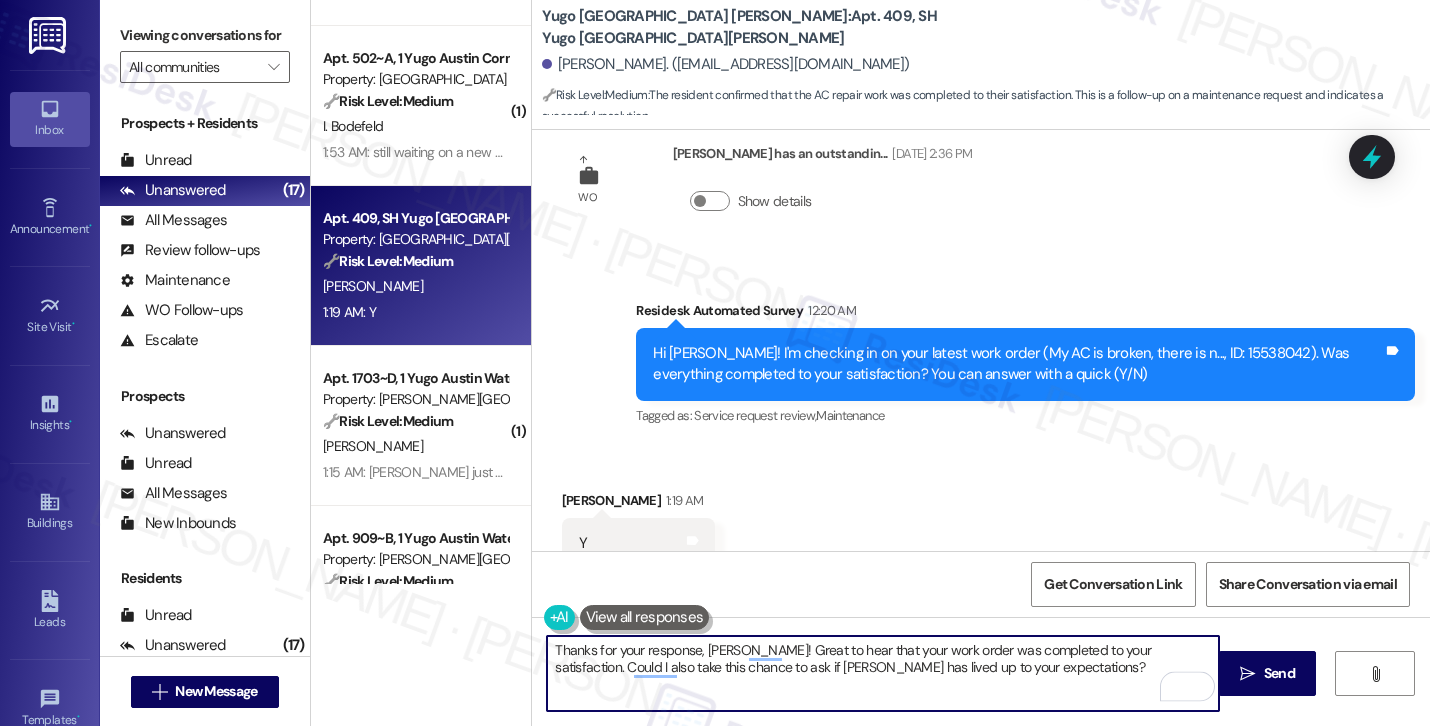 click on "Lily Noak 1:19 AM" at bounding box center [639, 504] 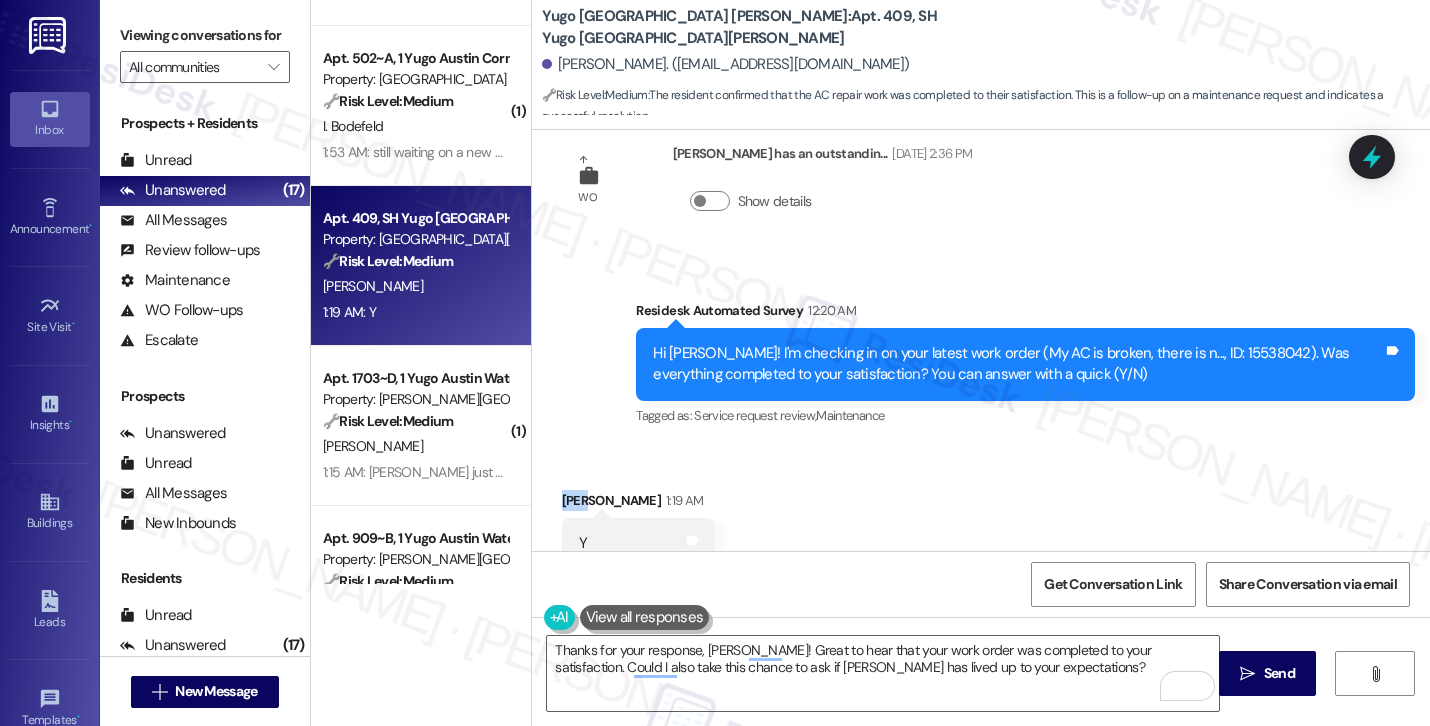 copy on "Lily" 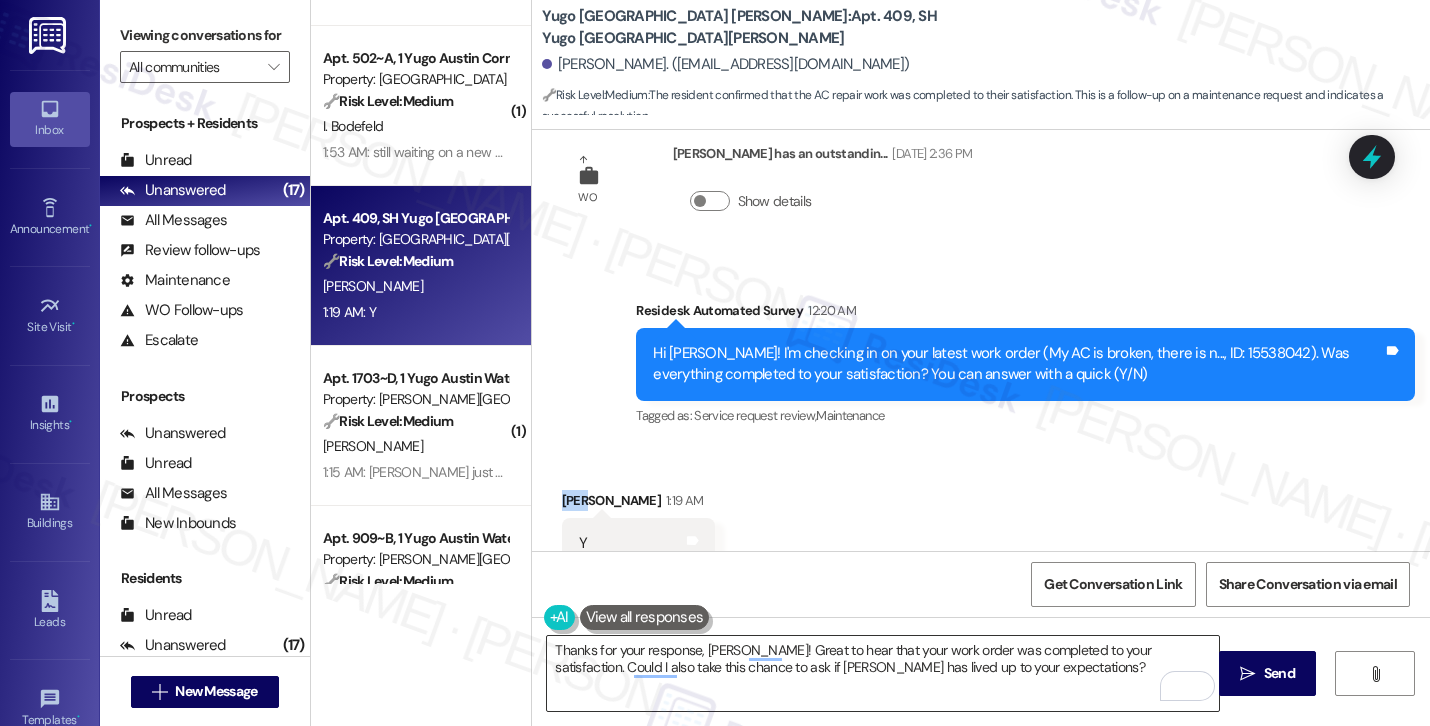 click on "Thanks for your response, [PERSON_NAME]! Great to hear that your work order was completed to your satisfaction. Could I also take this chance to ask if [PERSON_NAME] has lived up to your expectations?" at bounding box center [883, 673] 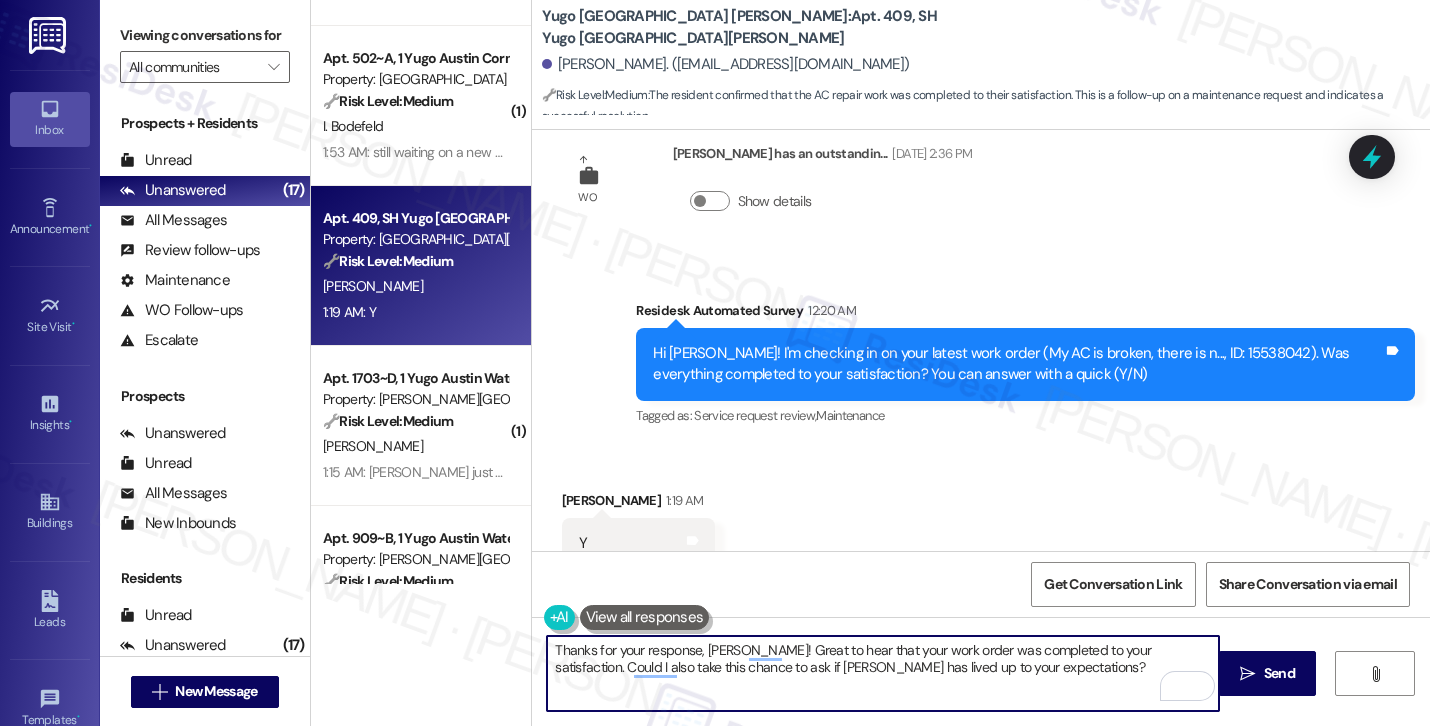 click on "Thanks for your response, [PERSON_NAME]! Great to hear that your work order was completed to your satisfaction. Could I also take this chance to ask if [PERSON_NAME] has lived up to your expectations?" at bounding box center [883, 673] 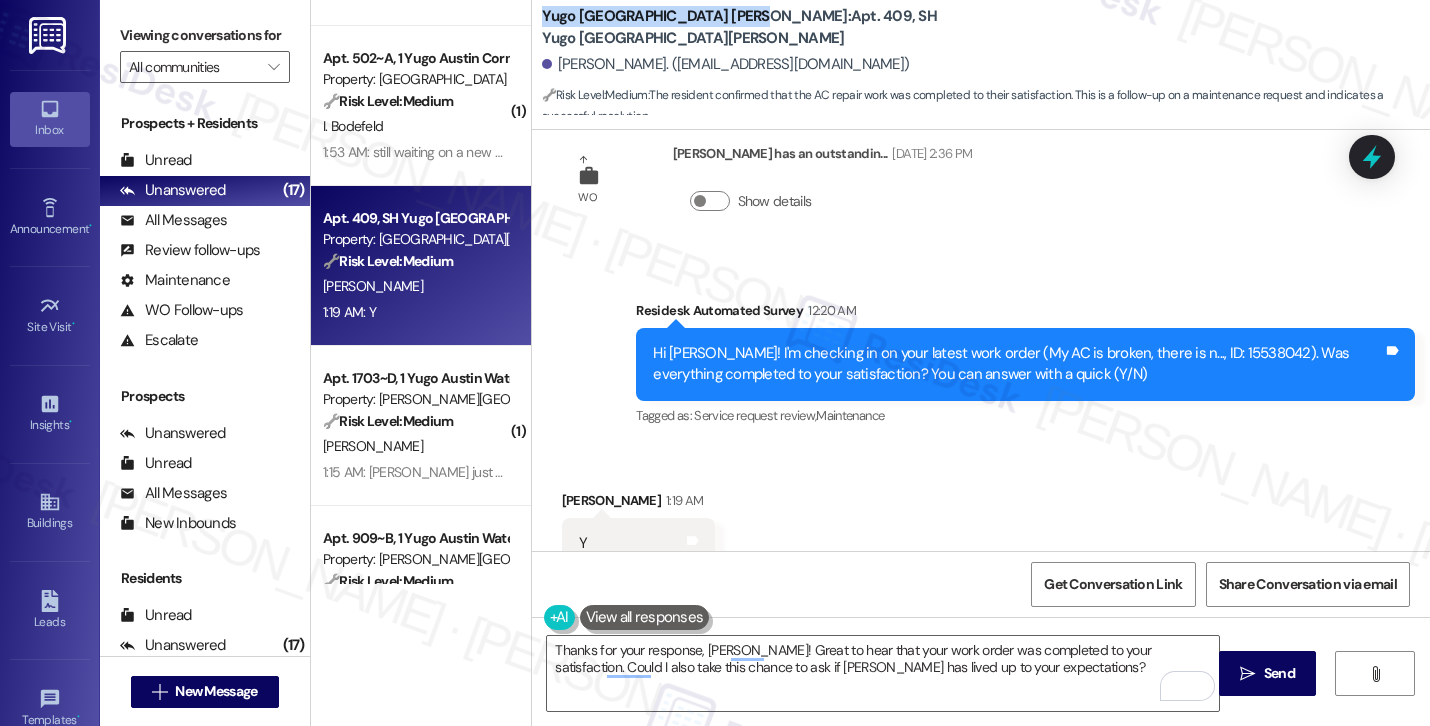 drag, startPoint x: 532, startPoint y: 12, endPoint x: 727, endPoint y: 22, distance: 195.25624 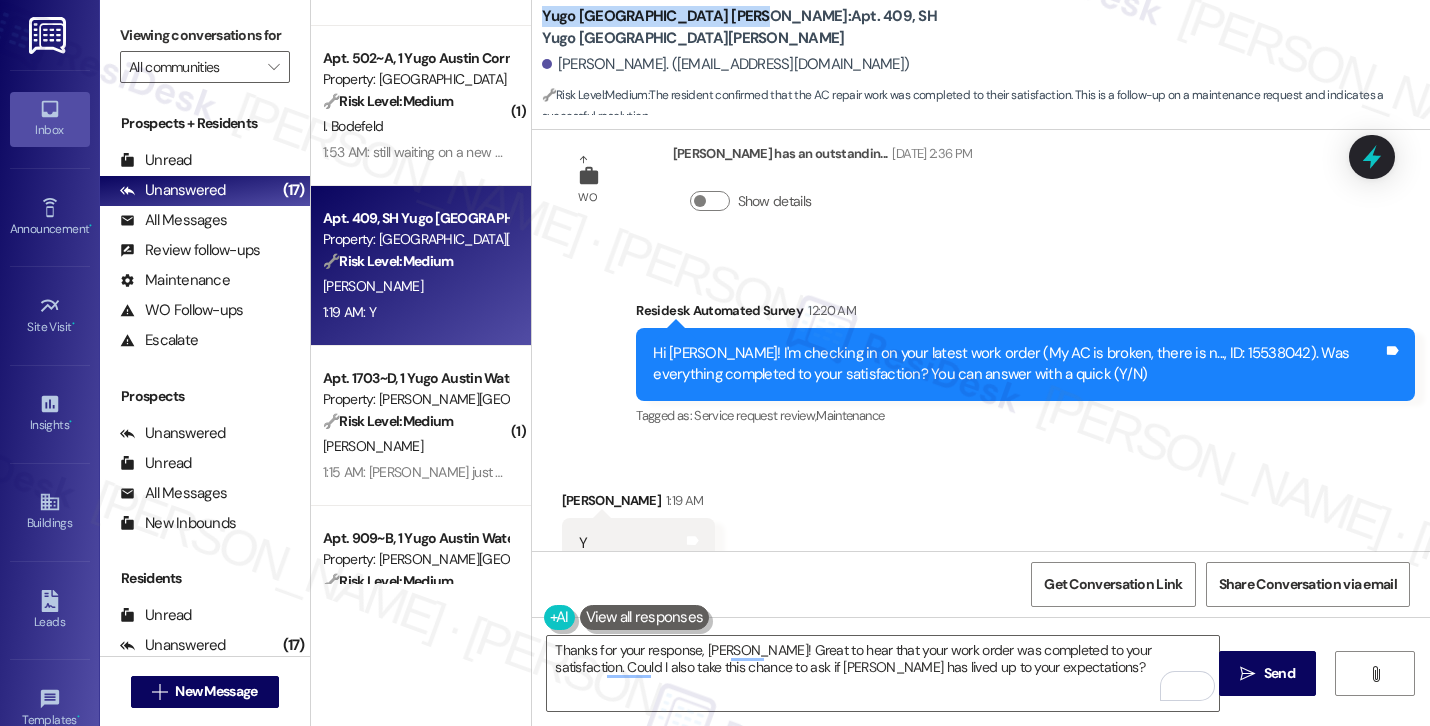 click on "Yugo Minneapolis Sydney Hall:  Apt. 409, SH Yugo Minneapolis Sydney Hall" at bounding box center [742, 27] 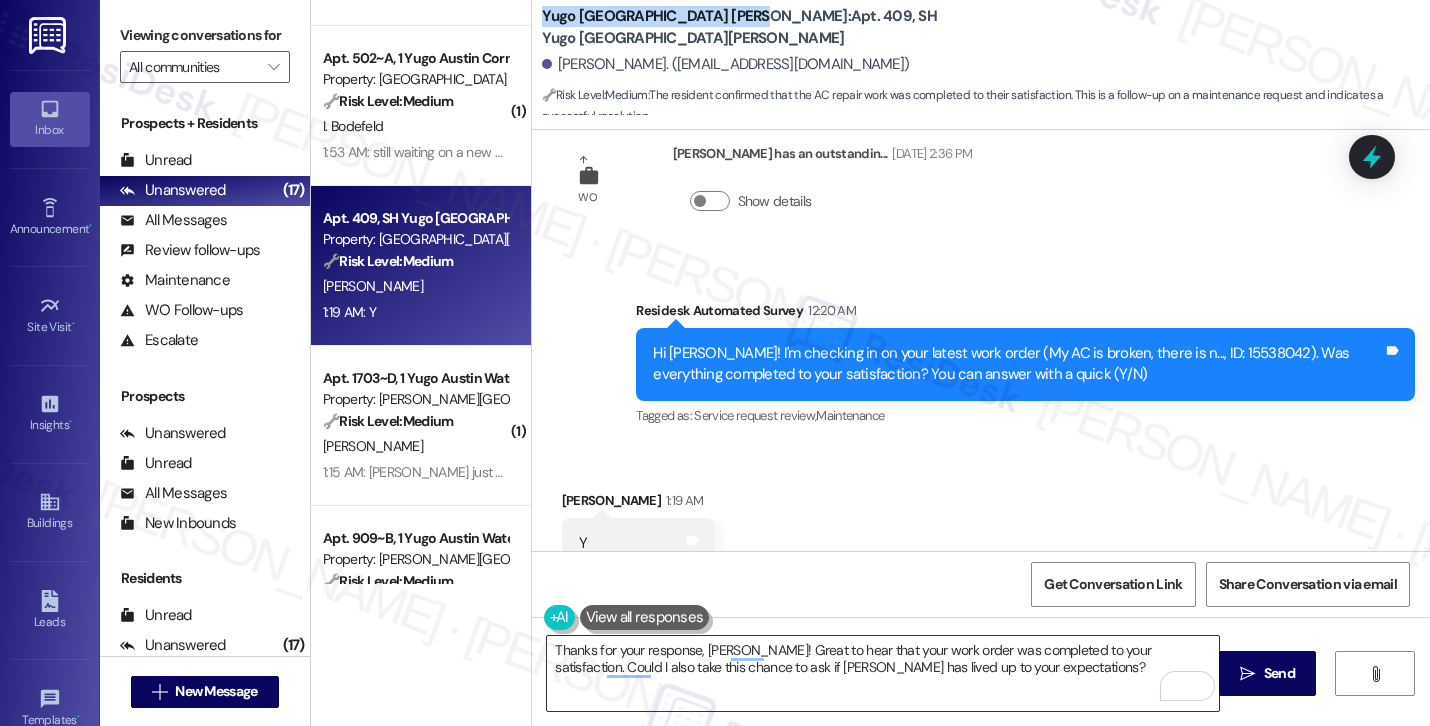 click on "Thanks for your response, Lily! Great to hear that your work order was completed to your satisfaction. Could I also take this chance to ask if Yugo Austin Waterloo has lived up to your expectations?" at bounding box center (883, 673) 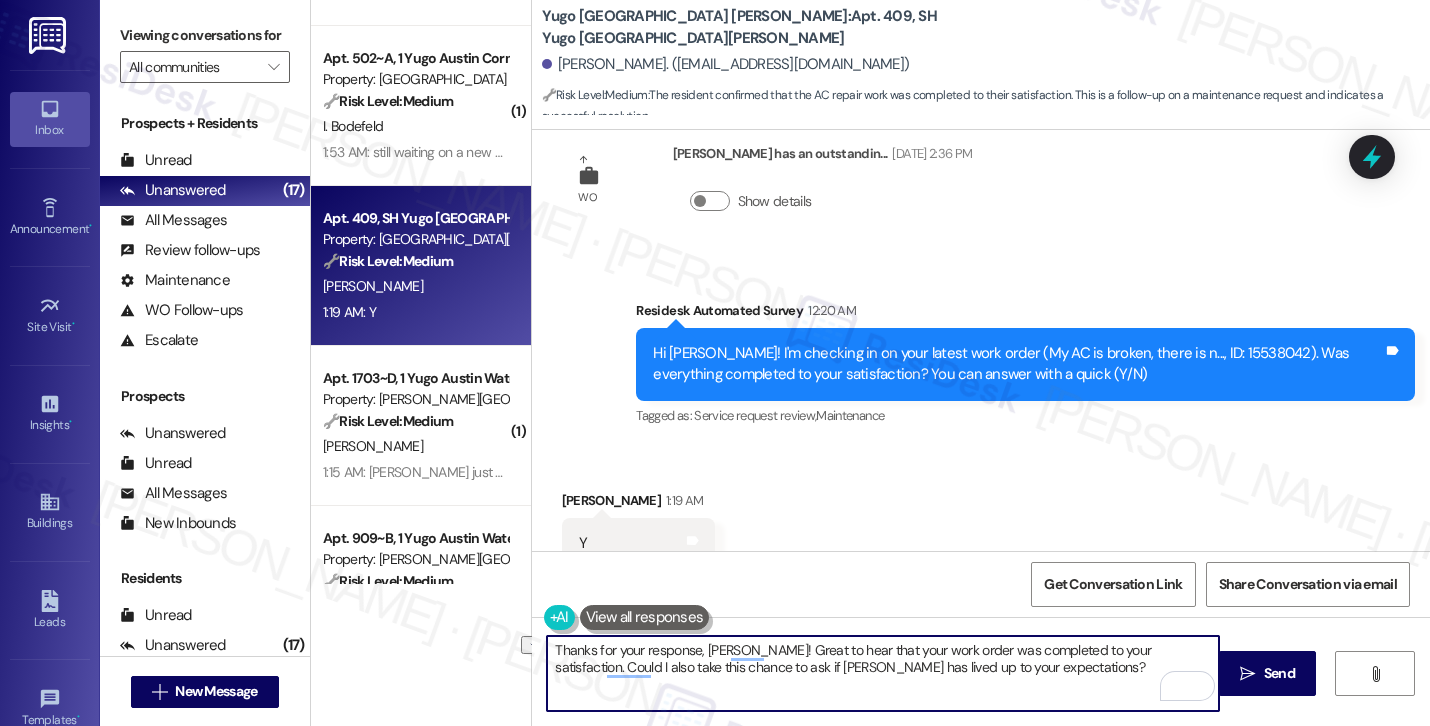 paste on "Minneapolis Sydney Hall" 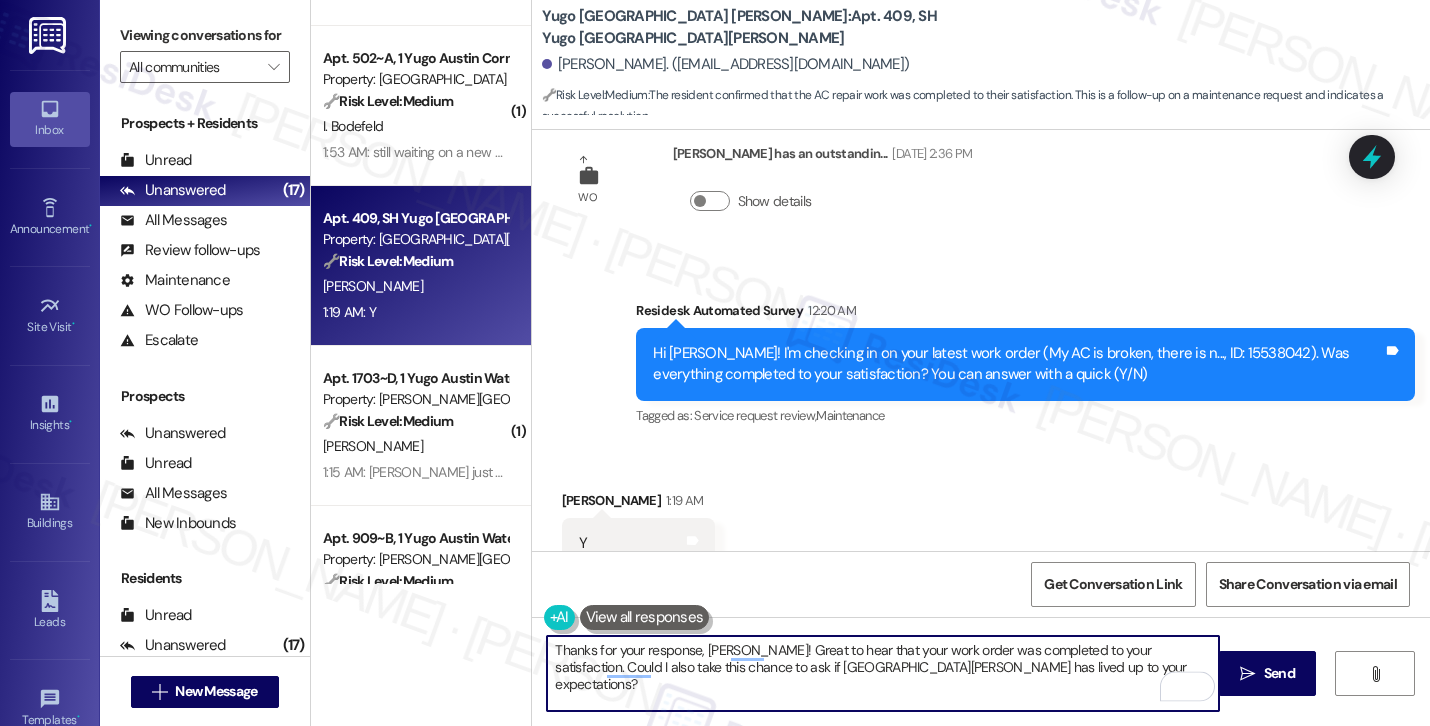 click on "Thanks for your response, Lily! Great to hear that your work order was completed to your satisfaction. Could I also take this chance to ask if Yugo Minneapolis Sydney Hall has lived up to your expectations?" at bounding box center [883, 673] 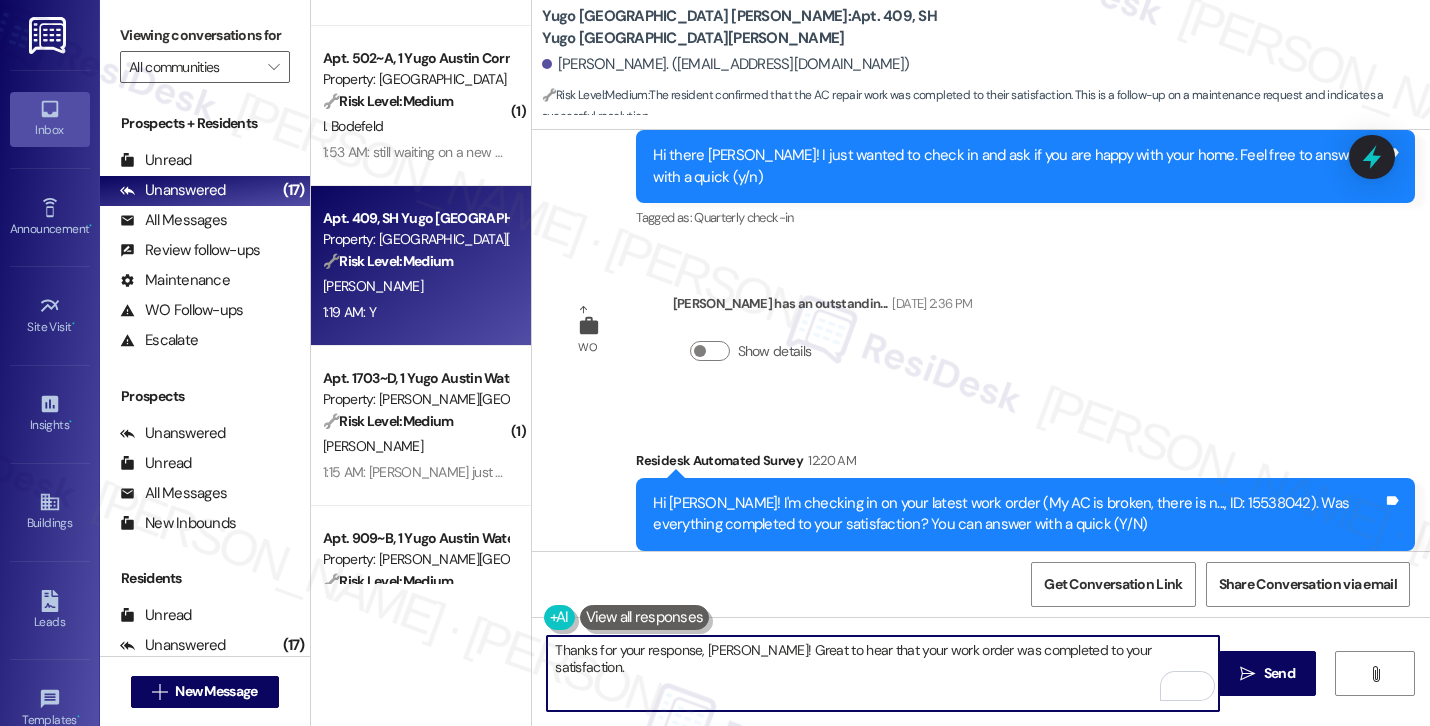 scroll, scrollTop: 1393, scrollLeft: 0, axis: vertical 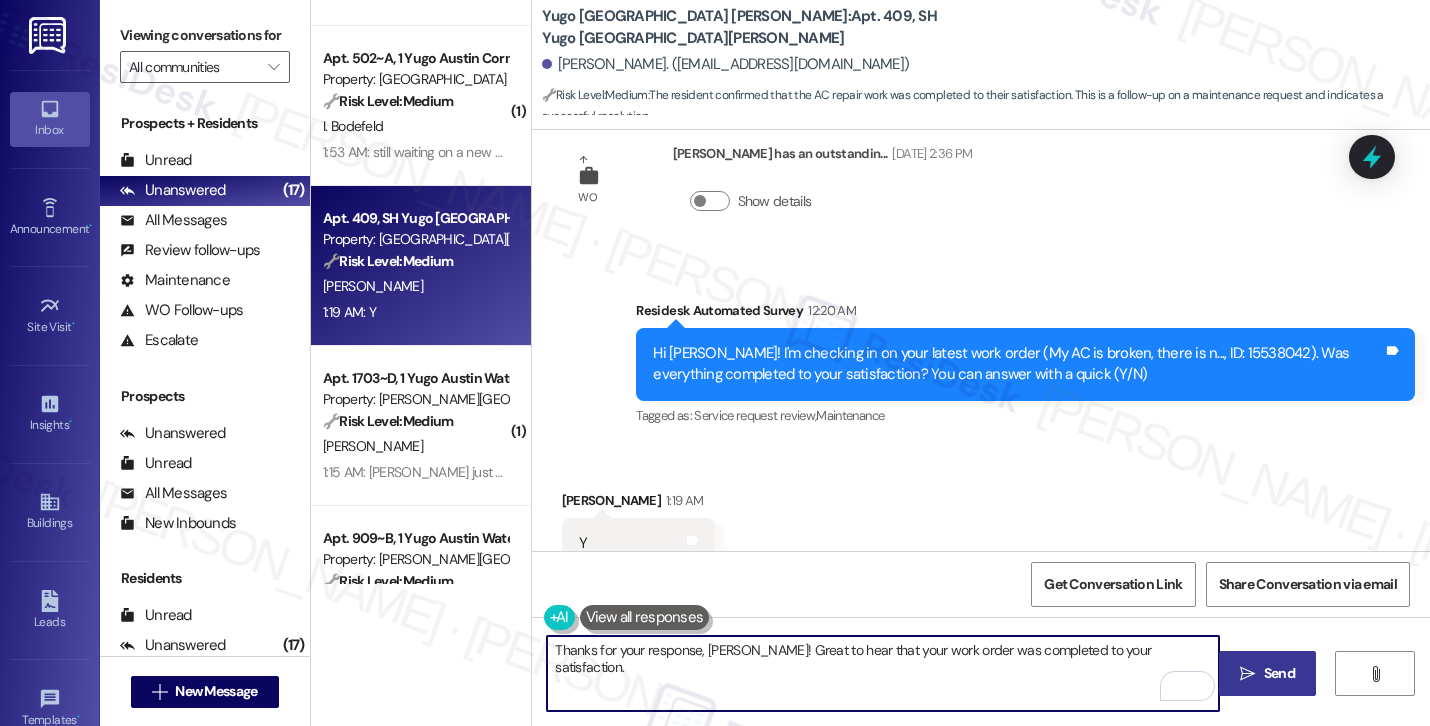 type on "Thanks for your response, Lily! Great to hear that your work order was completed to your satisfaction." 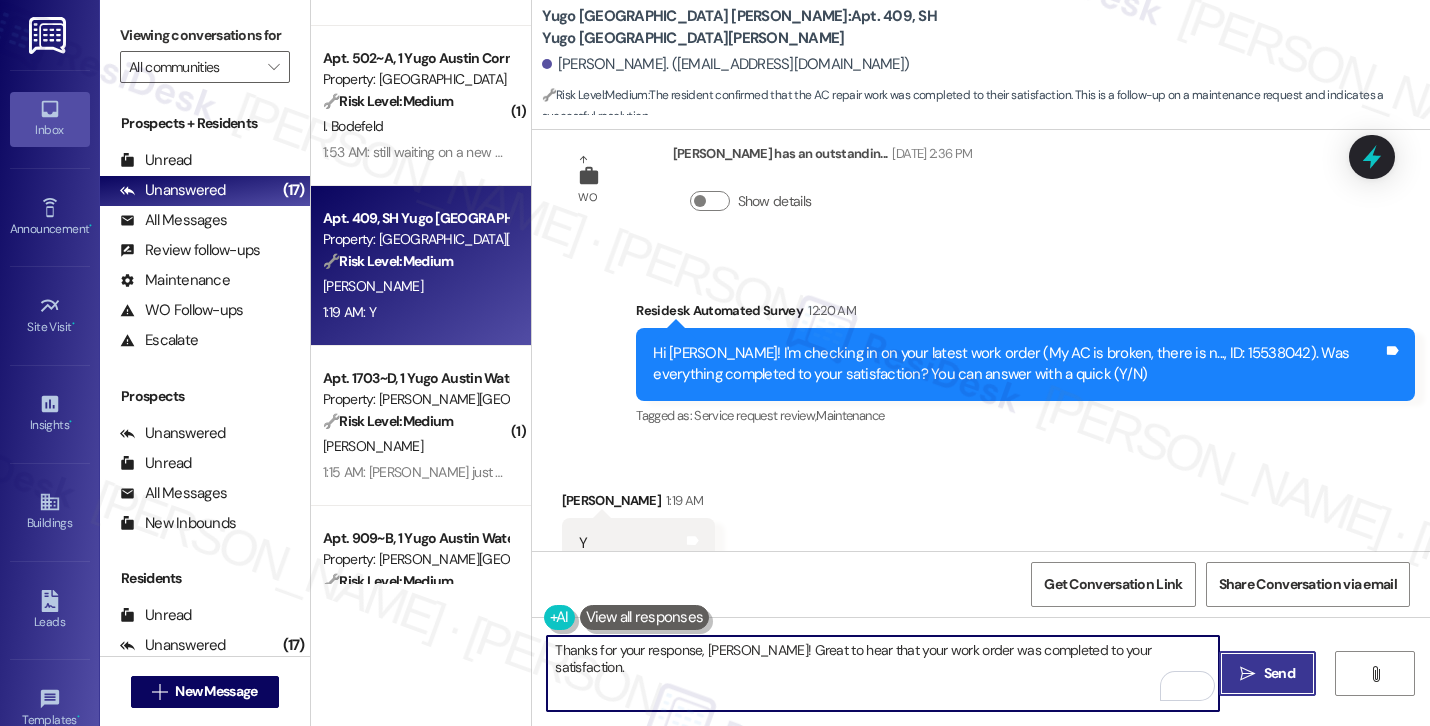 click on " Send" at bounding box center [1267, 673] 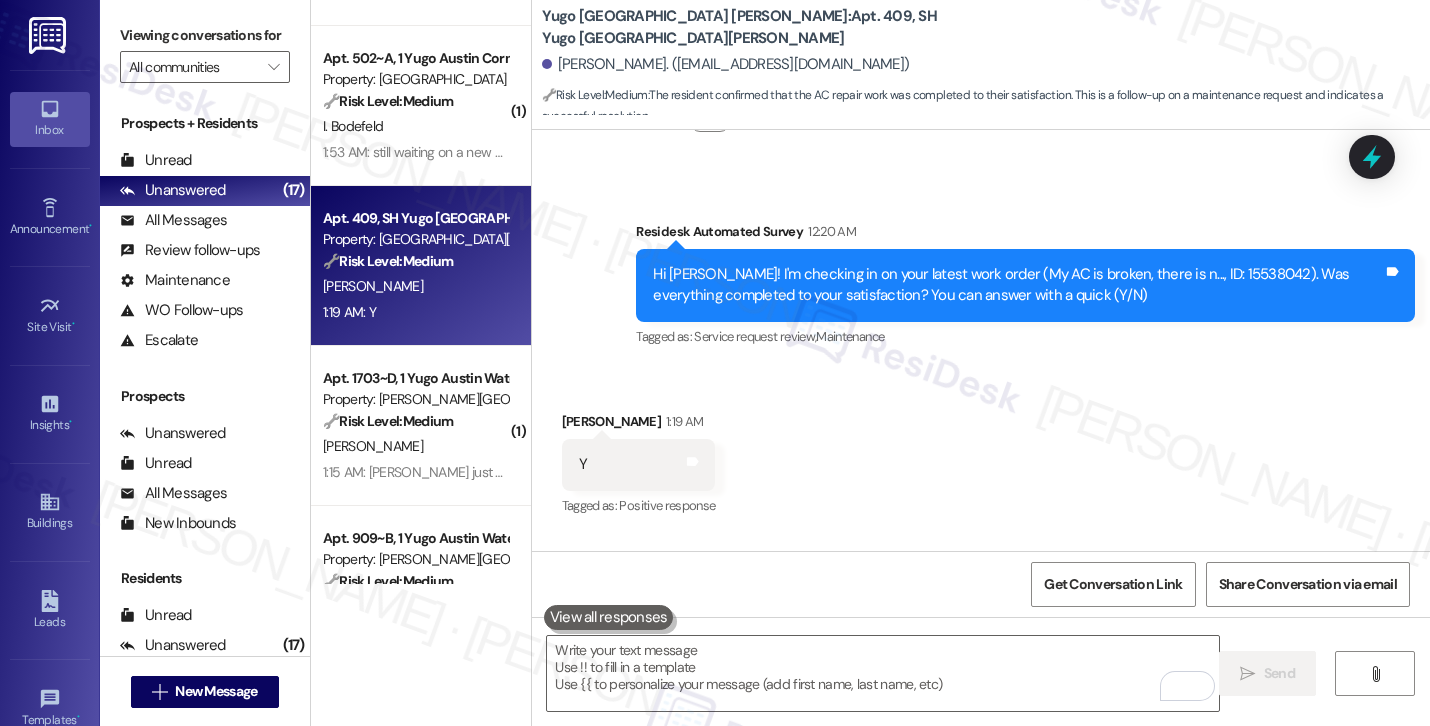 scroll, scrollTop: 1532, scrollLeft: 0, axis: vertical 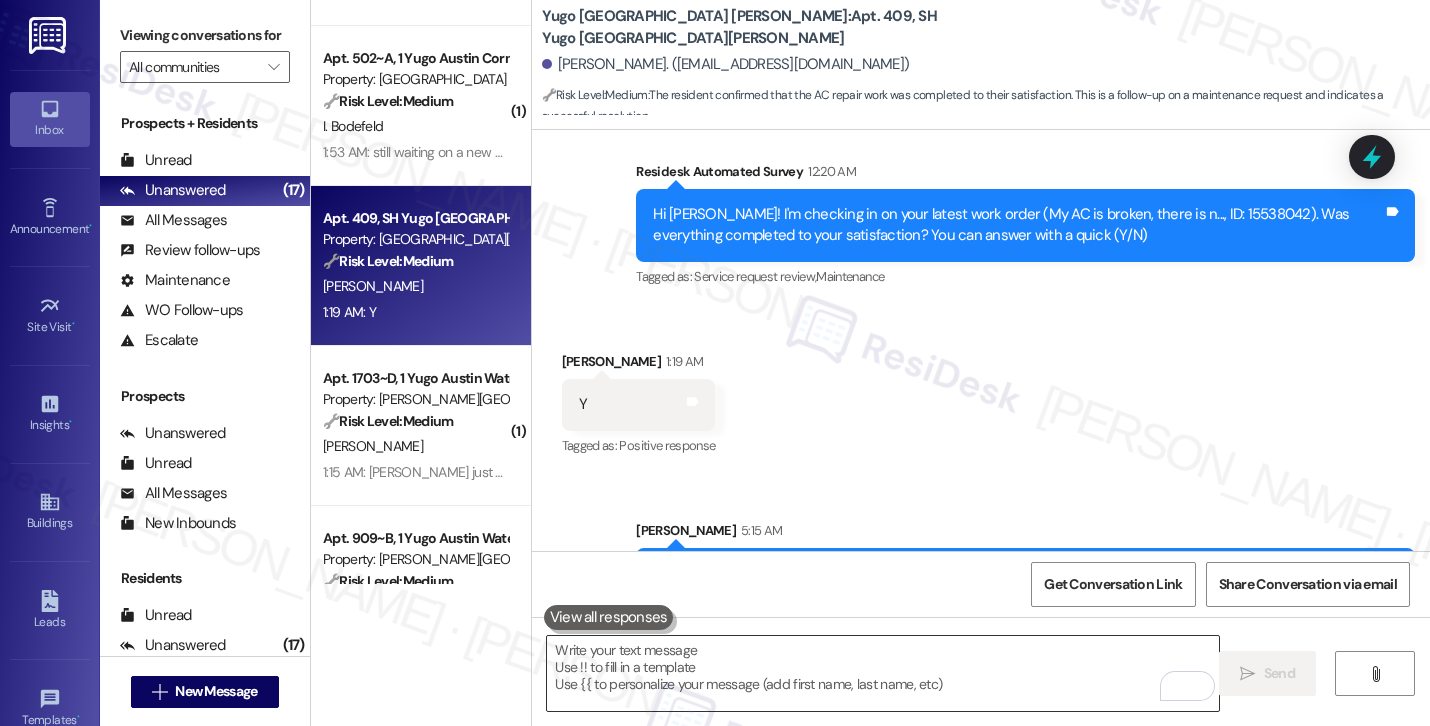 click at bounding box center (883, 673) 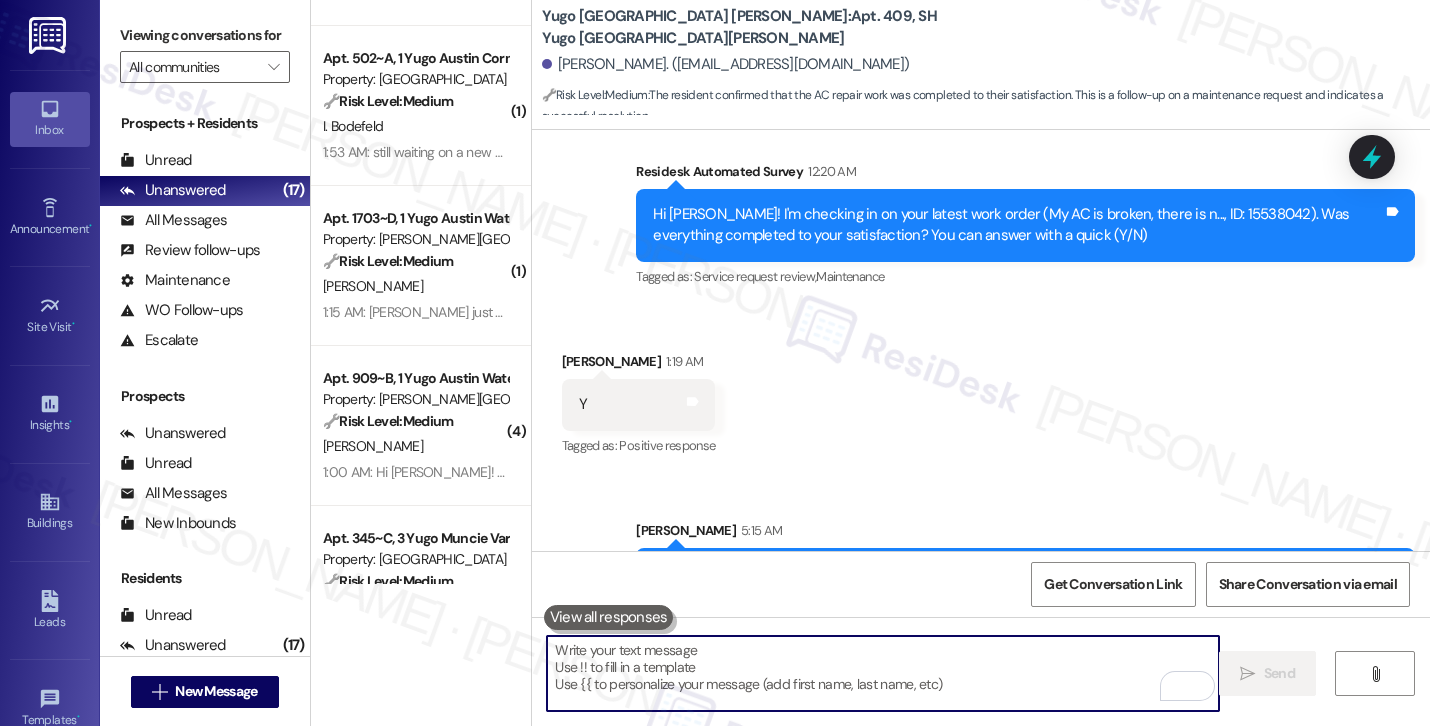 paste on "Could I also take this chance to ask if Yugo Minneapolis Sydney Hall has lived up to your expectations?" 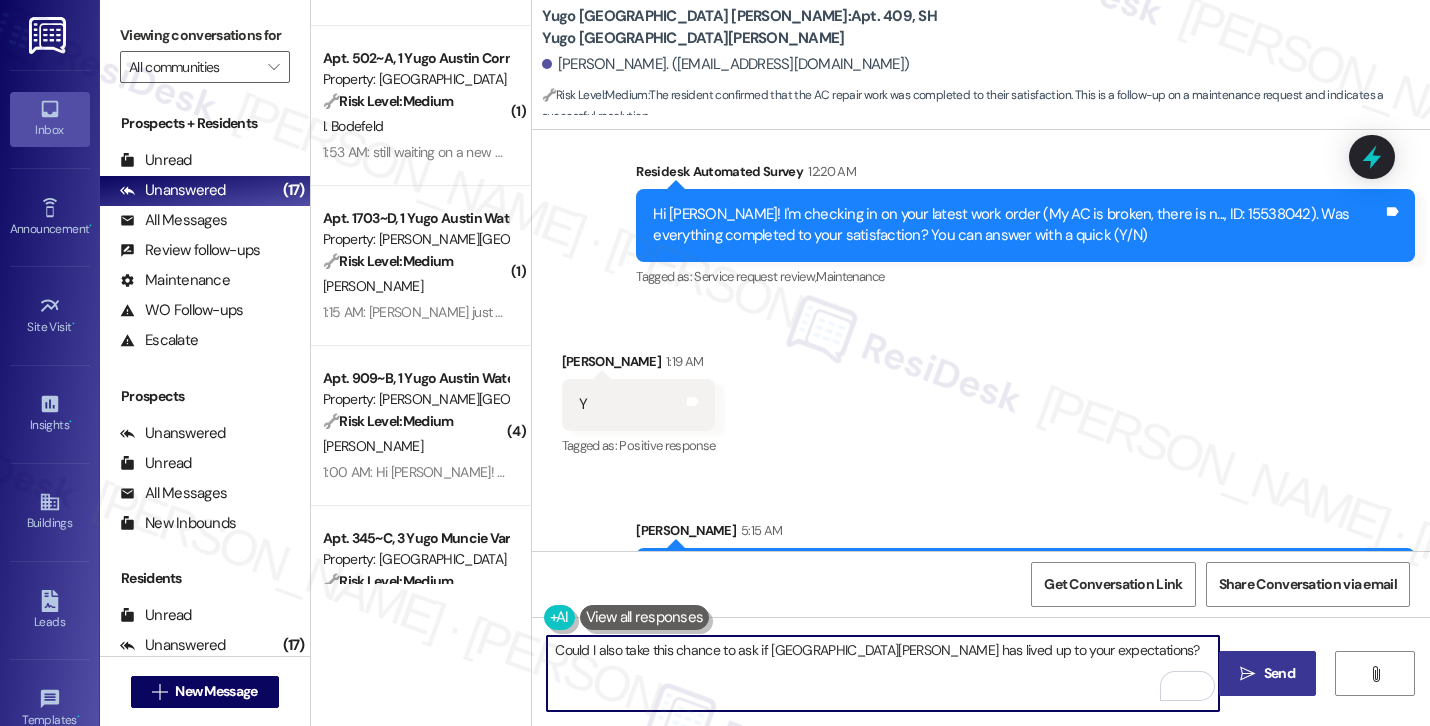 type on "Could I also take this chance to ask if Yugo Minneapolis Sydney Hall has lived up to your expectations?" 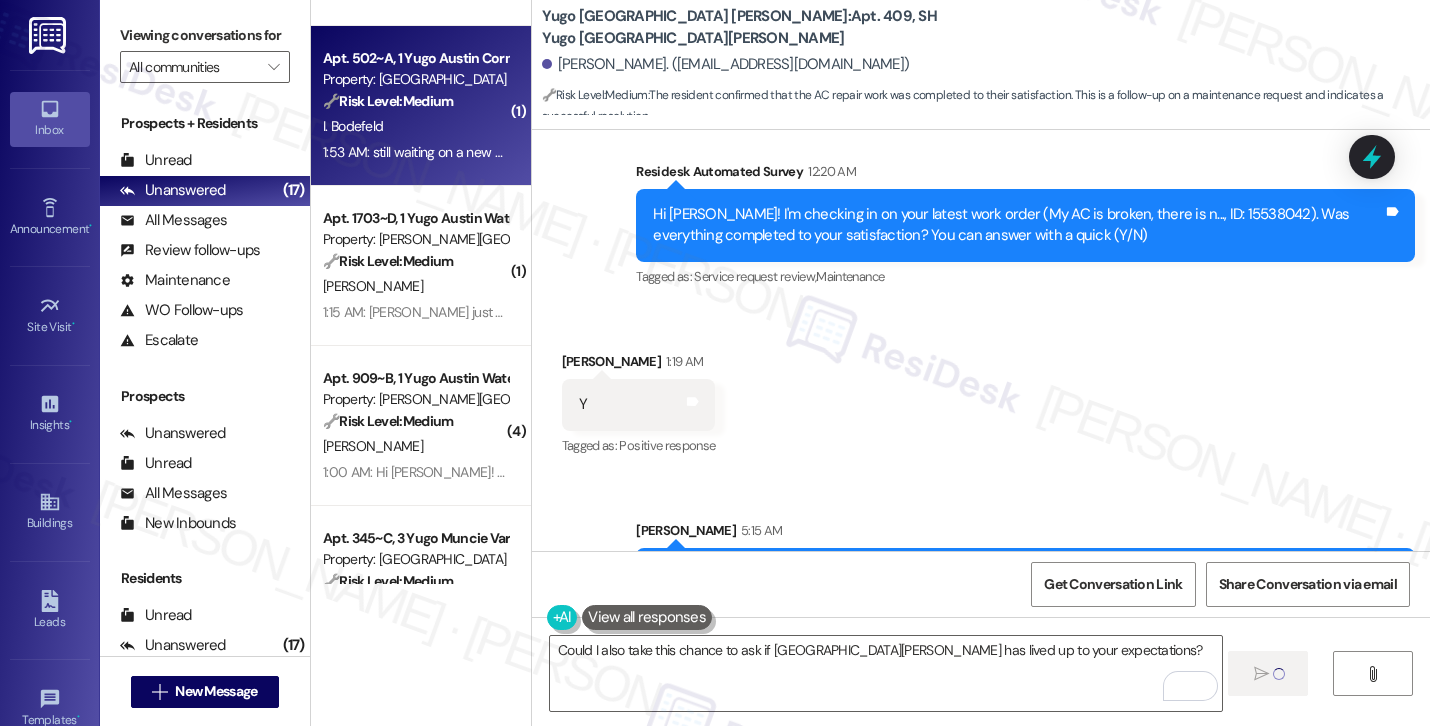 type 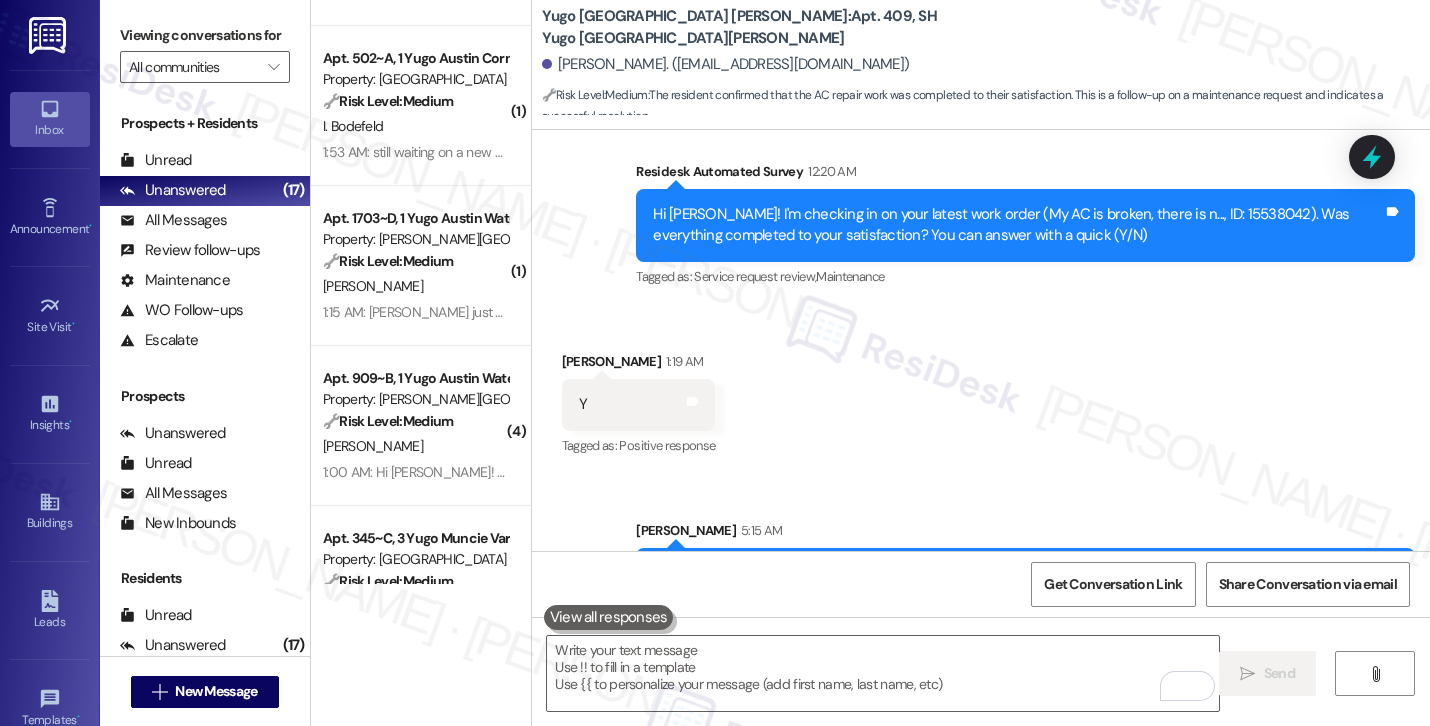 scroll, scrollTop: 1392, scrollLeft: 0, axis: vertical 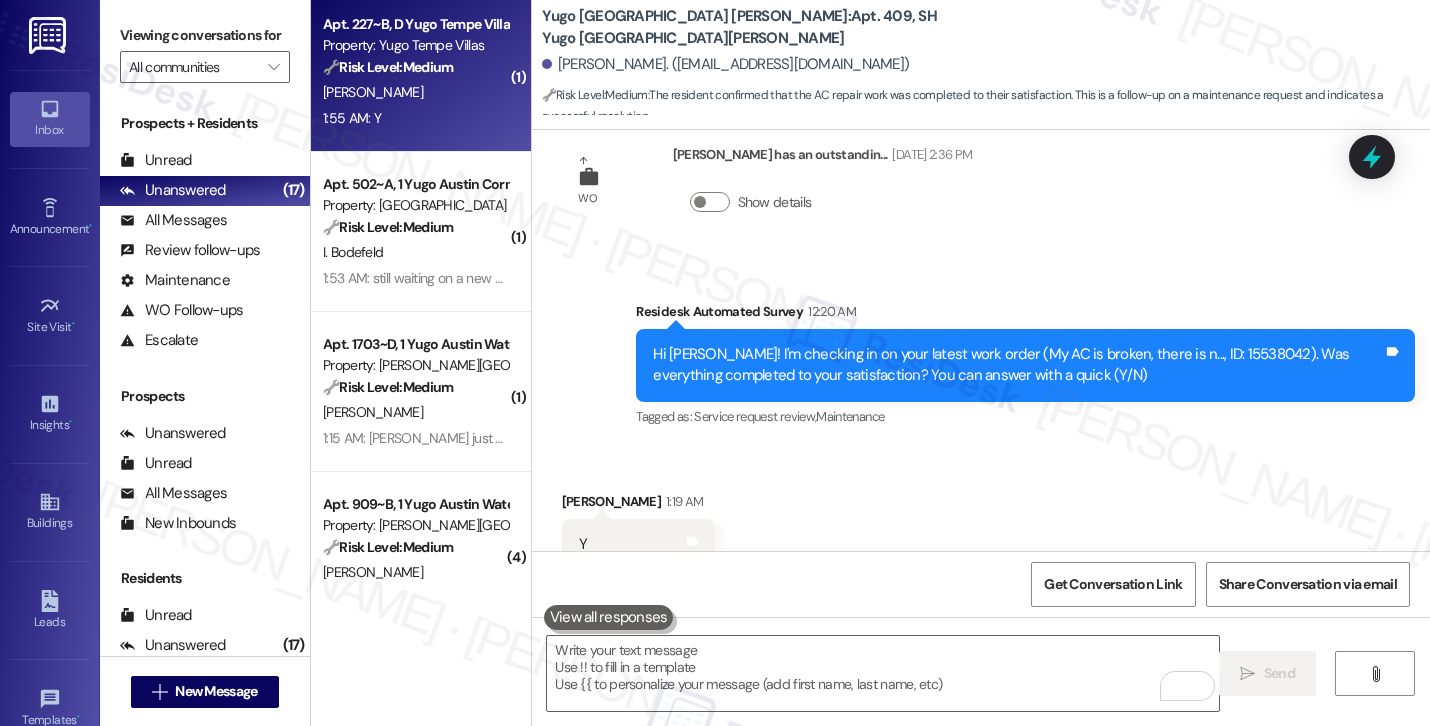 click on "1:55 AM: Y 1:55 AM: Y" at bounding box center (415, 118) 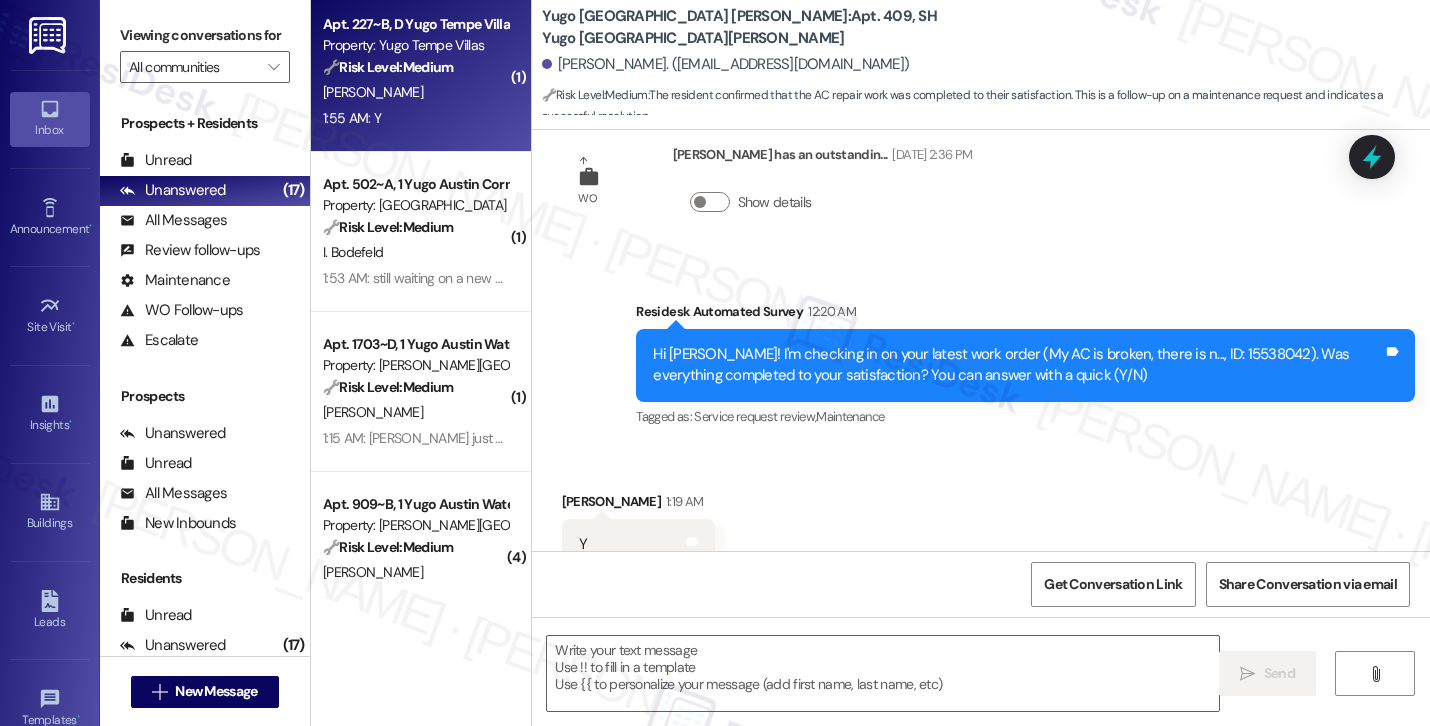 type on "Fetching suggested responses. Please feel free to read through the conversation in the meantime." 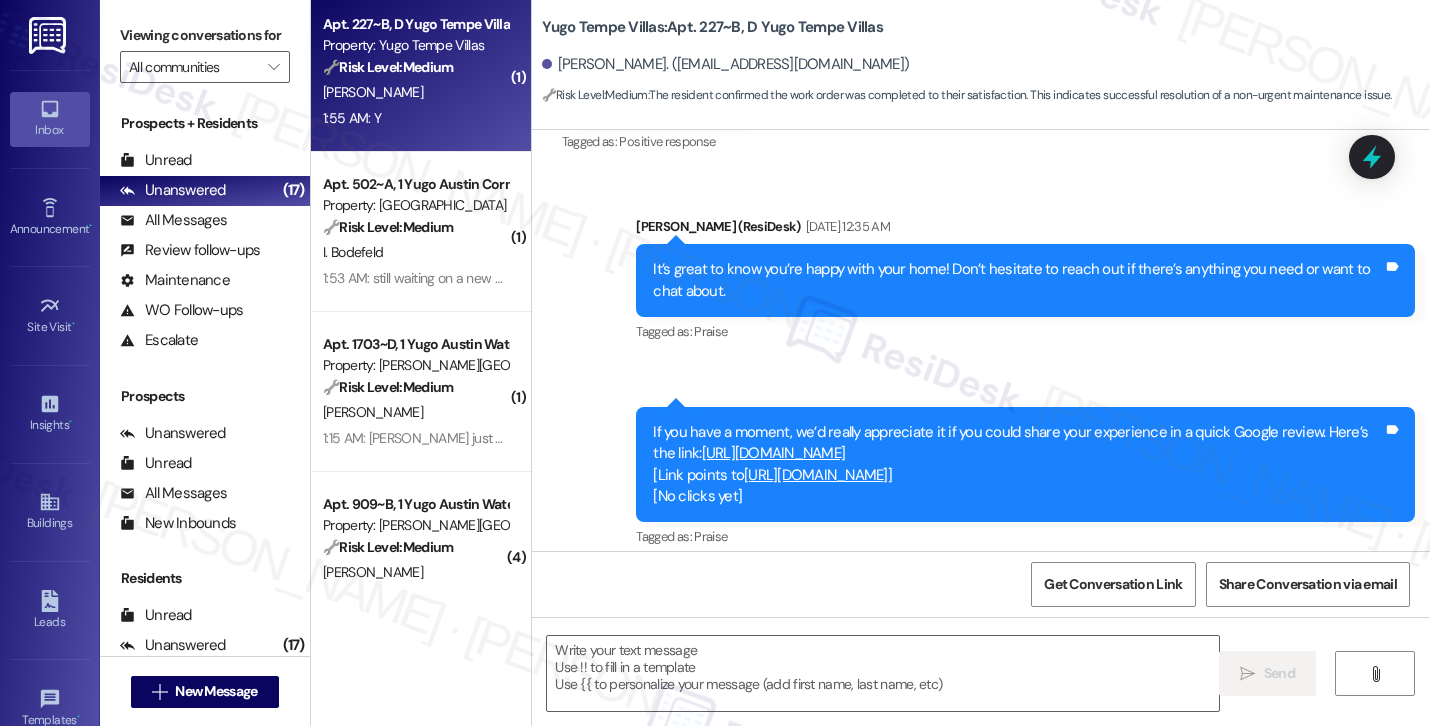 type on "Fetching suggested responses. Please feel free to read through the conversation in the meantime." 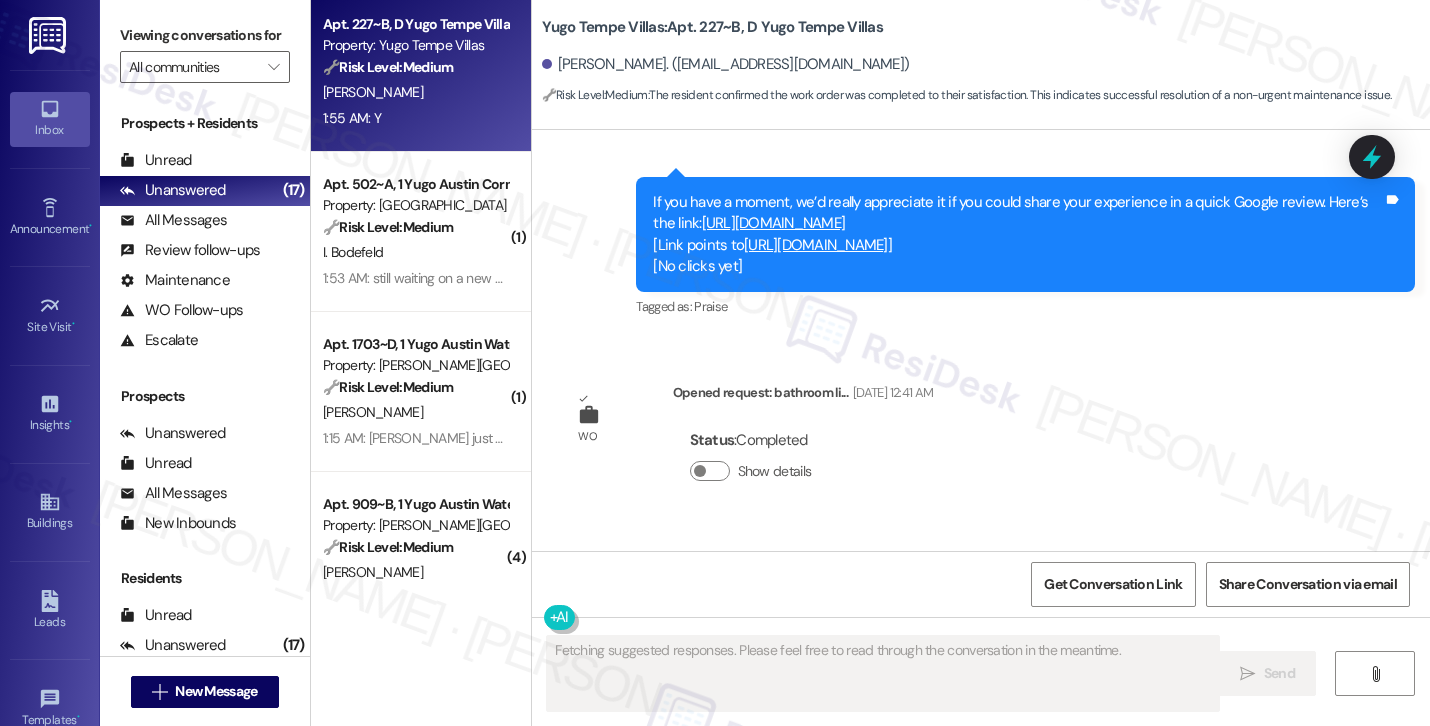 type 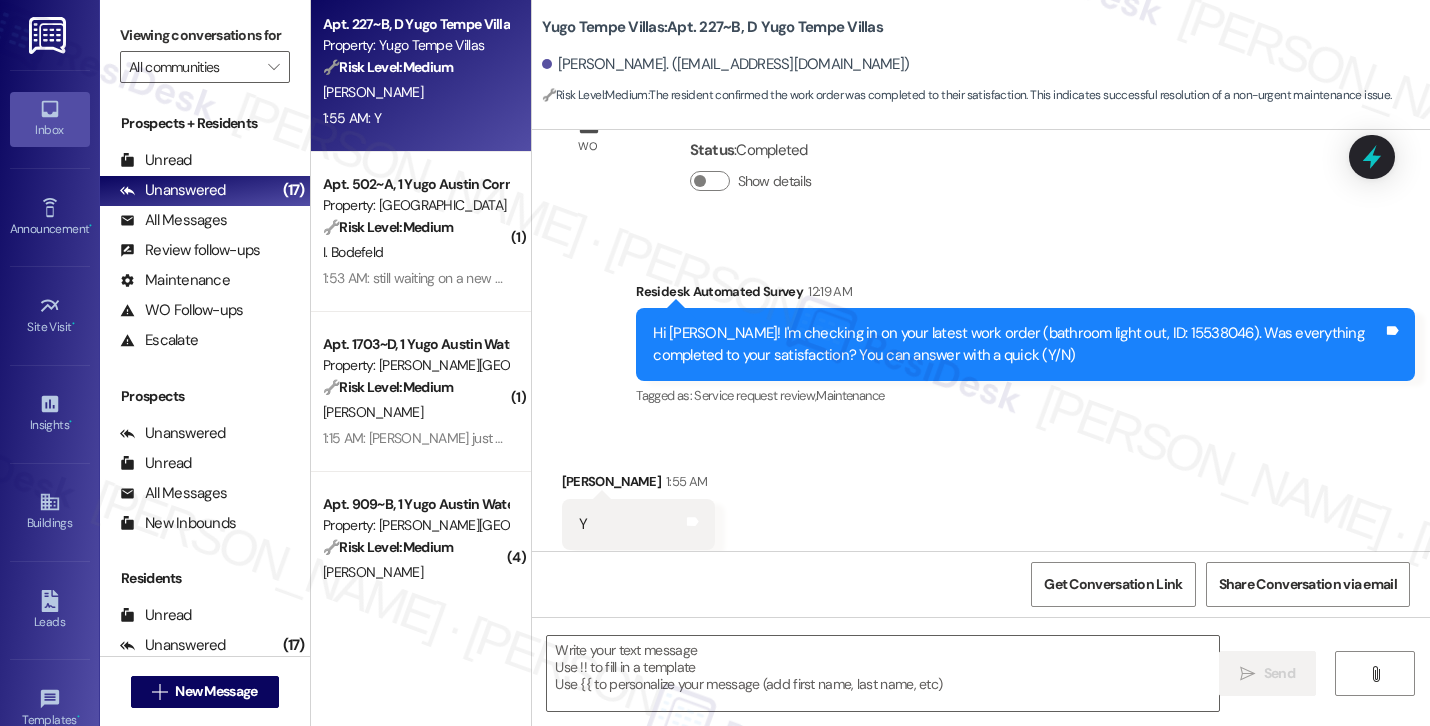 scroll, scrollTop: 1798, scrollLeft: 0, axis: vertical 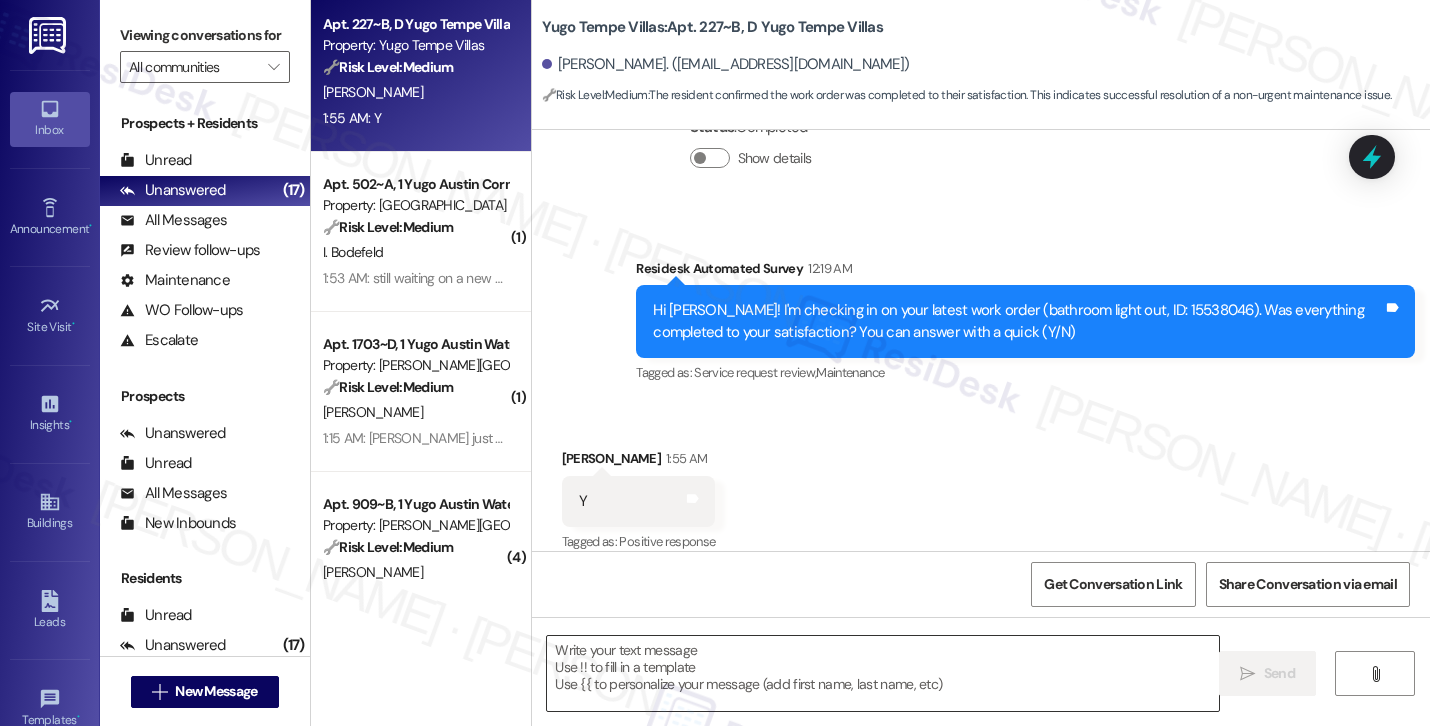 click at bounding box center (883, 673) 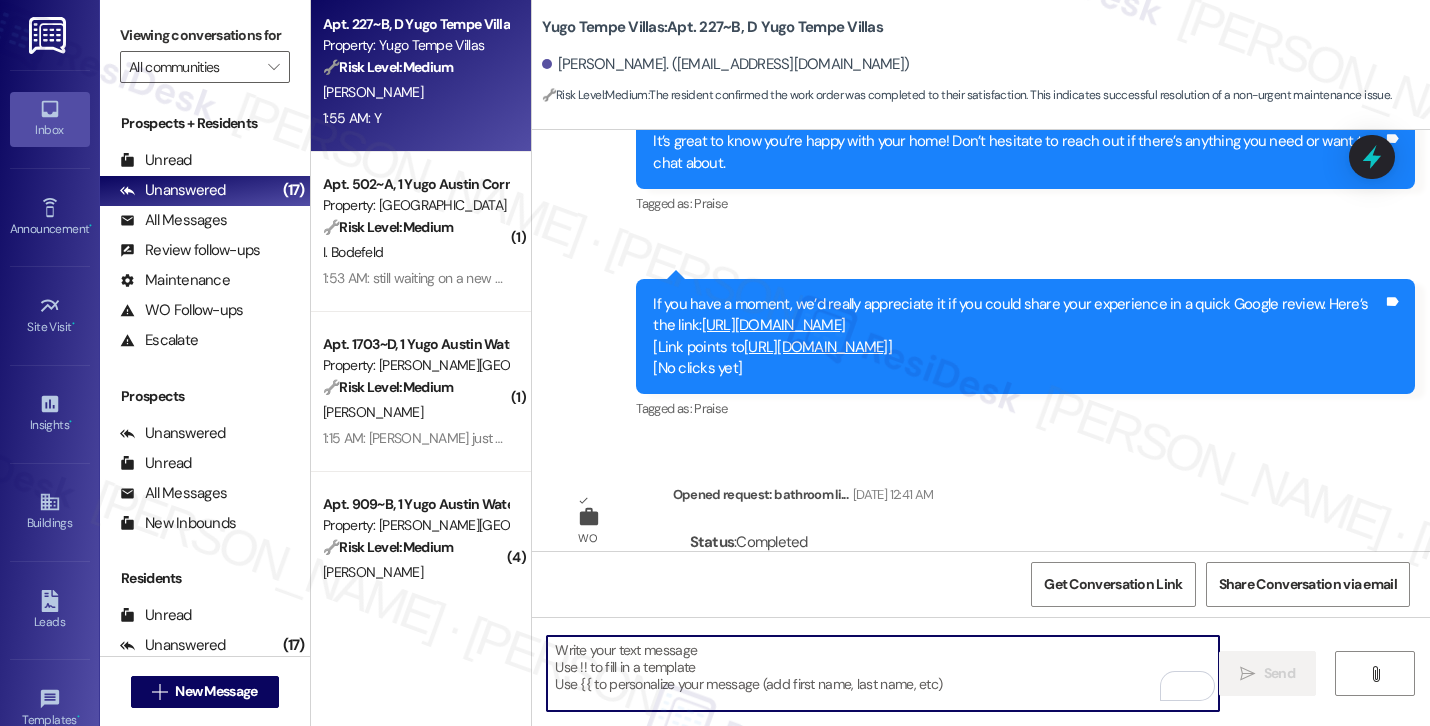 scroll, scrollTop: 1376, scrollLeft: 0, axis: vertical 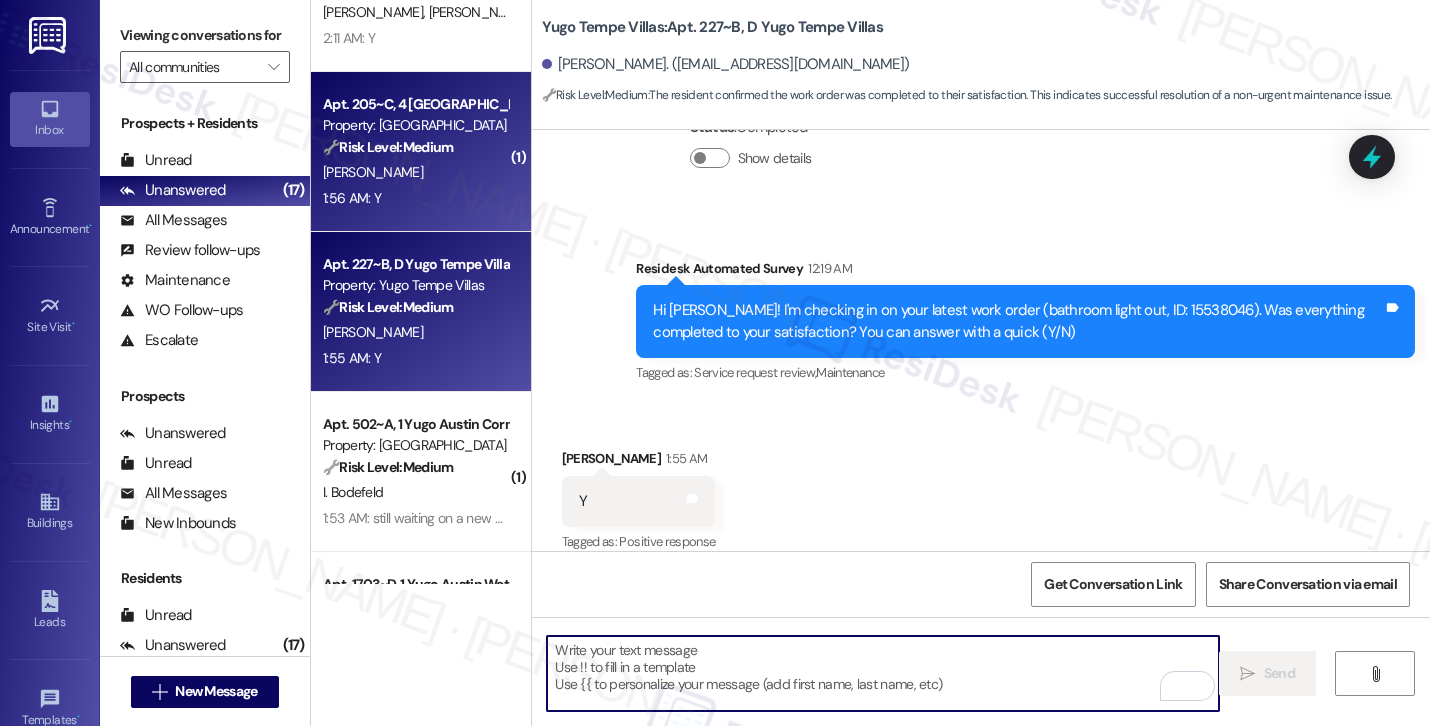 click on "1:56 AM: Y 1:56 AM: Y" at bounding box center (415, 198) 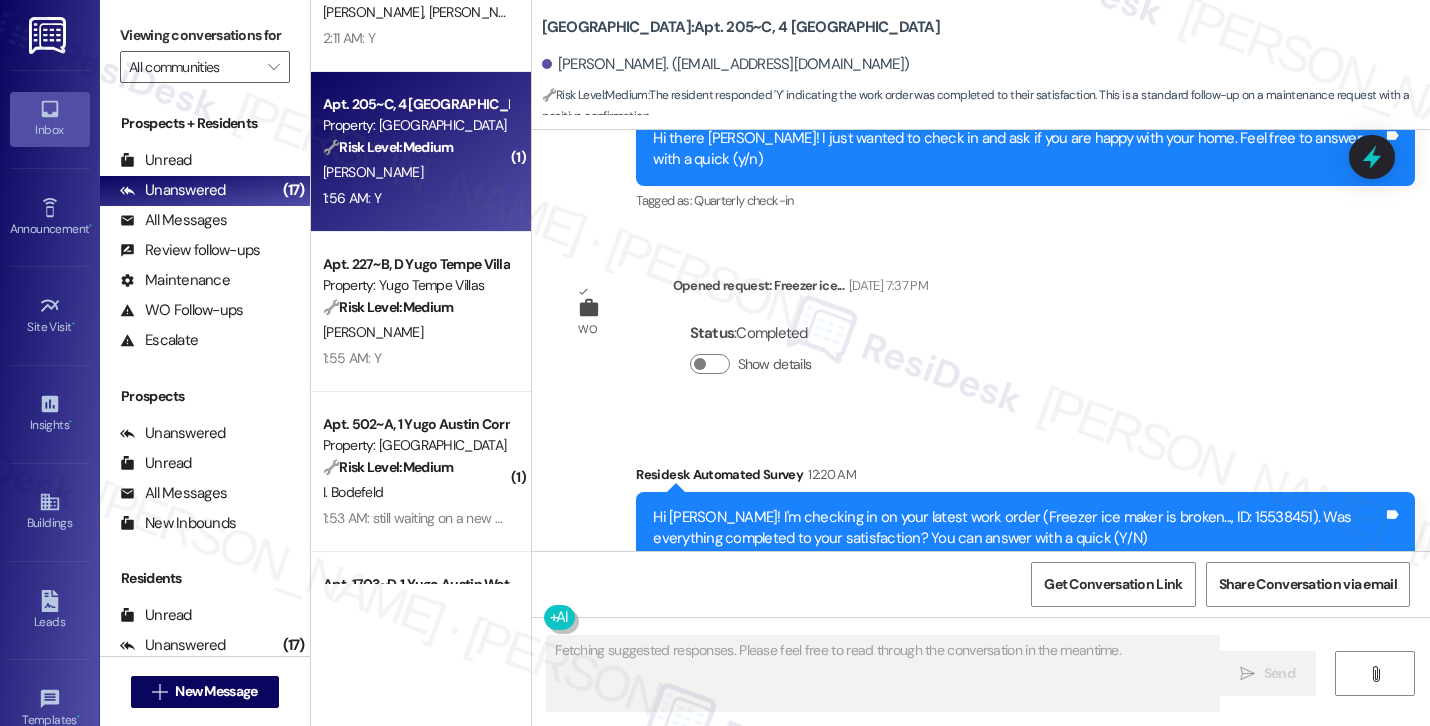 scroll, scrollTop: 4313, scrollLeft: 0, axis: vertical 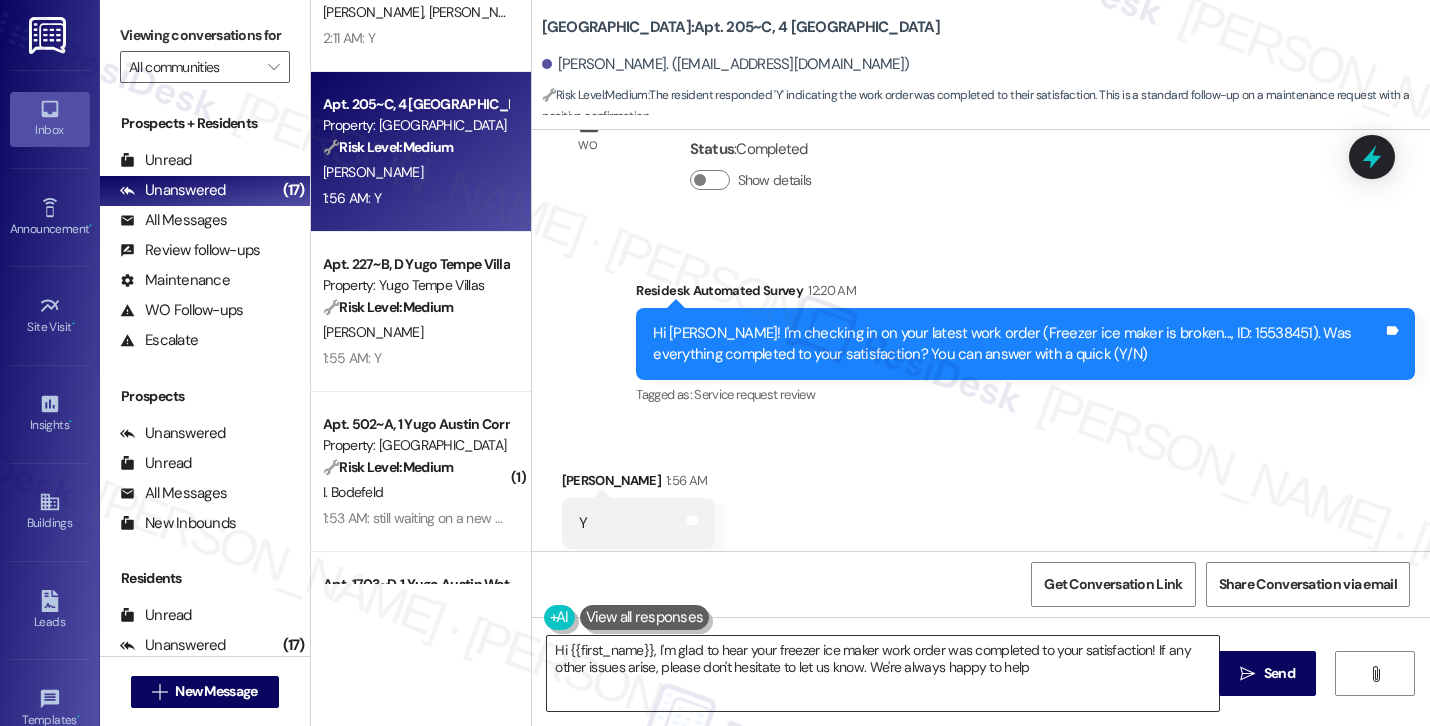 type on "Hi {{first_name}}, I'm glad to hear your freezer ice maker work order was completed to your satisfaction! If any other issues arise, please don't hesitate to let us know. We're always happy to help!" 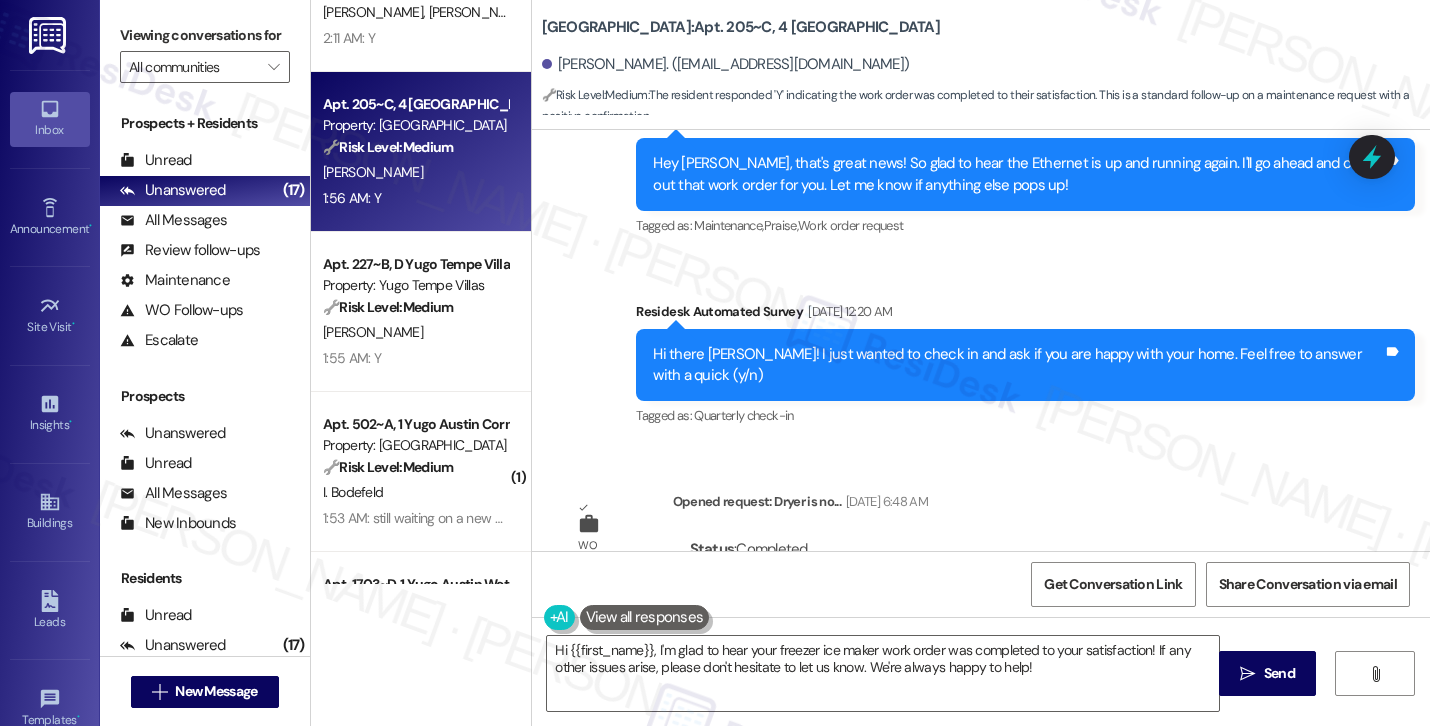 scroll, scrollTop: 3320, scrollLeft: 0, axis: vertical 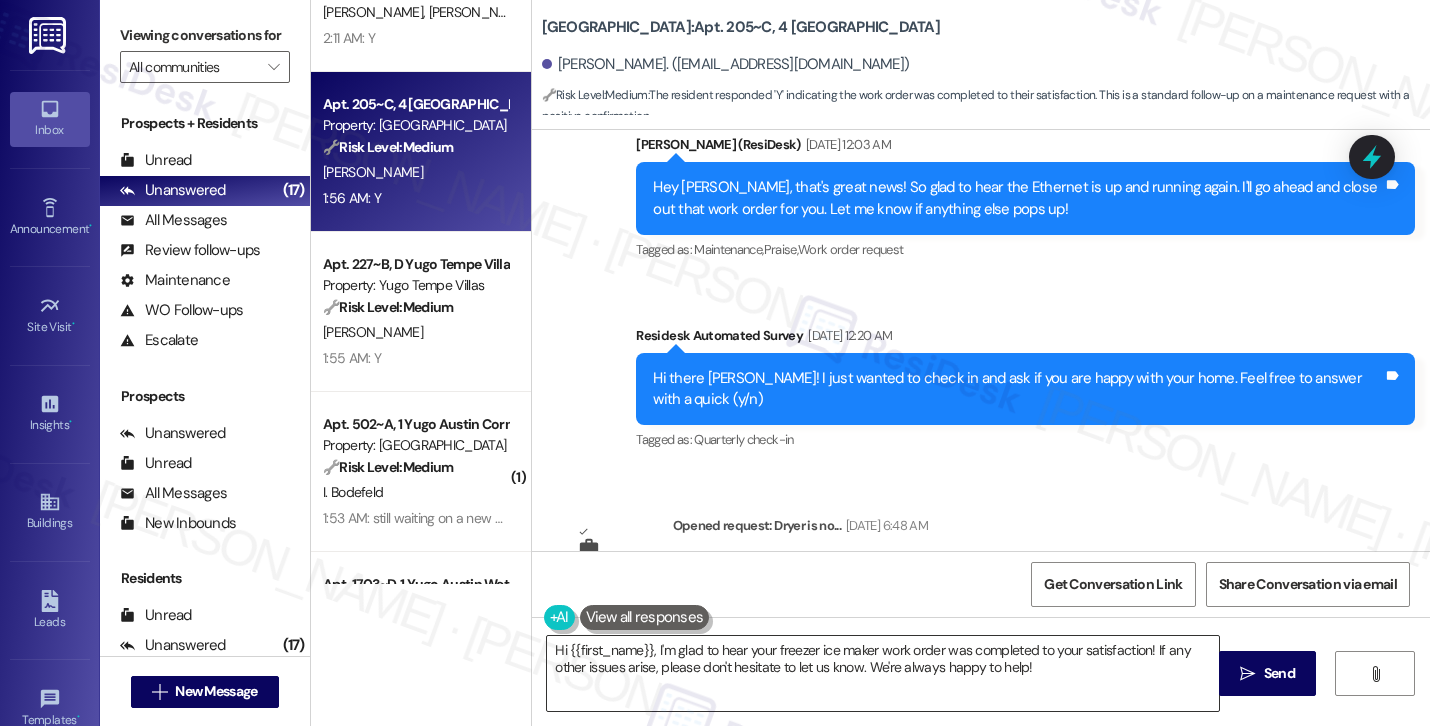 click on "Hi {{first_name}}, I'm glad to hear your freezer ice maker work order was completed to your satisfaction! If any other issues arise, please don't hesitate to let us know. We're always happy to help!" at bounding box center [883, 673] 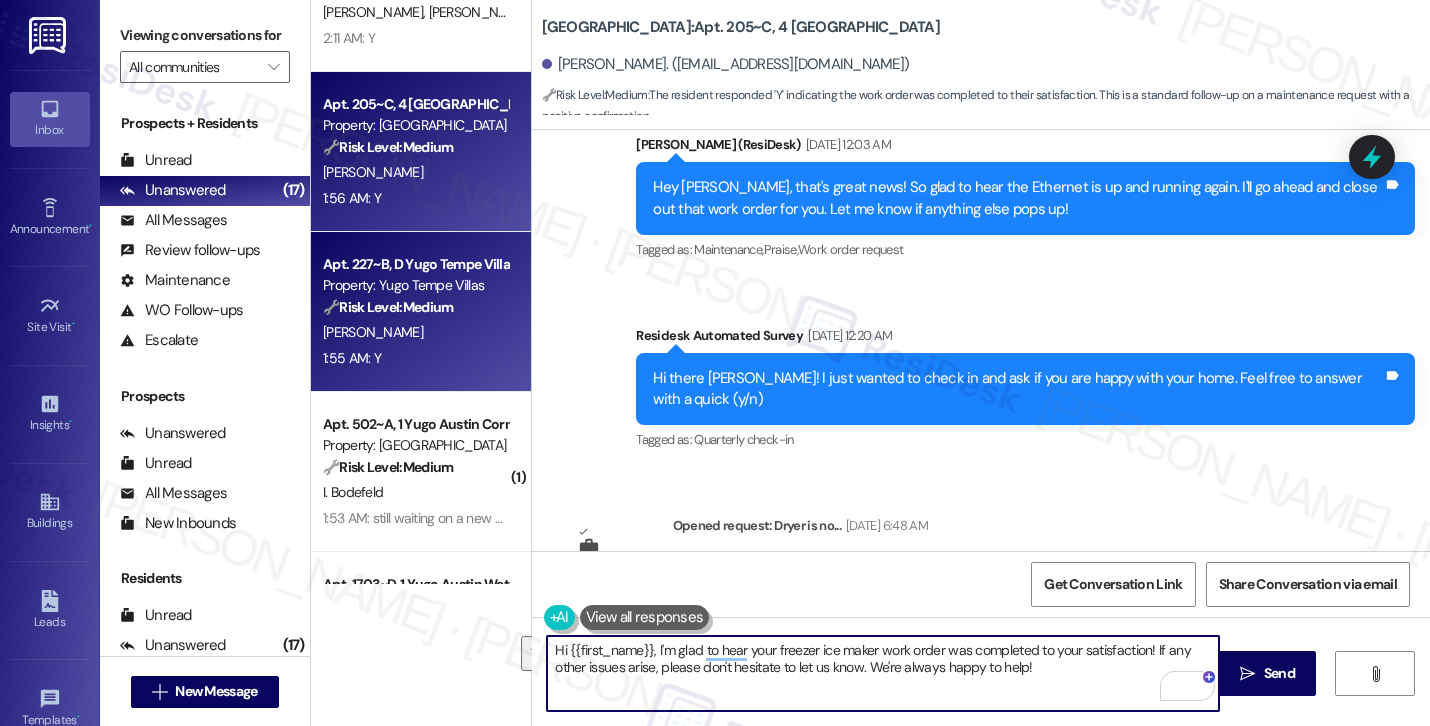 click on "1:55 AM: Y 1:55 AM: Y" at bounding box center [415, 358] 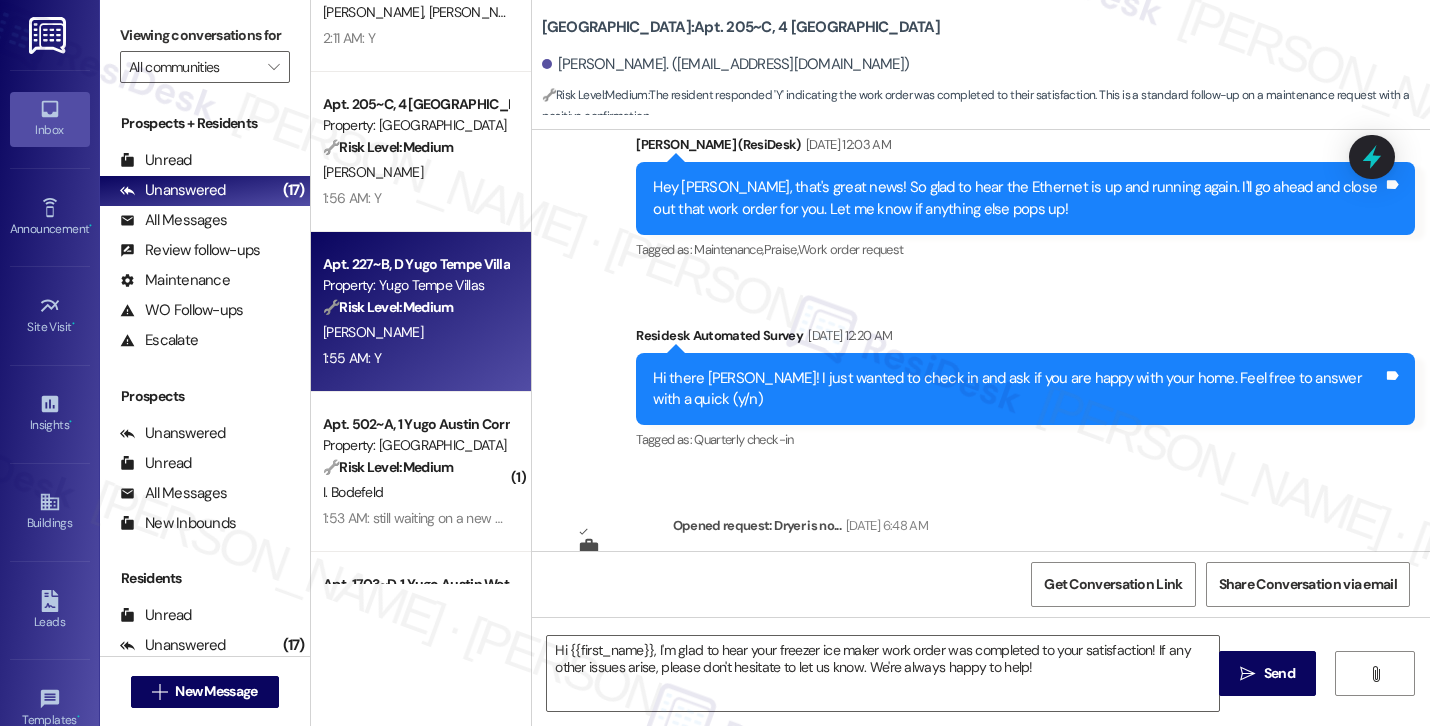 type on "Fetching suggested responses. Please feel free to read through the conversation in the meantime." 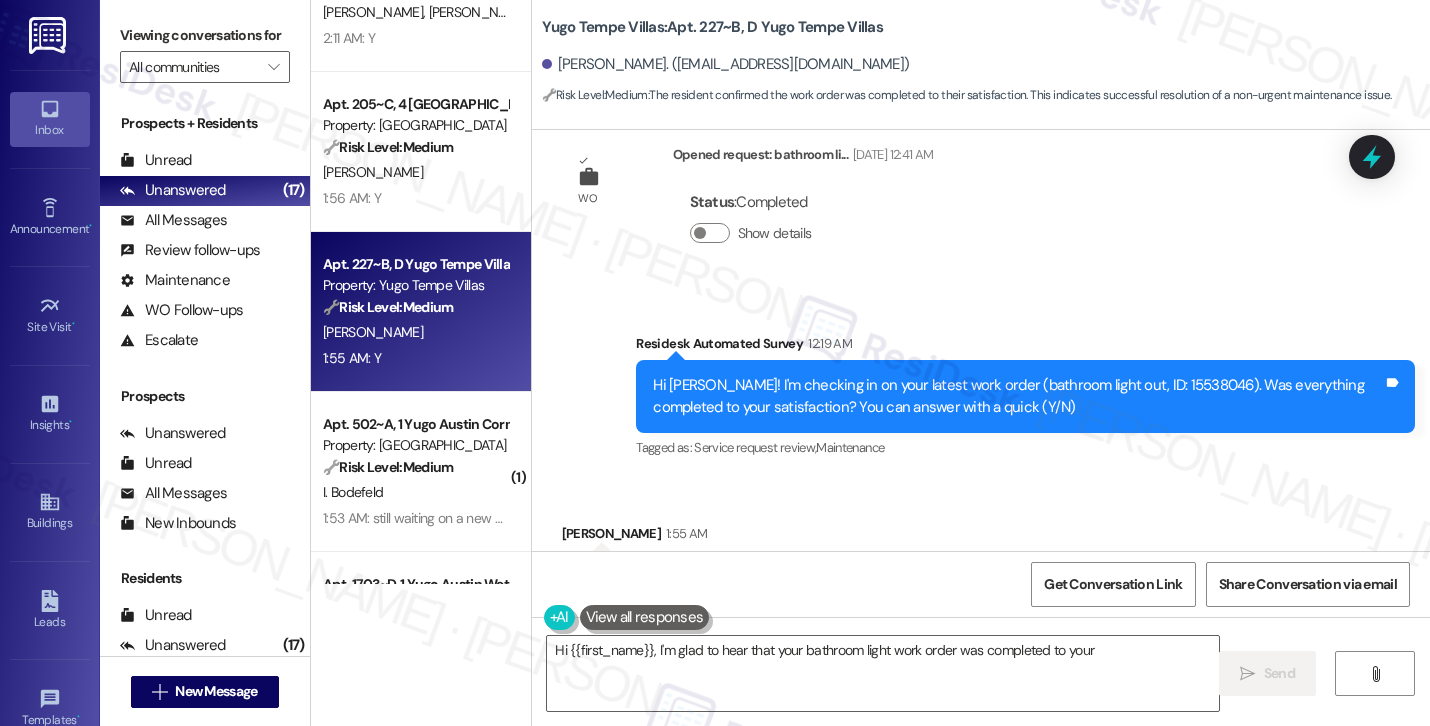 scroll, scrollTop: 1798, scrollLeft: 0, axis: vertical 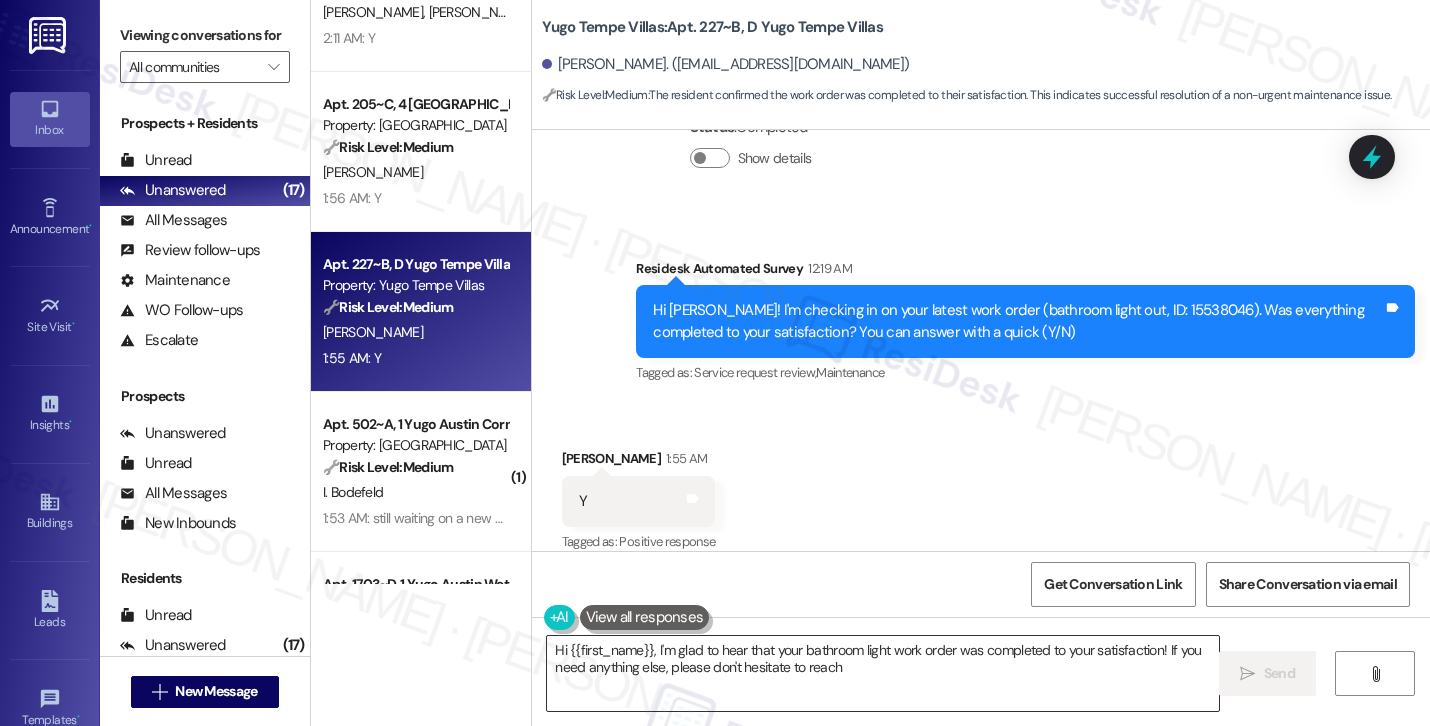 click on "Hi {{first_name}}, I'm glad to hear that your bathroom light work order was completed to your satisfaction! If you need anything else, please don't hesitate to reach" at bounding box center (883, 673) 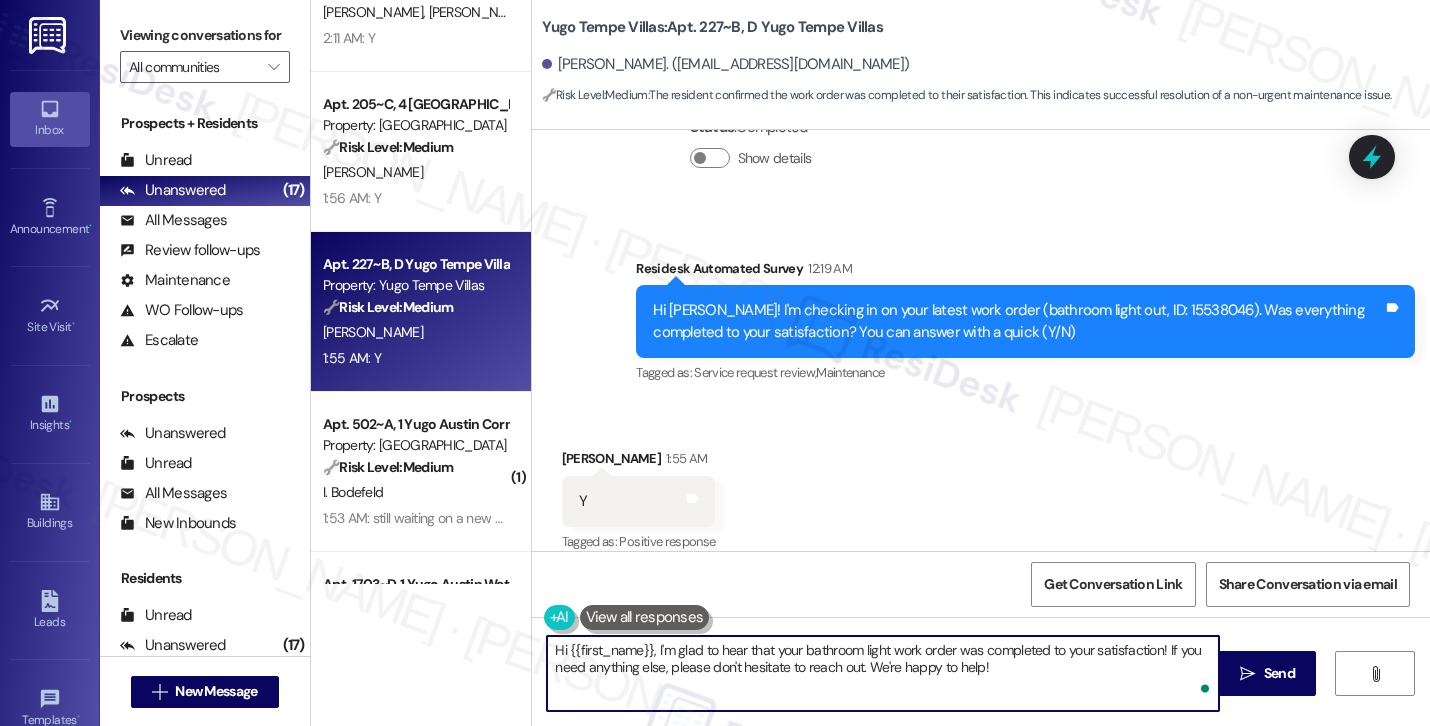 paste on "Hi {{first_name}}, I'm glad to hear your freezer ice maker work order was completed to your satisfaction! If any other issues arise, please don't hesitate to let us know. We're always happy to help!" 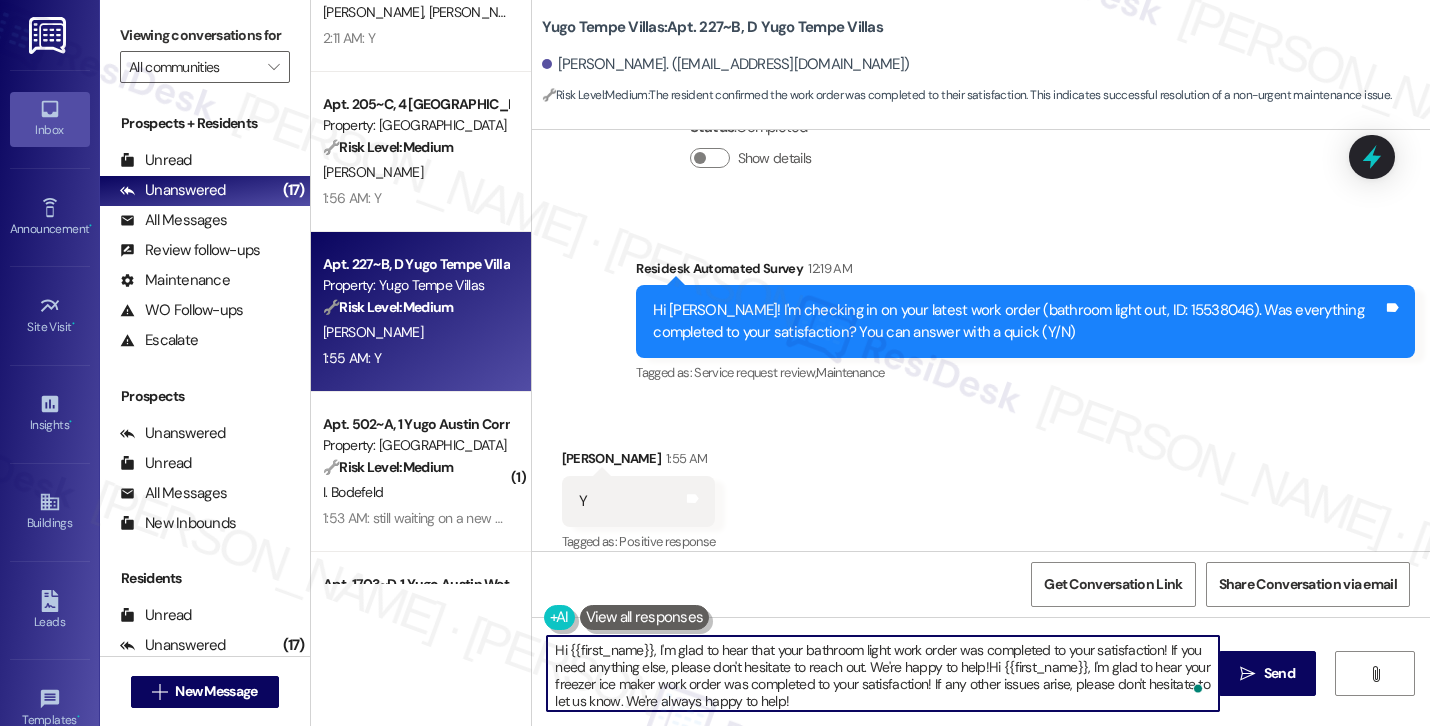 click on "Hi {{first_name}}, I'm glad to hear that your bathroom light work order was completed to your satisfaction! If you need anything else, please don't hesitate to reach out. We're happy to help!Hi {{first_name}}, I'm glad to hear your freezer ice maker work order was completed to your satisfaction! If any other issues arise, please don't hesitate to let us know. We're always happy to help!" at bounding box center (883, 673) 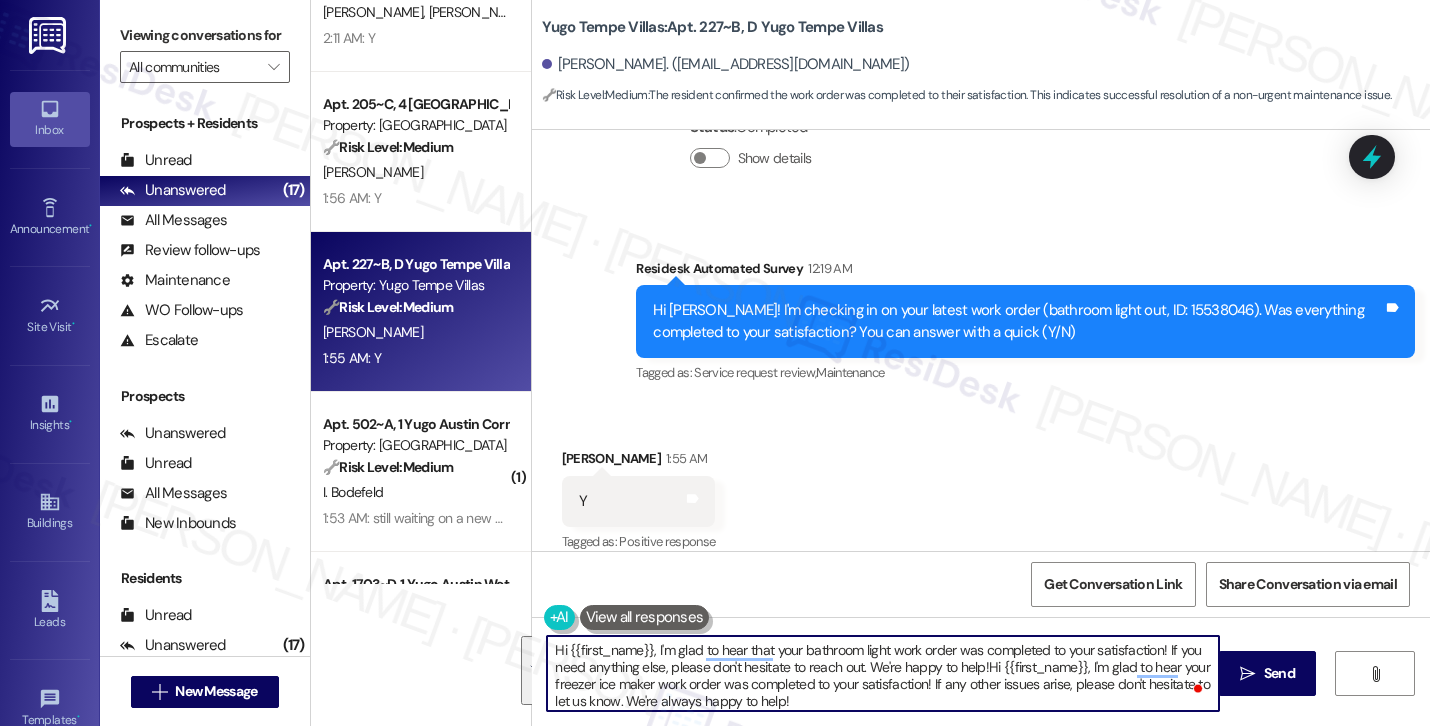 paste 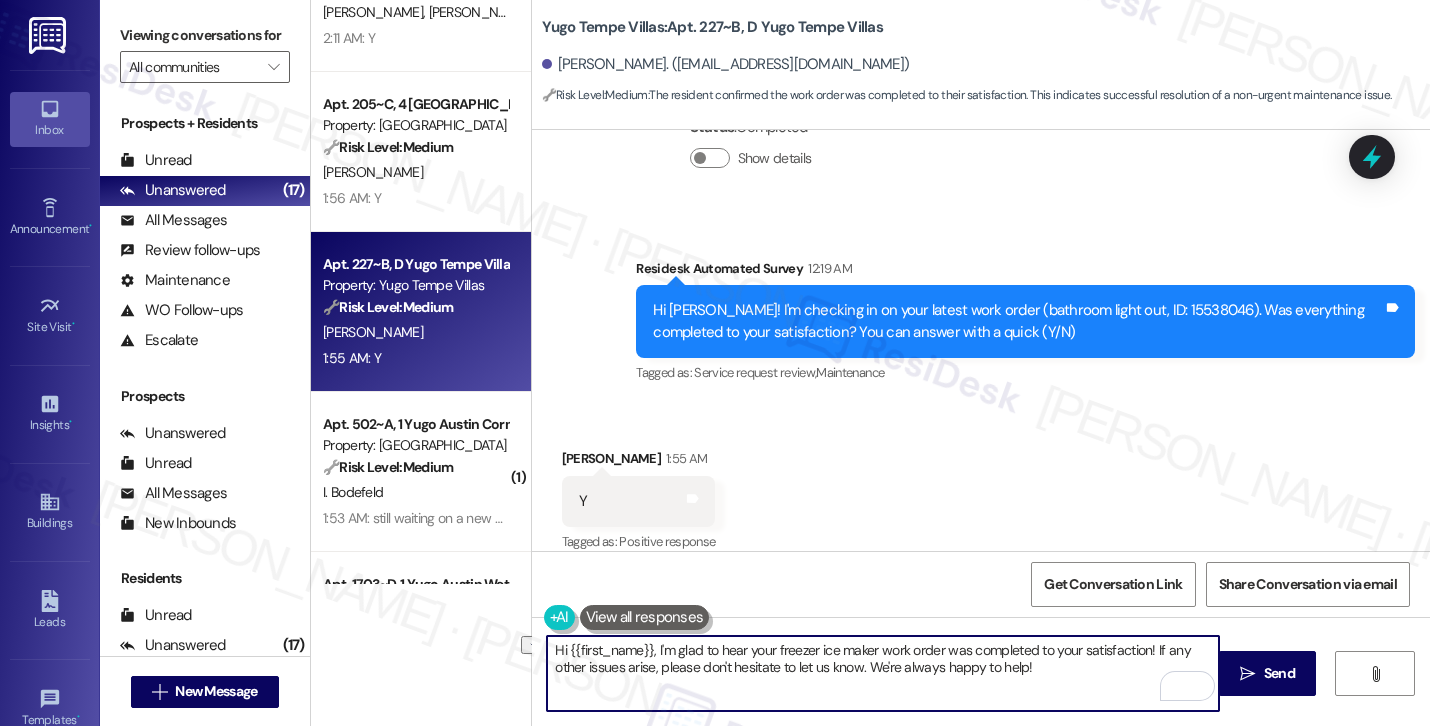 drag, startPoint x: 865, startPoint y: 654, endPoint x: 818, endPoint y: 657, distance: 47.095646 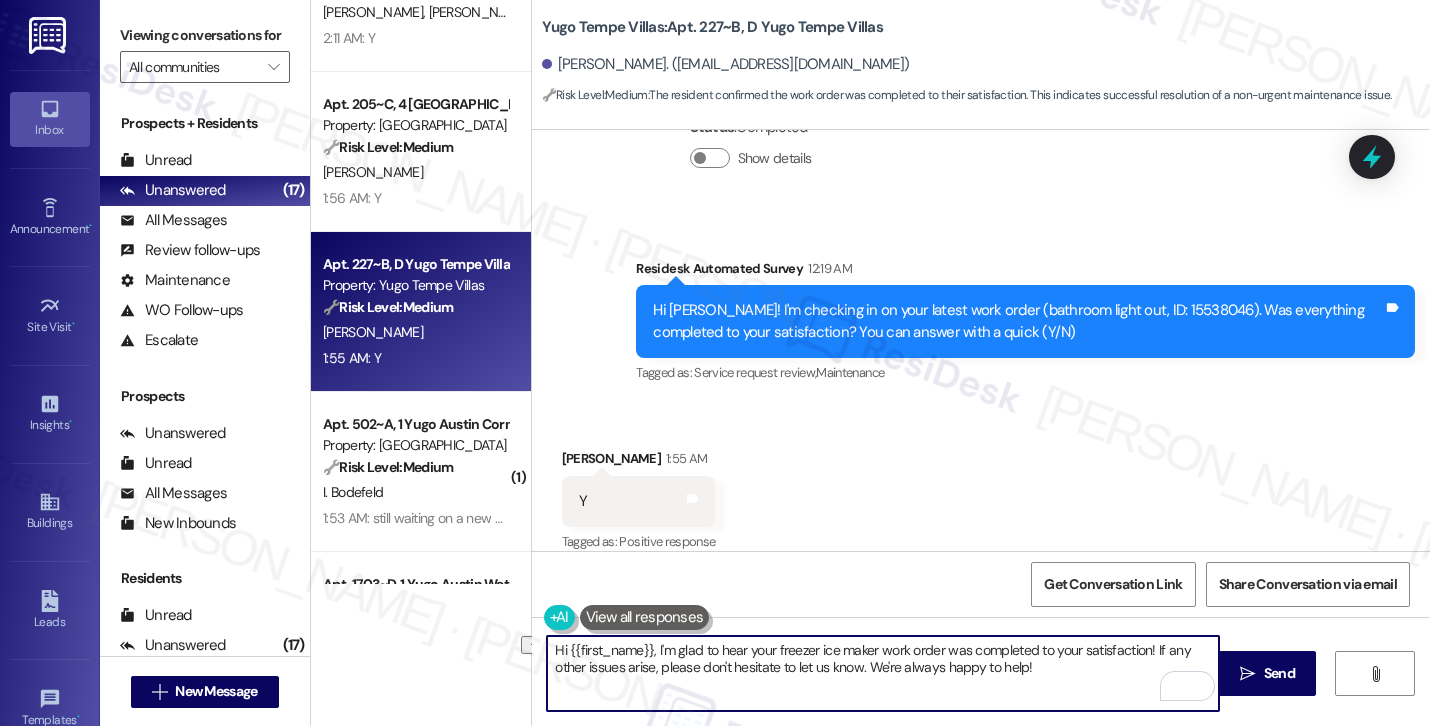 click on "Hi {{first_name}}, I'm glad to hear your freezer ice maker work order was completed to your satisfaction! If any other issues arise, please don't hesitate to let us know. We're always happy to help!" at bounding box center [883, 673] 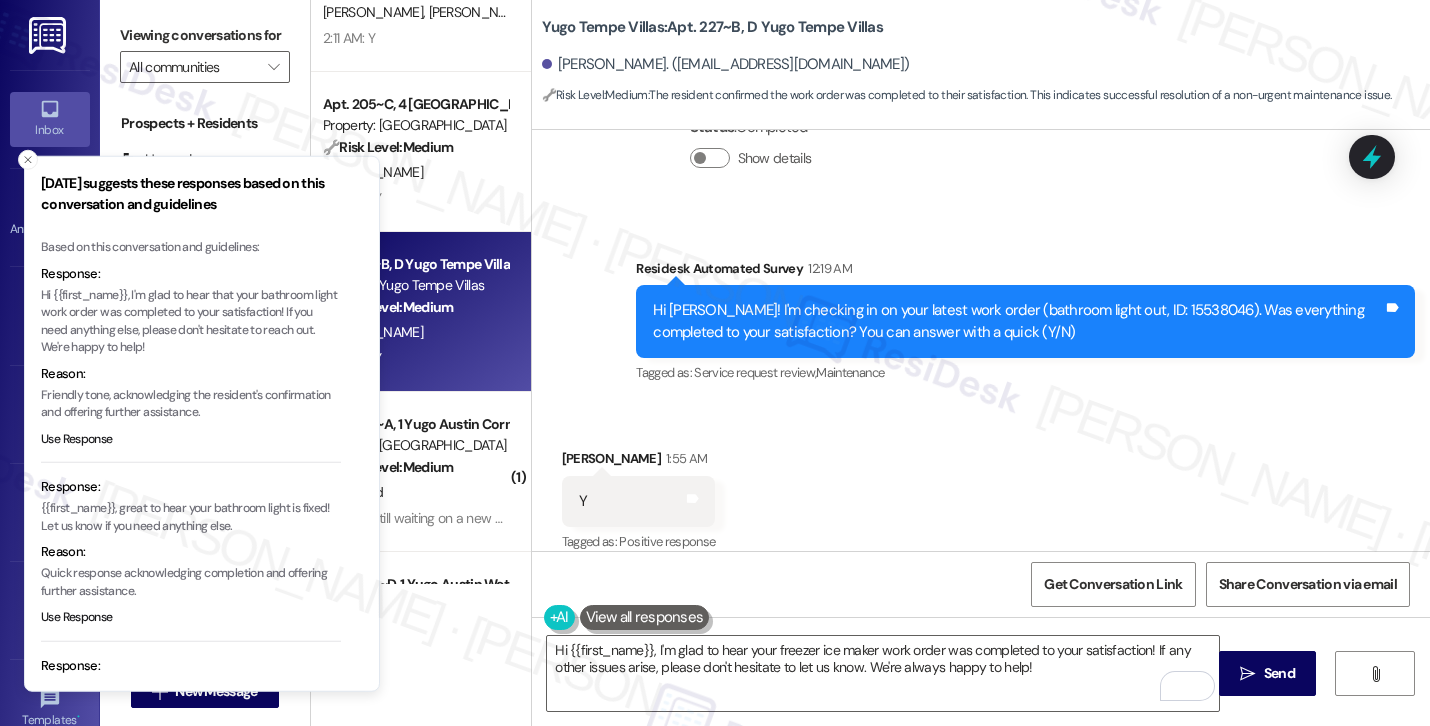 drag, startPoint x: 193, startPoint y: 352, endPoint x: 156, endPoint y: 320, distance: 48.9183 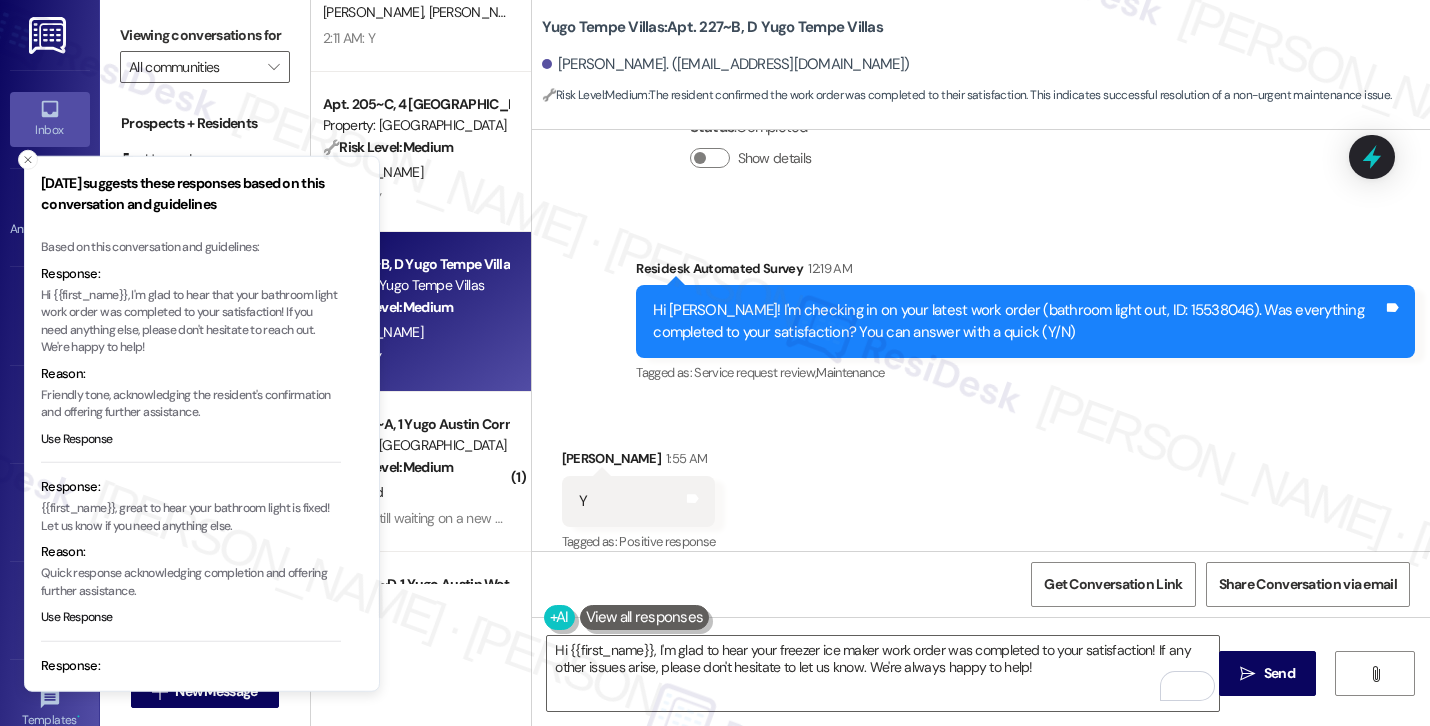 click on "Hi {{first_name}}, I'm glad to hear that your bathroom light work order was completed to your satisfaction! If you need anything else, please don't hesitate to reach out. We're happy to help!" at bounding box center (191, 322) 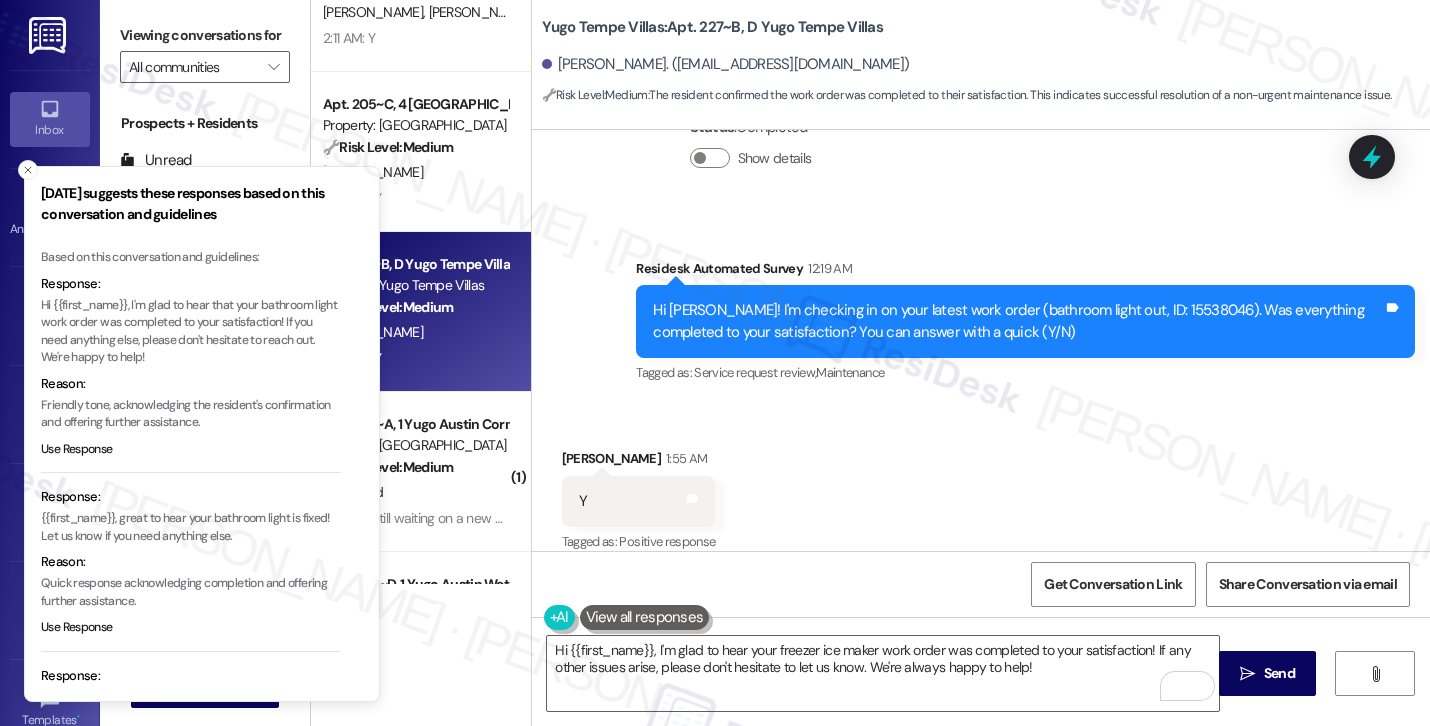 click on "Hi {{first_name}}, I'm glad to hear that your bathroom light work order was completed to your satisfaction! If you need anything else, please don't hesitate to reach out. We're happy to help!" at bounding box center [191, 332] 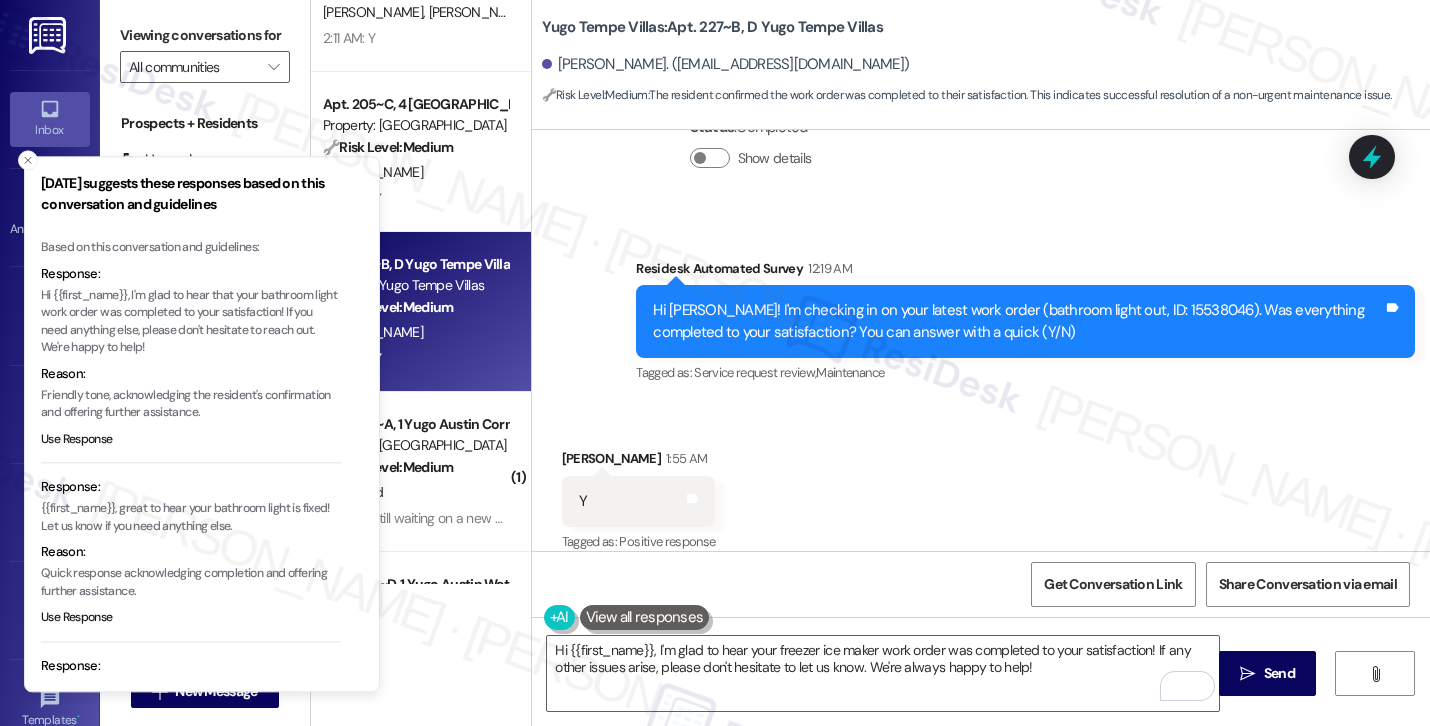 drag, startPoint x: 174, startPoint y: 355, endPoint x: 153, endPoint y: 327, distance: 35 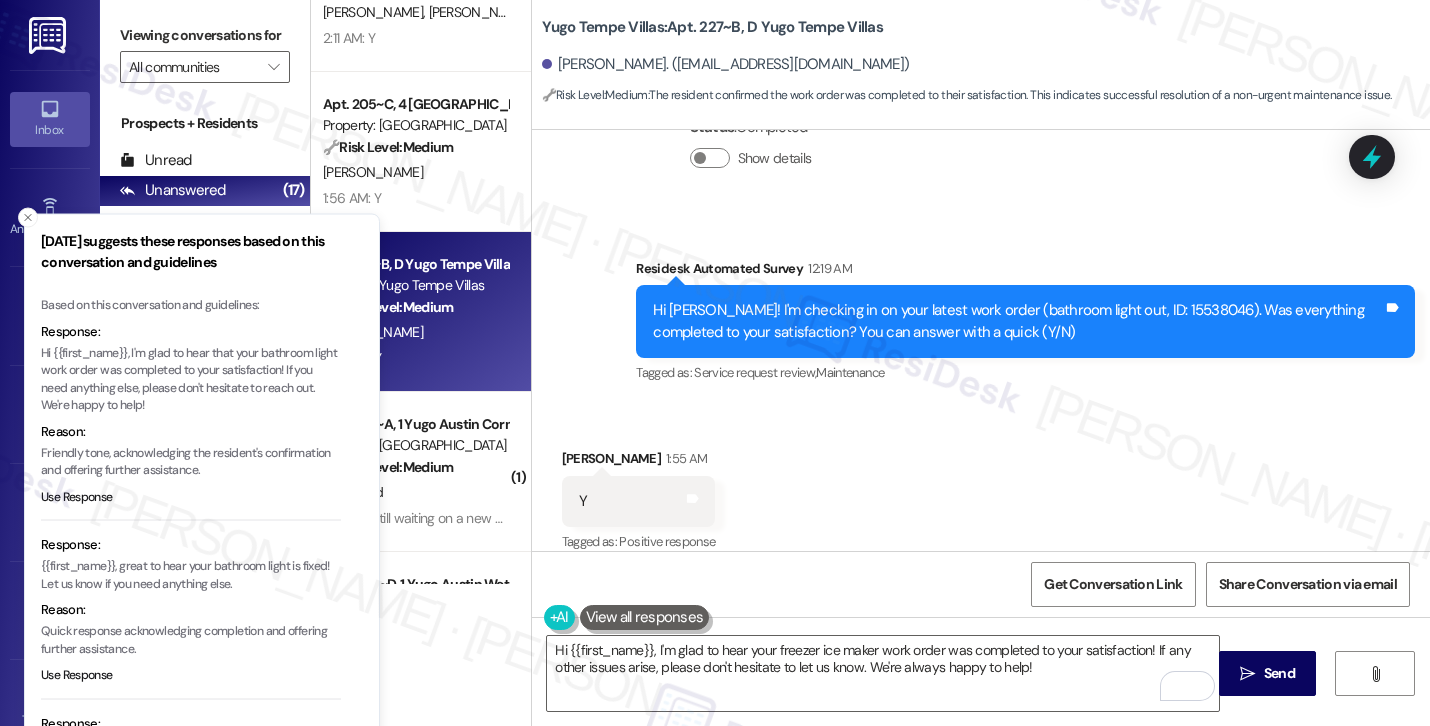 drag, startPoint x: 132, startPoint y: 305, endPoint x: 171, endPoint y: 352, distance: 61.073727 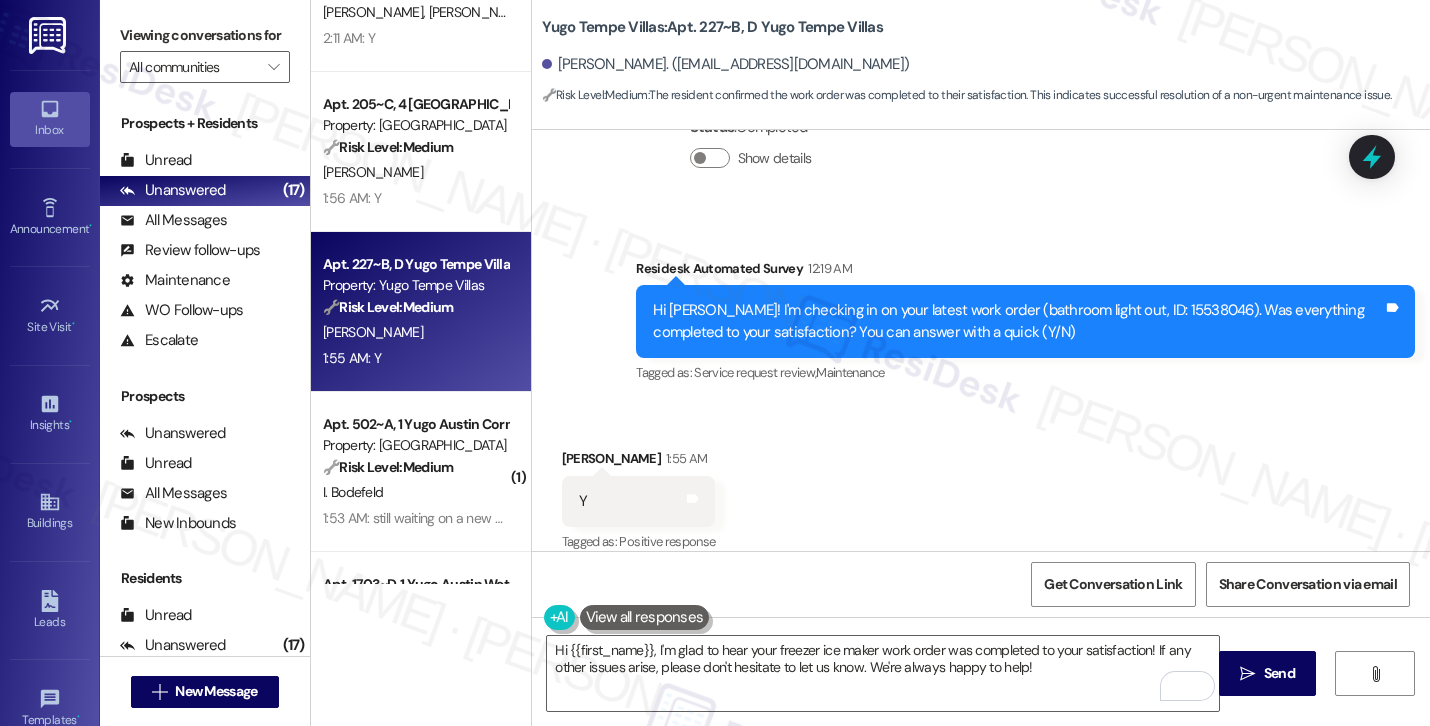 click at bounding box center [645, 617] 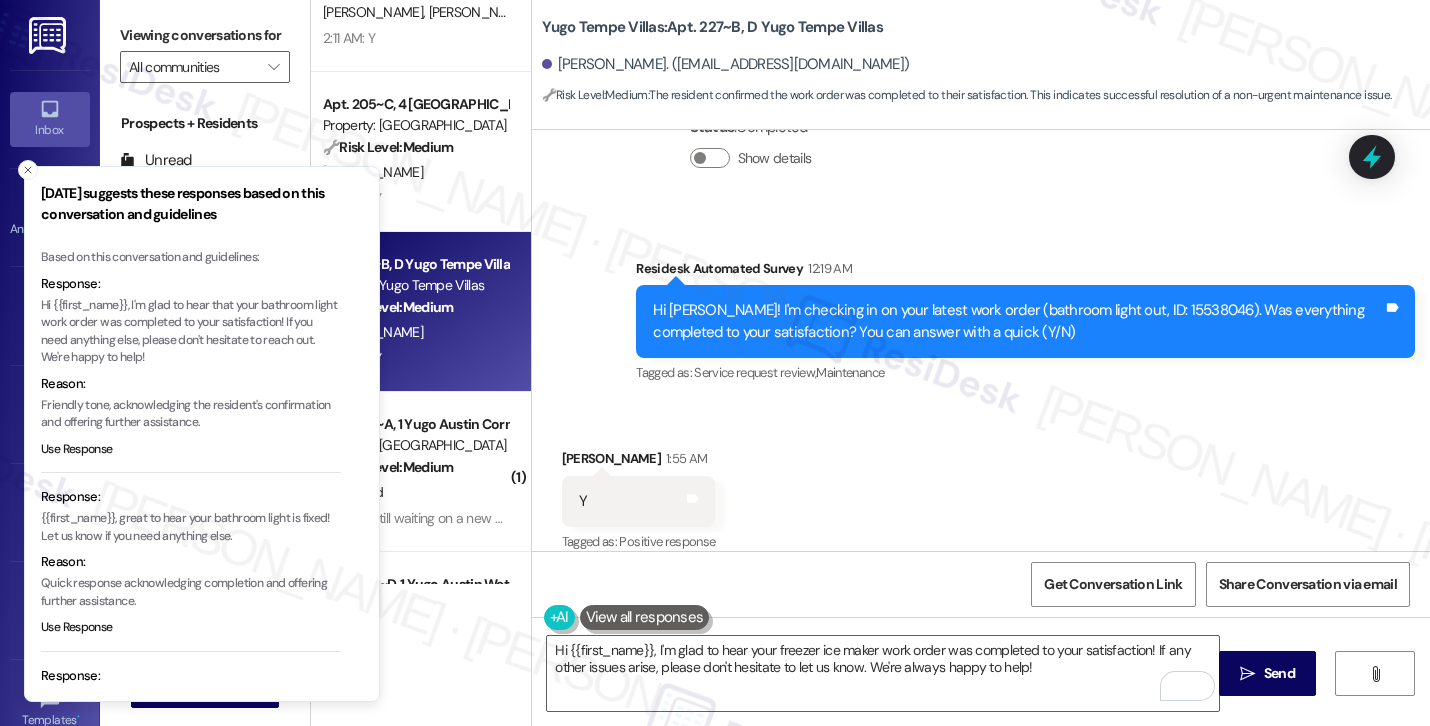 click on "Hi {{first_name}}, I'm glad to hear that your bathroom light work order was completed to your satisfaction! If you need anything else, please don't hesitate to reach out. We're happy to help!" at bounding box center [191, 332] 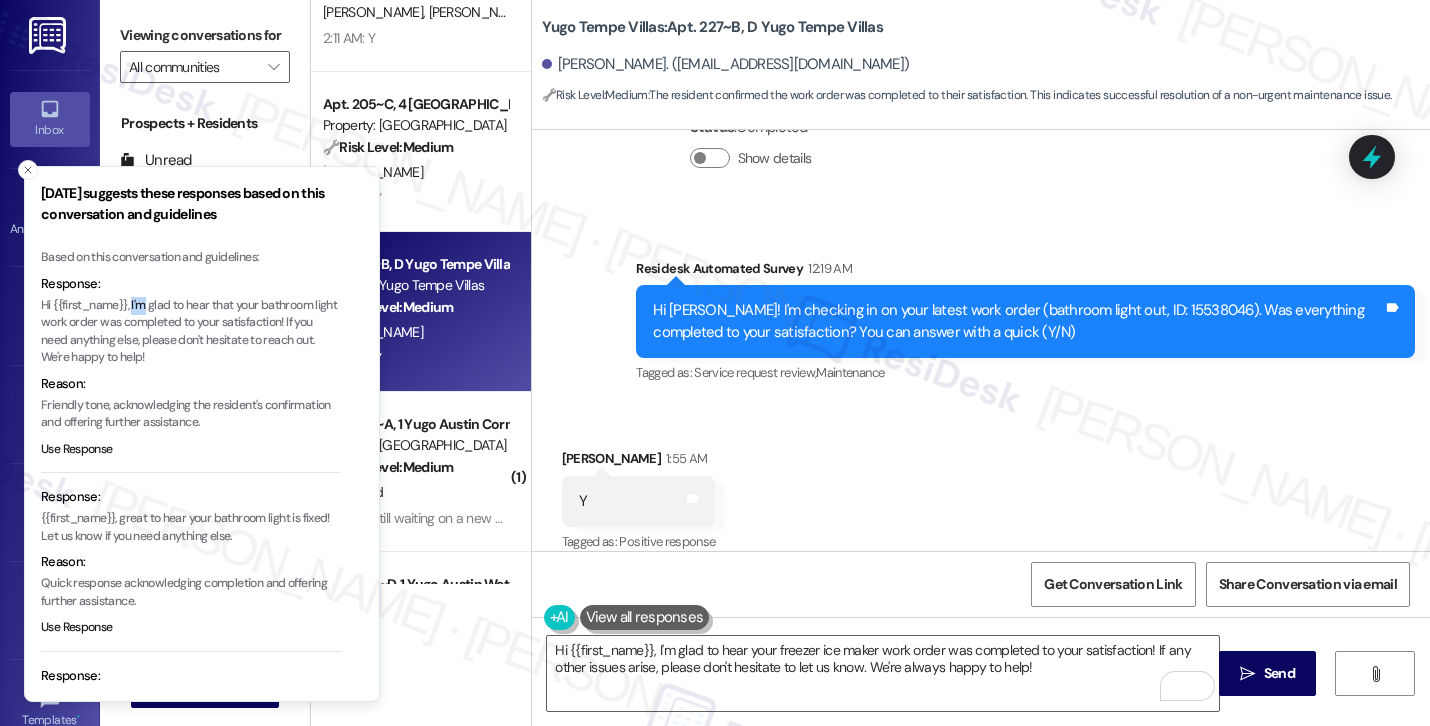 type 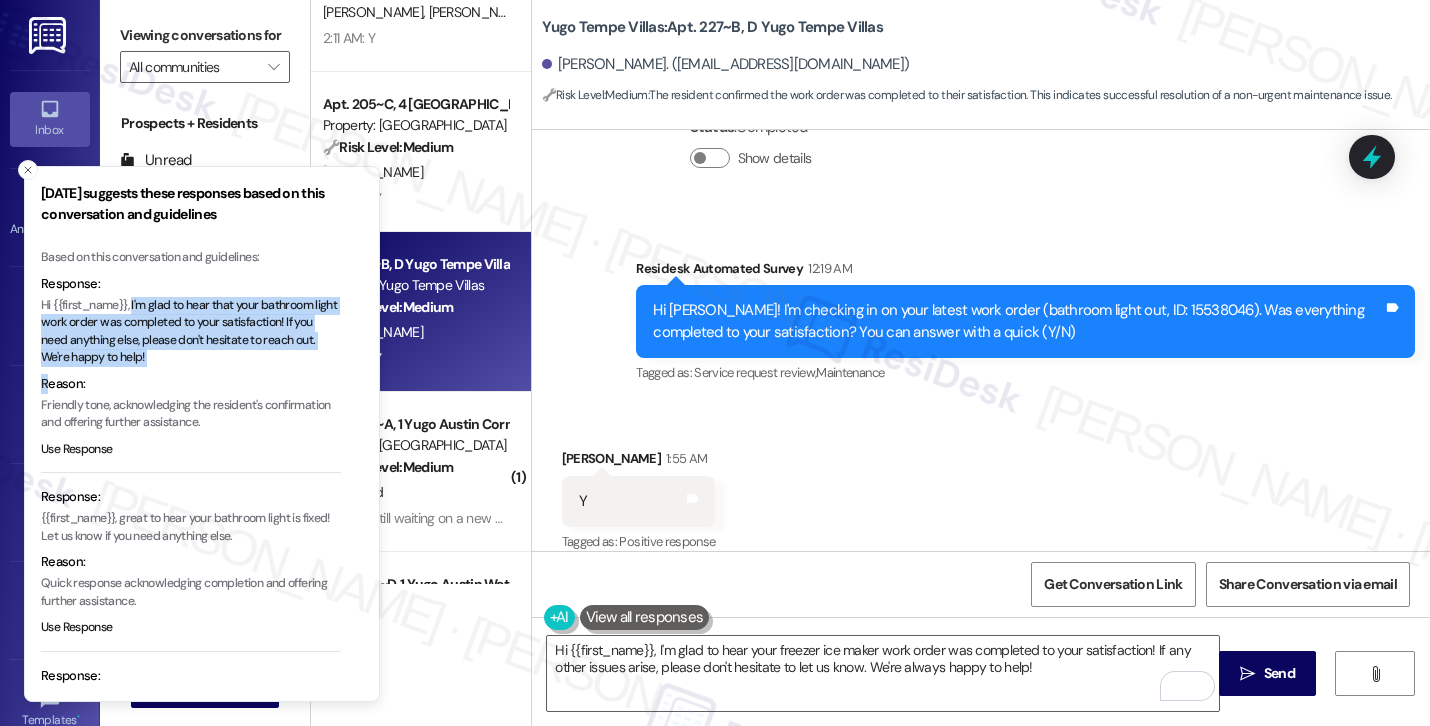 copy on "I'm glad to hear that your bathroom light work order was completed to your satisfaction! If you need anything else, please don't hesitate to reach out. We're happy to help! R" 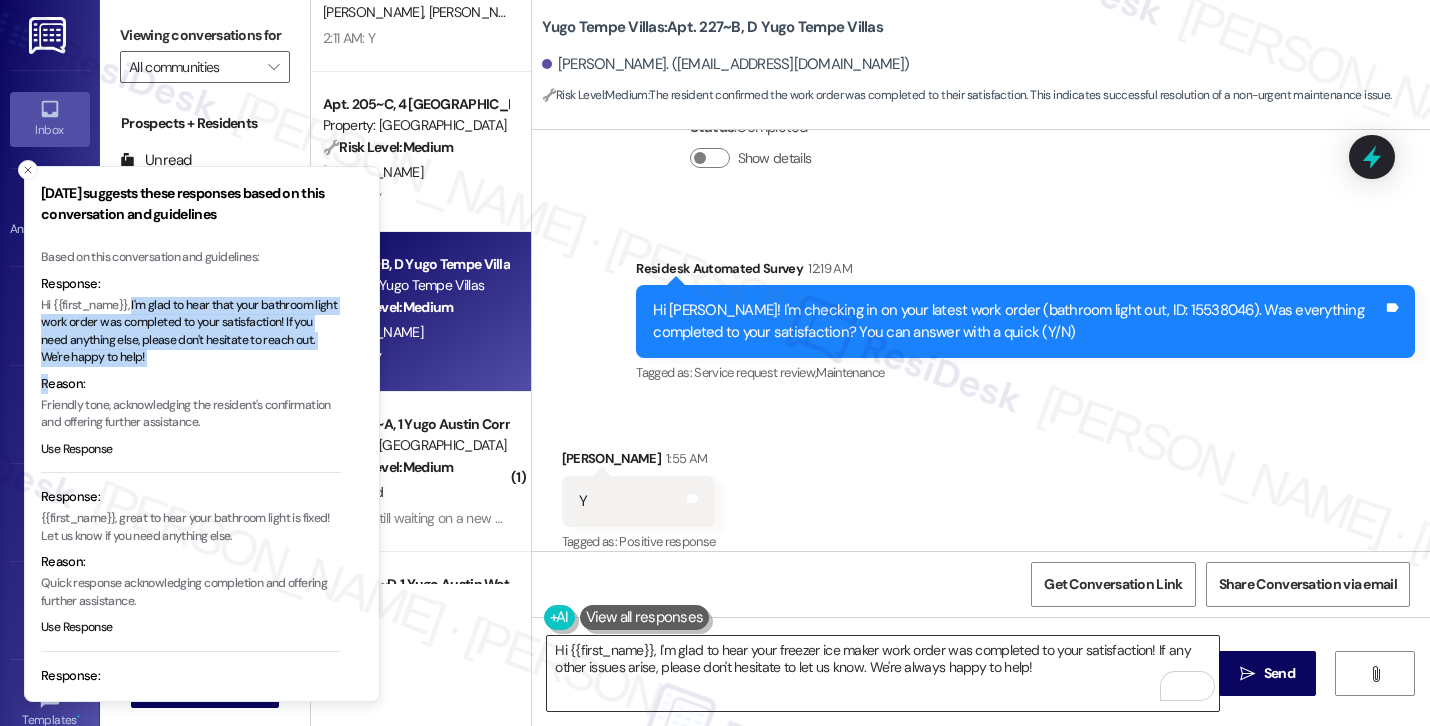 click on "Hi {{first_name}}, I'm glad to hear your freezer ice maker work order was completed to your satisfaction! If any other issues arise, please don't hesitate to let us know. We're always happy to help!" at bounding box center [883, 673] 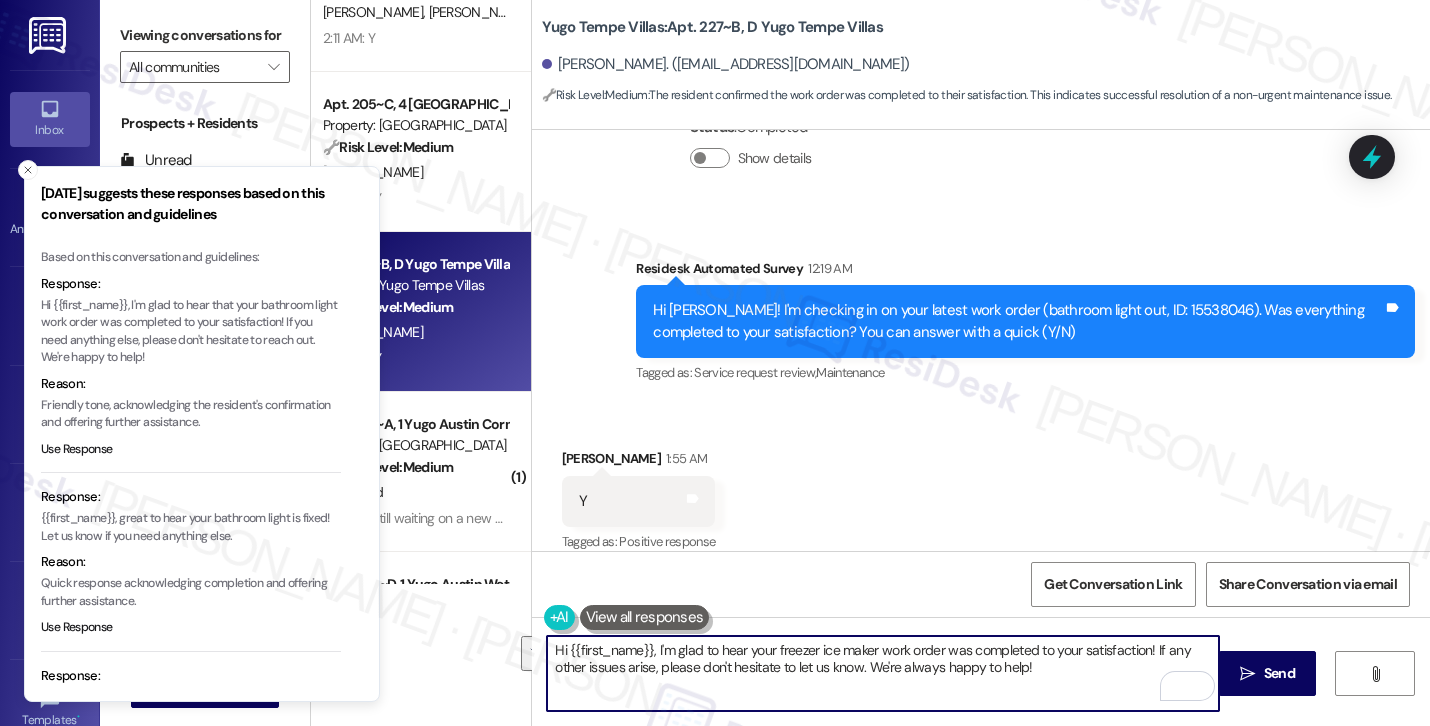 paste on "I'm glad to hear that your bathroom light work order was completed to your satisfaction! If you need anything else, please don't hesitate to reach out. We're happy to help!
R" 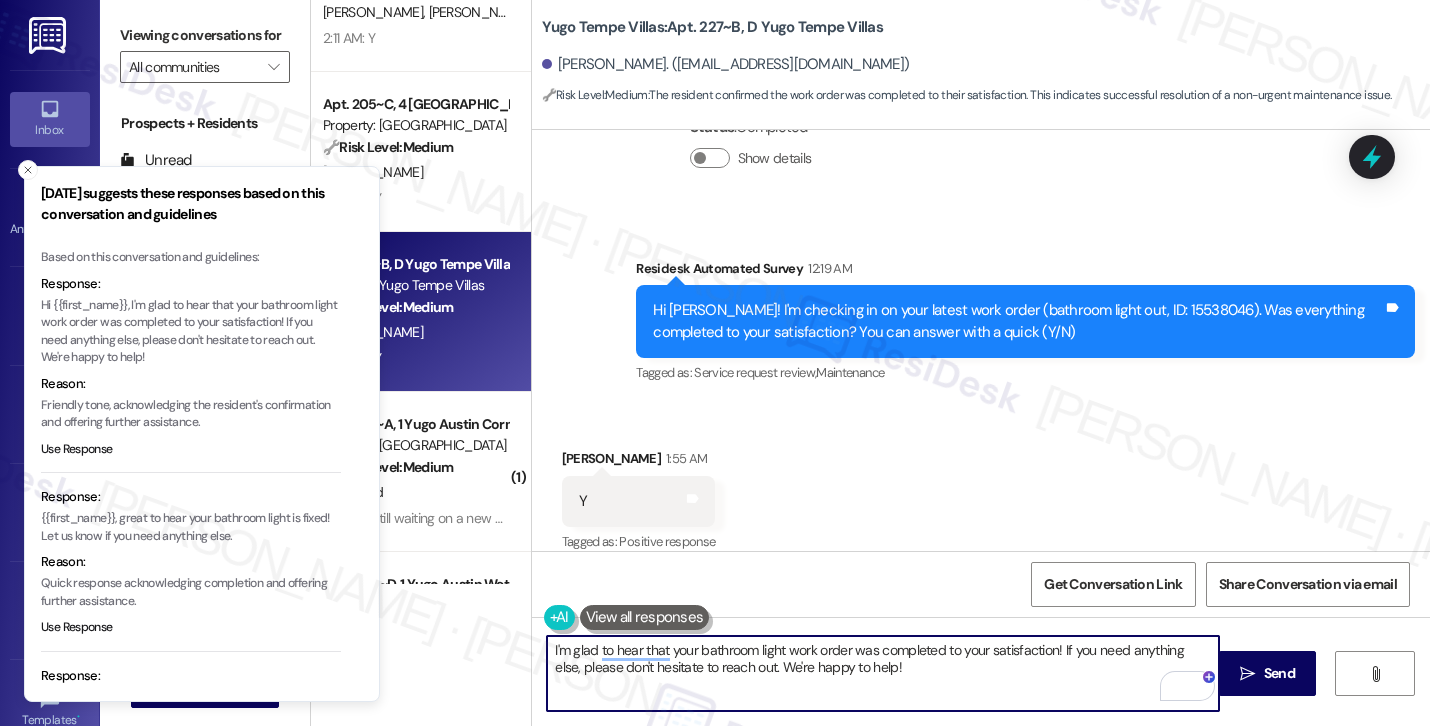click on "Nadia Khan 1:55 AM" at bounding box center [639, 462] 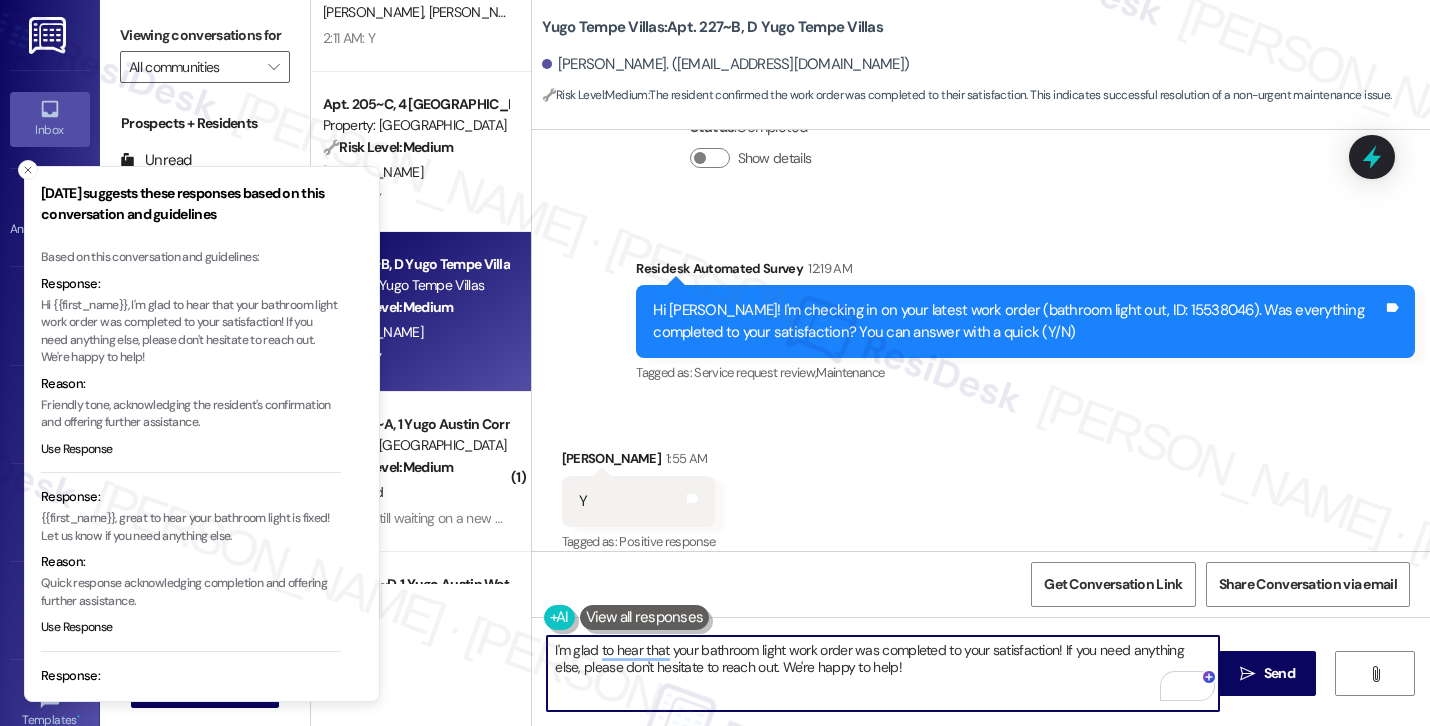 click on "Nadia Khan 1:55 AM" at bounding box center [639, 462] 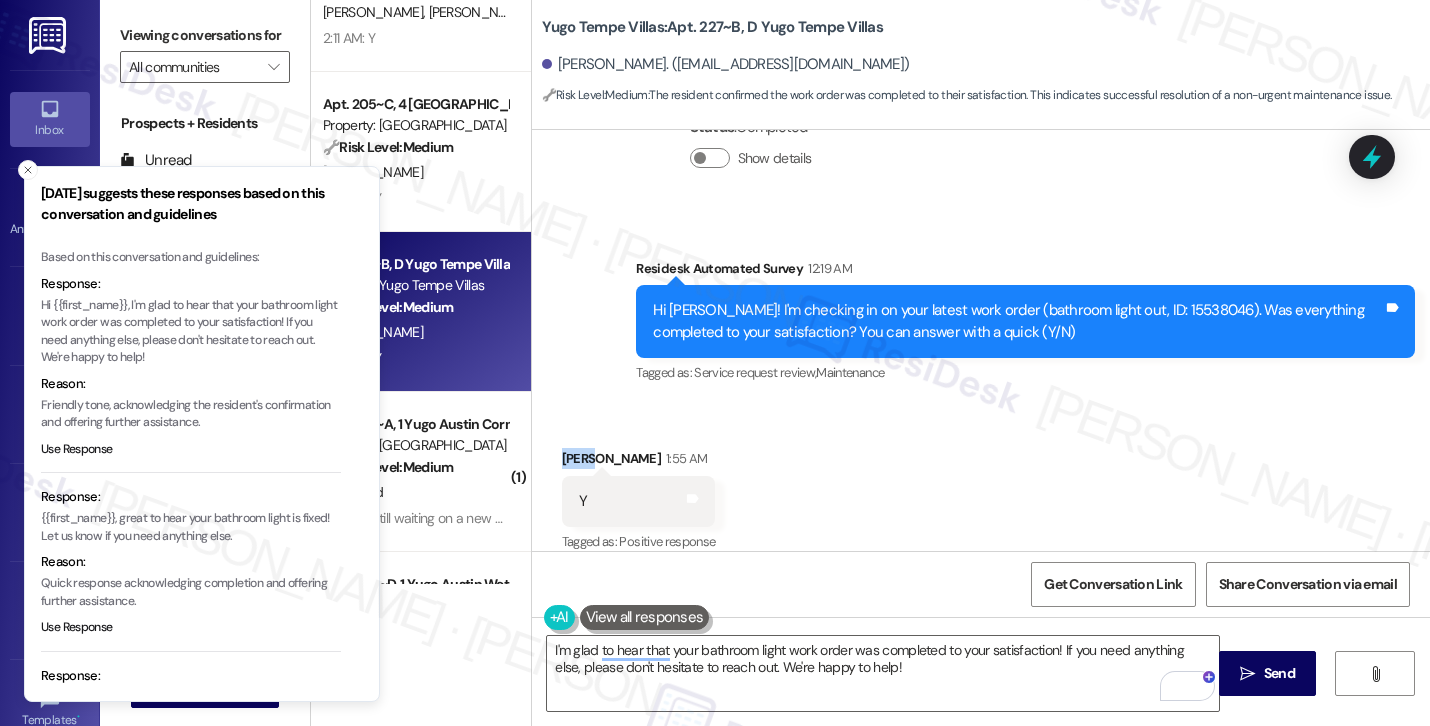 copy on "Nadia" 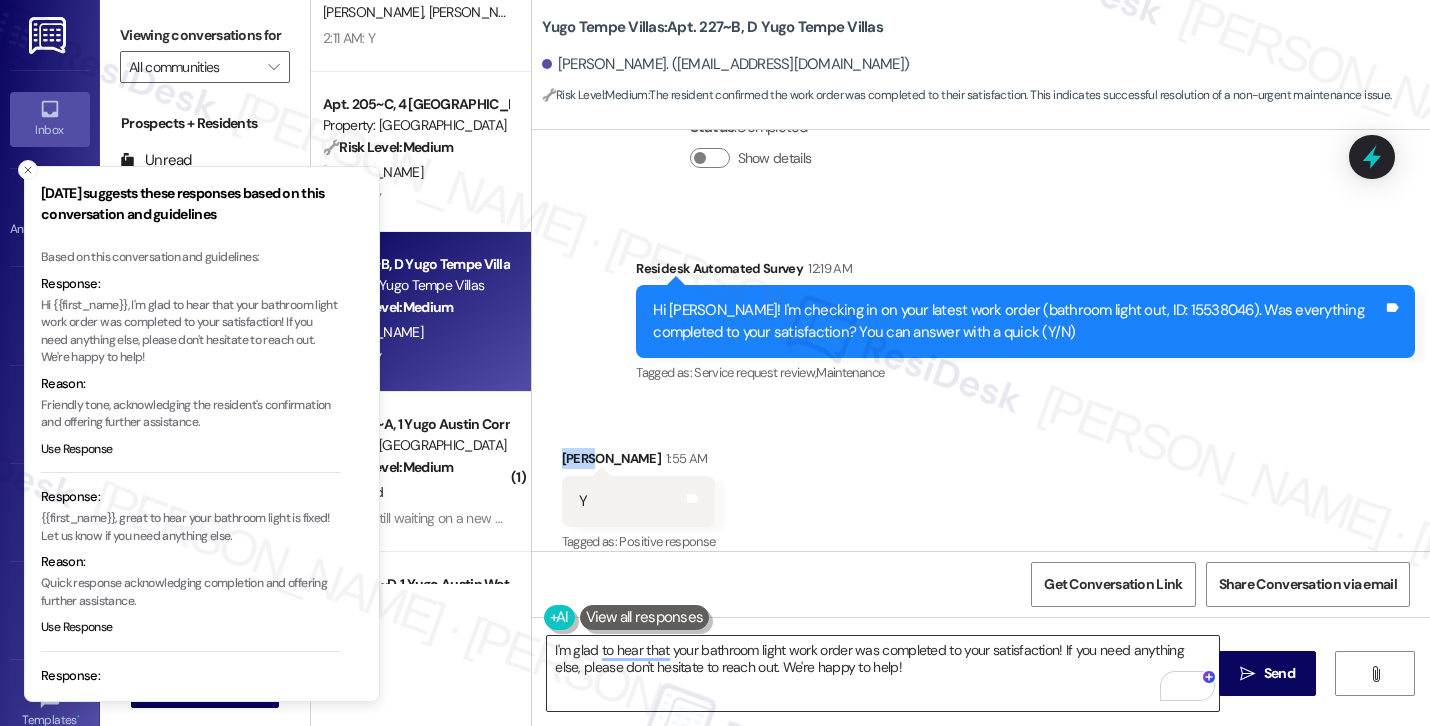 click on "I'm glad to hear that your bathroom light work order was completed to your satisfaction! If you need anything else, please don't hesitate to reach out. We're happy to help!" at bounding box center [883, 673] 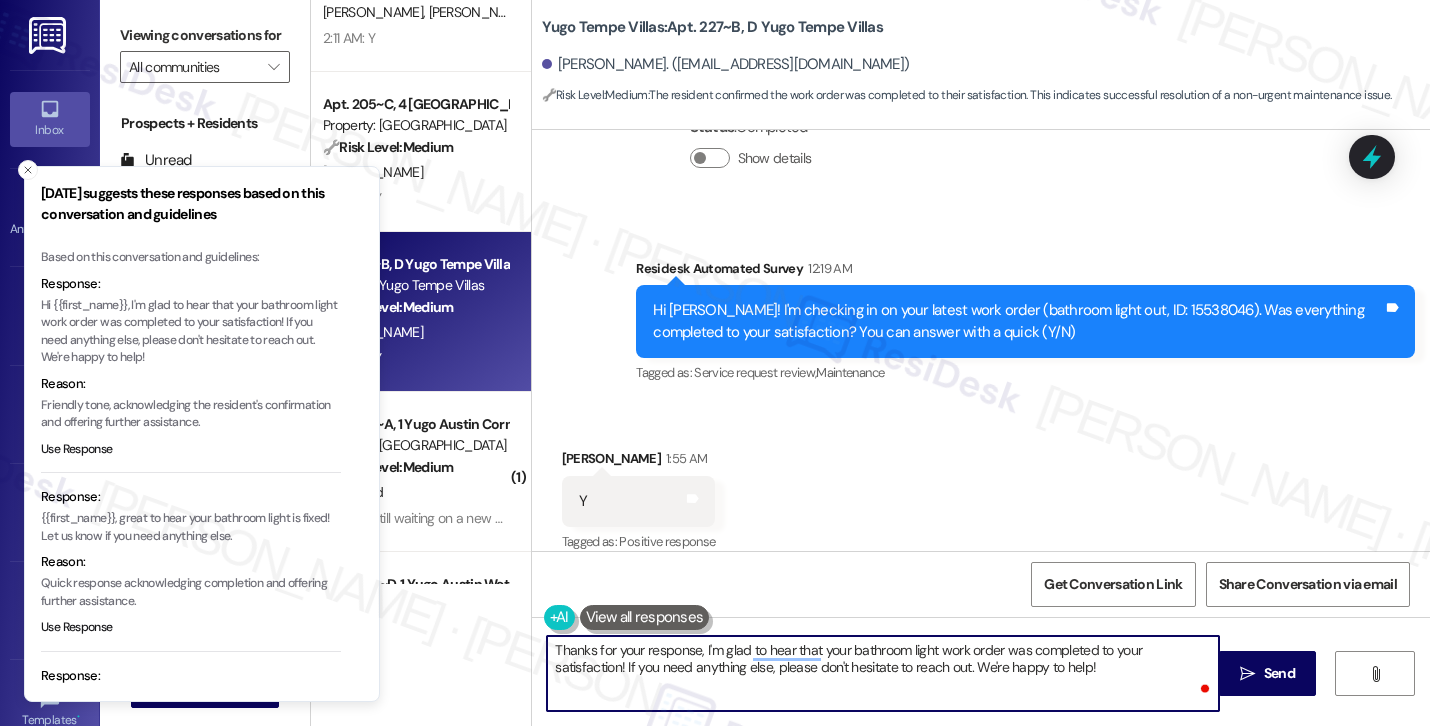 paste on "Nadia" 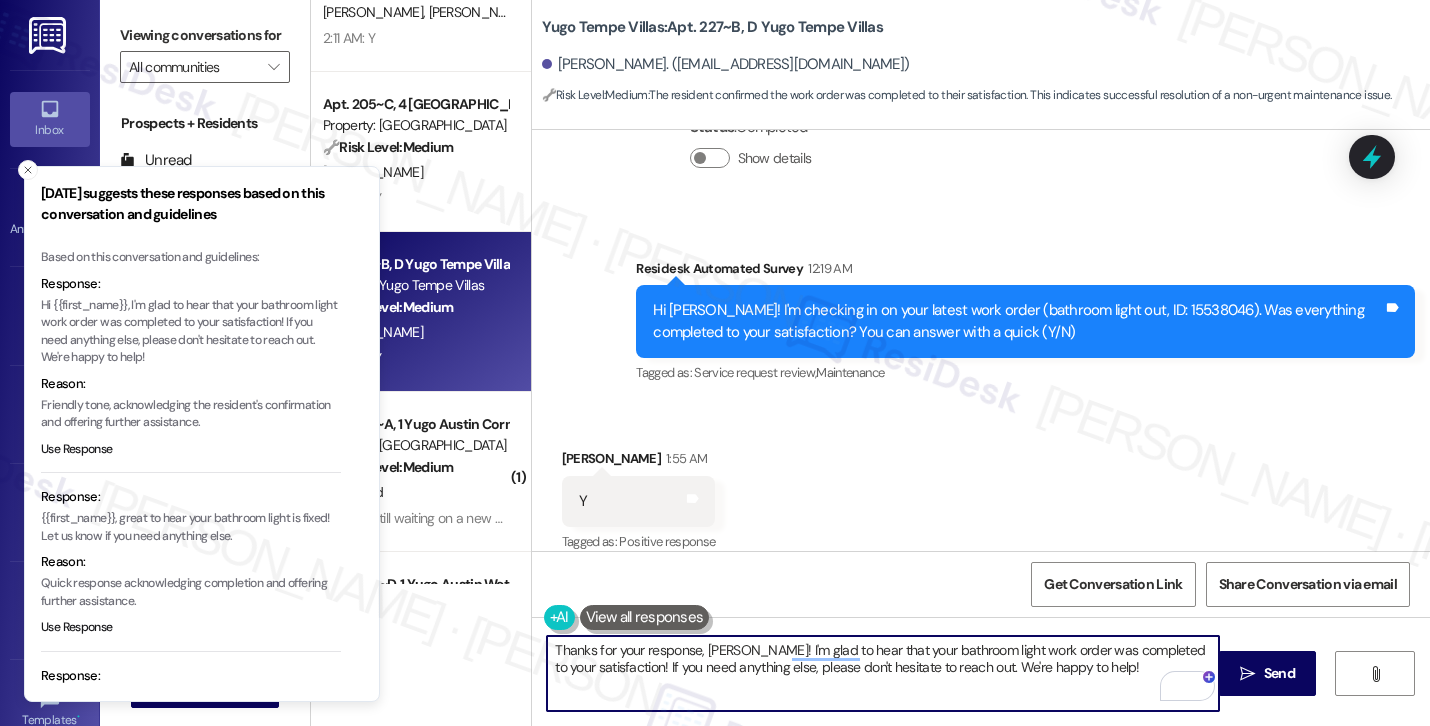 click on "Thanks for your response, Nadia! I'm glad to hear that your bathroom light work order was completed to your satisfaction! If you need anything else, please don't hesitate to reach out. We're happy to help!" at bounding box center [883, 673] 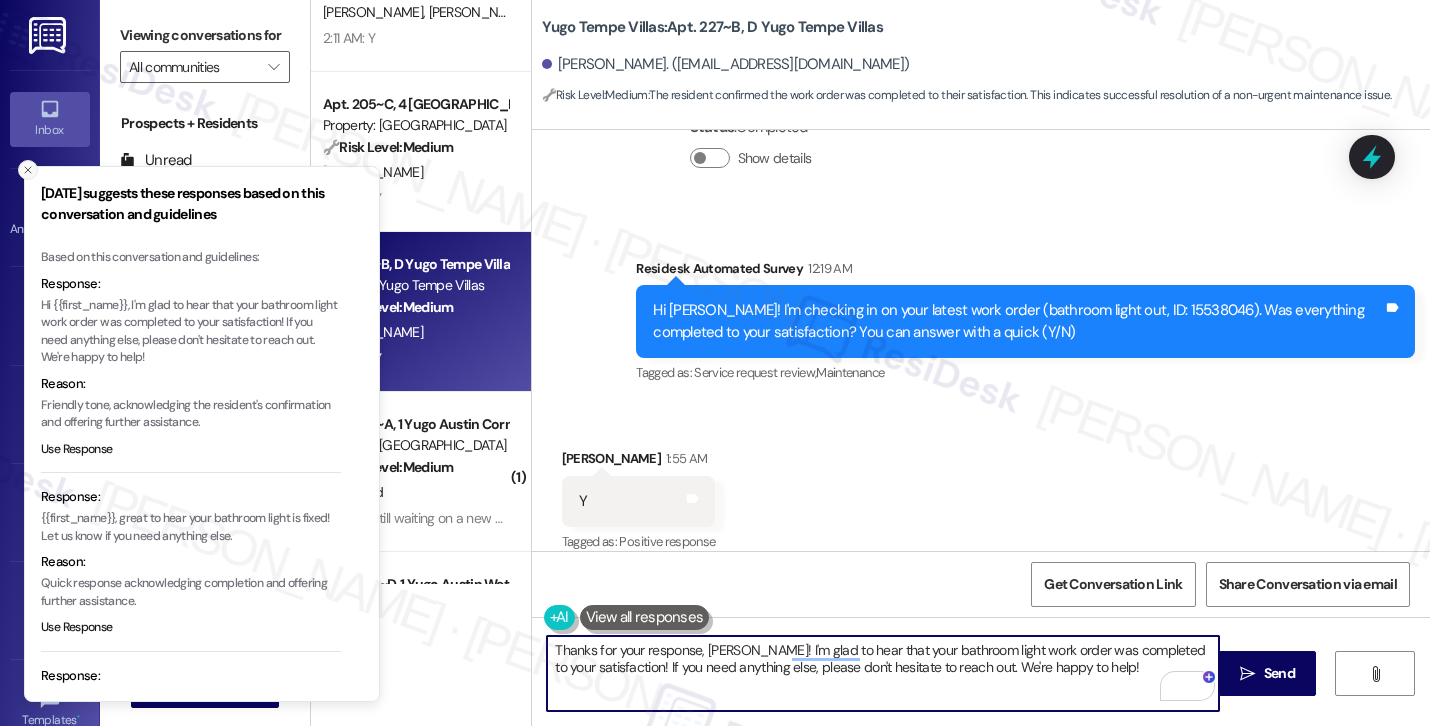 type on "Thanks for your response, Nadia! I'm glad to hear that your bathroom light work order was completed to your satisfaction! If you need anything else, please don't hesitate to reach out. We're happy to help!" 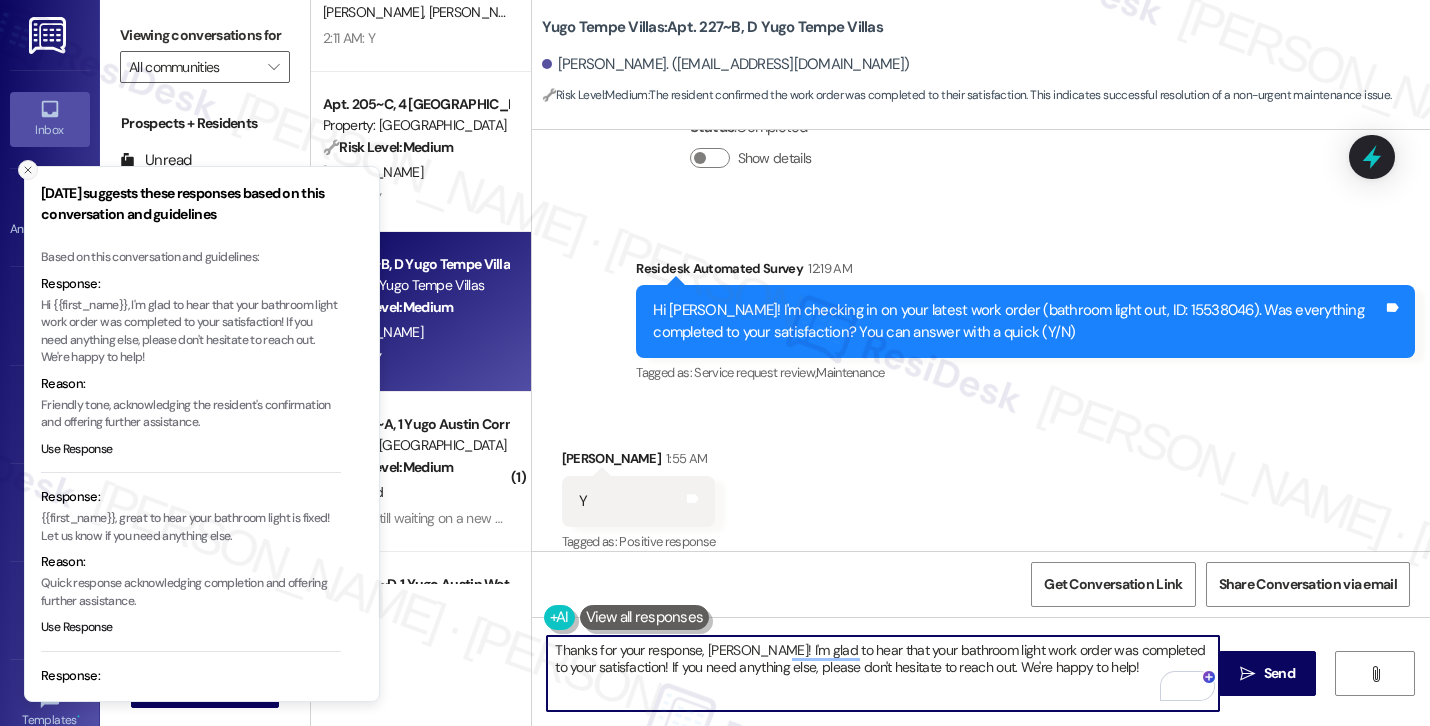 click 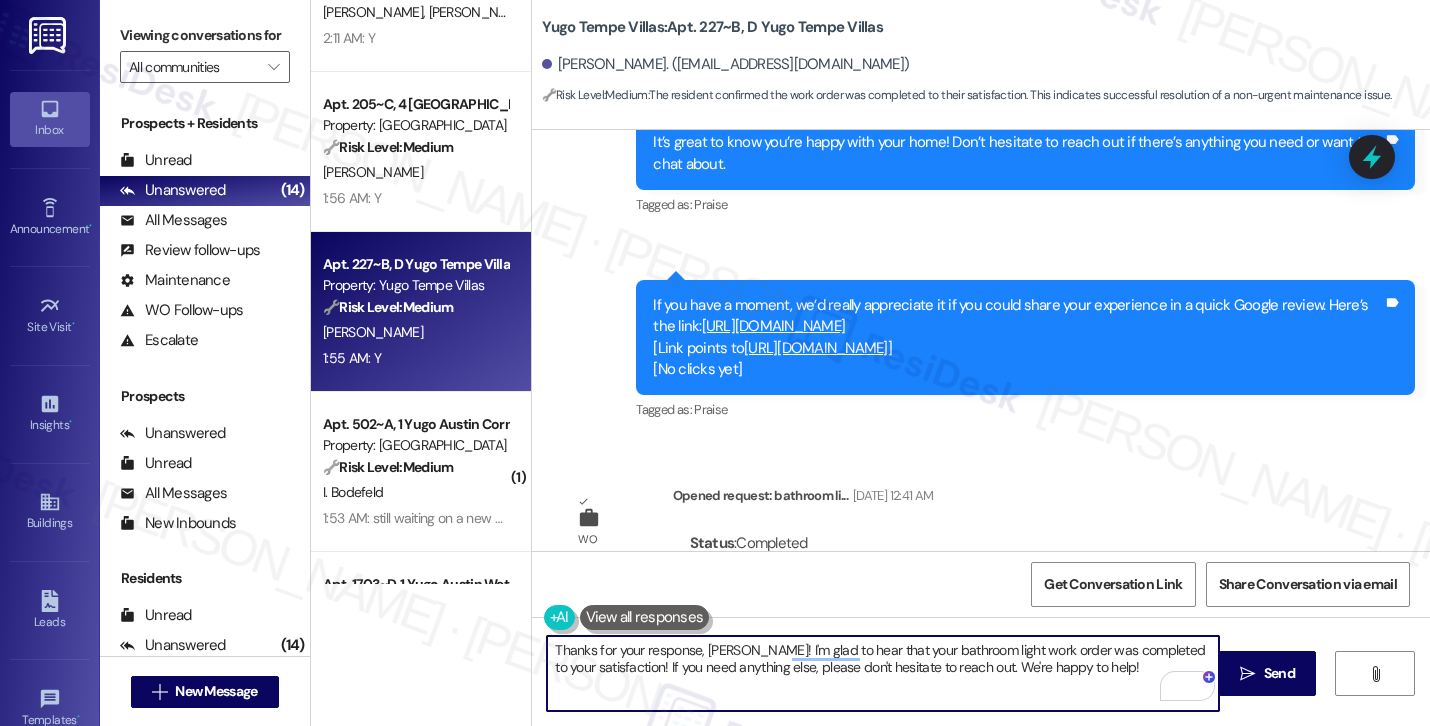 scroll, scrollTop: 1798, scrollLeft: 0, axis: vertical 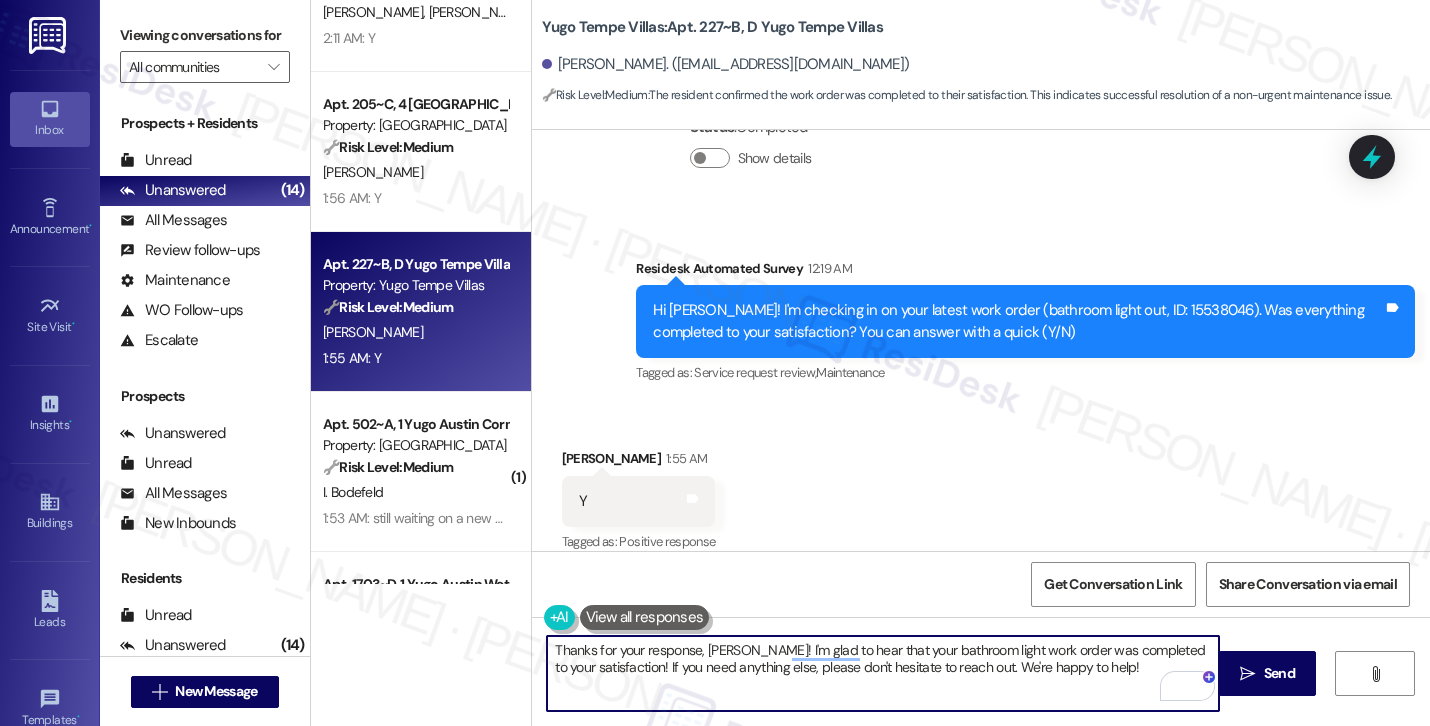 click on "Thanks for your response, Nadia! I'm glad to hear that your bathroom light work order was completed to your satisfaction! If you need anything else, please don't hesitate to reach out. We're happy to help!" at bounding box center (883, 673) 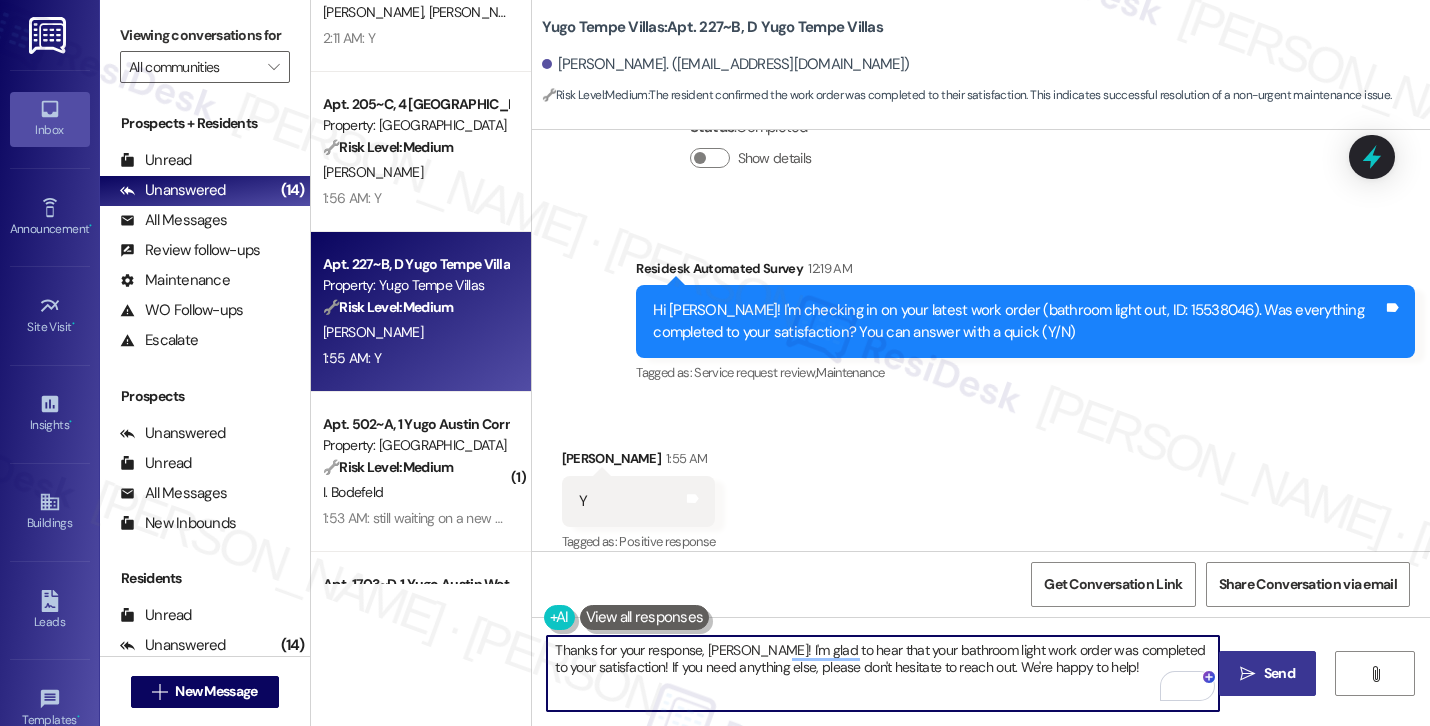 click on "Send" at bounding box center [1279, 673] 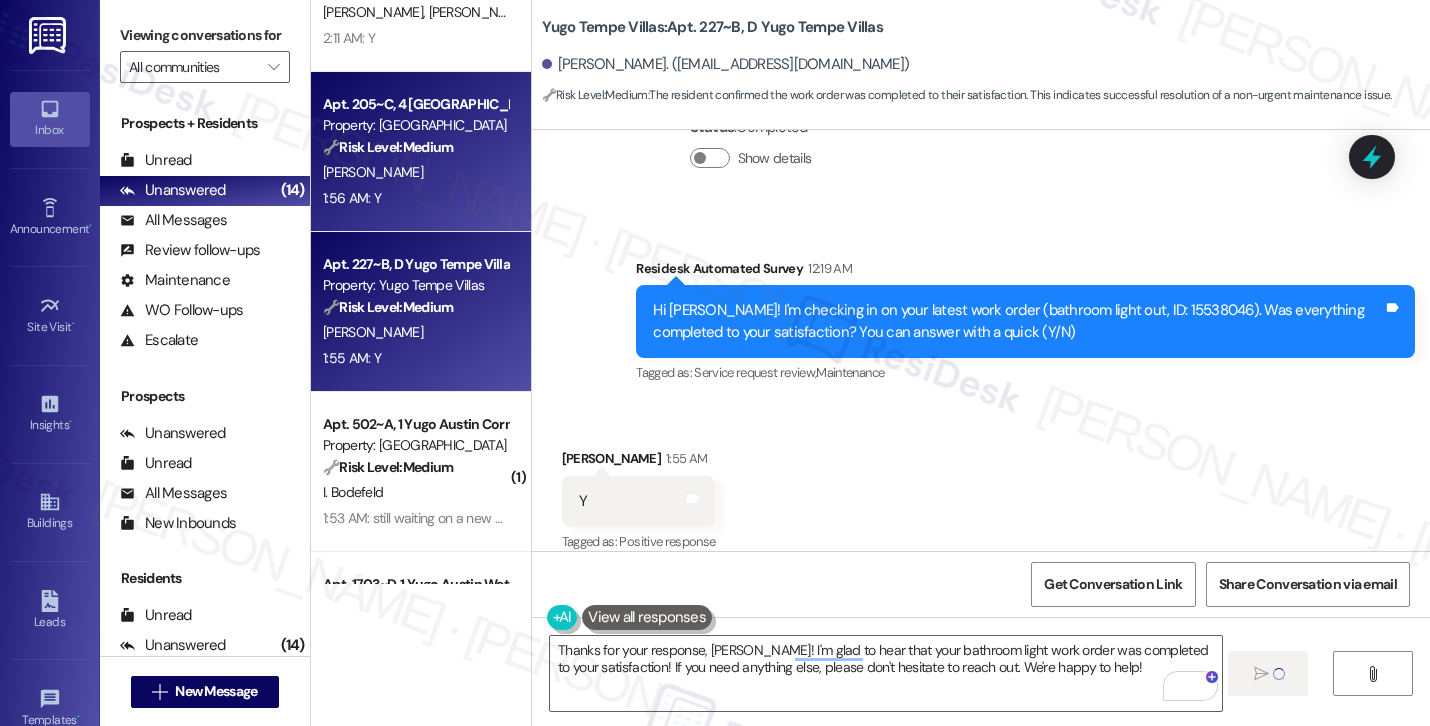 type 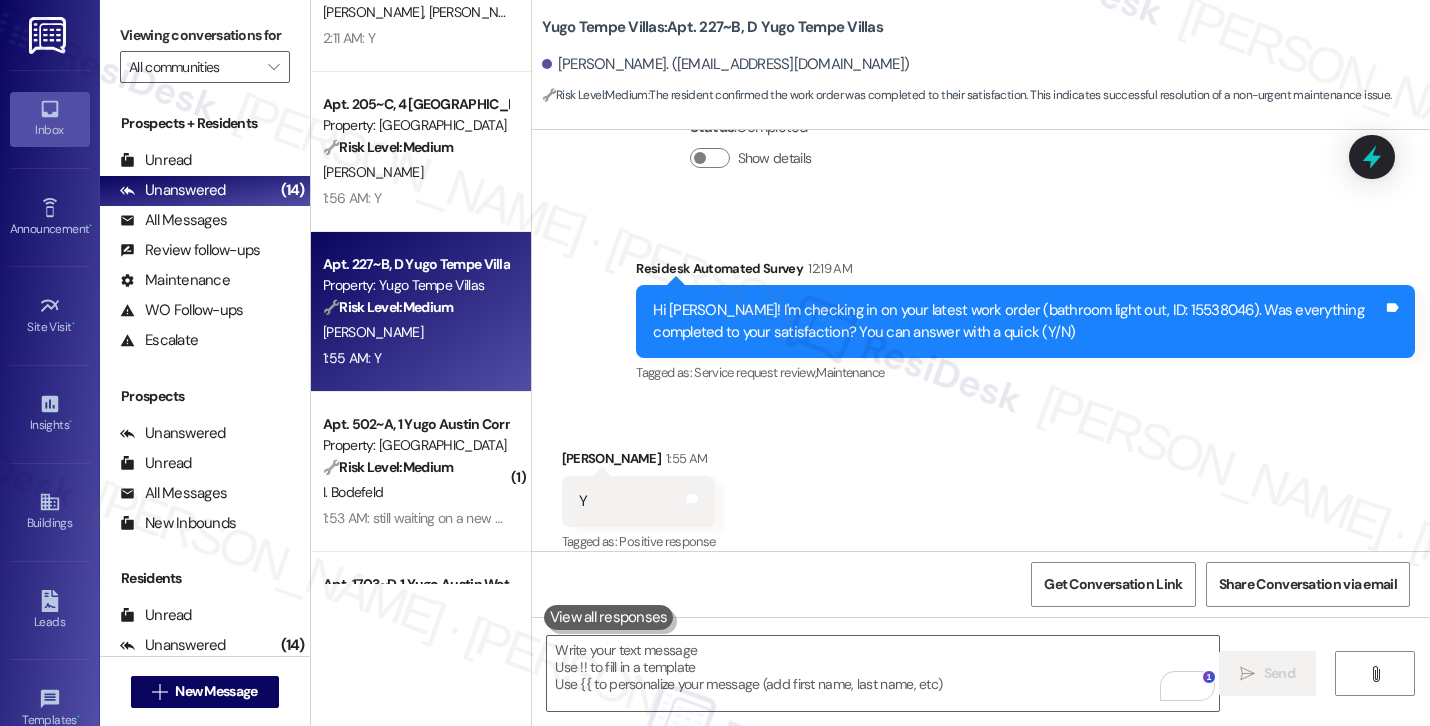 scroll, scrollTop: 1797, scrollLeft: 0, axis: vertical 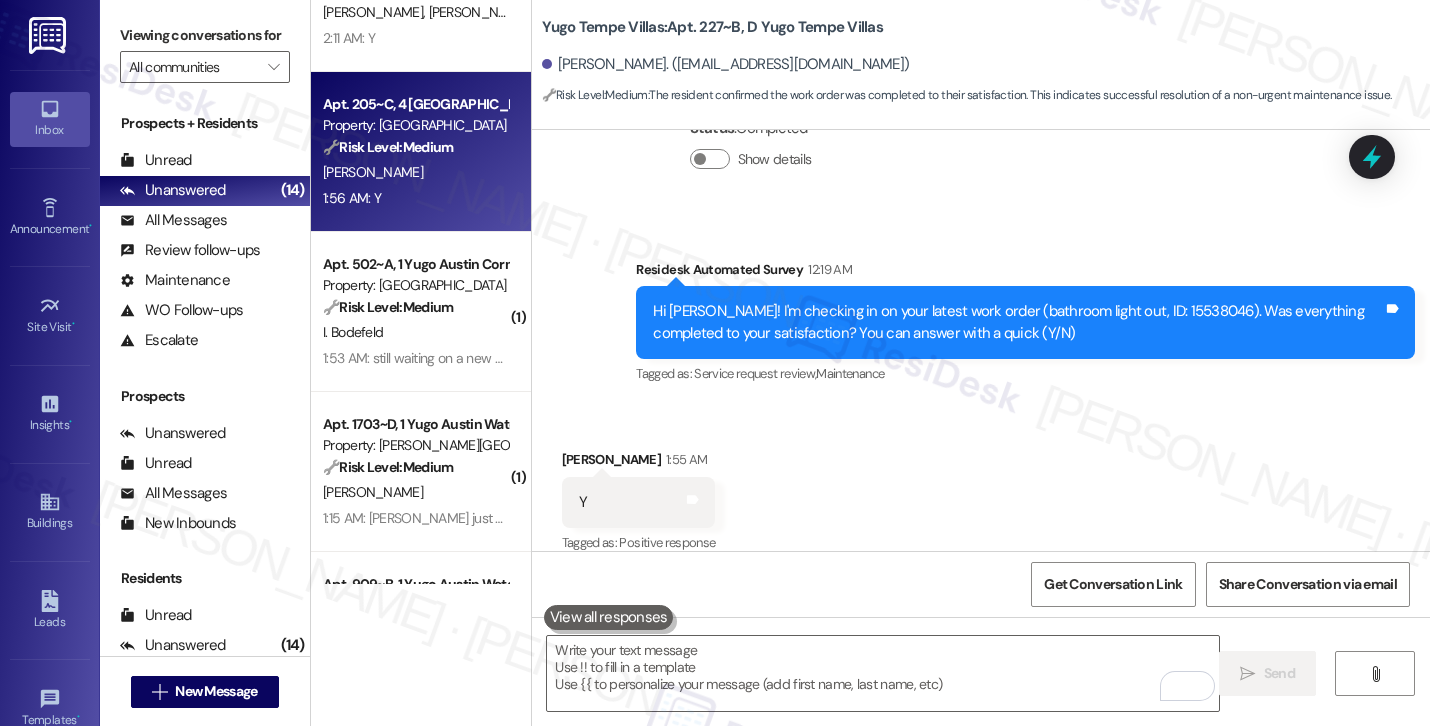 click on "J. Moroso" at bounding box center [415, 172] 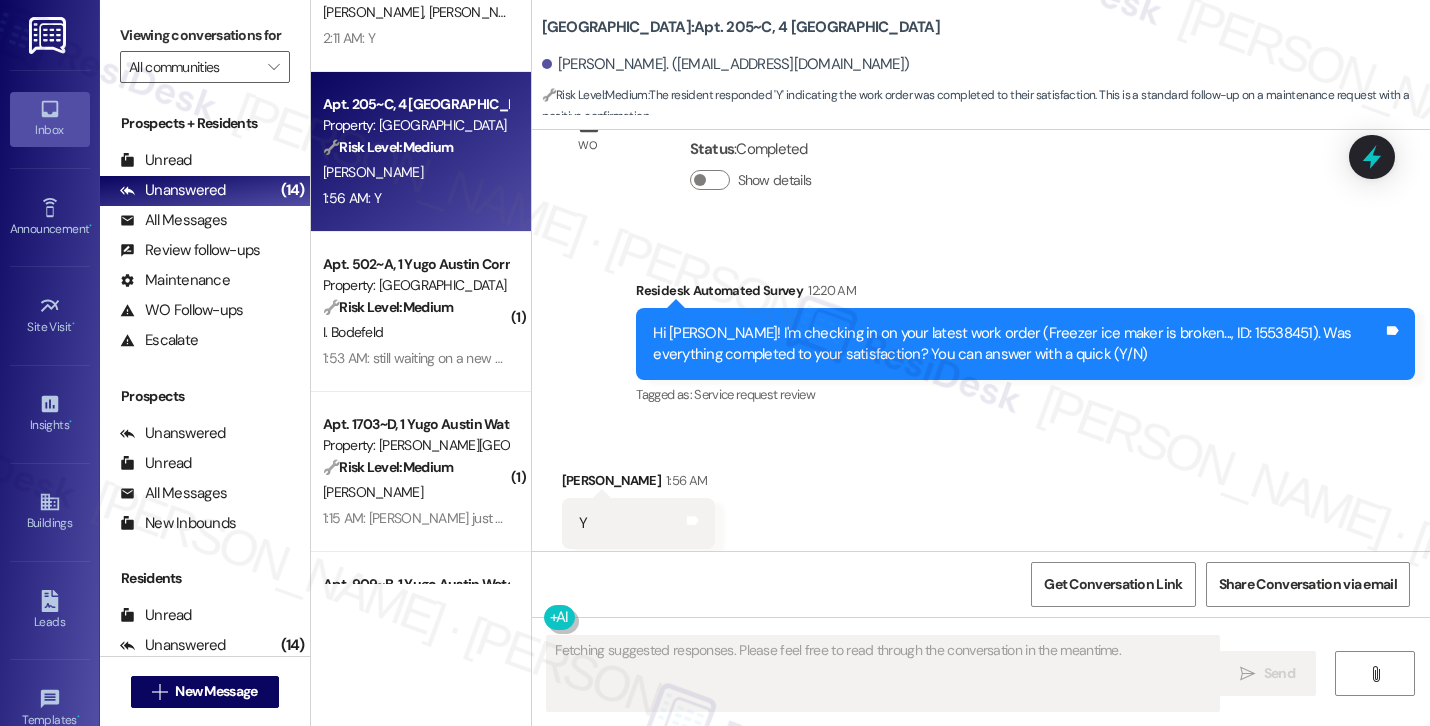 scroll, scrollTop: 4314, scrollLeft: 0, axis: vertical 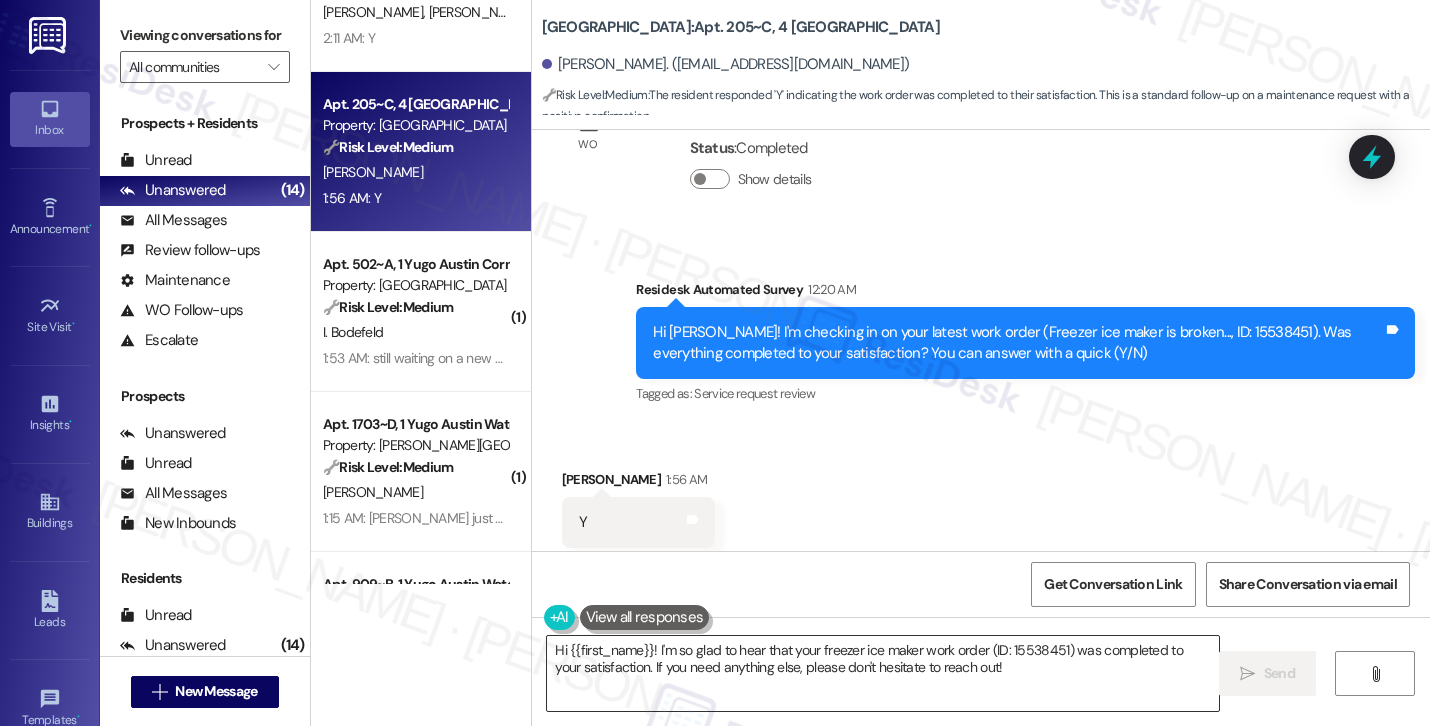 click on "Hi {{first_name}}! I'm so glad to hear that your freezer ice maker work order (ID: 15538451) was completed to your satisfaction. If you need anything else, please don't hesitate to reach out!" at bounding box center (883, 673) 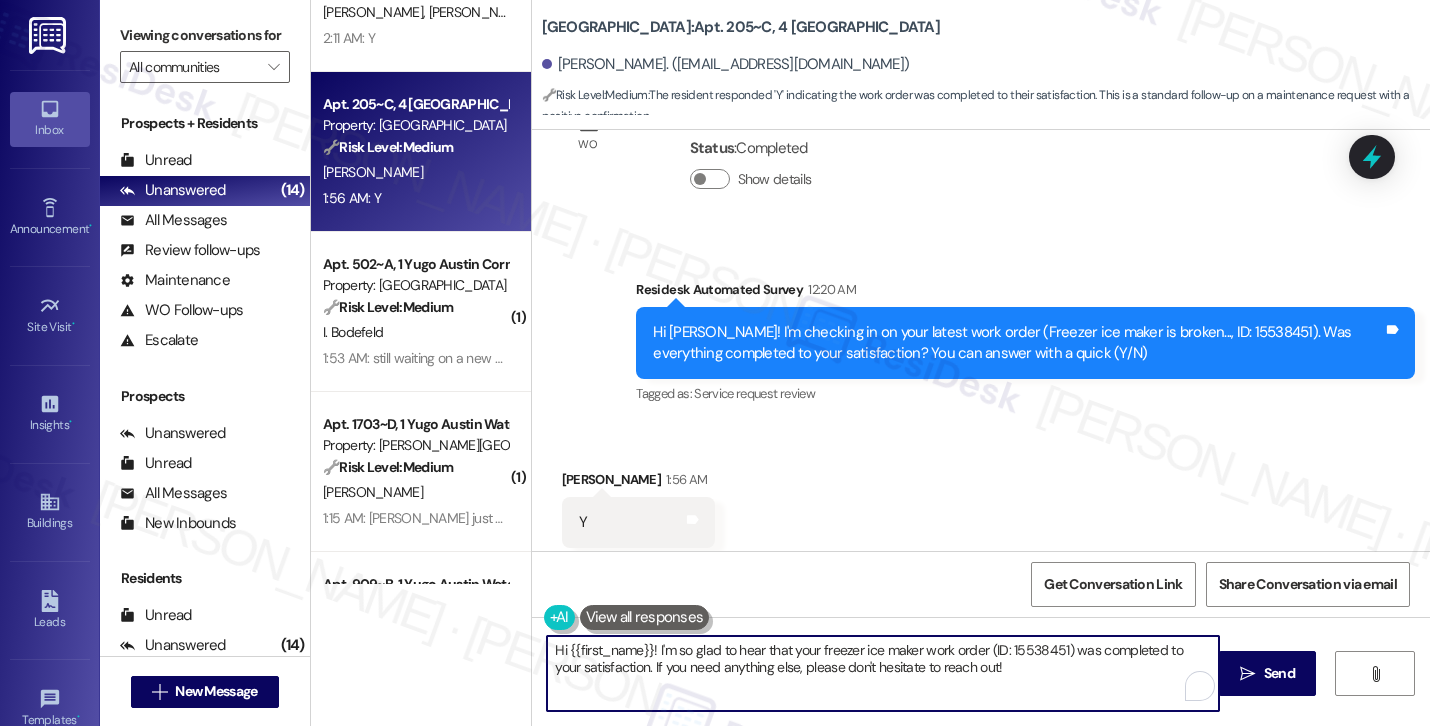 paste on "Thanks for your response, [PERSON_NAME]! Great to hear that your work order was completed to your satisfaction. Could I also take this chance to ask if [PERSON_NAME] has lived up to your expectations?" 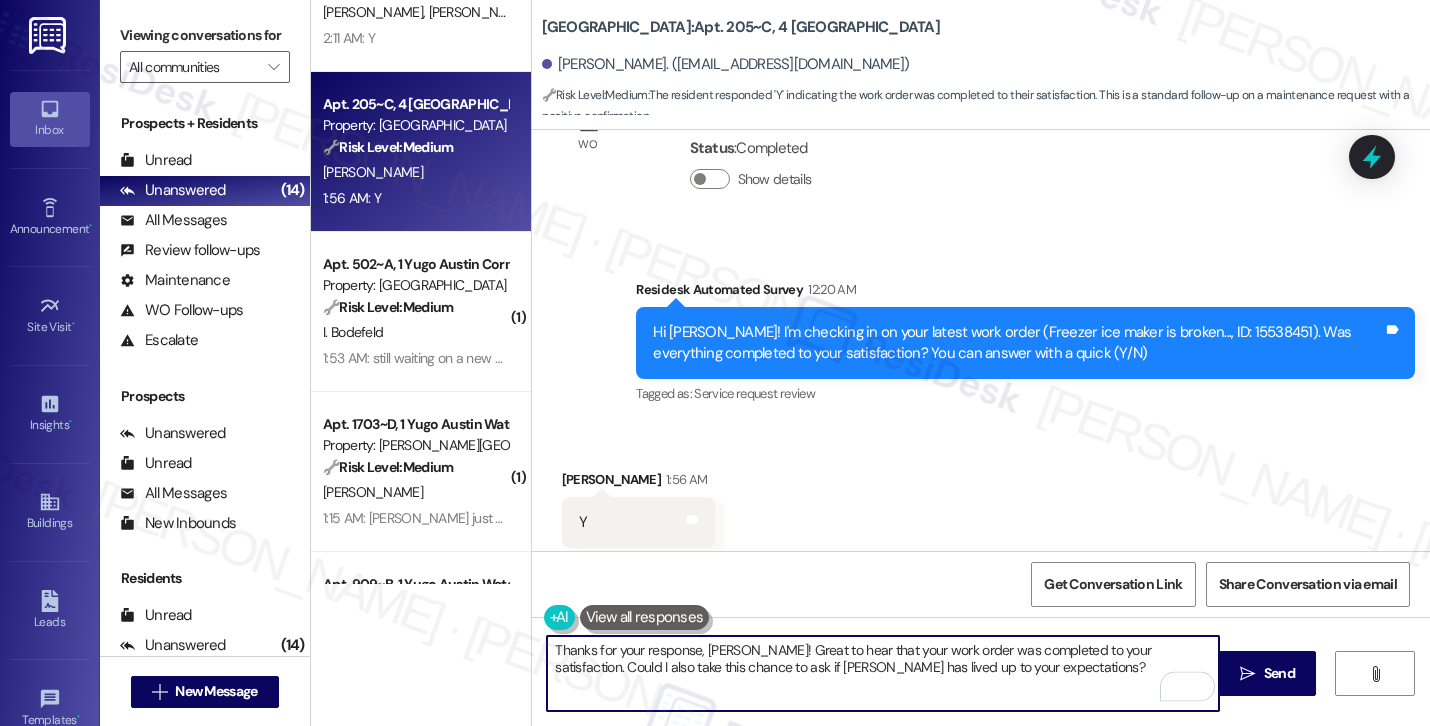 click on "Jessica Moroso 1:56 AM" at bounding box center [639, 483] 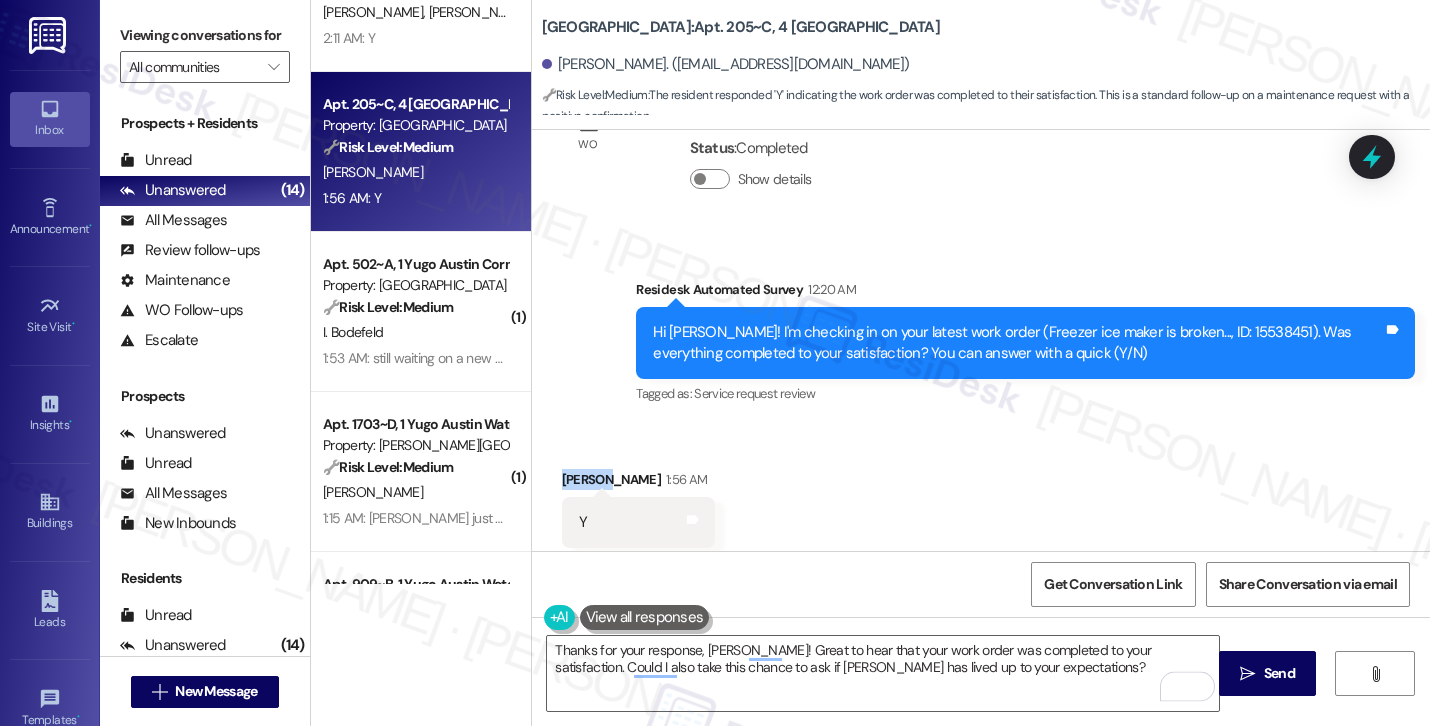 copy on "Jessica" 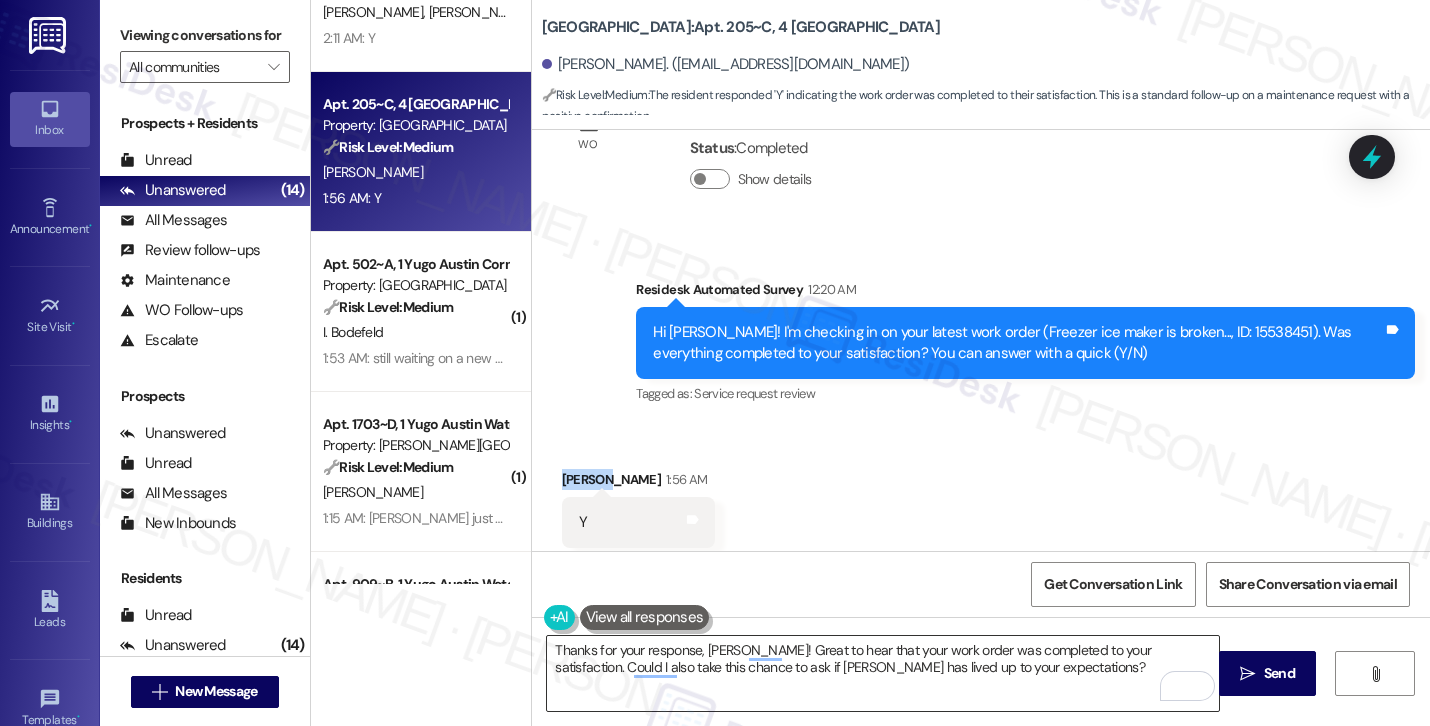 click on "Thanks for your response, [PERSON_NAME]! Great to hear that your work order was completed to your satisfaction. Could I also take this chance to ask if [PERSON_NAME] has lived up to your expectations?" at bounding box center [883, 673] 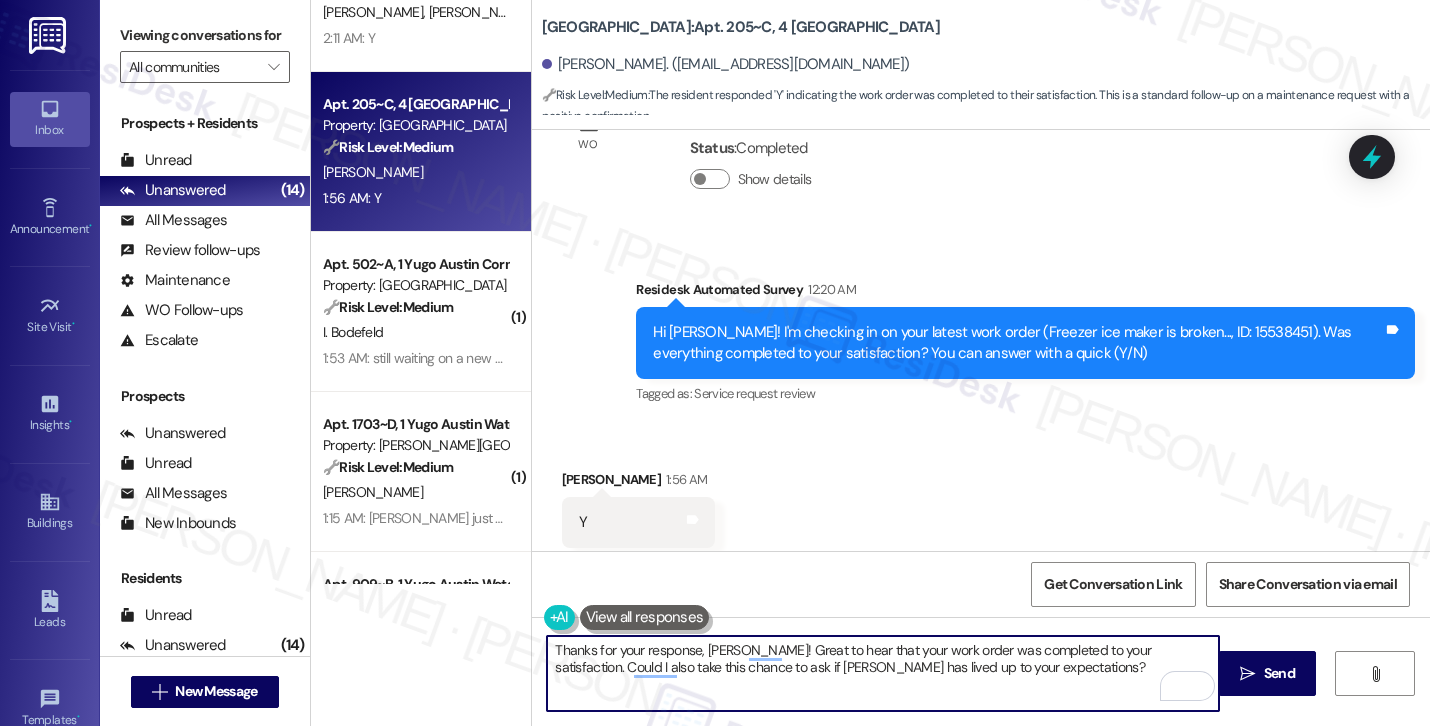 click on "Thanks for your response, [PERSON_NAME]! Great to hear that your work order was completed to your satisfaction. Could I also take this chance to ask if [PERSON_NAME] has lived up to your expectations?" at bounding box center (883, 673) 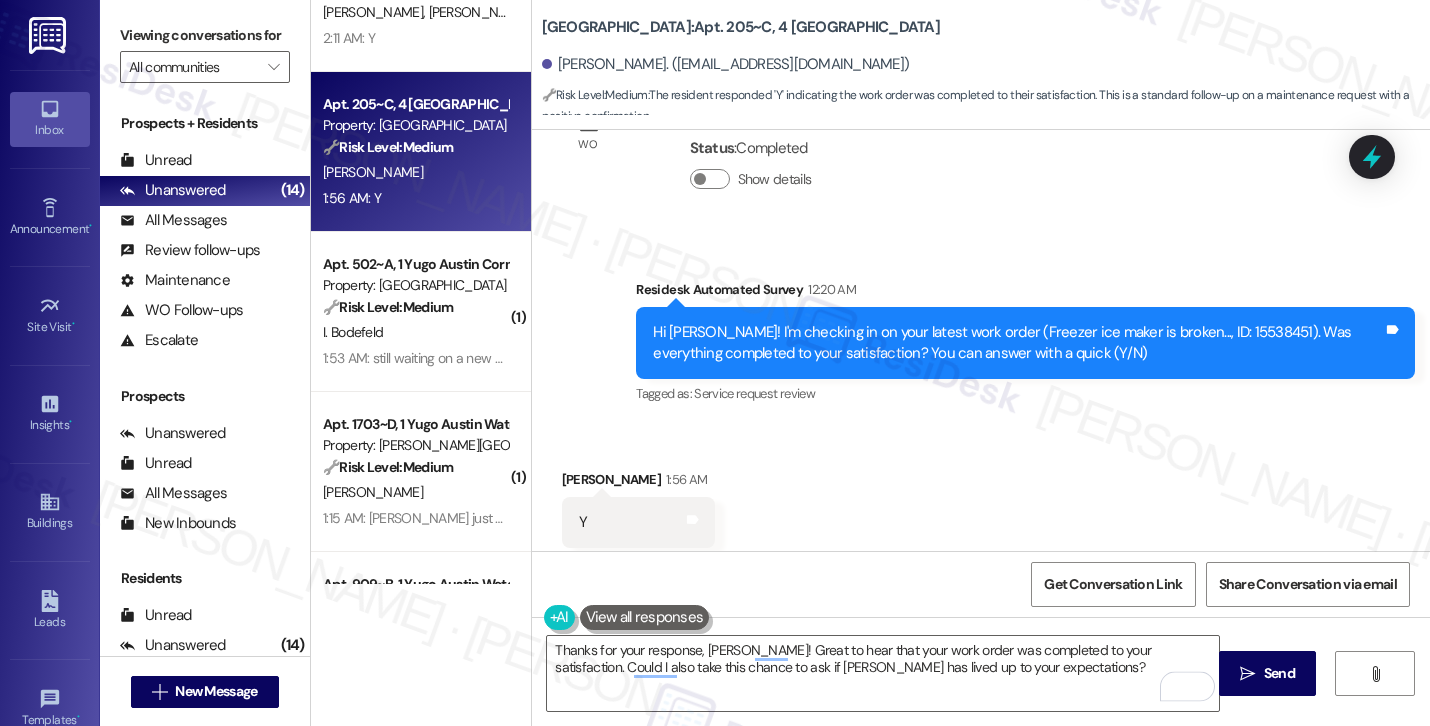 drag, startPoint x: 533, startPoint y: 16, endPoint x: 749, endPoint y: 22, distance: 216.08331 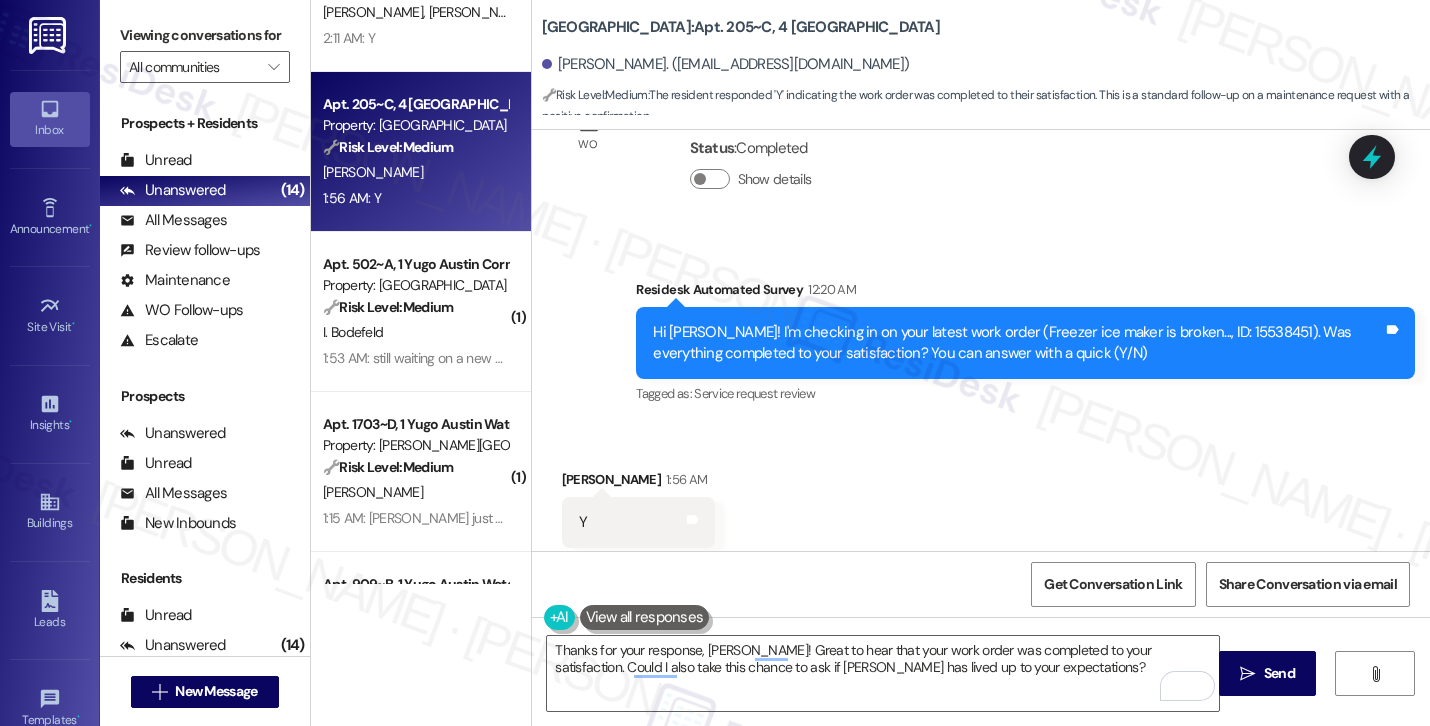 copy on "Yugo Starkville Campus Common" 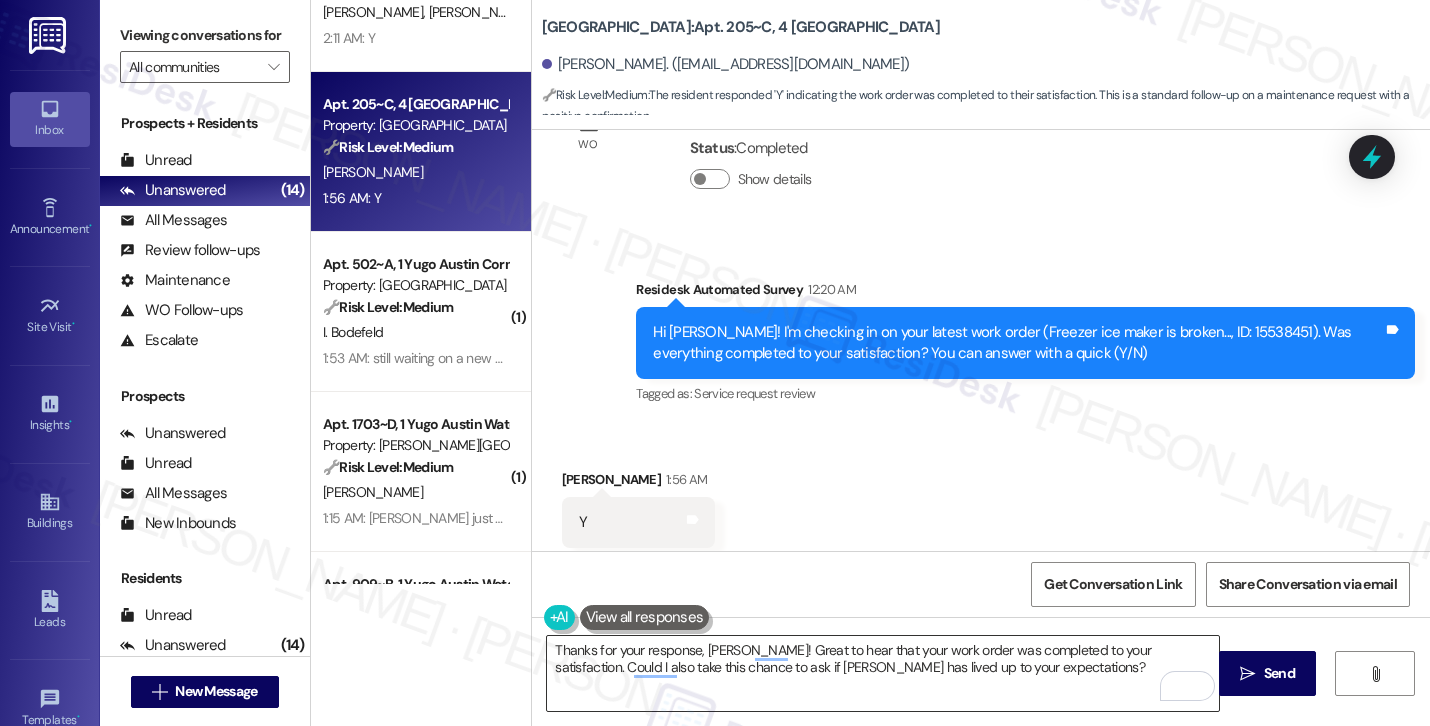click on "Thanks for your response, Jessica! Great to hear that your work order was completed to your satisfaction. Could I also take this chance to ask if Yugo Austin Waterloo has lived up to your expectations?" at bounding box center [883, 673] 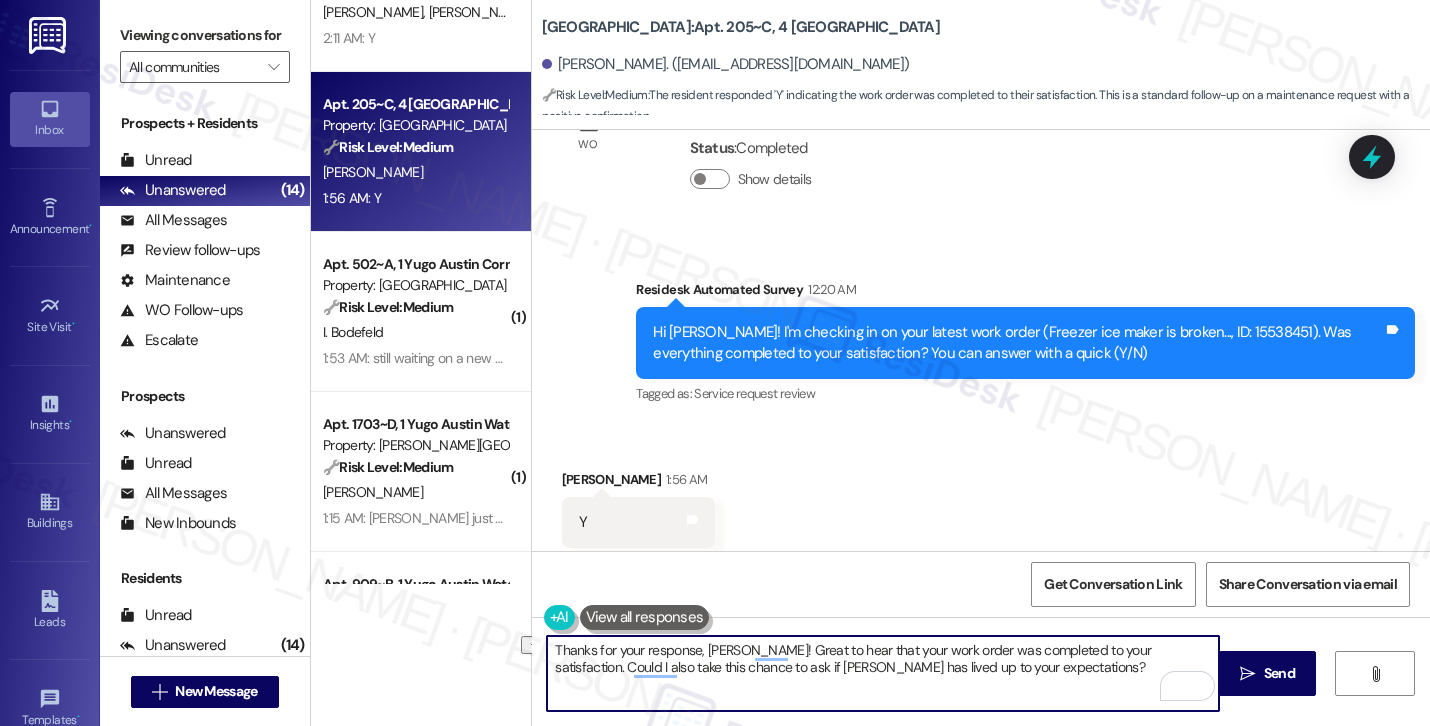 paste on "Starkville Campus Common" 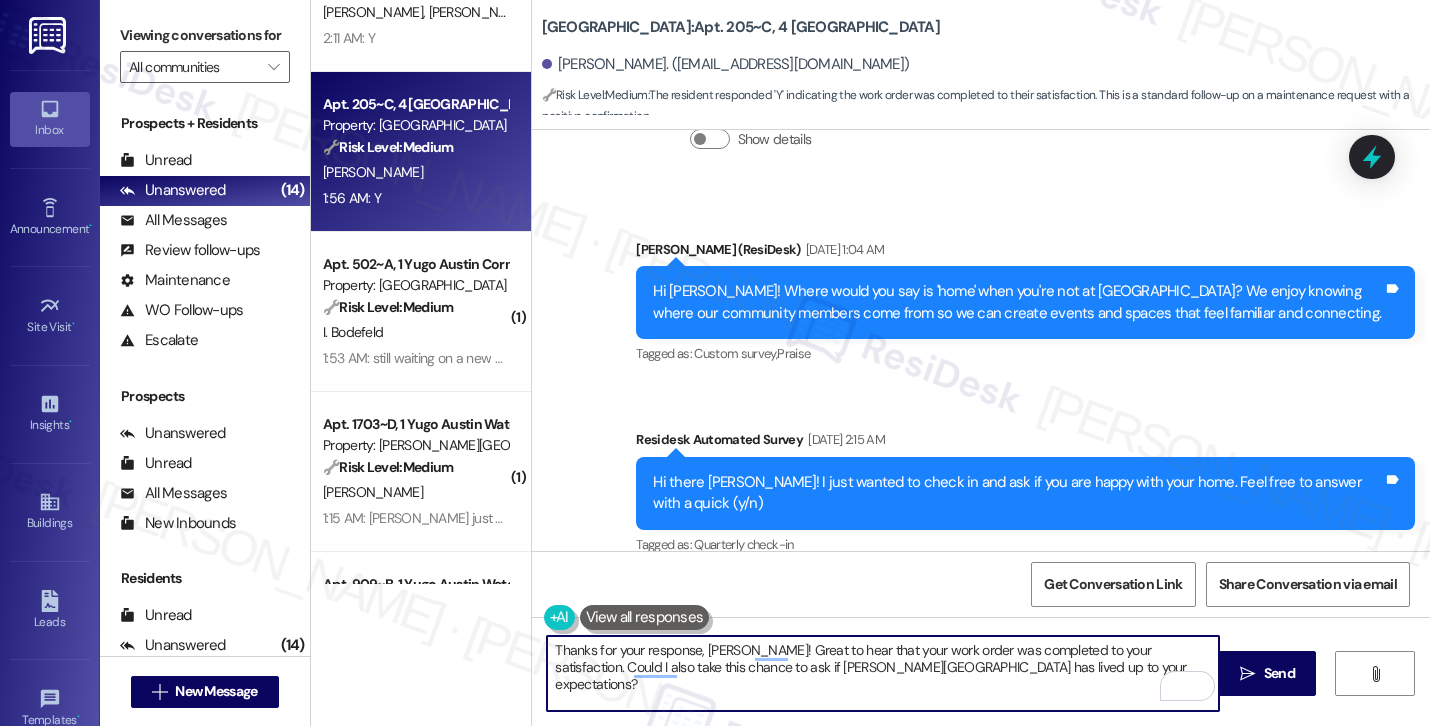 scroll, scrollTop: 4314, scrollLeft: 0, axis: vertical 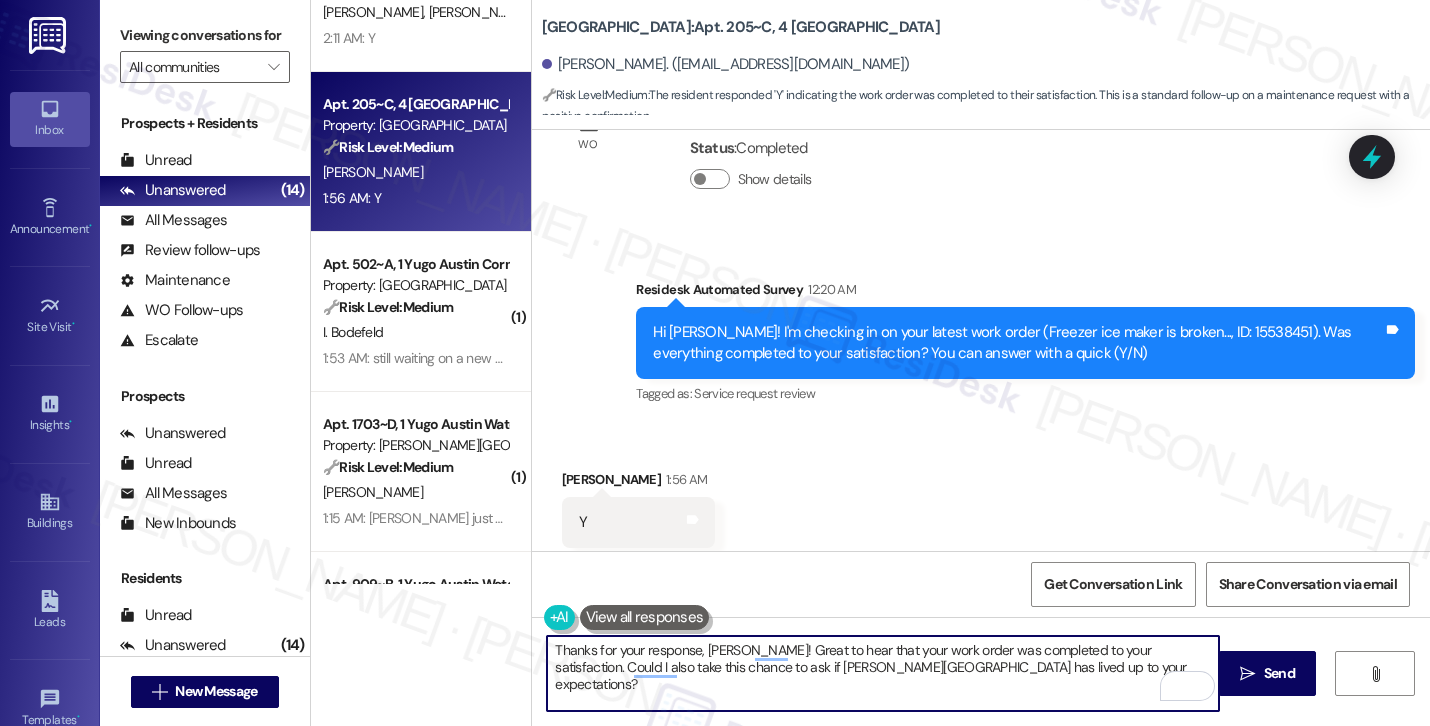 click on "Thanks for your response, Jessica! Great to hear that your work order was completed to your satisfaction. Could I also take this chance to ask if Yugo Starkville Campus Common has lived up to your expectations?" at bounding box center (883, 673) 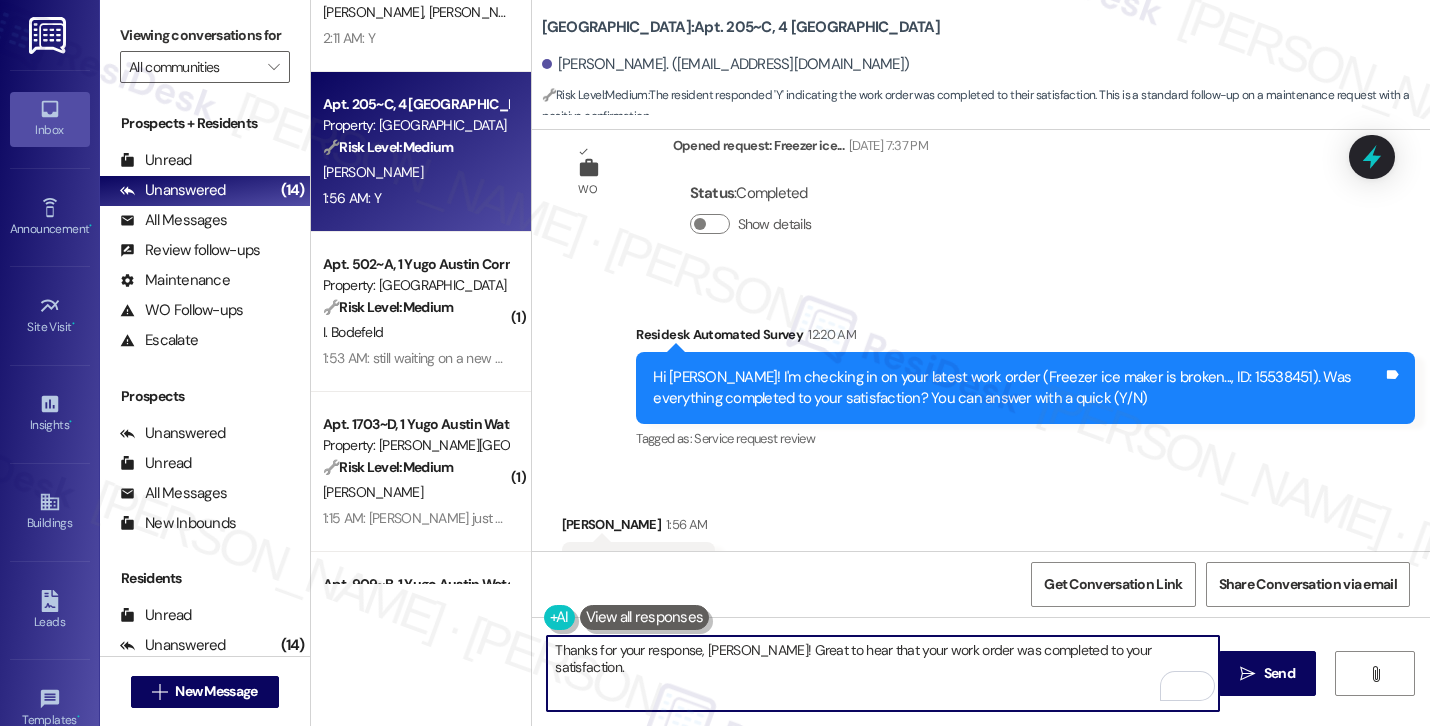 scroll, scrollTop: 4314, scrollLeft: 0, axis: vertical 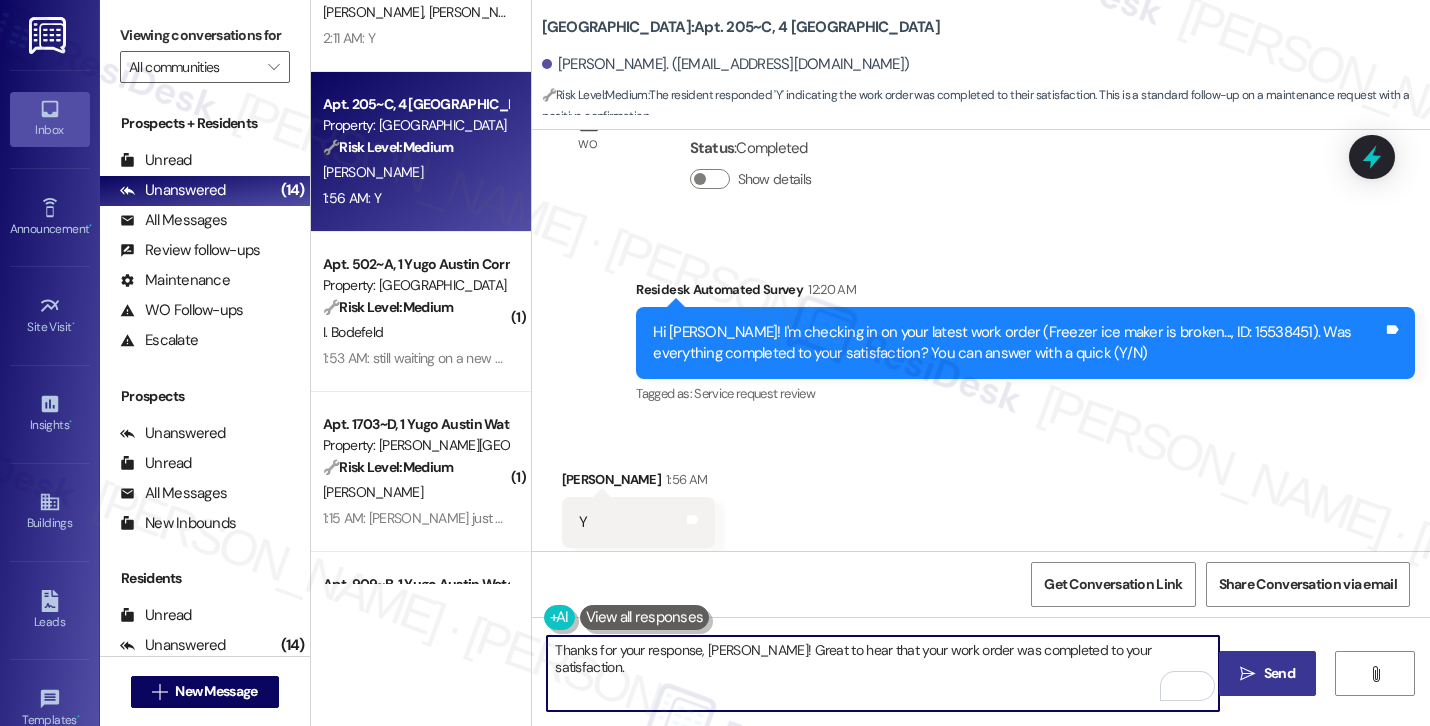 type on "Thanks for your response, Jessica! Great to hear that your work order was completed to your satisfaction." 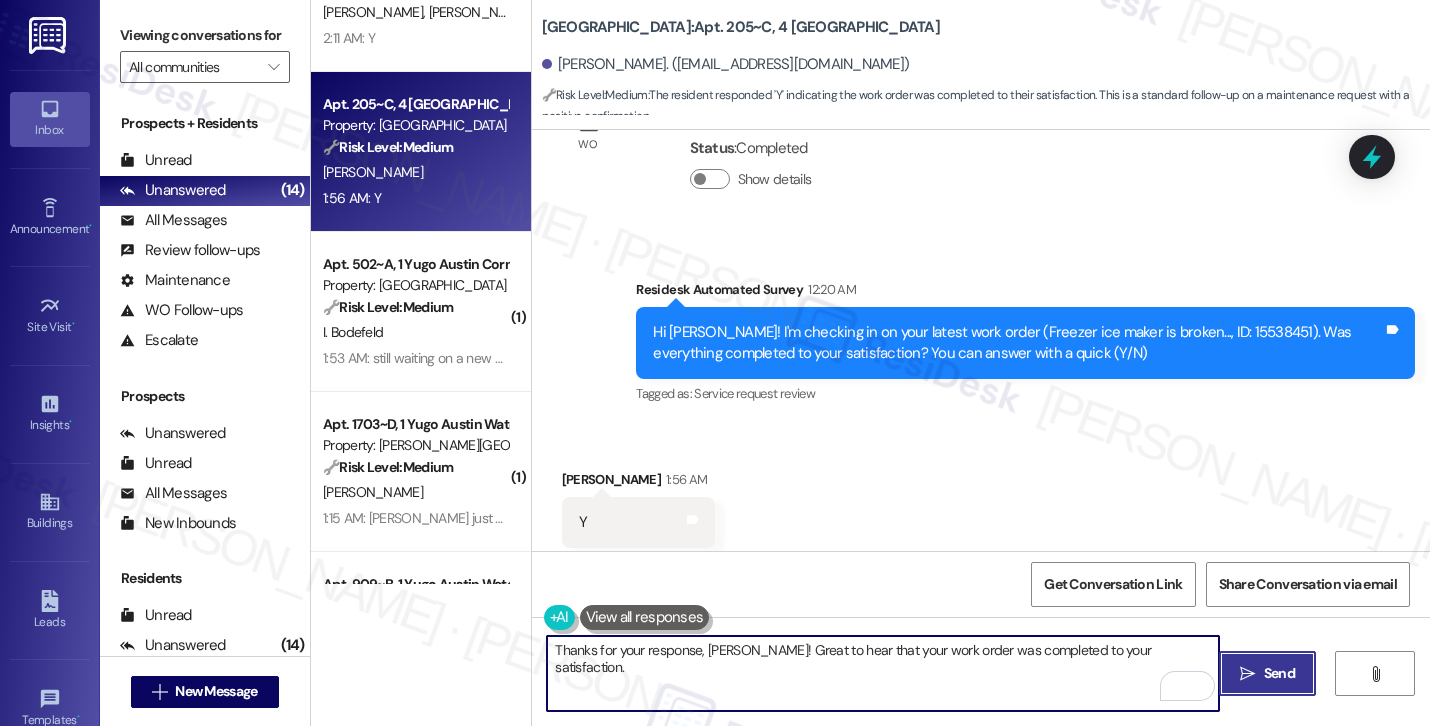 click on "Send" at bounding box center (1279, 673) 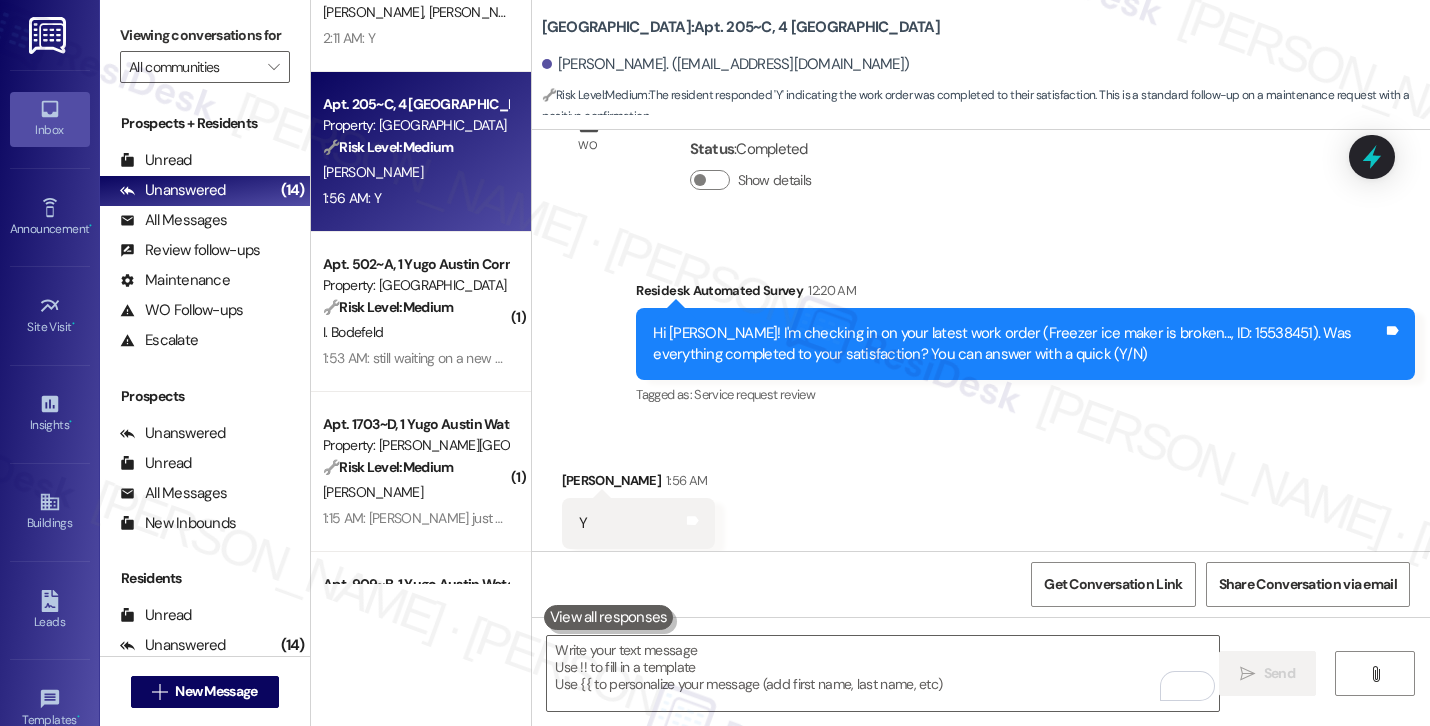 scroll, scrollTop: 4453, scrollLeft: 0, axis: vertical 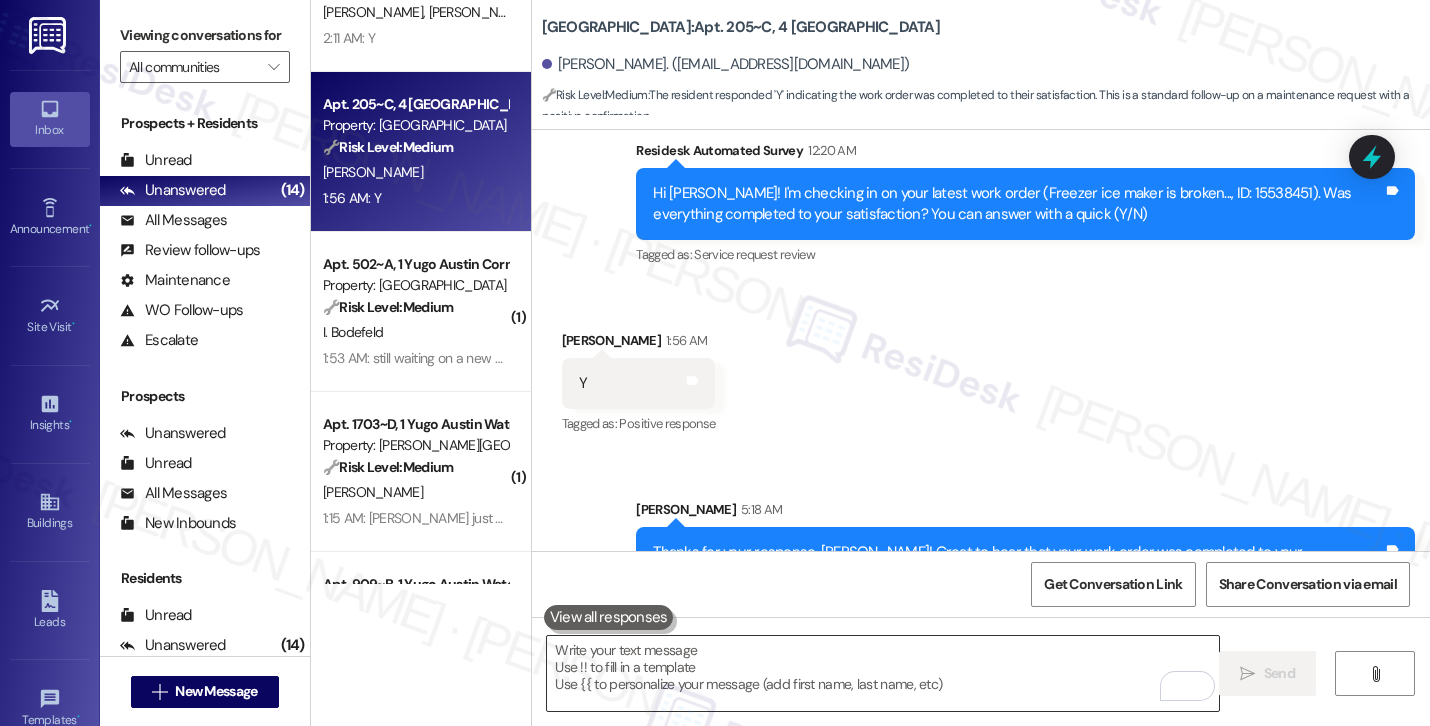 click at bounding box center [883, 673] 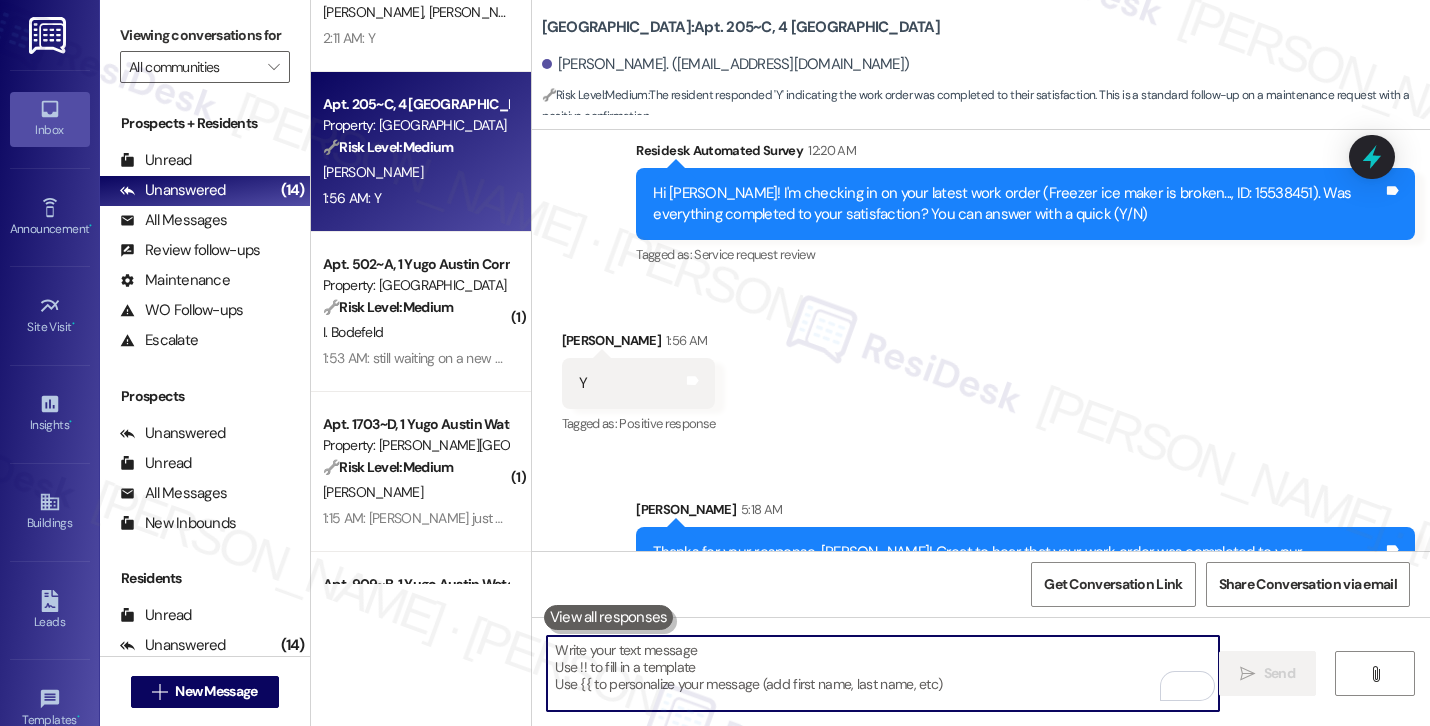paste on "Could I also take this chance to ask if Yugo Starkville Campus Common has lived up to your expectations?" 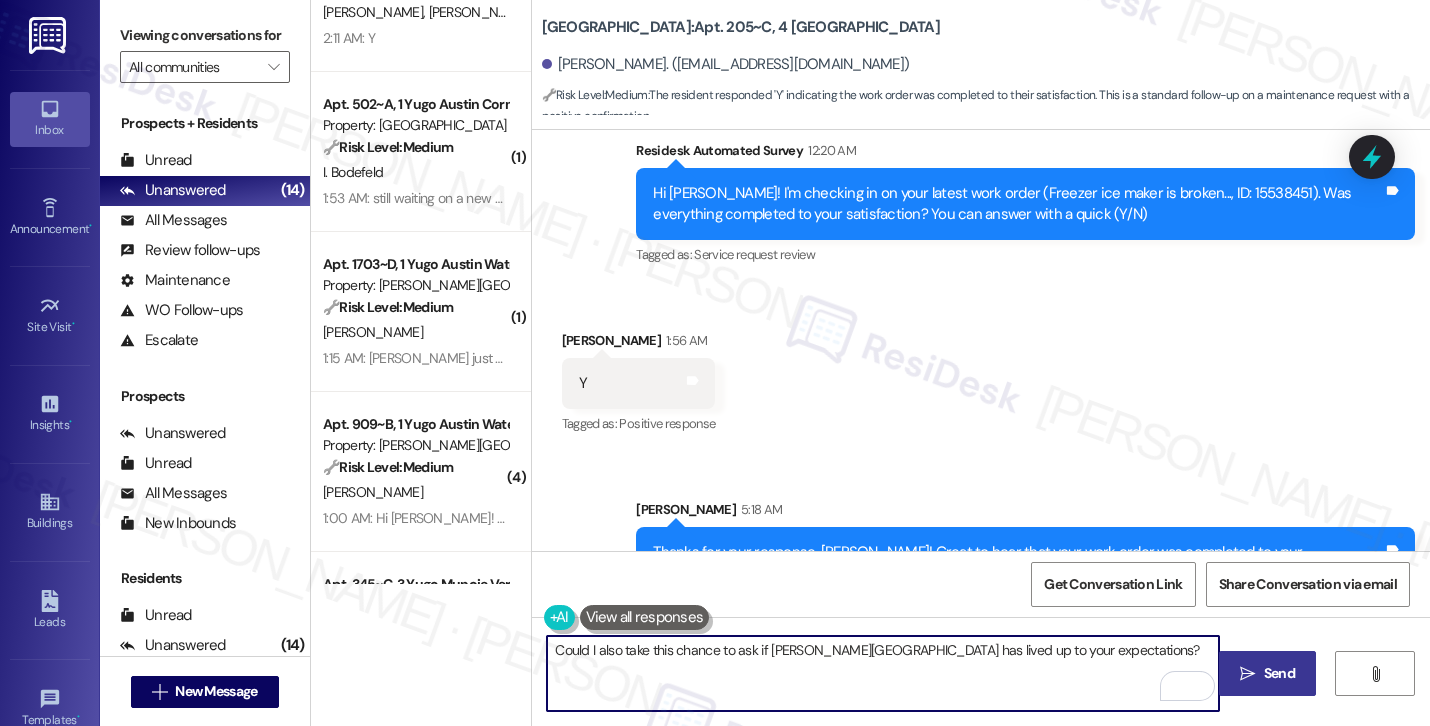 type on "Could I also take this chance to ask if Yugo Starkville Campus Common has lived up to your expectations?" 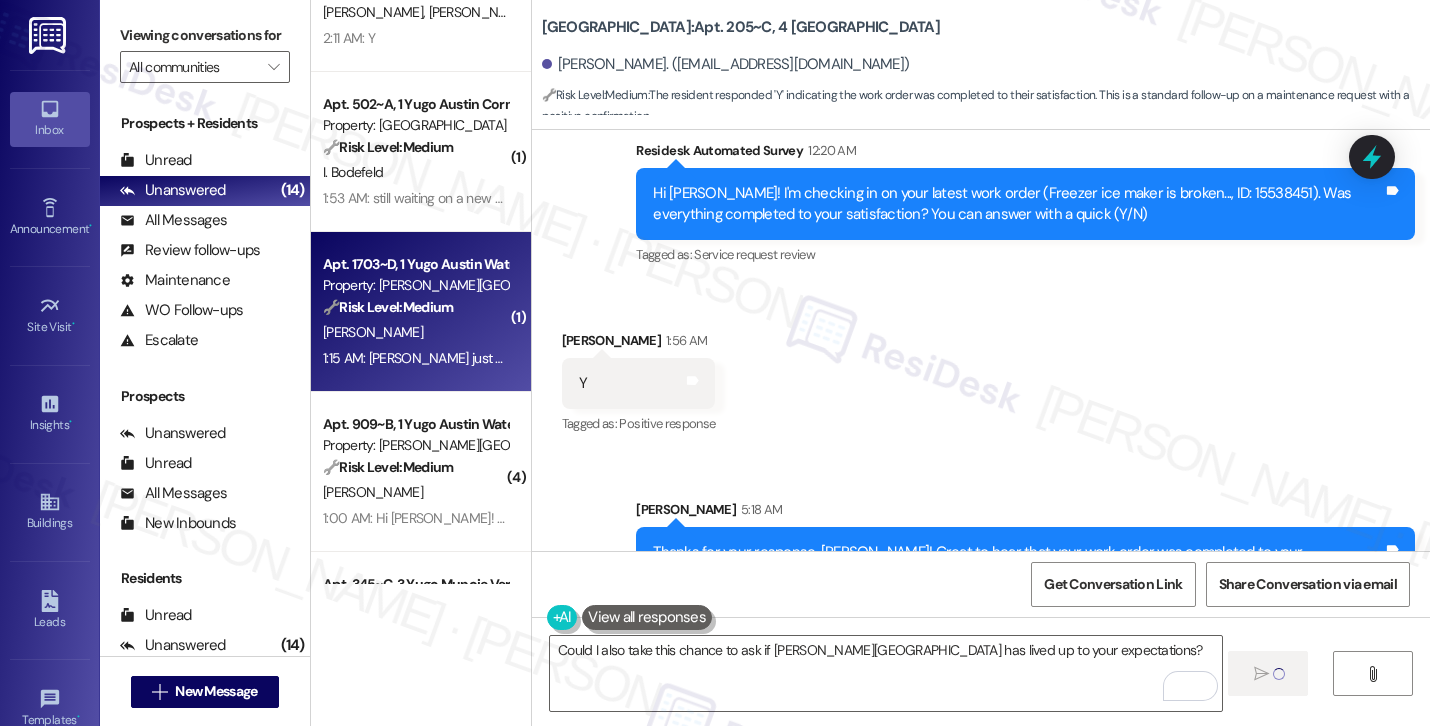 scroll, scrollTop: 996, scrollLeft: 0, axis: vertical 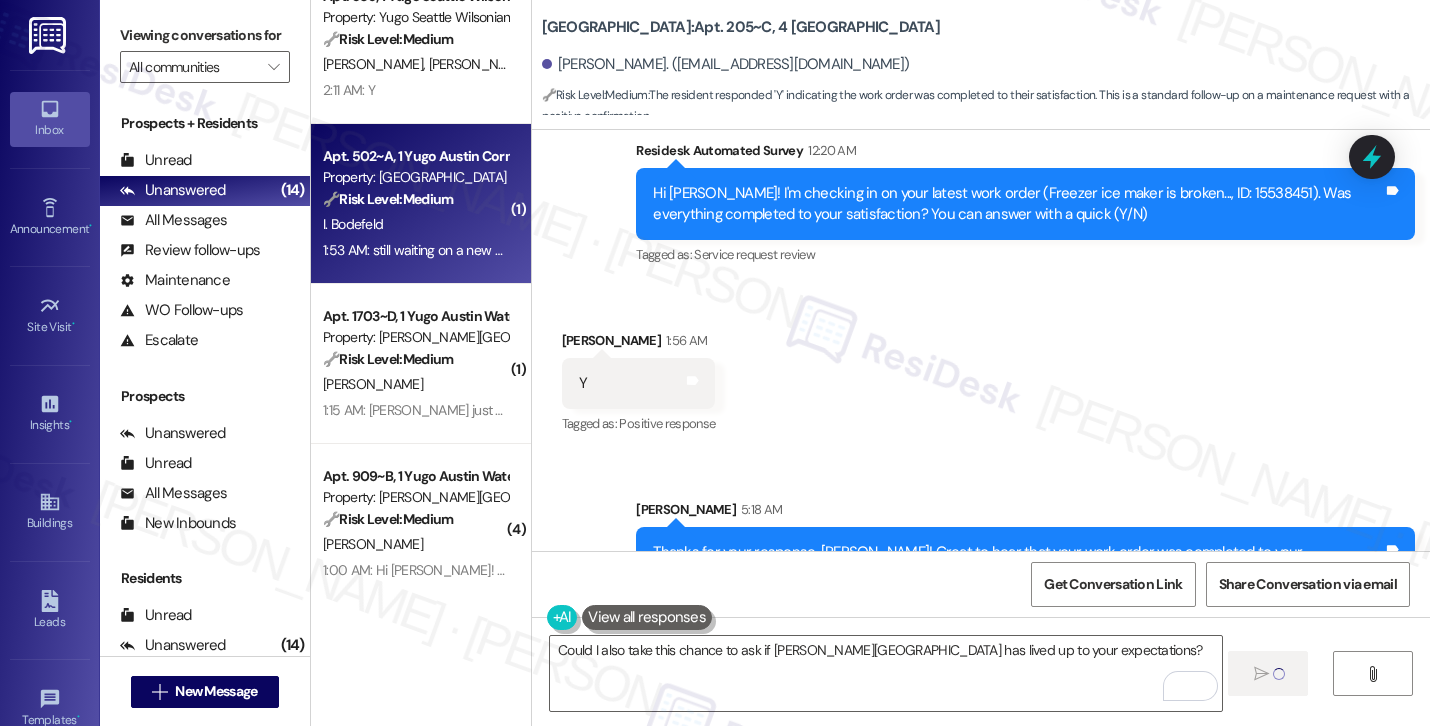 type 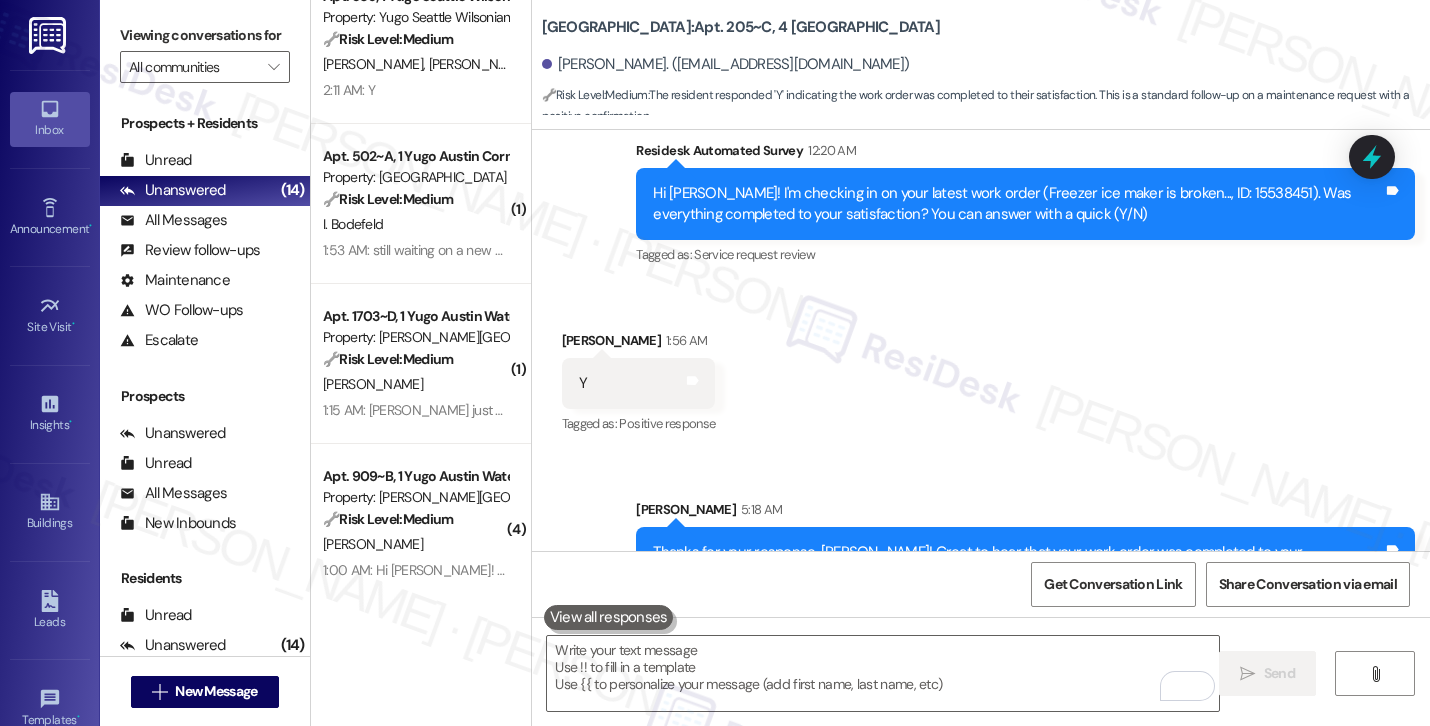 scroll, scrollTop: 4313, scrollLeft: 0, axis: vertical 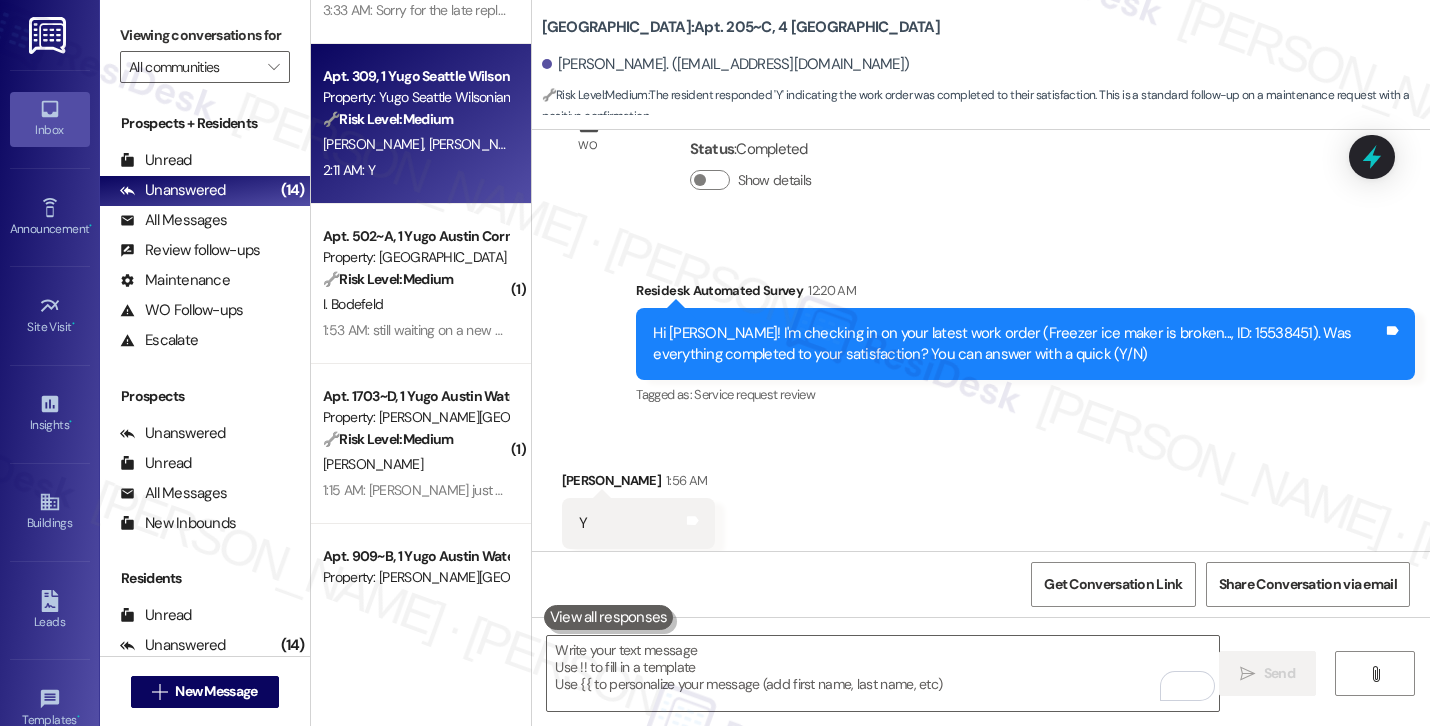 click on "[PERSON_NAME]" at bounding box center (478, 144) 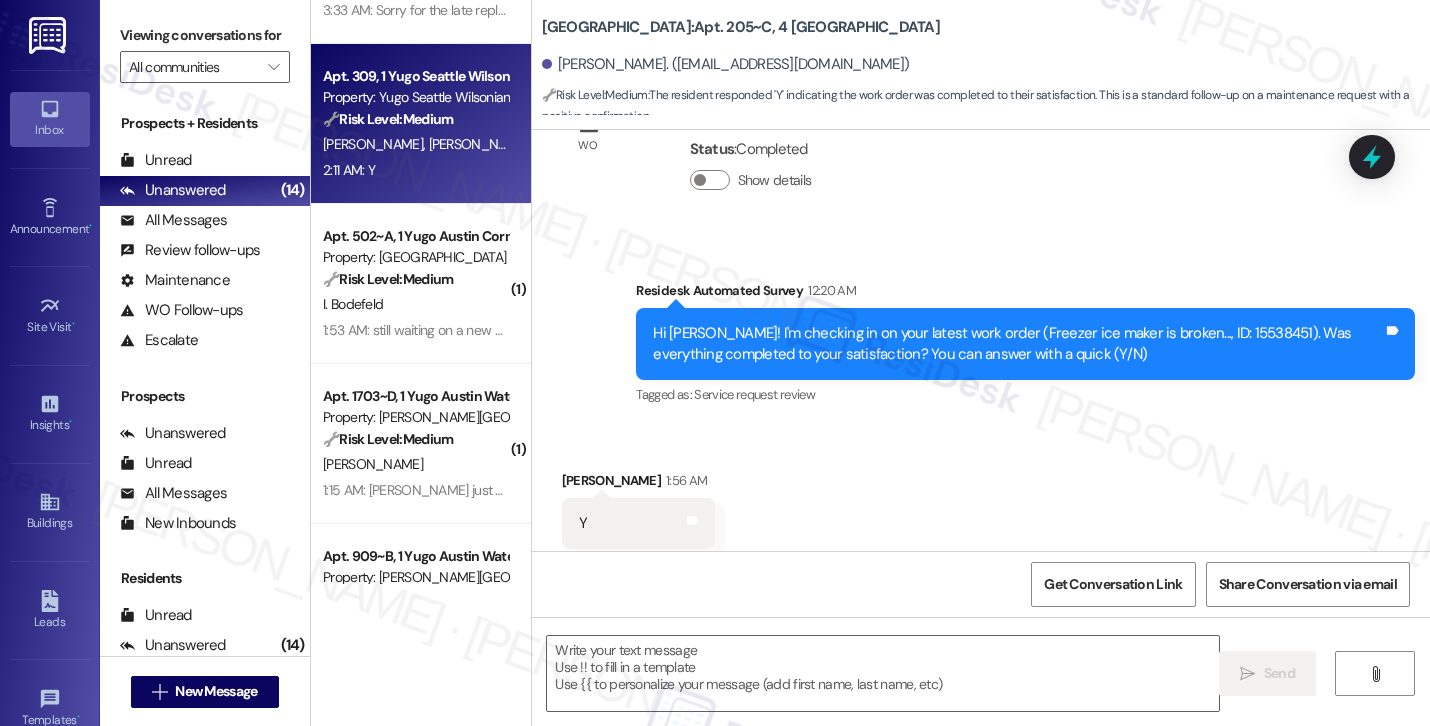 type on "Fetching suggested responses. Please feel free to read through the conversation in the meantime." 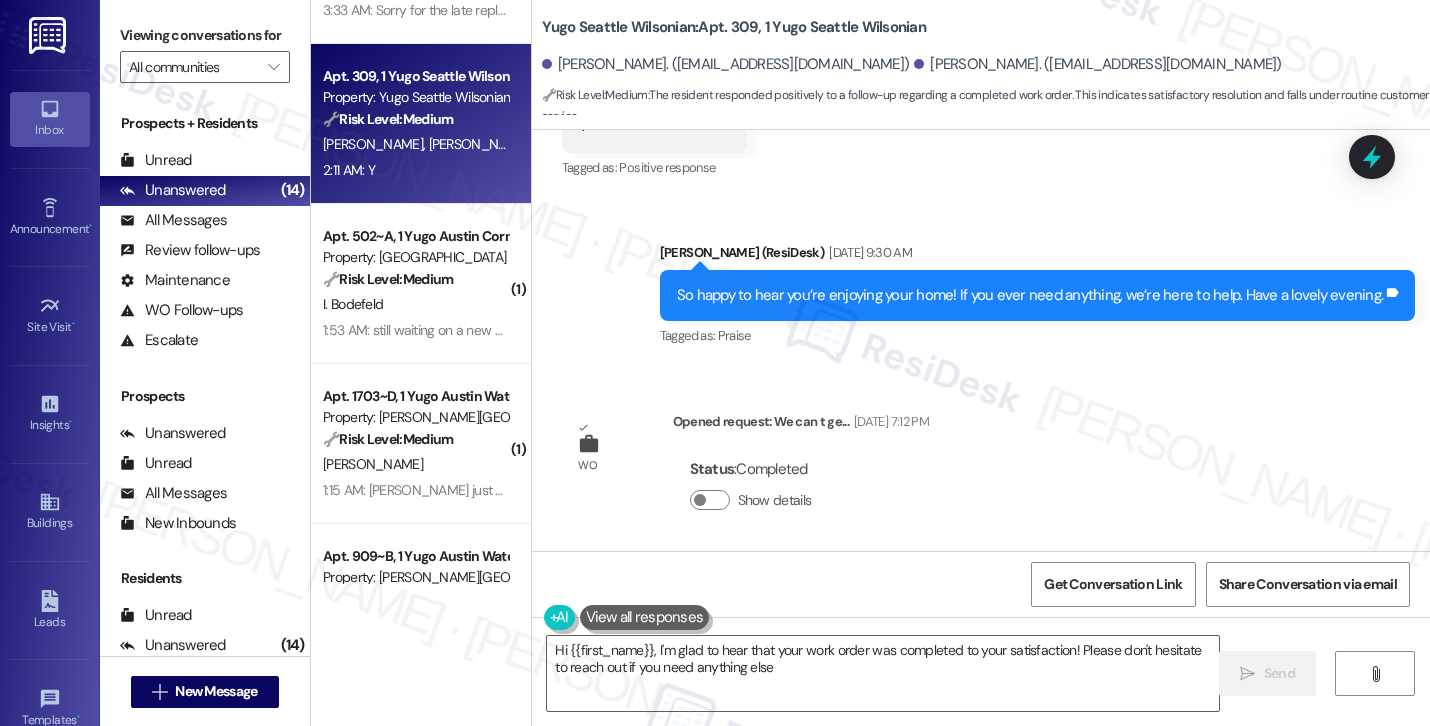 type on "Hi {{first_name}}, I'm glad to hear that your work order was completed to your satisfaction! Please don't hesitate to reach out if you need anything else." 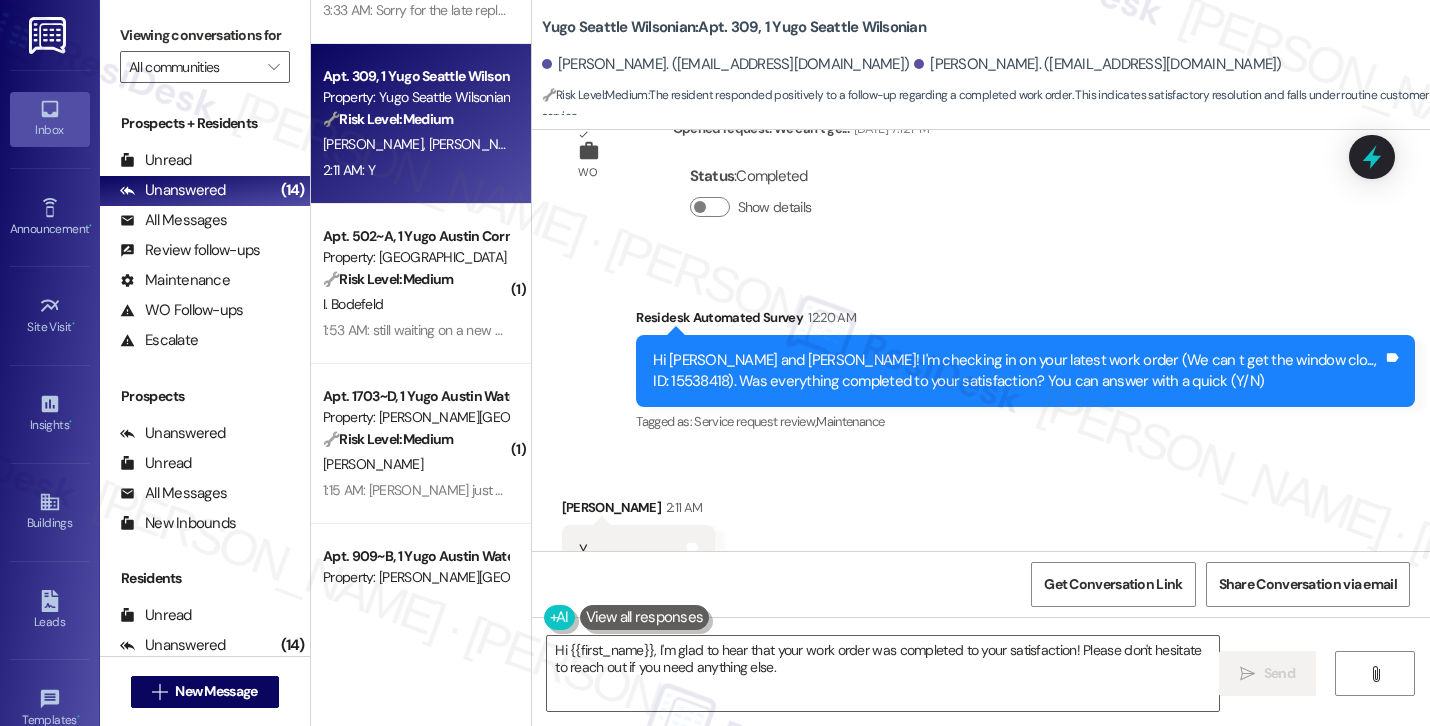 scroll, scrollTop: 1018, scrollLeft: 0, axis: vertical 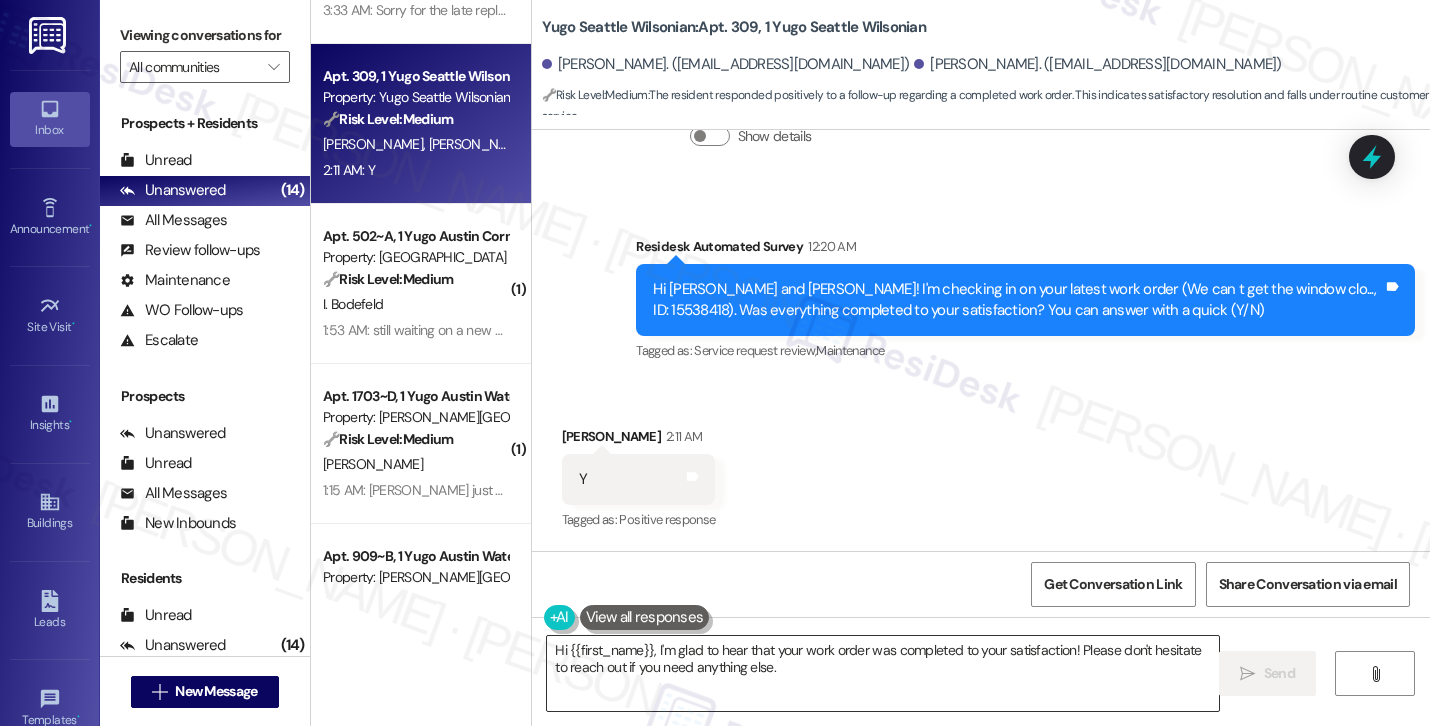 click on "Hi {{first_name}}, I'm glad to hear that your work order was completed to your satisfaction! Please don't hesitate to reach out if you need anything else." at bounding box center (883, 673) 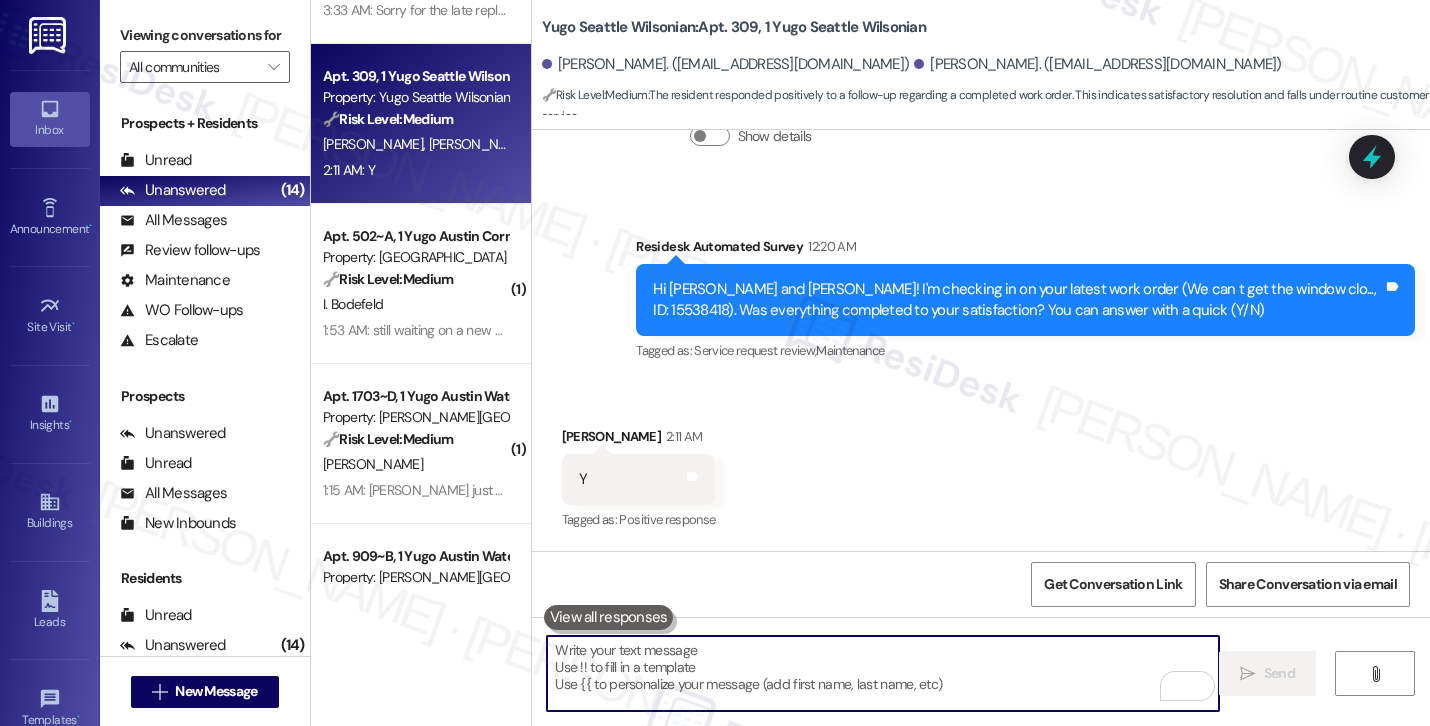 click at bounding box center (883, 673) 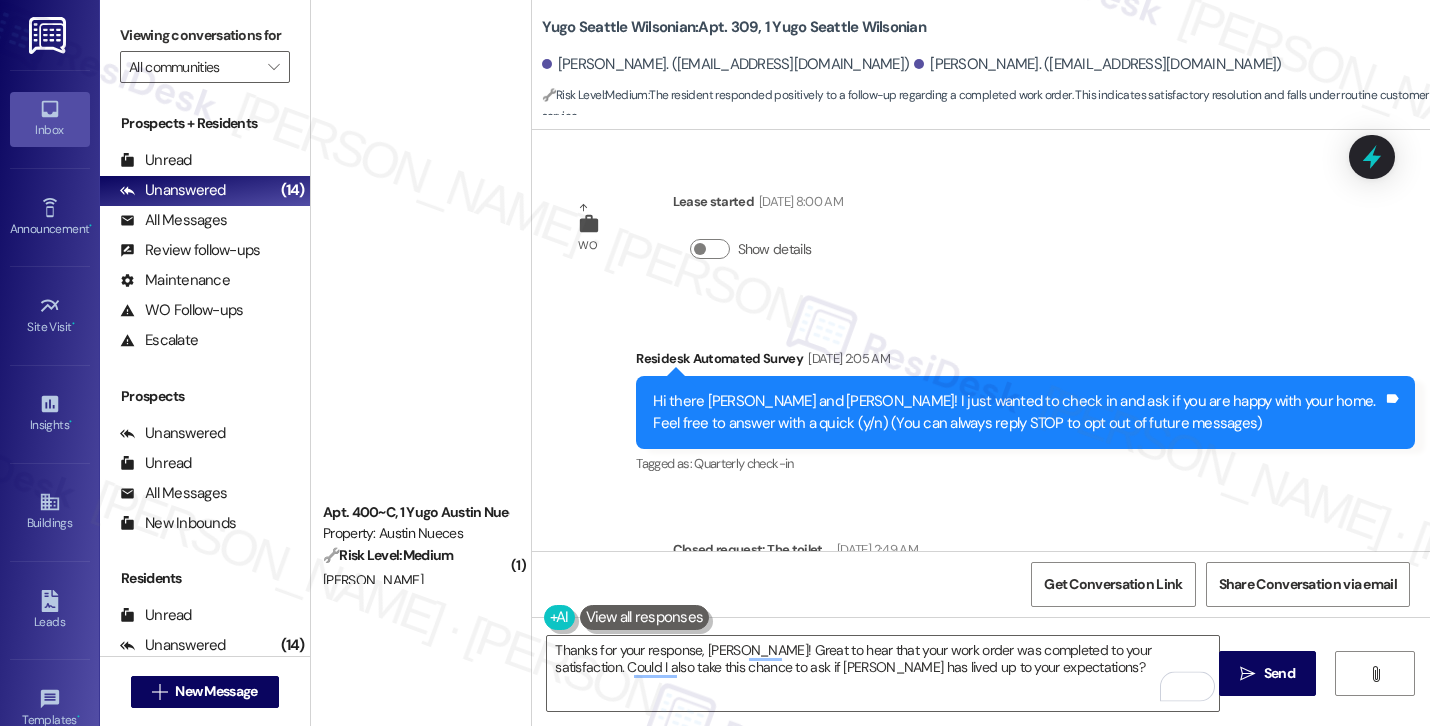 scroll, scrollTop: 0, scrollLeft: 0, axis: both 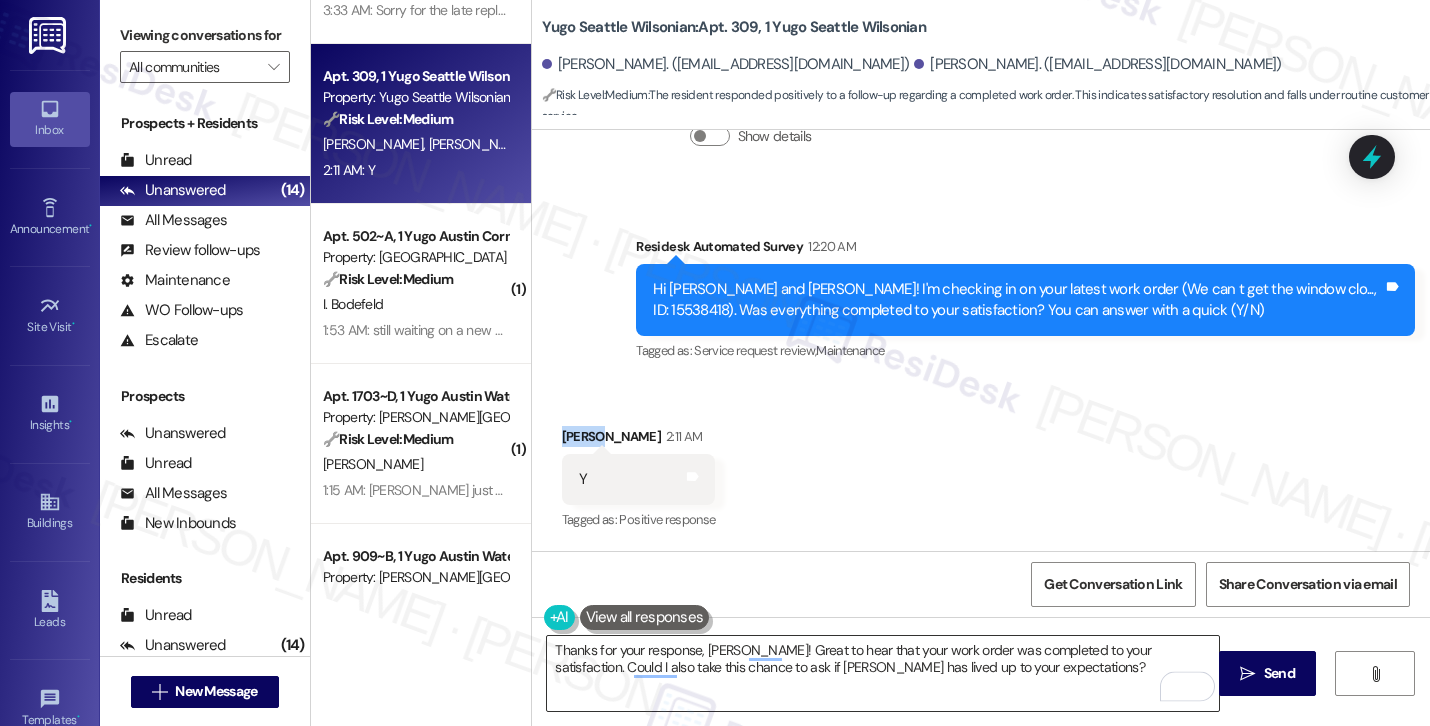 click on "Thanks for your response, [PERSON_NAME]! Great to hear that your work order was completed to your satisfaction. Could I also take this chance to ask if [PERSON_NAME] has lived up to your expectations?" at bounding box center [883, 673] 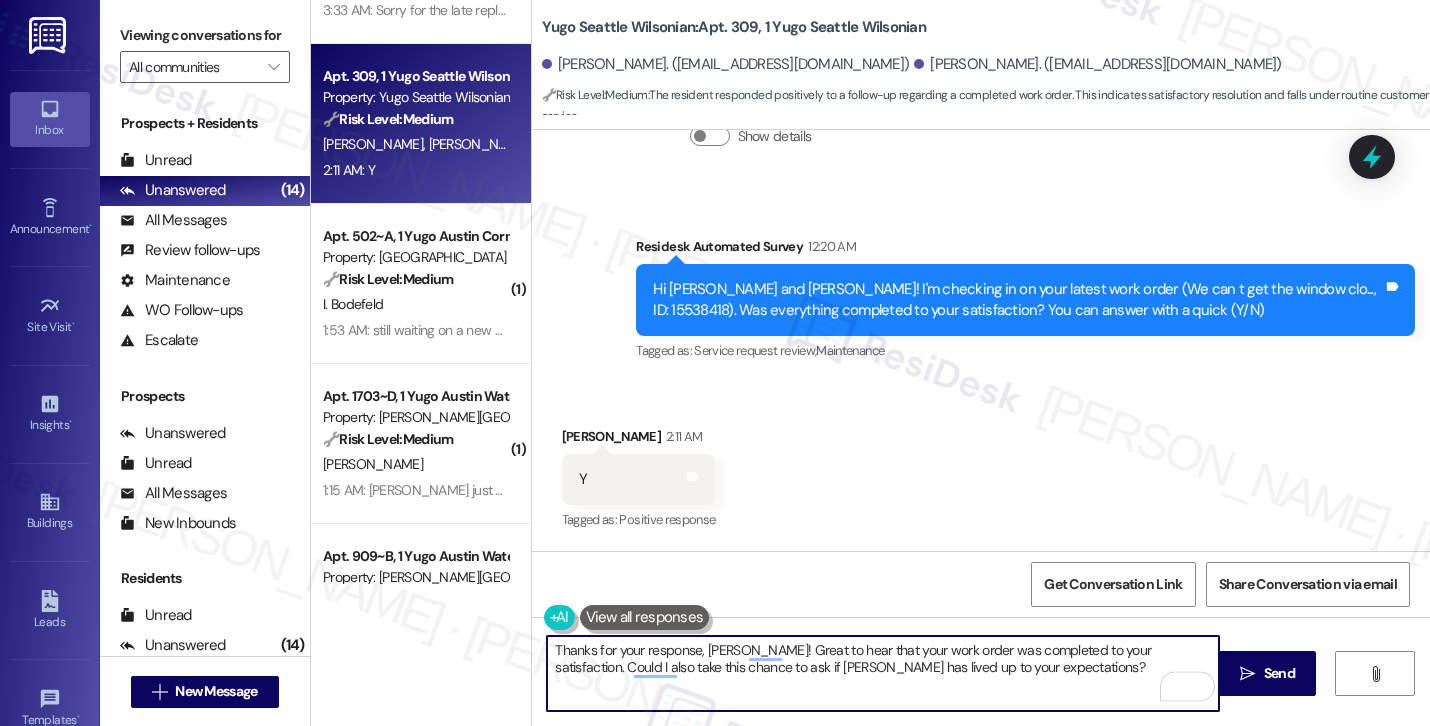 click on "Thanks for your response, [PERSON_NAME]! Great to hear that your work order was completed to your satisfaction. Could I also take this chance to ask if [PERSON_NAME] has lived up to your expectations?" at bounding box center (883, 673) 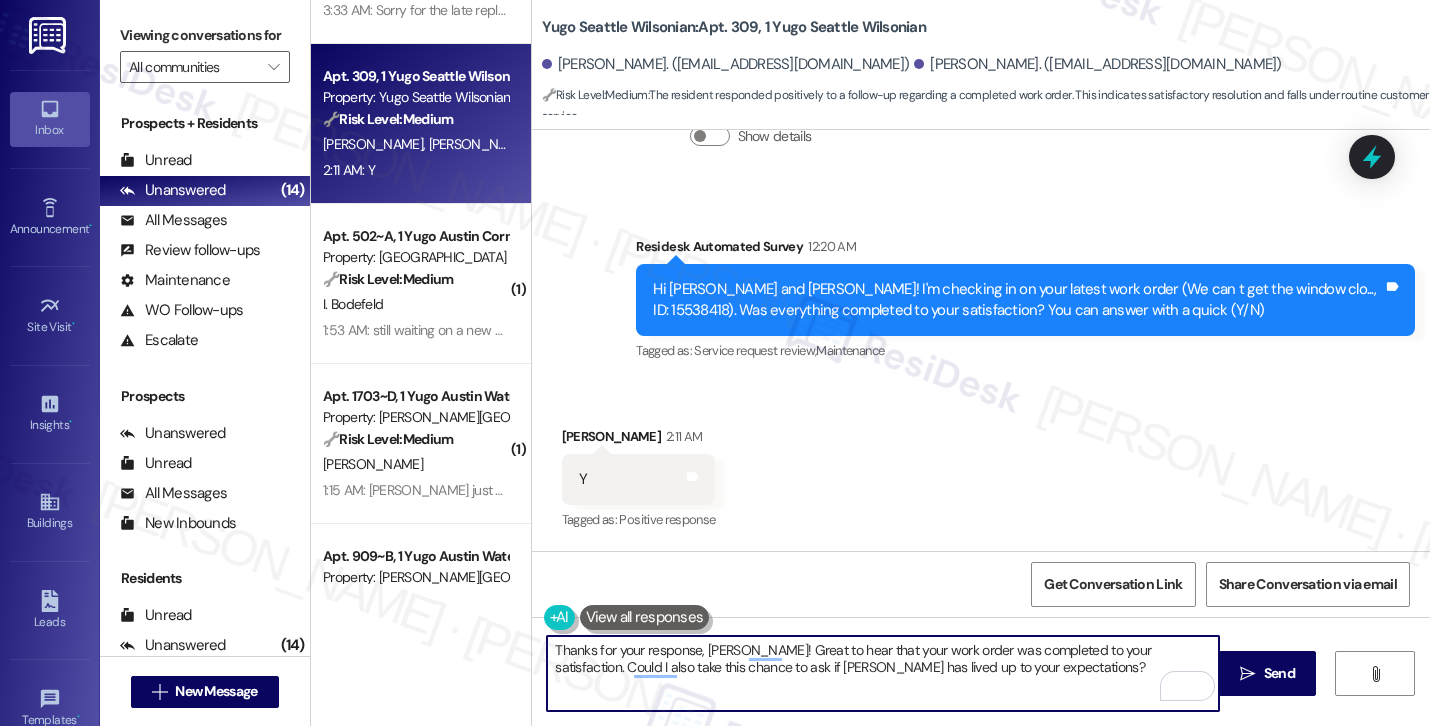 paste on "[PERSON_NAME]" 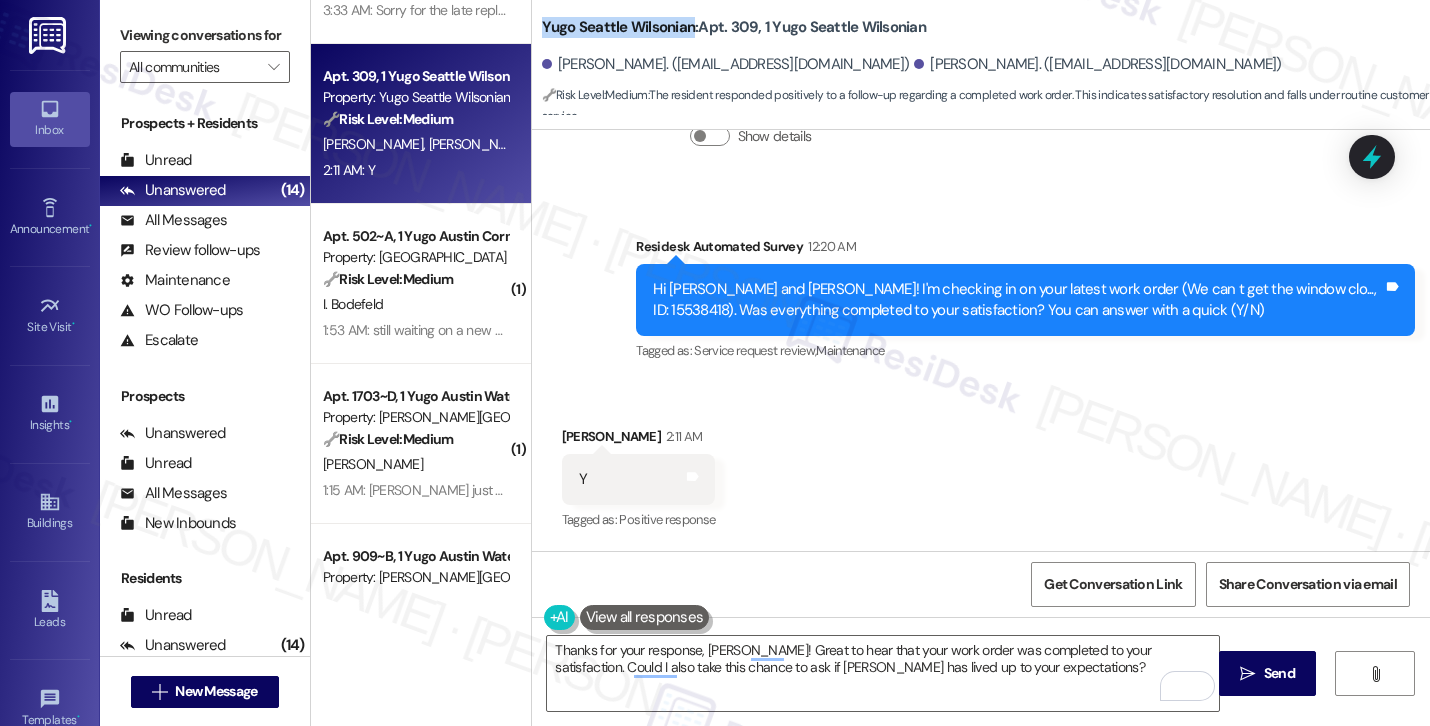 drag, startPoint x: 533, startPoint y: 22, endPoint x: 680, endPoint y: 18, distance: 147.05441 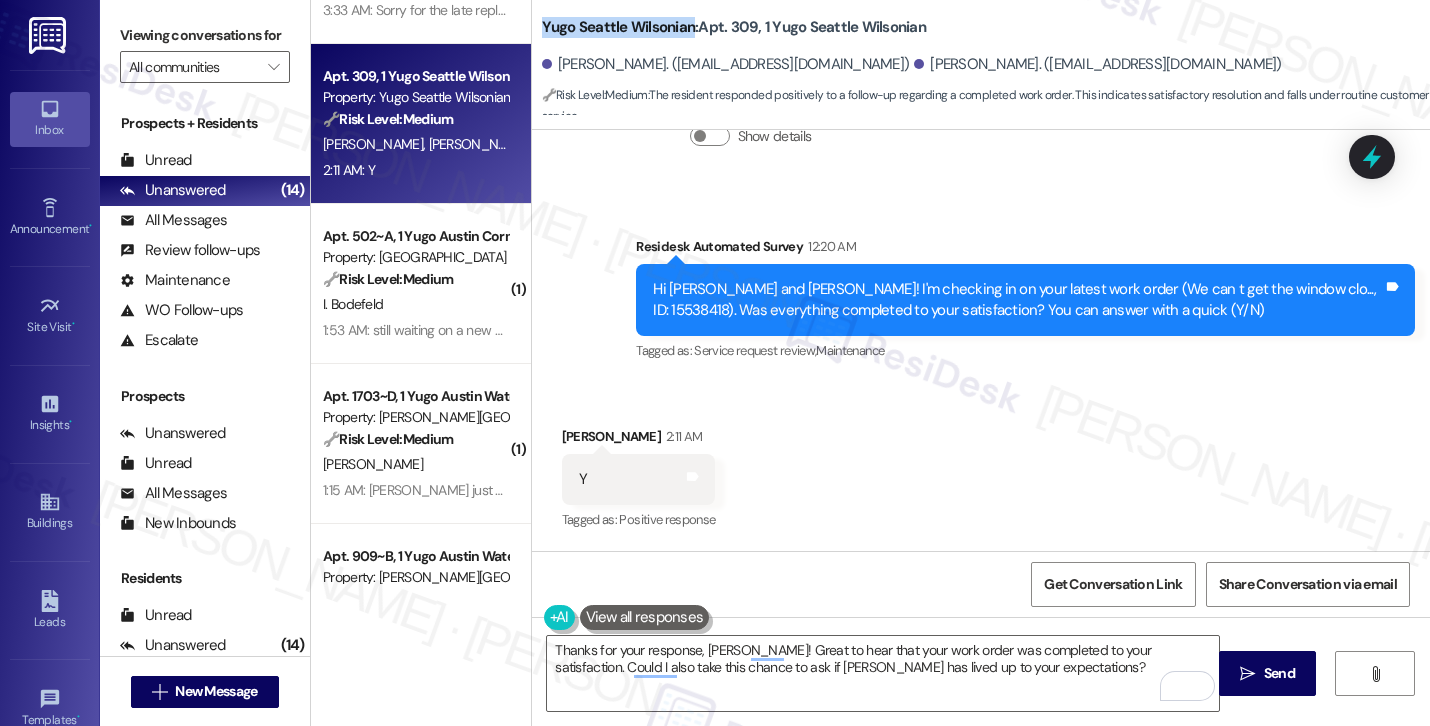 click on "Yugo Seattle Wilsonian:  Apt. 309, 1 Yugo Seattle Wilsonian" at bounding box center [734, 27] 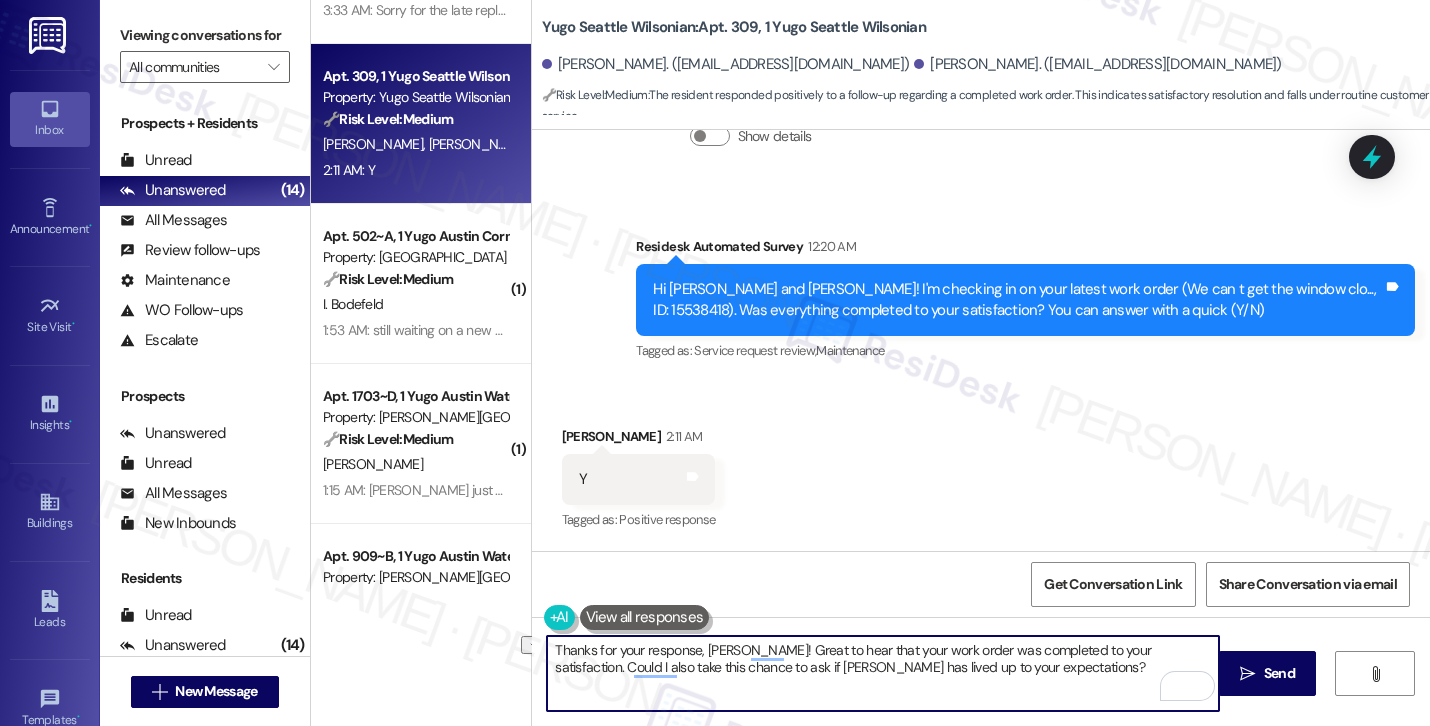 drag, startPoint x: 722, startPoint y: 671, endPoint x: 829, endPoint y: 667, distance: 107.07474 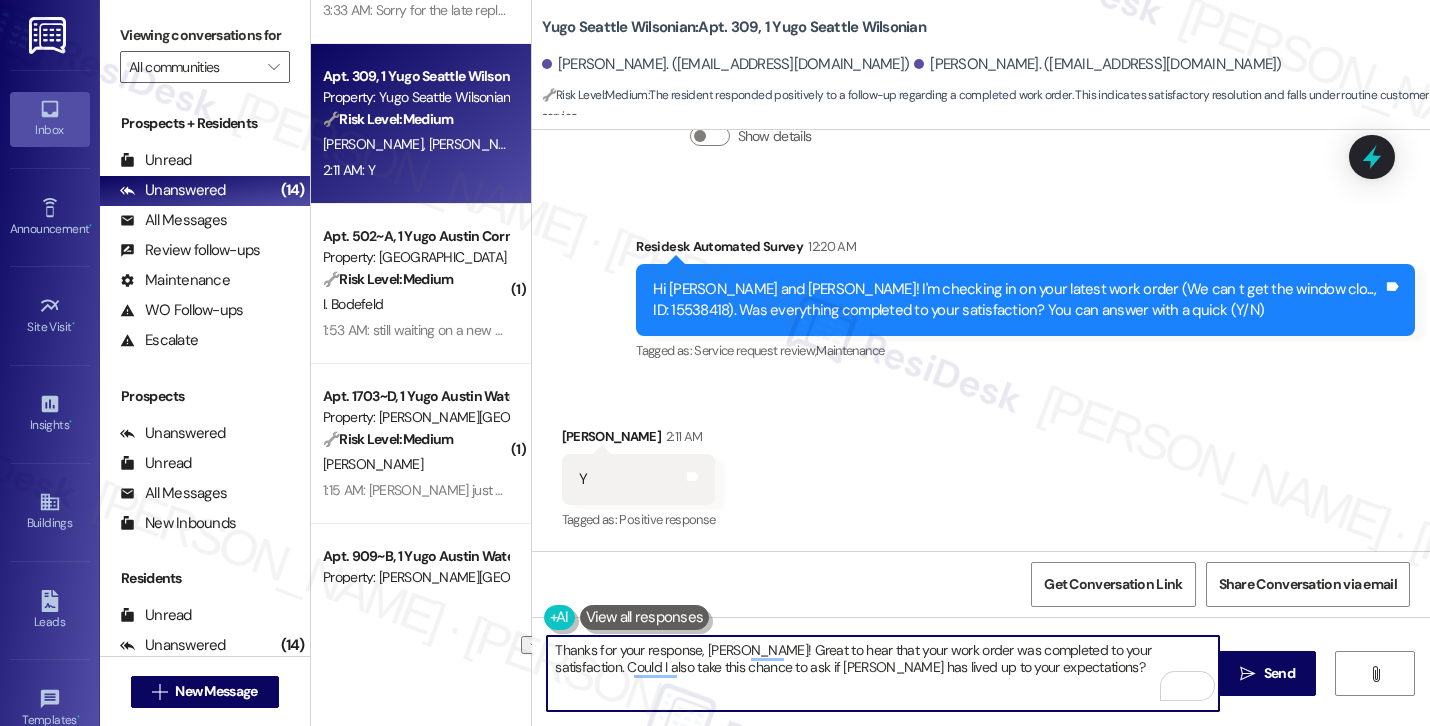 click on "Thanks for your response, [PERSON_NAME]! Great to hear that your work order was completed to your satisfaction. Could I also take this chance to ask if [PERSON_NAME] has lived up to your expectations?" at bounding box center [883, 673] 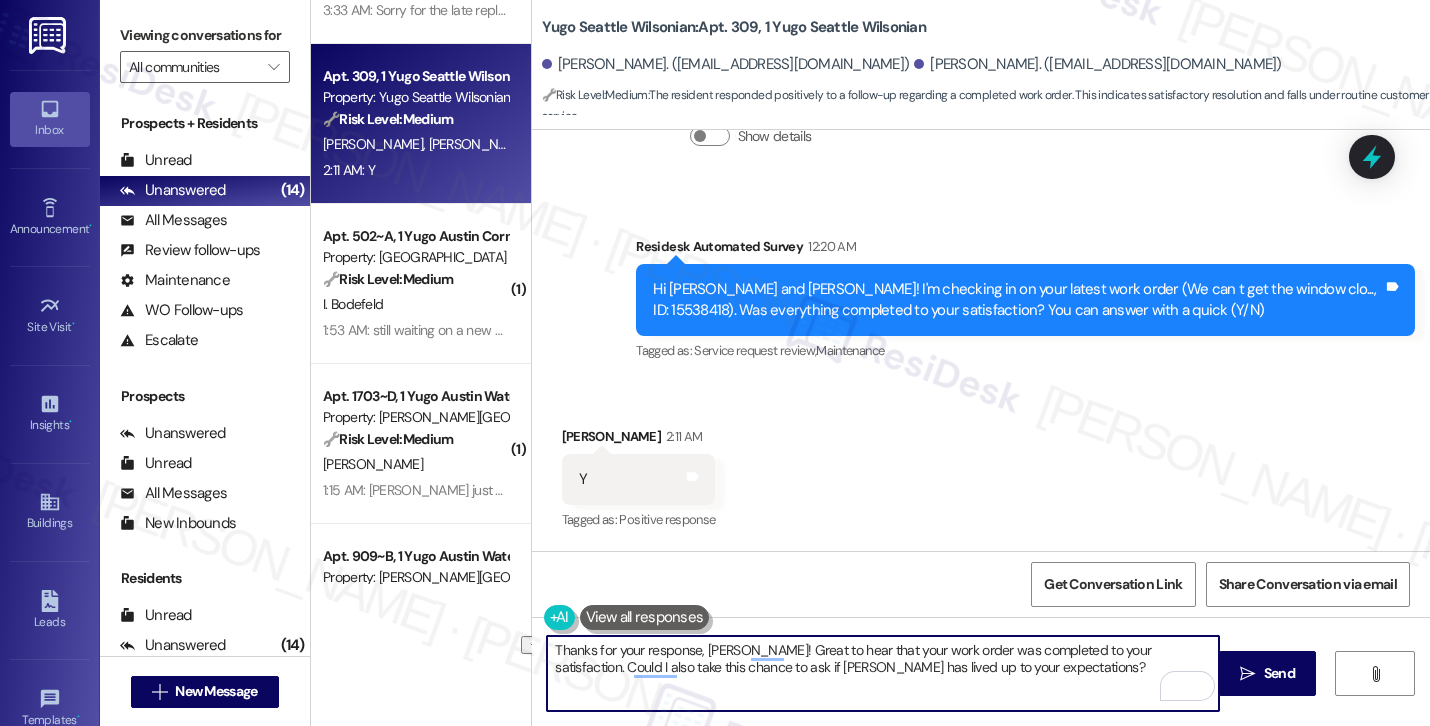 paste on "Seattle Wilsonian" 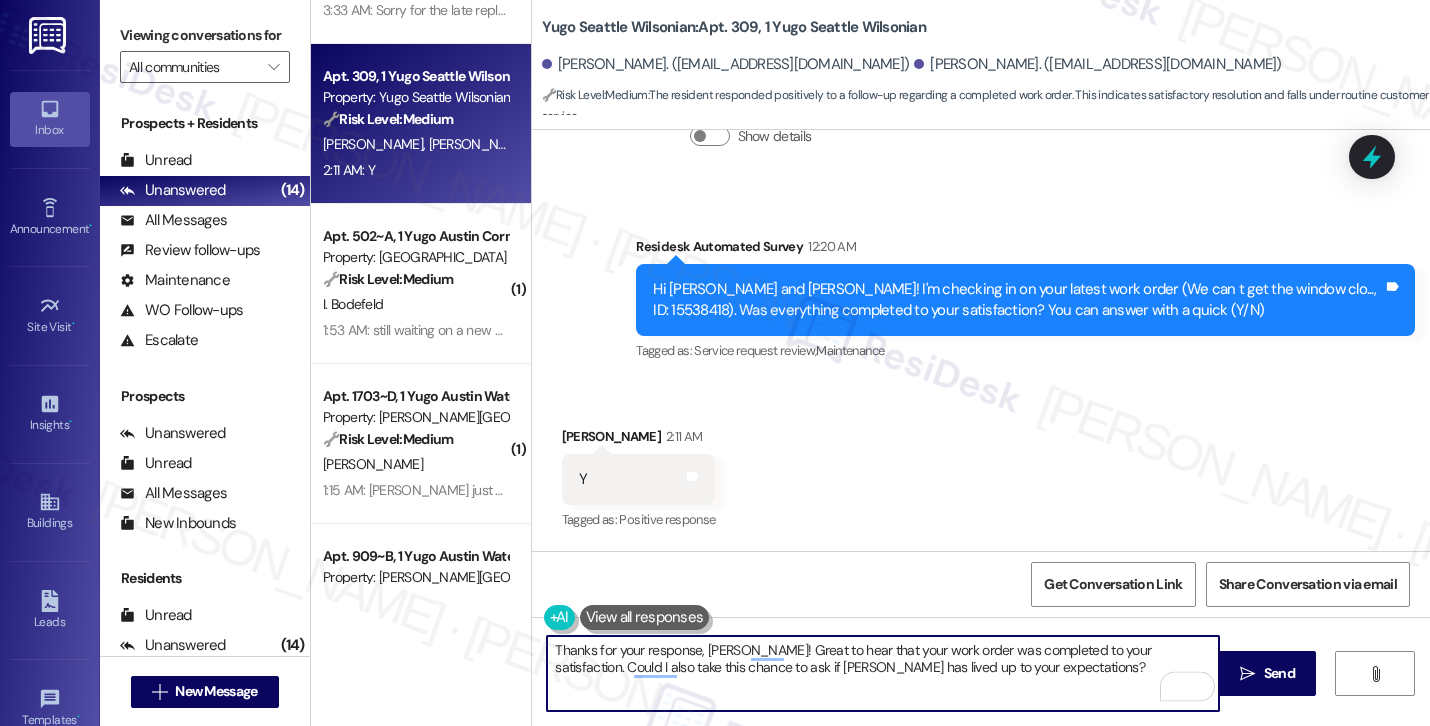 click on "Thanks for your response, [PERSON_NAME]! Great to hear that your work order was completed to your satisfaction. Could I also take this chance to ask if [PERSON_NAME] has lived up to your expectations?" at bounding box center [883, 673] 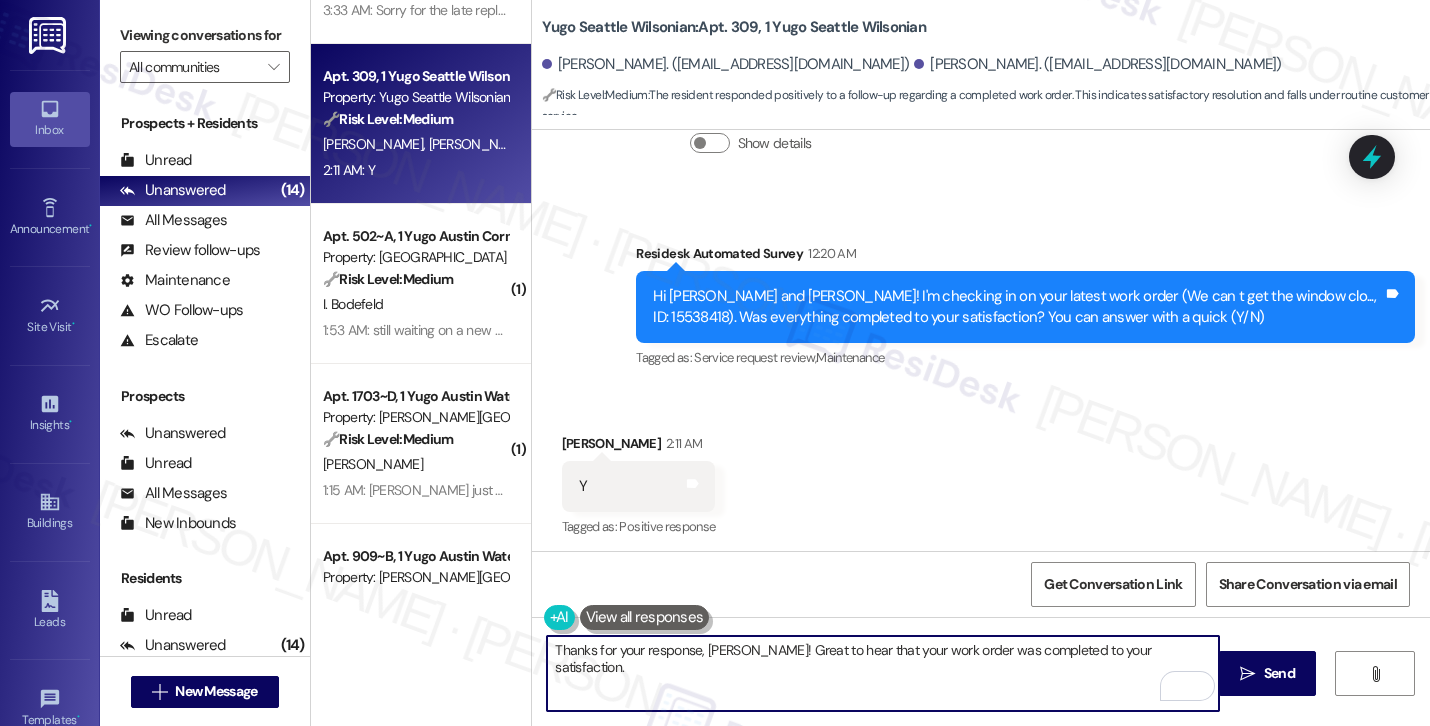 scroll, scrollTop: 1018, scrollLeft: 0, axis: vertical 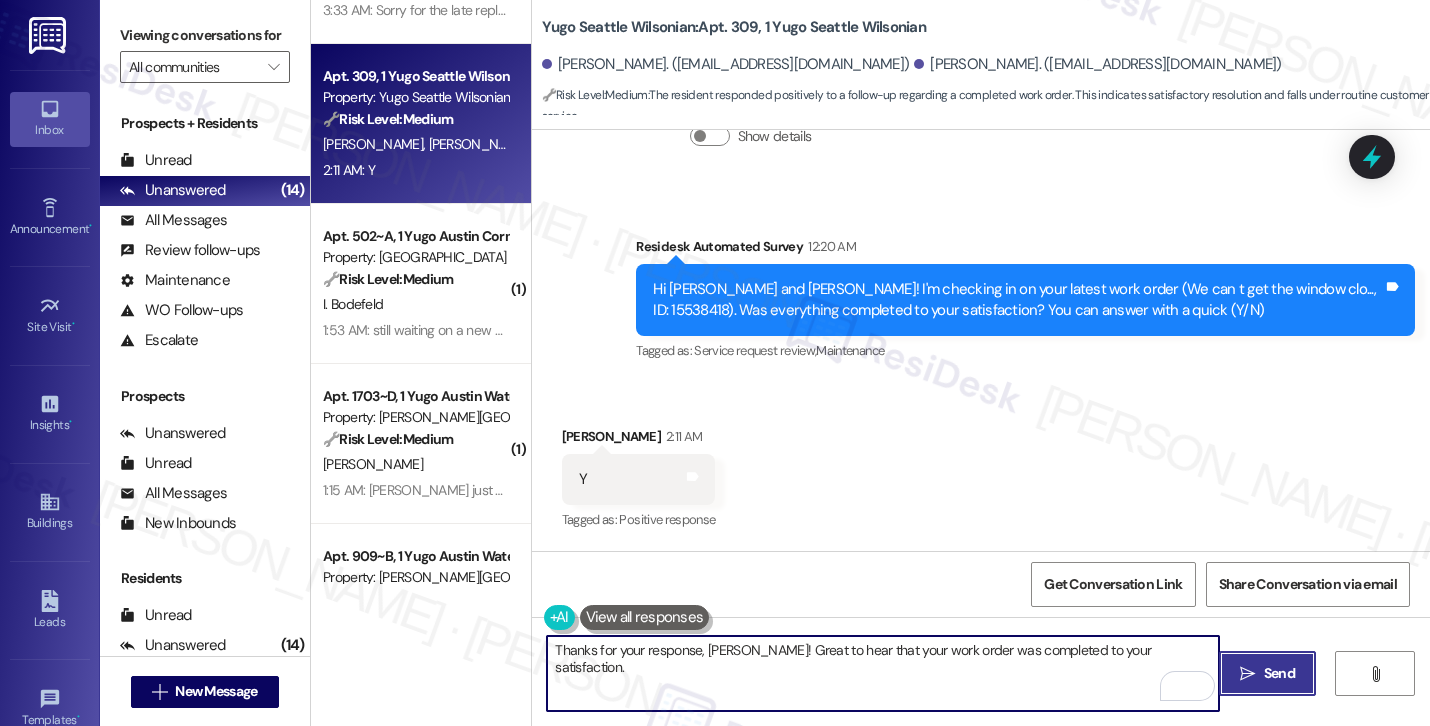 click on "Send" at bounding box center (1279, 673) 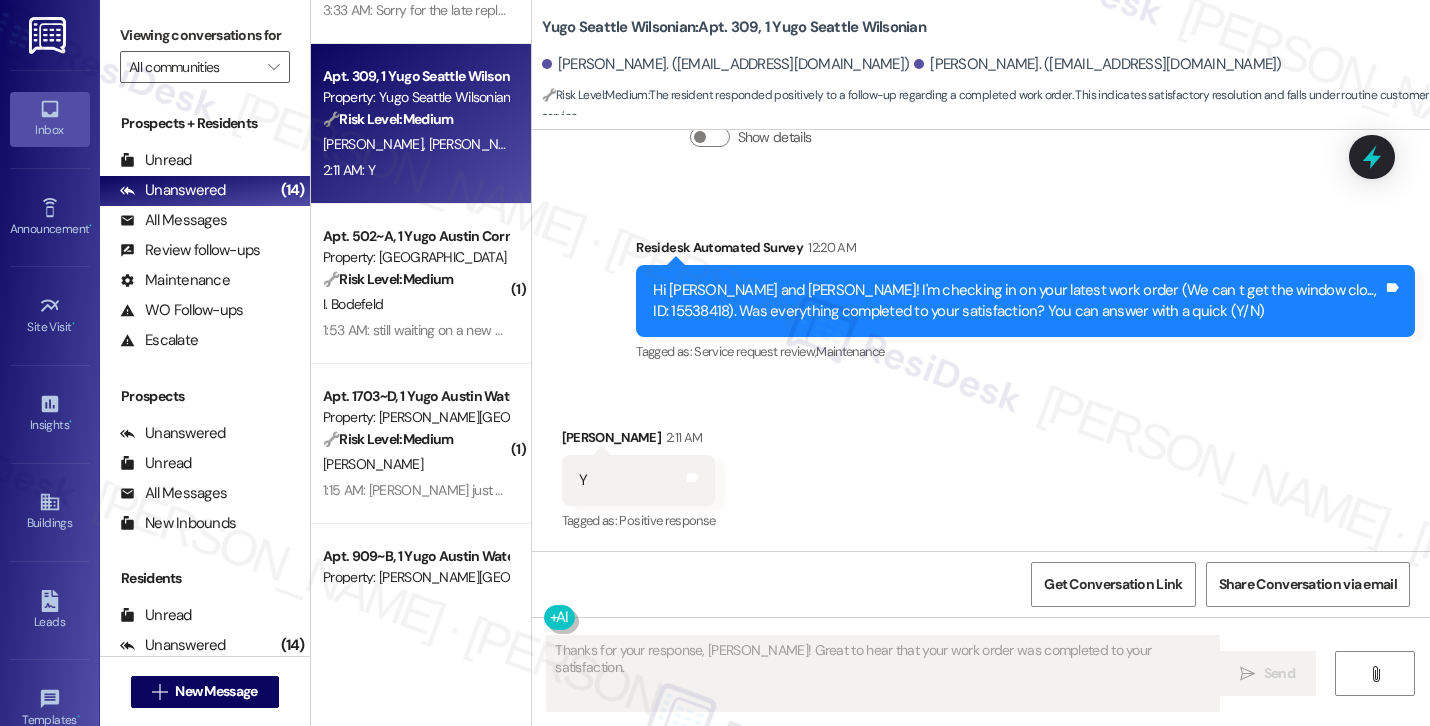 scroll, scrollTop: 1157, scrollLeft: 0, axis: vertical 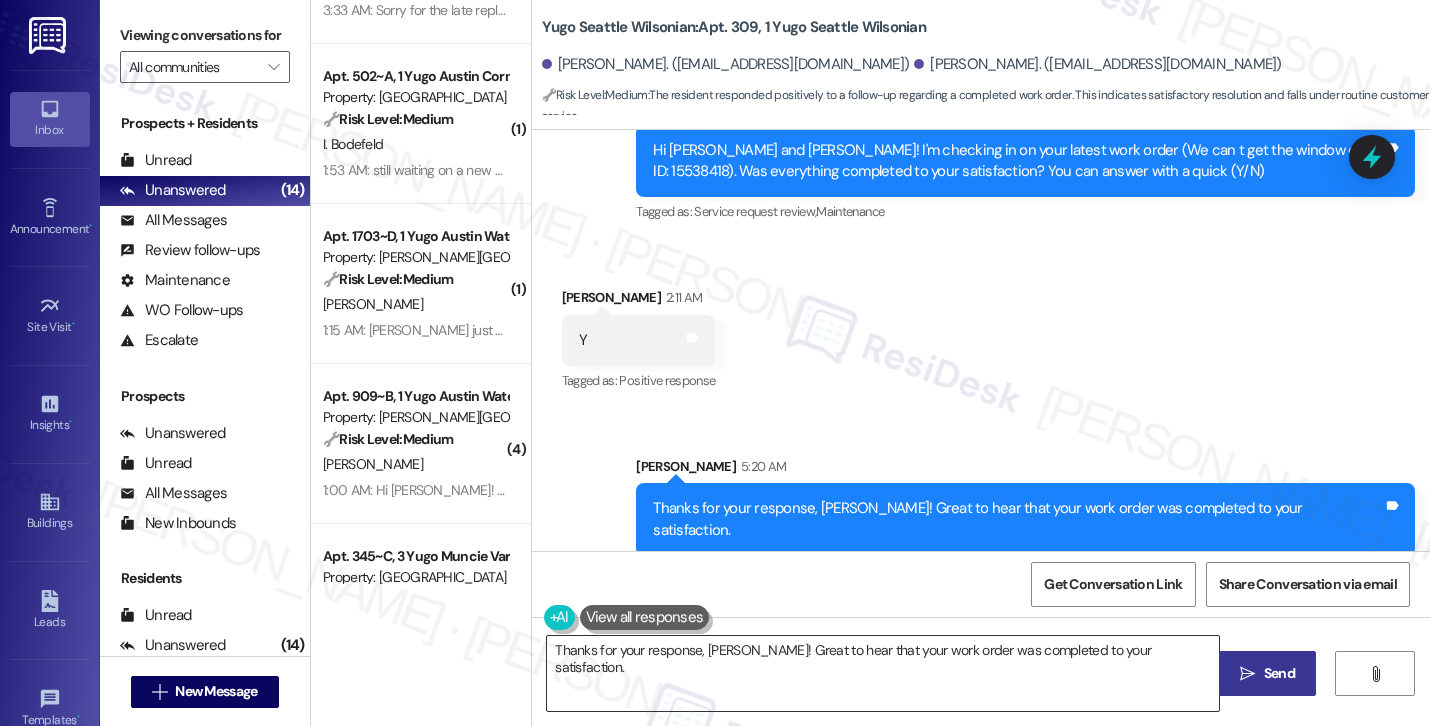 click on "Hi [PERSON_NAME] and [PERSON_NAME], thanks for confirming! Glad to hear everything was completed to" at bounding box center [883, 673] 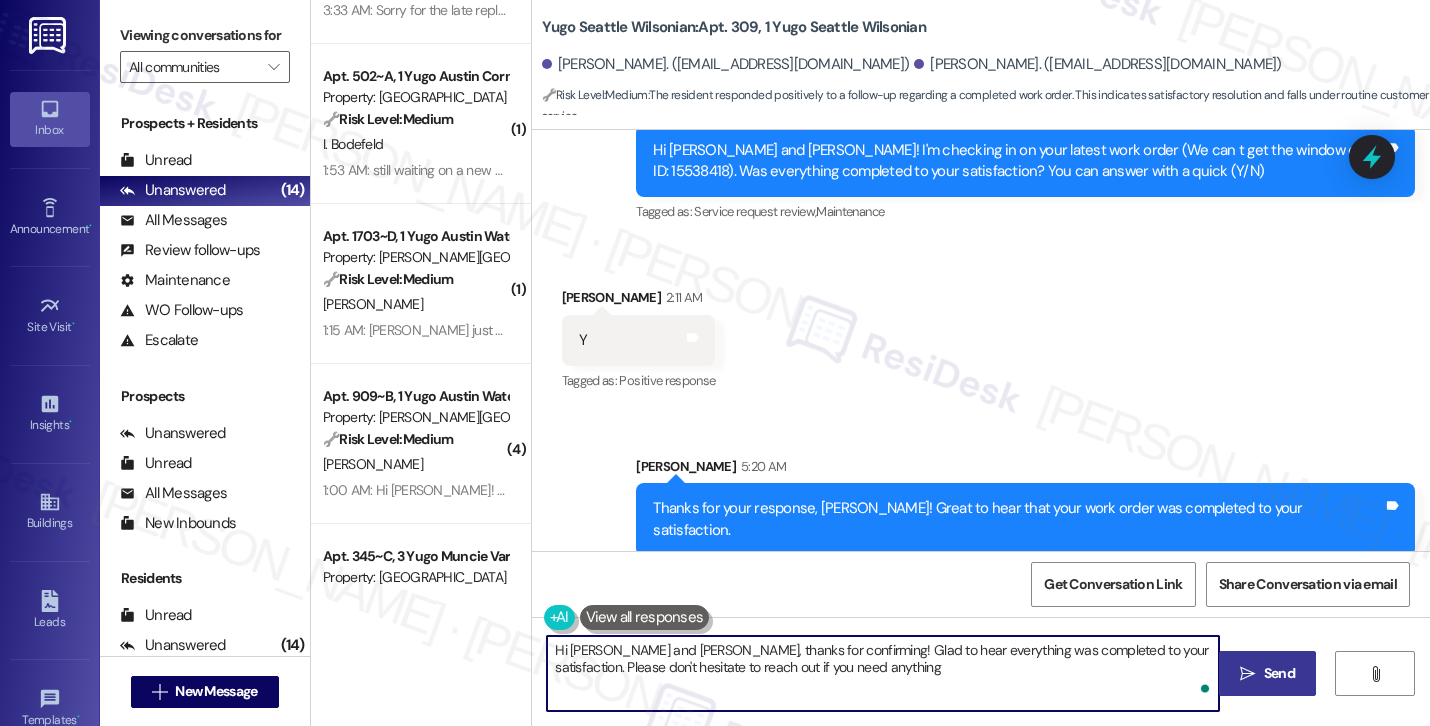 click on "Hi [PERSON_NAME] and [PERSON_NAME], thanks for confirming! Glad to hear everything was completed to your satisfaction. Please don't hesitate to reach out if you need anything else!" at bounding box center [883, 673] 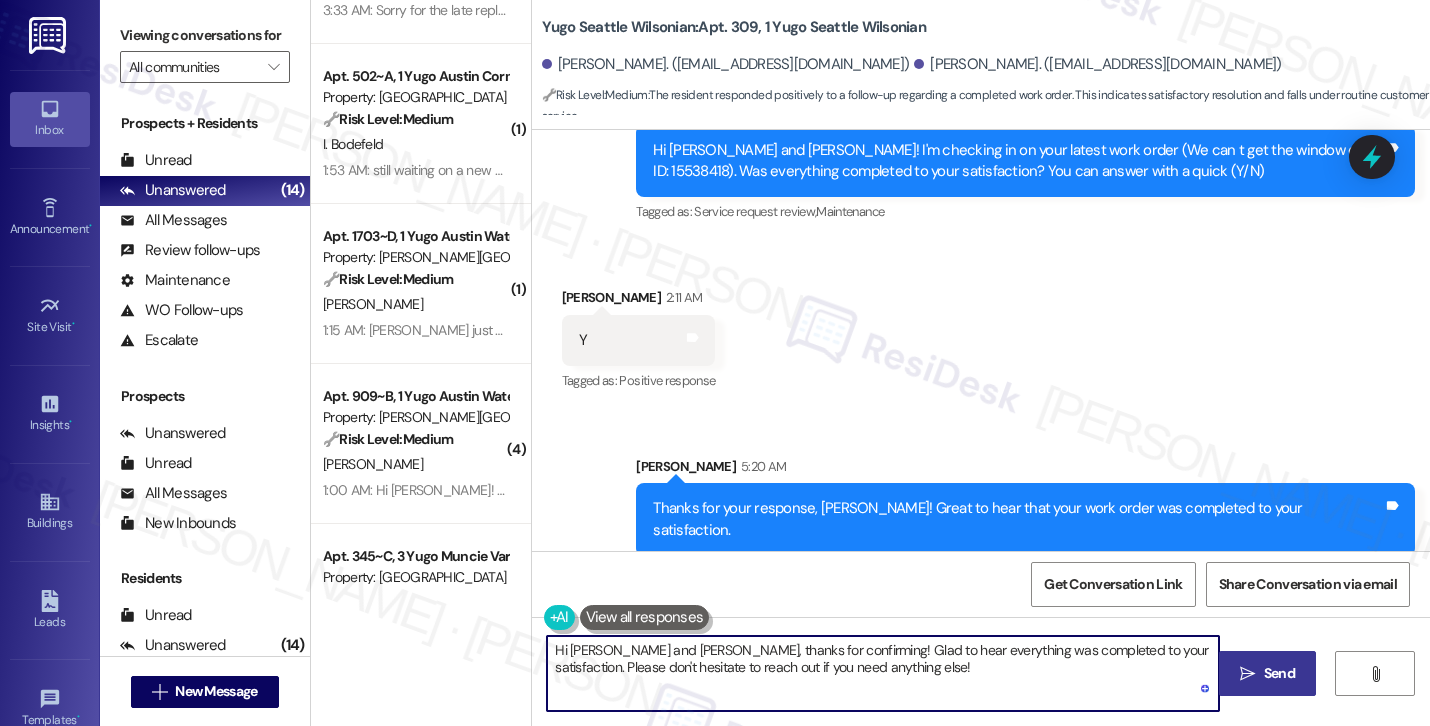 paste on "Could I also take this chance to ask if [PERSON_NAME] has lived up to your expectations?" 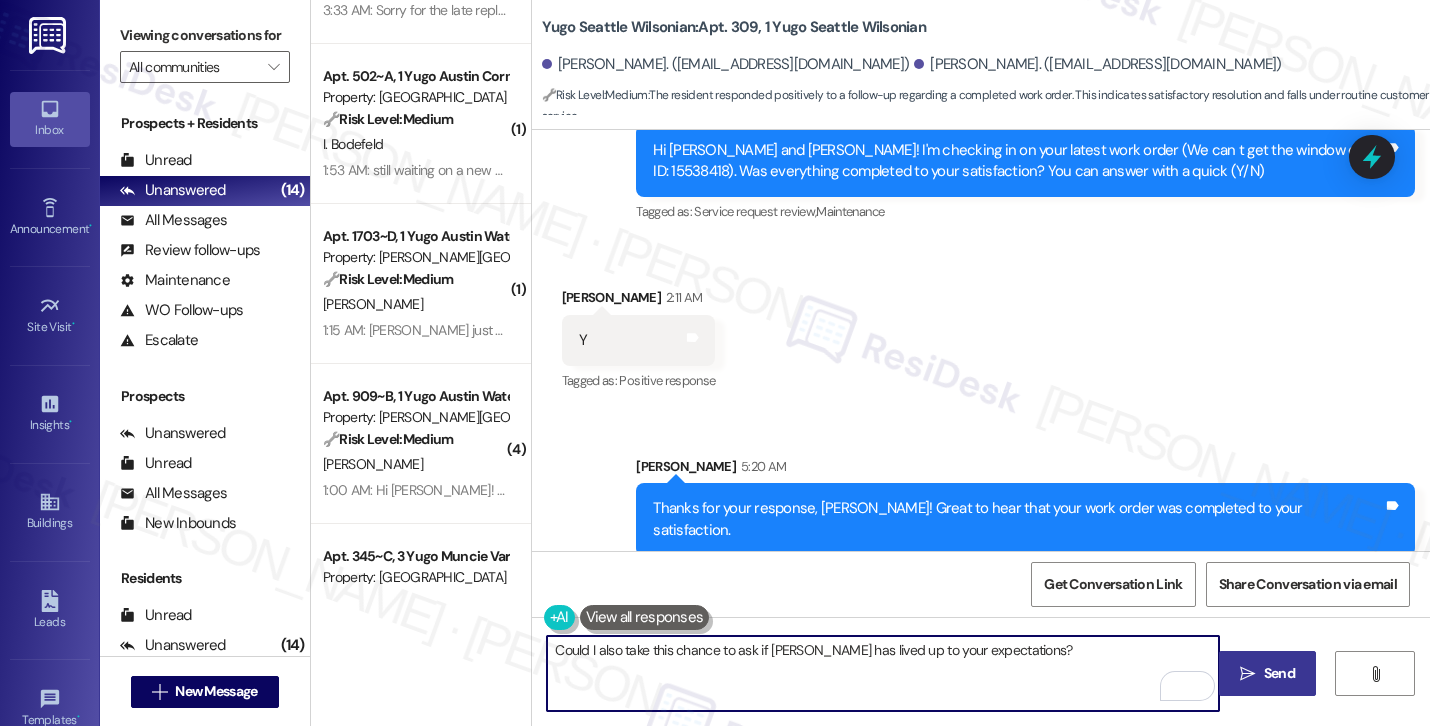 type on "Could I also take this chance to ask if [PERSON_NAME] has lived up to your expectations?" 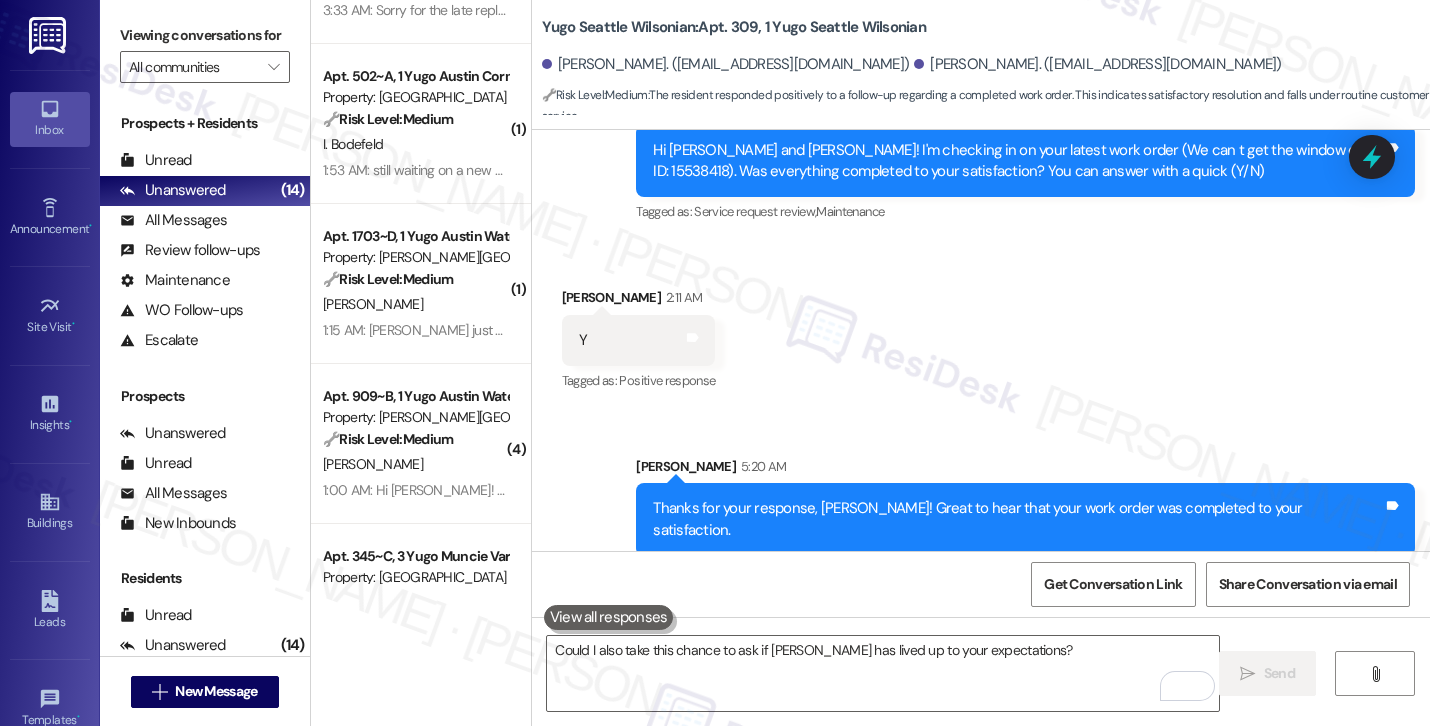 scroll, scrollTop: 718, scrollLeft: 0, axis: vertical 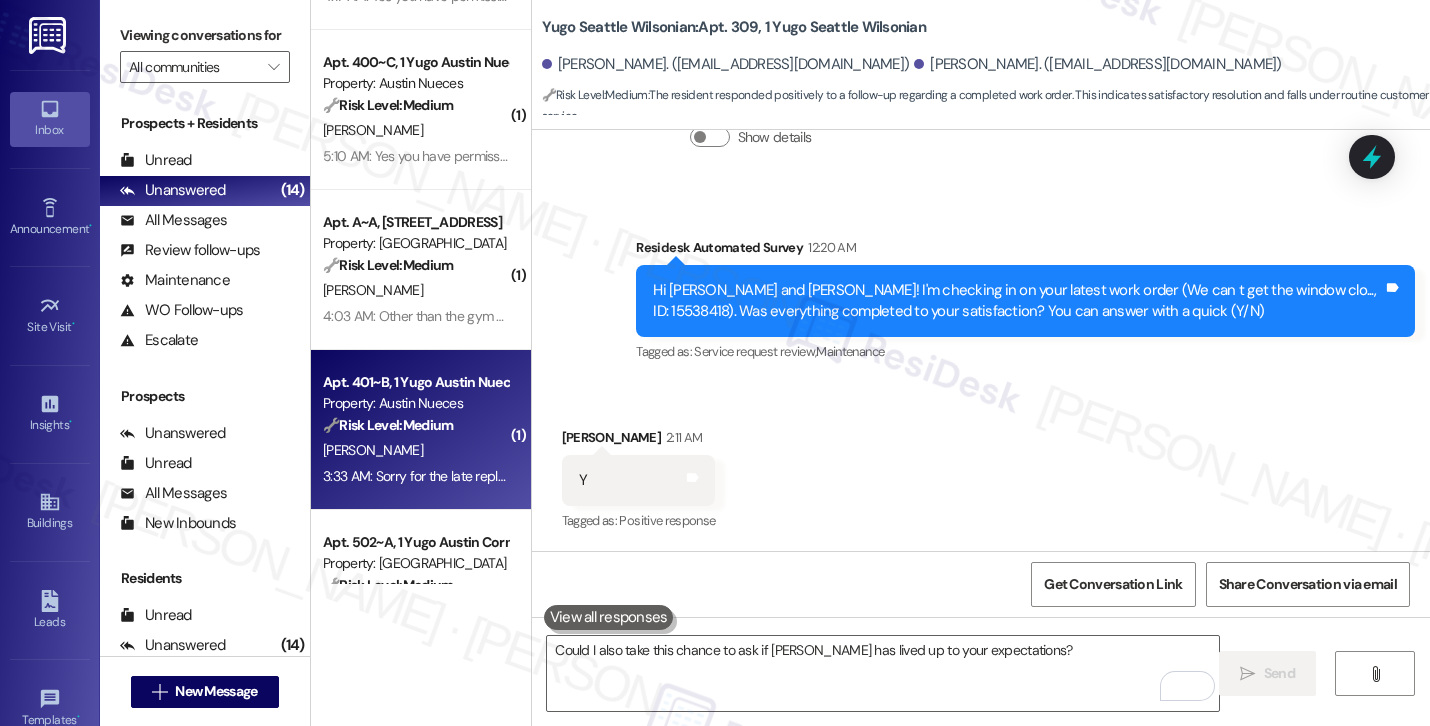 click on "[PERSON_NAME]" at bounding box center [415, 450] 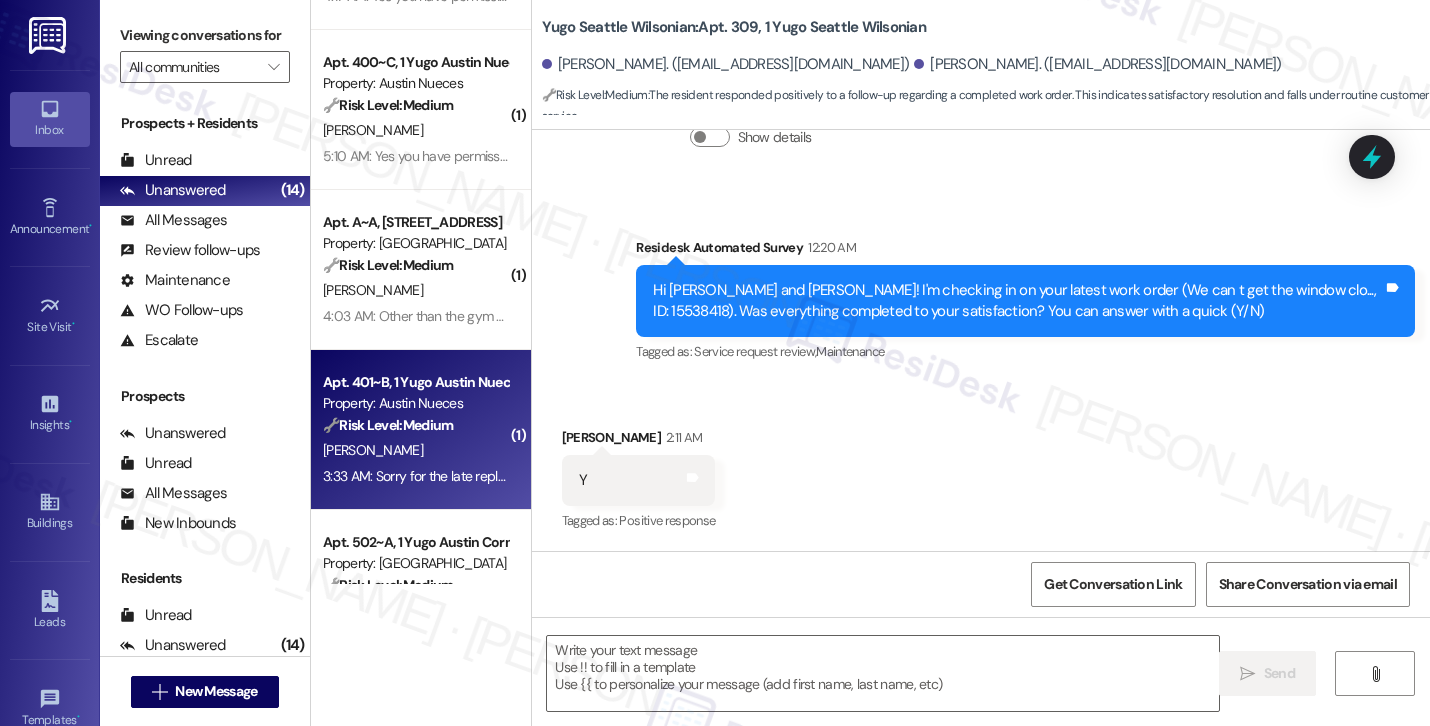 type on "Fetching suggested responses. Please feel free to read through the conversation in the meantime." 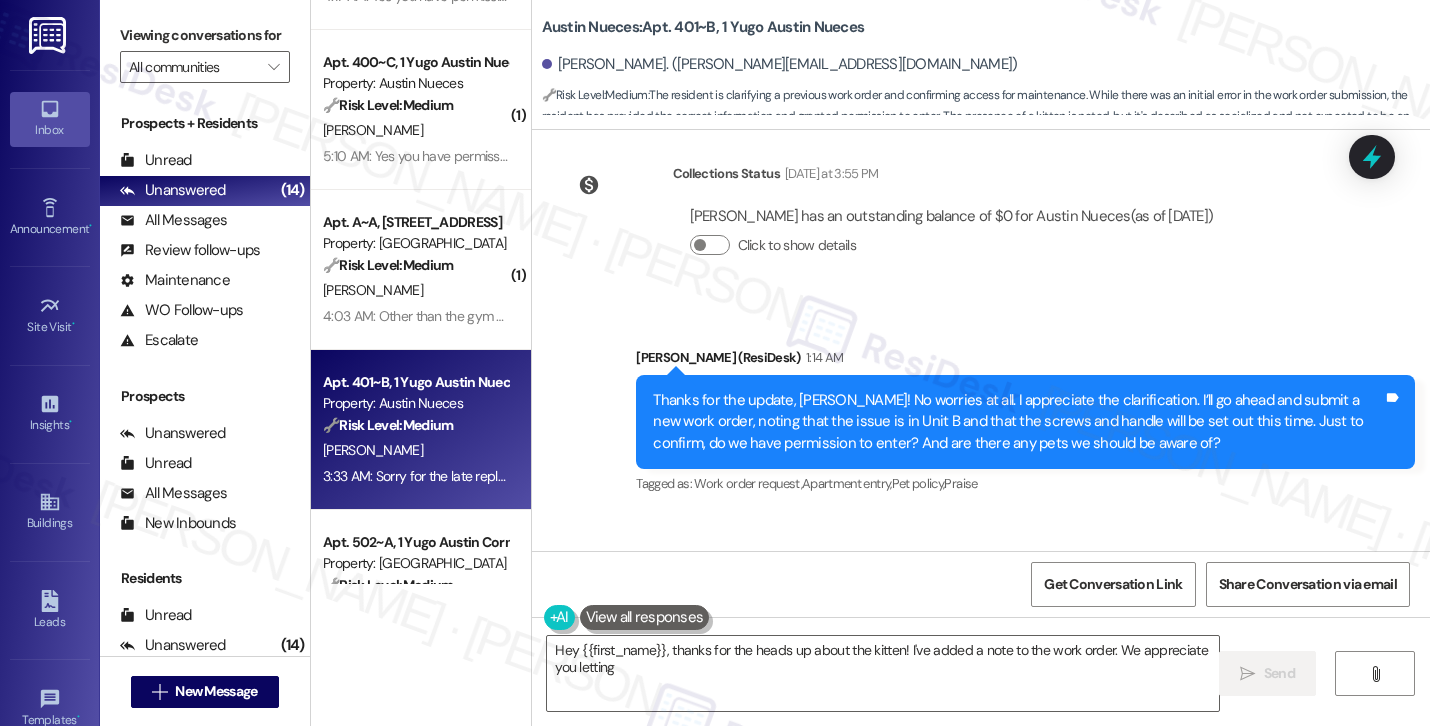 scroll, scrollTop: 5044, scrollLeft: 0, axis: vertical 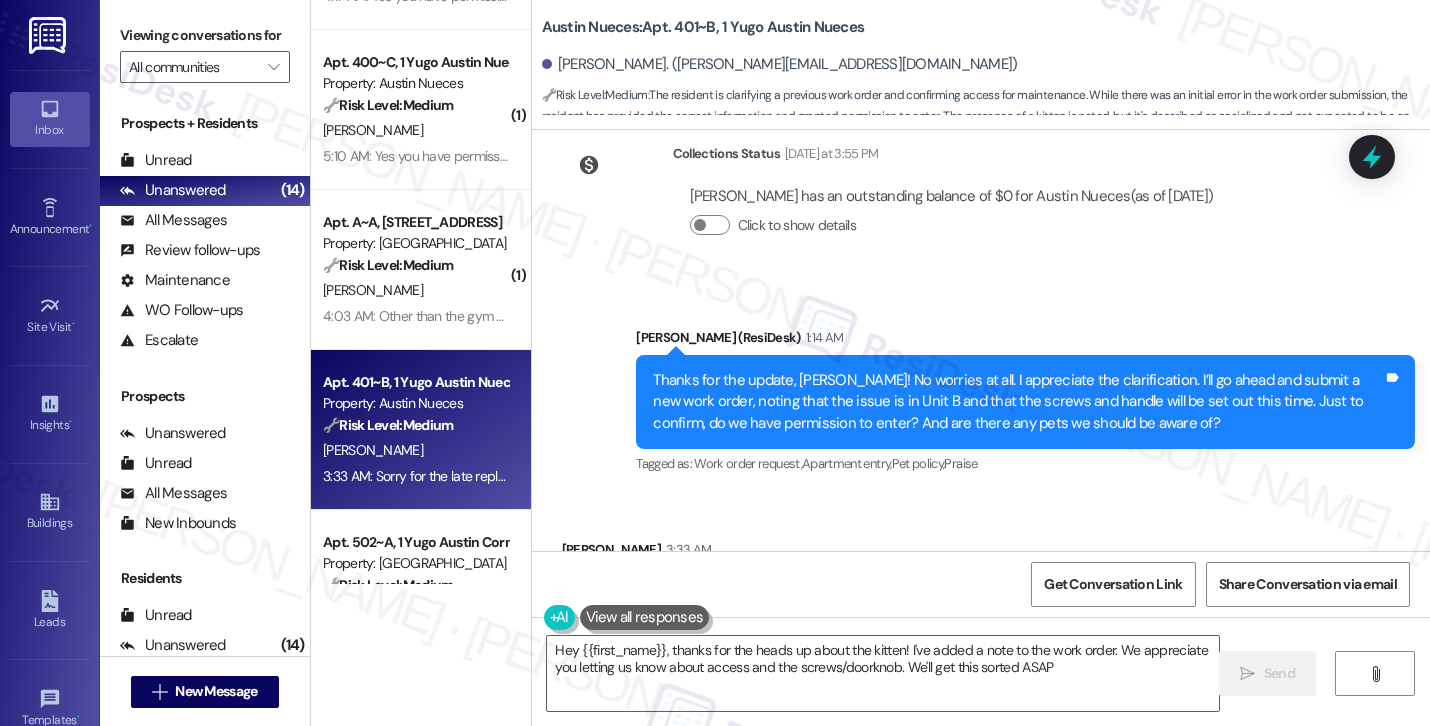 type on "Hey {{first_name}}, thanks for the heads up about the kitten! I've added a note to the work order. We appreciate you letting us know about access and the screws/doorknob. We'll get this sorted ASAP!" 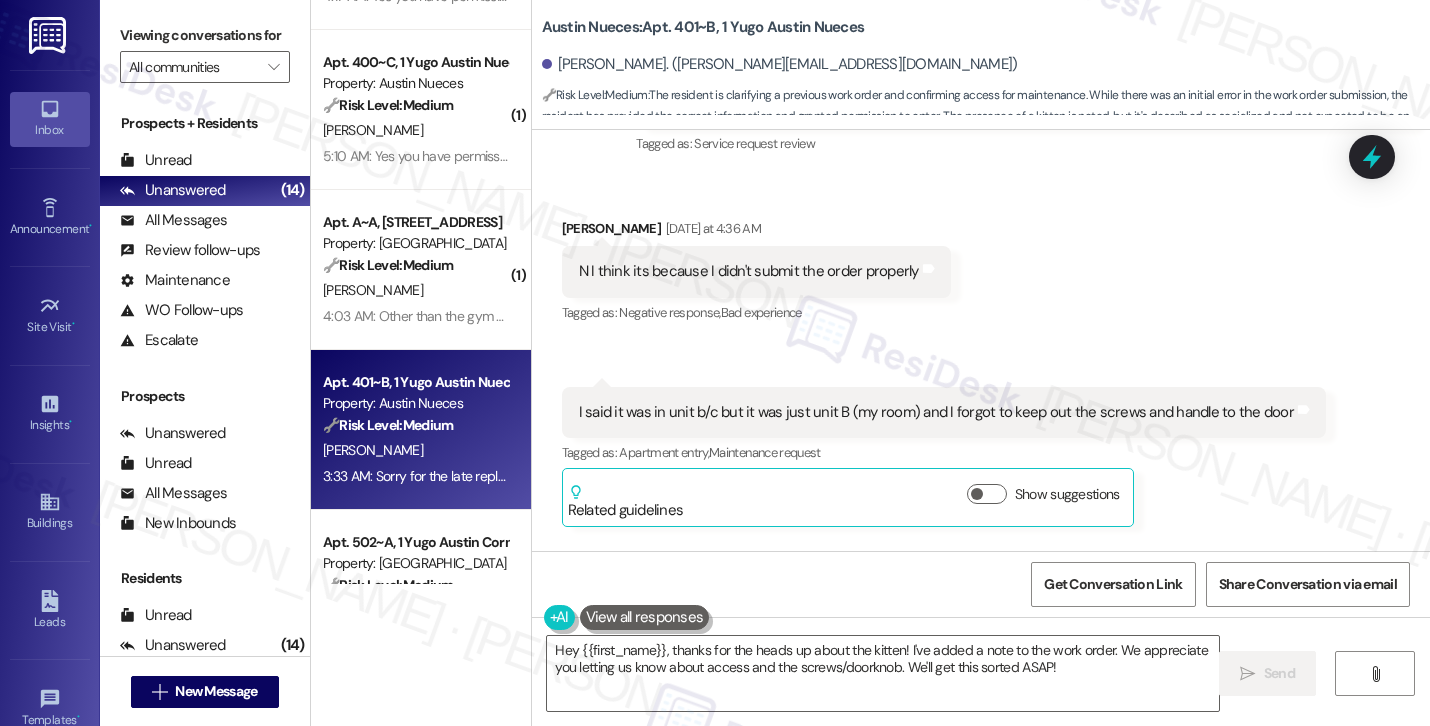 scroll, scrollTop: 4632, scrollLeft: 0, axis: vertical 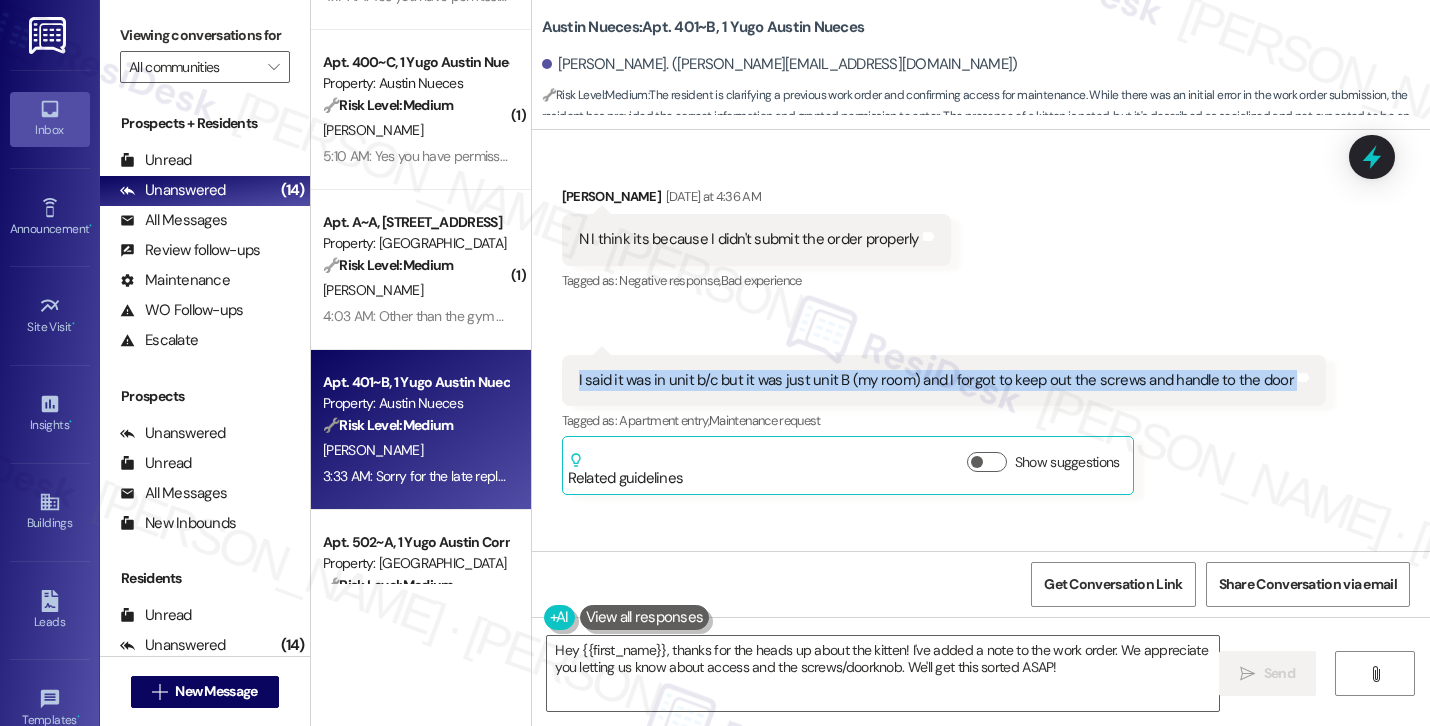 drag, startPoint x: 565, startPoint y: 308, endPoint x: 1288, endPoint y: 314, distance: 723.0249 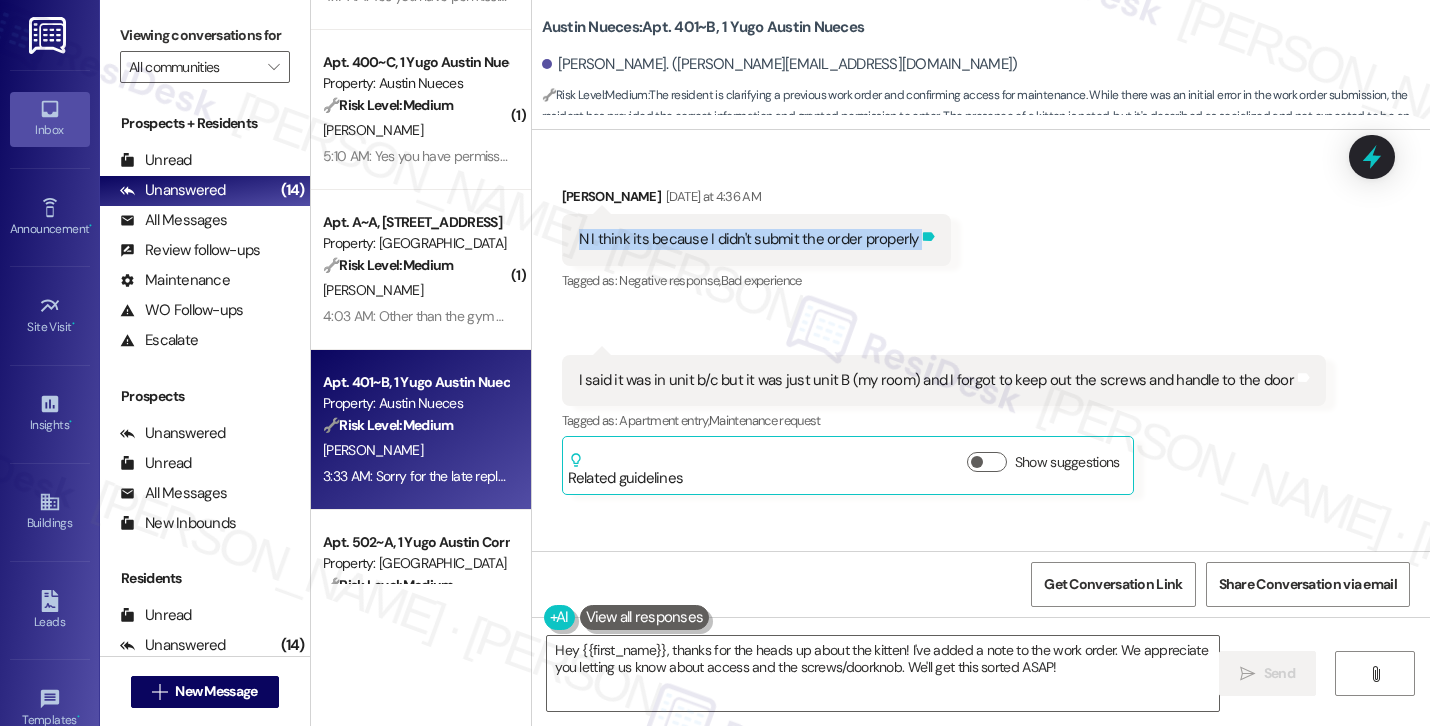 drag, startPoint x: 569, startPoint y: 170, endPoint x: 903, endPoint y: 167, distance: 334.01346 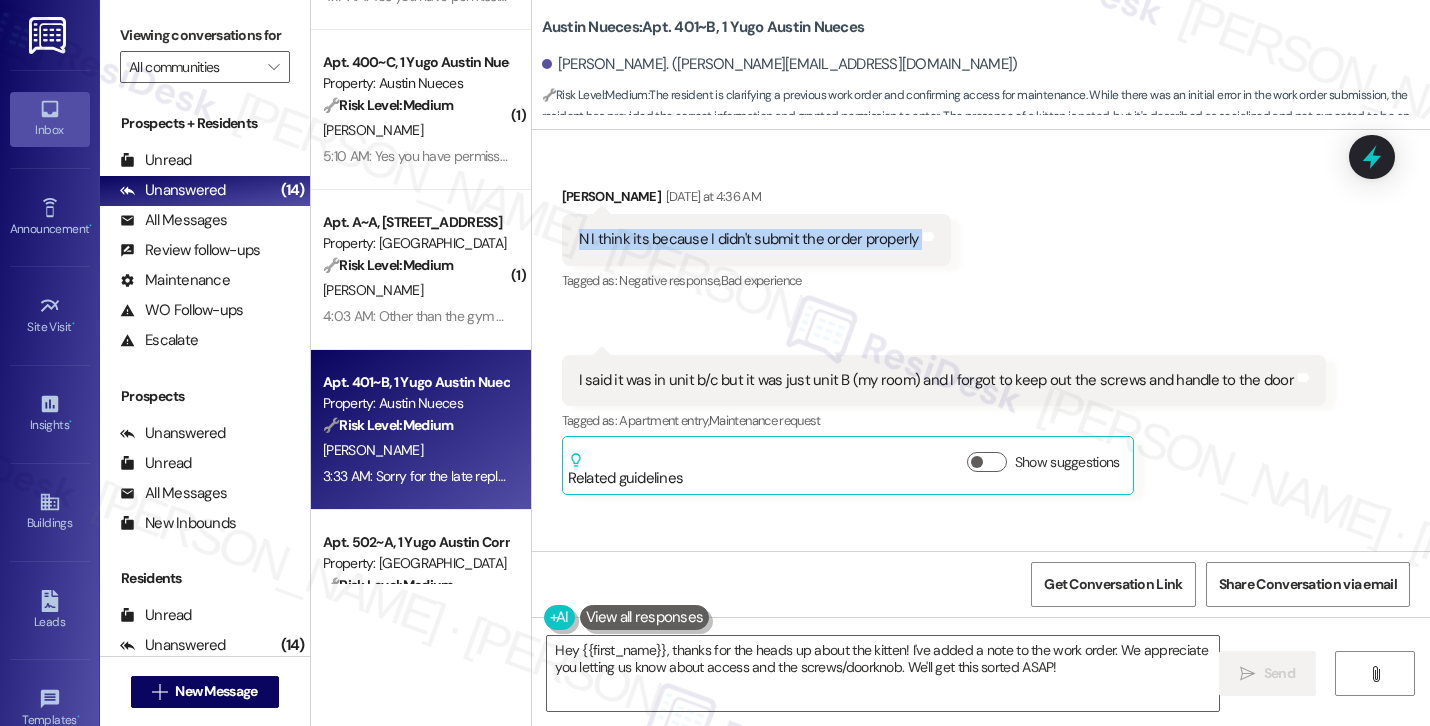 click on "N I think its because I didn't submit the order properly" at bounding box center (749, 239) 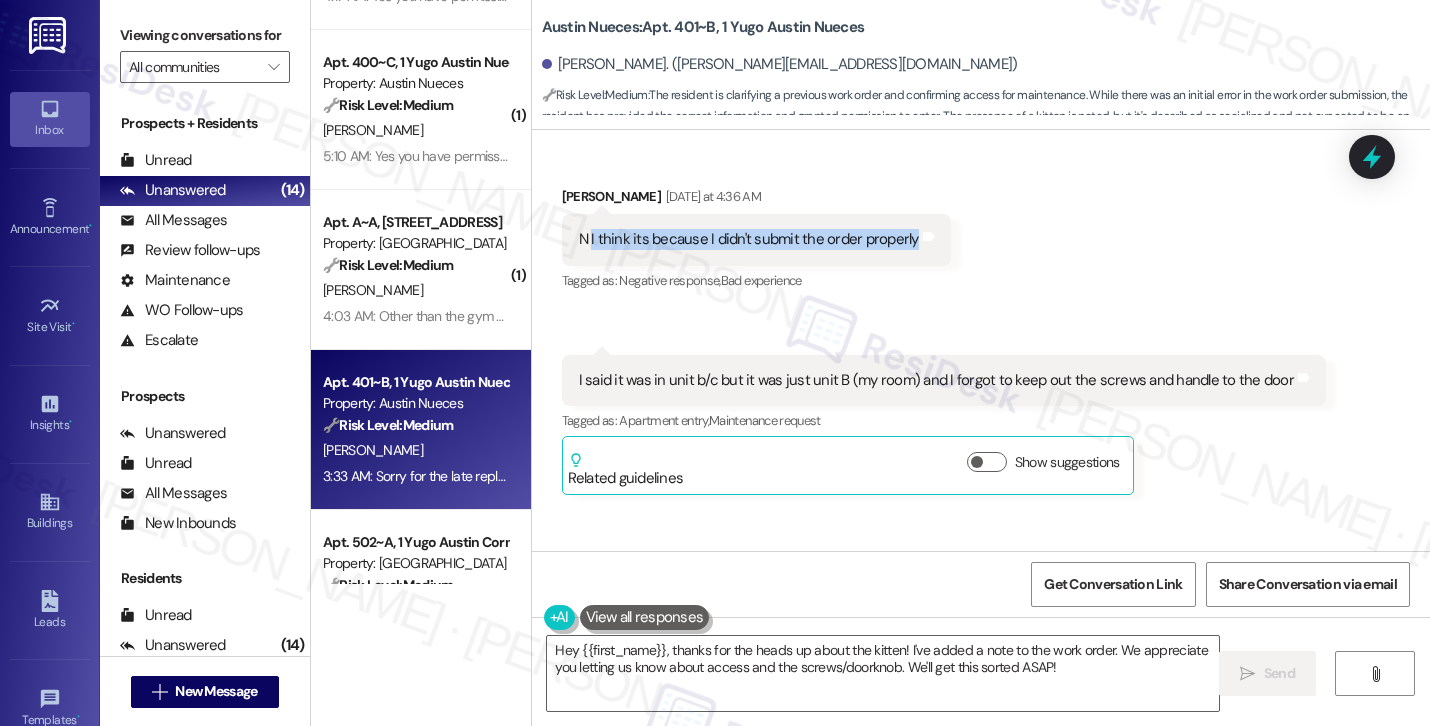 drag, startPoint x: 580, startPoint y: 177, endPoint x: 828, endPoint y: 188, distance: 248.24384 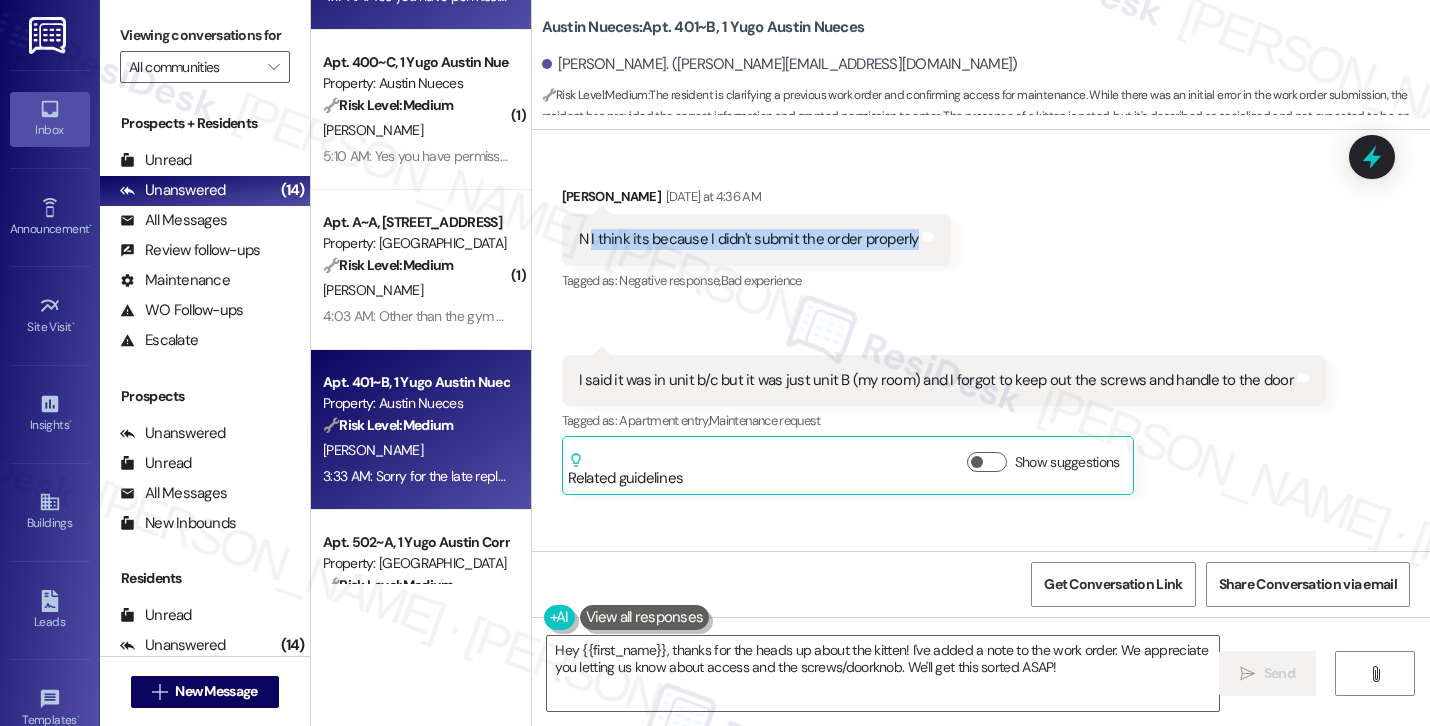 copy on "I think its because I didn't submit the order properly" 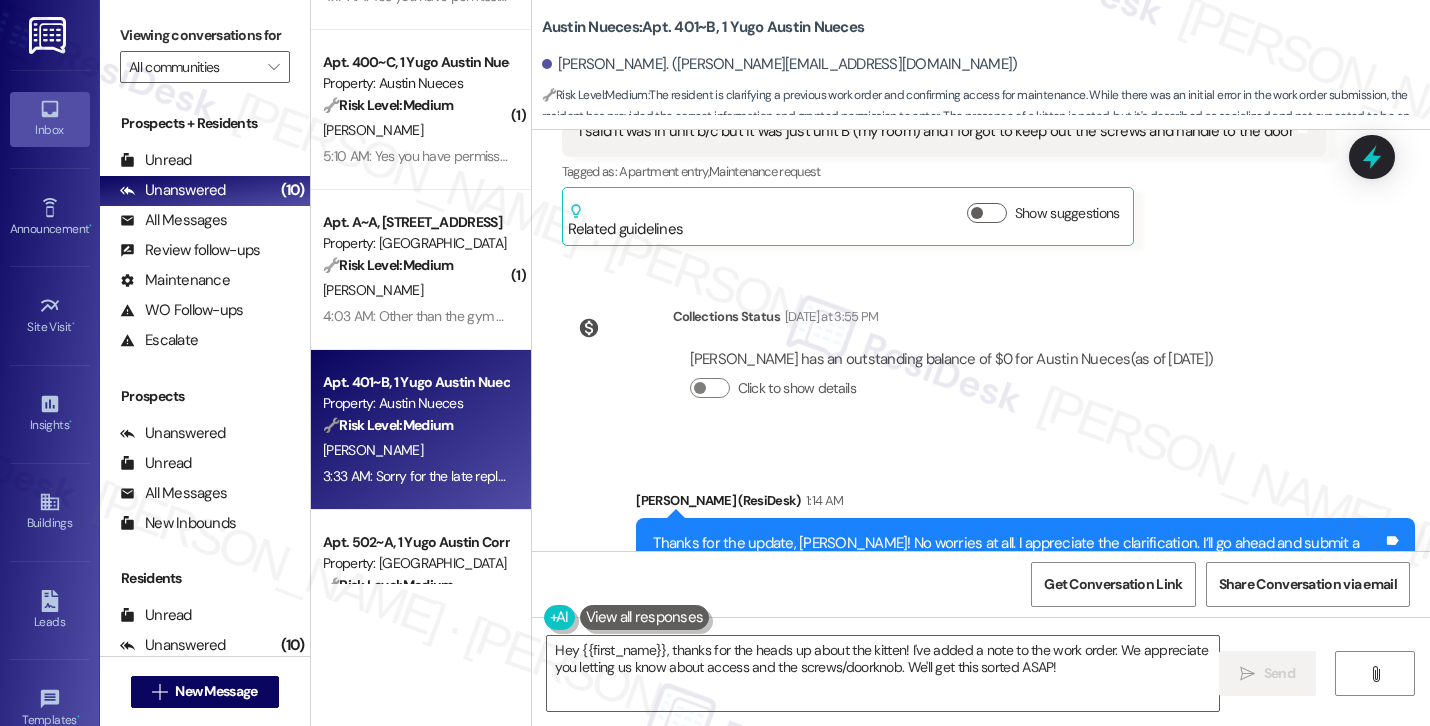 scroll, scrollTop: 4884, scrollLeft: 0, axis: vertical 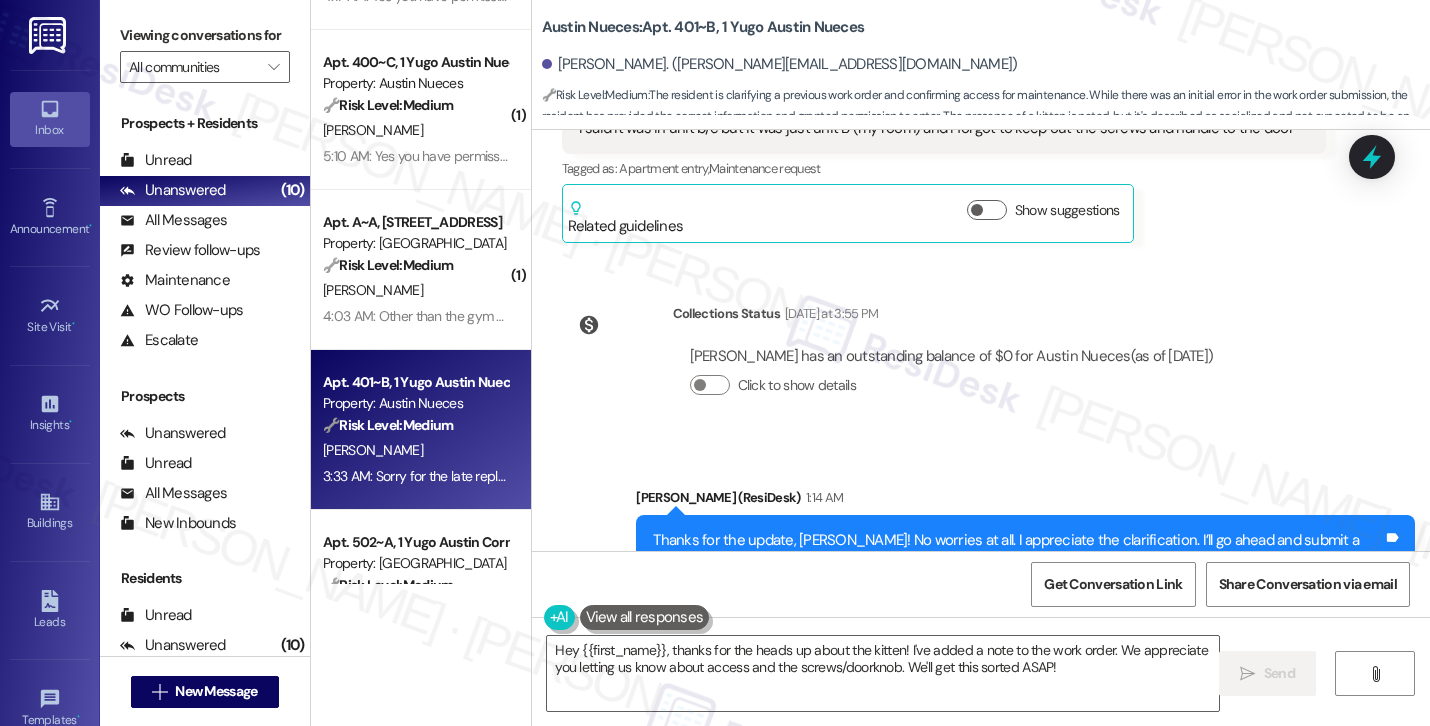 click on "Sent via SMS [PERSON_NAME]   (ResiDesk) 1:14 AM Thanks for the update, [PERSON_NAME]! No worries at all. I appreciate the clarification. I’ll go ahead and submit a new work order, noting that the issue is in Unit B and that the screws and handle will be set out this time. Just to confirm, do we have permission to enter? And are there any pets we should be aware of? Tags and notes Tagged as:   Work order request ,  Click to highlight conversations about Work order request Apartment entry ,  Click to highlight conversations about Apartment entry Pet policy ,  Click to highlight conversations about Pet policy Praise Click to highlight conversations about Praise" at bounding box center [981, 548] 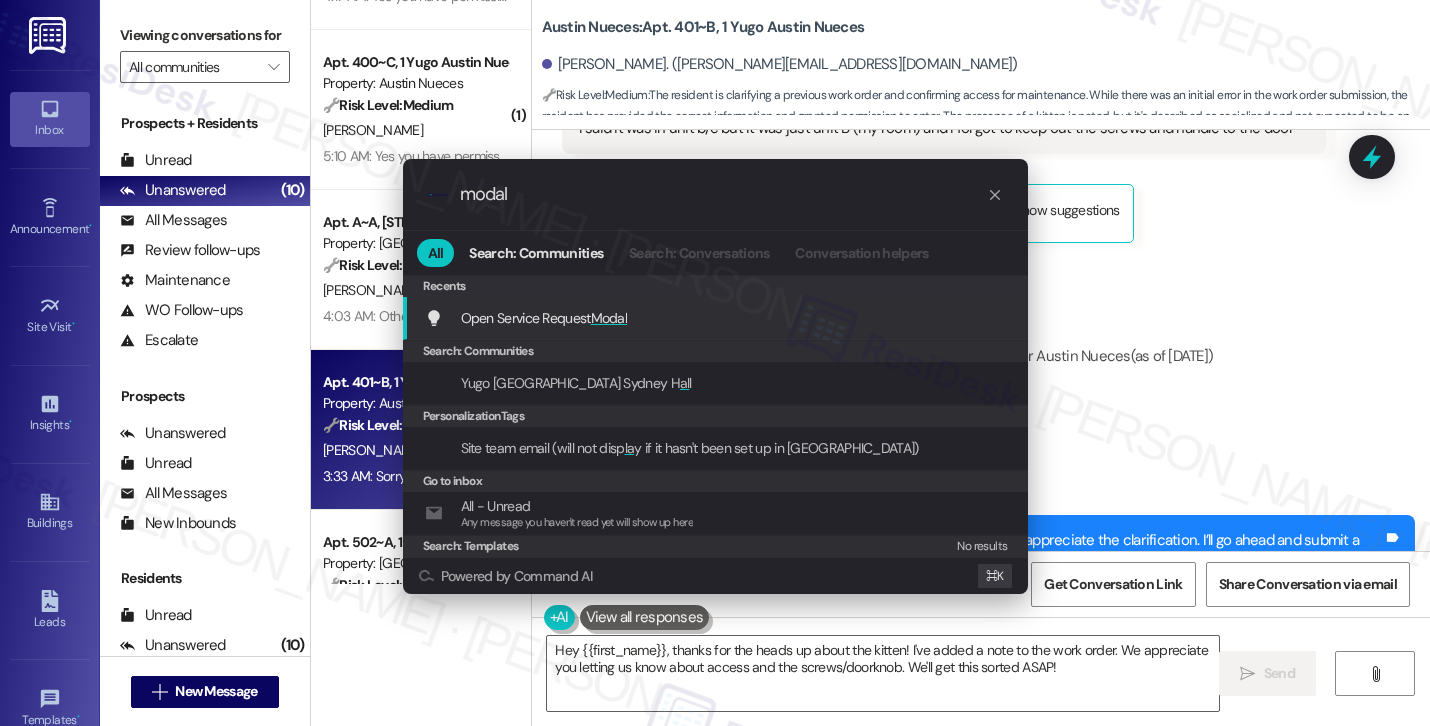 click on "Open Service Request  Modal Add shortcut" at bounding box center [715, 318] 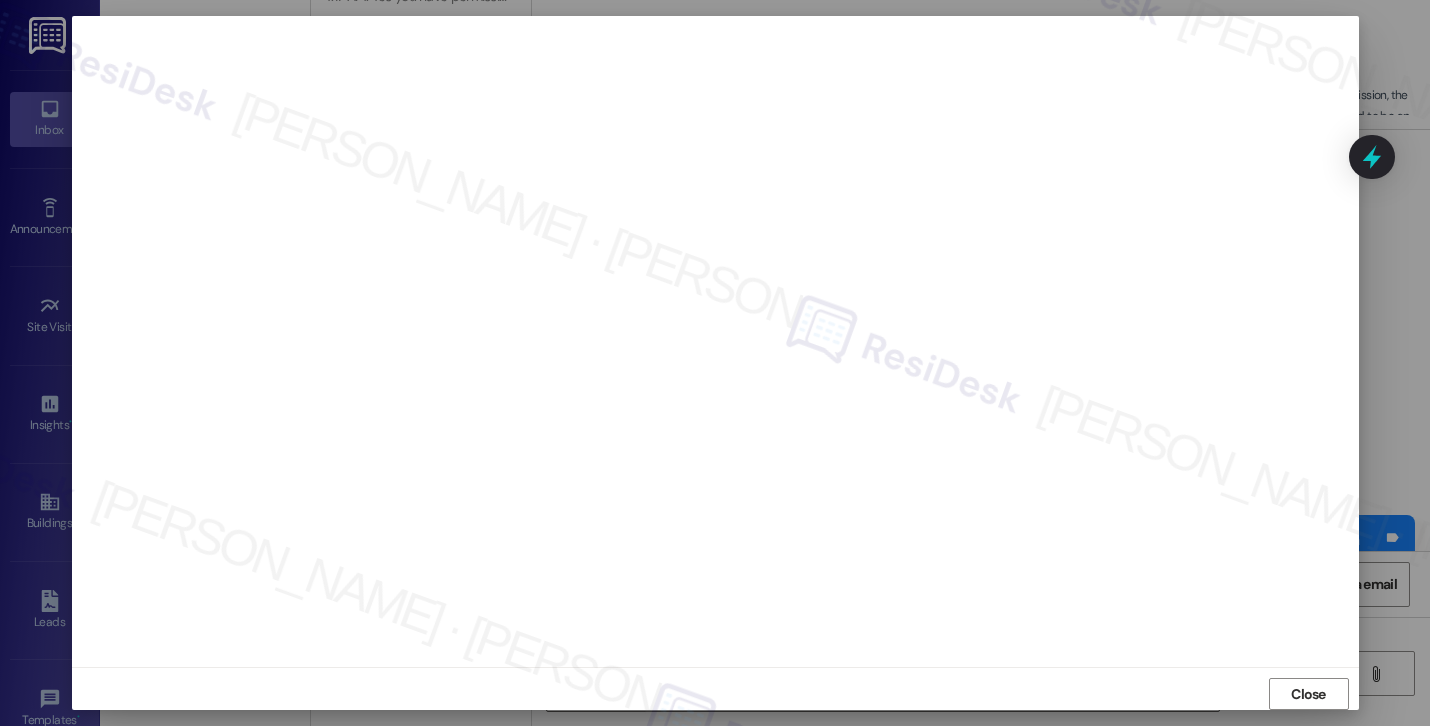 scroll, scrollTop: 12, scrollLeft: 0, axis: vertical 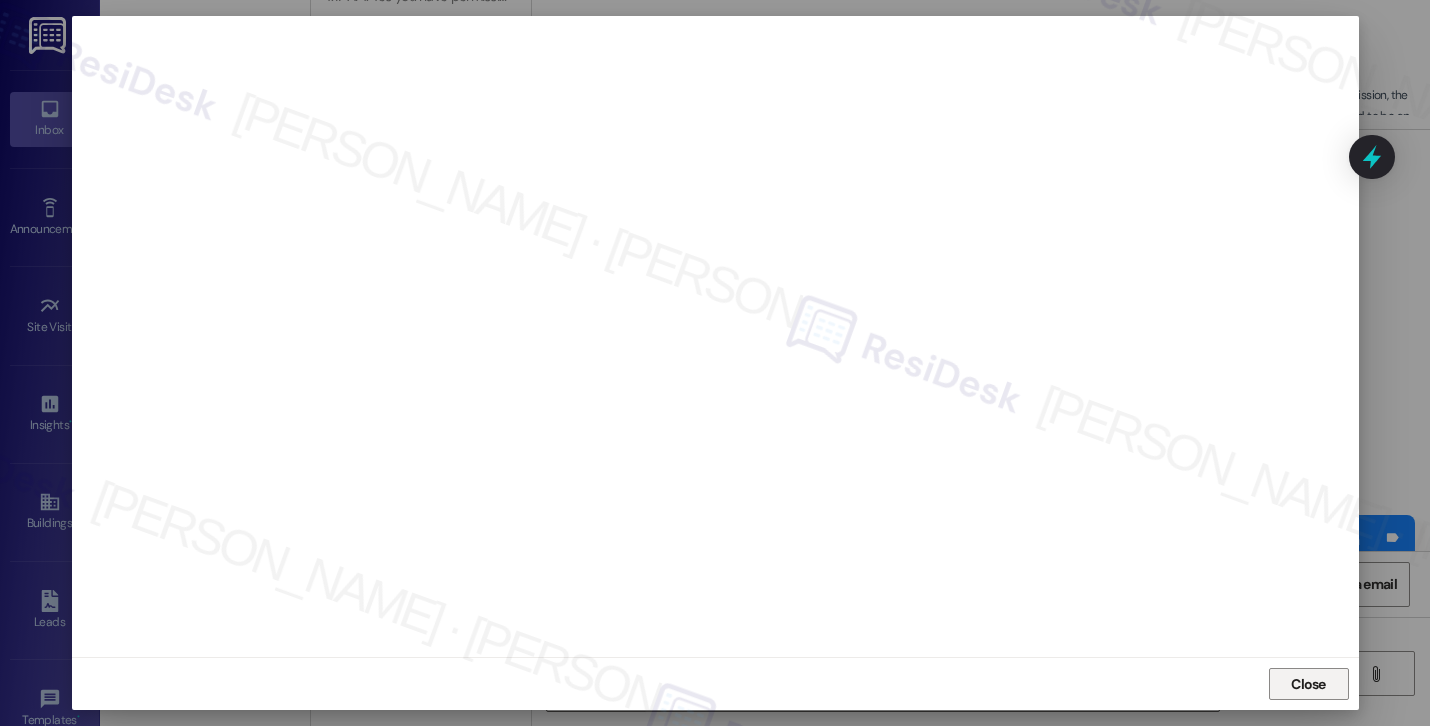 click on "Close" at bounding box center (1308, 684) 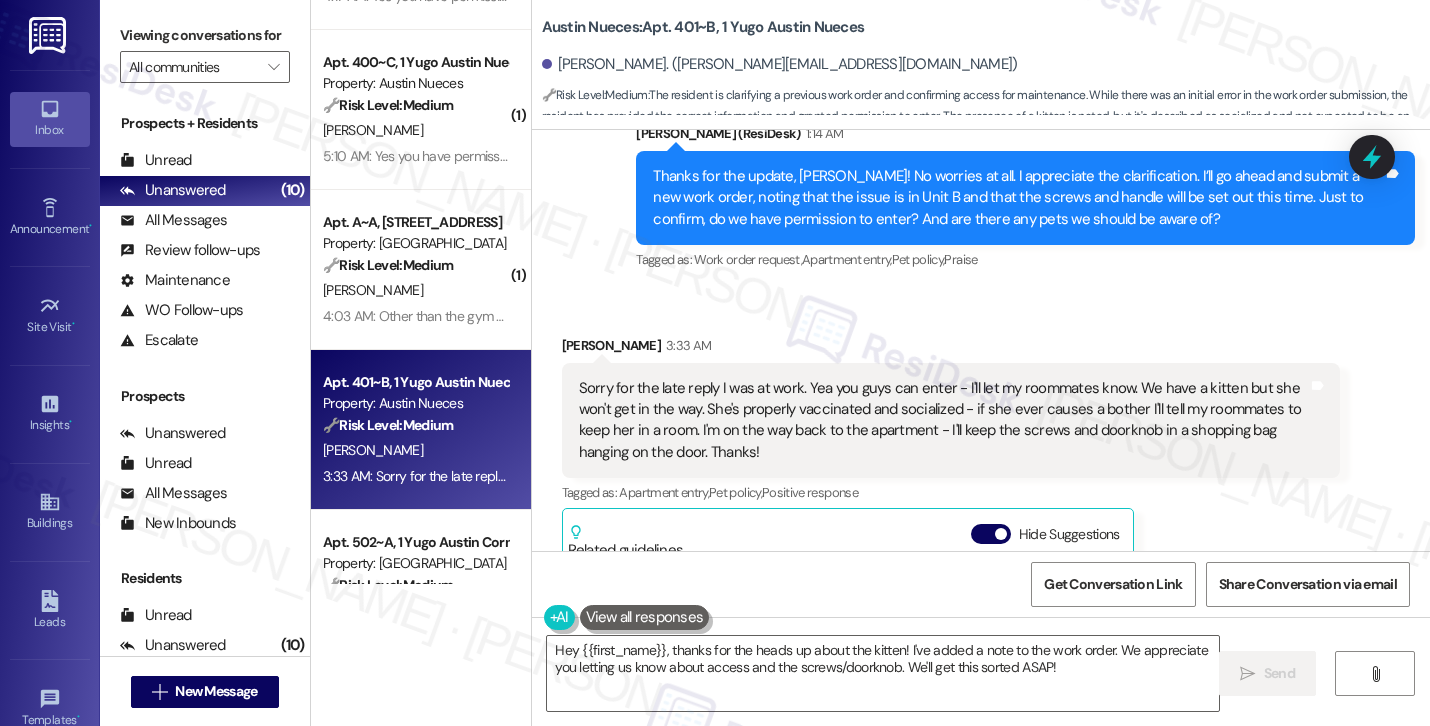 scroll, scrollTop: 5251, scrollLeft: 0, axis: vertical 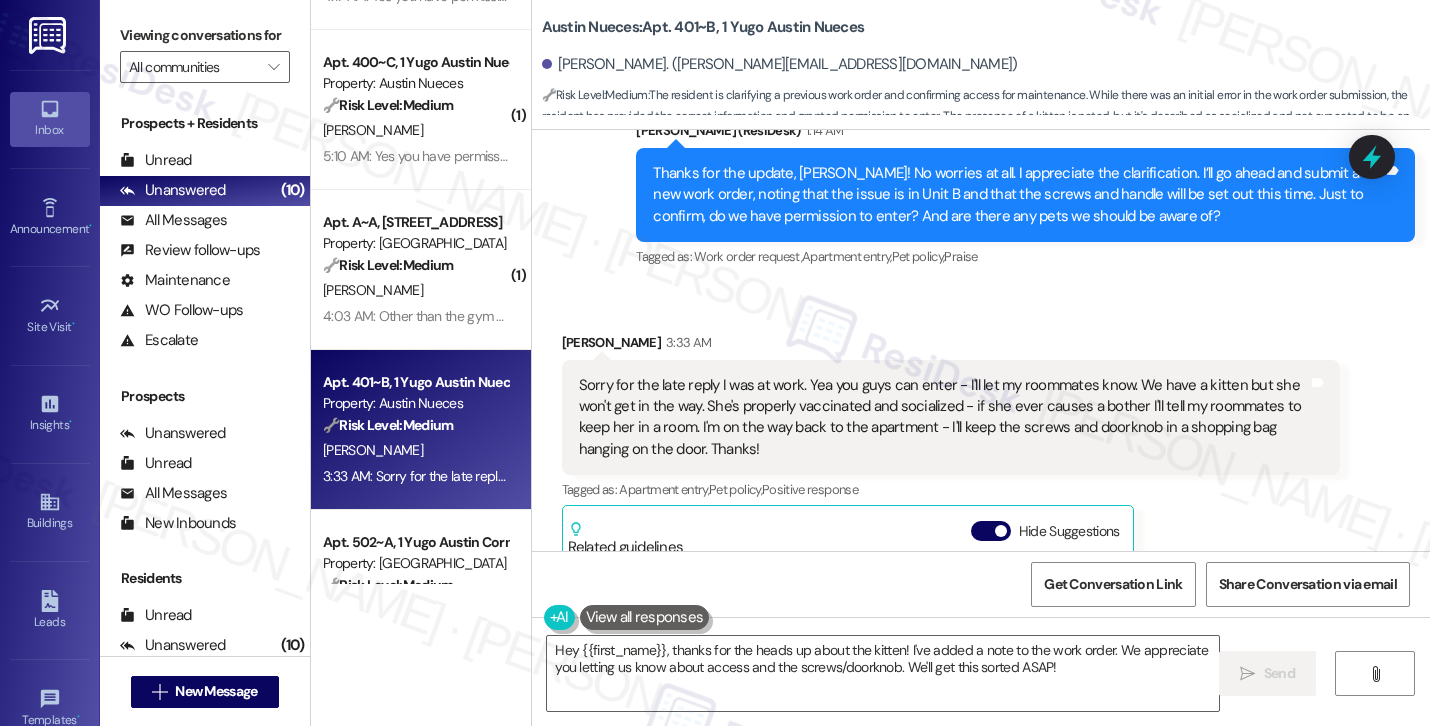 click on "Sorry for the late reply I was at work. Yea you guys can enter - I'll let my roommates know. We have a kitten but she won't get in the way. She's properly vaccinated and socialized - if she ever causes a bother I'll tell my roommates to keep her in a room. I'm on the way back to the apartment - I'll keep the screws and doorknob in a shopping bag hanging on the door. Thanks!" at bounding box center (944, 418) 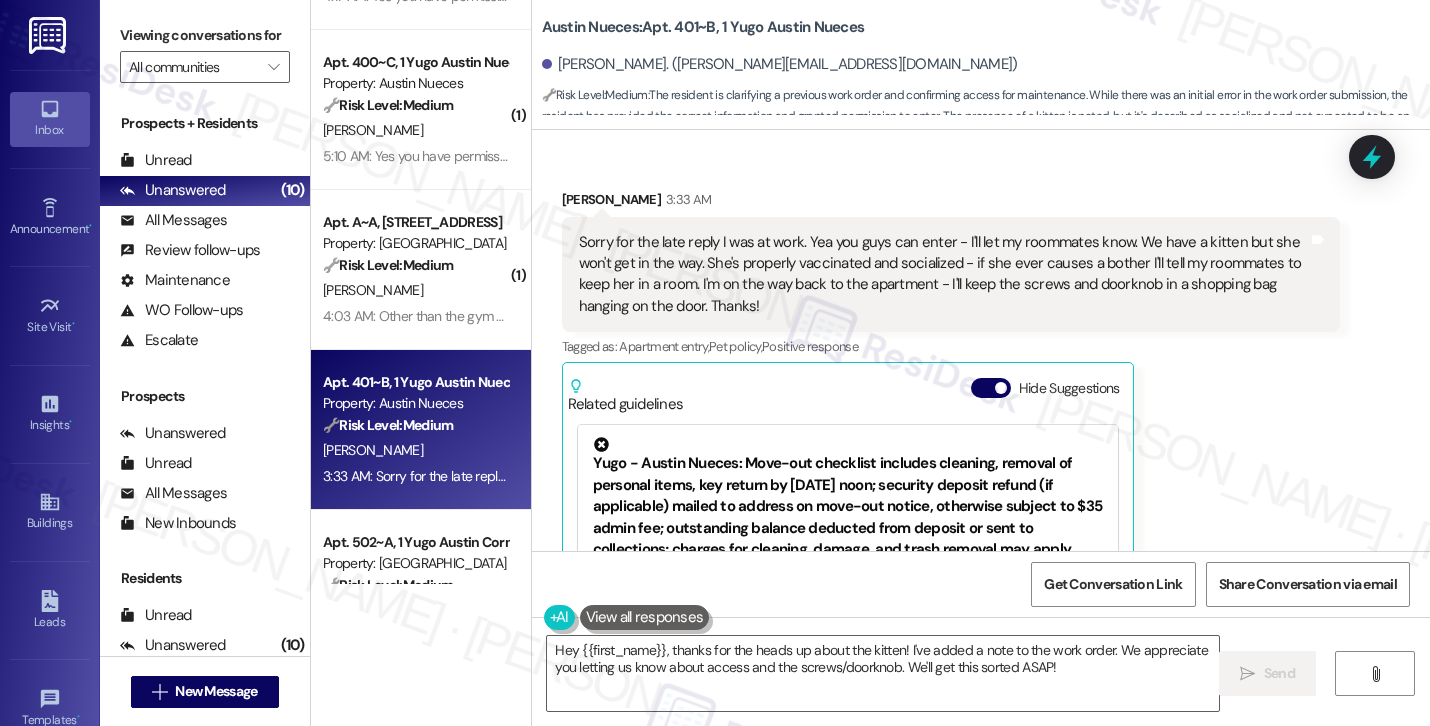 scroll, scrollTop: 5417, scrollLeft: 0, axis: vertical 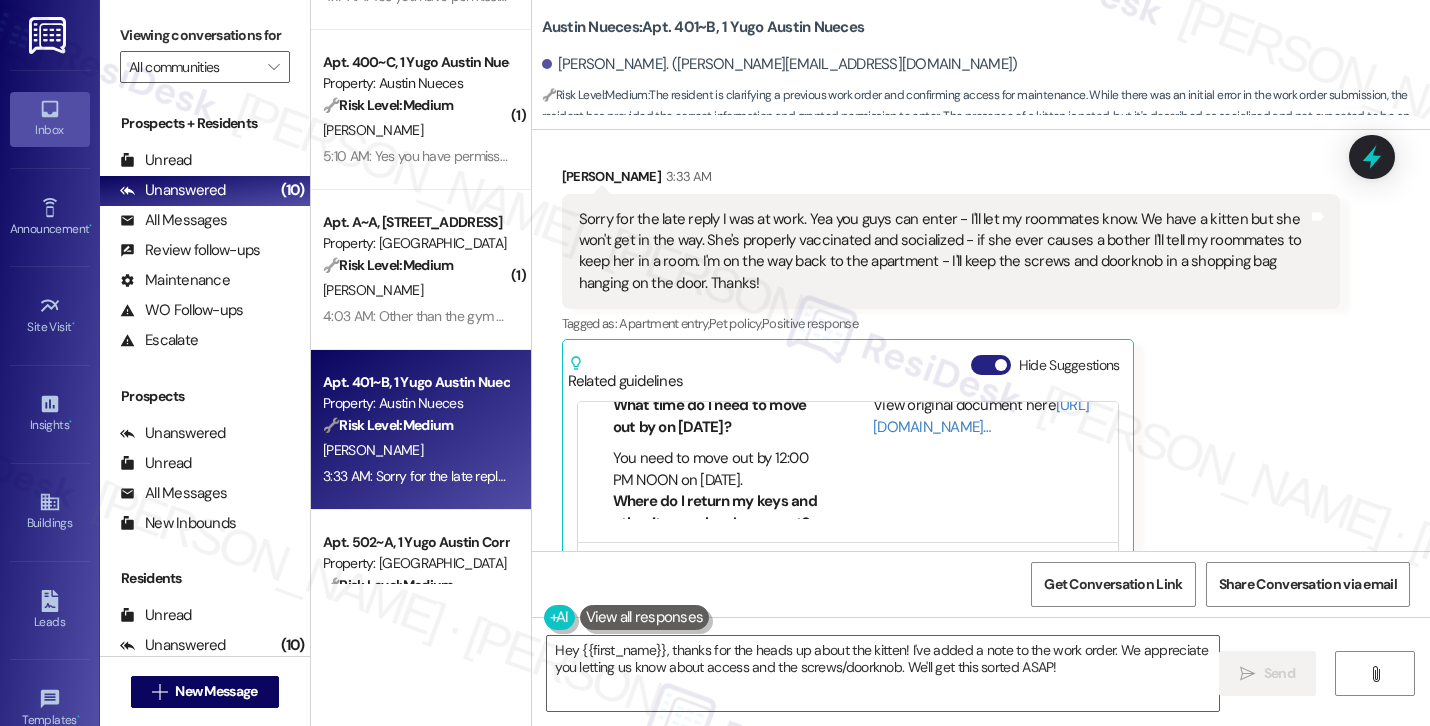 click on "Hide Suggestions" at bounding box center [991, 365] 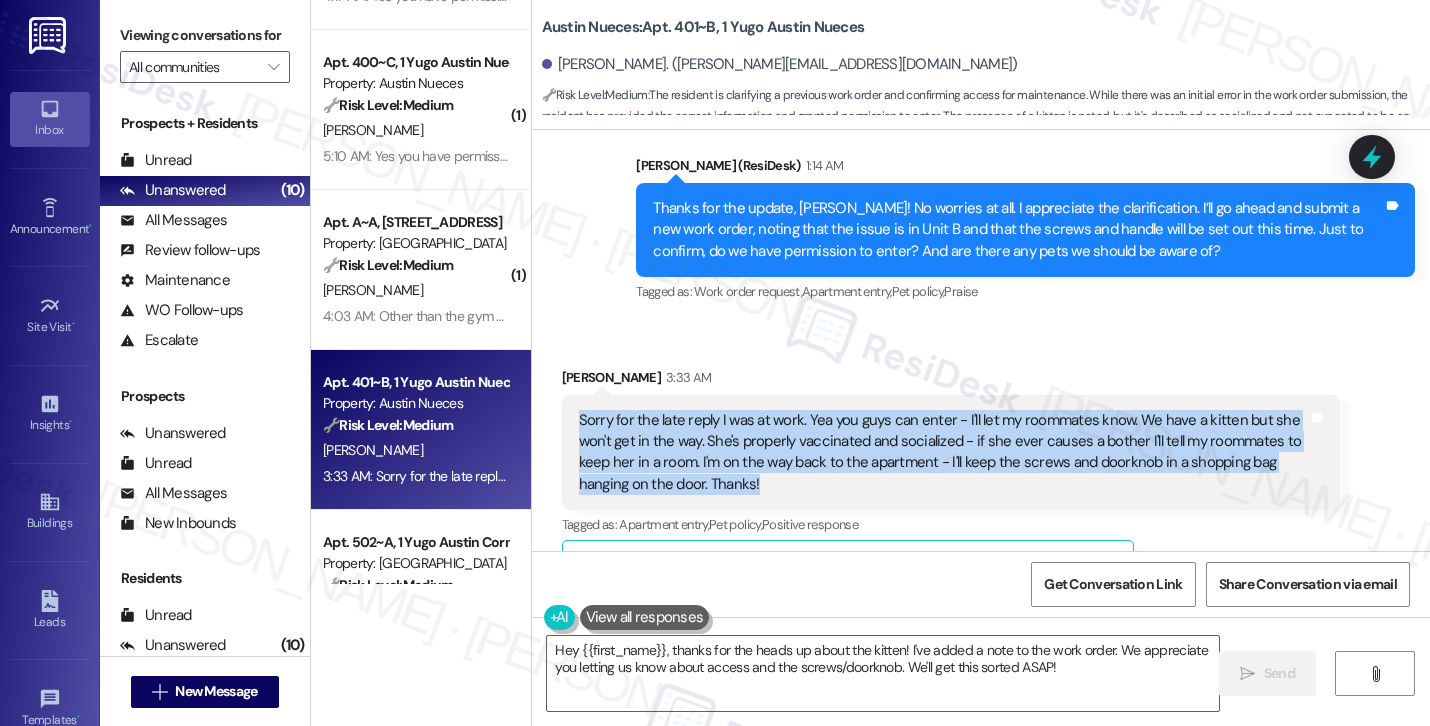 drag, startPoint x: 761, startPoint y: 421, endPoint x: 567, endPoint y: 360, distance: 203.36421 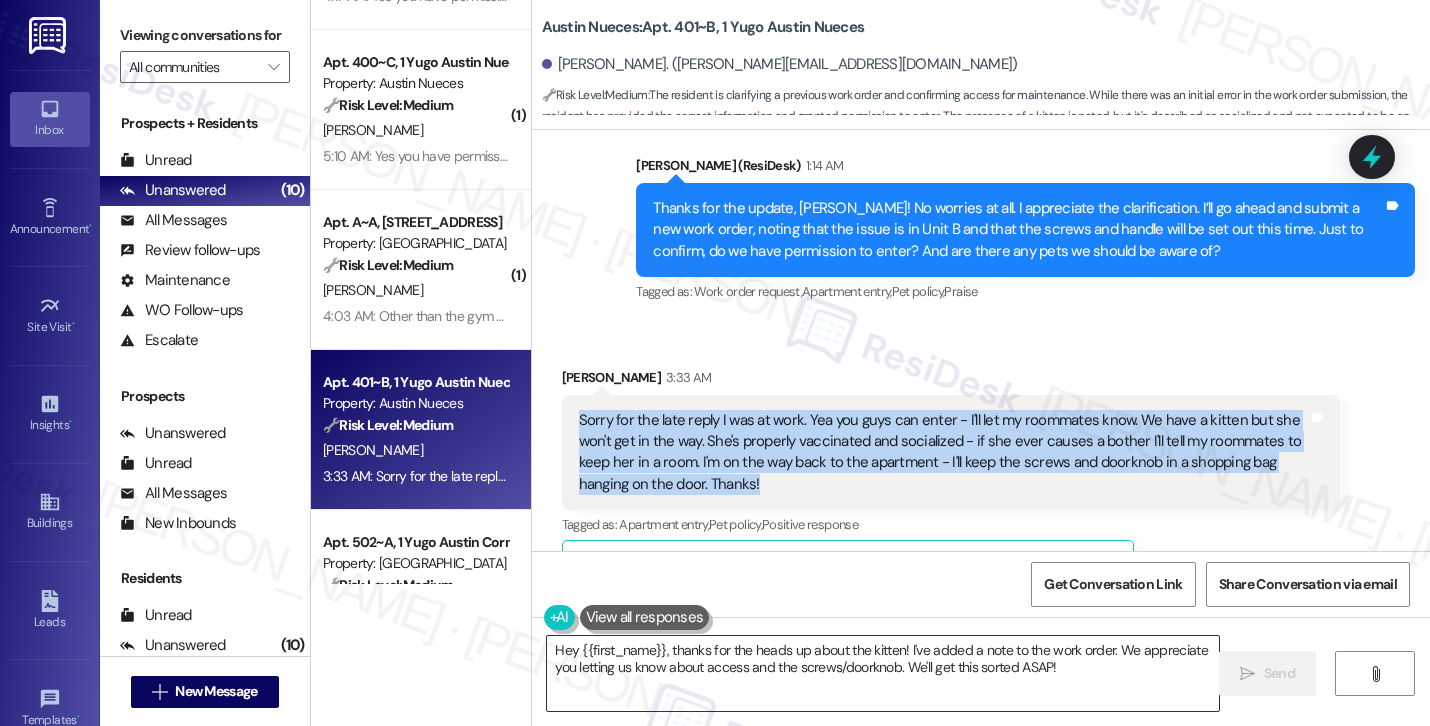 click on "Hey {{first_name}}, thanks for the heads up about the kitten! I've added a note to the work order. We appreciate you letting us know about access and the screws/doorknob. We'll get this sorted ASAP!" at bounding box center [883, 673] 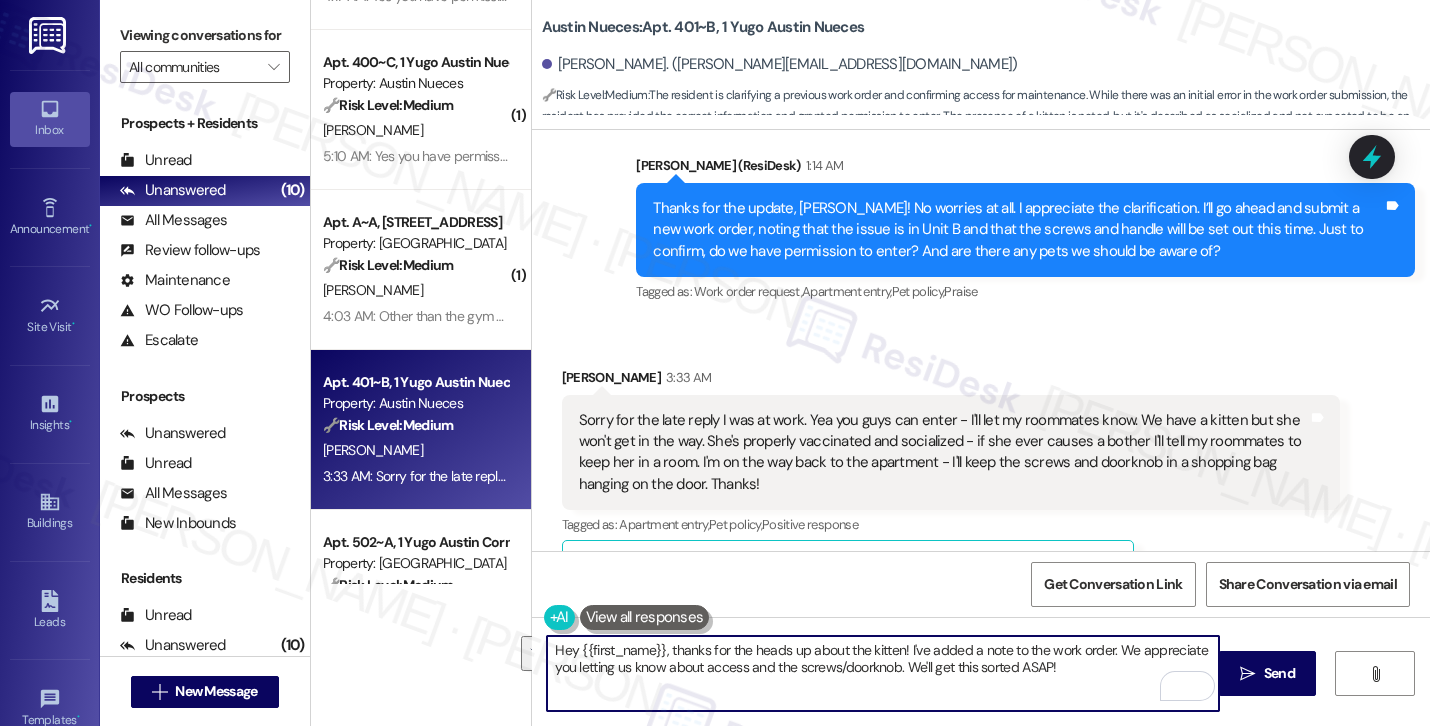 click on "[PERSON_NAME] 3:33 AM" at bounding box center (951, 381) 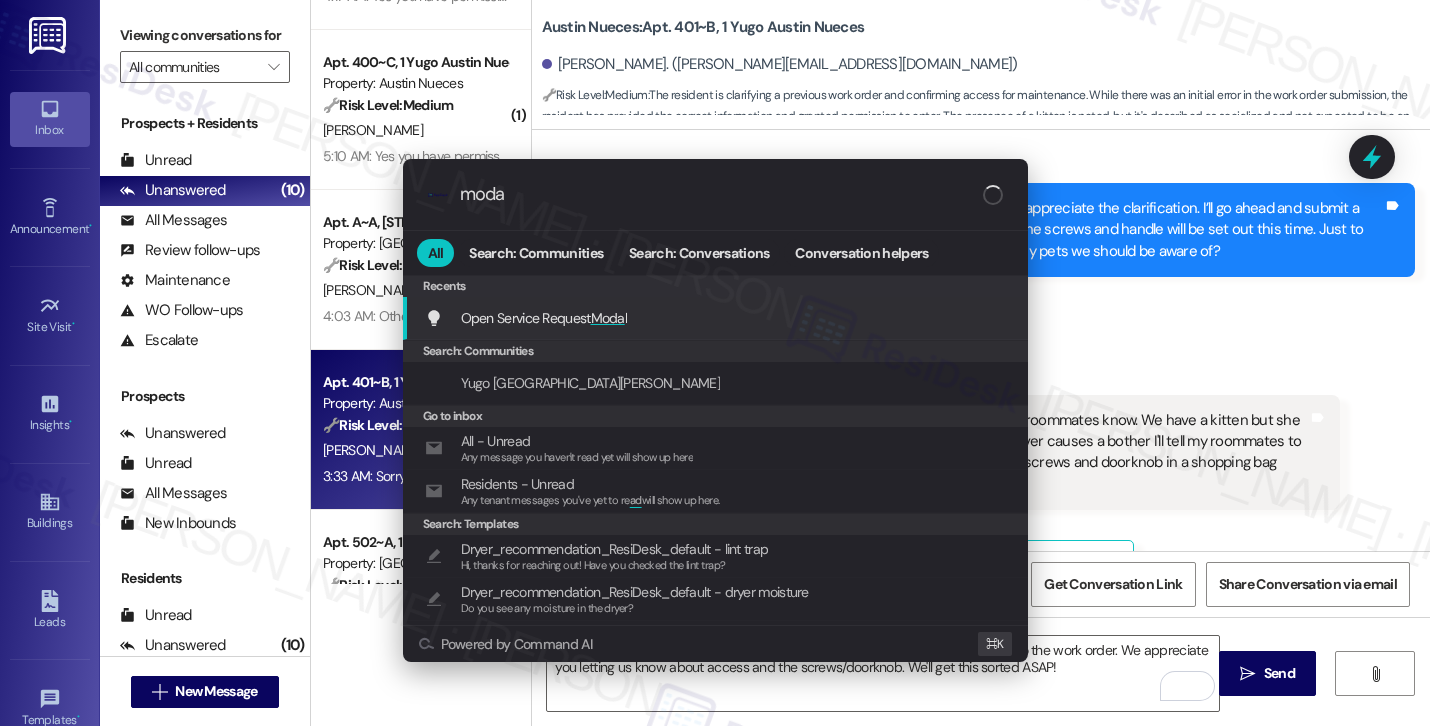 type on "modal" 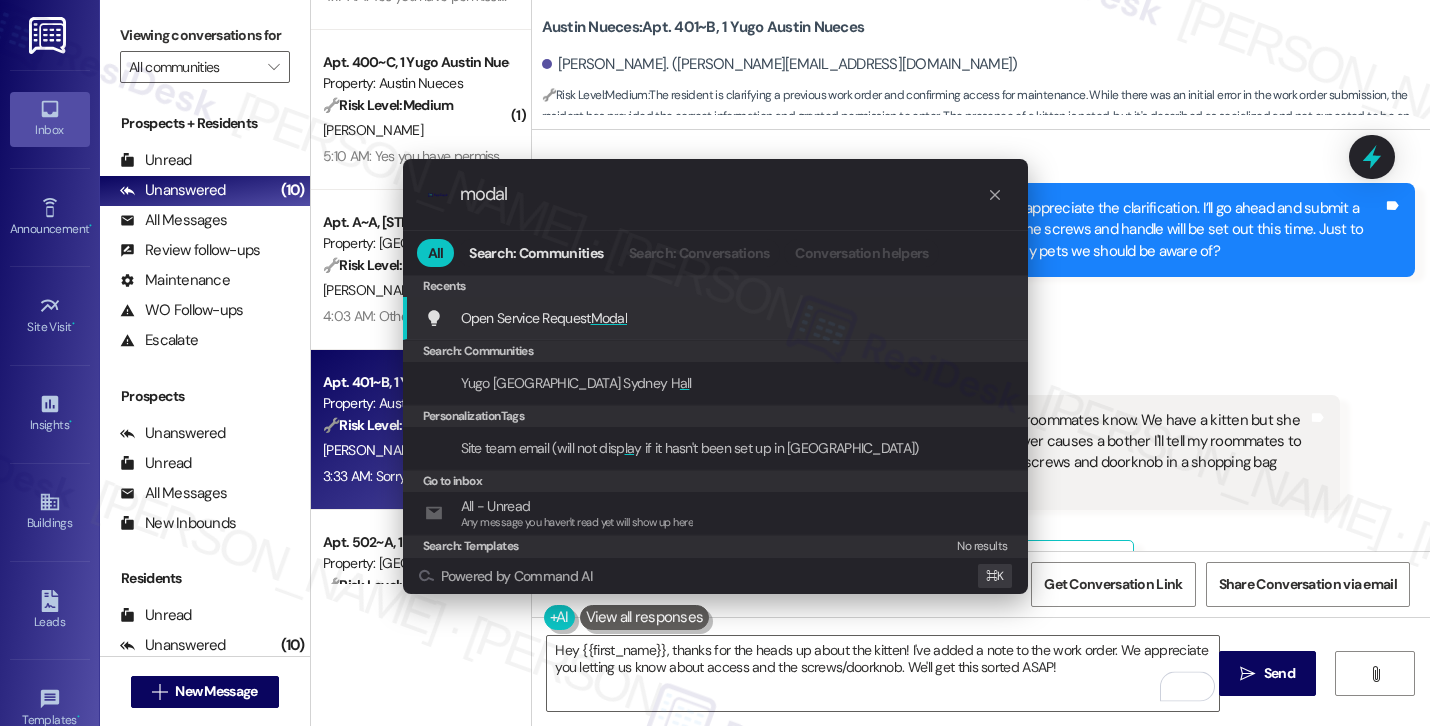 click on "Open Service Request  Modal Add shortcut" at bounding box center [717, 318] 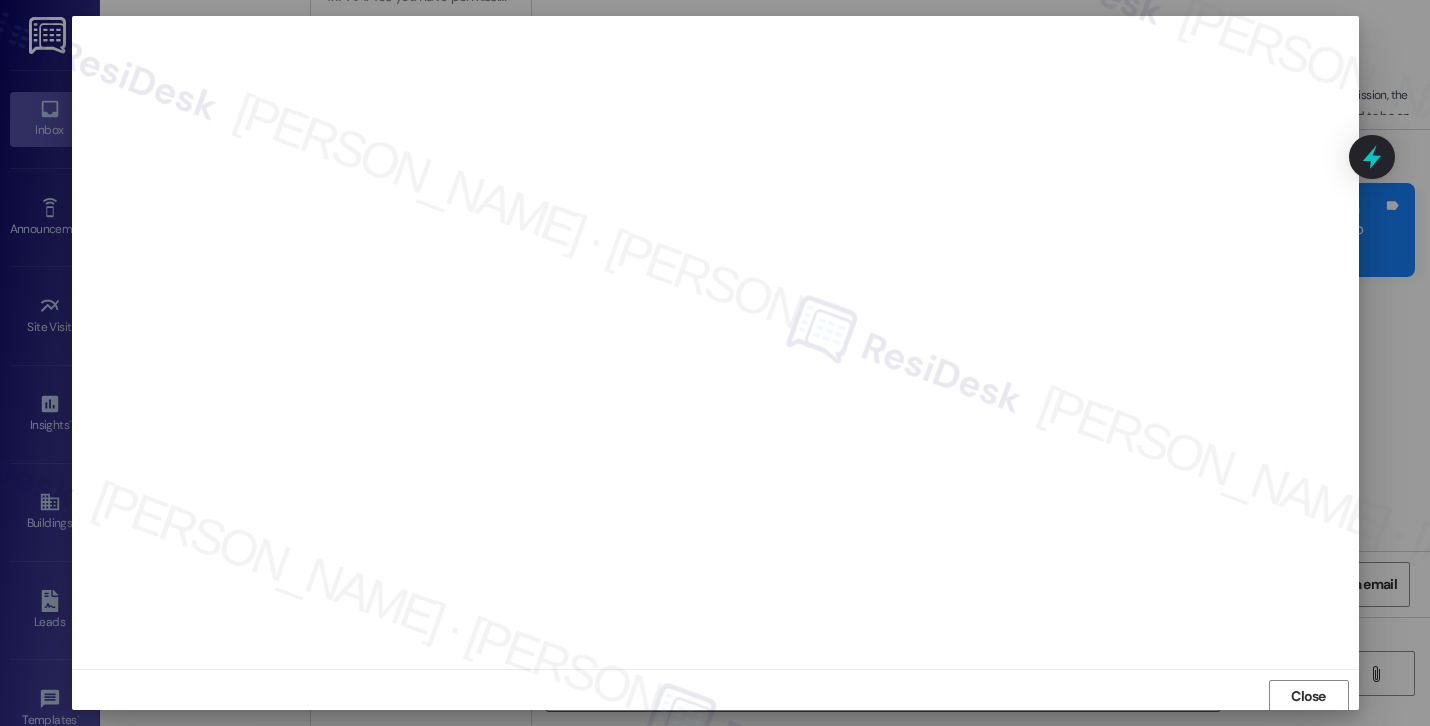 scroll, scrollTop: 2, scrollLeft: 0, axis: vertical 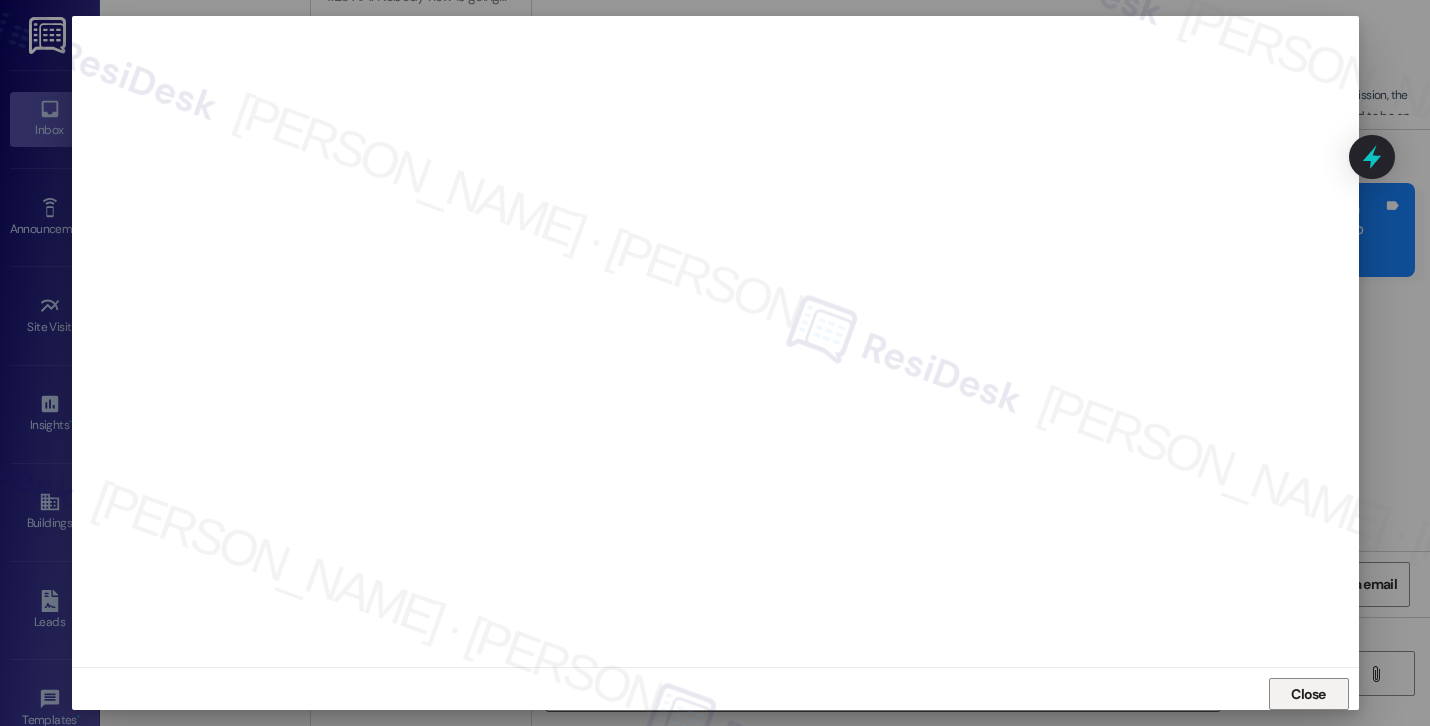 click on "Close" at bounding box center [1309, 694] 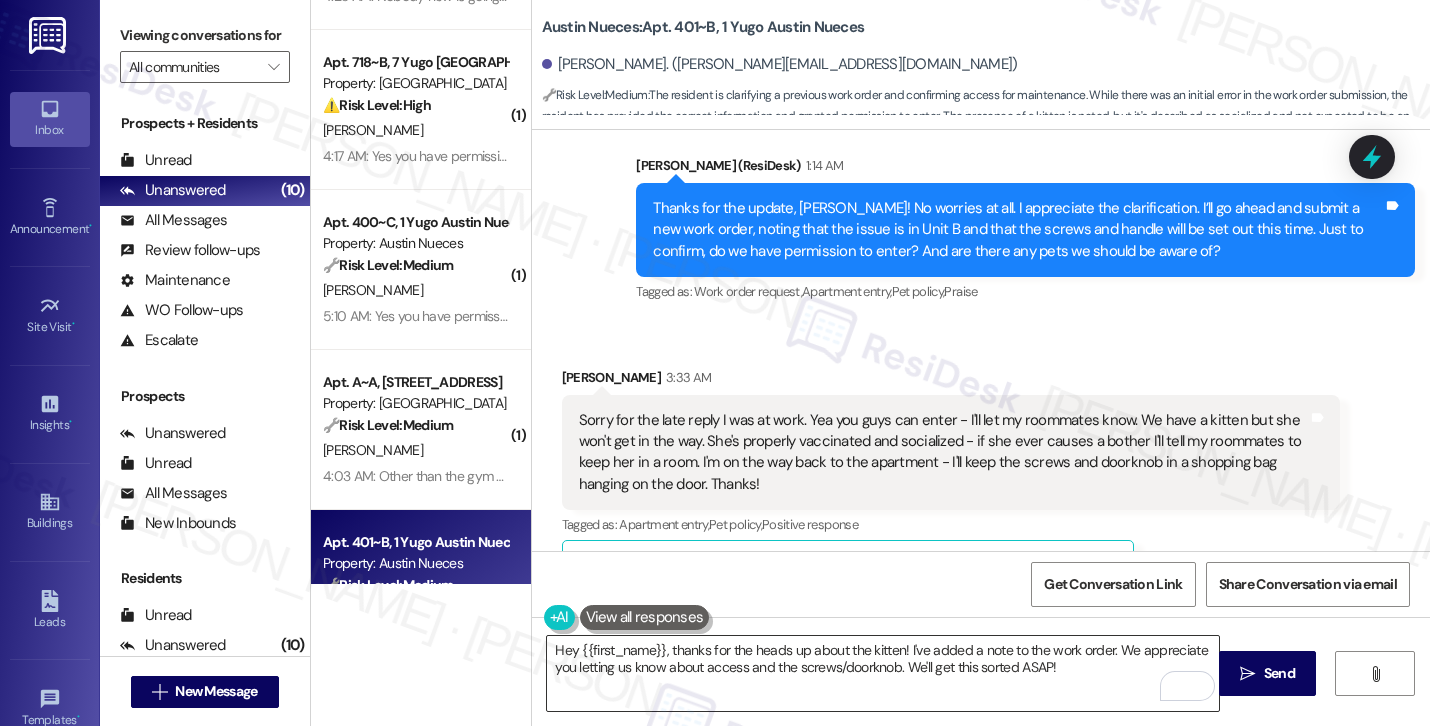 click on "Hey {{first_name}}, thanks for the heads up about the kitten! I've added a note to the work order. We appreciate you letting us know about access and the screws/doorknob. We'll get this sorted ASAP!" at bounding box center [883, 673] 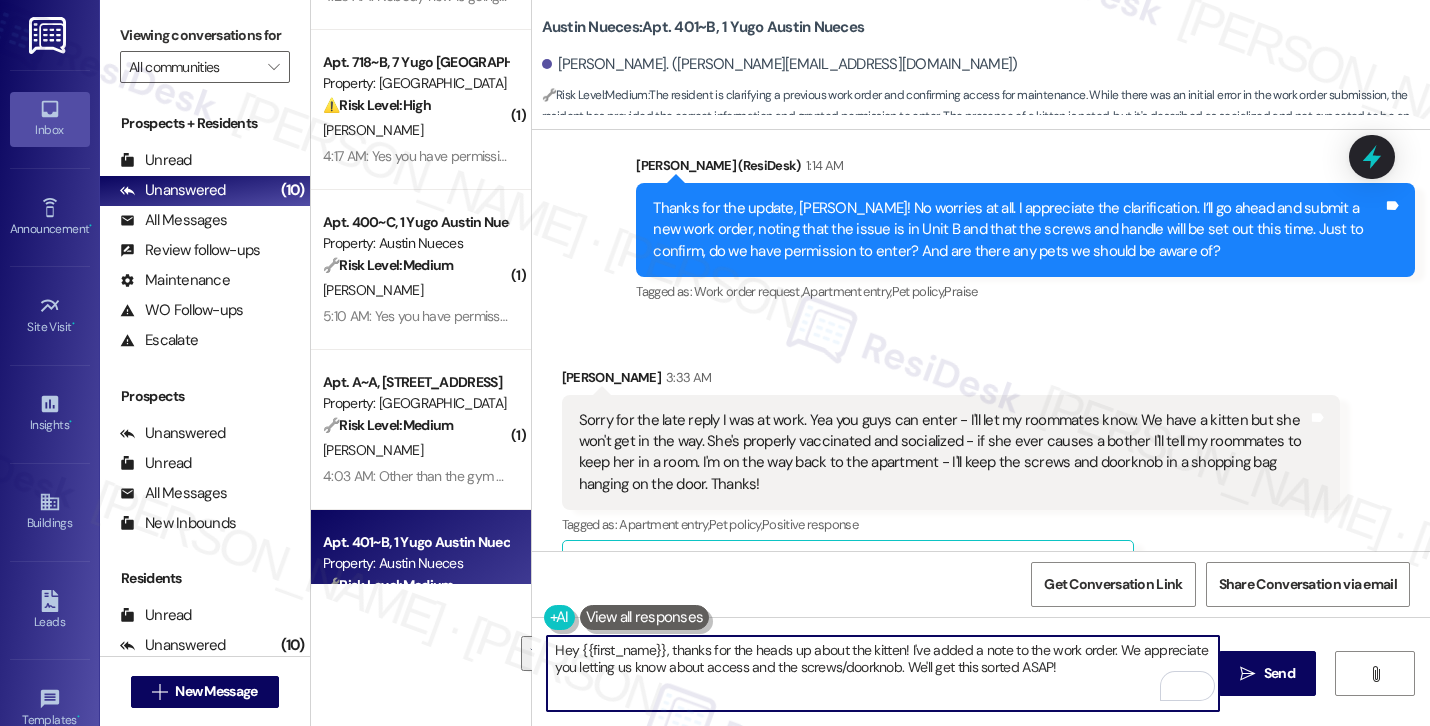 paste on "Thanks for confirming permission to enter! I’ve submitted a new work order and passed everything along to the site team. I appreciate you letting us know where the screws and doorknob will be.
Just a heads-up that I’m not able to provide an exact timeframe since the site team manages scheduling. Work orders are completed in the order they’re submitted, so if the request isn’t considered an emergency, the team will reach out once it’s next in line. Let me know if you have any other questions" 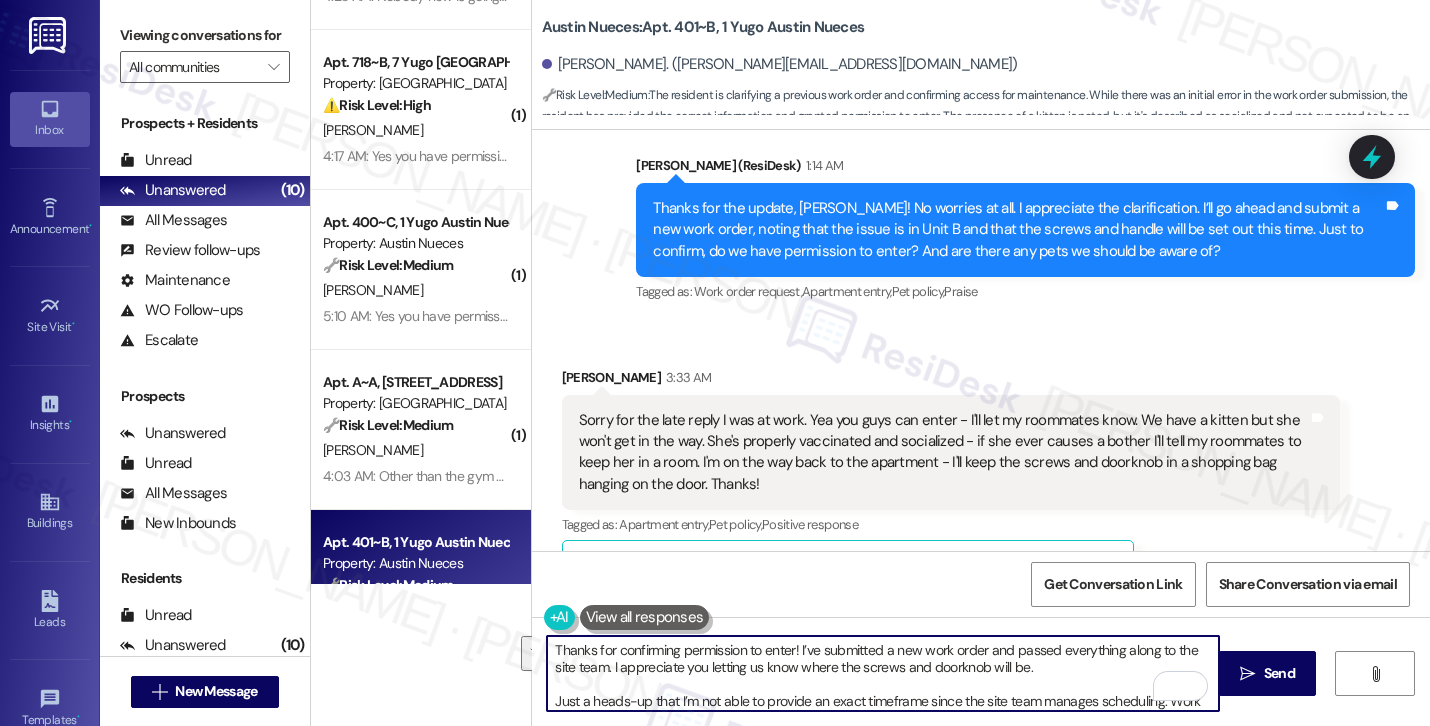 scroll, scrollTop: 34, scrollLeft: 0, axis: vertical 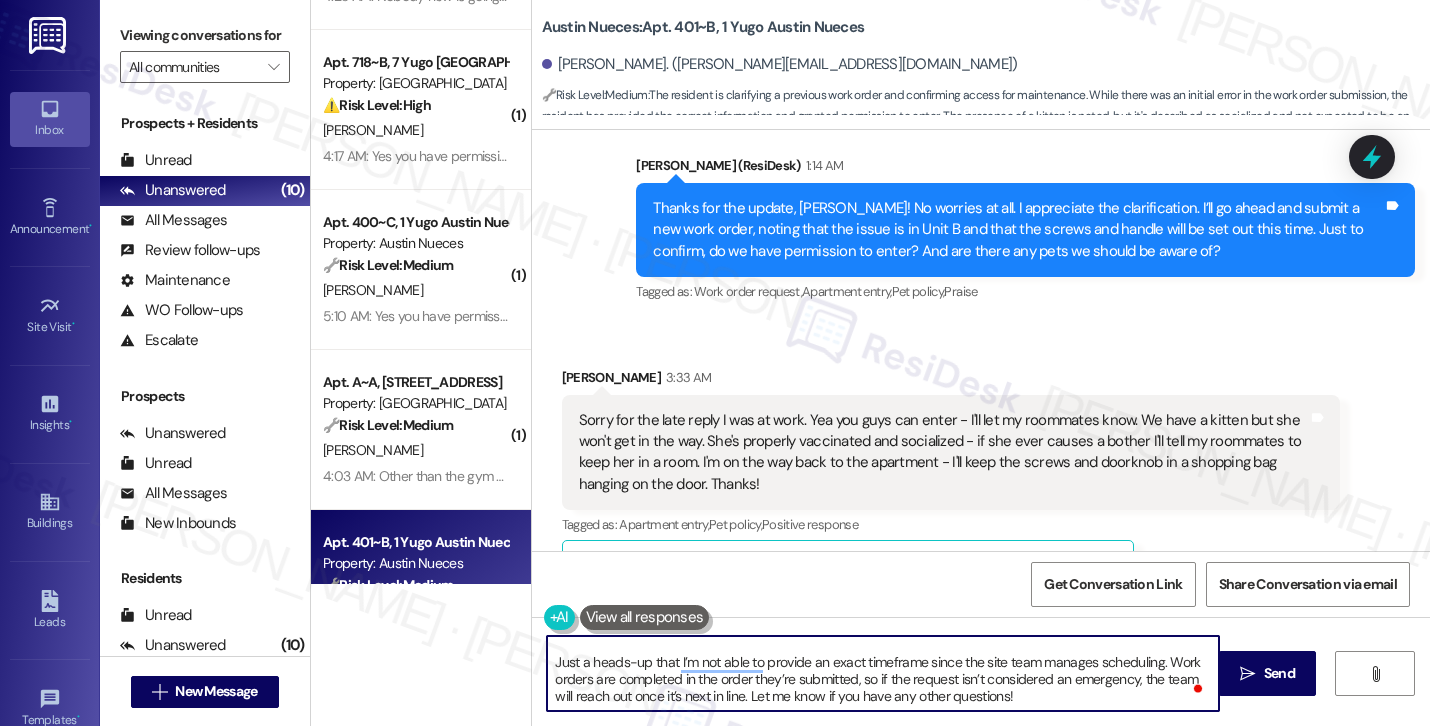 click on "Thanks for confirming permission to enter! I’ve submitted a new work order and passed everything along to the site team. I appreciate you letting us know where the screws and doorknob will be.
Just a heads-up that I’m not able to provide an exact timeframe since the site team manages scheduling. Work orders are completed in the order they’re submitted, so if the request isn’t considered an emergency, the team will reach out once it’s next in line. Let me know if you have any other questions!" at bounding box center [883, 673] 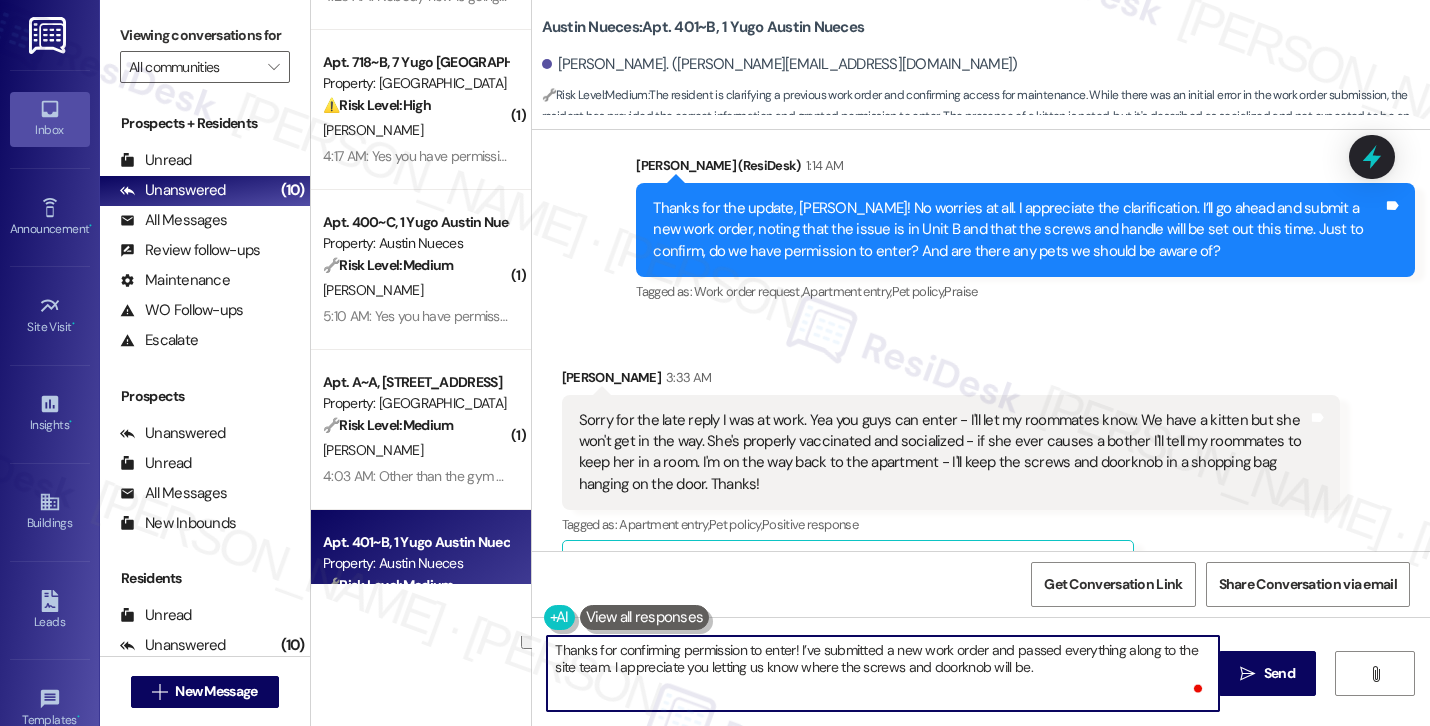 scroll, scrollTop: 0, scrollLeft: 0, axis: both 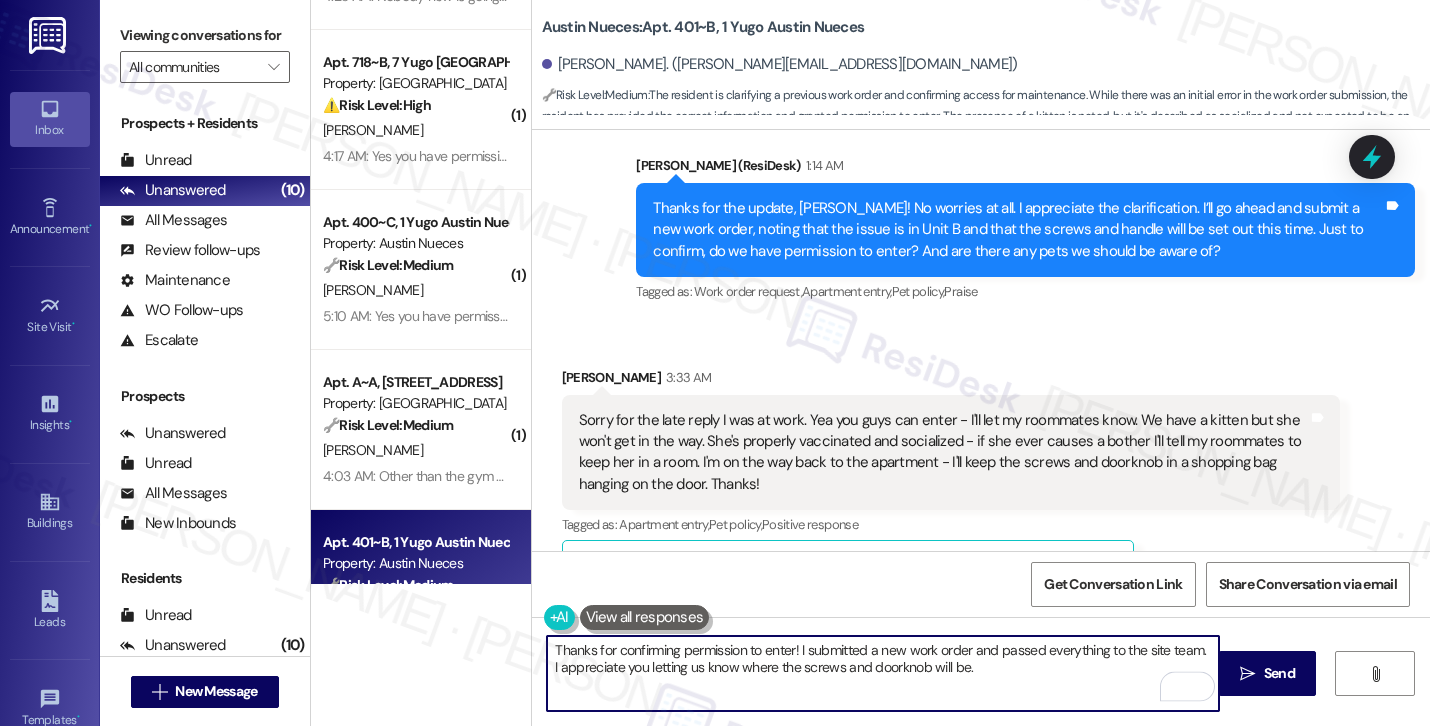 click on "Thanks for confirming permission to enter! I submitted a new work order and passed everything to the site team. I appreciate you letting us know where the screws and doorknob will be." at bounding box center [883, 673] 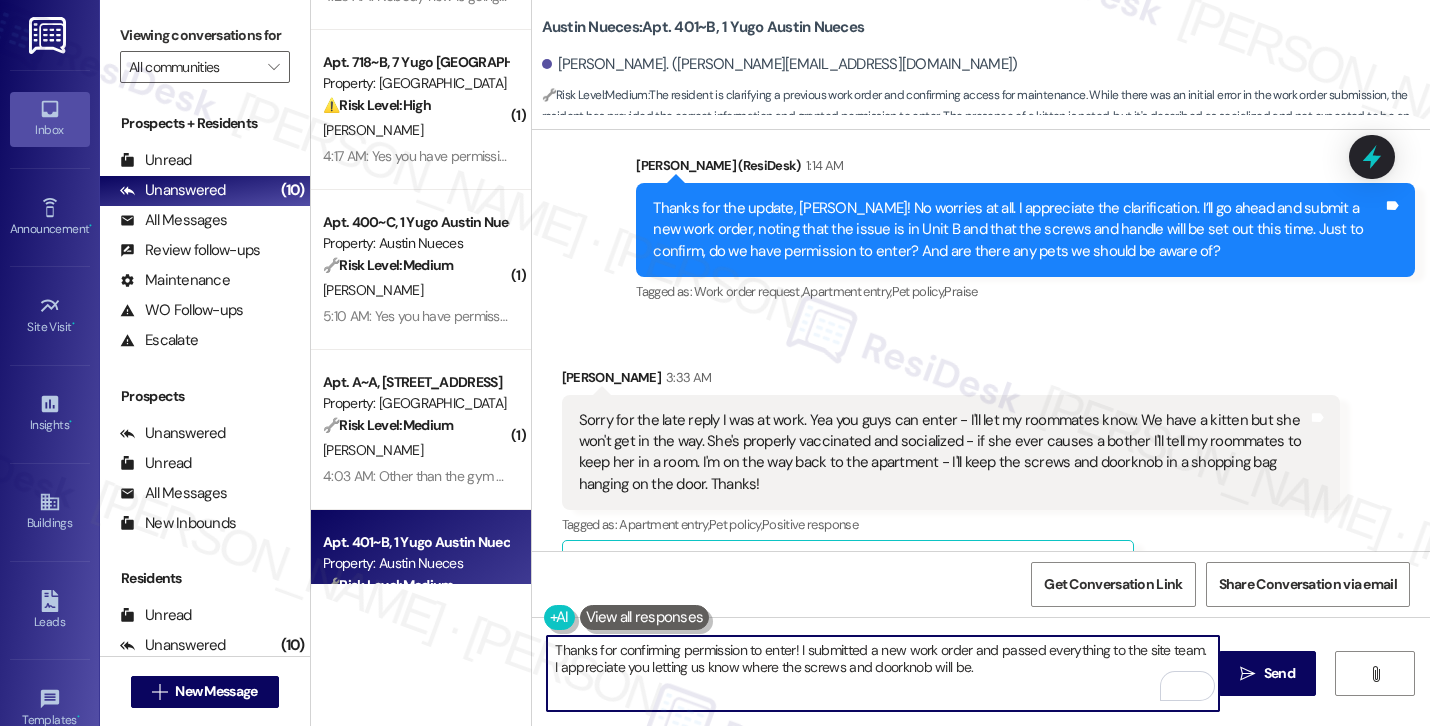 type on "Thanks for confirming permission to enter! I submitted a new work order and passed everything to the site team. I appreciate you letting us know where the screws and doorknob will be." 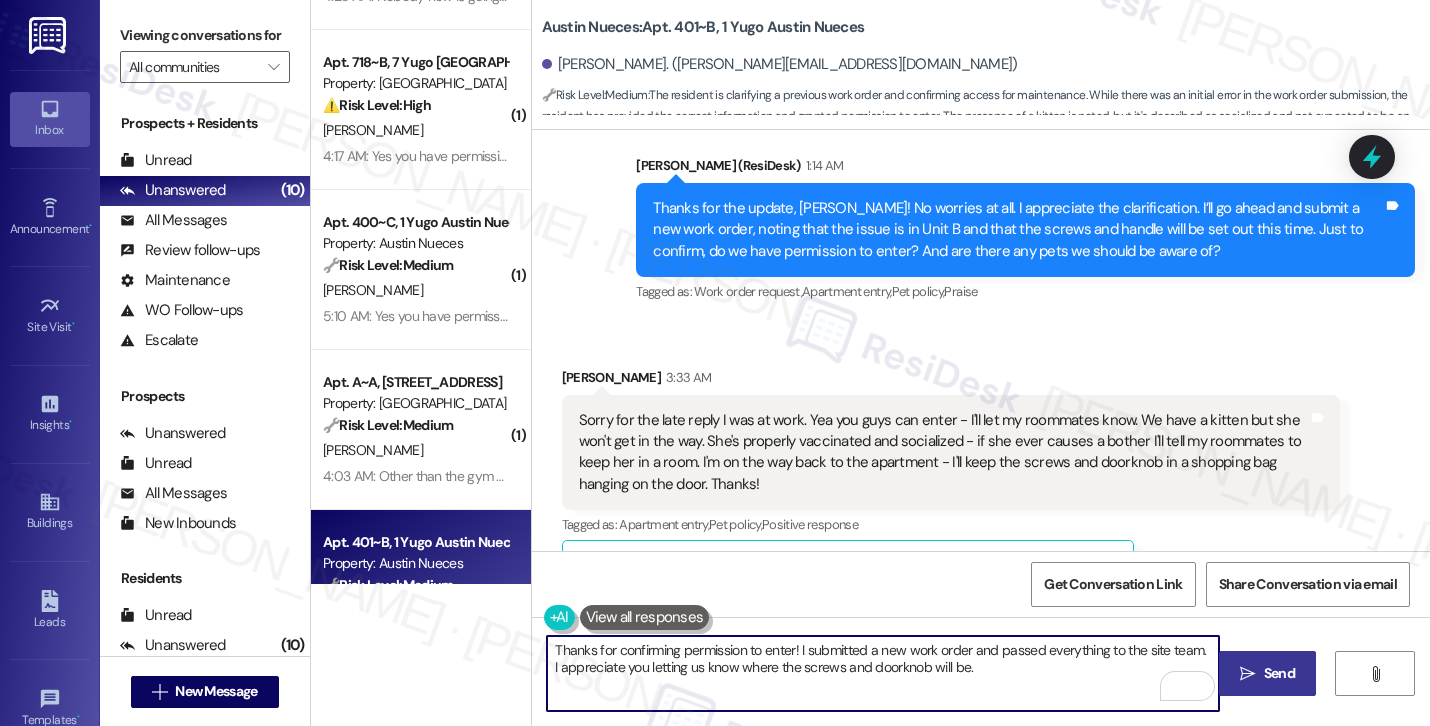 click on " Send" at bounding box center (1267, 673) 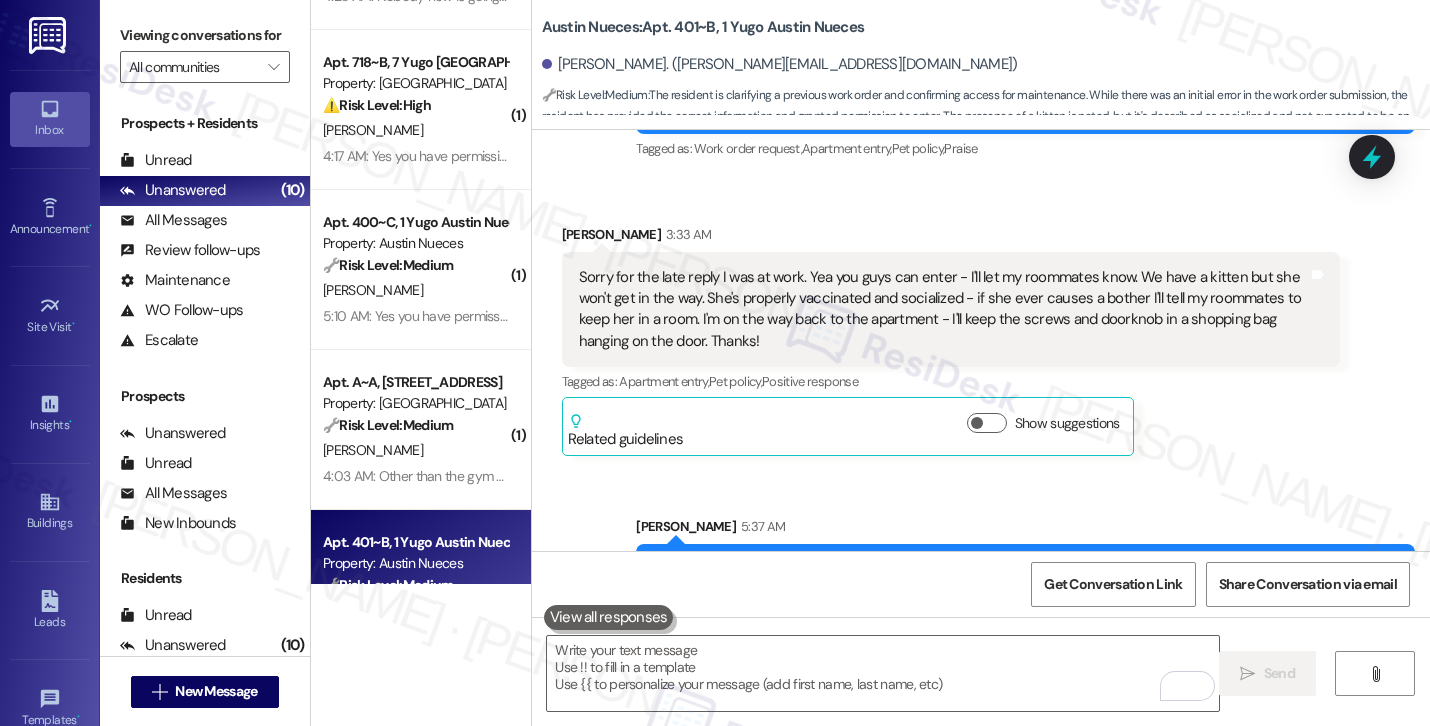 scroll, scrollTop: 5377, scrollLeft: 0, axis: vertical 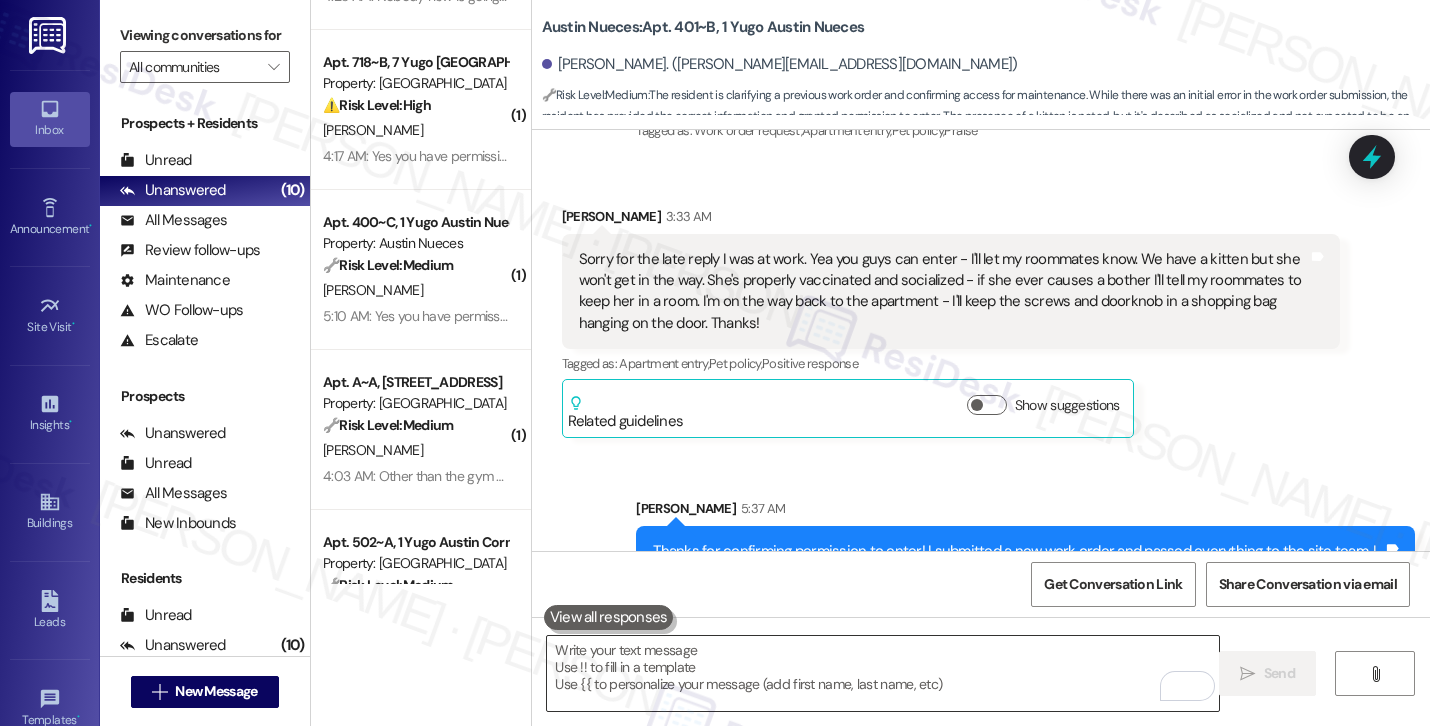click at bounding box center (883, 673) 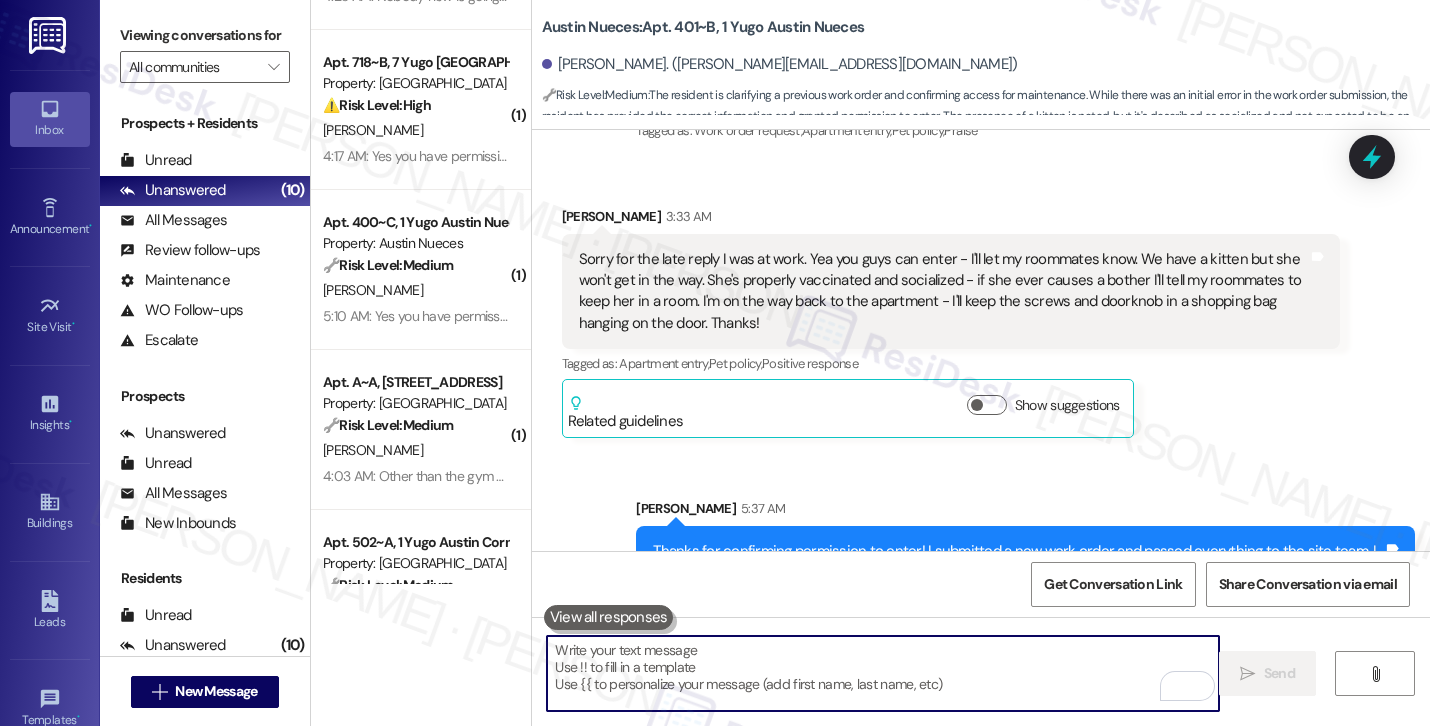 paste on "Just a heads-up that I’m not able to provide an exact timeframe since the site team manages scheduling. Work orders are completed in the order they’re submitted, so if the request isn’t considered an emergency, the team will reach out once it’s next in line. Let me know if you have any other questions!" 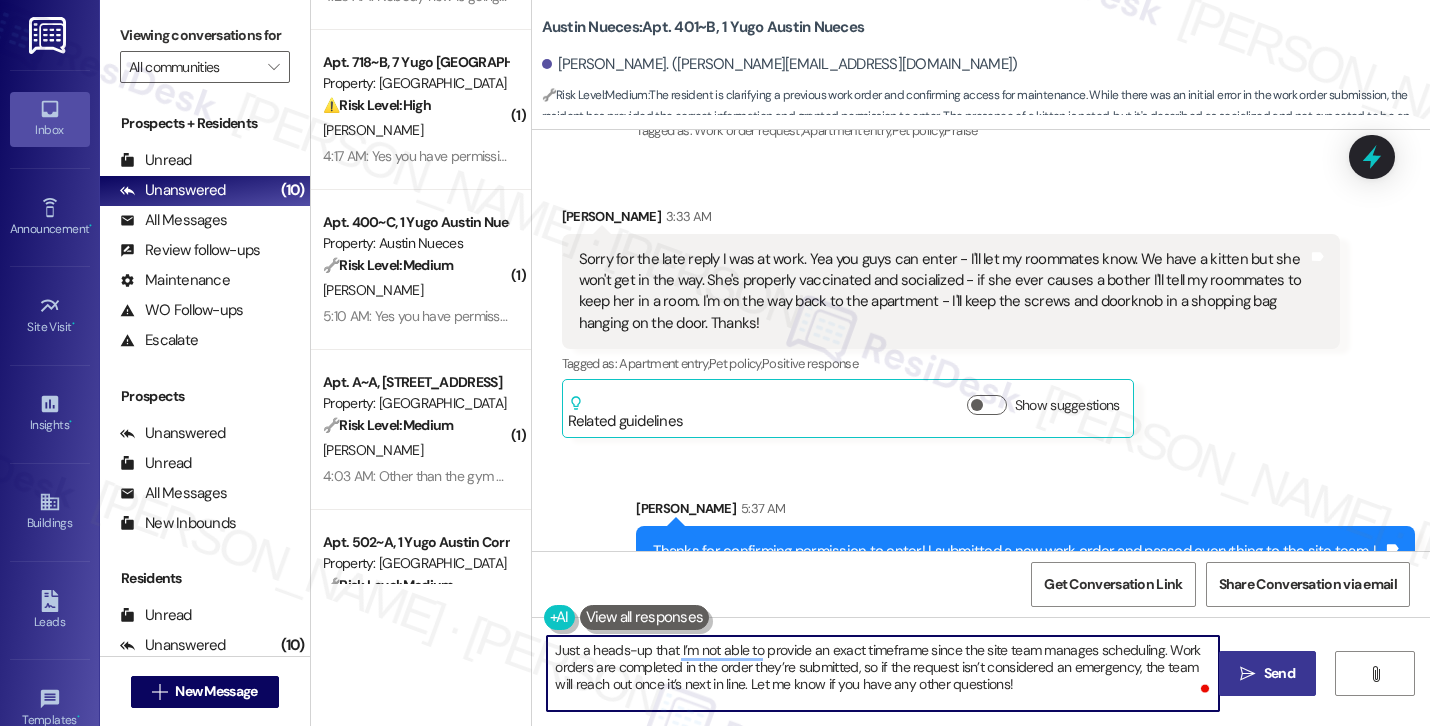 type on "Just a heads-up that I’m not able to provide an exact timeframe since the site team manages scheduling. Work orders are completed in the order they’re submitted, so if the request isn’t considered an emergency, the team will reach out once it’s next in line. Let me know if you have any other questions!" 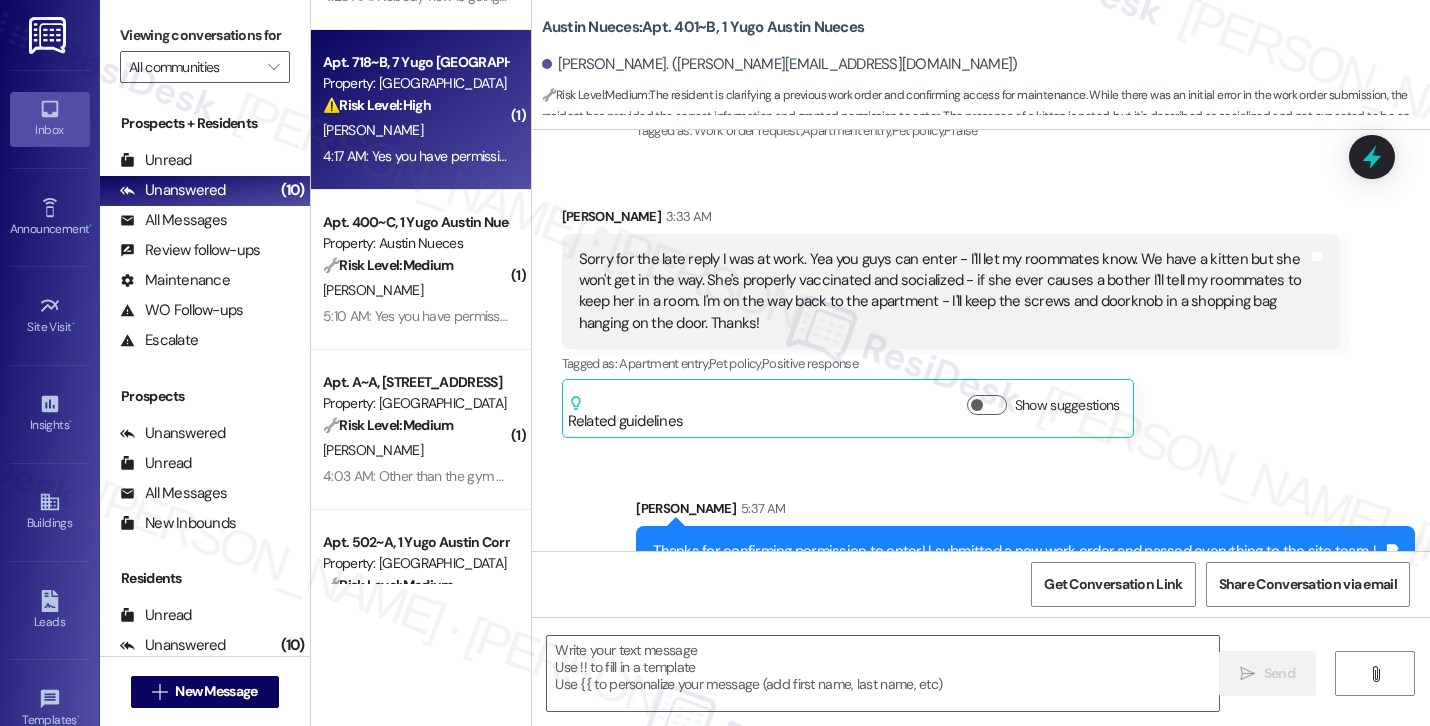 scroll, scrollTop: 5215, scrollLeft: 0, axis: vertical 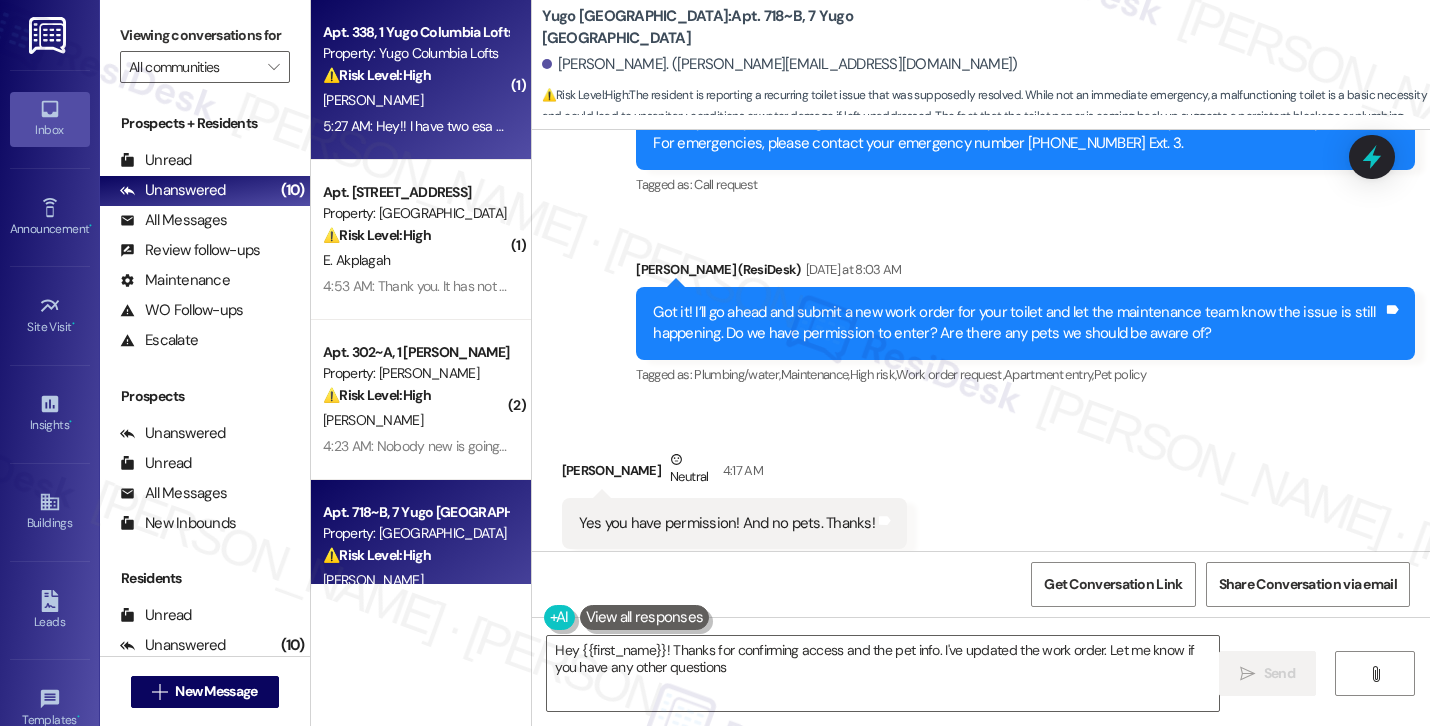 type on "Hey {{first_name}}! Thanks for confirming access and the pet info. I've updated the work order. Let me know if you have any other questions!" 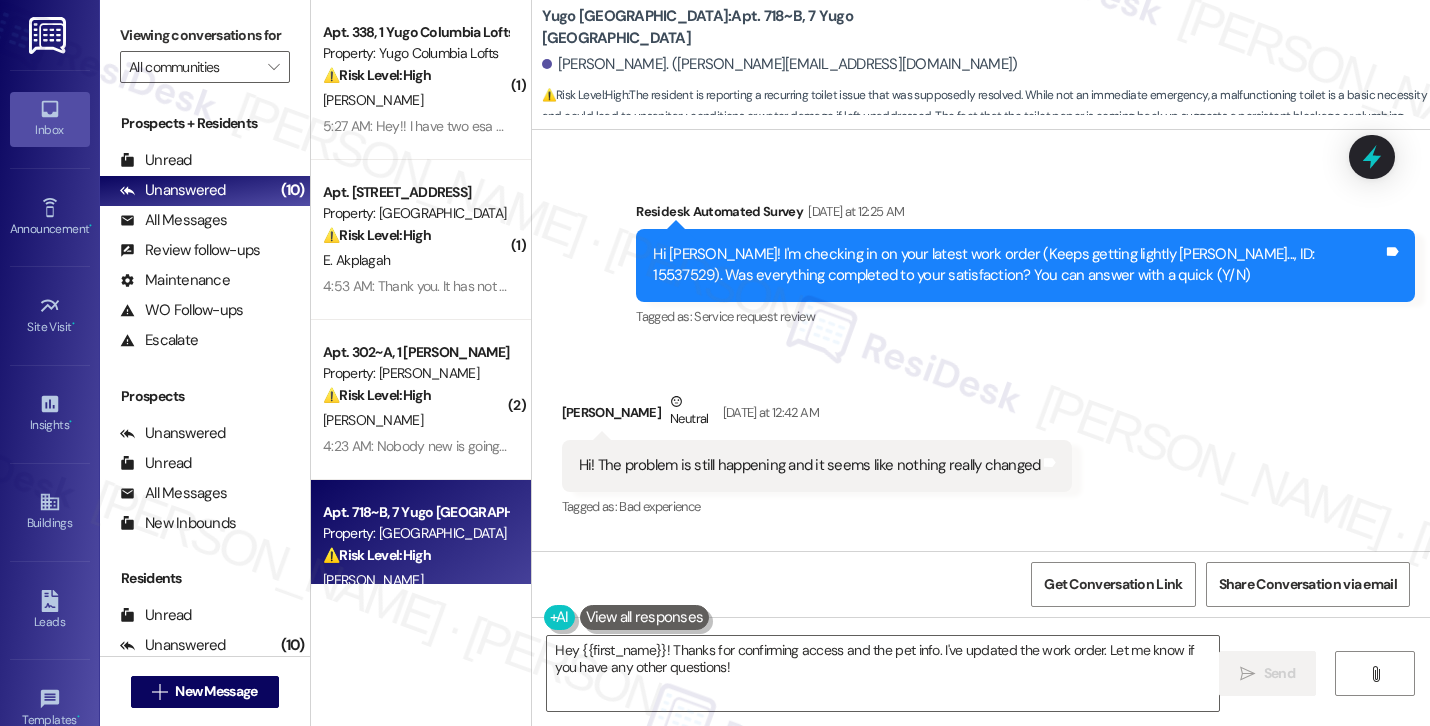 scroll, scrollTop: 2275, scrollLeft: 0, axis: vertical 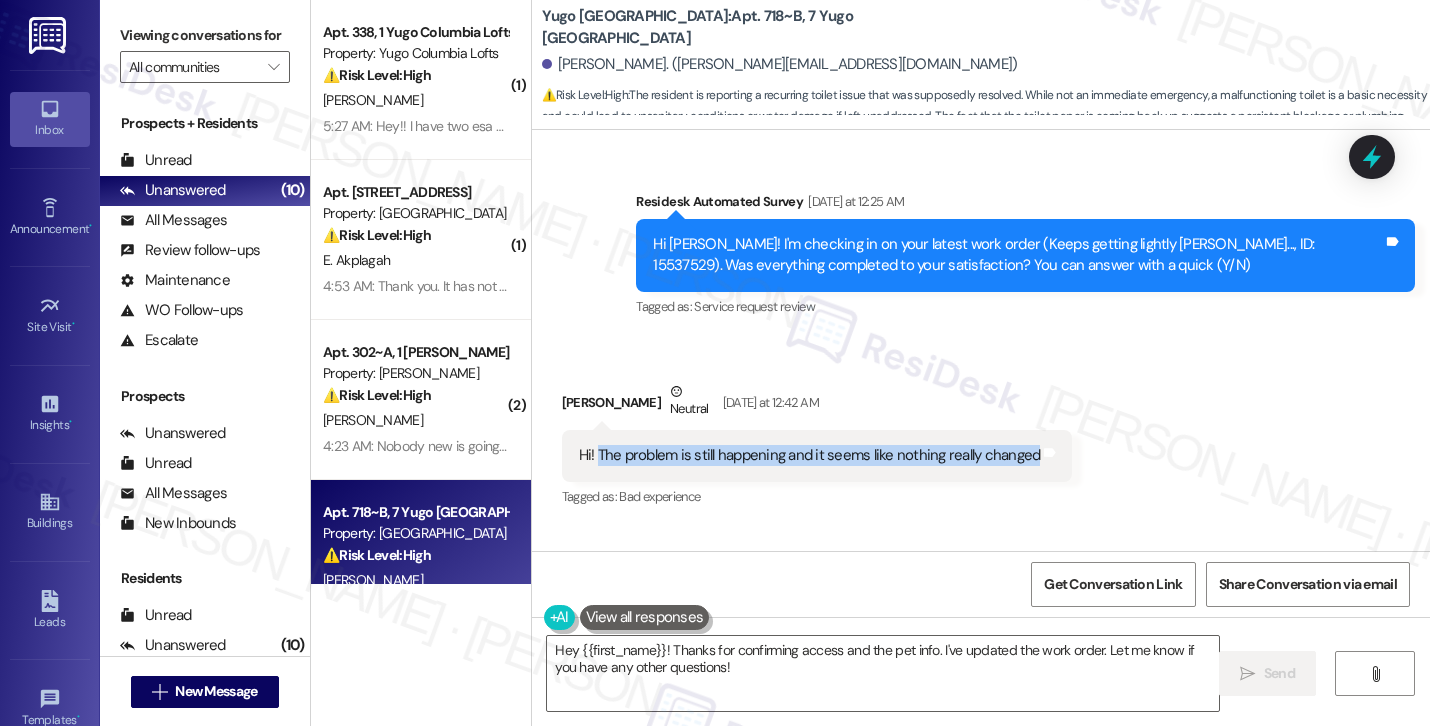 drag, startPoint x: 587, startPoint y: 408, endPoint x: 923, endPoint y: 429, distance: 336.6556 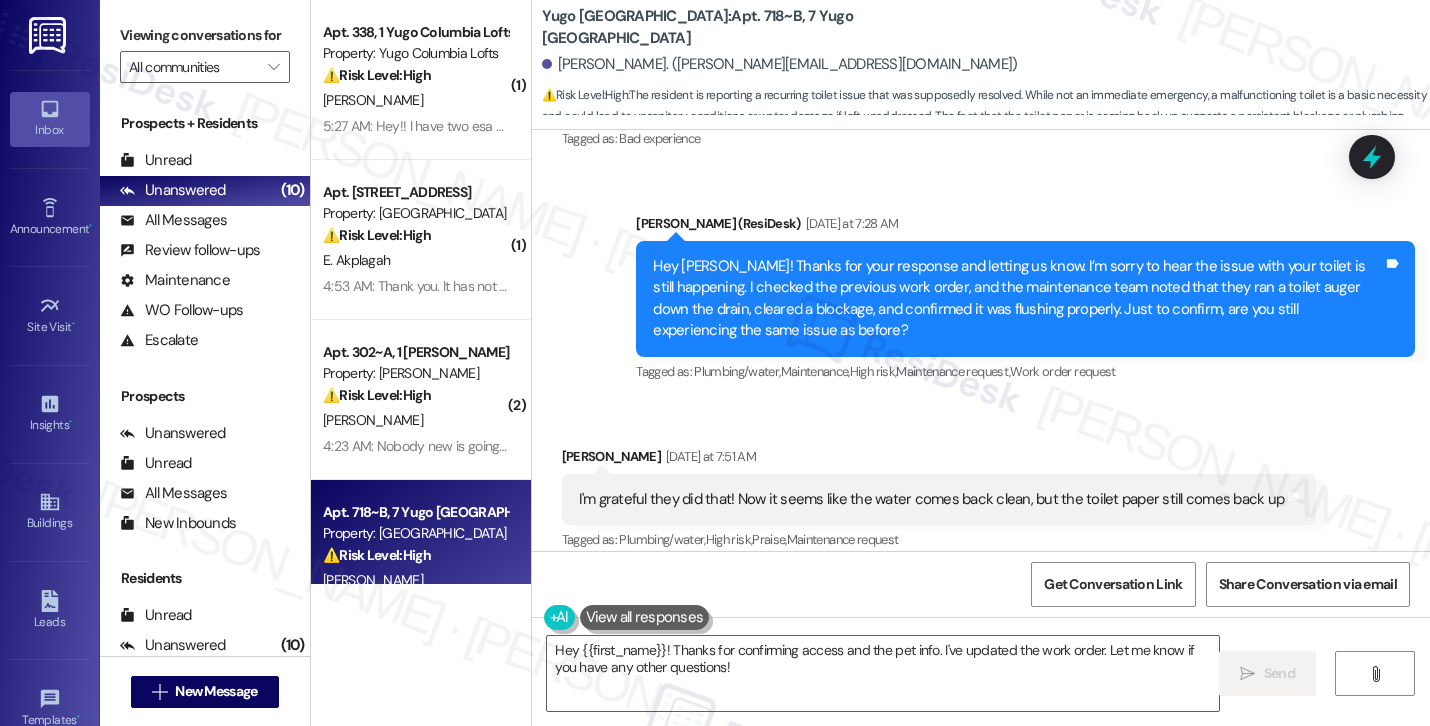 scroll, scrollTop: 2677, scrollLeft: 0, axis: vertical 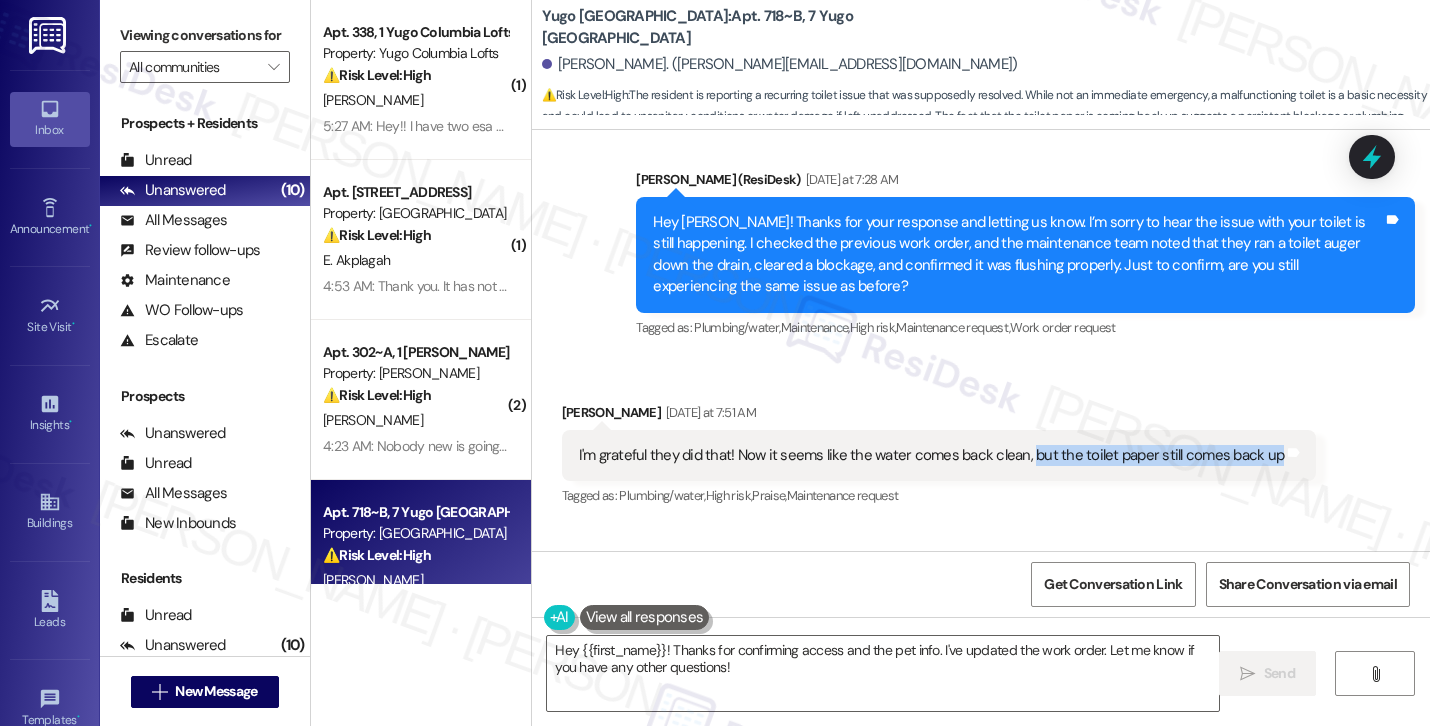 drag, startPoint x: 1017, startPoint y: 410, endPoint x: 1197, endPoint y: 430, distance: 181.1077 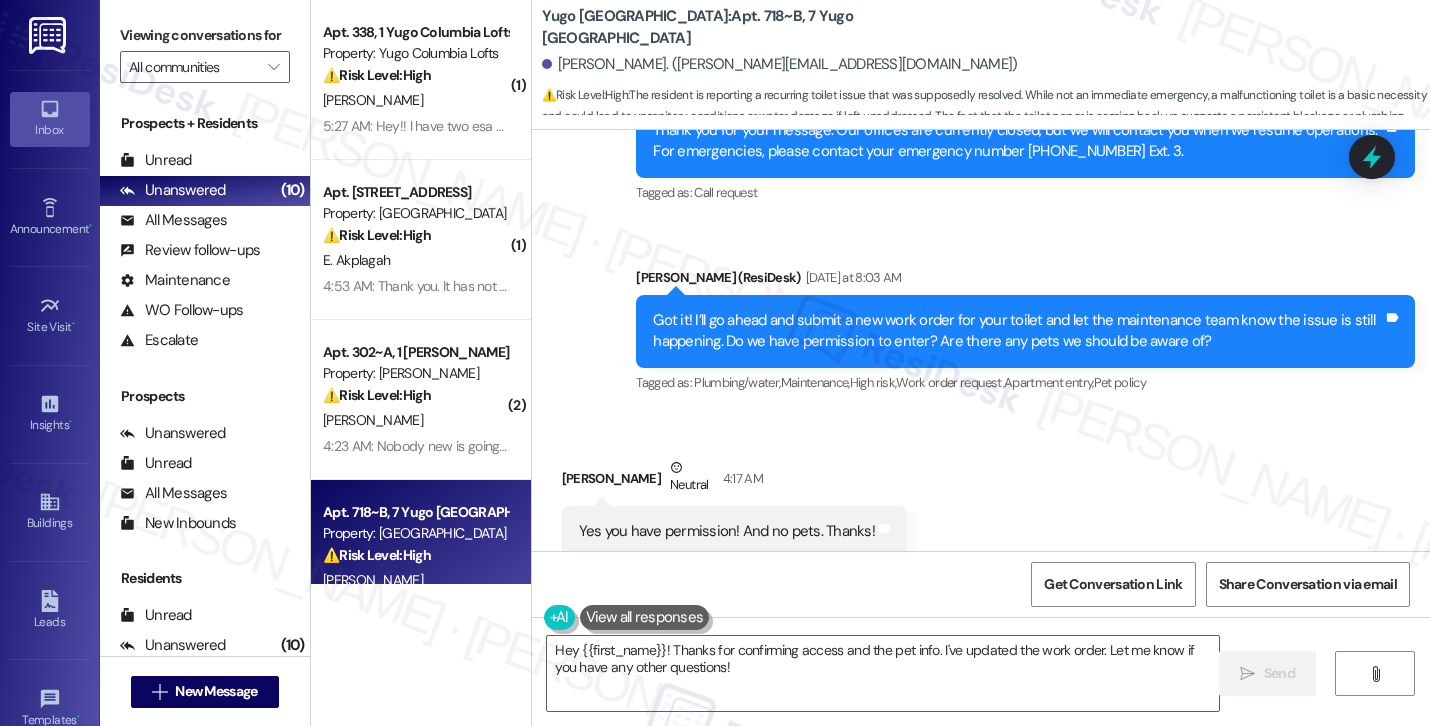scroll, scrollTop: 3180, scrollLeft: 0, axis: vertical 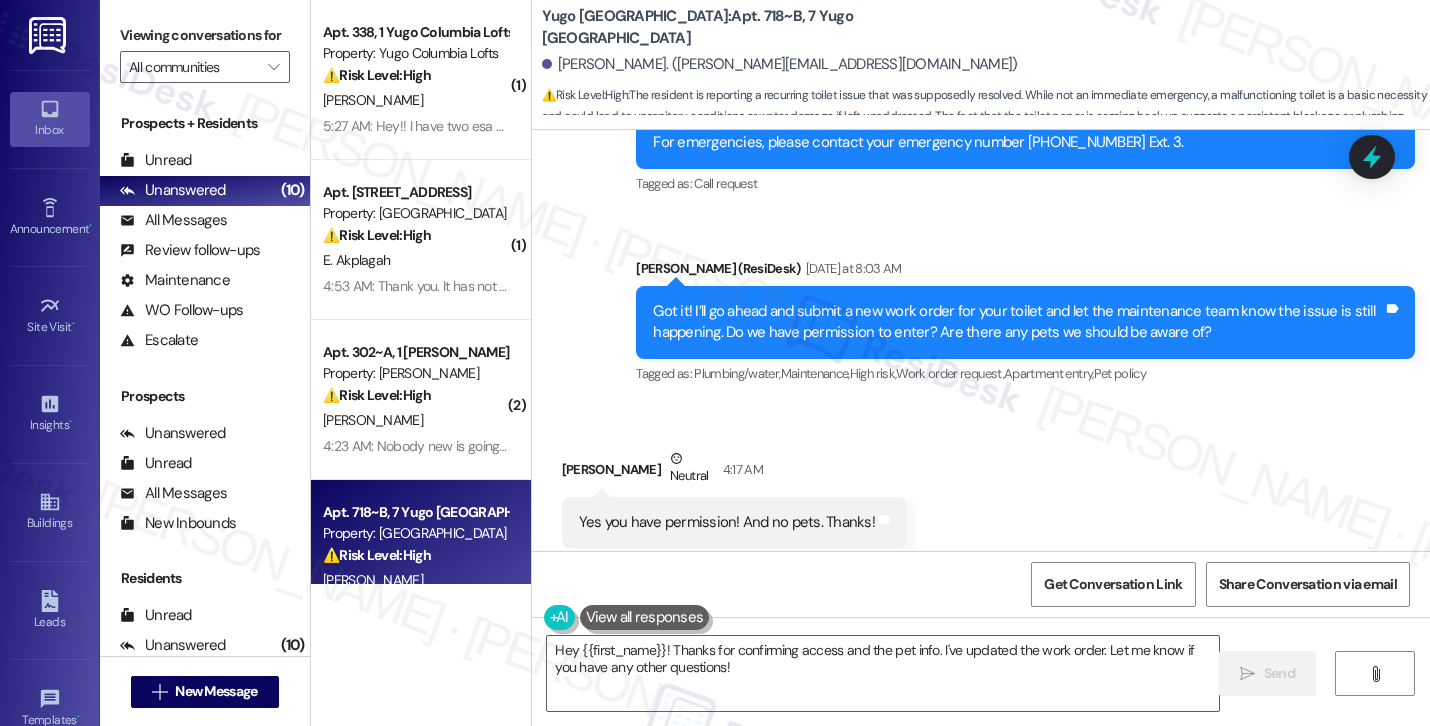 click on "Received via SMS Megan Ford-Fyffe   Neutral 4:17 AM Yes you have permission! And no pets. Thanks!  Tags and notes Tagged as:   Positive response ,  Click to highlight conversations about Positive response Pet policy Click to highlight conversations about Pet policy" at bounding box center (981, 498) 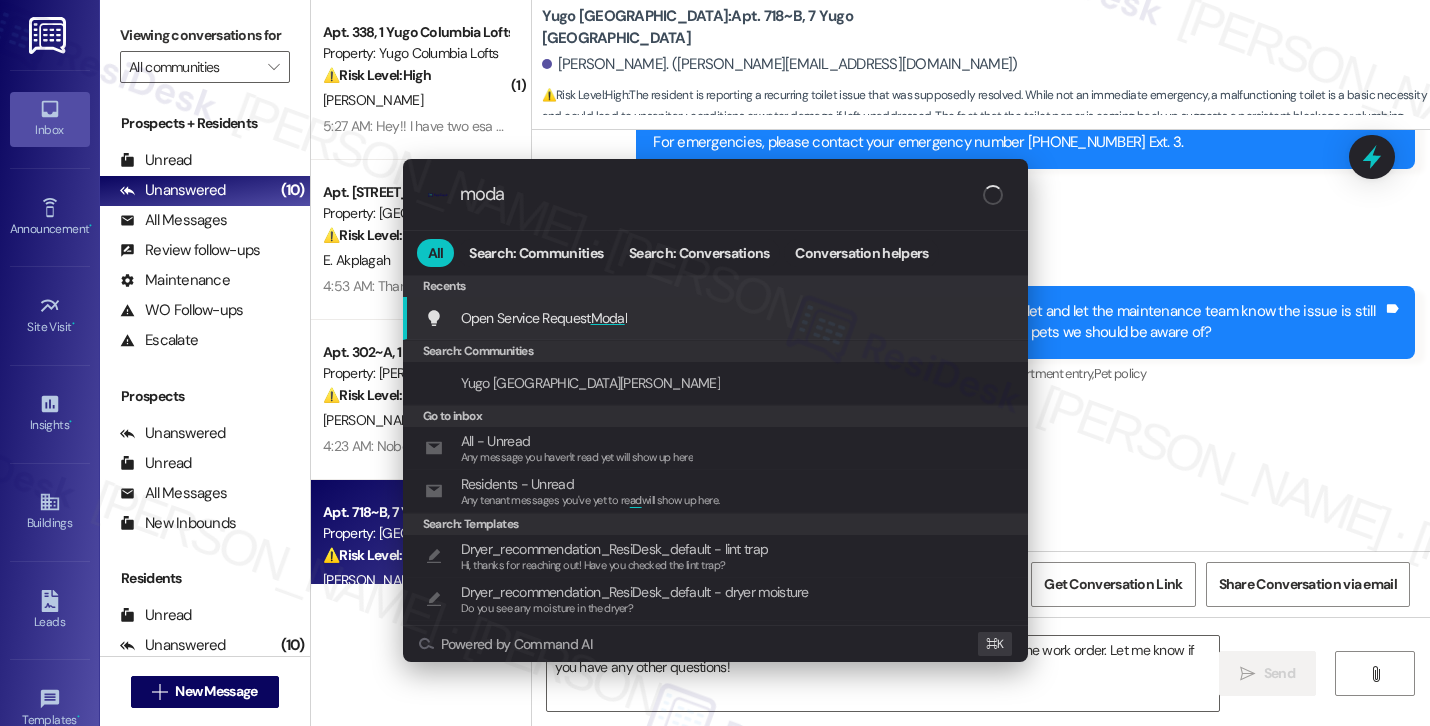 type on "modal" 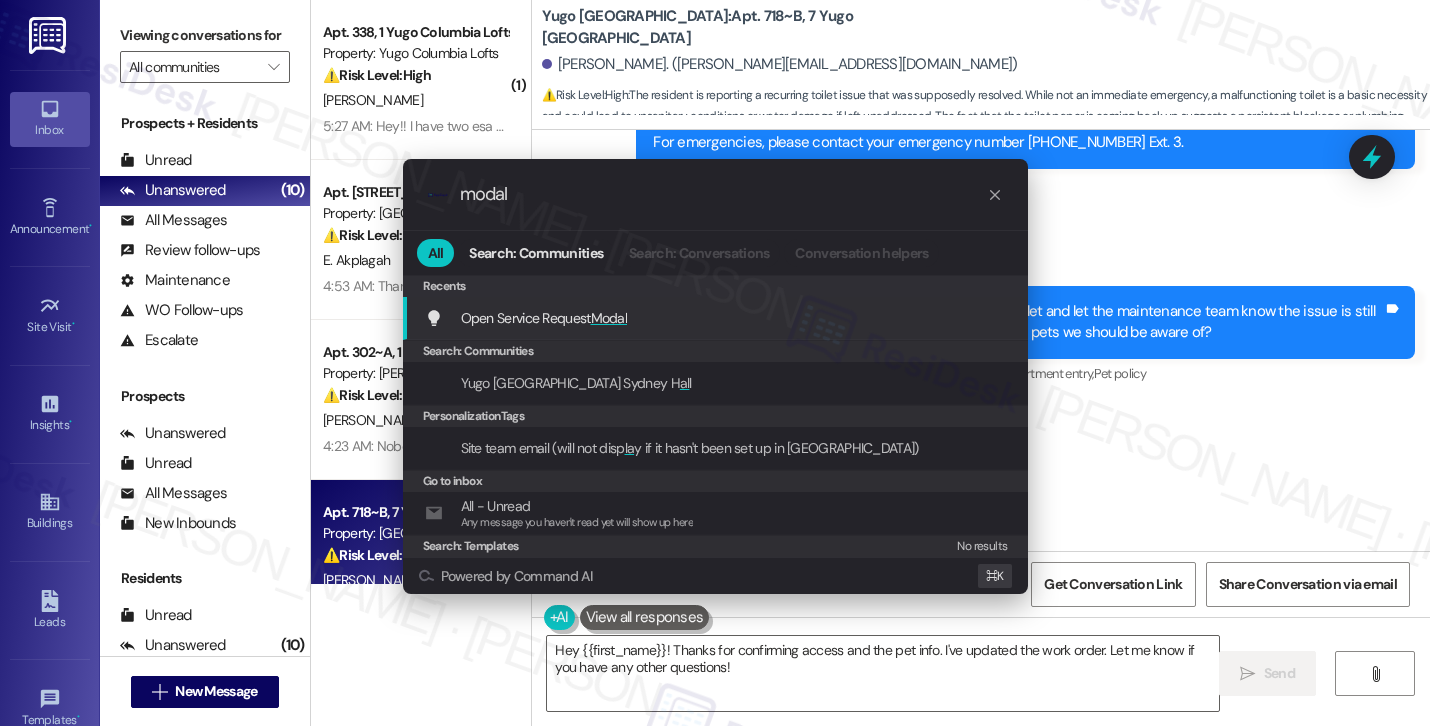 click on "Open Service Request  Modal Add shortcut" at bounding box center [717, 318] 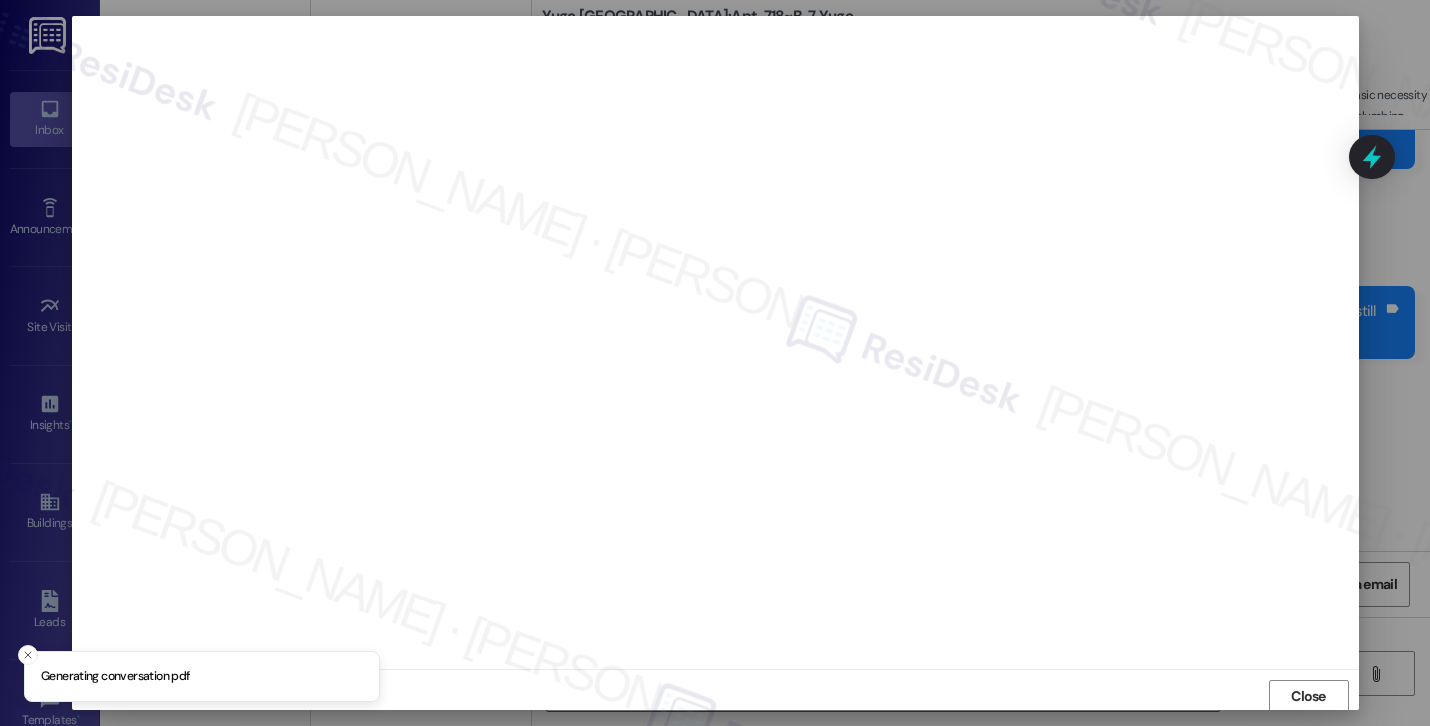 scroll, scrollTop: 2, scrollLeft: 0, axis: vertical 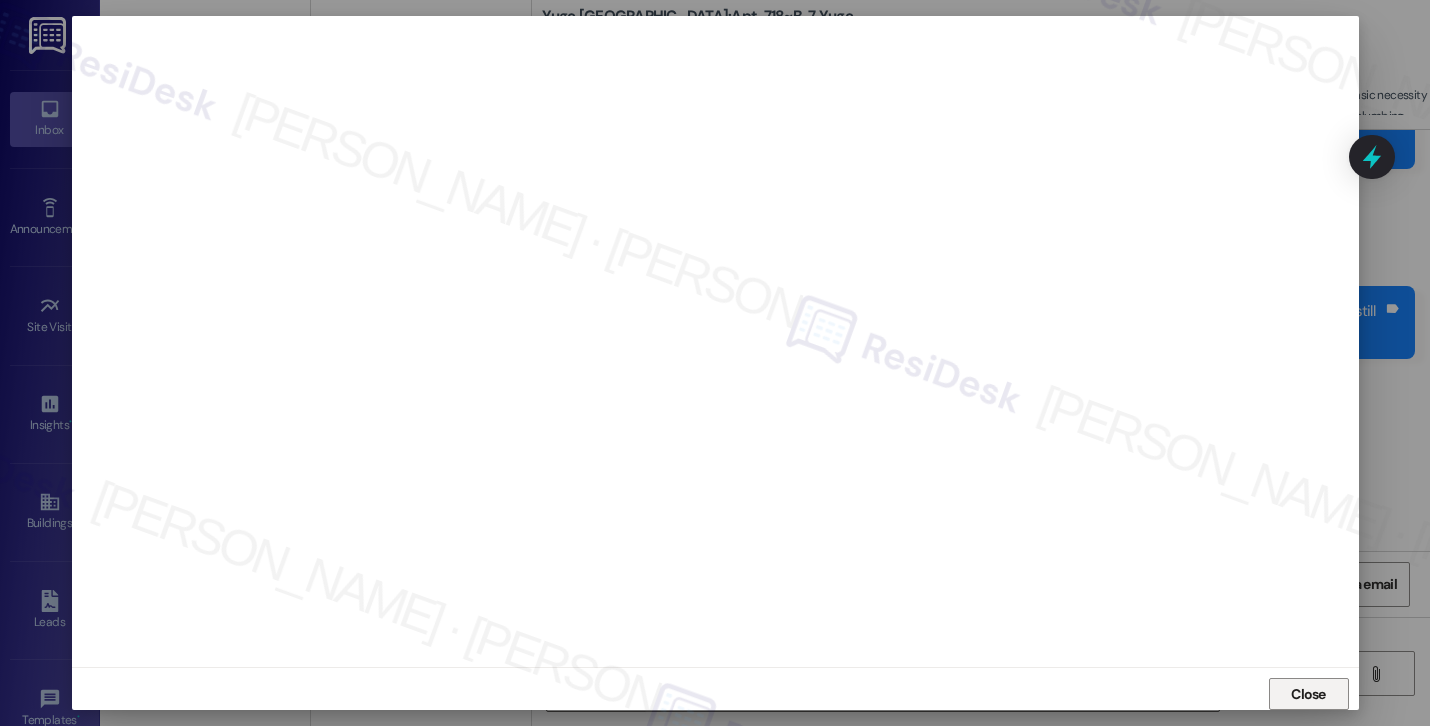 click on "Close" at bounding box center [1308, 694] 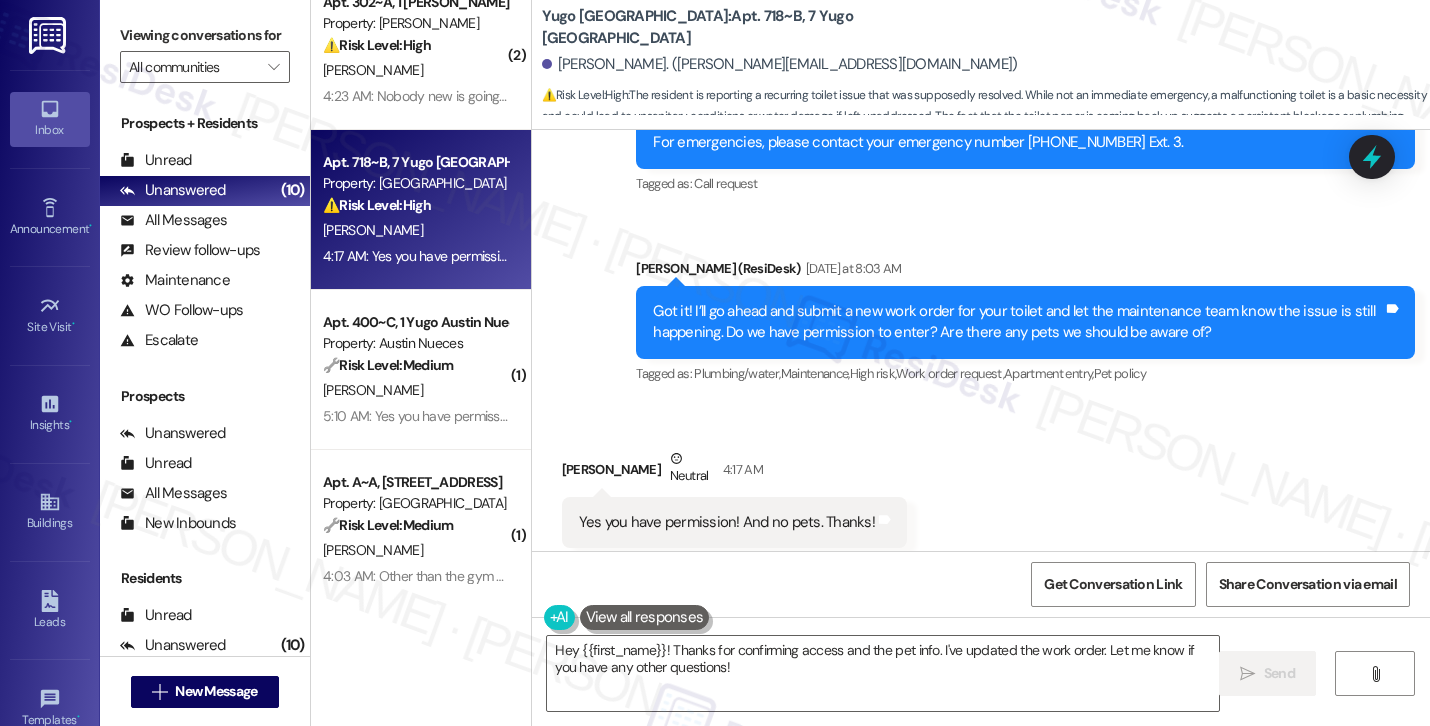 scroll, scrollTop: 390, scrollLeft: 0, axis: vertical 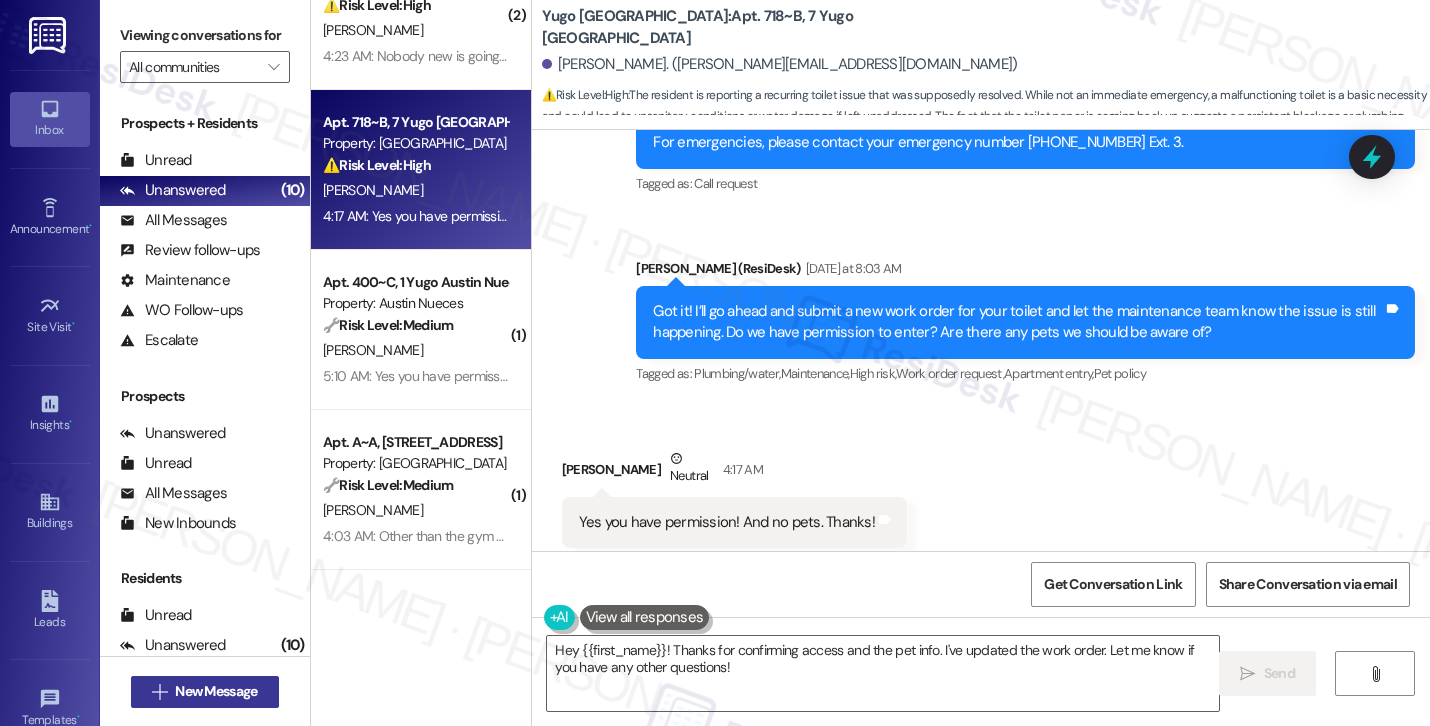click on "New Message" at bounding box center [216, 691] 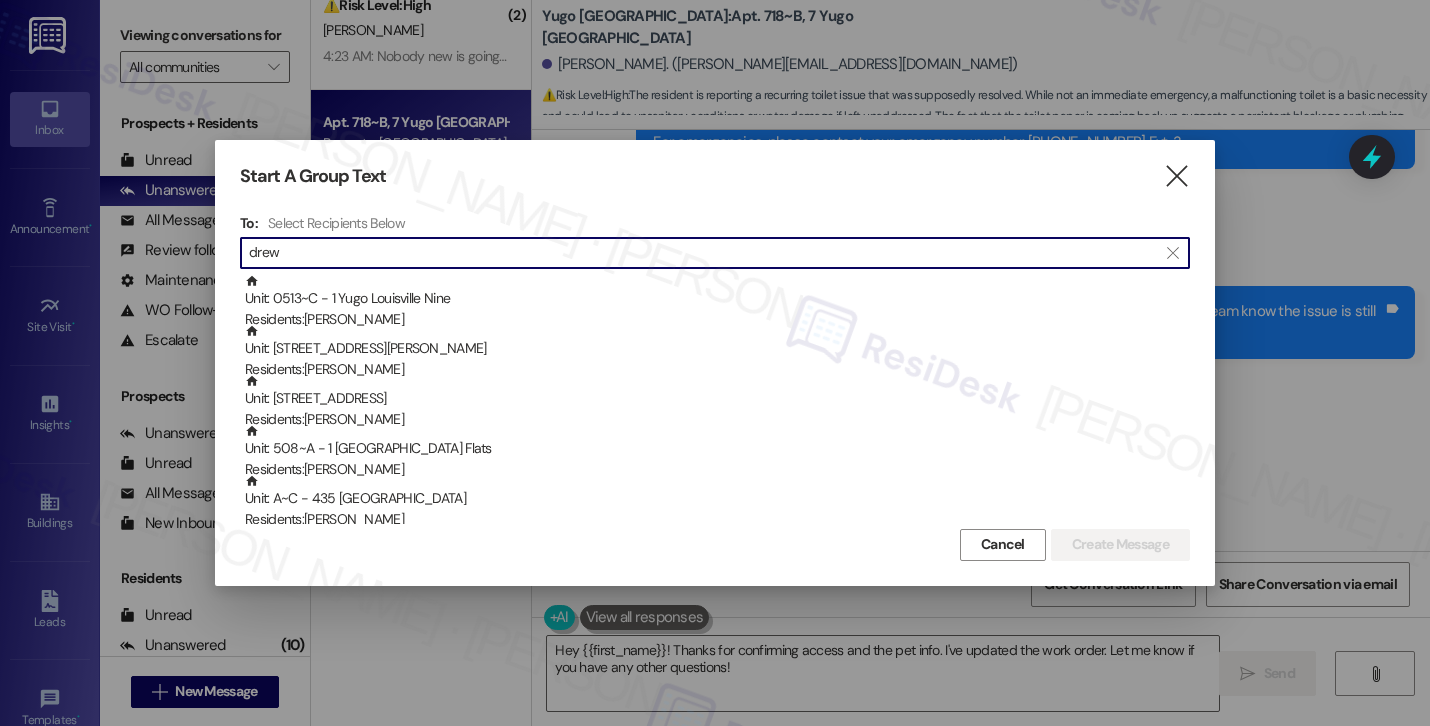 type on "drew" 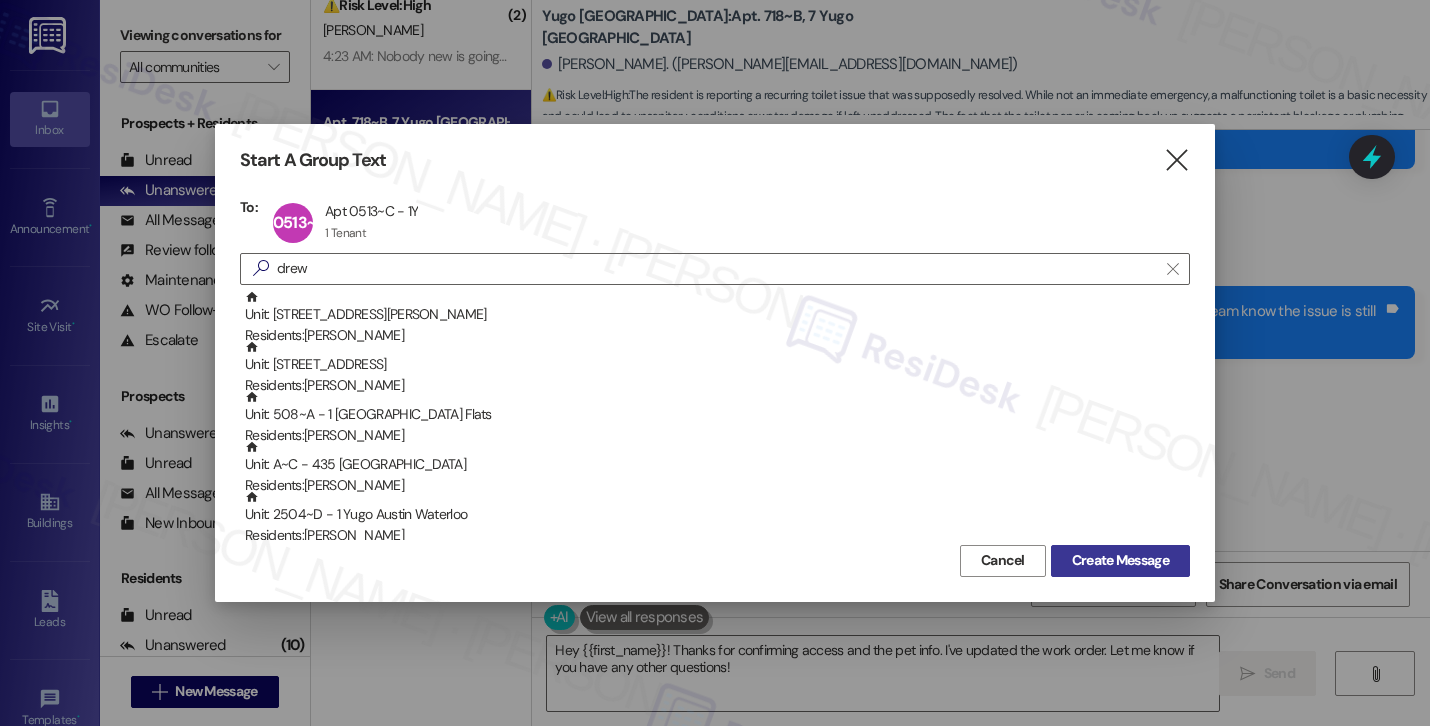 click on "Create Message" at bounding box center (1120, 560) 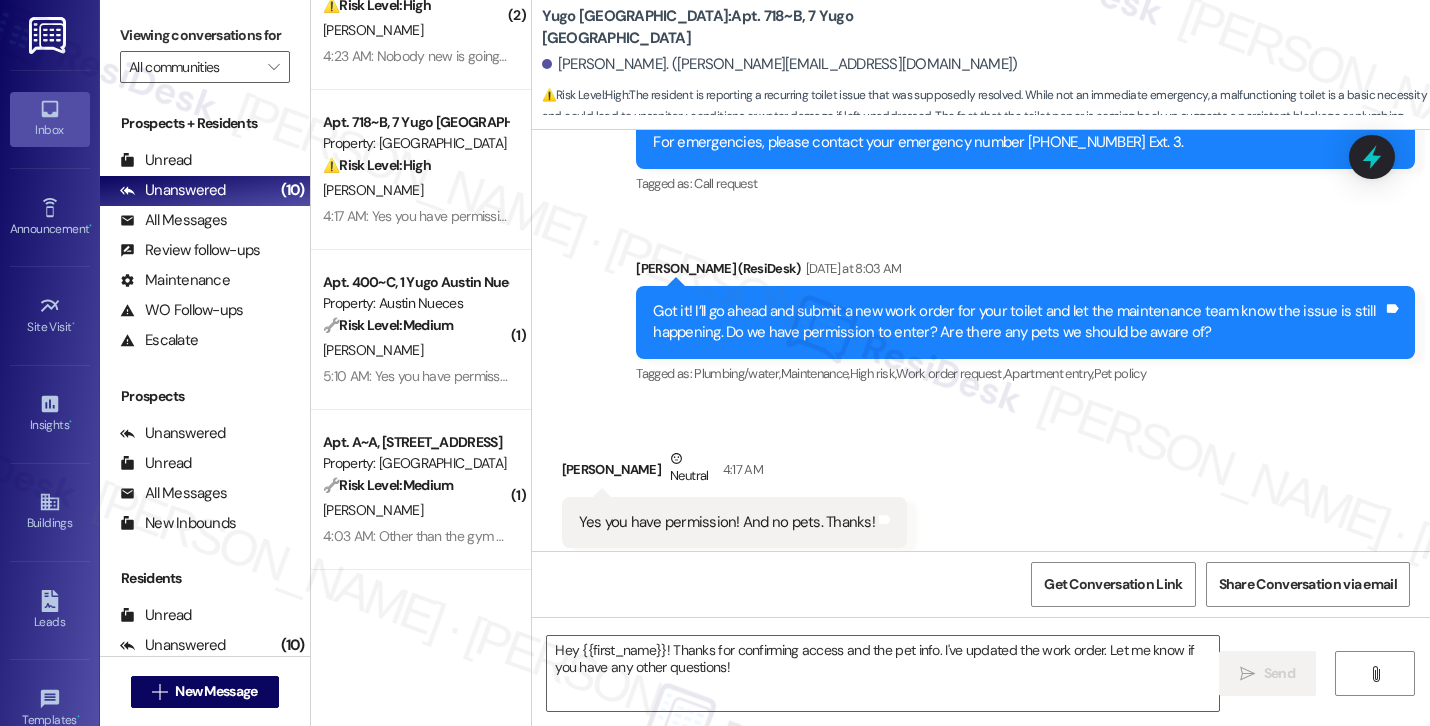 type on "Fetching suggested responses. Please feel free to read through the conversation in the meantime." 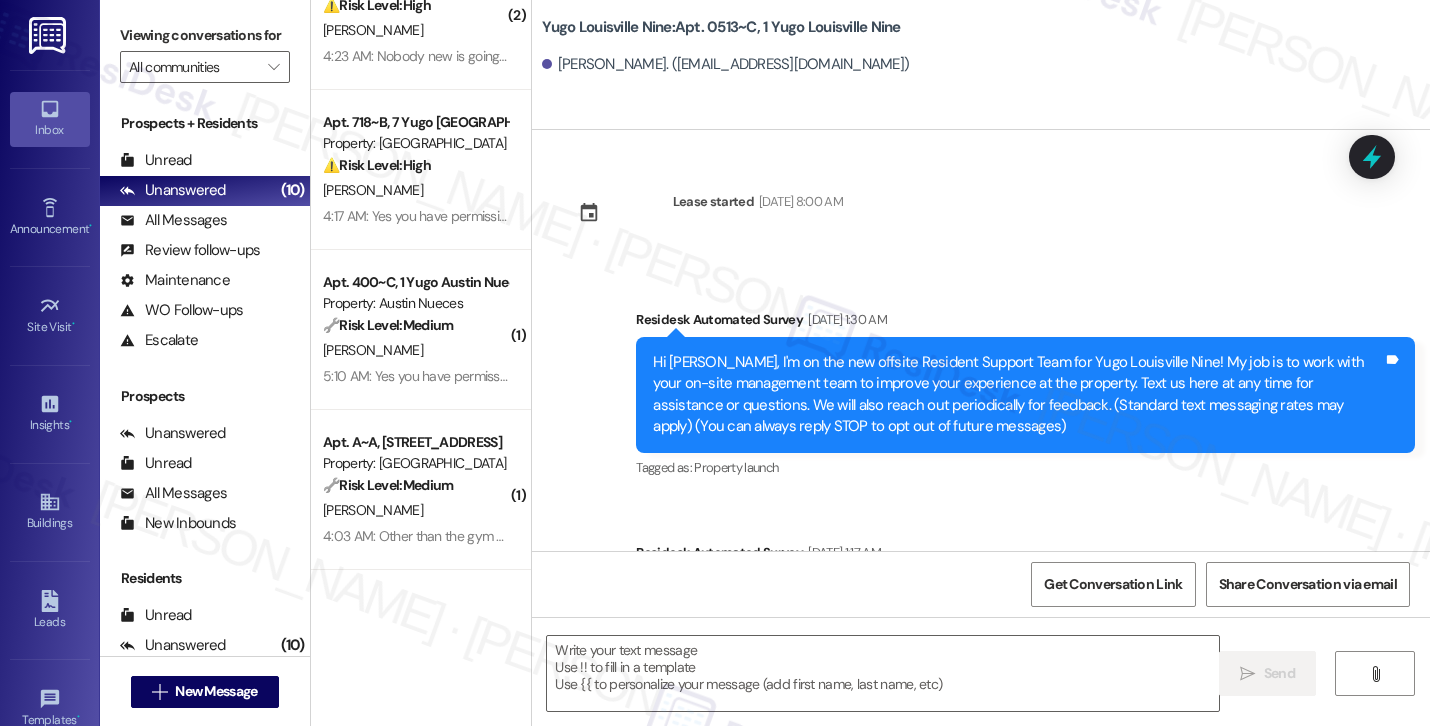 type on "Fetching suggested responses. Please feel free to read through the conversation in the meantime." 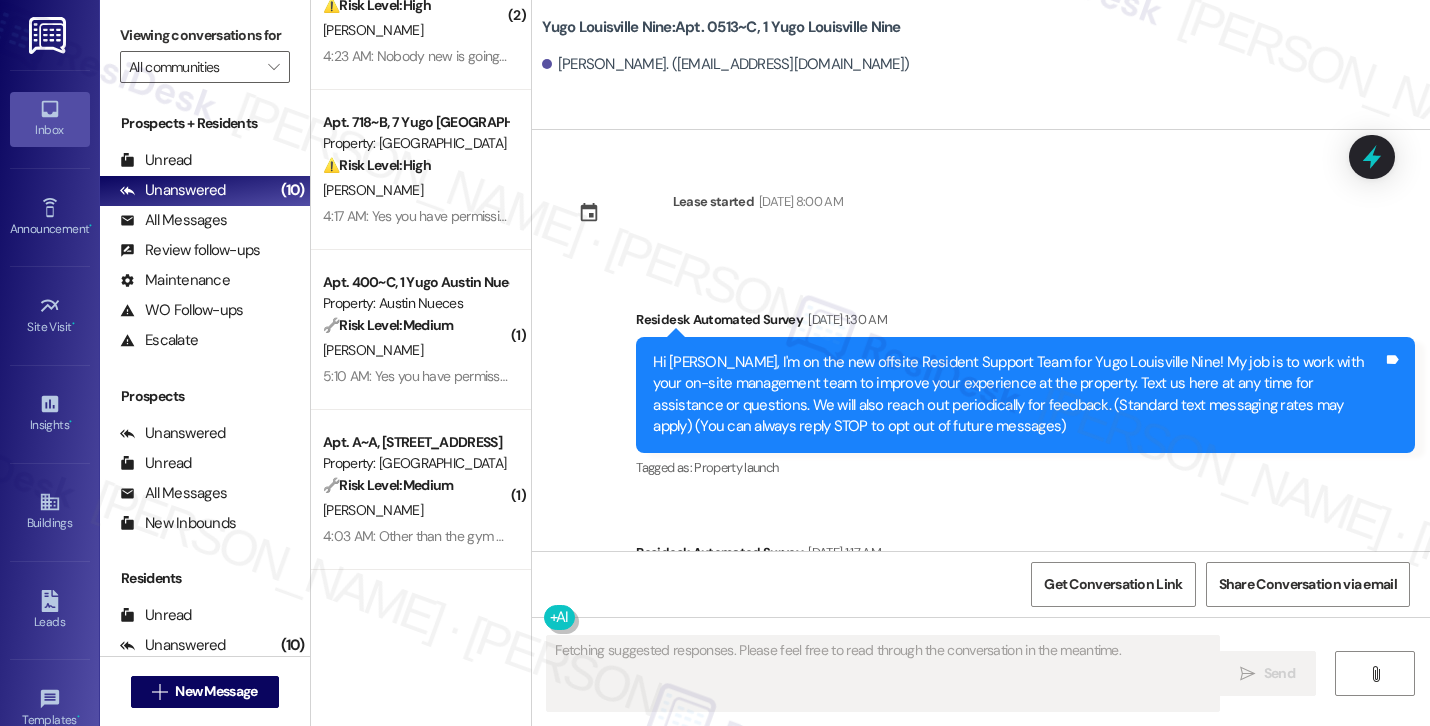 type 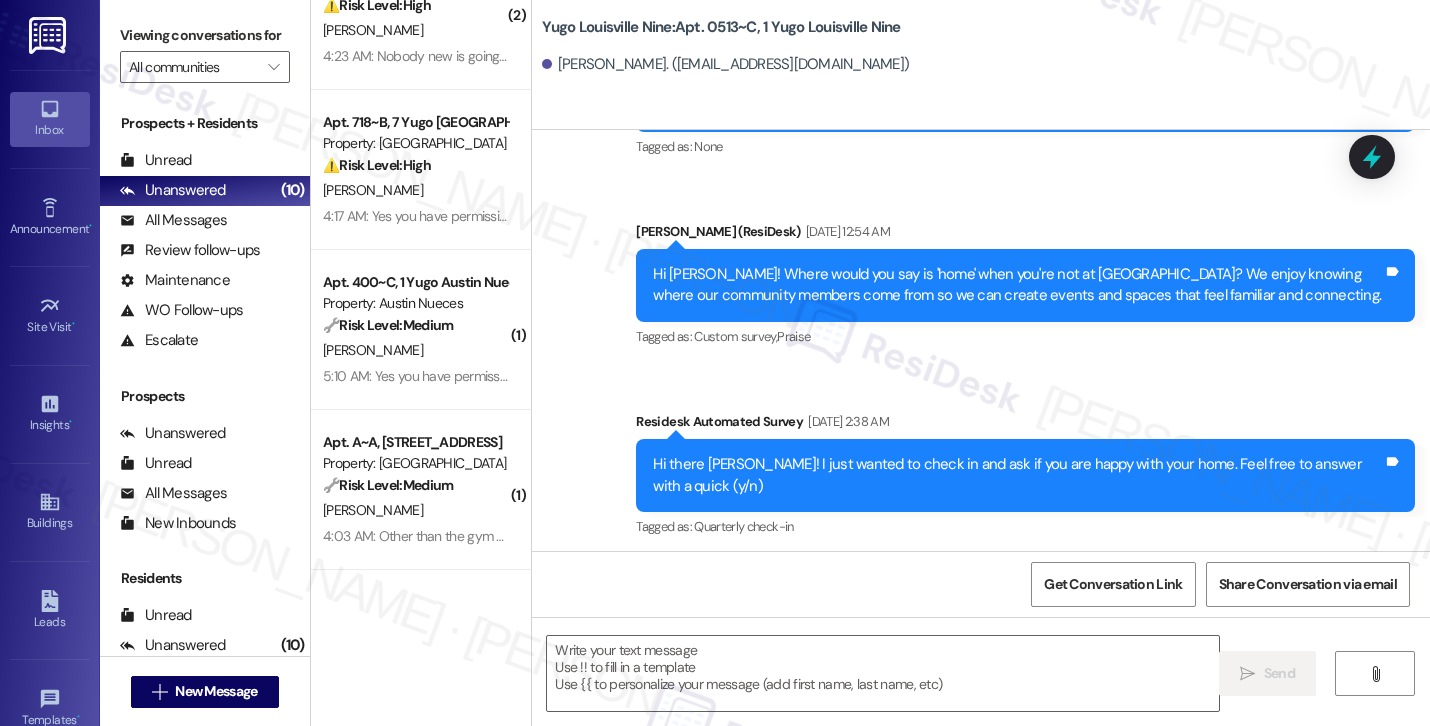 scroll, scrollTop: 1604, scrollLeft: 0, axis: vertical 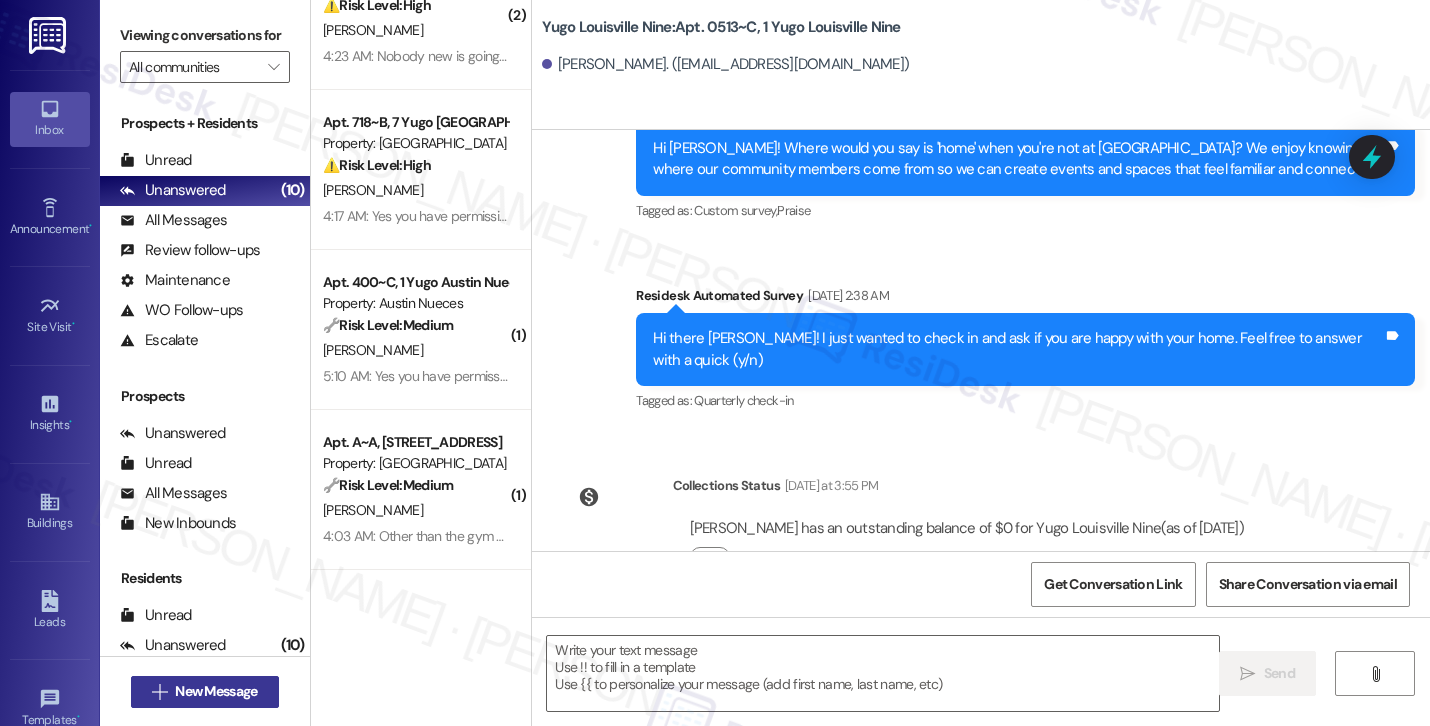 click on "New Message" at bounding box center [216, 691] 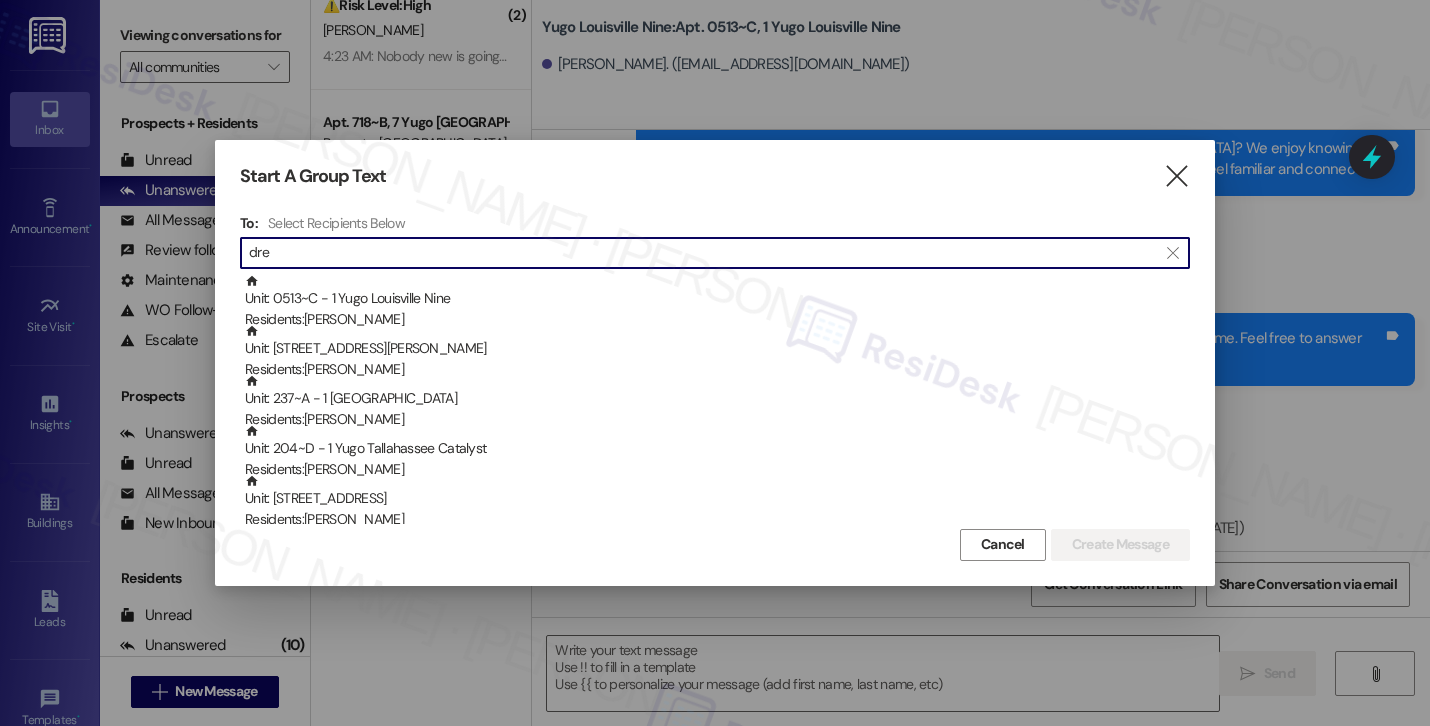 type on "drew" 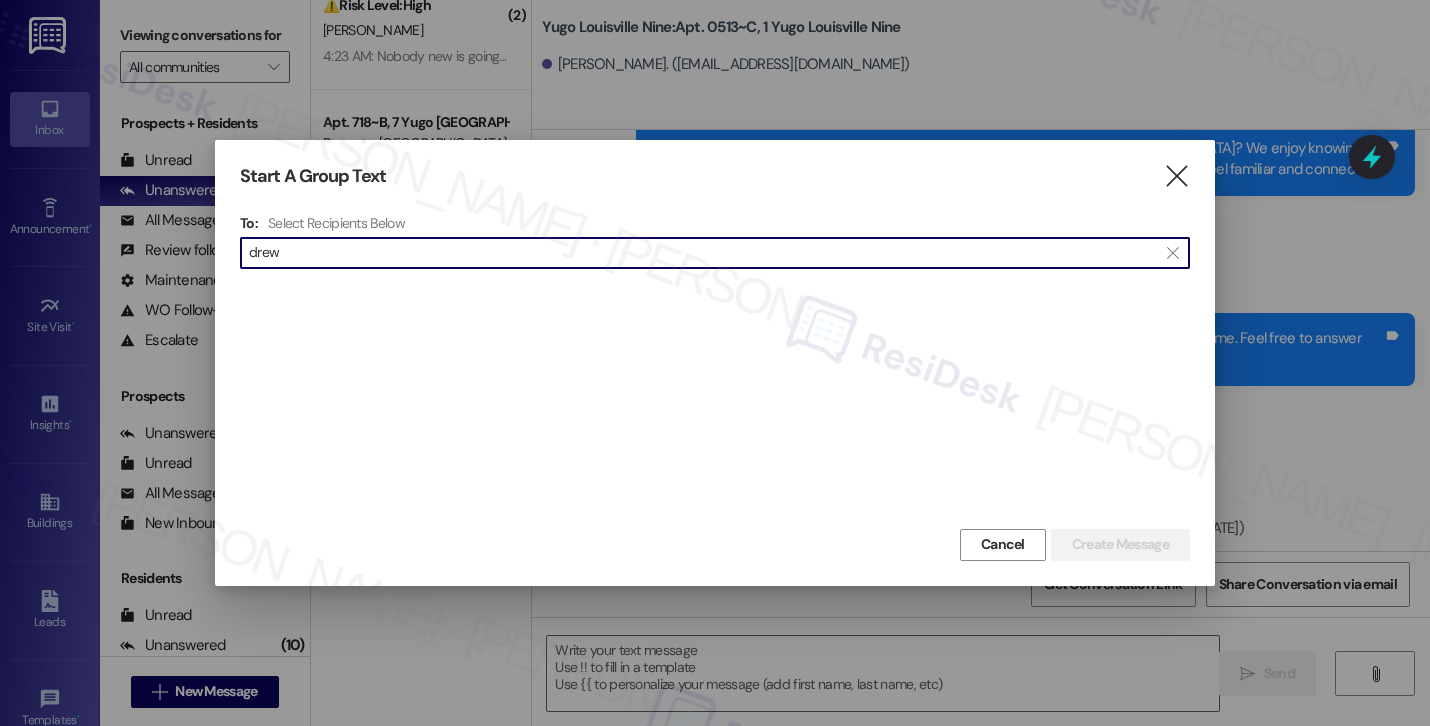 scroll, scrollTop: 0, scrollLeft: 0, axis: both 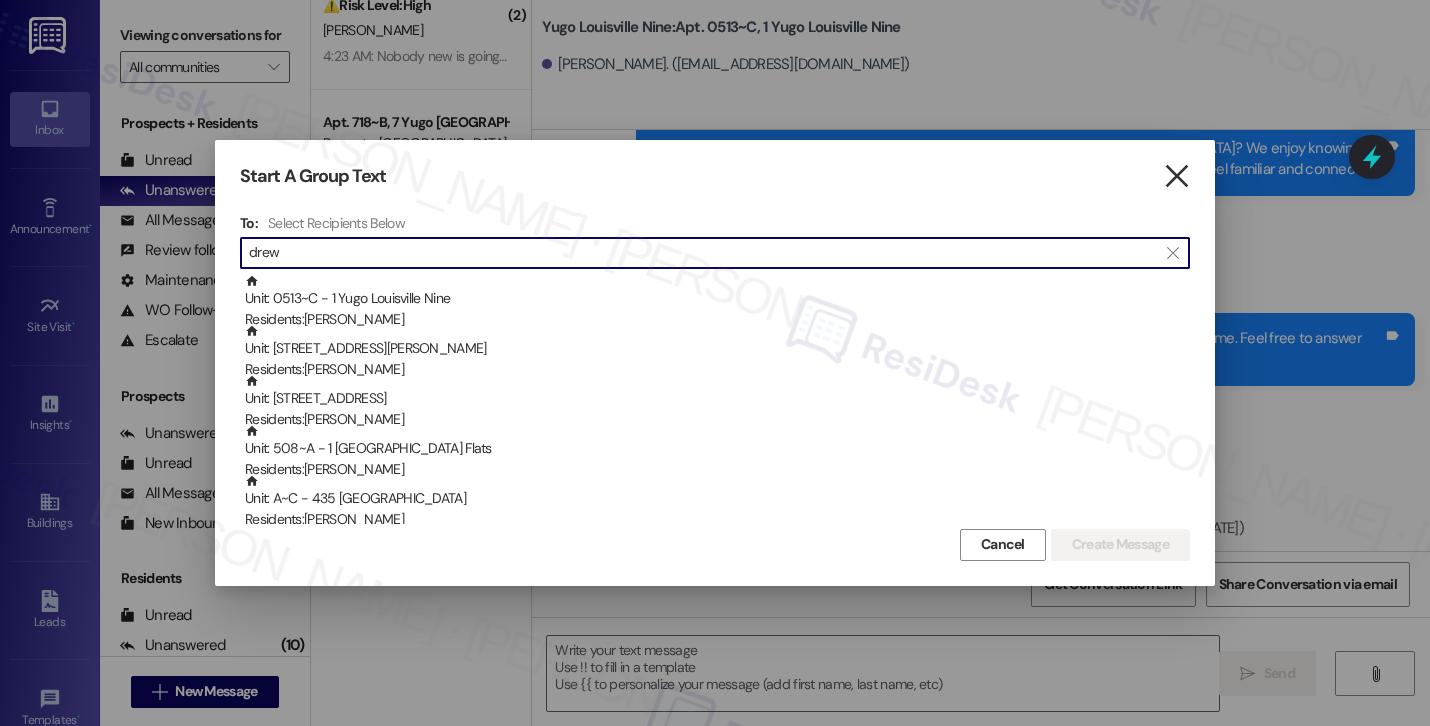 click on "" at bounding box center (1176, 176) 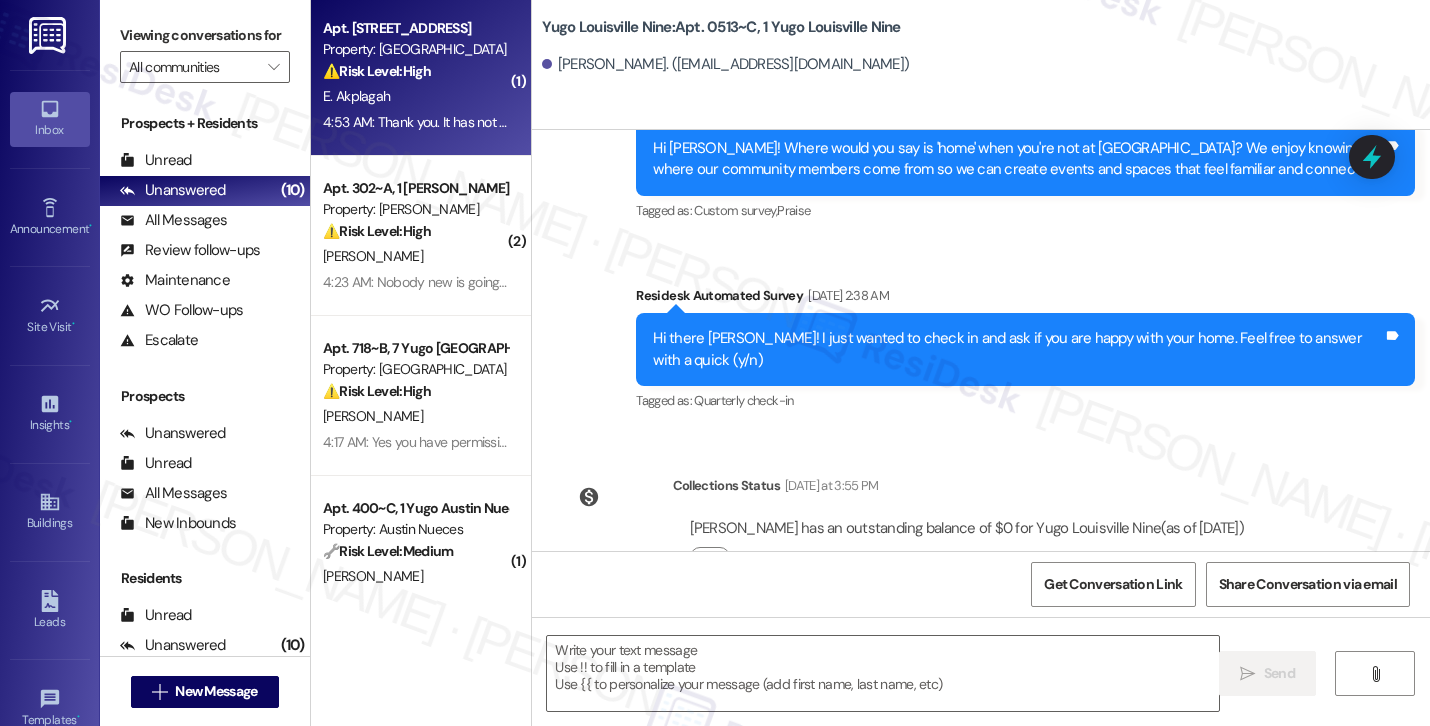 scroll, scrollTop: 168, scrollLeft: 0, axis: vertical 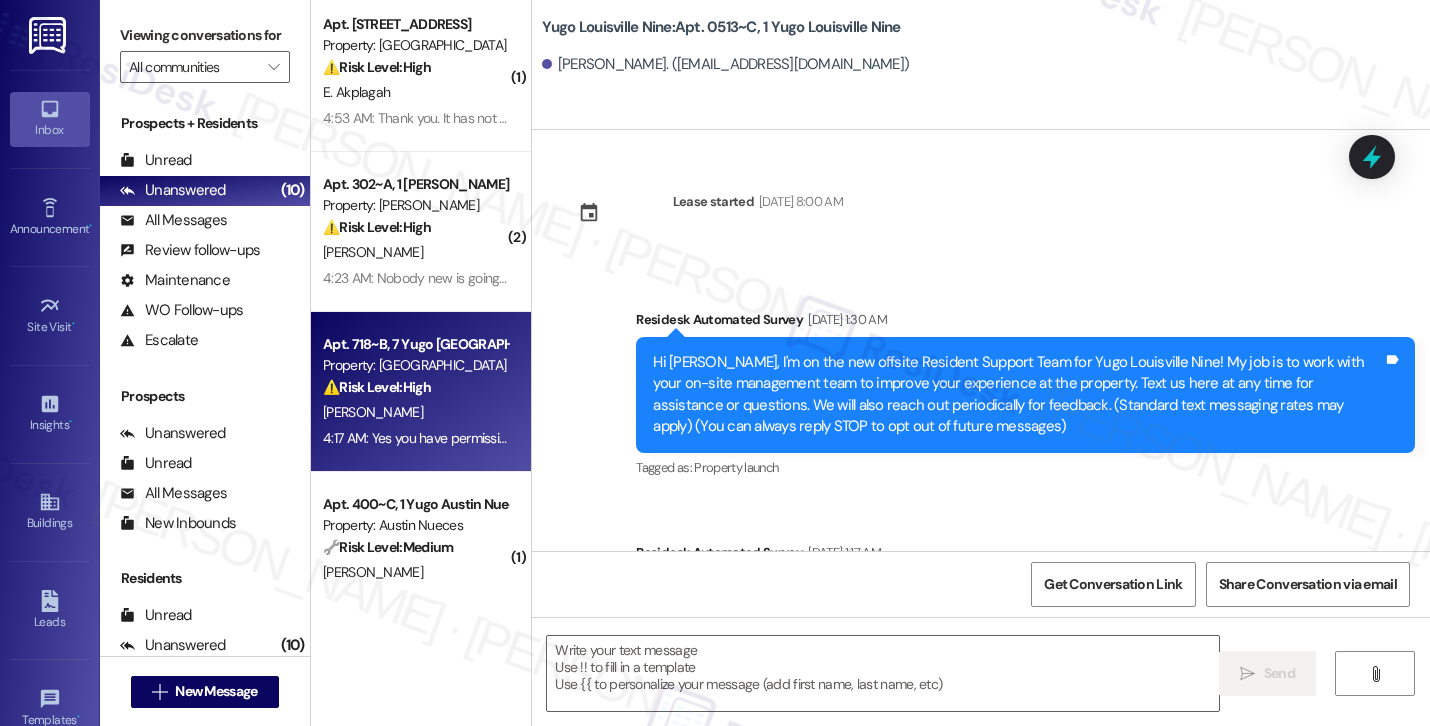 click on "4:17 AM: Yes you have permission! And no pets. Thanks!  4:17 AM: Yes you have permission! And no pets. Thanks!" at bounding box center (415, 438) 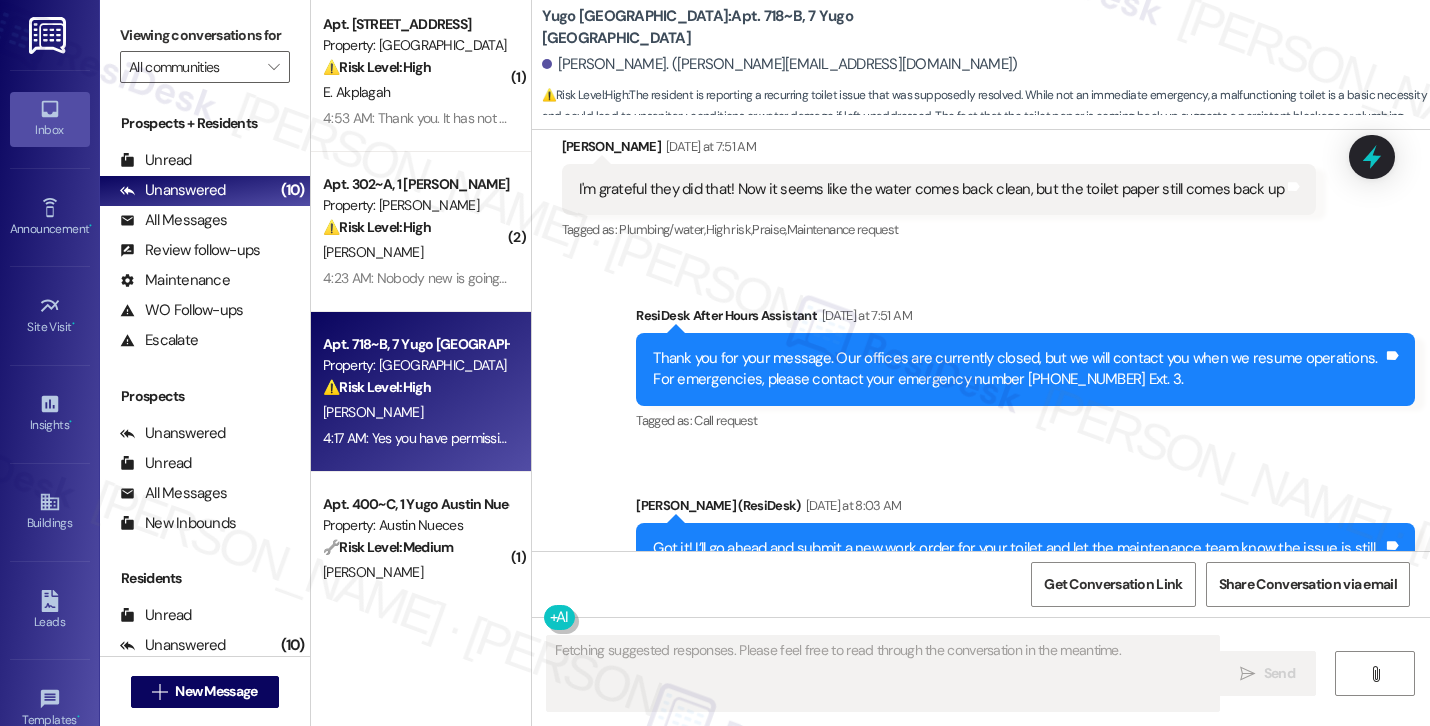 scroll, scrollTop: 3179, scrollLeft: 0, axis: vertical 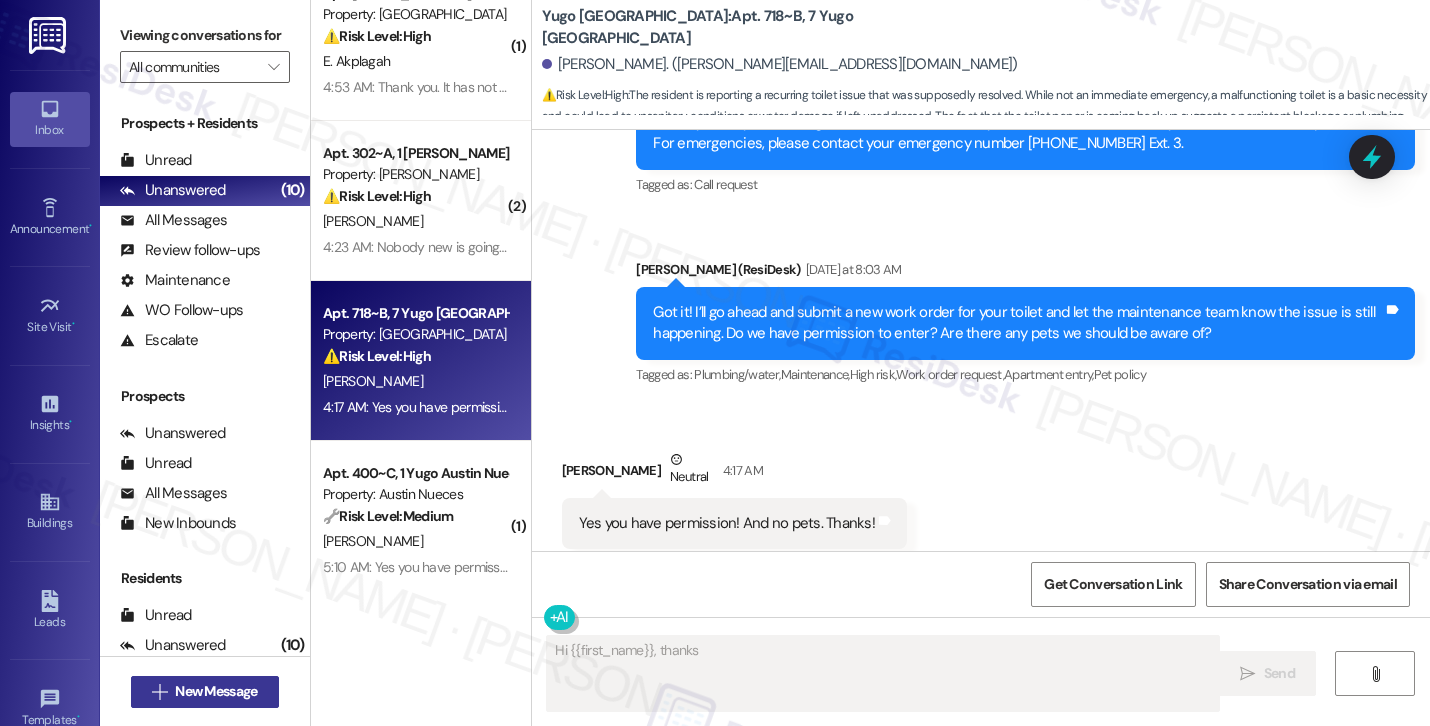 click on "New Message" at bounding box center (216, 691) 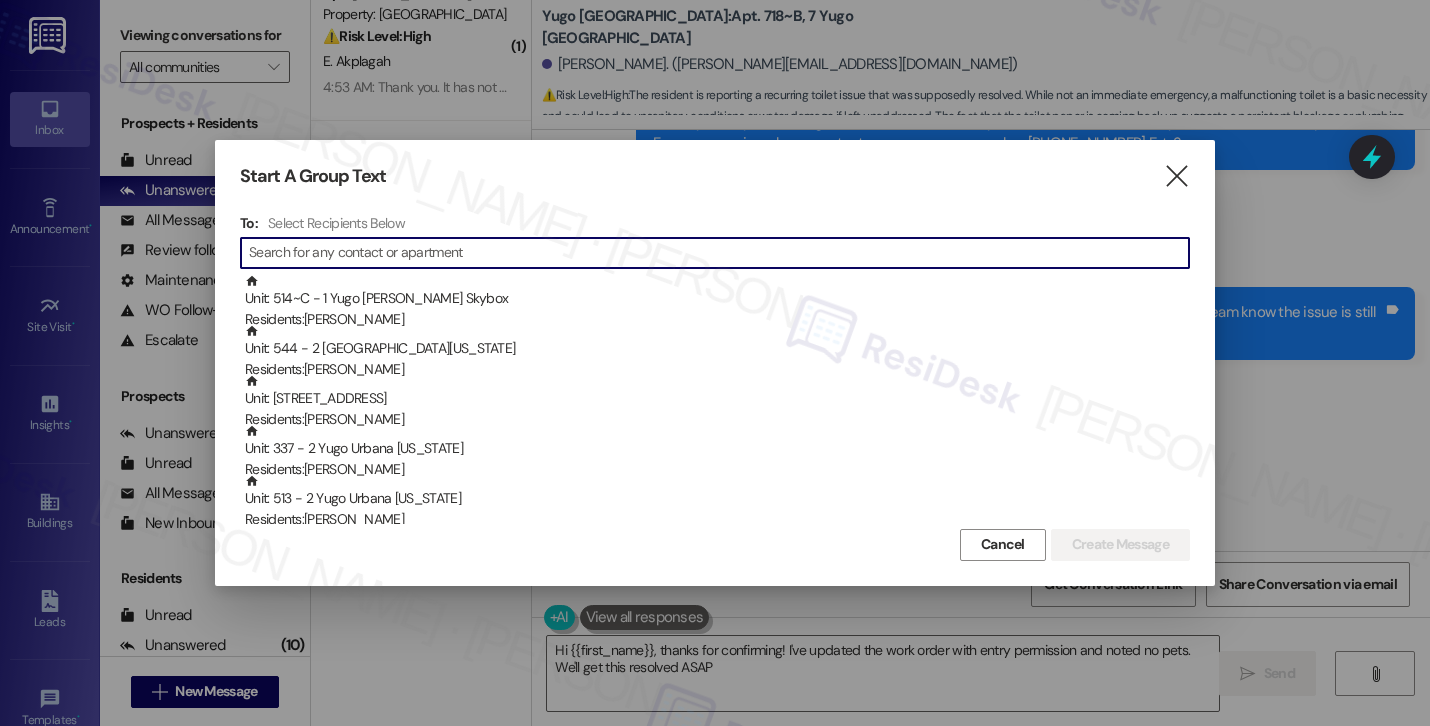 type on "Hi {{first_name}}, thanks for confirming! I've updated the work order with entry permission and noted no pets. We'll get this resolved ASAP!" 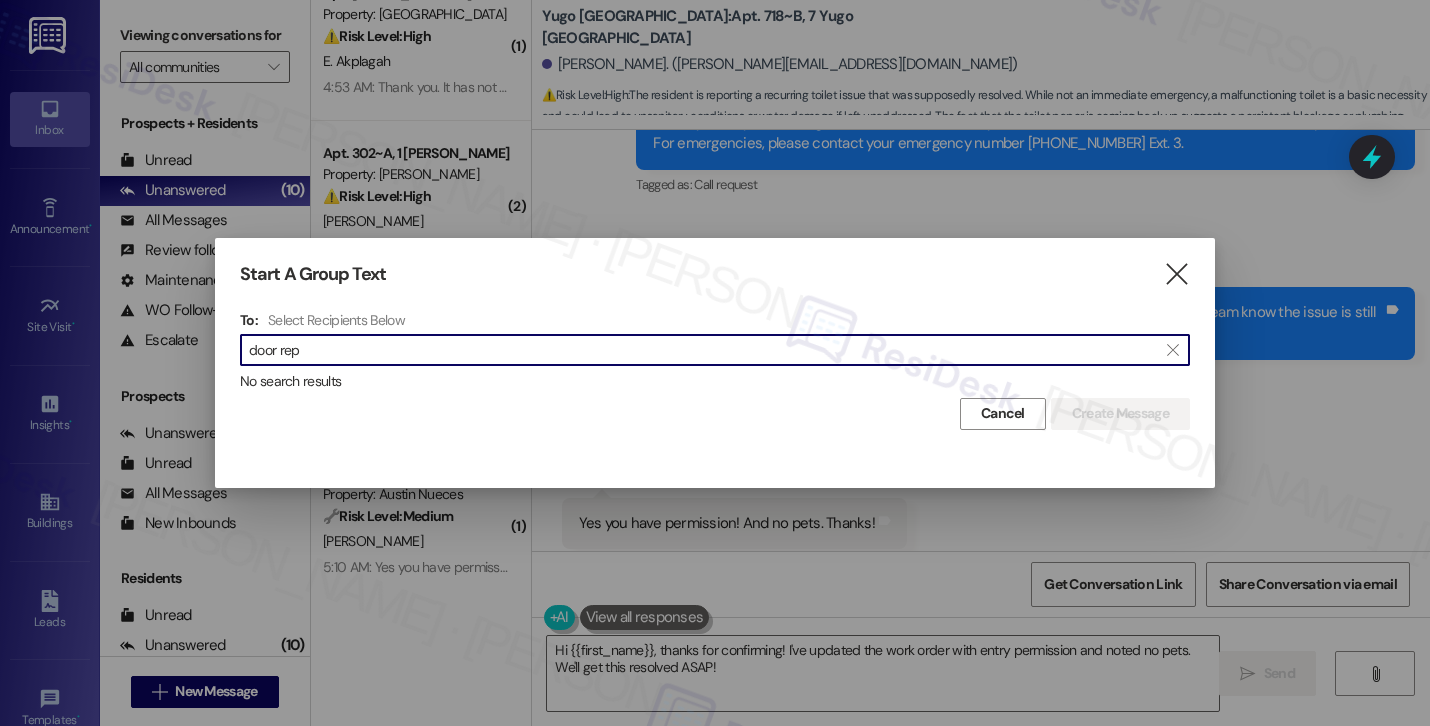 type on "door re" 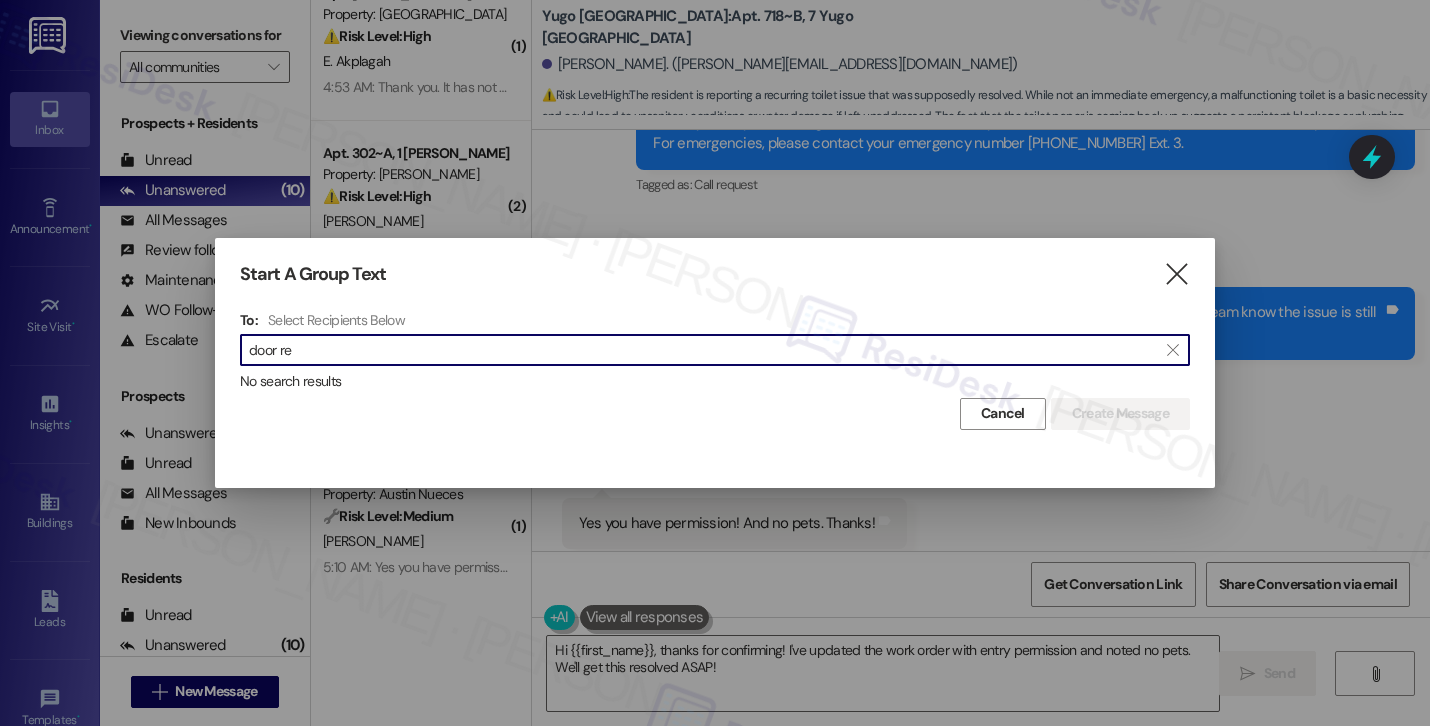 type 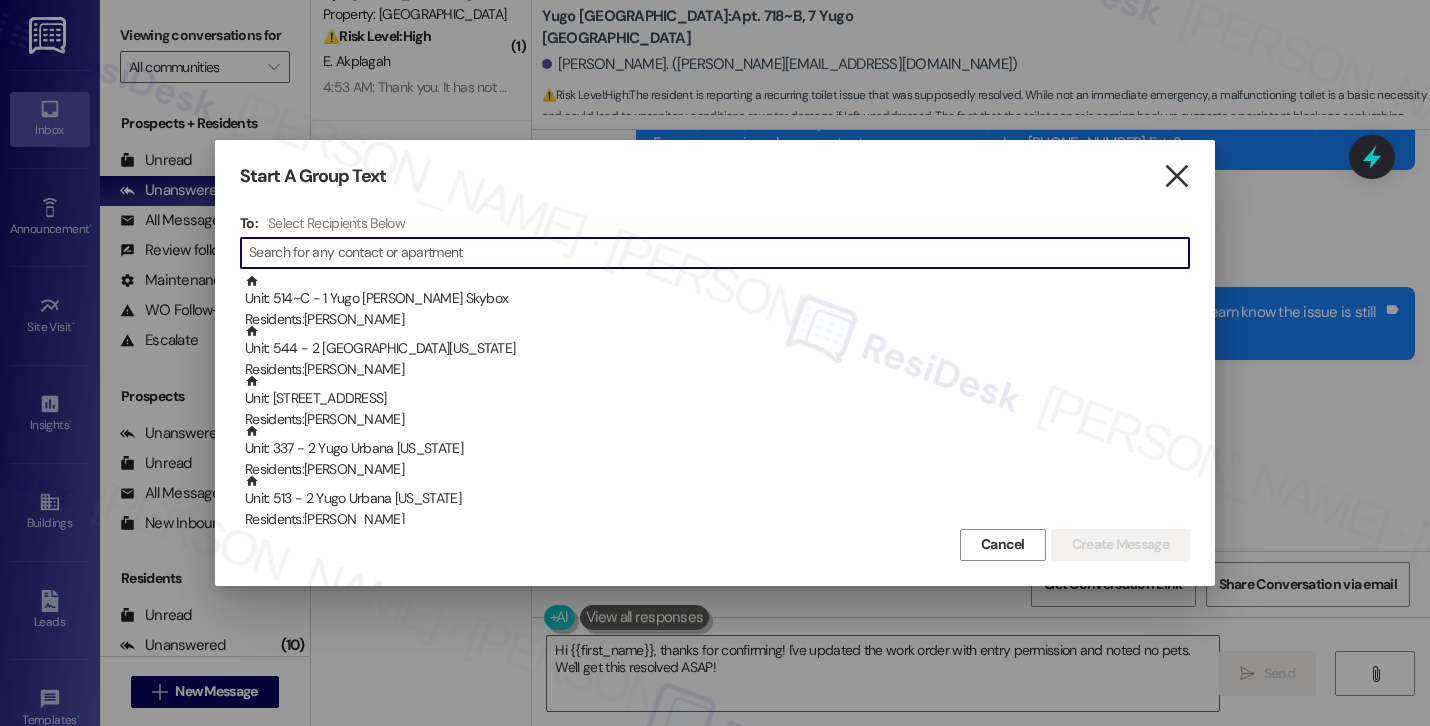 click on "" at bounding box center [1176, 176] 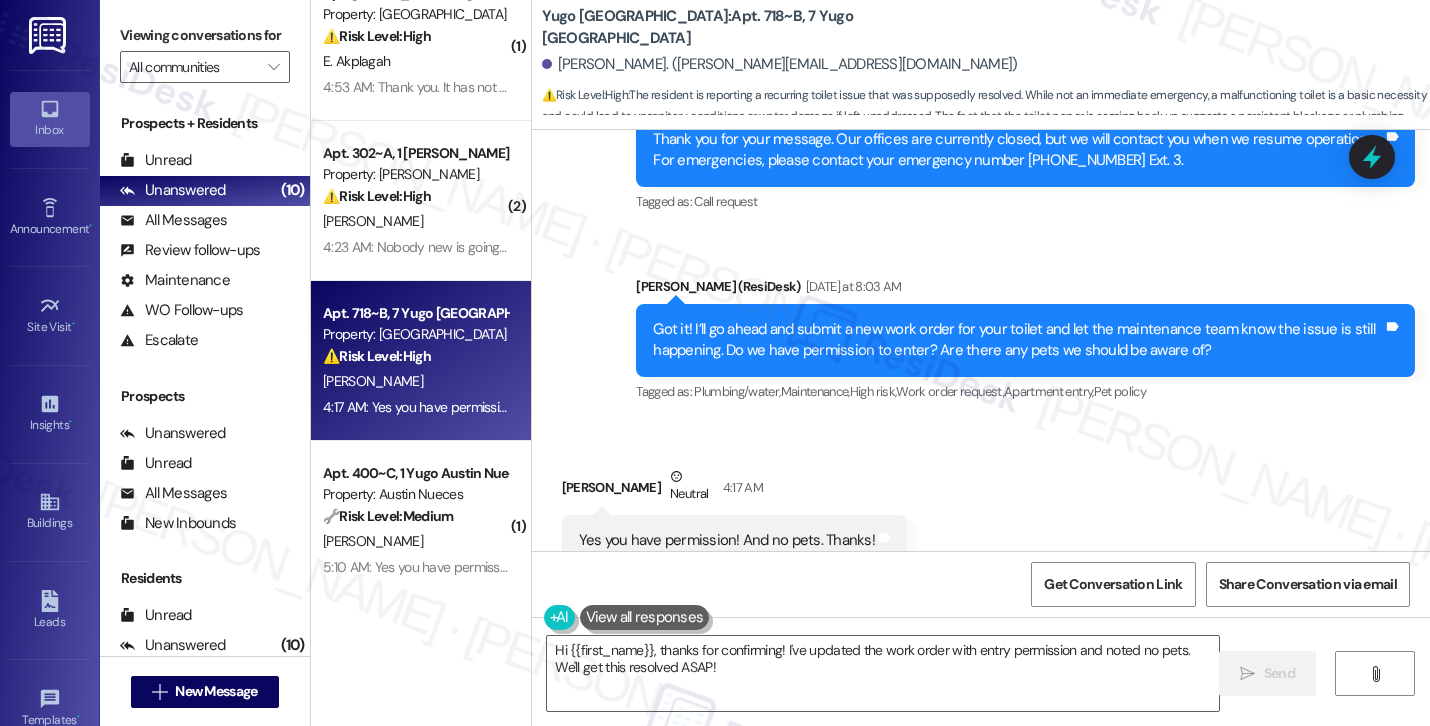 scroll, scrollTop: 3180, scrollLeft: 0, axis: vertical 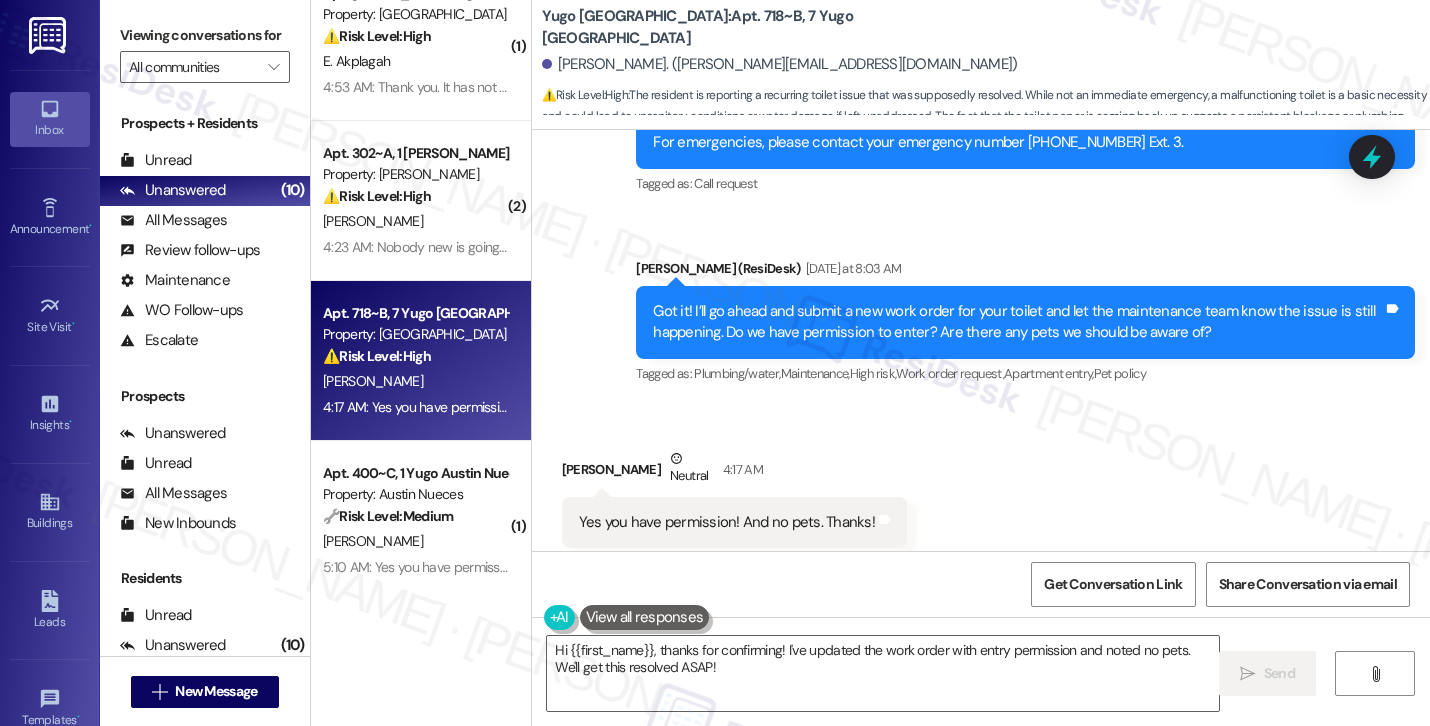 type 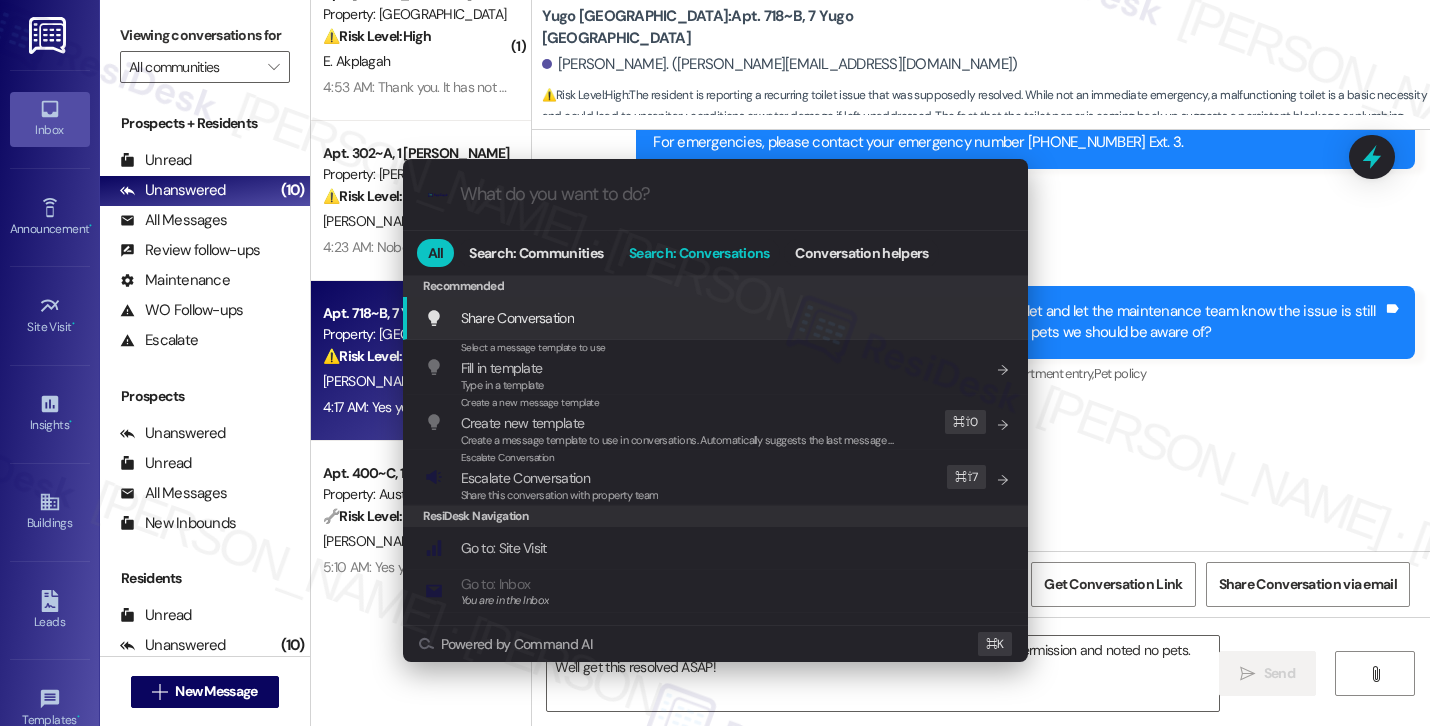 click on "Search: Conversations" at bounding box center [699, 253] 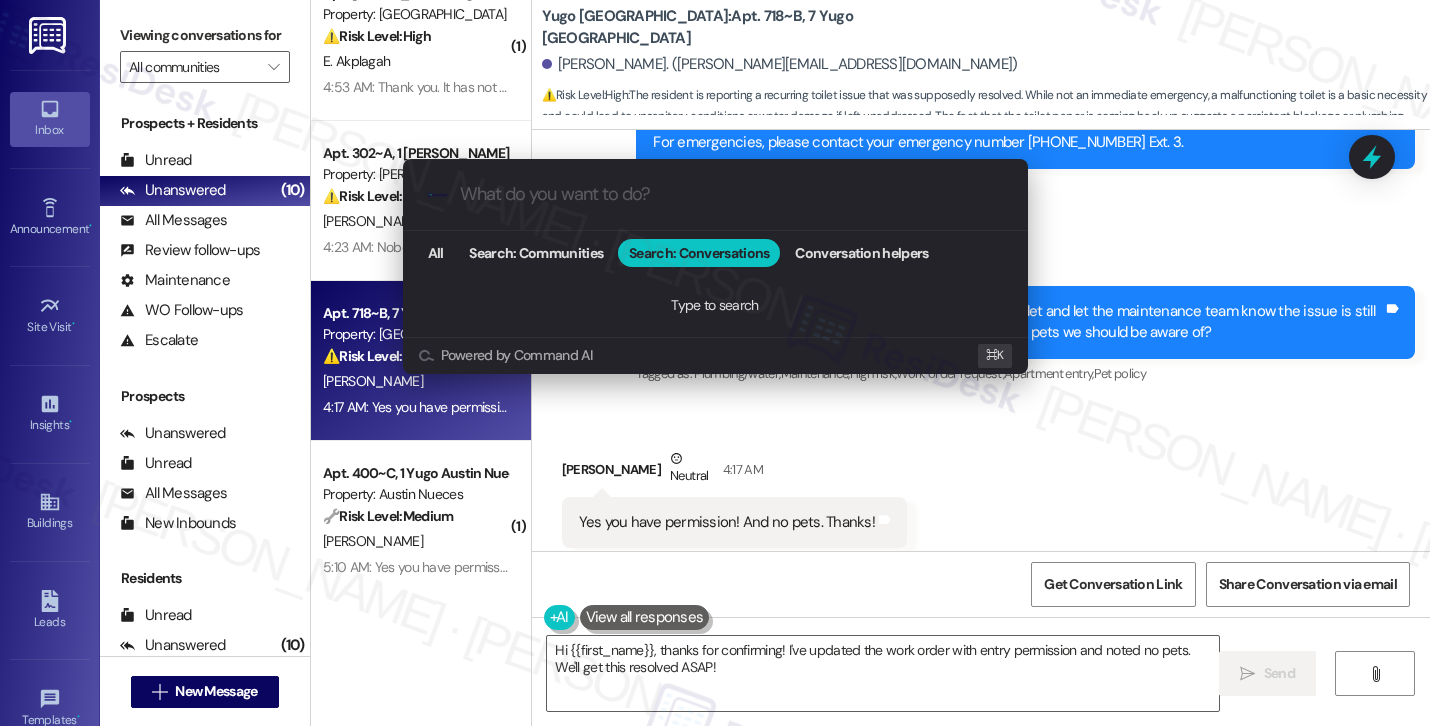 click at bounding box center (731, 194) 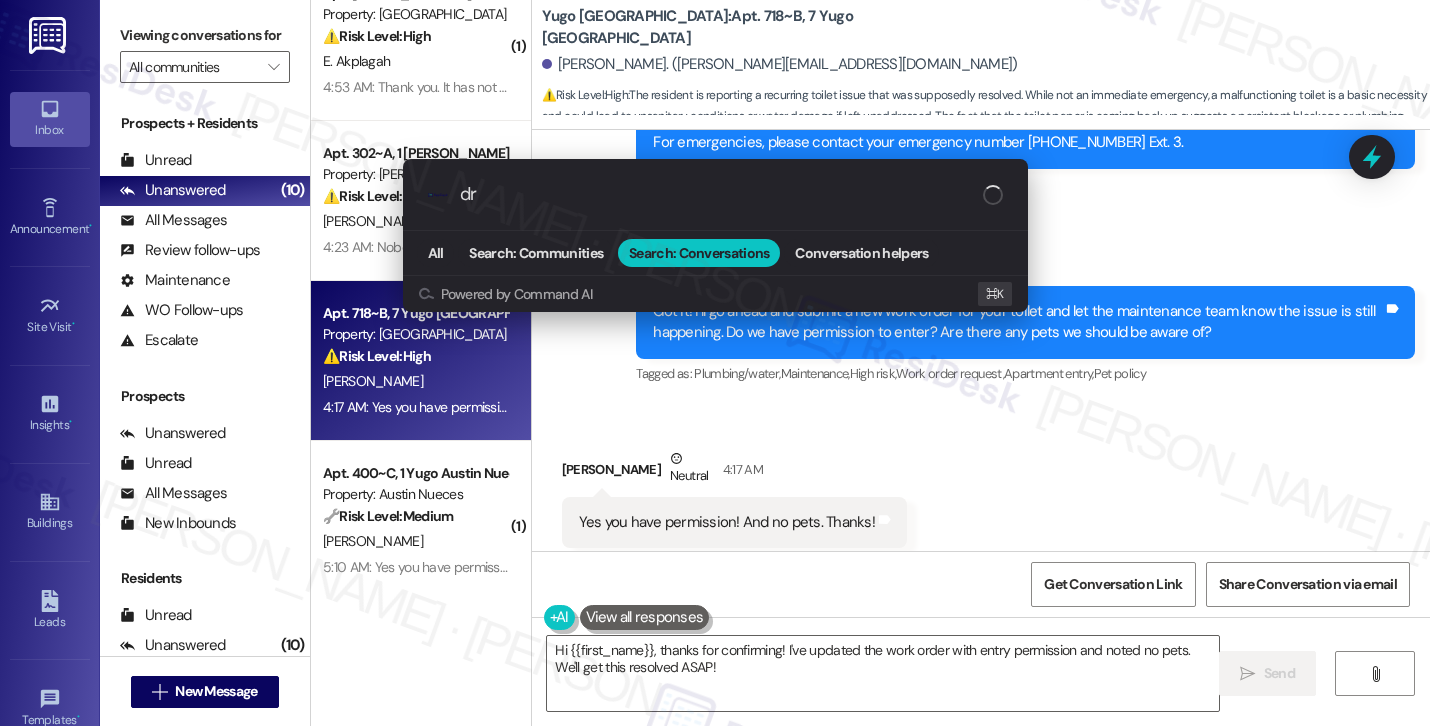 type on "d" 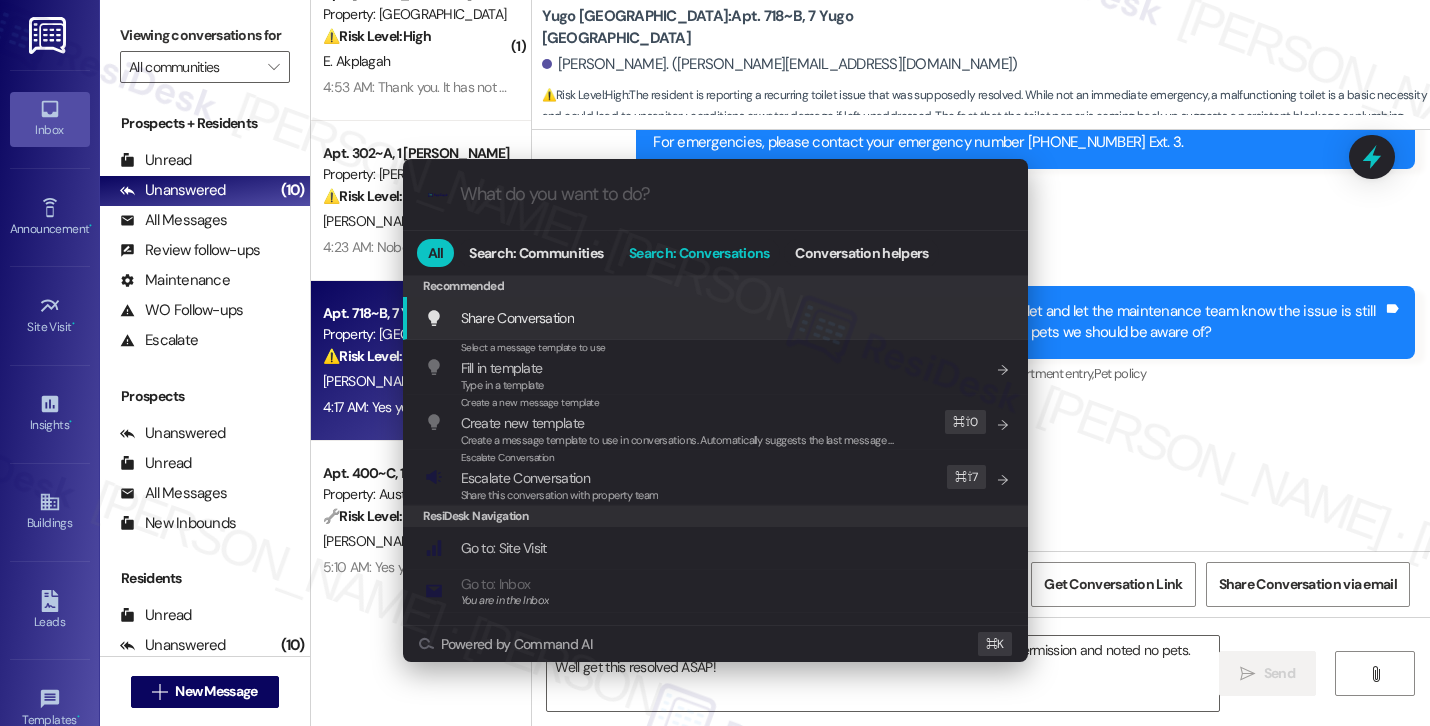 click on "Search: Conversations" at bounding box center (699, 253) 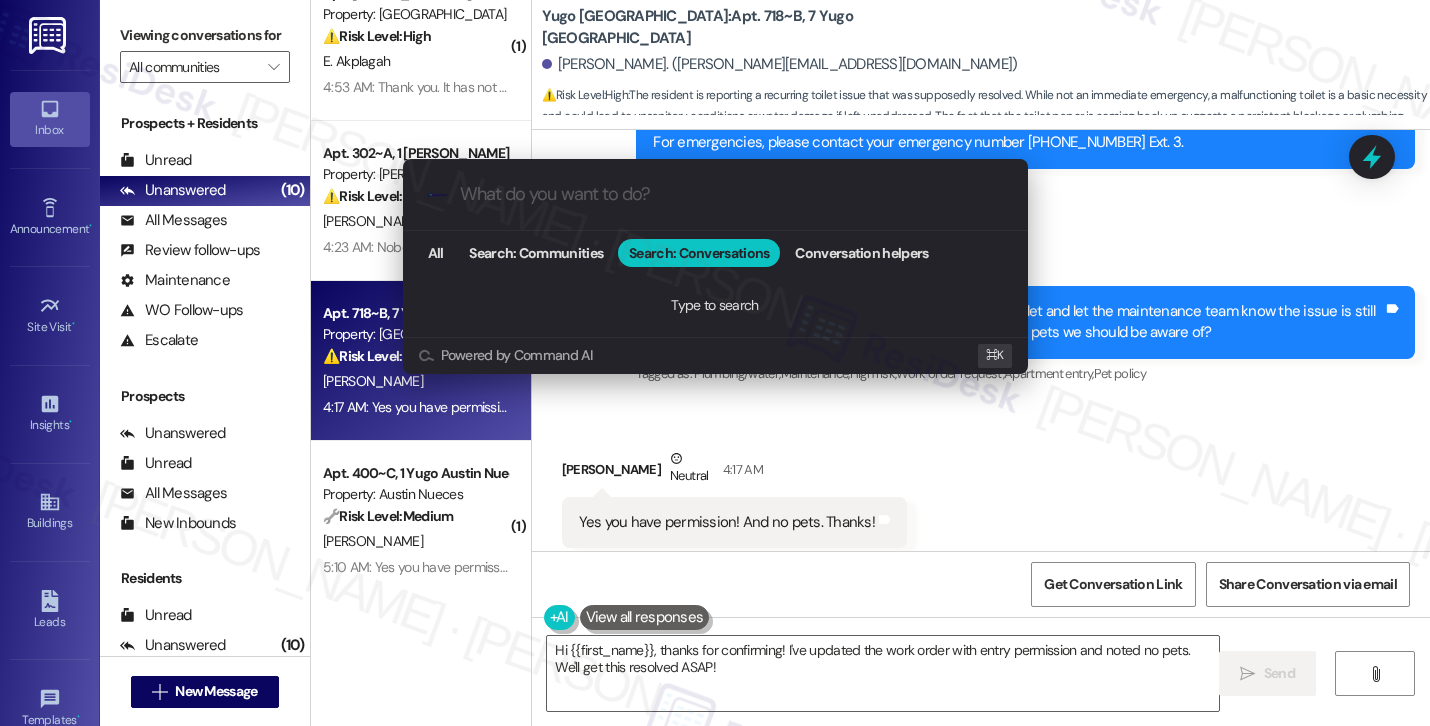 click on "Type to search" at bounding box center [714, 305] 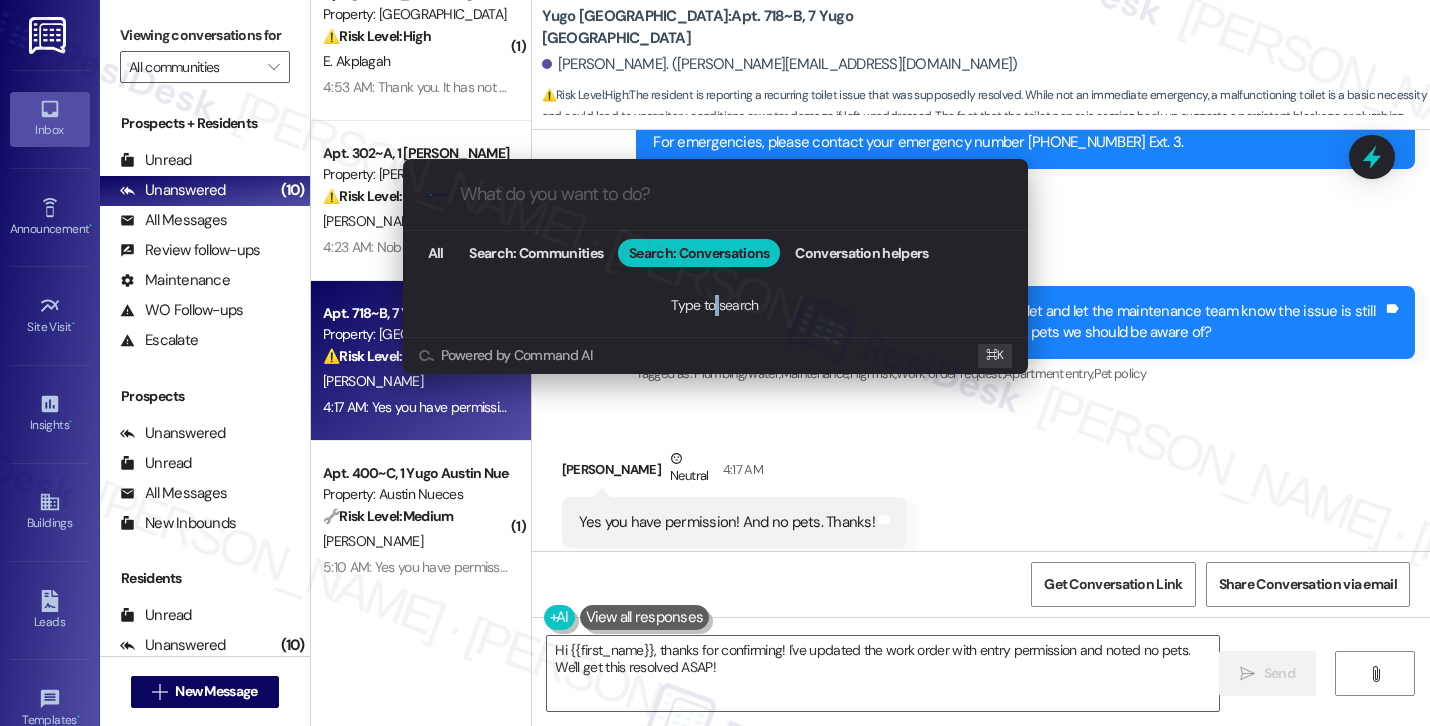 click at bounding box center [731, 194] 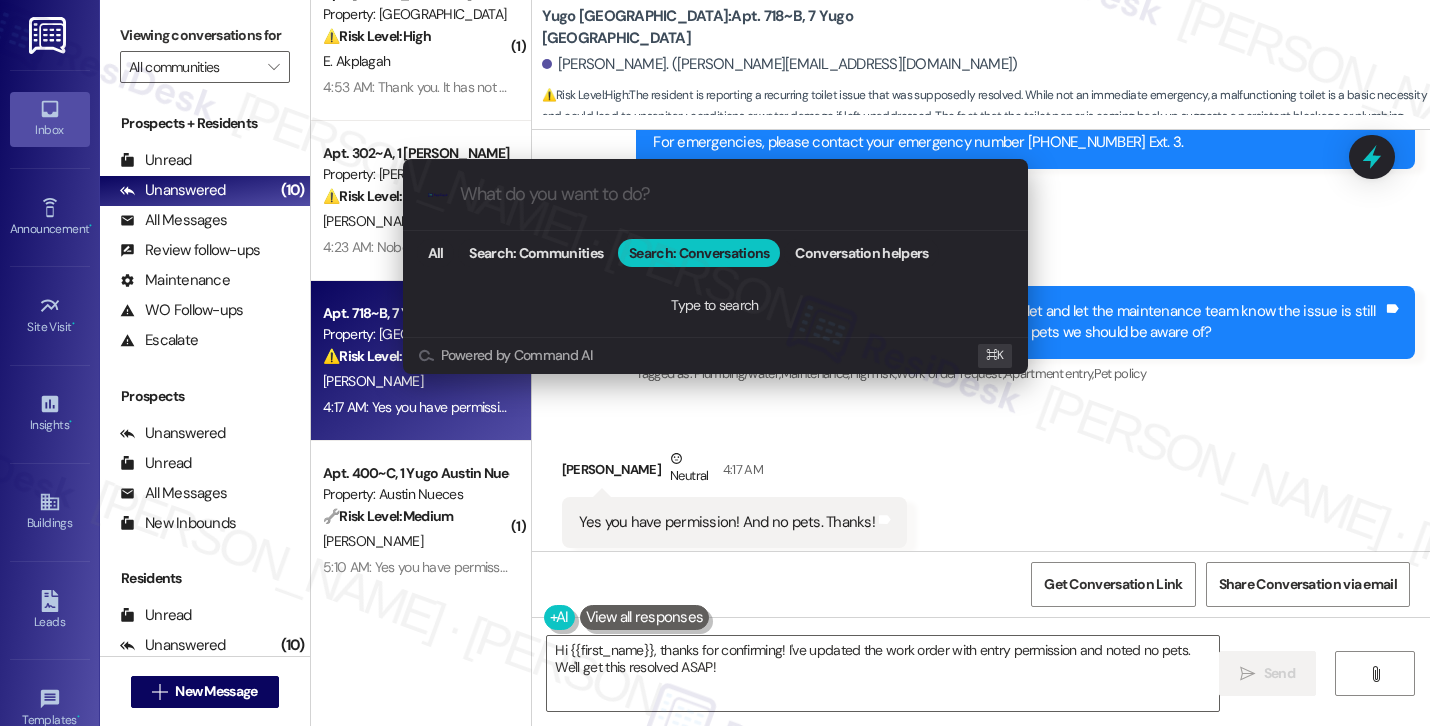 click on "Type to search" at bounding box center (714, 305) 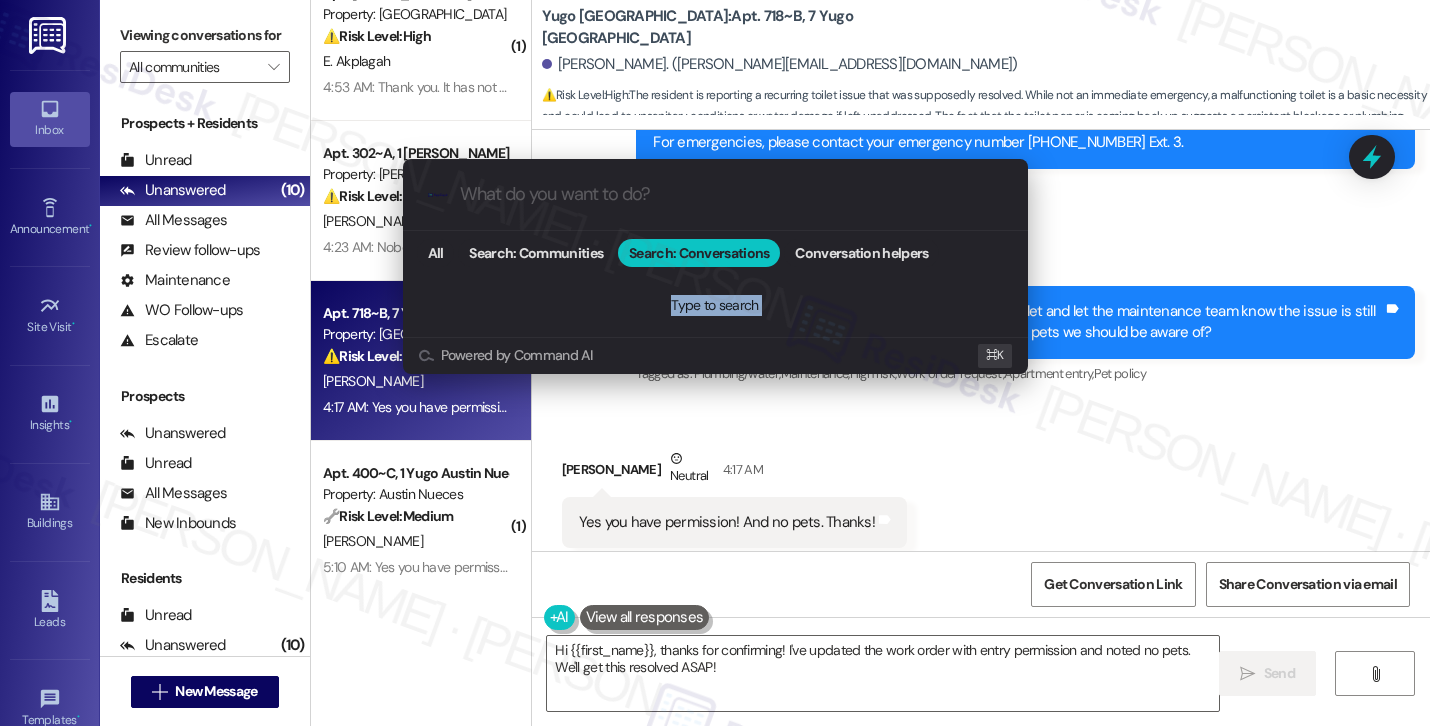 click on "Type to search" at bounding box center (714, 305) 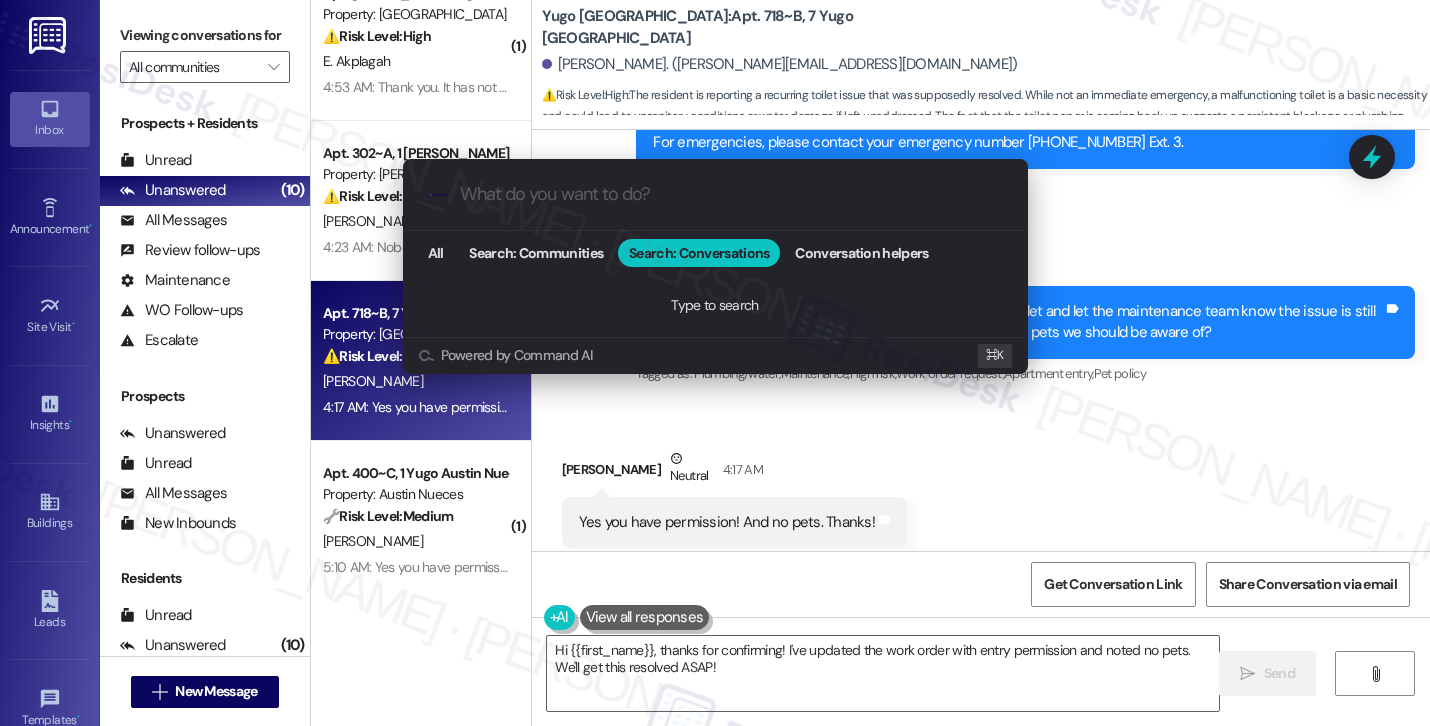click on "Type to search" at bounding box center (714, 305) 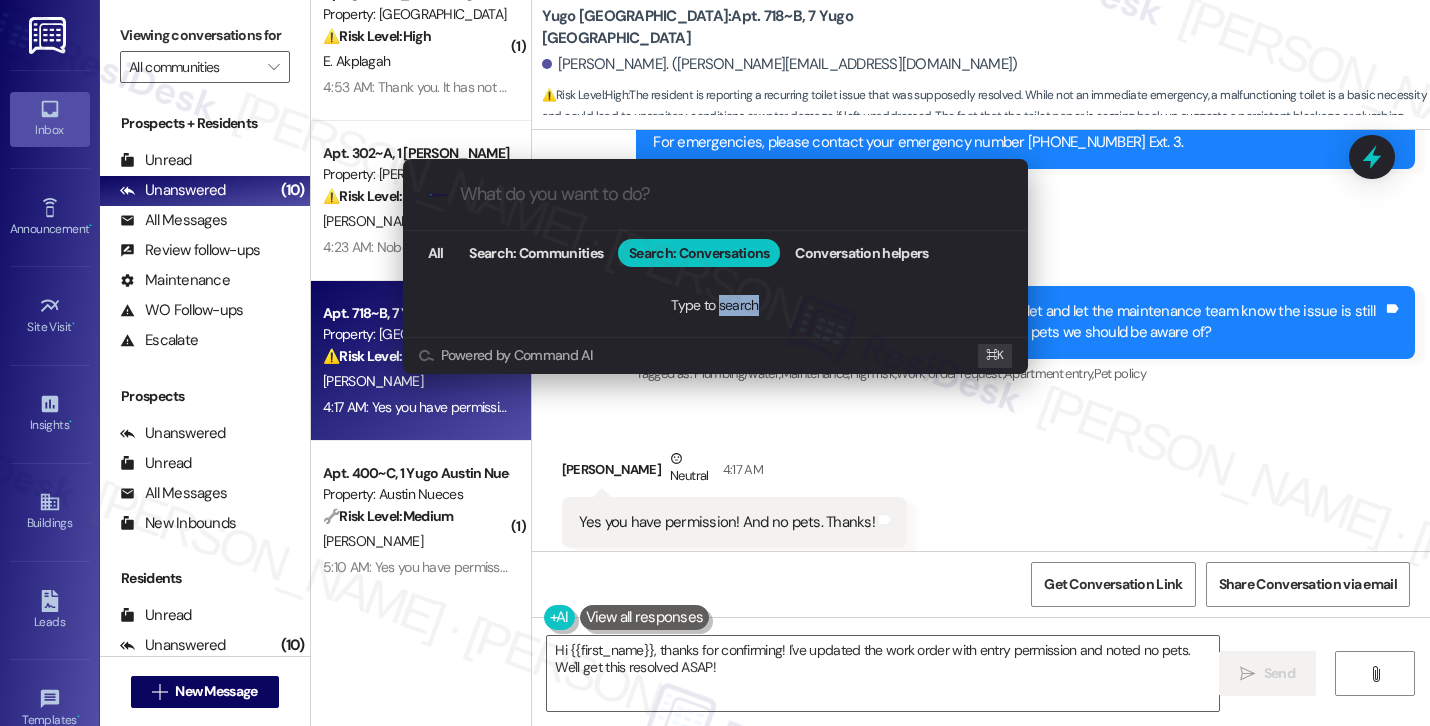click on "Type to search" at bounding box center [714, 305] 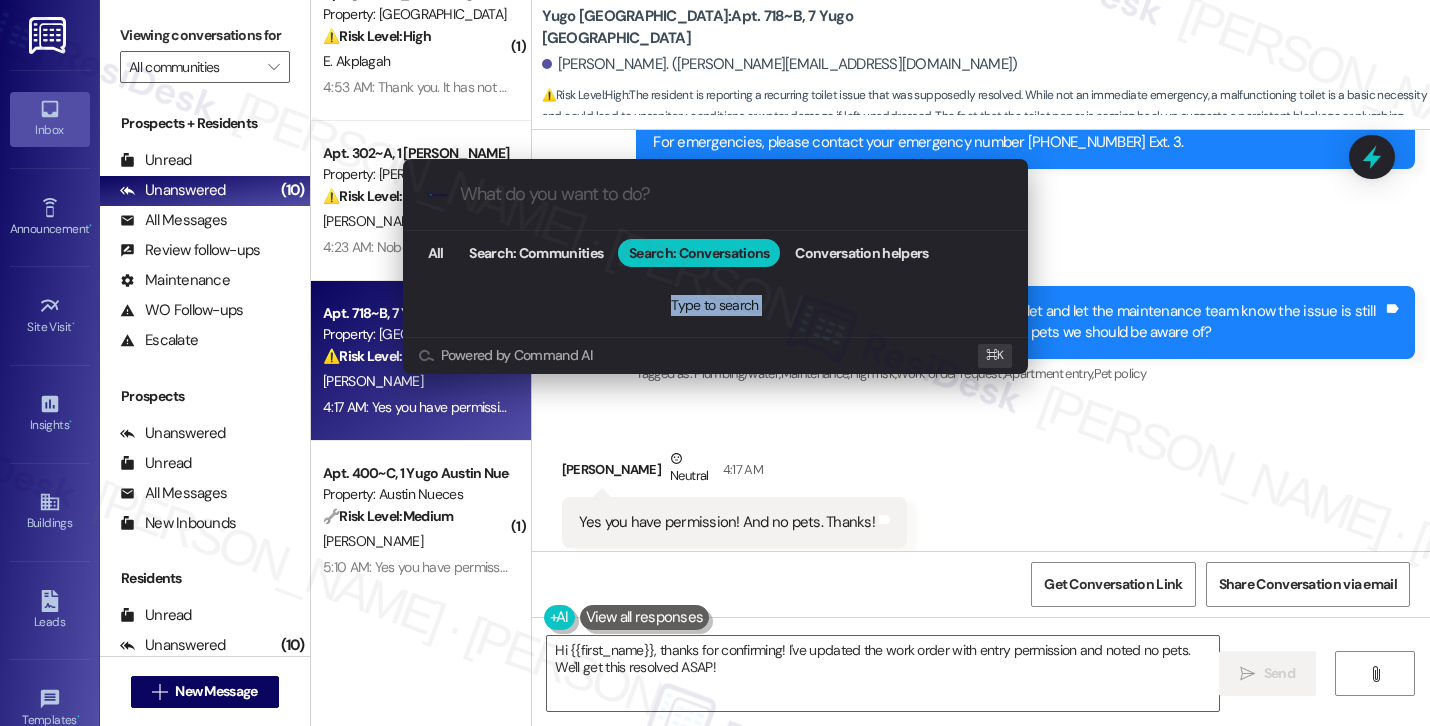 click on "Type to search" at bounding box center [715, 305] 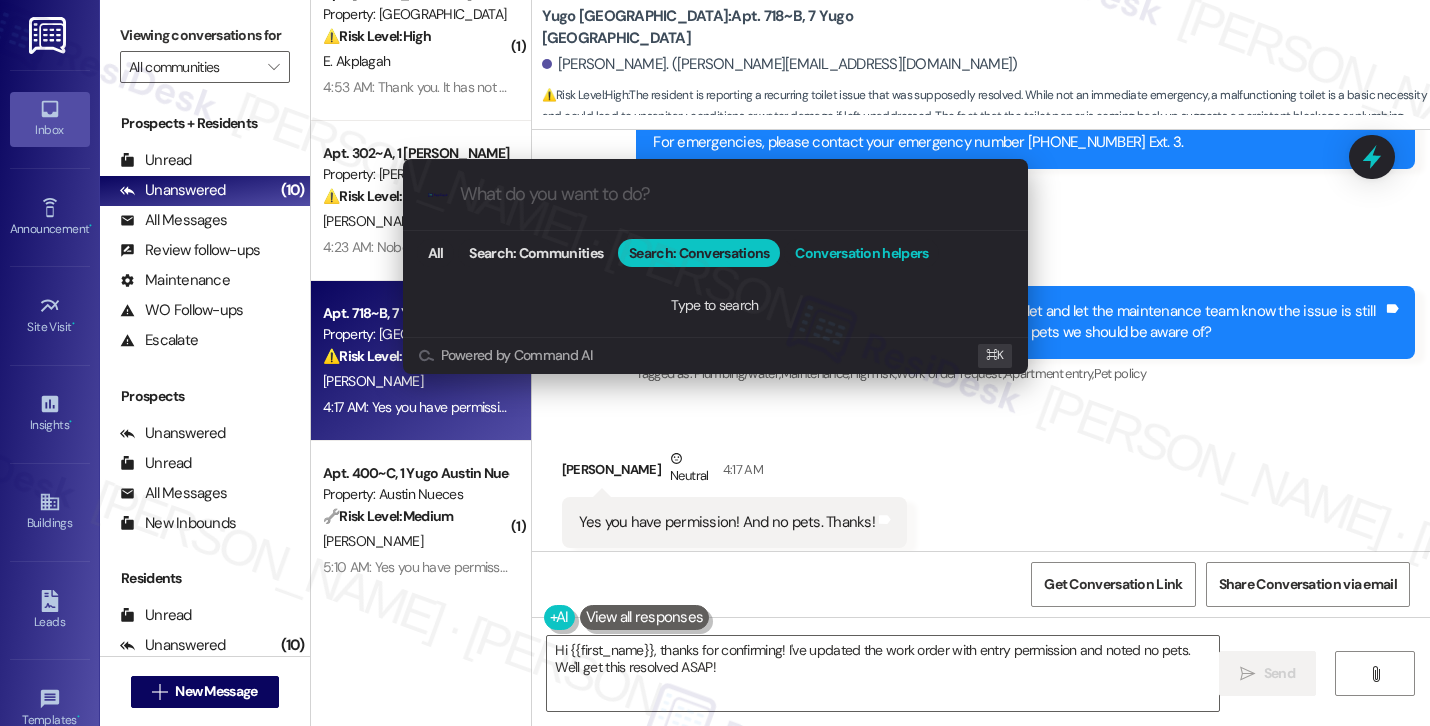 click on "Conversation helpers" at bounding box center [861, 253] 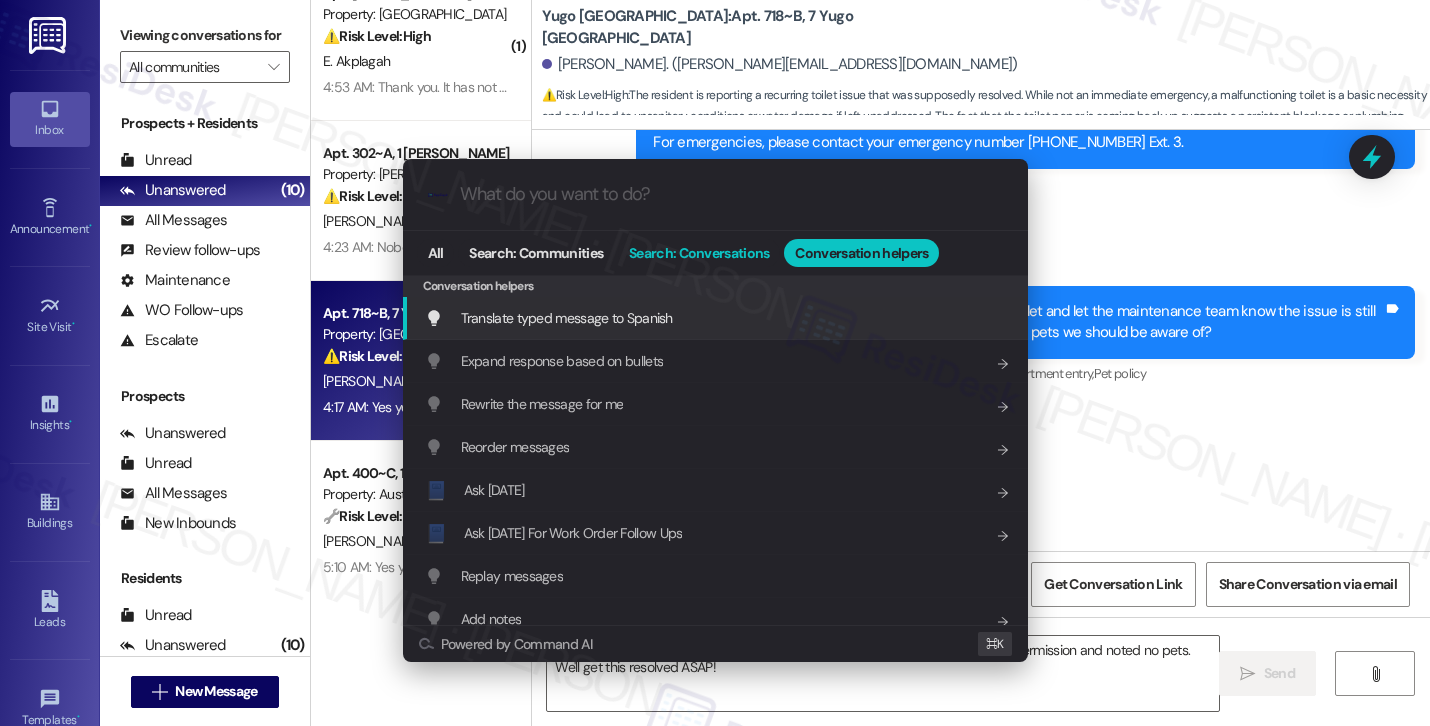 click on "Search: Conversations" at bounding box center [699, 253] 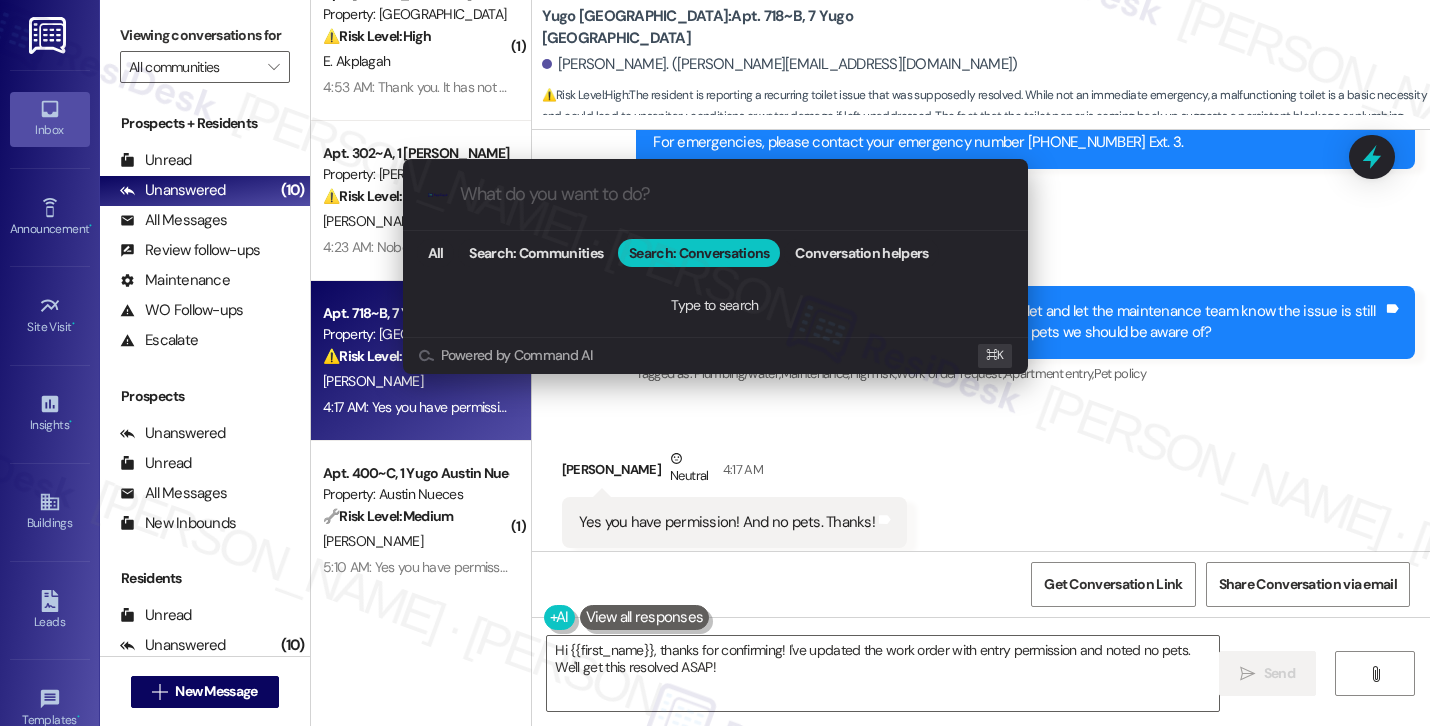 click on "Type to search" at bounding box center [715, 305] 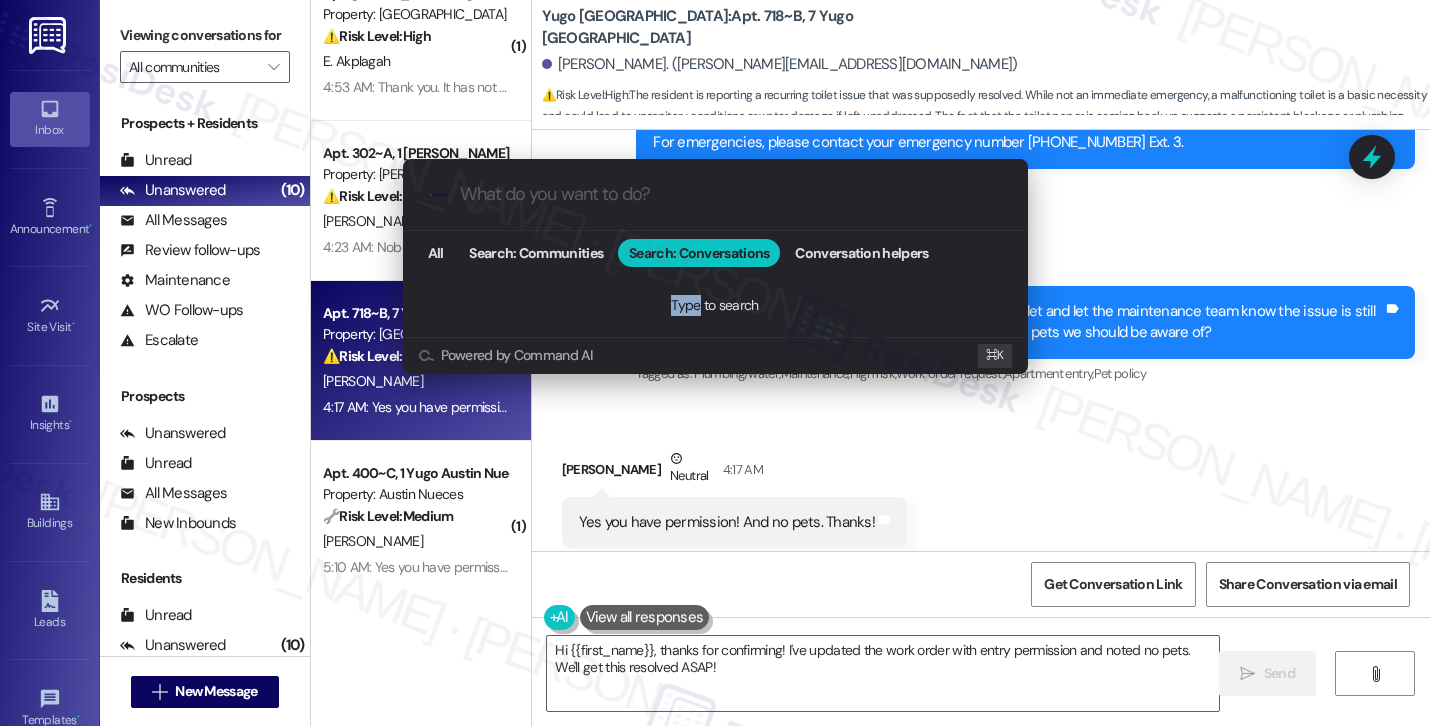 click on "Type to search" at bounding box center (714, 305) 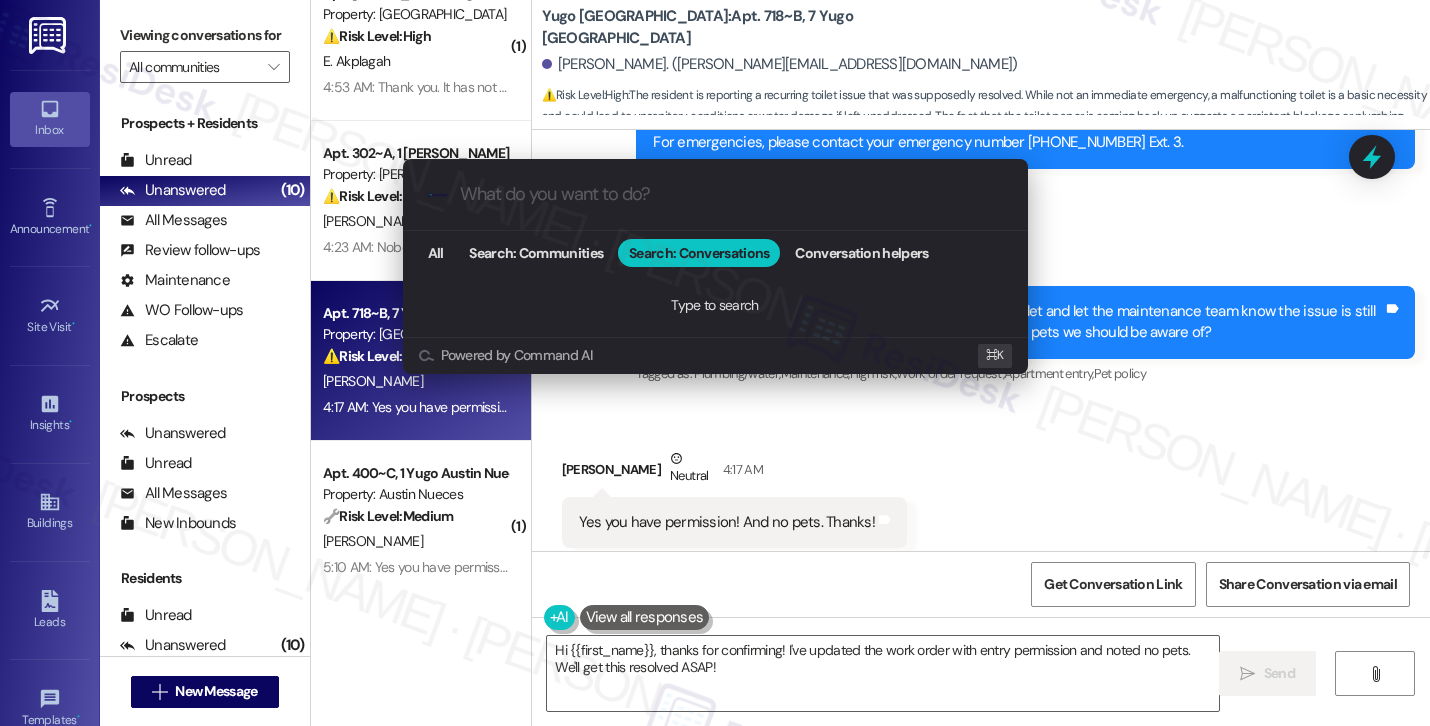 click at bounding box center [731, 194] 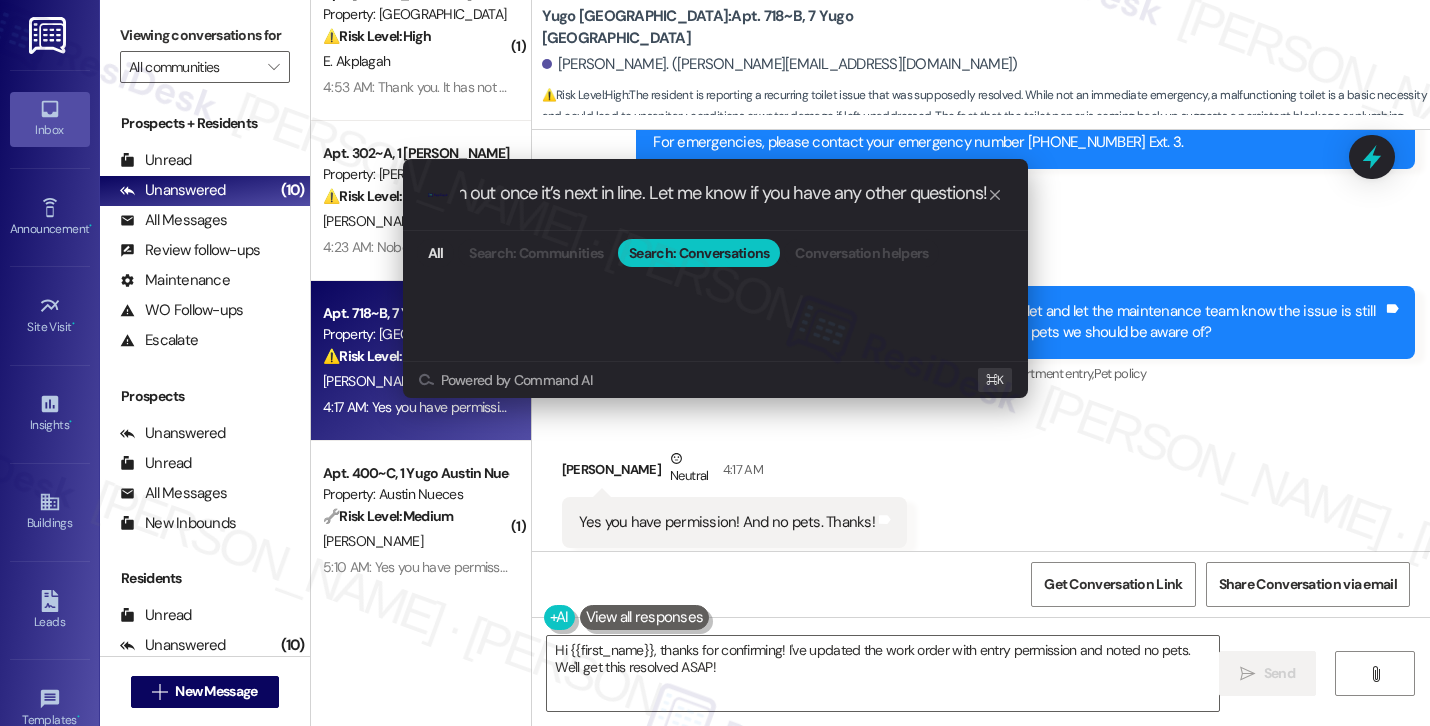 scroll, scrollTop: 1, scrollLeft: 3230, axis: both 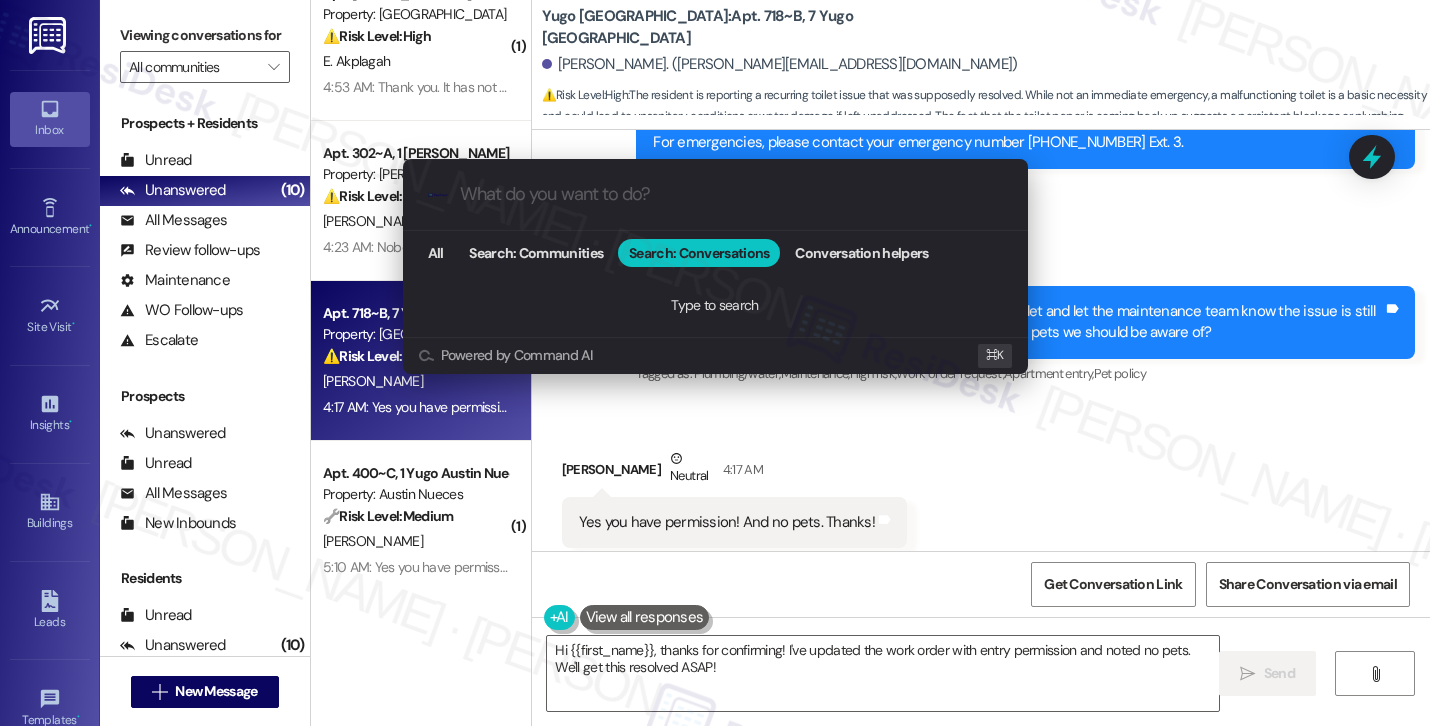 click on ".cls-1{fill:#0a055f;}.cls-2{fill:#0cc4c4;} resideskLogoBlueOrange All Search: Communities Search: Conversations Conversation helpers Type to search Powered by Command AI ⌘ K" at bounding box center [715, 363] 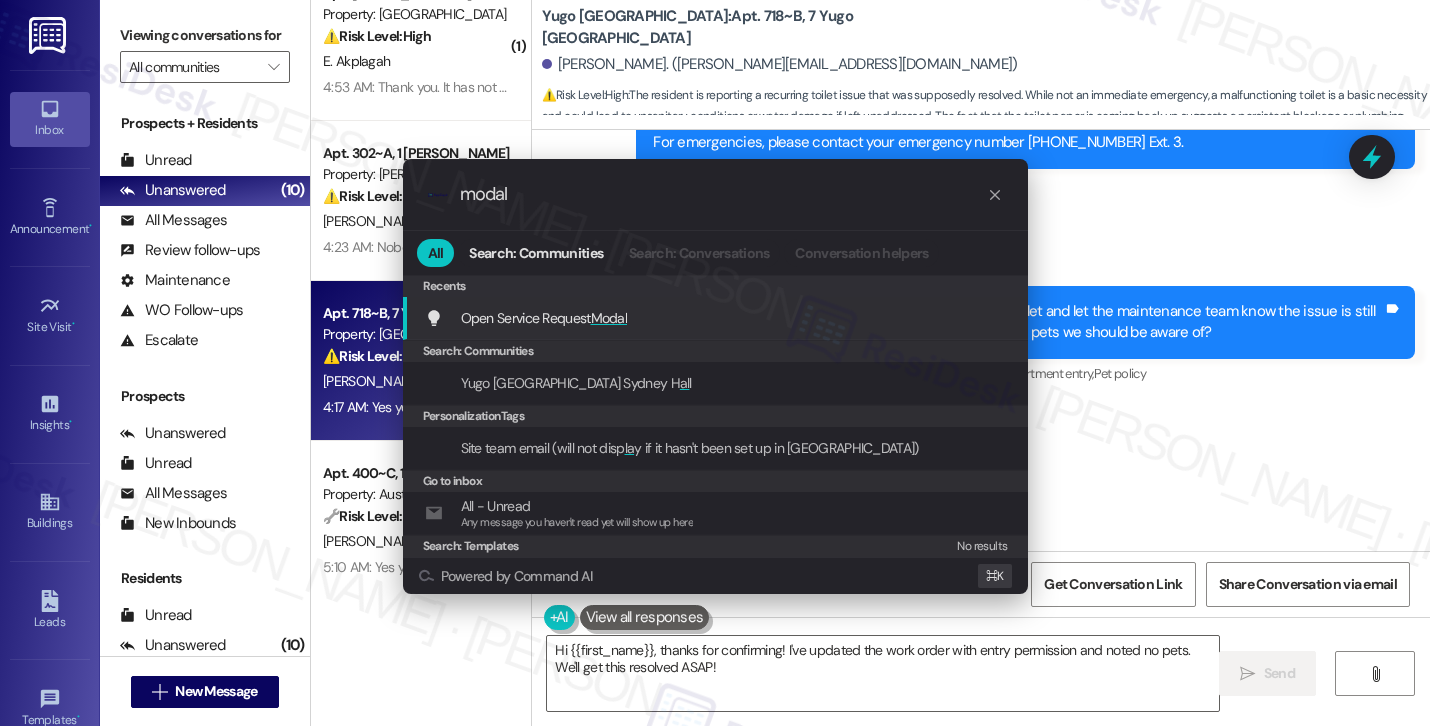 click on "Open Service Request  Modal Add shortcut" at bounding box center (715, 318) 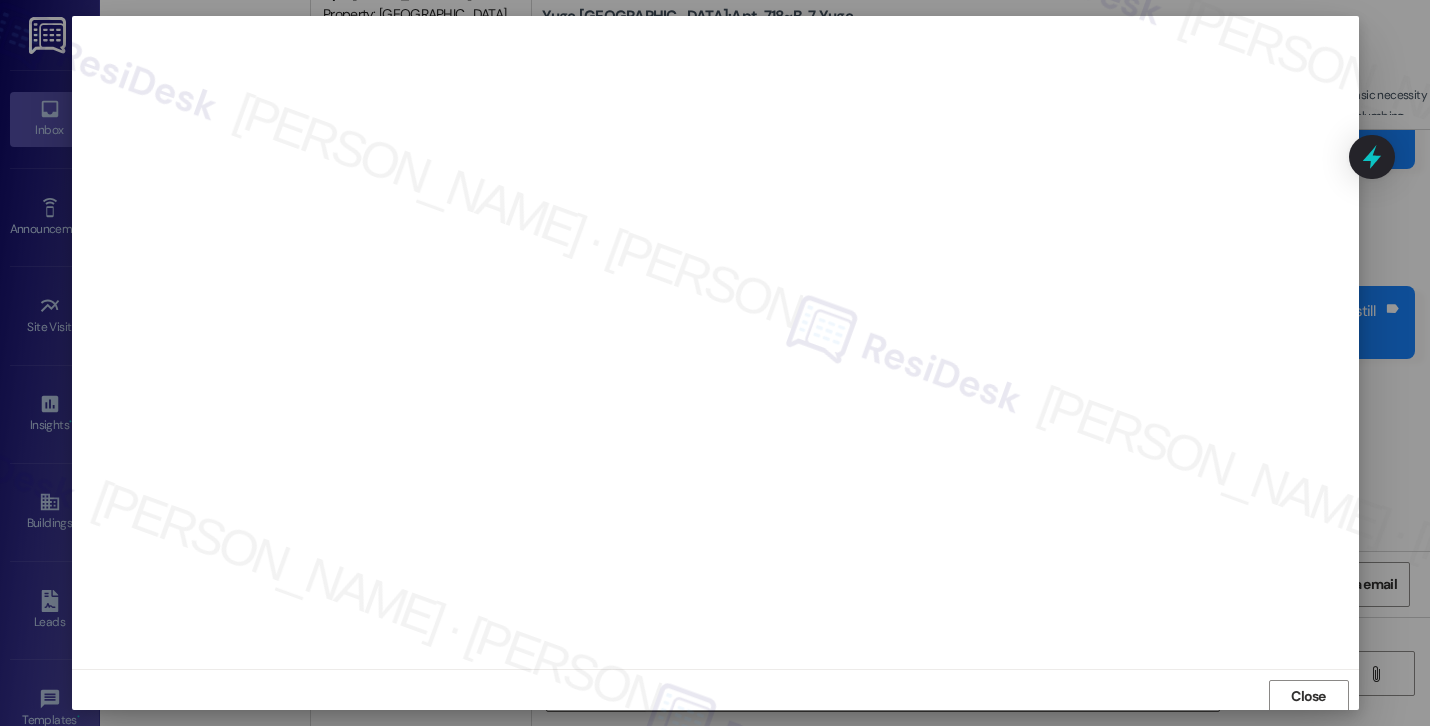 scroll, scrollTop: 2, scrollLeft: 0, axis: vertical 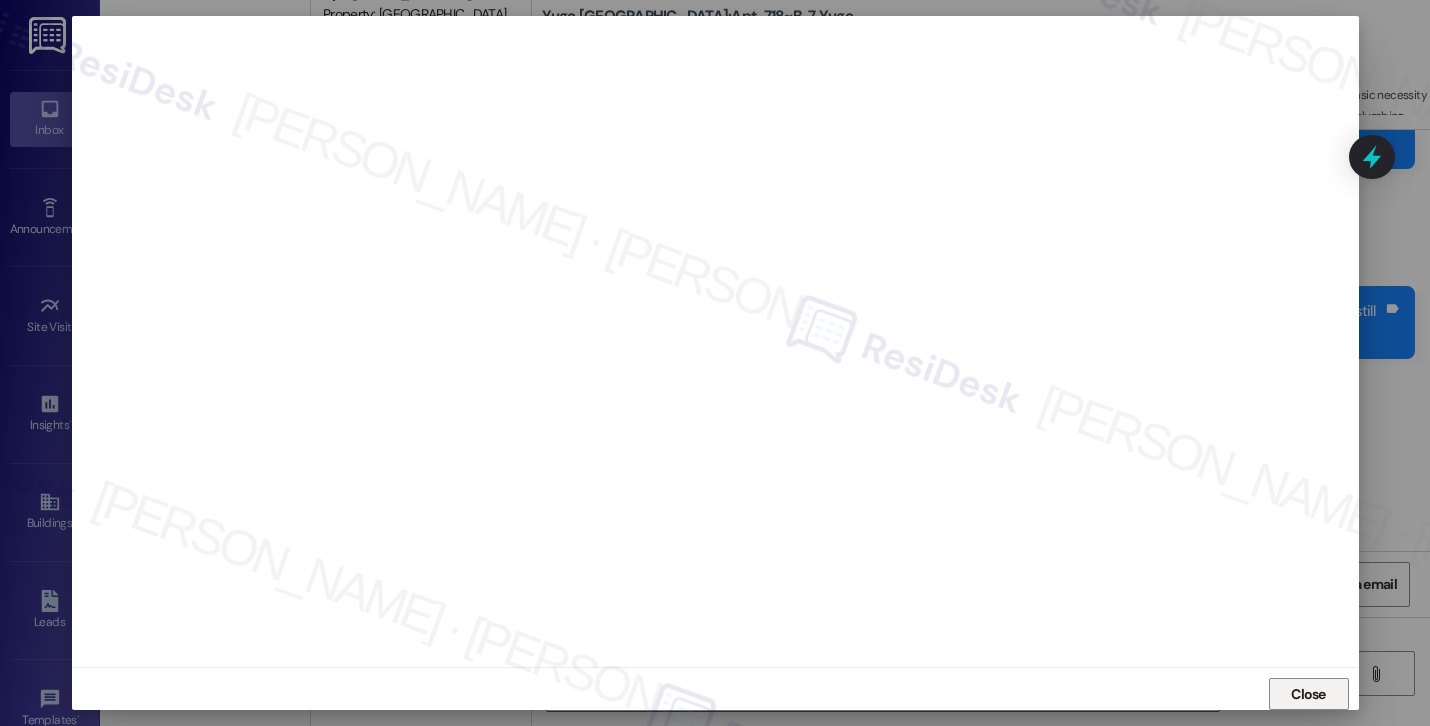 click on "Close" at bounding box center [1309, 694] 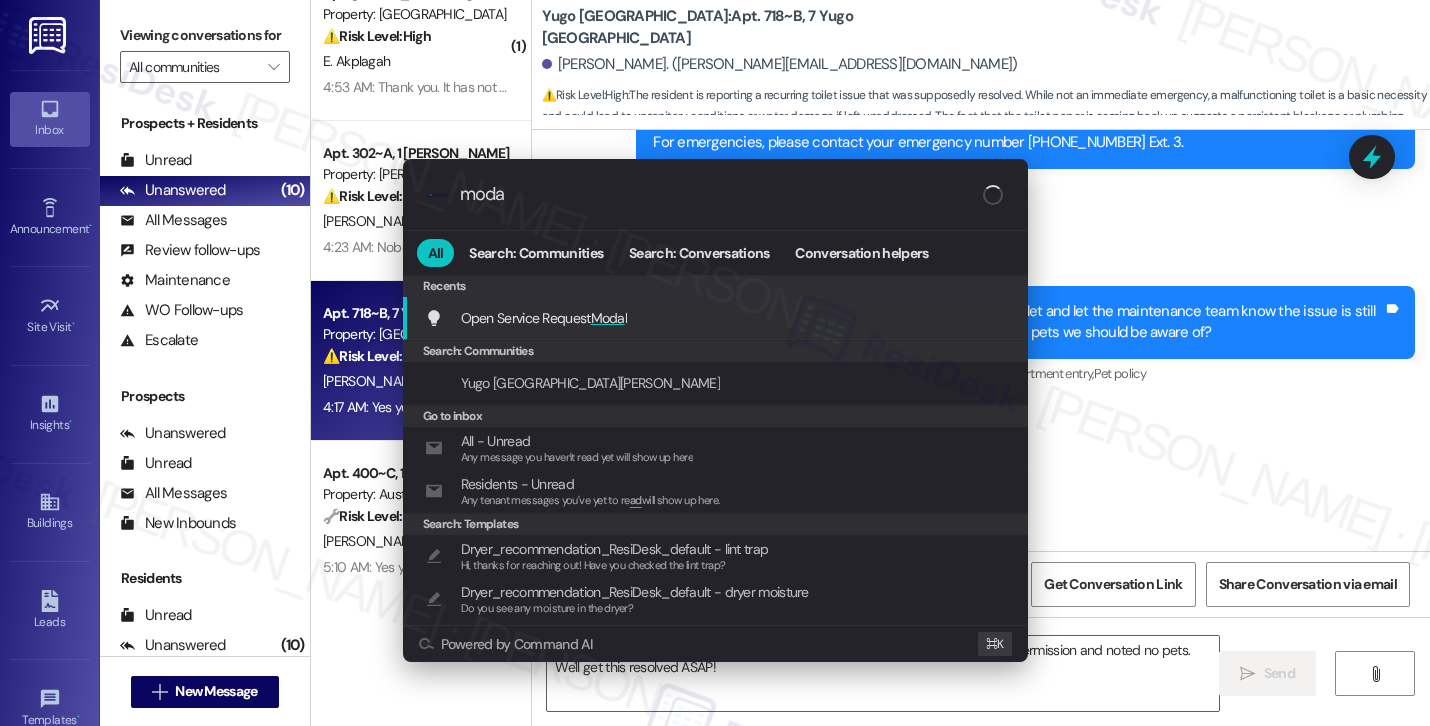 type on "modal" 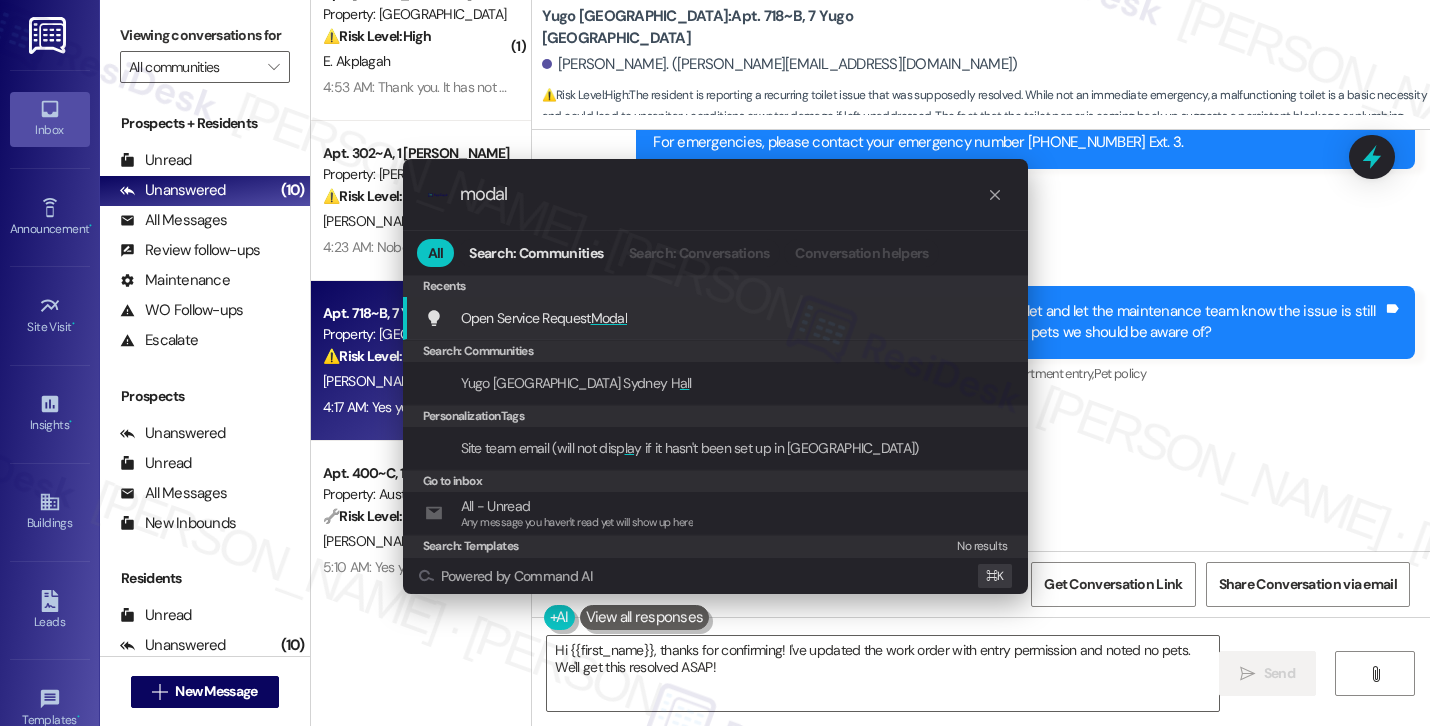 click on "Open Service Request  Modal Add shortcut" at bounding box center [717, 318] 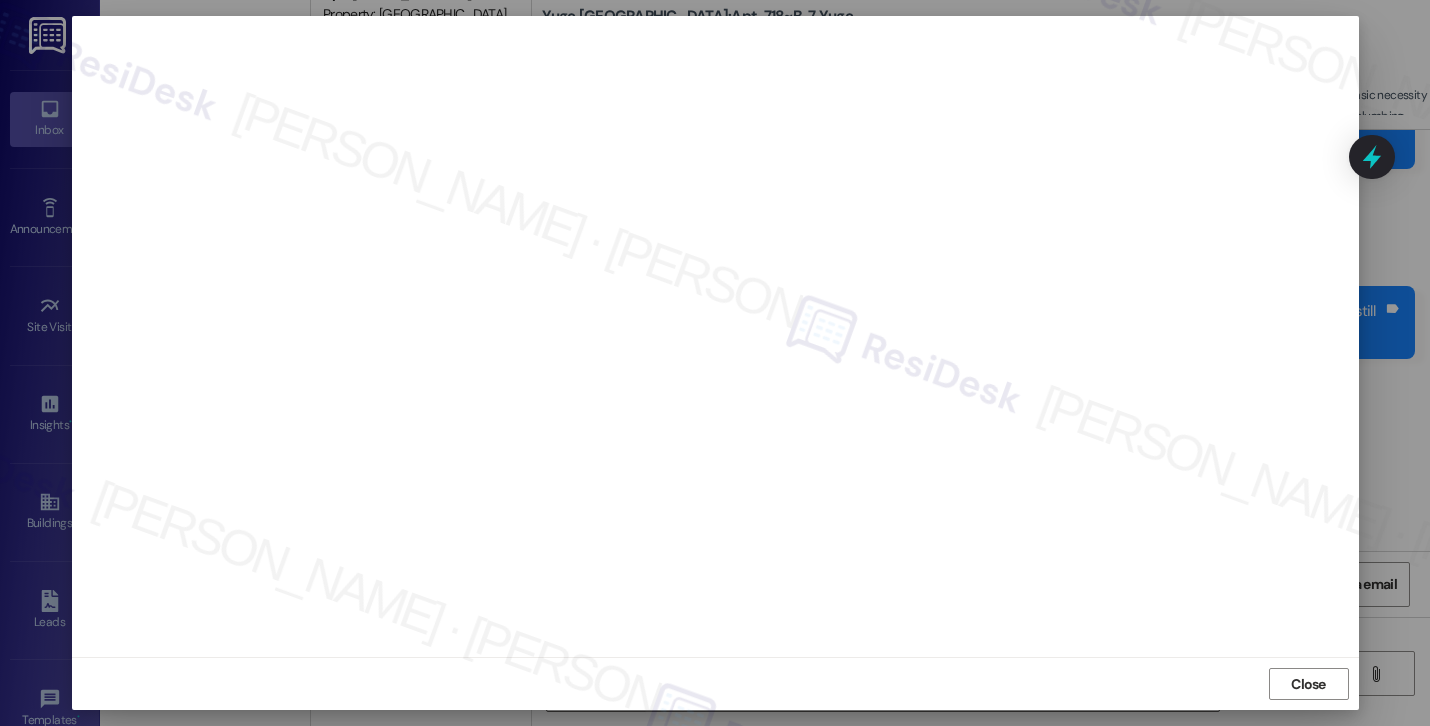 scroll, scrollTop: 0, scrollLeft: 0, axis: both 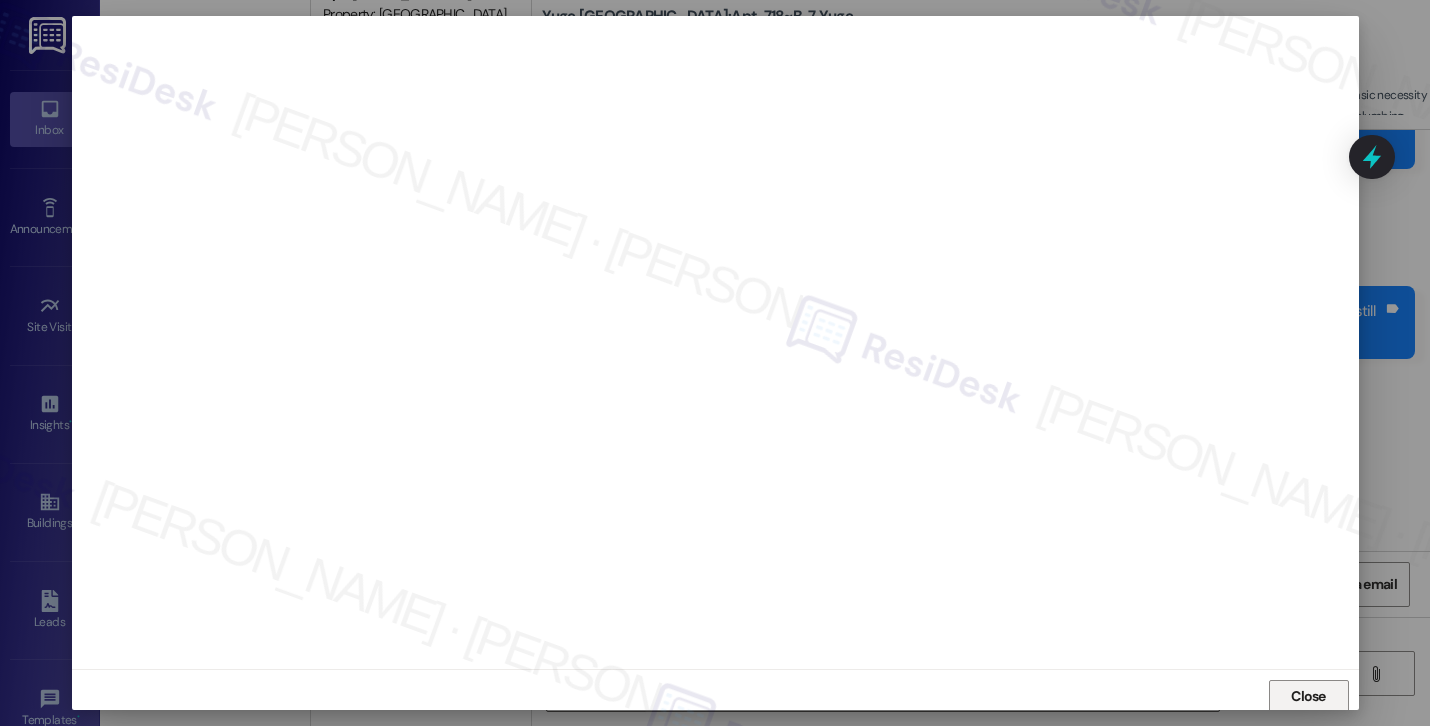 click on "Close" at bounding box center [1309, 696] 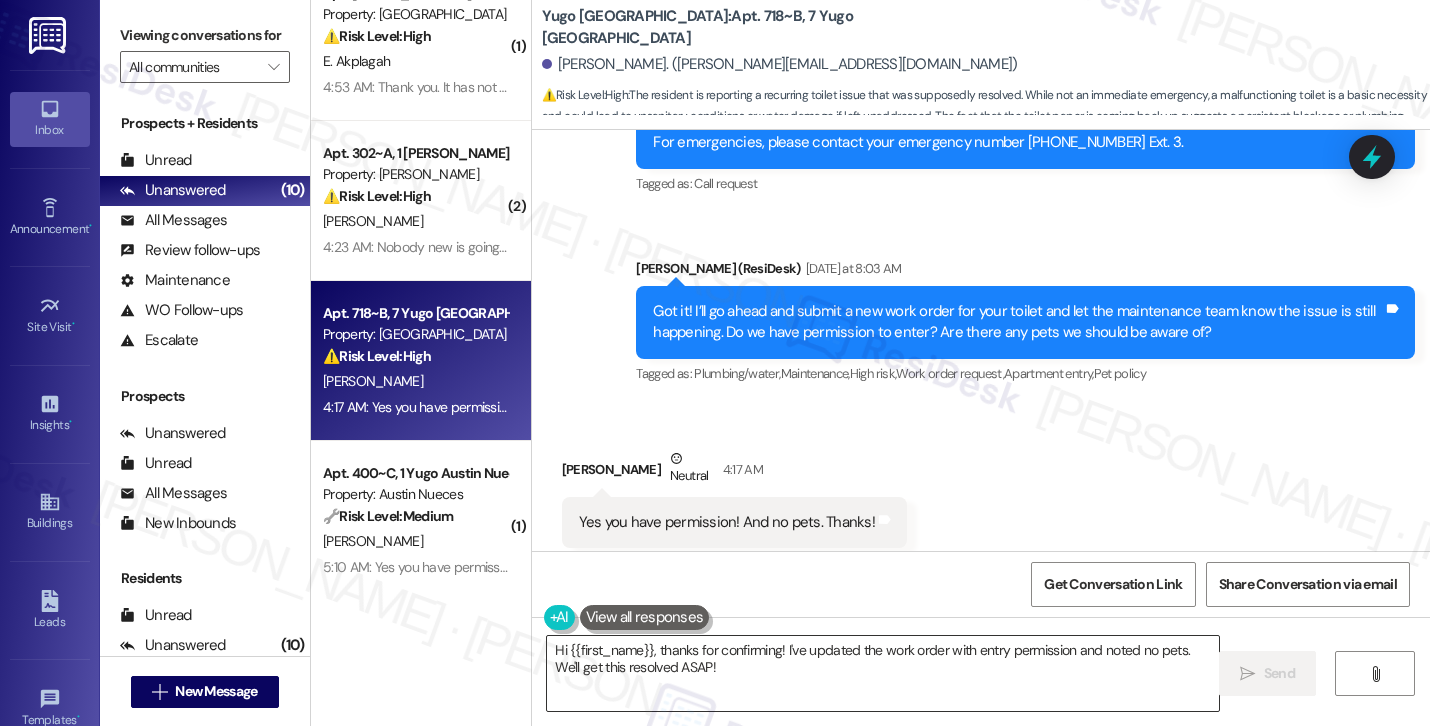 click on "Hi {{first_name}}, thanks for confirming! I've updated the work order with entry permission and noted no pets. We'll get this resolved ASAP!" at bounding box center (883, 673) 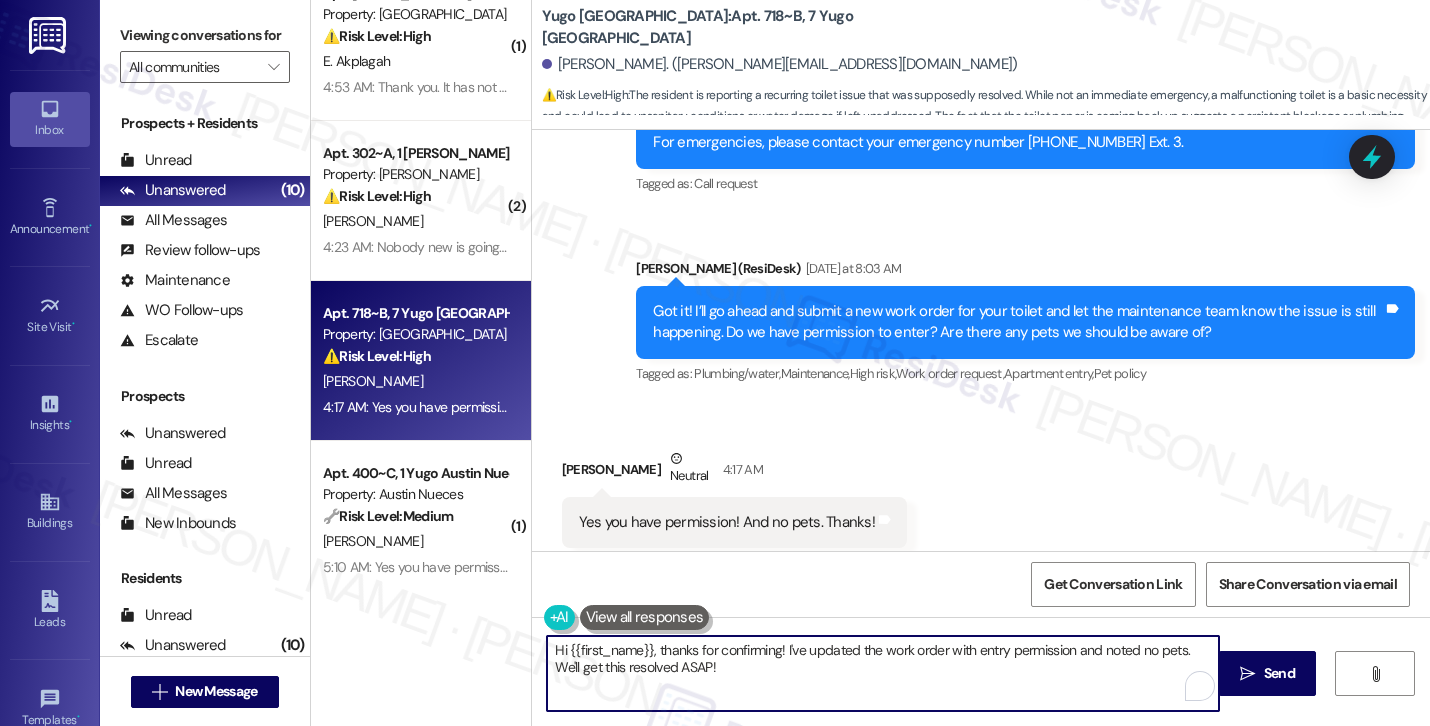 paste on "Thank you for confirming permission to enter. The new work order has been submitted and reported to the site team. If you need anything else, feel free to reach out anytime." 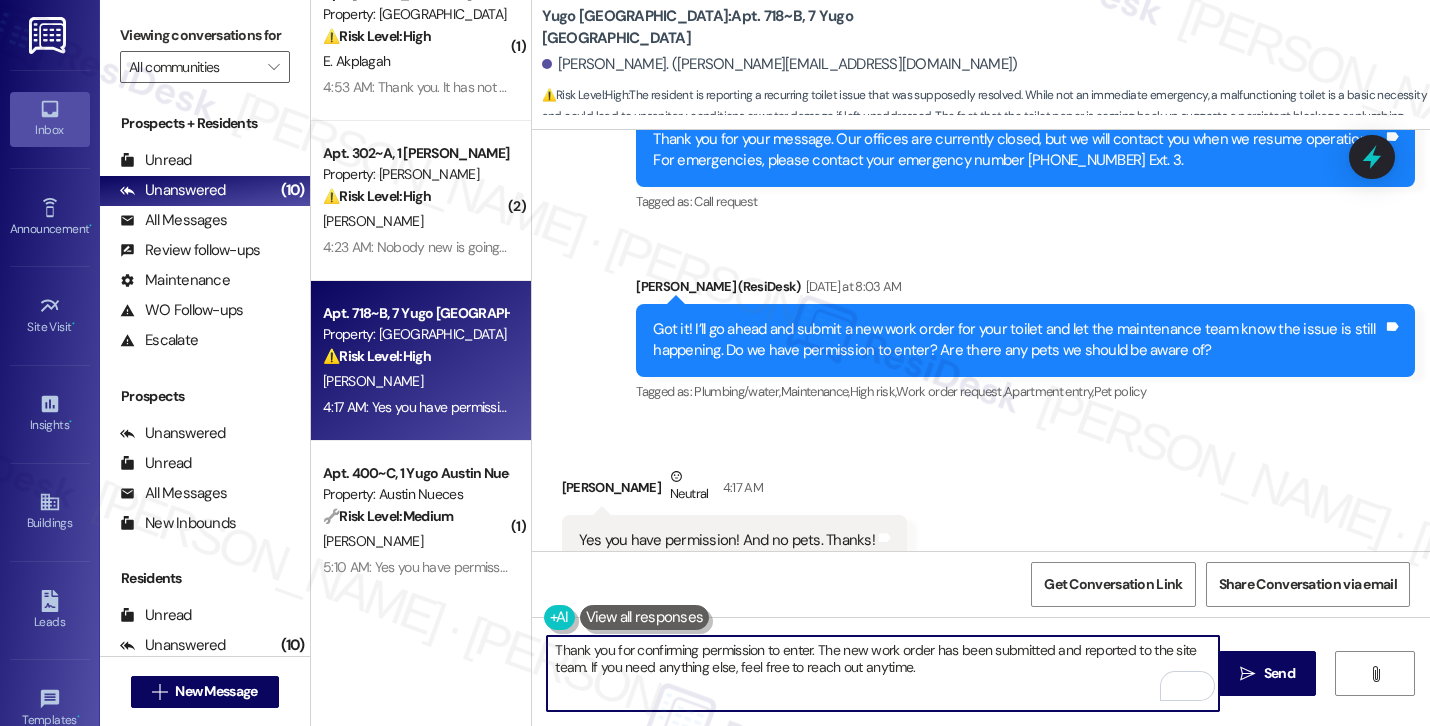 scroll, scrollTop: 3147, scrollLeft: 0, axis: vertical 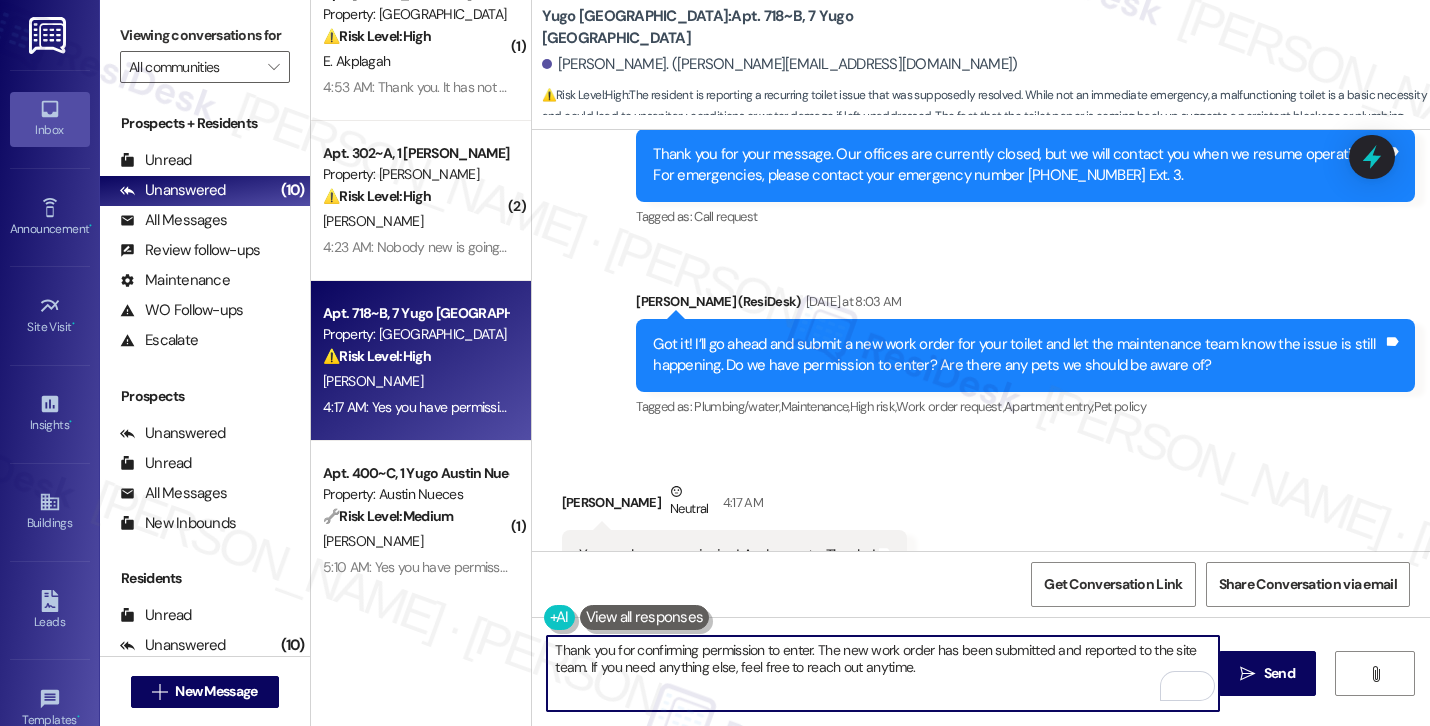 click on "Thank you for confirming permission to enter. The new work order has been submitted and reported to the site team. If you need anything else, feel free to reach out anytime." at bounding box center (883, 673) 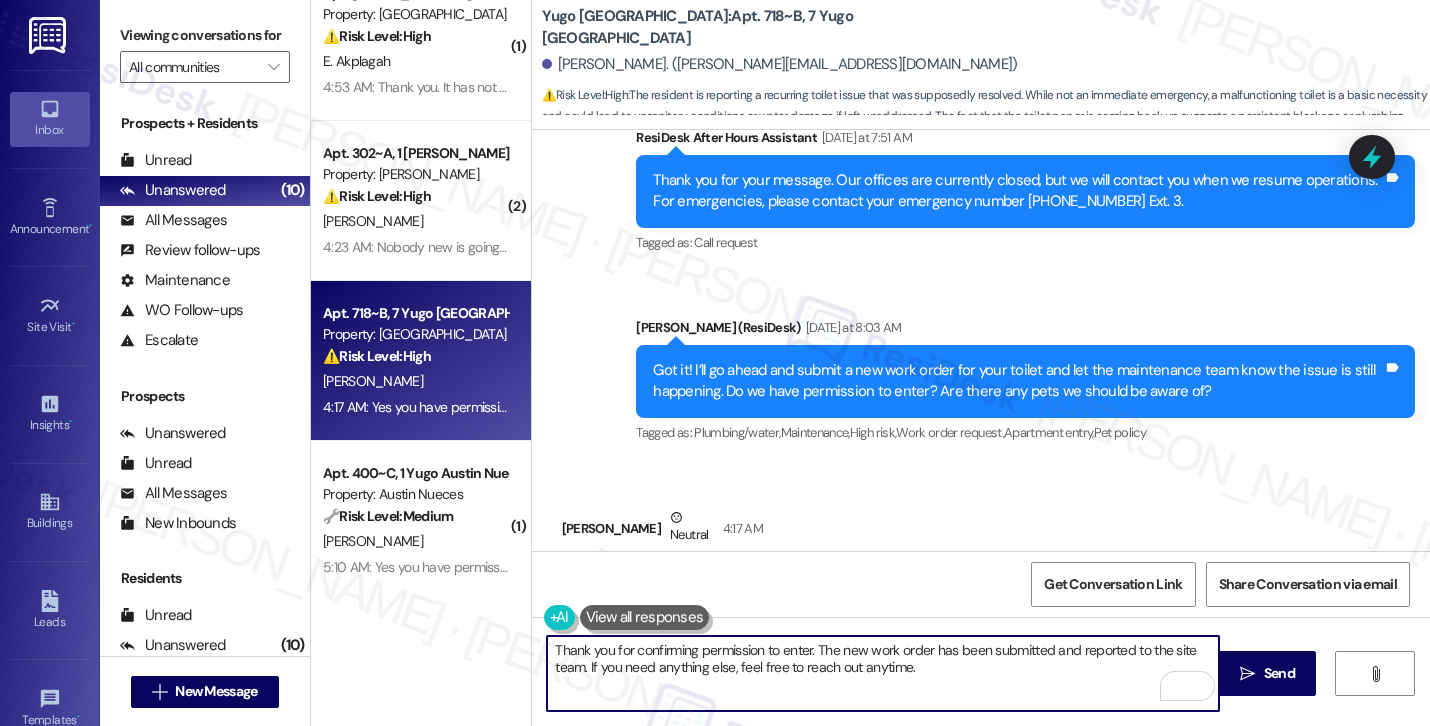 scroll, scrollTop: 3180, scrollLeft: 0, axis: vertical 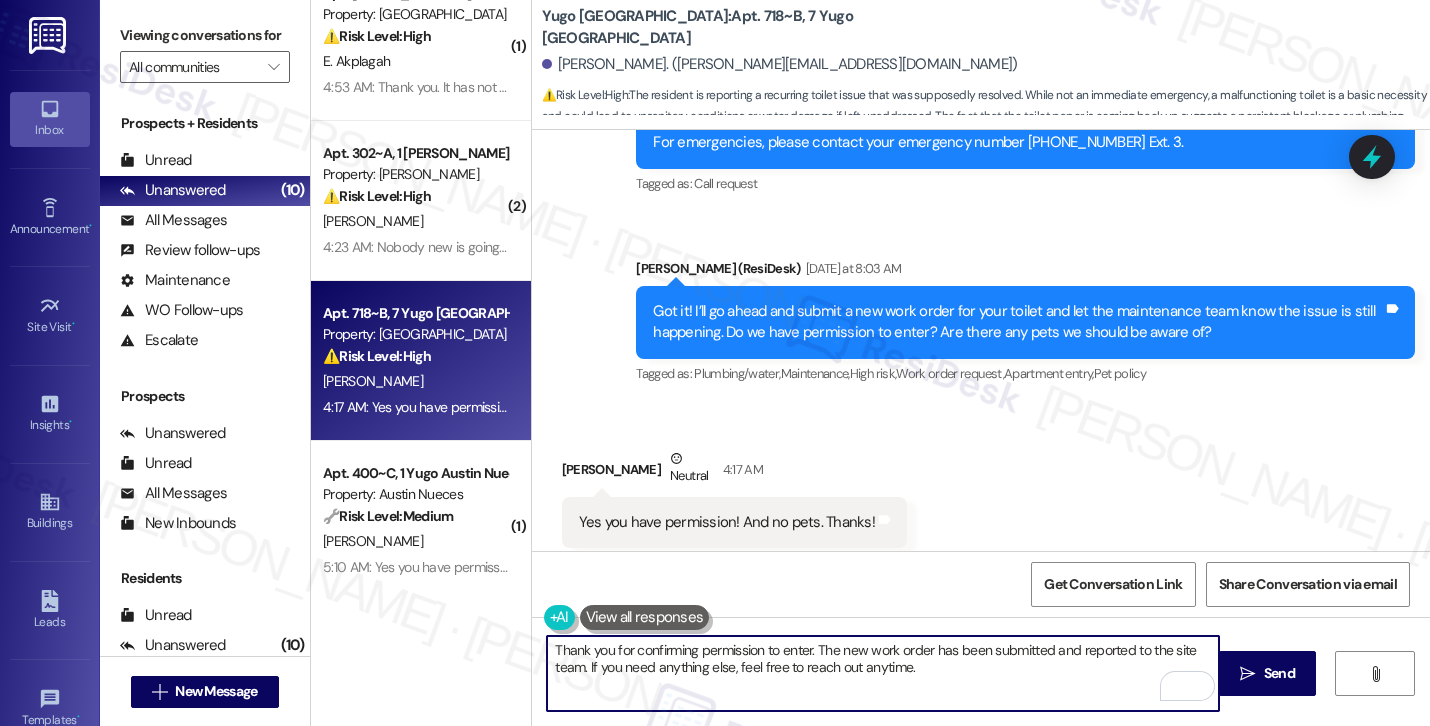 click on "Thank you for confirming permission to enter. The new work order has been submitted and reported to the site team. If you need anything else, feel free to reach out anytime." at bounding box center (883, 673) 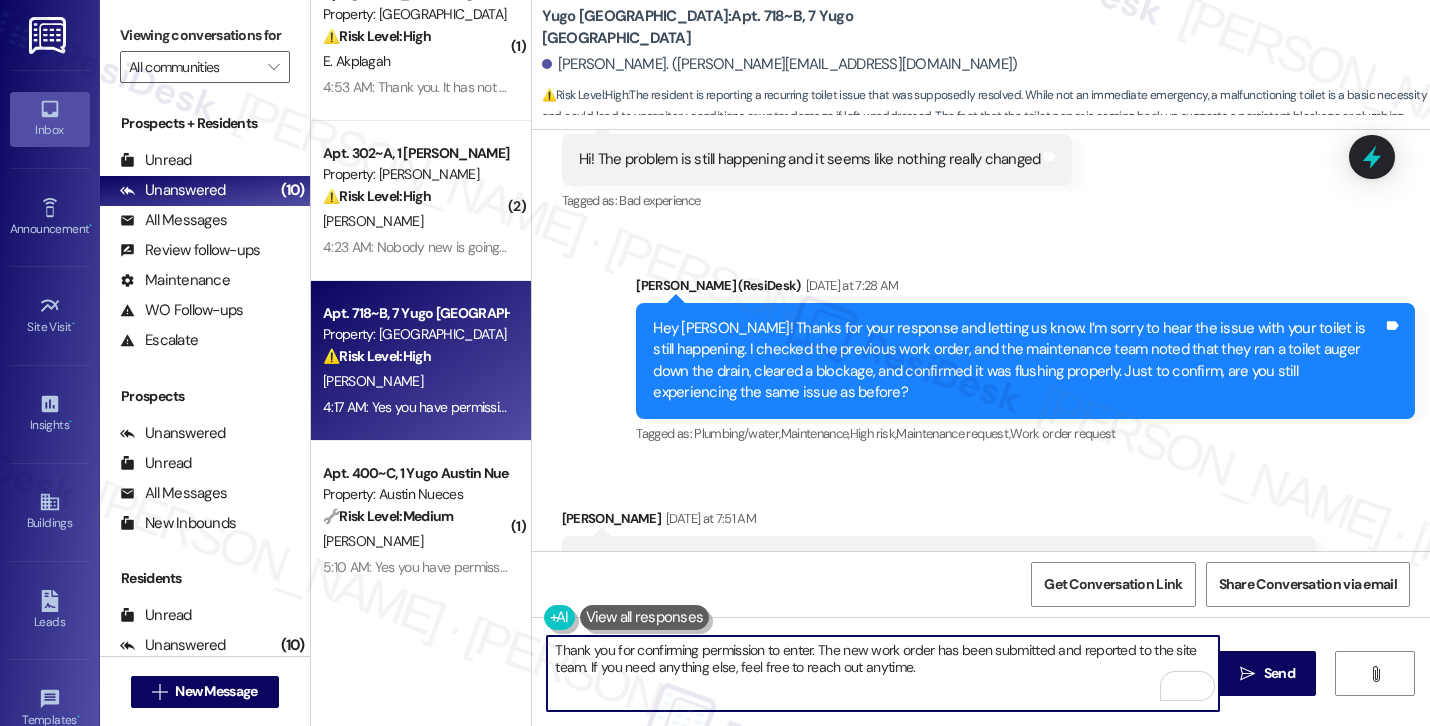 scroll, scrollTop: 2835, scrollLeft: 0, axis: vertical 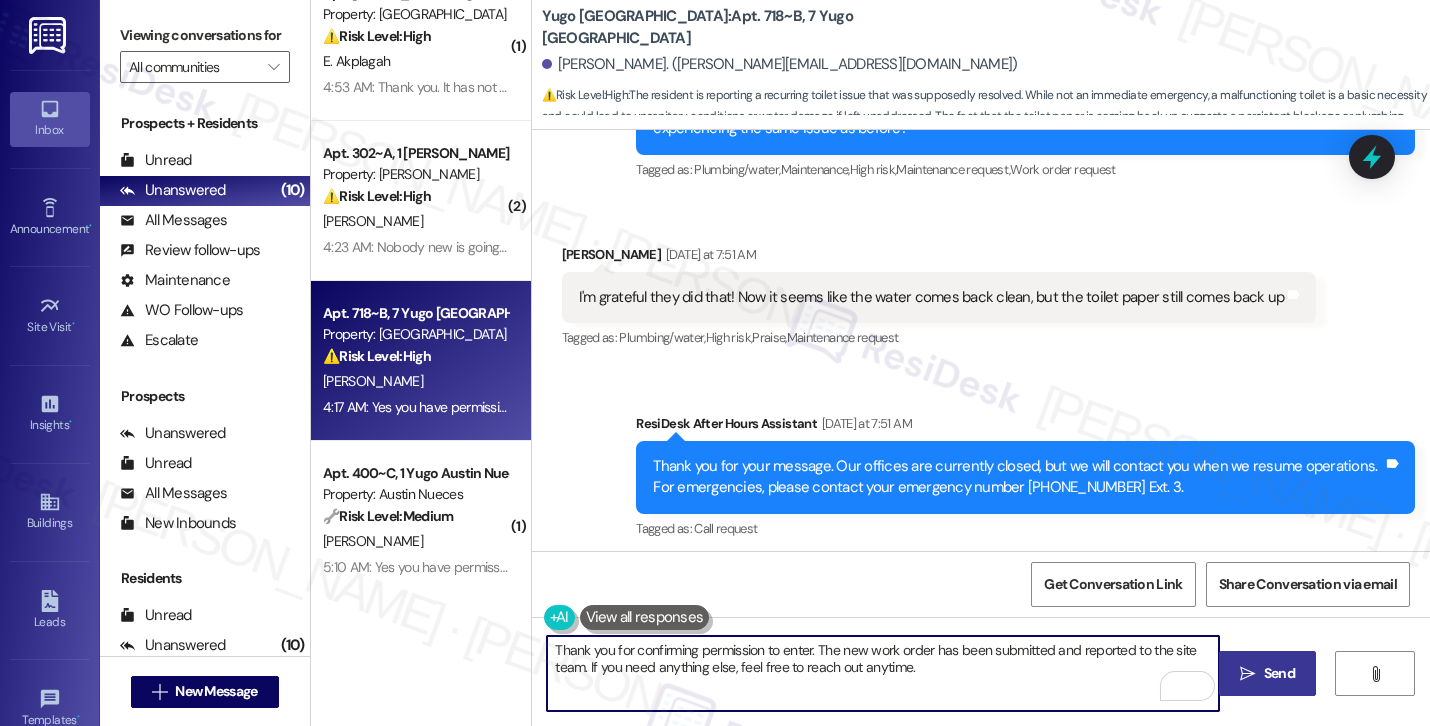type on "Thank you for confirming permission to enter. The new work order has been submitted and reported to the site team. If you need anything else, feel free to reach out anytime." 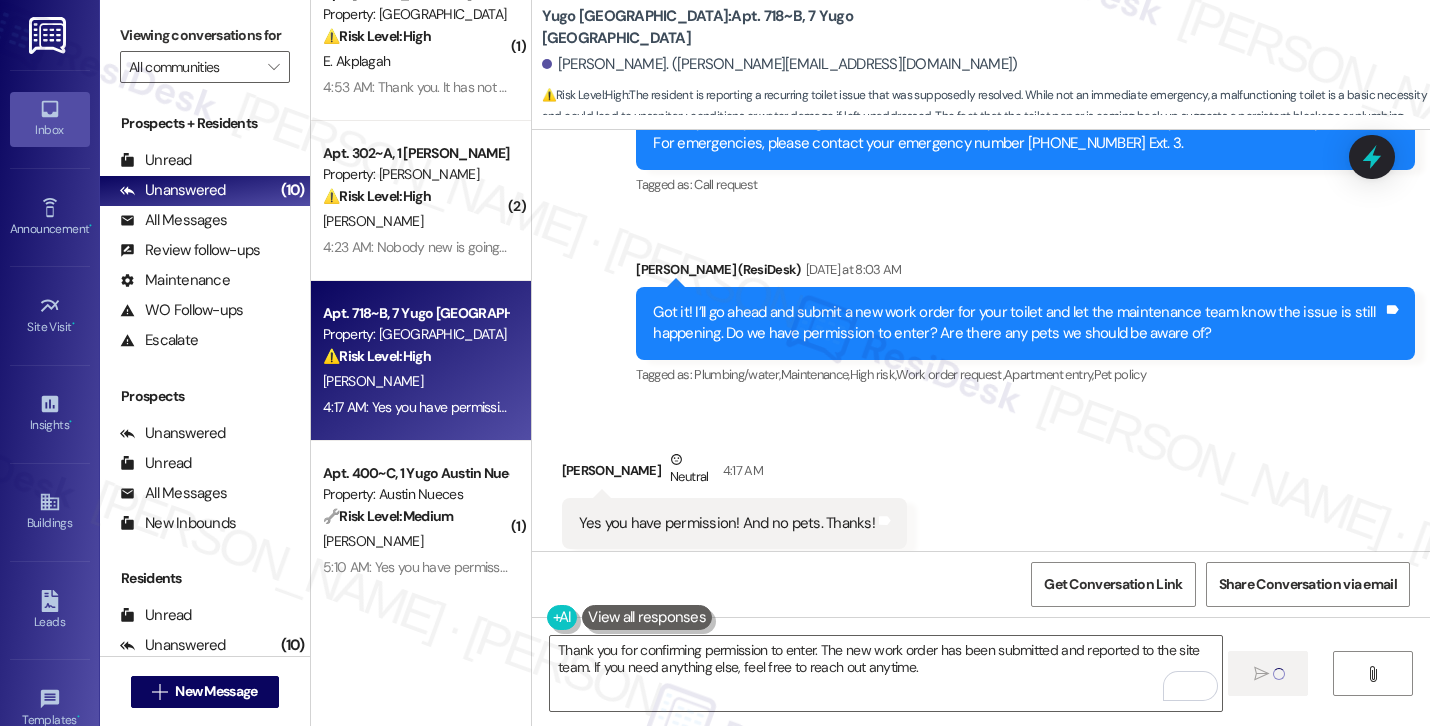 type 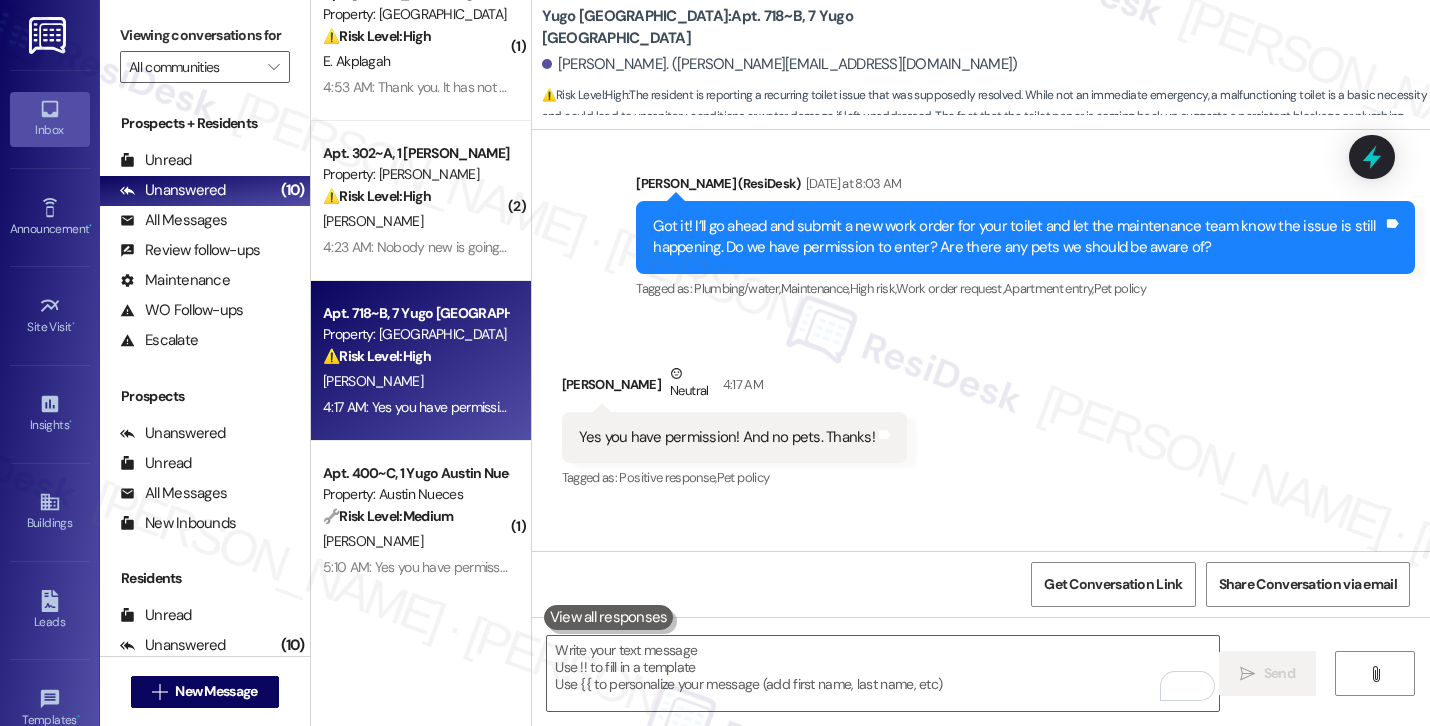 scroll, scrollTop: 3341, scrollLeft: 0, axis: vertical 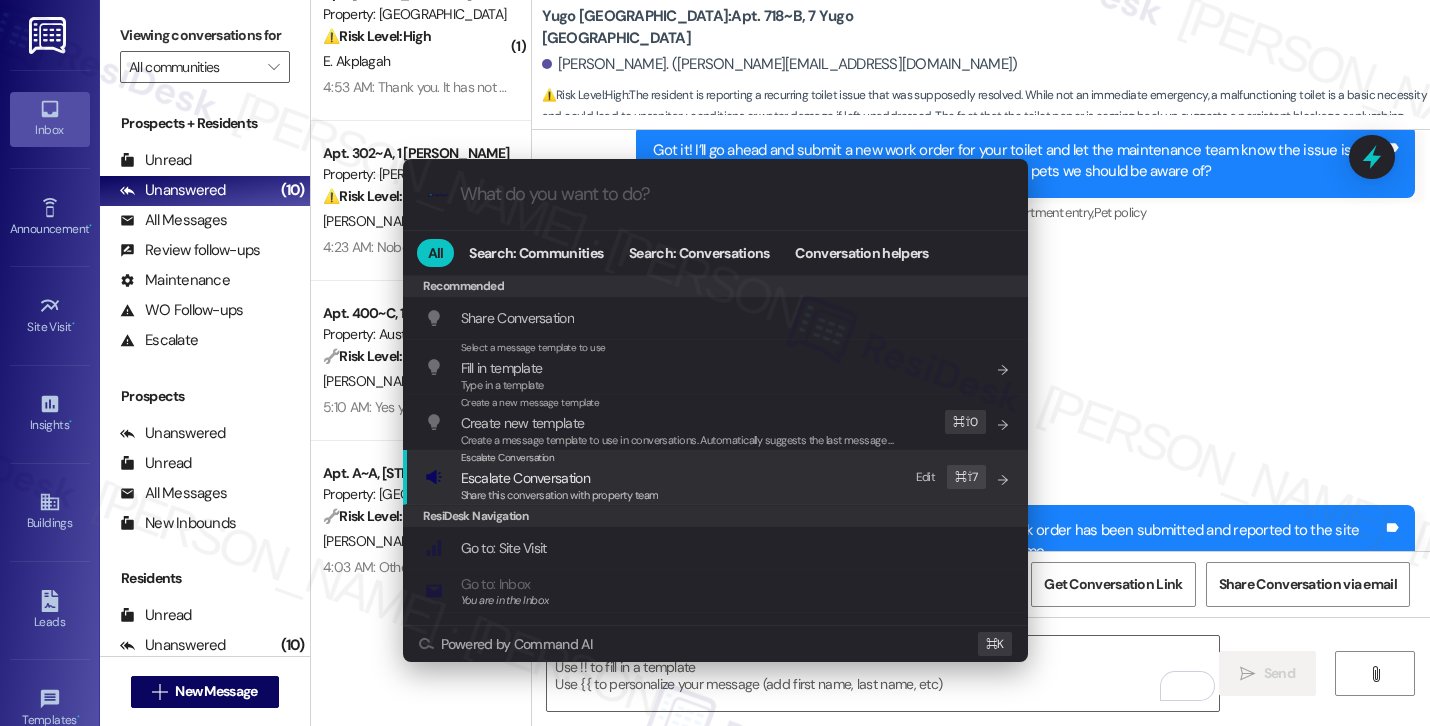 click on "Escalate Conversation Escalate Conversation Share this conversation with property team Edit ⌘ ⇧ 7" at bounding box center [717, 477] 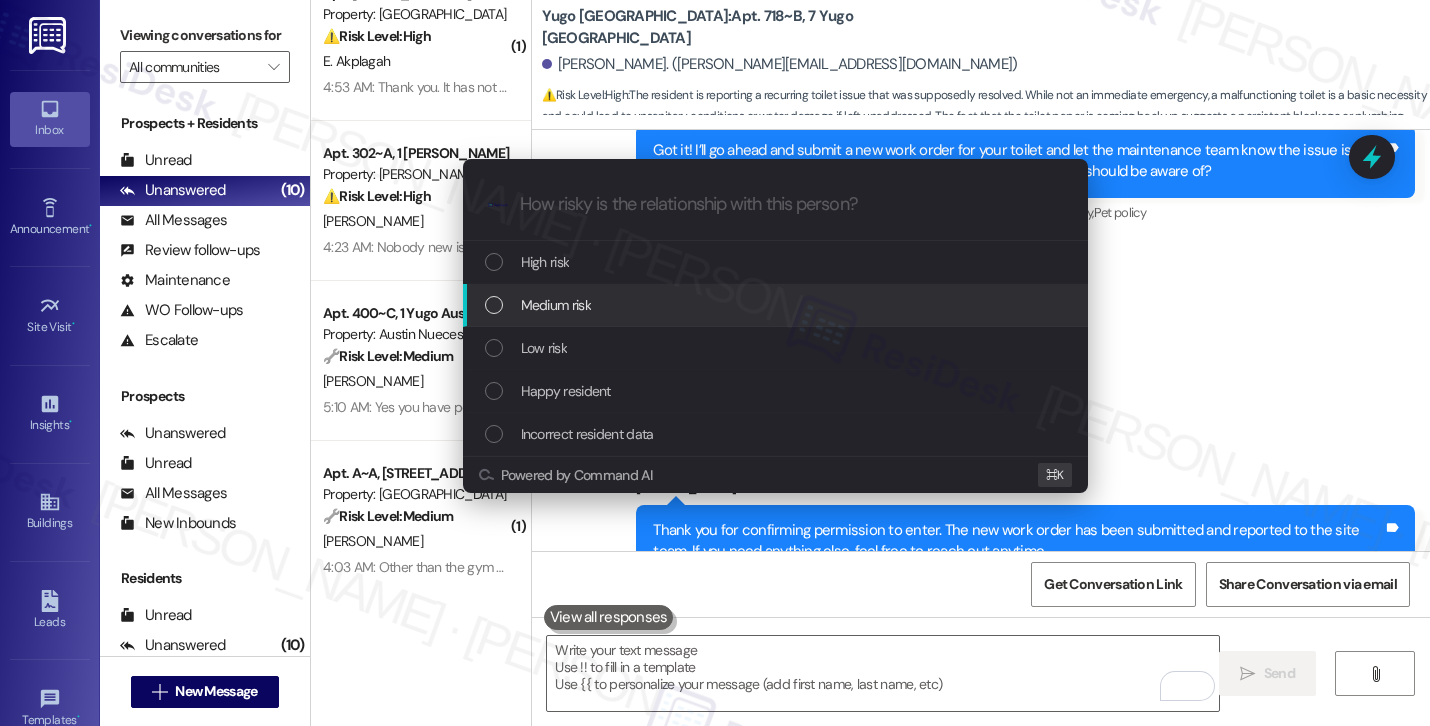 click on "Medium risk" at bounding box center [775, 305] 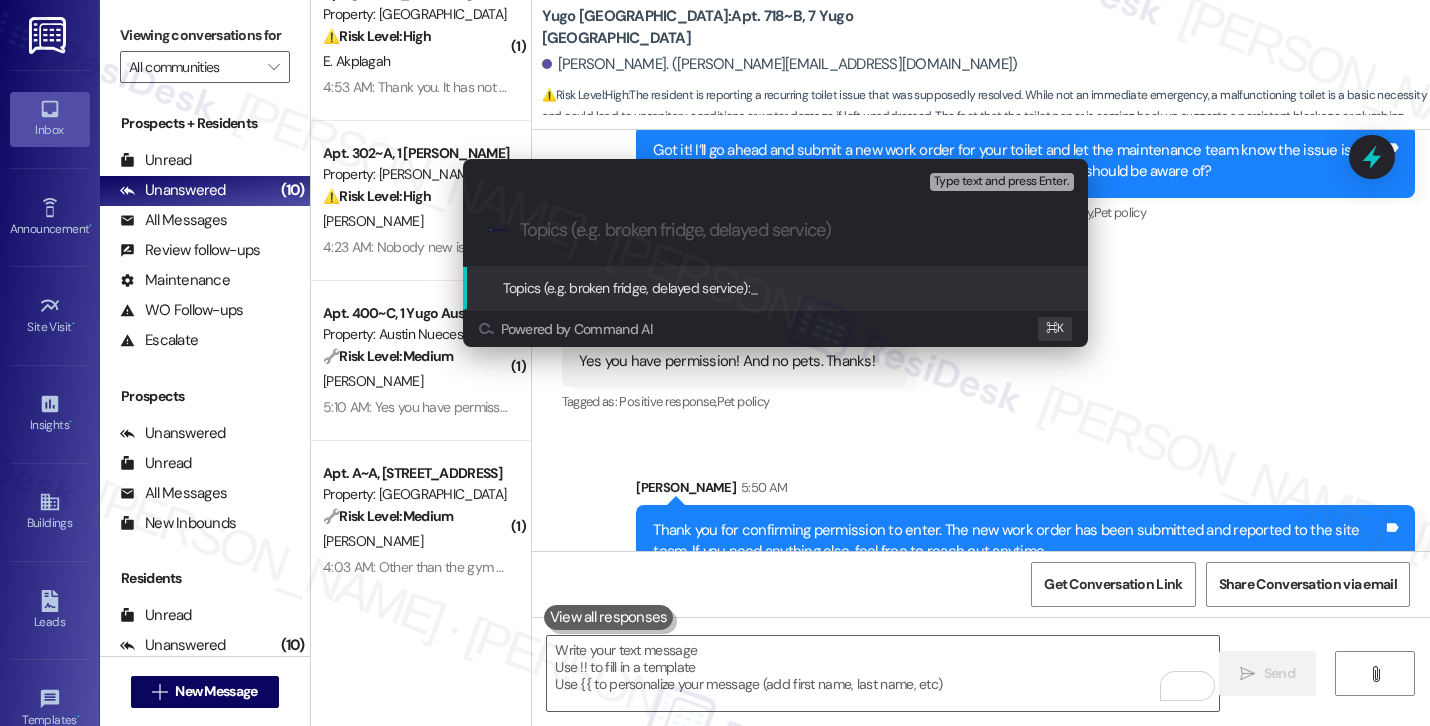 paste on "Work order filed by ResiDesk #15540147 | Unresolved Toilet Issue" 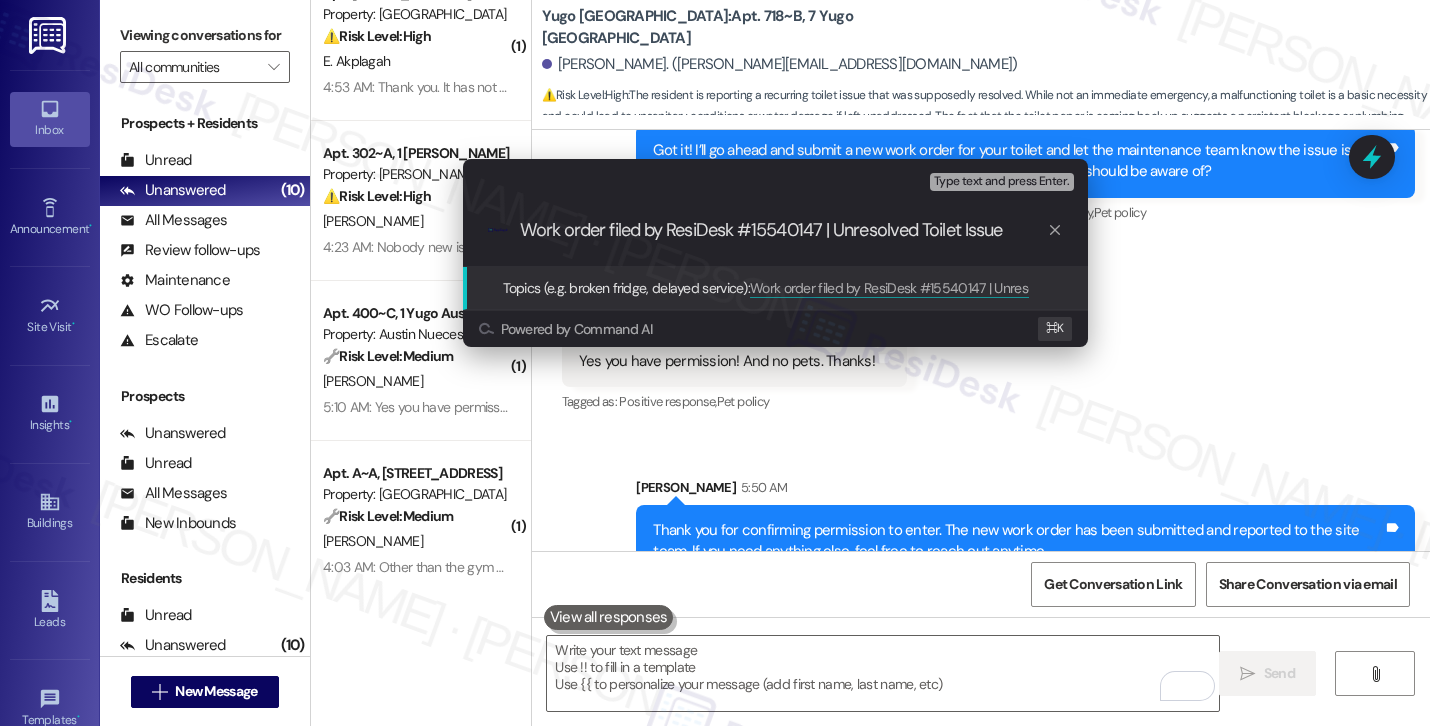 type 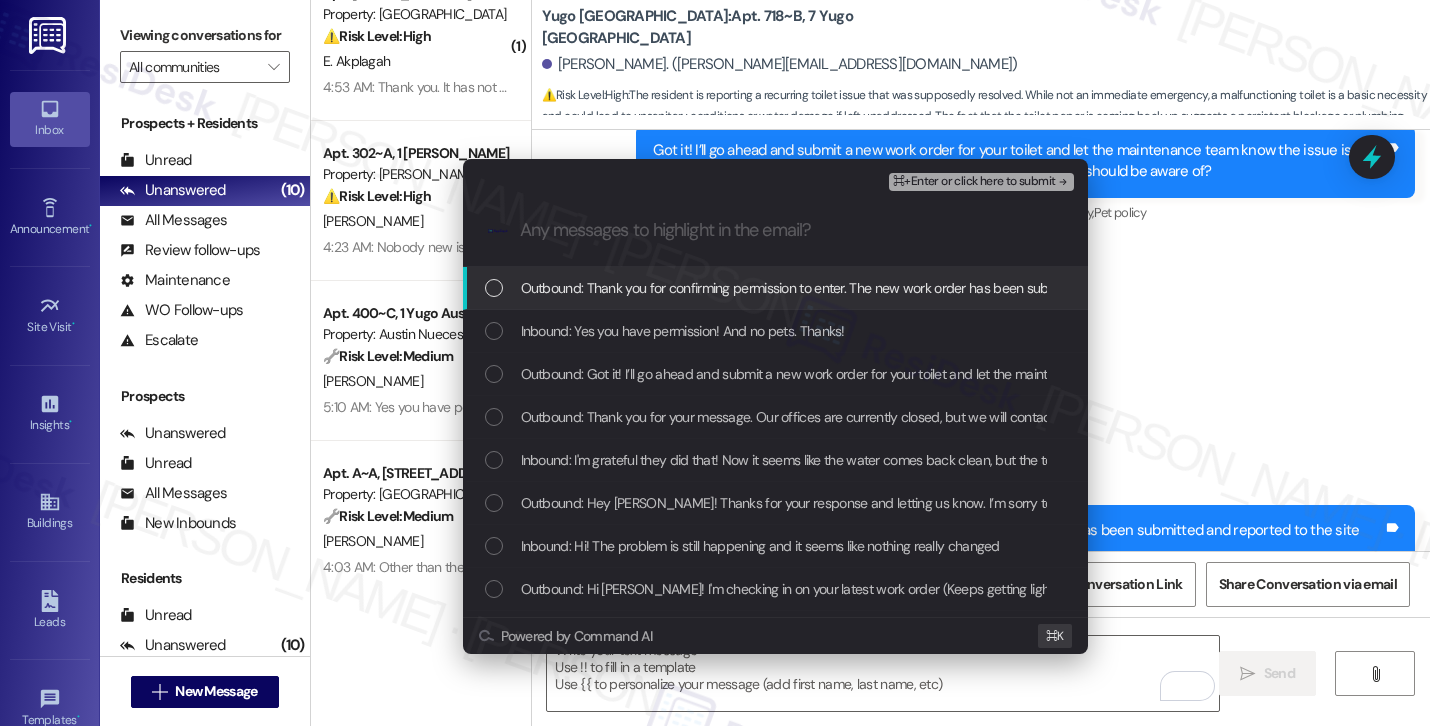 click on "Inbound: I'm grateful they did that! Now it seems like the water comes back clean, but the toilet paper still comes back up" at bounding box center (872, 460) 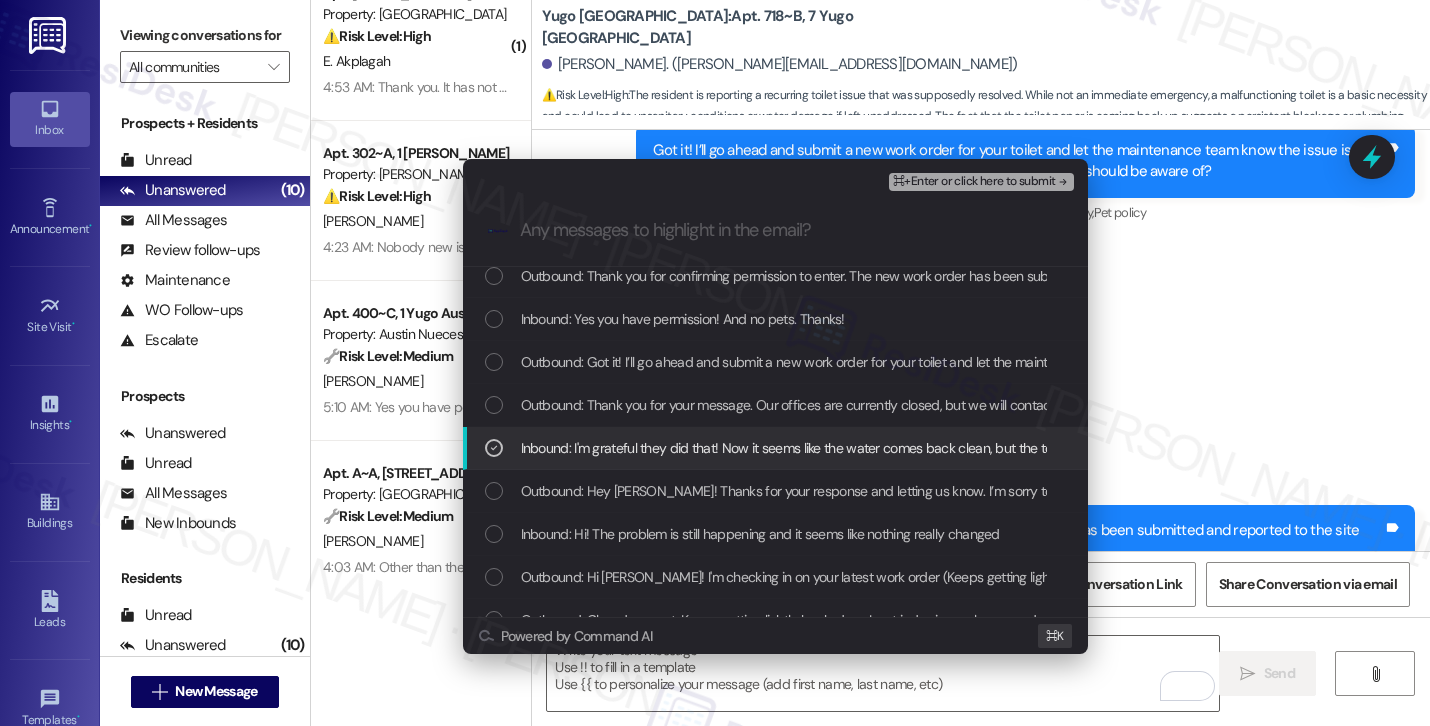 scroll, scrollTop: 13, scrollLeft: 0, axis: vertical 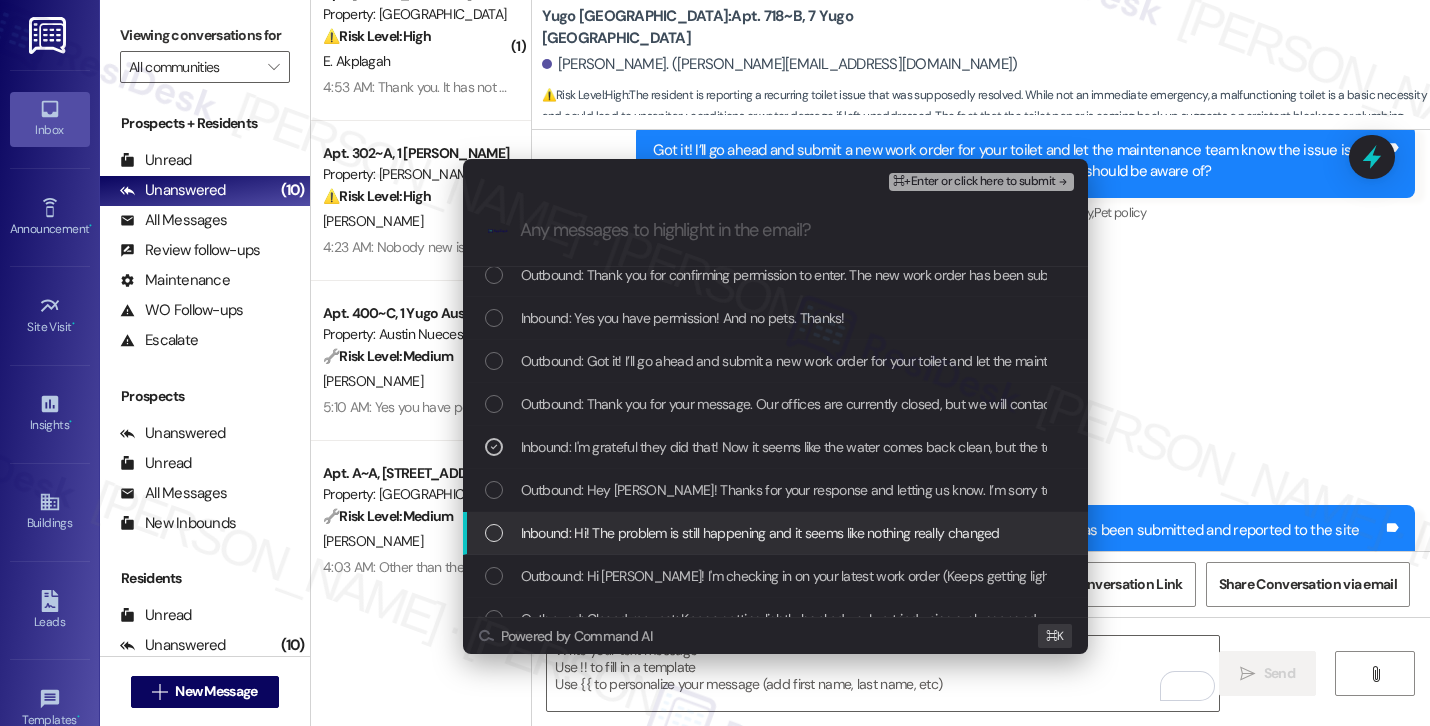 click on "Inbound: Hi! The problem is still happening and it seems like nothing really changed" at bounding box center [760, 533] 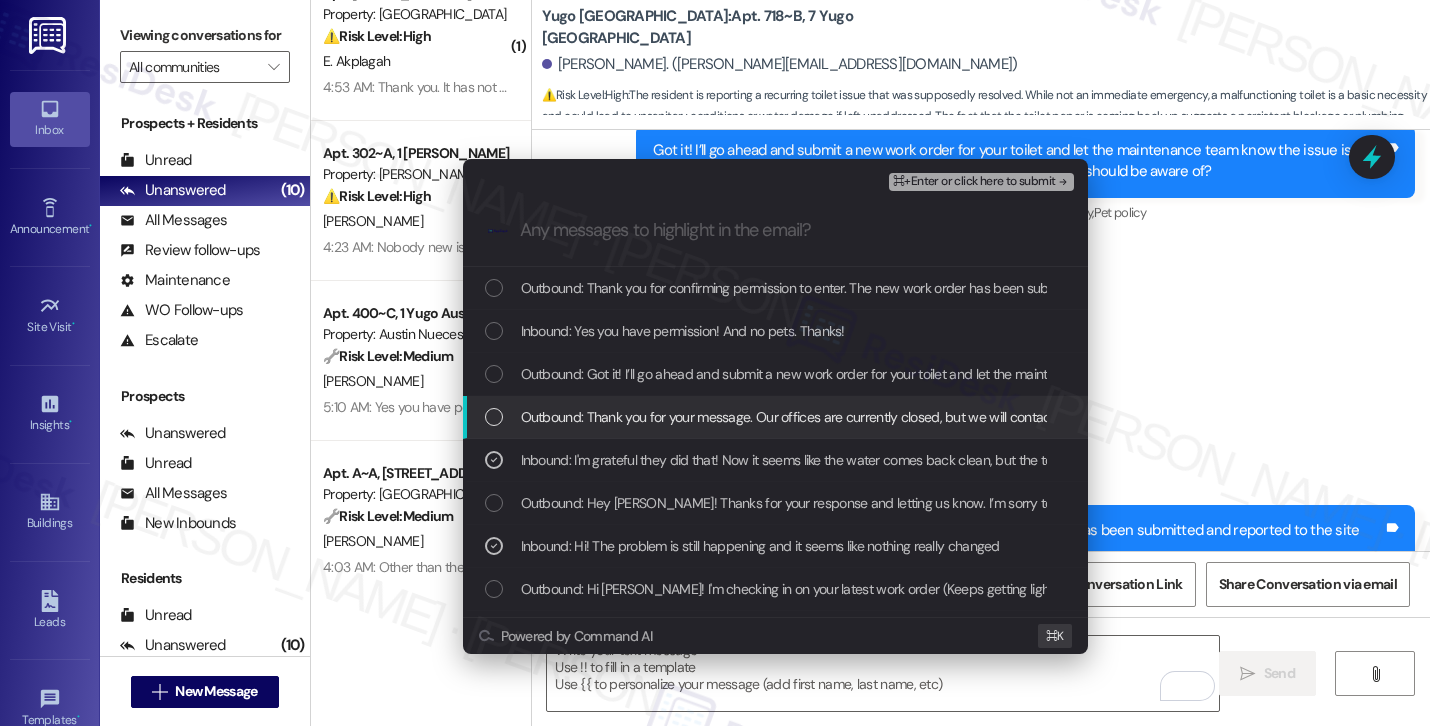 scroll, scrollTop: 25, scrollLeft: 0, axis: vertical 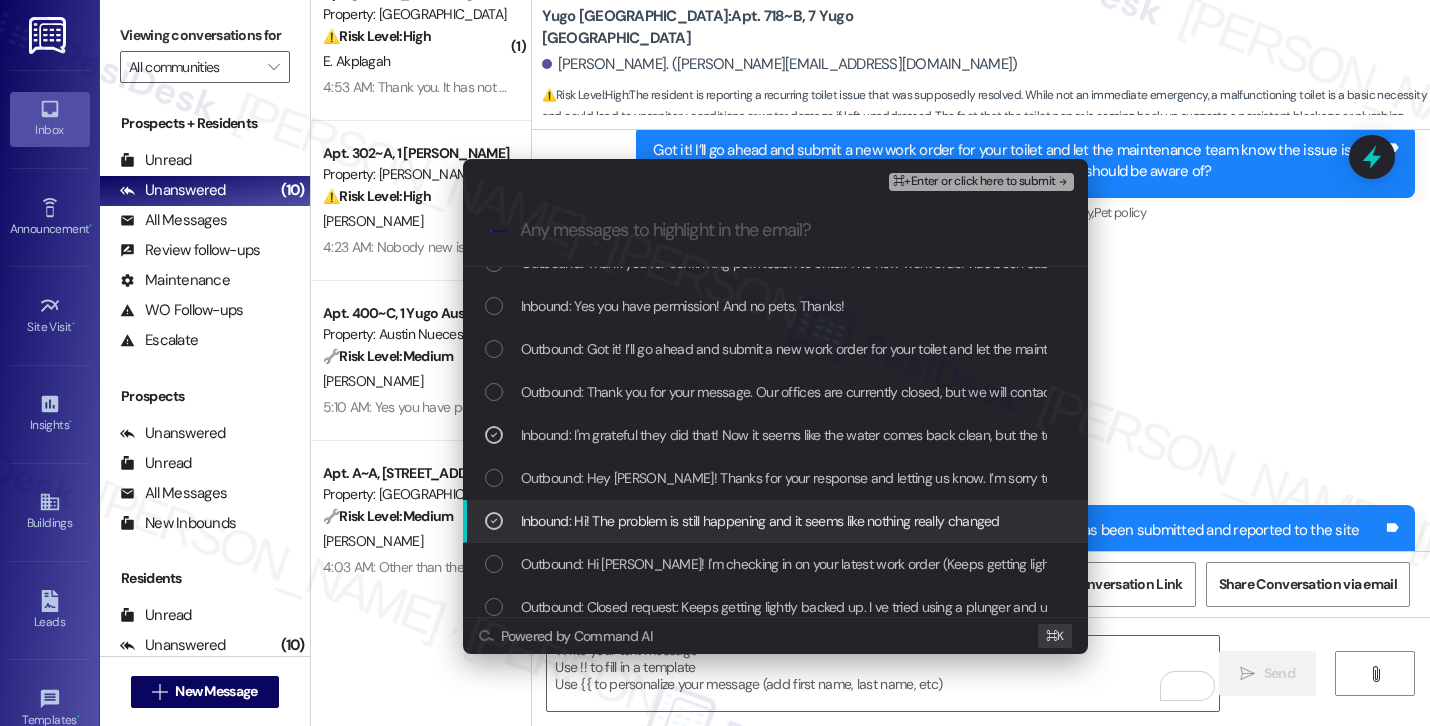 click on "Inbound: Hi! The problem is still happening and it seems like nothing really changed" at bounding box center [760, 521] 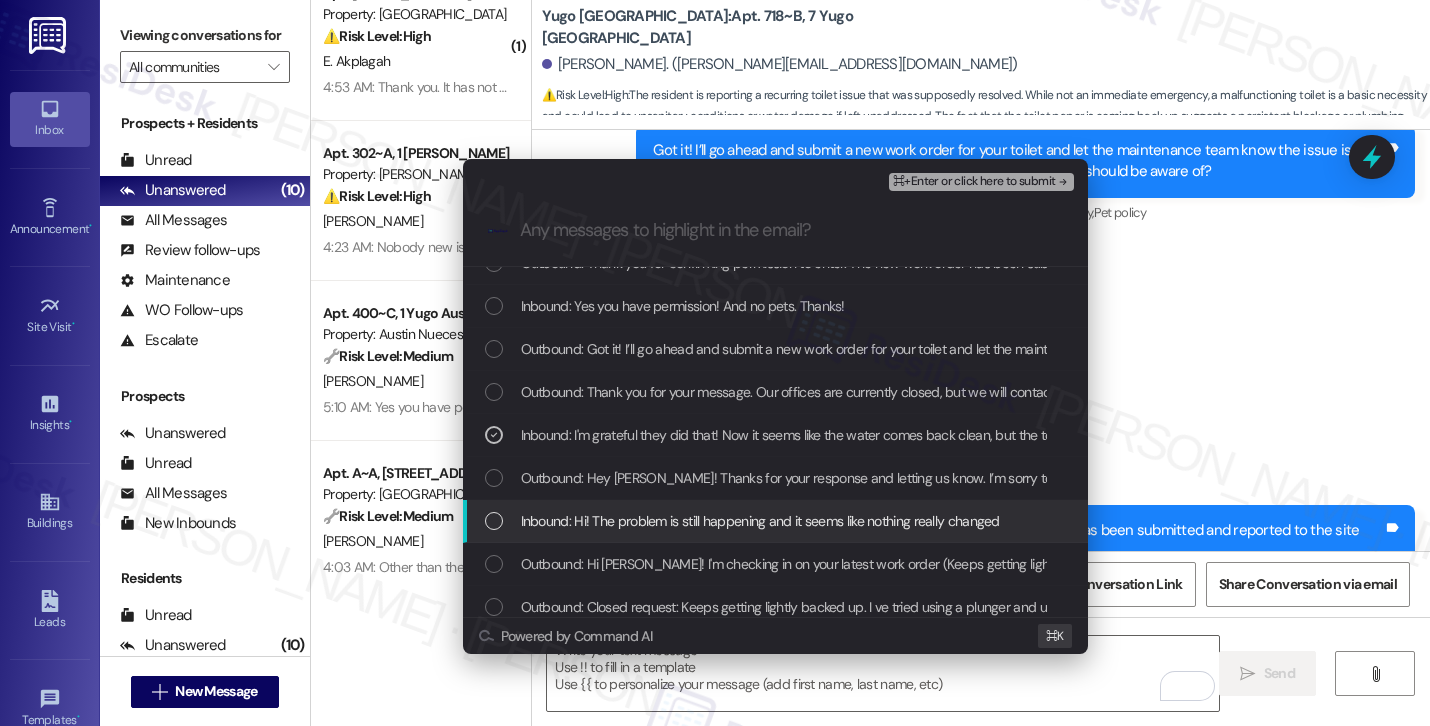 click on "Inbound: Hi! The problem is still happening and it seems like nothing really changed" at bounding box center [760, 521] 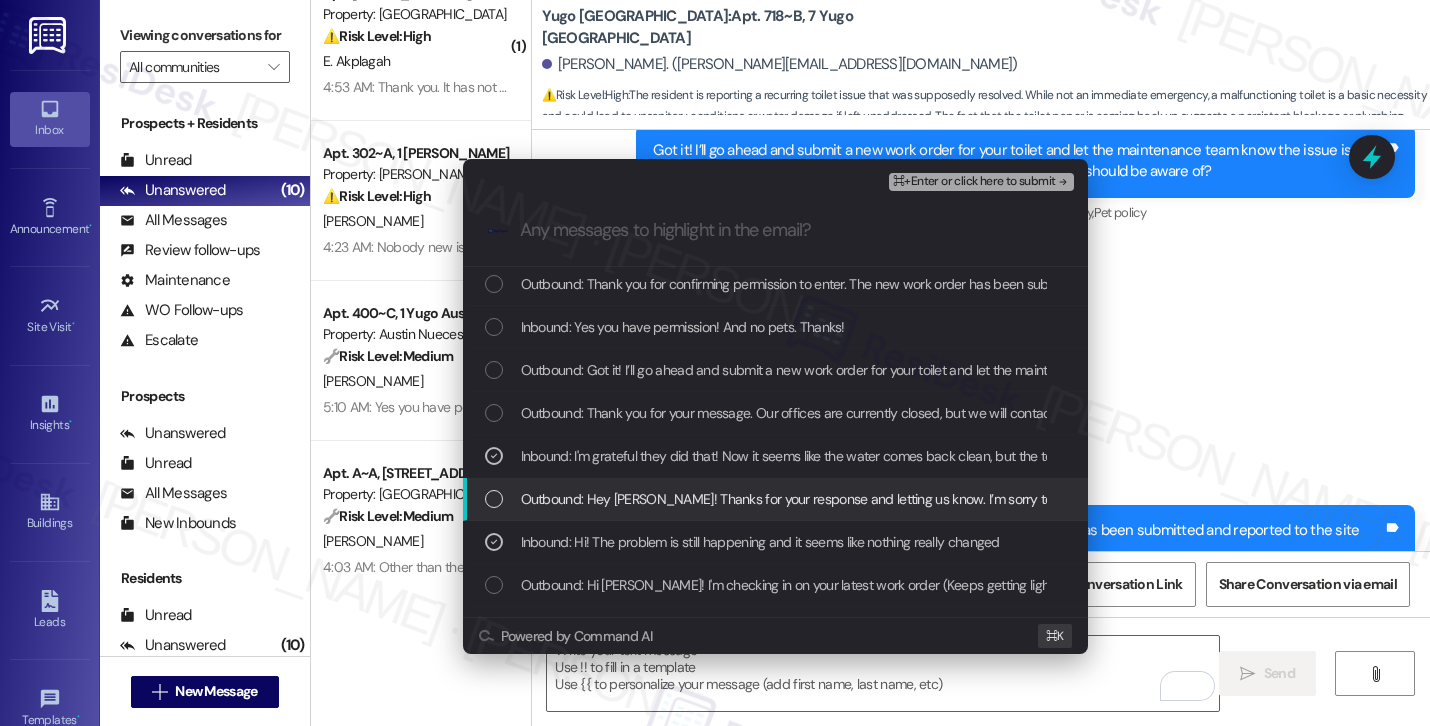 scroll, scrollTop: 0, scrollLeft: 0, axis: both 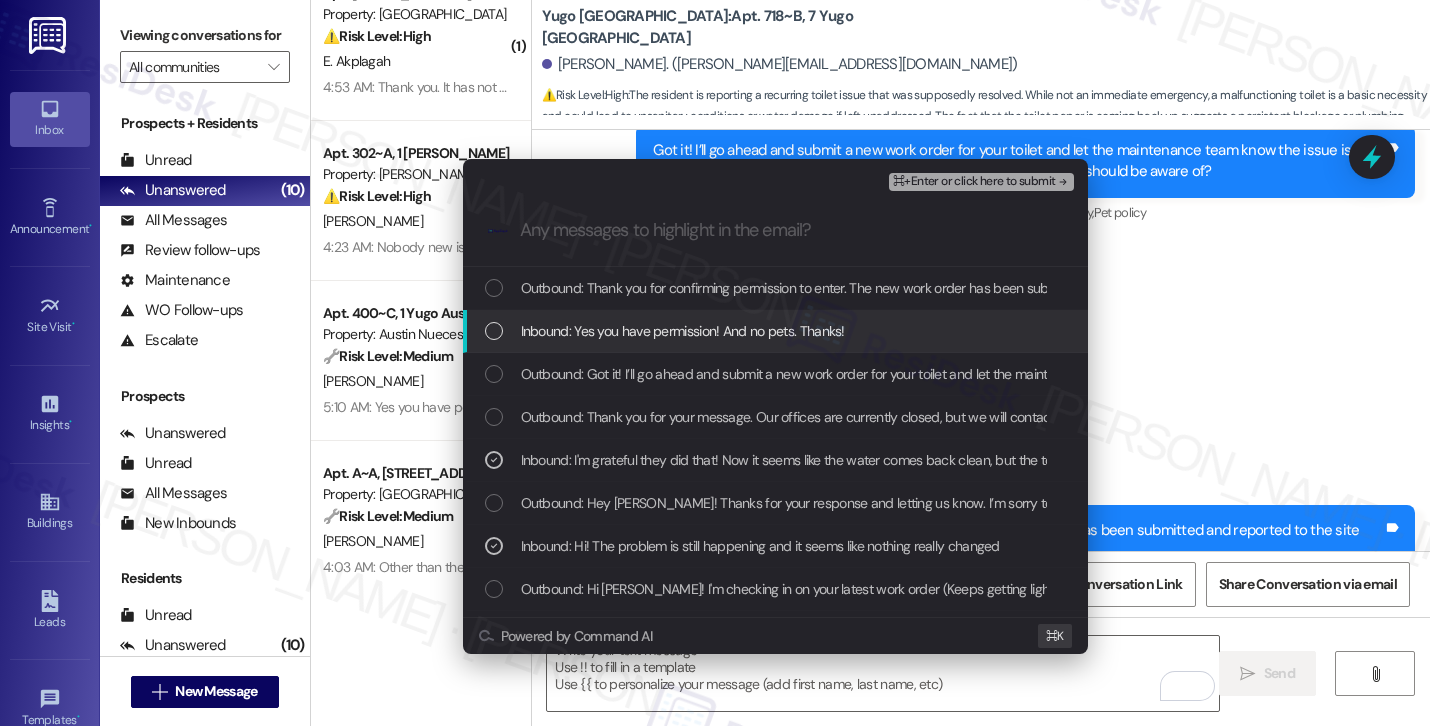 click on "Inbound: Yes you have permission! And no pets. Thanks!" at bounding box center [683, 331] 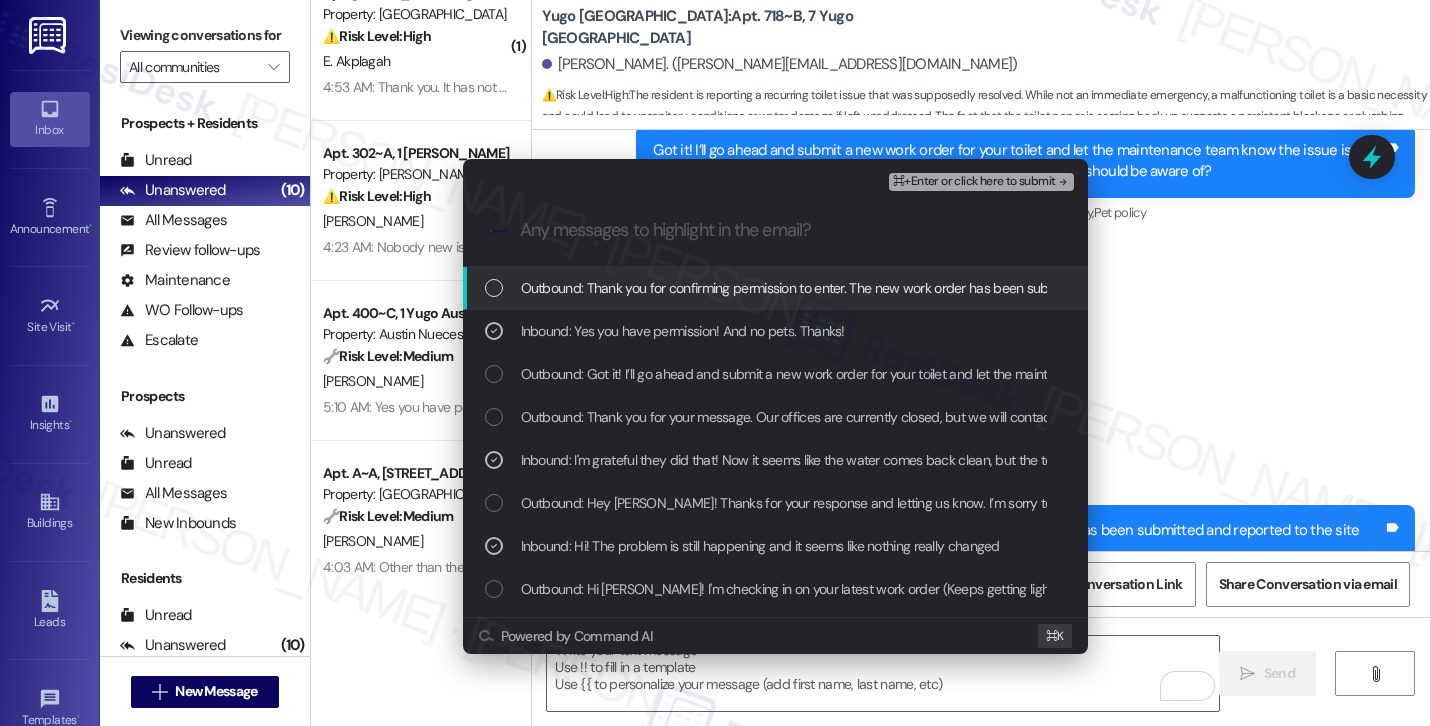 click on "⌘+Enter or click here to submit" at bounding box center [974, 182] 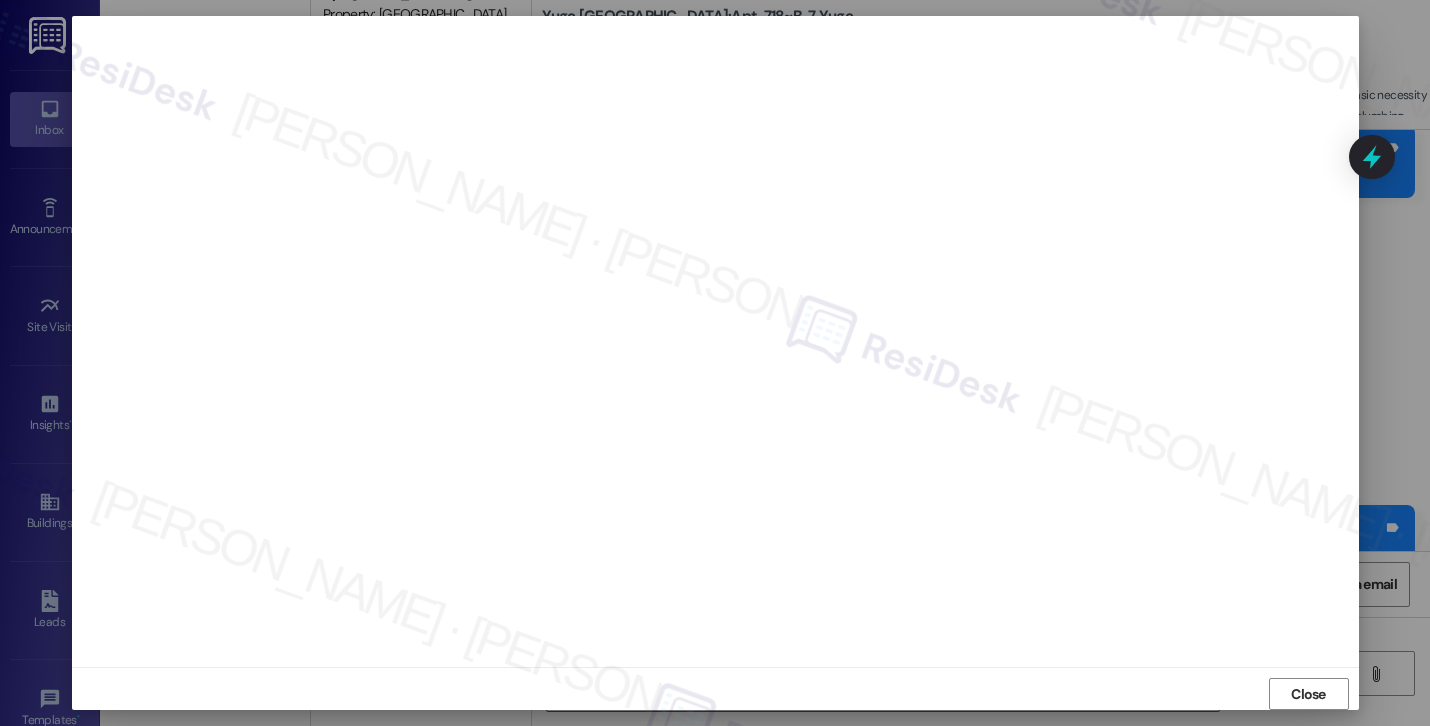 scroll, scrollTop: 0, scrollLeft: 0, axis: both 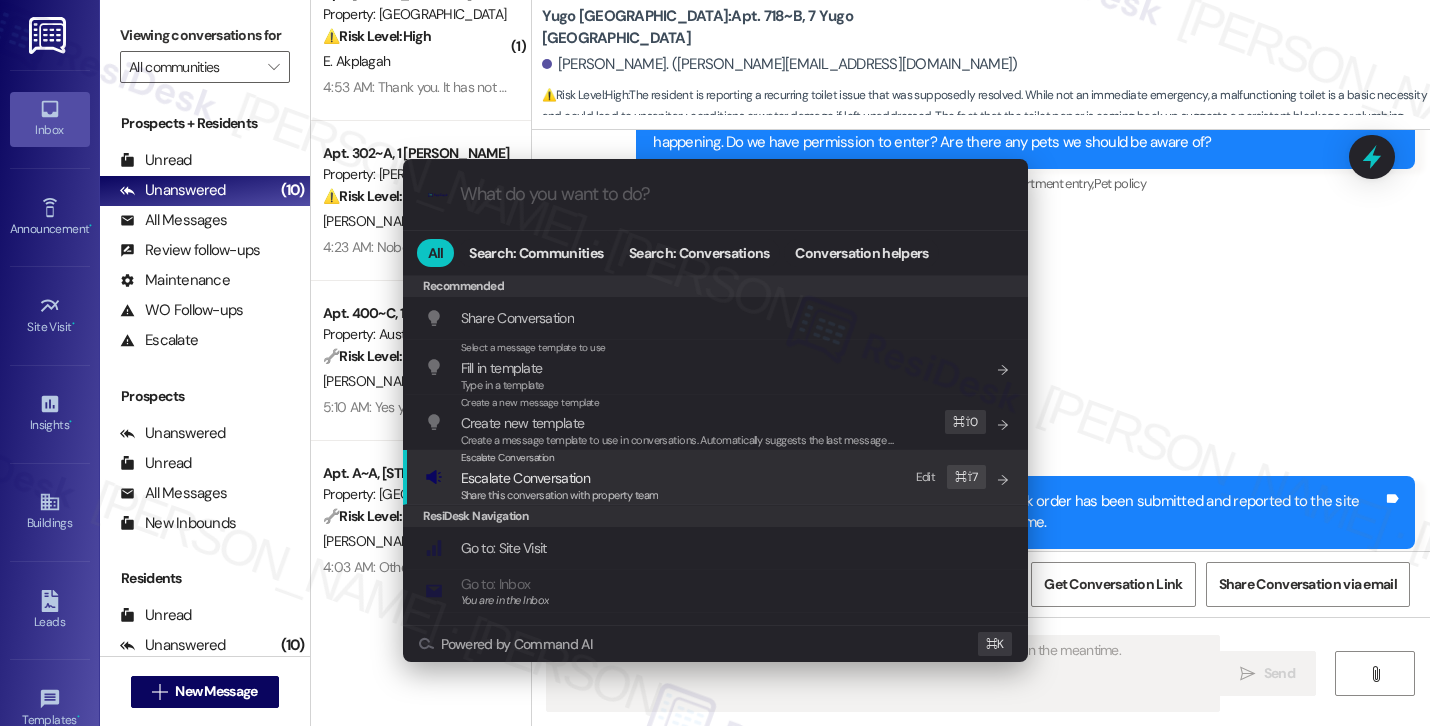 click on "Escalate Conversation Escalate Conversation Share this conversation with property team Edit ⌘ ⇧ 7" at bounding box center [717, 477] 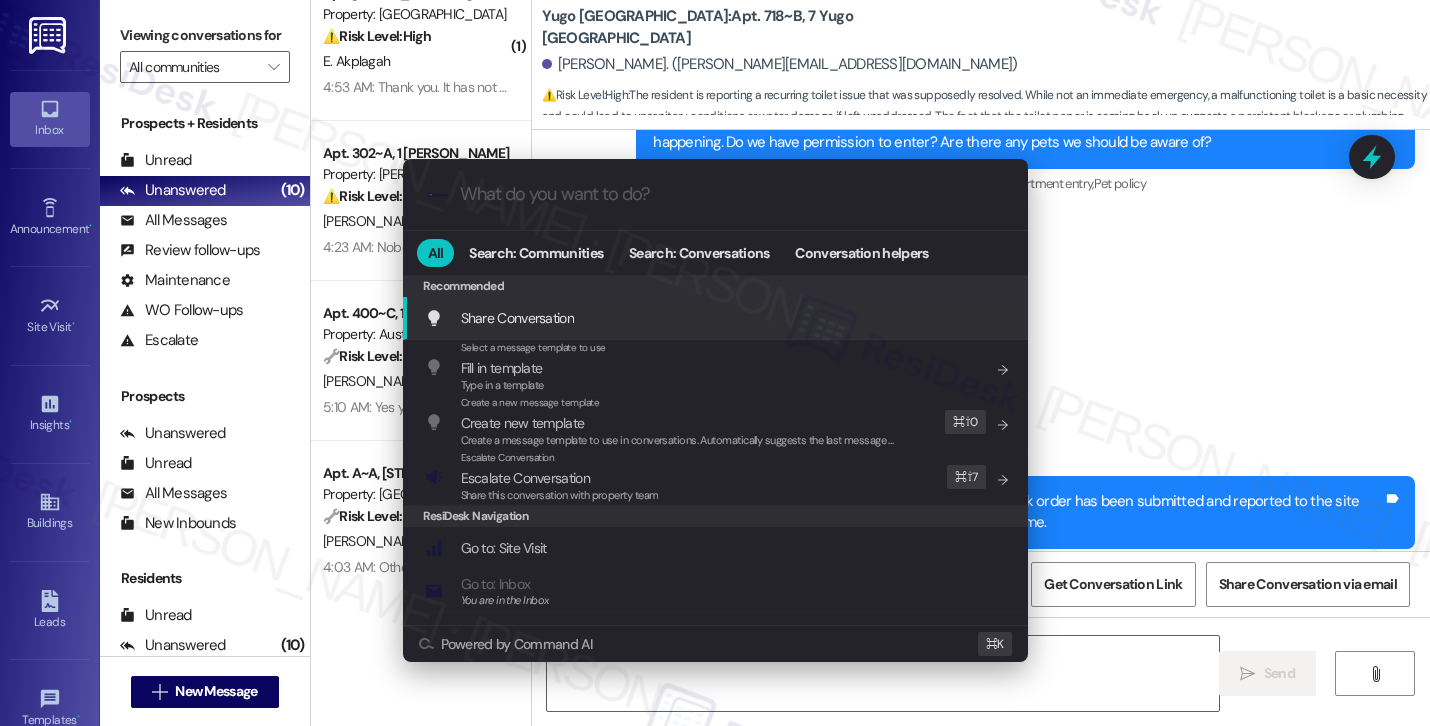 type on "Hi {{first_name}}, thanks for confirming! I've updated the work" 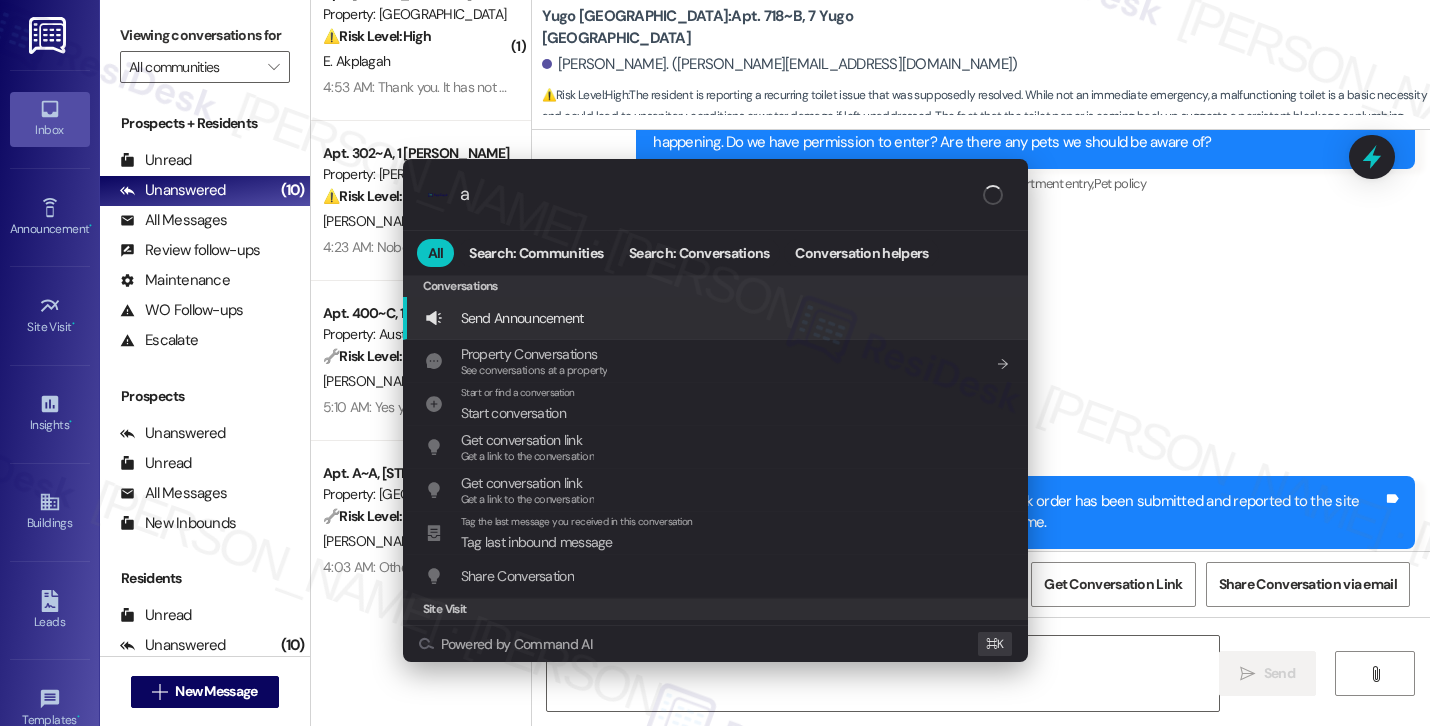 type on "Hi {{first_name}}, thanks for confirming! I've updated the work" 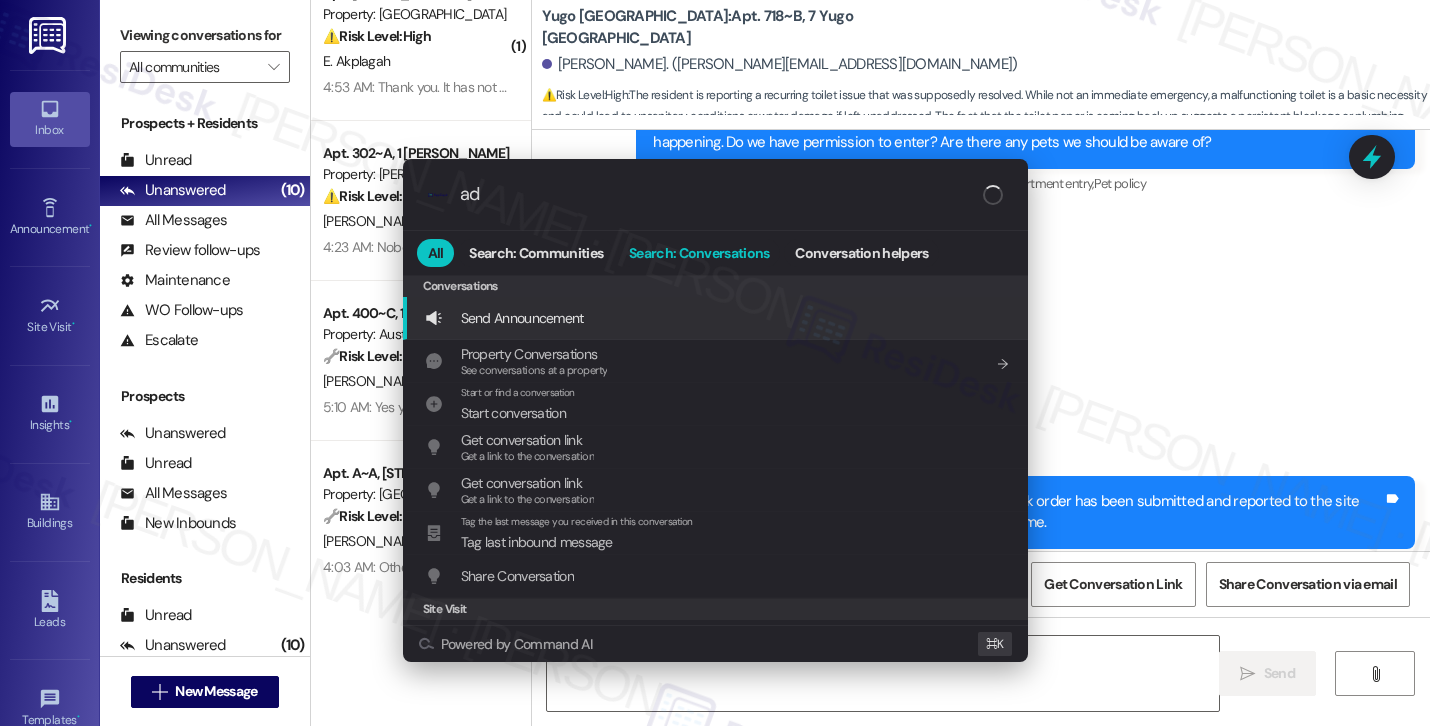type on "add" 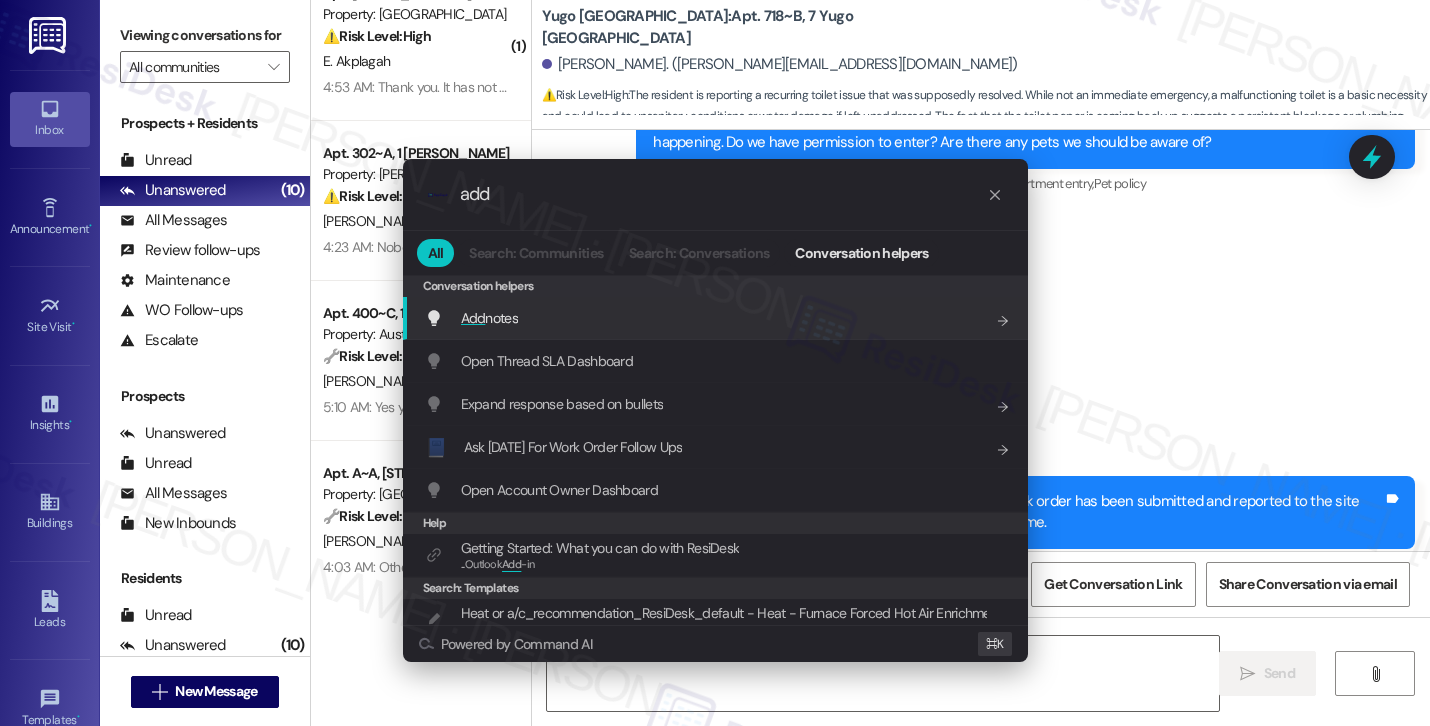 click on "Add  notes Add shortcut" at bounding box center [715, 318] 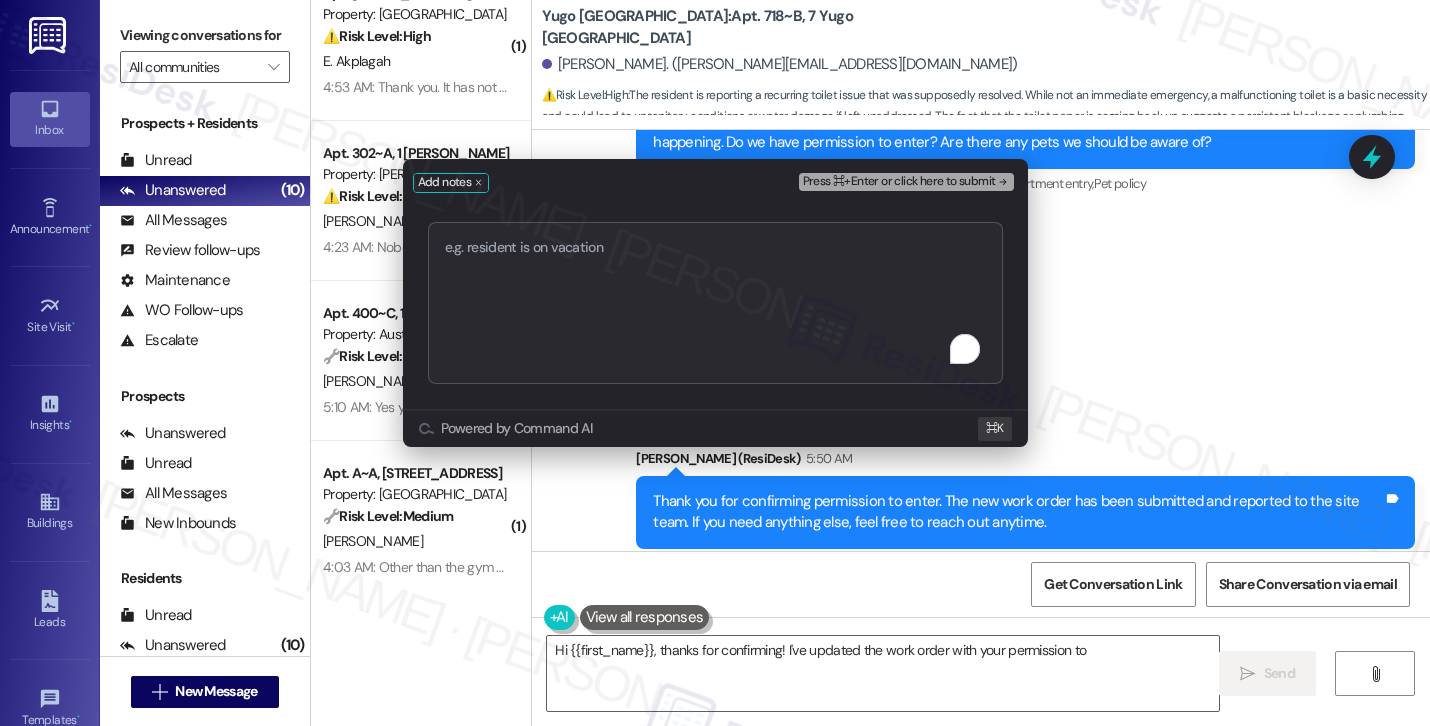click at bounding box center (715, 303) 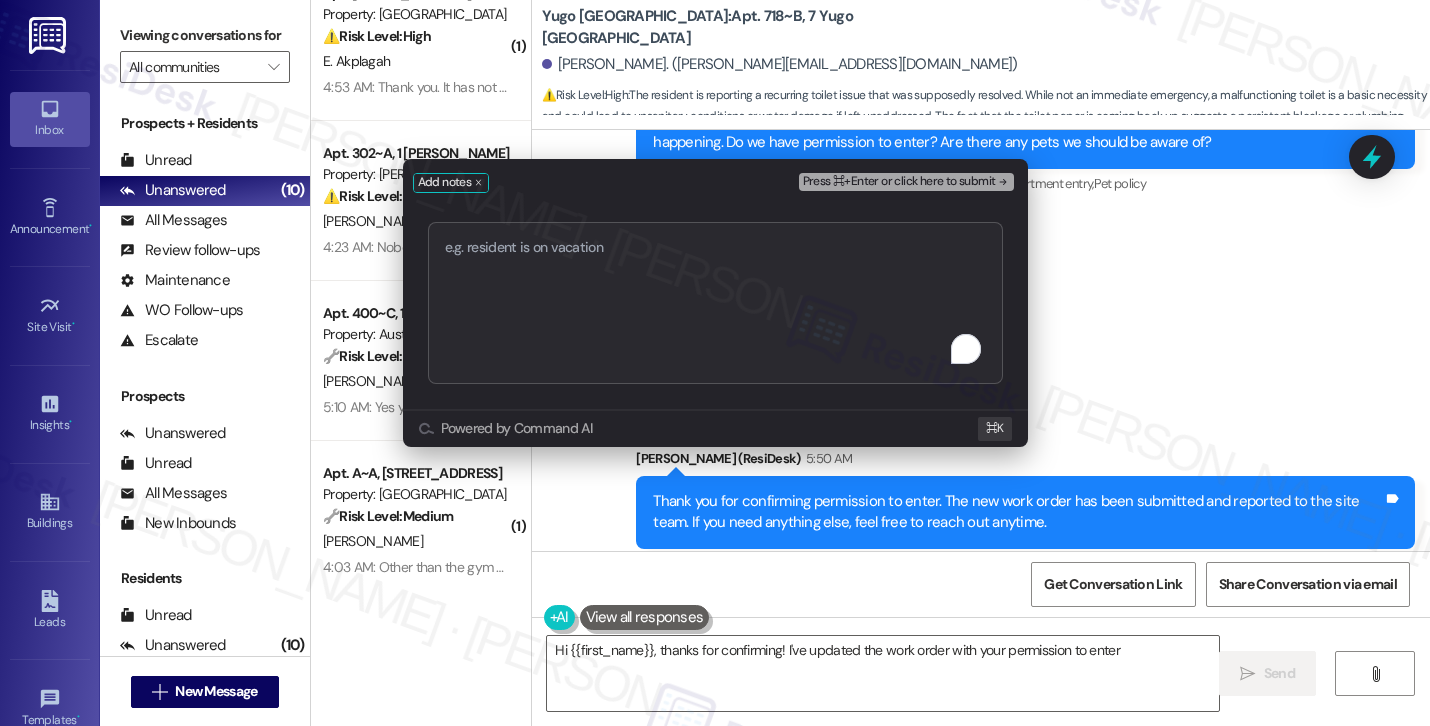 type on "Hi {{first_name}}, thanks for confirming! I've updated the work order with your permission to enter and" 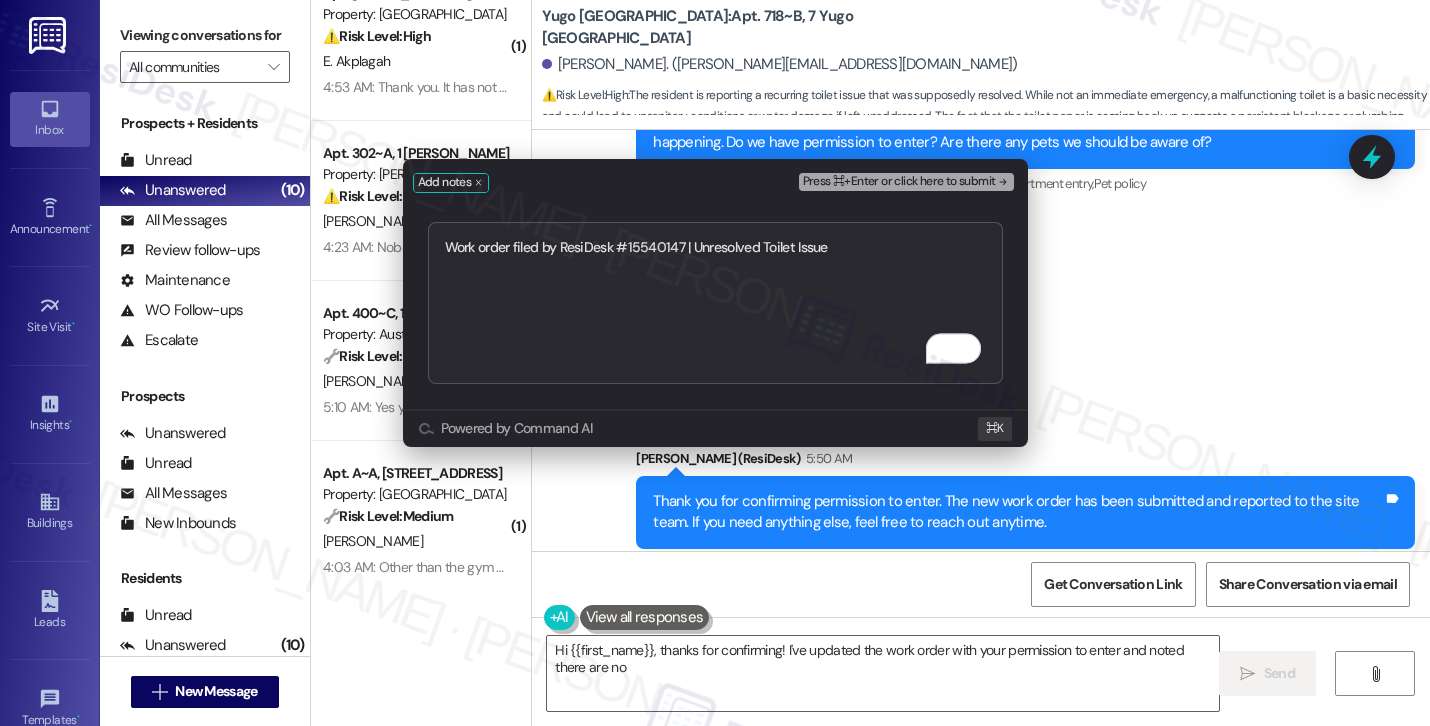 type on "Hi {{first_name}}, thanks for confirming! I've updated the work order with your permission to enter and noted there are no" 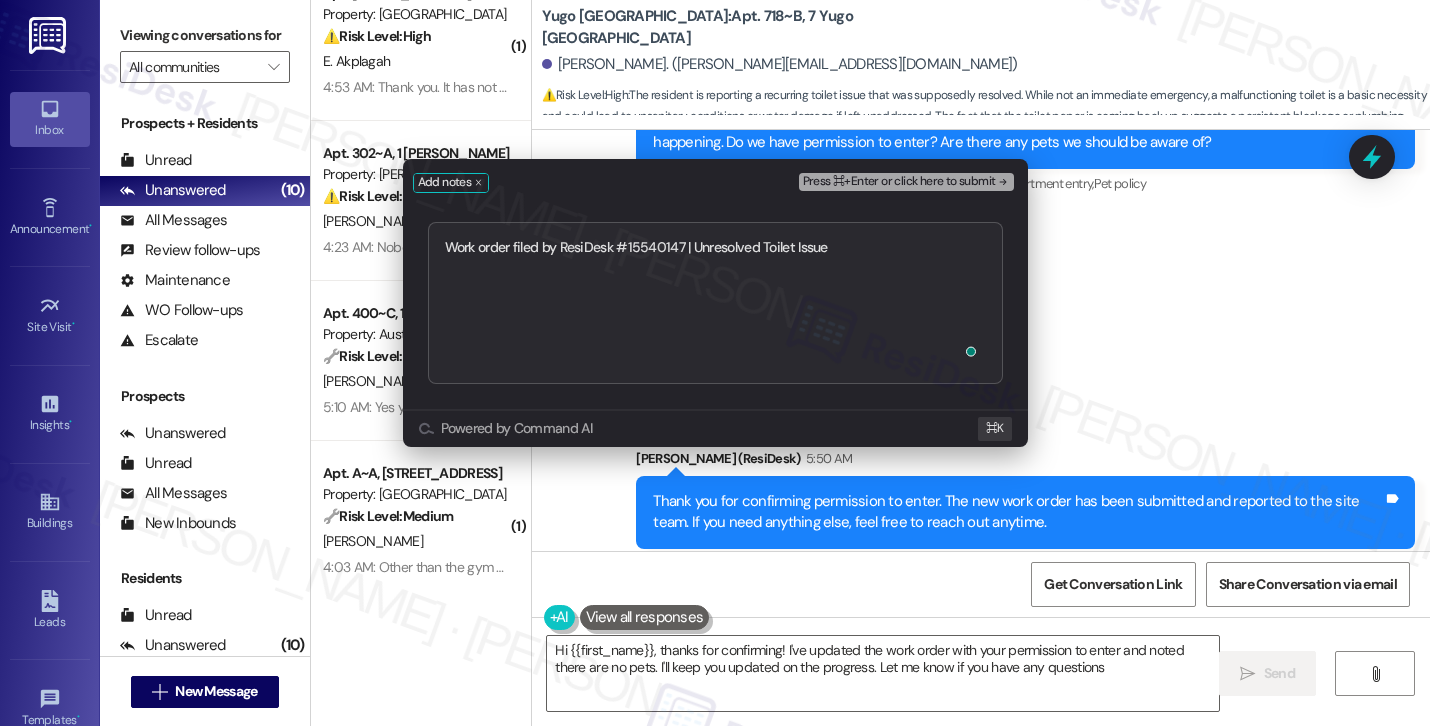 type on "Hi {{first_name}}, thanks for confirming! I've updated the work order with your permission to enter and noted there are no pets. I'll keep you updated on the progress. Let me know if you have any questions!" 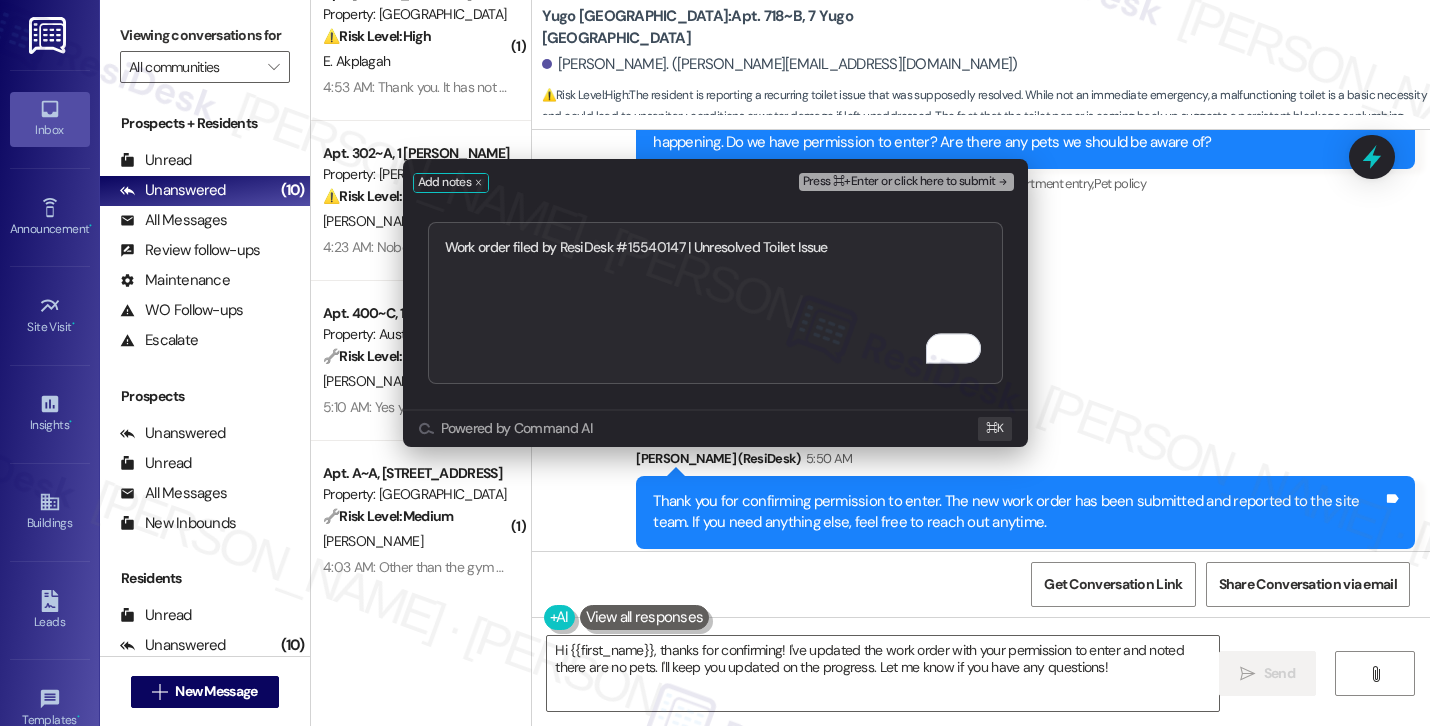 click on "Press ⌘+Enter or click here to submit" at bounding box center (899, 182) 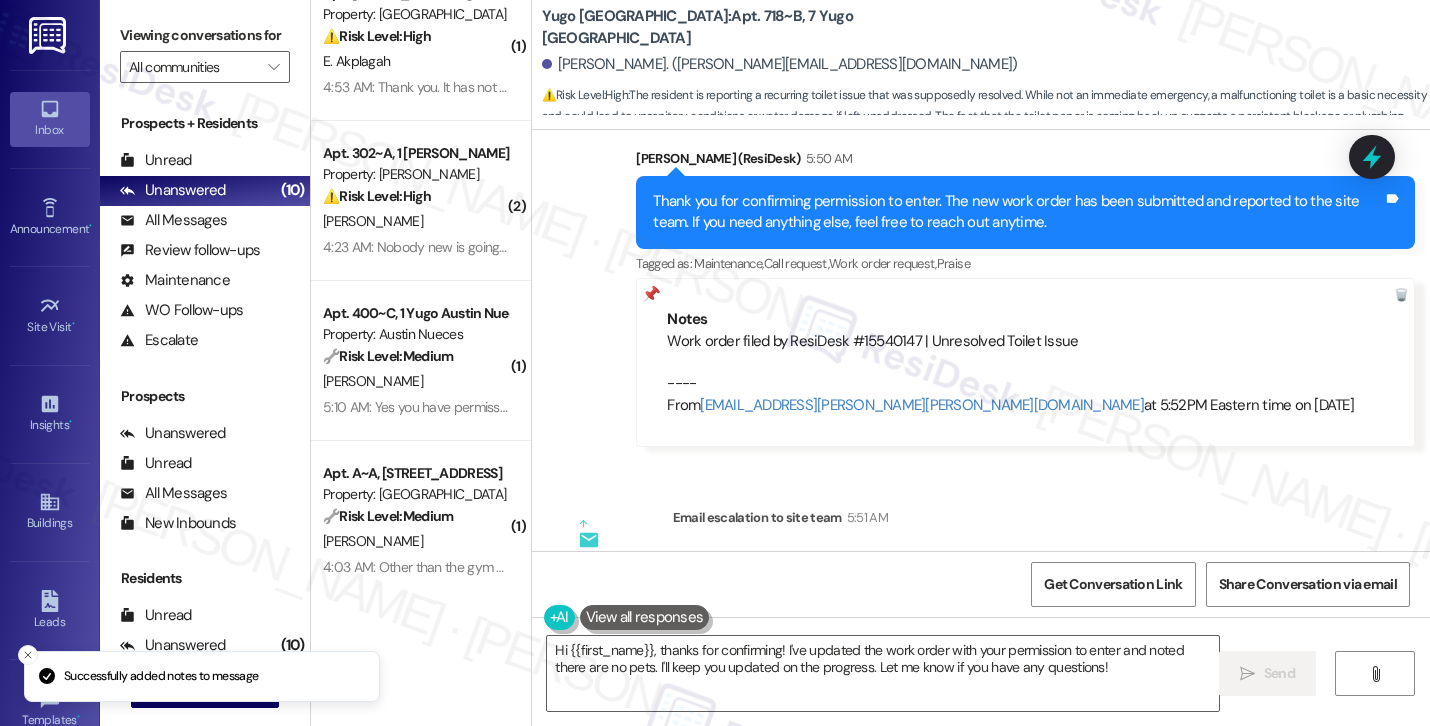 scroll, scrollTop: 3786, scrollLeft: 0, axis: vertical 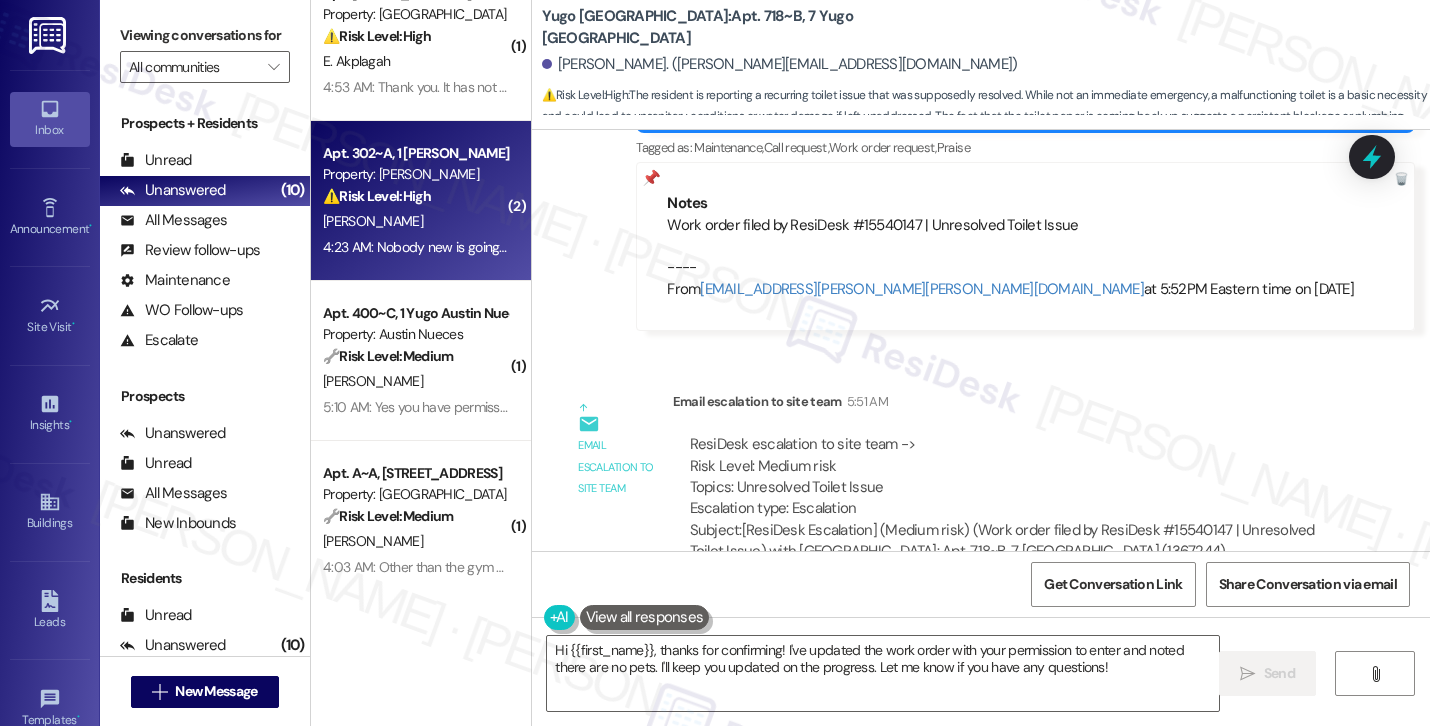 click on "J. Bruton" at bounding box center (415, 221) 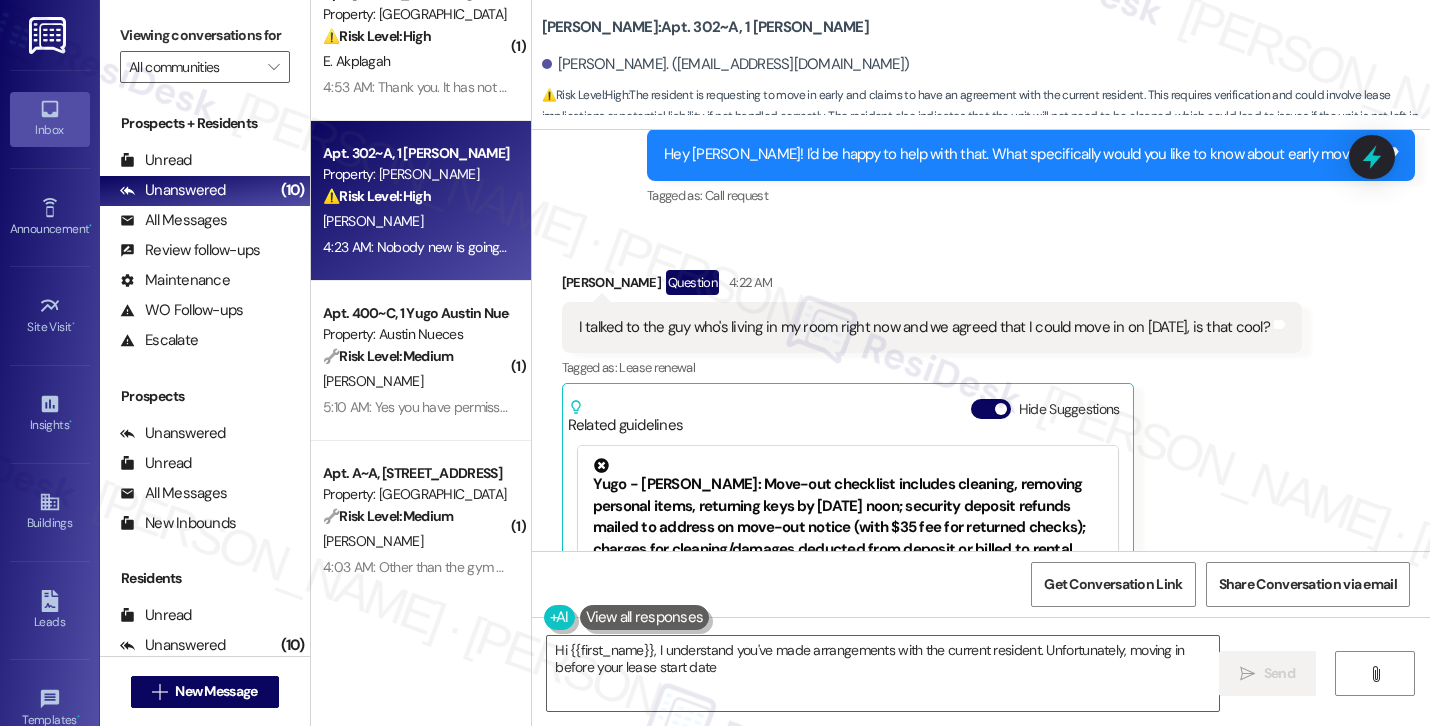 scroll, scrollTop: 1138, scrollLeft: 0, axis: vertical 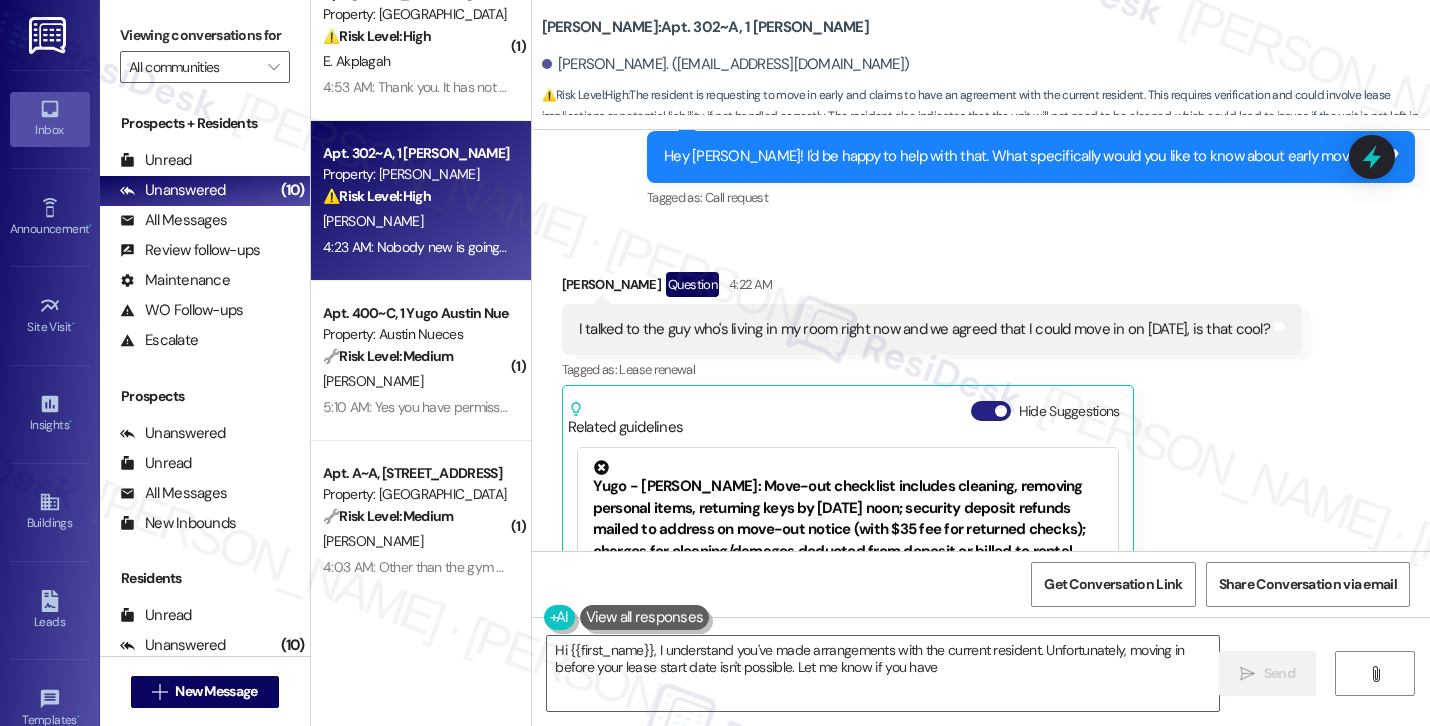 click on "Hide Suggestions" at bounding box center (991, 411) 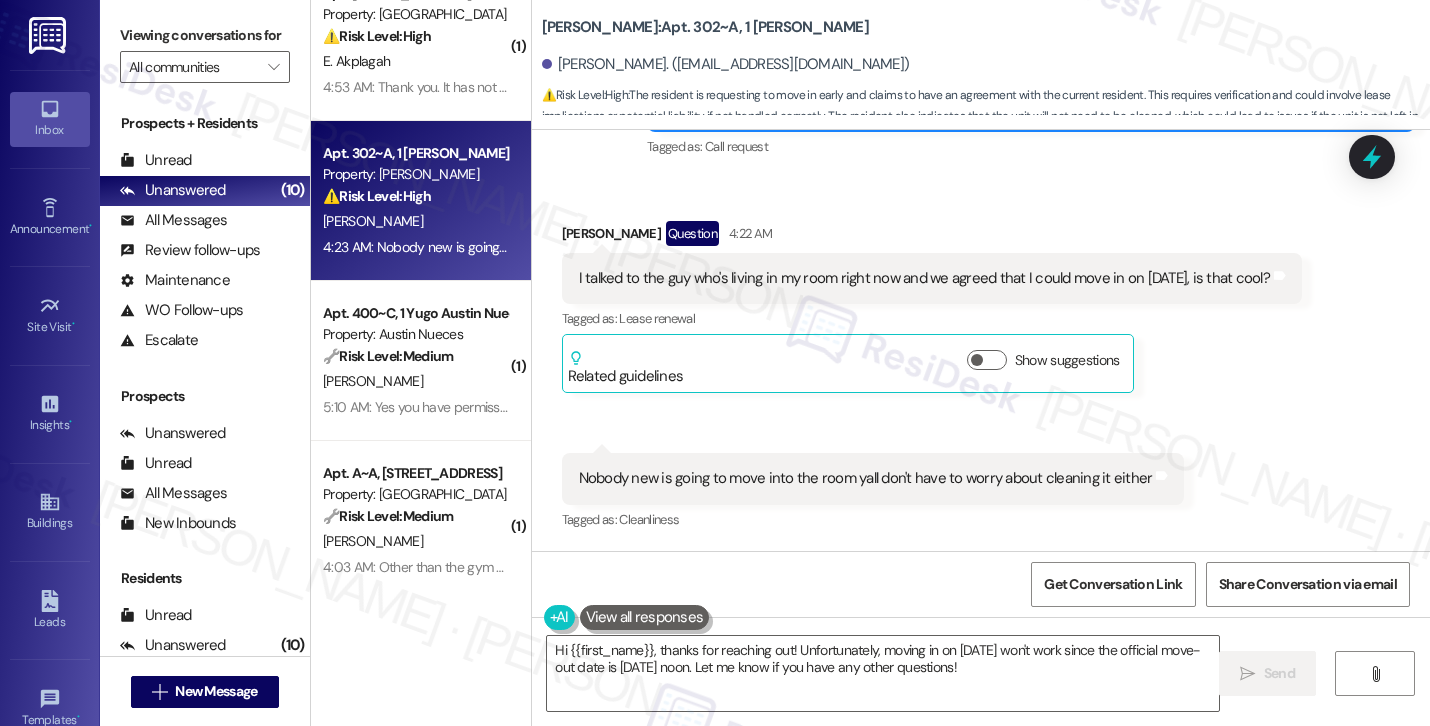 scroll, scrollTop: 1188, scrollLeft: 0, axis: vertical 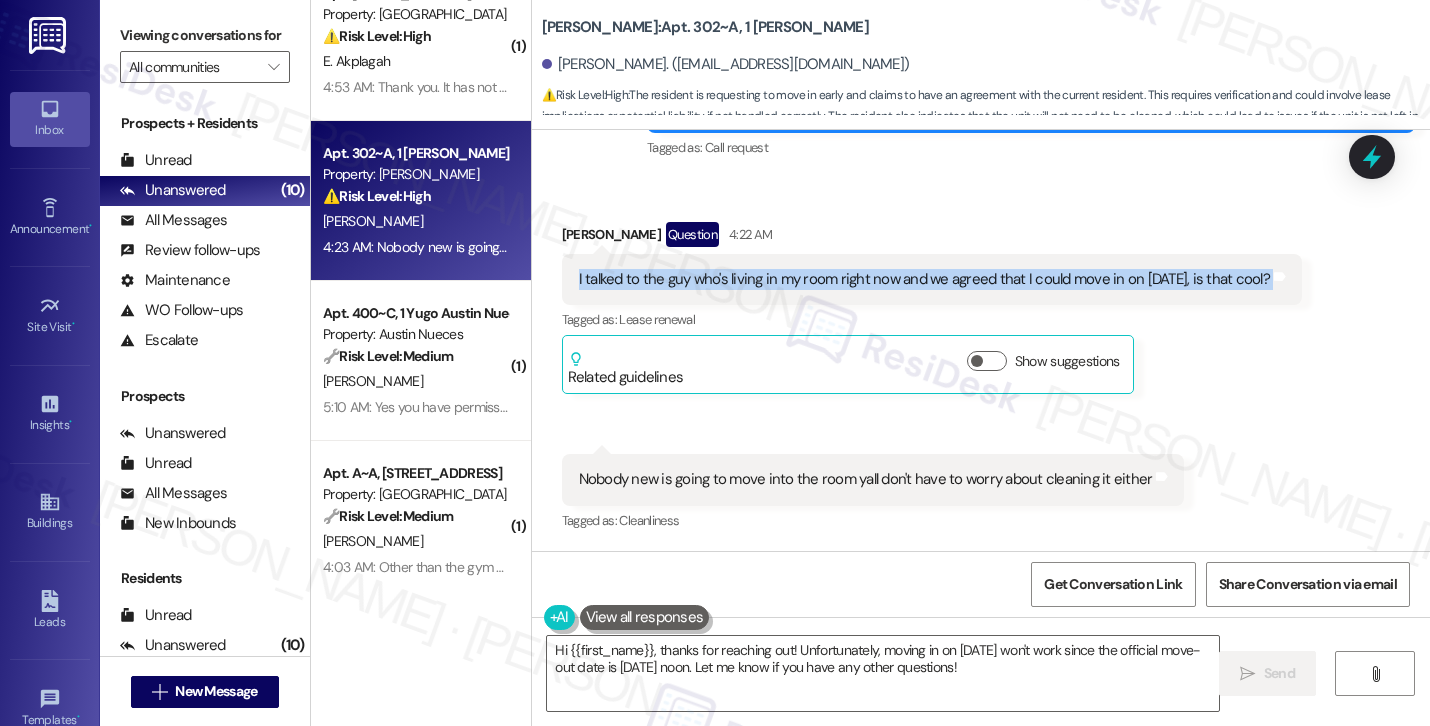 drag, startPoint x: 562, startPoint y: 238, endPoint x: 1283, endPoint y: 253, distance: 721.156 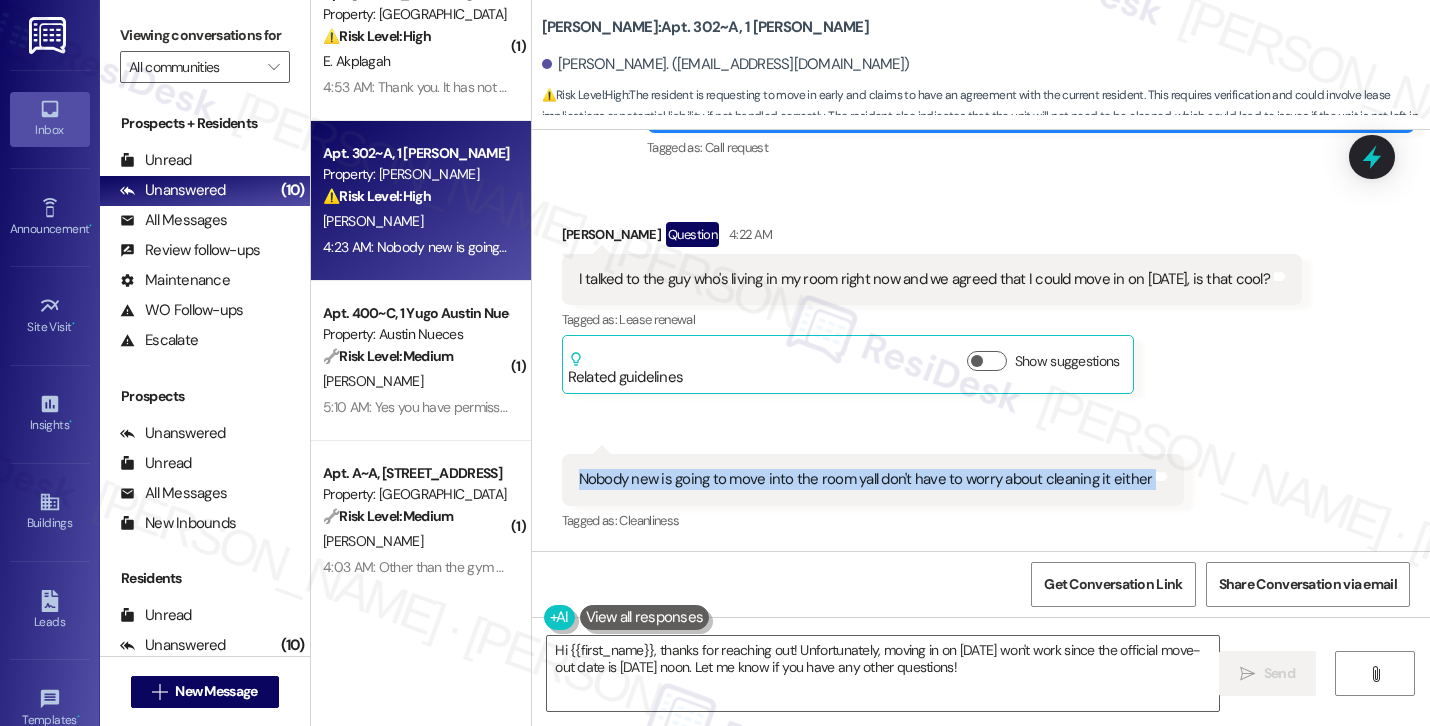 drag, startPoint x: 570, startPoint y: 438, endPoint x: 1169, endPoint y: 461, distance: 599.4414 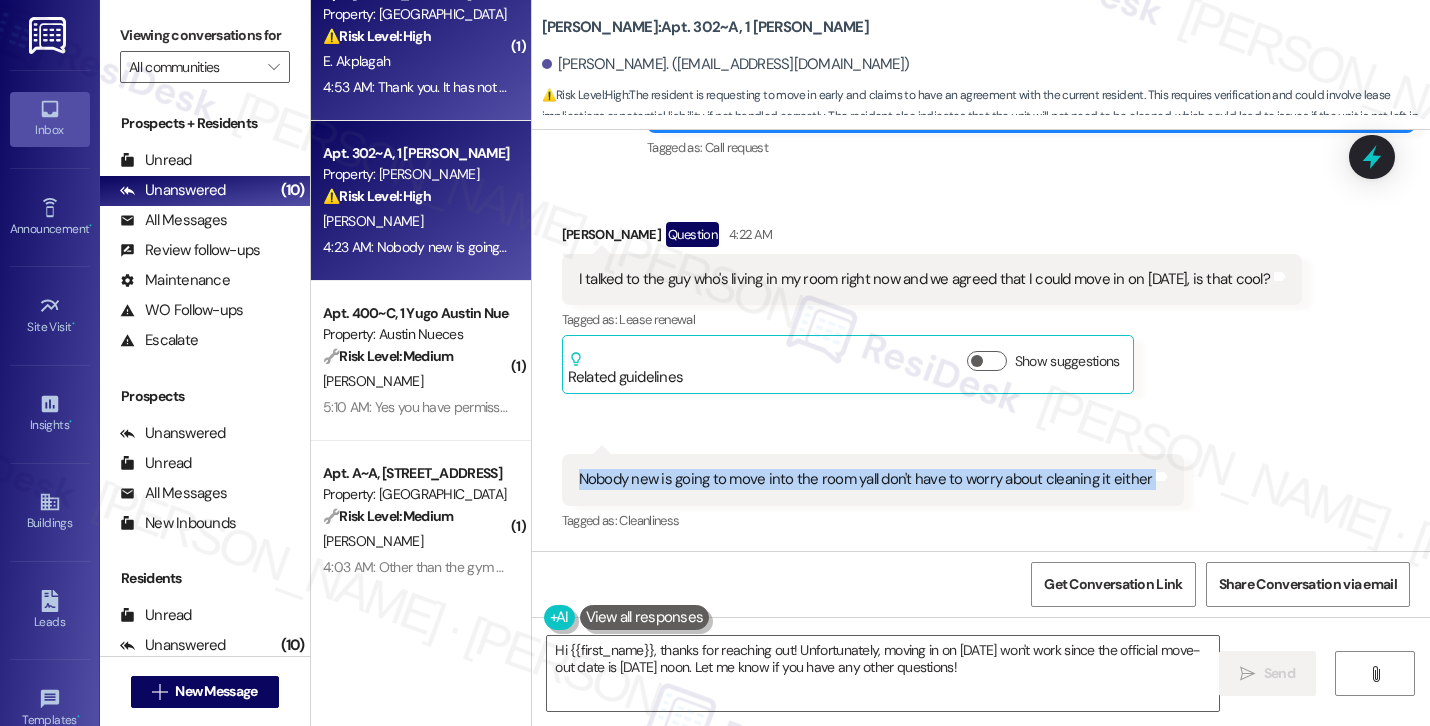 copy on "Nobody new is going to move into the room yall don't have to worry about cleaning it either Tags and notes" 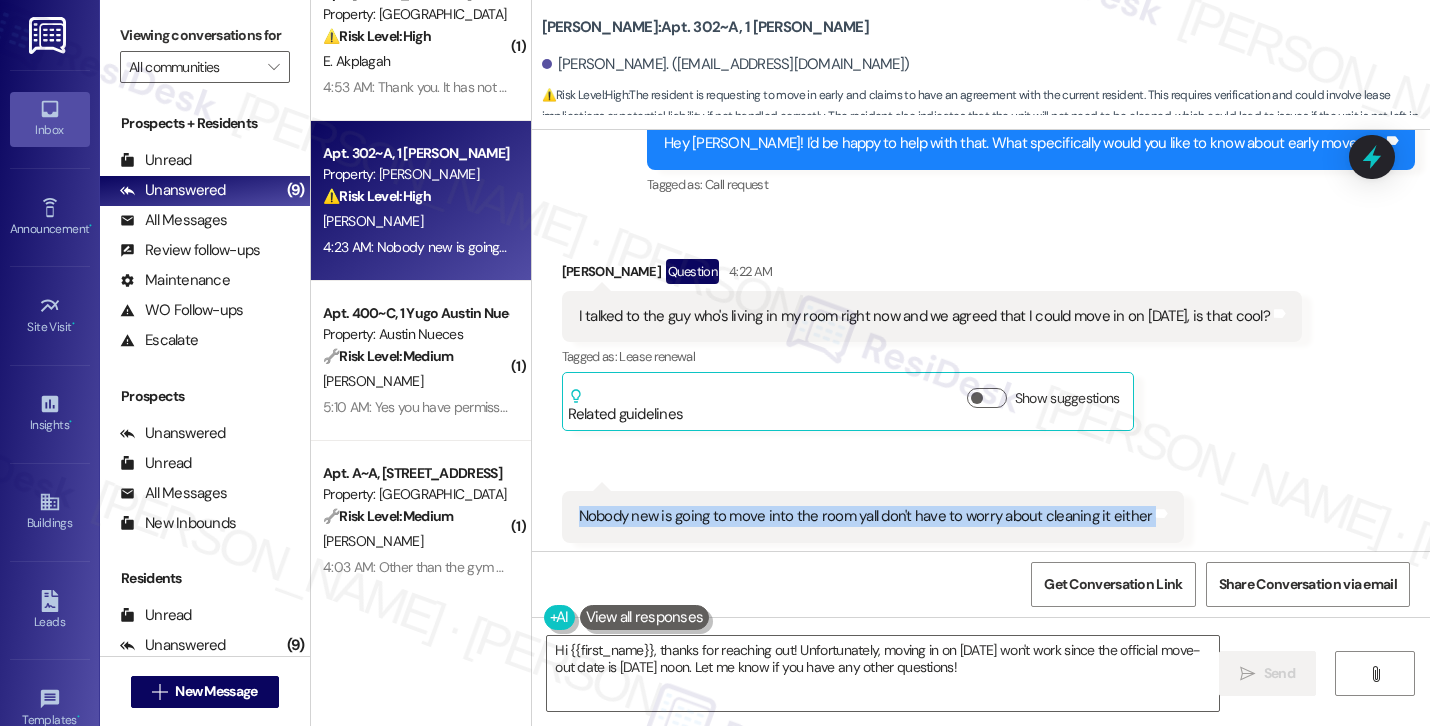 scroll, scrollTop: 1159, scrollLeft: 0, axis: vertical 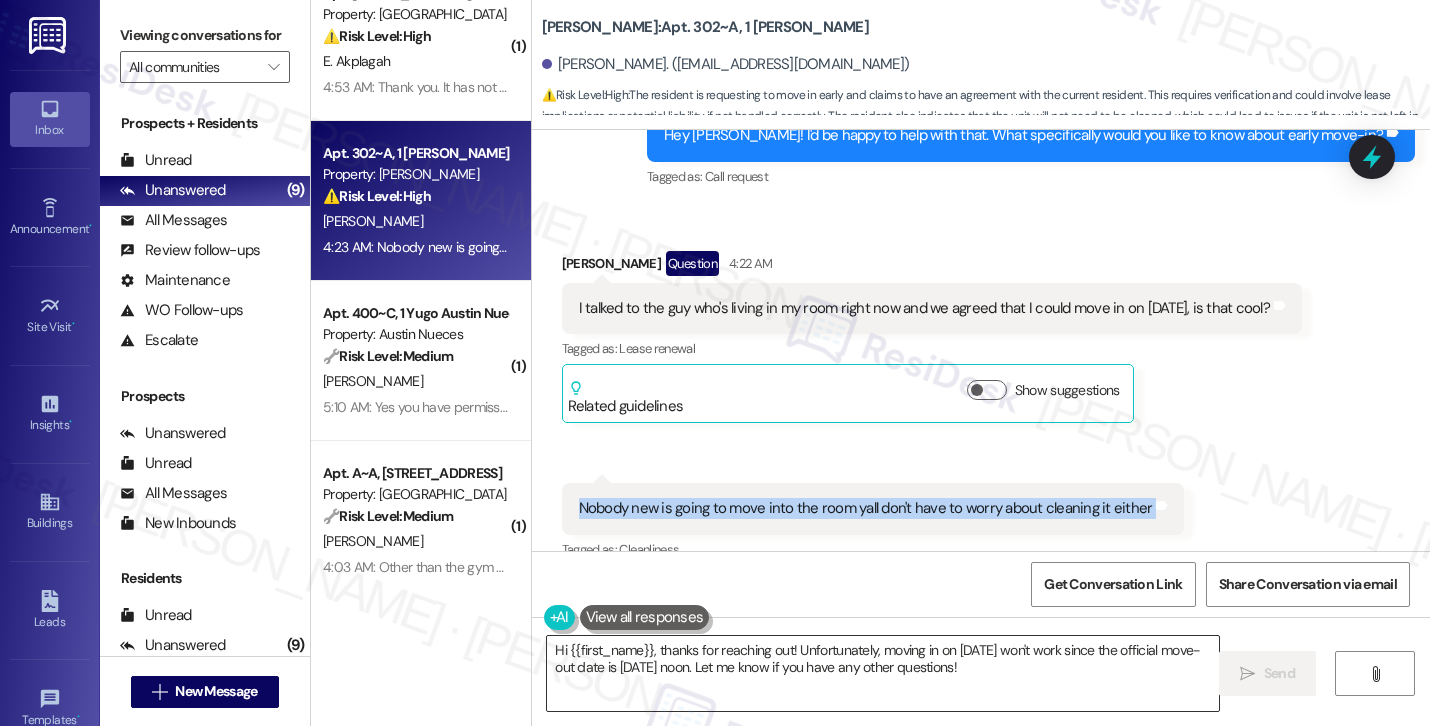 click on "Hi {{first_name}}, thanks for reaching out! Unfortunately, moving in on August 1st won't work since the official move-out date is July 31st at noon. Let me know if you have any other questions!" at bounding box center [883, 673] 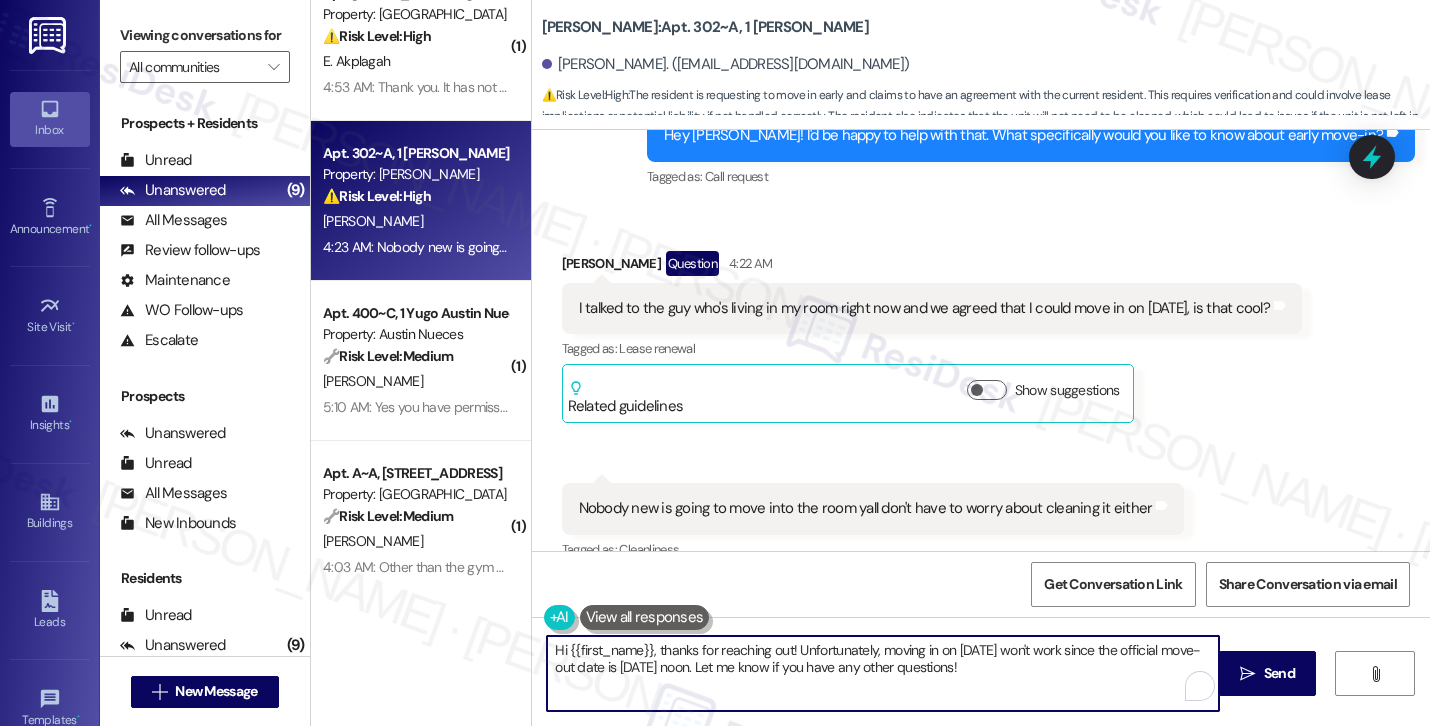paste on "Thanks for reaching out. I understand you spoke with the current resident and are hoping to move in on August 1. I’ll check with the site team to confirm if that’s possible and get back to you as soon as I hear more. Let me know if you have any other questions in the meantime" 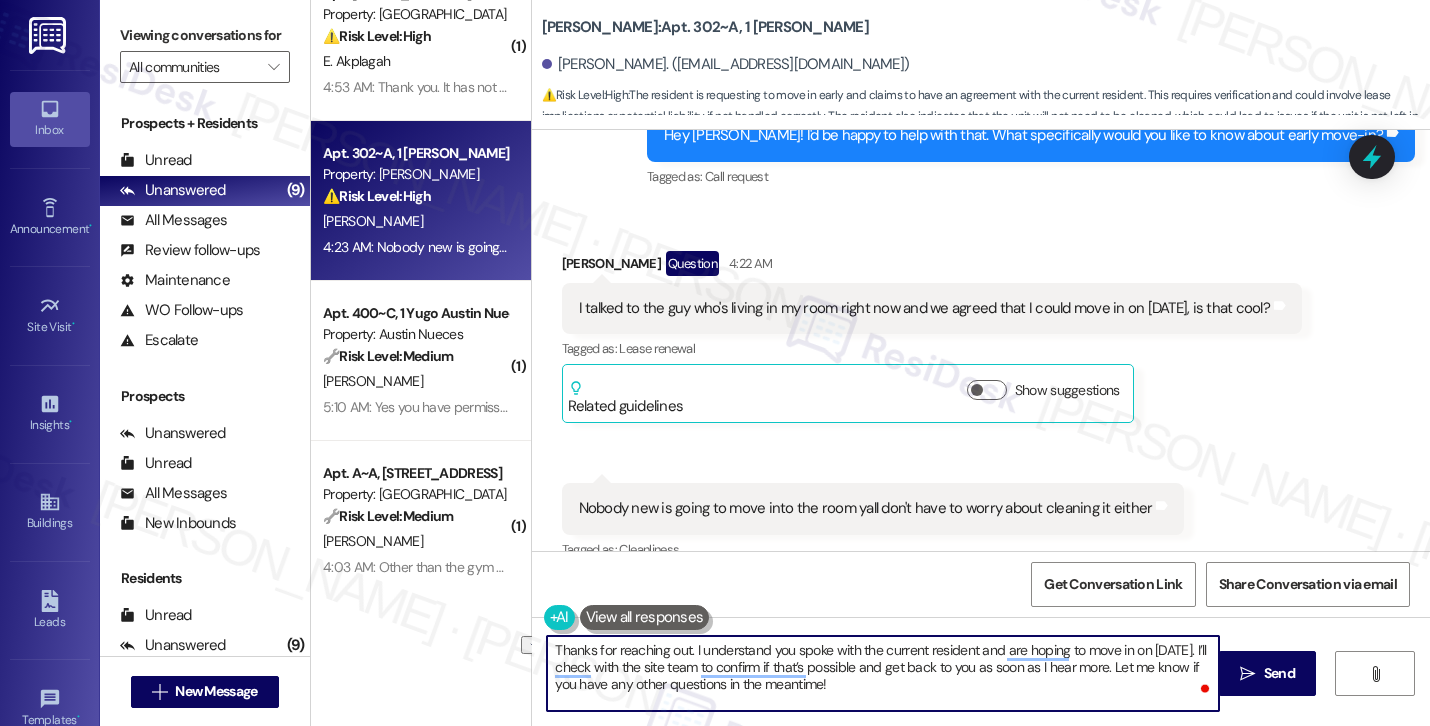 drag, startPoint x: 685, startPoint y: 650, endPoint x: 514, endPoint y: 651, distance: 171.00293 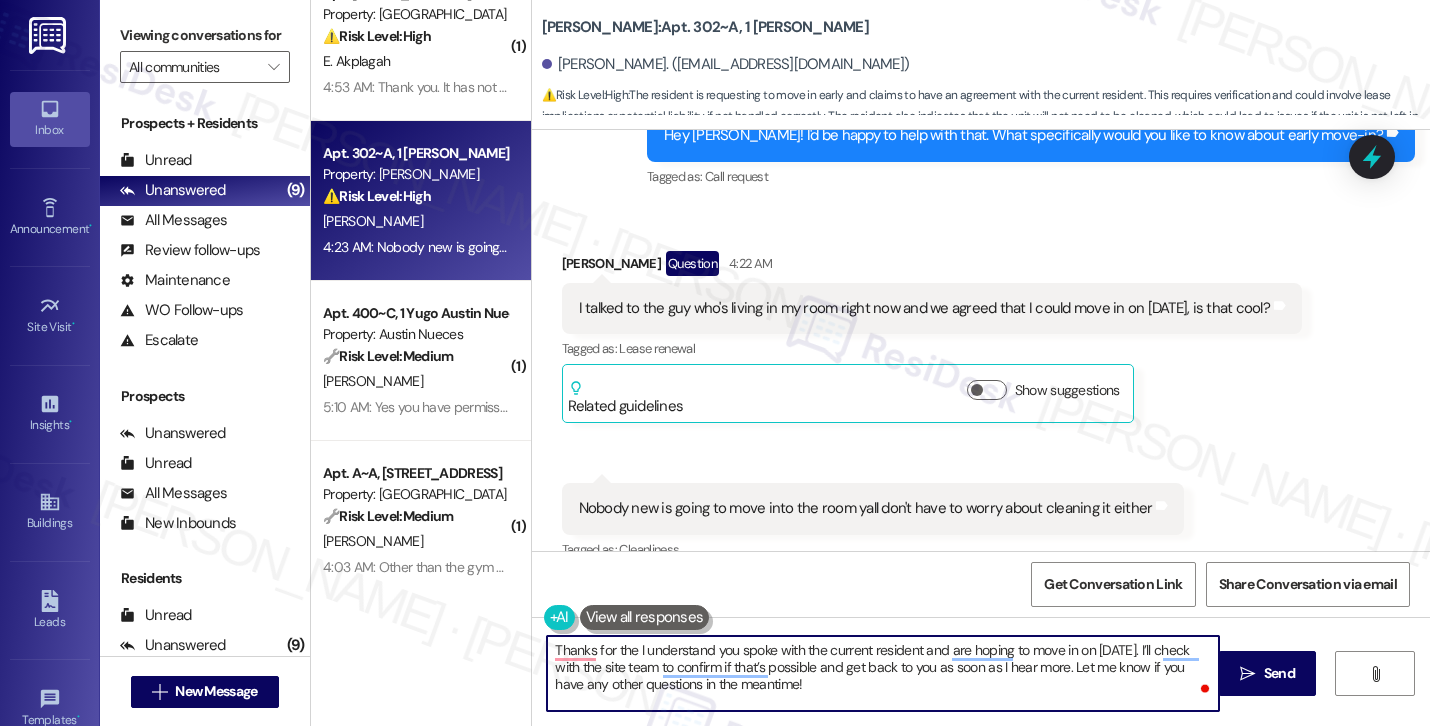 type on "Thanks for the uI understand you spoke with the current resident and are hoping to move in on August 1. I’ll check with the site team to confirm if that’s possible and get back to you as soon as I hear more. Let me know if you have any other questions in the meantime!" 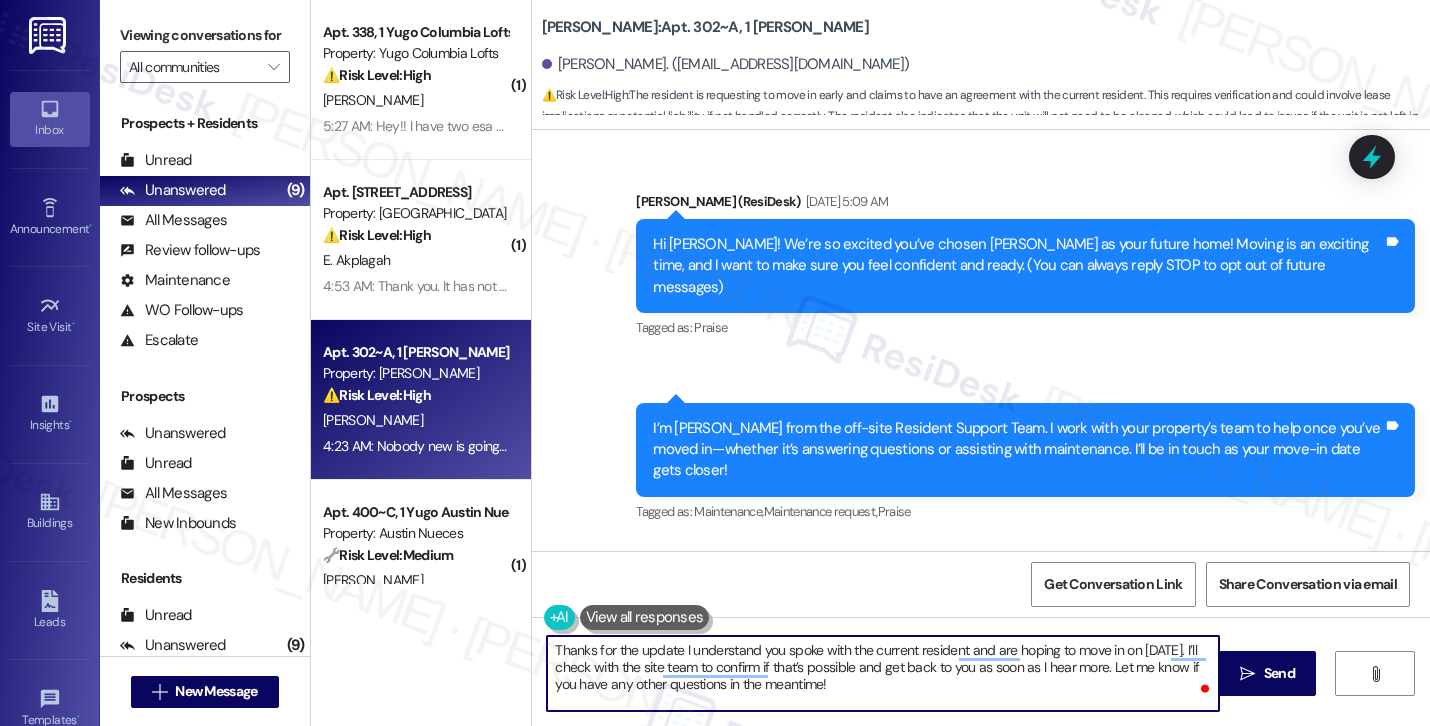 scroll, scrollTop: 0, scrollLeft: 0, axis: both 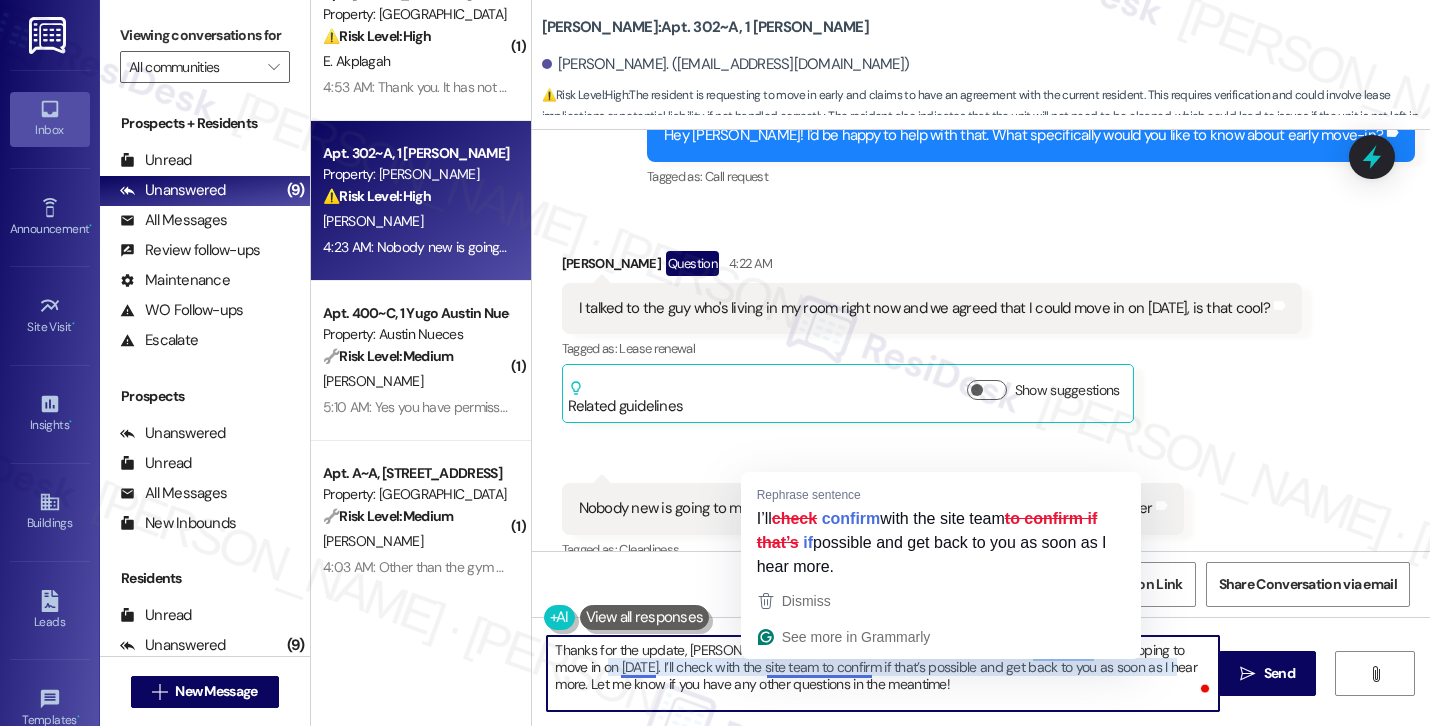 click on "Thanks for the update, [PERSON_NAME]! I understand you spoke with the current resident and are hoping to move in on [DATE]. I’ll check with the site team to confirm if that’s possible and get back to you as soon as I hear more. Let me know if you have any other questions in the meantime!" at bounding box center [883, 673] 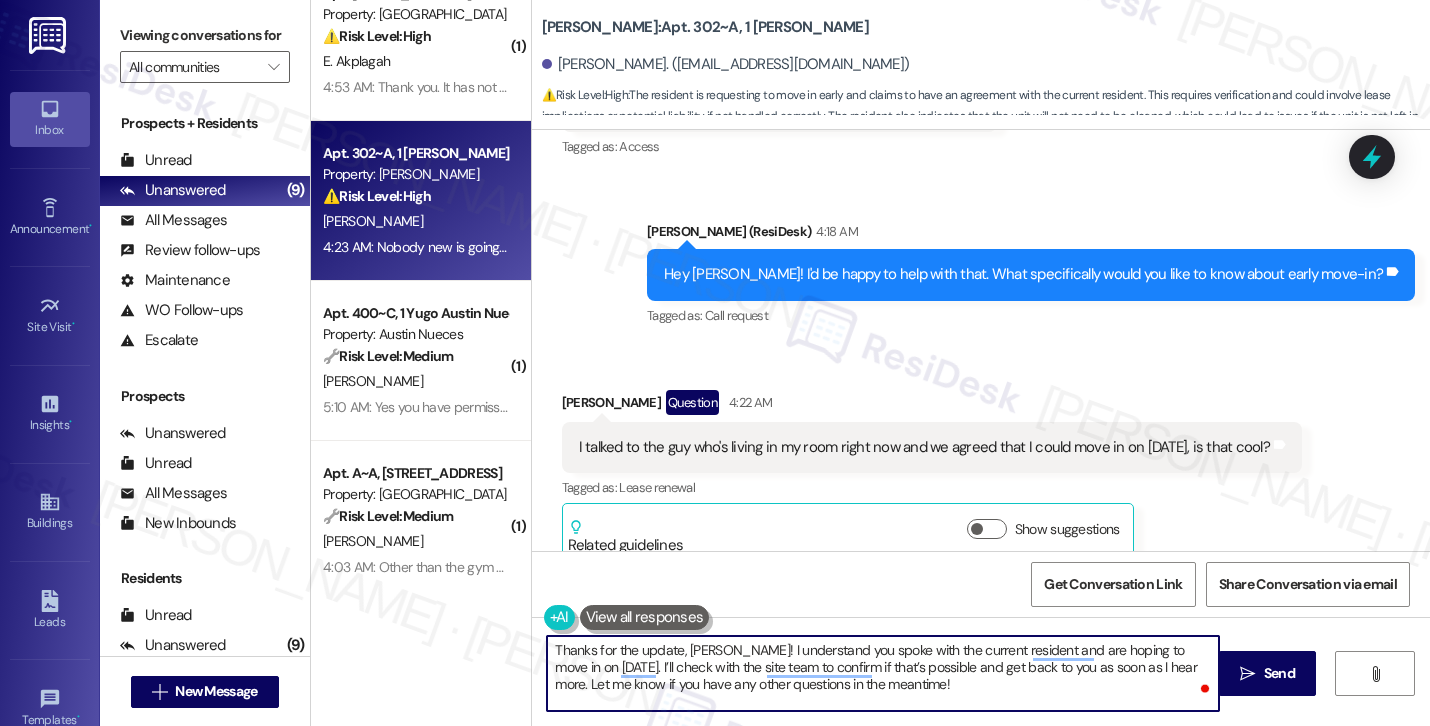 scroll, scrollTop: 1015, scrollLeft: 0, axis: vertical 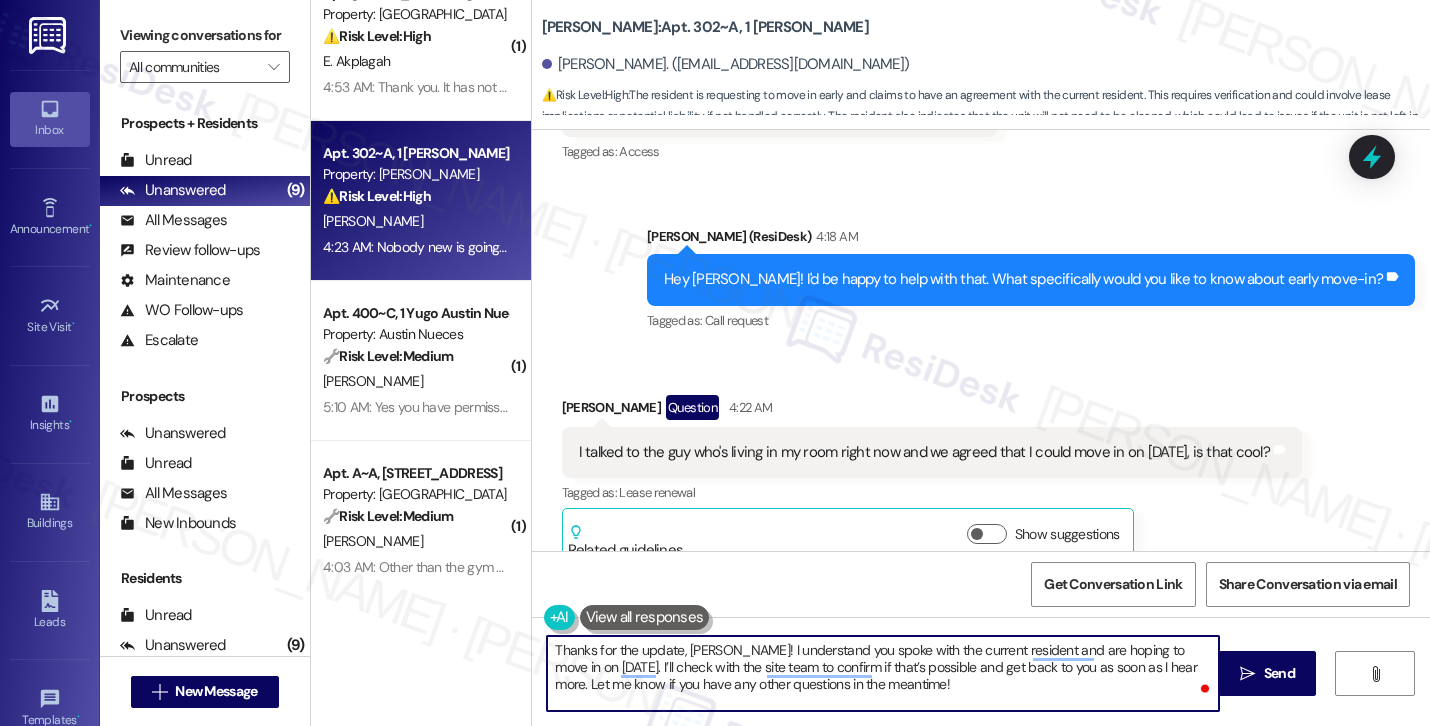 click on "Thanks for the update, [PERSON_NAME]! I understand you spoke with the current resident and are hoping to move in on [DATE]. I’ll check with the site team to confirm if that’s possible and get back to you as soon as I hear more. Let me know if you have any other questions in the meantime!" at bounding box center [883, 673] 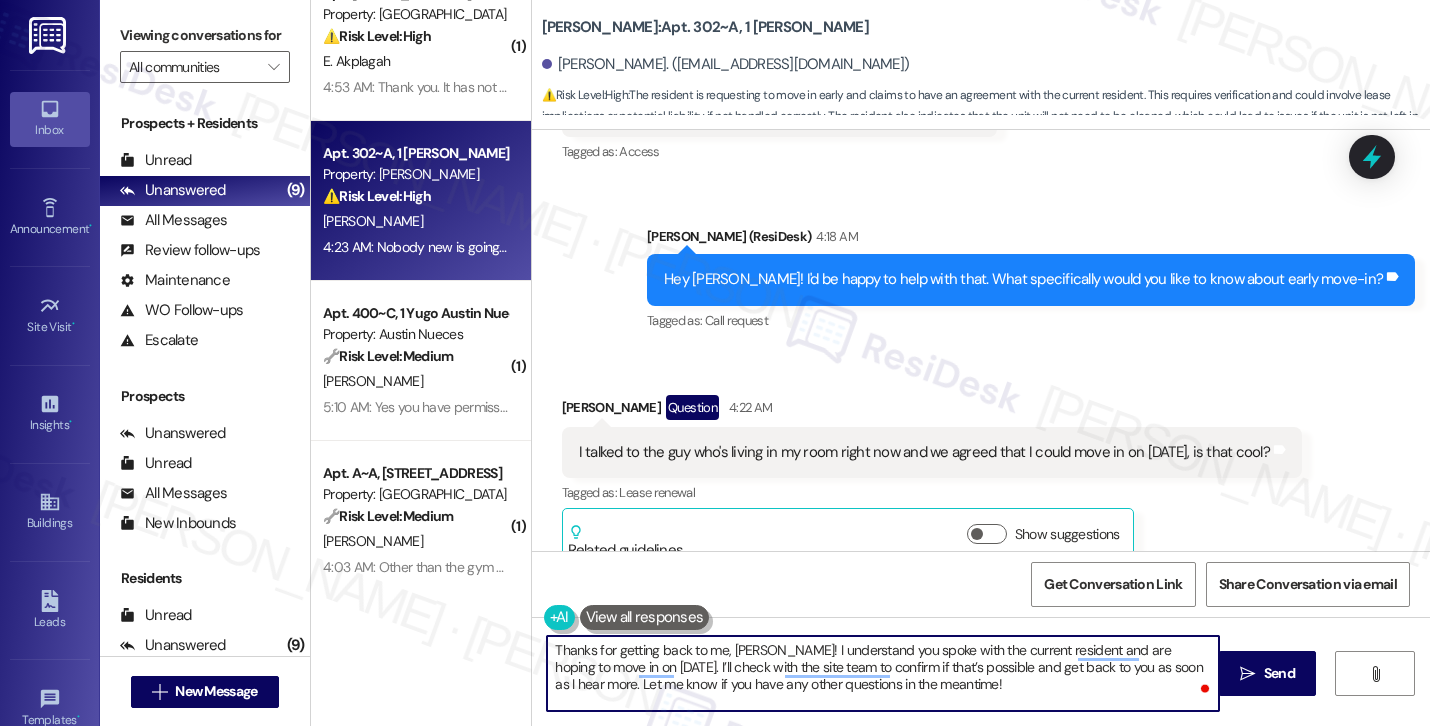 click on "Thanks for getting back to me, [PERSON_NAME]! I understand you spoke with the current resident and are hoping to move in on [DATE]. I’ll check with the site team to confirm if that’s possible and get back to you as soon as I hear more. Let me know if you have any other questions in the meantime!" at bounding box center (883, 673) 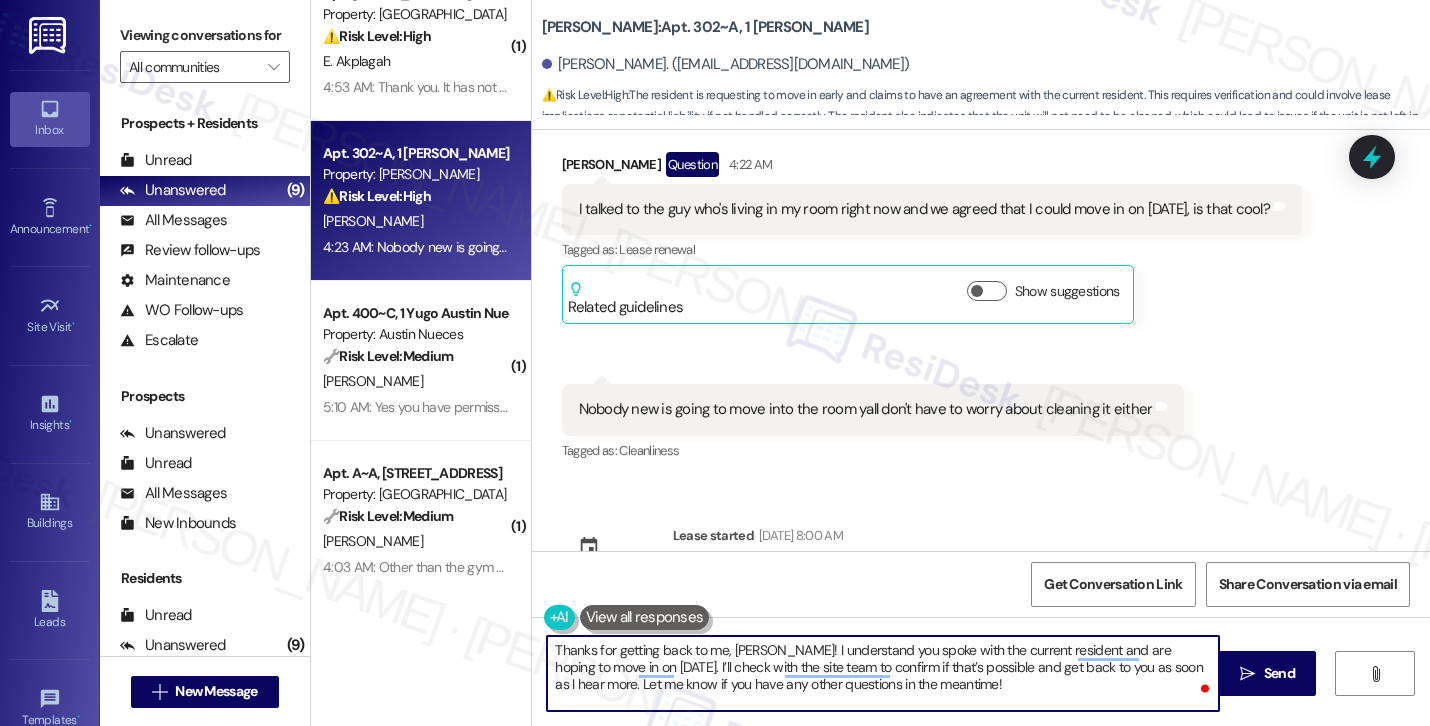 scroll, scrollTop: 1263, scrollLeft: 0, axis: vertical 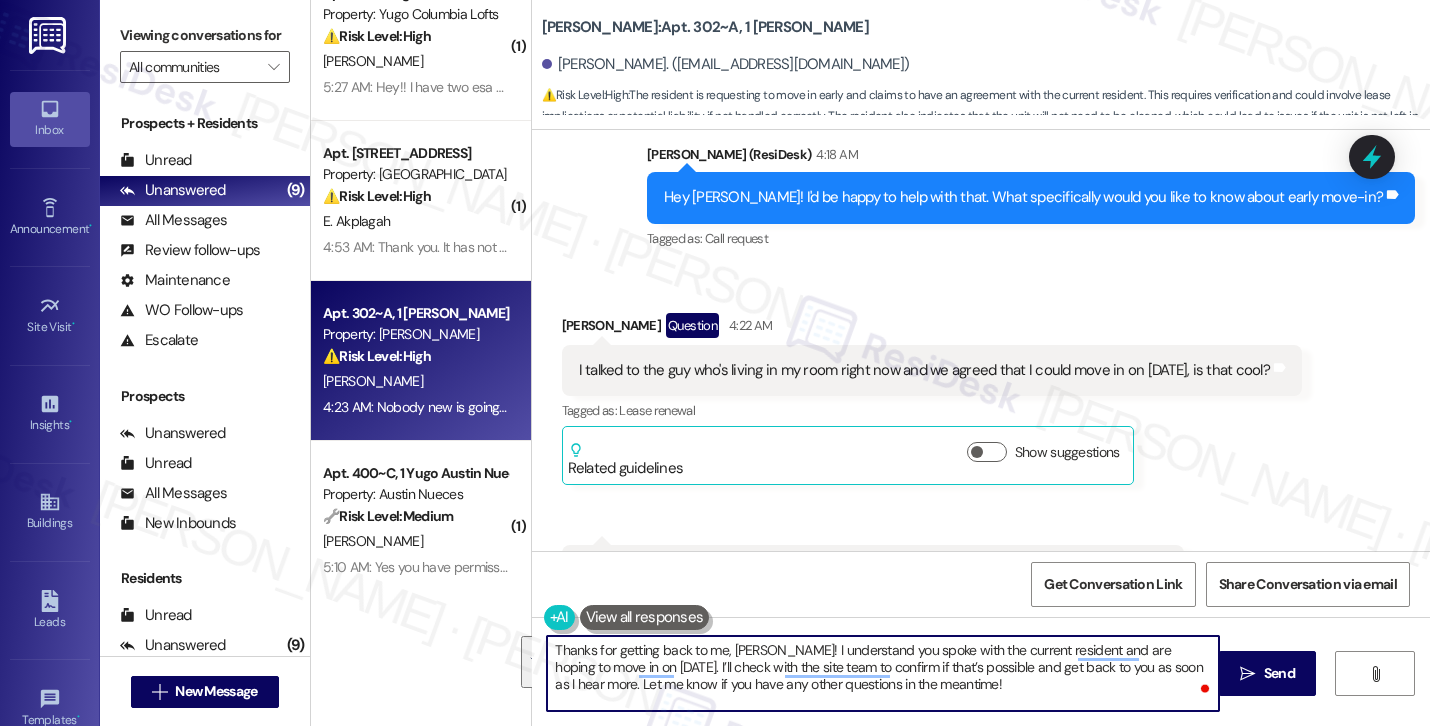 paste on "will" 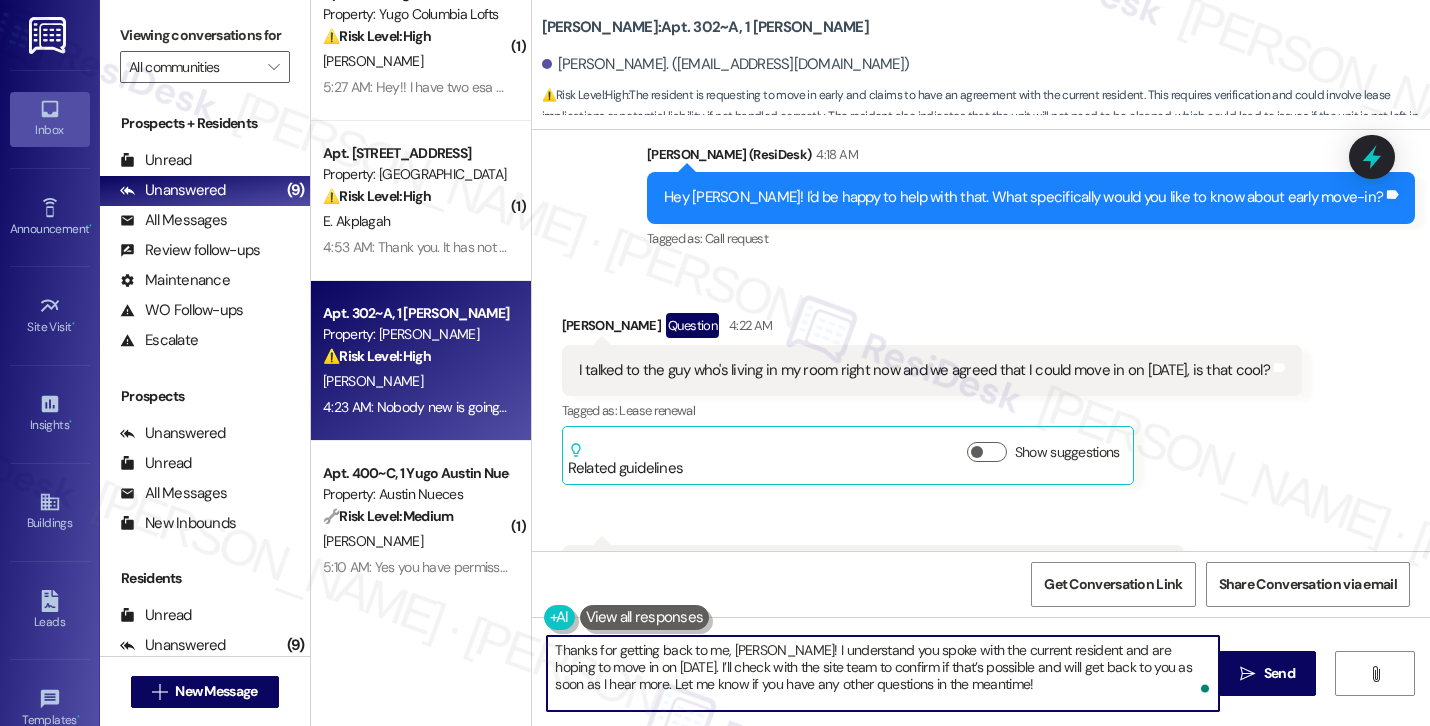 click on "Thanks for getting back to me, [PERSON_NAME]! I understand you spoke with the current resident and are hoping to move in on [DATE]. I’ll check with the site team to confirm if that’s possible and will get back to you as soon as I hear more. Let me know if you have any other questions in the meantime!" at bounding box center [883, 673] 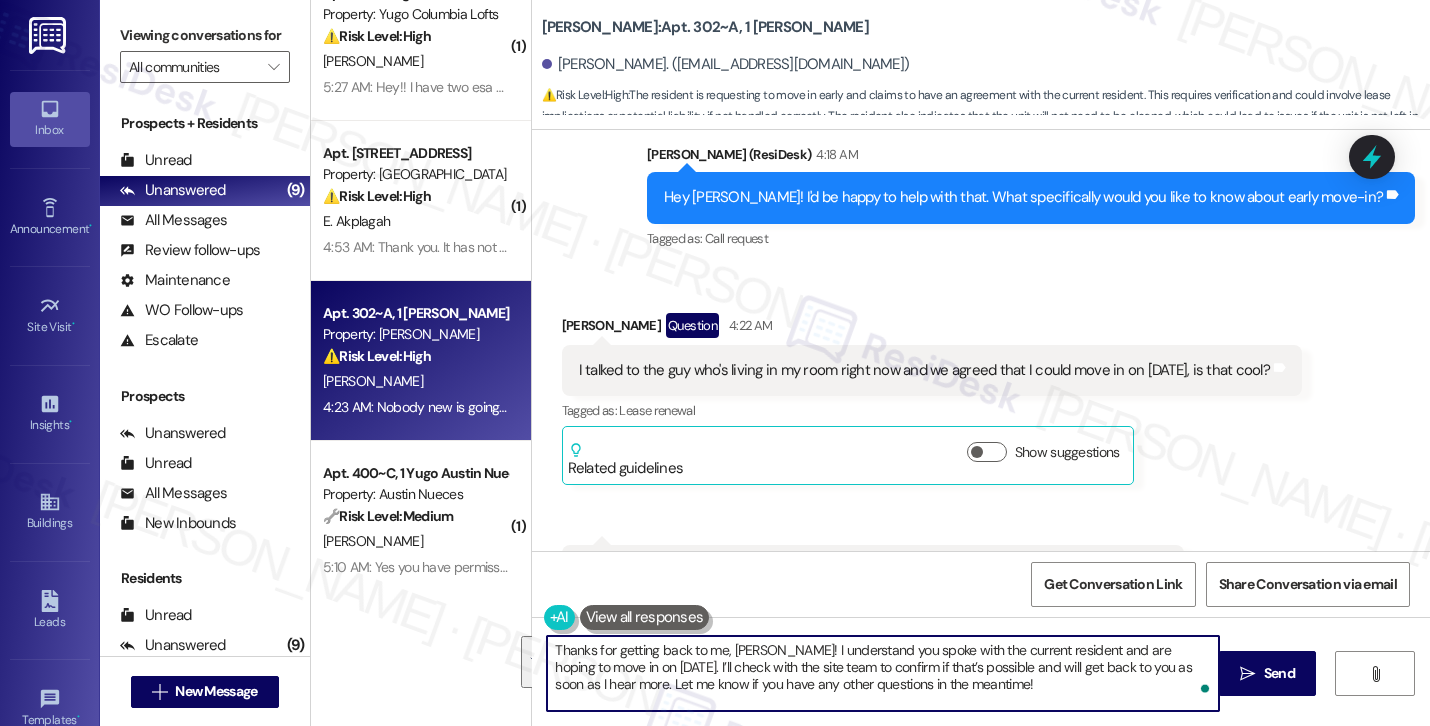 paste 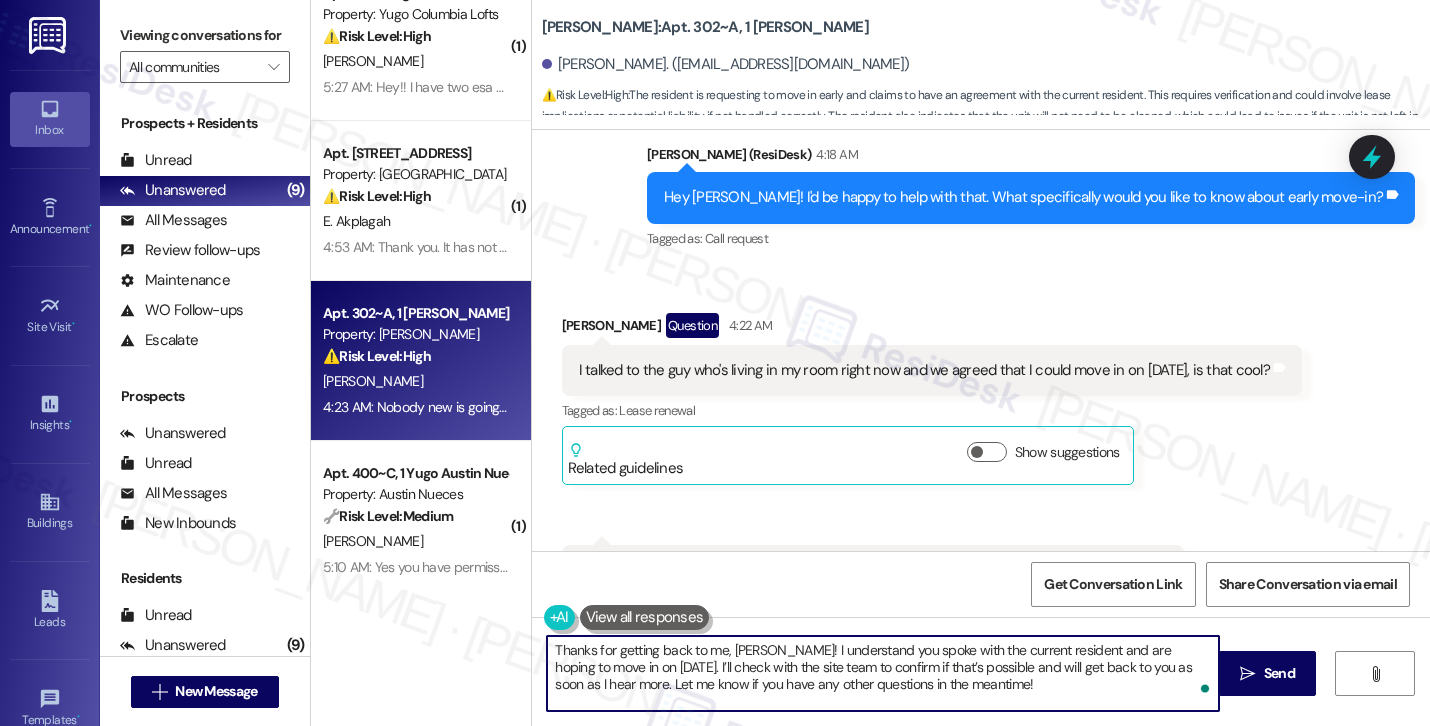 type on "Thanks for getting back to me, [PERSON_NAME]! I understand you spoke with the current resident and are hoping to move in on [DATE]. I’ll check with the site team to confirm if that’s possible and will get back to you as soon as I hear more. Let me know if you have any other questions in the meantime!" 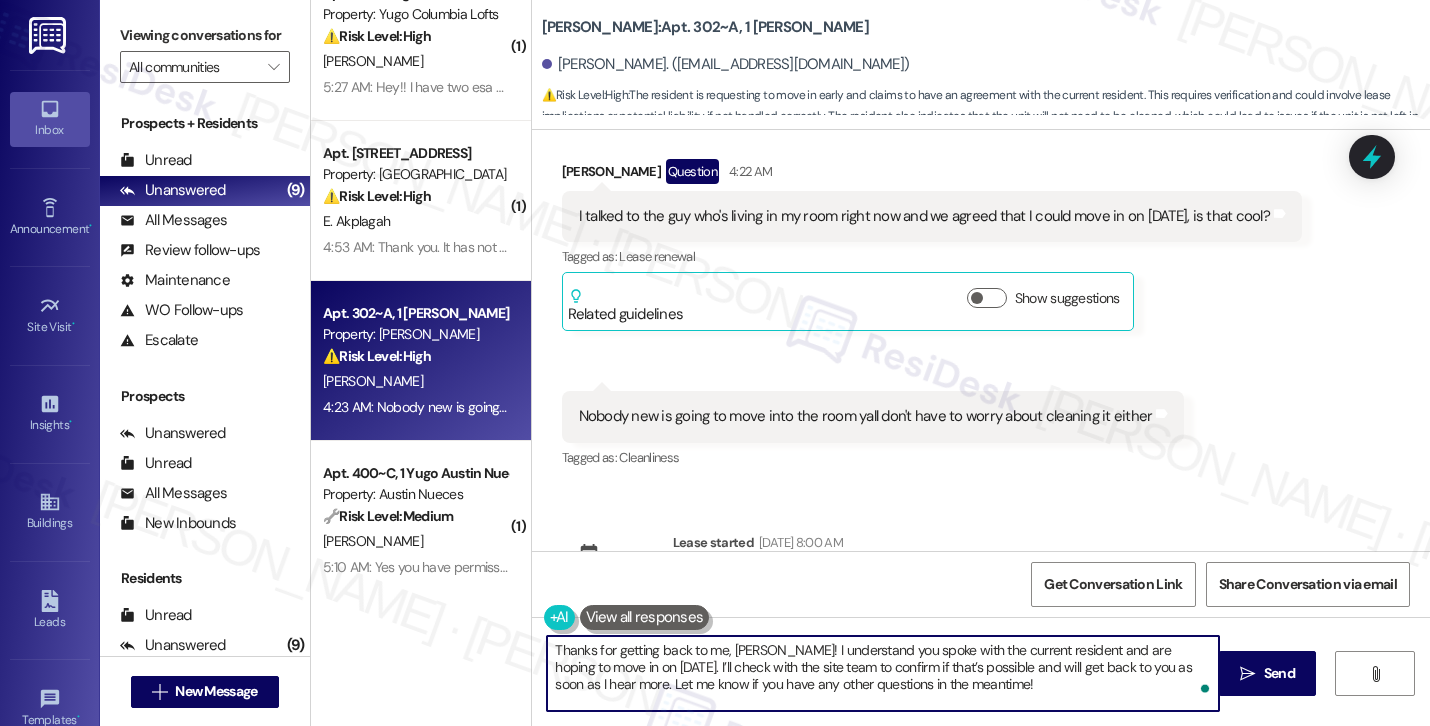 scroll, scrollTop: 1263, scrollLeft: 0, axis: vertical 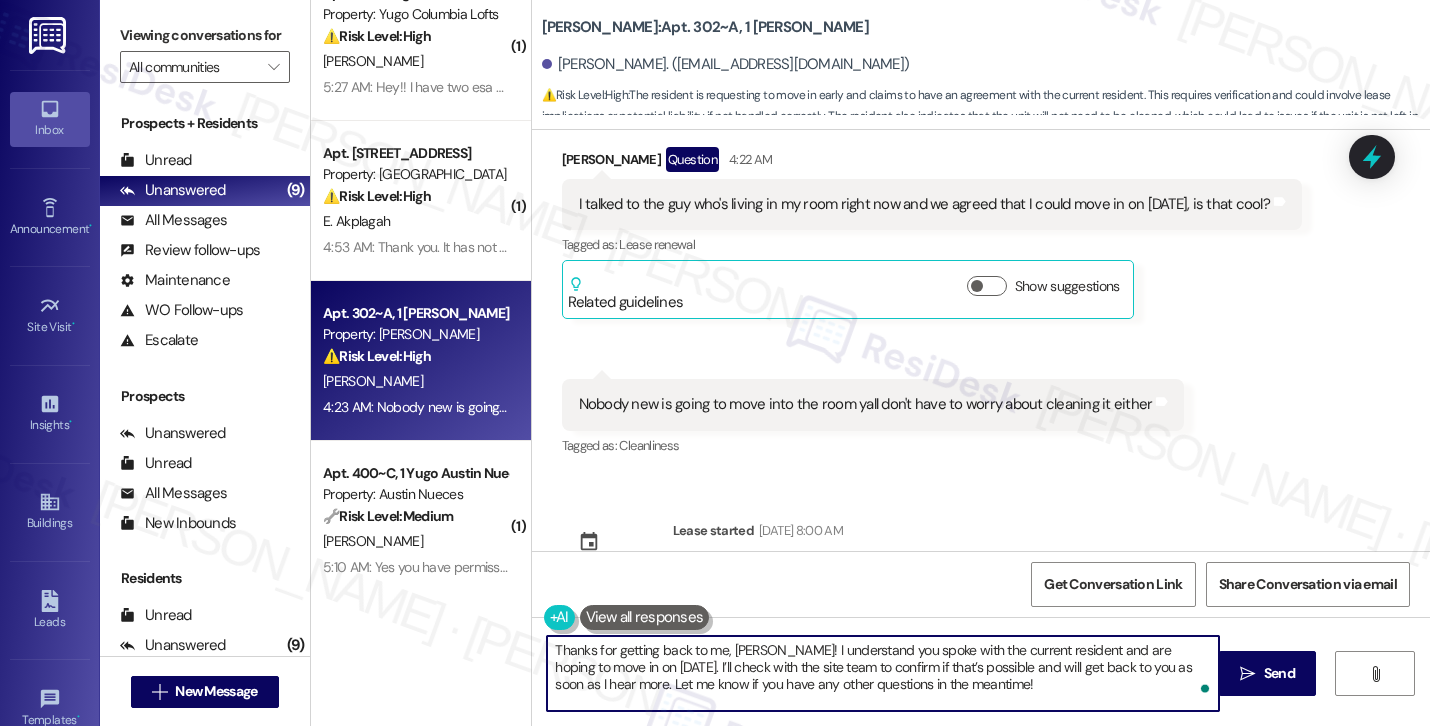 click on "Thanks for getting back to me, [PERSON_NAME]! I understand you spoke with the current resident and are hoping to move in on [DATE]. I’ll check with the site team to confirm if that’s possible and will get back to you as soon as I hear more. Let me know if you have any other questions in the meantime!" at bounding box center (883, 673) 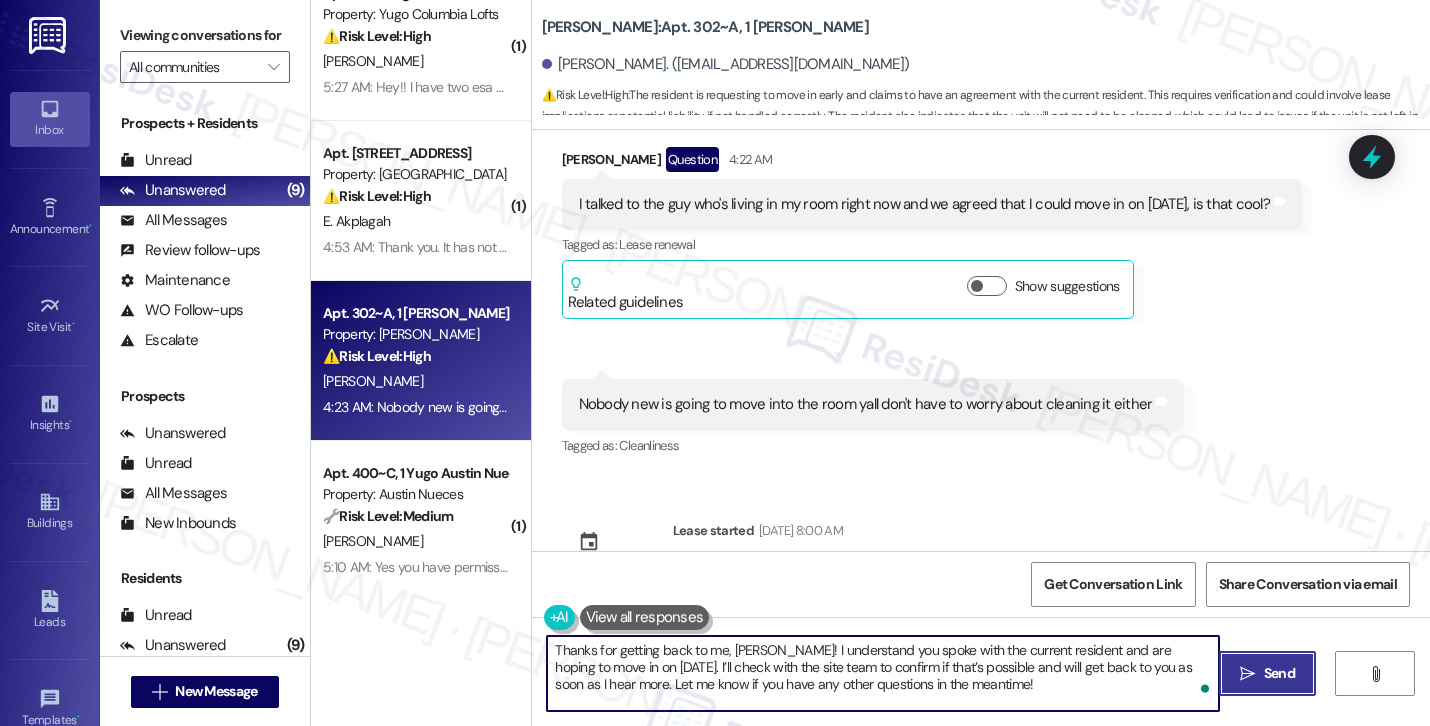 click on " Send" at bounding box center [1267, 673] 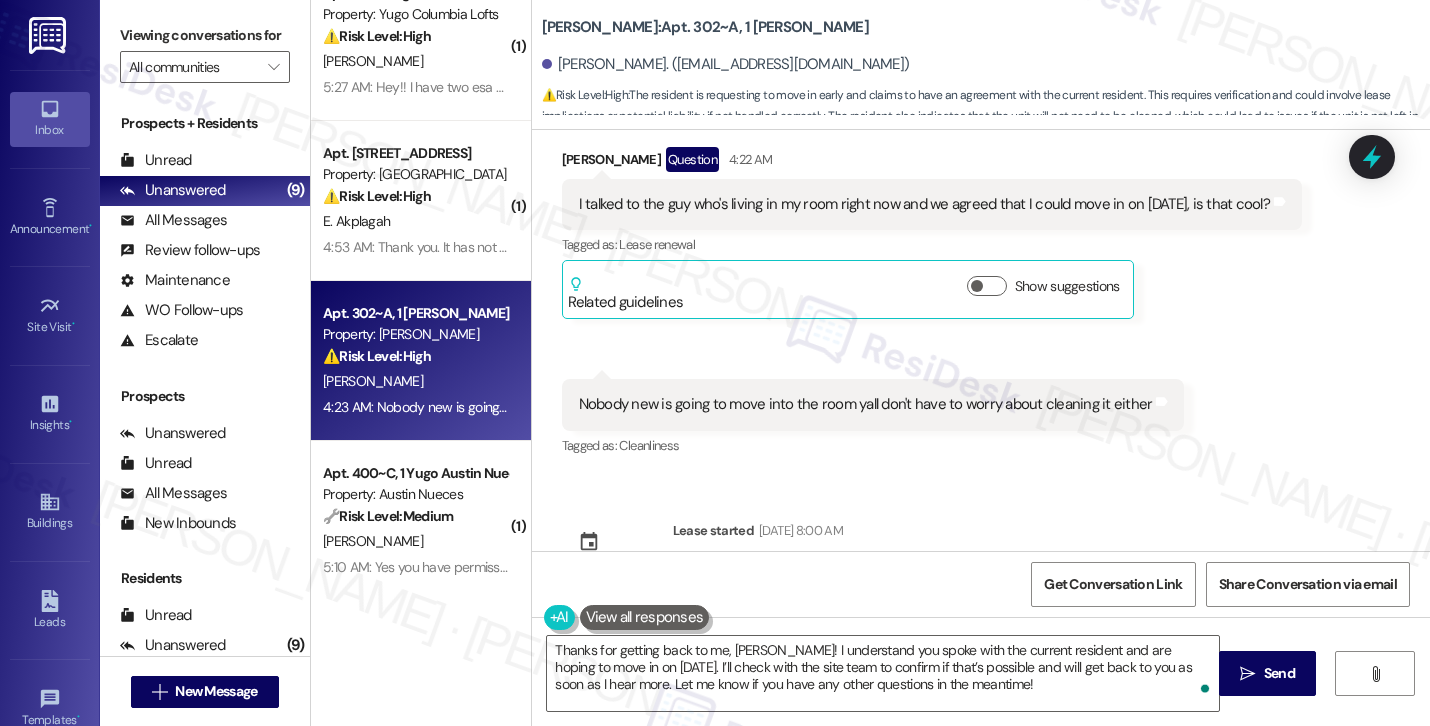 scroll, scrollTop: 1445, scrollLeft: 0, axis: vertical 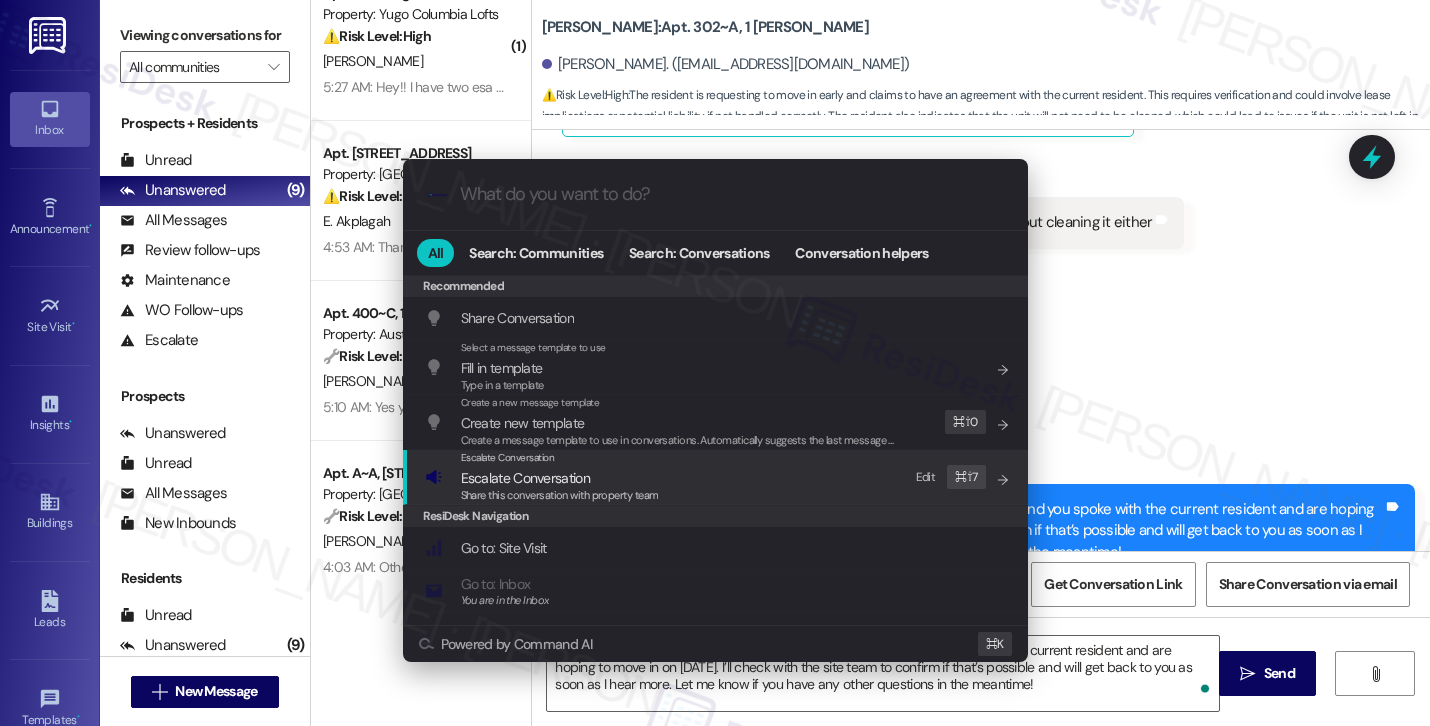 click on "Escalate Conversation Escalate Conversation Share this conversation with property team Edit ⌘ ⇧ 7" at bounding box center [717, 477] 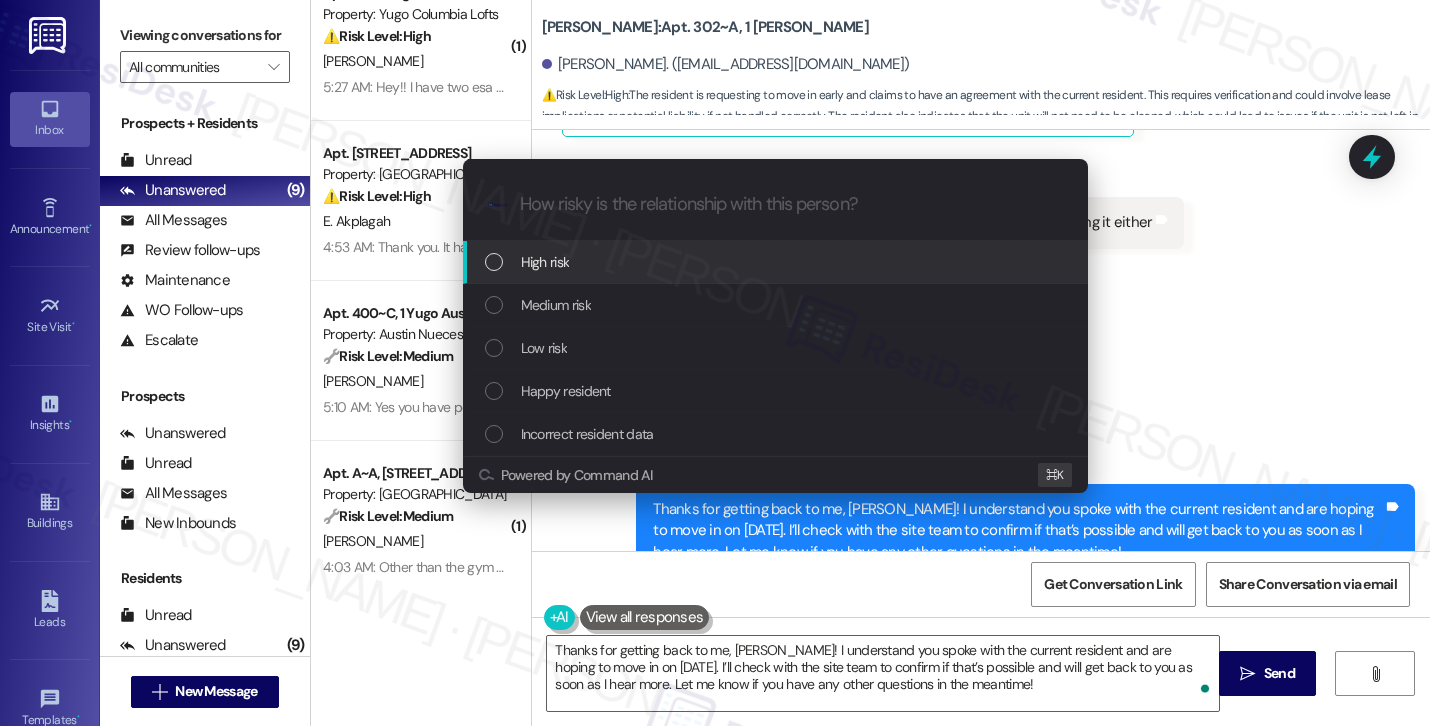click on "Low risk" at bounding box center (775, 348) 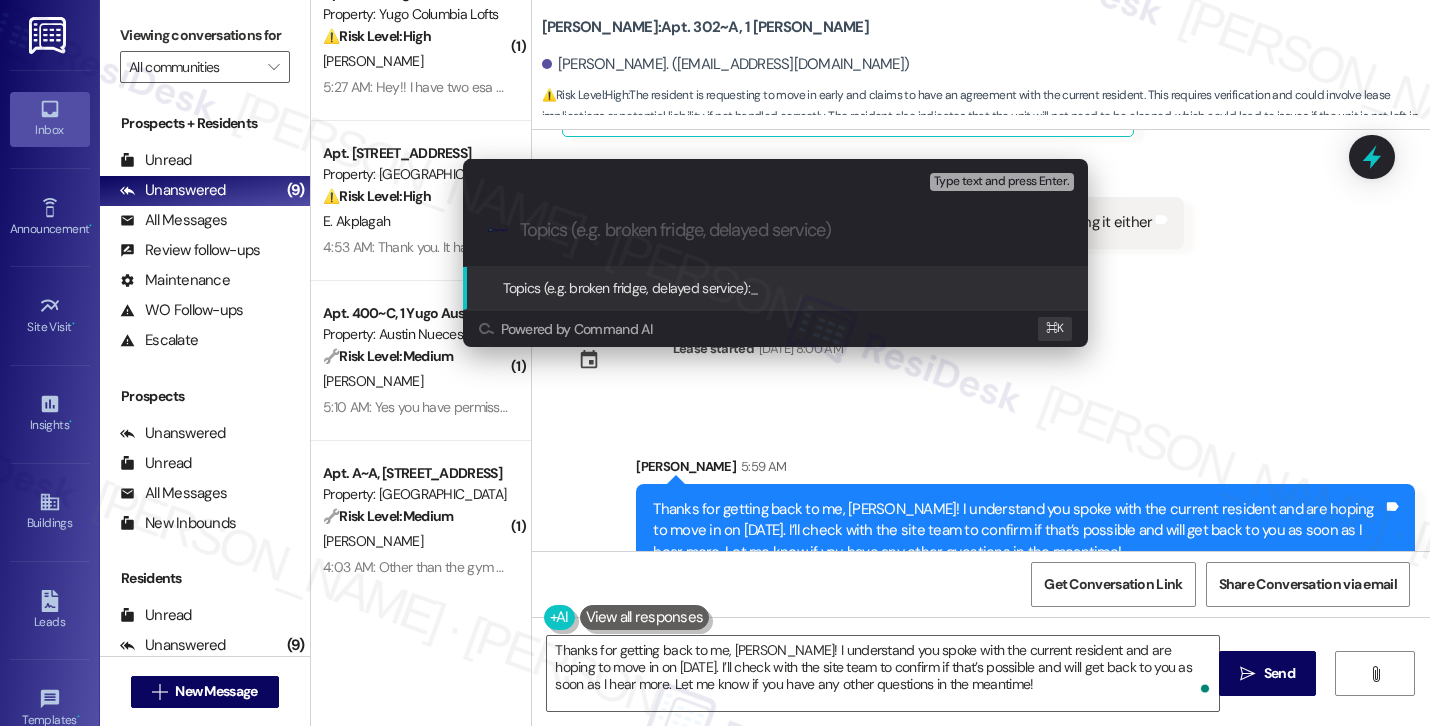 paste on "Early Move-In Request for August 1" 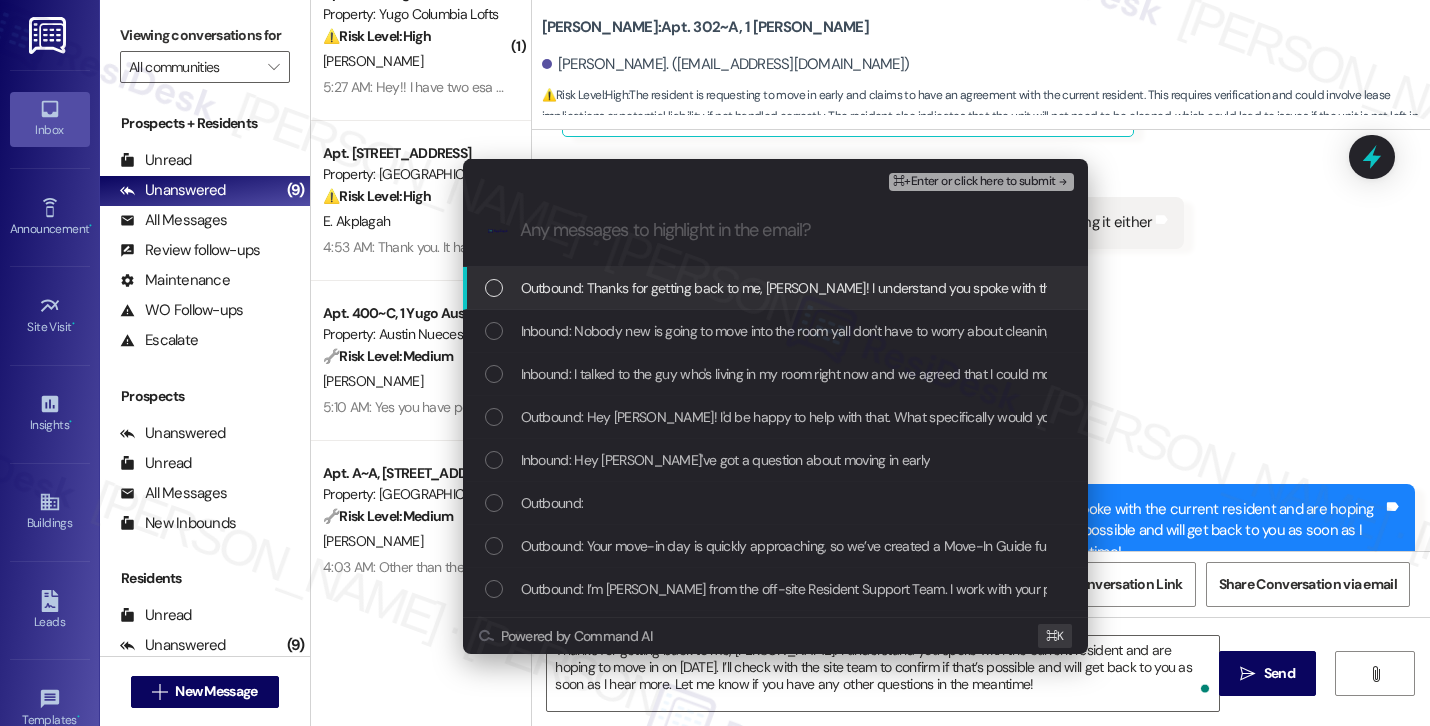 click on "Inbound: Nobody new is going to move into the room yall don't have to worry about cleaning it either" at bounding box center [810, 331] 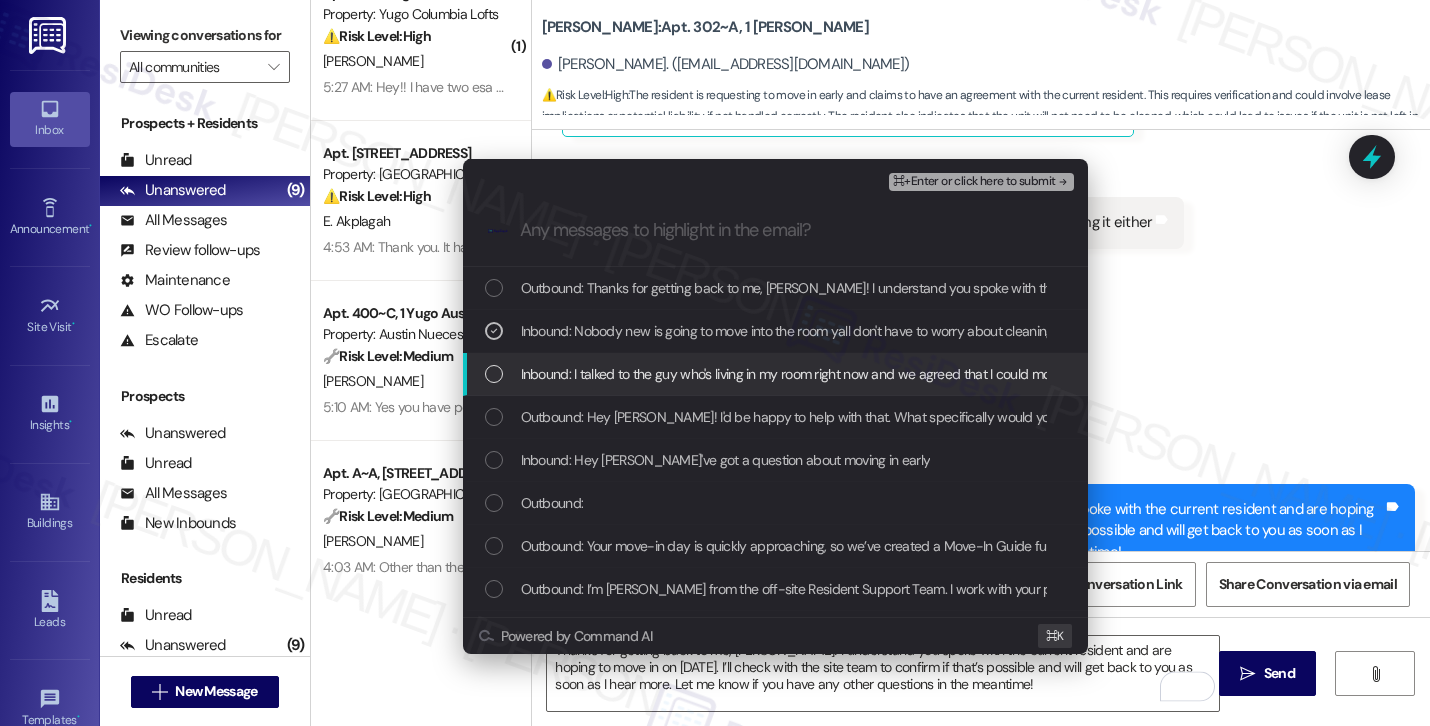 click on "Inbound: I talked to the guy who's living in my room right now and we agreed that I could move in on August 1, is that cool?" at bounding box center (775, 374) 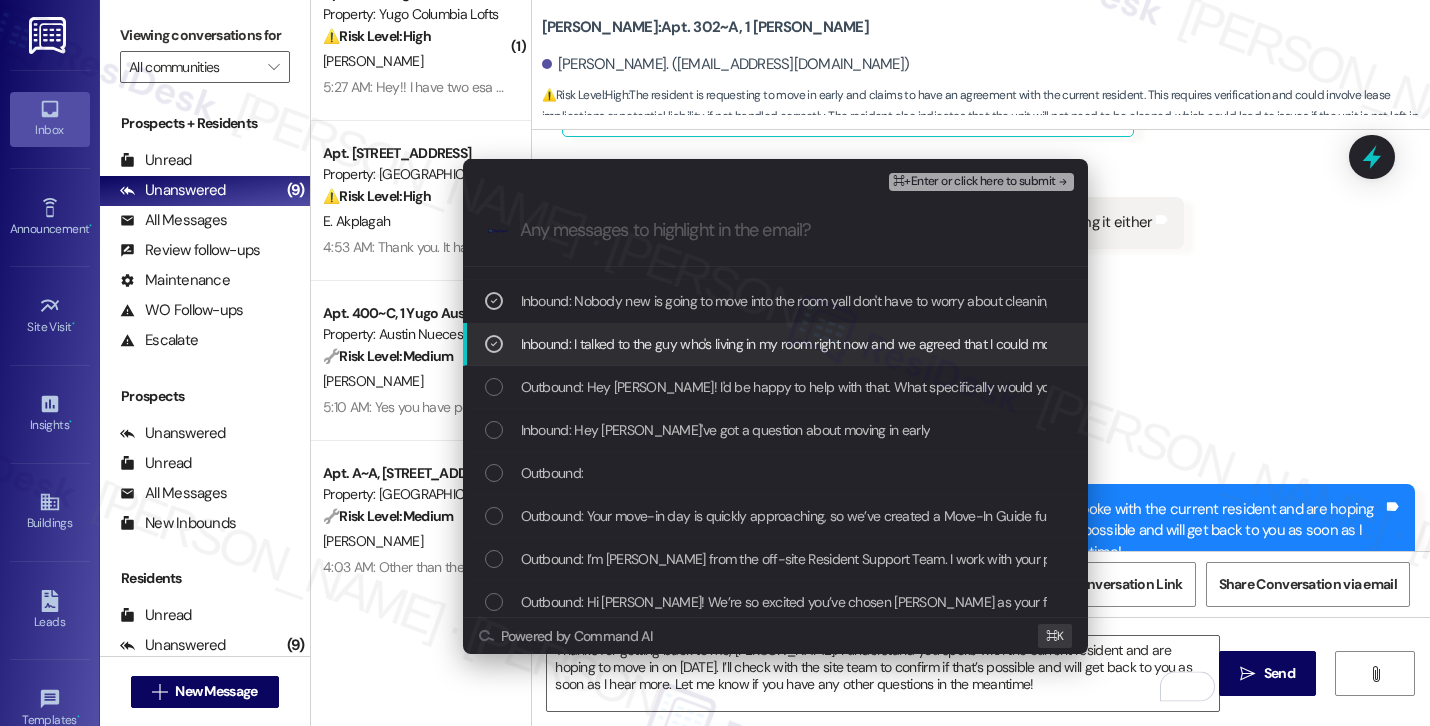 scroll, scrollTop: 37, scrollLeft: 0, axis: vertical 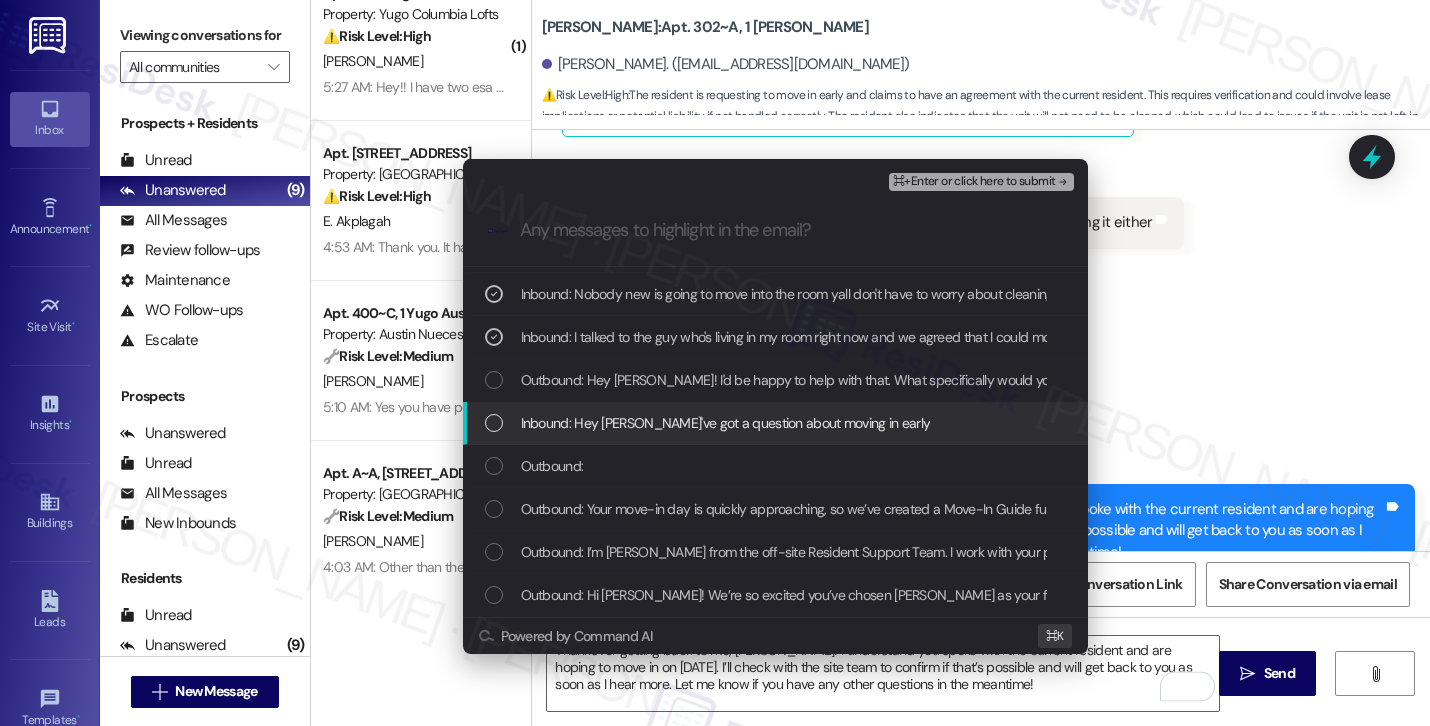 click on "Inbound: Hey Sarah I've got a question about moving in early" at bounding box center (775, 423) 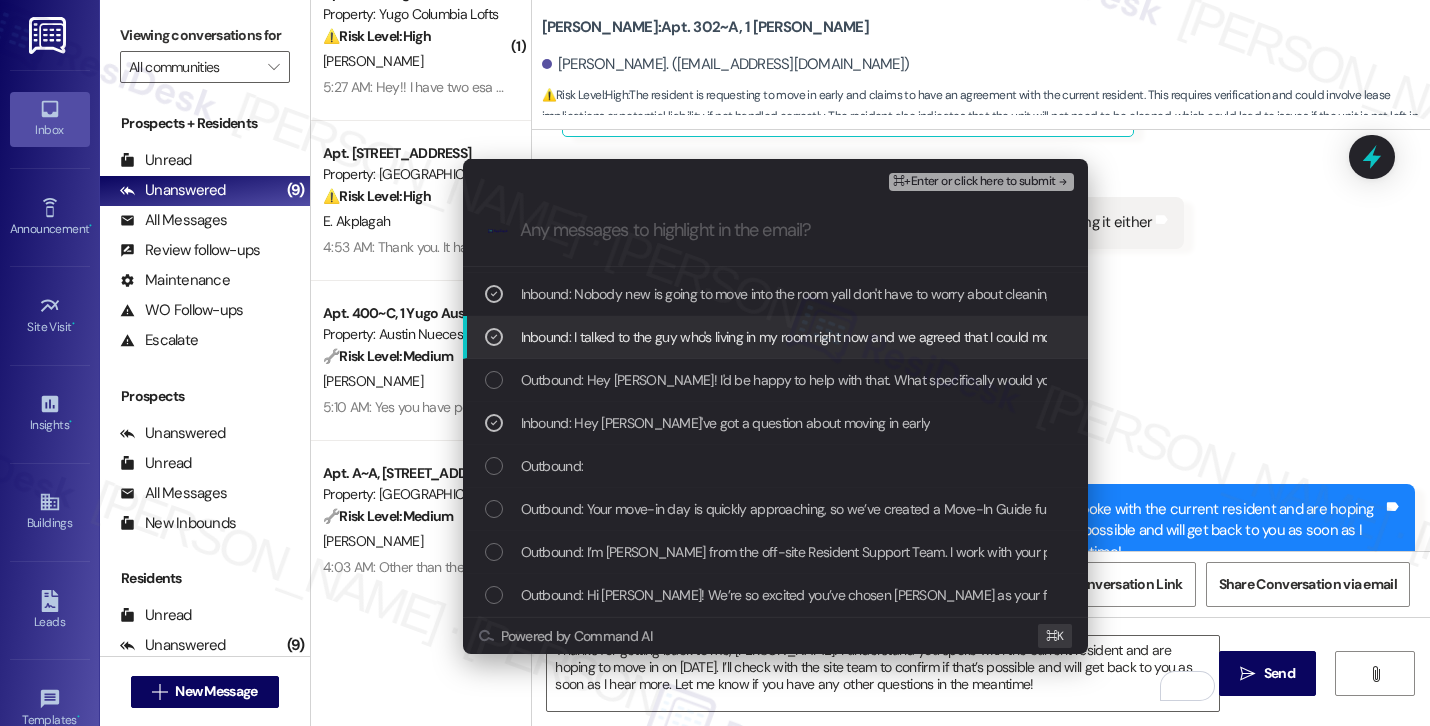 click on "⌘+Enter or click here to submit" at bounding box center [974, 182] 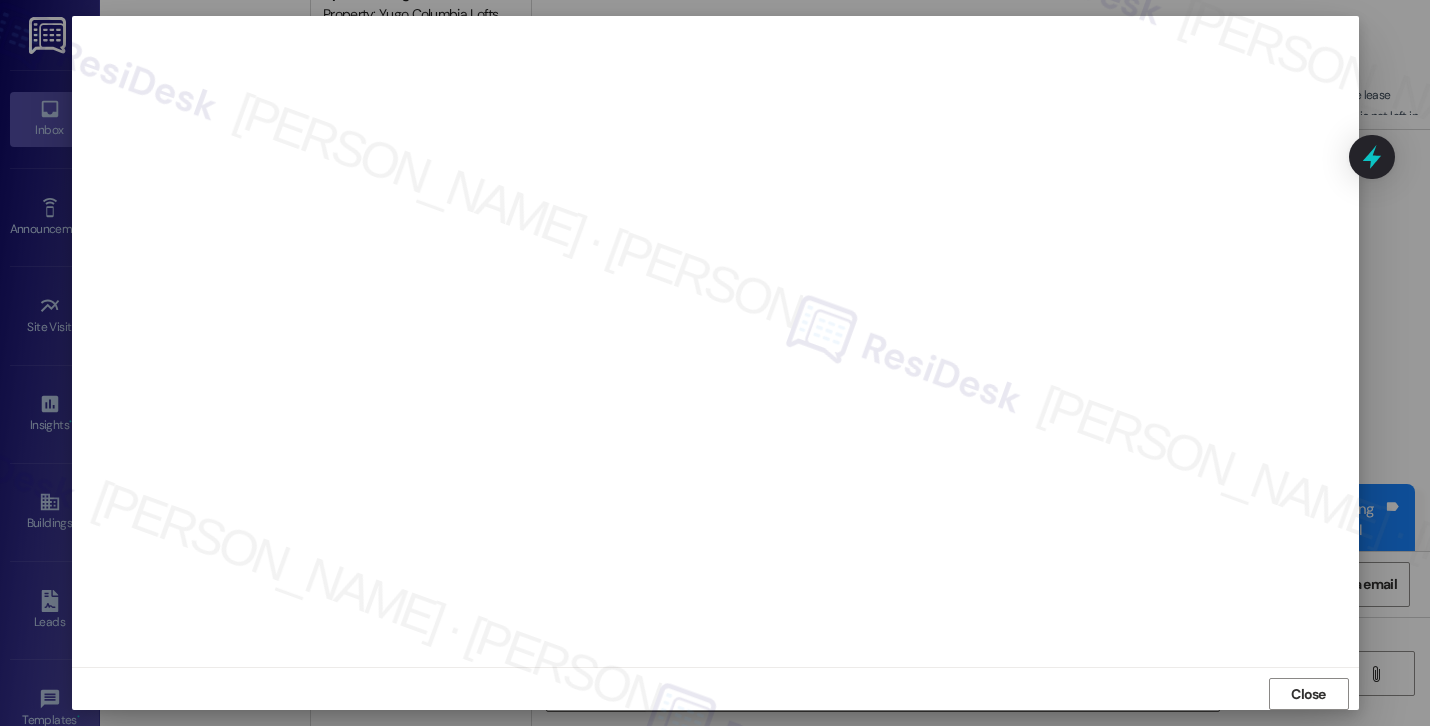 scroll, scrollTop: 12, scrollLeft: 0, axis: vertical 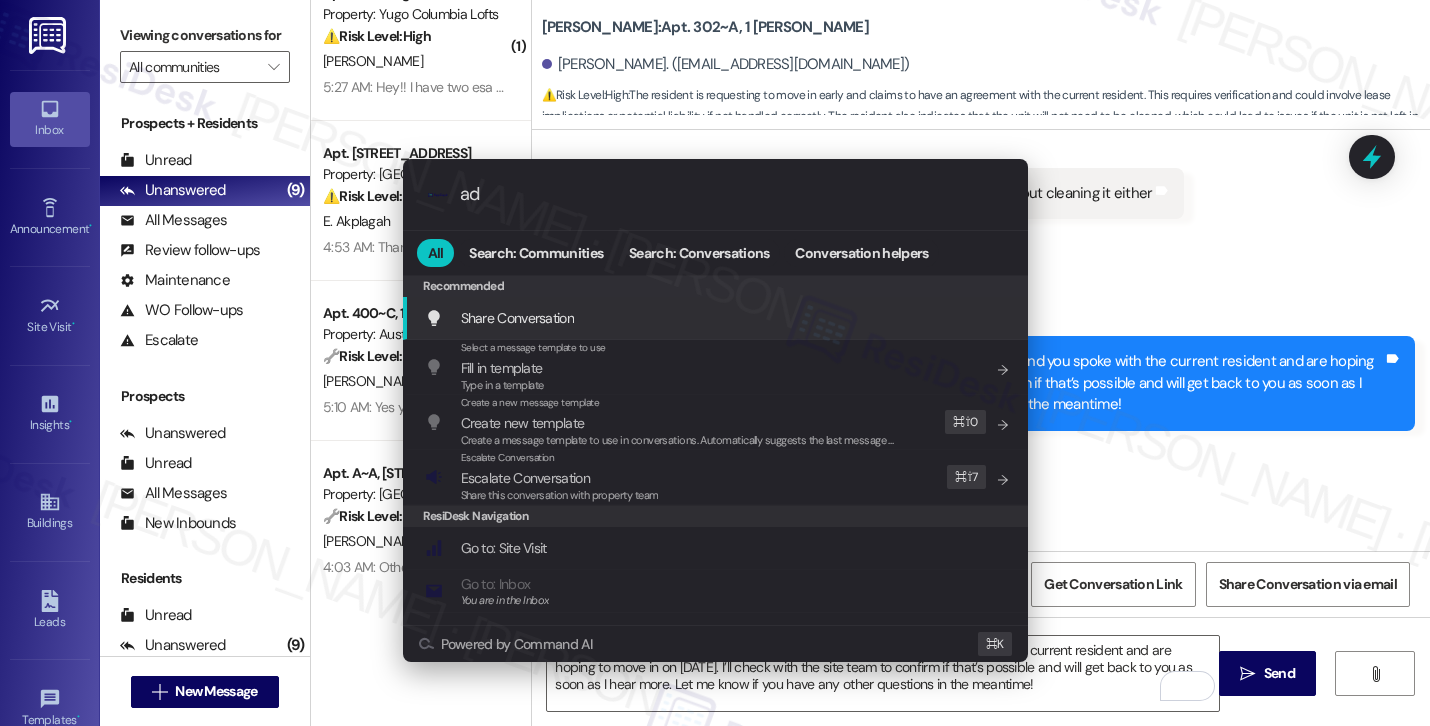 type on "add" 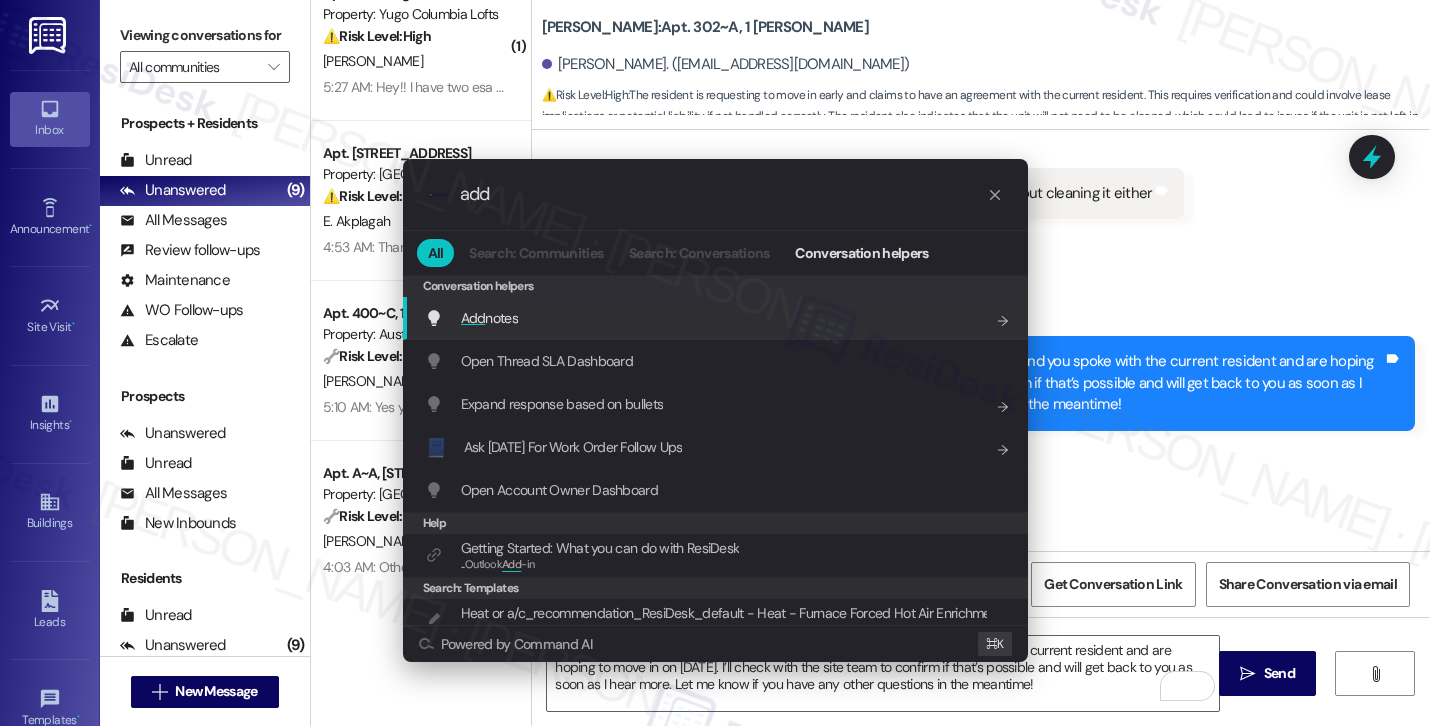 click on "Add  notes Add shortcut" at bounding box center (717, 318) 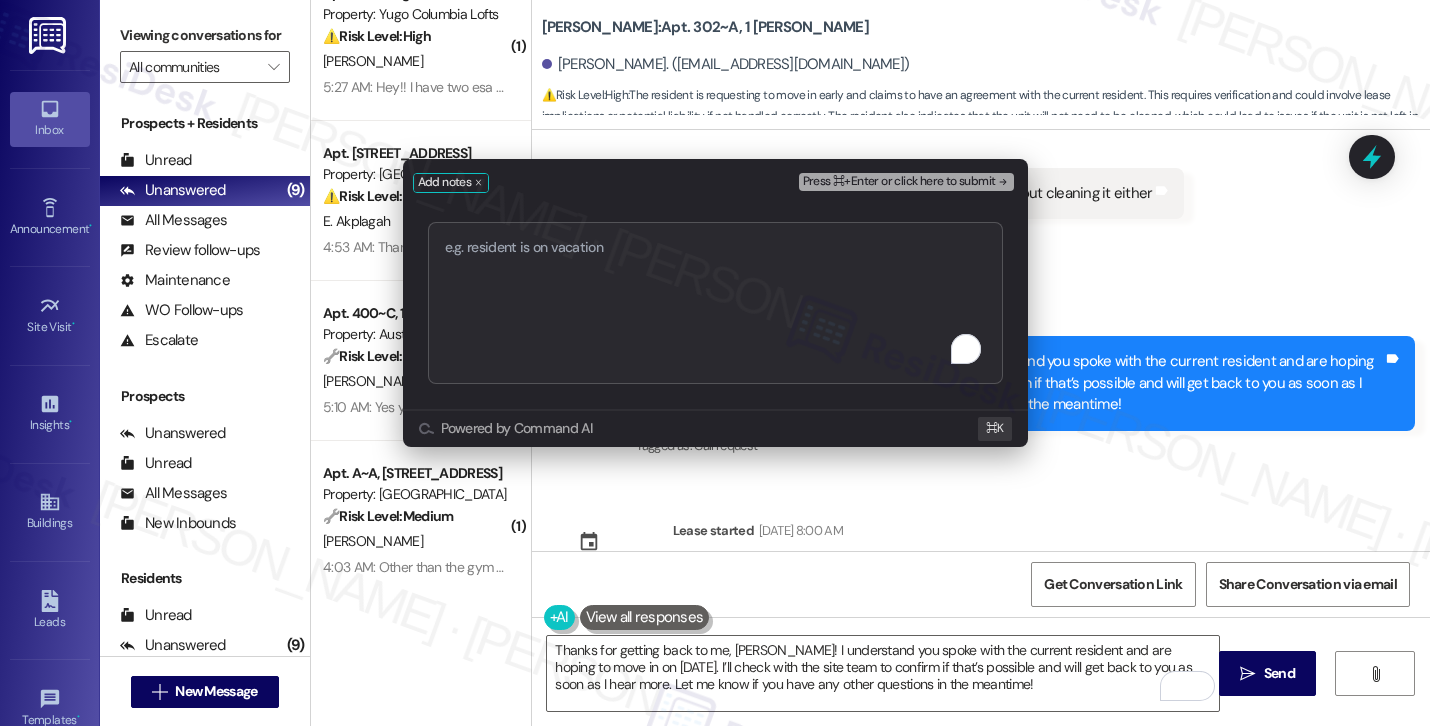 click at bounding box center [715, 303] 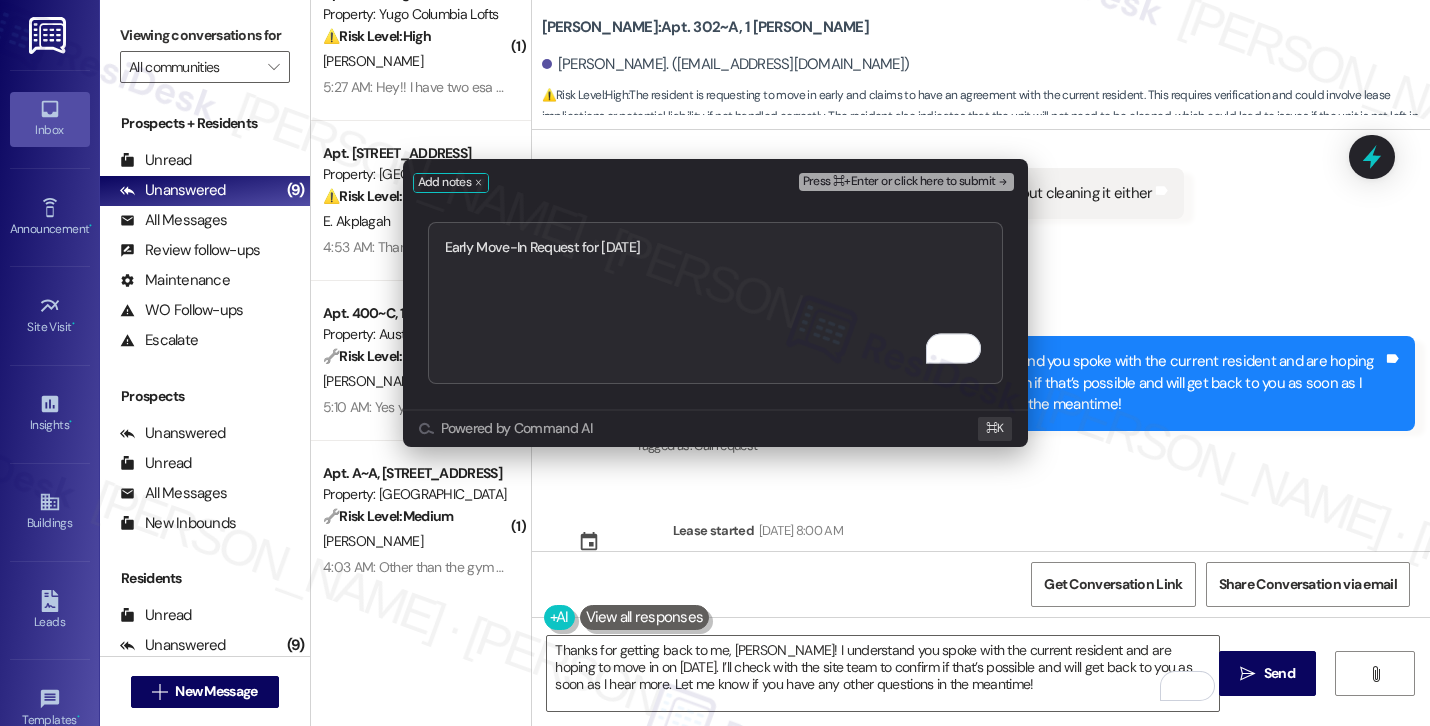 click on "Press ⌘+Enter or click here to submit" at bounding box center (899, 182) 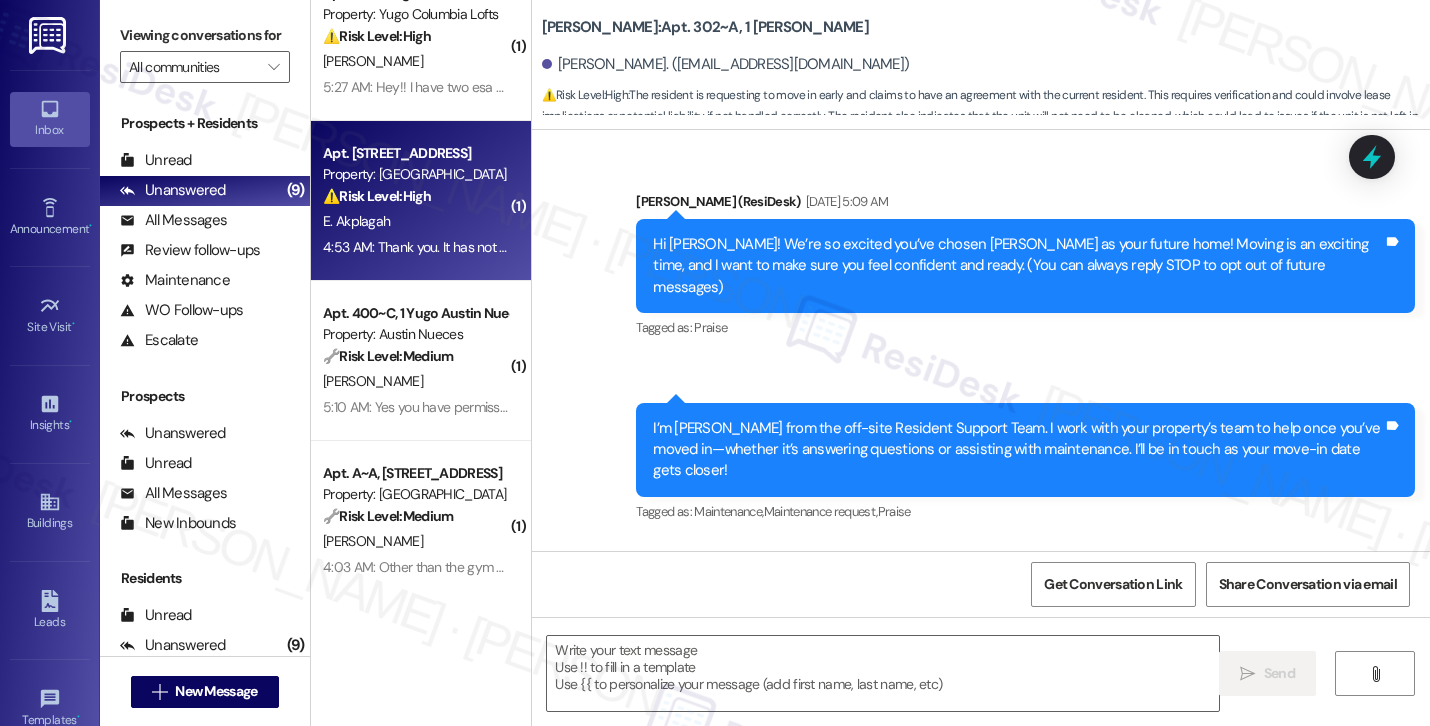 click on "E. Akplagah" at bounding box center (415, 221) 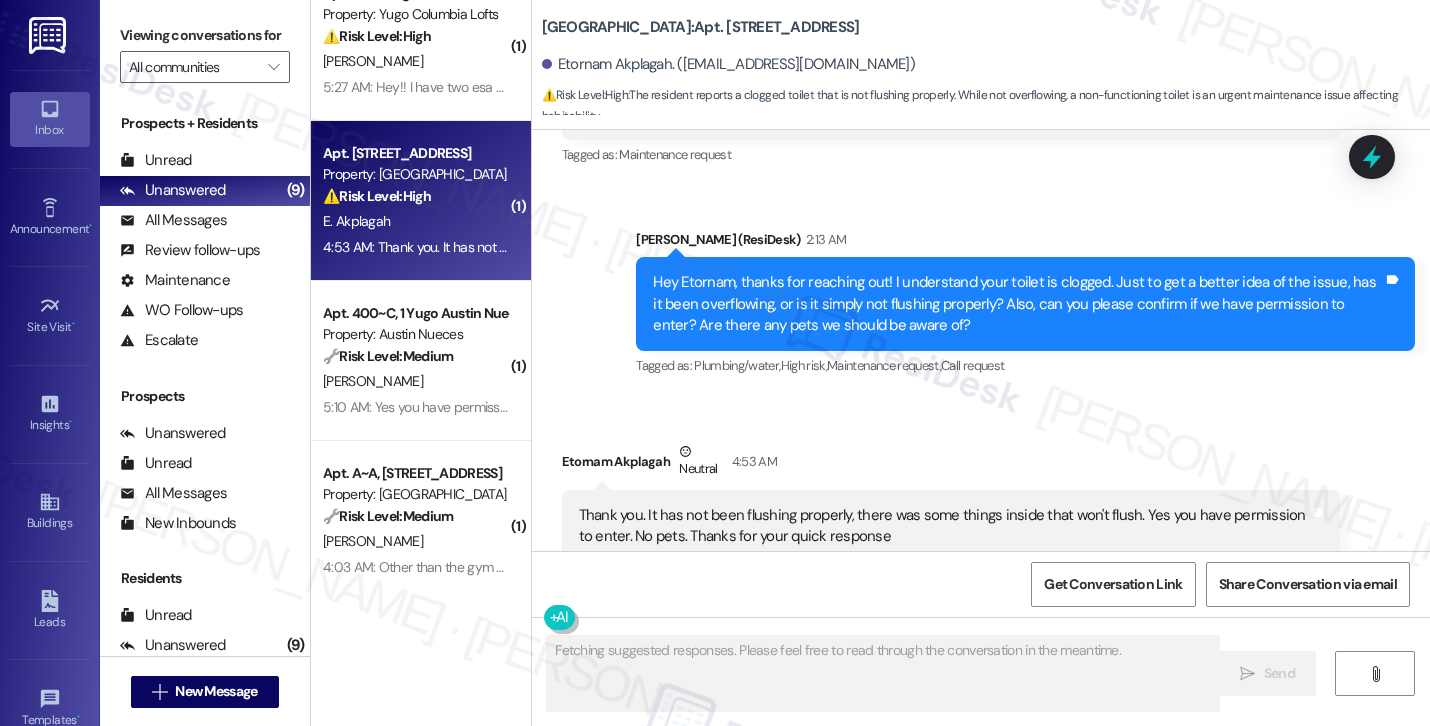 scroll, scrollTop: 3929, scrollLeft: 0, axis: vertical 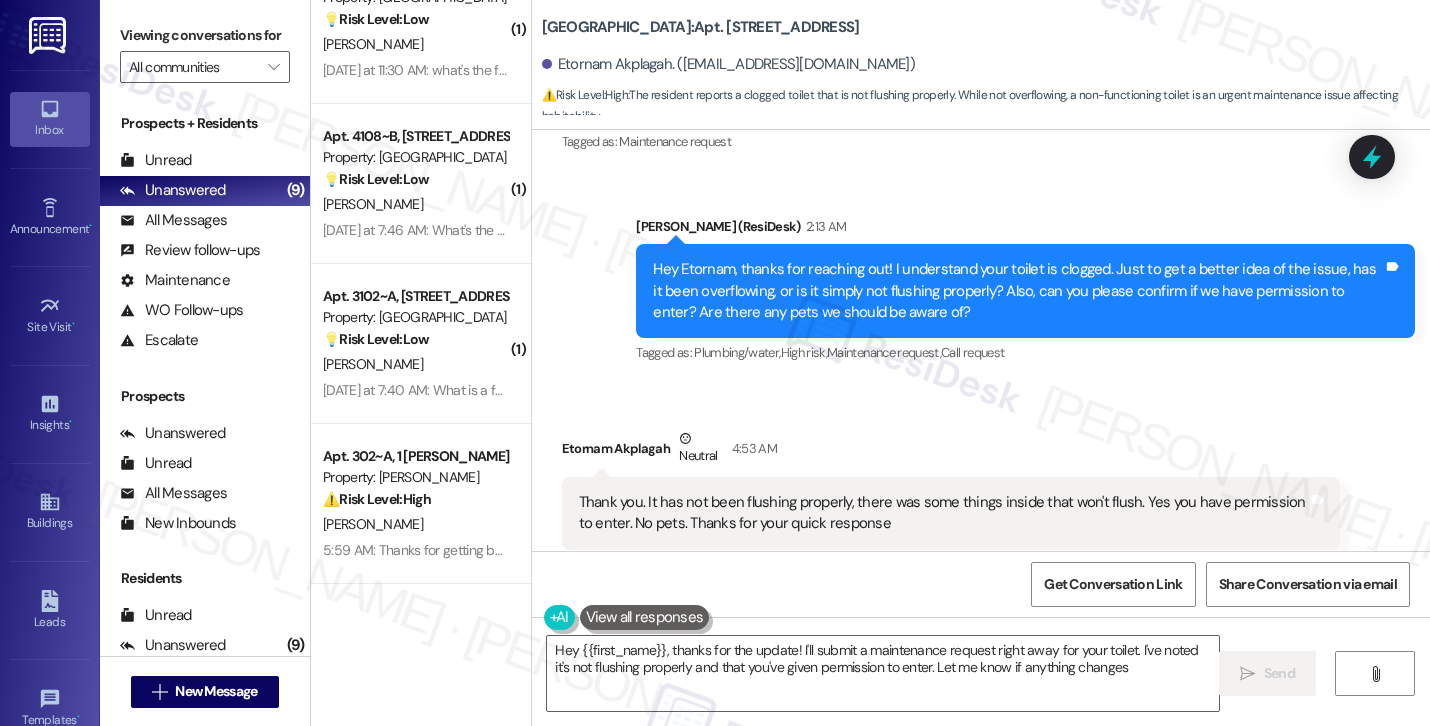 type on "Hey {{first_name}}, thanks for the update! I'll submit a maintenance request right away for your toilet. I've noted it's not flushing properly and that you've given permission to enter. Let me know if anything changes!" 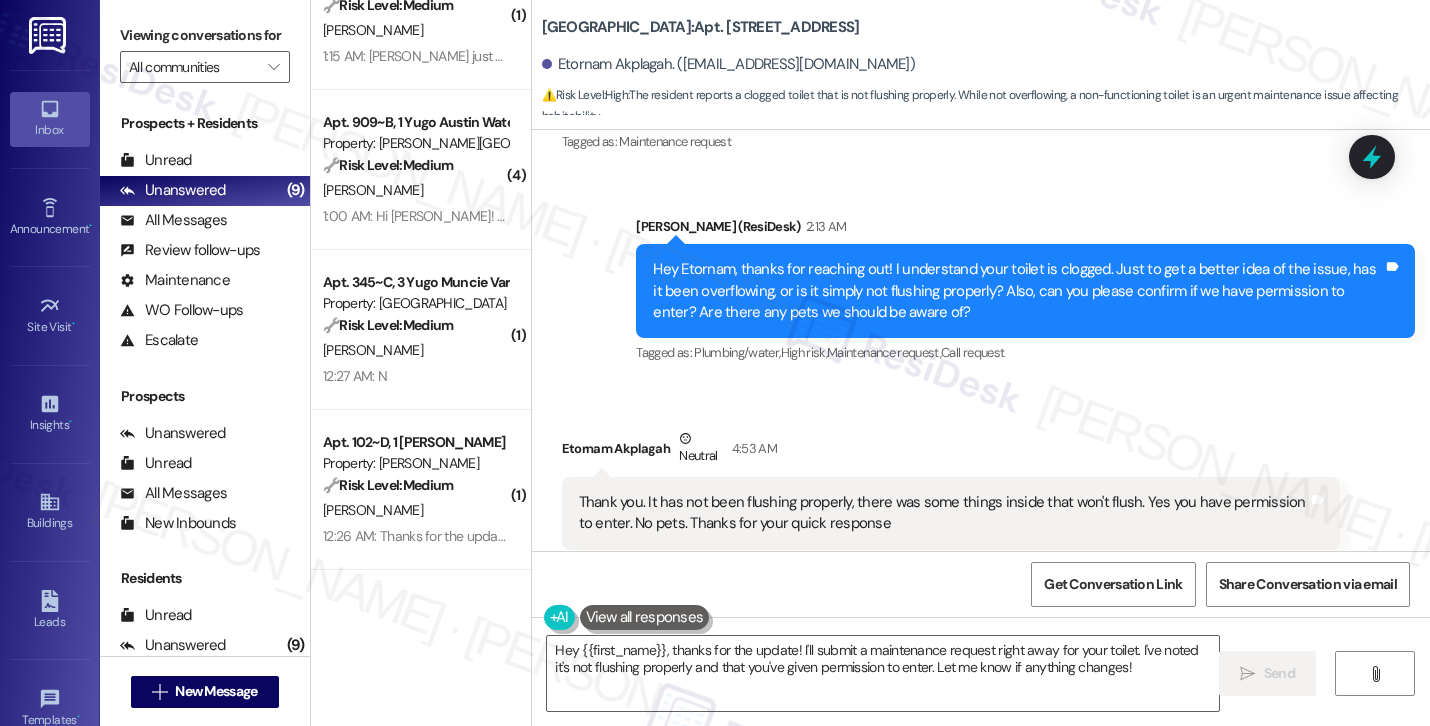 scroll, scrollTop: 0, scrollLeft: 0, axis: both 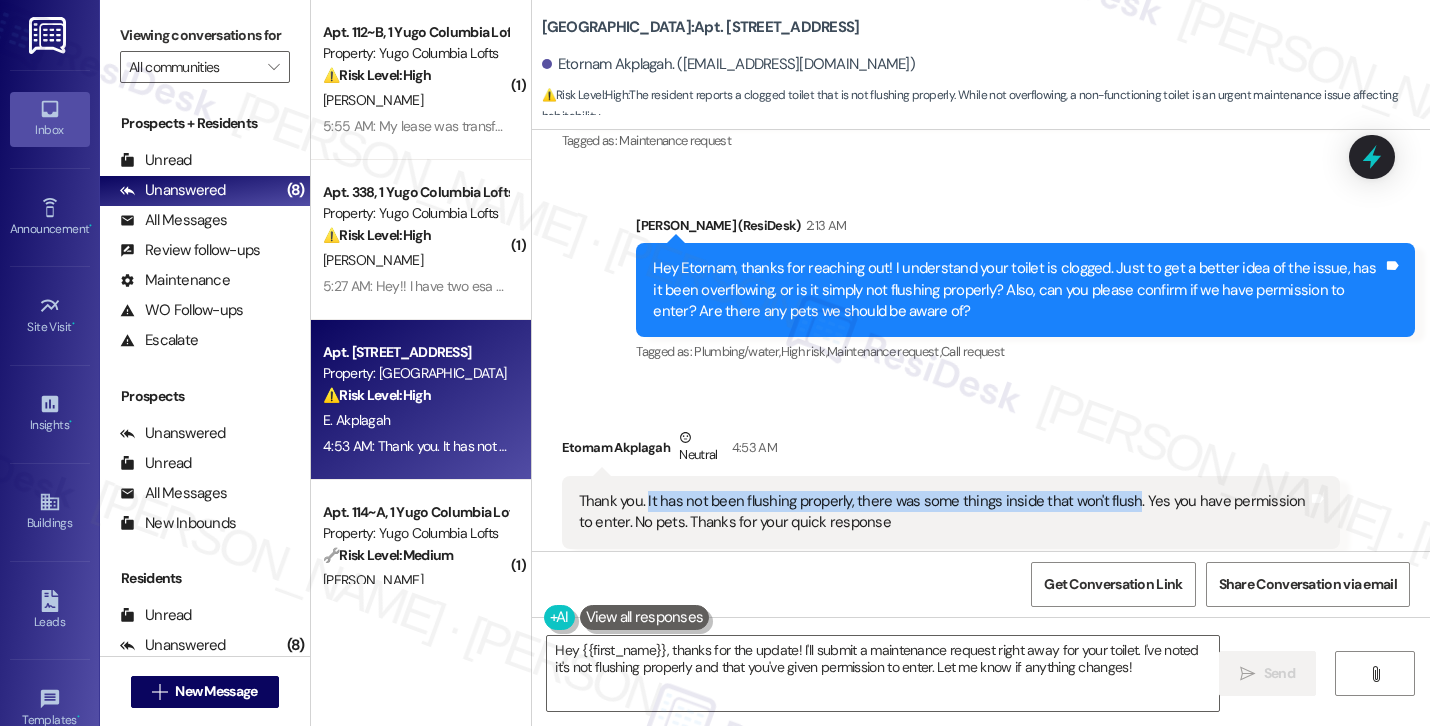 drag, startPoint x: 636, startPoint y: 454, endPoint x: 1119, endPoint y: 466, distance: 483.14905 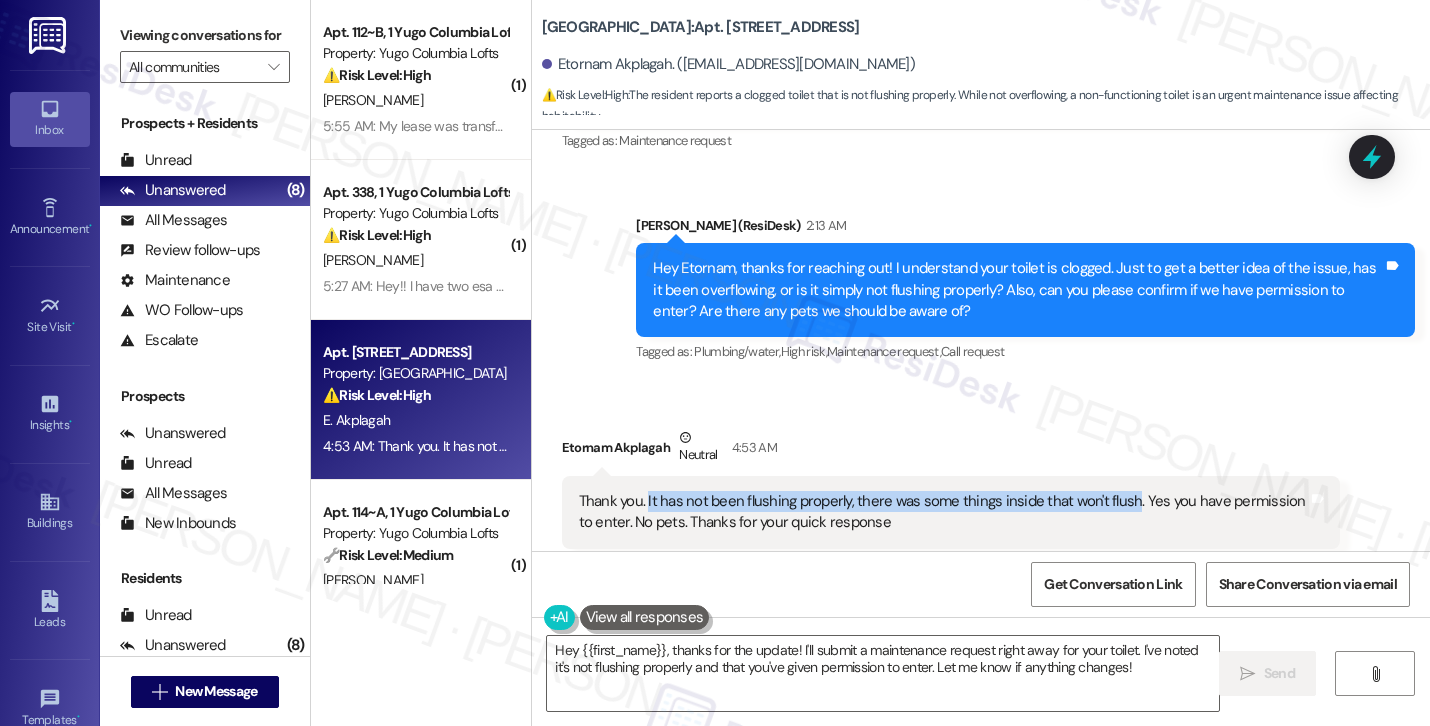 copy on "It has not been flushing properly, there was some things inside that won't flush" 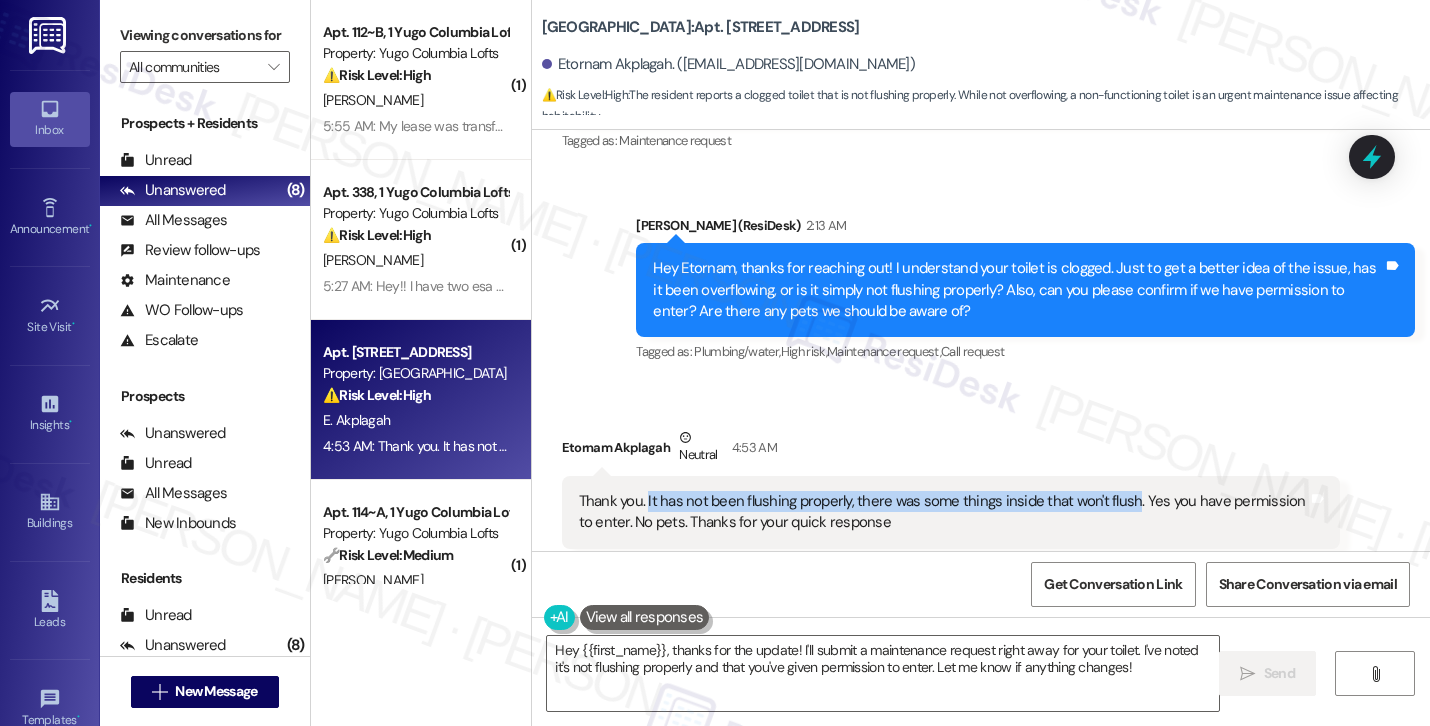 click on "Received via SMS Etornam Akplagah   Neutral 4:53 AM Thank you. It has not been flushing properly, there was some things inside that won't flush. Yes you have permission to enter. No pets. Thanks for your quick response Tags and notes Tagged as:   Maintenance request ,  Click to highlight conversations about Maintenance request Access ,  Click to highlight conversations about Access Pet policy ,  Click to highlight conversations about Pet policy Positive response Click to highlight conversations about Positive response" at bounding box center (981, 487) 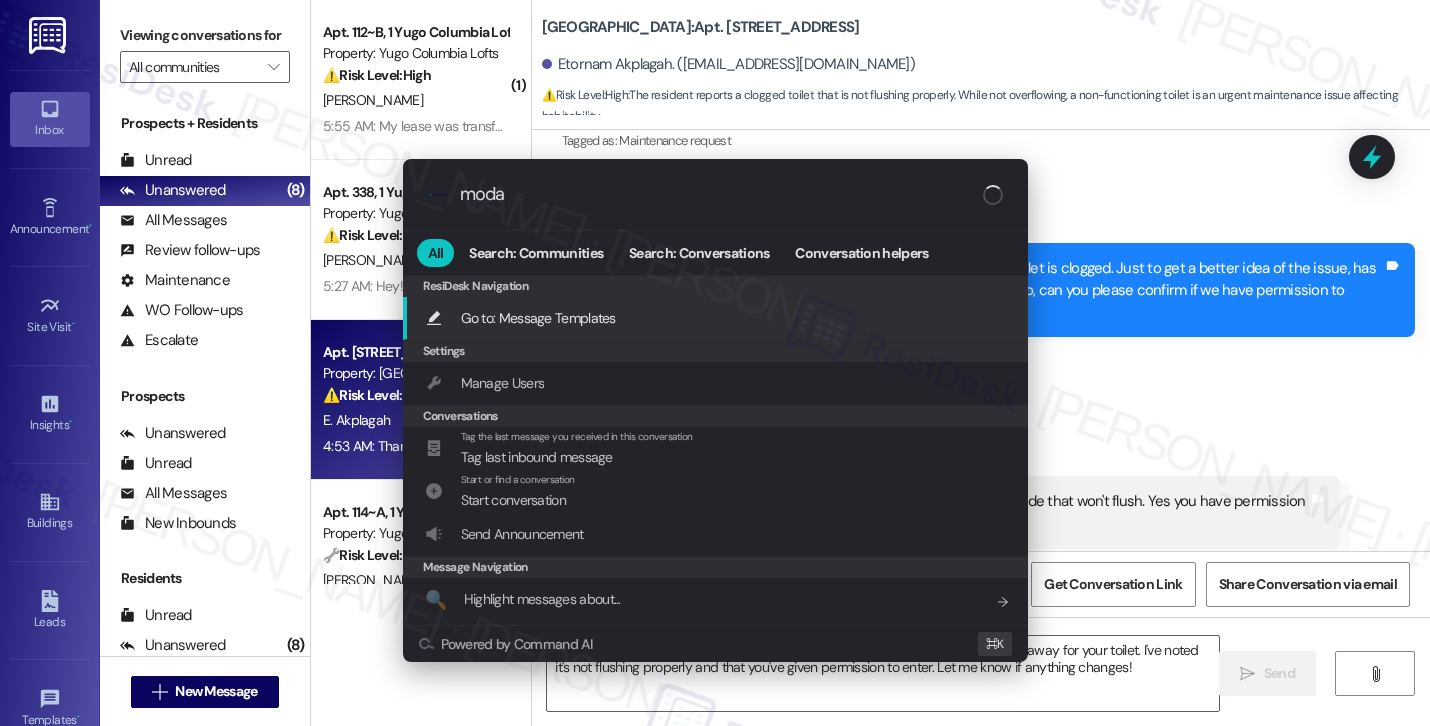 type on "modal" 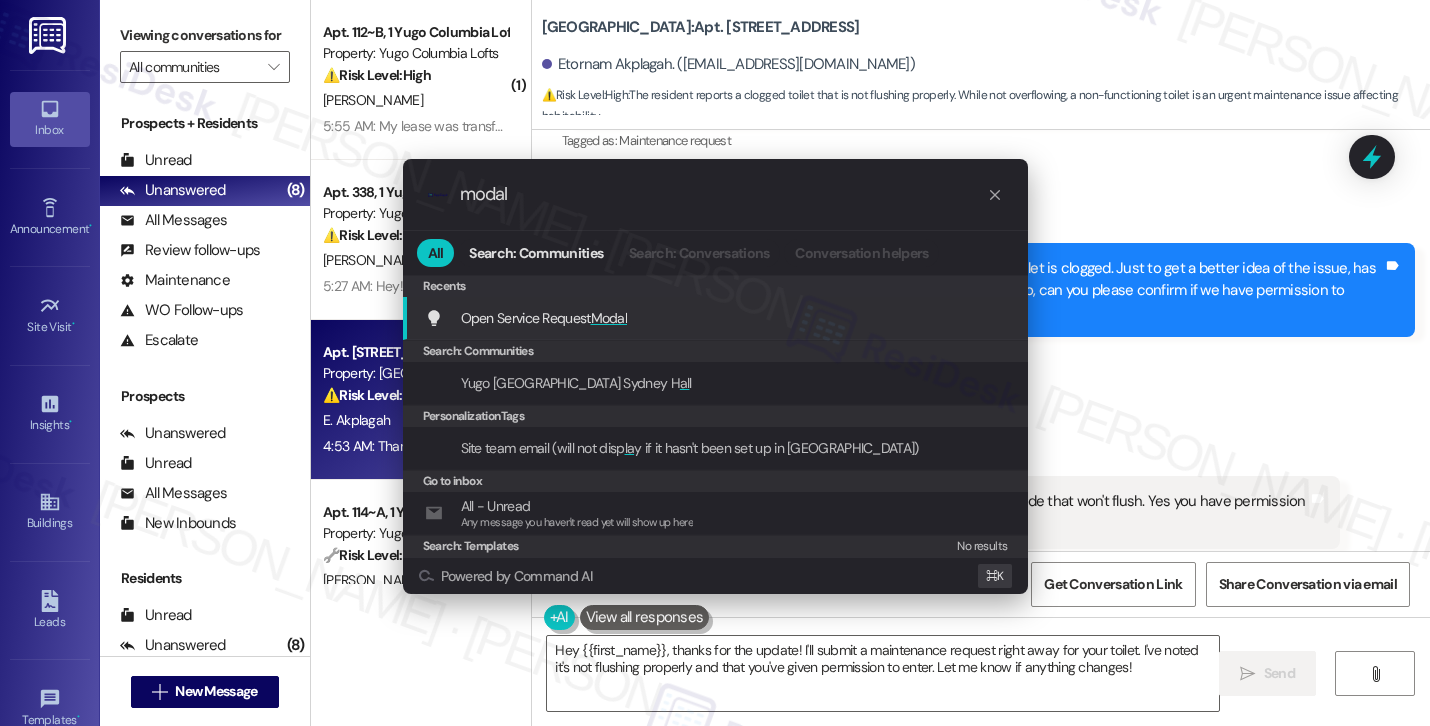 click on "Open Service Request  Modal Add shortcut" at bounding box center [717, 318] 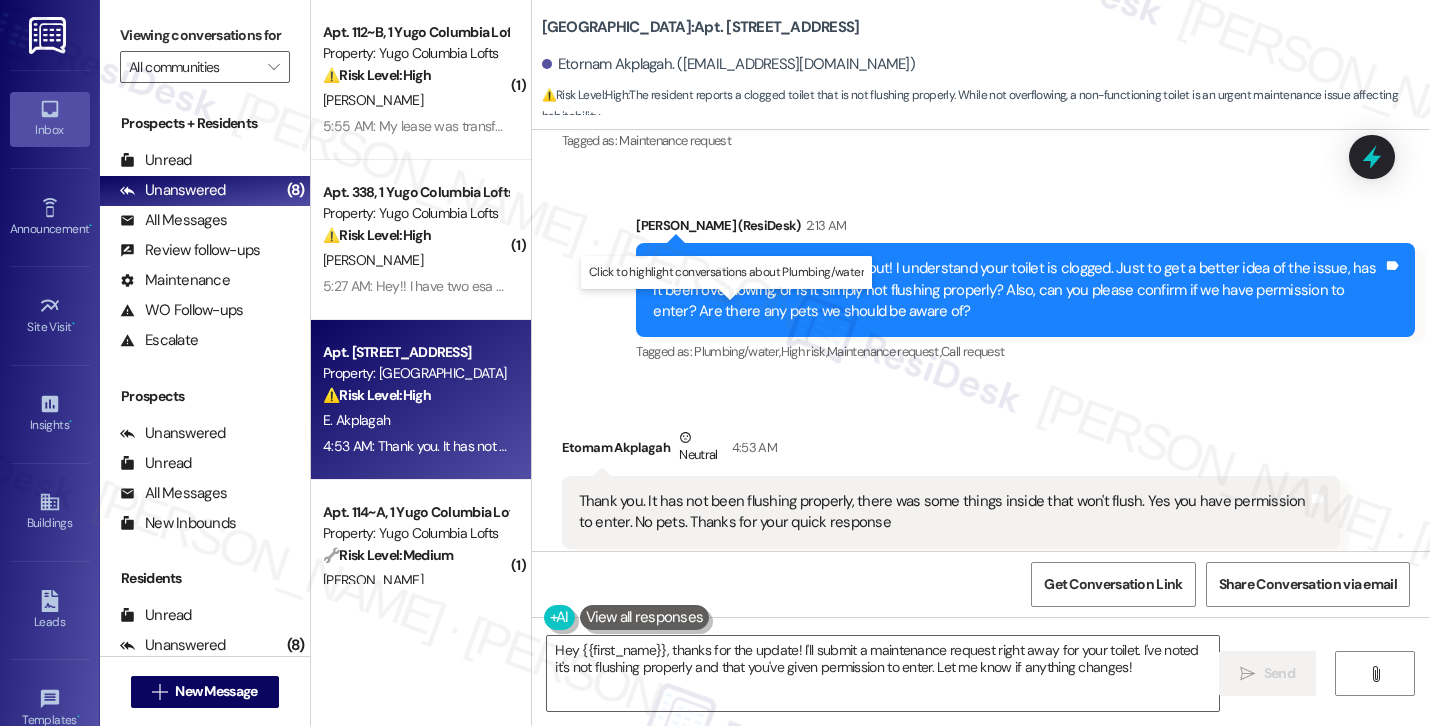 click on "Plumbing/water ," at bounding box center (737, 351) 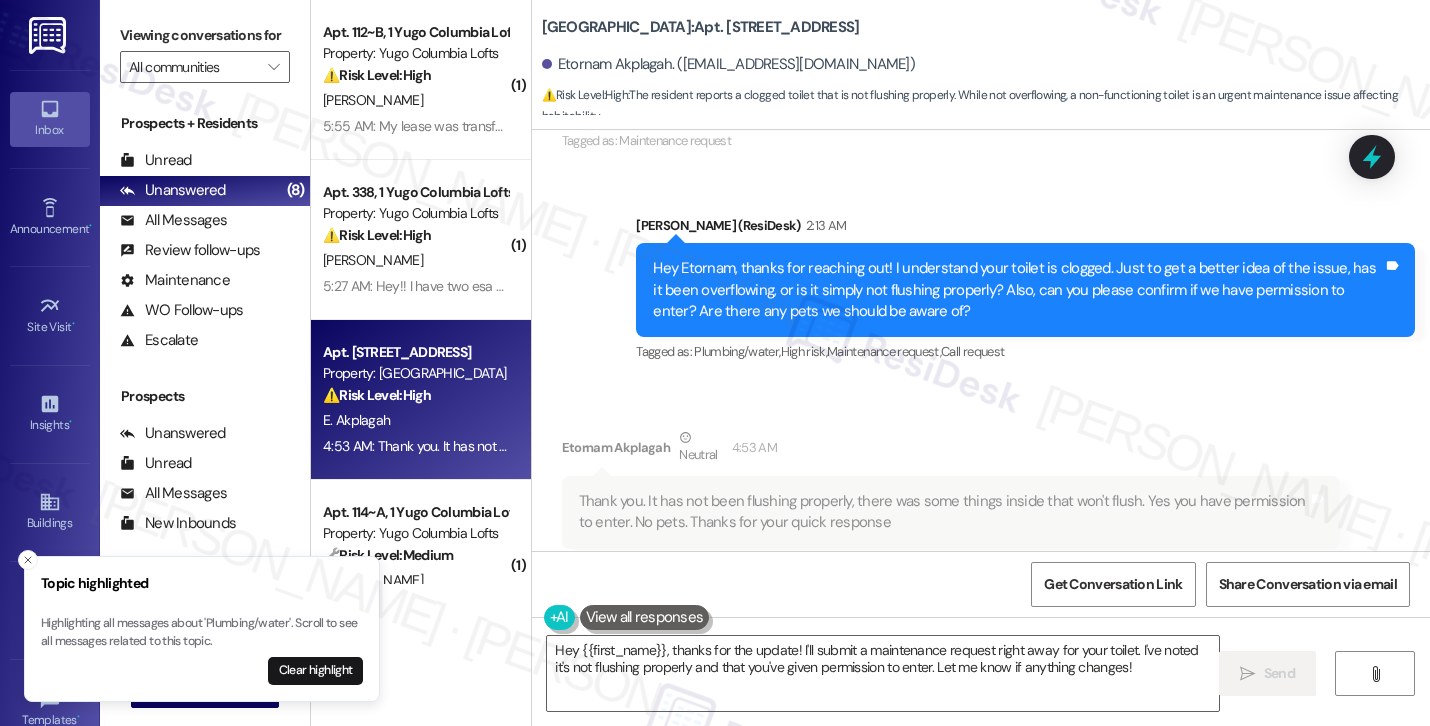 scroll, scrollTop: 3952, scrollLeft: 0, axis: vertical 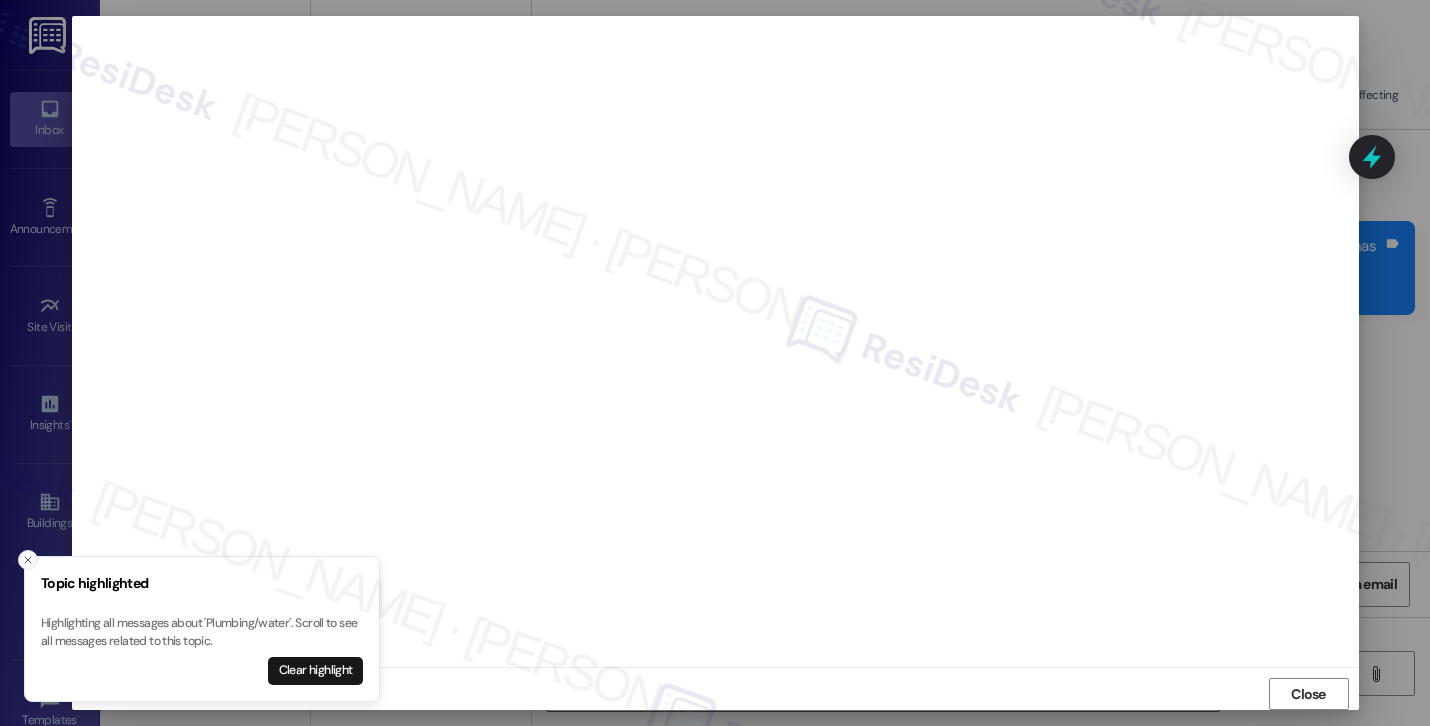 click 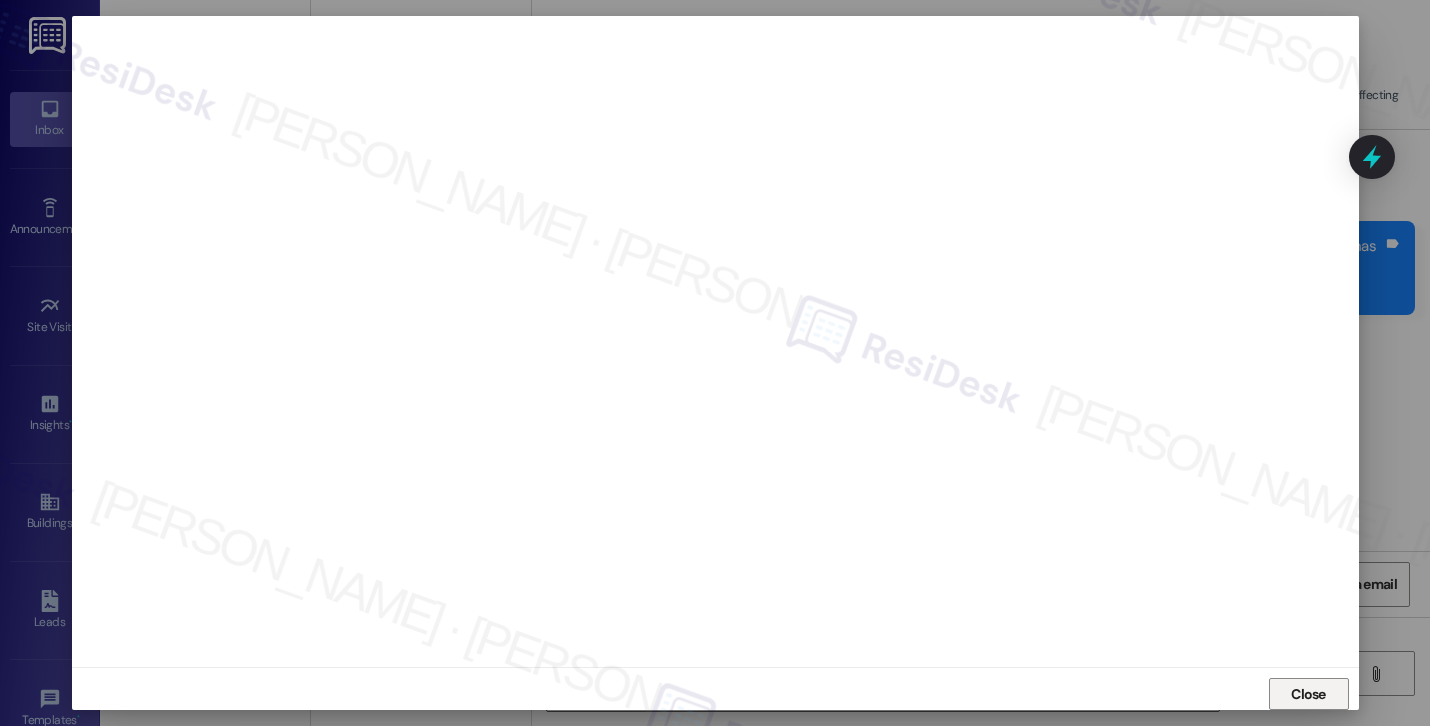 click on "Close" at bounding box center (1308, 694) 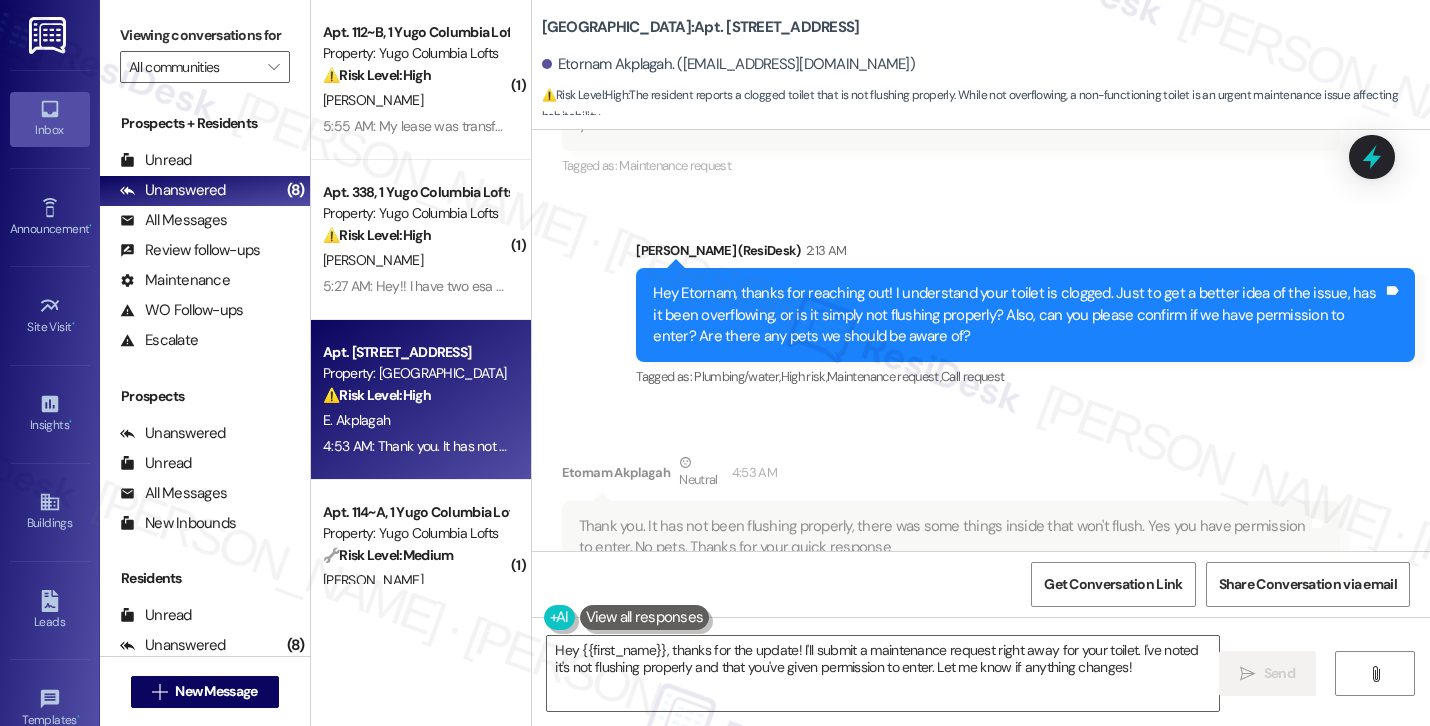 scroll, scrollTop: 3952, scrollLeft: 0, axis: vertical 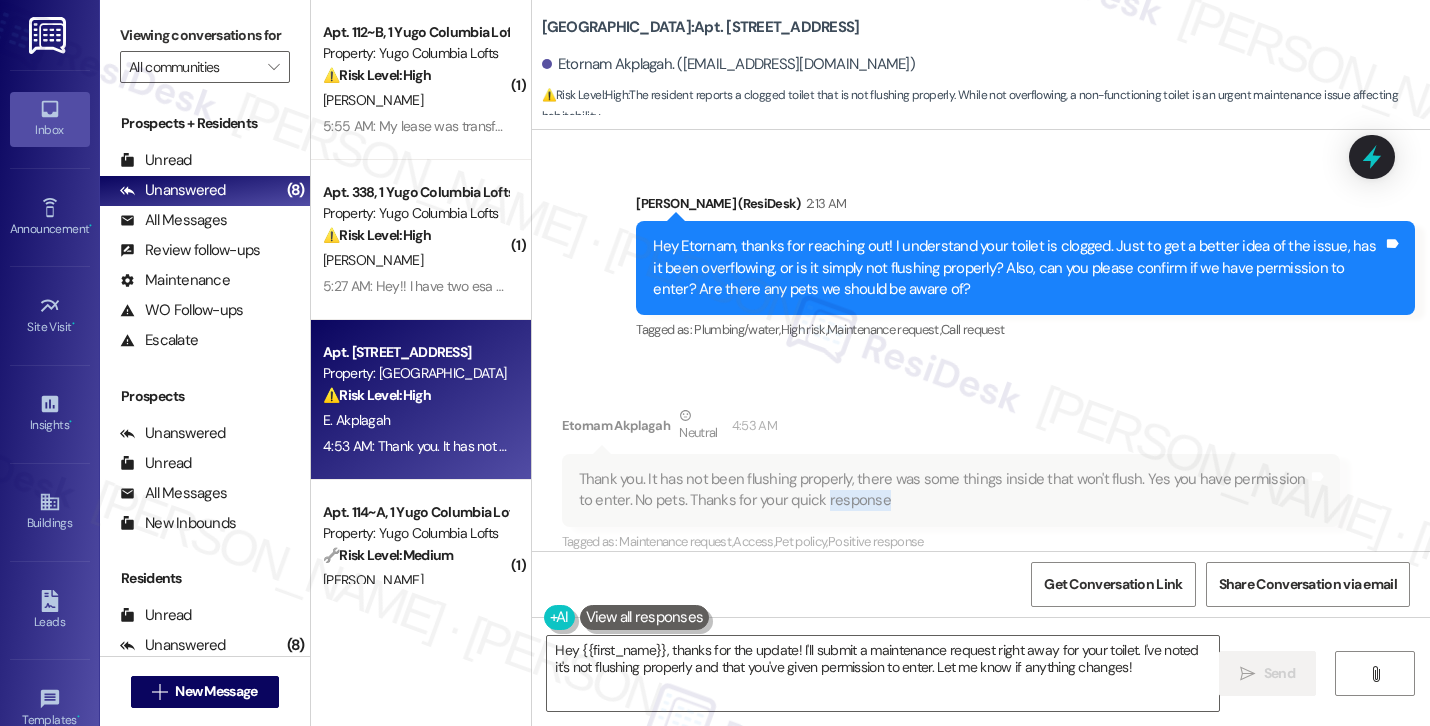 click on "Thank you. It has not been flushing properly, there was some things inside that won't flush. Yes you have permission to enter. No pets. Thanks for your quick response" at bounding box center [944, 490] 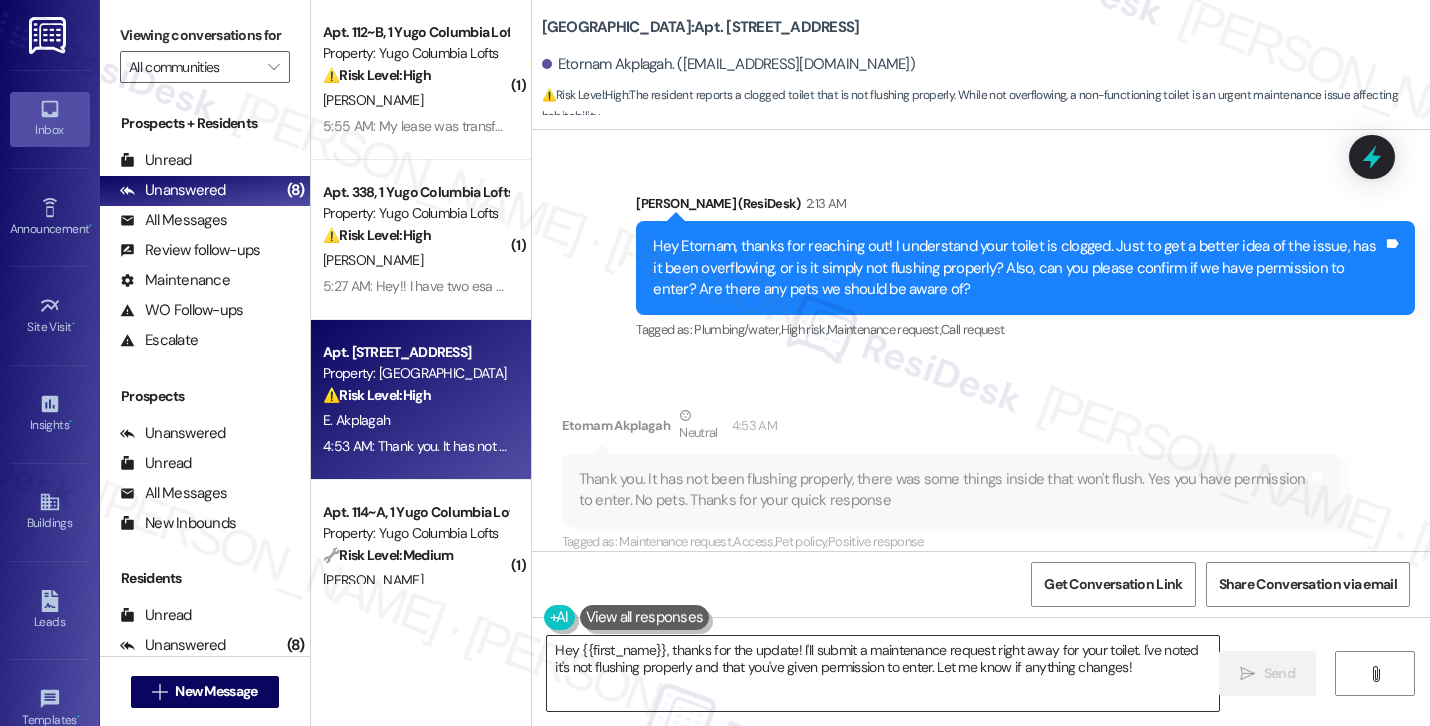 click on "Hey {{first_name}}, thanks for the update! I'll submit a maintenance request right away for your toilet. I've noted it's not flushing properly and that you've given permission to enter. Let me know if anything changes!" at bounding box center [883, 673] 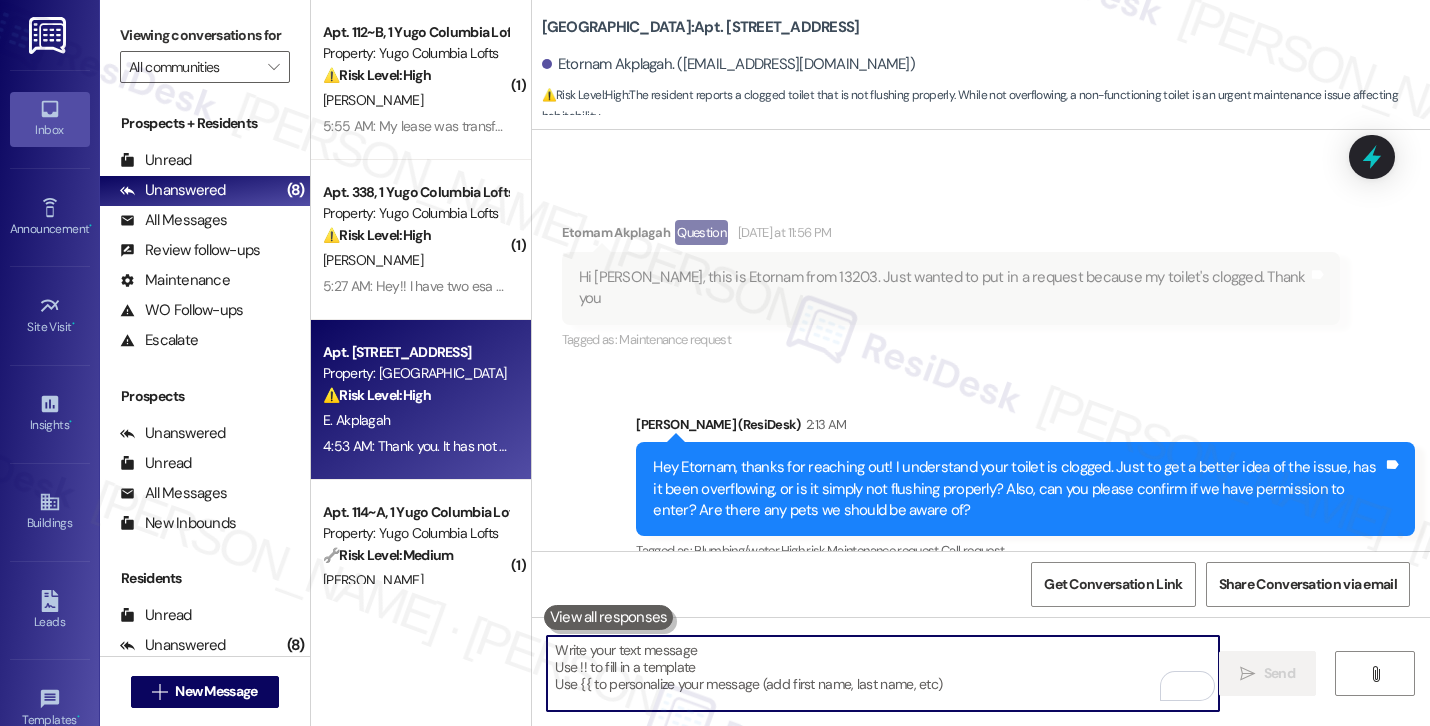 scroll, scrollTop: 3952, scrollLeft: 0, axis: vertical 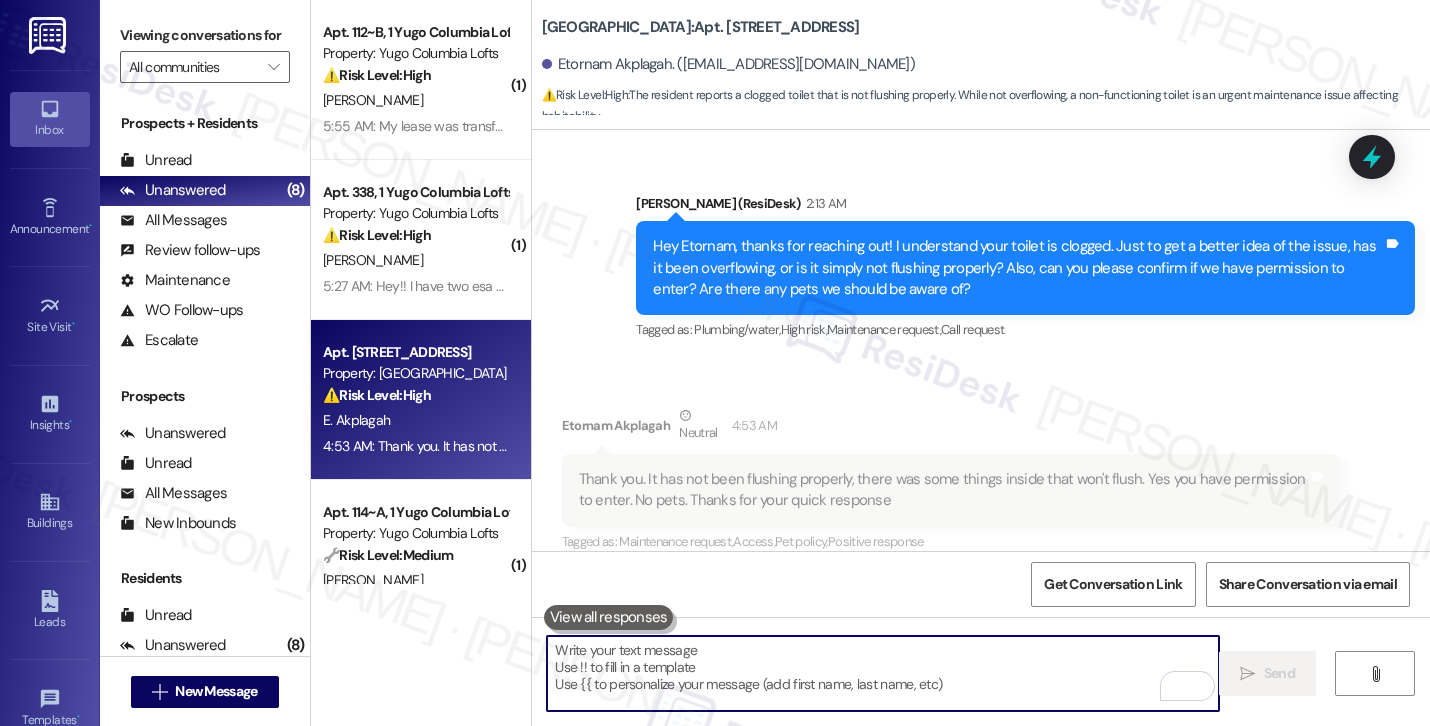 click on "Plumbing/water" at bounding box center (981, 581) 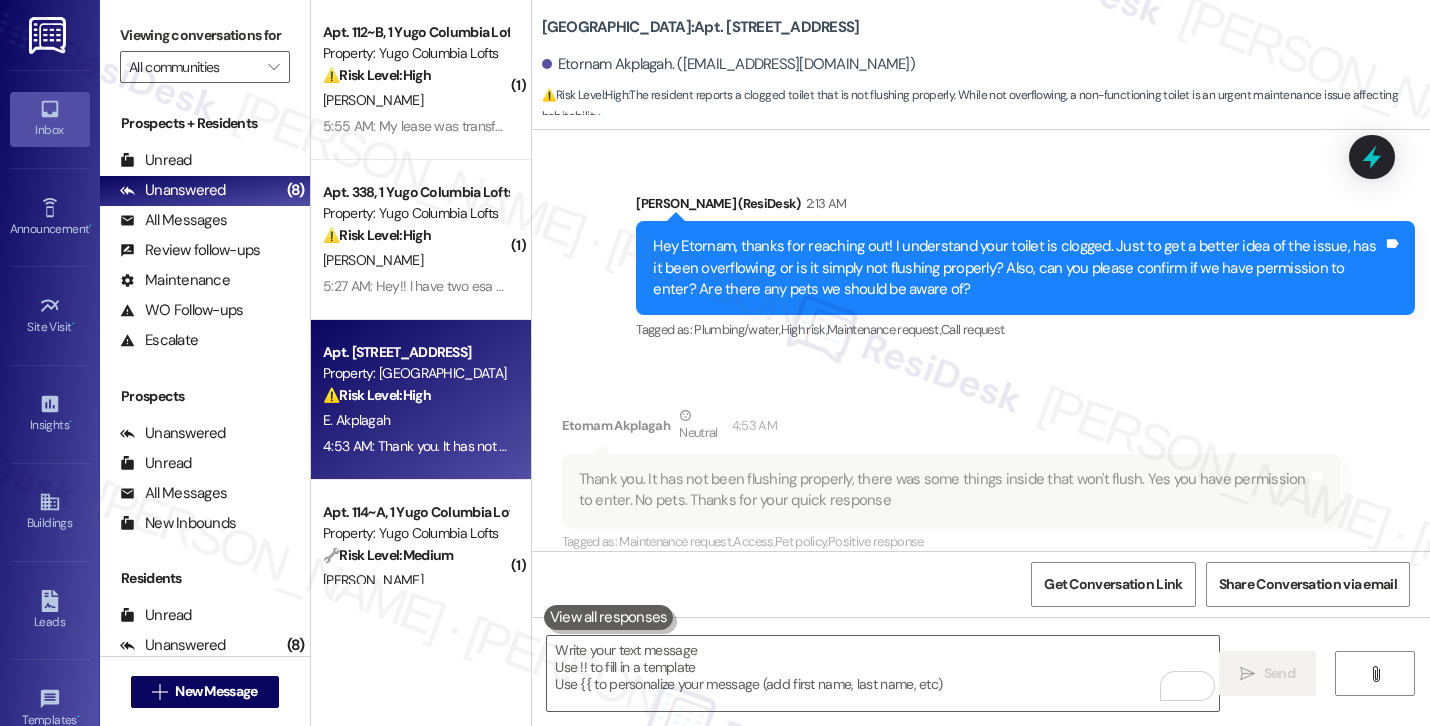 click on "Plumbing/water" at bounding box center (981, 581) 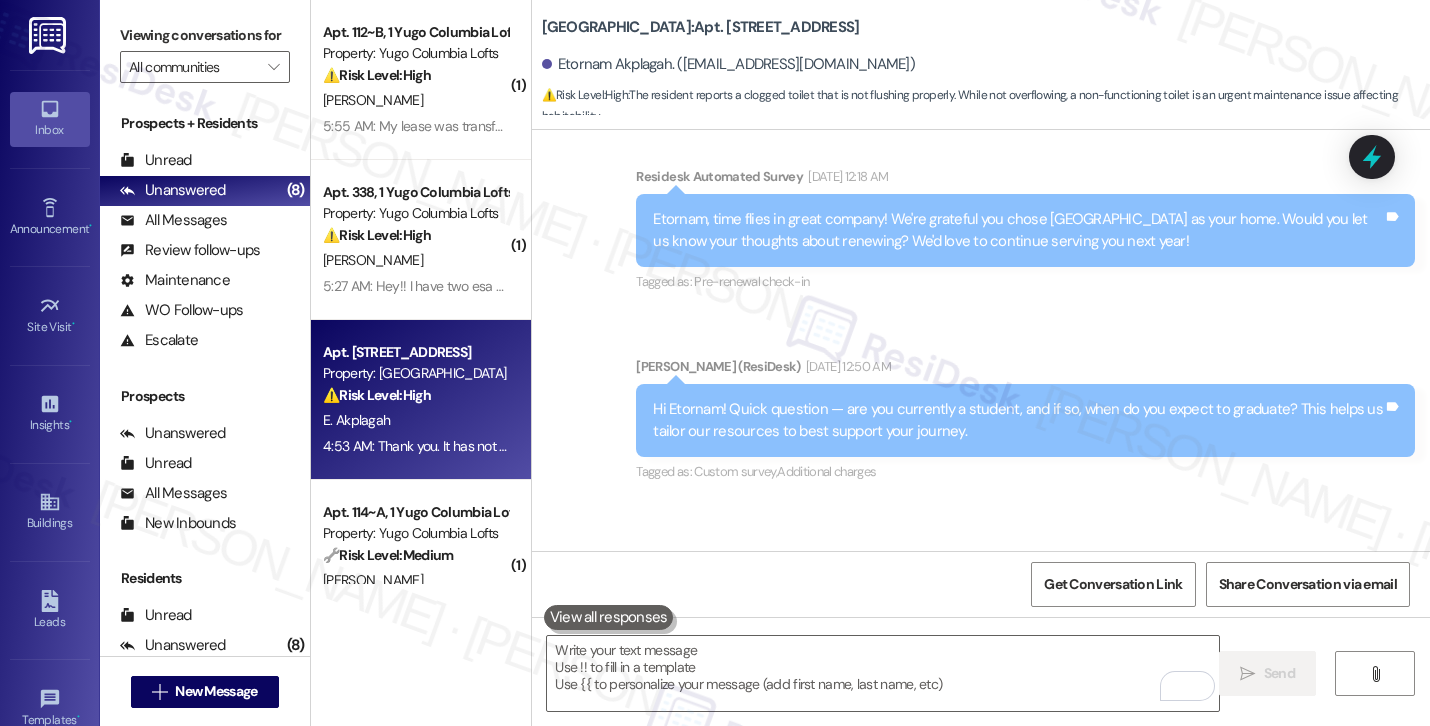 scroll, scrollTop: 3952, scrollLeft: 0, axis: vertical 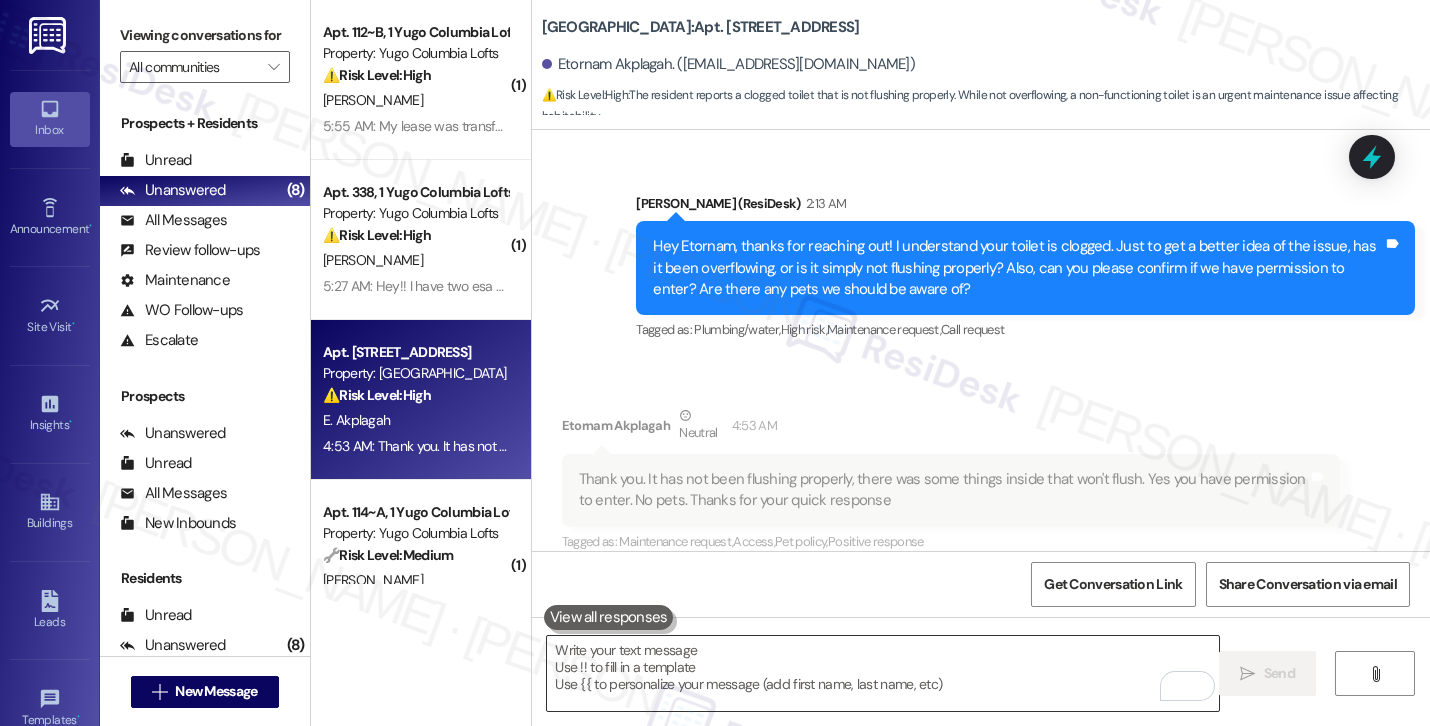 click at bounding box center (883, 673) 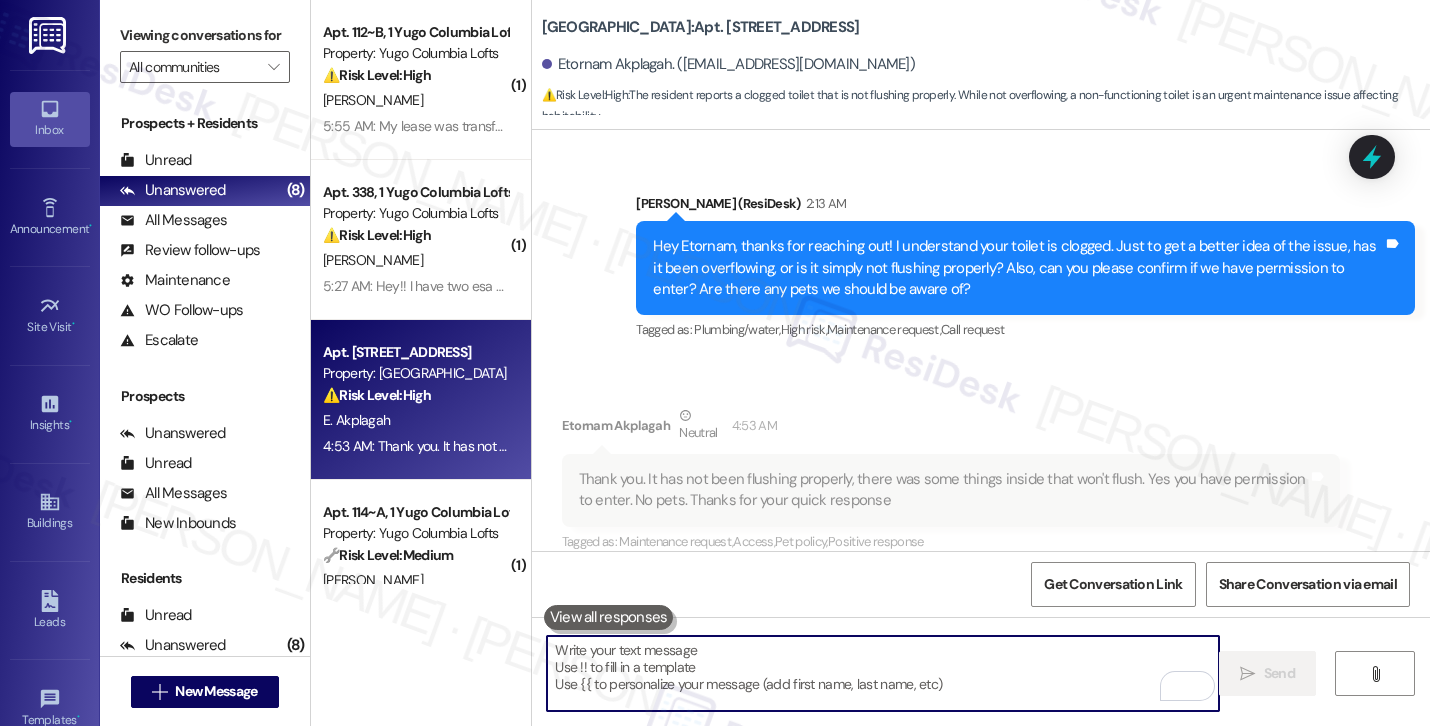 paste on "Thank you for confirming permission to enter. The new work order has been submitted and reported to the site team. If you need anything else, feel free to reach out anytime." 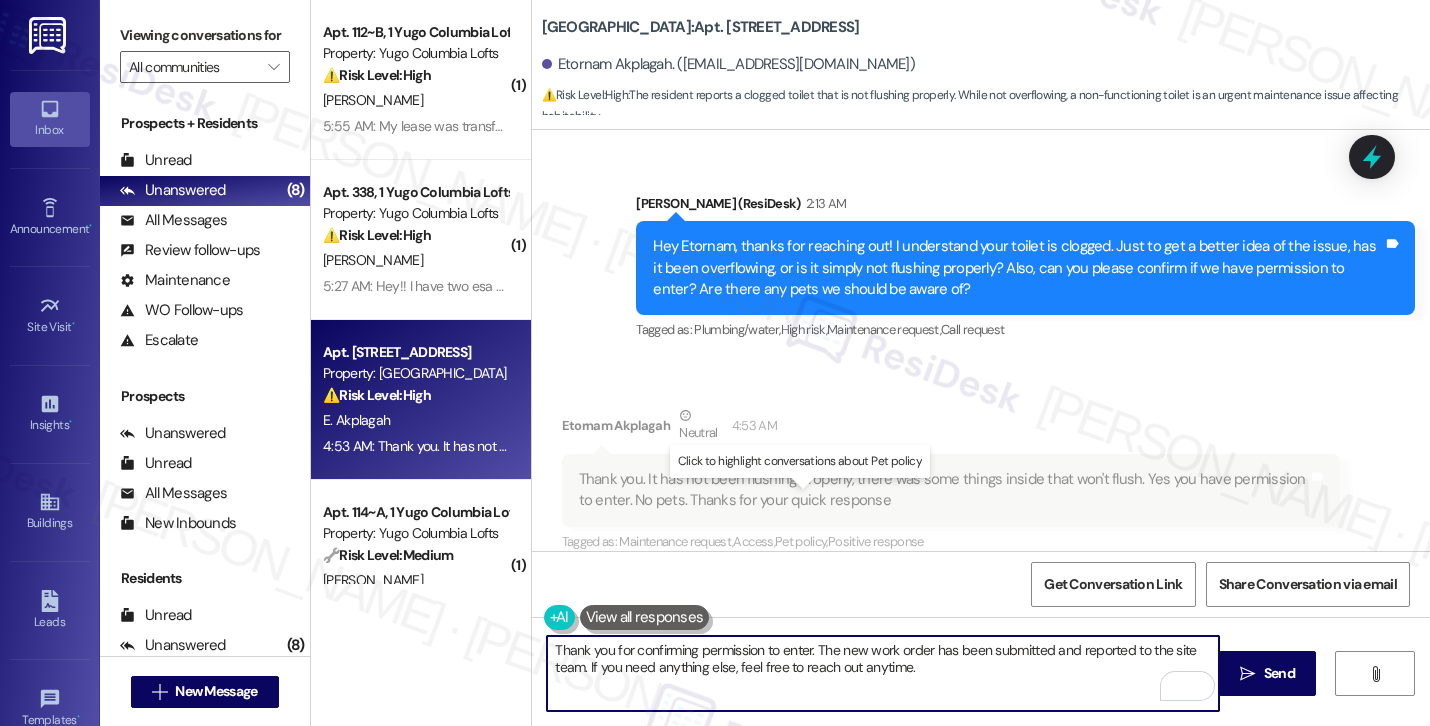 click on "Pet policy ," at bounding box center [801, 541] 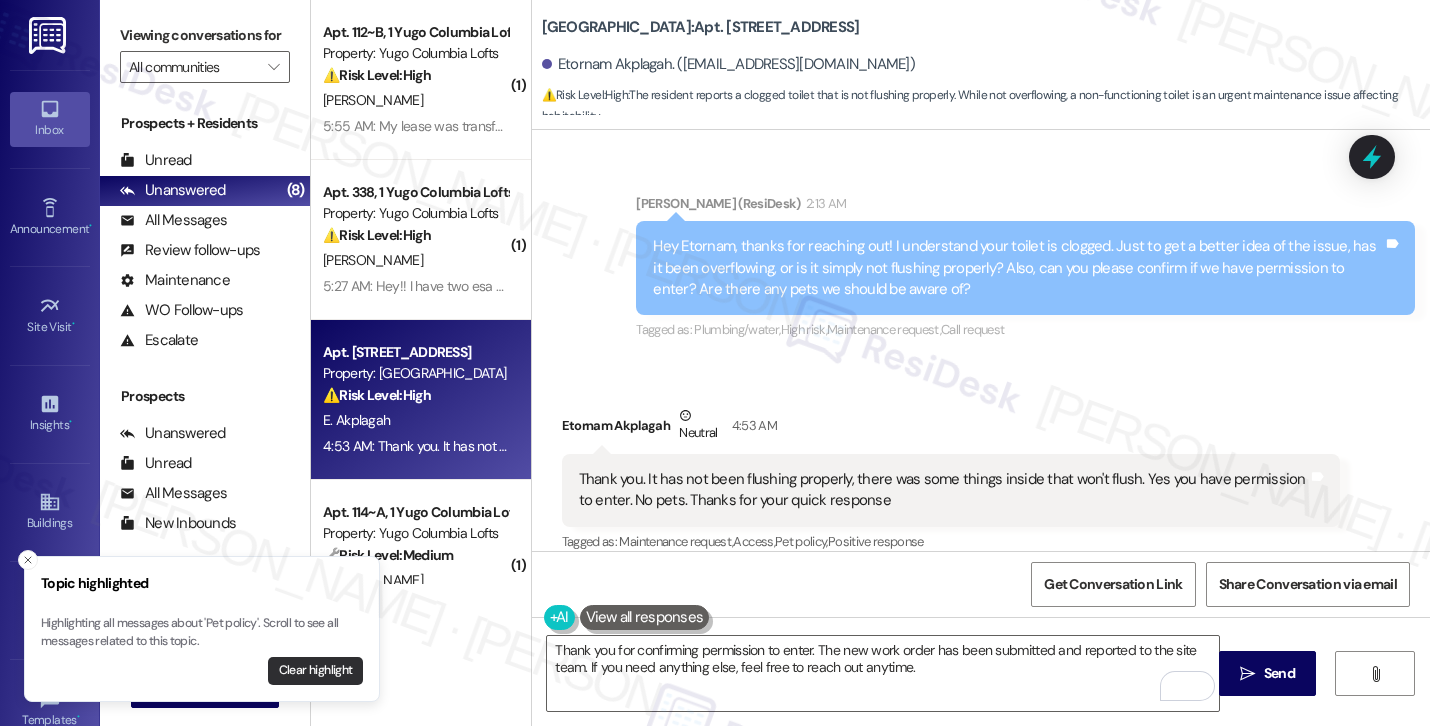 click on "Clear highlight" at bounding box center (315, 671) 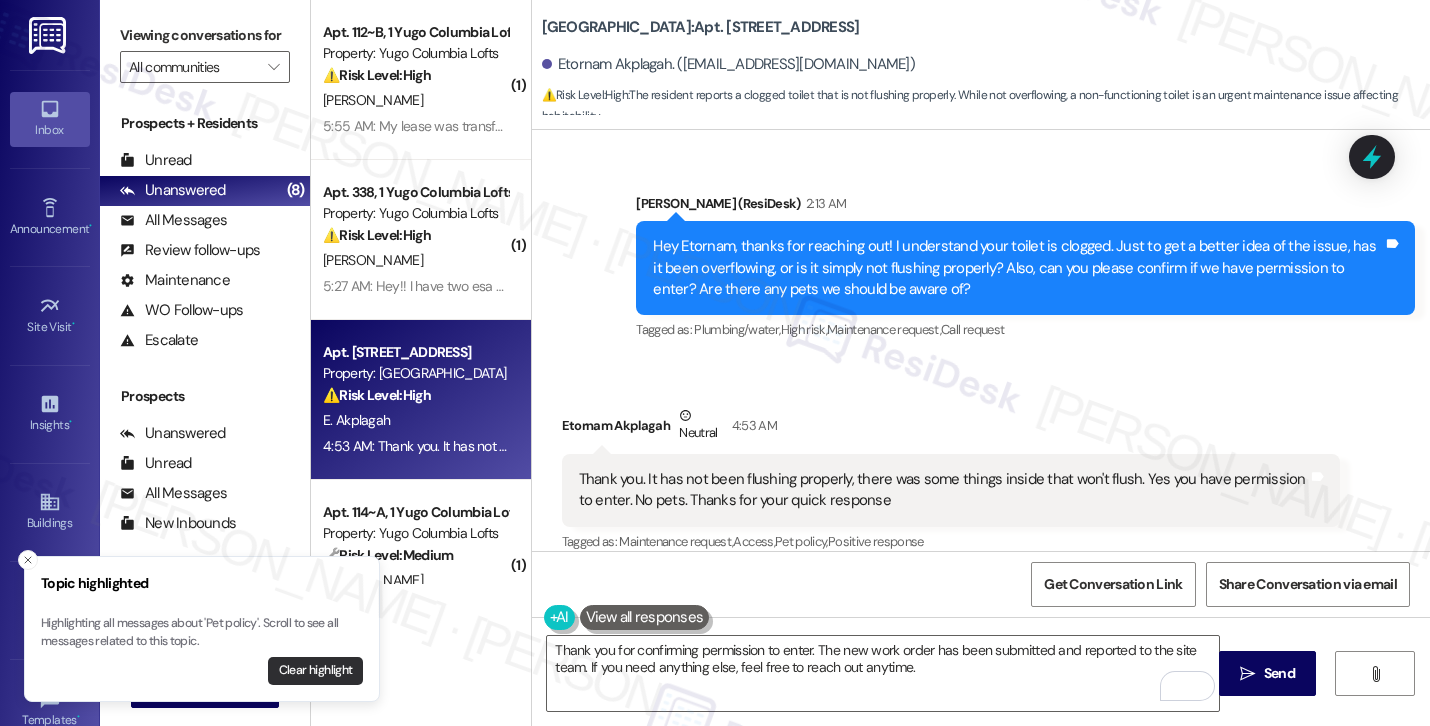 scroll, scrollTop: 3930, scrollLeft: 0, axis: vertical 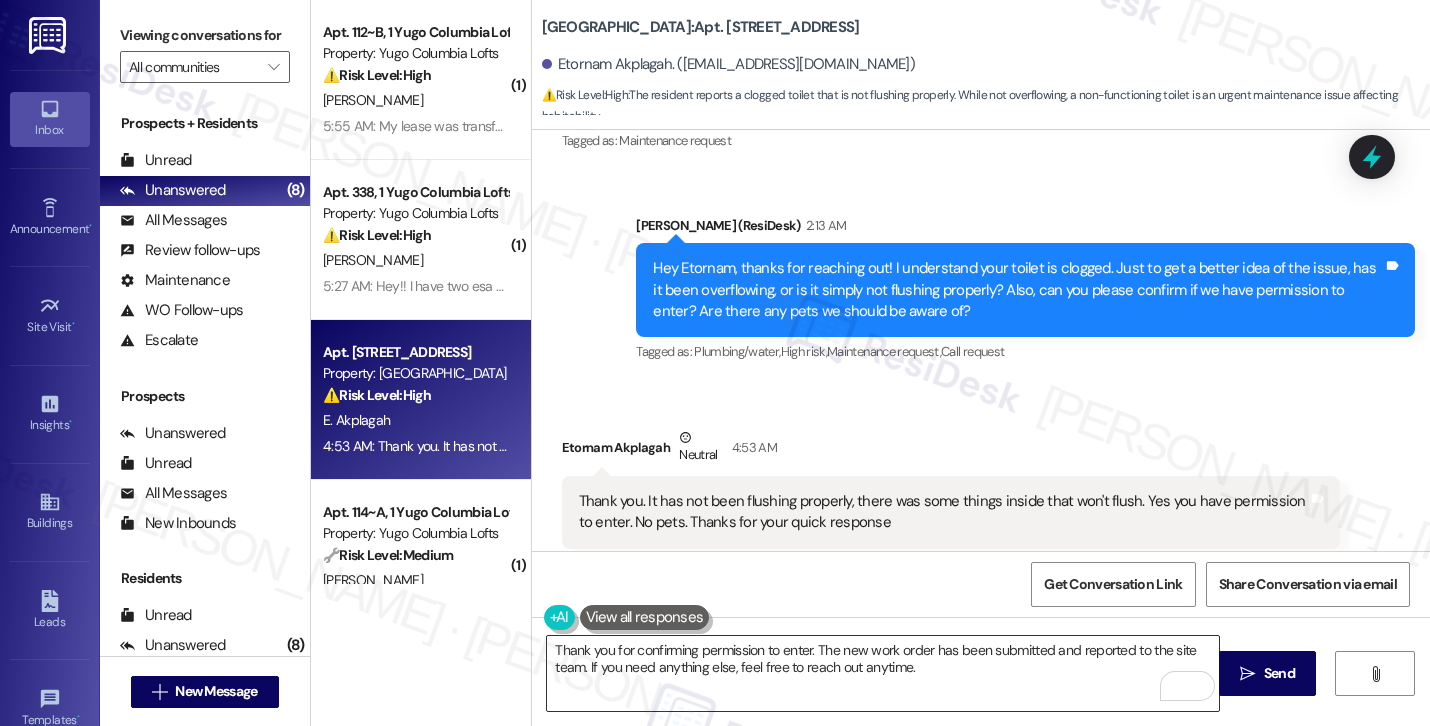 click on "Thank you for confirming permission to enter. The new work order has been submitted and reported to the site team. If you need anything else, feel free to reach out anytime." at bounding box center [883, 673] 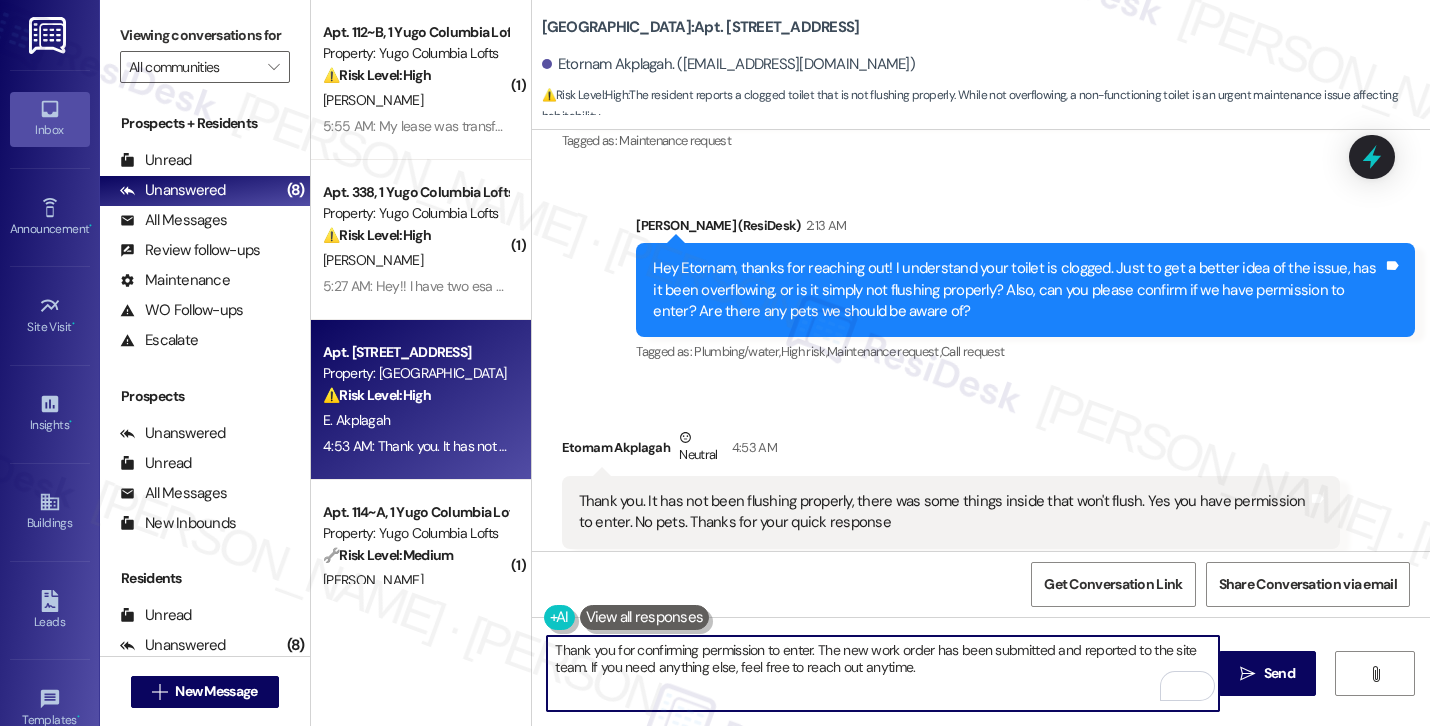 click on "Thank you for confirming permission to enter. The new work order has been submitted and reported to the site team. If you need anything else, feel free to reach out anytime." at bounding box center [883, 673] 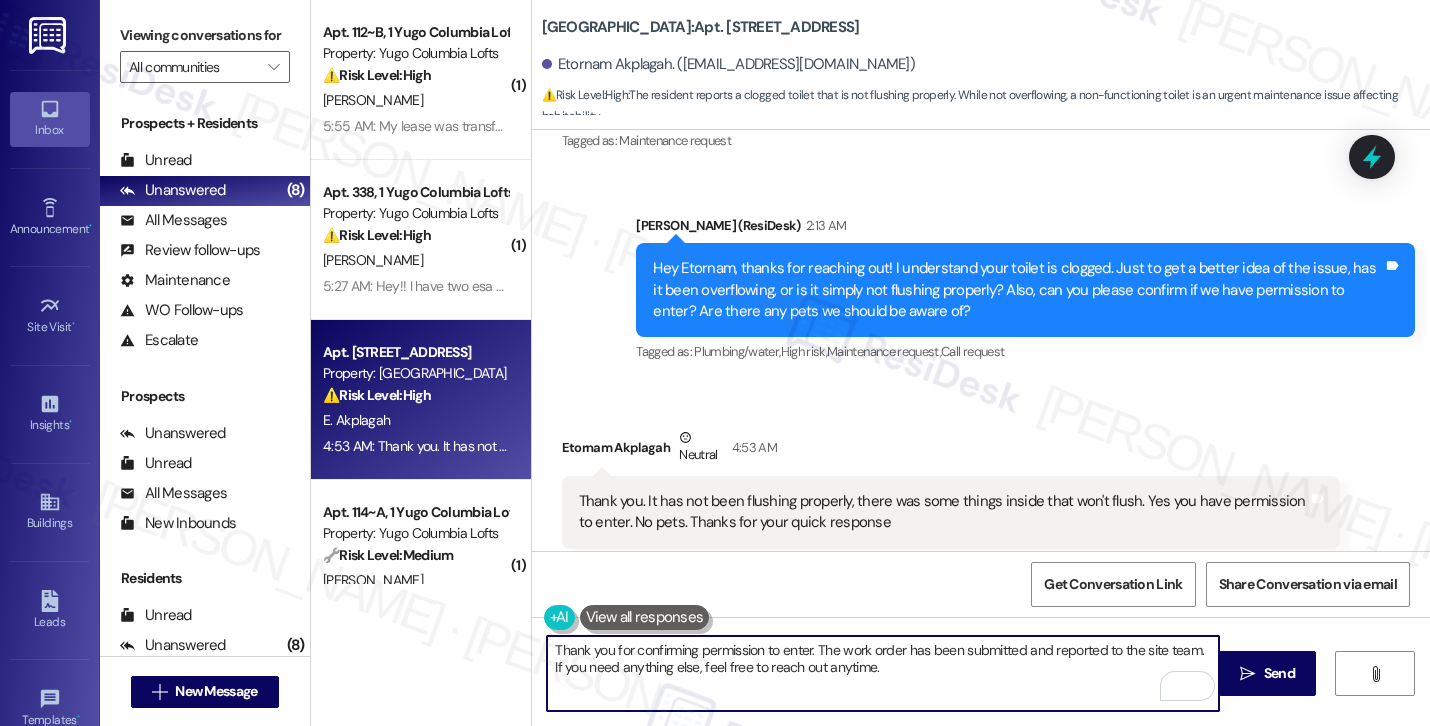 click on "Thank you for confirming permission to enter. The work order has been submitted and reported to the site team. If you need anything else, feel free to reach out anytime." at bounding box center (883, 673) 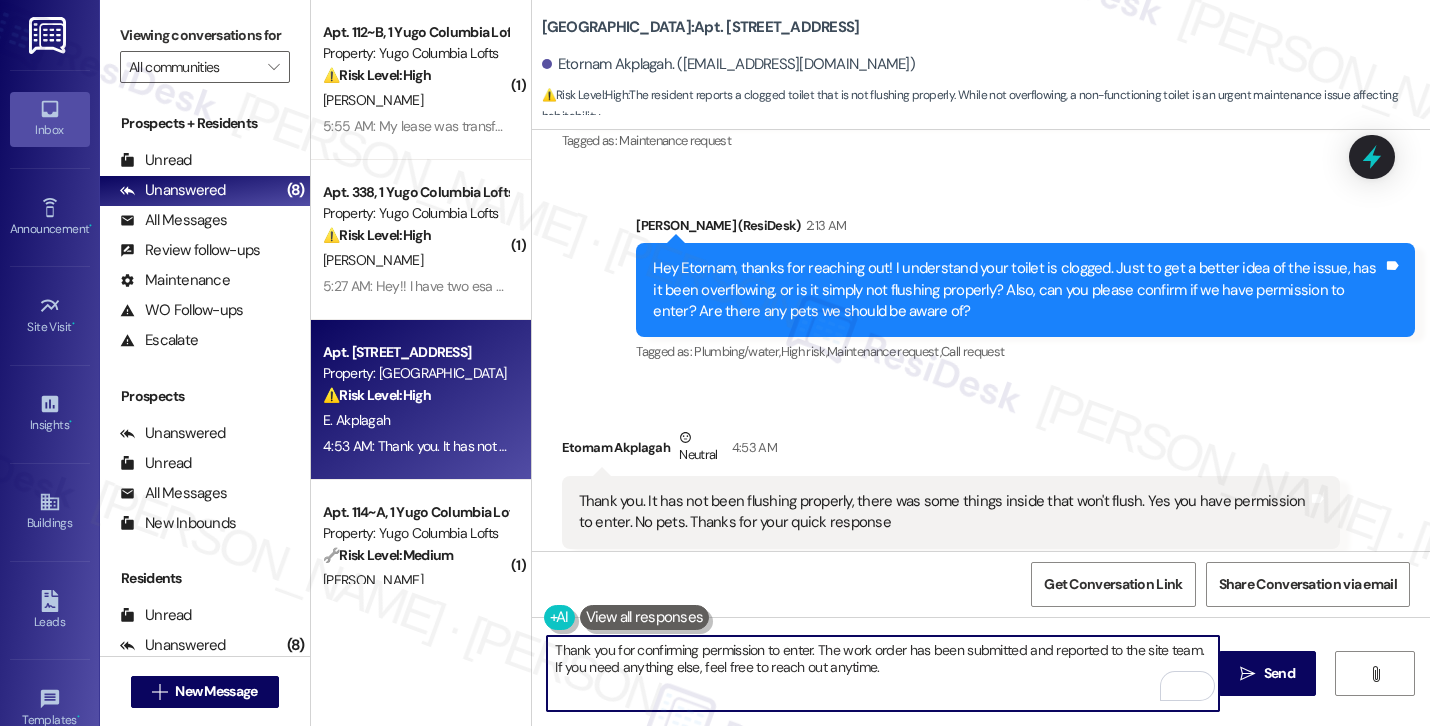 type on "Thank you for confirming permission to enter. The work order has been submitted and reported to the site team. If you need anything else, feel free to reach out anytime." 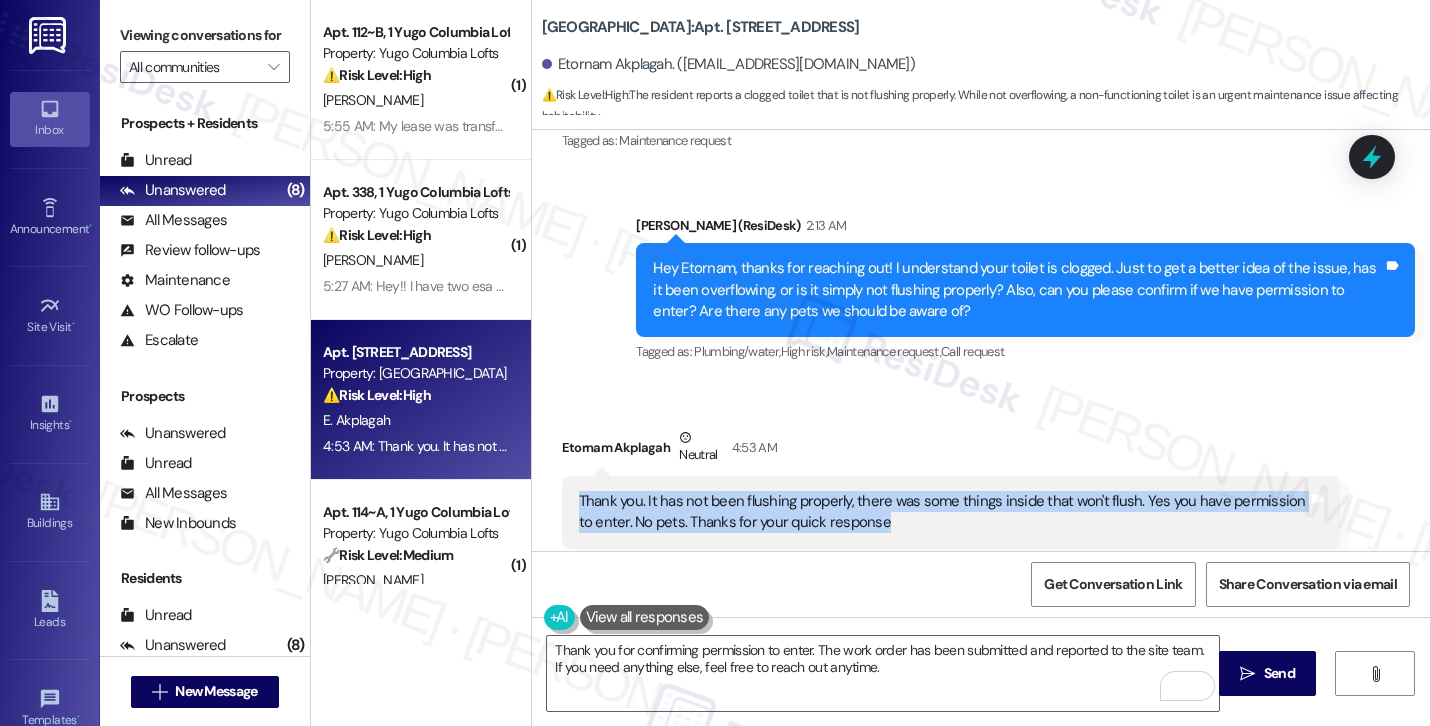 drag, startPoint x: 890, startPoint y: 479, endPoint x: 567, endPoint y: 455, distance: 323.8904 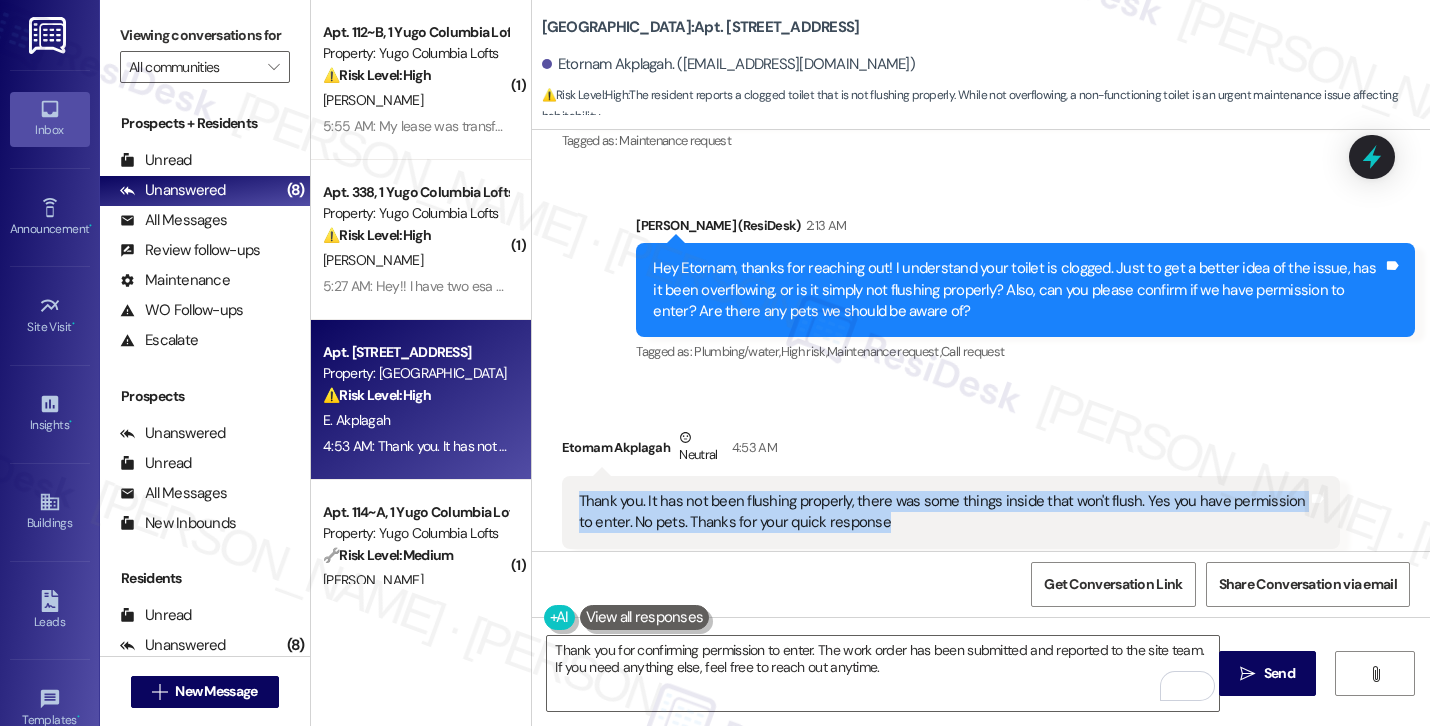 click on "Thank you. It has not been flushing properly, there was some things inside that won't flush. Yes you have permission to enter. No pets. Thanks for your quick response" at bounding box center (944, 512) 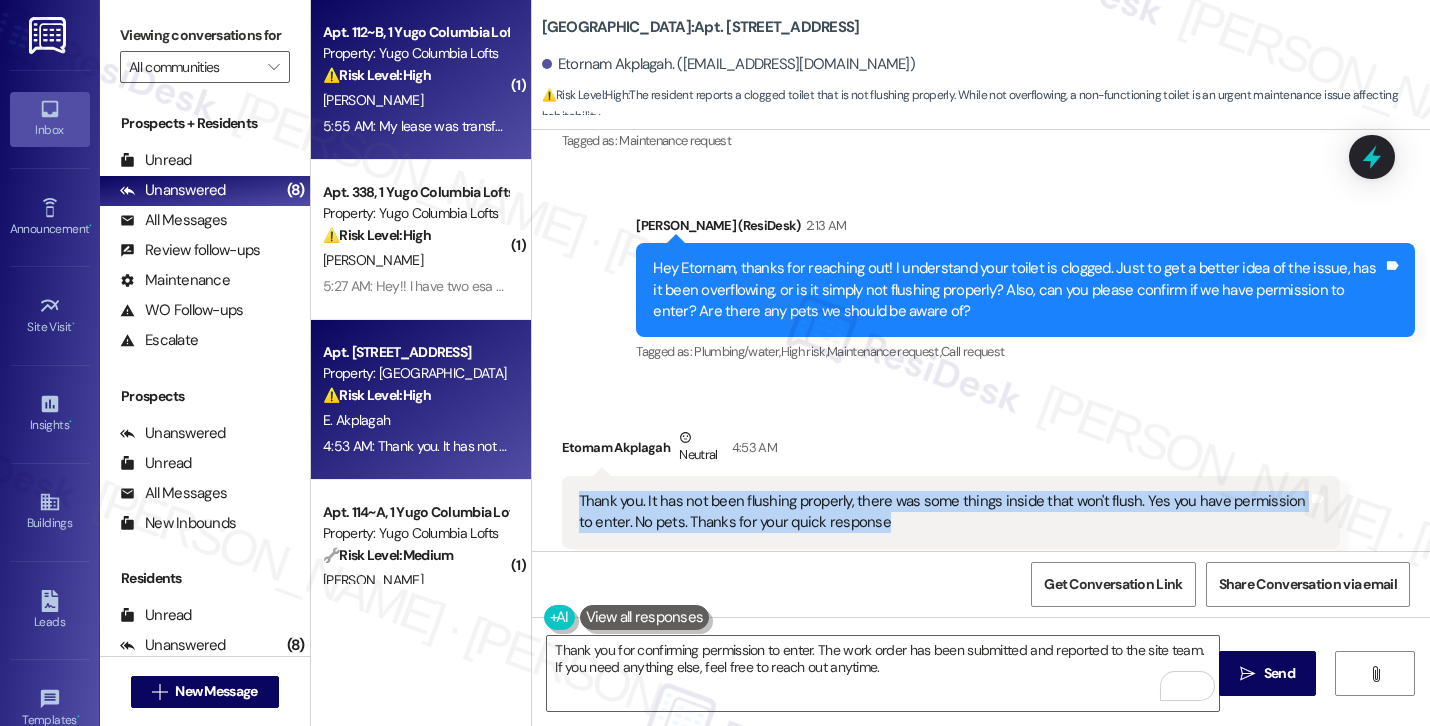 copy on "Thank you. It has not been flushing properly, there was some things inside that won't flush. Yes you have permission to enter. No pets. Thanks for your quick response" 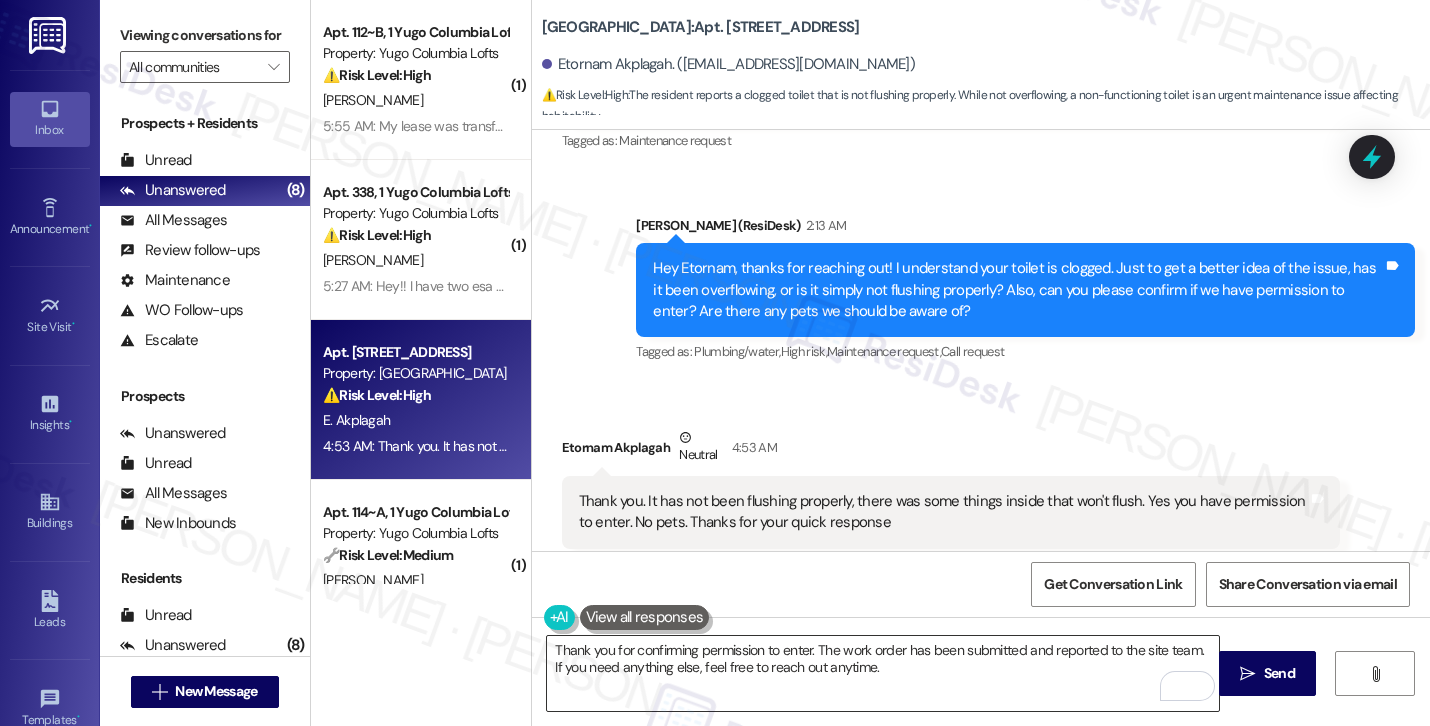 click on "Thank you for confirming permission to enter. The work order has been submitted and reported to the site team. If you need anything else, feel free to reach out anytime." at bounding box center (883, 673) 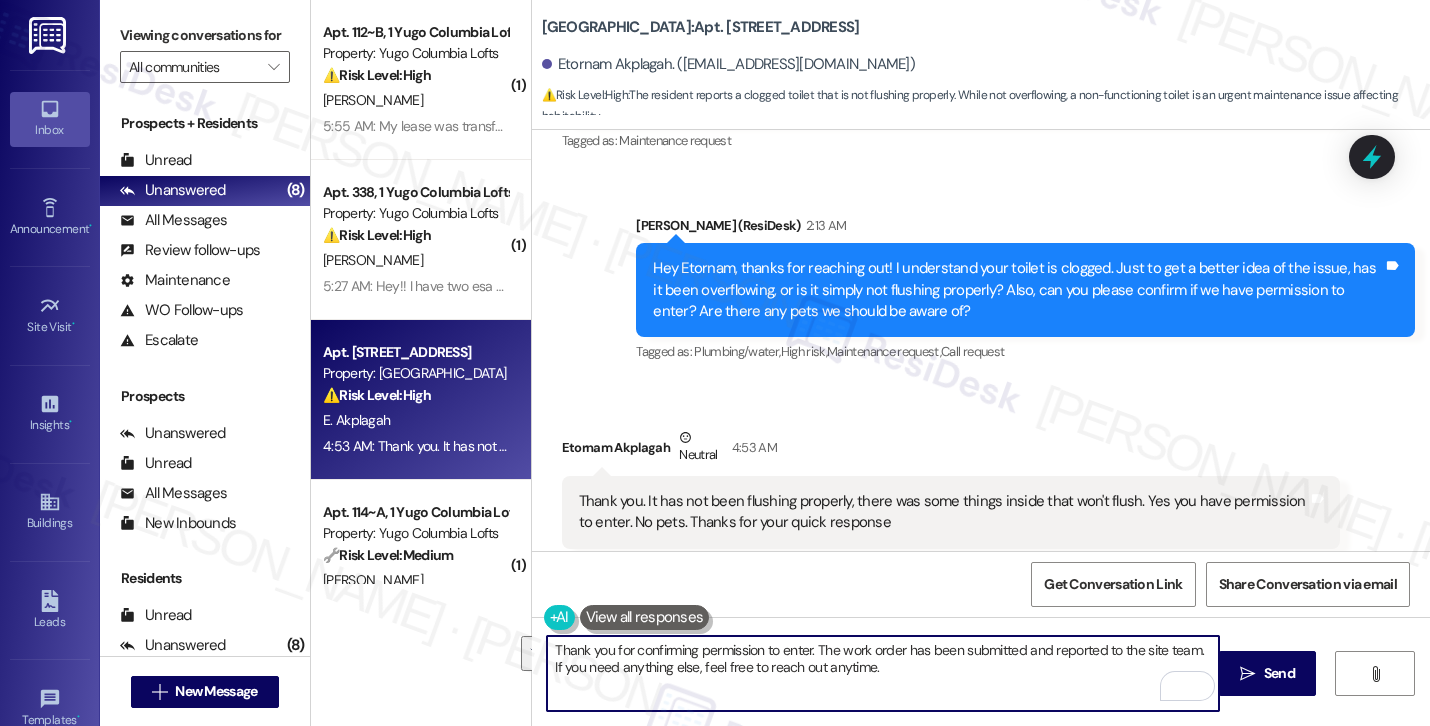 click on "Thank you for confirming permission to enter. The work order has been submitted and reported to the site team. If you need anything else, feel free to reach out anytime." at bounding box center [883, 673] 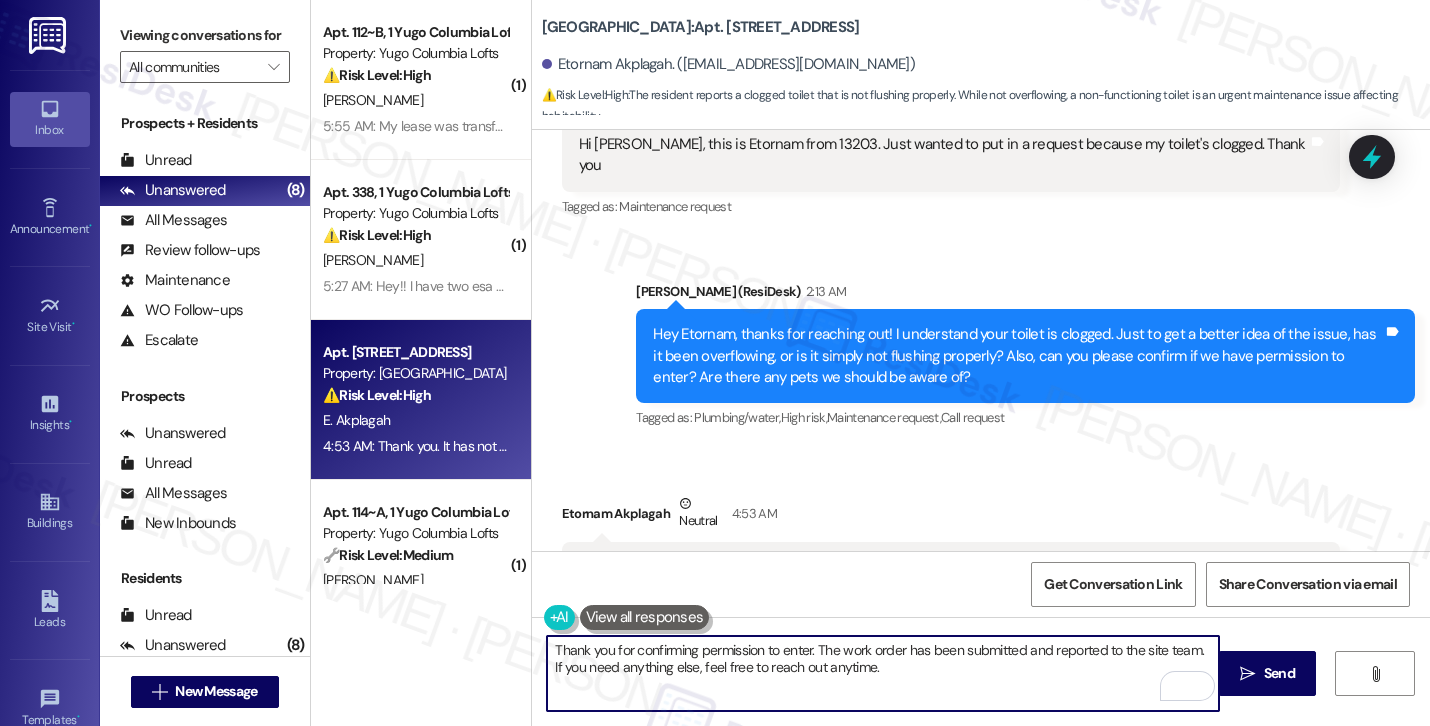 scroll, scrollTop: 3930, scrollLeft: 0, axis: vertical 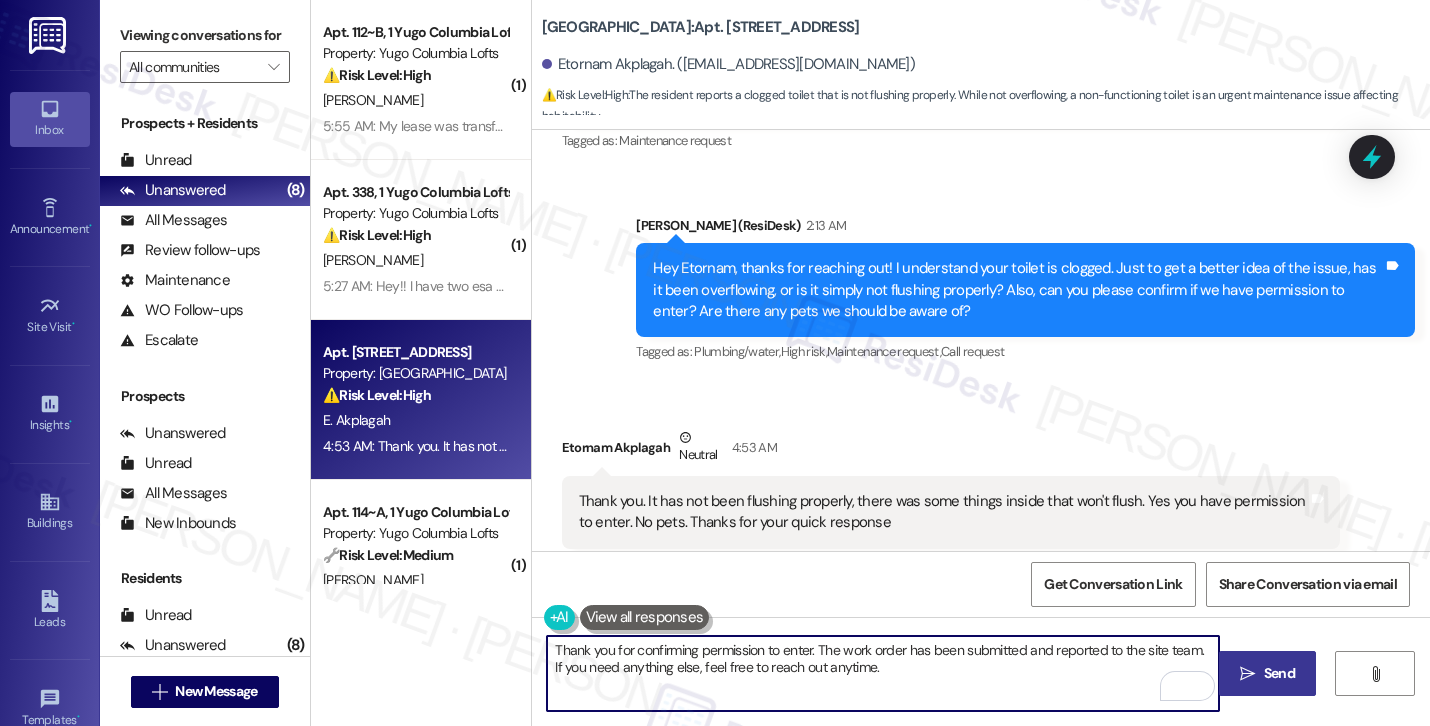 click on "" at bounding box center (1247, 674) 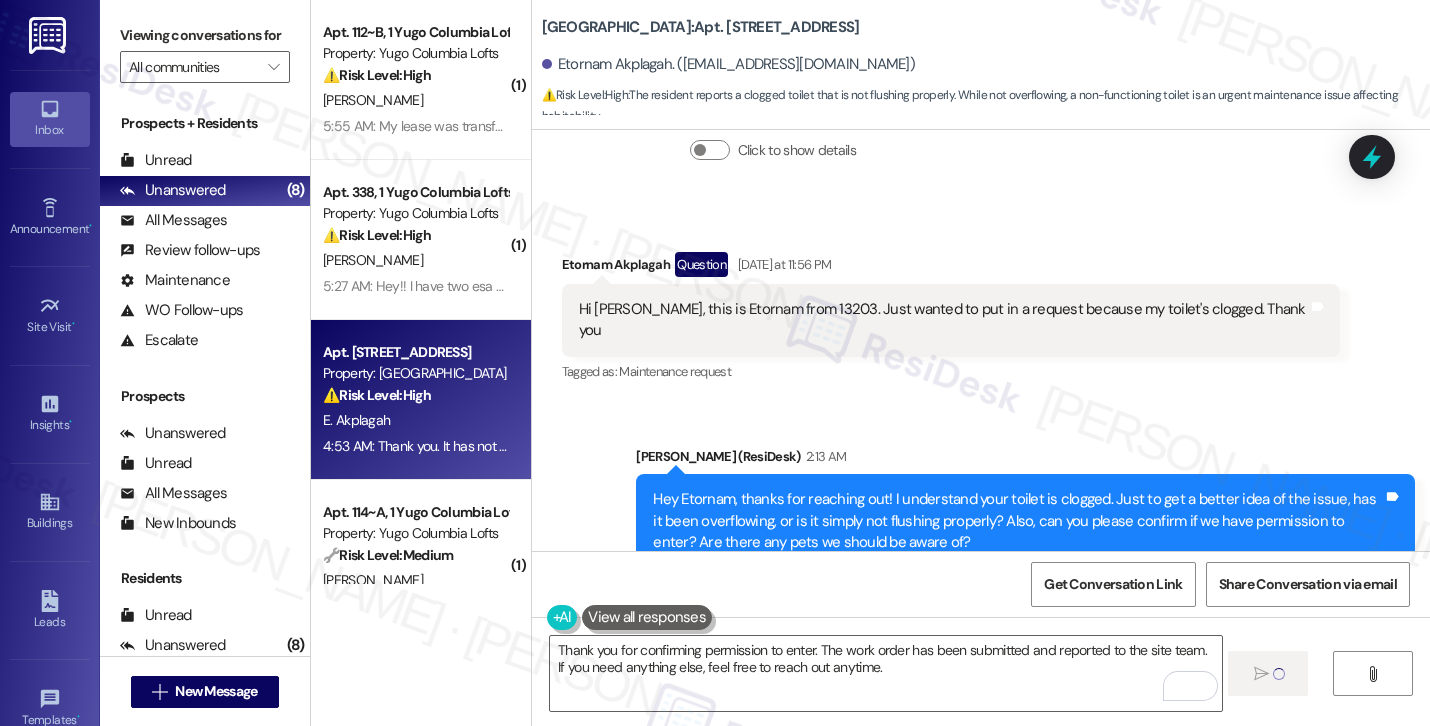 scroll, scrollTop: 3930, scrollLeft: 0, axis: vertical 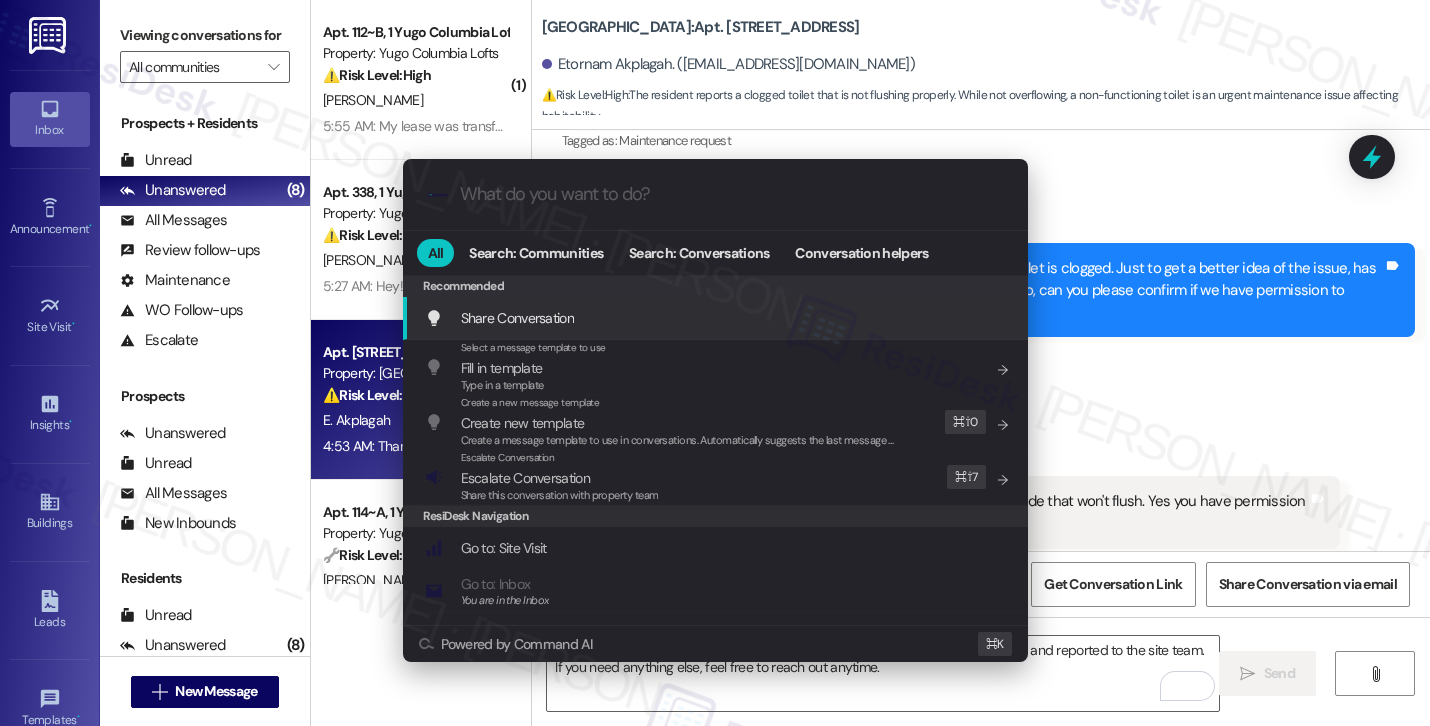 type 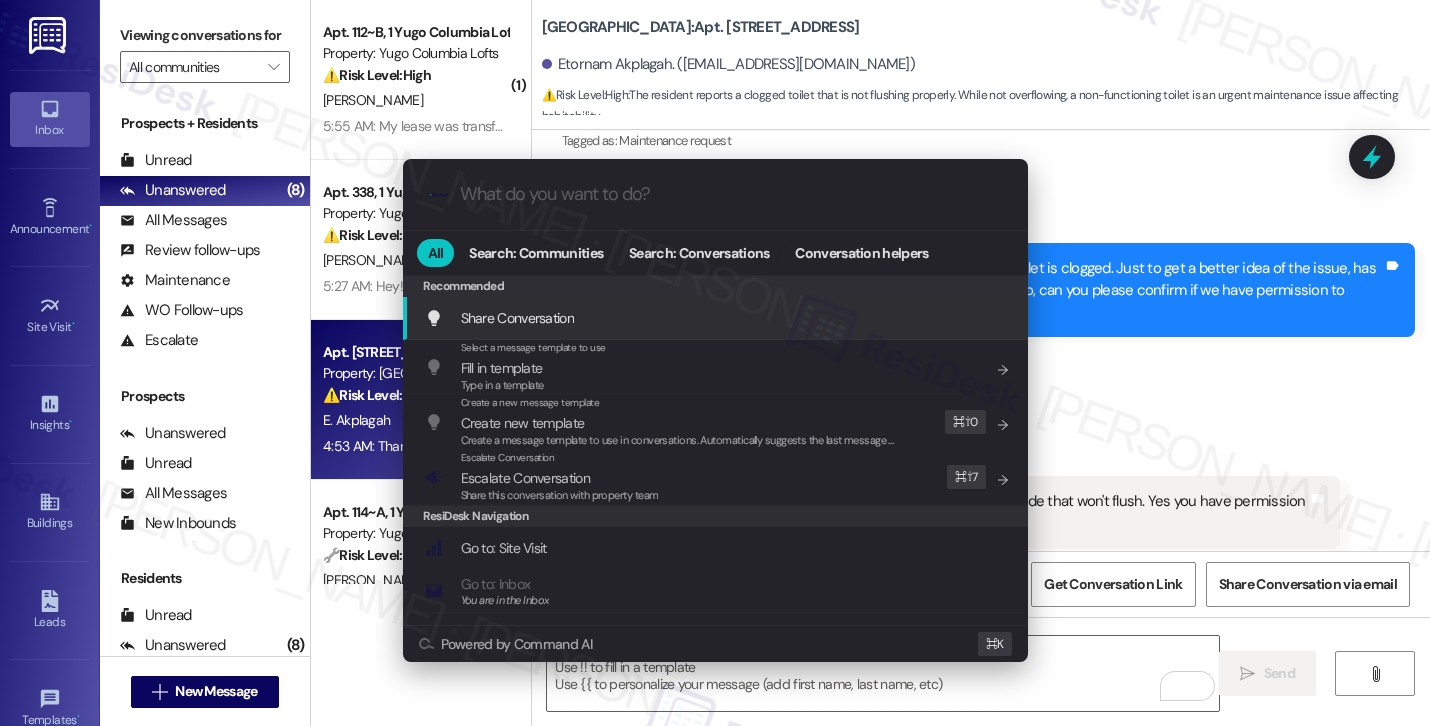 scroll, scrollTop: 3929, scrollLeft: 0, axis: vertical 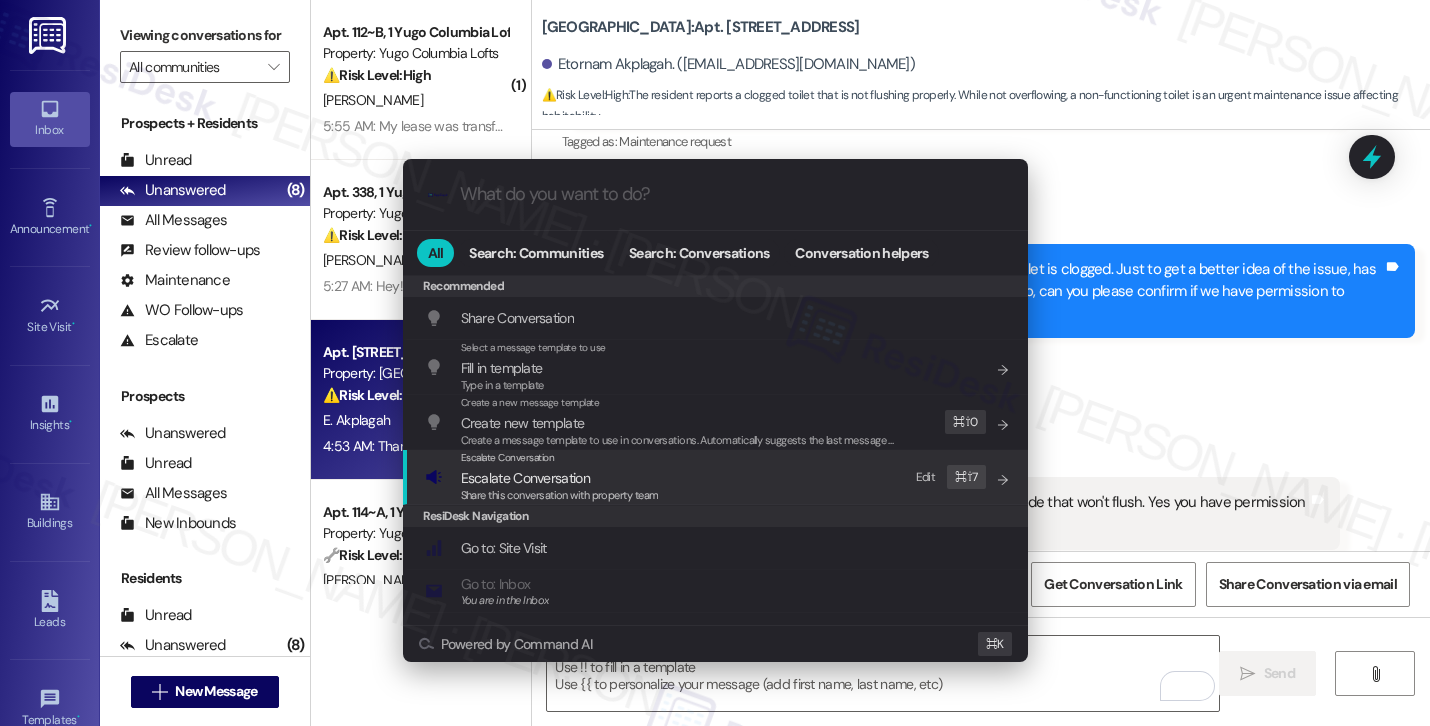 click on "Escalate Conversation Escalate Conversation Share this conversation with property team Edit ⌘ ⇧ 7" at bounding box center [717, 477] 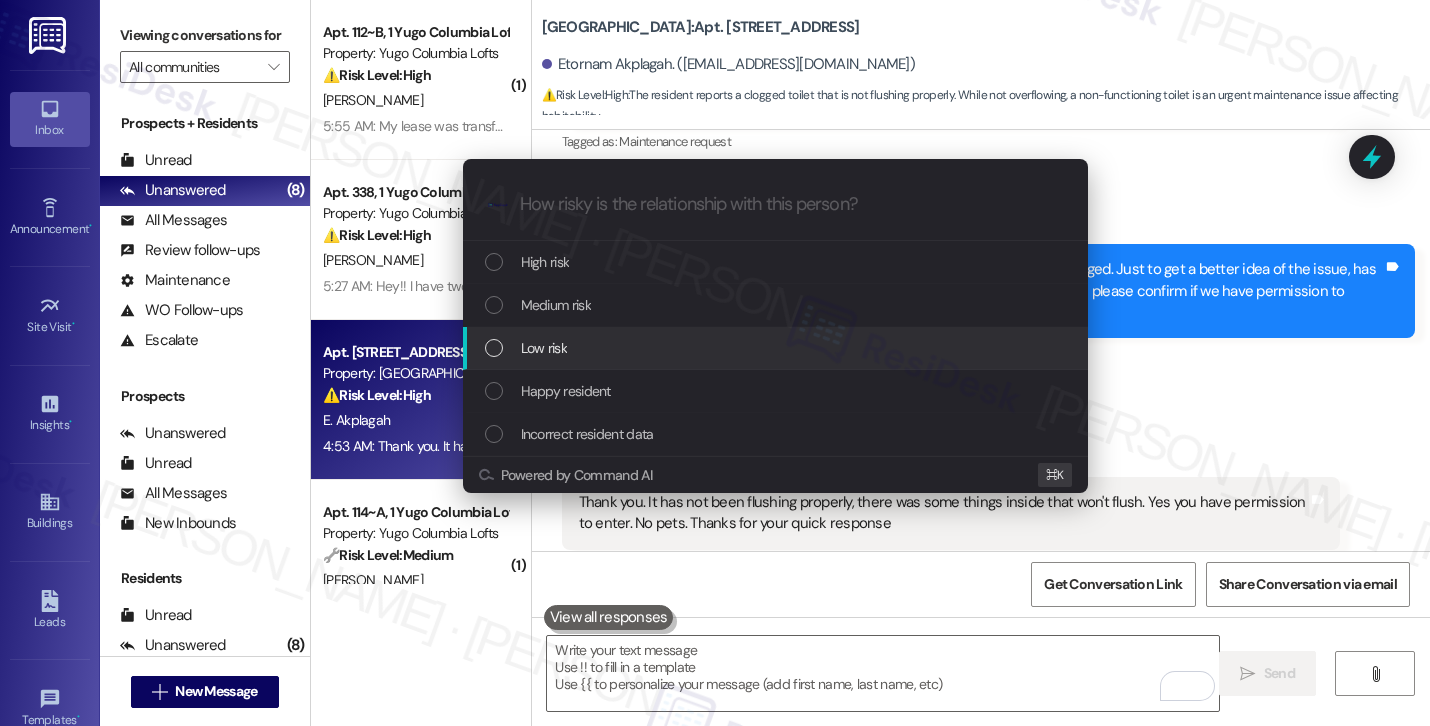 click on "Low risk" at bounding box center (775, 348) 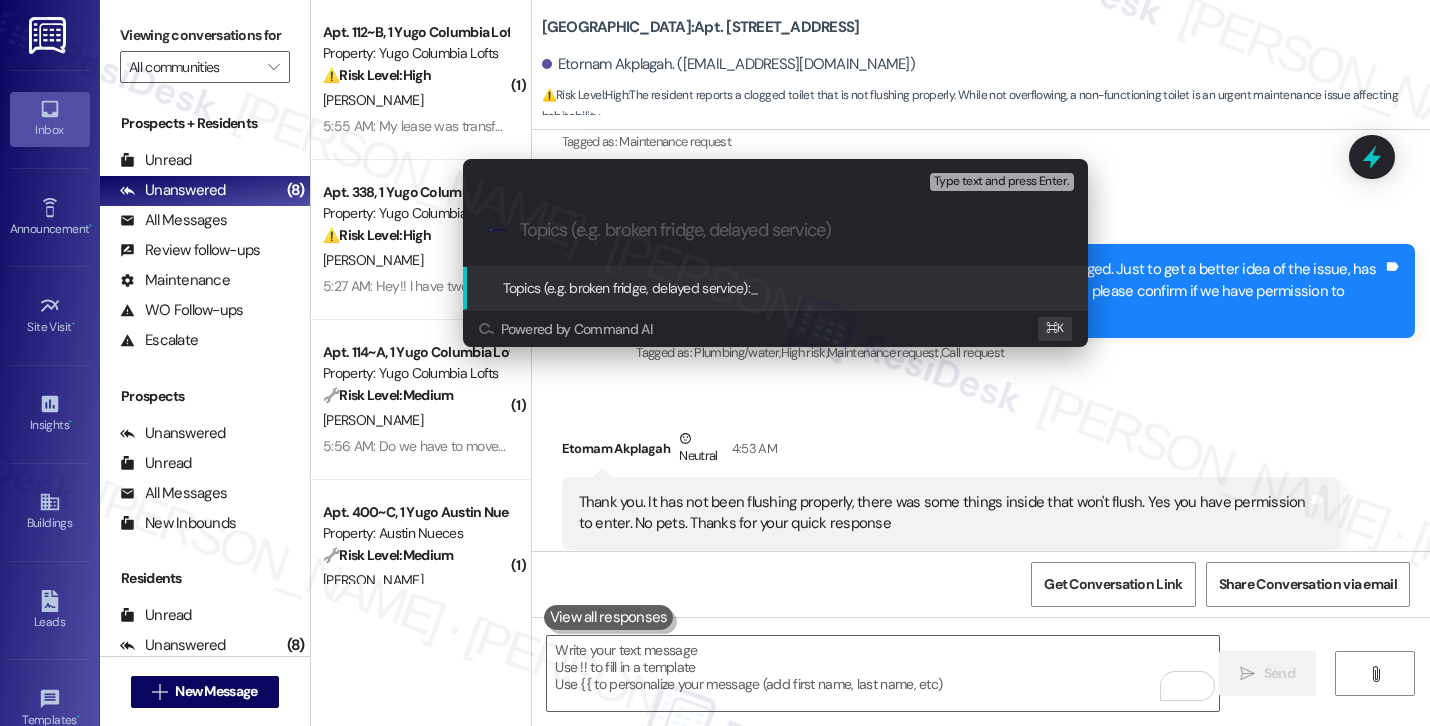paste on "Work order filed by ResiDesk #15540150 | Toilet Not Flushing Properly" 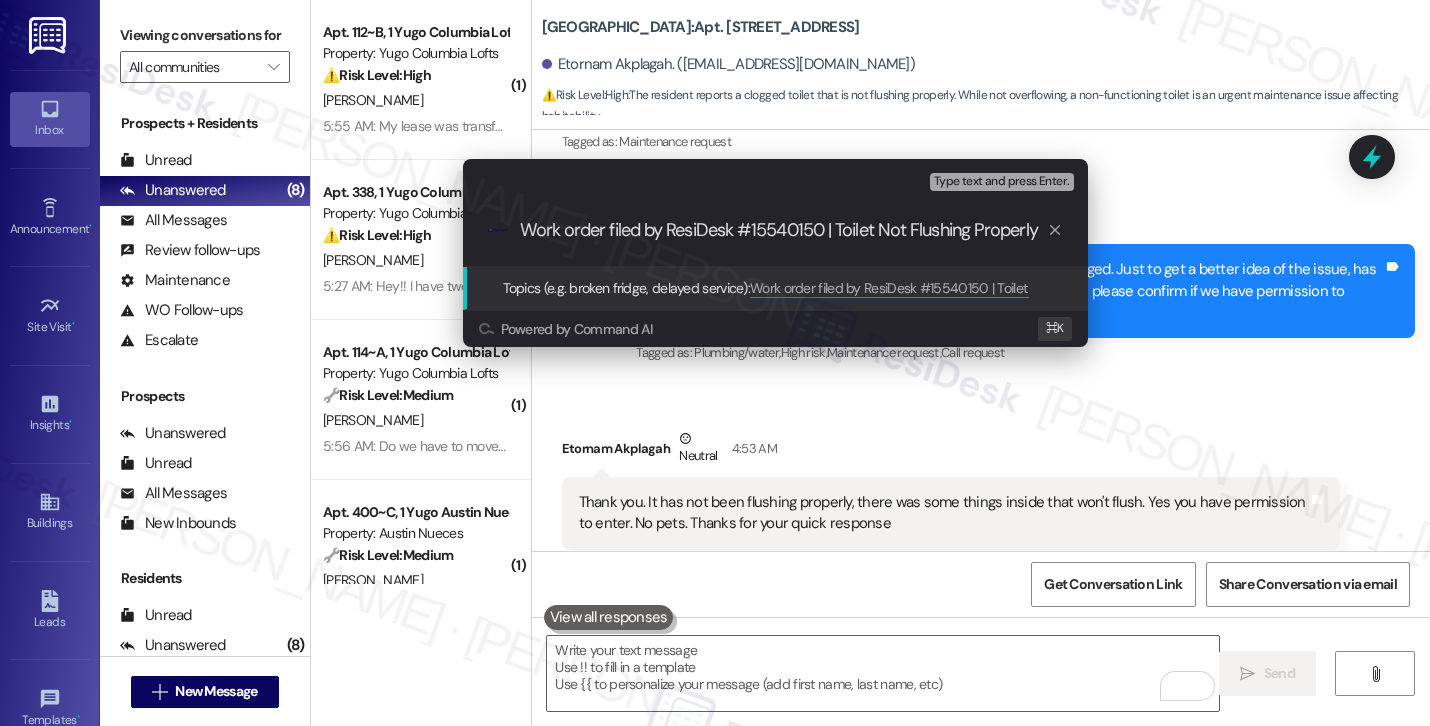 type 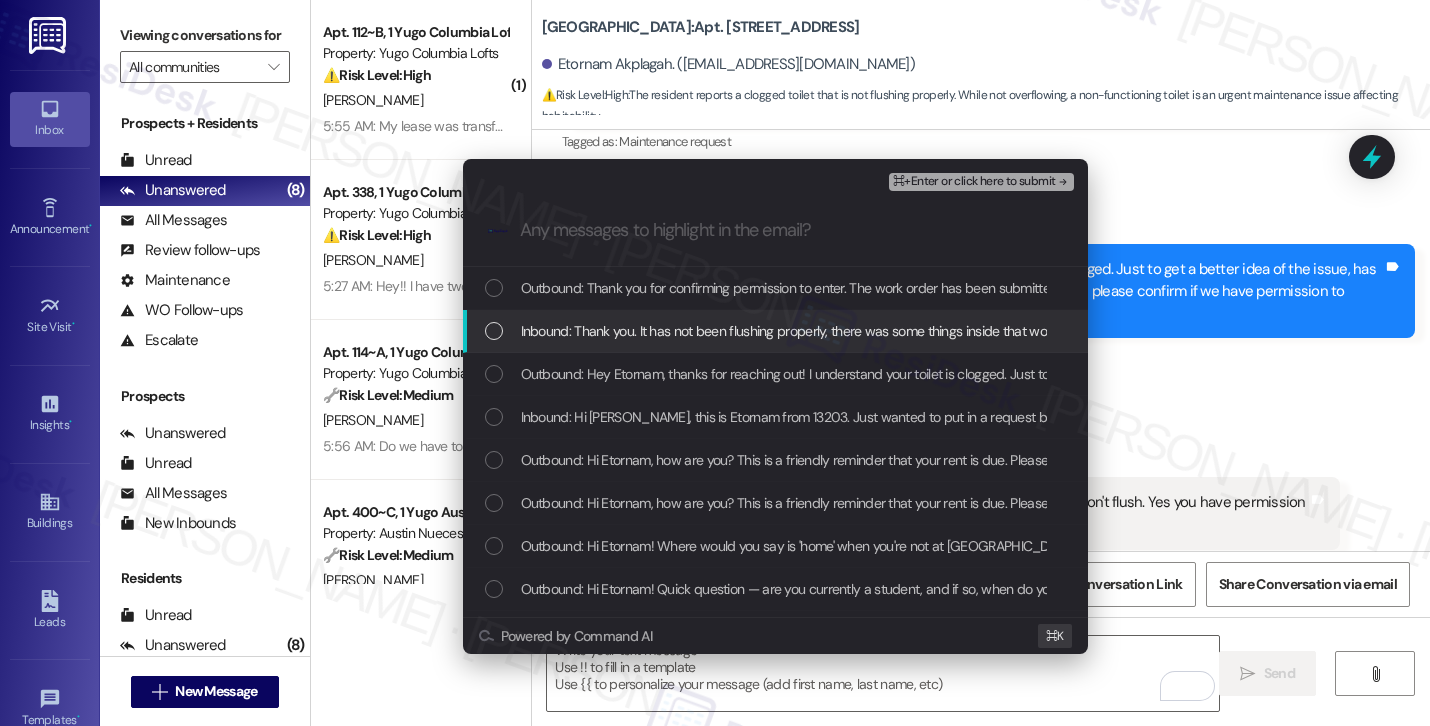click on "Inbound: Thank you. It has not been flushing properly, there was some things inside that won't flush. Yes you have permission to enter. No pets. Thanks for your quick response" at bounding box center [1023, 331] 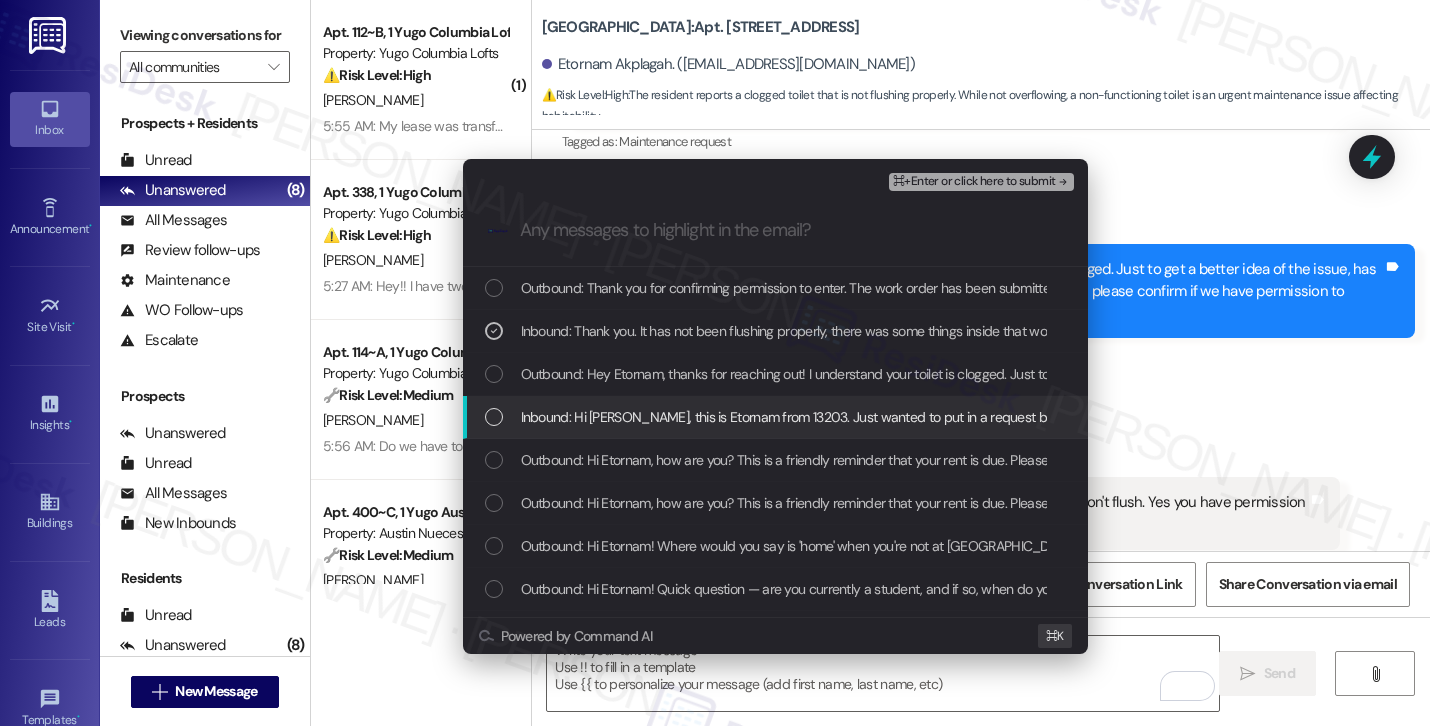 click on "Inbound: Hi Sara, this is Etornam from 13203. Just wanted to put in a request because my toilet's clogged. Thank you" at bounding box center [894, 417] 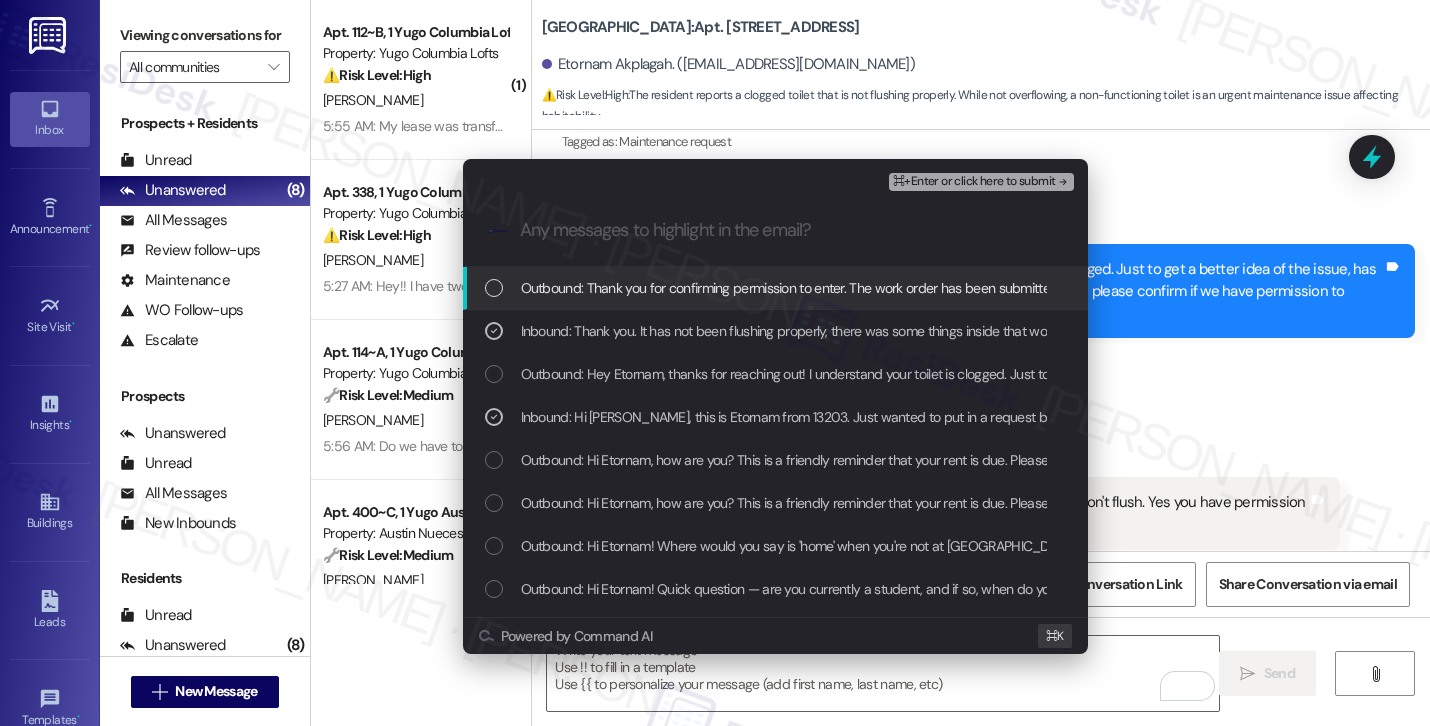 click on "⌘+Enter or click here to submit" at bounding box center [974, 182] 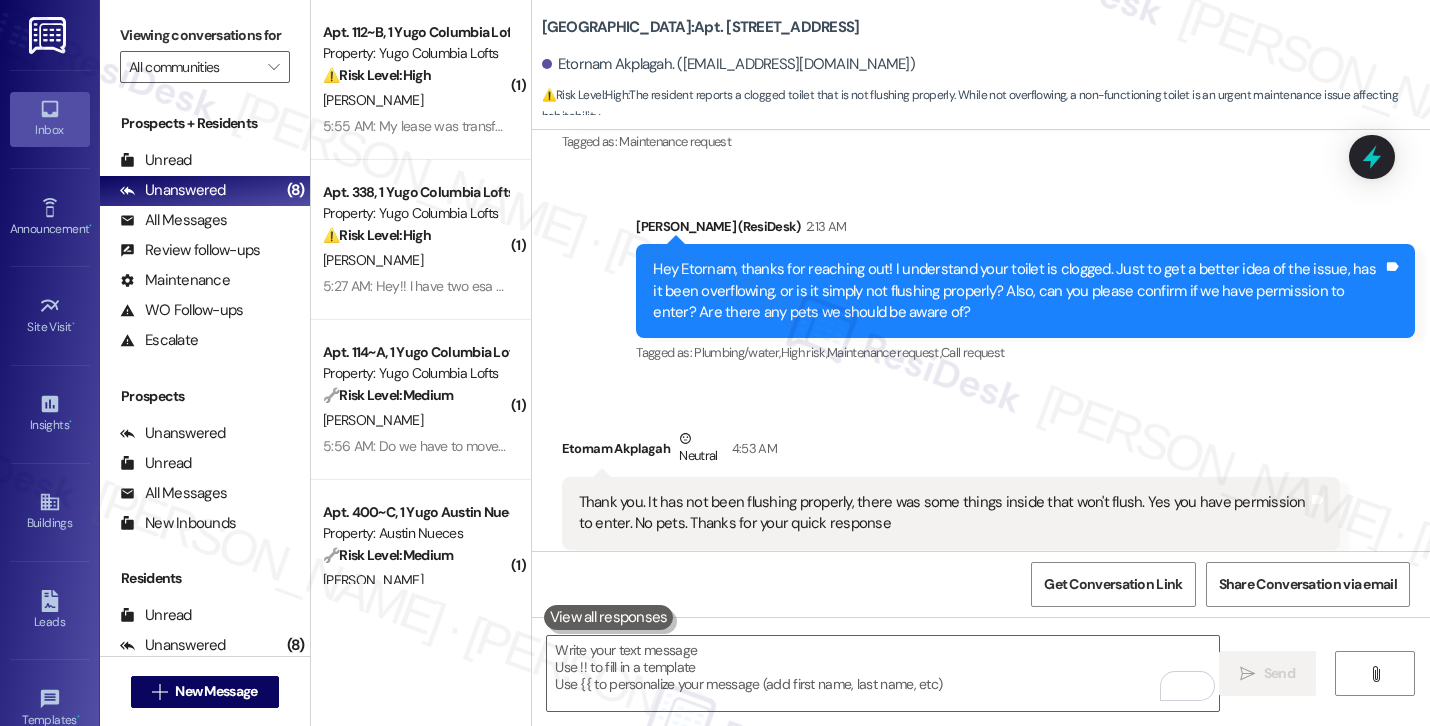 scroll, scrollTop: 4091, scrollLeft: 0, axis: vertical 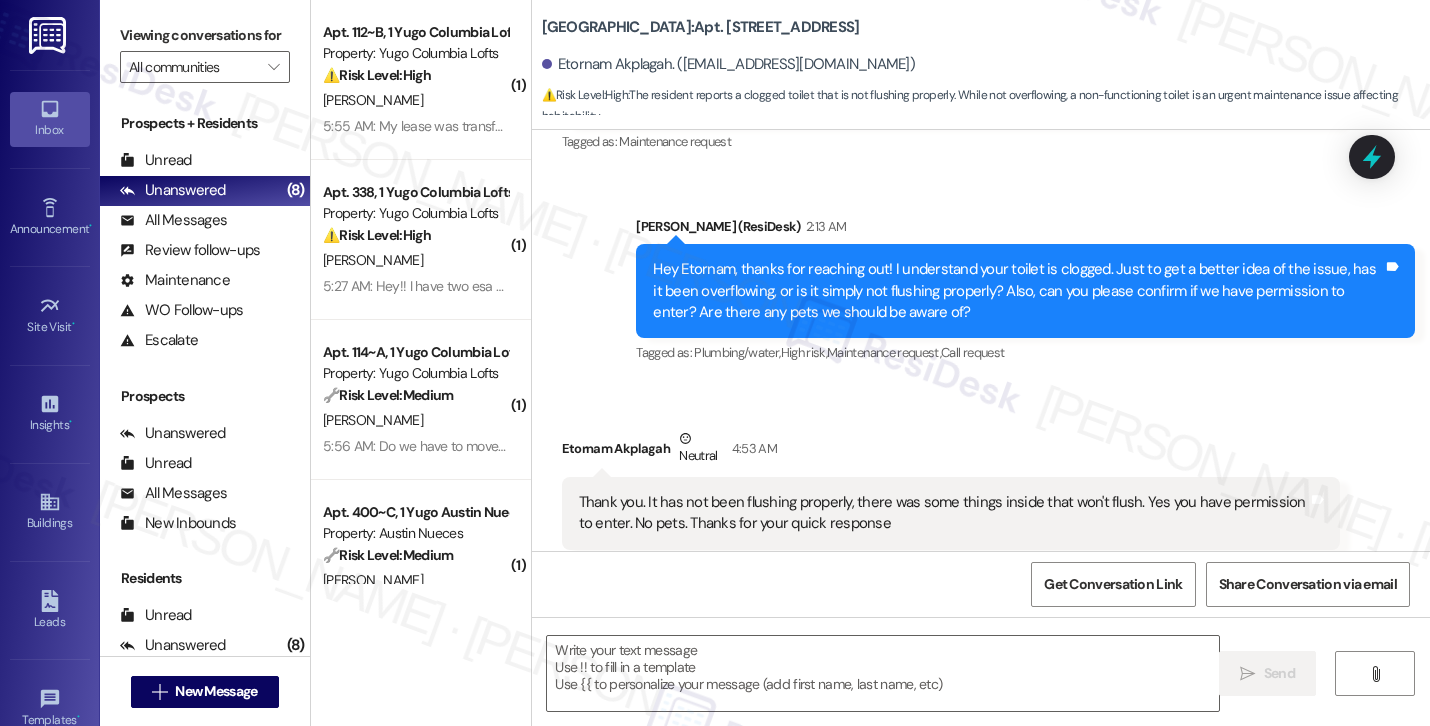 type on "Fetching suggested responses. Please feel free to read through the conversation in the meantime." 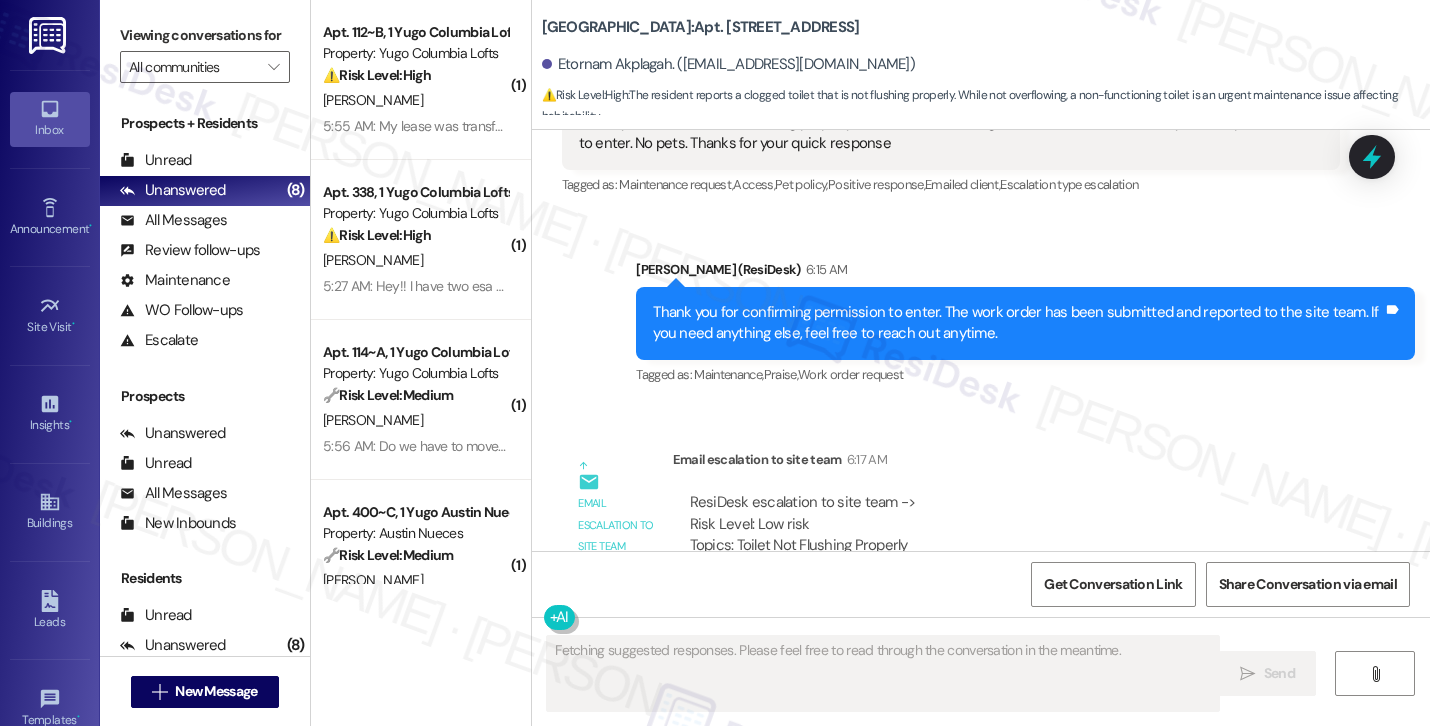 scroll, scrollTop: 4367, scrollLeft: 0, axis: vertical 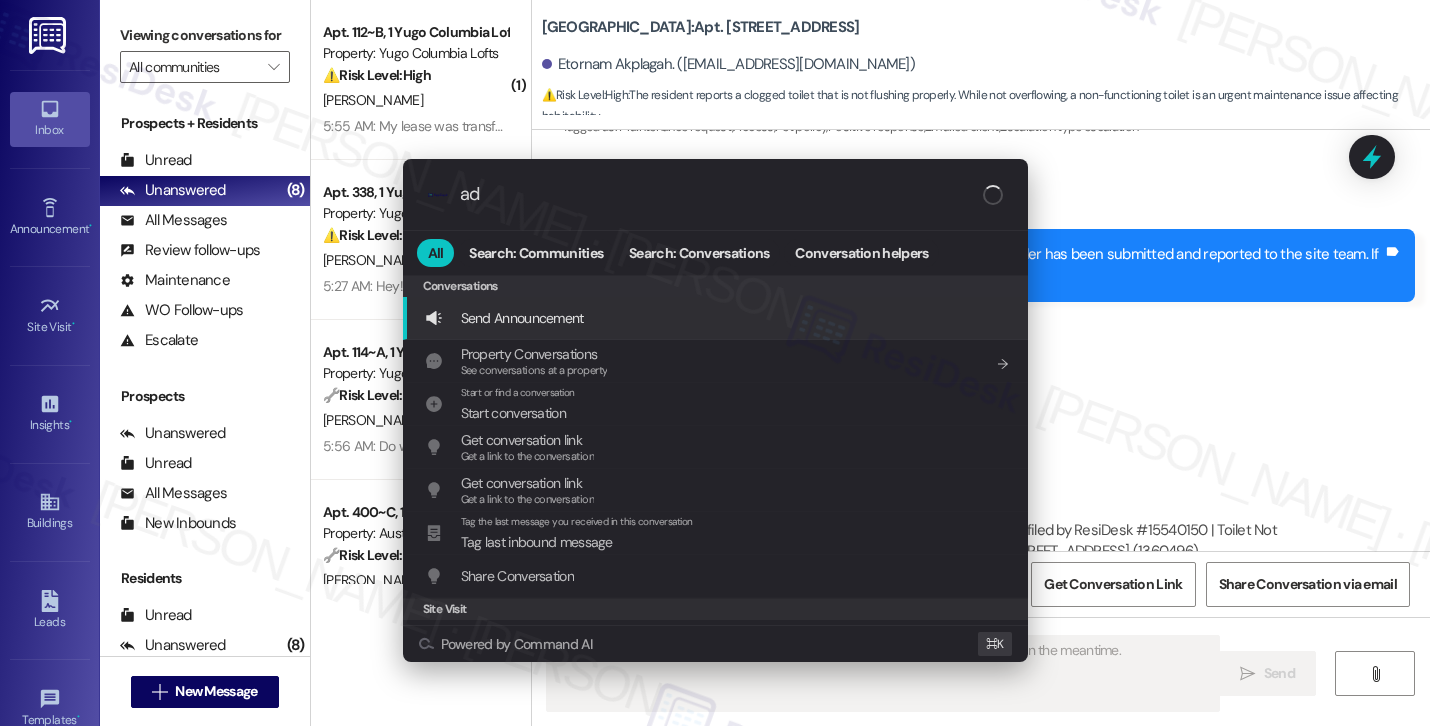 type on "add" 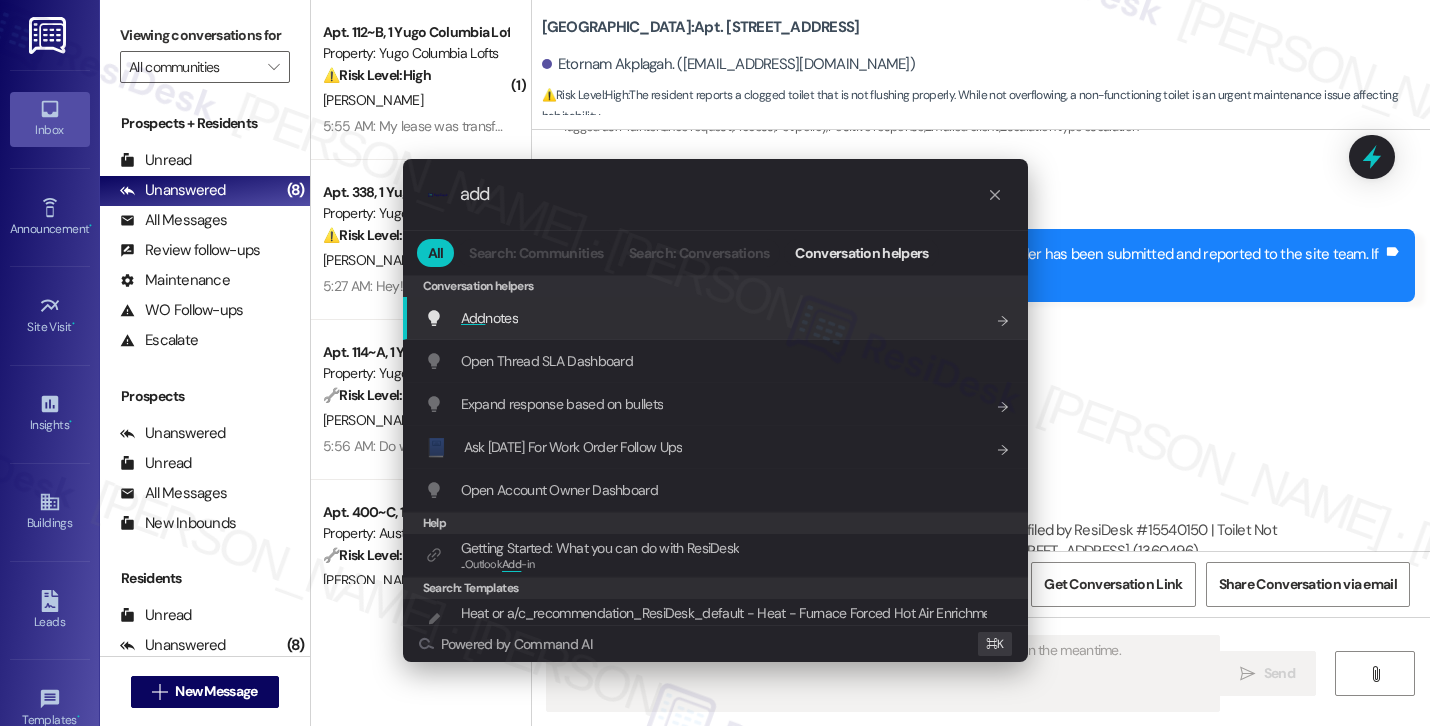 click on "Add  notes Add shortcut" at bounding box center (715, 318) 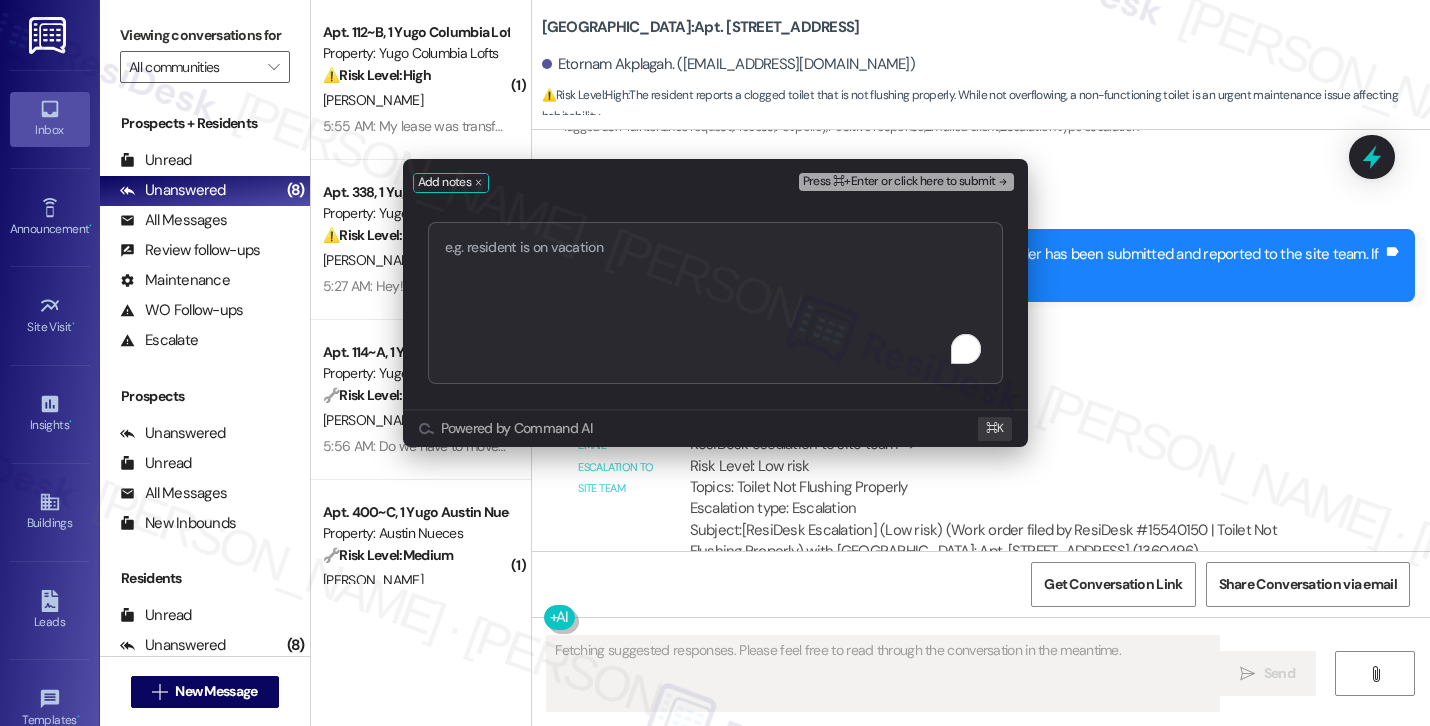 click at bounding box center (715, 303) 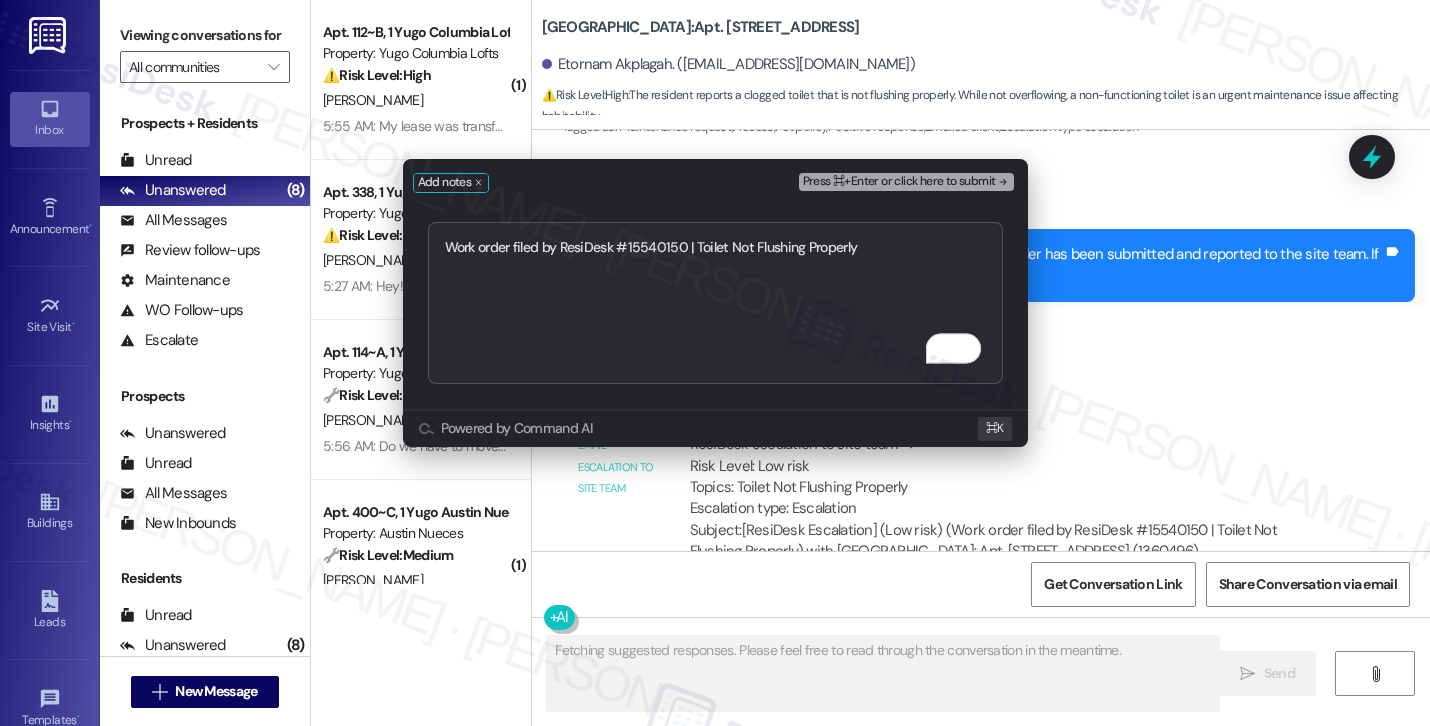 click on "Press ⌘+Enter or click here to submit" at bounding box center [906, 182] 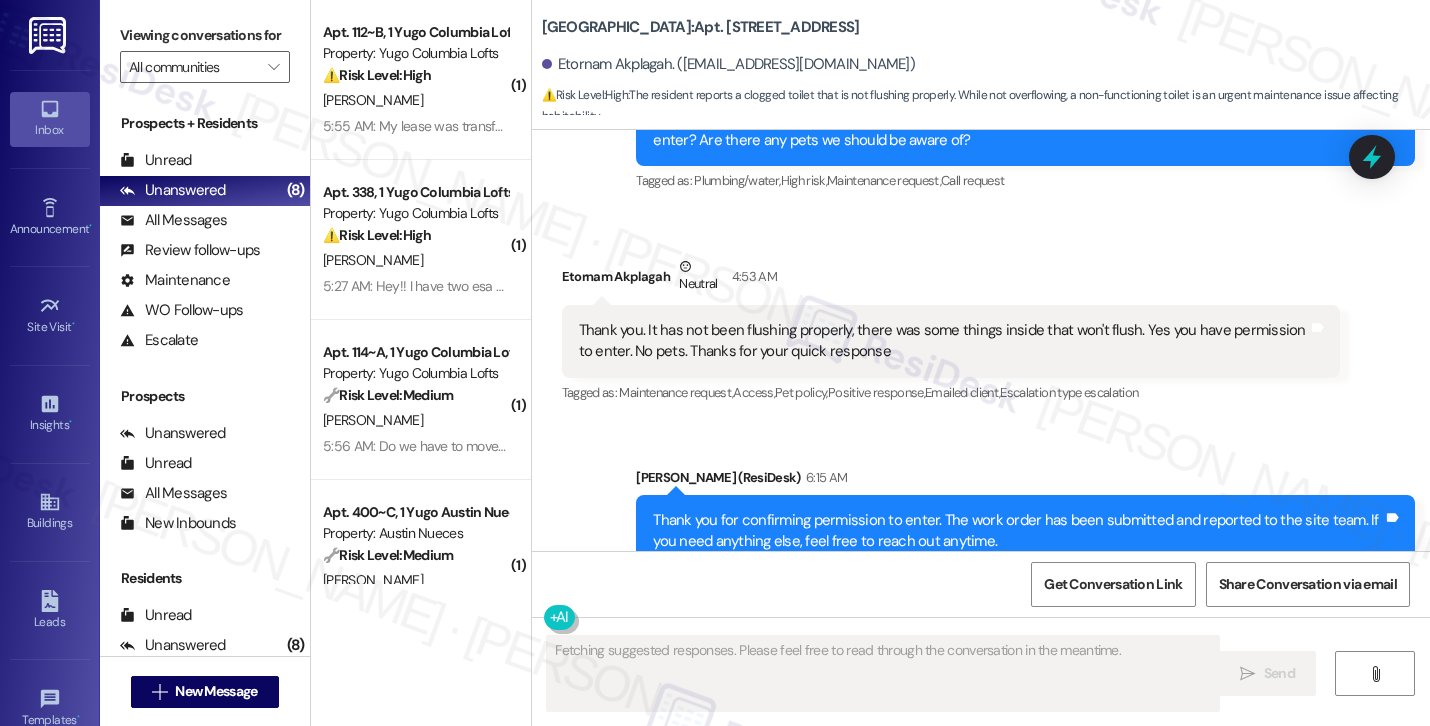 scroll, scrollTop: 4367, scrollLeft: 0, axis: vertical 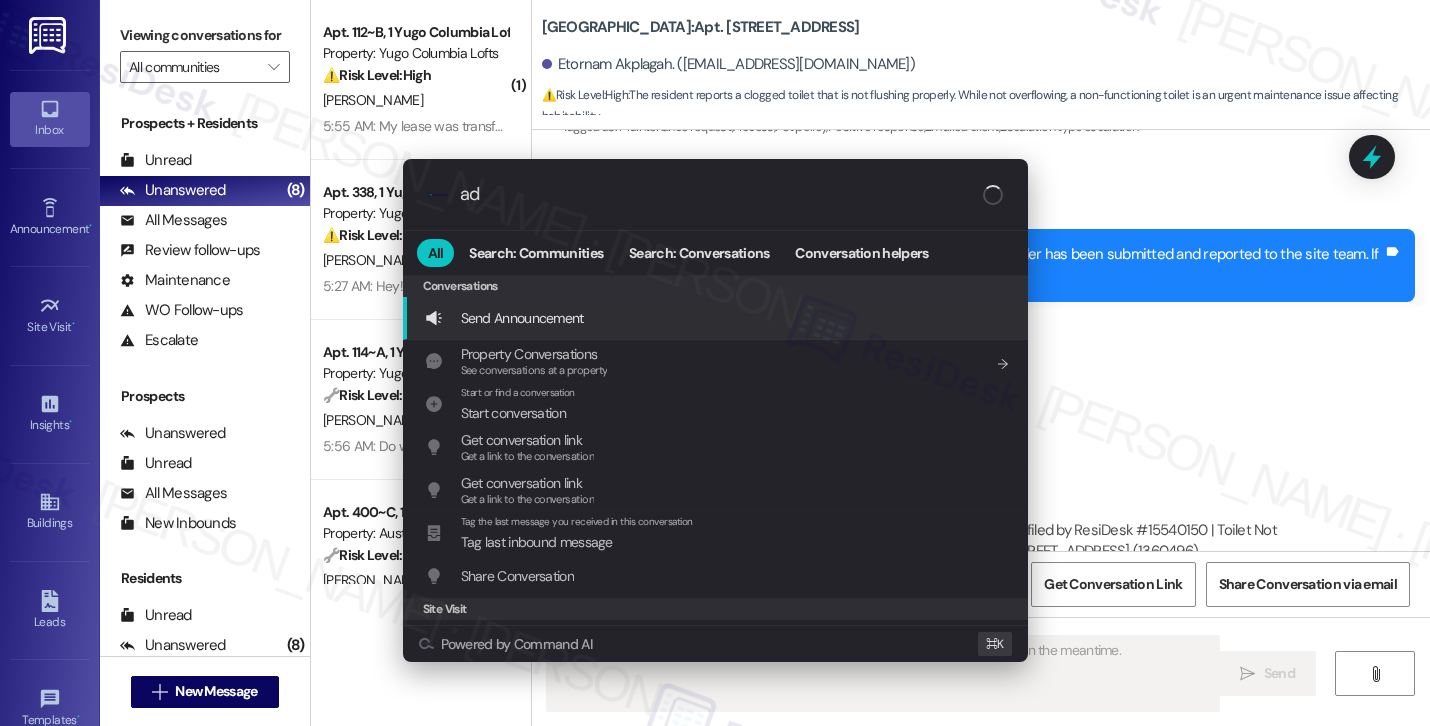 type on "add" 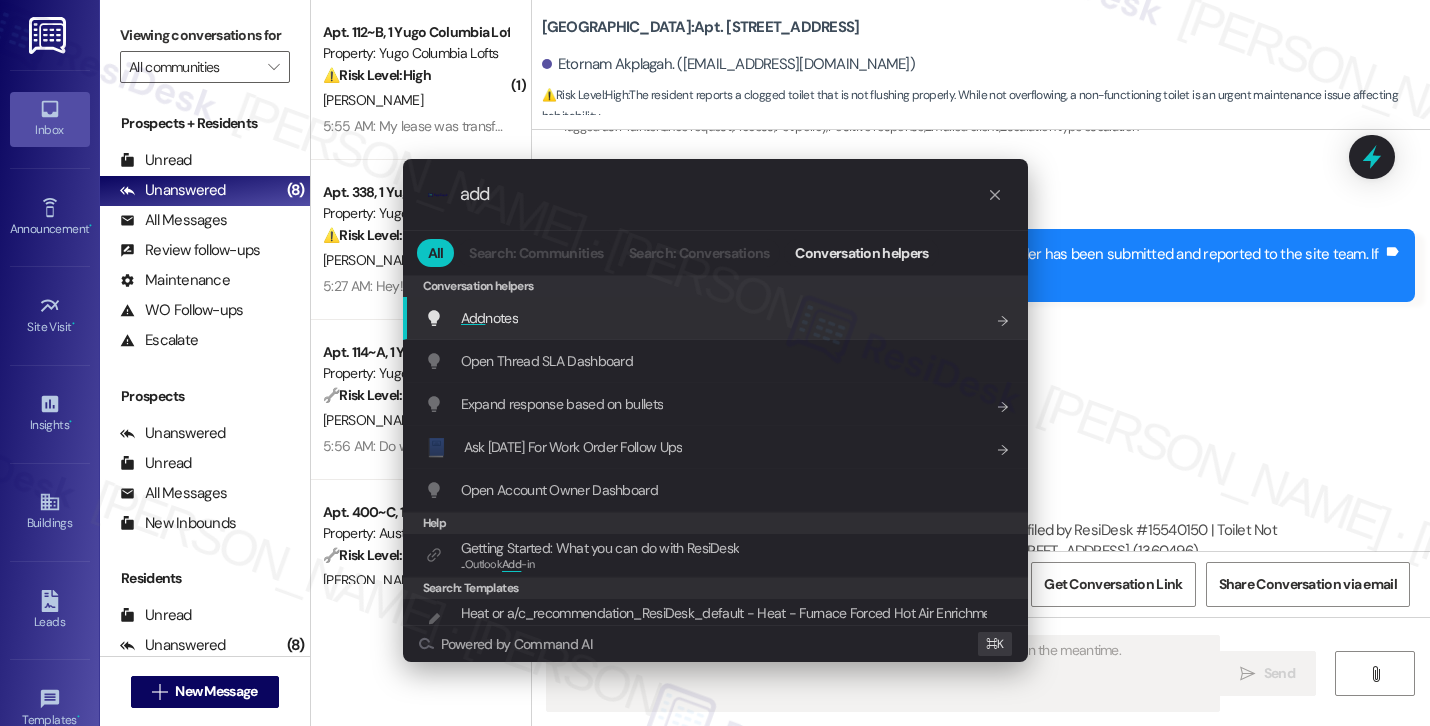 click on "Add  notes Add shortcut" at bounding box center [717, 318] 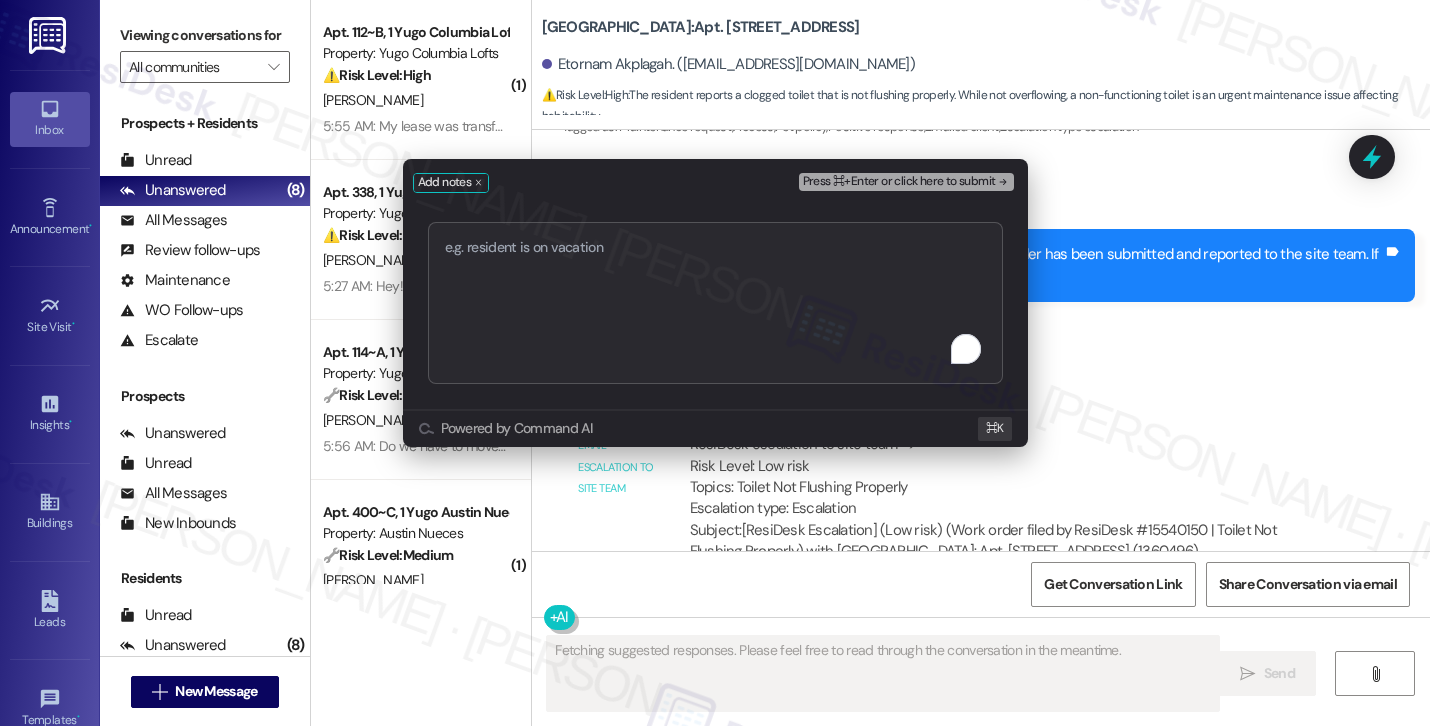 click at bounding box center (715, 303) 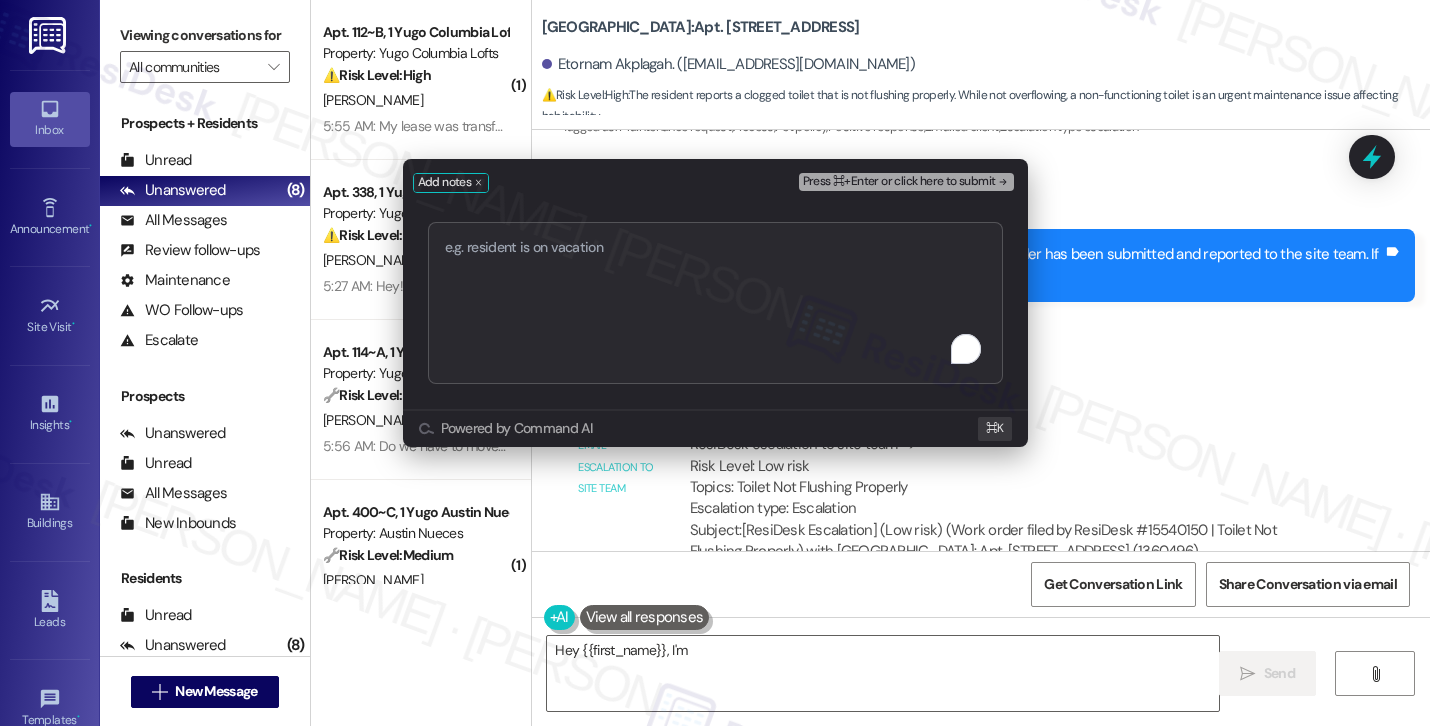 type on "Hey {{first_name}}, I'm" 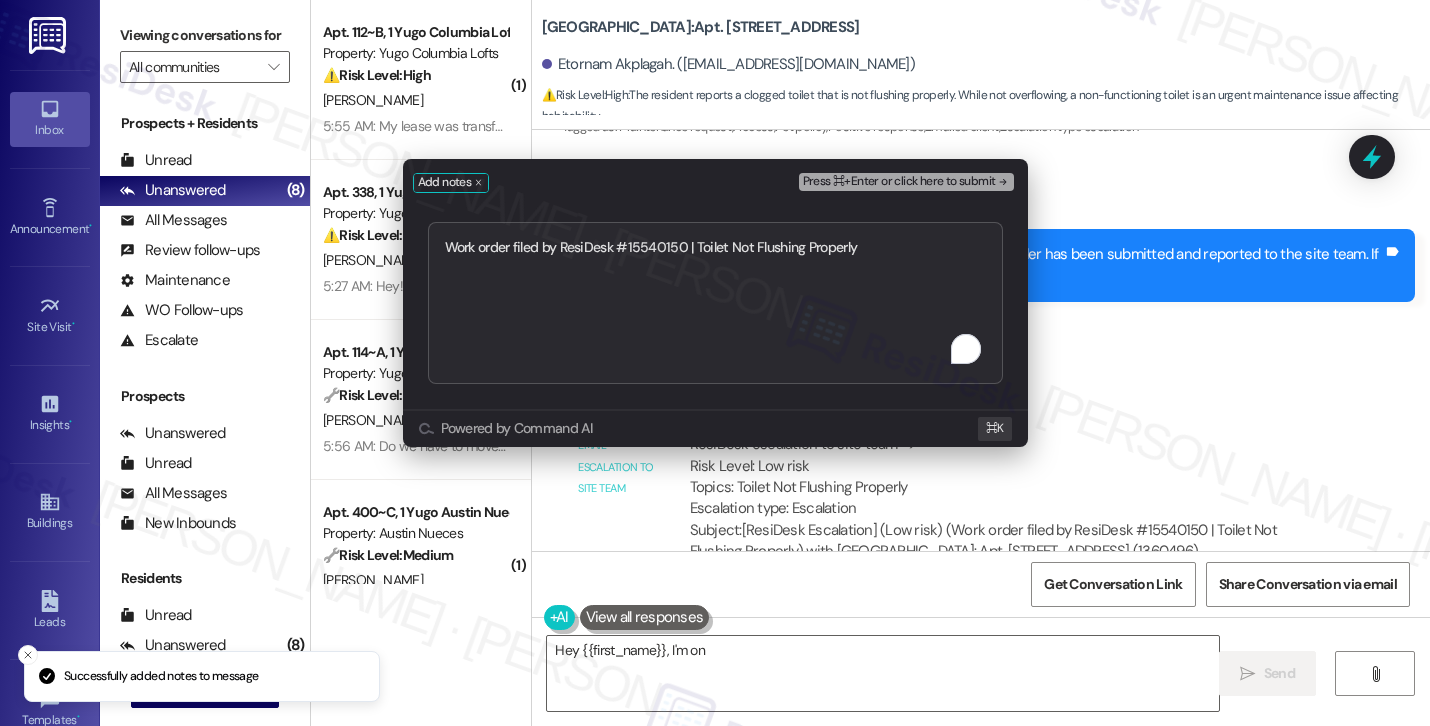 type on "Hey {{first_name}}, I'm on it" 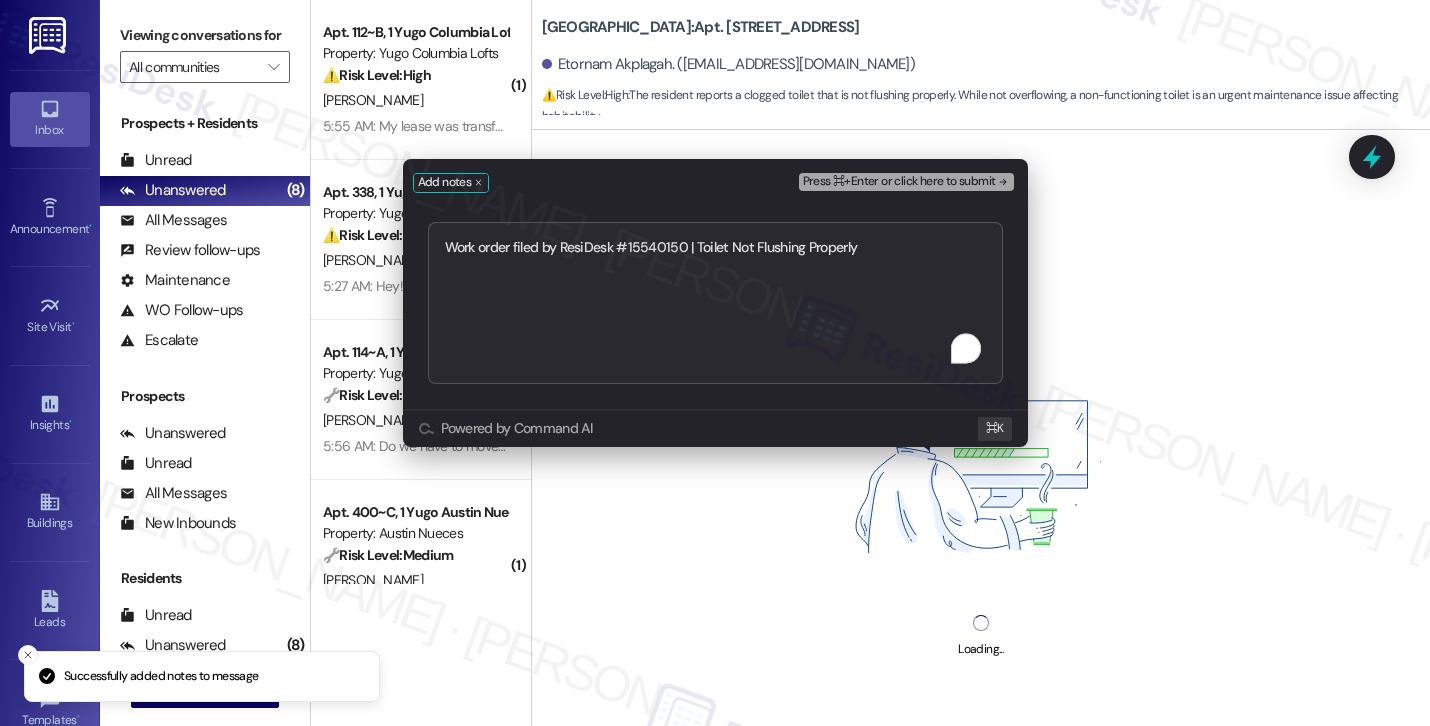 click on "Press ⌘+Enter or click here to submit" at bounding box center [899, 182] 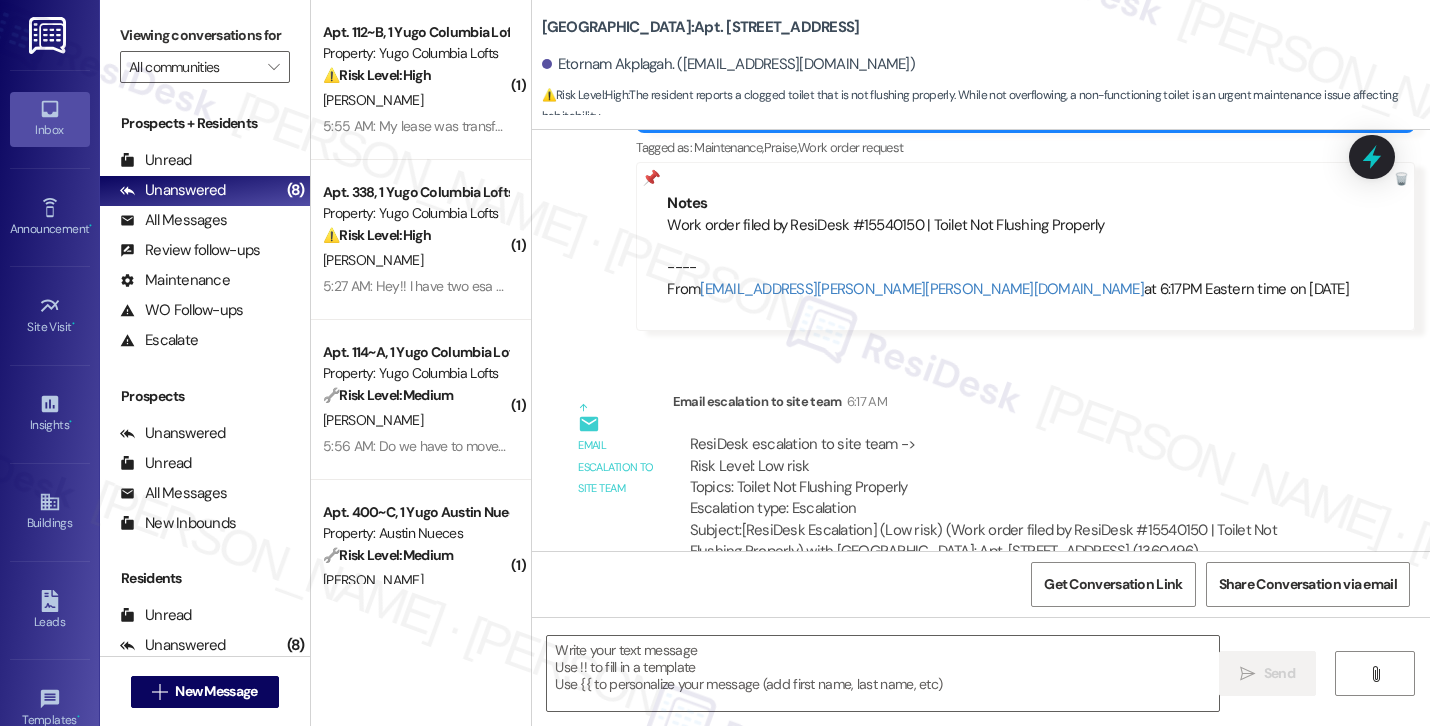 scroll, scrollTop: 4514, scrollLeft: 0, axis: vertical 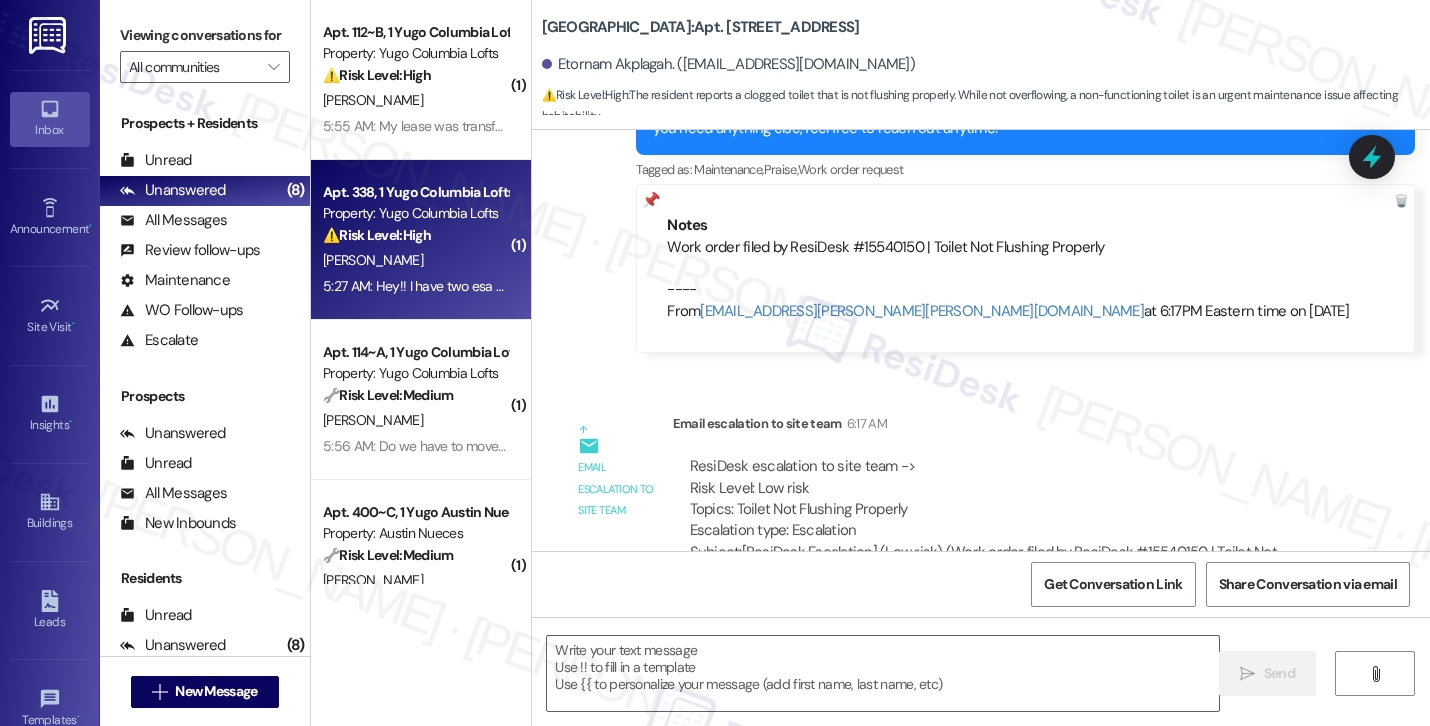 click on "⚠️  Risk Level:  High" at bounding box center (377, 235) 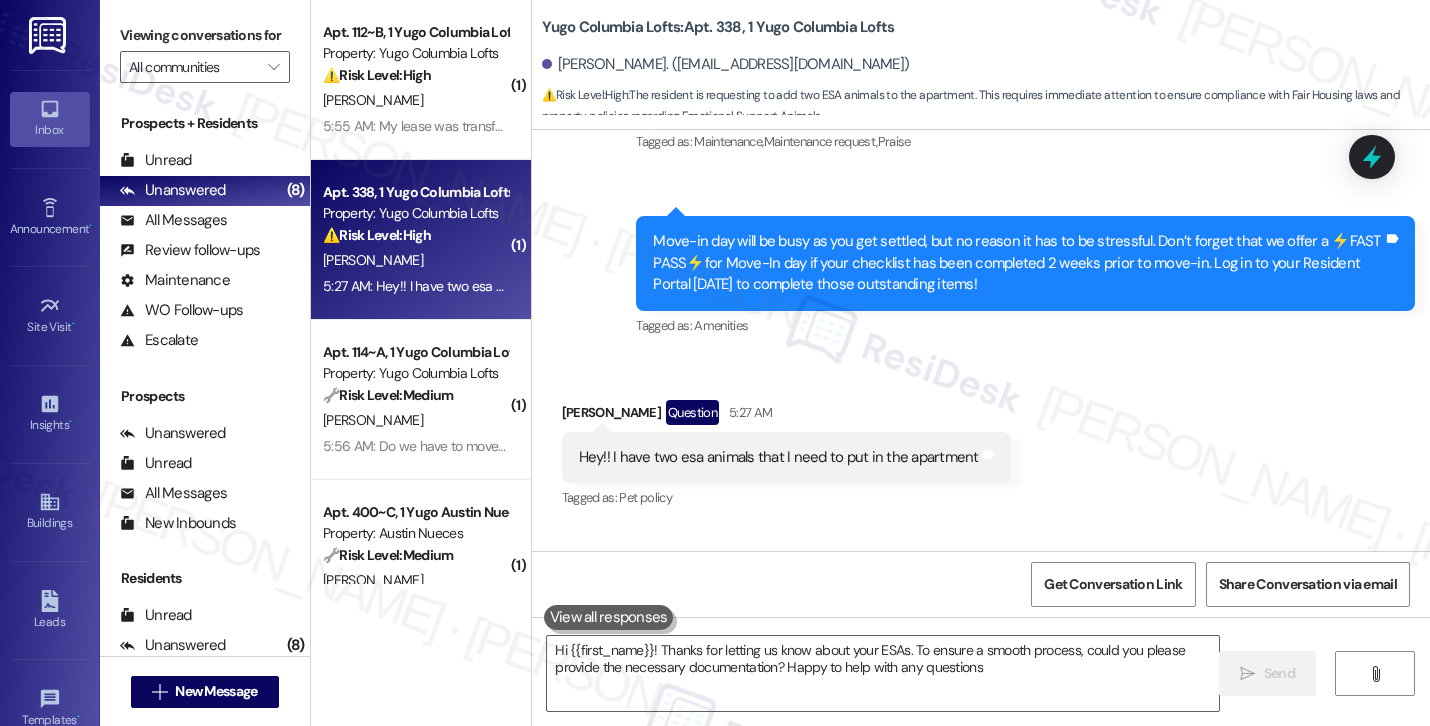 type on "Hi {{first_name}}! Thanks for letting us know about your ESAs. To ensure a smooth process, could you please provide the necessary documentation? Happy to help with any questions!" 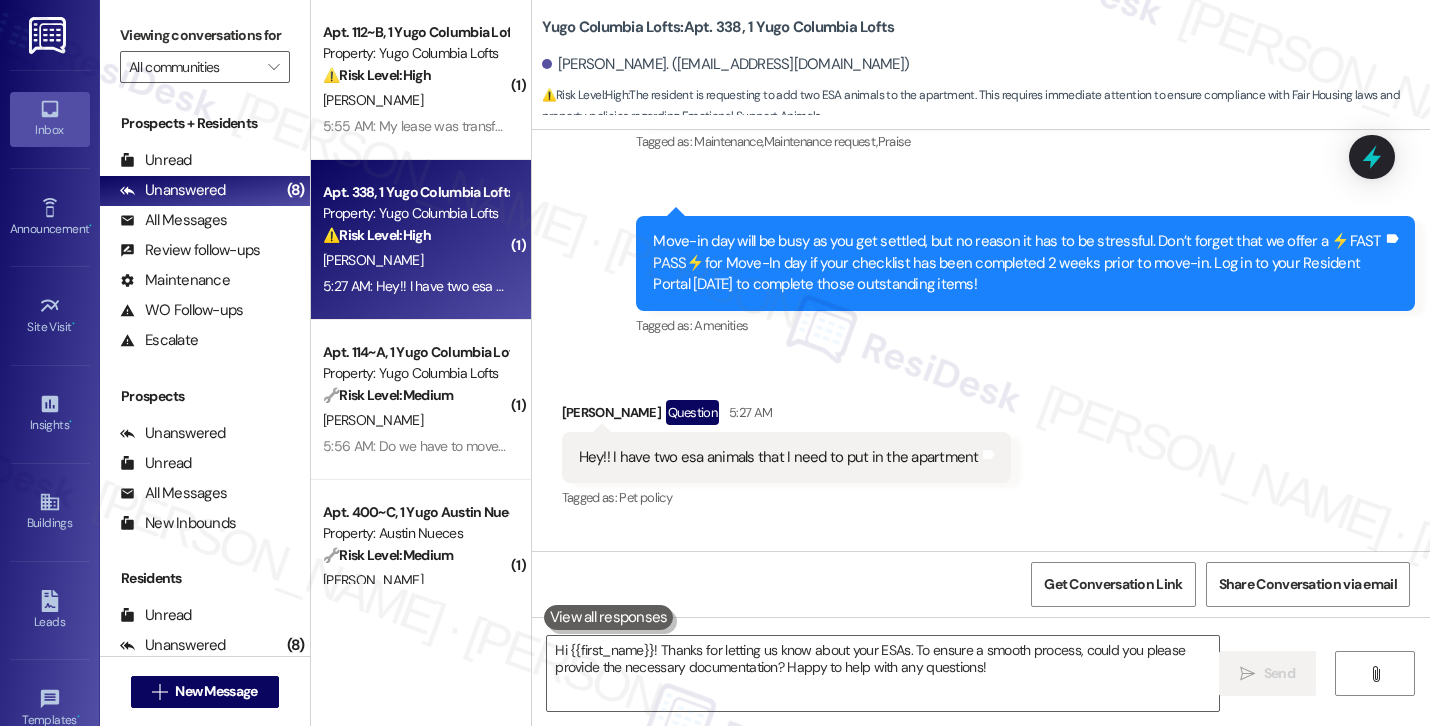 scroll, scrollTop: 423, scrollLeft: 0, axis: vertical 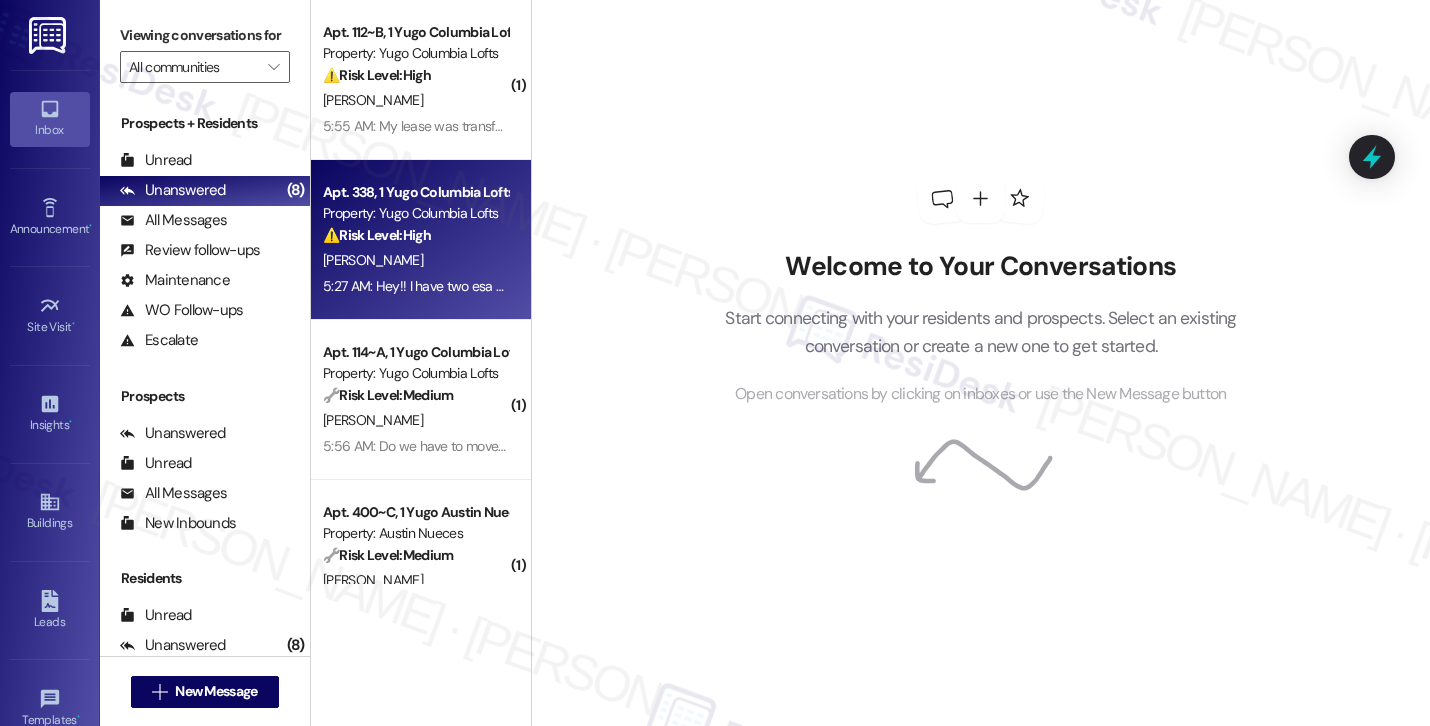 click on "C. Bowman" at bounding box center (415, 260) 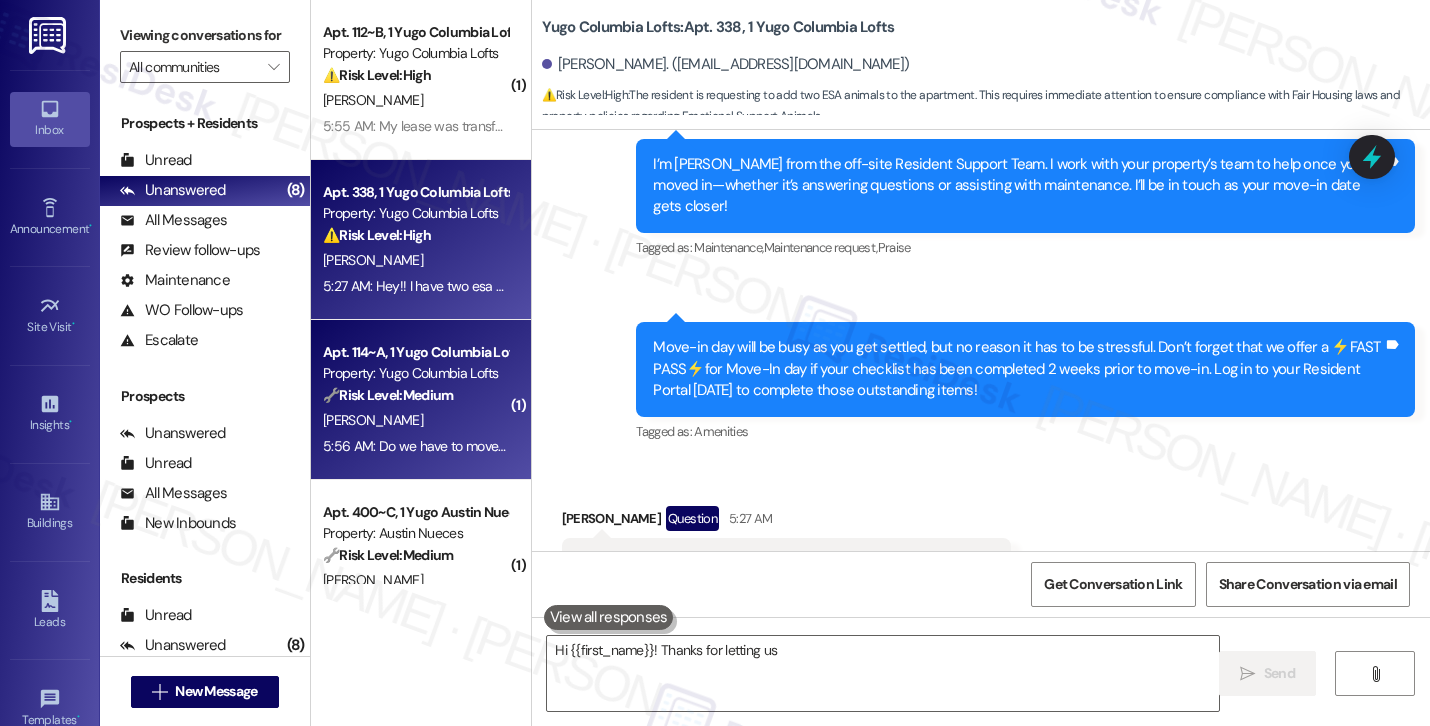 scroll, scrollTop: 304, scrollLeft: 0, axis: vertical 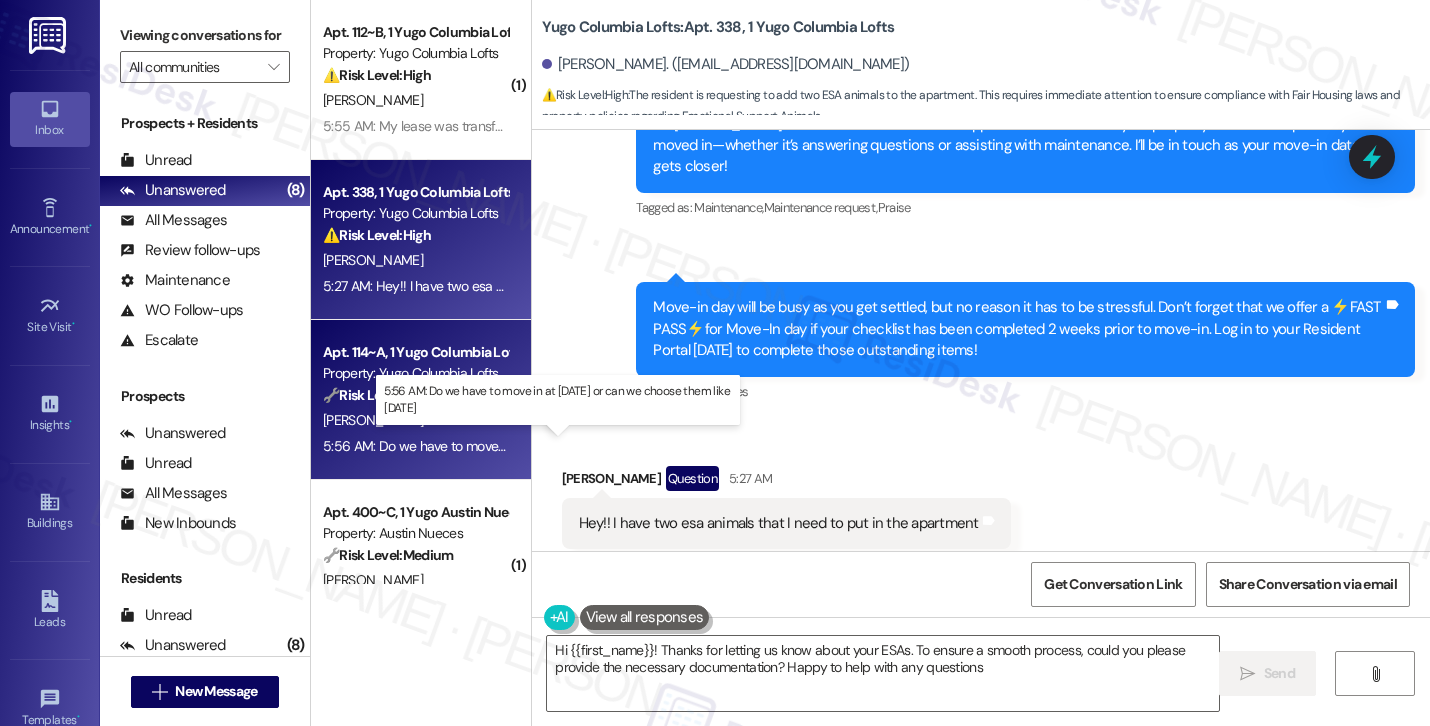 type on "Hi {{first_name}}! Thanks for letting us know about your ESAs. To ensure a smooth process, could you please provide the necessary documentation? Happy to help with any questions!" 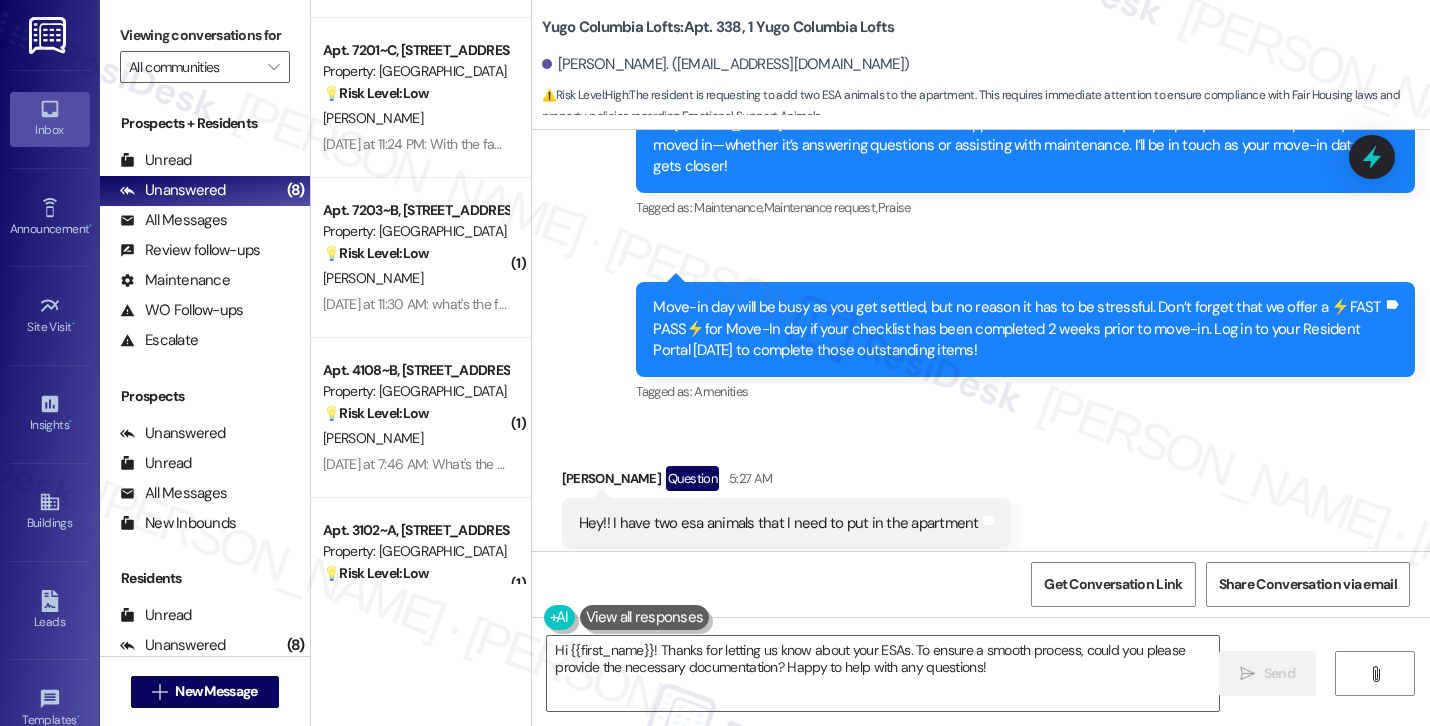 scroll, scrollTop: 2384, scrollLeft: 0, axis: vertical 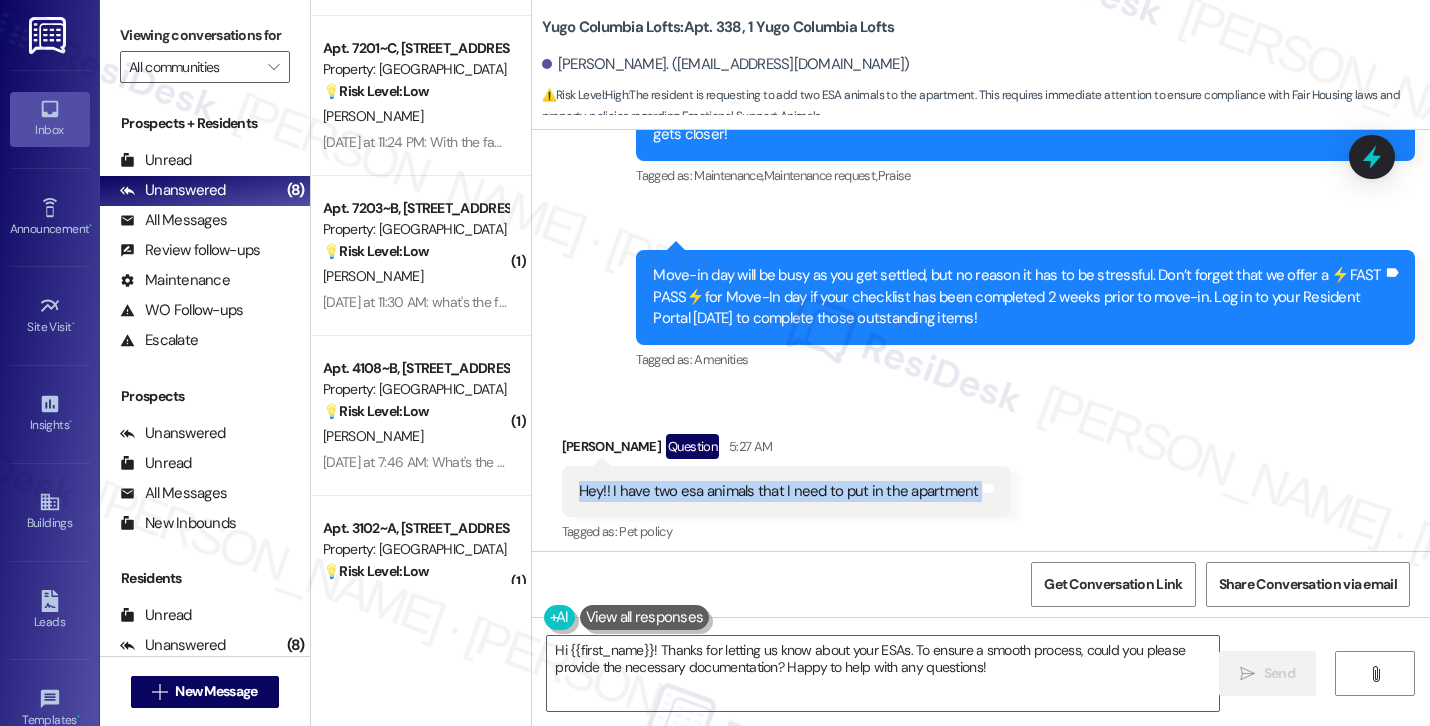 drag, startPoint x: 567, startPoint y: 441, endPoint x: 926, endPoint y: 474, distance: 360.51352 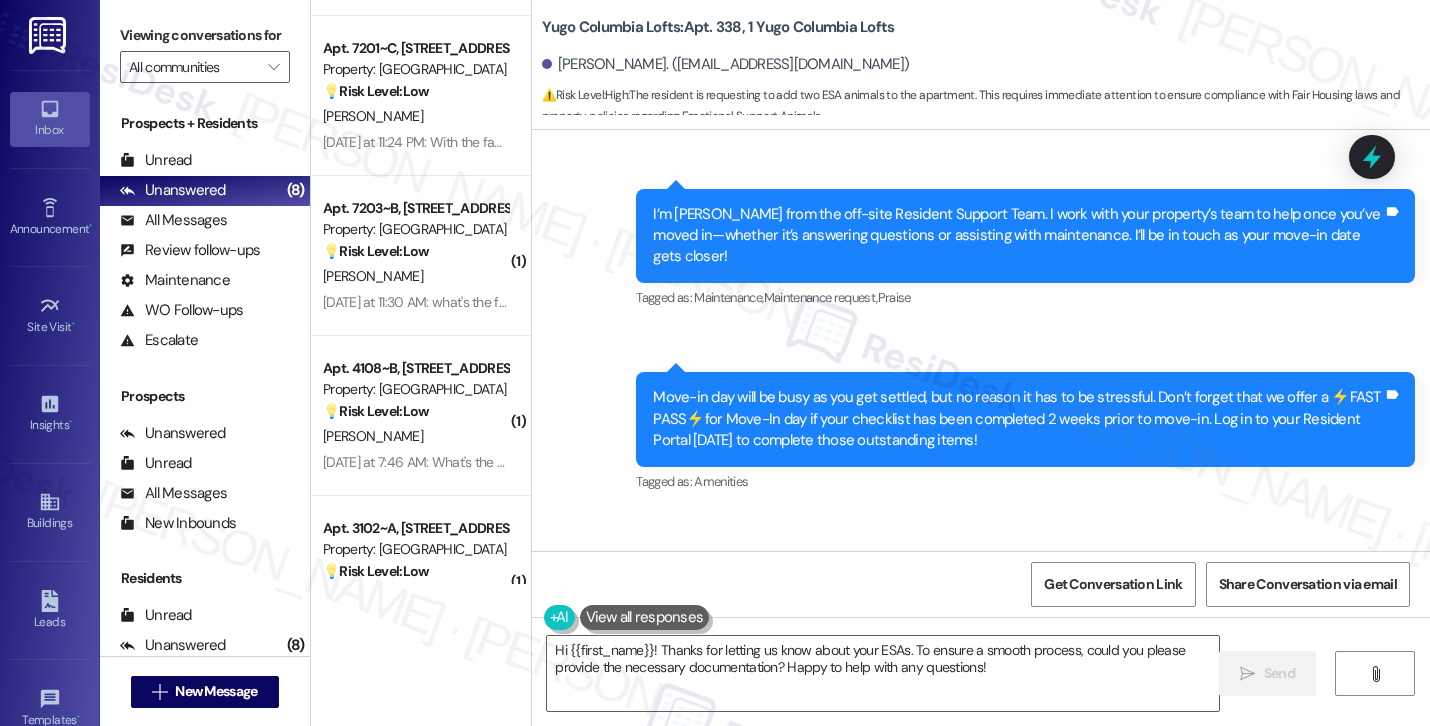 scroll, scrollTop: 256, scrollLeft: 0, axis: vertical 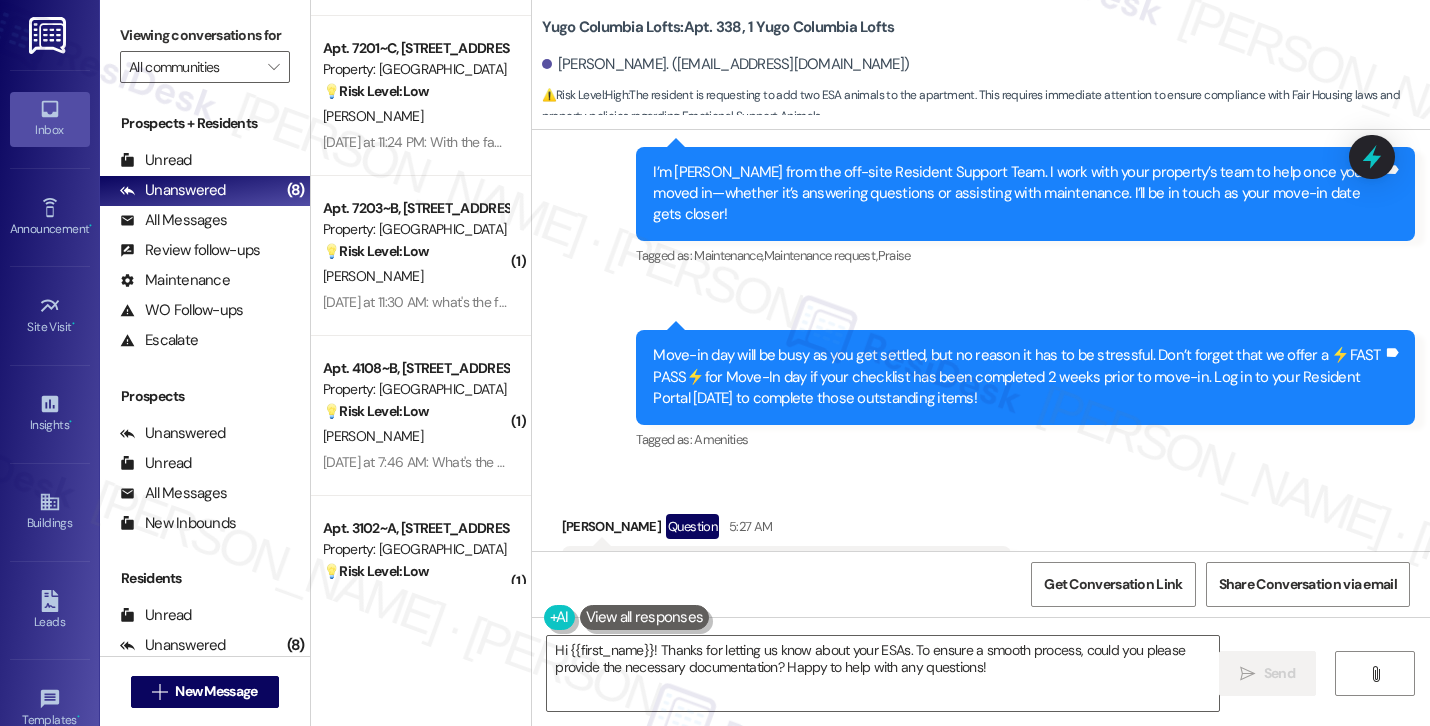click at bounding box center [645, 617] 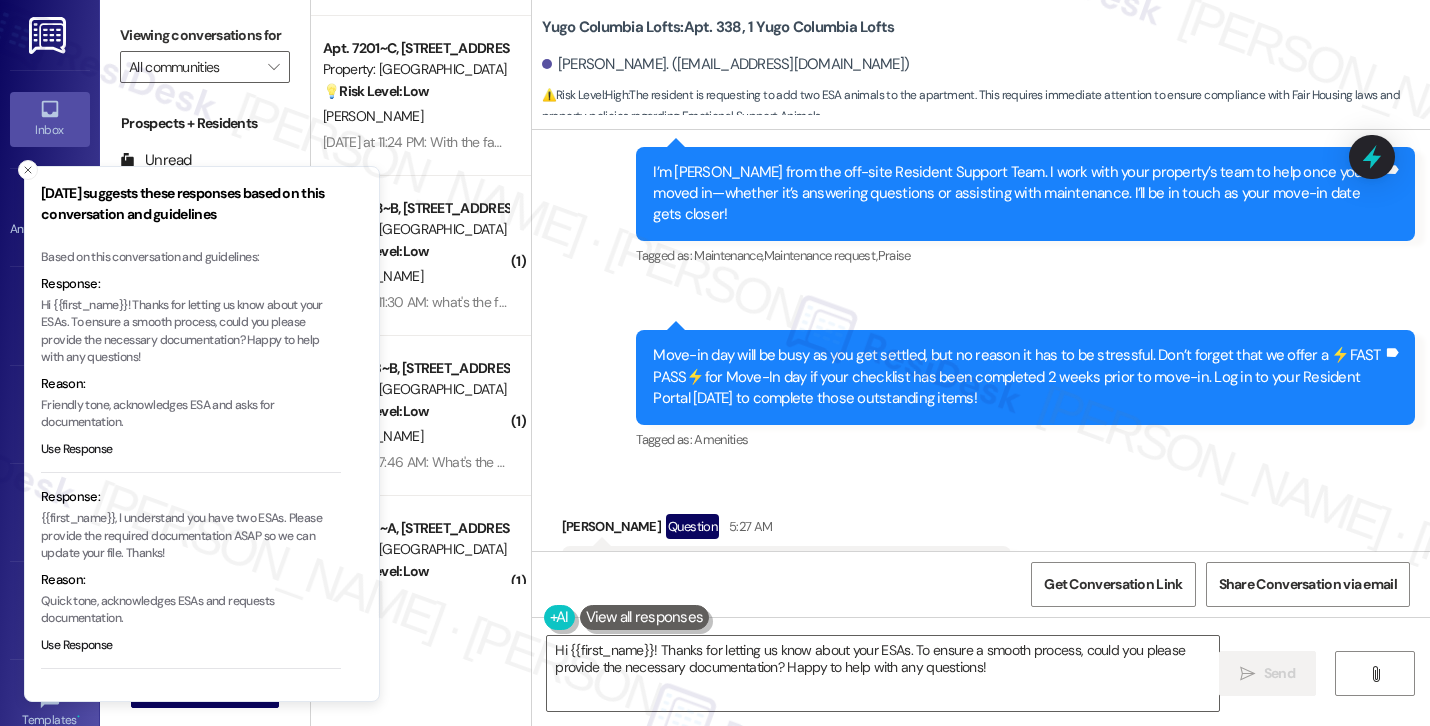 click on "Received via SMS Catherine Bowman Question 5:27 AM Hey!! I have two esa animals that I need to put in the apartment  Tags and notes Tagged as:   Pet policy Click to highlight conversations about Pet policy" at bounding box center (981, 555) 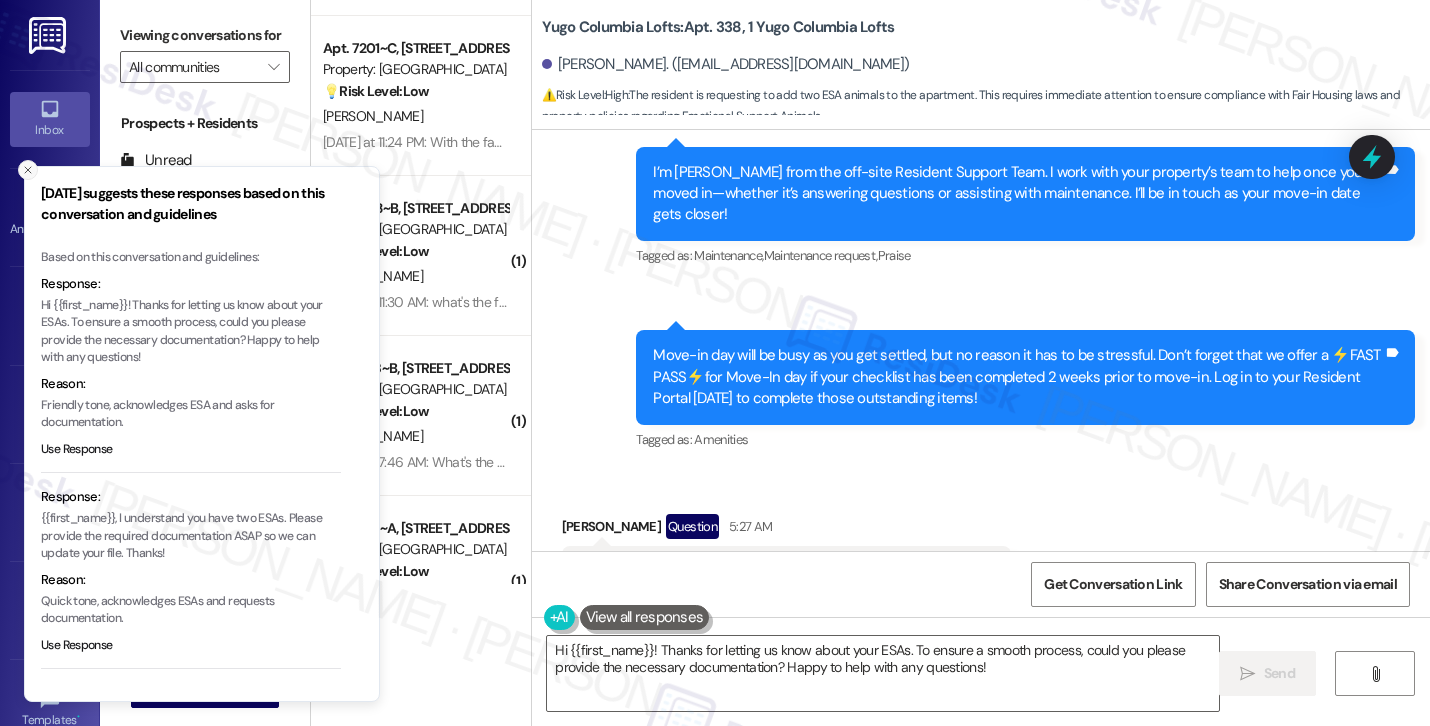 click 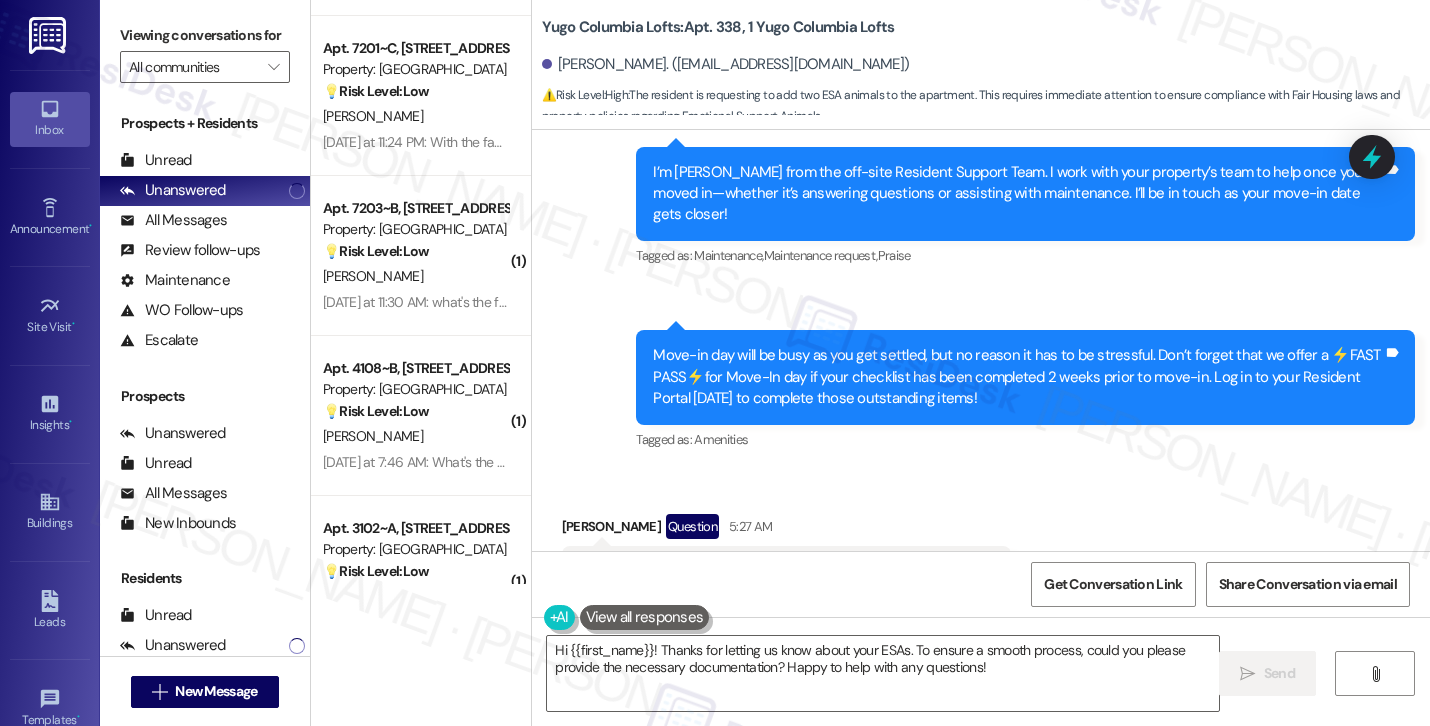 scroll, scrollTop: 423, scrollLeft: 0, axis: vertical 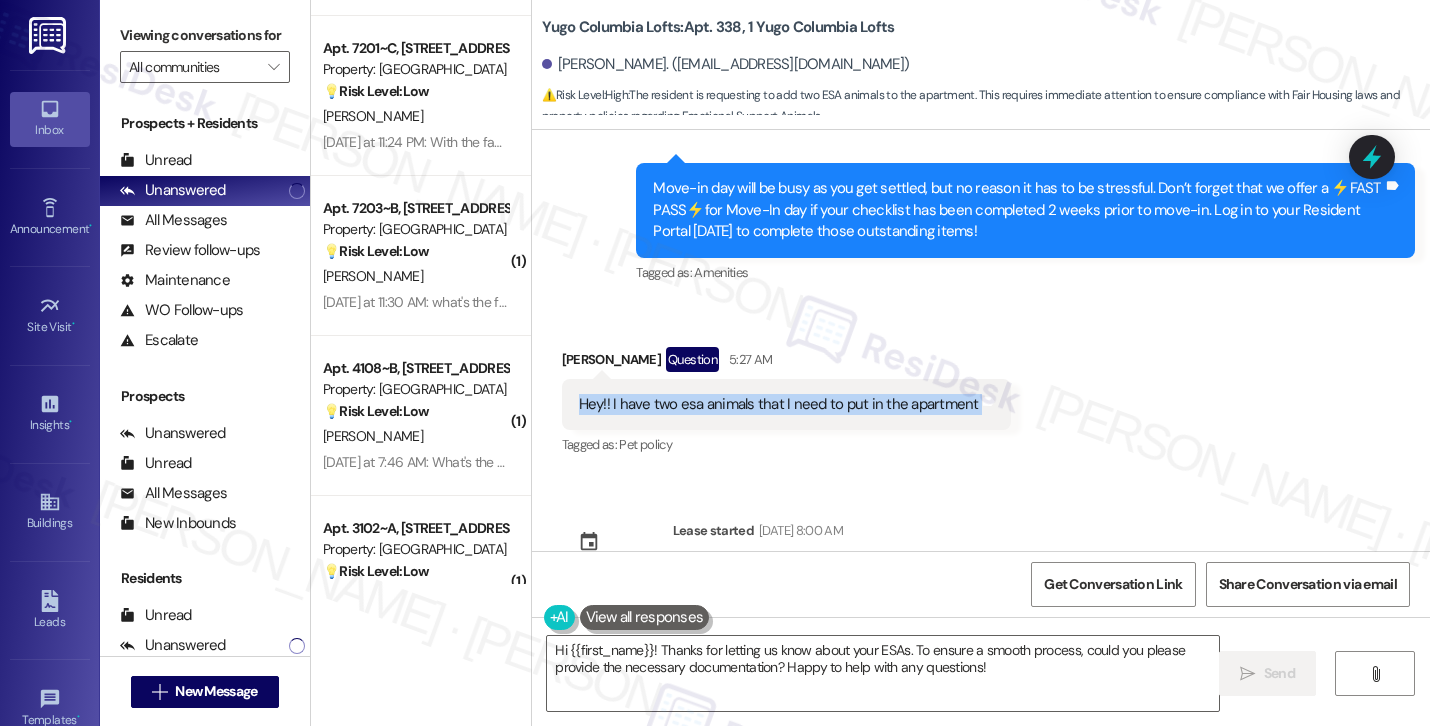 drag, startPoint x: 571, startPoint y: 530, endPoint x: 995, endPoint y: 377, distance: 450.76047 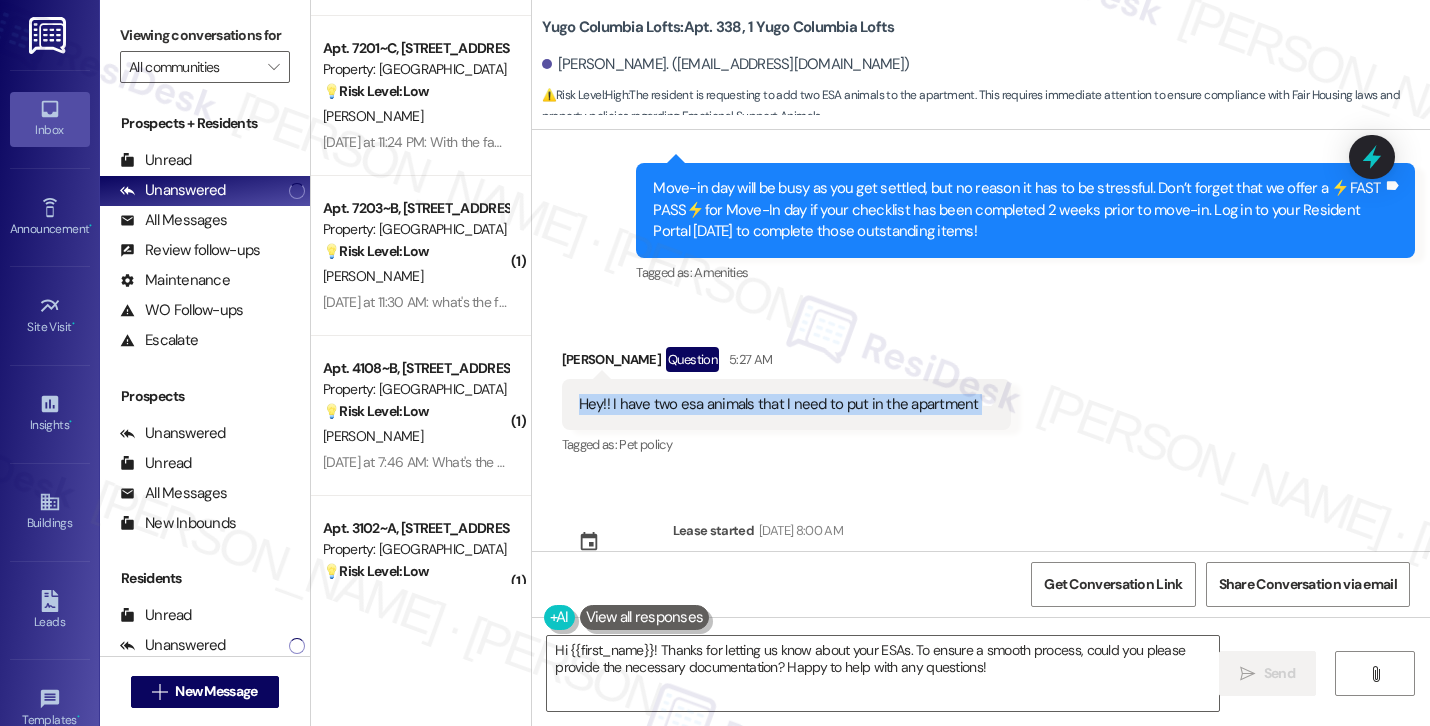 click on "Received via SMS Catherine Bowman Question 5:27 AM Hey!! I have two esa animals that I need to put in the apartment  Tags and notes Tagged as:   Pet policy Click to highlight conversations about Pet policy" at bounding box center (786, 403) 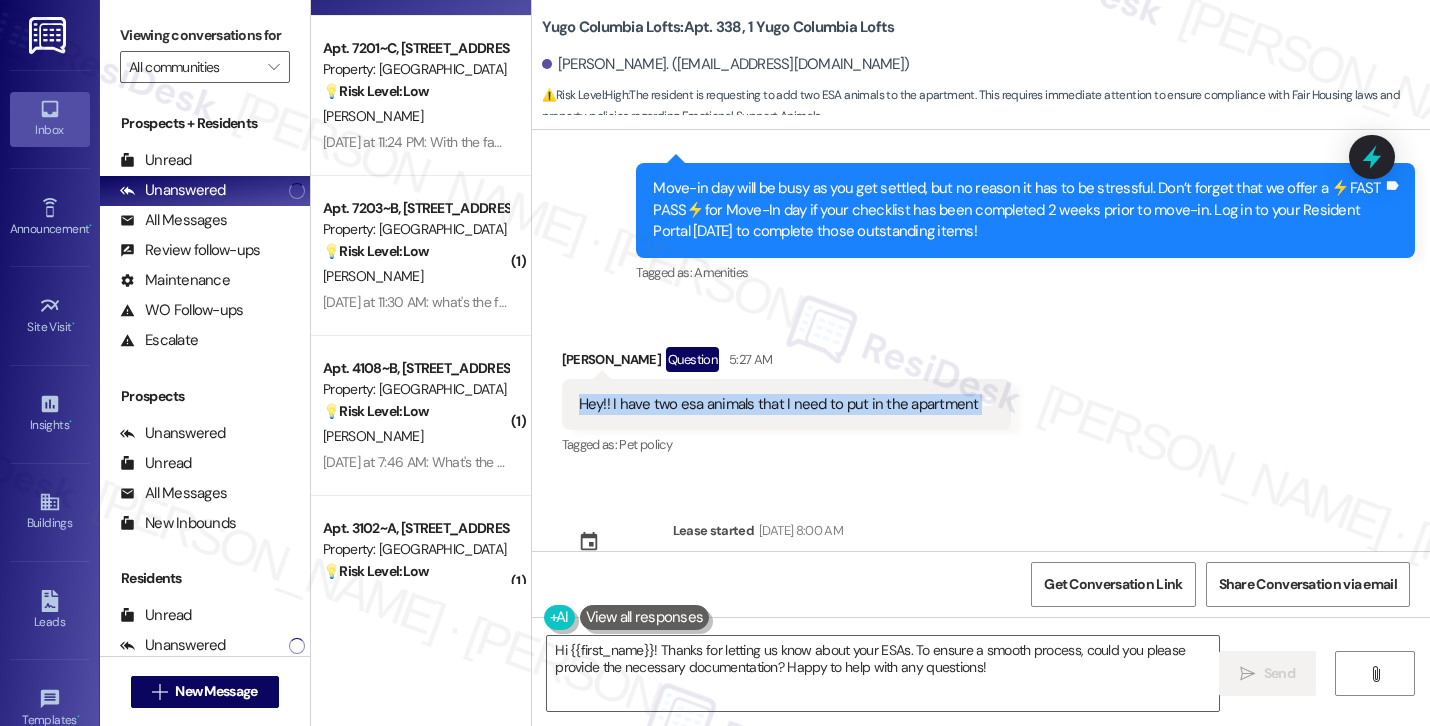 copy on "Hey!! I have two esa animals that I need to put in the apartment  Tags and notes" 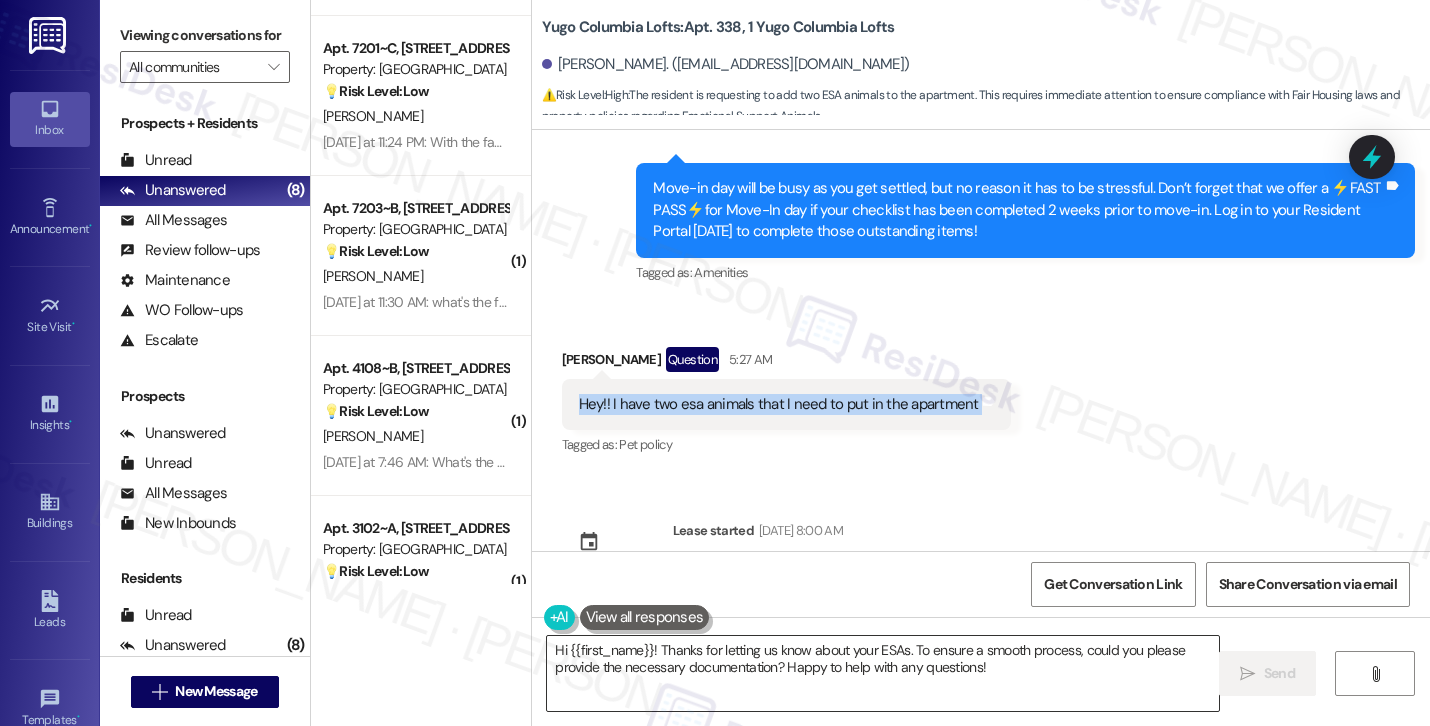 click on "Hi {{first_name}}! Thanks for letting us know about your ESAs. To ensure a smooth process, could you please provide the necessary documentation? Happy to help with any questions!" at bounding box center (883, 673) 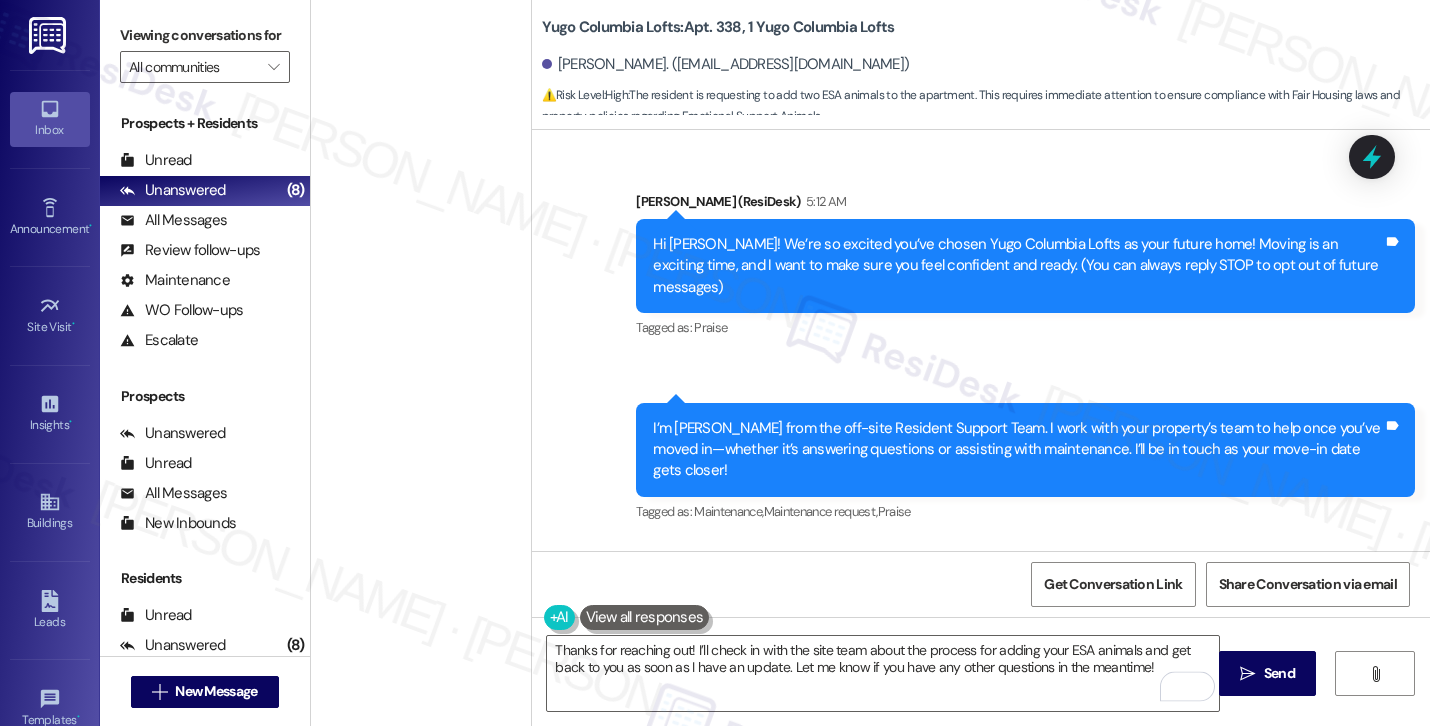 scroll, scrollTop: 0, scrollLeft: 0, axis: both 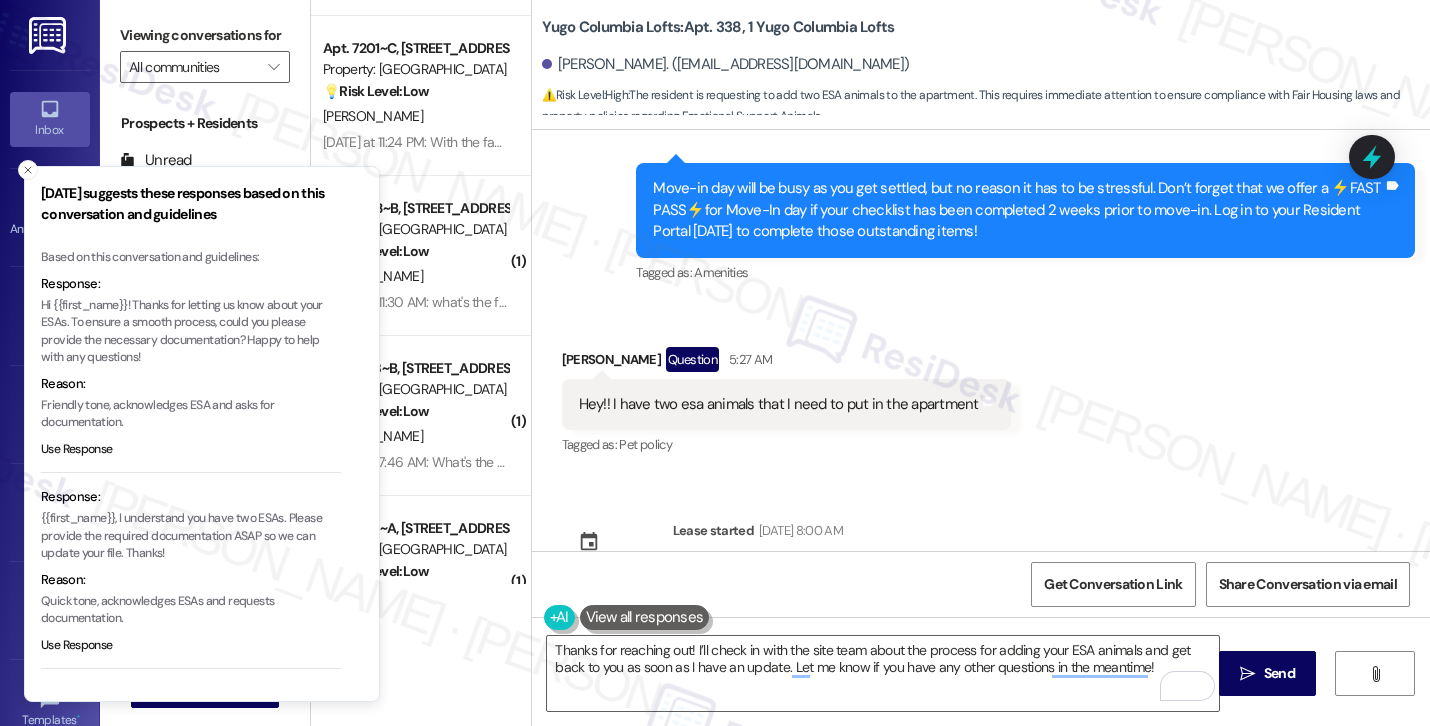click on "{{first_name}}, I understand you have two ESAs. Please provide the required documentation ASAP so we can update your file. Thanks!" at bounding box center (191, 536) 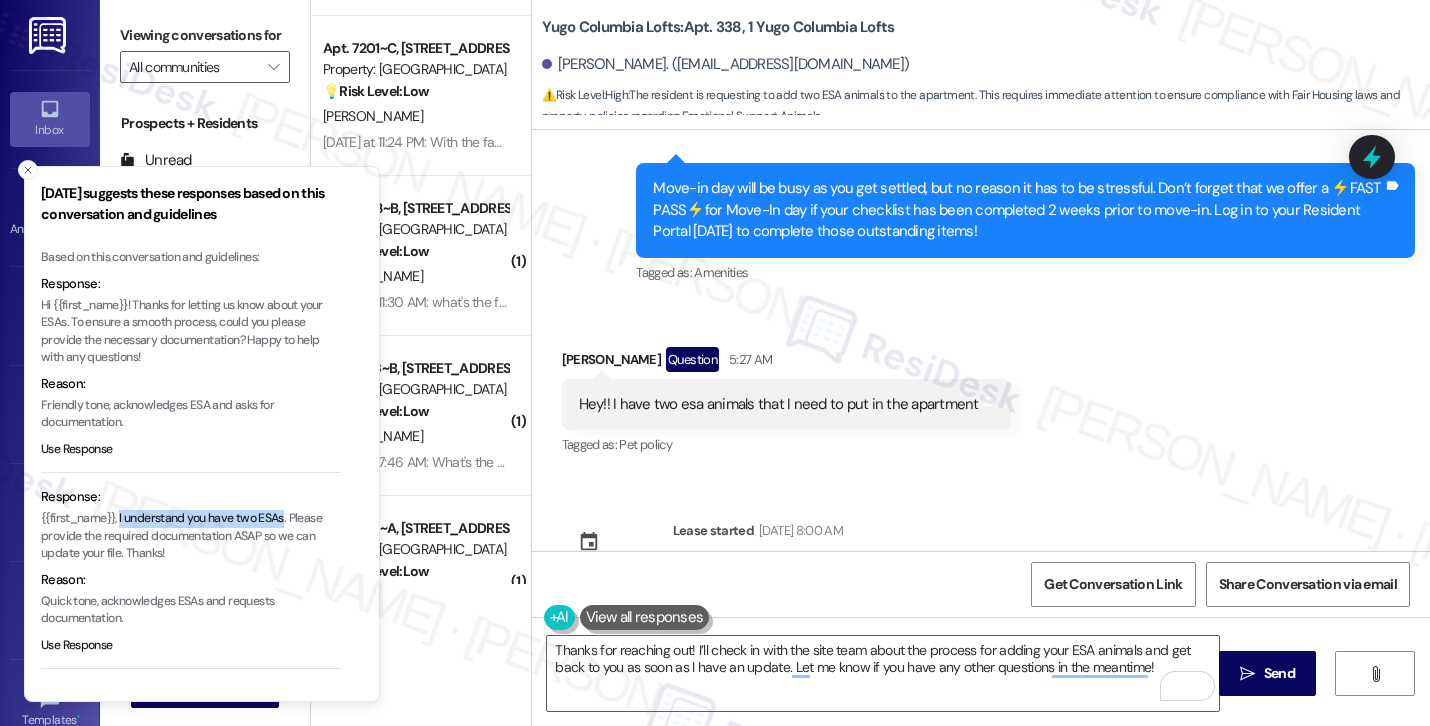 copy on "I understand you have two ESAs" 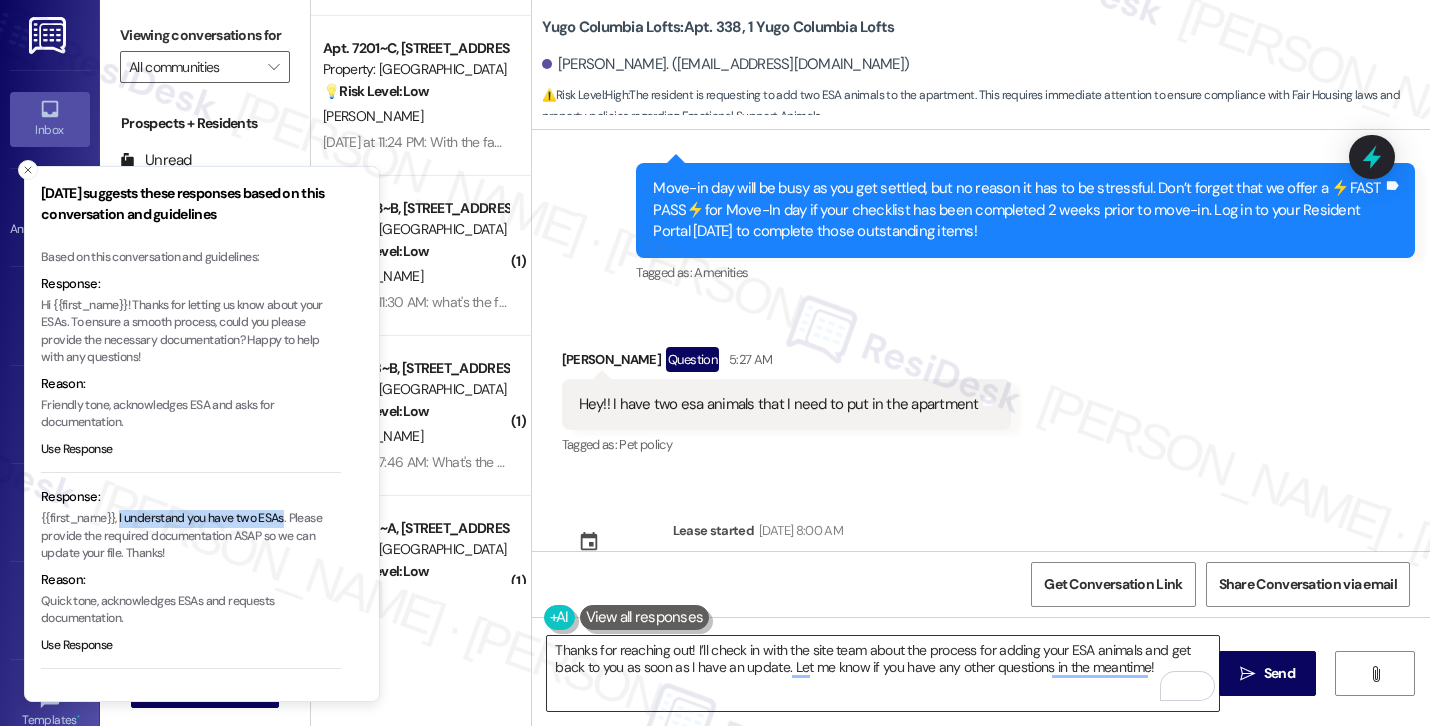 click on "Thanks for reaching out! I’ll check in with the site team about the process for adding your ESA animals and get back to you as soon as I have an update. Let me know if you have any other questions in the meantime!" at bounding box center [883, 673] 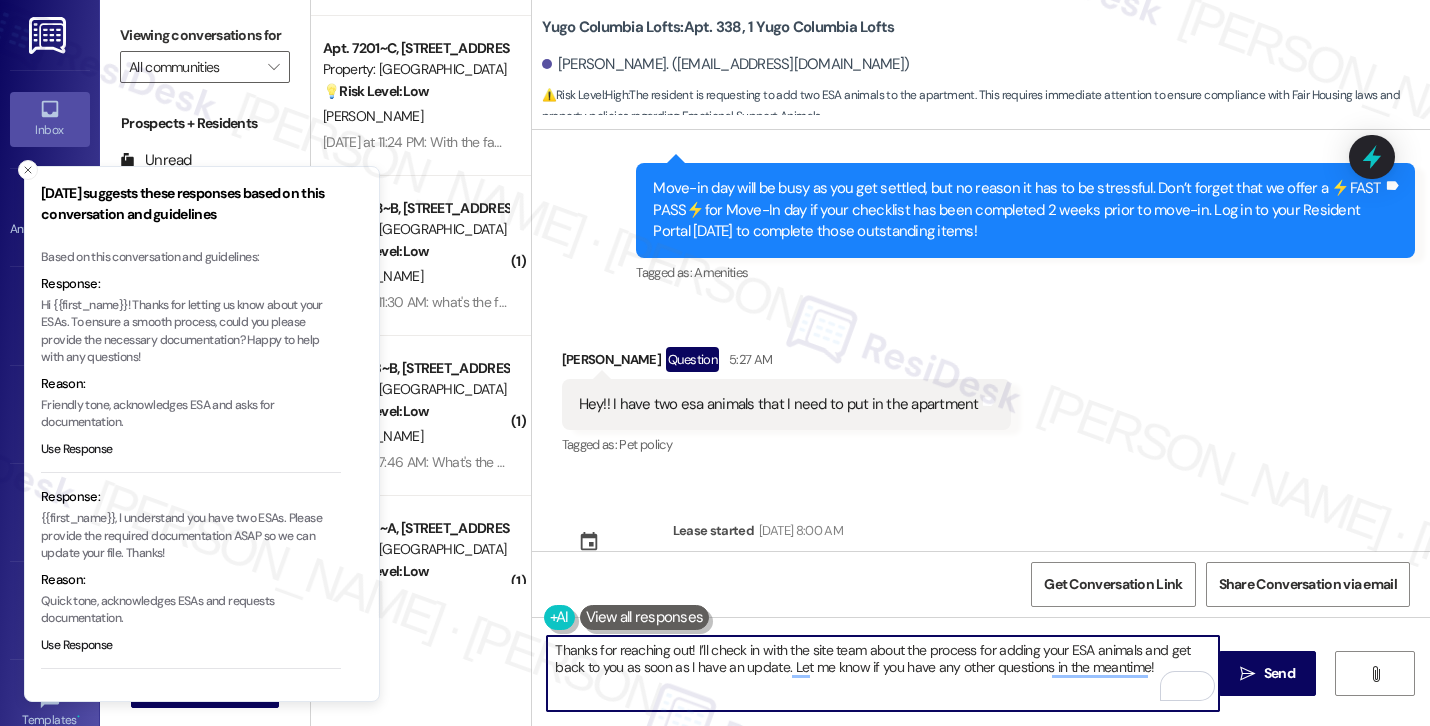paste on "I understand you have two ESAs" 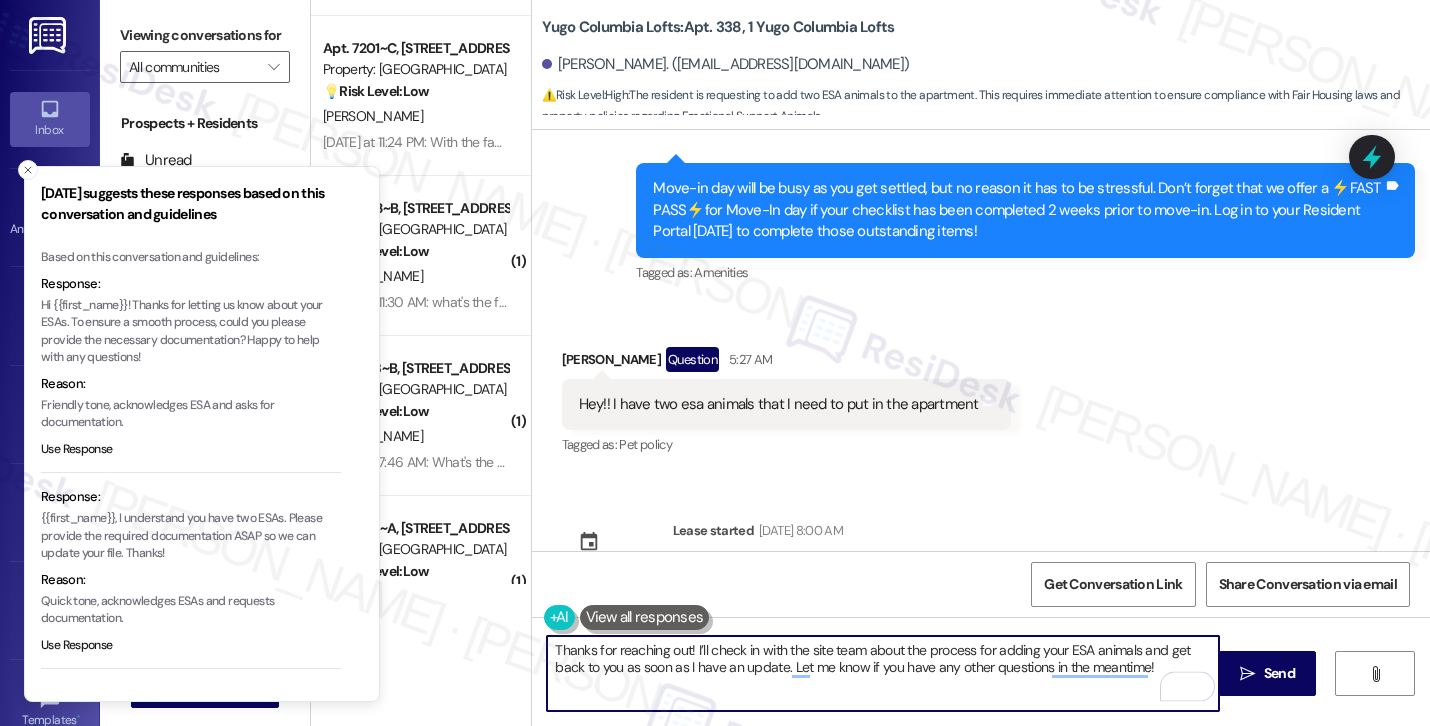 click on "[PERSON_NAME] Question 5:27 AM" at bounding box center (786, 363) 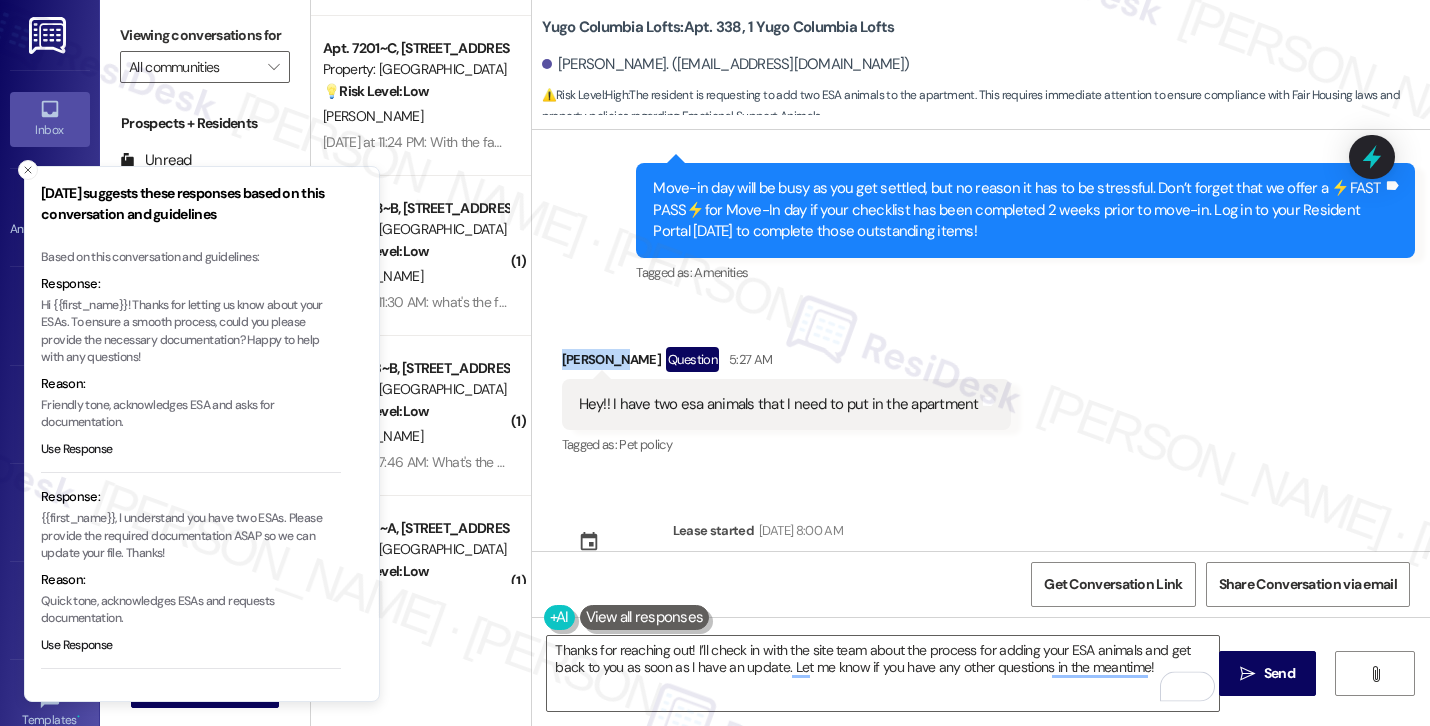 copy on "[PERSON_NAME]" 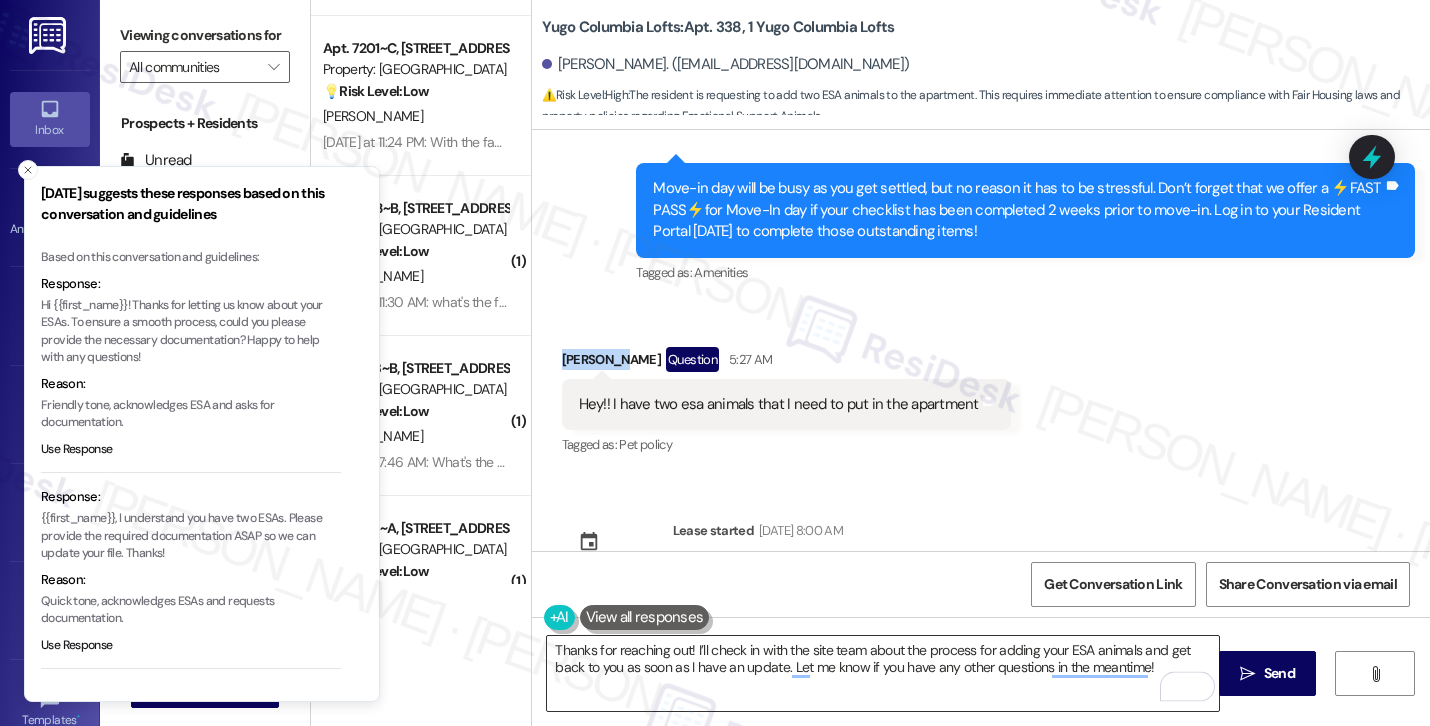 click on "Thanks for reaching out! I’ll check in with the site team about the process for adding your ESA animals and get back to you as soon as I have an update. Let me know if you have any other questions in the meantime!" at bounding box center (883, 673) 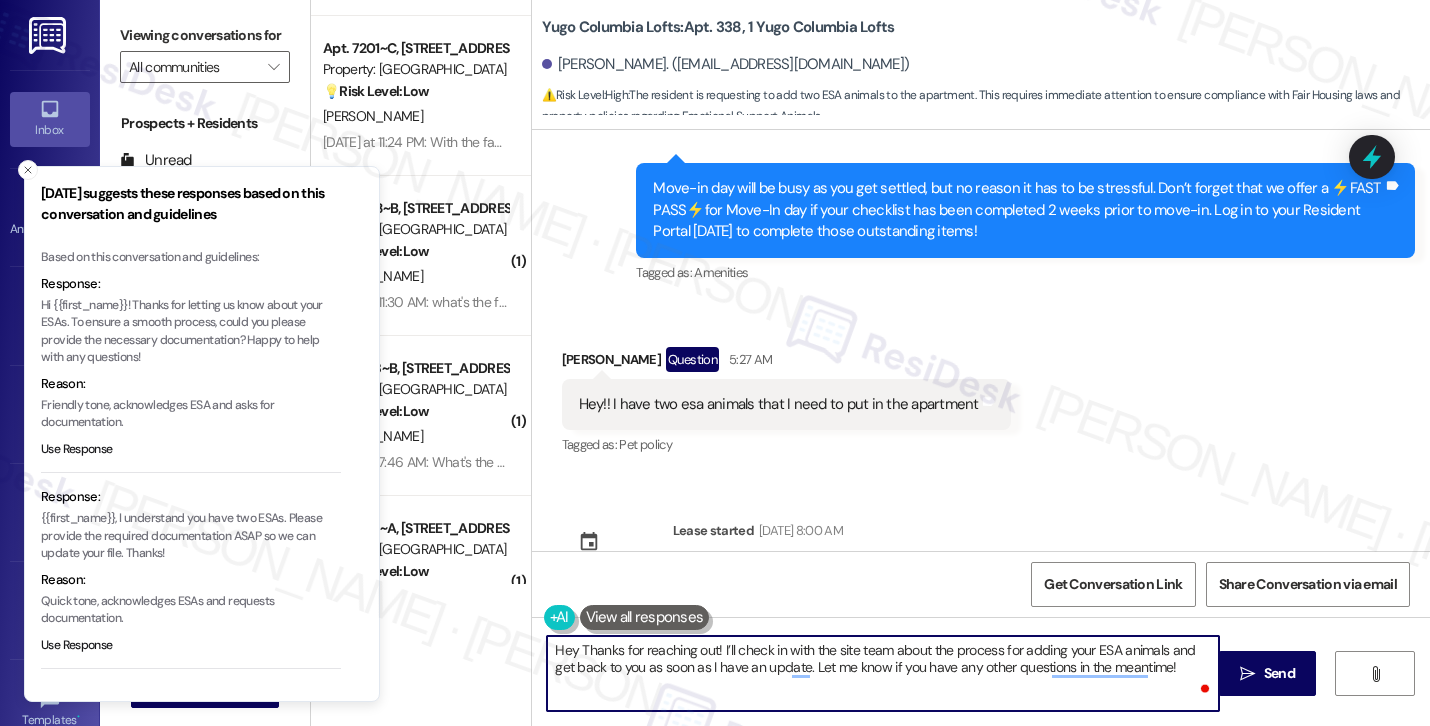 paste on "[PERSON_NAME]" 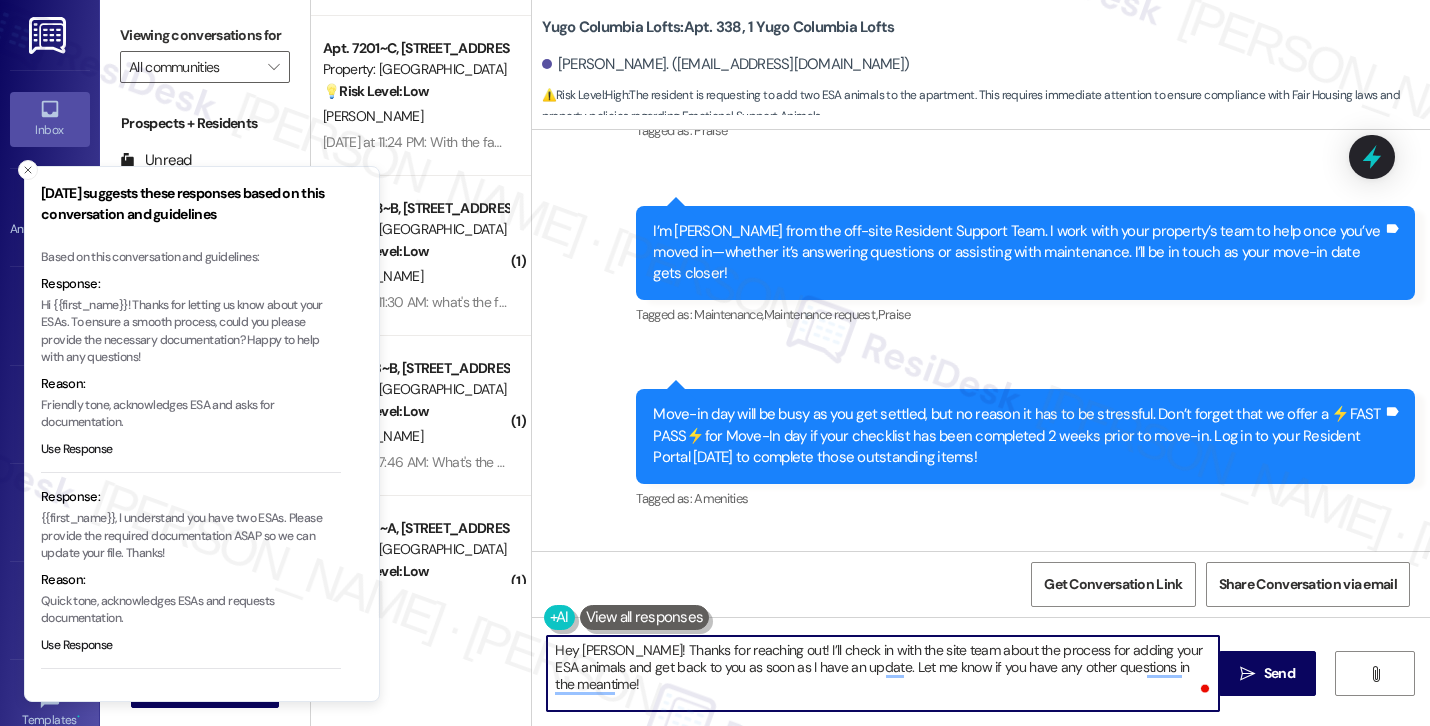scroll, scrollTop: 322, scrollLeft: 0, axis: vertical 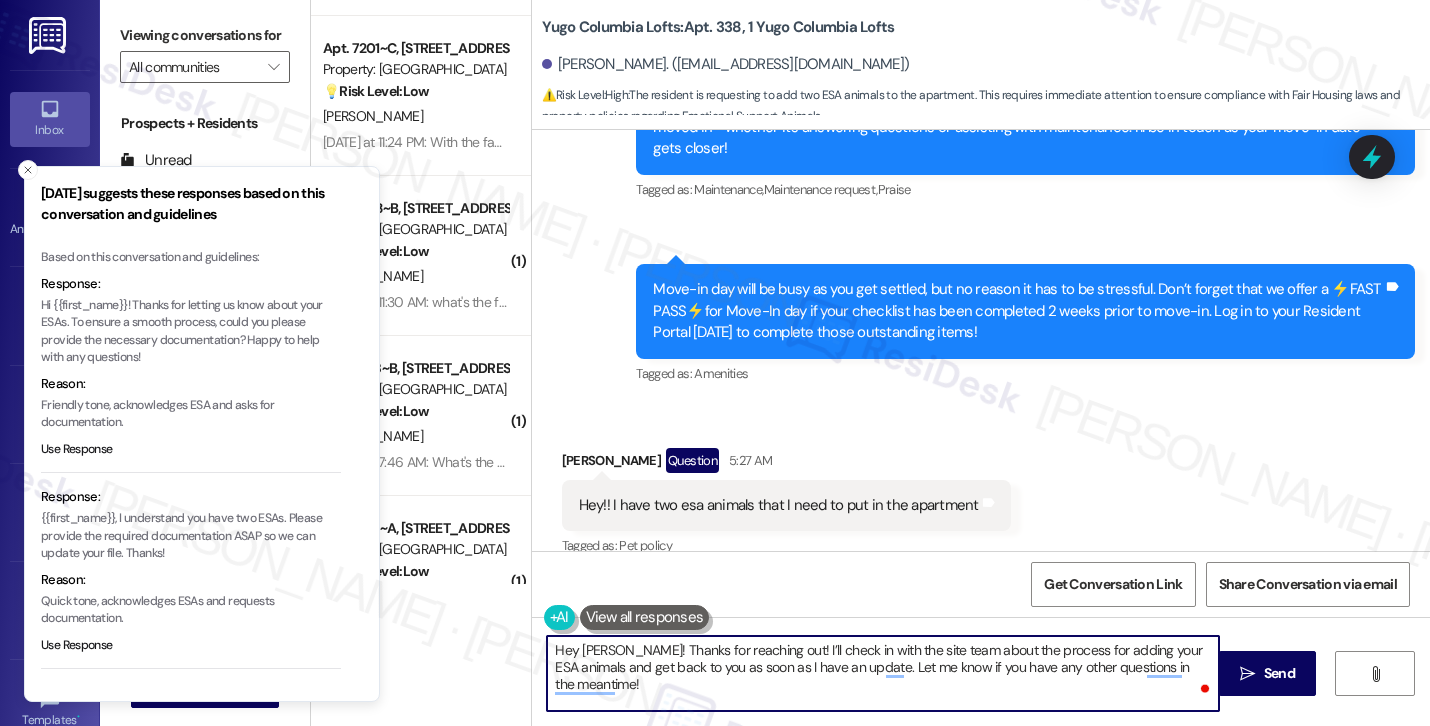 click on "Hey [PERSON_NAME]! Thanks for reaching out! I’ll check in with the site team about the process for adding your ESA animals and get back to you as soon as I have an update. Let me know if you have any other questions in the meantime!" at bounding box center [883, 673] 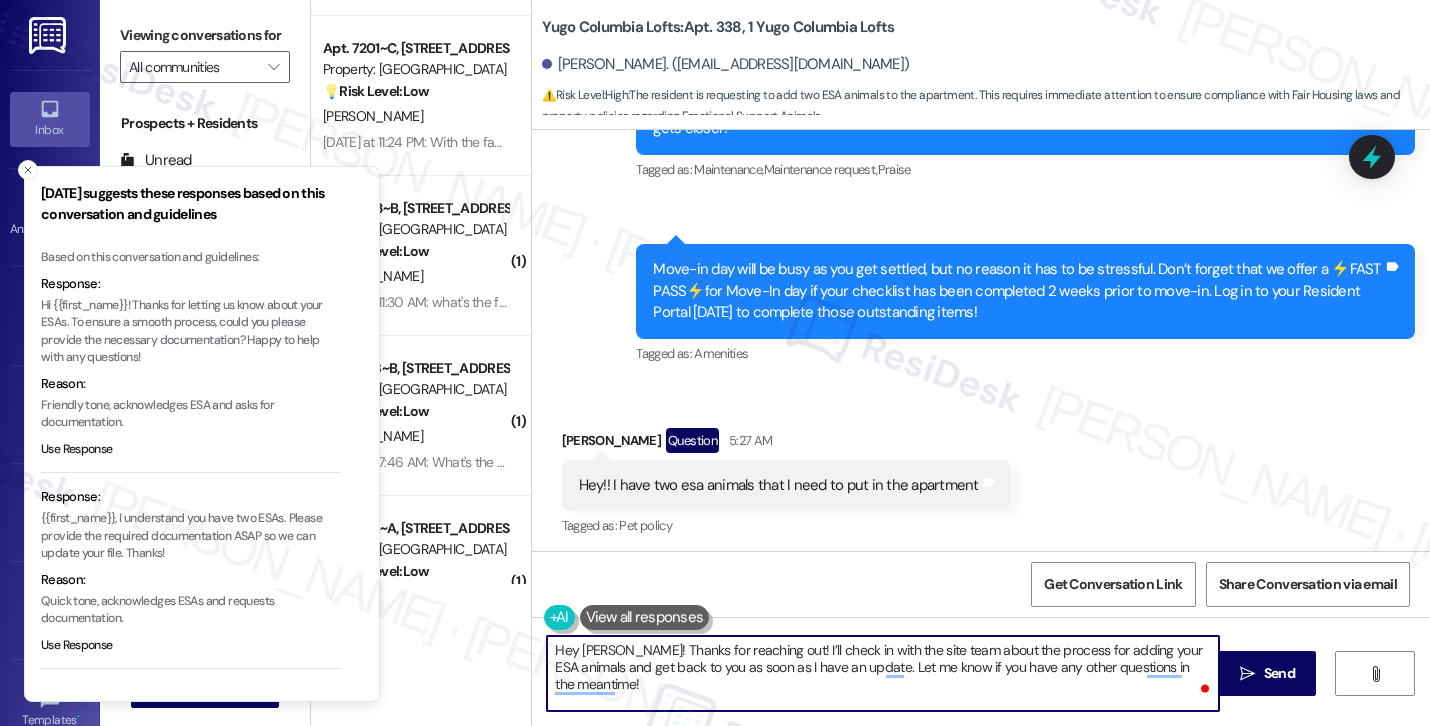 scroll, scrollTop: 423, scrollLeft: 0, axis: vertical 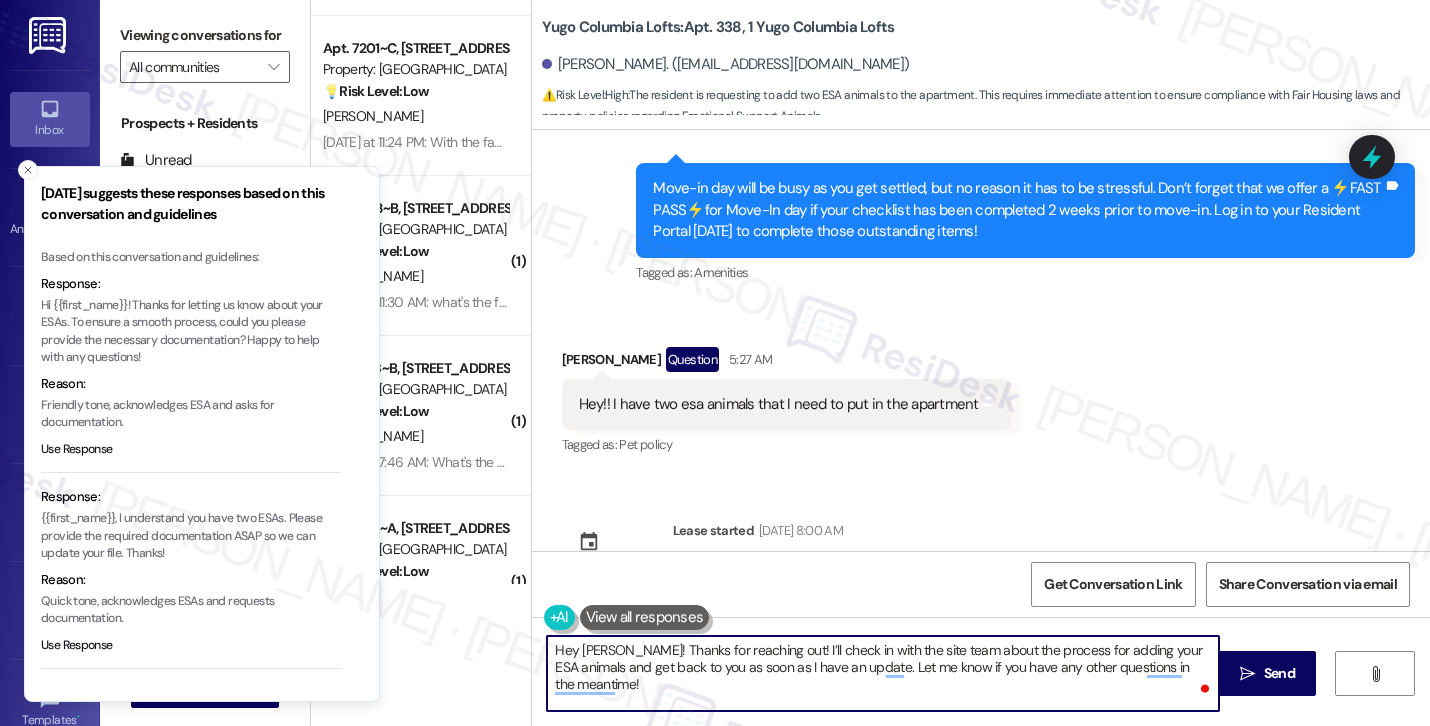 click on "Hey [PERSON_NAME]! Thanks for reaching out! I’ll check in with the site team about the process for adding your ESA animals and get back to you as soon as I have an update. Let me know if you have any other questions in the meantime!" at bounding box center [883, 673] 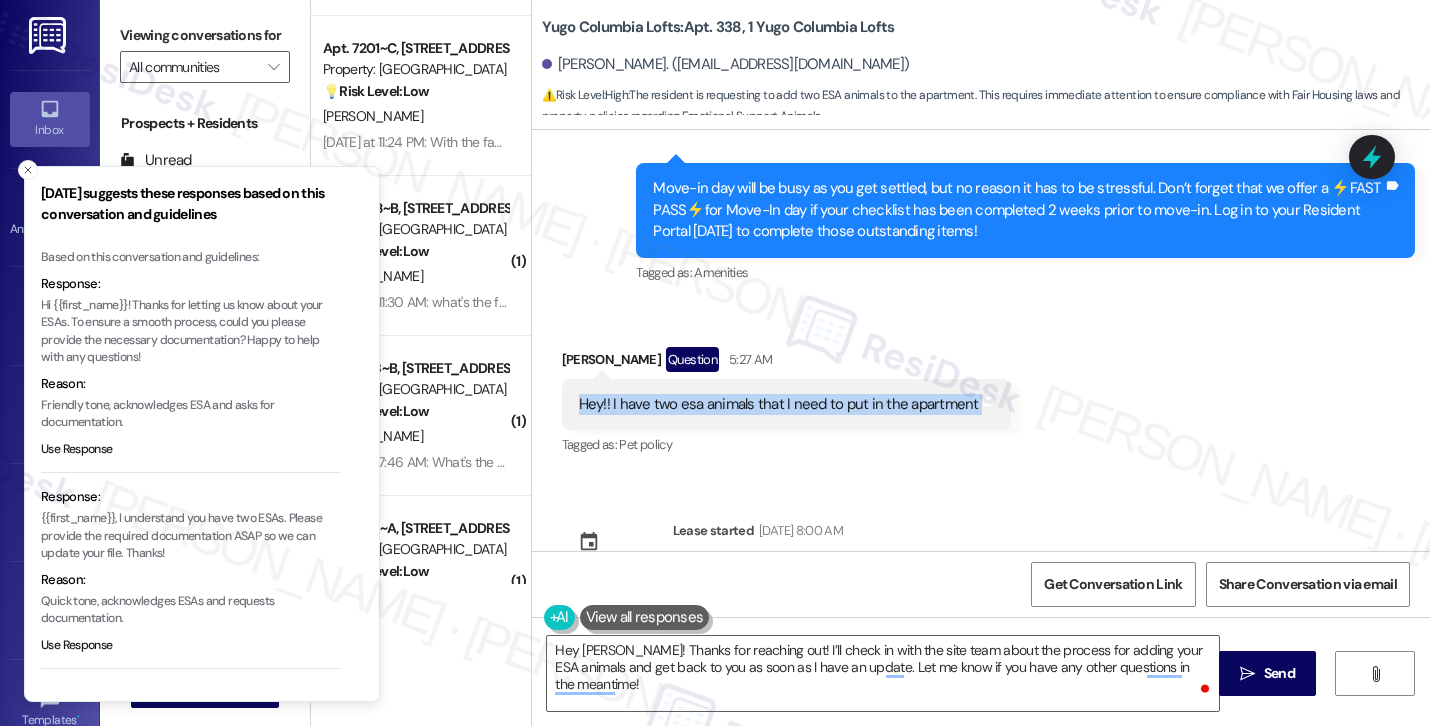 drag, startPoint x: 567, startPoint y: 361, endPoint x: 1017, endPoint y: 382, distance: 450.48975 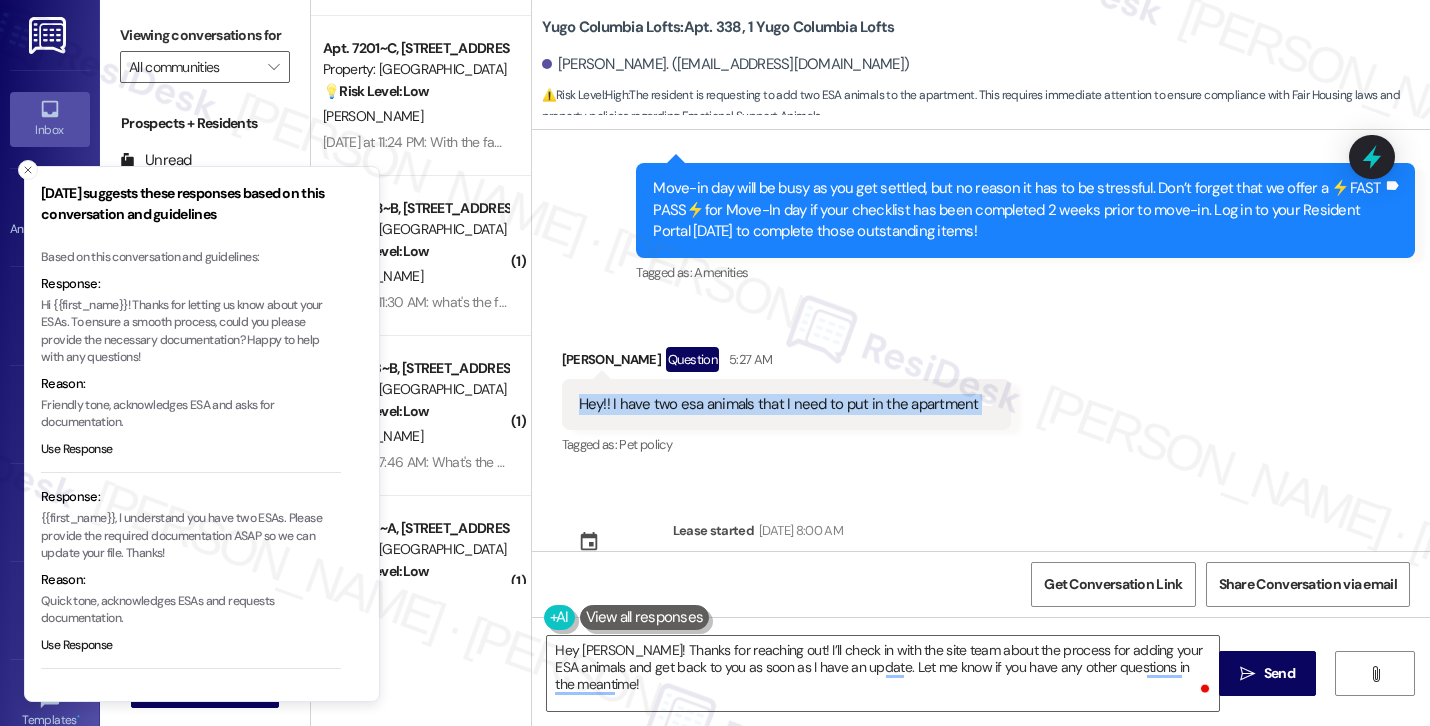 click on "Received via SMS [PERSON_NAME] Question 5:27 AM Hey!! I have two esa animals that I need to put in the apartment  Tags and notes Tagged as:   Pet policy Click to highlight conversations about Pet policy" at bounding box center (981, 388) 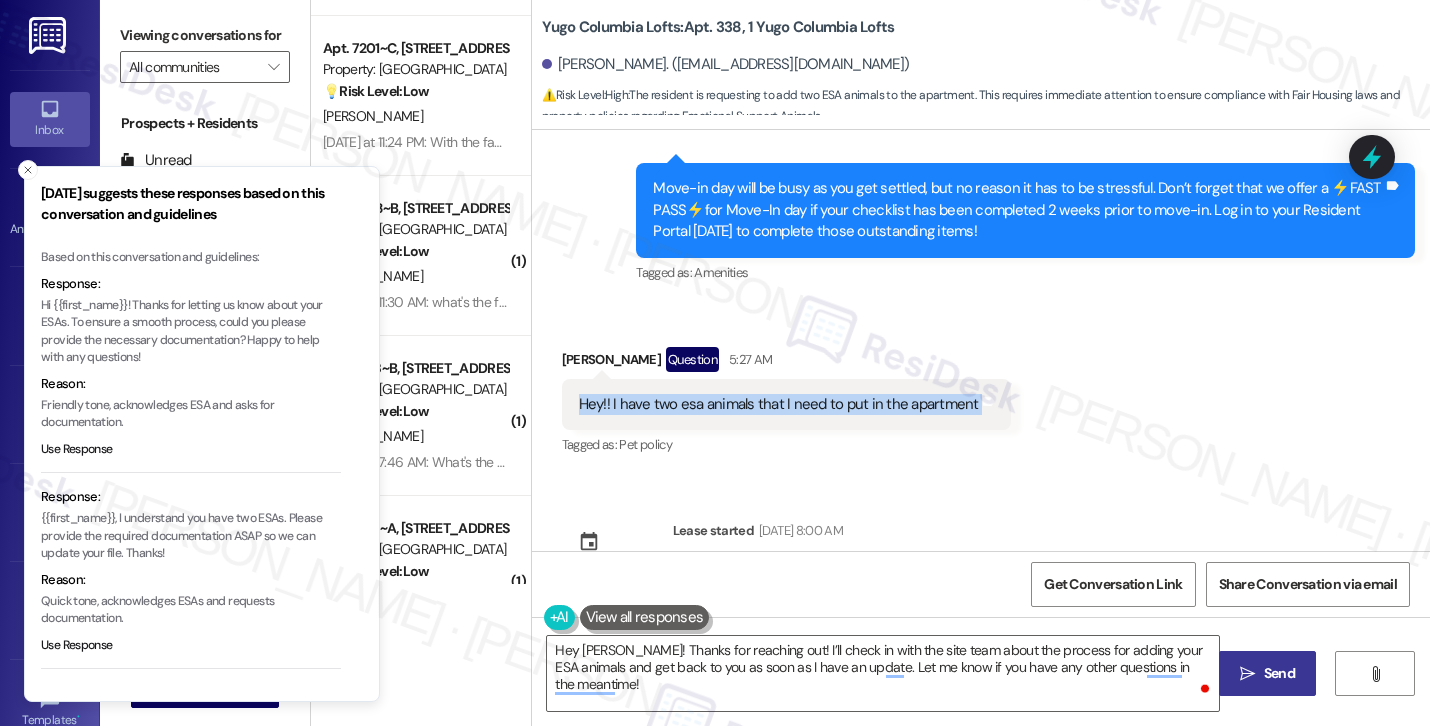 click on "" at bounding box center [1247, 674] 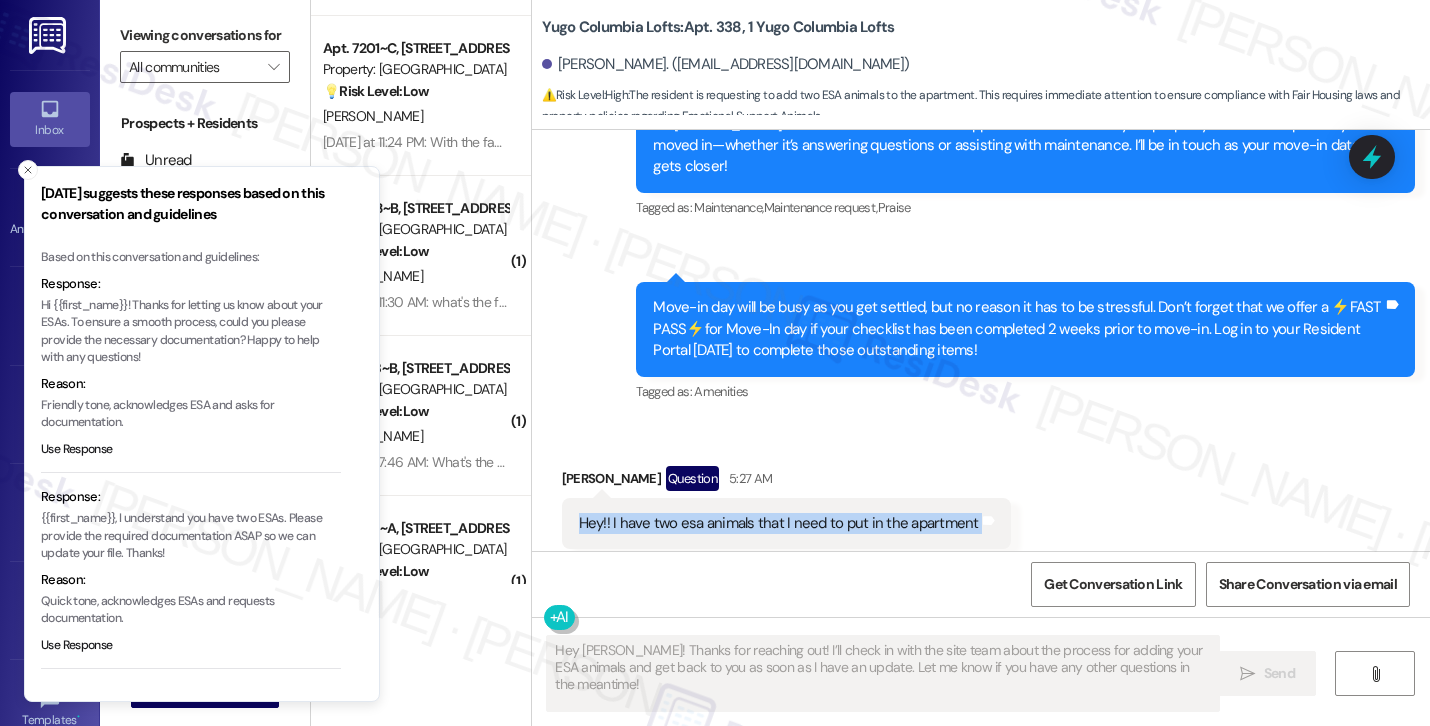 scroll, scrollTop: 584, scrollLeft: 0, axis: vertical 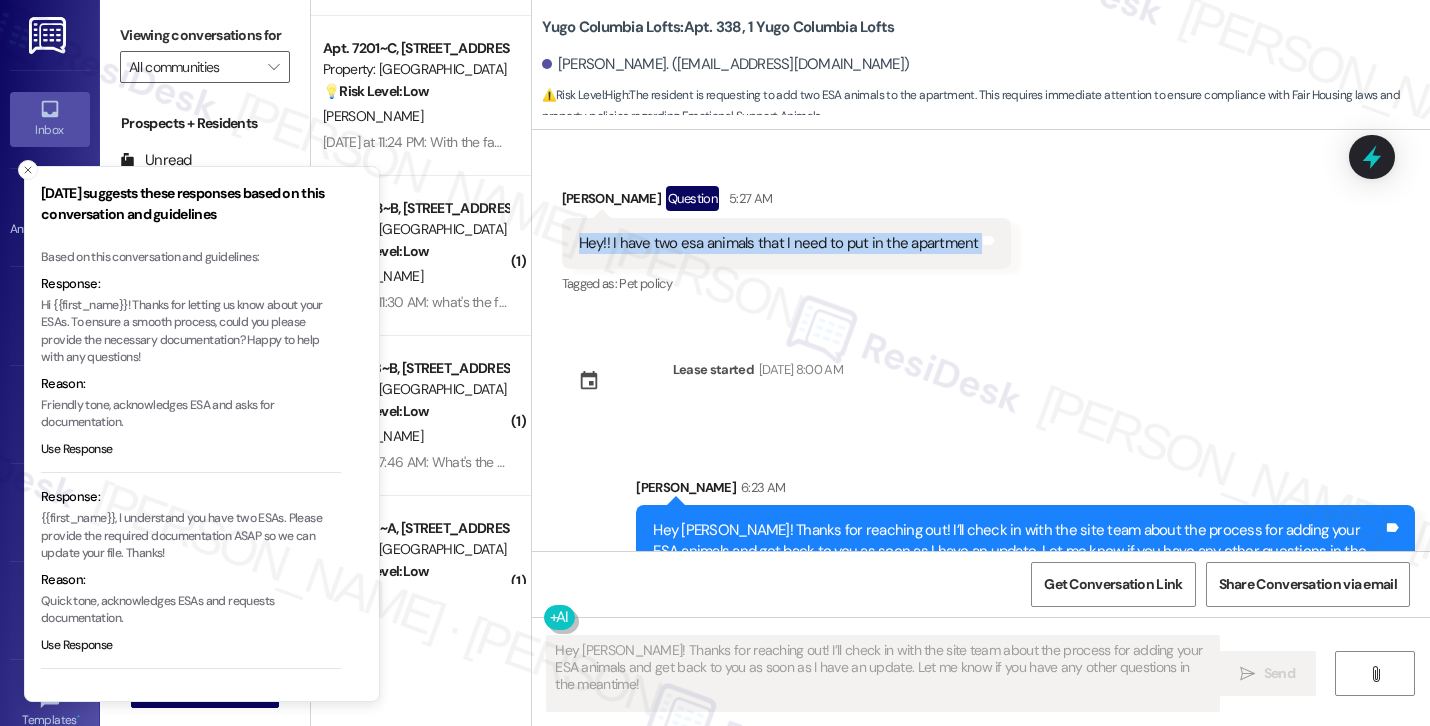 click on "Sent via SMS [PERSON_NAME]   (ResiDesk) 5:12 AM Hi [PERSON_NAME]! We’re so excited you’ve chosen Yugo Columbia Lofts as your future home! Moving is an exciting time, and I want to make sure you feel confident and ready. (You can always reply STOP to opt out of future messages) Tags and notes Tagged as:   Praise Click to highlight conversations about Praise Sent via SMS 5:13 AM [PERSON_NAME]   (ResiDesk) 5:13 AM I’m [PERSON_NAME] from the off-site Resident Support Team. I work with your property’s team to help once you’ve moved in—whether it’s answering questions or assisting with maintenance. I’ll be in touch as your move-in date gets closer! Tags and notes Tagged as:   Maintenance ,  Click to highlight conversations about Maintenance Maintenance request ,  Click to highlight conversations about Maintenance request Praise Click to highlight conversations about Praise Sent via SMS 5:13 AM [PERSON_NAME]   (ResiDesk) 5:13 AM Tags and notes Tagged as:   Amenities Click to highlight conversations about Amenities Received via SMS" at bounding box center (981, 340) 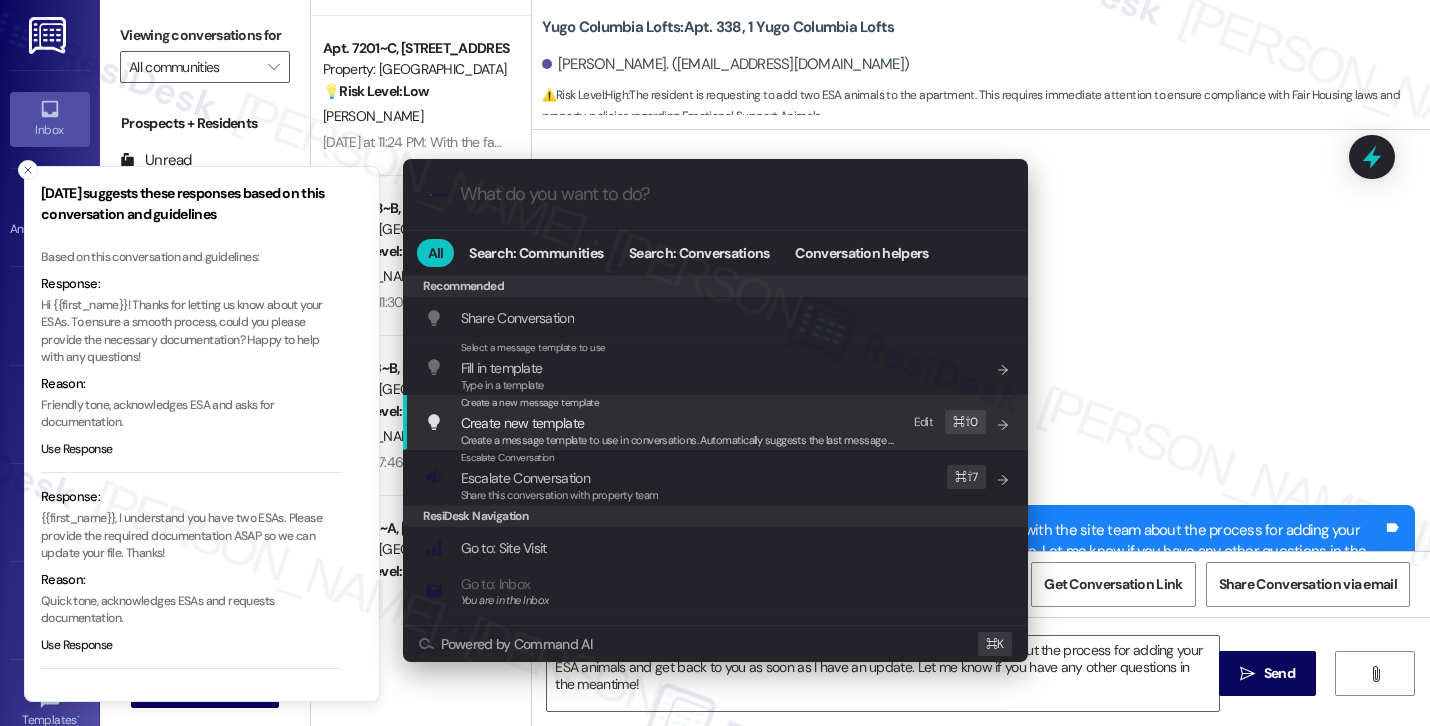 click on "Escalate Conversation Escalate Conversation Share this conversation with property team Edit ⌘ ⇧ 7" at bounding box center [717, 477] 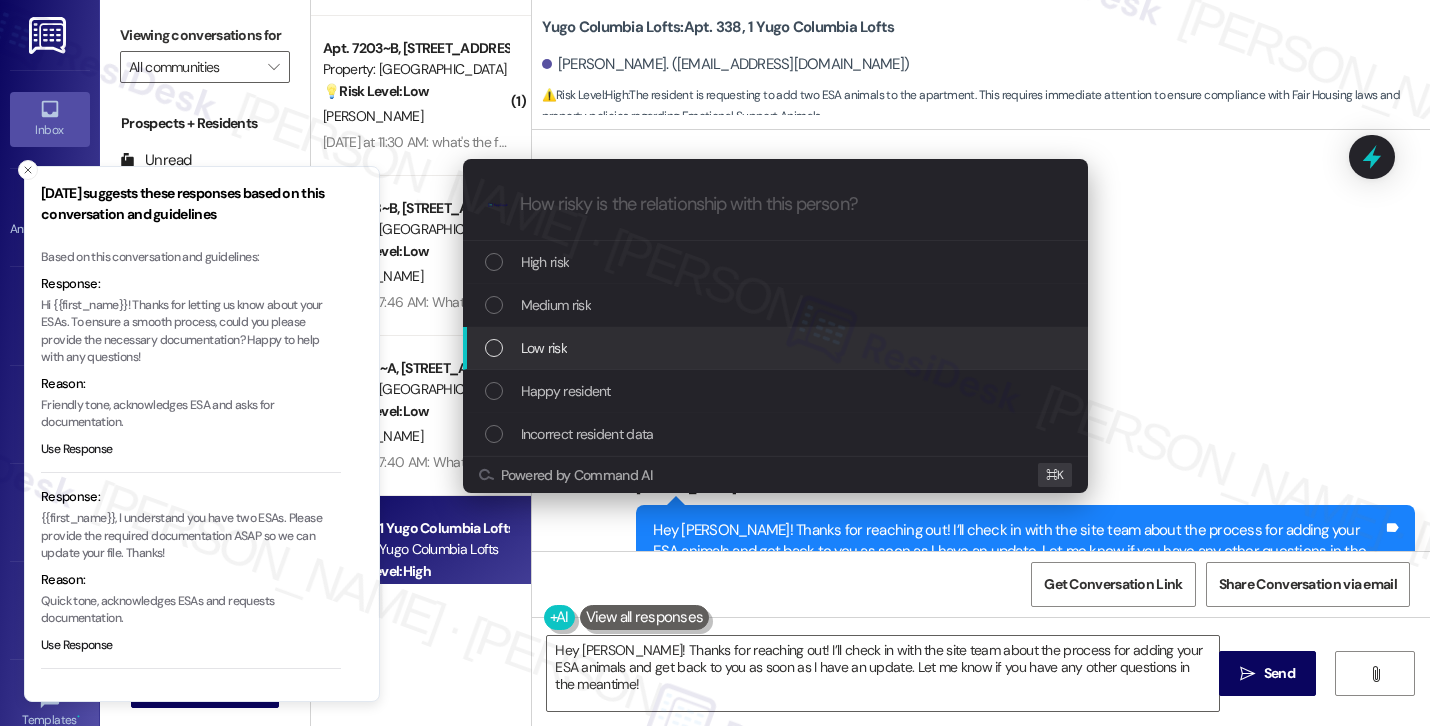 click on "Low risk" at bounding box center [775, 348] 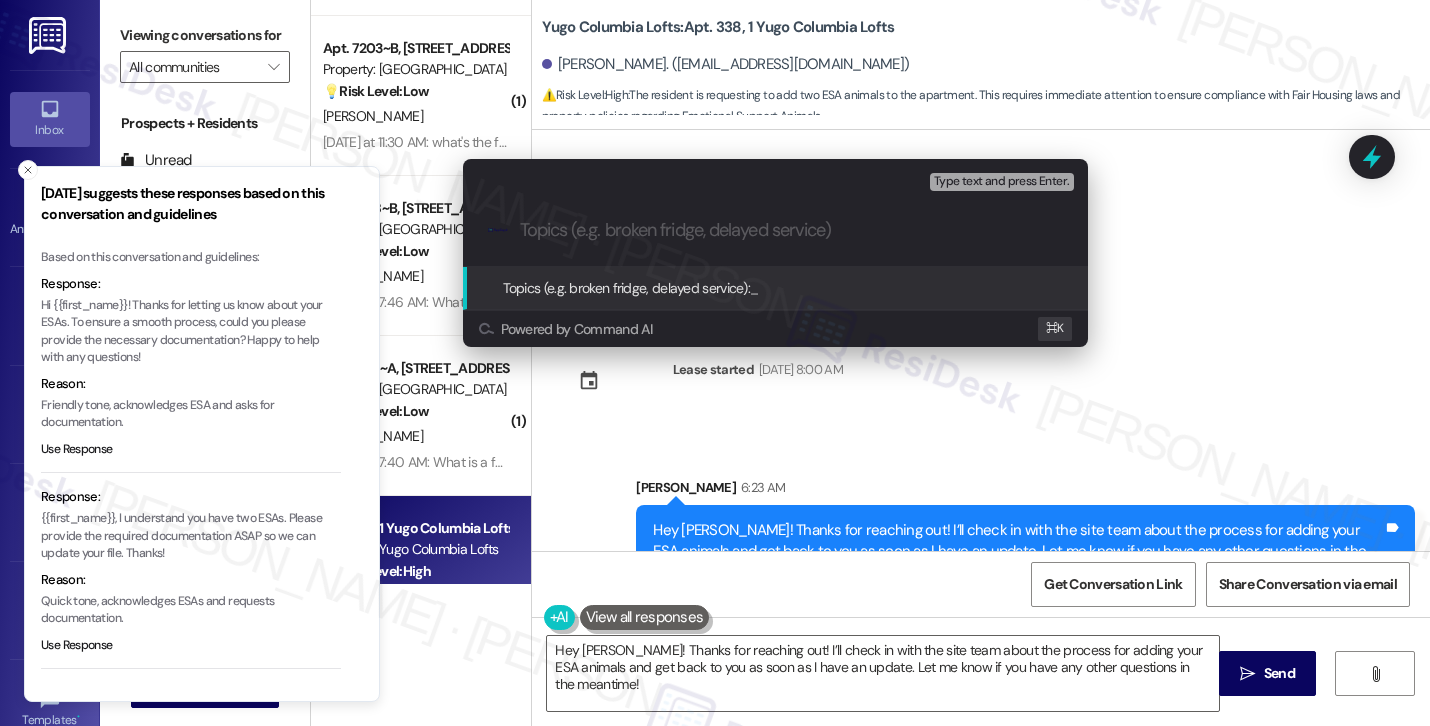 paste on "ESA Animal Registration Request from Resident" 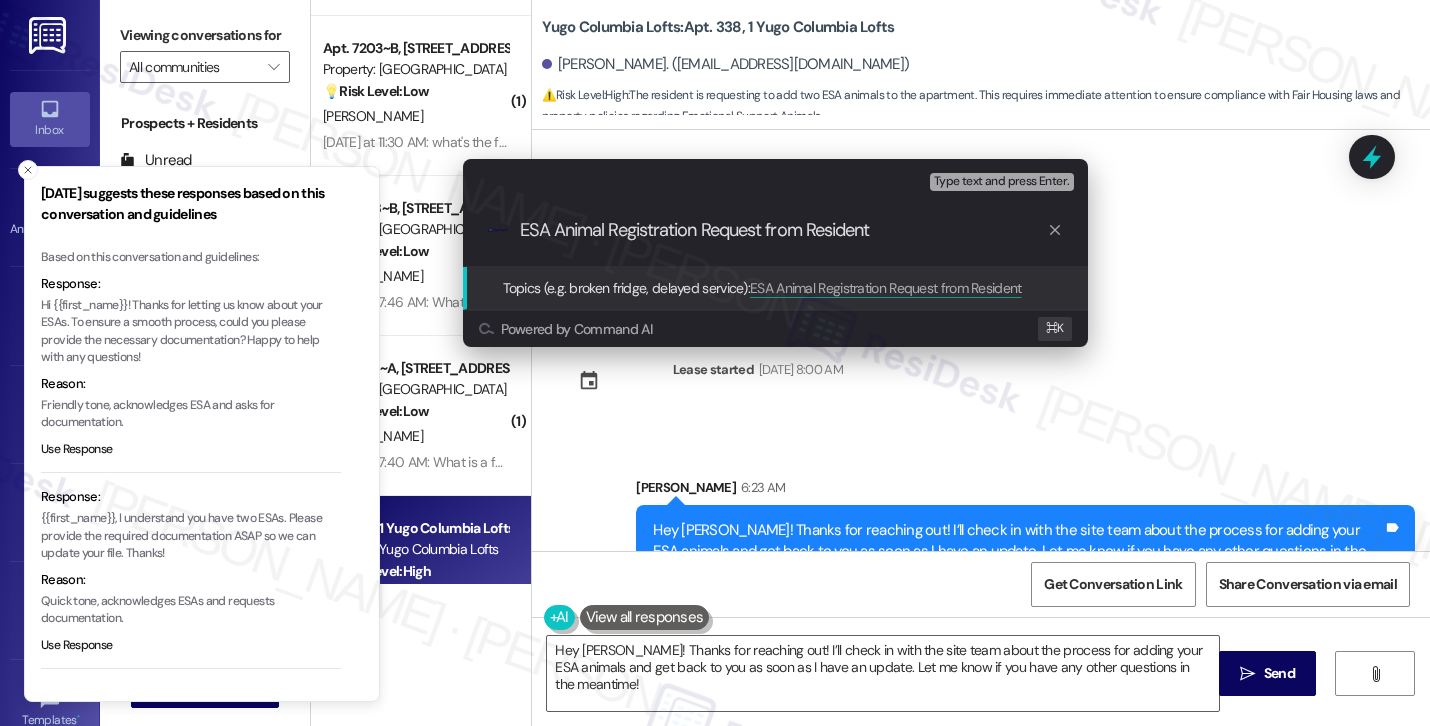 click on "ESA Animal Registration Request from Resident" at bounding box center [783, 230] 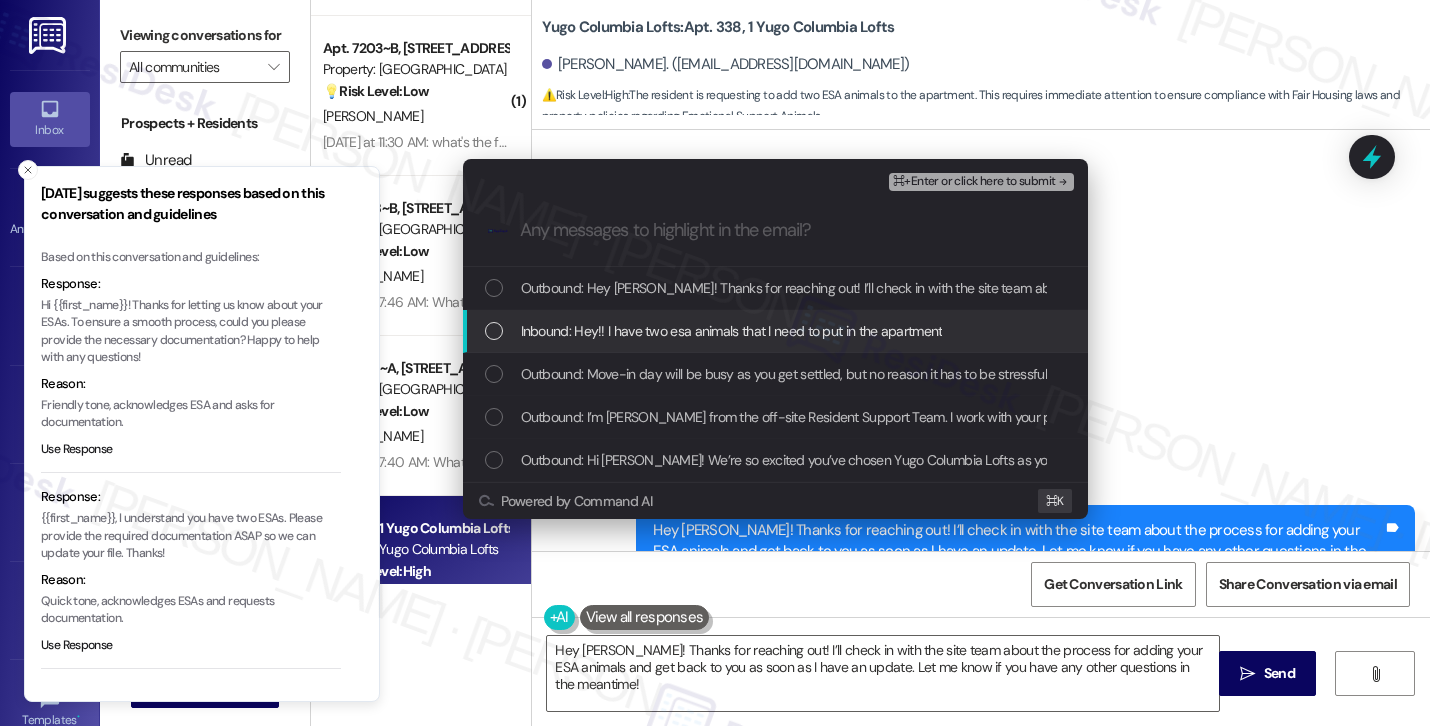 click on "Inbound: Hey!! I have two esa animals that I need to put in the apartment" at bounding box center (732, 331) 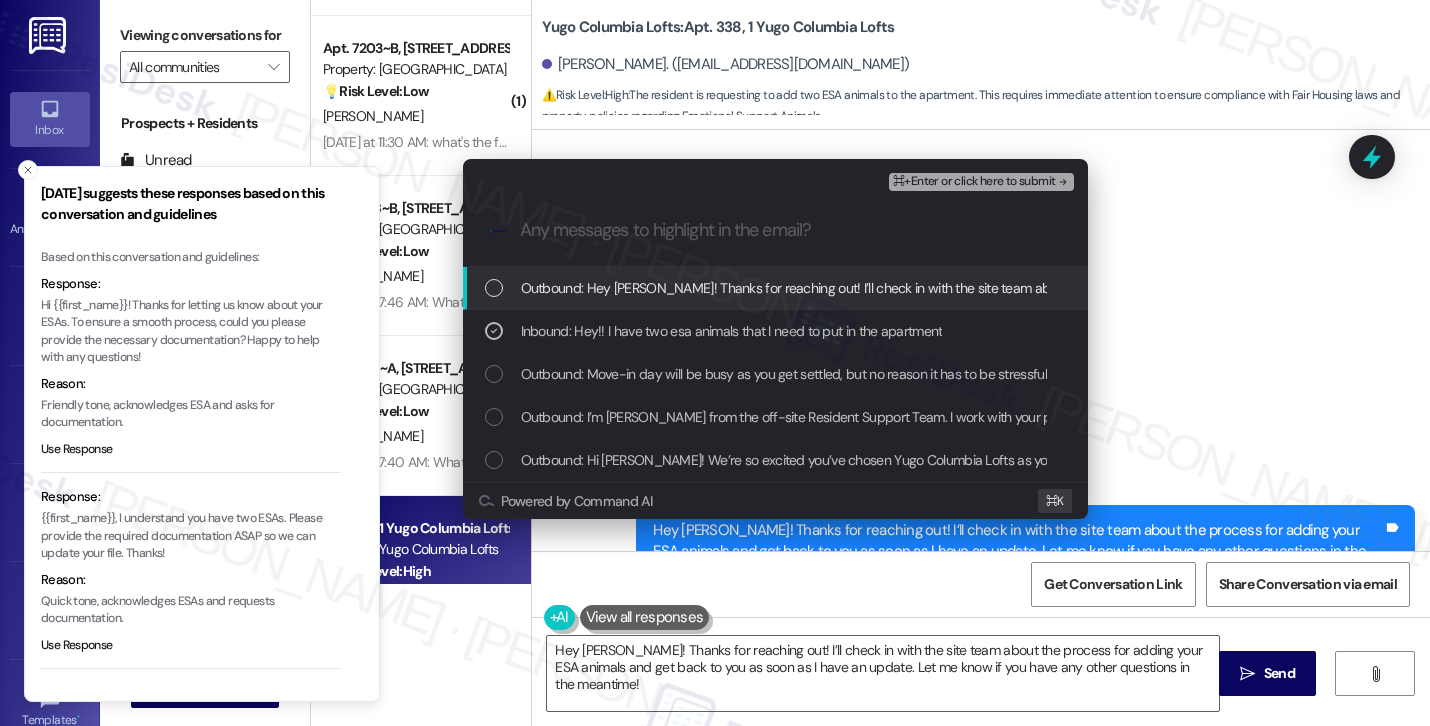 click on "⌘+Enter or click here to submit" at bounding box center [974, 182] 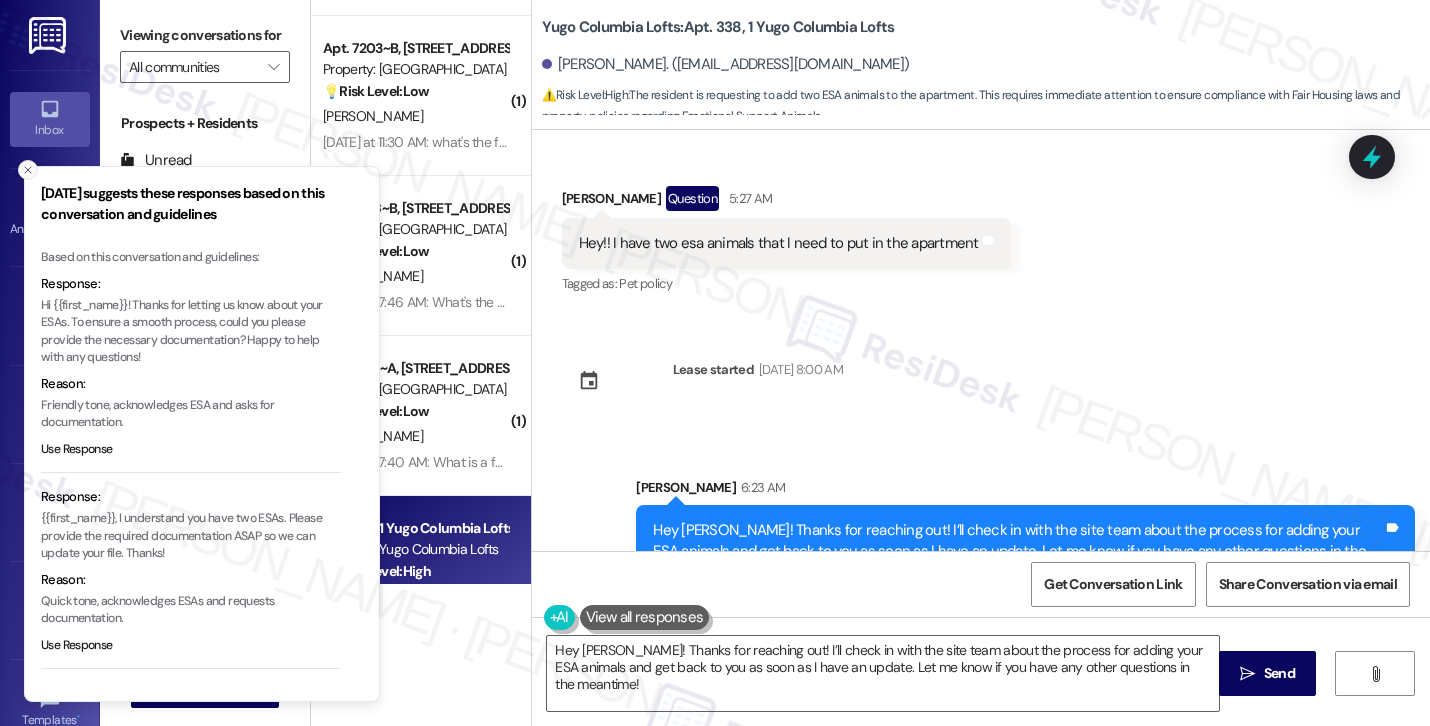 click 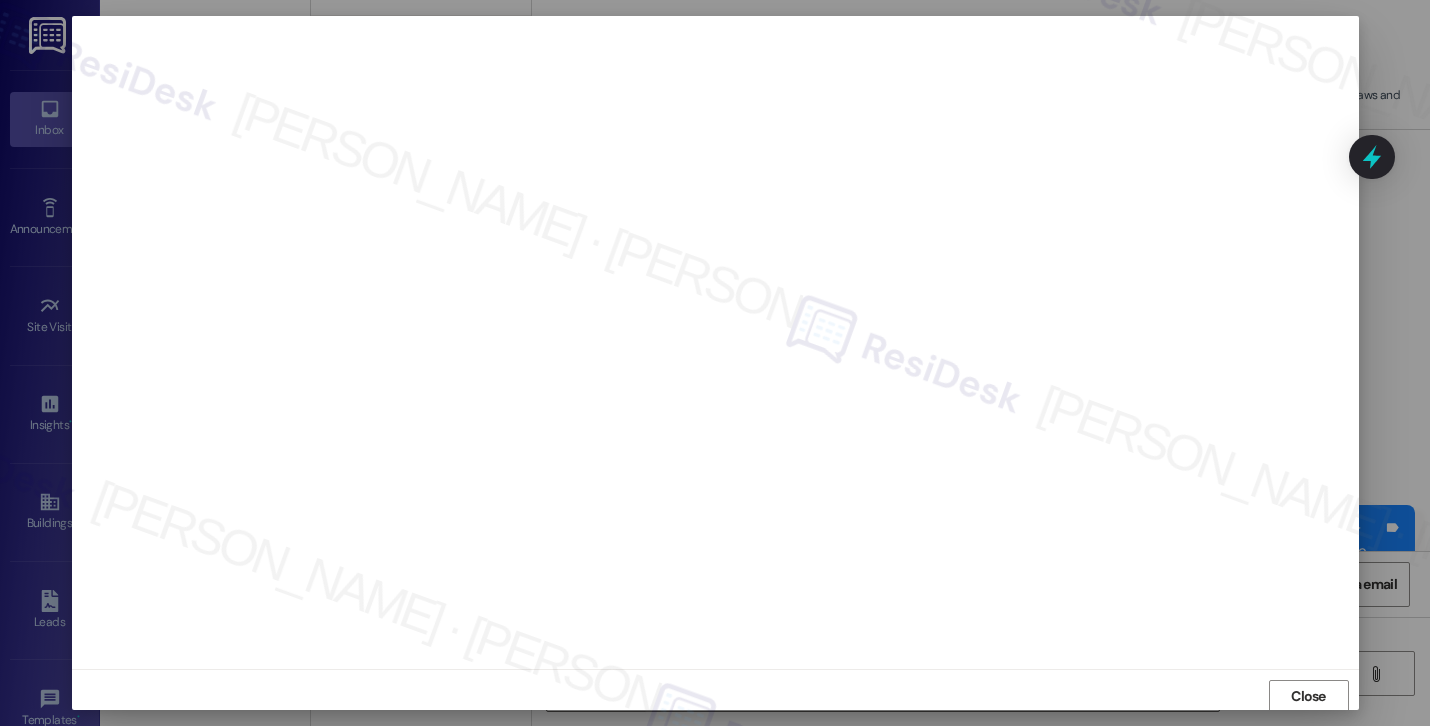 scroll, scrollTop: 2, scrollLeft: 0, axis: vertical 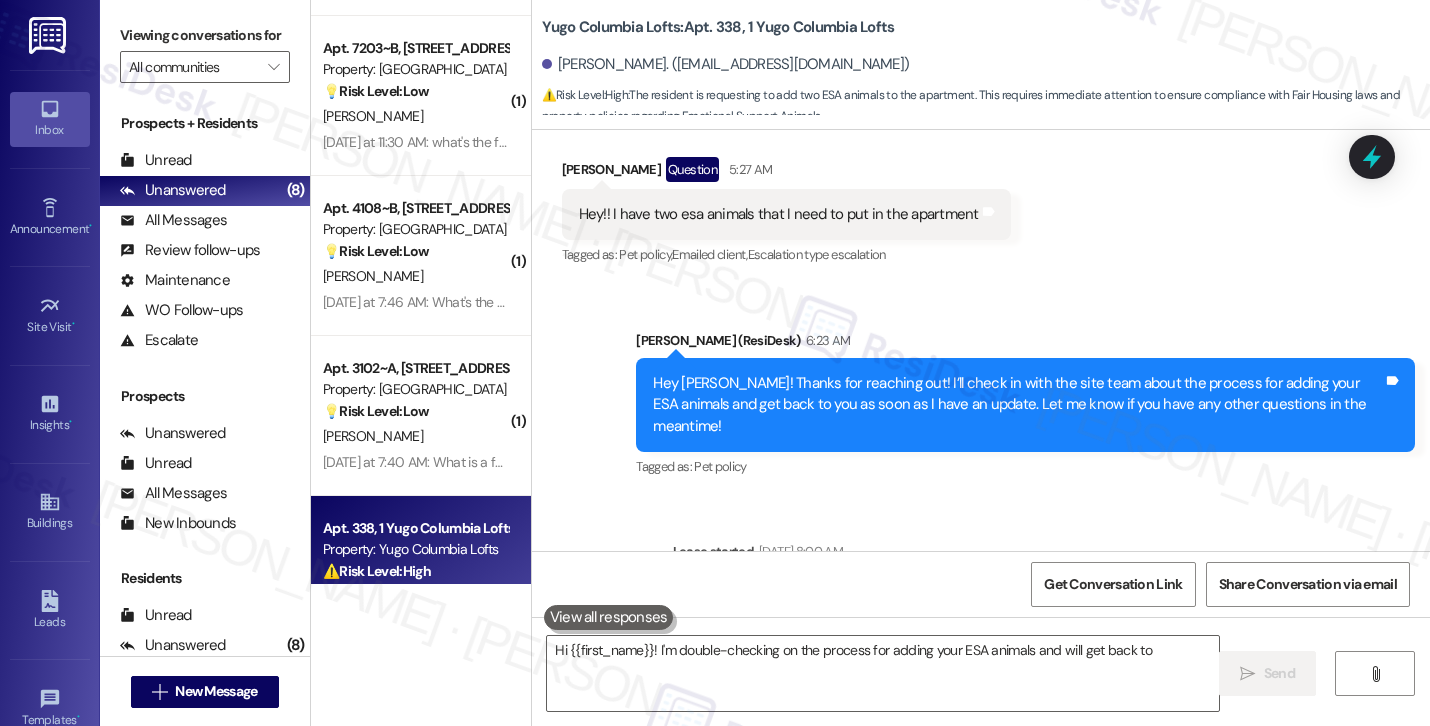 type on "Hi {{first_name}}! I'm double-checking on the process for adding your ESA animals and will get back to you" 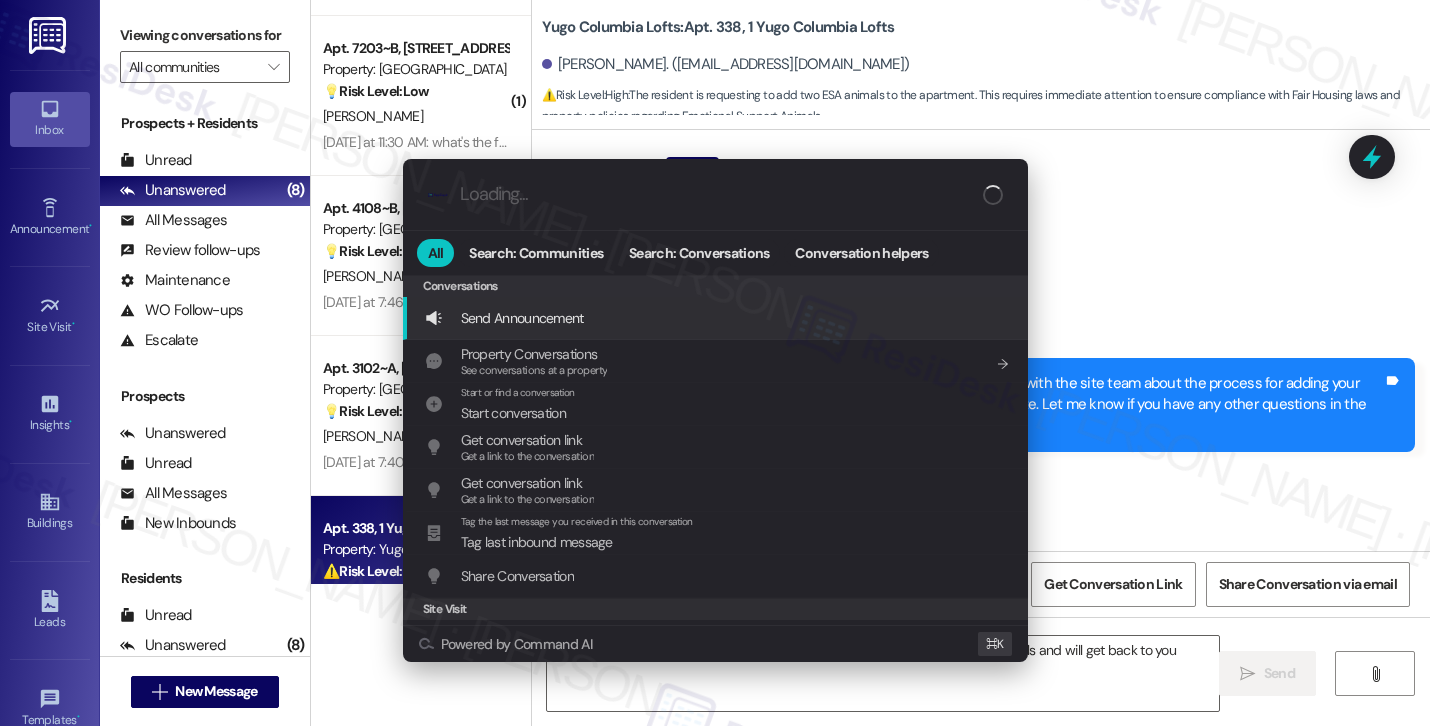 type on "a" 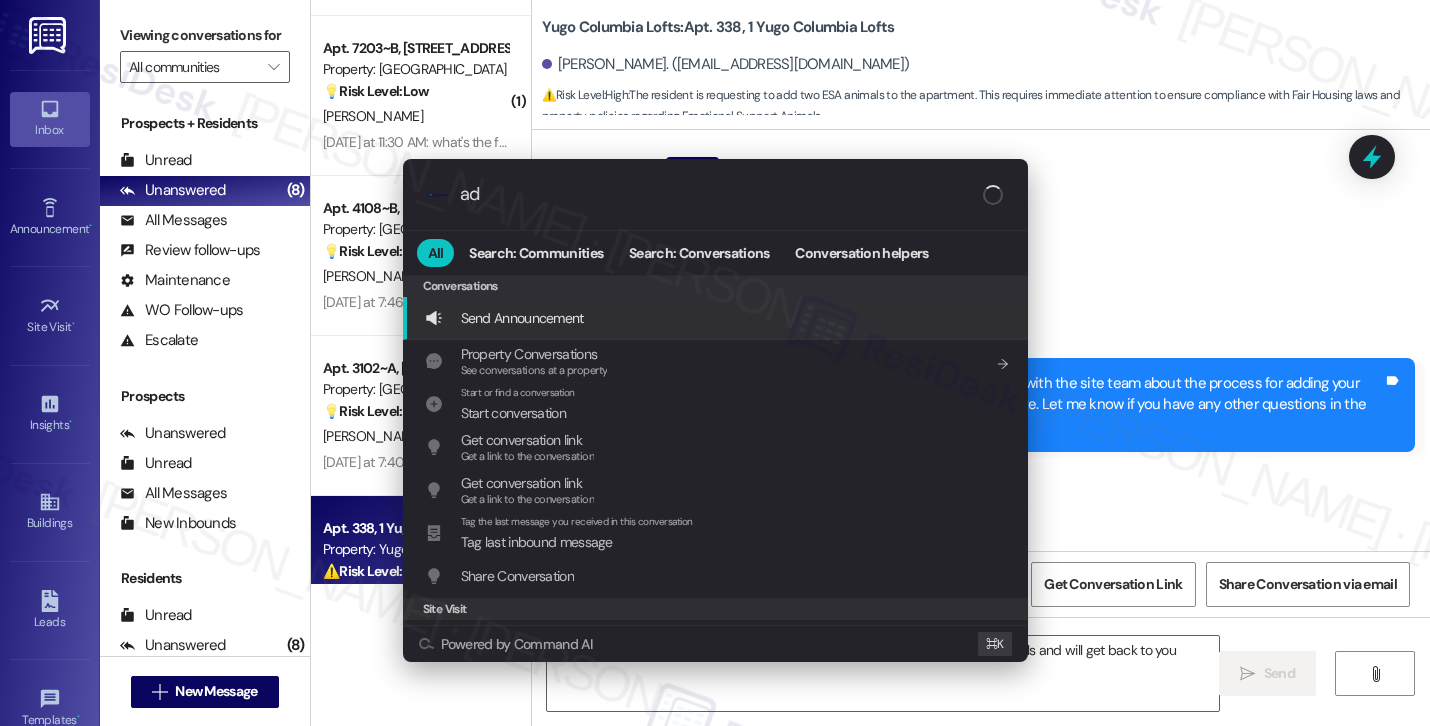 type on "add" 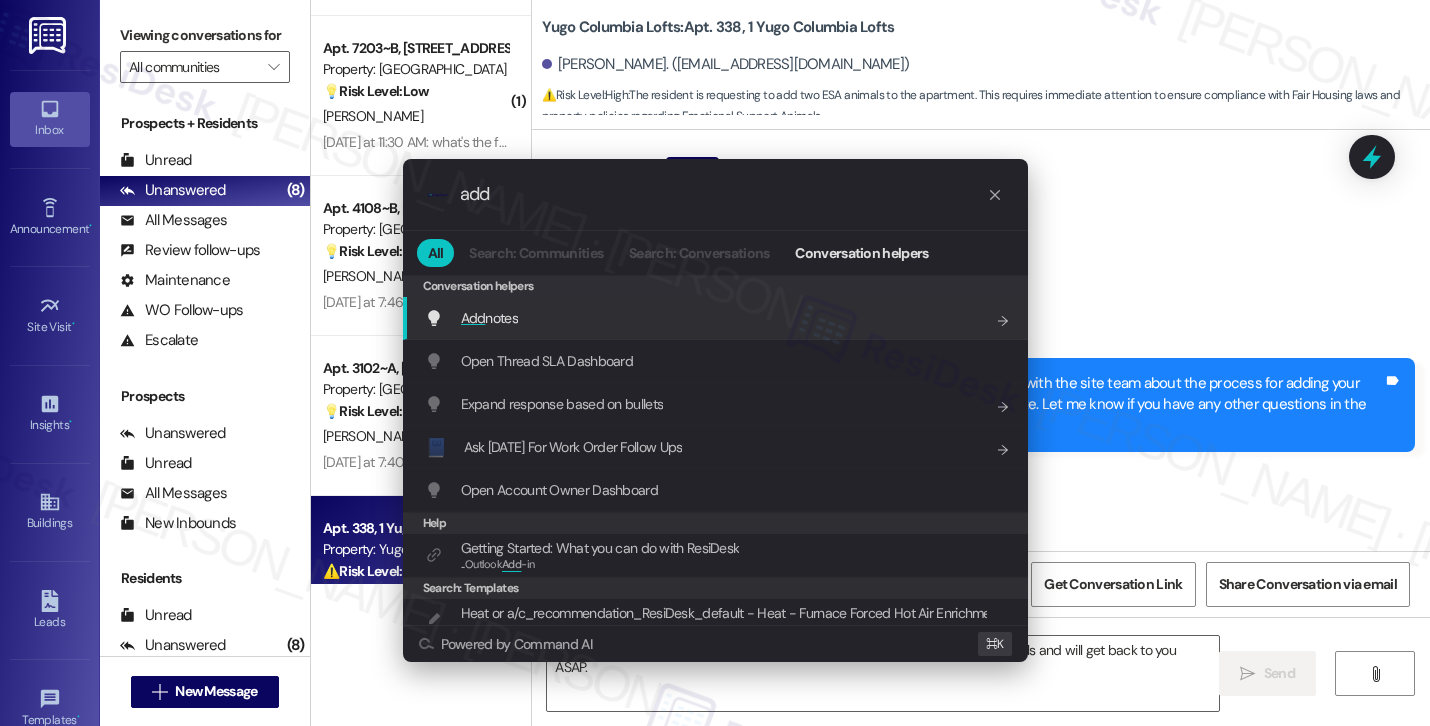 click on "Add  notes Add shortcut" at bounding box center [717, 318] 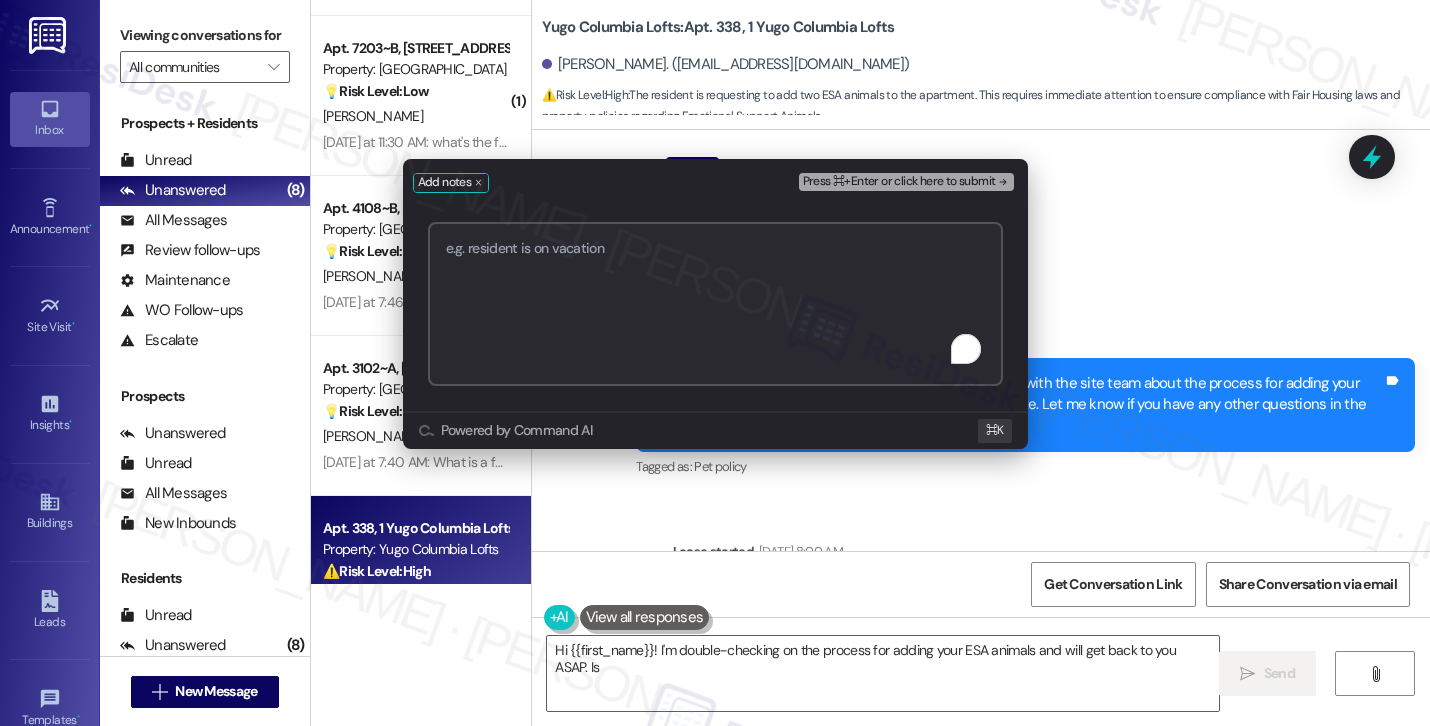 click at bounding box center [715, 304] 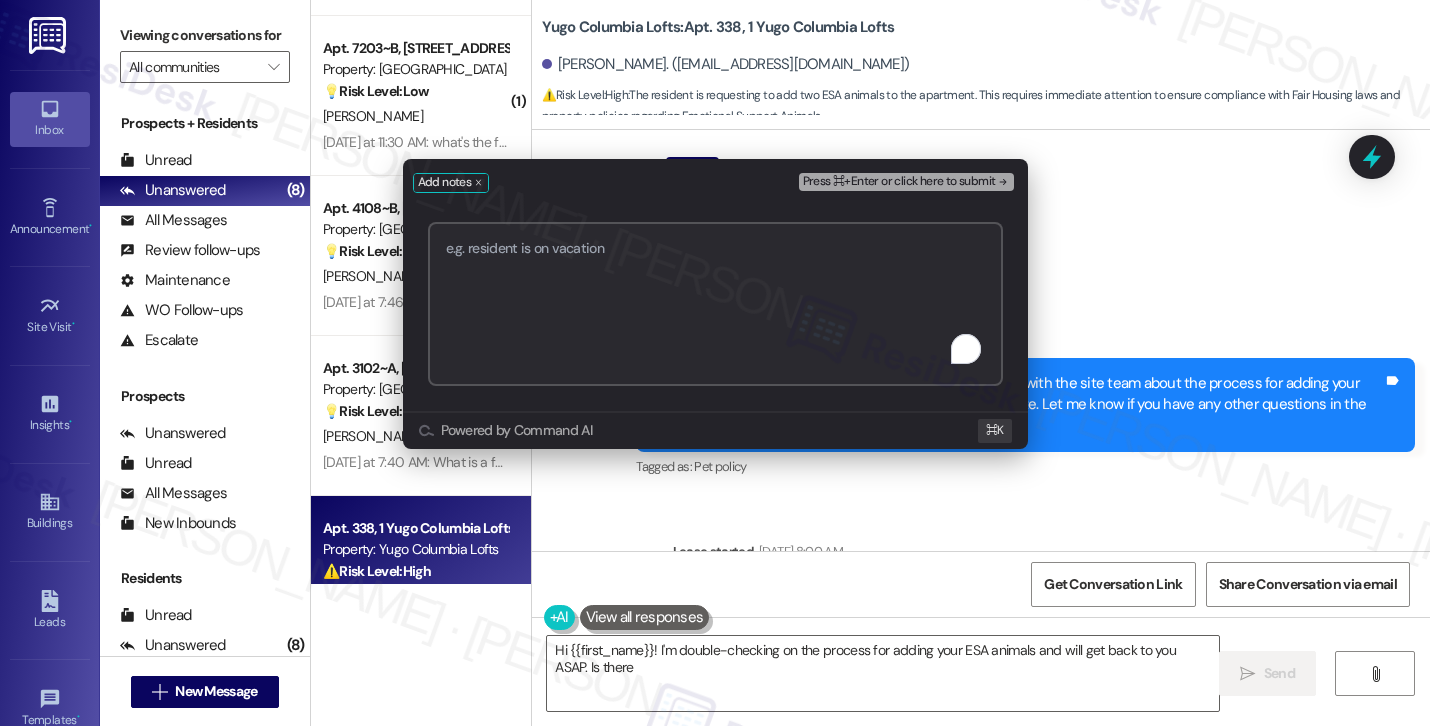 paste on "ESA Animal Registration Request from Resident" 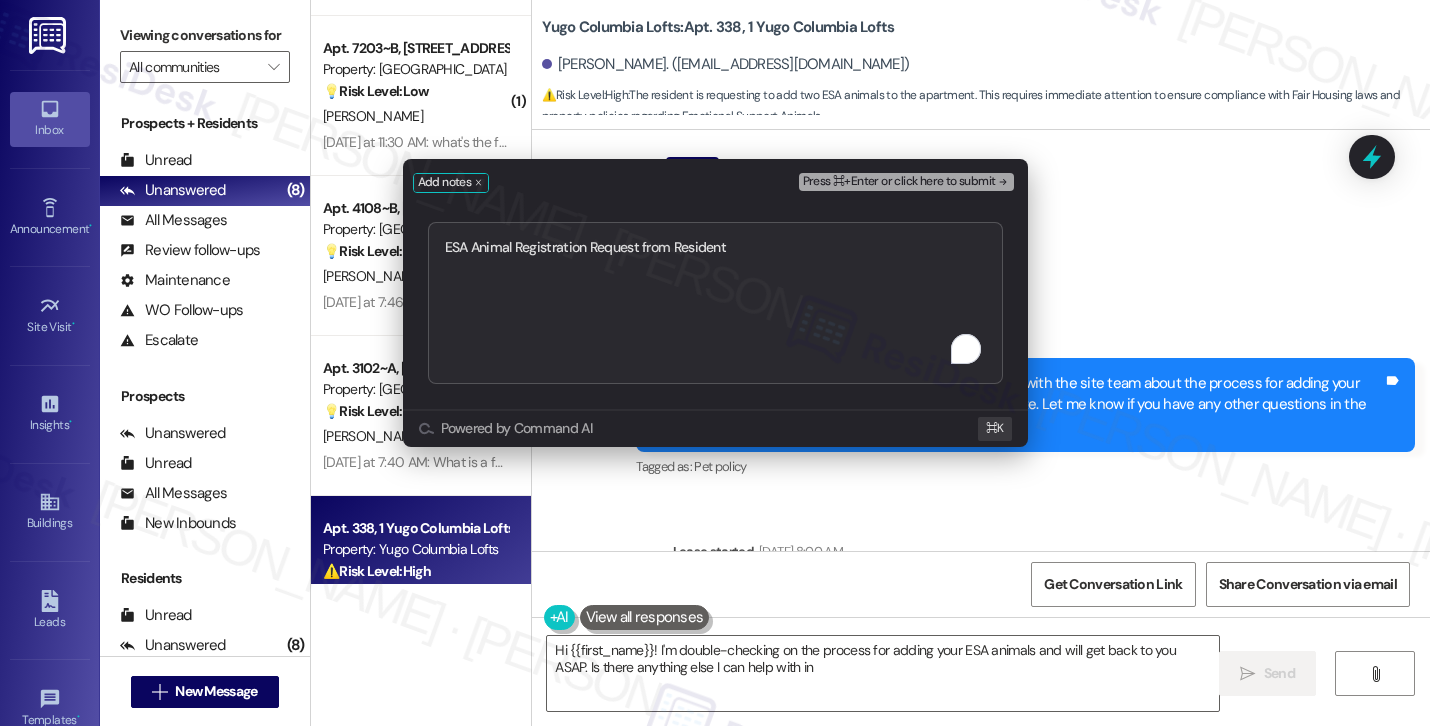 click on "Press ⌘+Enter or click here to submit" at bounding box center (899, 182) 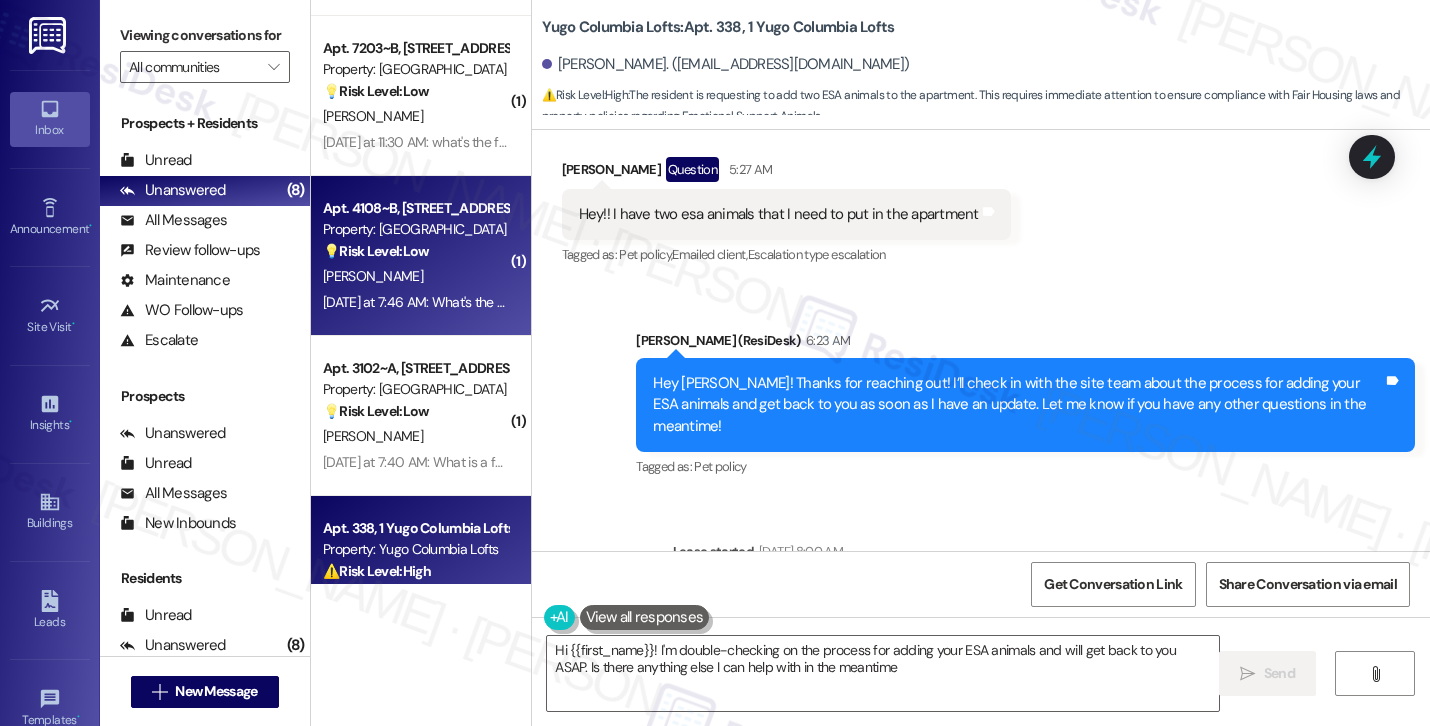 type on "Hi {{first_name}}! I'm double-checking on the process for adding your ESA animals and will get back to you ASAP. Is there anything else I can help with in the meantime?" 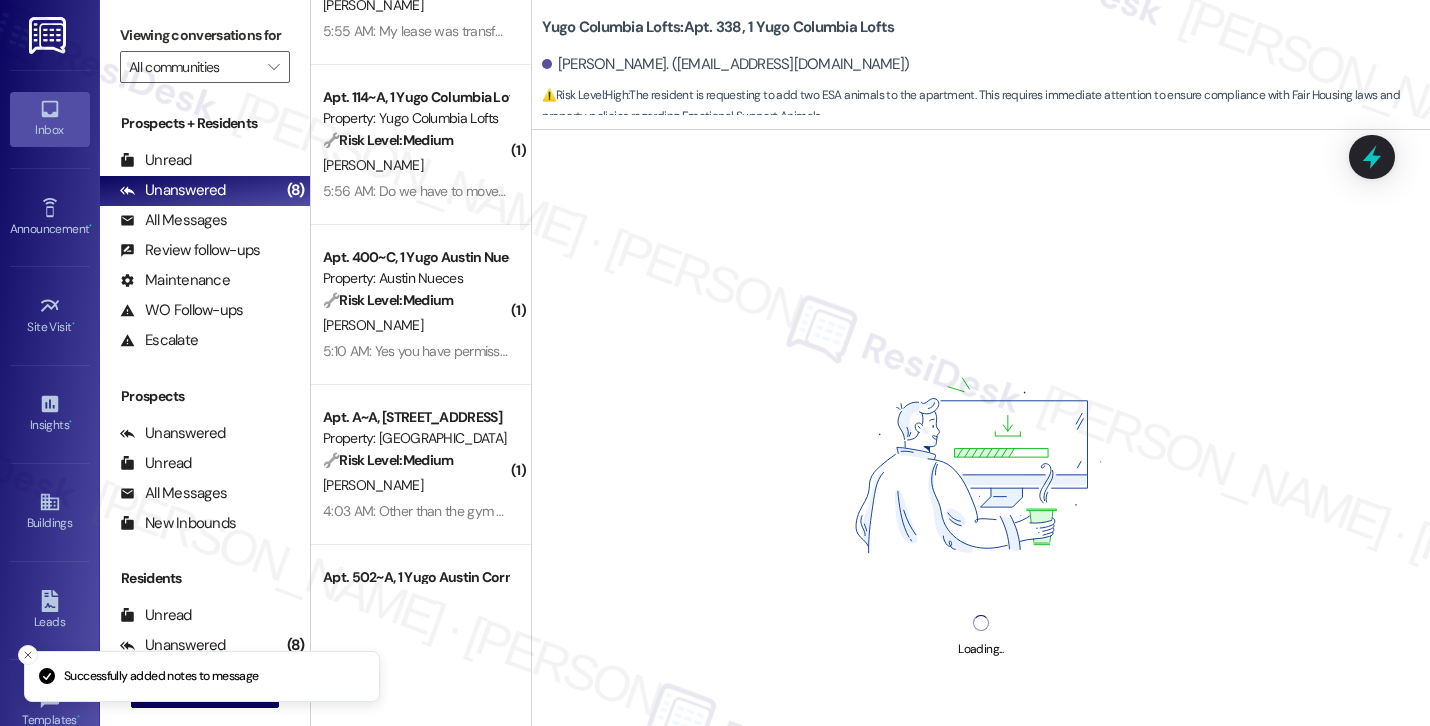 scroll, scrollTop: 0, scrollLeft: 0, axis: both 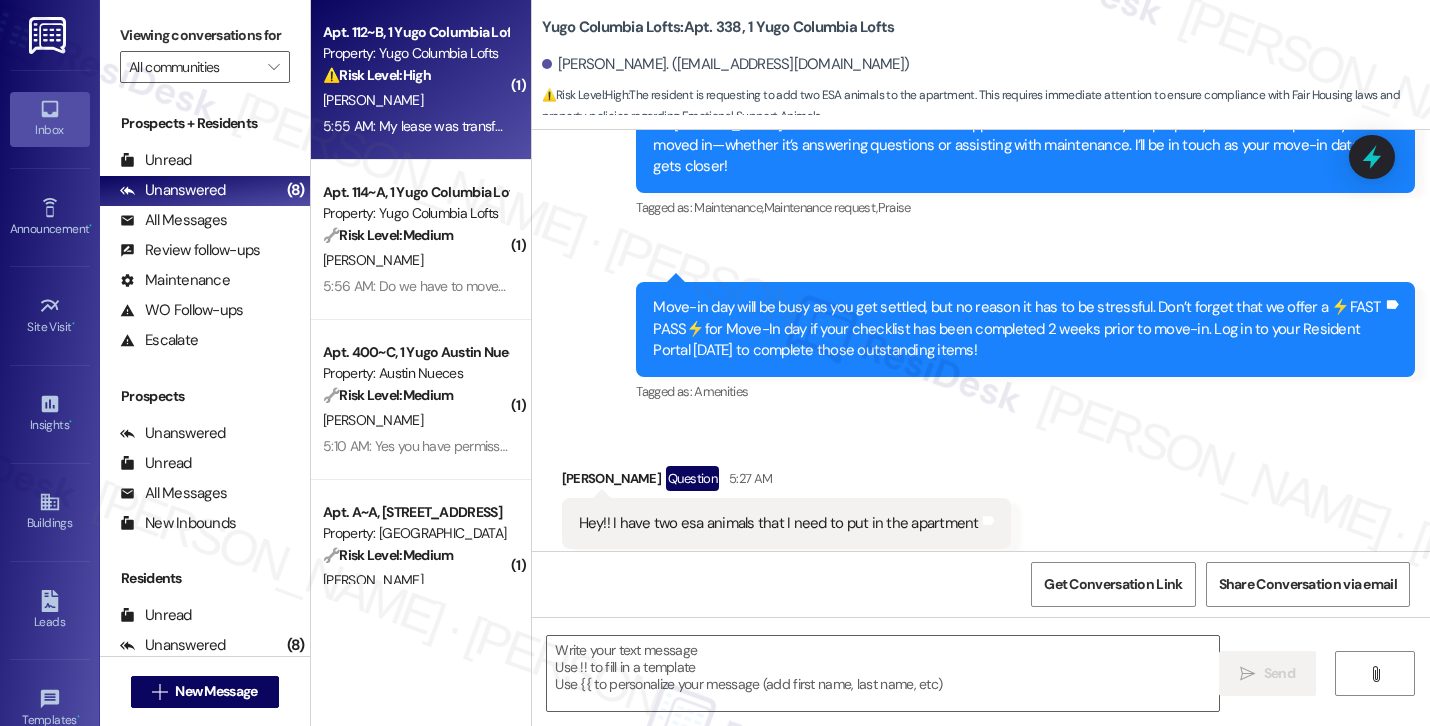 click on "[PERSON_NAME]" at bounding box center [415, 100] 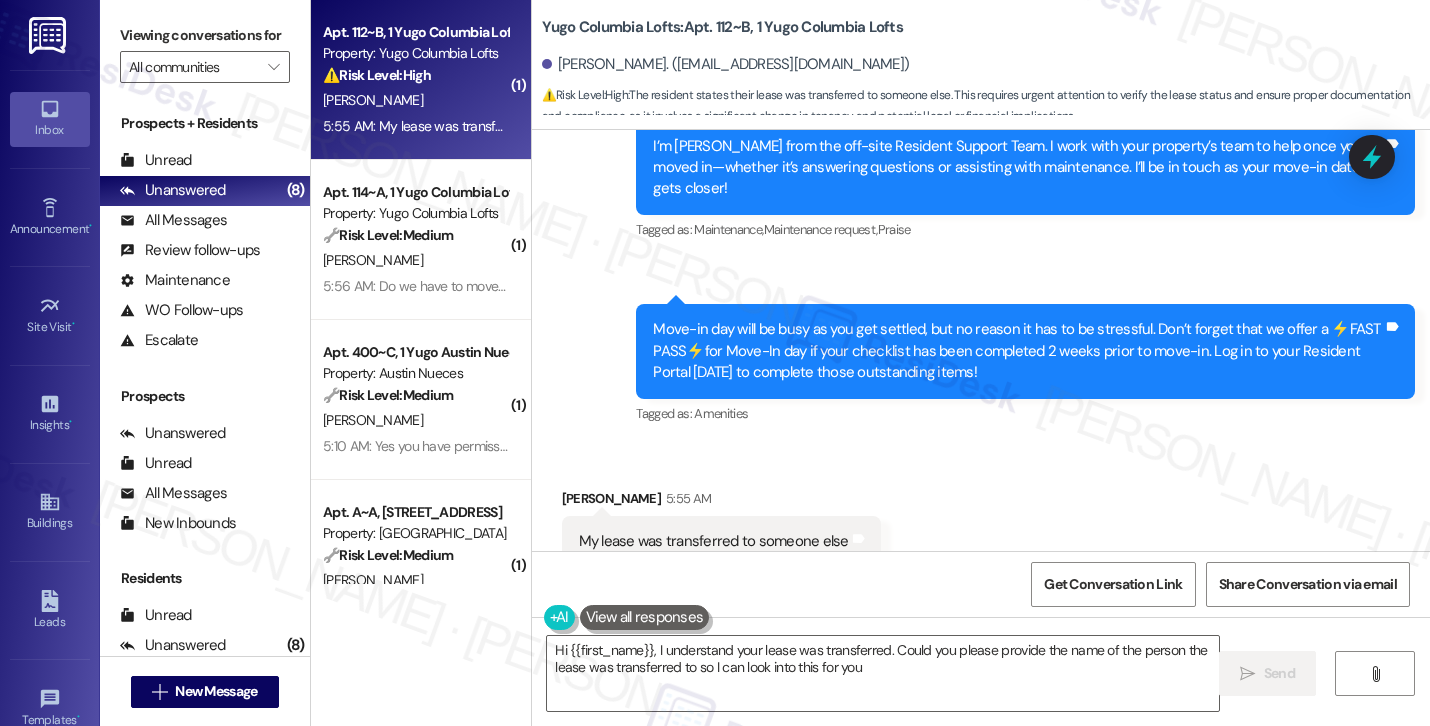 type on "Hi {{first_name}}, I understand your lease was transferred. Could you please provide the name of the person the lease was transferred to so I can look into this for you?" 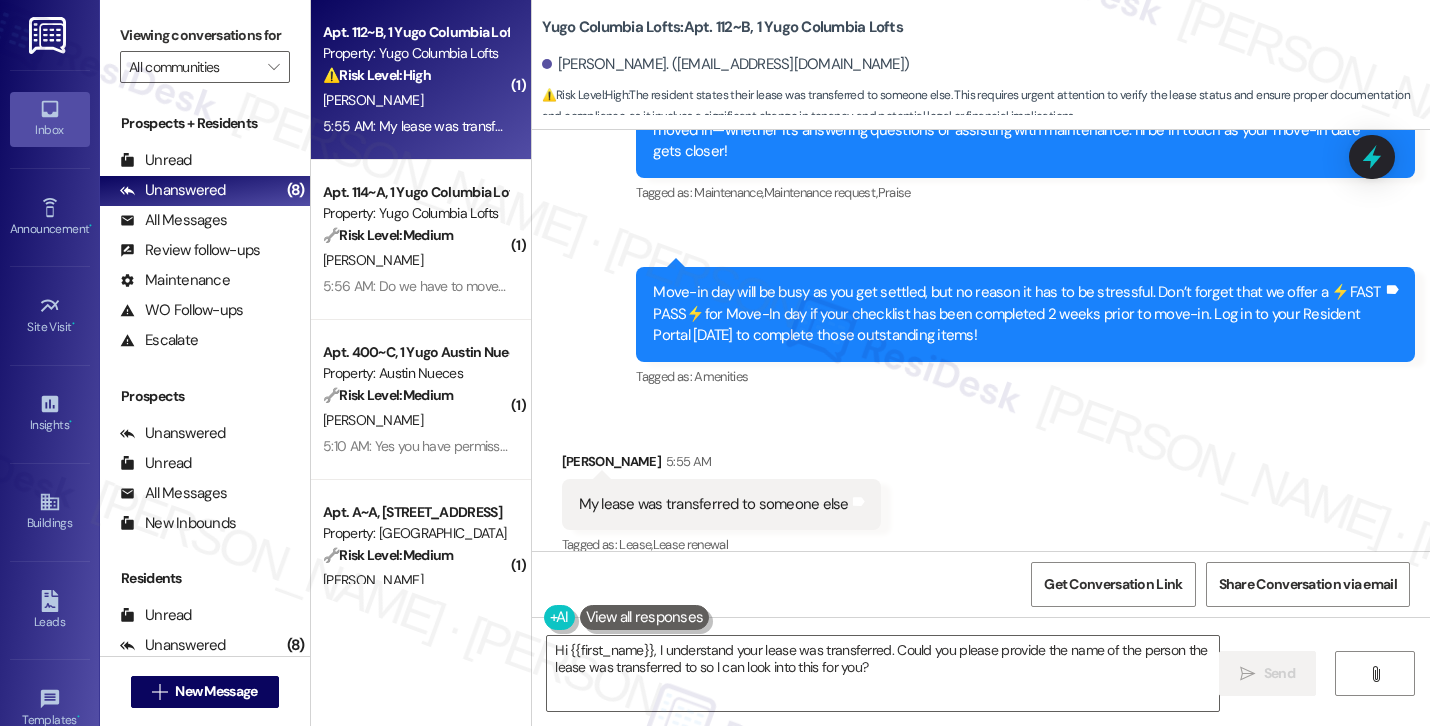 scroll, scrollTop: 419, scrollLeft: 0, axis: vertical 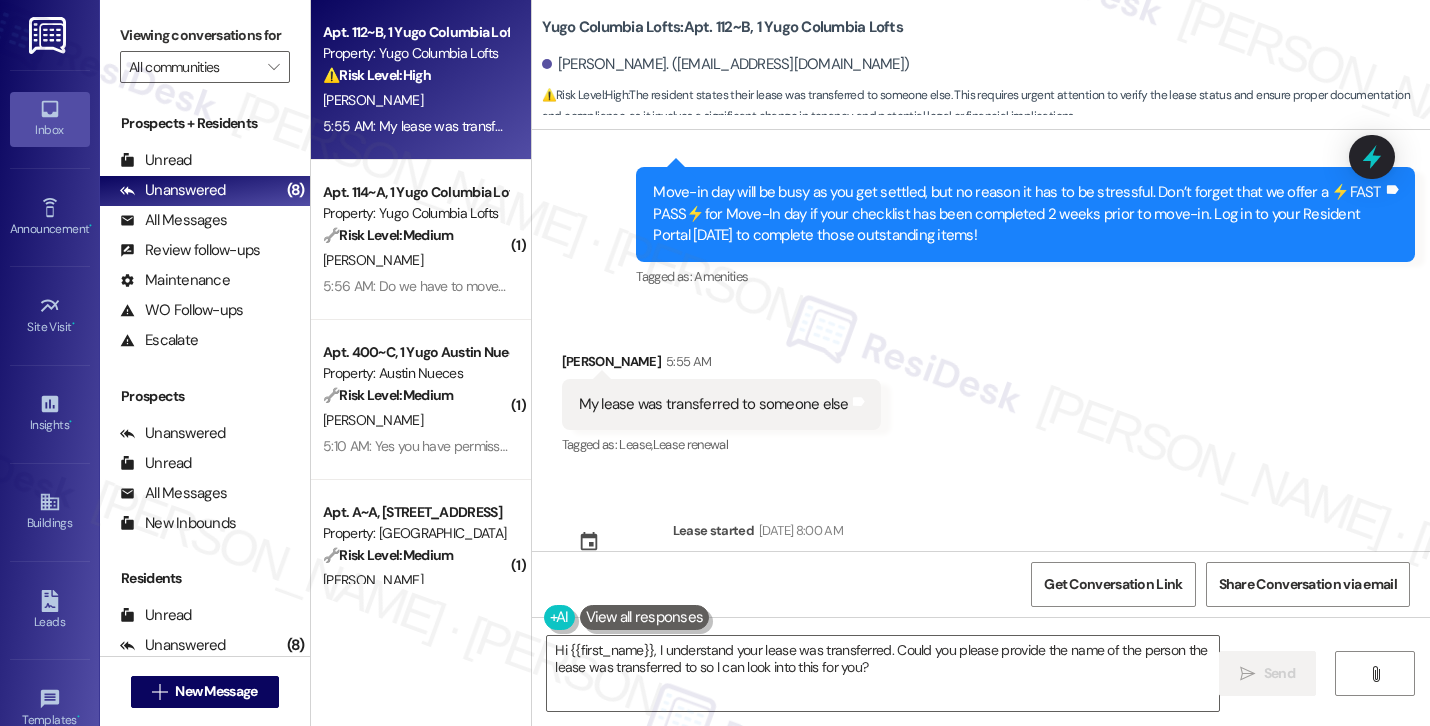 click at bounding box center [645, 617] 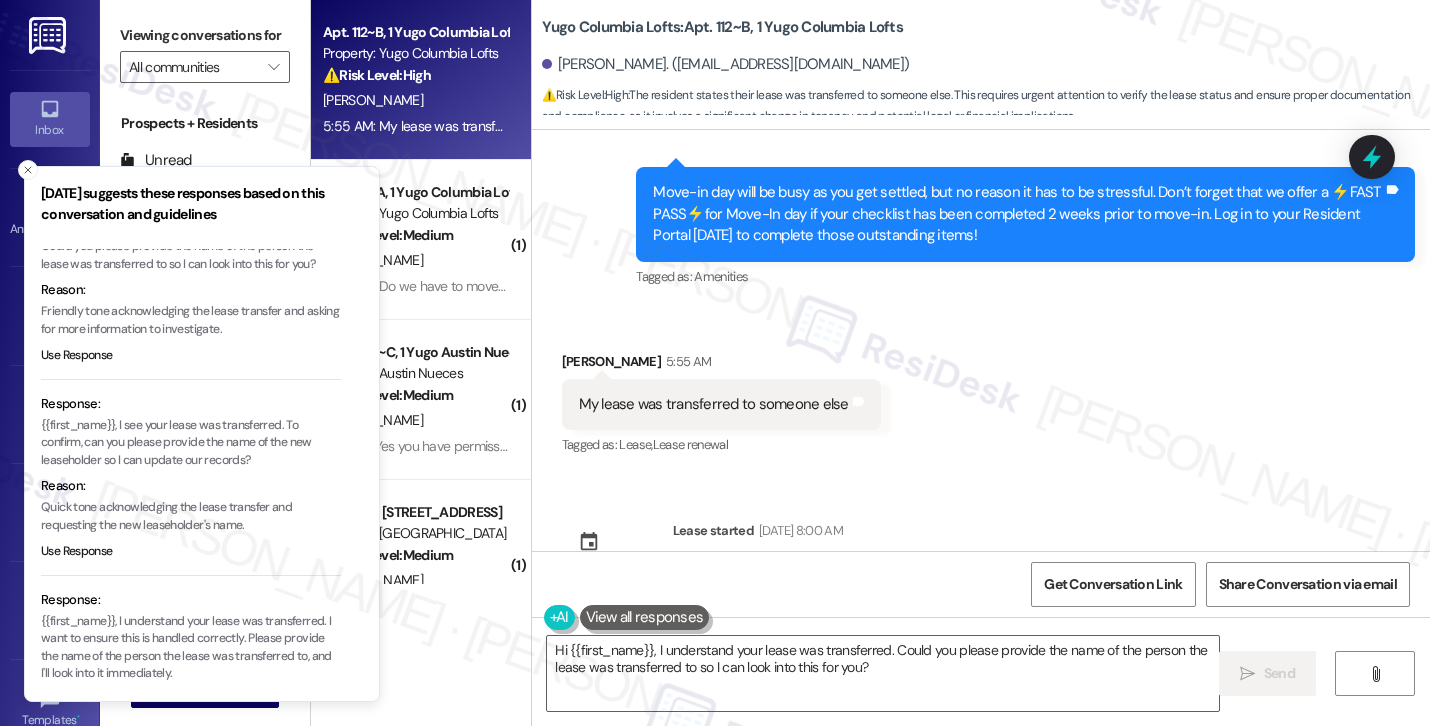 scroll, scrollTop: 94, scrollLeft: 0, axis: vertical 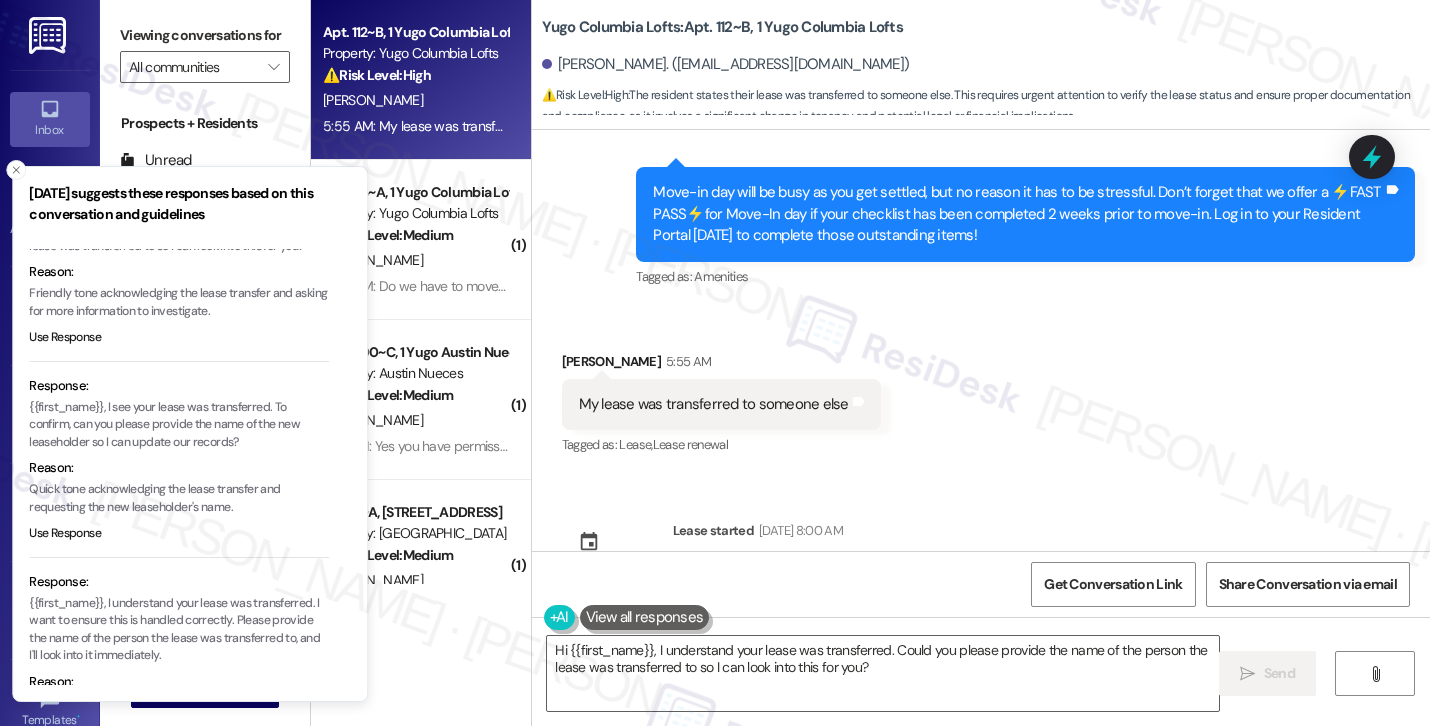 drag, startPoint x: 258, startPoint y: 452, endPoint x: 247, endPoint y: 451, distance: 11.045361 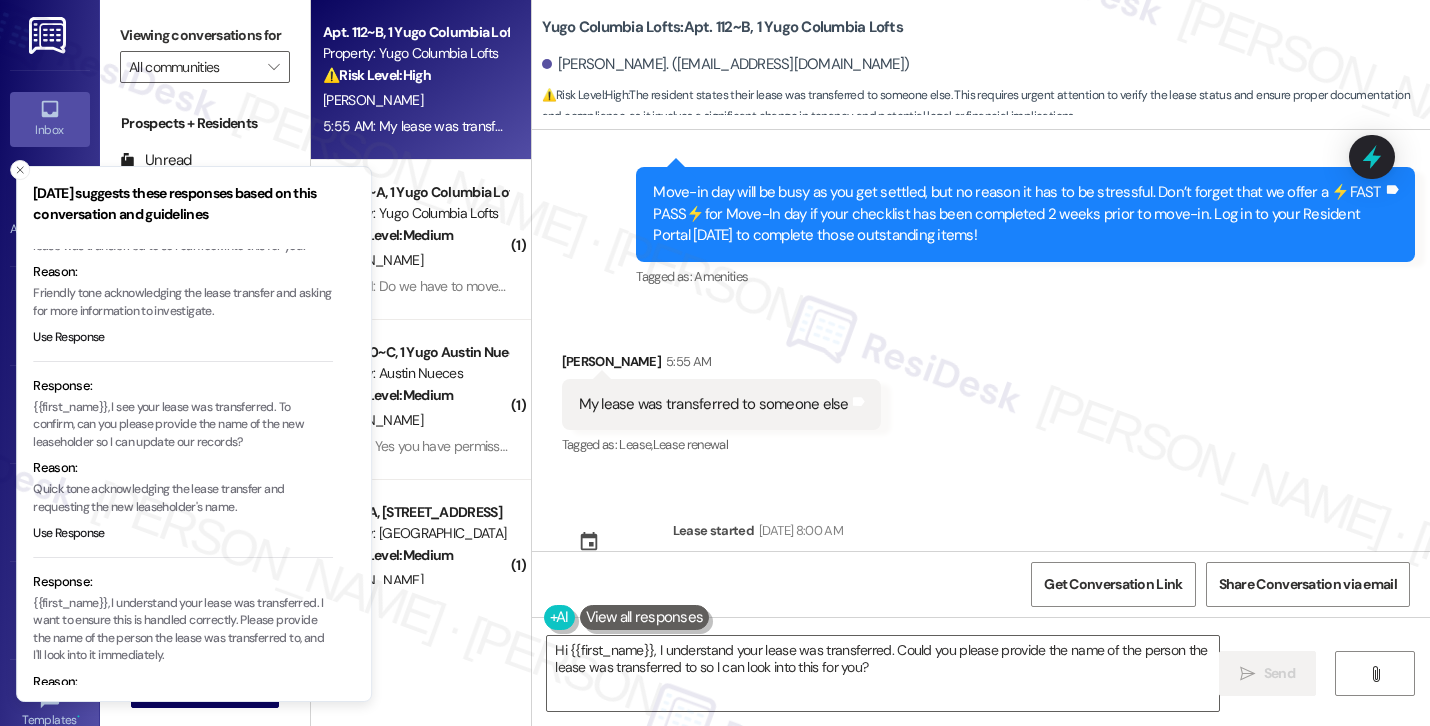 click on "{{first_name}}, I see your lease was transferred. To confirm, can you please provide the name of the new leaseholder so I can update our records?" at bounding box center [183, 425] 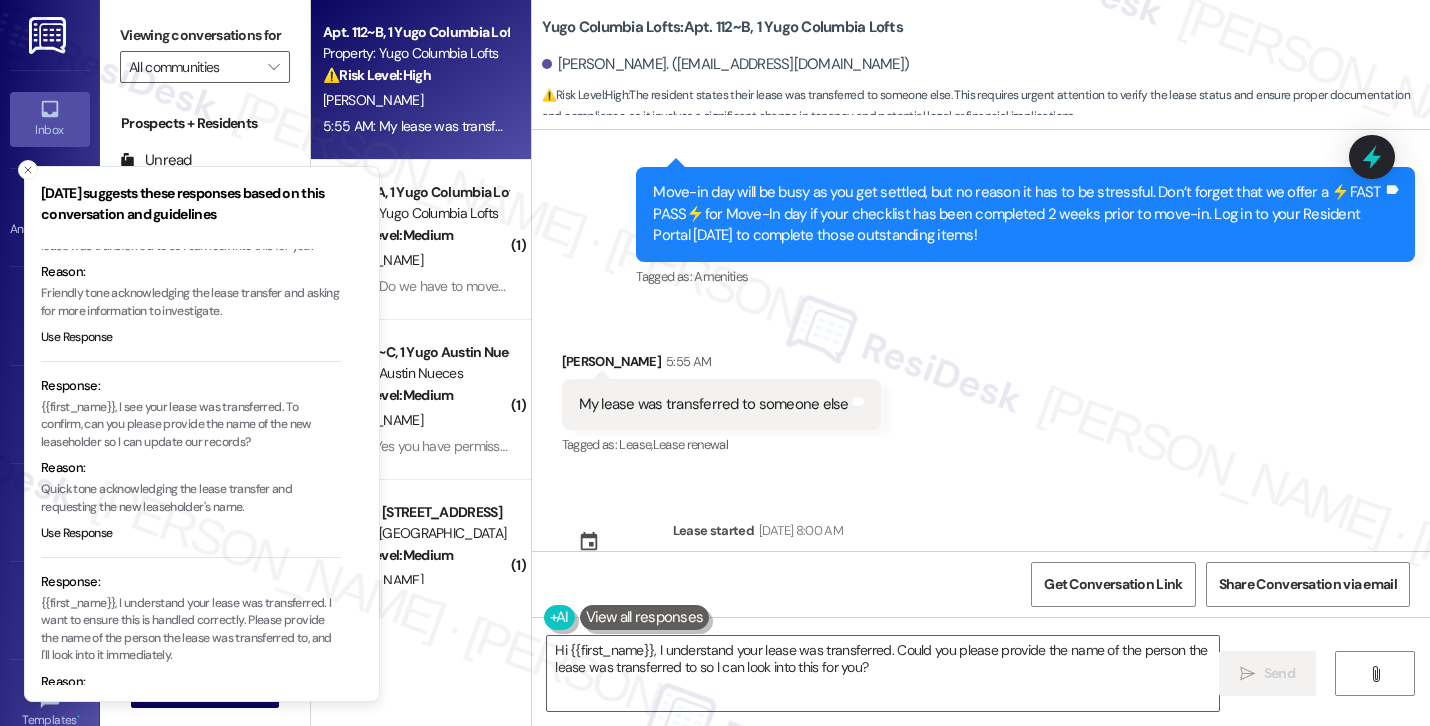 click on "{{first_name}}, I see your lease was transferred. To confirm, can you please provide the name of the new leaseholder so I can update our records?" at bounding box center [191, 425] 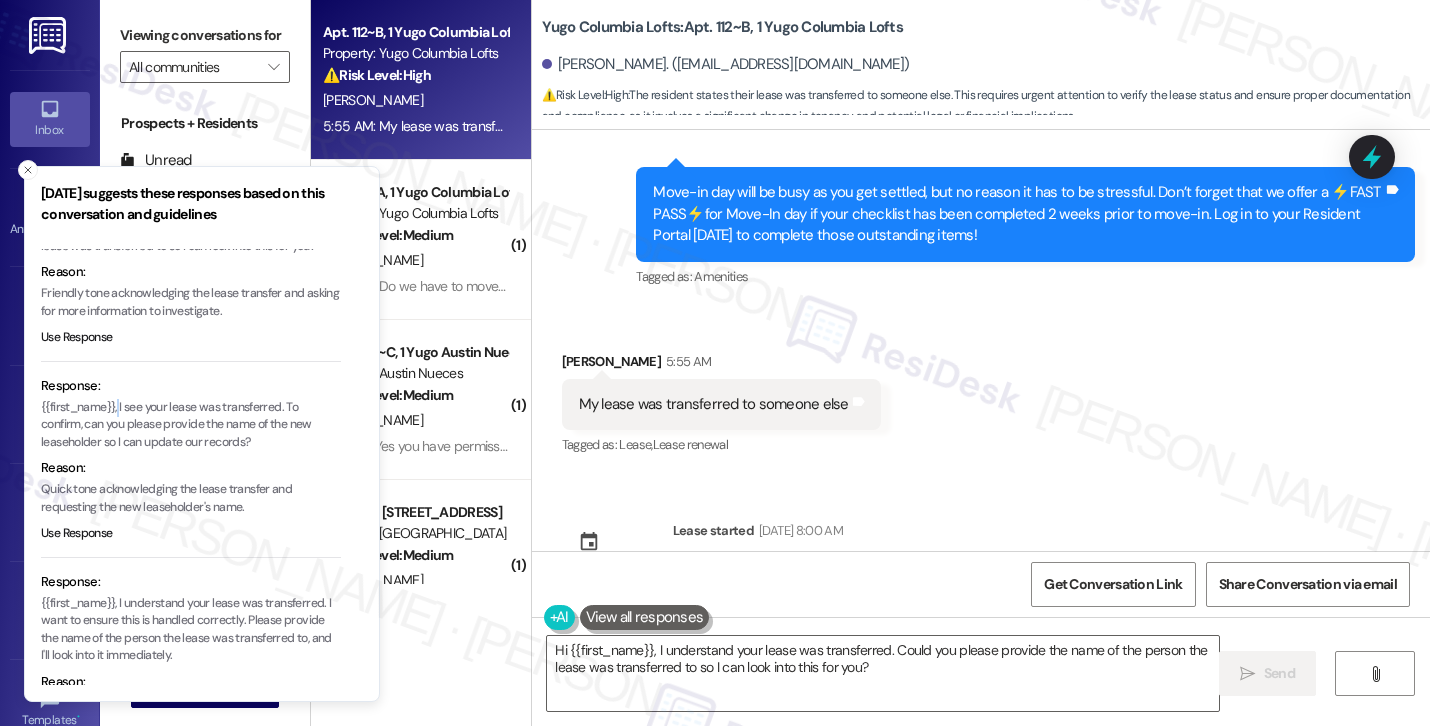 type 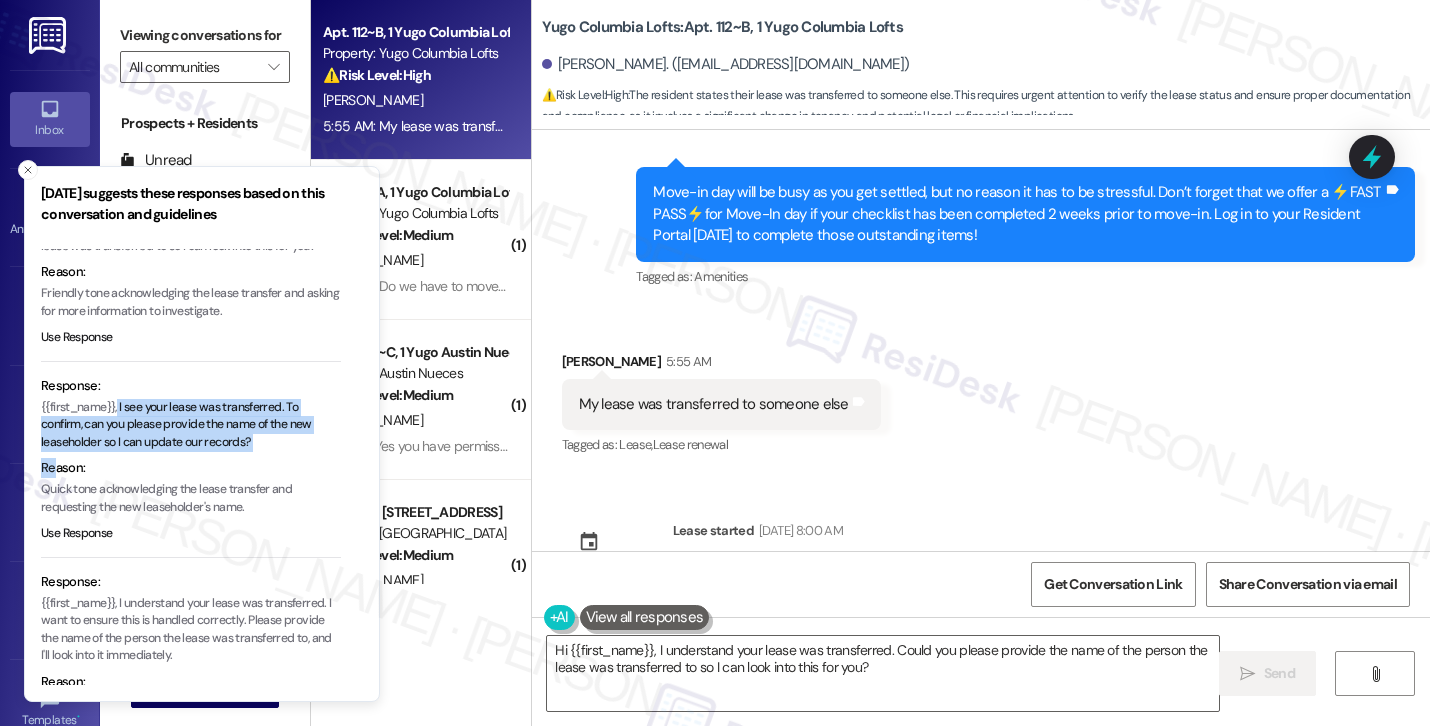 copy on "I see your lease was transferred. To confirm, can you please provide the name of the new leaseholder so I can update our records? Re" 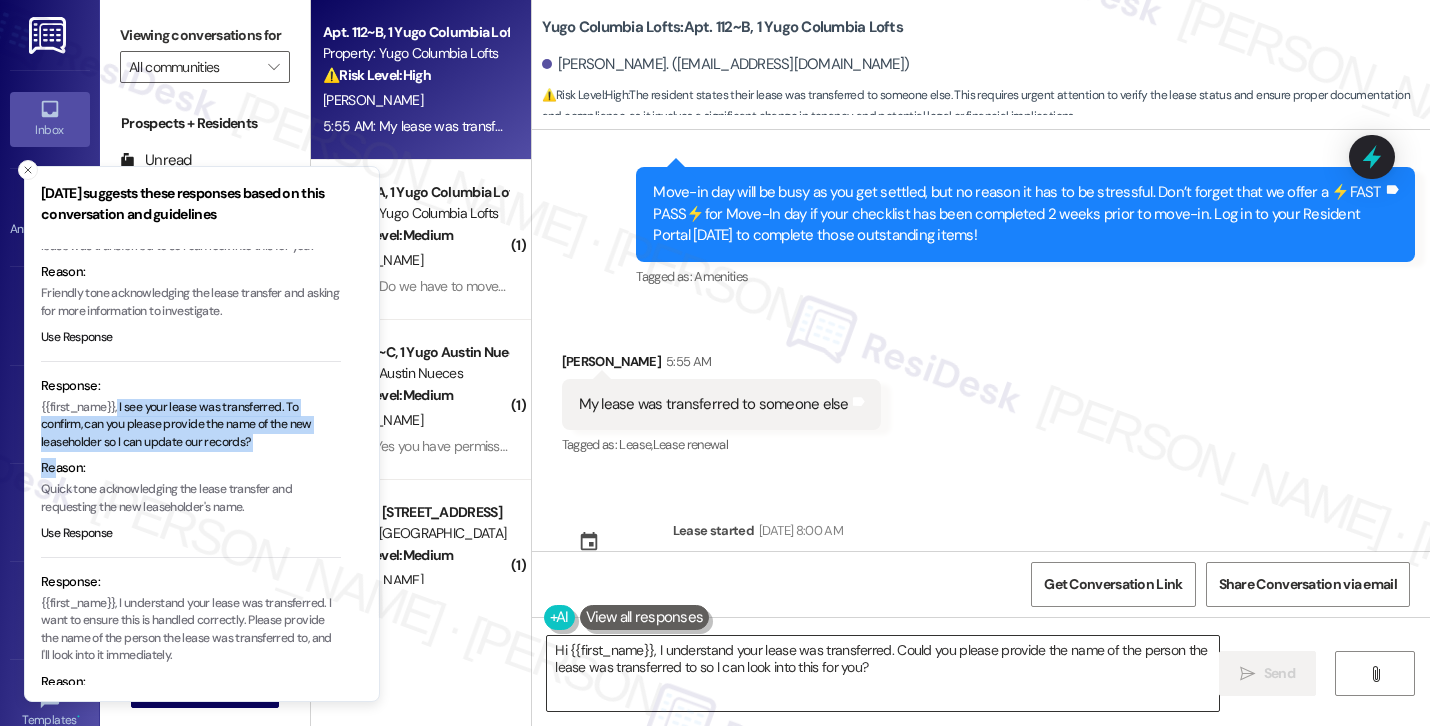 click on "Hi {{first_name}}, I understand your lease was transferred. Could you please provide the name of the person the lease was transferred to so I can look into this for you?" at bounding box center (883, 673) 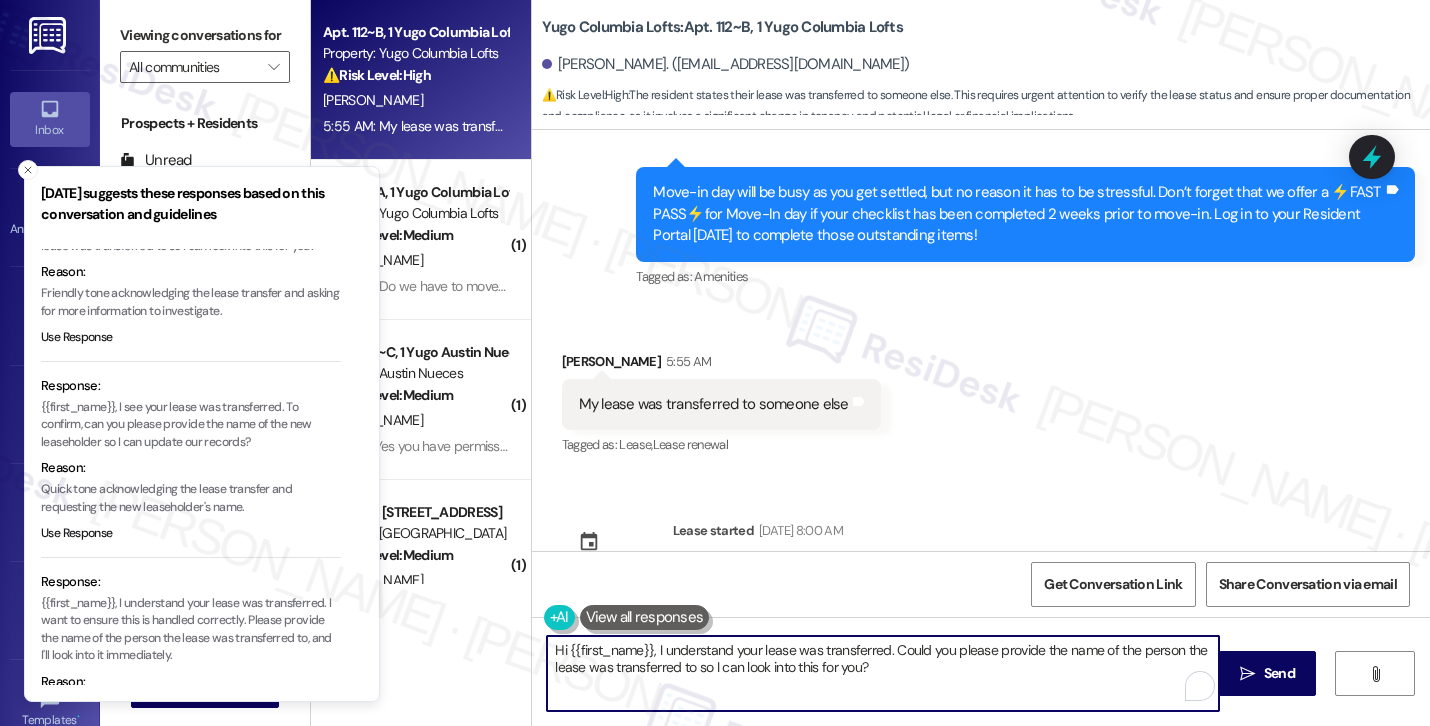 paste on "I see your lease was transferred. To confirm, can you please provide the name of the new leaseholder so I can update our records?
Re" 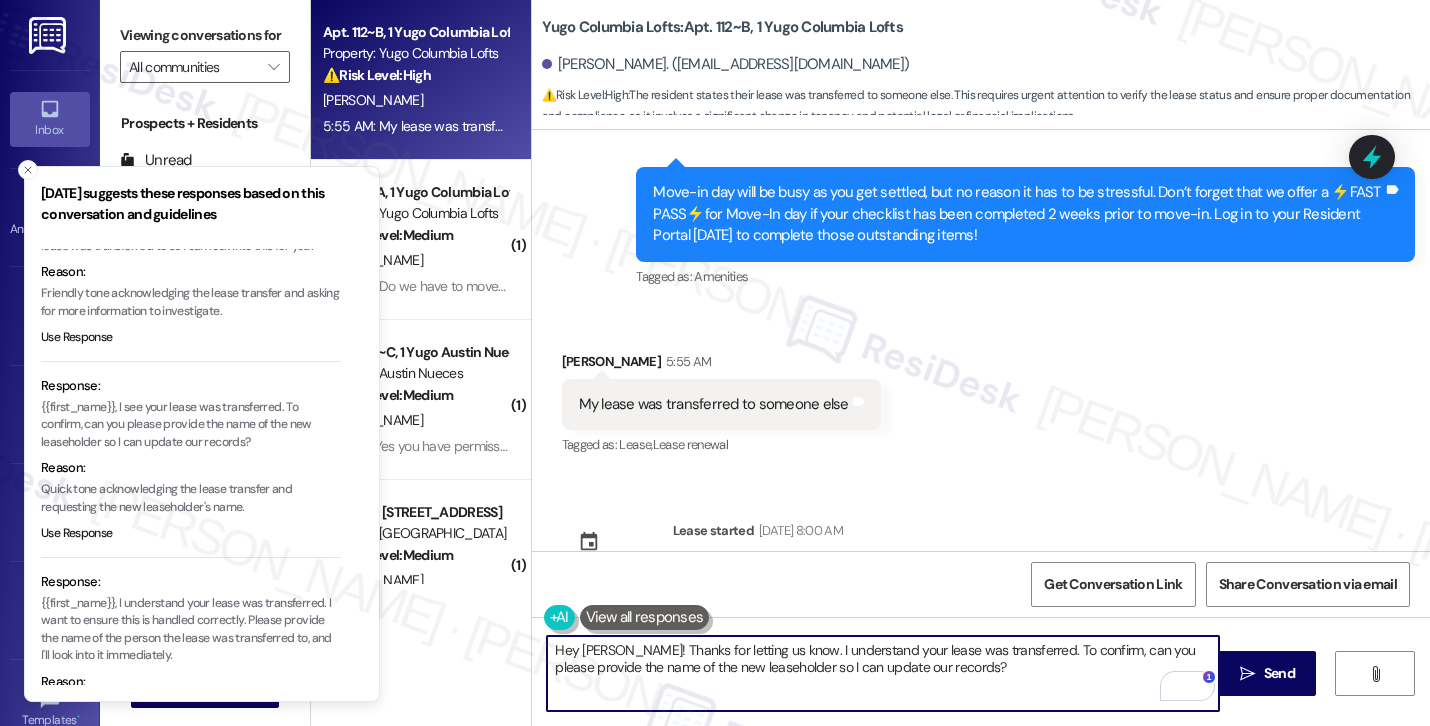 click on "Hey [PERSON_NAME]! Thanks for letting us know. I understand your lease was transferred. To confirm, can you please provide the name of the new leaseholder so I can update our records?" at bounding box center (883, 673) 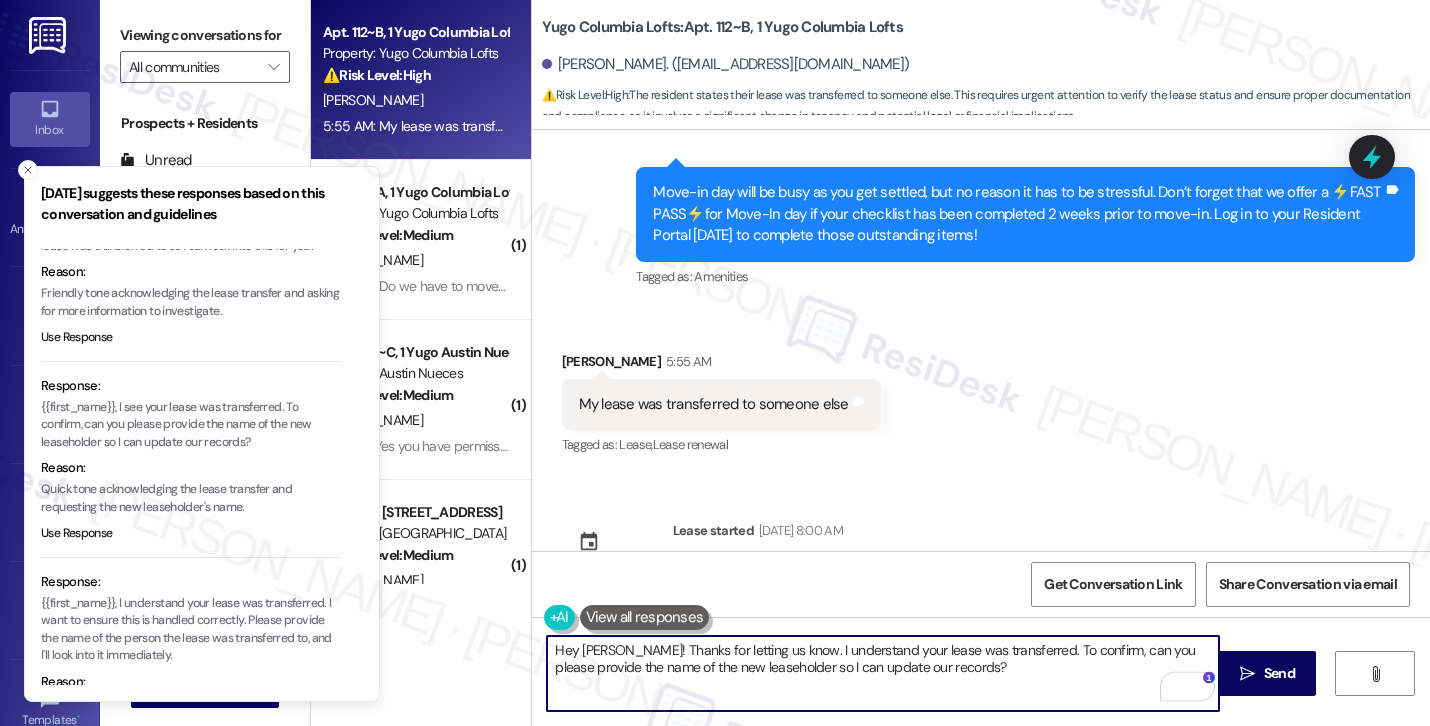 click on "Hey [PERSON_NAME]! Thanks for letting us know. I understand your lease was transferred. To confirm, can you please provide the name of the new leaseholder so I can update our records?" at bounding box center (883, 673) 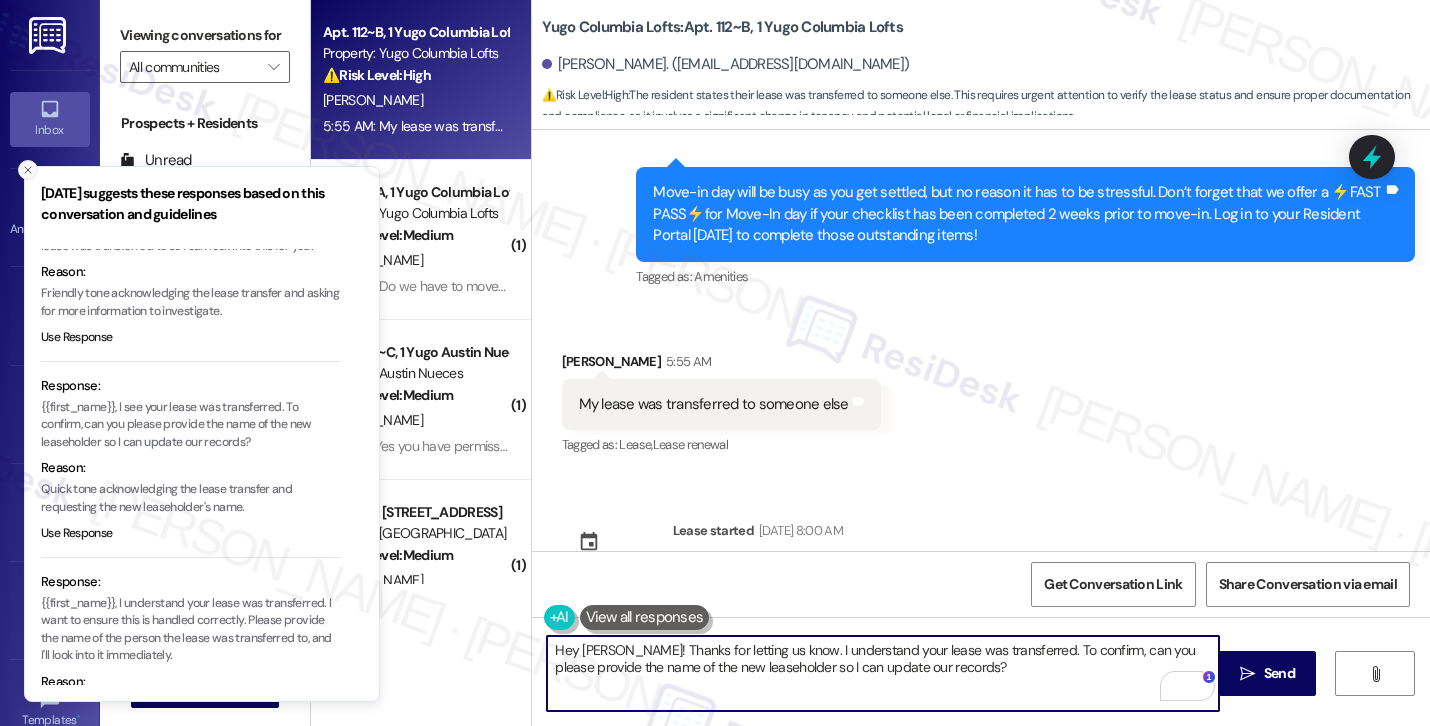 type on "Hey [PERSON_NAME]! Thanks for letting us know. I understand your lease was transferred. To confirm, can you please provide the name of the new leaseholder so I can update our records?" 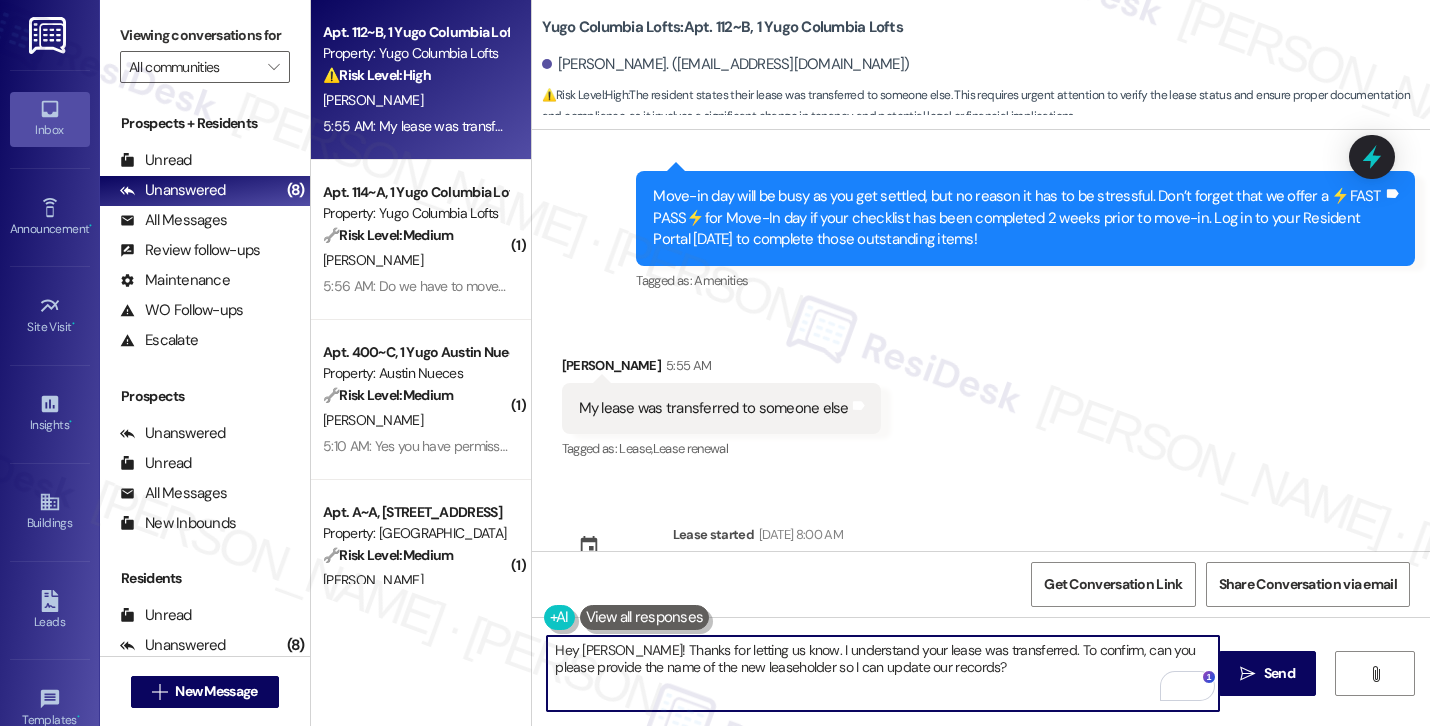 scroll, scrollTop: 419, scrollLeft: 0, axis: vertical 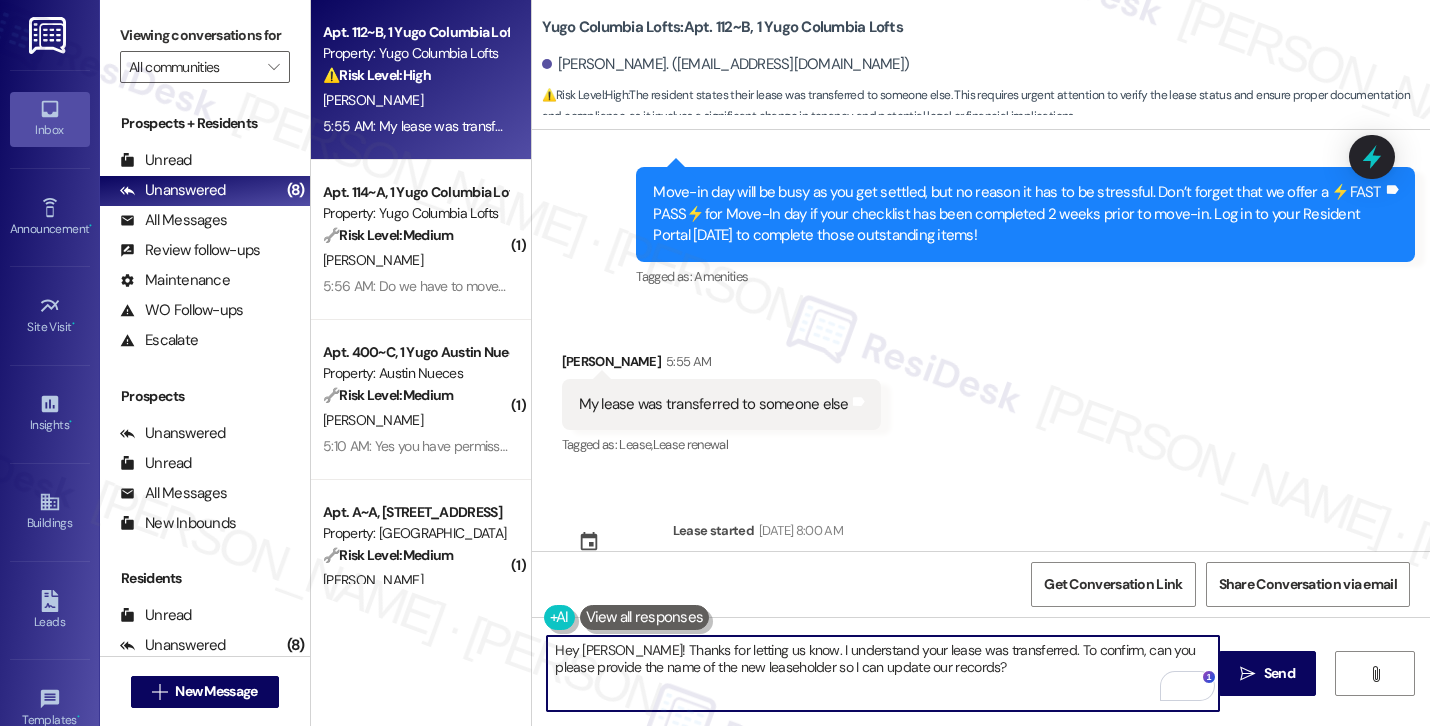 click on "Hey [PERSON_NAME]! Thanks for letting us know. I understand your lease was transferred. To confirm, can you please provide the name of the new leaseholder so I can update our records?" at bounding box center (883, 673) 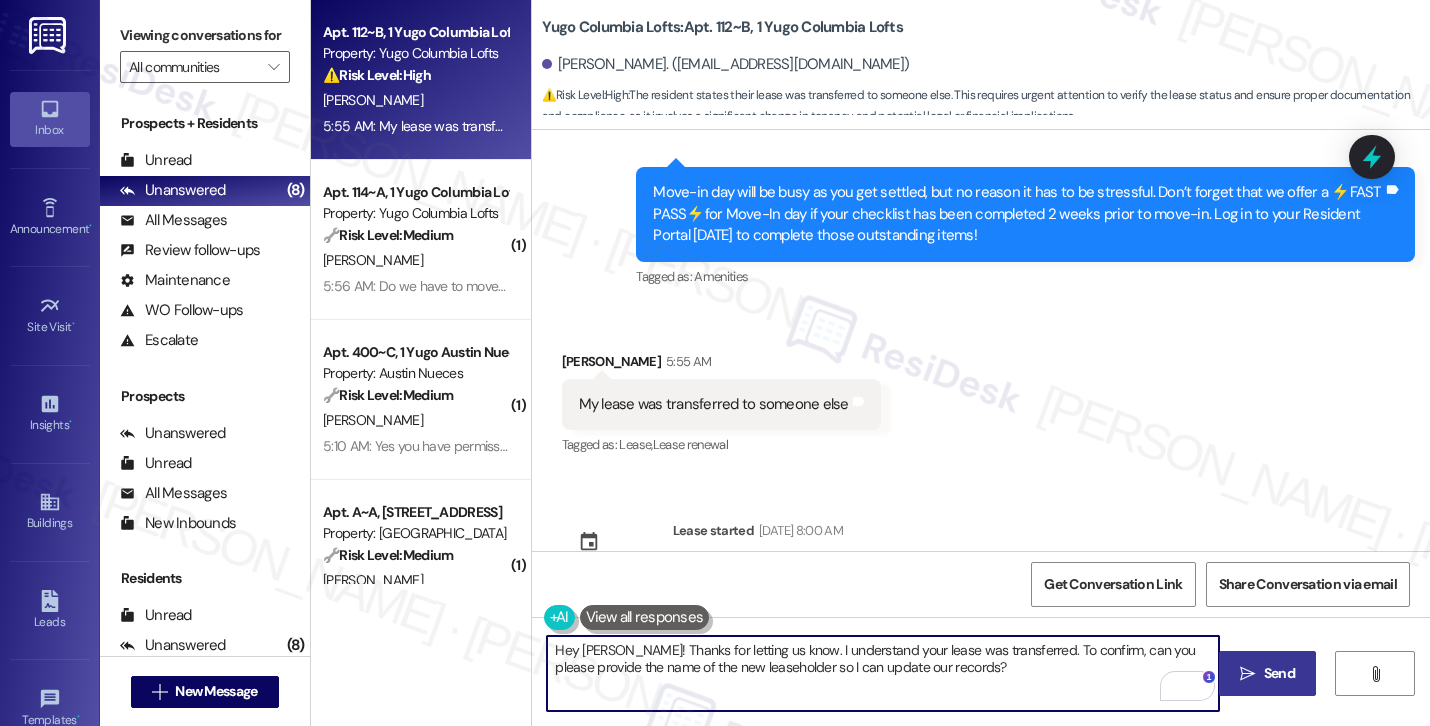 click on " Send" at bounding box center [1267, 673] 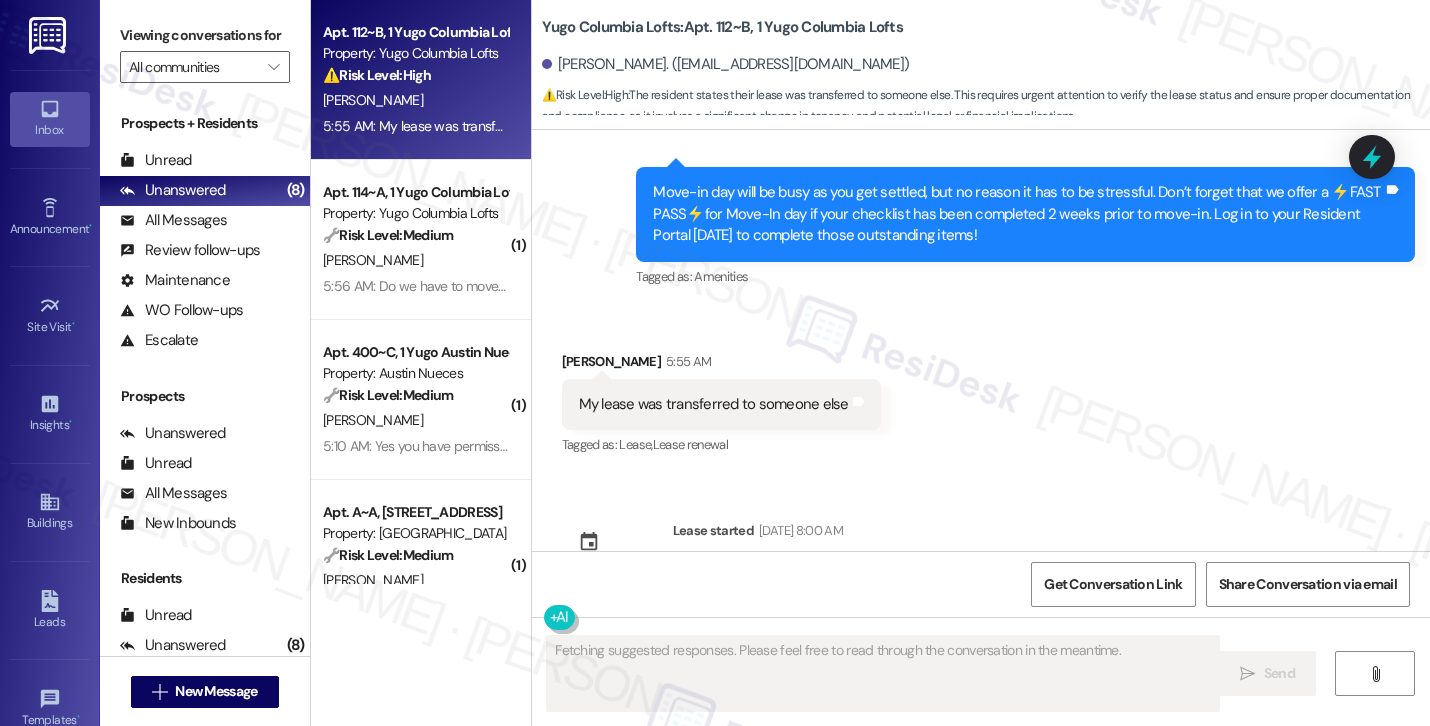 scroll, scrollTop: 105, scrollLeft: 0, axis: vertical 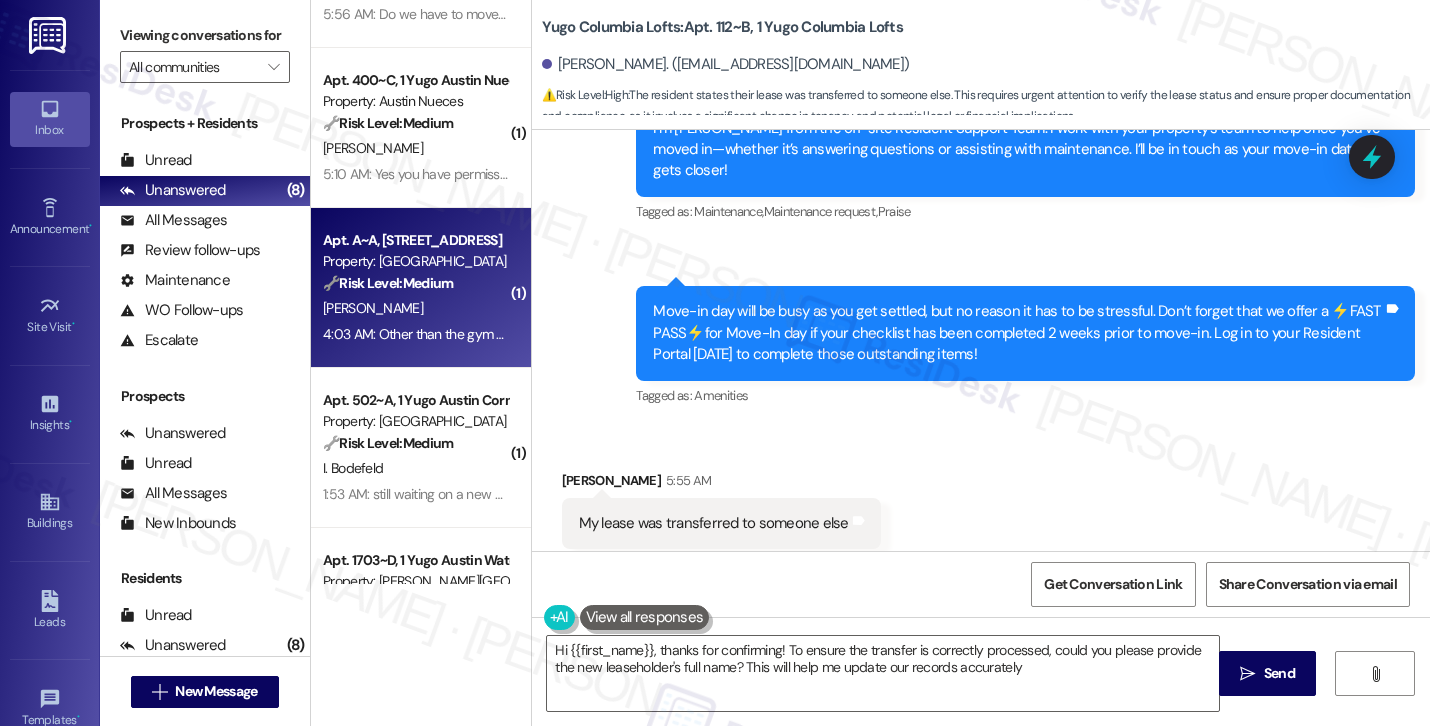 type on "Hi {{first_name}}, thanks for confirming! To ensure the transfer is correctly processed, could you please provide the new leaseholder's full name? This will help me update our records accurately." 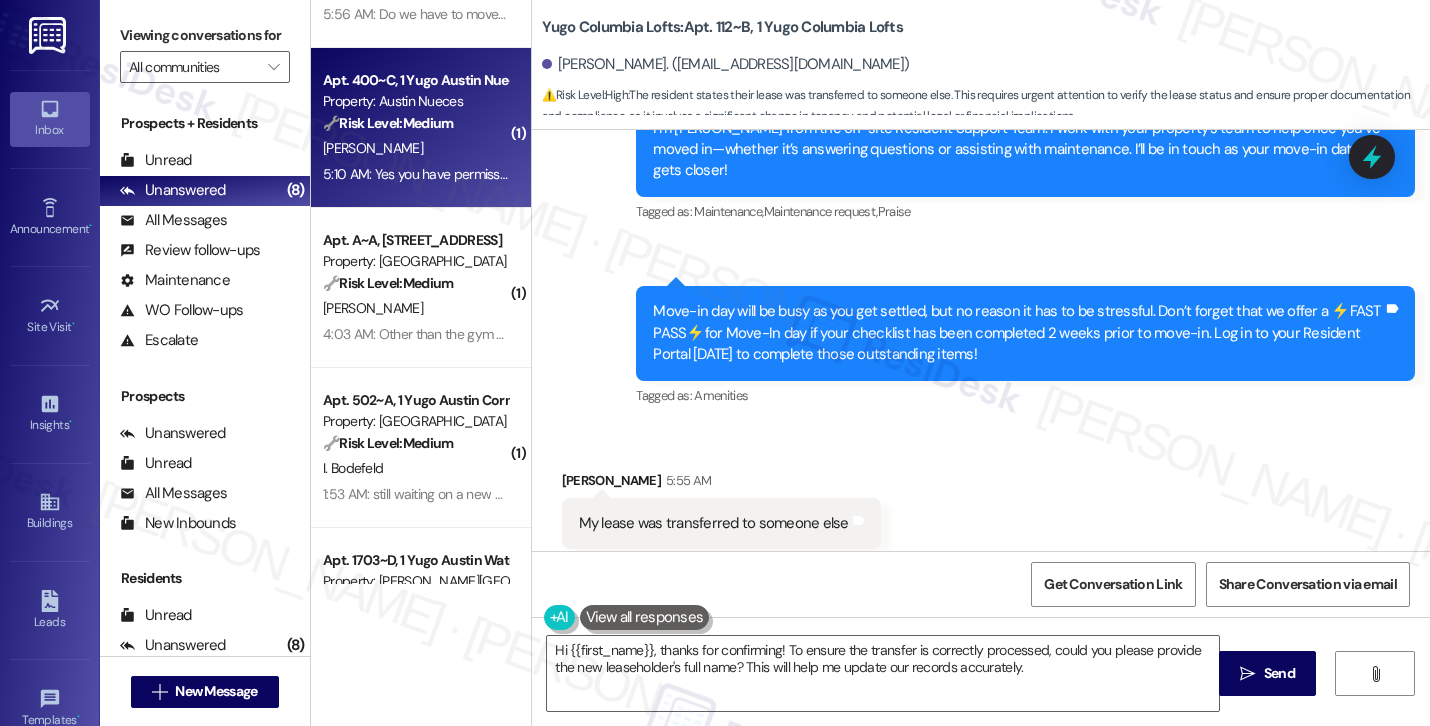click on "5:10 AM: Yes you have permission, and no, no pets to be concerned about!  5:10 AM: Yes you have permission, and no, no pets to be concerned about!" at bounding box center (539, 174) 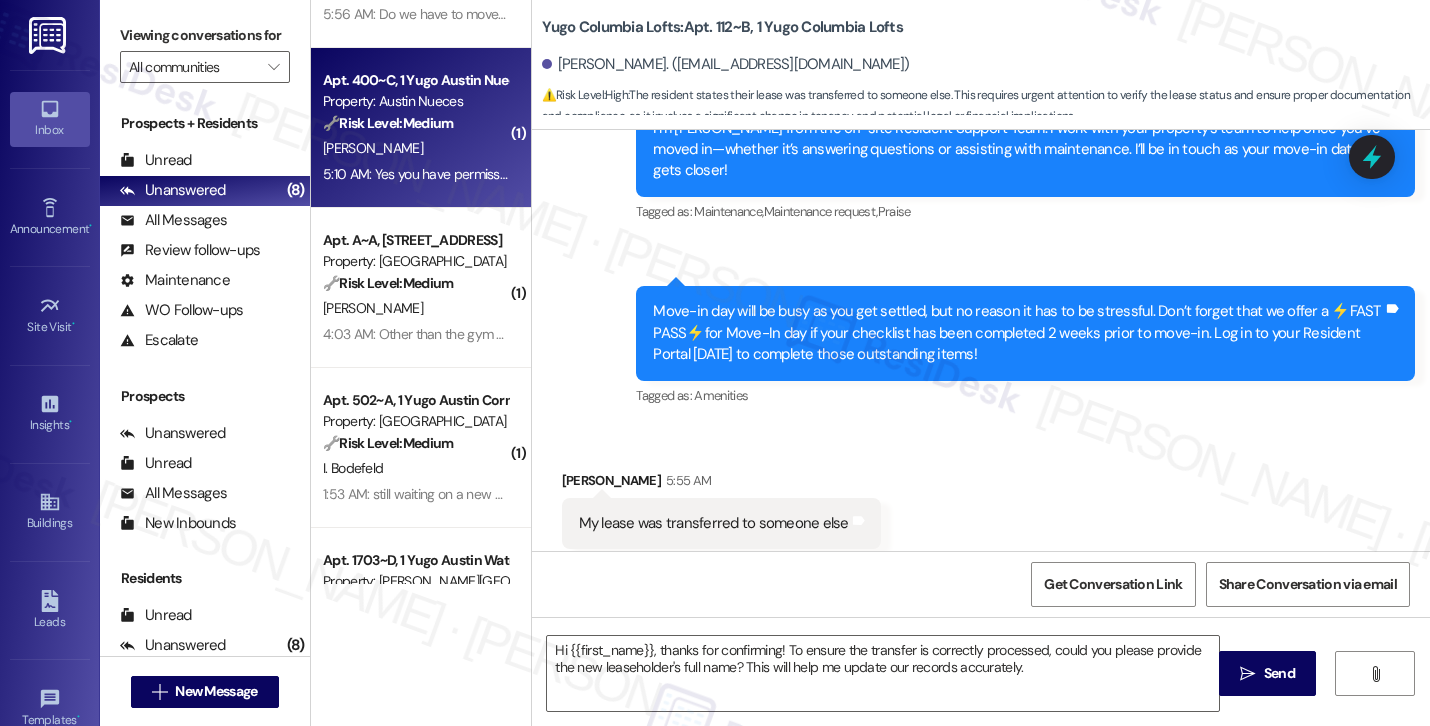 type on "Fetching suggested responses. Please feel free to read through the conversation in the meantime." 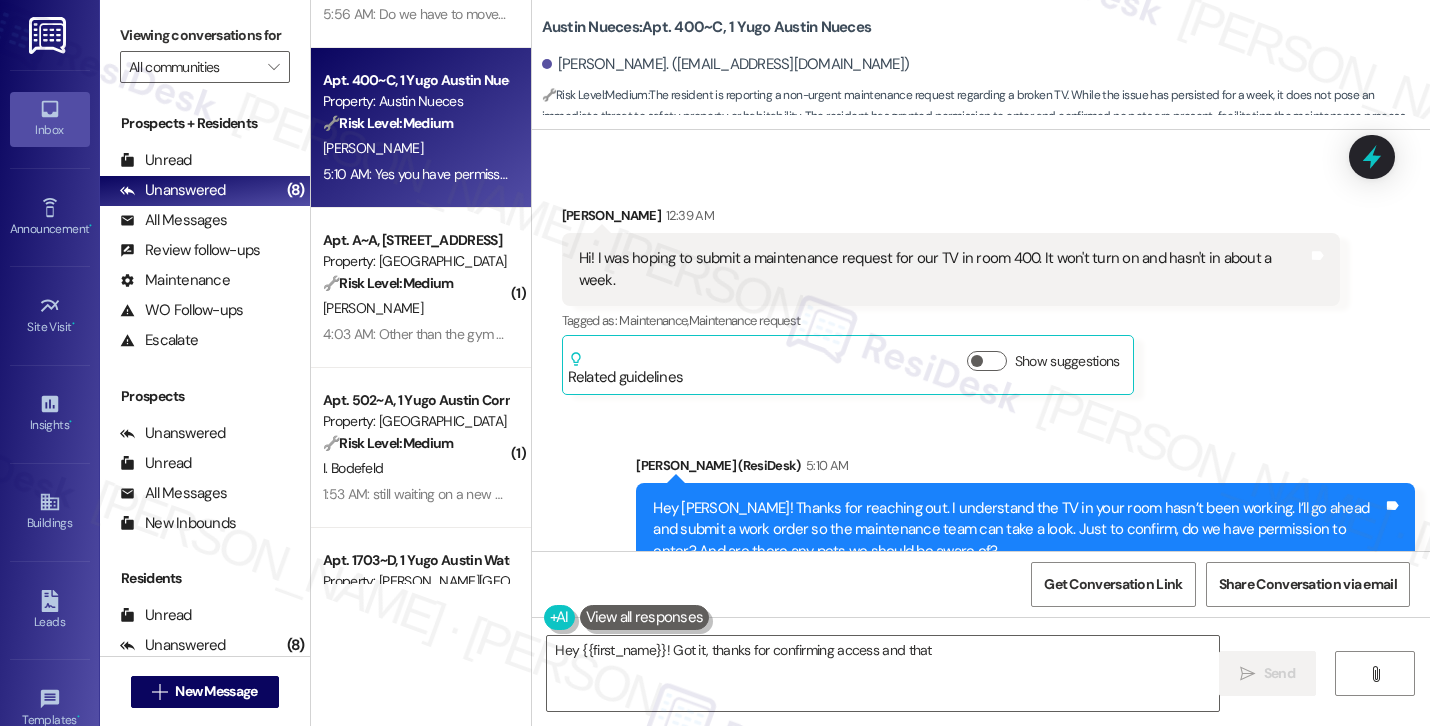 scroll, scrollTop: 6458, scrollLeft: 0, axis: vertical 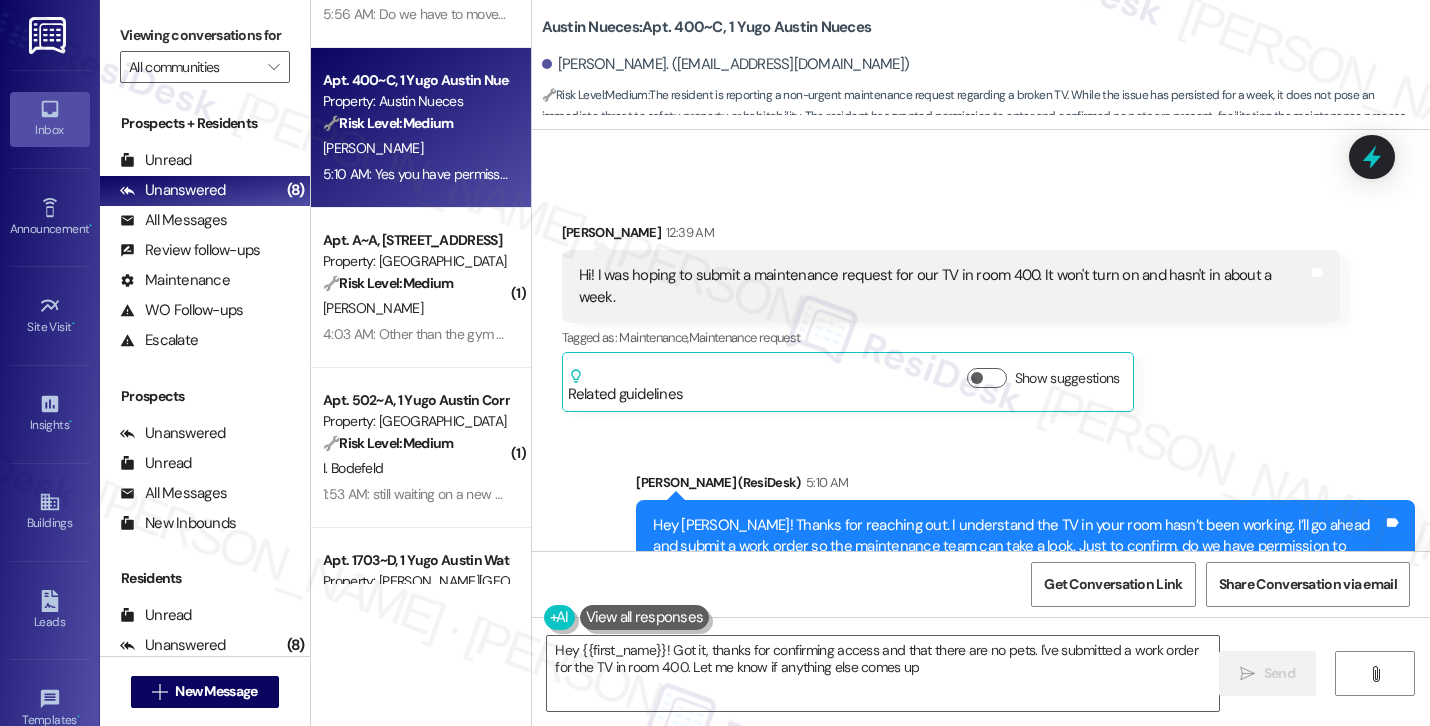 type on "Hey {{first_name}}! Got it, thanks for confirming access and that there are no pets. I've submitted a work order for the TV in room 400. Let me know if anything else comes up!" 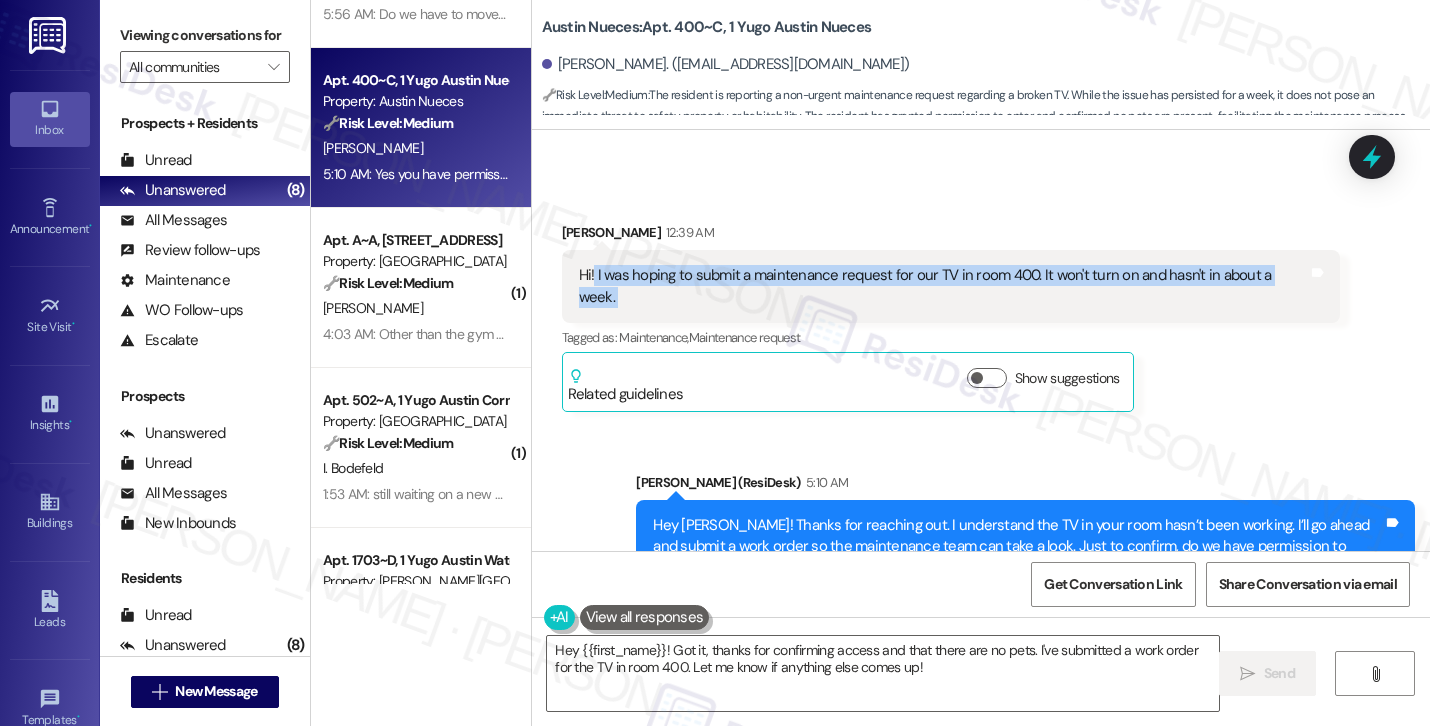 drag, startPoint x: 584, startPoint y: 256, endPoint x: 1320, endPoint y: 266, distance: 736.06793 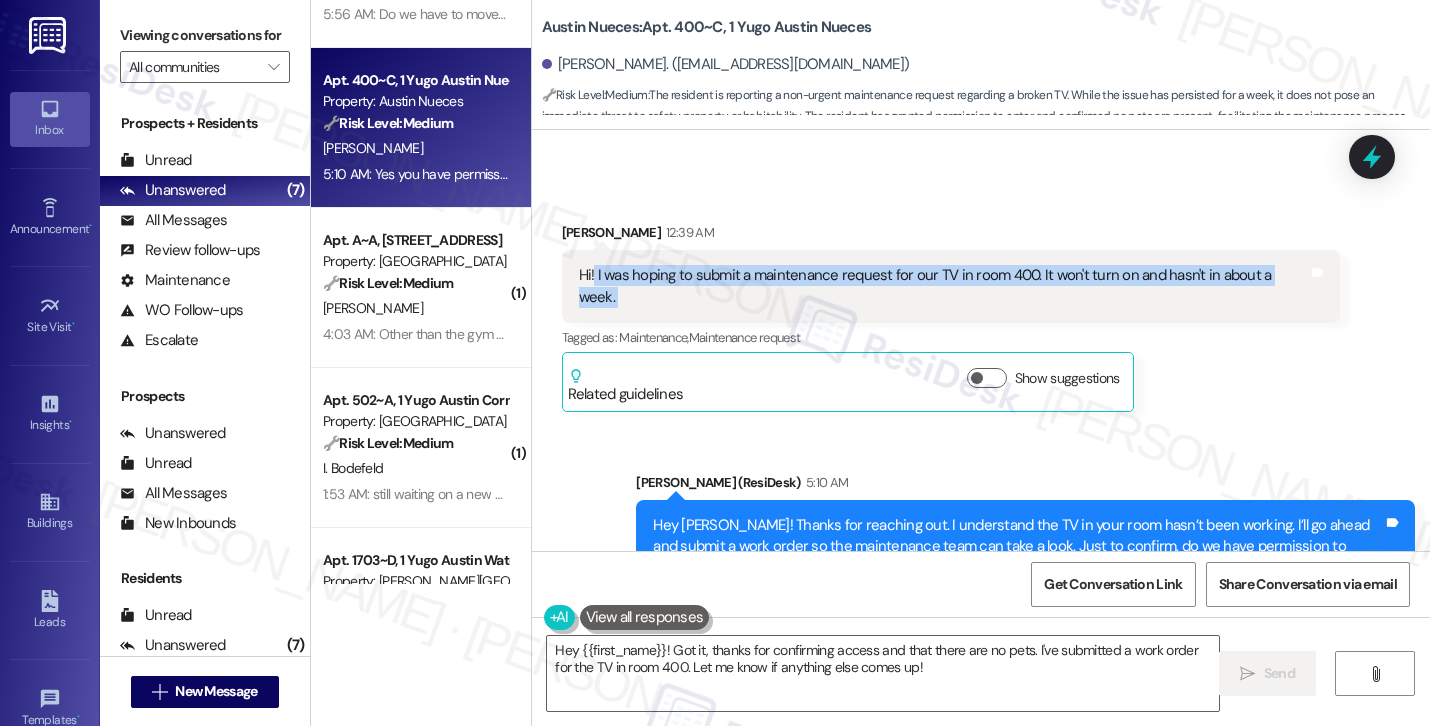 scroll, scrollTop: 6672, scrollLeft: 0, axis: vertical 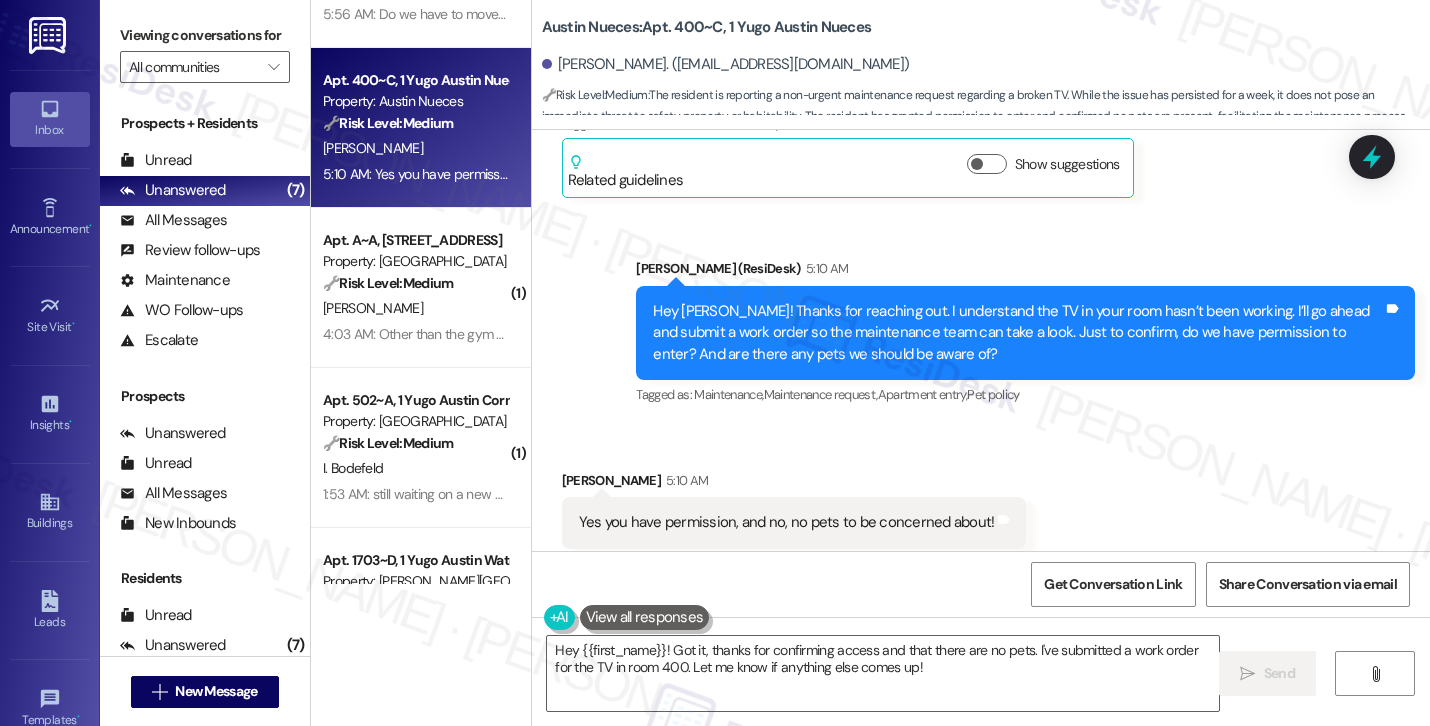 click on "Received via SMS [PERSON_NAME] 5:10 AM Yes you have permission, and no, no pets to be concerned about!  Tags and notes Tagged as:   Positive response ,  Click to highlight conversations about Positive response Pet policy Click to highlight conversations about Pet policy" at bounding box center (794, 524) 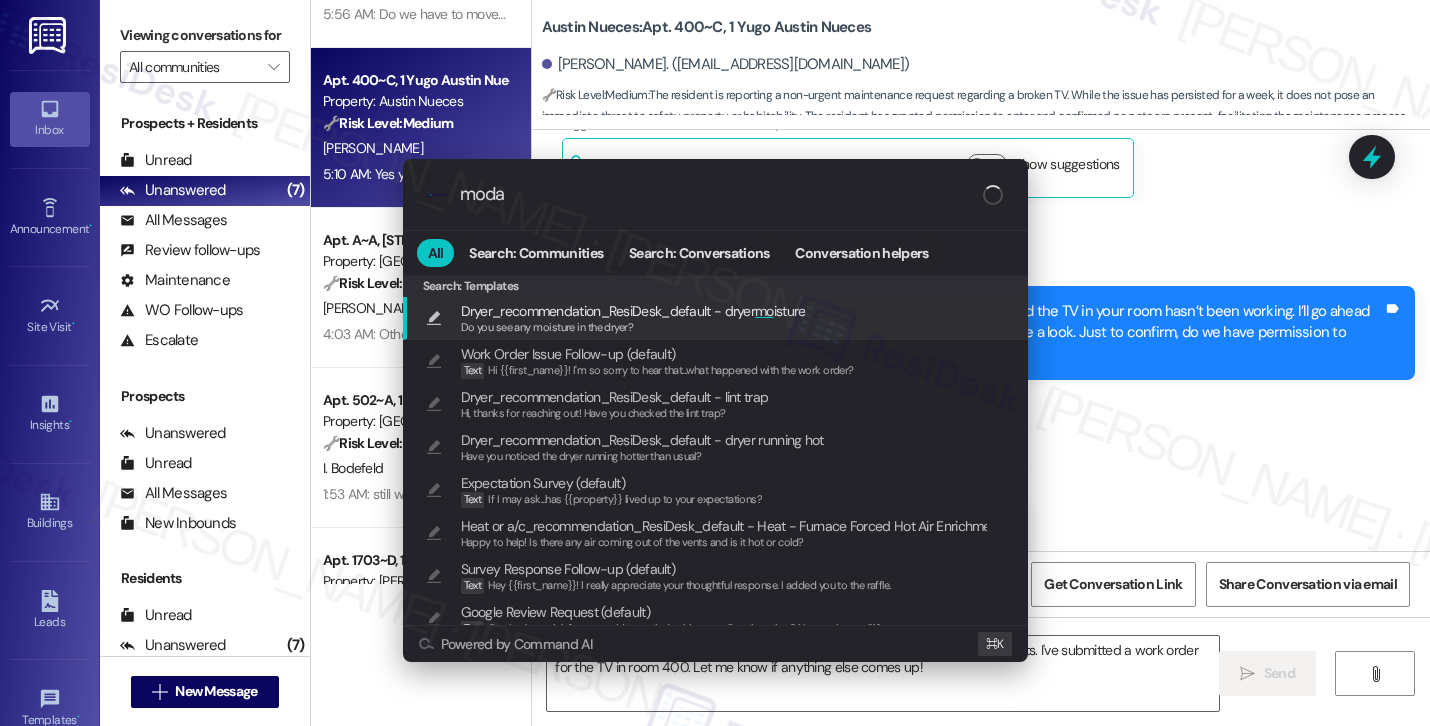 type on "modal" 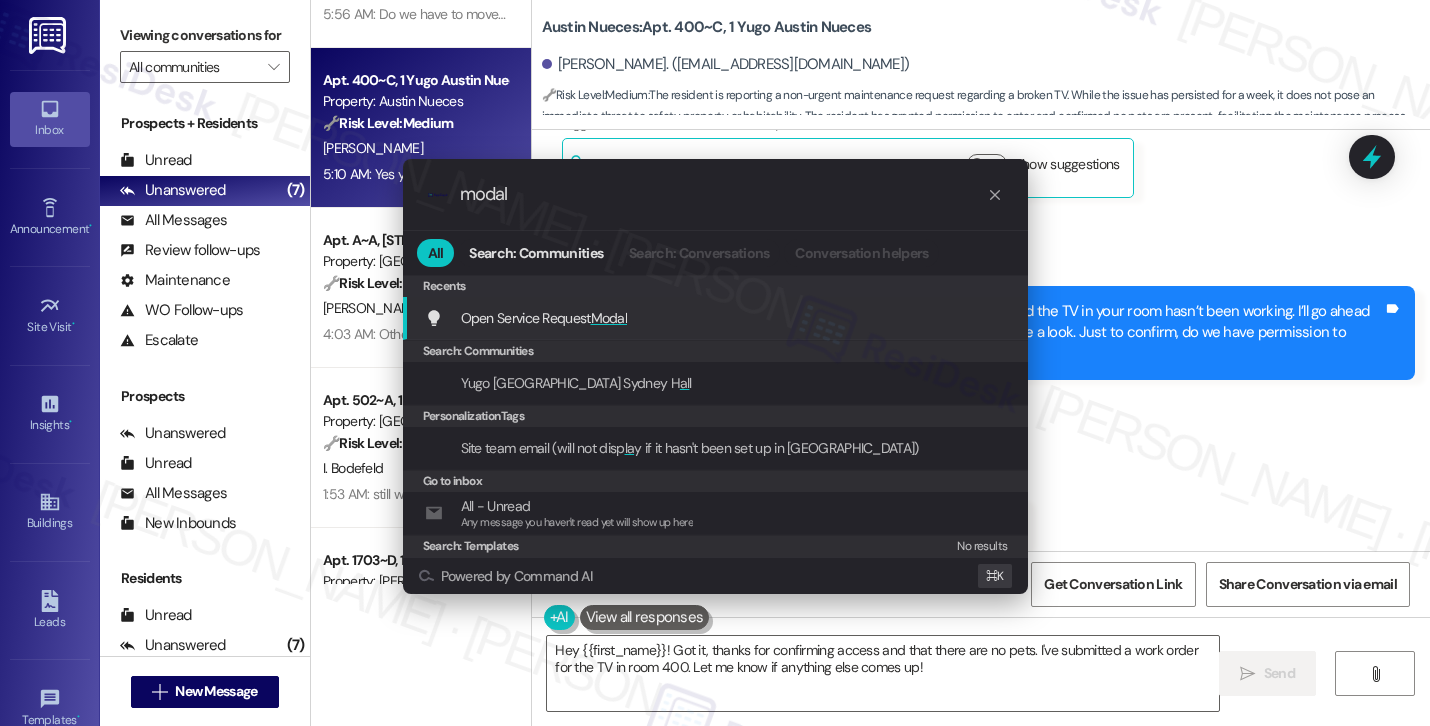 click on "Open Service Request  Modal Add shortcut" at bounding box center [717, 318] 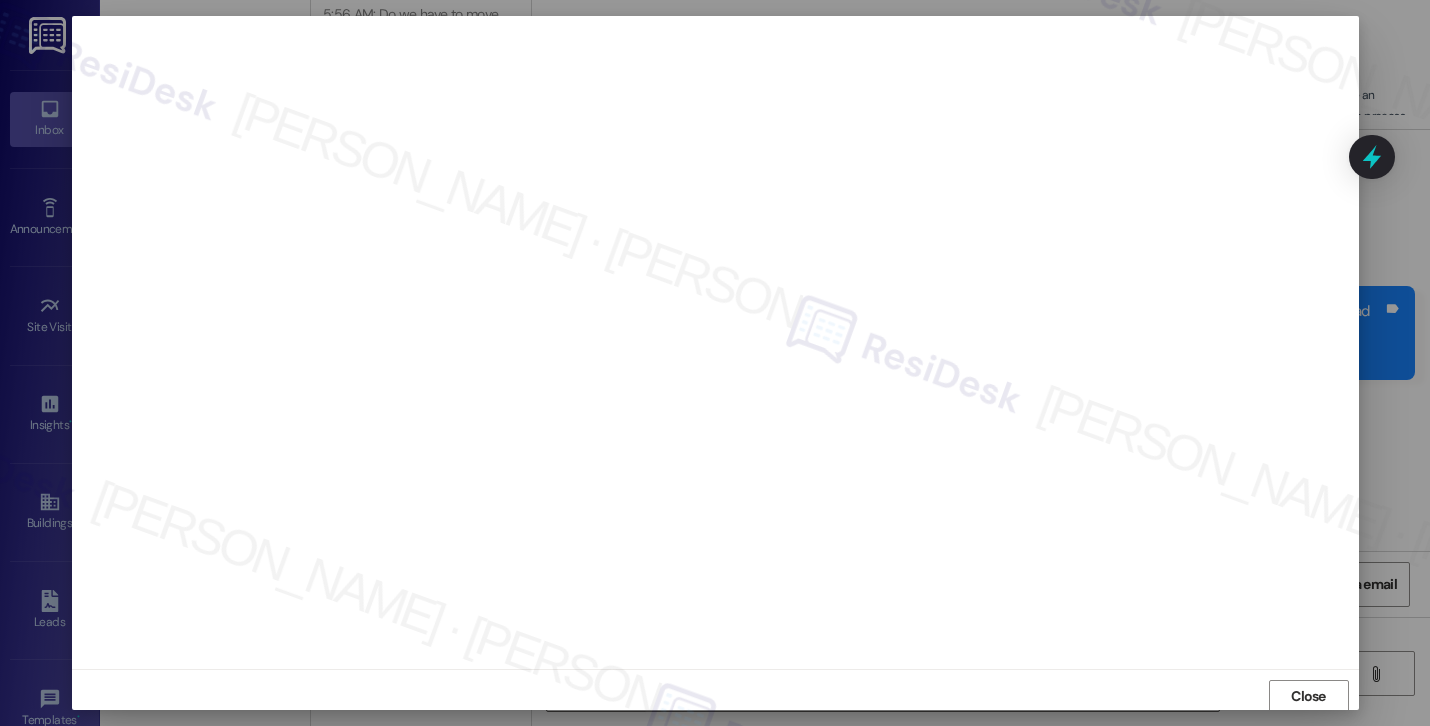 scroll, scrollTop: 2, scrollLeft: 0, axis: vertical 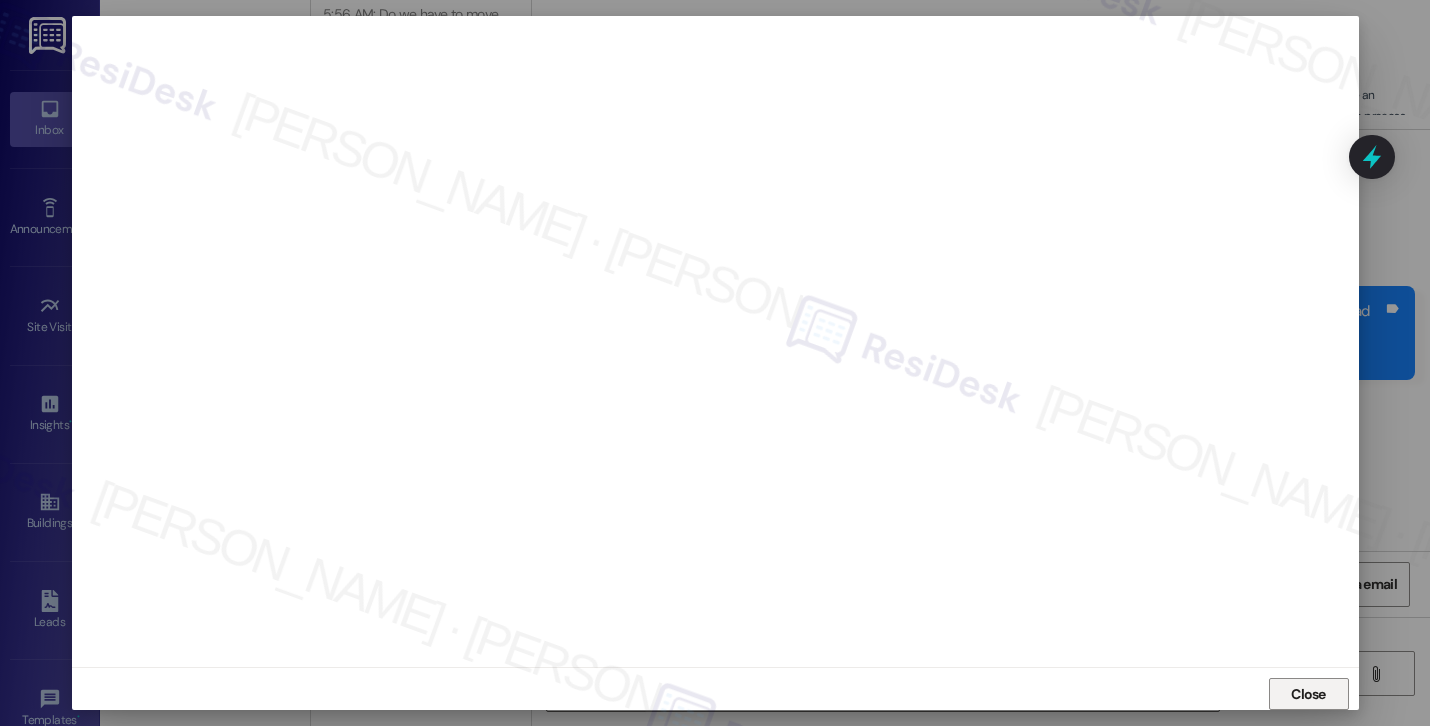 click on "Close" at bounding box center [1308, 694] 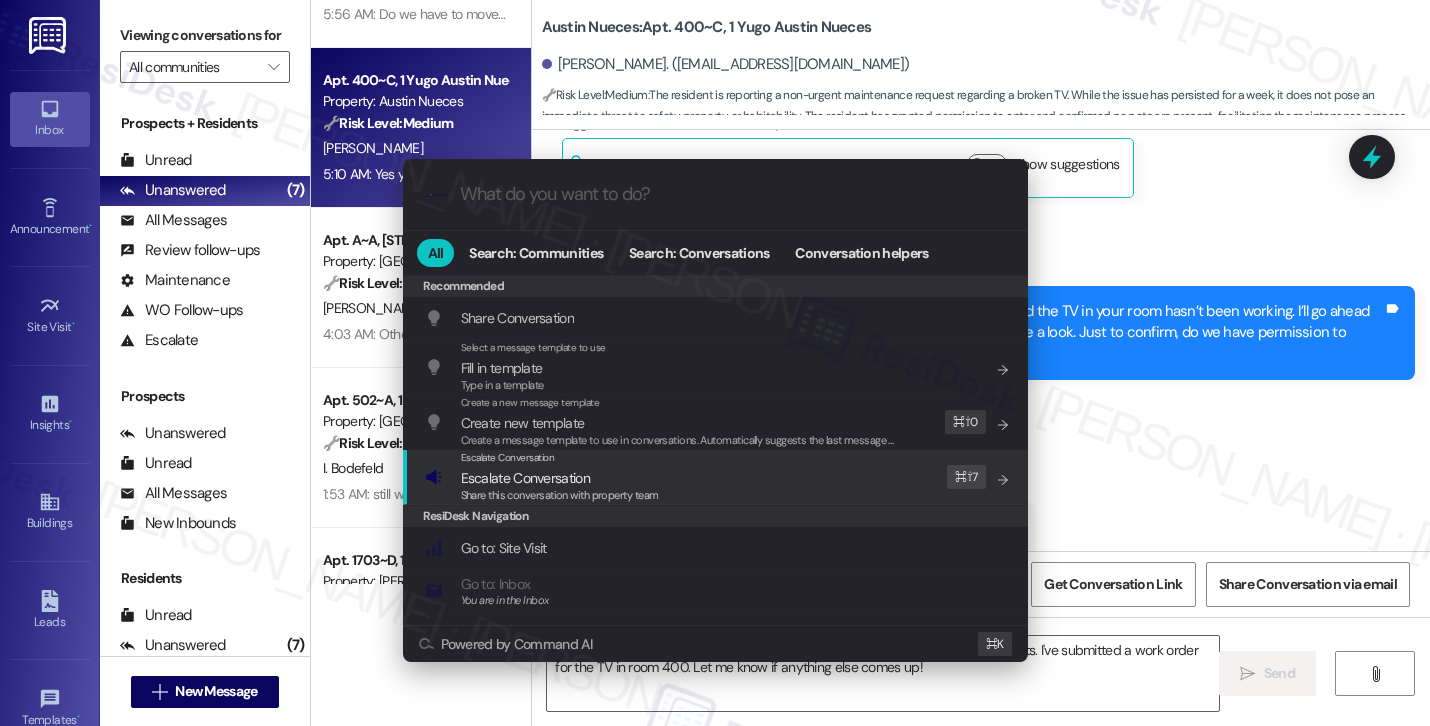 click on "Escalate Conversation Escalate Conversation Share this conversation with property team Edit ⌘ ⇧ 7" at bounding box center [717, 477] 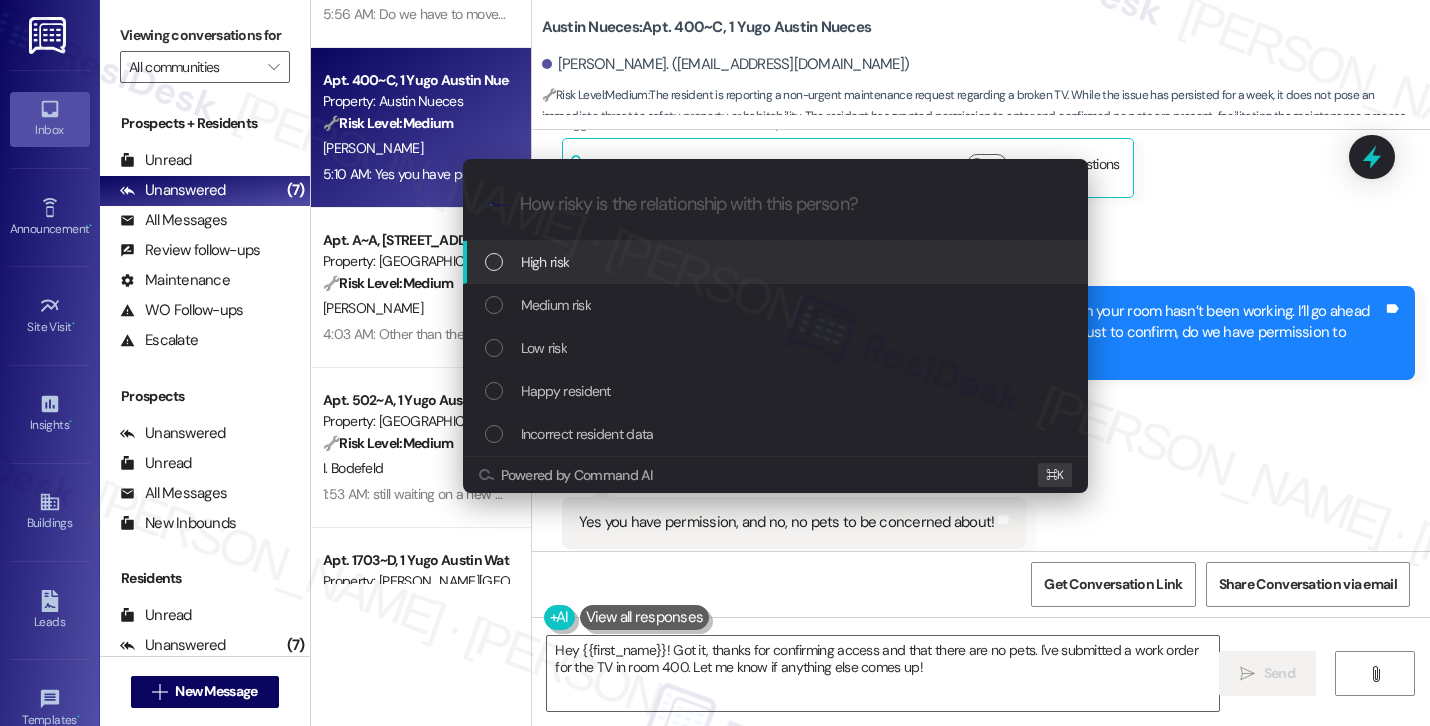 click on "Escalate Conversation How risky is the relationship with this person? Topics (e.g. broken fridge, delayed service) Any messages to highlight in the email? .cls-1{fill:#0a055f;}.cls-2{fill:#0cc4c4;} resideskLogoBlueOrange High risk Medium risk Low risk Happy resident Incorrect resident data Powered by Command AI ⌘ K" at bounding box center (715, 363) 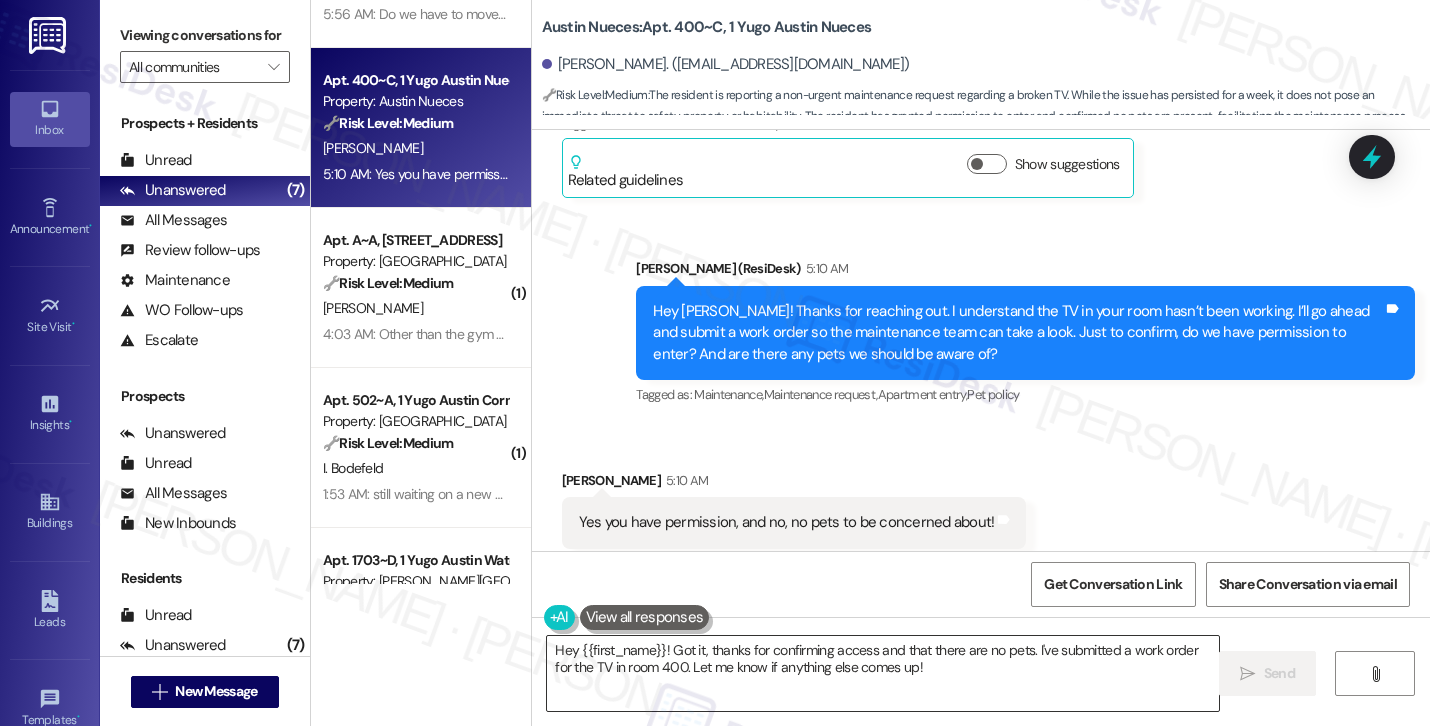 click on "Hey {{first_name}}! Got it, thanks for confirming access and that there are no pets. I've submitted a work order for the TV in room 400. Let me know if anything else comes up!" at bounding box center (883, 673) 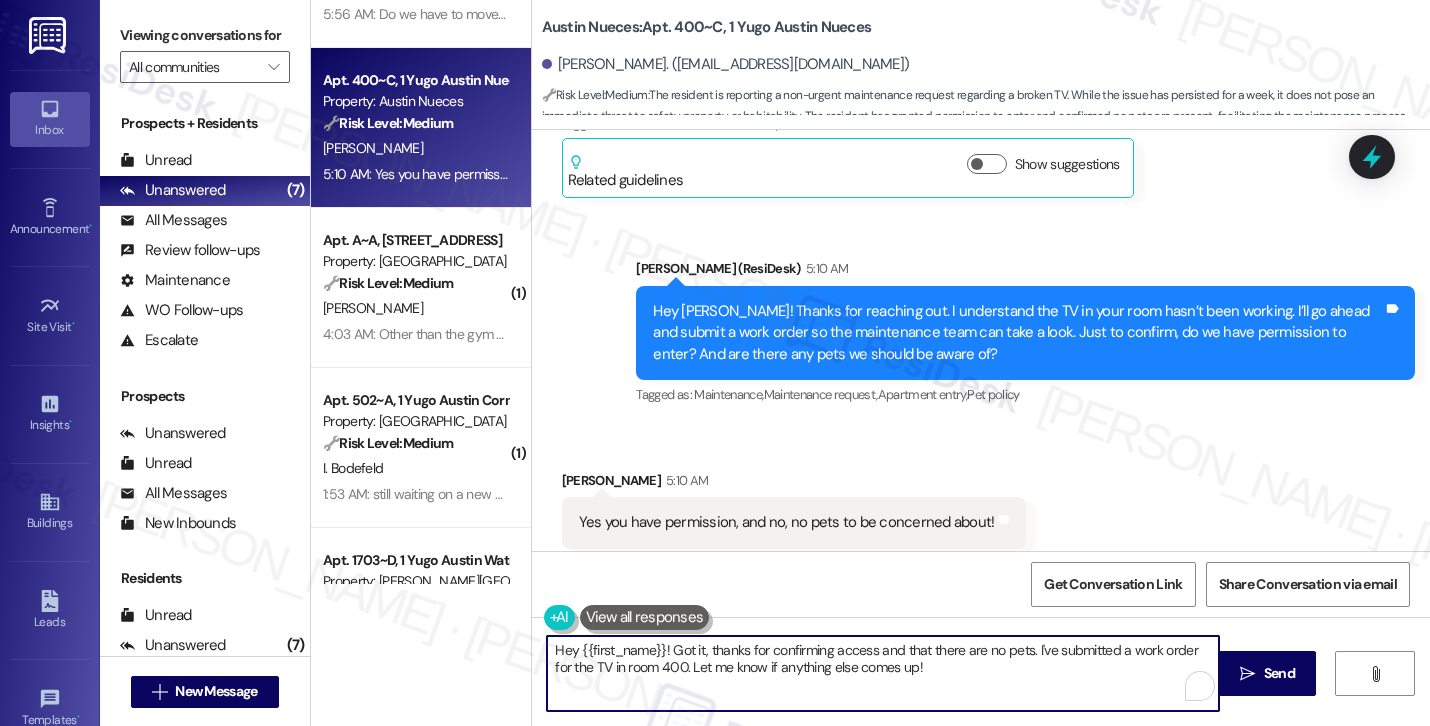 paste on "Thank you for confirming permission to enter. The new work order has been submitted and reported to the site team. If you need anything else, feel free to reach out anytime." 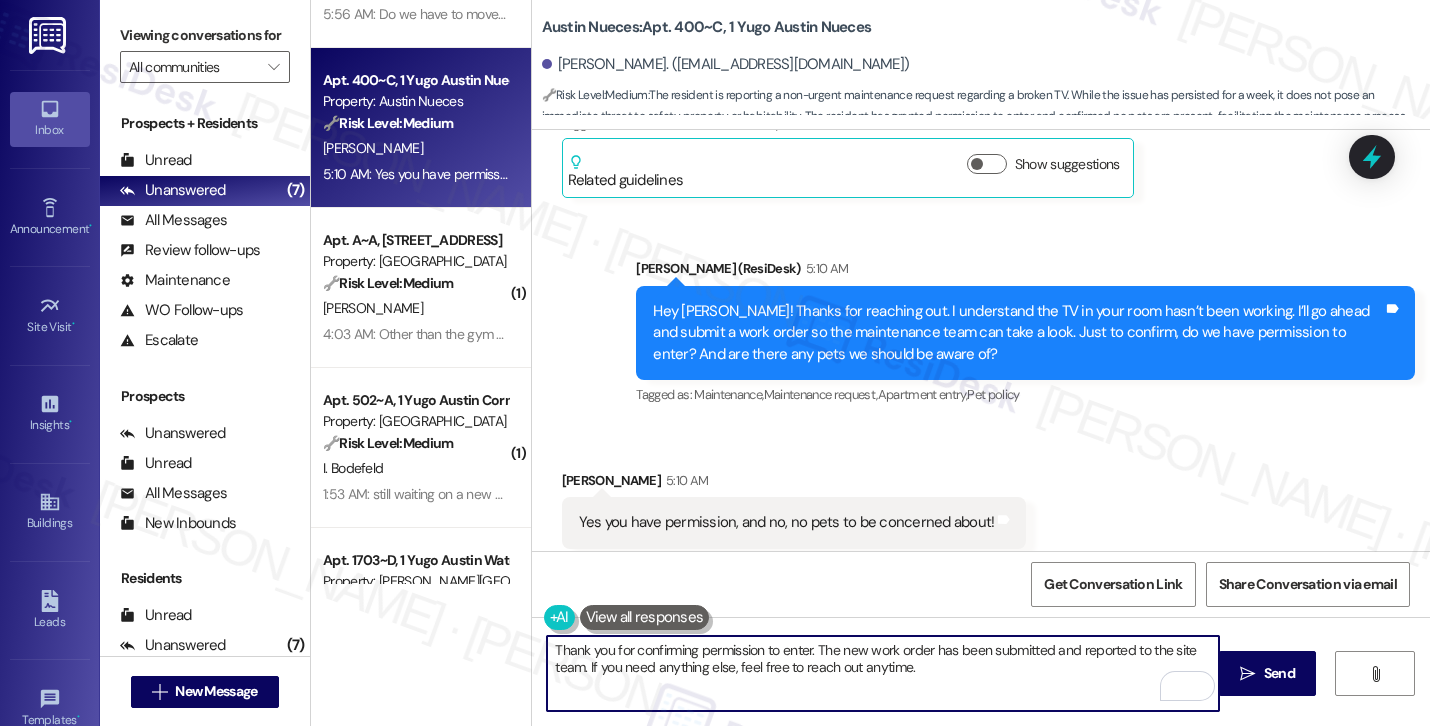 click on "Thank you for confirming permission to enter. The new work order has been submitted and reported to the site team. If you need anything else, feel free to reach out anytime." at bounding box center (883, 673) 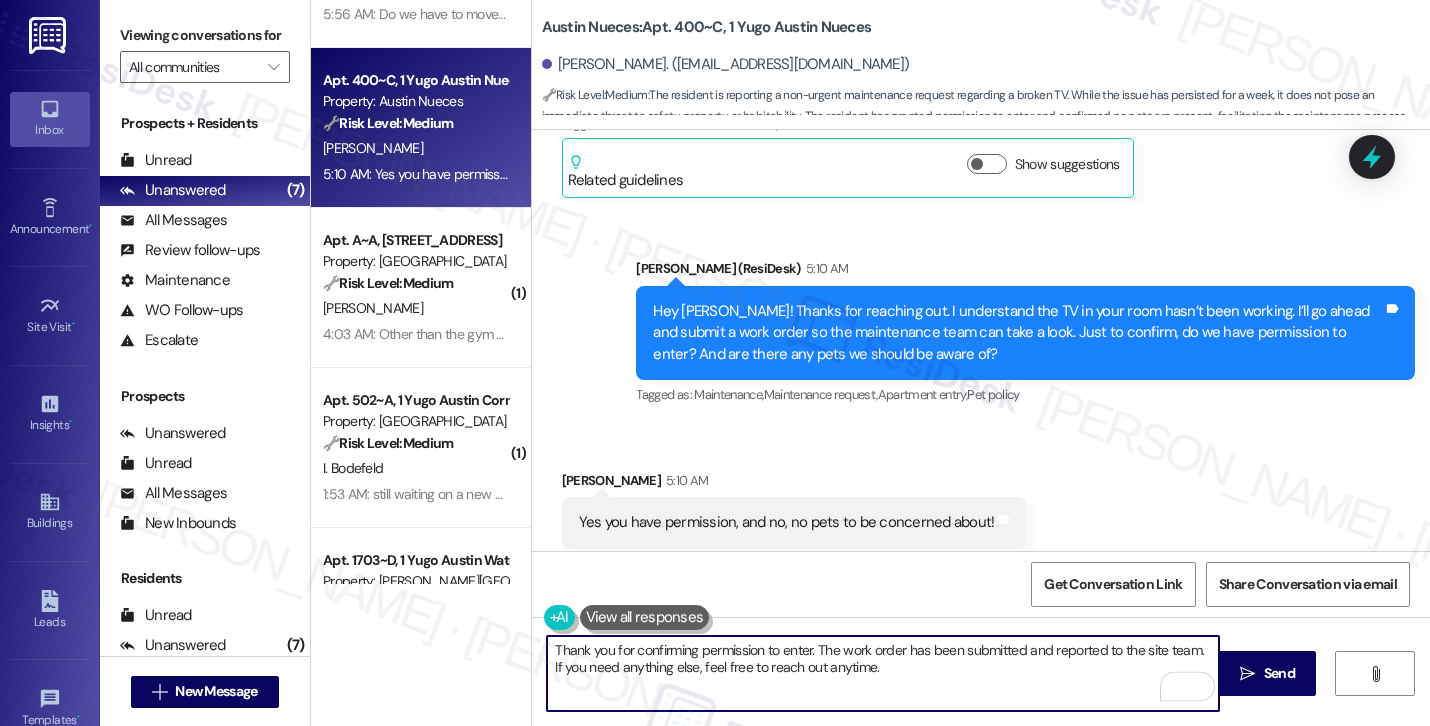 click on "Thank you for confirming permission to enter. The work order has been submitted and reported to the site team. If you need anything else, feel free to reach out anytime." at bounding box center (883, 673) 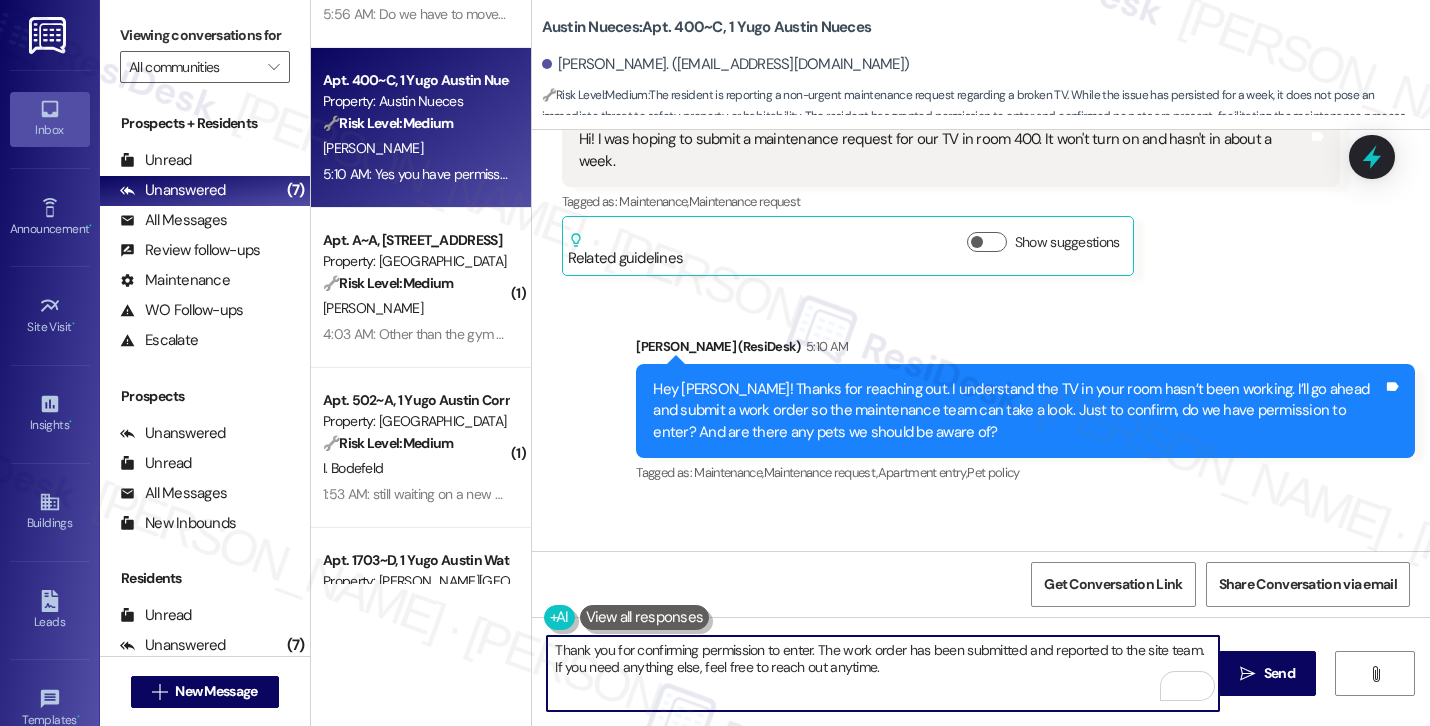 scroll, scrollTop: 6672, scrollLeft: 0, axis: vertical 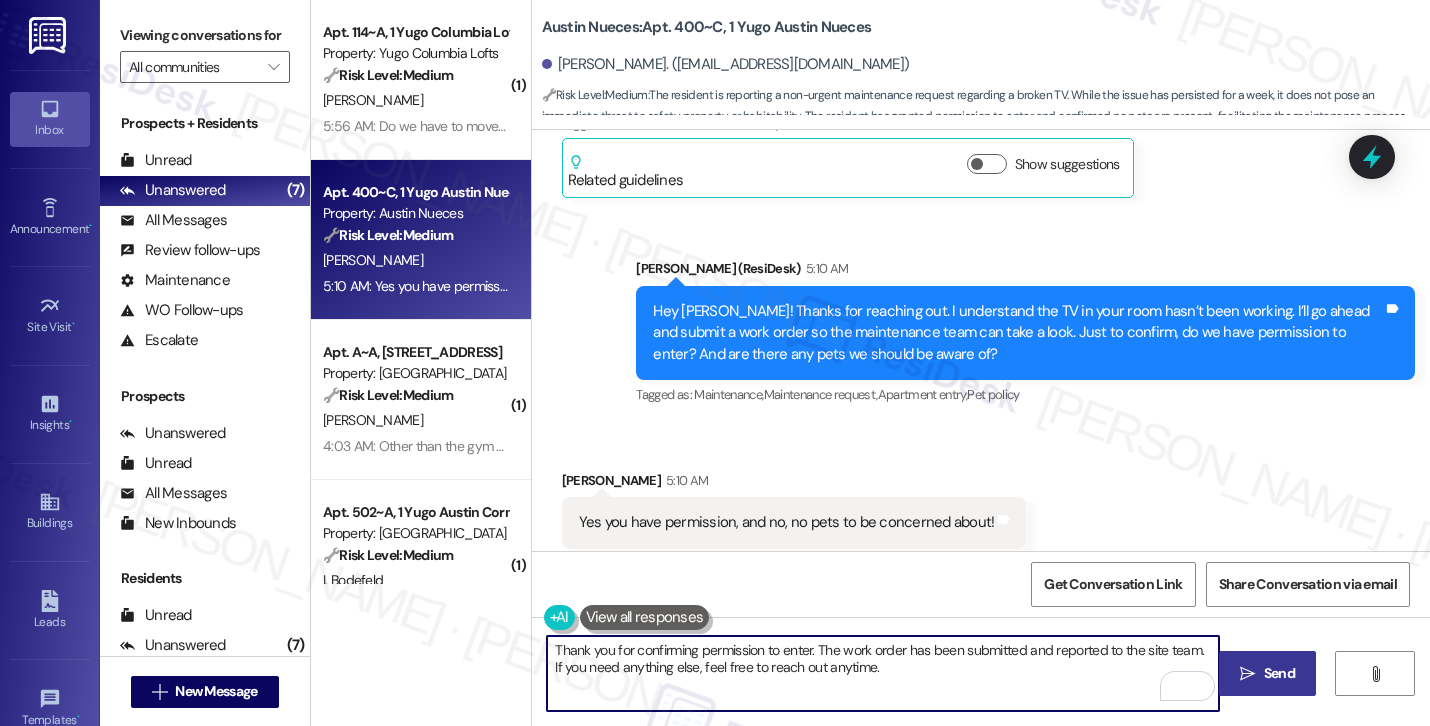 type on "Thank you for confirming permission to enter. The work order has been submitted and reported to the site team. If you need anything else, feel free to reach out anytime." 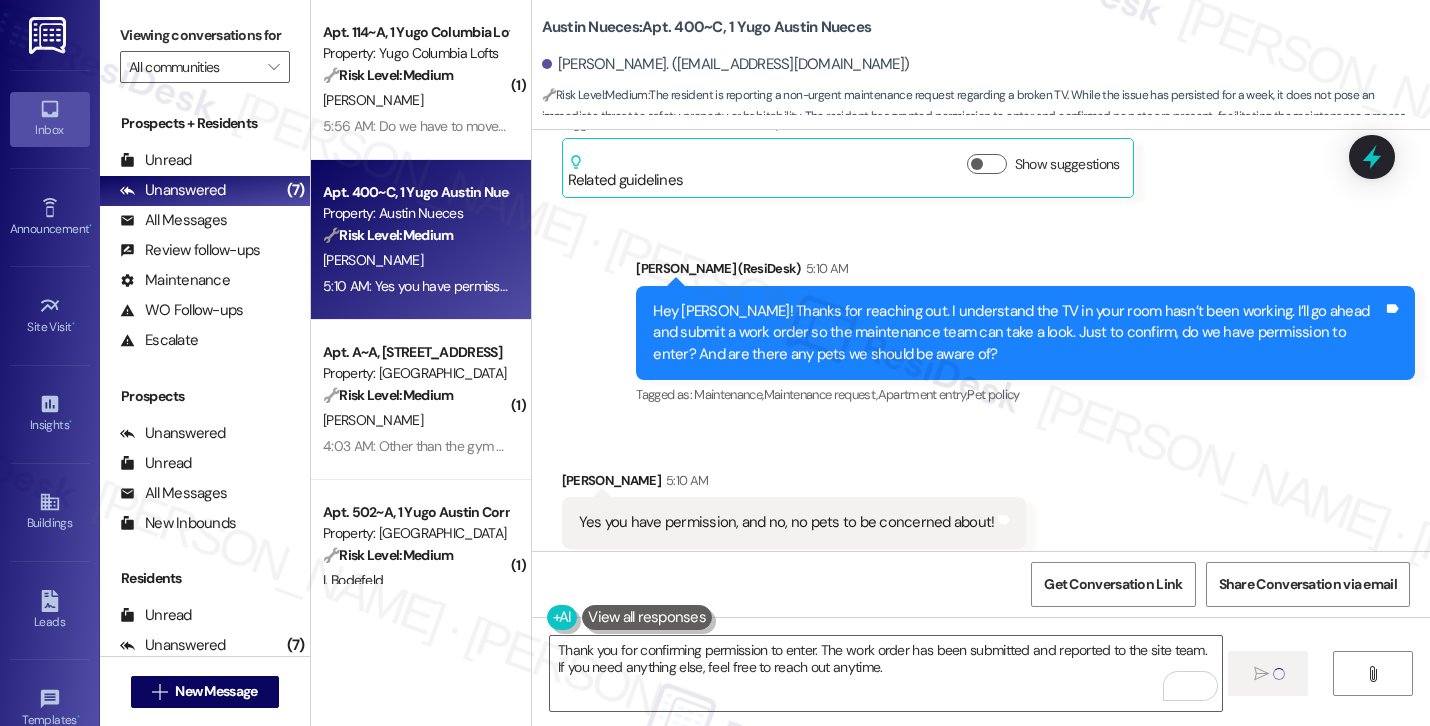 type 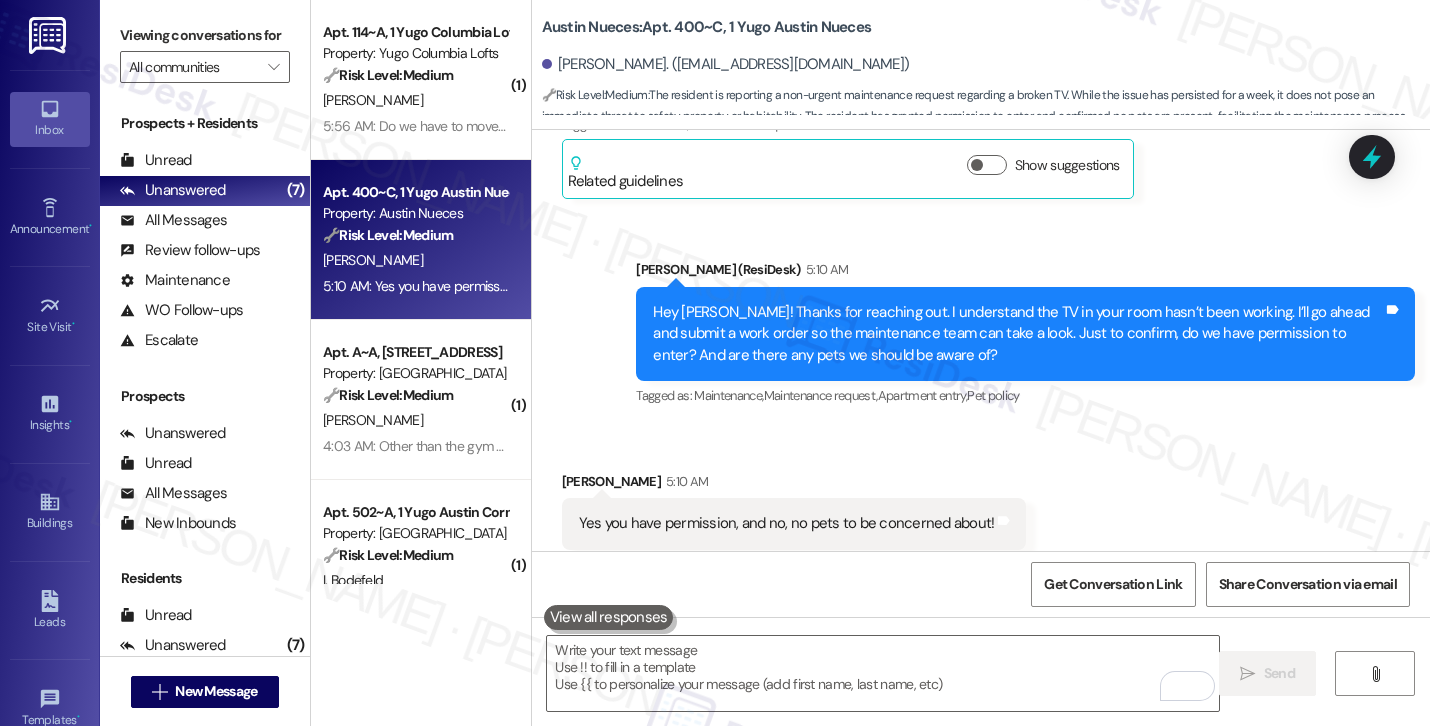 scroll, scrollTop: 6833, scrollLeft: 0, axis: vertical 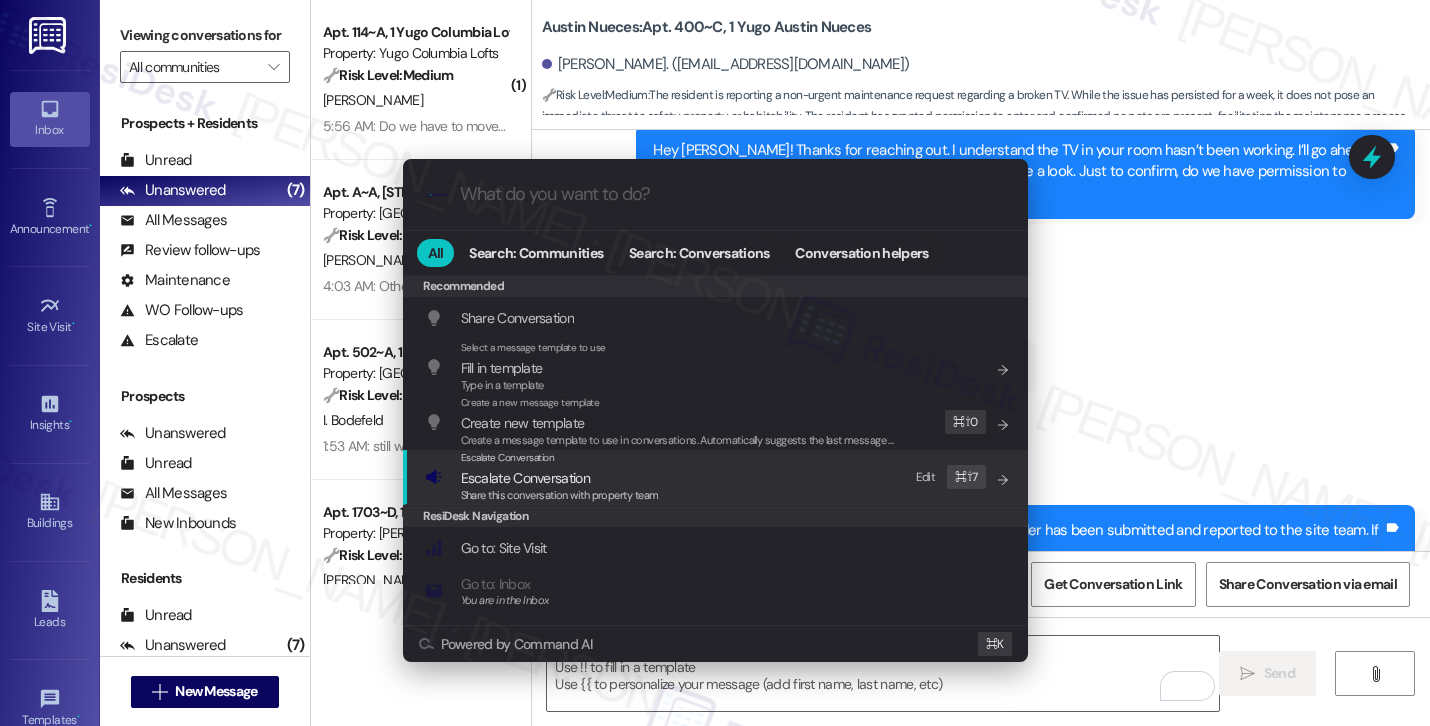 click on "Escalate Conversation Escalate Conversation Share this conversation with property team Edit ⌘ ⇧ 7" at bounding box center (717, 477) 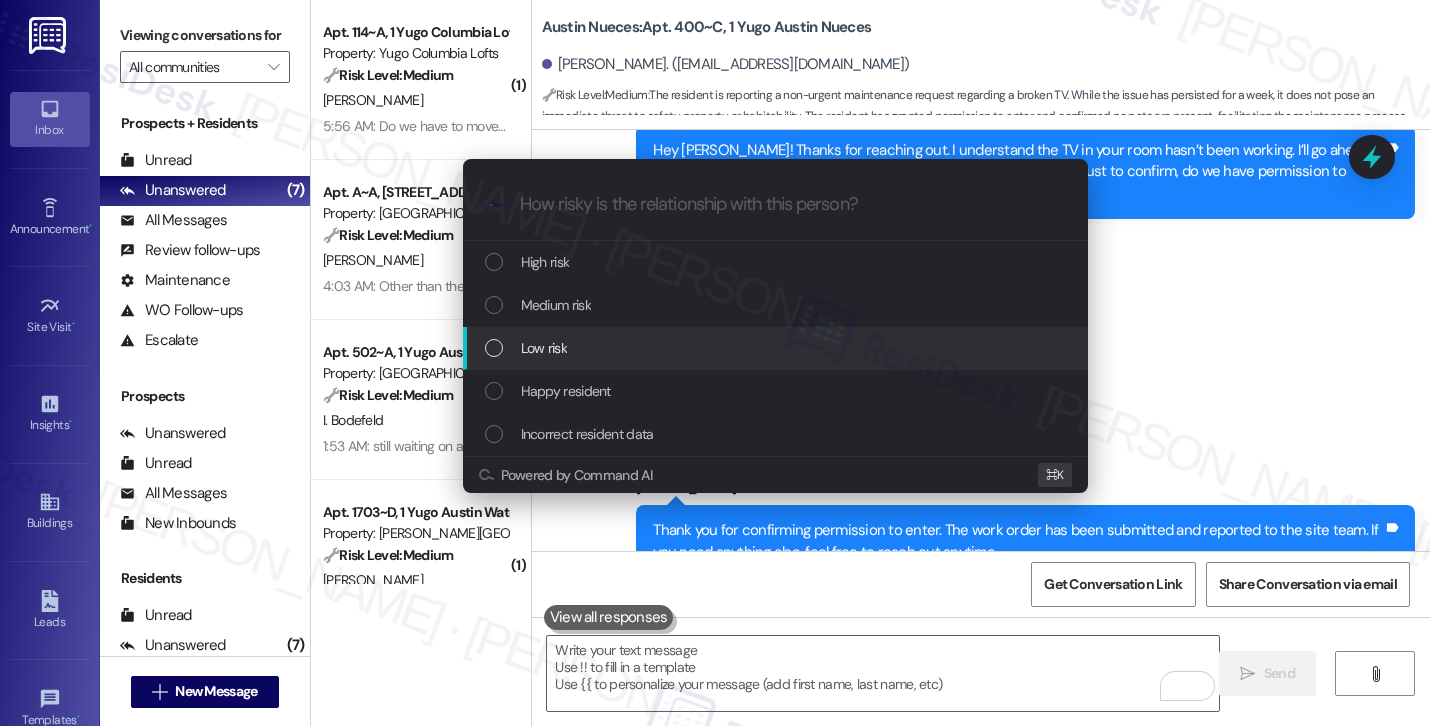 click on "Low risk" at bounding box center [777, 348] 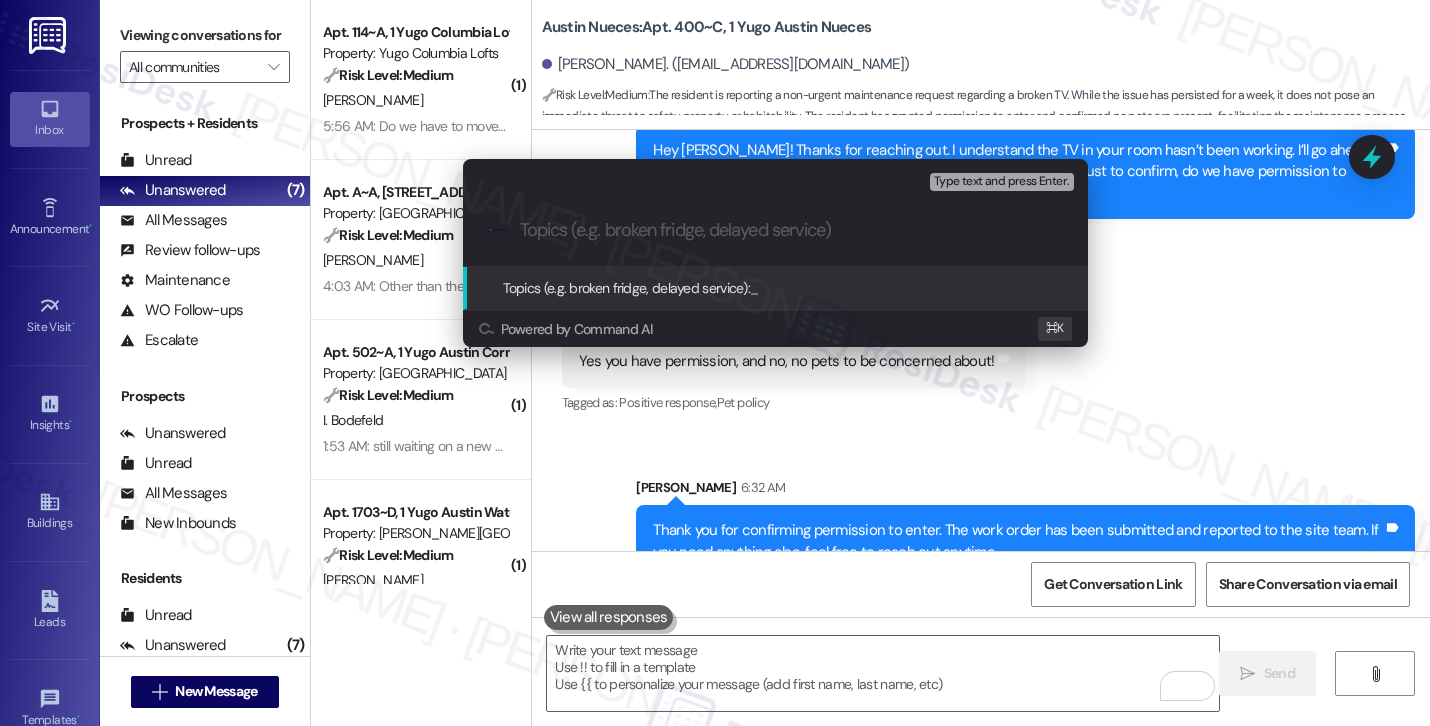 paste on "Thank you for confirming permission to enter. The new work order has been submitted and reported to the site team. If you need anything else, feel free to reach out anytime." 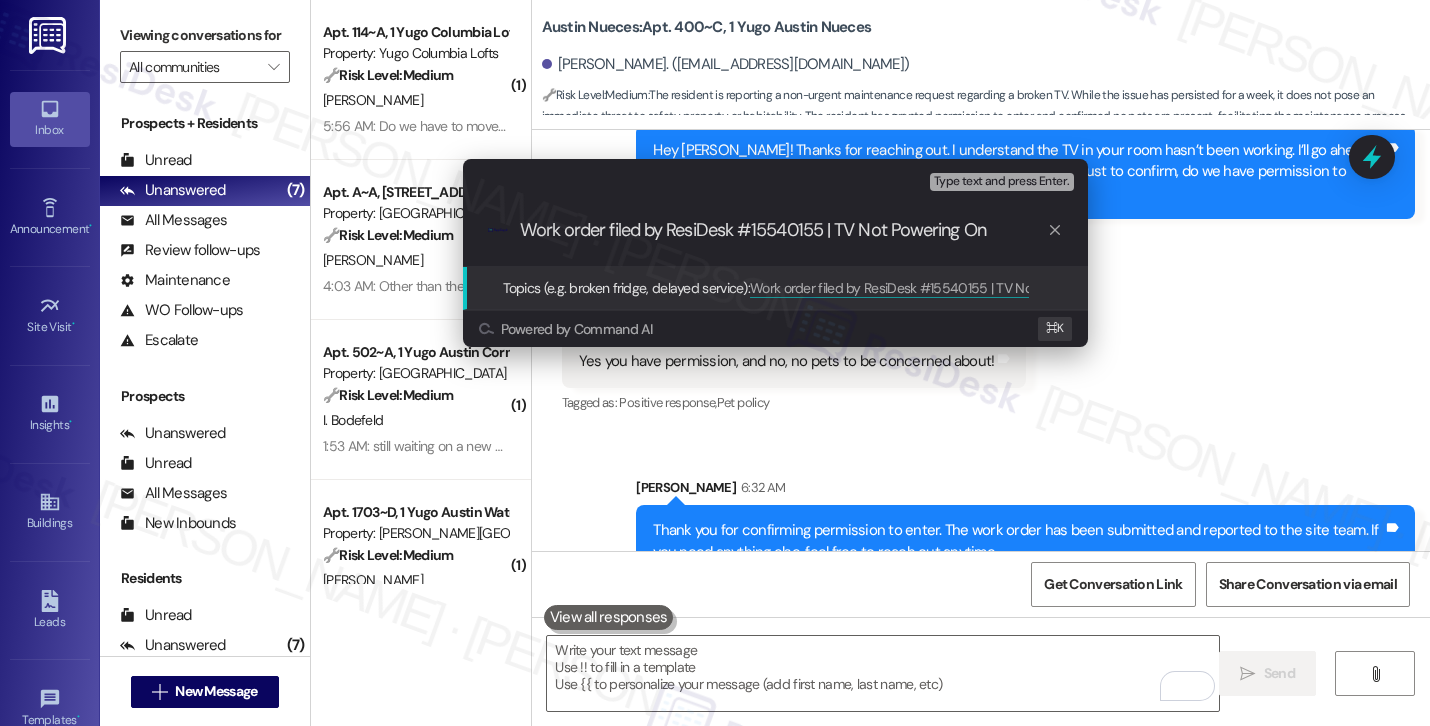 type 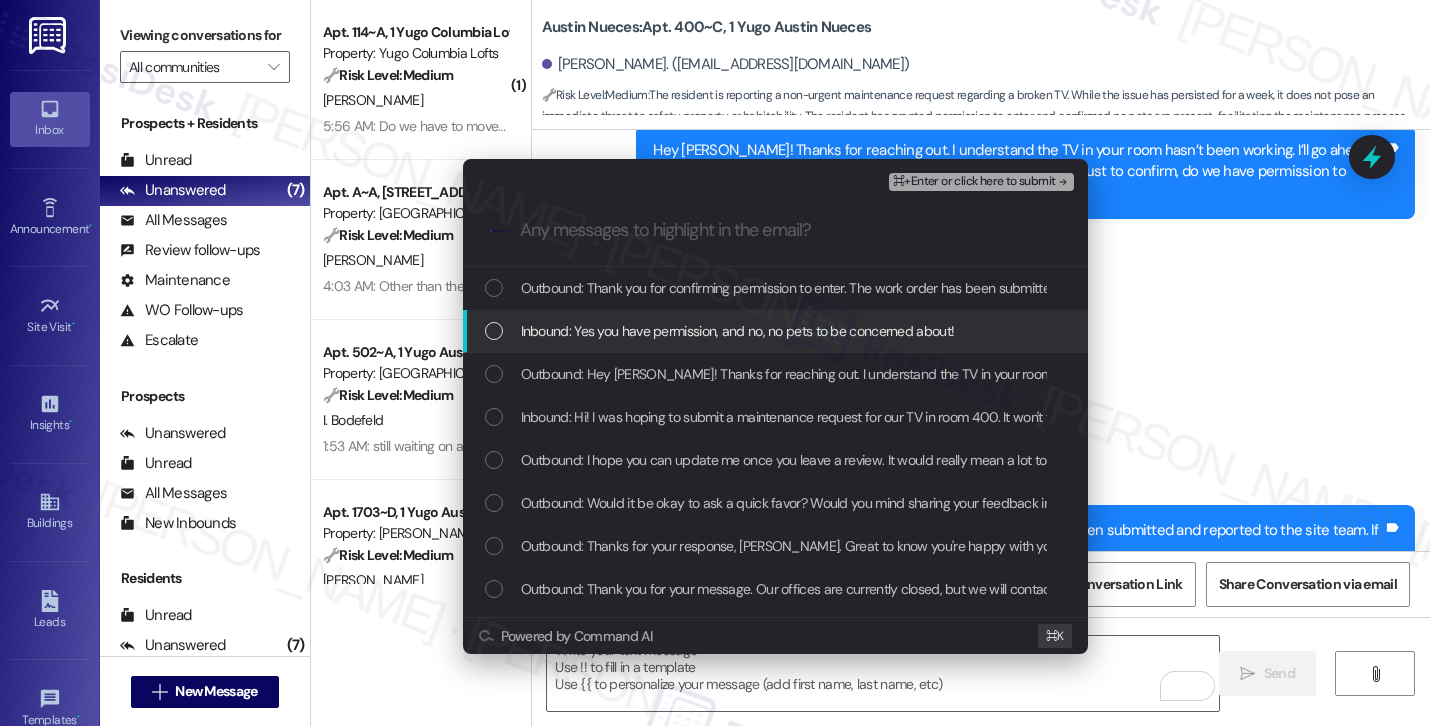 click on "Inbound: Yes you have permission, and no, no pets to be concerned about!" at bounding box center [738, 331] 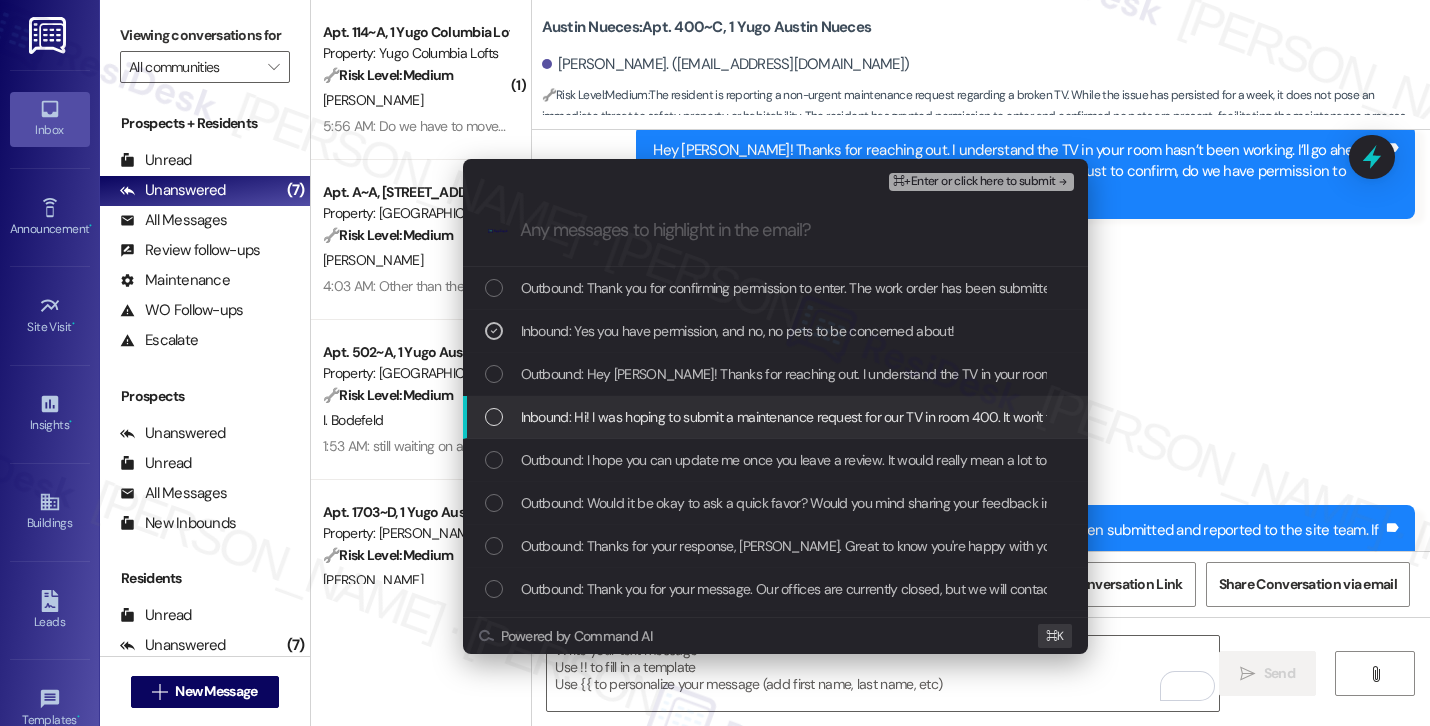 click on "Inbound: Hi! I was hoping to submit a maintenance request for our TV in room 400. It won't turn on and hasn't in about a week." at bounding box center [775, 417] 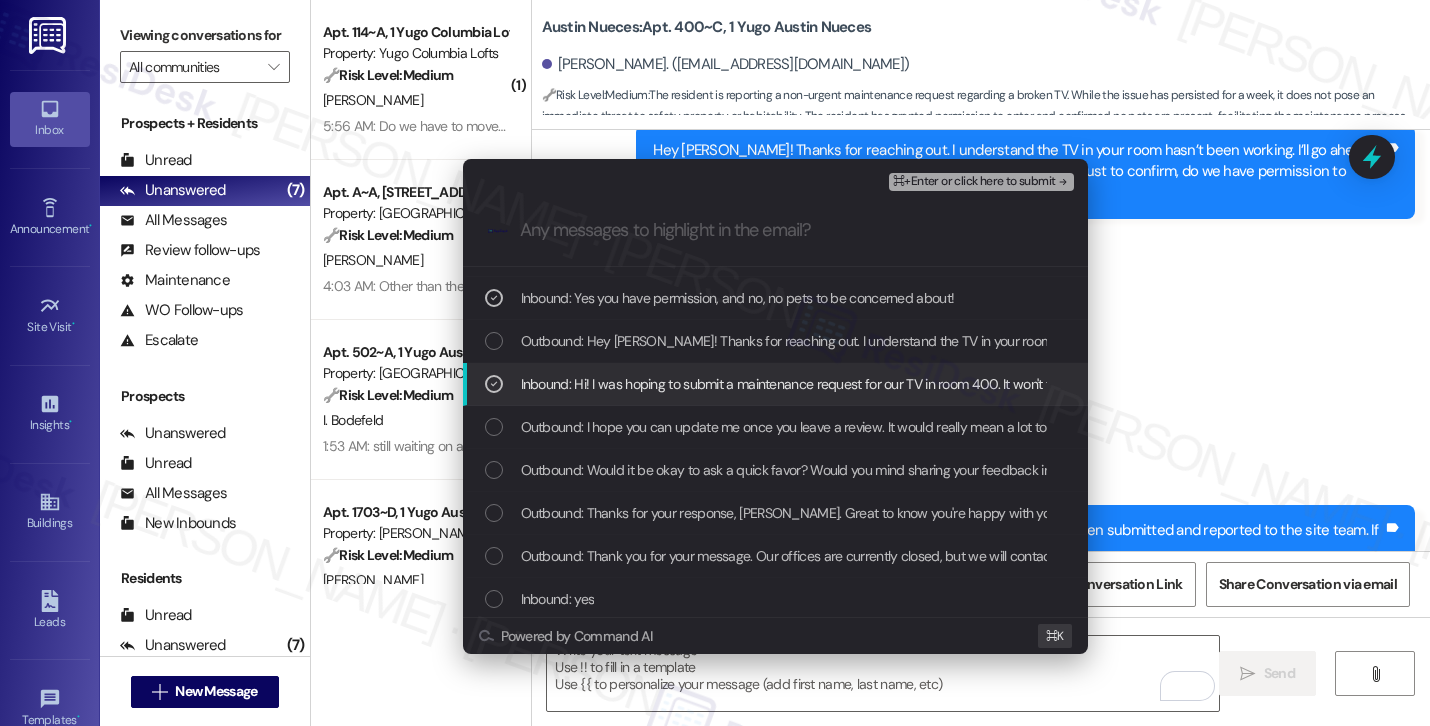 scroll, scrollTop: 38, scrollLeft: 0, axis: vertical 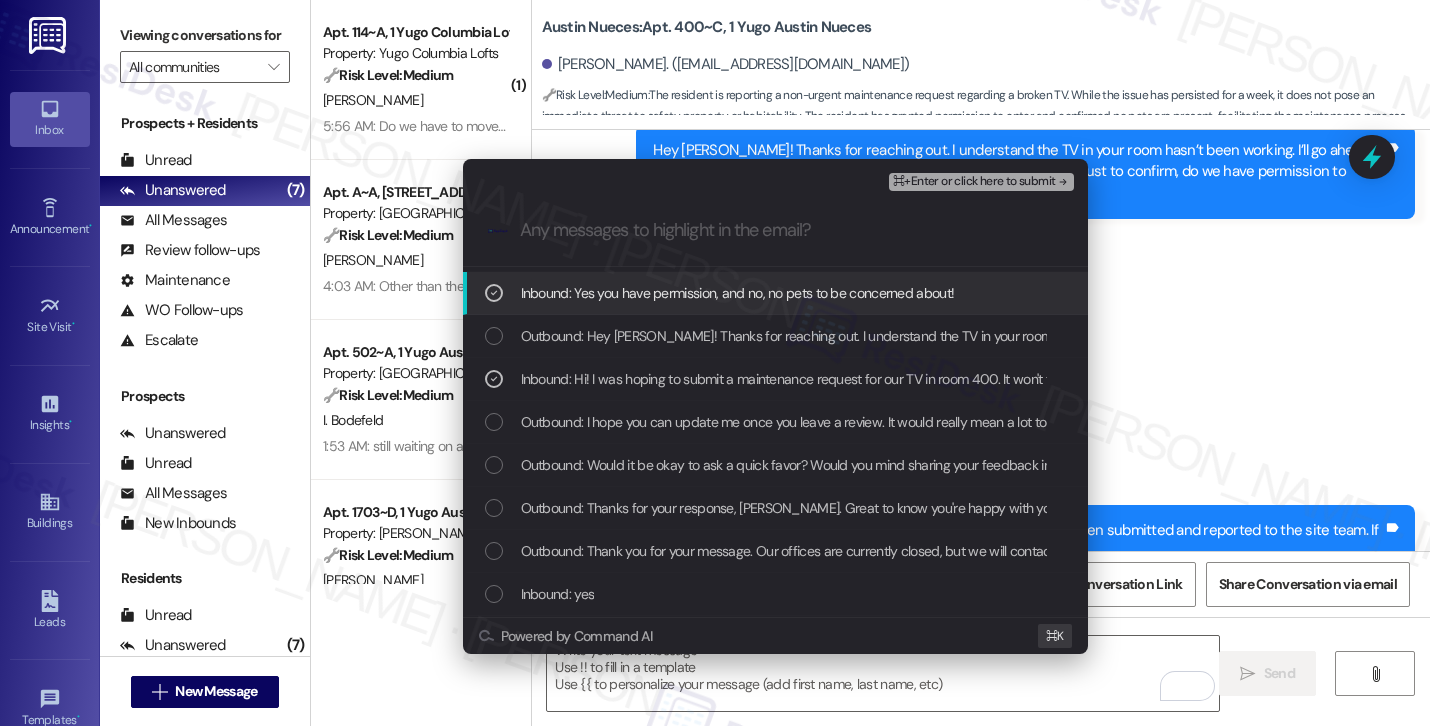 click on "⌘+Enter or click here to submit" at bounding box center [974, 182] 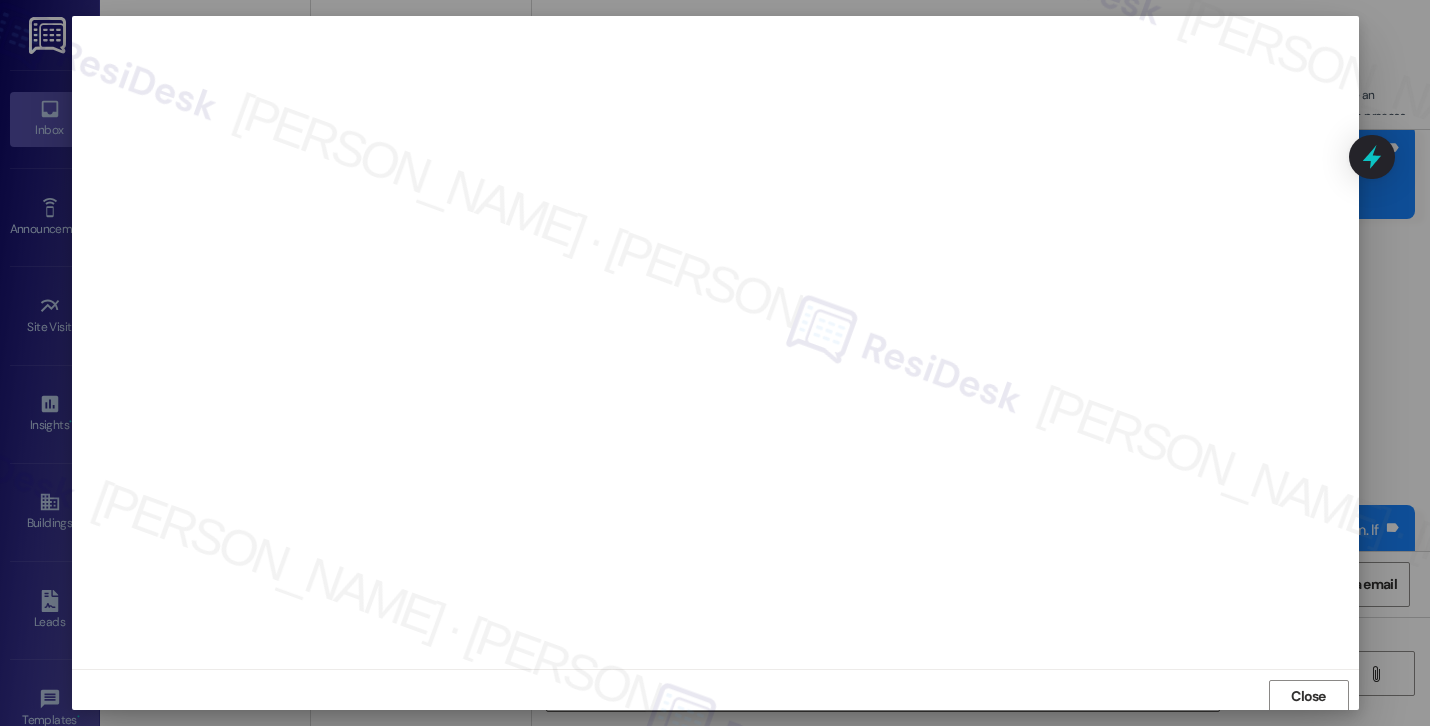 scroll, scrollTop: 2, scrollLeft: 0, axis: vertical 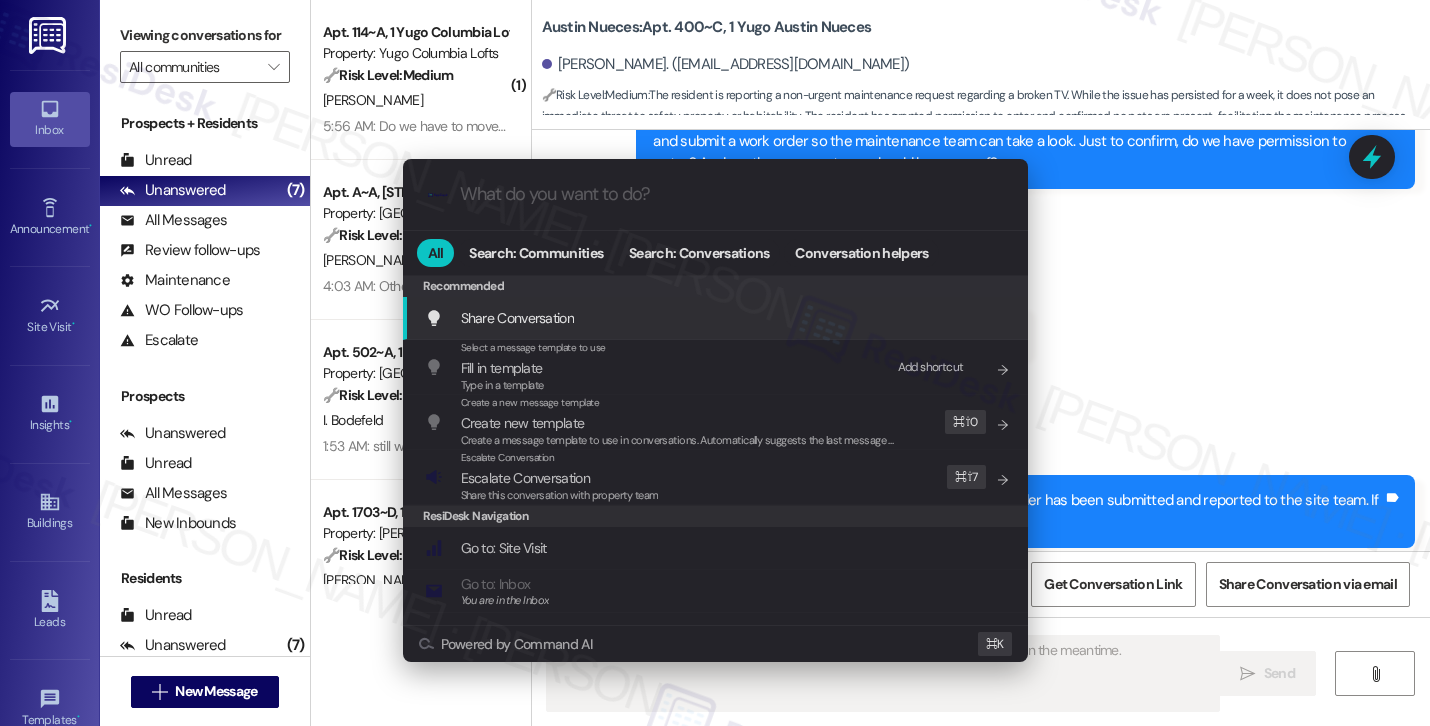 type on "Updating..." 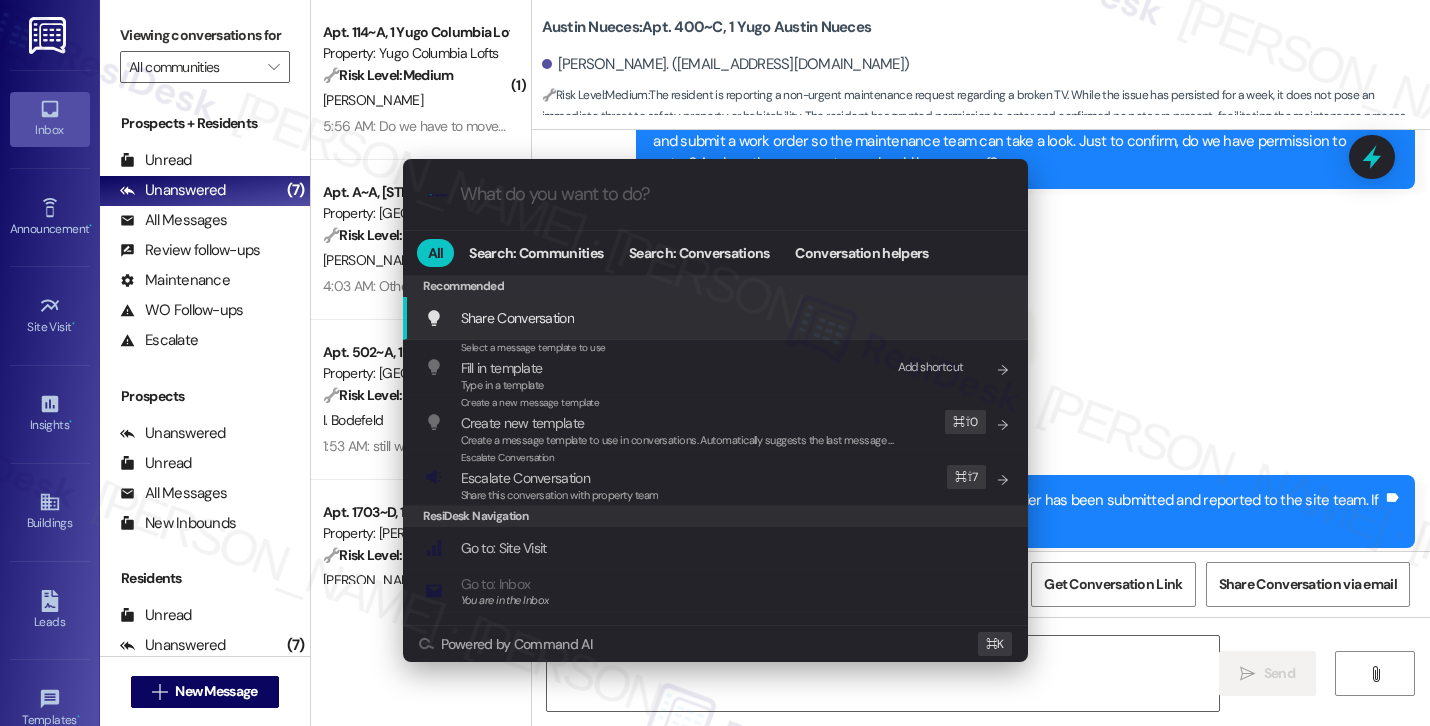 type on "a" 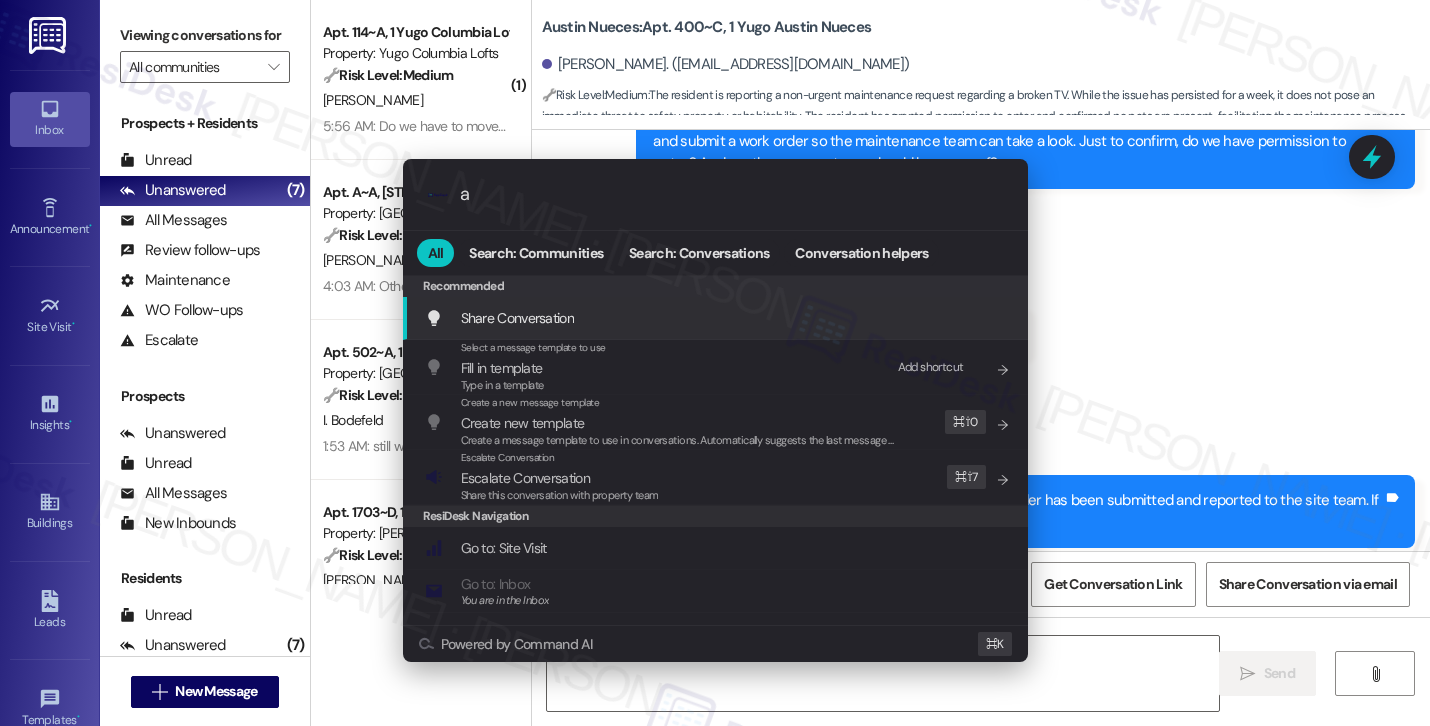type on "ad" 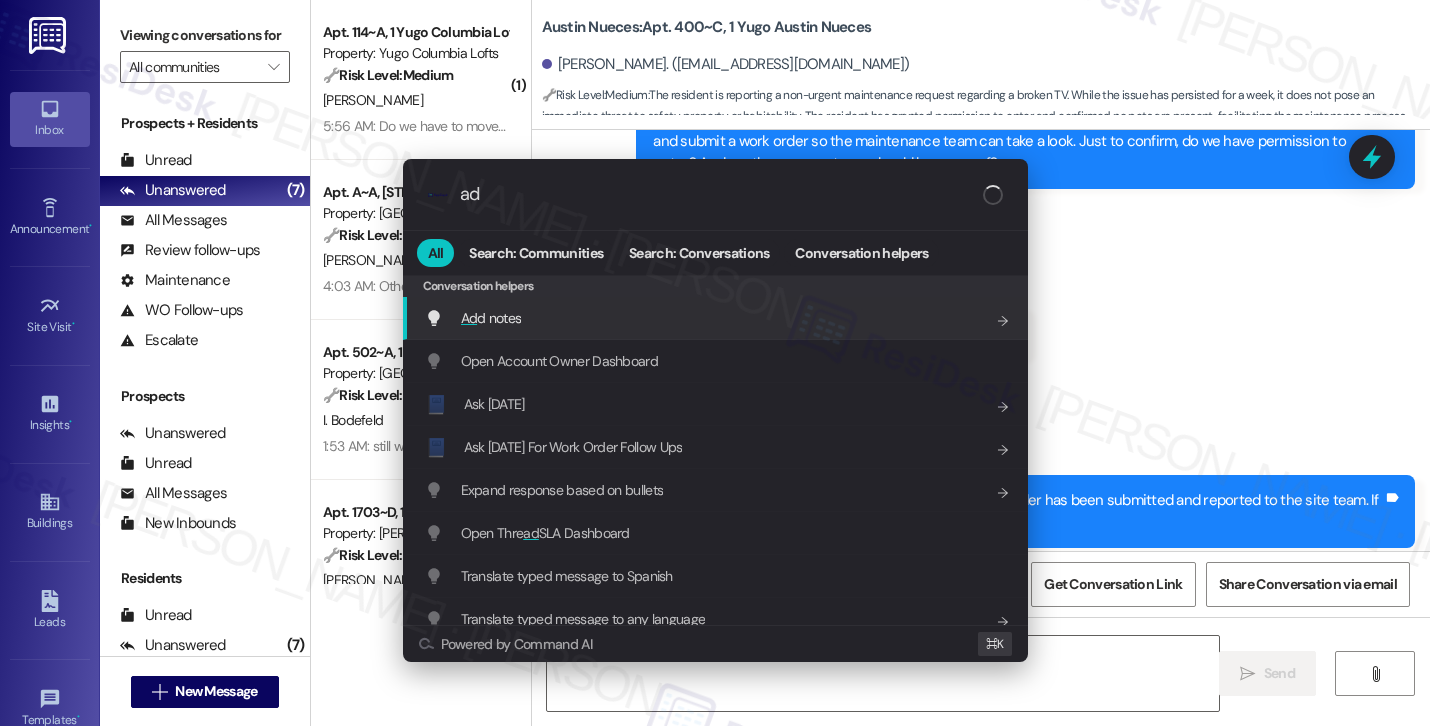 type on "Hey" 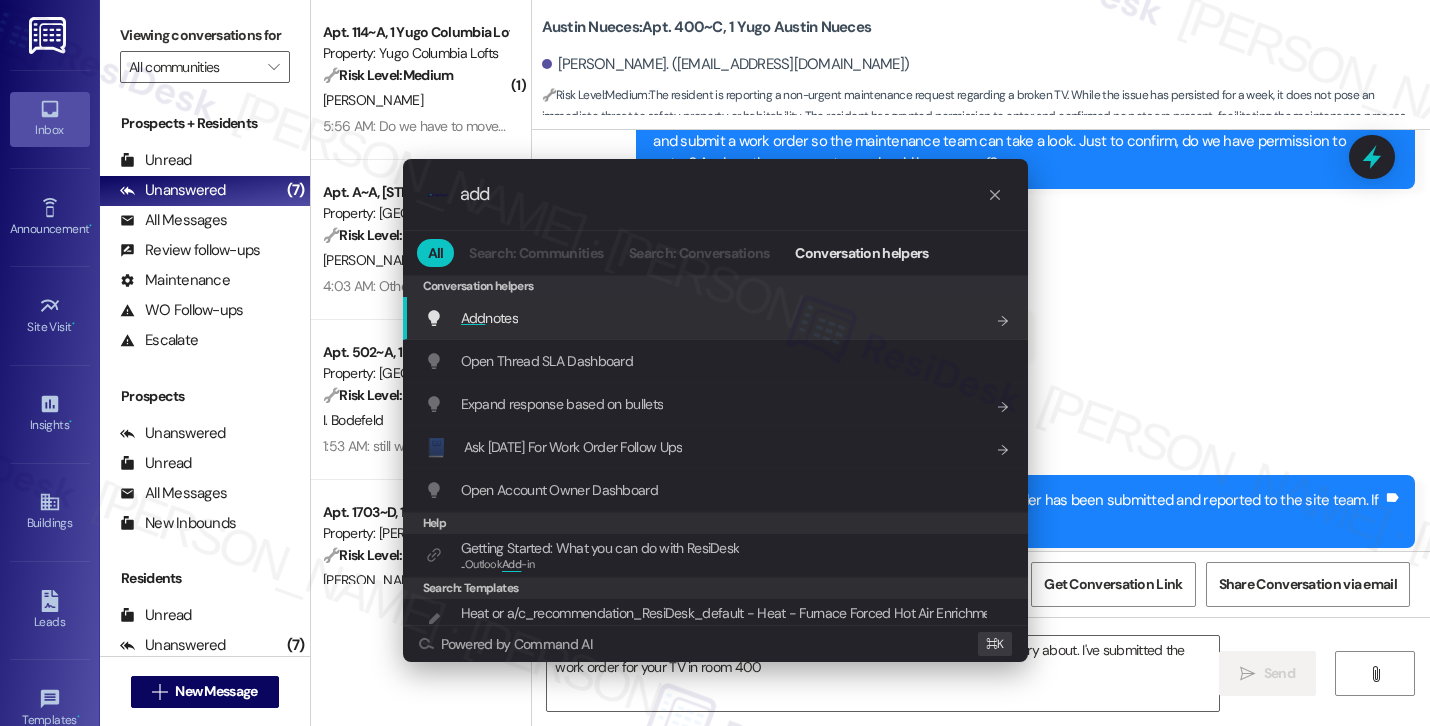 click on "Add  notes Add shortcut" at bounding box center (717, 318) 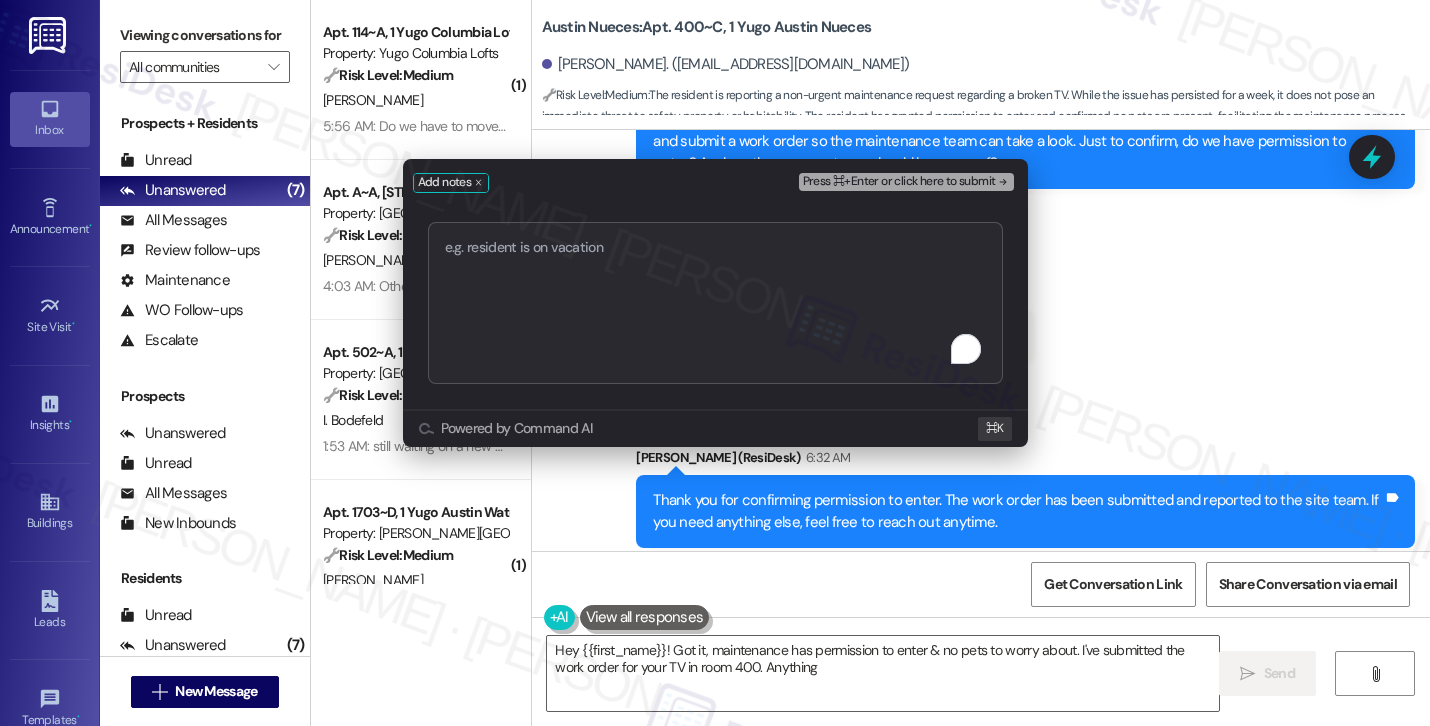 click at bounding box center (715, 303) 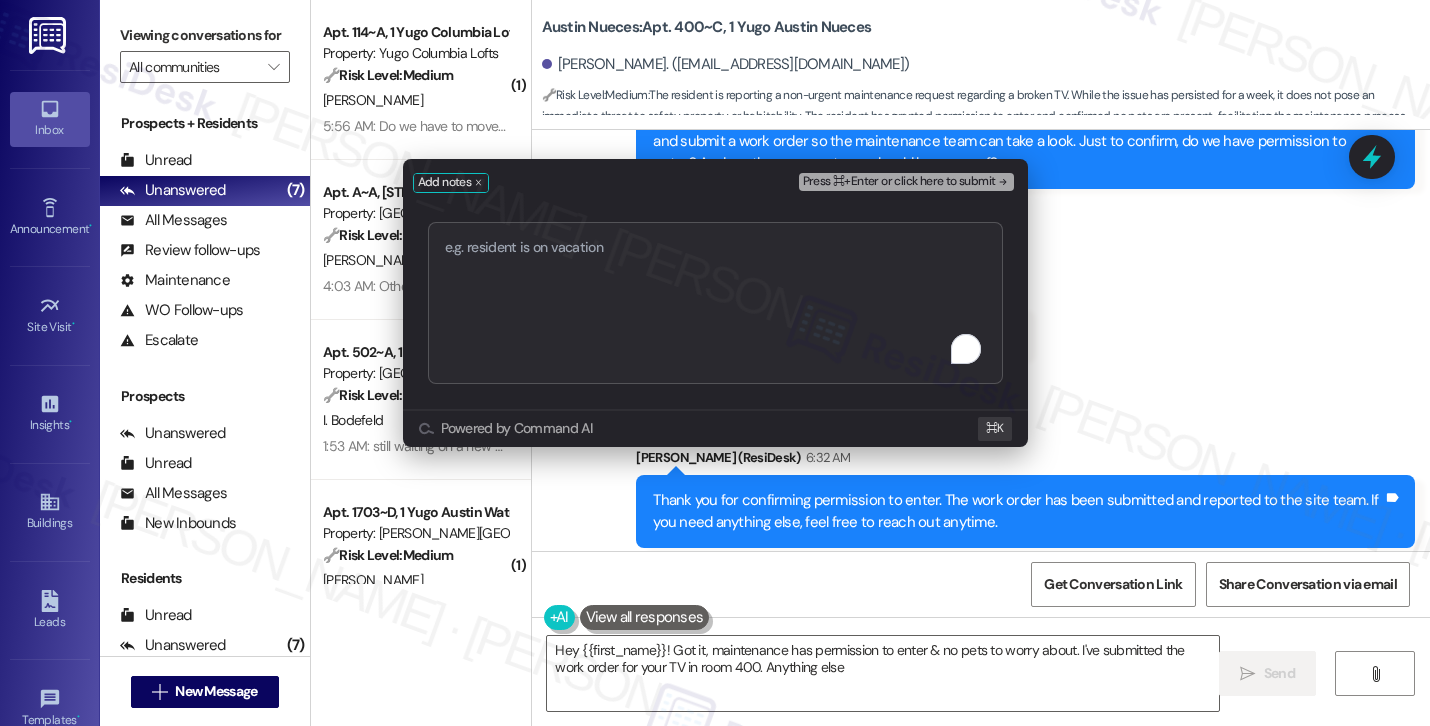 type on "Hey {{first_name}}! Got it, maintenance has permission to enter & no pets to worry about. I've submitted the work order for your TV in room 400. Anything else" 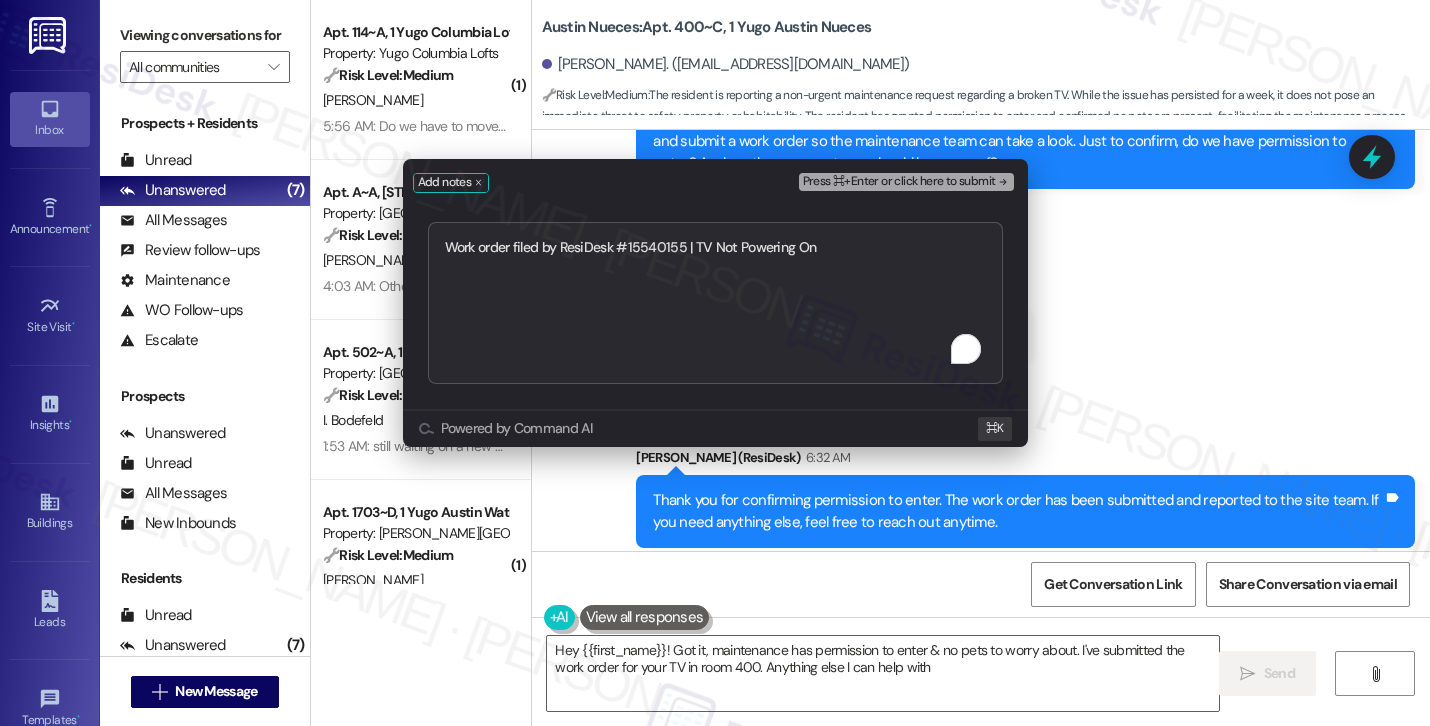 type on "Hey {{first_name}}! Got it, maintenance has permission to enter & no pets to worry about. I've submitted the work order for your TV in room 400. Anything else I can help with?" 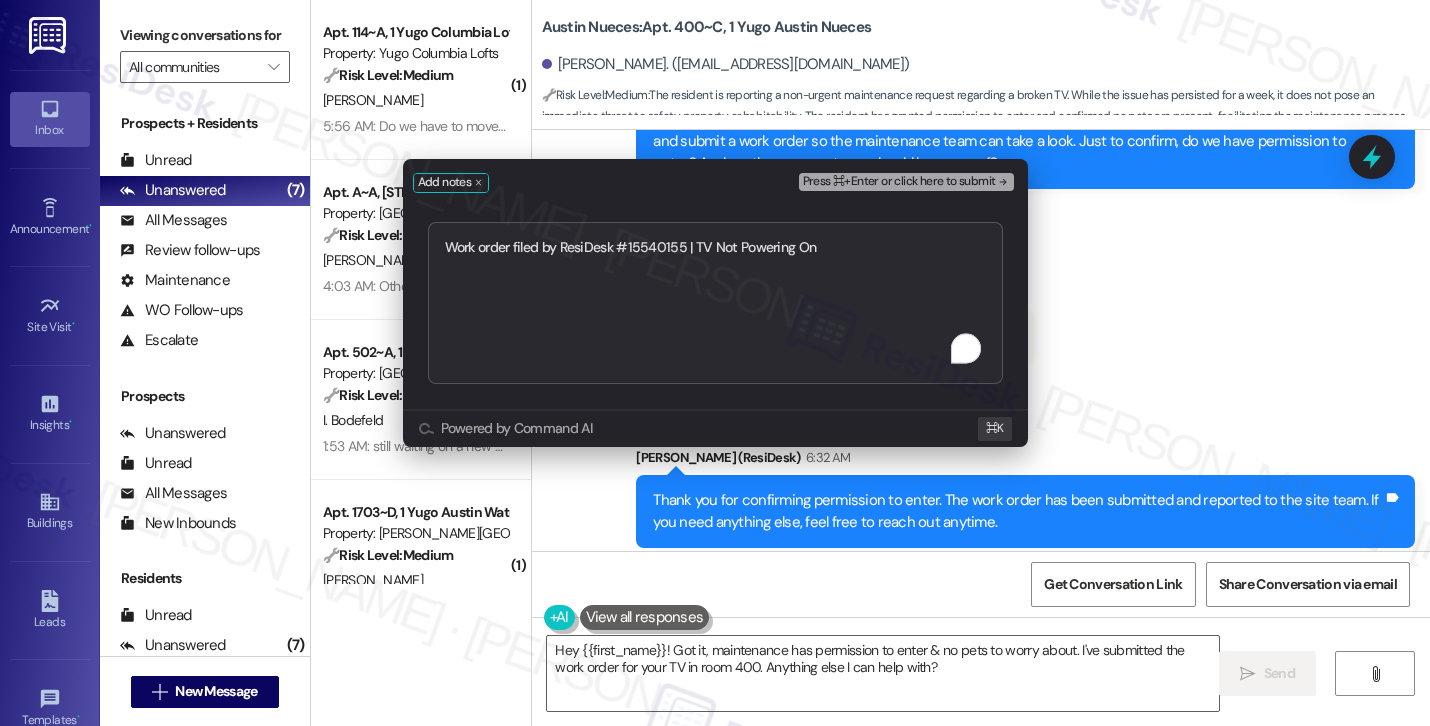 click on "Press ⌘+Enter or click here to submit" at bounding box center [899, 182] 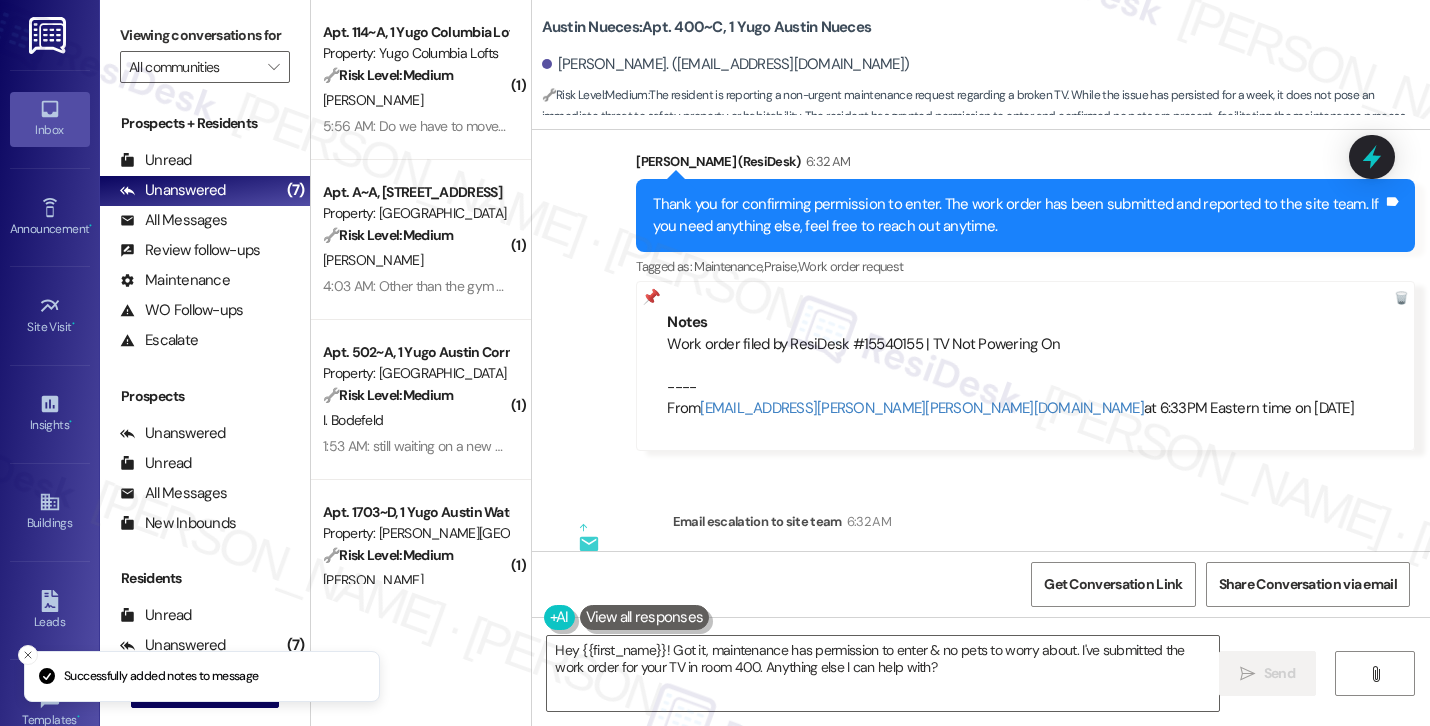 scroll, scrollTop: 7278, scrollLeft: 0, axis: vertical 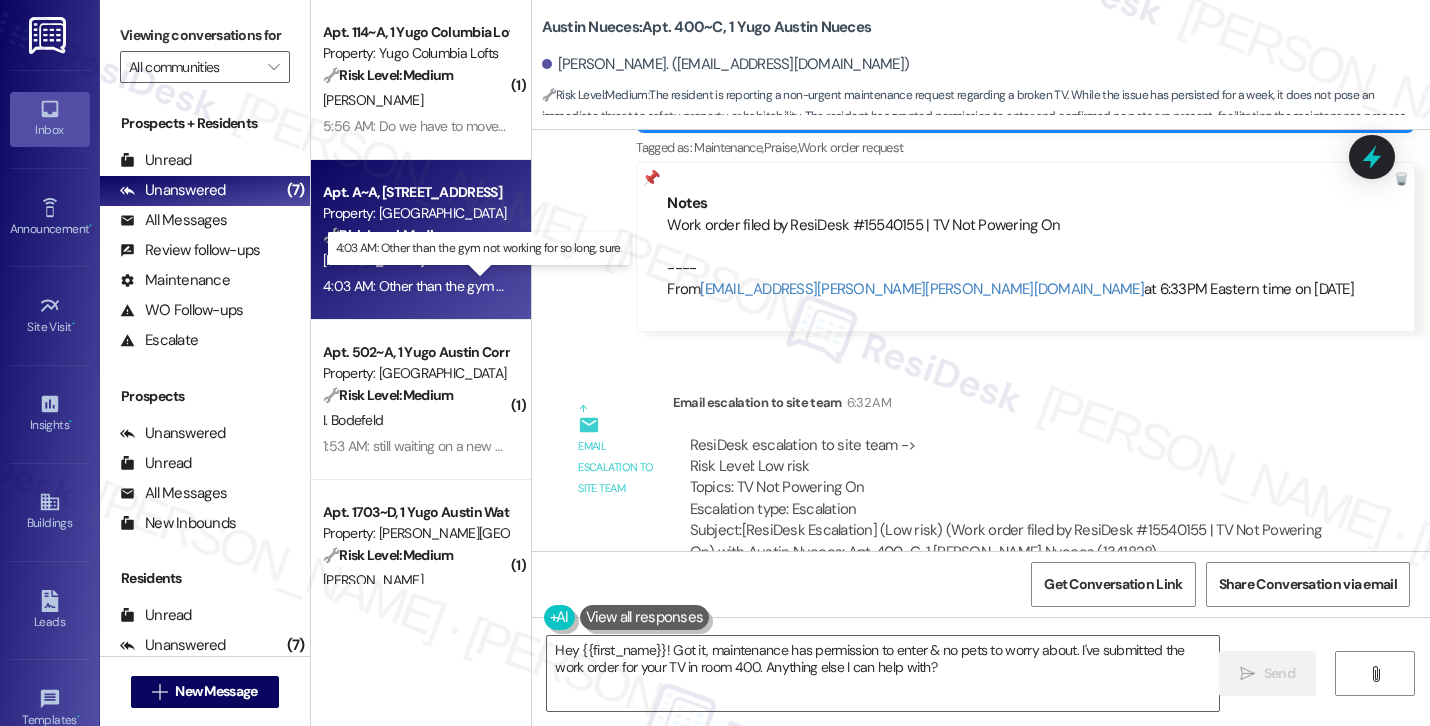 click on "4:03 AM: Other than the gym not working for so long, sure.  4:03 AM: Other than the gym not working for so long, sure." at bounding box center [491, 286] 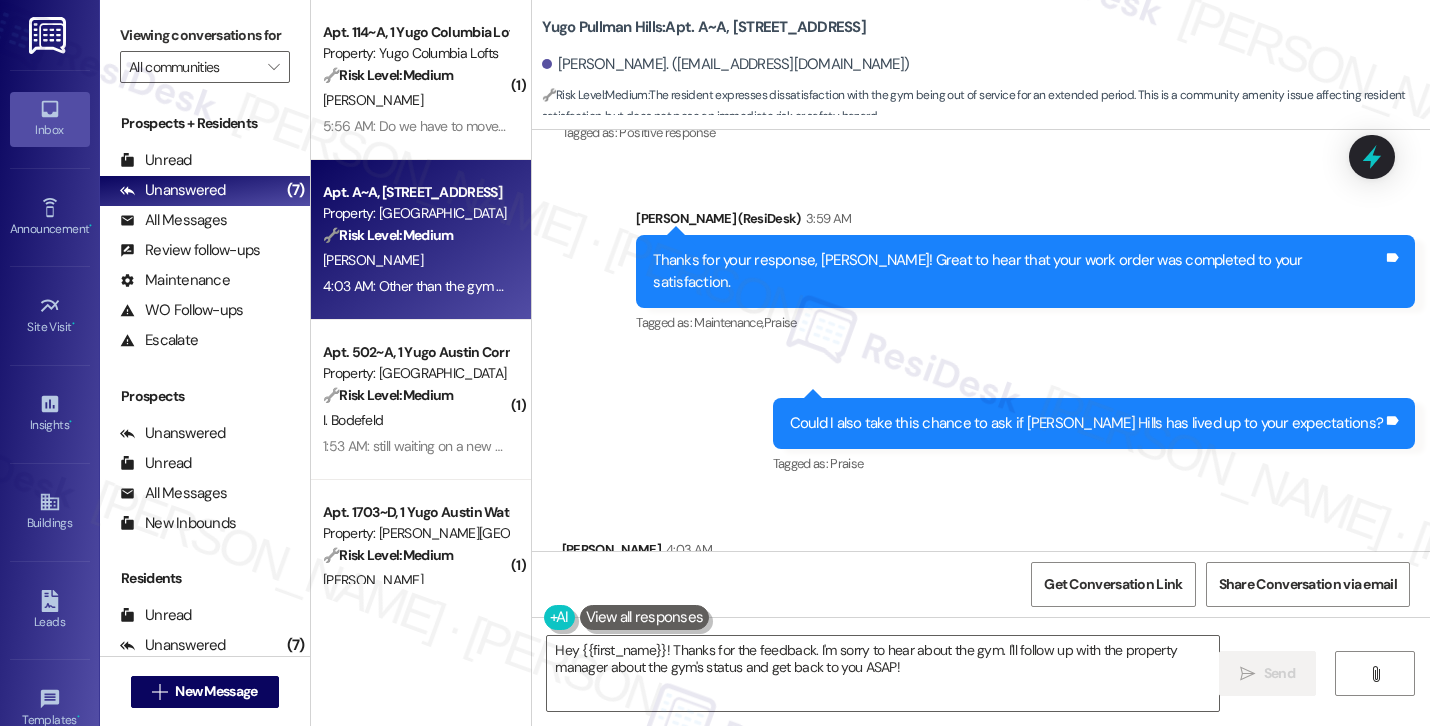 scroll, scrollTop: 4402, scrollLeft: 0, axis: vertical 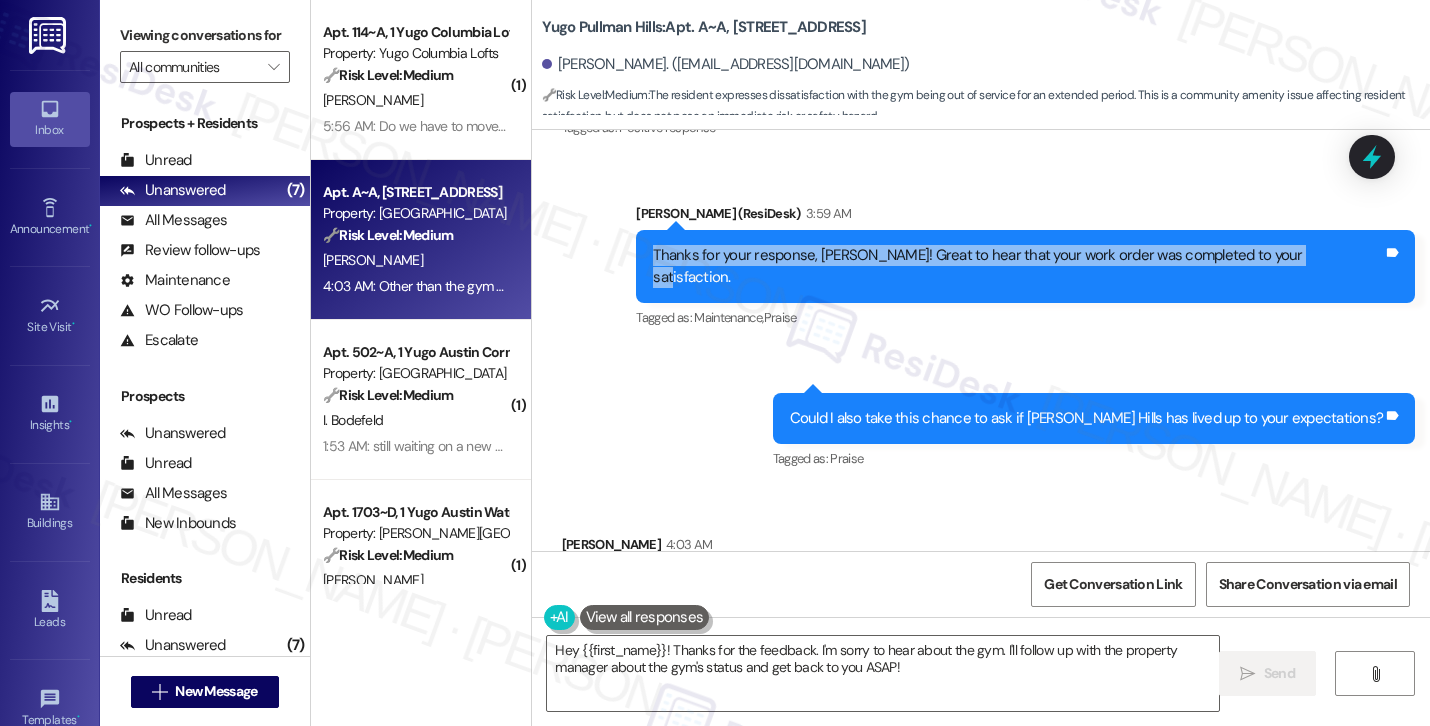 drag, startPoint x: 748, startPoint y: 170, endPoint x: 1017, endPoint y: 182, distance: 269.26752 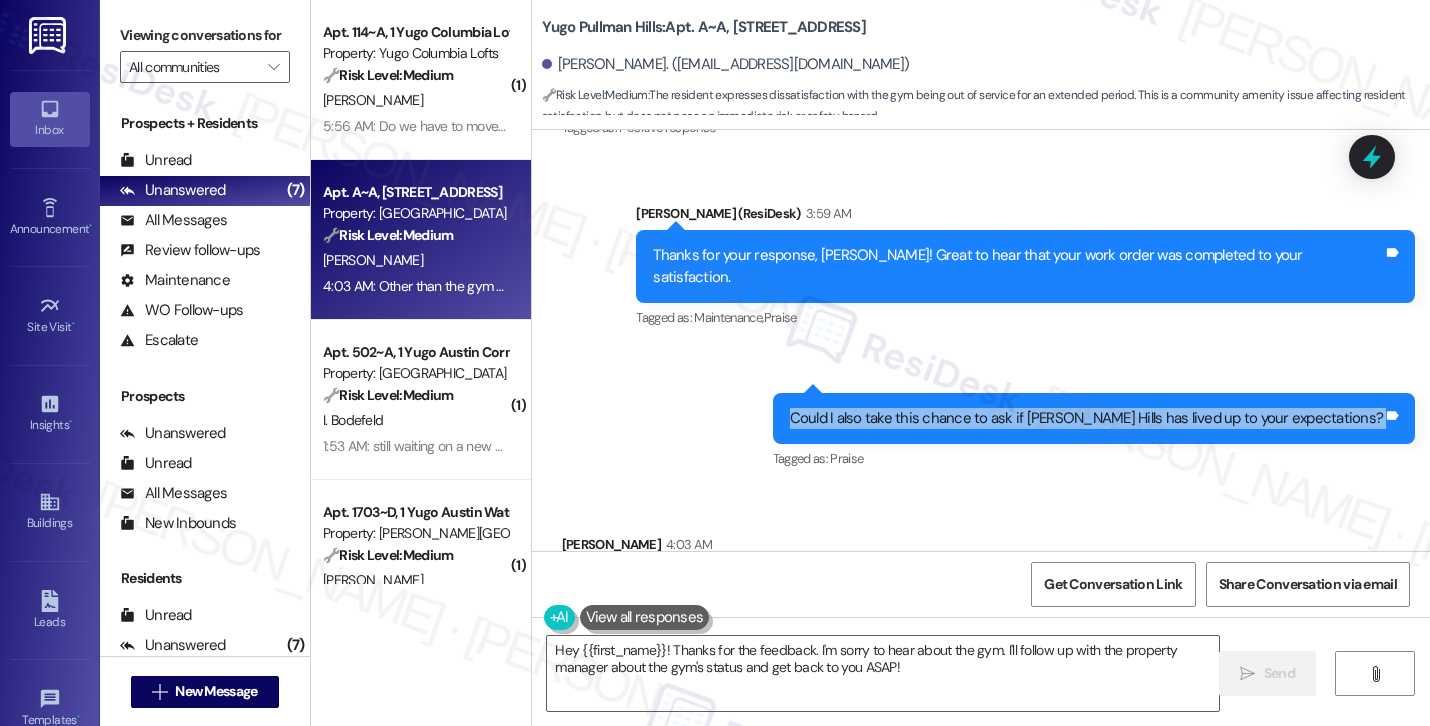 drag, startPoint x: 818, startPoint y: 308, endPoint x: 1421, endPoint y: 312, distance: 603.01324 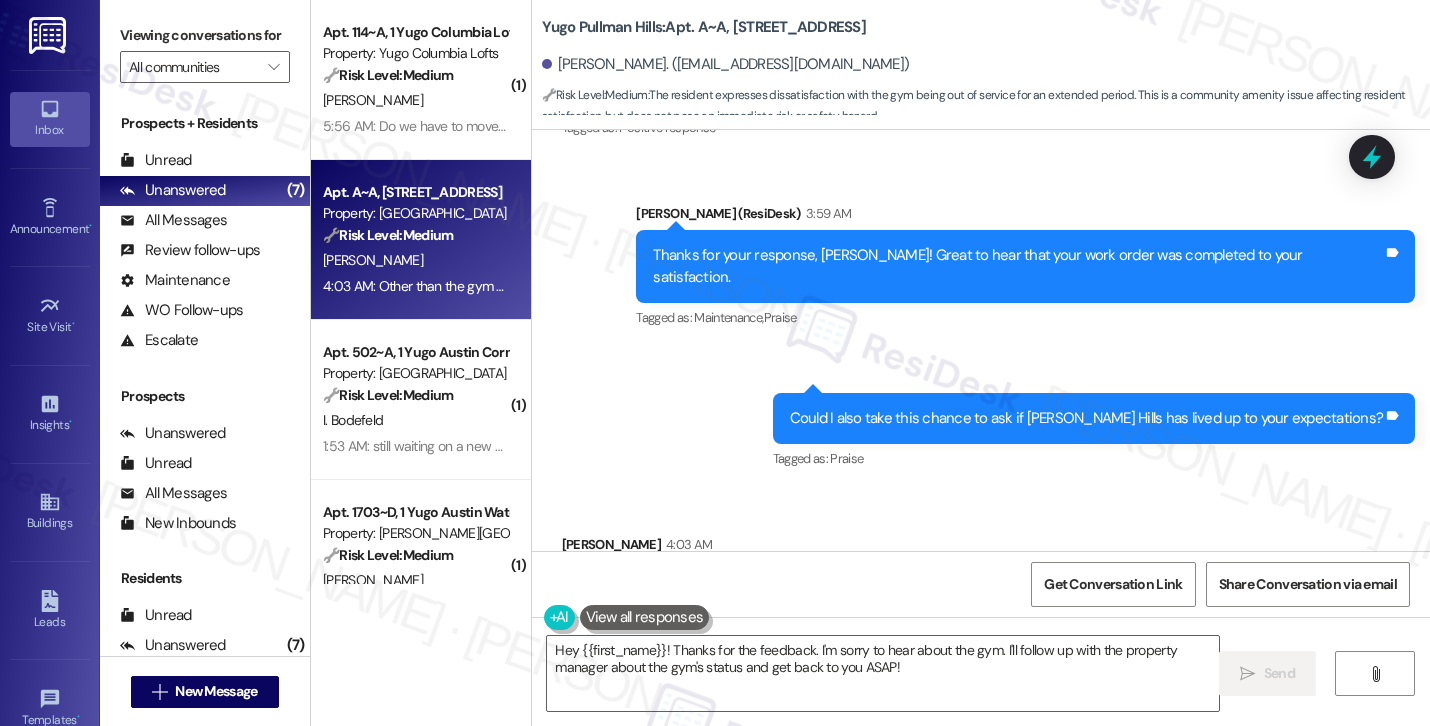 drag, startPoint x: 570, startPoint y: 475, endPoint x: 873, endPoint y: 473, distance: 303.0066 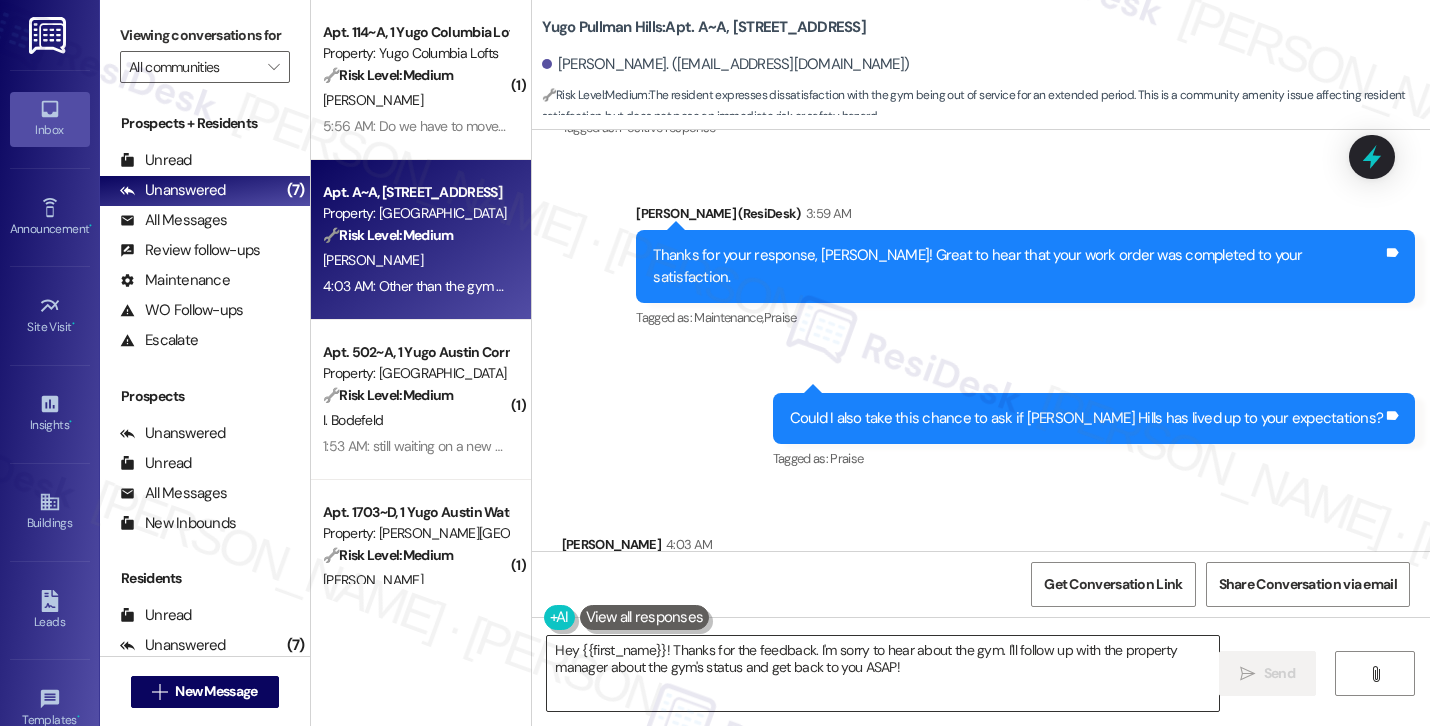 click on "Hey {{first_name}}! Thanks for the feedback. I'm sorry to hear about the gym. I'll follow up with the property manager about the gym's status and get back to you ASAP!" at bounding box center [883, 673] 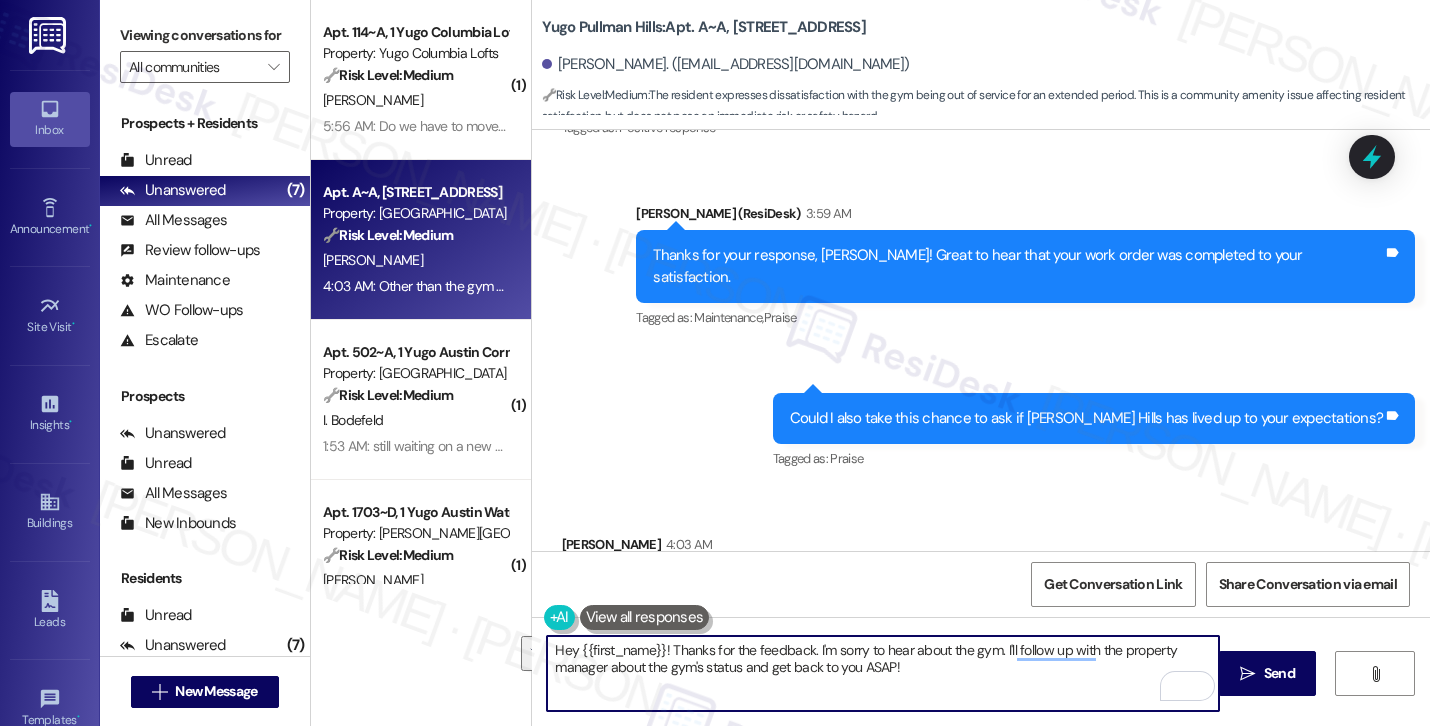 paste on "Thanks for sharing that, Aja! I appreciate your honesty. I’ll make sure to pass along your feedback about the gym to the site team. If there’s anything else you’d like to share or if there’s anything I can help with, feel free to let me know" 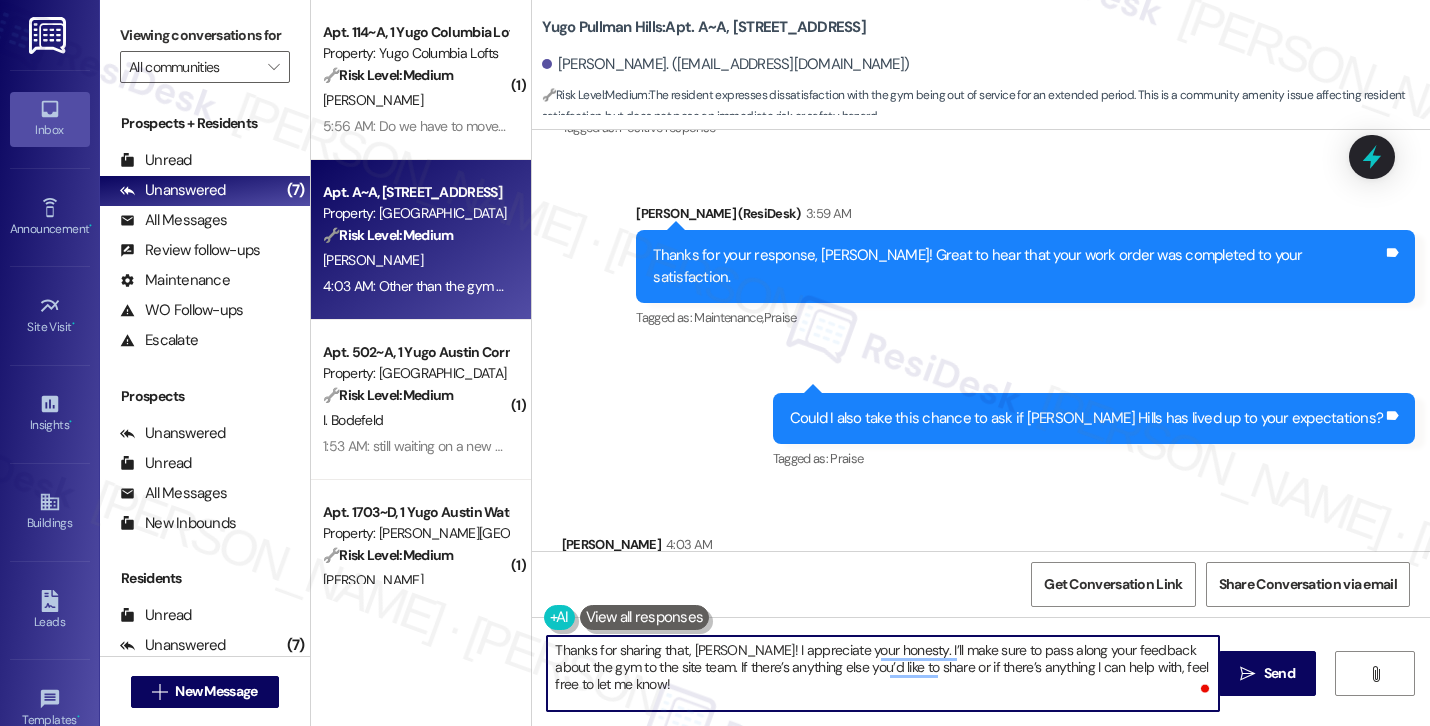 type on "Thanks for sharing that, Aja! I appreciate your honesty. I’ll make sure to pass along your feedback about the gym to the site team. If there’s anything else you’d like to share or if there’s anything I can help with, feel free to let me know!" 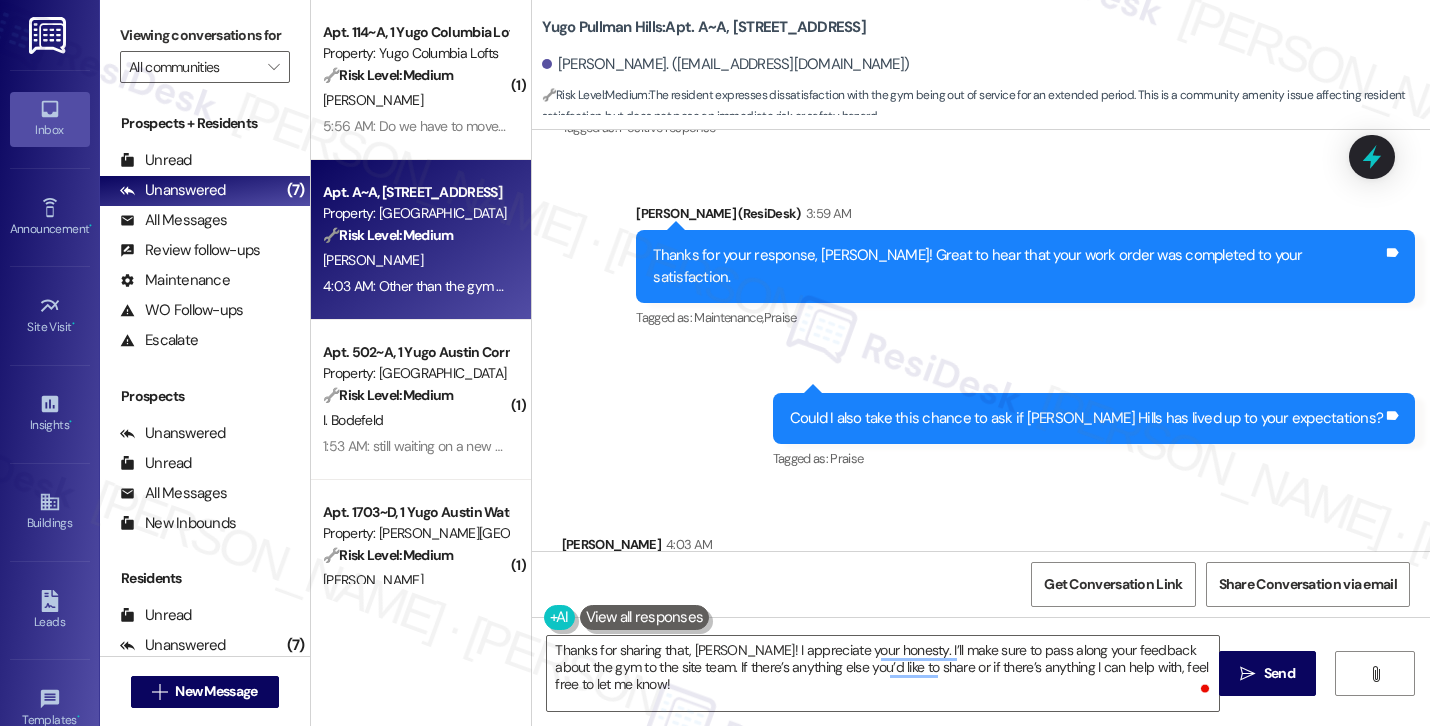 drag, startPoint x: 569, startPoint y: 481, endPoint x: 966, endPoint y: 494, distance: 397.2128 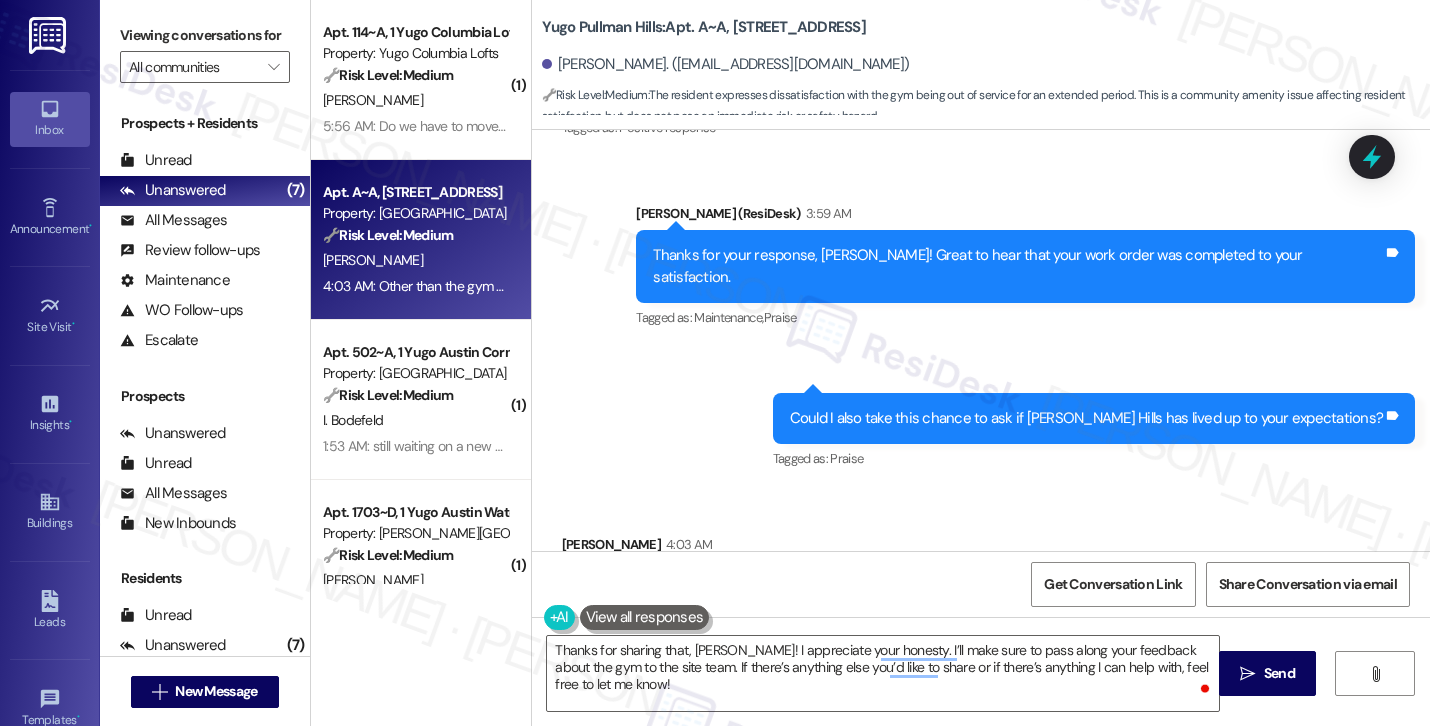 click on "Received via SMS Aja George 4:03 AM Other than the gym not working for so long, sure.  Tags and notes Tagged as:   Amenities ,  Click to highlight conversations about Amenities Gym equipment ,  Click to highlight conversations about Gym equipment Positive response Click to highlight conversations about Positive response" at bounding box center (981, 573) 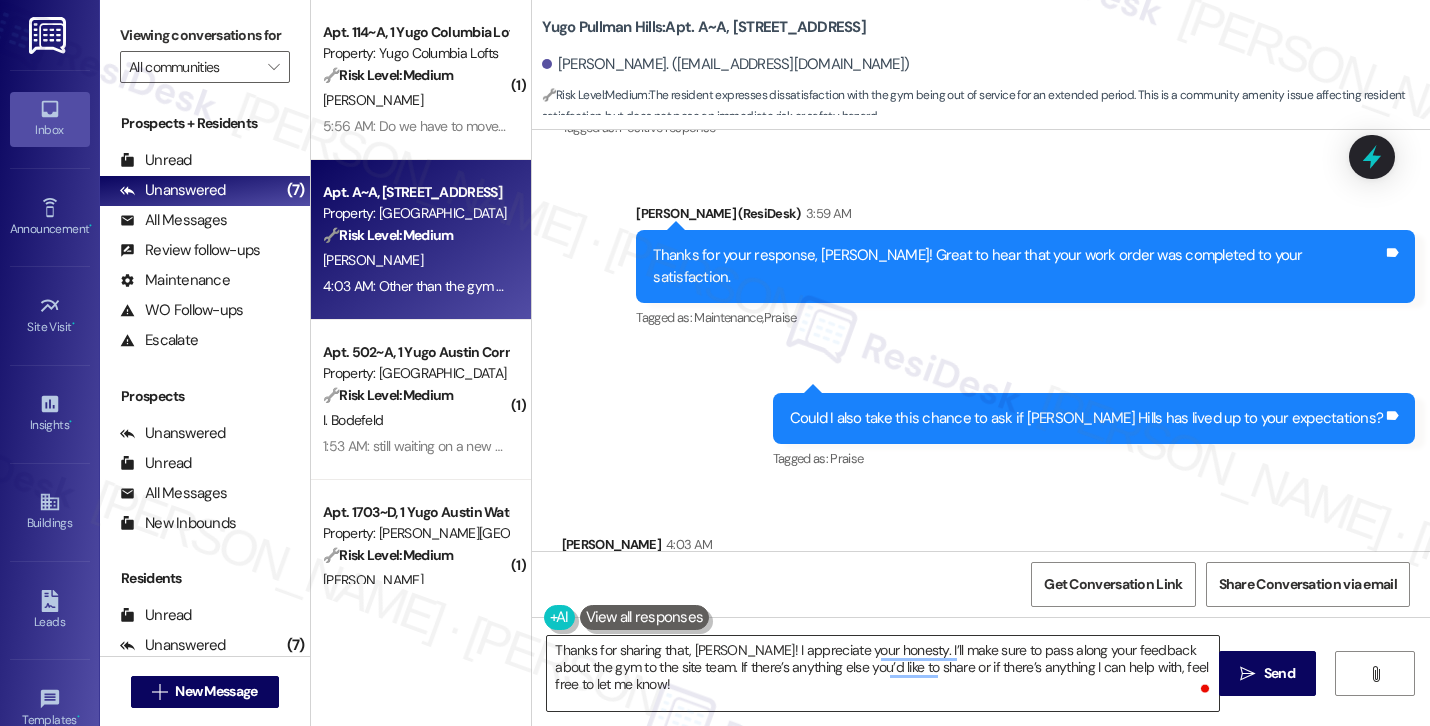 click on "Thanks for sharing that, Aja! I appreciate your honesty. I’ll make sure to pass along your feedback about the gym to the site team. If there’s anything else you’d like to share or if there’s anything I can help with, feel free to let me know!" at bounding box center (883, 673) 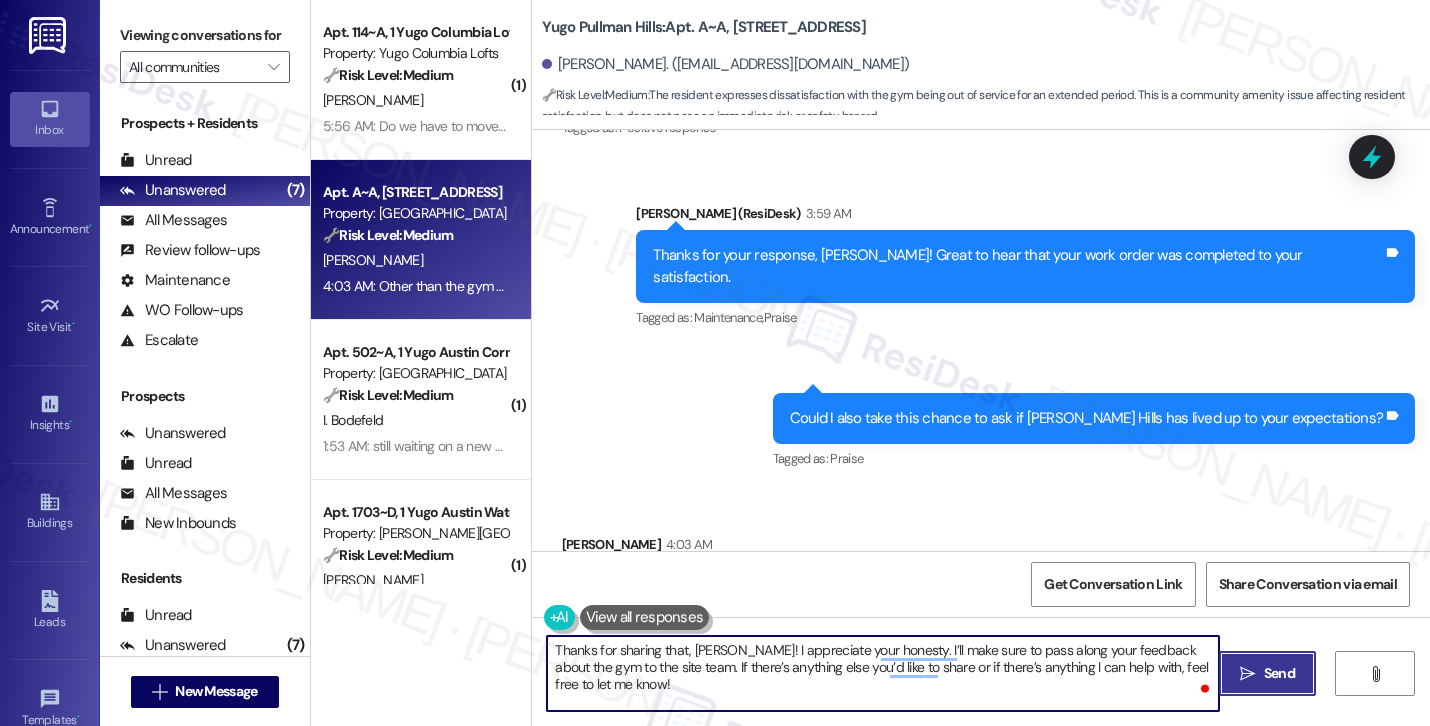 click on " Send" at bounding box center [1267, 673] 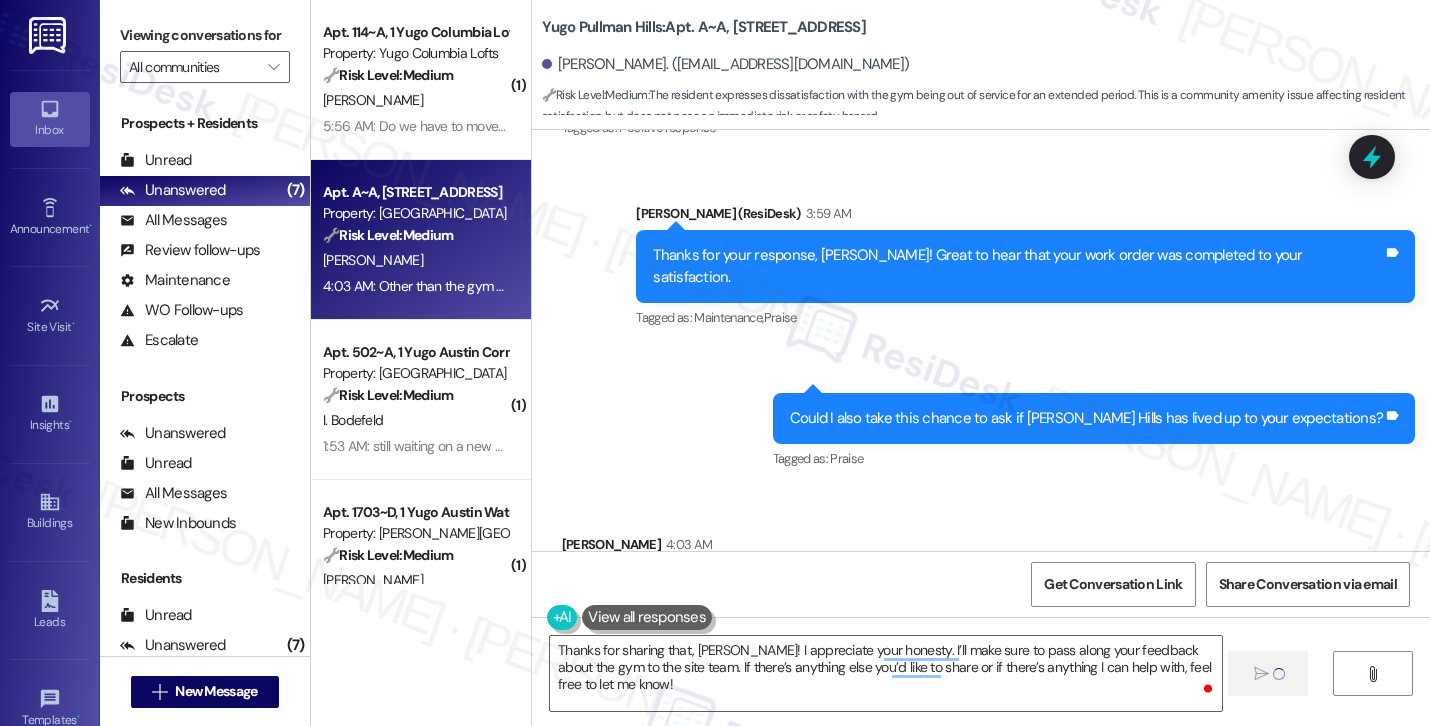 type 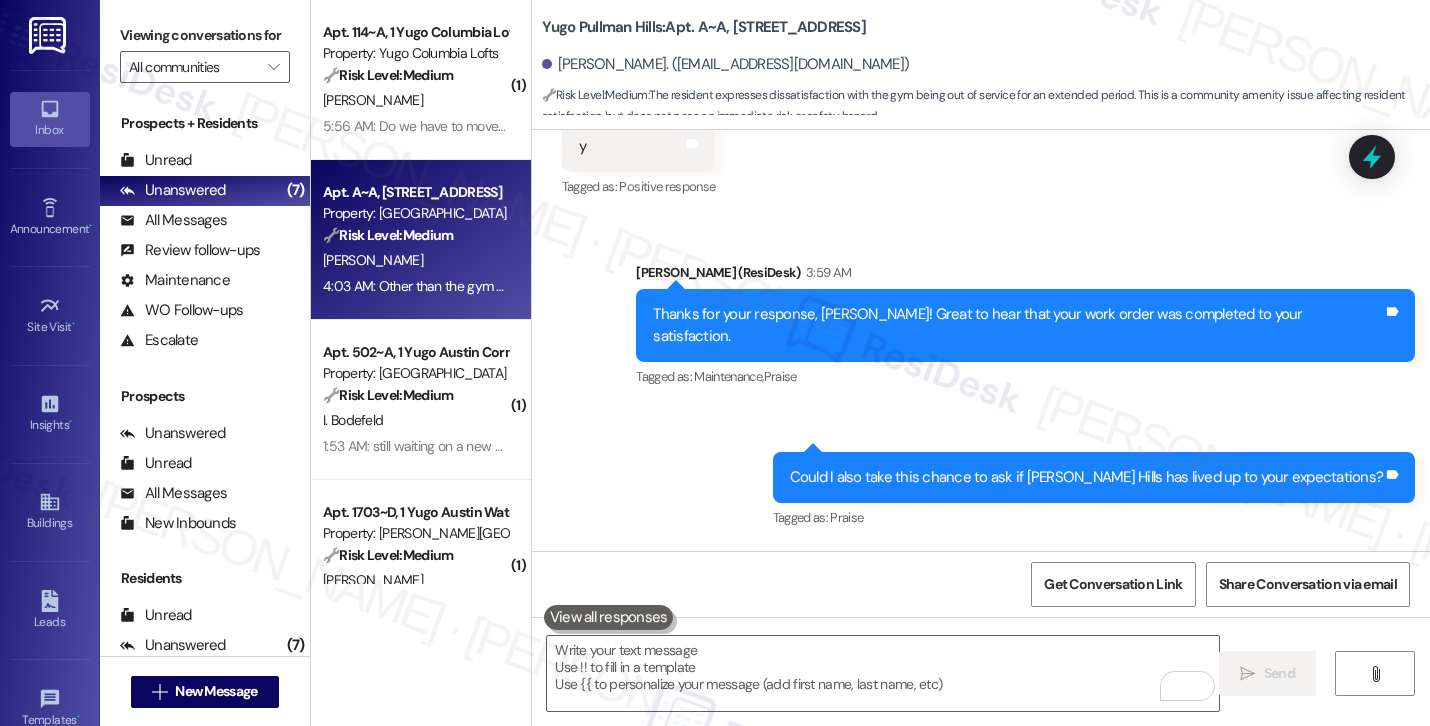 scroll, scrollTop: 4563, scrollLeft: 0, axis: vertical 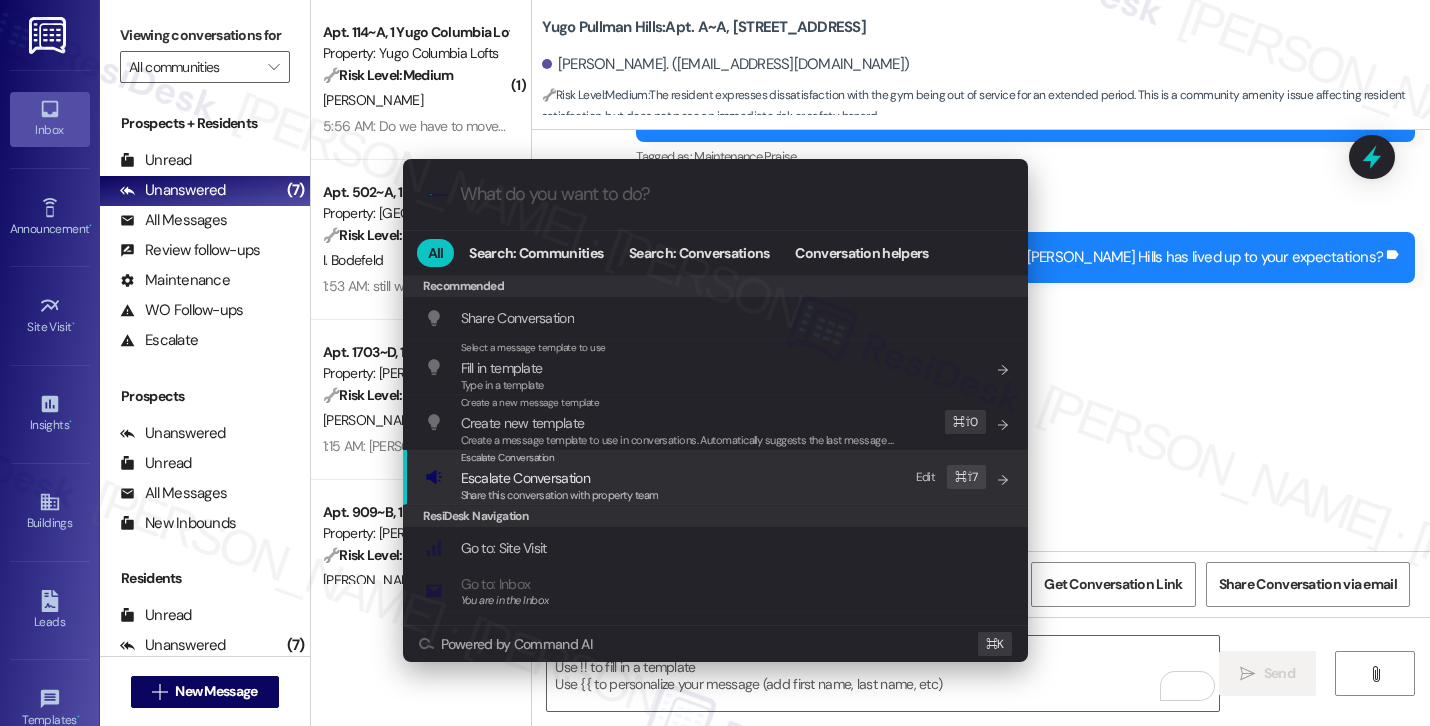 click on "Escalate Conversation Escalate Conversation Share this conversation with property team Edit ⌘ ⇧ 7" at bounding box center [717, 477] 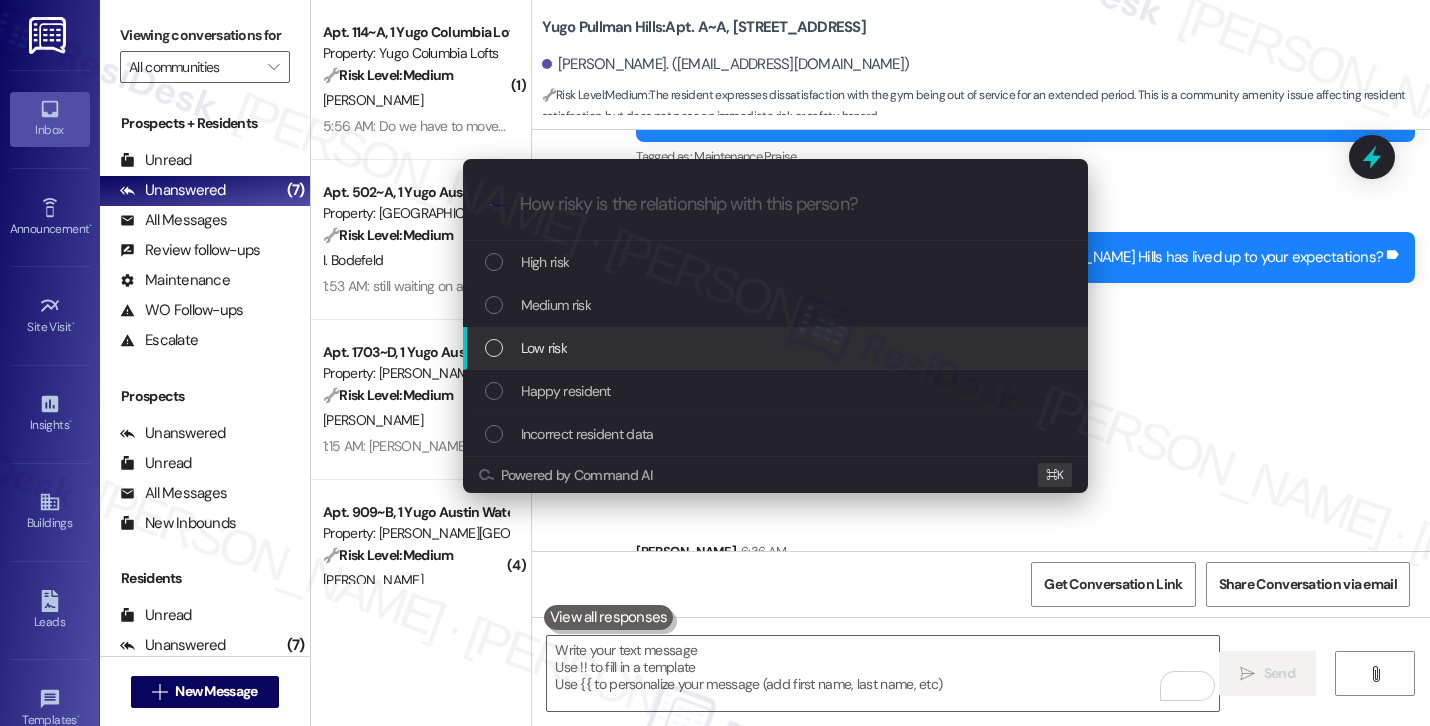 click on "Low risk" at bounding box center [777, 348] 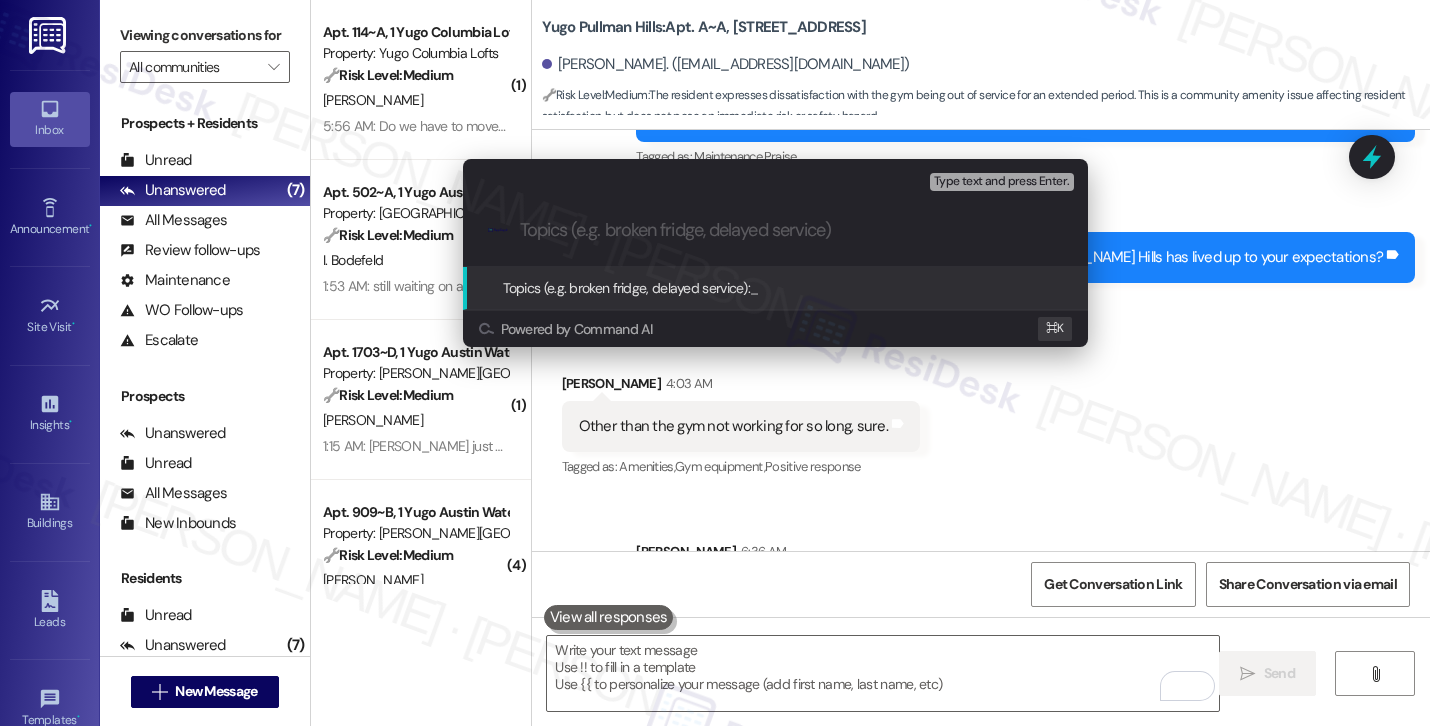 paste on "Resident Feedback: Extended Gym Downtime" 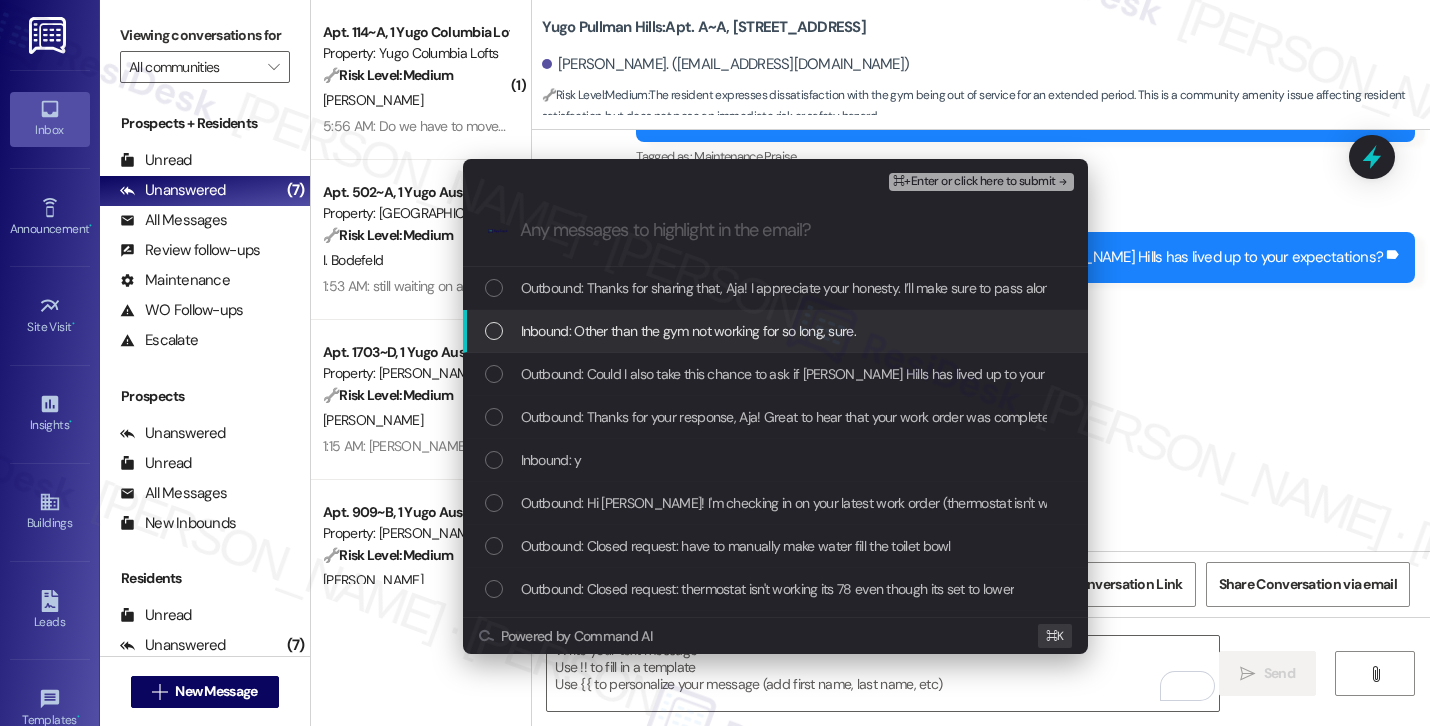 click on "Inbound: Other than the gym not working for so long, sure." at bounding box center [688, 331] 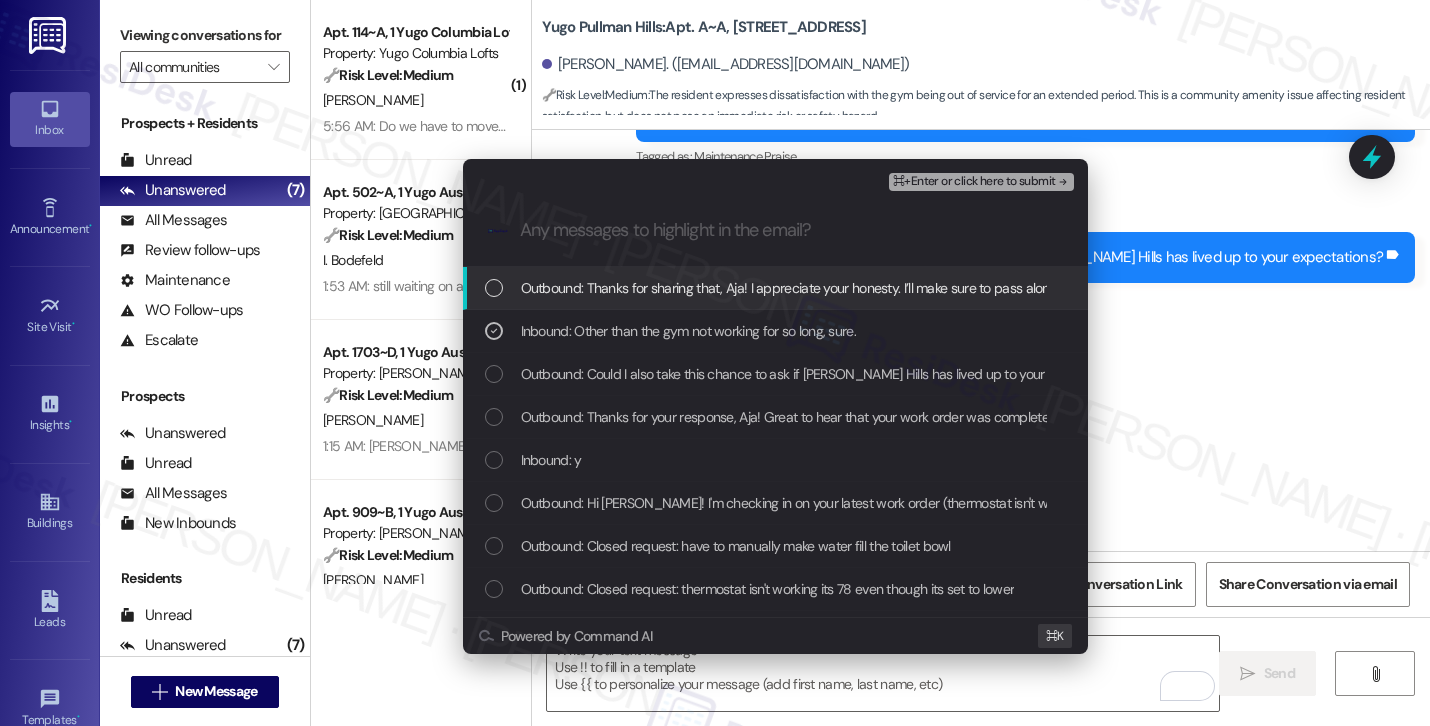 click on "⌘+Enter or click here to submit" at bounding box center (974, 182) 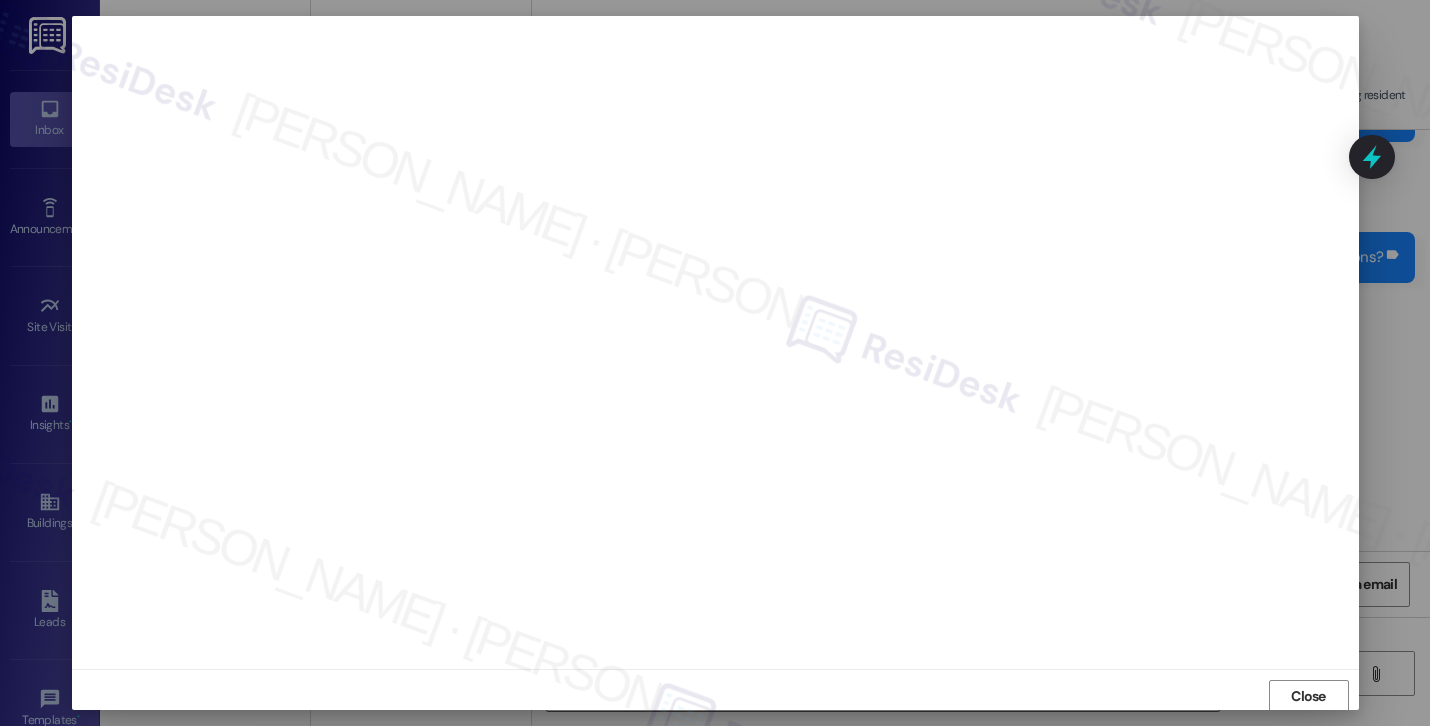 scroll, scrollTop: 2, scrollLeft: 0, axis: vertical 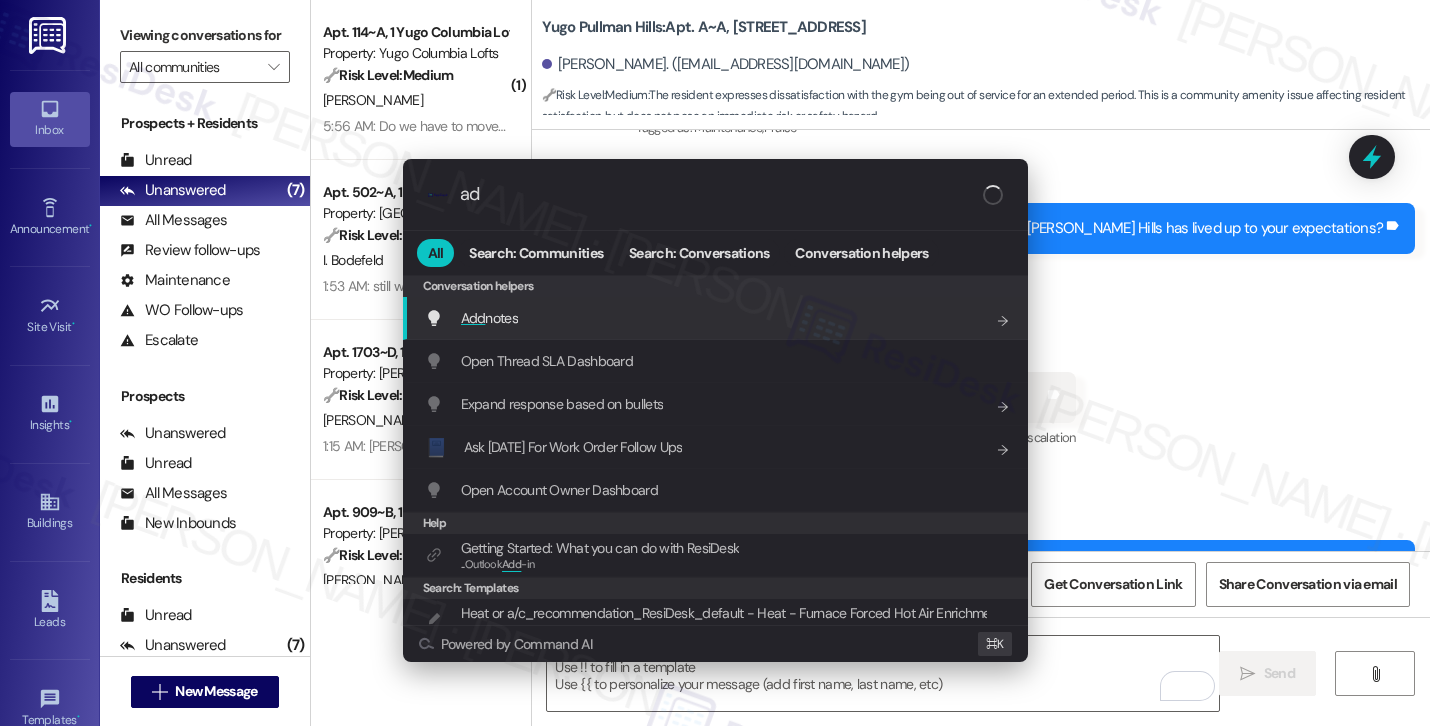 type on "add" 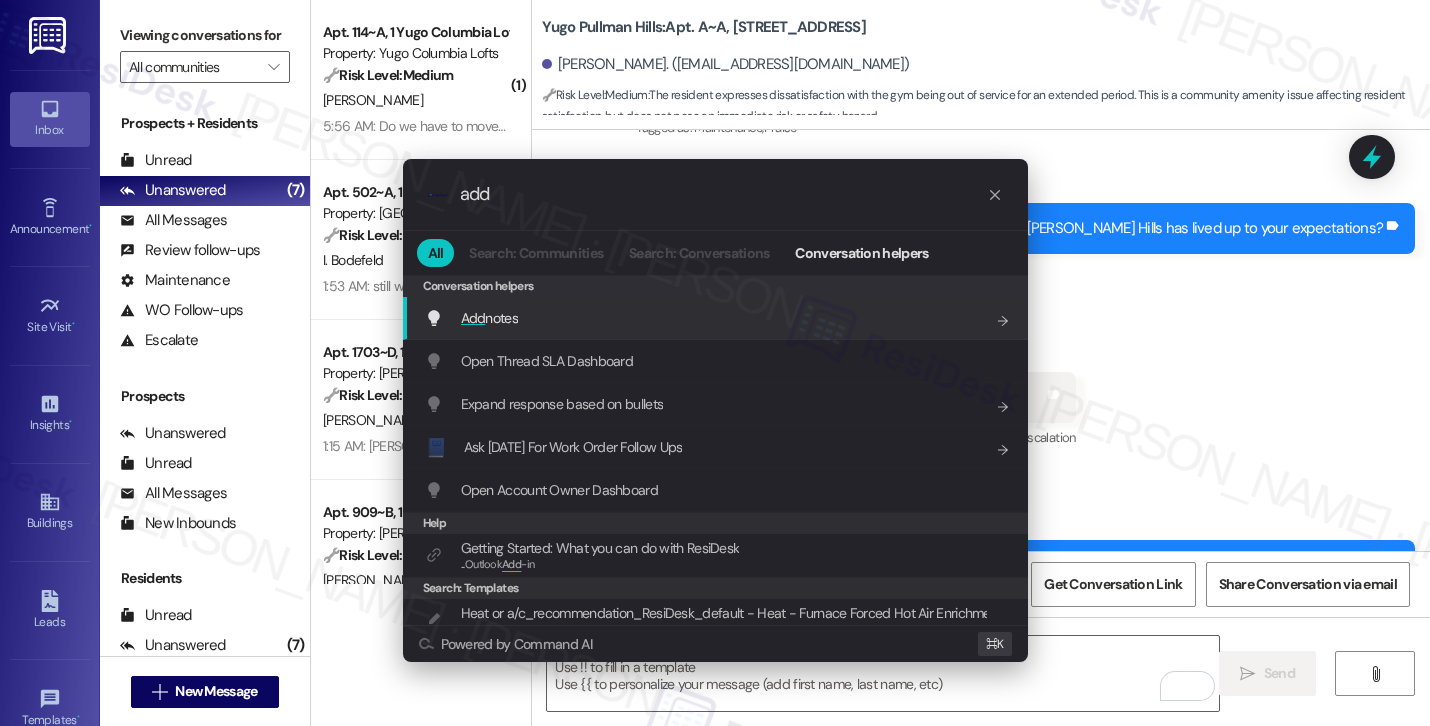click on "Add  notes Add shortcut" at bounding box center (717, 318) 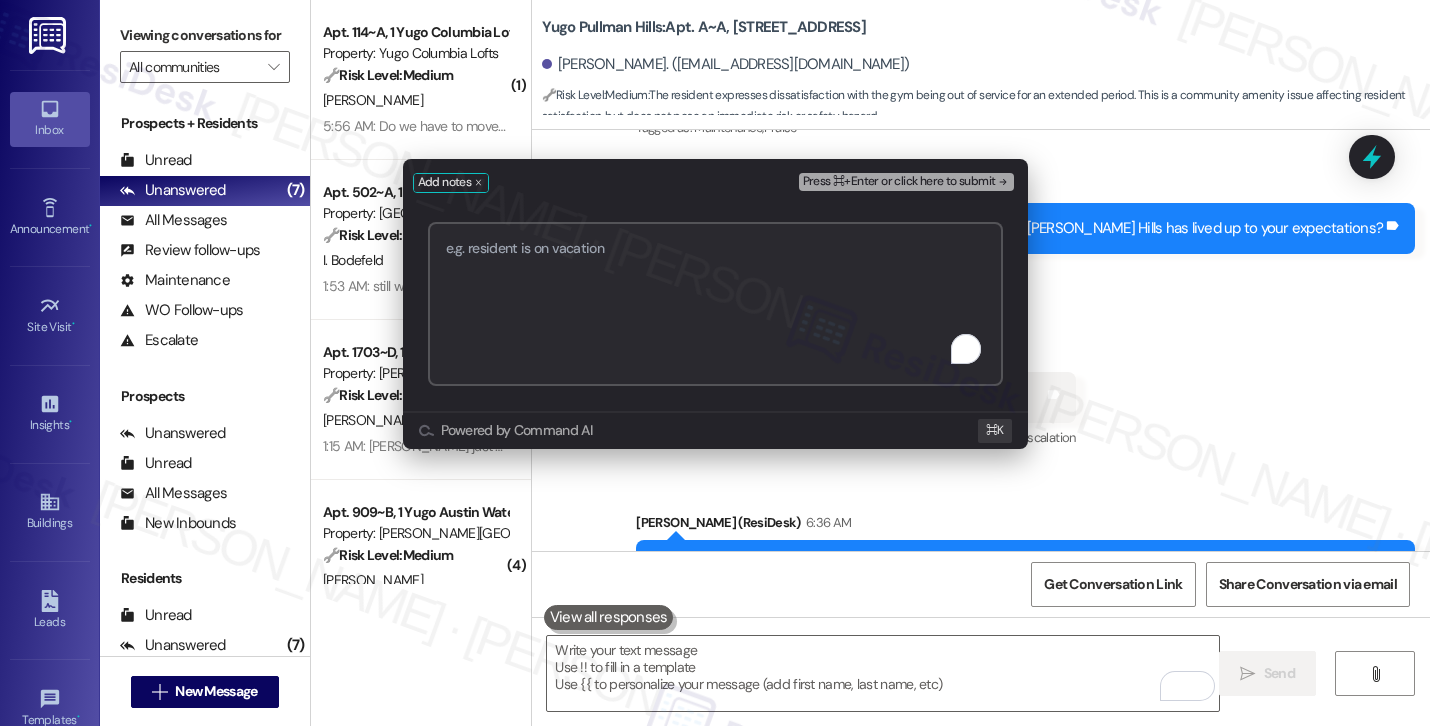 paste on "Resident Feedback: Extended Gym Downtime" 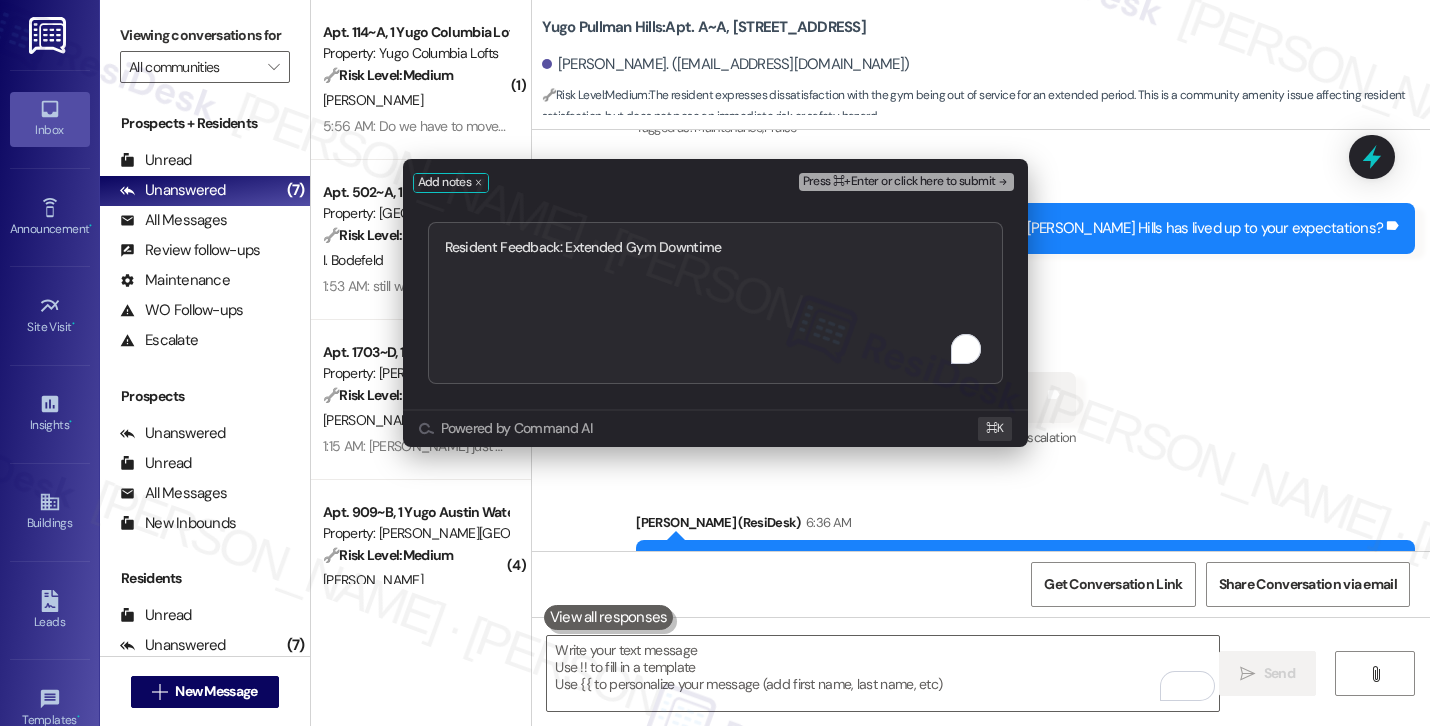 click on "Press ⌘+Enter or click here to submit" at bounding box center (899, 182) 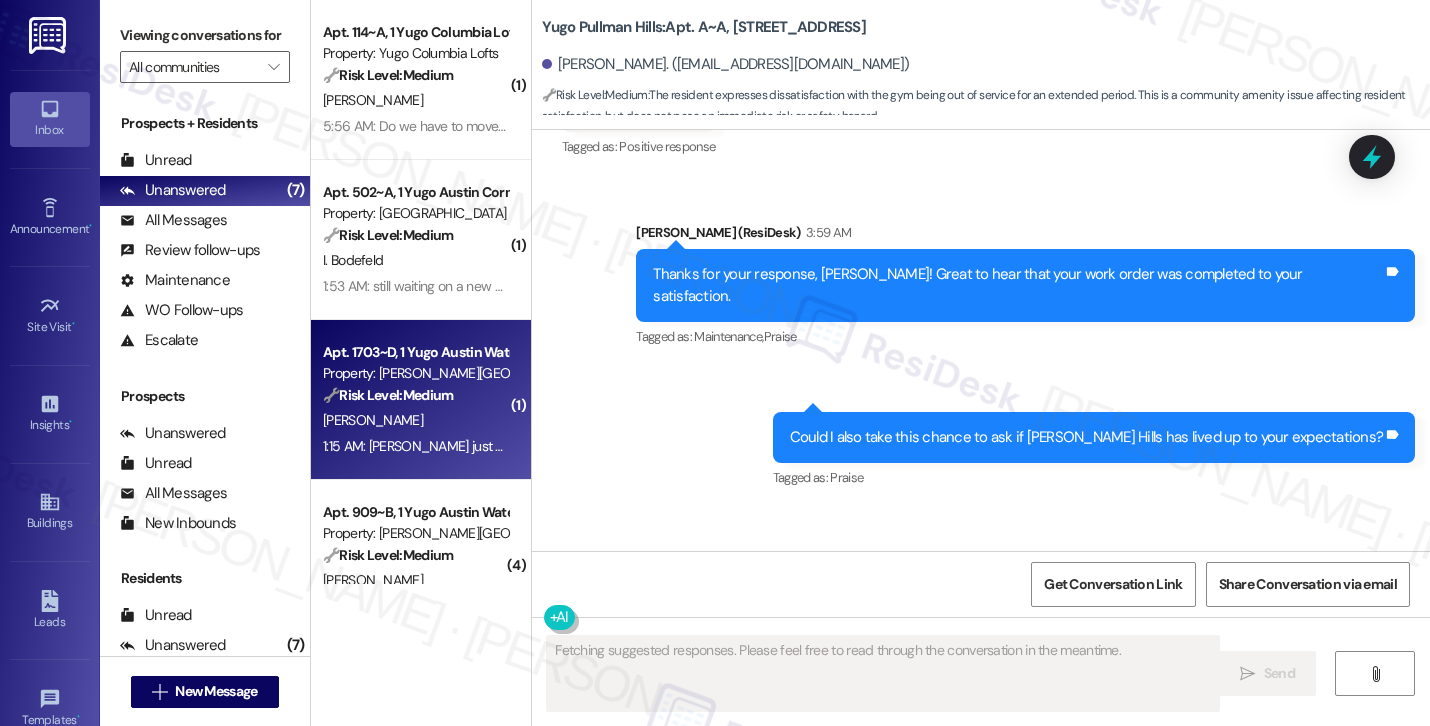 type on "Fetching suggested responses. Please feel free to read through the conversation in the meantime." 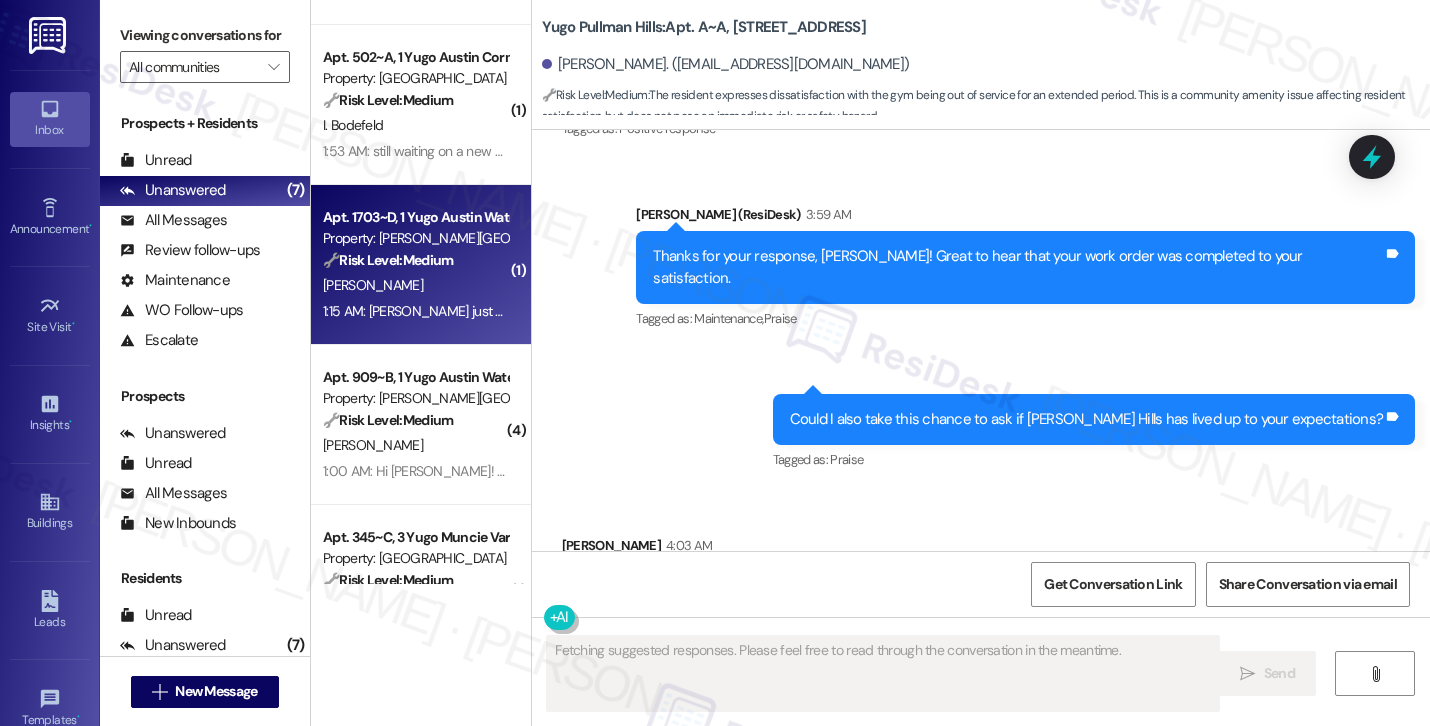 scroll, scrollTop: 137, scrollLeft: 0, axis: vertical 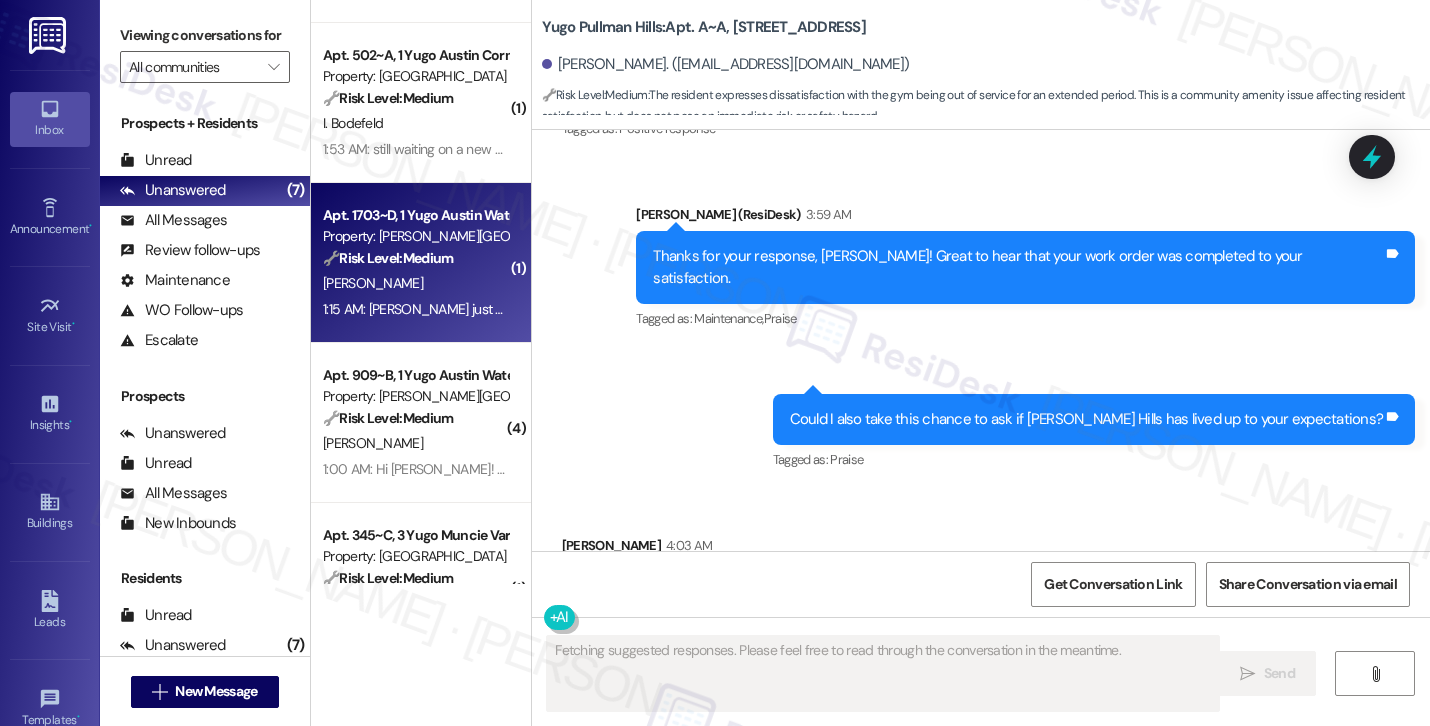 click on "[PERSON_NAME]" at bounding box center (415, 283) 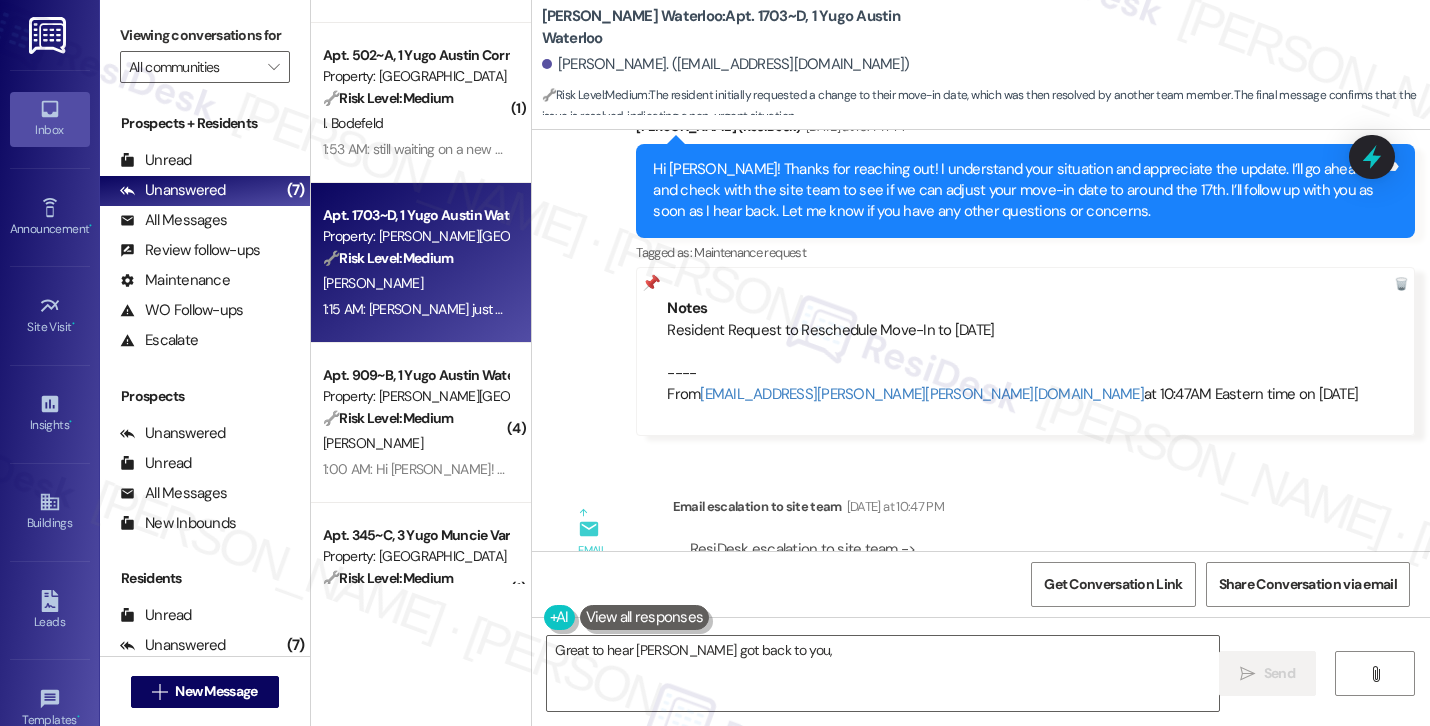 scroll, scrollTop: 1933, scrollLeft: 0, axis: vertical 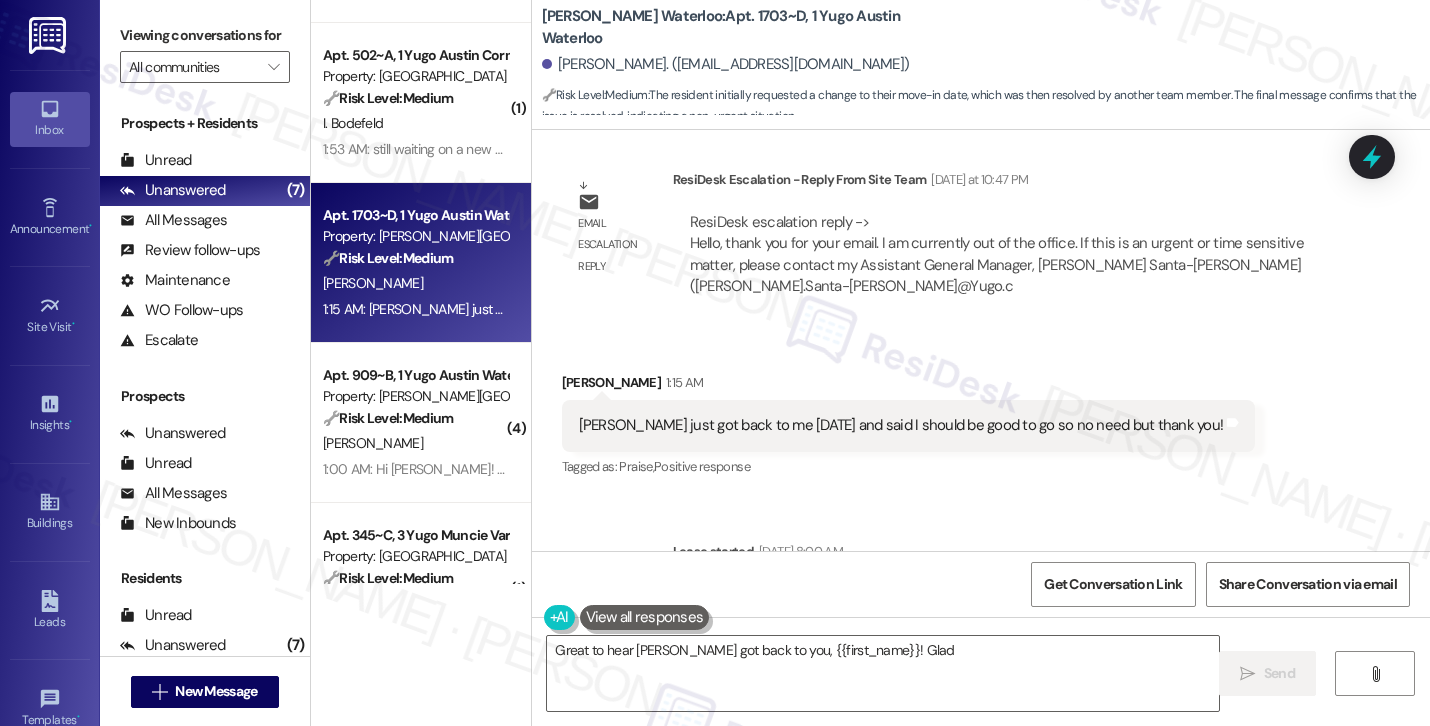 type on "Great to hear Hannah got back to you, {{first_name}}! Glad" 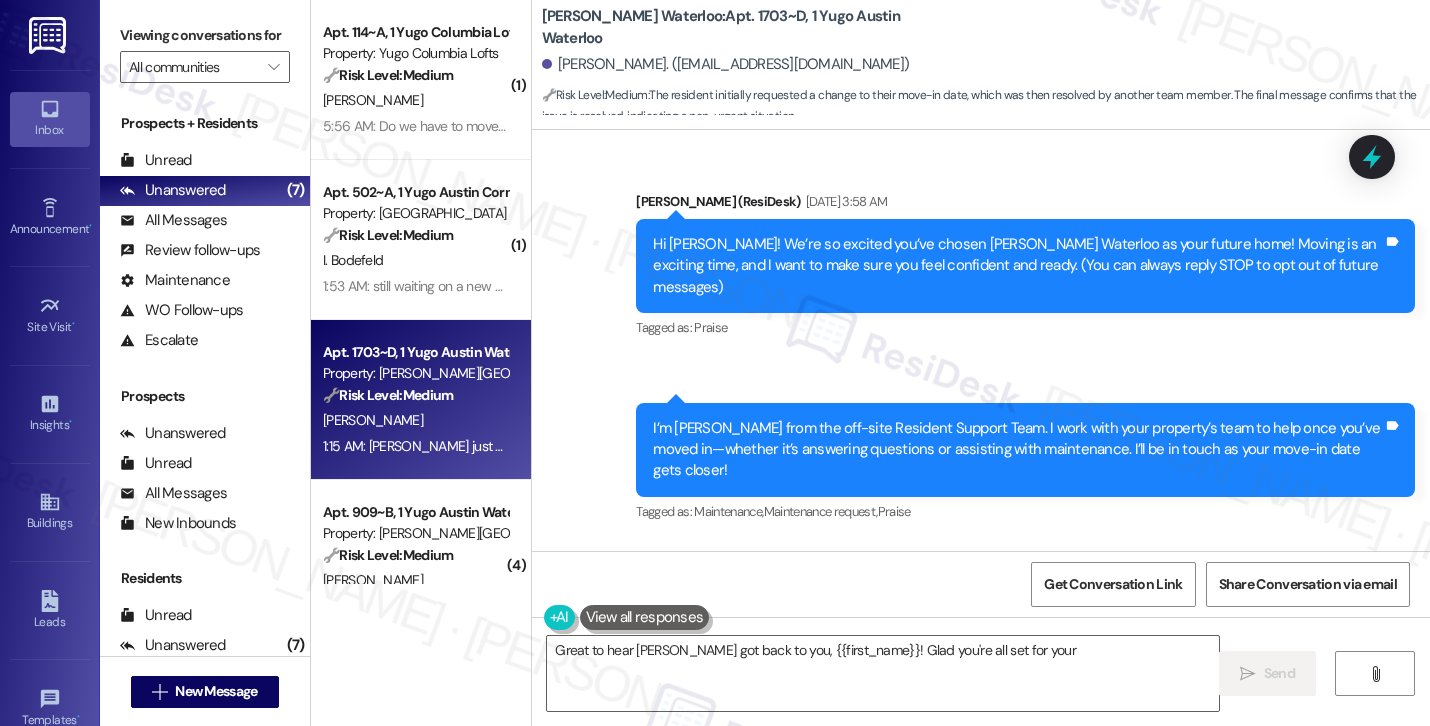 scroll, scrollTop: 0, scrollLeft: 0, axis: both 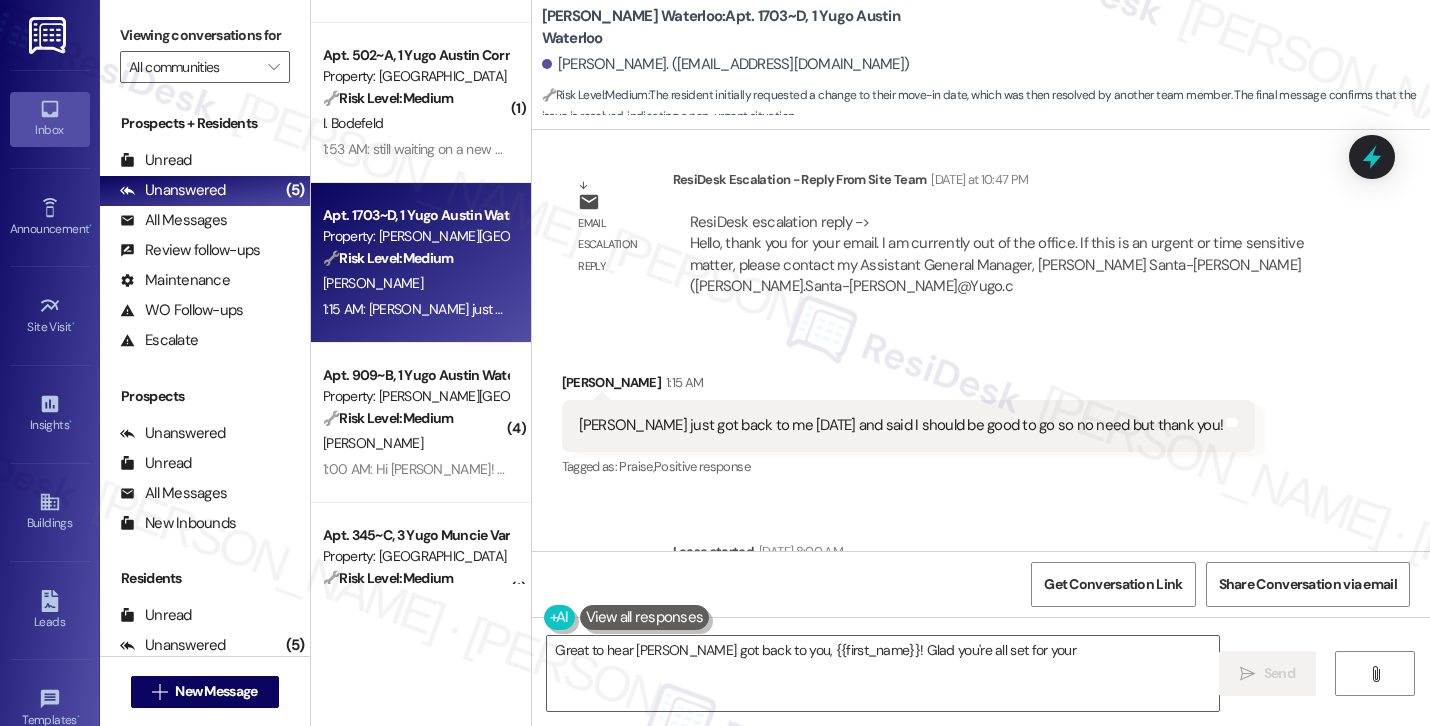 click on "[PERSON_NAME] 1:15 AM" at bounding box center [909, 386] 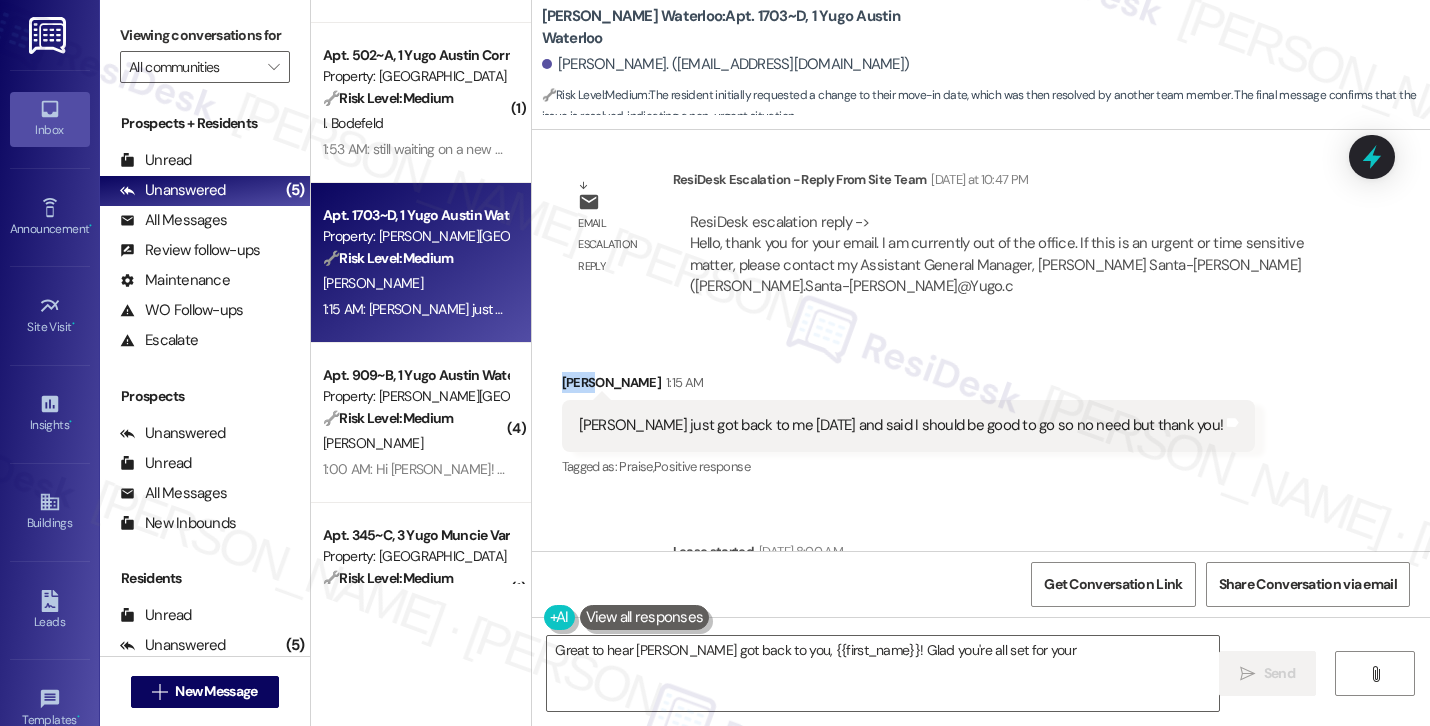 copy on "Abram" 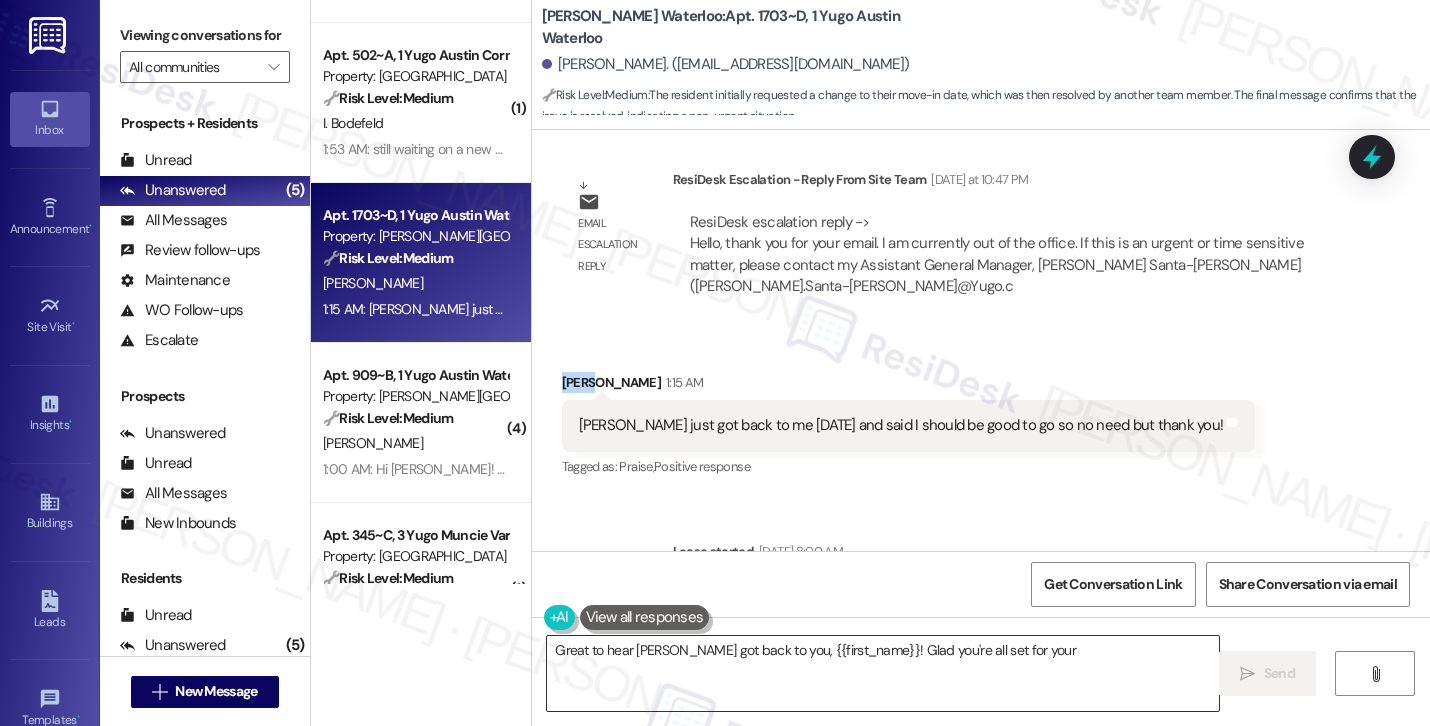 click on "Great to hear [PERSON_NAME] got back to you, {{first_name}}! Glad you're all set for your move. Please don't hesitate to reach out if anything else comes up!" at bounding box center [883, 673] 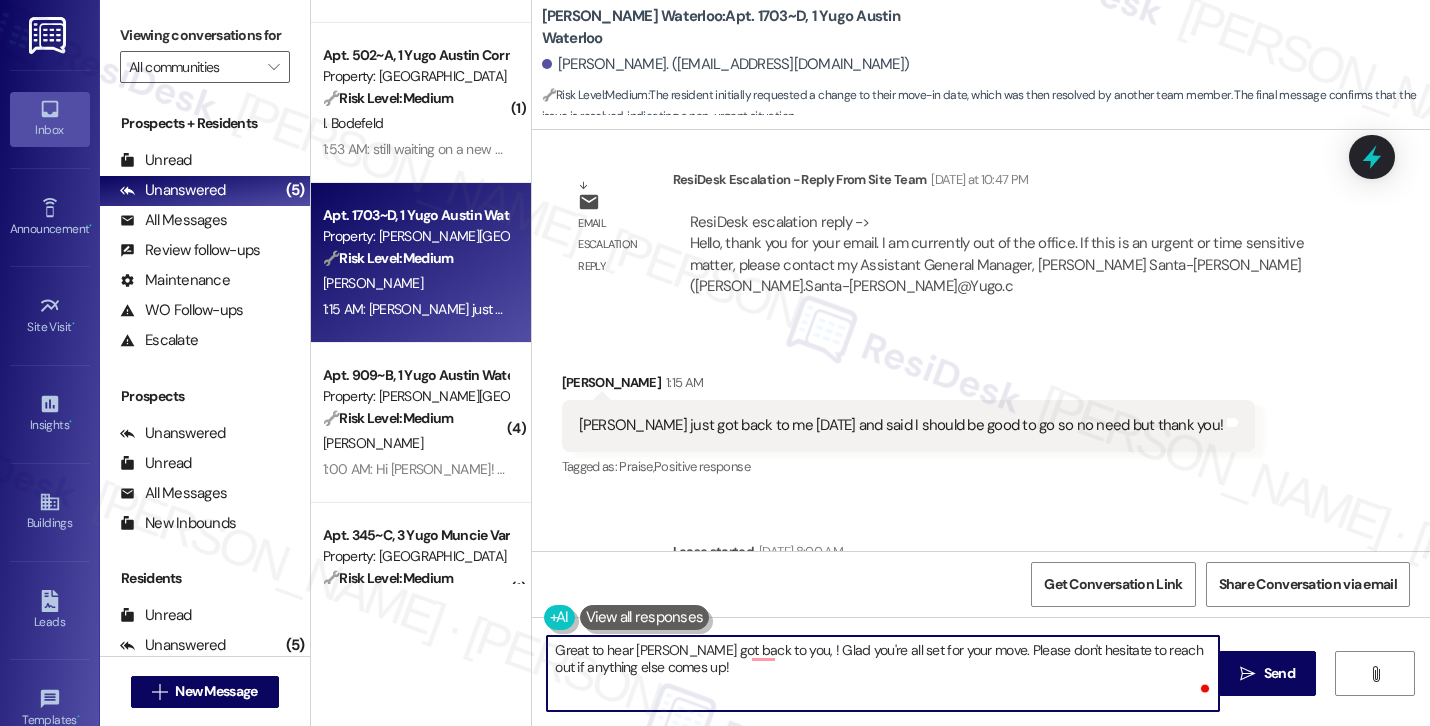 paste on "Abram" 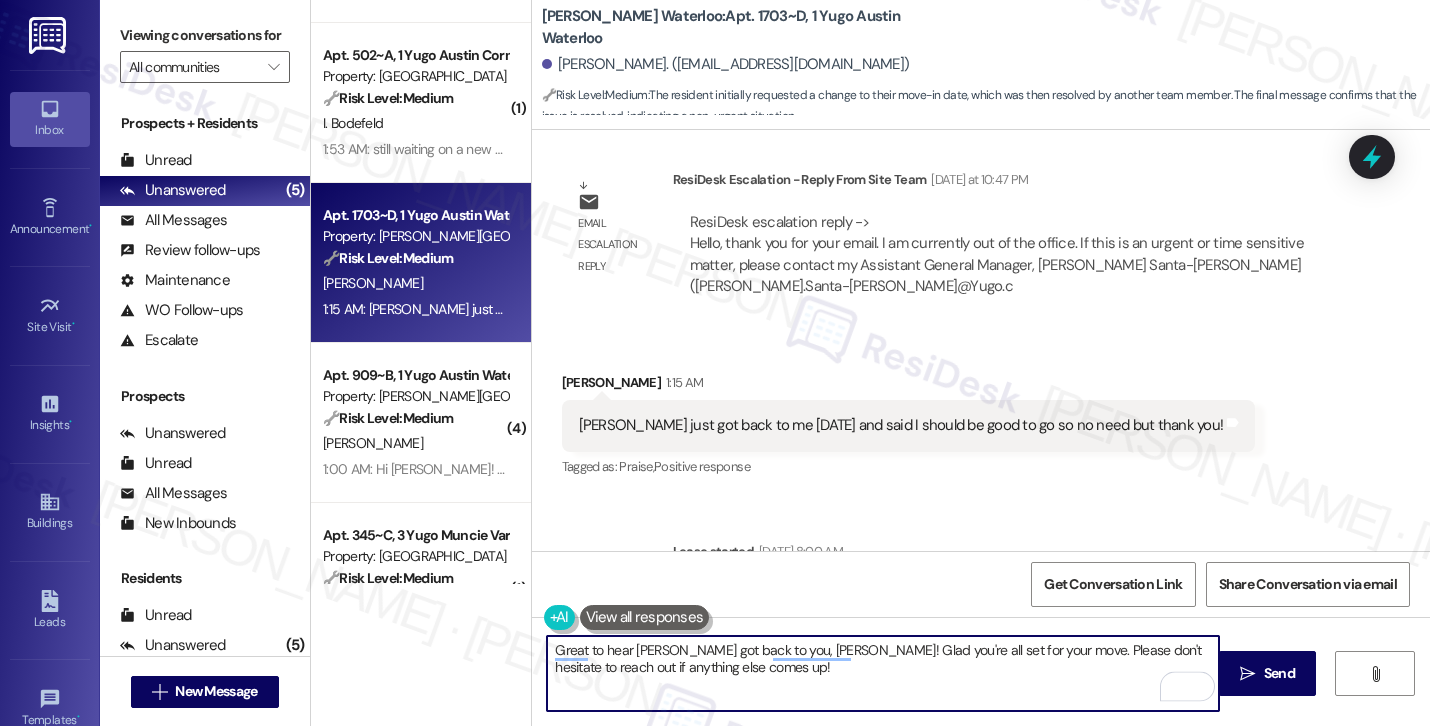 click on "Great to hear [PERSON_NAME] got back to you, [PERSON_NAME]! Glad you're all set for your move. Please don't hesitate to reach out if anything else comes up!" at bounding box center (883, 673) 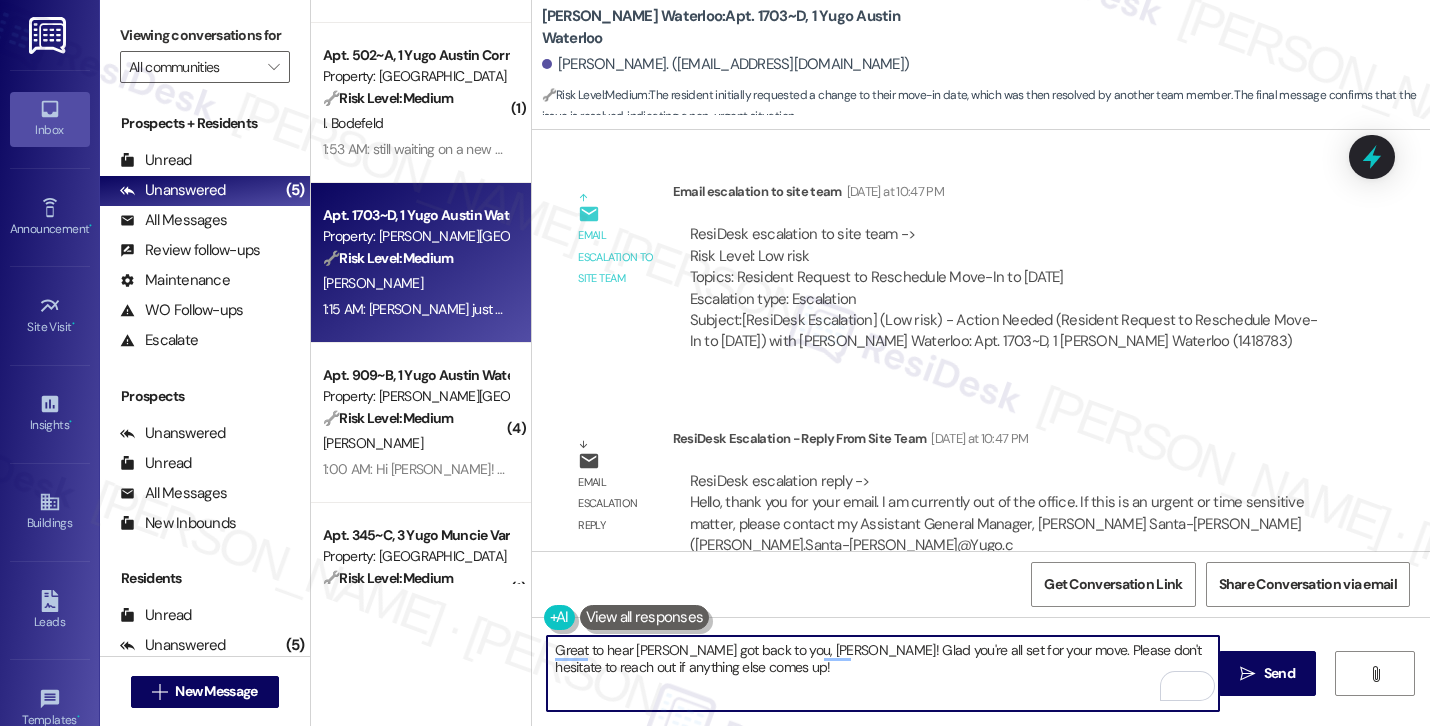 scroll, scrollTop: 1933, scrollLeft: 0, axis: vertical 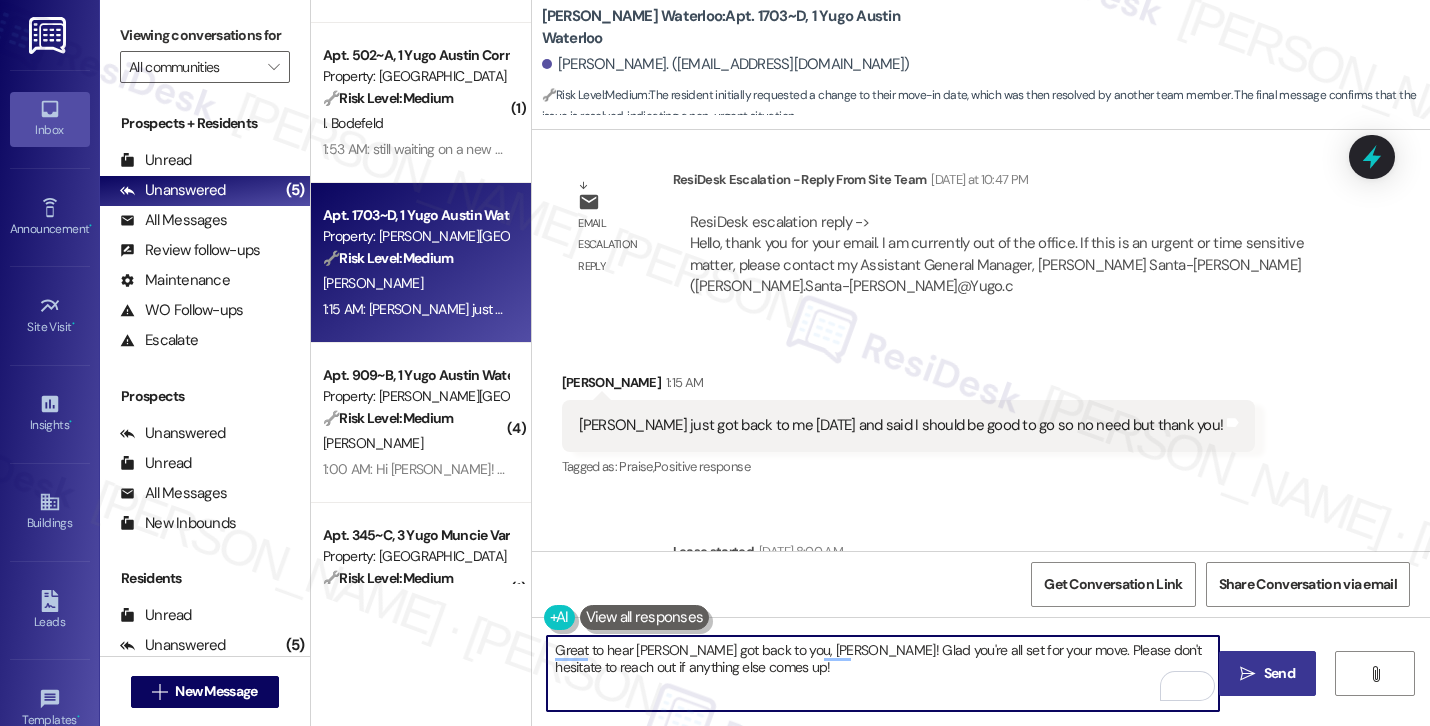 type on "Great to hear [PERSON_NAME] got back to you, [PERSON_NAME]! Glad you're all set for your move. Please don't hesitate to reach out if anything else comes up!" 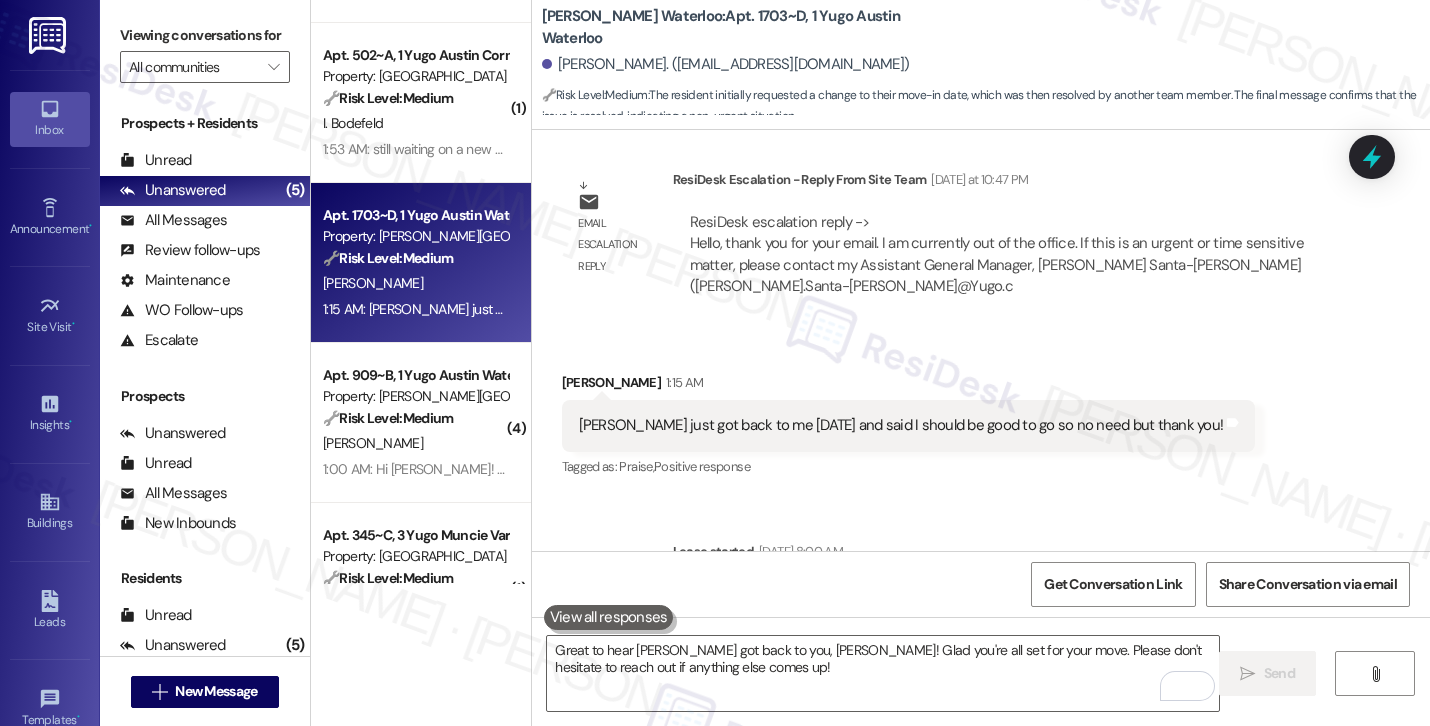 scroll, scrollTop: 262, scrollLeft: 0, axis: vertical 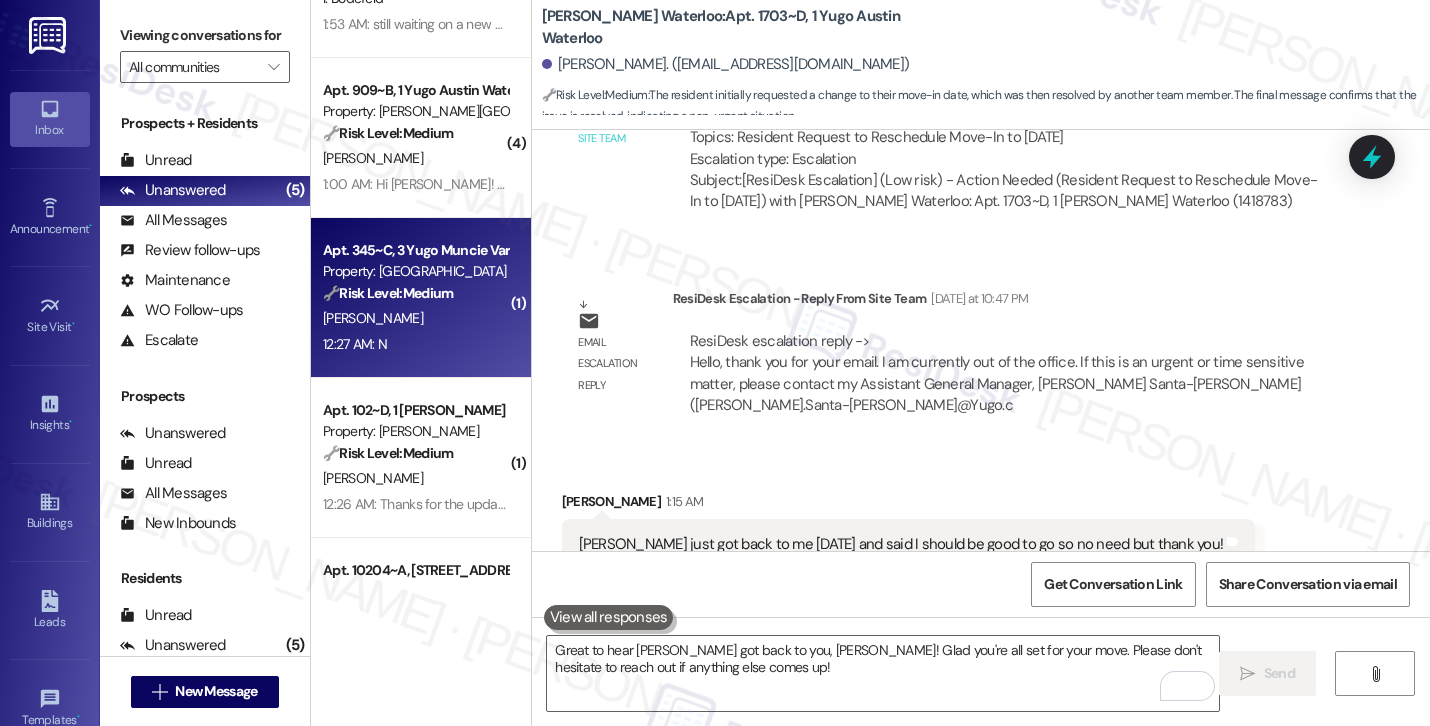 click on "12:27 AM: N 12:27 AM: N" at bounding box center [415, 344] 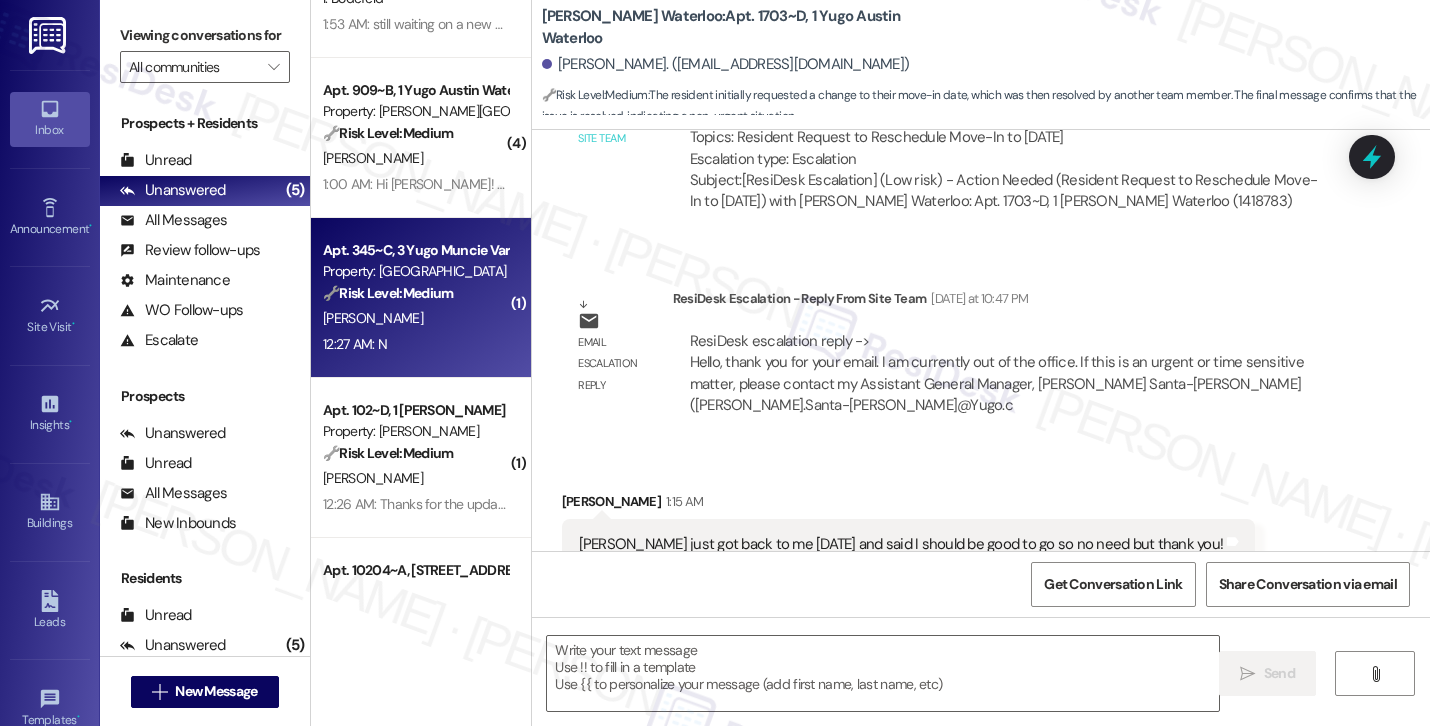 type on "Fetching suggested responses. Please feel free to read through the conversation in the meantime." 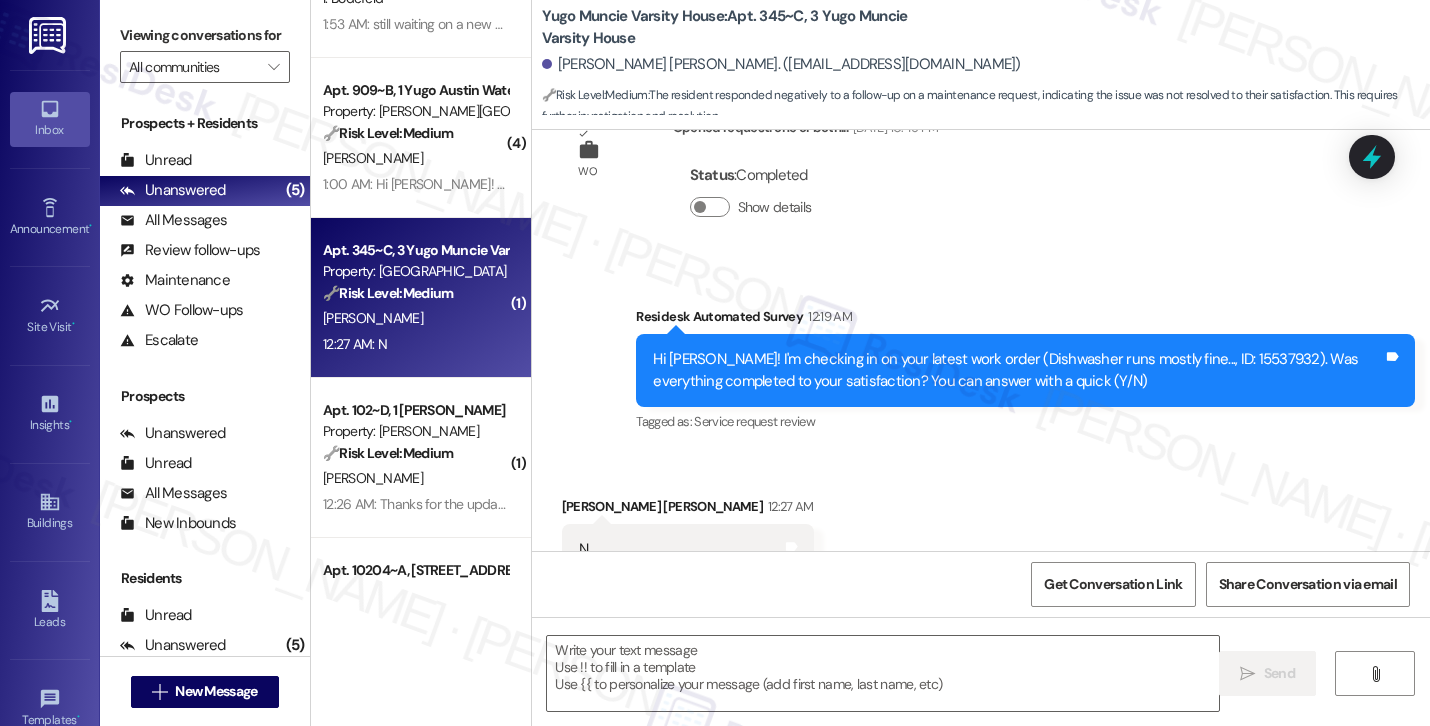 scroll, scrollTop: 2728, scrollLeft: 0, axis: vertical 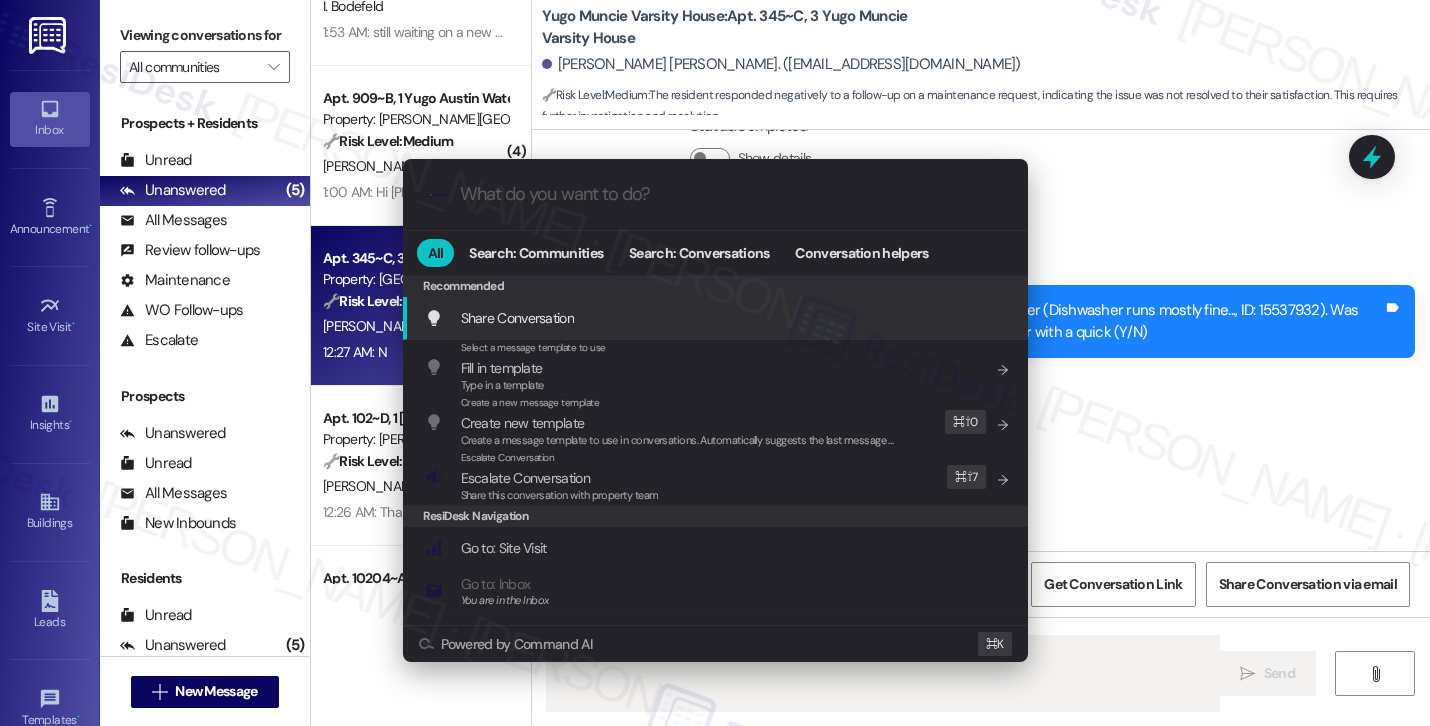 type on "I" 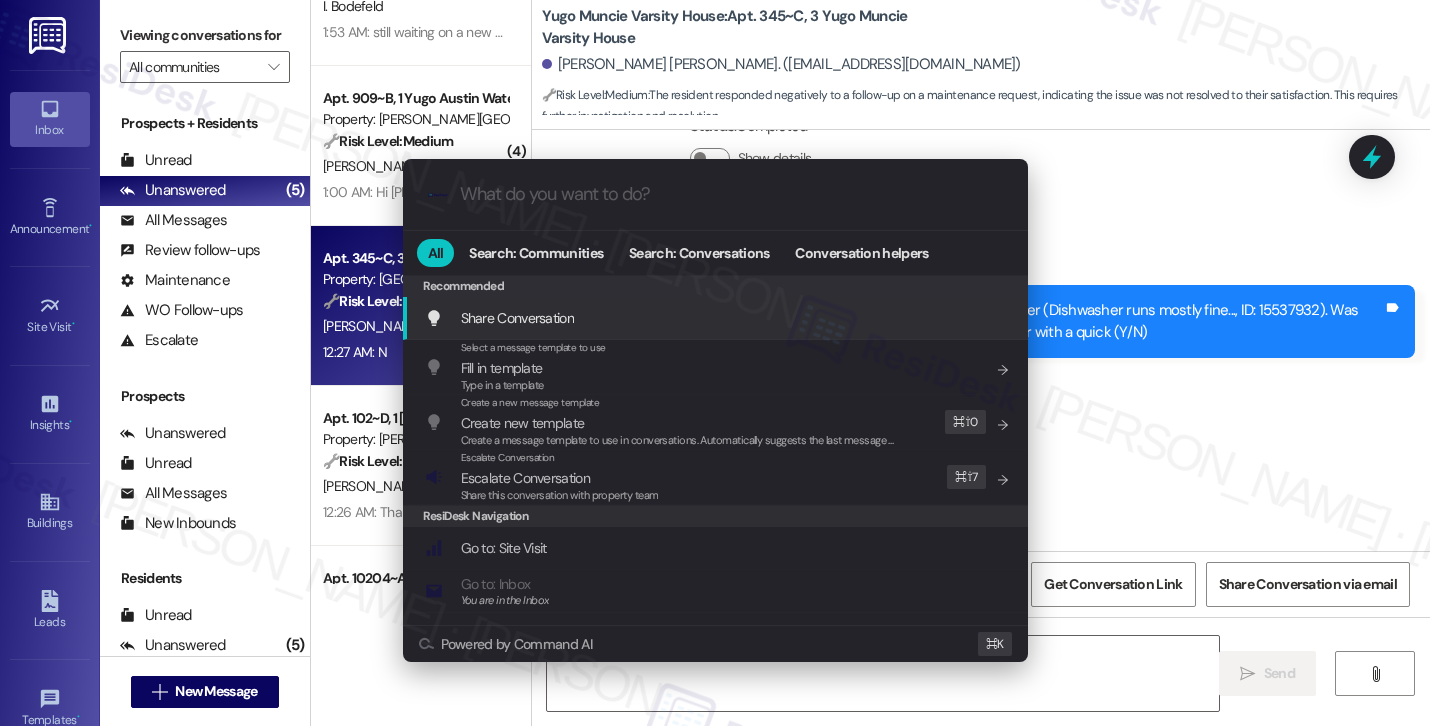 type on "m" 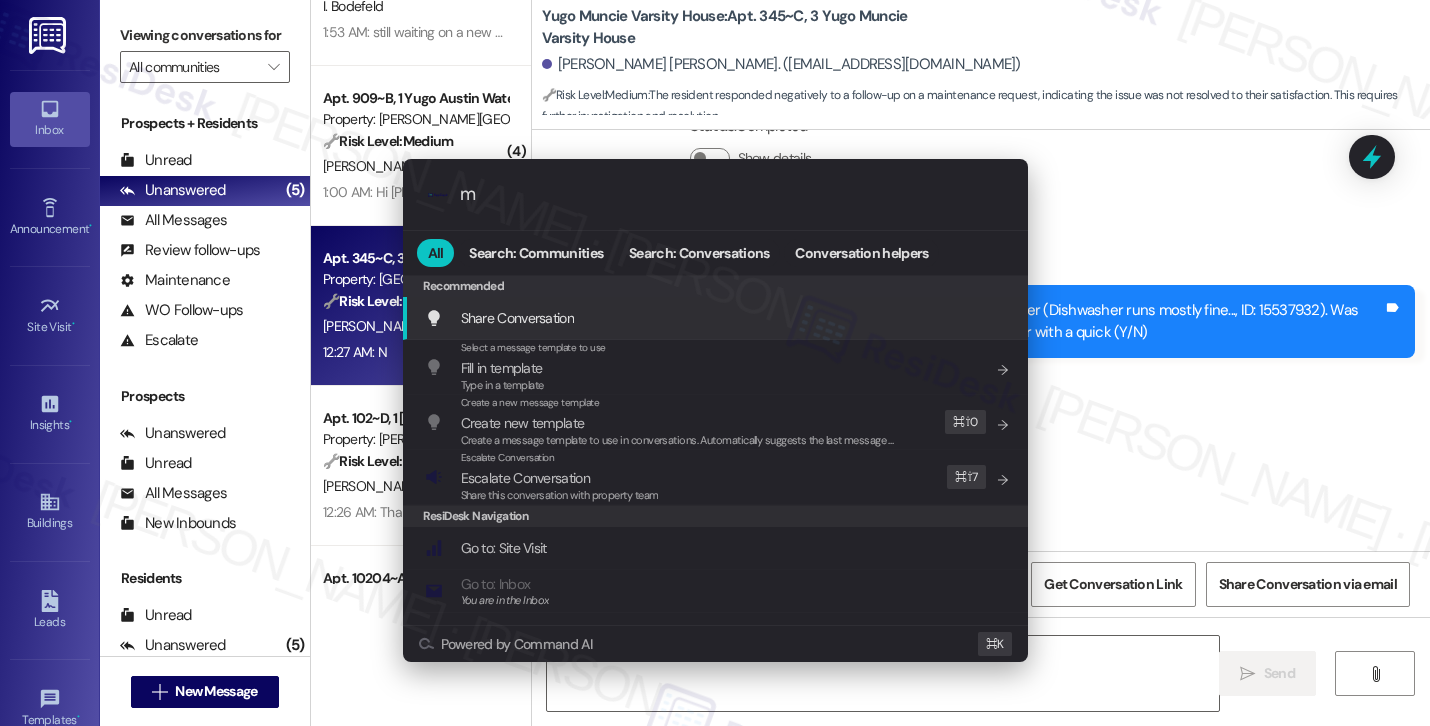 type on "I" 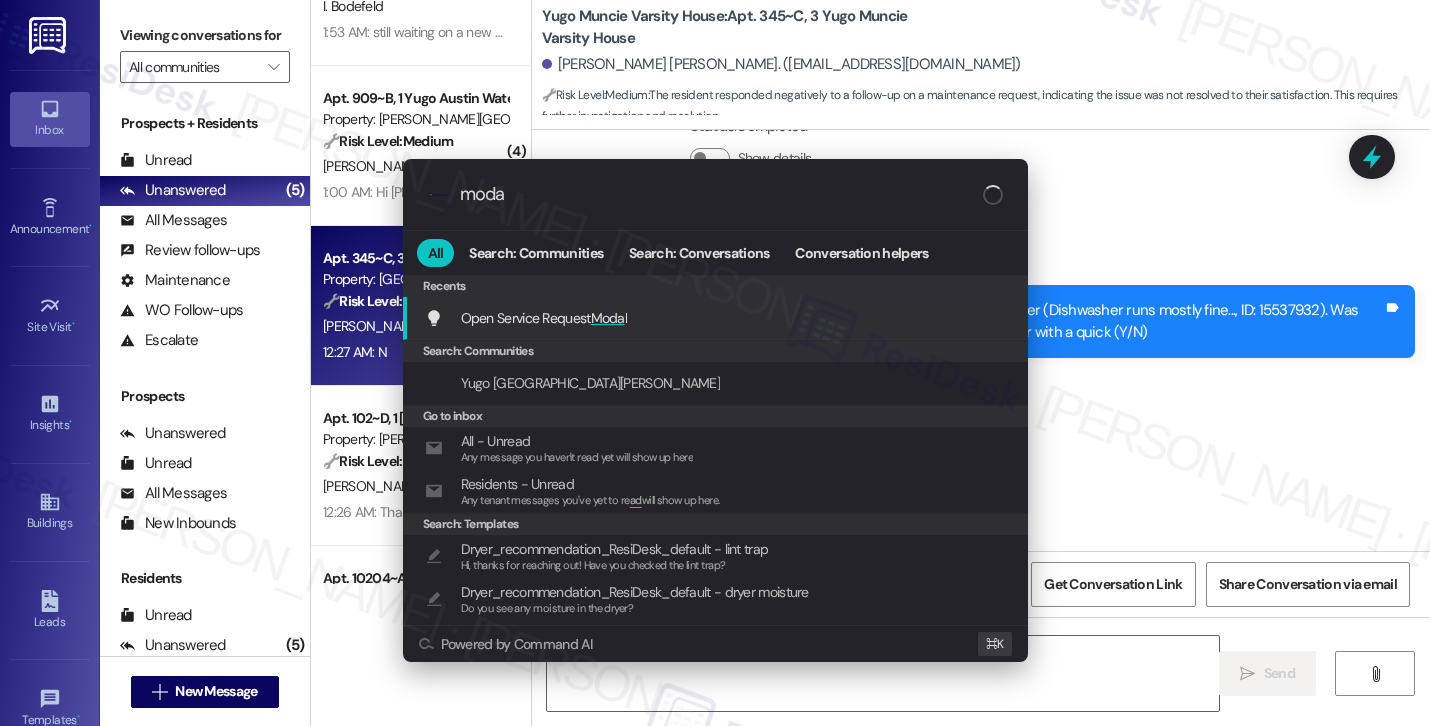 type on "modal" 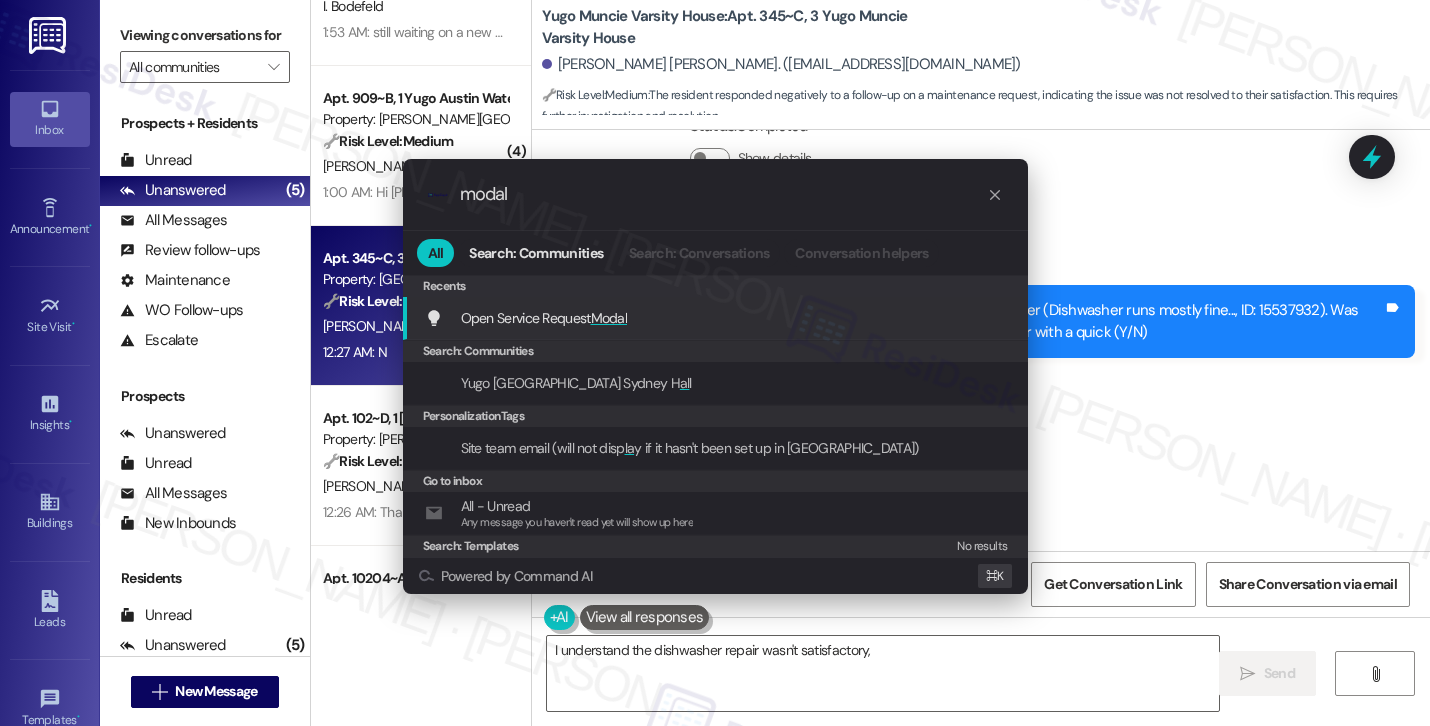 click on "Open Service Request  Modal Add shortcut" at bounding box center [717, 318] 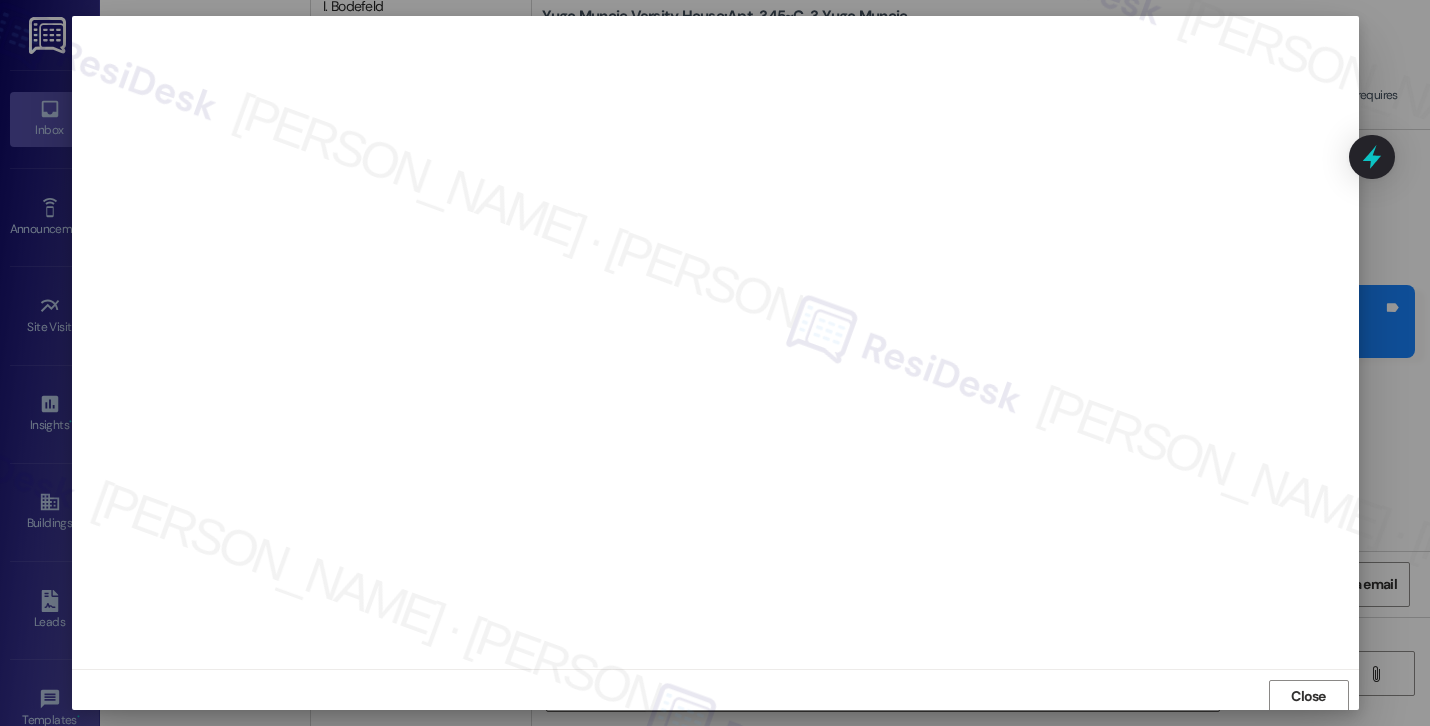 scroll, scrollTop: 2, scrollLeft: 0, axis: vertical 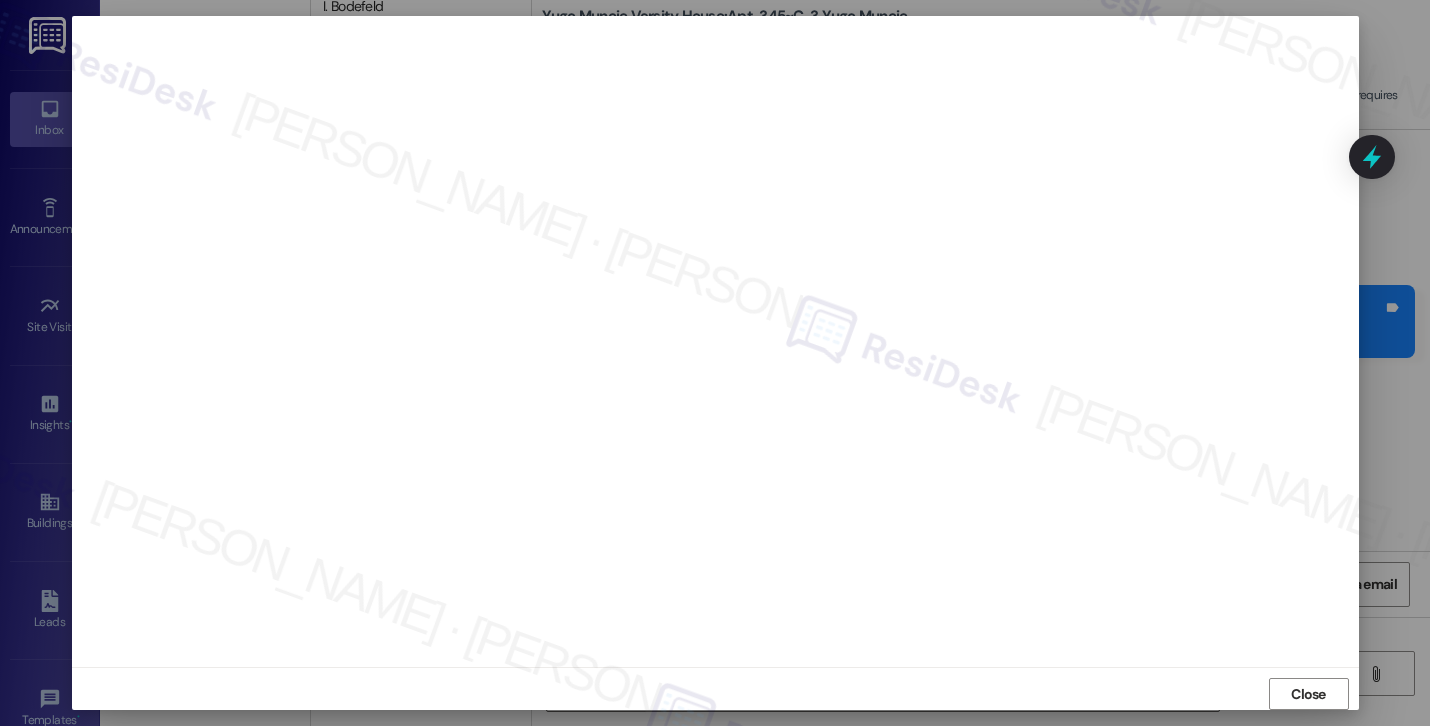 type on "I understand the dishwasher repair wasn't satisfactory, {{first_name}}. I'll look into work order 15537932 right away and see what the next steps are to resolve this for you. I'll update you as soon as possible!" 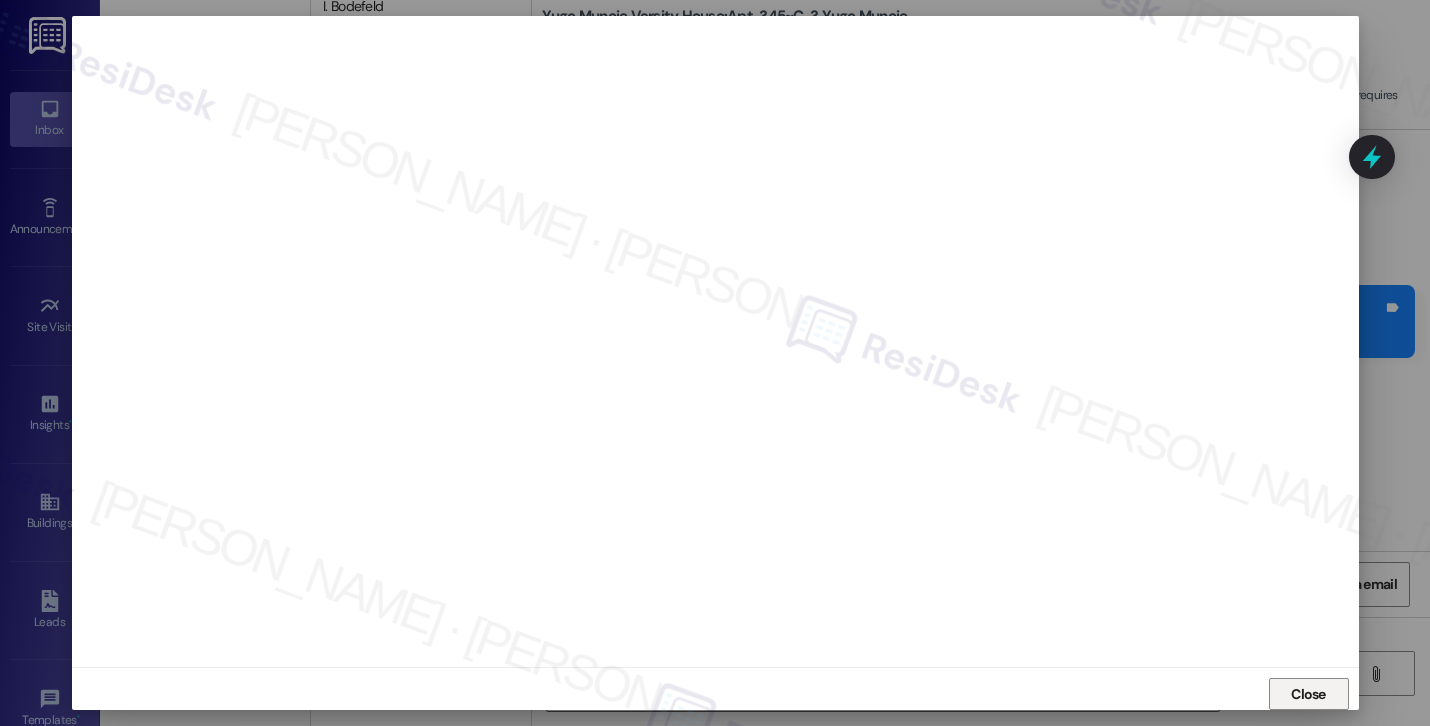 click on "Close" at bounding box center [1308, 694] 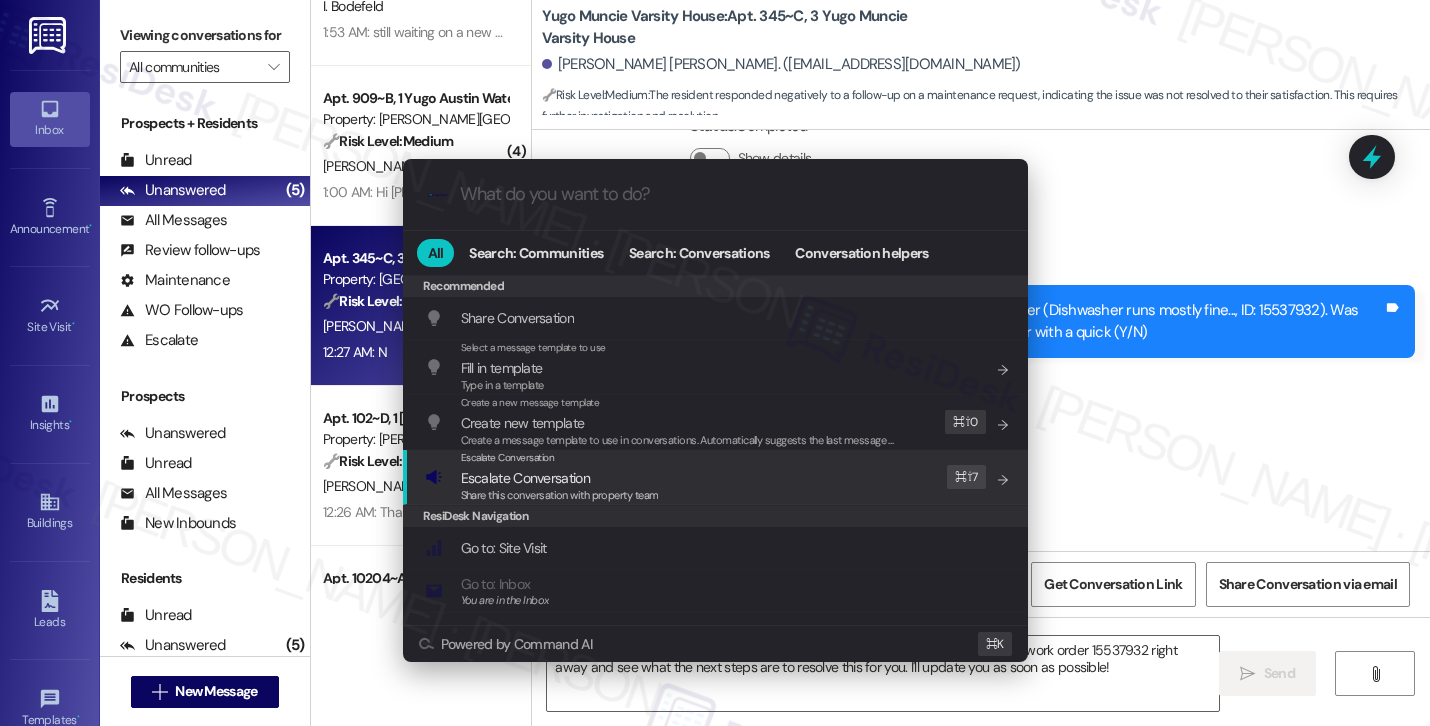 click on "Escalate Conversation Escalate Conversation Share this conversation with property team Edit ⌘ ⇧ 7" at bounding box center [717, 477] 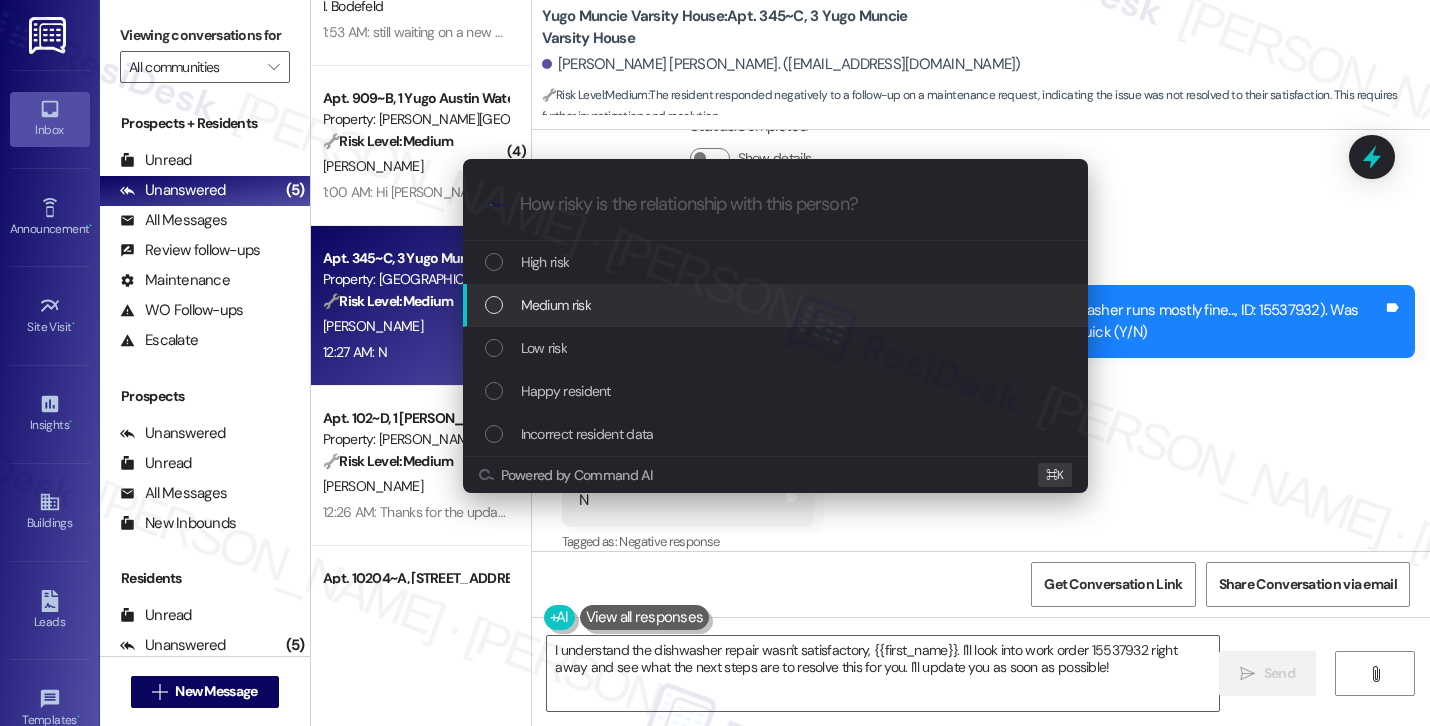 click on "Escalate Conversation How risky is the relationship with this person? Topics (e.g. broken fridge, delayed service) Any messages to highlight in the email? .cls-1{fill:#0a055f;}.cls-2{fill:#0cc4c4;} resideskLogoBlueOrange High risk Medium risk Low risk Happy resident Incorrect resident data Powered by Command AI ⌘ K" at bounding box center (715, 363) 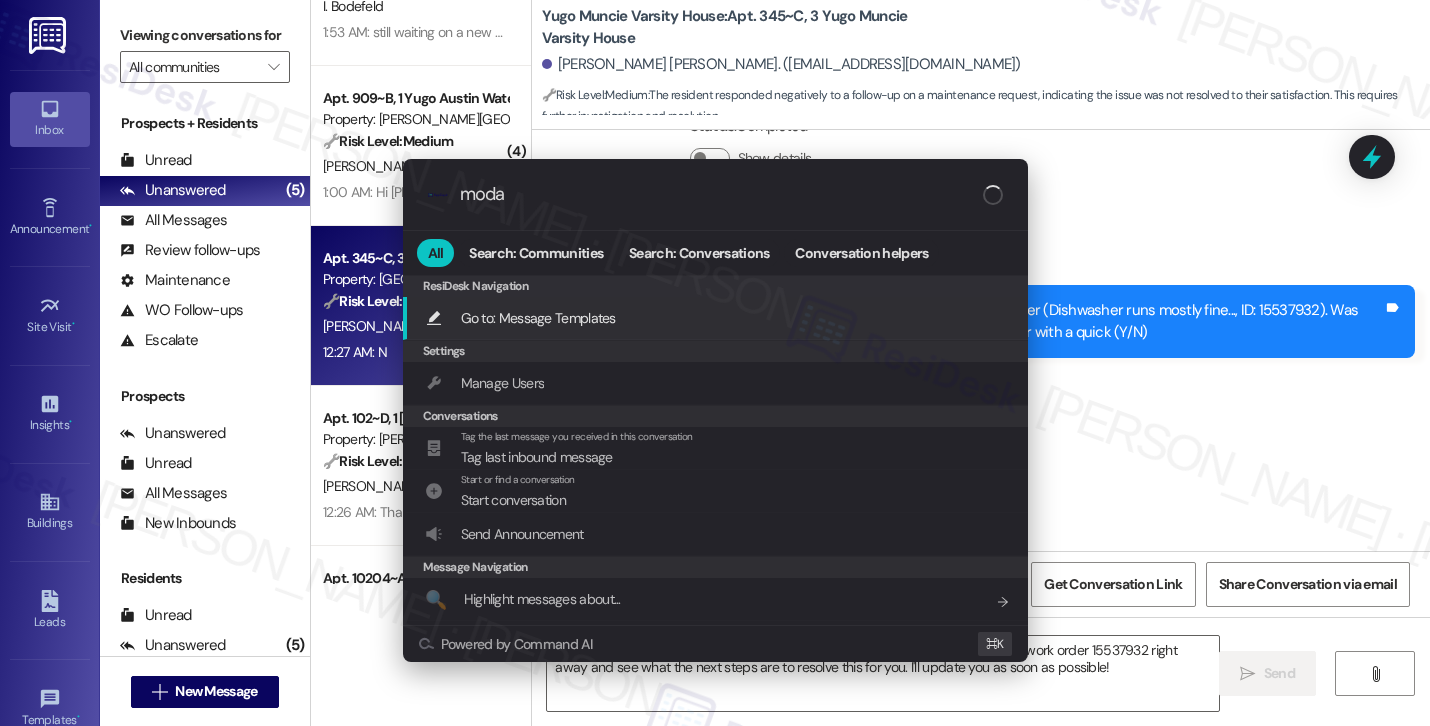 type on "modal" 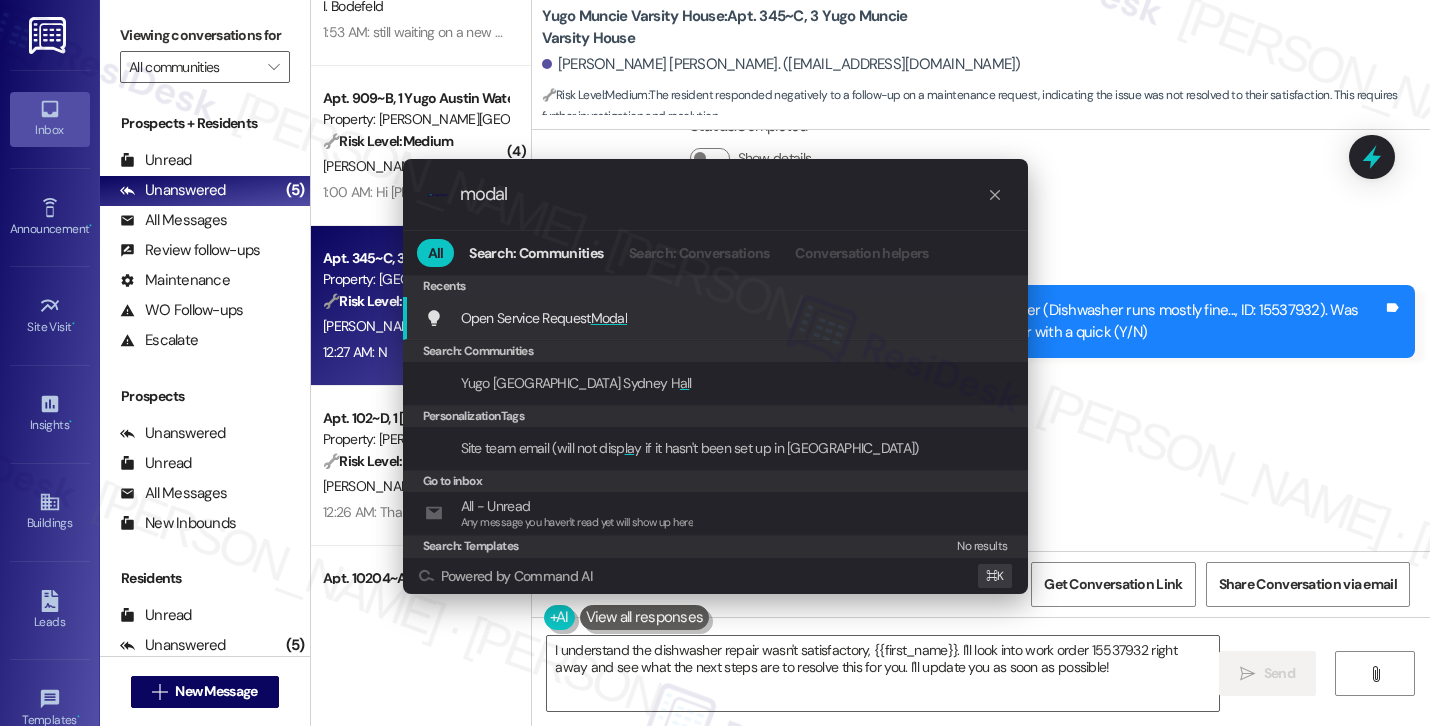 click on "Open Service Request  Modal Add shortcut" at bounding box center (717, 318) 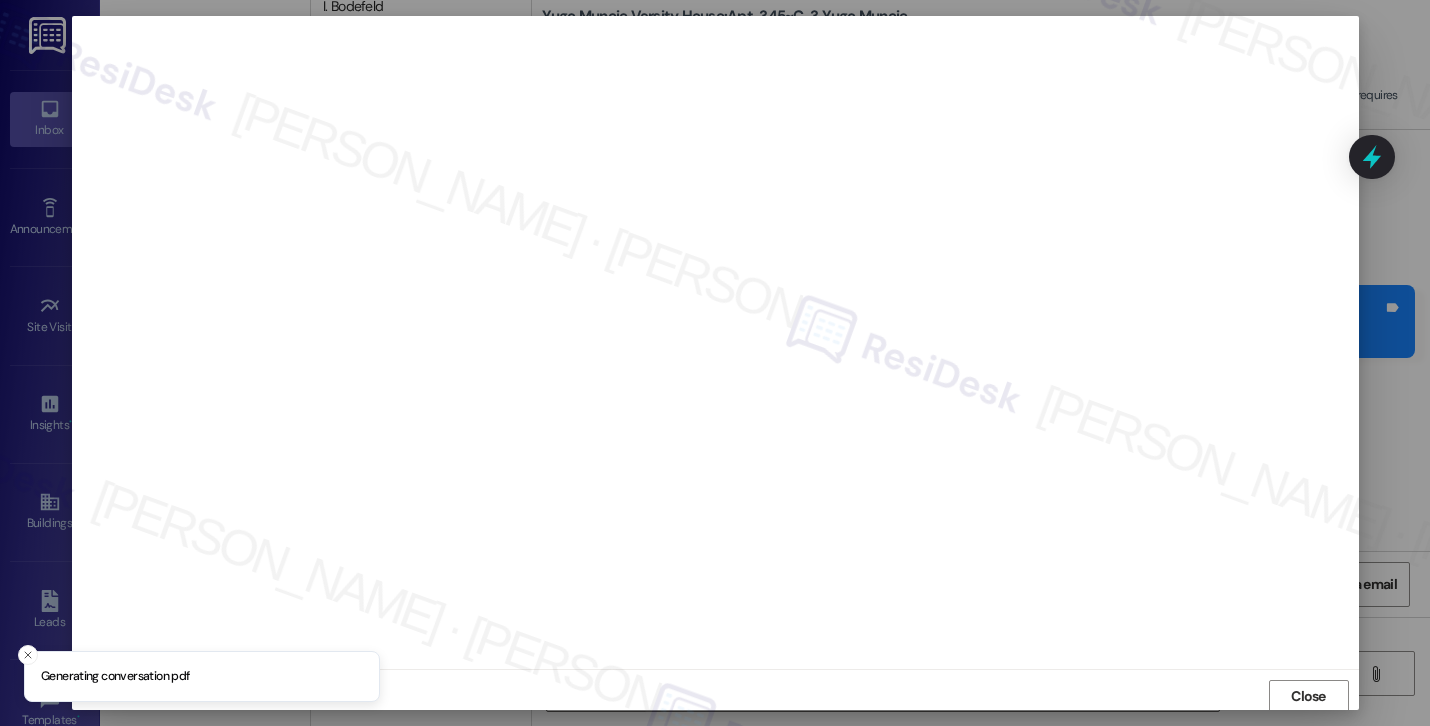 scroll, scrollTop: 2, scrollLeft: 0, axis: vertical 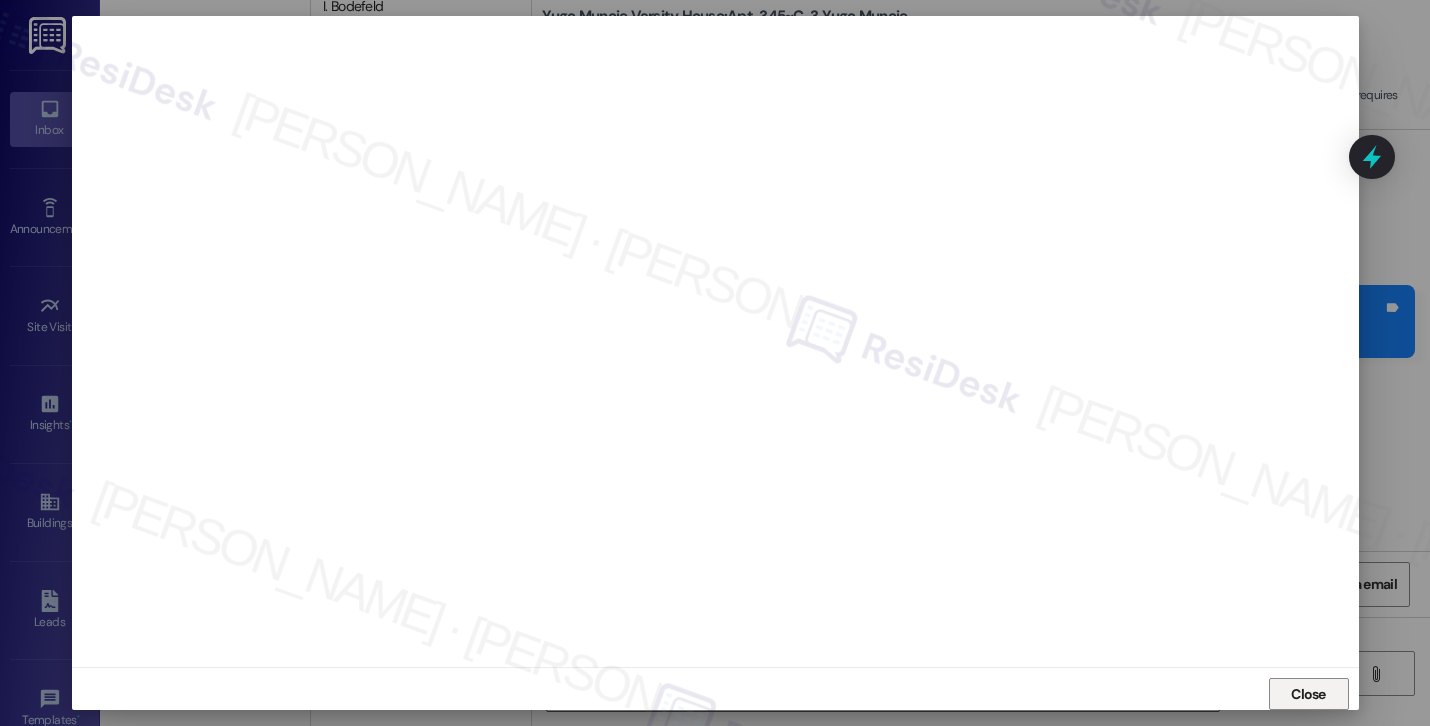 click on "Close" at bounding box center [1309, 694] 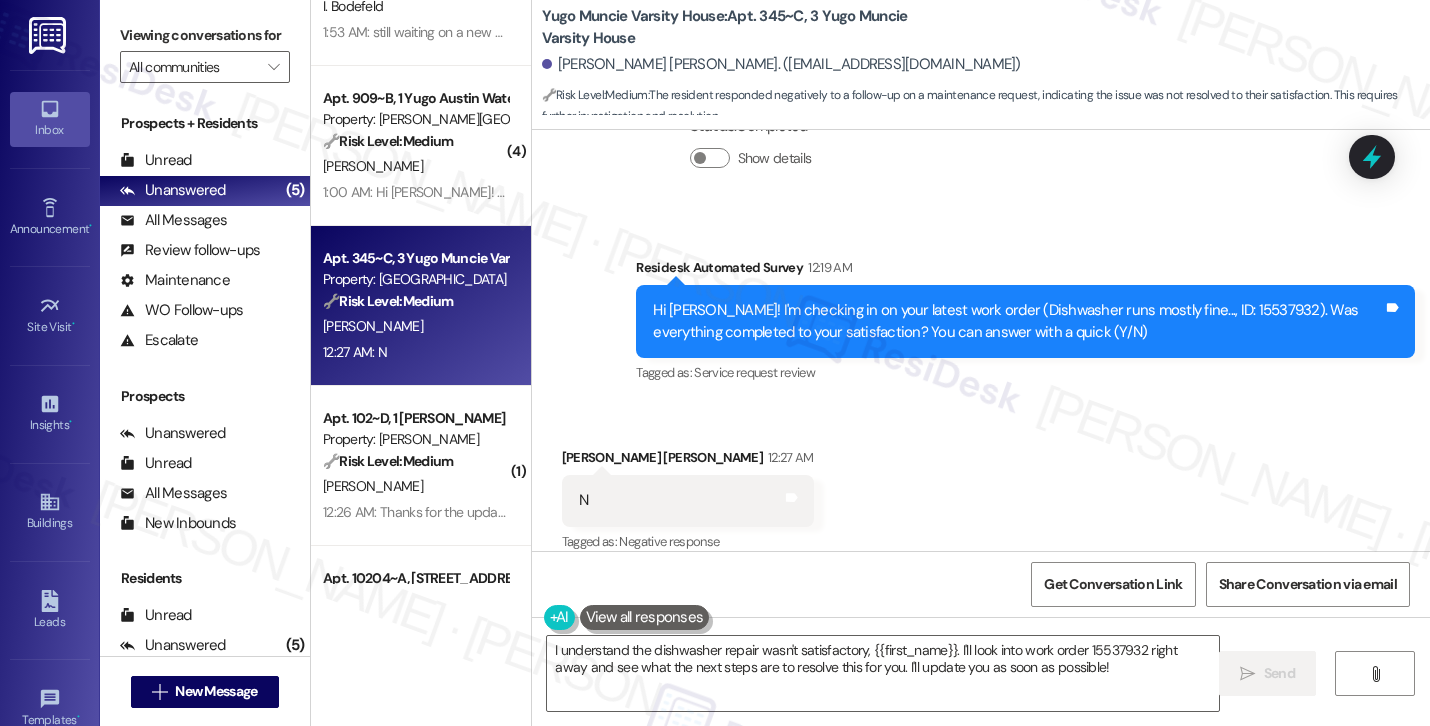 click on "Received via SMS [PERSON_NAME] [PERSON_NAME] 12:27 AM N Tags and notes Tagged as:   Negative response Click to highlight conversations about Negative response" at bounding box center [981, 486] 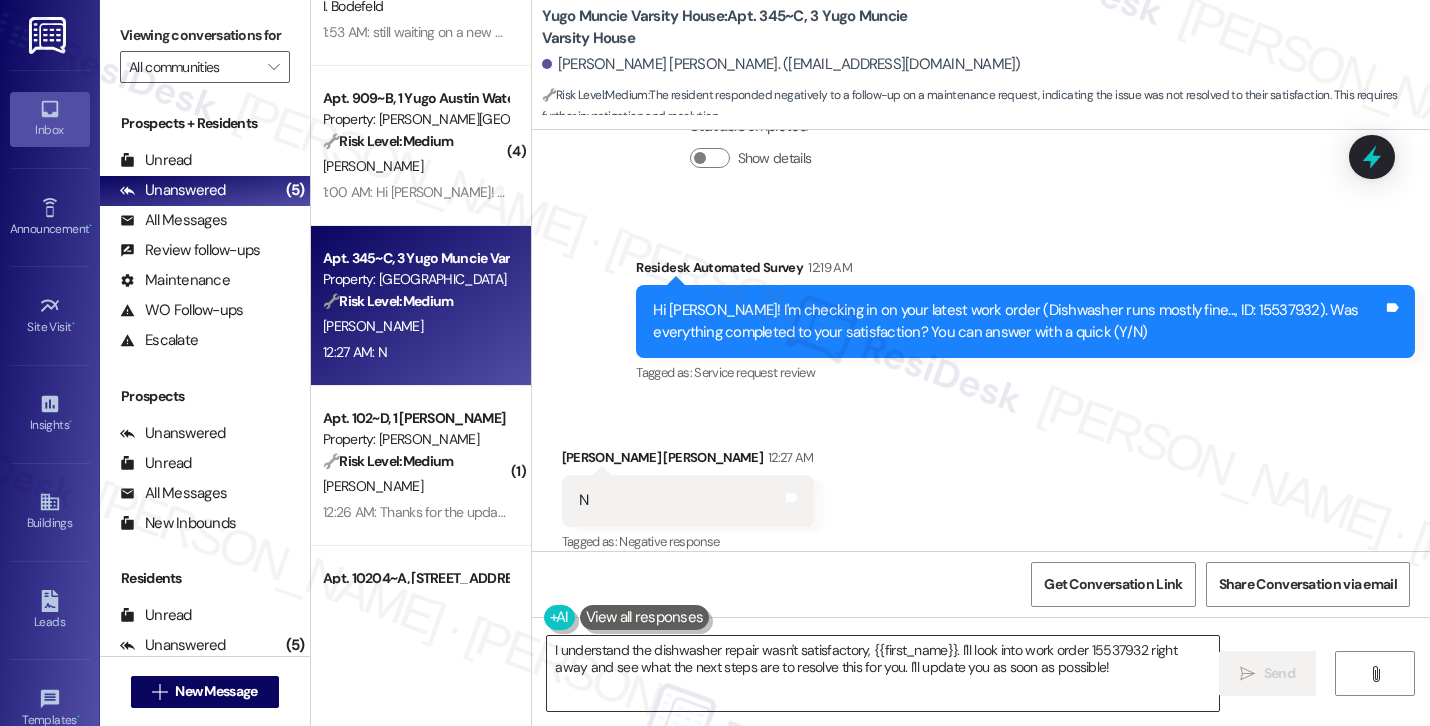 click on "I understand the dishwasher repair wasn't satisfactory, {{first_name}}. I'll look into work order 15537932 right away and see what the next steps are to resolve this for you. I'll update you as soon as possible!" at bounding box center (883, 673) 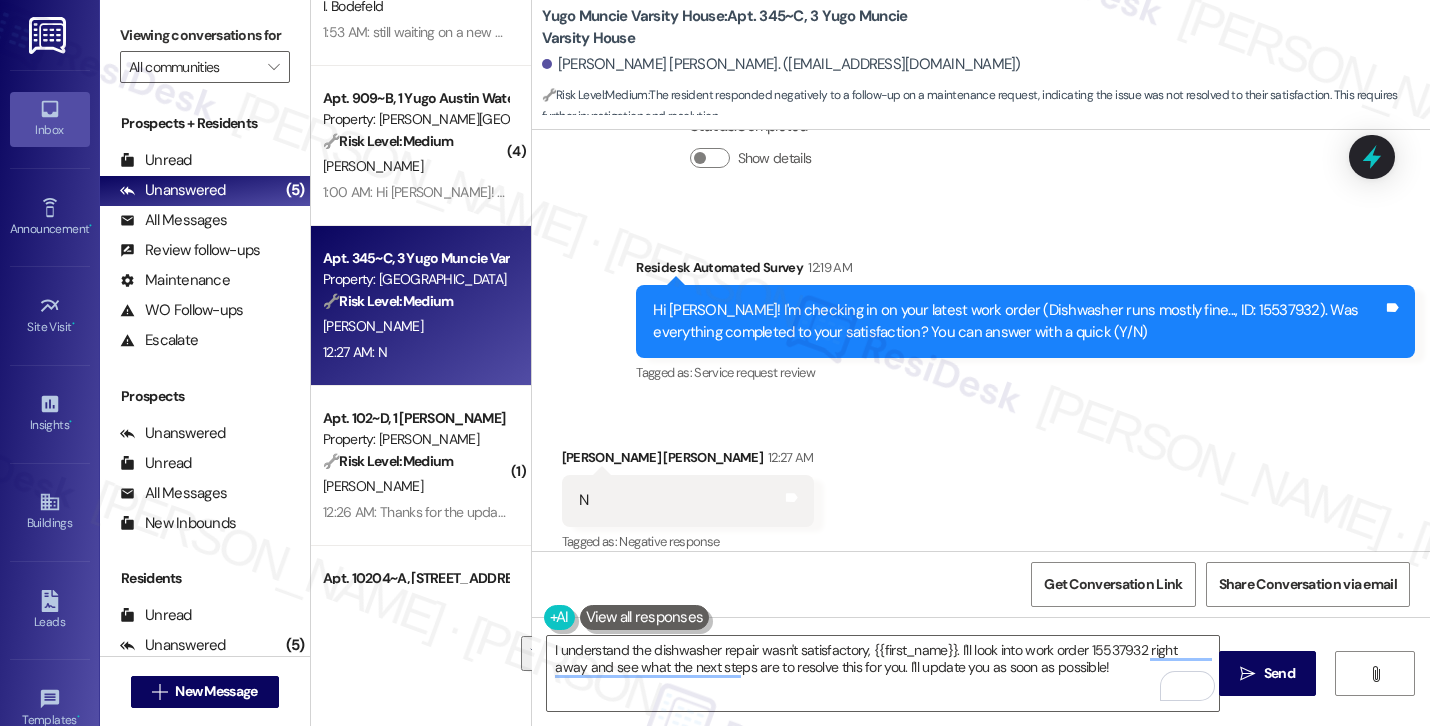 click on "[PERSON_NAME] [PERSON_NAME]. ([EMAIL_ADDRESS][DOMAIN_NAME])" at bounding box center (781, 64) 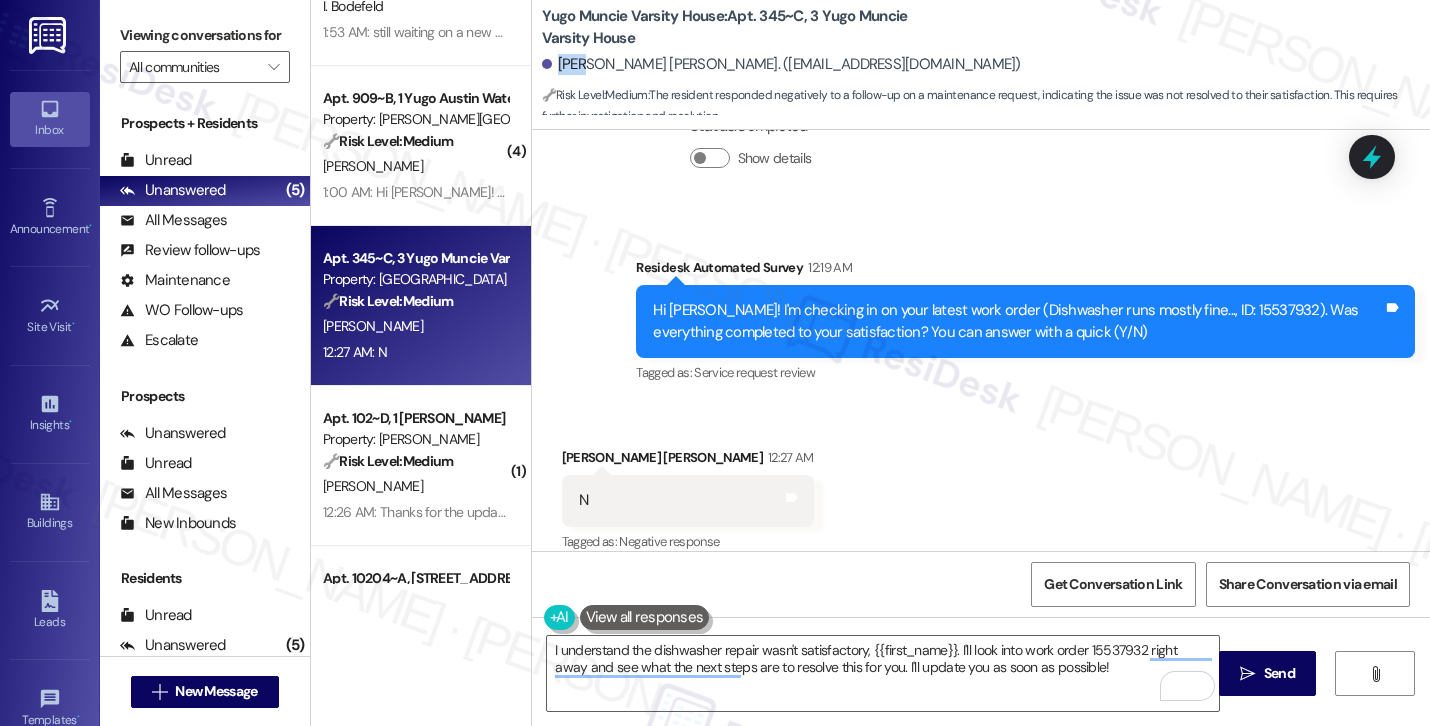 copy on "[PERSON_NAME]" 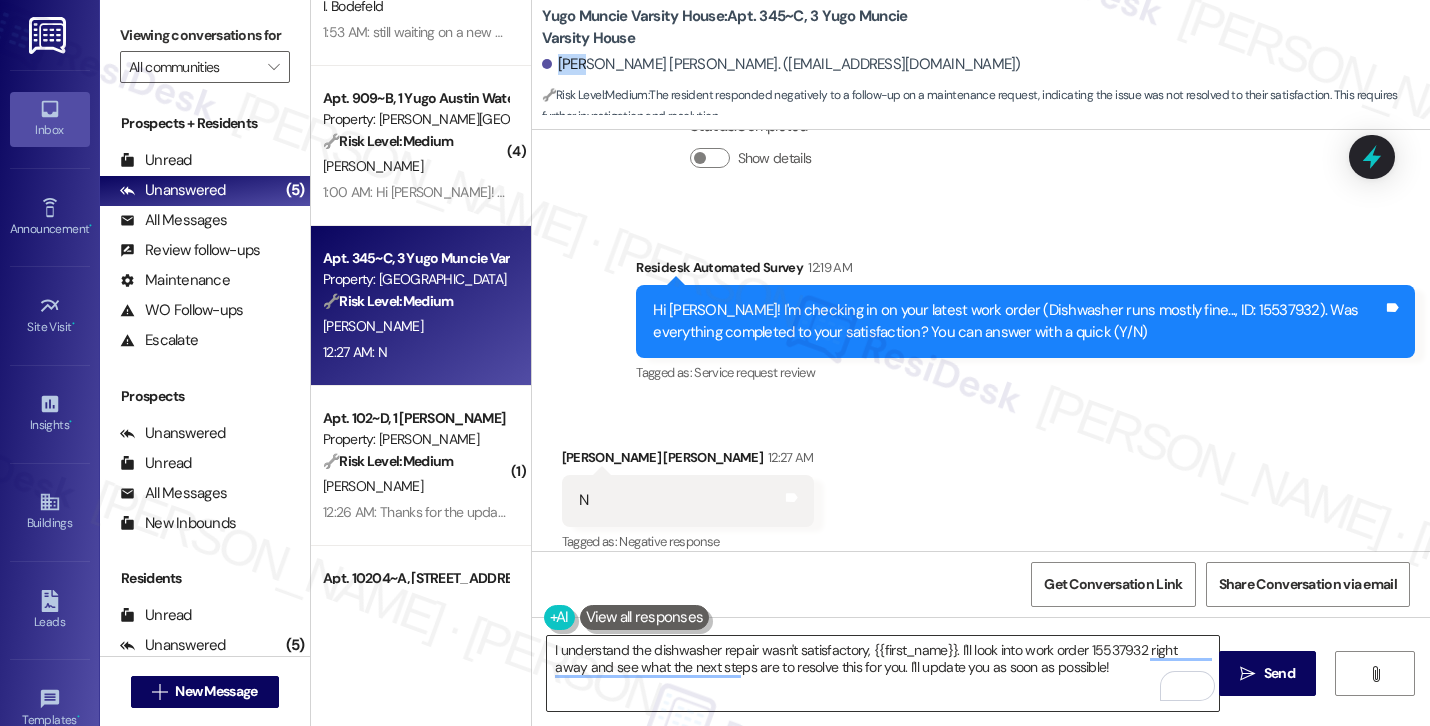 click on "I understand the dishwasher repair wasn't satisfactory, {{first_name}}. I'll look into work order 15537932 right away and see what the next steps are to resolve this for you. I'll update you as soon as possible!" at bounding box center (883, 673) 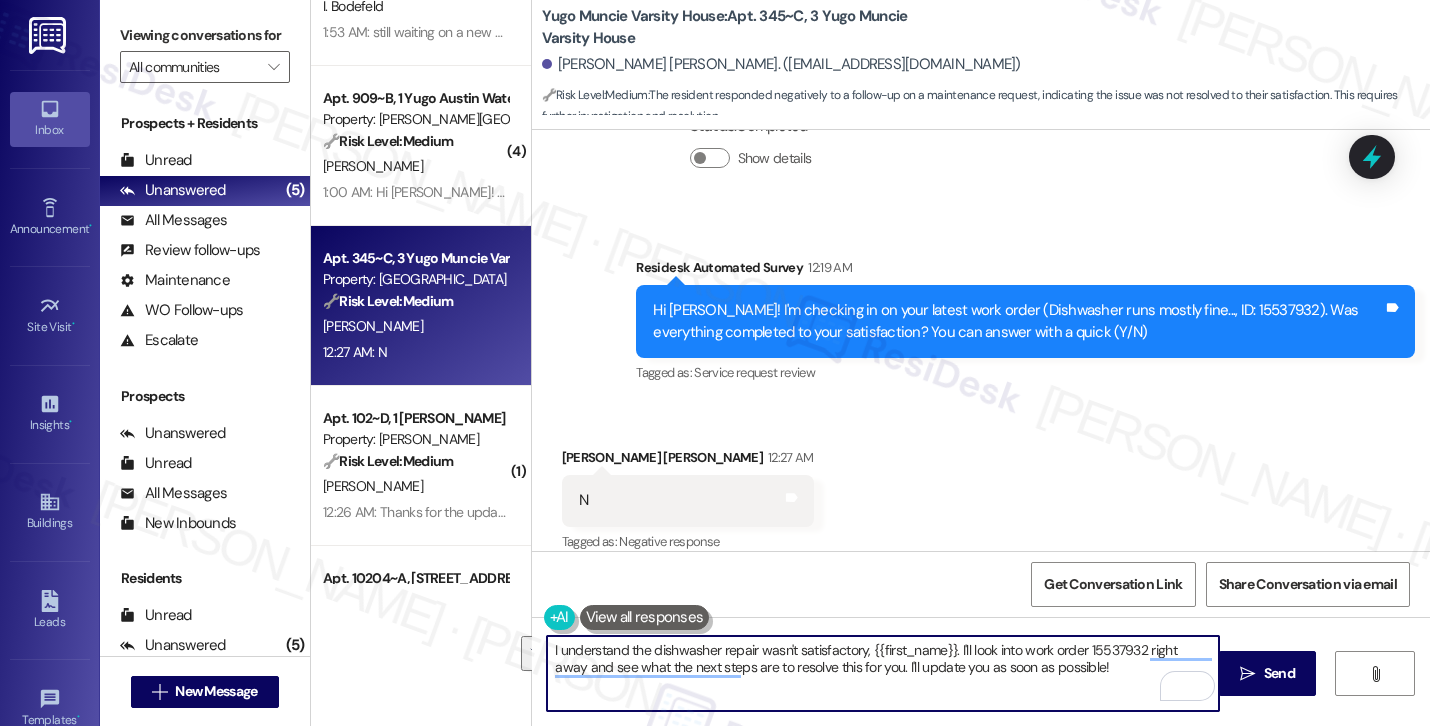 paste on "Thanks for your response, [PERSON_NAME]!  I understand the work order wasn't completed to your satisfaction. I checked the previous work order, and the maintenance team noted that the sprayer arm wasn’t properly attached and that they reattached it. Just to confirm, are you still experiencing the same issue?" 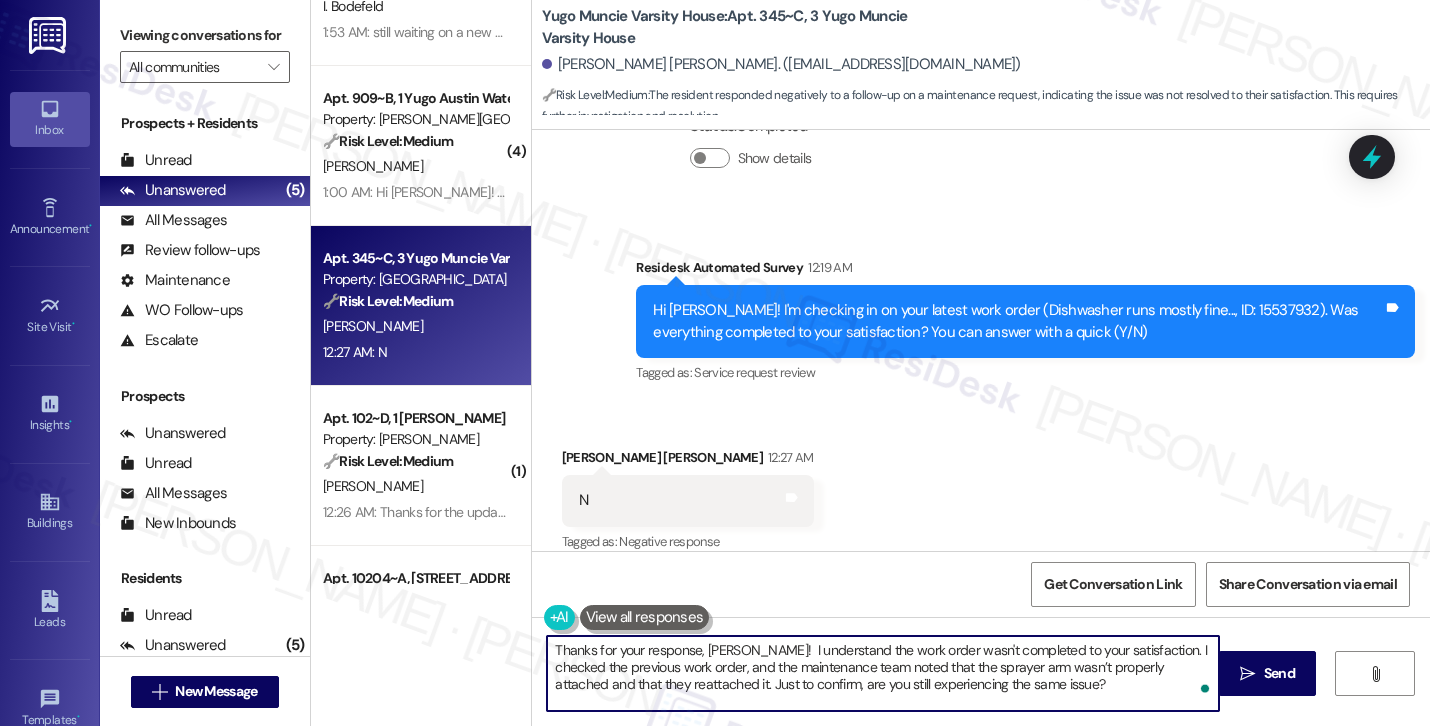 scroll, scrollTop: 0, scrollLeft: 0, axis: both 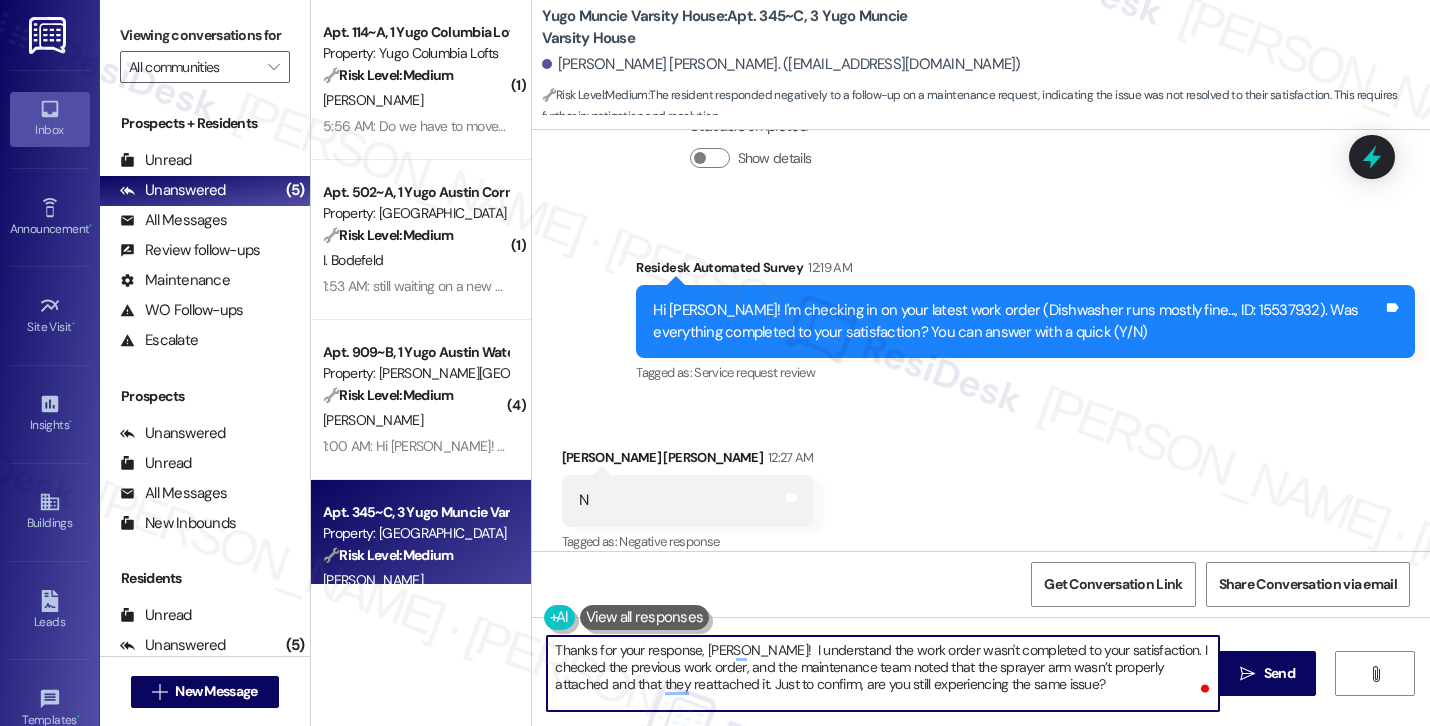 click on "Thanks for your response, [PERSON_NAME]!  I understand the work order wasn't completed to your satisfaction. I checked the previous work order, and the maintenance team noted that the sprayer arm wasn’t properly attached and that they reattached it. Just to confirm, are you still experiencing the same issue?" at bounding box center [883, 673] 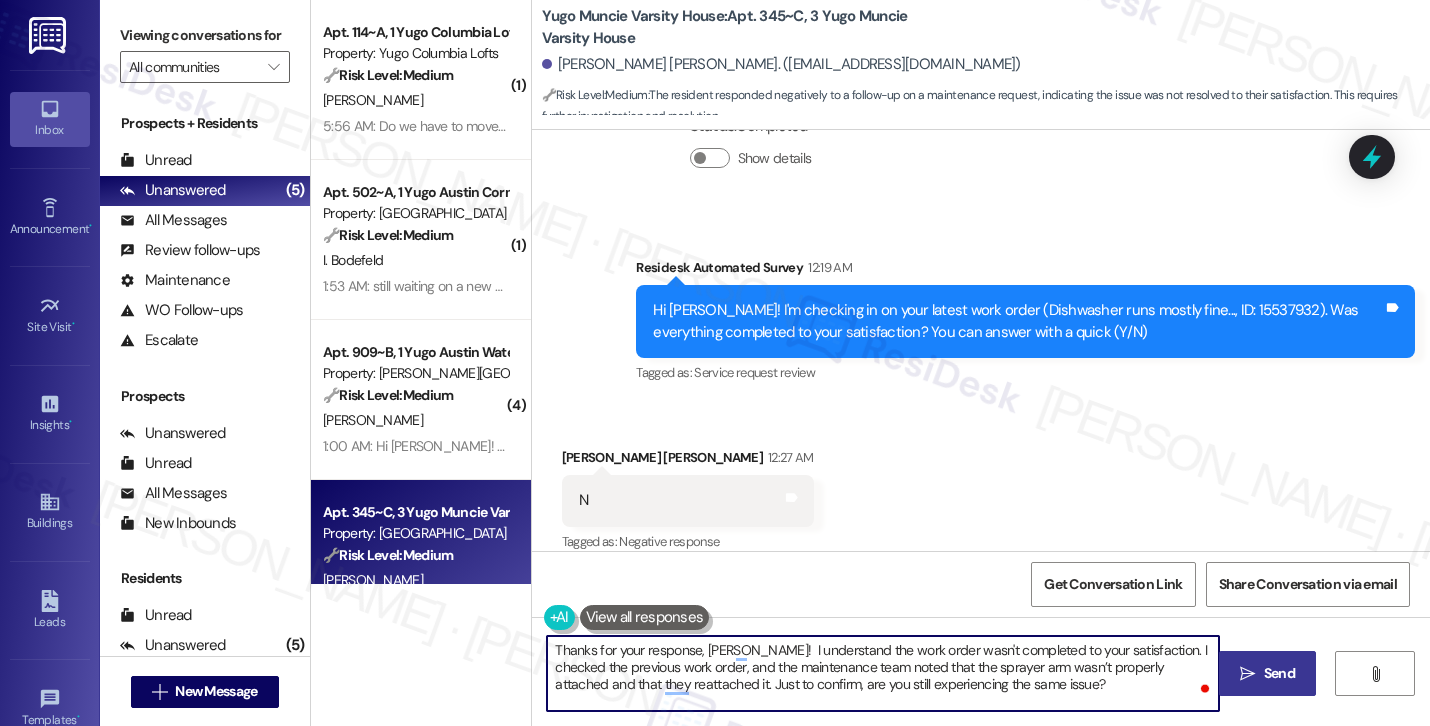 type on "Thanks for your response, [PERSON_NAME]!  I understand the work order wasn't completed to your satisfaction. I checked the previous work order, and the maintenance team noted that the sprayer arm wasn’t properly attached and that they reattached it. Just to confirm, are you still experiencing the same issue?" 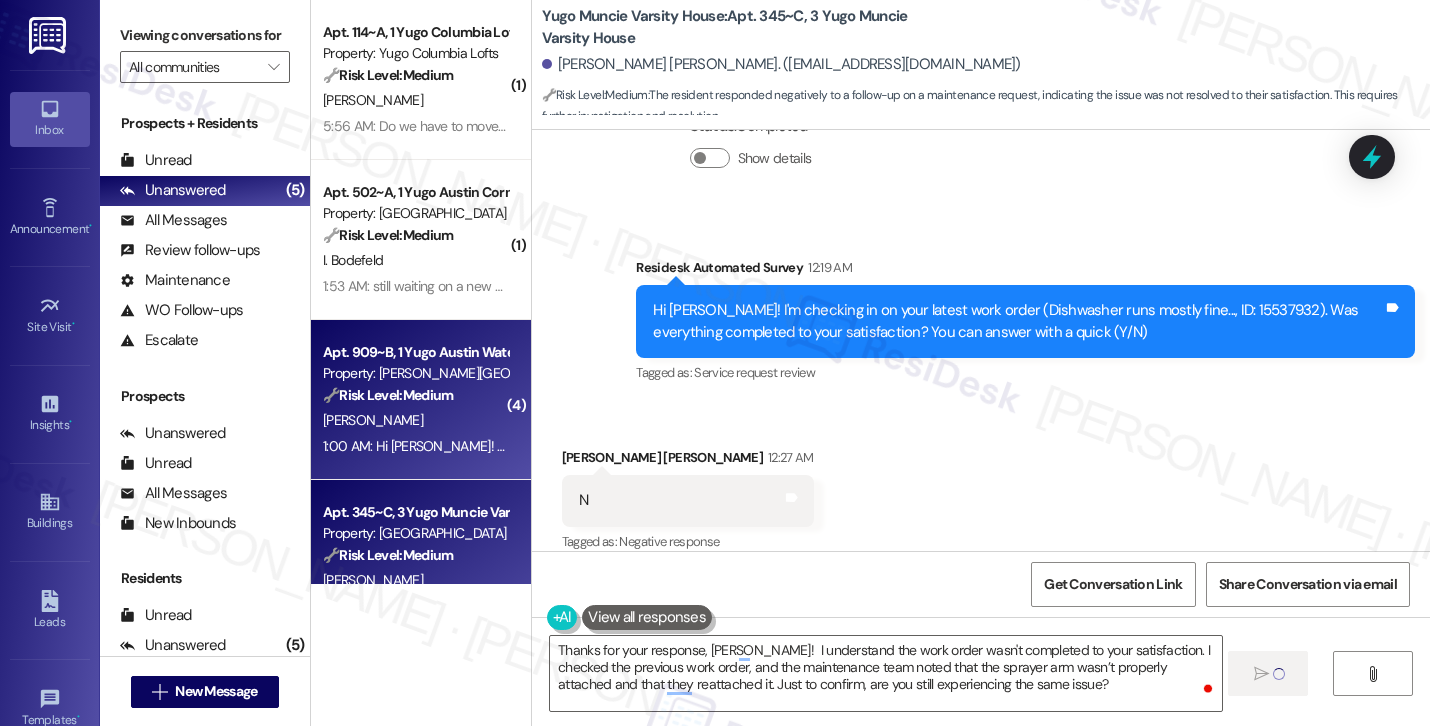 type 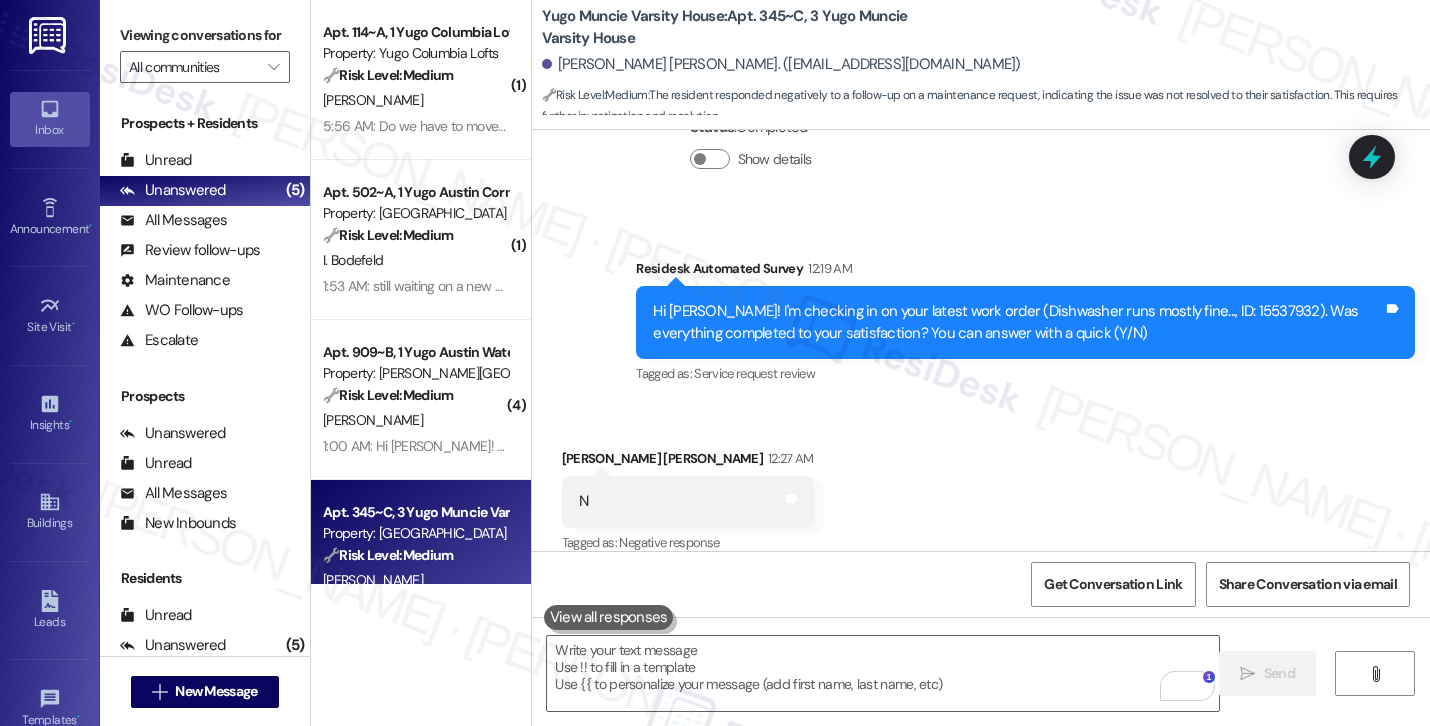 scroll, scrollTop: 2911, scrollLeft: 0, axis: vertical 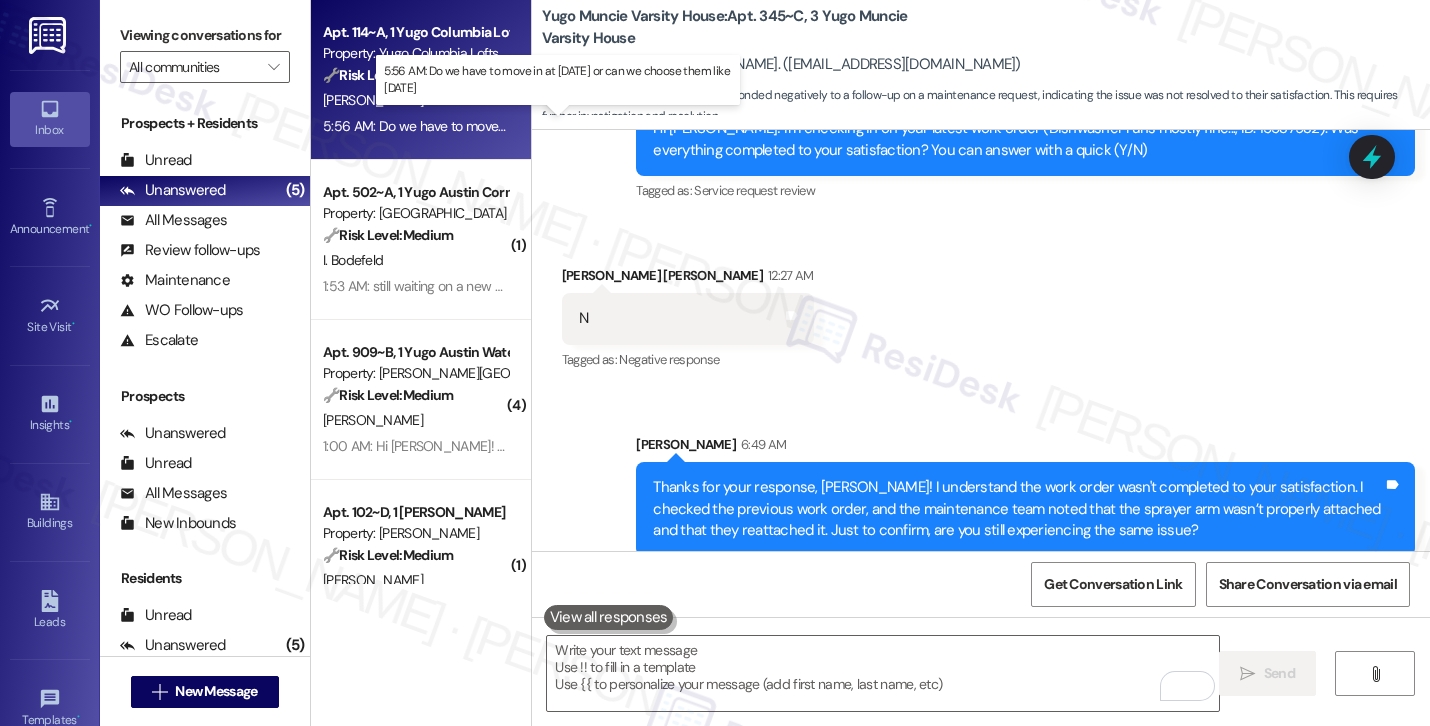 click on "5:56 AM: Do we have to move in at [DATE] or can we choose them like [DATE] 5:56 AM: Do we have to move in at [DATE] or can we choose them like [DATE]" at bounding box center (545, 126) 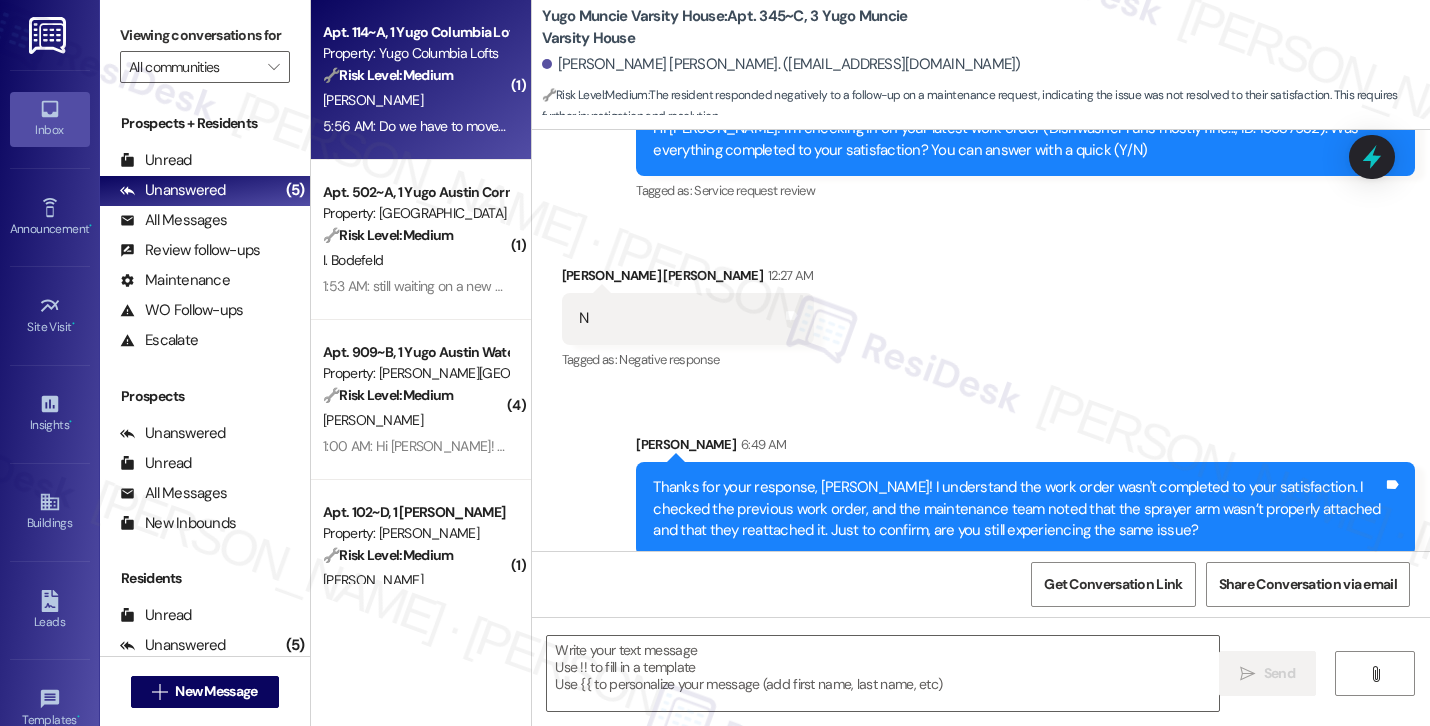 type on "Fetching suggested responses. Please feel free to read through the conversation in the meantime." 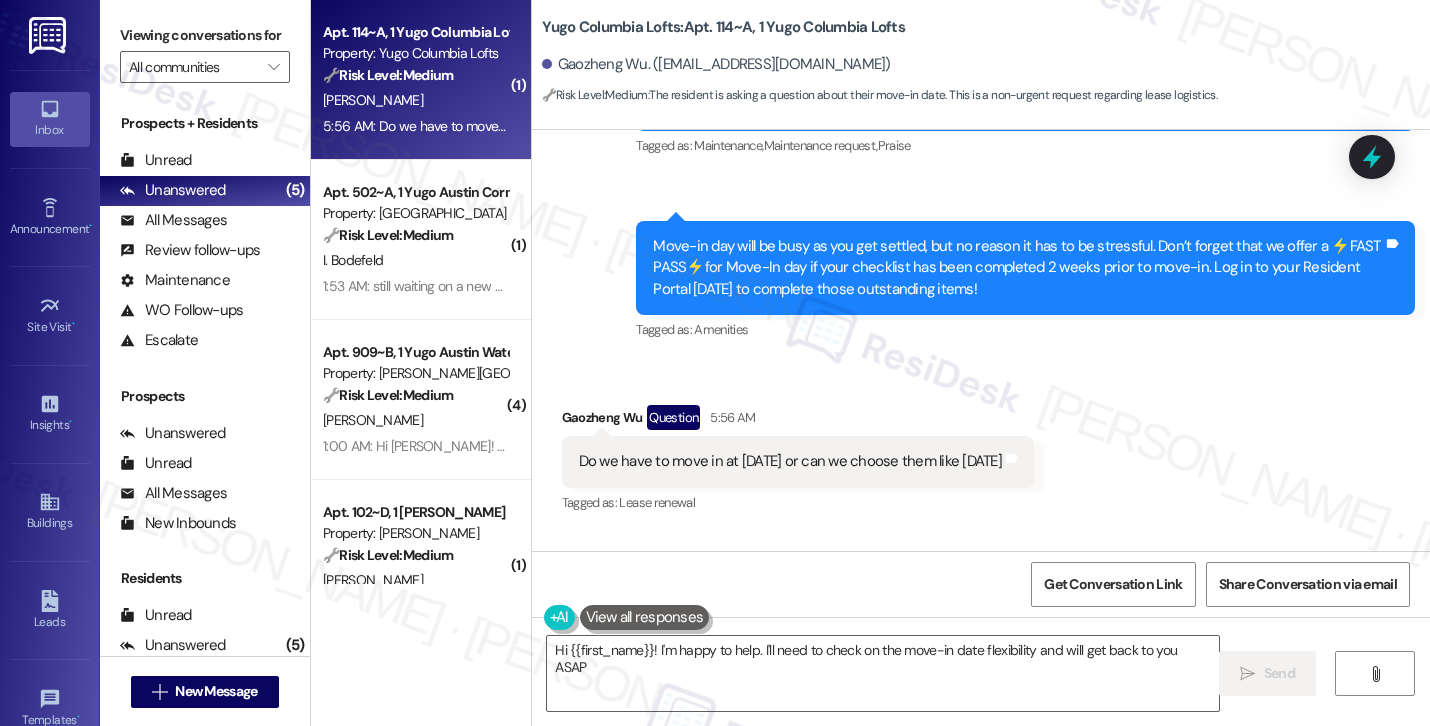 type on "Hi {{first_name}}! I'm happy to help. I'll need to check on the move-in date flexibility and will get back to you ASAP!" 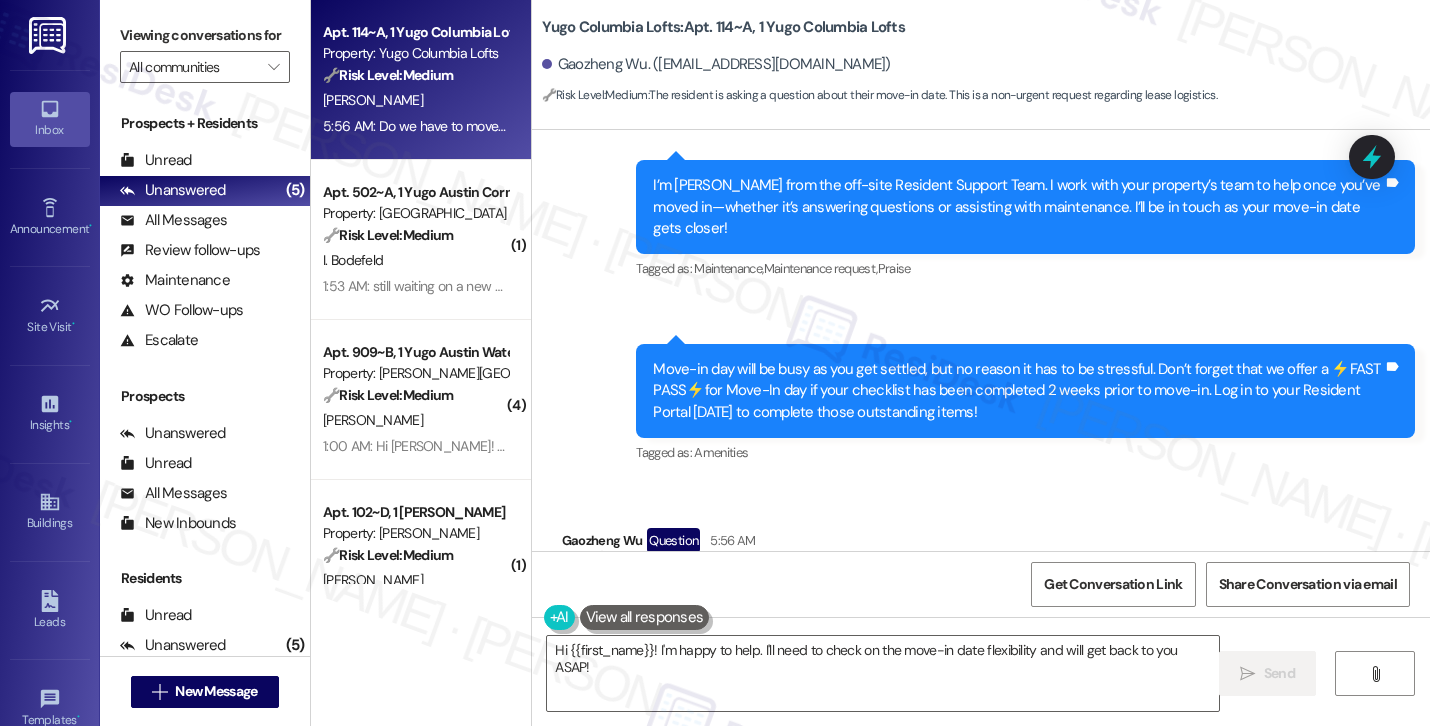 scroll, scrollTop: 423, scrollLeft: 0, axis: vertical 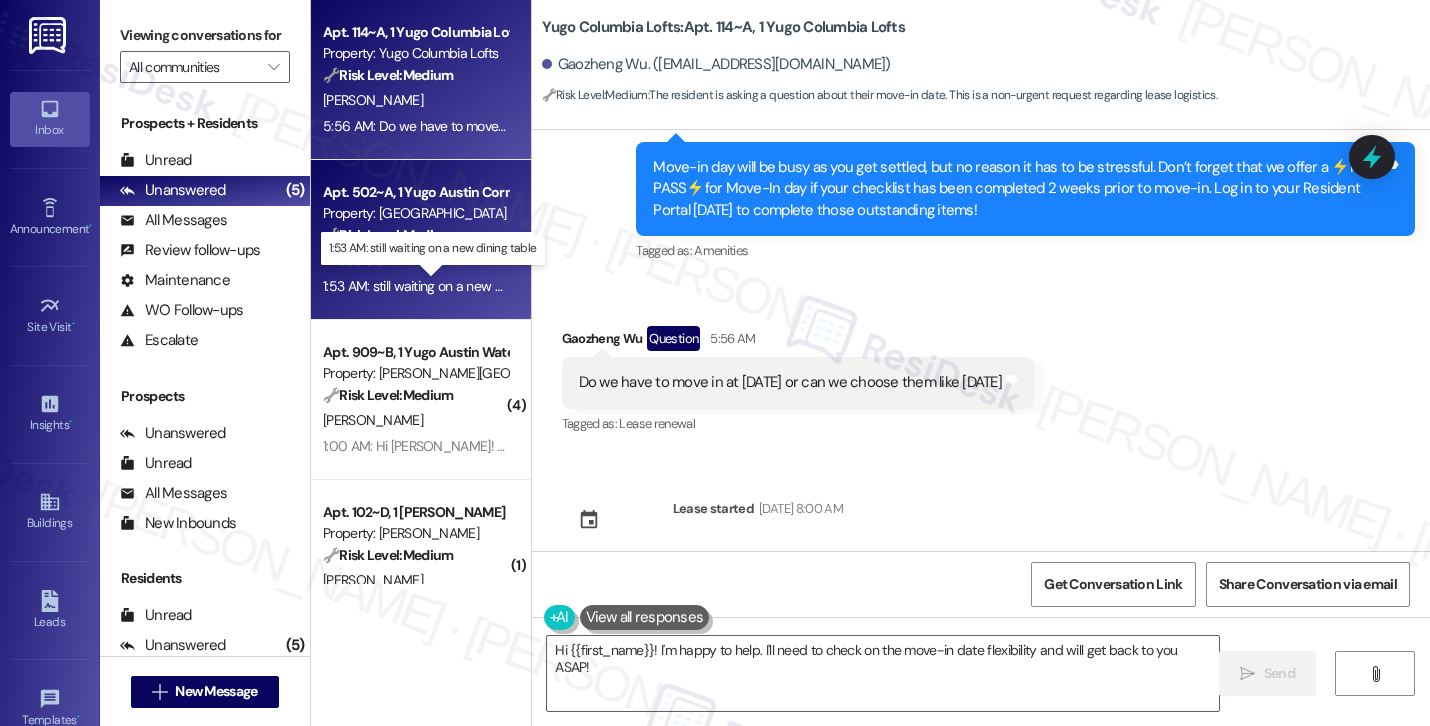 click on "1:53 AM: still waiting on a new dining table 1:53 AM: still waiting on a new dining table" at bounding box center [442, 286] 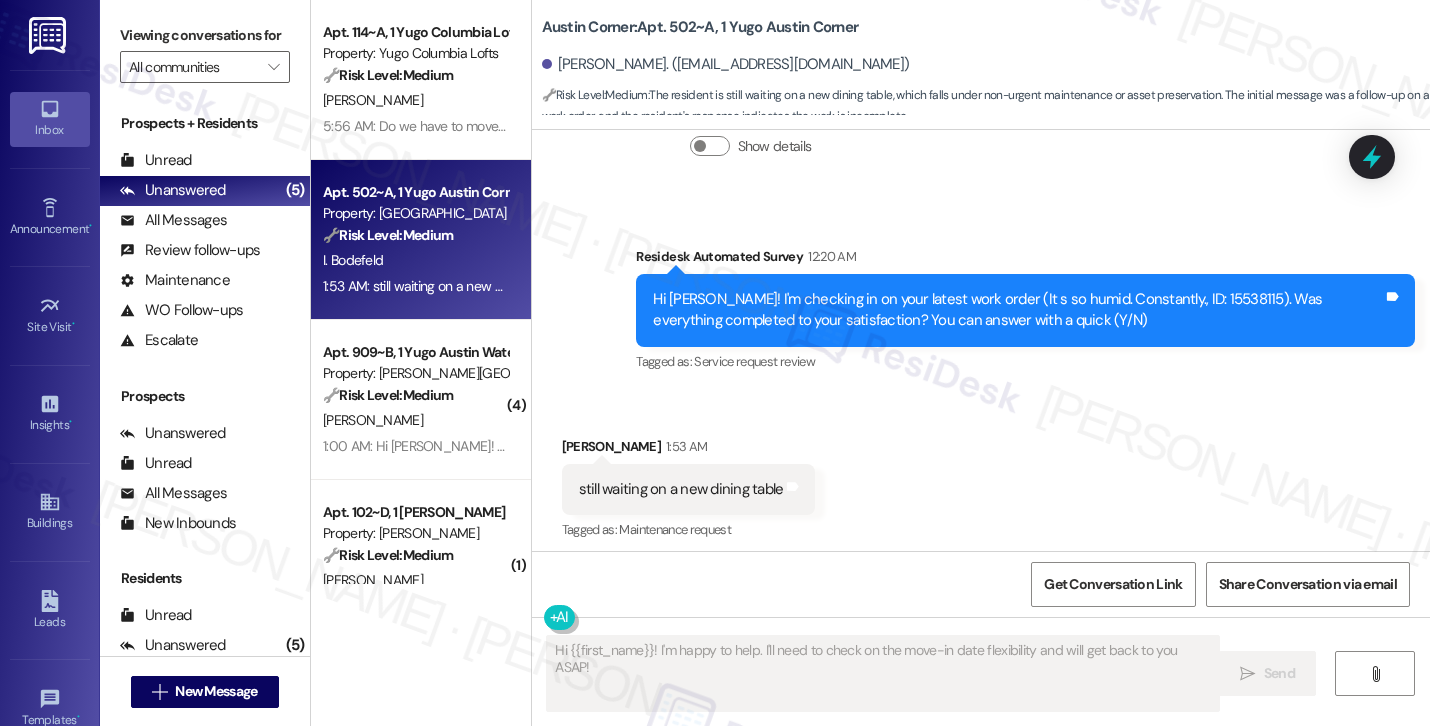 scroll, scrollTop: 2286, scrollLeft: 0, axis: vertical 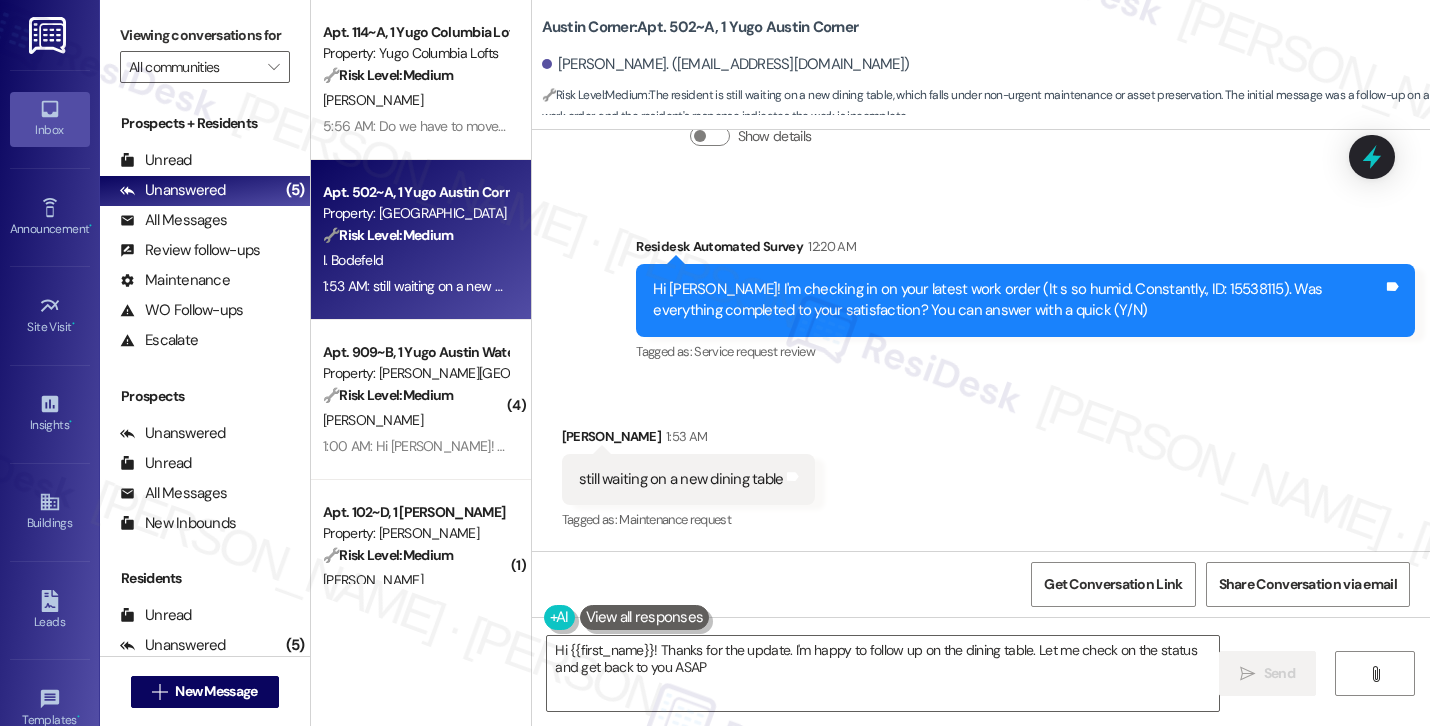 type on "Hi {{first_name}}! Thanks for the update. I'm happy to follow up on the dining table. Let me check on the status and get back to you ASAP!" 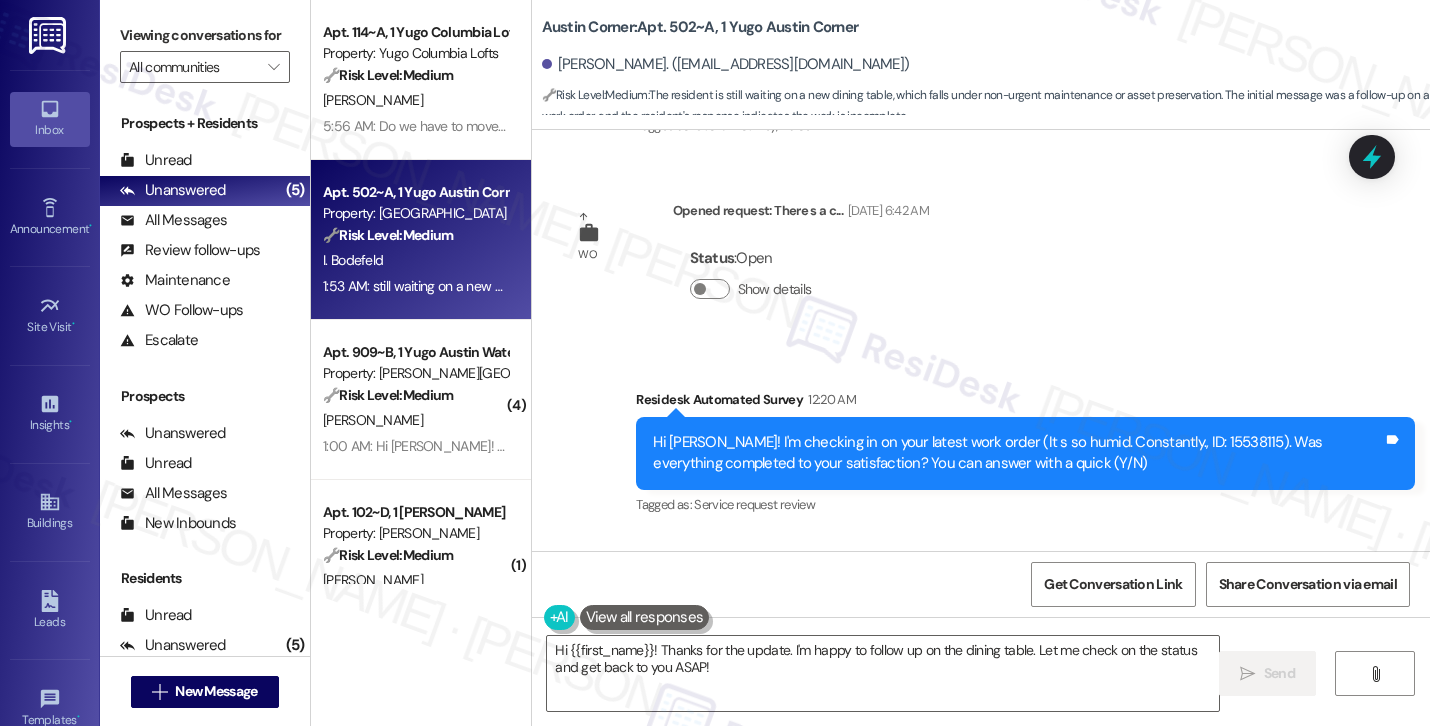 scroll, scrollTop: 2286, scrollLeft: 0, axis: vertical 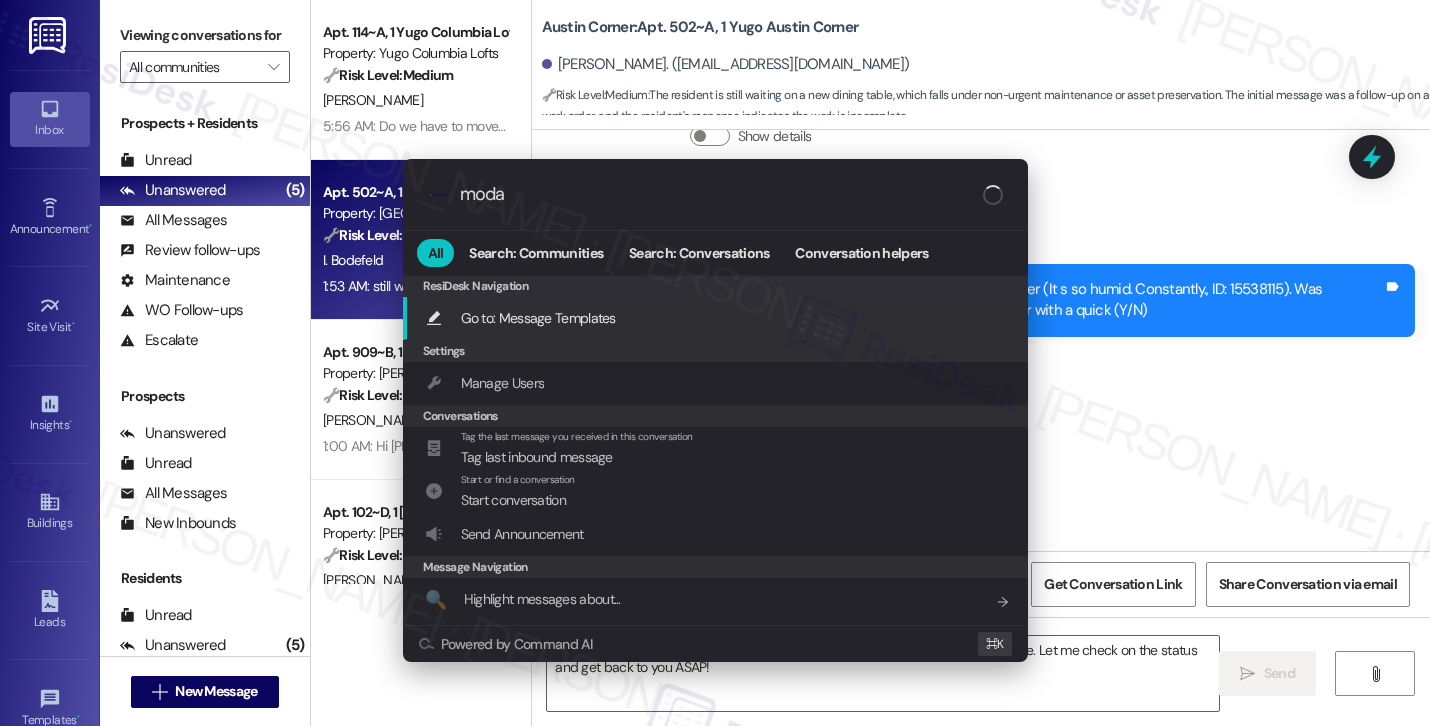 type on "modal" 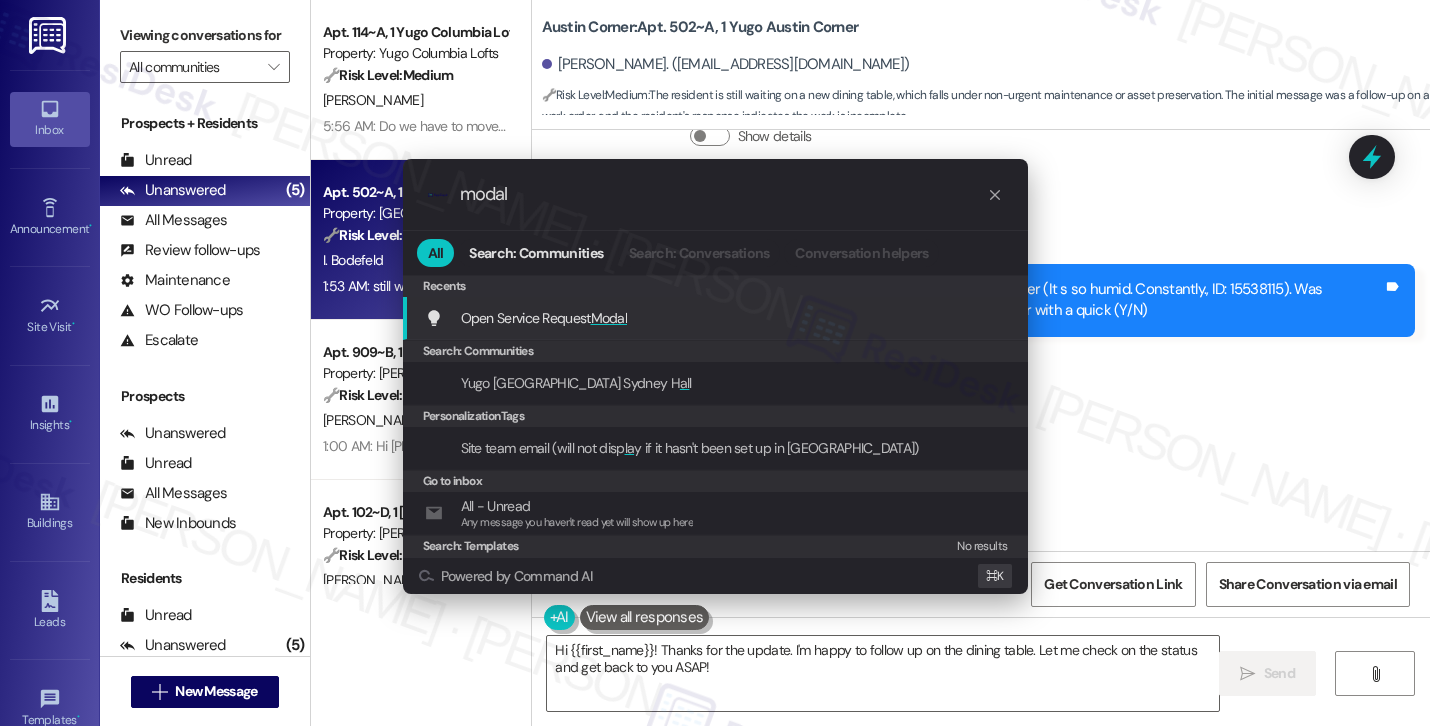 click on "Open Service Request  Modal Add shortcut" at bounding box center [717, 318] 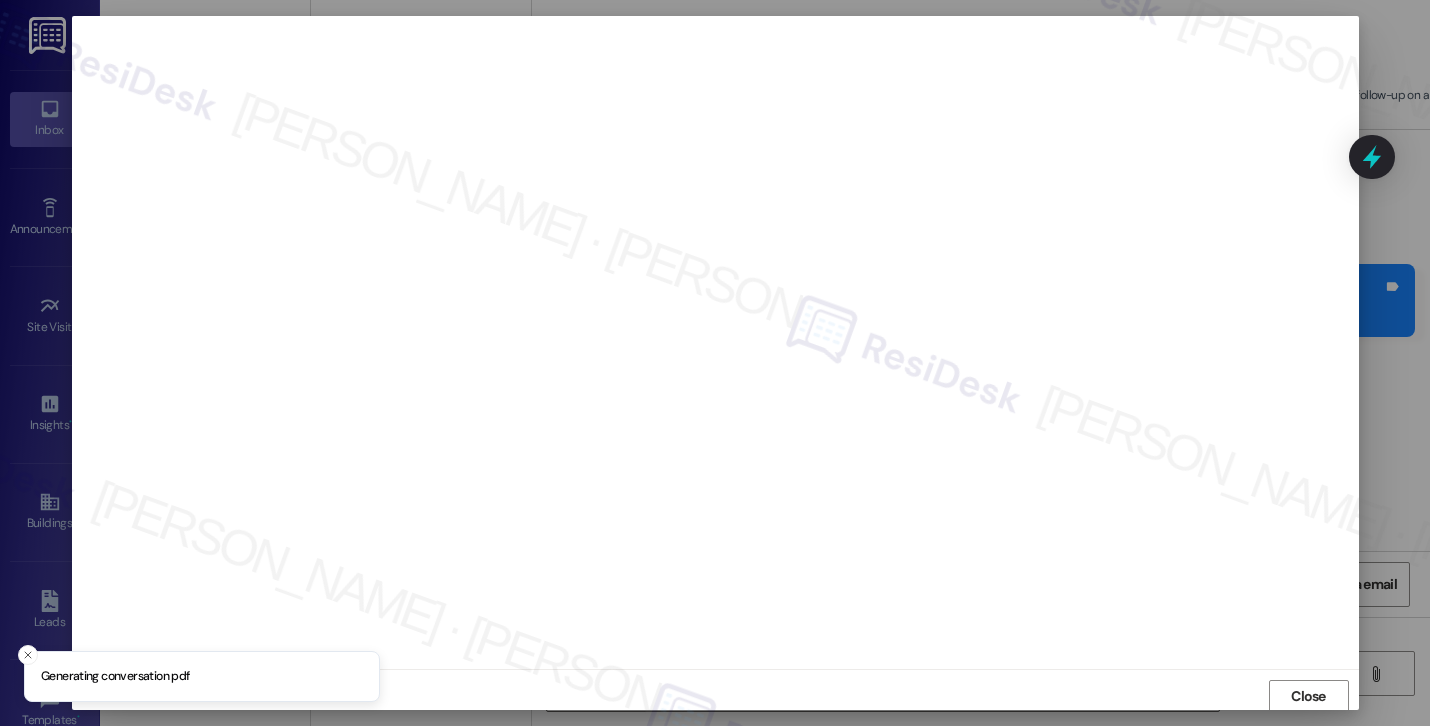 scroll, scrollTop: 2, scrollLeft: 0, axis: vertical 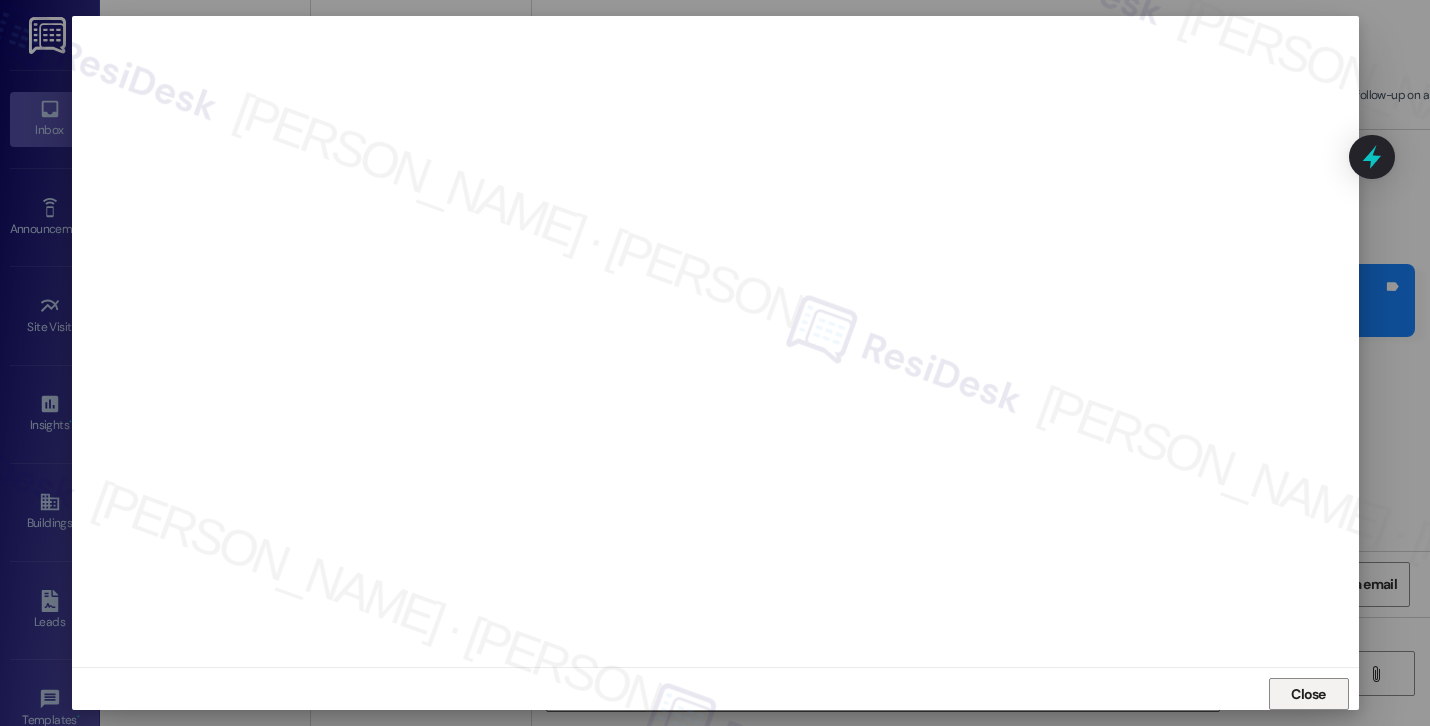 click on "Close" at bounding box center (1308, 694) 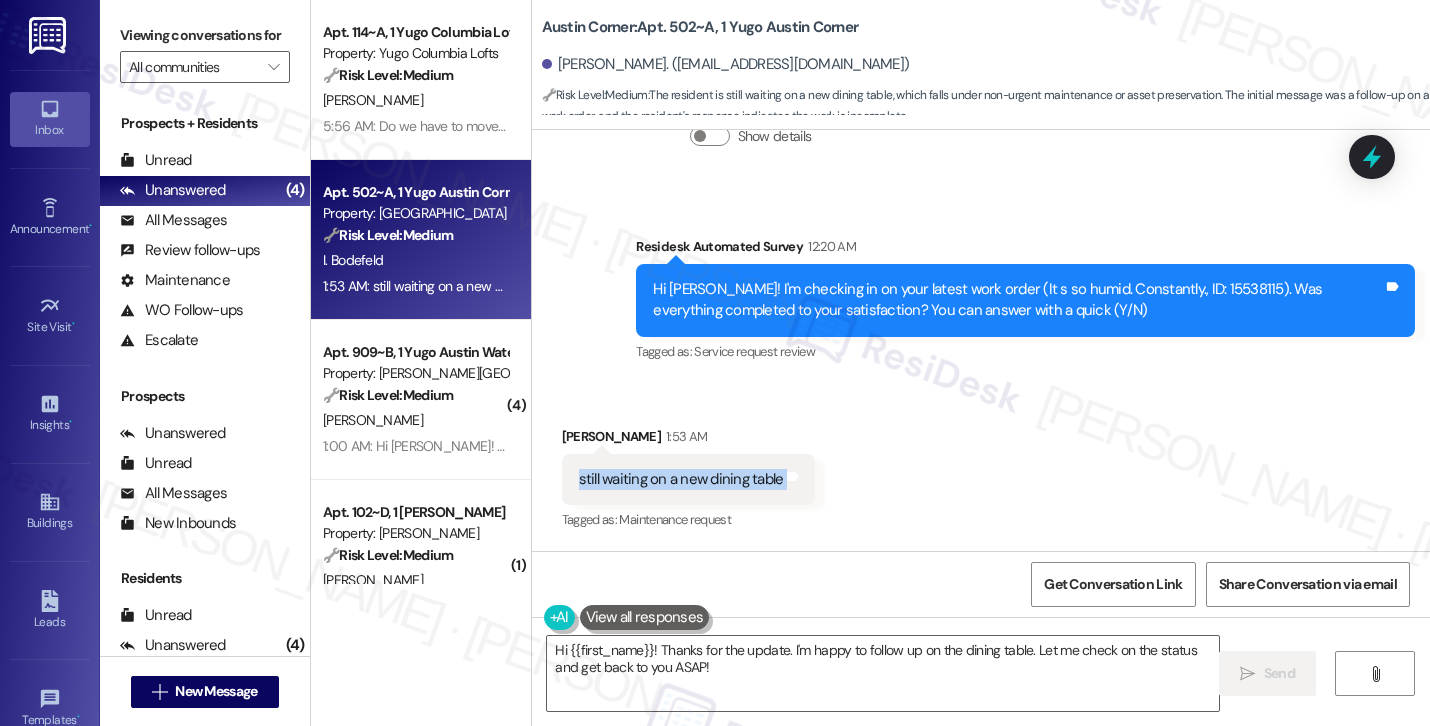 drag, startPoint x: 567, startPoint y: 476, endPoint x: 737, endPoint y: 507, distance: 172.80336 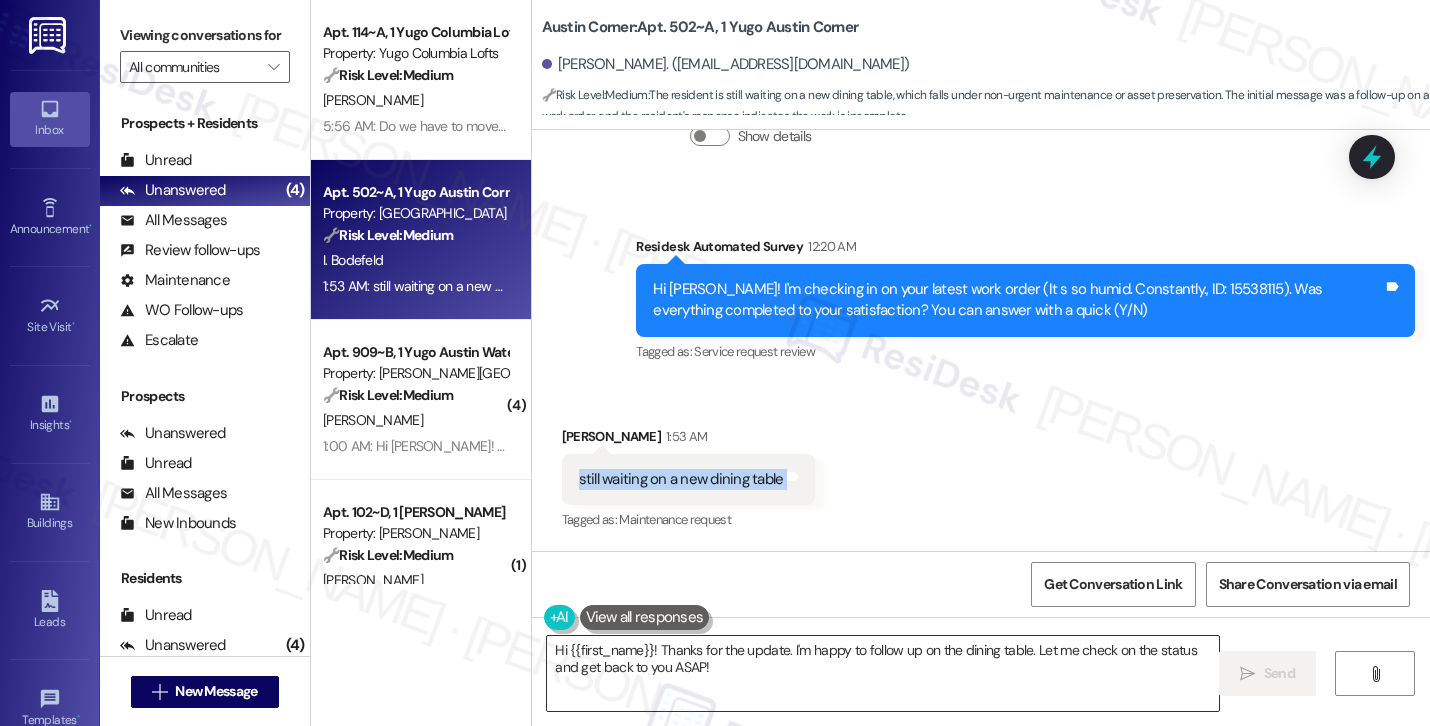 click on "Hi {{first_name}}! Thanks for the update. I'm happy to follow up on the dining table. Let me check on the status and get back to you ASAP!" at bounding box center (883, 673) 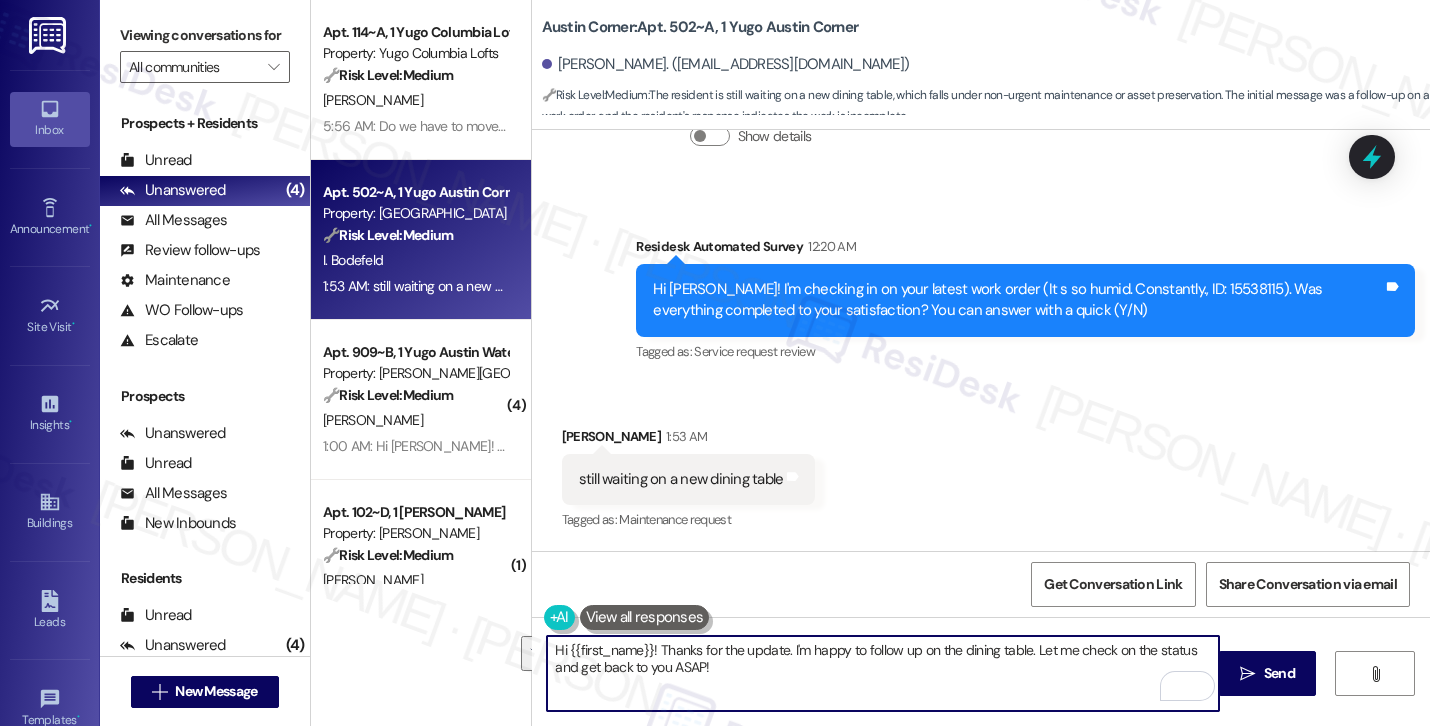 click on "[PERSON_NAME] 1:53 AM" at bounding box center [689, 440] 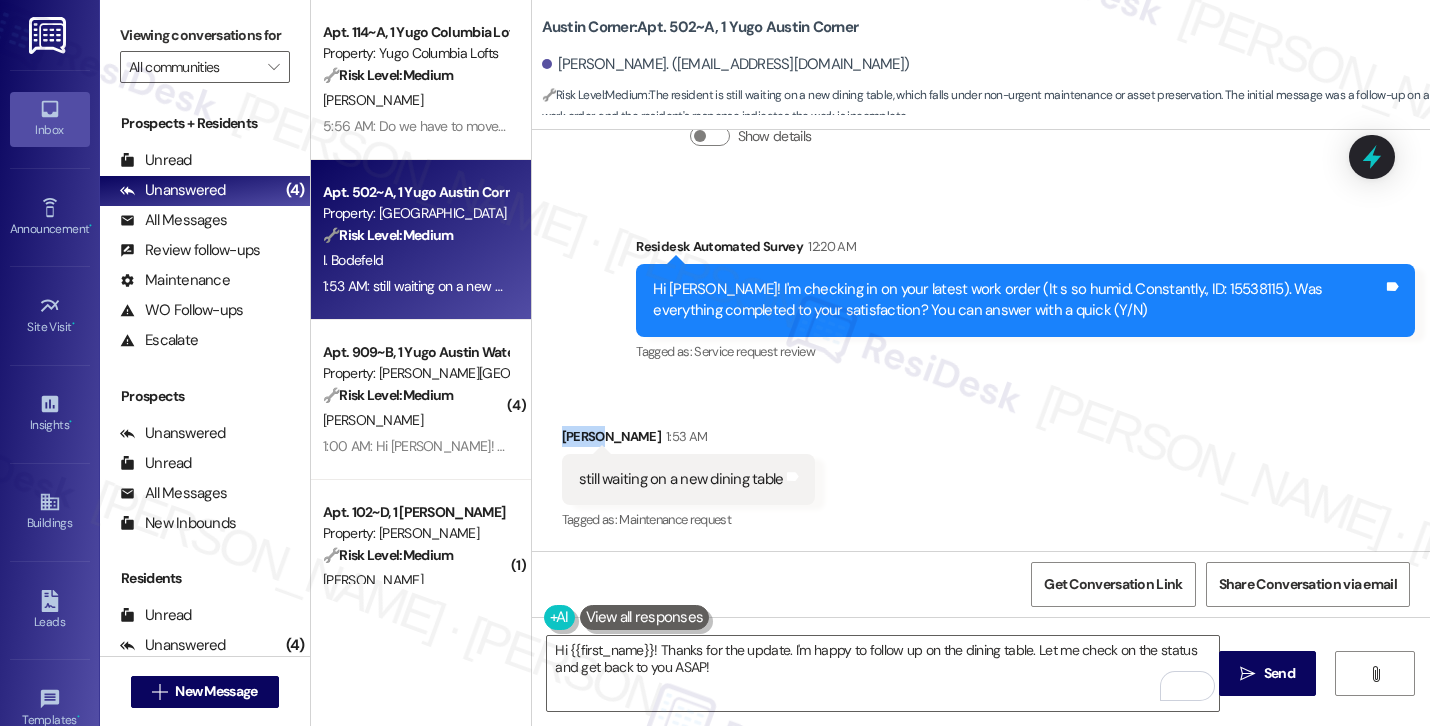copy on "Isobel" 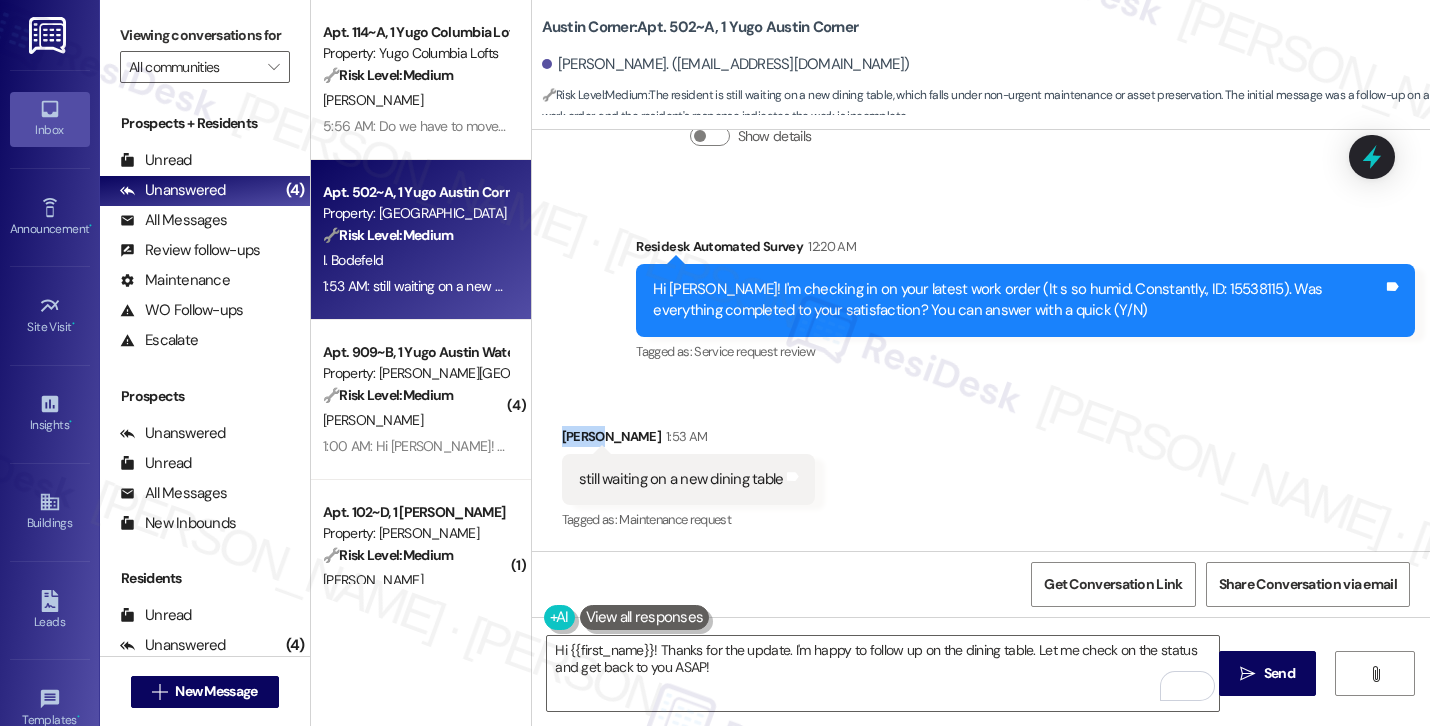 click at bounding box center [645, 617] 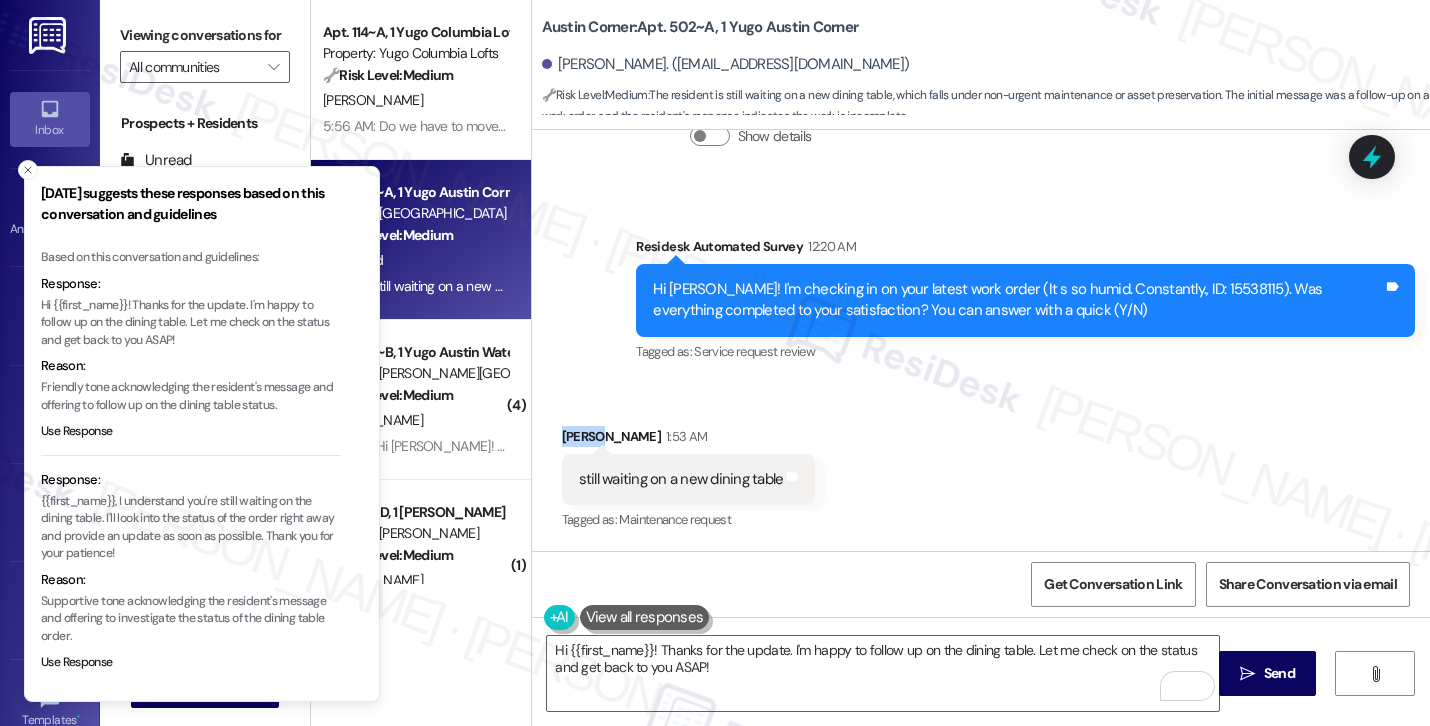 click on "{{first_name}}, I understand you're still waiting on the dining table. I'll look into the status of the order right away and provide an update as soon as possible. Thank you for your patience!" at bounding box center (191, 528) 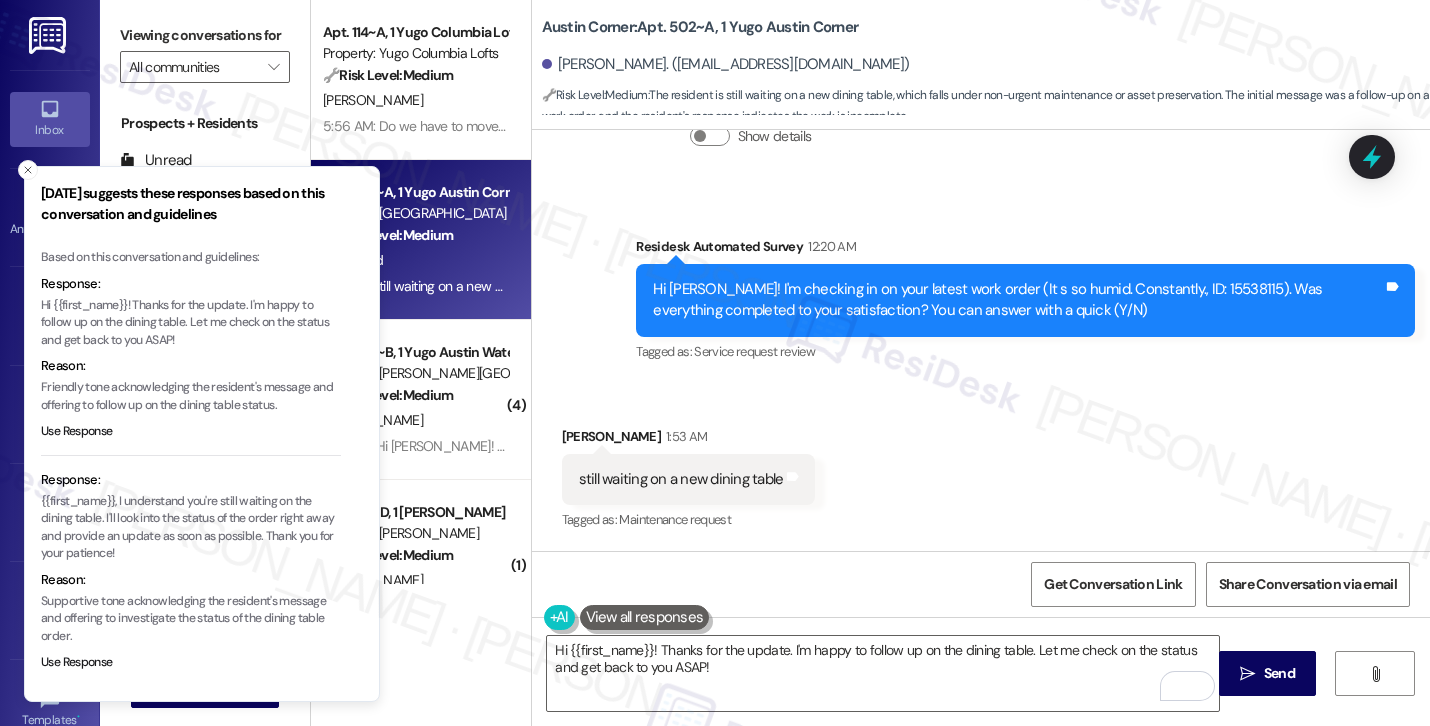 click on "{{first_name}}, I understand you're still waiting on the dining table. I'll look into the status of the order right away and provide an update as soon as possible. Thank you for your patience!" at bounding box center [191, 528] 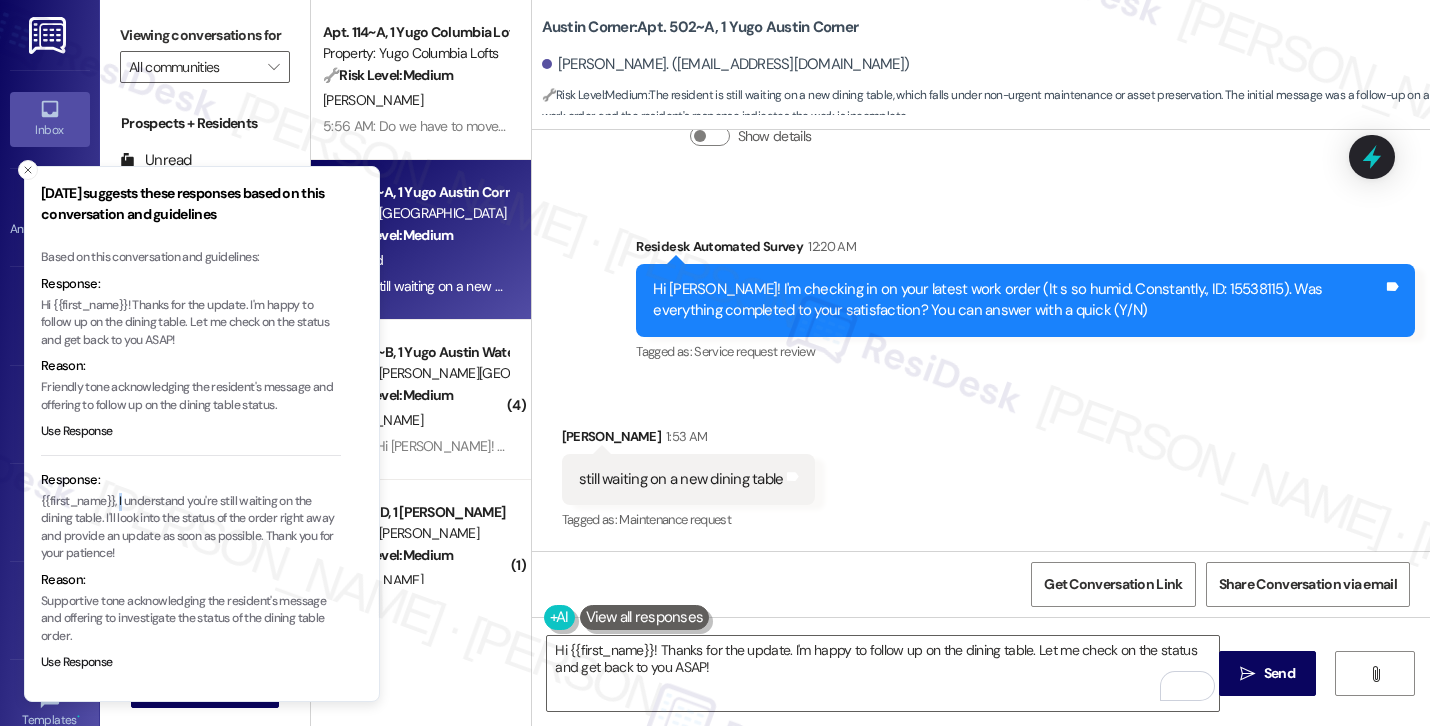 type 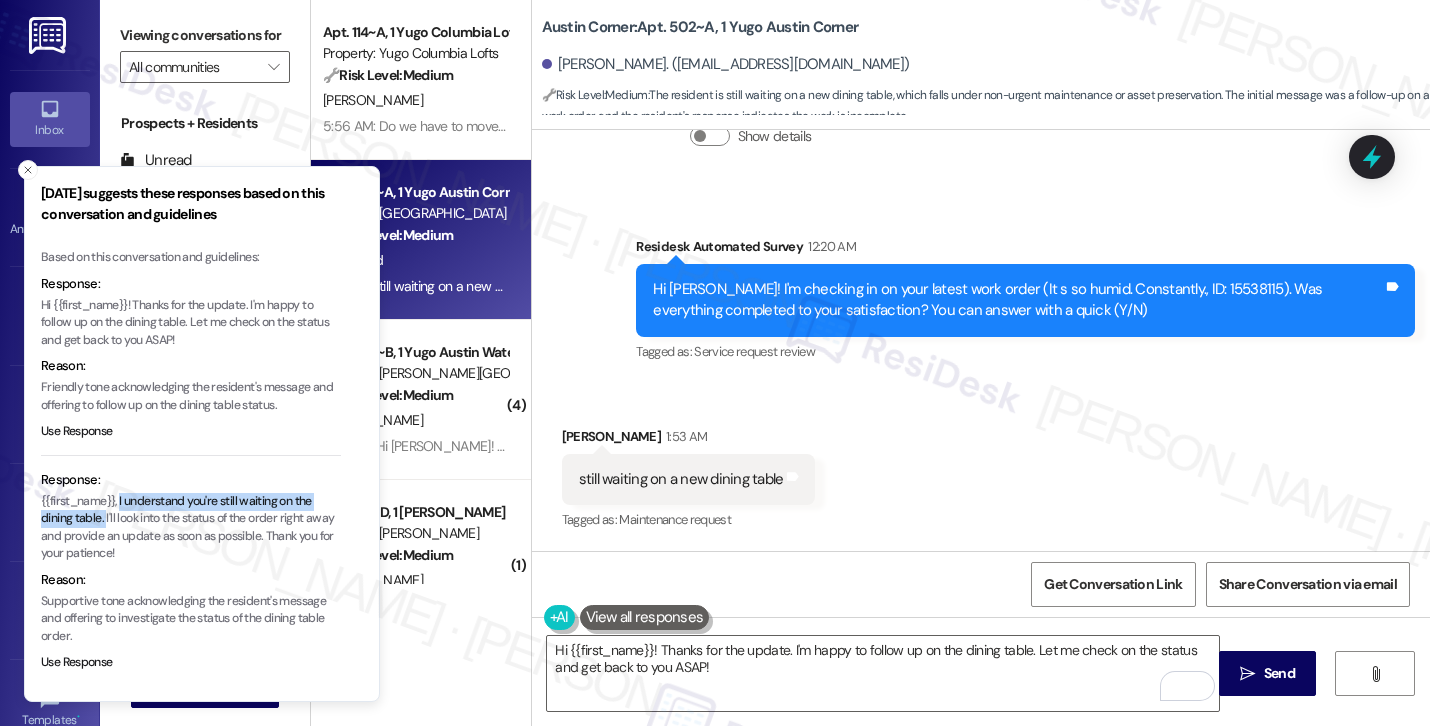 copy on "I understand you're still waiting on the dining table." 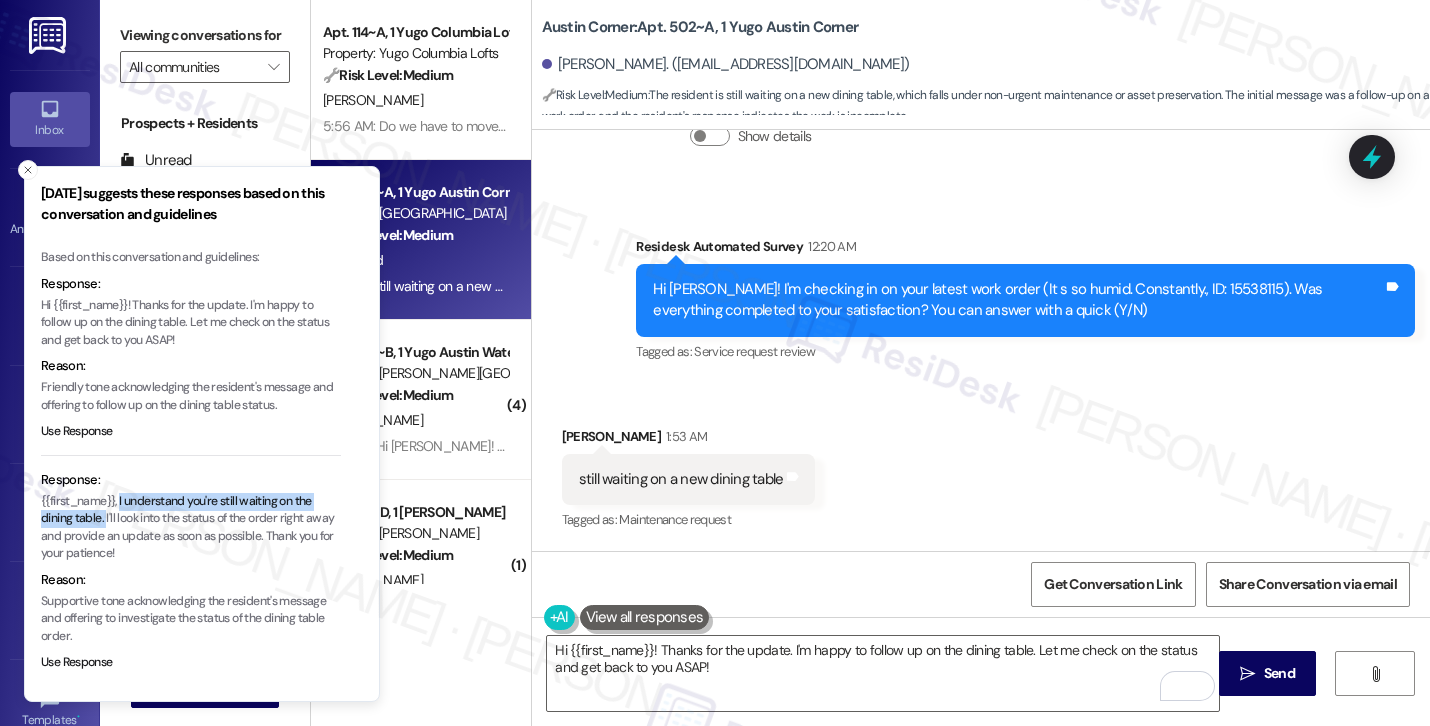 click on "Received via SMS [PERSON_NAME] 1:53 AM still waiting on a new dining table Tags and notes Tagged as:   Maintenance request Click to highlight conversations about Maintenance request" at bounding box center [981, 465] 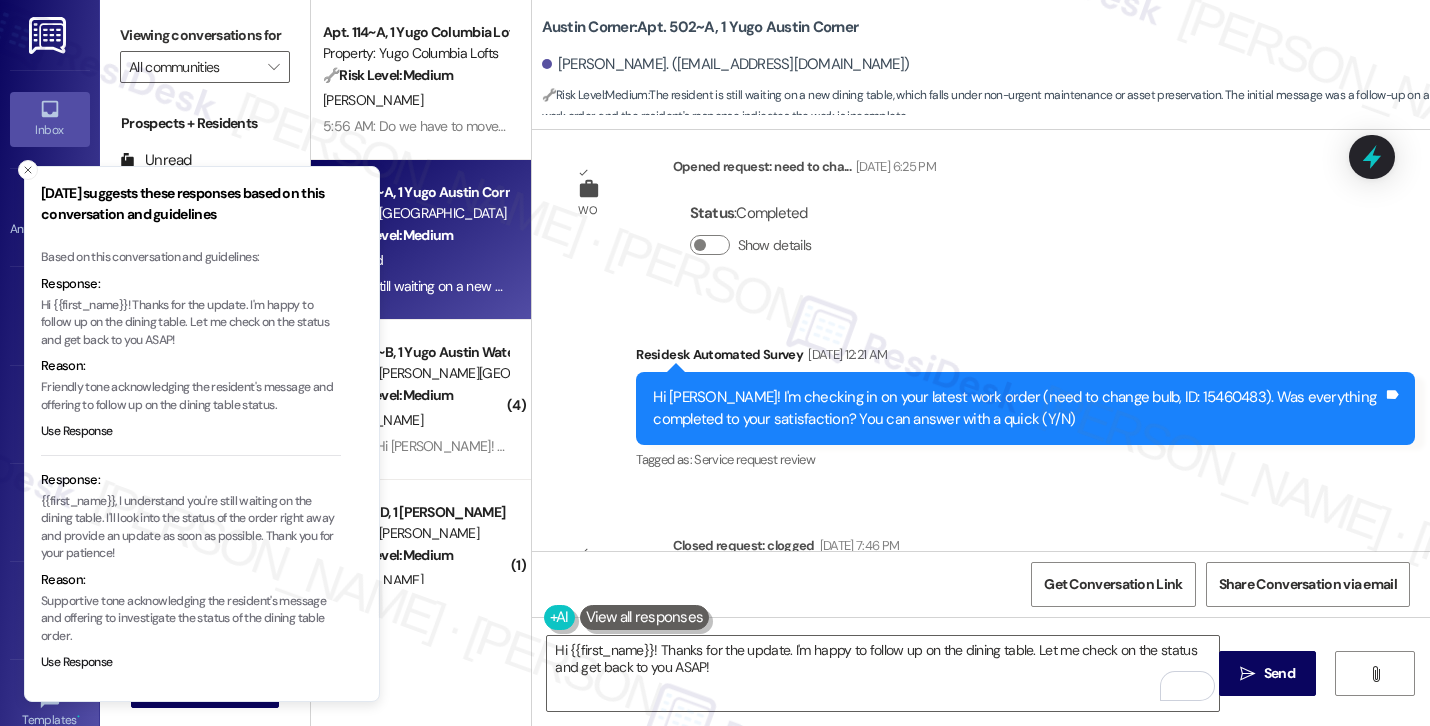 scroll, scrollTop: 1104, scrollLeft: 0, axis: vertical 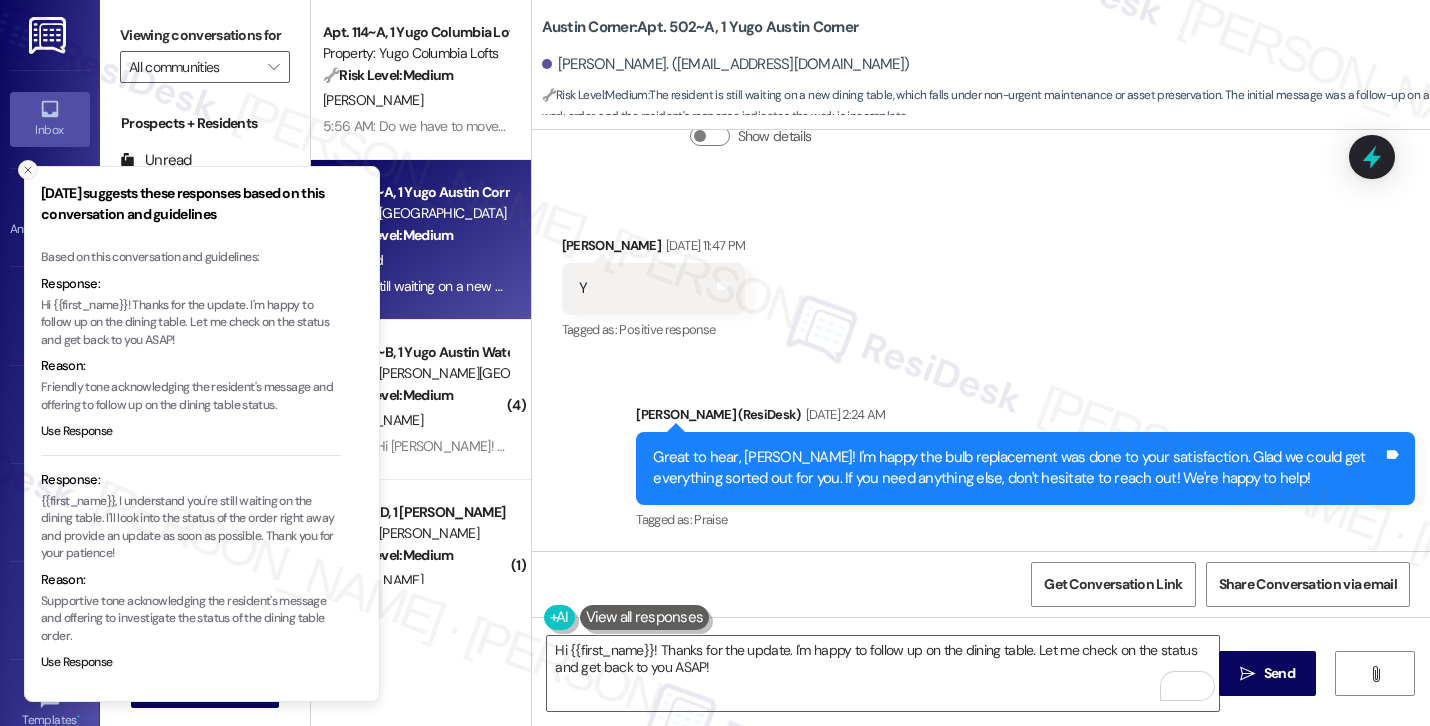 click 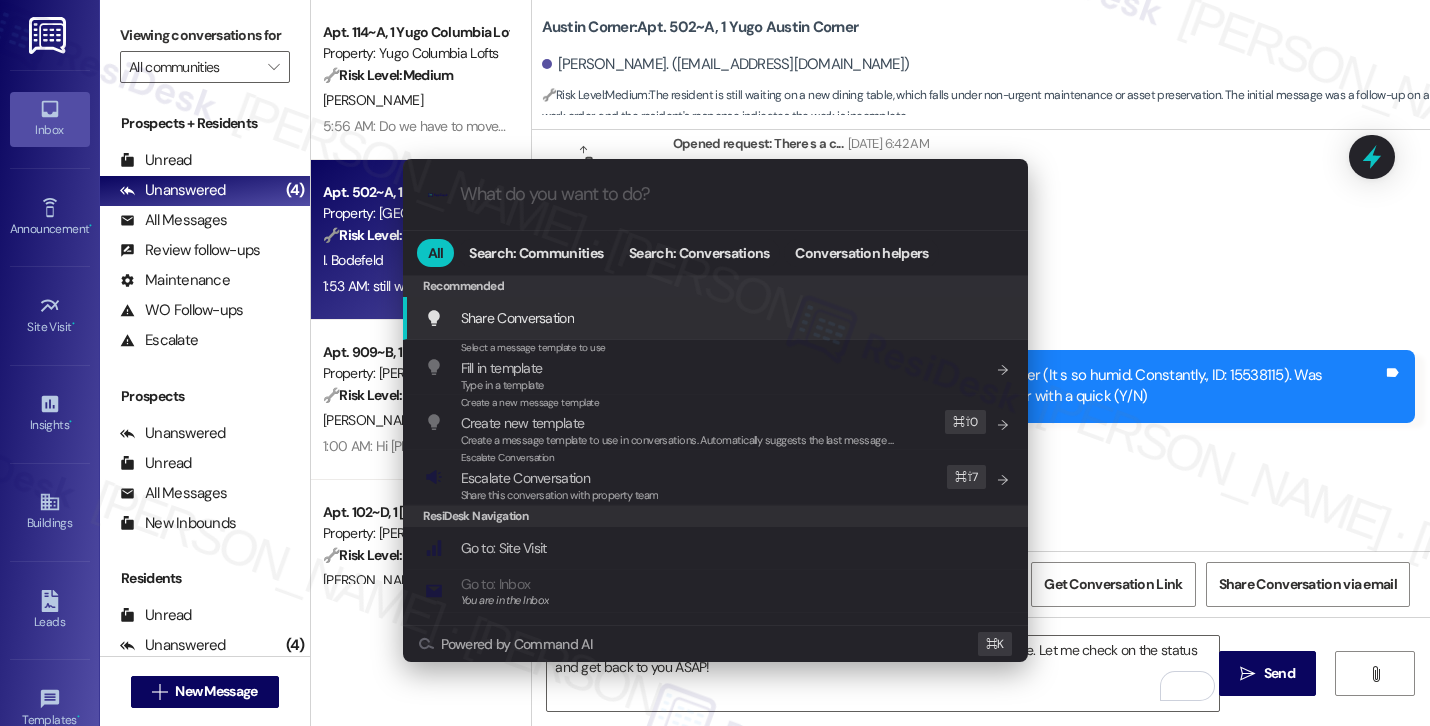 scroll, scrollTop: 2286, scrollLeft: 0, axis: vertical 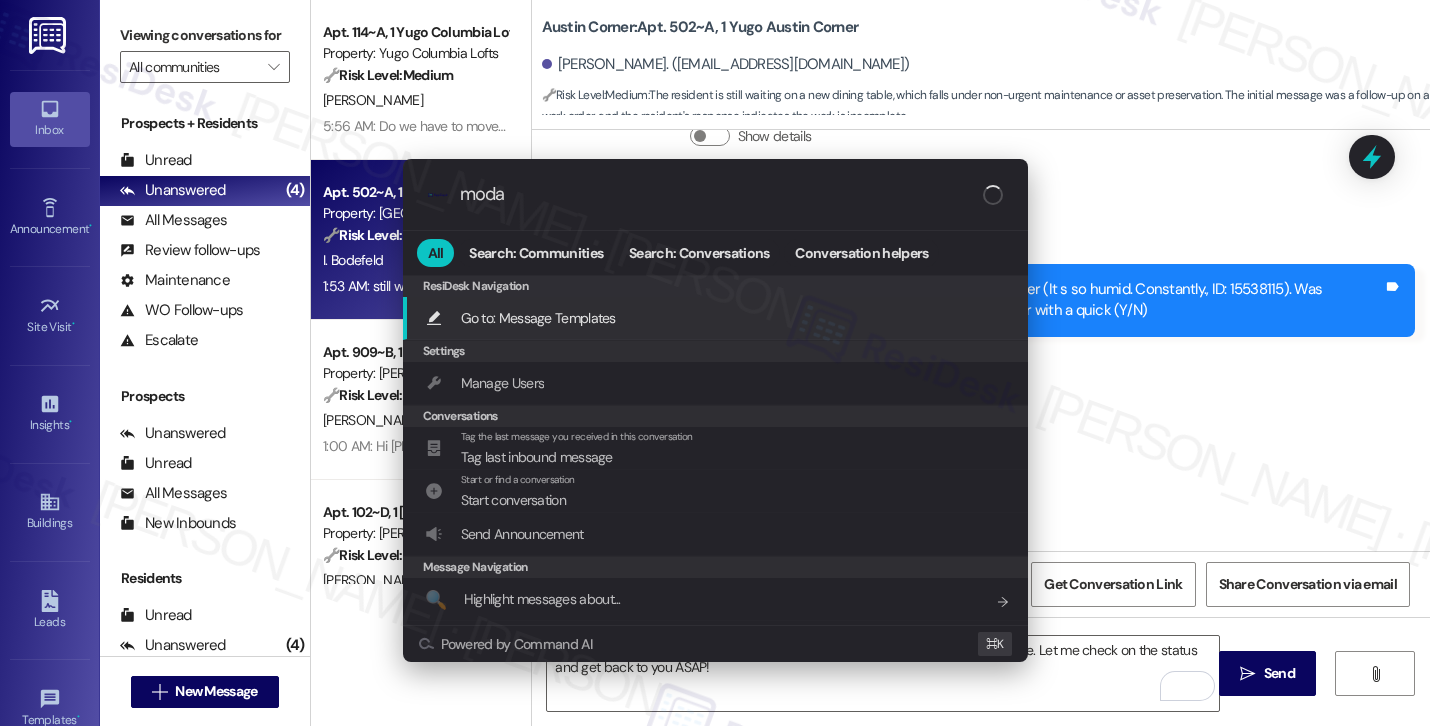 type on "modal" 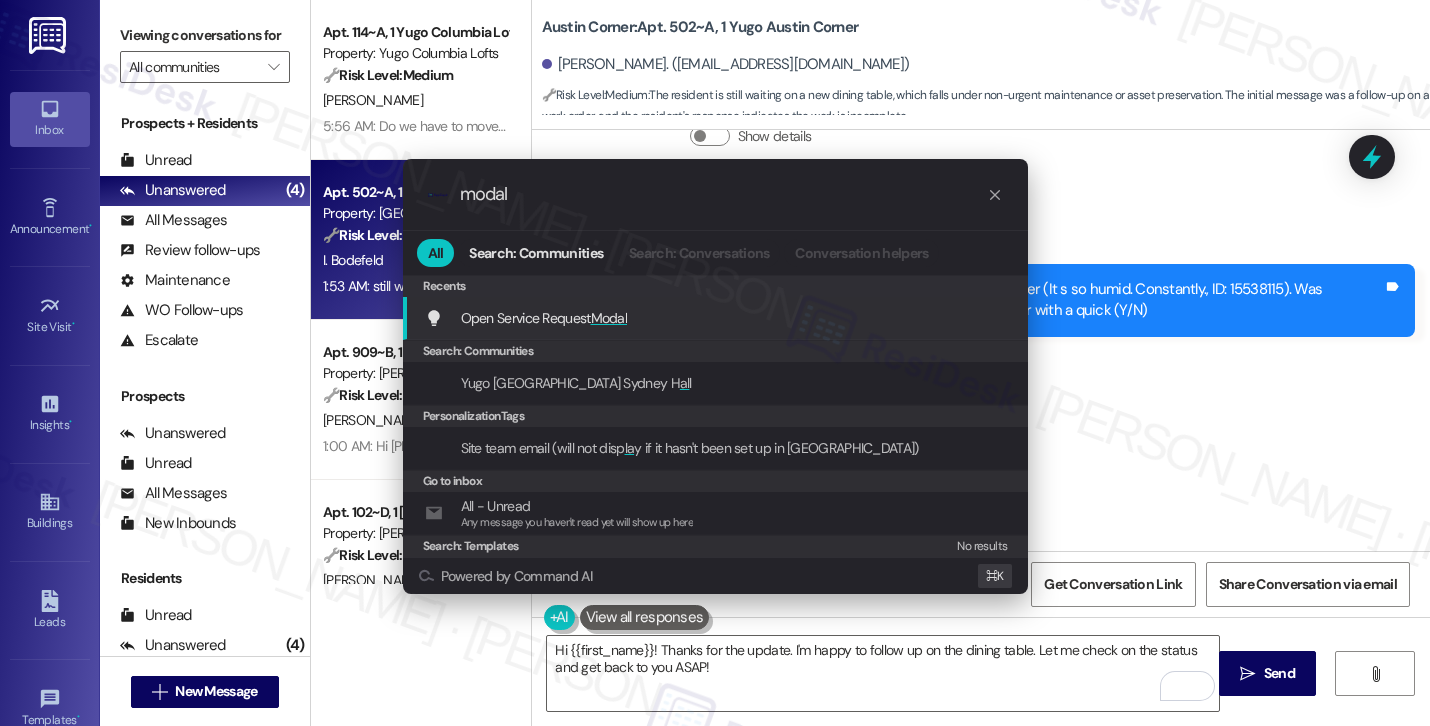 click on "Open Service Request  Modal Add shortcut" at bounding box center [717, 318] 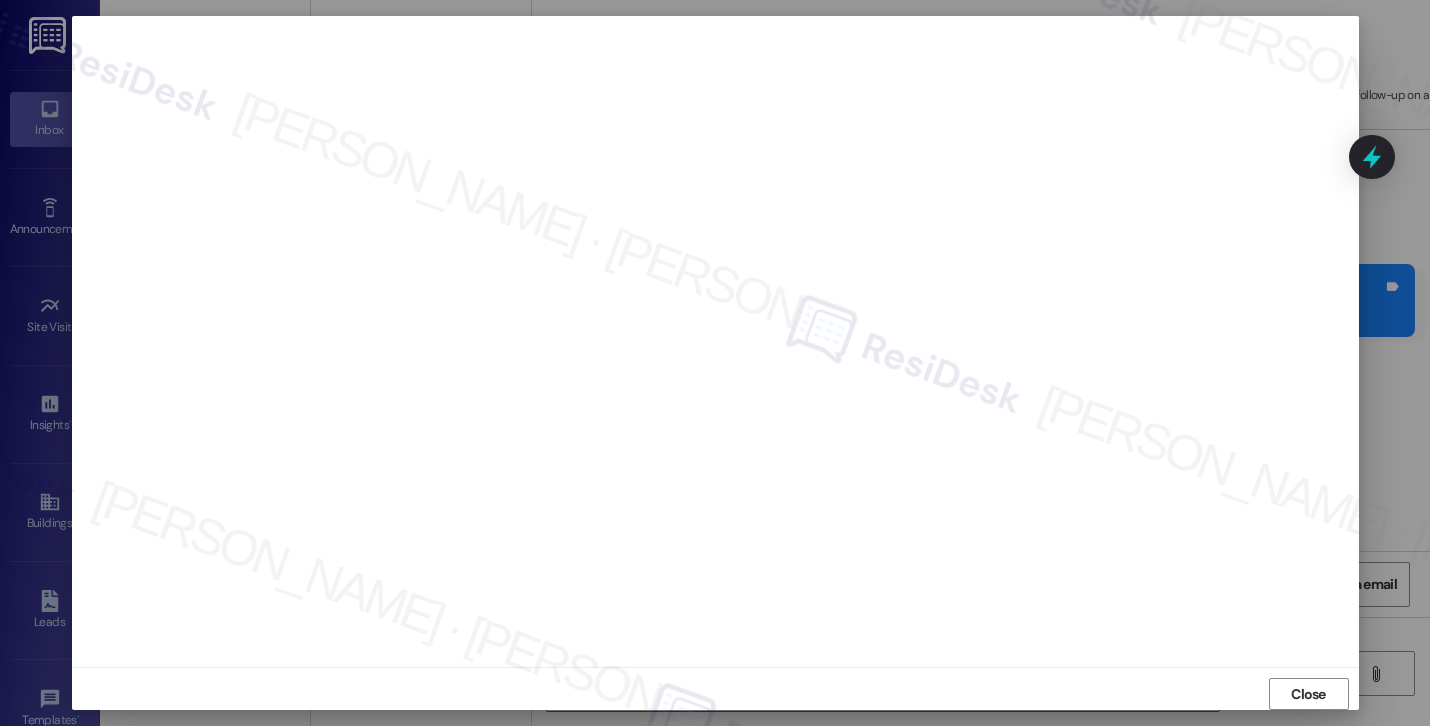 scroll, scrollTop: 12, scrollLeft: 0, axis: vertical 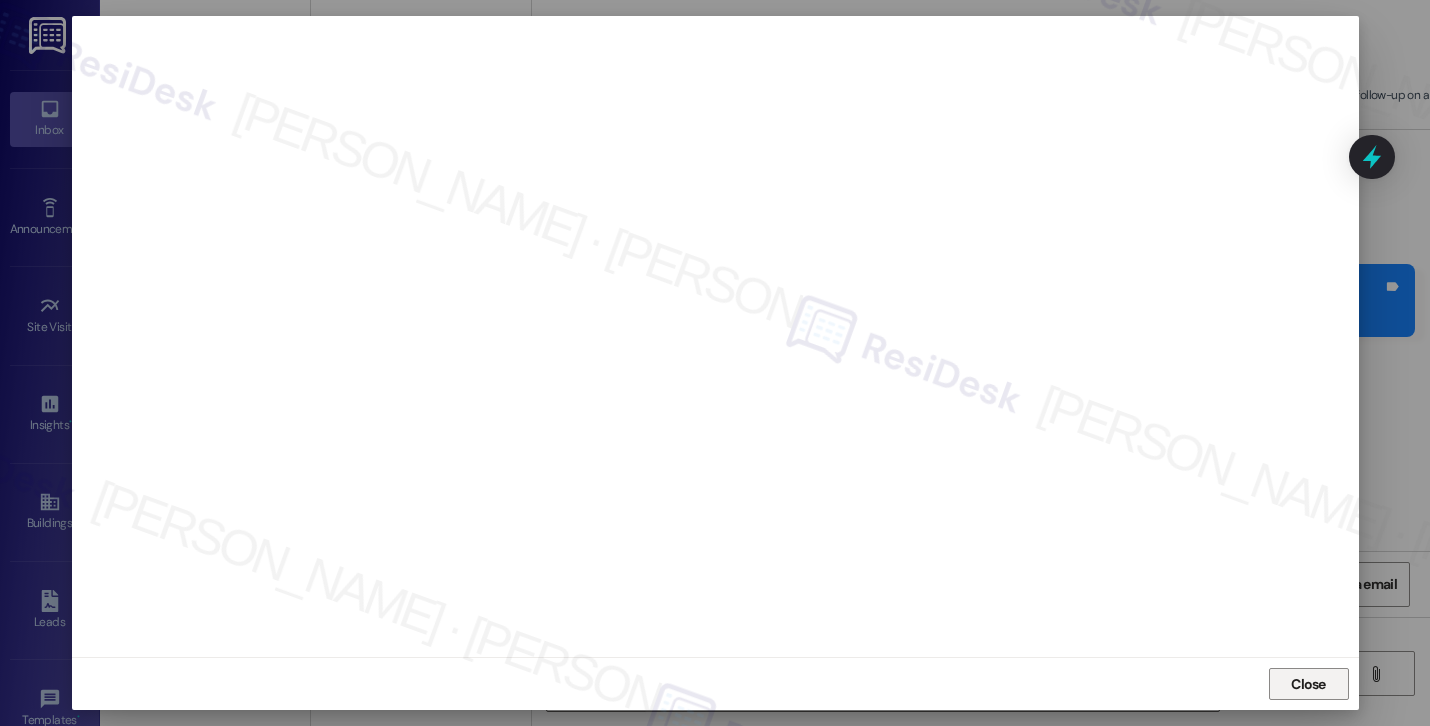 click on "Close" at bounding box center [1308, 684] 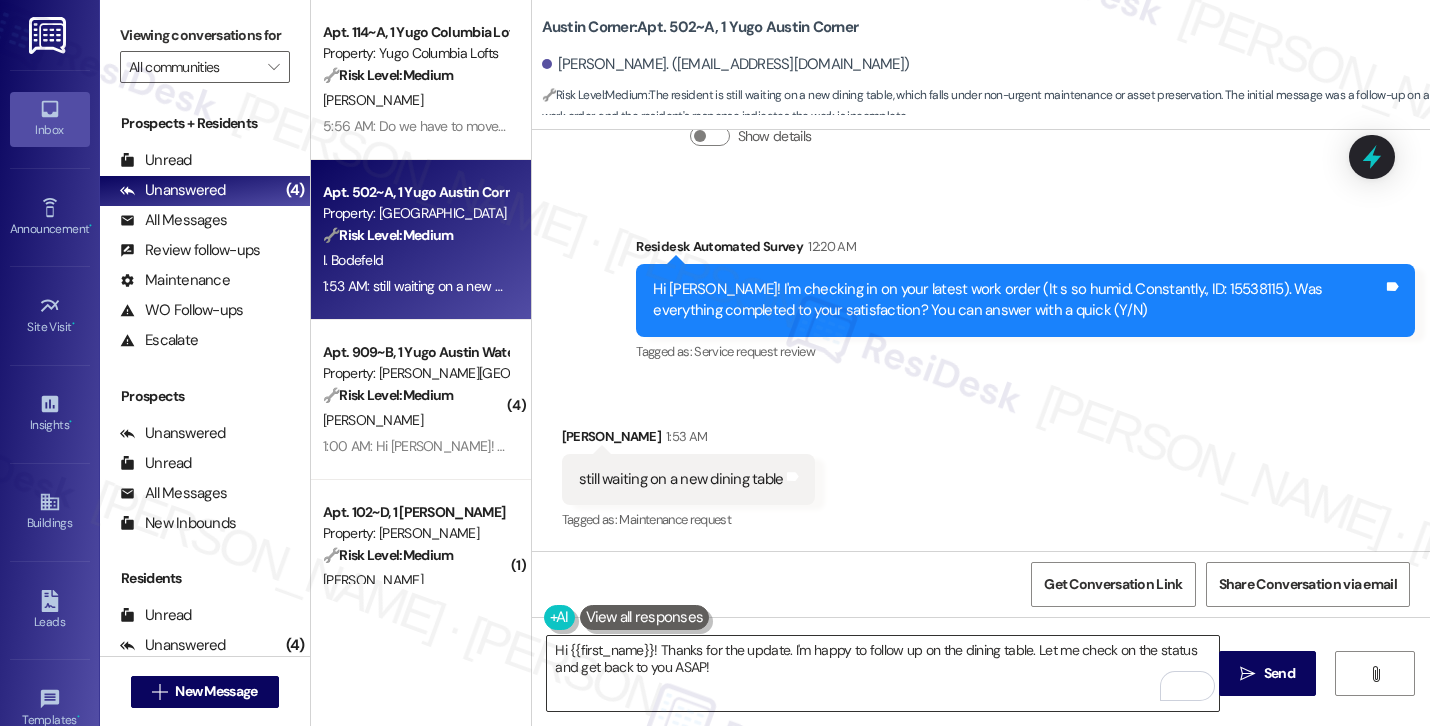 click on "Hi {{first_name}}! Thanks for the update. I'm happy to follow up on the dining table. Let me check on the status and get back to you ASAP!" at bounding box center [883, 673] 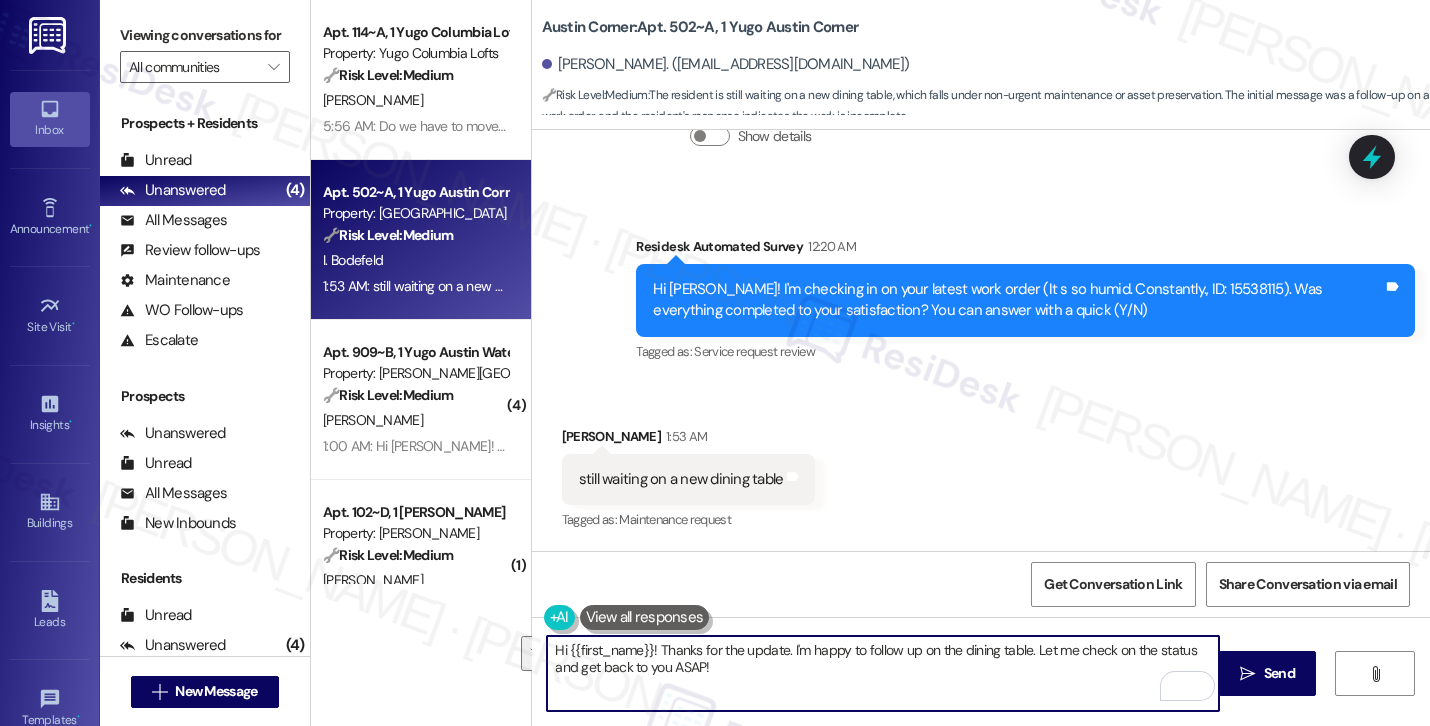 paste on "Isobel! Thanks for your response. I understand you're still waiting on a new dining table. Could you share a bit more about the issue with your current table so I can include the details in the work order request I’ll be submitting?" 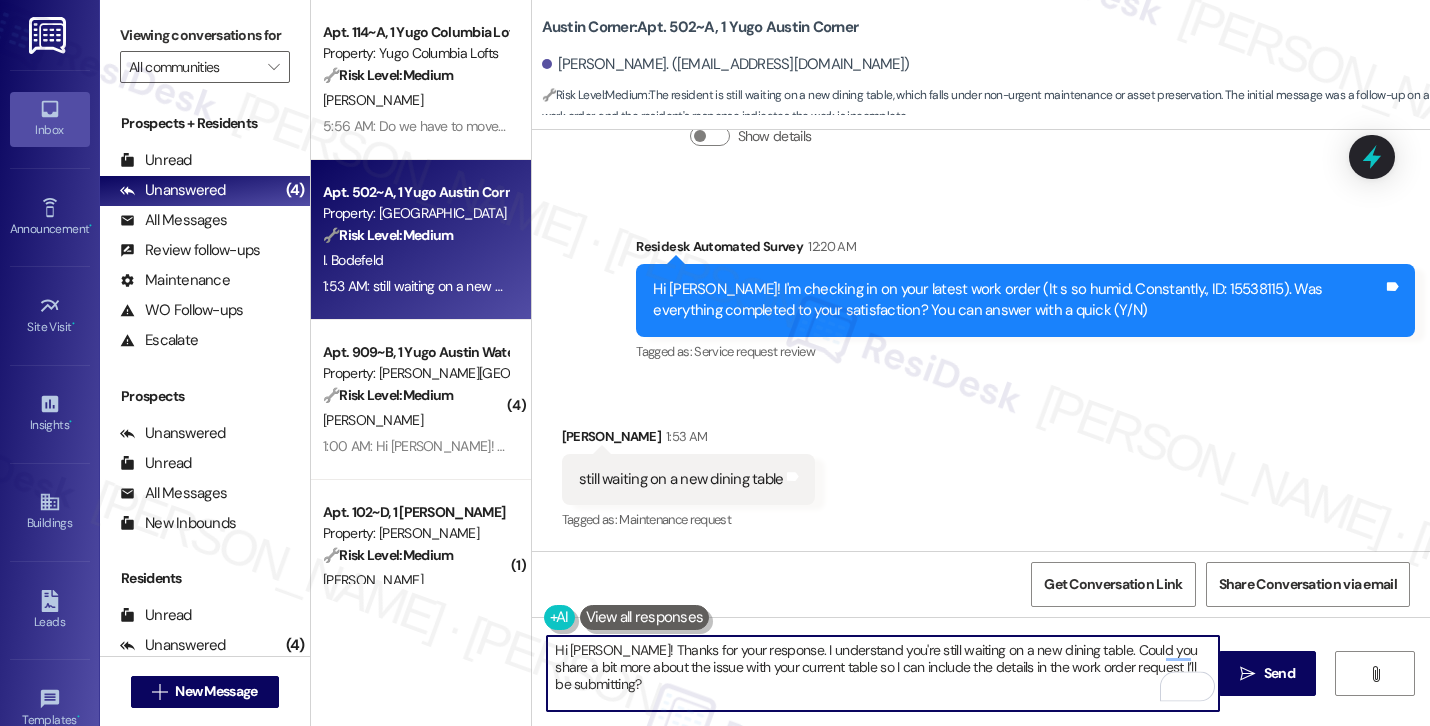 click on "Hi Isobel! Thanks for your response. I understand you're still waiting on a new dining table. Could you share a bit more about the issue with your current table so I can include the details in the work order request I’ll be submitting?" at bounding box center [883, 673] 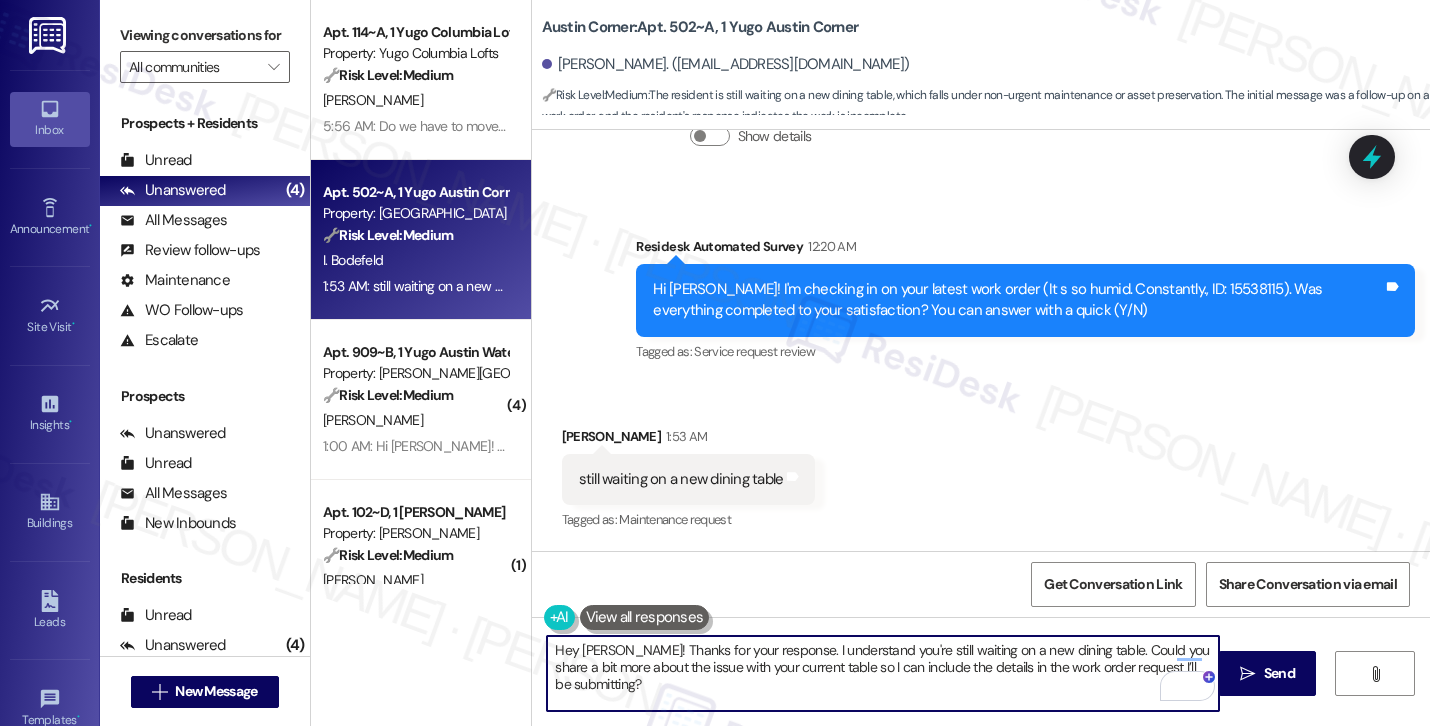 click on "Hey Isobel! Thanks for your response. I understand you're still waiting on a new dining table. Could you share a bit more about the issue with your current table so I can include the details in the work order request I’ll be submitting?" at bounding box center [883, 673] 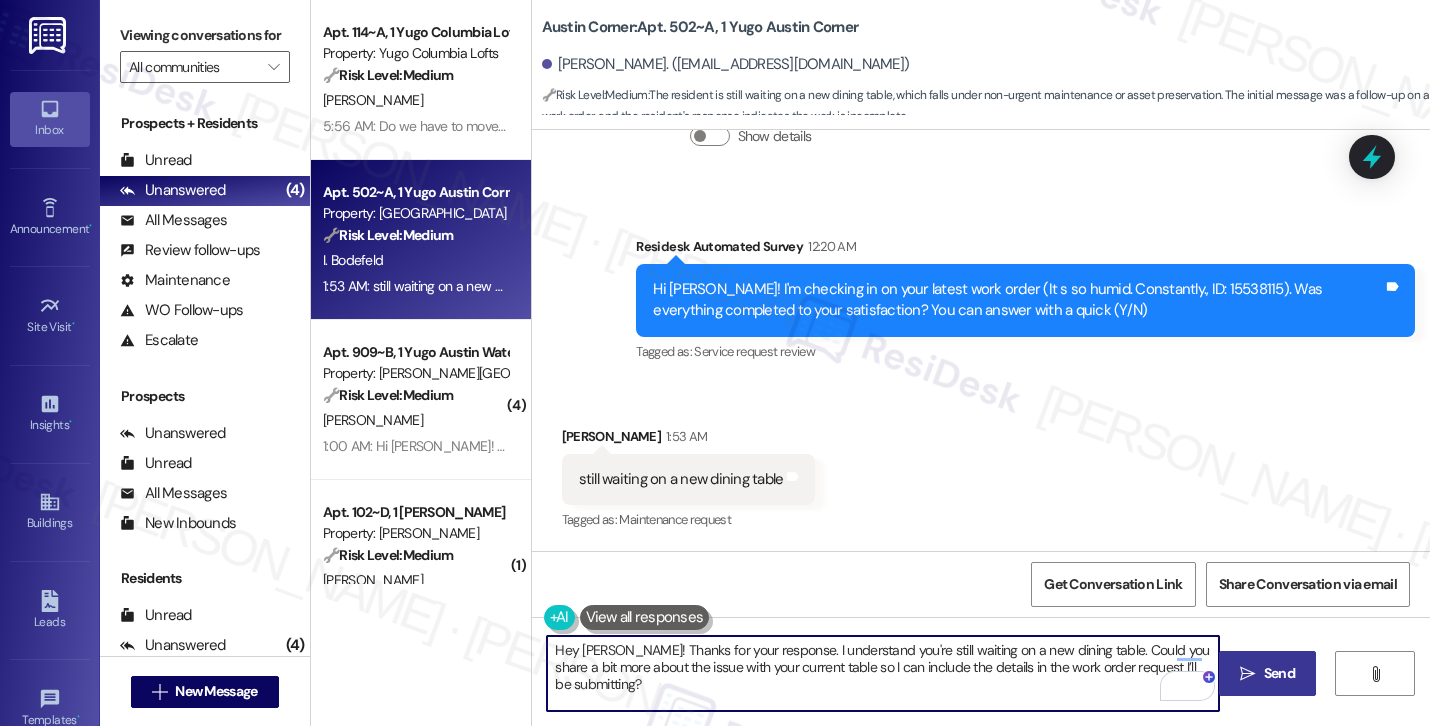 type on "Hey Isobel! Thanks for your response. I understand you're still waiting on a new dining table. Could you share a bit more about the issue with your current table so I can include the details in the work order request I’ll be submitting?" 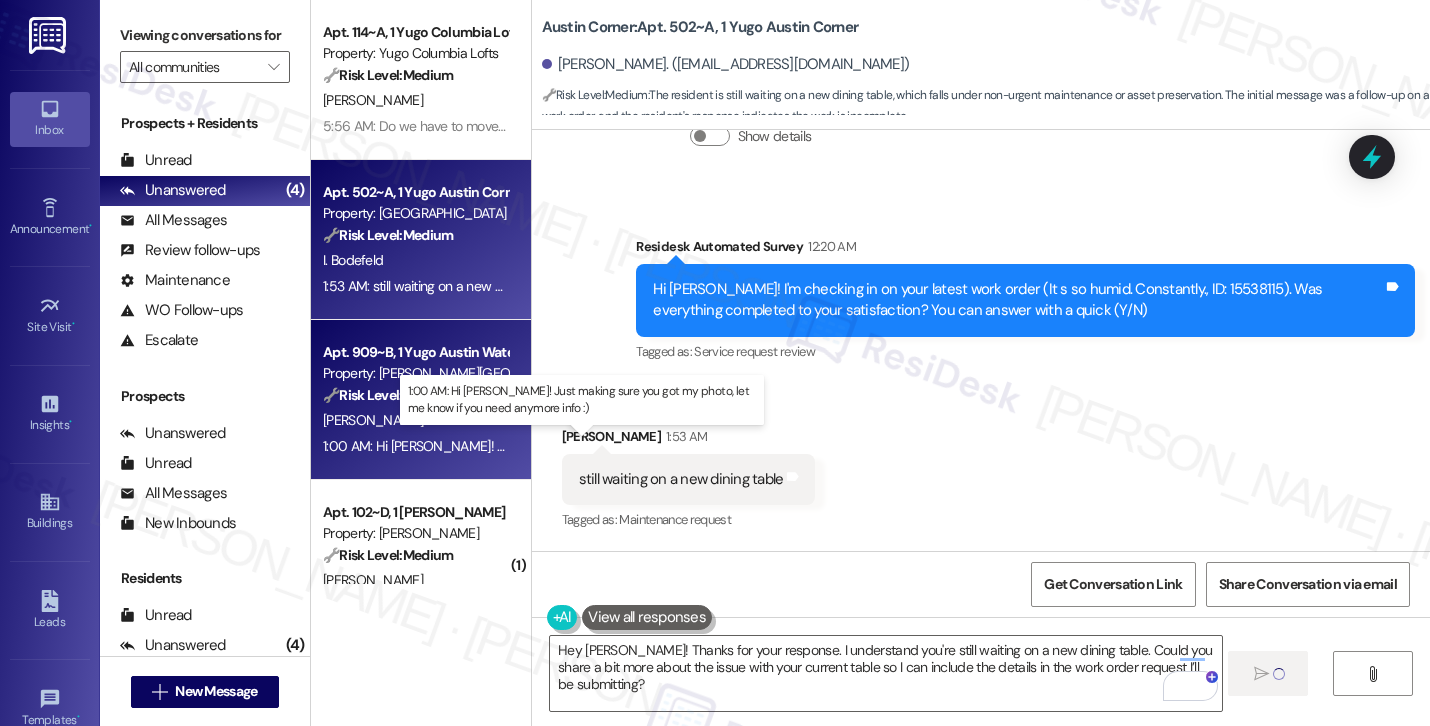 type 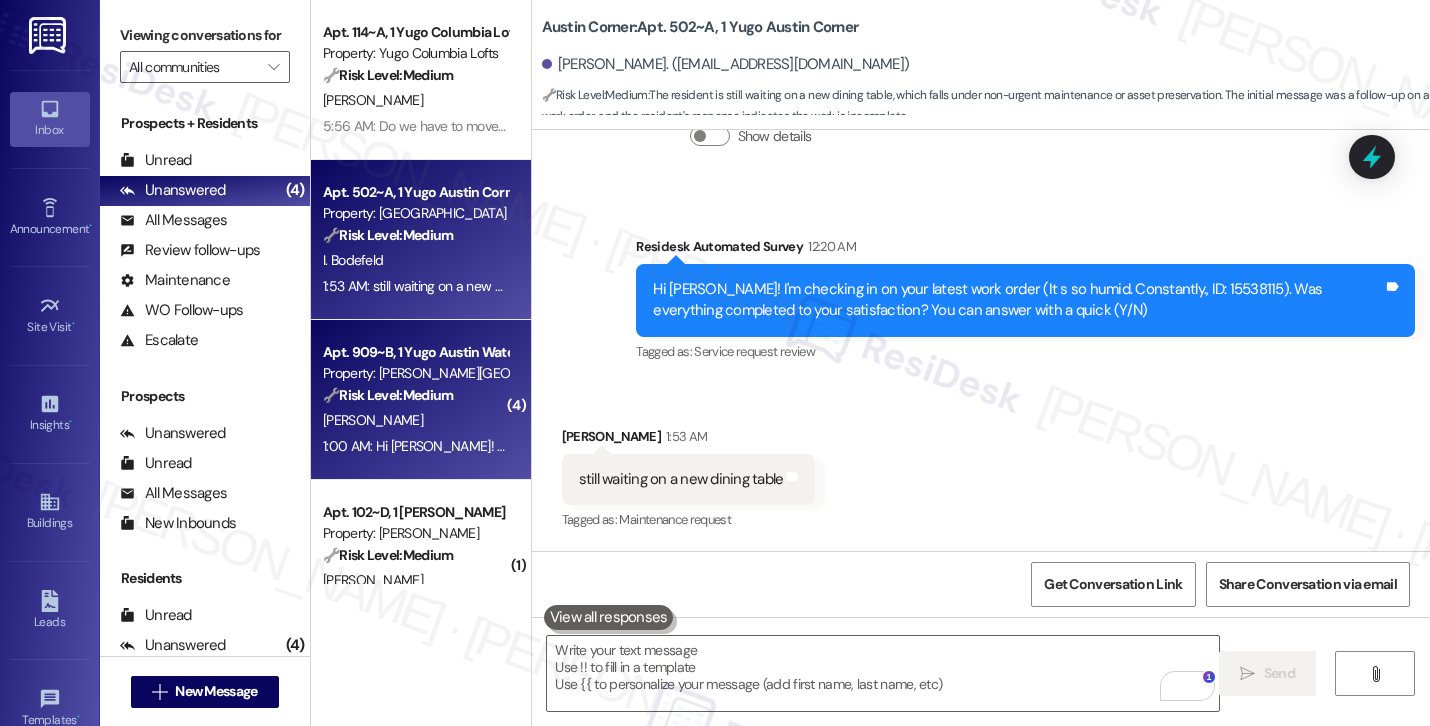 scroll, scrollTop: 2285, scrollLeft: 0, axis: vertical 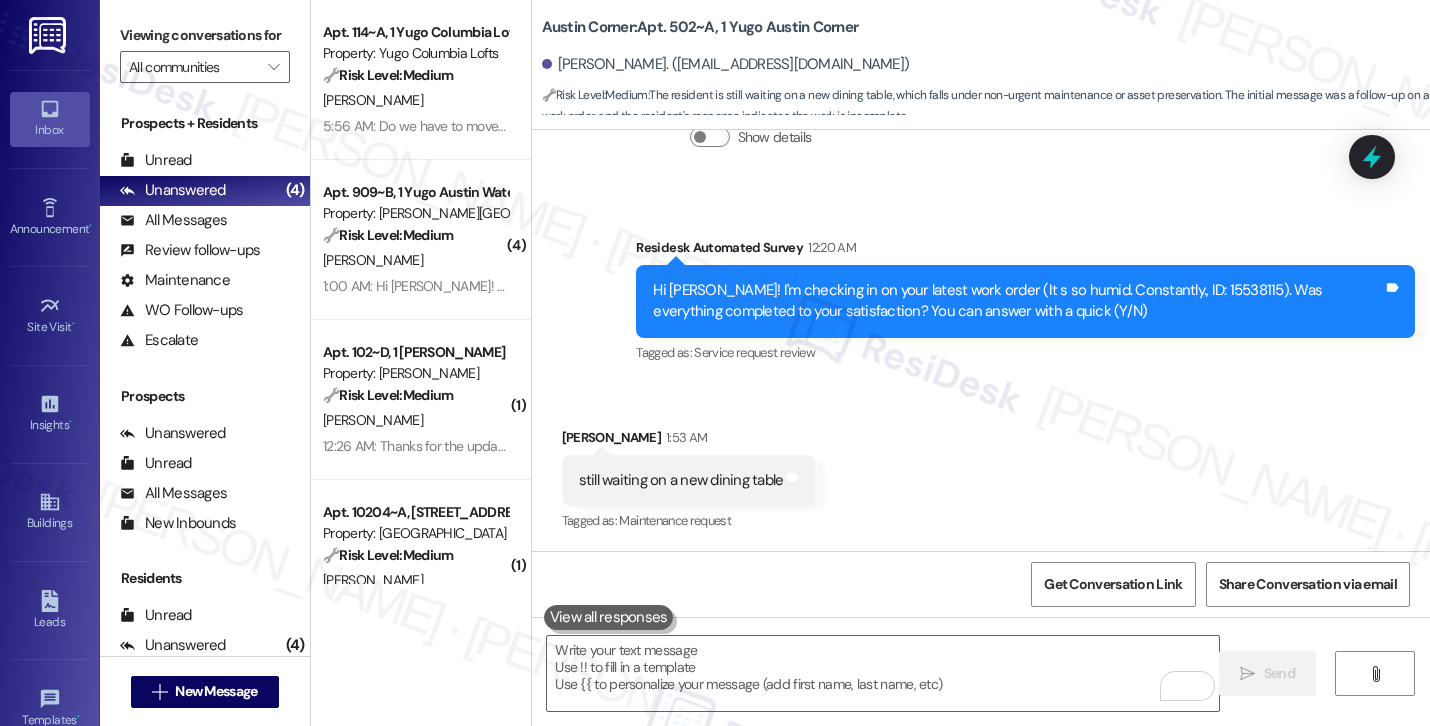 click on "12:26 AM: Thanks for the update! I was wondering if there's a waitlist for standard parking, or if that's not something that's offered? 12:26 AM: Thanks for the update! I was wondering if there's a waitlist for standard parking, or if that's not something that's offered?" at bounding box center (697, 446) 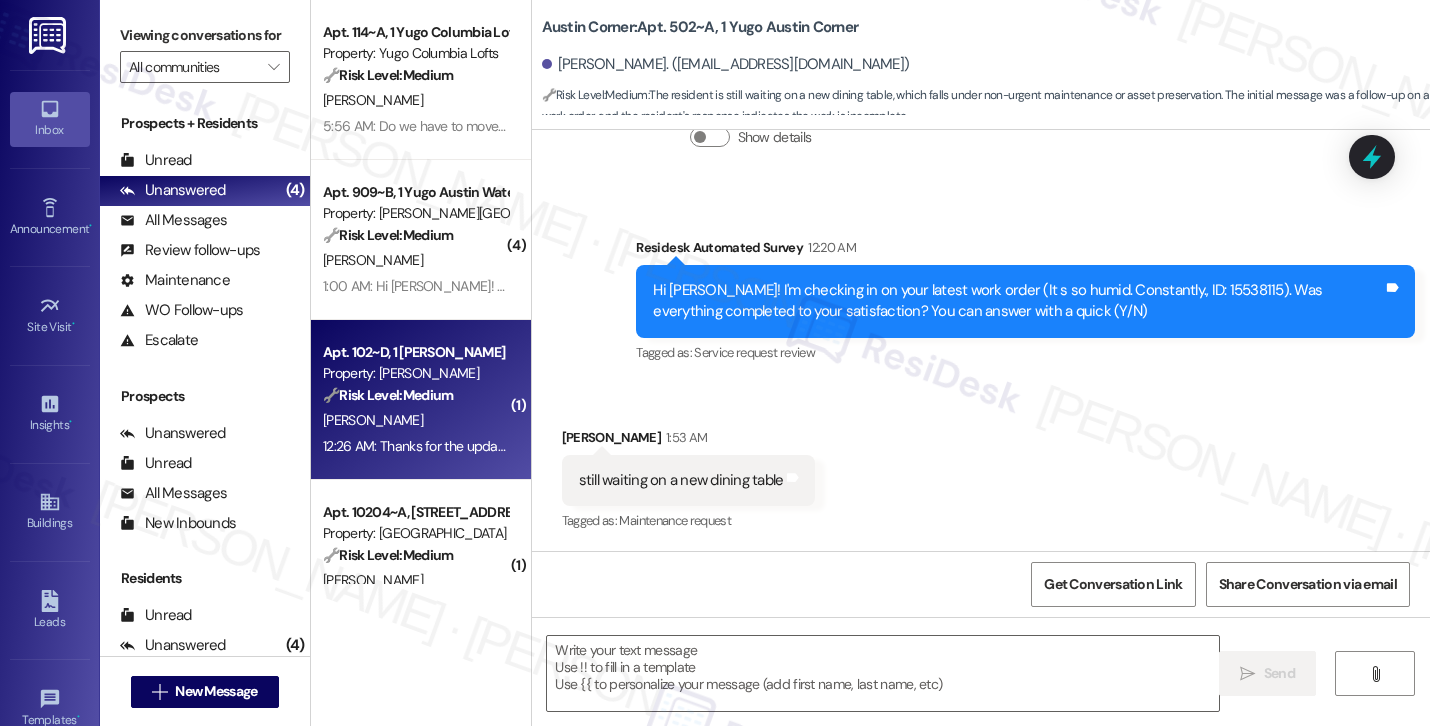 type on "Fetching suggested responses. Please feel free to read through the conversation in the meantime." 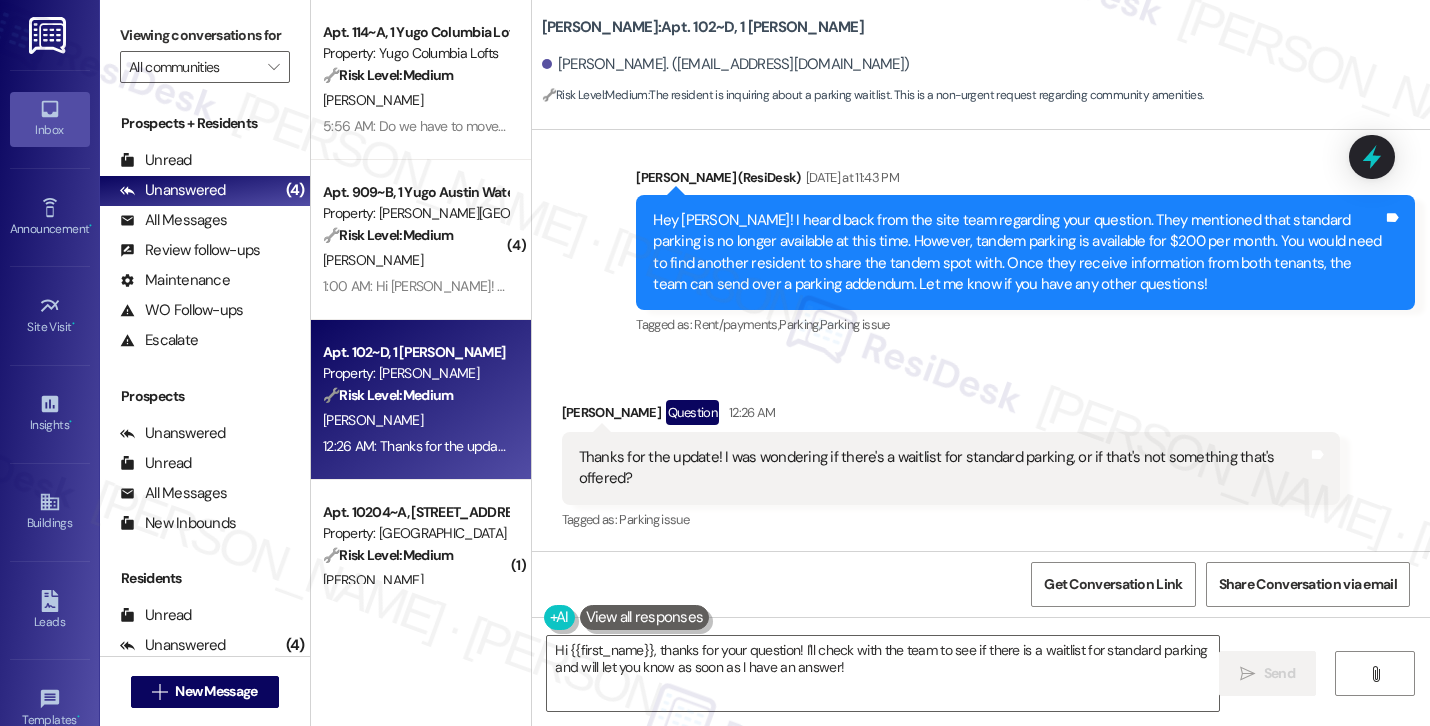 scroll, scrollTop: 1750, scrollLeft: 0, axis: vertical 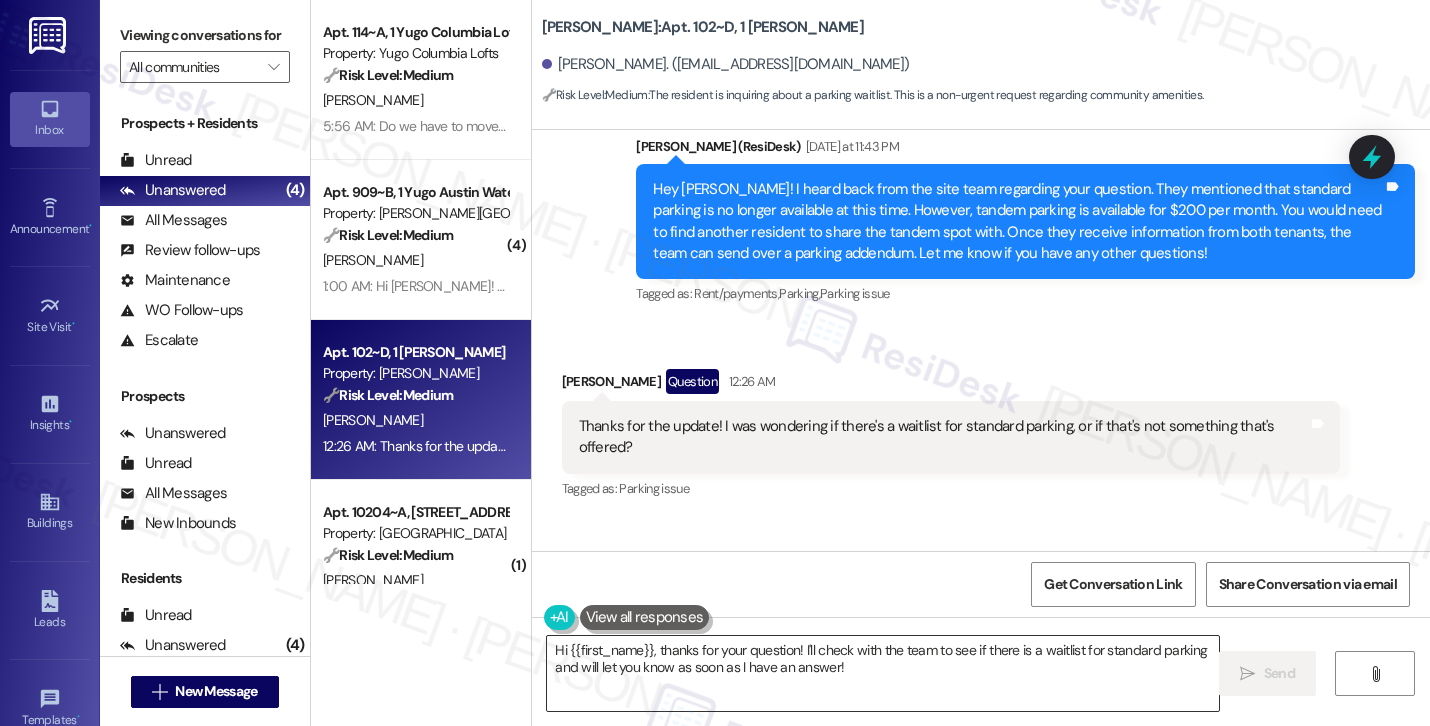 click on "Hi {{first_name}}, thanks for your question! I'll check with the team to see if there is a waitlist for standard parking and will let you know as soon as I have an answer!" at bounding box center (883, 673) 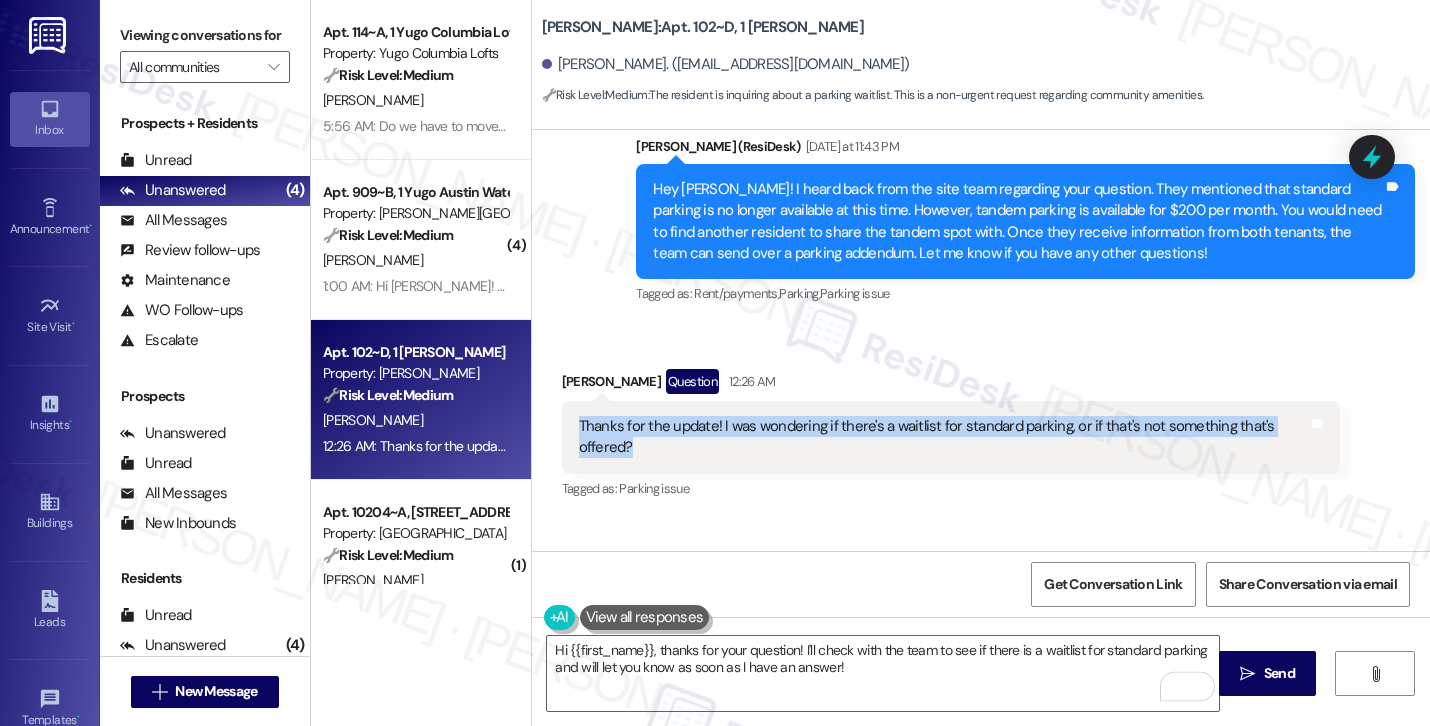 drag, startPoint x: 645, startPoint y: 359, endPoint x: 551, endPoint y: 338, distance: 96.317184 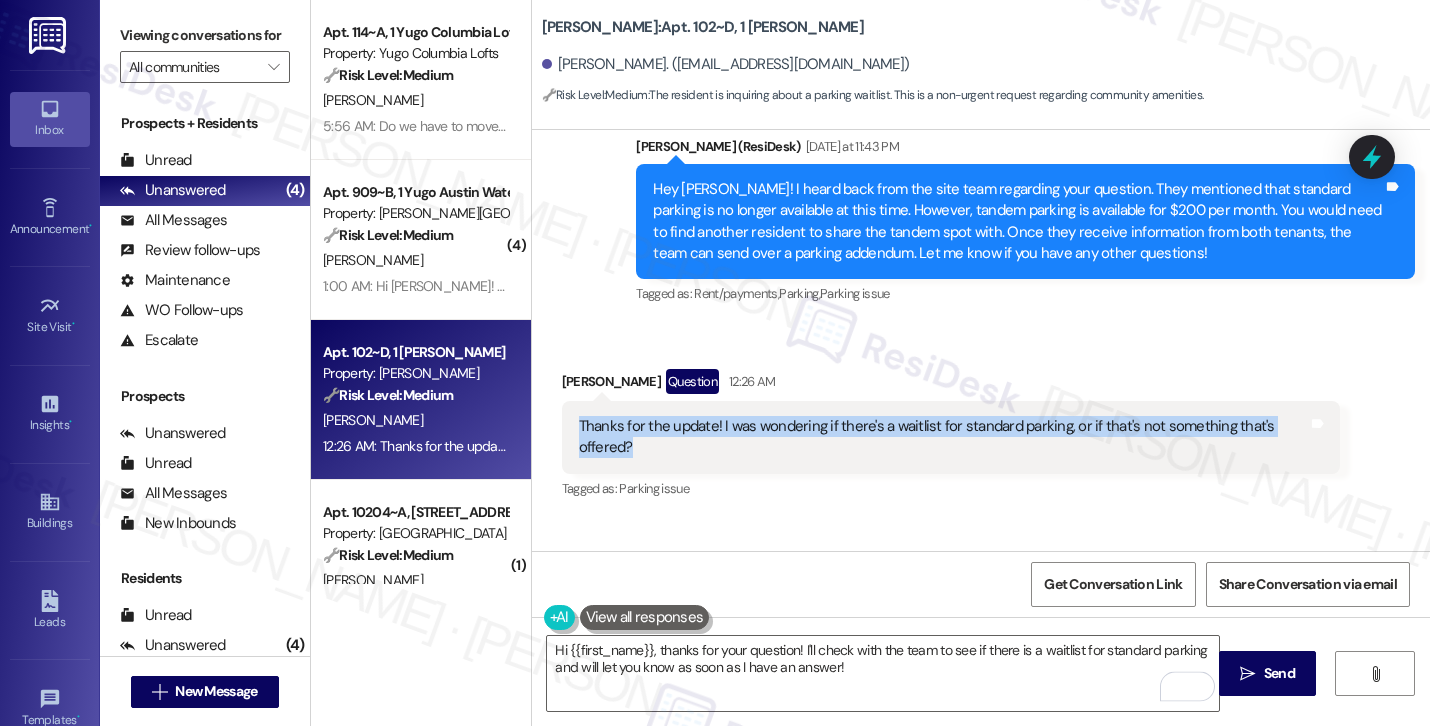 click on "Thanks for the update! I was wondering if there's a waitlist for standard parking, or if that's not something that's offered? Tags and notes" at bounding box center [951, 437] 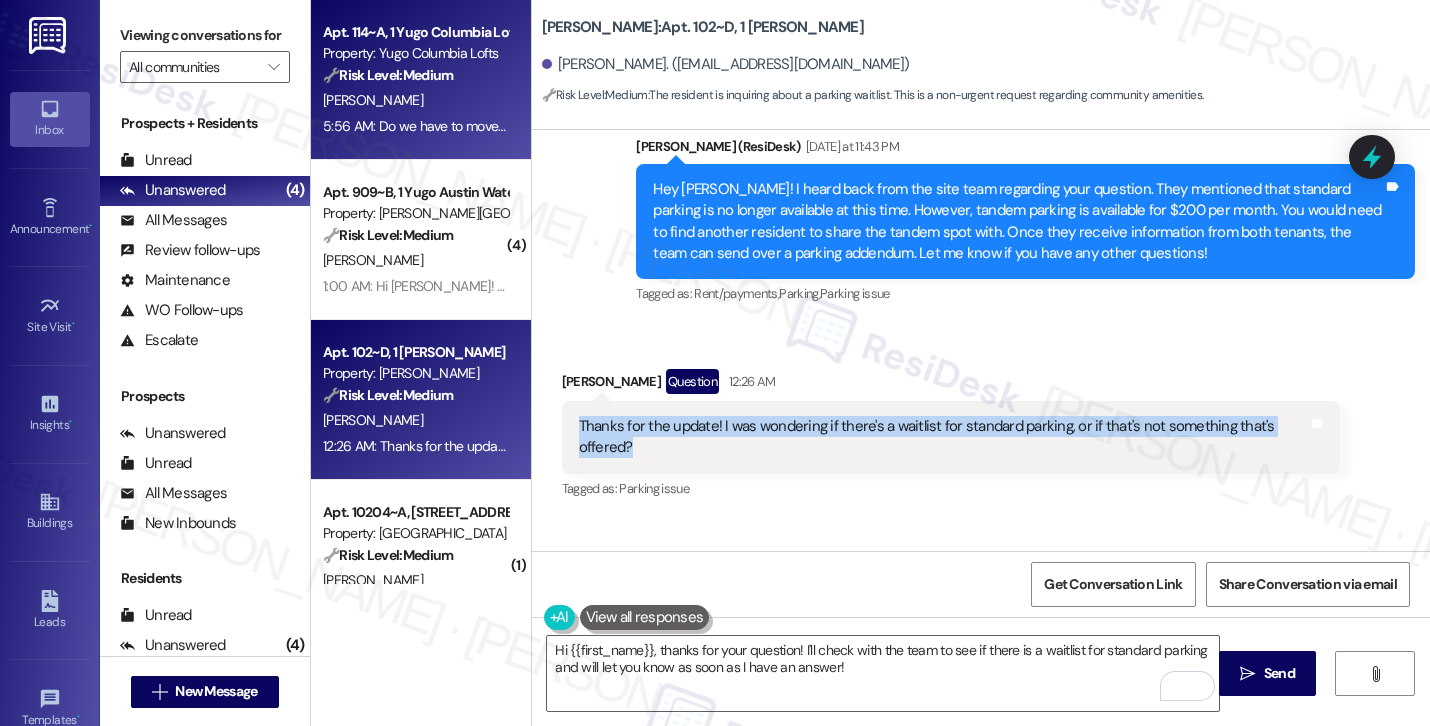 copy on "Thanks for the update! I was wondering if there's a waitlist for standard parking, or if that's not something that's offered?" 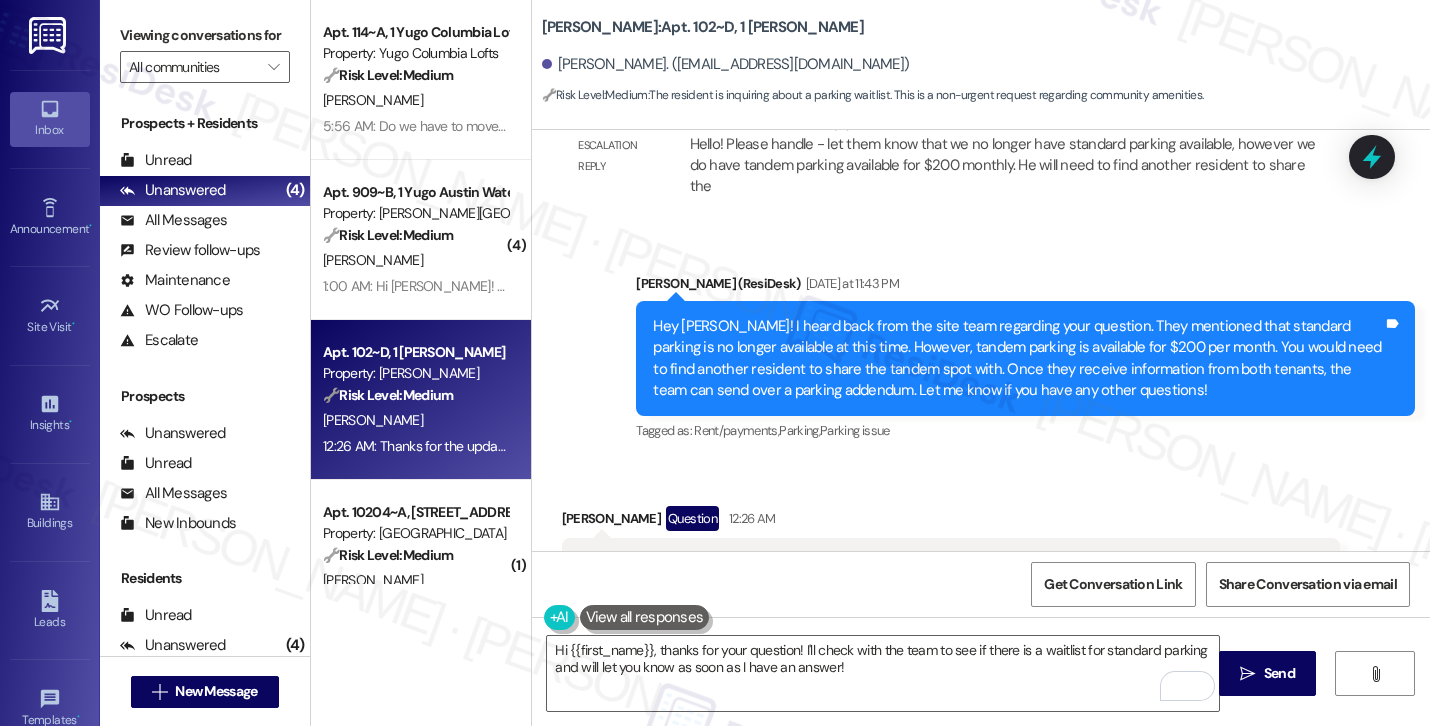 scroll, scrollTop: 1610, scrollLeft: 0, axis: vertical 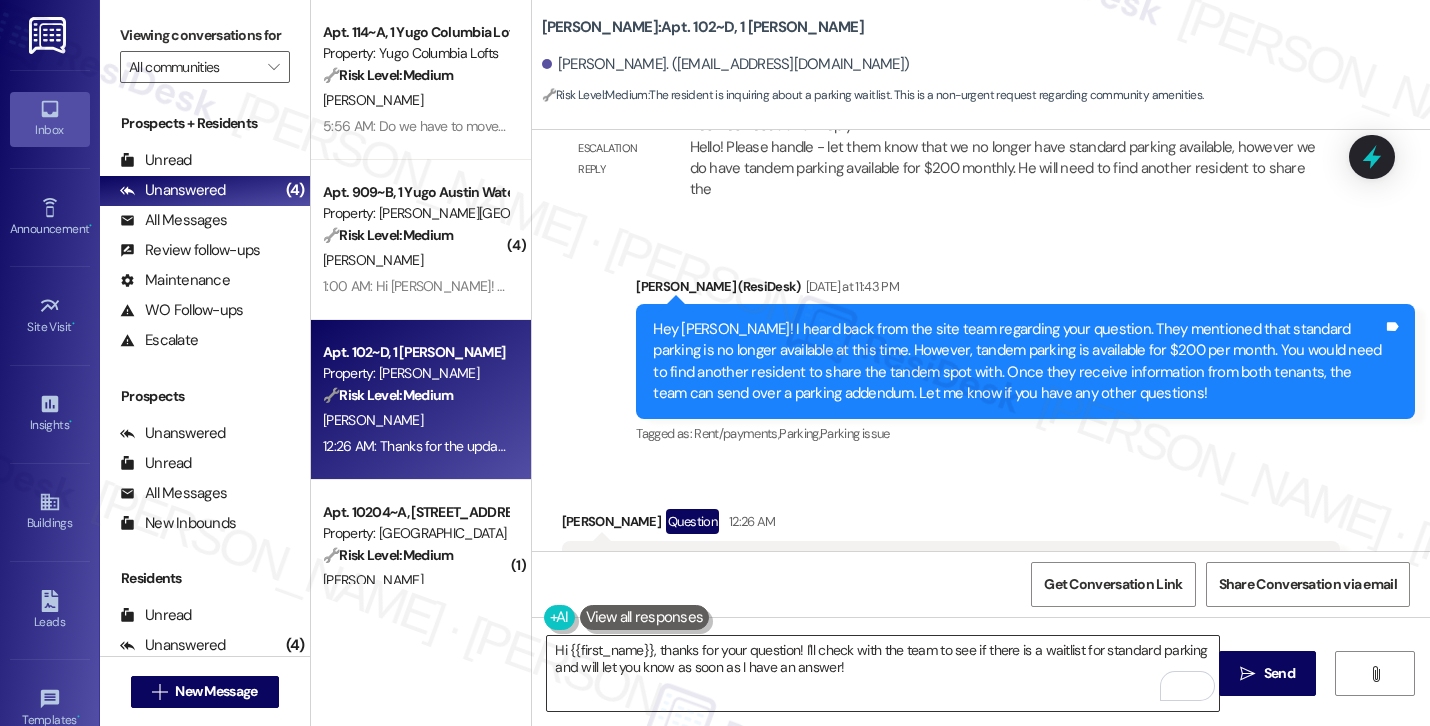 click on "Hi {{first_name}}, thanks for your question! I'll check with the team to see if there is a waitlist for standard parking and will let you know as soon as I have an answer!" at bounding box center (883, 673) 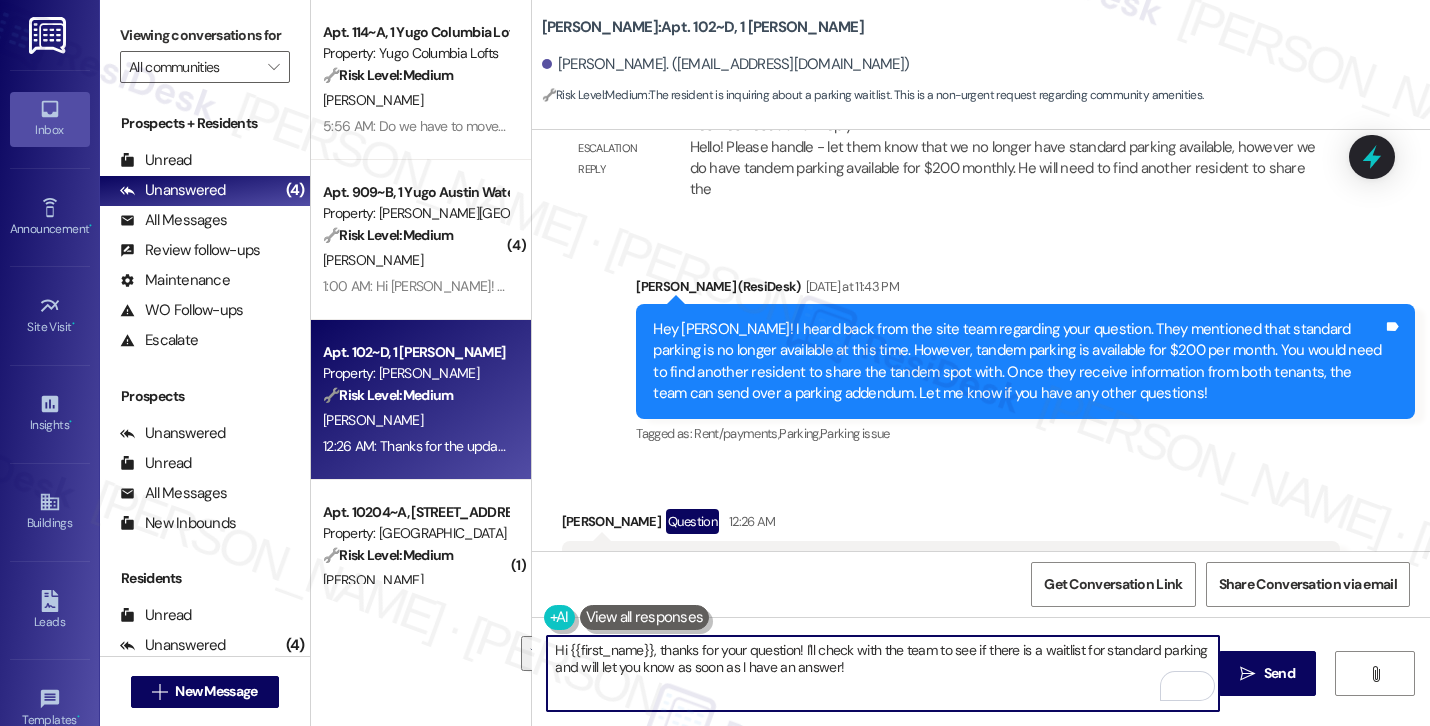 paste on "Colin! I’ll reach out to the site team again to see if there’s a waitlist for standard parking or if it’s no longer being offered. I’ll let you know as soon as I receive an update. In the meantime, feel free to reach out if you have any other questions" 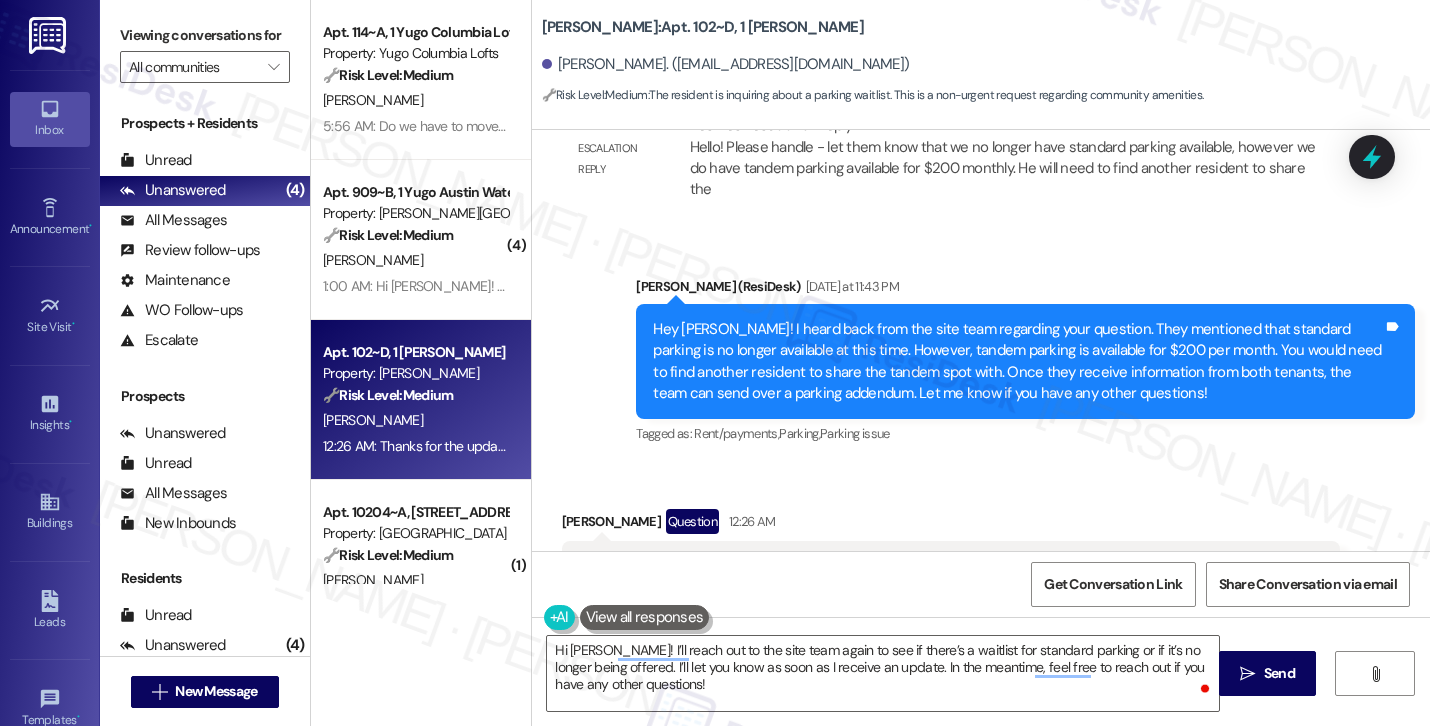 drag, startPoint x: 666, startPoint y: 505, endPoint x: 551, endPoint y: 474, distance: 119.104996 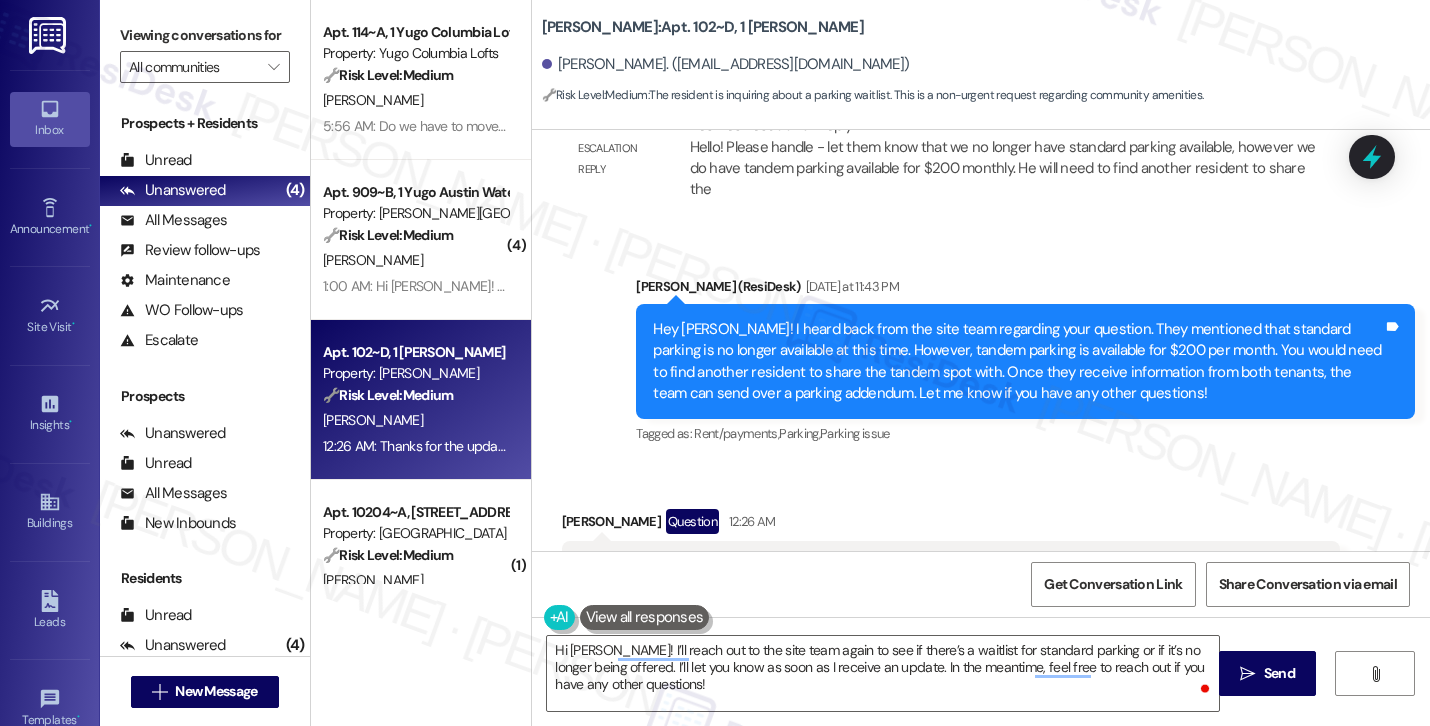 click on "Thanks for the update! I was wondering if there's a waitlist for standard parking, or if that's not something that's offered? Tags and notes" at bounding box center (951, 577) 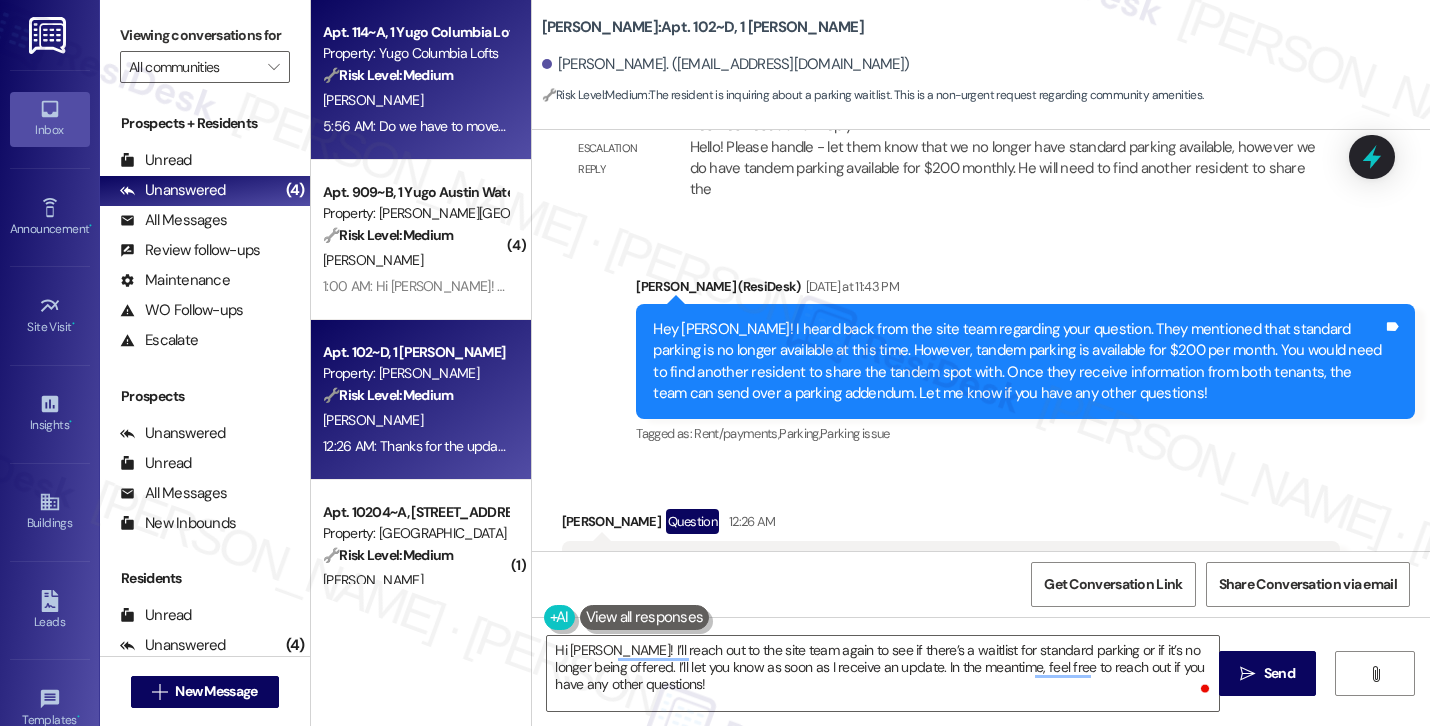 copy on "Thanks for the update! I was wondering if there's a waitlist for standard parking, or if that's not something that's offered?" 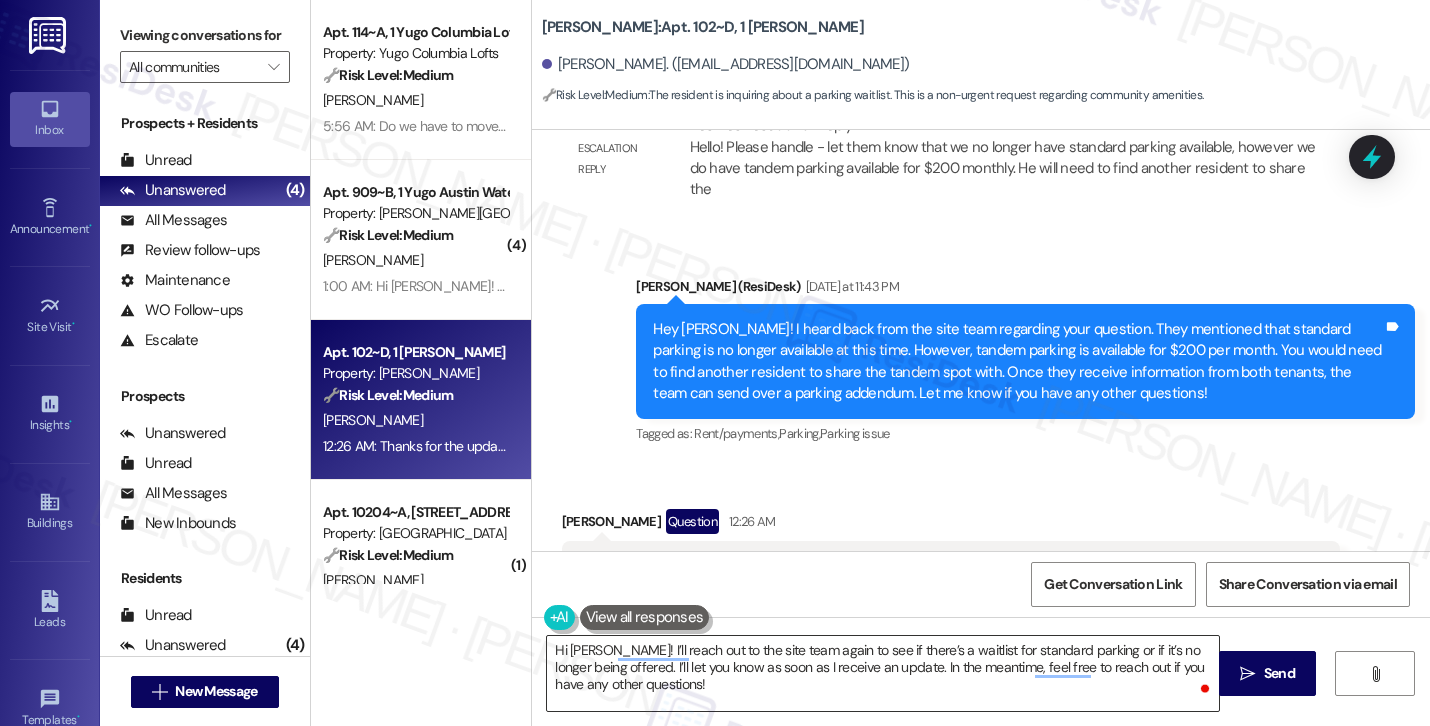 click on "Hi Colin! I’ll reach out to the site team again to see if there’s a waitlist for standard parking or if it’s no longer being offered. I’ll let you know as soon as I receive an update. In the meantime, feel free to reach out if you have any other questions!" at bounding box center [883, 673] 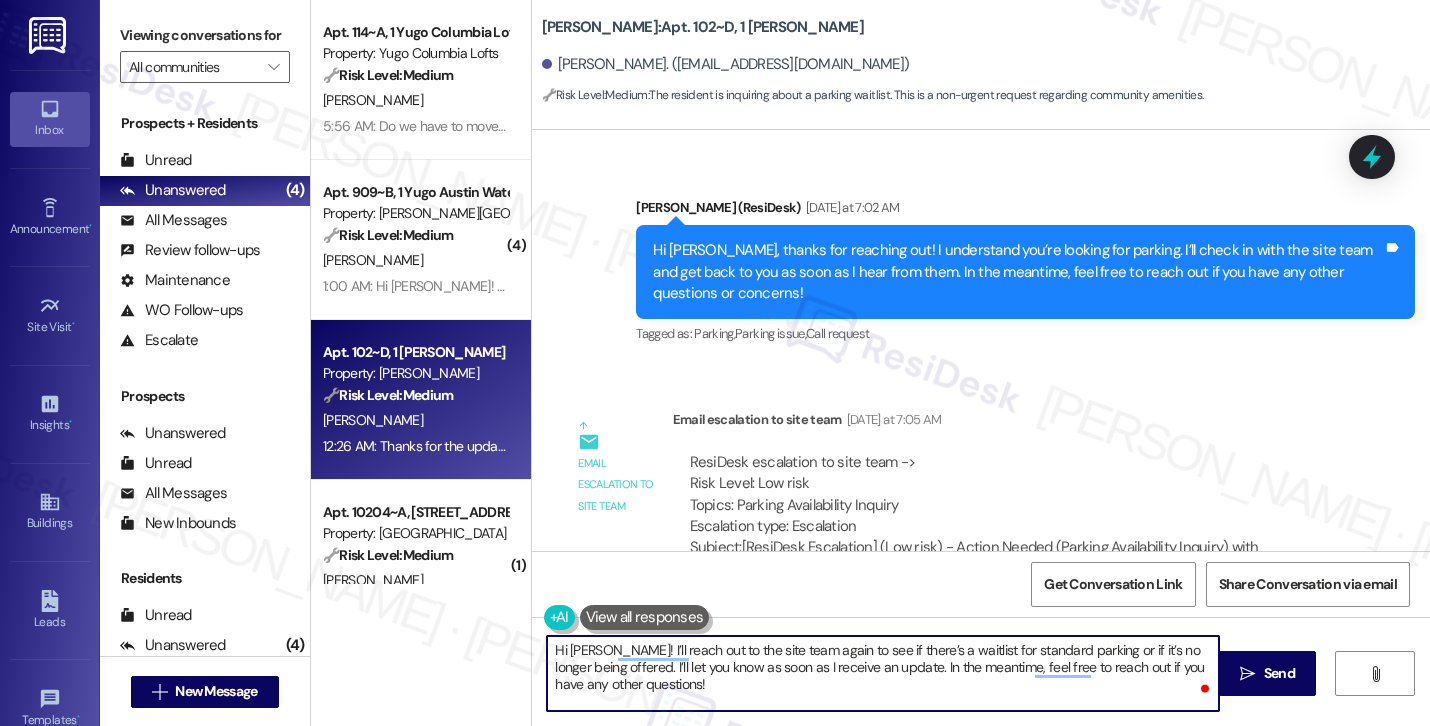 scroll, scrollTop: 1026, scrollLeft: 0, axis: vertical 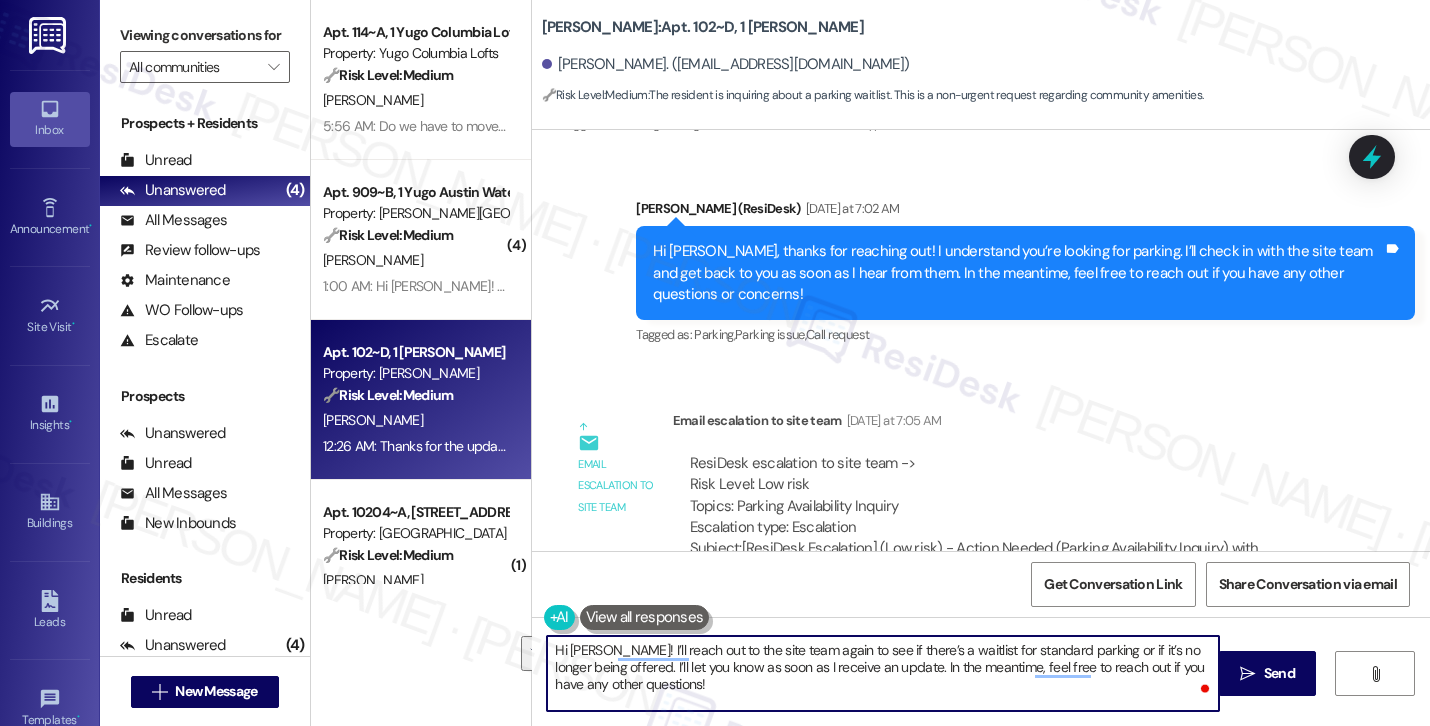drag, startPoint x: 860, startPoint y: 669, endPoint x: 872, endPoint y: 694, distance: 27.730848 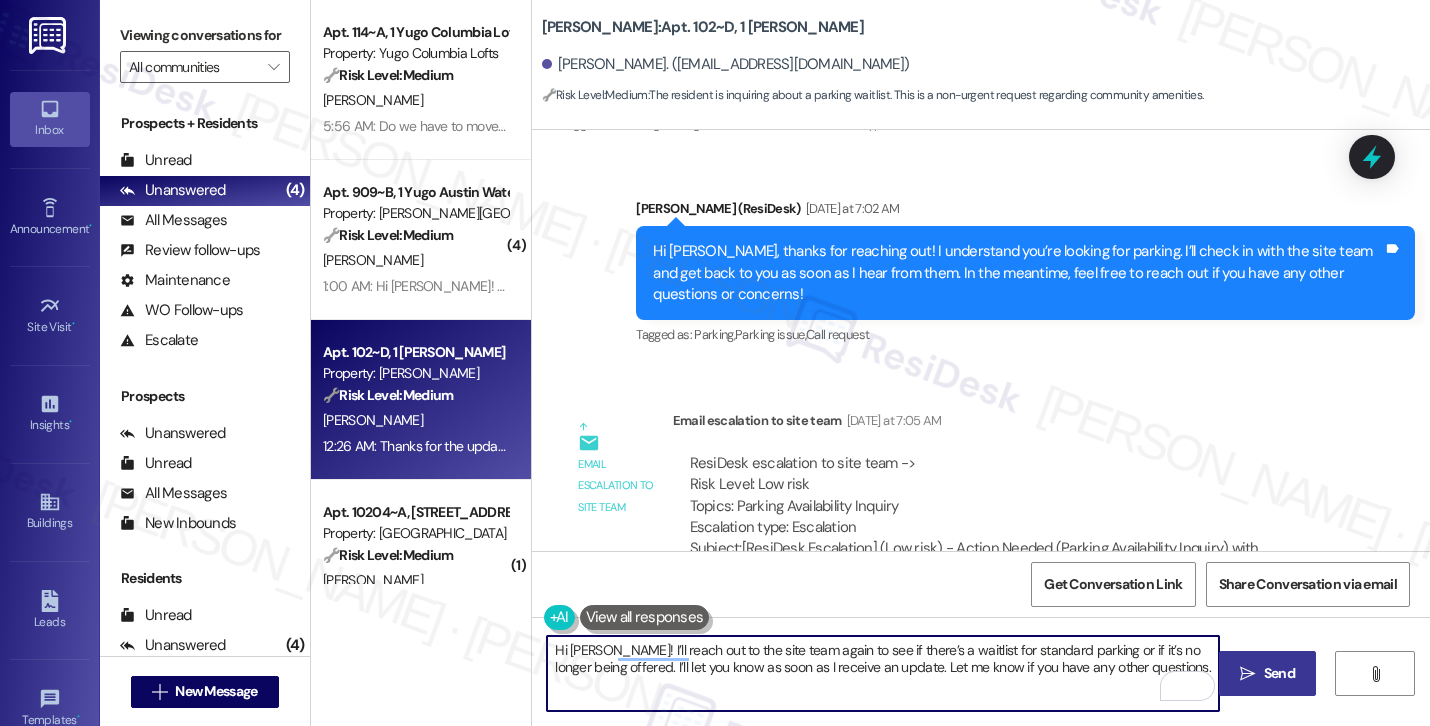 type on "Hi Colin! I’ll reach out to the site team again to see if there’s a waitlist for standard parking or if it’s no longer being offered. I’ll let you know as soon as I receive an update. Let me know if you have any other questions." 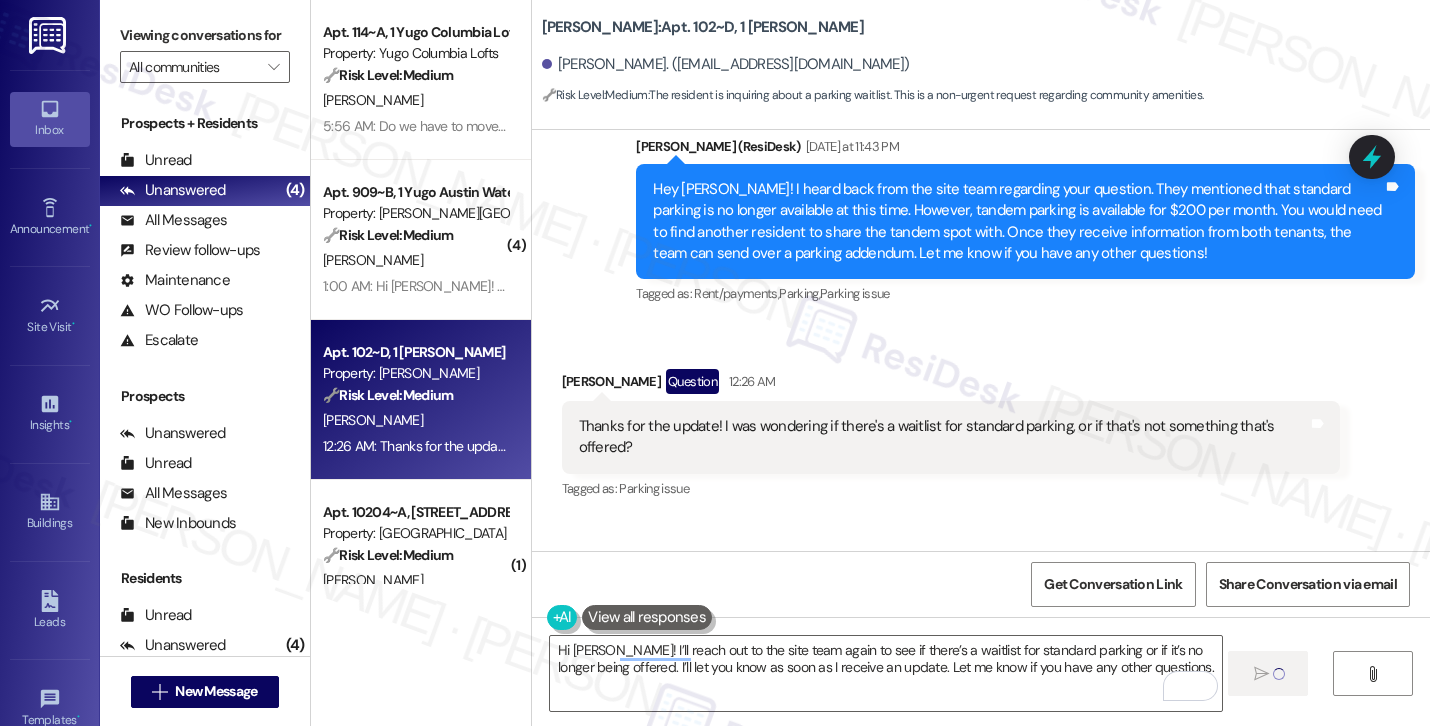 type 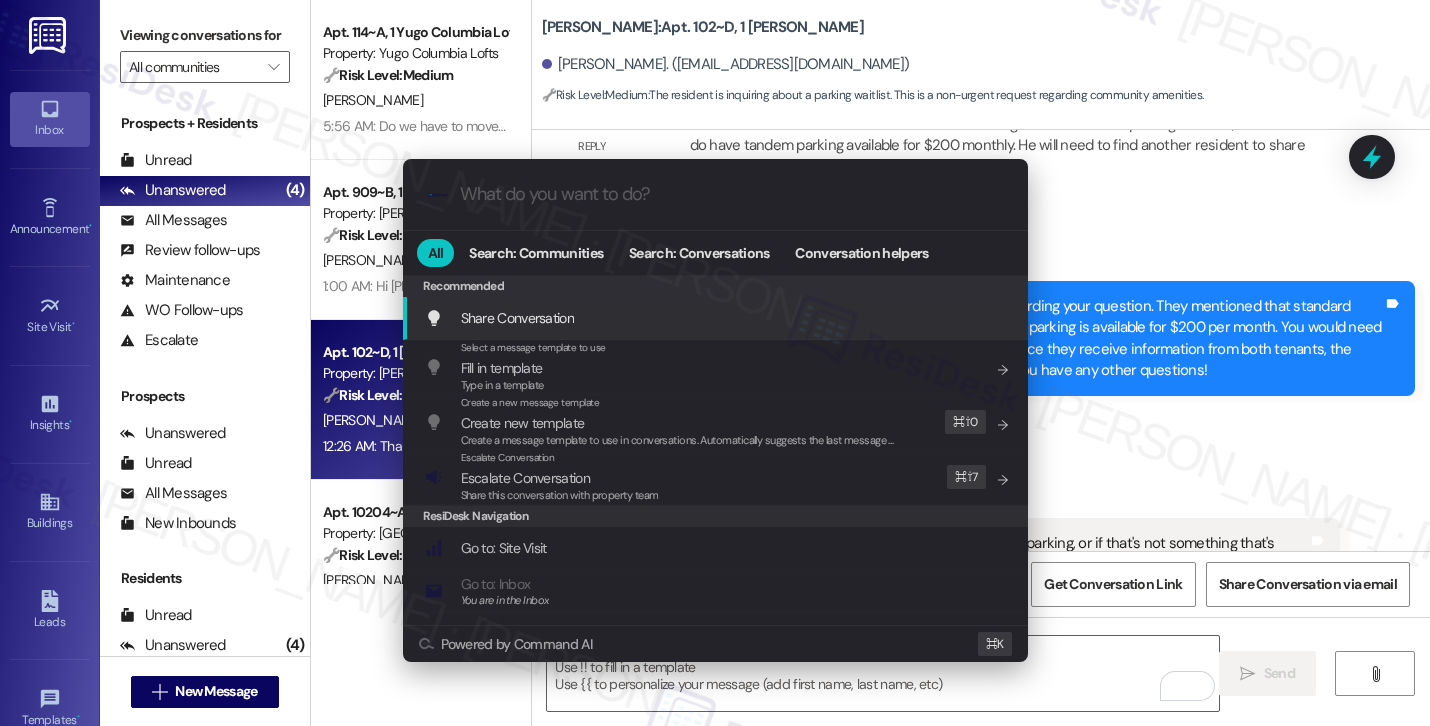 scroll, scrollTop: 1643, scrollLeft: 0, axis: vertical 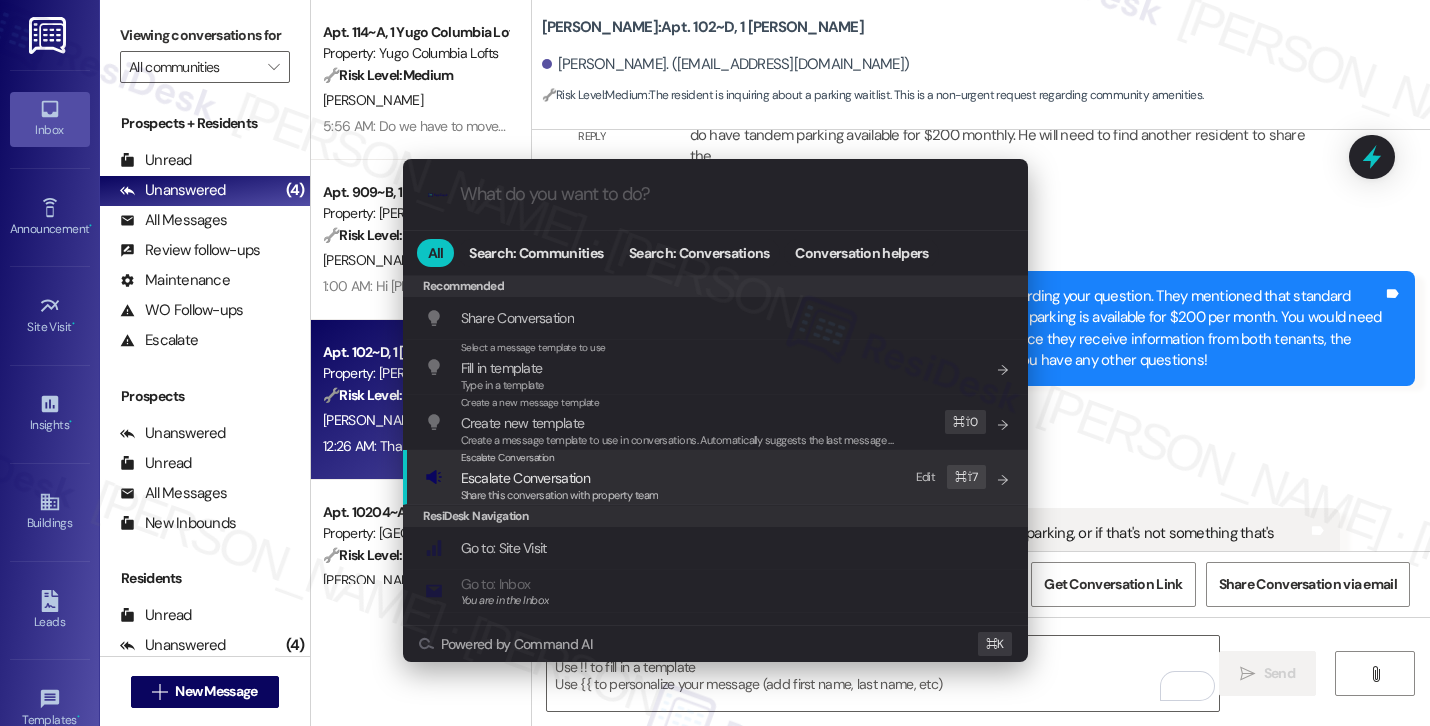 click on "Escalate Conversation Escalate Conversation Share this conversation with property team Edit ⌘ ⇧ 7" at bounding box center [717, 477] 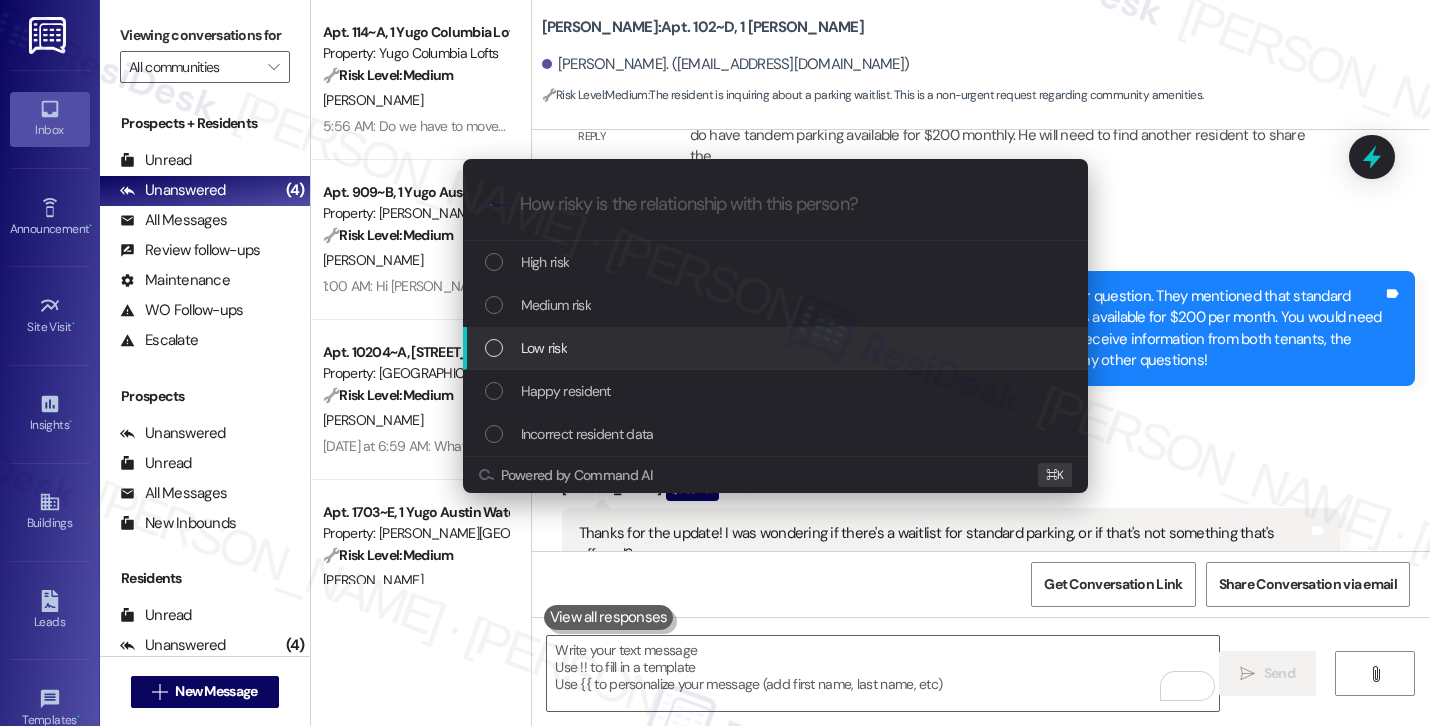 click on "Low risk" at bounding box center [777, 348] 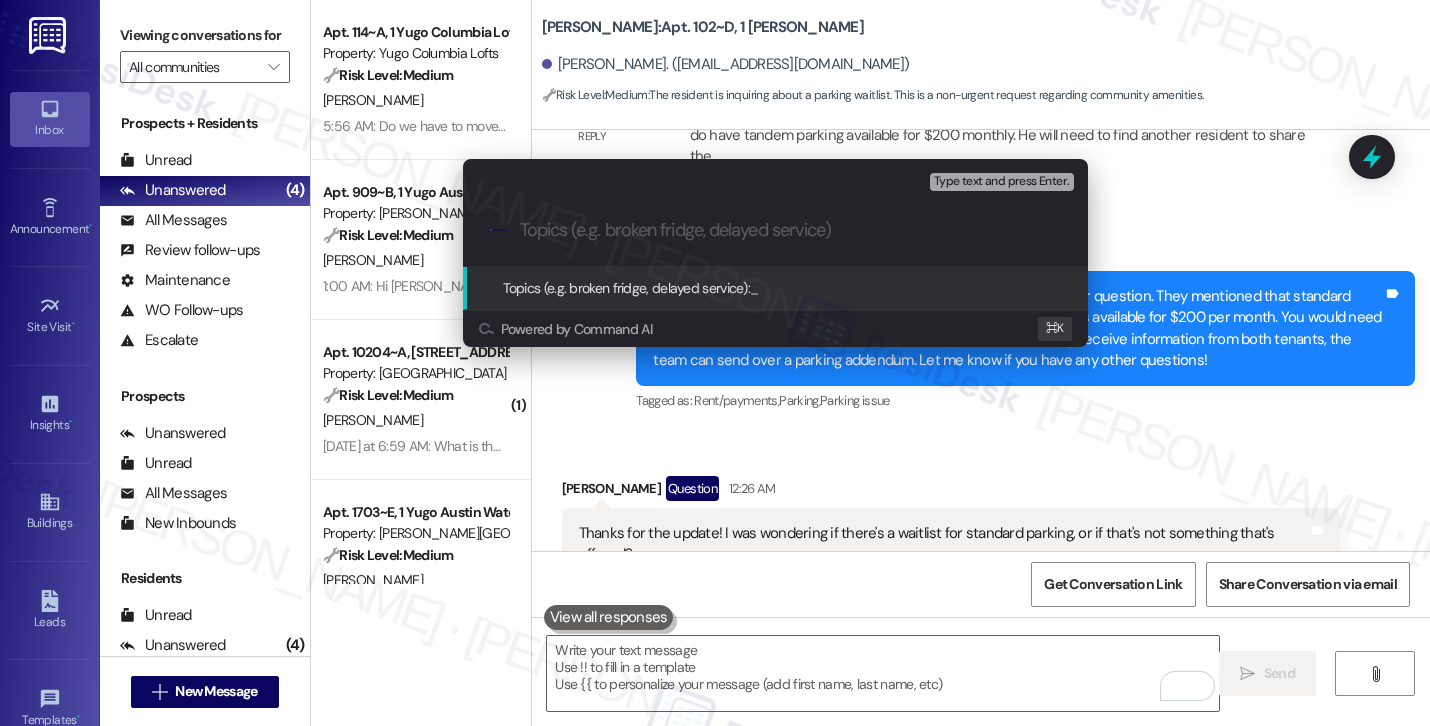 click at bounding box center (791, 230) 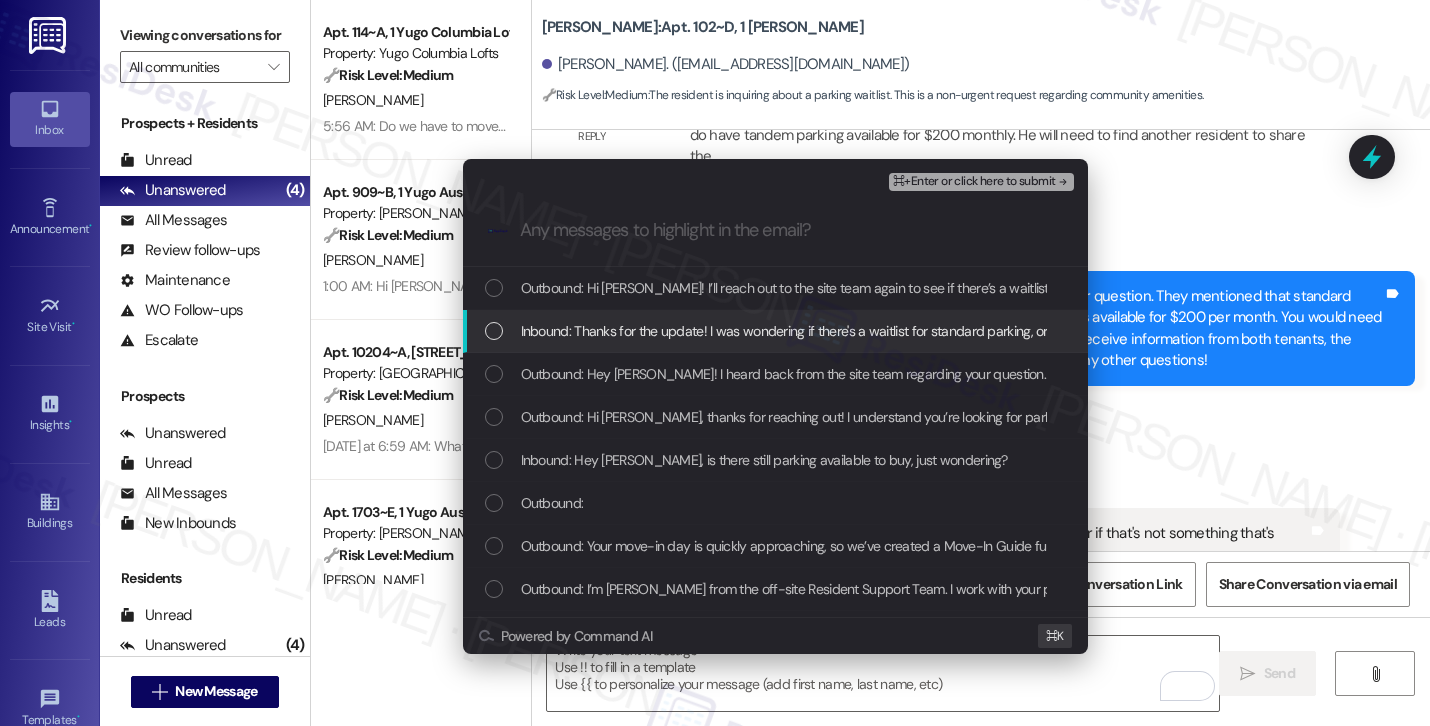 click on "Inbound: Thanks for the update! I was wondering if there's a waitlist for standard parking, or if that's not something that's offered?" at bounding box center (893, 331) 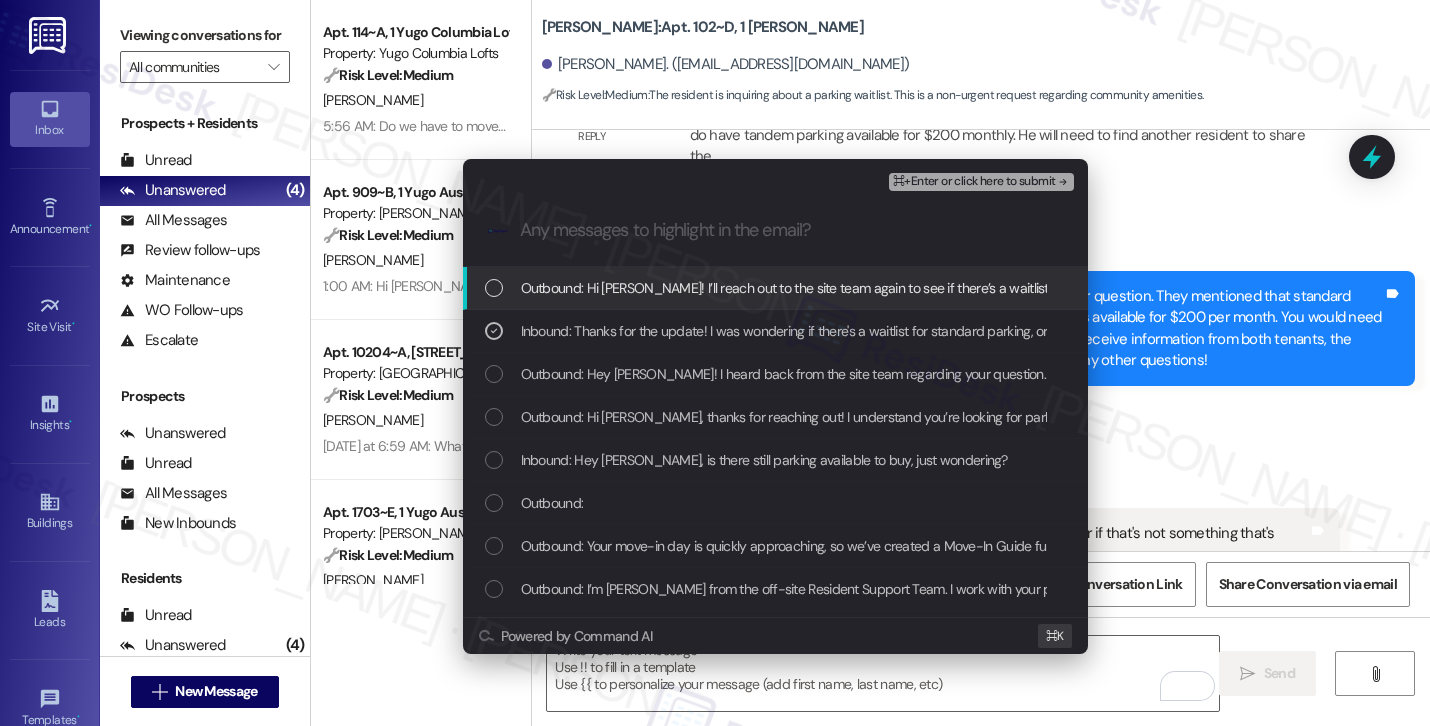 click on "⌘+Enter or click here to submit" at bounding box center [974, 182] 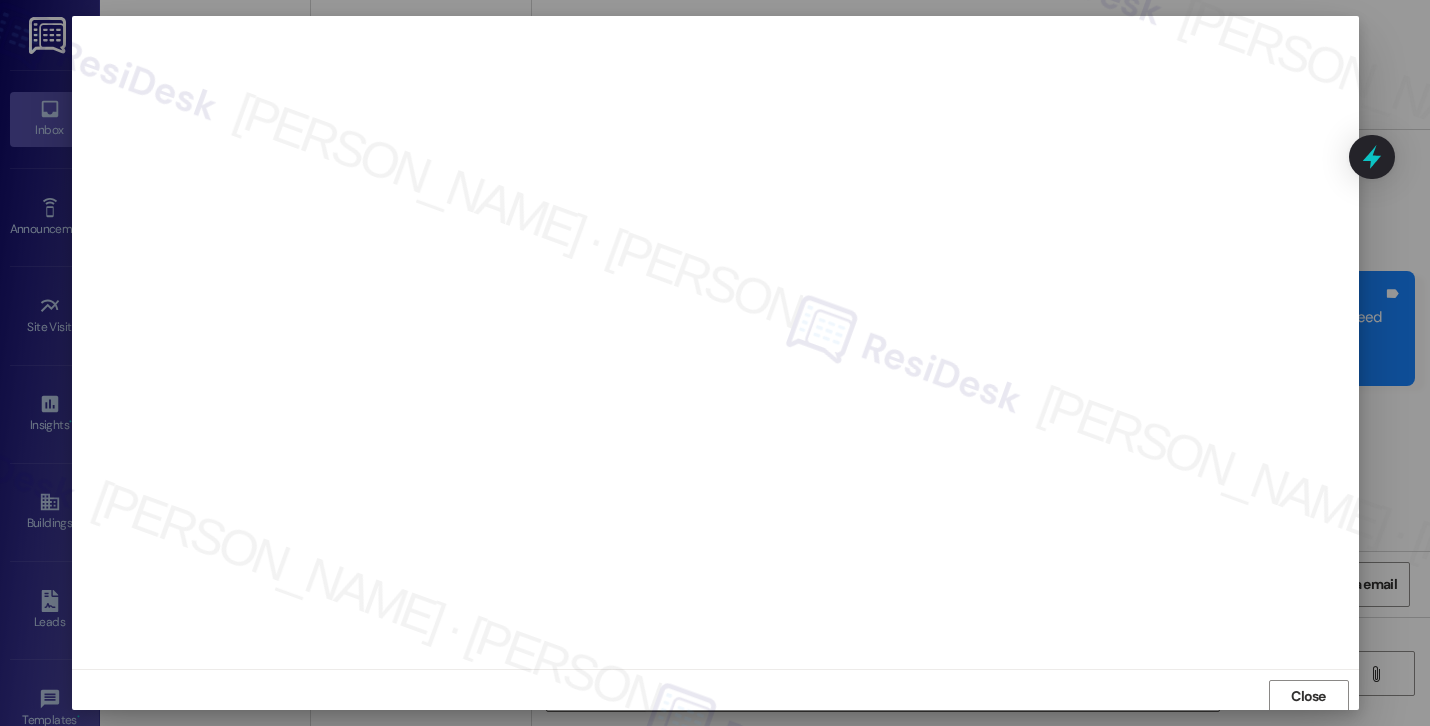 scroll, scrollTop: 2, scrollLeft: 0, axis: vertical 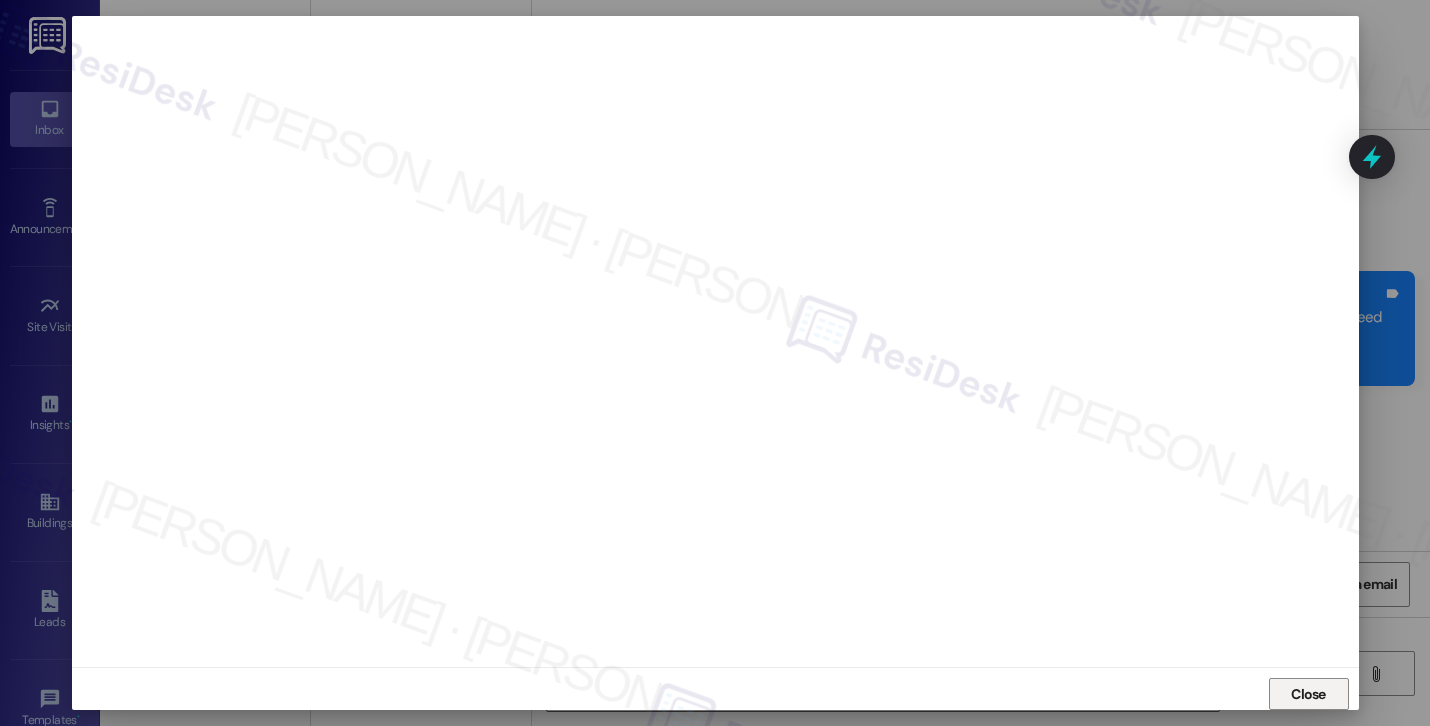 click on "Close" at bounding box center [1308, 694] 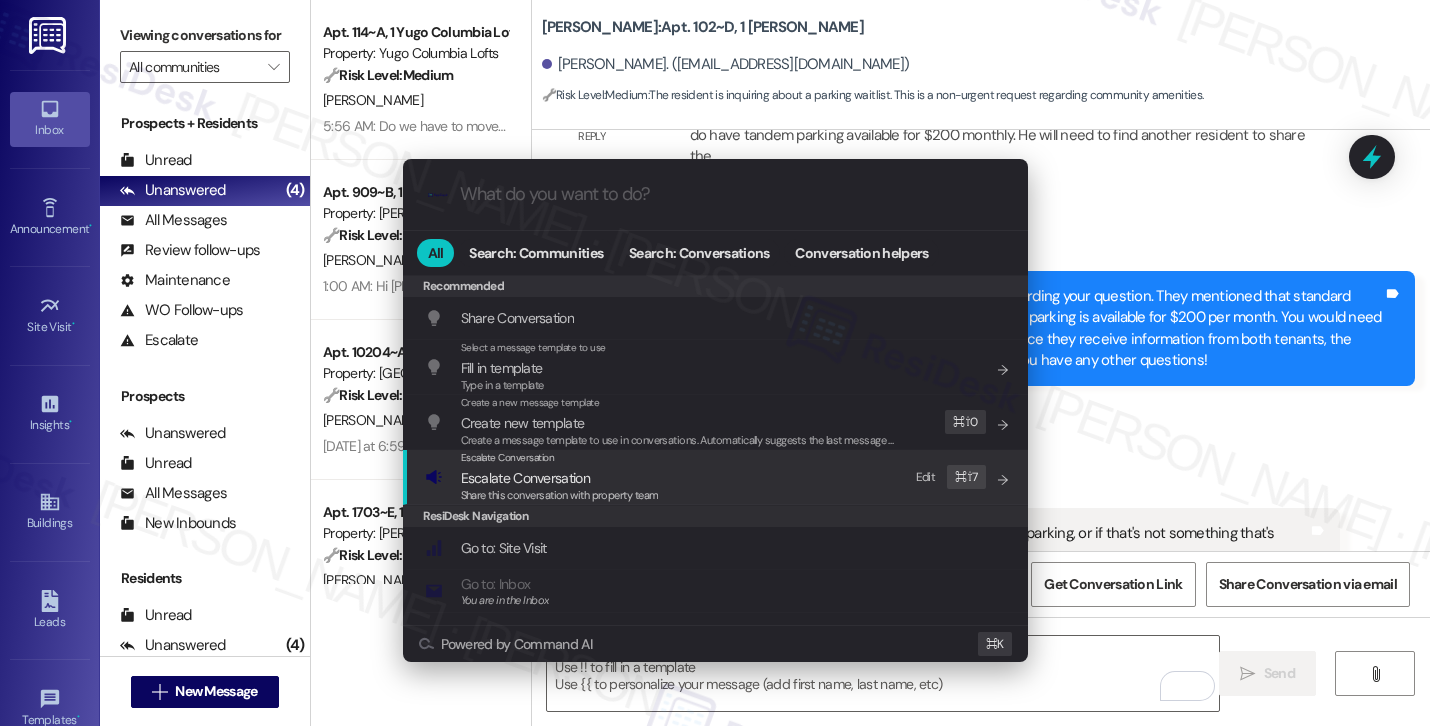 click on "Escalate Conversation Escalate Conversation Share this conversation with property team Edit ⌘ ⇧ 7" at bounding box center (717, 477) 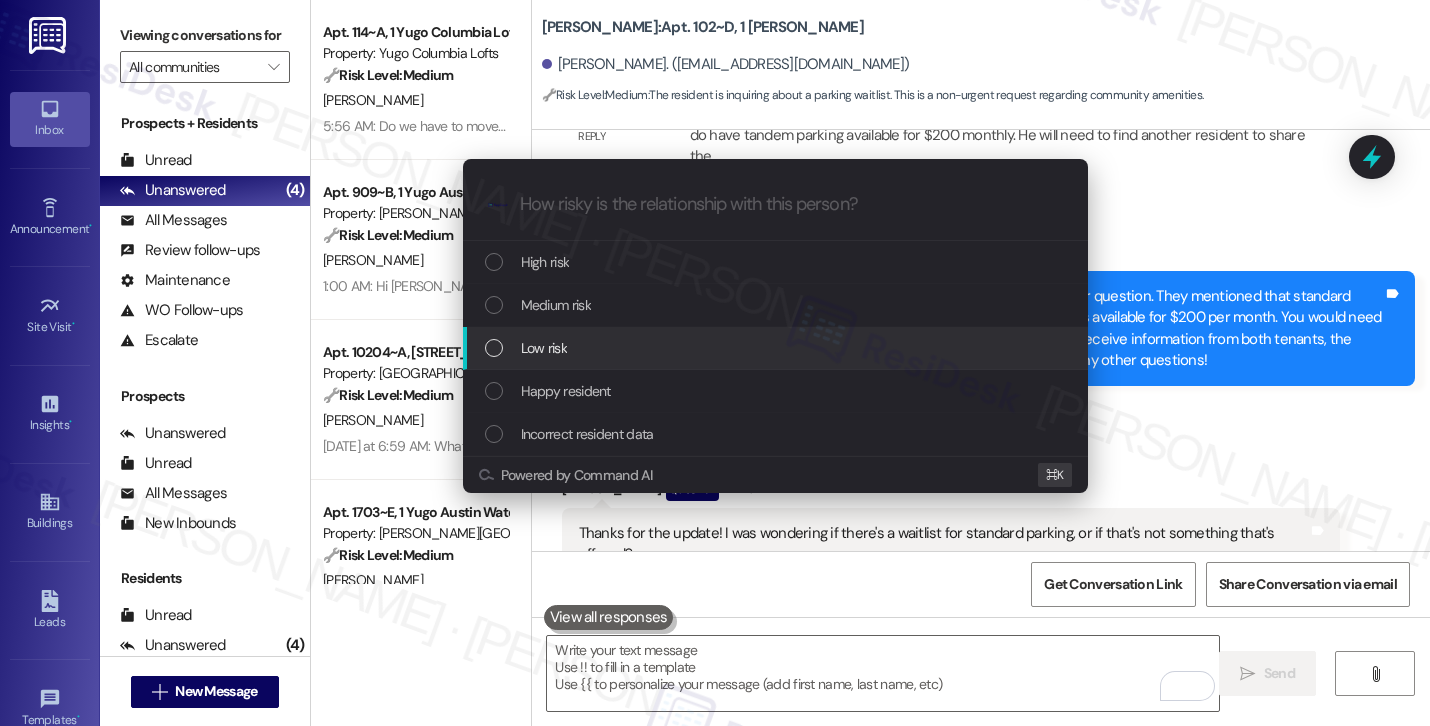 click on "Low risk" at bounding box center [777, 348] 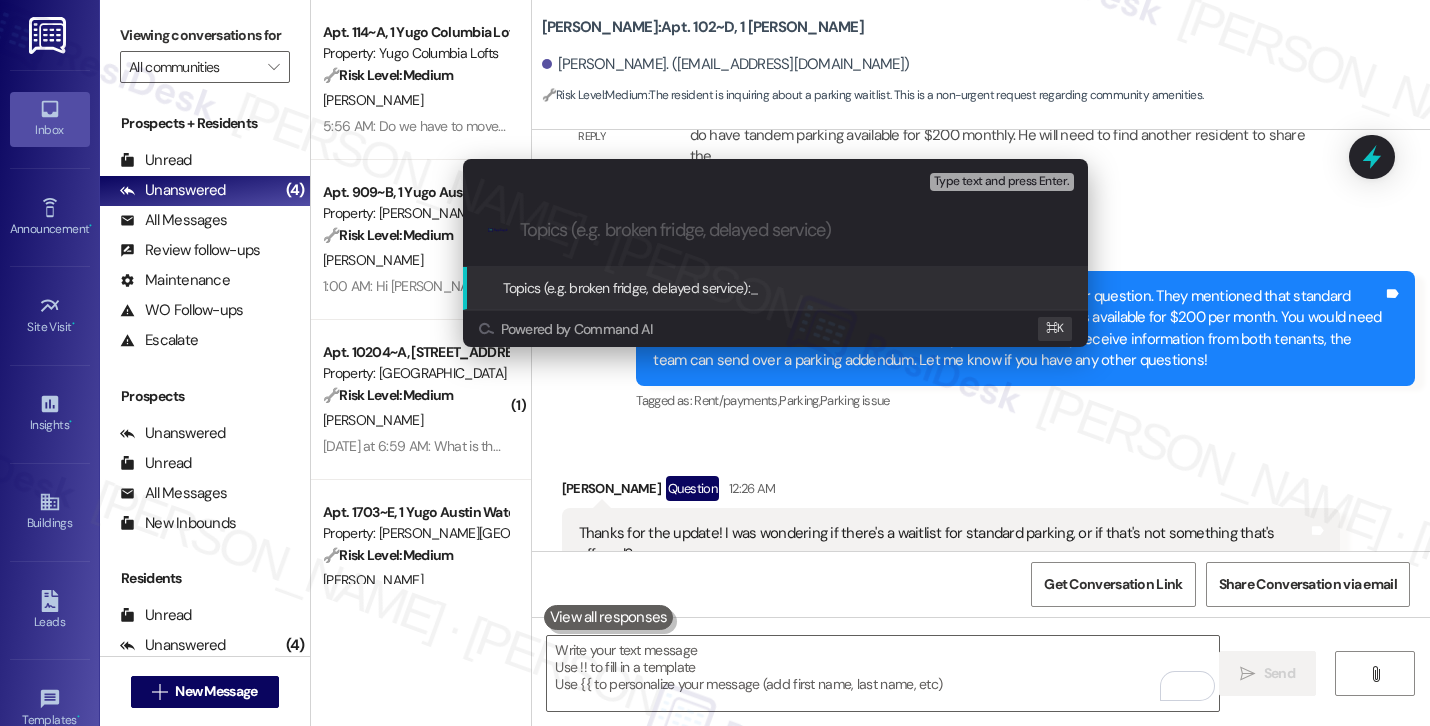 paste on "Resident Inquiry: Standard Parking Availability or Waitlist" 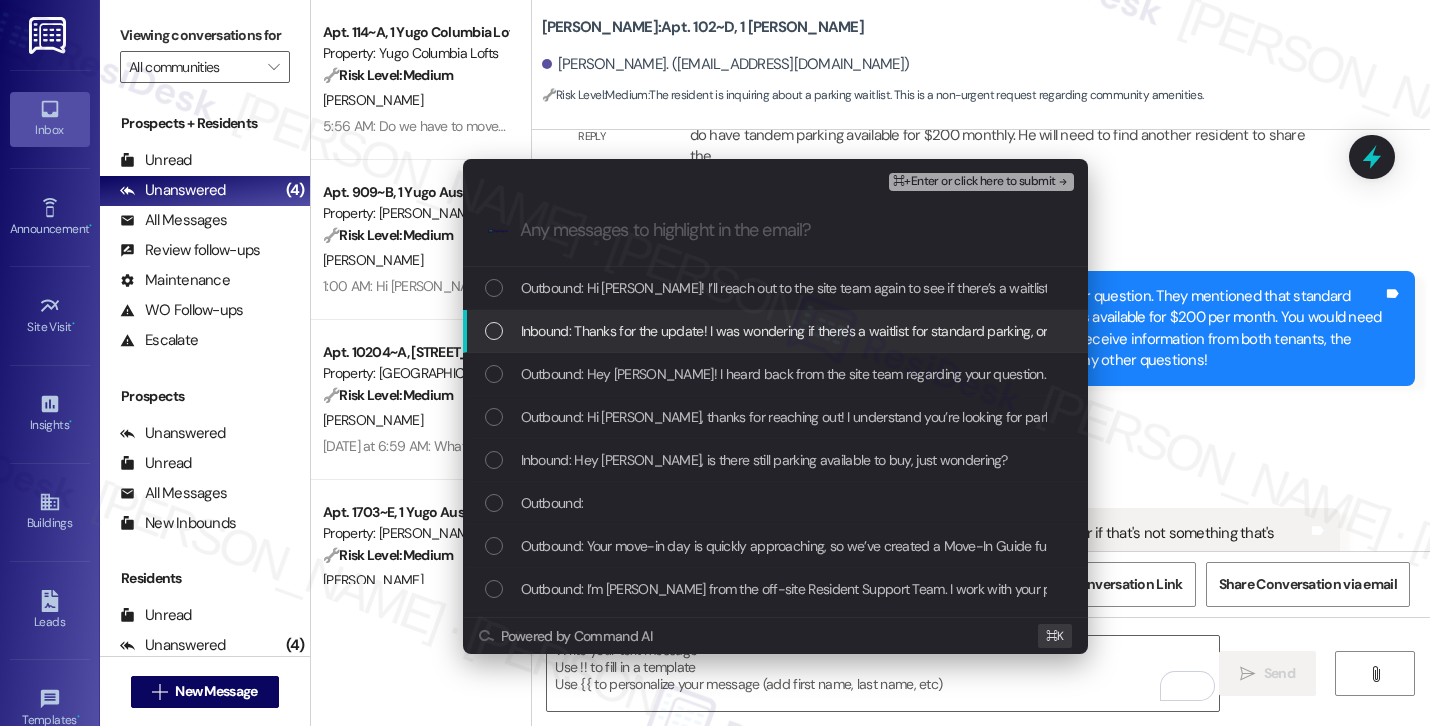 click on "Inbound: Thanks for the update! I was wondering if there's a waitlist for standard parking, or if that's not something that's offered?" at bounding box center (893, 331) 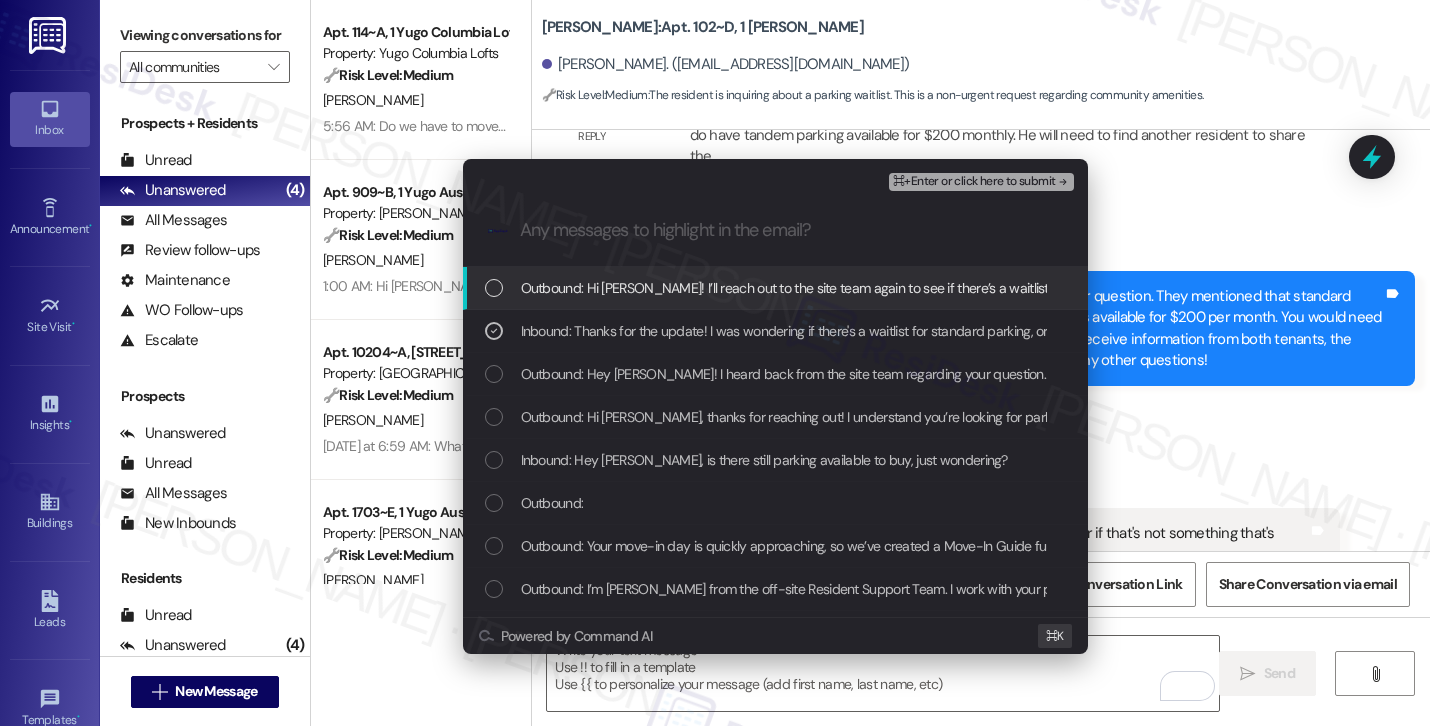 click on "⌘+Enter or click here to submit" at bounding box center [974, 182] 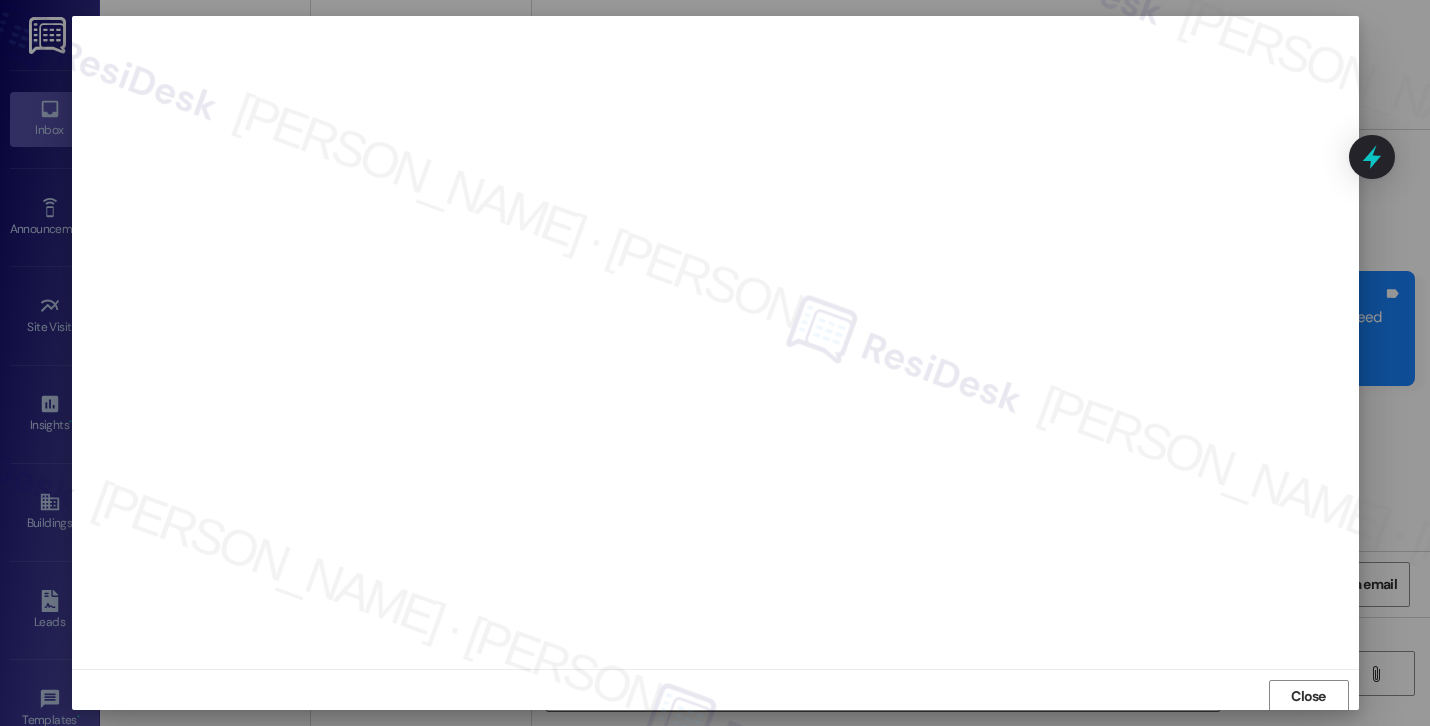 scroll, scrollTop: 2, scrollLeft: 0, axis: vertical 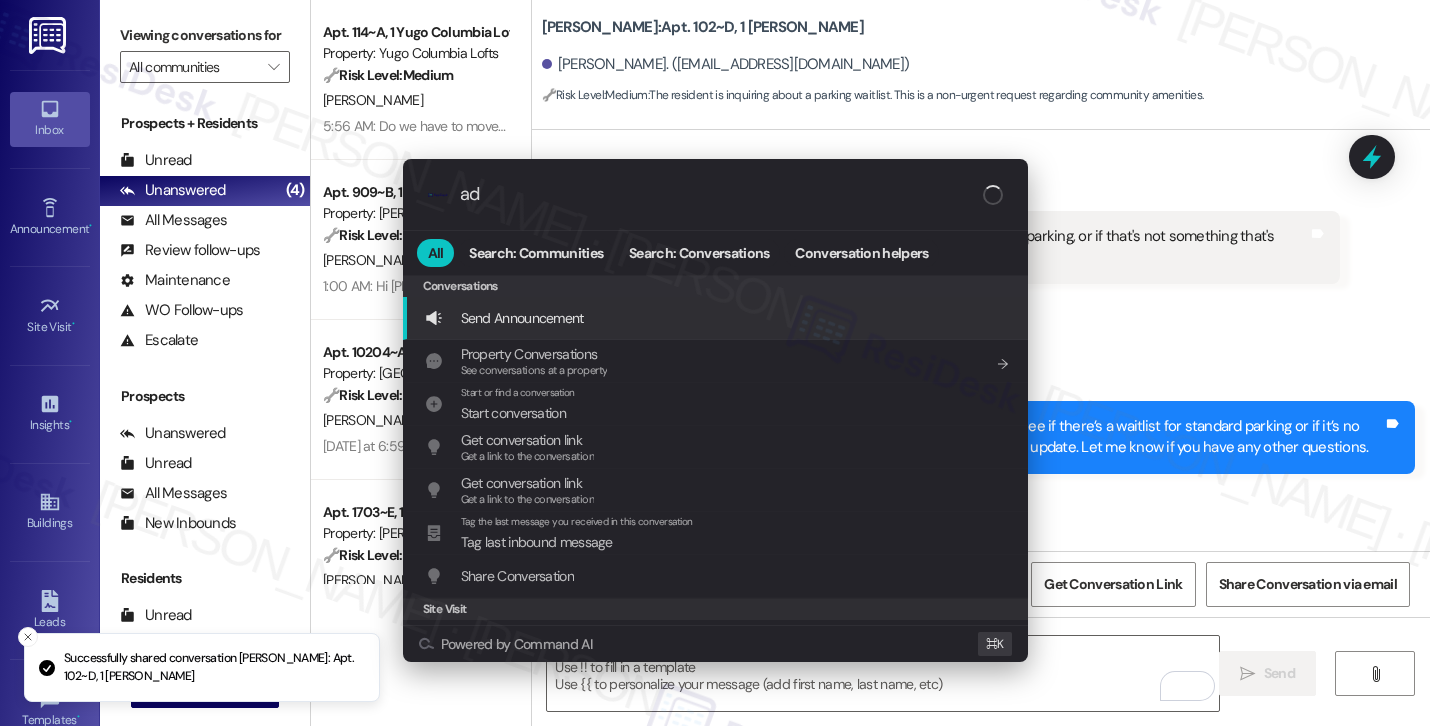 type on "add" 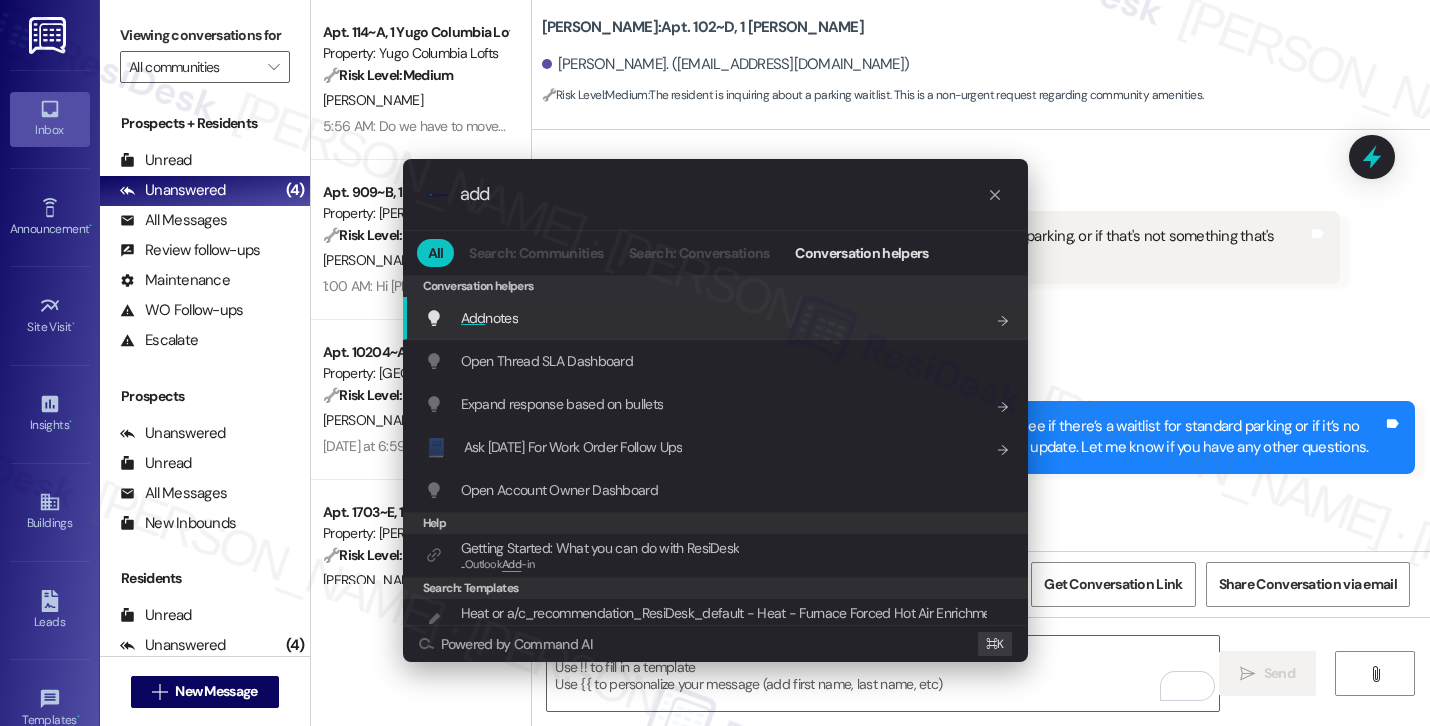 click on "Add  notes Add shortcut" at bounding box center (717, 318) 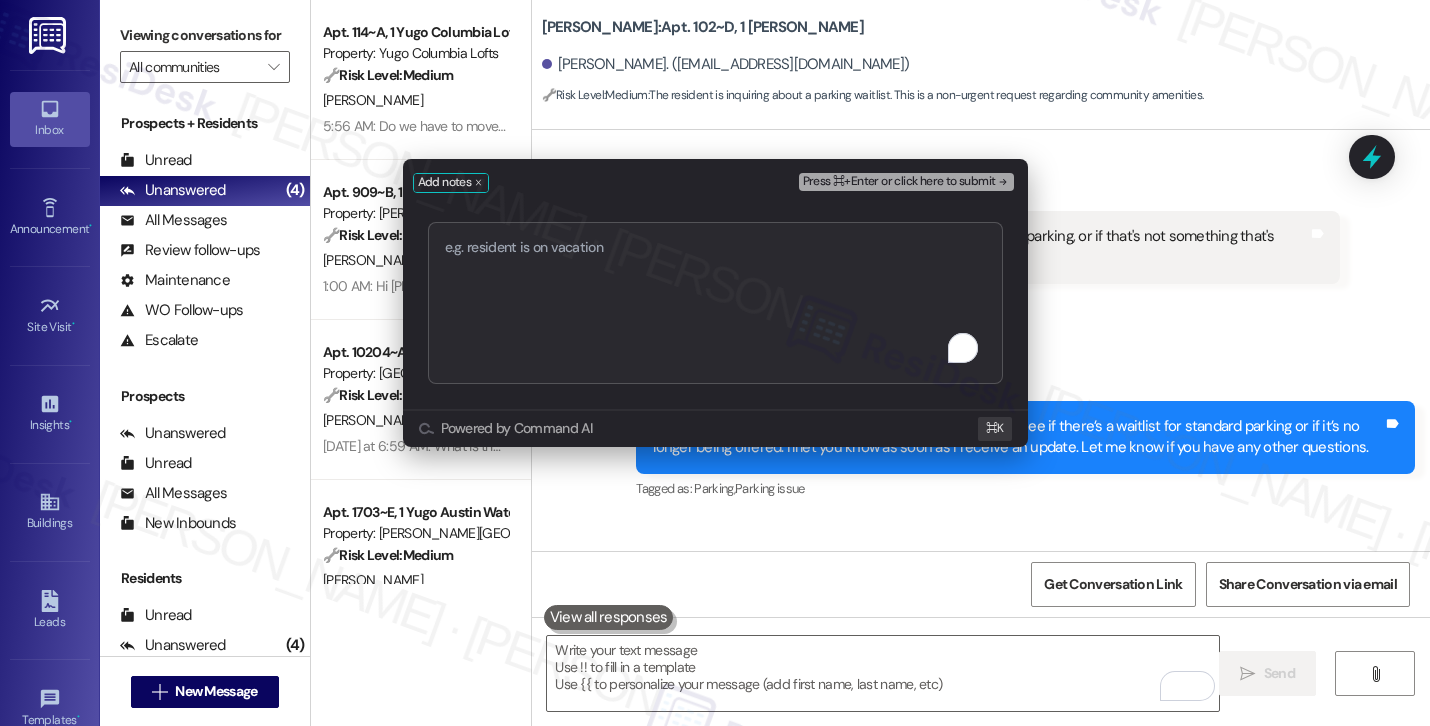 click at bounding box center (715, 303) 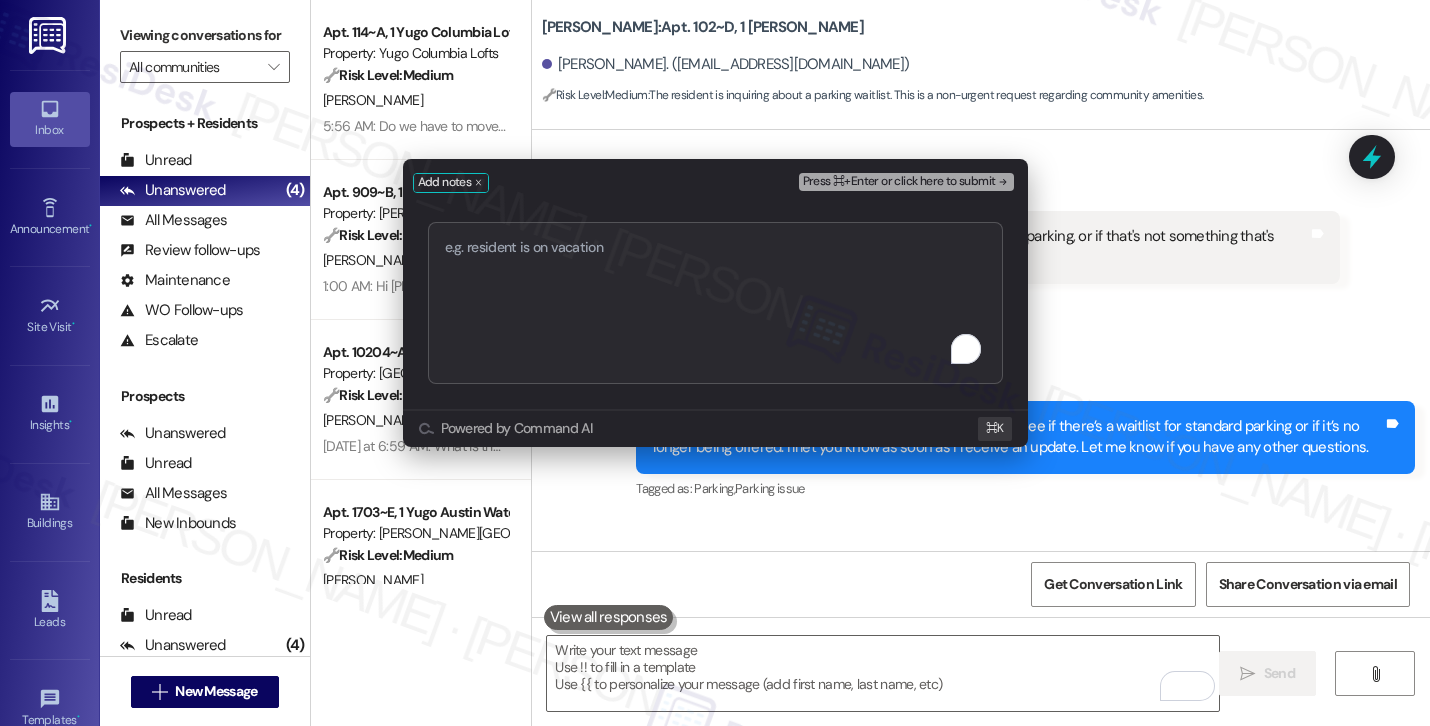 type on "Resident Inquiry: Standard Parking Availability or Waitlist" 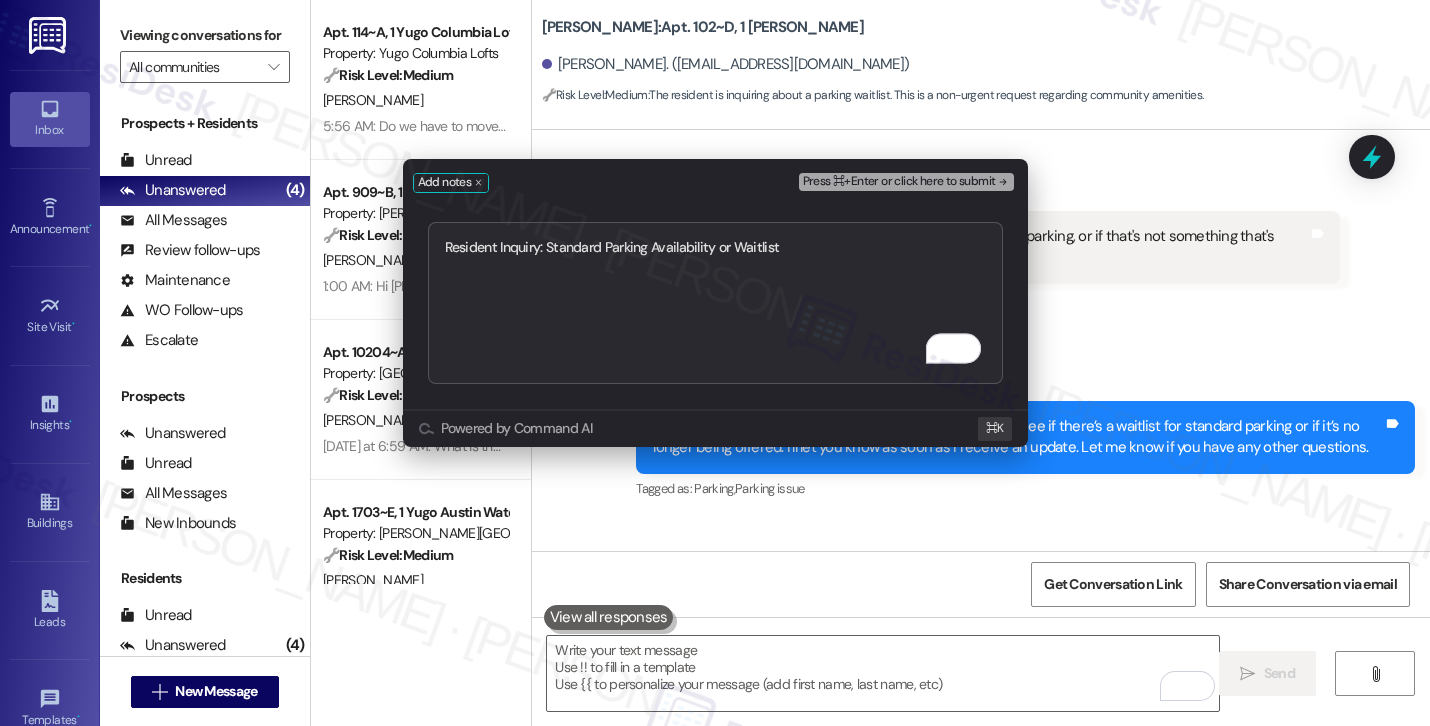 click on "Press ⌘+Enter or click here to submit" at bounding box center [899, 182] 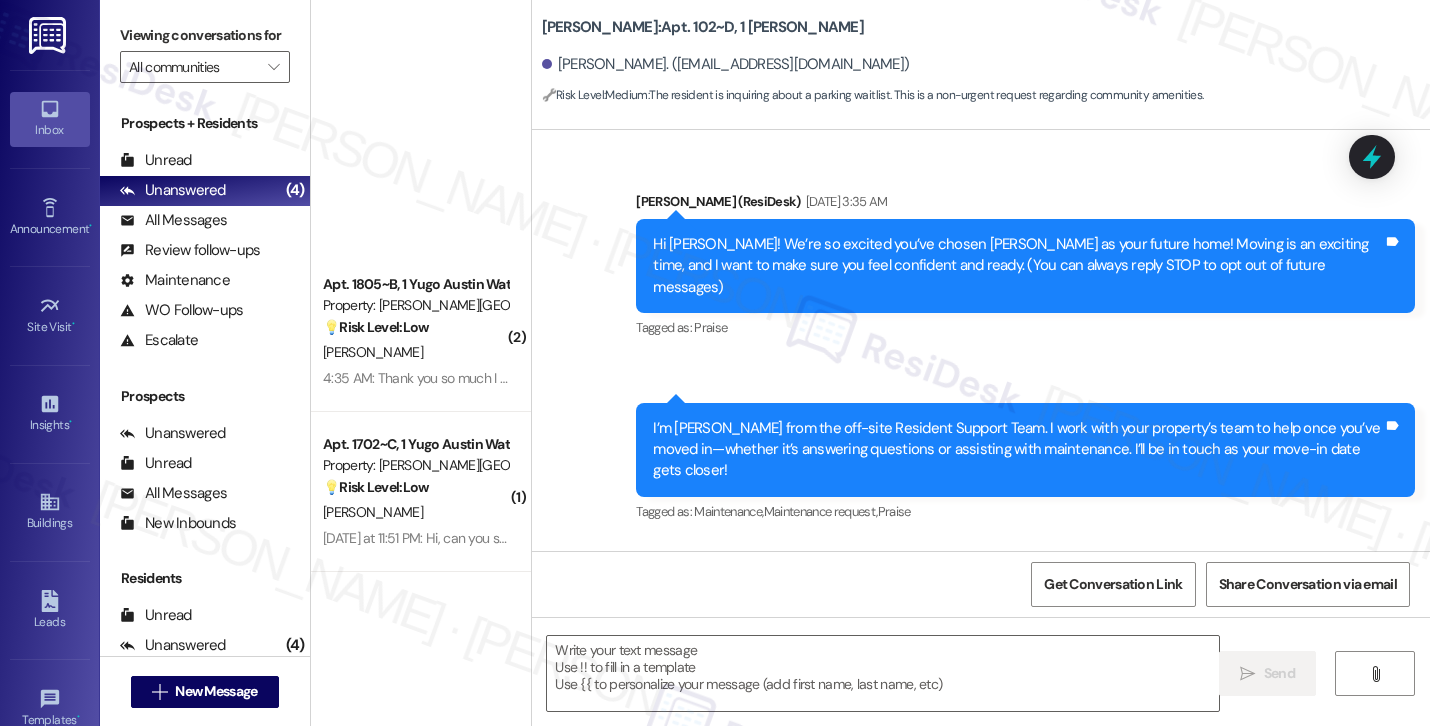 scroll, scrollTop: 1110, scrollLeft: 0, axis: vertical 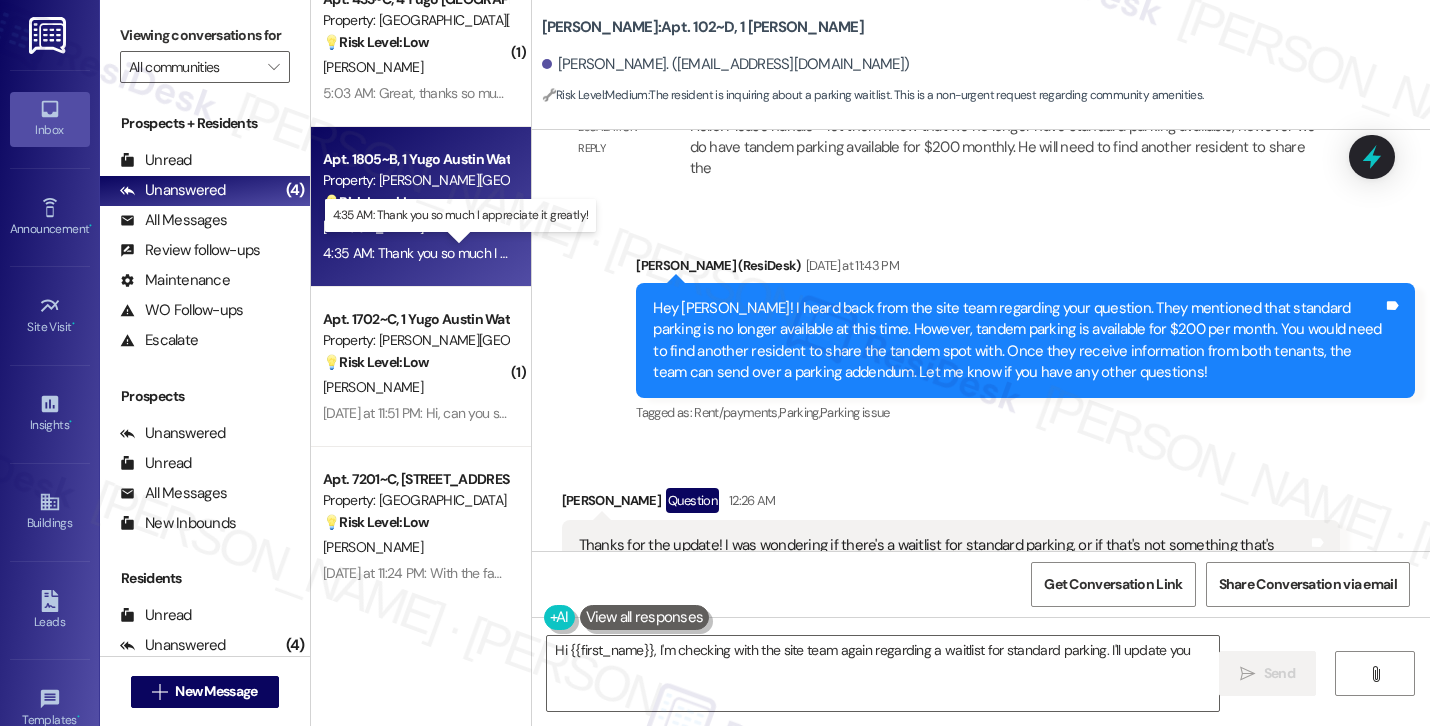 type on "Hi {{first_name}}, I'm checking with the site team again regarding a waitlist for standard parking. I'll update you" 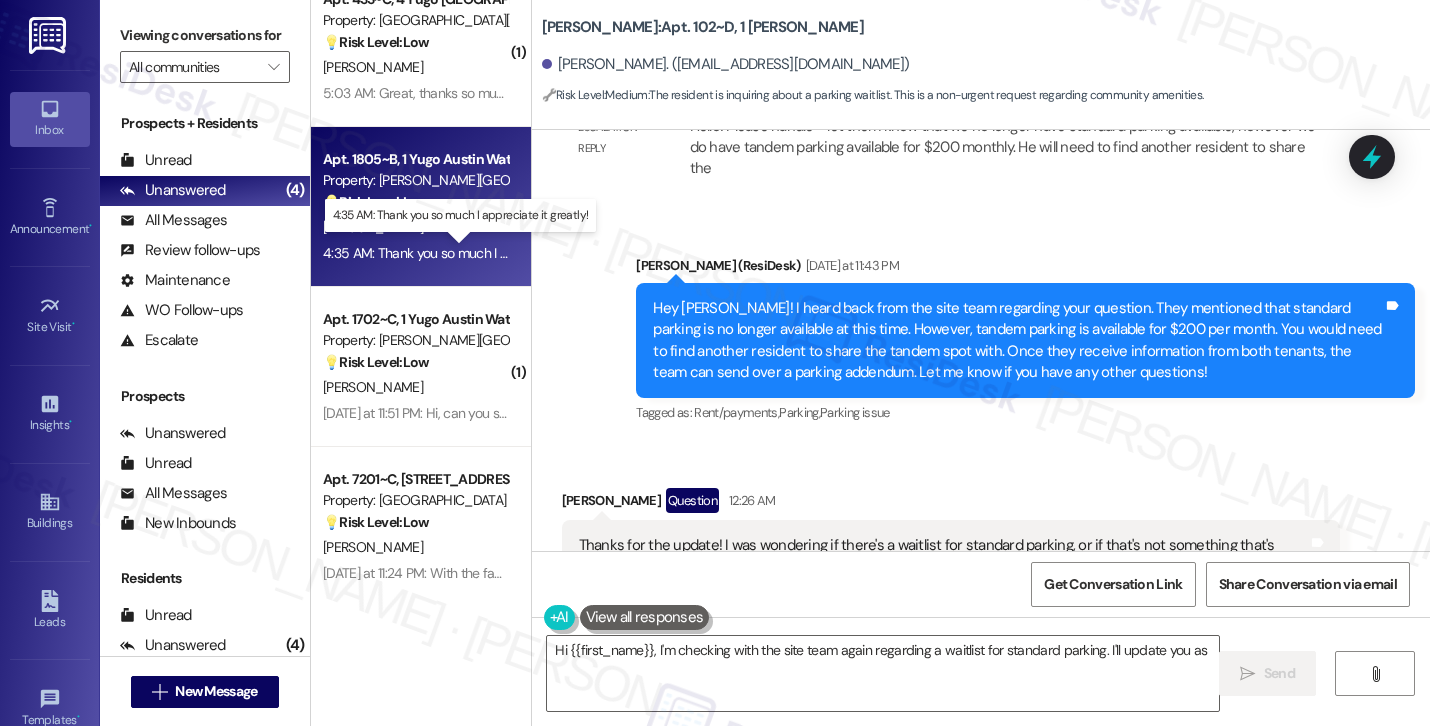 click on "4:35 AM: Thank you so much I appreciate it greatly! 4:35 AM: Thank you so much I appreciate it greatly!" at bounding box center [471, 253] 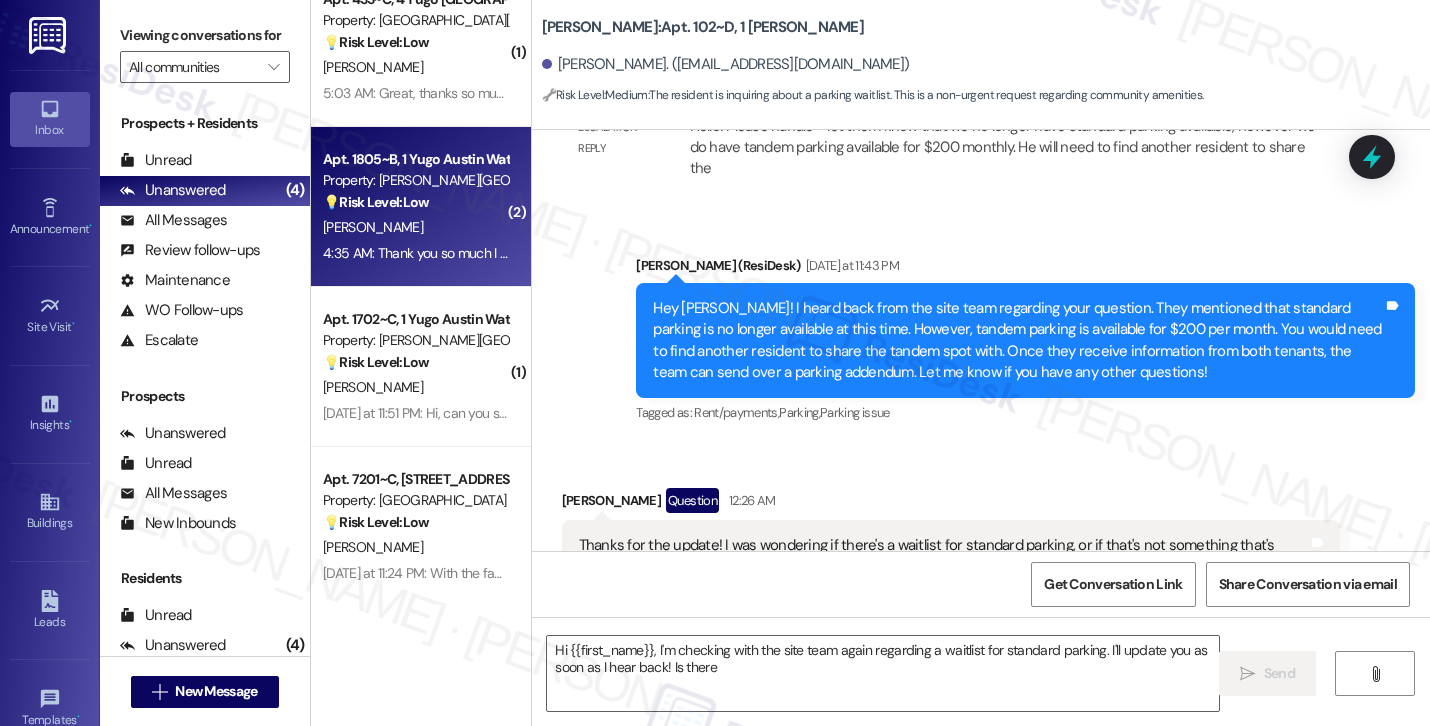 type on "Hi {{first_name}}, I'm checking with the site team again regarding a waitlist for standard parking. I'll update you as soon as I hear back! Is there anything" 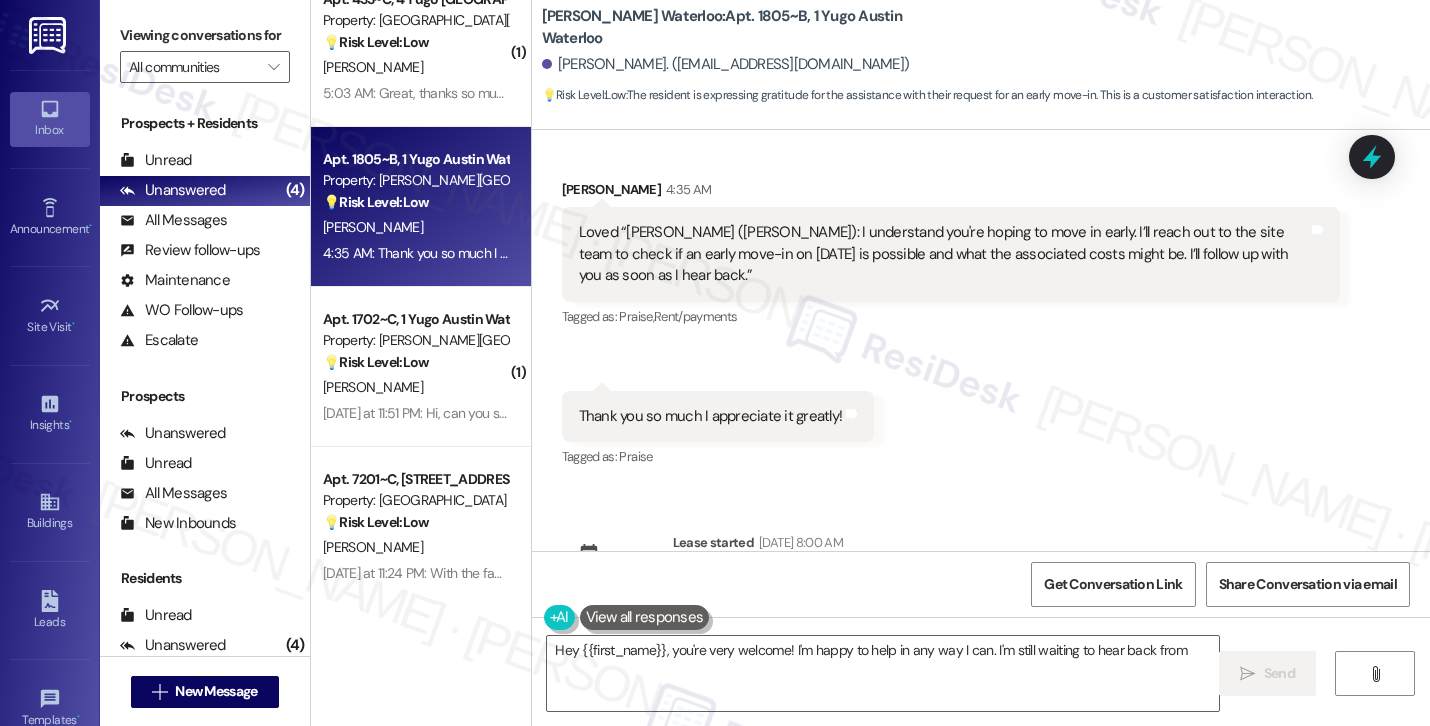 scroll, scrollTop: 2532, scrollLeft: 0, axis: vertical 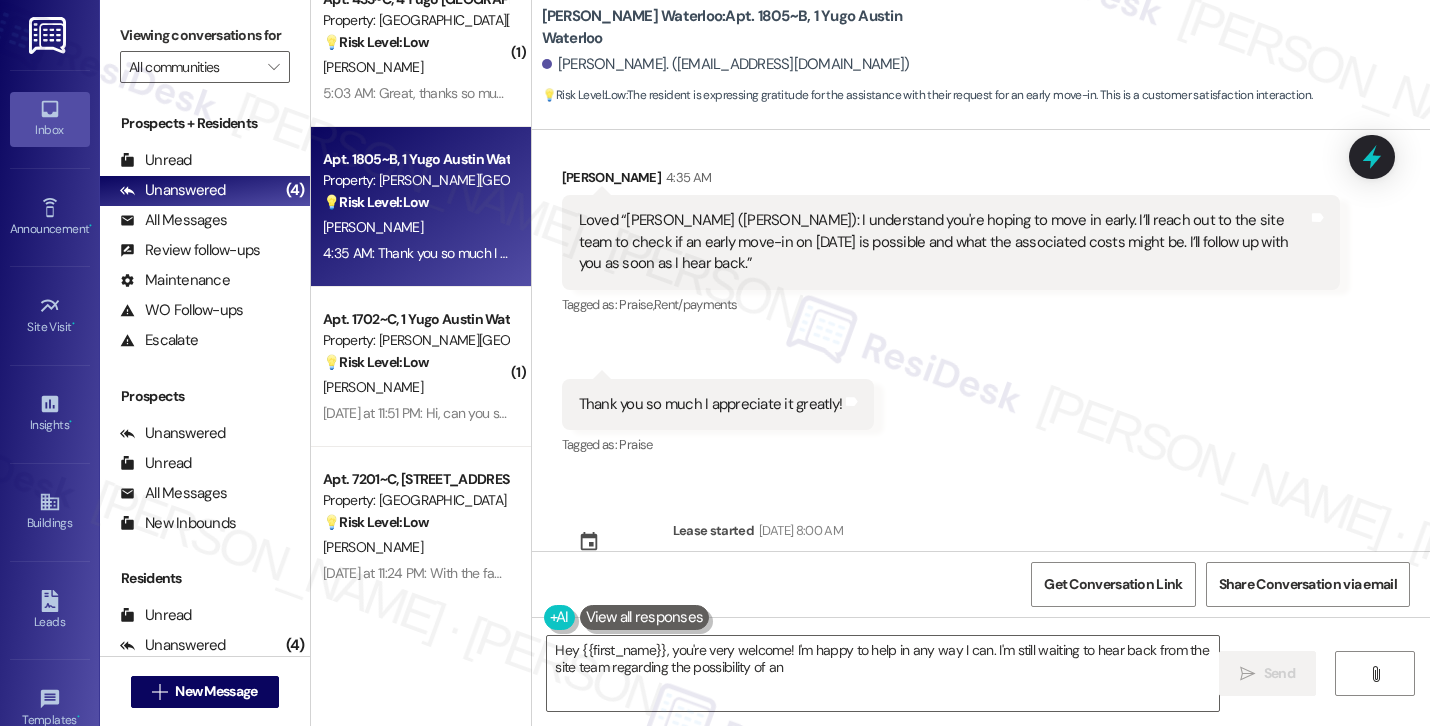 type on "Hey {{first_name}}, you're very welcome! I'm happy to help in any way I can. I'm still waiting to hear back from the site team regarding the possibility of an" 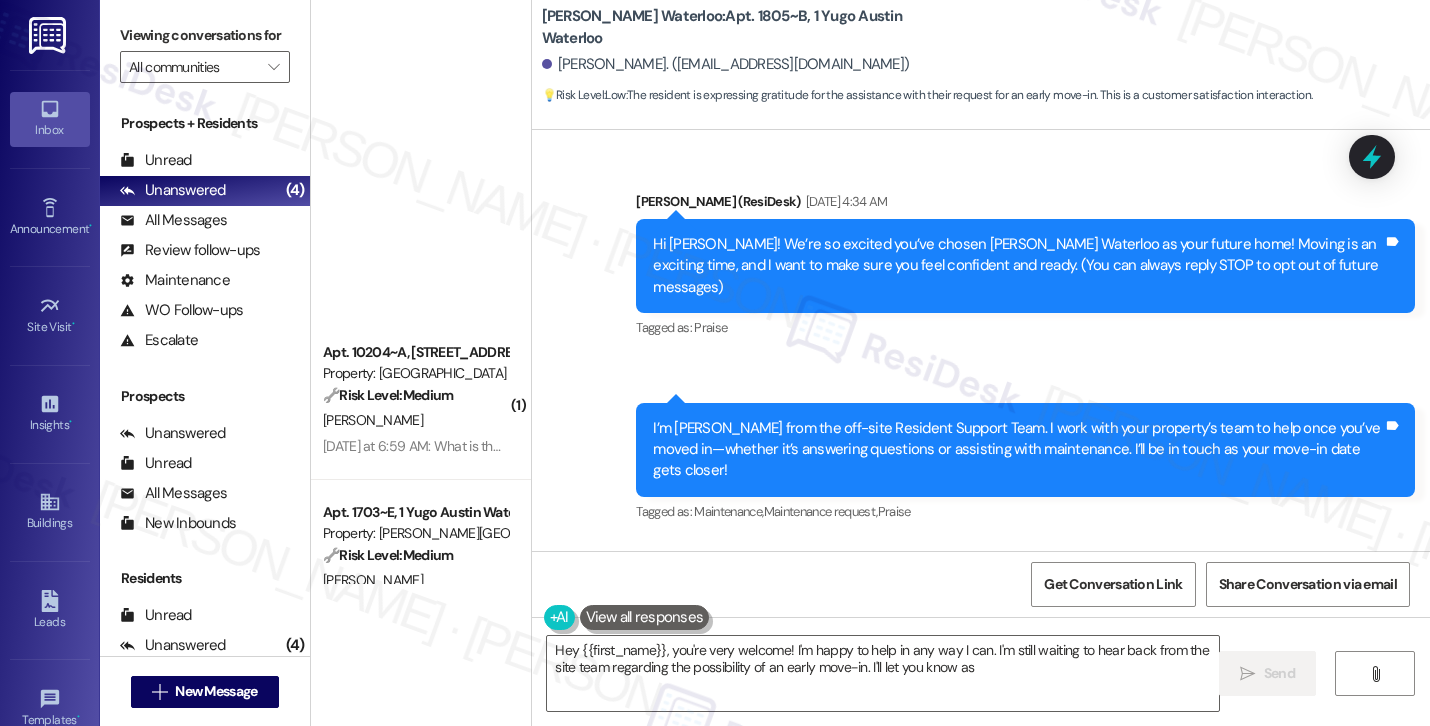 scroll, scrollTop: 0, scrollLeft: 0, axis: both 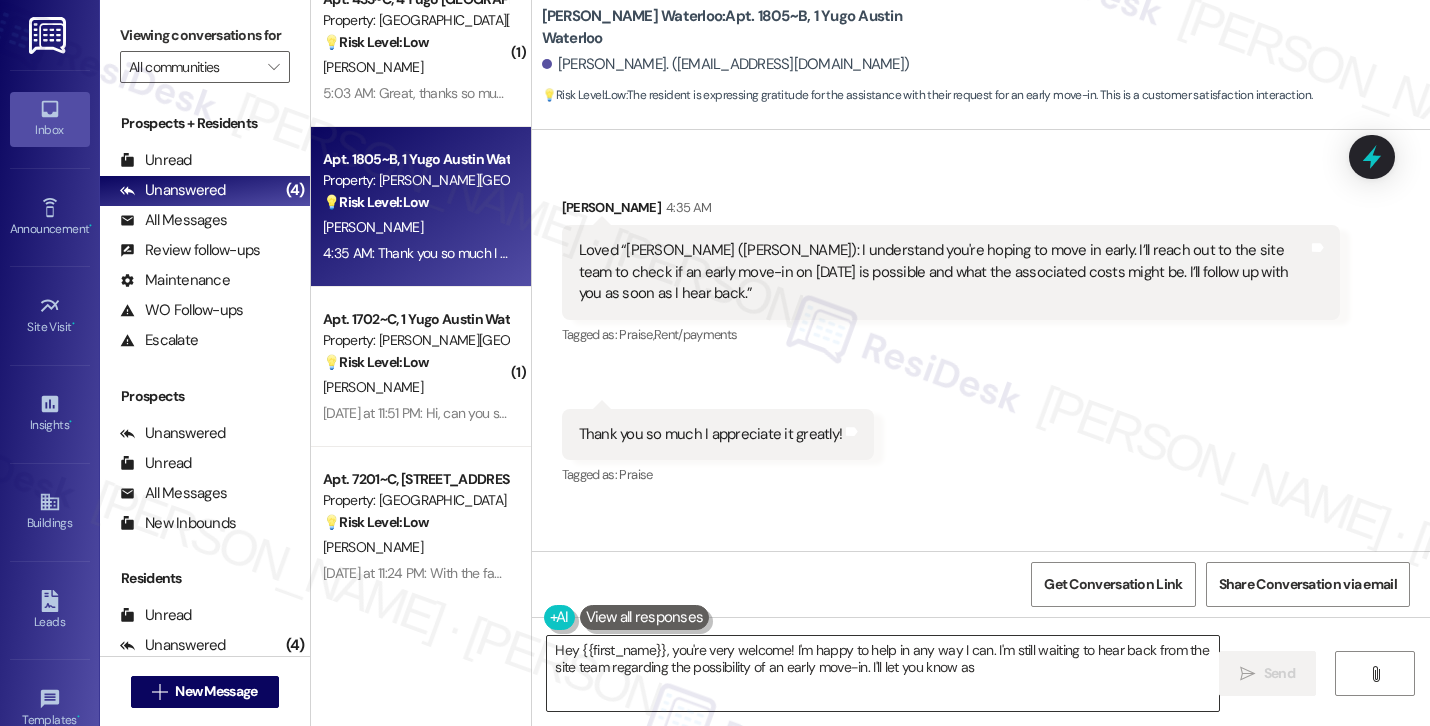 click on "Hey {{first_name}}, you're very welcome! I'm happy to help in any way I can. I'm still waiting to hear back from the site team regarding the possibility of an early move-in. I'll let you know as soon as I have an update!" at bounding box center (883, 673) 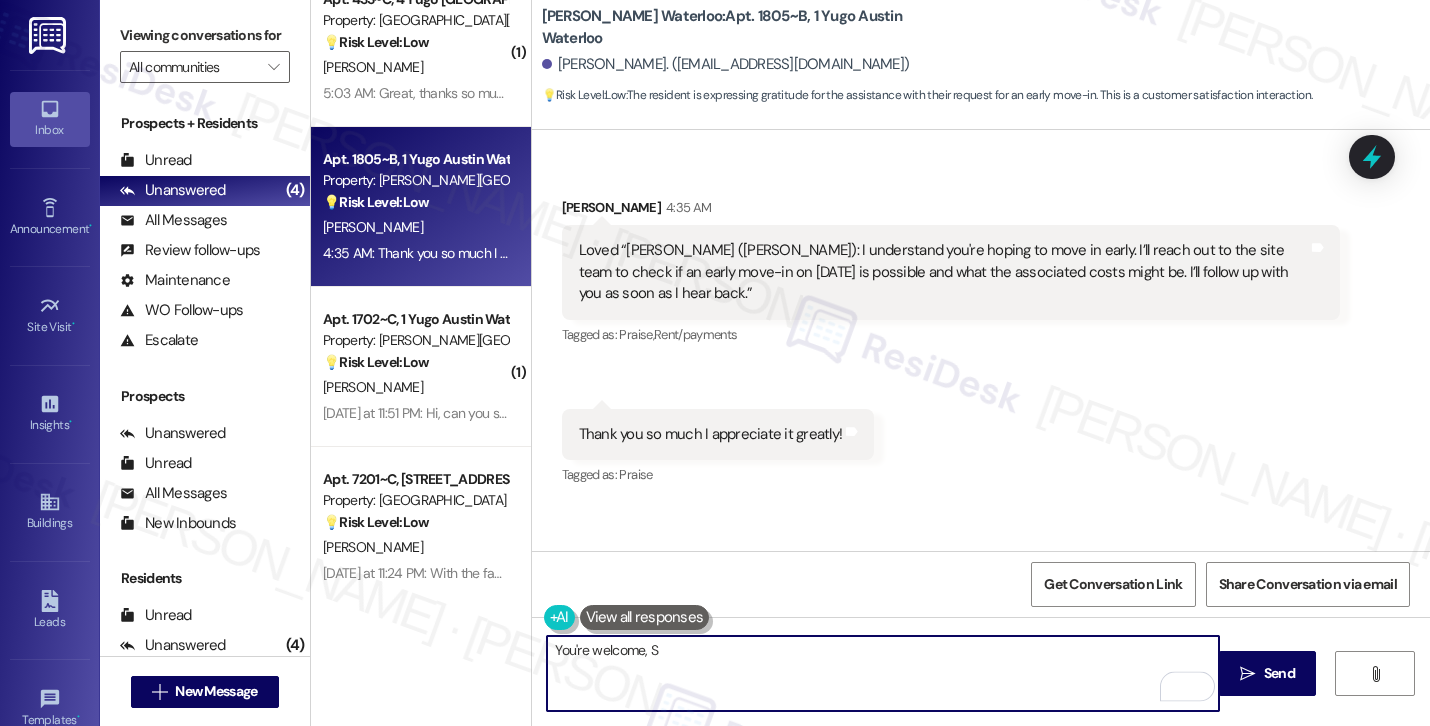 click on "[PERSON_NAME] 4:35 AM" at bounding box center [951, 211] 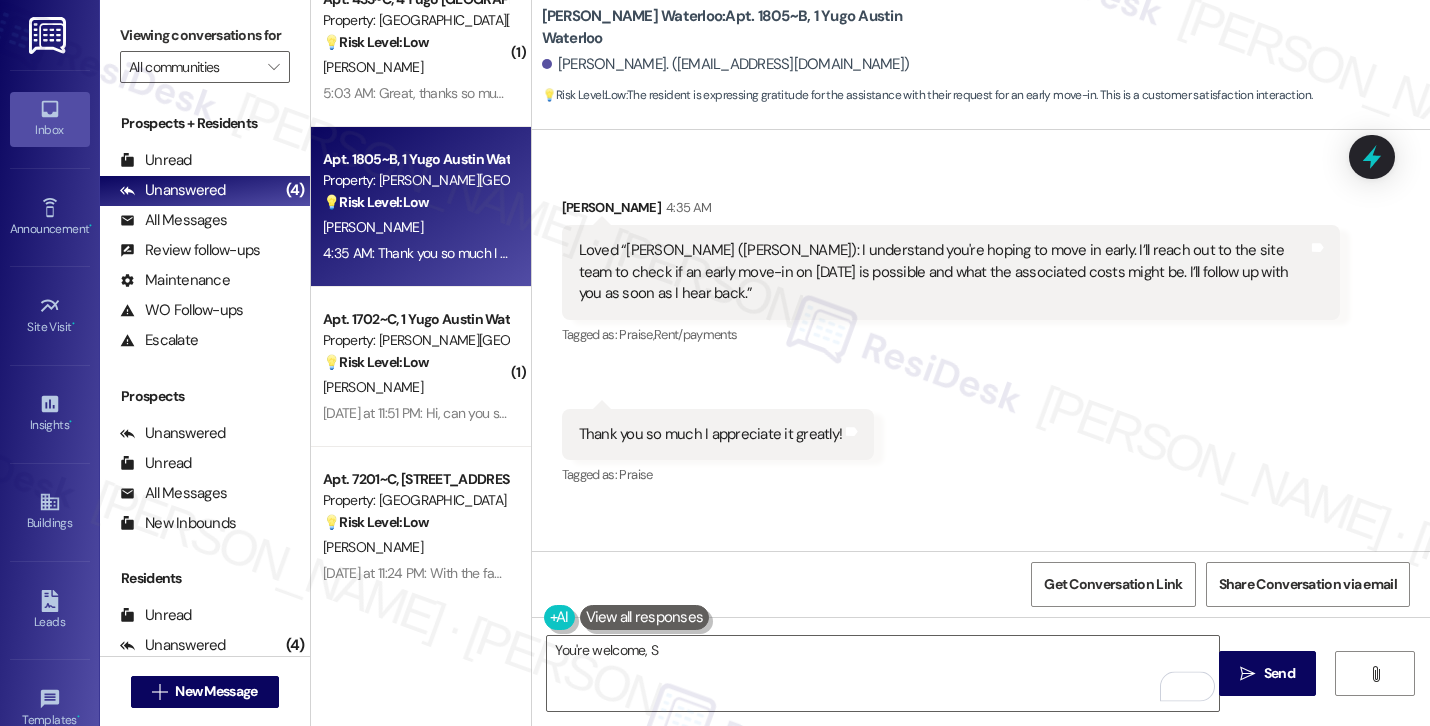 click on "[PERSON_NAME] 4:35 AM" at bounding box center (951, 211) 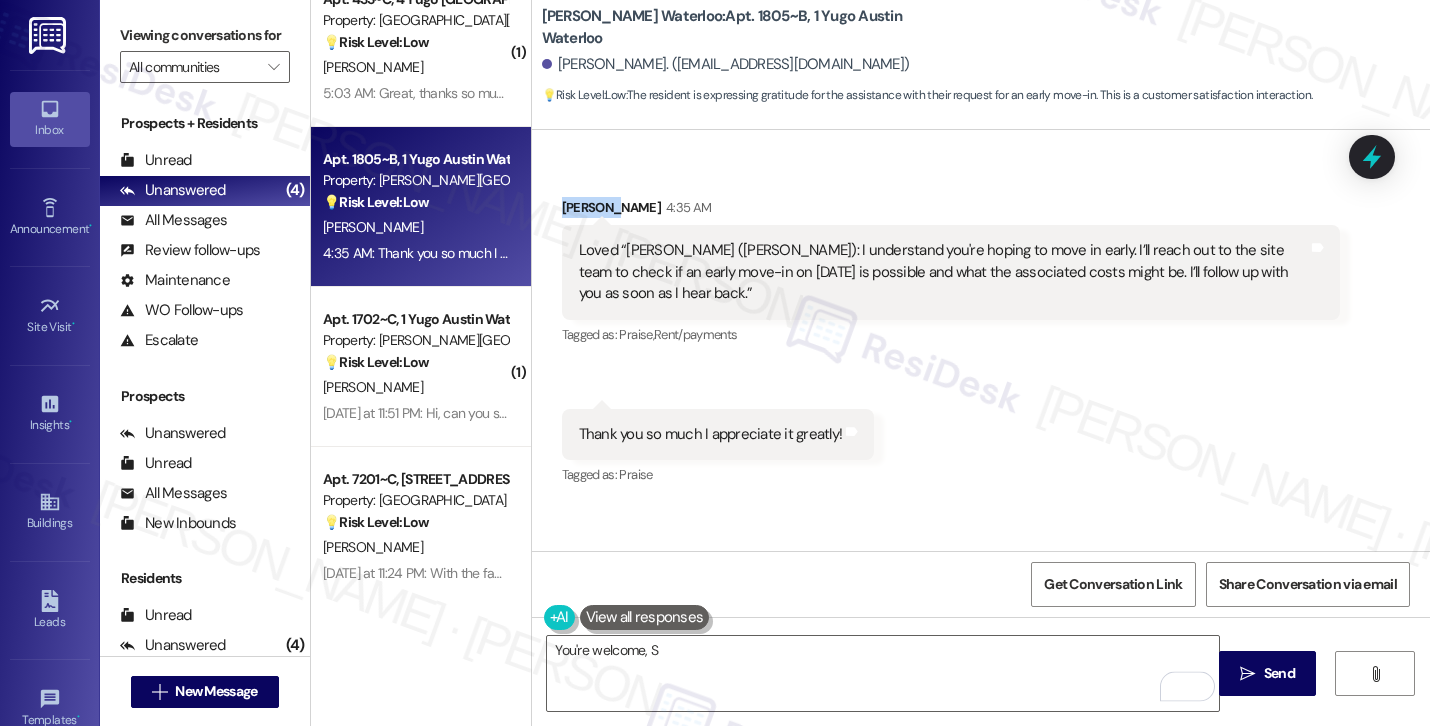 copy on "[PERSON_NAME]" 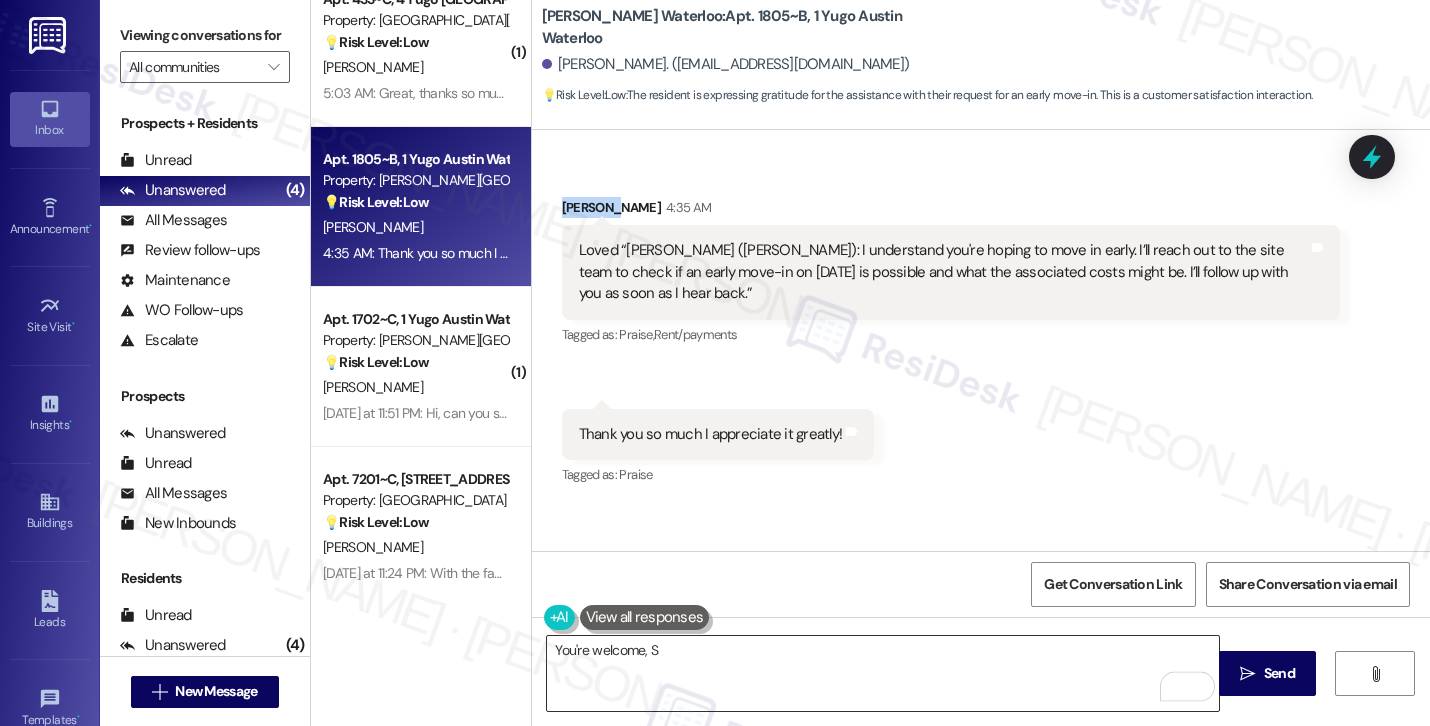 click on "You're welcome, S" at bounding box center (883, 673) 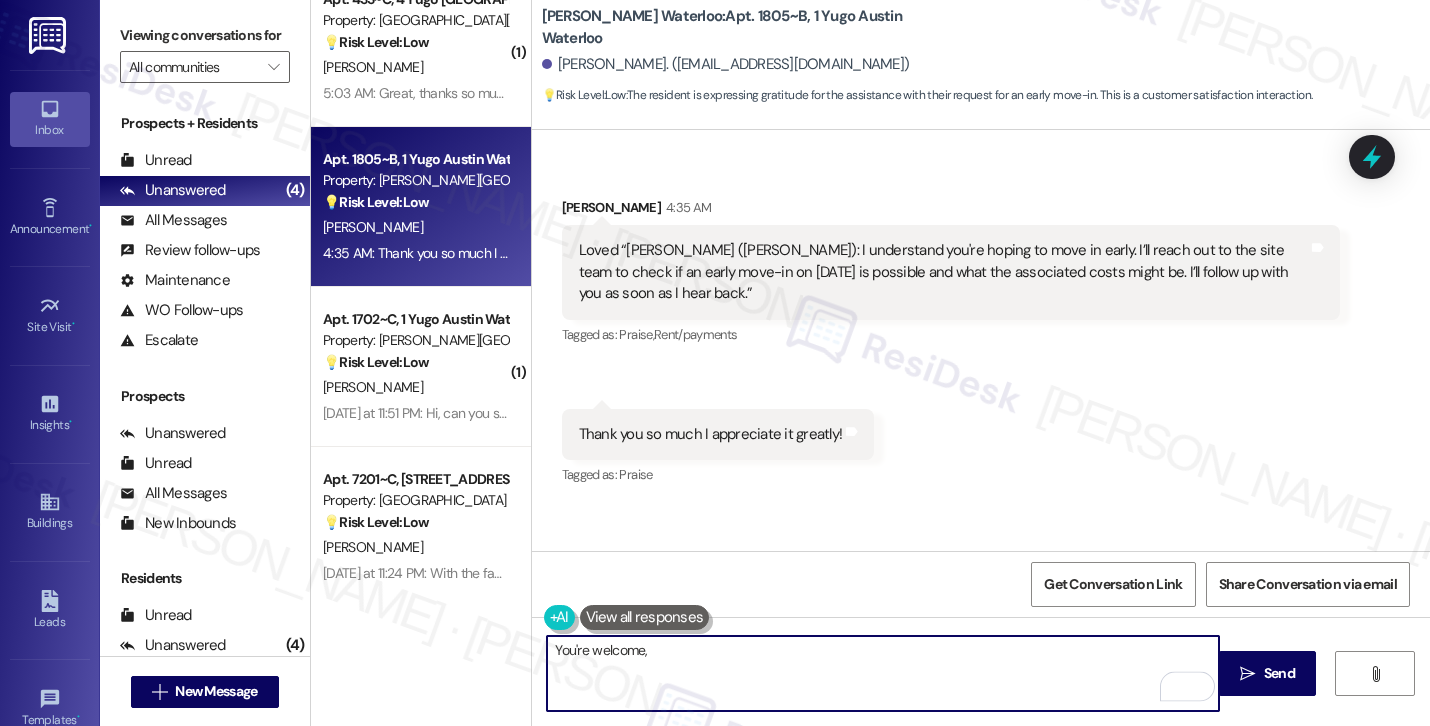 paste on "[PERSON_NAME]" 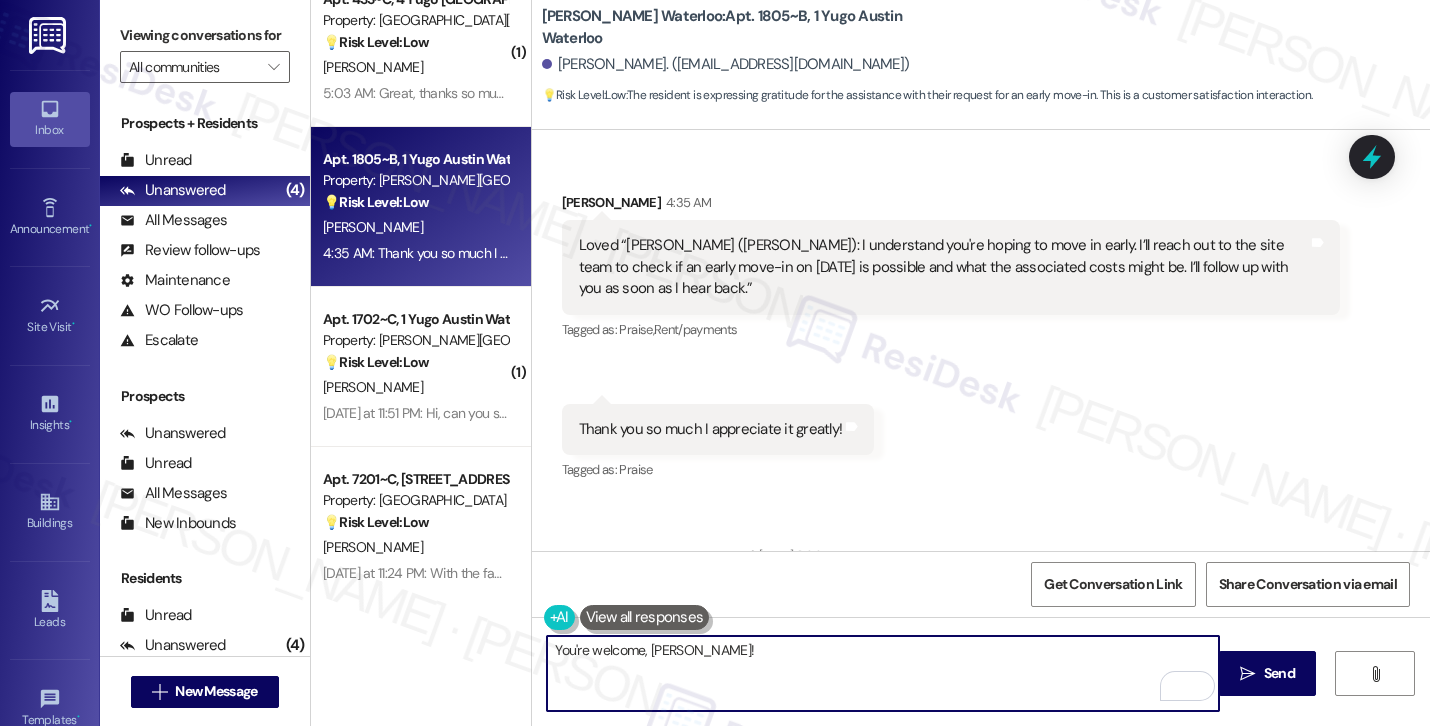 scroll, scrollTop: 2532, scrollLeft: 0, axis: vertical 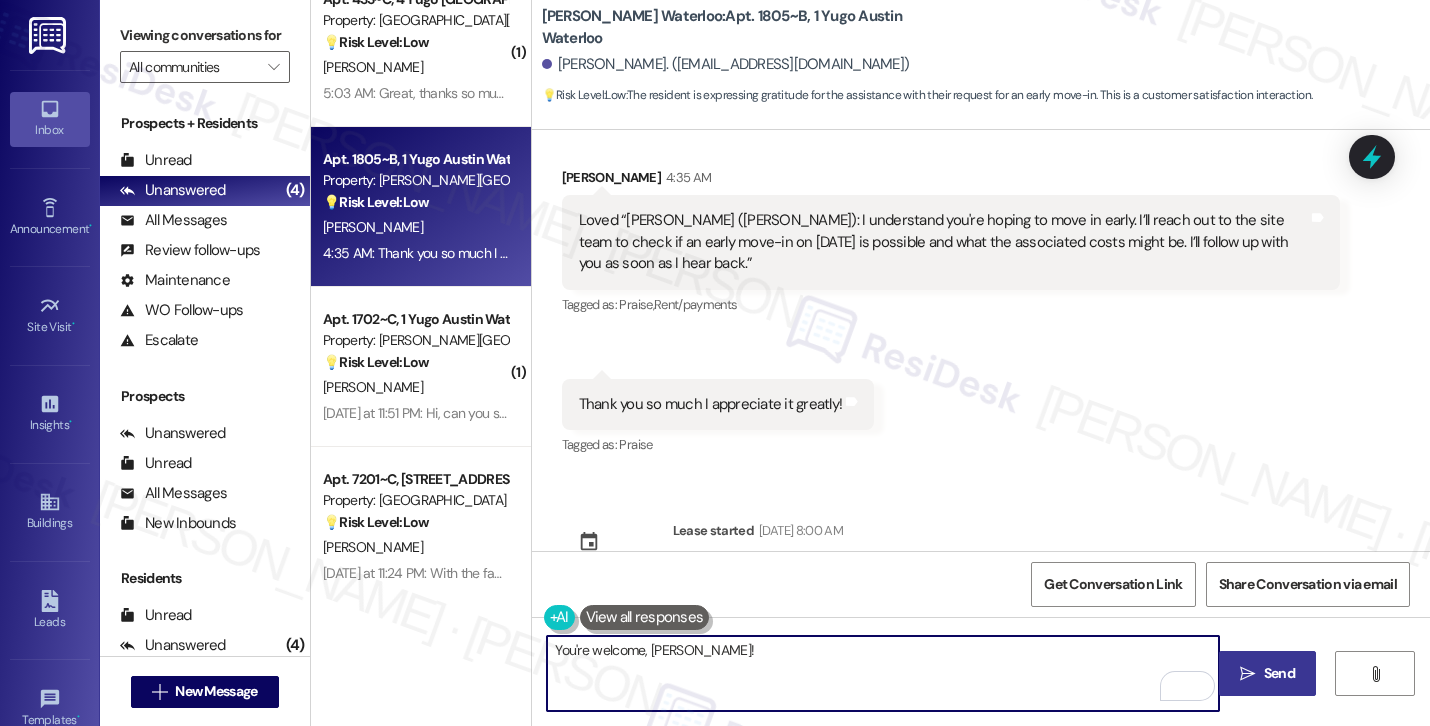 type on "You're welcome, [PERSON_NAME]!" 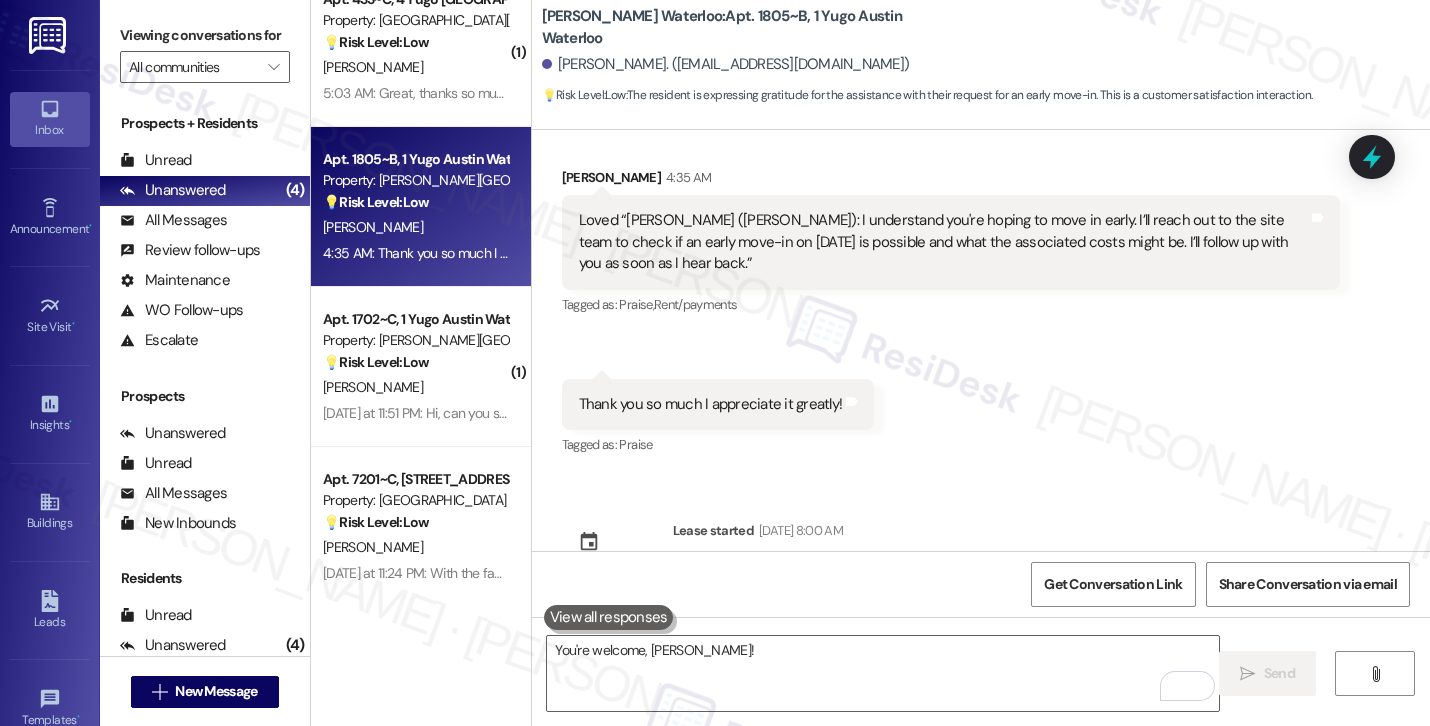 scroll, scrollTop: 2413, scrollLeft: 0, axis: vertical 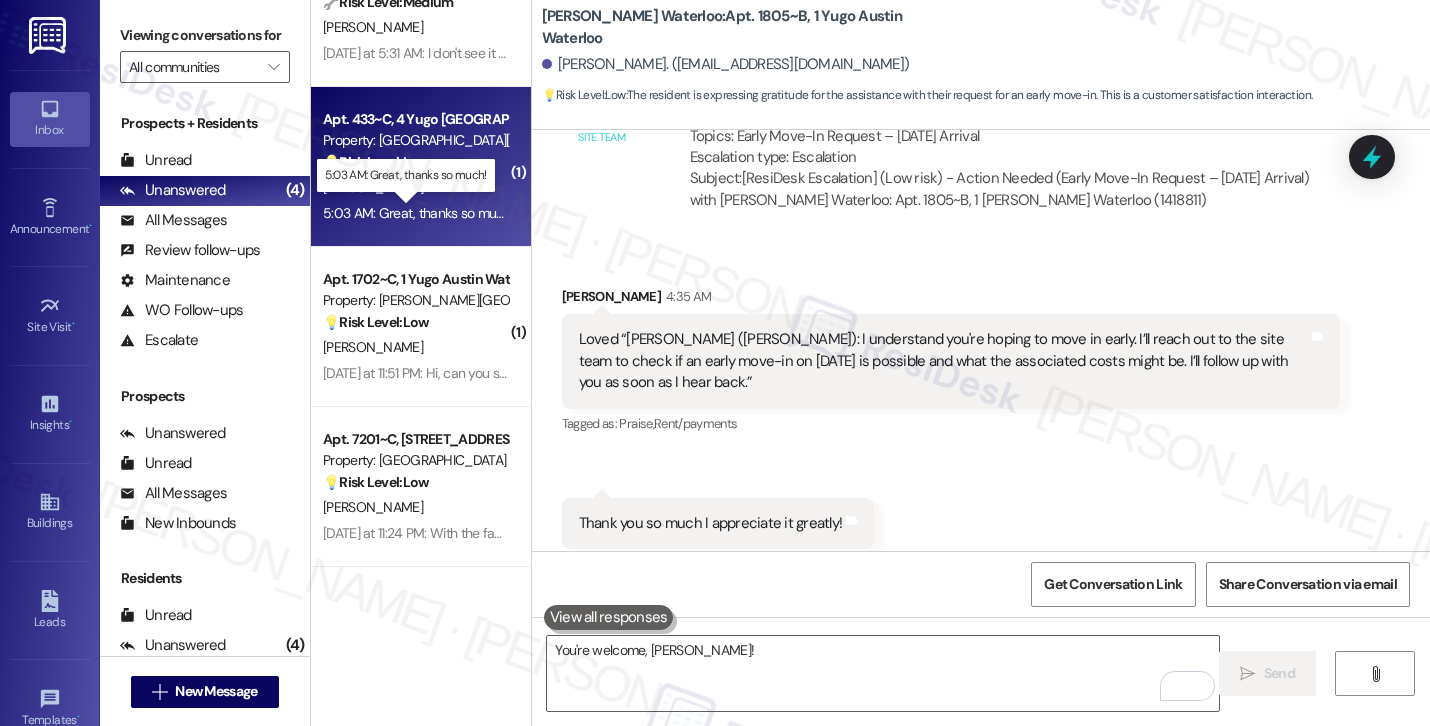click on "5:03 AM: Great, thanks so much! 5:03 AM: Great, thanks so much!" at bounding box center (418, 213) 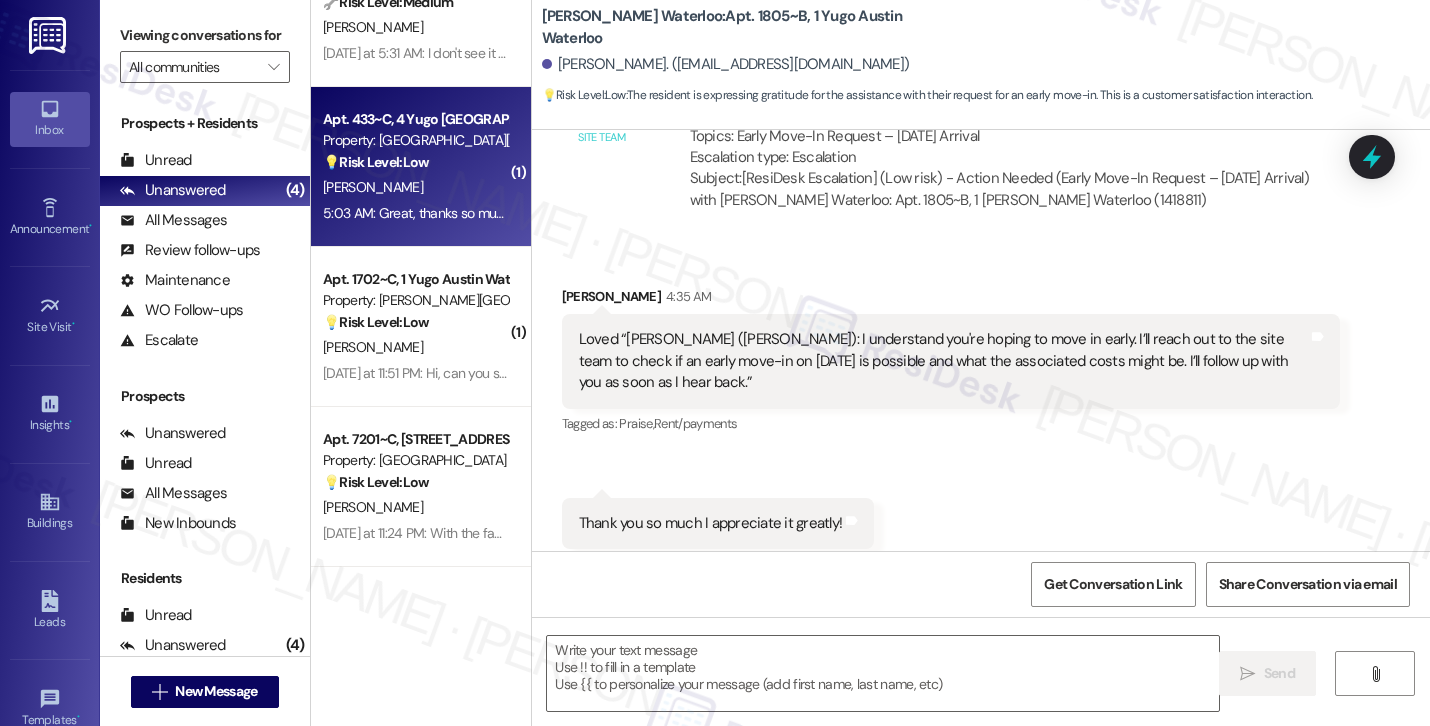 type on "Fetching suggested responses. Please feel free to read through the conversation in the meantime." 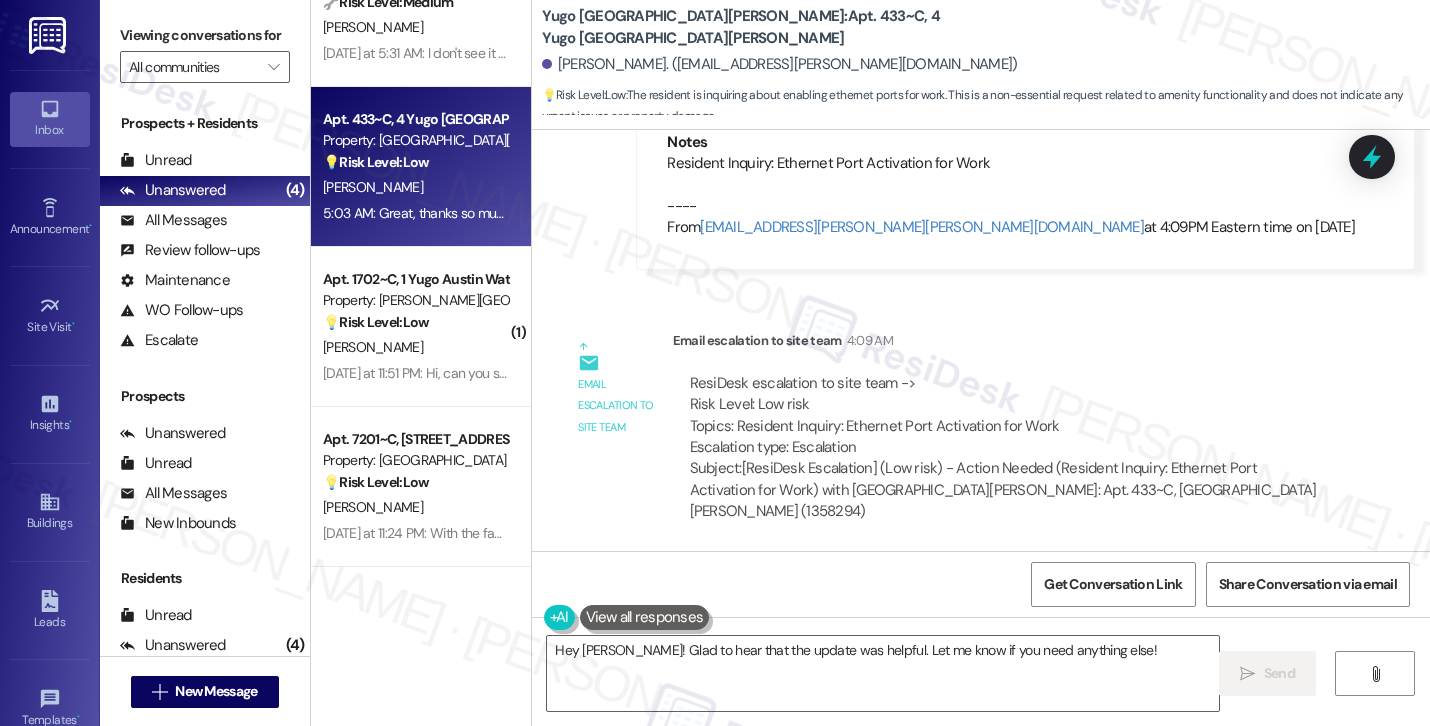 scroll, scrollTop: 4853, scrollLeft: 0, axis: vertical 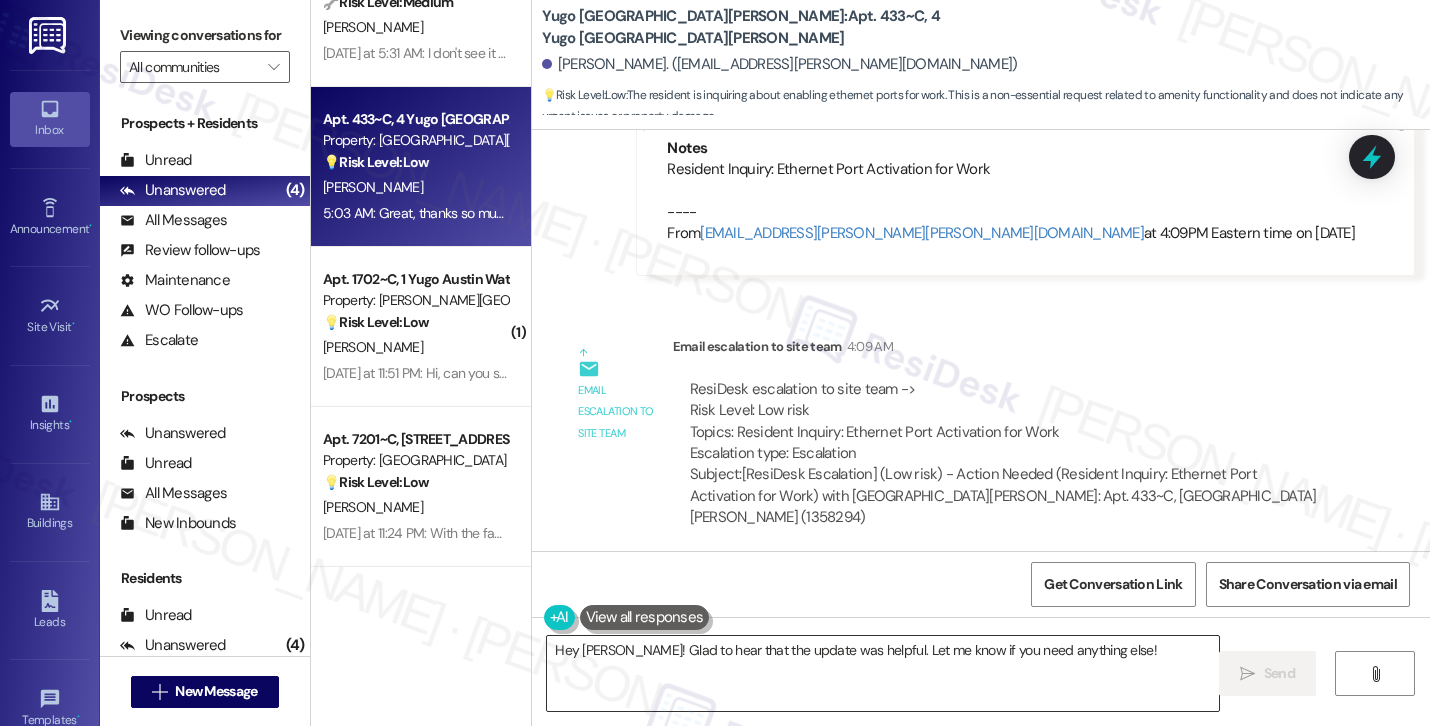 click on "Hey [PERSON_NAME]! Glad to hear that the update was helpful. Let me know if you need anything else!" at bounding box center (883, 673) 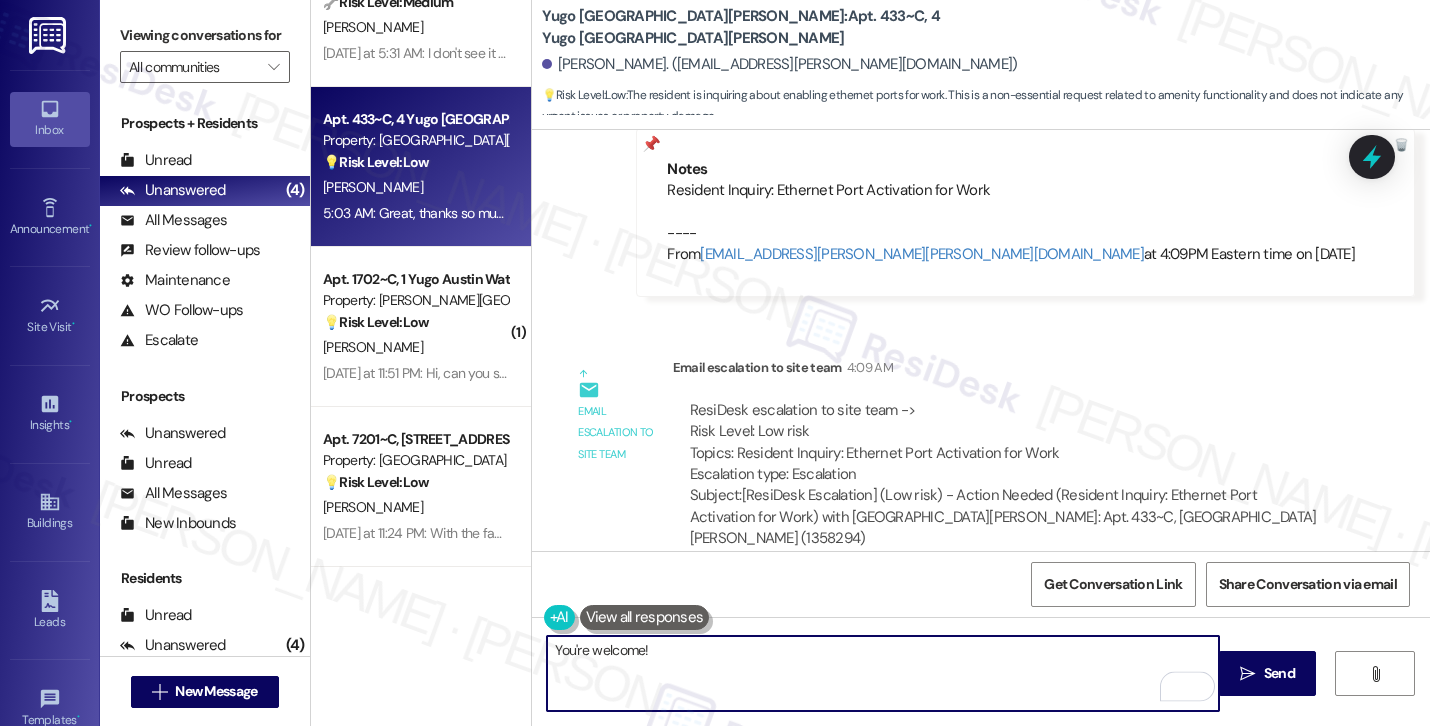 scroll, scrollTop: 4835, scrollLeft: 0, axis: vertical 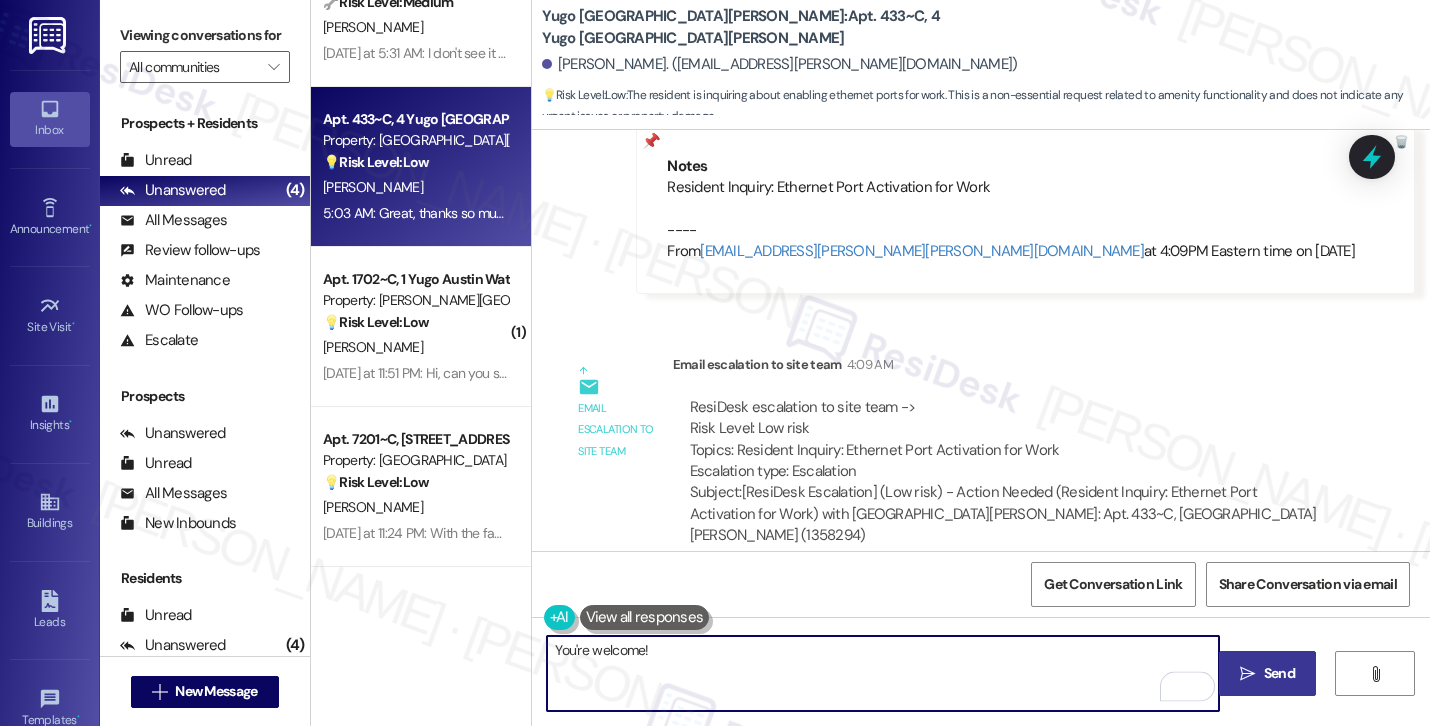 type on "You're welcome!" 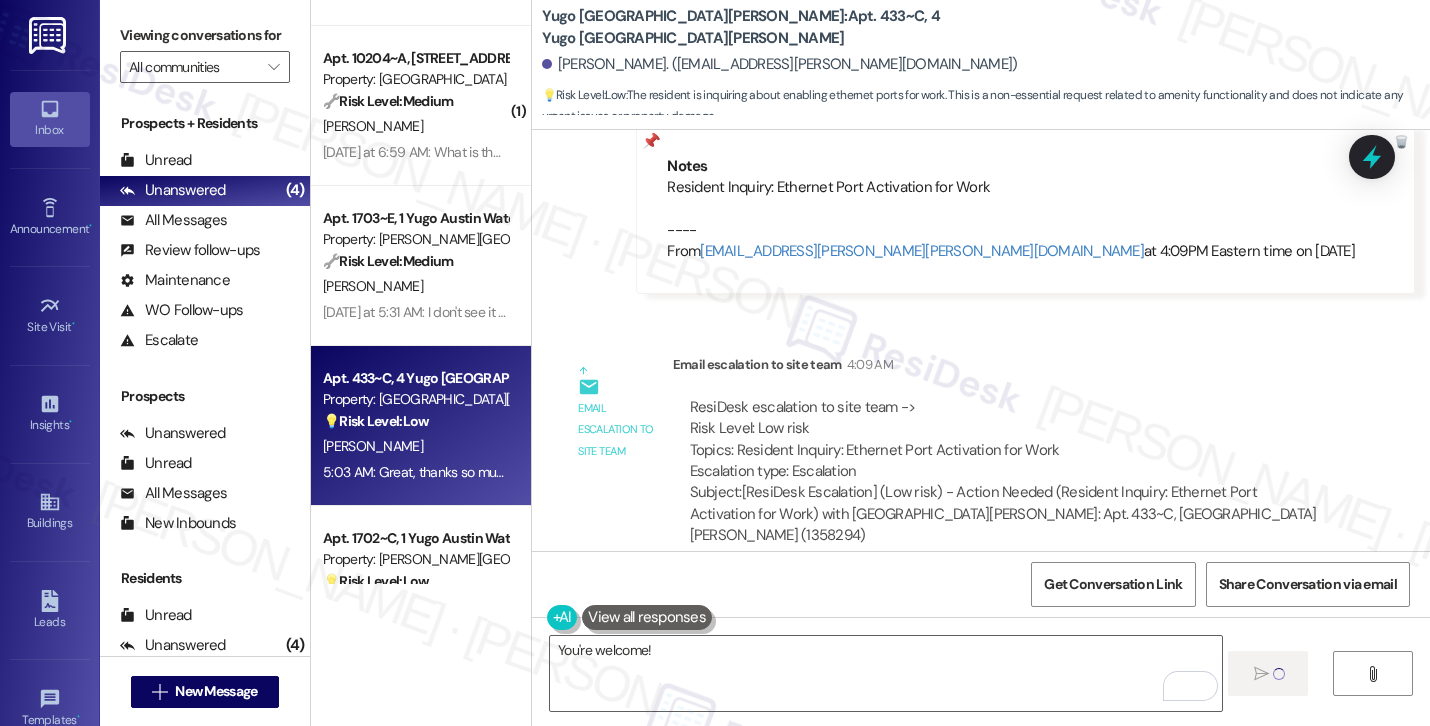 scroll, scrollTop: 227, scrollLeft: 0, axis: vertical 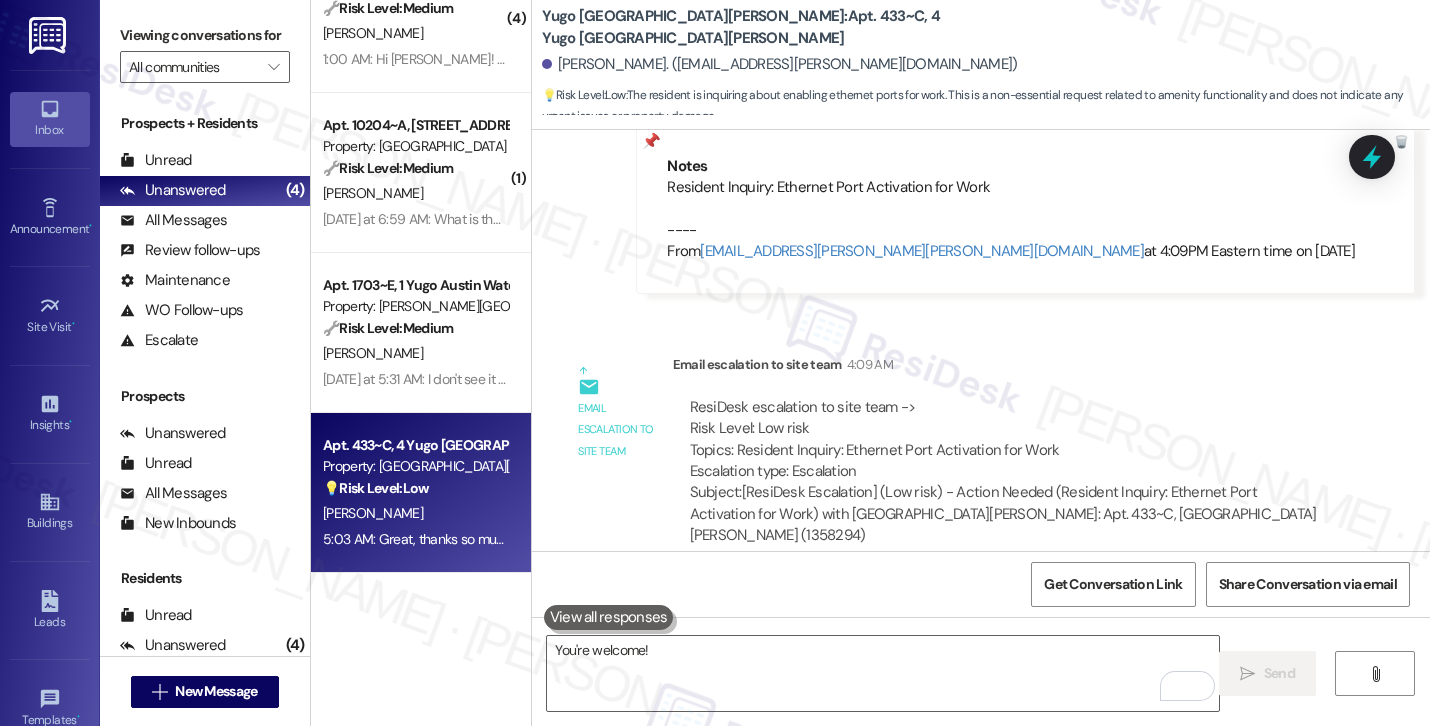 type 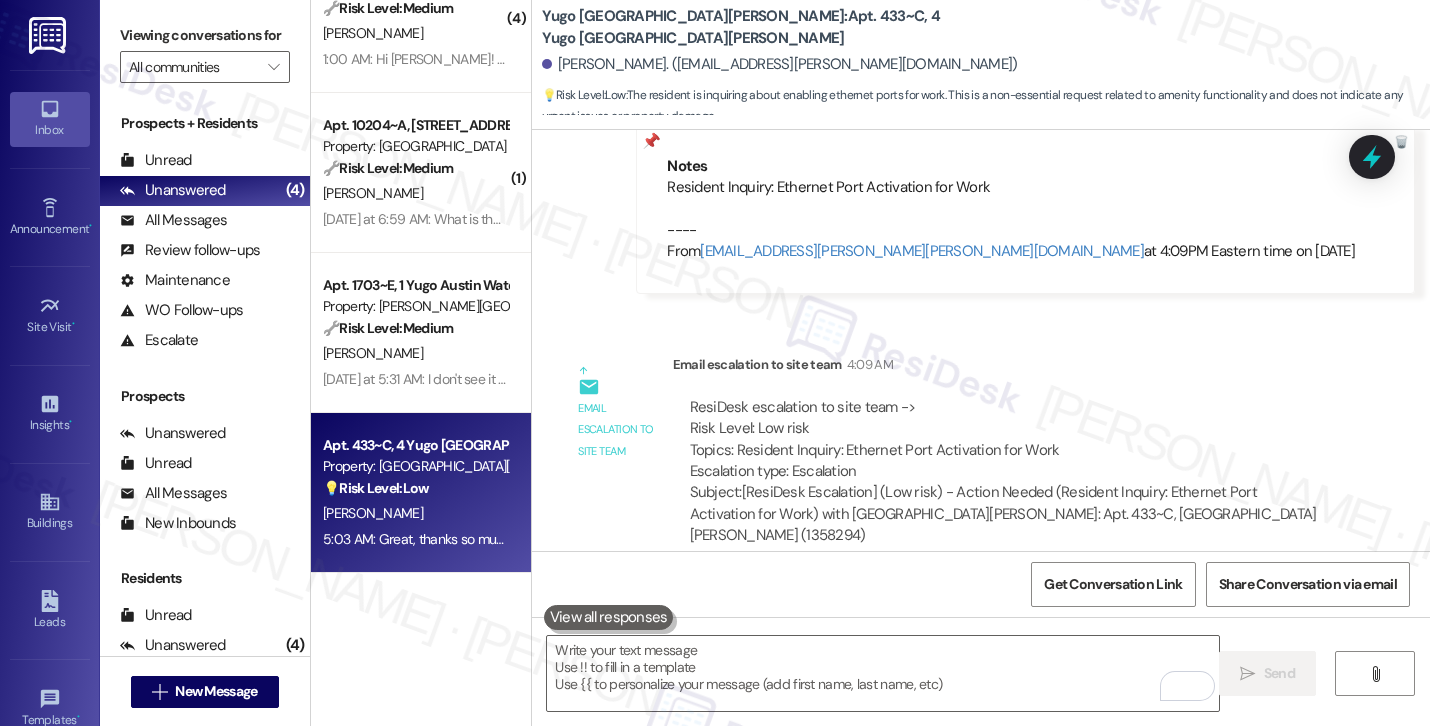 scroll, scrollTop: 4858, scrollLeft: 0, axis: vertical 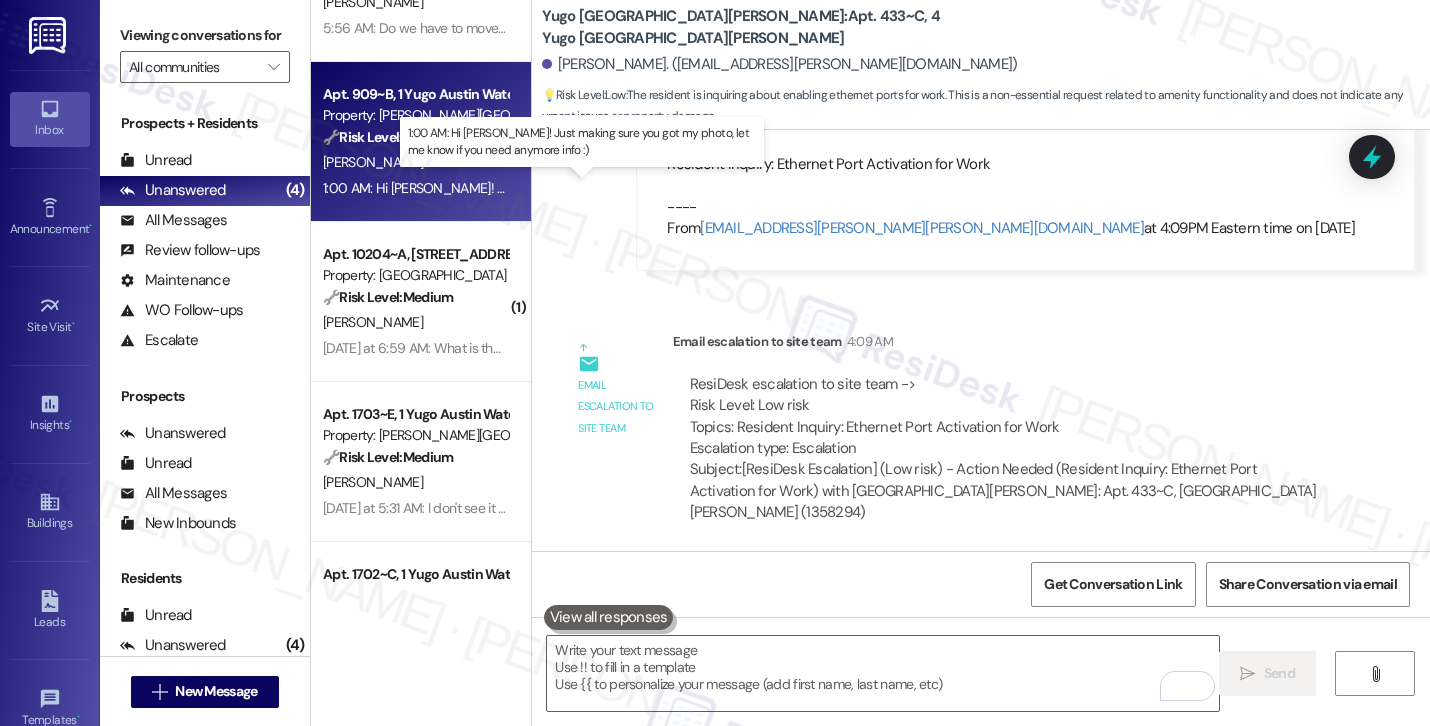 click on "1:00 AM: Hi [PERSON_NAME]! Just making sure you got my photo, let me know if you need anymore info :) 1:00 AM: Hi [PERSON_NAME]! Just making sure you got my photo, let me know if you need anymore info :)" at bounding box center [628, 188] 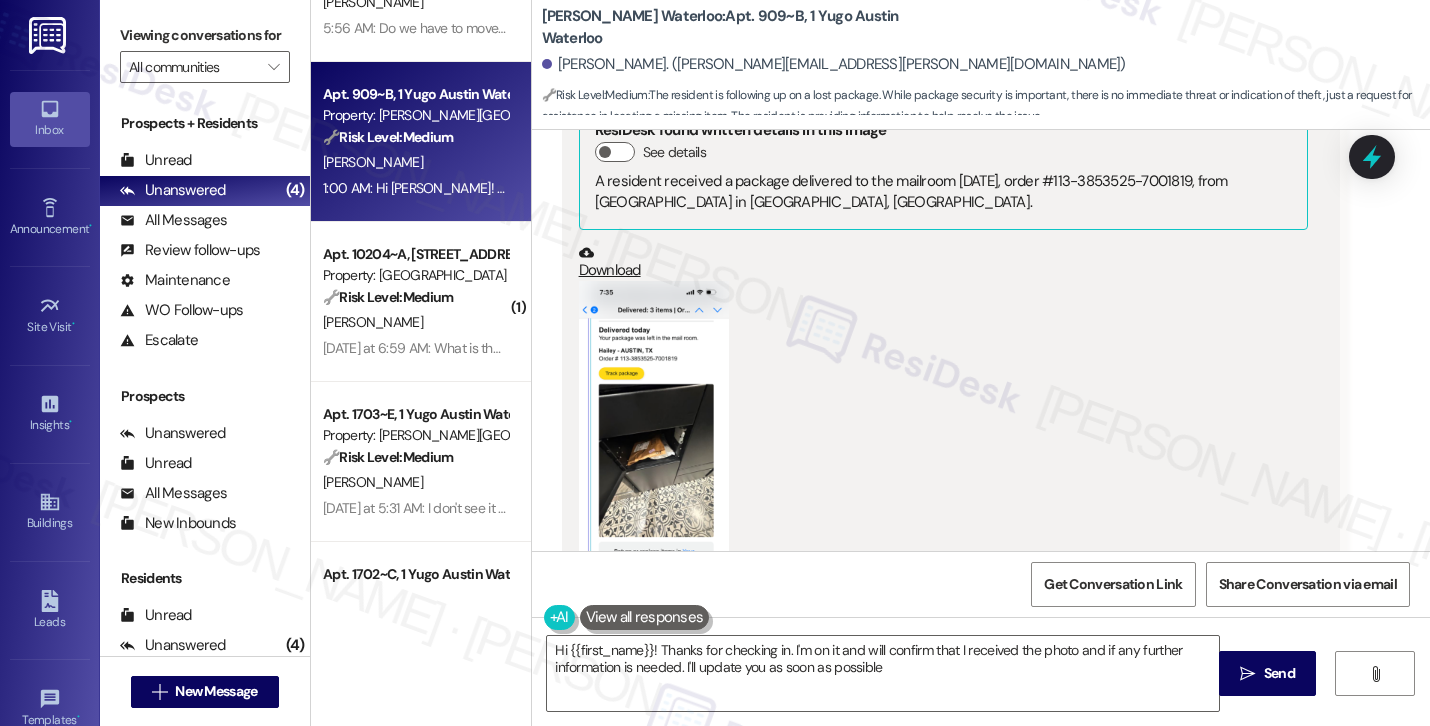 type on "Hi {{first_name}}! Thanks for checking in. I'm on it and will confirm that I received the photo and if any further information is needed. I'll update you as soon as possible!" 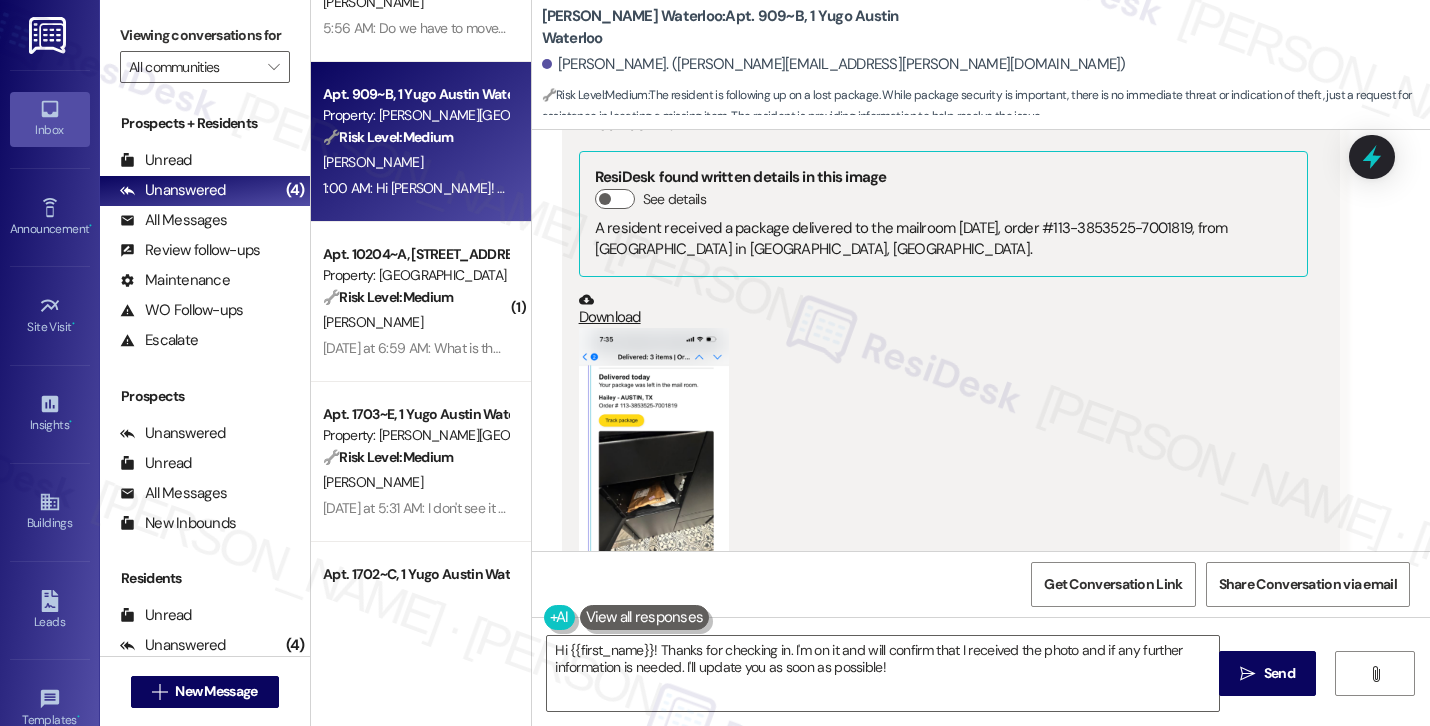scroll, scrollTop: 4159, scrollLeft: 0, axis: vertical 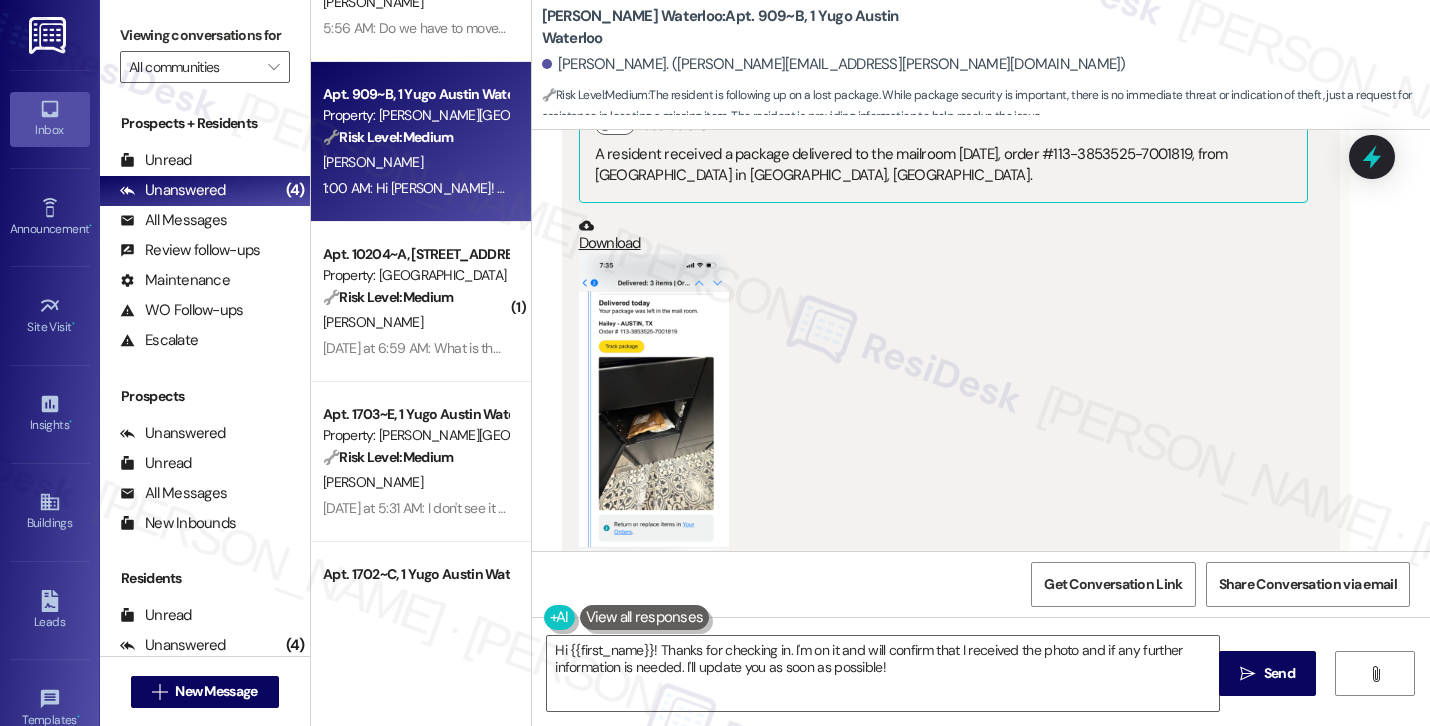 click at bounding box center (654, 416) 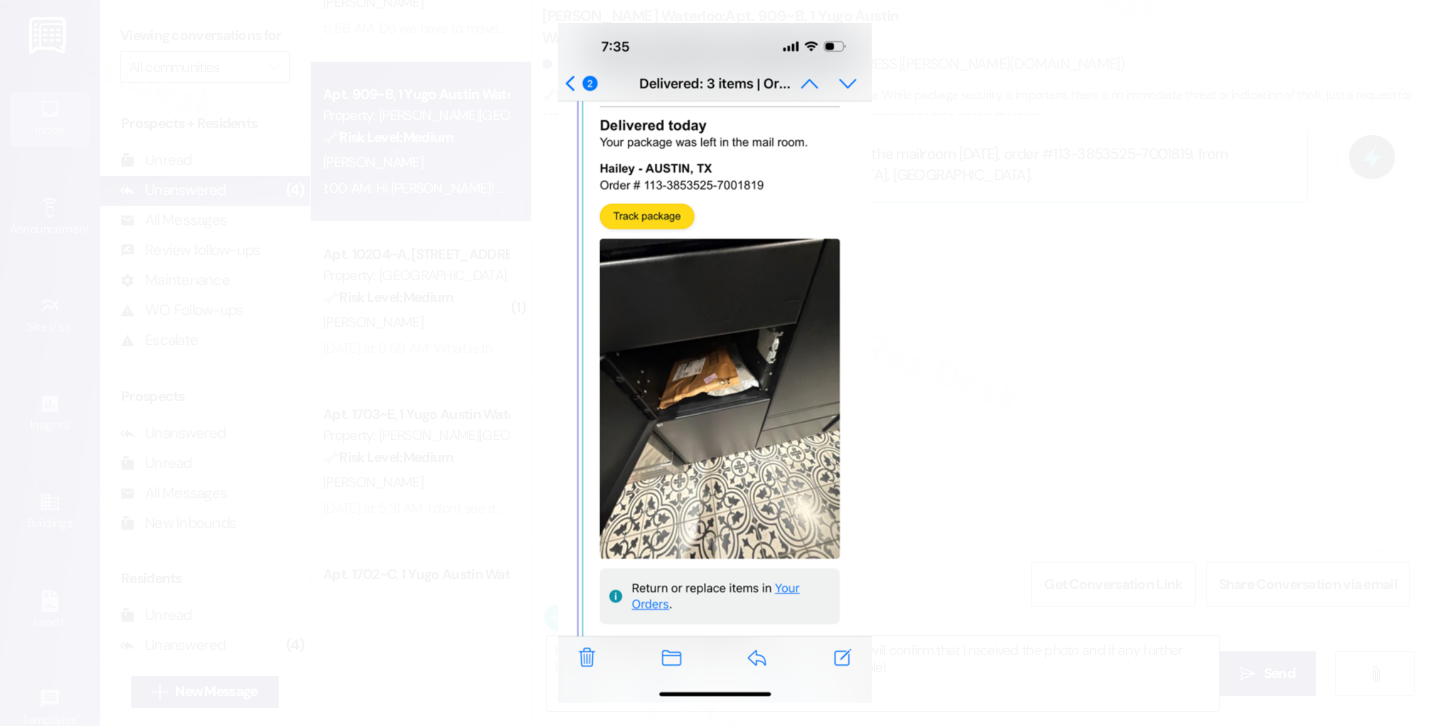 click at bounding box center (715, 363) 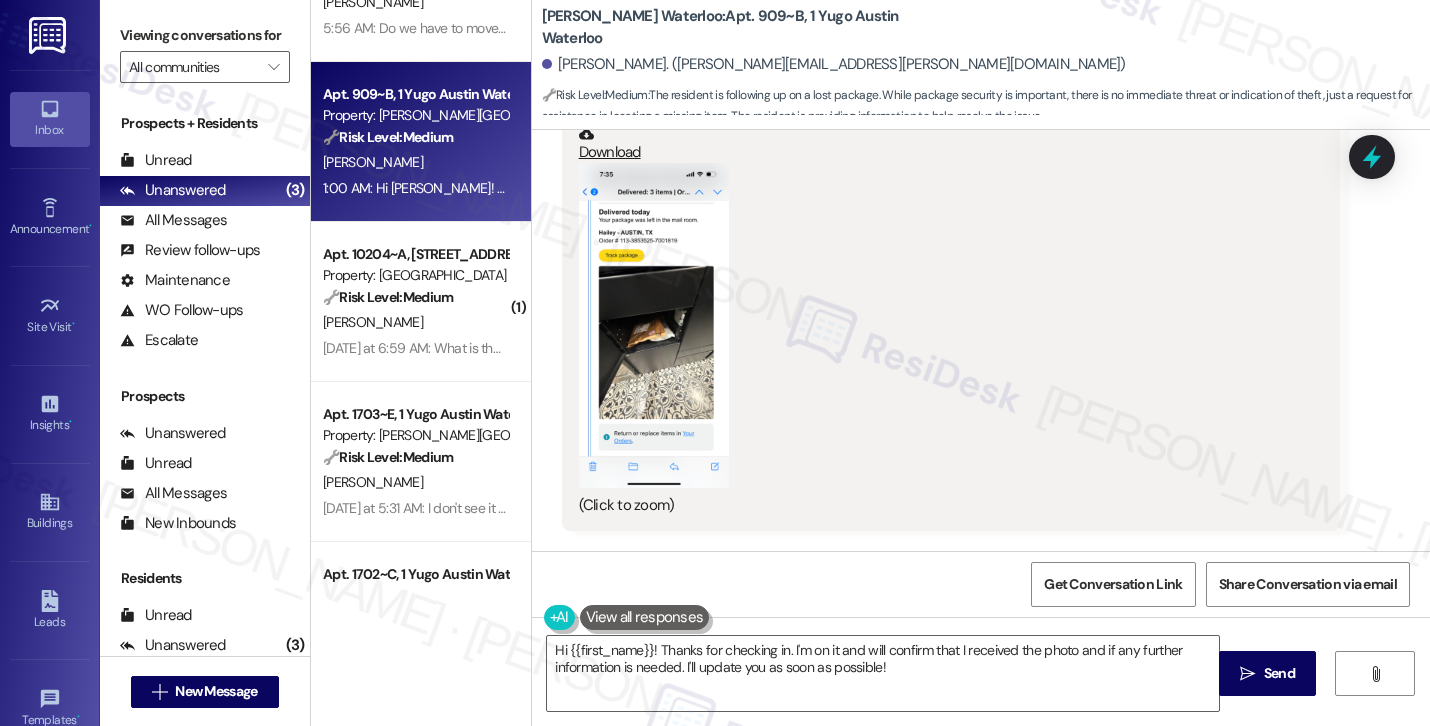 scroll, scrollTop: 4208, scrollLeft: 0, axis: vertical 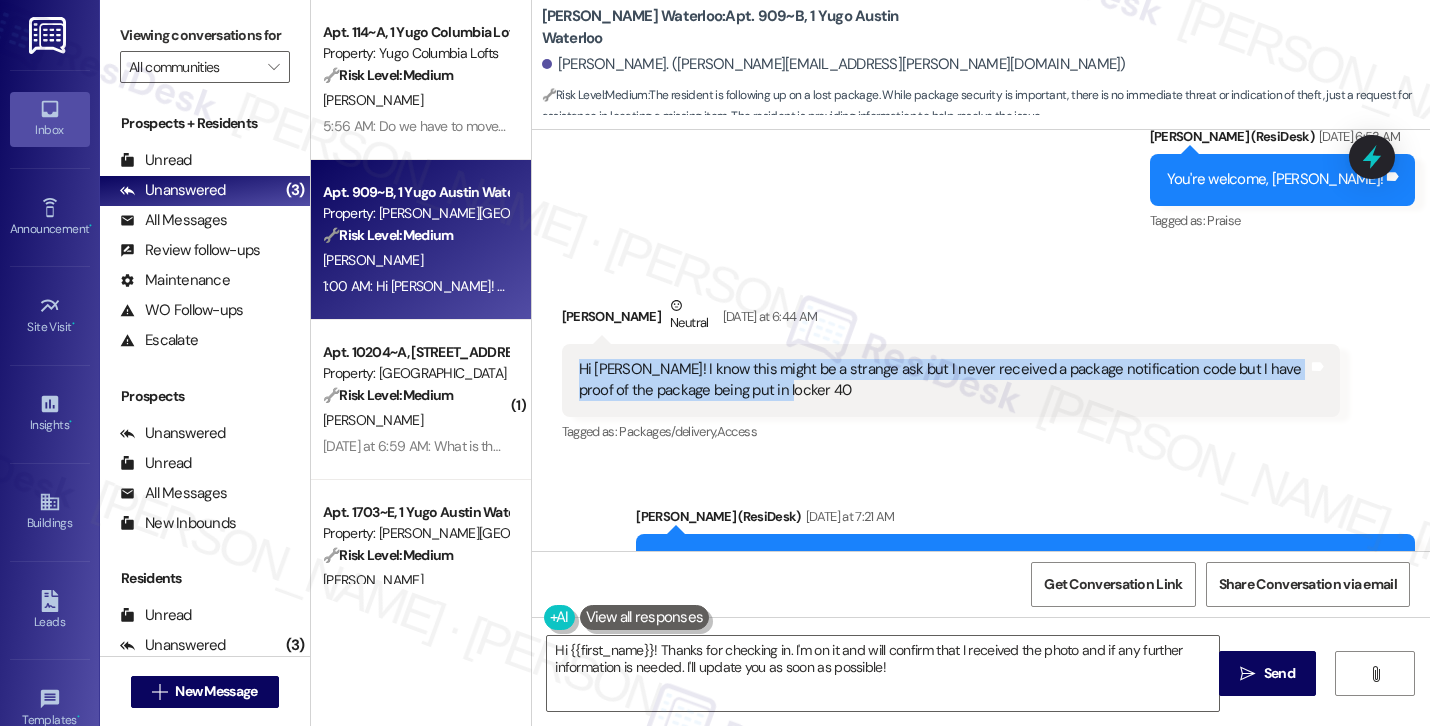 drag, startPoint x: 567, startPoint y: 306, endPoint x: 748, endPoint y: 340, distance: 184.16568 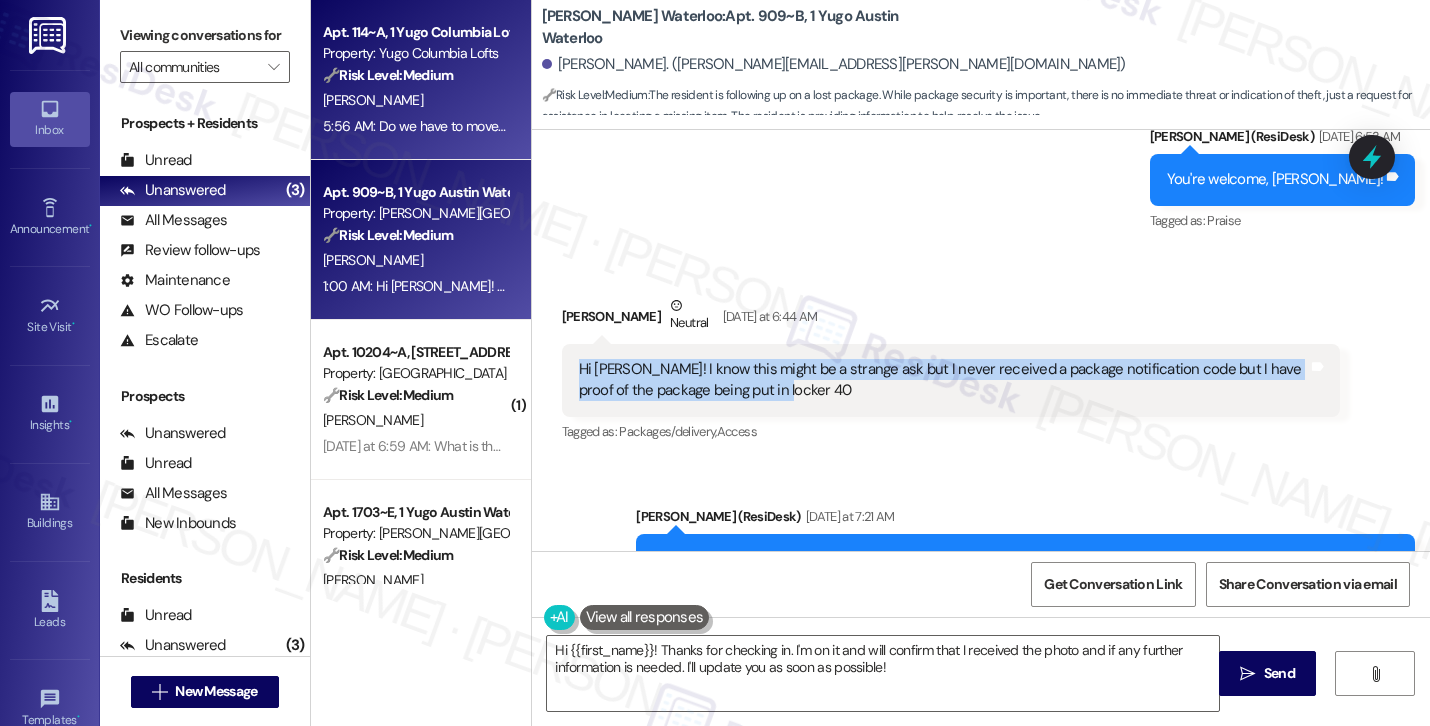 copy on "Hi [PERSON_NAME]! I know this might be a strange ask but I never received a package notification code but I have proof of the package being put in locker 40" 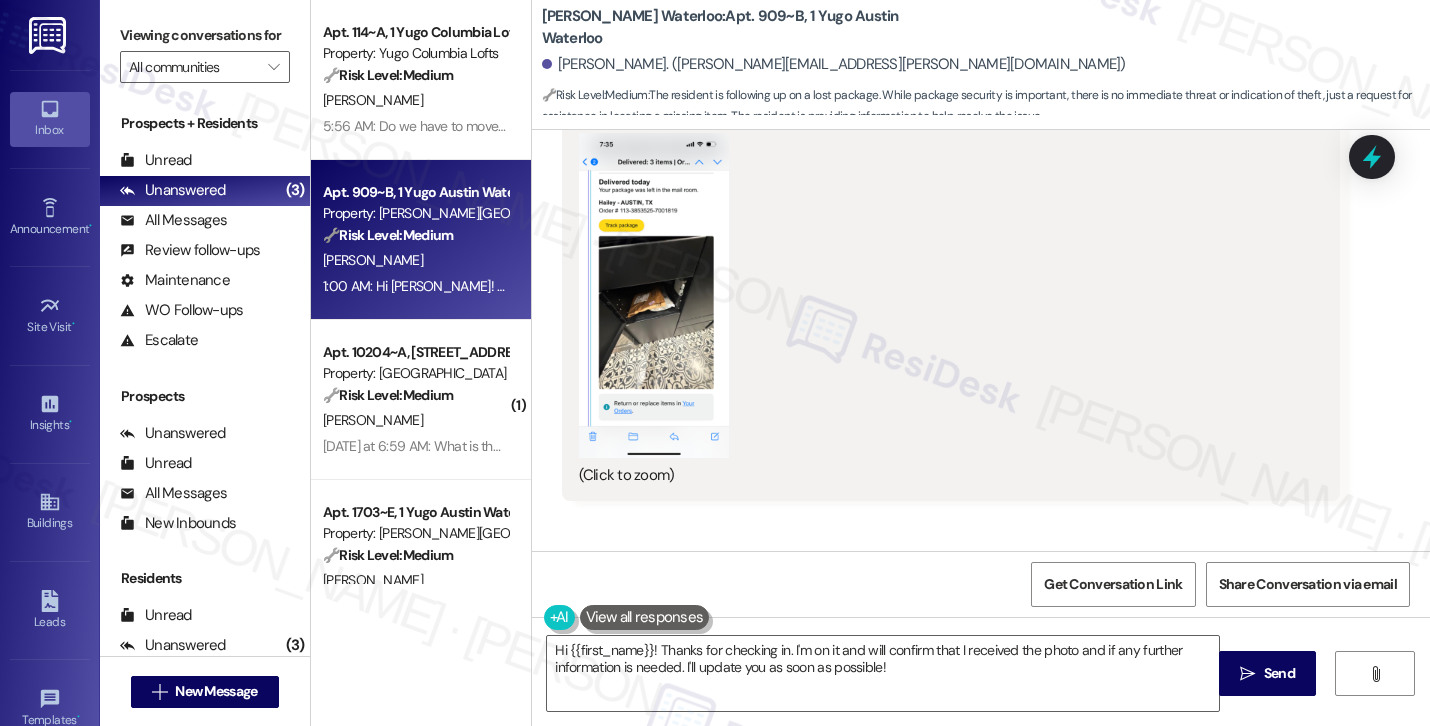 scroll, scrollTop: 4534, scrollLeft: 0, axis: vertical 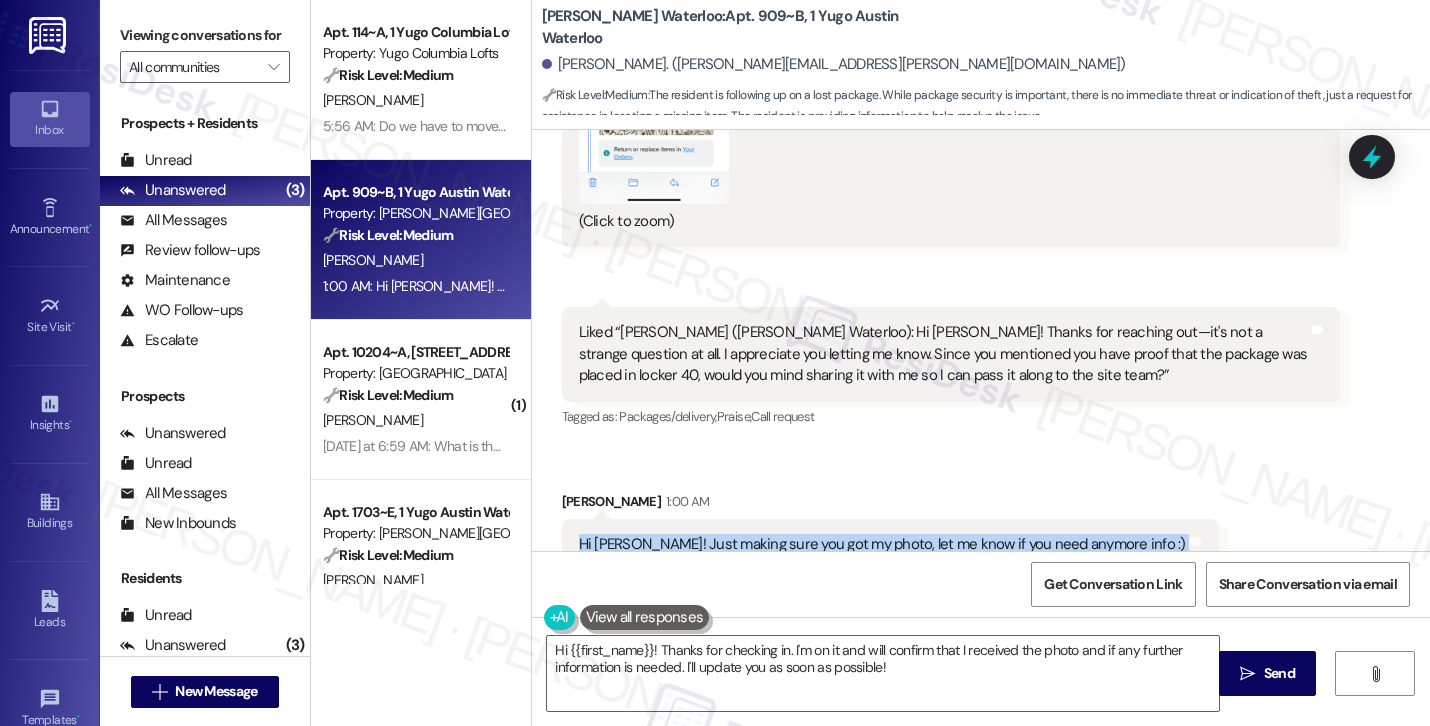 drag, startPoint x: 567, startPoint y: 474, endPoint x: 1097, endPoint y: 499, distance: 530.5893 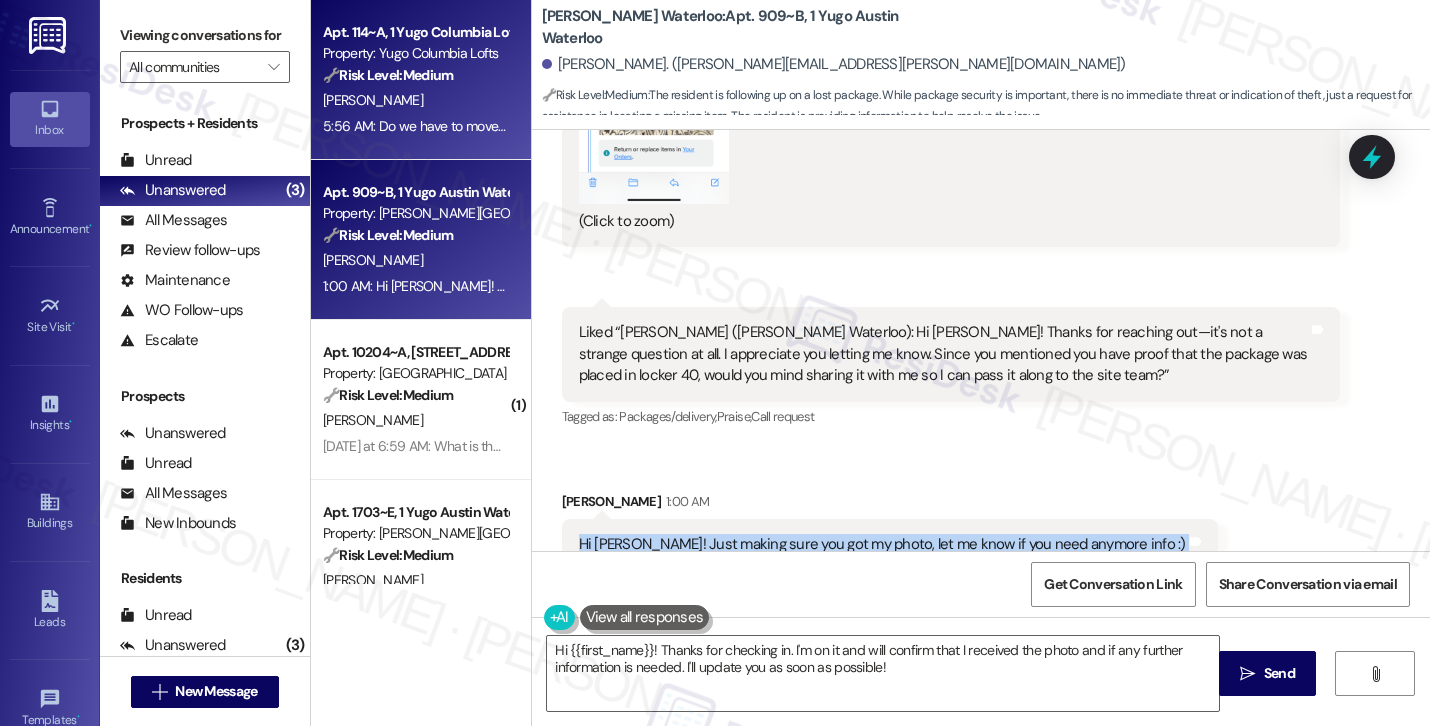 copy on "Hi [PERSON_NAME]! Just making sure you got my photo, let me know if you need anymore info :) Tags and notes" 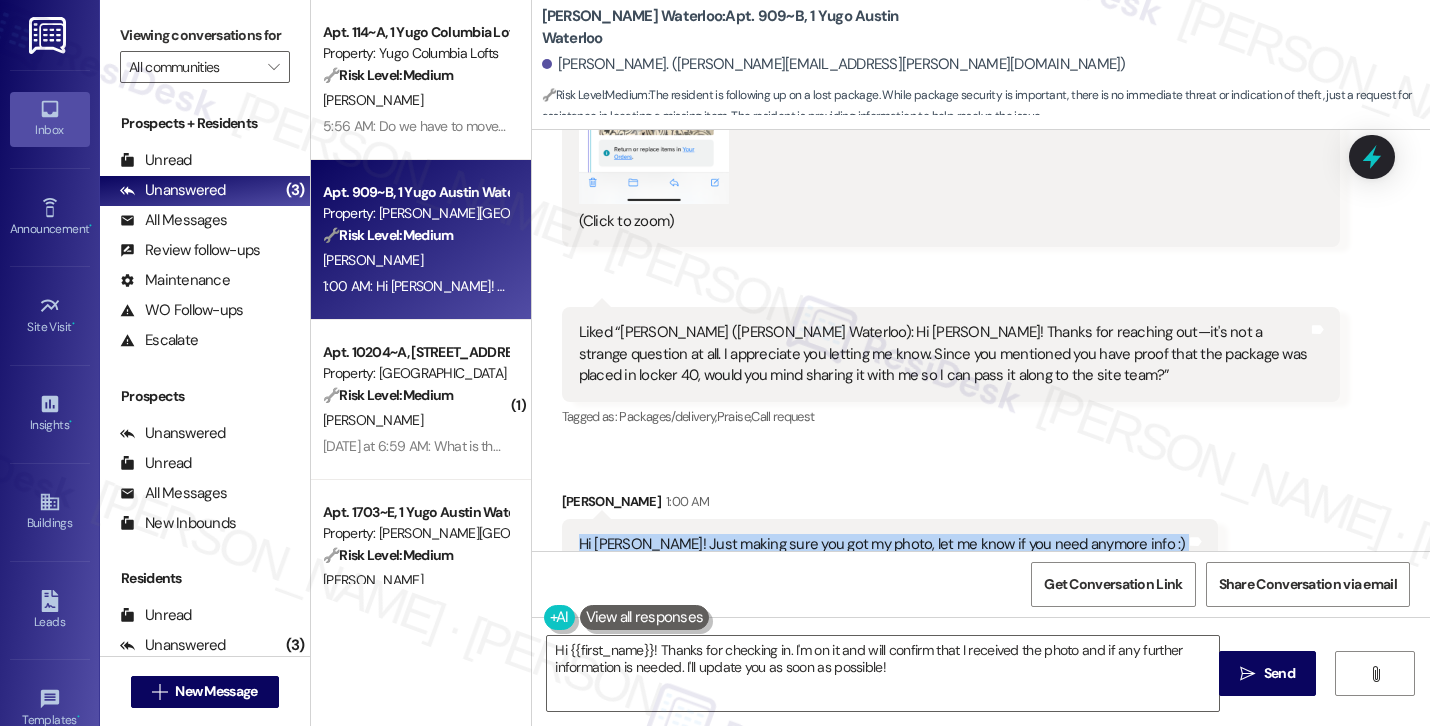 click on "[PERSON_NAME] 1:00 AM" at bounding box center (890, 505) 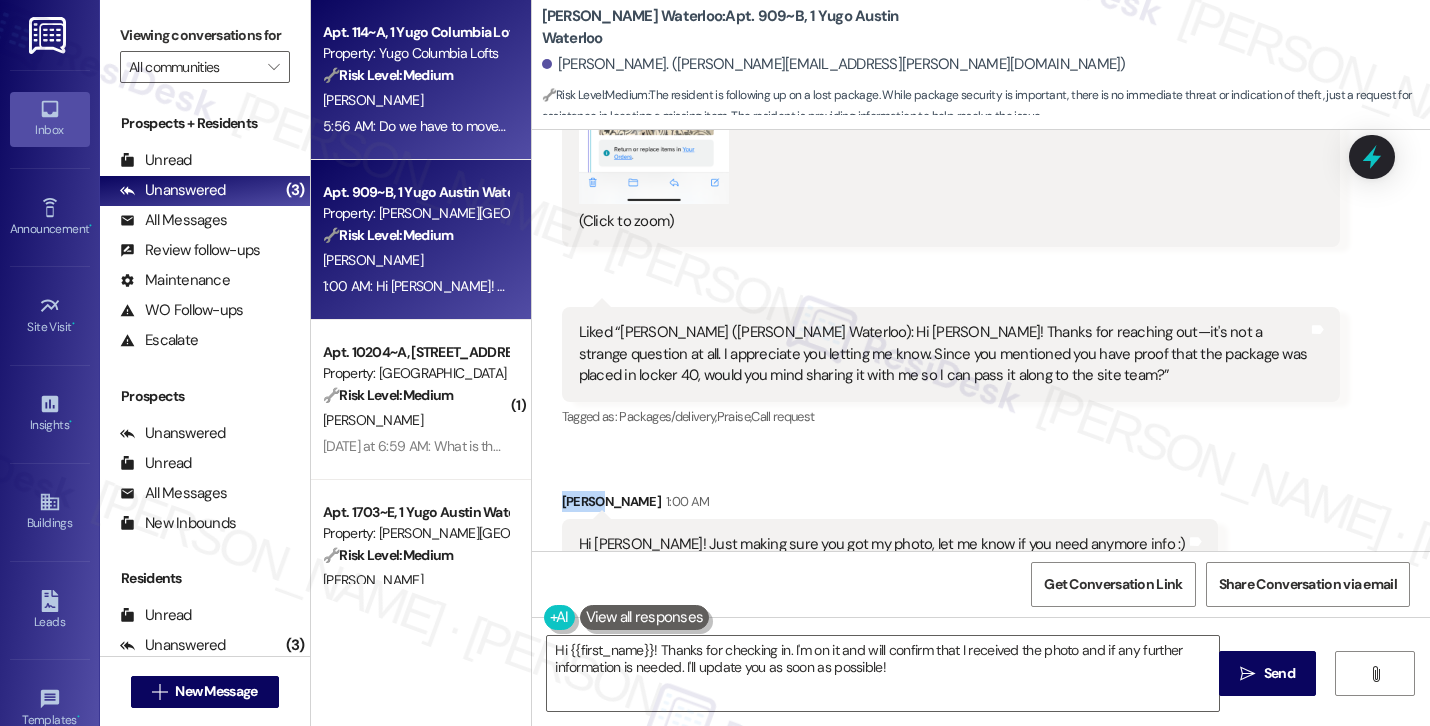 copy on "Hailey" 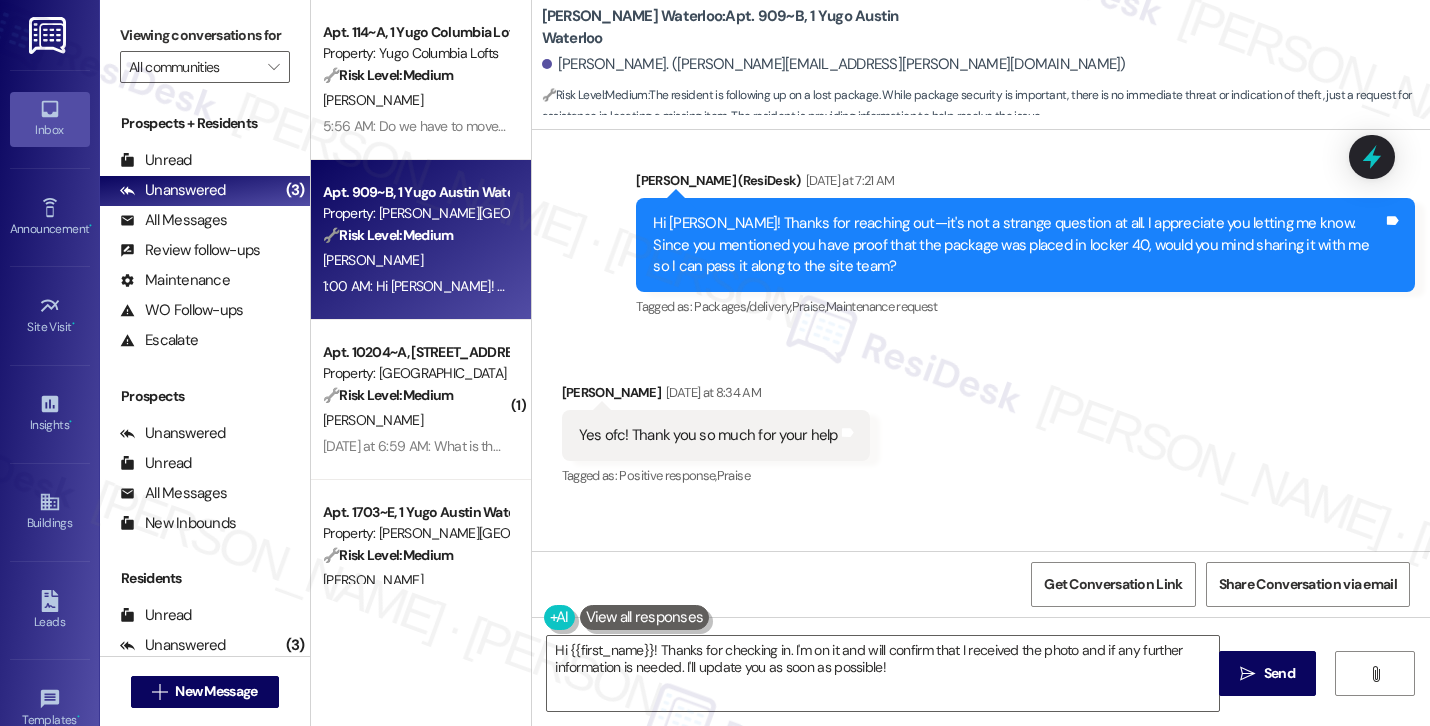 scroll, scrollTop: 3394, scrollLeft: 0, axis: vertical 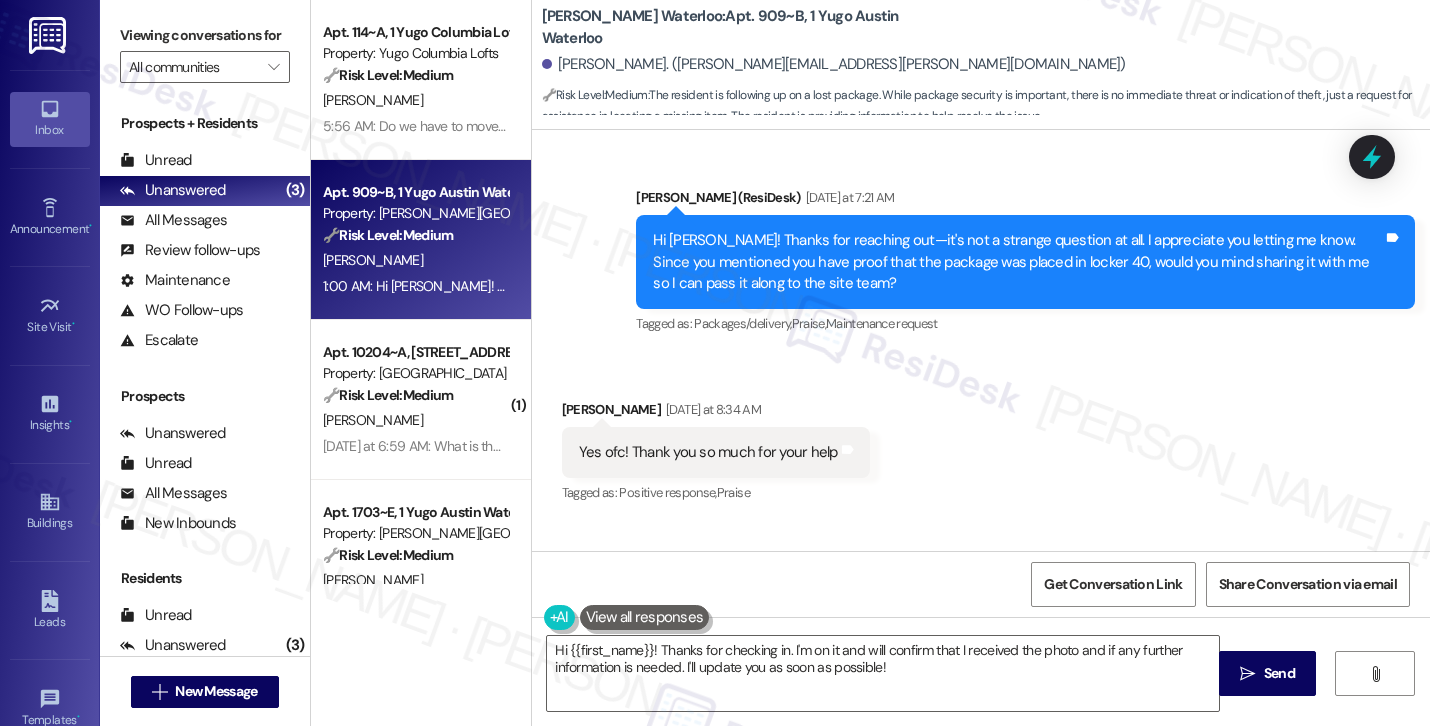 click at bounding box center [645, 617] 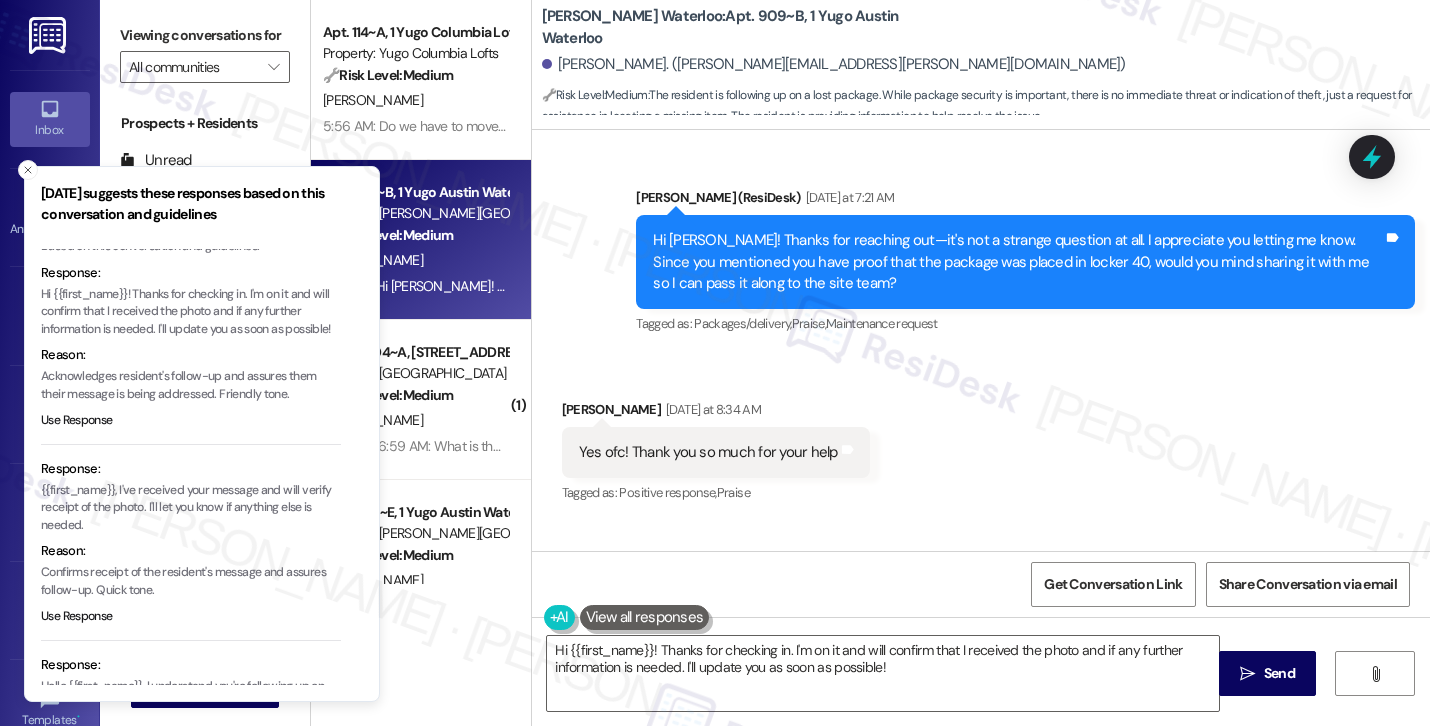scroll, scrollTop: 0, scrollLeft: 0, axis: both 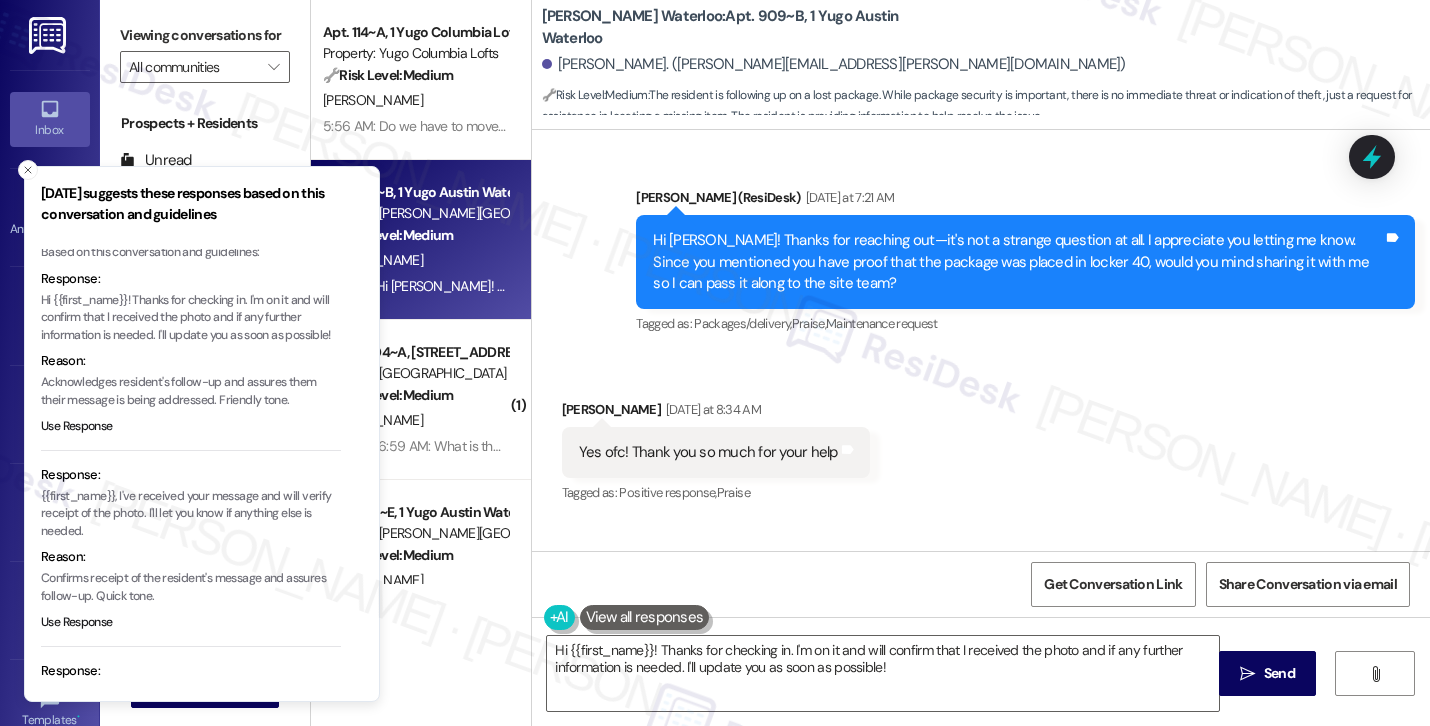 click on "Hi {{first_name}}! Thanks for checking in. I'm on it and will confirm that I received the photo and if any further information is needed. I'll update you as soon as possible!" at bounding box center (191, 318) 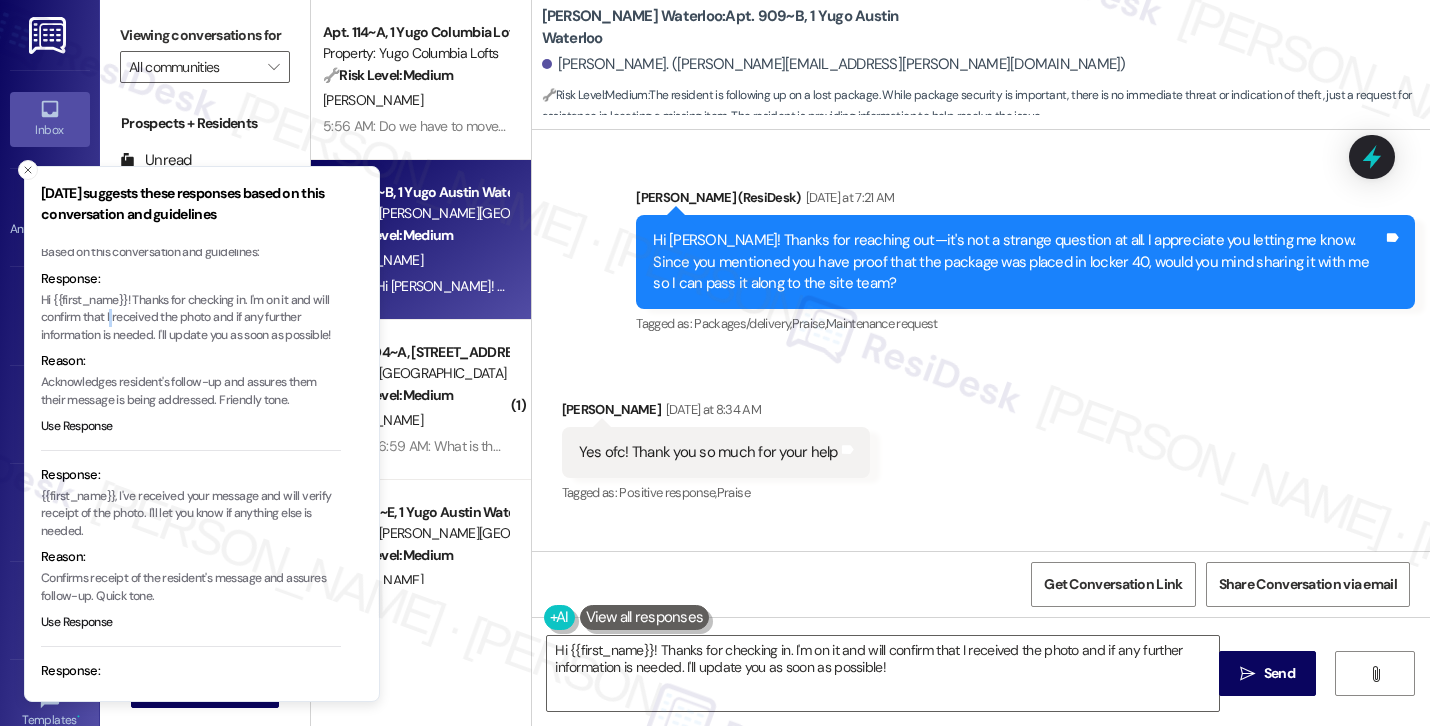 type 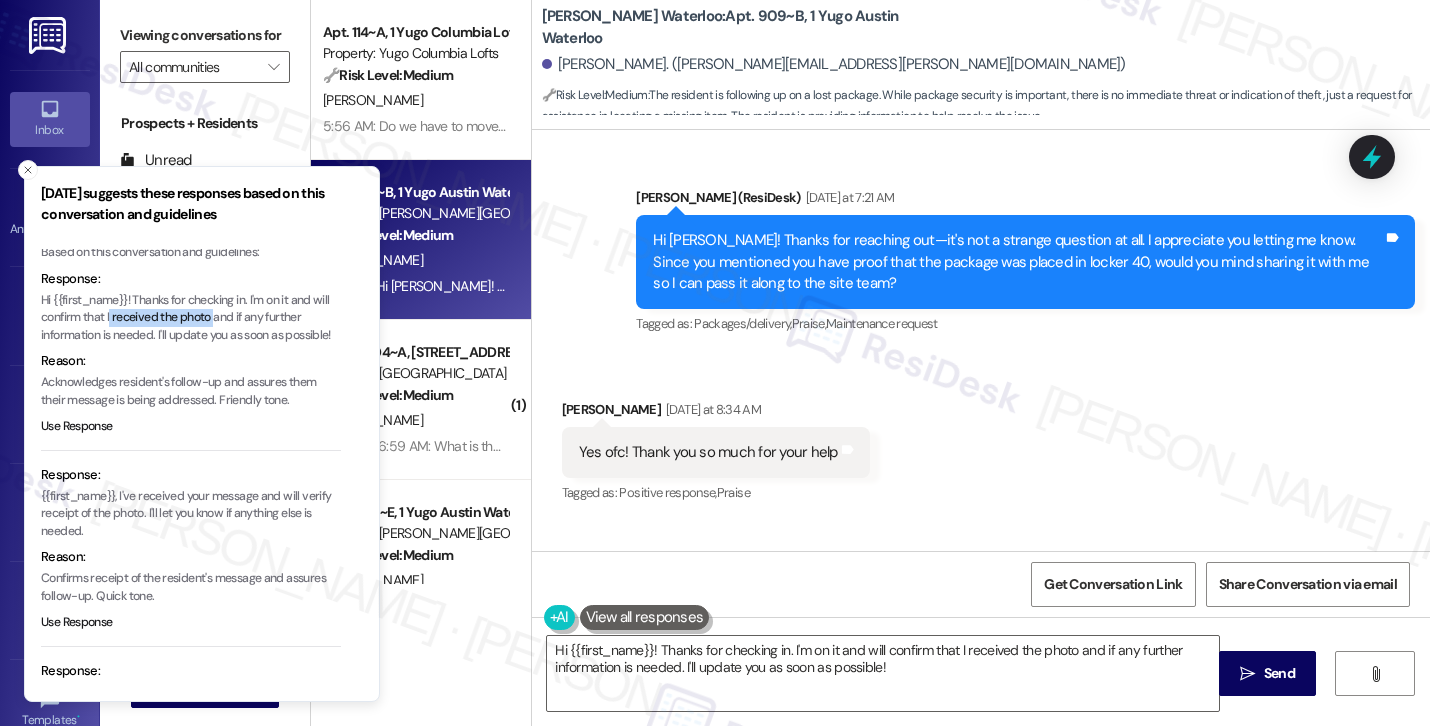 copy on "received the photo" 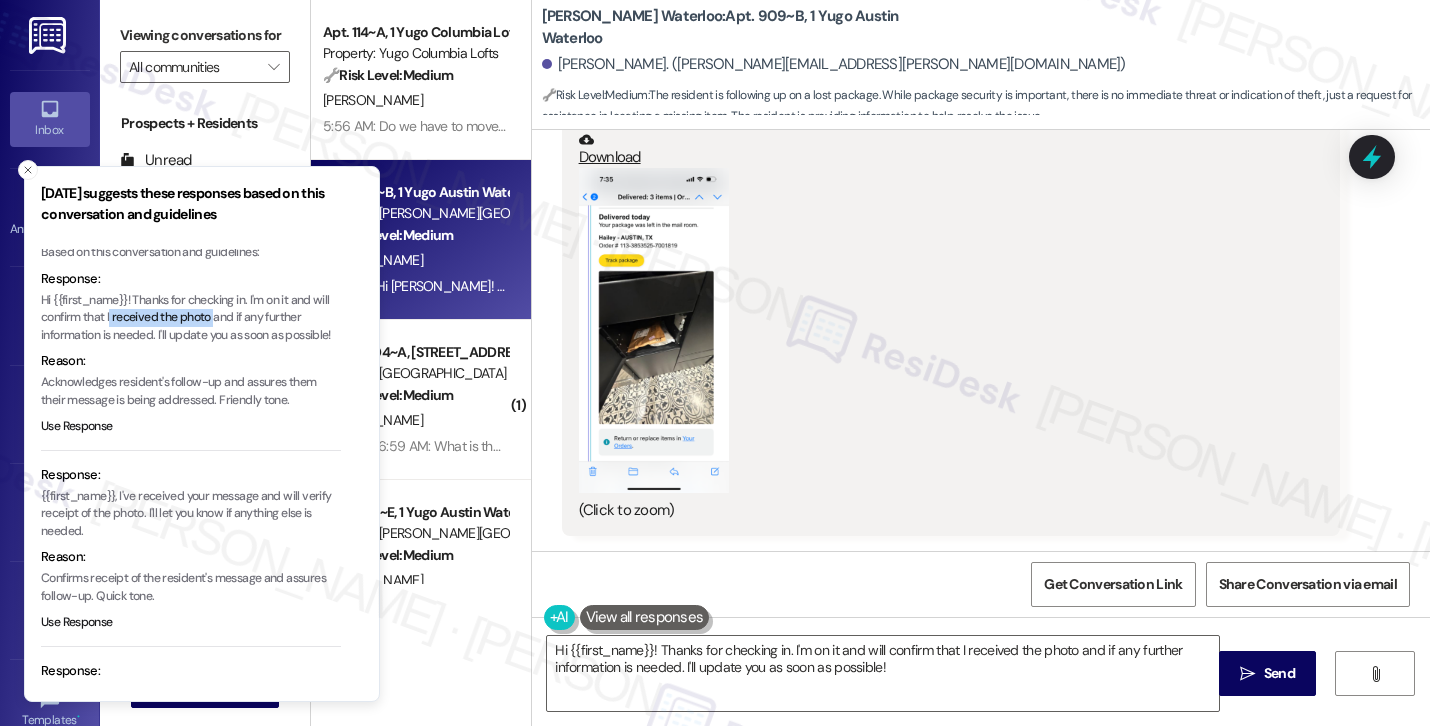 scroll, scrollTop: 4534, scrollLeft: 0, axis: vertical 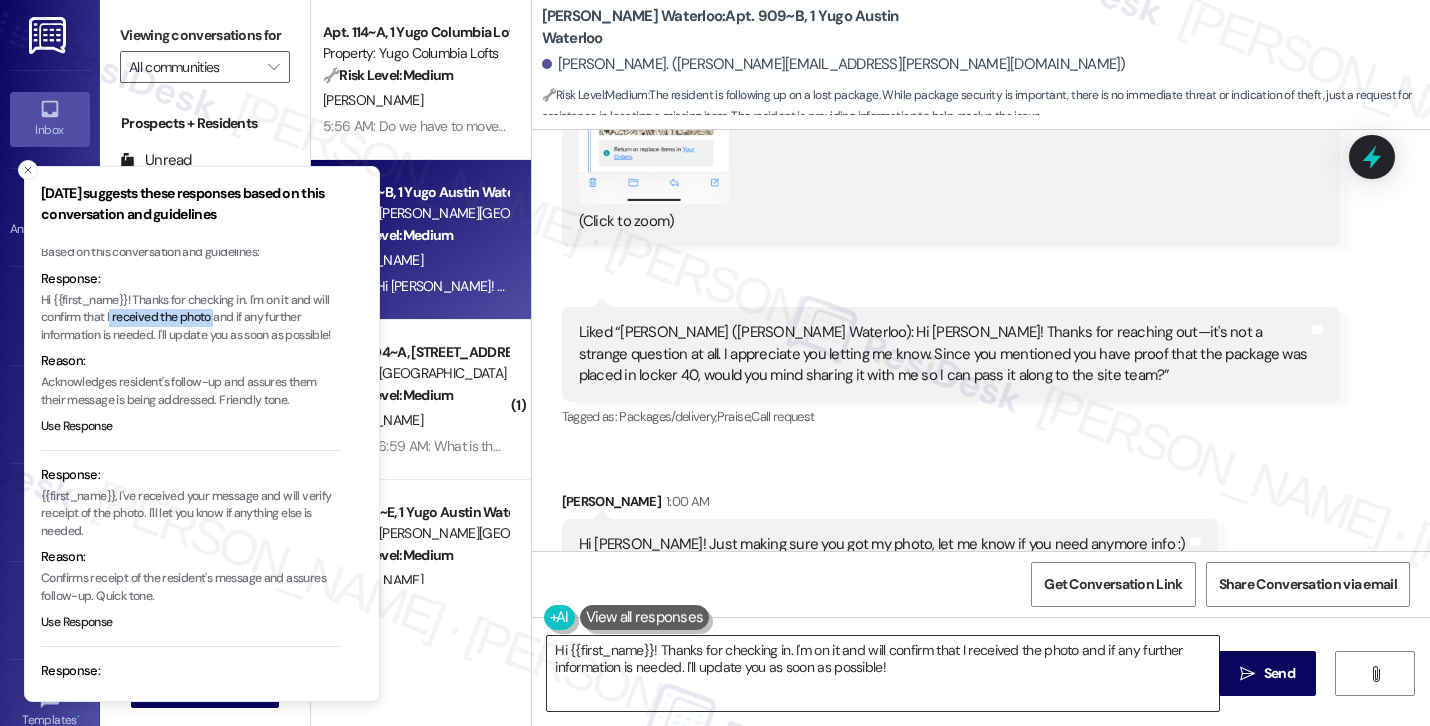 click on "Hi {{first_name}}! Thanks for checking in. I'm on it and will confirm that I received the photo and if any further information is needed. I'll update you as soon as possible!" at bounding box center (883, 673) 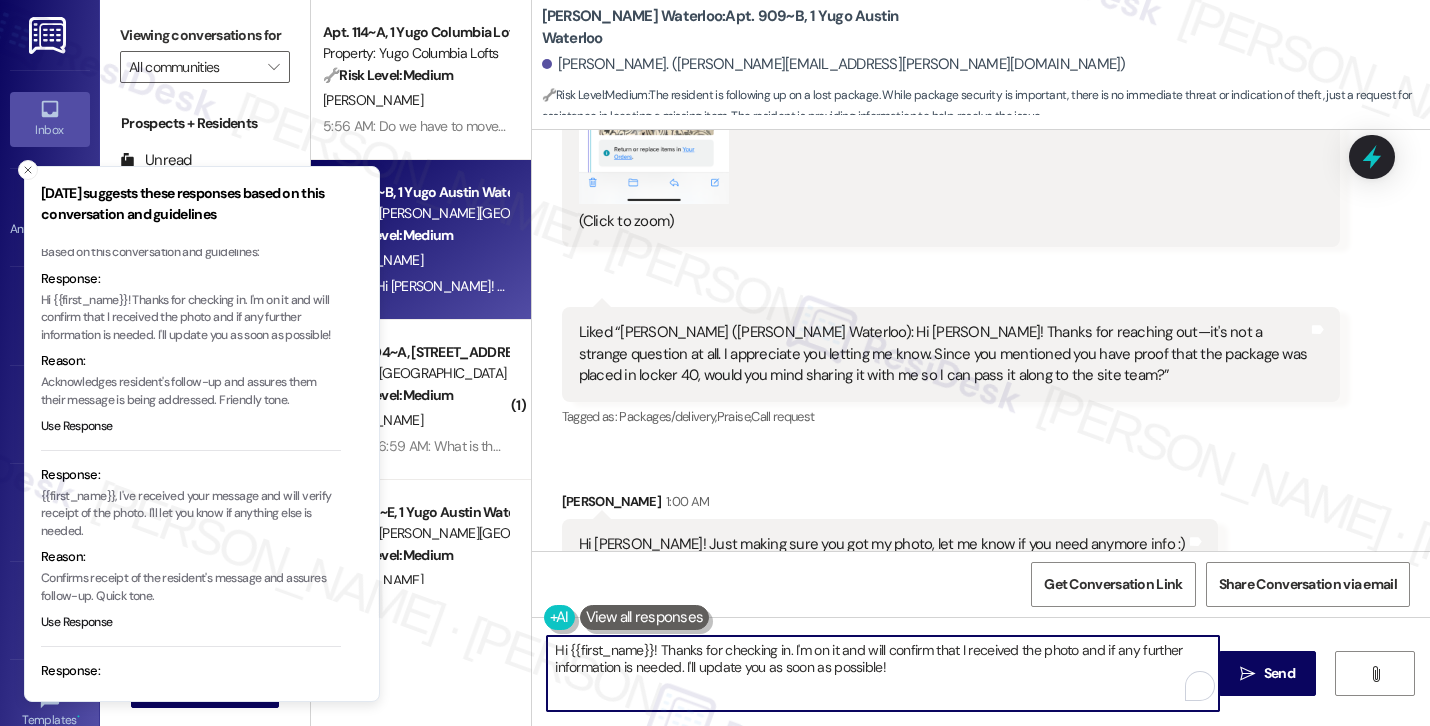 paste on "ey Hailey! Thanks for checking in and for sharing the photo—I did receive it! I’ve already passed it along to the site team and will follow up with you as soon as I hear back. Let me know if you have any other questions in the meantim" 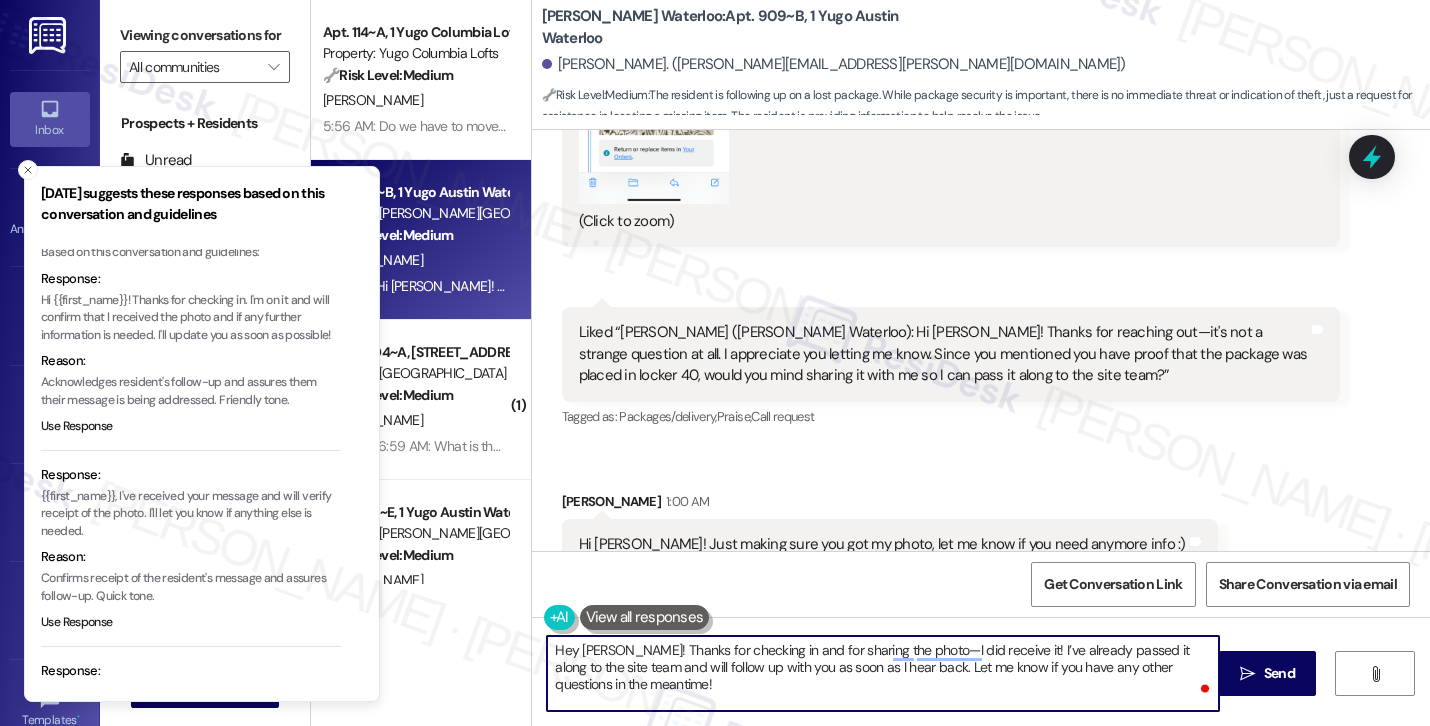 click on "Hey Hailey! Thanks for checking in and for sharing the photo—I did receive it! I’ve already passed it along to the site team and will follow up with you as soon as I hear back. Let me know if you have any other questions in the meantime!" at bounding box center [883, 673] 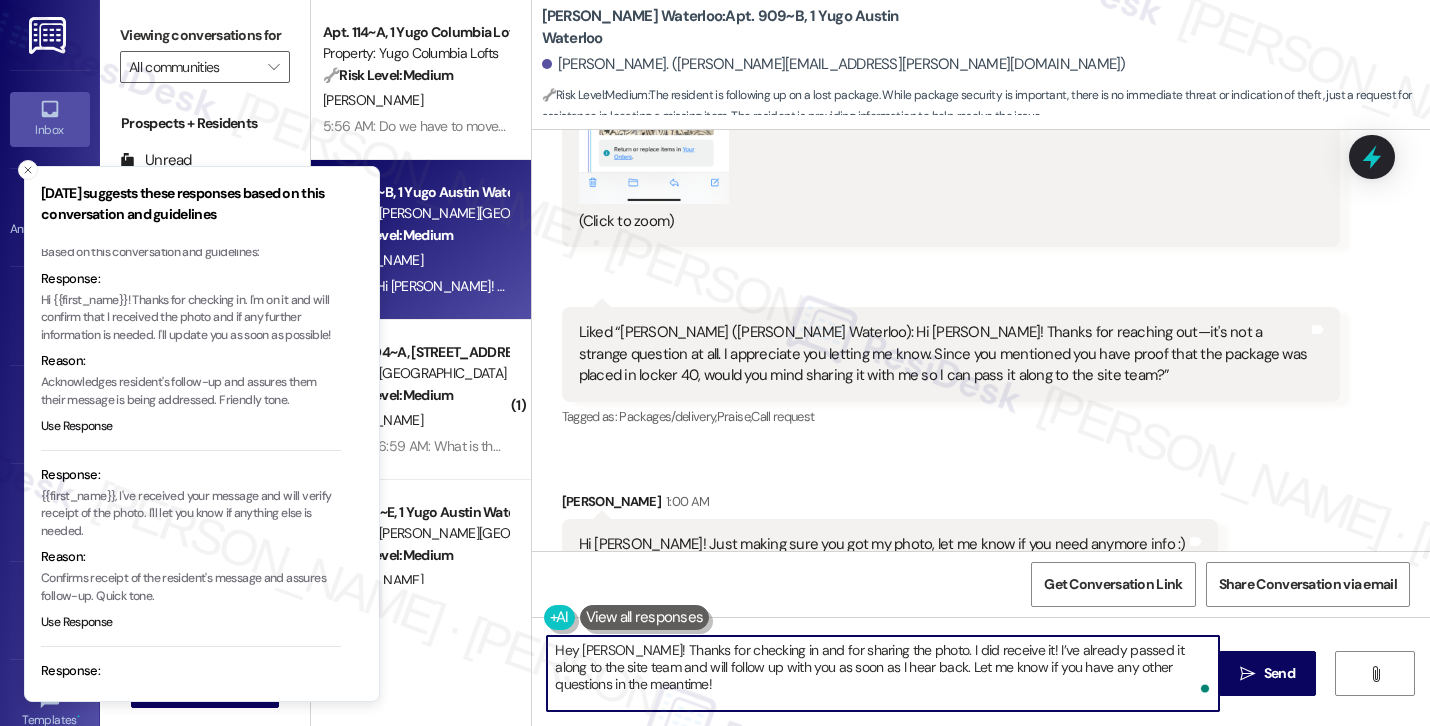 click on "Hey Hailey! Thanks for checking in and for sharing the photo. I did receive it! I’ve already passed it along to the site team and will follow up with you as soon as I hear back. Let me know if you have any other questions in the meantime!" at bounding box center [883, 673] 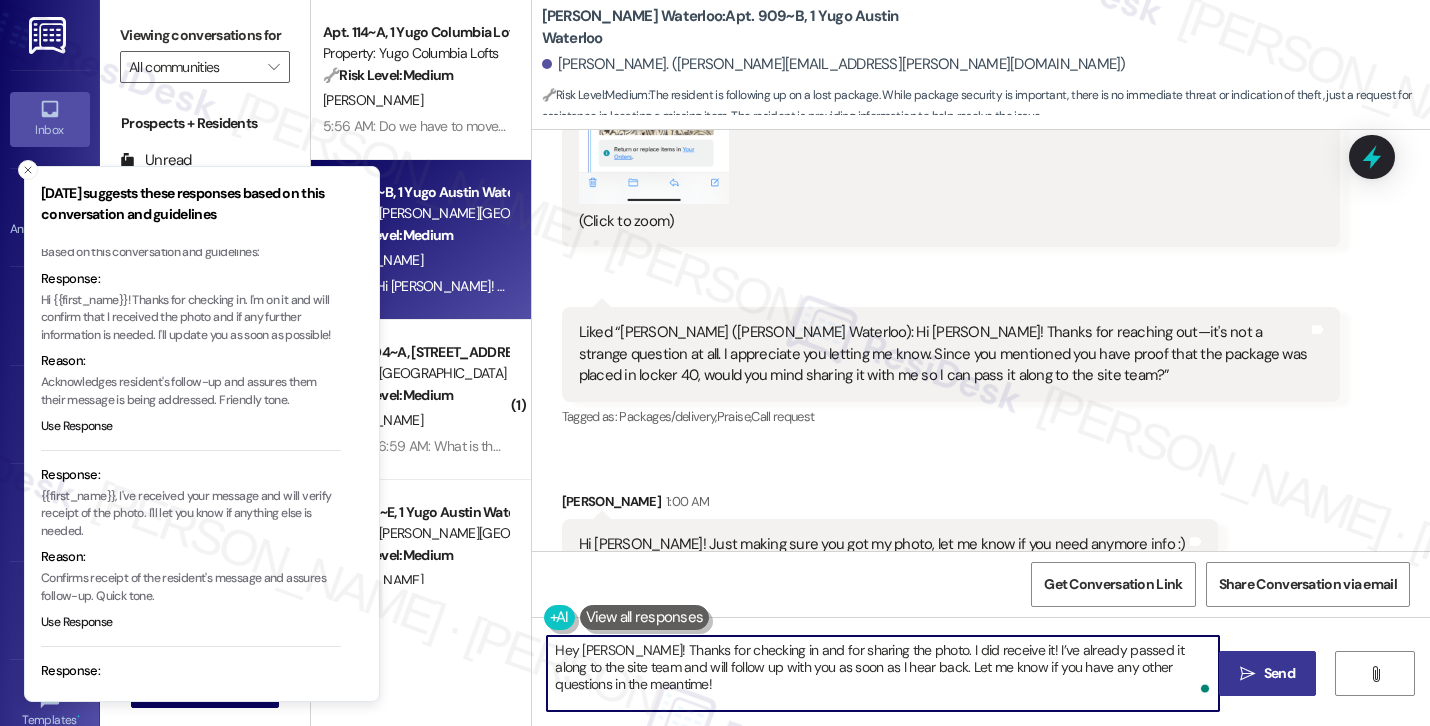 type on "Hey Hailey! Thanks for checking in and for sharing the photo. I did receive it! I’ve already passed it along to the site team and will follow up with you as soon as I hear back. Let me know if you have any other questions in the meantime!" 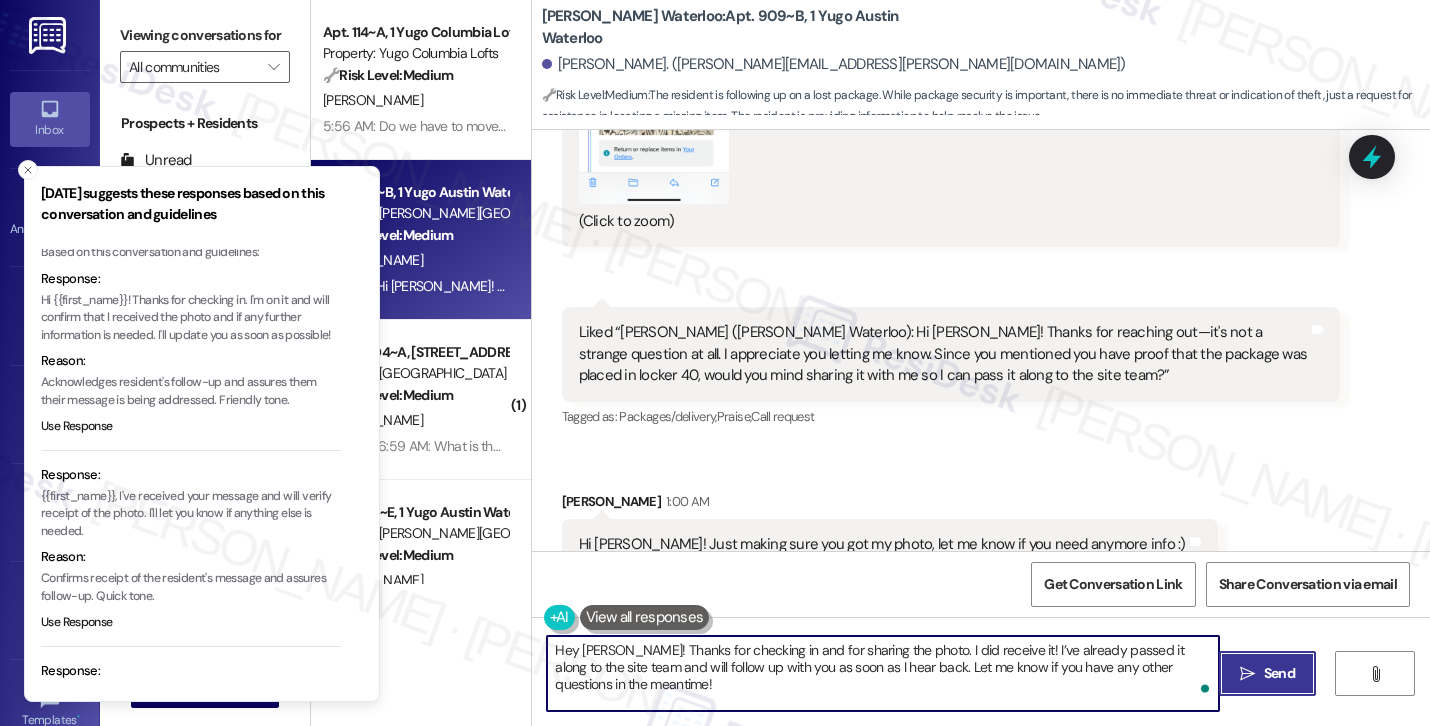 click on " Send" at bounding box center [1267, 673] 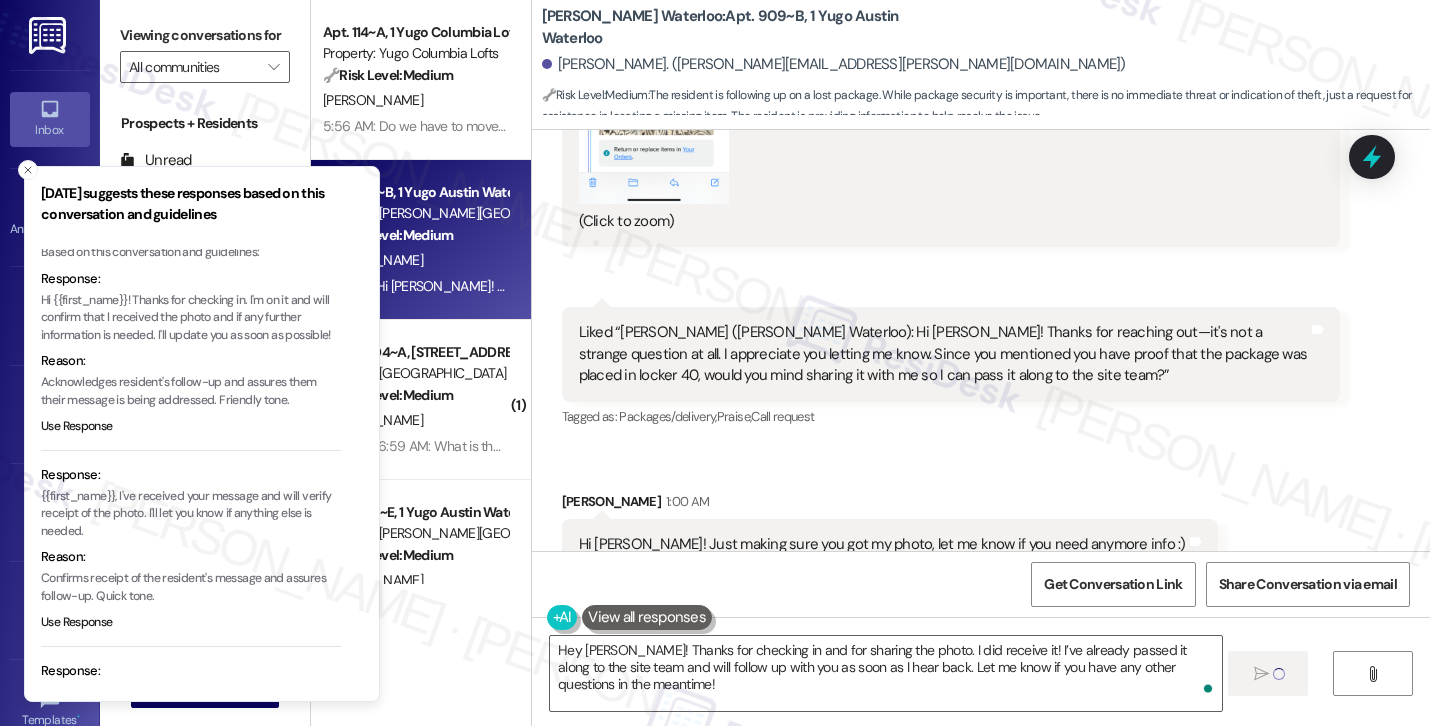 type 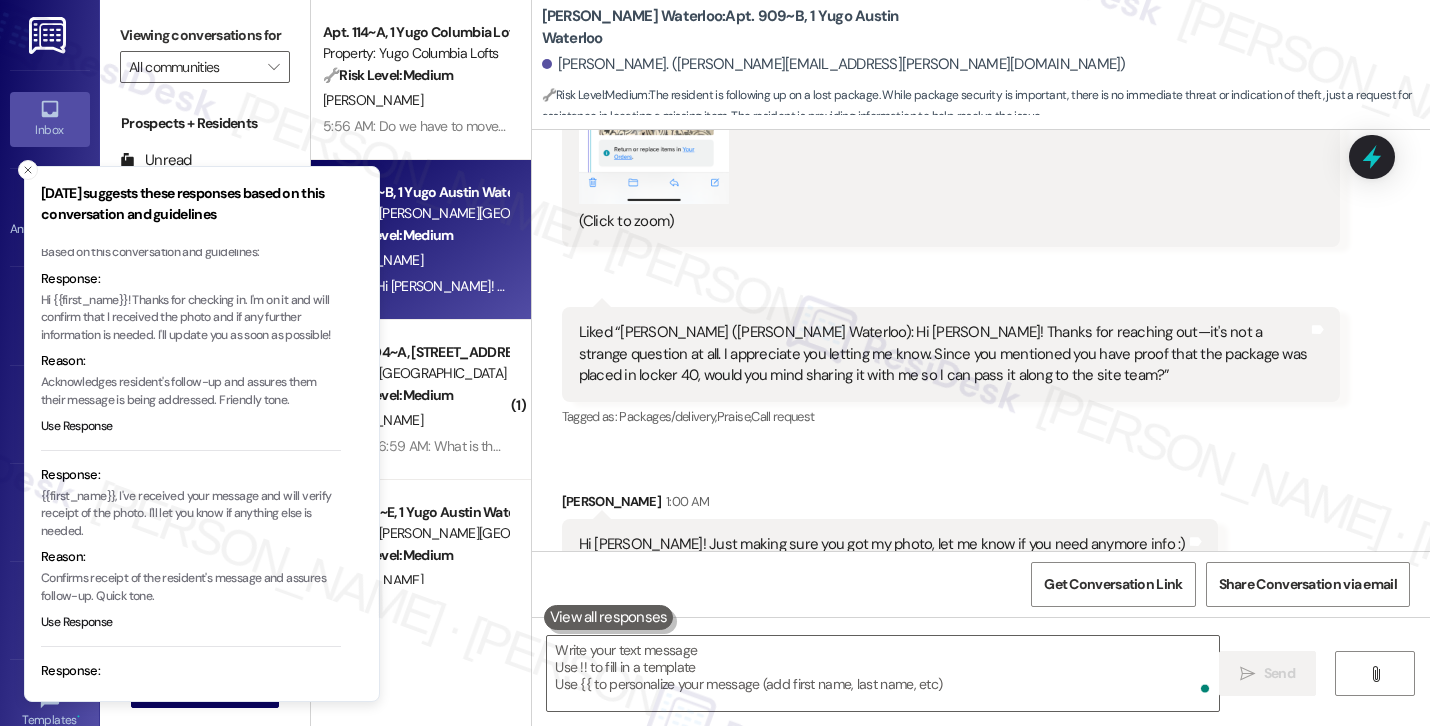 scroll, scrollTop: 4695, scrollLeft: 0, axis: vertical 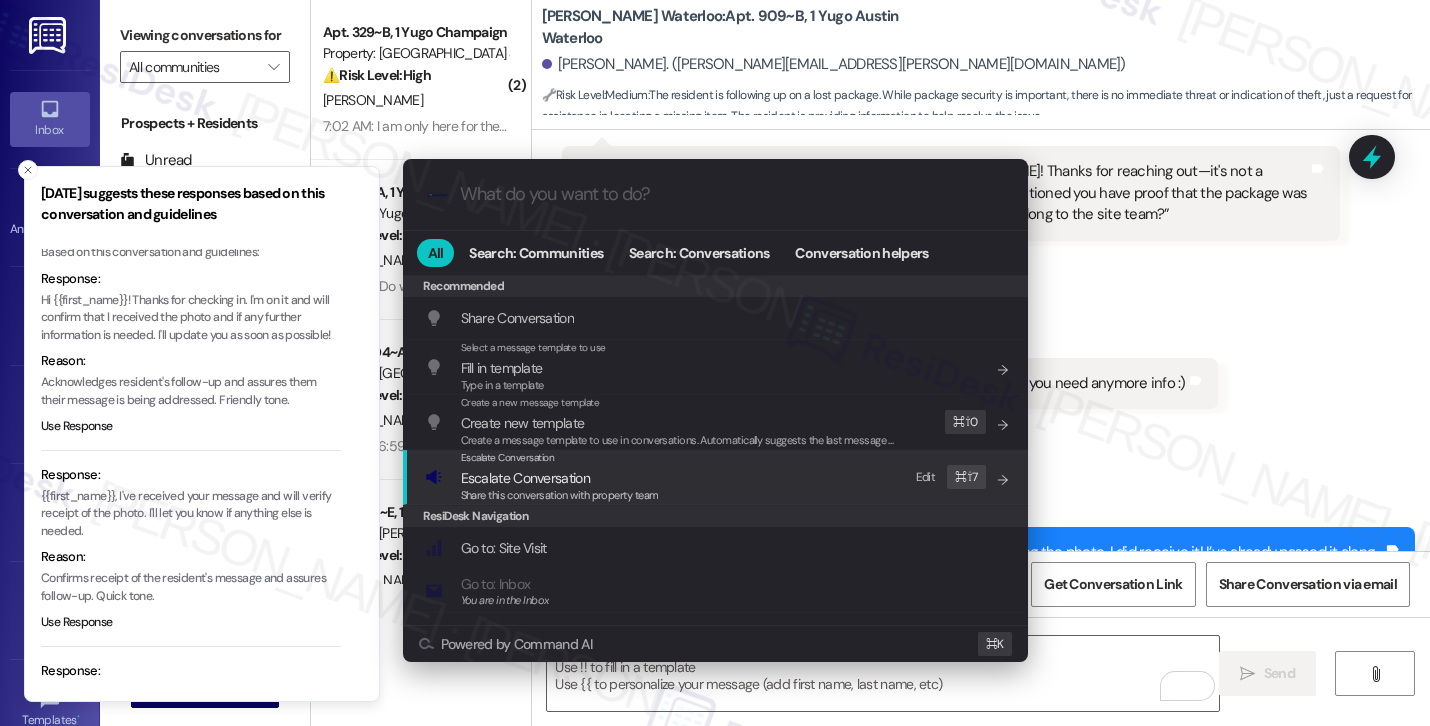 click on "Escalate Conversation Escalate Conversation Share this conversation with property team Edit ⌘ ⇧ 7" at bounding box center [717, 477] 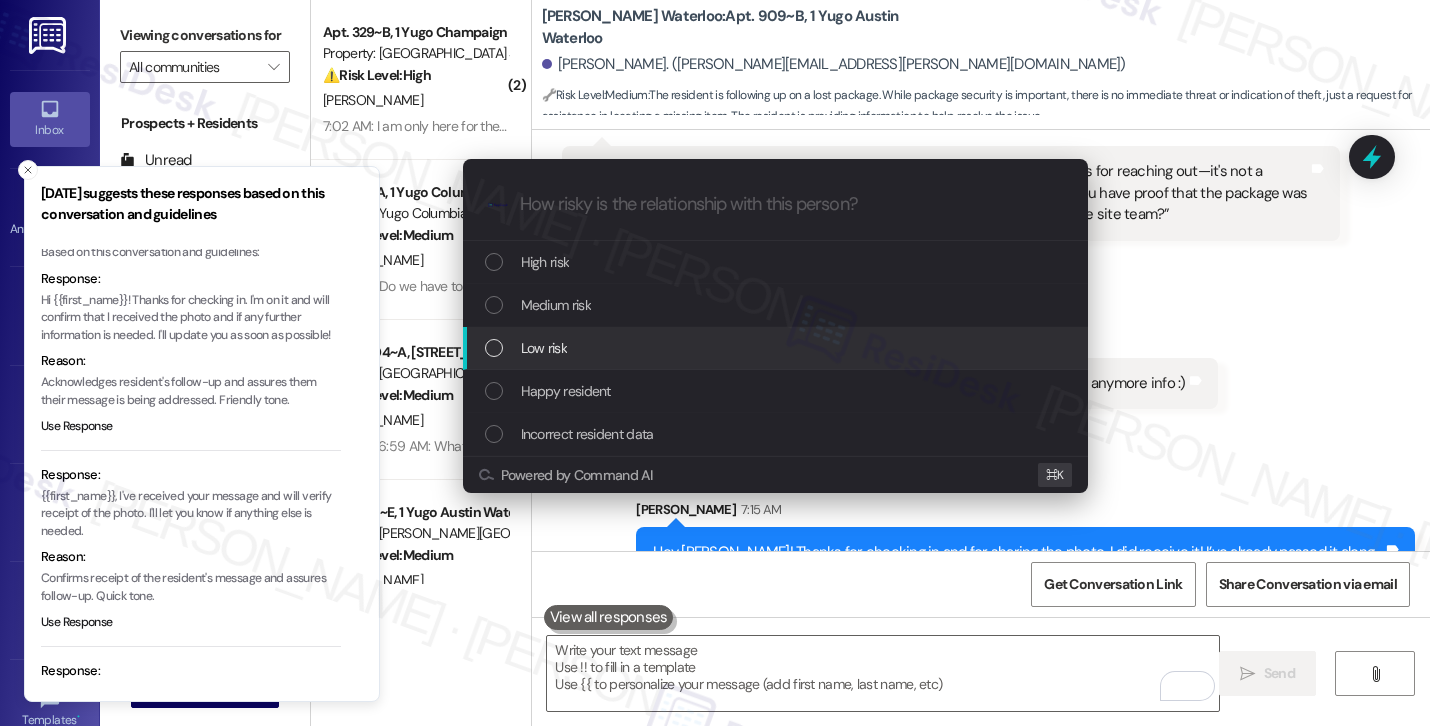click on "Low risk" at bounding box center (777, 348) 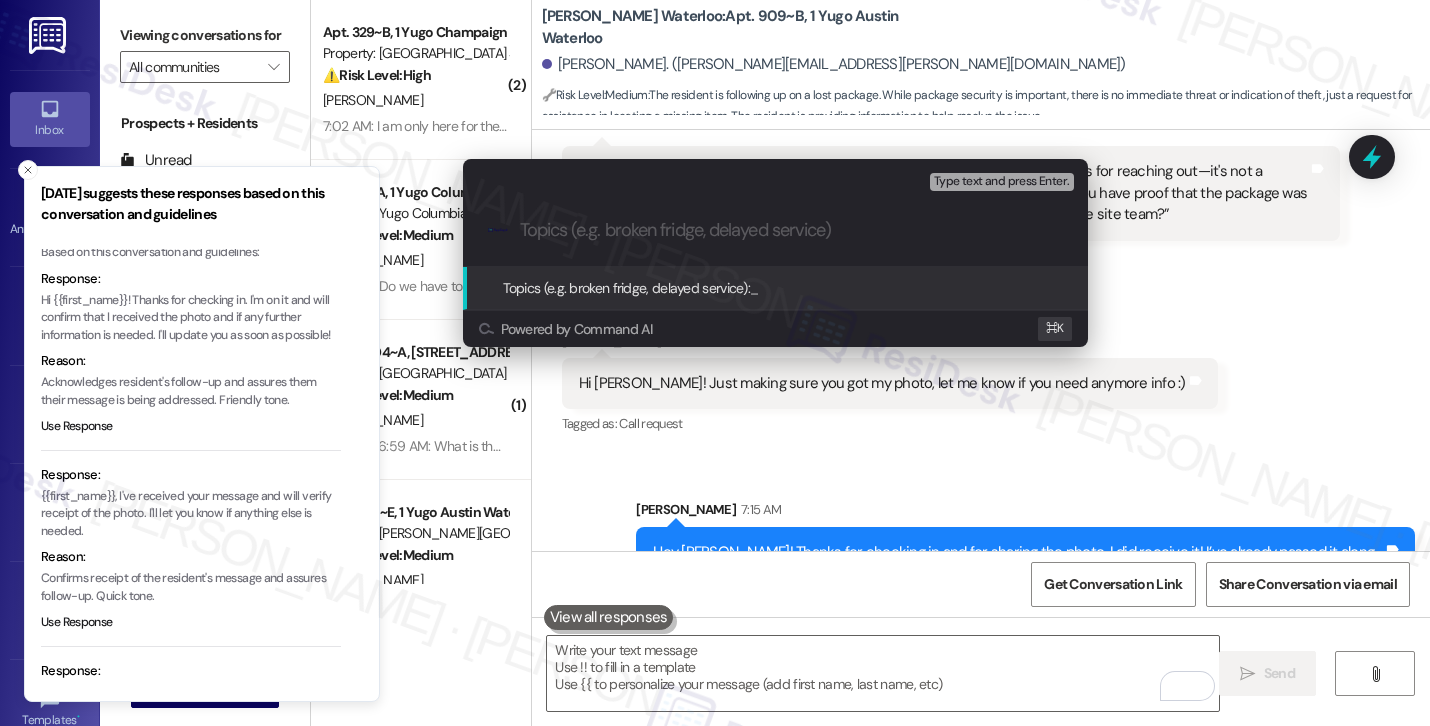 paste on "Resident Inquiry: Missing Package Notification for Locker 40" 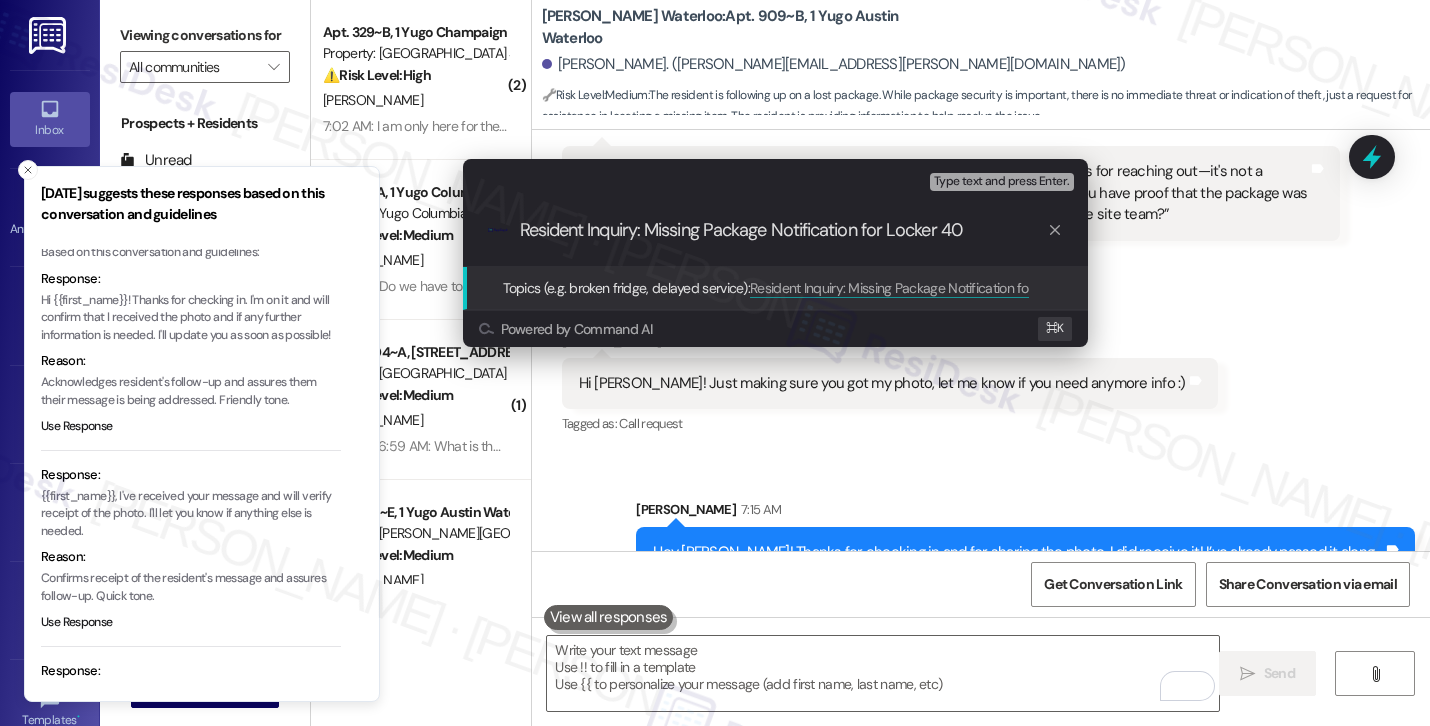type on "Resident Inquiry: Missing Package Notification for Locker 40" 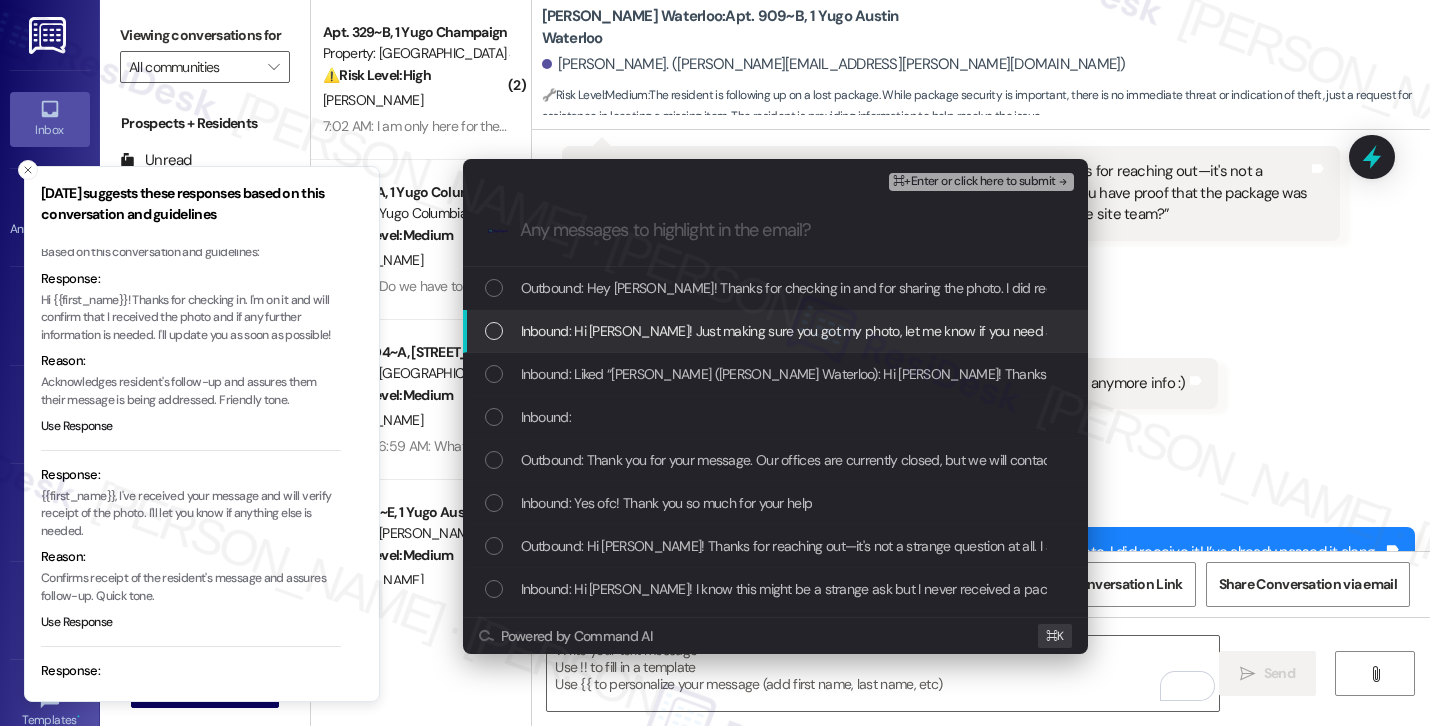 click on "Inbound: Hi Sarah! Just making sure you got my photo, let me know if you need anymore info :)" at bounding box center [775, 331] 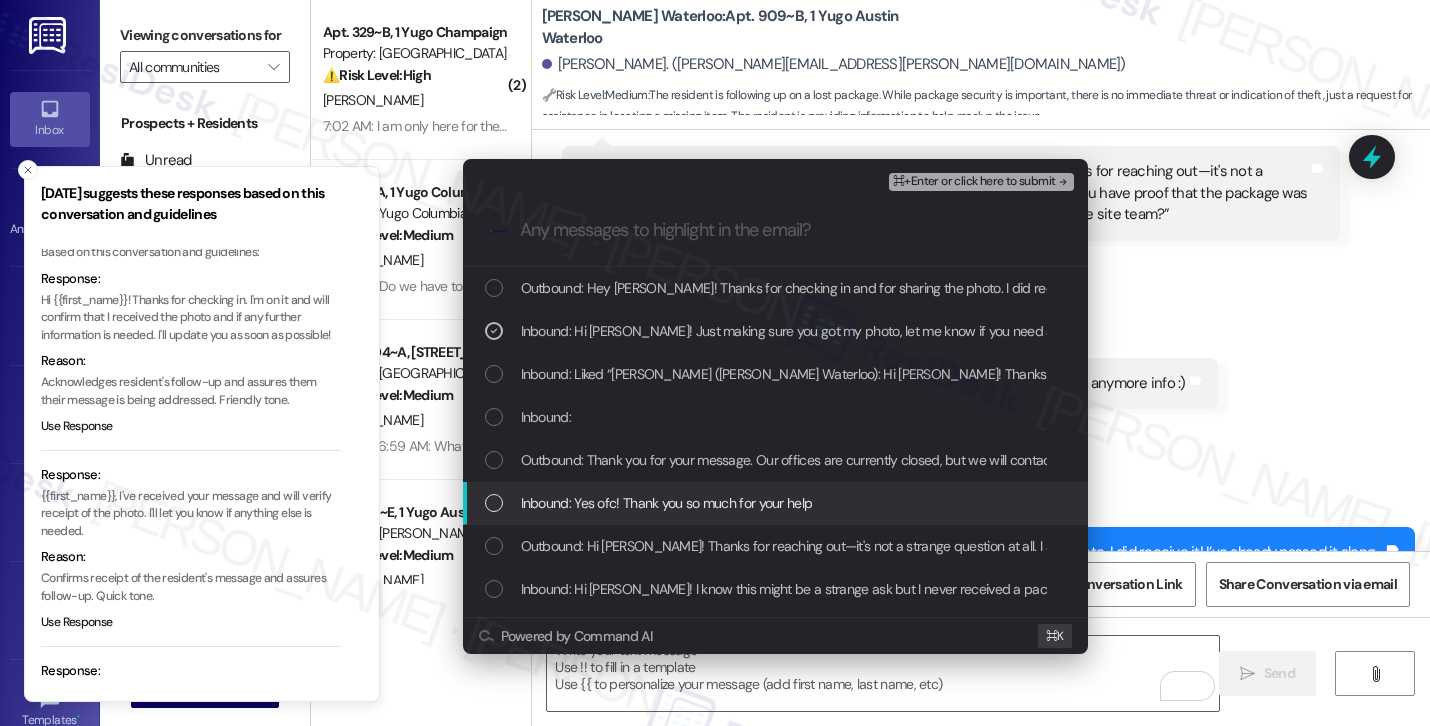 scroll, scrollTop: 21, scrollLeft: 0, axis: vertical 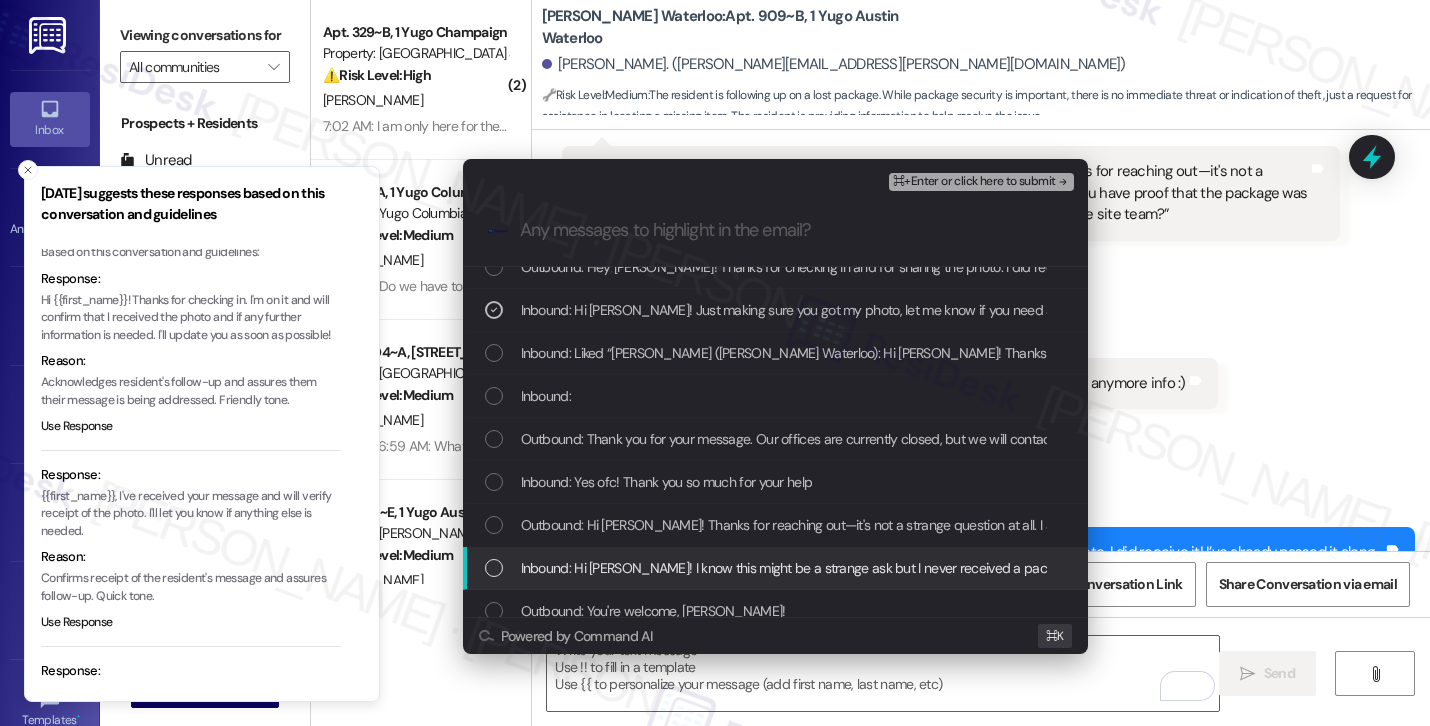 click on "Inbound: Hi Sarah! I know this might be a strange ask but I never received a package notification code but I have proof of the package being put in locker 40" at bounding box center (775, 568) 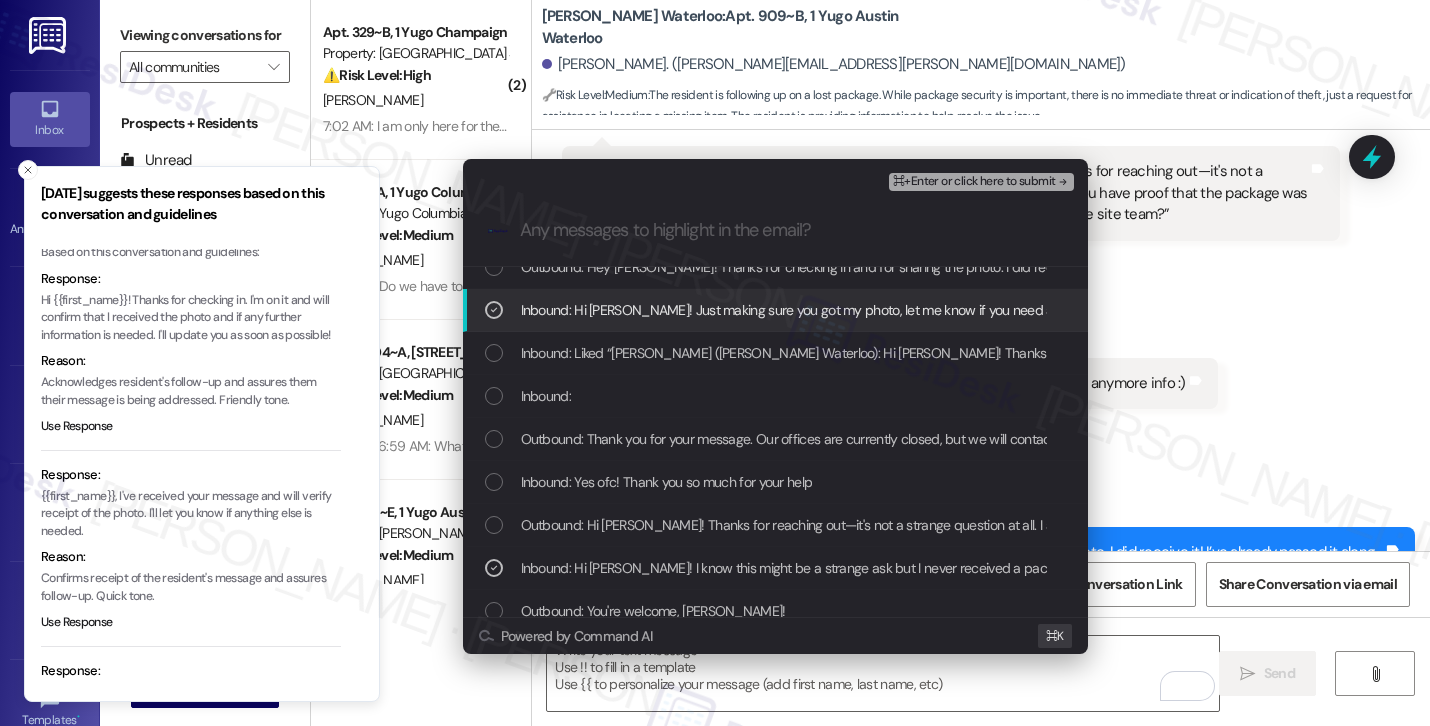 click on "Inbound: Hi Sarah! Just making sure you got my photo, let me know if you need anymore info :)" at bounding box center [827, 310] 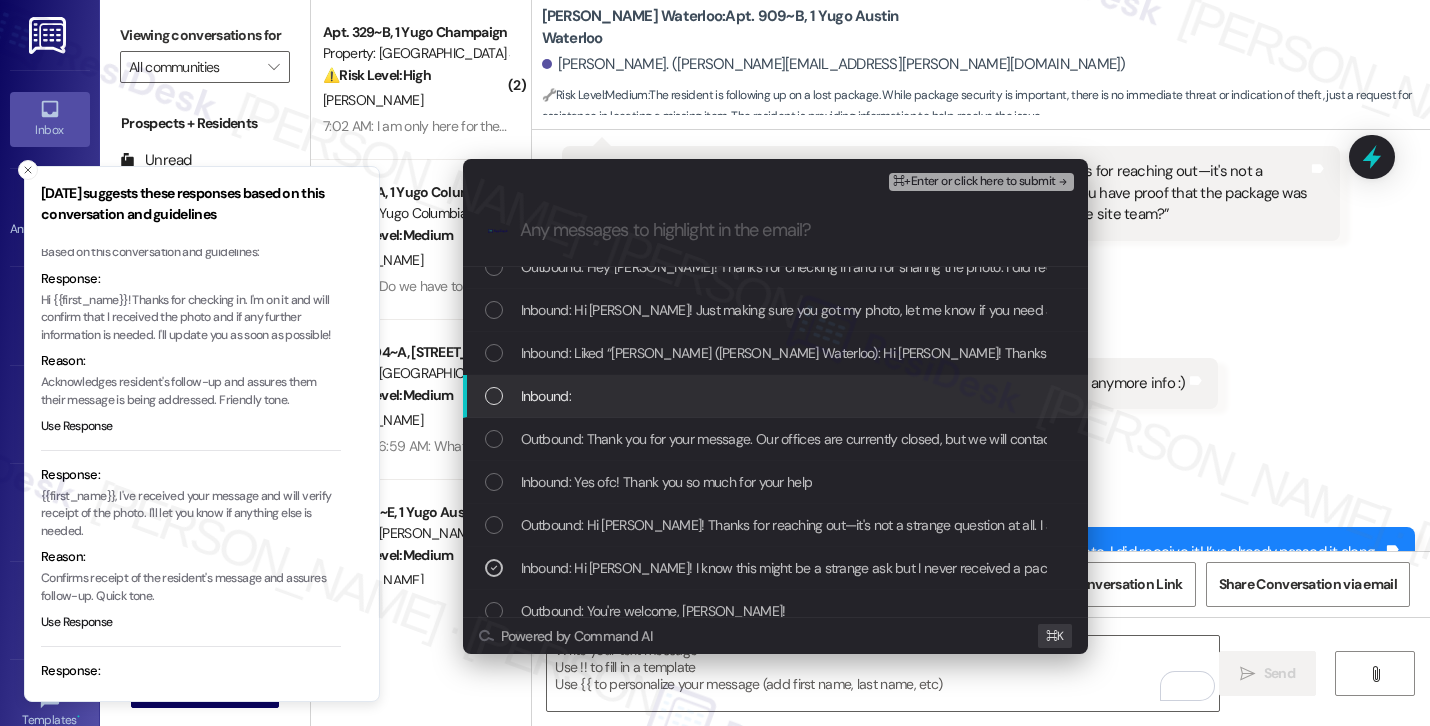 click on "Inbound:" at bounding box center (777, 396) 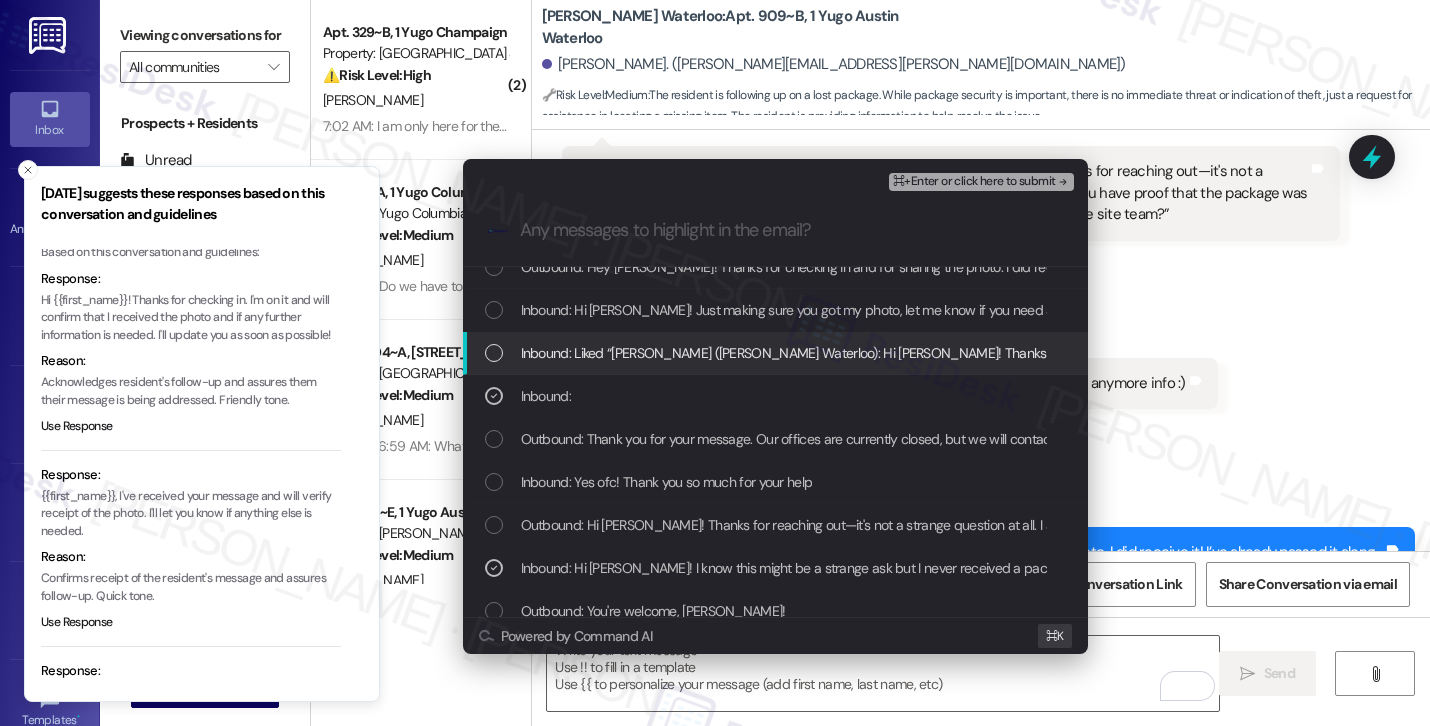 click on "⌘+Enter or click here to submit" at bounding box center [974, 182] 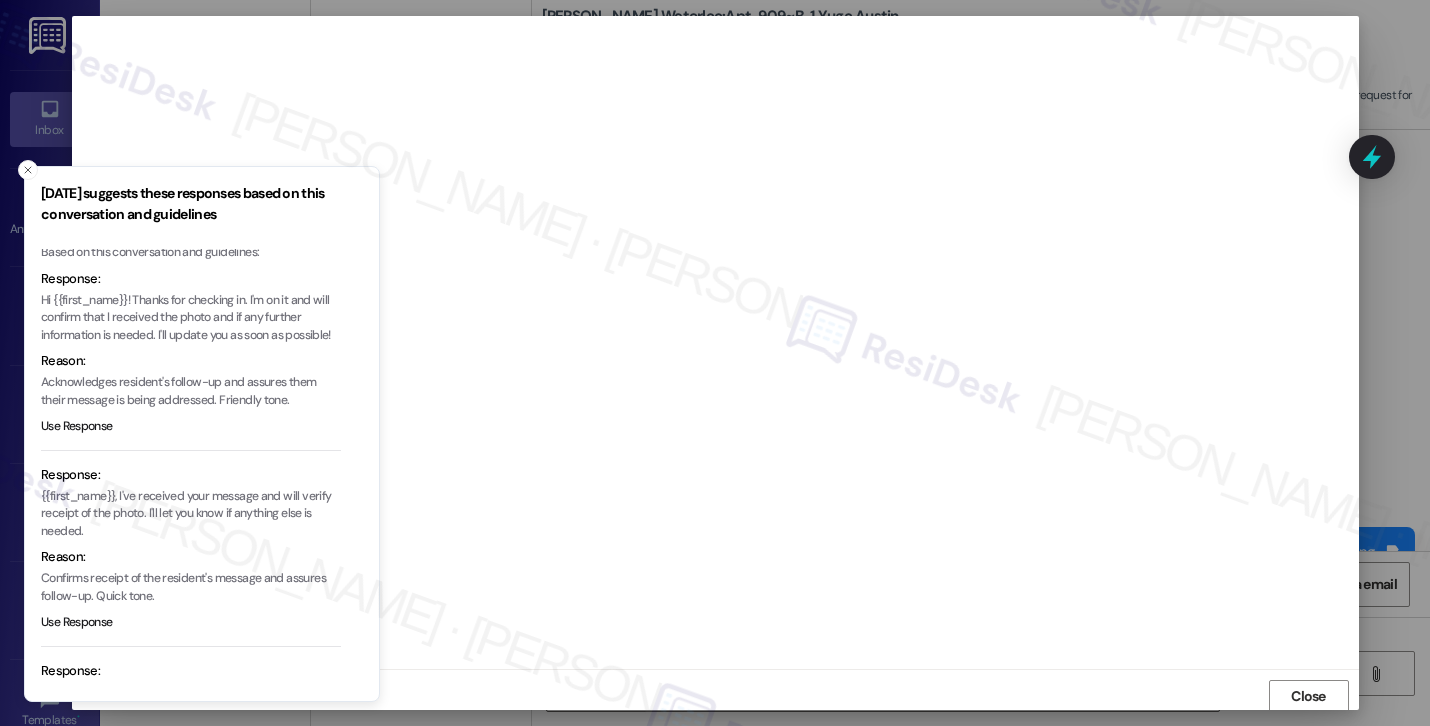 scroll, scrollTop: 2, scrollLeft: 0, axis: vertical 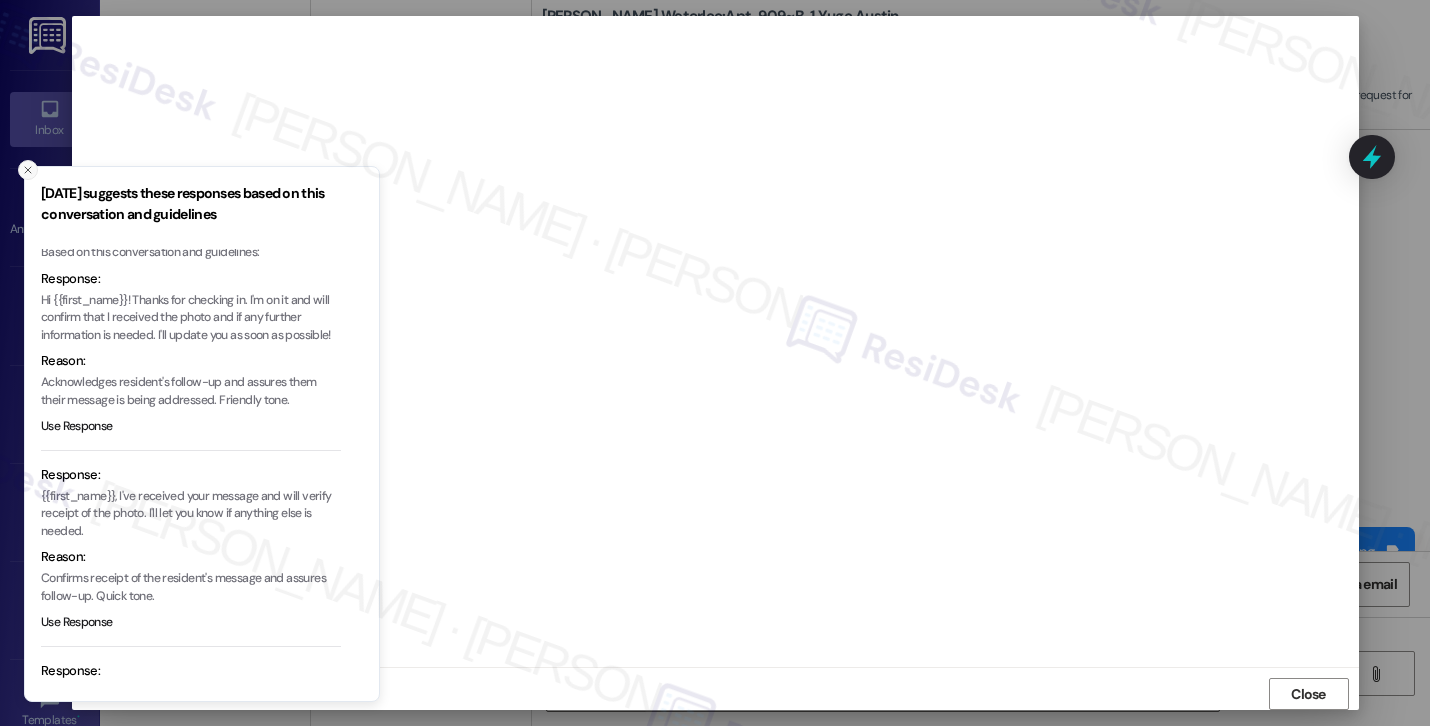 click 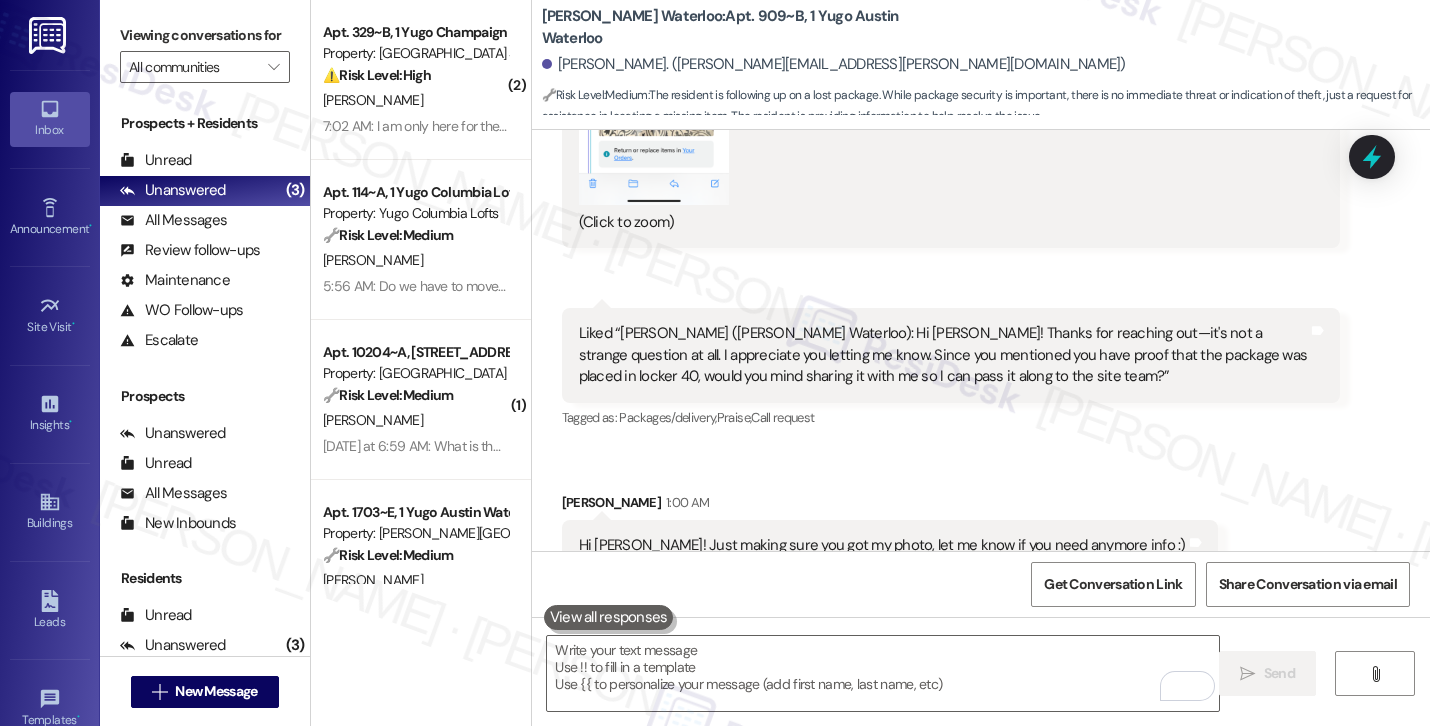 scroll, scrollTop: 4725, scrollLeft: 0, axis: vertical 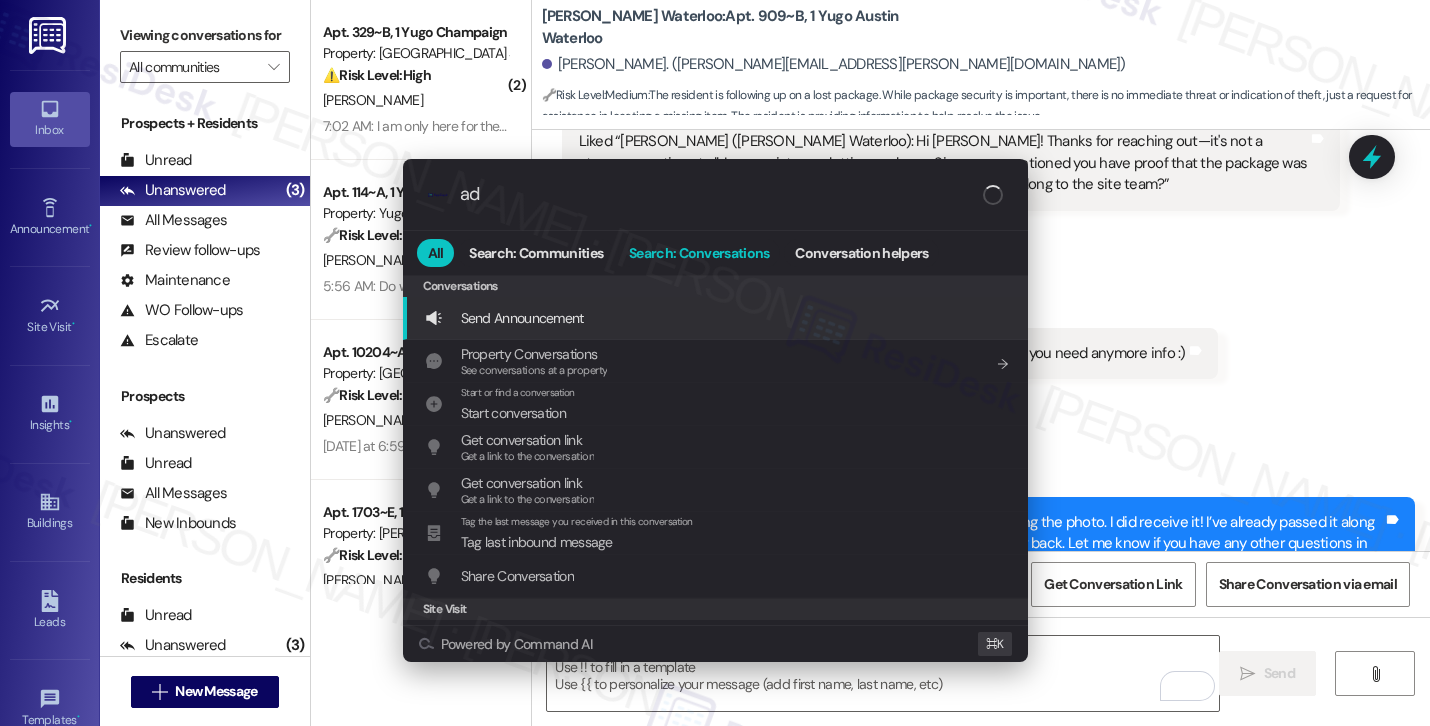 type on "add" 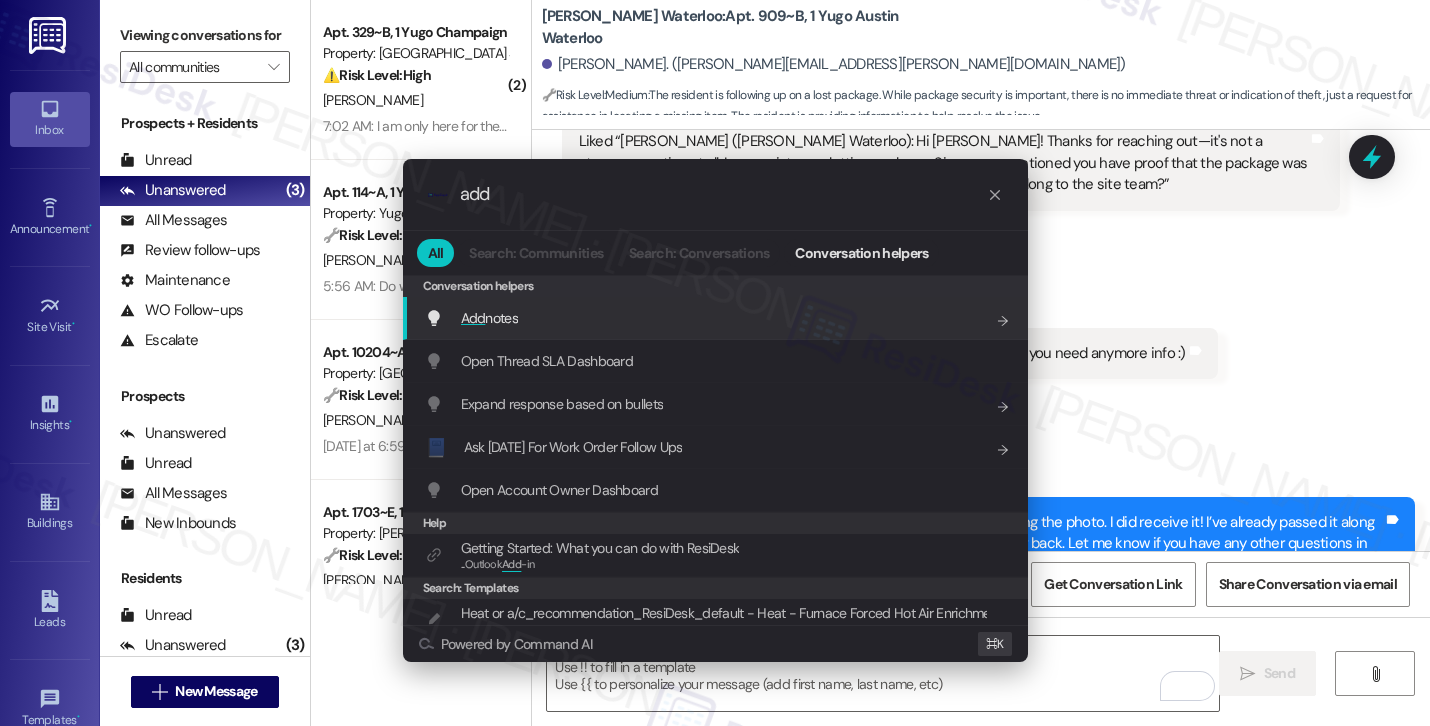click on "Add  notes Add shortcut" at bounding box center (717, 318) 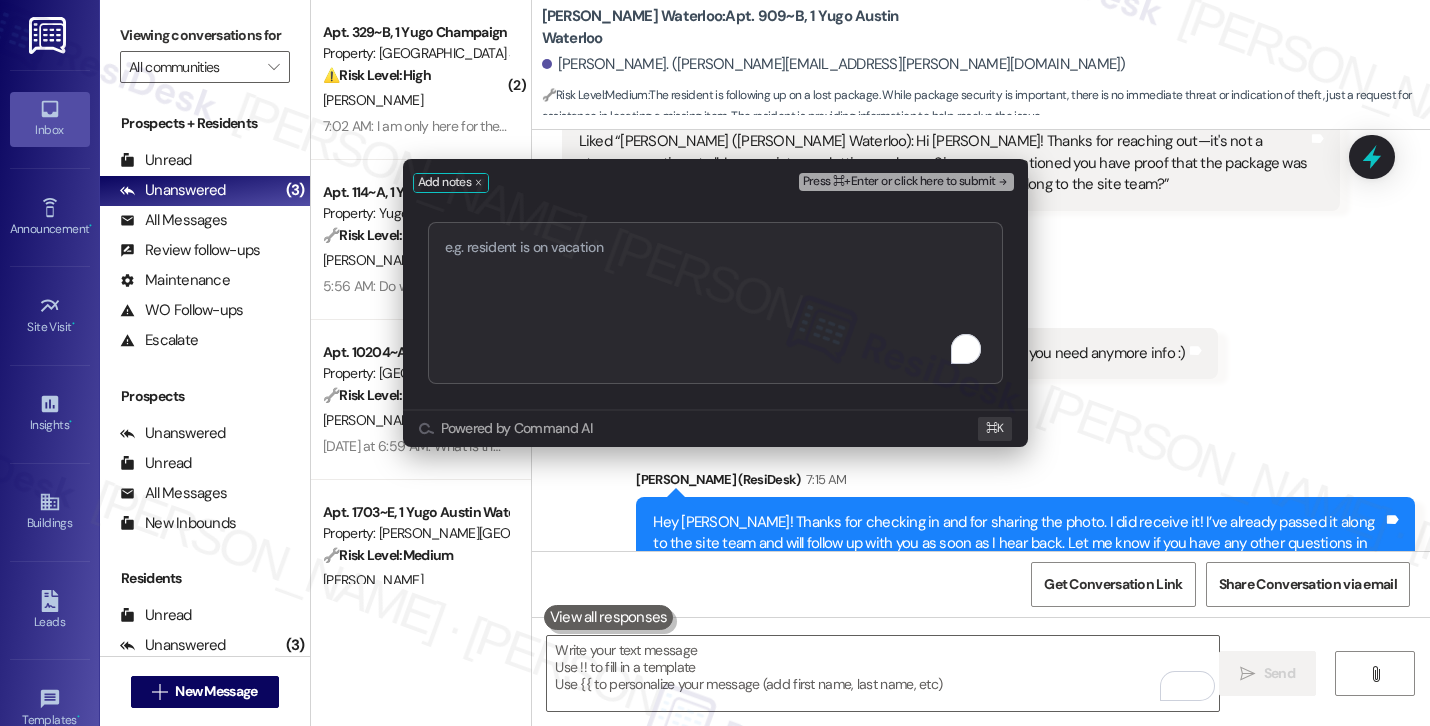 click at bounding box center (715, 303) 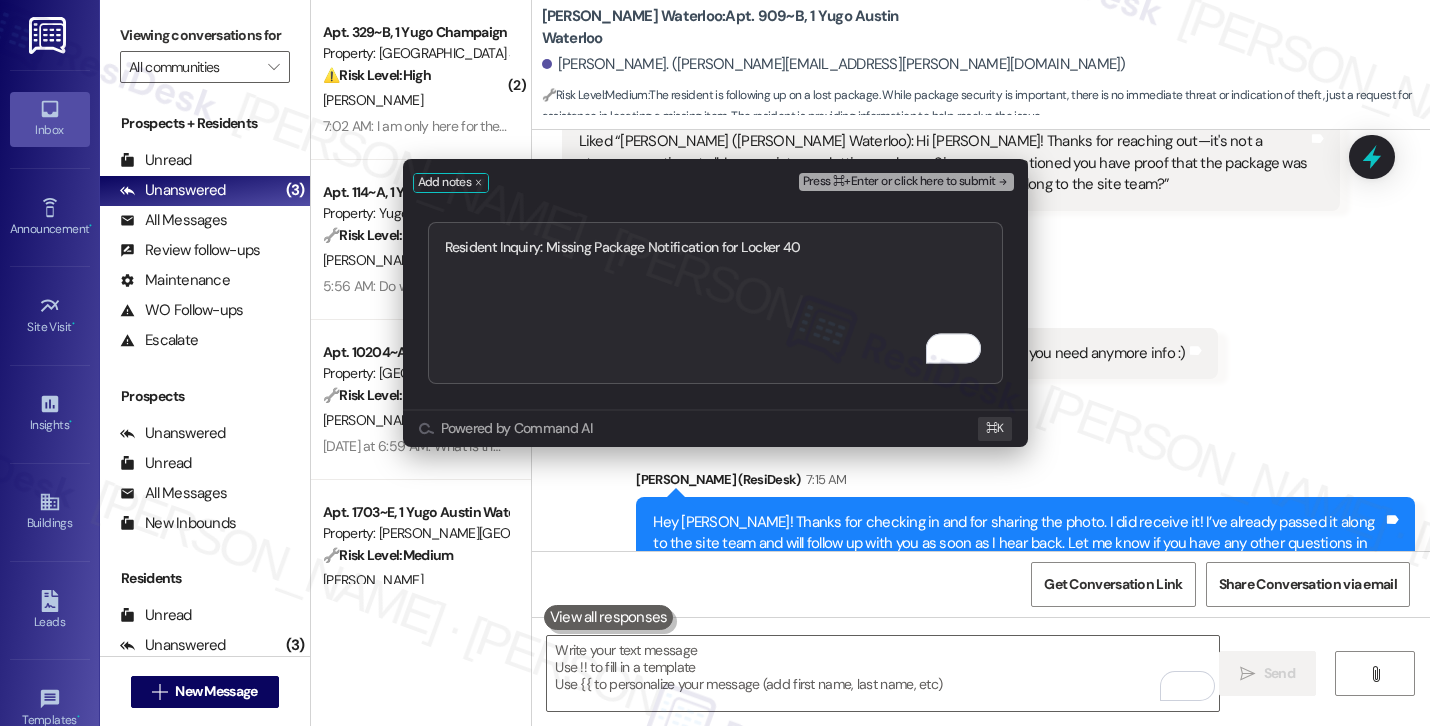 click on "Press ⌘+Enter or click here to submit" at bounding box center [899, 182] 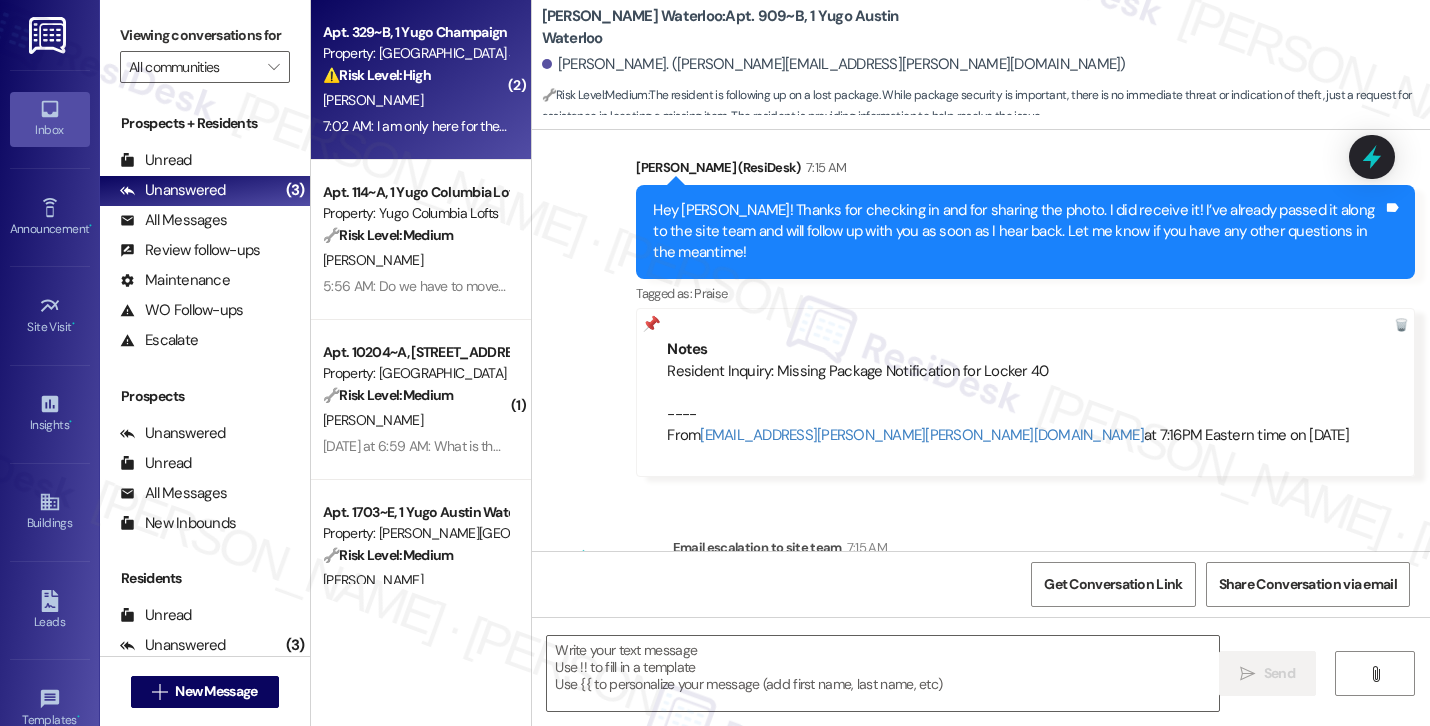 click on "7:02 AM: I am only here for the weekend but I need it working 7:02 AM: I am only here for the weekend but I need it working" at bounding box center (499, 126) 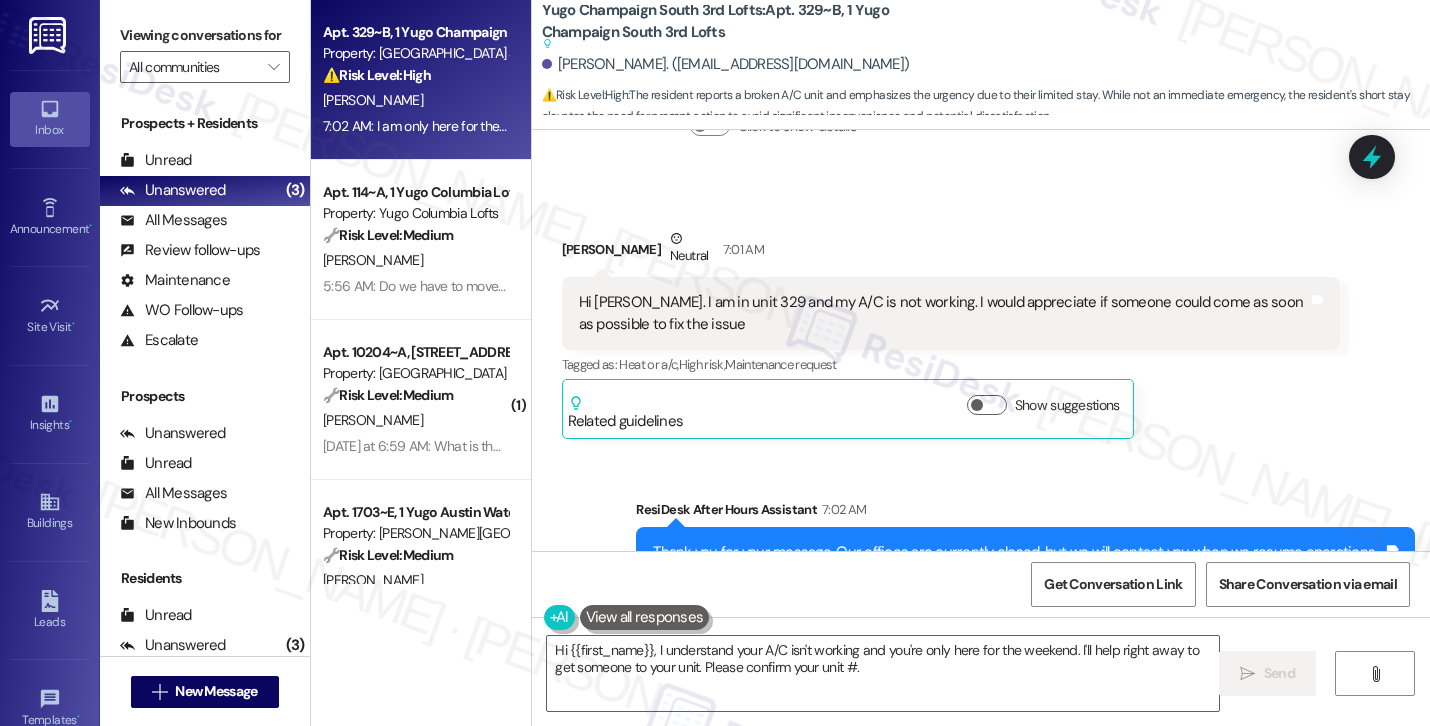 scroll, scrollTop: 2006, scrollLeft: 0, axis: vertical 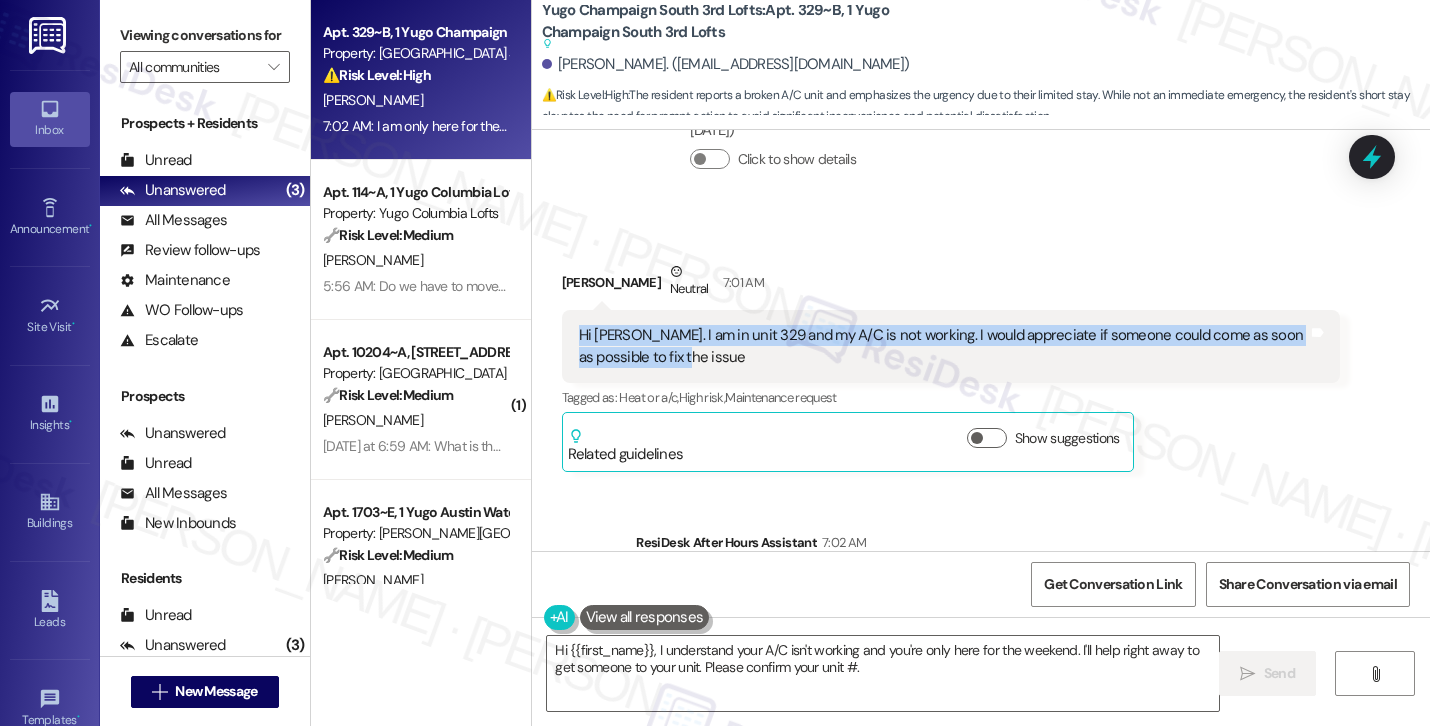 drag, startPoint x: 658, startPoint y: 308, endPoint x: 553, endPoint y: 290, distance: 106.531685 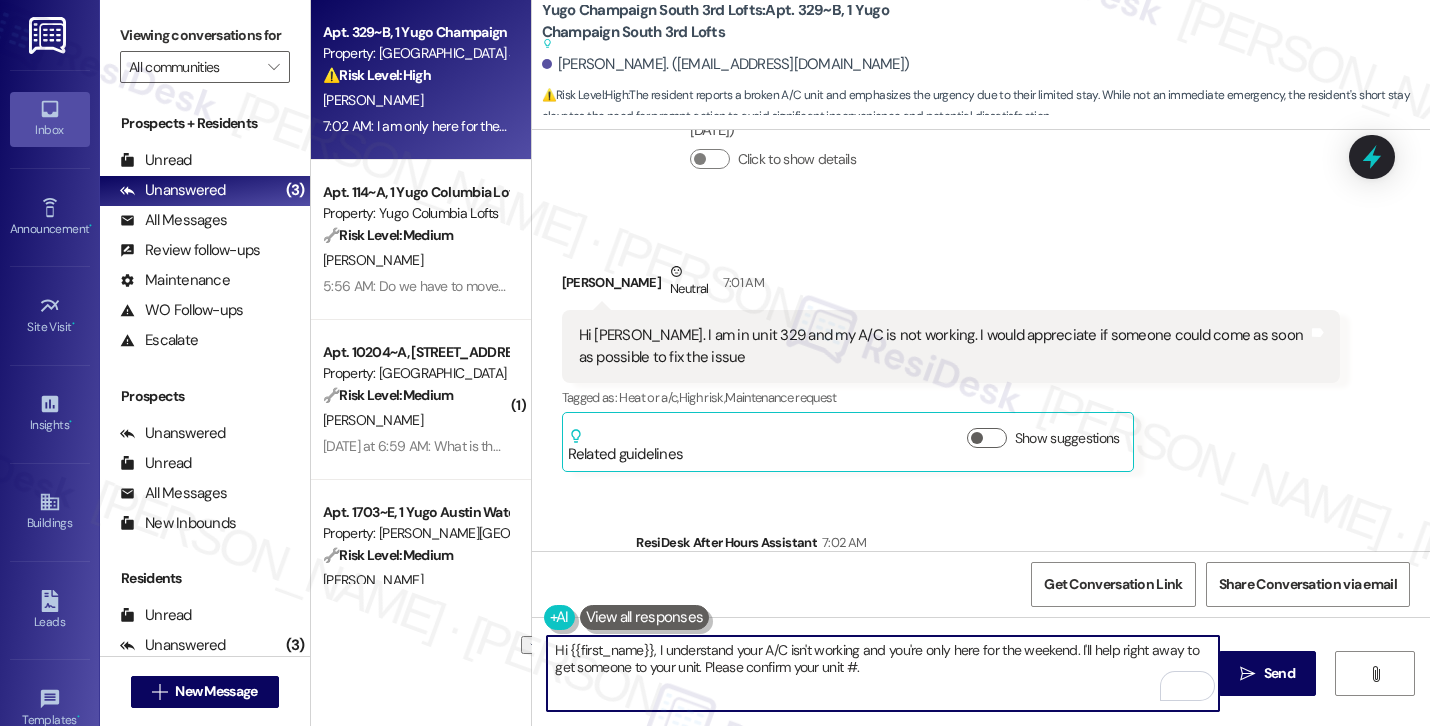 drag, startPoint x: 852, startPoint y: 654, endPoint x: 647, endPoint y: 656, distance: 205.00975 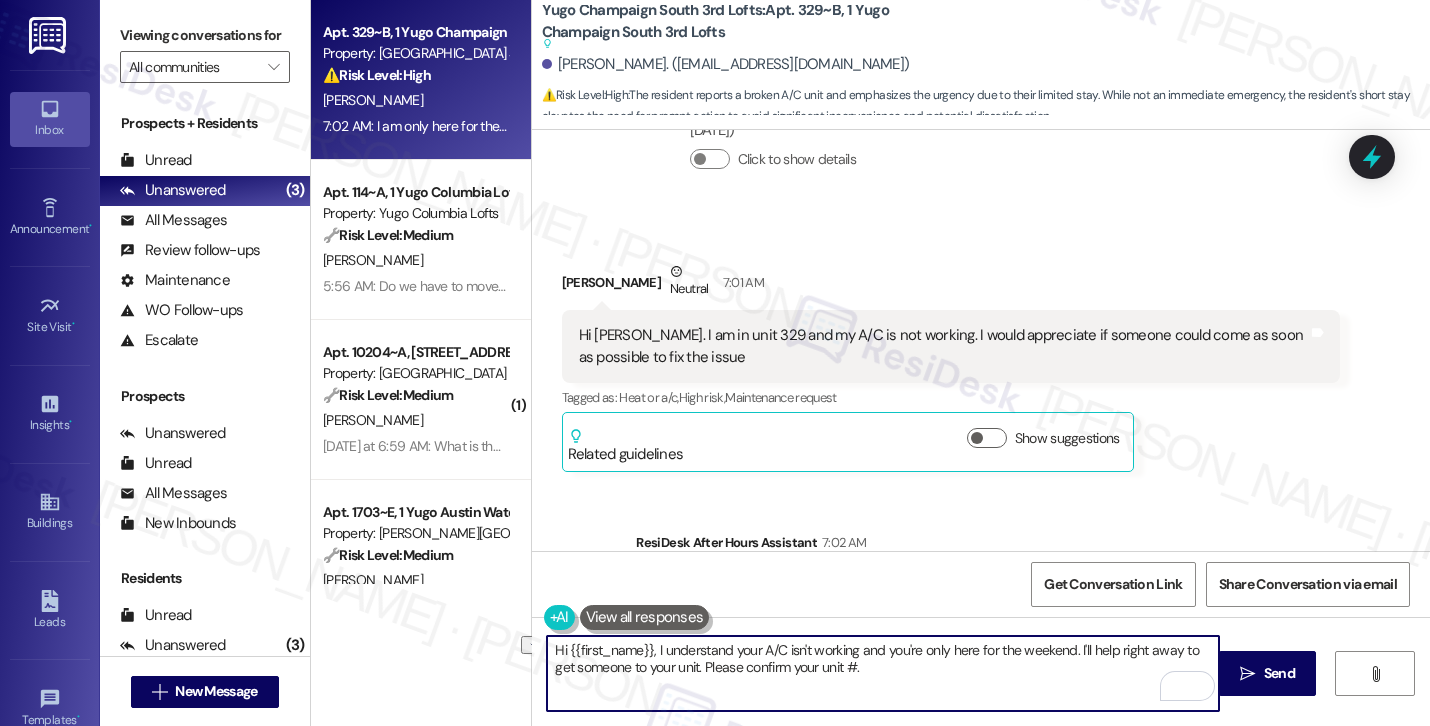 click on "Hi {{first_name}}, I understand your A/C isn't working and you're only here for the weekend. I'll help right away to get someone to your unit. Please confirm your unit #." at bounding box center (883, 673) 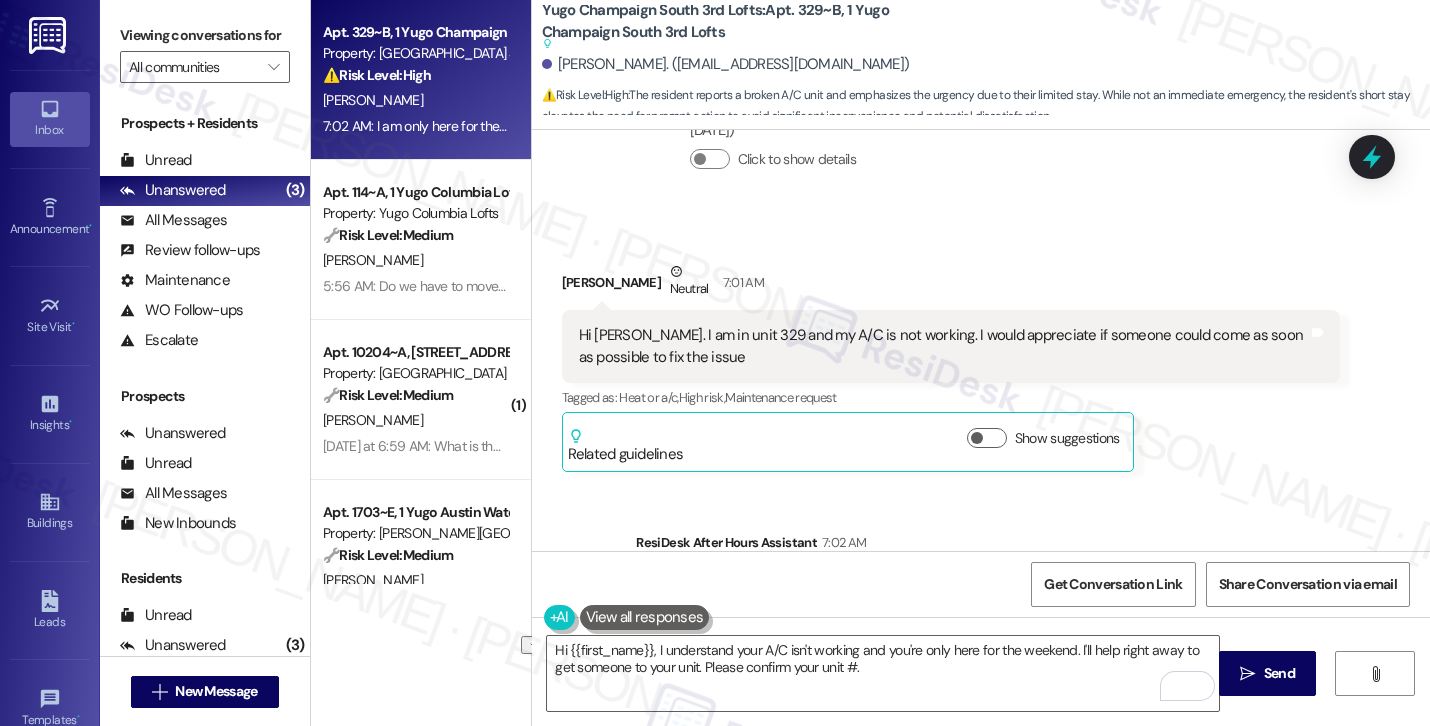 click on "Christos Retsinas. (titoretsinas@gmail.com)" at bounding box center [726, 64] 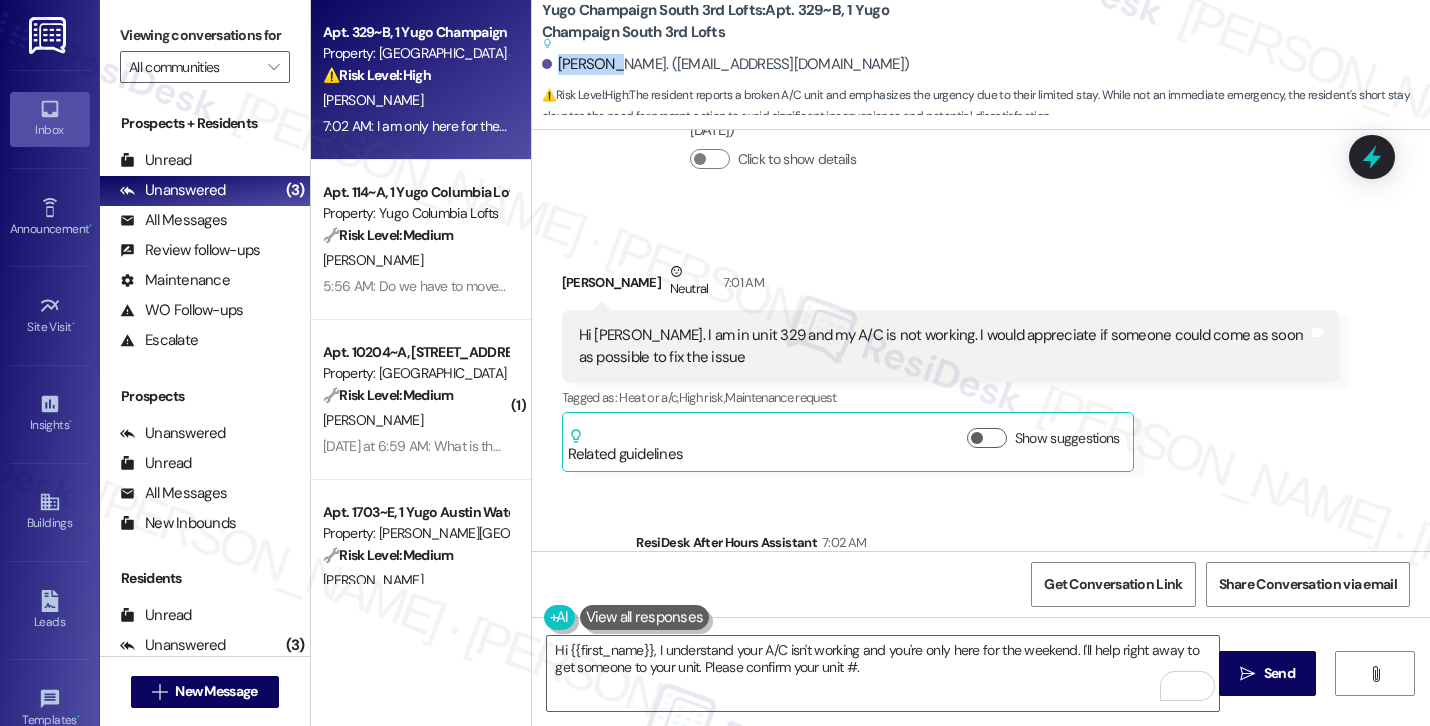copy on "Christos" 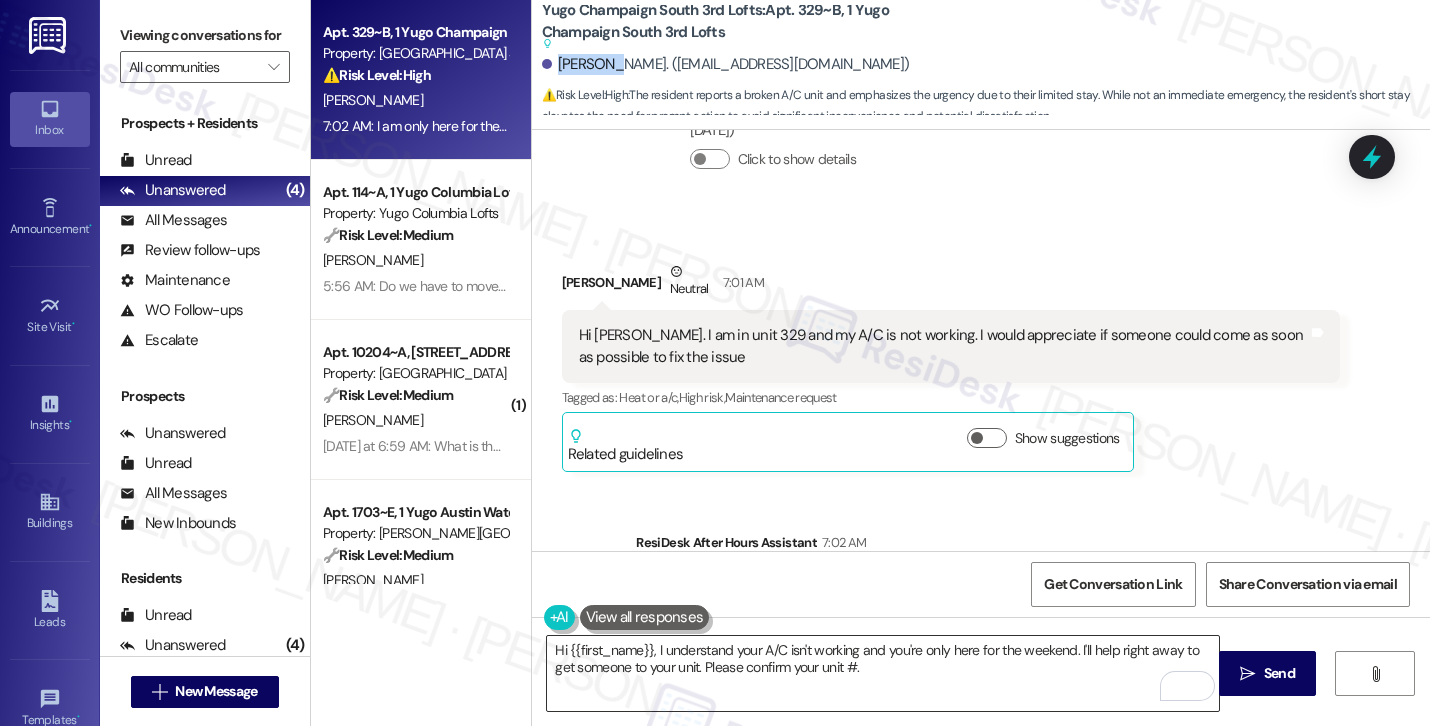 click on "Hi {{first_name}}, I understand your A/C isn't working and you're only here for the weekend. I'll help right away to get someone to your unit. Please confirm your unit #." at bounding box center [883, 673] 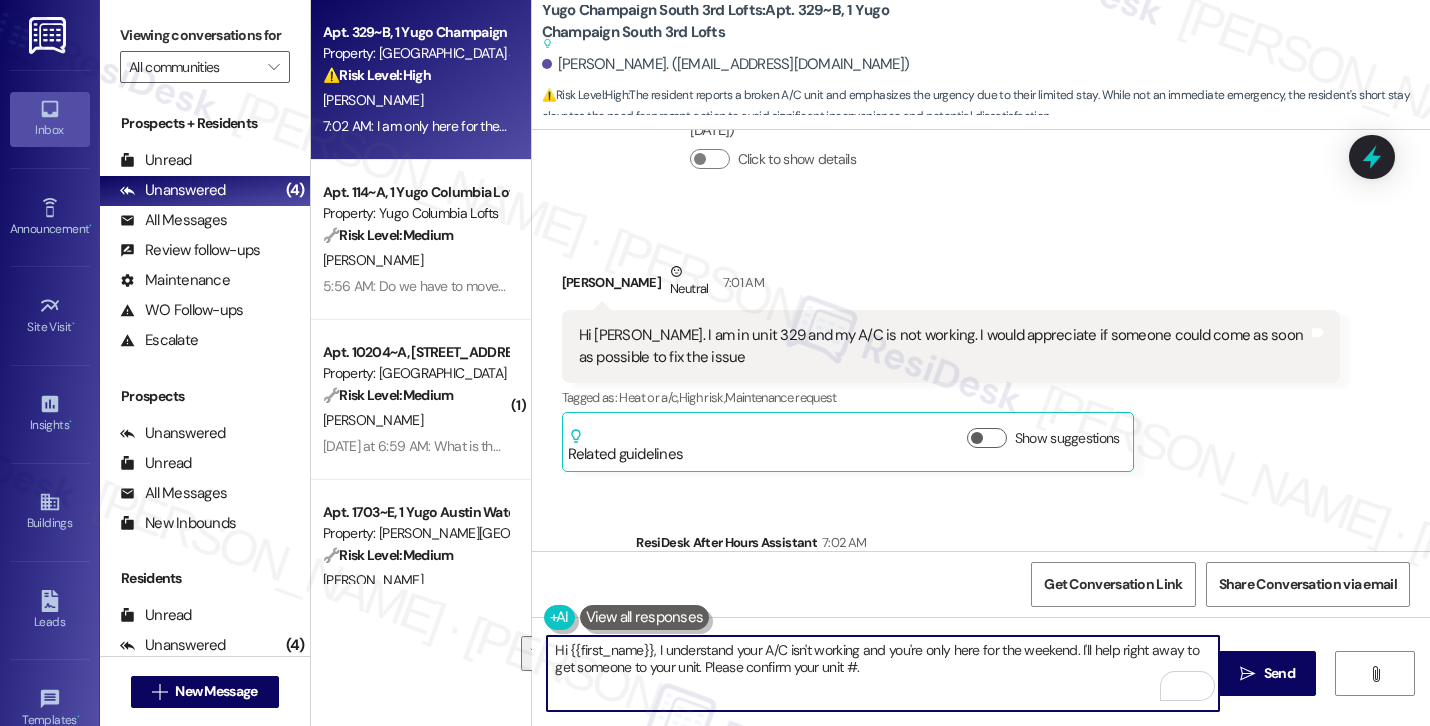 paste on "Christos! Thanks for reaching out. I understand your A/C isn’t working. Just to get a better idea of the issue—has it completely stopped blowing air, or is it blowing but not cooling properly? Also, do we have permission to enter, and are there any pets we should know about?" 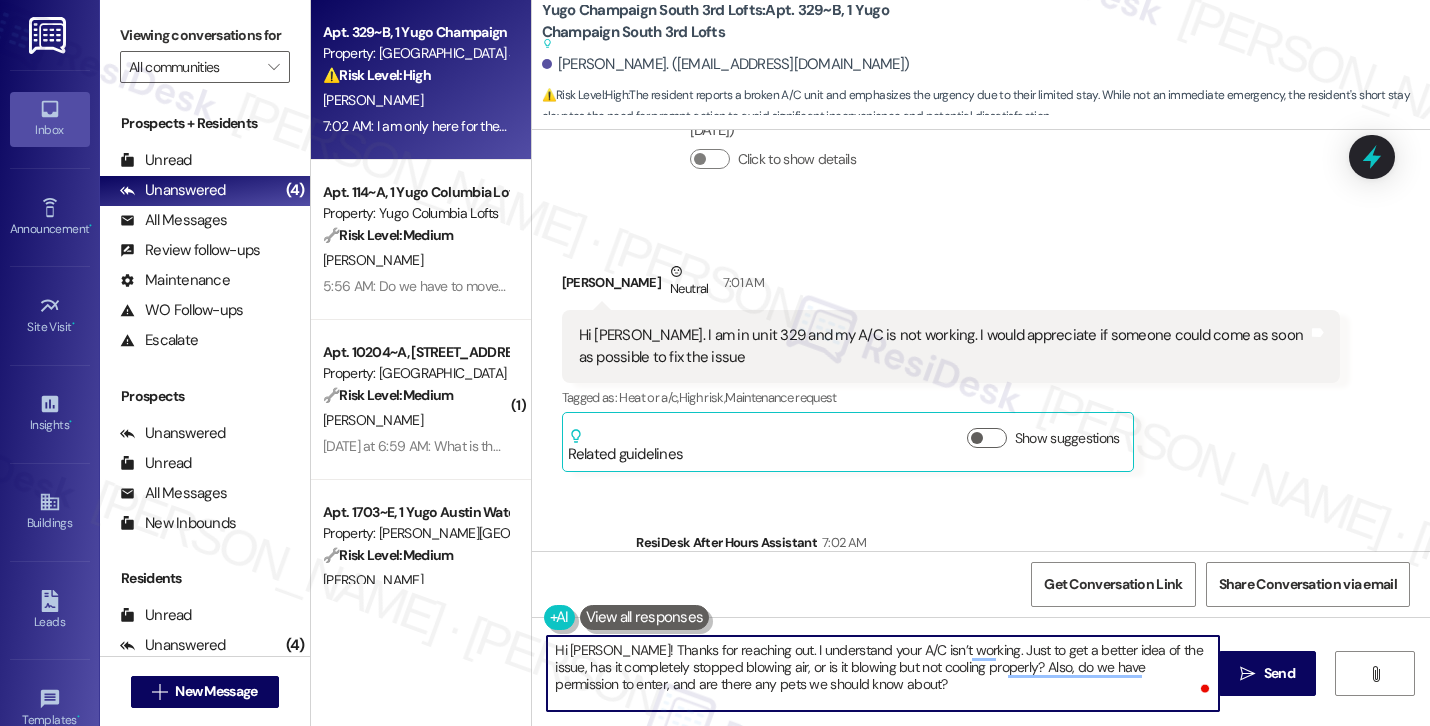 click on "Hi Christos! Thanks for reaching out. I understand your A/C isn’t working. Just to get a better idea of the issue, has it completely stopped blowing air, or is it blowing but not cooling properly? Also, do we have permission to enter, and are there any pets we should know about?" at bounding box center (883, 673) 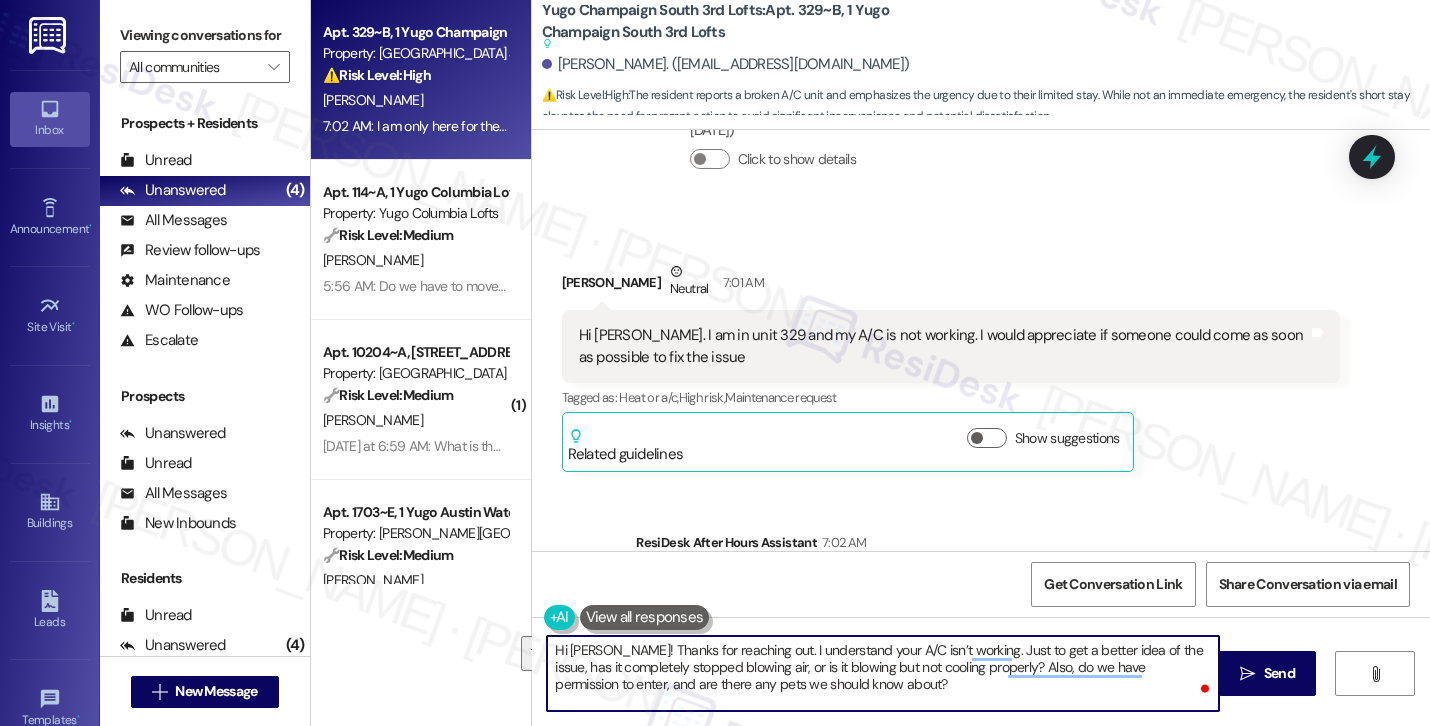 drag, startPoint x: 968, startPoint y: 670, endPoint x: 974, endPoint y: 687, distance: 18.027756 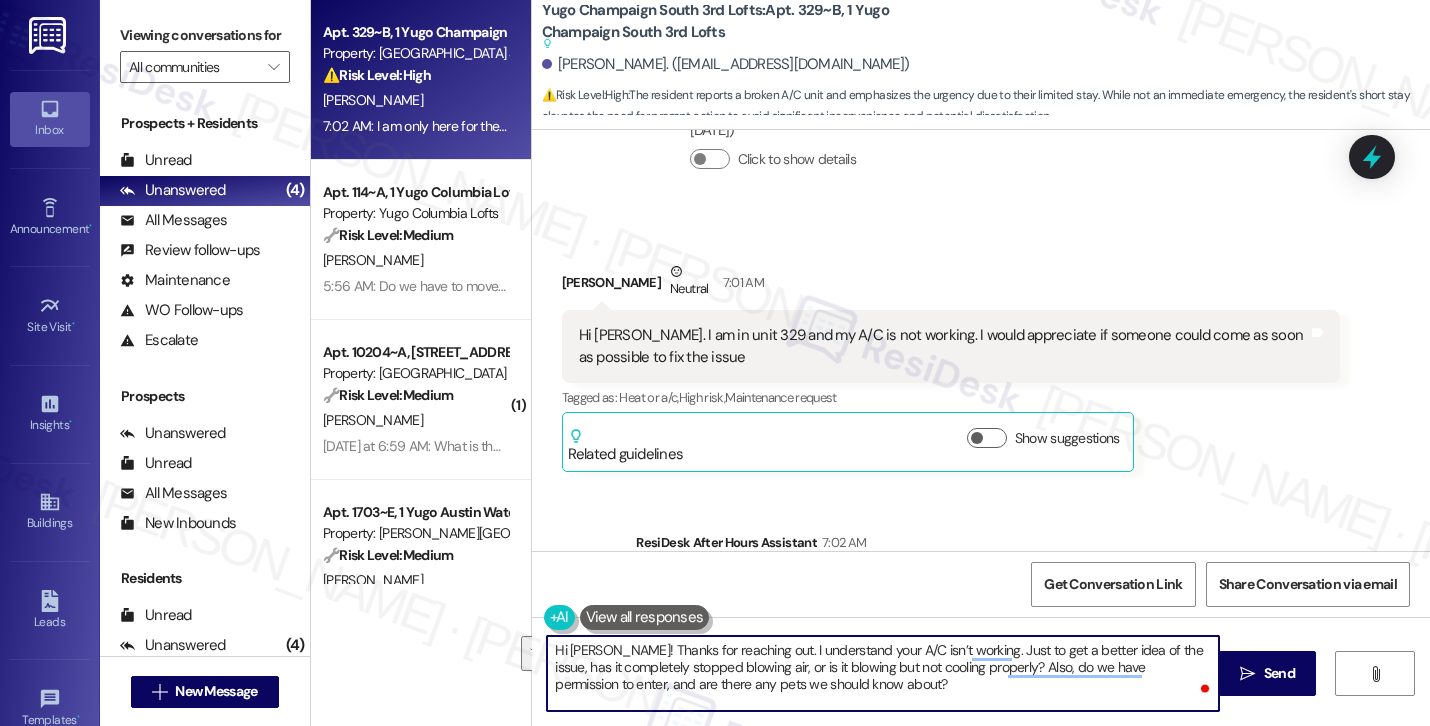 type on "Hi Christos! Thanks for reaching out. I understand your A/C isn’t working. Just to get a better idea of the issue, has it completely stopped blowing air, or is it blowing but not cooling properly?" 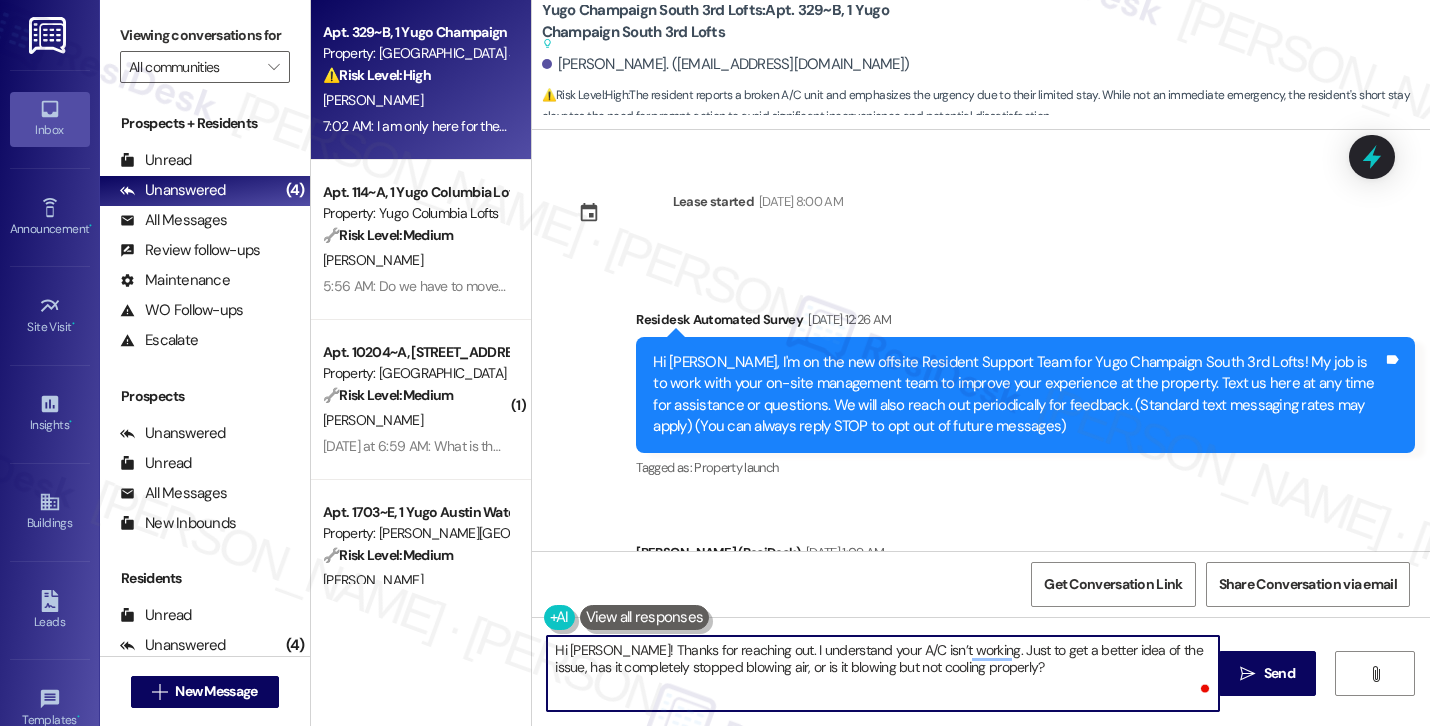scroll, scrollTop: 0, scrollLeft: 0, axis: both 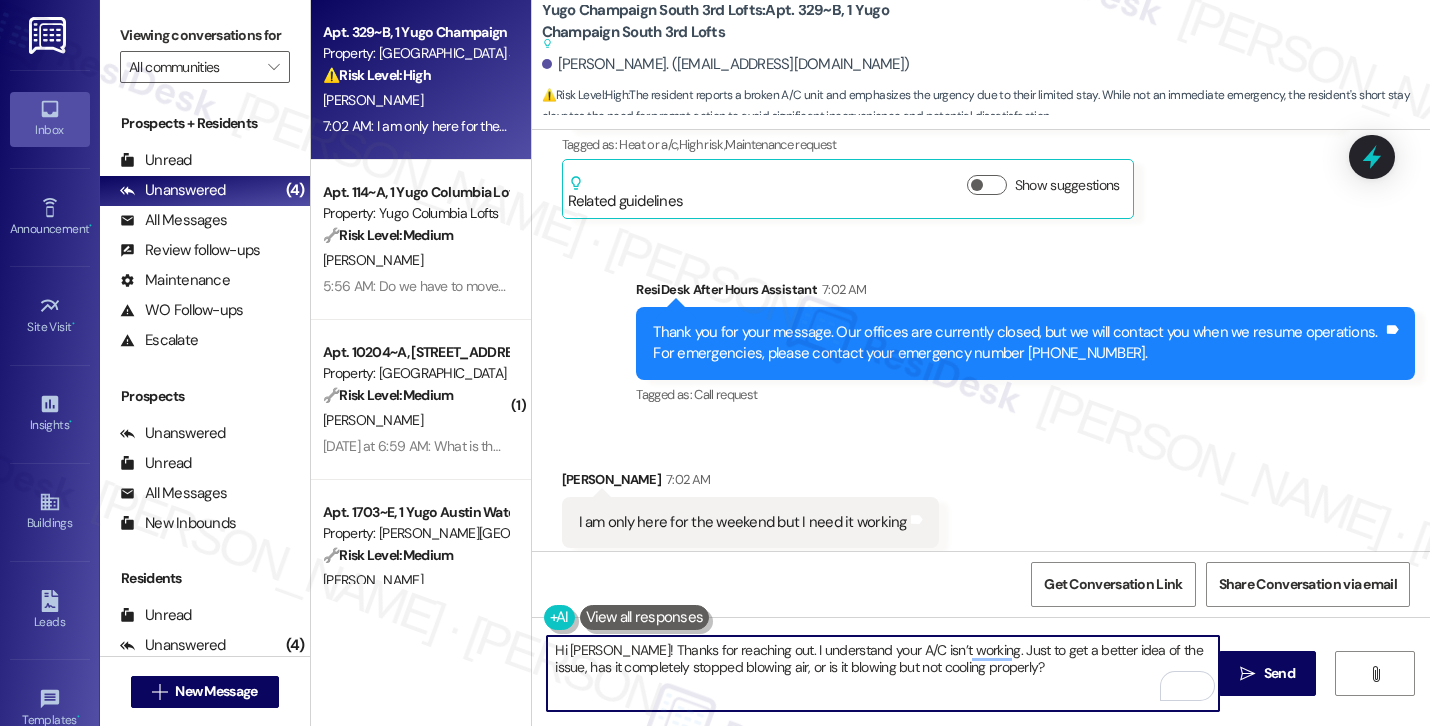 click on "Hi [PERSON_NAME]! Thanks for reaching out. I understand your A/C isn’t working. Just to get a better idea of the issue, has it completely stopped blowing air, or is it blowing but not cooling properly?" at bounding box center (883, 673) 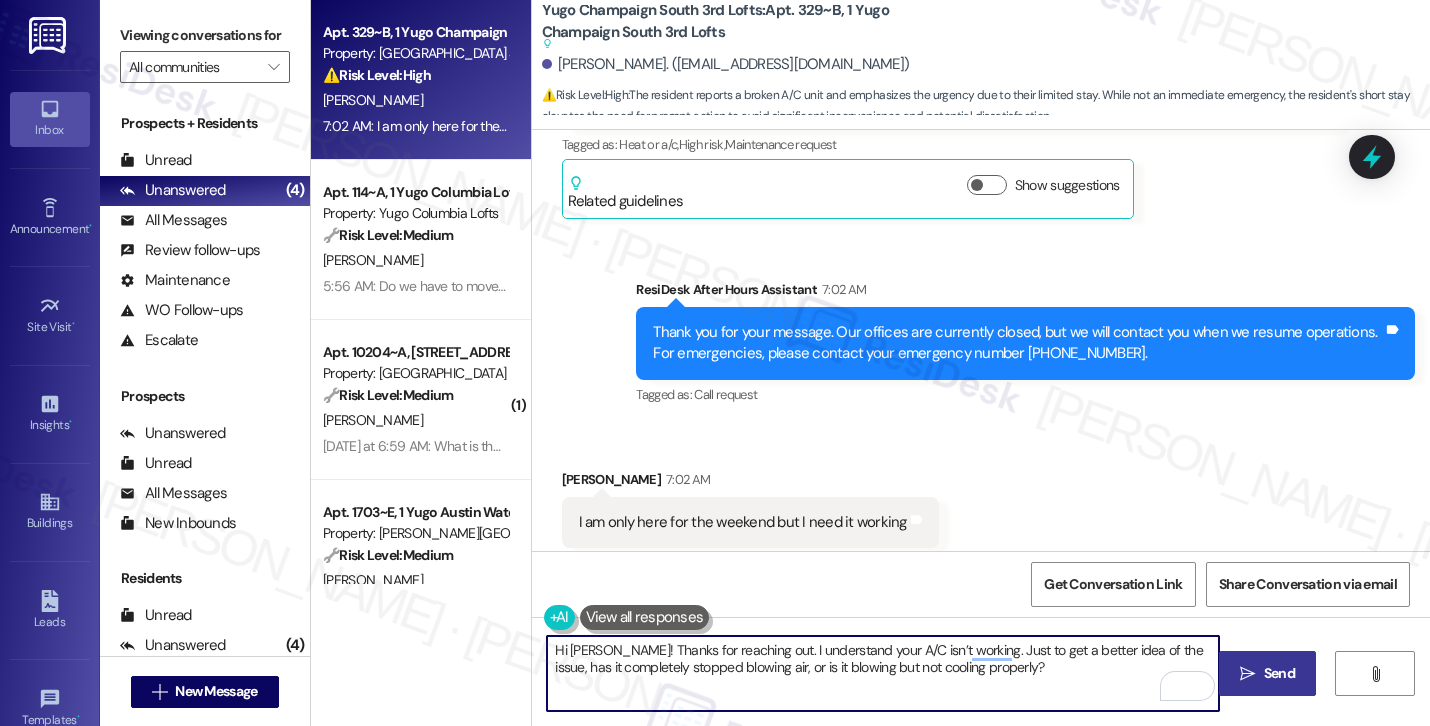 type on "Hi [PERSON_NAME]! Thanks for reaching out. I understand your A/C isn’t working. Just to get a better idea of the issue, has it completely stopped blowing air, or is it blowing but not cooling properly?" 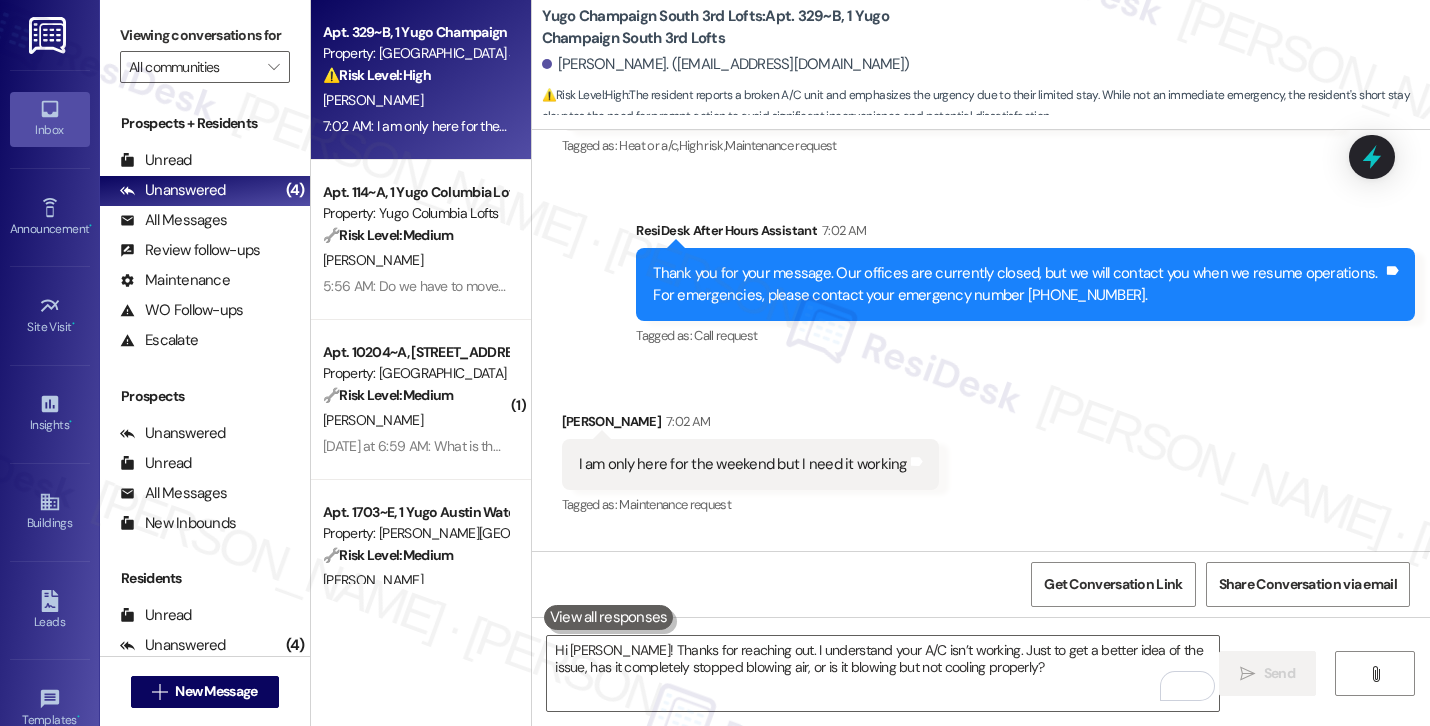 scroll, scrollTop: 2360, scrollLeft: 0, axis: vertical 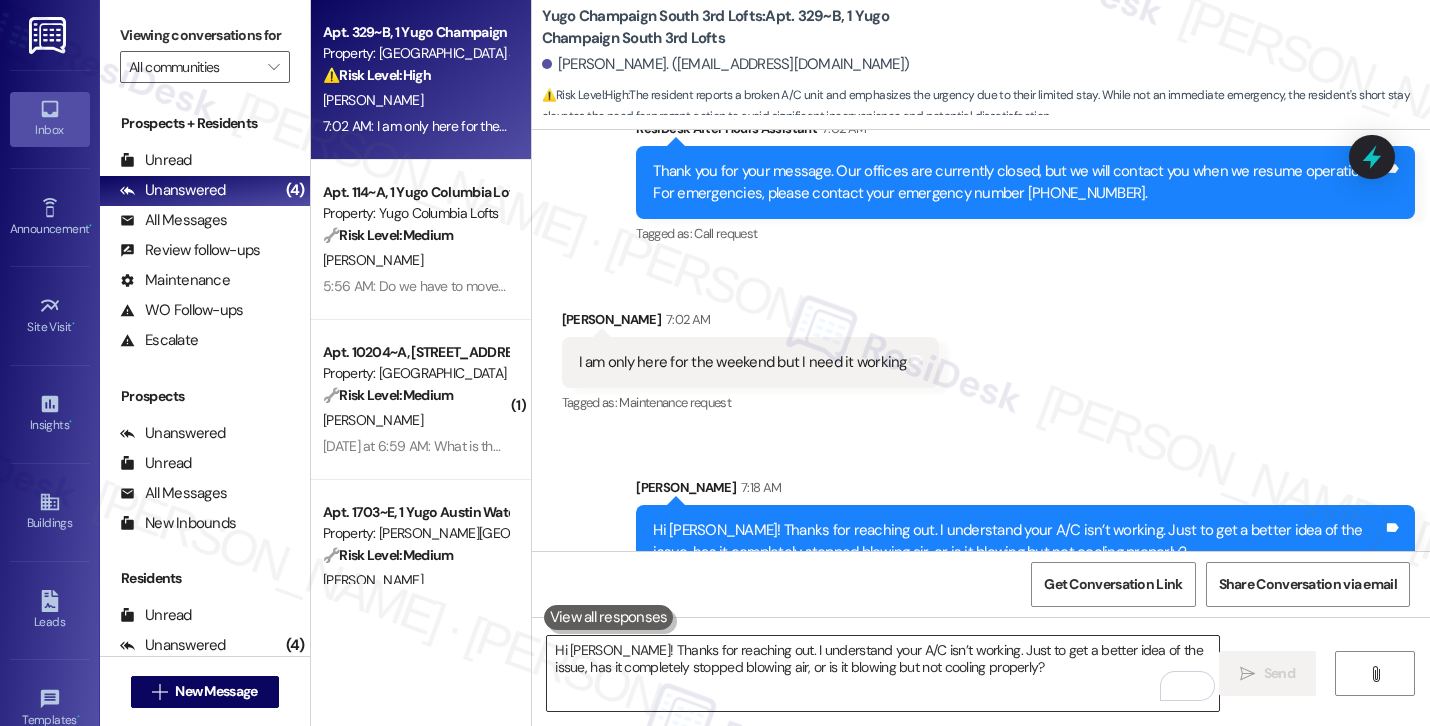 click on "Hi [PERSON_NAME]! Thanks for reaching out. I understand your A/C isn’t working. Just to get a better idea of the issue, has it completely stopped blowing air, or is it blowing but not cooling properly?" at bounding box center [883, 673] 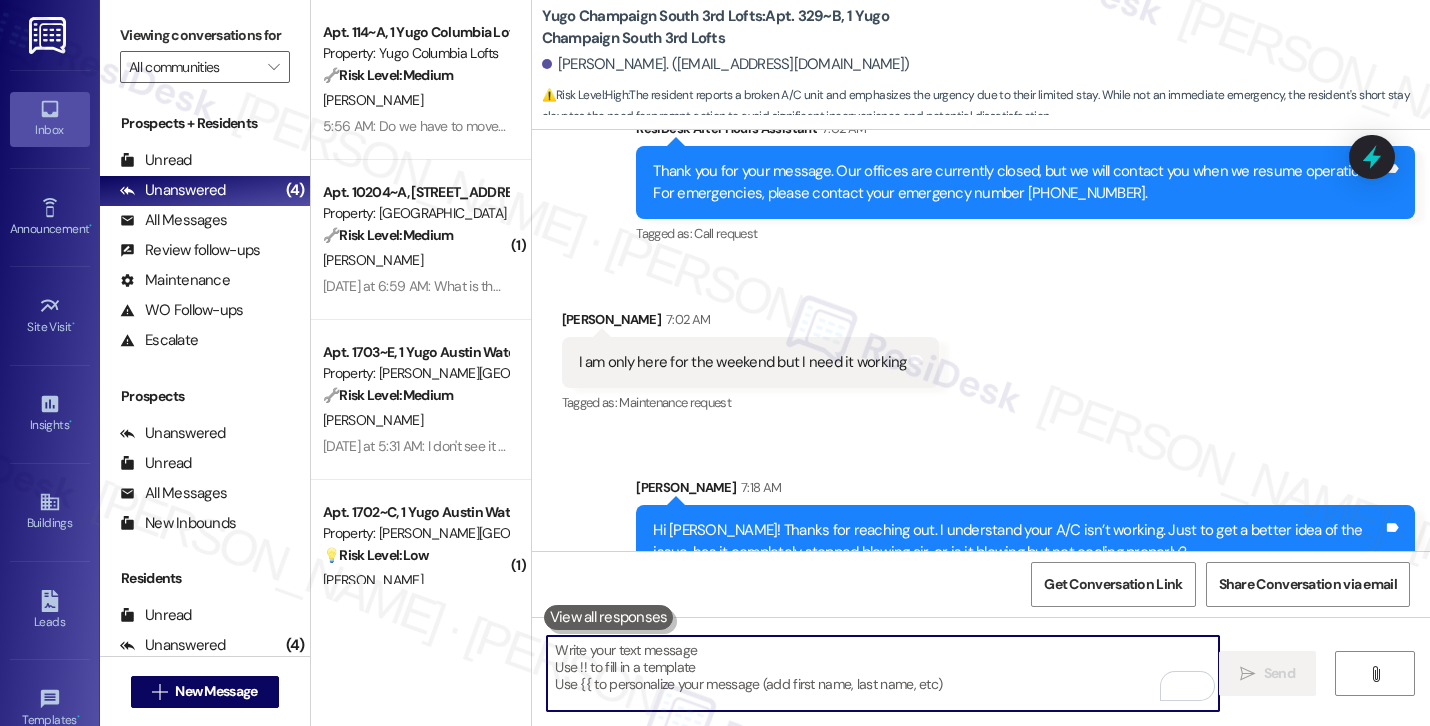paste on "Also, do we have permission to enter, and are there any pets we should know about?" 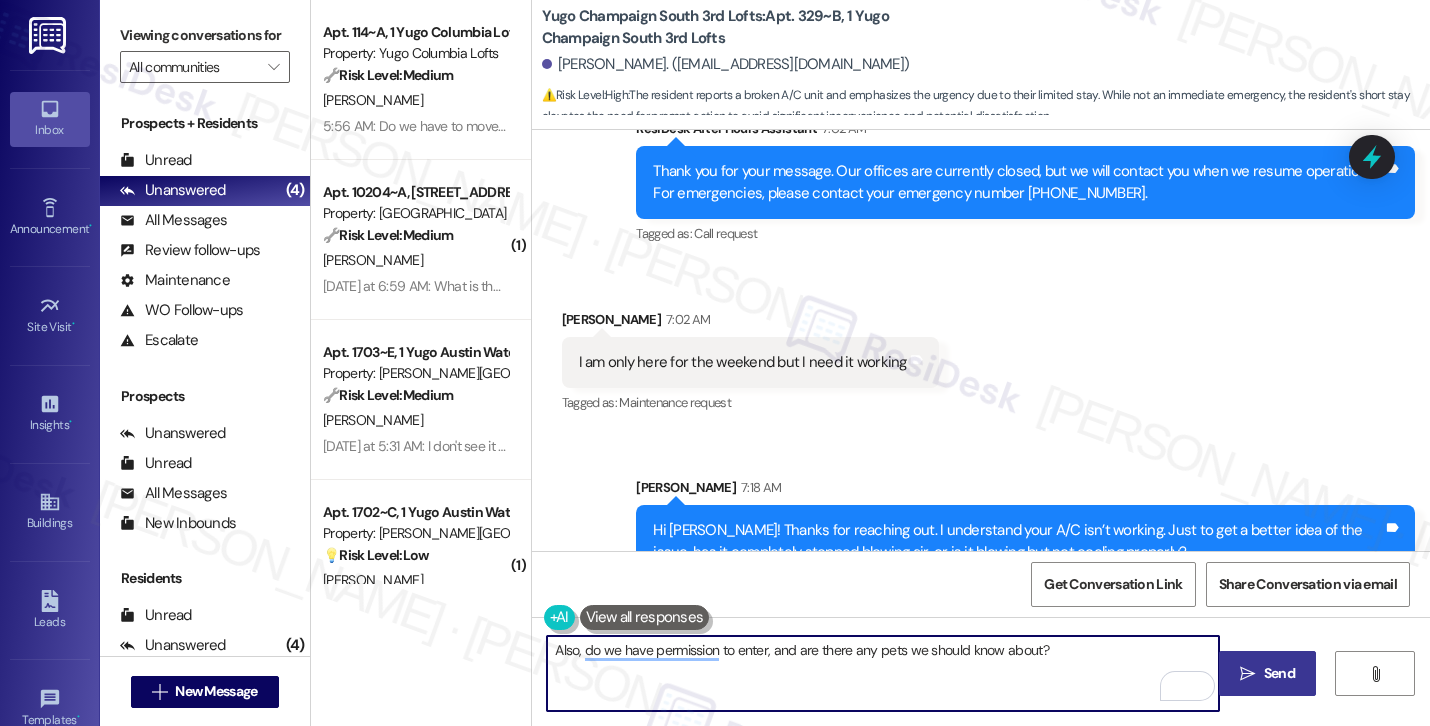 type on "Also, do we have permission to enter, and are there any pets we should know about?" 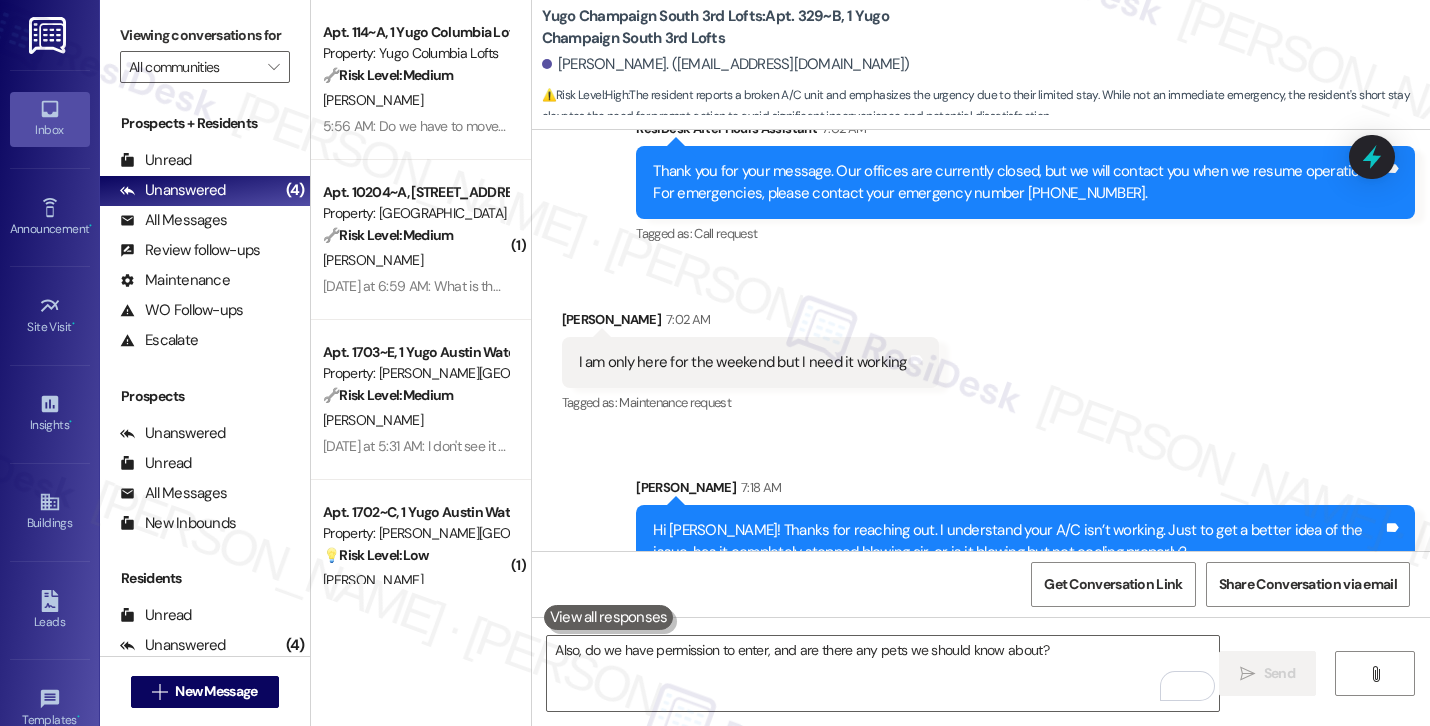 scroll, scrollTop: 2199, scrollLeft: 0, axis: vertical 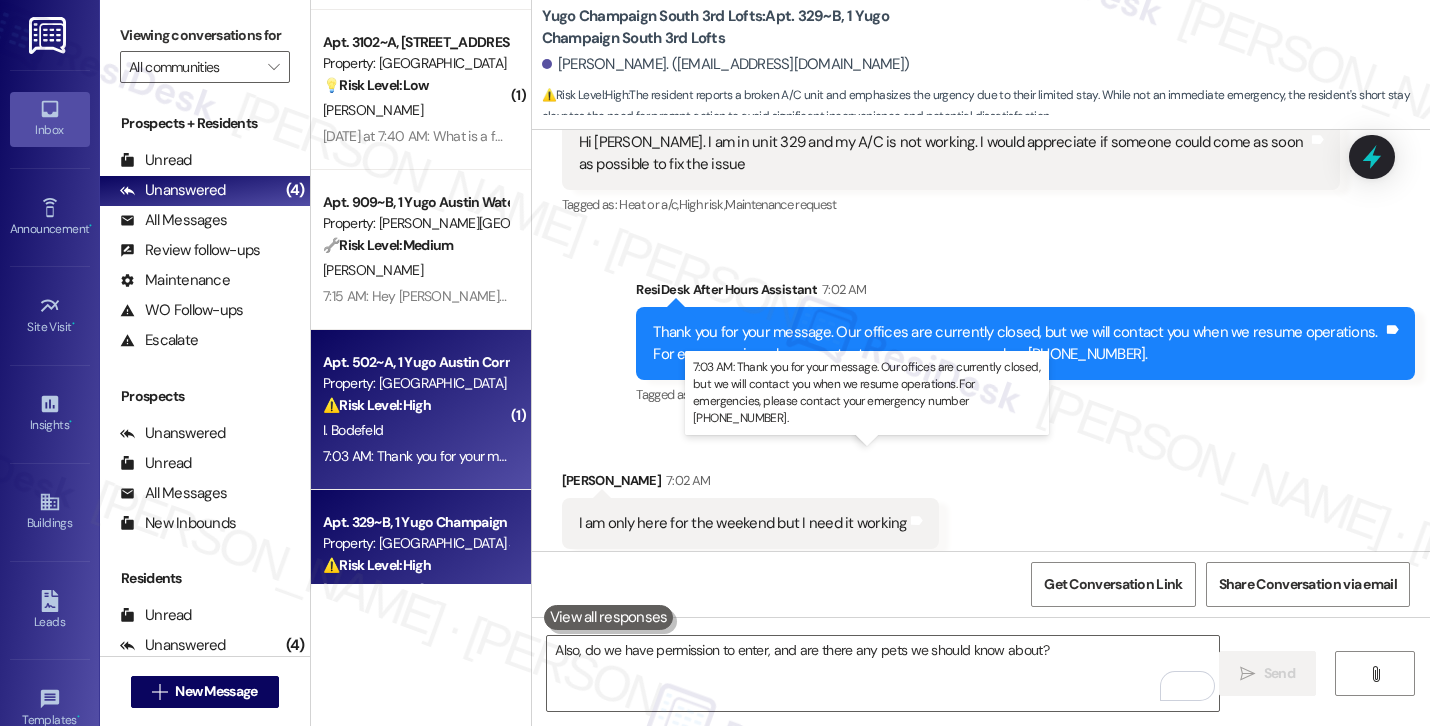 click on "7:03 AM: Thank you for your message. Our offices are currently closed, but we will contact you when we resume operations. For emergencies, please contact your emergency number [PHONE_NUMBER]. 7:03 AM: Thank you for your message. Our offices are currently closed, but we will contact you when we resume operations. For emergencies, please contact your emergency number [PHONE_NUMBER]." at bounding box center (909, 456) 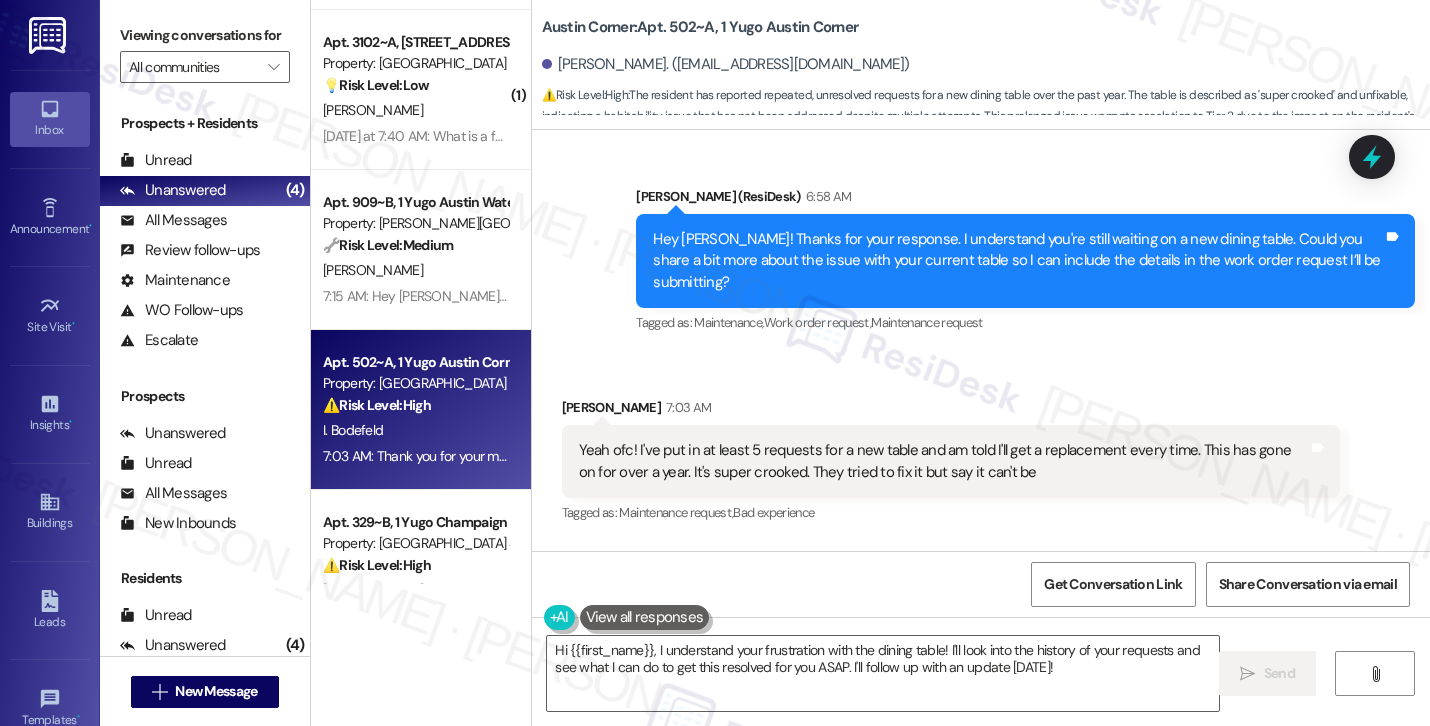 scroll, scrollTop: 2690, scrollLeft: 0, axis: vertical 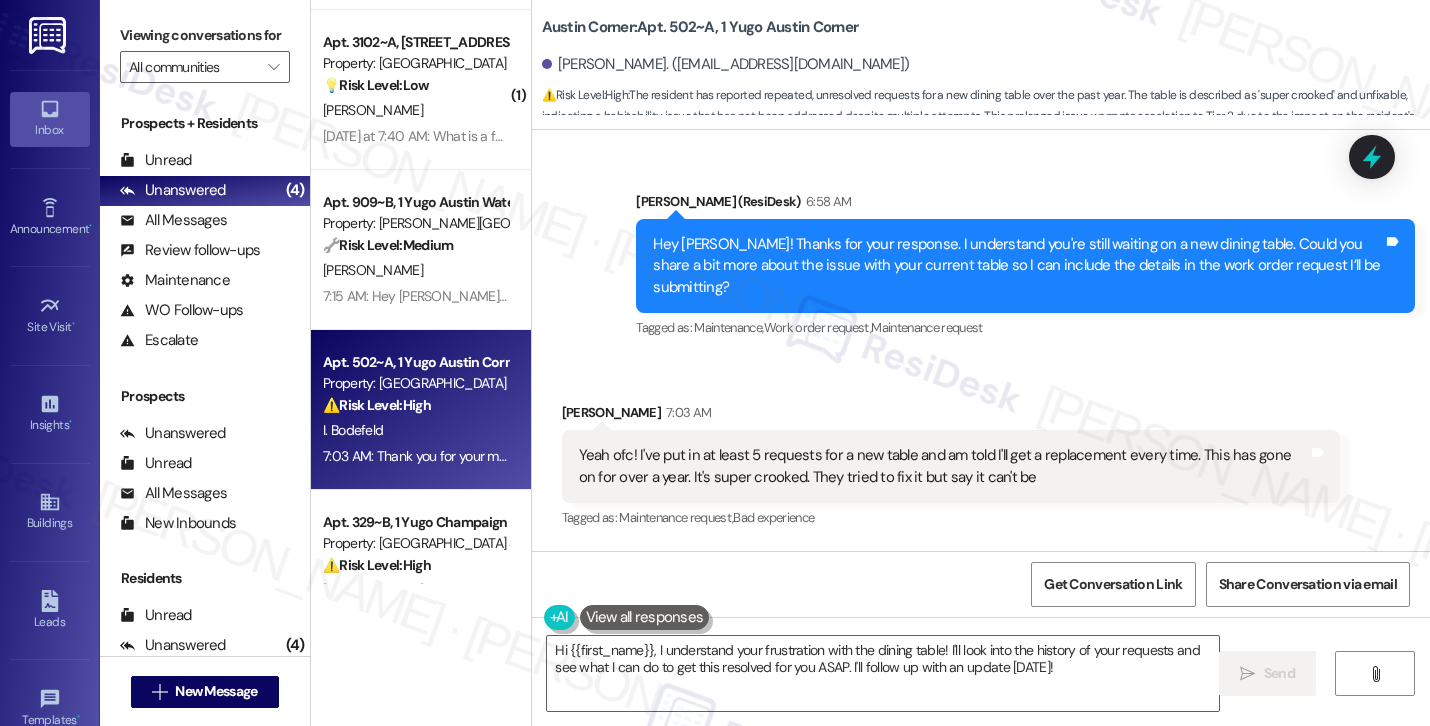 click on "Yeah ofc! I've put in at least 5 requests for a new table and am told I'll get a replacement every time. This has gone on for over a year. It's super crooked. They tried to fix it but say it can't be" at bounding box center [944, 466] 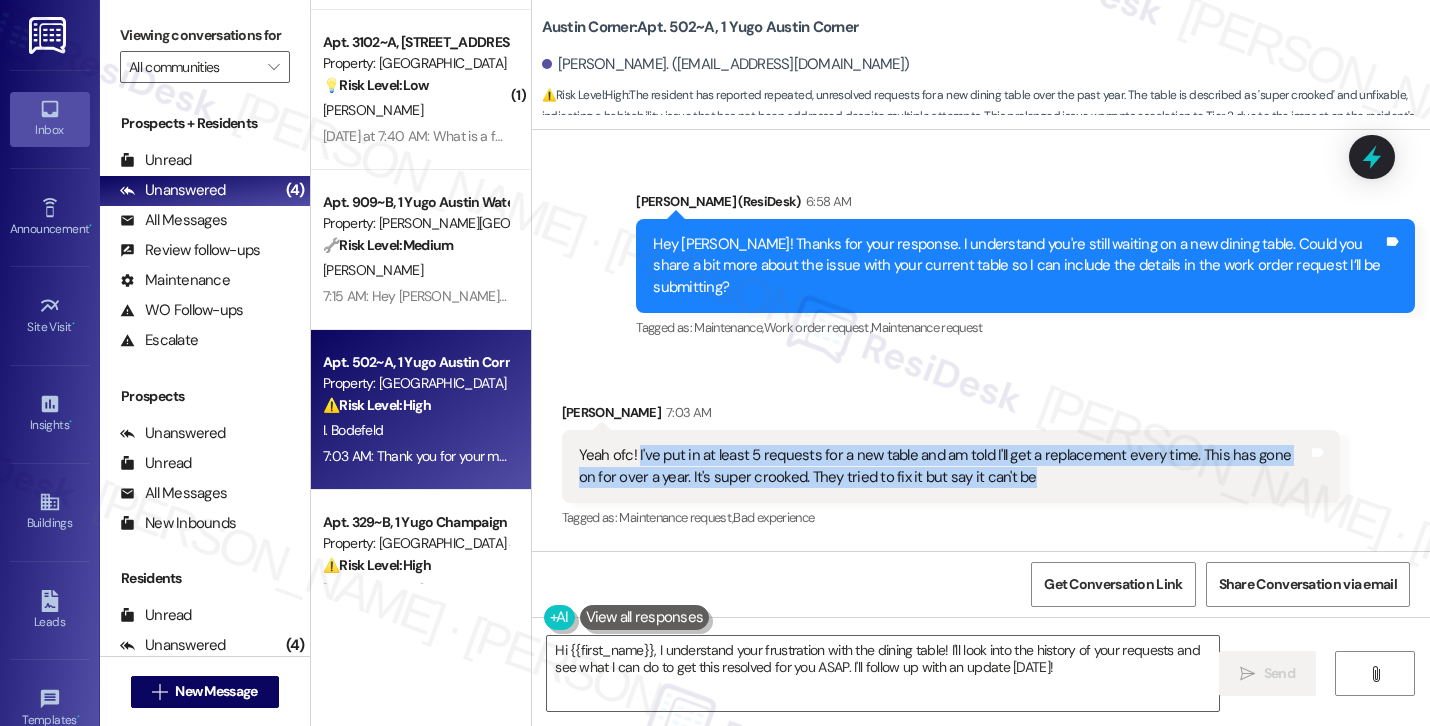 drag, startPoint x: 1003, startPoint y: 455, endPoint x: 627, endPoint y: 433, distance: 376.64307 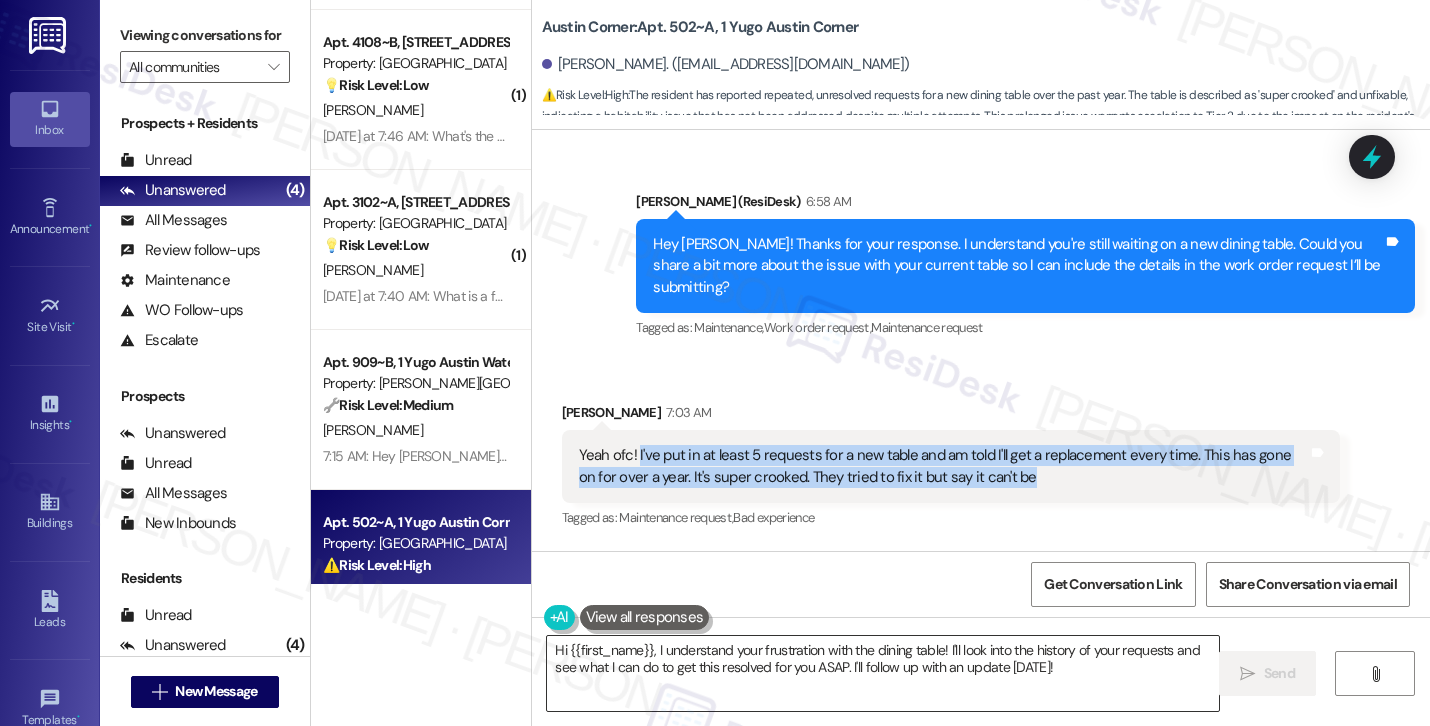 click on "Hi {{first_name}}, I understand your frustration with the dining table! I'll look into the history of your requests and see what I can do to get this resolved for you ASAP. I'll follow up with an update [DATE]!" at bounding box center [883, 673] 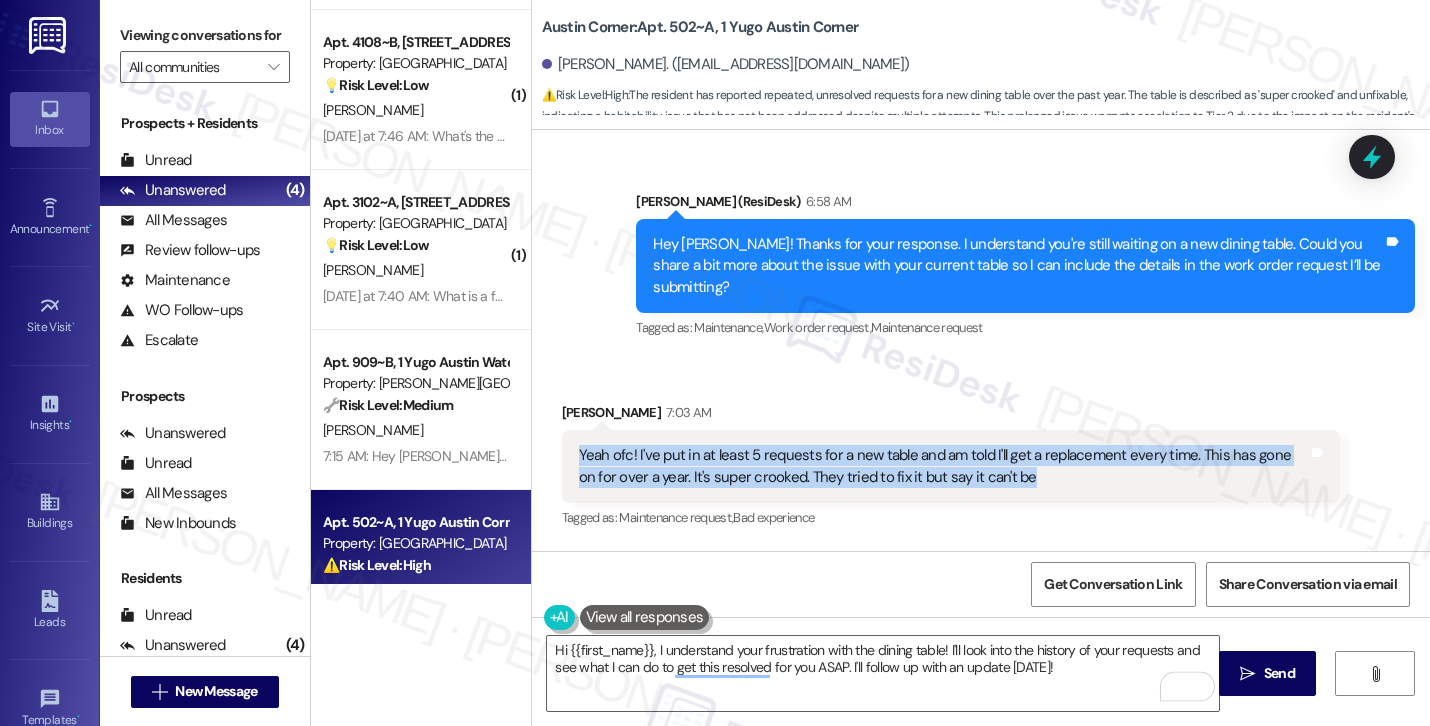 drag, startPoint x: 569, startPoint y: 429, endPoint x: 893, endPoint y: 477, distance: 327.53625 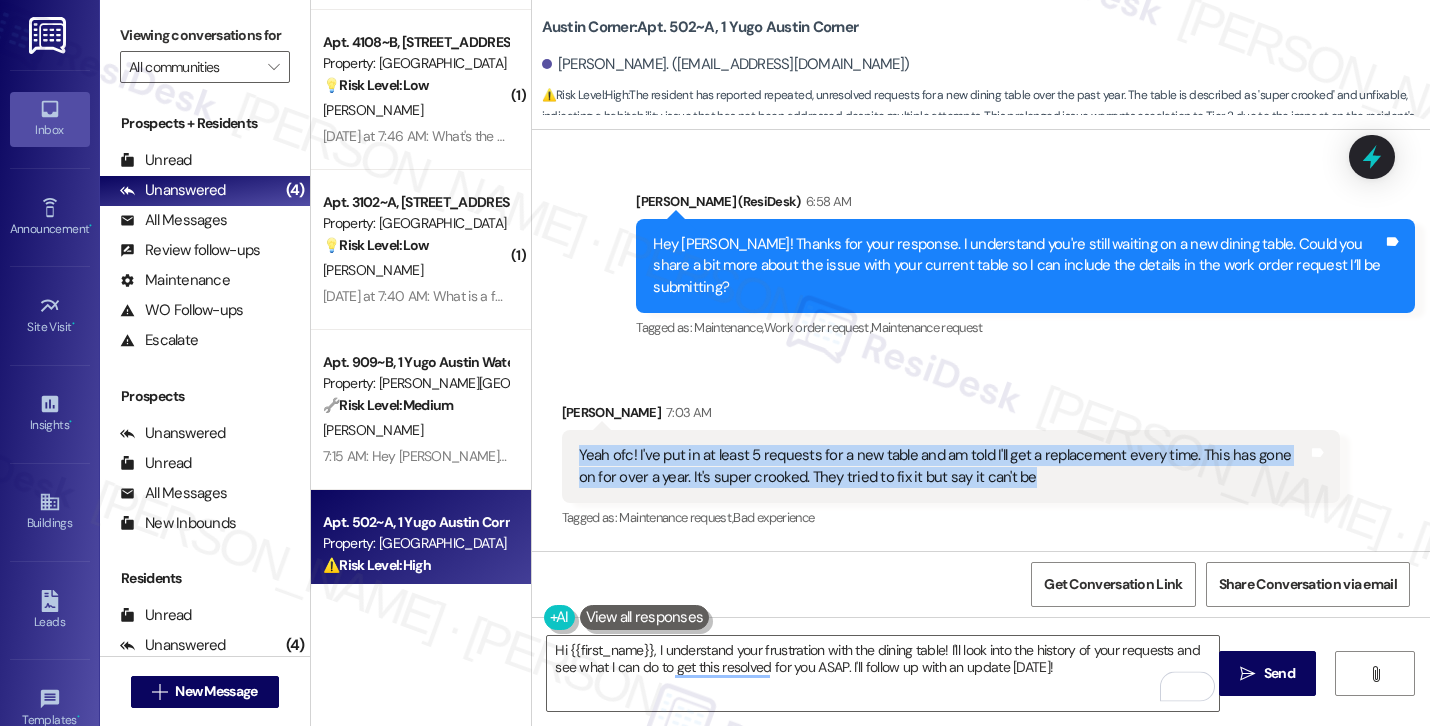 click on "Yeah ofc! I've put in at least 5 requests for a new table and am told I'll get a replacement every time. This has gone on for over a year. It's super crooked. They tried to fix it but say it can't be Tags and notes" at bounding box center (951, 466) 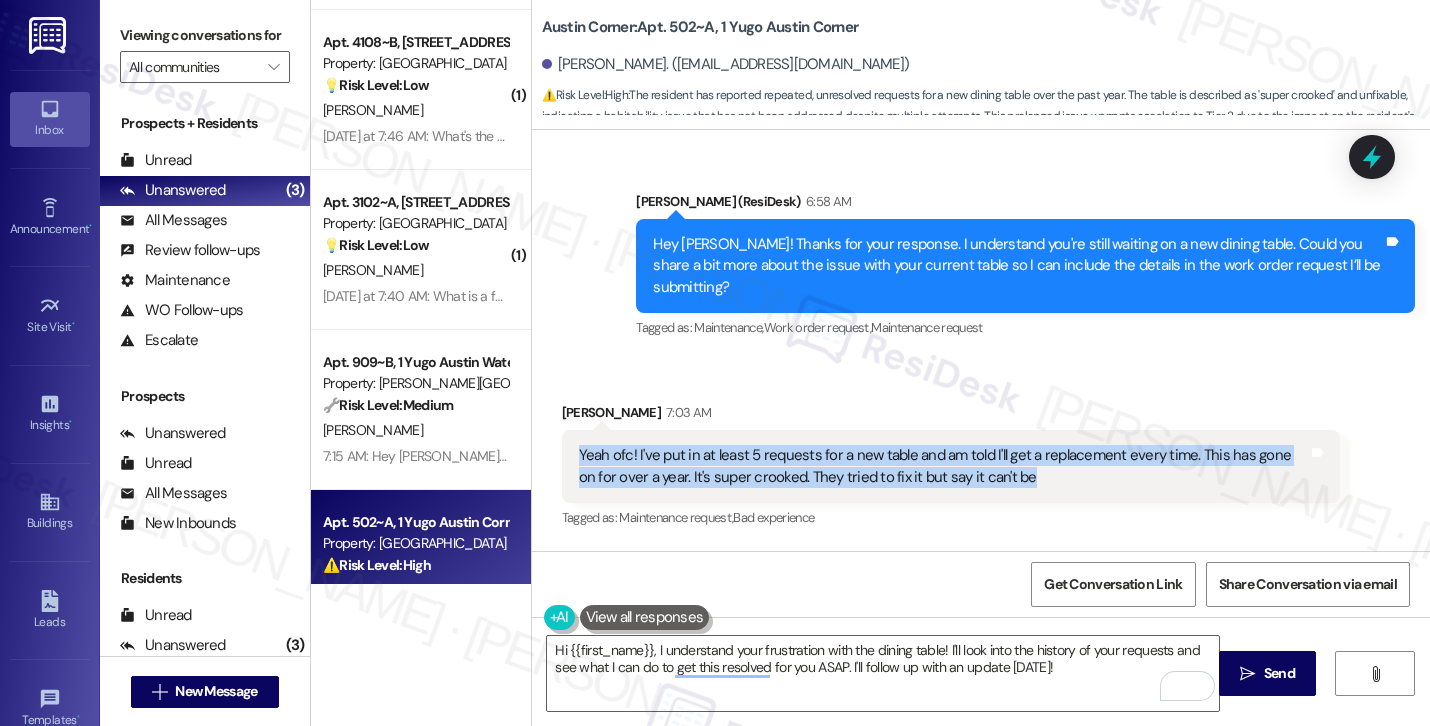 copy on "Yeah ofc! I've put in at least 5 requests for a new table and am told I'll get a replacement every time. This has gone on for over a year. It's super crooked. They tried to fix it but say it can't be" 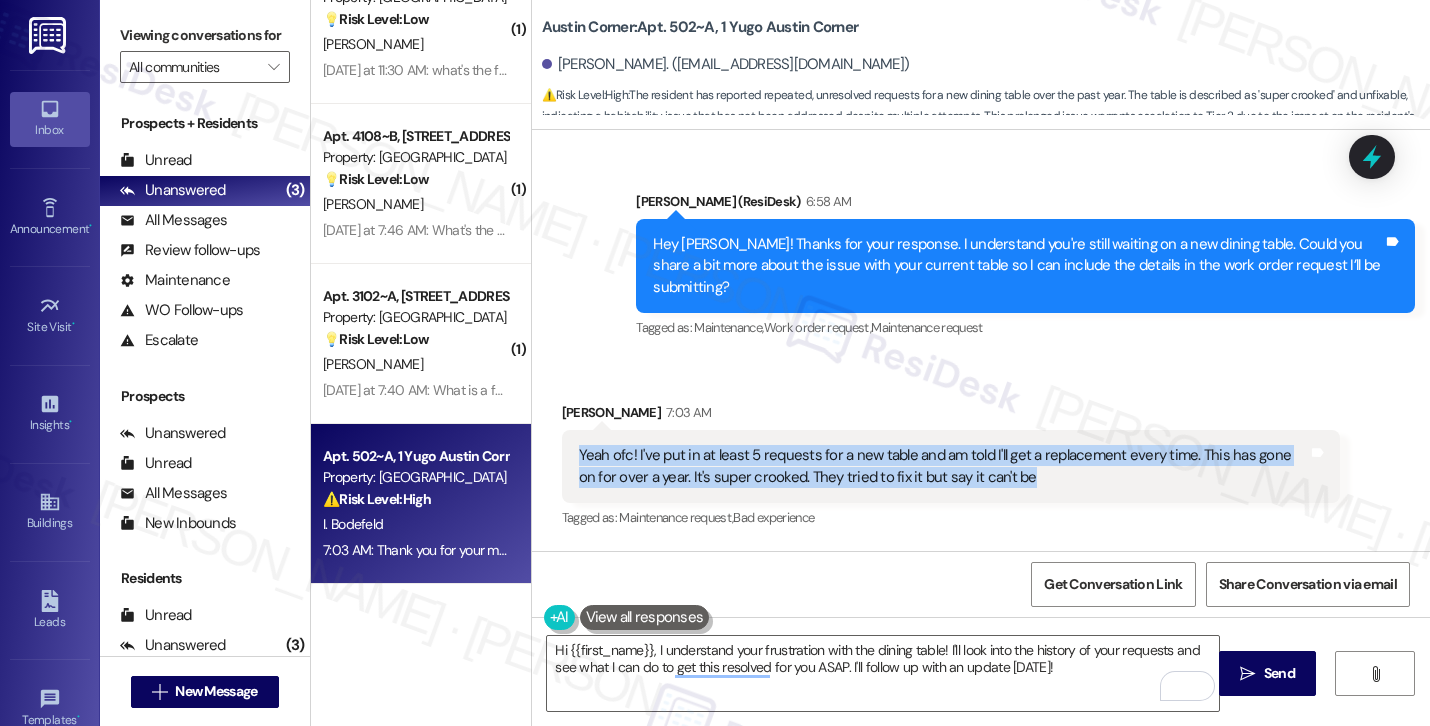 scroll, scrollTop: 1016, scrollLeft: 0, axis: vertical 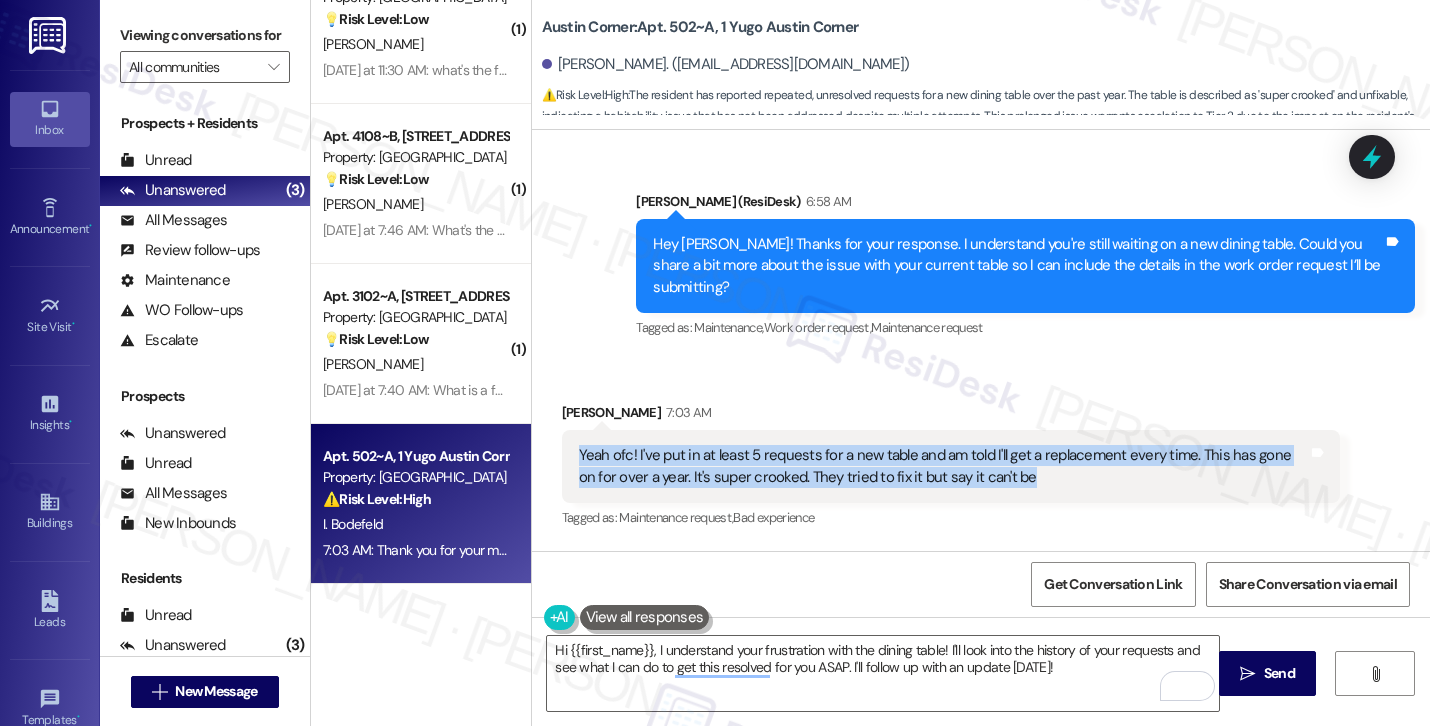 click on "[PERSON_NAME]. ([EMAIL_ADDRESS][DOMAIN_NAME])" at bounding box center [726, 64] 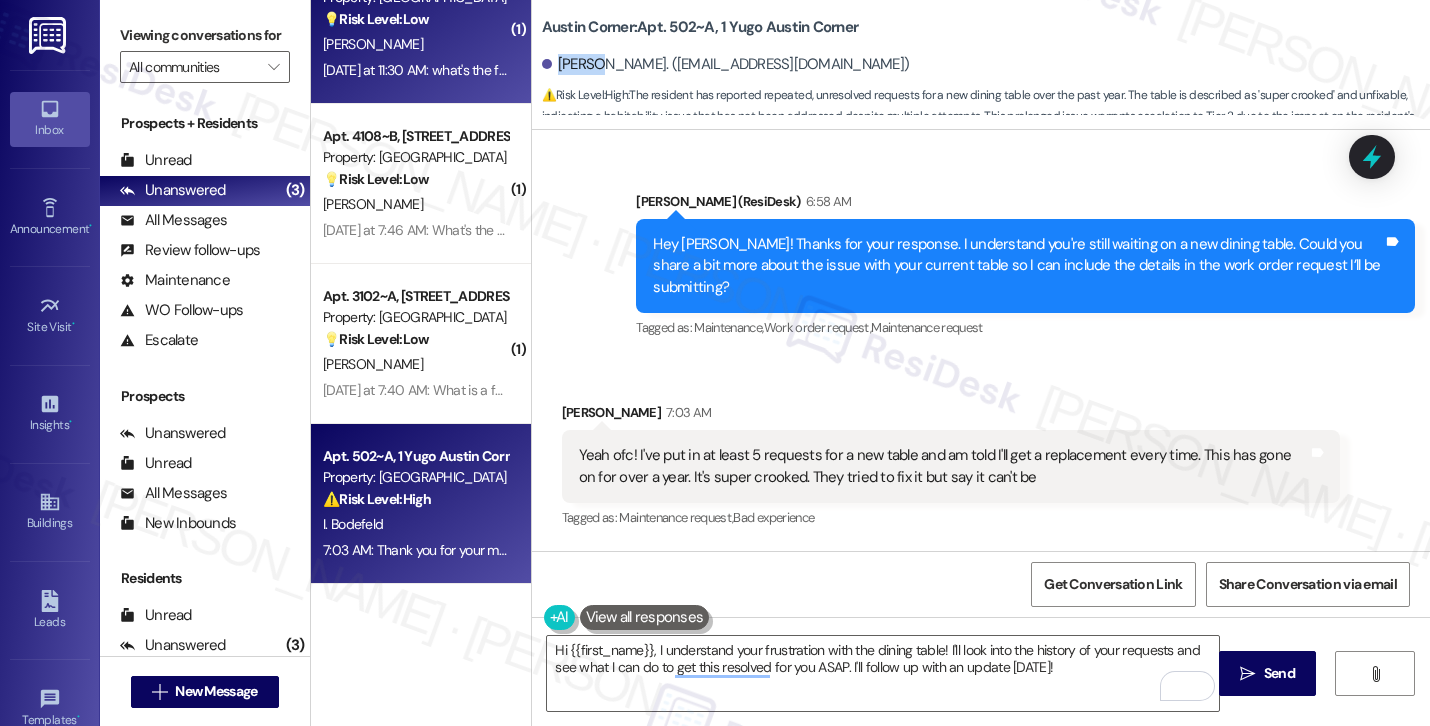 copy on "Isobel" 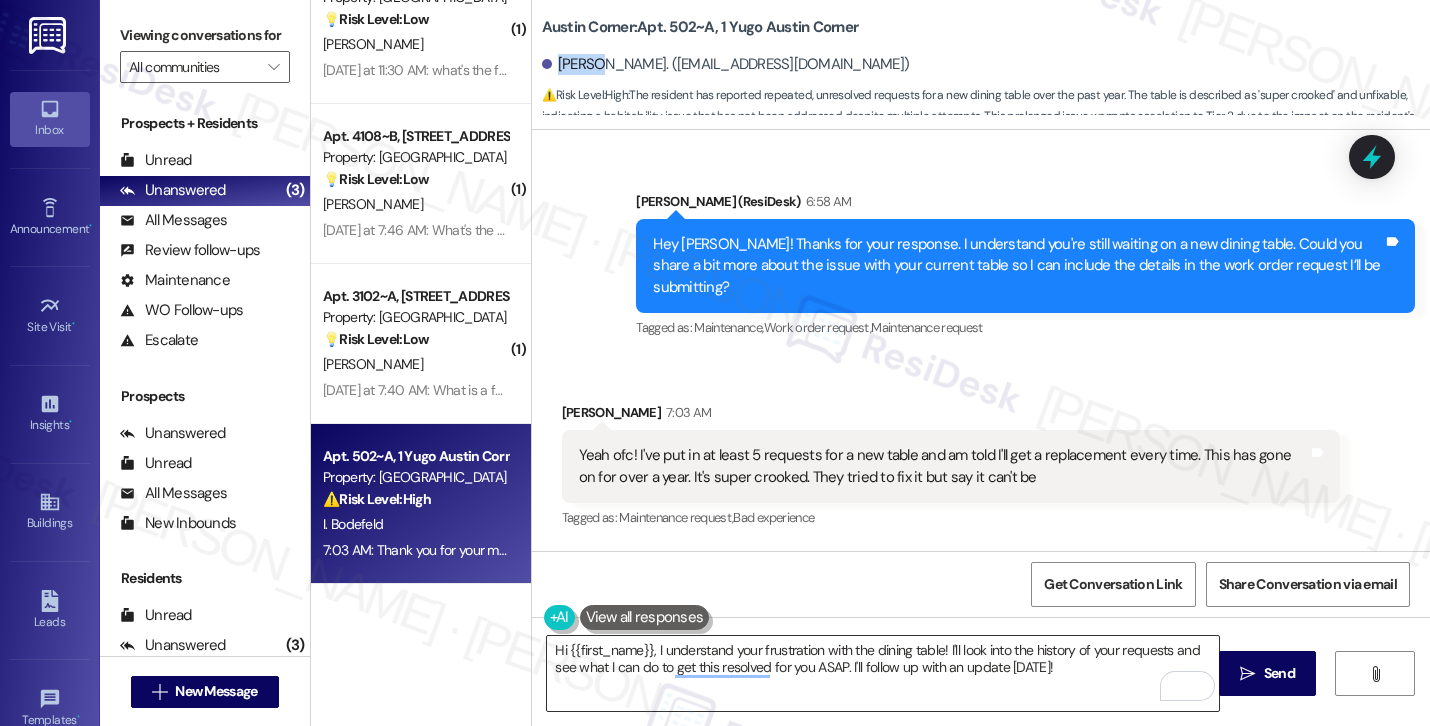 click on "Hi {{first_name}}, I understand your frustration with the dining table! I'll look into the history of your requests and see what I can do to get this resolved for you ASAP. I'll follow up with an update [DATE]!" at bounding box center [883, 673] 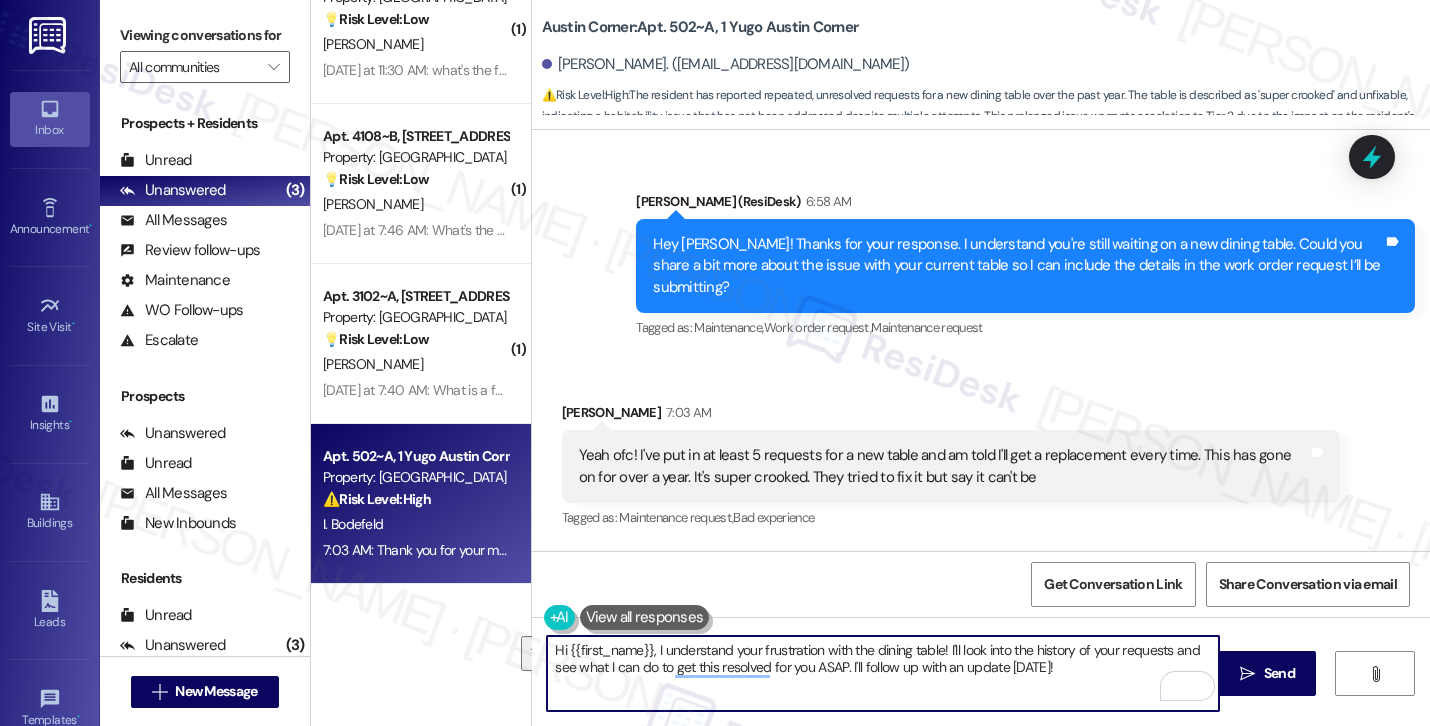 paste on "Thanks for letting me know! I’m sorry to hear this has been going on for so long. I’ll go ahead and submit a new work order and let the site team know about the ongoing issue with the dining table. Just to confirm—do we have permission to enter? And are there any pets we should be aware of?" 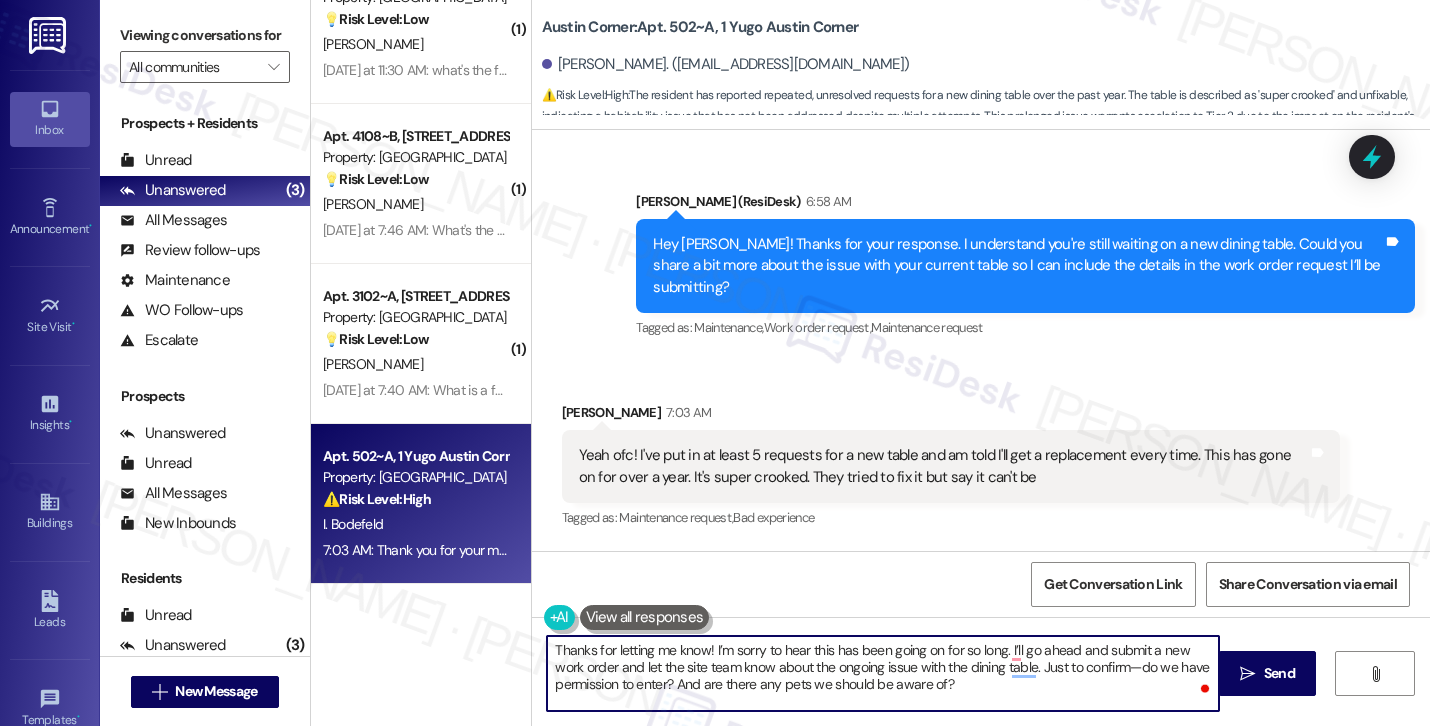 click on "Thanks for letting me know! I’m sorry to hear this has been going on for so long. I’ll go ahead and submit a new work order and let the site team know about the ongoing issue with the dining table. Just to confirm—do we have permission to enter? And are there any pets we should be aware of?" at bounding box center (883, 673) 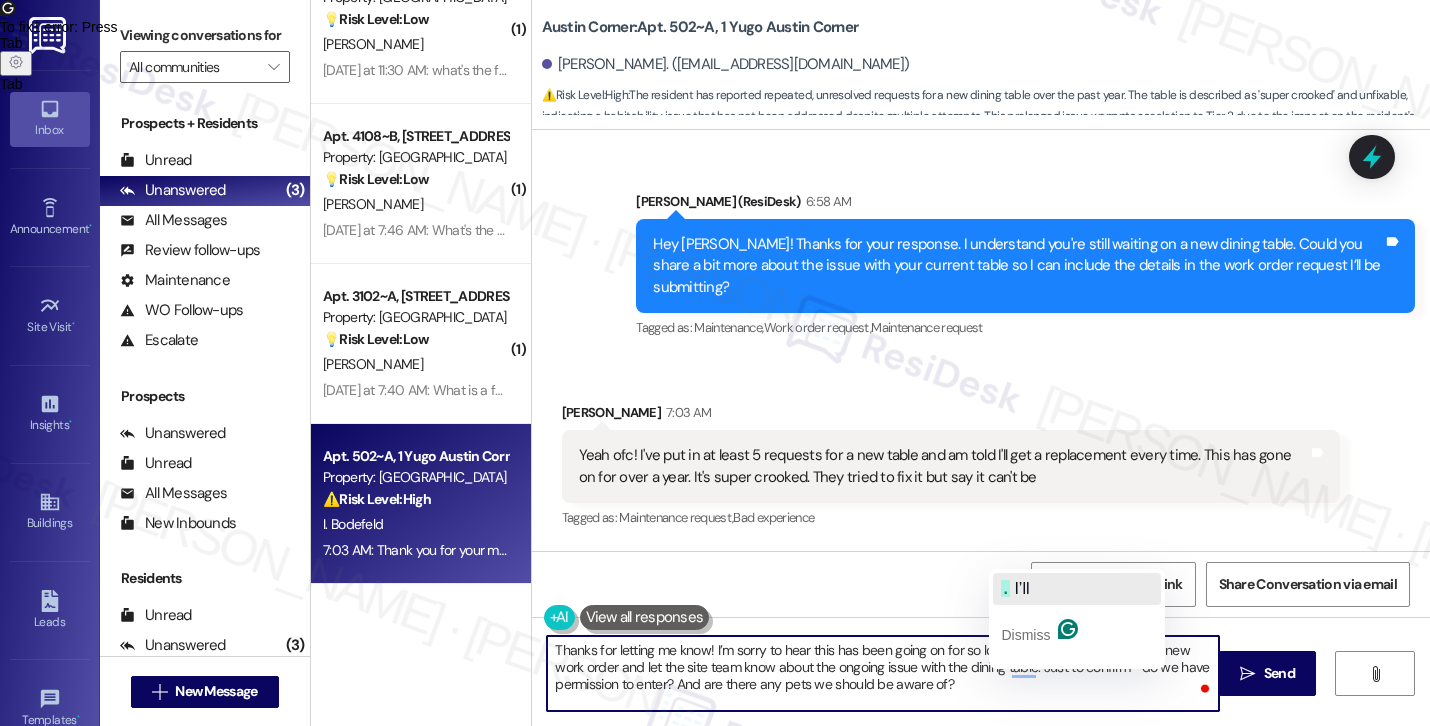 click on ".   I’ll" 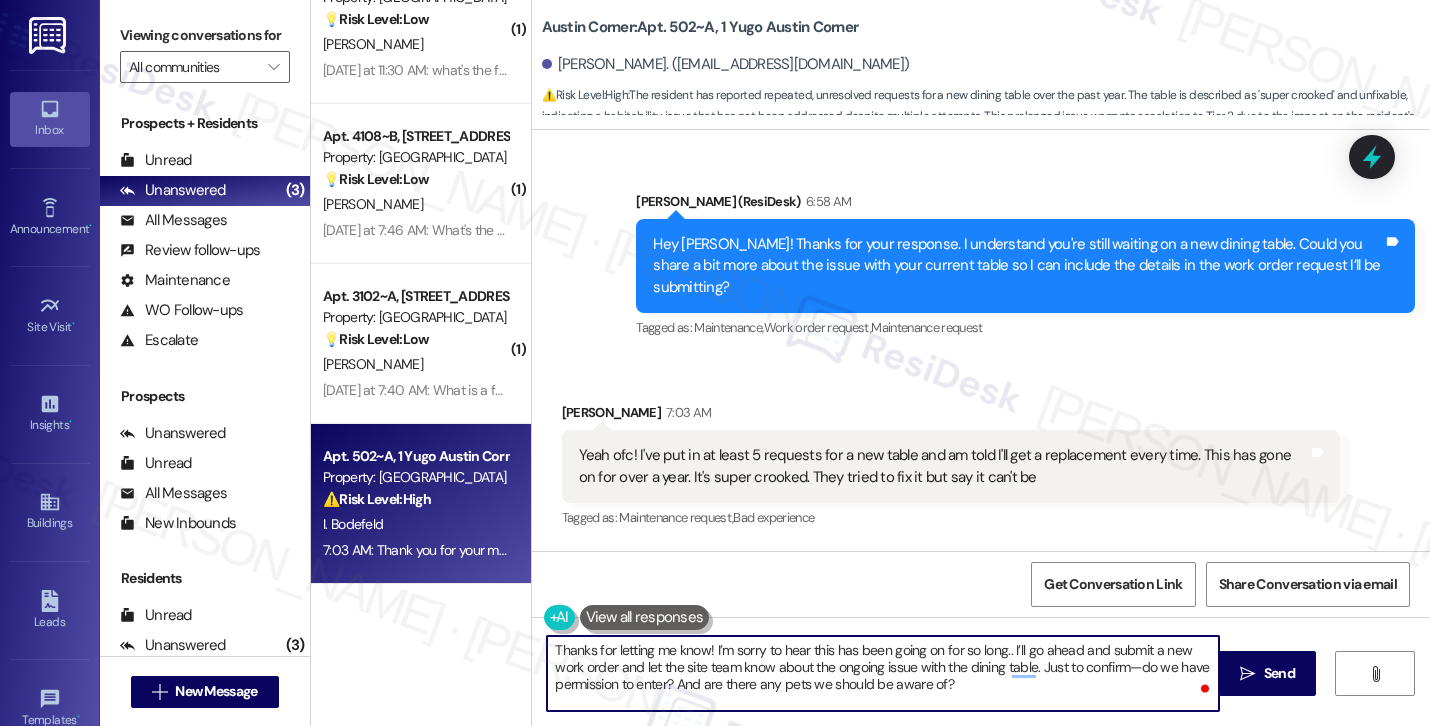 click on "Thanks for letting me know! I’m sorry to hear this has been going on for so long.. I’ll go ahead and submit a new work order and let the site team know about the ongoing issue with the dining table. Just to confirm—do we have permission to enter? And are there any pets we should be aware of?" at bounding box center (883, 673) 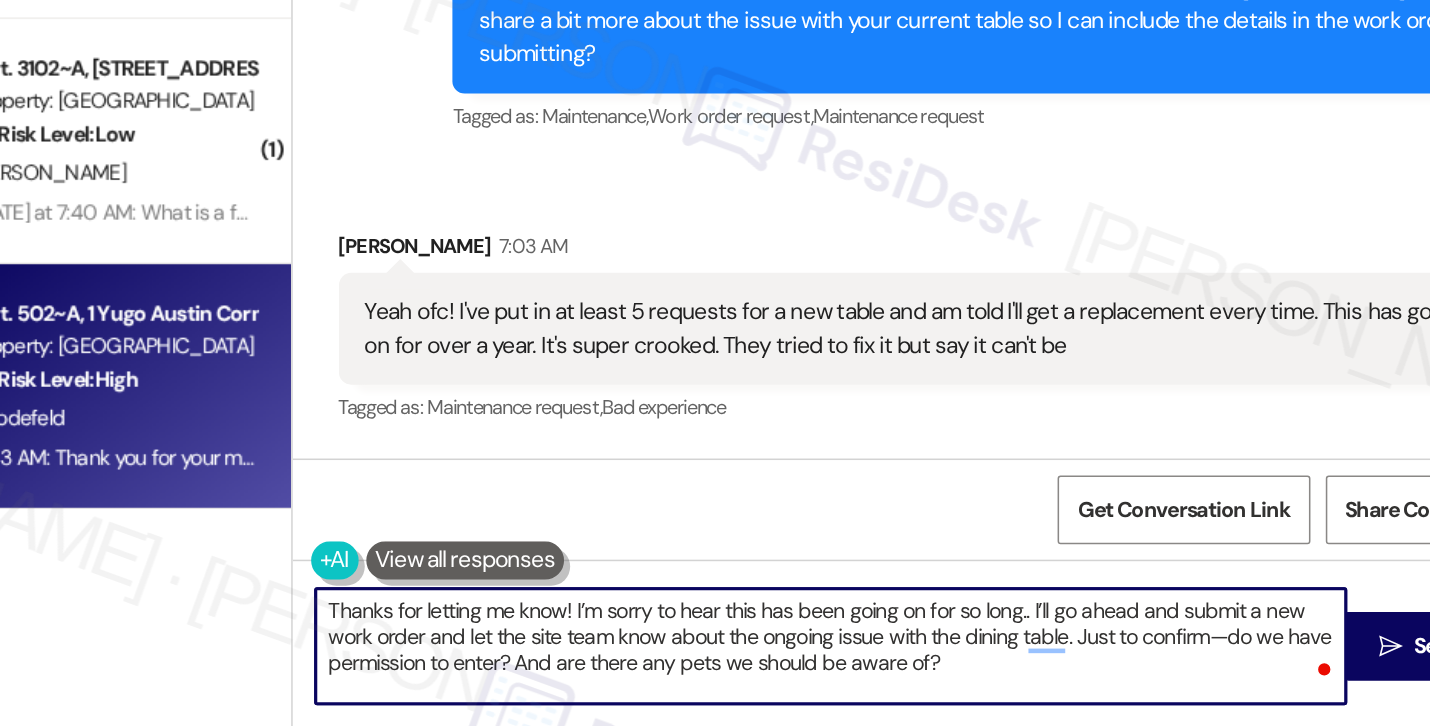 scroll, scrollTop: 0, scrollLeft: 0, axis: both 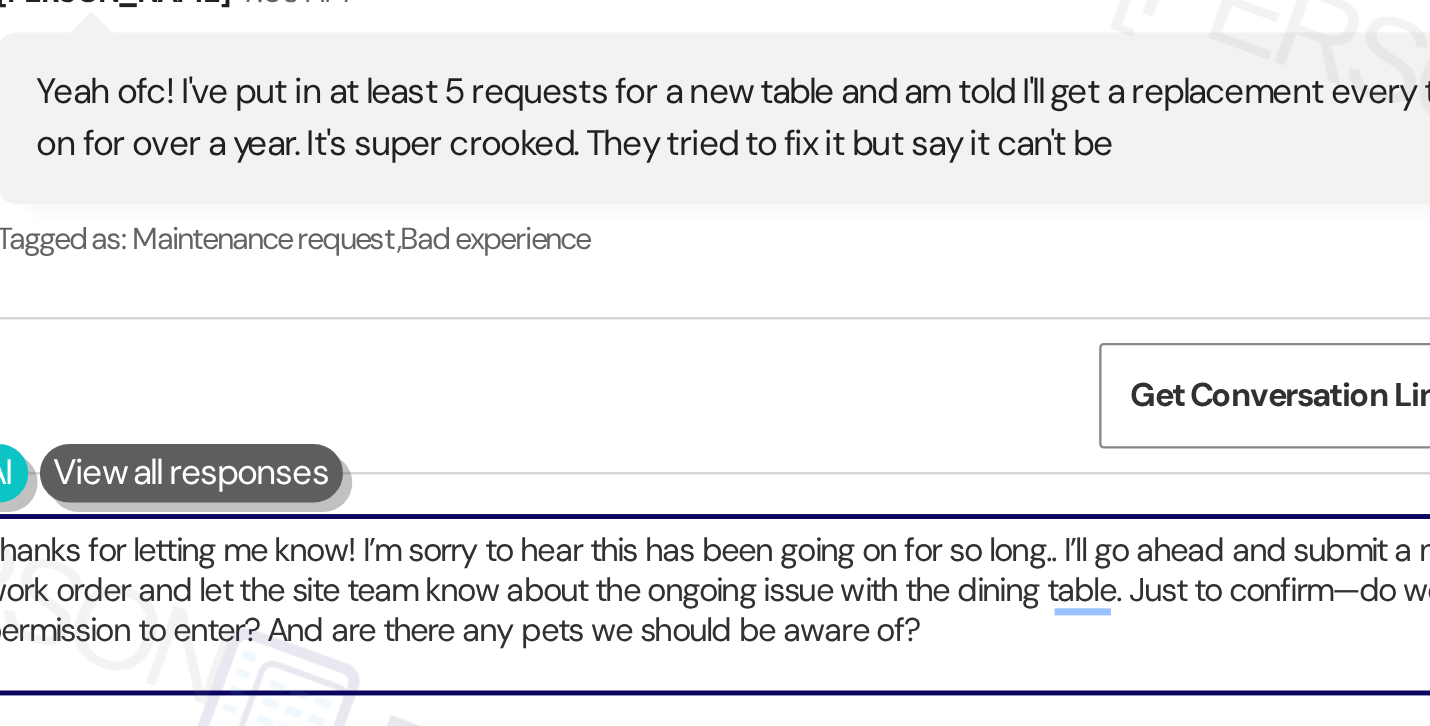 click on "Thanks for letting me know! I’m sorry to hear this has been going on for so long.. I’ll go ahead and submit a new work order and let the site team know about the ongoing issue with the dining table. Just to confirm—do we have permission to enter? And are there any pets we should be aware of?" at bounding box center (883, 673) 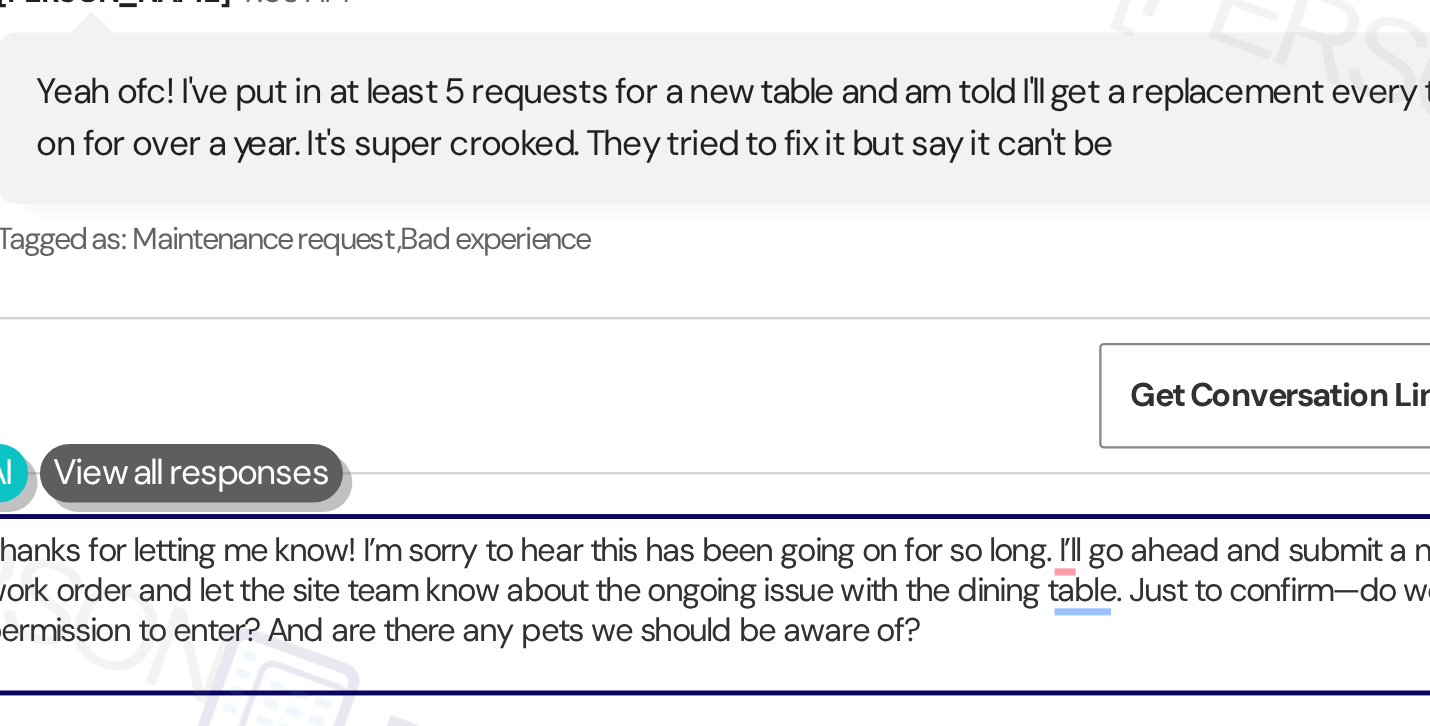 click on "Thanks for letting me know! I’m sorry to hear this has been going on for so long. I’ll go ahead and submit a new work order and let the site team know about the ongoing issue with the dining table. Just to confirm—do we have permission to enter? And are there any pets we should be aware of?" at bounding box center [883, 673] 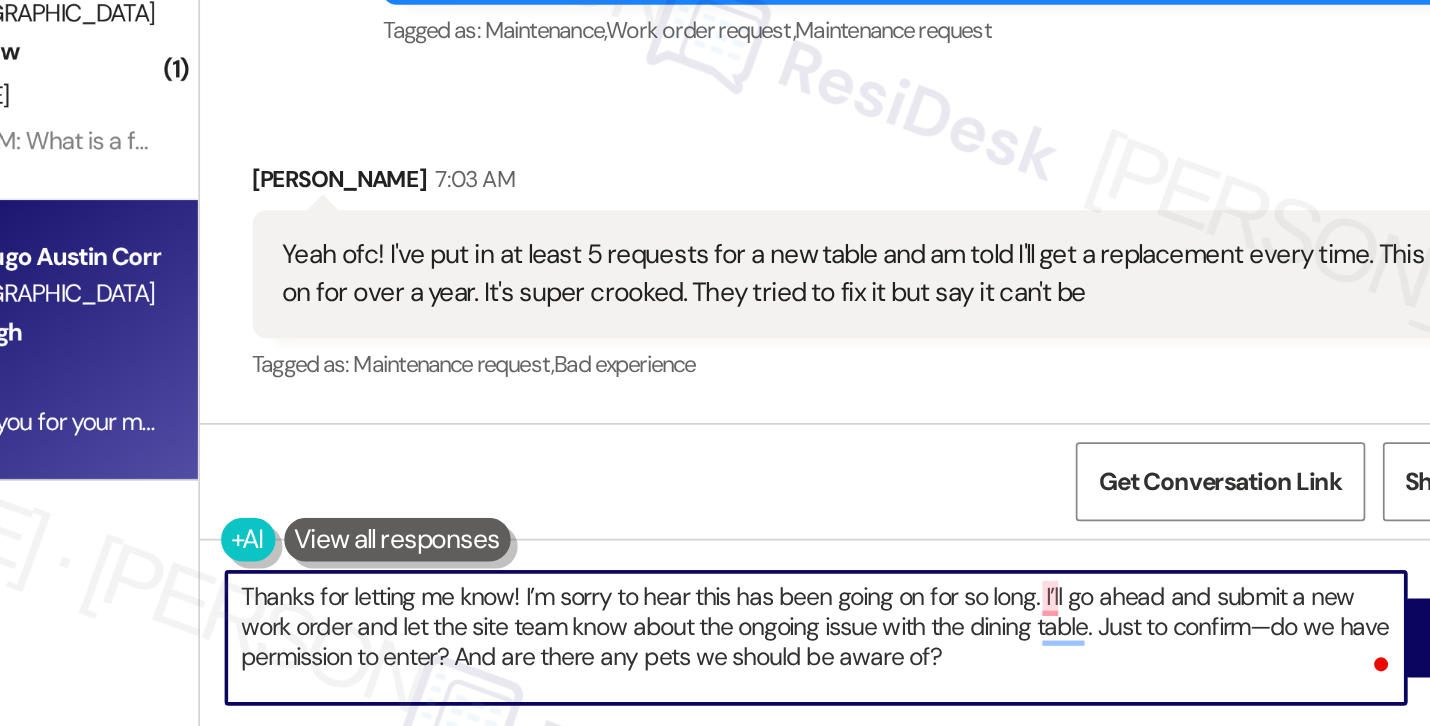 click on "Thanks for letting me know! I’m sorry to hear this has been going on for so long. I’ll go ahead and submit a new work order and let the site team know about the ongoing issue with the dining table. Just to confirm—do we have permission to enter? And are there any pets we should be aware of?" at bounding box center [883, 673] 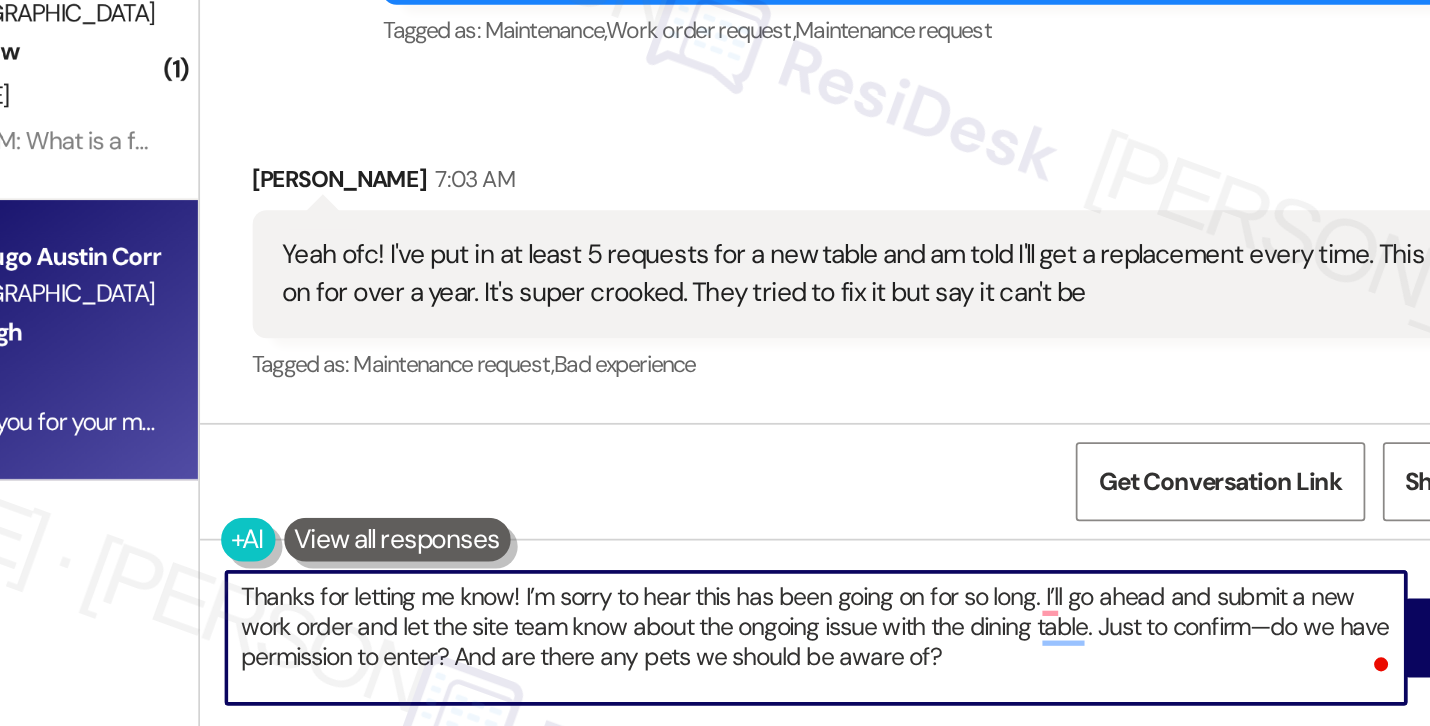 click at bounding box center [1205, 689] 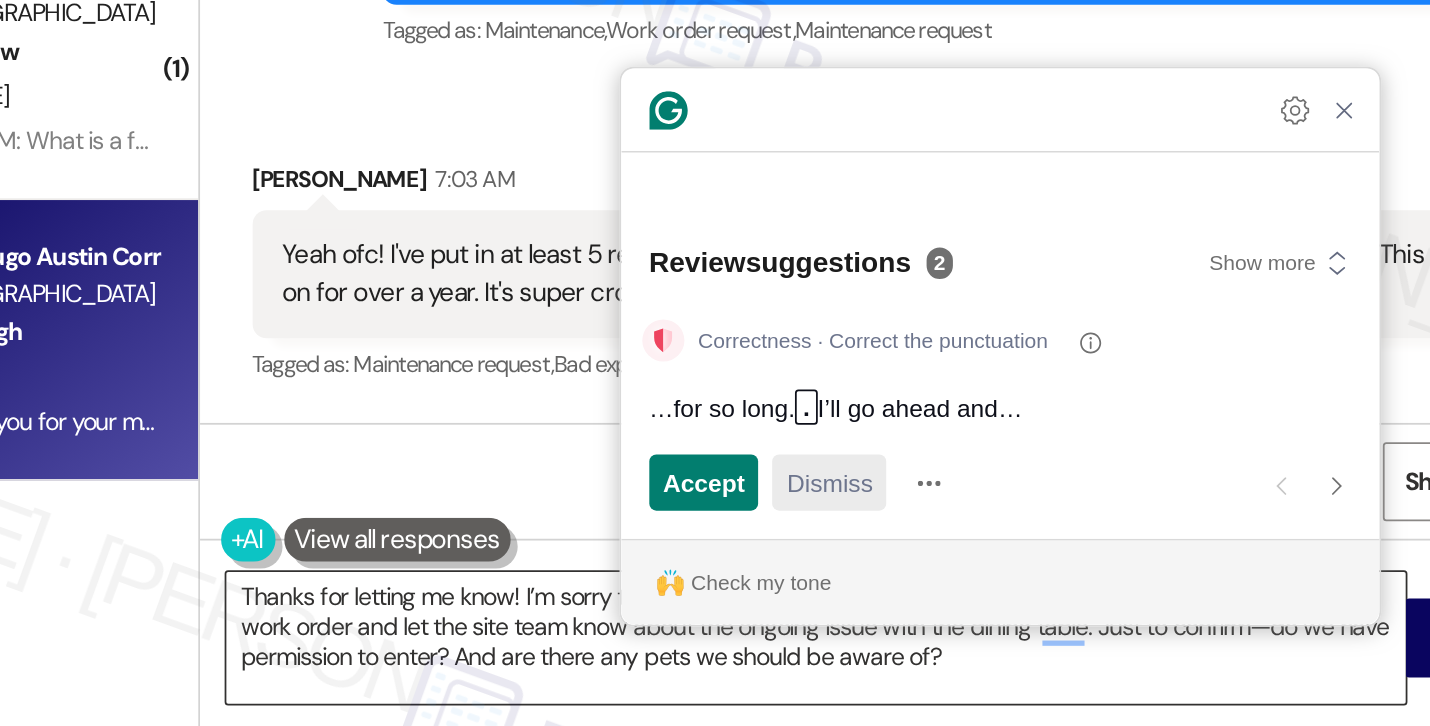 click on "Dismiss" at bounding box center [890, 585] 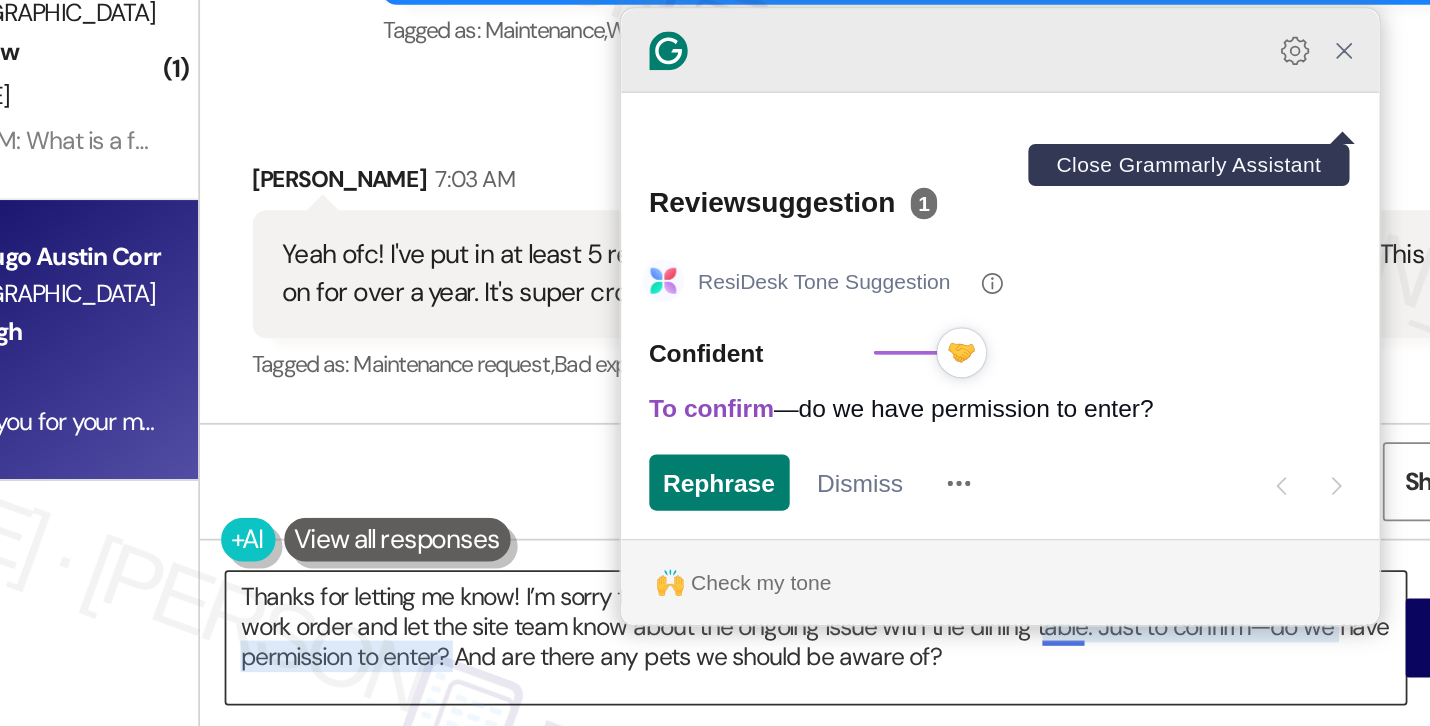 click 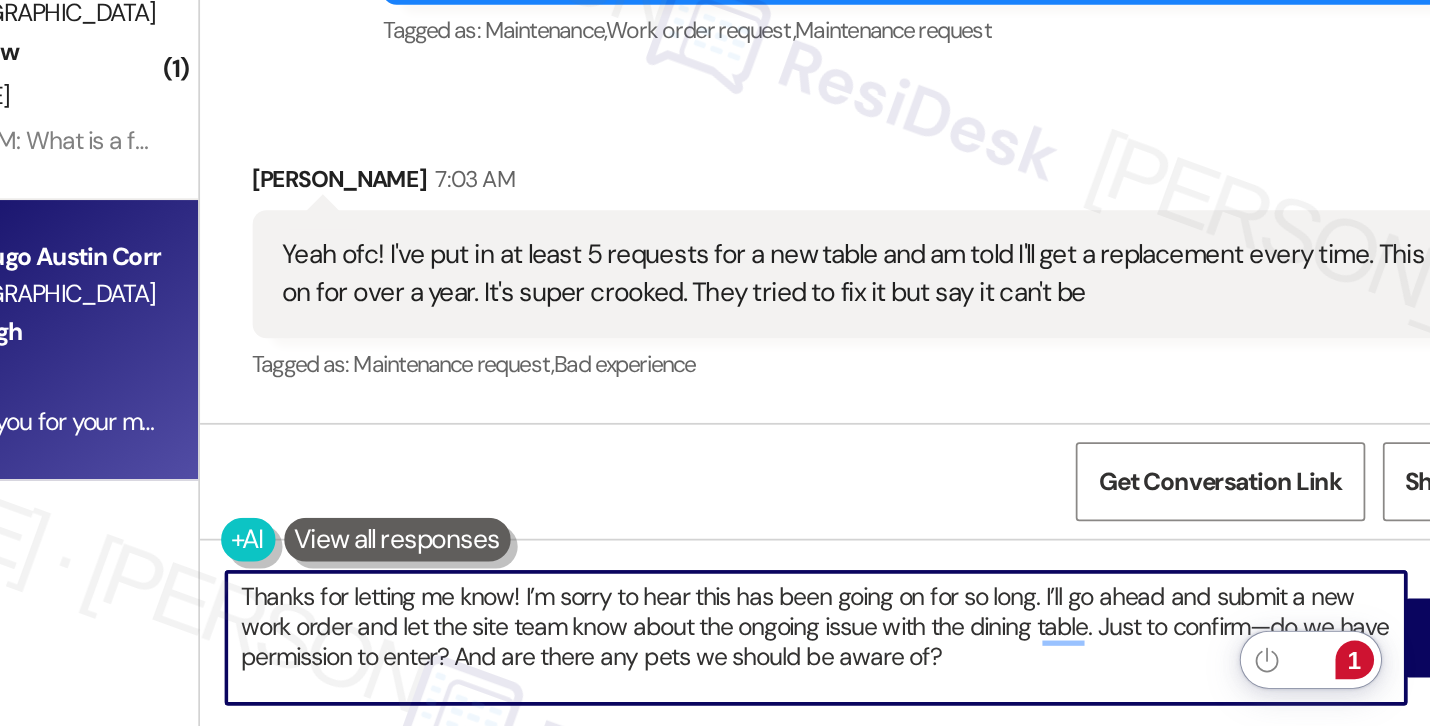 click on "Thanks for letting me know! I’m sorry to hear this has been going on for so long. I’ll go ahead and submit a new work order and let the site team know about the ongoing issue with the dining table. Just to confirm—do we have permission to enter? And are there any pets we should be aware of?" at bounding box center [883, 673] 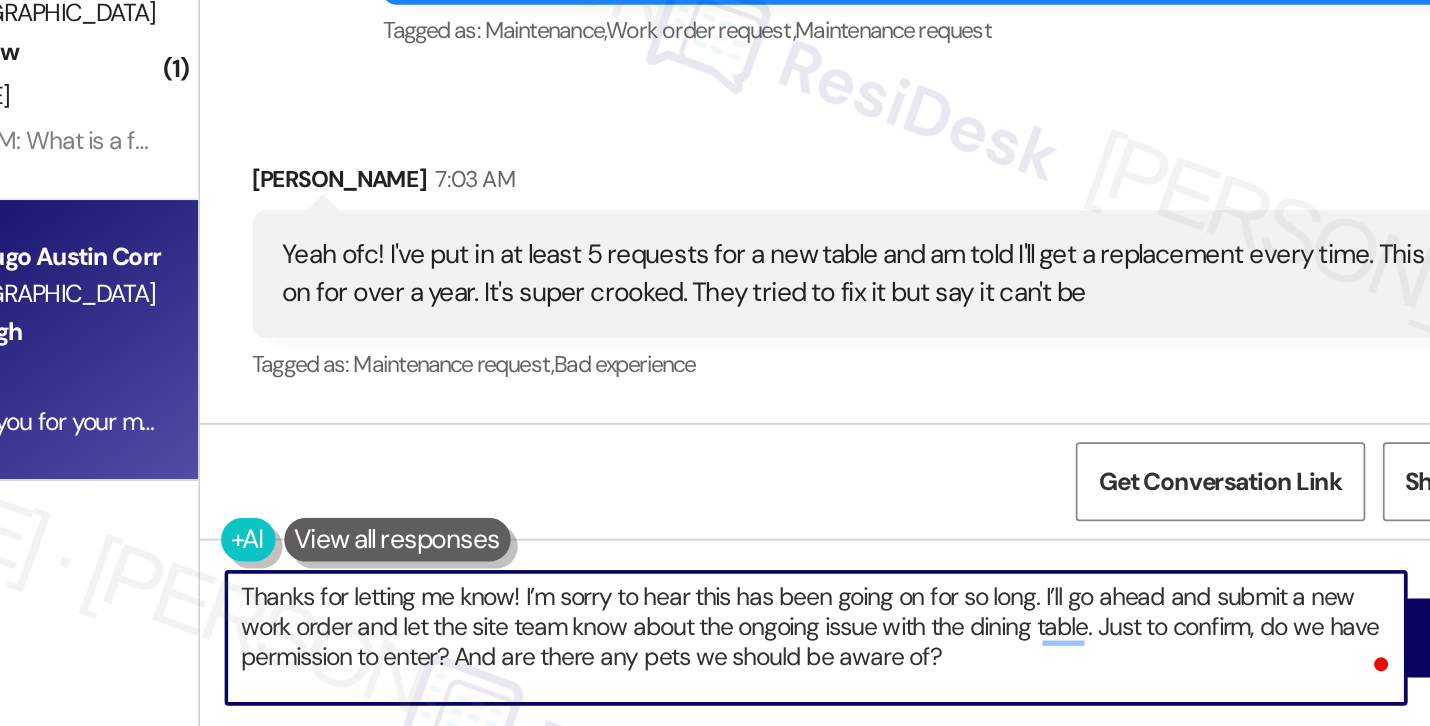 click on "Thanks for letting me know! I’m sorry to hear this has been going on for so long. I’ll go ahead and submit a new work order and let the site team know about the ongoing issue with the dining table. Just to confirm, do we have permission to enter? And are there any pets we should be aware of?" at bounding box center [883, 673] 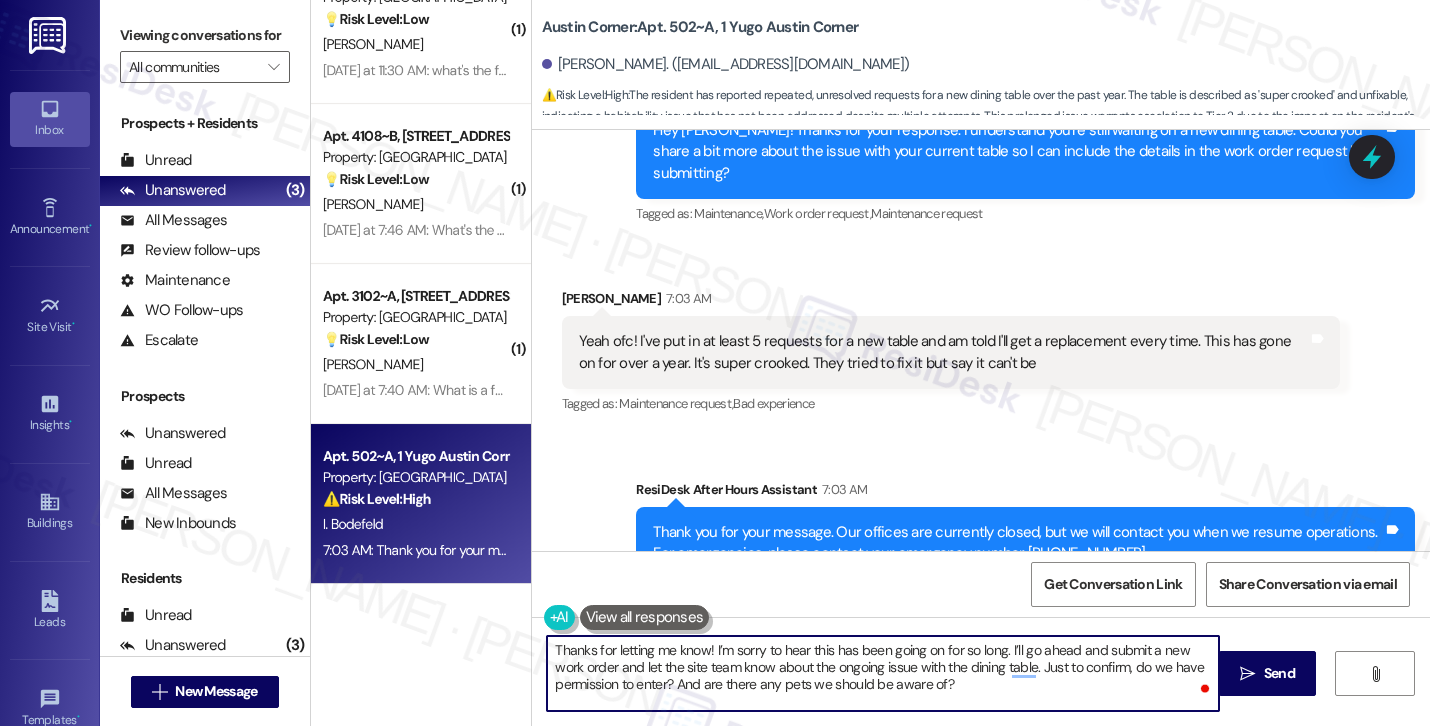 scroll, scrollTop: 2856, scrollLeft: 0, axis: vertical 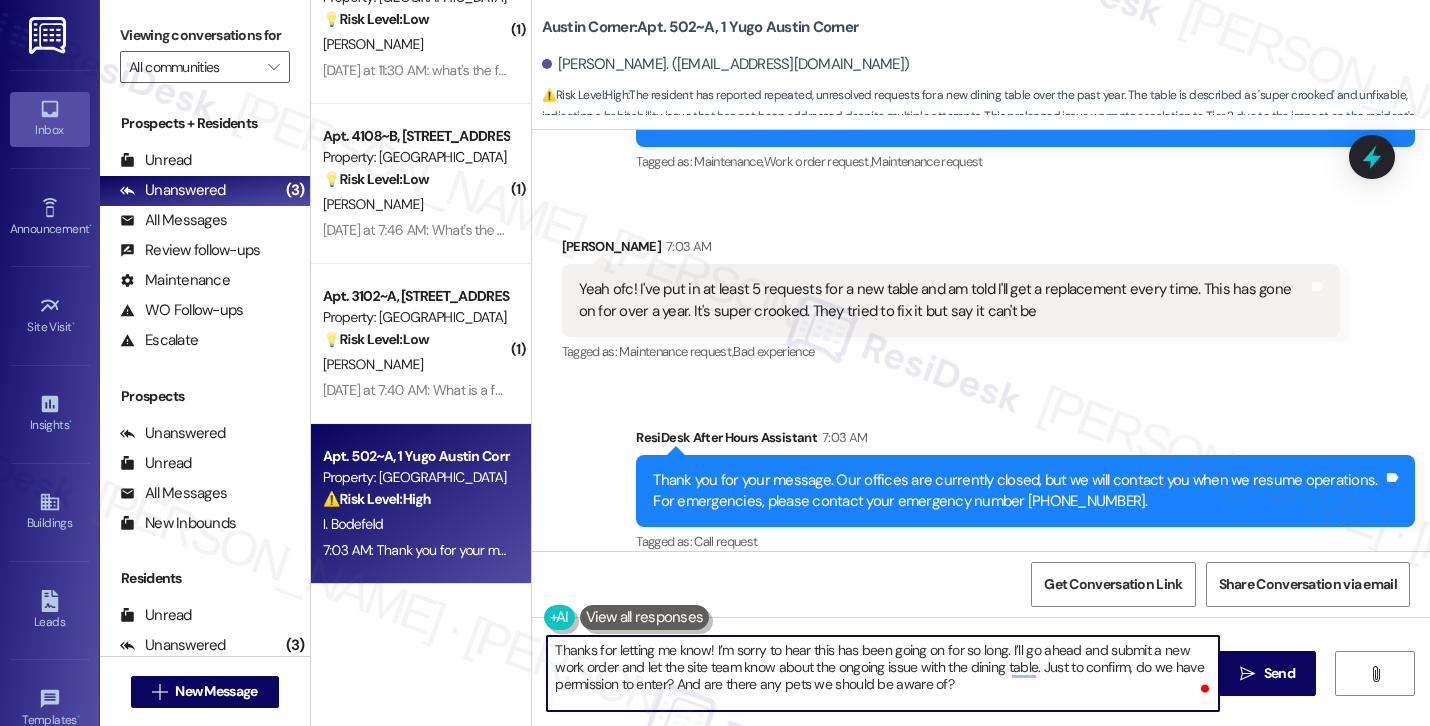 click on "Thanks for letting me know! I’m sorry to hear this has been going on for so long. I’ll go ahead and submit a new work order and let the site team know about the ongoing issue with the dining table. Just to confirm, do we have permission to enter? And are there any pets we should be aware of?" at bounding box center [883, 673] 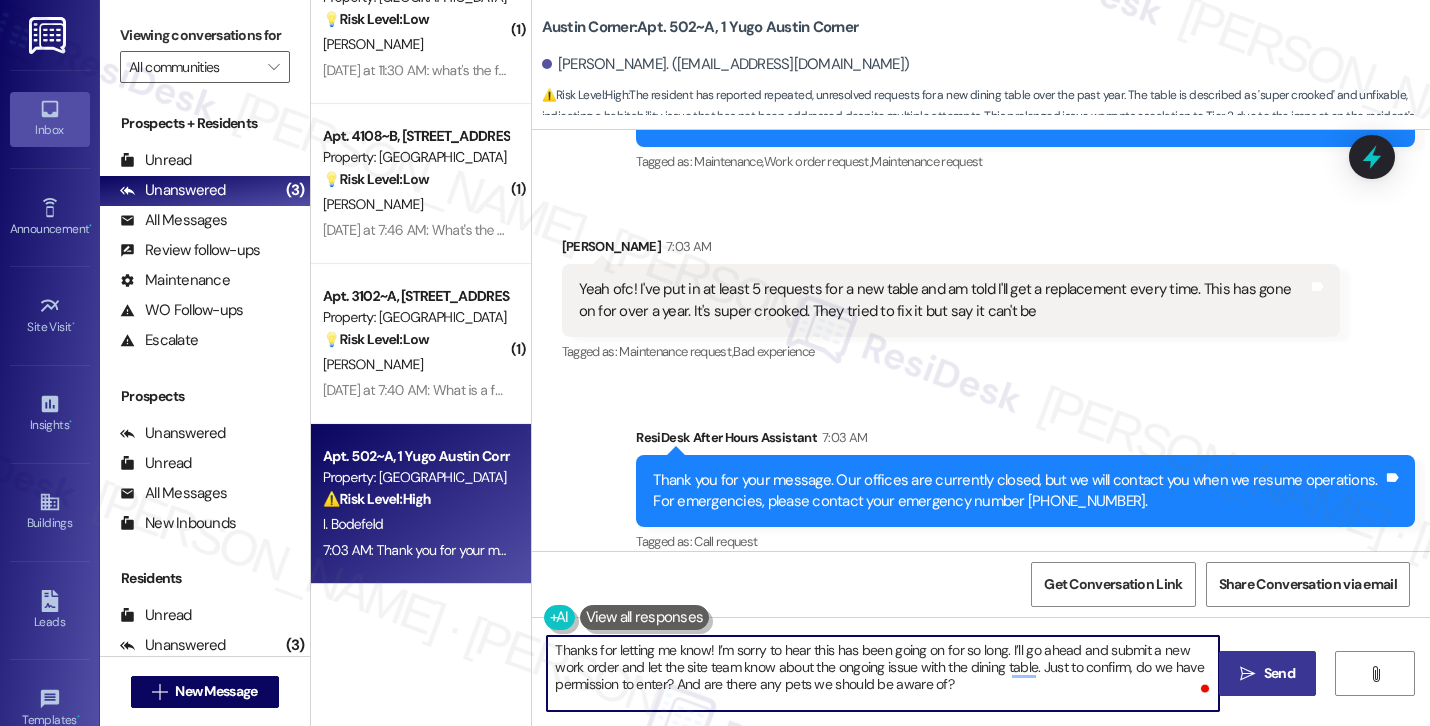 type on "Thanks for letting me know! I’m sorry to hear this has been going on for so long. I’ll go ahead and submit a new work order and let the site team know about the ongoing issue with the dining table. Just to confirm, do we have permission to enter? And are there any pets we should be aware of?" 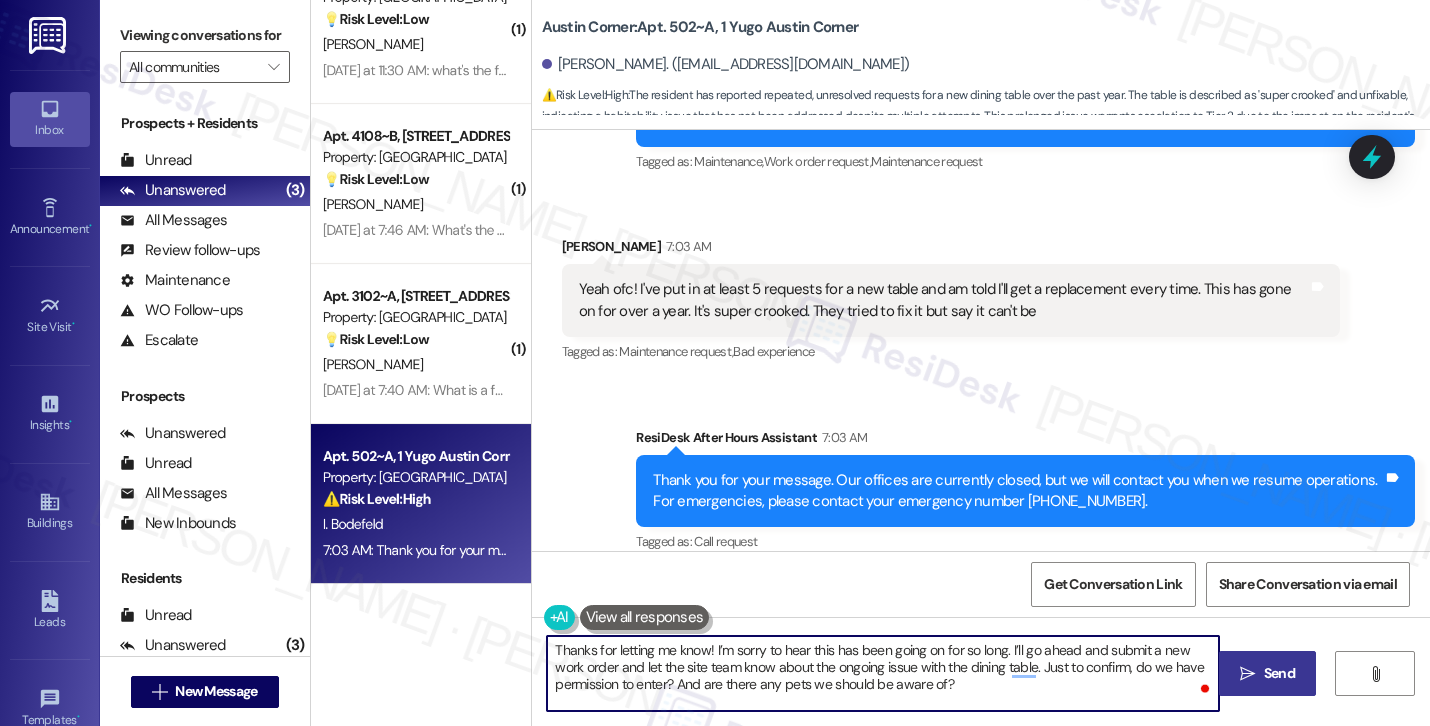 click on " Send" at bounding box center [1267, 673] 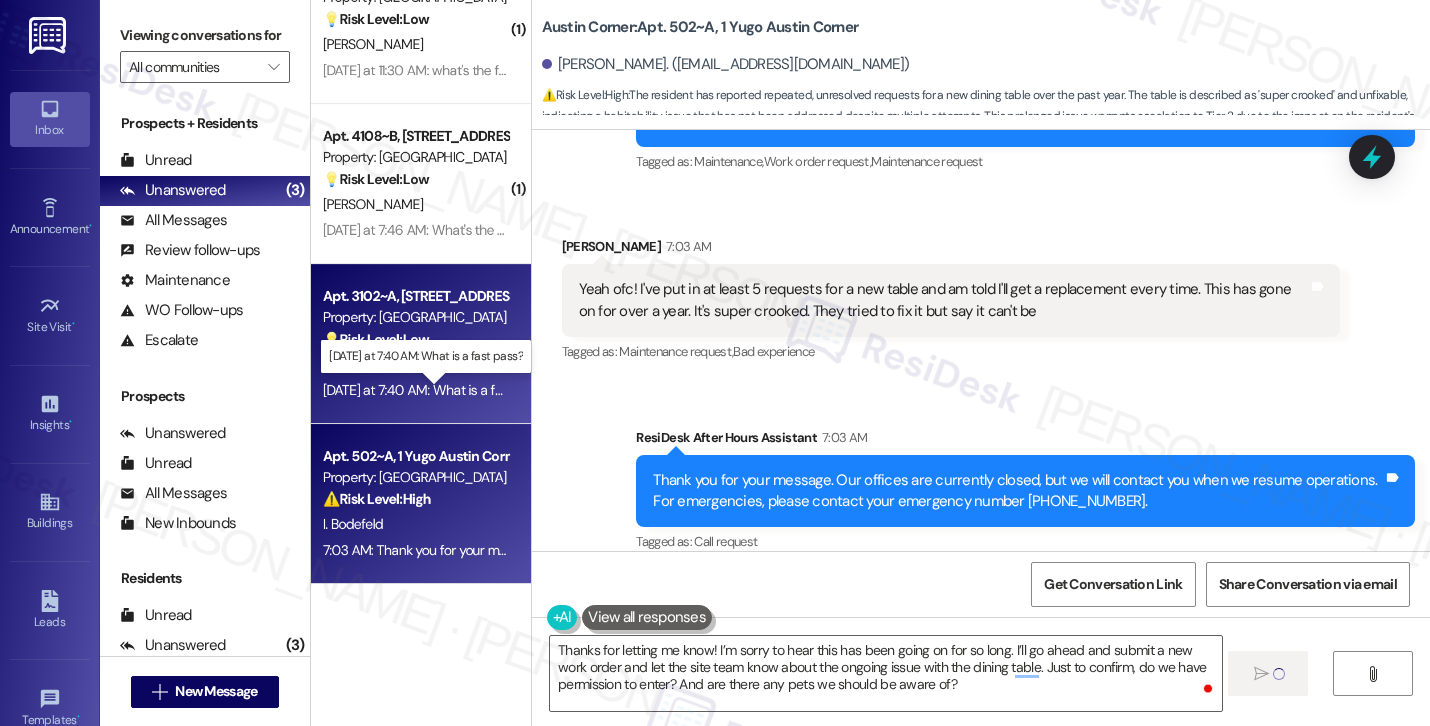 scroll, scrollTop: 0, scrollLeft: 0, axis: both 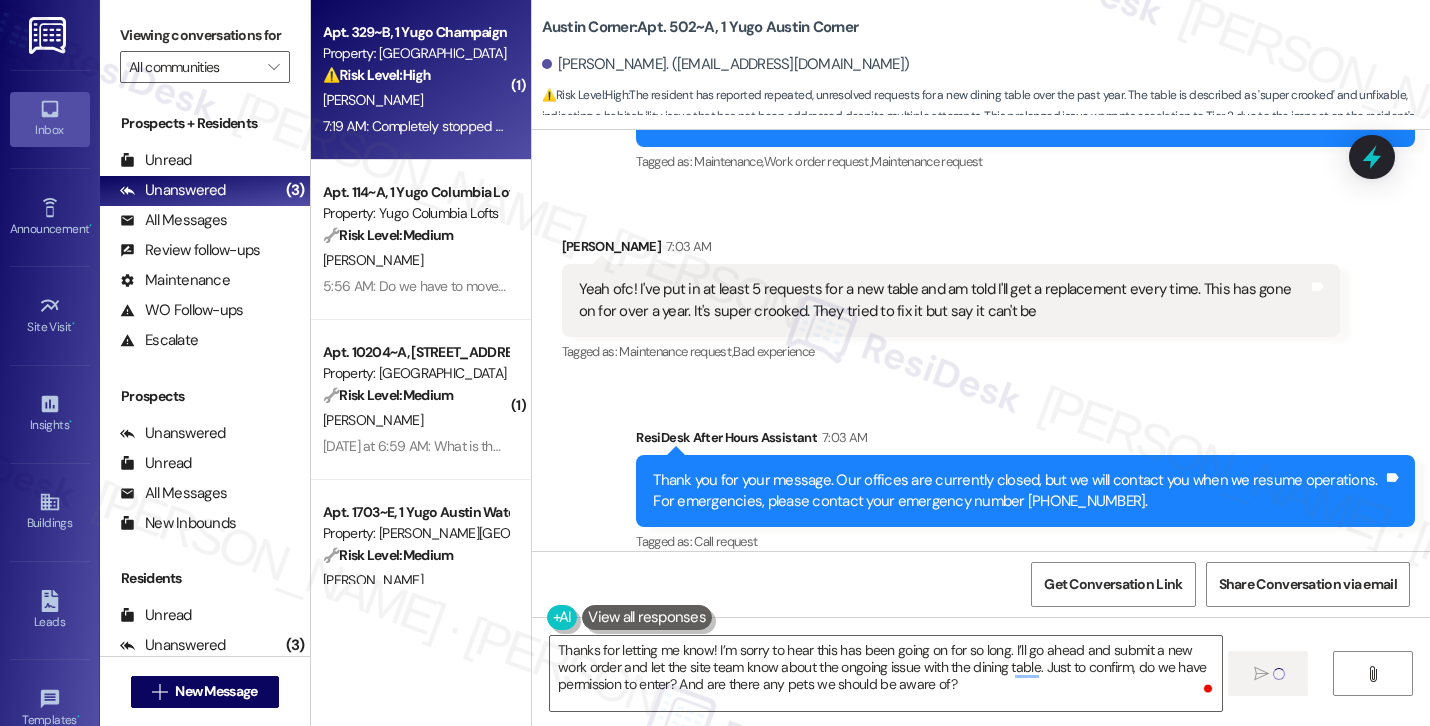 type 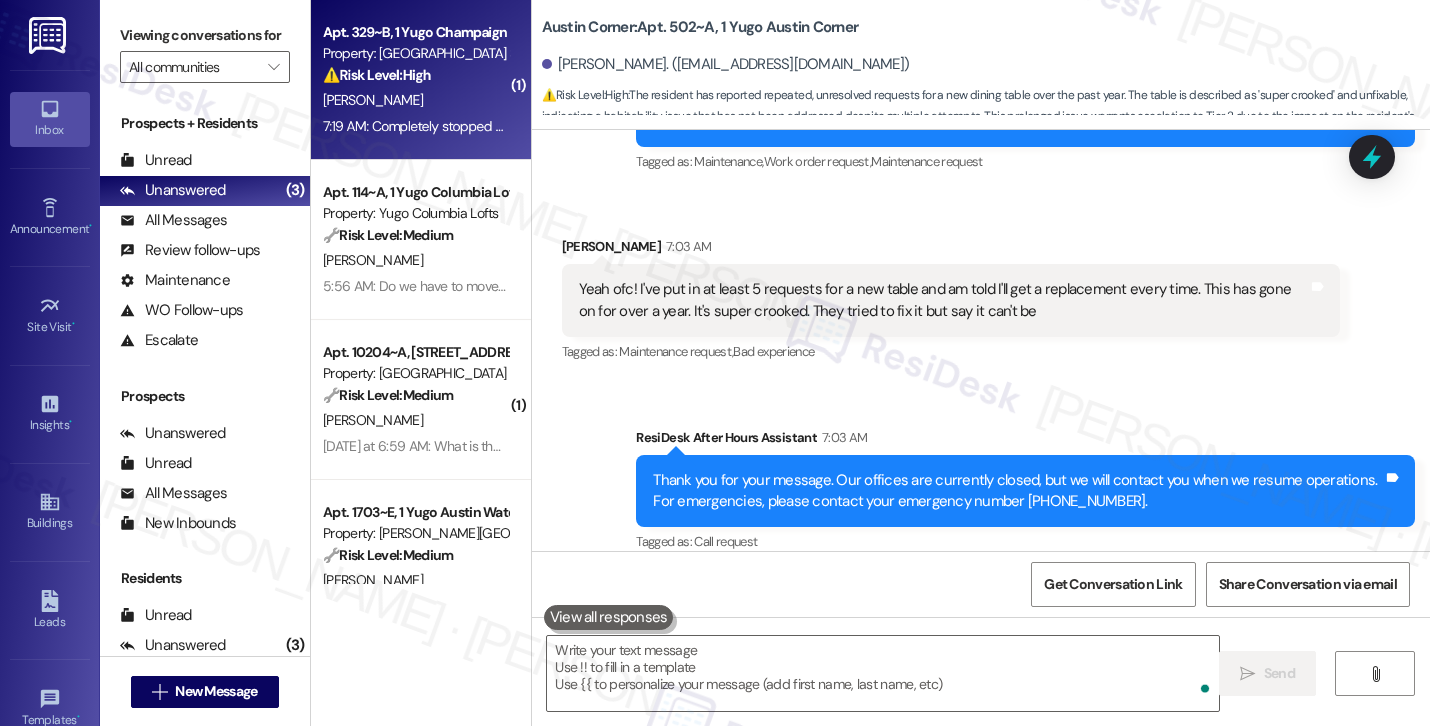 scroll, scrollTop: 2665, scrollLeft: 0, axis: vertical 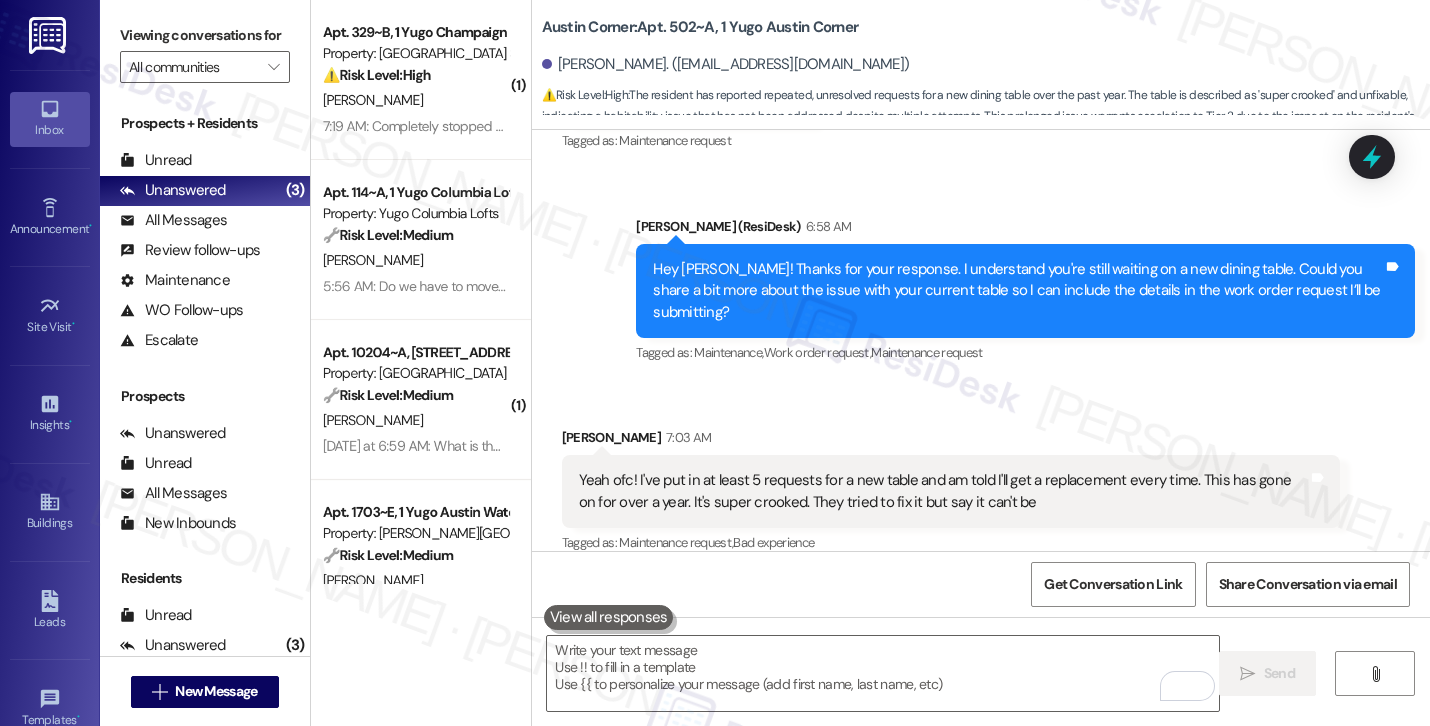 click on "7:19 AM: Completely stopped blowing air. You have permission to enter and we have no pets. We're only down for the weekend so feel free to turn it back off after the weekend is over  7:19 AM: Completely stopped blowing air. You have permission to enter and we have no pets. We're only down for the weekend so feel free to turn it back off after the weekend is over" at bounding box center (849, 126) 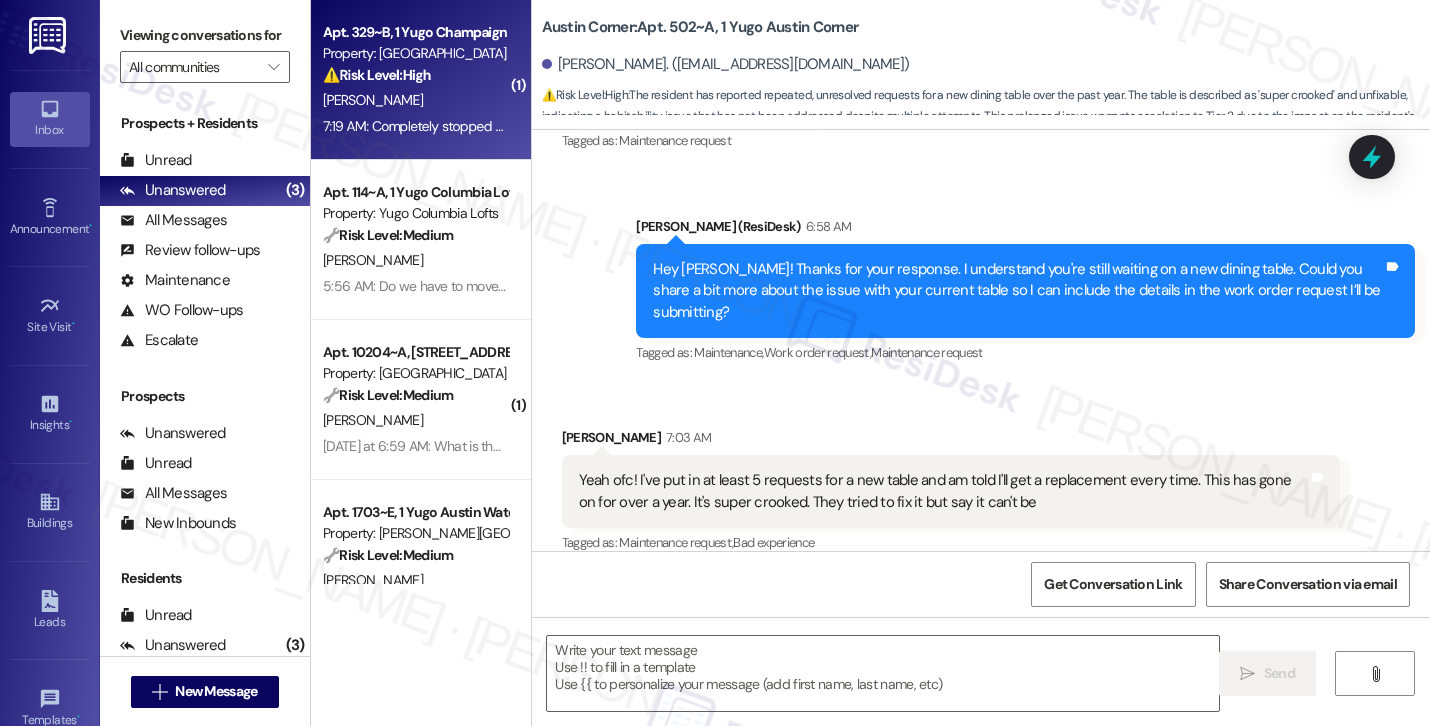type on "Fetching suggested responses. Please feel free to read through the conversation in the meantime." 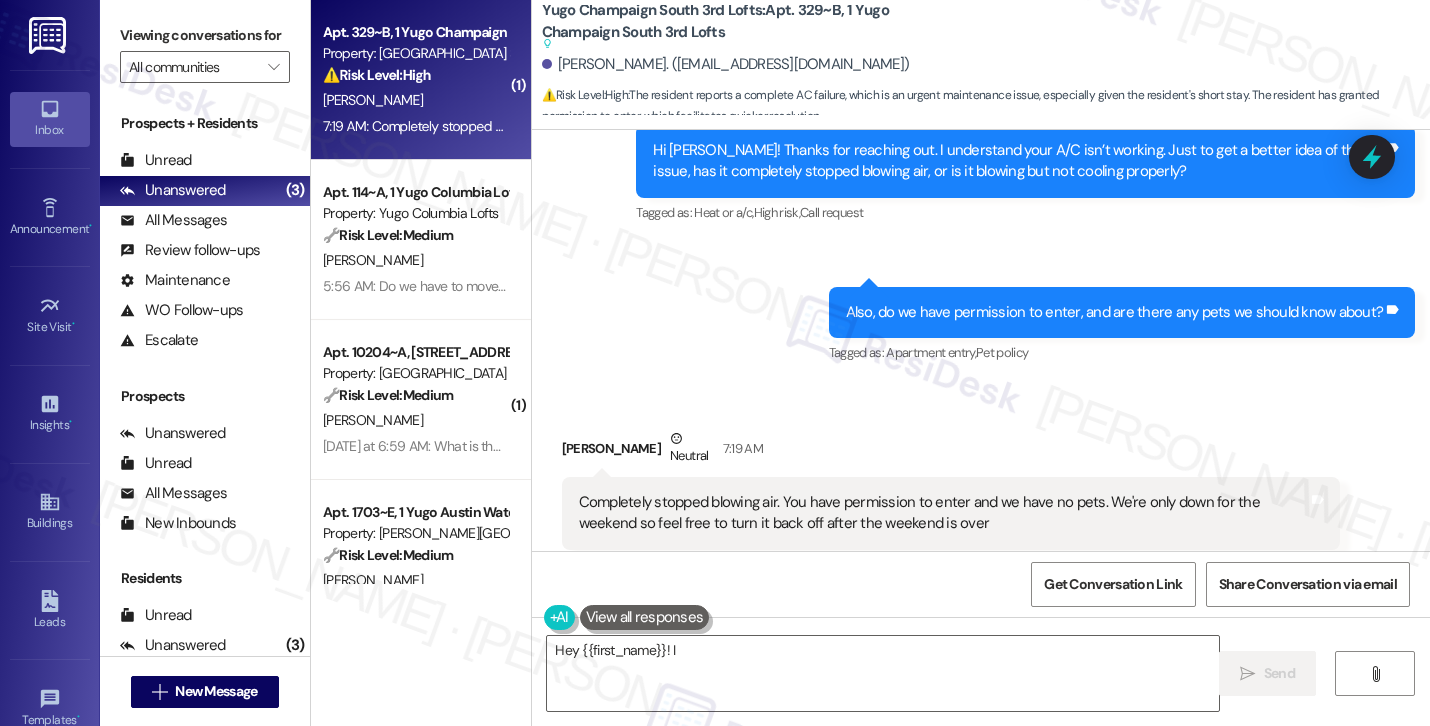 scroll, scrollTop: 2801, scrollLeft: 0, axis: vertical 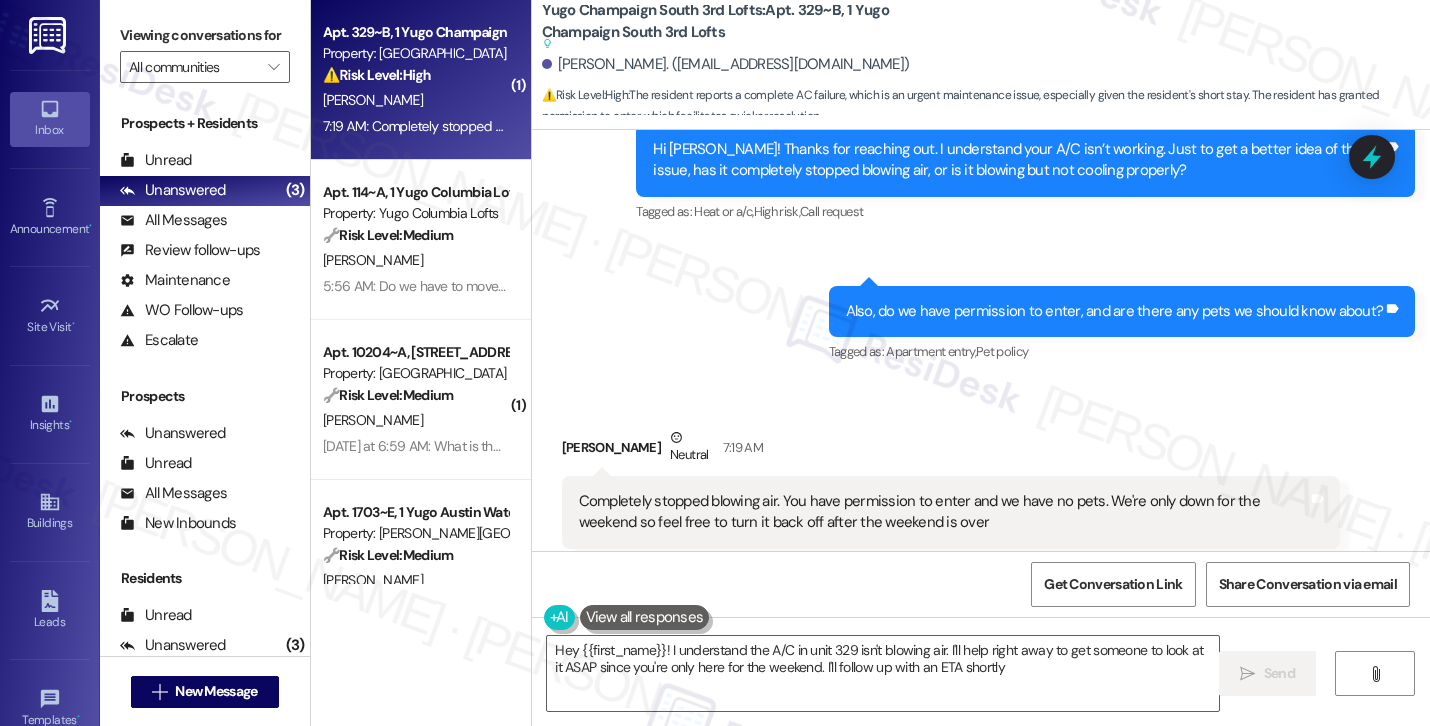 type on "Hey {{first_name}}! I understand the A/C in unit 329 isn't blowing air. I'll help right away to get someone to look at it ASAP since you're only here for the weekend. I'll follow up with an ETA shortly!" 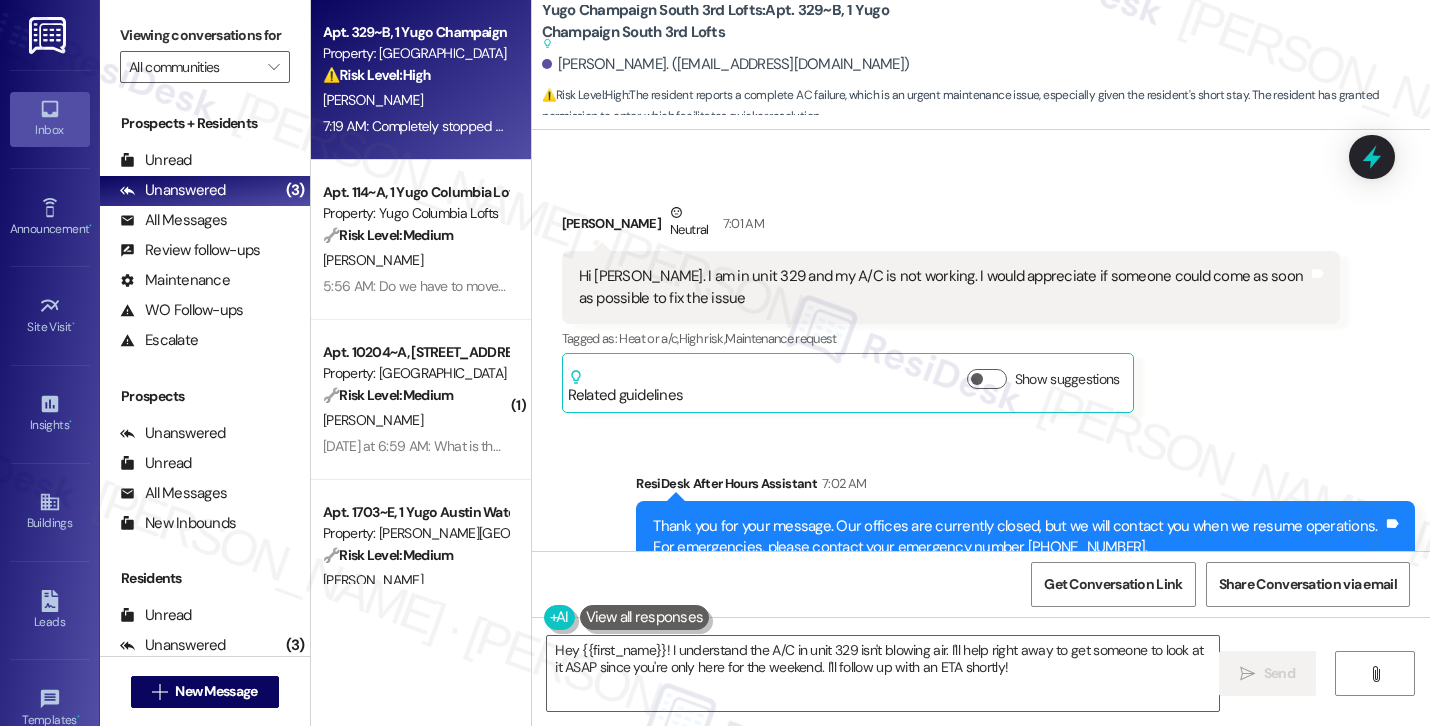 scroll, scrollTop: 2007, scrollLeft: 0, axis: vertical 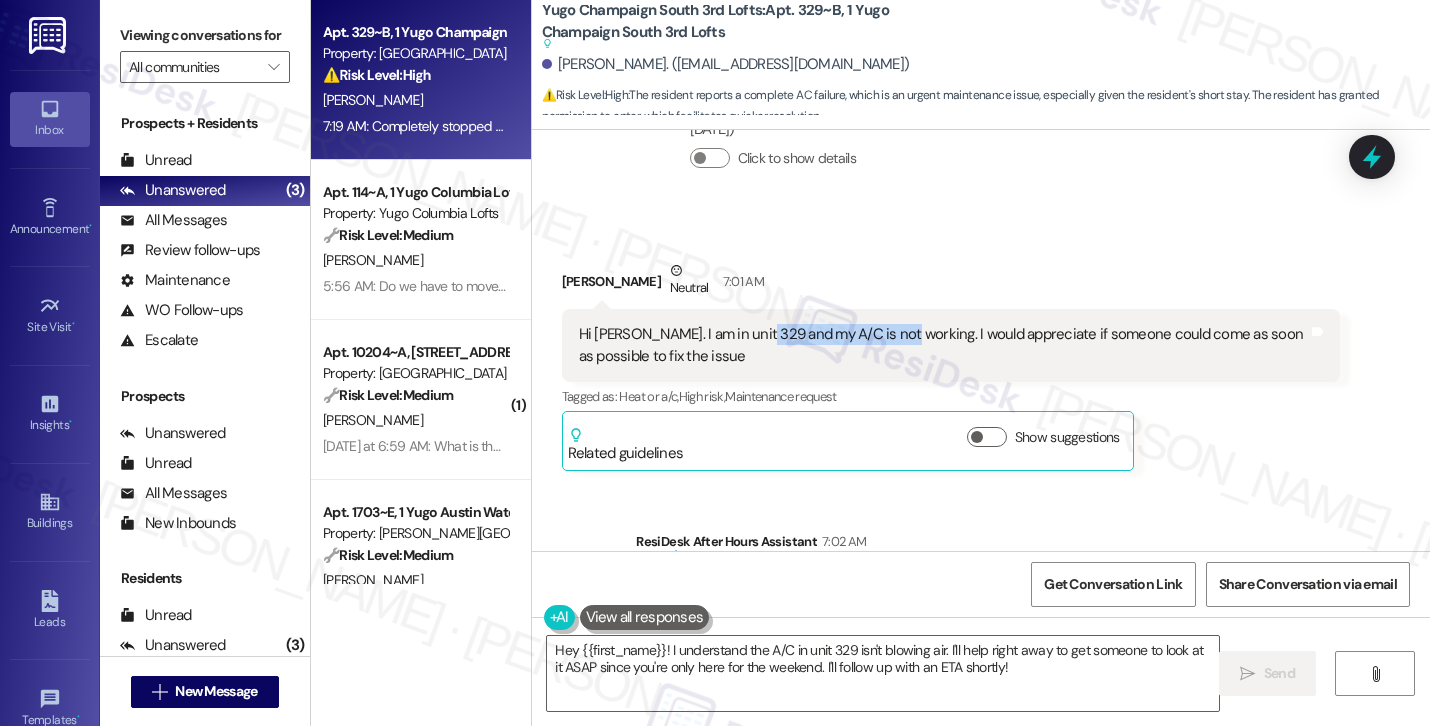drag, startPoint x: 746, startPoint y: 294, endPoint x: 883, endPoint y: 301, distance: 137.17871 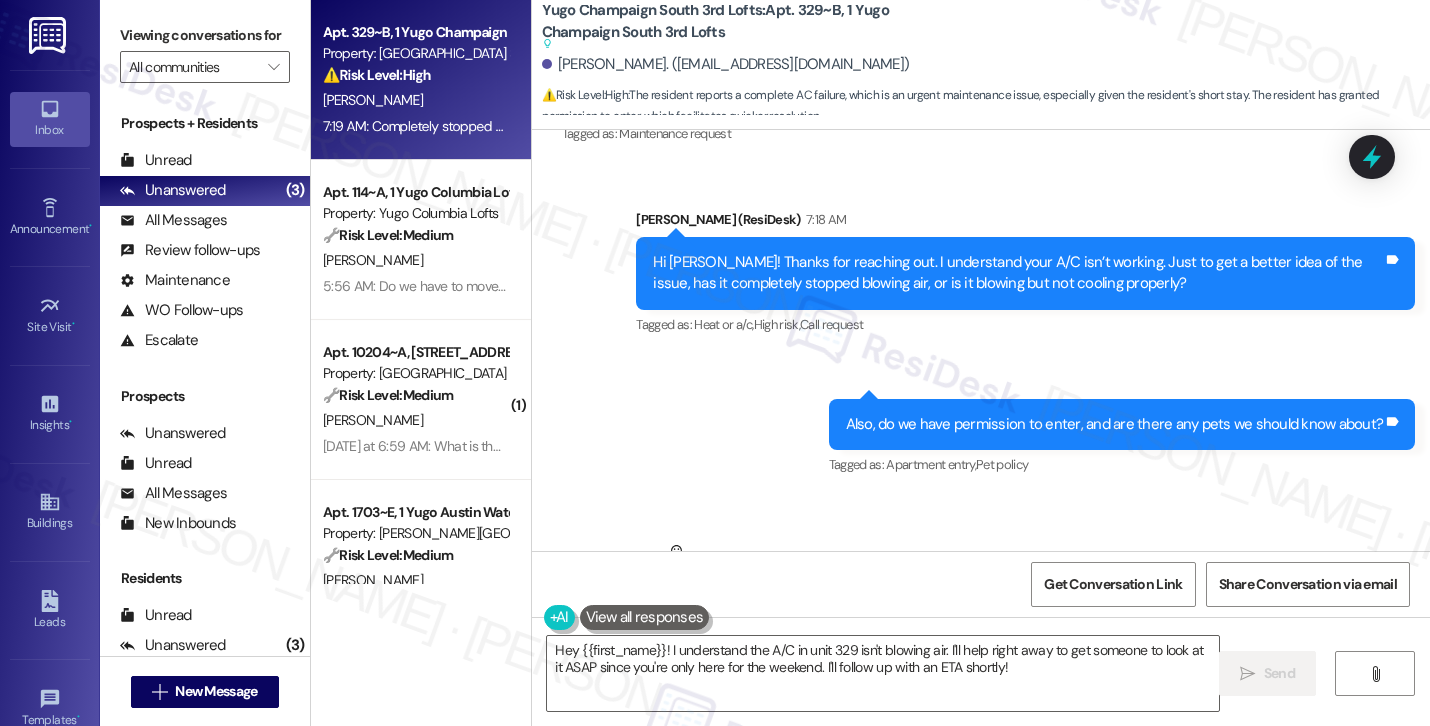 scroll, scrollTop: 2801, scrollLeft: 0, axis: vertical 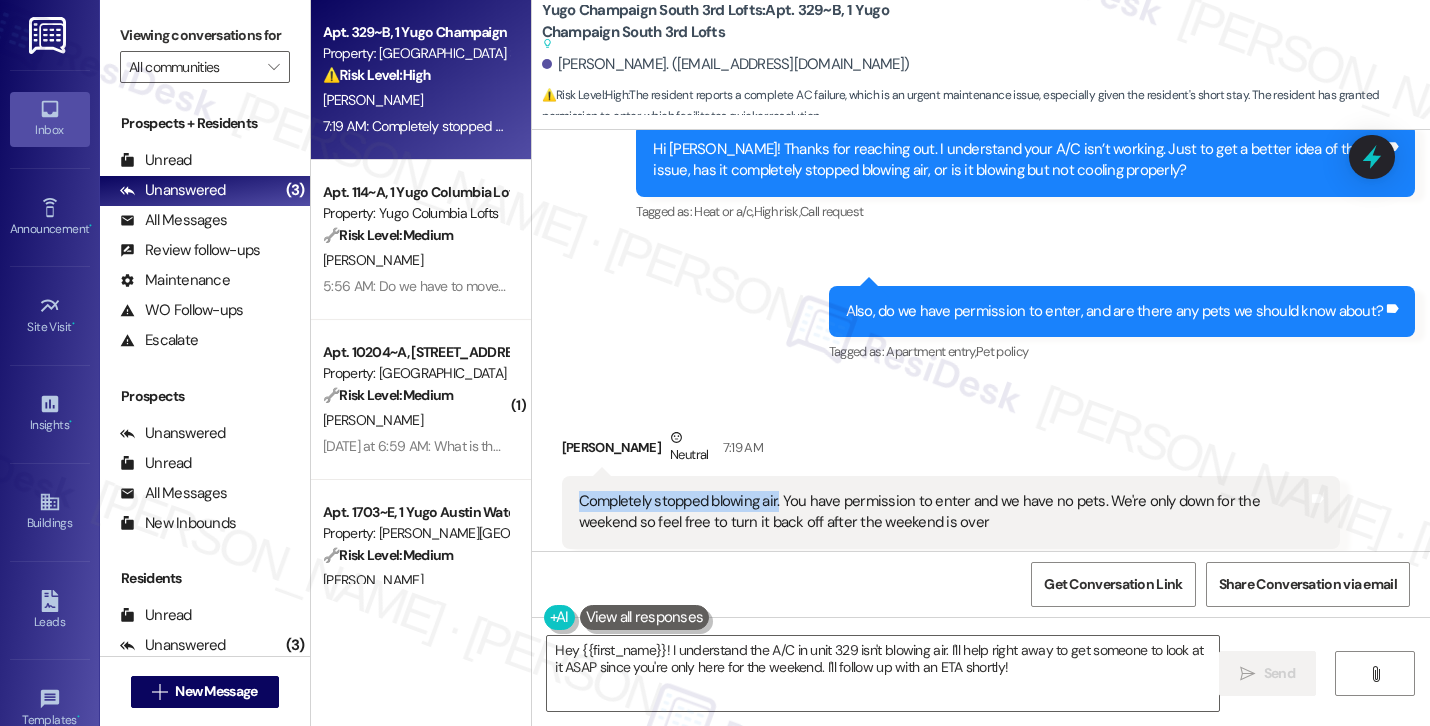 drag, startPoint x: 571, startPoint y: 460, endPoint x: 769, endPoint y: 454, distance: 198.09088 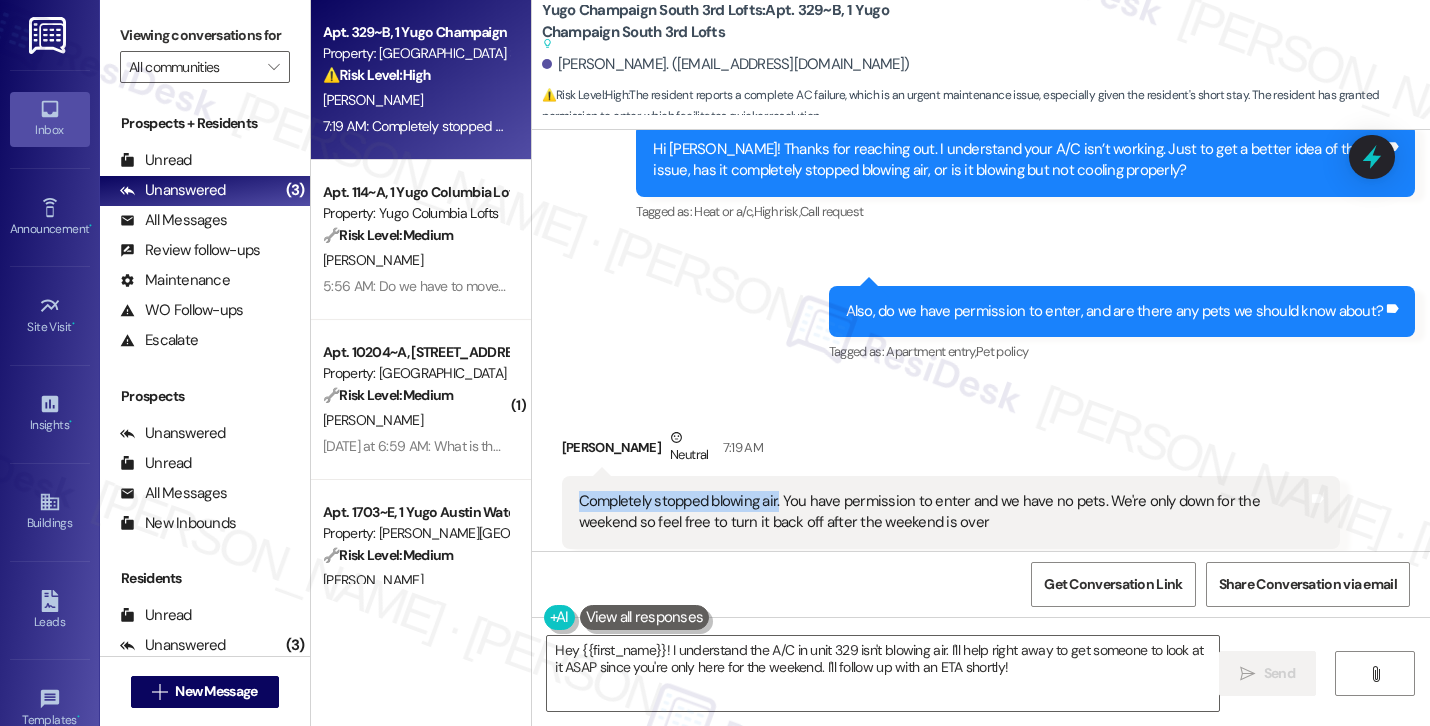copy on "Completely stopped blowing air." 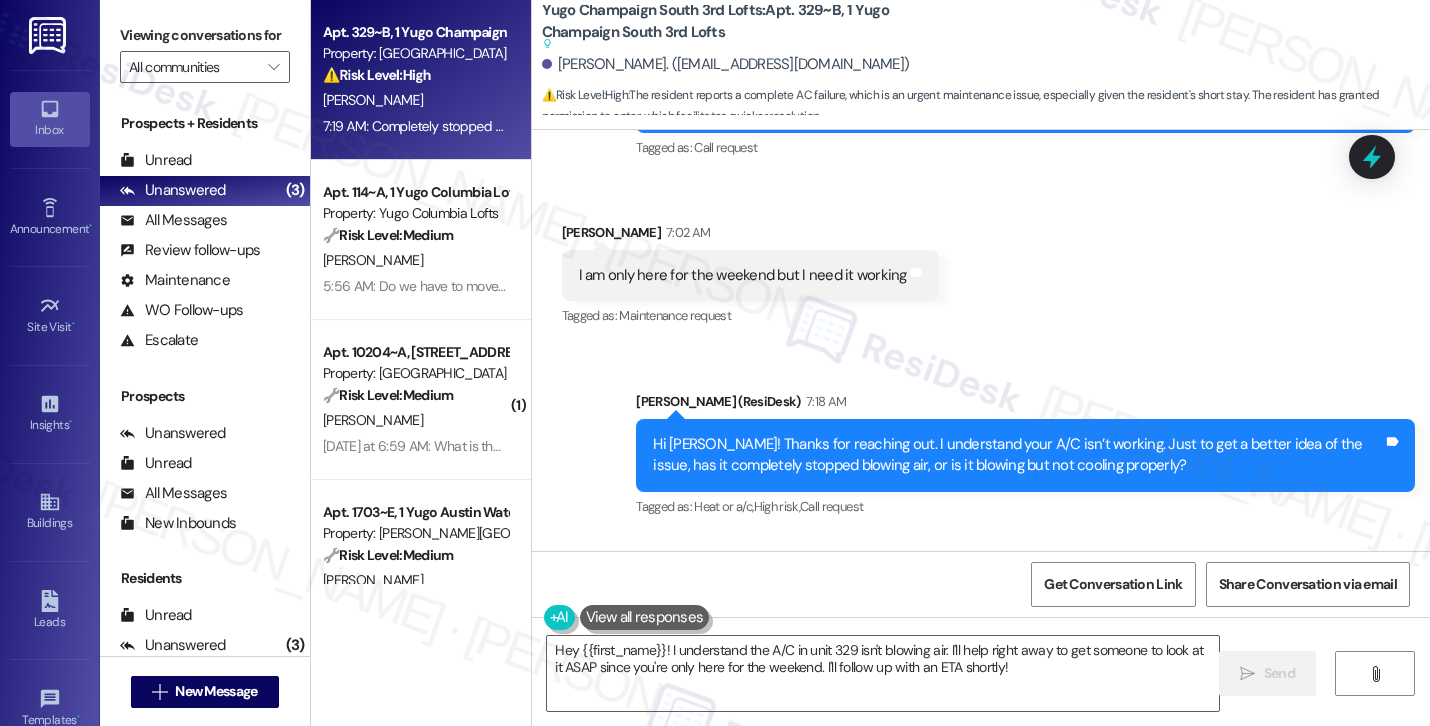 scroll, scrollTop: 2505, scrollLeft: 0, axis: vertical 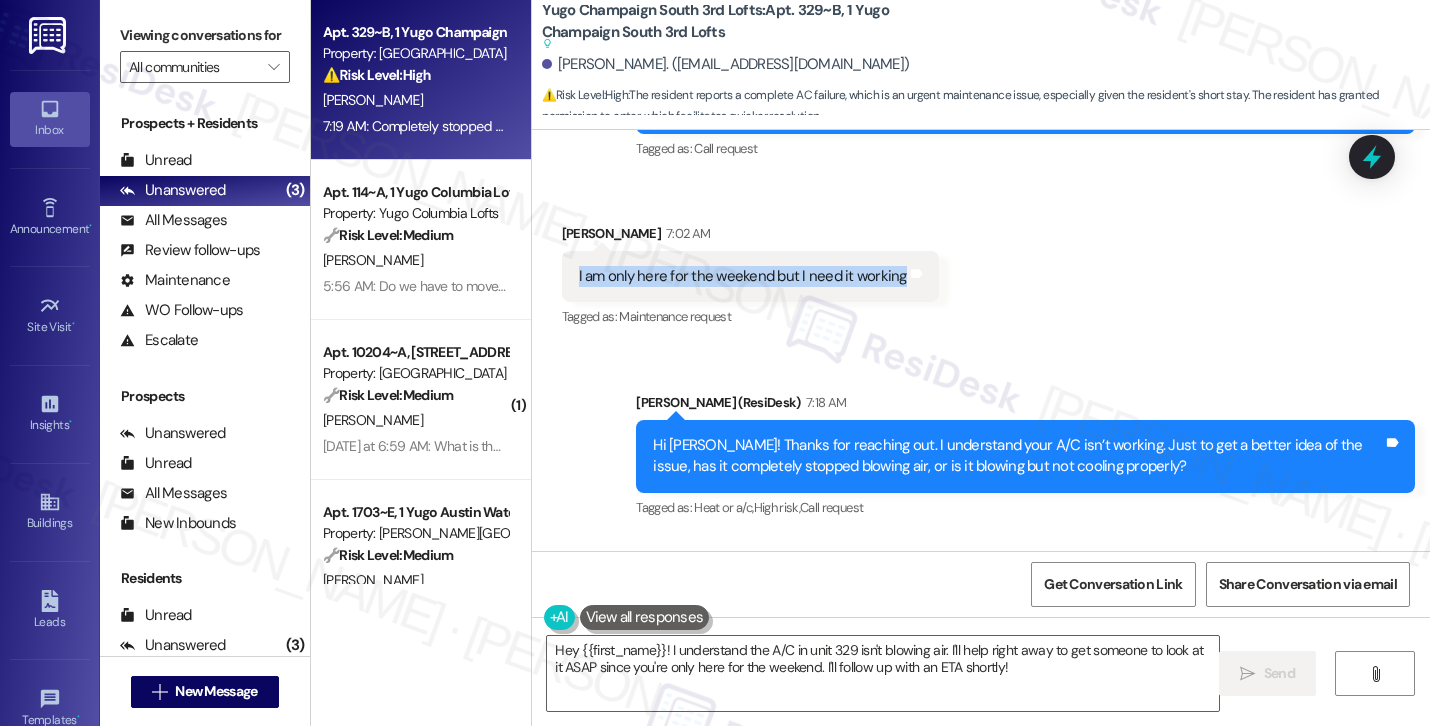 drag, startPoint x: 561, startPoint y: 235, endPoint x: 886, endPoint y: 248, distance: 325.2599 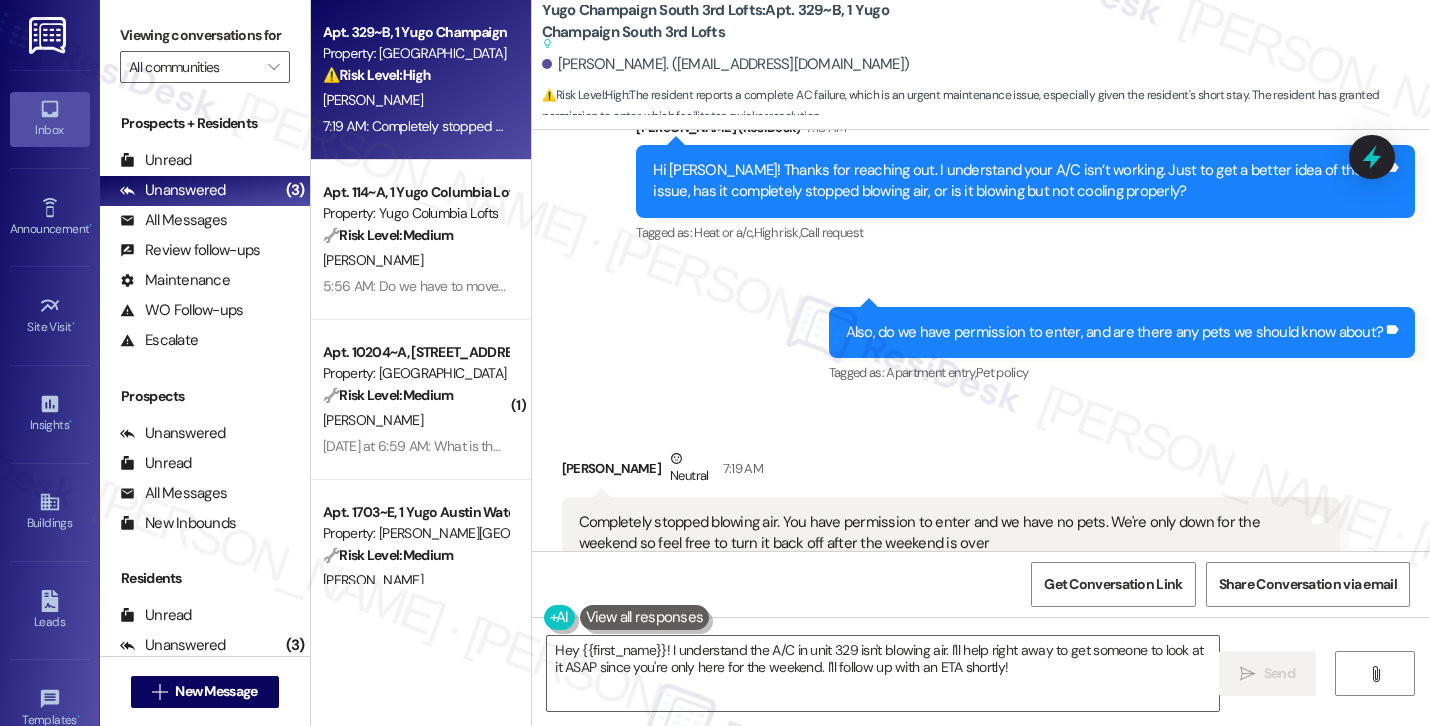 scroll, scrollTop: 2801, scrollLeft: 0, axis: vertical 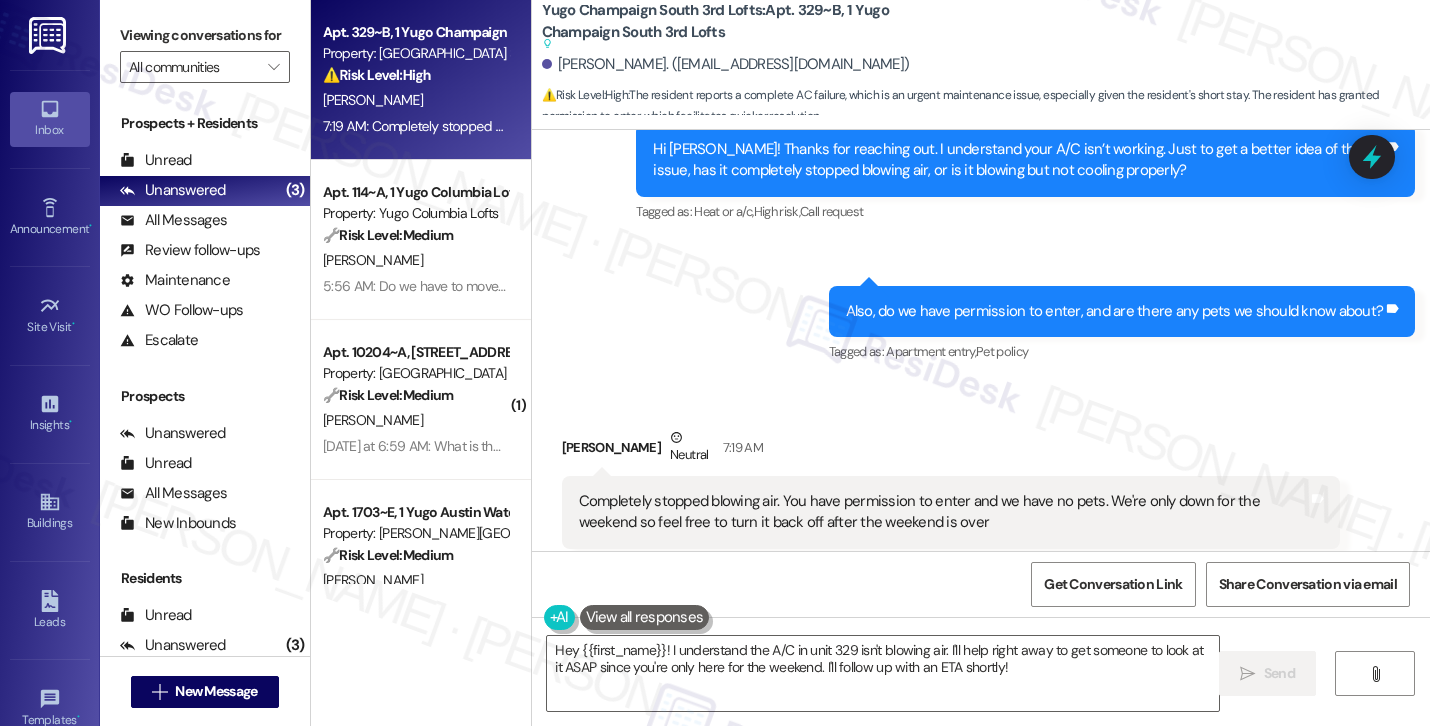 click on "Sent via SMS Sarah   (ResiDesk) 7:18 AM Hi Christos! Thanks for reaching out. I understand your A/C isn’t working. Just to get a better idea of the issue, has it completely stopped blowing air, or is it blowing but not cooling properly? Tags and notes Tagged as:   Heat or a/c ,  Click to highlight conversations about Heat or a/c High risk ,  Click to highlight conversations about High risk Call request Click to highlight conversations about Call request Sent via SMS 7:18 AM Sarah   (ResiDesk) 7:18 AM Also, do we have permission to enter, and are there any pets we should know about? Tags and notes Tagged as:   Apartment entry ,  Click to highlight conversations about Apartment entry Pet policy Click to highlight conversations about Pet policy" at bounding box center [981, 216] 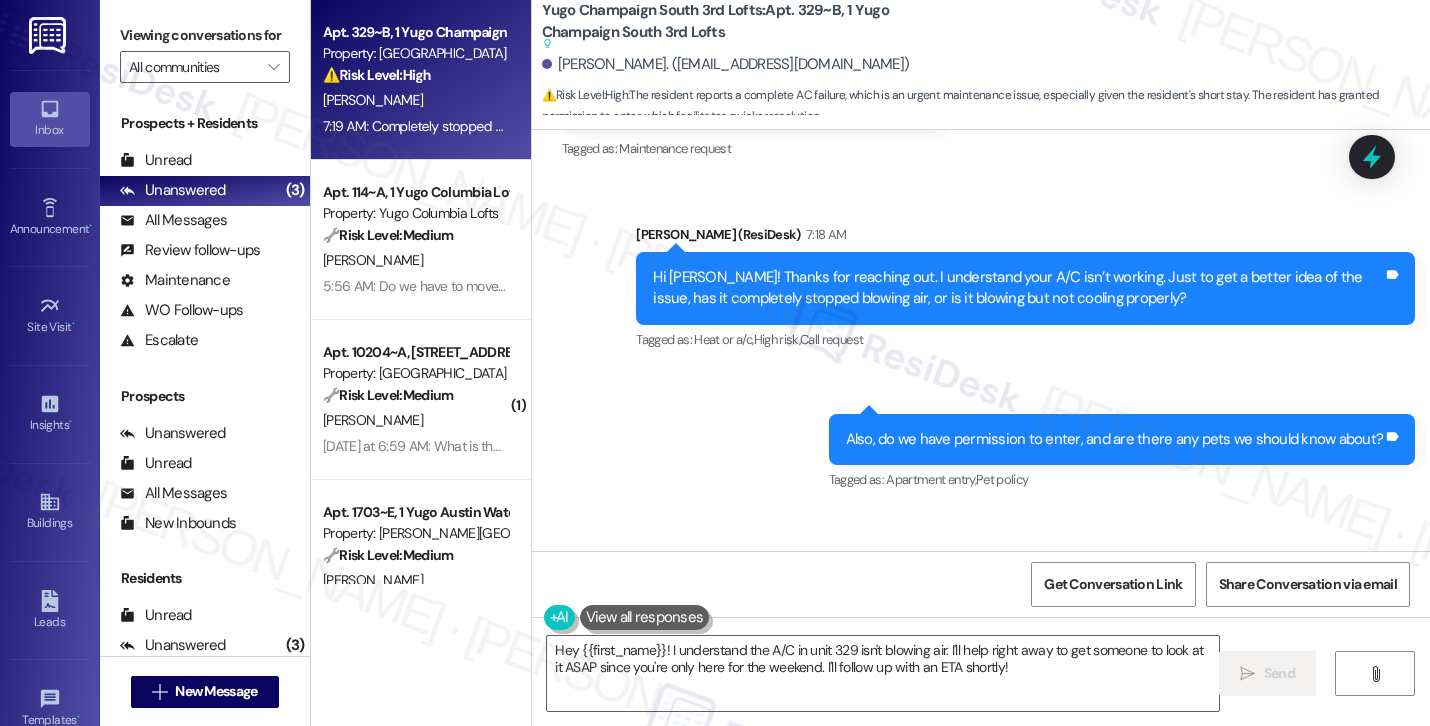 scroll, scrollTop: 2801, scrollLeft: 0, axis: vertical 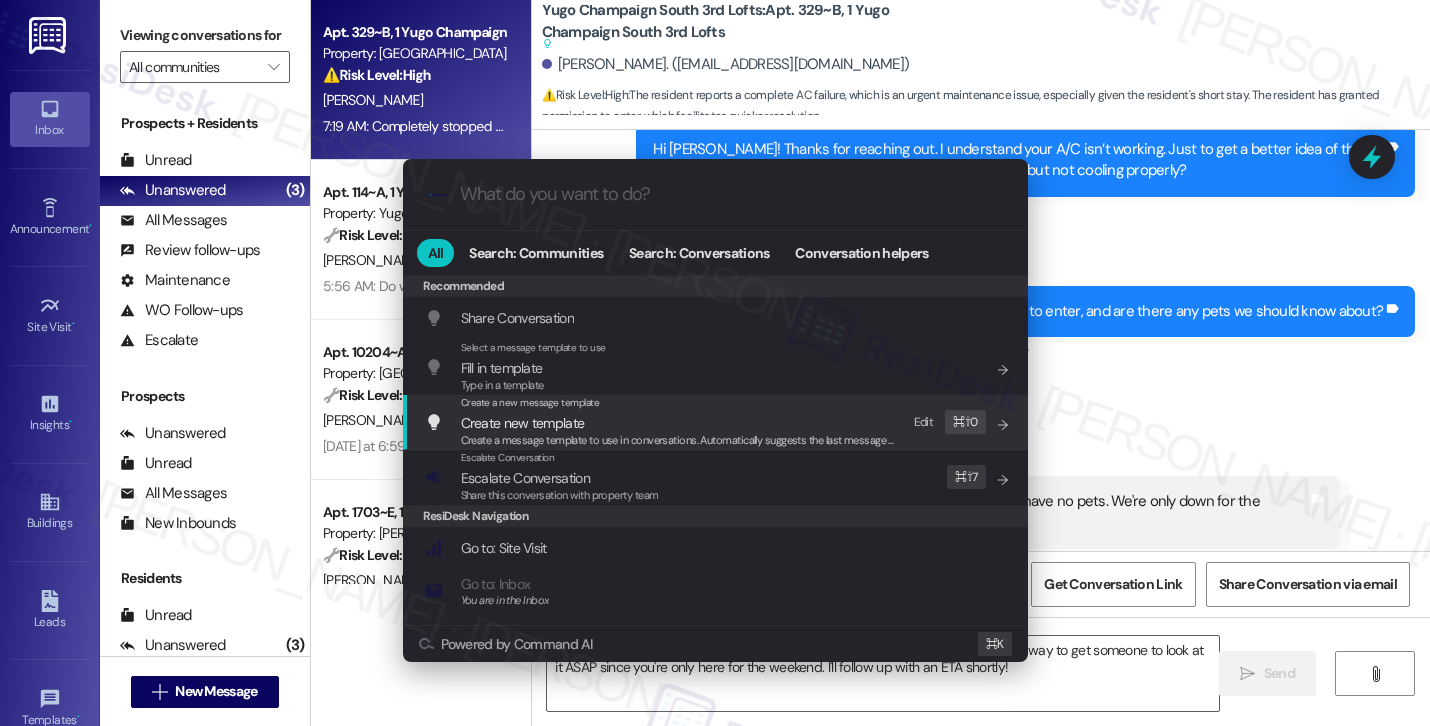 click on "Escalate Conversation Escalate Conversation Share this conversation with property team Edit ⌘ ⇧ 7" at bounding box center (717, 477) 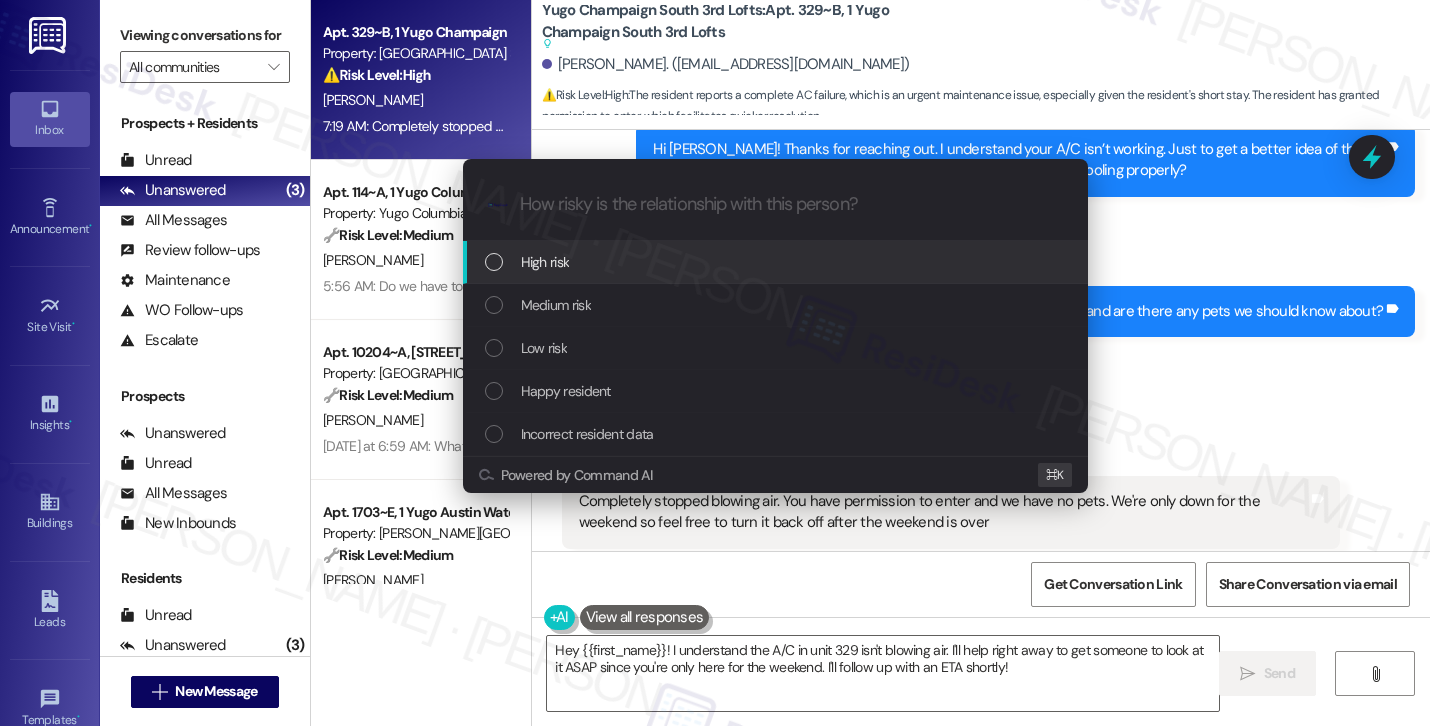 click on "High risk" at bounding box center (777, 262) 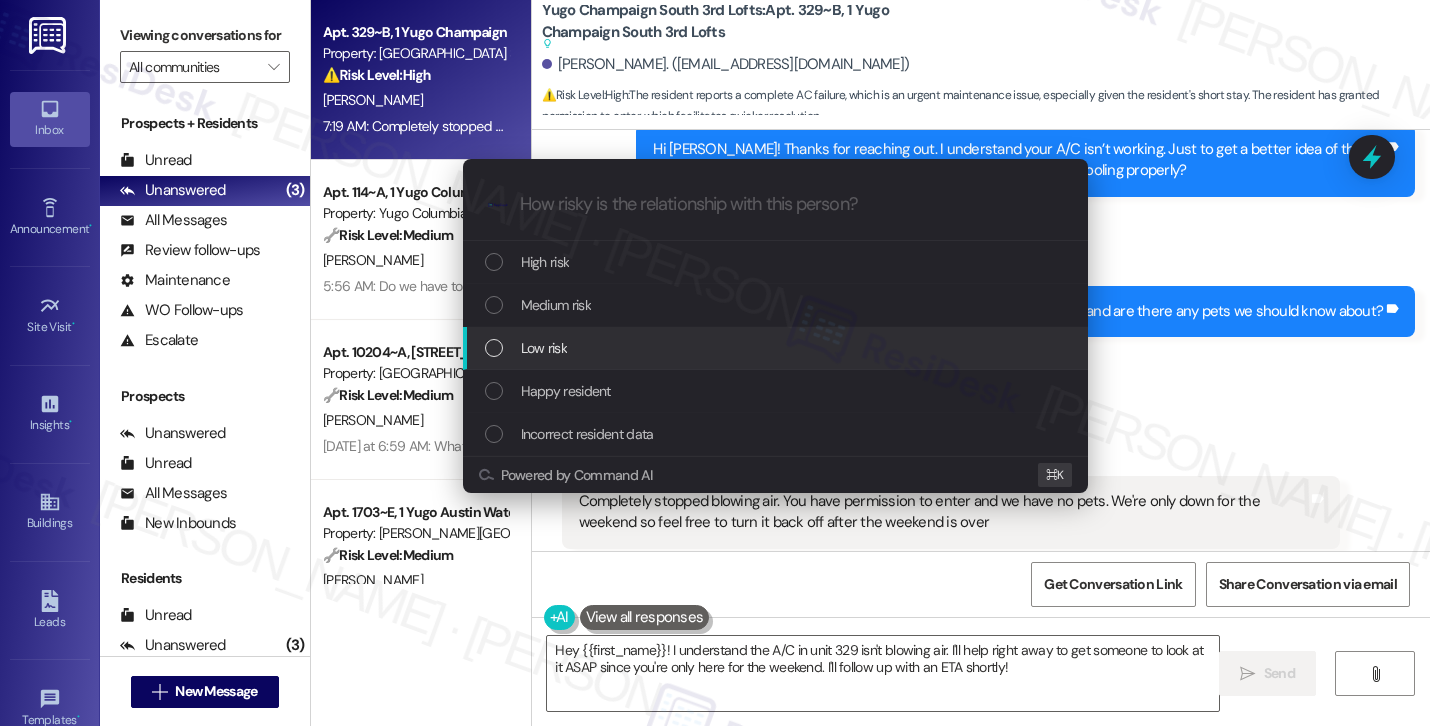 click on "Escalate Conversation How risky is the relationship with this person? Topics (e.g. broken fridge, delayed service) Any messages to highlight in the email? .cls-1{fill:#0a055f;}.cls-2{fill:#0cc4c4;} resideskLogoBlueOrange High risk Medium risk Low risk Happy resident Incorrect resident data Powered by Command AI ⌘ K" at bounding box center [715, 363] 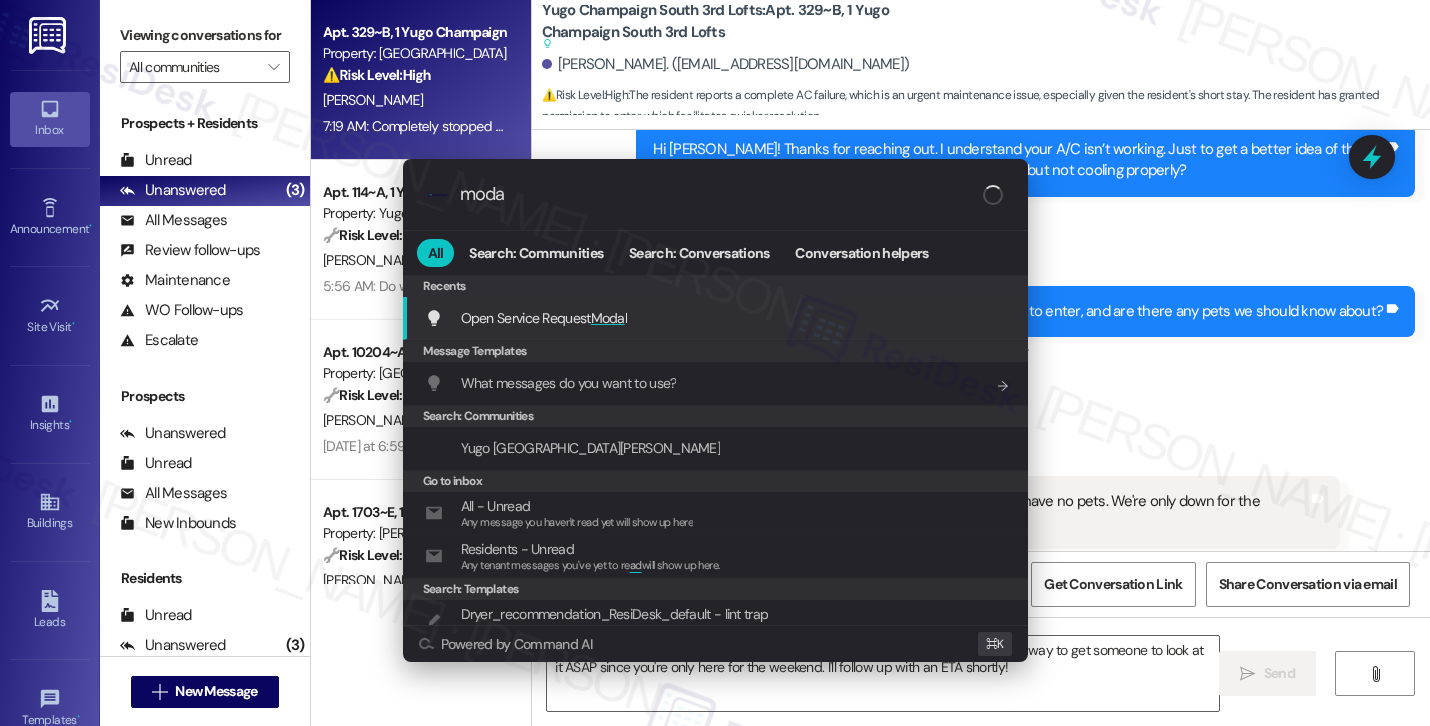 type on "modal" 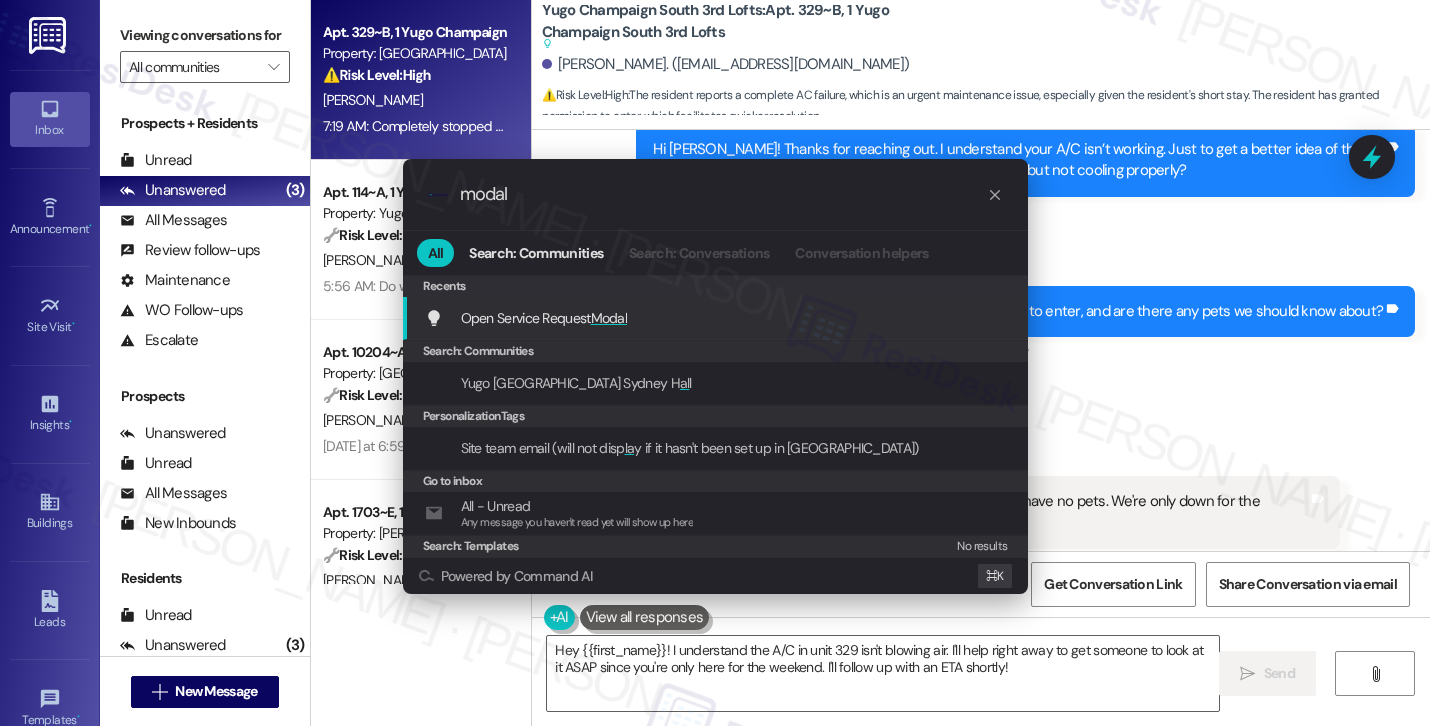 click on "Open Service Request  Modal Add shortcut" at bounding box center [717, 318] 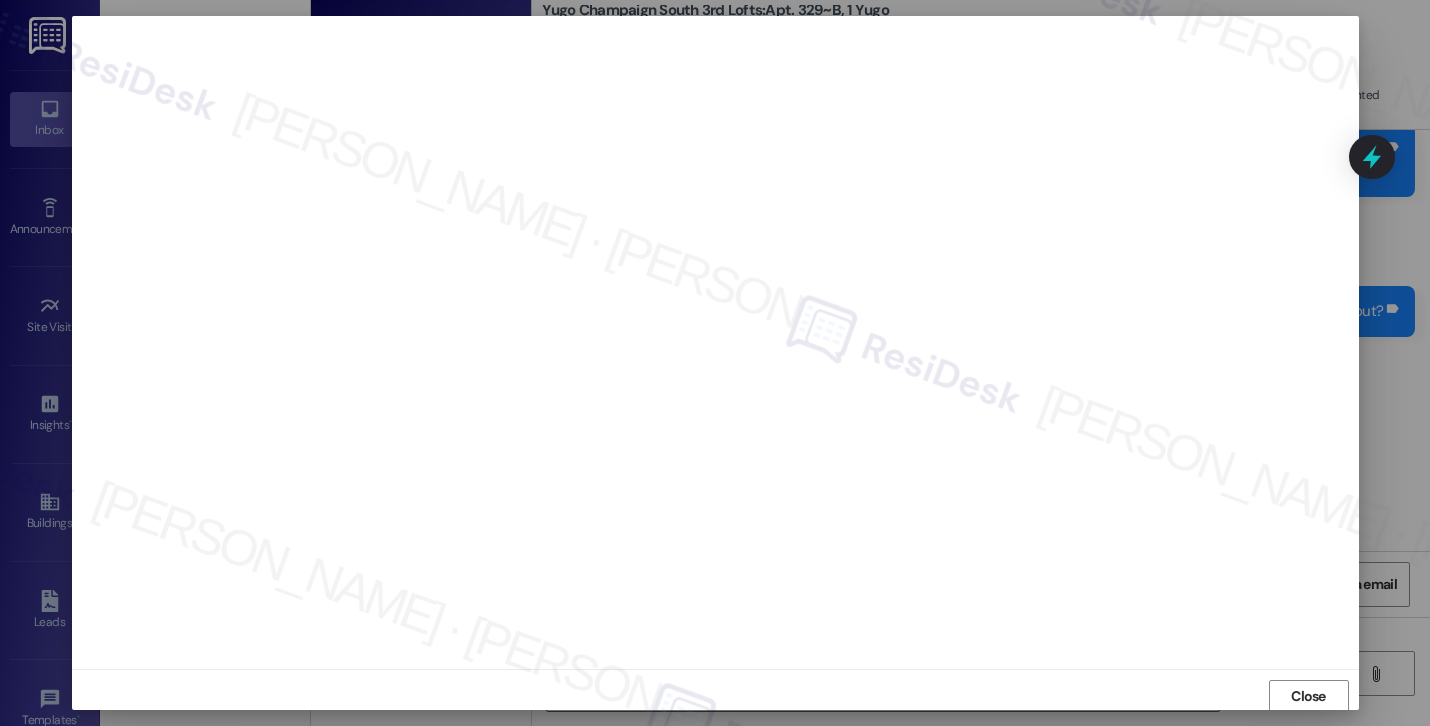 scroll, scrollTop: 2, scrollLeft: 0, axis: vertical 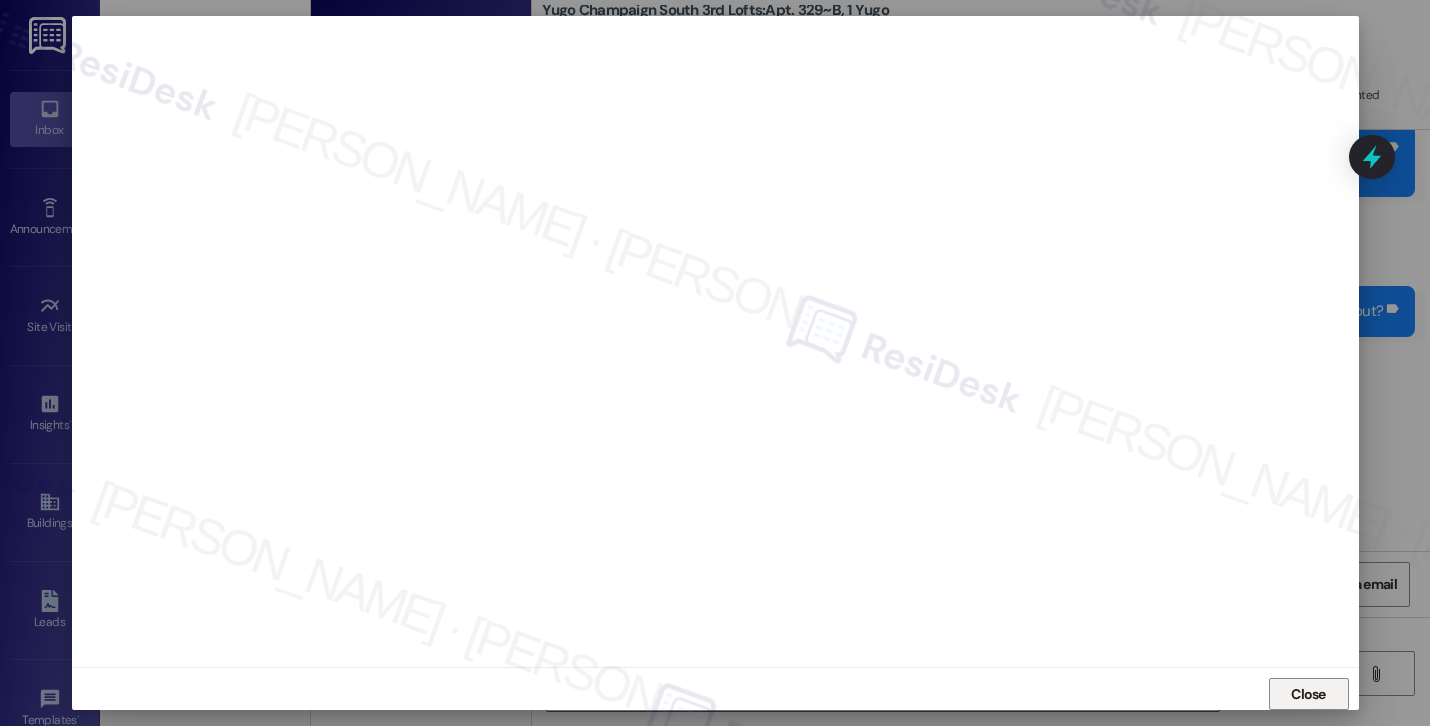 click on "Close" at bounding box center (1308, 694) 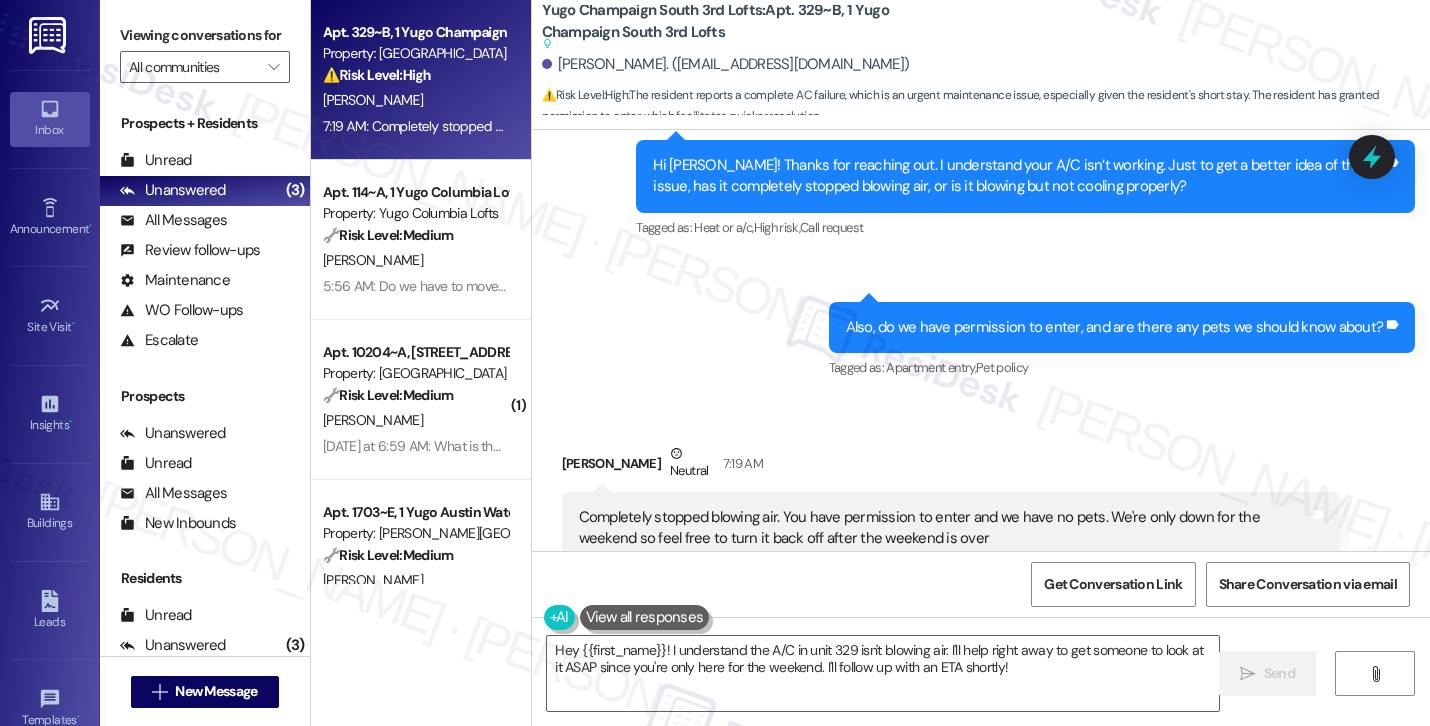 scroll, scrollTop: 2801, scrollLeft: 0, axis: vertical 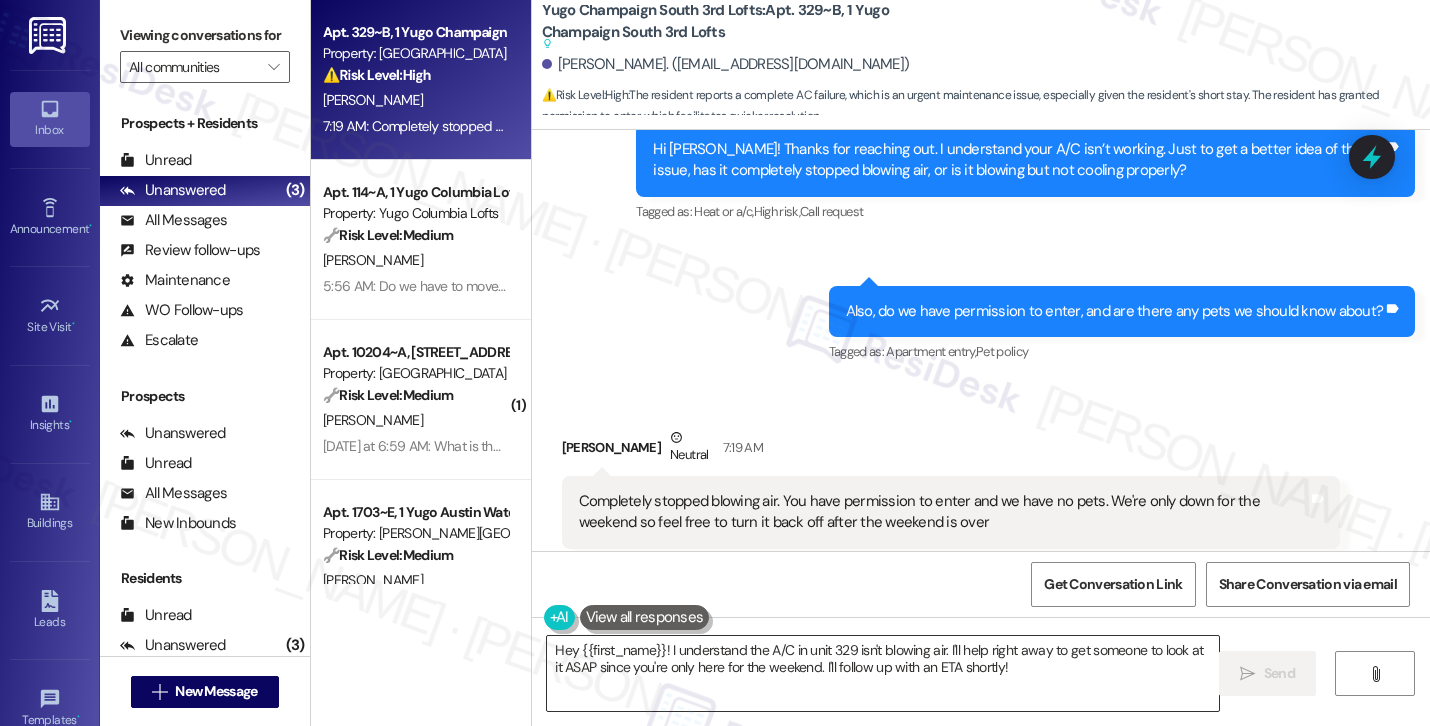 click on "Hey {{first_name}}! I understand the A/C in unit 329 isn't blowing air. I'll help right away to get someone to look at it ASAP since you're only here for the weekend. I'll follow up with an ETA shortly!" at bounding box center [883, 673] 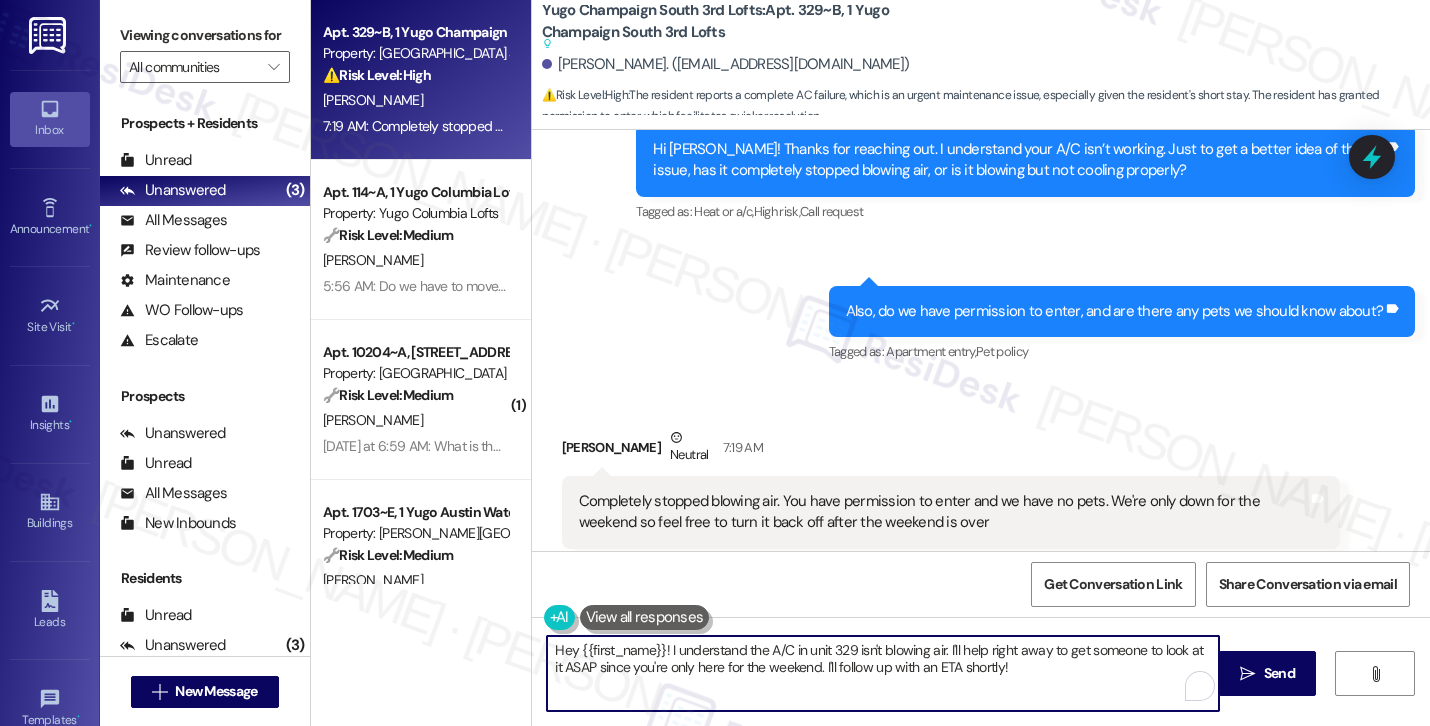 paste on "Thank you for confirming permission to enter. The new work order has been submitted and reported to the site team. If you need anything else, feel free to reach out anytime." 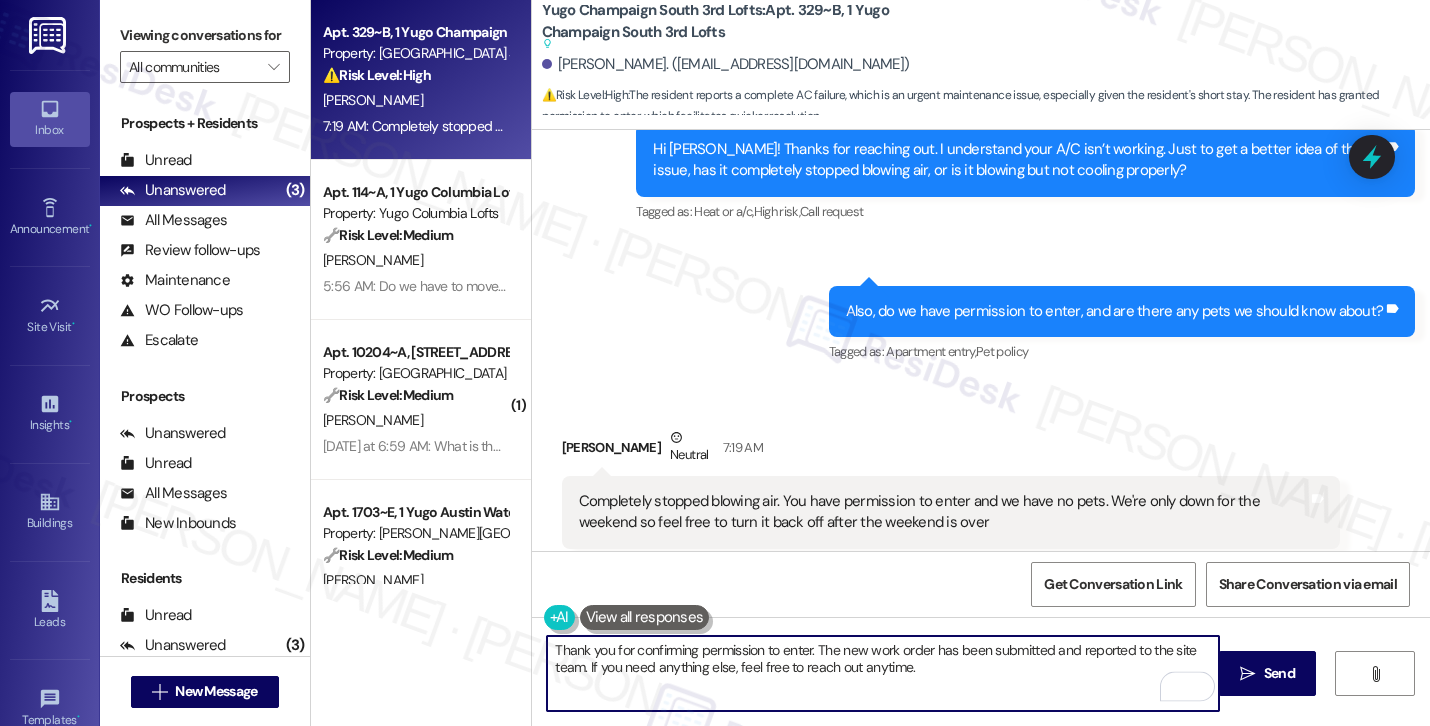 click on "Thank you for confirming permission to enter. The new work order has been submitted and reported to the site team. If you need anything else, feel free to reach out anytime." at bounding box center (883, 673) 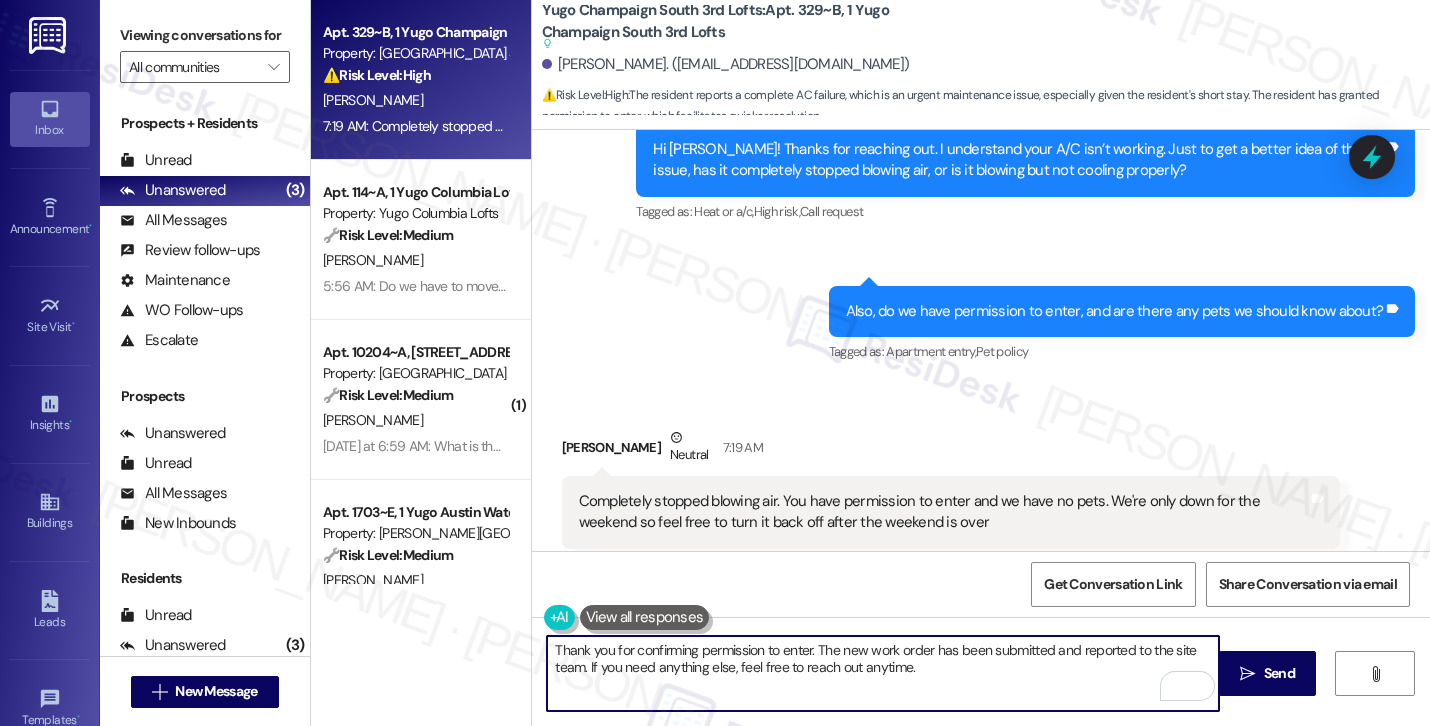 click on "Thank you for confirming permission to enter. The new work order has been submitted and reported to the site team. If you need anything else, feel free to reach out anytime." at bounding box center [883, 673] 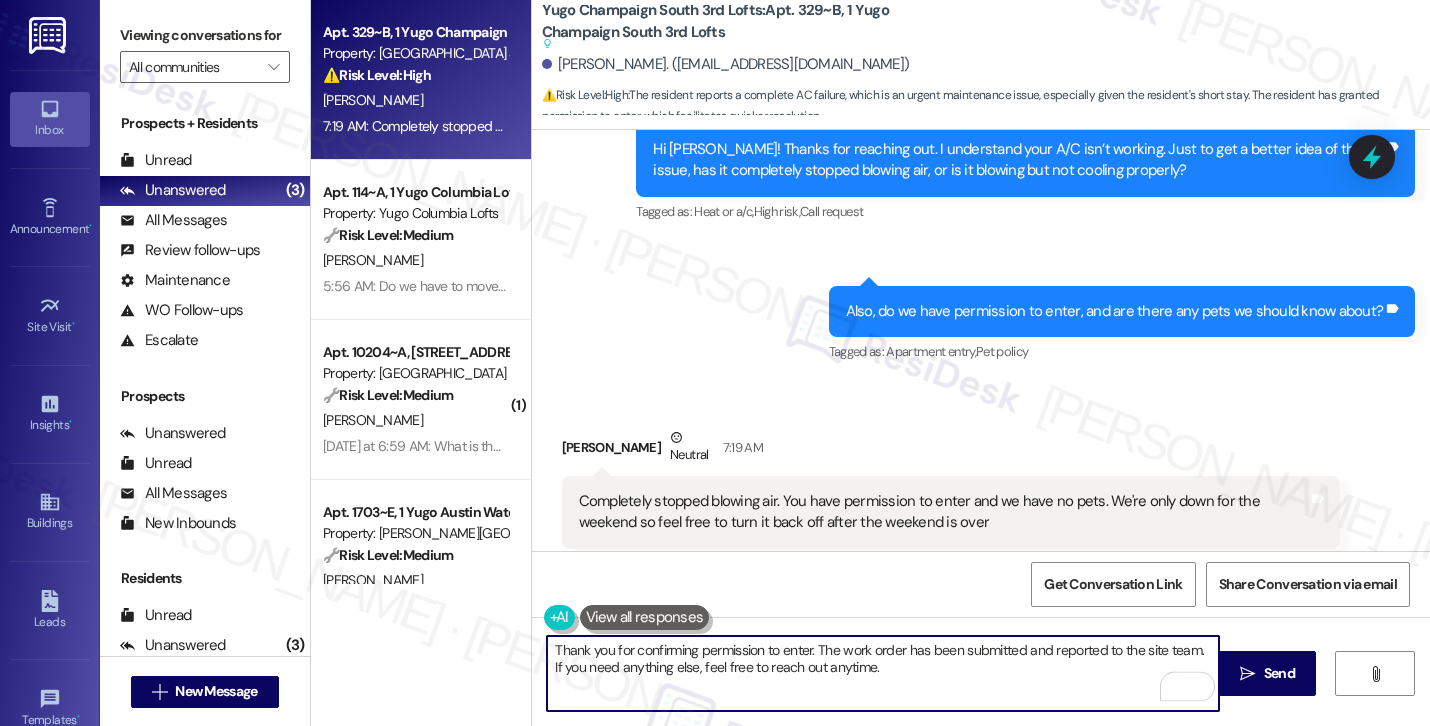 click on "Thank you for confirming permission to enter. The work order has been submitted and reported to the site team. If you need anything else, feel free to reach out anytime." at bounding box center (883, 673) 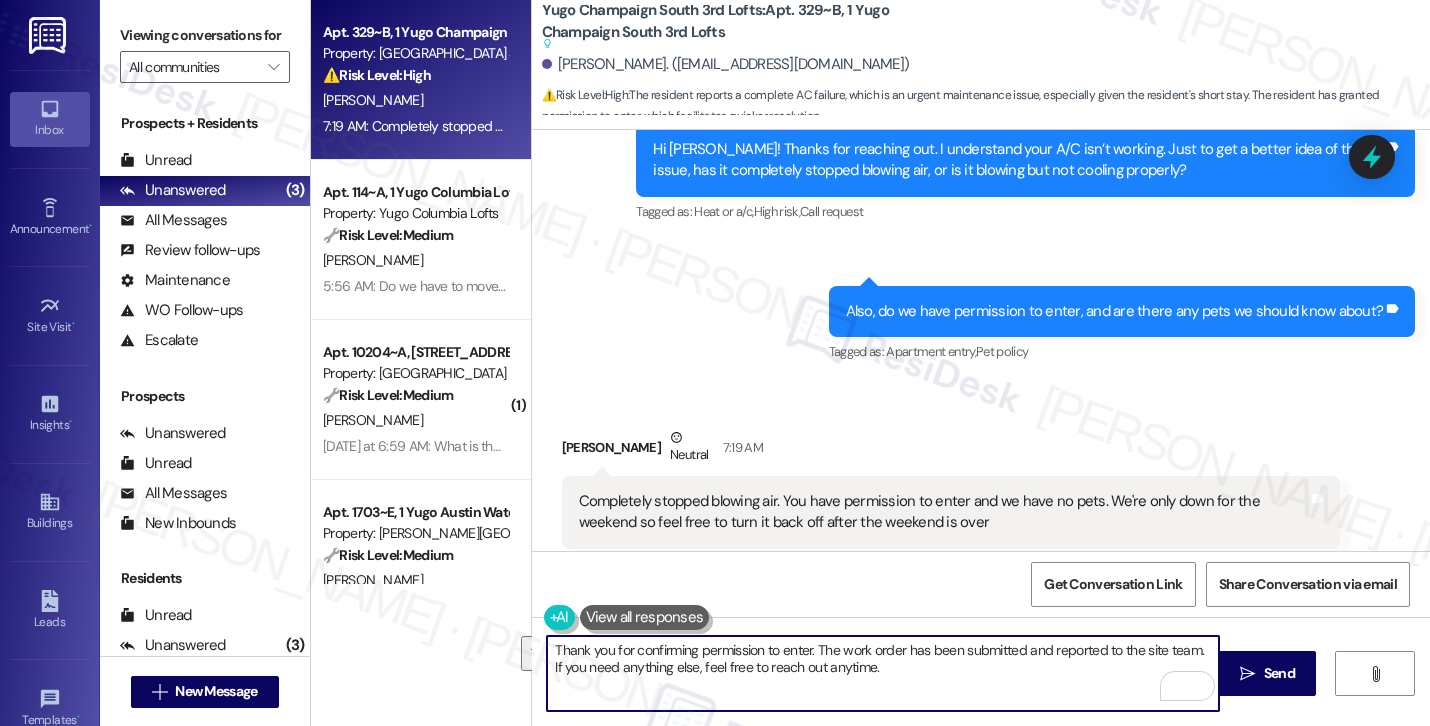type on "Thank you for confirming permission to enter. The work order has been submitted and reported to the site team. If you need anything else, feel free to reach out anytime." 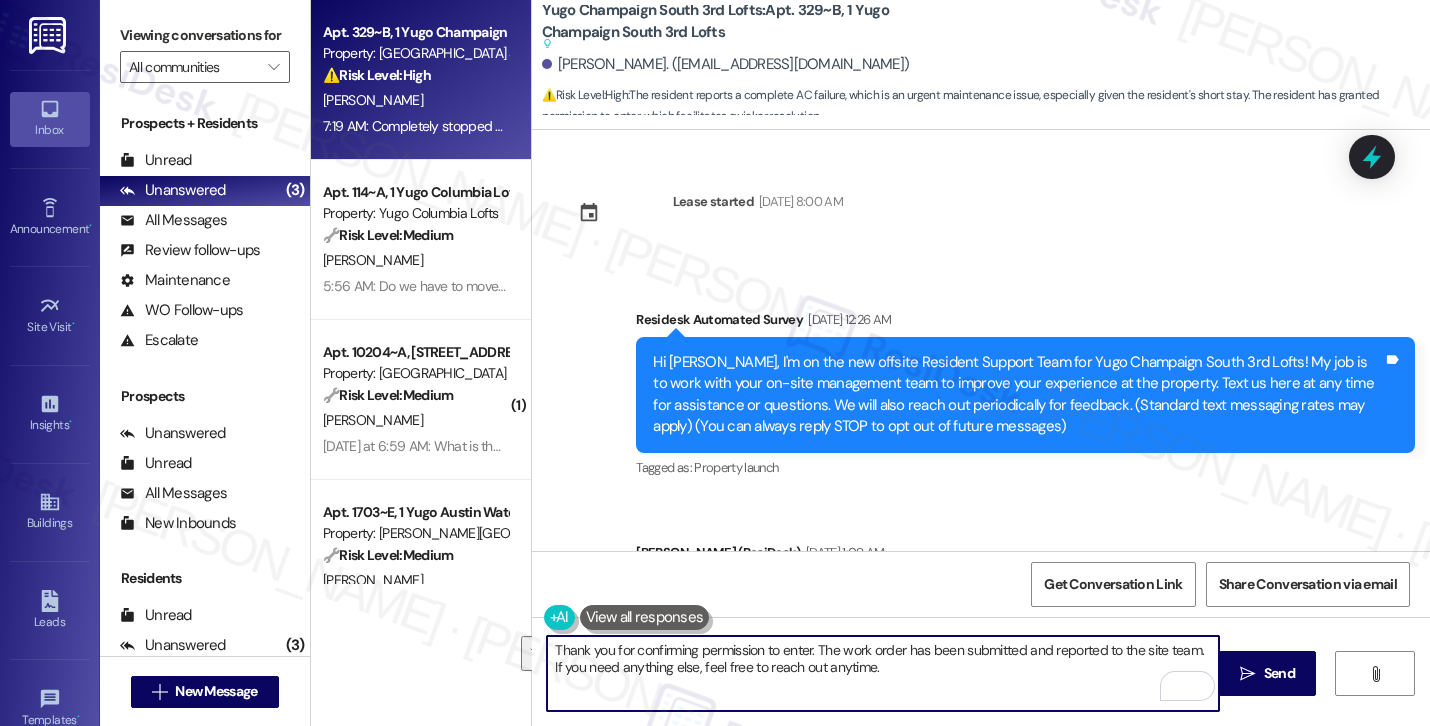 scroll, scrollTop: 0, scrollLeft: 0, axis: both 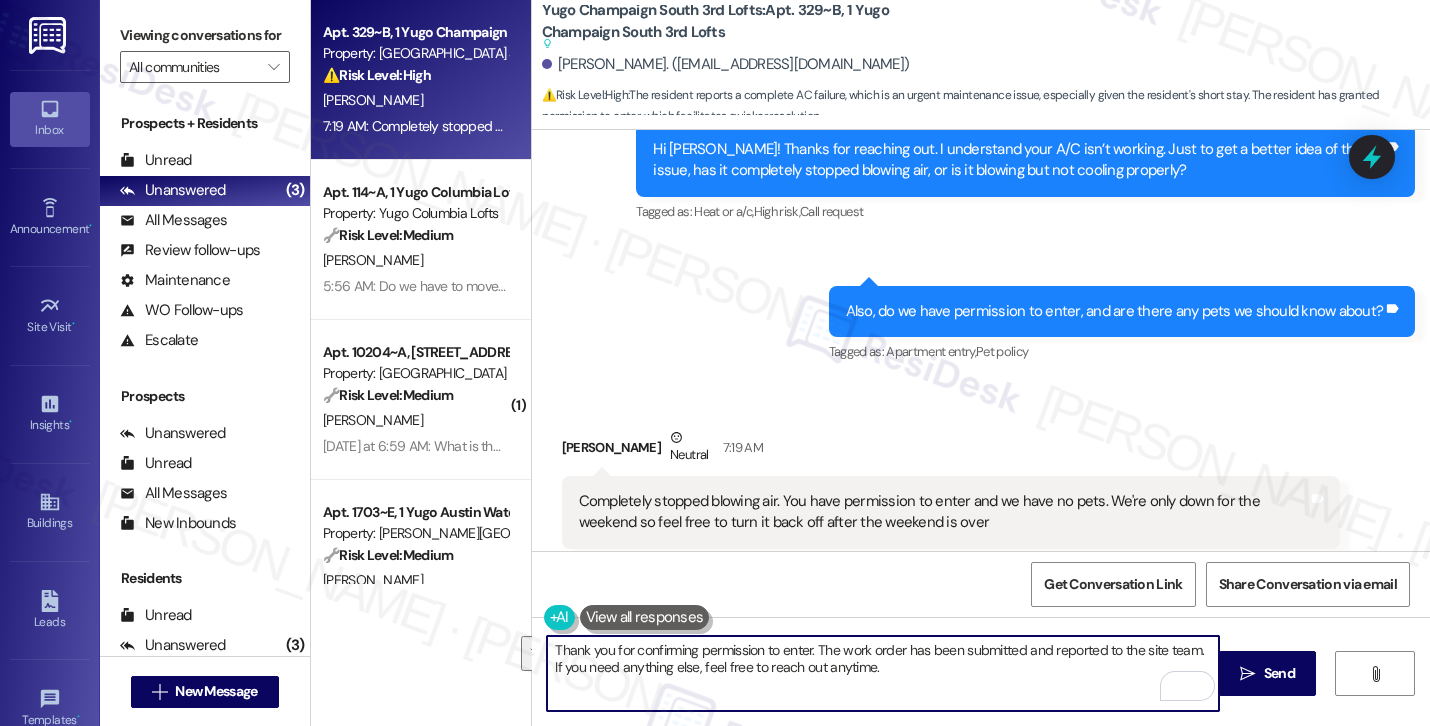 paste on "also noted that you’ll only be there for the weekend so the team is aware. I" 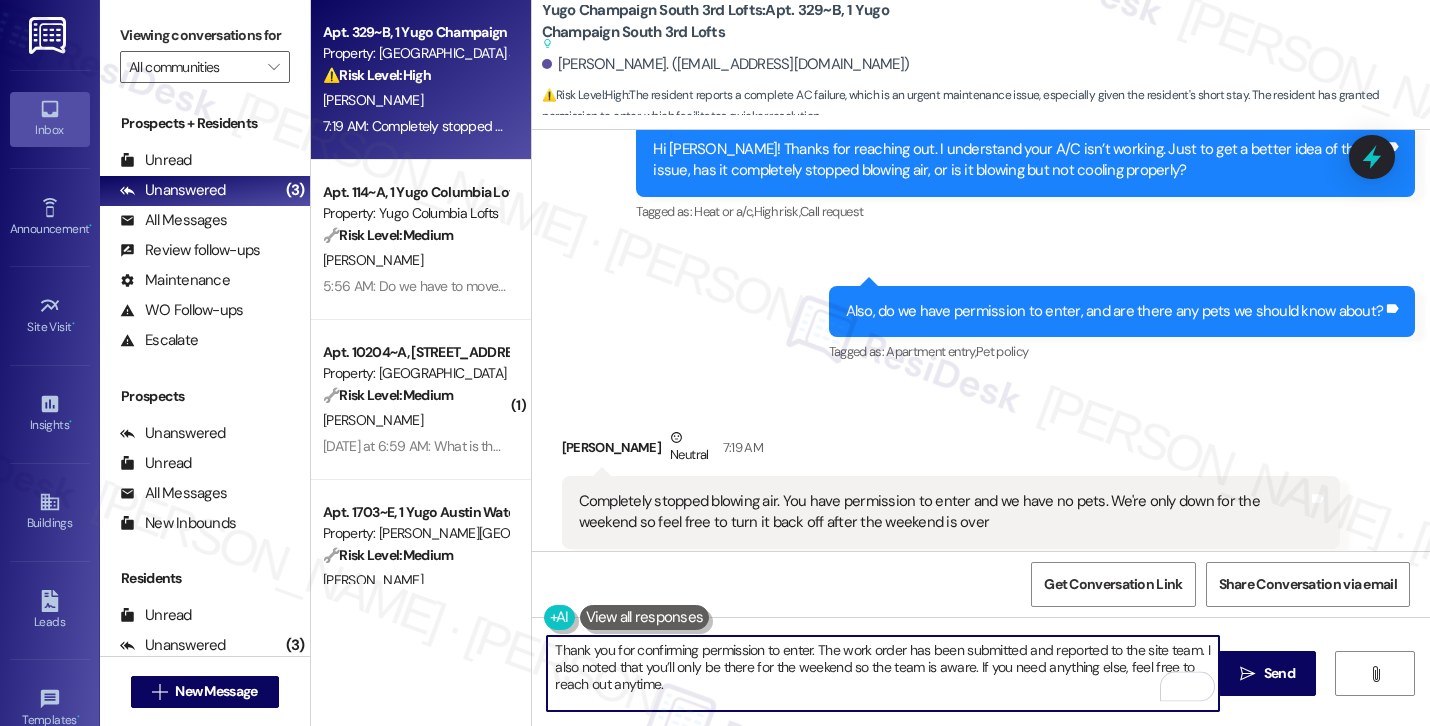 click on "Thank you for confirming permission to enter. The work order has been submitted and reported to the site team. I also noted that you’ll only be there for the weekend so the team is aware. If you need anything else, feel free to reach out anytime." at bounding box center (883, 673) 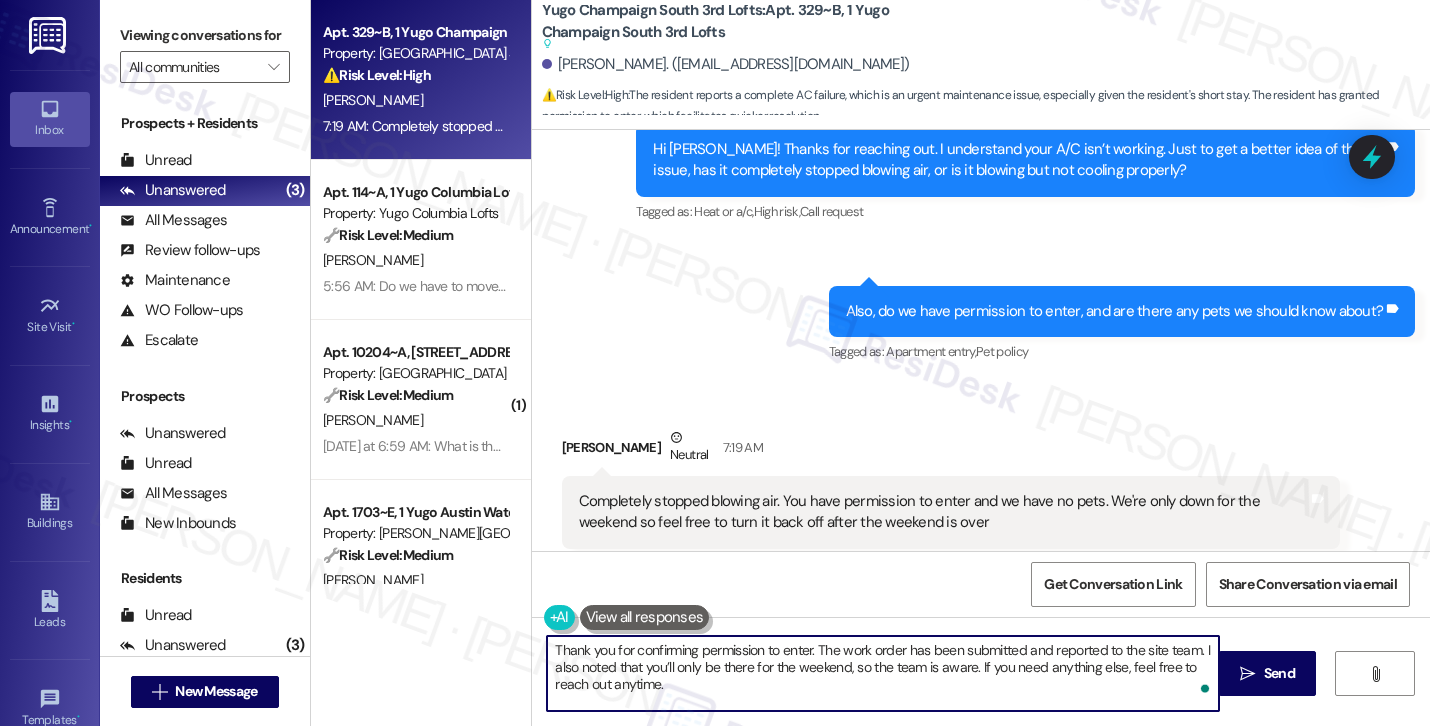 click on "Thank you for confirming permission to enter. The work order has been submitted and reported to the site team. I also noted that you’ll only be there for the weekend, so the team is aware. If you need anything else, feel free to reach out anytime." at bounding box center [883, 673] 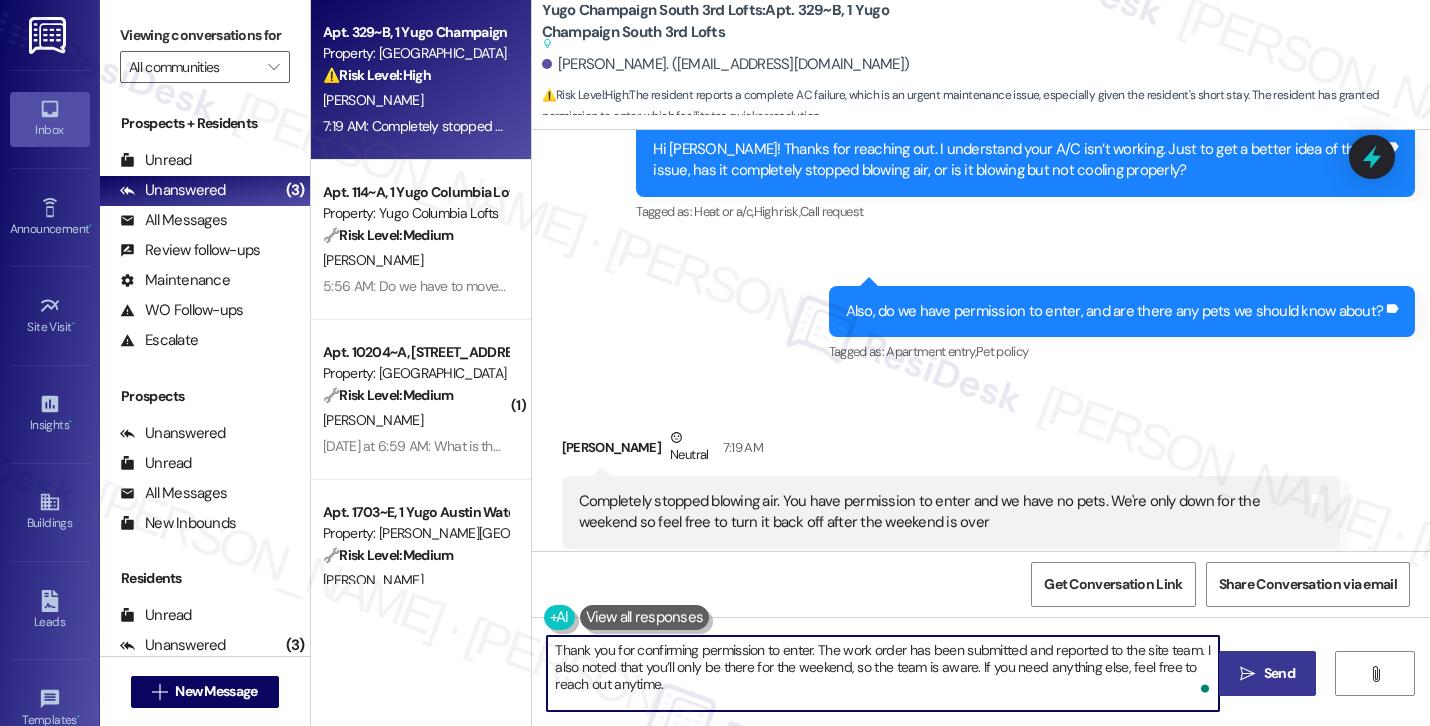 type on "Thank you for confirming permission to enter. The work order has been submitted and reported to the site team. I also noted that you’ll only be there for the weekend, so the team is aware. If you need anything else, feel free to reach out anytime." 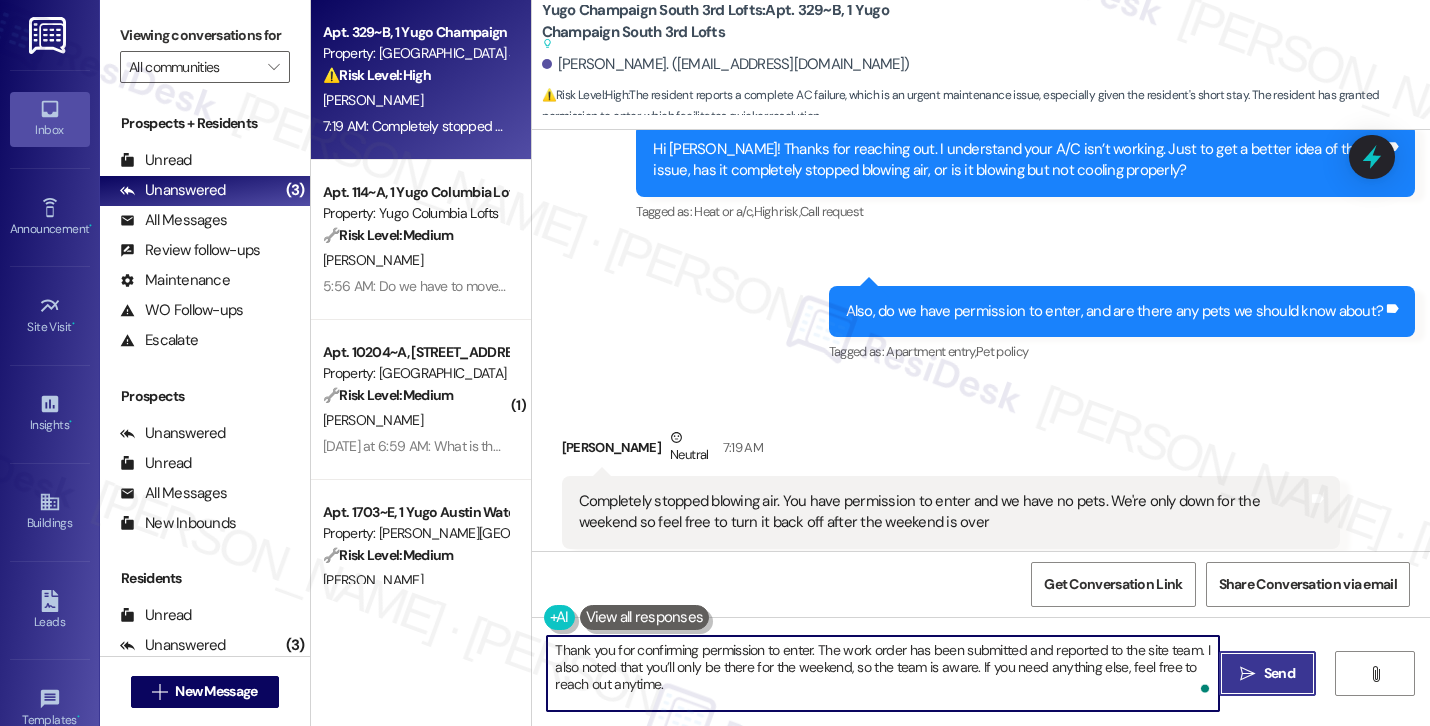 click on "Send" at bounding box center [1279, 673] 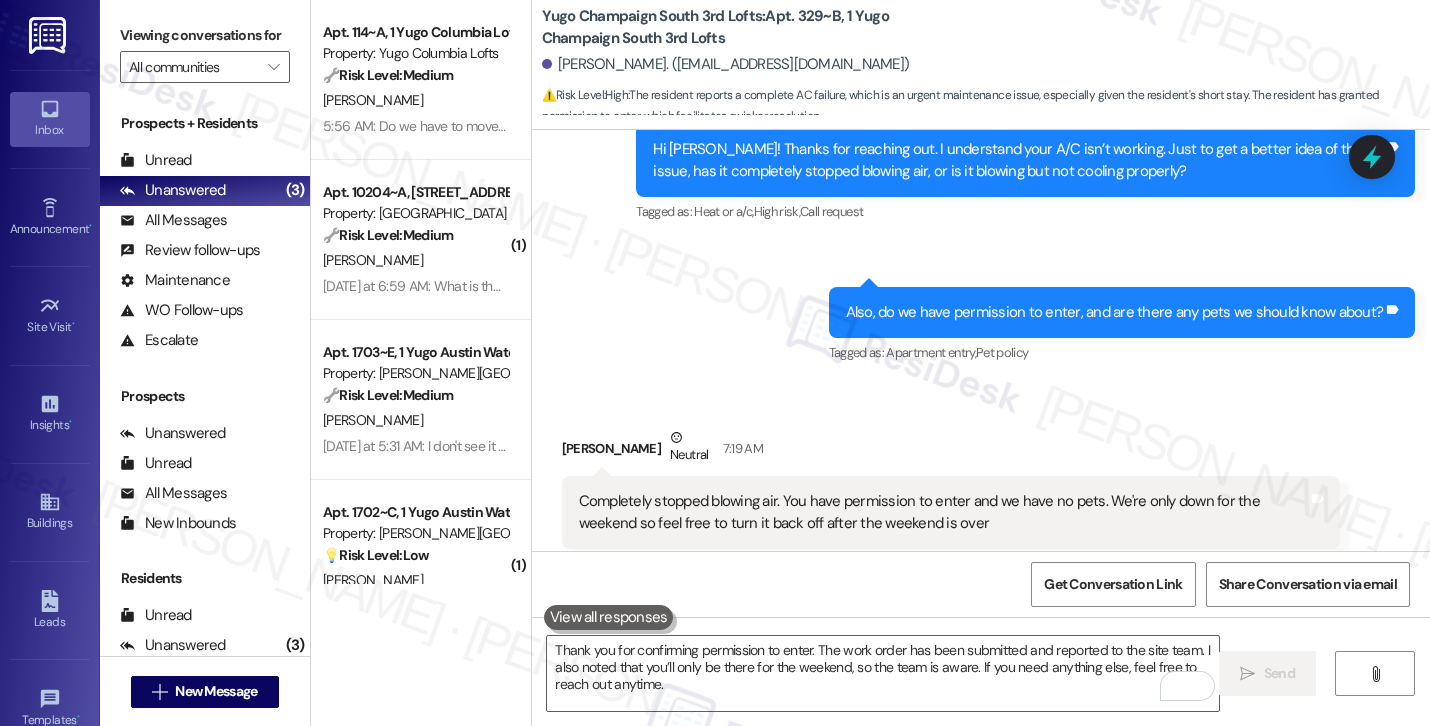 scroll, scrollTop: 2924, scrollLeft: 0, axis: vertical 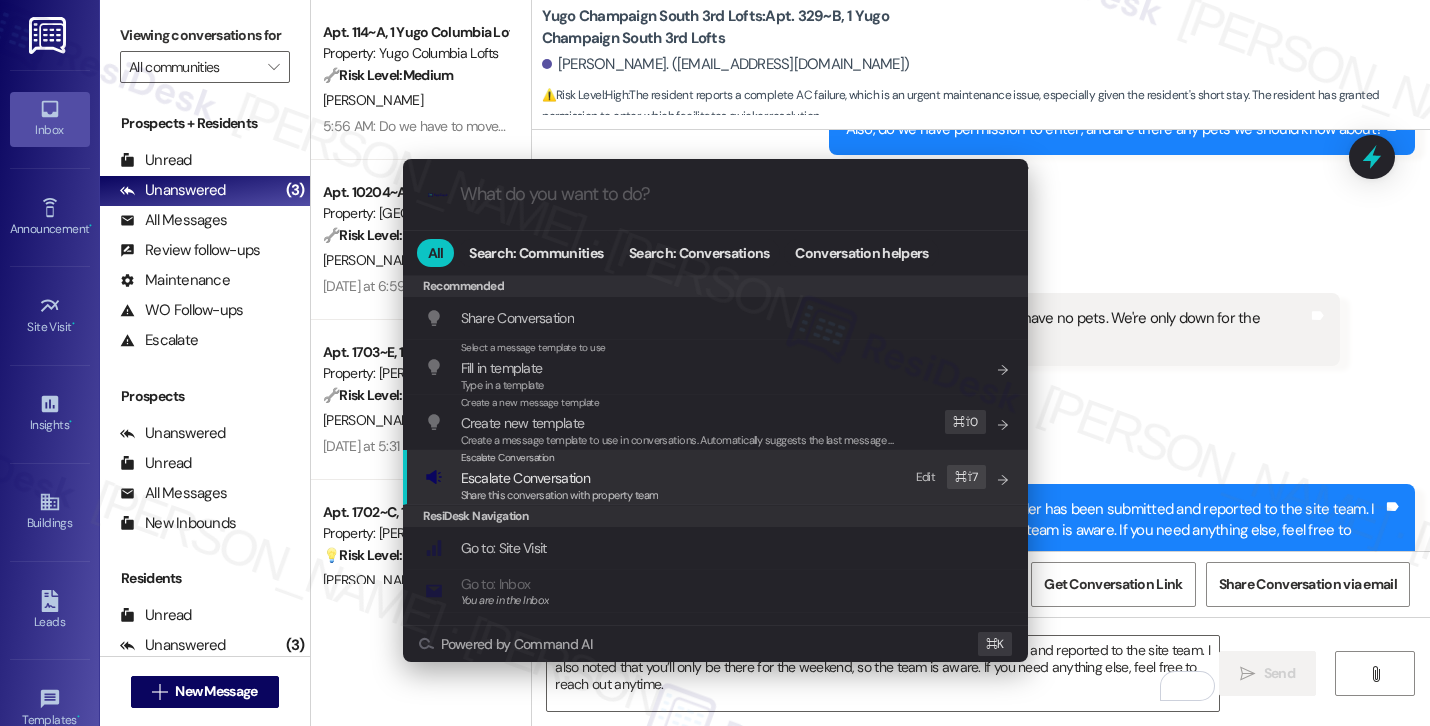 click on "Share this conversation with property team" at bounding box center [560, 495] 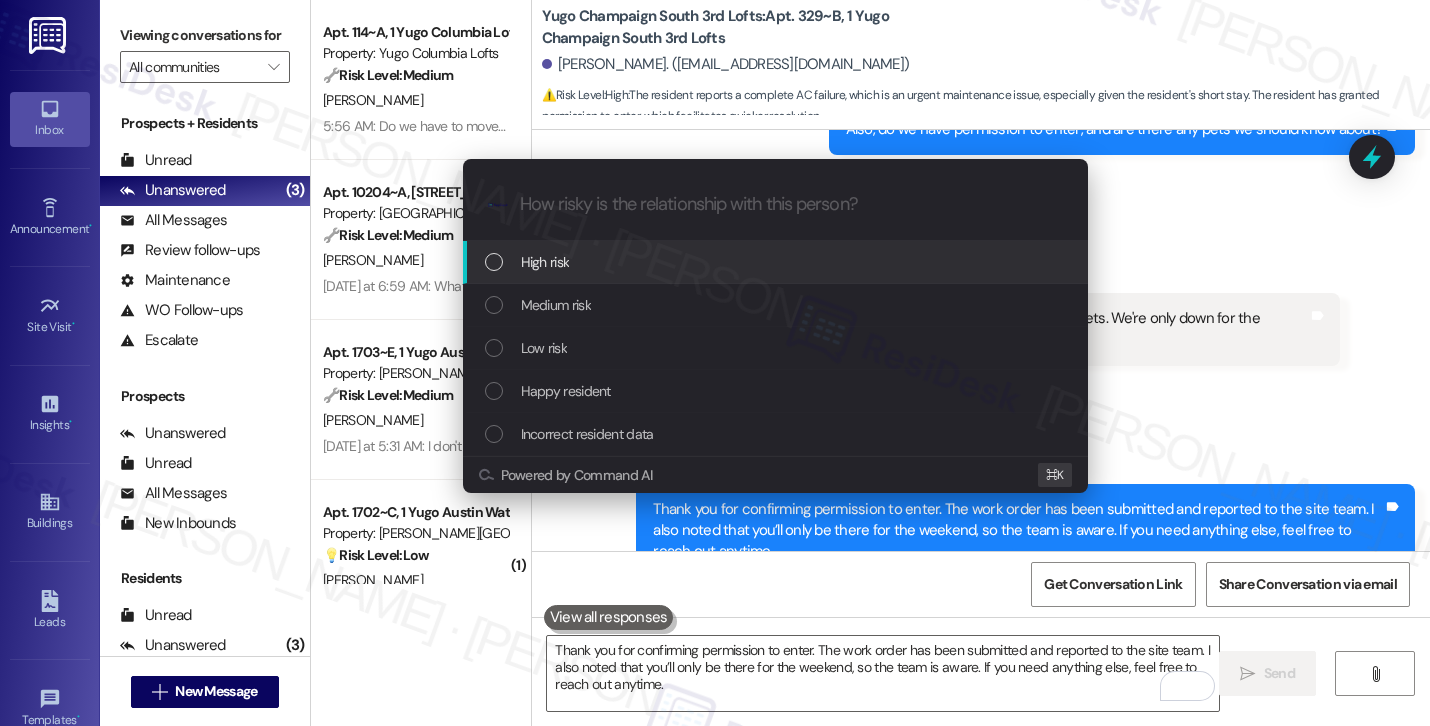click on "High risk" at bounding box center [777, 262] 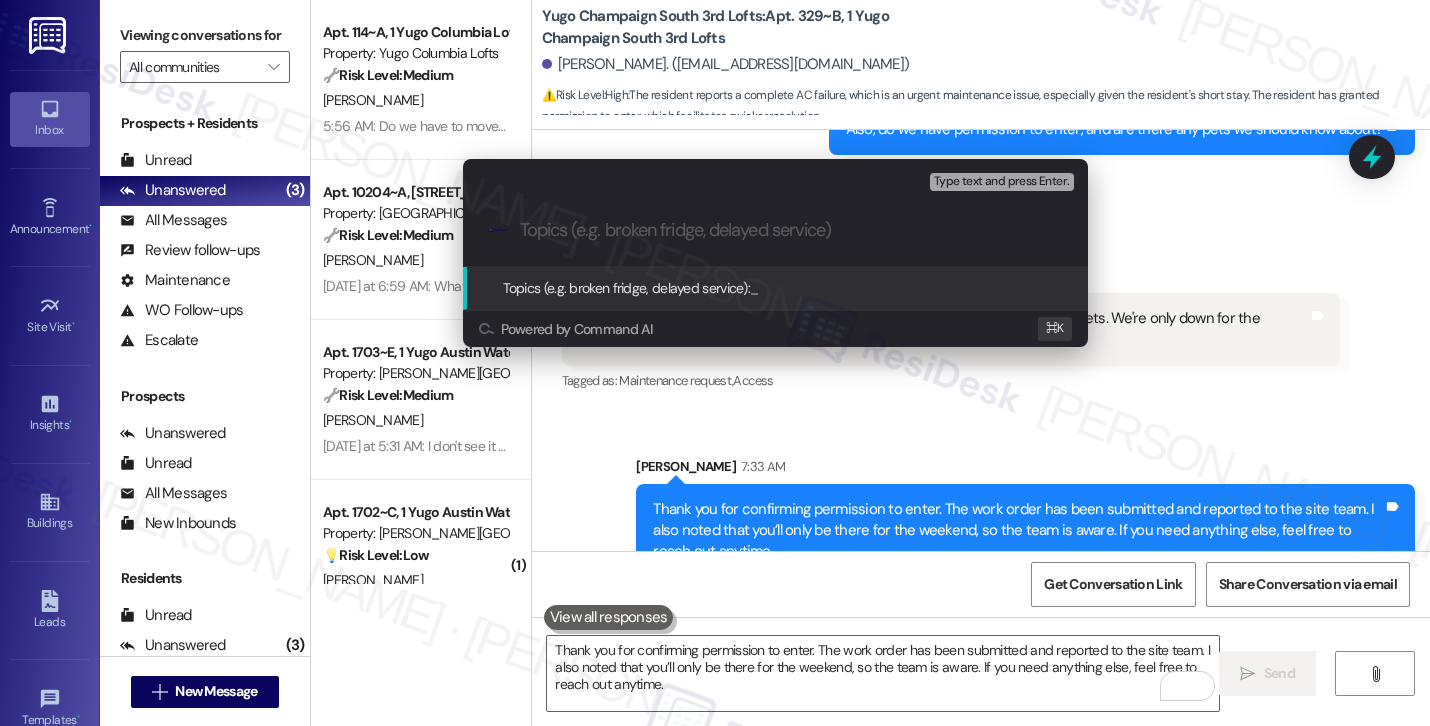 paste on "Work order filed by ResiDesk #15540163 | AC Not Blowing Air" 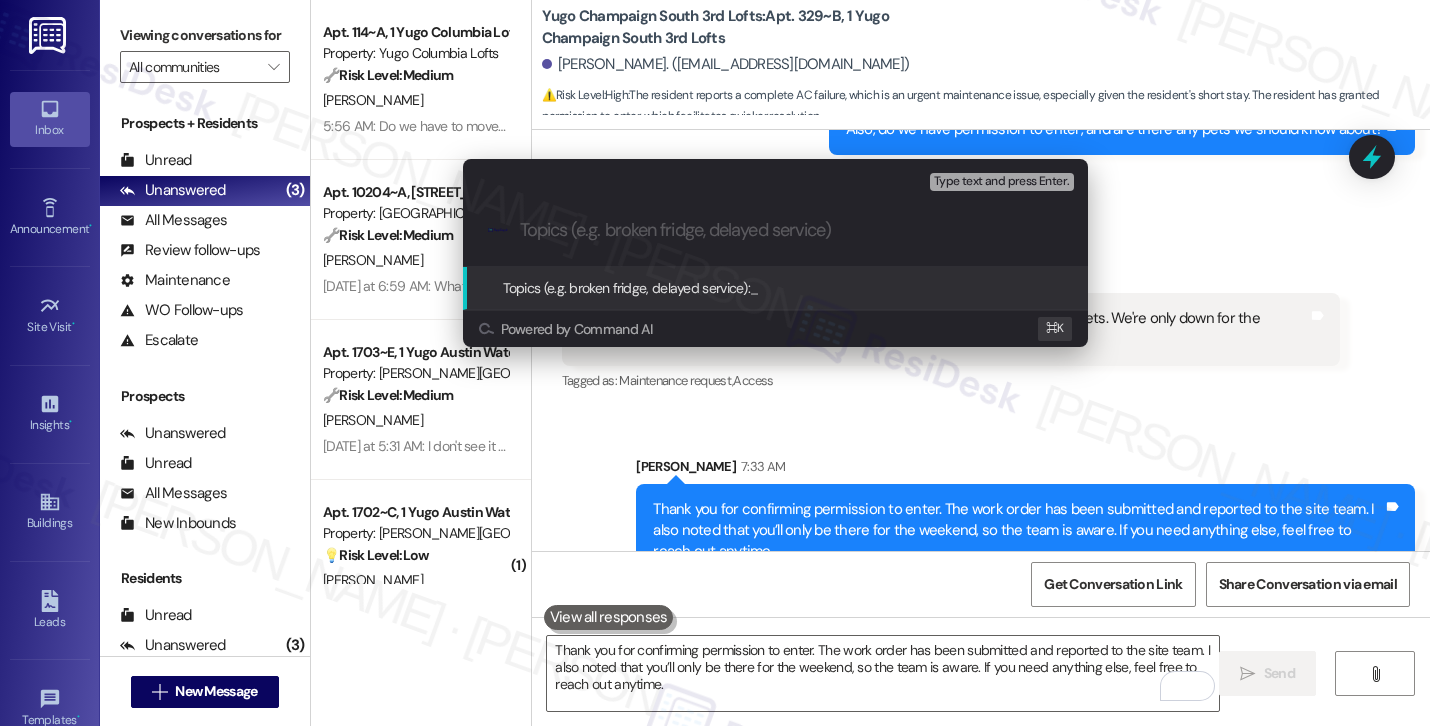 type on "Work order filed by ResiDesk #15540163 | AC Not Blowing Air" 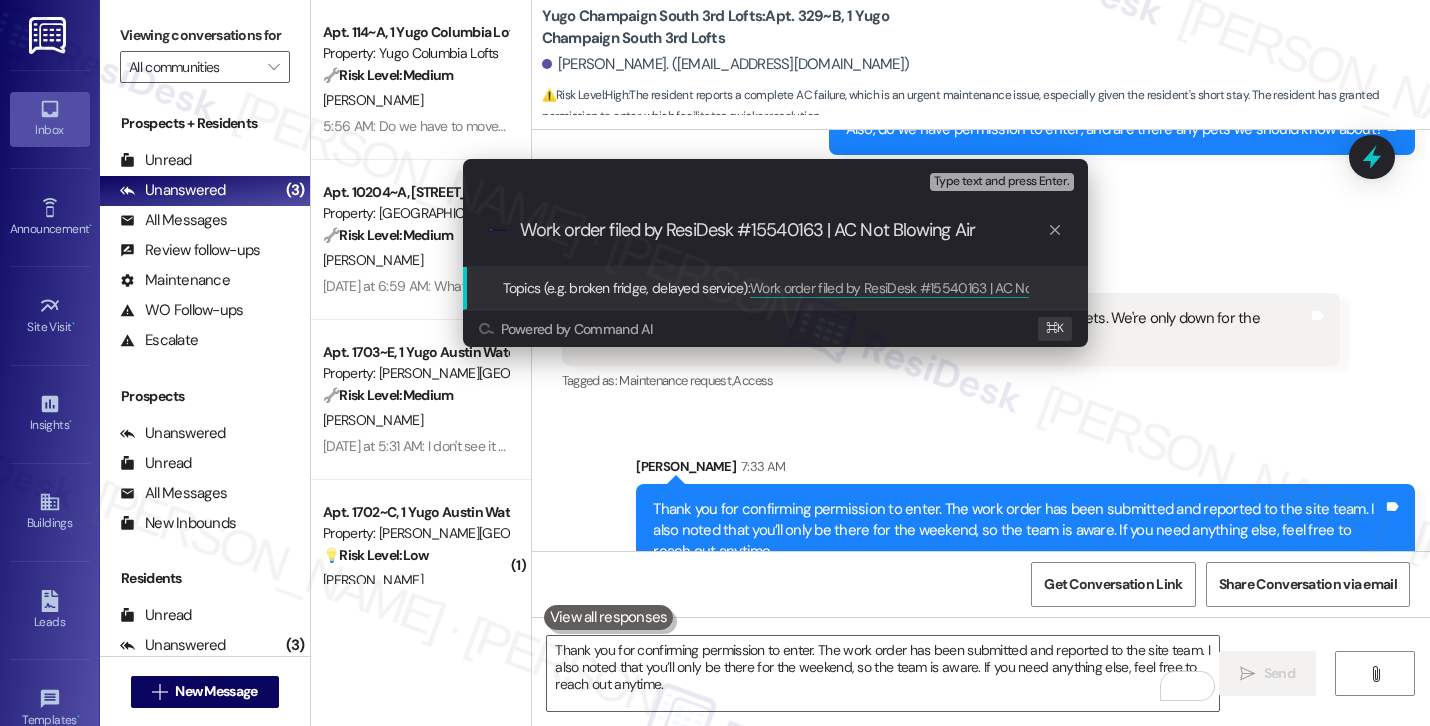 type 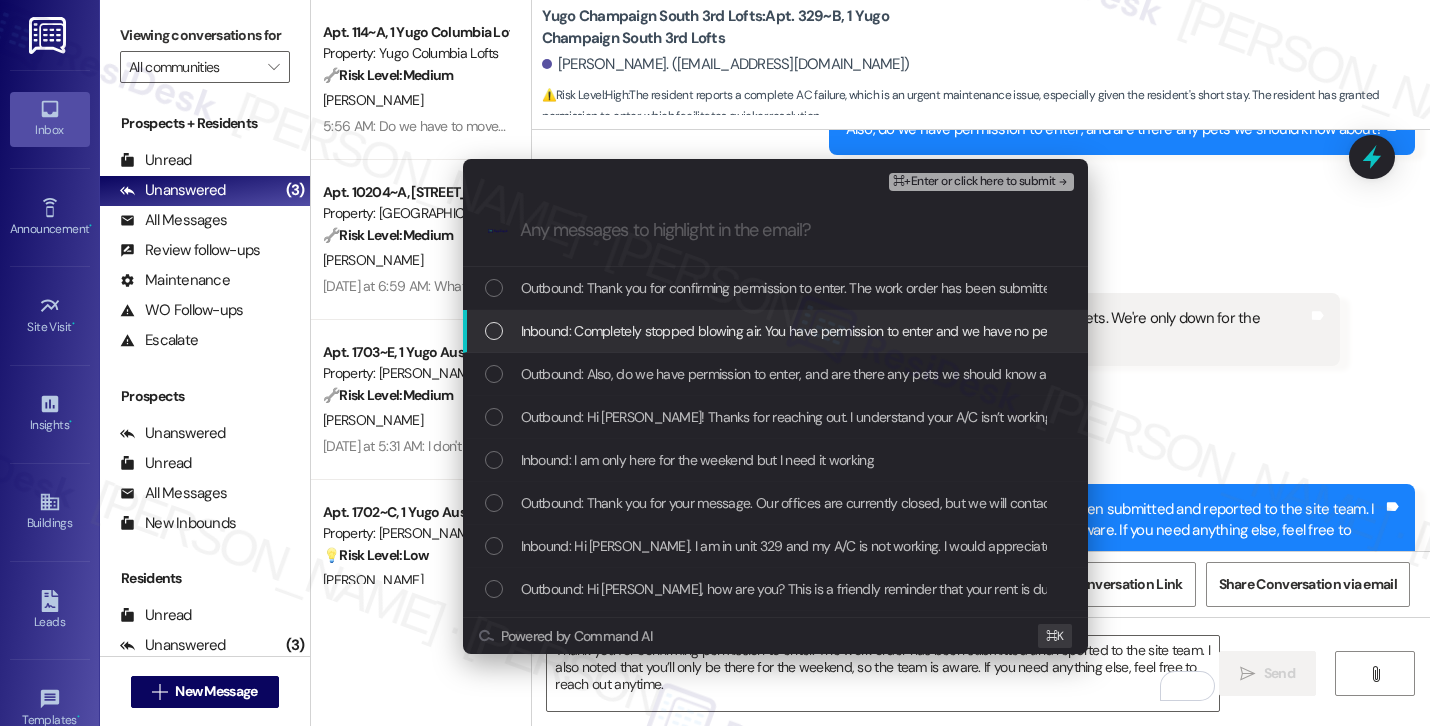 click on "Inbound: Completely stopped blowing air. You have permission to enter and we have no pets. We're only down for the weekend so feel free to turn it back off after the weekend is over" at bounding box center (1049, 331) 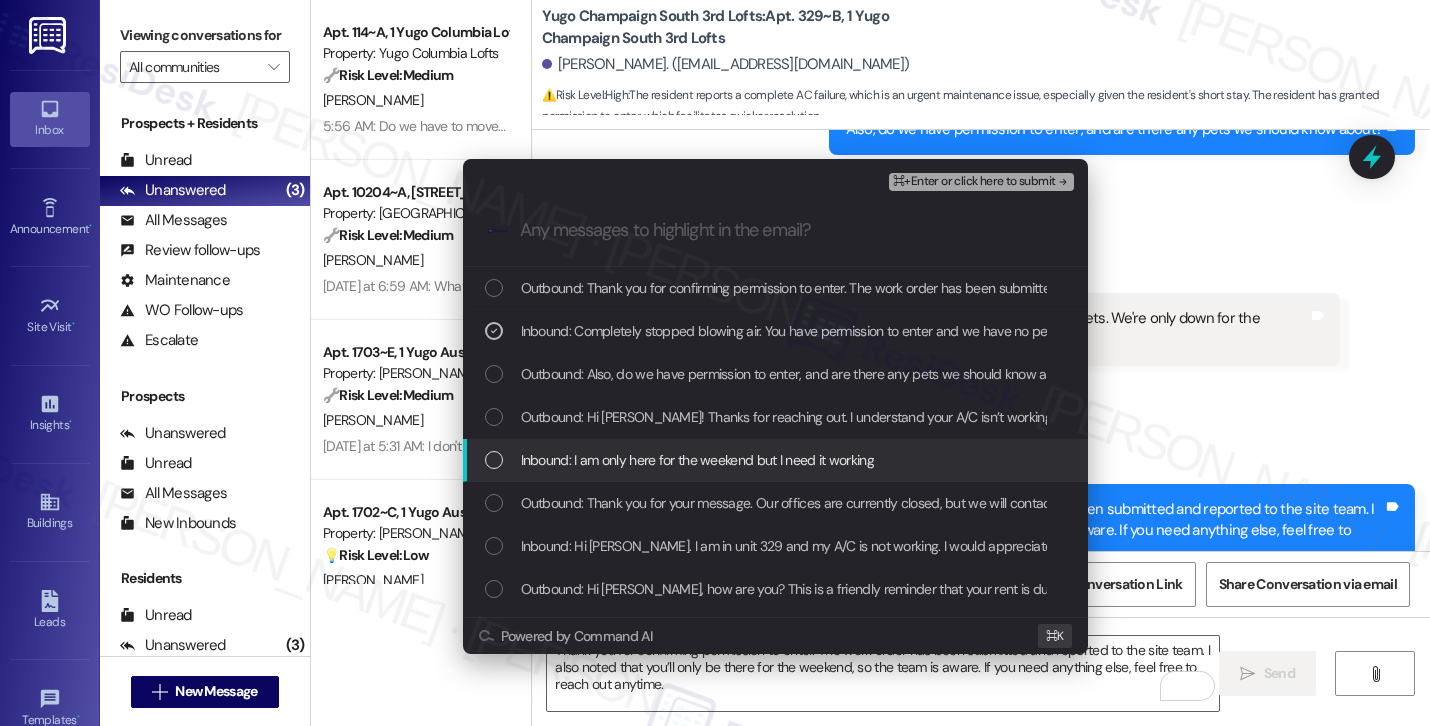 click on "Inbound: I am only here for the weekend but I need it working" at bounding box center (697, 460) 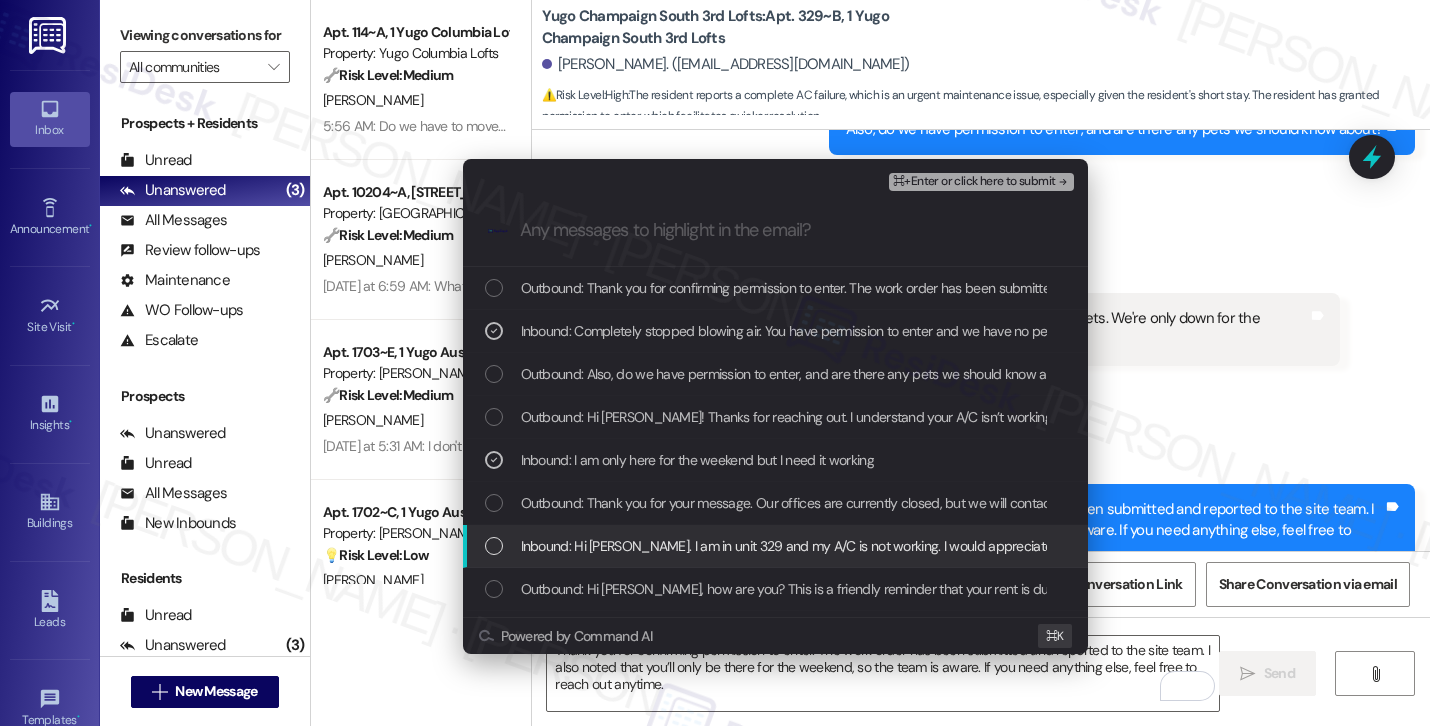 click on "Inbound: Hi Sarah. I am in unit 329 and my A/C is not working. I would appreciate if someone could come as soon as possible to fix the issue" at bounding box center (775, 546) 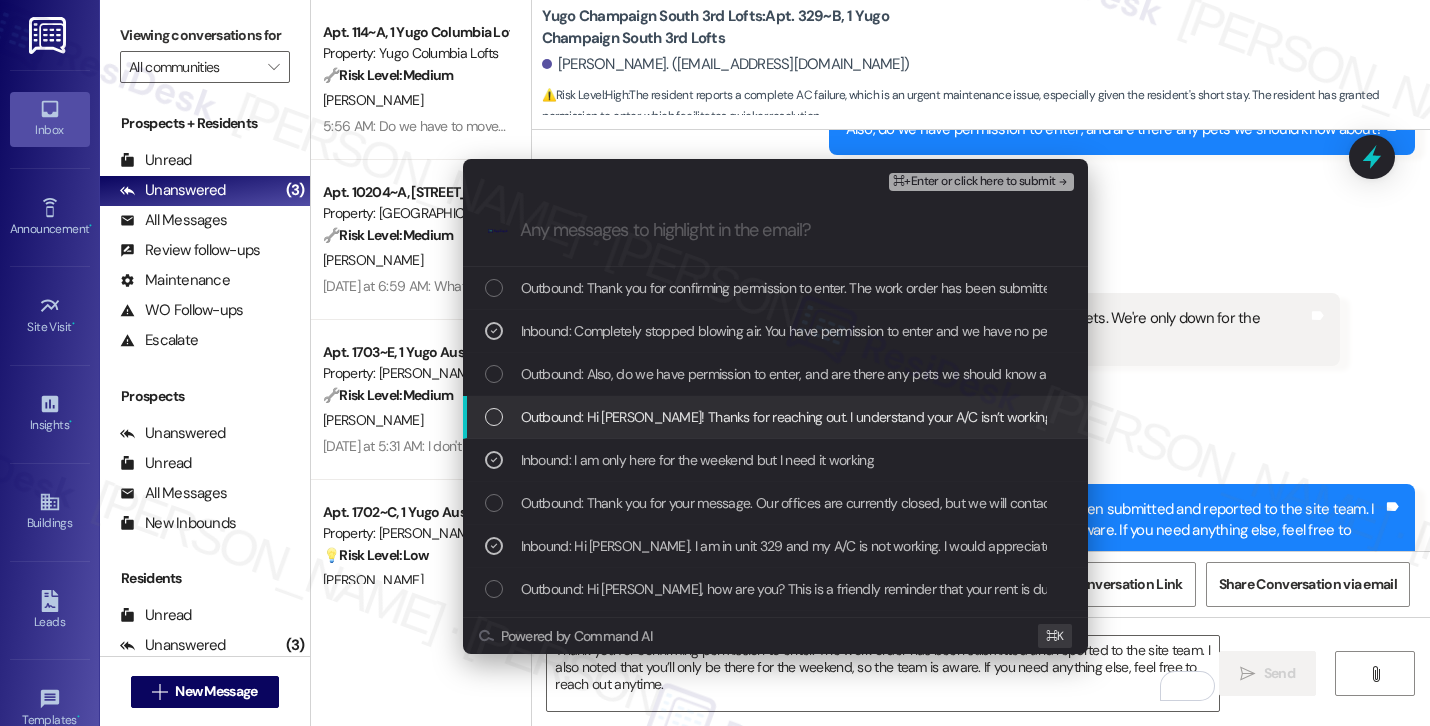 click on "⌘+Enter or click here to submit" at bounding box center [974, 182] 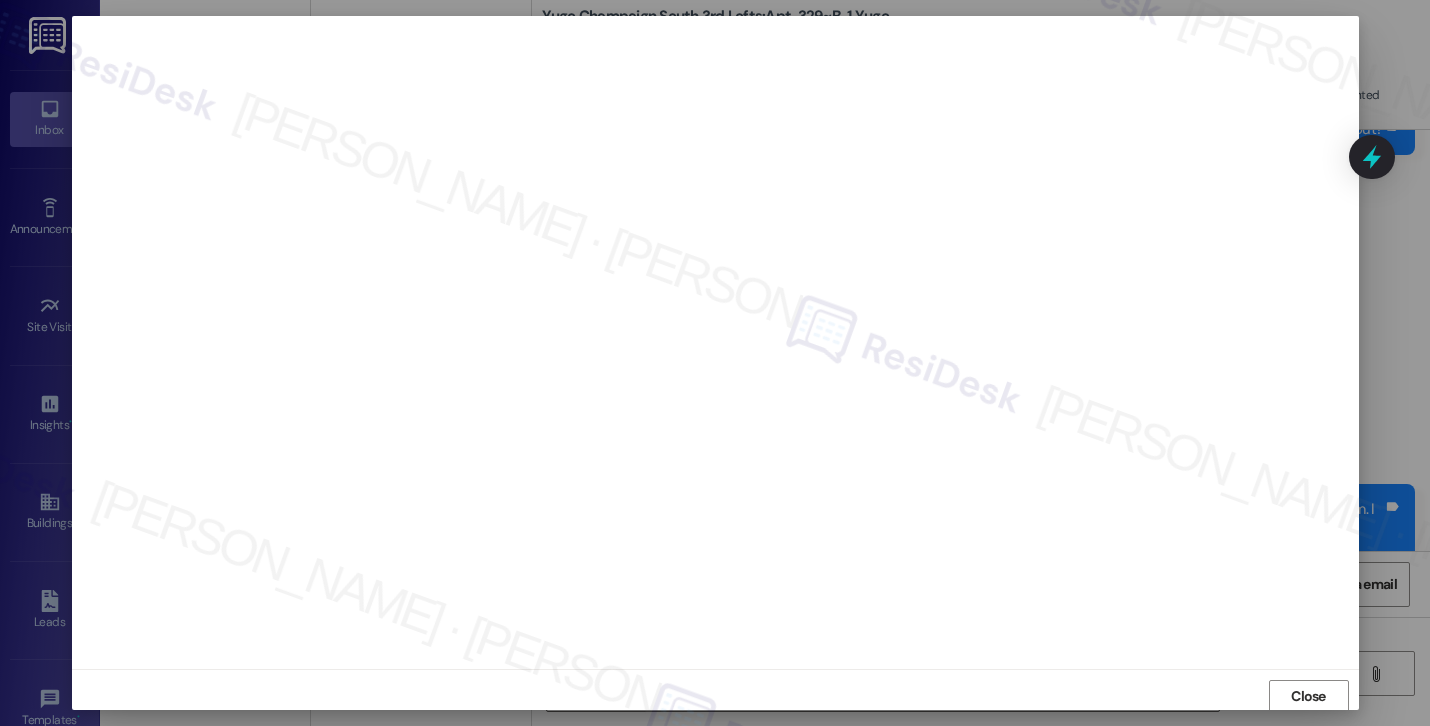 scroll, scrollTop: 2, scrollLeft: 0, axis: vertical 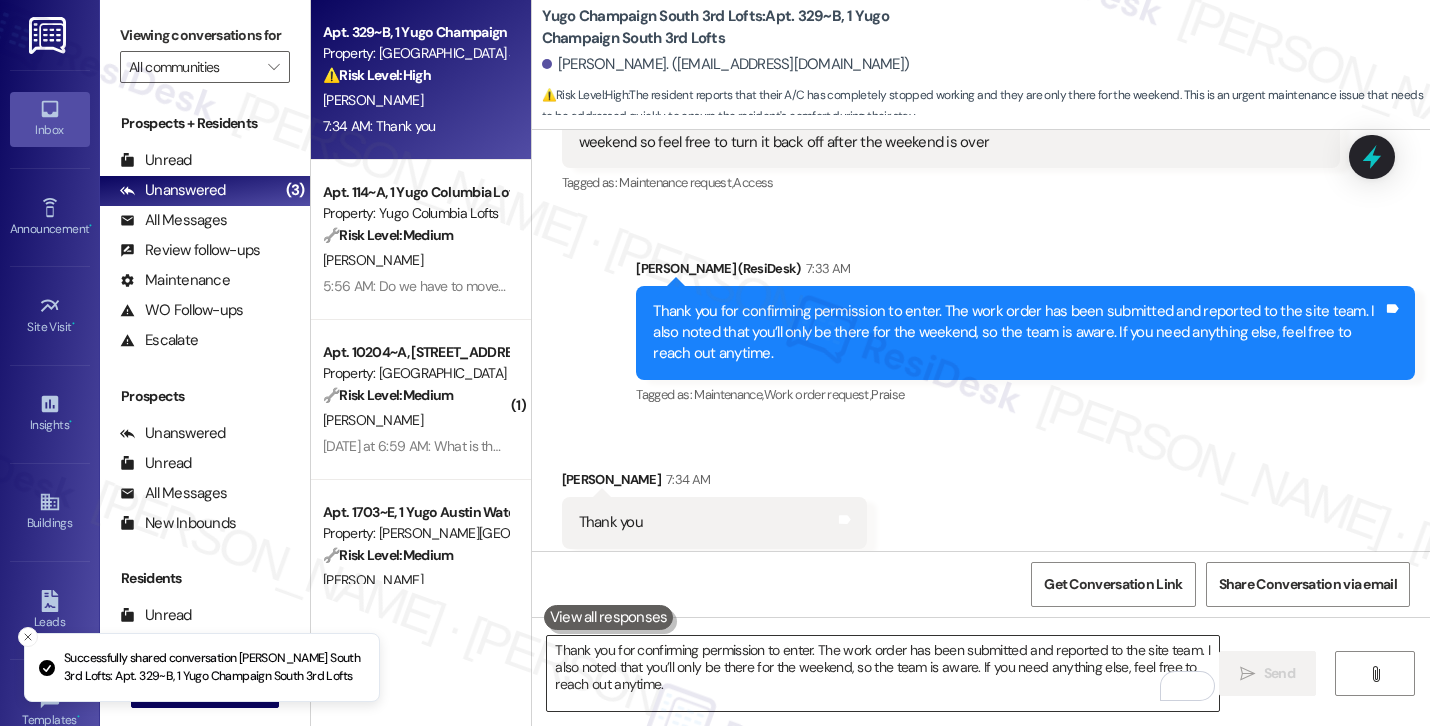 click on "Thank you for confirming permission to enter. The work order has been submitted and reported to the site team. I also noted that you’ll only be there for the weekend, so the team is aware. If you need anything else, feel free to reach out anytime." at bounding box center (883, 673) 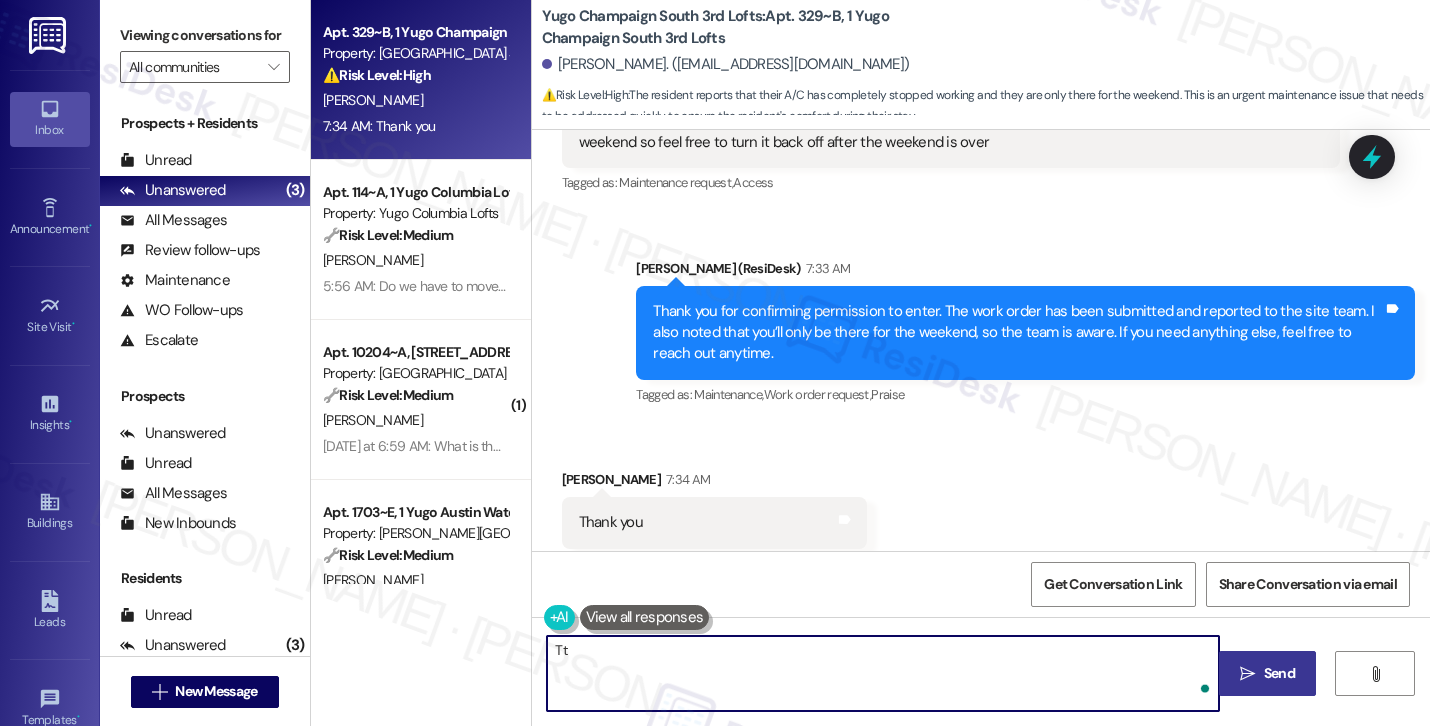 type on "T" 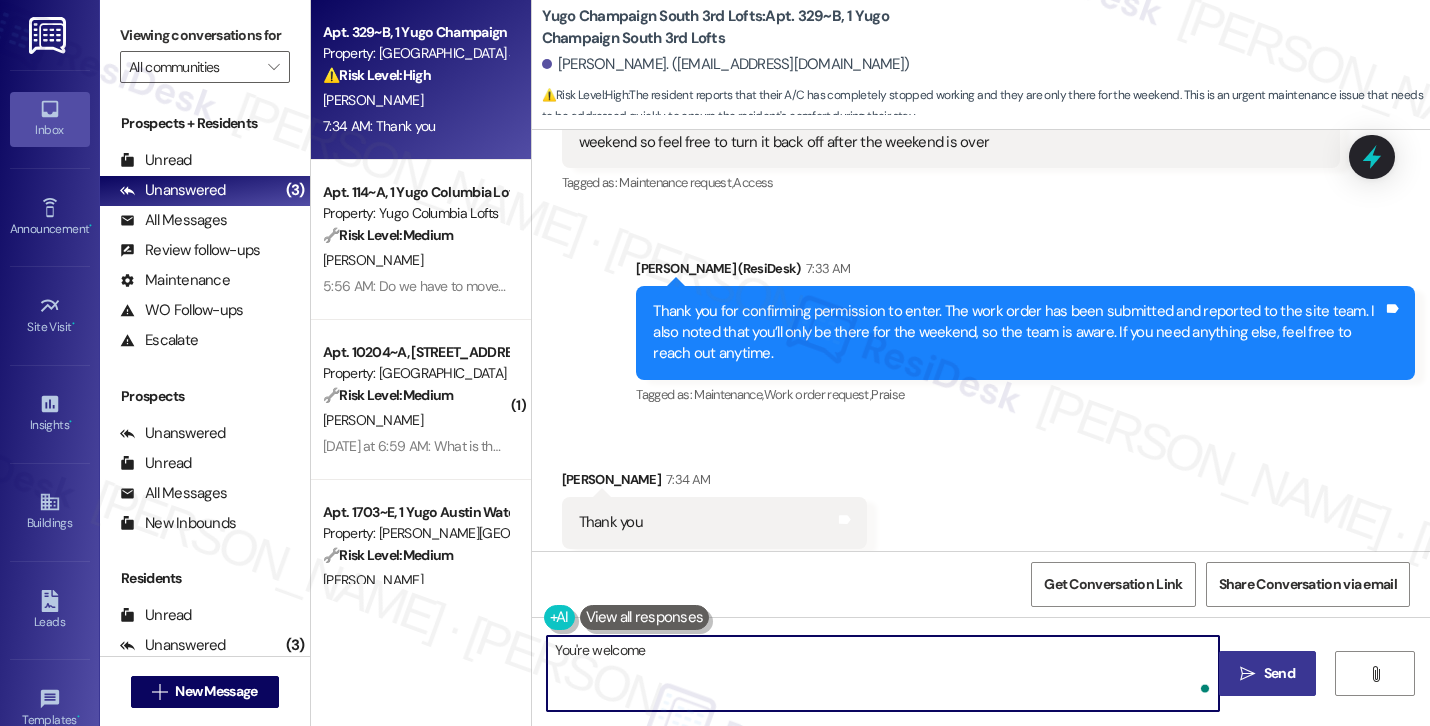 type on "You're welcome!" 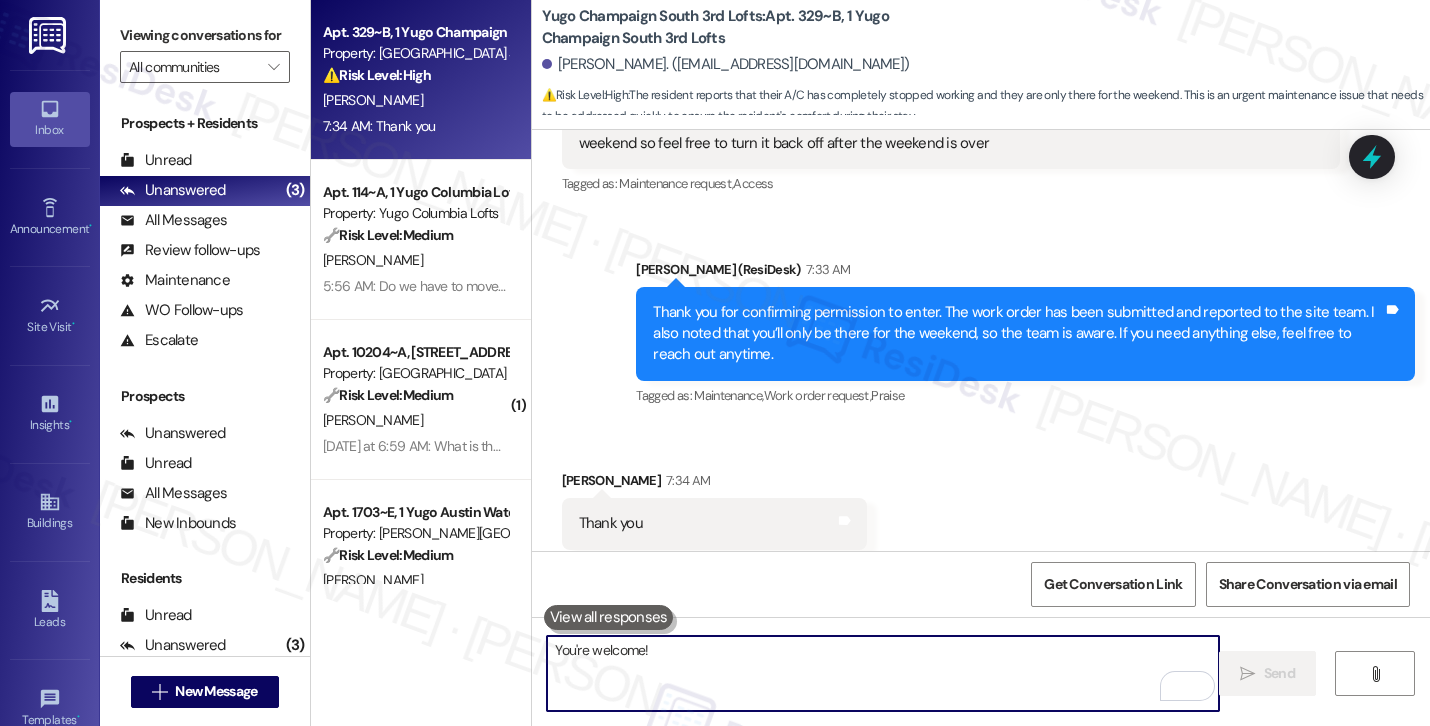 scroll, scrollTop: 3261, scrollLeft: 0, axis: vertical 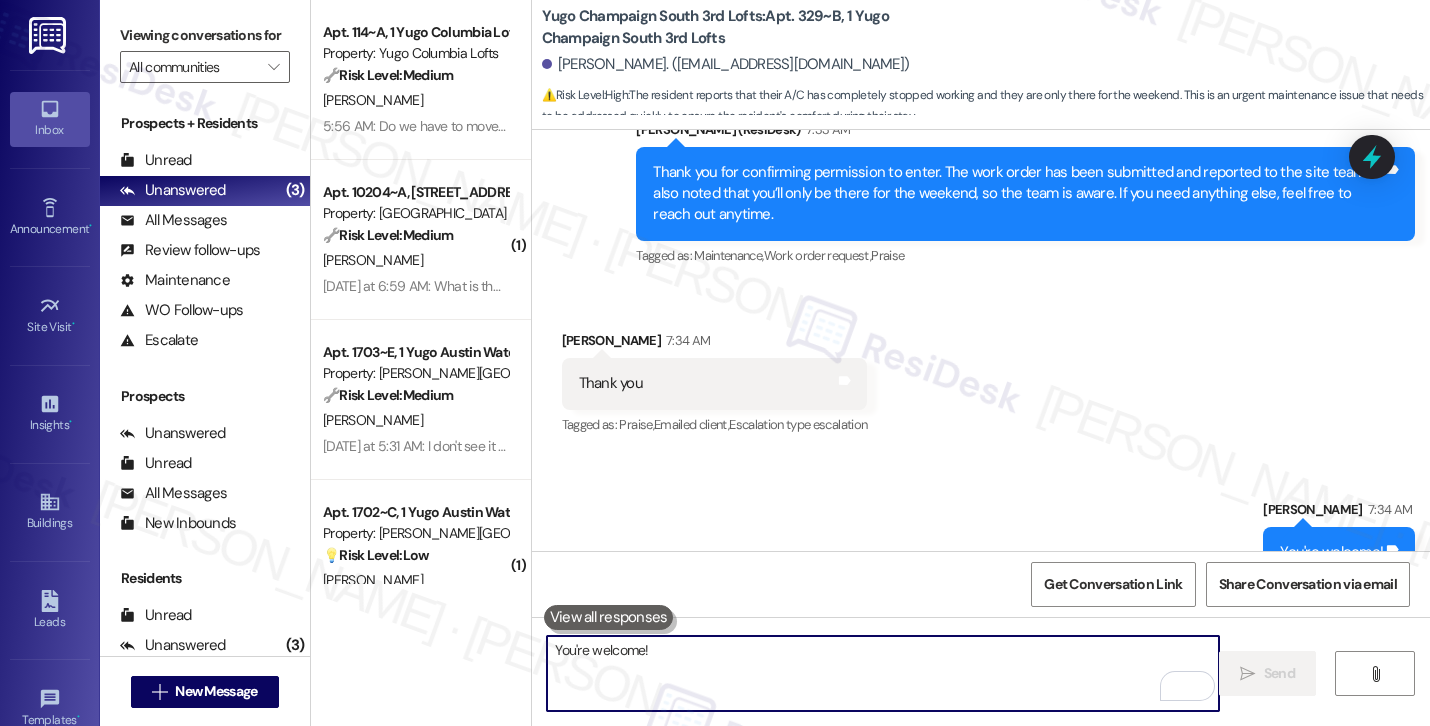 type 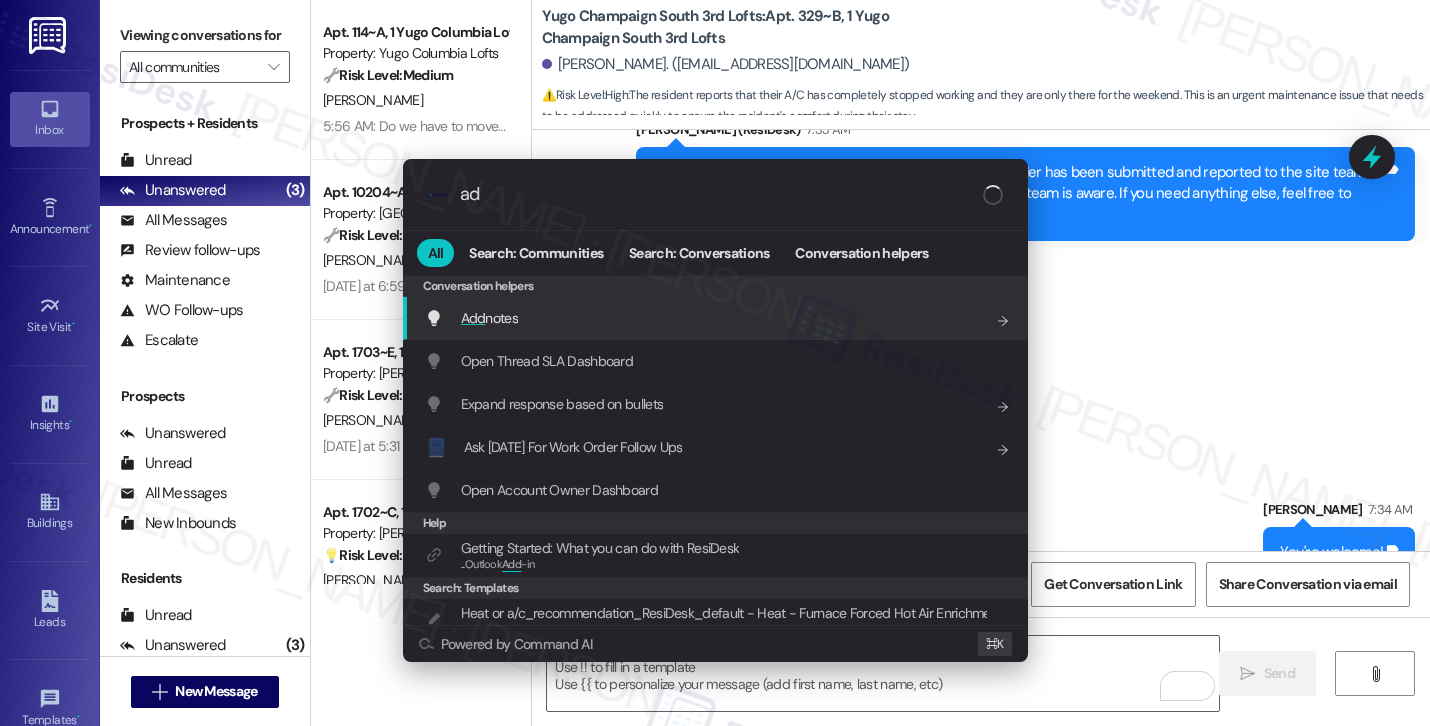 type on "add" 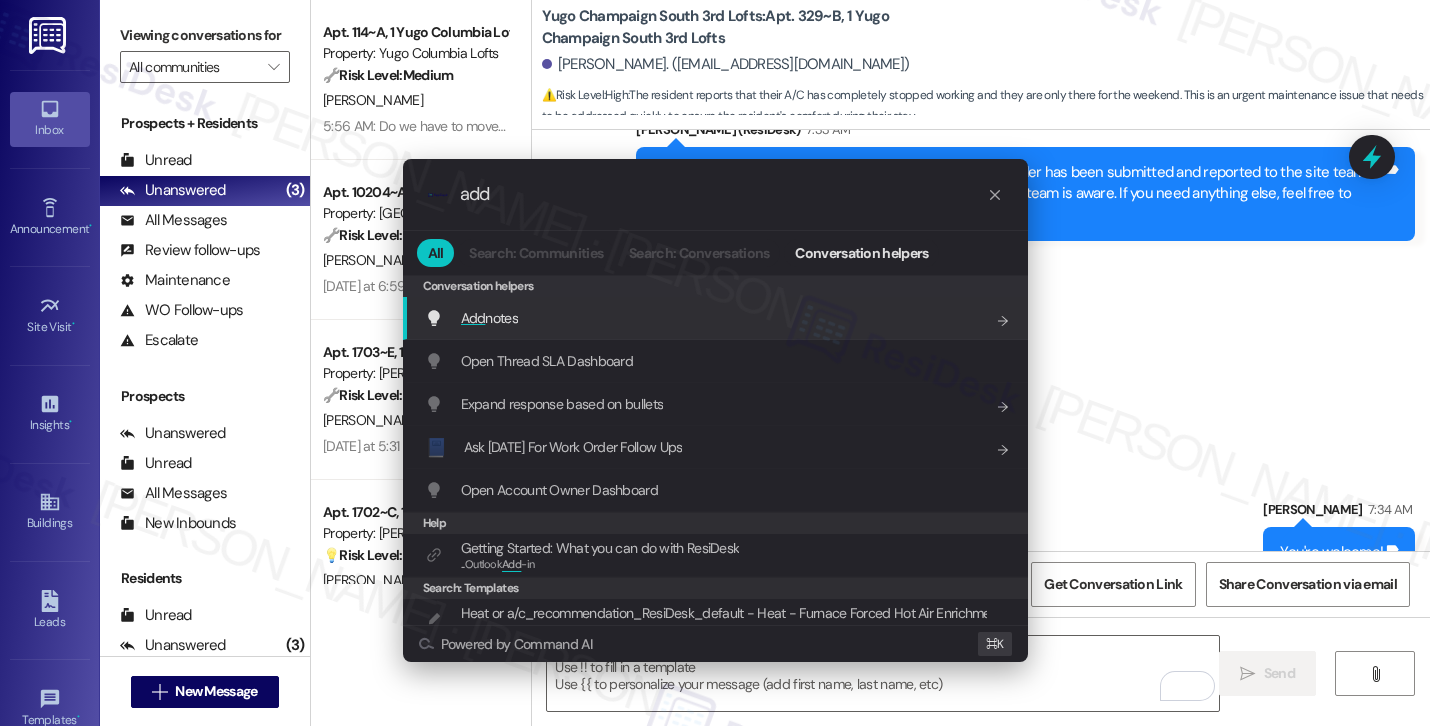 click on "Add  notes Add shortcut" at bounding box center (717, 318) 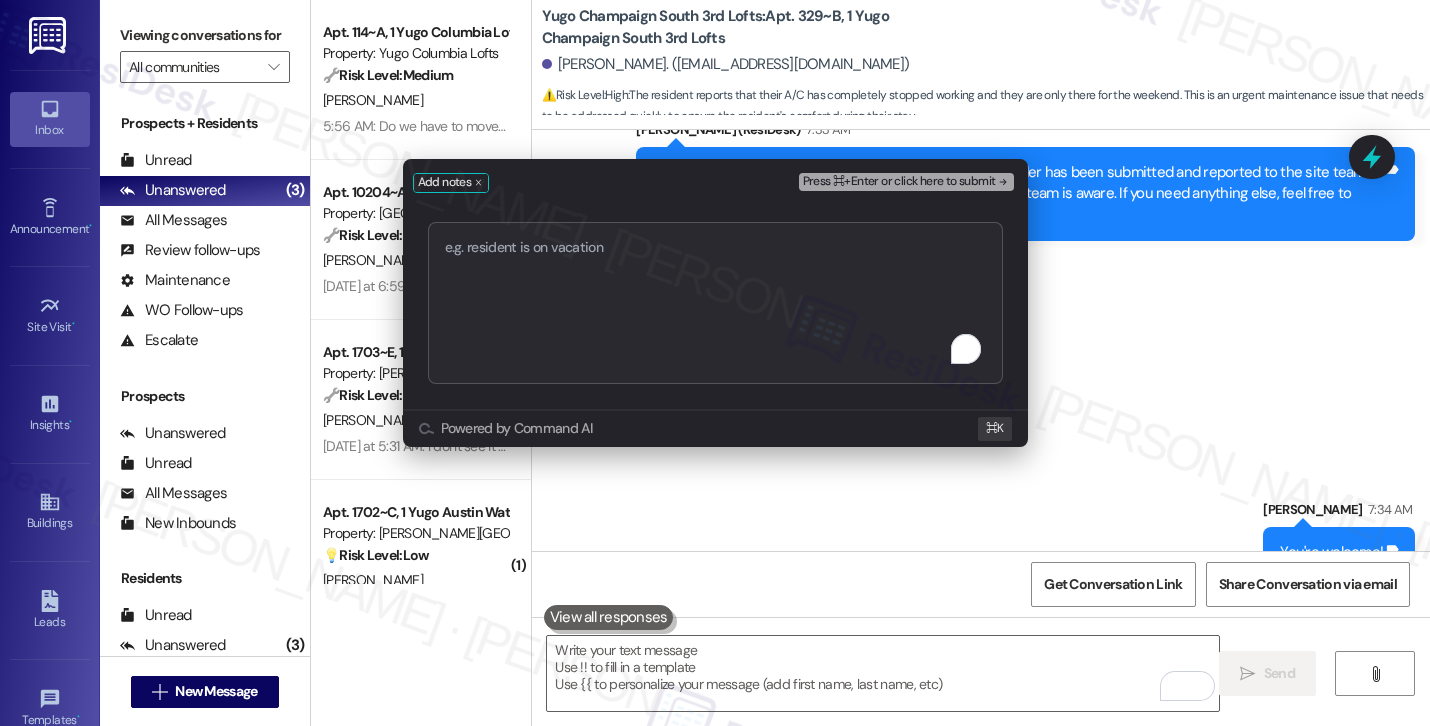 type on "Work order filed by ResiDesk #15540163 | AC Not Blowing Air" 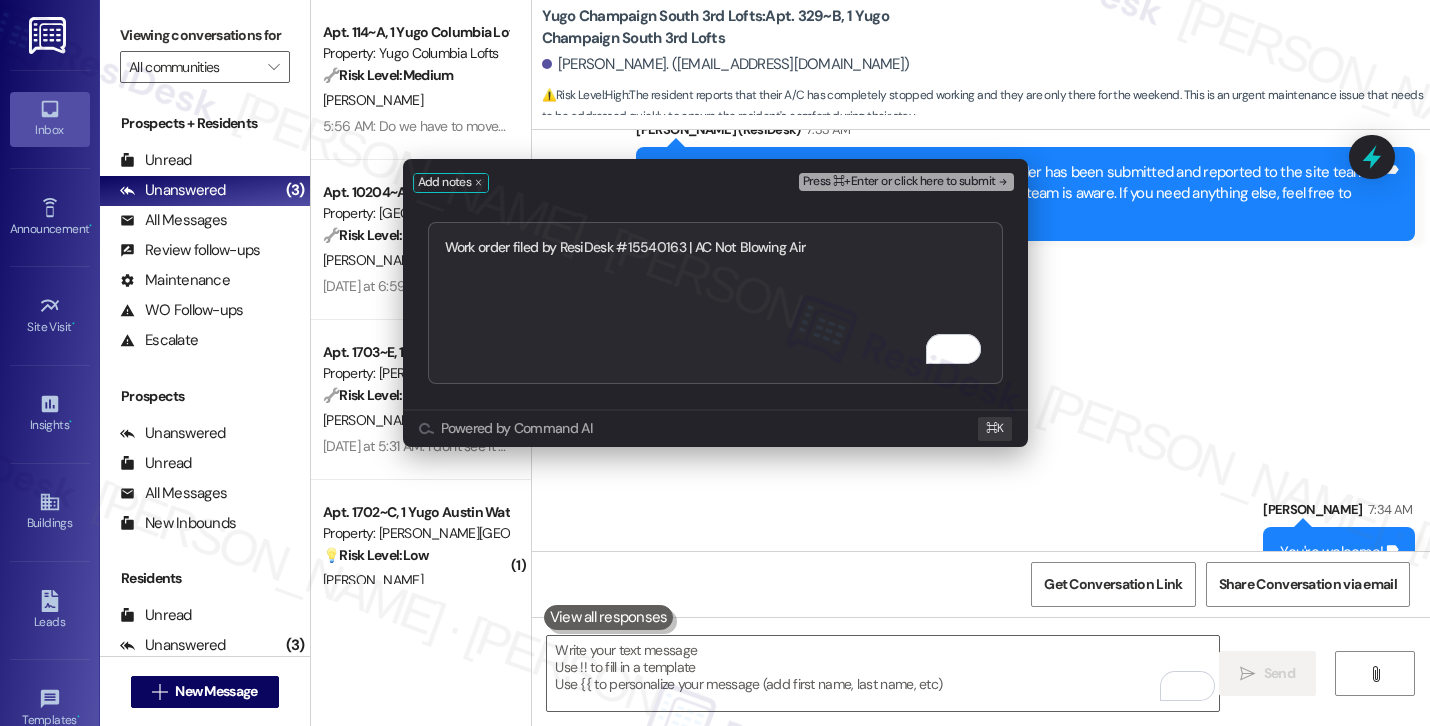 click on "Press ⌘+Enter or click here to submit" at bounding box center (899, 182) 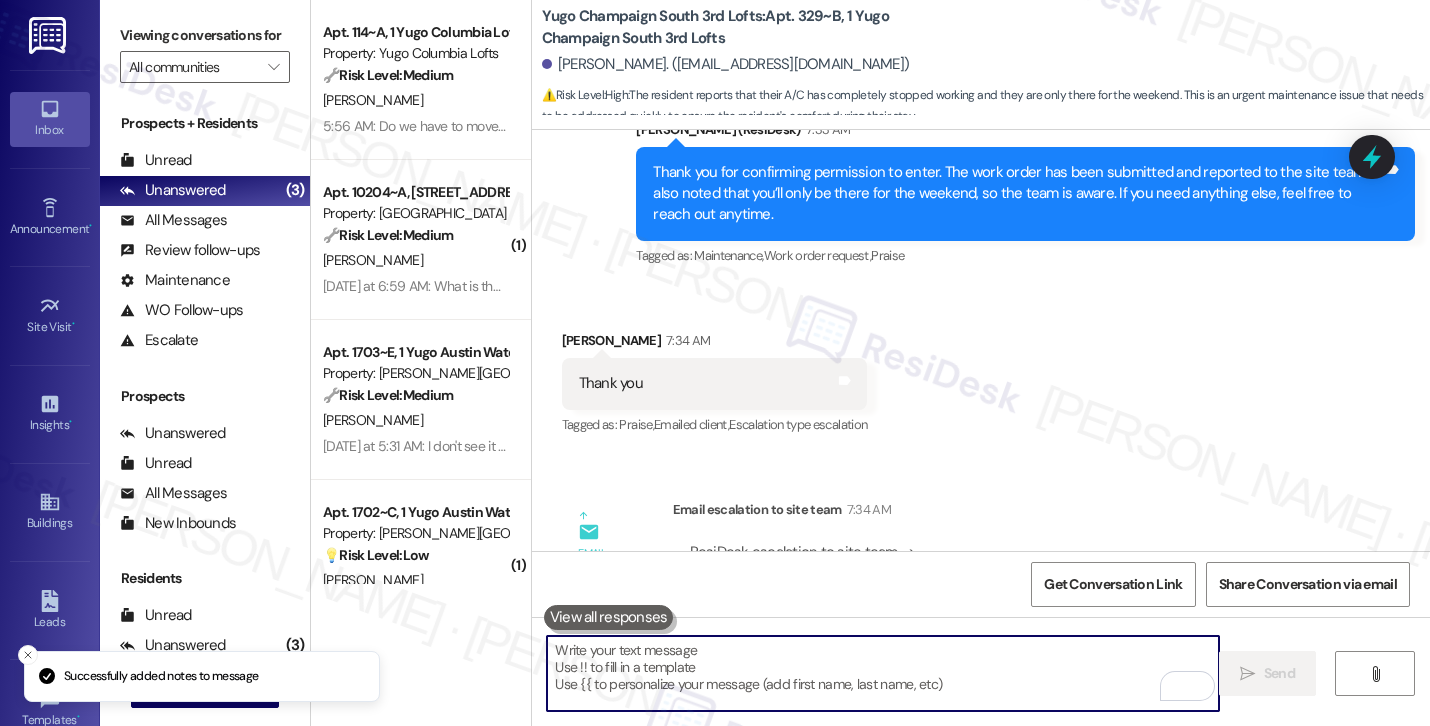 scroll, scrollTop: 3121, scrollLeft: 0, axis: vertical 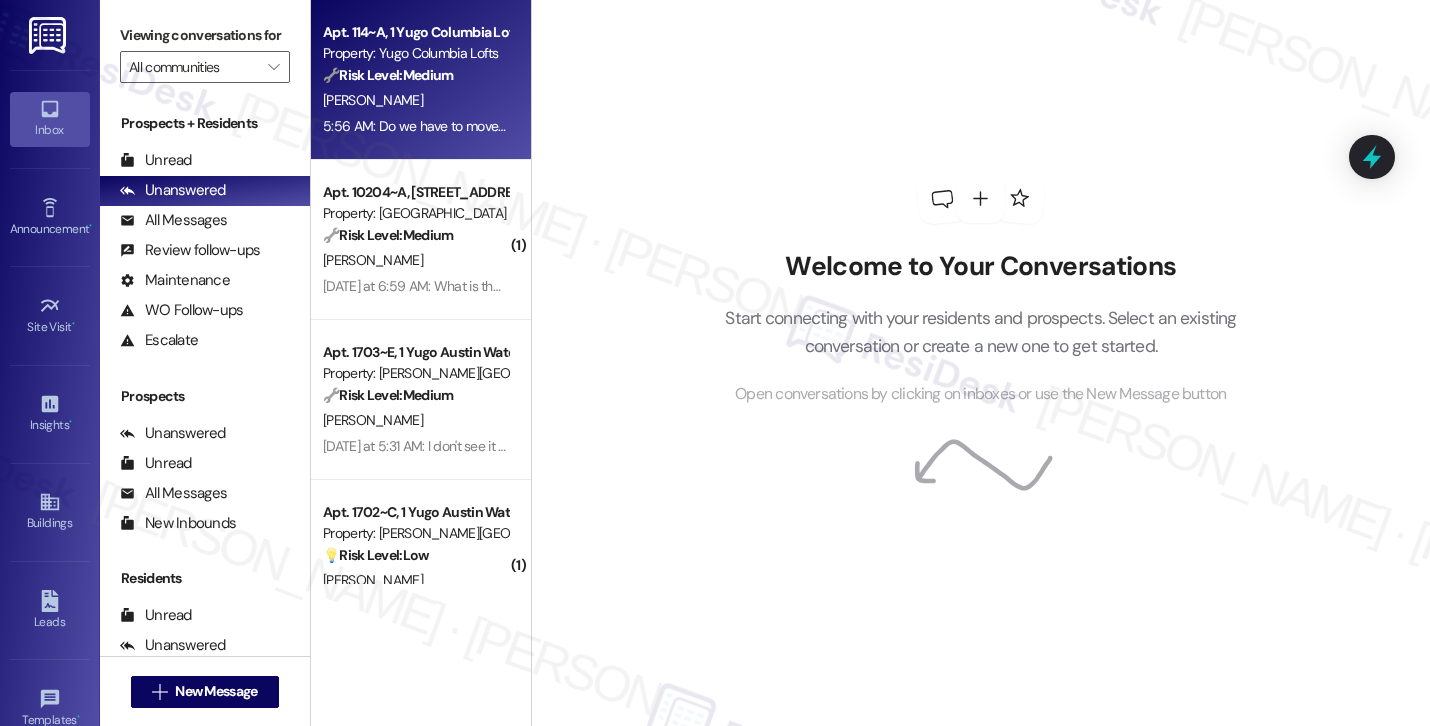 click on "5:56 AM: Do we have to move in at [DATE] or can we choose them like [DATE] 5:56 AM: Do we have to move in at [DATE] or can we choose them like [DATE]" at bounding box center [415, 126] 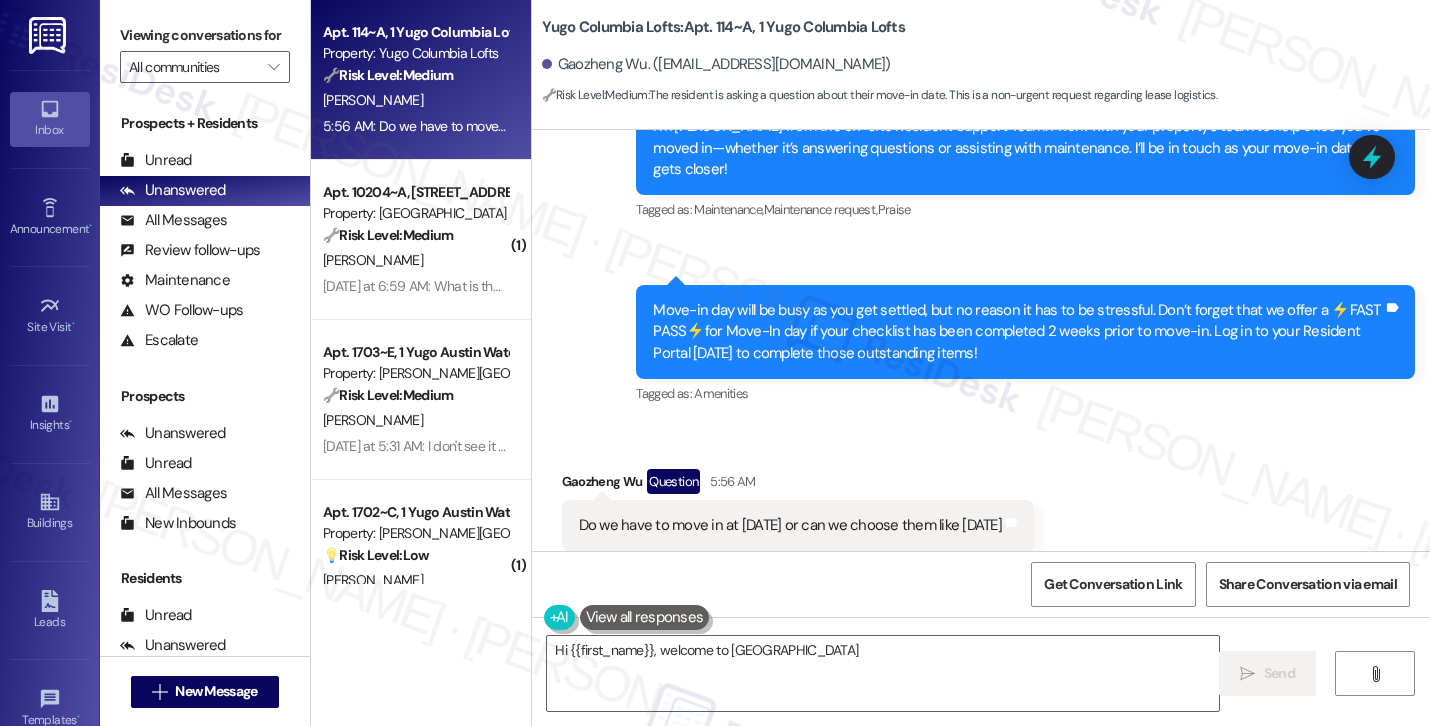 scroll, scrollTop: 304, scrollLeft: 0, axis: vertical 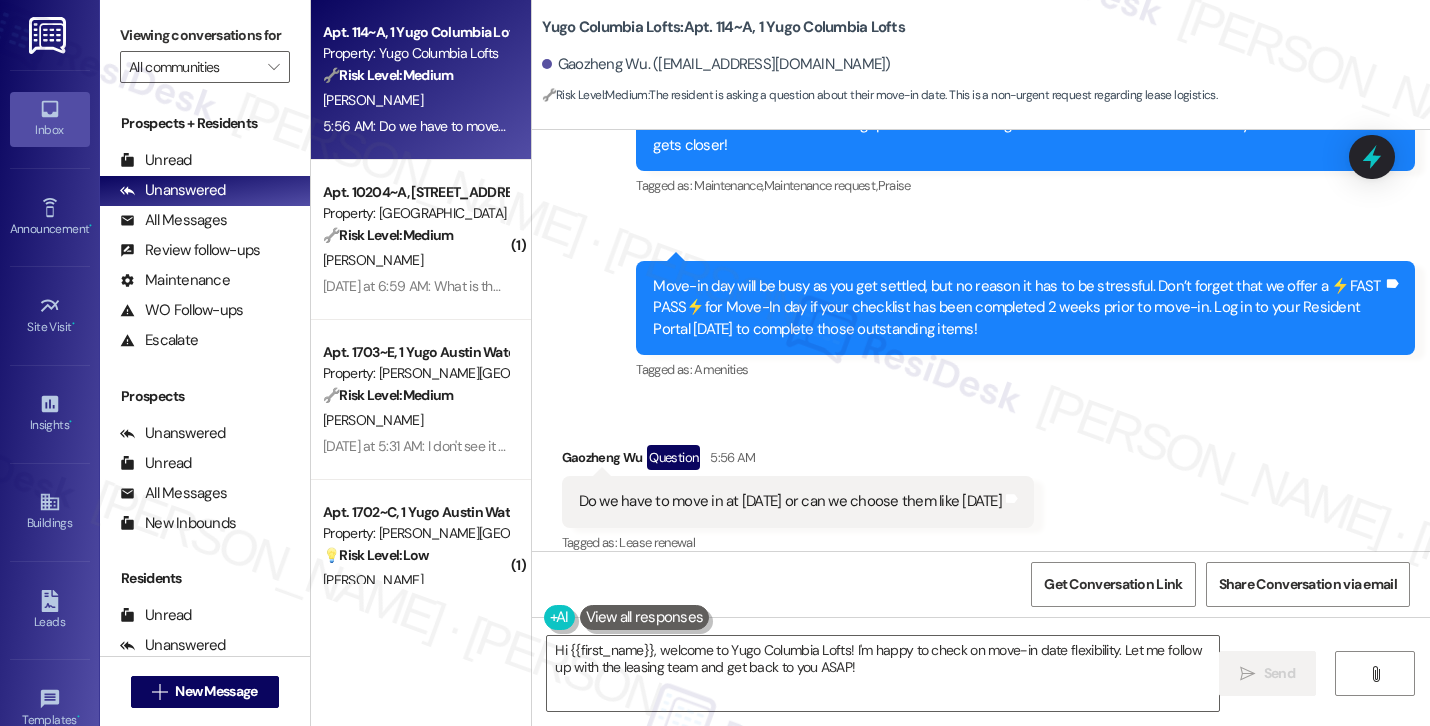 drag, startPoint x: 568, startPoint y: 475, endPoint x: 1036, endPoint y: 505, distance: 468.96054 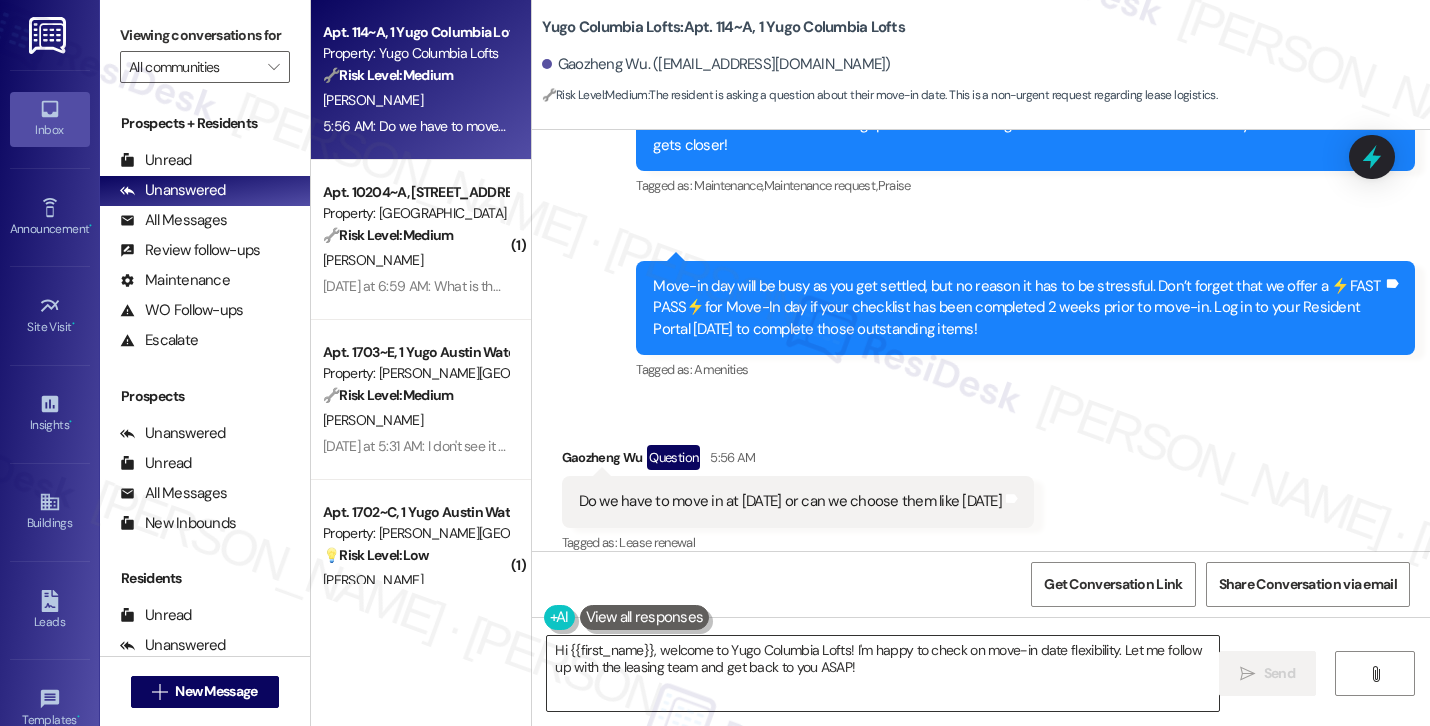 click on "Hi {{first_name}}, welcome to Yugo Columbia Lofts! I'm happy to check on move-in date flexibility. Let me follow up with the leasing team and get back to you ASAP!" at bounding box center [883, 673] 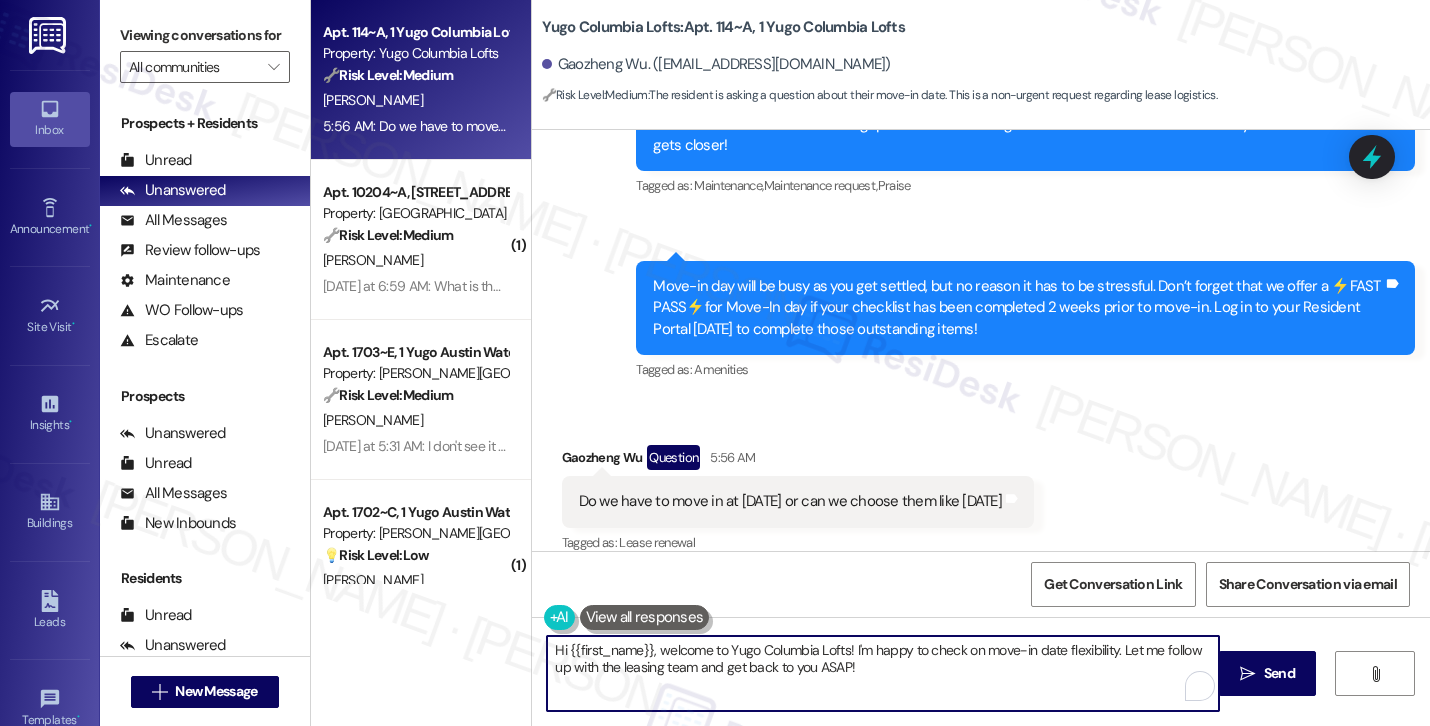 paste on "! I’ll reach out to the site team to check if moving in on a different date is possible and get back to you as soon as I receive an update. Let me know if you have any other questions in the meantime" 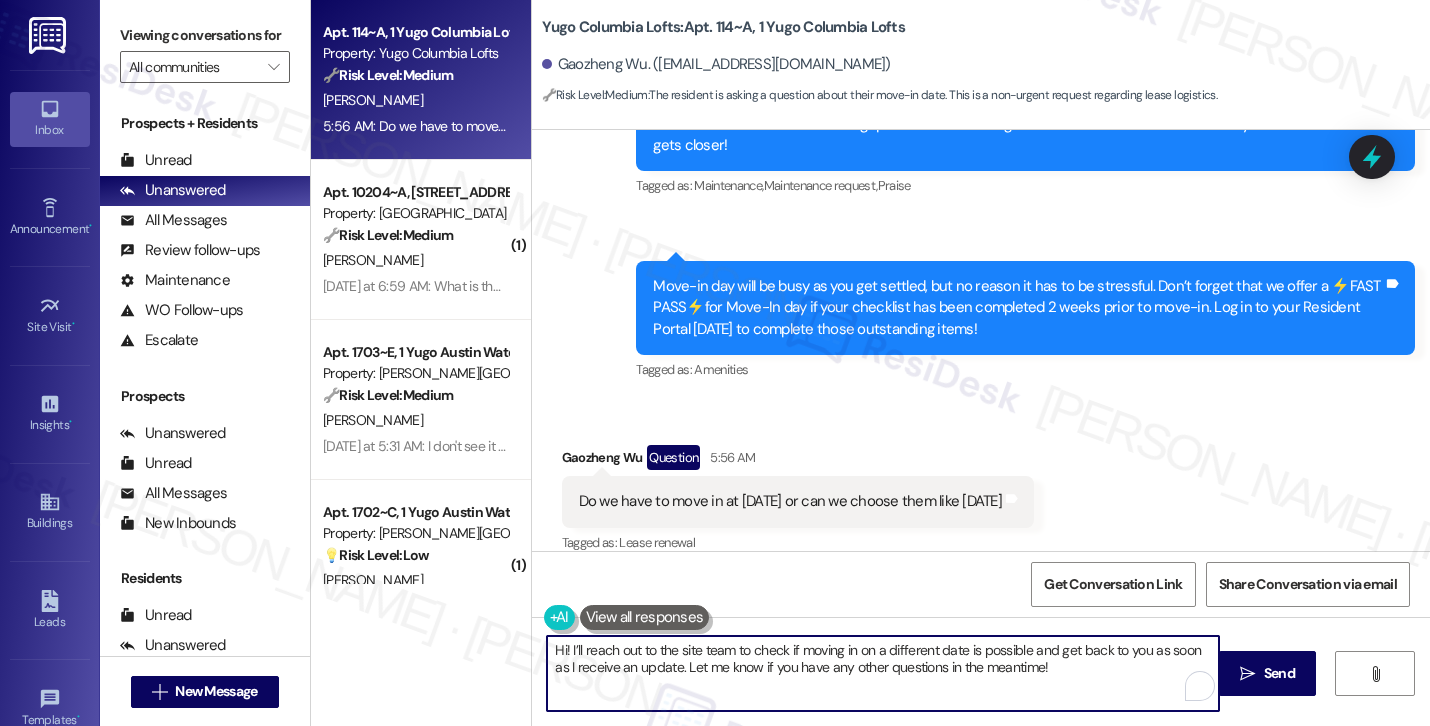 click on "Gaozheng Wu Question 5:56 AM" at bounding box center (798, 461) 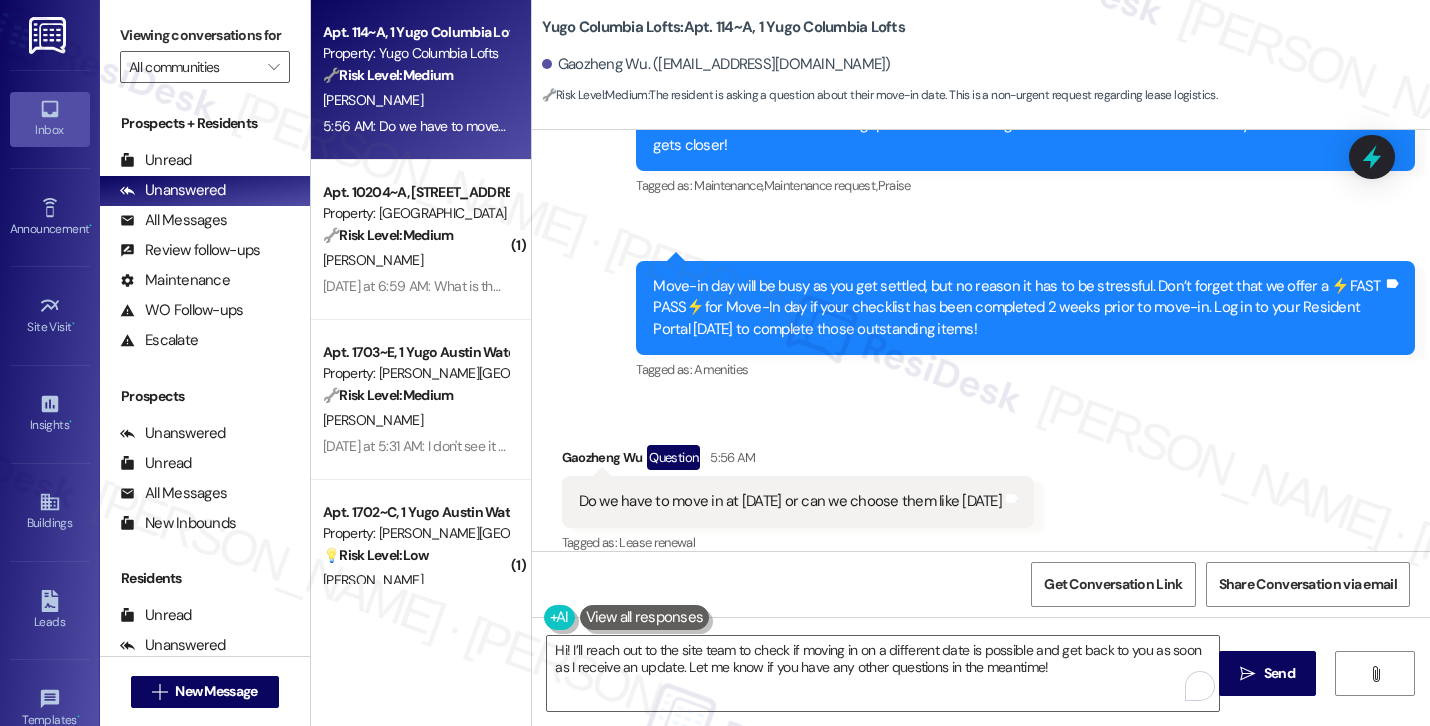 click on "Gaozheng Wu Question 5:56 AM" at bounding box center (798, 461) 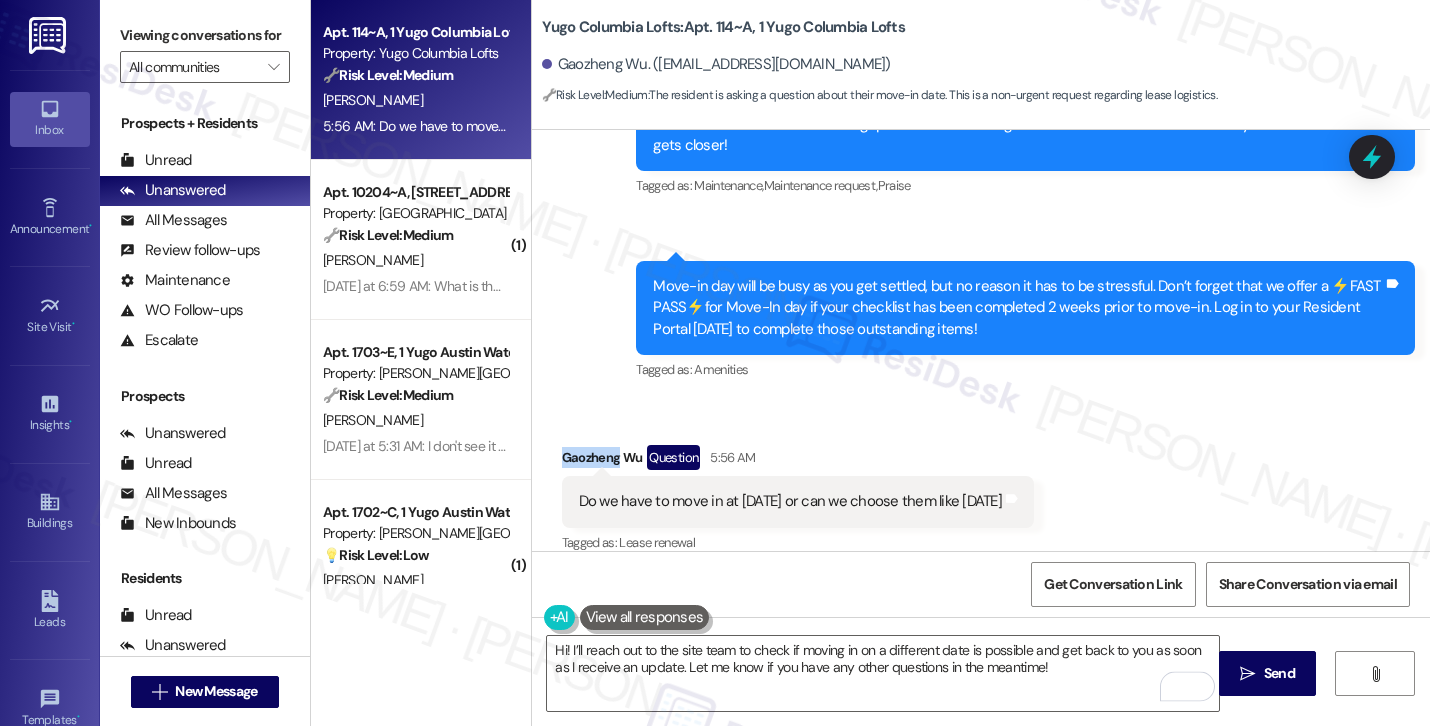 copy on "Gaozheng" 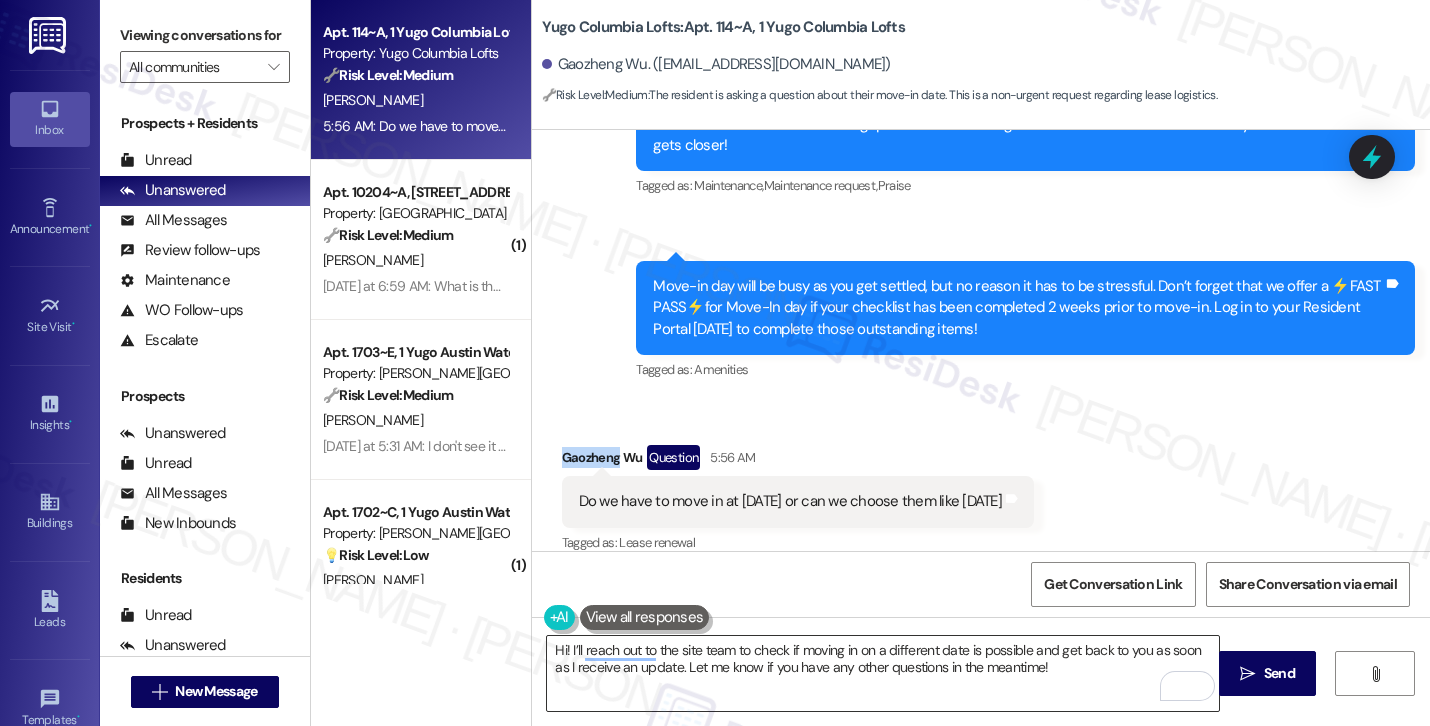 click on "Hi! I’ll reach out to the site team to check if moving in on a different date is possible and get back to you as soon as I receive an update. Let me know if you have any other questions in the meantime!" at bounding box center (883, 673) 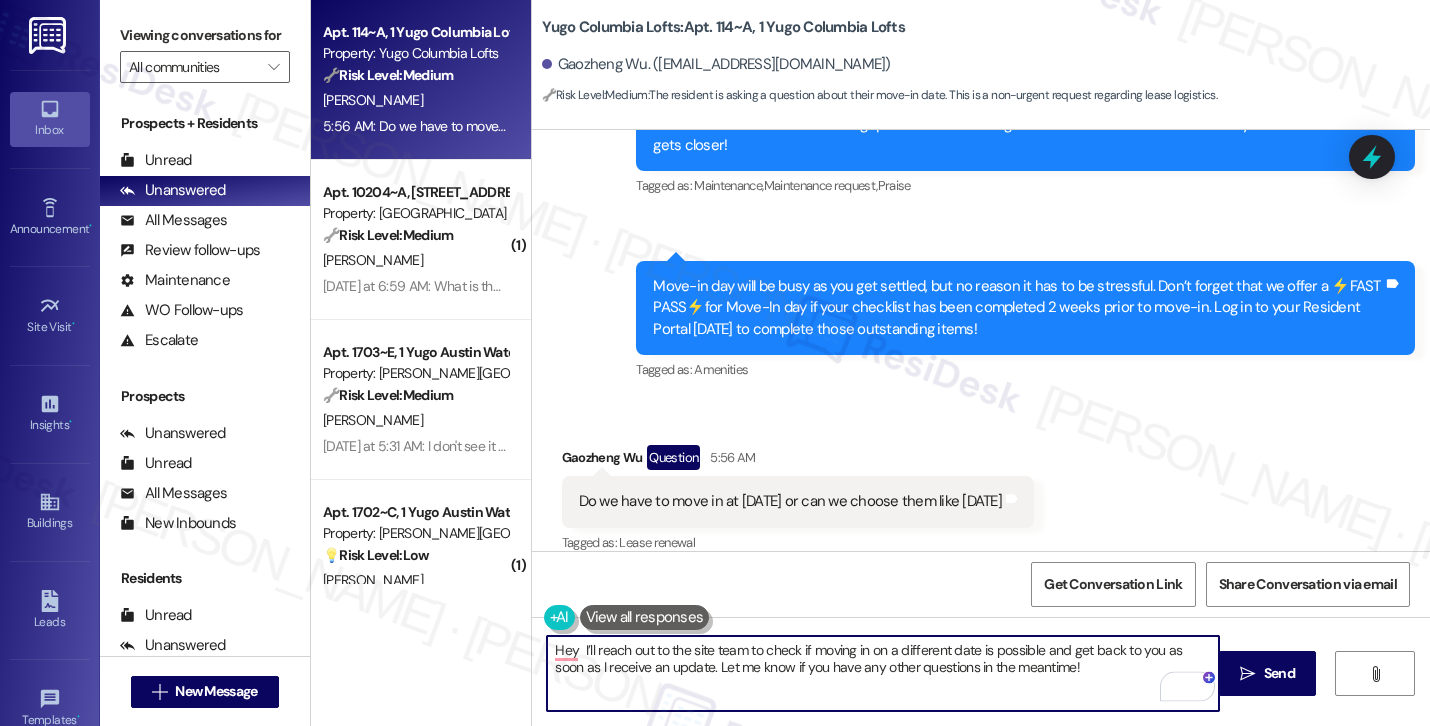 paste on "Gaozheng" 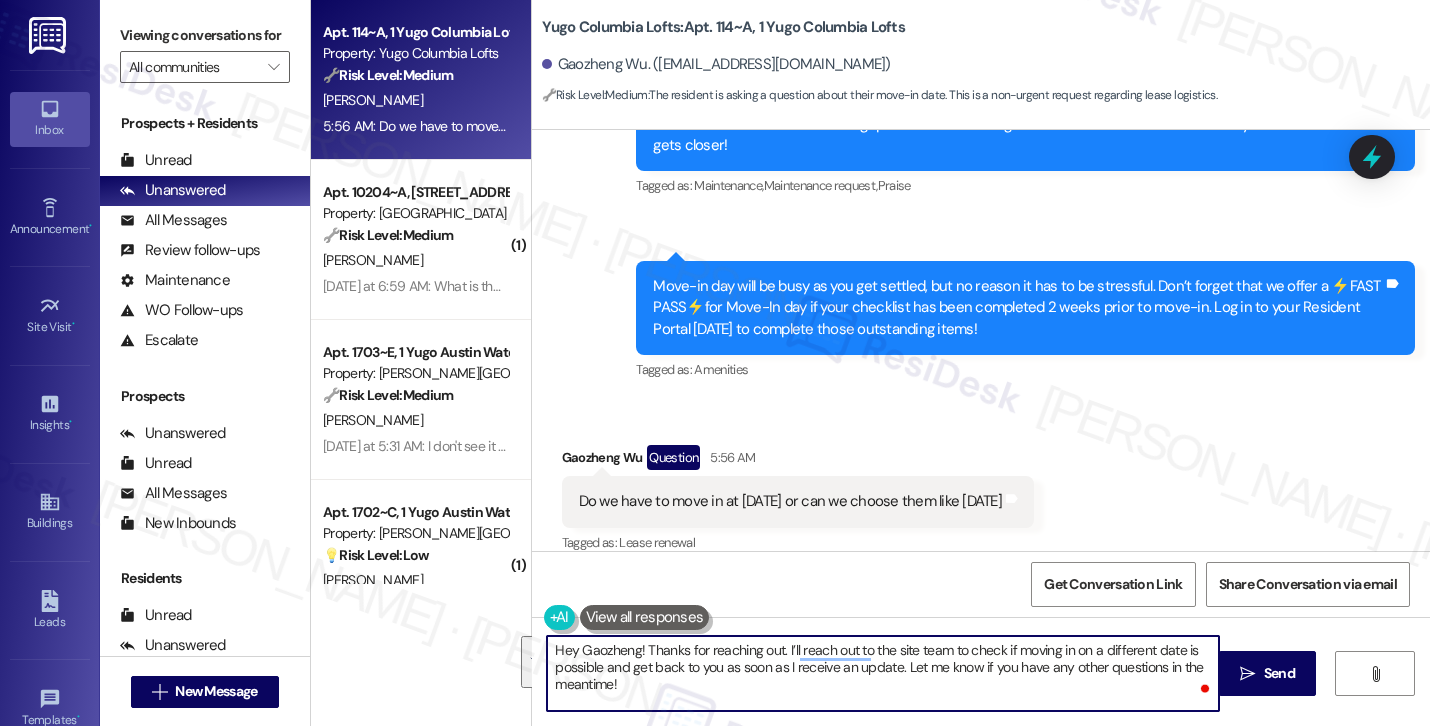 click on "Hey Gaozheng! Thanks for reaching out. I’ll reach out to the site team to check if moving in on a different date is possible and get back to you as soon as I receive an update. Let me know if you have any other questions in the meantime!" at bounding box center (883, 673) 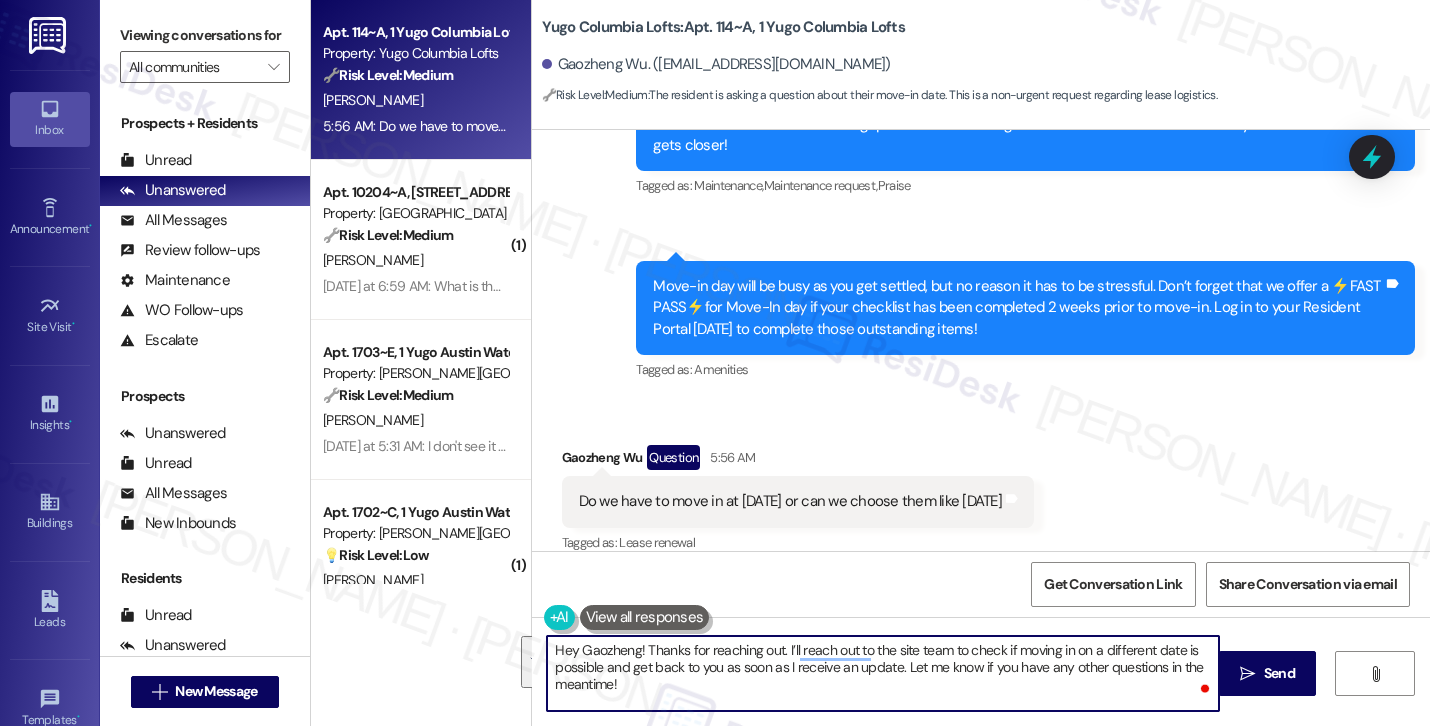 paste on "check with the site team to see" 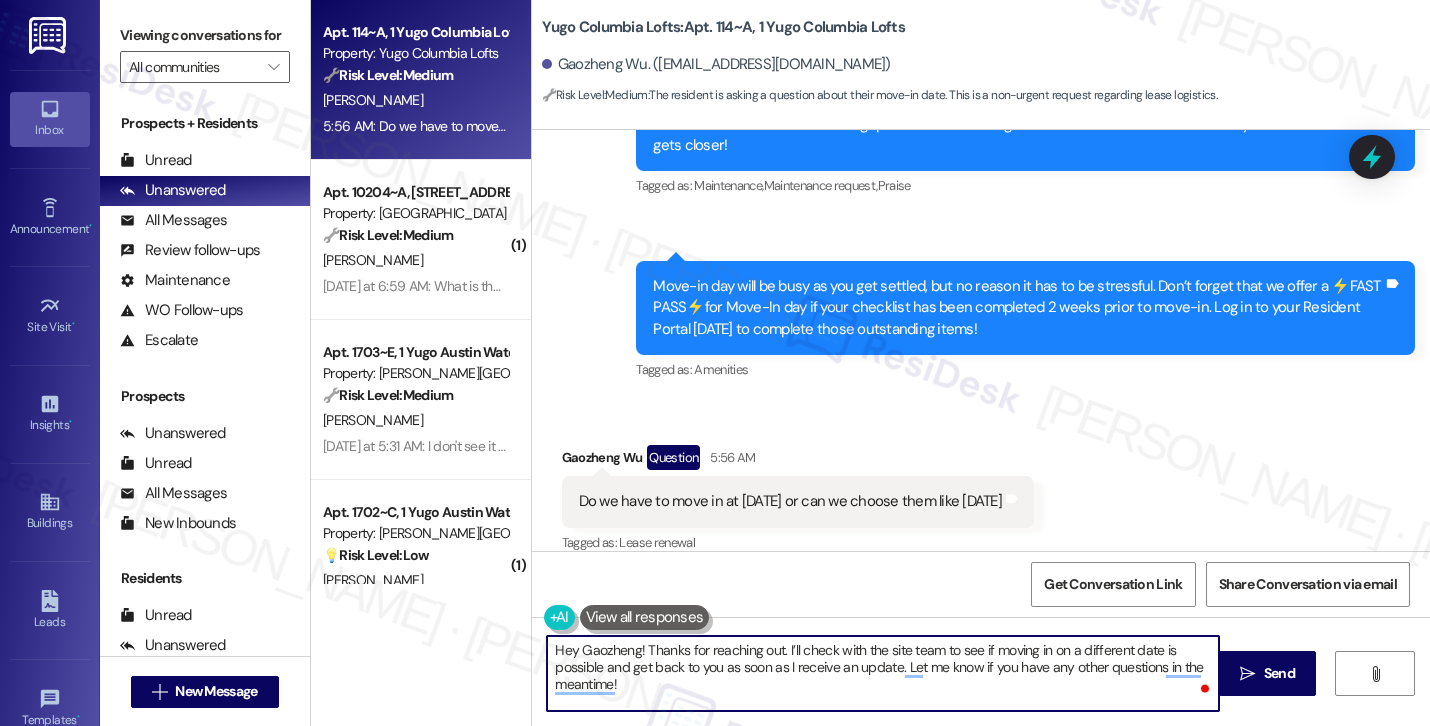 type on "Hey Gaozheng! Thanks for reaching out. I’ll check with the site team to see if moving in on a different date is possible and get back to you as soon as I receive an update. Let me know if you have any other questions in the meantime!" 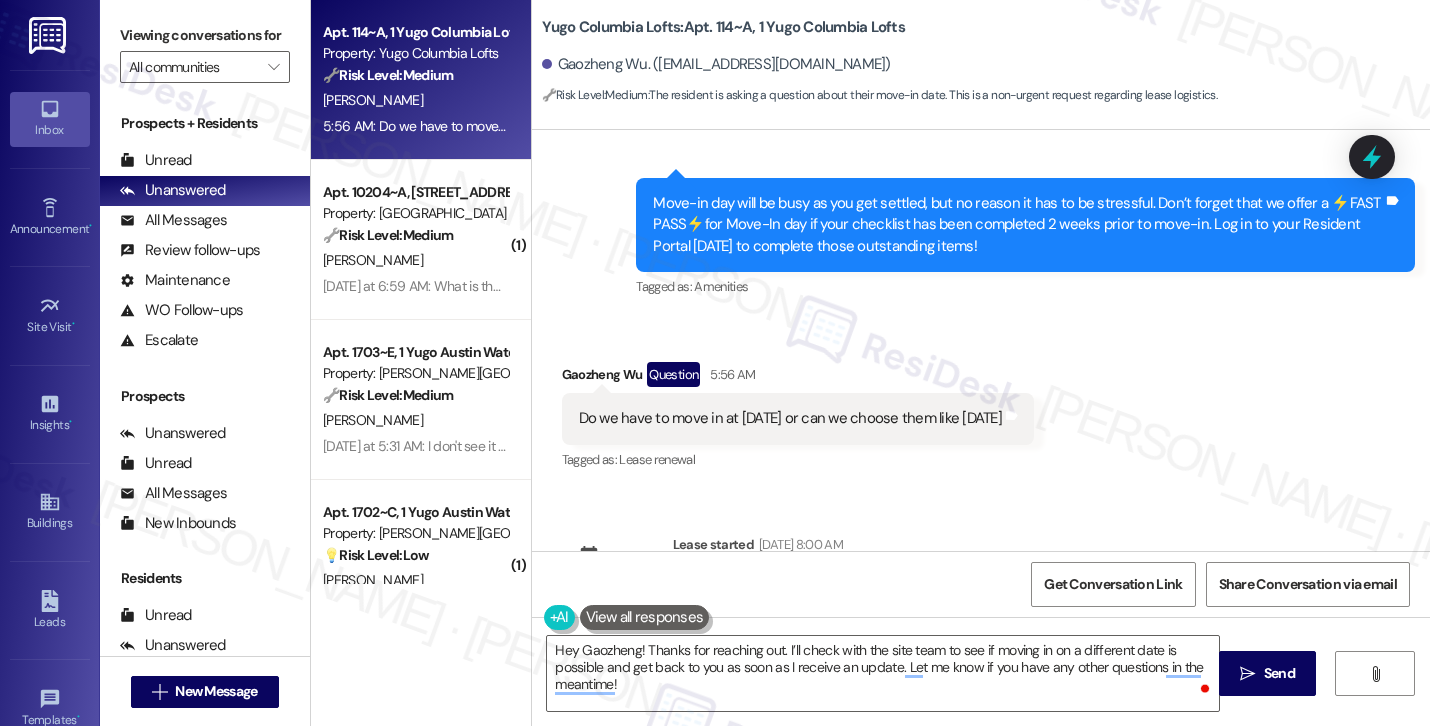 scroll, scrollTop: 423, scrollLeft: 0, axis: vertical 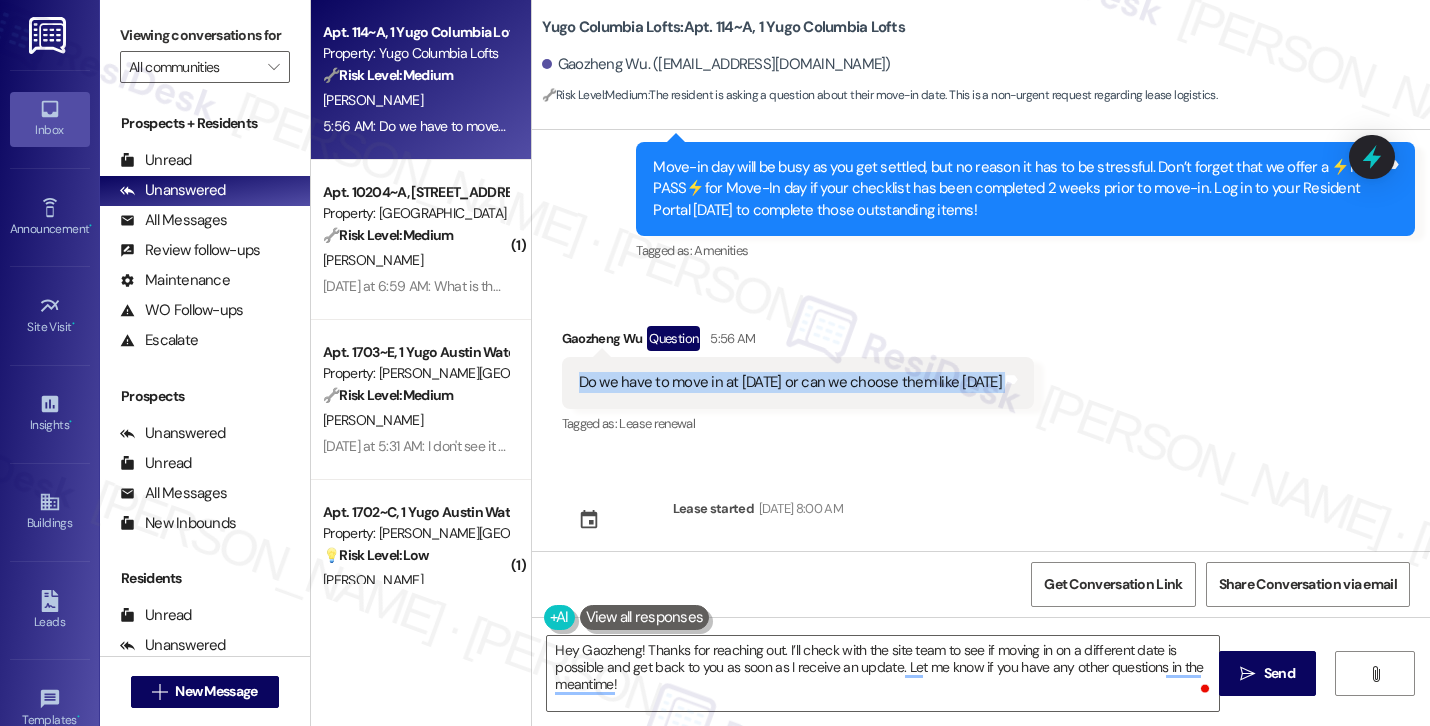 drag, startPoint x: 568, startPoint y: 477, endPoint x: 1074, endPoint y: 372, distance: 516.7795 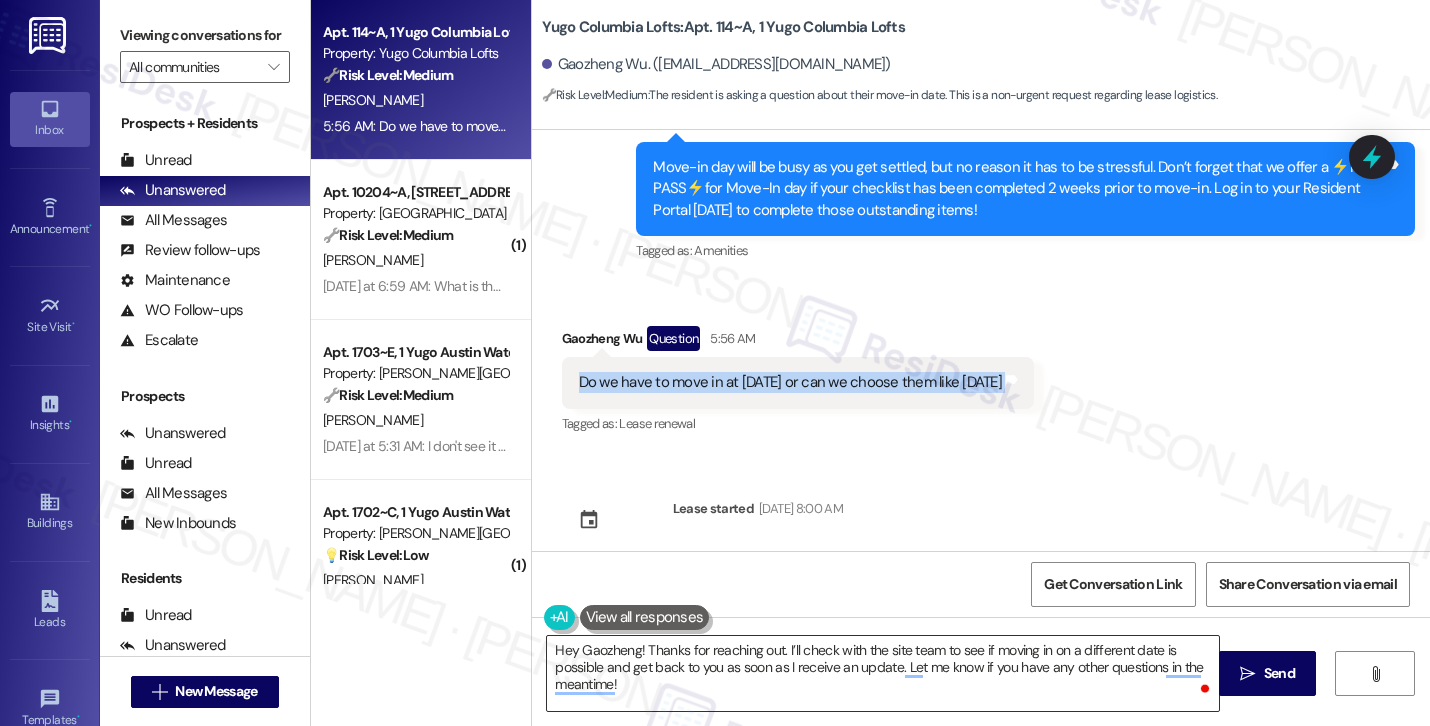 click on "Hey Gaozheng! Thanks for reaching out. I’ll check with the site team to see if moving in on a different date is possible and get back to you as soon as I receive an update. Let me know if you have any other questions in the meantime!" at bounding box center (883, 673) 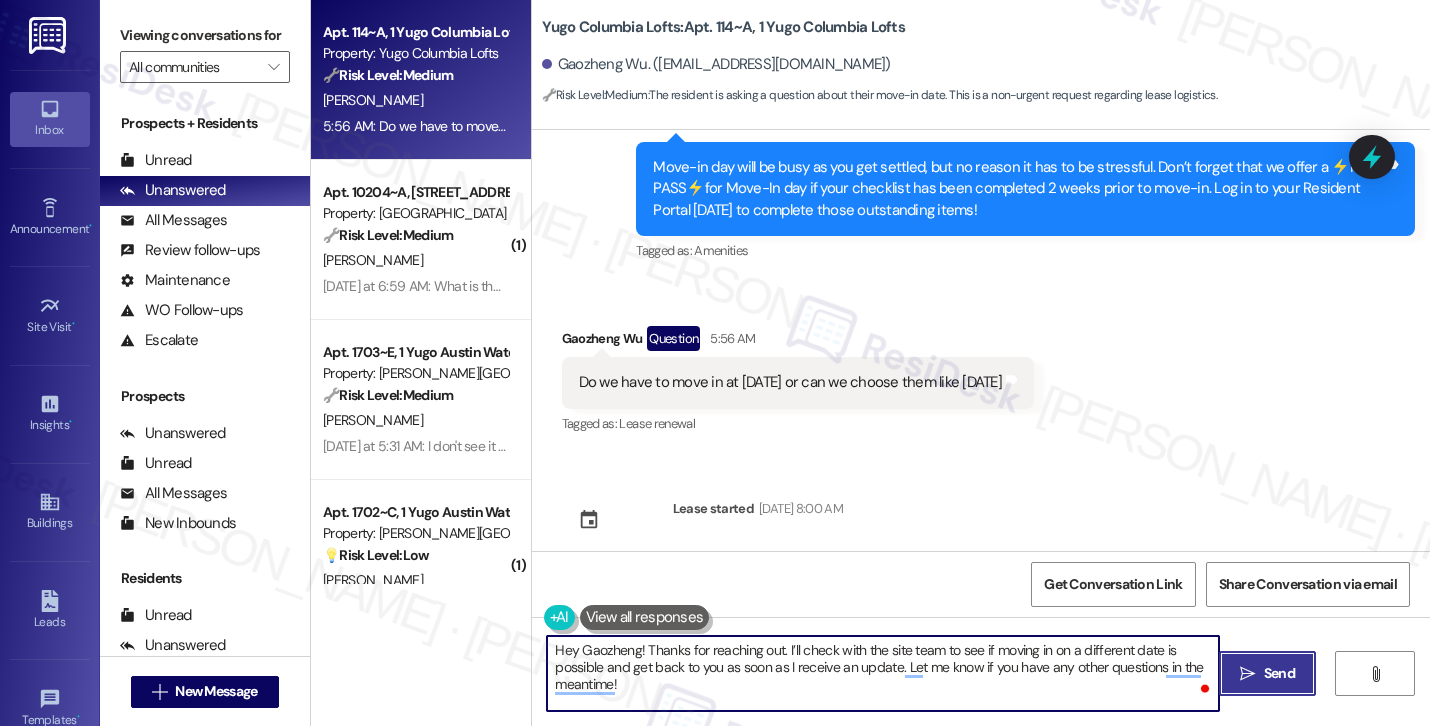 click on " Send" at bounding box center [1267, 673] 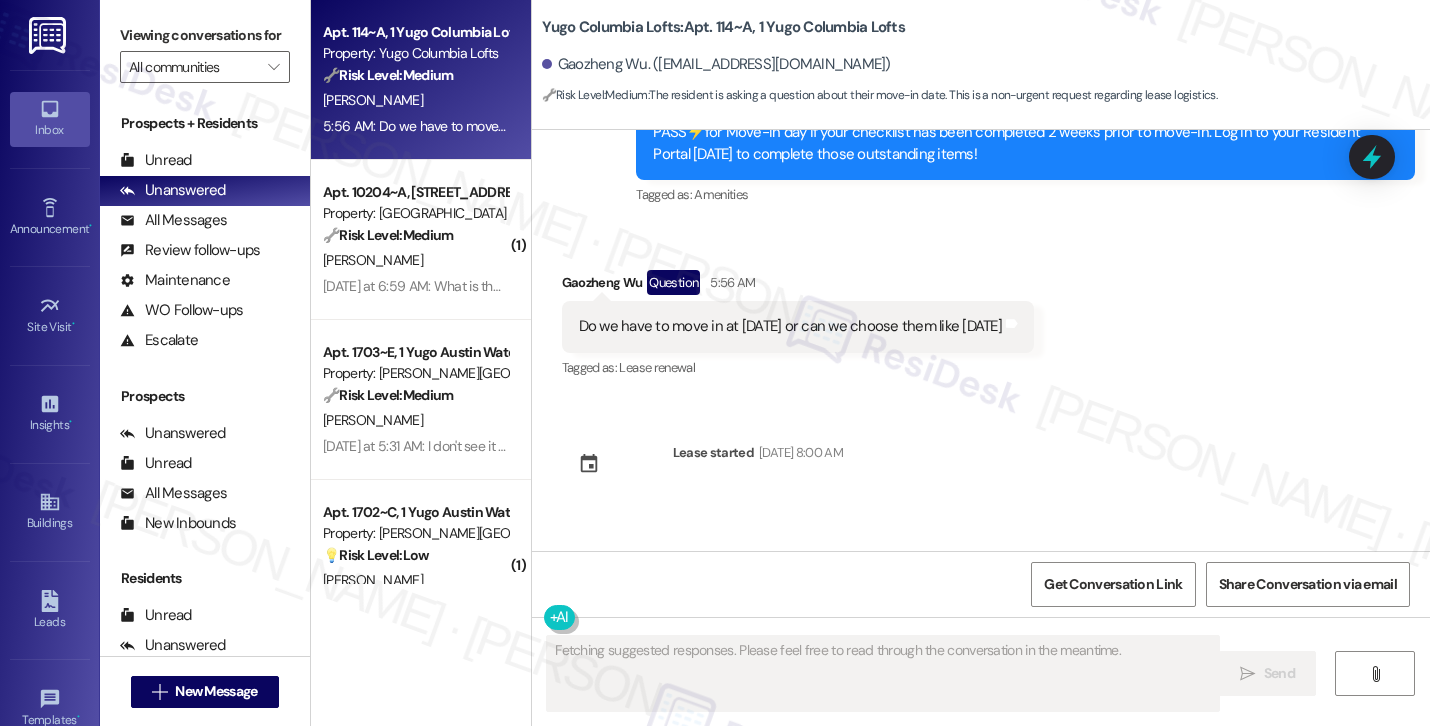 scroll, scrollTop: 584, scrollLeft: 0, axis: vertical 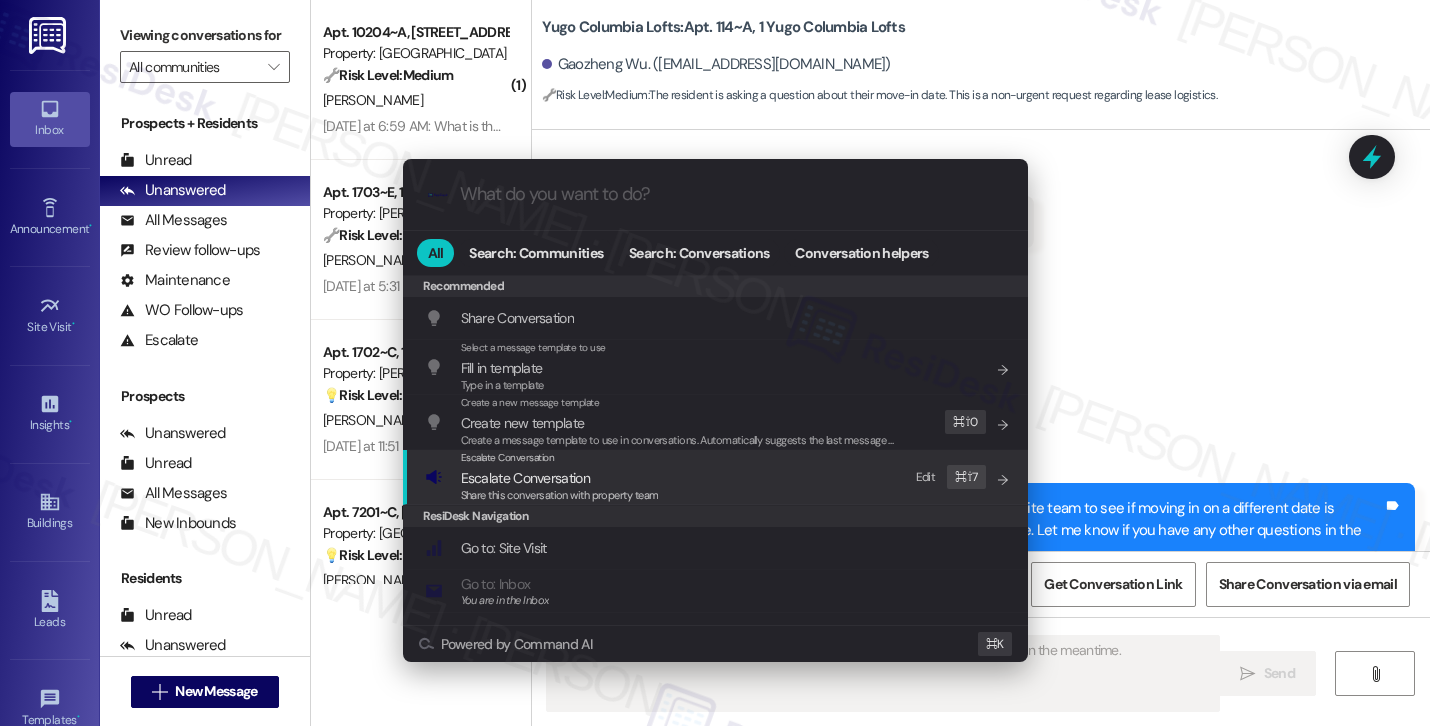 click on "Escalate Conversation Escalate Conversation Share this conversation with property team Edit ⌘ ⇧ 7" at bounding box center [717, 477] 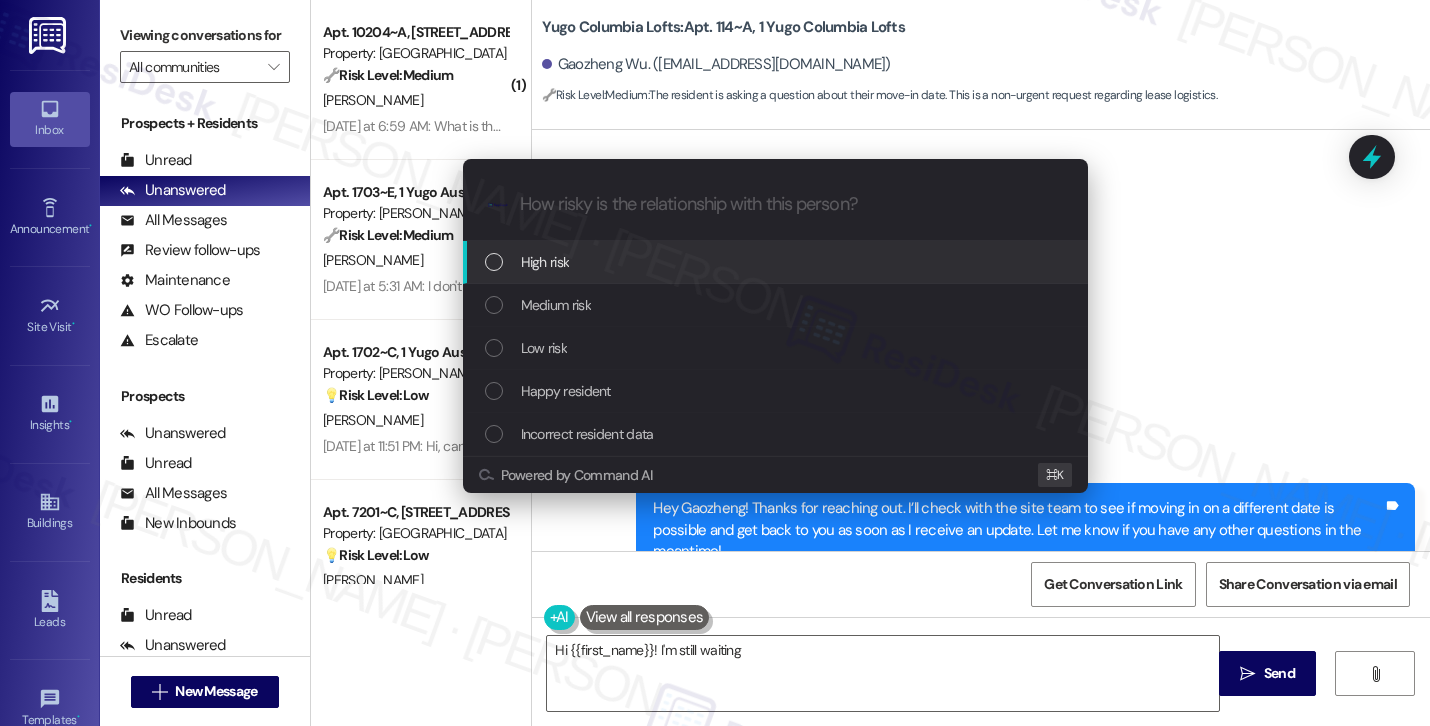 click on "Low risk" at bounding box center (777, 348) 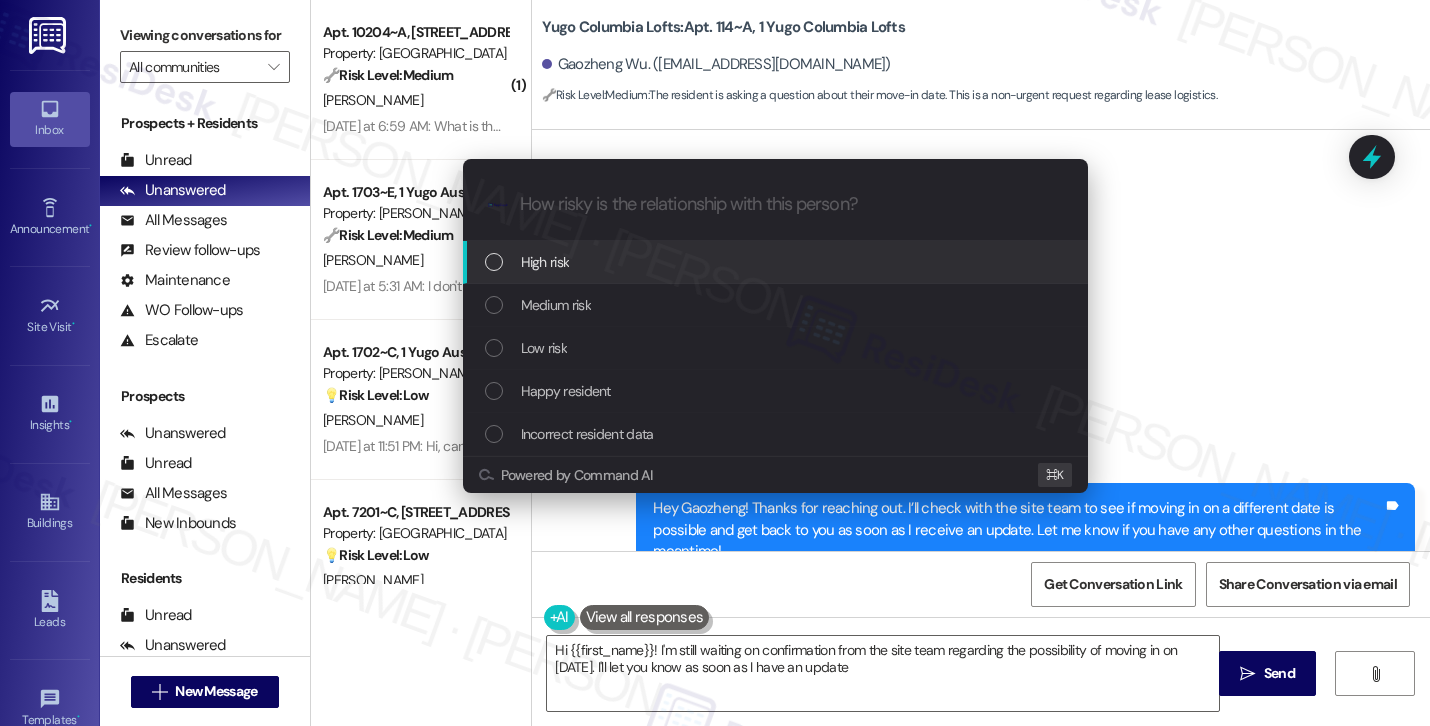 type on "Hi {{first_name}}! I'm still waiting on confirmation from the site team regarding the possibility of moving in on August 2nd. I'll let you know as soon as I have an update!" 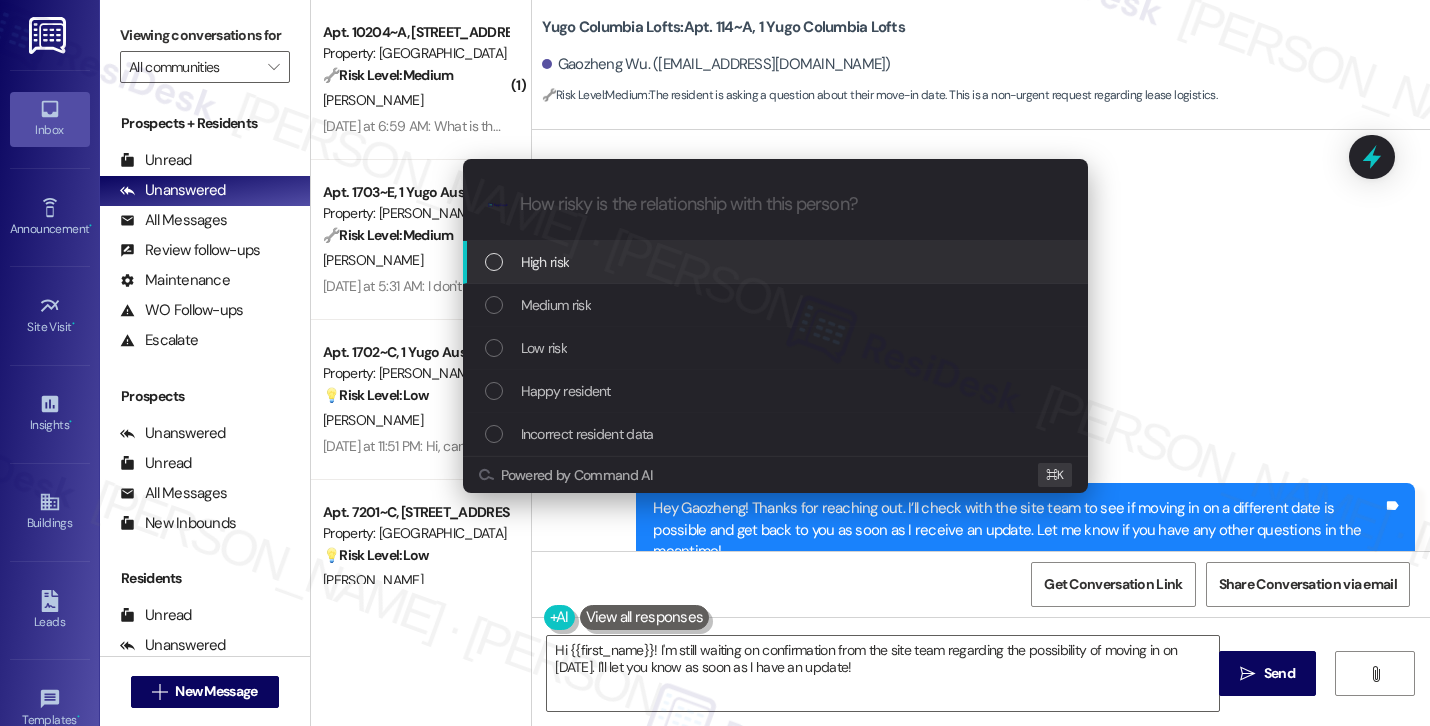click on "Low risk" at bounding box center [777, 348] 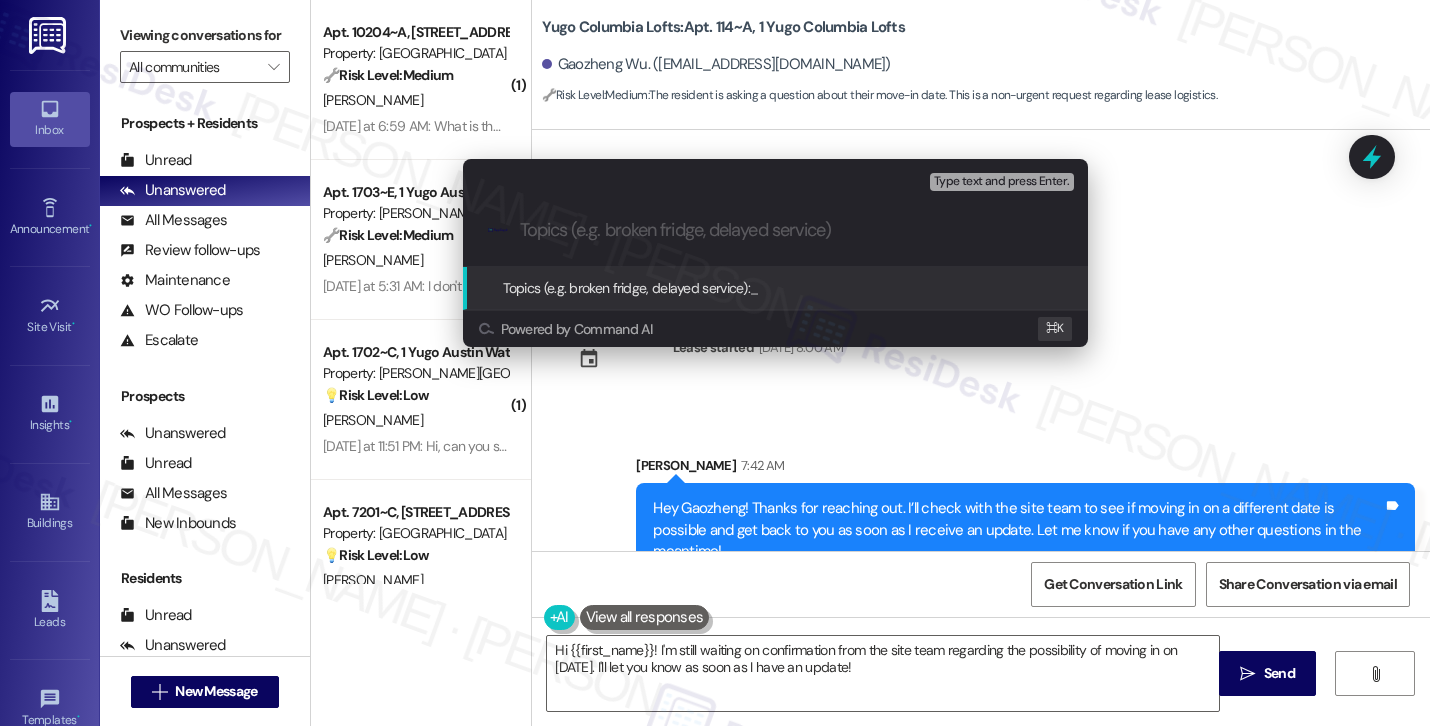 paste on "Resident Inquiry – Flexibility on Move-In Date" 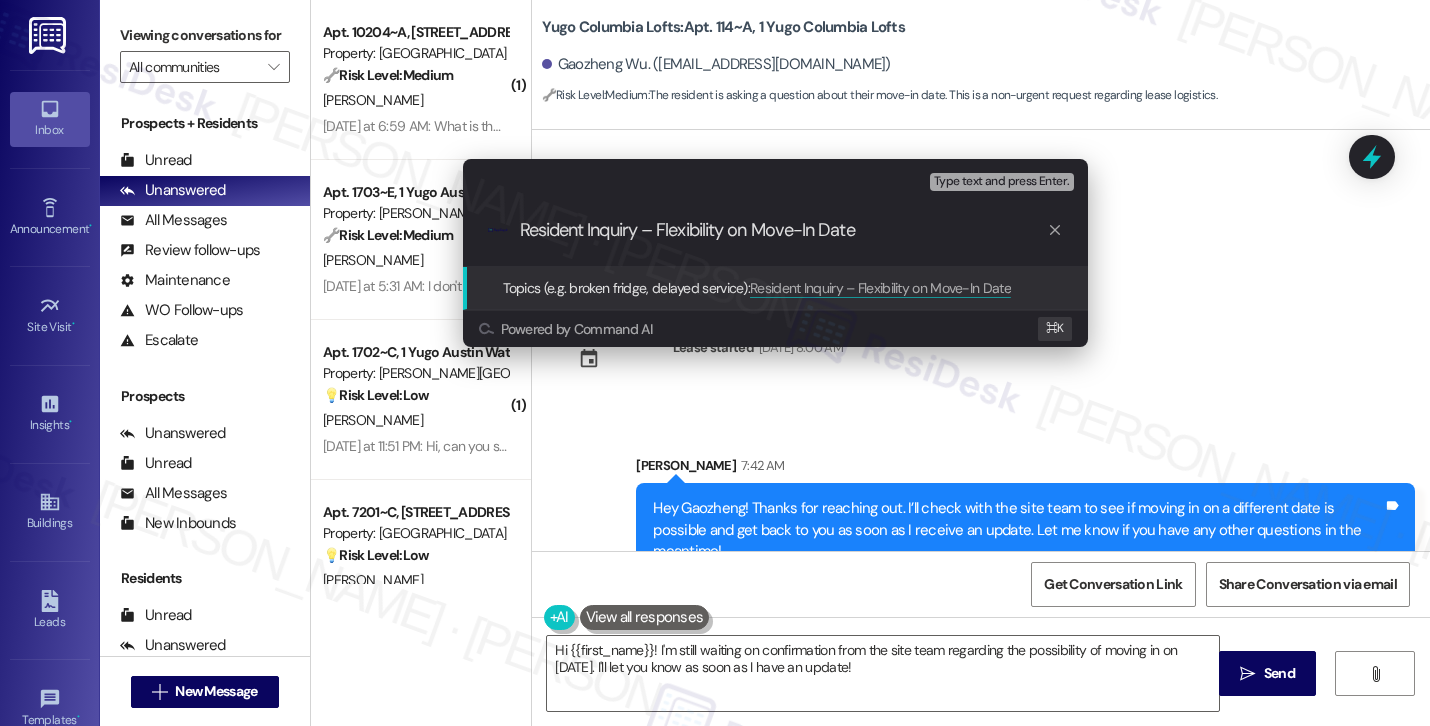 type 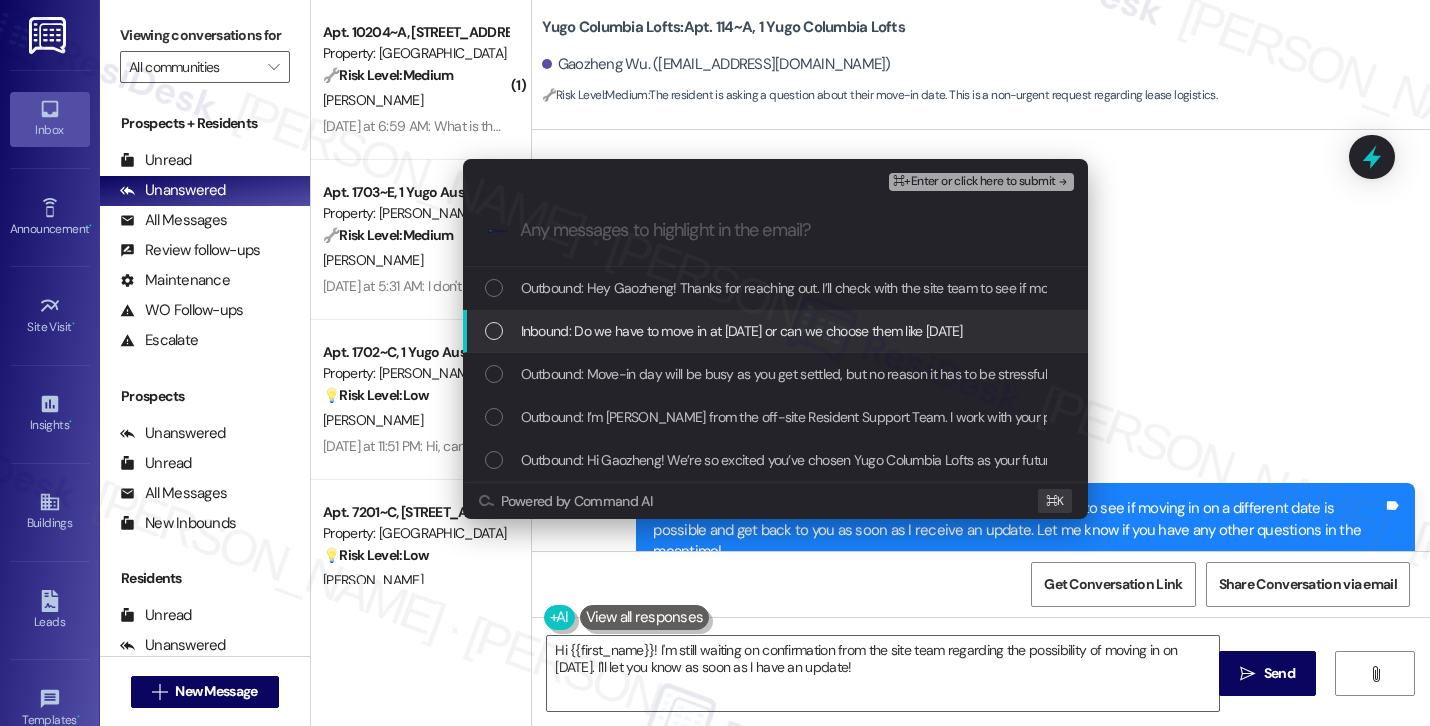 click on "Inbound: Do we have to move in at August 1st or can we choose them like August 2nd" at bounding box center (742, 331) 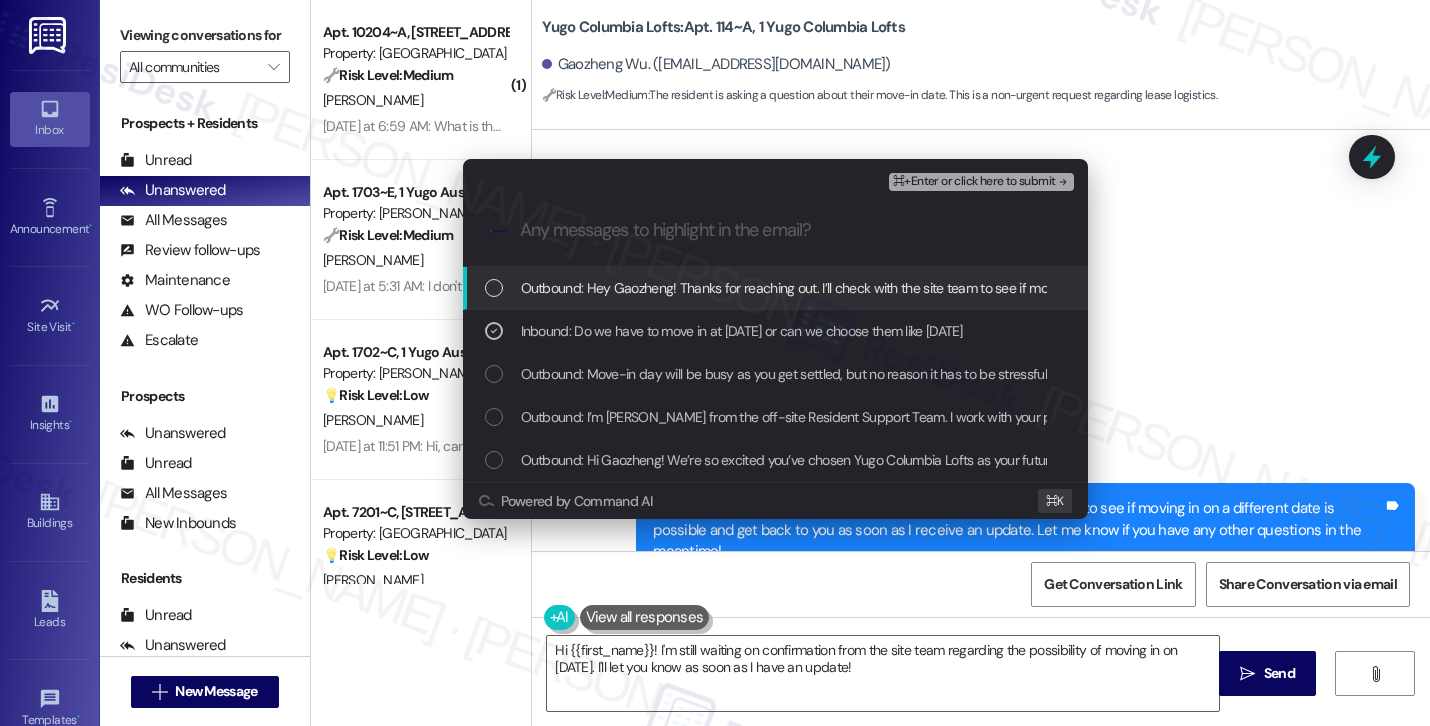 click on "⌘+Enter or click here to submit" at bounding box center (974, 182) 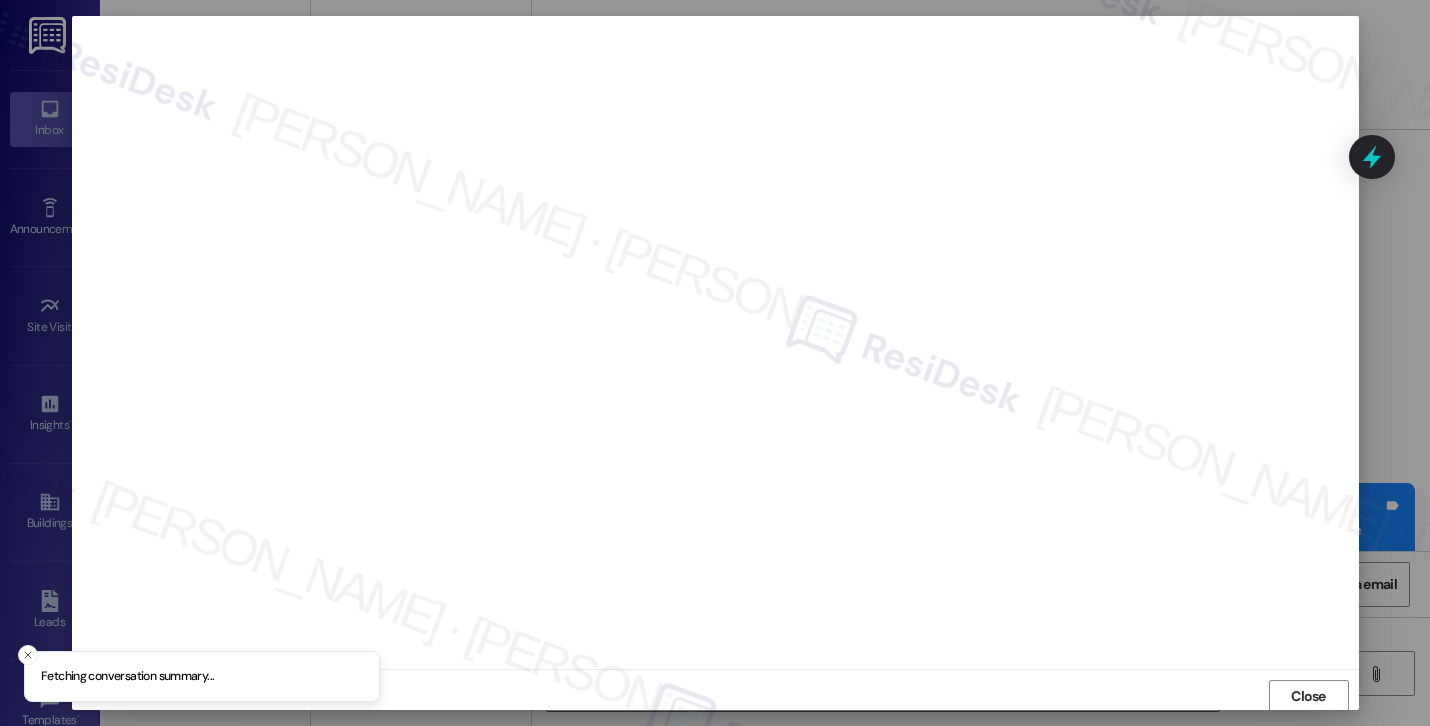 scroll, scrollTop: 2, scrollLeft: 0, axis: vertical 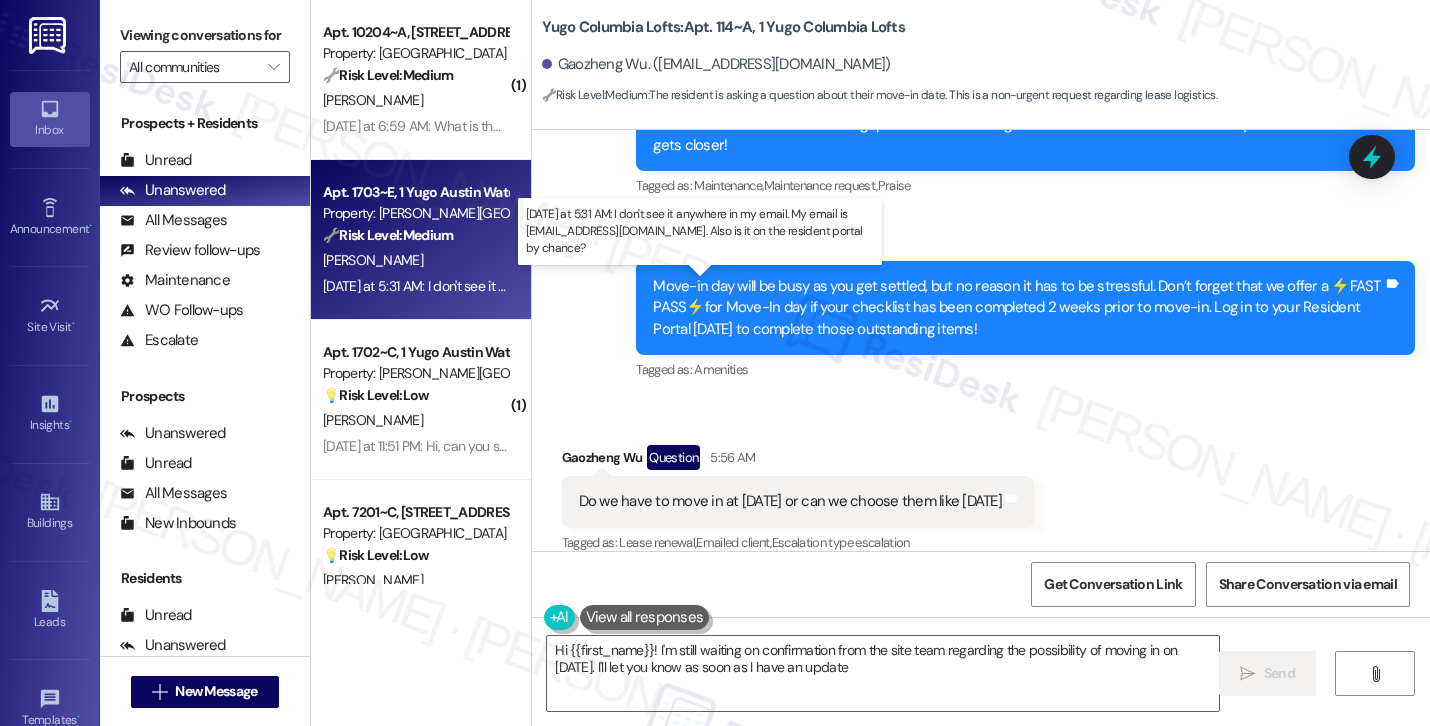 type on "Hi {{first_name}}! I'm still waiting on confirmation from the site team regarding the possibility of moving in on August 2nd. I'll let you know as soon as I have an update!" 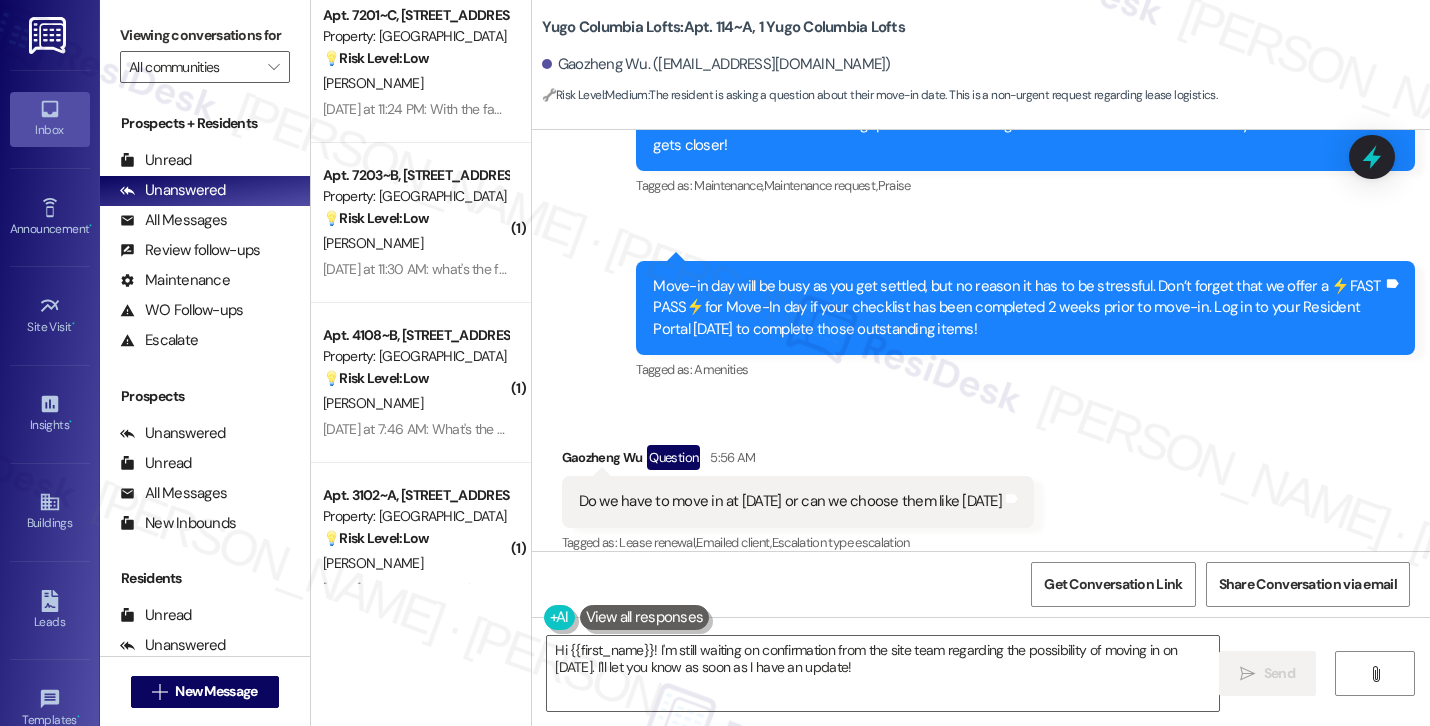 scroll, scrollTop: 696, scrollLeft: 0, axis: vertical 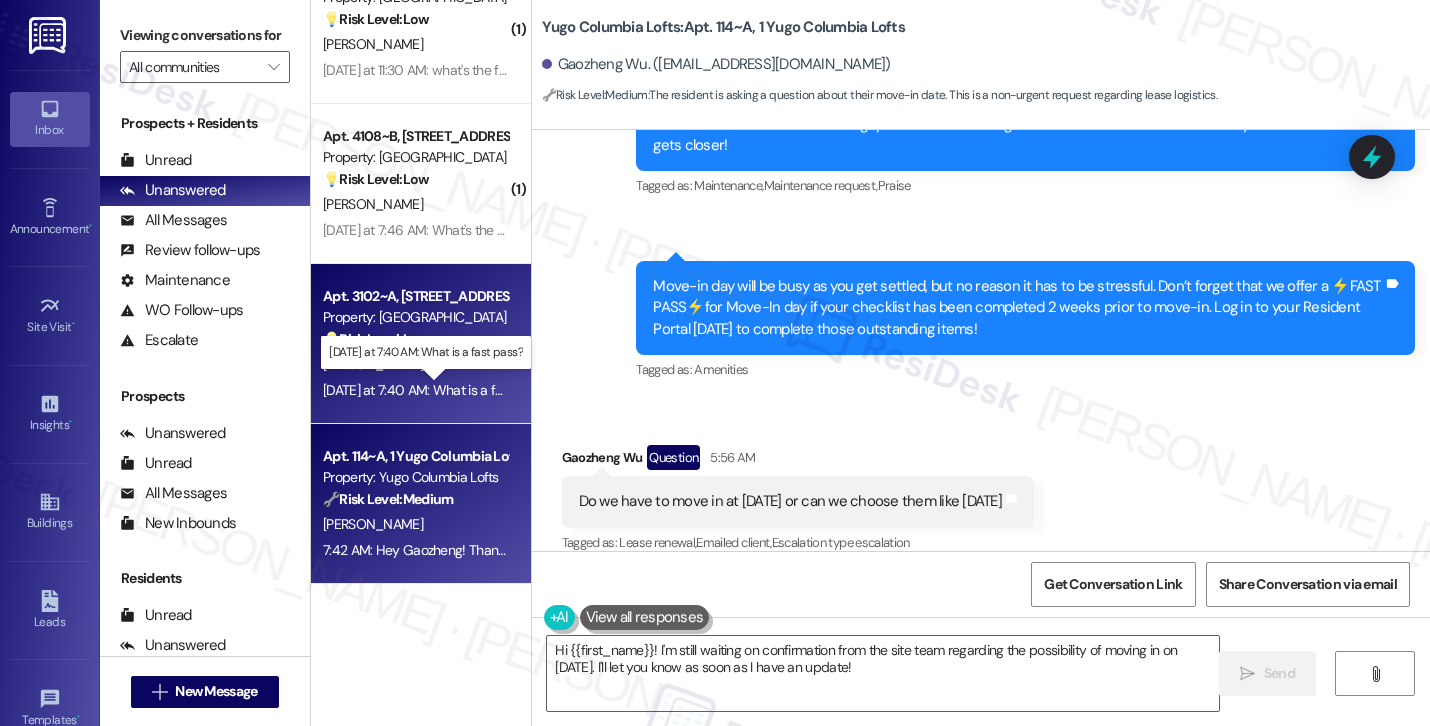 click on "Yesterday at 7:40 AM: What is a fast pass? Yesterday at 7:40 AM: What is a fast pass?" at bounding box center [437, 390] 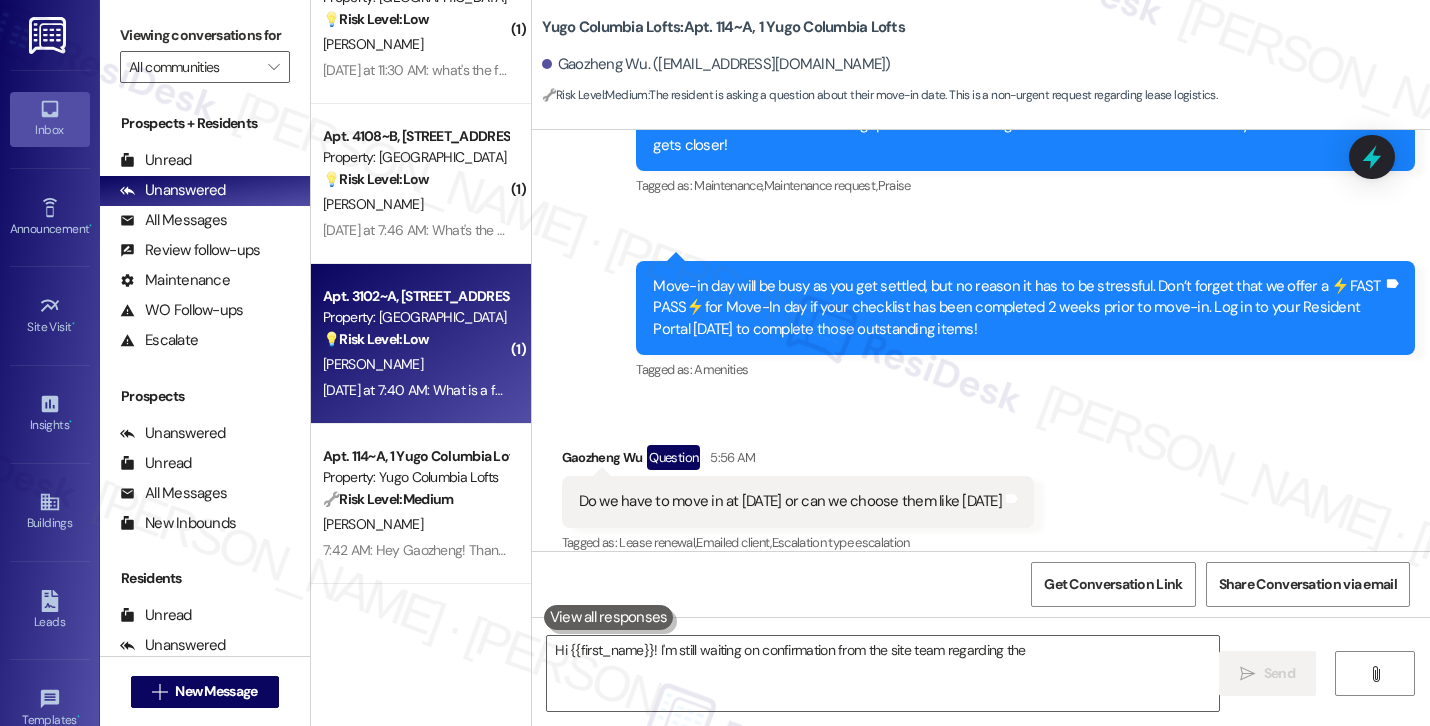 type on "Hi {{first_name}}! I'm still waiting on confirmation from the site team regarding the possibility" 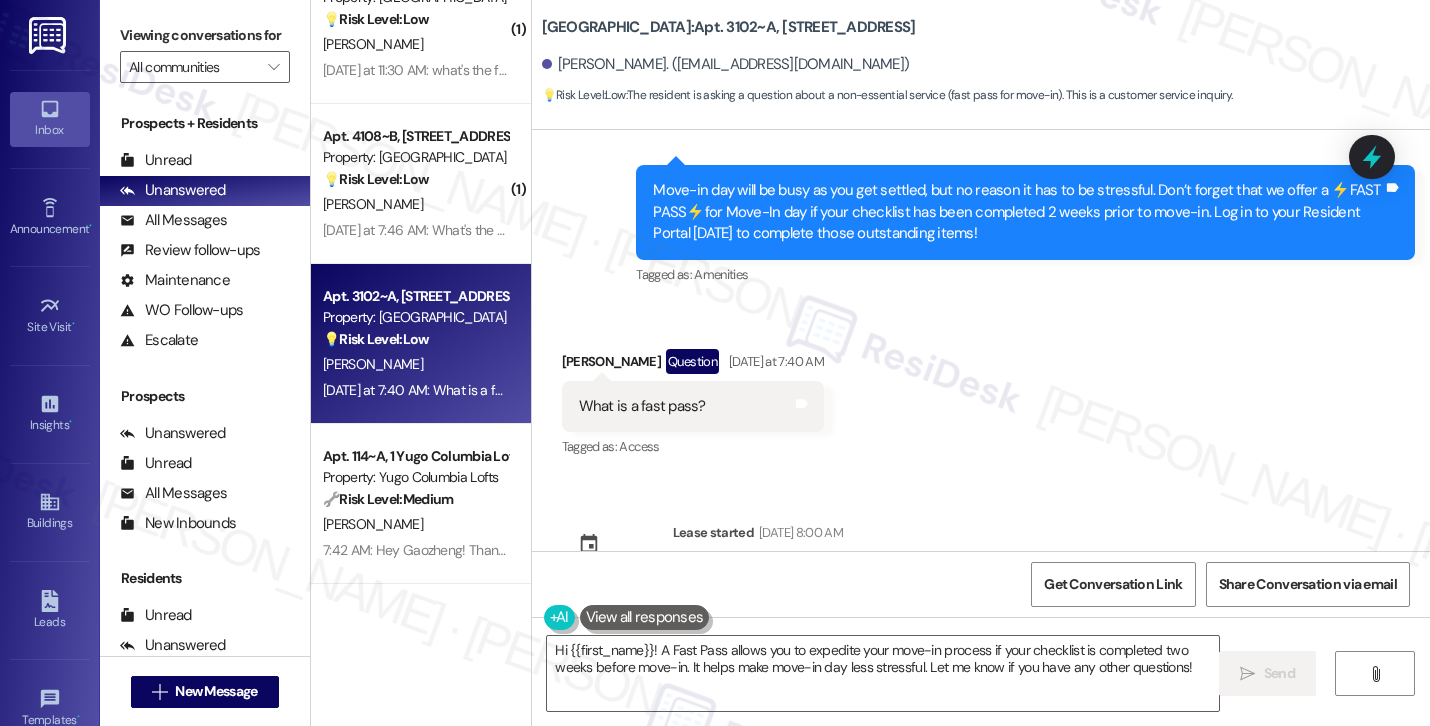 scroll, scrollTop: 444, scrollLeft: 0, axis: vertical 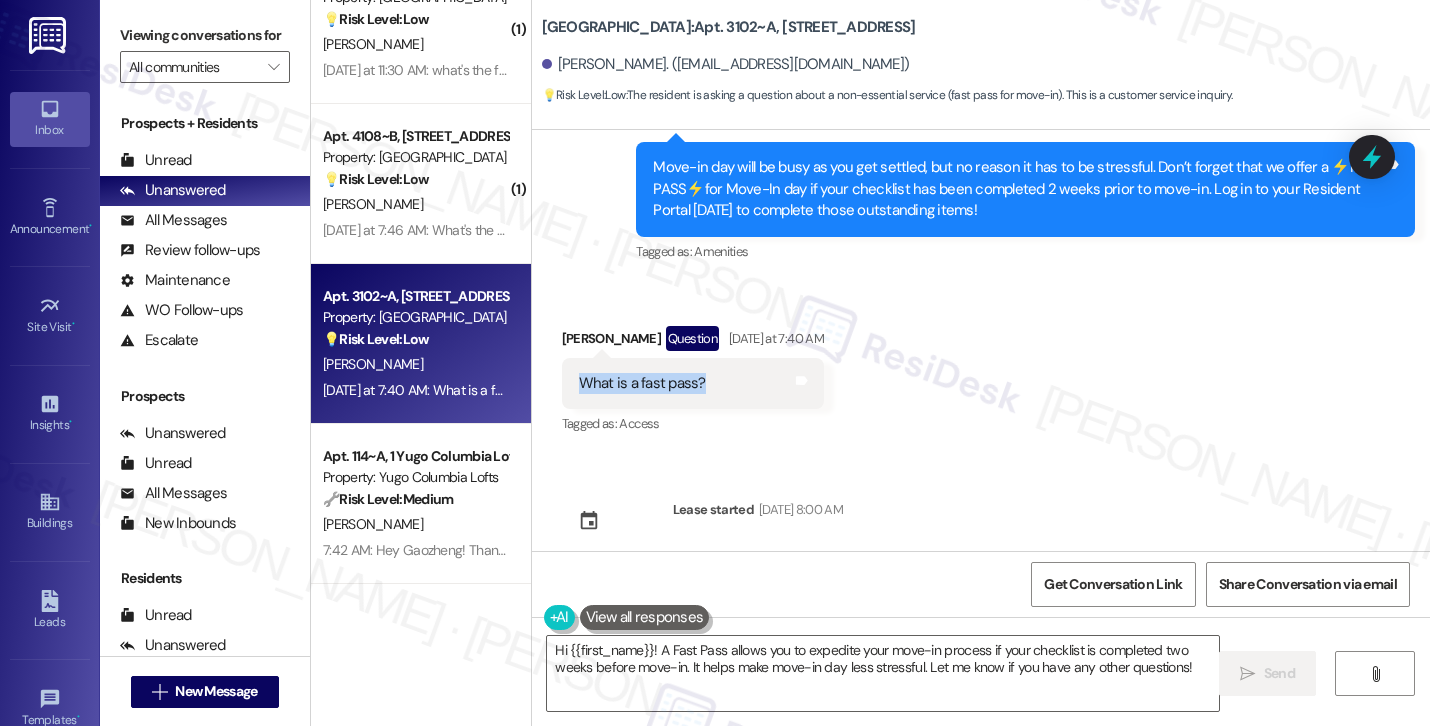 drag, startPoint x: 711, startPoint y: 361, endPoint x: 570, endPoint y: 361, distance: 141 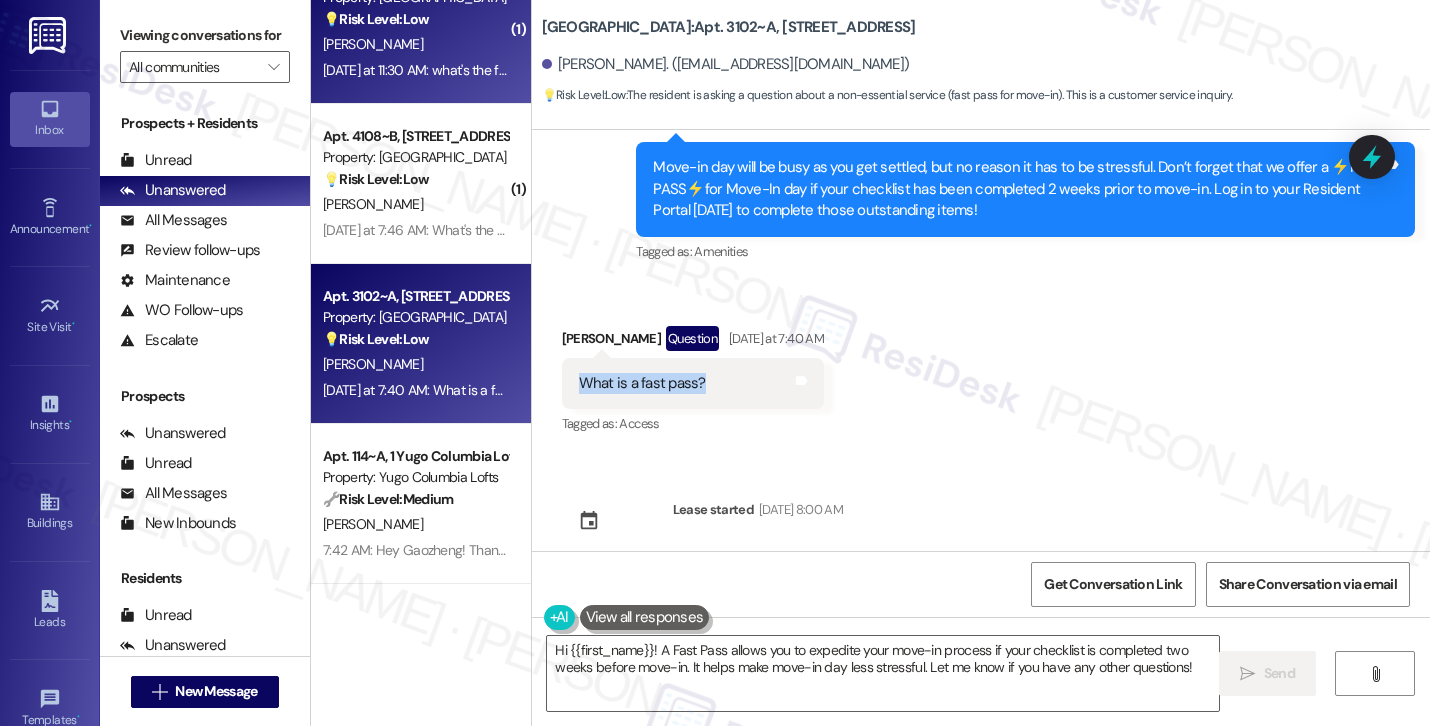 copy on "What is a fast pass?" 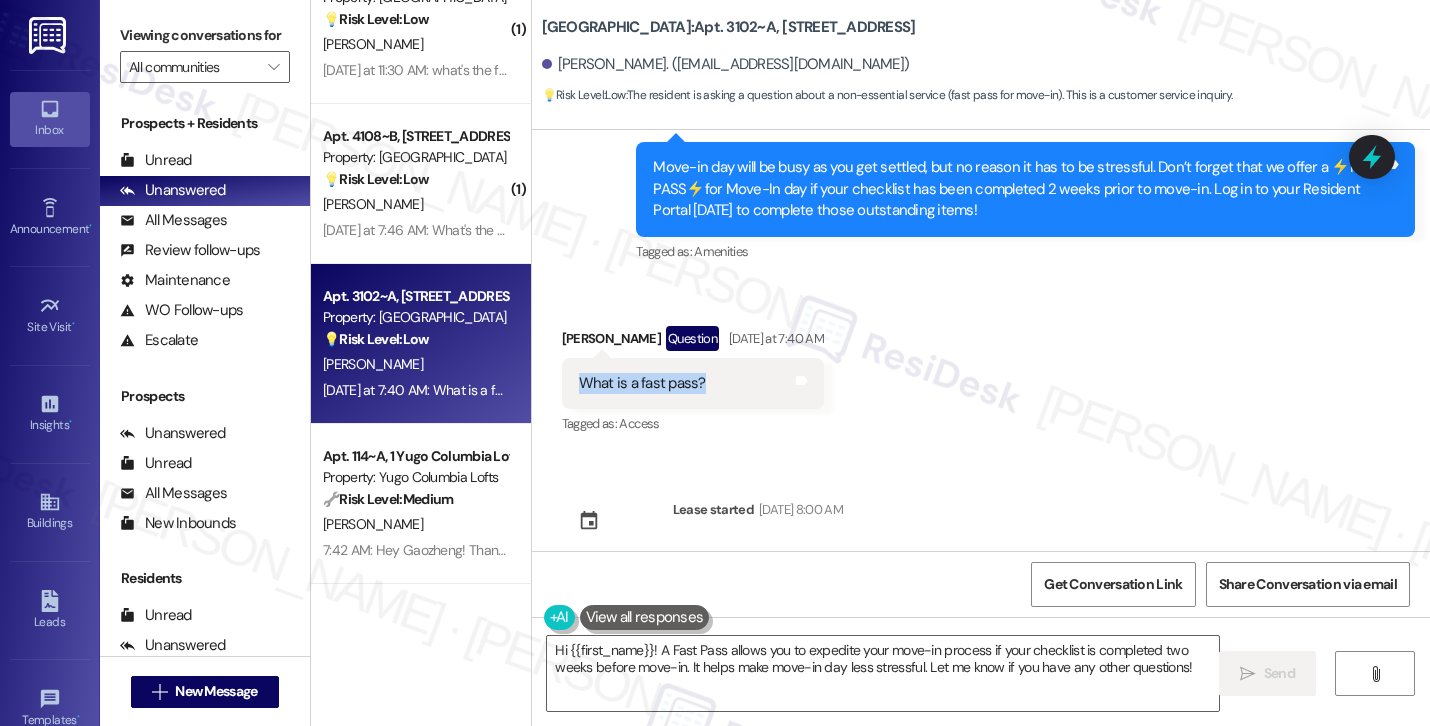 click on "Christopher Jackel. (chris3jackel@gmail.com)" at bounding box center (726, 64) 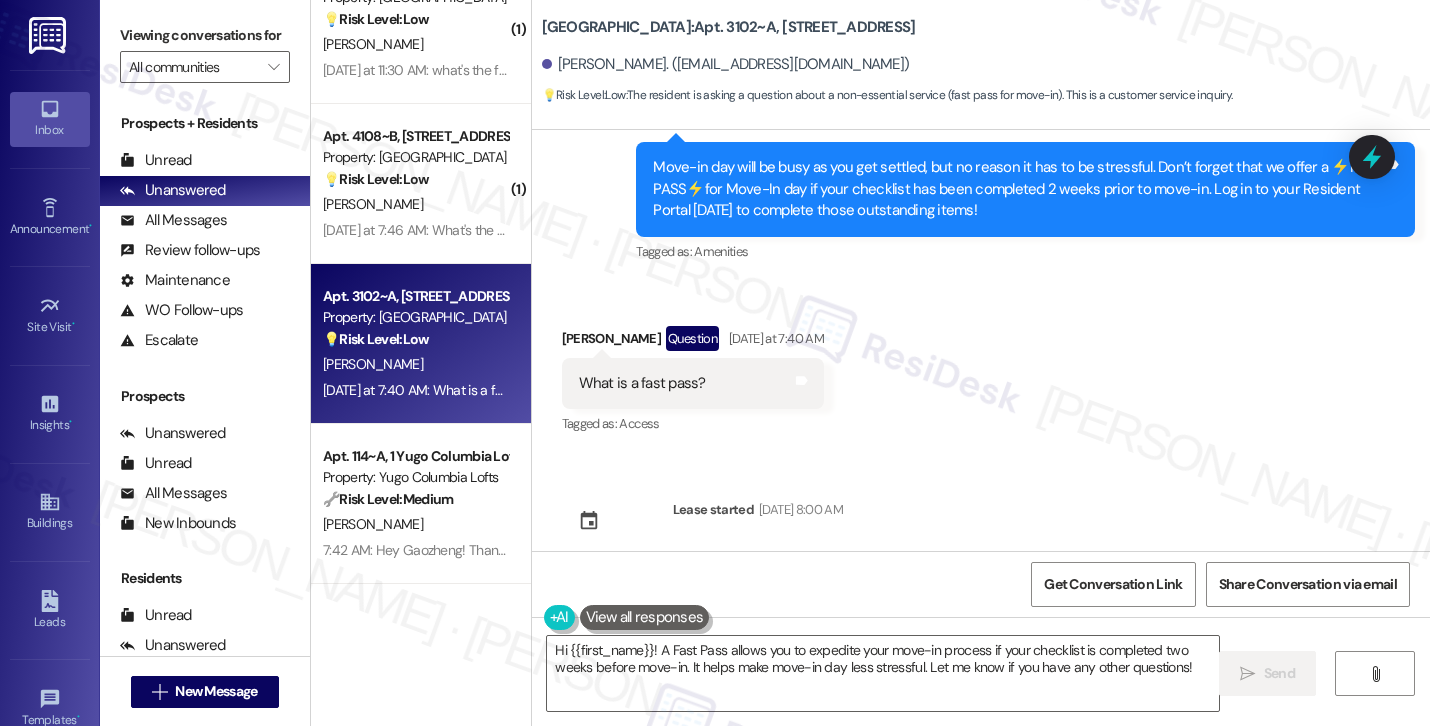 click on "Christopher Jackel. (chris3jackel@gmail.com)" at bounding box center (726, 64) 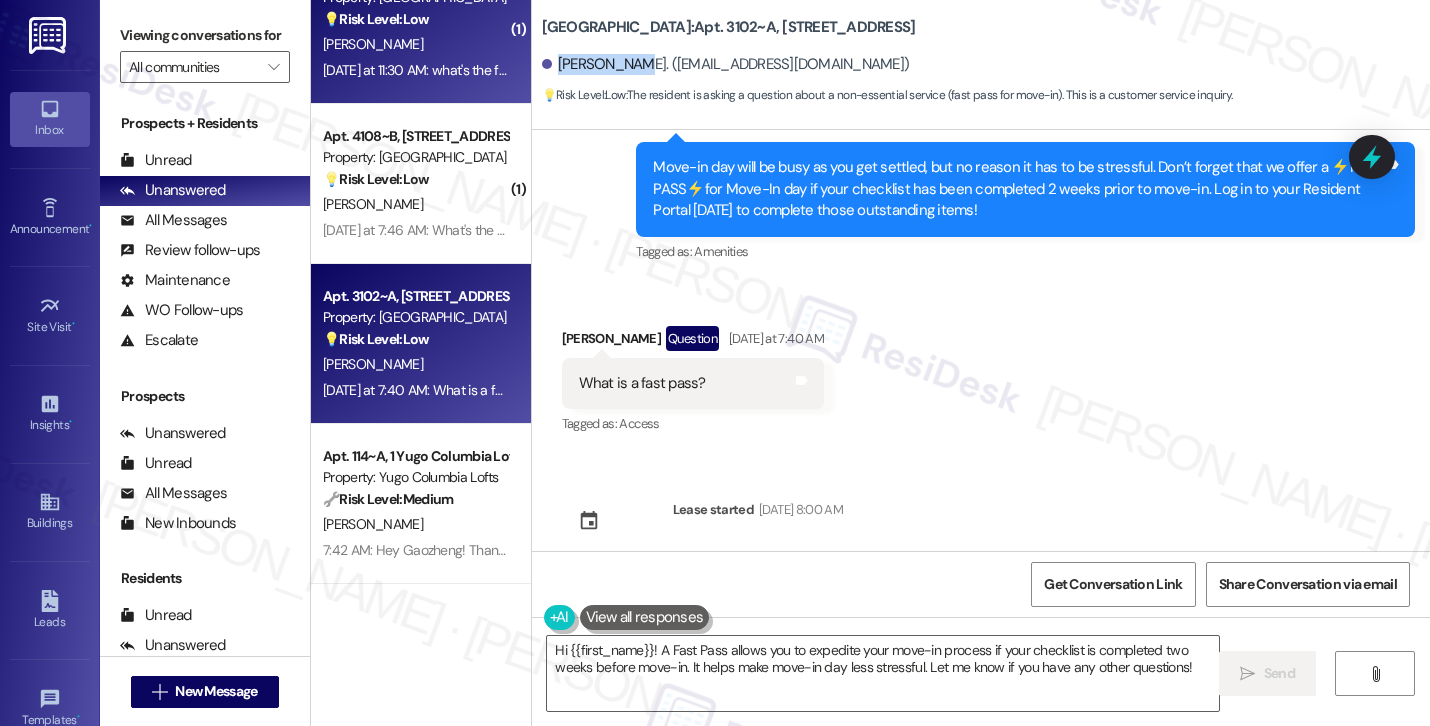 copy on "Christopher" 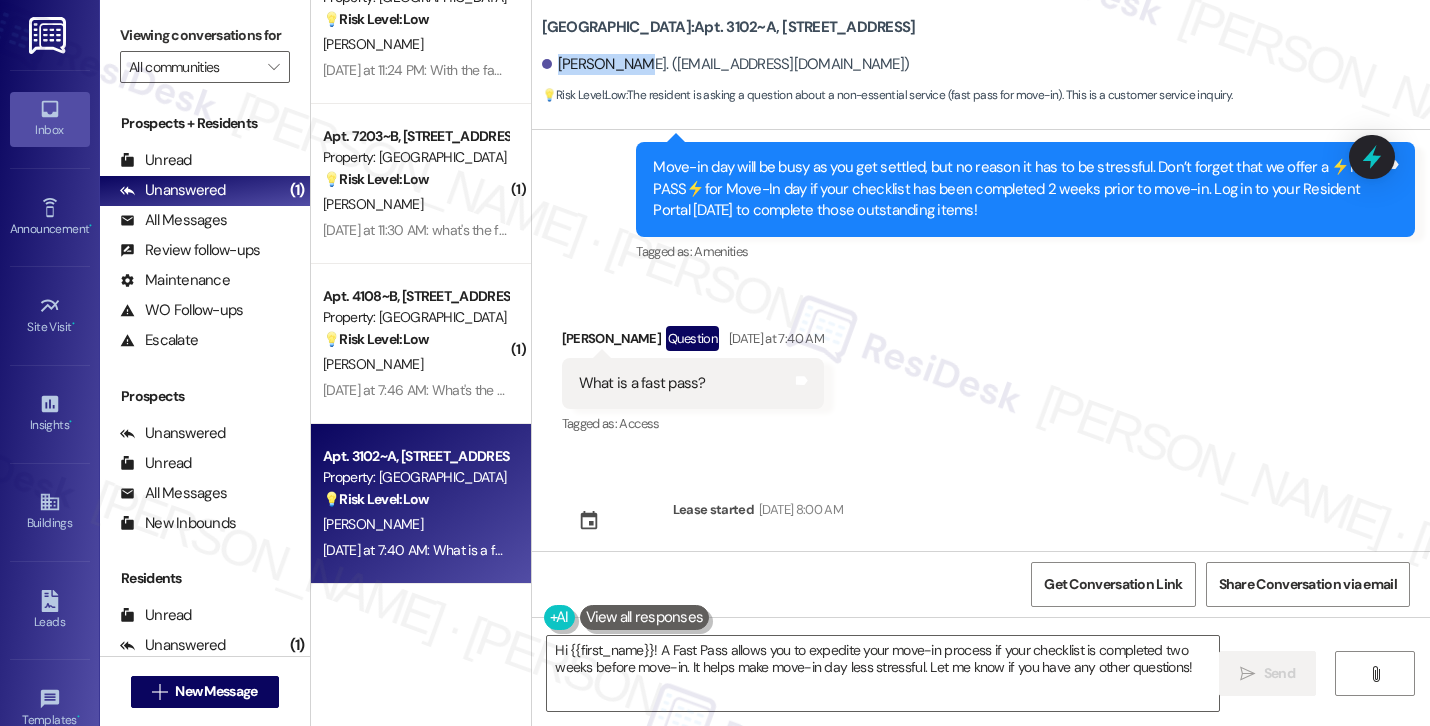 scroll, scrollTop: 536, scrollLeft: 0, axis: vertical 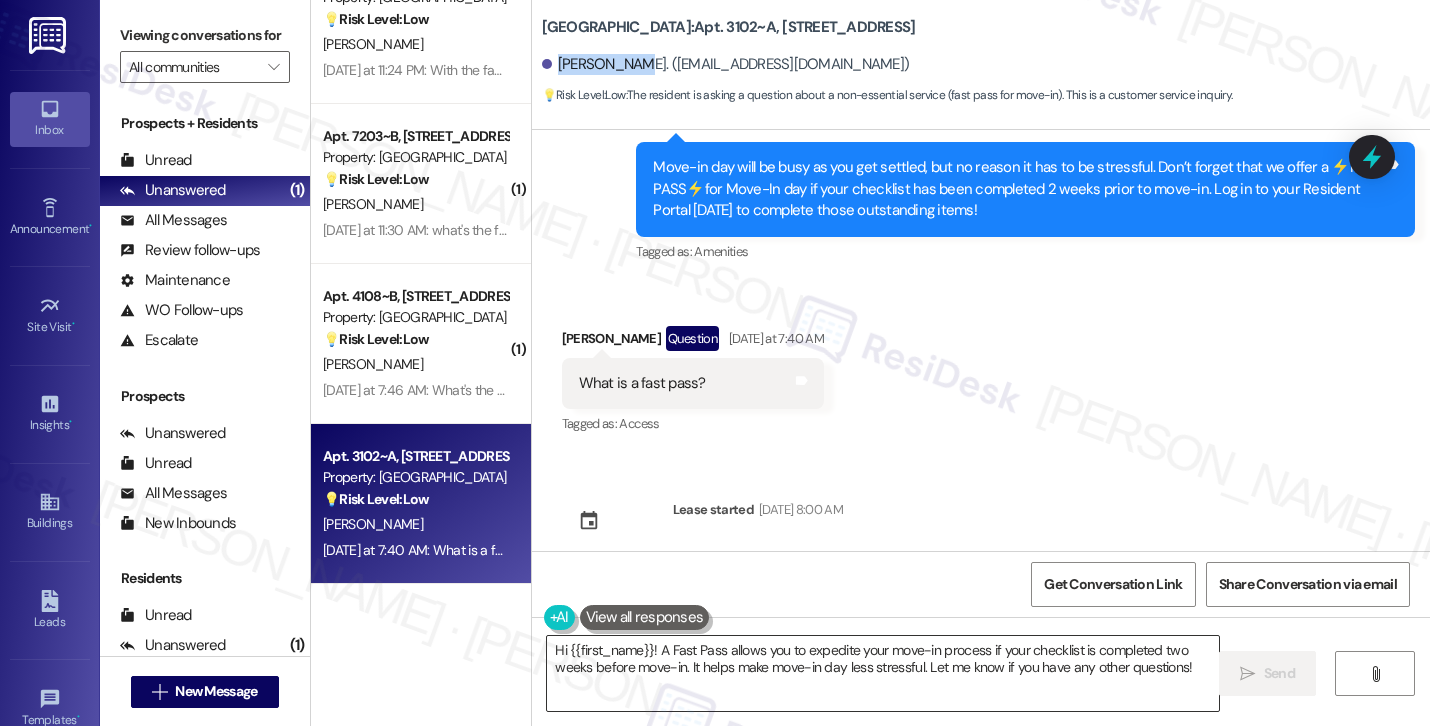 click on "Hi {{first_name}}! A Fast Pass allows you to expedite your move-in process if your checklist is completed two weeks before move-in. It helps make move-in day less stressful. Let me know if you have any other questions!" at bounding box center [883, 673] 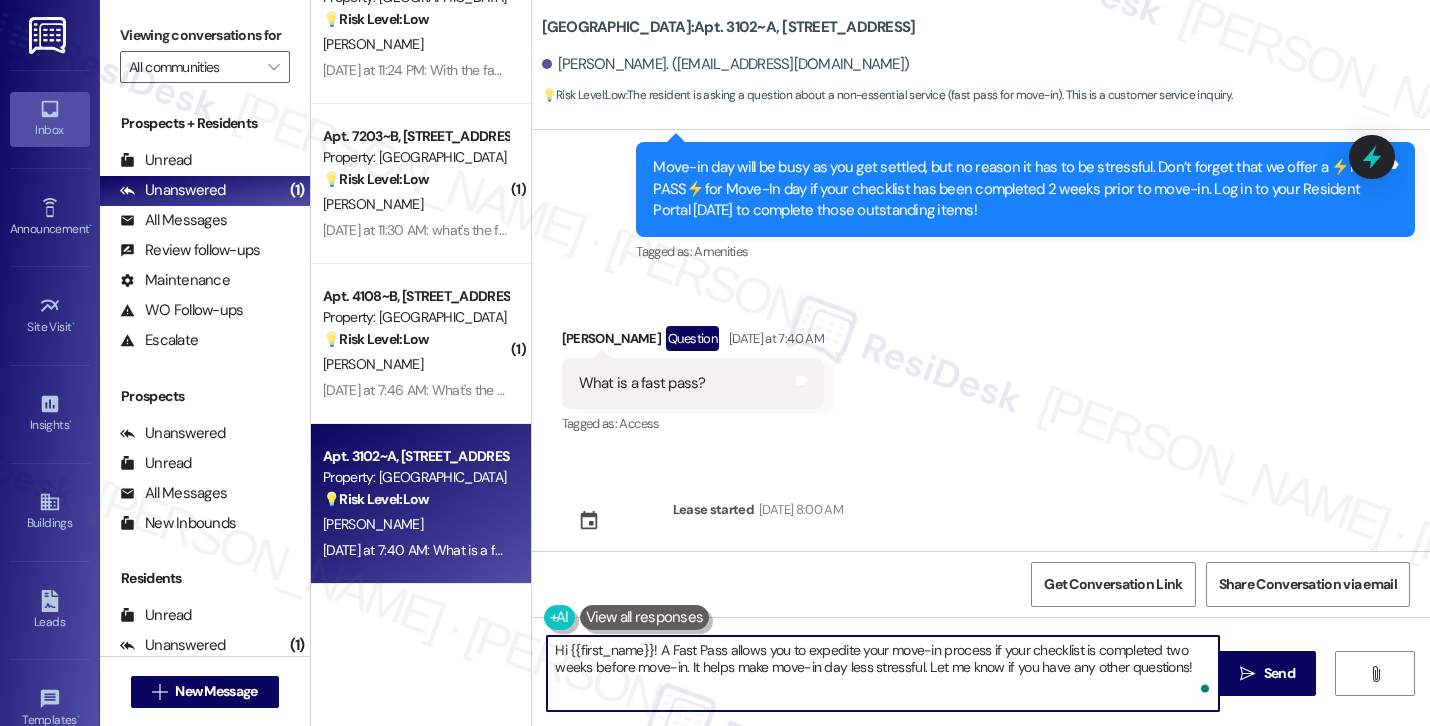 click on "Hi {{first_name}}! A Fast Pass allows you to expedite your move-in process if your checklist is completed two weeks before move-in. It helps make move-in day less stressful. Let me know if you have any other questions!" at bounding box center (883, 673) 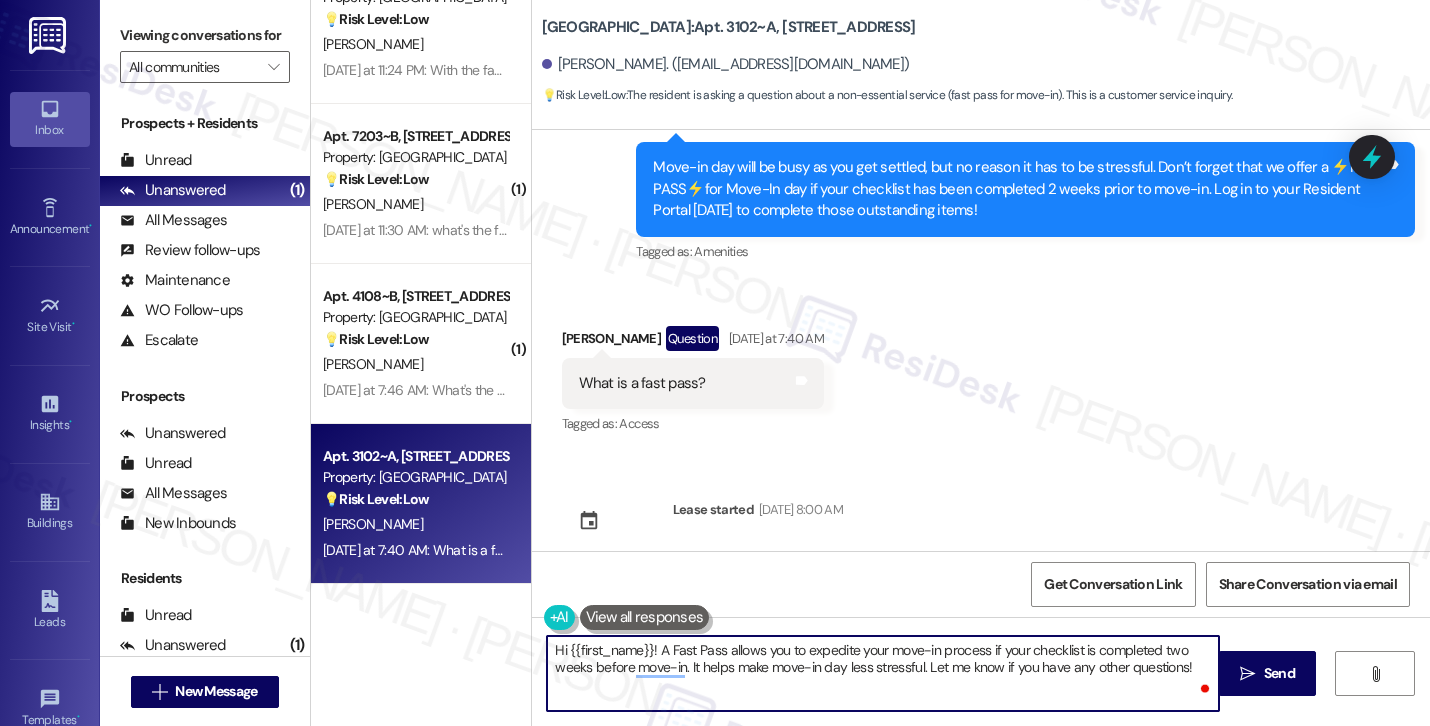 paste on "ey Christopher! Thanks for reaching out. I’ll check in with the site team to get more information about the Fast Pass and will follow up with you as soon as I have an update. Let me know if you have any other questions or concerns in the meantime" 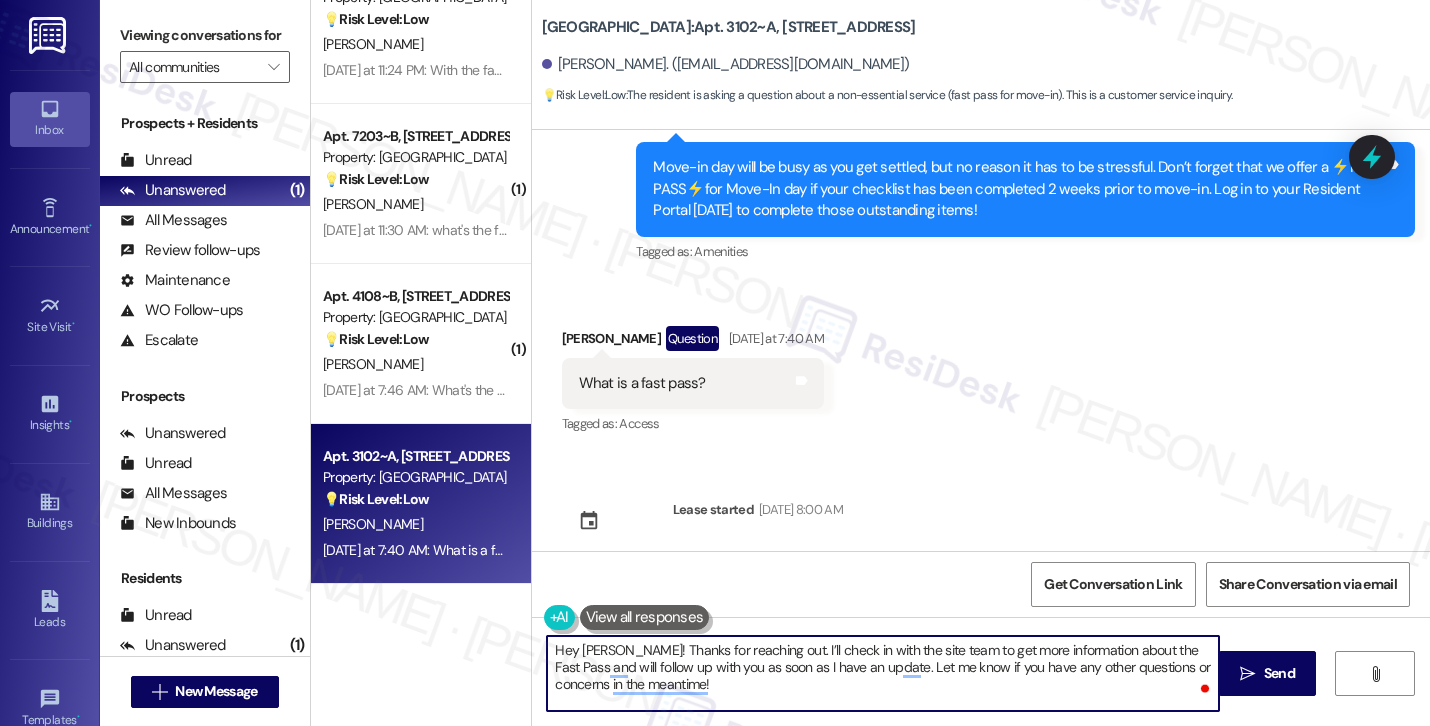 type on "Hey Christopher! Thanks for reaching out. I’ll check in with the site team to get more information about the Fast Pass and will follow up with you as soon as I have an update. Let me know if you have any other questions or concerns in the meantime!" 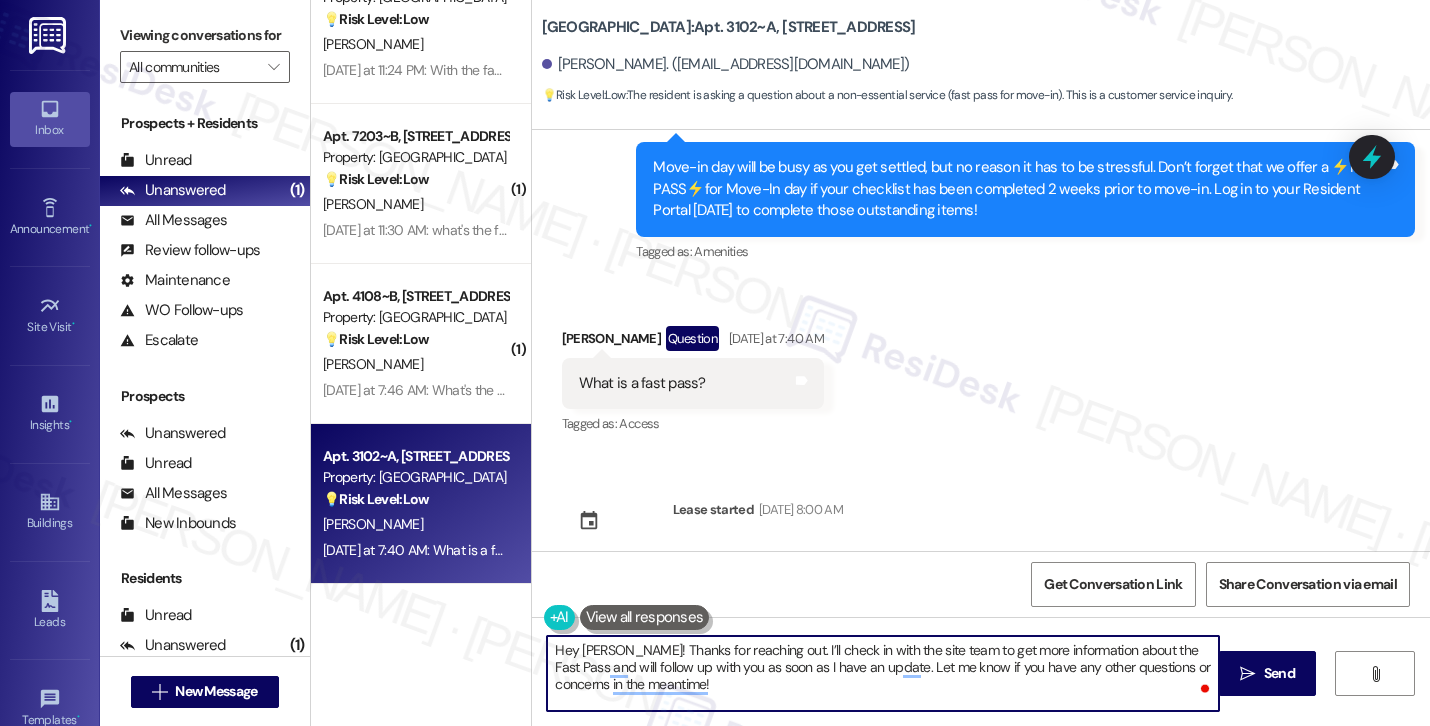click on "Hey Christopher! Thanks for reaching out. I’ll check in with the site team to get more information about the Fast Pass and will follow up with you as soon as I have an update. Let me know if you have any other questions or concerns in the meantime!" at bounding box center (883, 673) 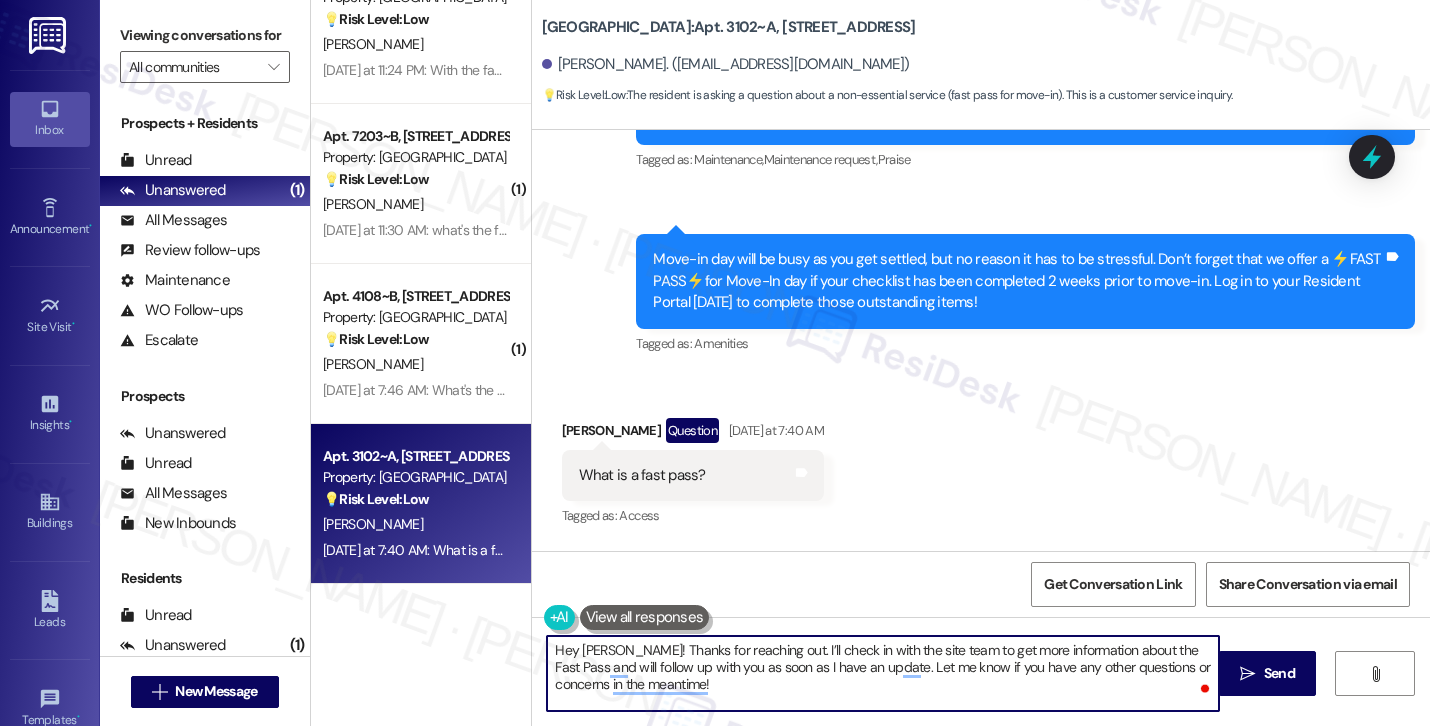 scroll, scrollTop: 444, scrollLeft: 0, axis: vertical 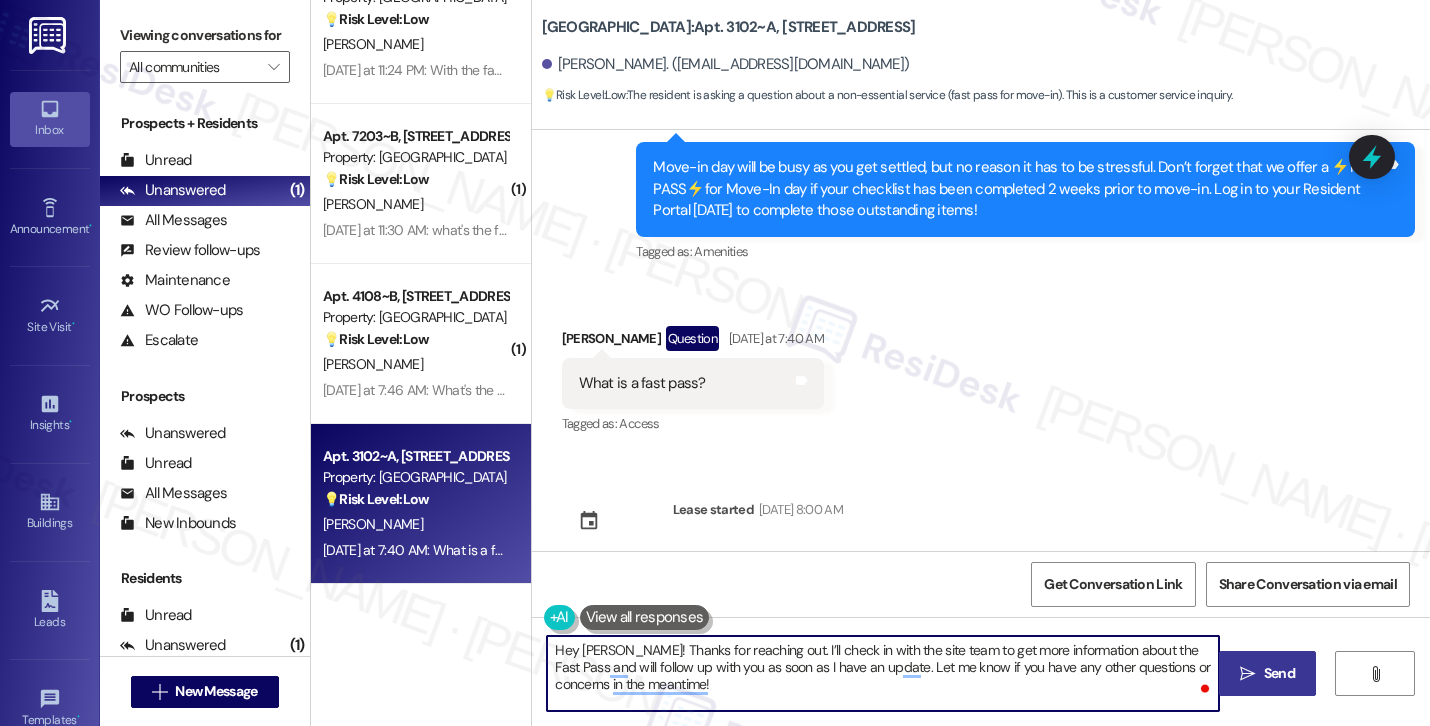 click on "Send" at bounding box center [1279, 673] 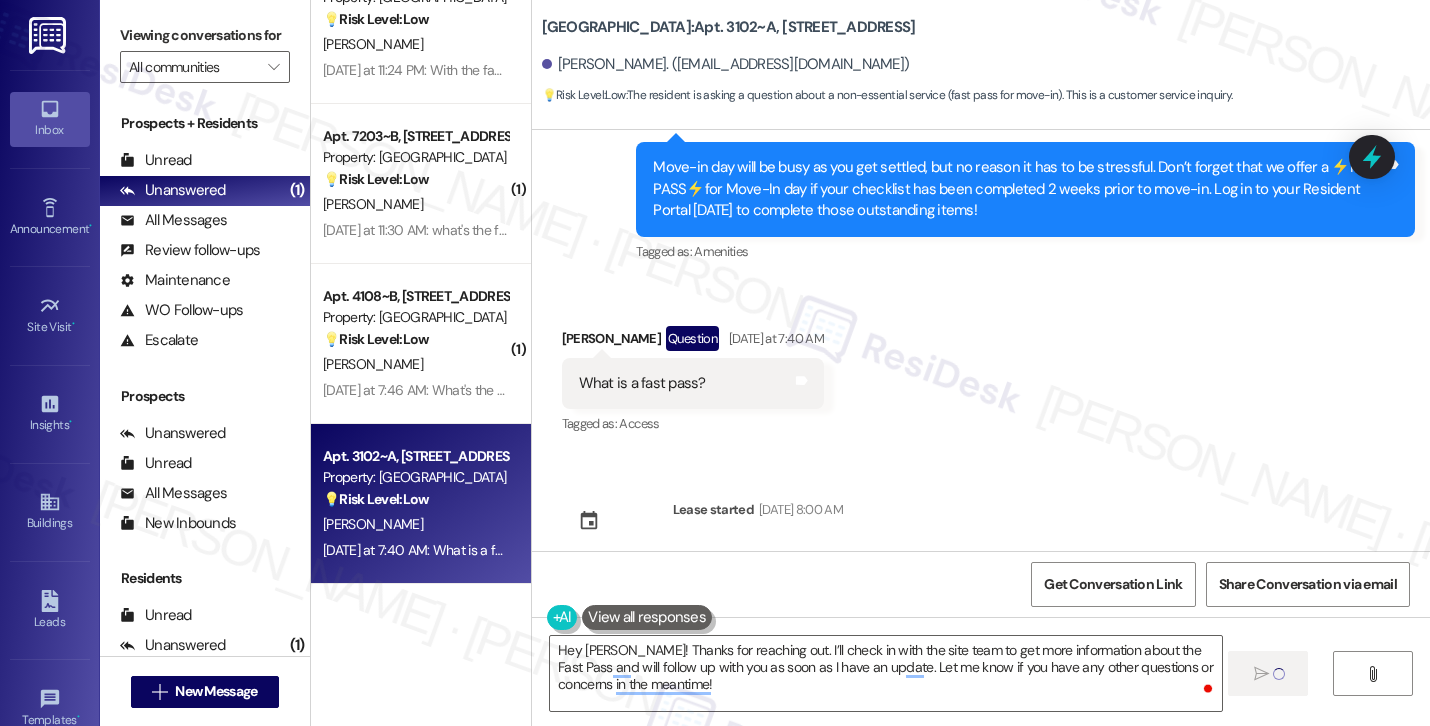 type 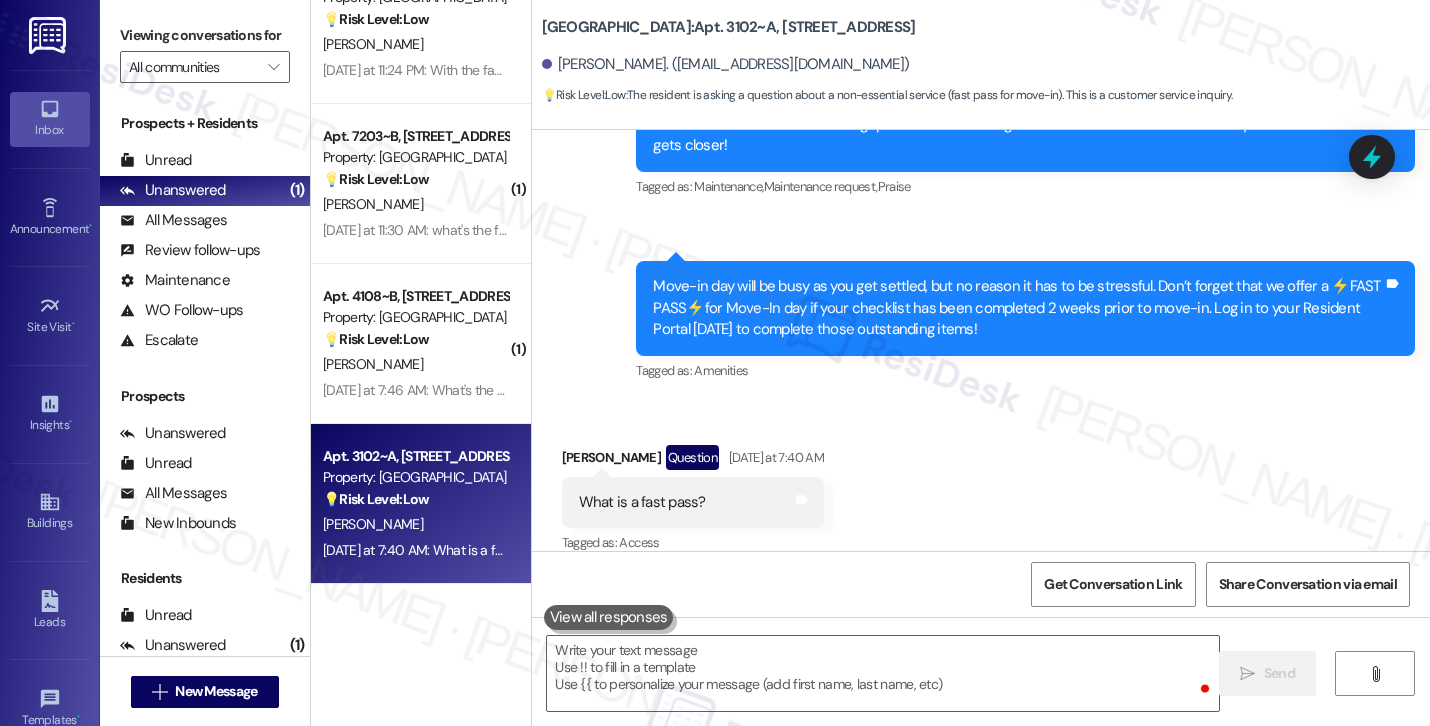 scroll, scrollTop: 626, scrollLeft: 0, axis: vertical 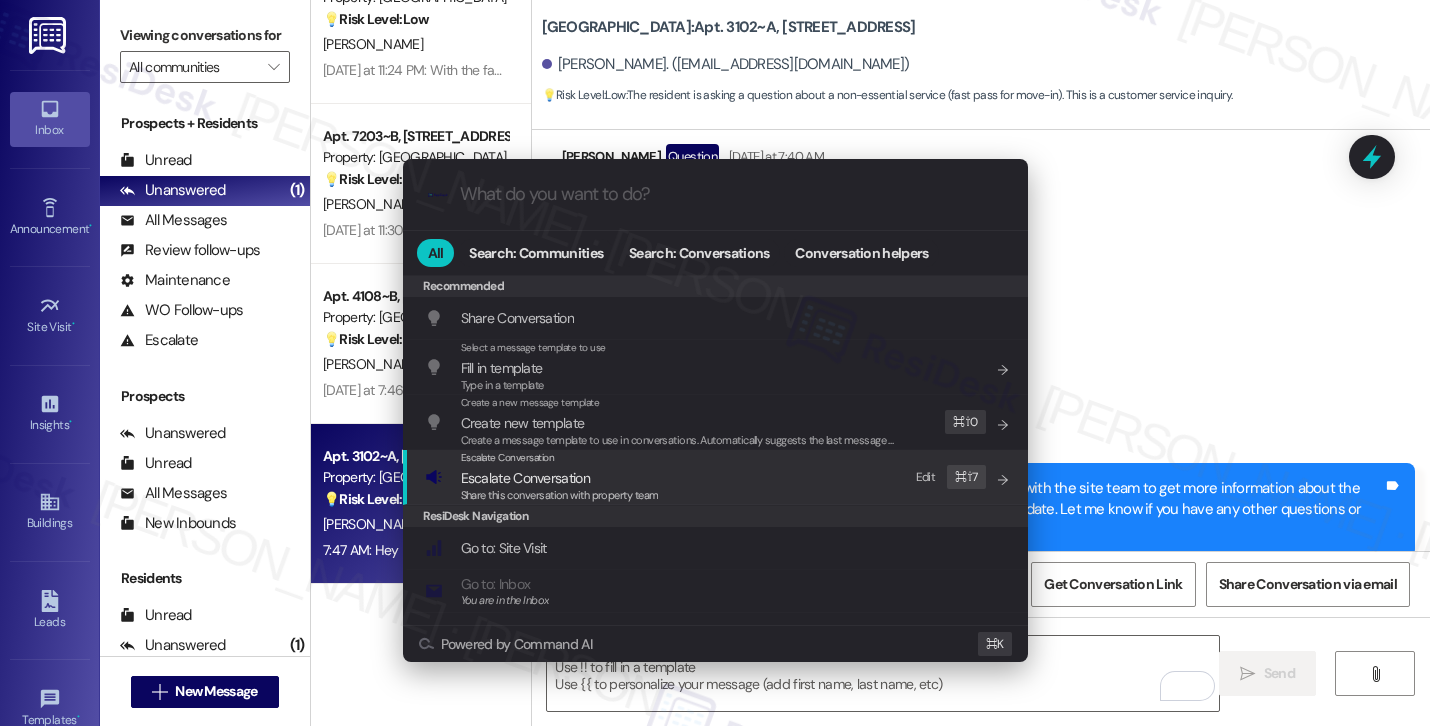 click on "Escalate Conversation Escalate Conversation Share this conversation with property team Edit ⌘ ⇧ 7" at bounding box center (717, 477) 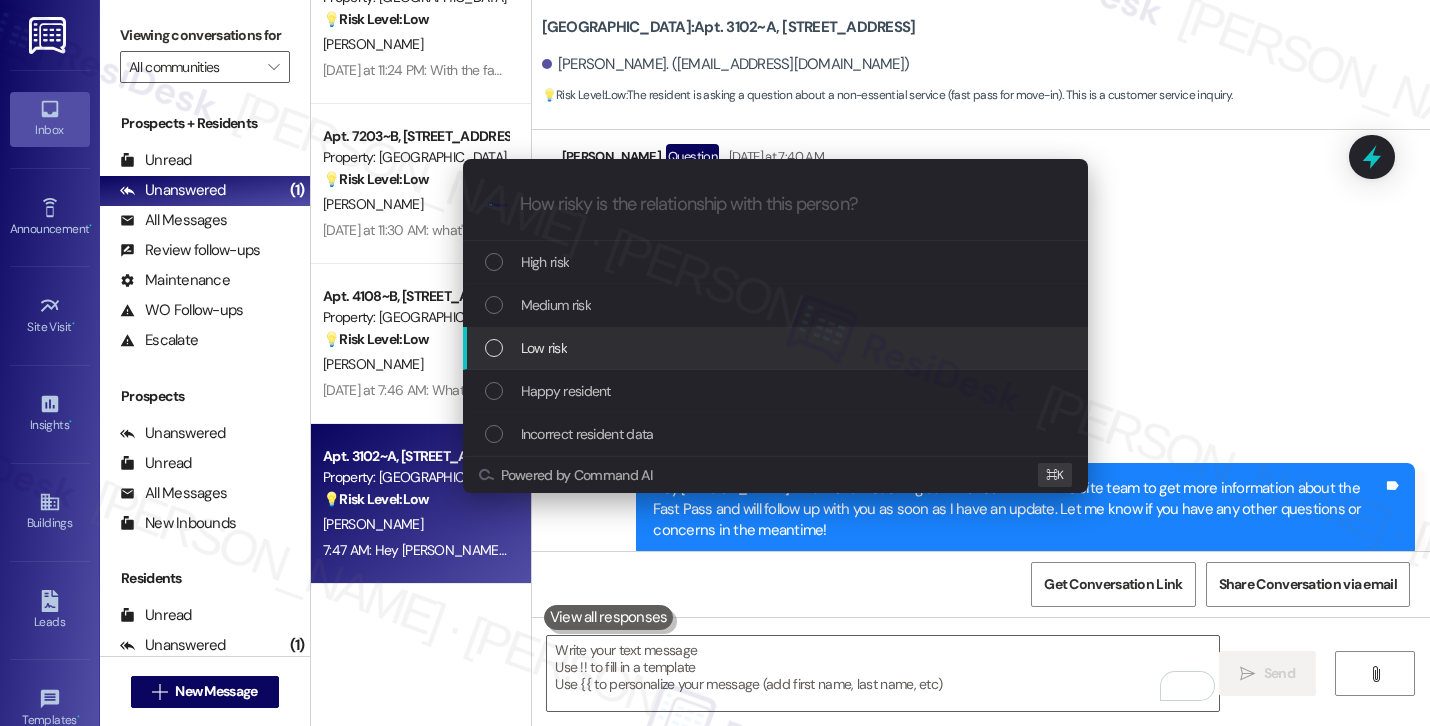 click on "Low risk" at bounding box center [777, 348] 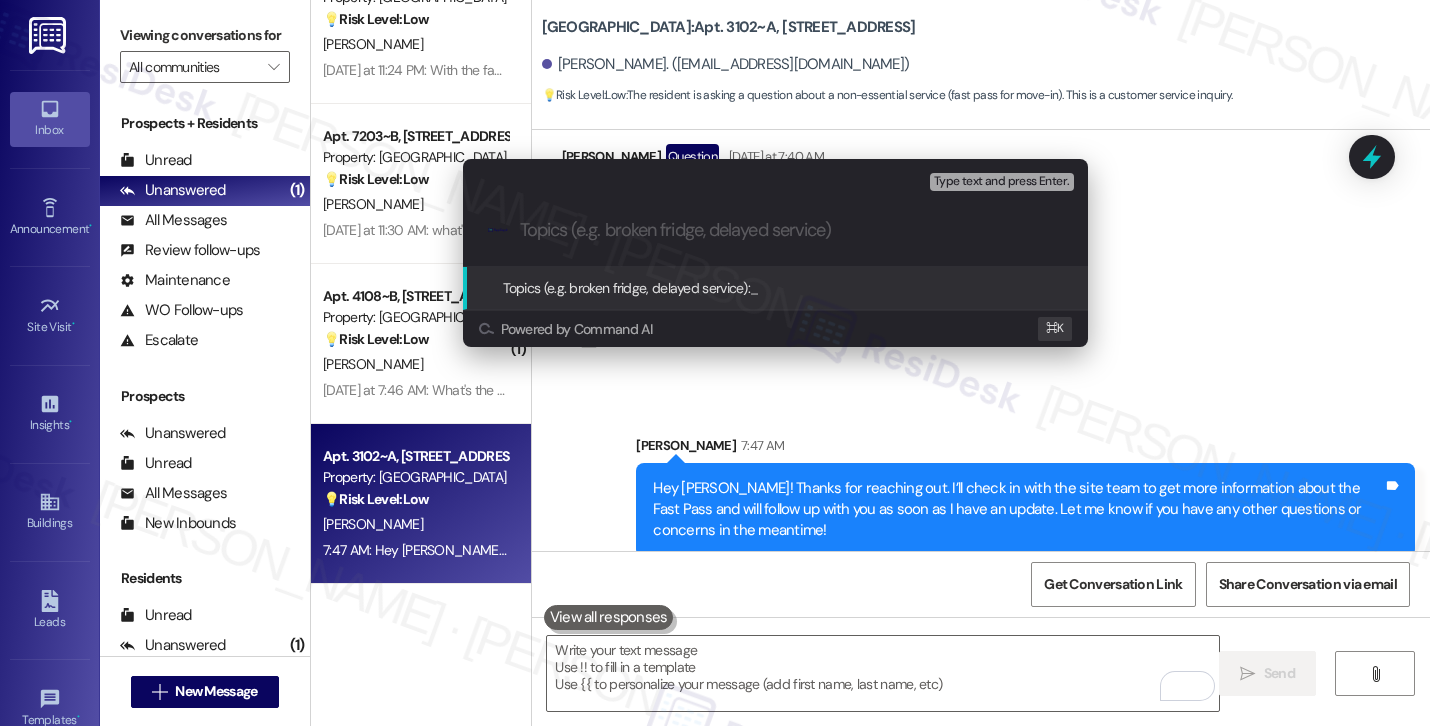 paste on "Resident Inquiry – Fast Pass Information" 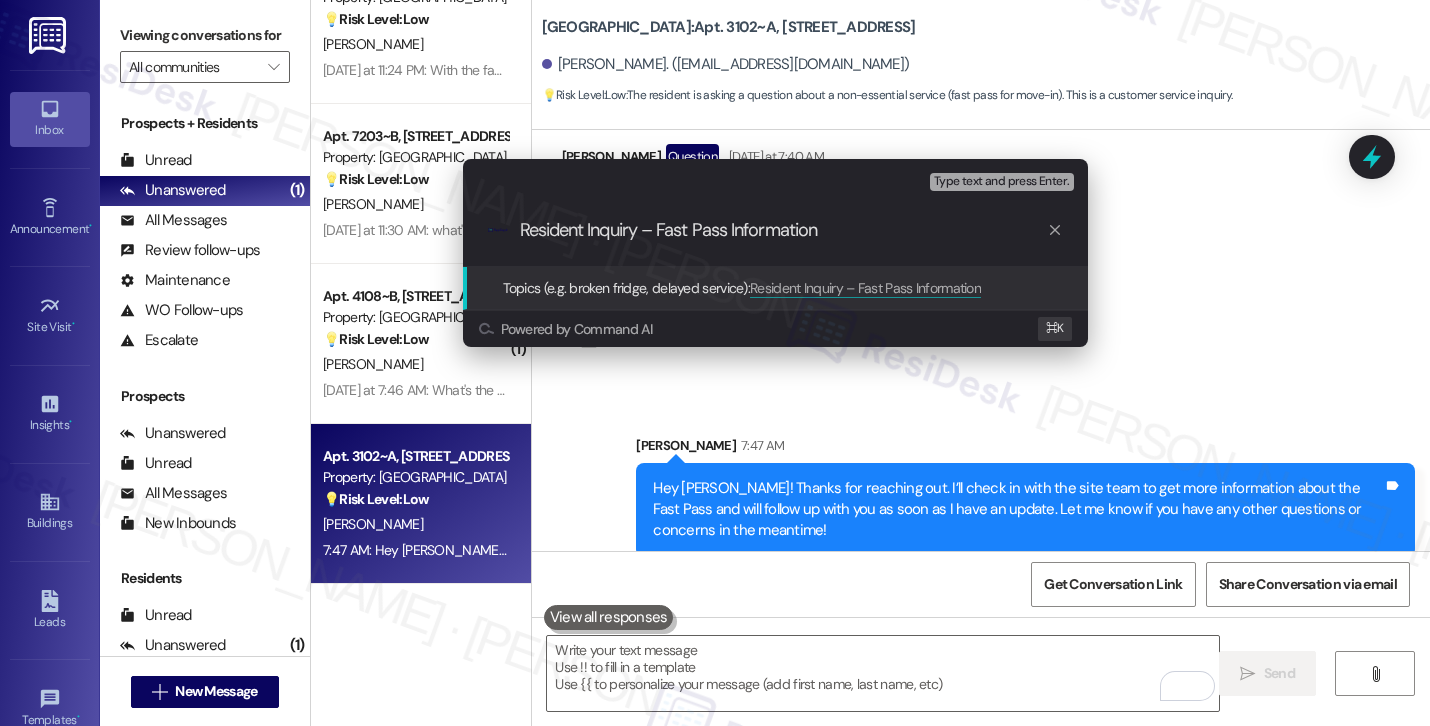 type 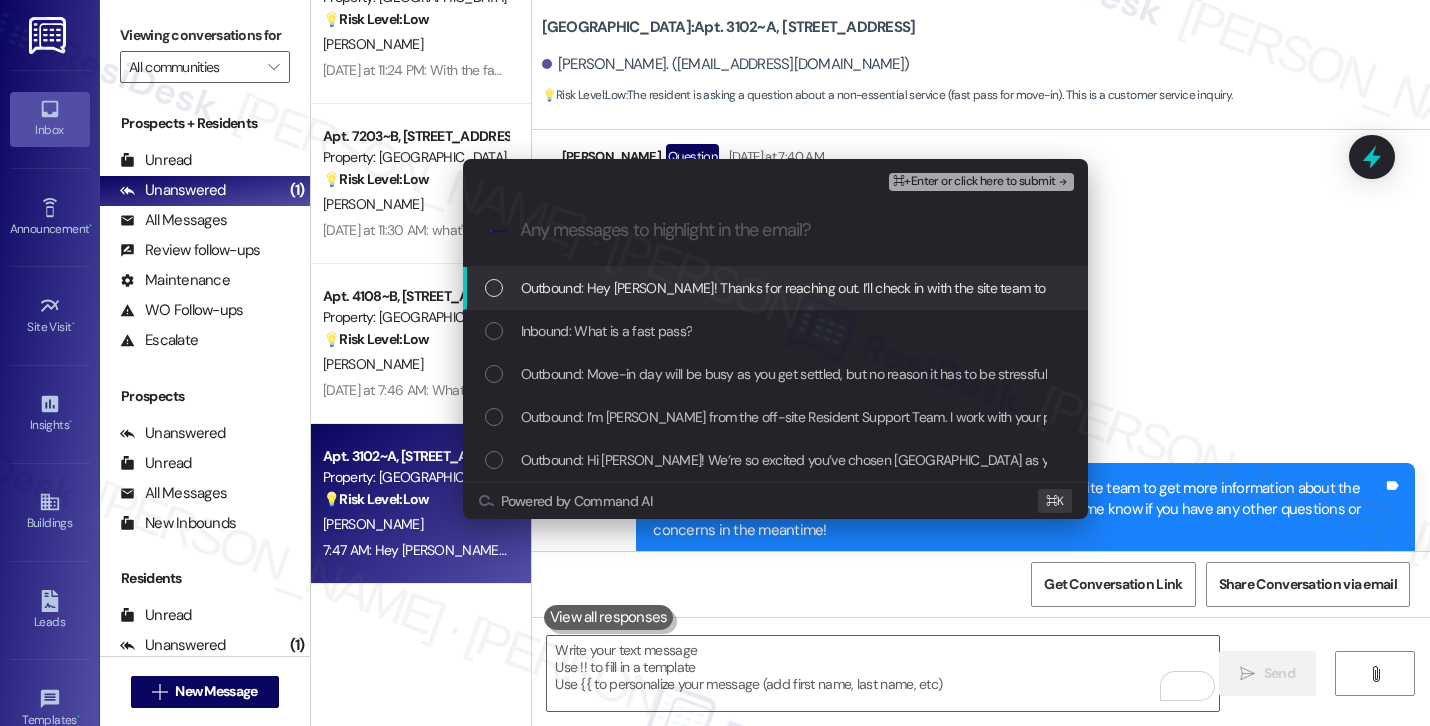 click on "Inbound: What is a fast pass?" at bounding box center (777, 331) 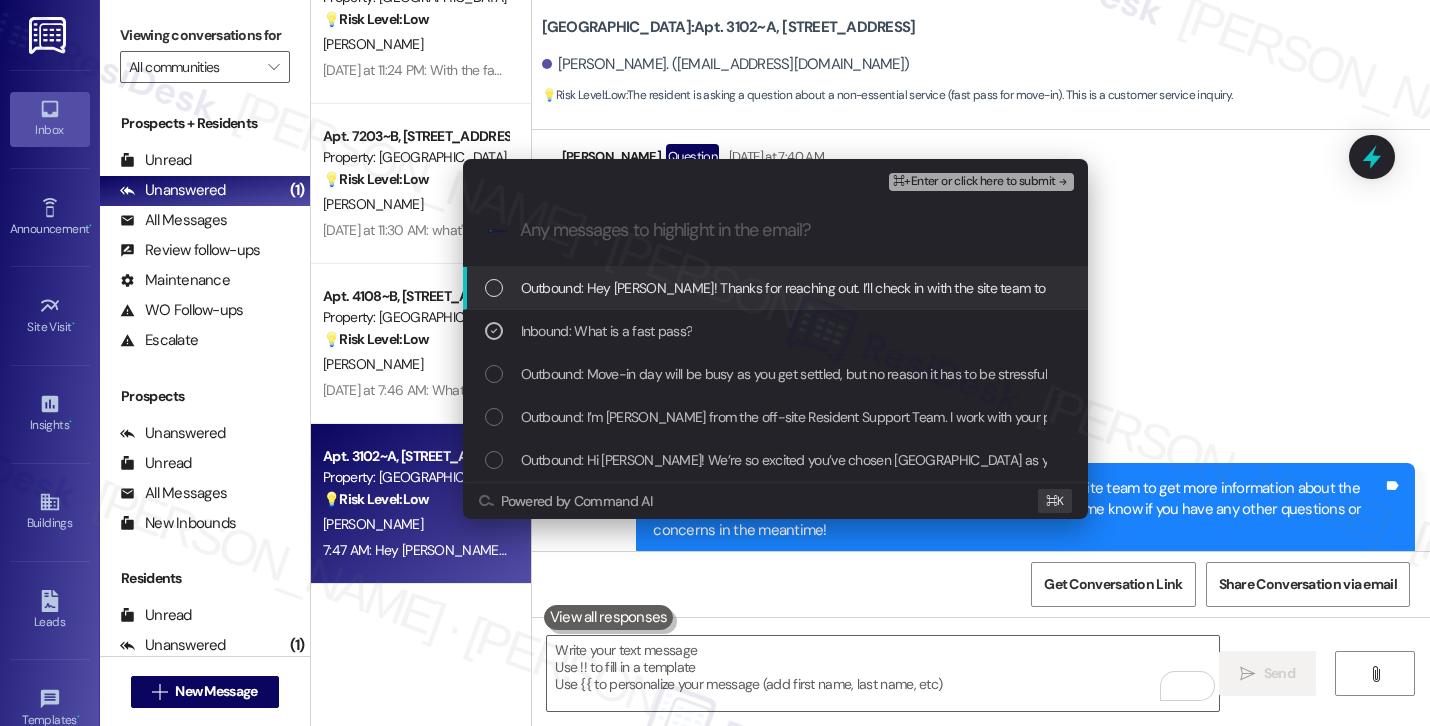 click on "⌘+Enter or click here to submit" at bounding box center (974, 182) 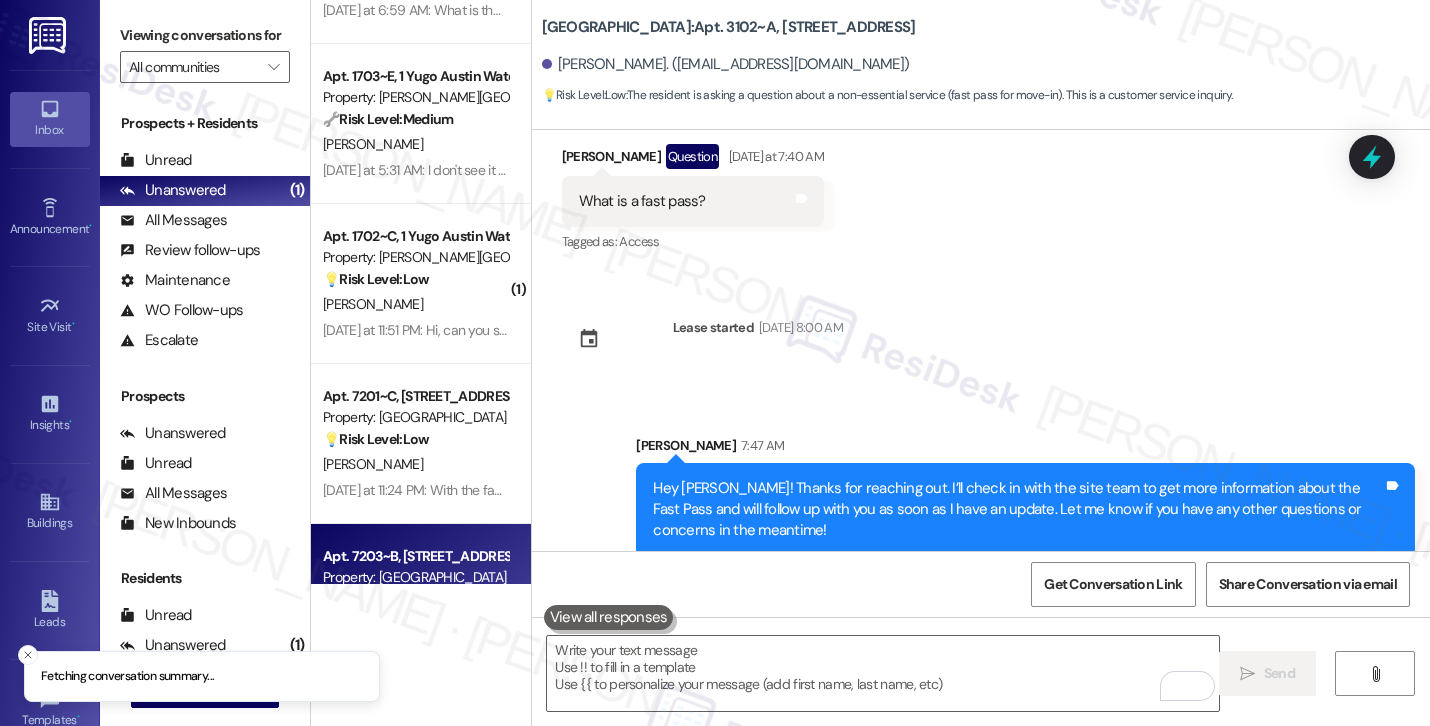 scroll, scrollTop: 0, scrollLeft: 0, axis: both 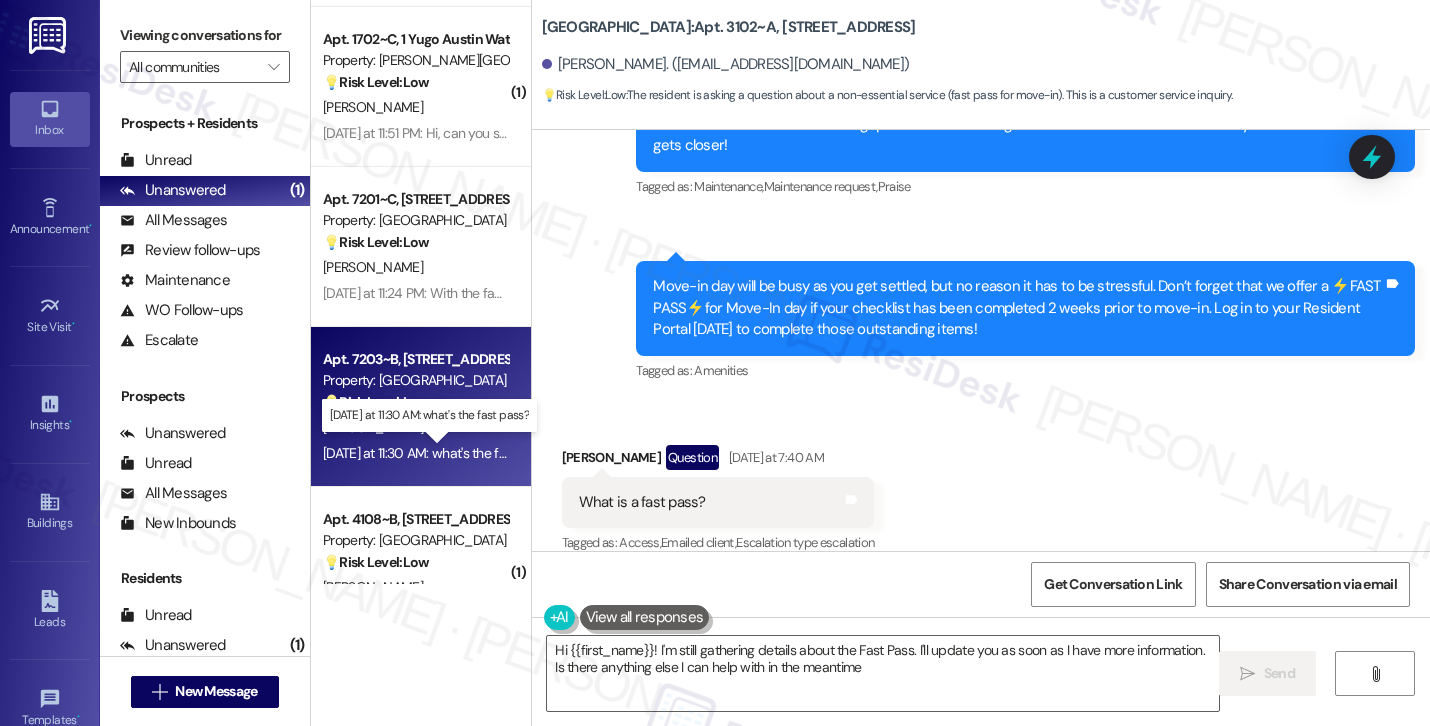type on "Hi {{first_name}}! I'm still gathering details about the Fast Pass. I'll update you as soon as I have more information. Is there anything else I can help with in the meantime?" 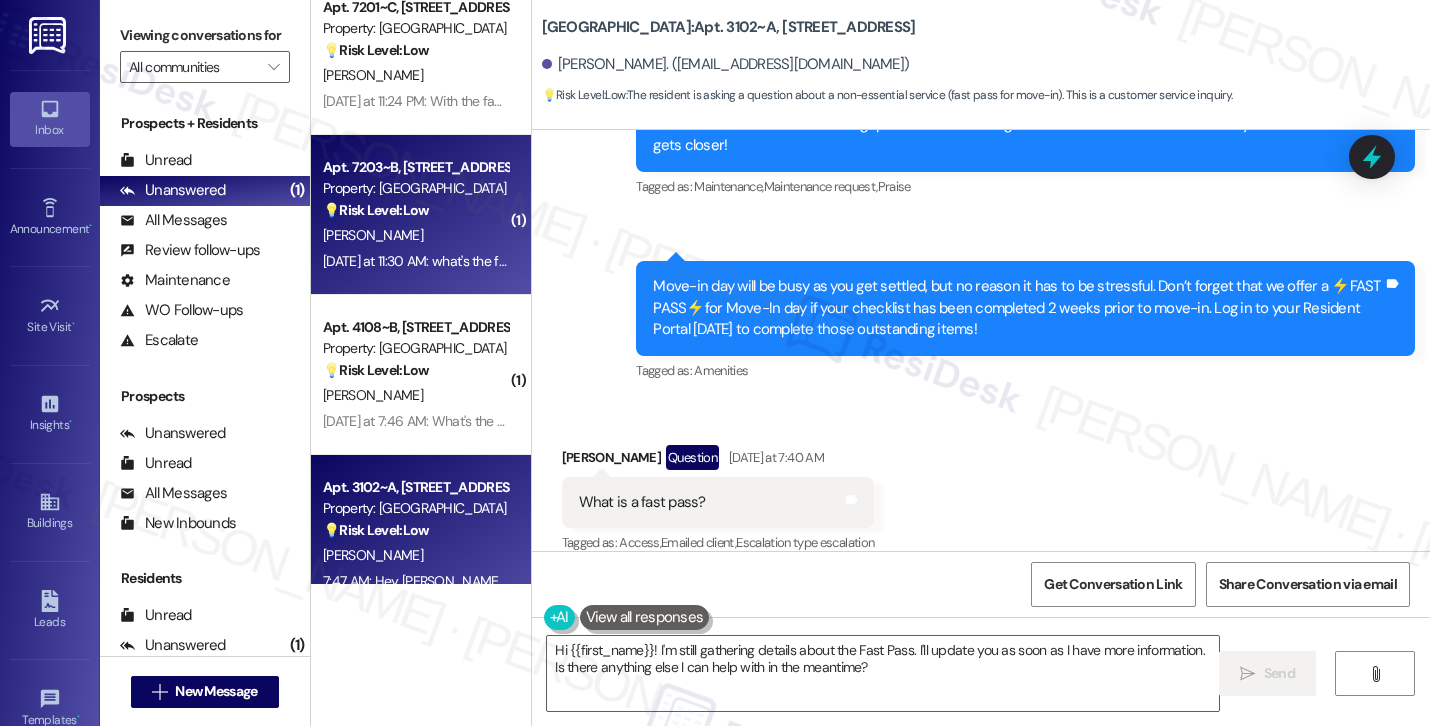 scroll, scrollTop: 509, scrollLeft: 0, axis: vertical 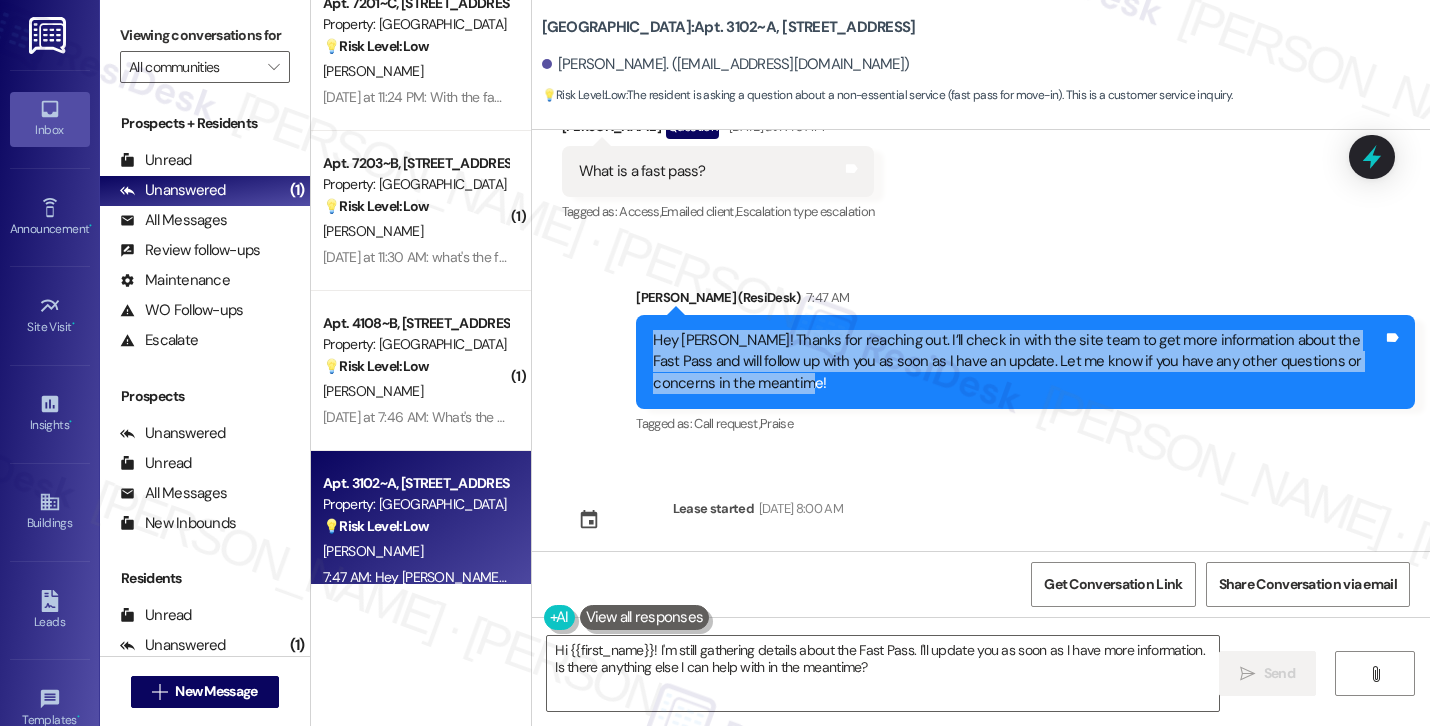 drag, startPoint x: 749, startPoint y: 356, endPoint x: 633, endPoint y: 311, distance: 124.42267 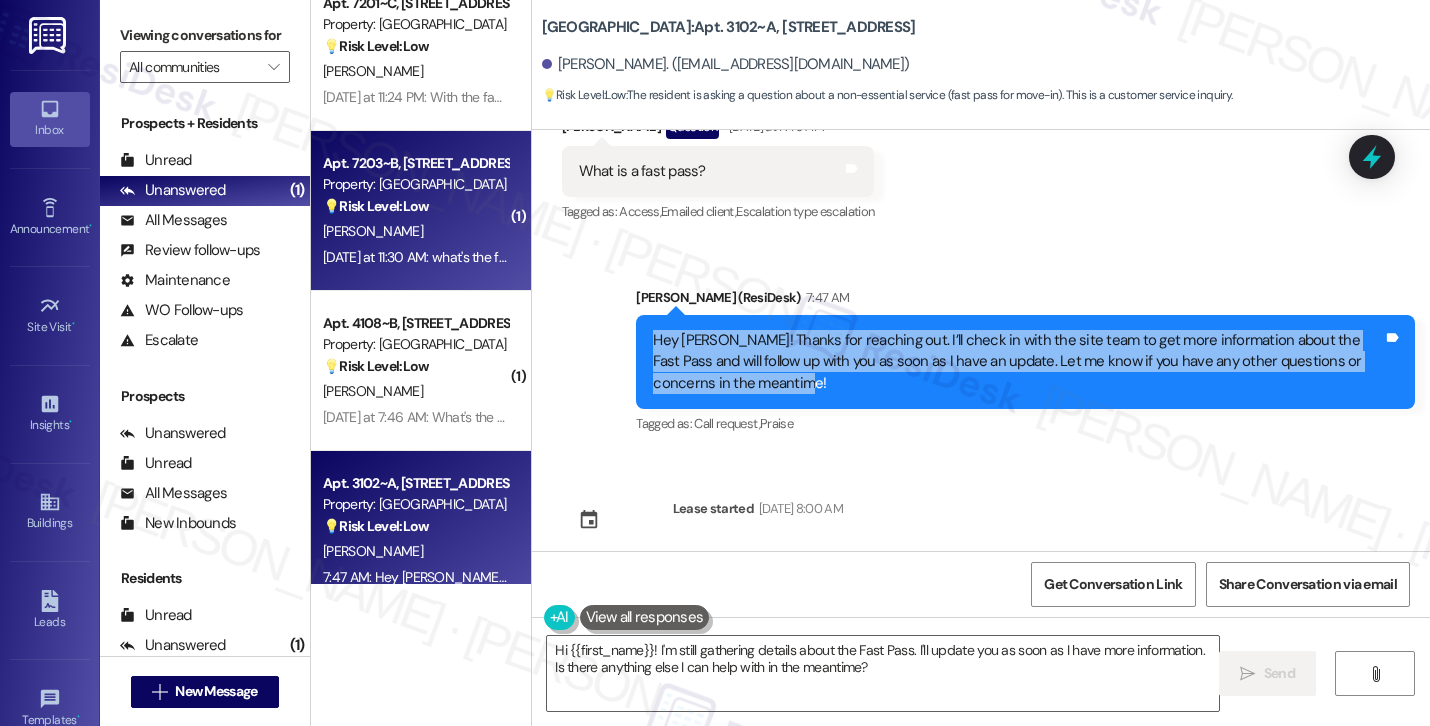 copy on "Hey Christopher! Thanks for reaching out. I’ll check in with the site team to get more information about the Fast Pass and will follow up with you as soon as I have an update. Let me know if you have any other questions or concerns in the meantime!" 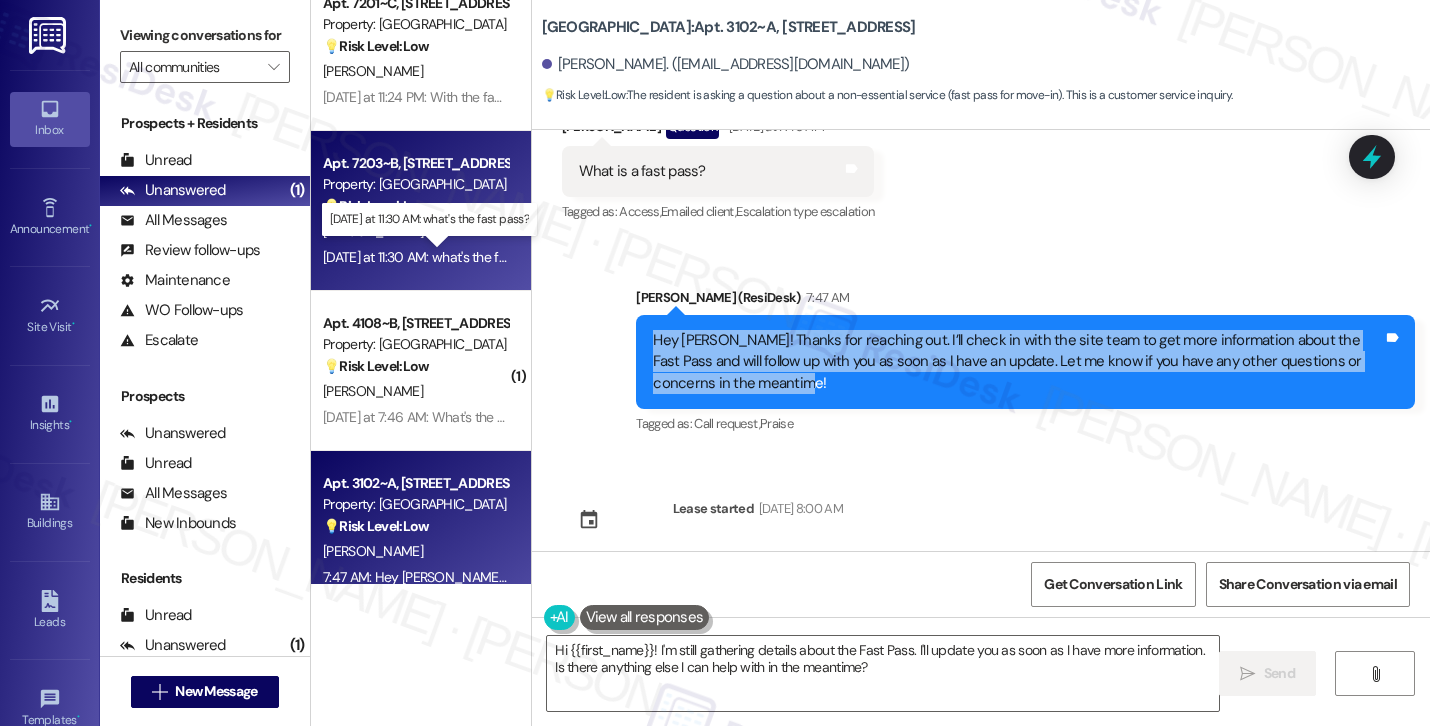 click on "Yesterday at 11:30 AM: what's the fast pass? Yesterday at 11:30 AM: what's the fast pass?" at bounding box center [438, 257] 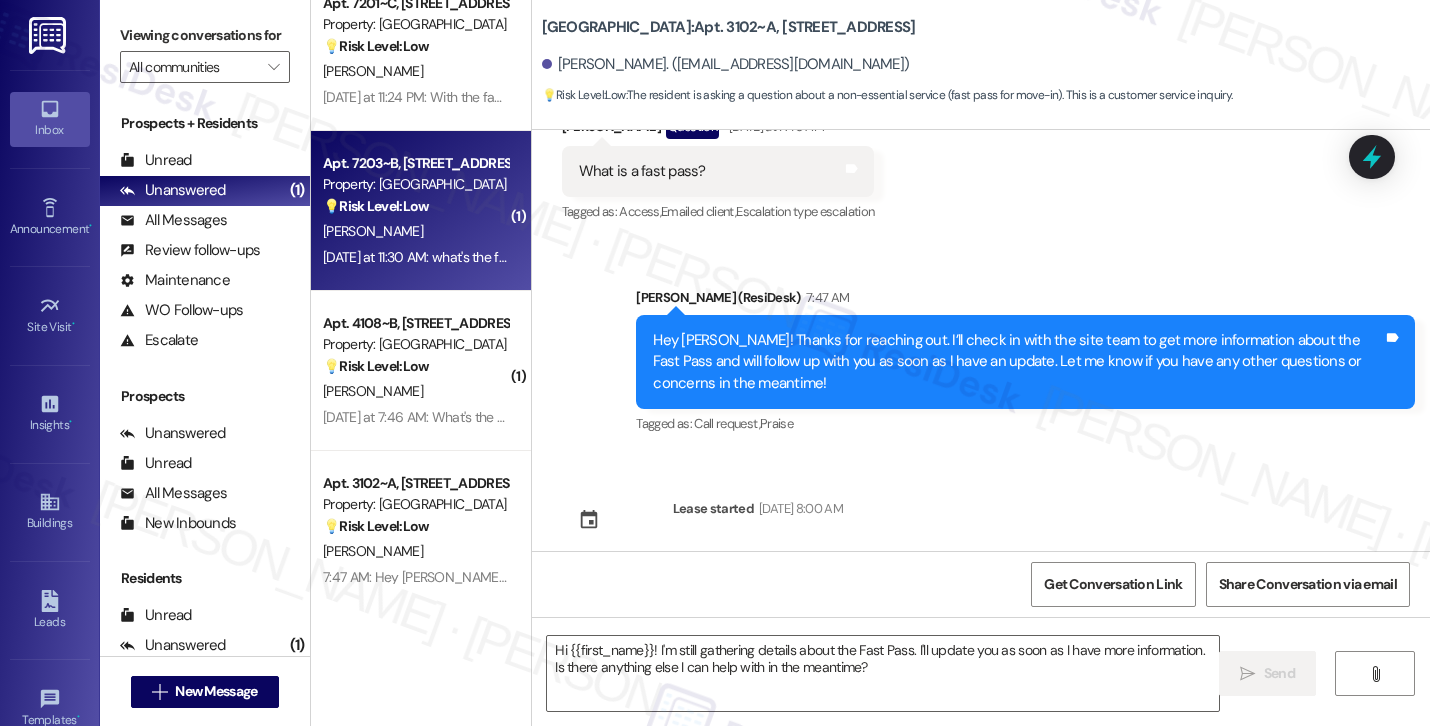 type on "Fetching suggested responses. Please feel free to read through the conversation in the meantime." 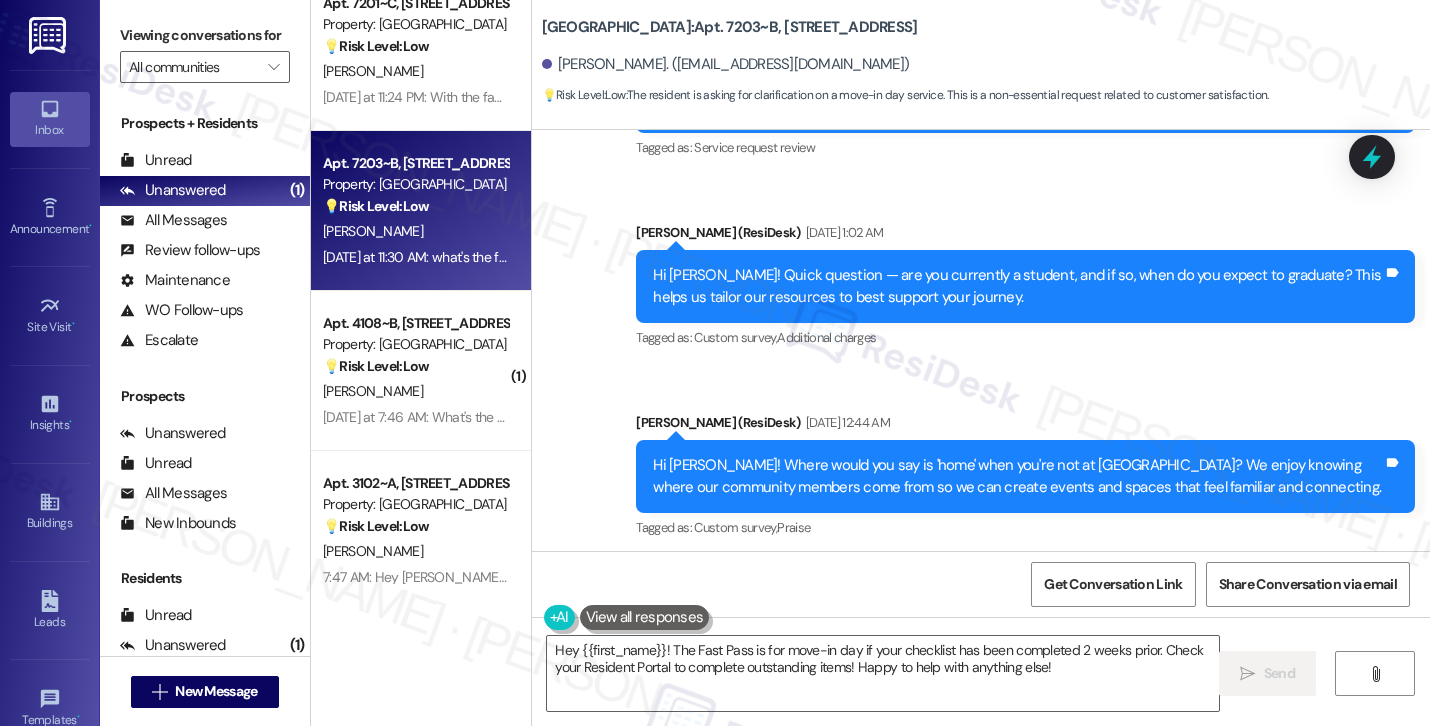 scroll, scrollTop: 1824, scrollLeft: 0, axis: vertical 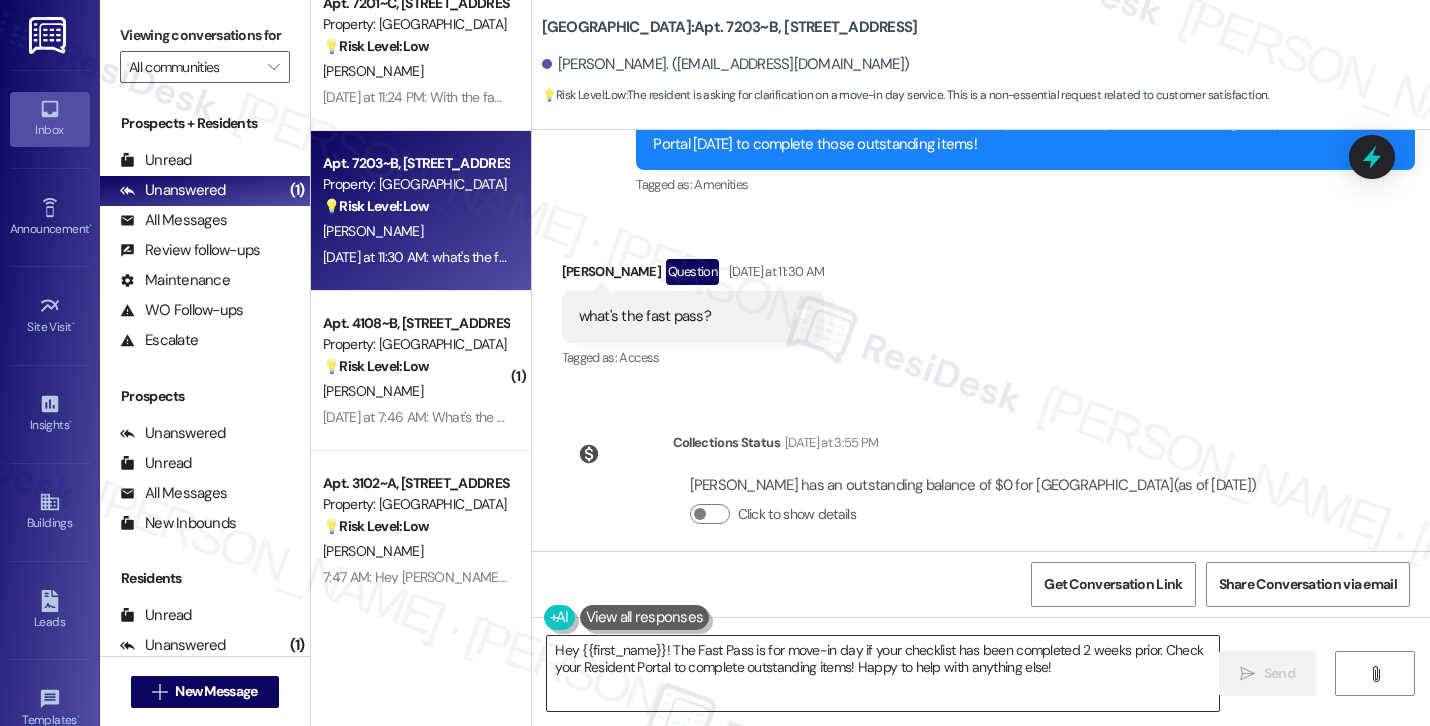 click on "Hey {{first_name}}! The Fast Pass is for move-in day if your checklist has been completed 2 weeks prior. Check your Resident Portal to complete outstanding items! Happy to help with anything else!" at bounding box center (883, 673) 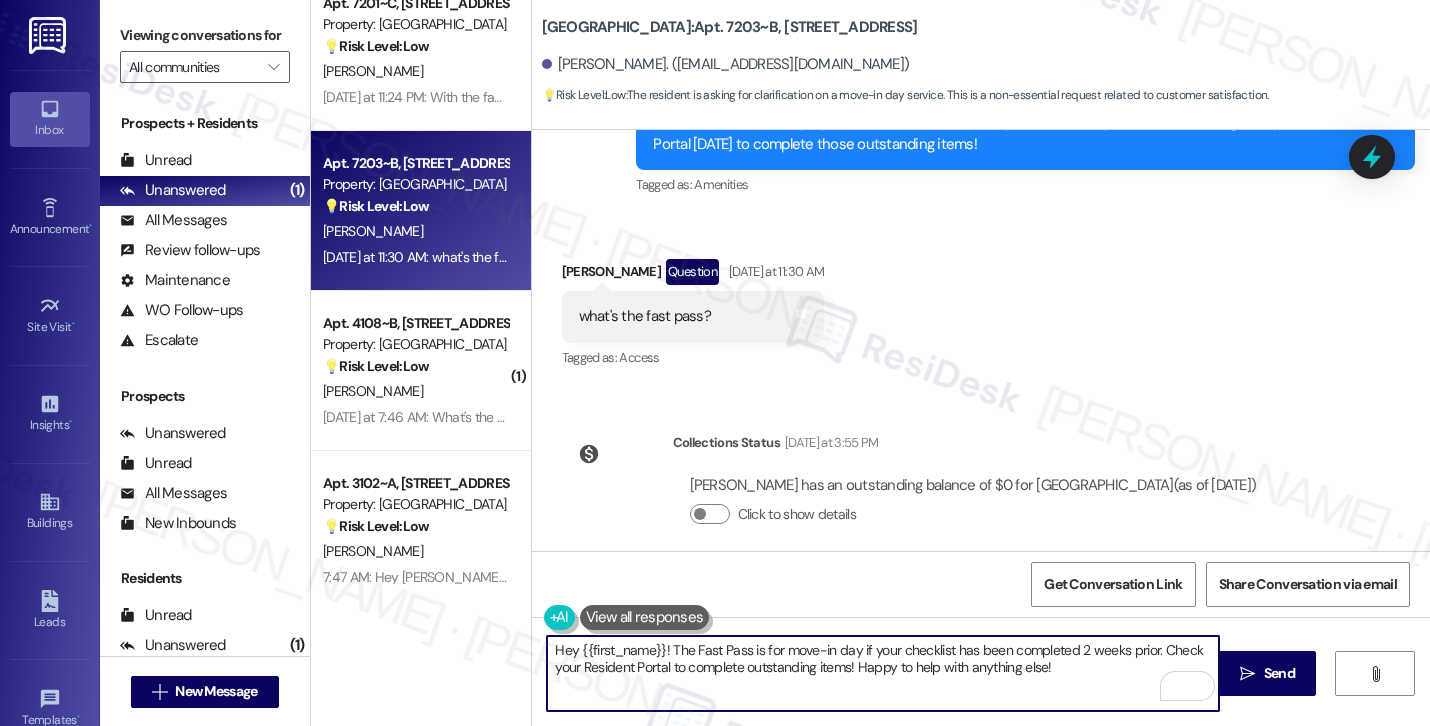click on "Hey {{first_name}}! The Fast Pass is for move-in day if your checklist has been completed 2 weeks prior. Check your Resident Portal to complete outstanding items! Happy to help with anything else!" at bounding box center (883, 673) 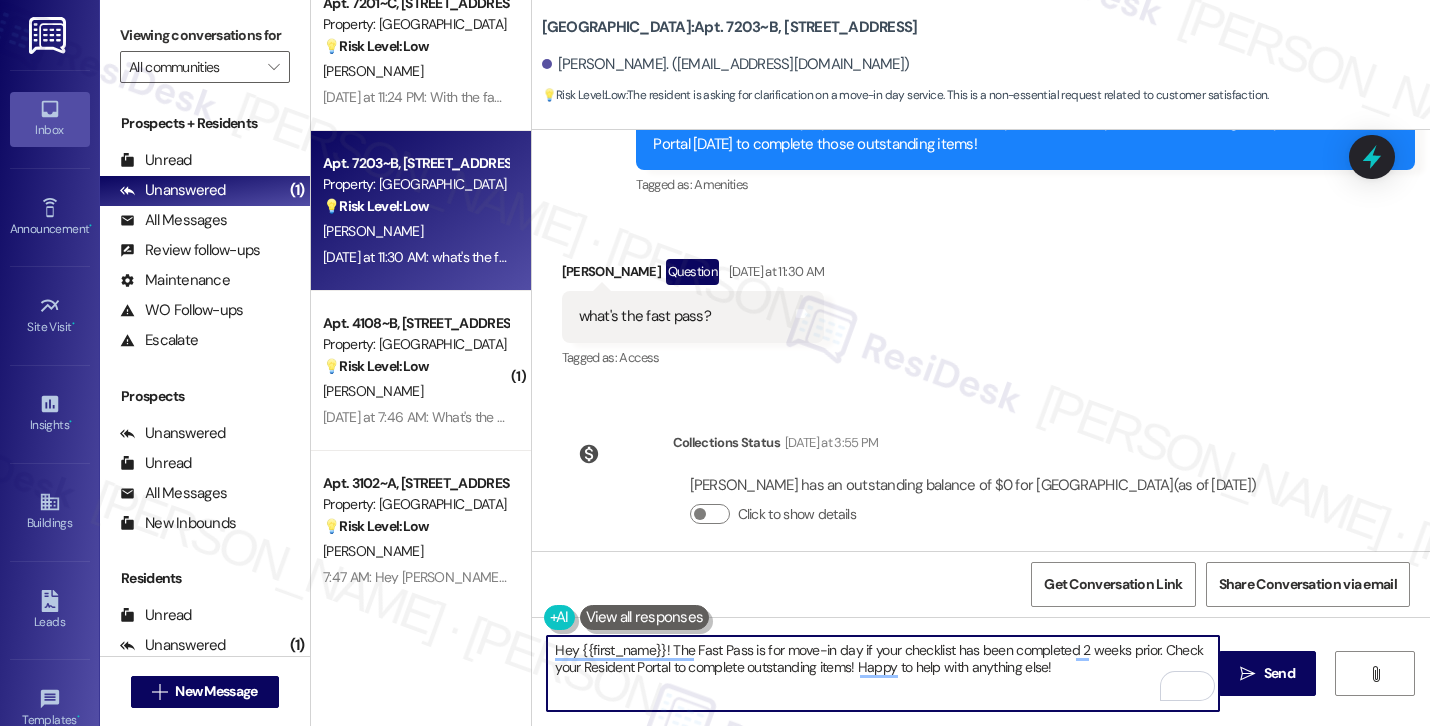 click on "Hey {{first_name}}! The Fast Pass is for move-in day if your checklist has been completed 2 weeks prior. Check your Resident Portal to complete outstanding items! Happy to help with anything else!" at bounding box center (883, 673) 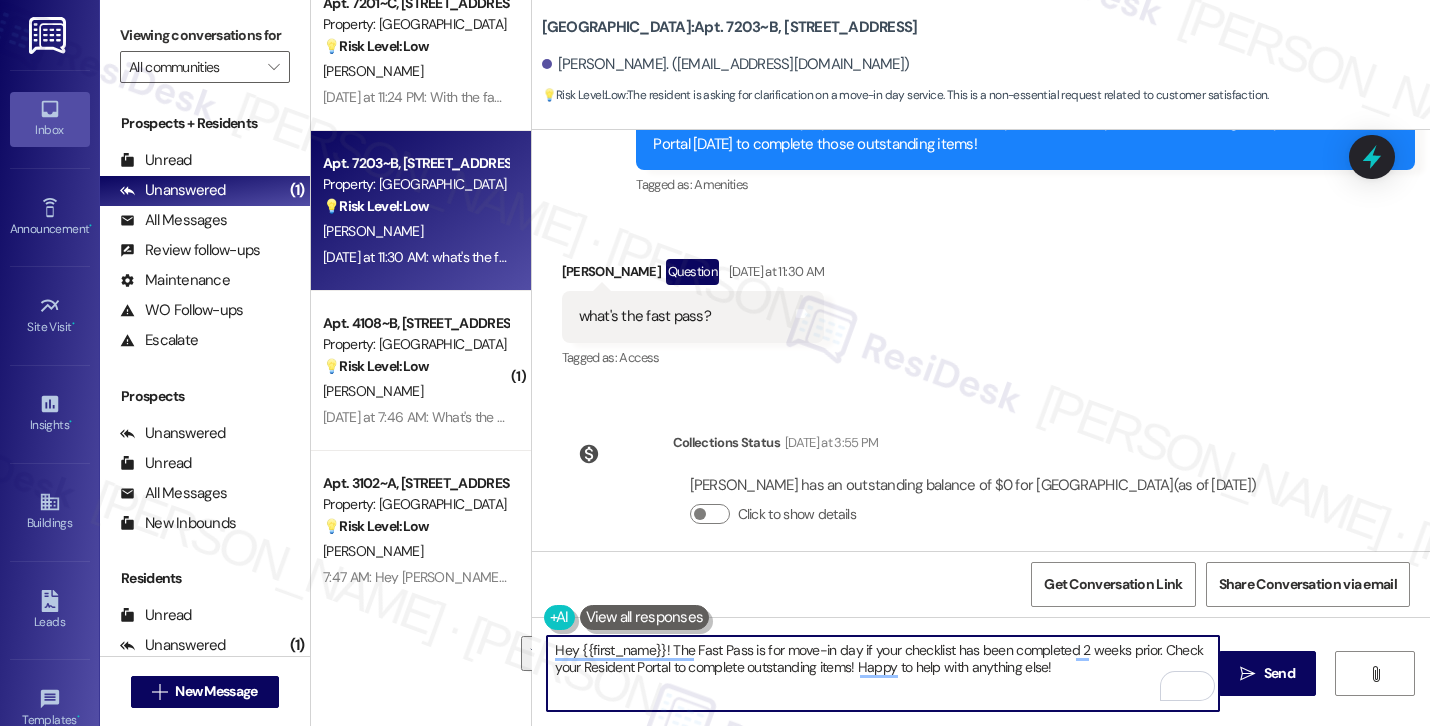 paste on "Christopher! Thanks for reaching out. I’ll check in with the site team to get more information about the Fast Pass and will follow up with you as soon as I have an update. Let me know if you have any other questions or concerns in the meantim" 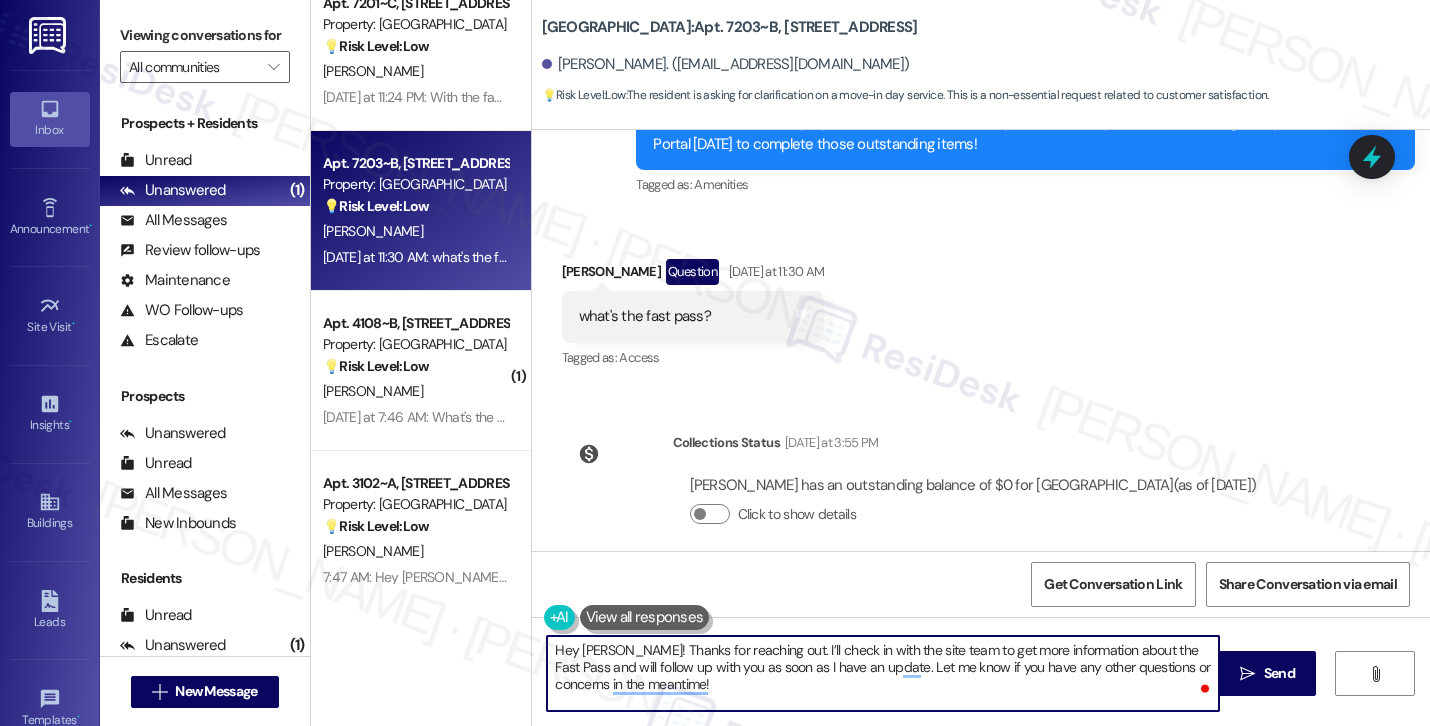 click on "Kara Meyer Question Yesterday at 11:30 AM" at bounding box center [693, 275] 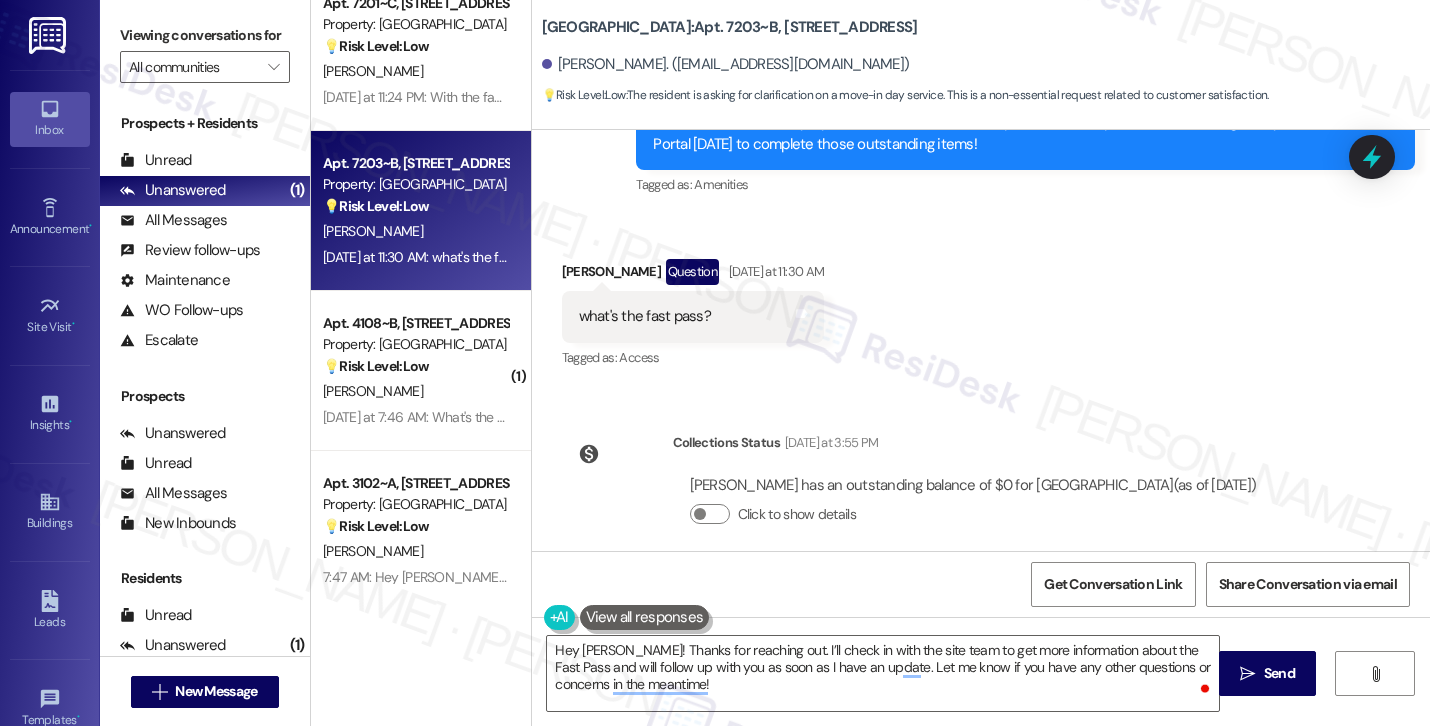 click on "Kara Meyer Question Yesterday at 11:30 AM" at bounding box center (693, 275) 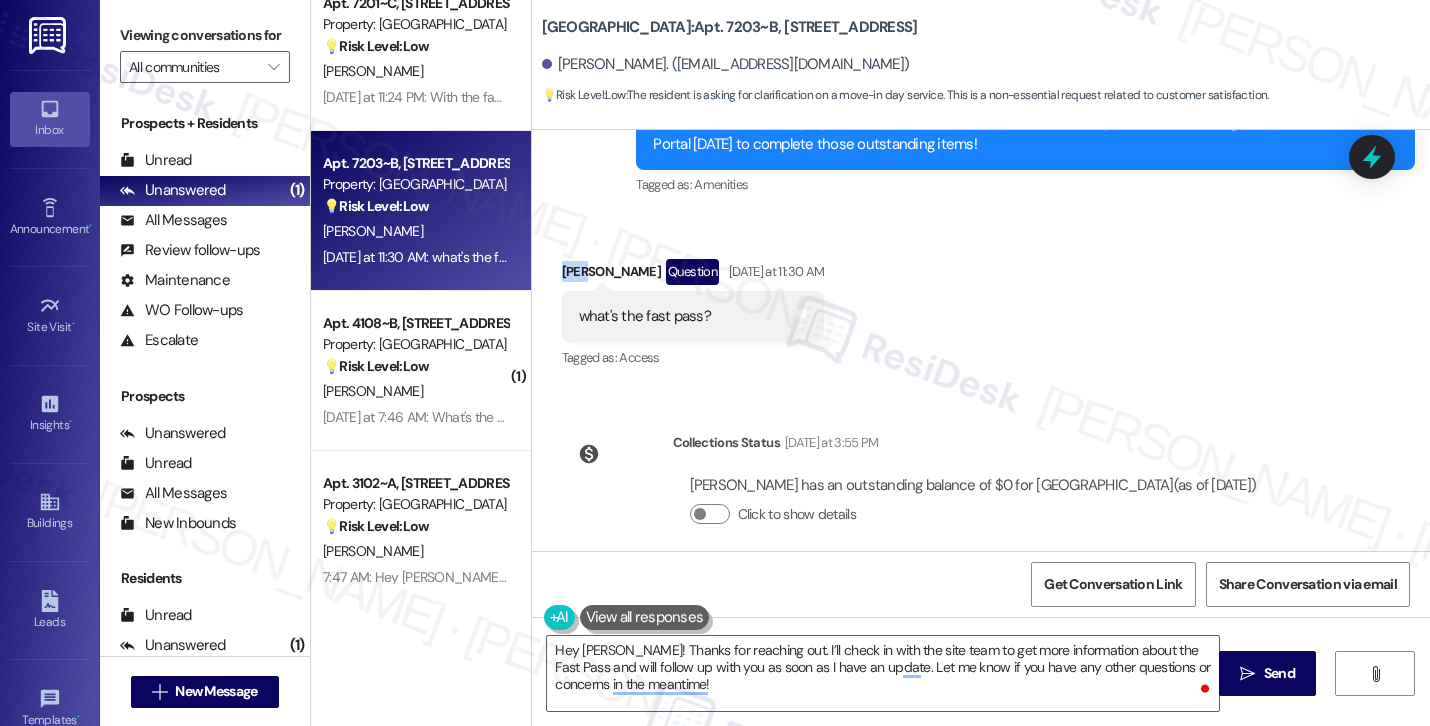 copy on "Kara" 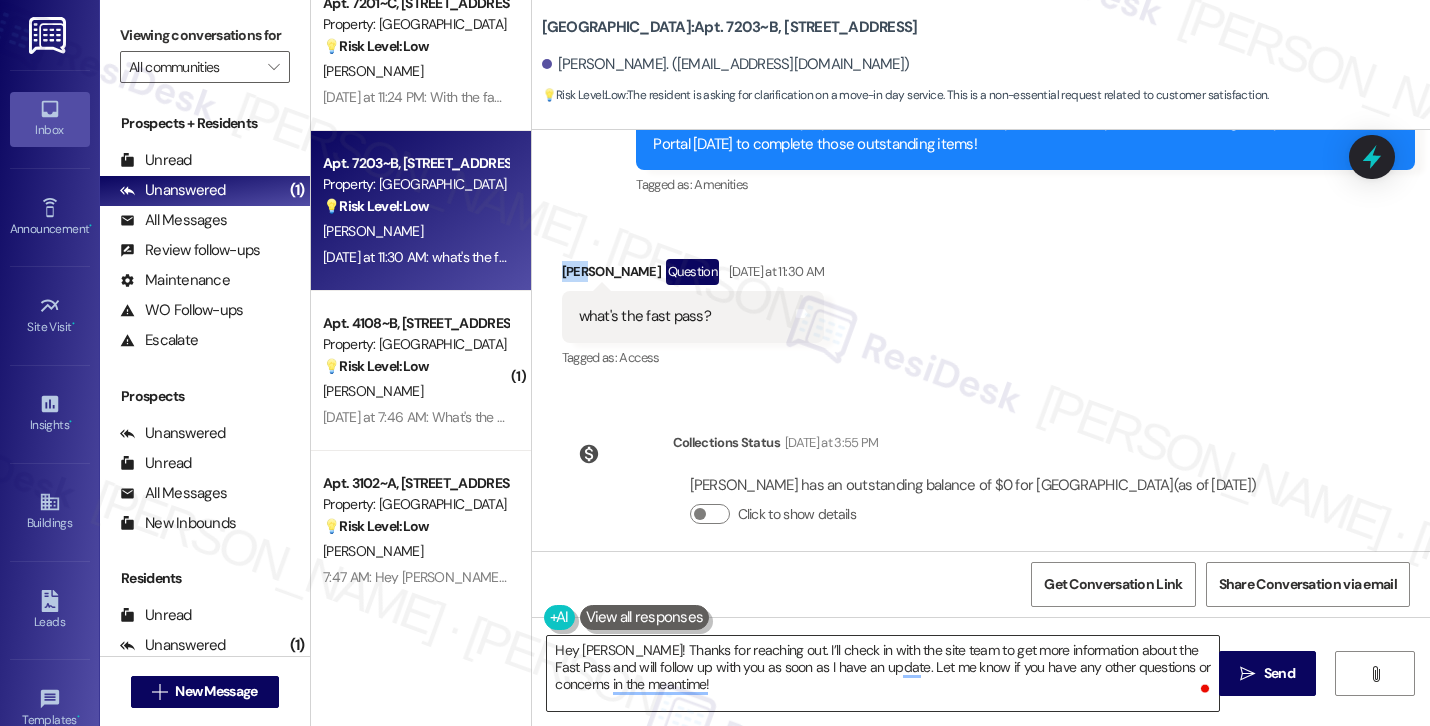 click on "Hey Christopher! Thanks for reaching out. I’ll check in with the site team to get more information about the Fast Pass and will follow up with you as soon as I have an update. Let me know if you have any other questions or concerns in the meantime!" at bounding box center [883, 673] 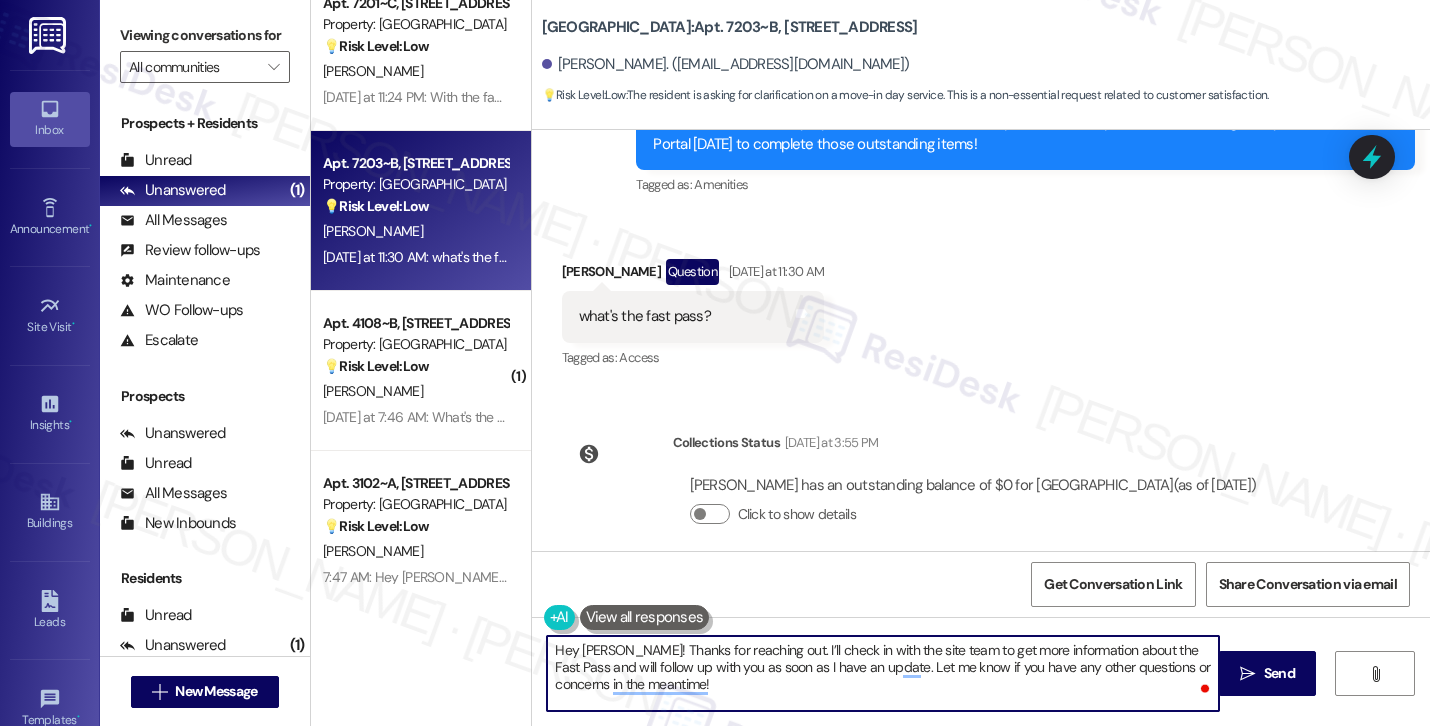 click on "Hey Christopher! Thanks for reaching out. I’ll check in with the site team to get more information about the Fast Pass and will follow up with you as soon as I have an update. Let me know if you have any other questions or concerns in the meantime!" at bounding box center [883, 673] 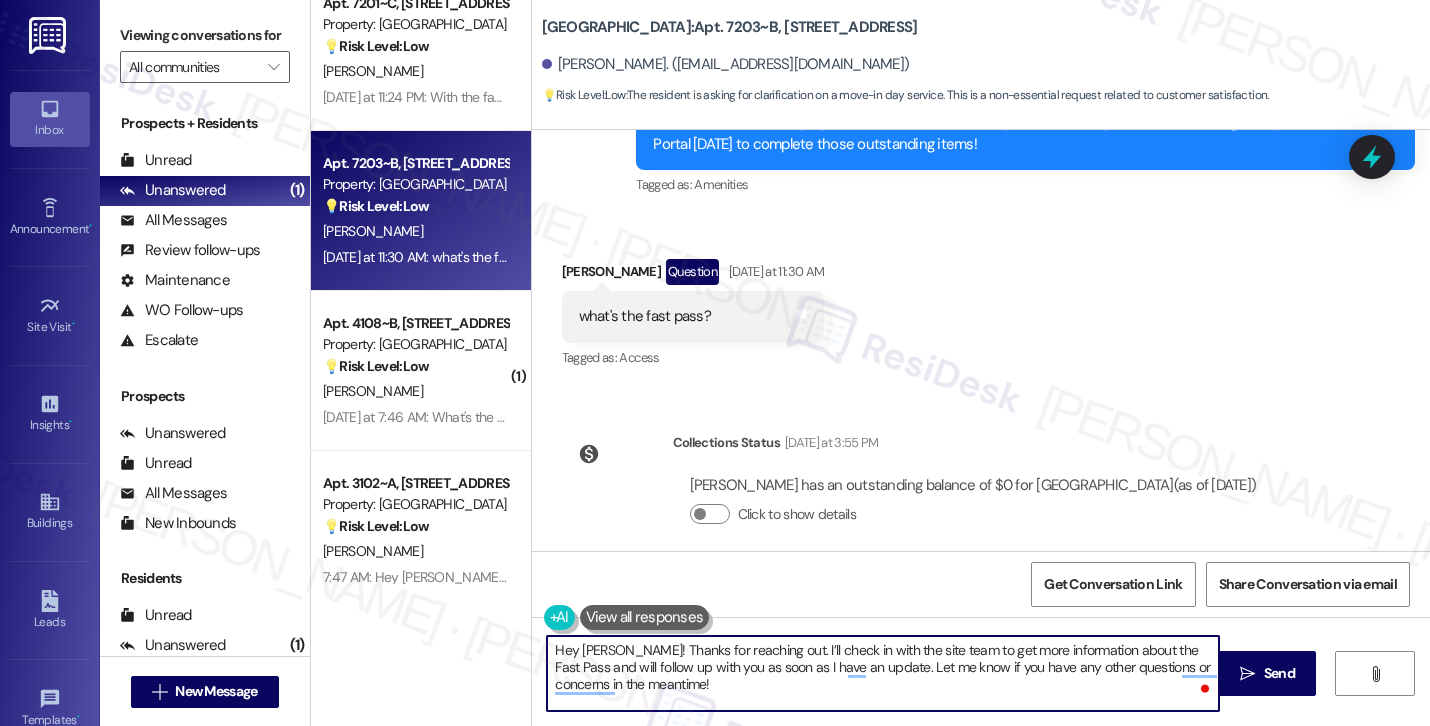 click on "Hey Kara! Thanks for reaching out. I’ll check in with the site team to get more information about the Fast Pass and will follow up with you as soon as I have an update. Let me know if you have any other questions or concerns in the meantime!" at bounding box center (883, 673) 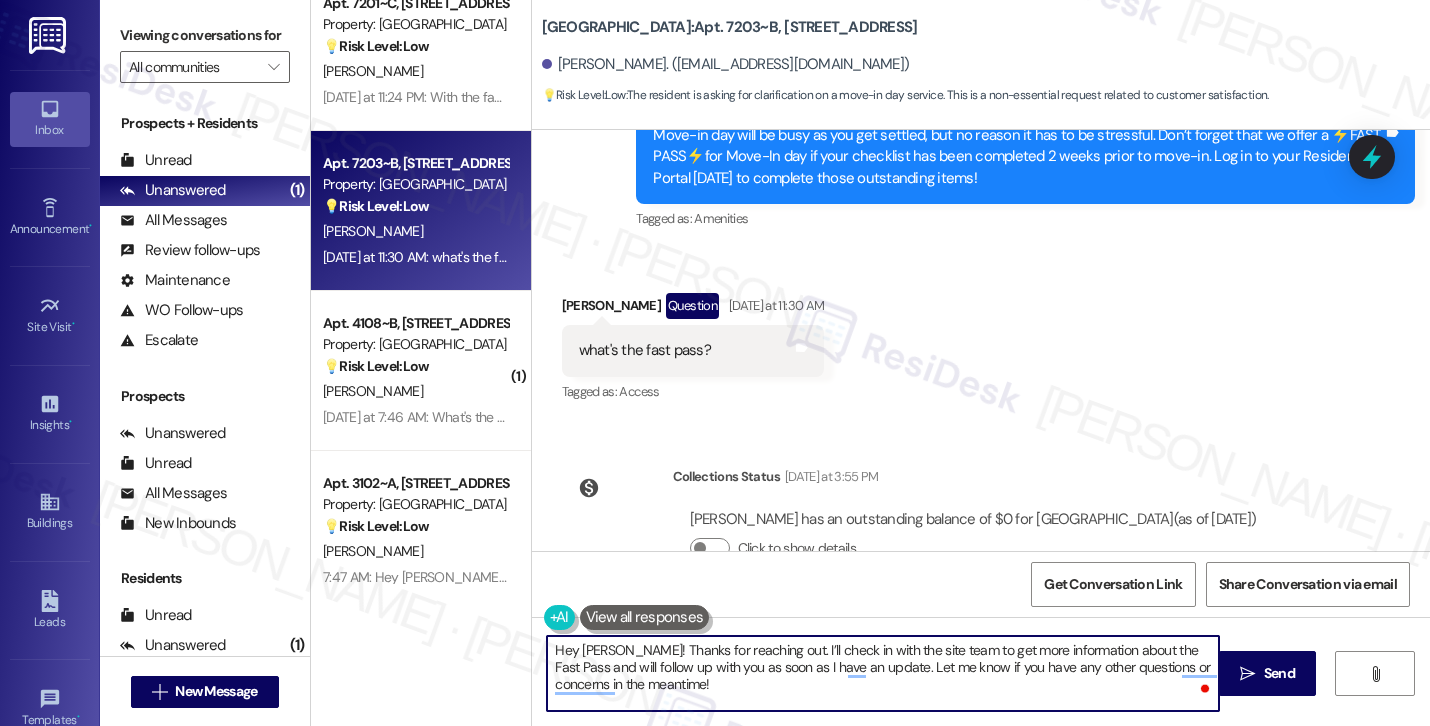 scroll, scrollTop: 1824, scrollLeft: 0, axis: vertical 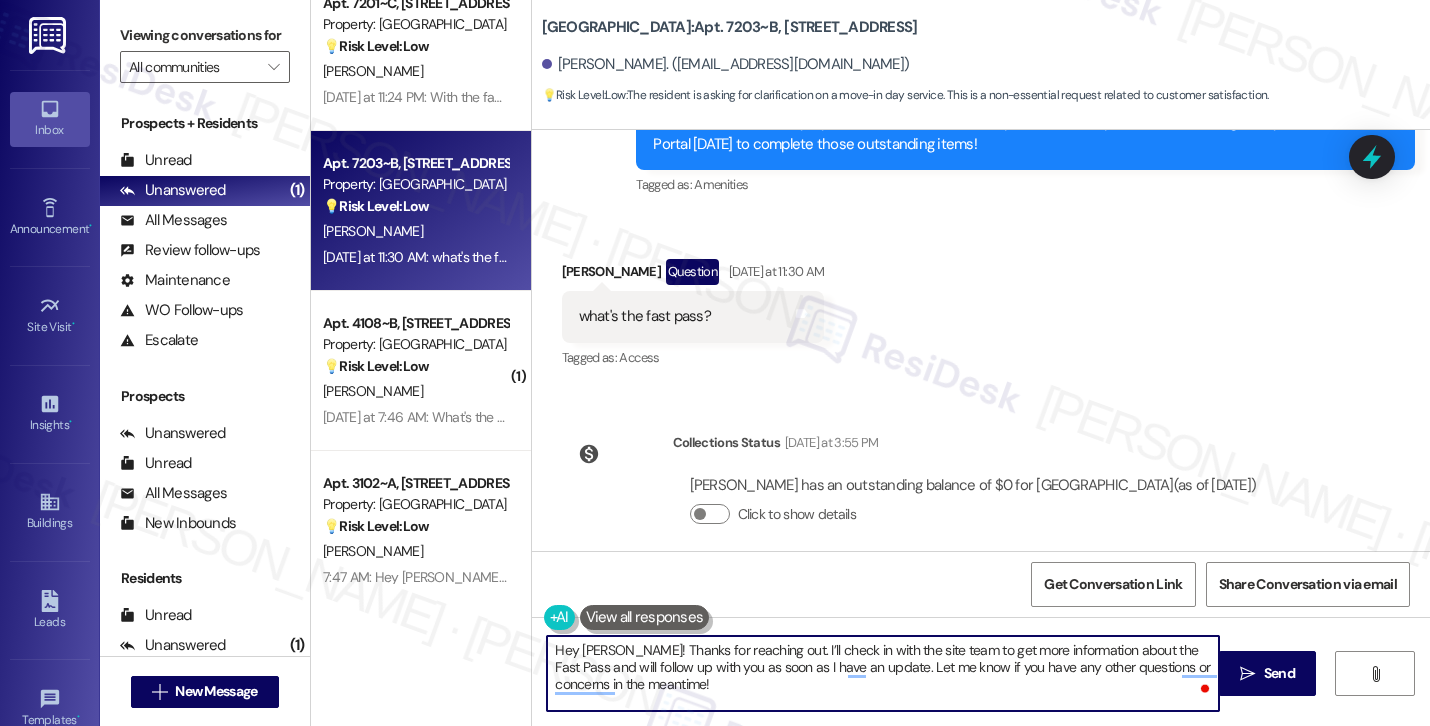 click on "Hey Kara! Thanks for reaching out. I’ll check in with the site team to get more information about the Fast Pass and will follow up with you as soon as I have an update. Let me know if you have any other questions or concerns in the meantime!" at bounding box center (883, 673) 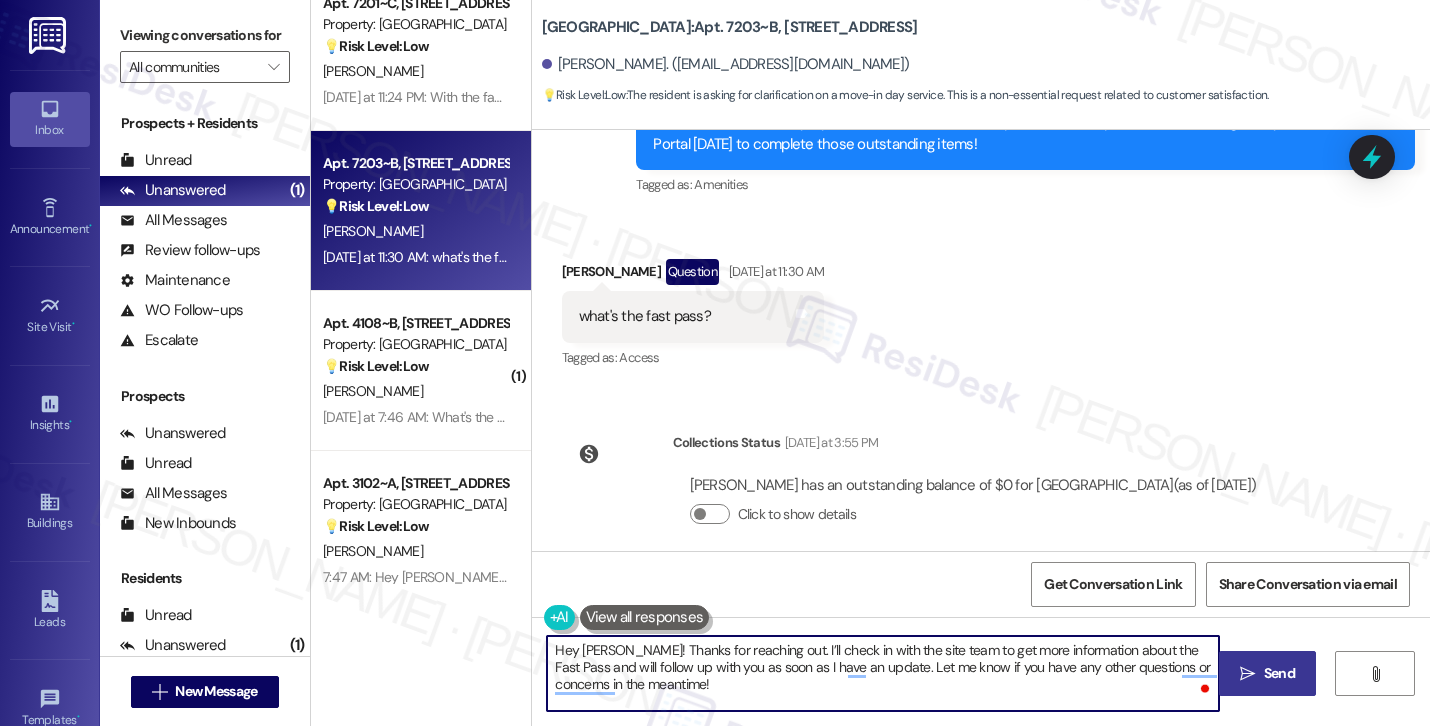 type on "Hey Kara! Thanks for reaching out. I’ll check in with the site team to get more information about the Fast Pass and will follow up with you as soon as I have an update. Let me know if you have any other questions or concerns in the meantime!" 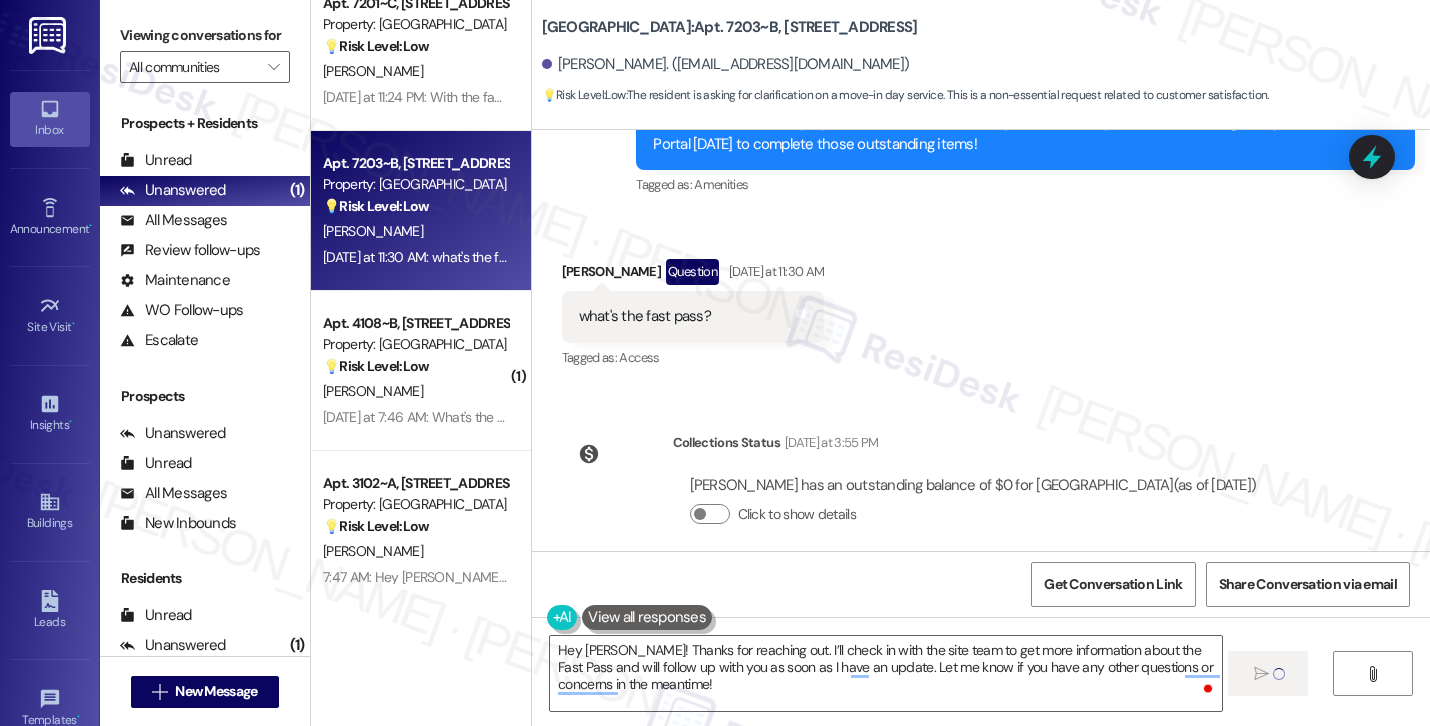 type 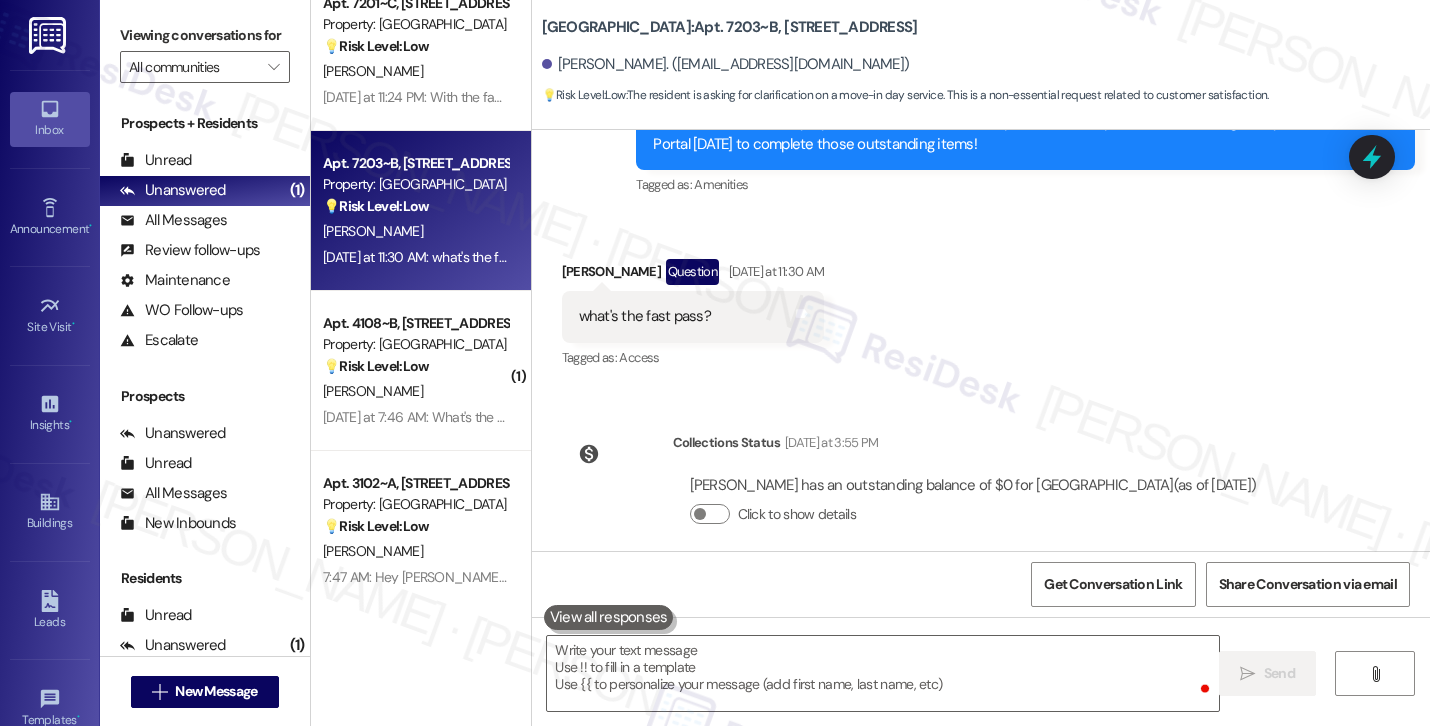 scroll, scrollTop: 1639, scrollLeft: 0, axis: vertical 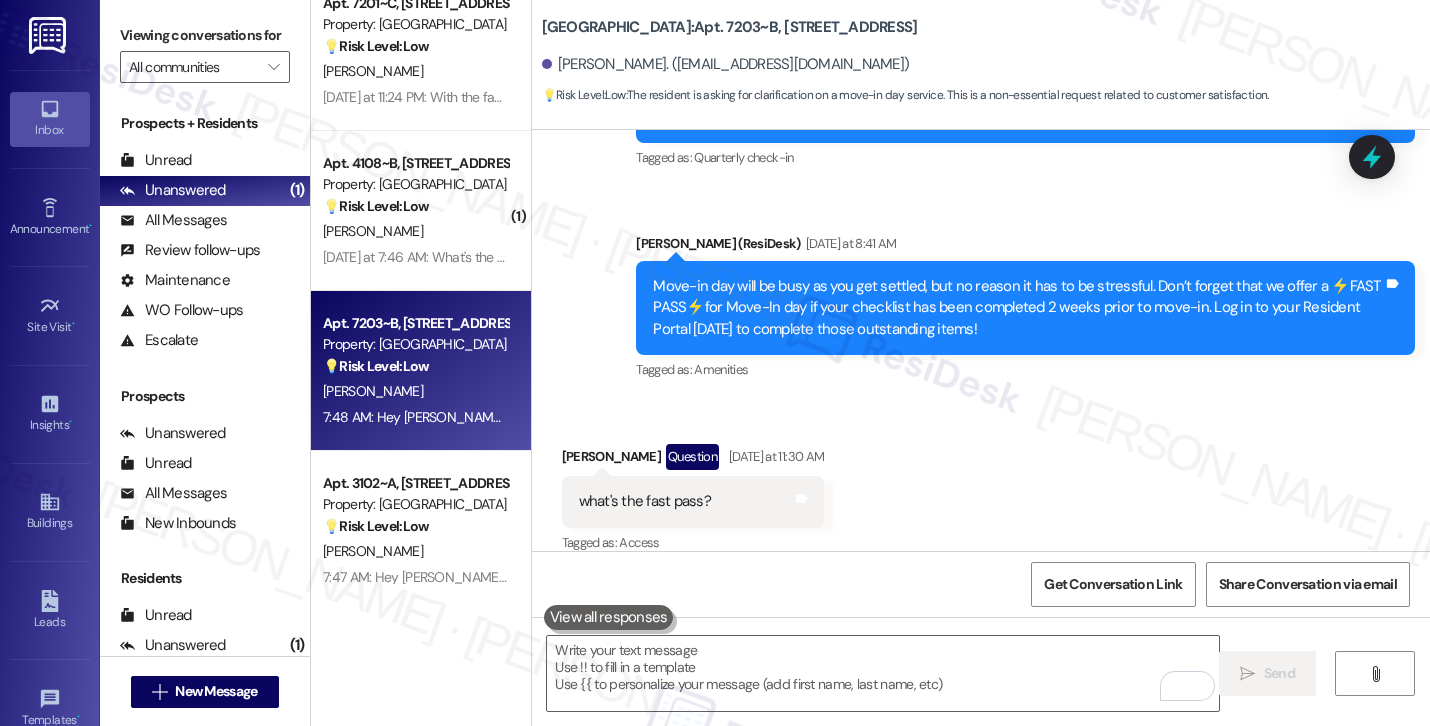 click on "Received via SMS Kara Meyer Question Yesterday at 11:30 AM what's the fast pass? Tags and notes Tagged as:   Access Click to highlight conversations about Access" at bounding box center (981, 485) 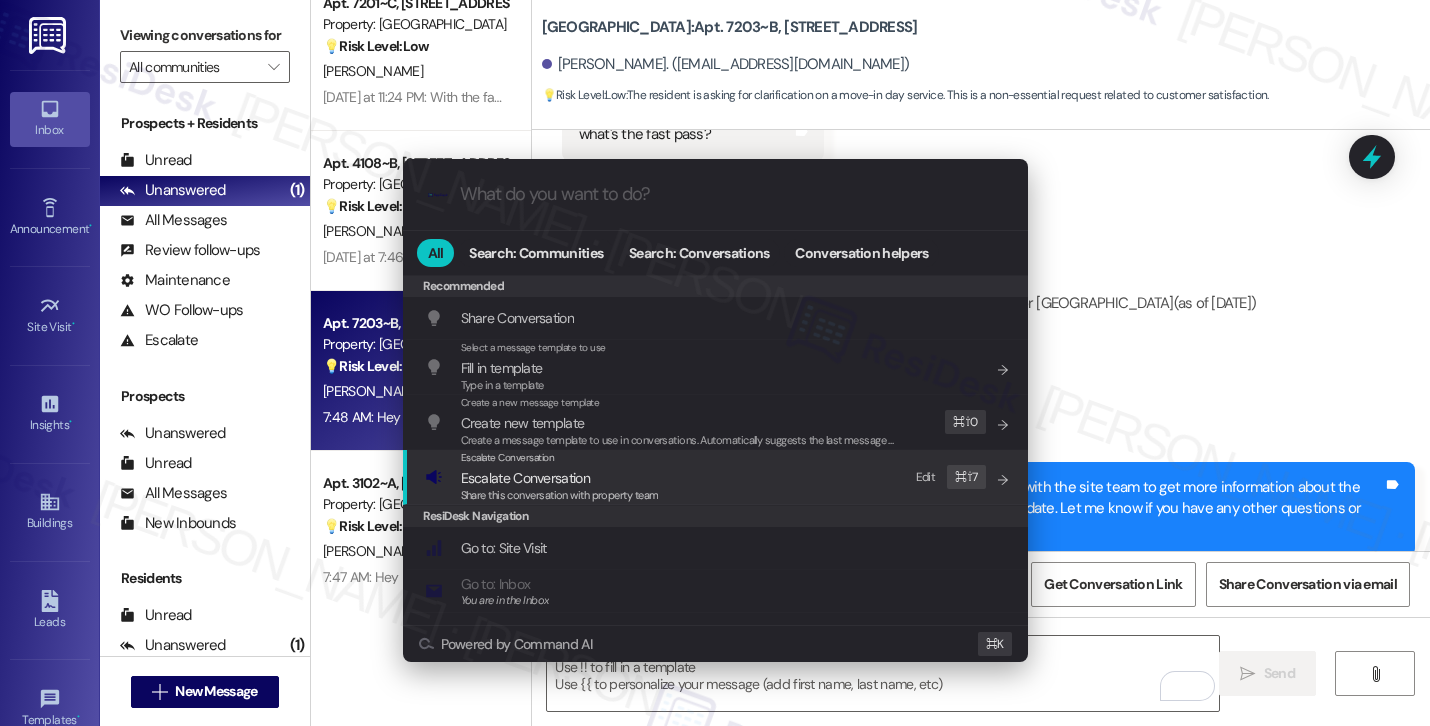 click on "Escalate Conversation Escalate Conversation Share this conversation with property team Edit ⌘ ⇧ 7" at bounding box center [717, 477] 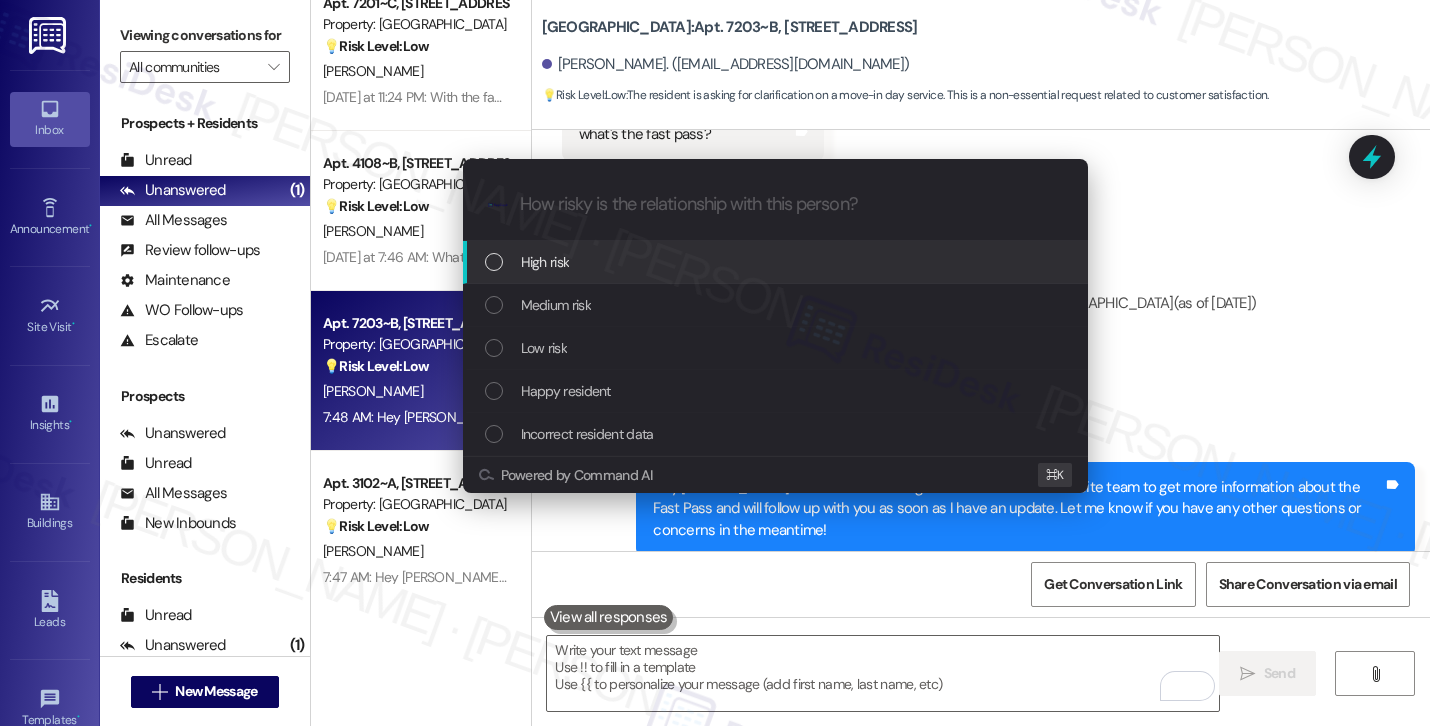click on "Low risk" at bounding box center [777, 348] 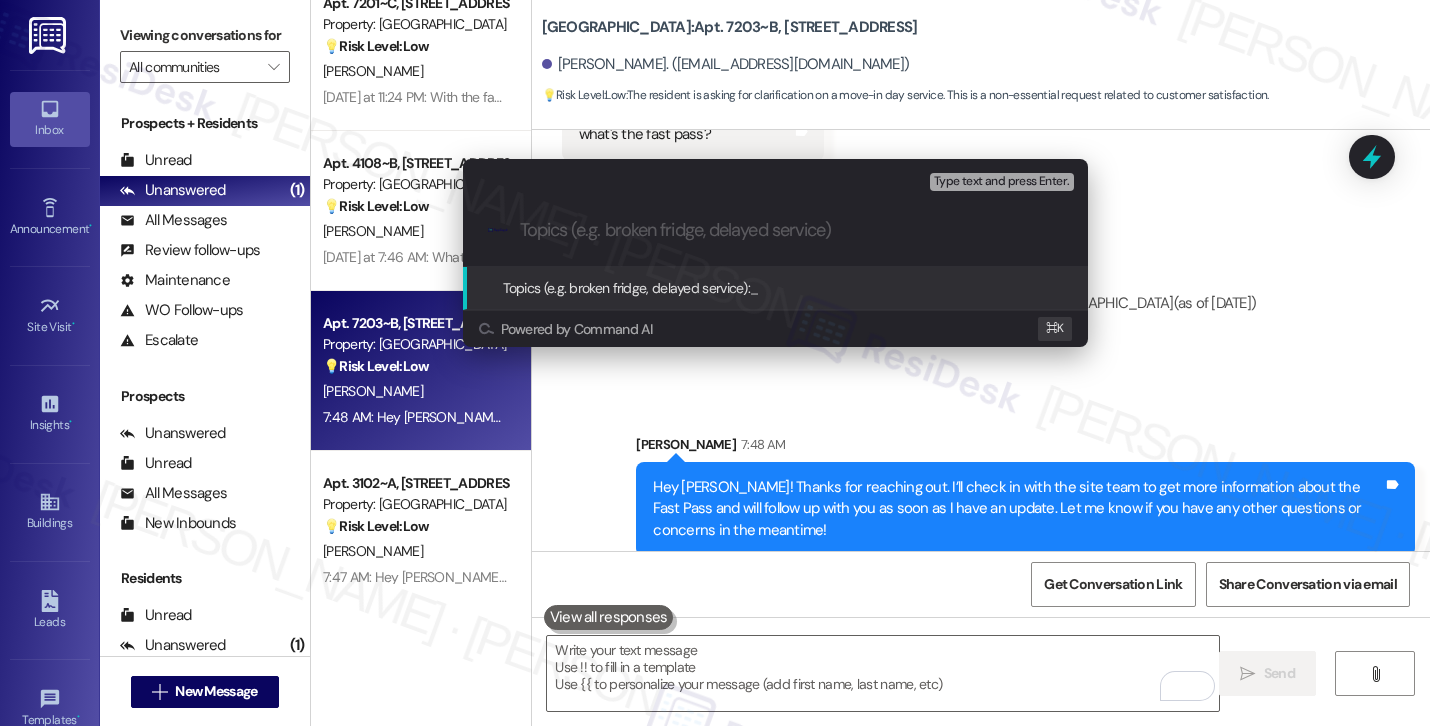 paste on "Resident Inquiry – Fast Pass Information" 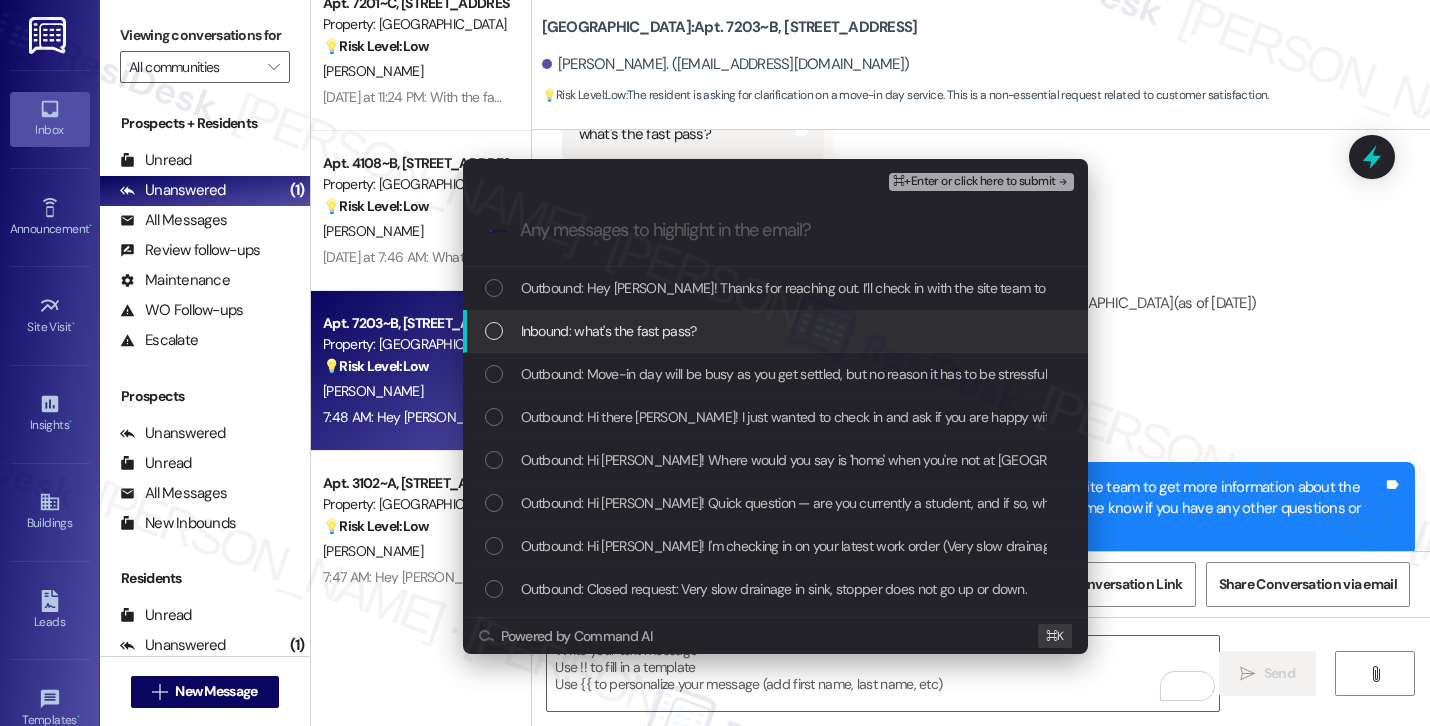 click on "Inbound: what's the fast pass?" at bounding box center (777, 331) 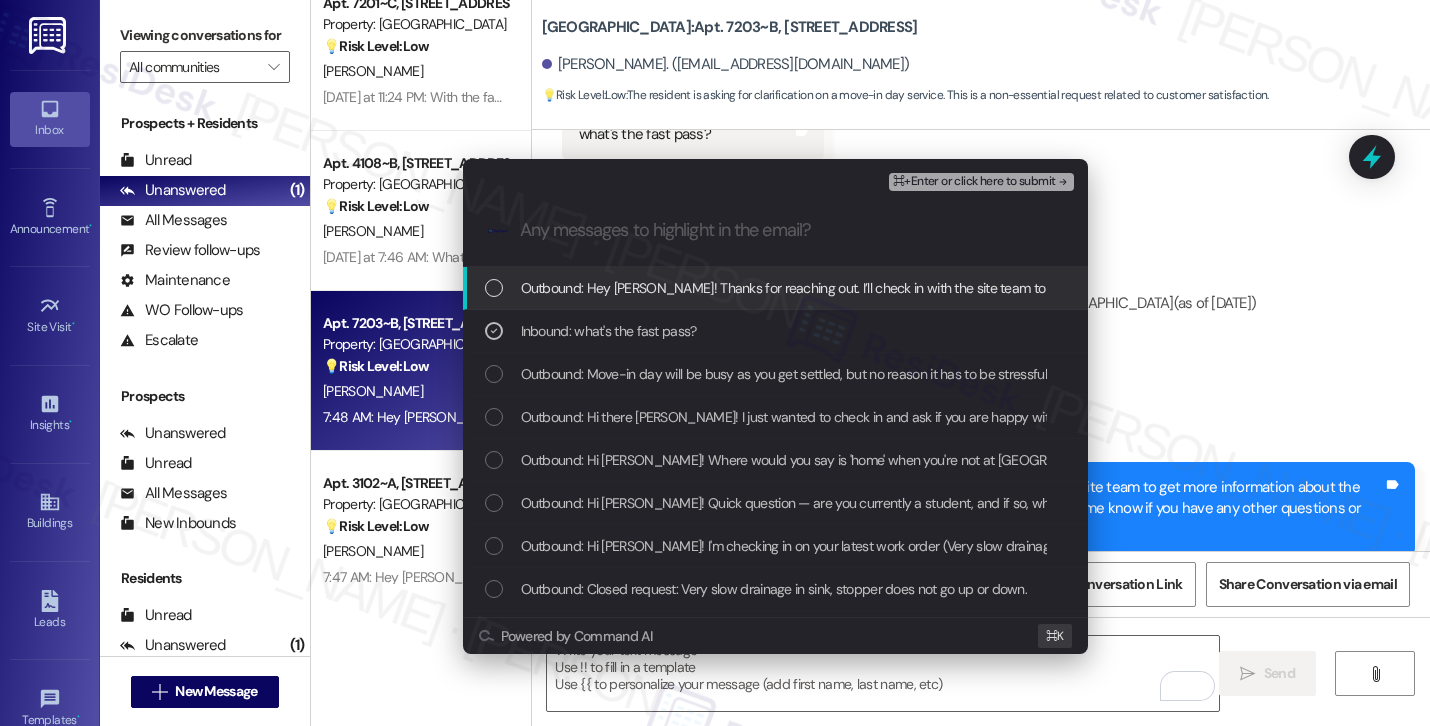 click on "⌘+Enter or click here to submit" at bounding box center [974, 182] 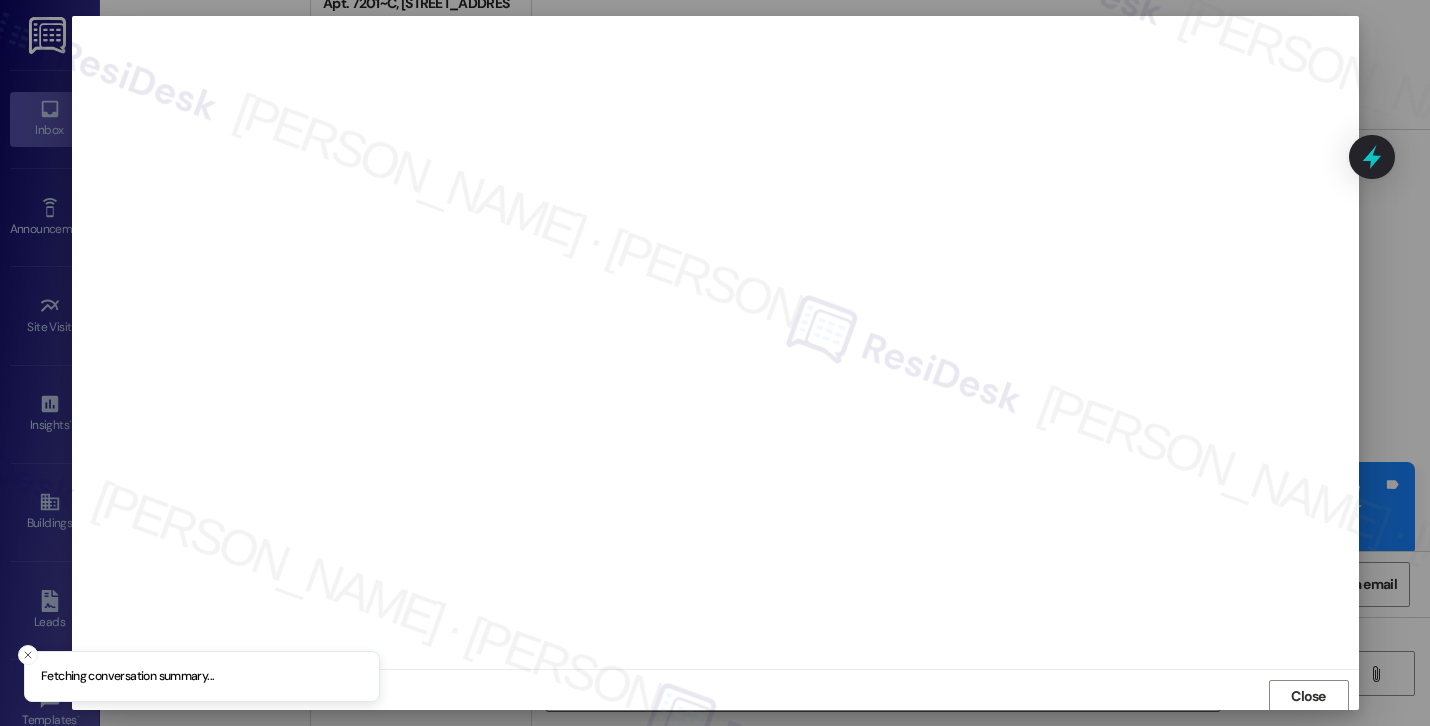 scroll, scrollTop: 2, scrollLeft: 0, axis: vertical 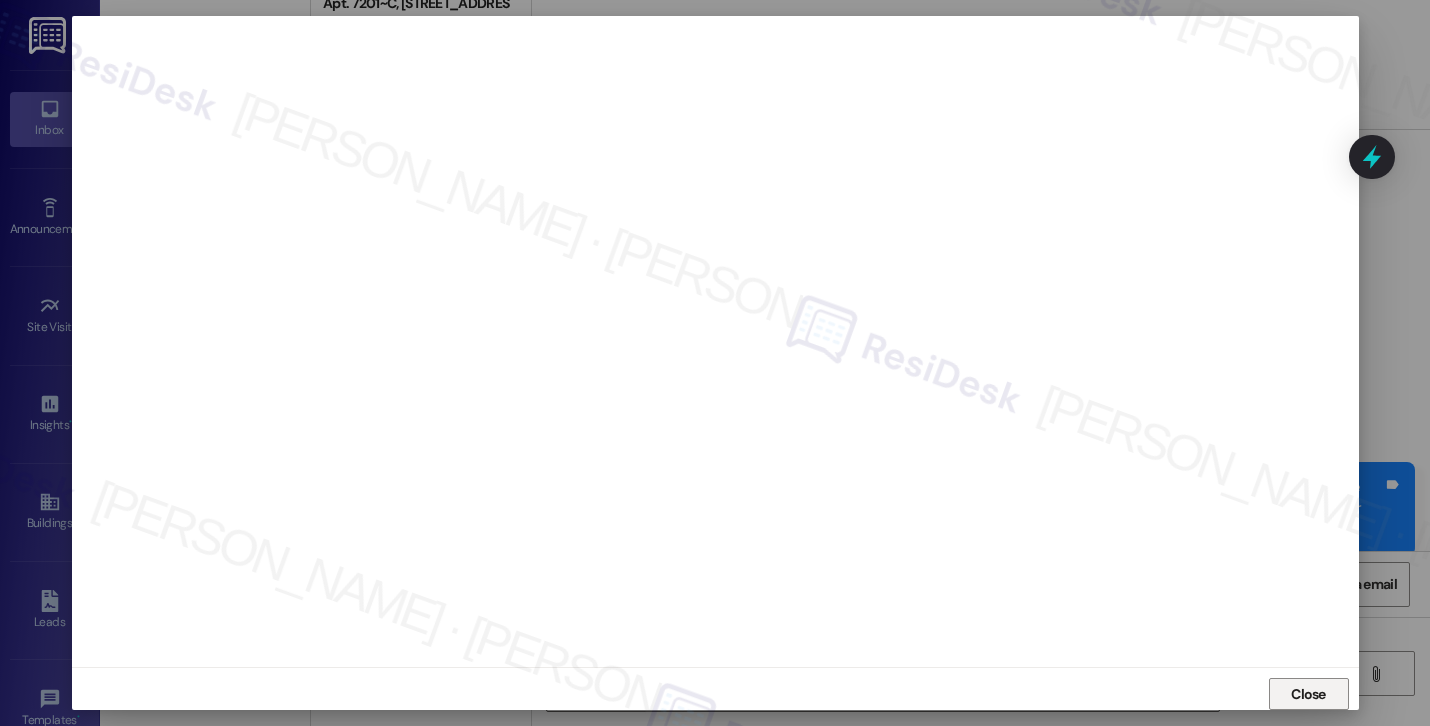 click on "Close" at bounding box center [1308, 694] 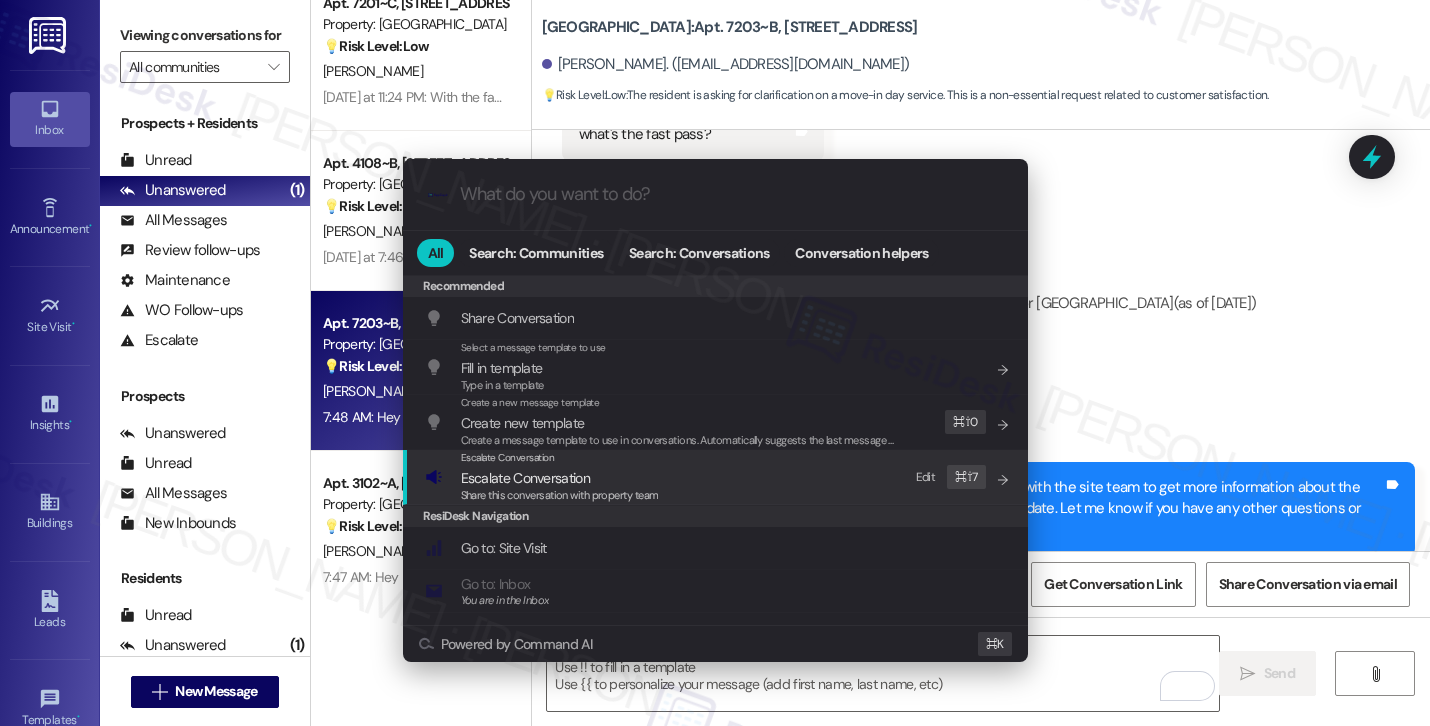 click on "Escalate Conversation Escalate Conversation Share this conversation with property team Edit ⌘ ⇧ 7" at bounding box center [717, 477] 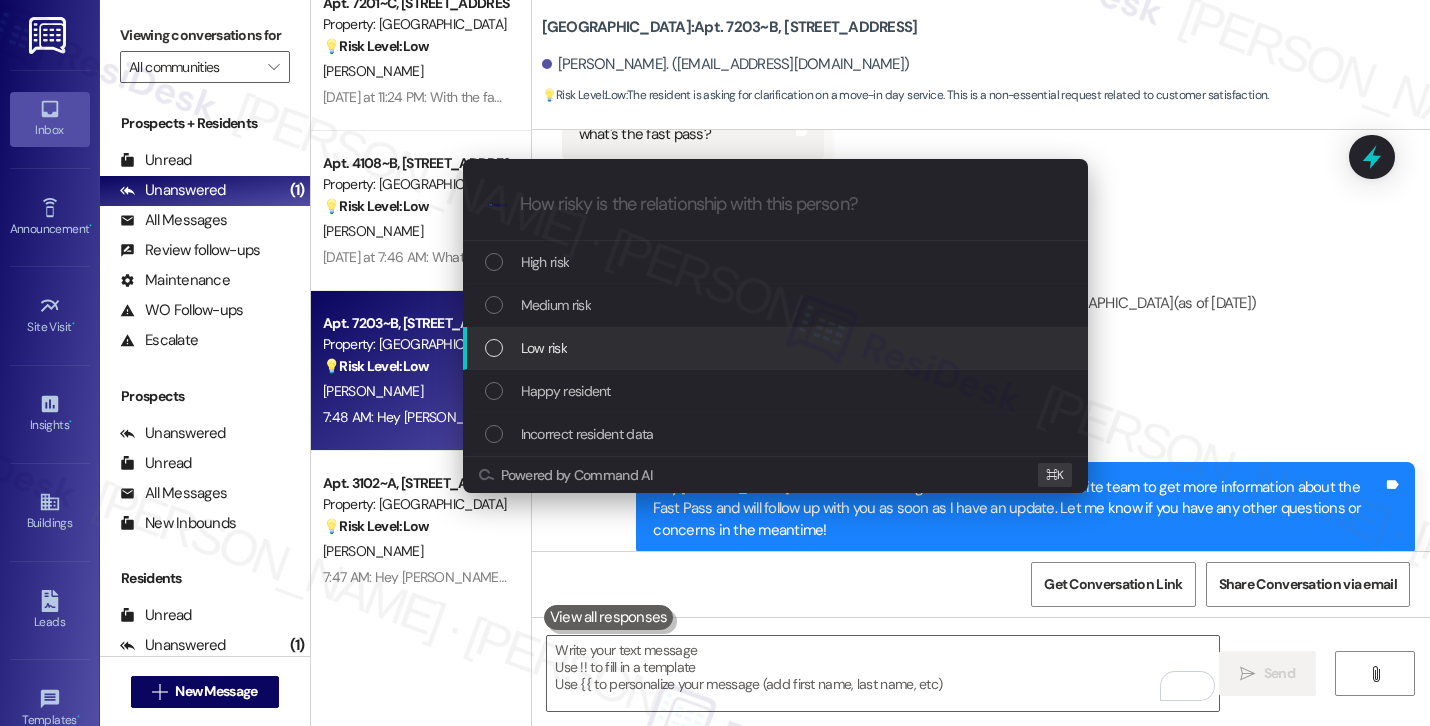 click on "Low risk" at bounding box center (777, 348) 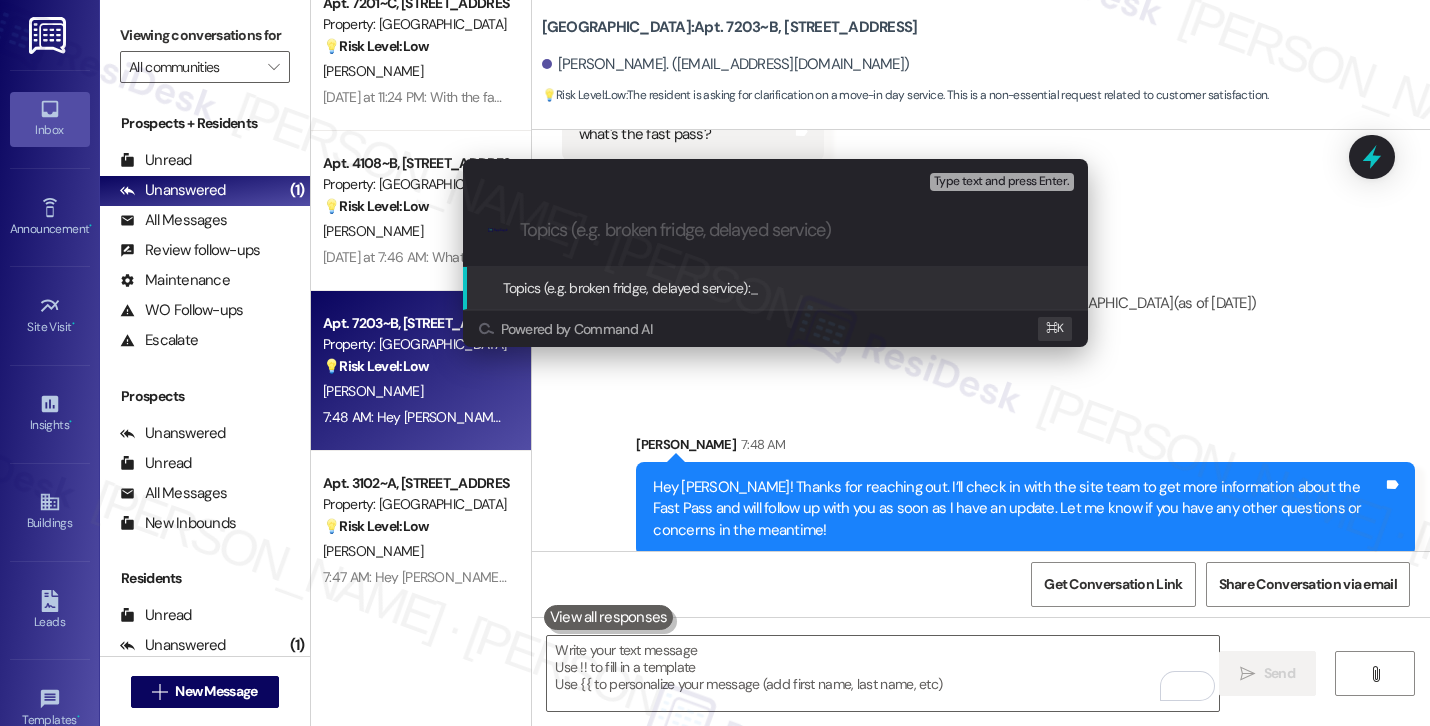 paste on "Resident Inquiry – Fast Pass Information" 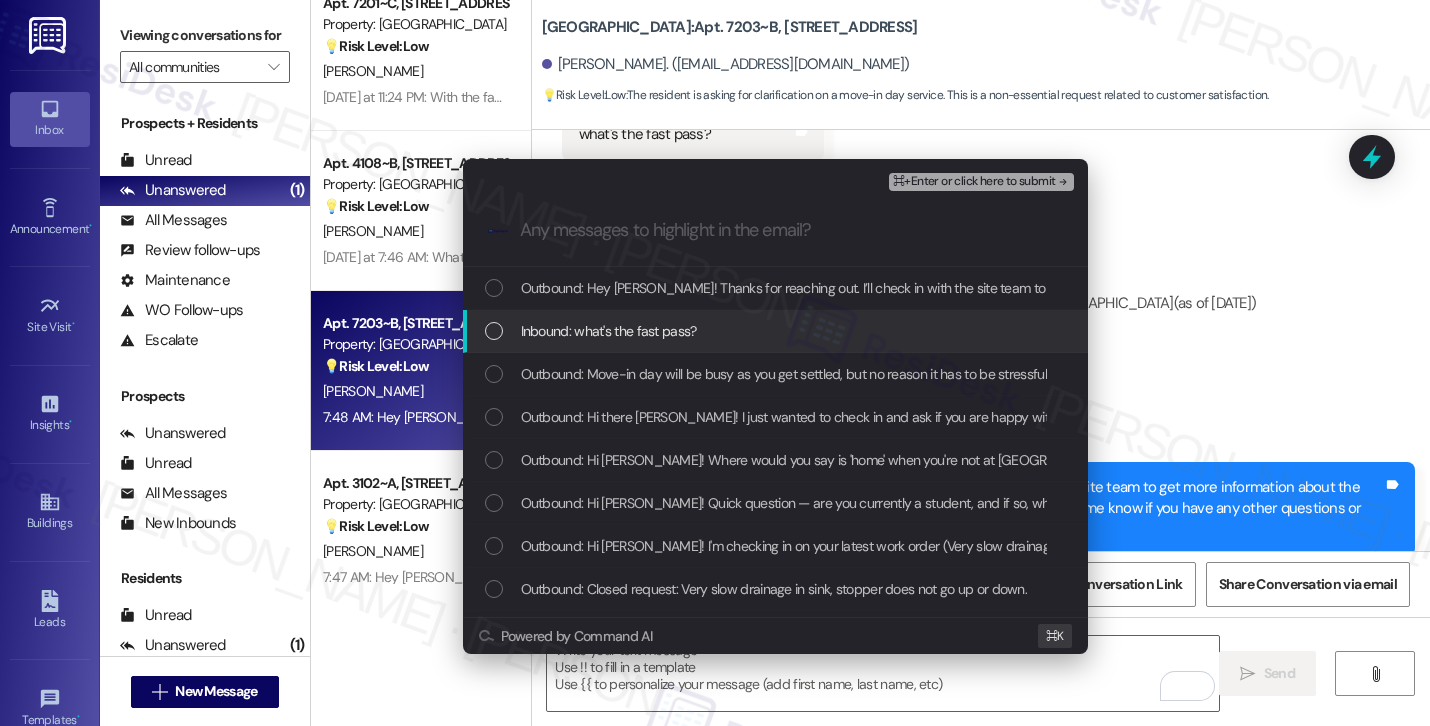 click on "Inbound: what's the fast pass?" at bounding box center (609, 331) 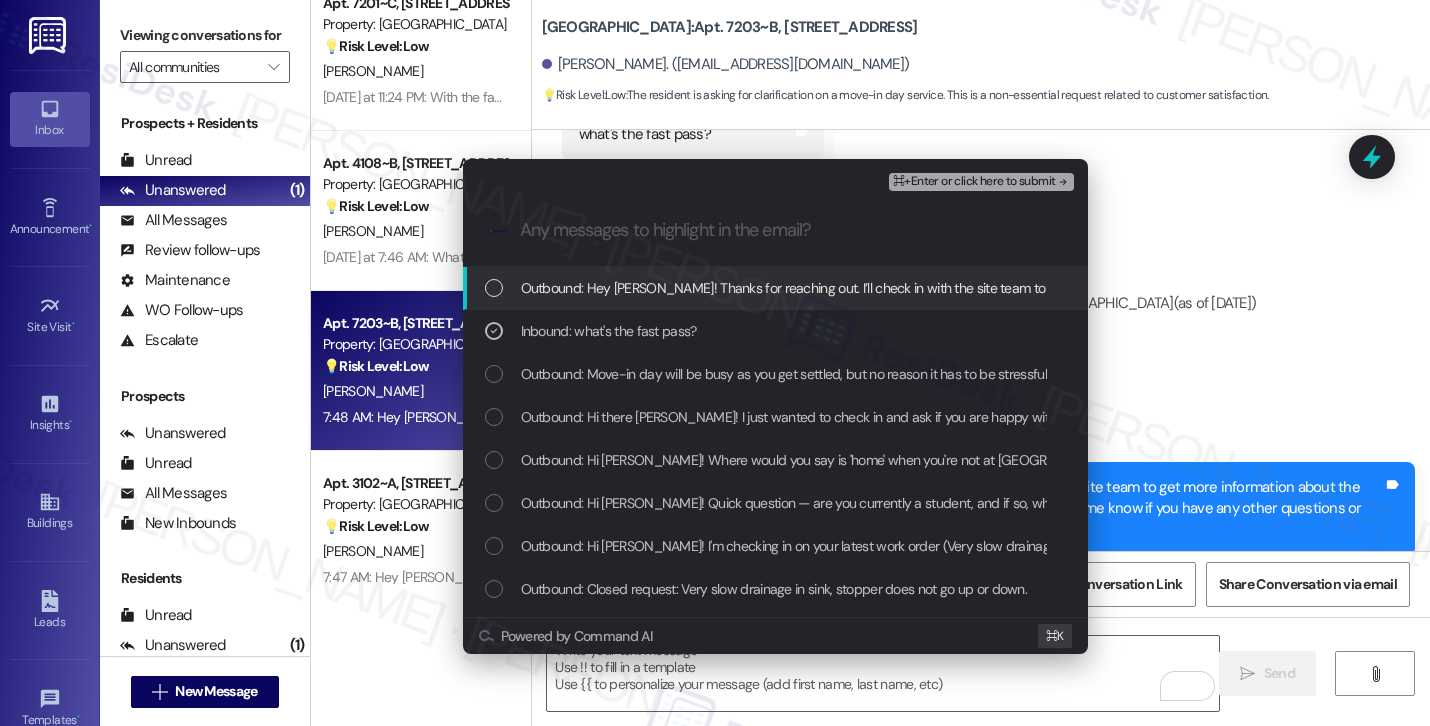 click on "⌘+Enter or click here to submit" at bounding box center [974, 182] 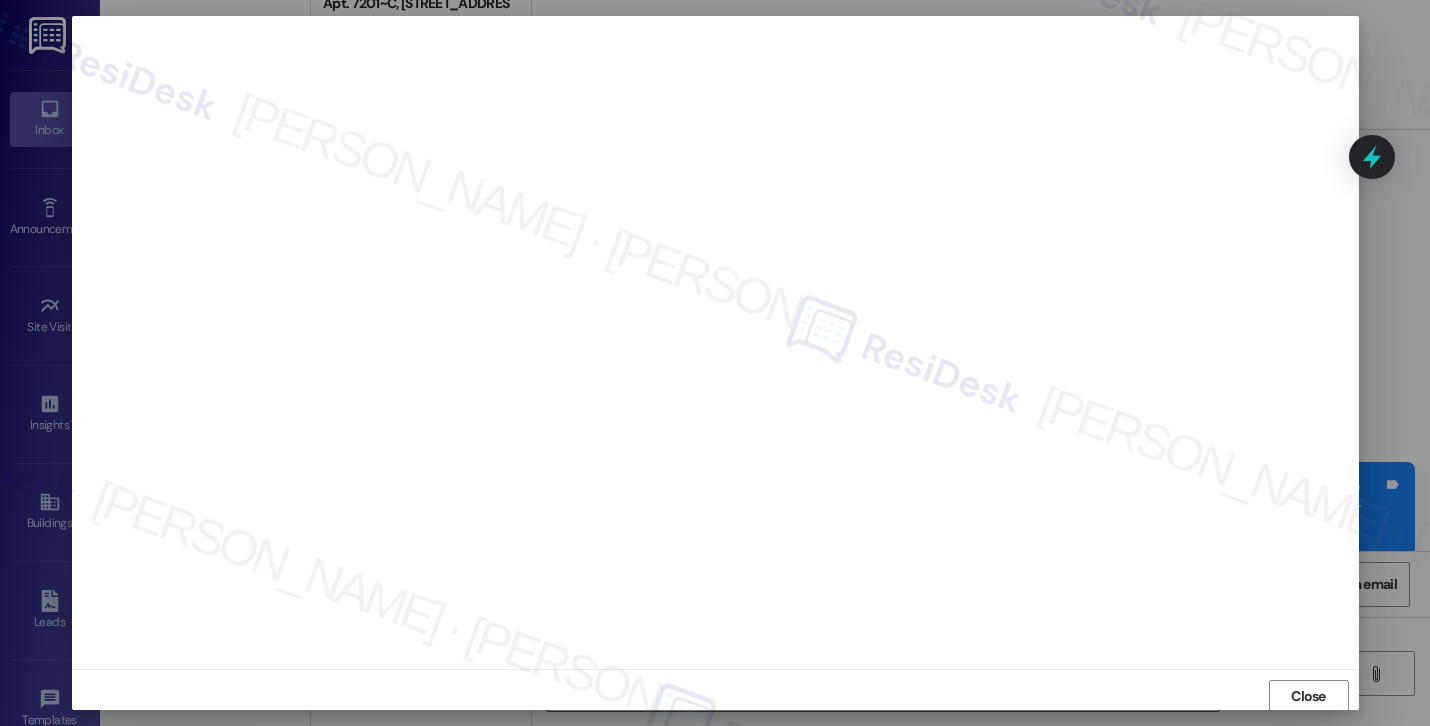 scroll, scrollTop: 2, scrollLeft: 0, axis: vertical 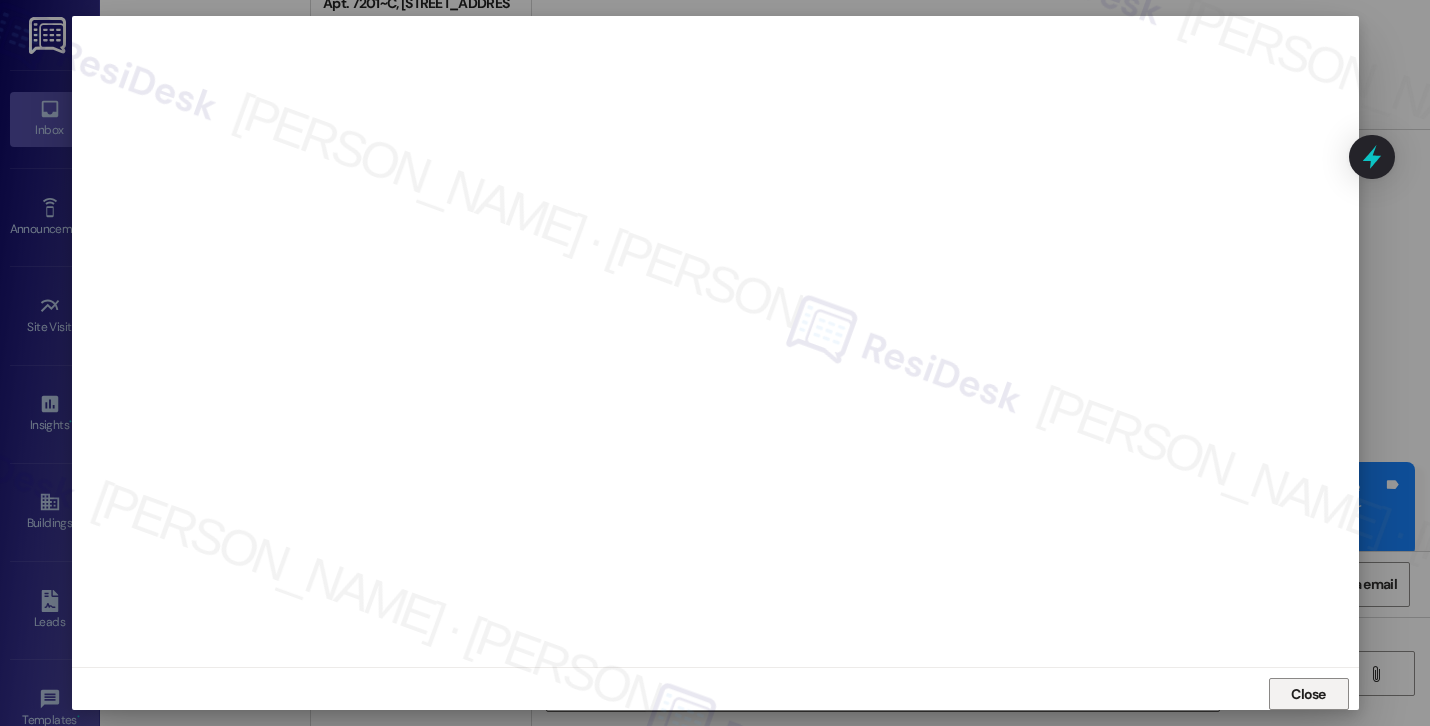 click on "Close" at bounding box center [1308, 694] 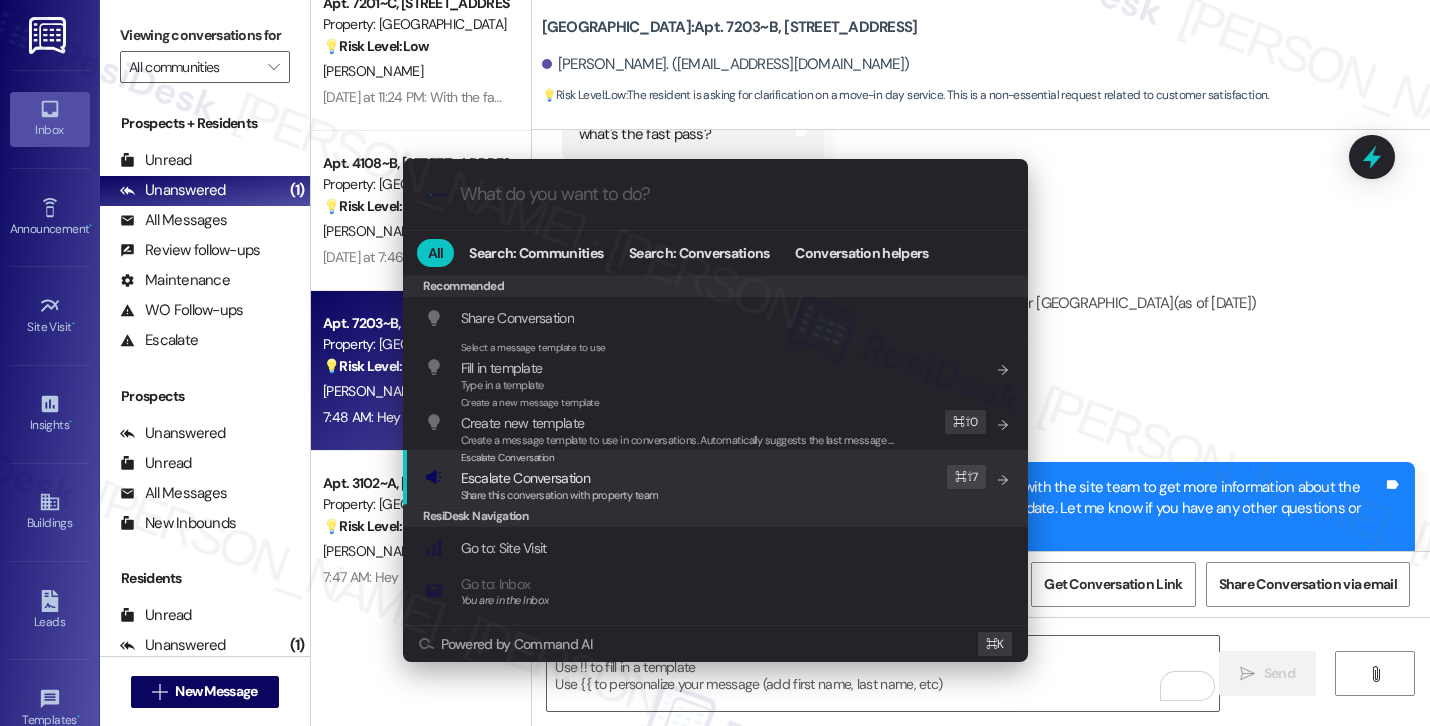 click on "Escalate Conversation Escalate Conversation Share this conversation with property team Edit ⌘ ⇧ 7" at bounding box center (717, 477) 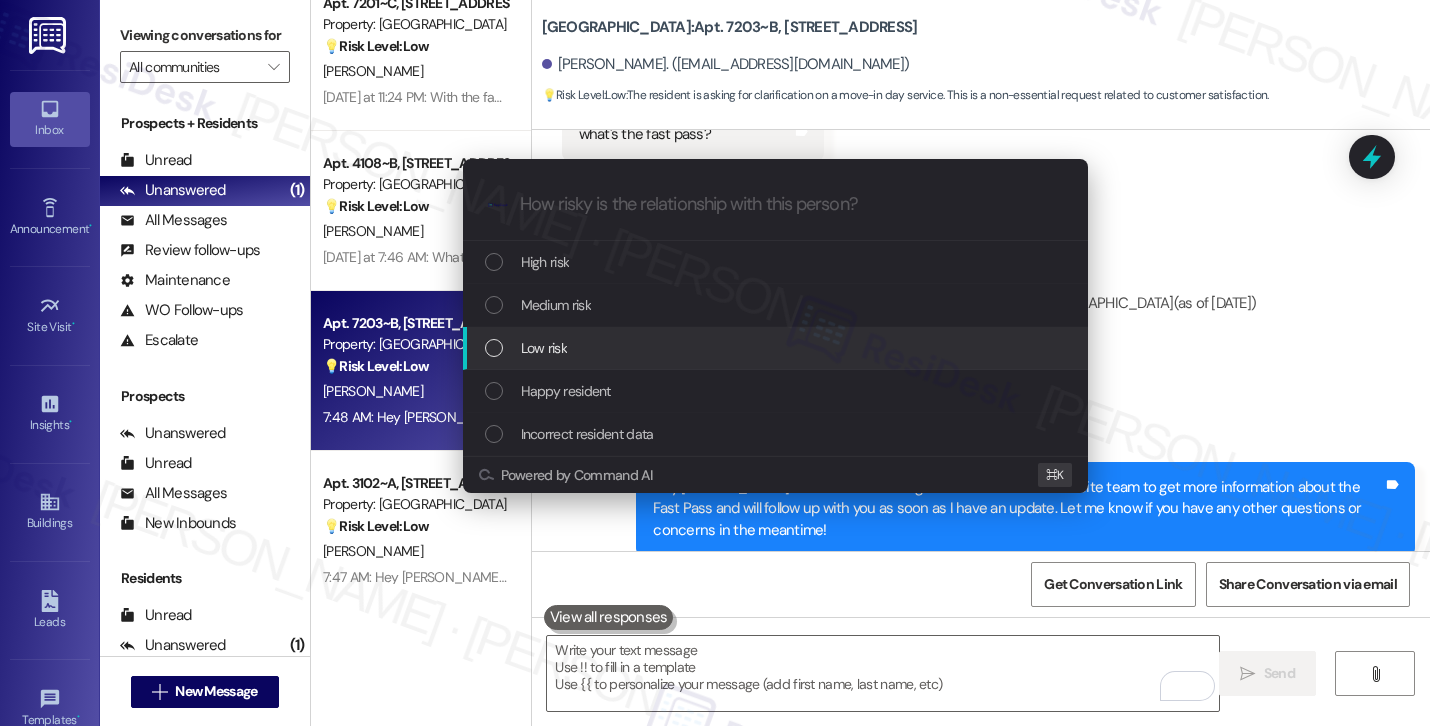 click on "Low risk" at bounding box center [775, 348] 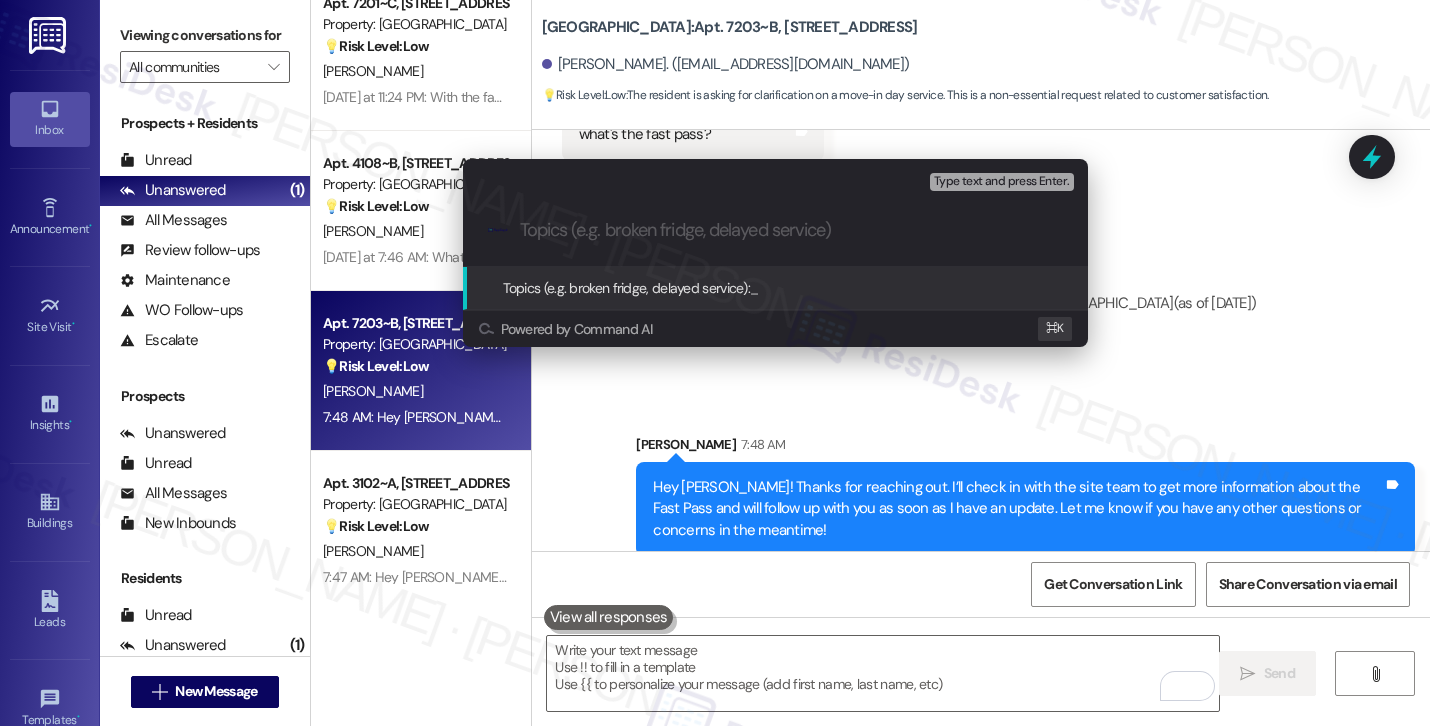 paste on "Resident Inquiry – Fast Pass Information" 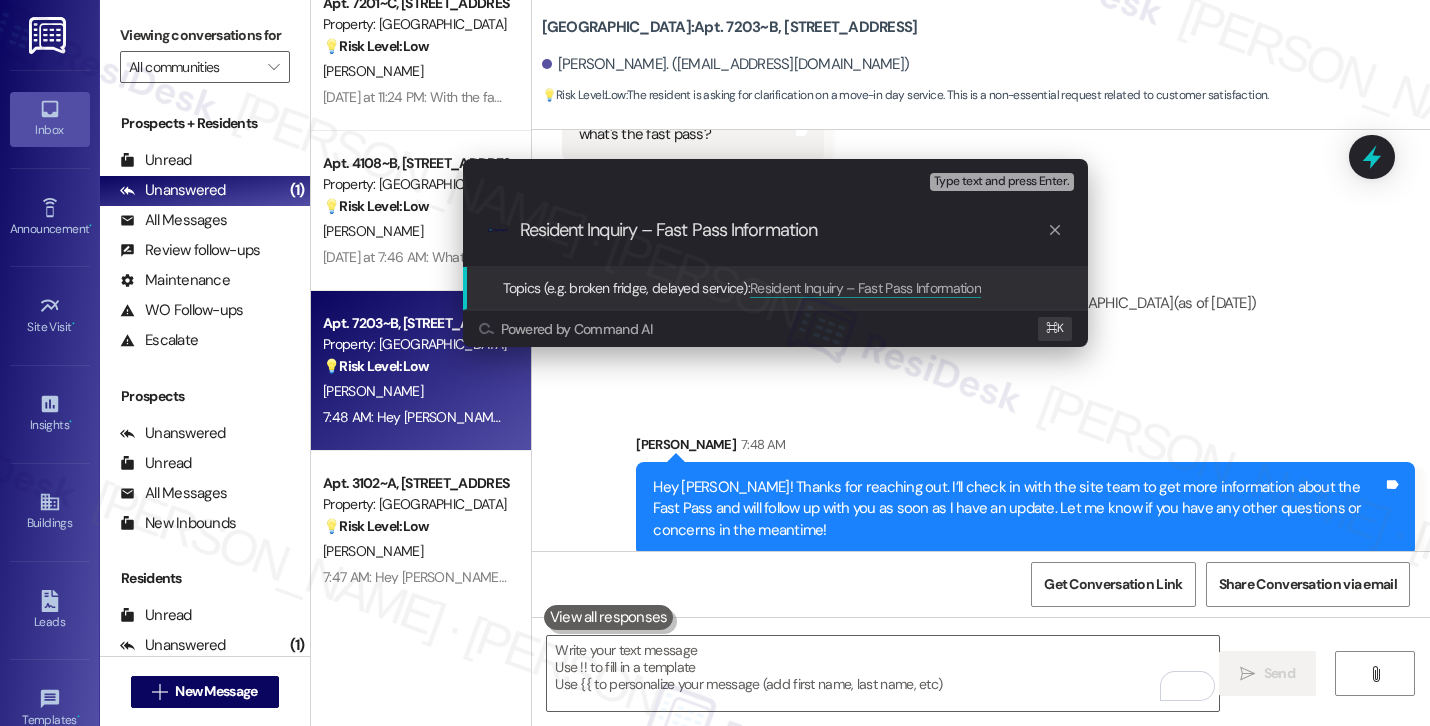 type 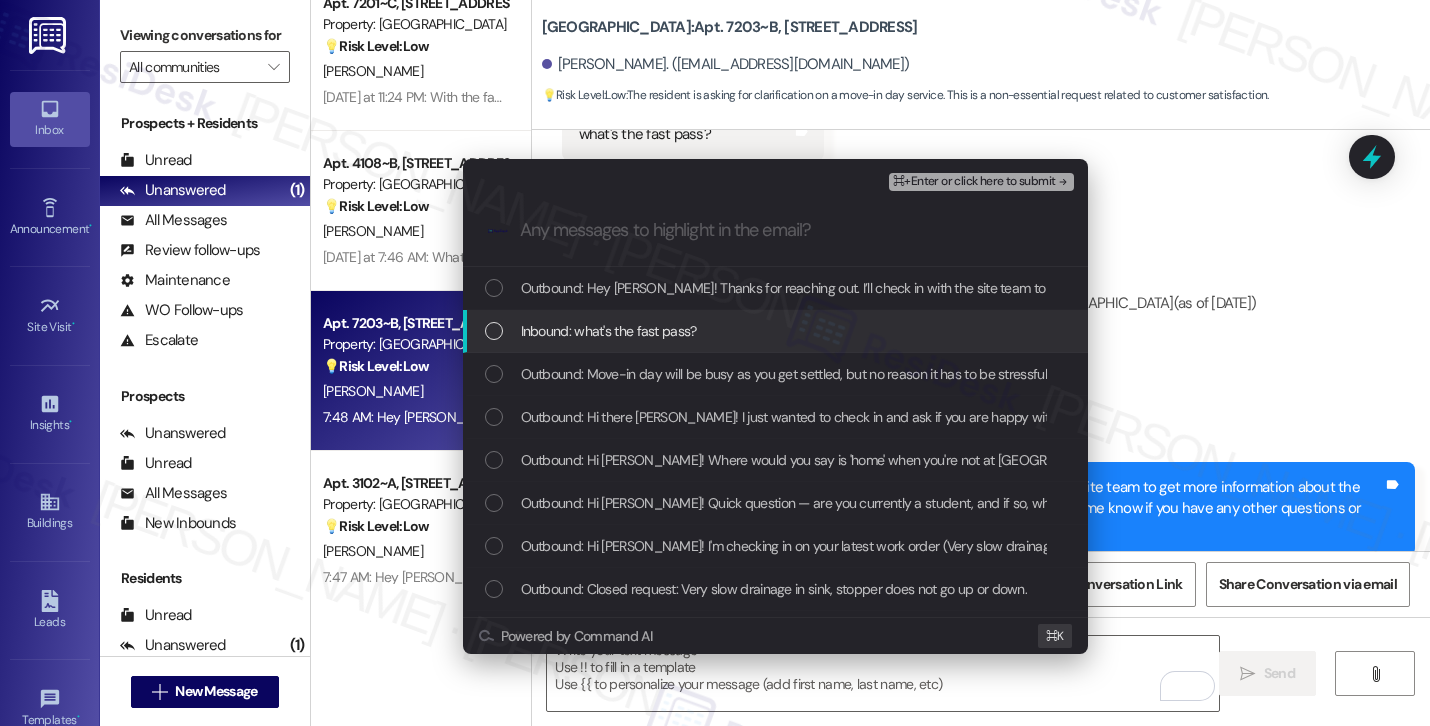 click on "Inbound: what's the fast pass?" at bounding box center (777, 331) 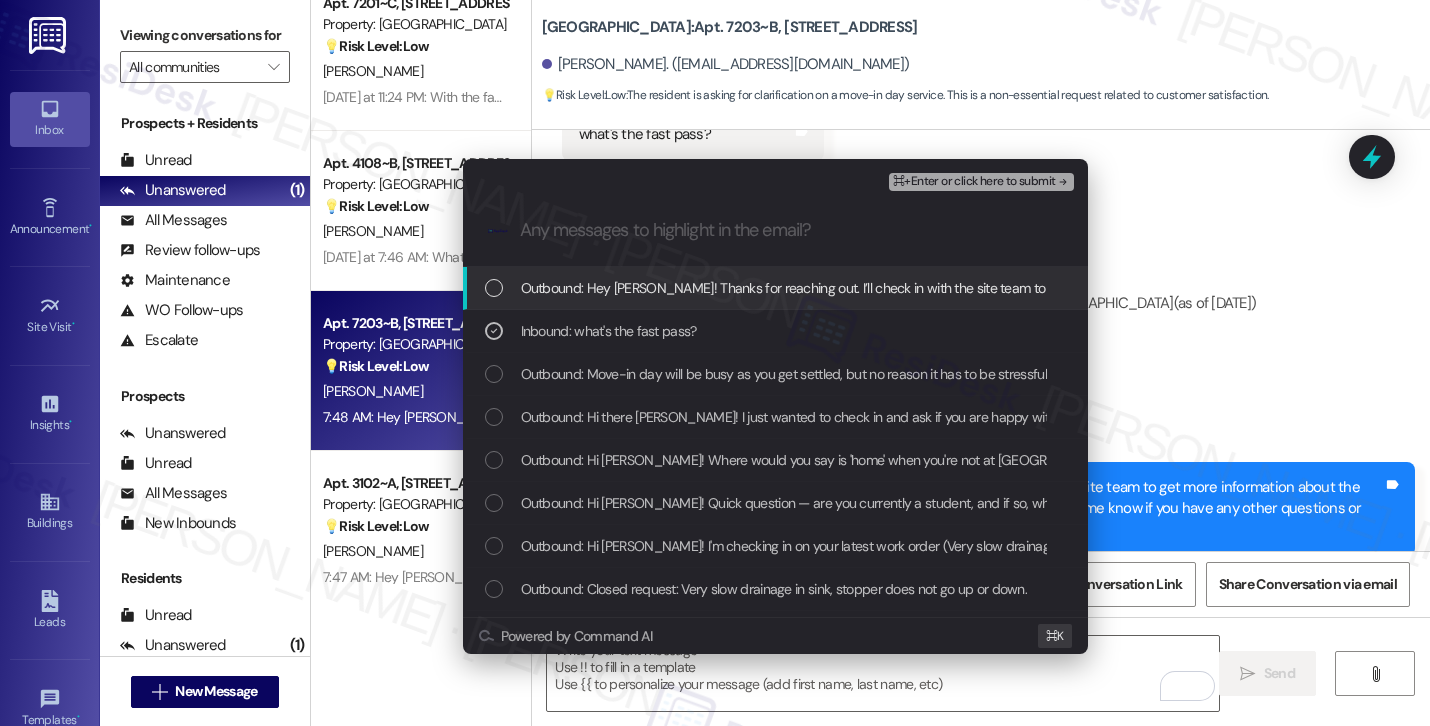 click on "⌘+Enter or click here to submit" at bounding box center (974, 182) 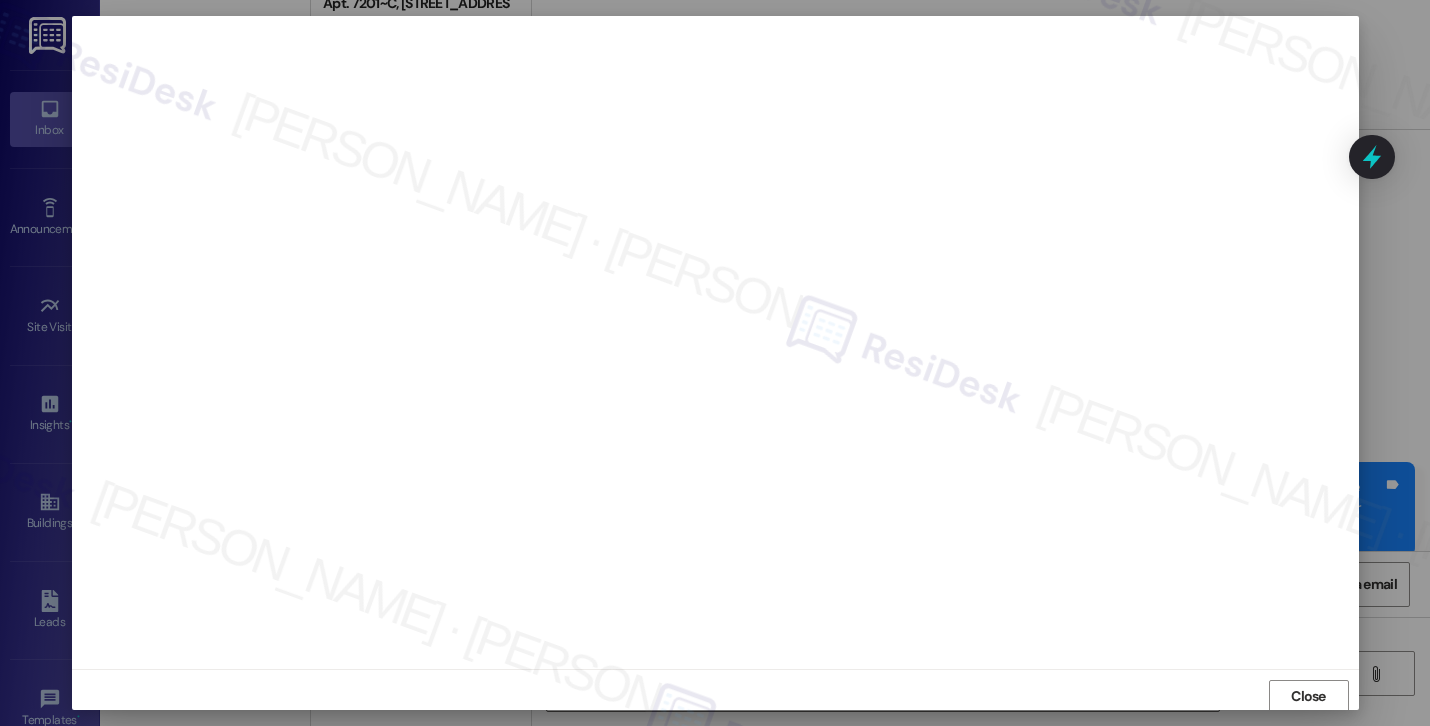 scroll, scrollTop: 2, scrollLeft: 0, axis: vertical 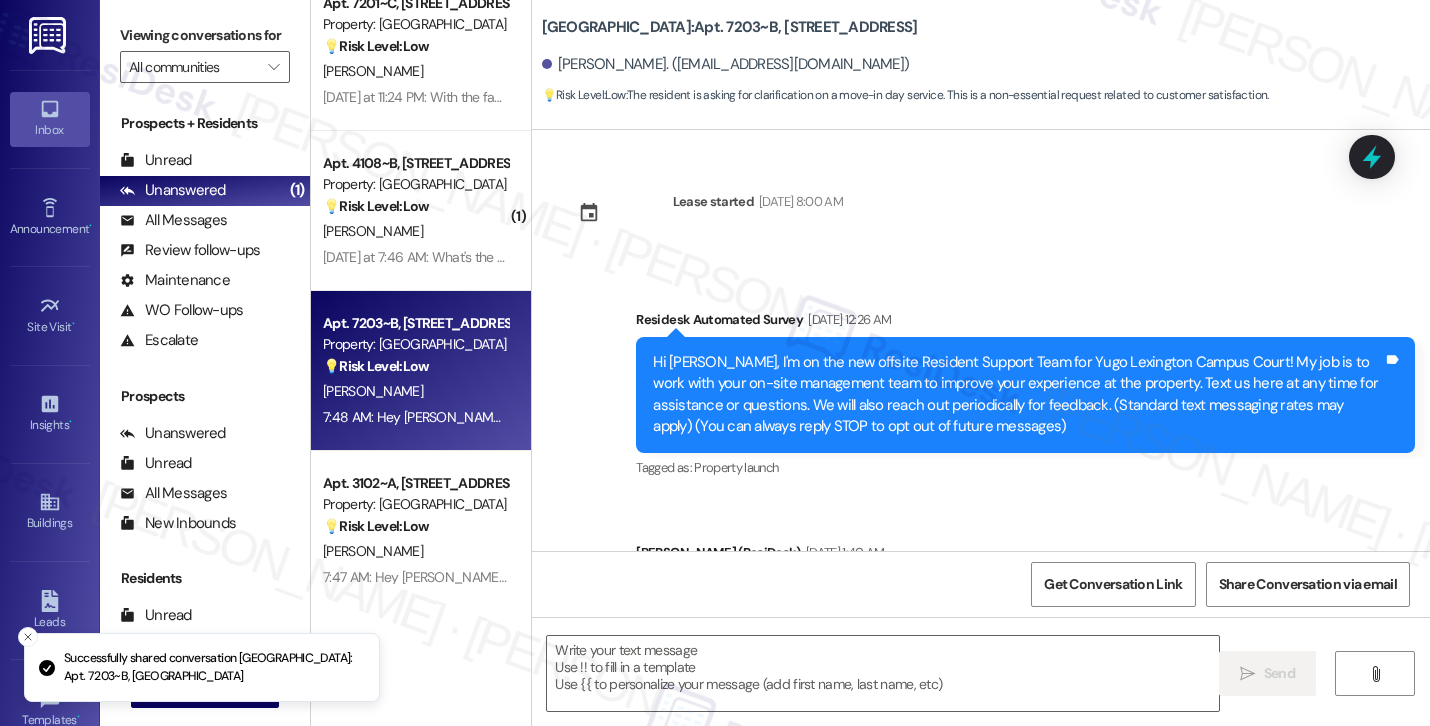 type on "Fetching suggested responses. Please feel free to read through the conversation in the meantime." 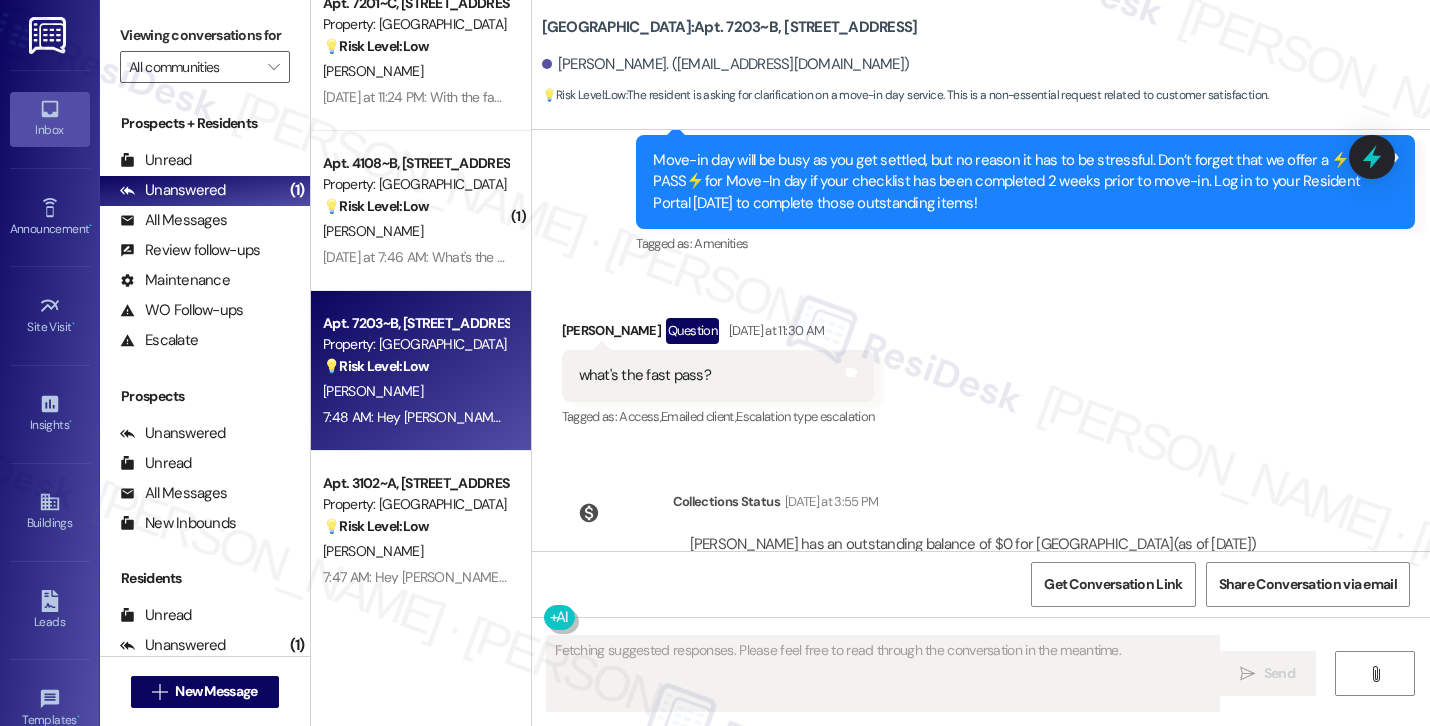 scroll, scrollTop: 2035, scrollLeft: 0, axis: vertical 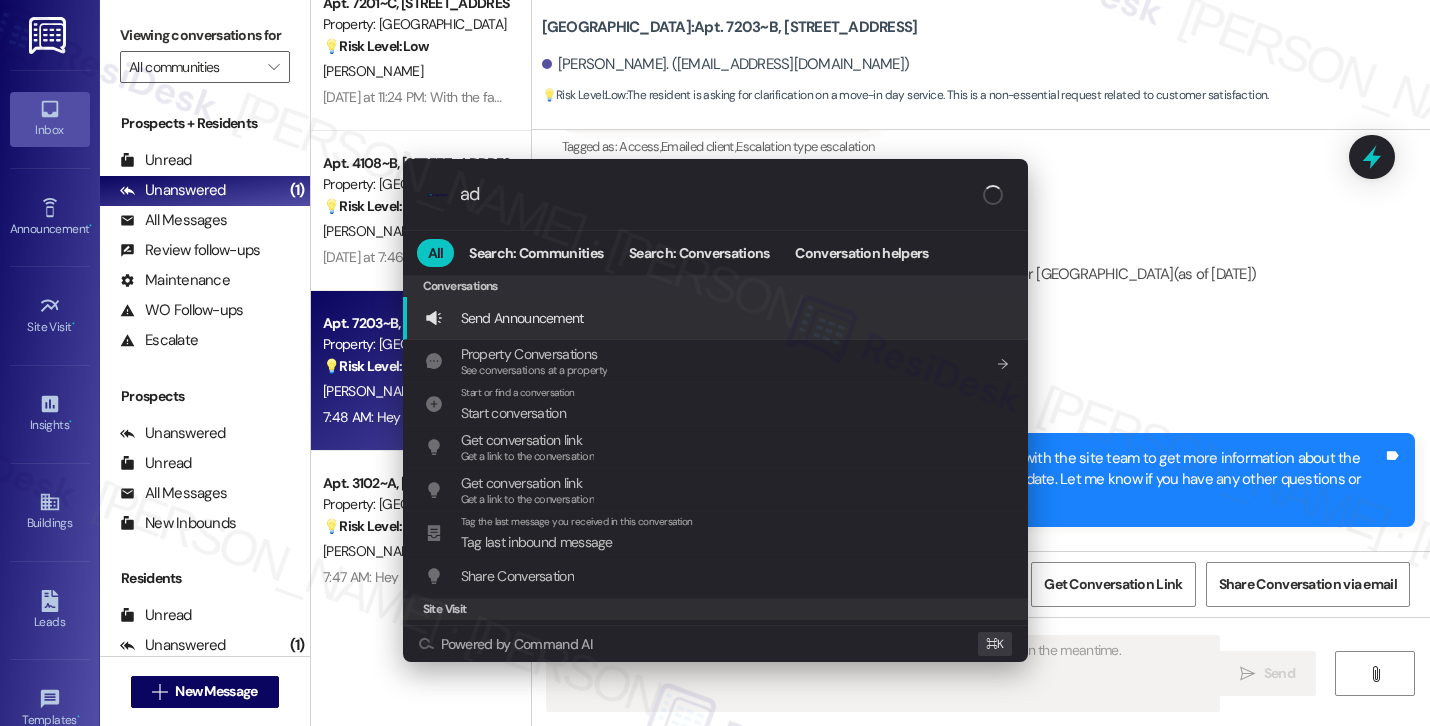 type on "add" 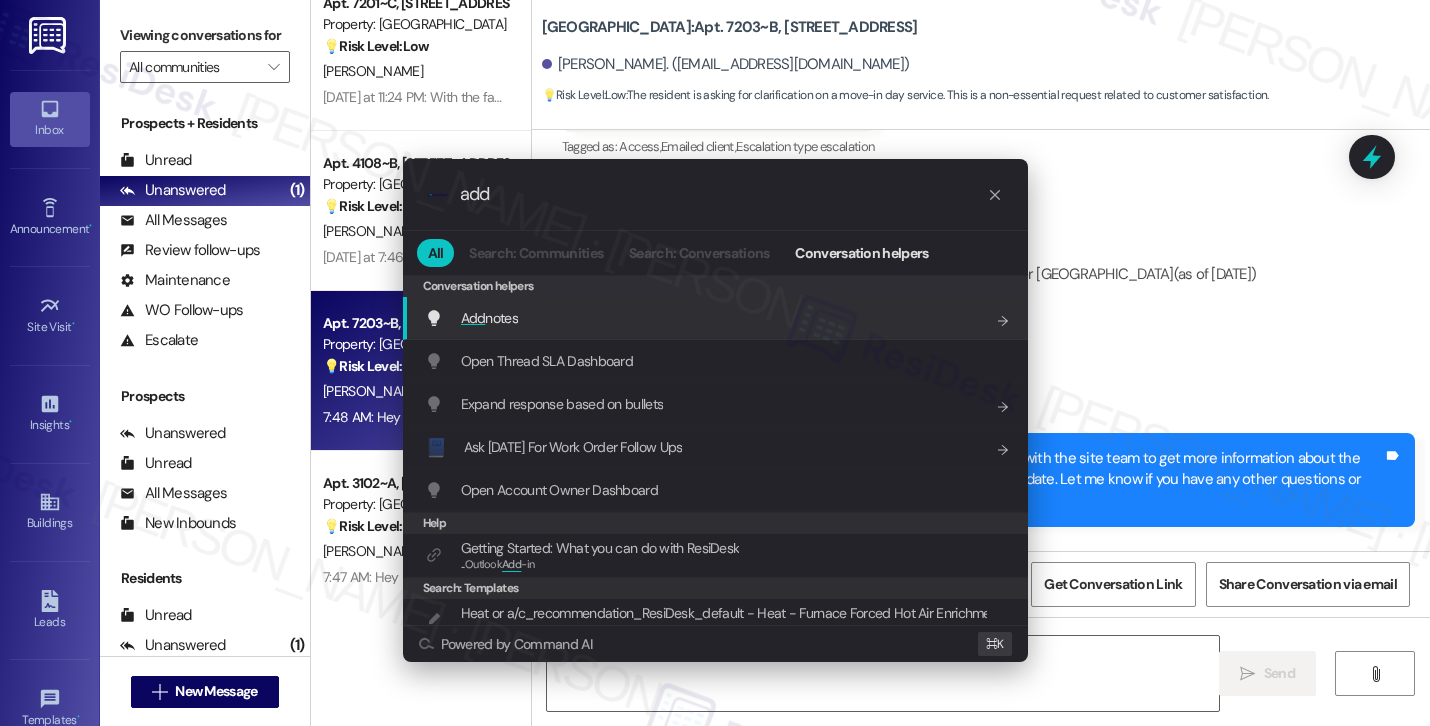 click on "Add  notes Add shortcut" at bounding box center [717, 318] 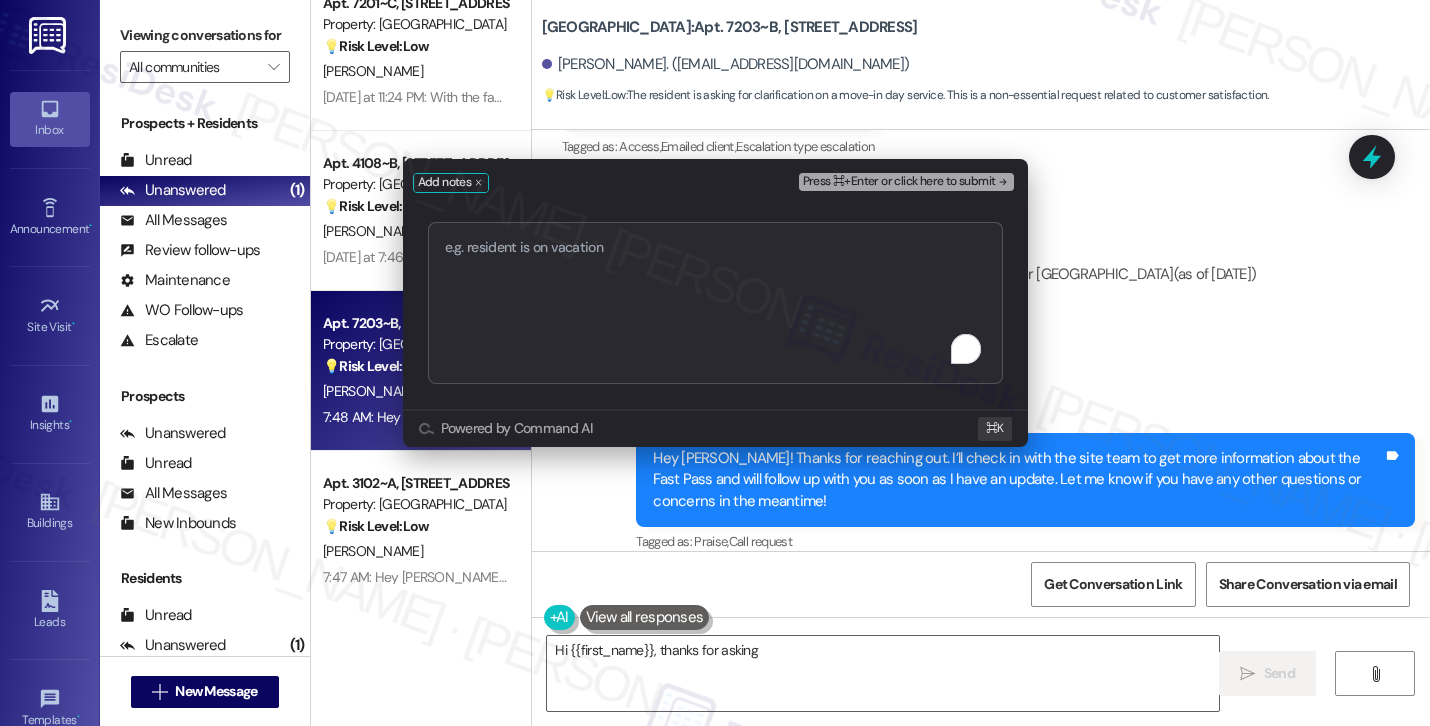 type on "Hi {{first_name}}, thanks for asking" 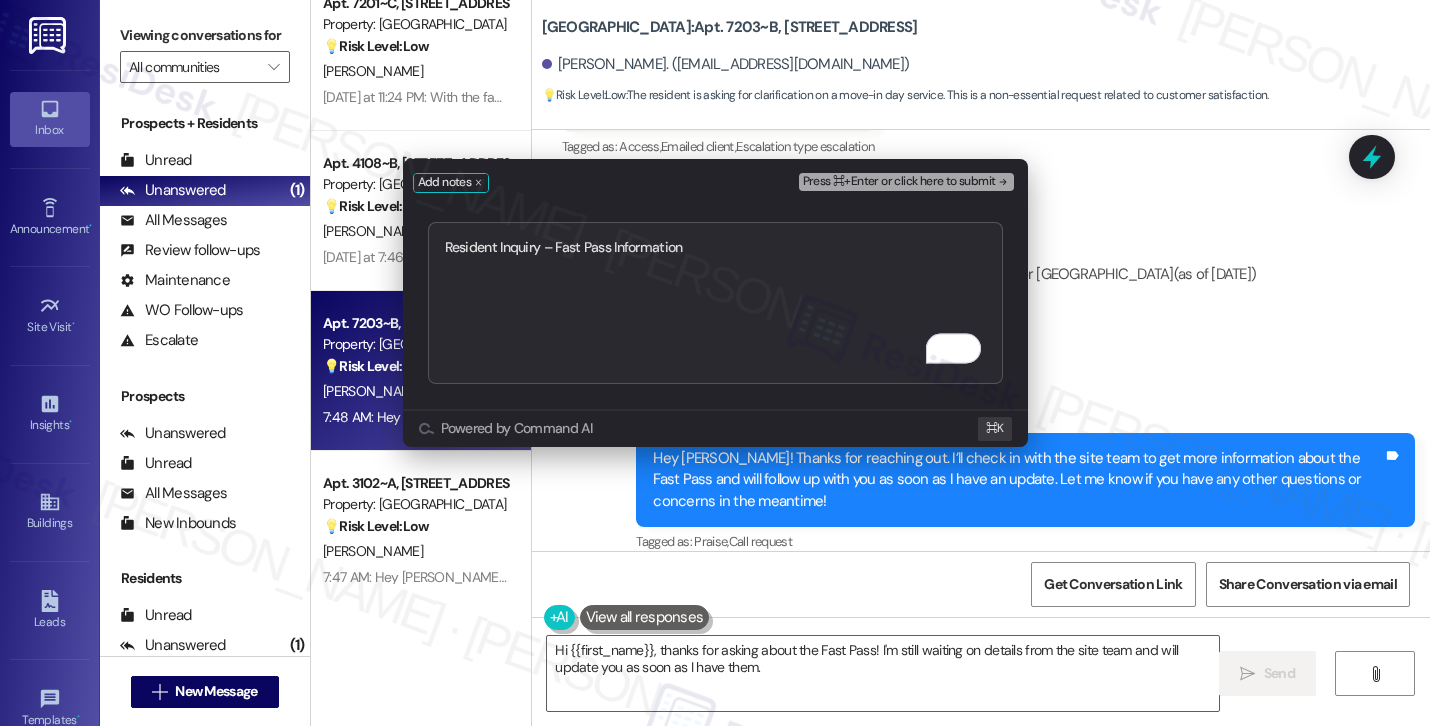 click on "Press ⌘+Enter or click here to submit" at bounding box center [899, 182] 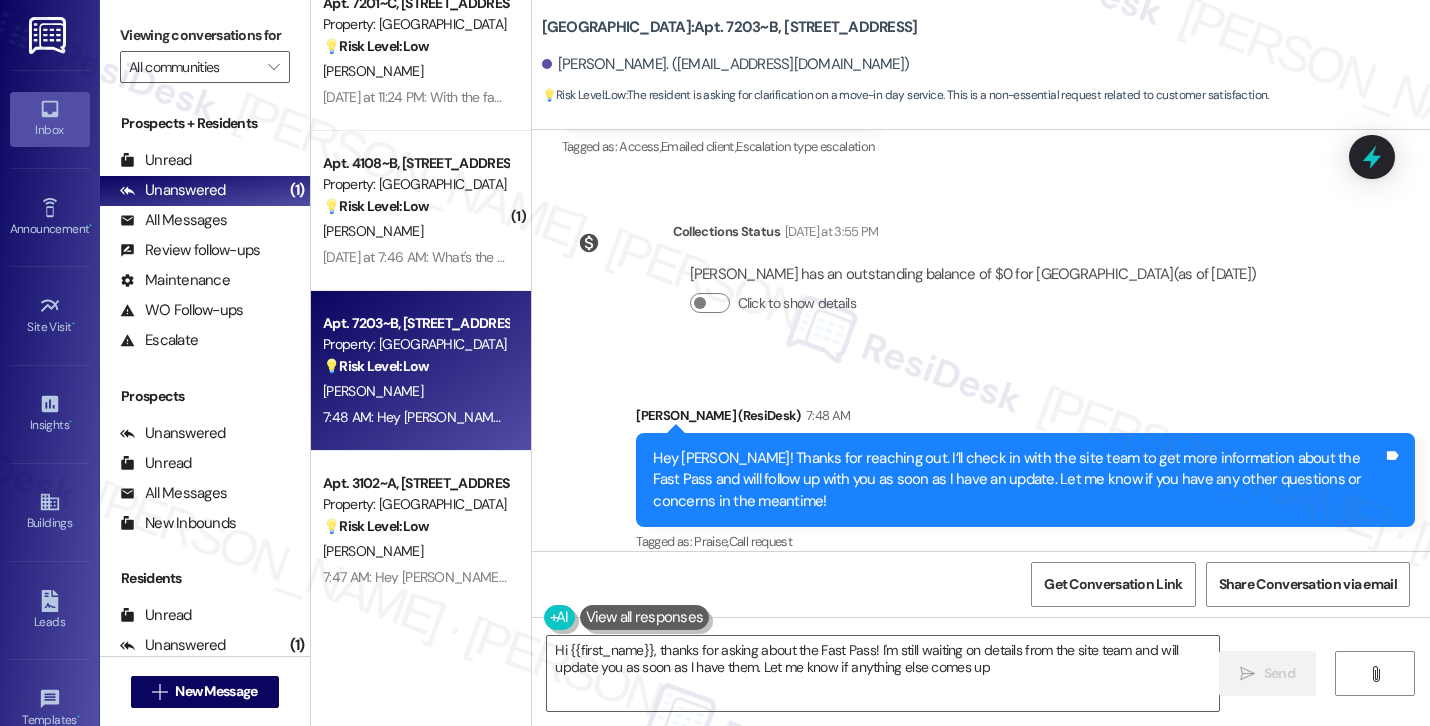 type on "Hi {{first_name}}, thanks for asking about the Fast Pass! I'm still waiting on details from the site team and will update you as soon as I have them. Let me know if anything else comes up!" 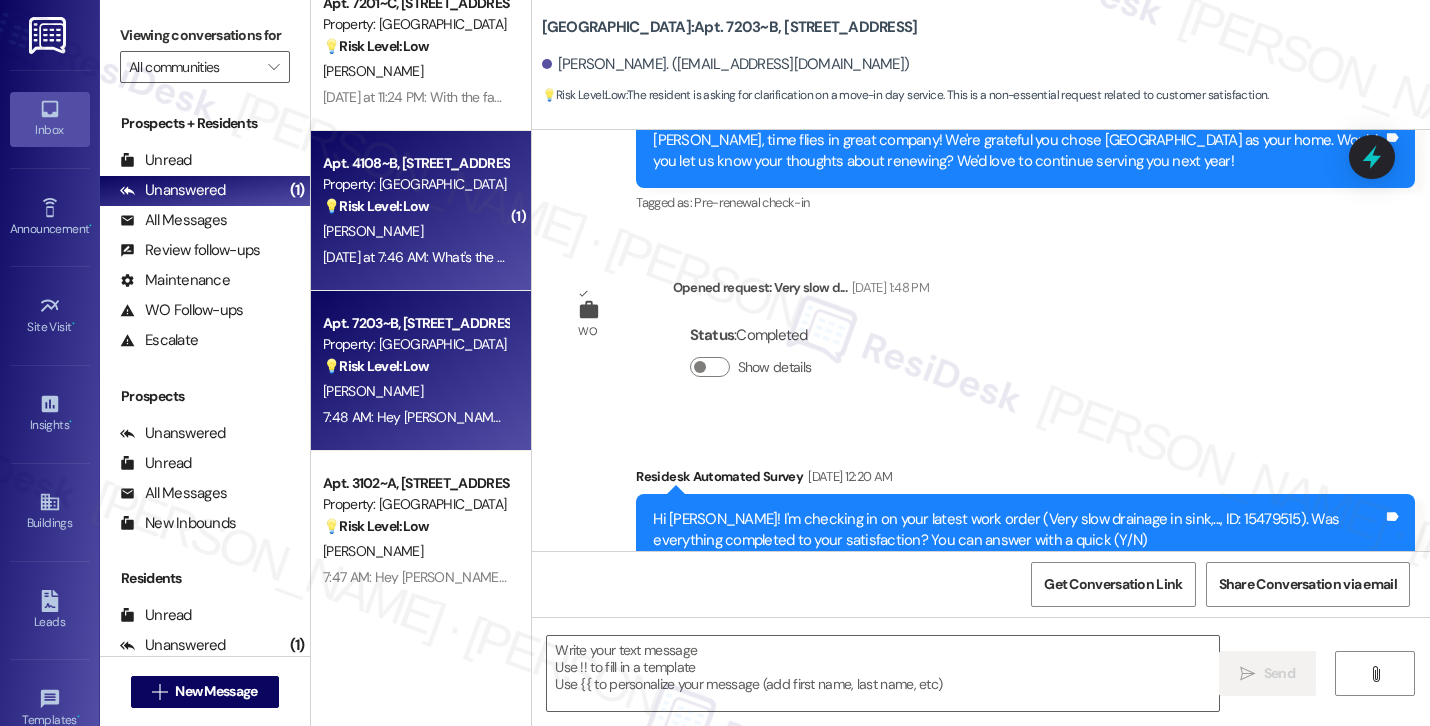 type on "Fetching suggested responses. Please feel free to read through the conversation in the meantime." 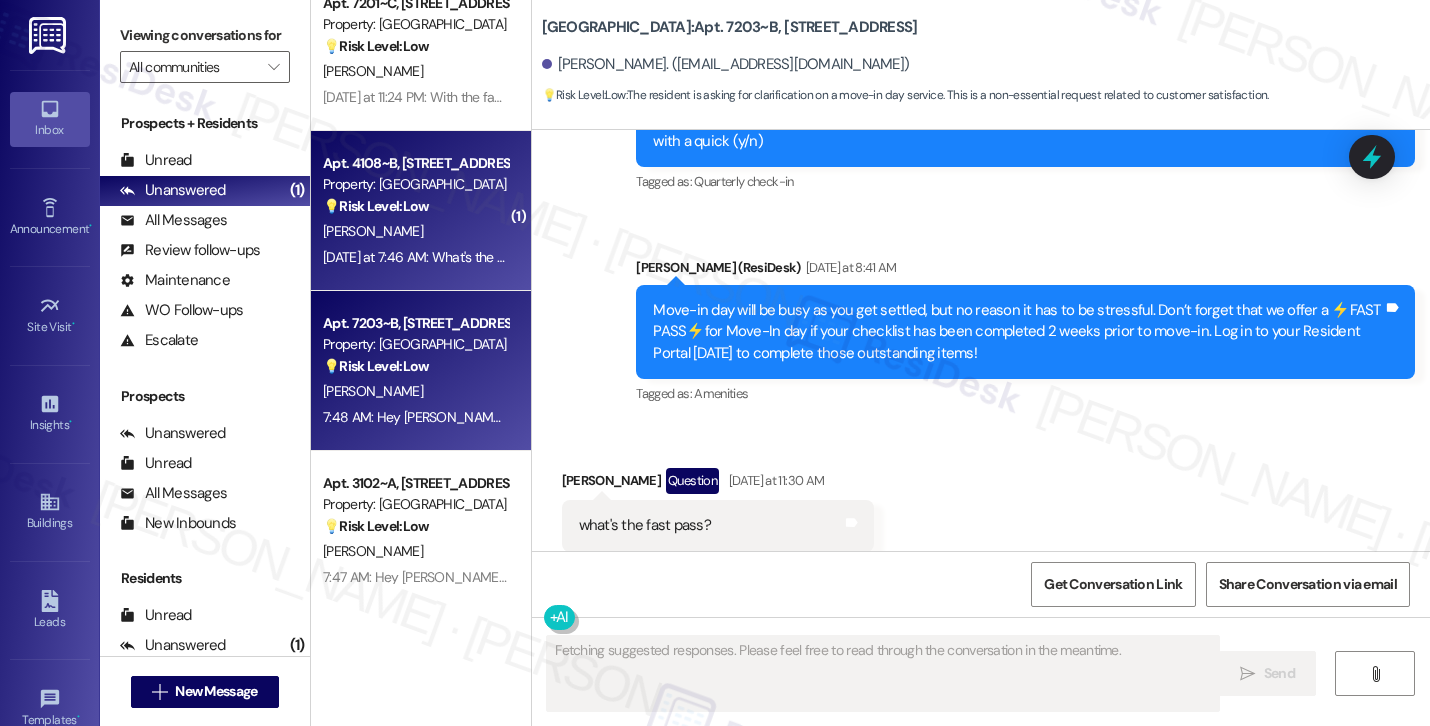 scroll, scrollTop: 1639, scrollLeft: 0, axis: vertical 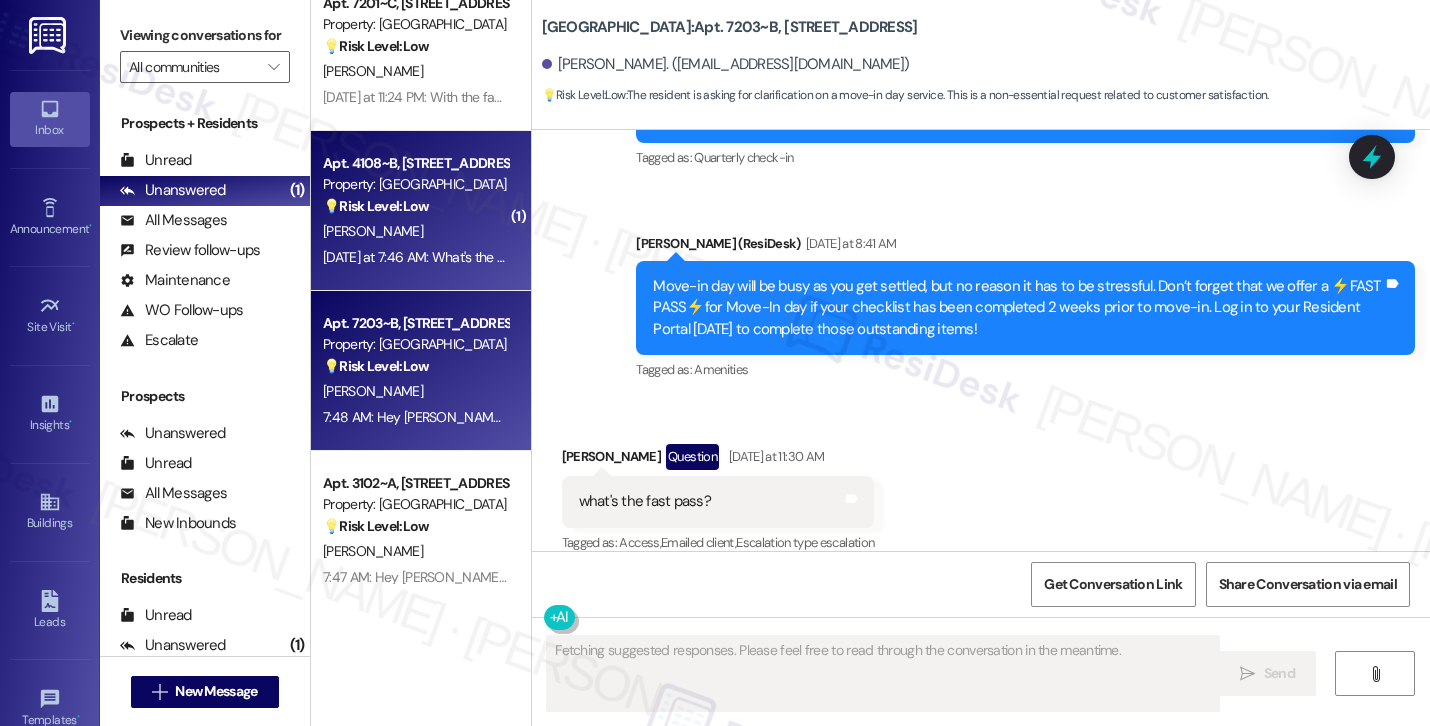 click on "Yesterday at 7:46 AM: What's the cost of the Fast pass?  Yesterday at 7:46 AM: What's the cost of the Fast pass?" at bounding box center (474, 257) 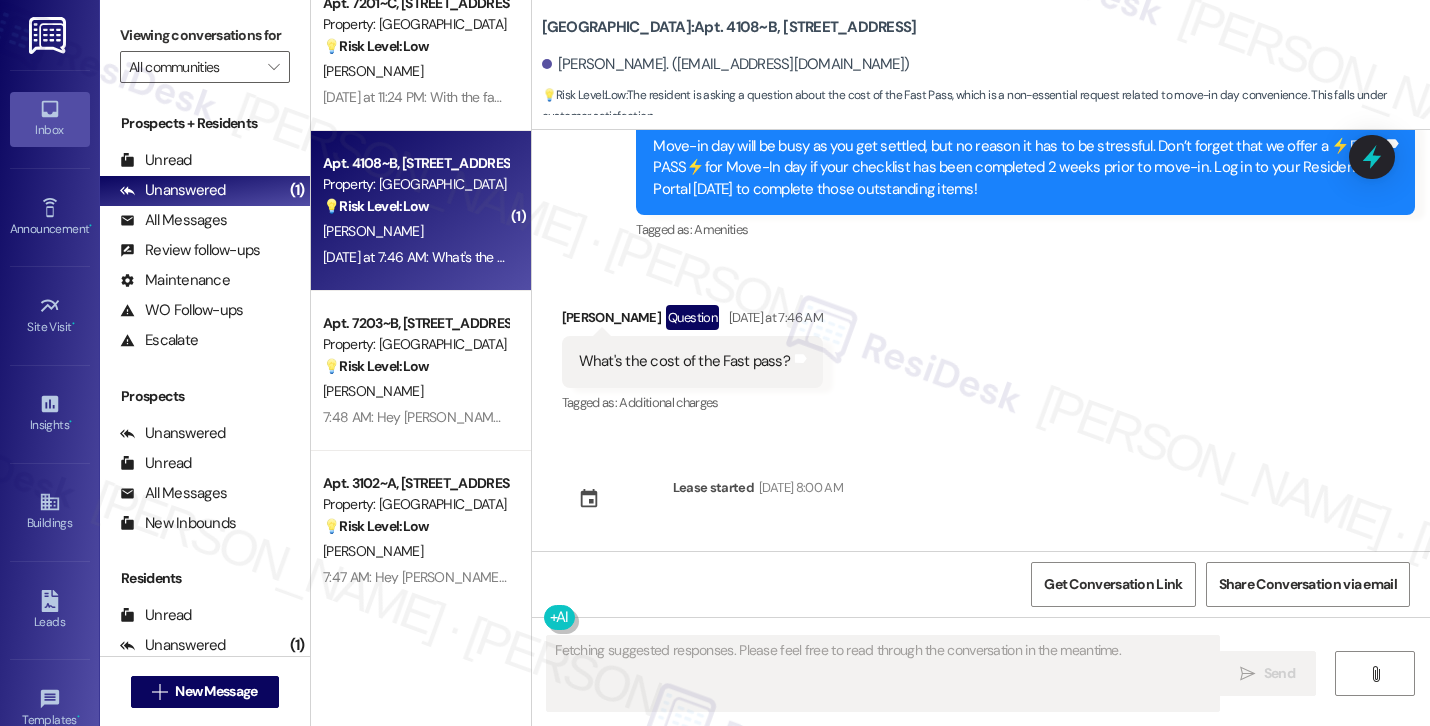 scroll, scrollTop: 423, scrollLeft: 0, axis: vertical 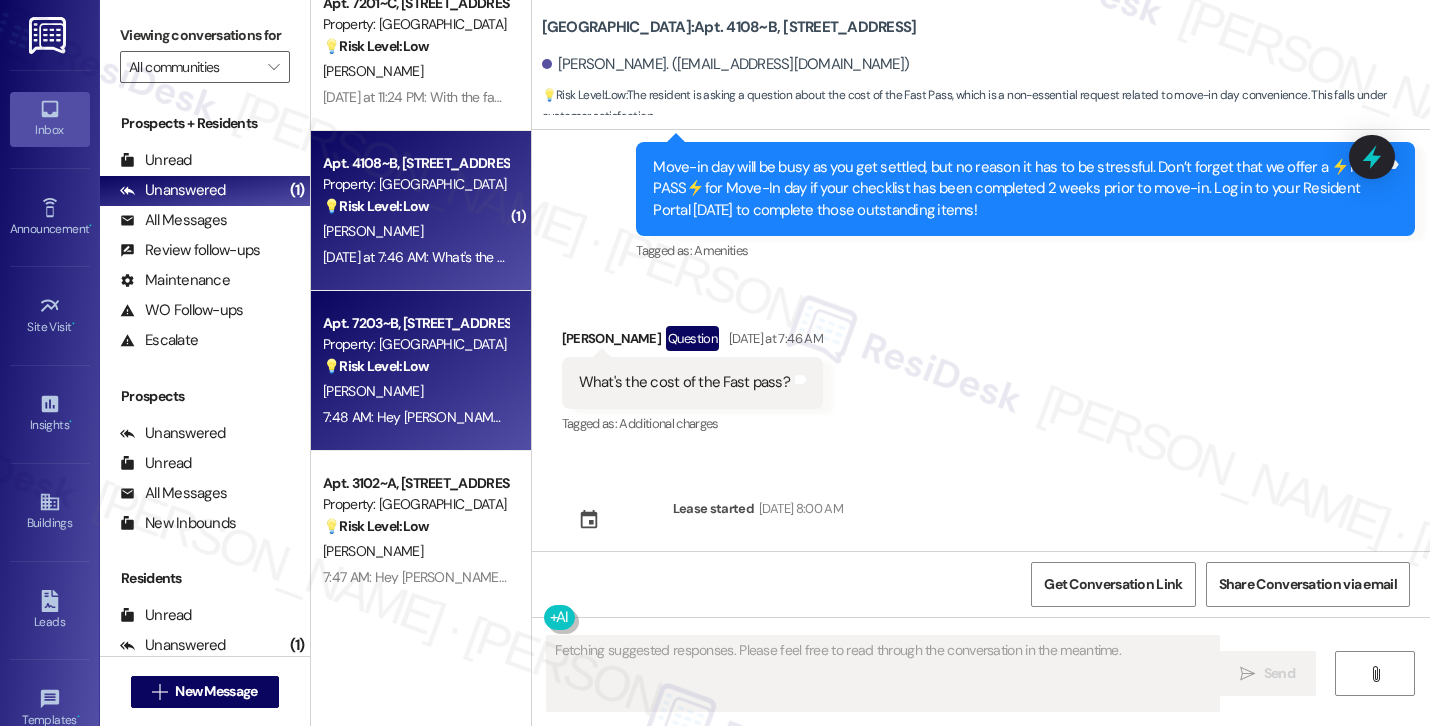 click on "K. Meyer" at bounding box center [415, 391] 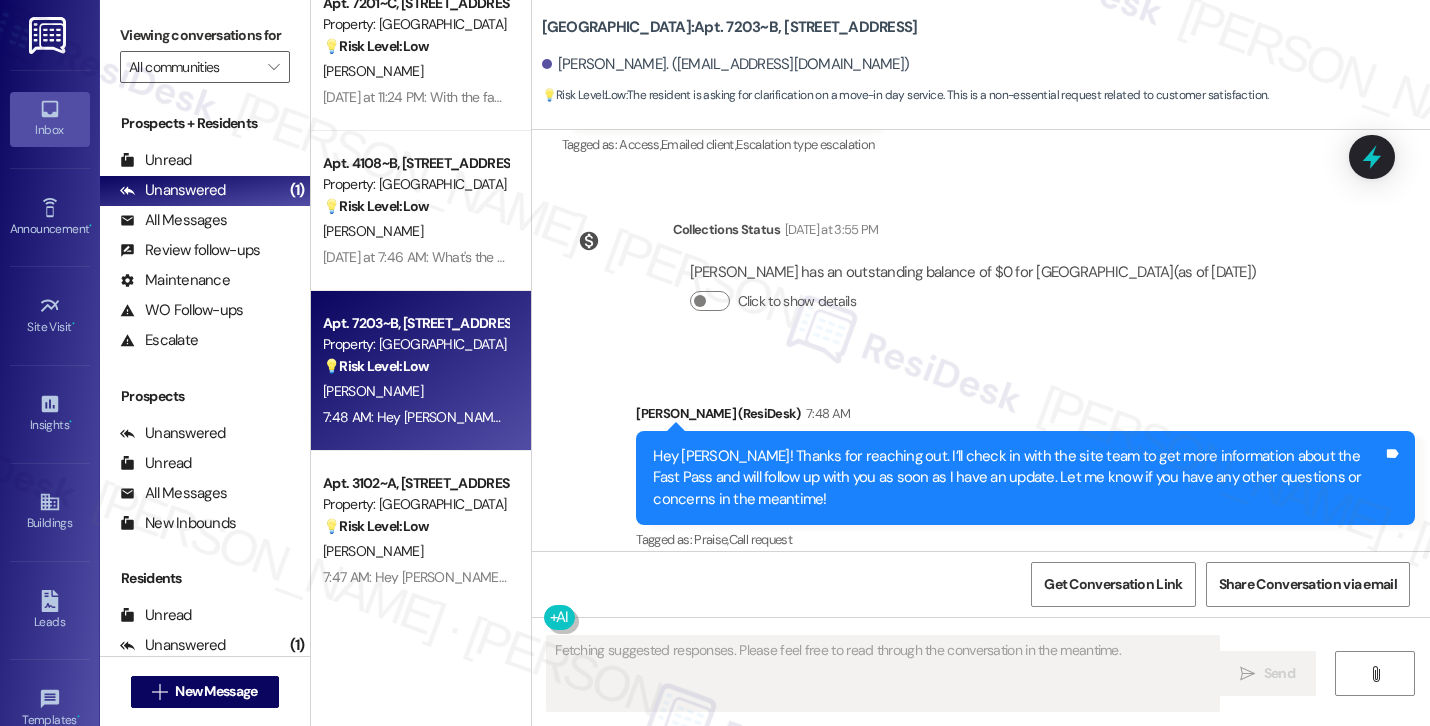 scroll, scrollTop: 2217, scrollLeft: 0, axis: vertical 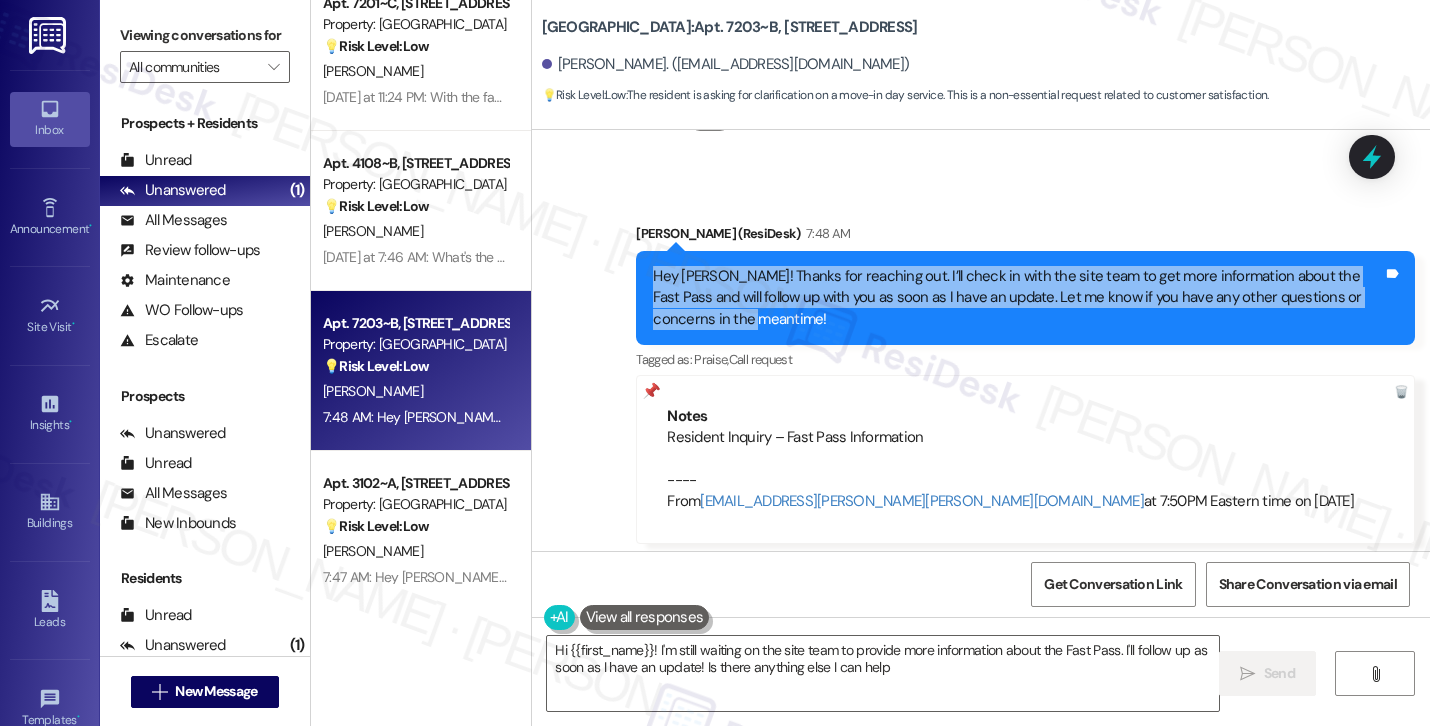 drag, startPoint x: 730, startPoint y: 302, endPoint x: 624, endPoint y: 256, distance: 115.55086 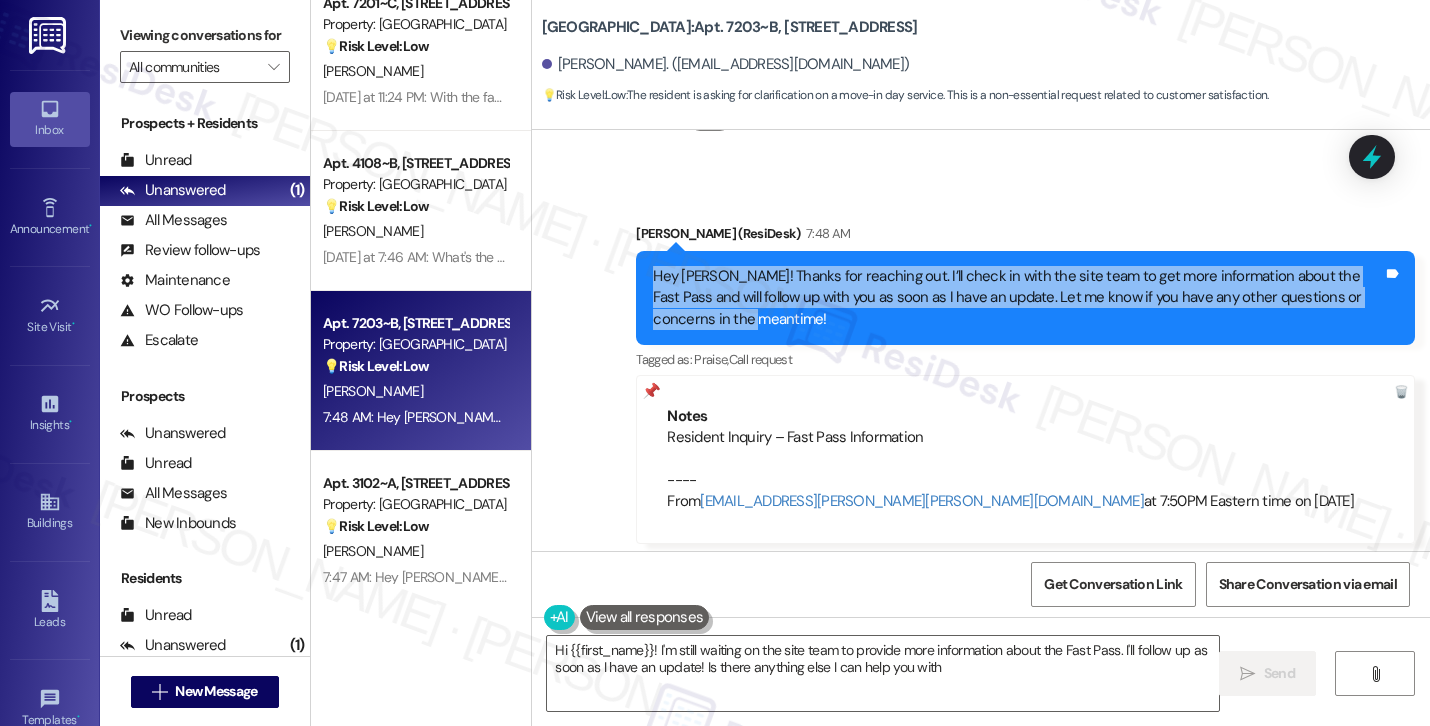 type on "Hi {{first_name}}! I'm still waiting on the site team to provide more information about the Fast Pass. I'll follow up as soon as I have an update! Is there anything else I can help you with?" 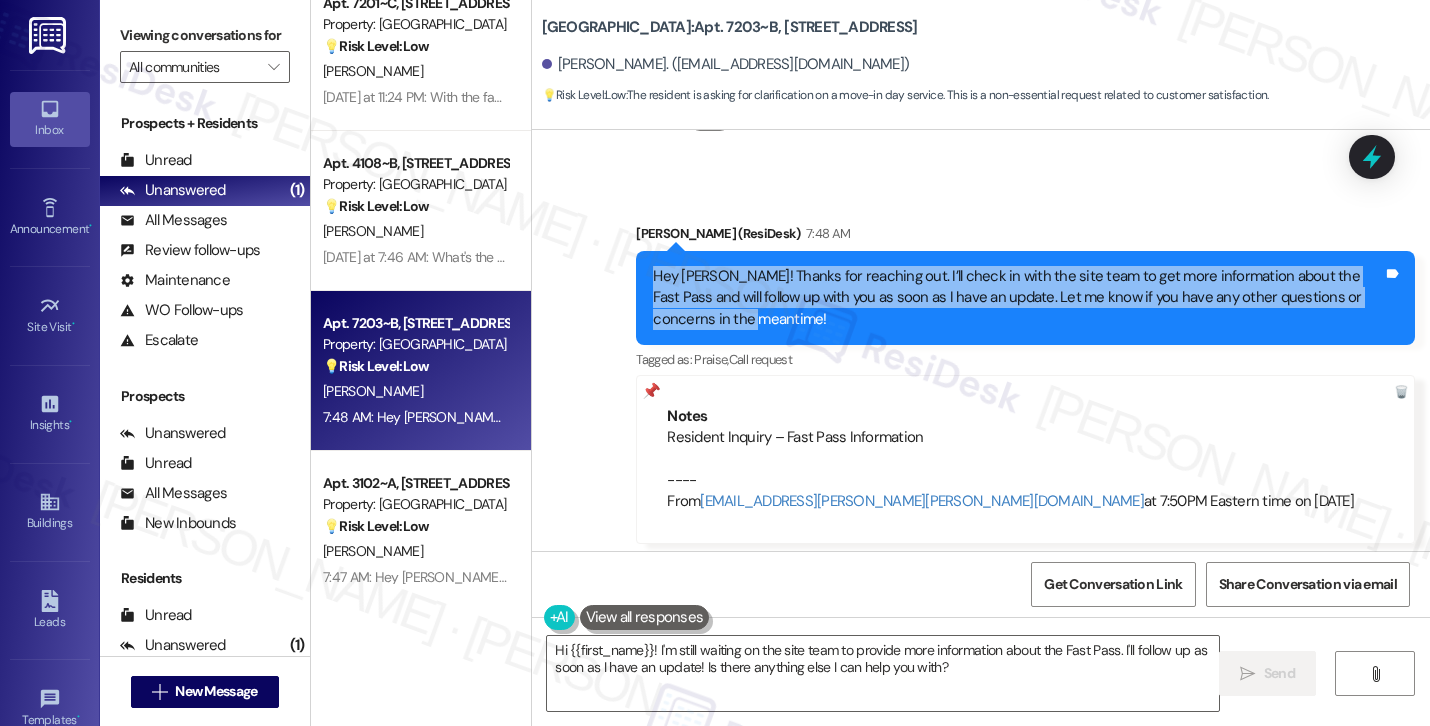 copy on "Hey Kara! Thanks for reaching out. I’ll check in with the site team to get more information about the Fast Pass and will follow up with you as soon as I have an update. Let me know if you have any other questions or concerns in the meantime!" 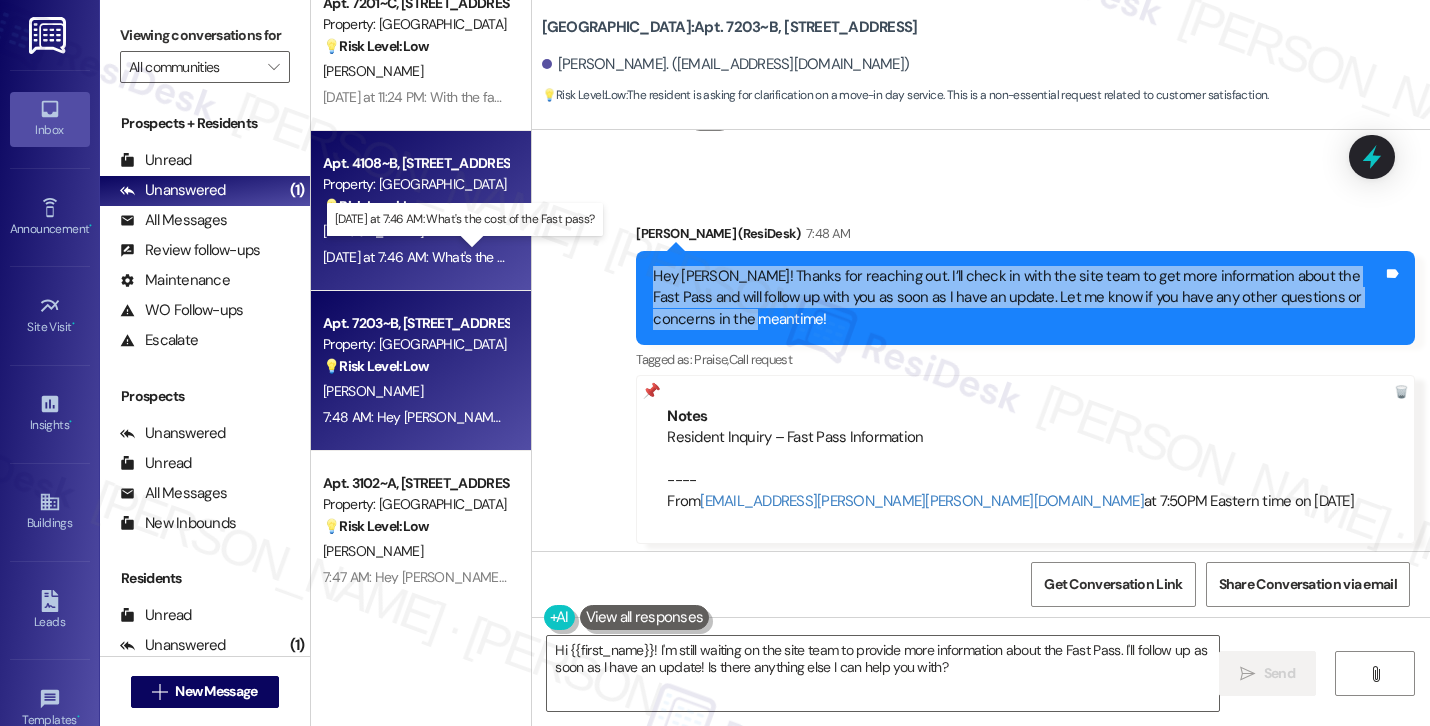 click on "Yesterday at 7:46 AM: What's the cost of the Fast pass?  Yesterday at 7:46 AM: What's the cost of the Fast pass?" at bounding box center [474, 257] 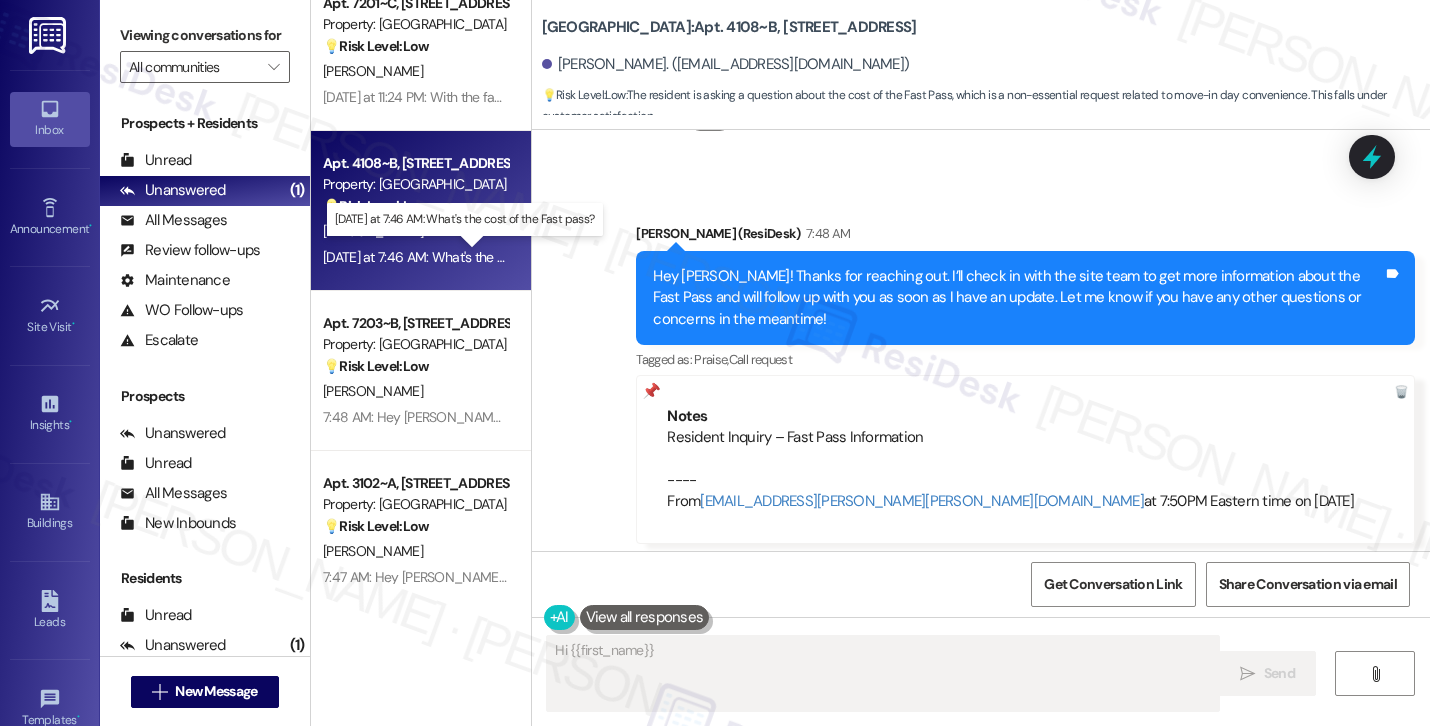 scroll, scrollTop: 423, scrollLeft: 0, axis: vertical 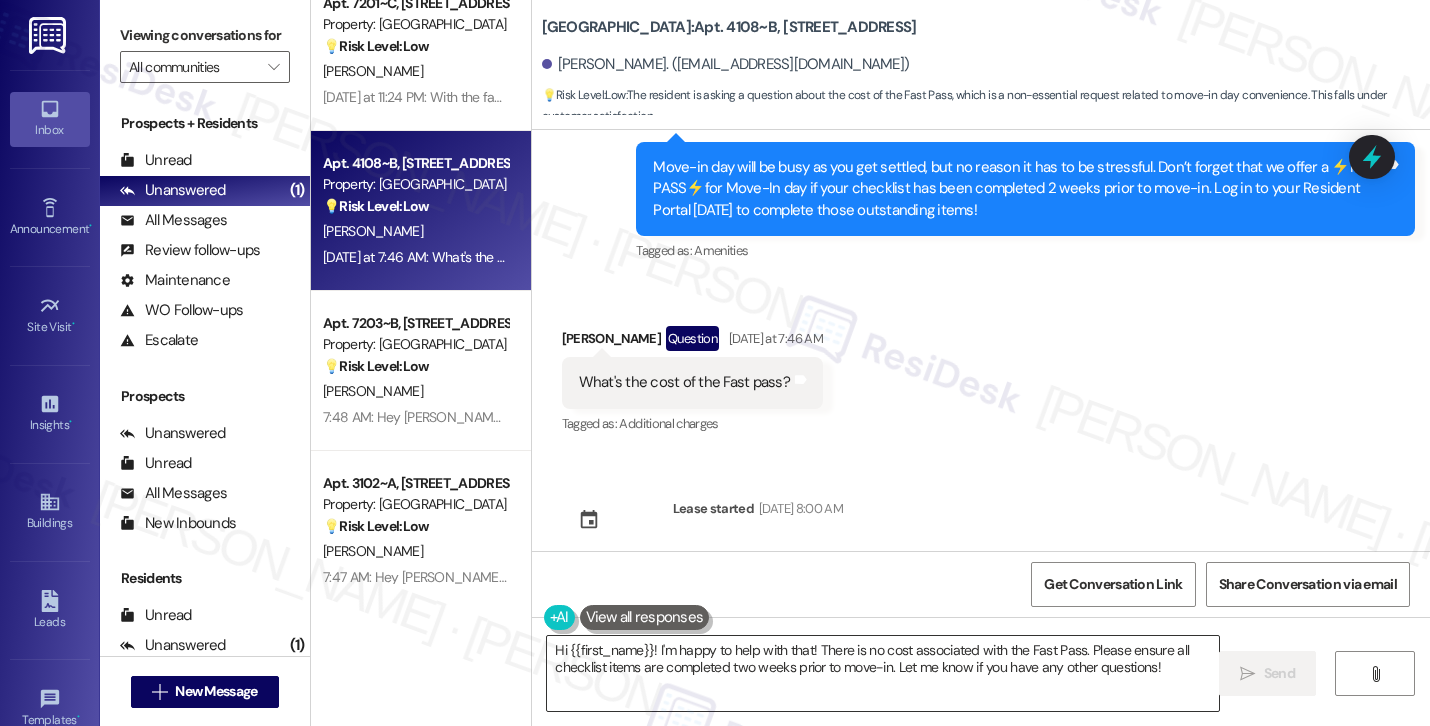 click on "Hi {{first_name}}! I'm happy to help with that! There is no cost associated with the Fast Pass. Please ensure all checklist items are completed two weeks prior to move-in. Let me know if you have any other questions!" at bounding box center [883, 673] 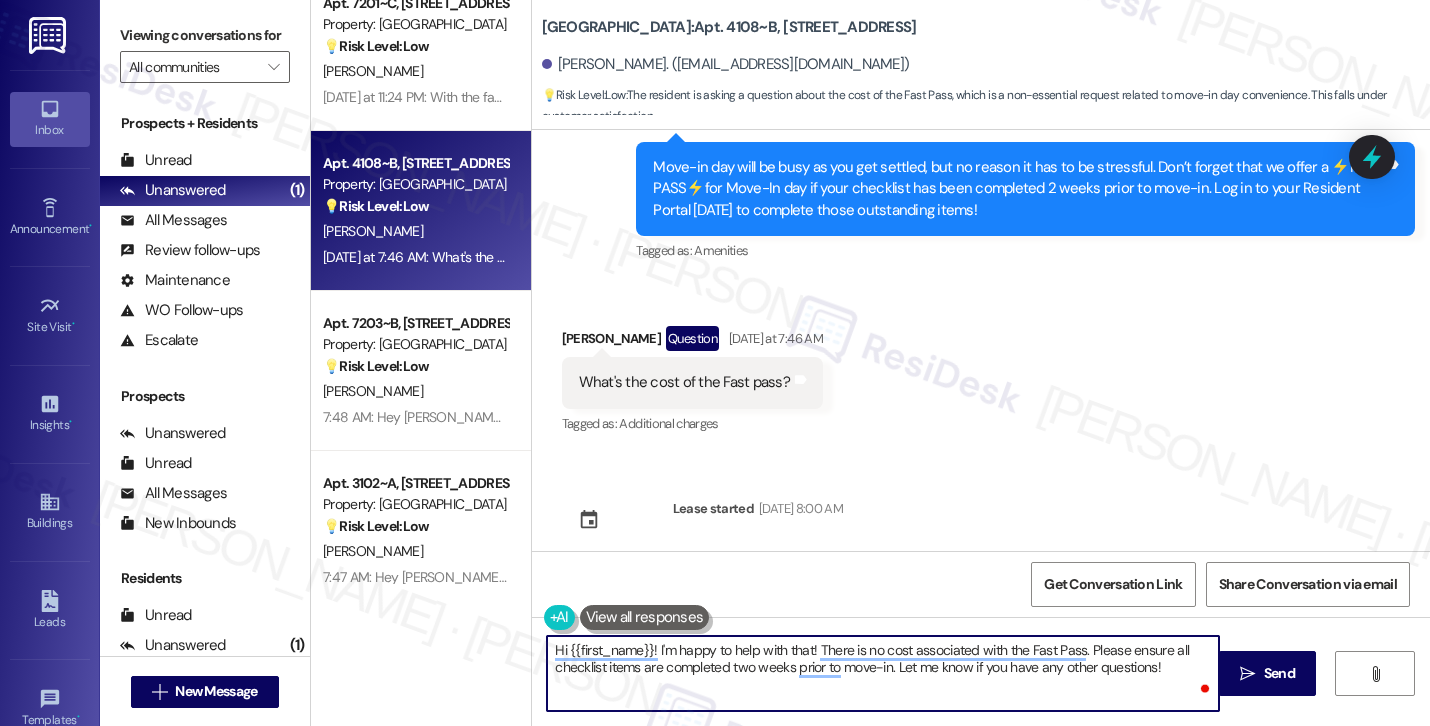 paste on "ey Kara! Thanks for reaching out. I’ll check in with the site team to get more information about the Fast Pass and will follow up with you as soon as I have an update. Let me know if you have any other questions or concerns in the meantime" 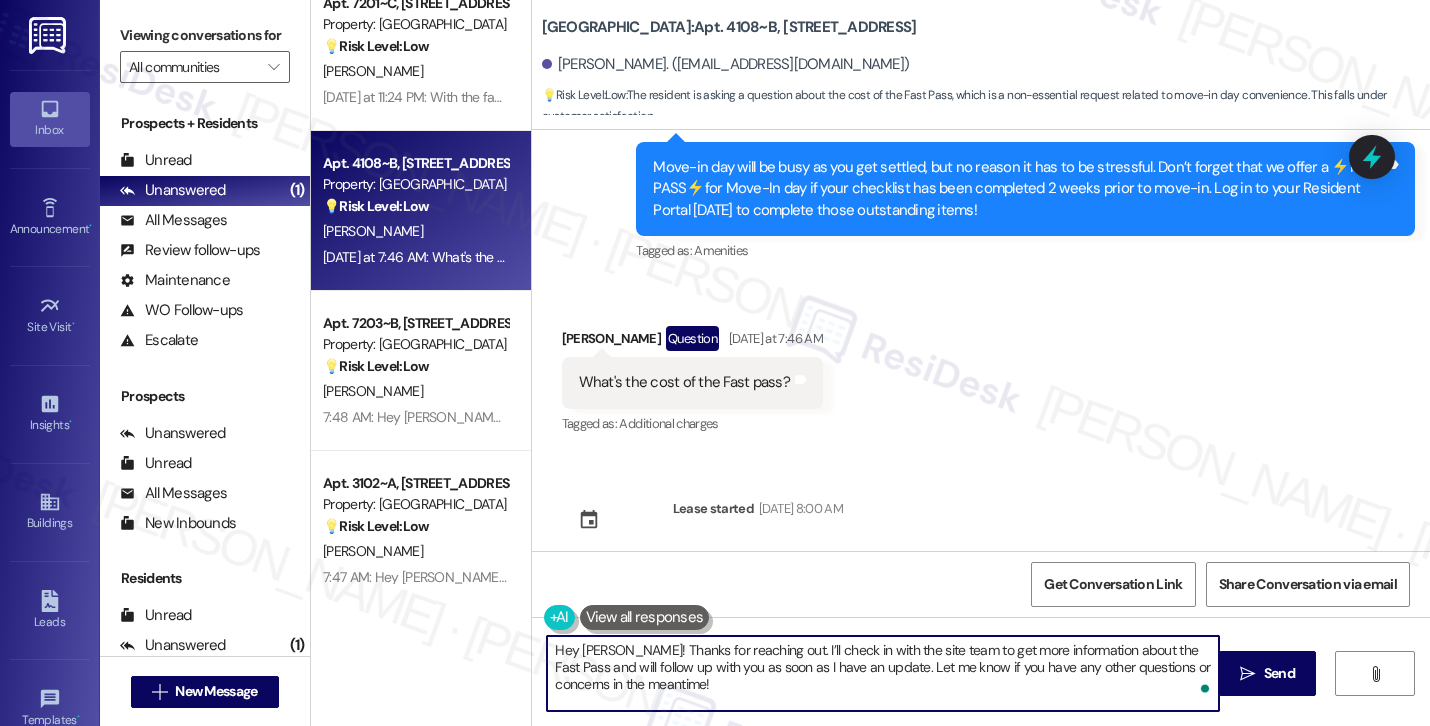 click on "Hey Kara! Thanks for reaching out. I’ll check in with the site team to get more information about the Fast Pass and will follow up with you as soon as I have an update. Let me know if you have any other questions or concerns in the meantime!" at bounding box center (883, 673) 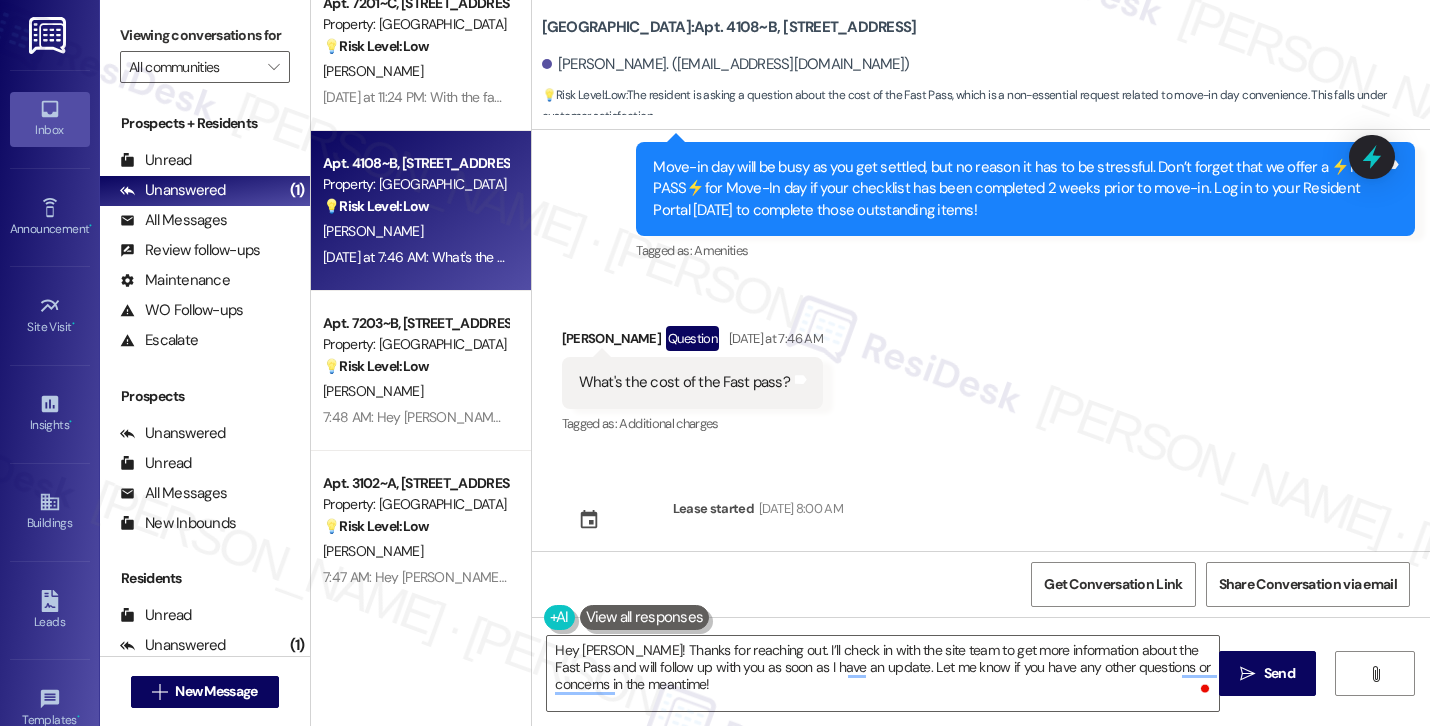 click on "Said Zakaria Question Yesterday at 7:46 AM" at bounding box center [692, 342] 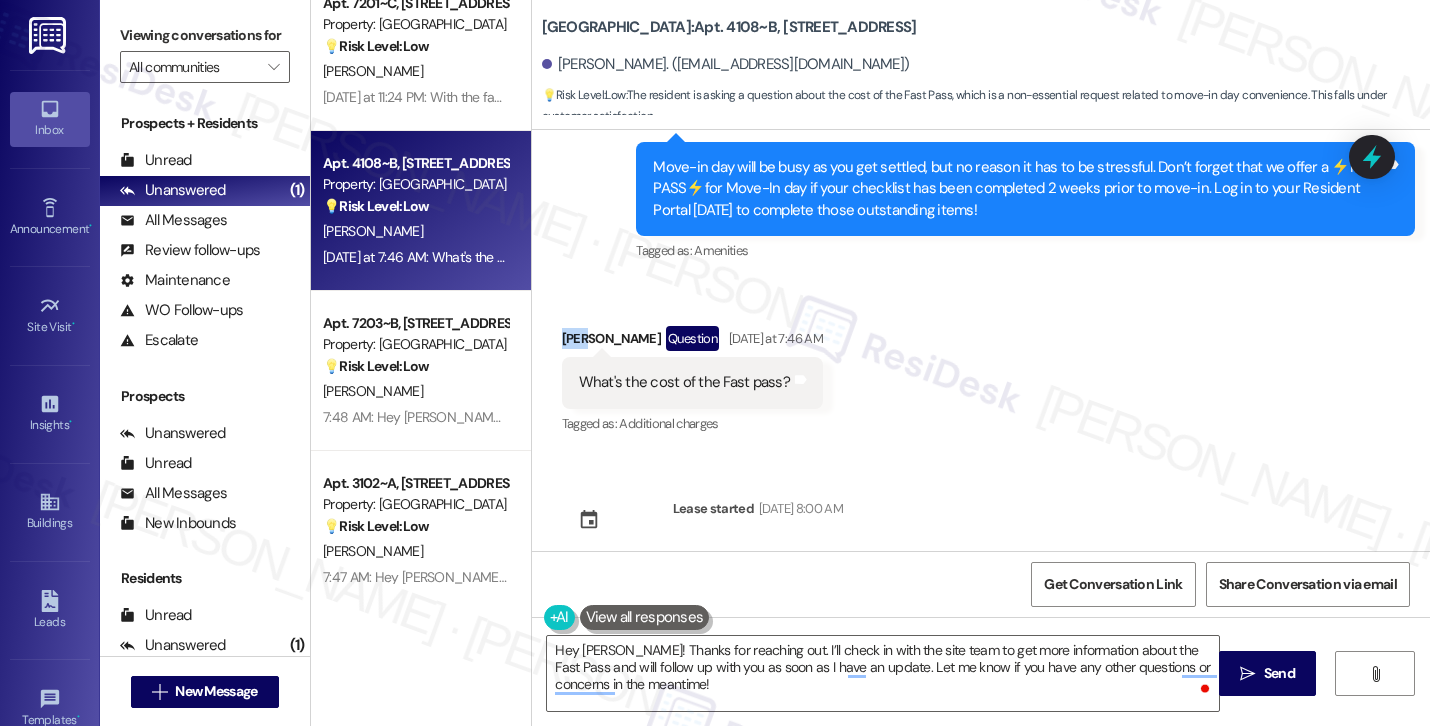 copy on "Said" 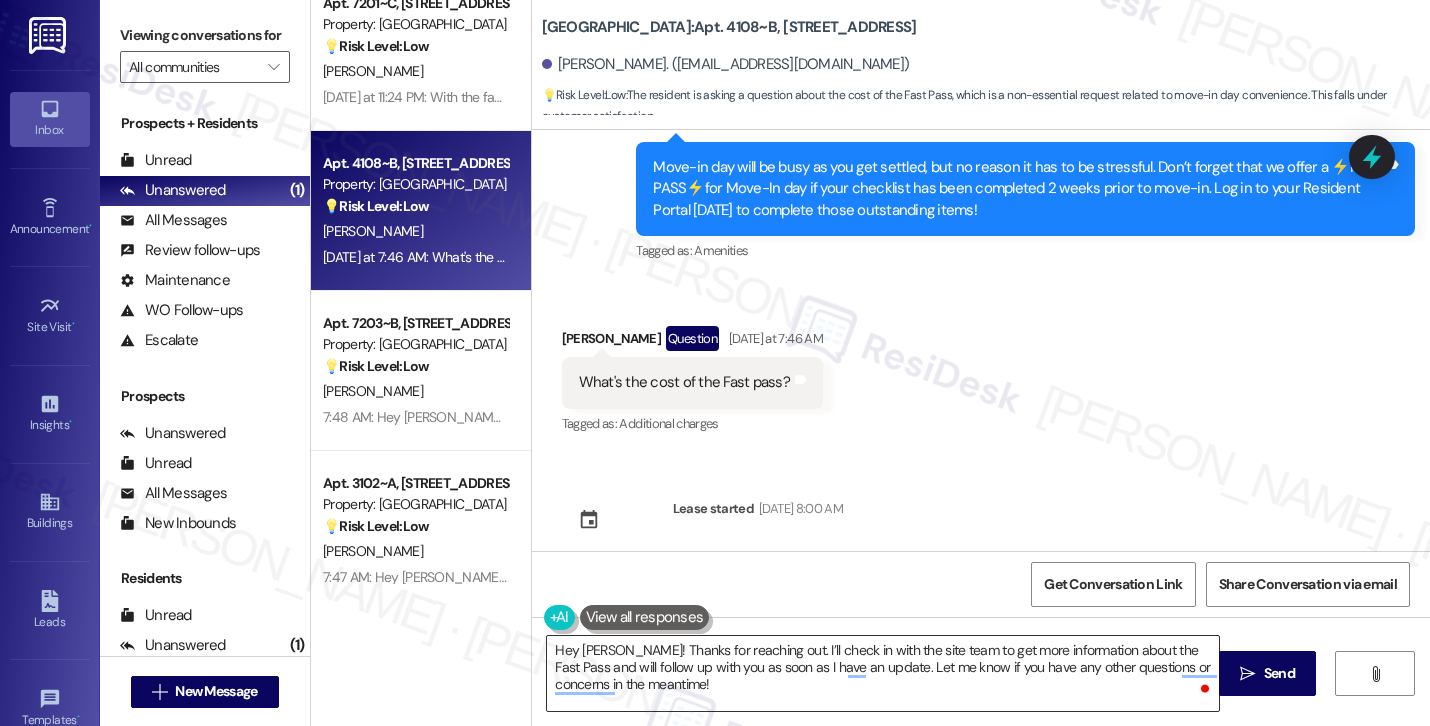 click on "Hey Kara! Thanks for reaching out. I’ll check in with the site team to get more information about the Fast Pass and will follow up with you as soon as I have an update. Let me know if you have any other questions or concerns in the meantime!" at bounding box center [883, 673] 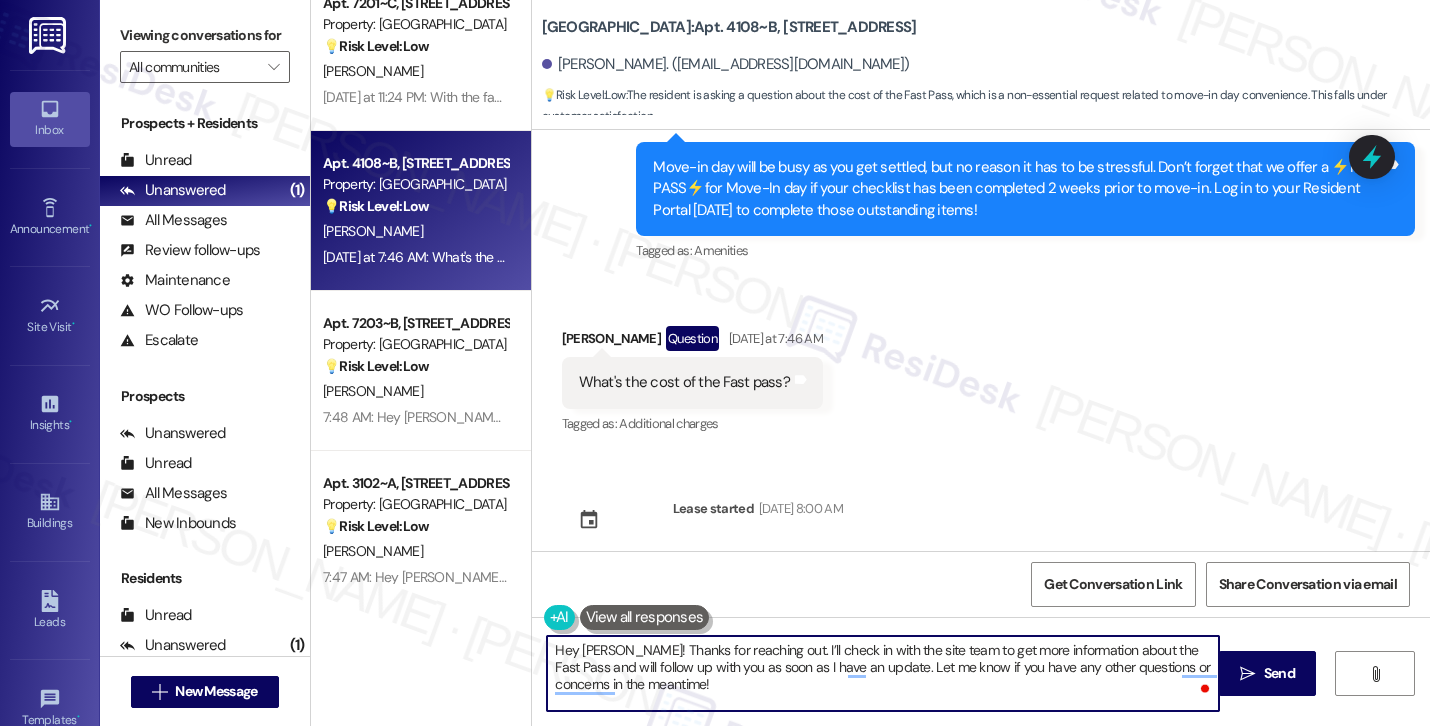 paste on "Said" 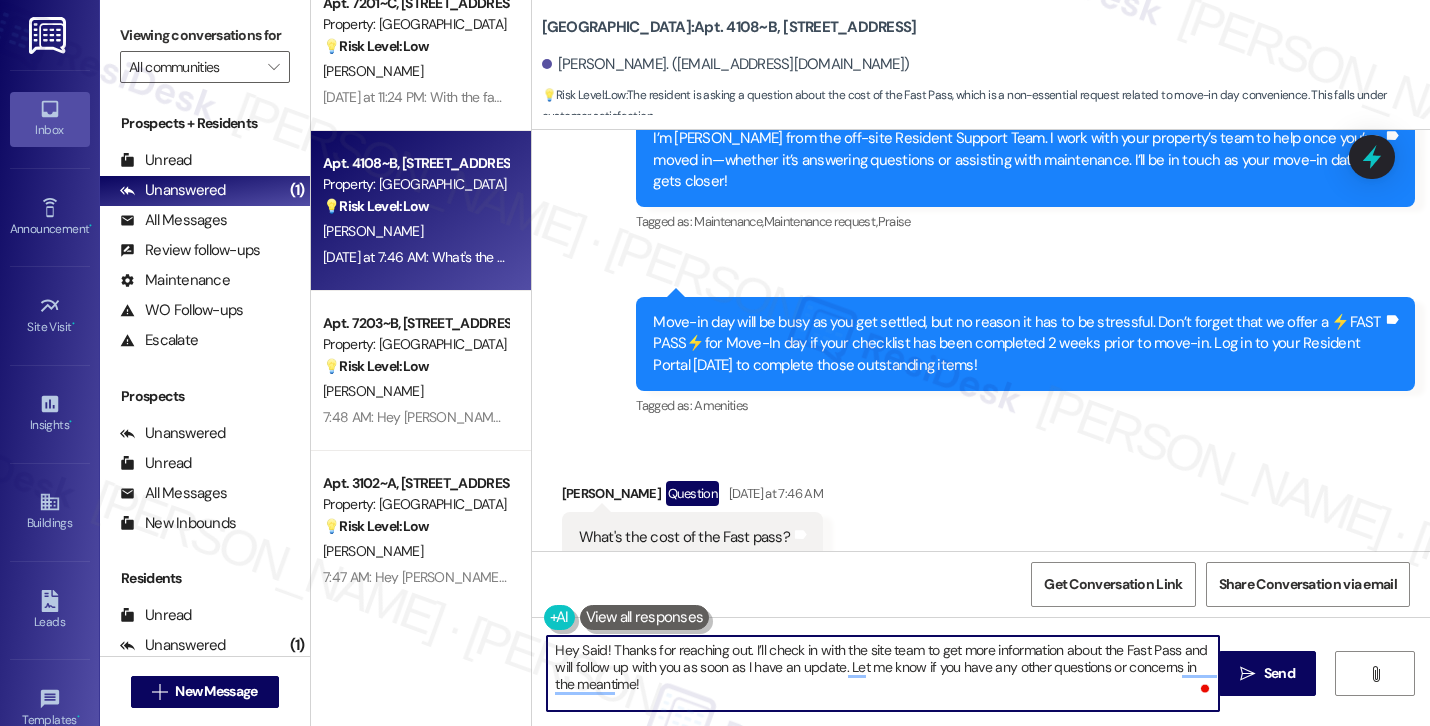 scroll, scrollTop: 279, scrollLeft: 0, axis: vertical 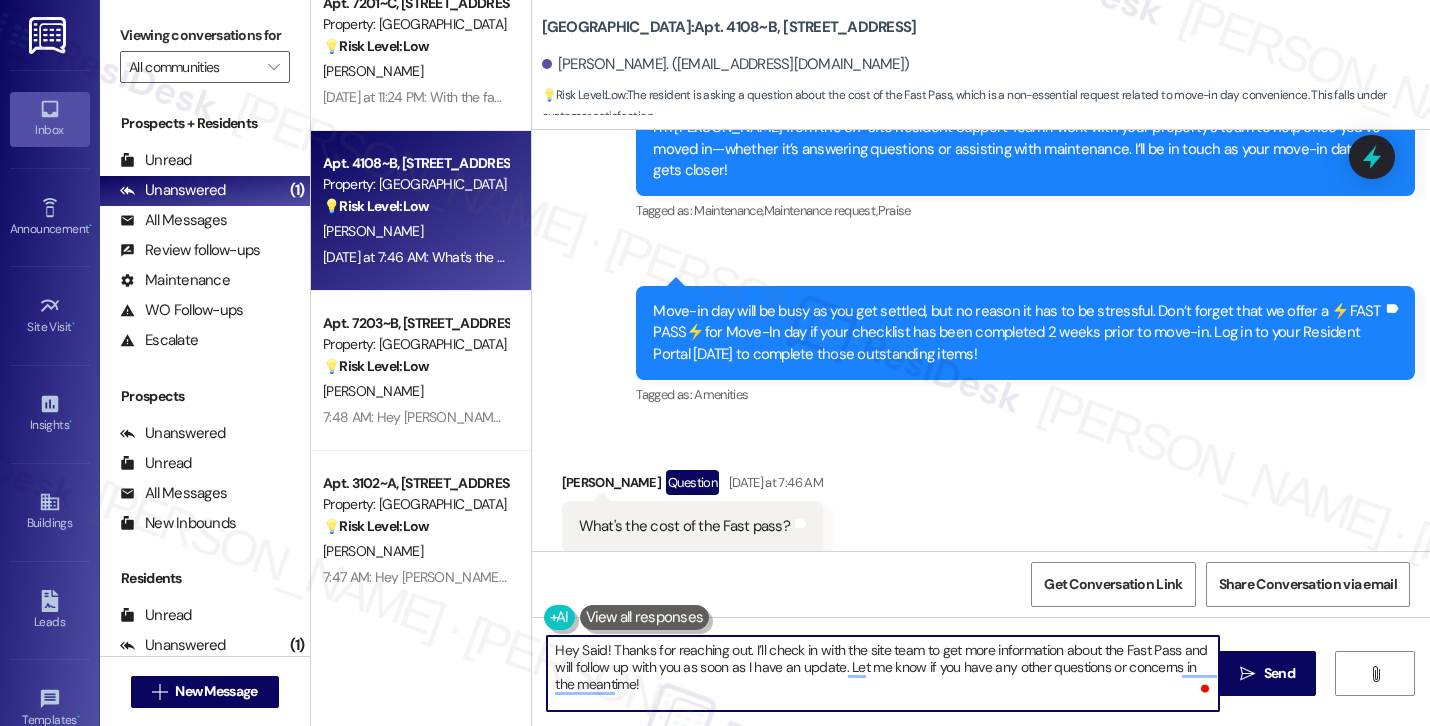 type on "Hey Said! Thanks for reaching out. I’ll check in with the site team to get more information about the Fast Pass and will follow up with you as soon as I have an update. Let me know if you have any other questions or concerns in the meantime!" 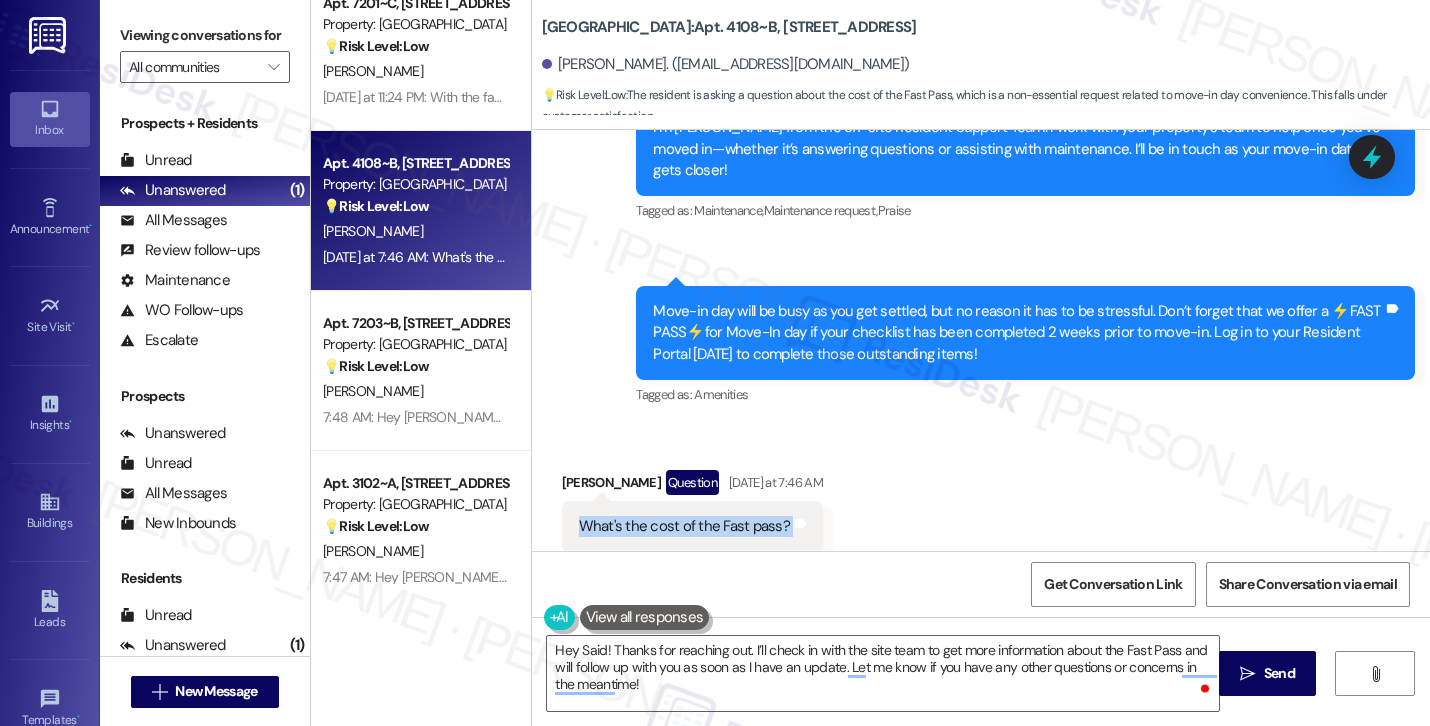 drag, startPoint x: 569, startPoint y: 503, endPoint x: 797, endPoint y: 511, distance: 228.1403 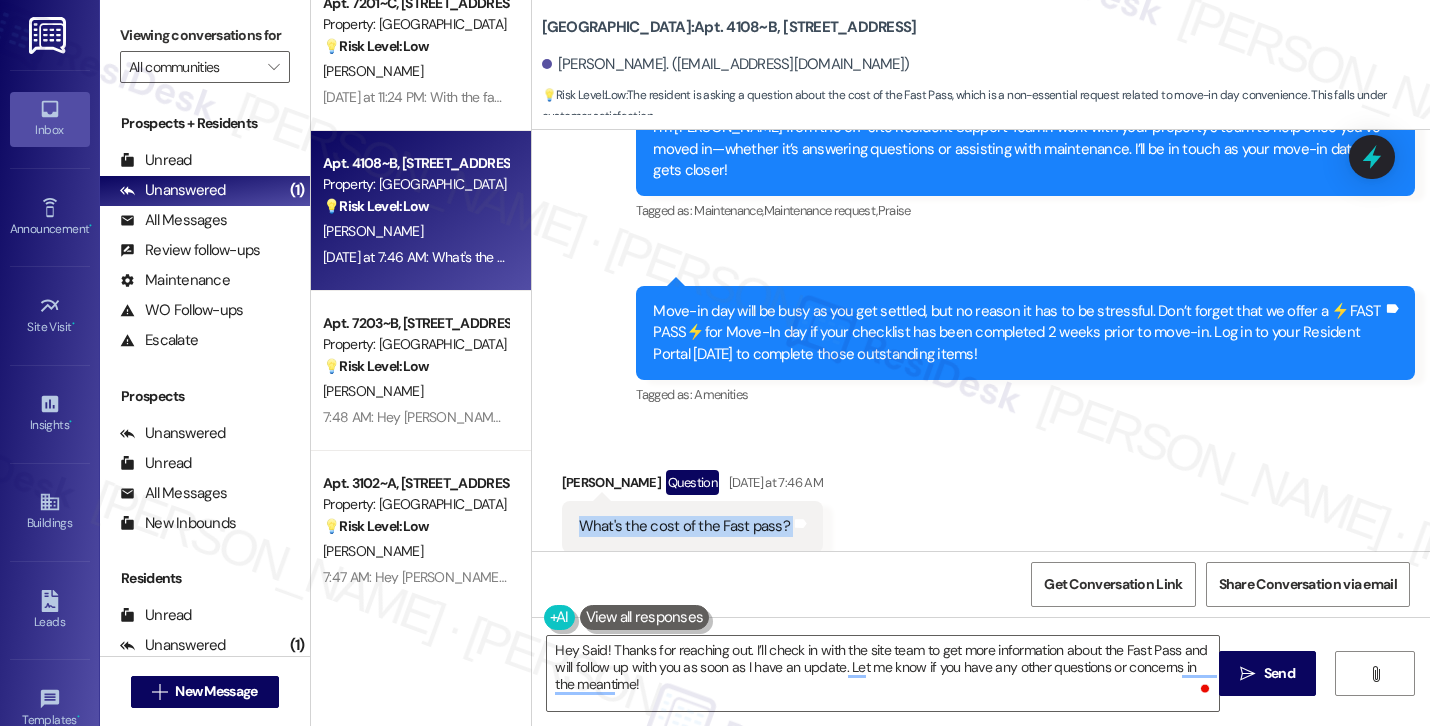 click on "What's the cost of the Fast pass?  Tags and notes" at bounding box center [692, 526] 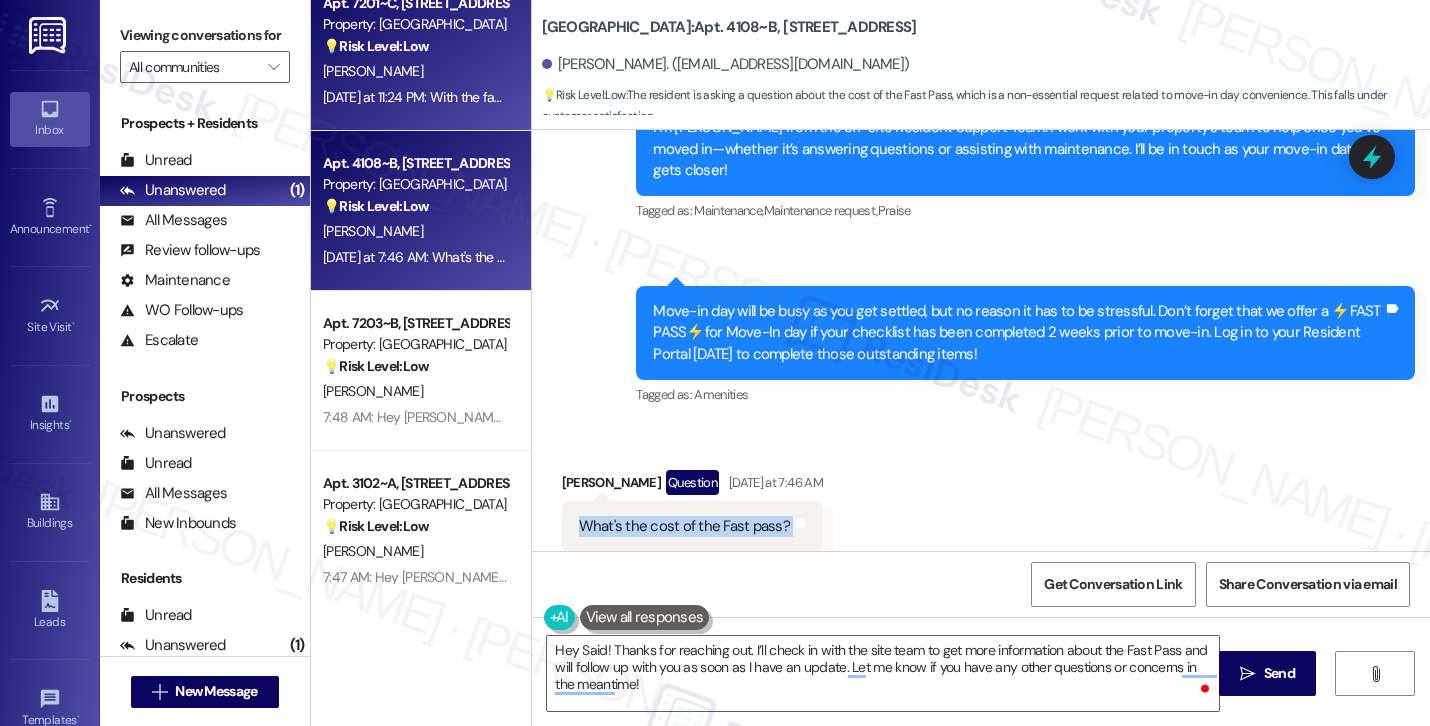 copy on "What's the cost of the Fast pass?  Tags and notes" 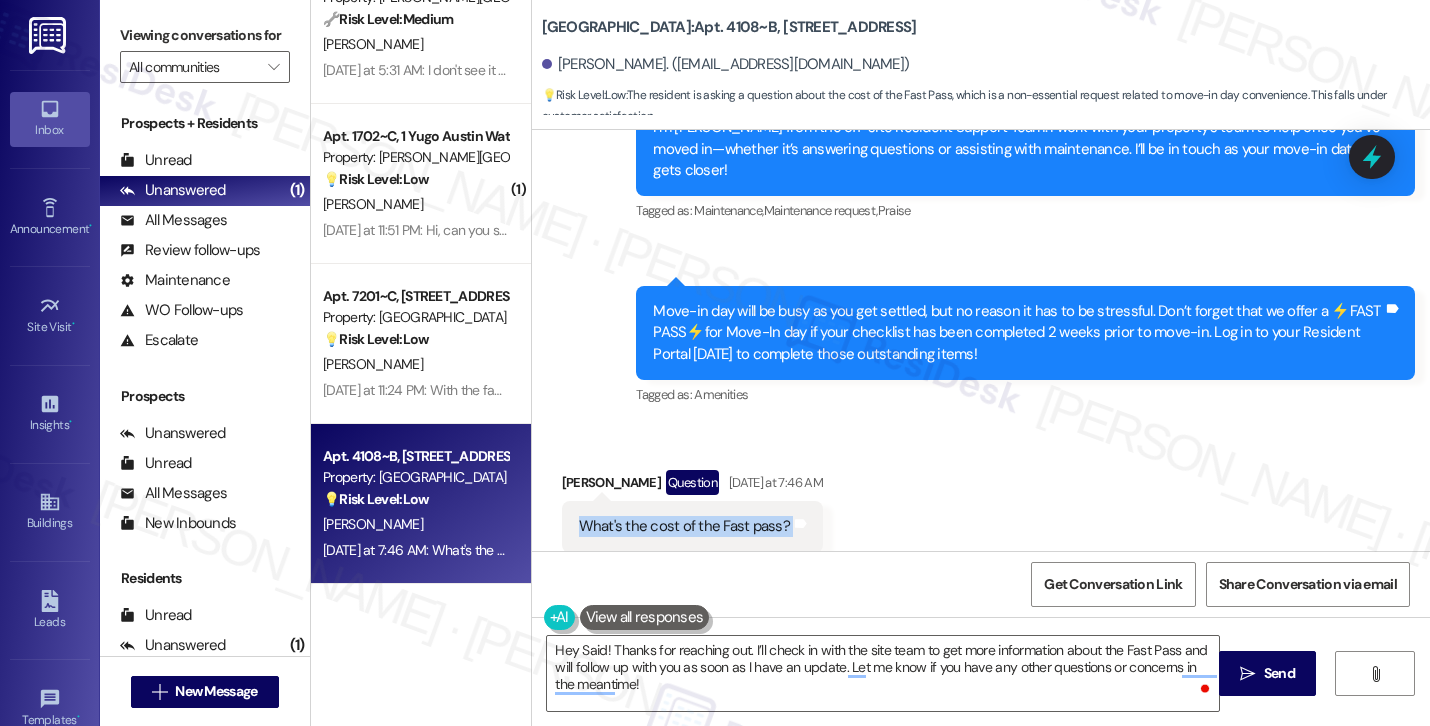 scroll, scrollTop: 216, scrollLeft: 0, axis: vertical 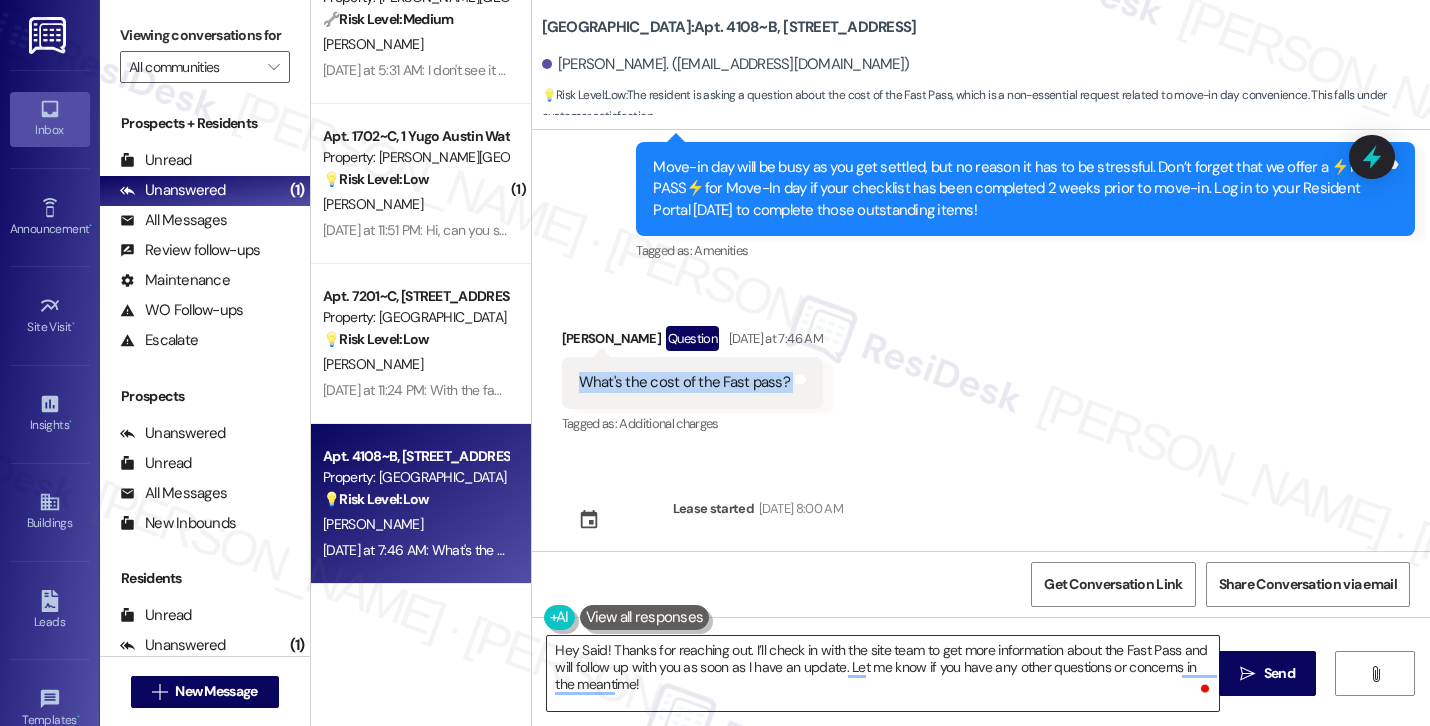 click on "Hey Said! Thanks for reaching out. I’ll check in with the site team to get more information about the Fast Pass and will follow up with you as soon as I have an update. Let me know if you have any other questions or concerns in the meantime!" at bounding box center (883, 673) 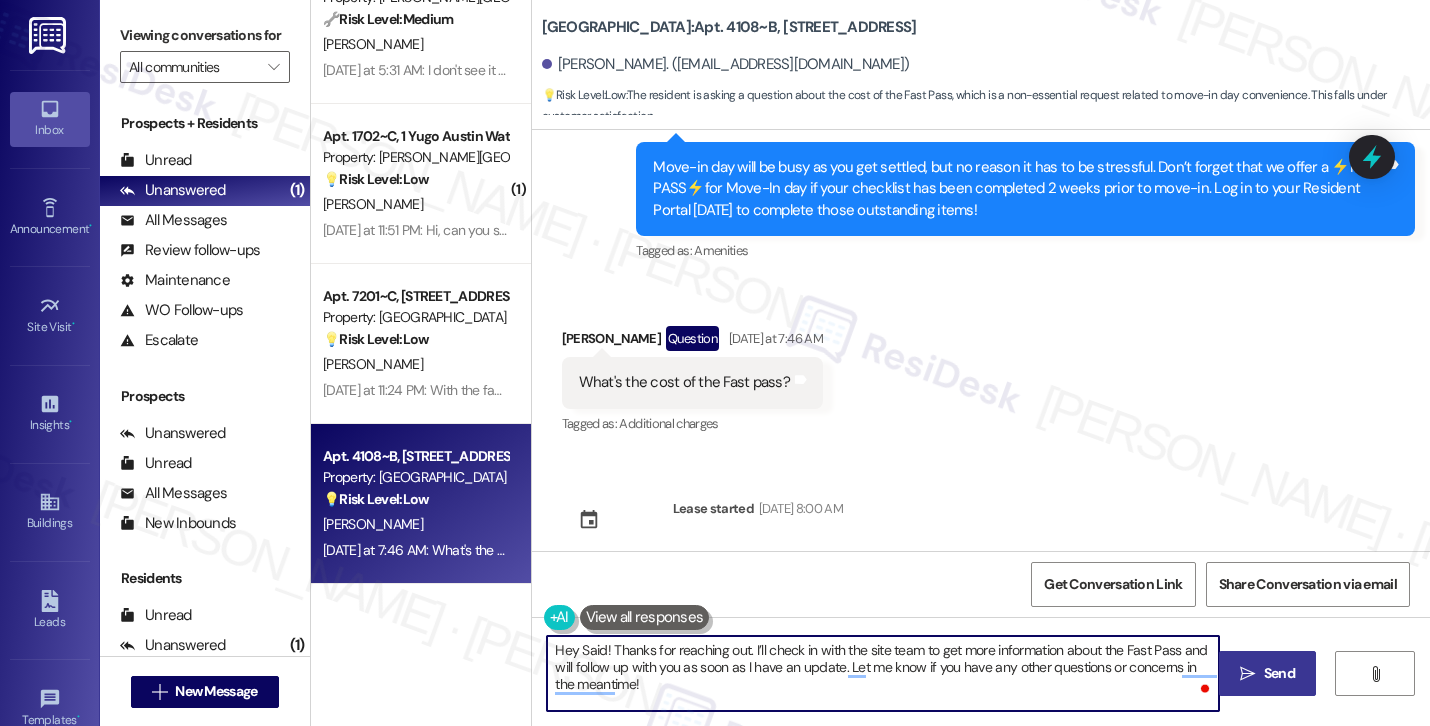 click on " Send" at bounding box center (1267, 673) 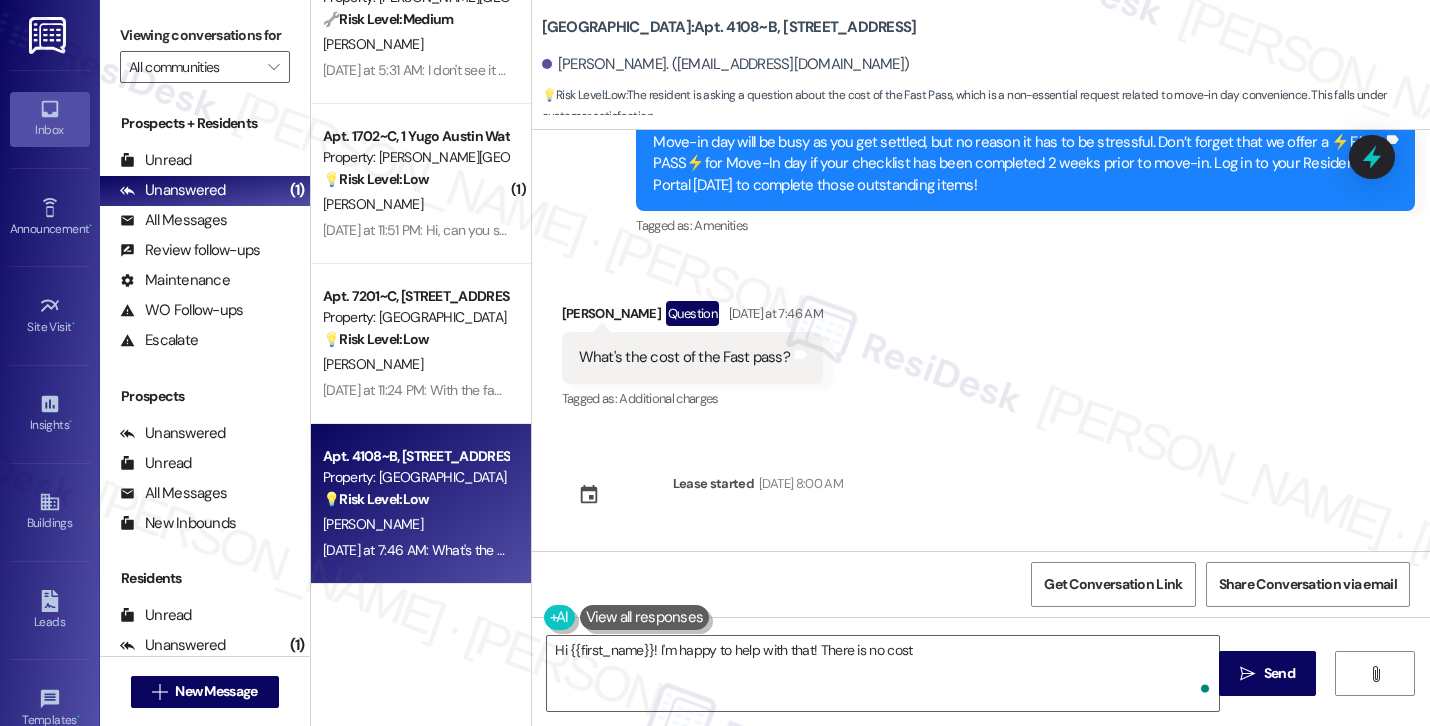 scroll, scrollTop: 605, scrollLeft: 0, axis: vertical 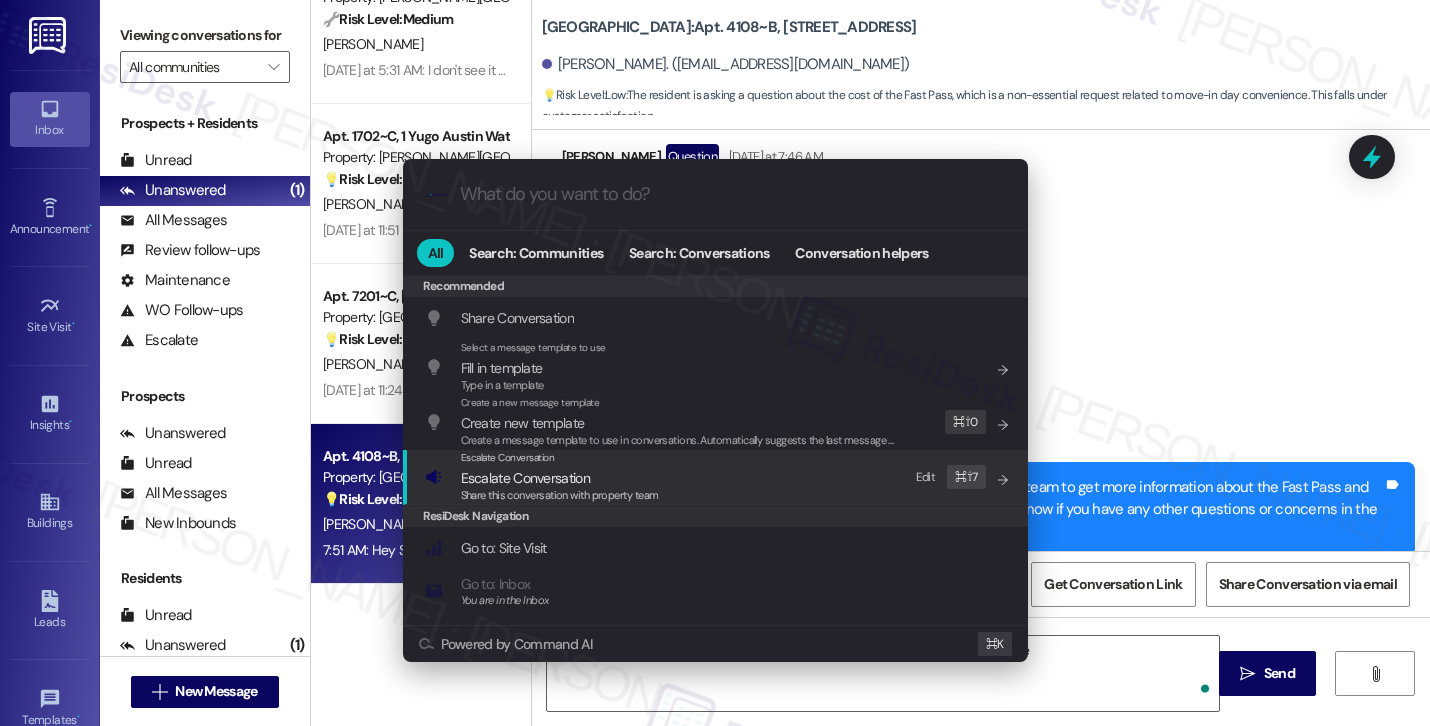 click on "Escalate Conversation Escalate Conversation Share this conversation with property team Edit ⌘ ⇧ 7" at bounding box center (717, 477) 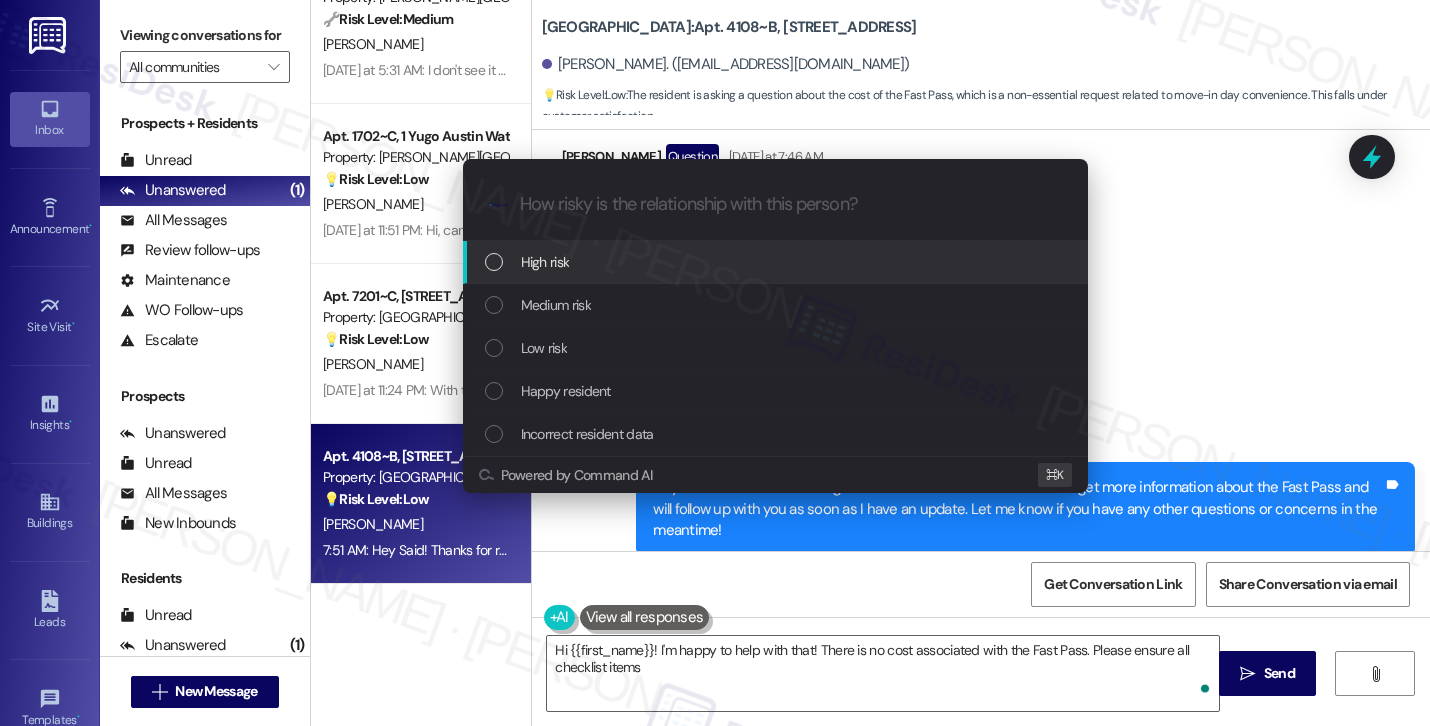 click on "Low risk" at bounding box center [777, 348] 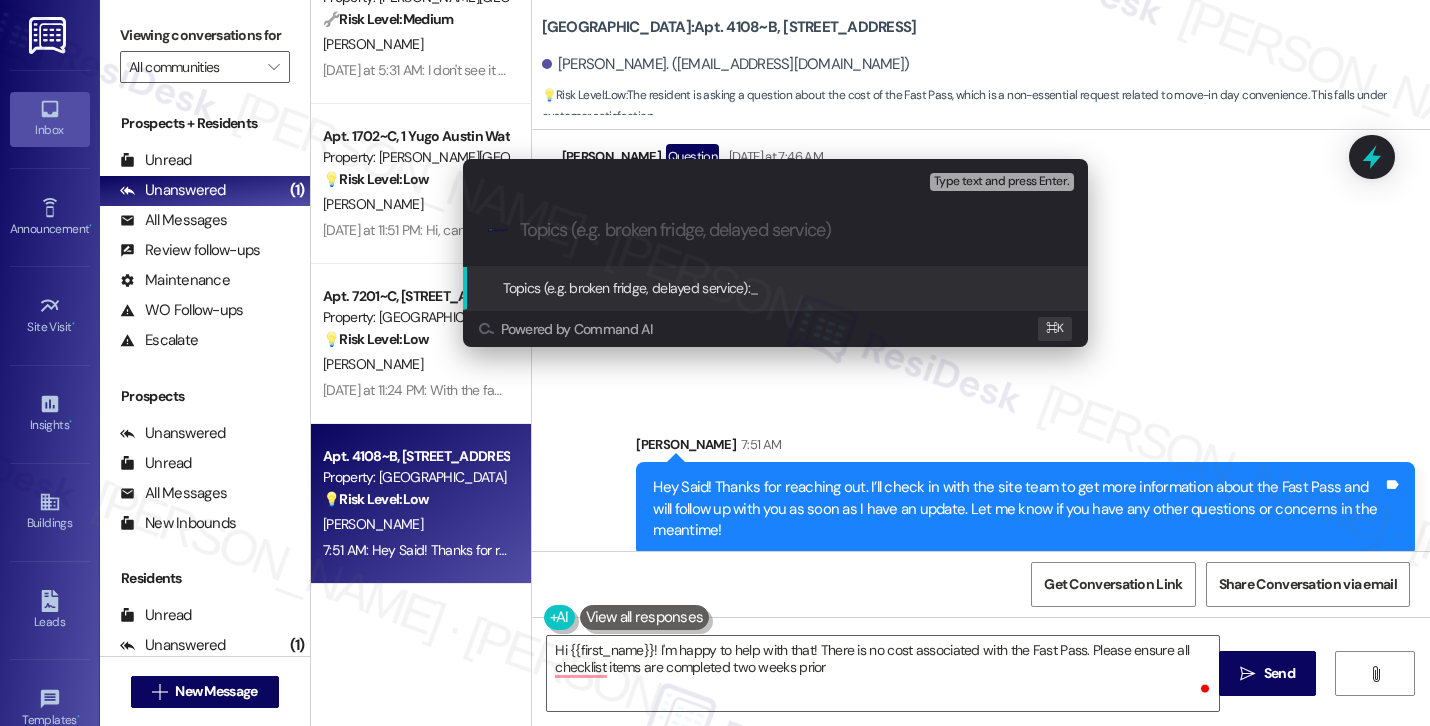 type on "Hi {{first_name}}! I'm happy to help with that! There is no cost associated with the Fast Pass. Please ensure all checklist items are completed two weeks prior" 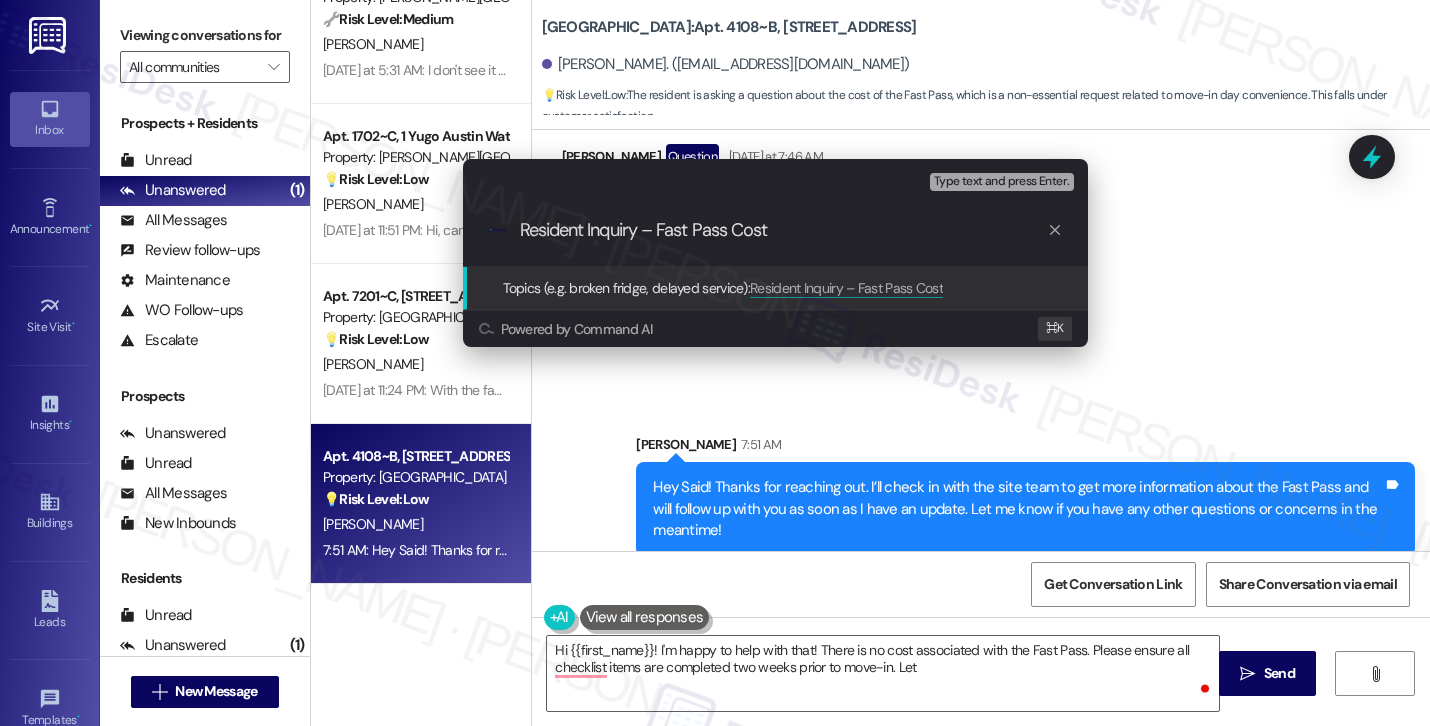 type on "Hi {{first_name}}! I'm happy to help with that! There is no cost associated with the Fast Pass. Please ensure all checklist items are completed two weeks prior to move-in. Let me" 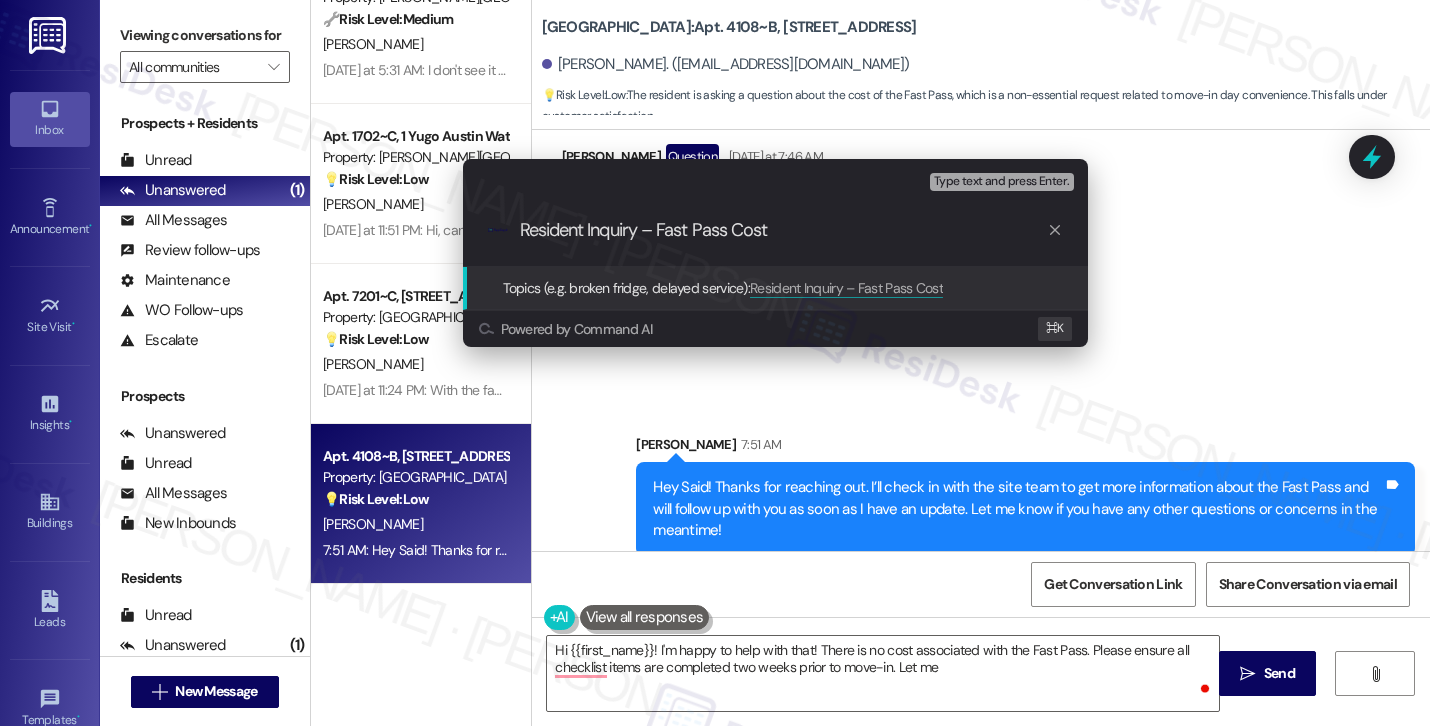 type 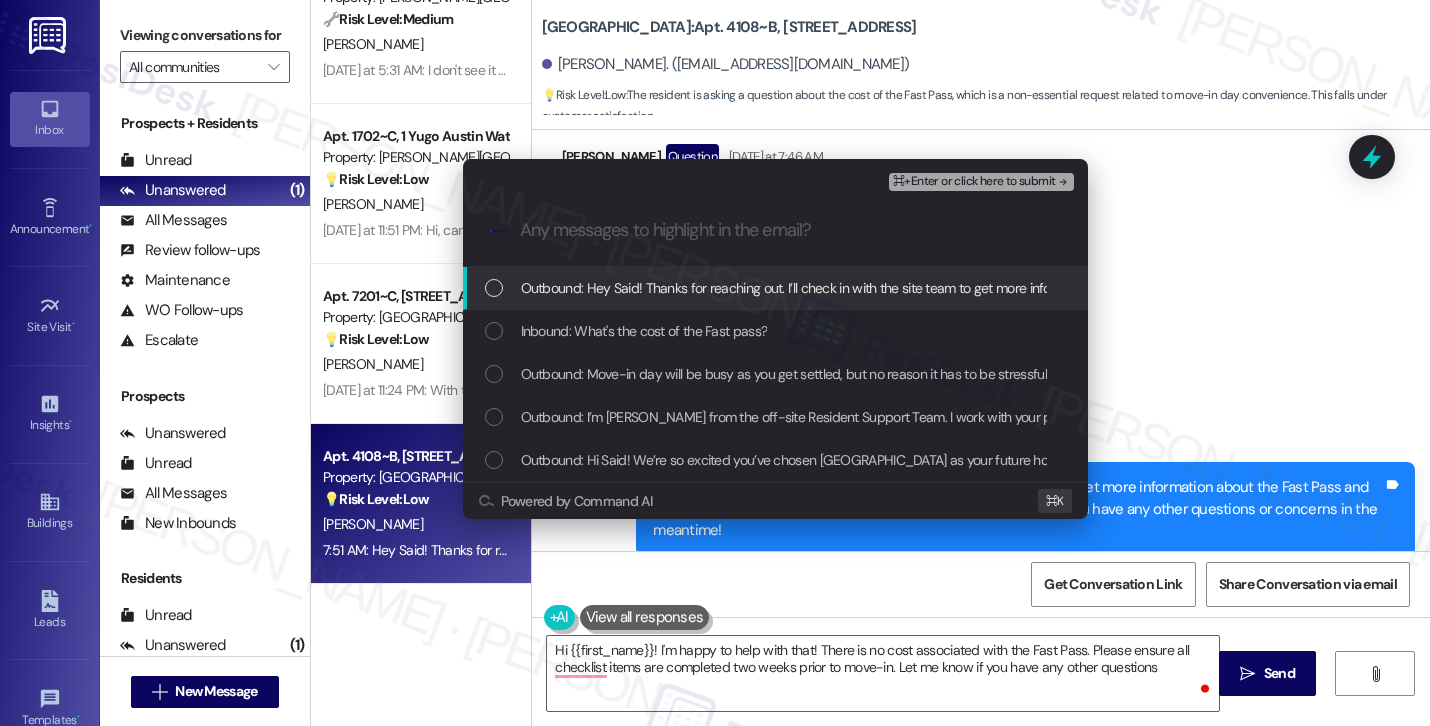 click on "Inbound: What's the cost of the Fast pass?" at bounding box center [775, 331] 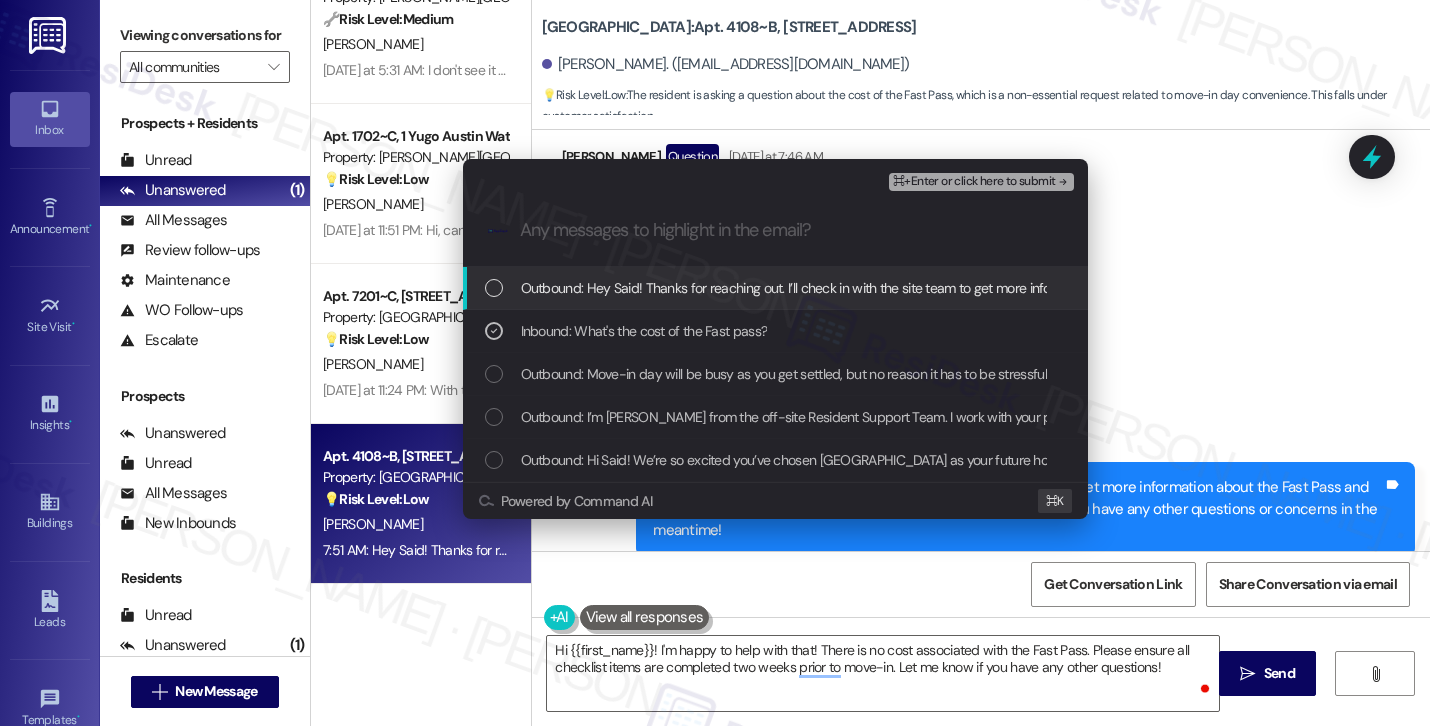 click on "⌘+Enter or click here to submit" at bounding box center (974, 182) 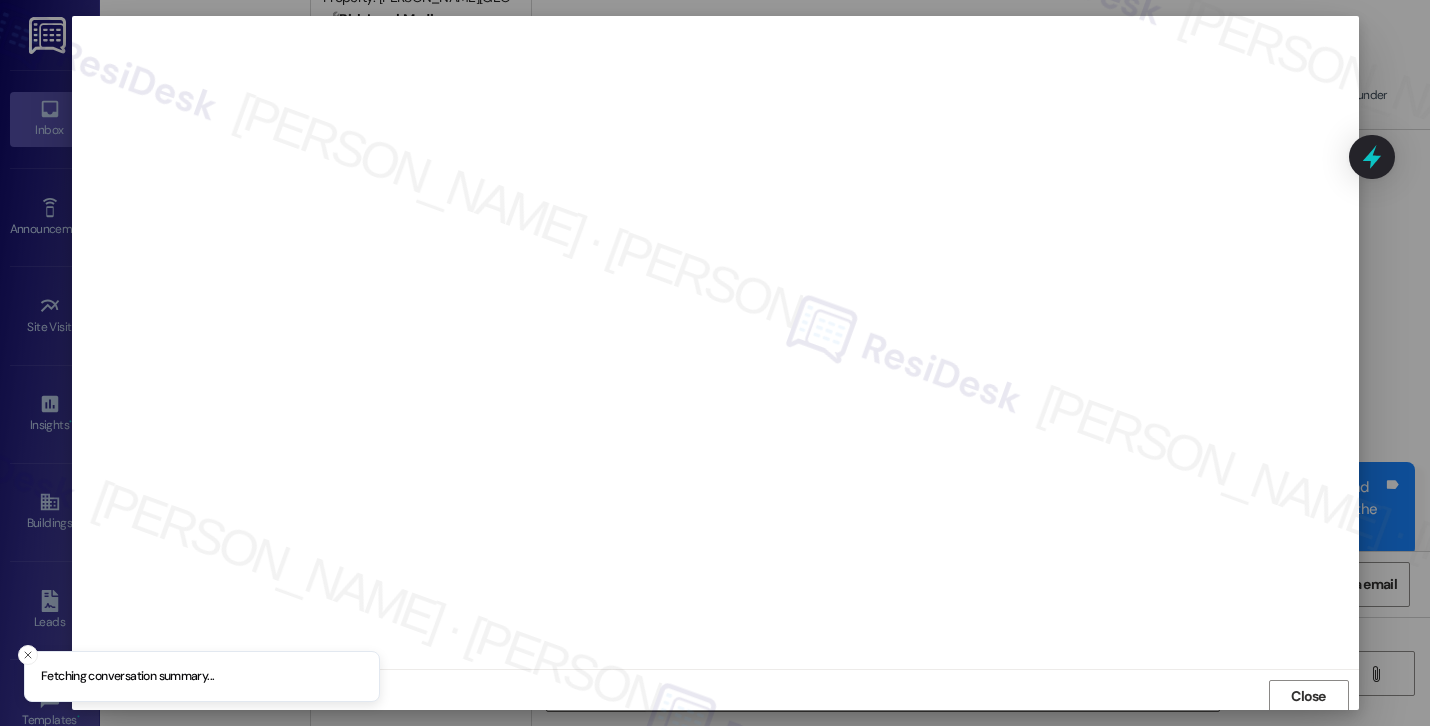 scroll, scrollTop: 2, scrollLeft: 0, axis: vertical 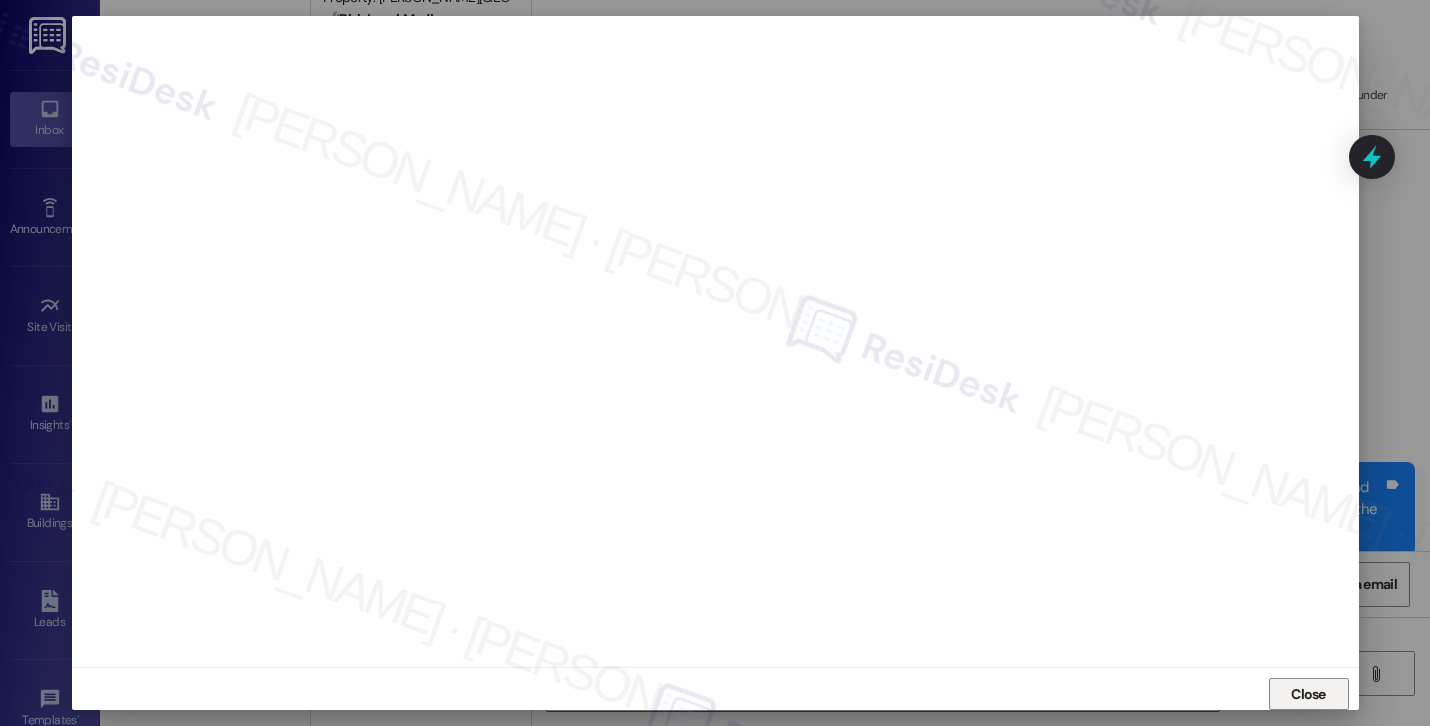 click on "Close" at bounding box center [1308, 694] 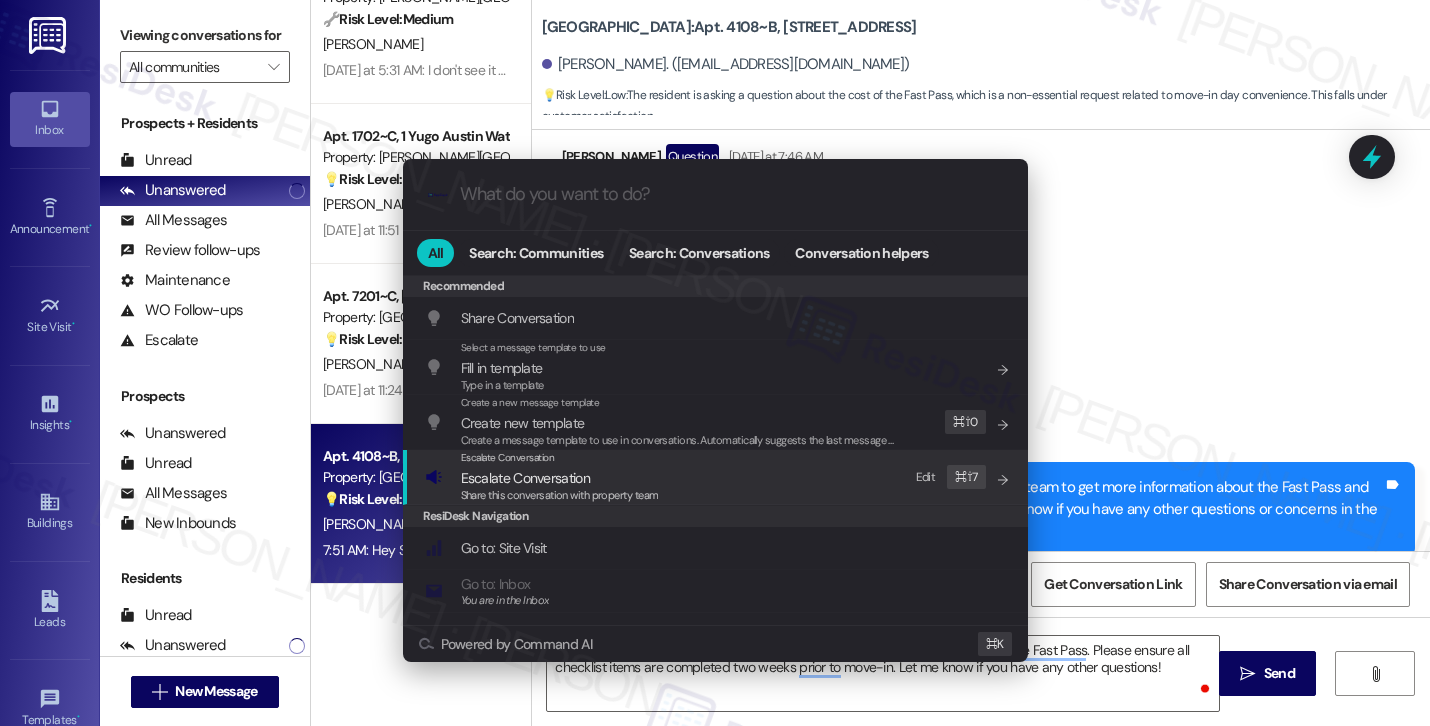 click on "Escalate Conversation Escalate Conversation Share this conversation with property team Edit ⌘ ⇧ 7" at bounding box center [717, 477] 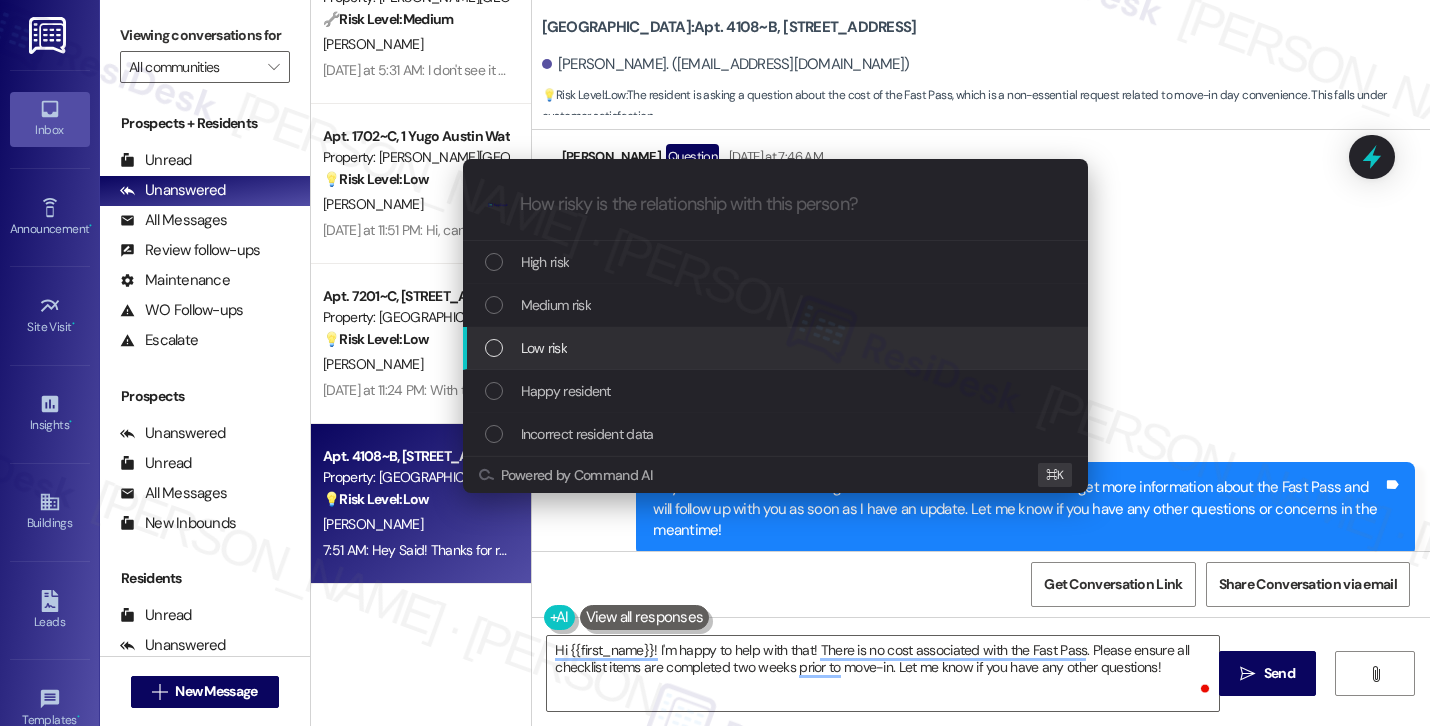 click on "Low risk" at bounding box center [777, 348] 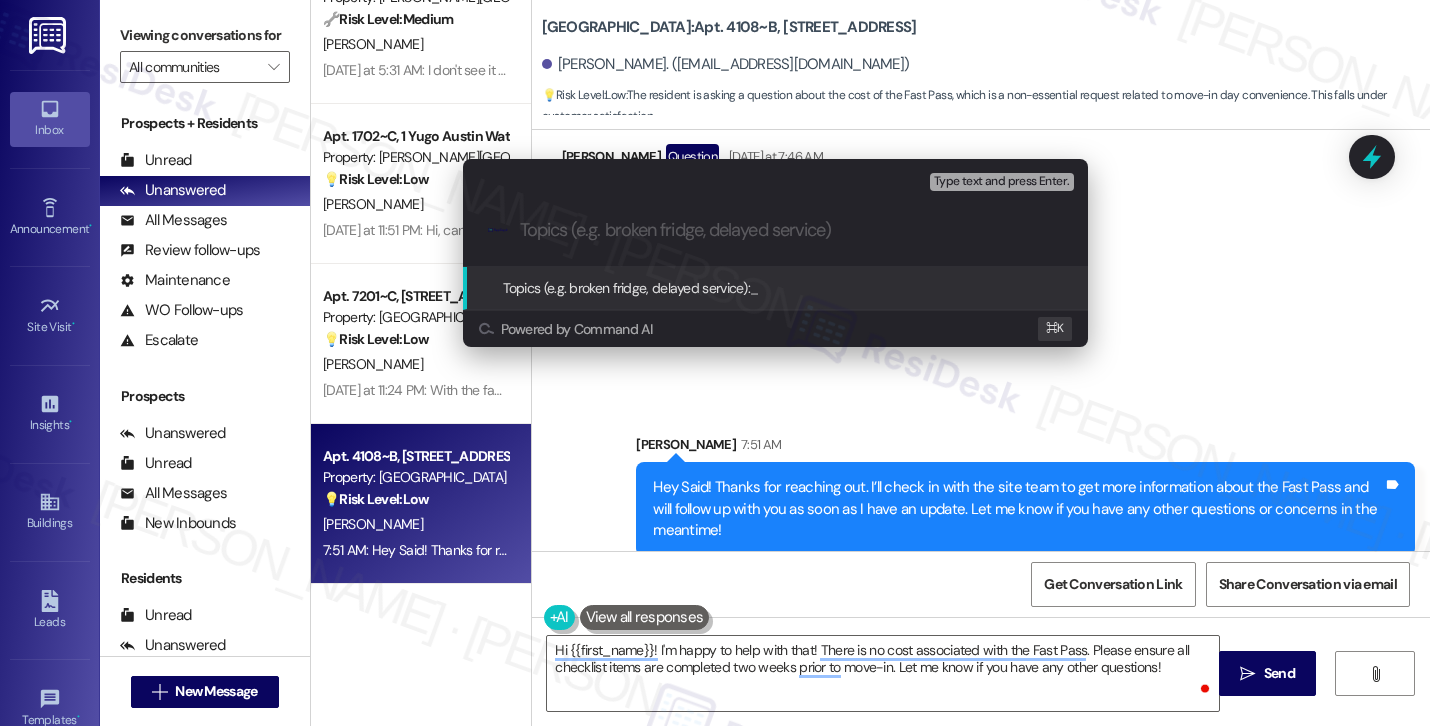 paste on "Resident Inquiry – Fast Pass Cost" 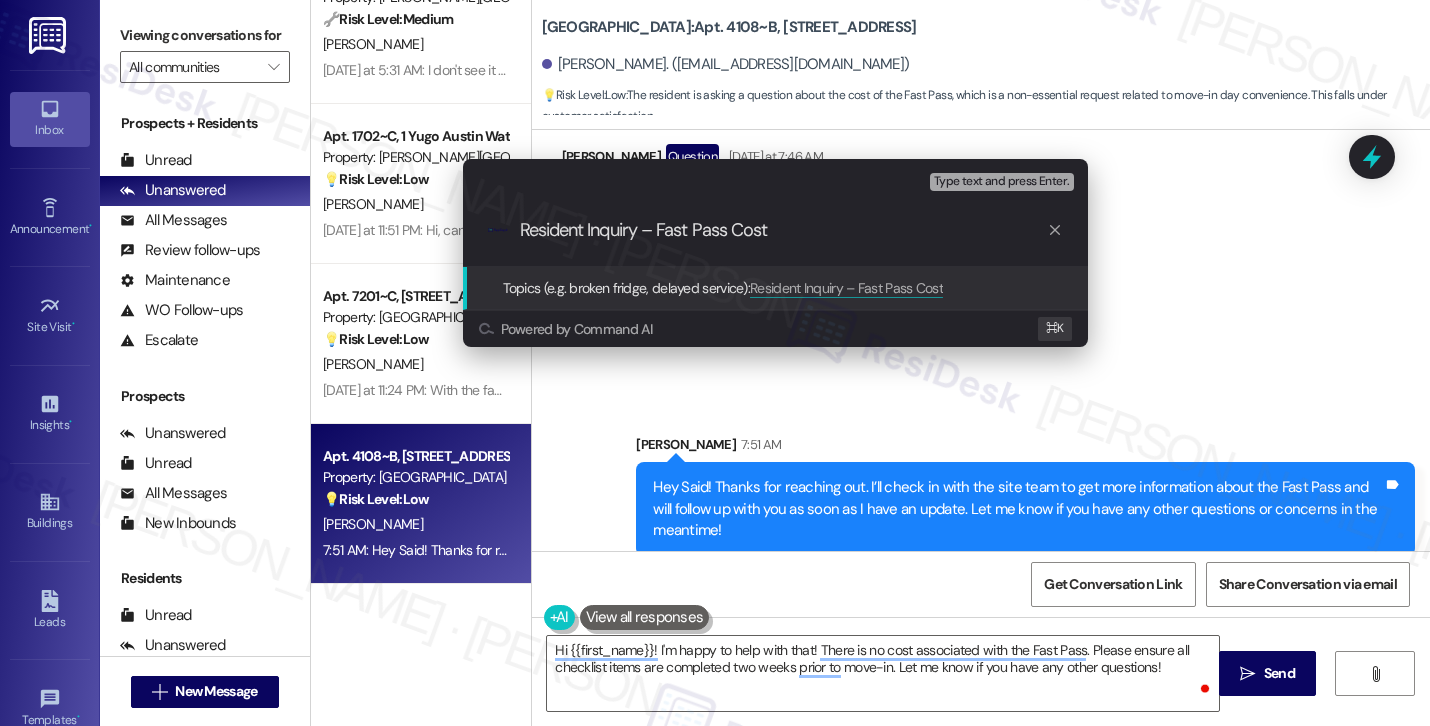 type 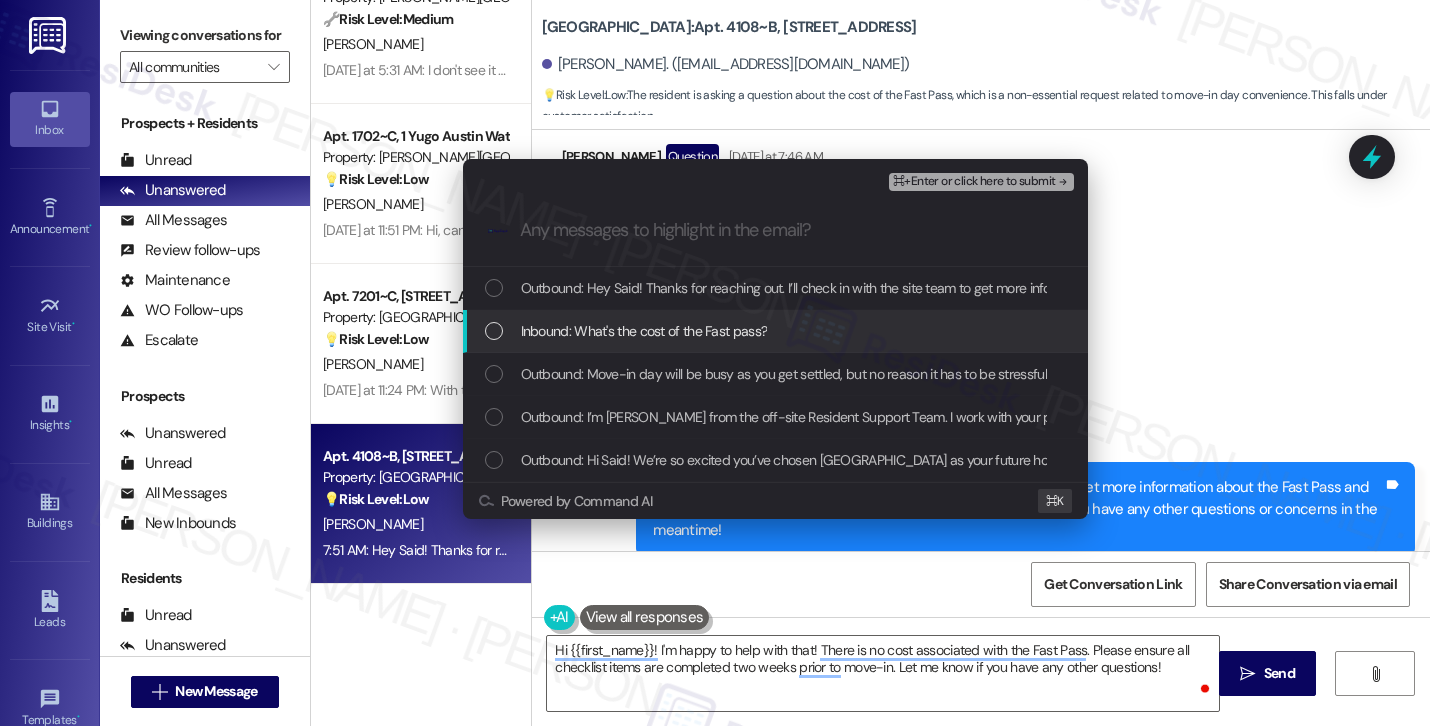 click on "Inbound: What's the cost of the Fast pass?" at bounding box center (644, 331) 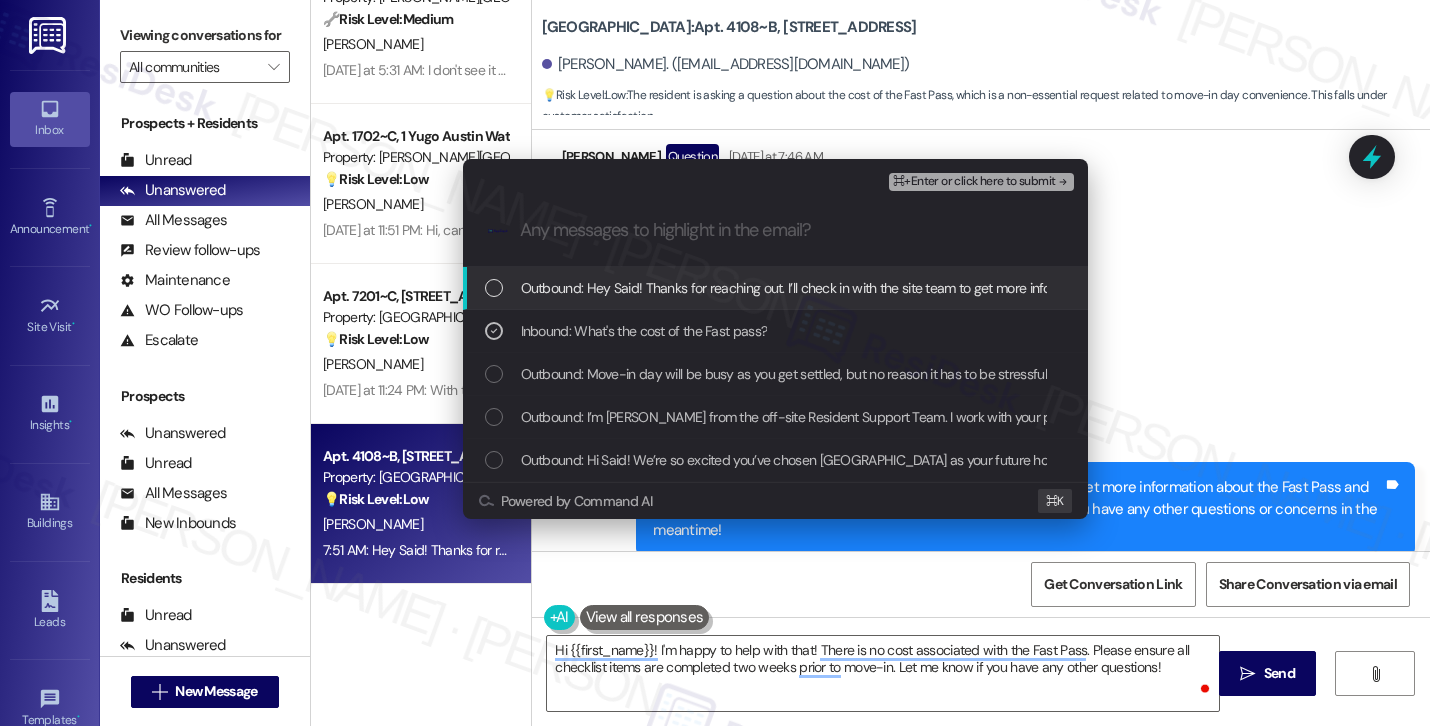 click on "⌘+Enter or click here to submit" at bounding box center (981, 182) 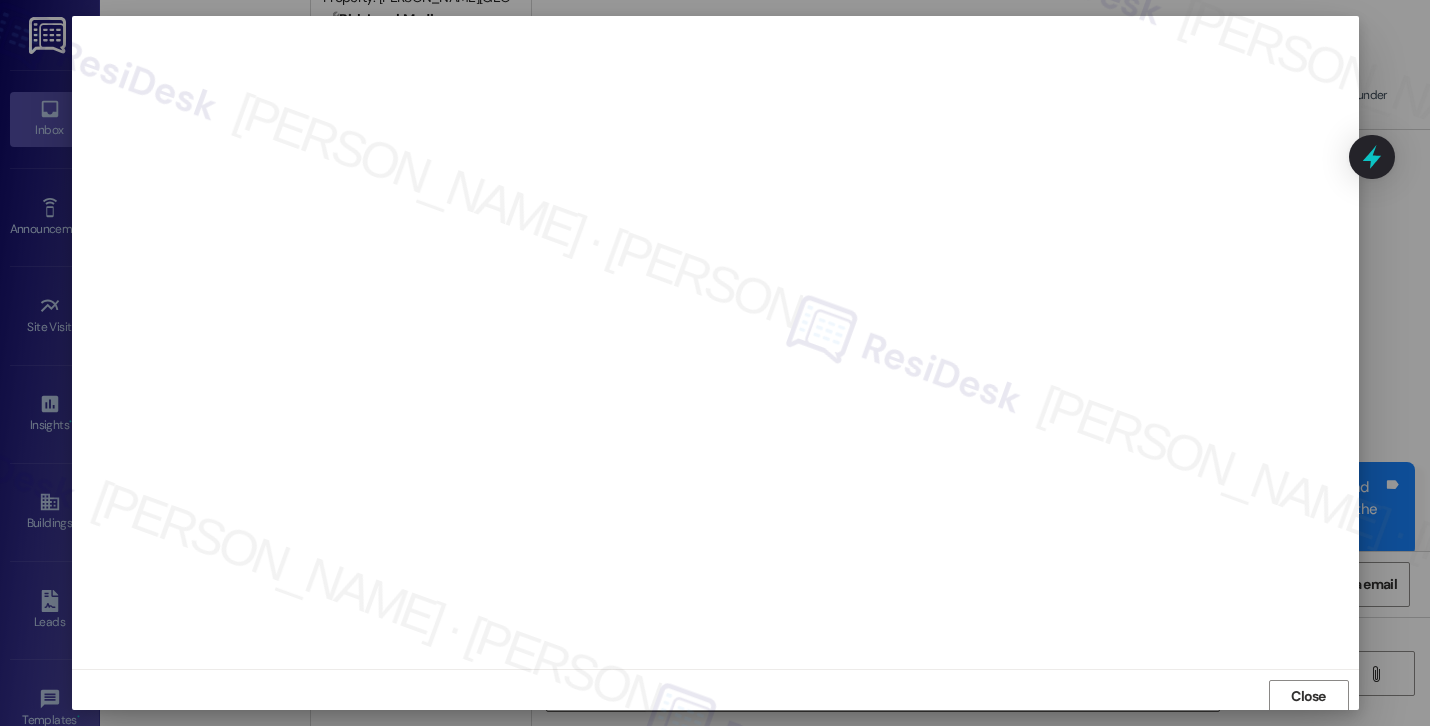 scroll, scrollTop: 2, scrollLeft: 0, axis: vertical 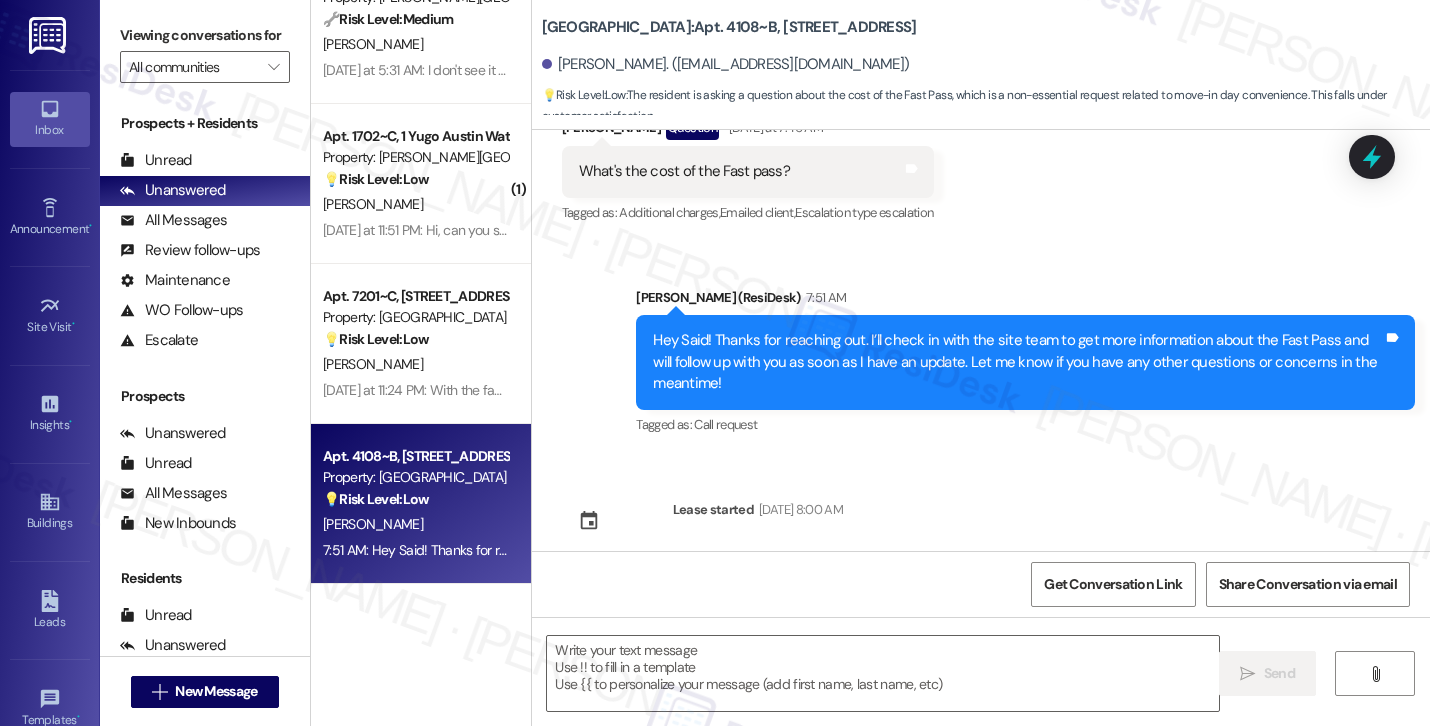type on "Fetching suggested responses. Please feel free to read through the conversation in the meantime." 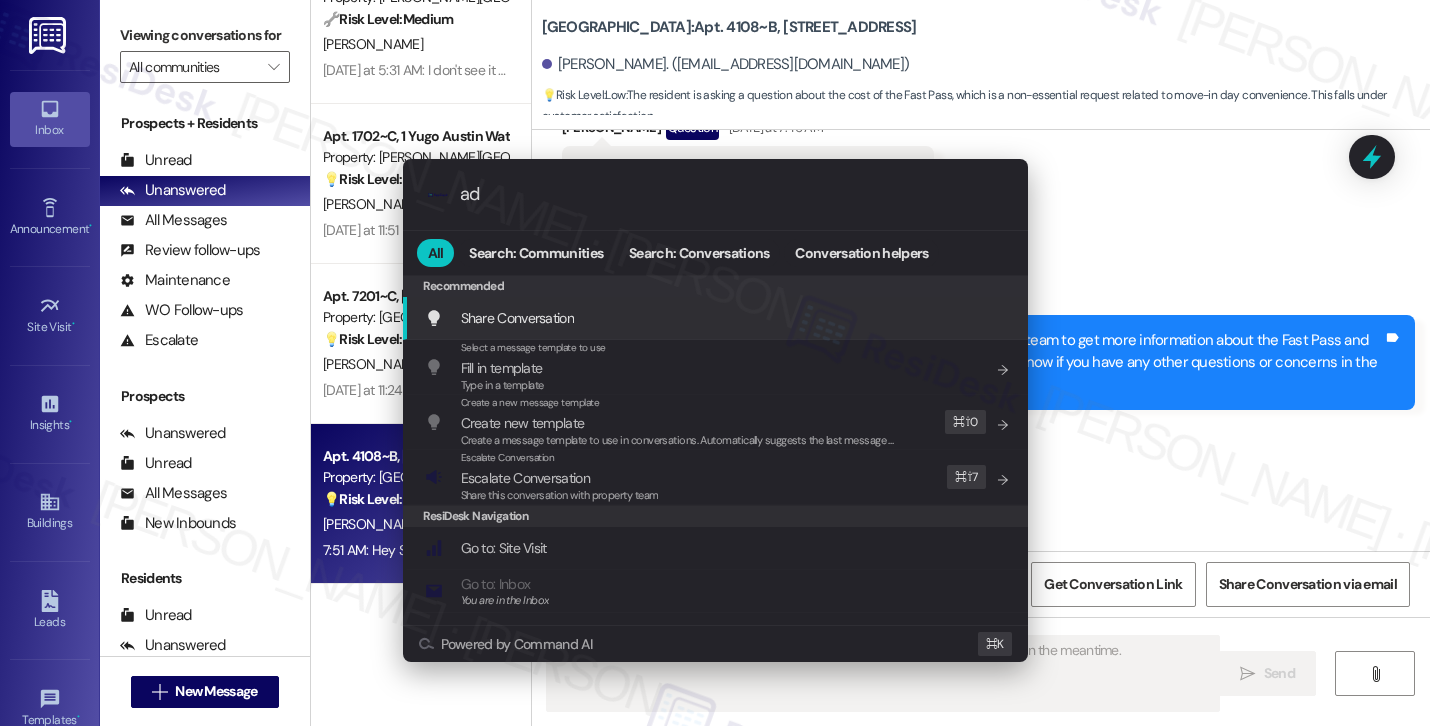 type on "add" 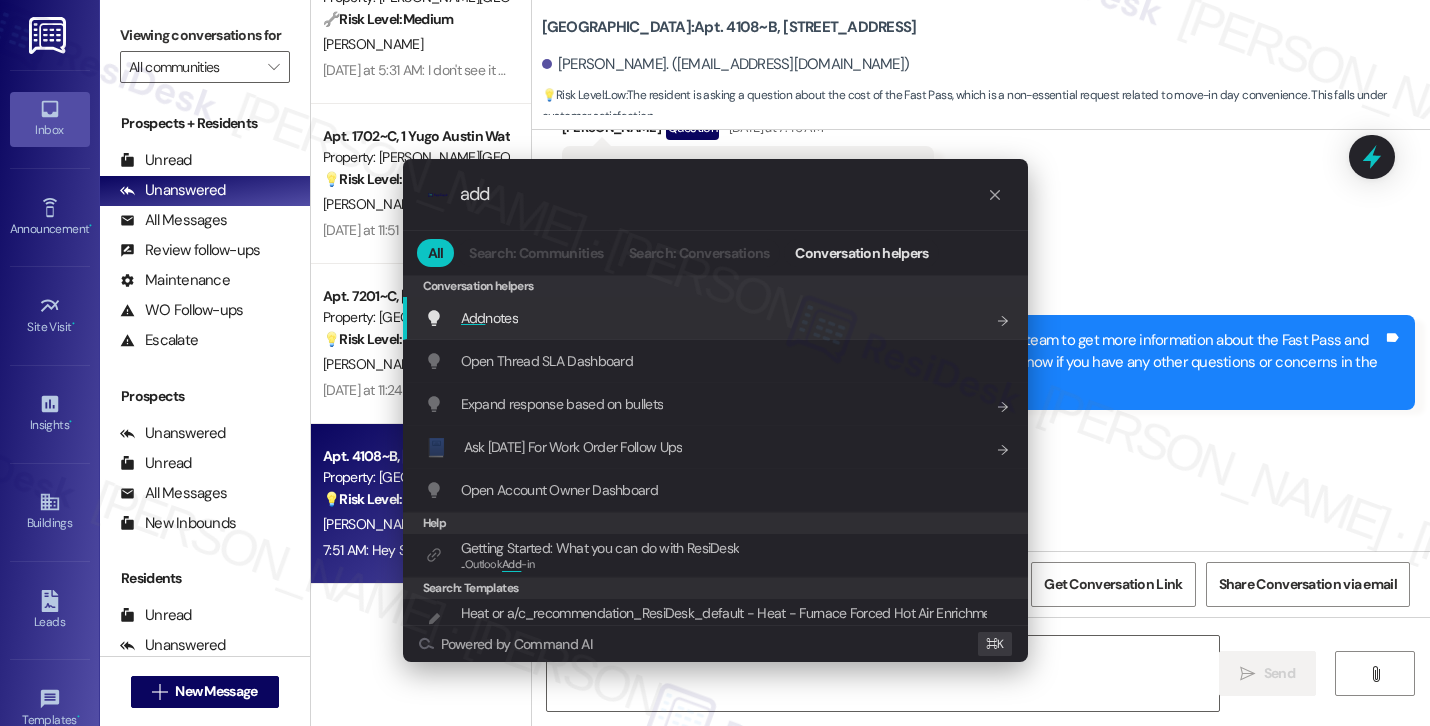 click on "Add  notes Add shortcut" at bounding box center (717, 318) 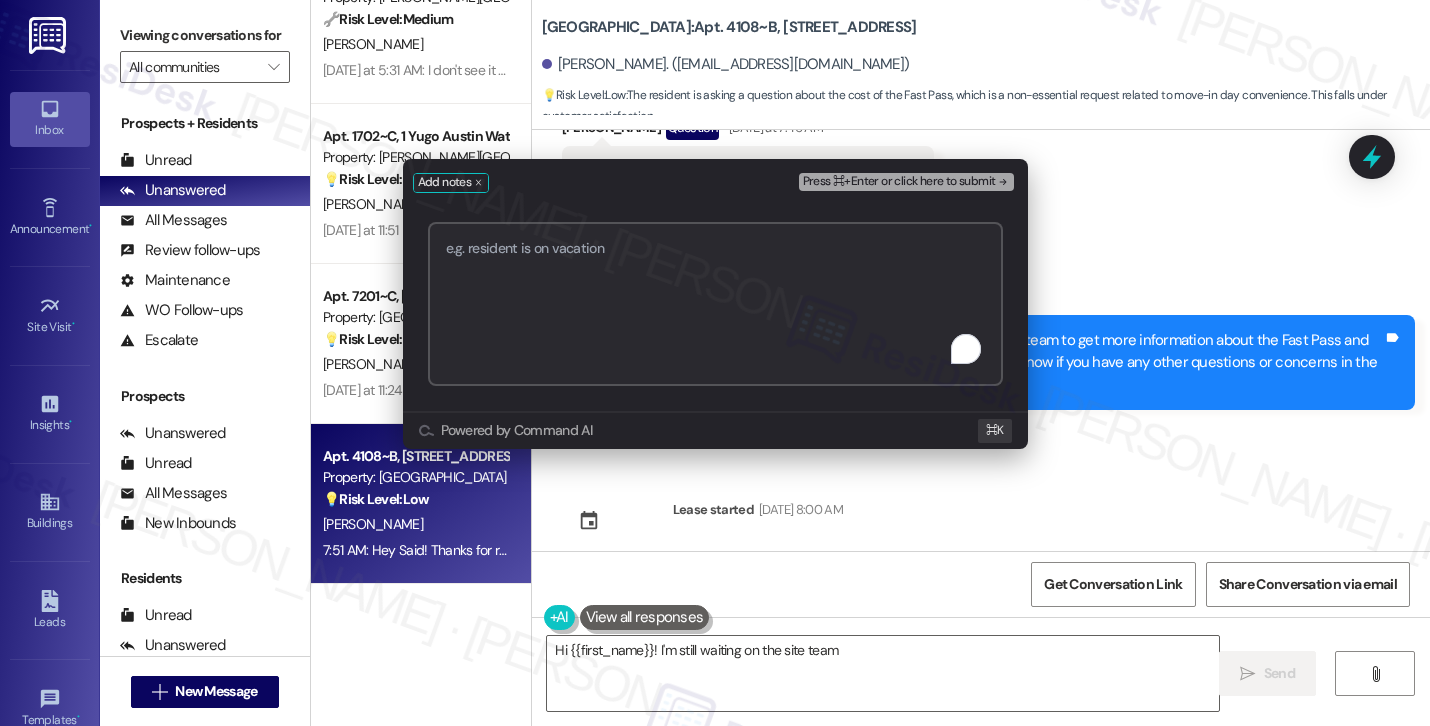 paste on "Resident Inquiry – Fast Pass Cost" 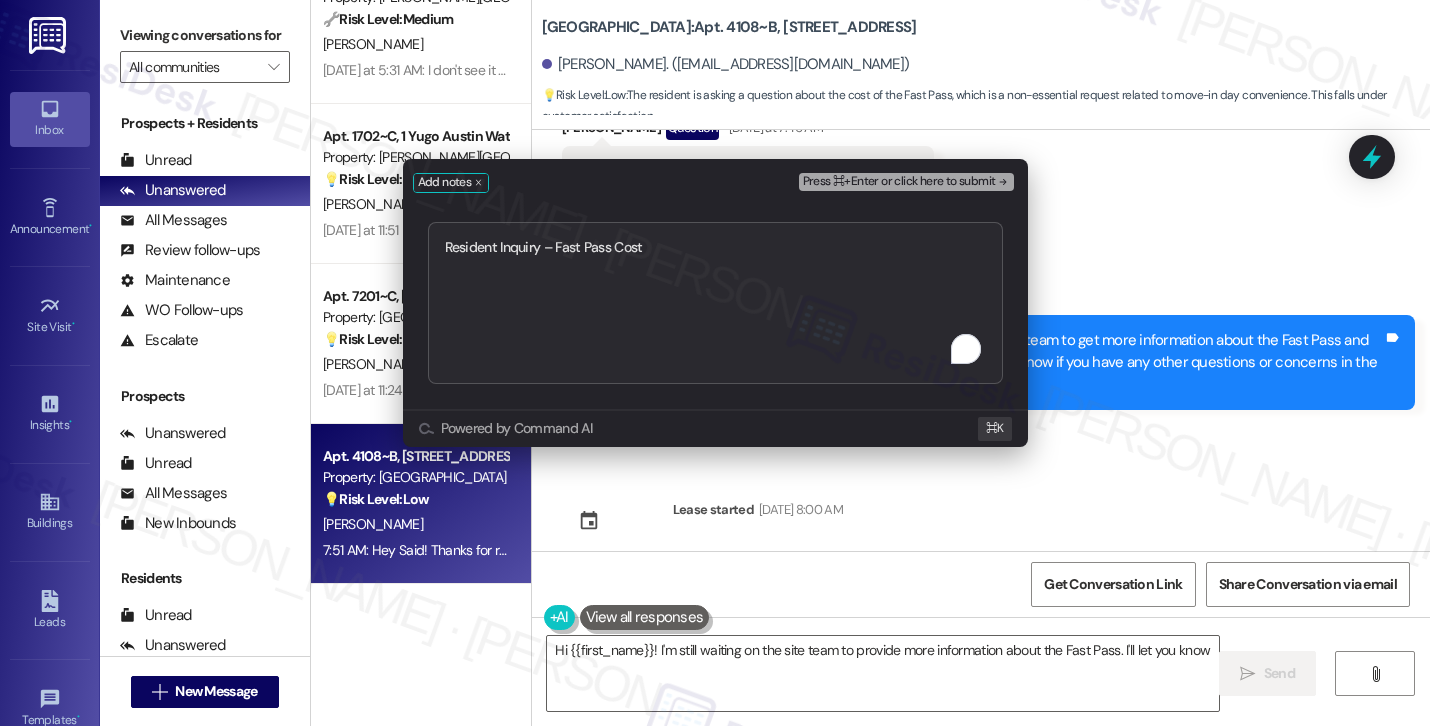 click on "Press ⌘+Enter or click here to submit" at bounding box center [899, 182] 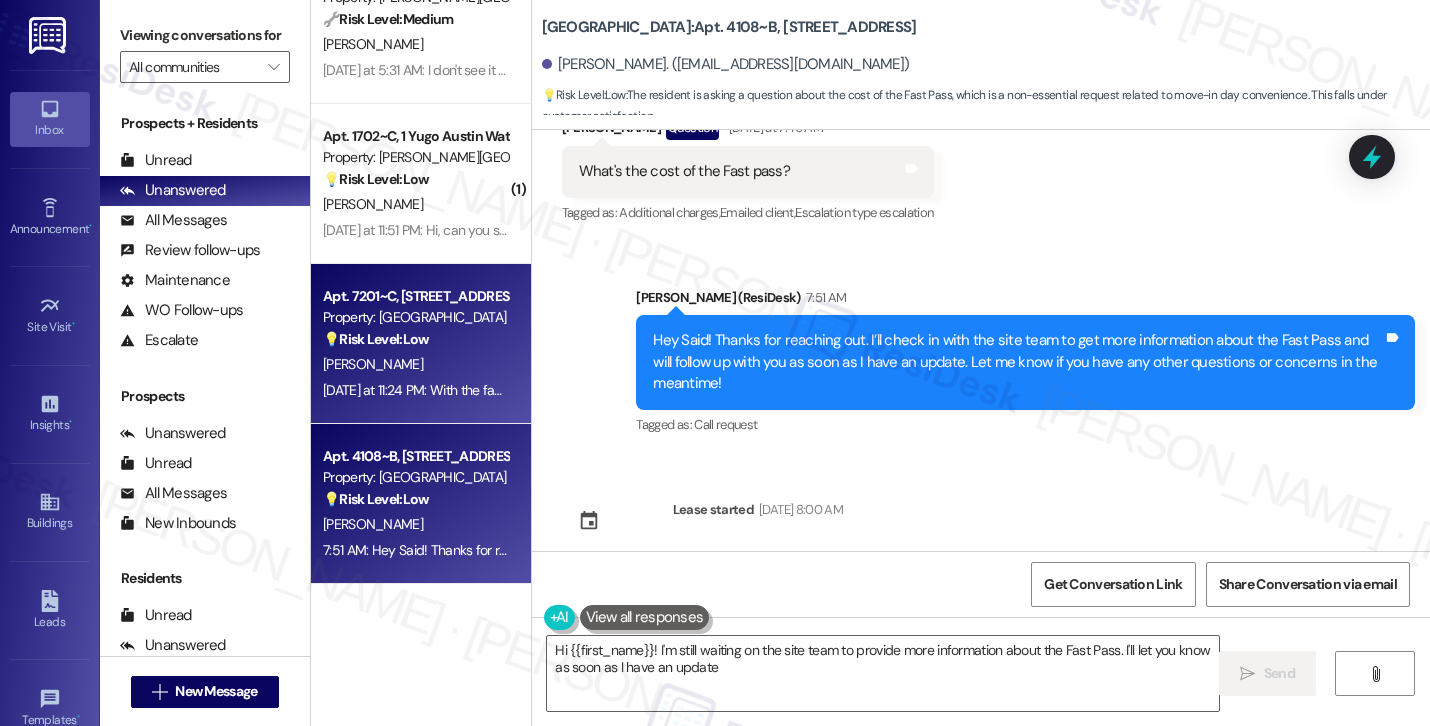 type on "Hi {{first_name}}! I'm still waiting on the site team to provide more information about the Fast Pass. I'll let you know as soon as I have an update!" 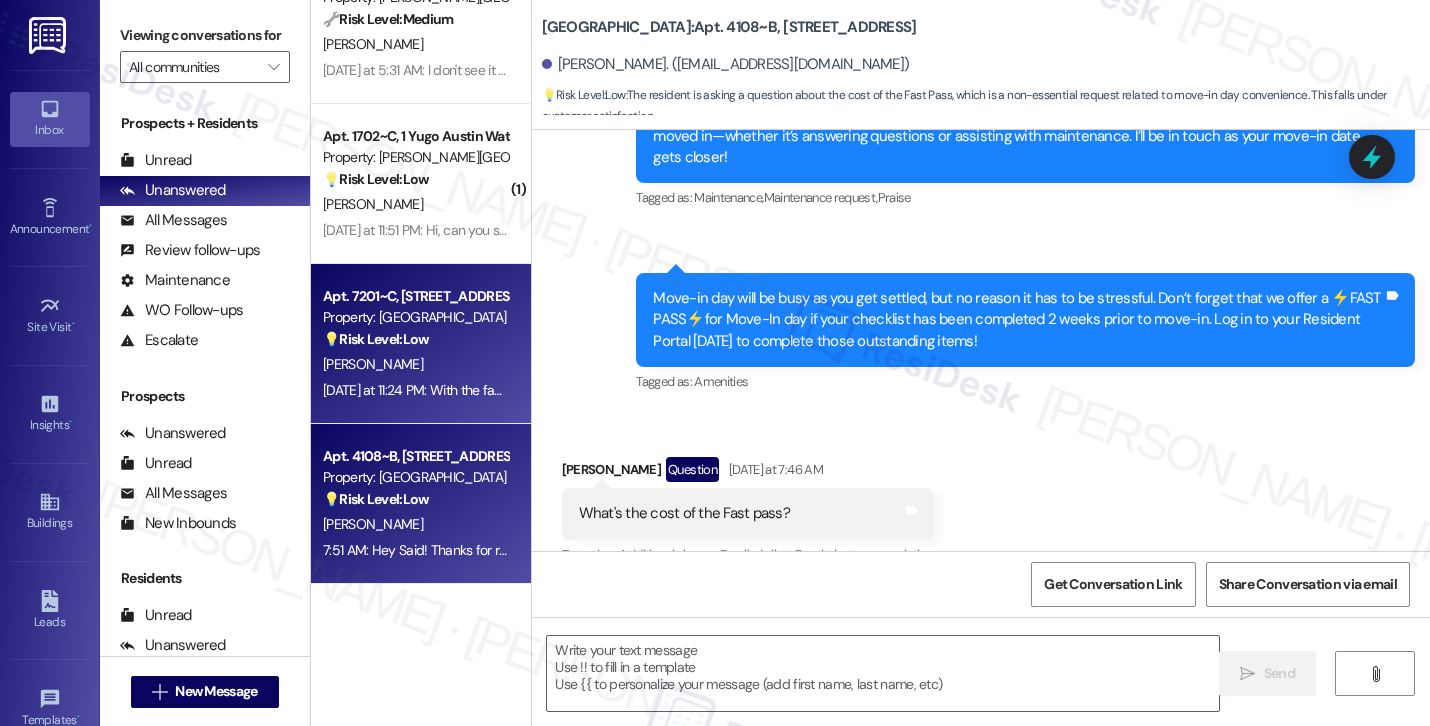 type on "Fetching suggested responses. Please feel free to read through the conversation in the meantime." 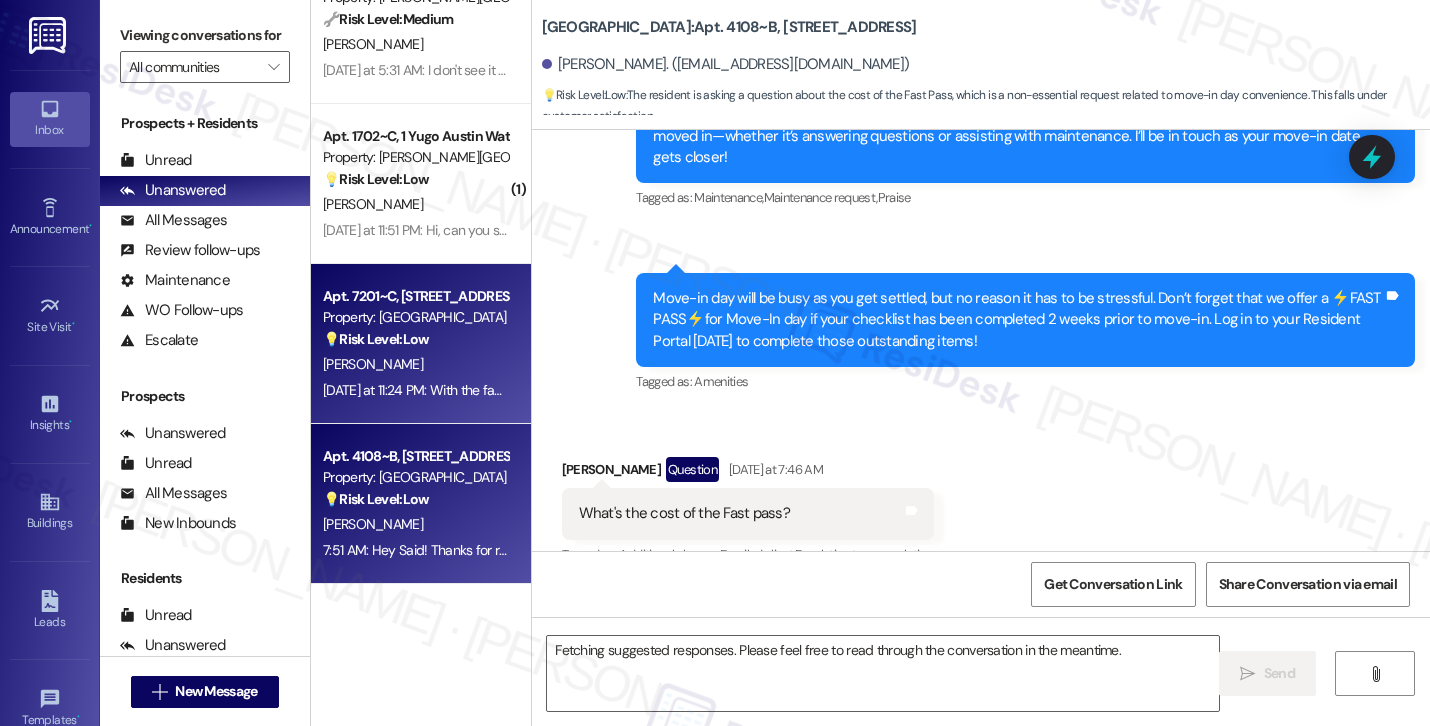 scroll, scrollTop: 304, scrollLeft: 0, axis: vertical 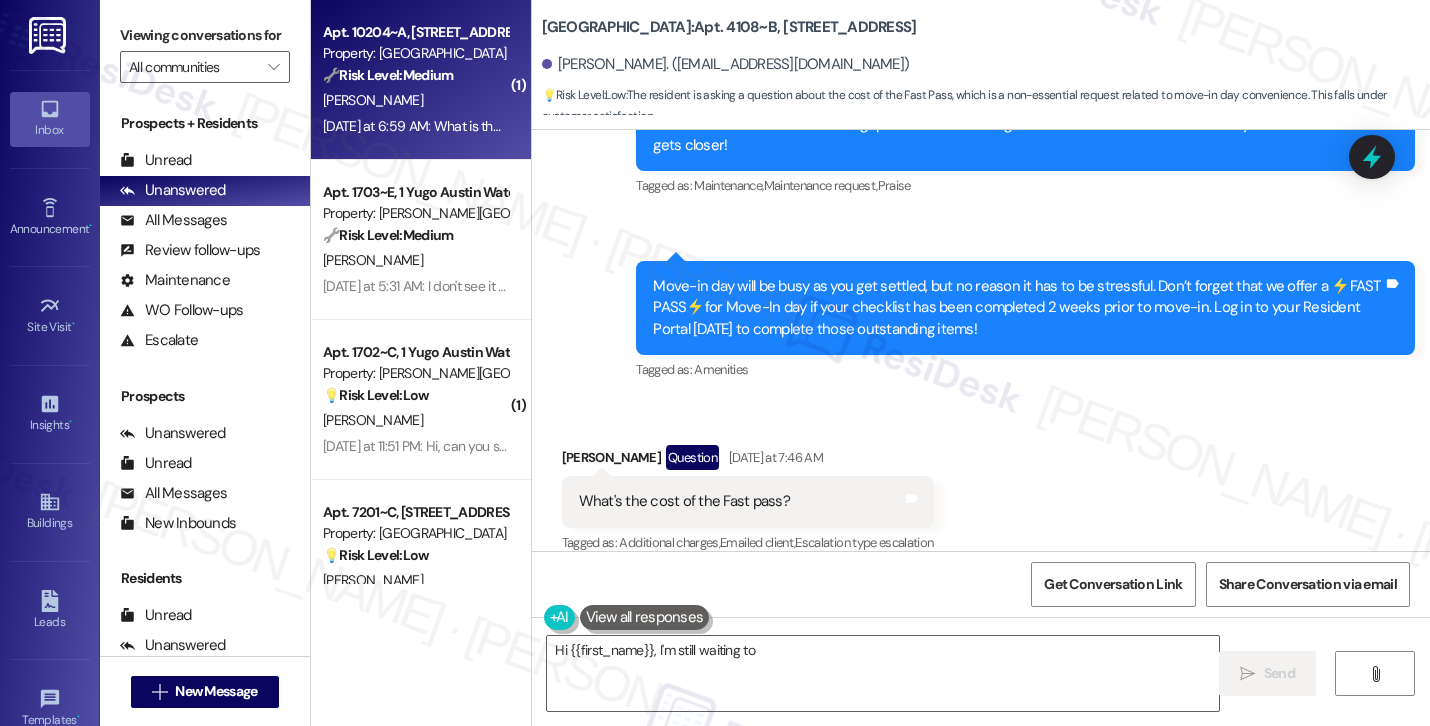 click on "[DATE] at 6:59 AM: What is the fast pass then [DATE] at 6:59 AM: What is the fast pass then" at bounding box center [455, 126] 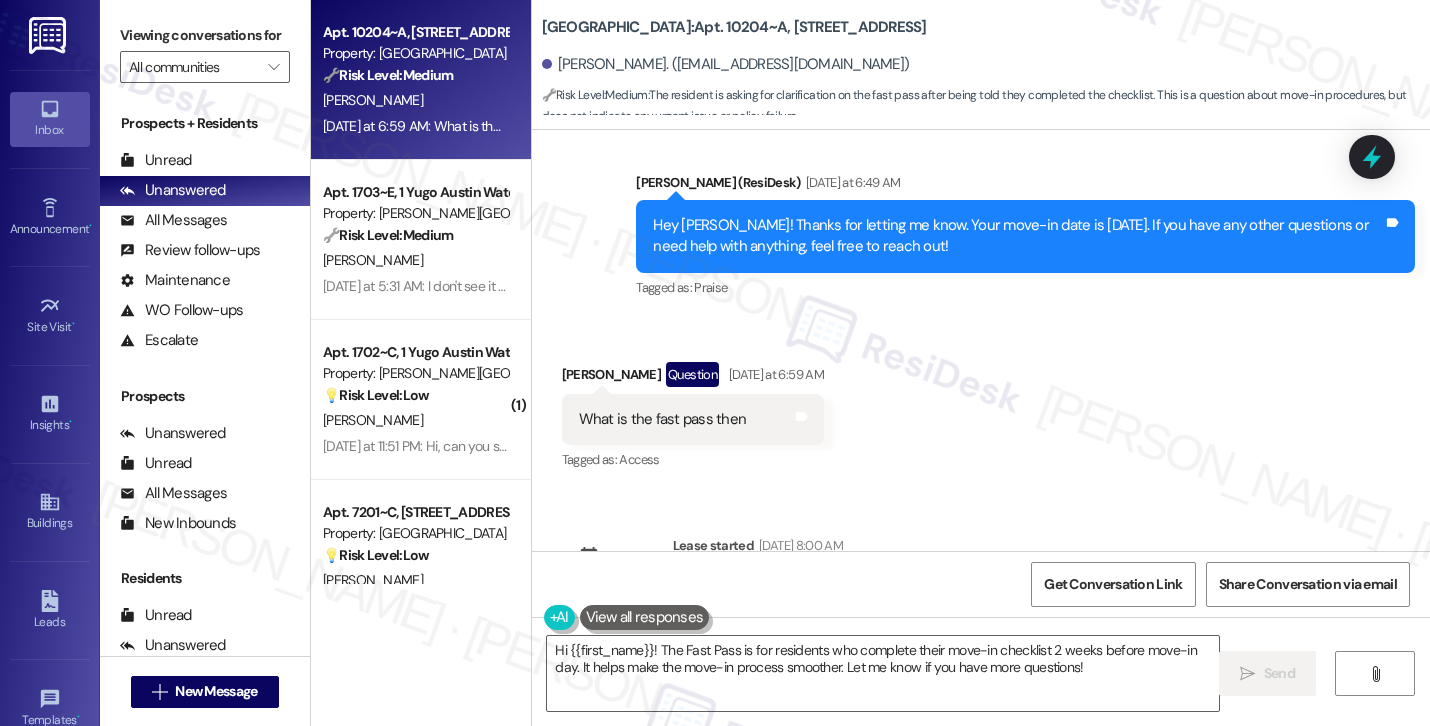scroll, scrollTop: 786, scrollLeft: 0, axis: vertical 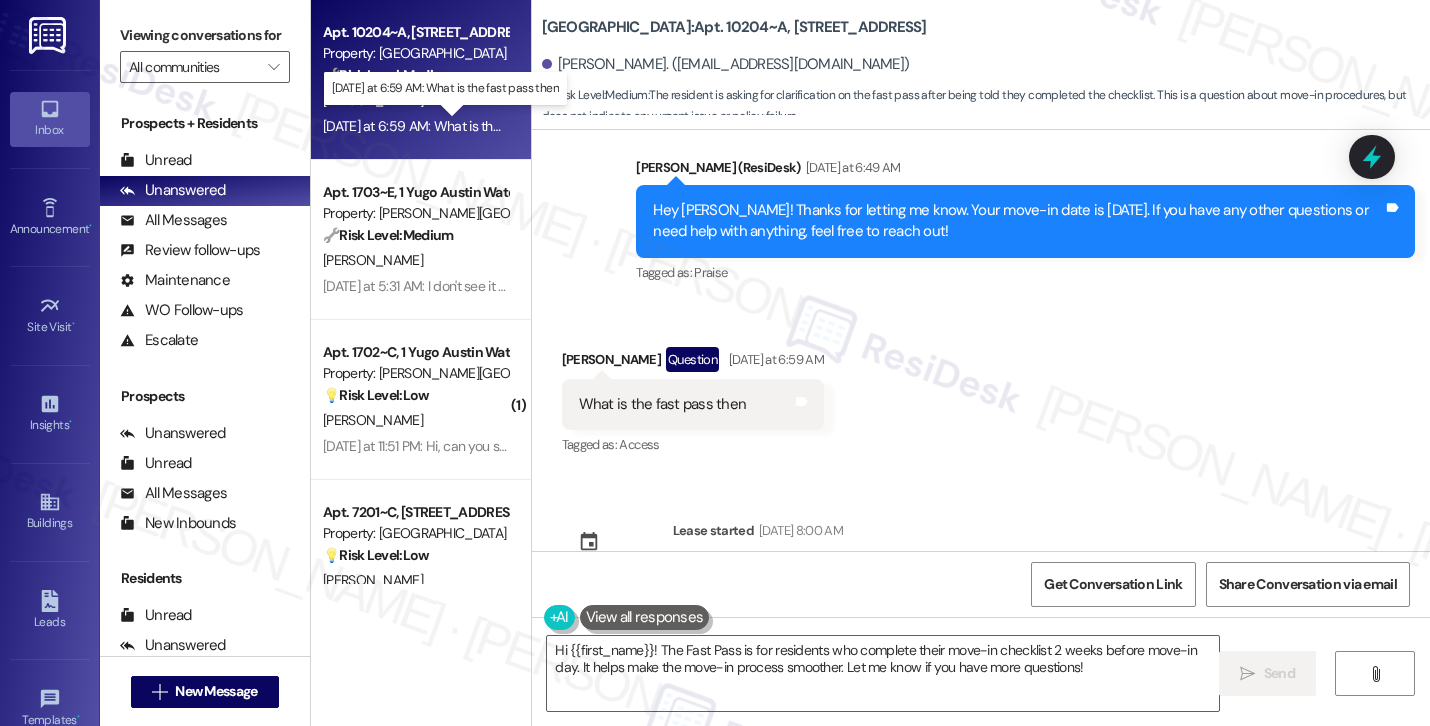 click on "[DATE] at 6:59 AM: What is the fast pass then [DATE] at 6:59 AM: What is the fast pass then" at bounding box center [455, 126] 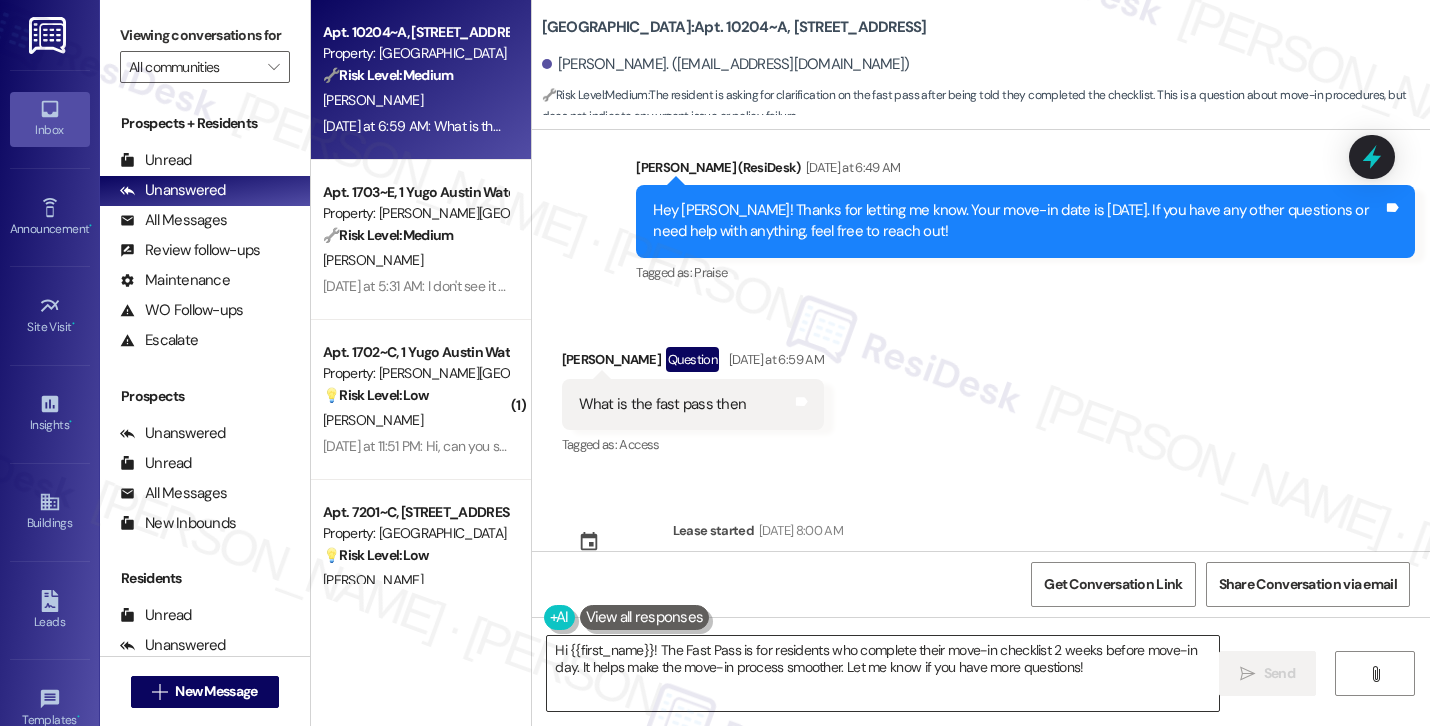 click on "Hi {{first_name}}! The Fast Pass is for residents who complete their move-in checklist 2 weeks before move-in day. It helps make the move-in process smoother. Let me know if you have more questions!" at bounding box center [883, 673] 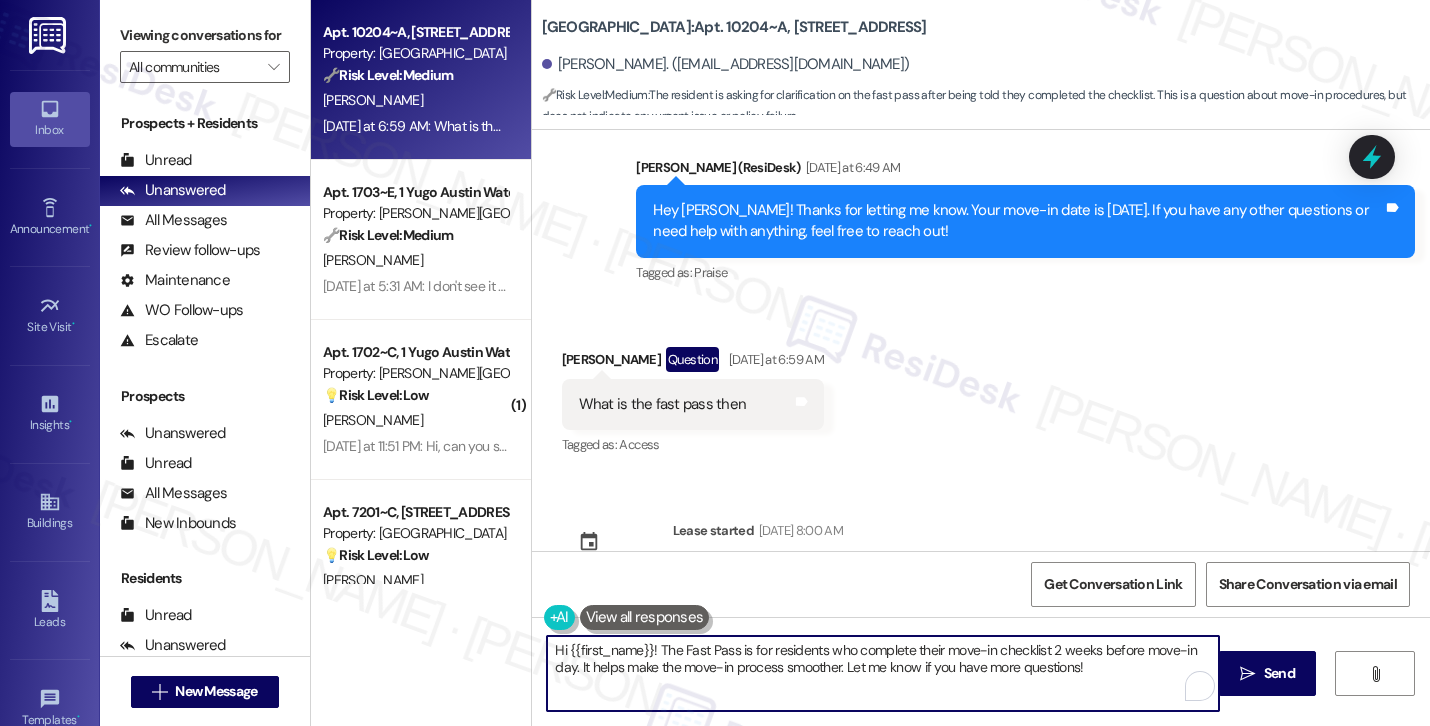 paste on "[PERSON_NAME]! Thanks for reaching out. I’ll check in with the site team to get more information about the Fast Pass and will follow up with you as soon as I have an update. Let me know if you have any other questions or concerns in the meantime" 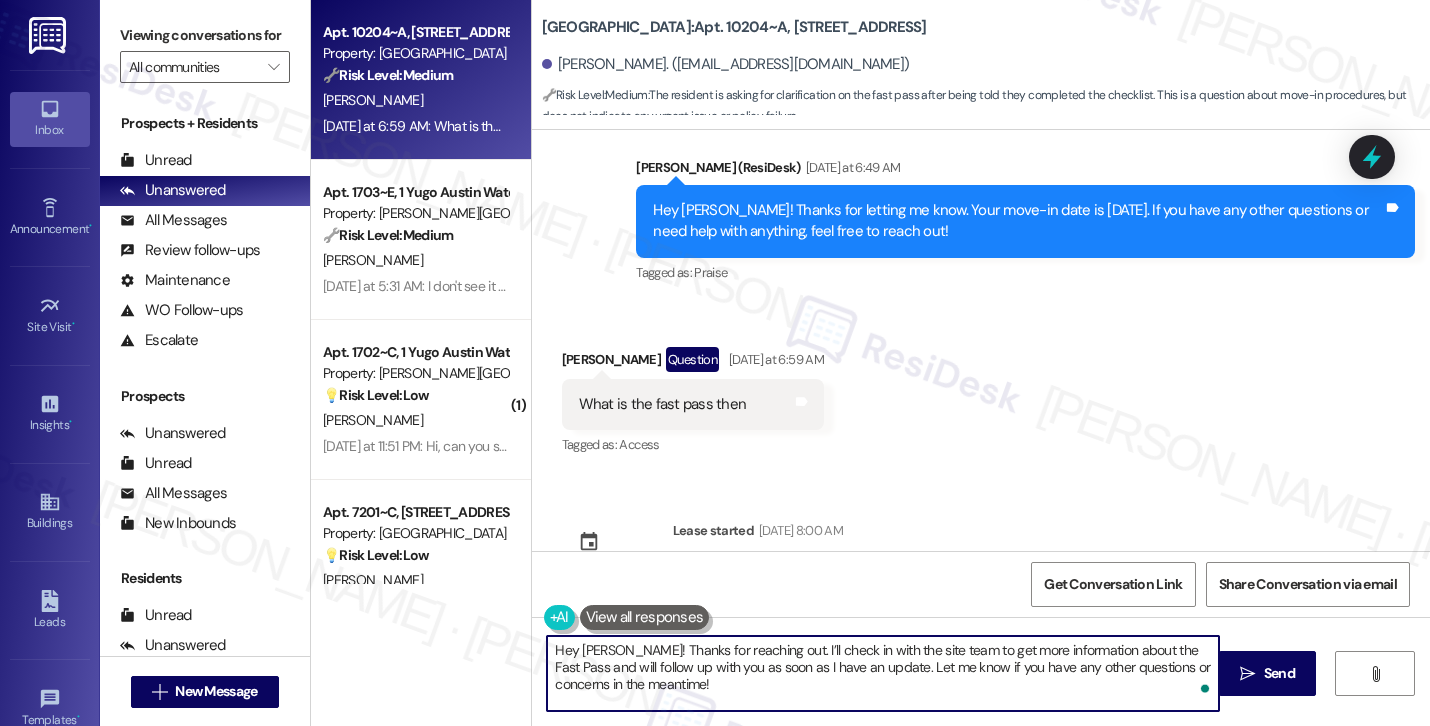 click on "Molly Hart Question Yesterday at 6:59 AM" at bounding box center [693, 363] 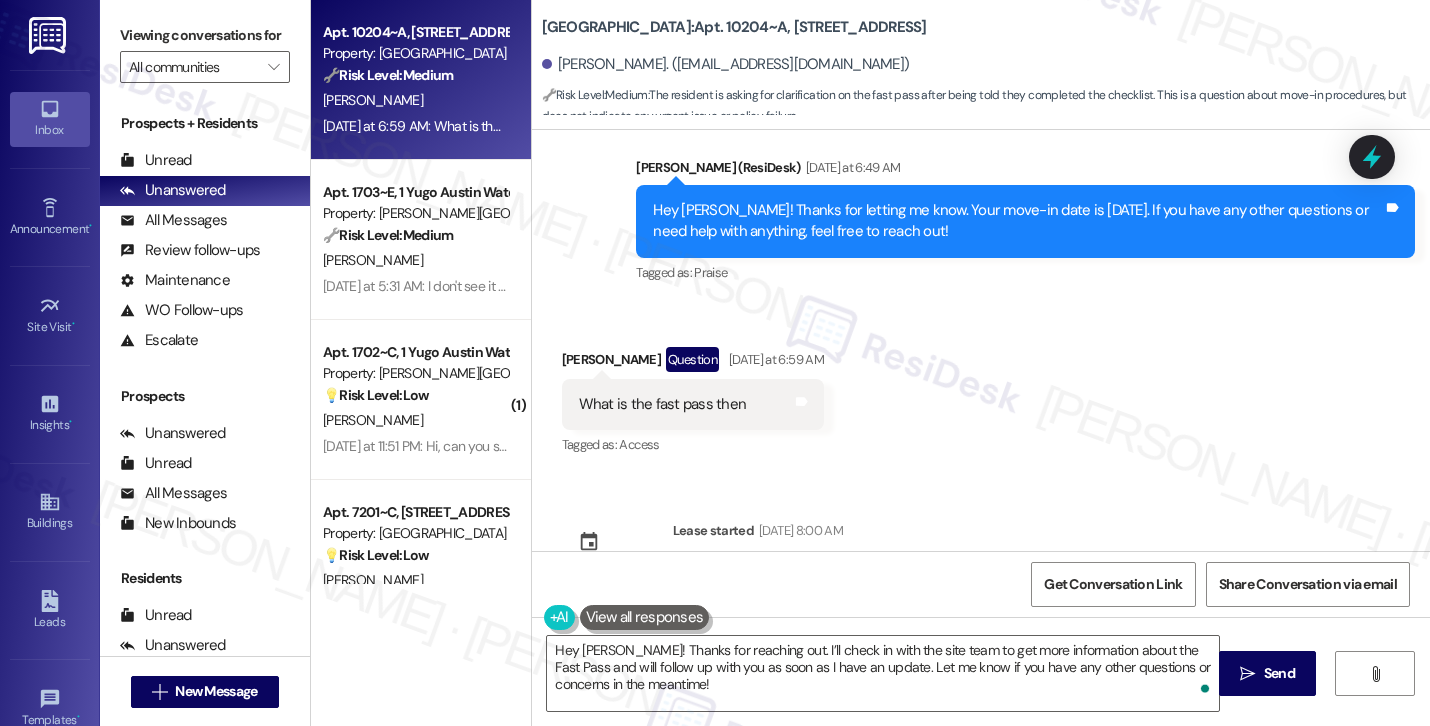 click on "Molly Hart Question Yesterday at 6:59 AM" at bounding box center (693, 363) 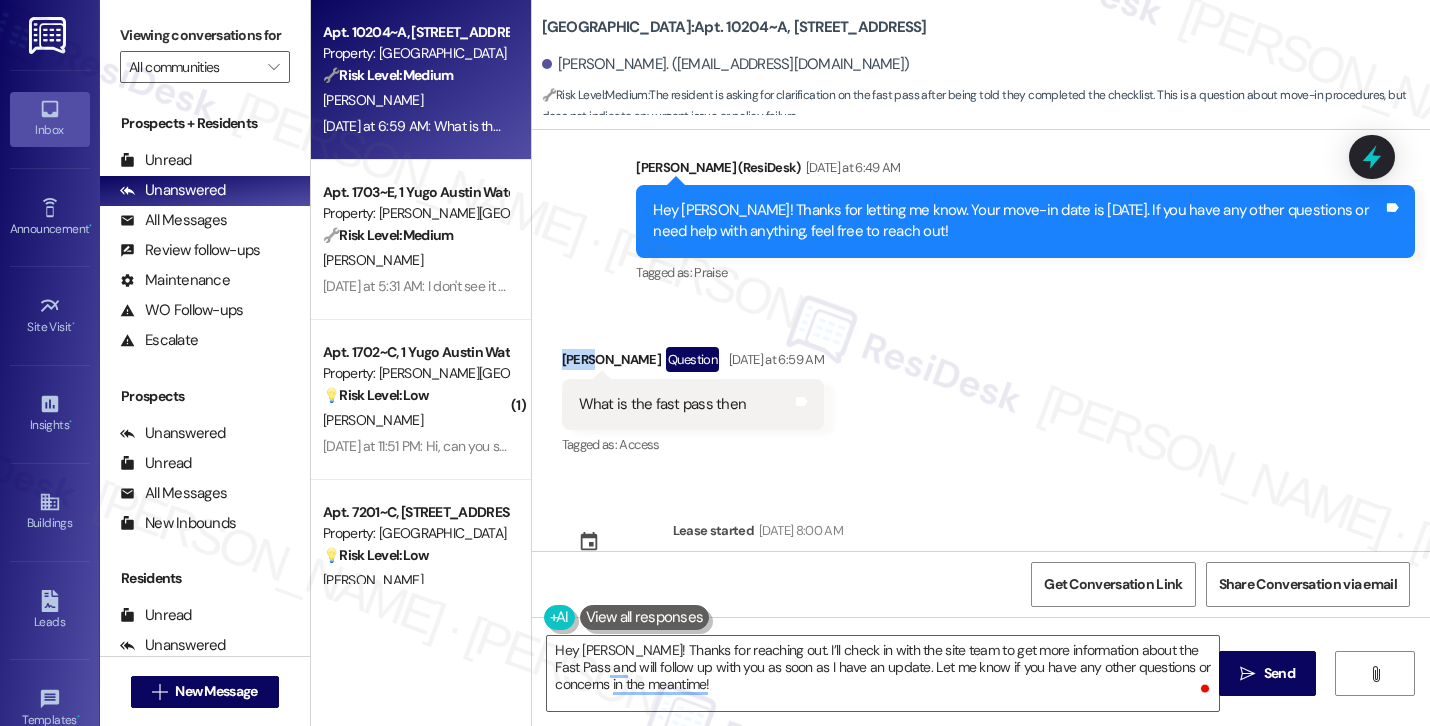 copy on "Molly" 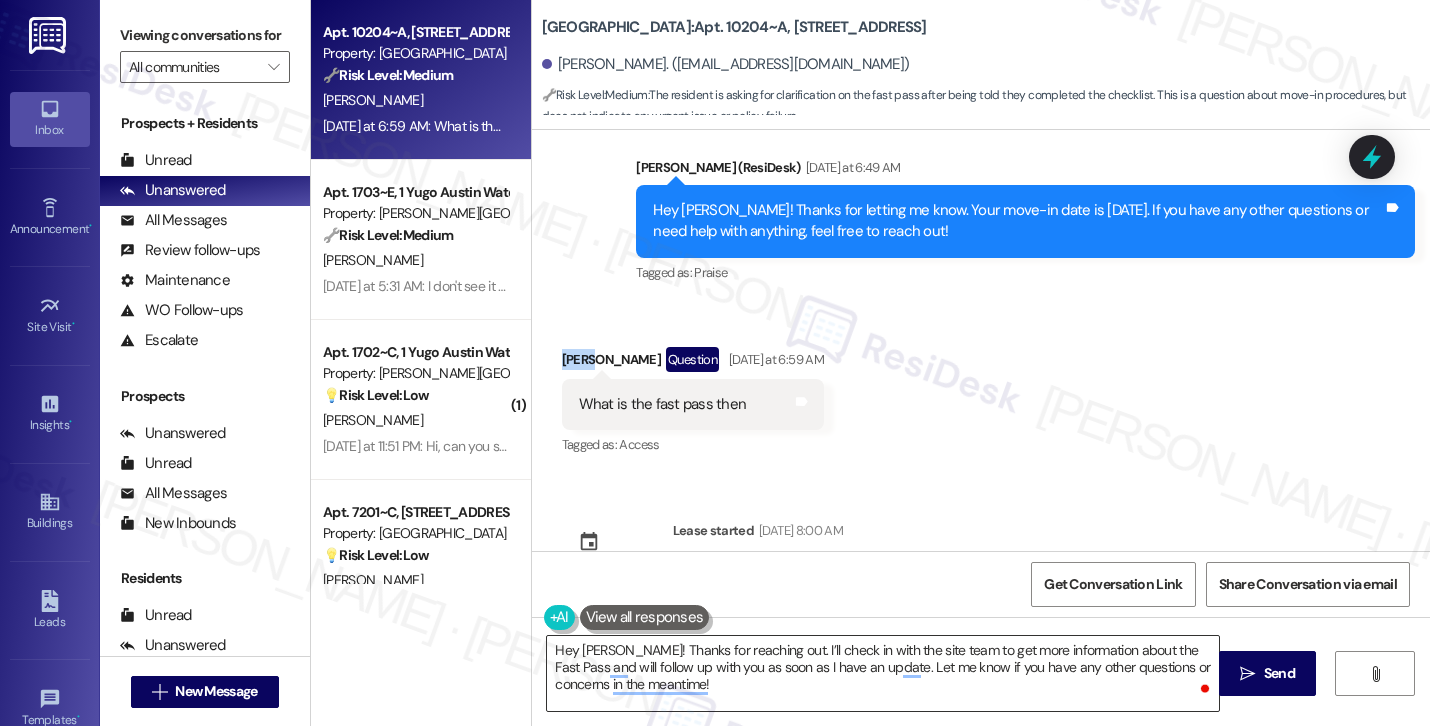 click on "Hey Christopher! Thanks for reaching out. I’ll check in with the site team to get more information about the Fast Pass and will follow up with you as soon as I have an update. Let me know if you have any other questions or concerns in the meantime!" at bounding box center [883, 673] 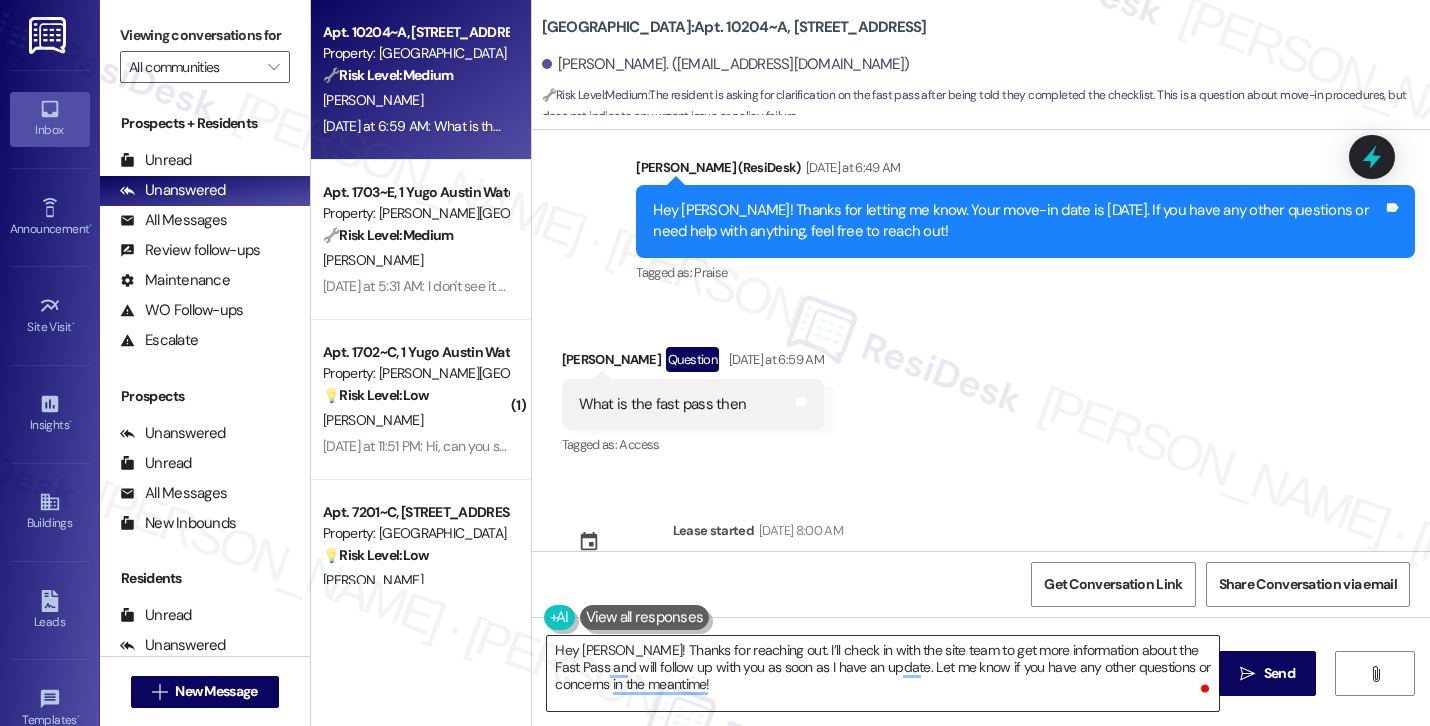 click on "Hey Christopher! Thanks for reaching out. I’ll check in with the site team to get more information about the Fast Pass and will follow up with you as soon as I have an update. Let me know if you have any other questions or concerns in the meantime!" at bounding box center (883, 673) 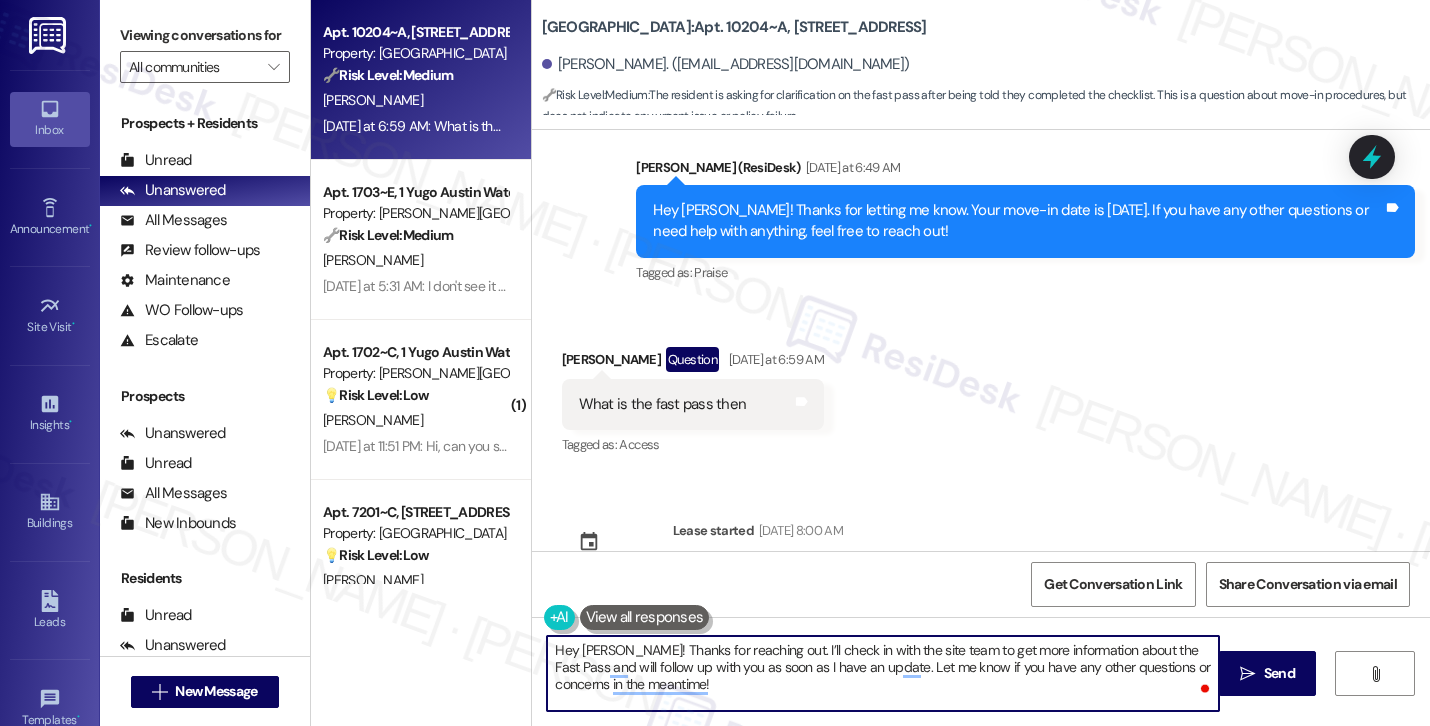 paste on "Molly" 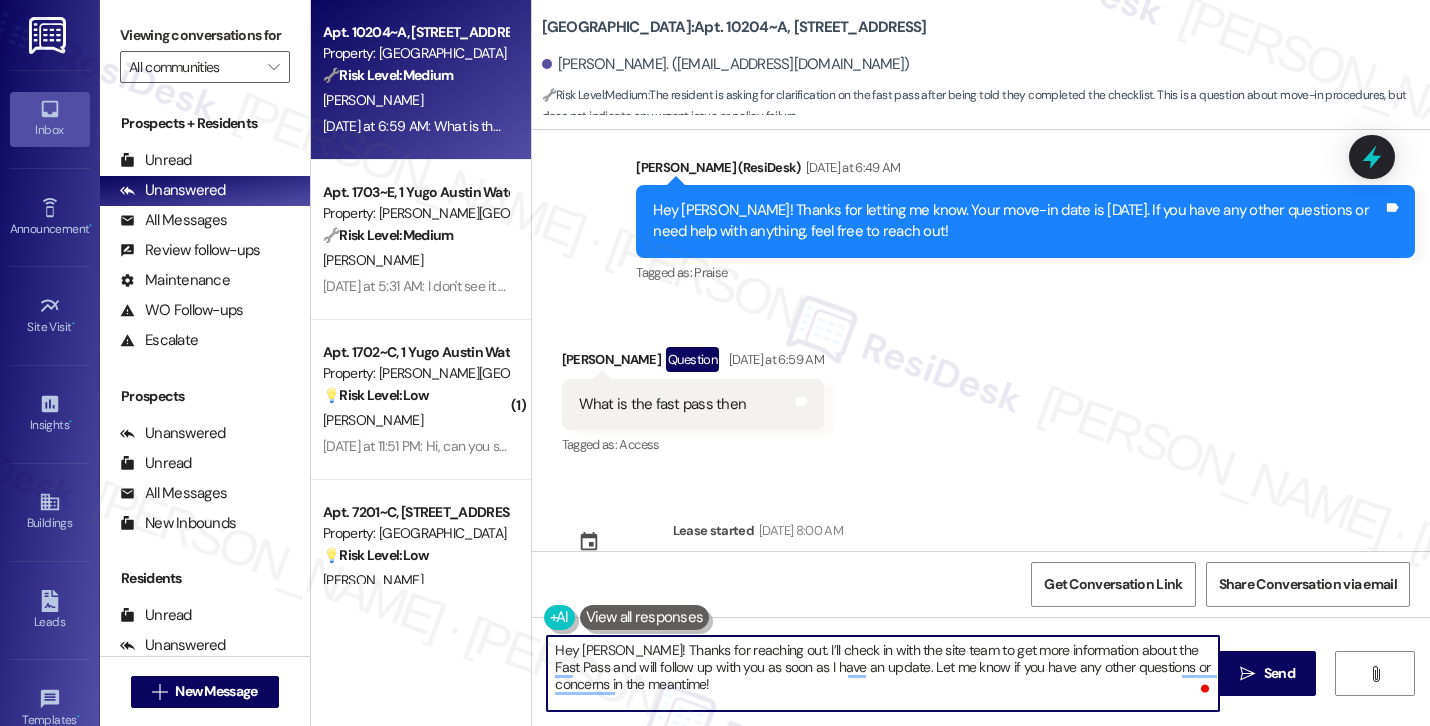 click on "Hey Molly! Thanks for reaching out. I’ll check in with the site team to get more information about the Fast Pass and will follow up with you as soon as I have an update. Let me know if you have any other questions or concerns in the meantime!" at bounding box center (883, 673) 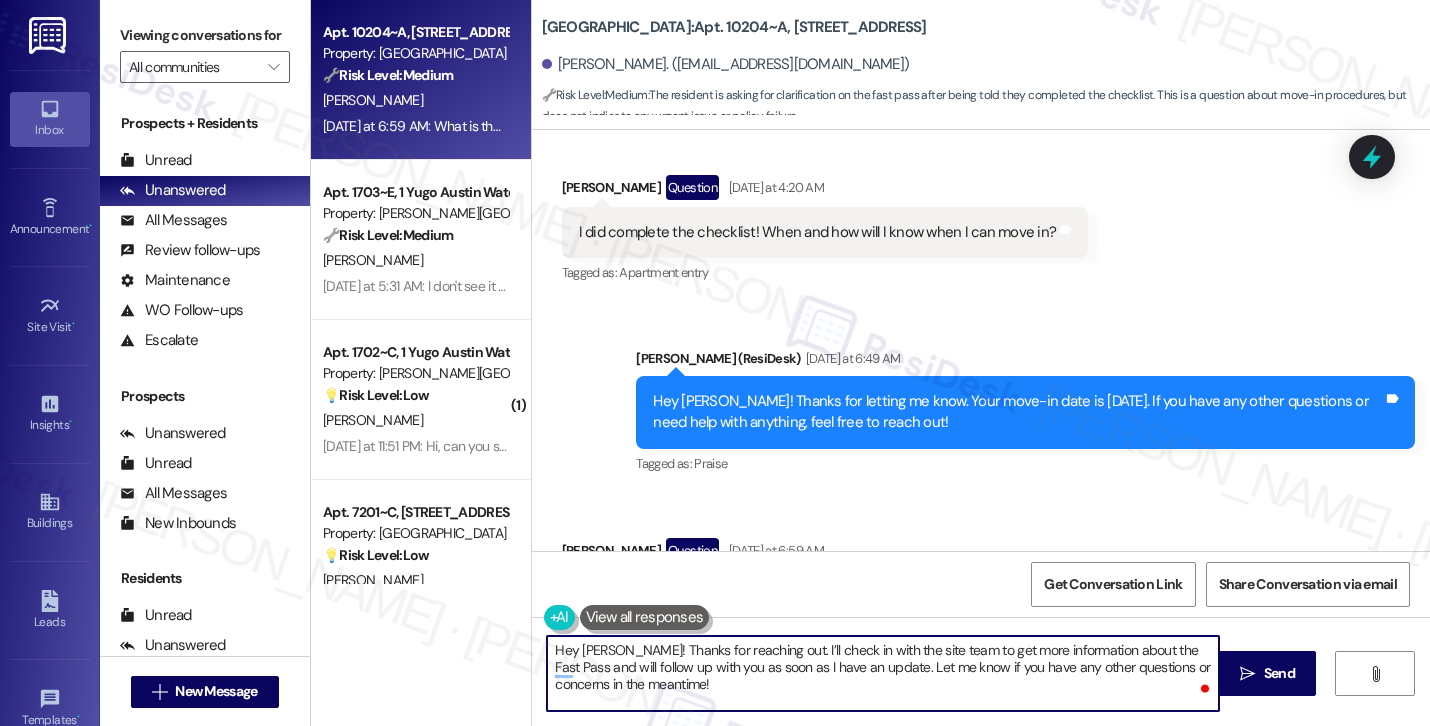 scroll, scrollTop: 786, scrollLeft: 0, axis: vertical 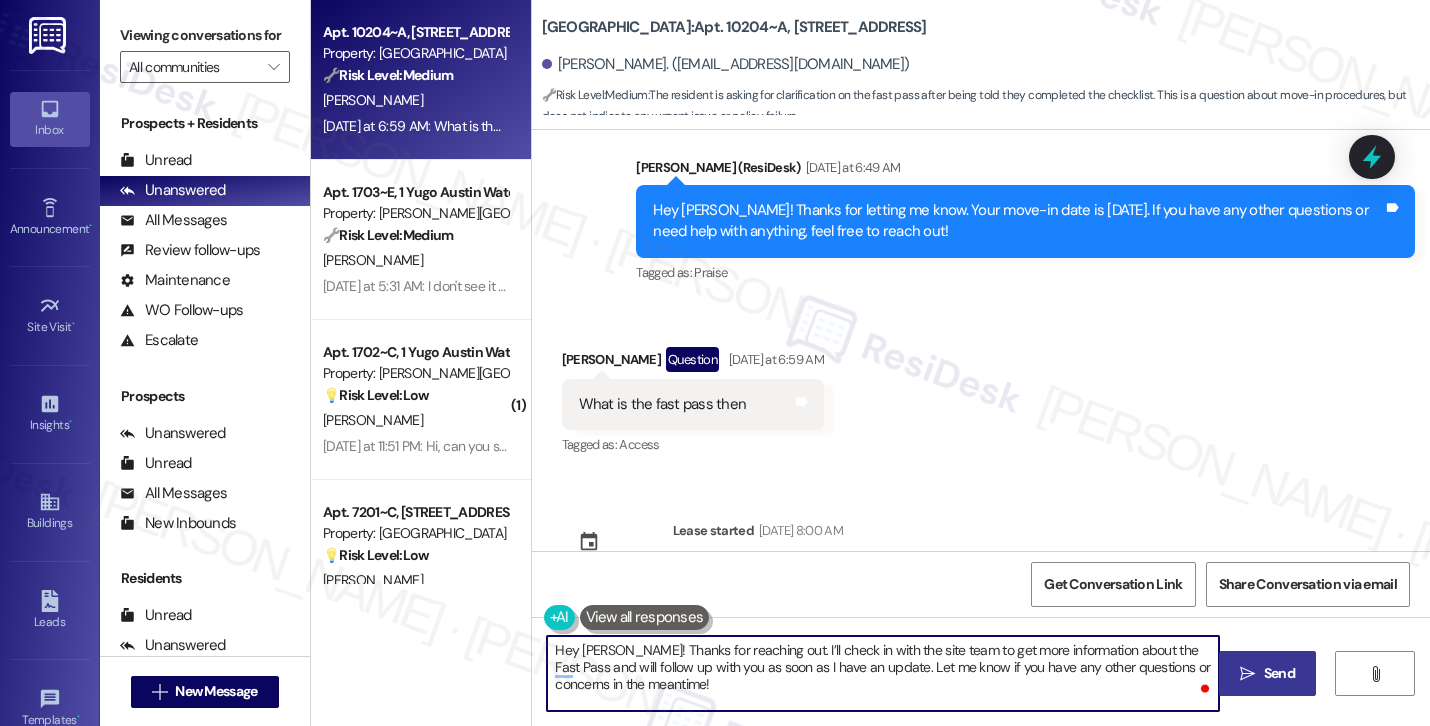 type on "Hey Molly! Thanks for reaching out. I’ll check in with the site team to get more information about the Fast Pass and will follow up with you as soon as I have an update. Let me know if you have any other questions or concerns in the meantime!" 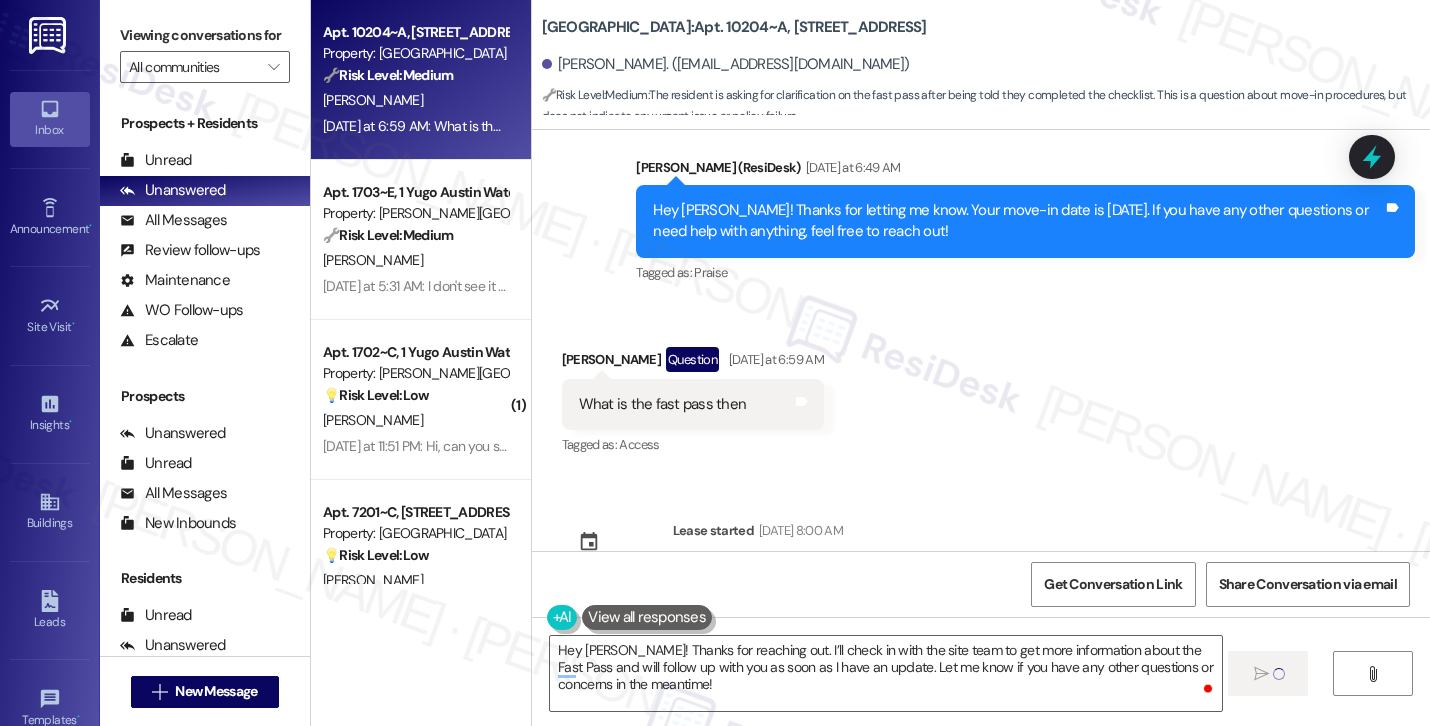 type 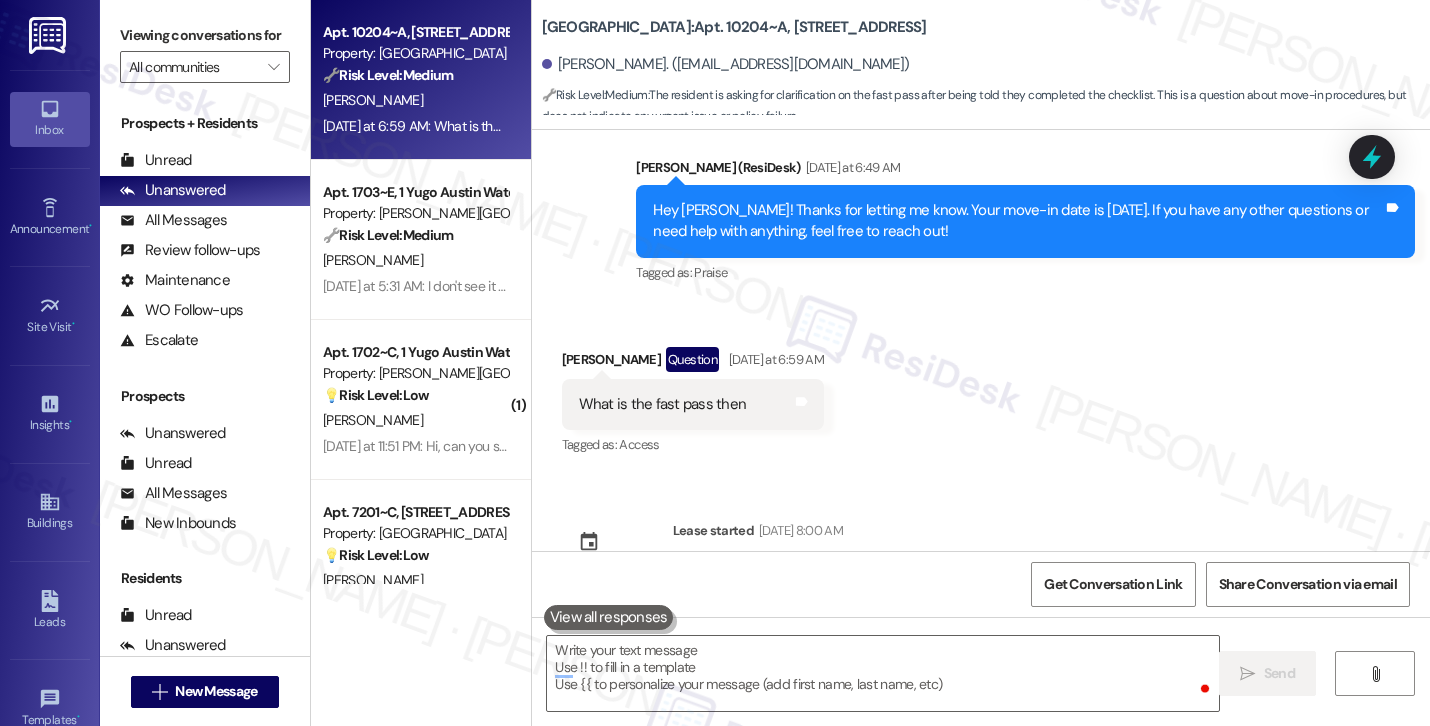 click on "Received via SMS Molly Hart Question Yesterday at 6:59 AM What is the fast pass then Tags and notes Tagged as:   Access Click to highlight conversations about Access" at bounding box center (981, 388) 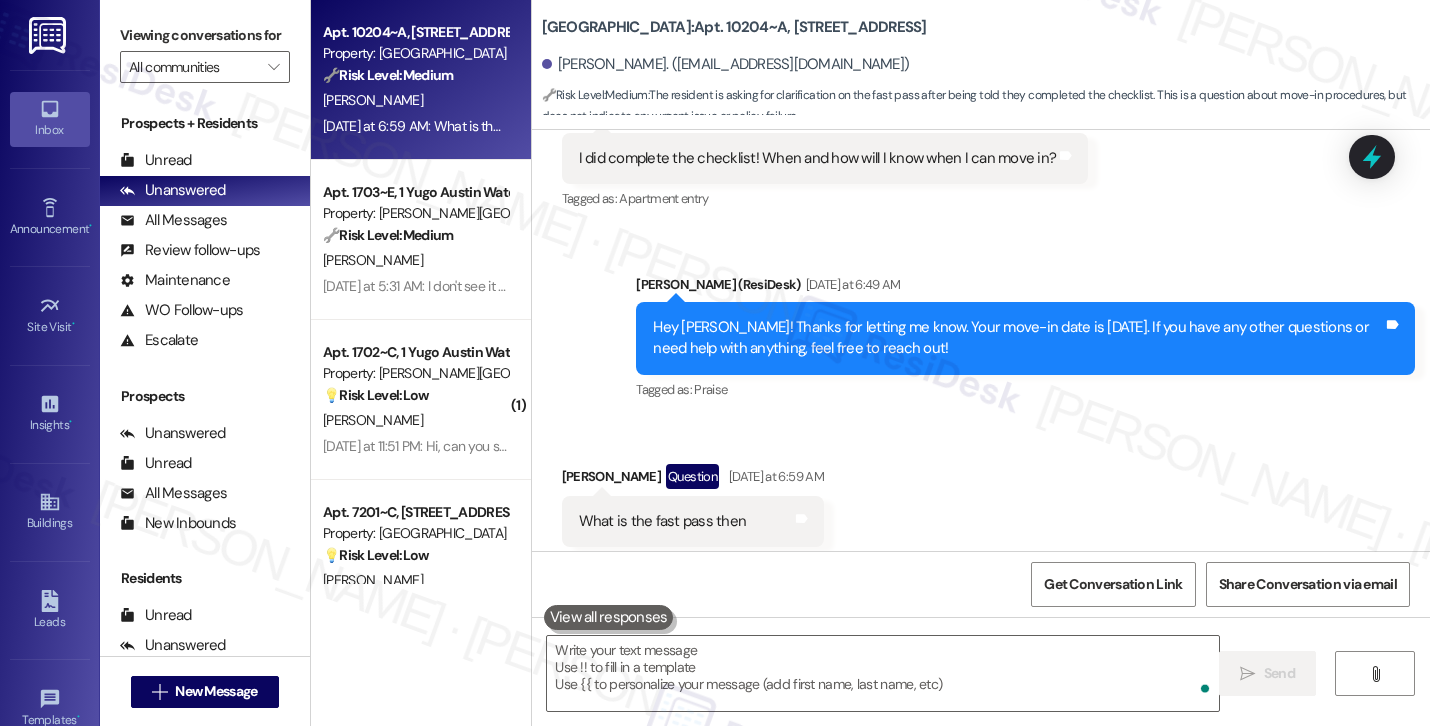 scroll, scrollTop: 968, scrollLeft: 0, axis: vertical 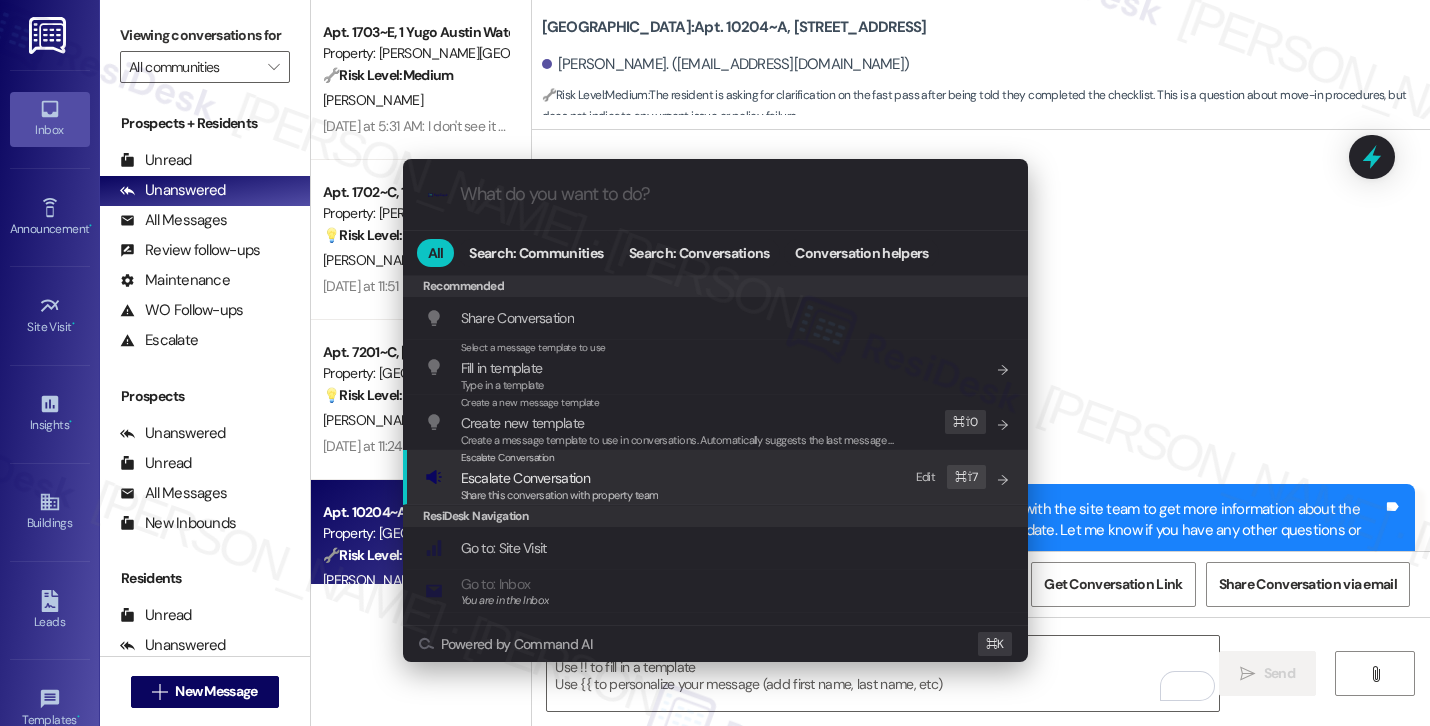 click on "Escalate Conversation" at bounding box center [560, 478] 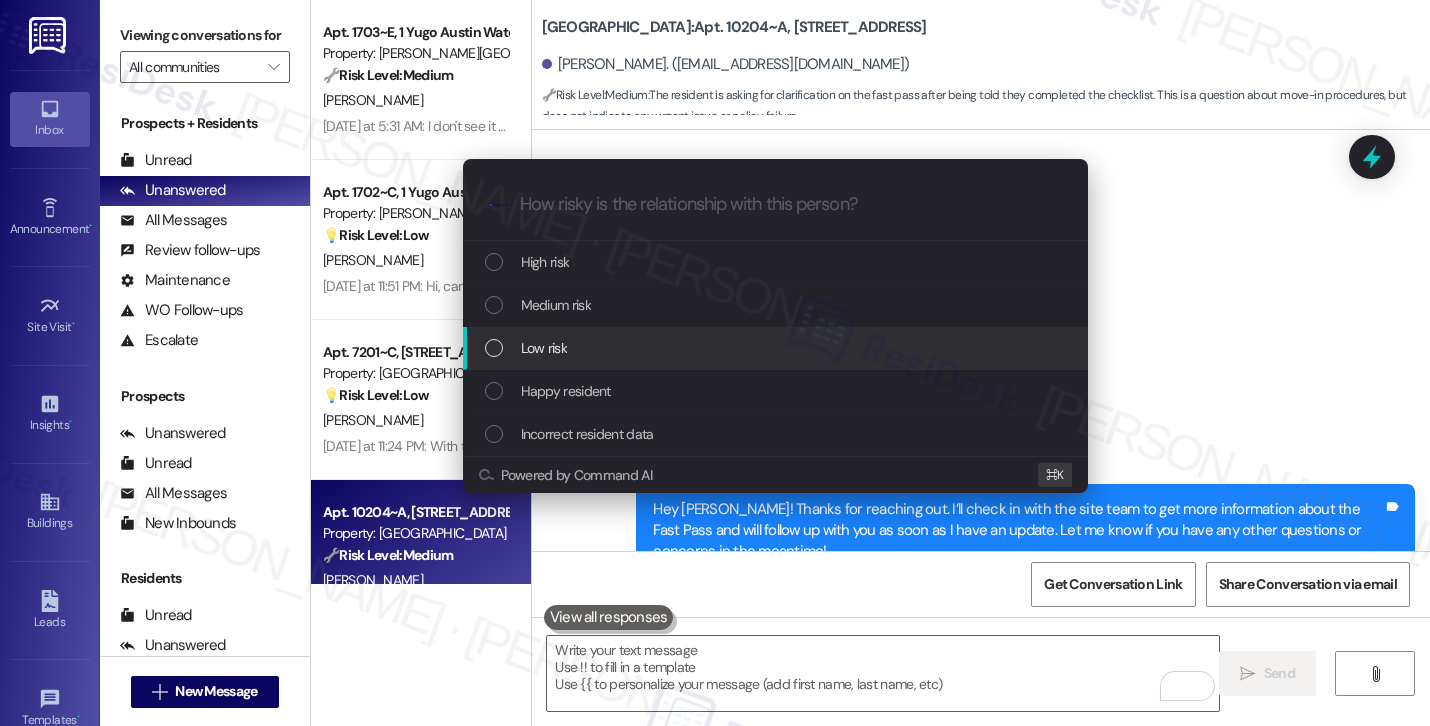 click on "Low risk" at bounding box center (544, 348) 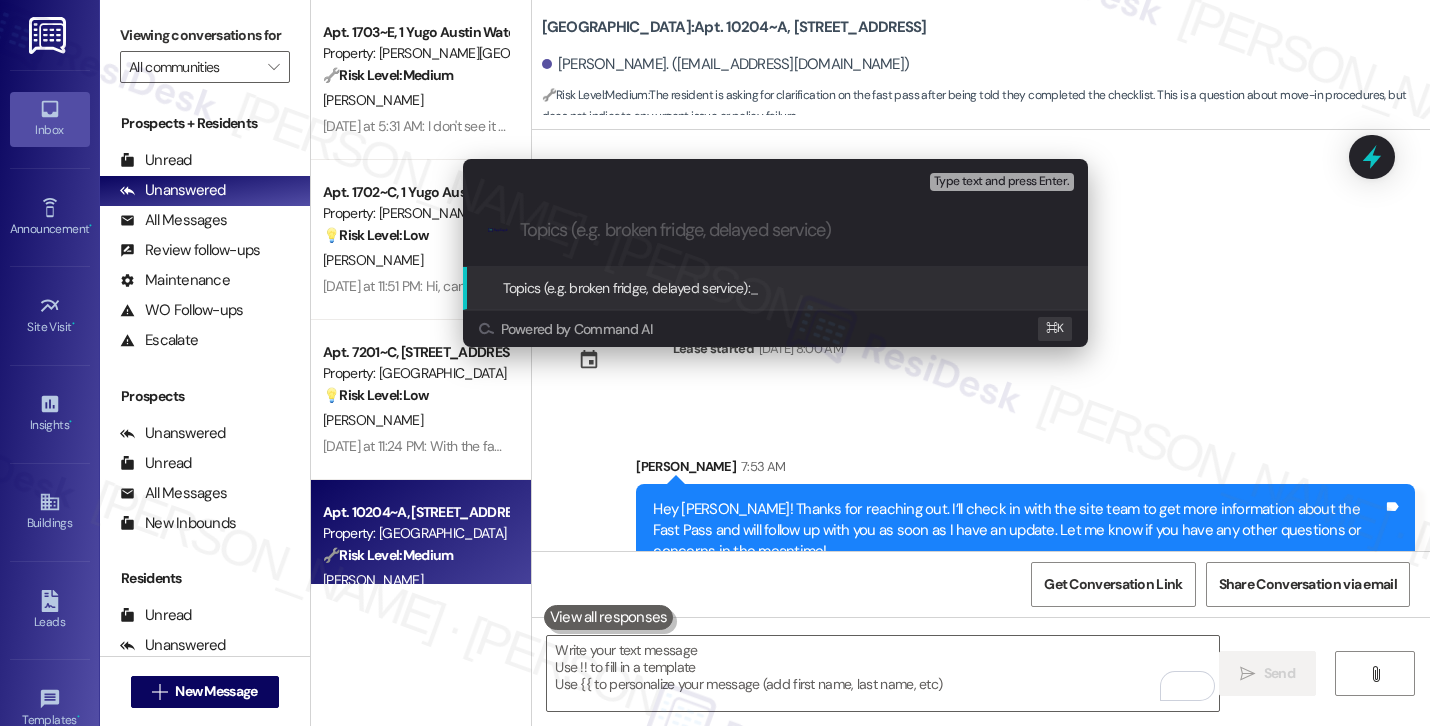 paste on "Resident Inquiry – Fast Pass Information" 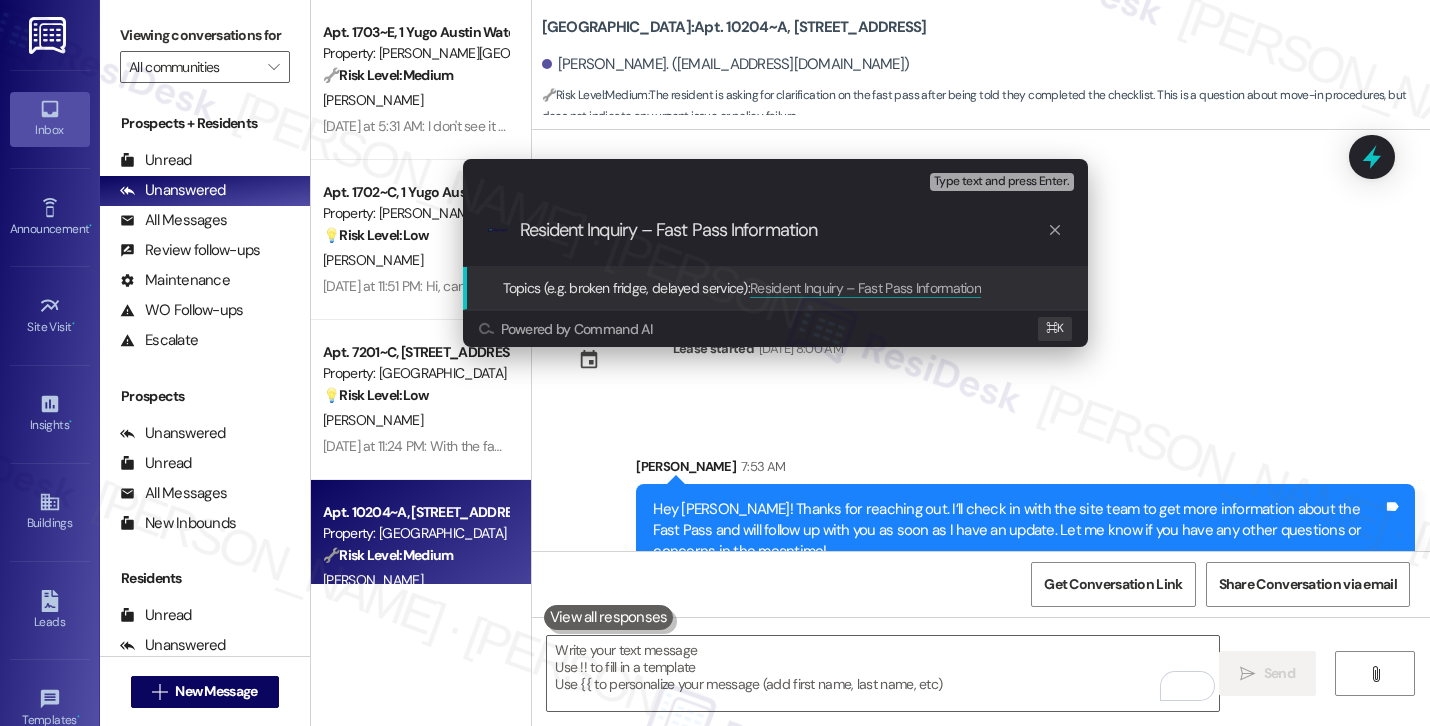type 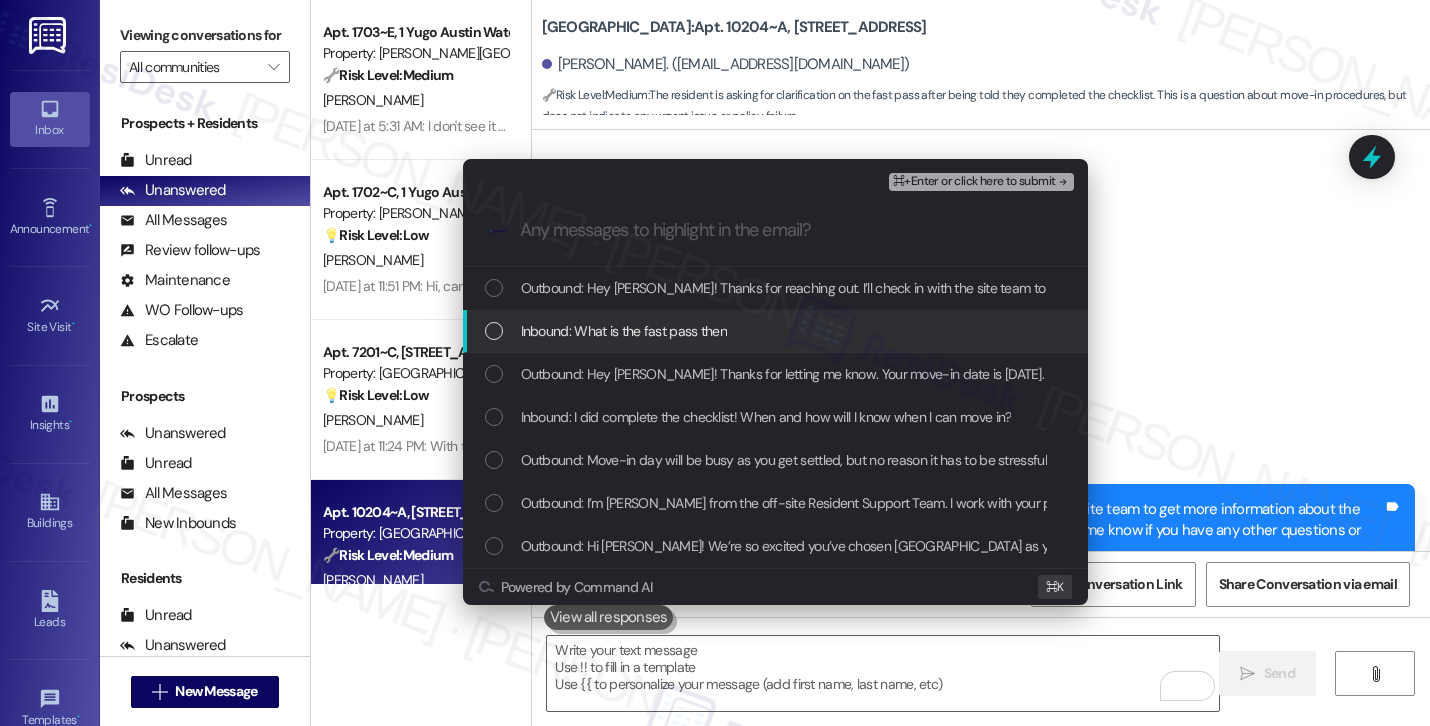 click on "Inbound: What is the fast pass then" at bounding box center (775, 331) 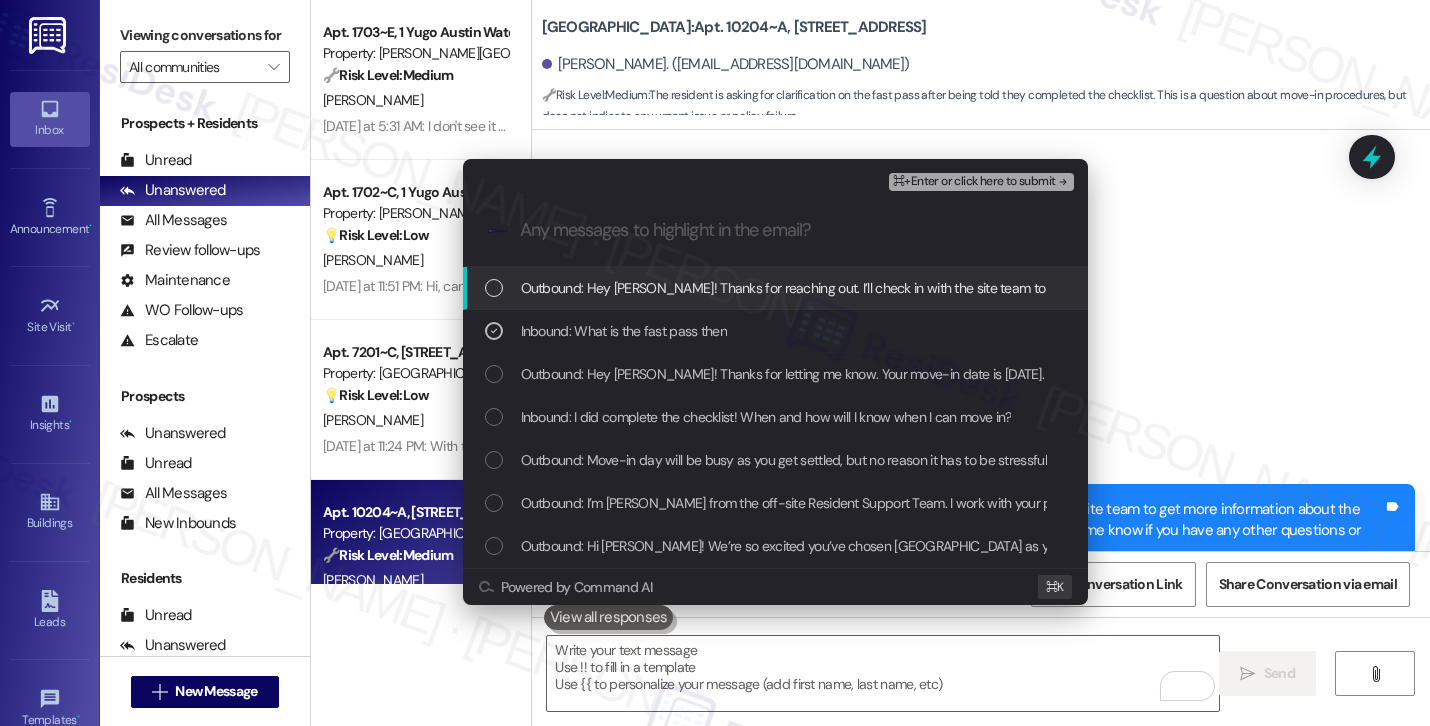 click on "⌘+Enter or click here to submit" at bounding box center (974, 182) 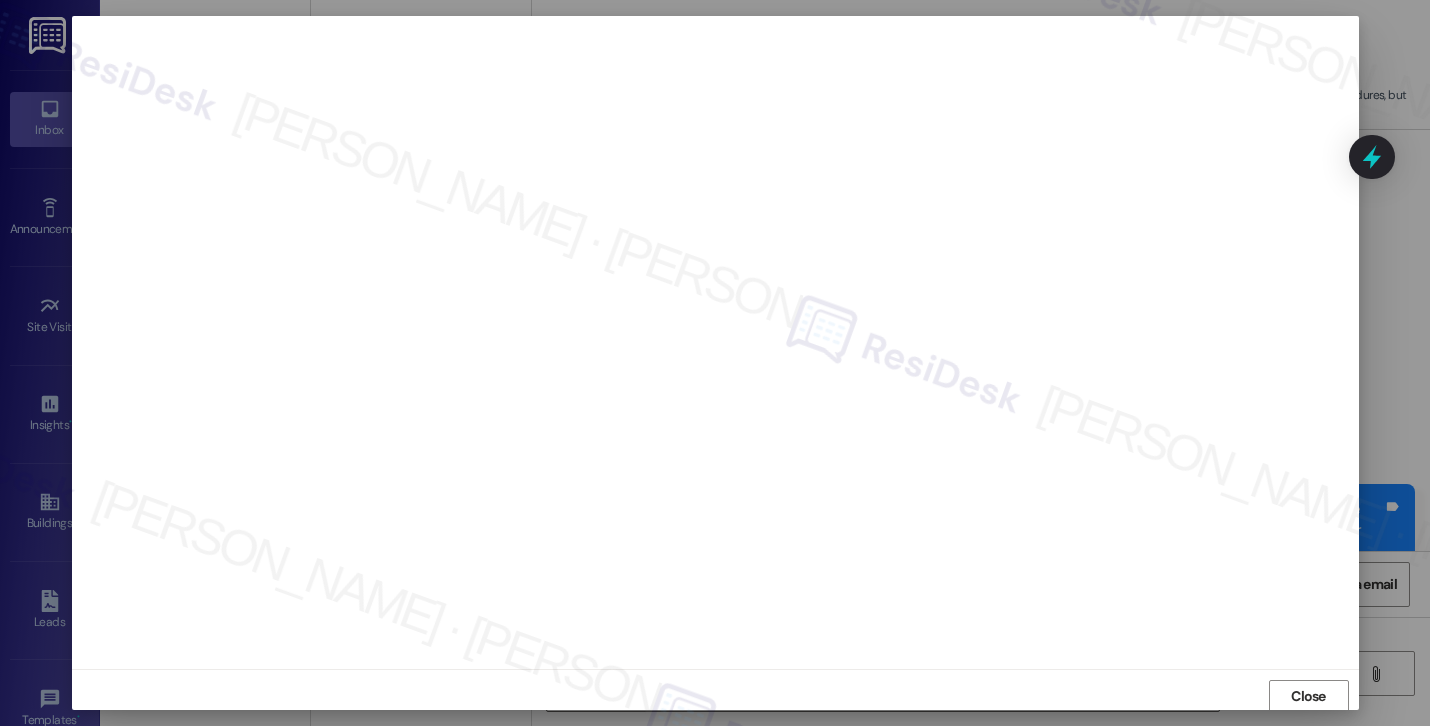 scroll, scrollTop: 2, scrollLeft: 0, axis: vertical 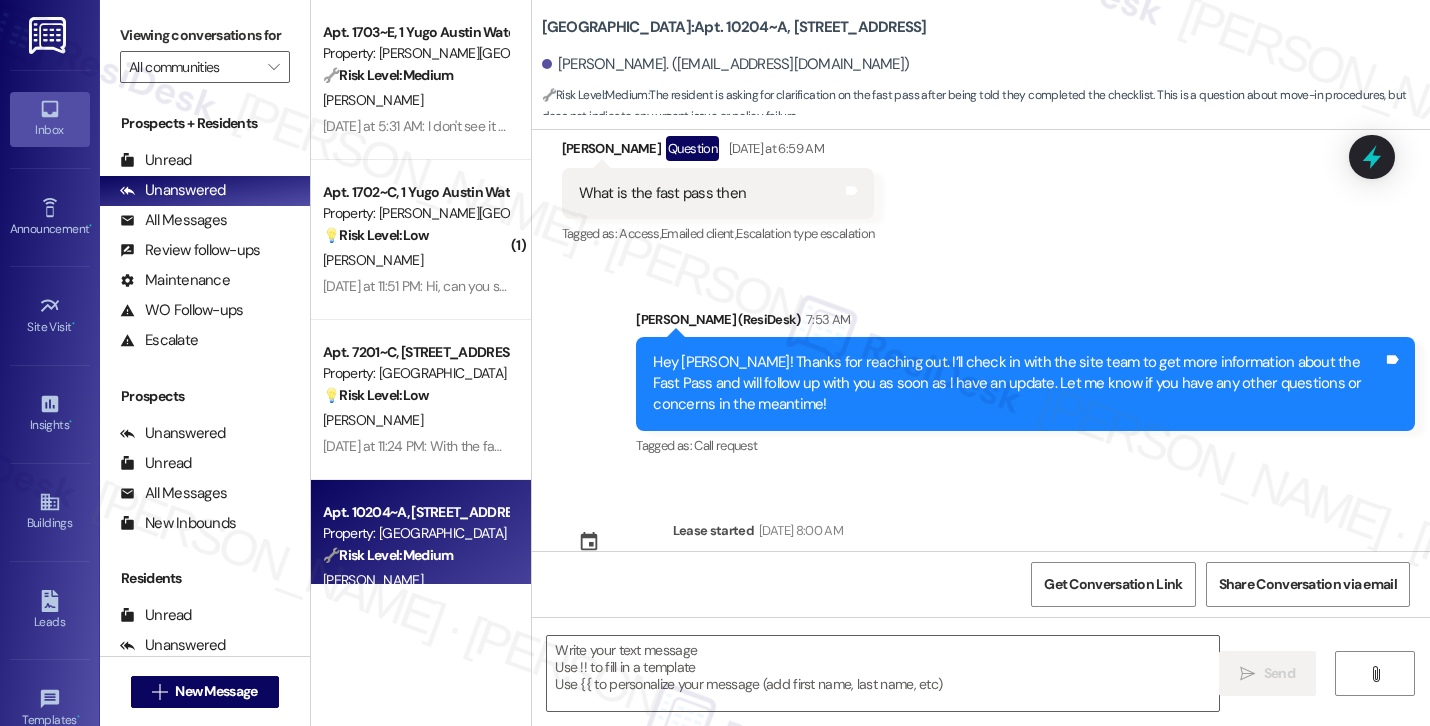 type on "Fetching suggested responses. Please feel free to read through the conversation in the meantime." 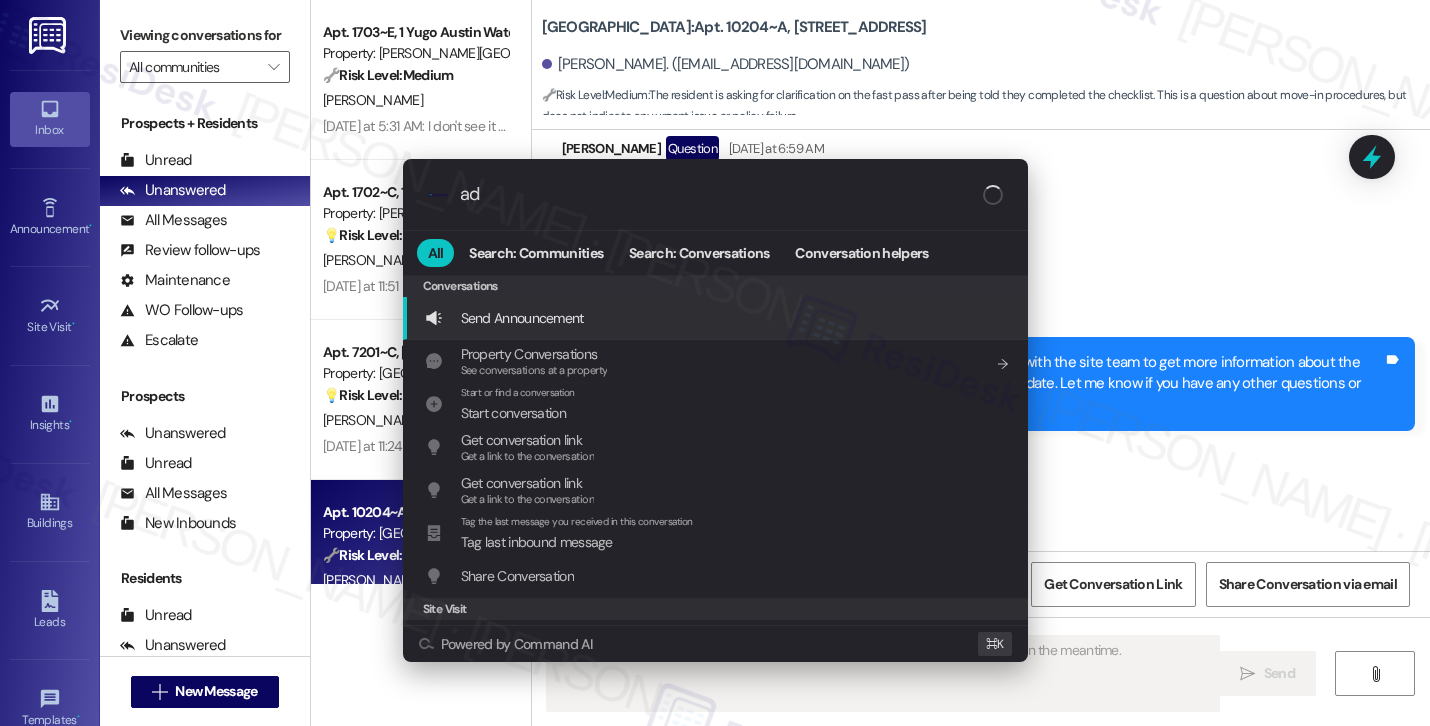 type on "add" 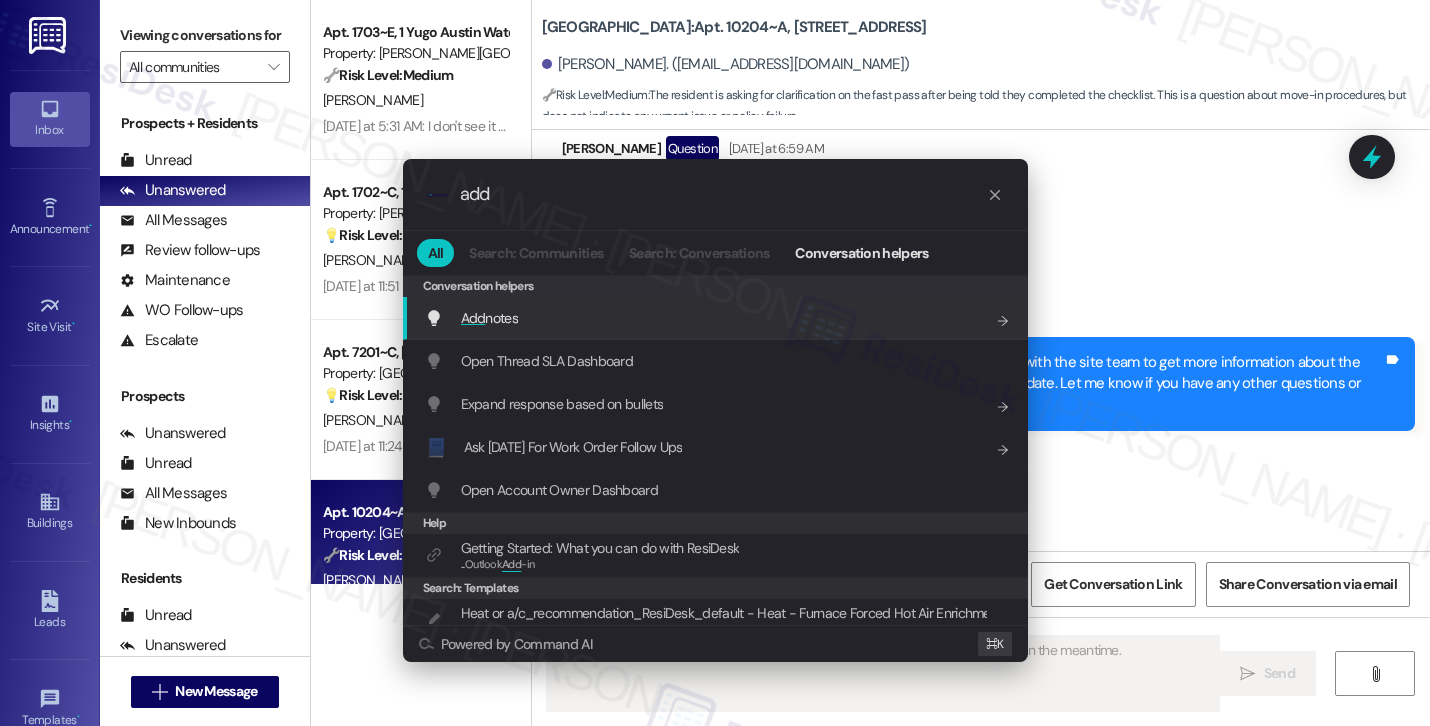 click on "Add  notes Add shortcut" at bounding box center (715, 318) 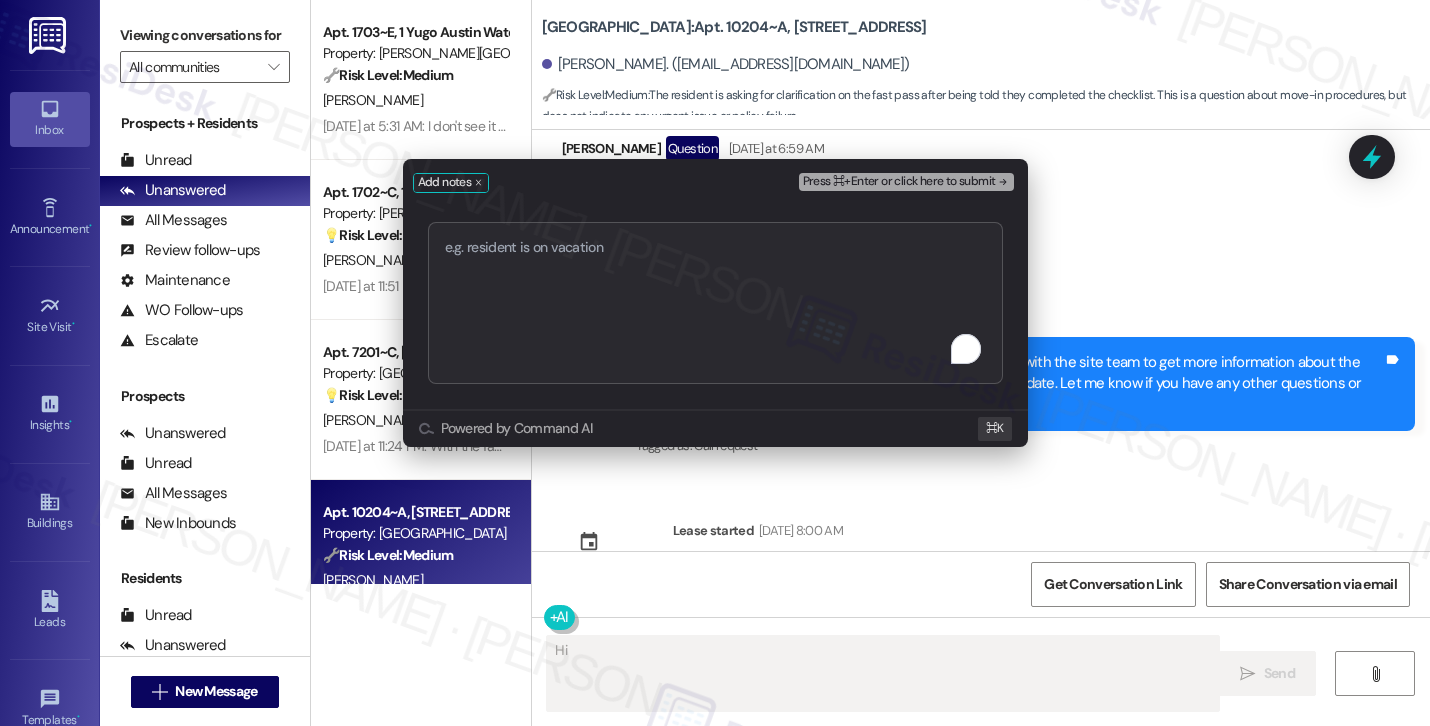 click at bounding box center (715, 303) 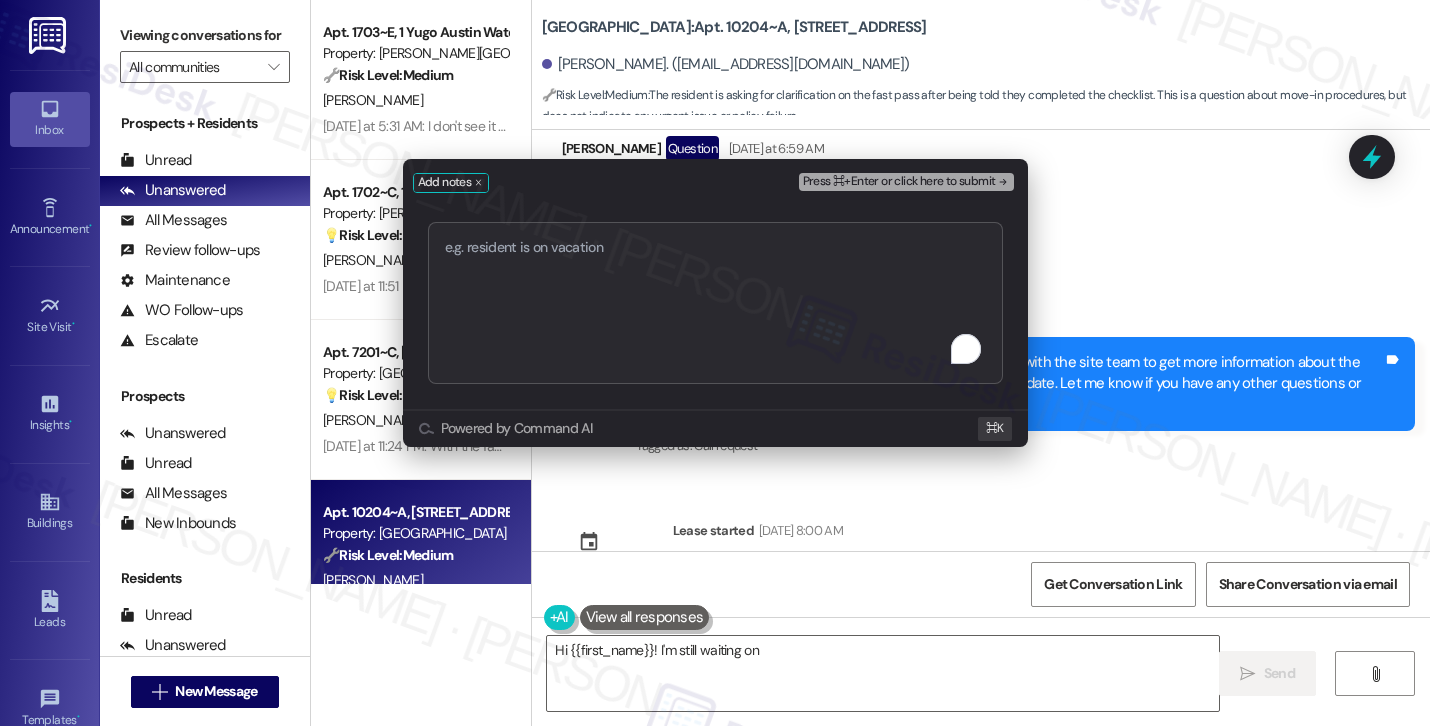 type on "Hi {{first_name}}! I'm still waiting on more" 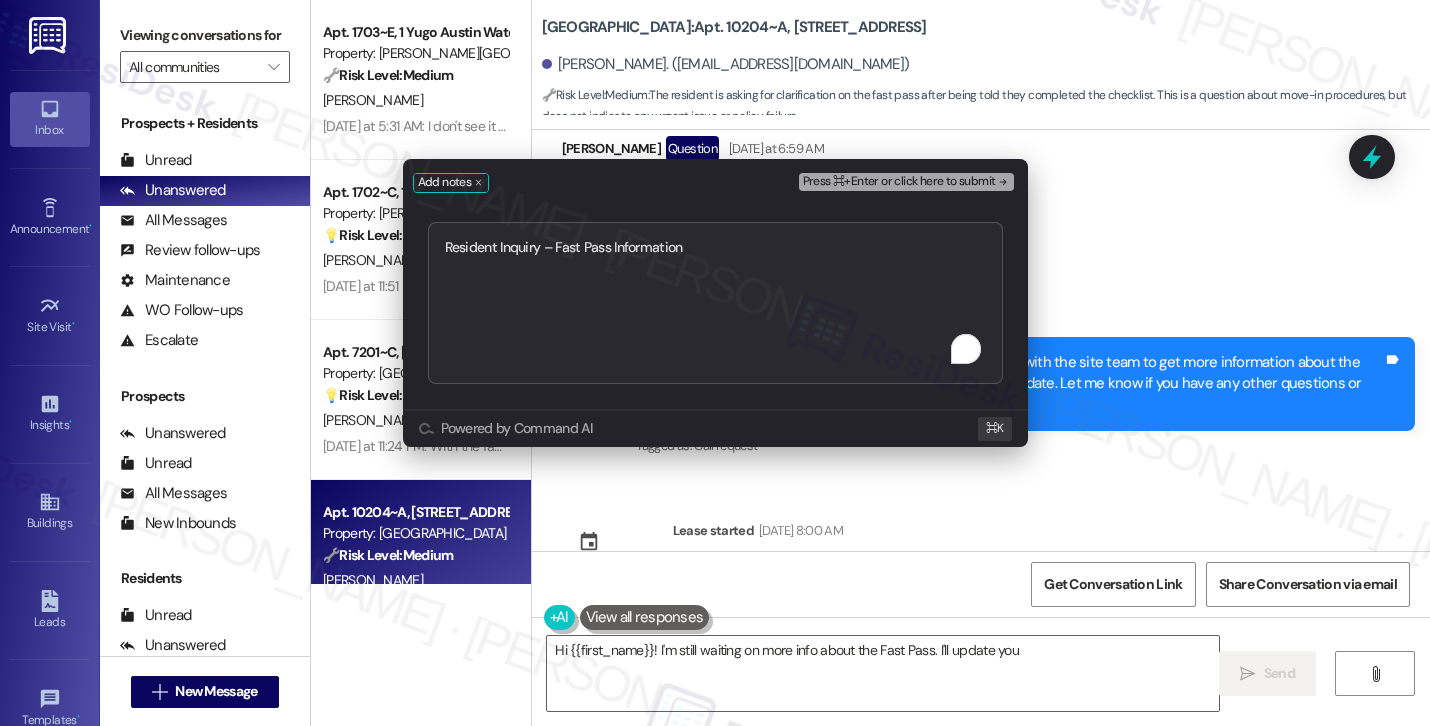 click on "Press ⌘+Enter or click here to submit" at bounding box center (899, 182) 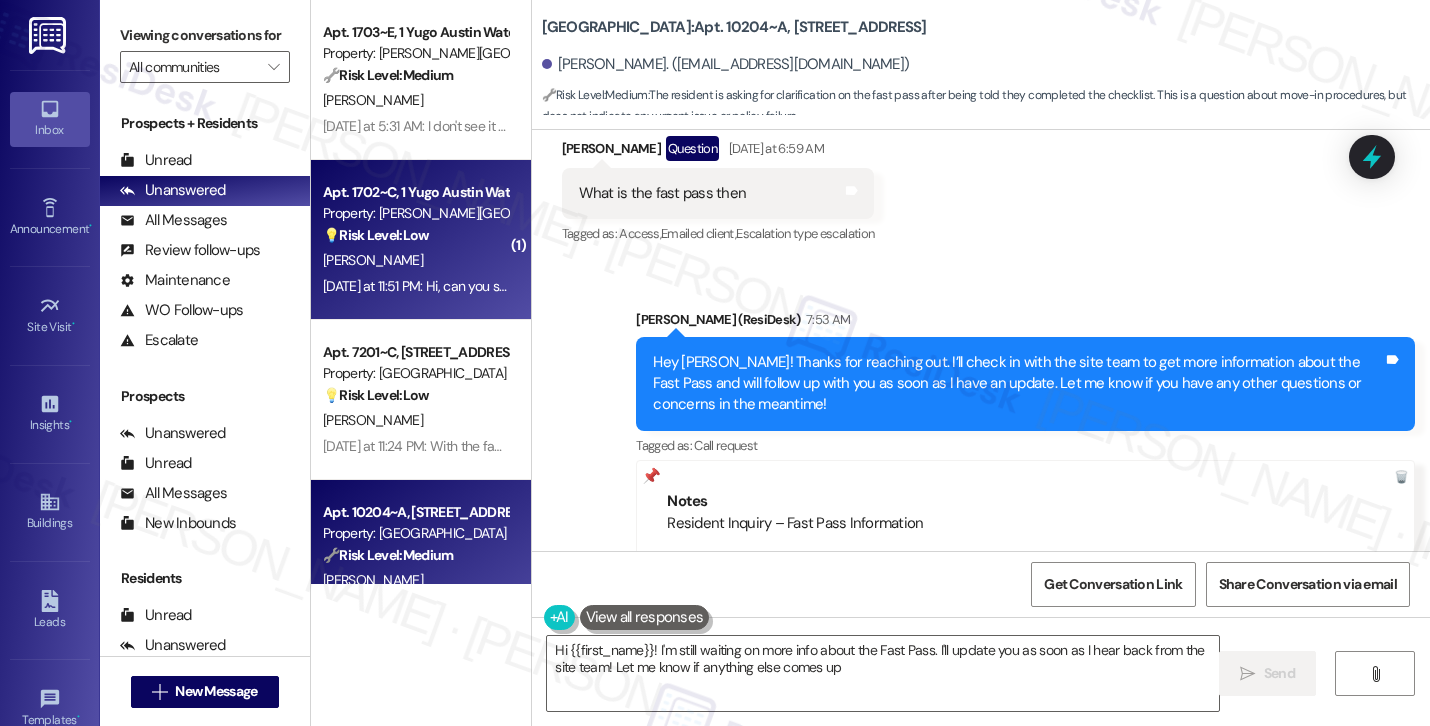 type on "Hi {{first_name}}! I'm still waiting on more info about the Fast Pass. I'll update you as soon as I hear back from the site team! Let me know if anything else comes up!" 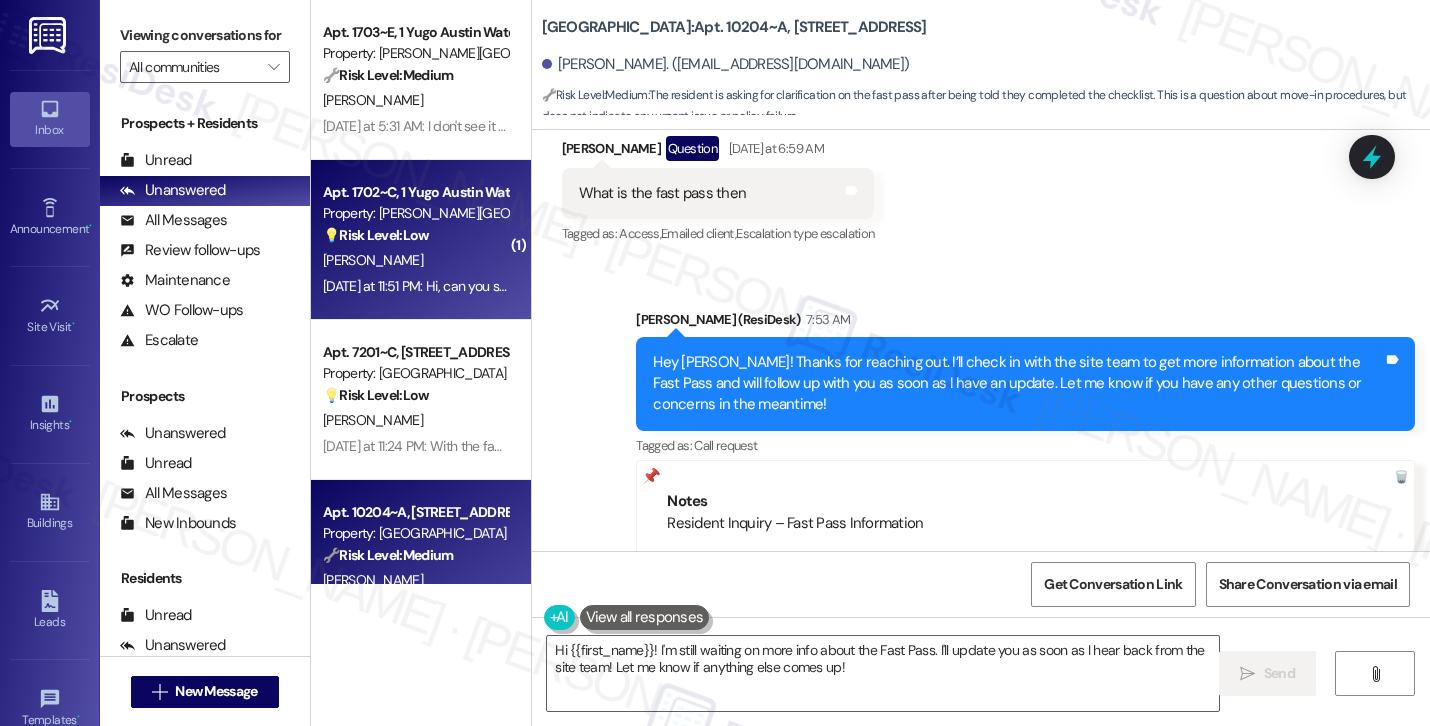 scroll, scrollTop: 667, scrollLeft: 0, axis: vertical 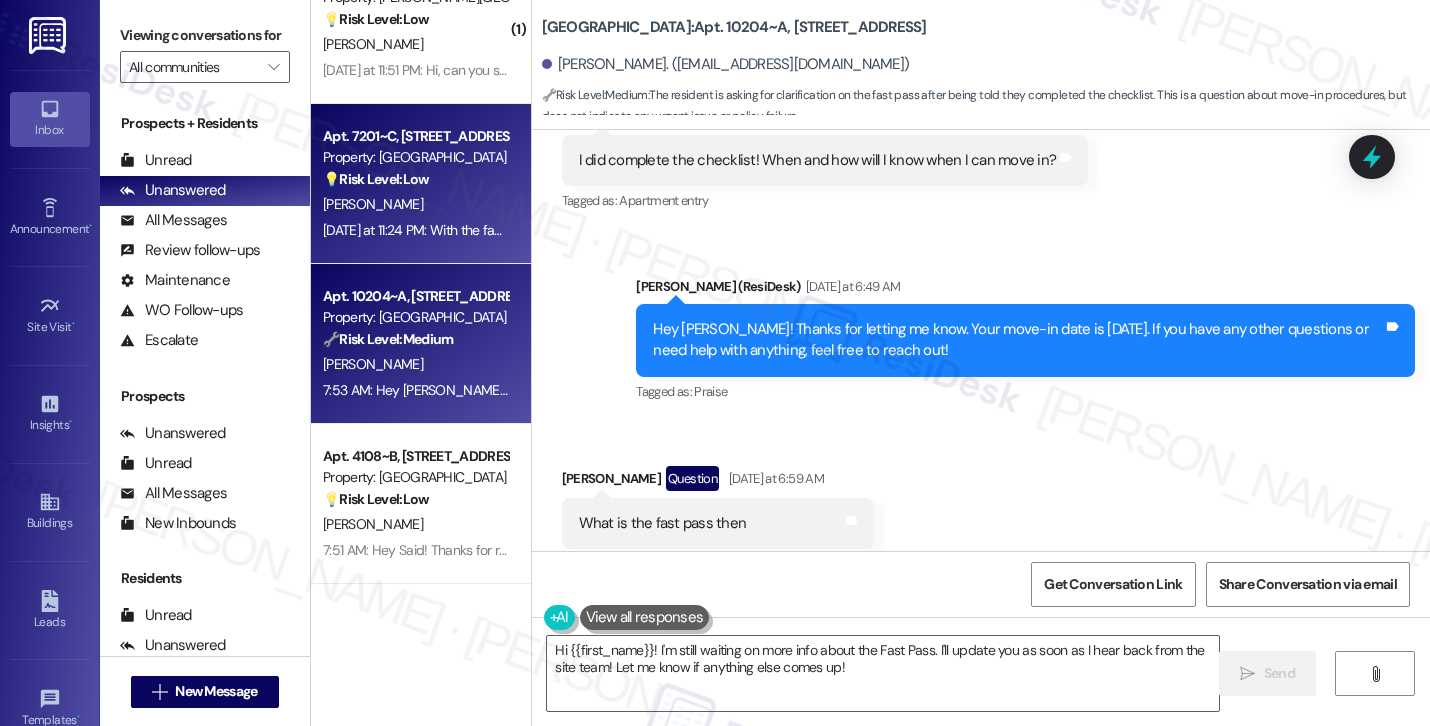 click on "Yesterday at 11:24 PM: With the fast pass can I move in a day early?  Yesterday at 11:24 PM: With the fast pass can I move in a day early?" at bounding box center (507, 230) 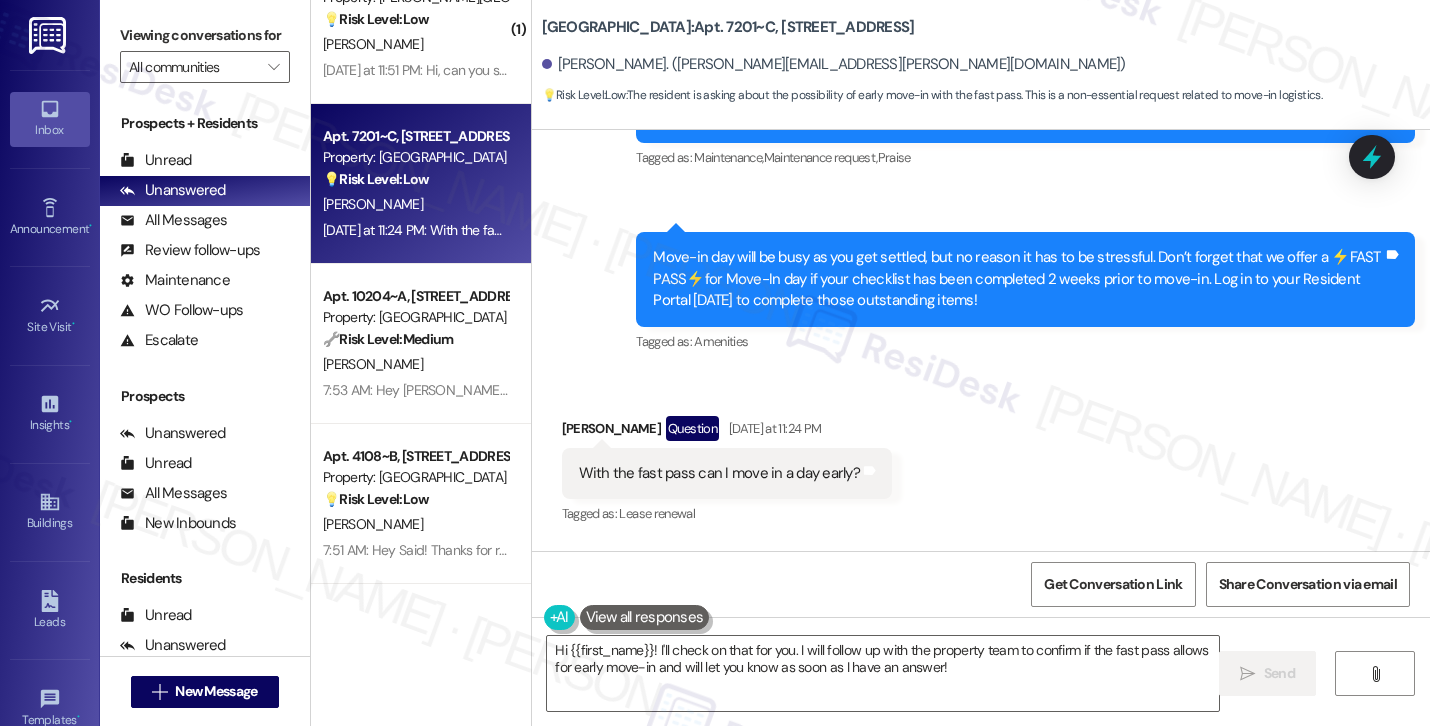 scroll, scrollTop: 423, scrollLeft: 0, axis: vertical 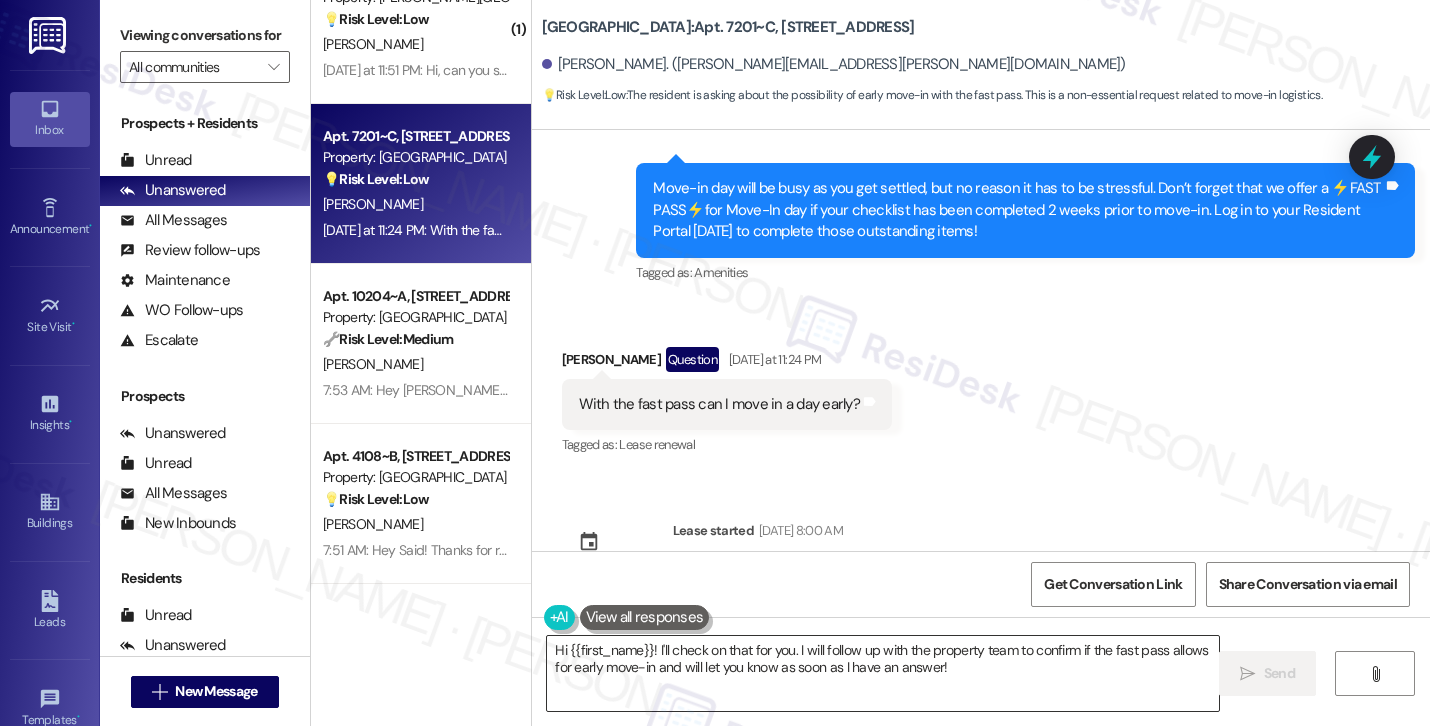click on "Hi {{first_name}}! I'll check on that for you. I will follow up with the property team to confirm if the fast pass allows for early move-in and will let you know as soon as I have an answer!" at bounding box center (883, 673) 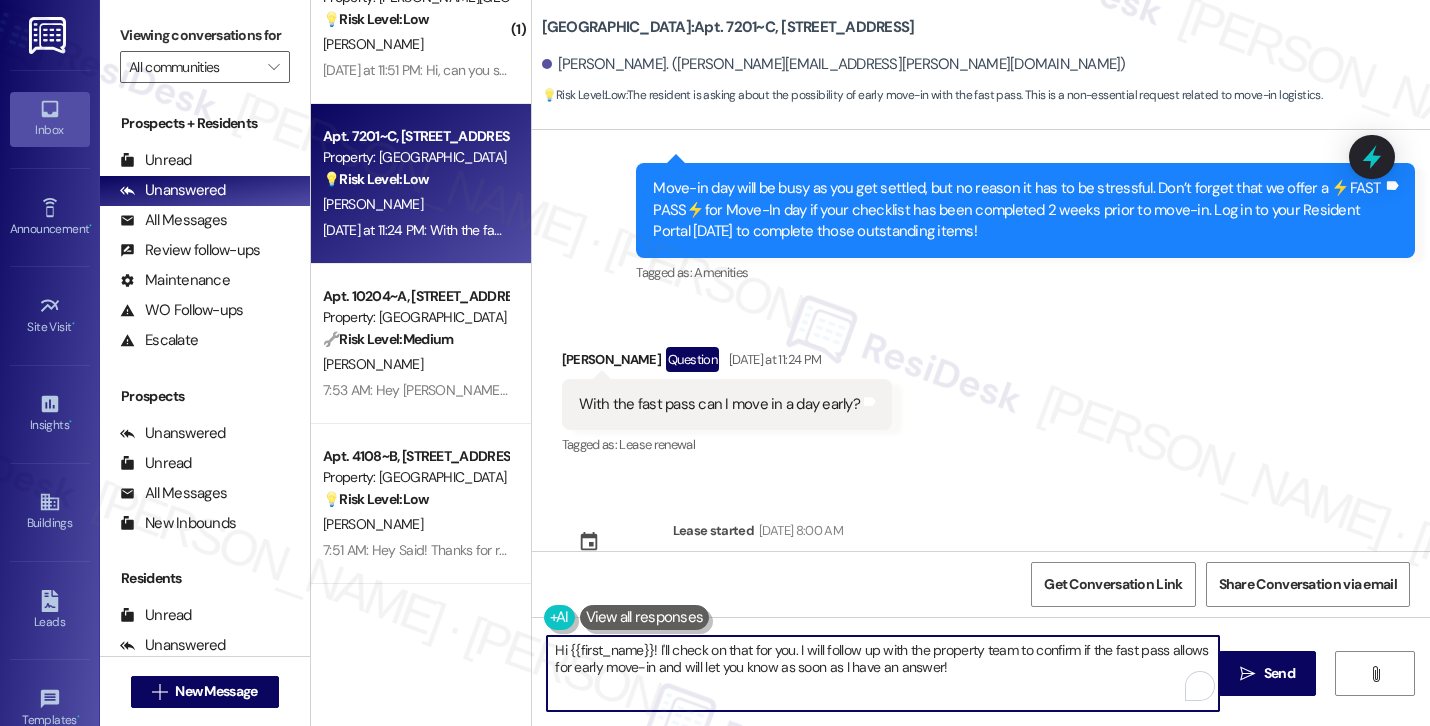 click on "Hi {{first_name}}! I'll check on that for you. I will follow up with the property team to confirm if the fast pass allows for early move-in and will let you know as soon as I have an answer!" at bounding box center (883, 673) 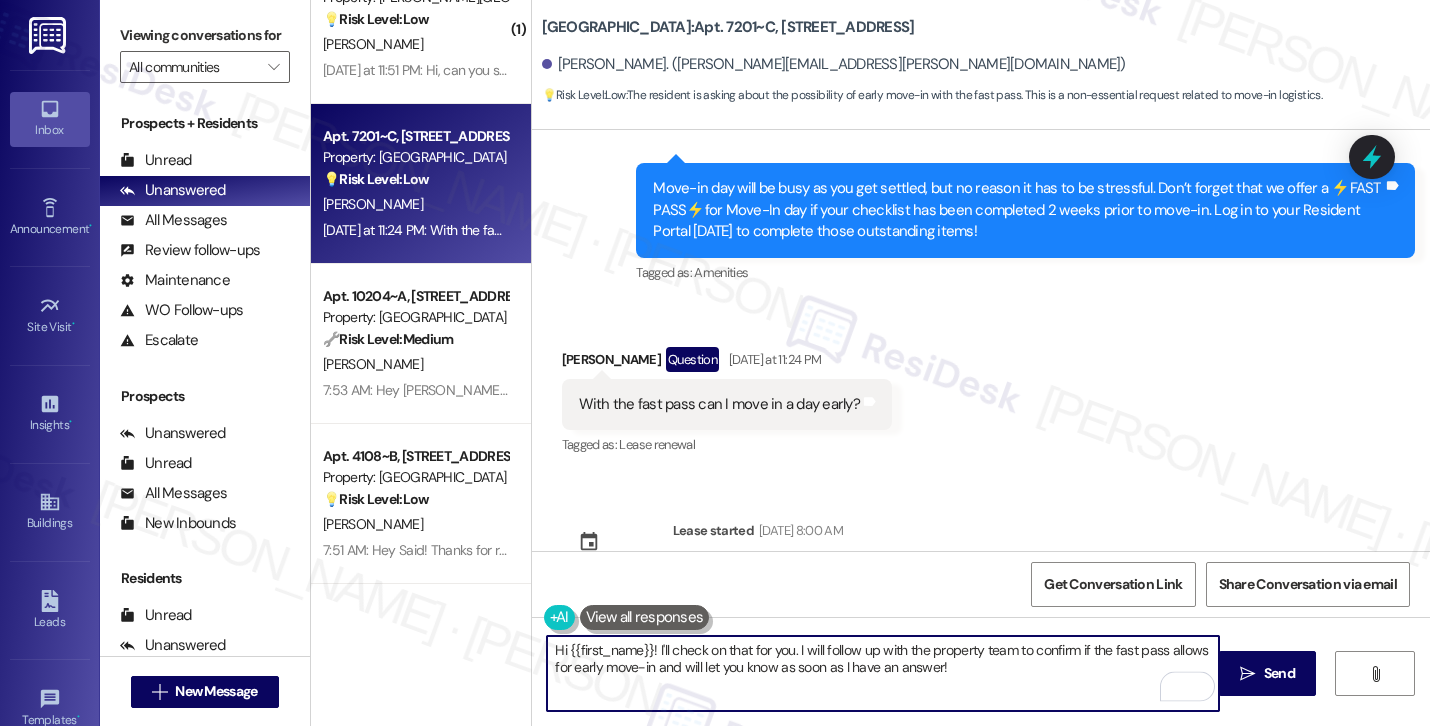 paste on "ey Christopher! Thanks for reaching out. I’ll check in with the site team to get more information about the Fast Pass and will follow up with you as soon as I have an update. Let me know if you have any other questions or concerns in the meantime" 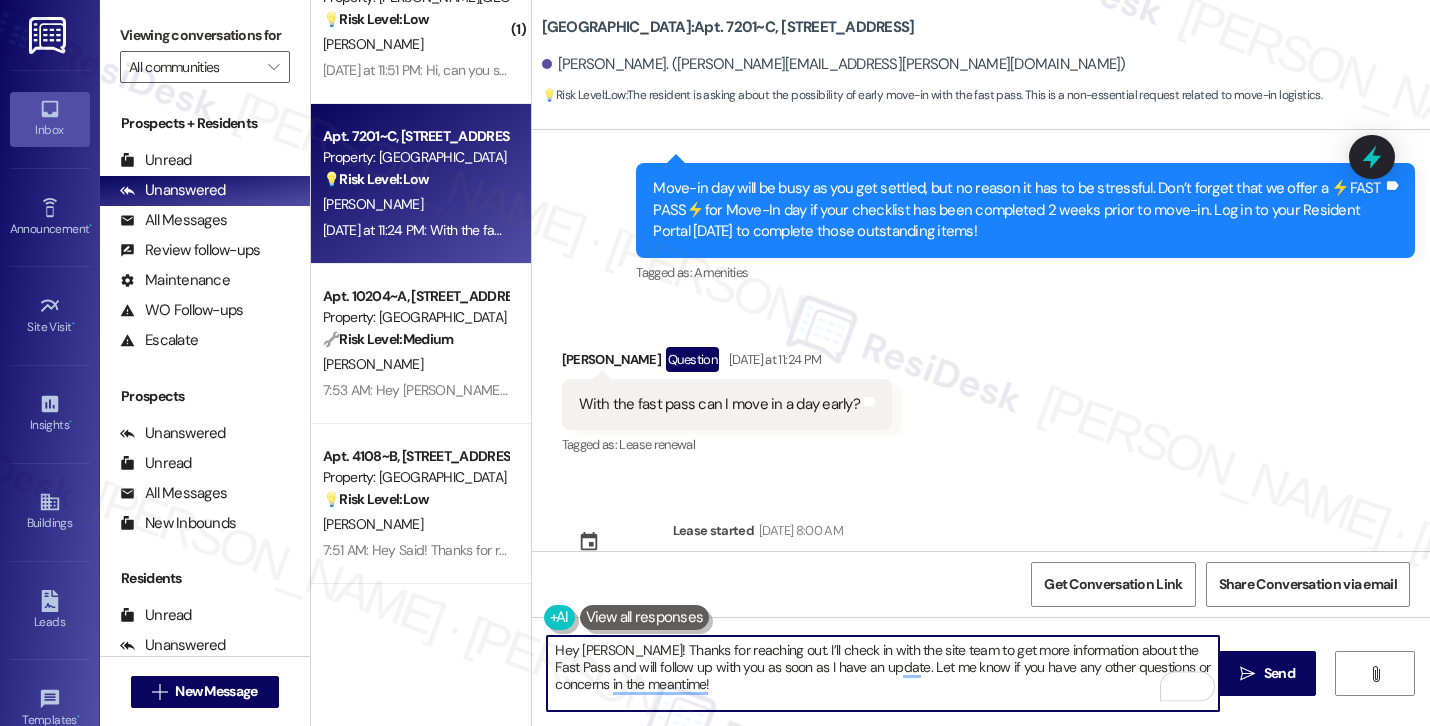 click on "Rachel Cowherd Question Yesterday at 11:24 PM" at bounding box center (727, 363) 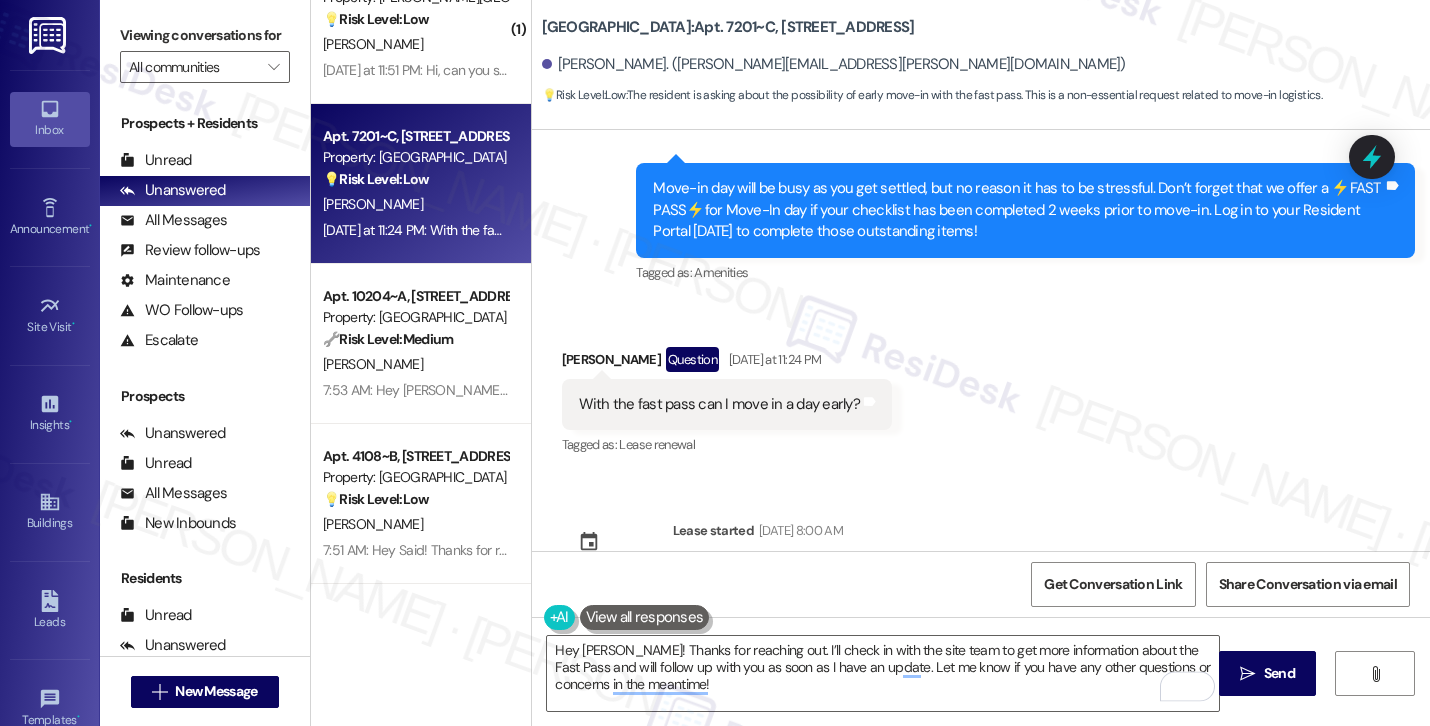 click on "Rachel Cowherd Question Yesterday at 11:24 PM" at bounding box center [727, 363] 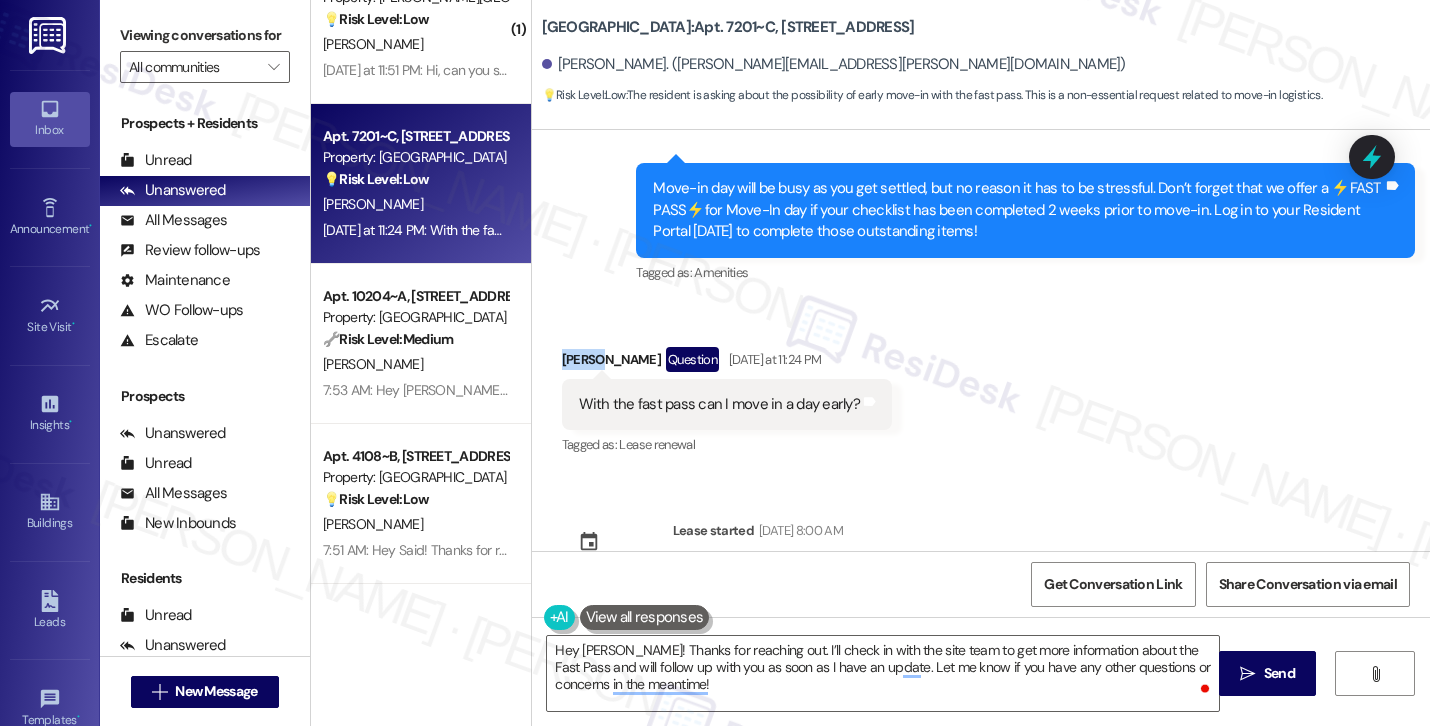 copy on "Rachel" 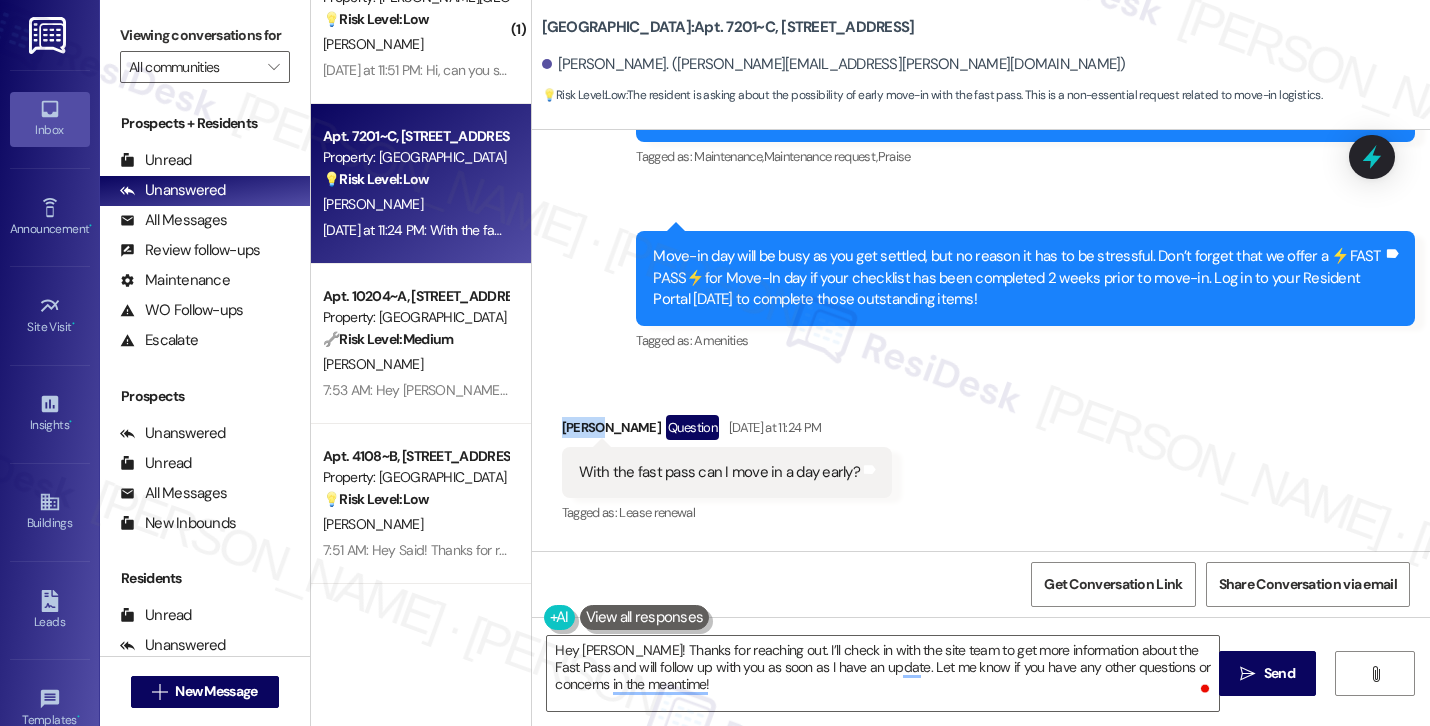scroll, scrollTop: 358, scrollLeft: 0, axis: vertical 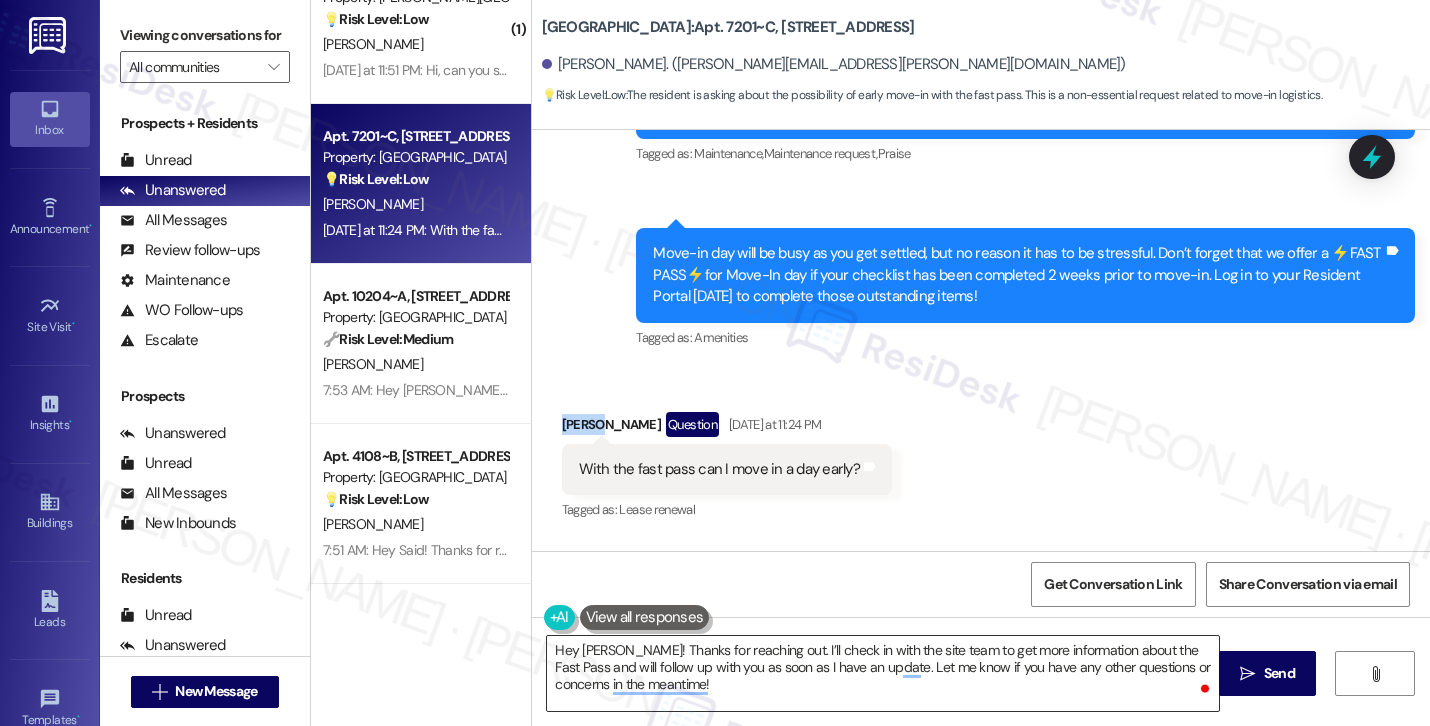 click on "Hey Christopher! Thanks for reaching out. I’ll check in with the site team to get more information about the Fast Pass and will follow up with you as soon as I have an update. Let me know if you have any other questions or concerns in the meantime!" at bounding box center [883, 673] 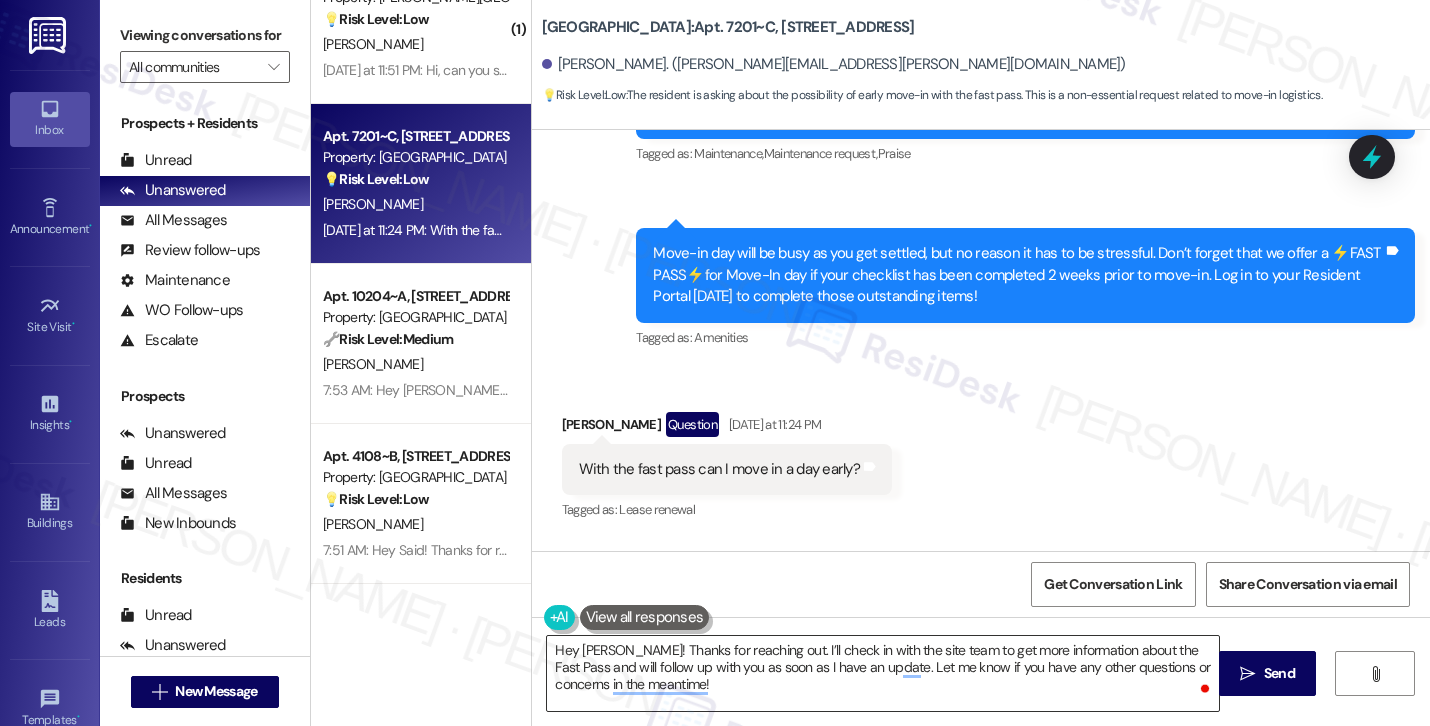 click on "Hey Christopher! Thanks for reaching out. I’ll check in with the site team to get more information about the Fast Pass and will follow up with you as soon as I have an update. Let me know if you have any other questions or concerns in the meantime!" at bounding box center [883, 673] 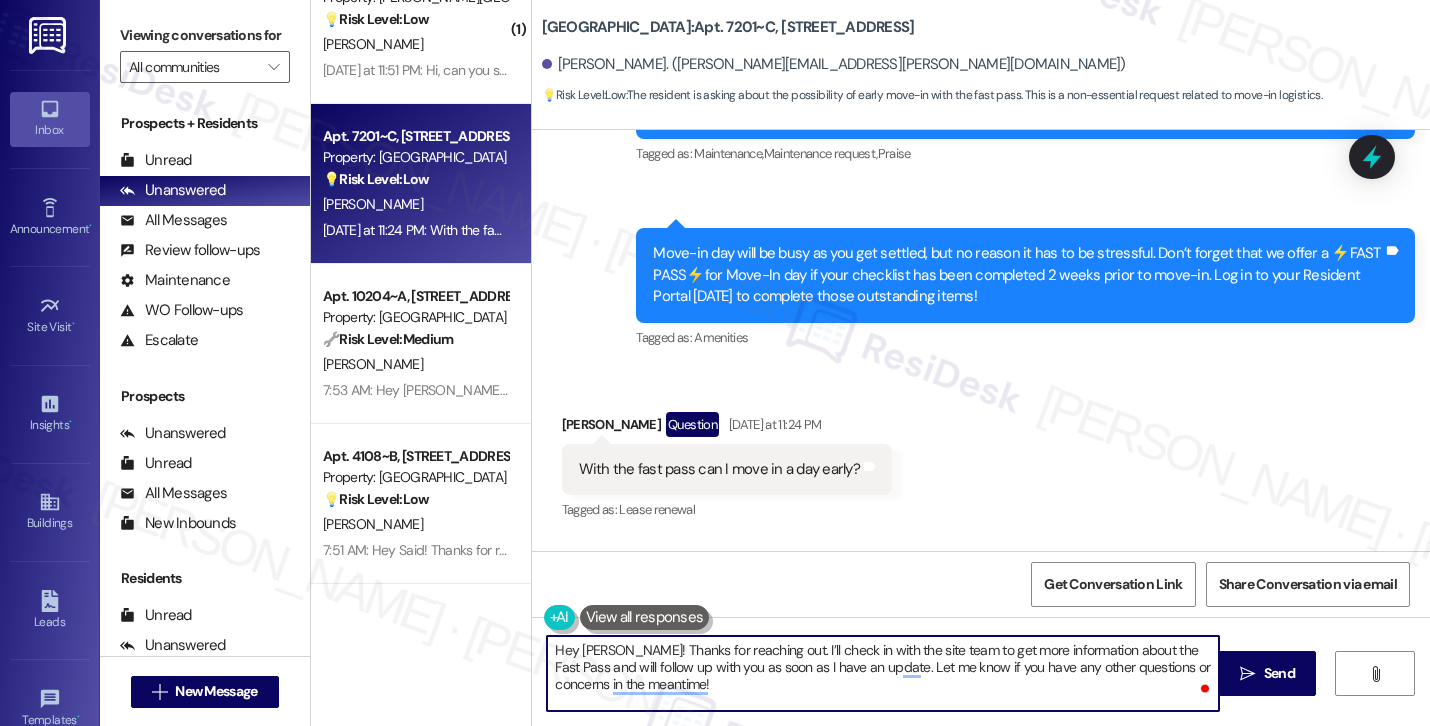 paste on "Rachel" 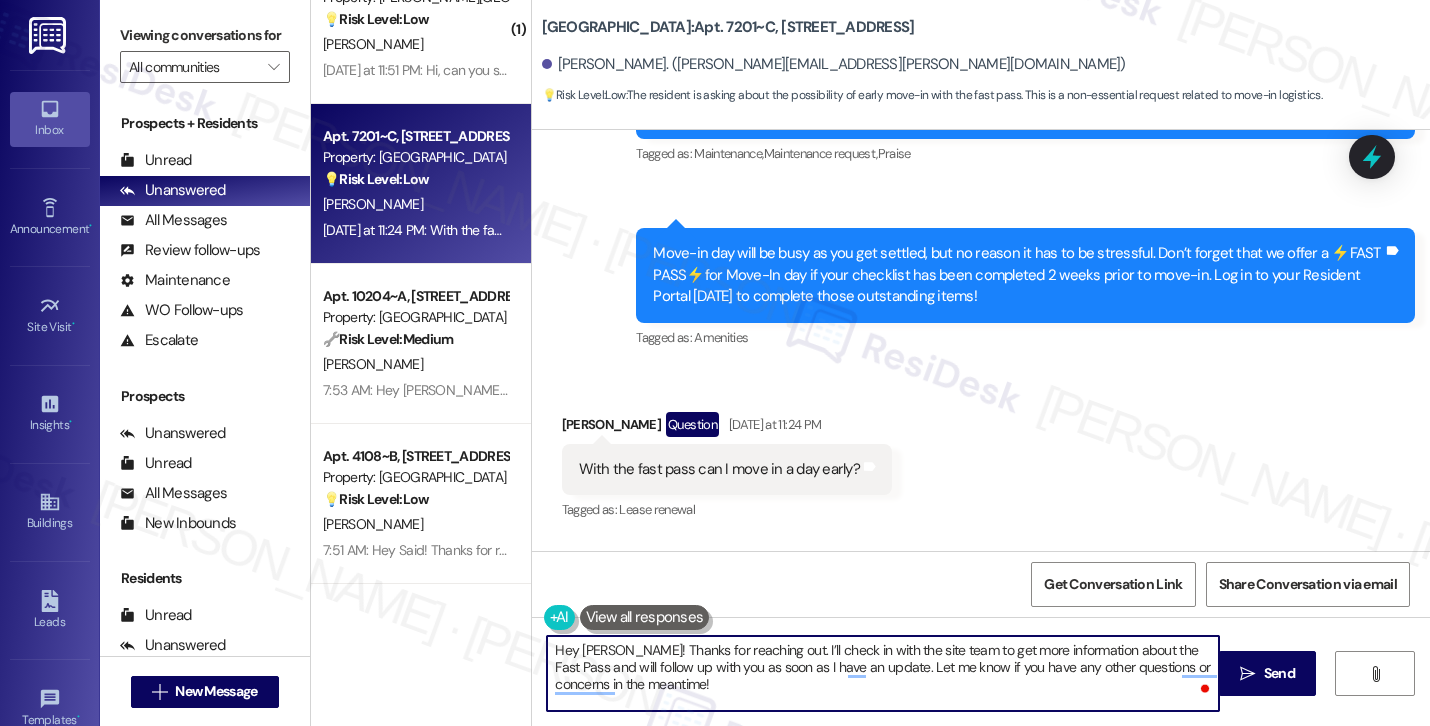 click on "Hey Rachel! Thanks for reaching out. I’ll check in with the site team to get more information about the Fast Pass and will follow up with you as soon as I have an update. Let me know if you have any other questions or concerns in the meantime!" at bounding box center (883, 673) 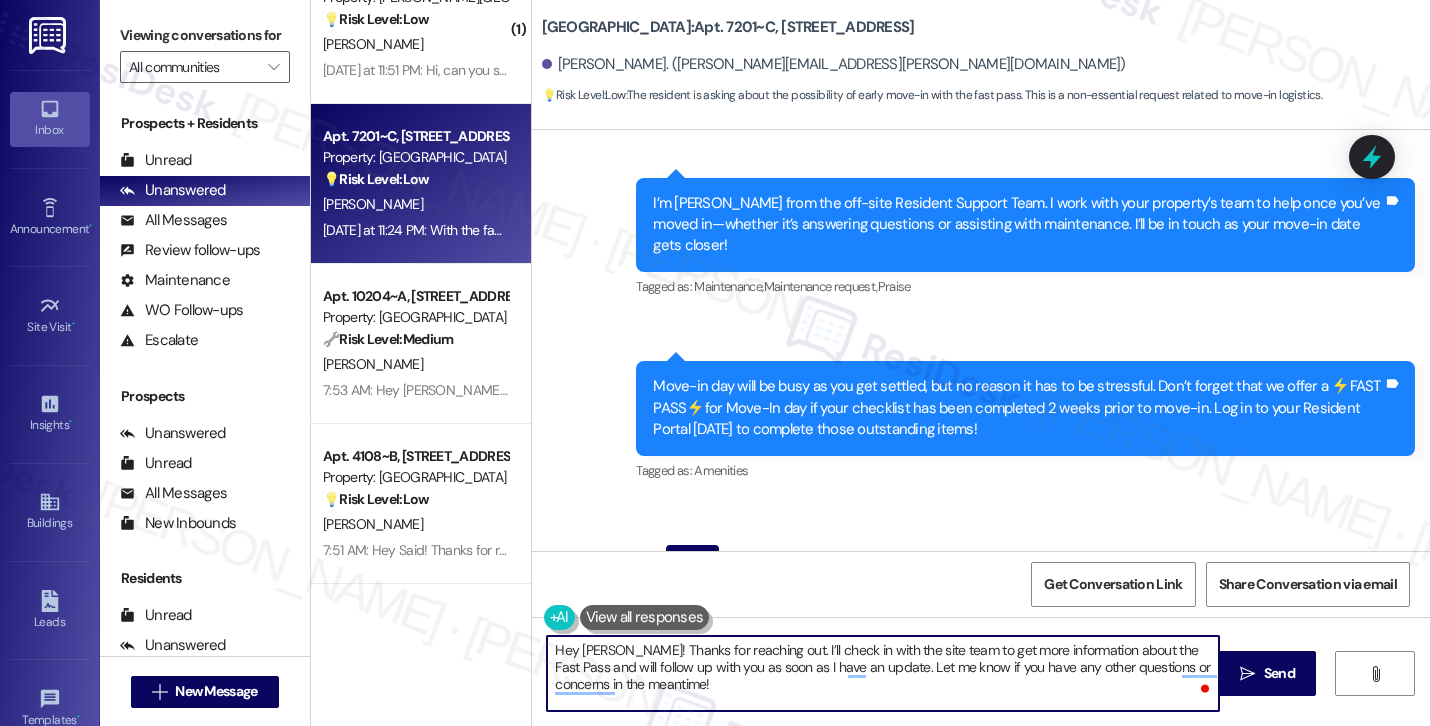 scroll, scrollTop: 423, scrollLeft: 0, axis: vertical 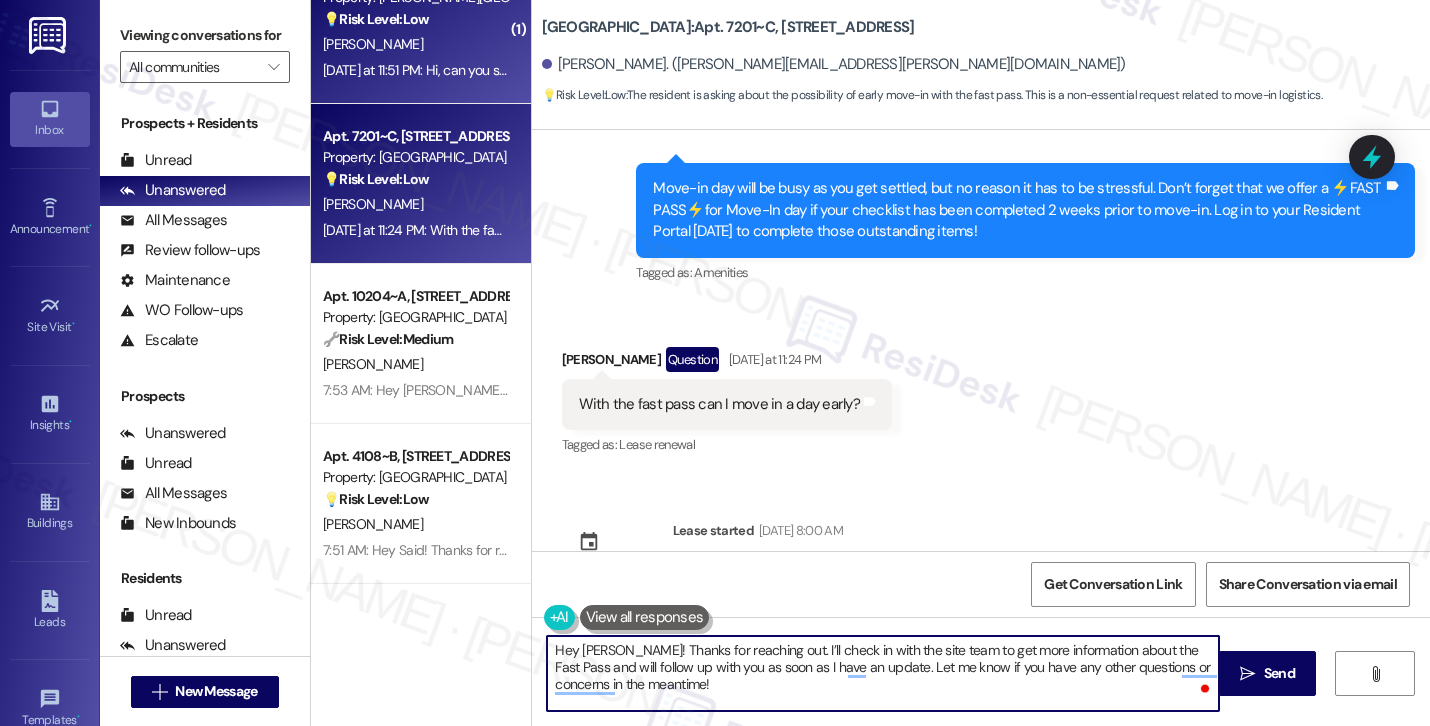 type on "Hey Rachel! Thanks for reaching out. I’ll check in with the site team to get more information about the Fast Pass and will follow up with you as soon as I have an update. Let me know if you have any other questions or concerns in the meantime!" 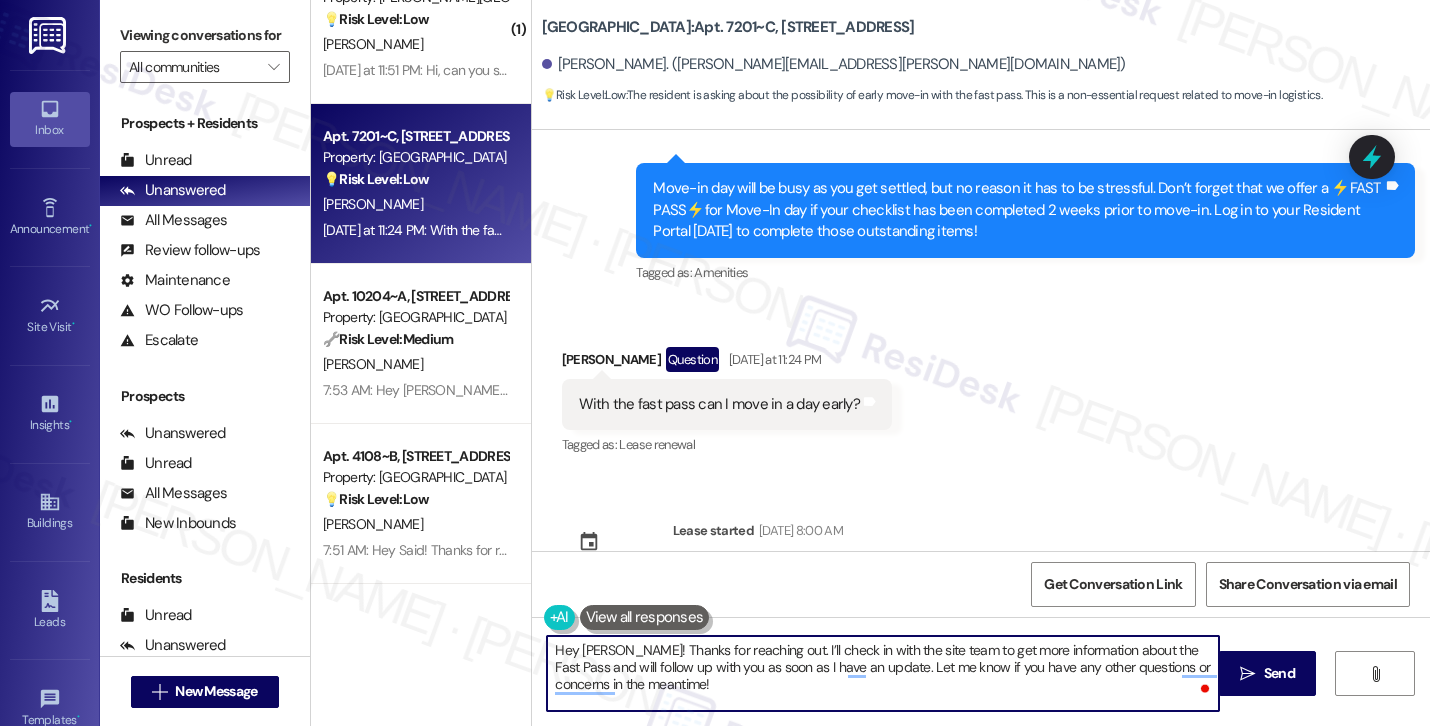 click on "Hey Rachel! Thanks for reaching out. I’ll check in with the site team to get more information about the Fast Pass and will follow up with you as soon as I have an update. Let me know if you have any other questions or concerns in the meantime!" at bounding box center [883, 673] 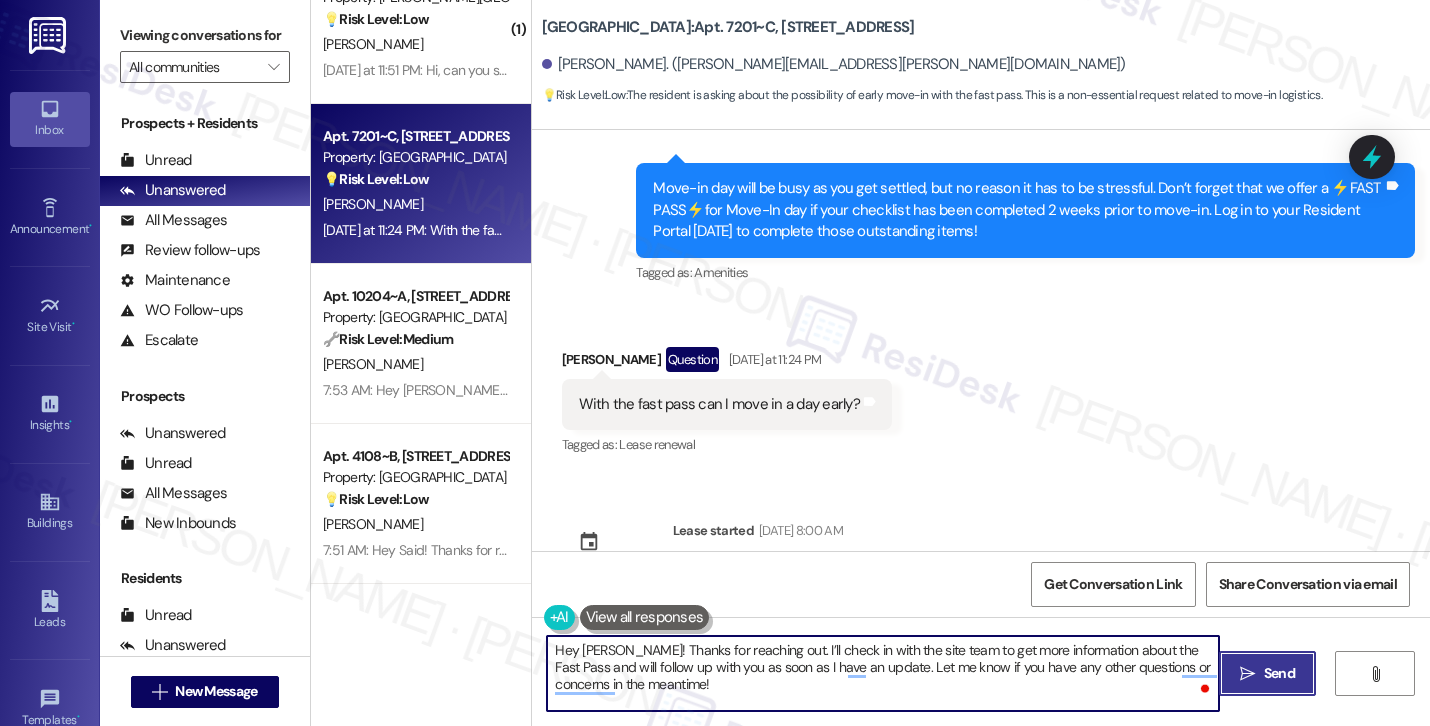click on "" at bounding box center (1247, 674) 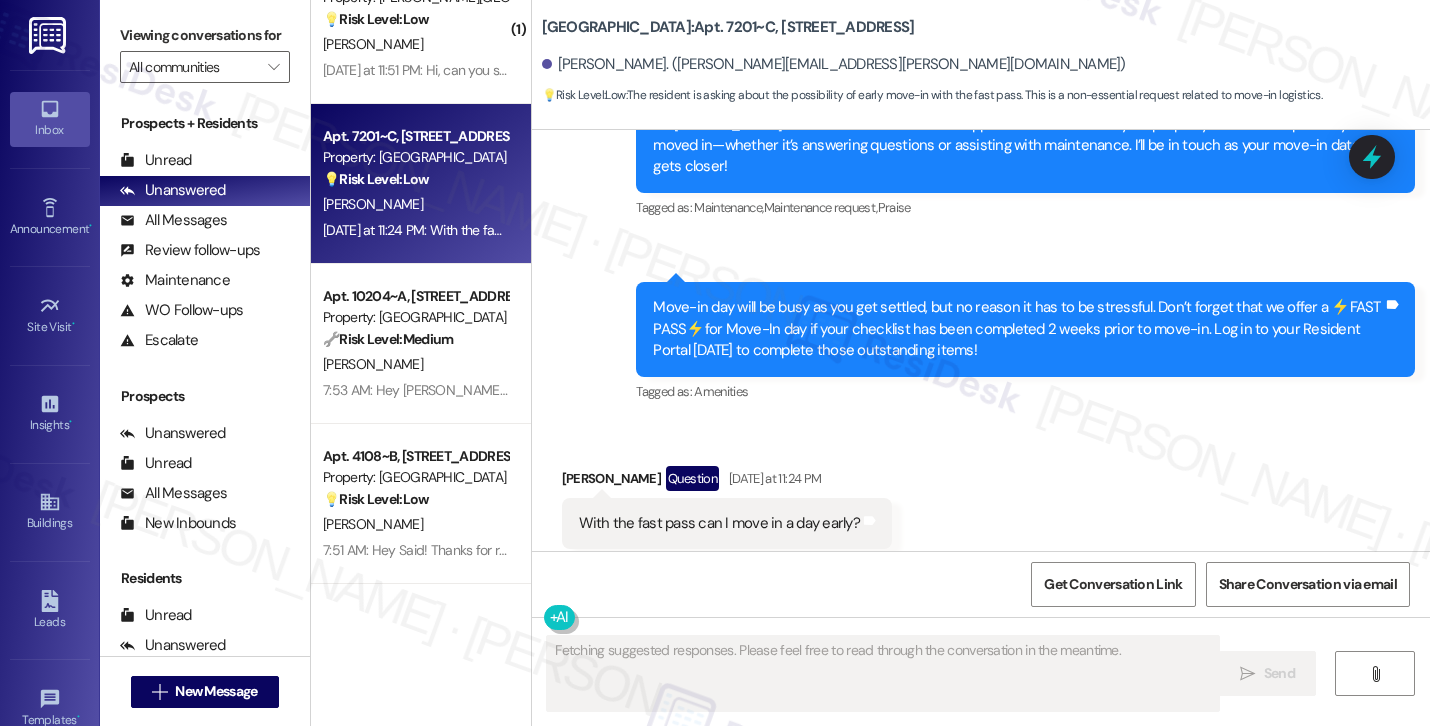 scroll, scrollTop: 605, scrollLeft: 0, axis: vertical 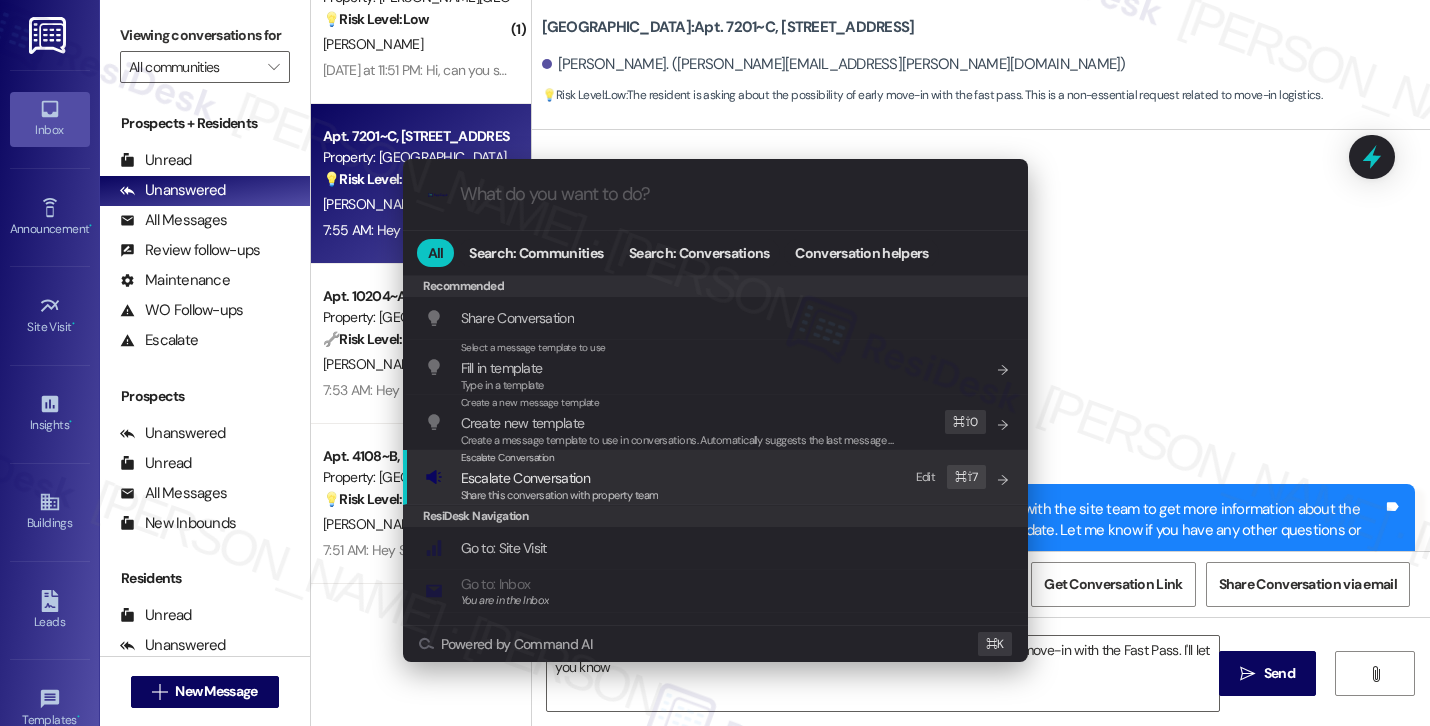 click on "Escalate Conversation Escalate Conversation Share this conversation with property team Edit ⌘ ⇧ 7" at bounding box center (717, 477) 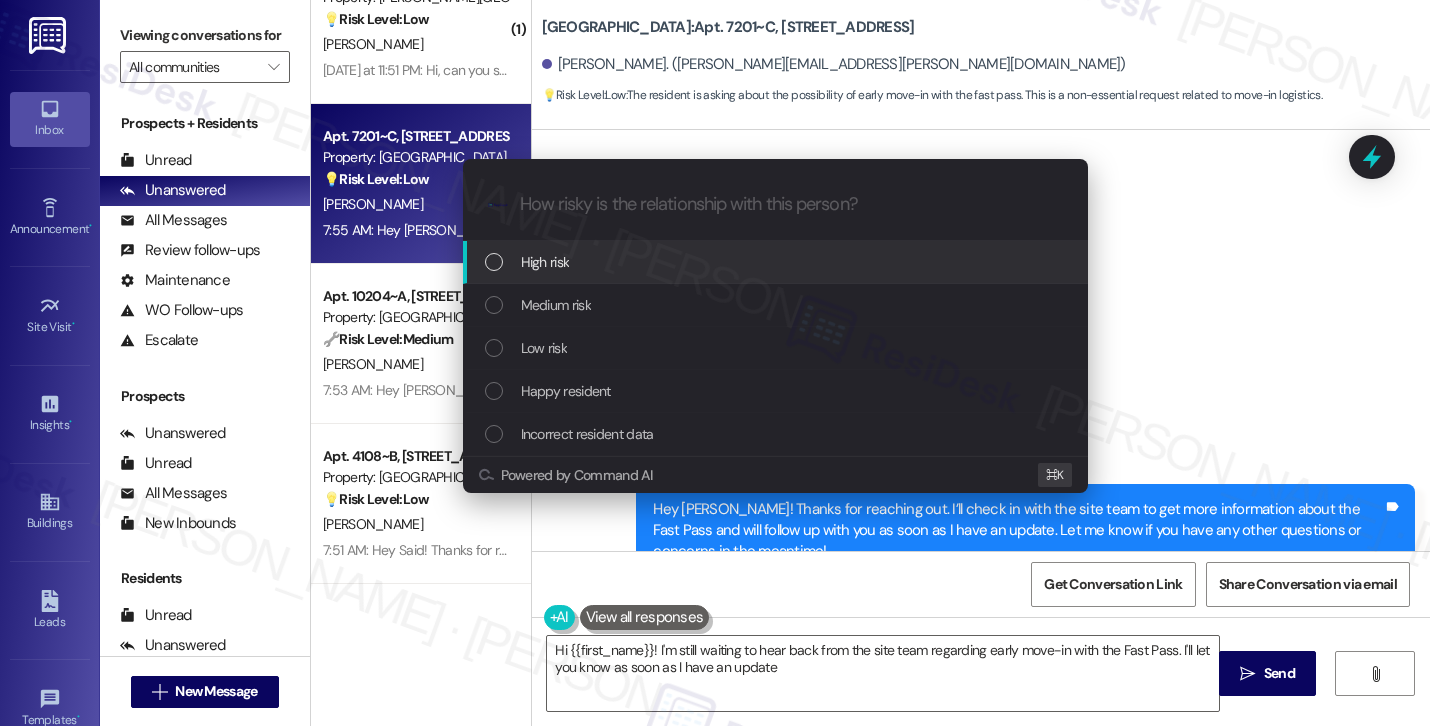 type on "Hi {{first_name}}! I'm still waiting to hear back from the site team regarding early move-in with the Fast Pass. I'll let you know as soon as I have an update!" 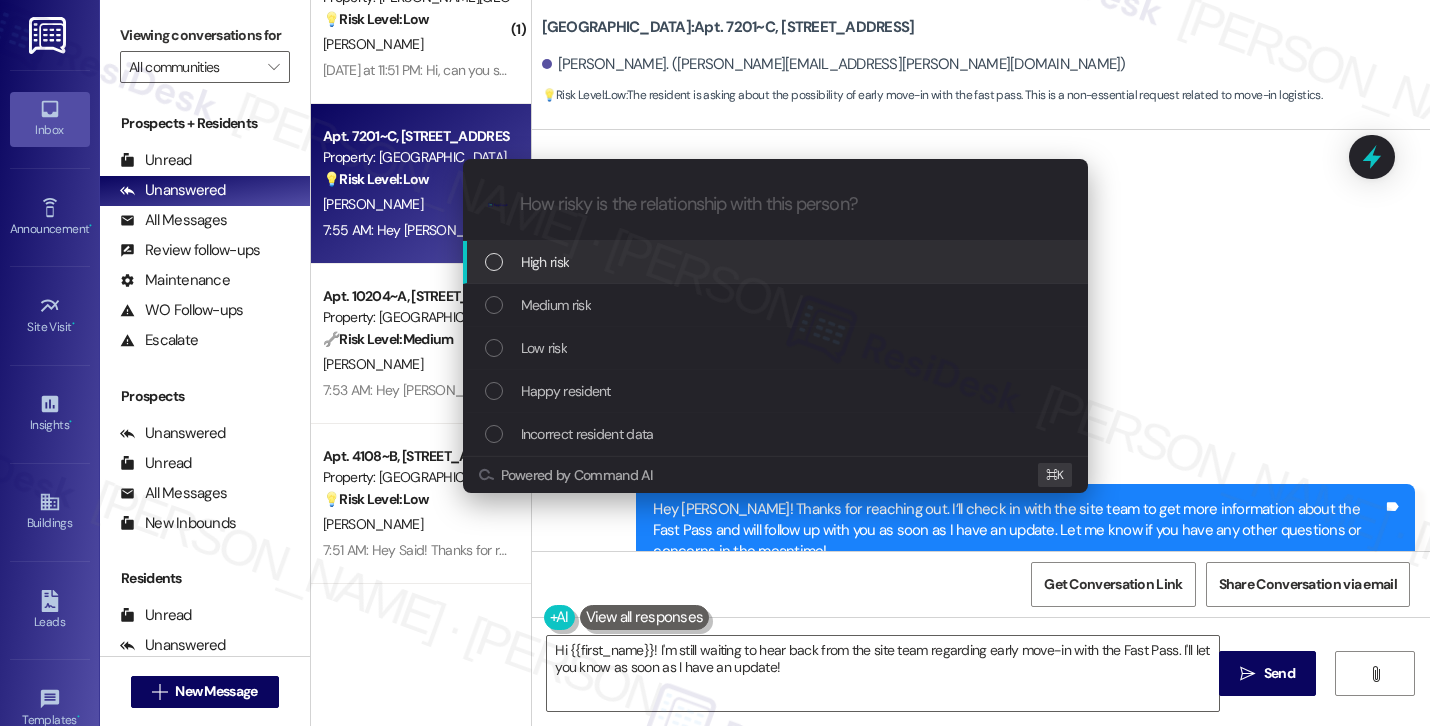 click on "Low risk" at bounding box center (777, 348) 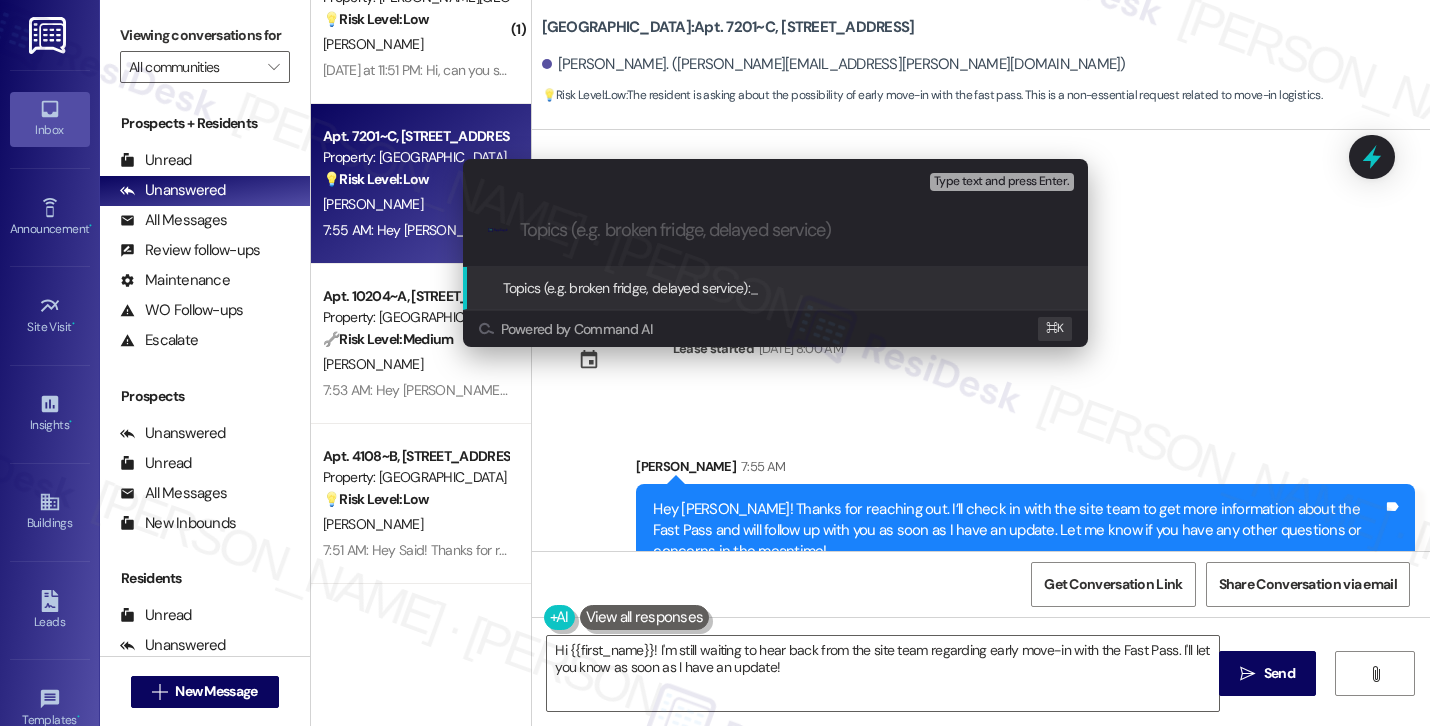 paste on "Resident Inquiry – Fast Pass Information" 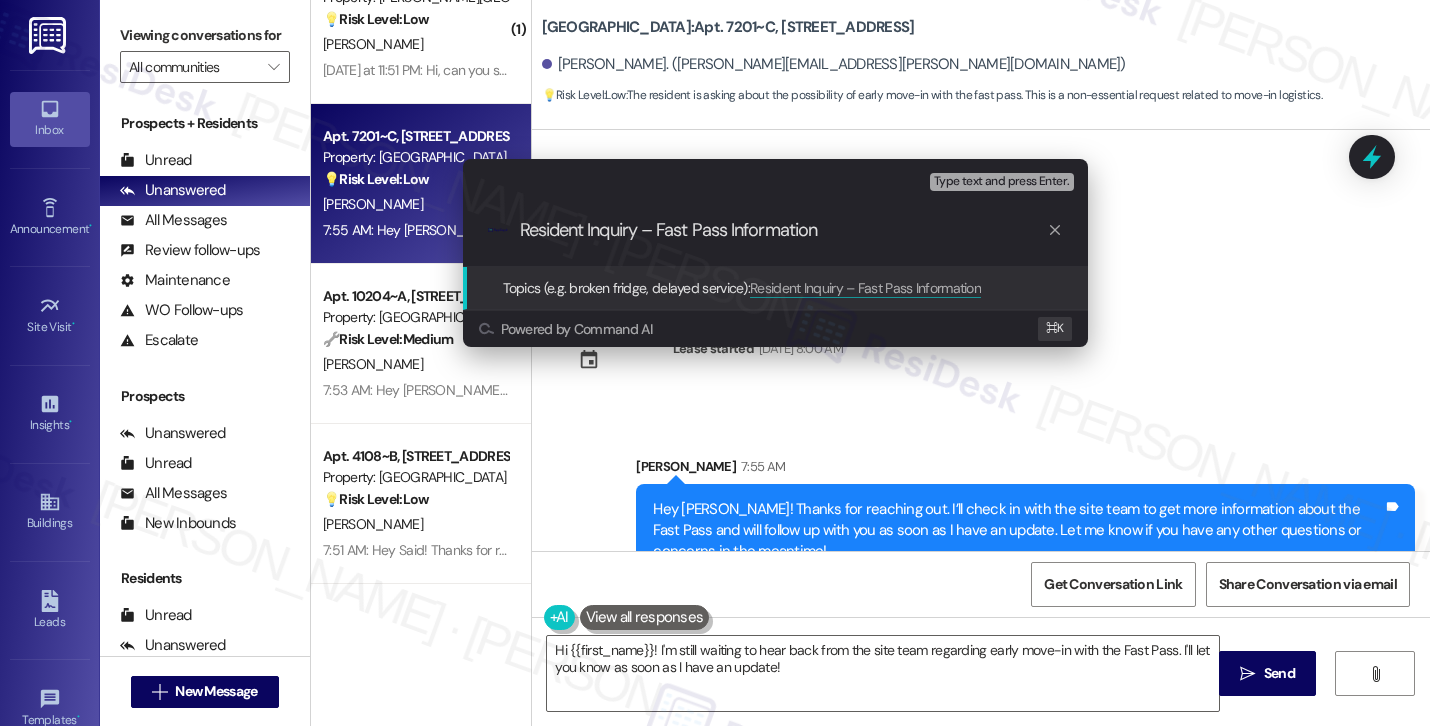 type 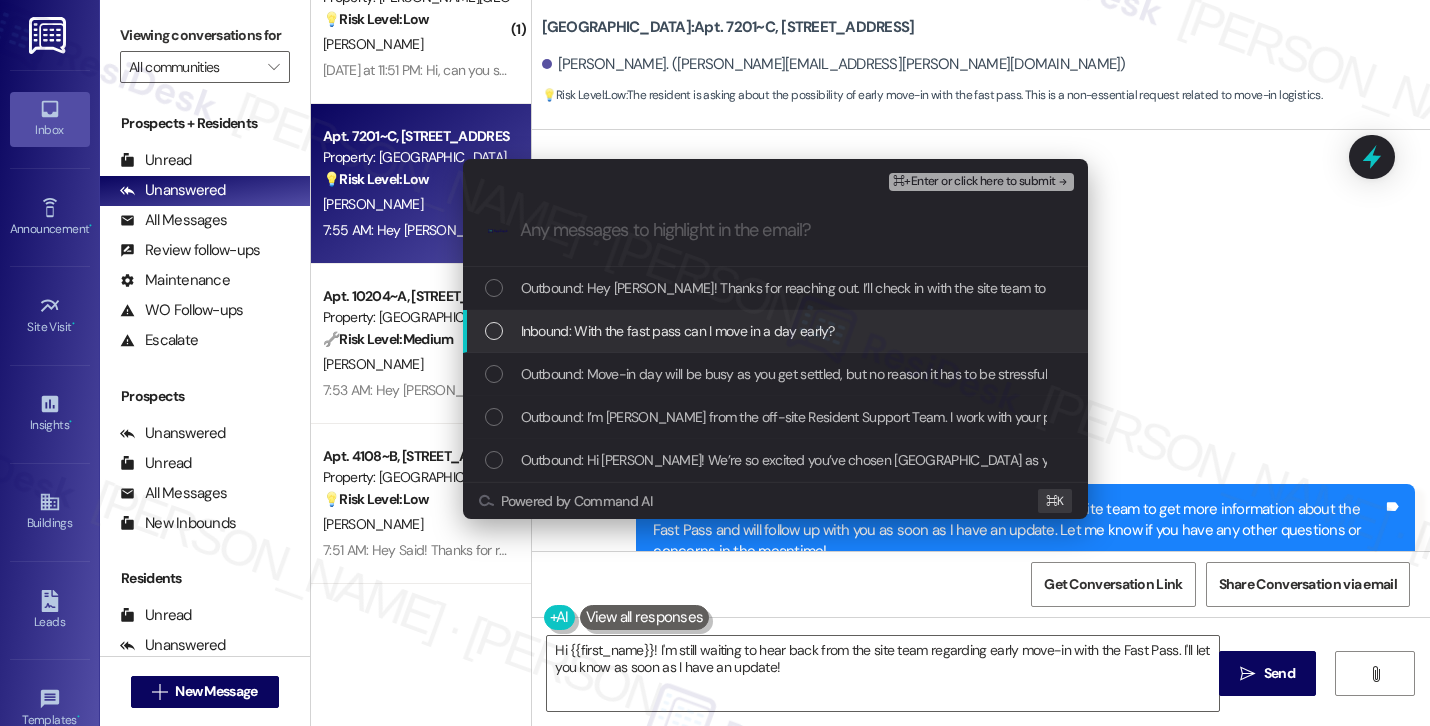 click on "Inbound: With the fast pass can I move in a day early?" at bounding box center [775, 331] 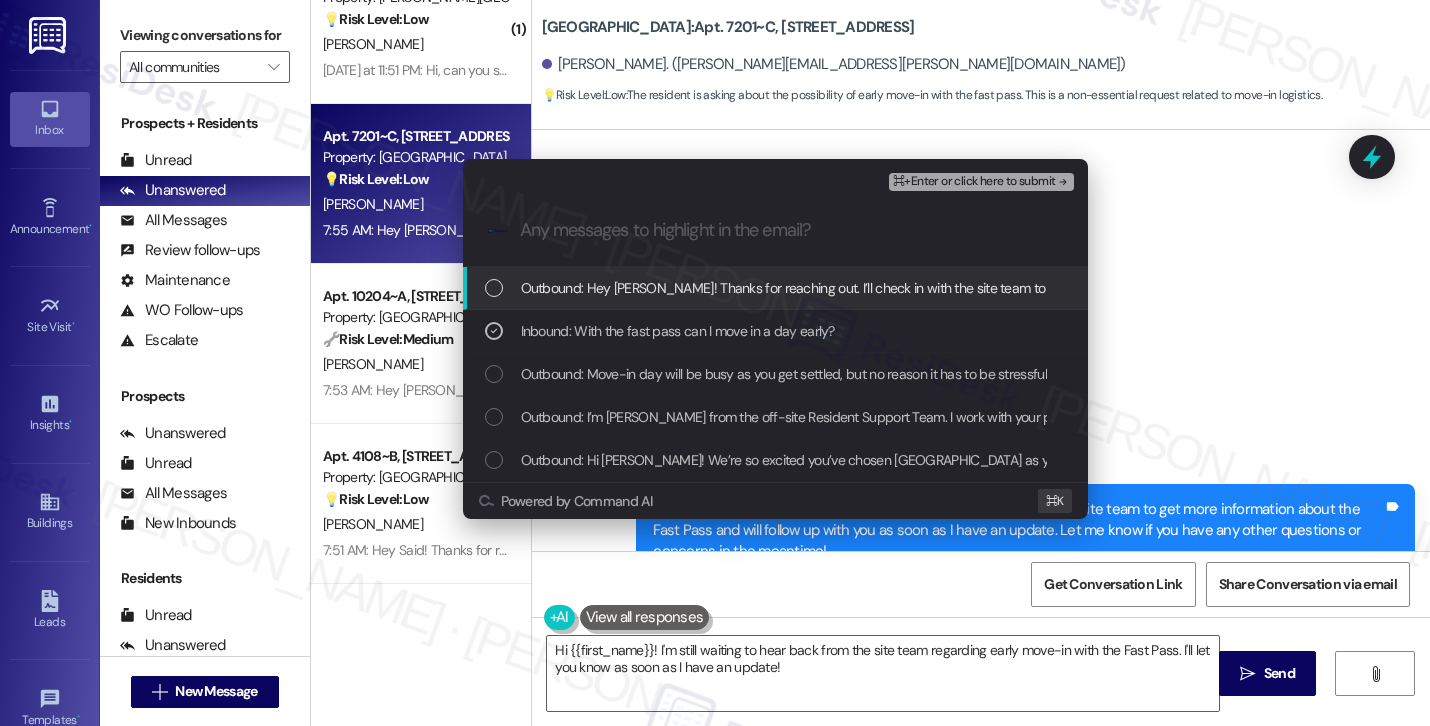 click on "⌘+Enter or click here to submit" at bounding box center (974, 182) 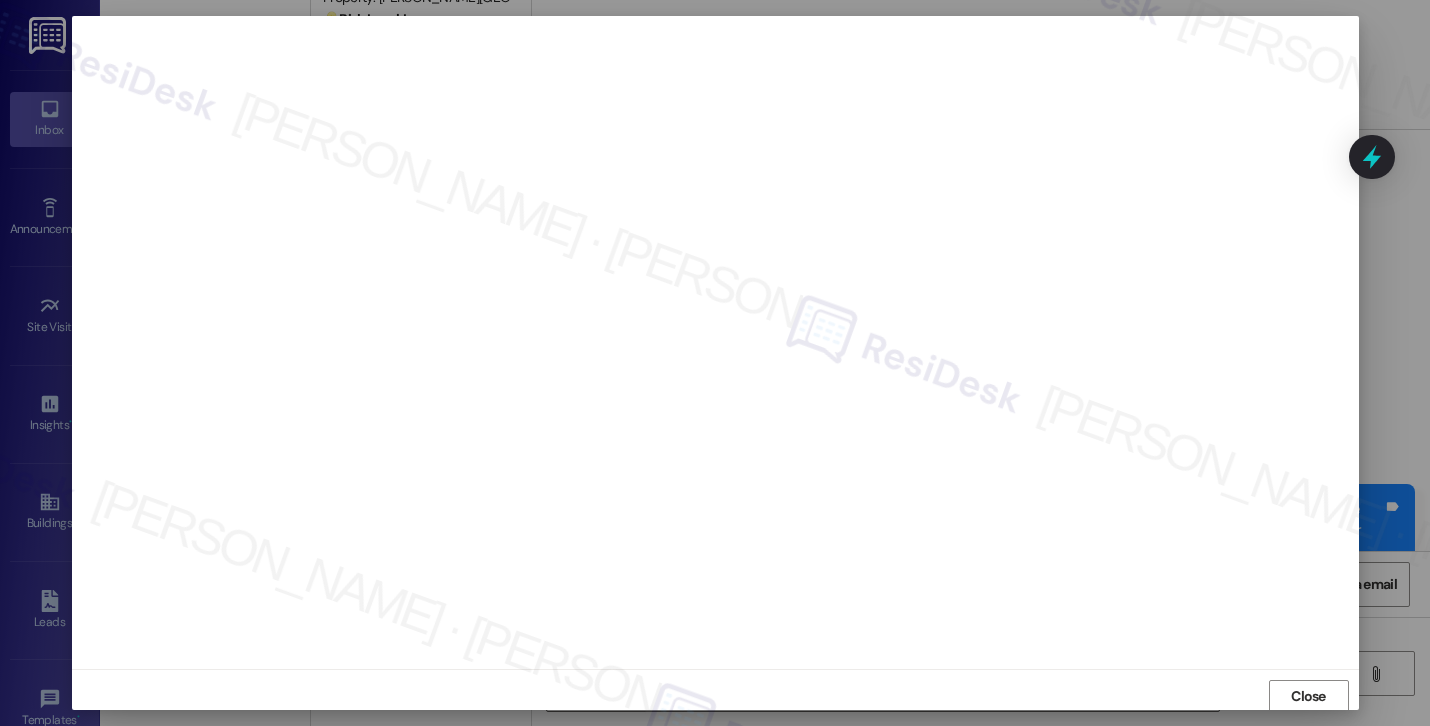scroll, scrollTop: 2, scrollLeft: 0, axis: vertical 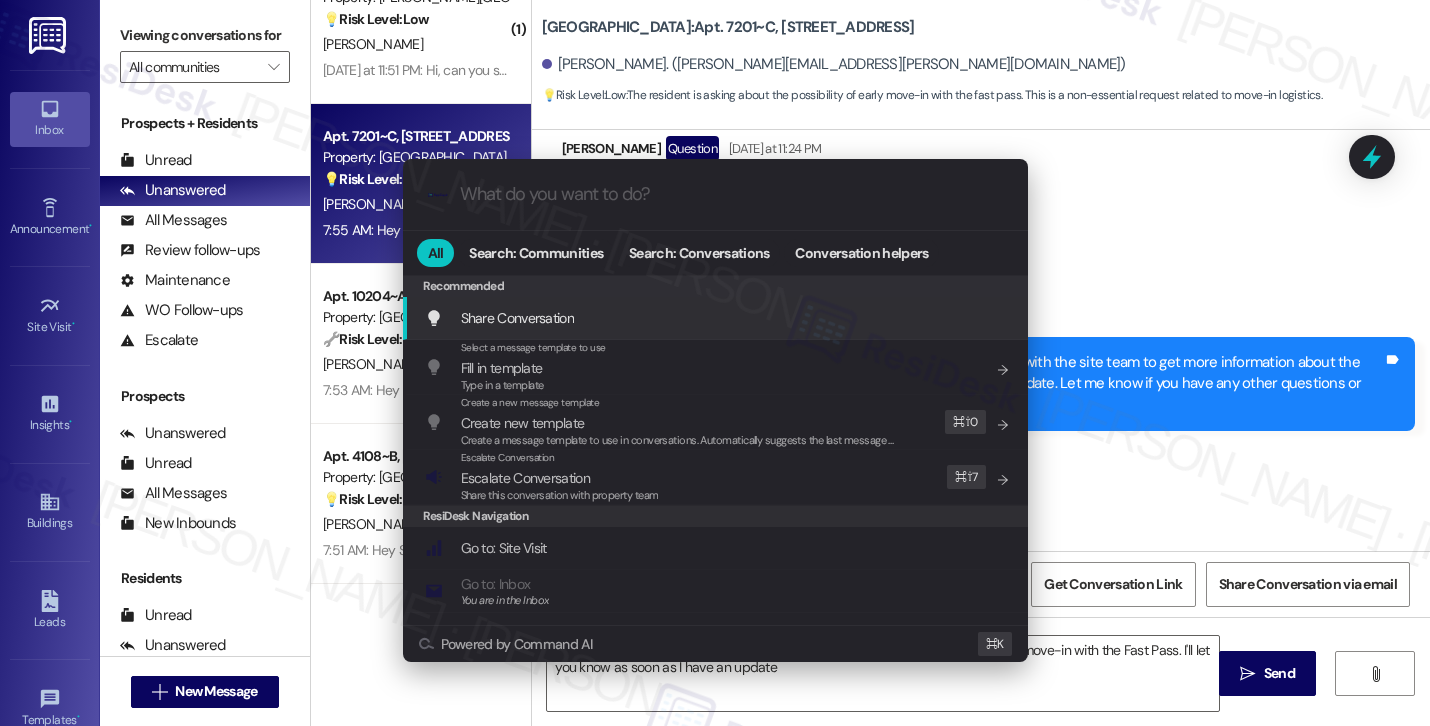 type on "Hi {{first_name}}! I'm still waiting to hear back from the site team regarding early move-in with the Fast Pass. I'll let you know as soon as I have an update!" 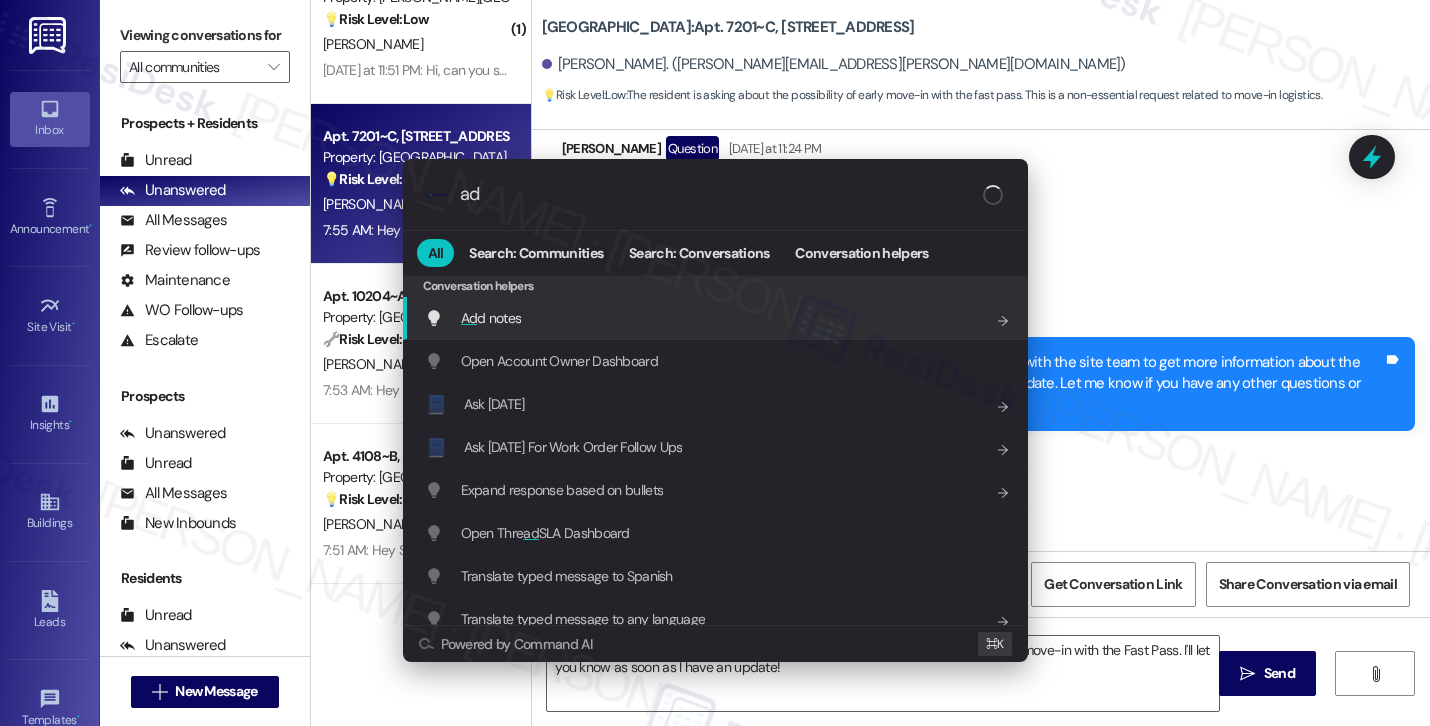 type on "add" 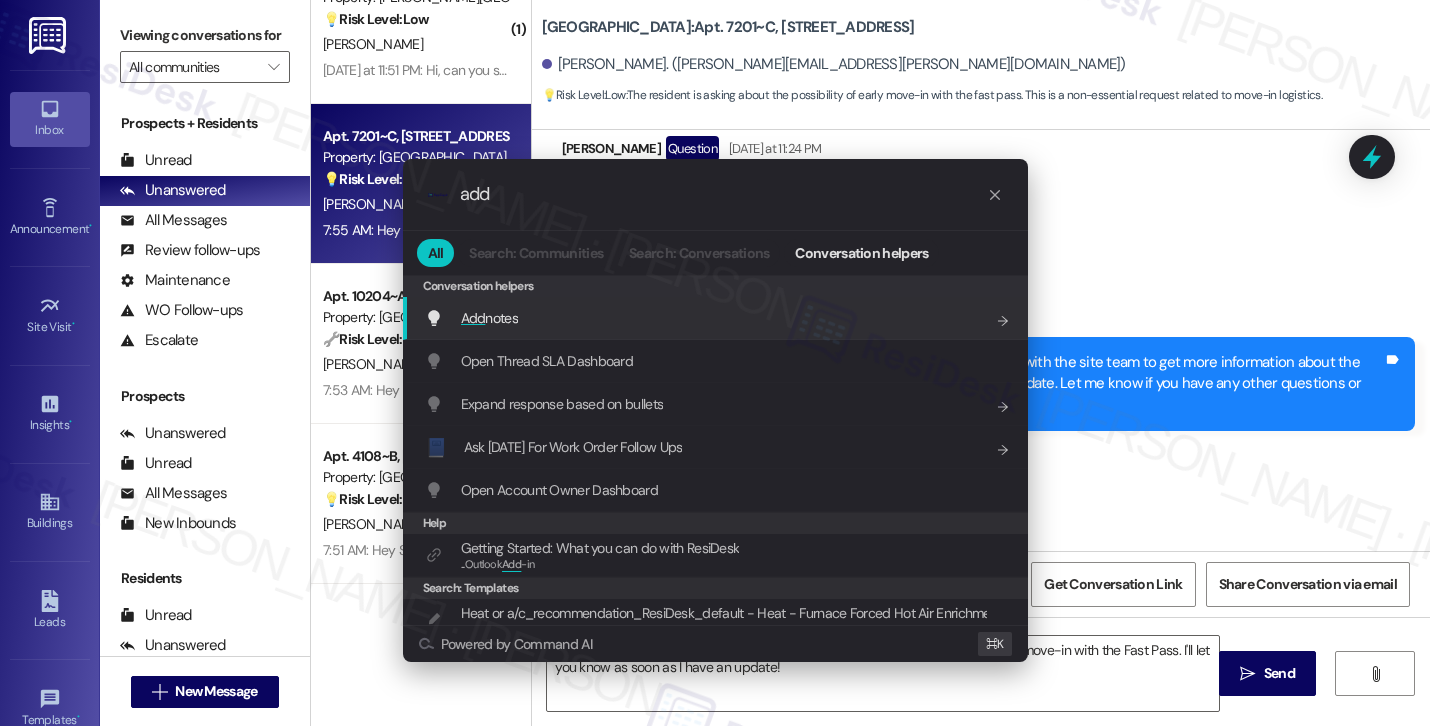 click on "Add  notes Add shortcut" at bounding box center [717, 318] 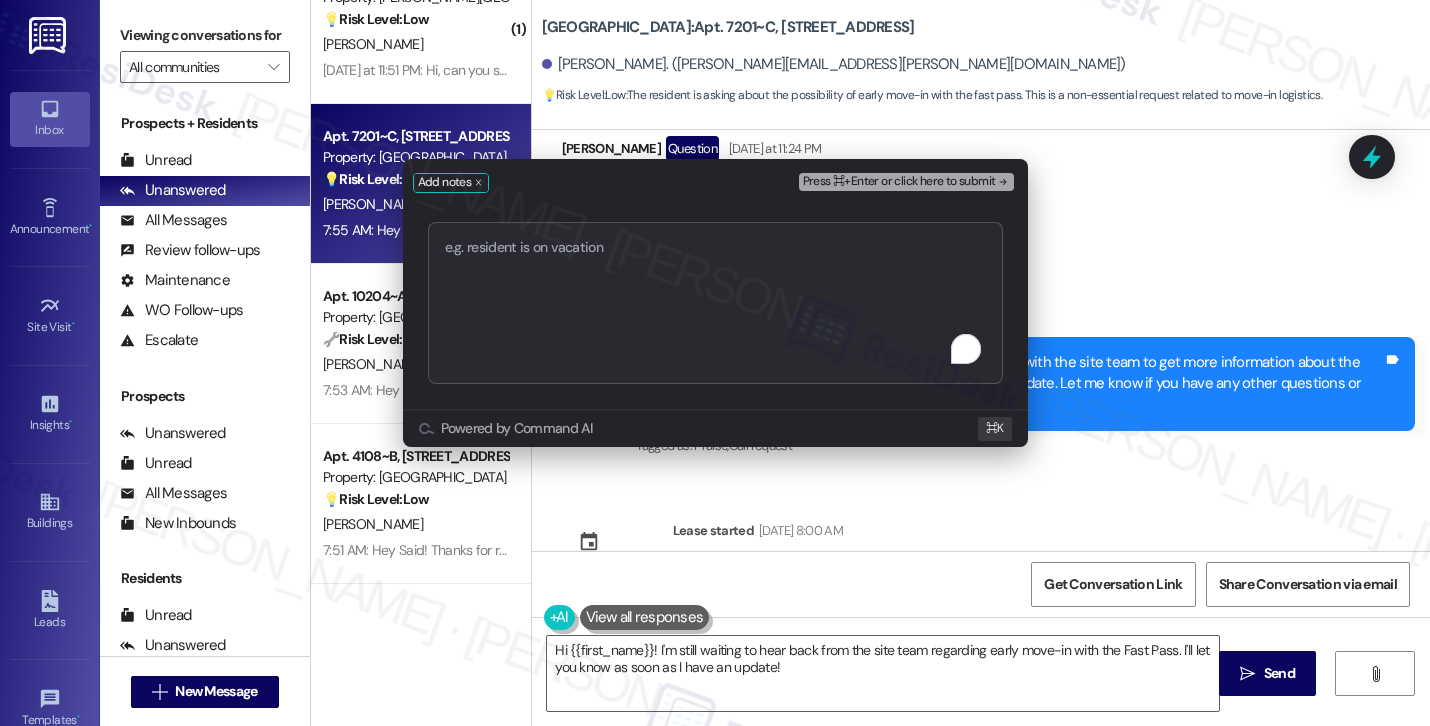 click at bounding box center (715, 303) 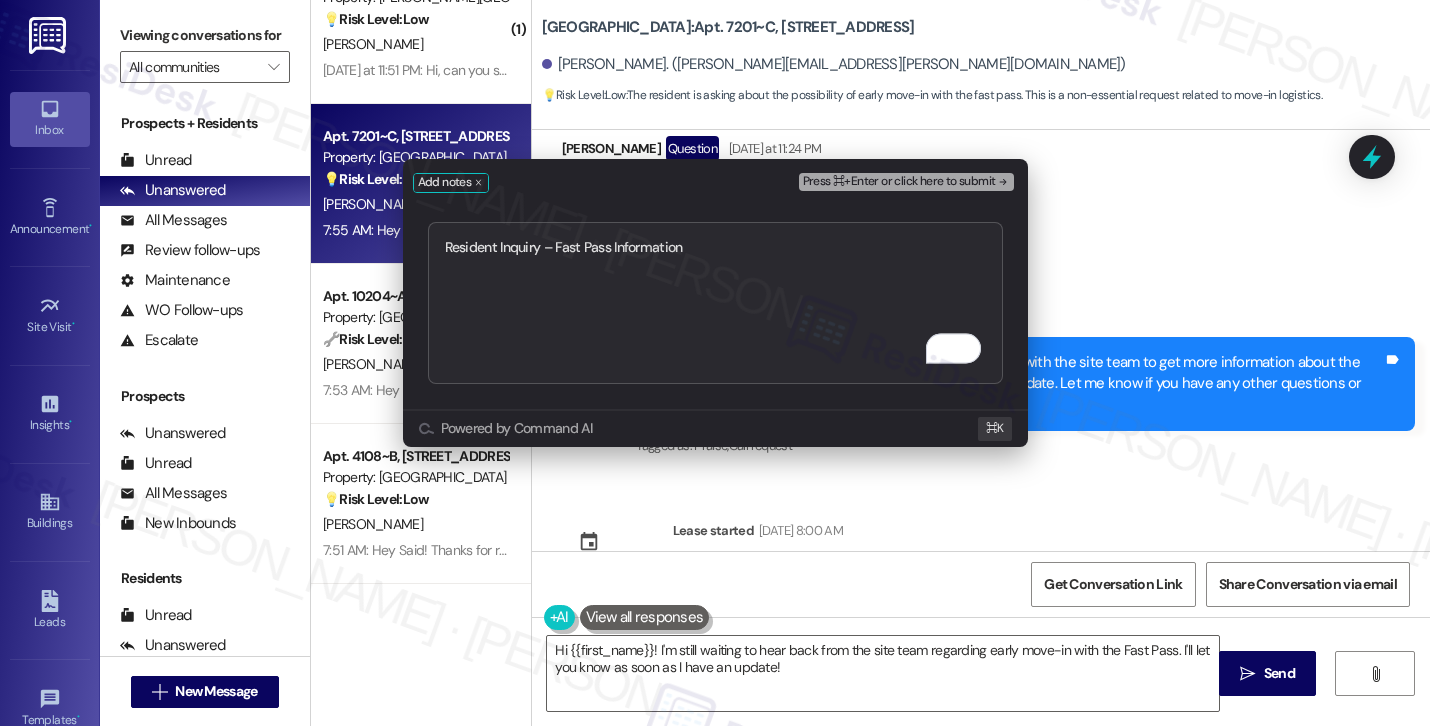 click on "Press ⌘+Enter or click here to submit" at bounding box center (899, 182) 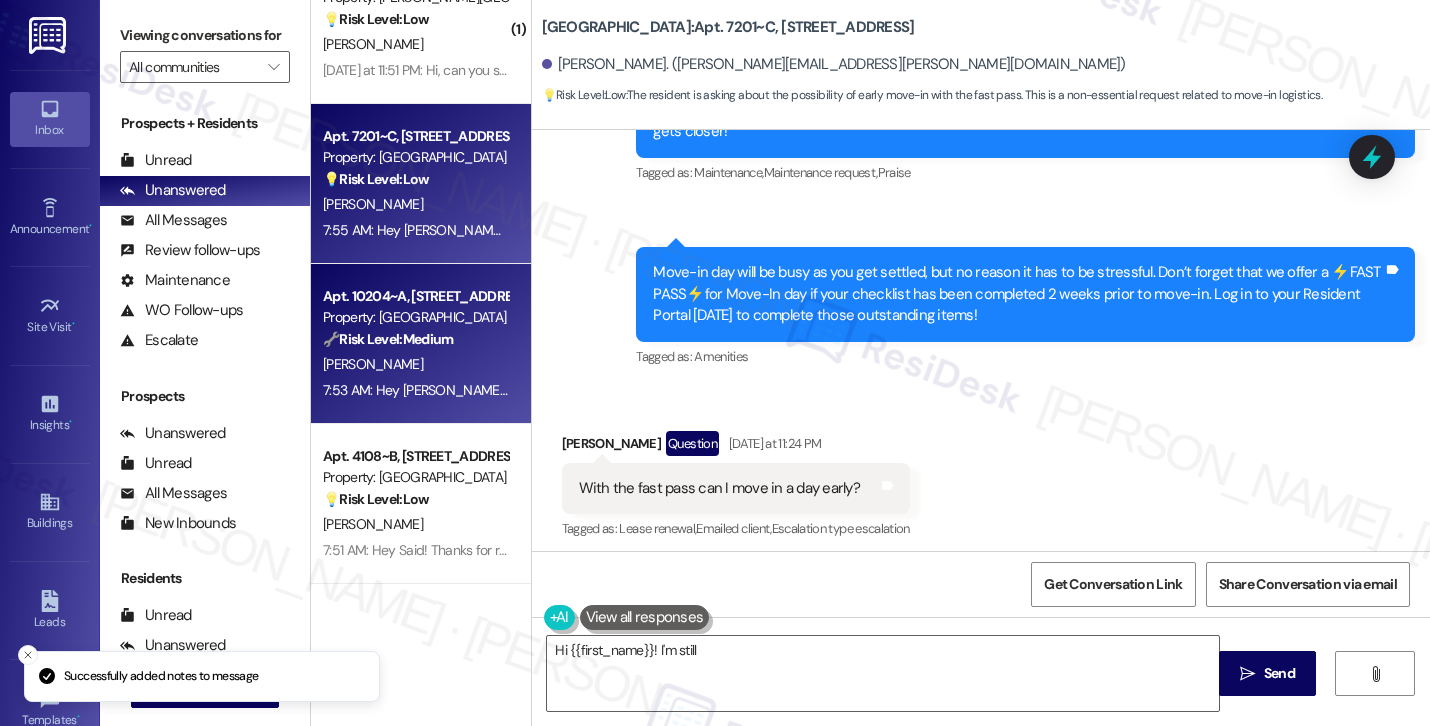 scroll, scrollTop: 304, scrollLeft: 0, axis: vertical 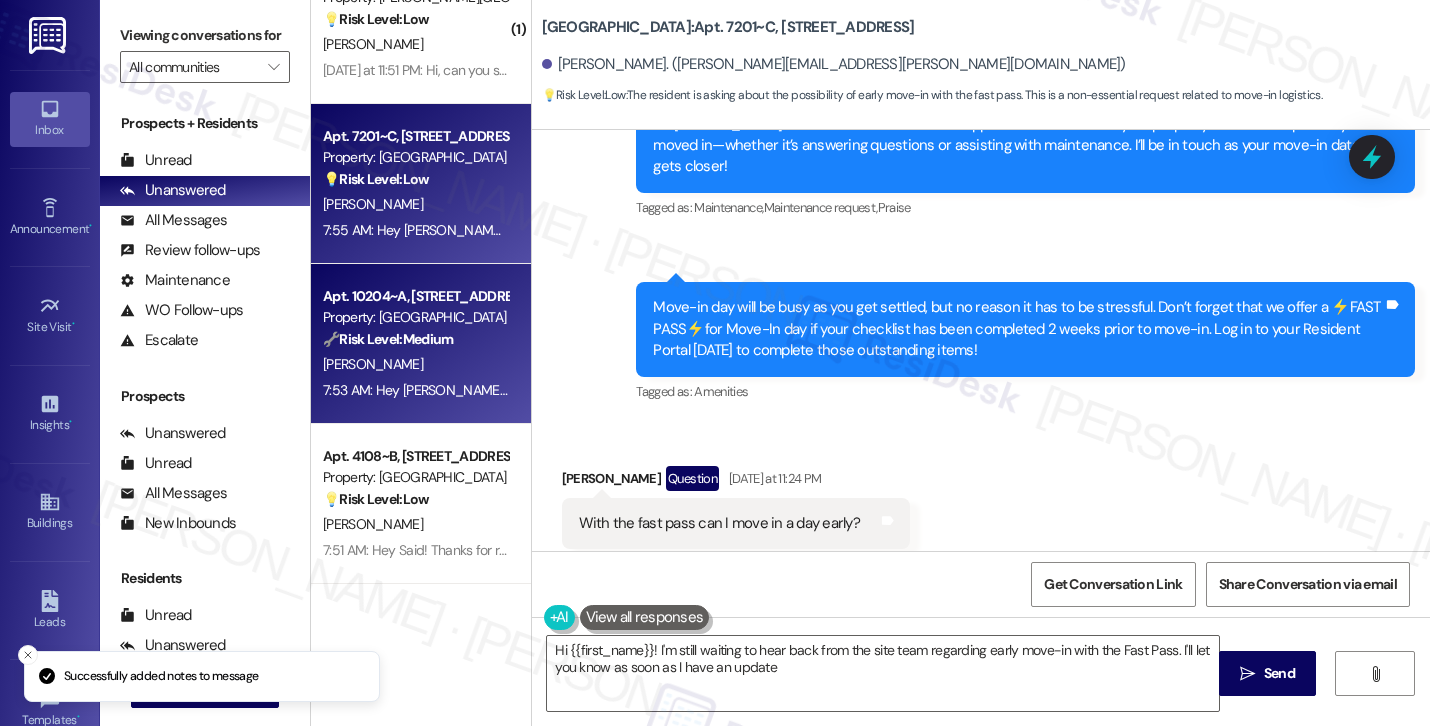 type on "Hi {{first_name}}! I'm still waiting to hear back from the site team regarding early move-in with the Fast Pass. I'll let you know as soon as I have an update!" 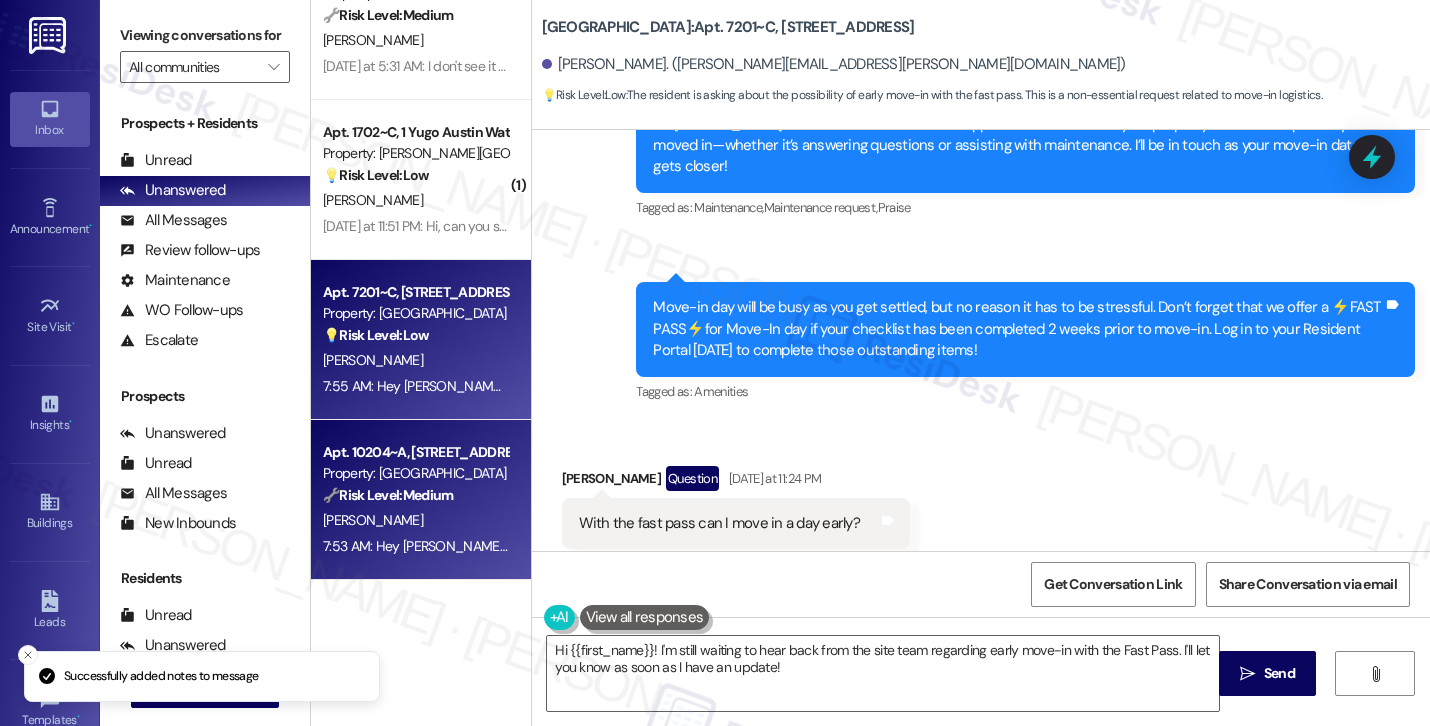 scroll, scrollTop: 0, scrollLeft: 0, axis: both 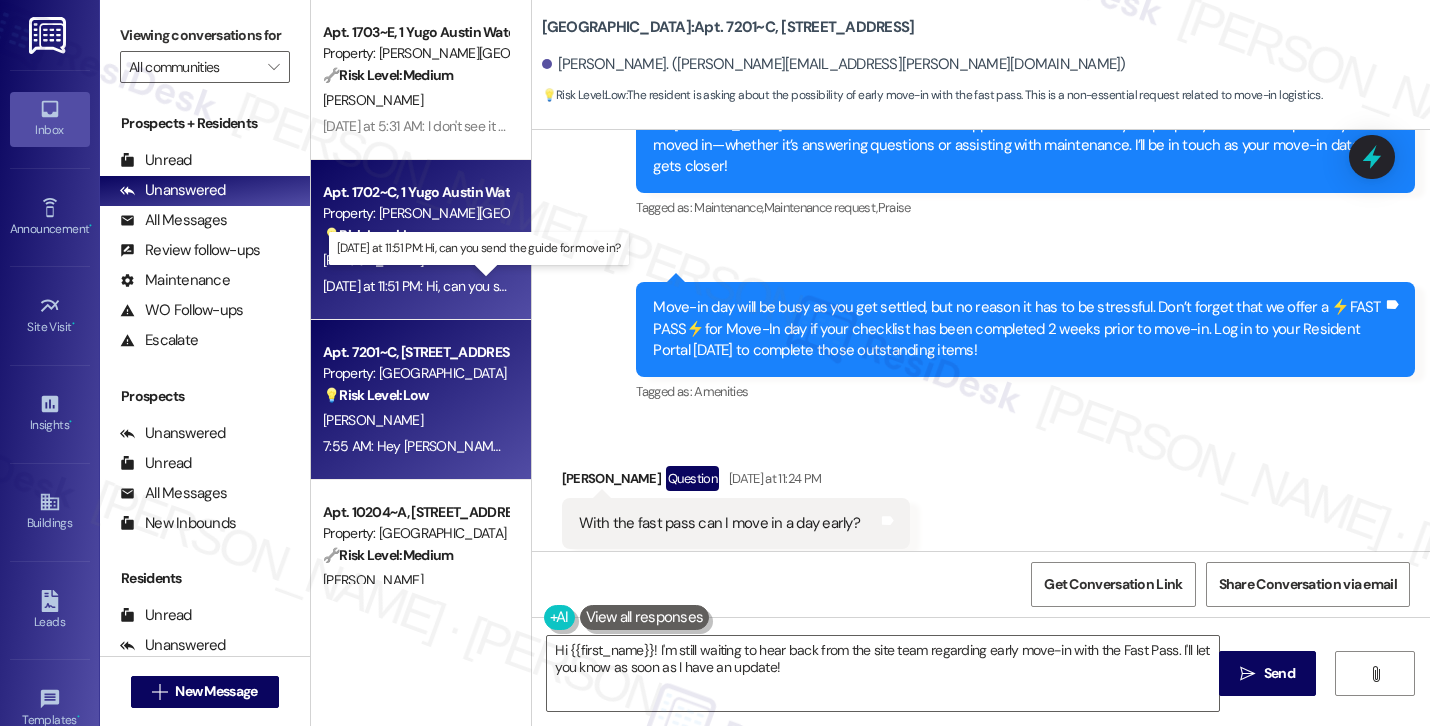 click on "Yesterday at 11:51 PM: Hi, can you send the guide for move in? Yesterday at 11:51 PM: Hi, can you send the guide for move in?" at bounding box center [488, 286] 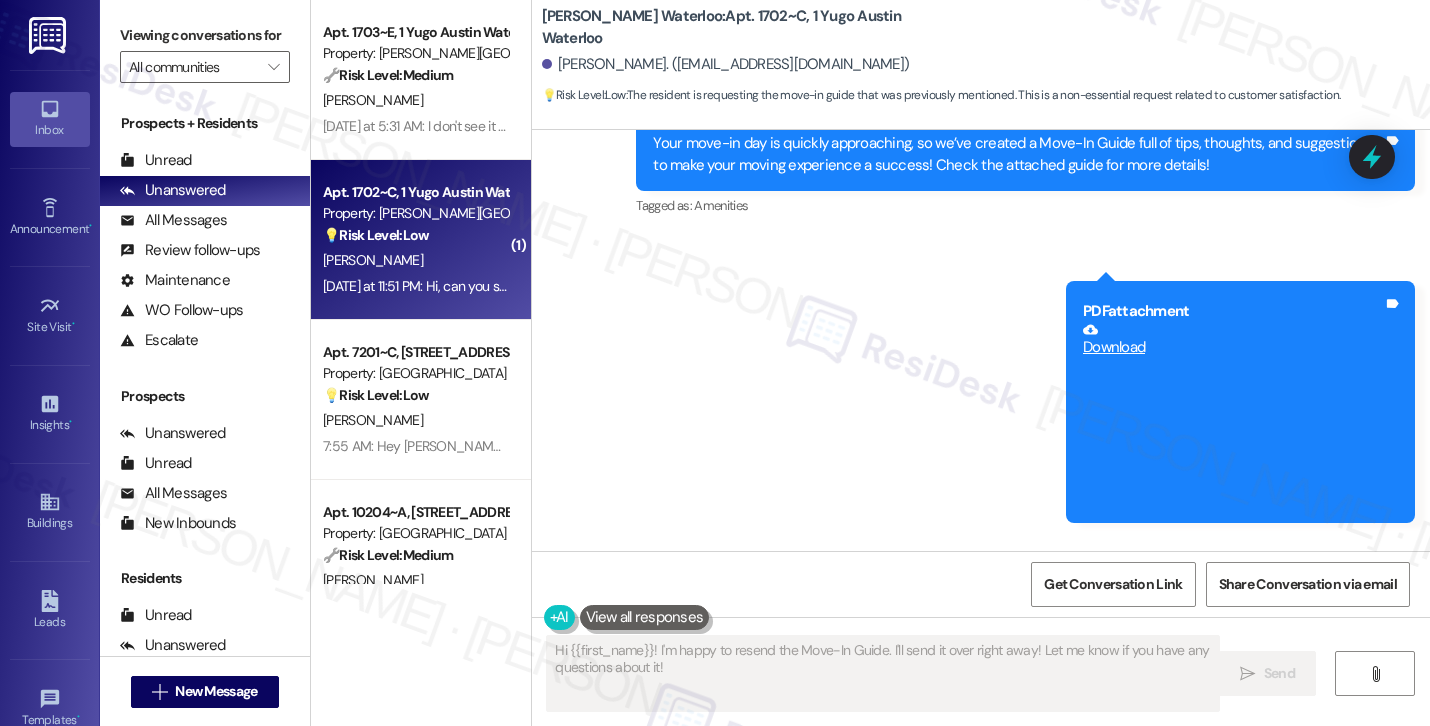 scroll, scrollTop: 401, scrollLeft: 0, axis: vertical 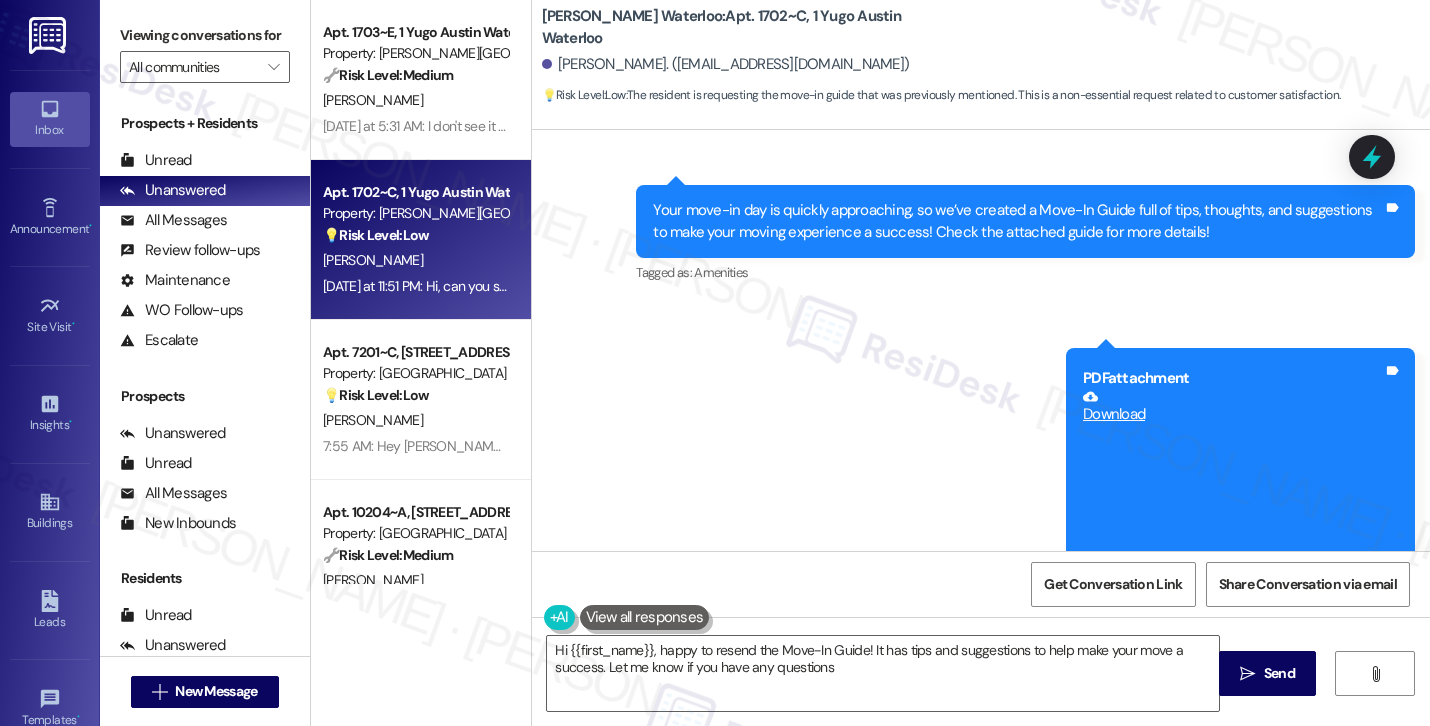 type on "Hi {{first_name}}, happy to resend the Move-In Guide! It has tips and suggestions to help make your move a success. Let me know if you have any questions!" 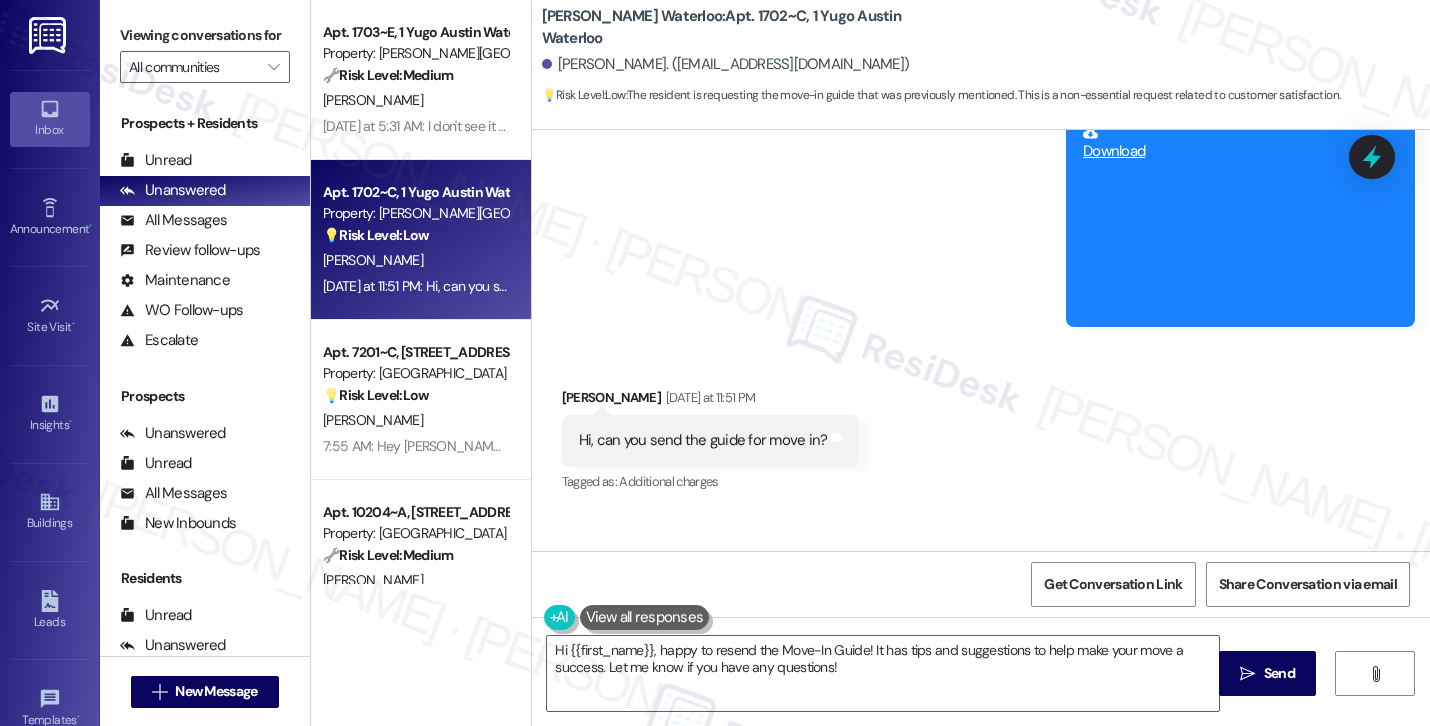 scroll, scrollTop: 700, scrollLeft: 0, axis: vertical 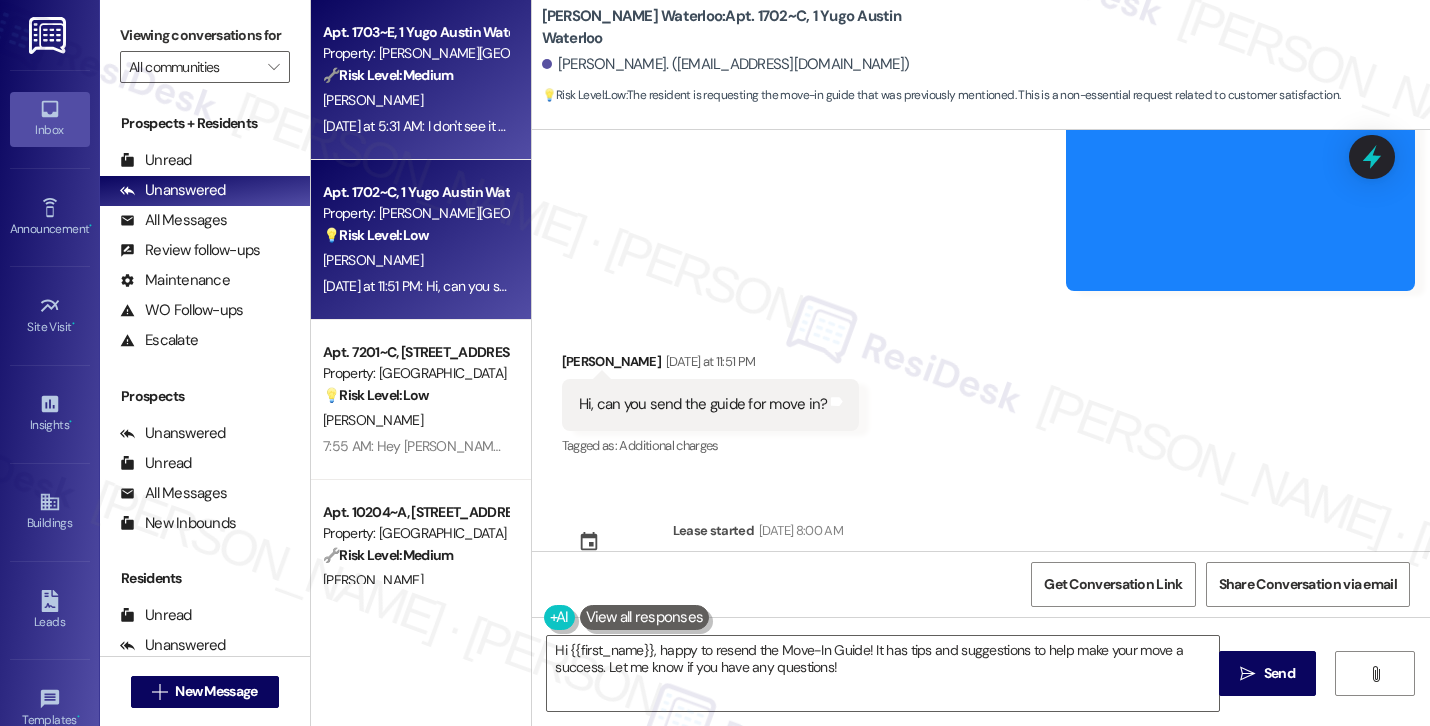click on "Apt. 1703~E, 1 Yugo Austin Waterloo Property: Yugo Austin Waterloo 🔧  Risk Level:  Medium The resident is having trouble accessing the move-in guide, but there is no indication of urgency or critical need. The issue is a non-urgent request for information. N. Wicker Yesterday at 5:31 AM: I don't see it anywhere in my email. My email is nhwicker@icloud.com. Also is it on the resident portal by chance? Yesterday at 5:31 AM: I don't see it anywhere in my email. My email is nhwicker@icloud.com. Also is it on the resident portal by chance?" at bounding box center (421, 80) 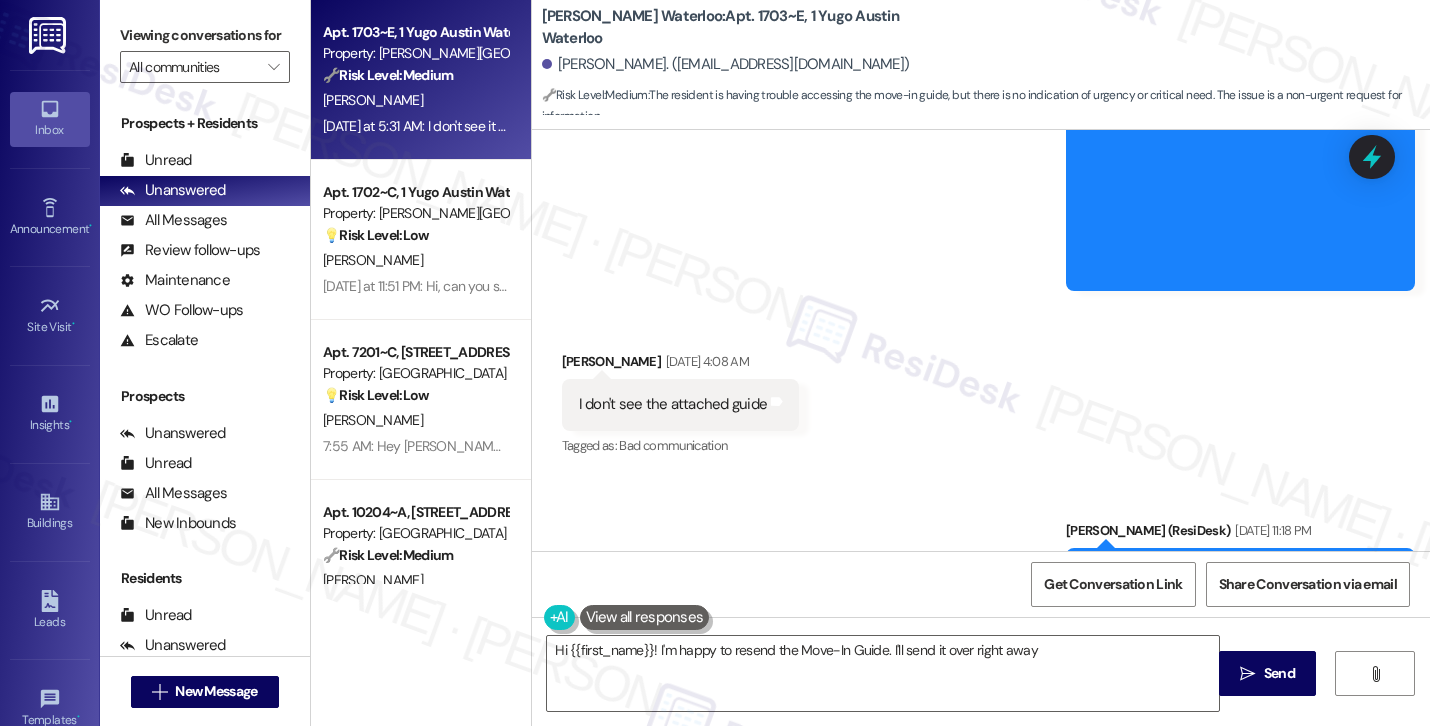 scroll, scrollTop: 1606, scrollLeft: 0, axis: vertical 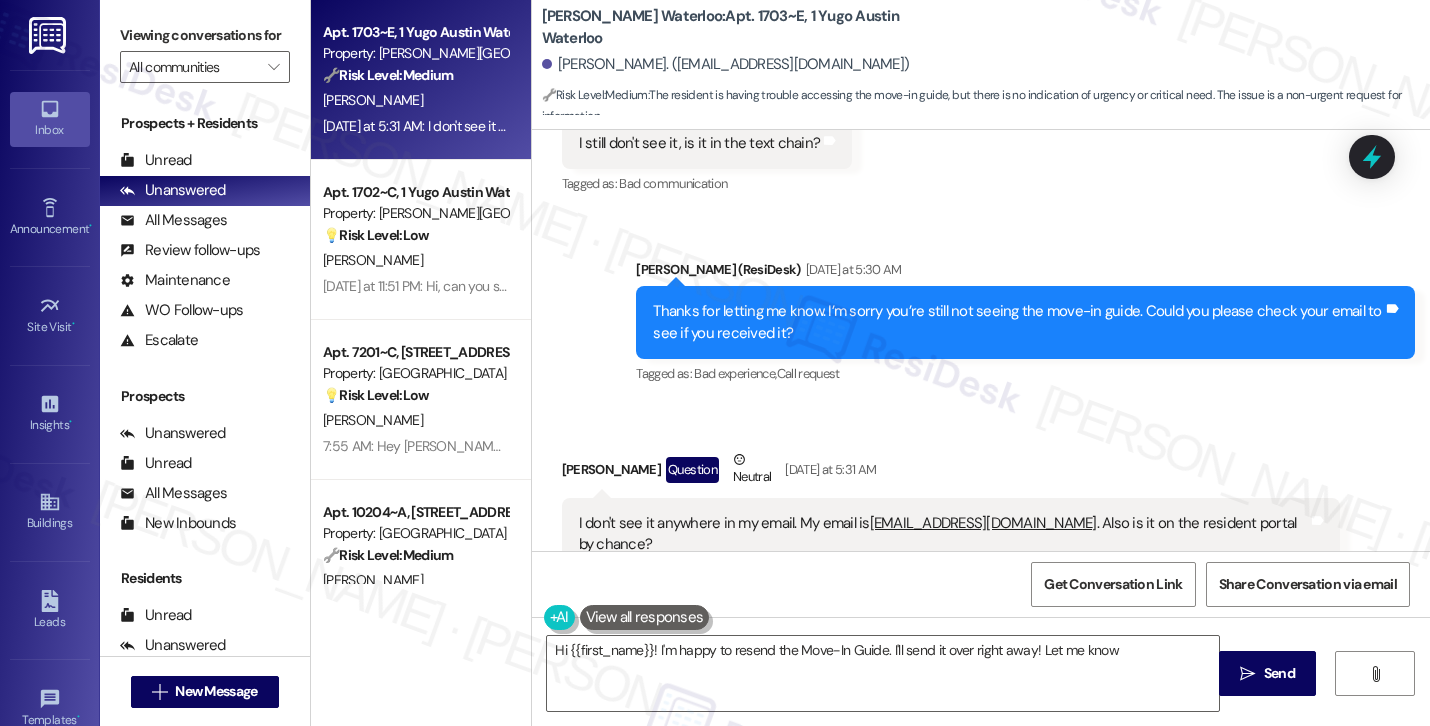 type on "Hi {{first_name}}! I'm happy to resend the Move-In Guide. I'll send it over right away! Let me know if" 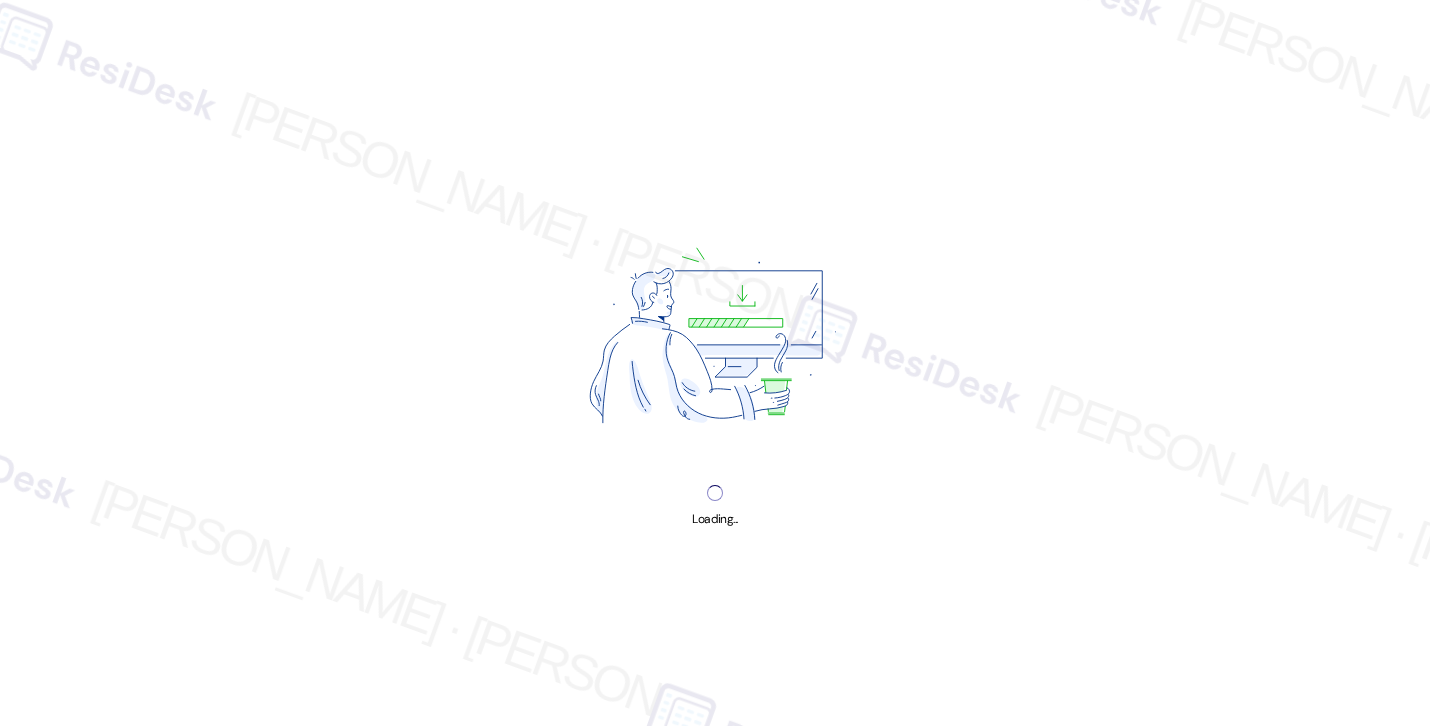 scroll, scrollTop: 0, scrollLeft: 0, axis: both 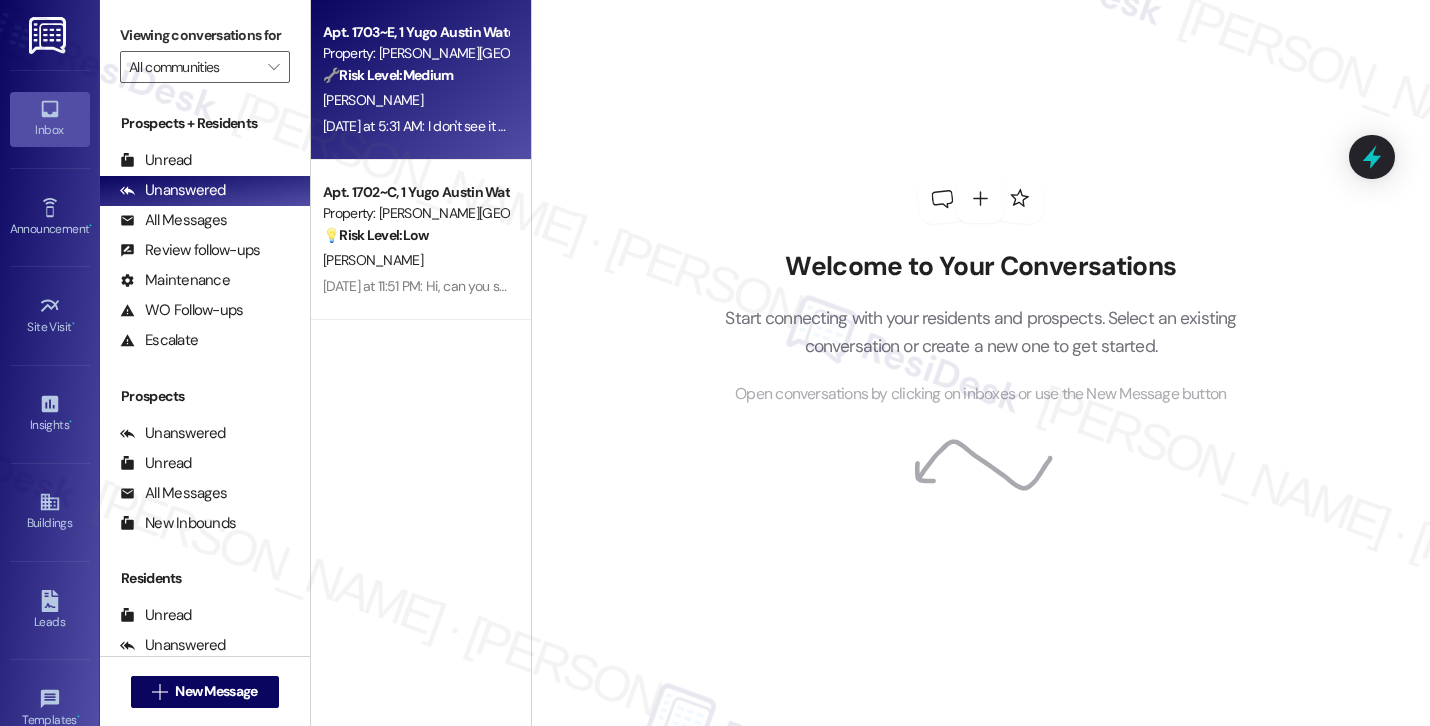 click on "[DATE] at 5:31 AM: I don't see it anywhere in my email. My email is [EMAIL_ADDRESS][DOMAIN_NAME]. Also is it on the resident portal by chance? [DATE] at 5:31 AM: I don't see it anywhere in my email. My email is [EMAIL_ADDRESS][DOMAIN_NAME]. Also is it on the resident portal by chance?" at bounding box center [740, 126] 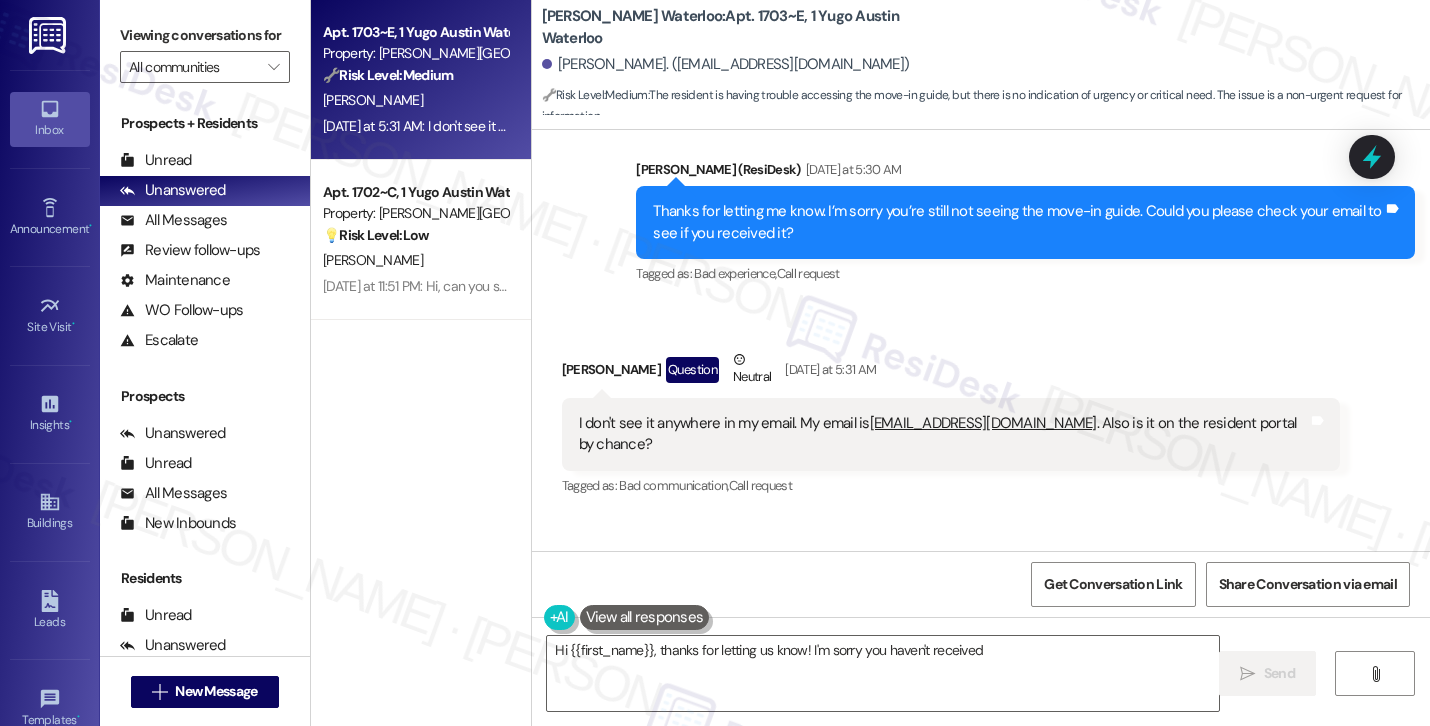 scroll, scrollTop: 1725, scrollLeft: 0, axis: vertical 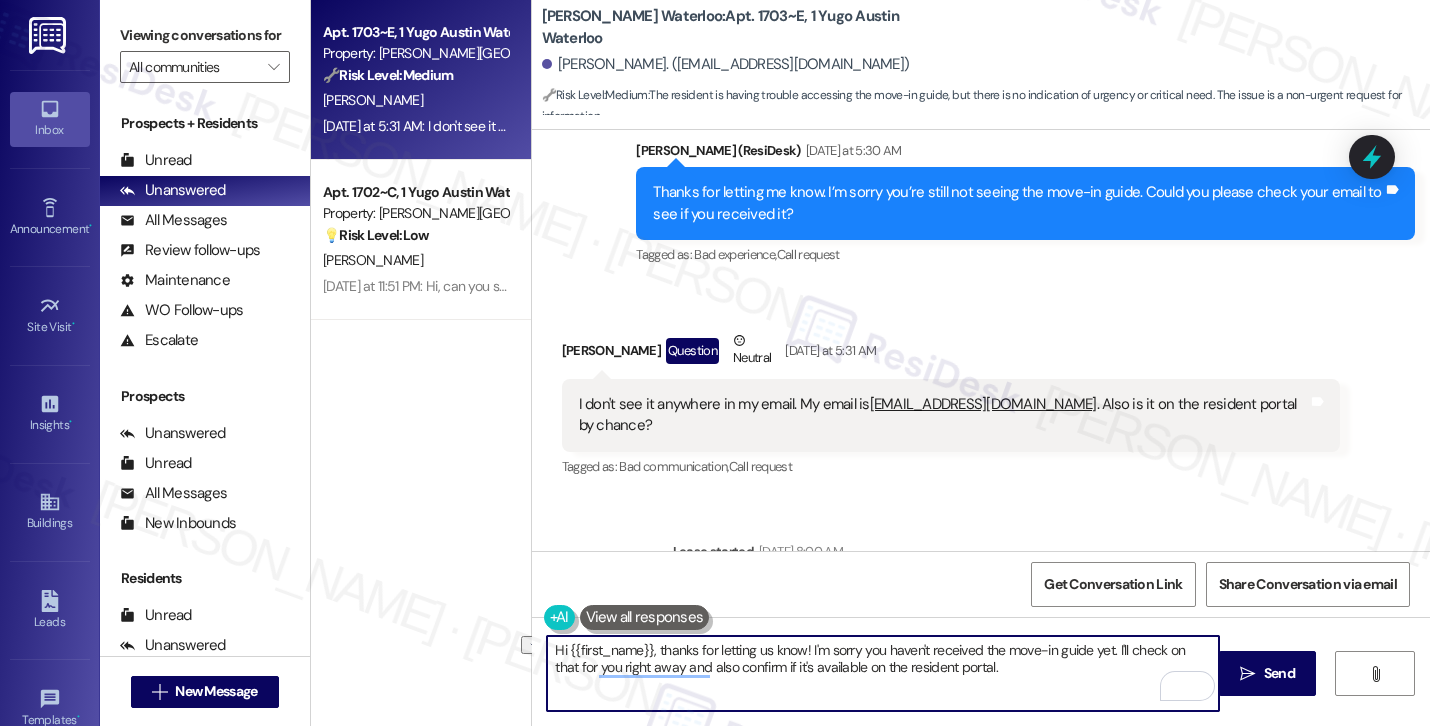 drag, startPoint x: 650, startPoint y: 651, endPoint x: 516, endPoint y: 648, distance: 134.03358 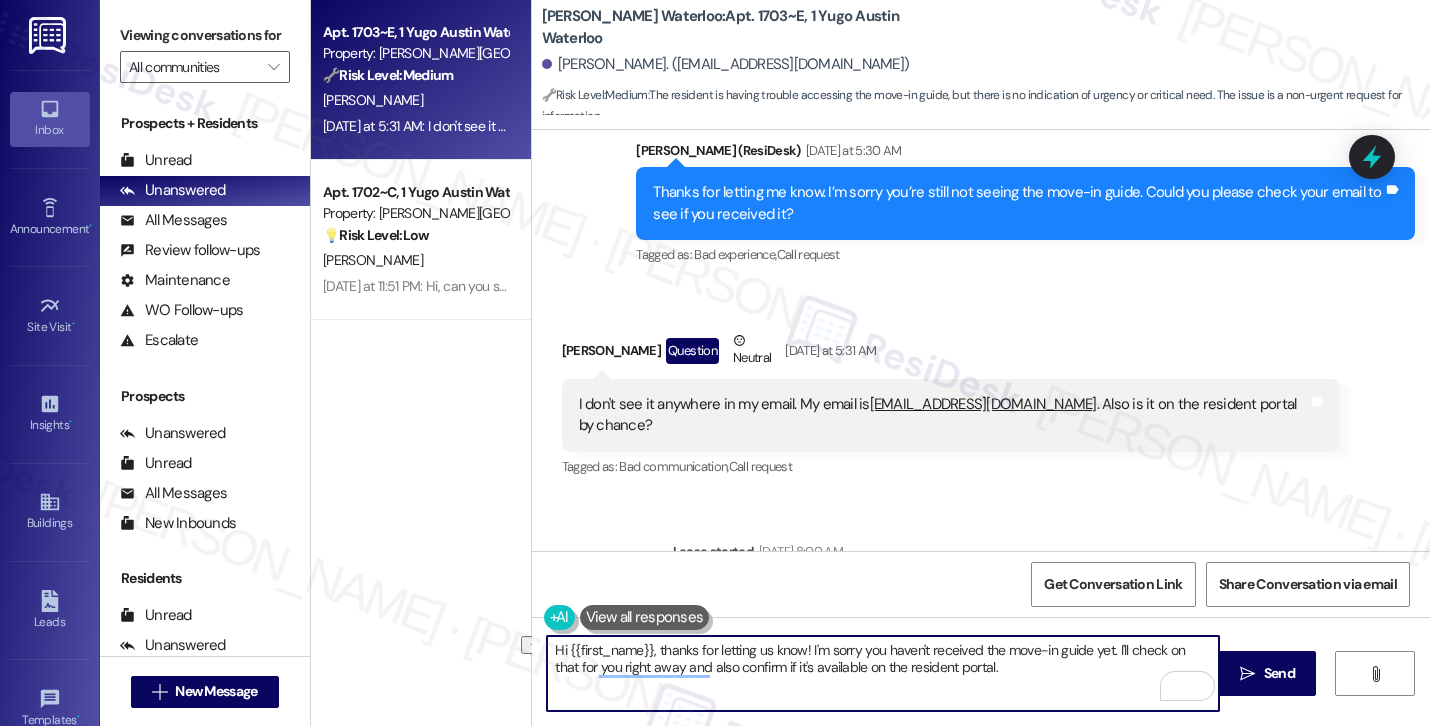 click on "Apt. 1703~E, 1 Yugo Austin Waterloo Property: [PERSON_NAME] Waterloo 🔧  Risk Level:  Medium The resident is having trouble accessing the move-in guide, but there is no indication of urgency or critical need. The issue is a non-urgent request for information. [PERSON_NAME] [DATE] at 5:31 AM: I don't see it anywhere in my email. My email is [EMAIL_ADDRESS][DOMAIN_NAME]. Also is it on the resident portal by chance? [DATE] at 5:31 AM: I don't see it anywhere in my email. My email is [EMAIL_ADDRESS][DOMAIN_NAME]. Also is it on the resident portal by chance? Apt. 1702~C, 1 Yugo Austin Waterloo Property: [PERSON_NAME] Waterloo 💡  Risk Level:  Low The resident is requesting the move-in guide that was previously mentioned. This is a non-essential request related to customer satisfaction. [PERSON_NAME] [DATE] at 11:51 PM: Hi, can you send the guide for move in? [DATE] at 11:51 PM: Hi, can you send the guide for move in? Yugo Austin Waterloo:  Apt. 1703~E, 1 Yugo Austin Waterloo       [PERSON_NAME]. ([EMAIL_ADDRESS][DOMAIN_NAME])   🔧" at bounding box center (870, 363) 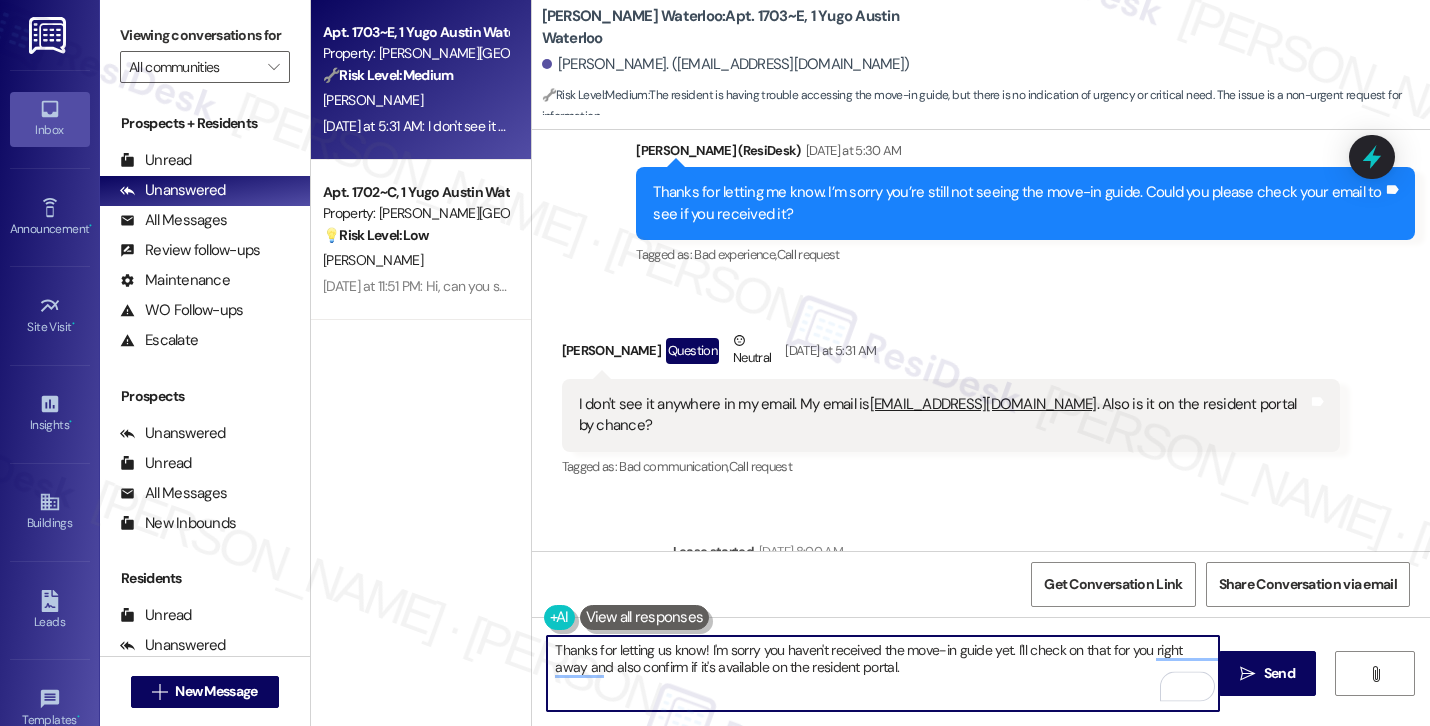 click on "Thanks for letting us know! I'm sorry you haven't received the move-in guide yet. I'll check on that for you right away and also confirm if it's available on the resident portal." at bounding box center (883, 673) 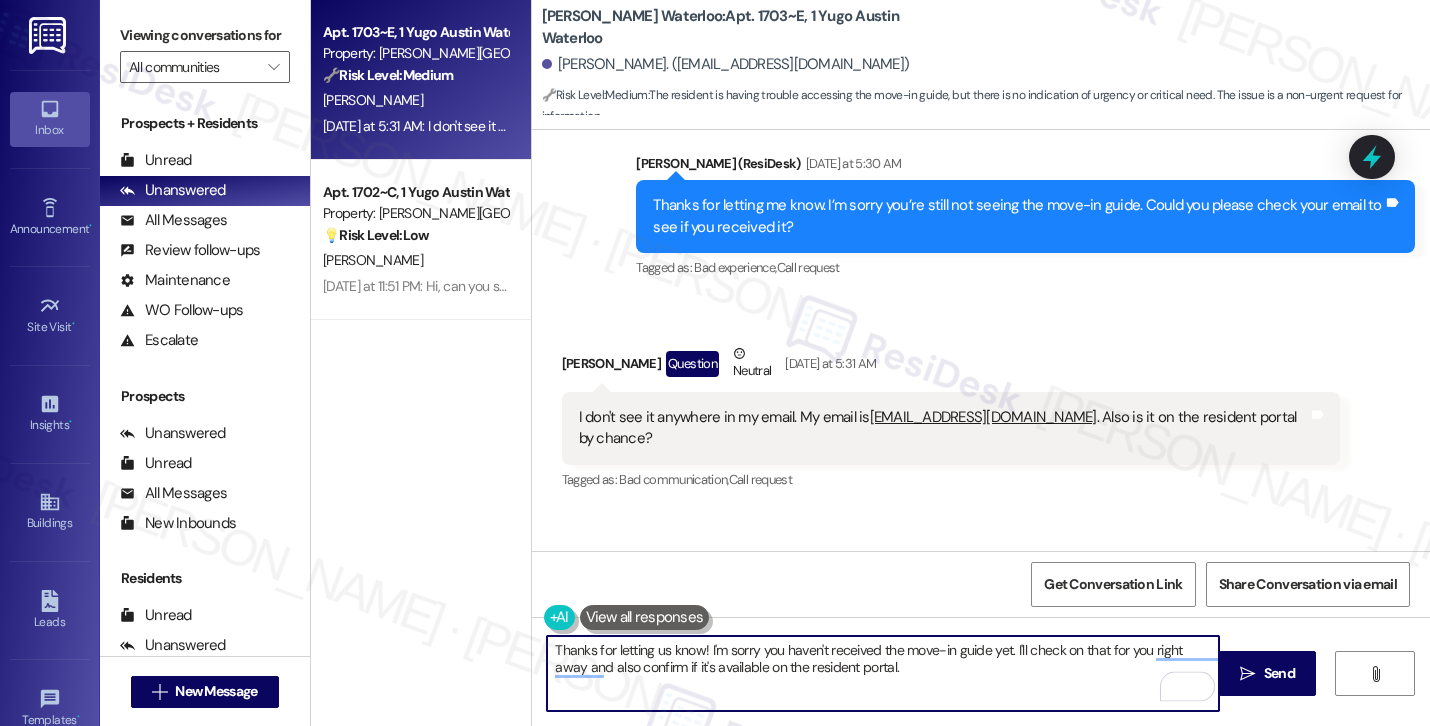 scroll, scrollTop: 1725, scrollLeft: 0, axis: vertical 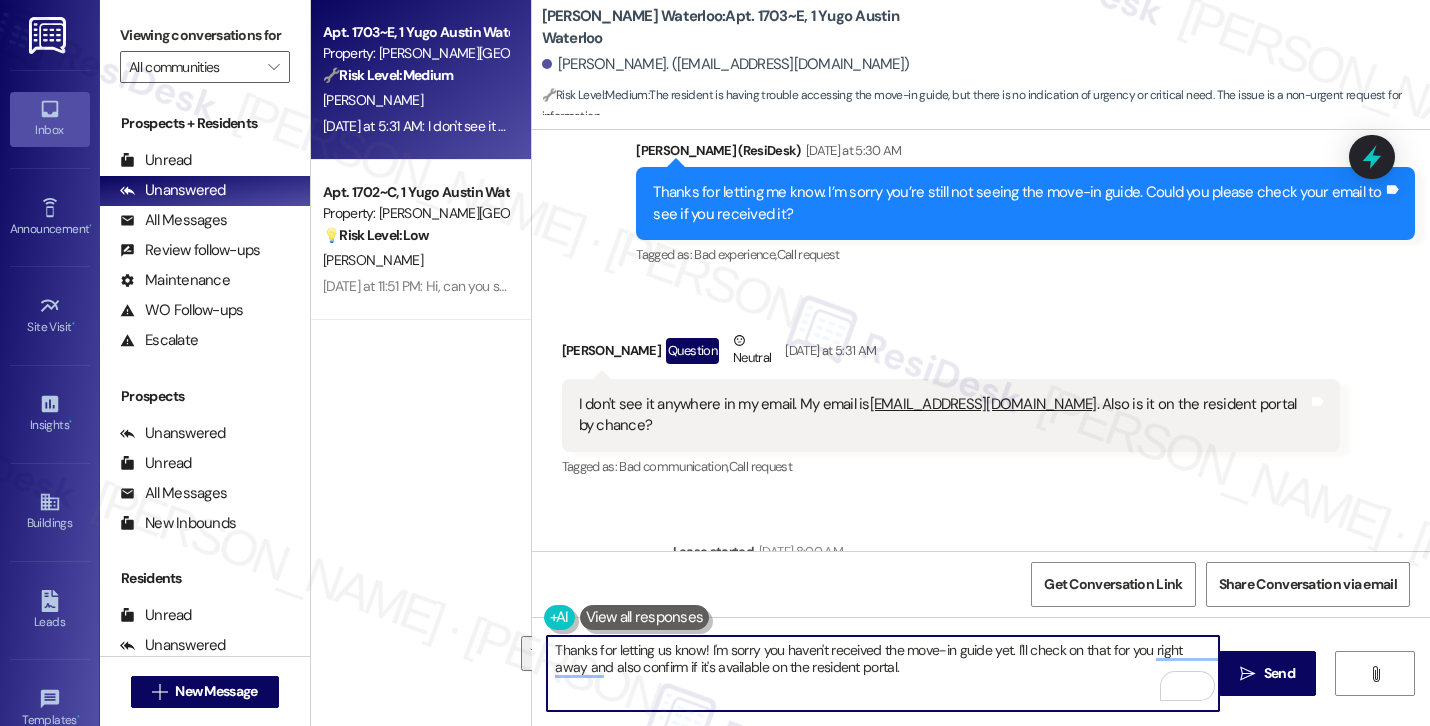 click on "[PERSON_NAME]. ([EMAIL_ADDRESS][DOMAIN_NAME])" at bounding box center [726, 64] 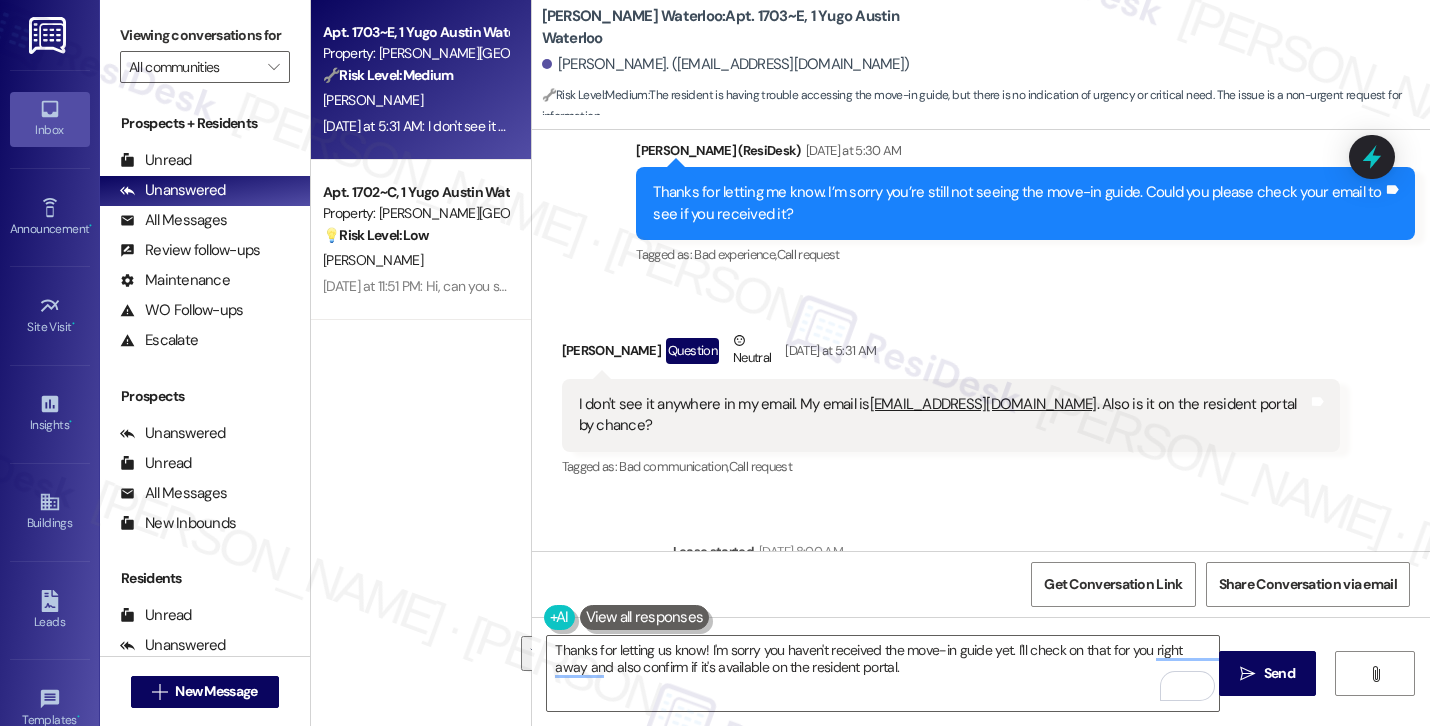 click on "[PERSON_NAME]. ([EMAIL_ADDRESS][DOMAIN_NAME])" at bounding box center (726, 64) 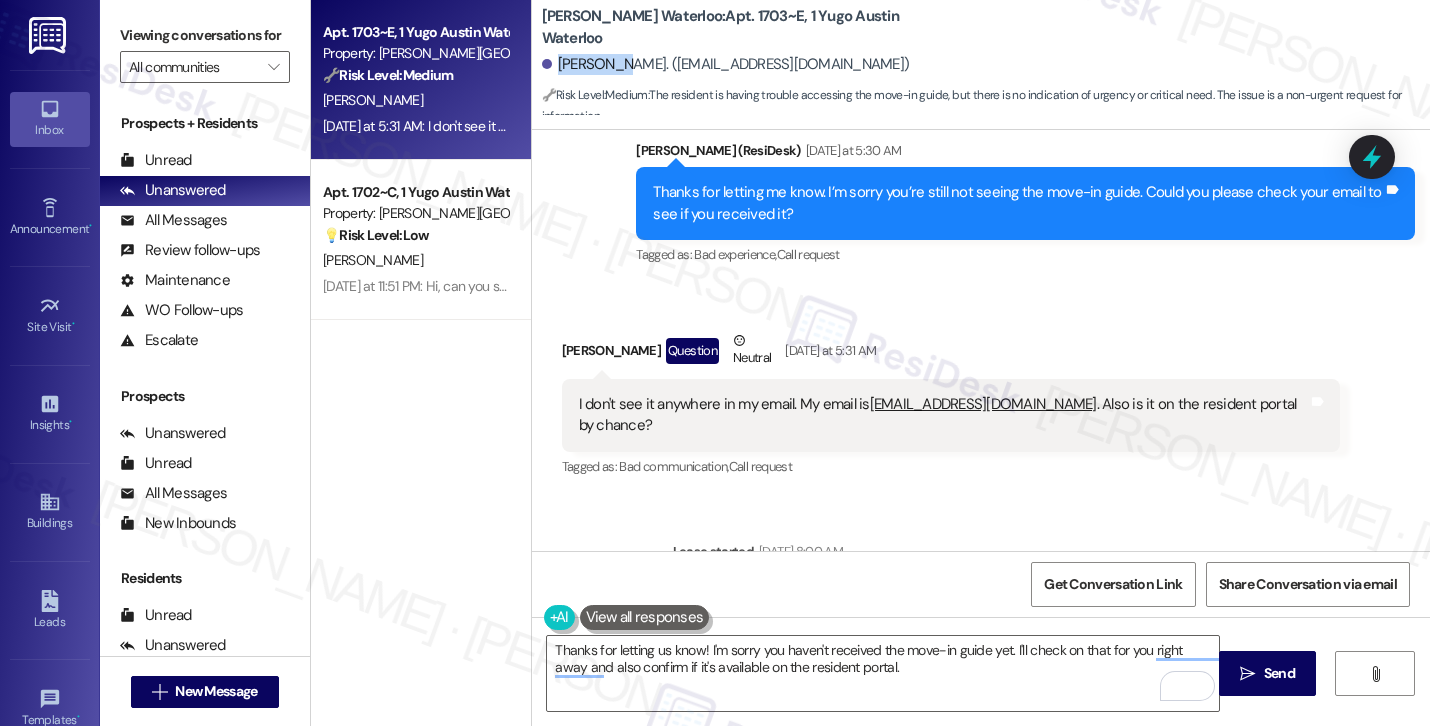 copy on "[PERSON_NAME]" 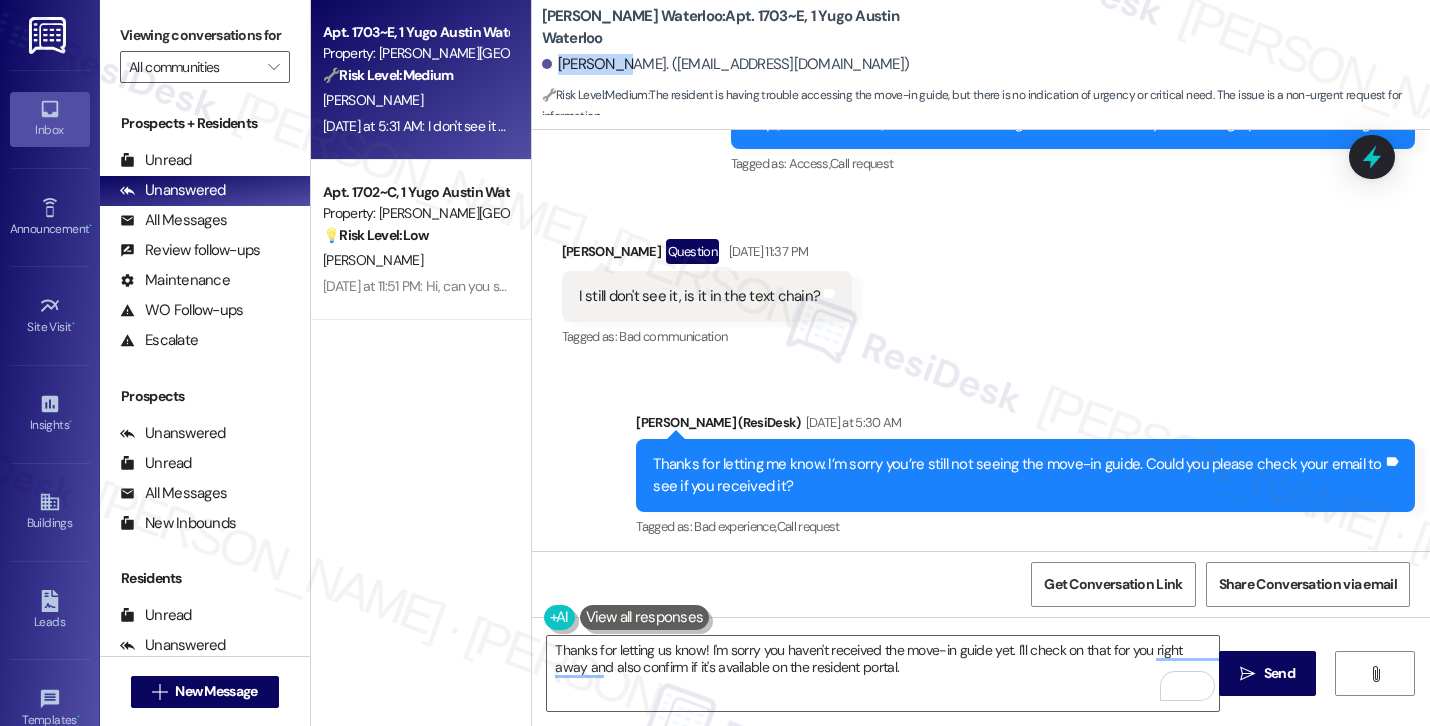 scroll, scrollTop: 1548, scrollLeft: 0, axis: vertical 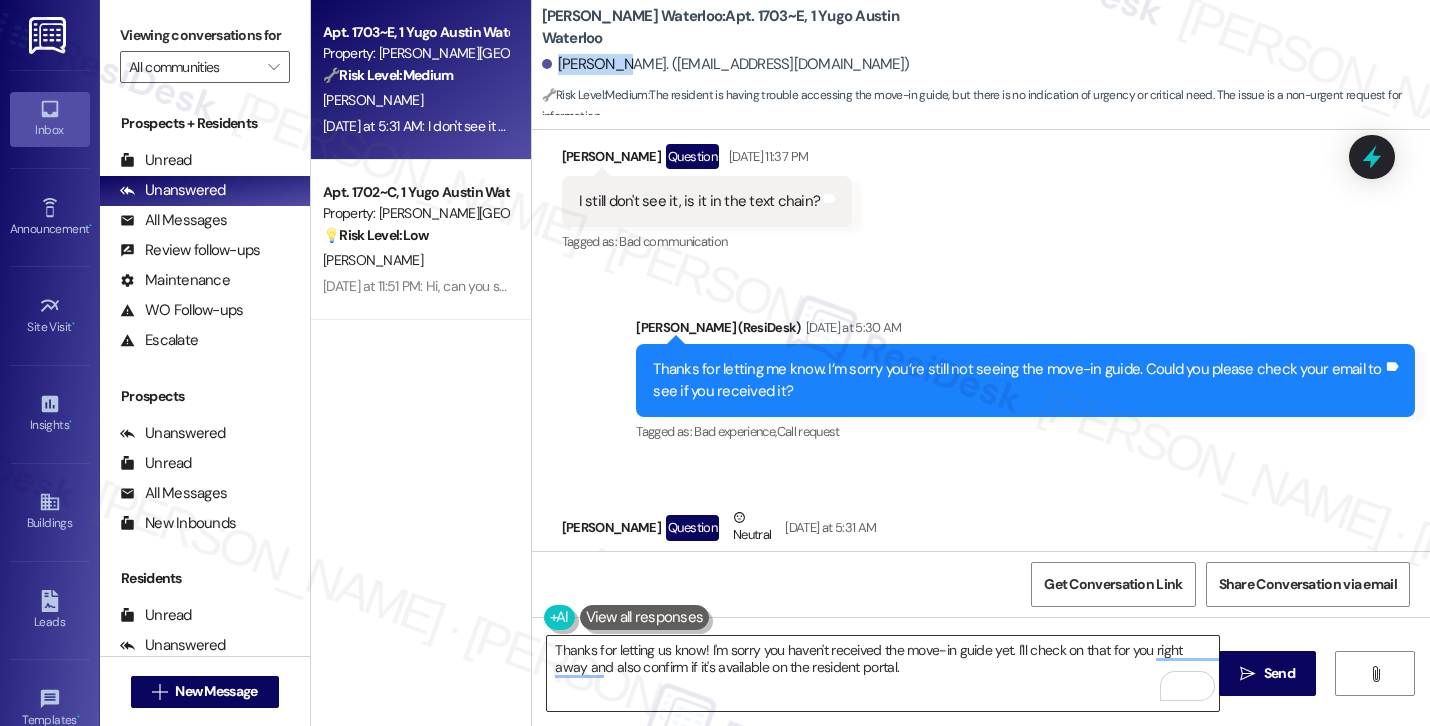 click on "Thanks for letting us know! I'm sorry you haven't received the move-in guide yet. I'll check on that for you right away and also confirm if it's available on the resident portal." at bounding box center (883, 673) 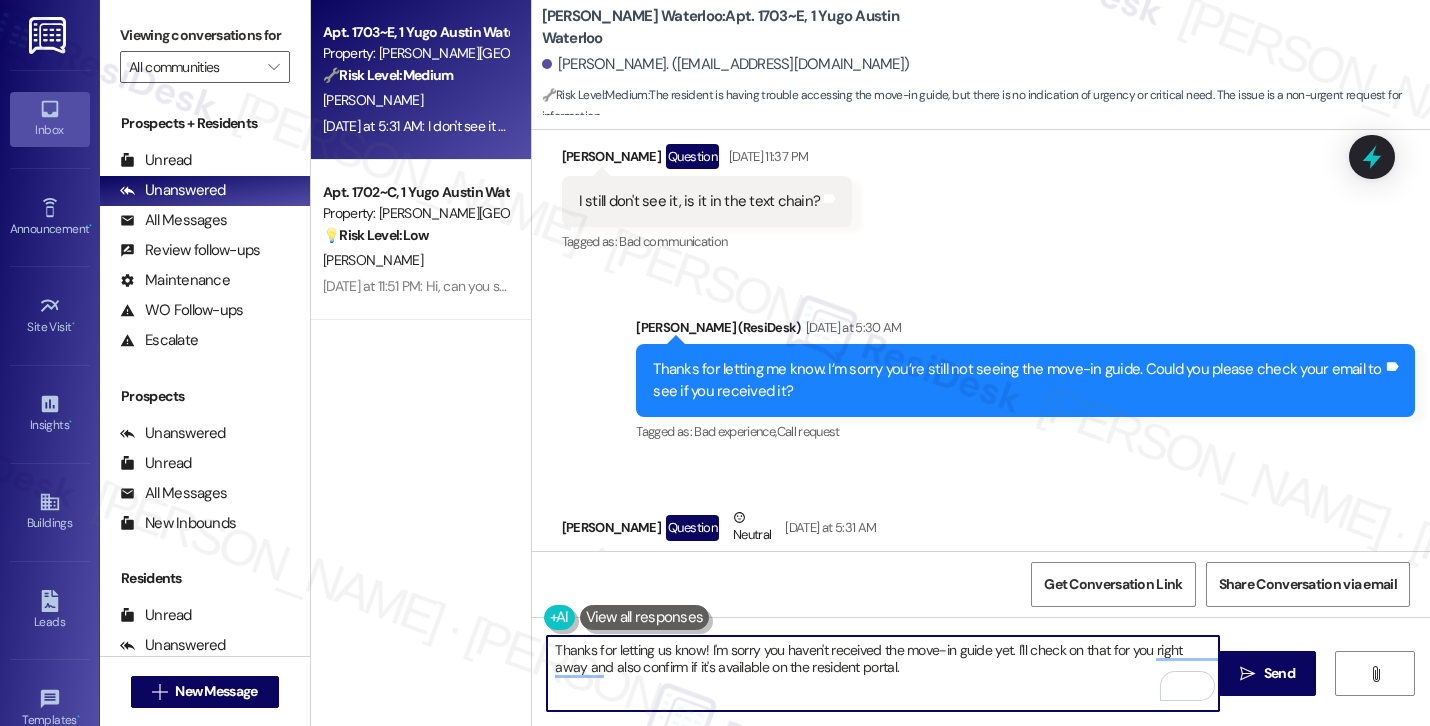 click on "Thanks for letting us know! I'm sorry you haven't received the move-in guide yet. I'll check on that for you right away and also confirm if it's available on the resident portal." at bounding box center (883, 673) 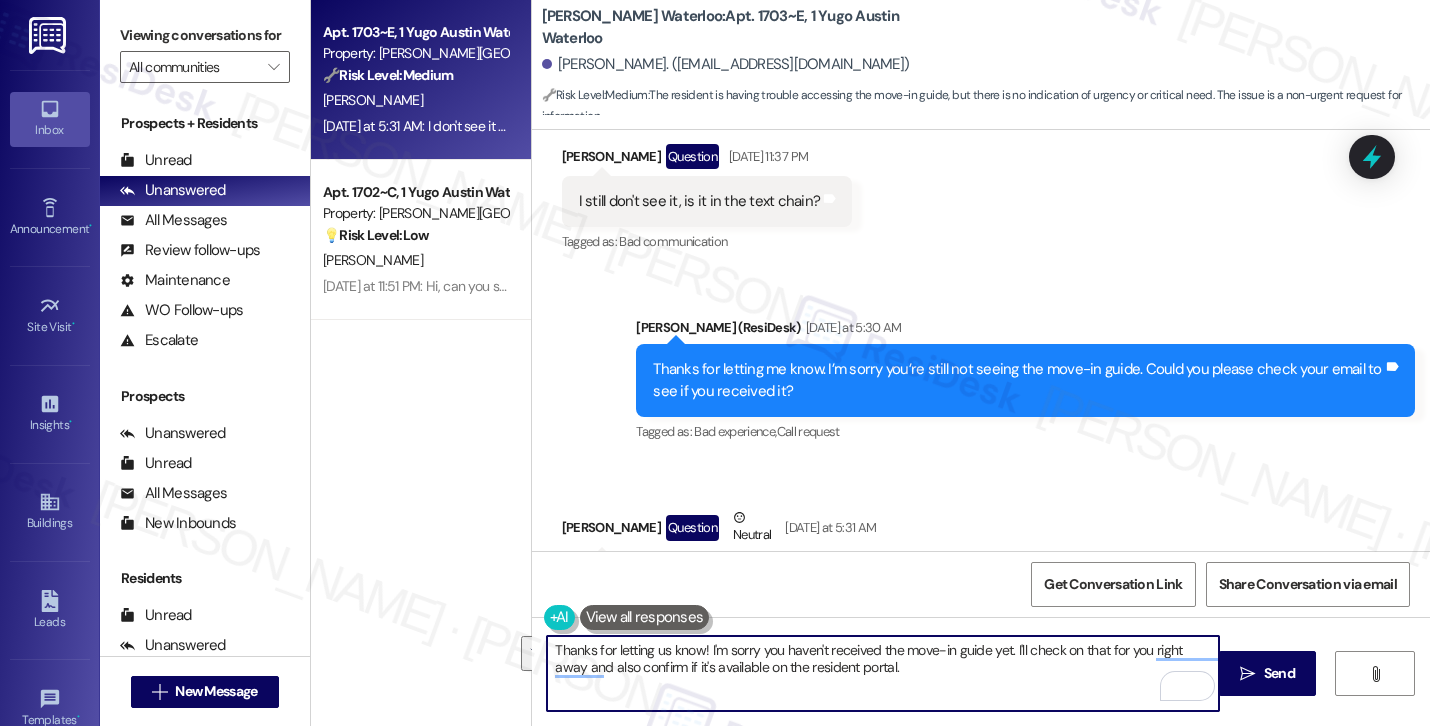 paste on "Hi [PERSON_NAME]! I'm sorry to hear you haven't received the Move-In Guide yet. I’ll look into it right away and also check if it’s available on the resident portal. Let me know if you have any other questions or need anything else in the meantime!" 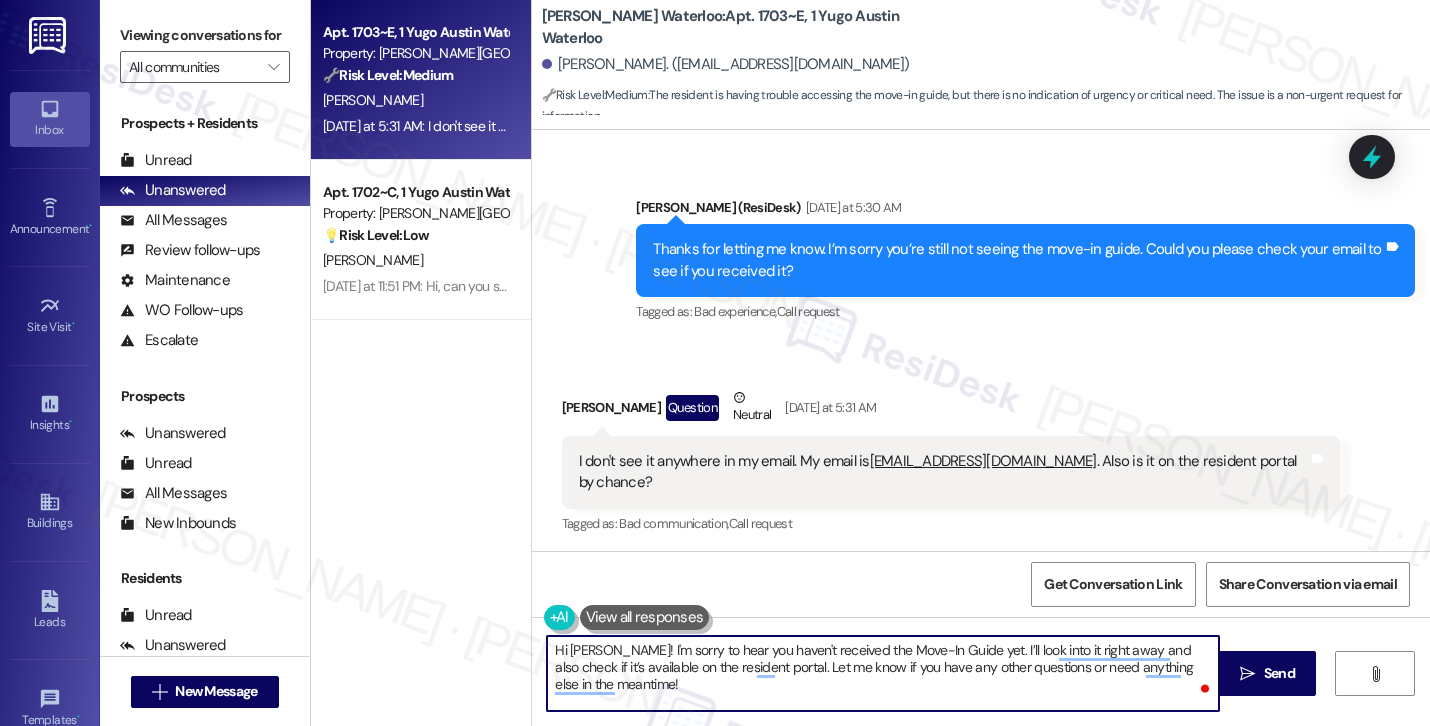 scroll, scrollTop: 1674, scrollLeft: 0, axis: vertical 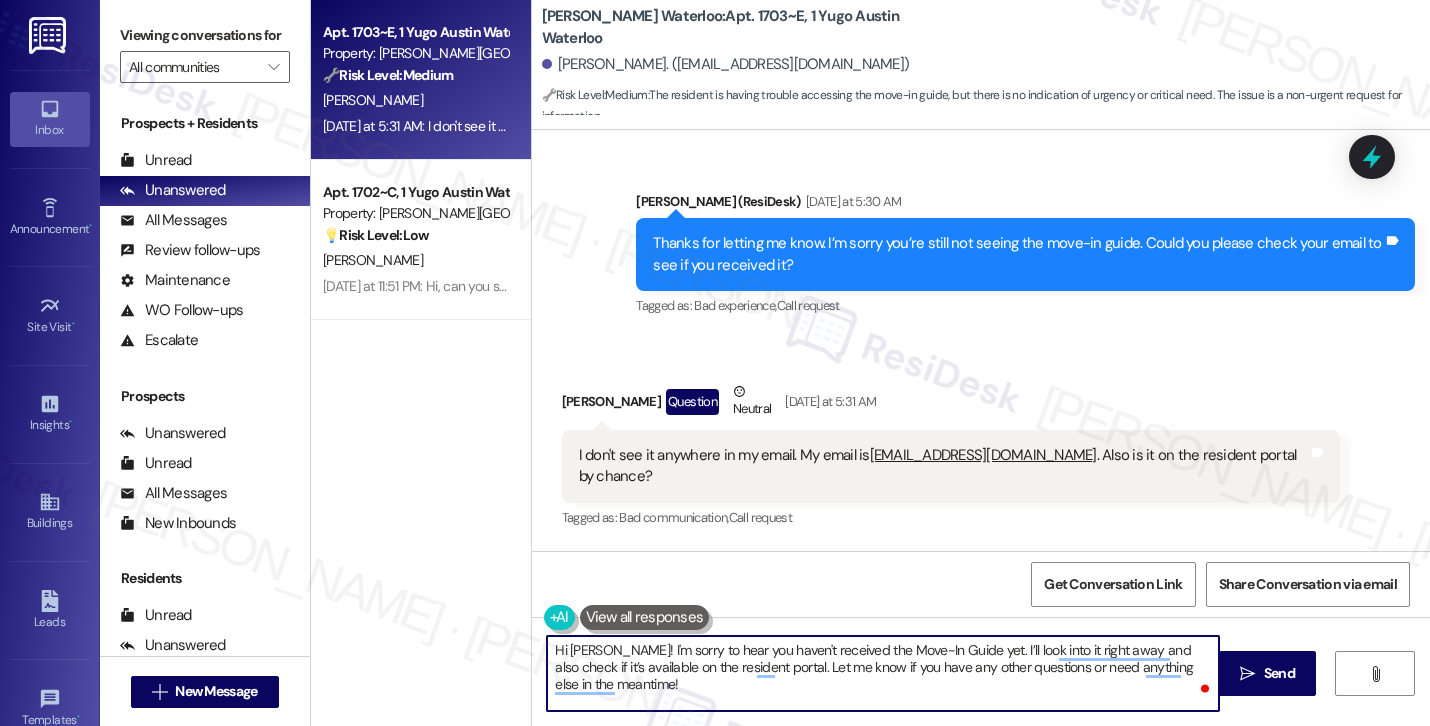 click on "Hi [PERSON_NAME]! I'm sorry to hear you haven't received the Move-In Guide yet. I’ll look into it right away and also check if it’s available on the resident portal. Let me know if you have any other questions or need anything else in the meantime!" at bounding box center [883, 673] 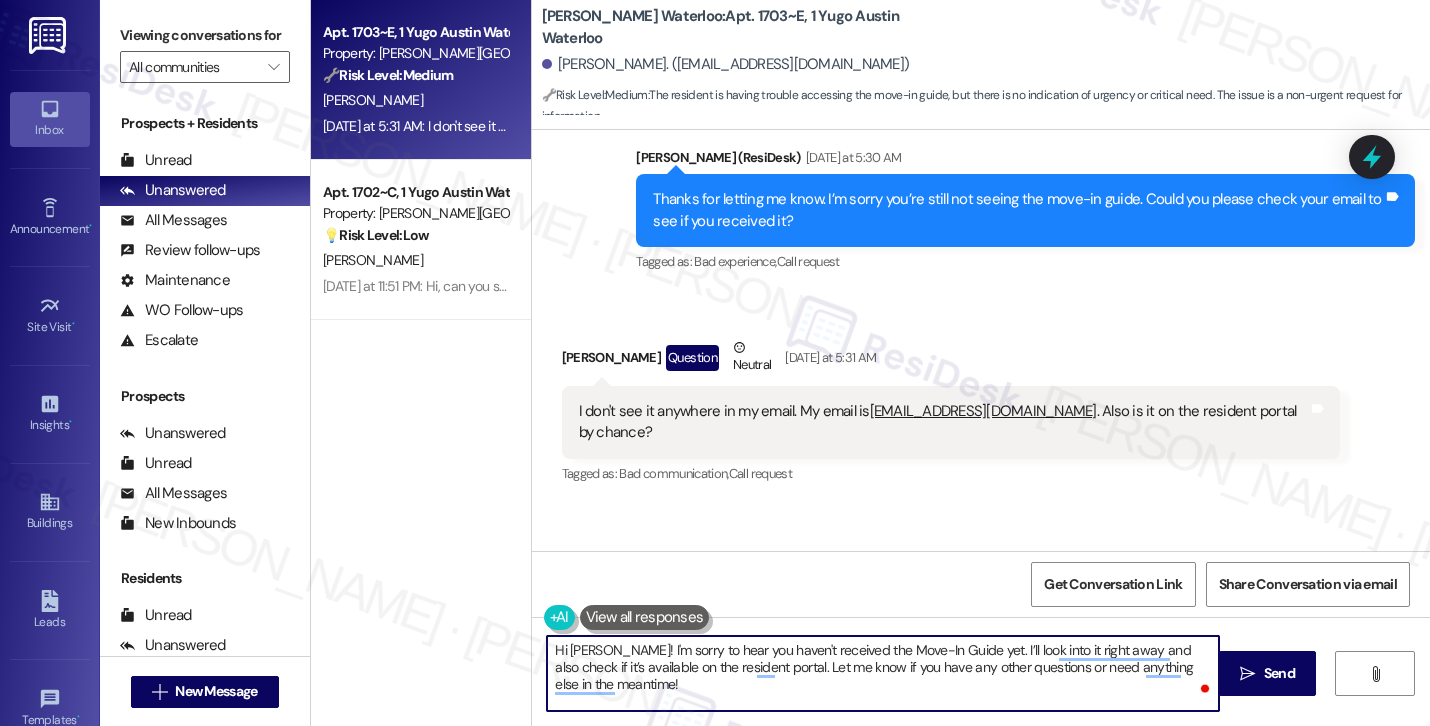 scroll, scrollTop: 1725, scrollLeft: 0, axis: vertical 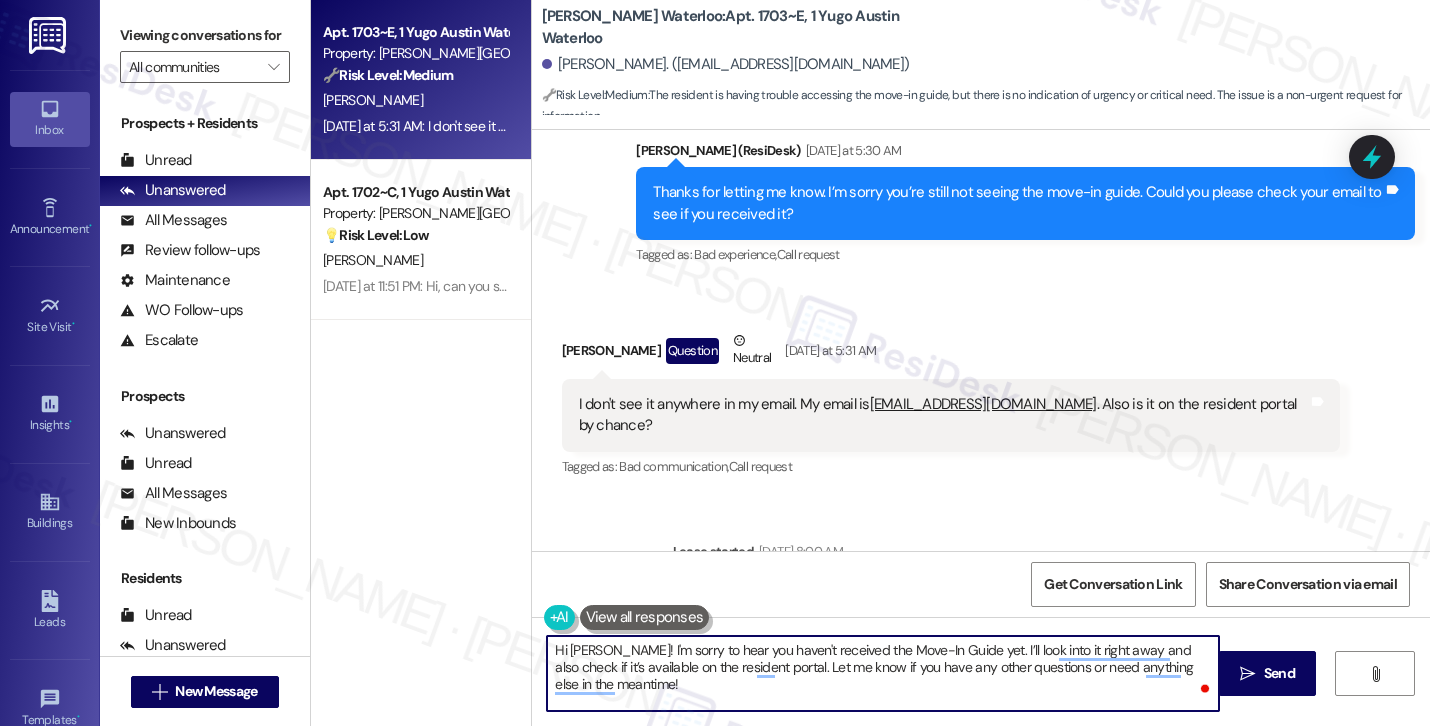 click on "Hi [PERSON_NAME]! I'm sorry to hear you haven't received the Move-In Guide yet. I’ll look into it right away and also check if it’s available on the resident portal. Let me know if you have any other questions or need anything else in the meantime!" at bounding box center (883, 673) 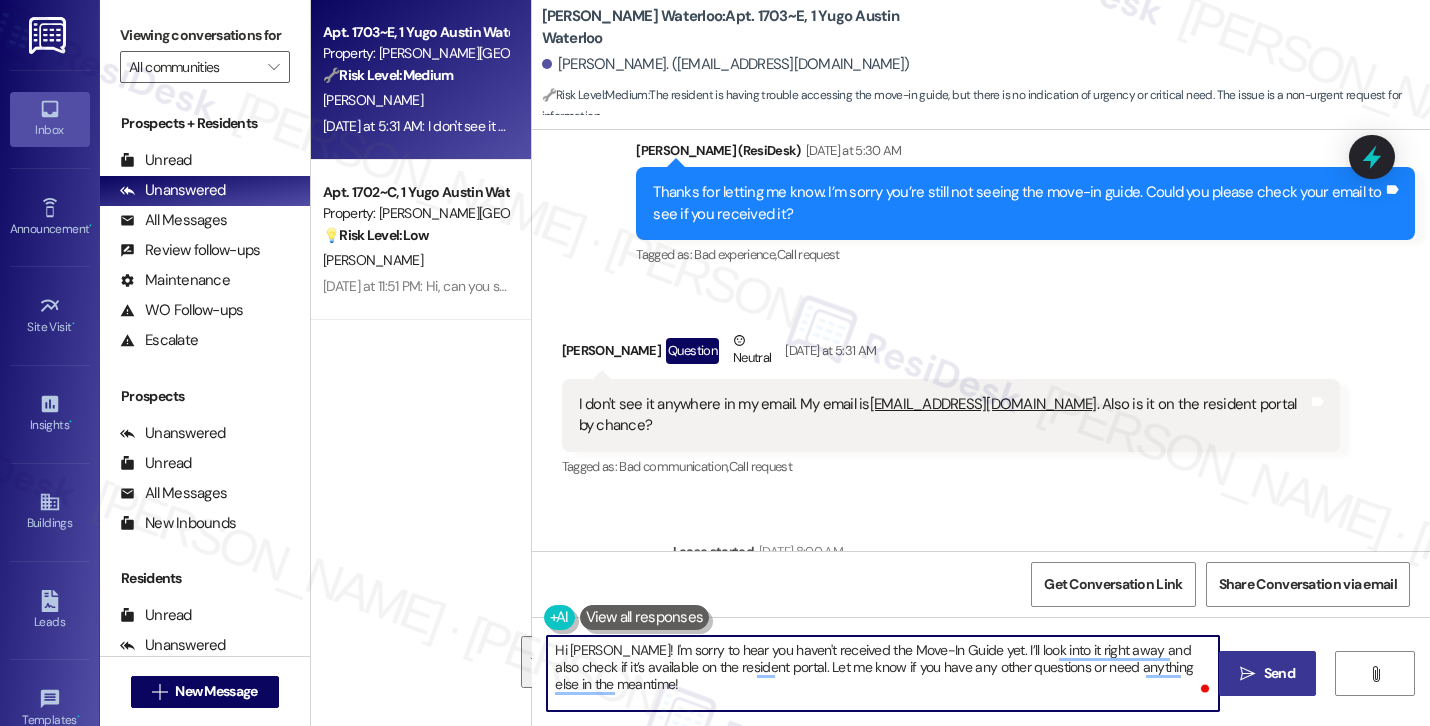 type on "Hi [PERSON_NAME]! I'm sorry to hear you haven't received the Move-In Guide yet. I’ll look into it right away and also check if it’s available on the resident portal. Let me know if you have any other questions or need anything else in the meantime!" 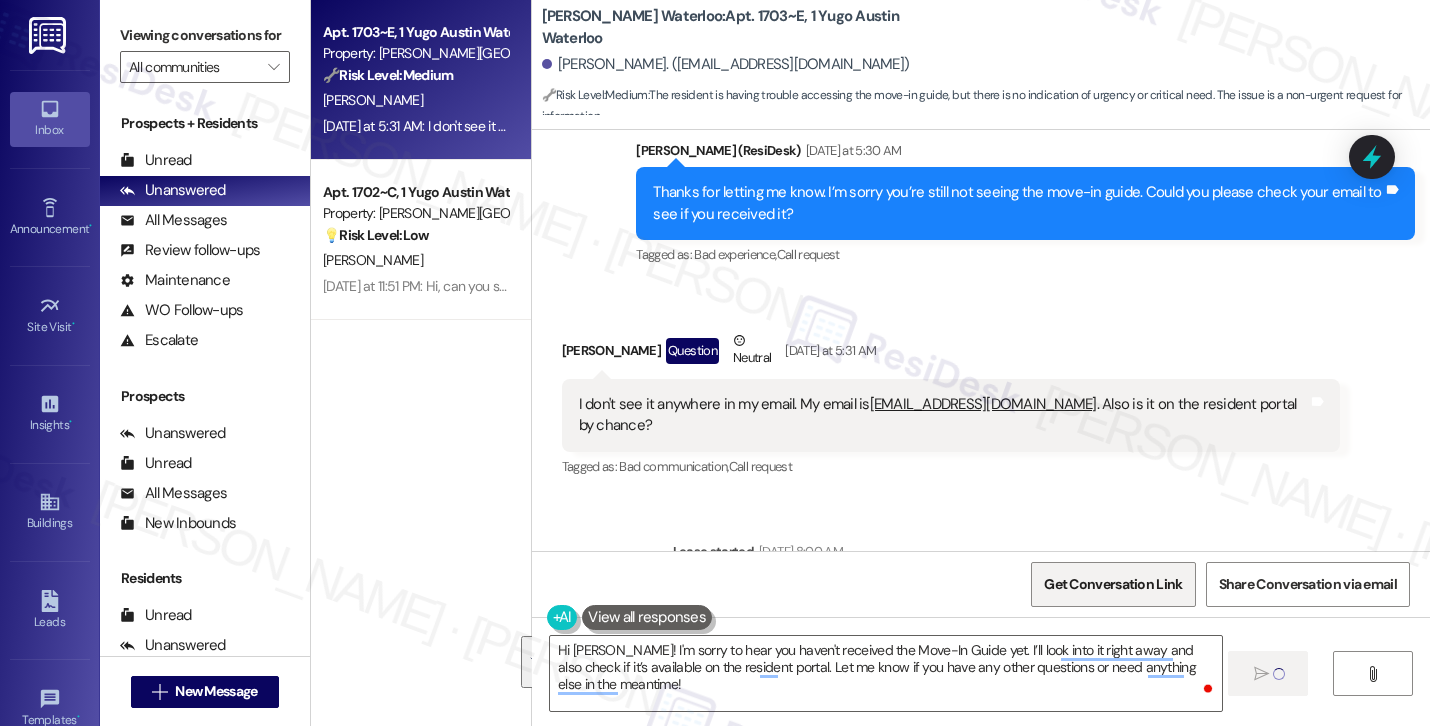 click on "Get Conversation Link" at bounding box center (1113, 584) 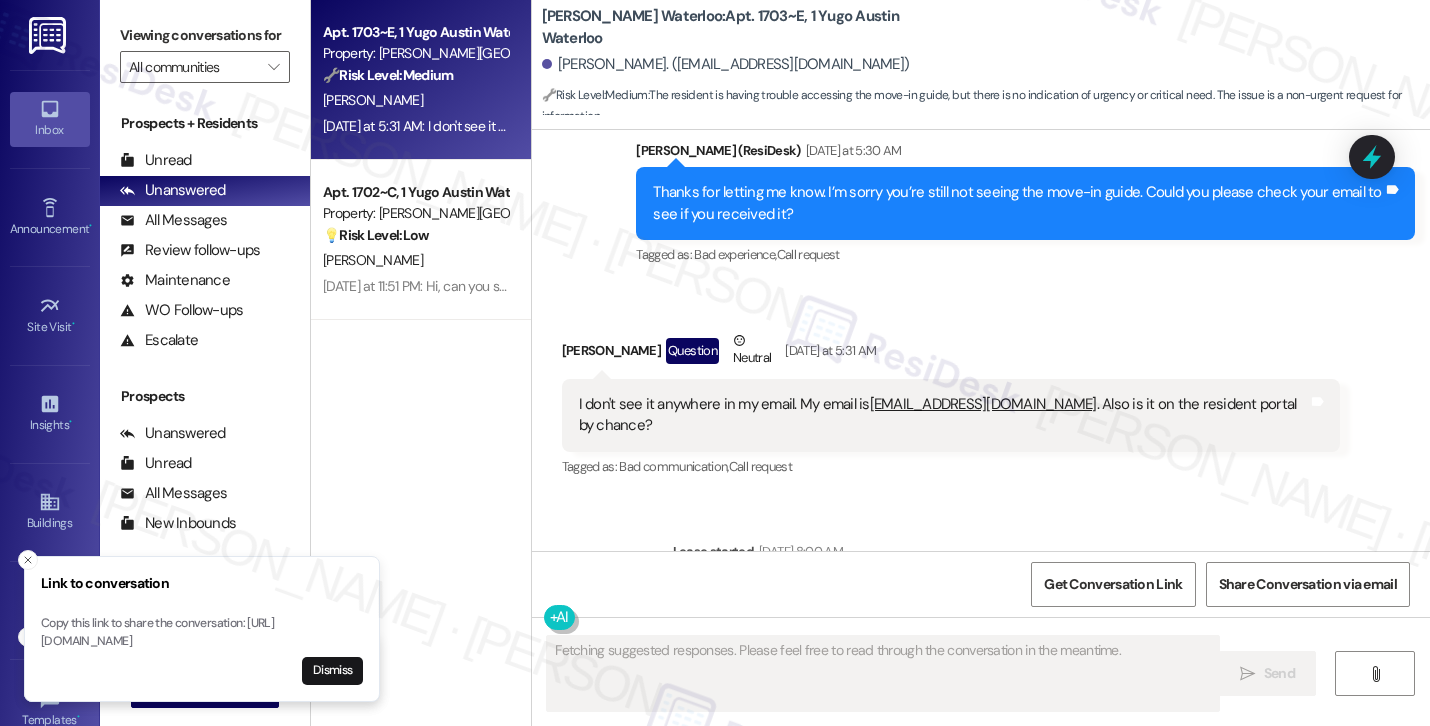scroll, scrollTop: 1606, scrollLeft: 0, axis: vertical 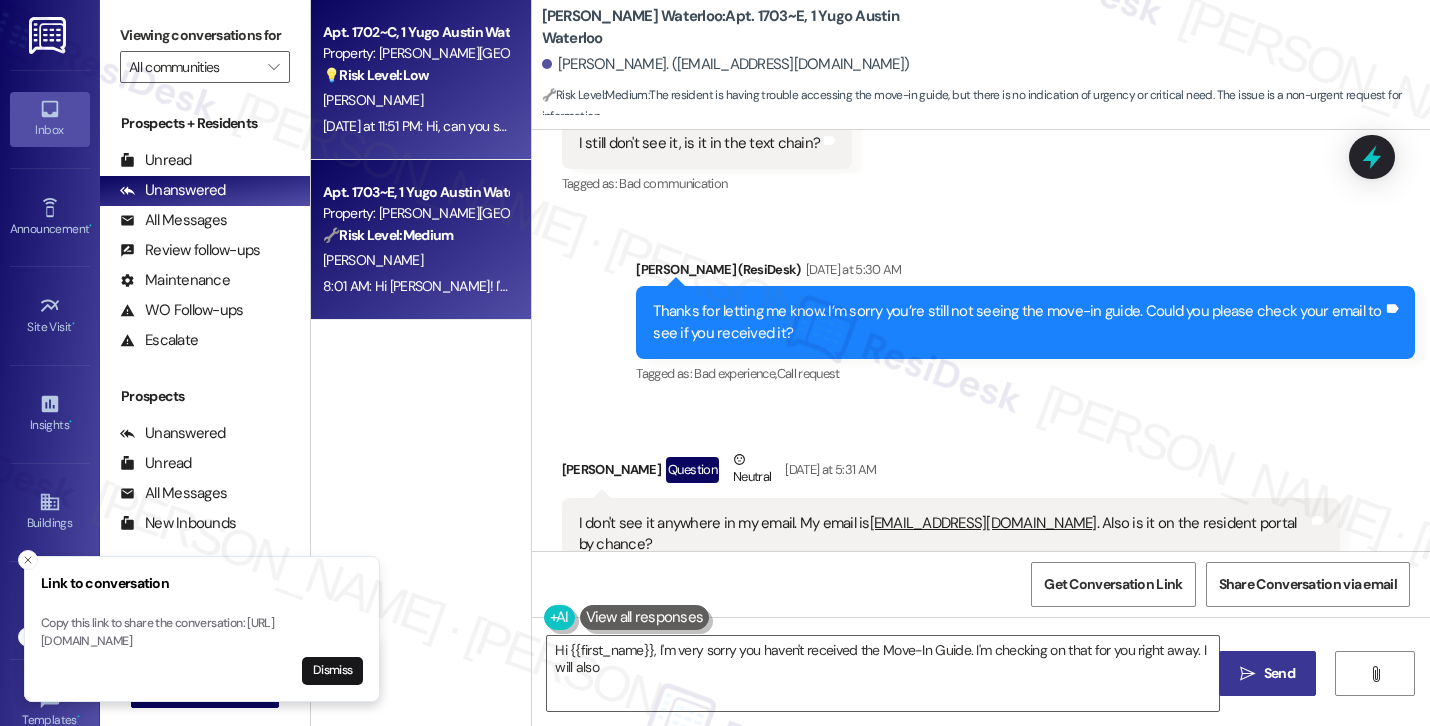 type on "Hi {{first_name}}, I'm very sorry you haven't received the Move-In Guide. I'm checking on that for you right away. I will also" 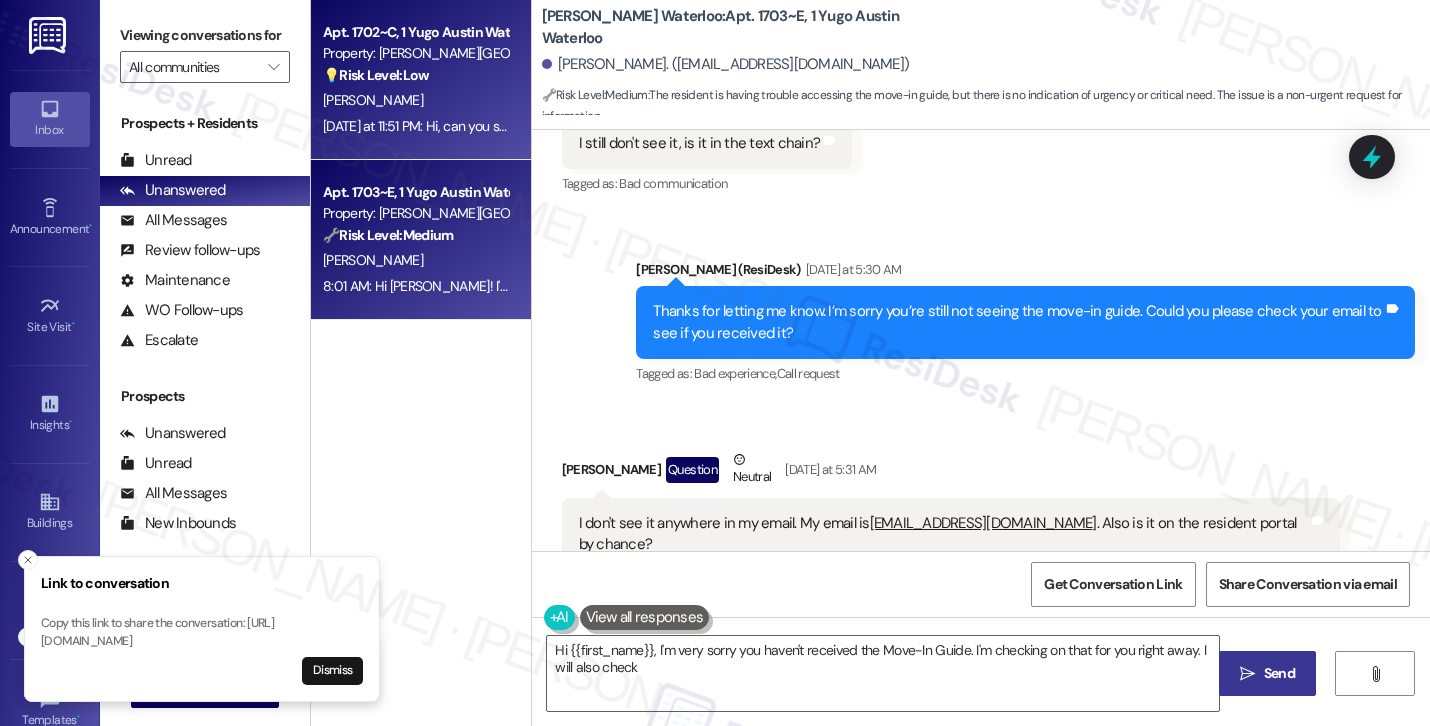 click on "💡  Risk Level:  Low The resident is requesting the move-in guide that was previously mentioned. This is a non-essential request related to customer satisfaction." at bounding box center (415, 75) 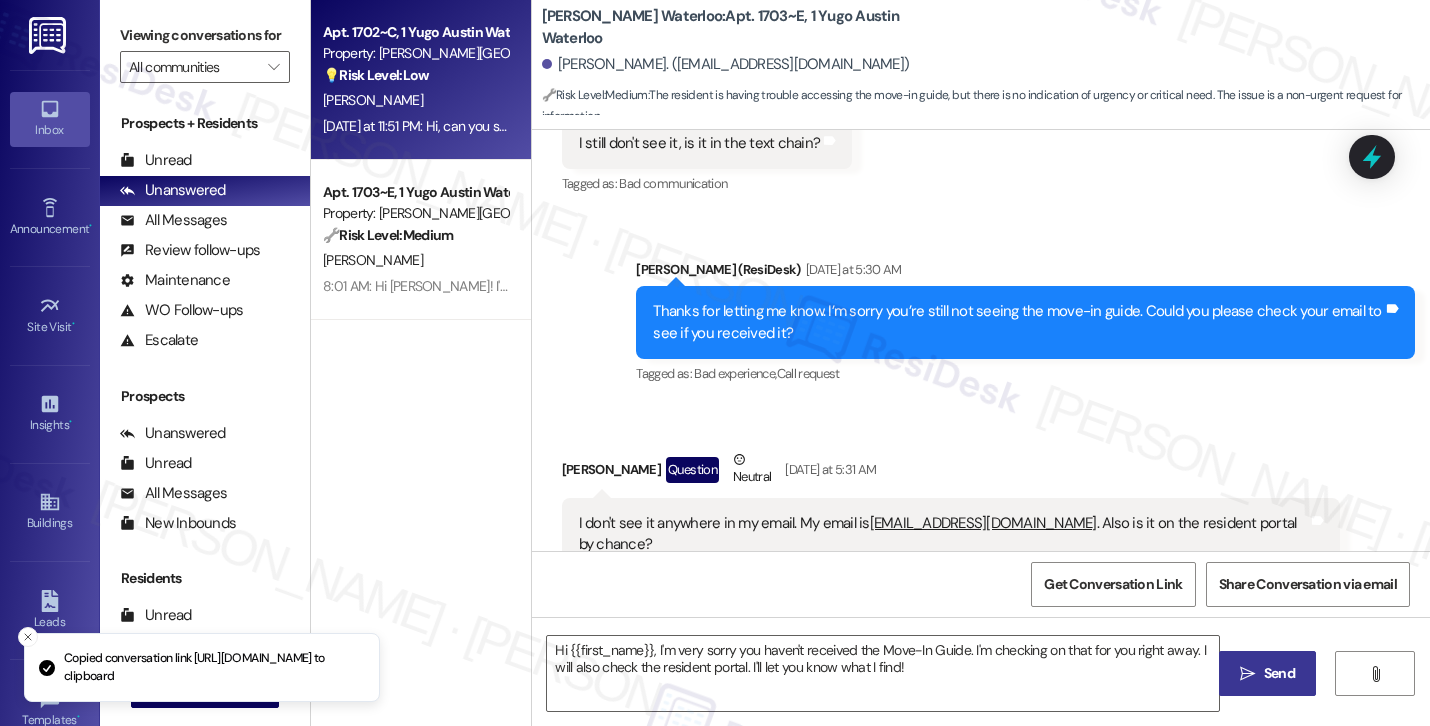 type on "Fetching suggested responses. Please feel free to read through the conversation in the meantime." 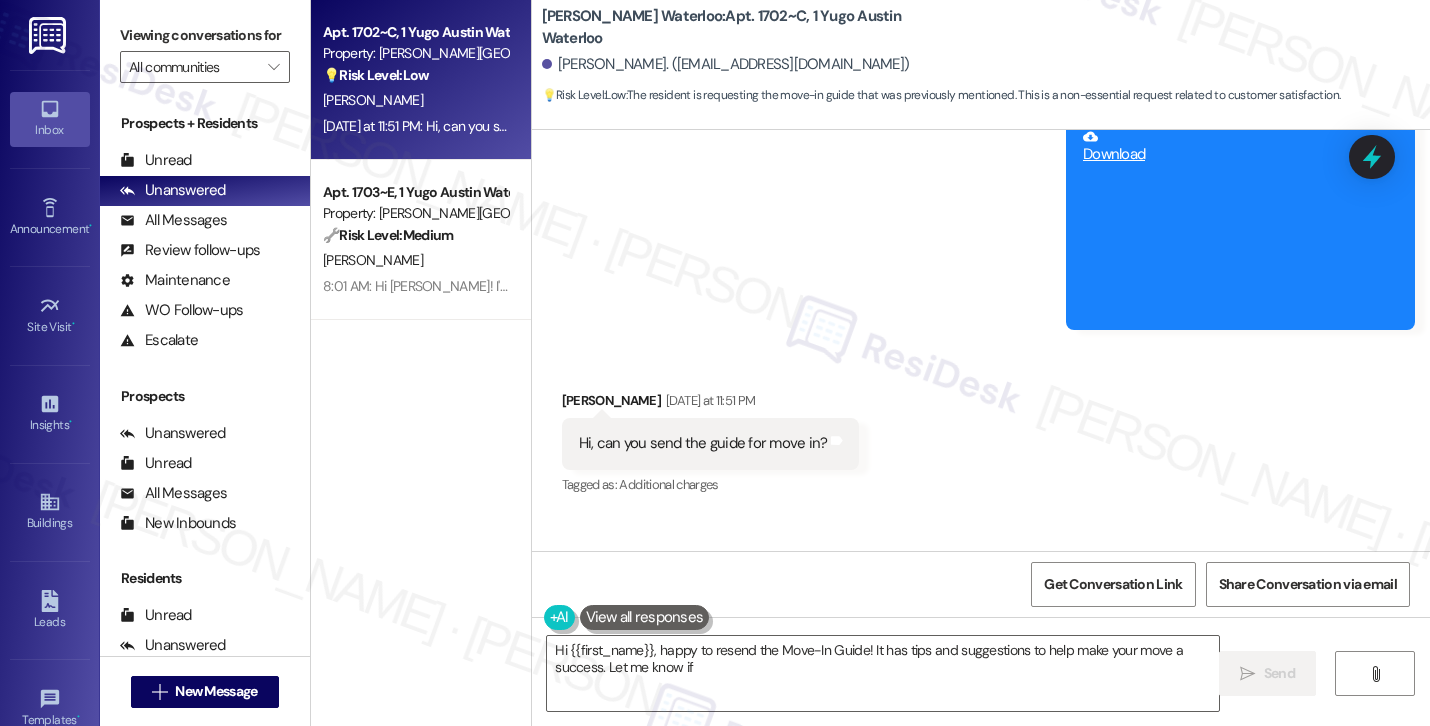 scroll, scrollTop: 700, scrollLeft: 0, axis: vertical 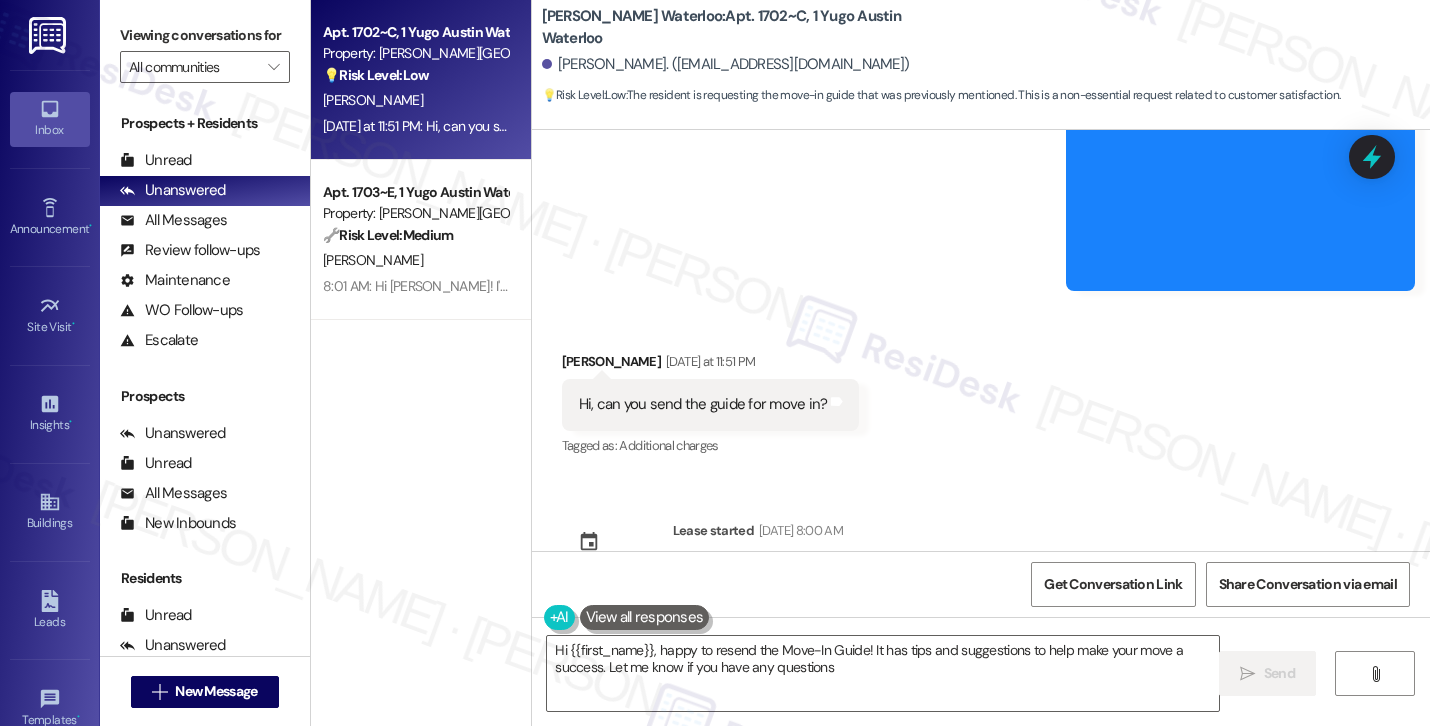 type on "Hi {{first_name}}, happy to resend the Move-In Guide! It has tips and suggestions to help make your move a success. Let me know if you have any questions!" 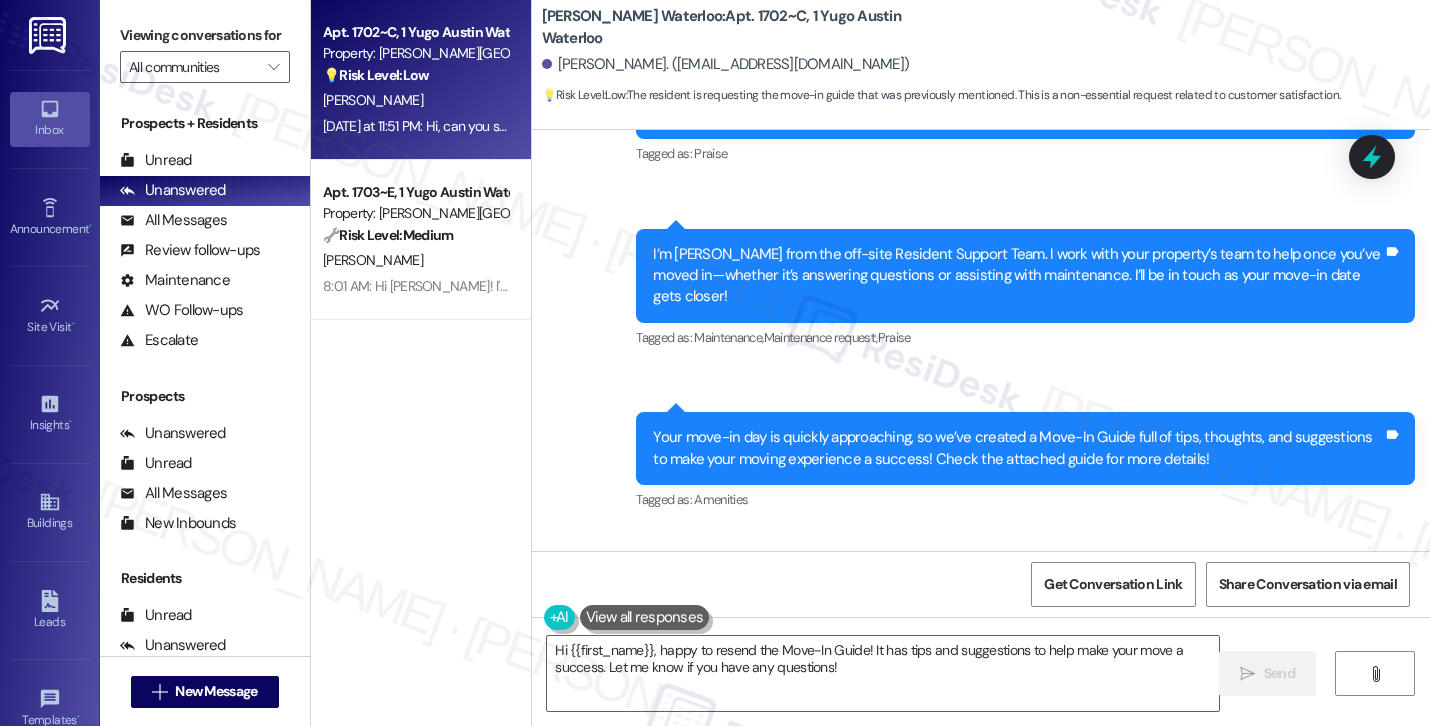 scroll, scrollTop: 700, scrollLeft: 0, axis: vertical 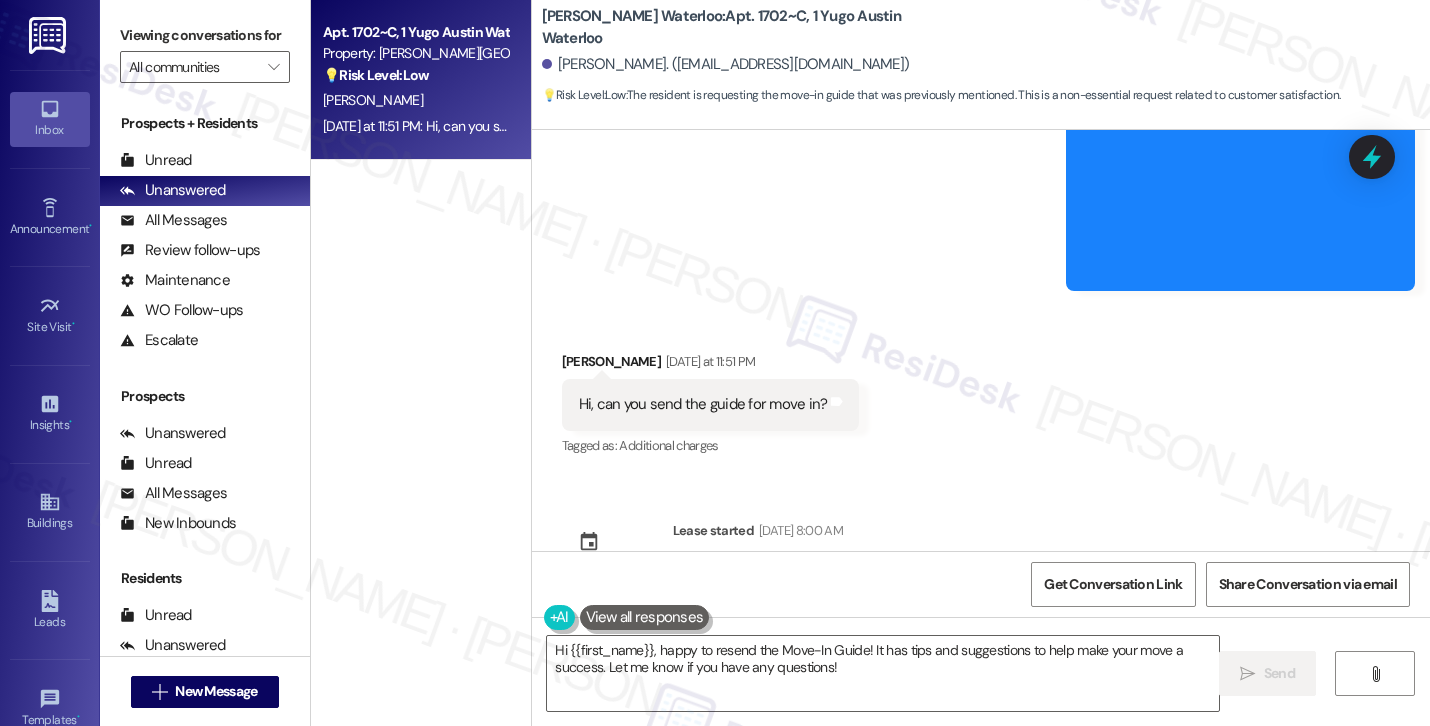 click on "[PERSON_NAME]. ([EMAIL_ADDRESS][DOMAIN_NAME])" at bounding box center [726, 64] 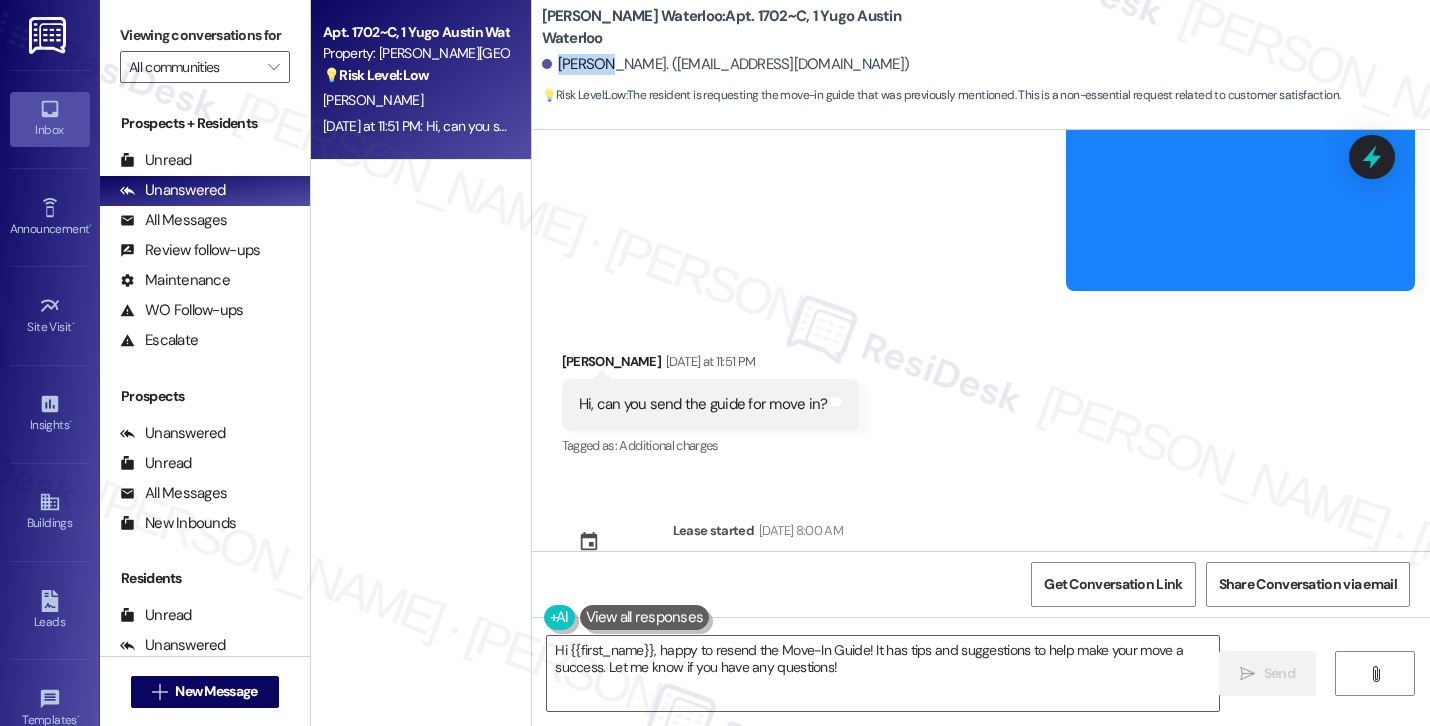 copy on "[PERSON_NAME]" 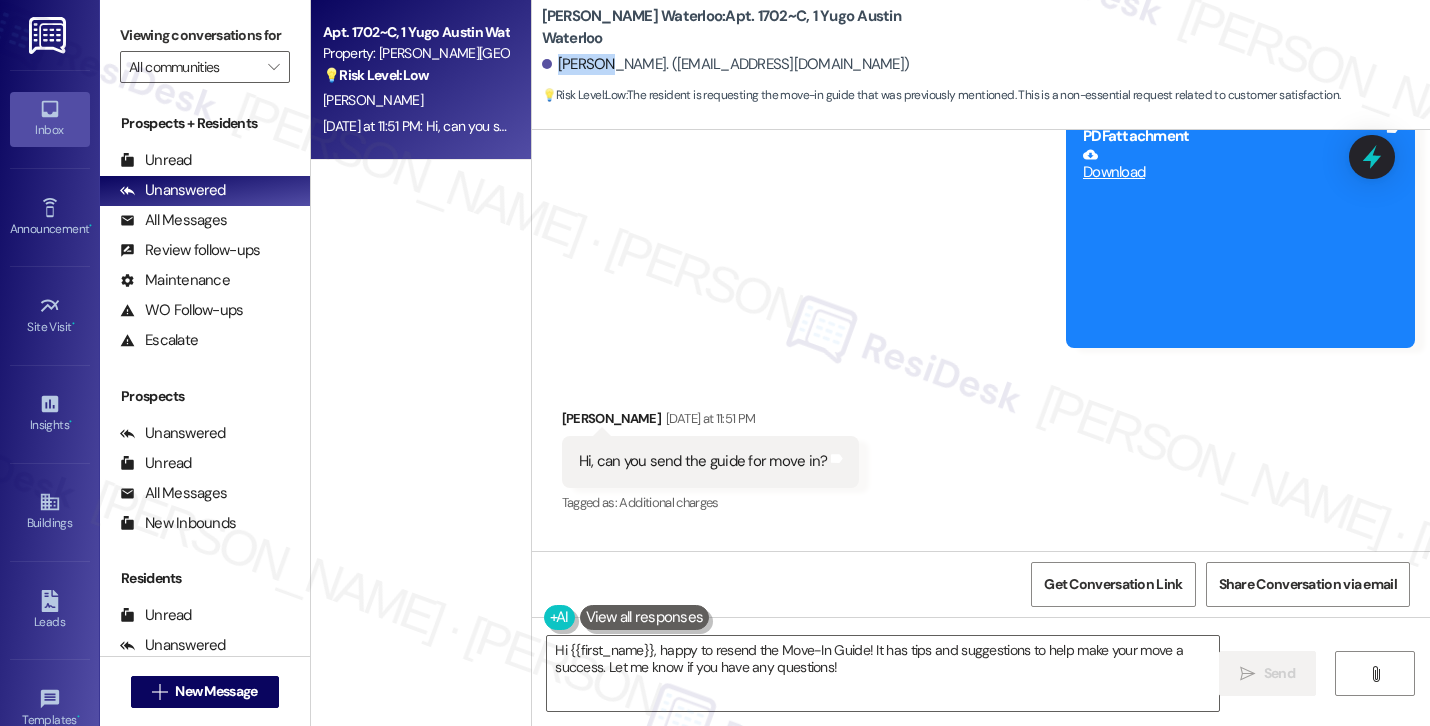 scroll, scrollTop: 632, scrollLeft: 0, axis: vertical 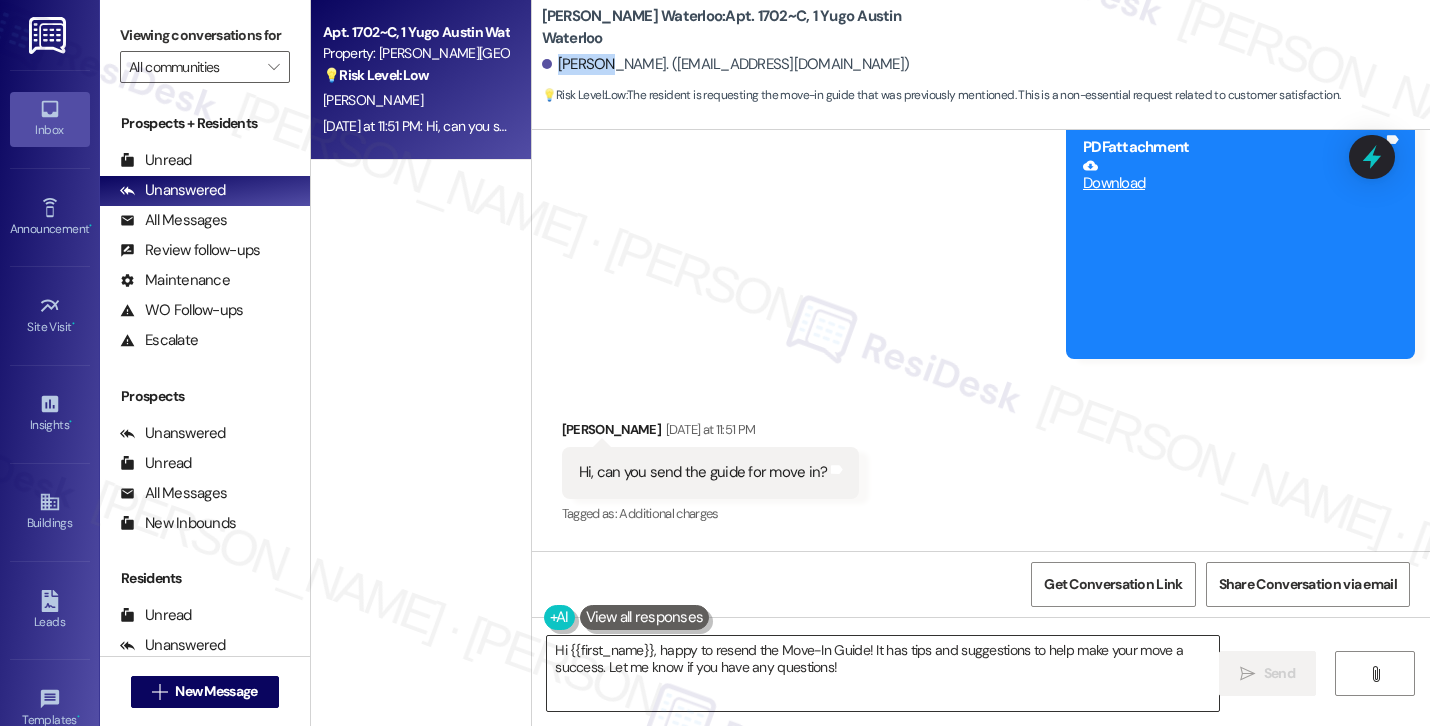 click on "Hi {{first_name}}, happy to resend the Move-In Guide! It has tips and suggestions to help make your move a success. Let me know if you have any questions!" at bounding box center [883, 673] 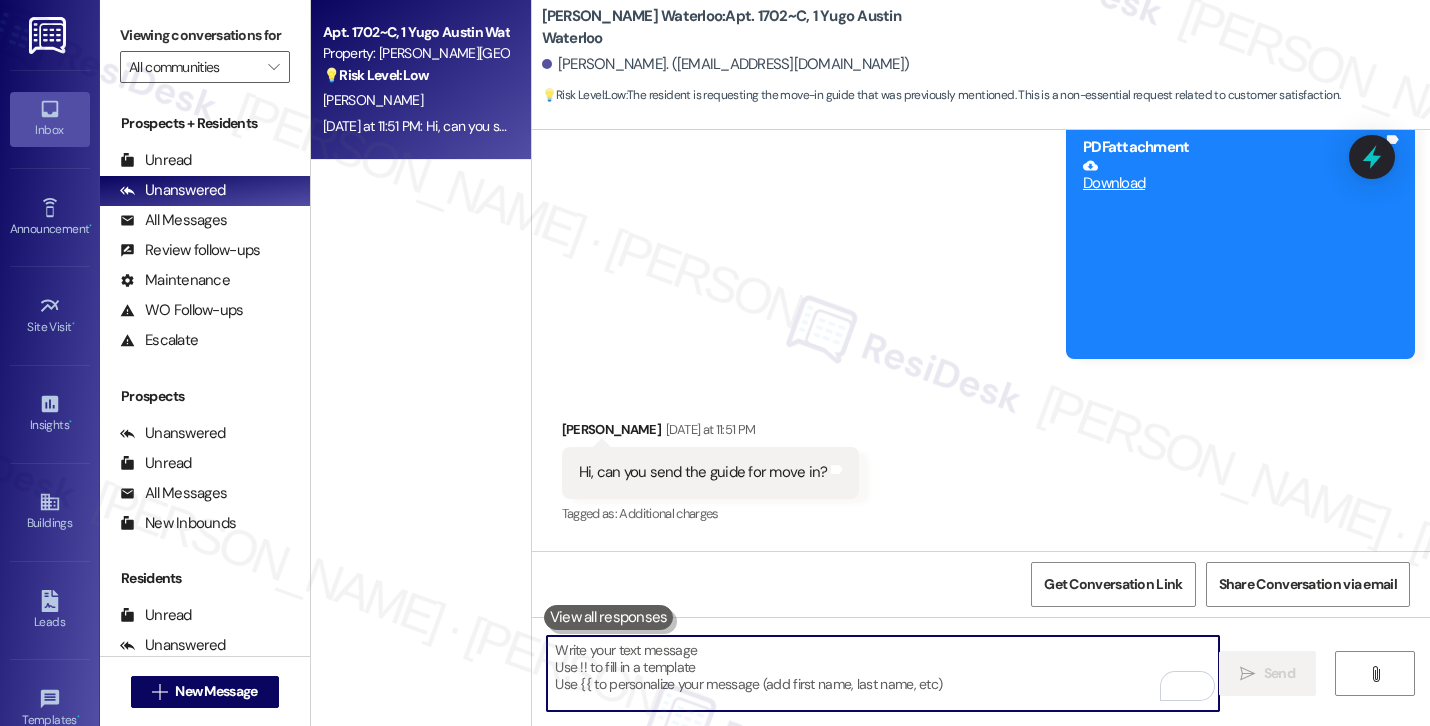 paste on "Hi [PERSON_NAME]! Here's the Move-In Guide. Let me know if you have any trouble opening it." 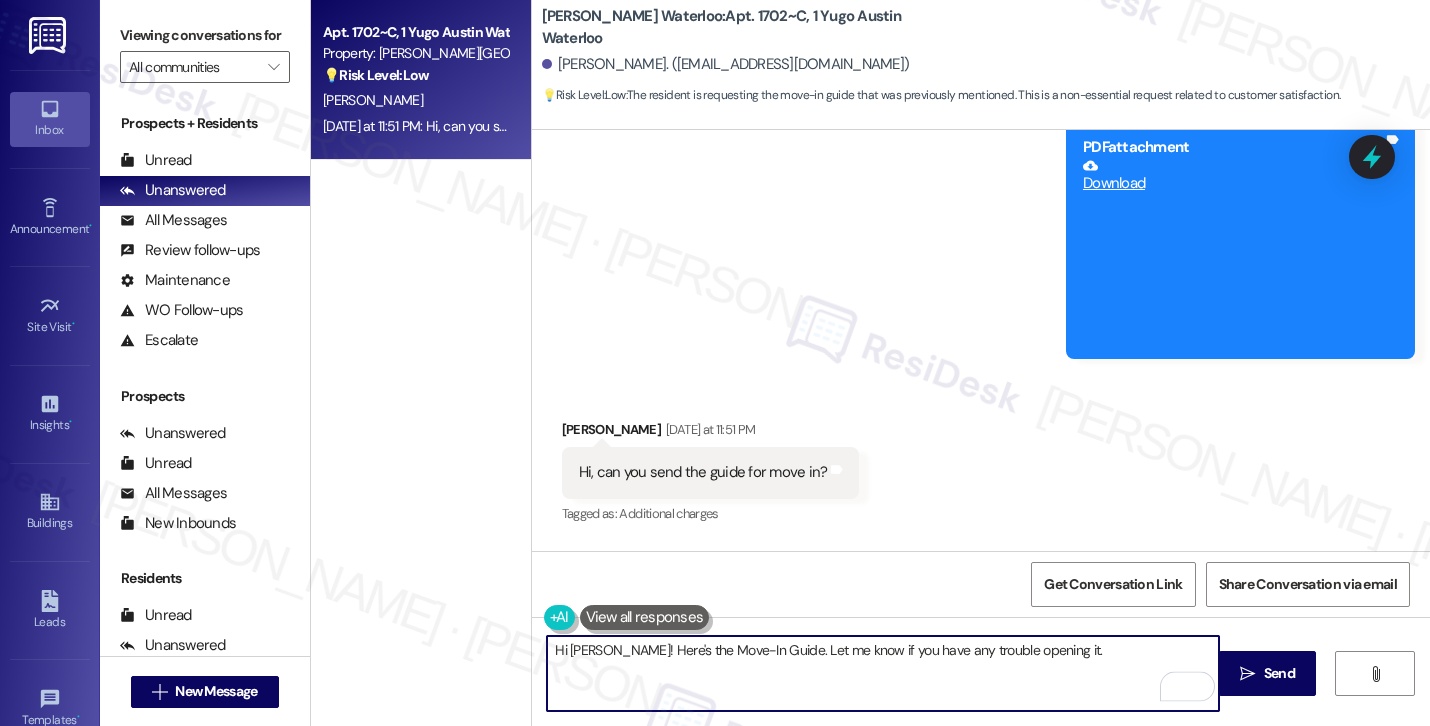 click on "Hi [PERSON_NAME]! Here's the Move-In Guide. Let me know if you have any trouble opening it." at bounding box center [883, 673] 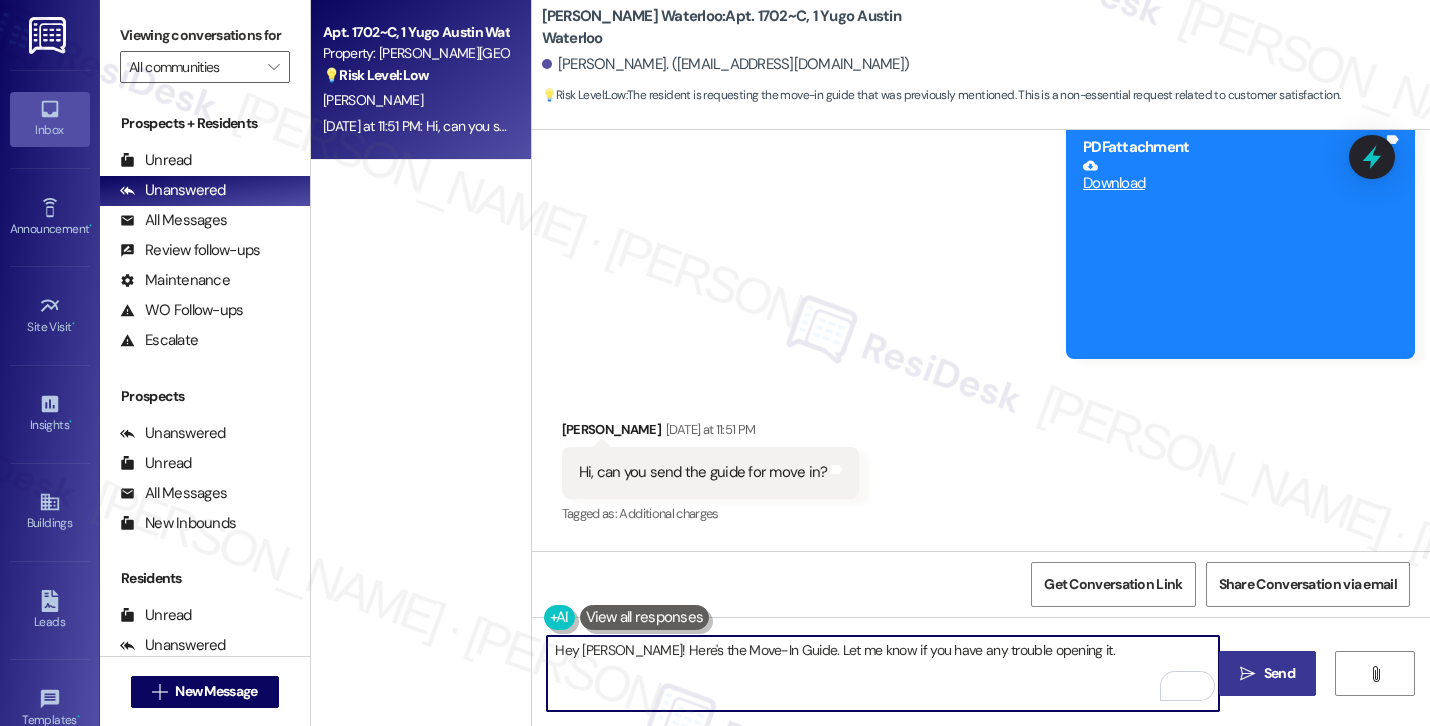 click on " Send" at bounding box center [1267, 673] 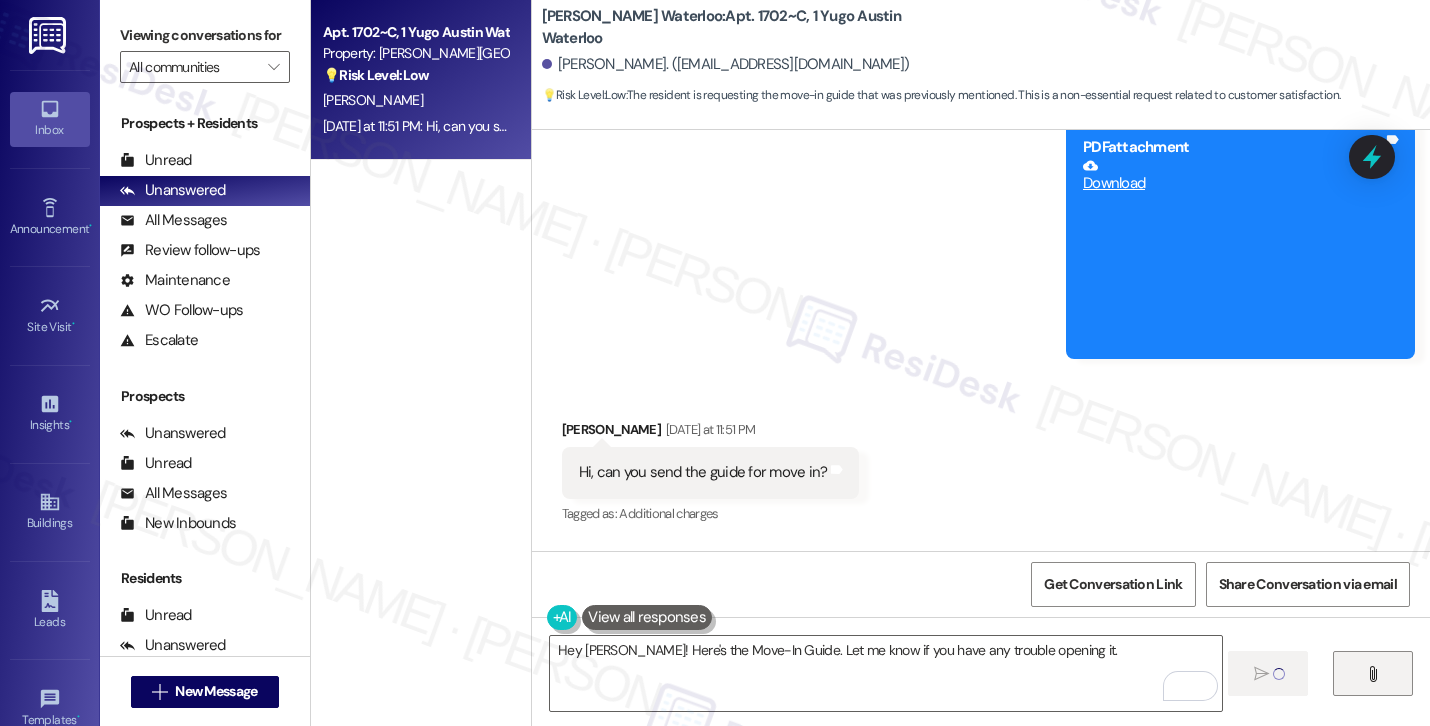 click on "" at bounding box center (1372, 674) 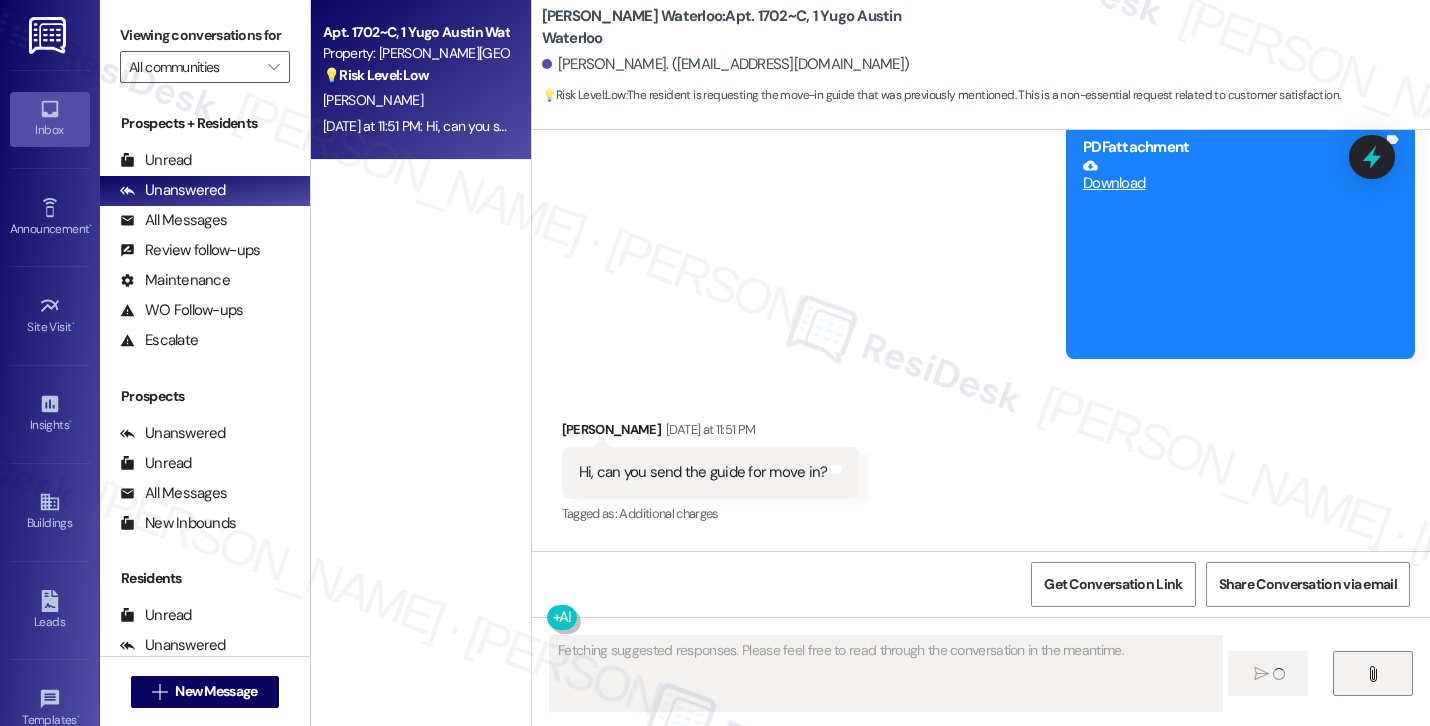 scroll, scrollTop: 581, scrollLeft: 0, axis: vertical 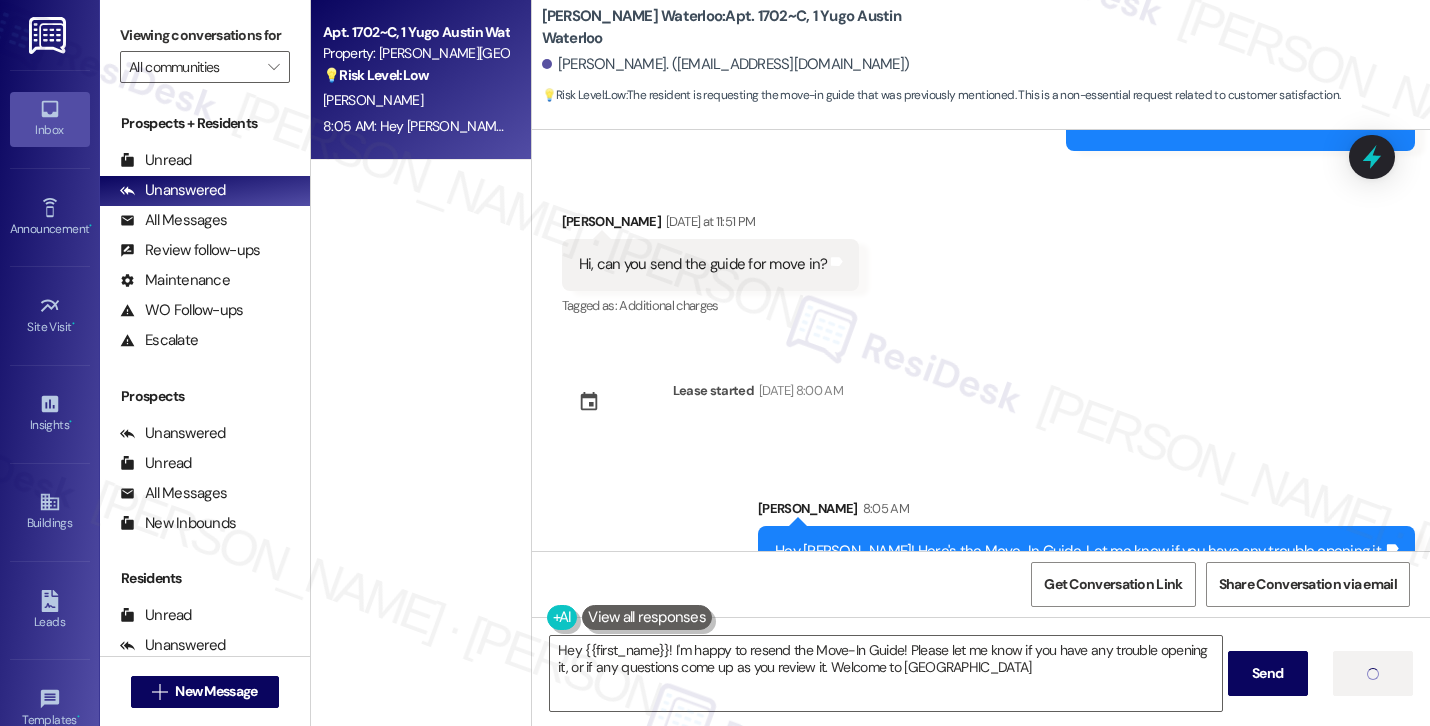 type on "Hey {{first_name}}! I'm happy to resend the Move-In Guide! Please let me know if you have any trouble opening it, or if any questions come up as you review it. Welcome to Yugo Austin Waterloo!" 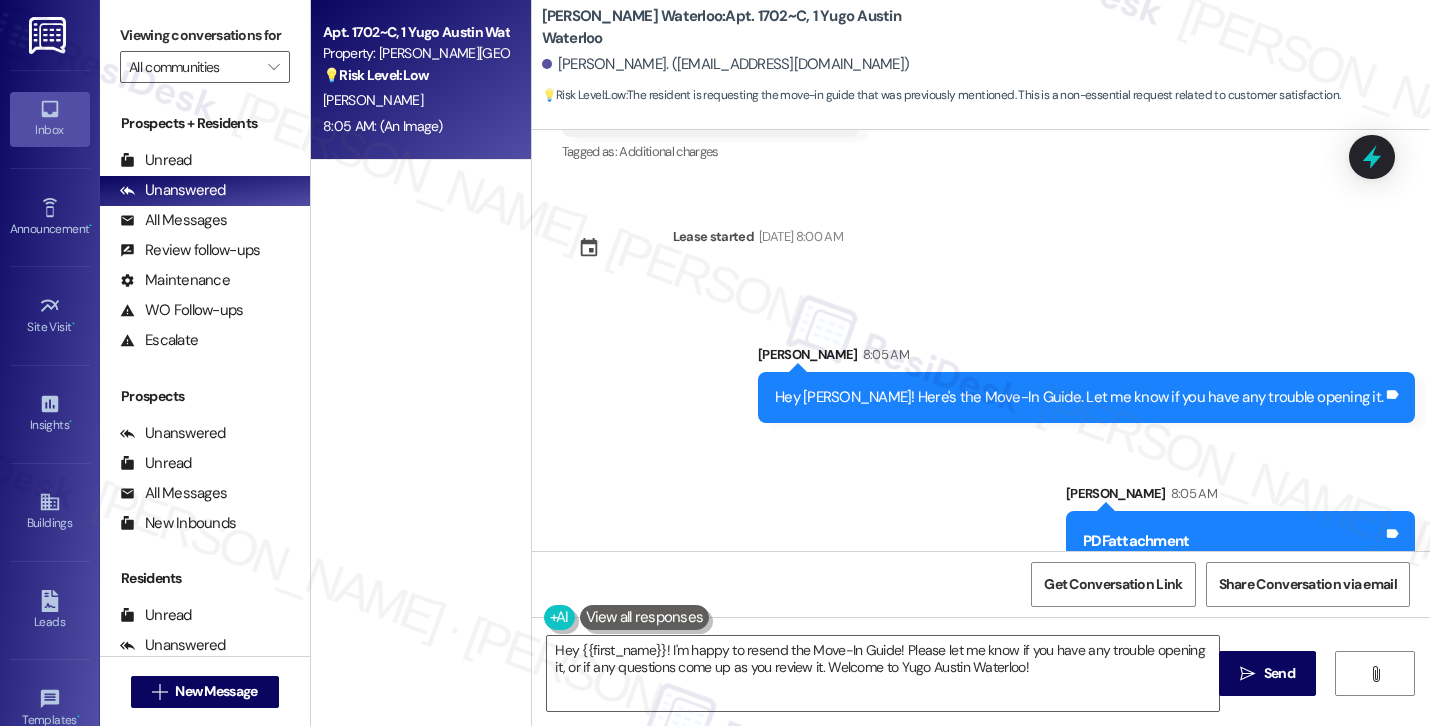 scroll, scrollTop: 988, scrollLeft: 0, axis: vertical 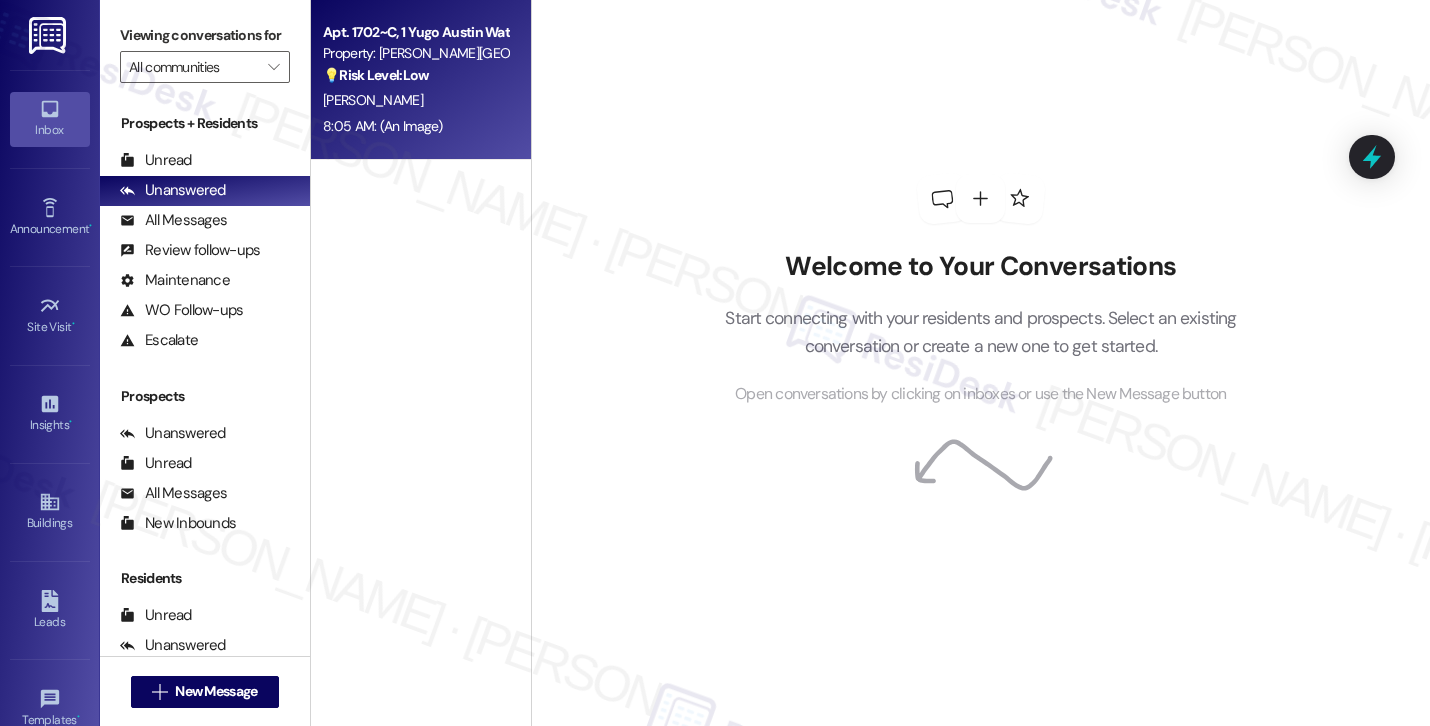 click on "[PERSON_NAME]" at bounding box center [415, 100] 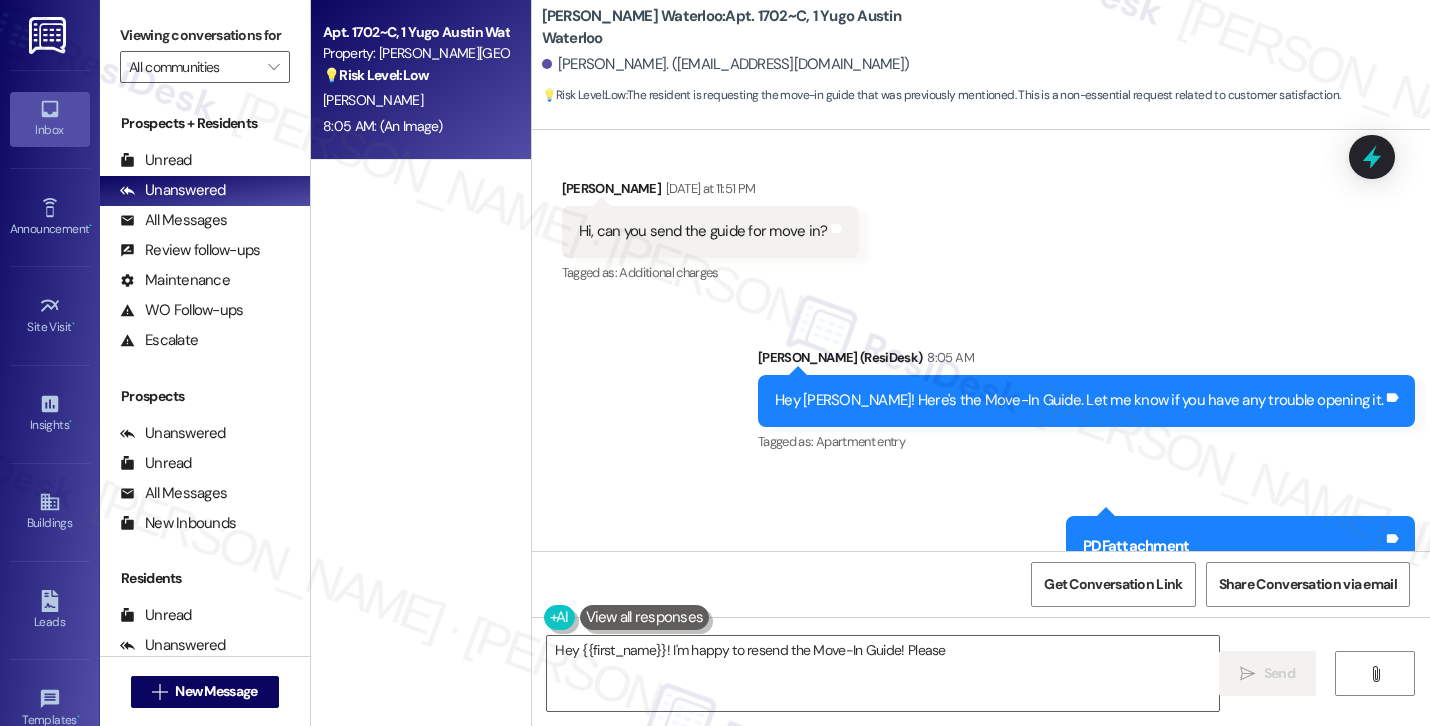 scroll, scrollTop: 1172, scrollLeft: 0, axis: vertical 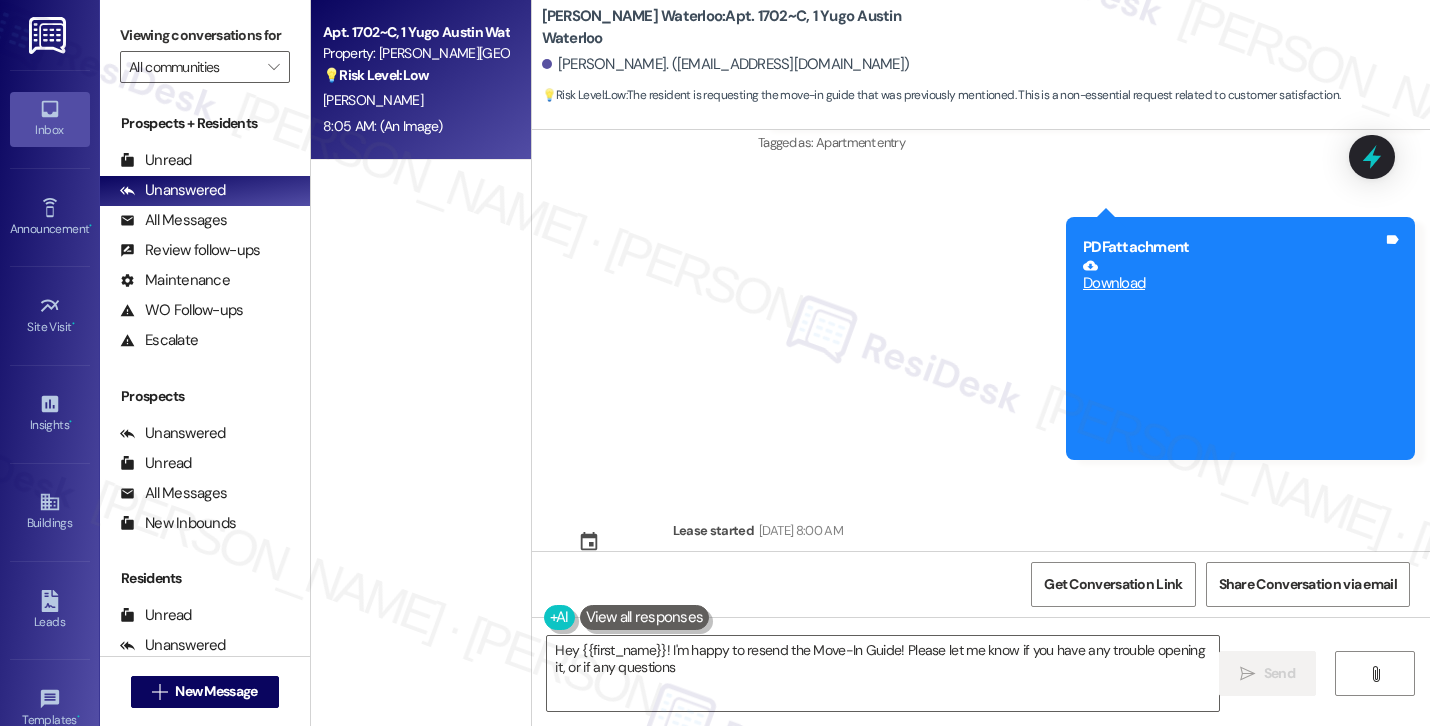 click on "Apt. 1702~C, 1 Yugo Austin Waterloo Property: [PERSON_NAME] Waterloo 💡  Risk Level:  Low The resident is requesting the move-in guide that was previously mentioned. This is a non-essential request related to customer satisfaction. [PERSON_NAME] 8:05 AM: (An Image) 8:05 AM: (An Image)" at bounding box center (421, 292) 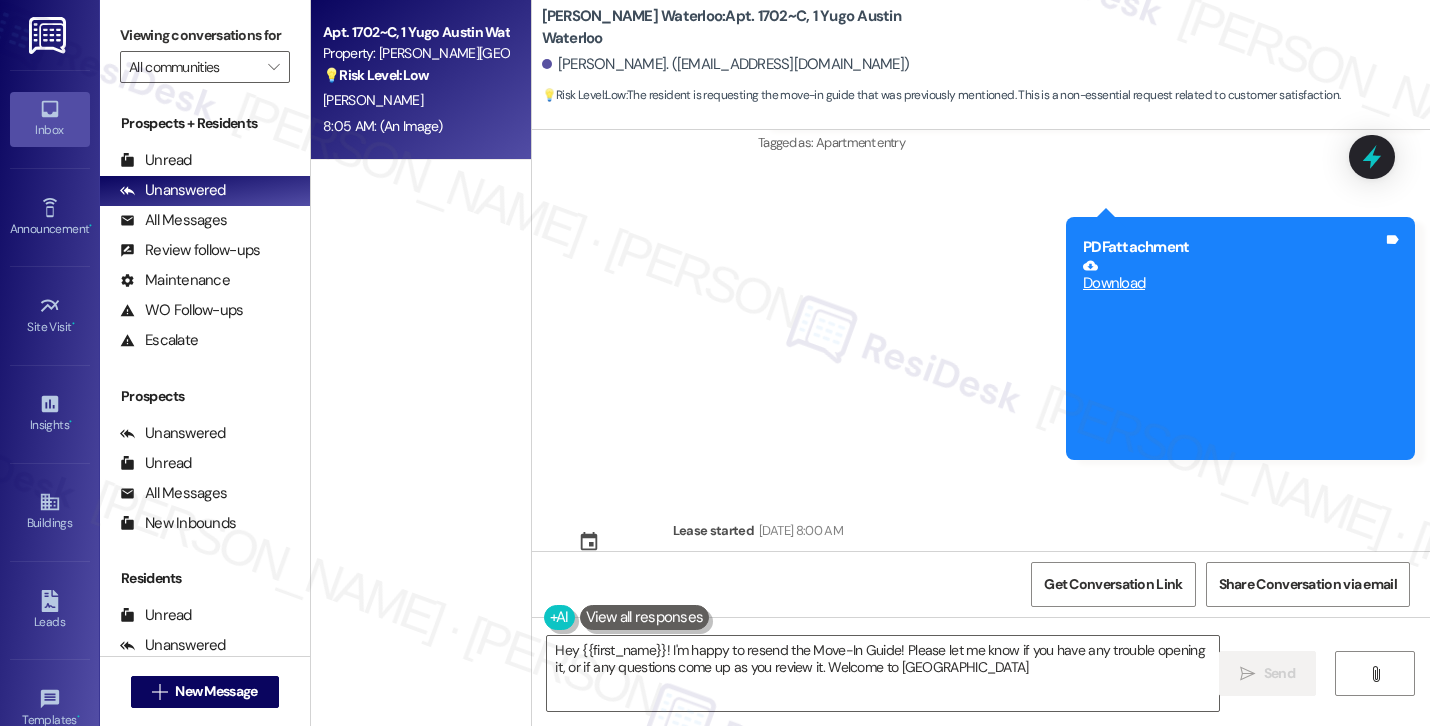 type on "Hey {{first_name}}! I'm happy to resend the Move-In Guide! Please let me know if you have any trouble opening it, or if any questions come up as you review it. Welcome to Yugo Austin Waterloo!" 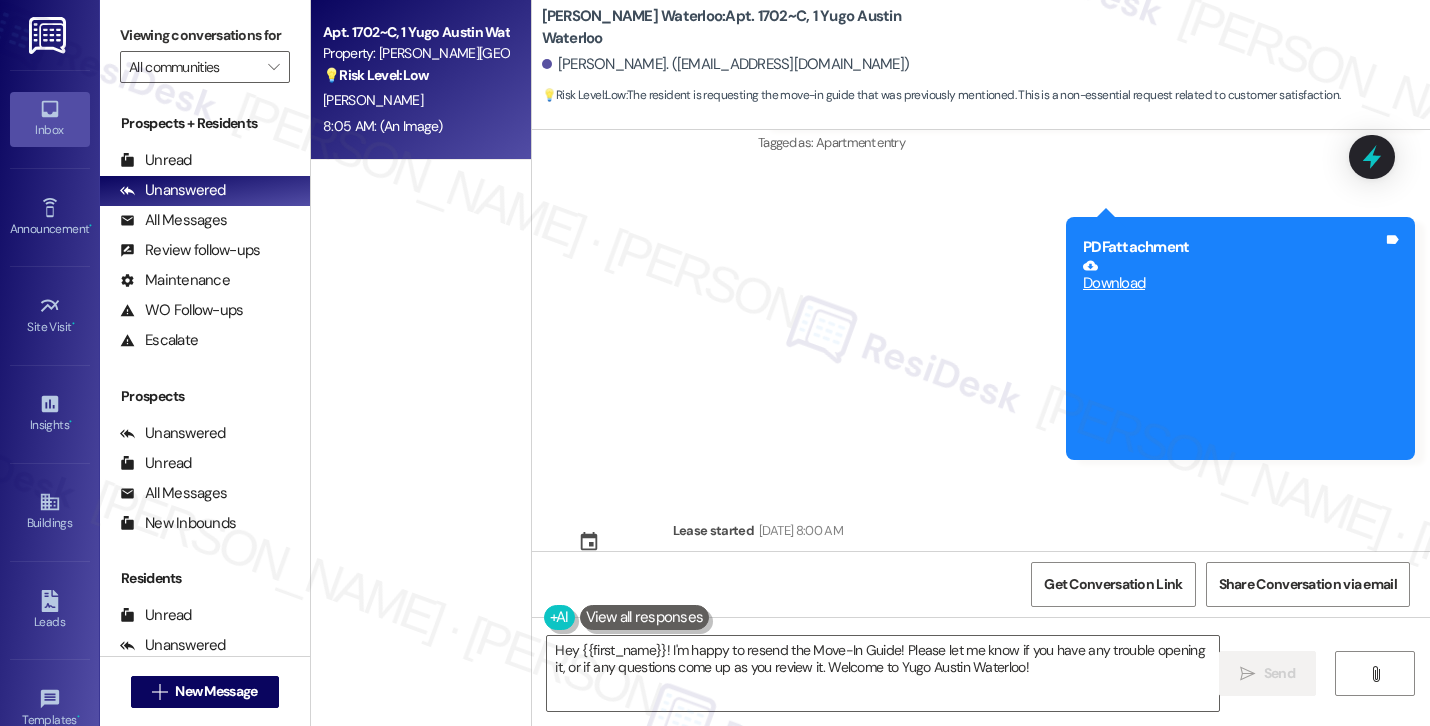 scroll, scrollTop: 228, scrollLeft: 0, axis: vertical 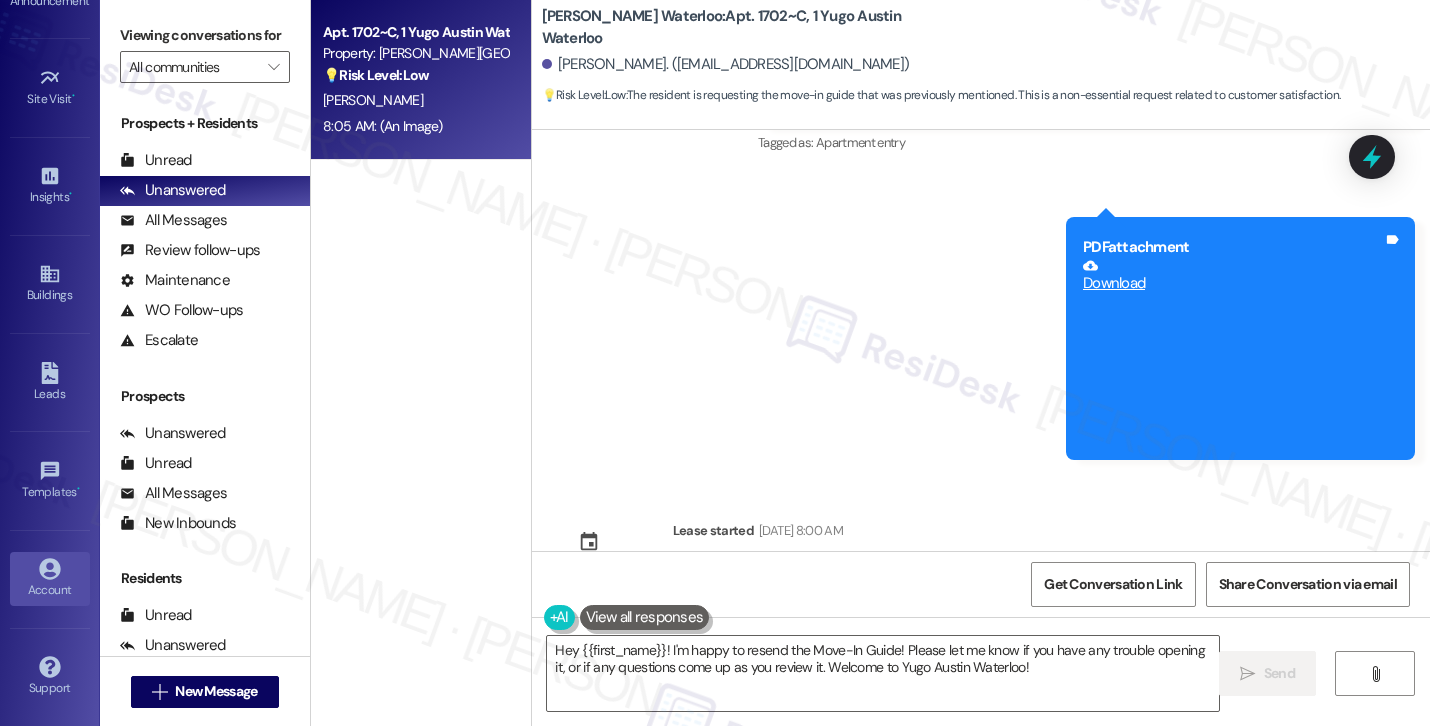 click on "Account" at bounding box center (50, 579) 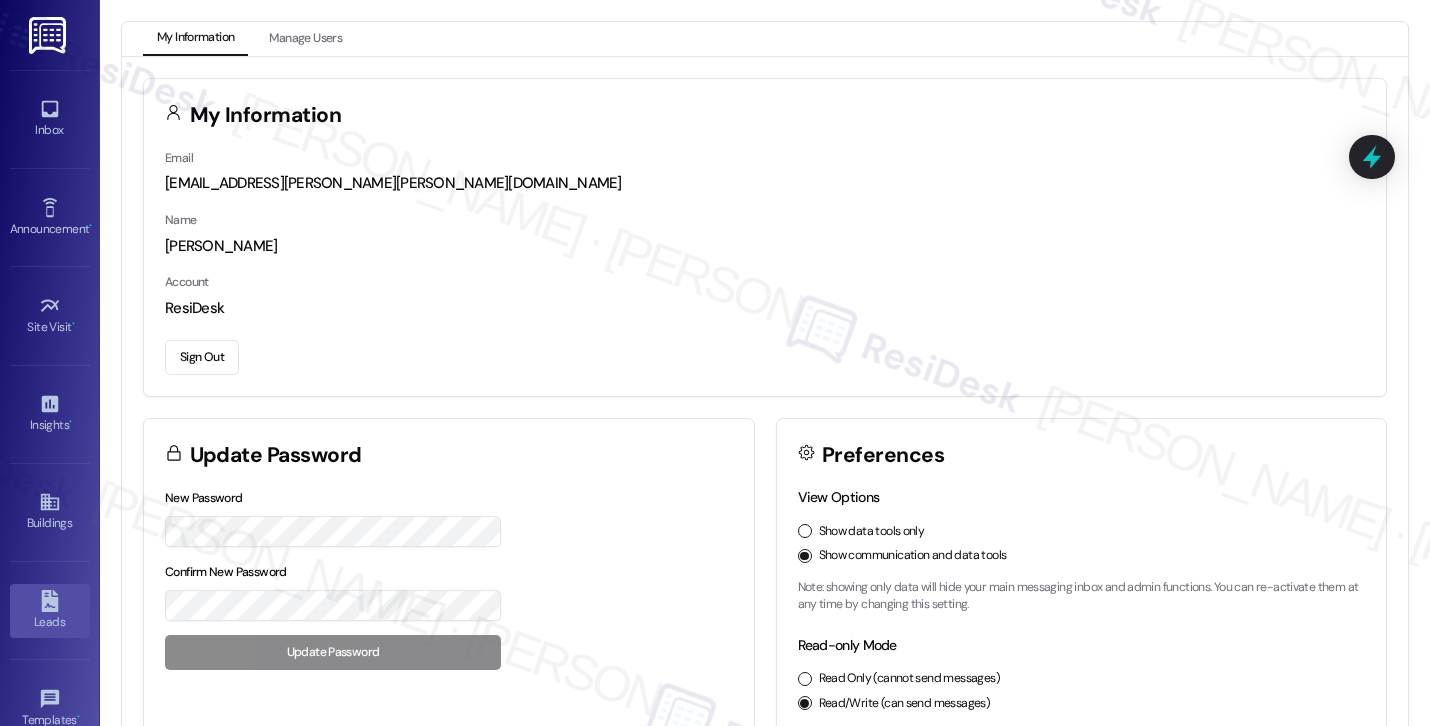 scroll, scrollTop: 46, scrollLeft: 0, axis: vertical 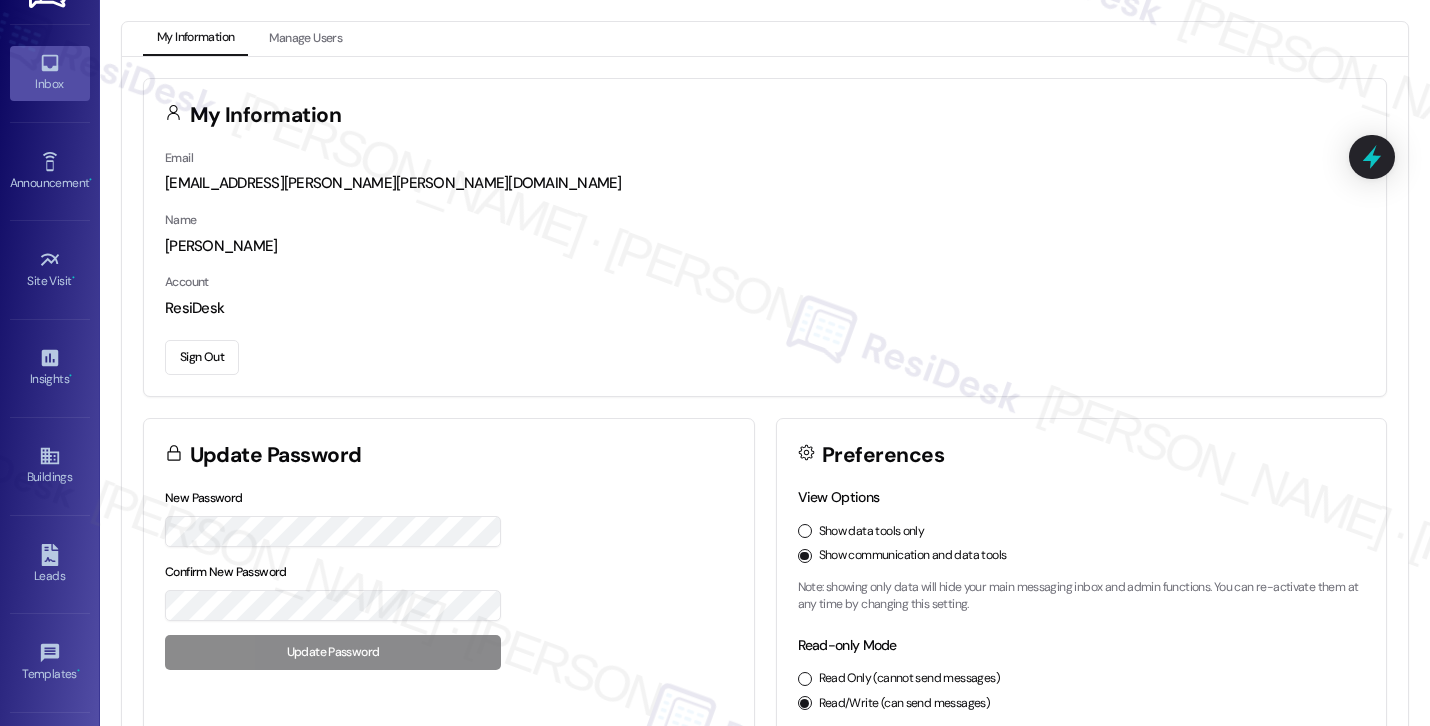 click 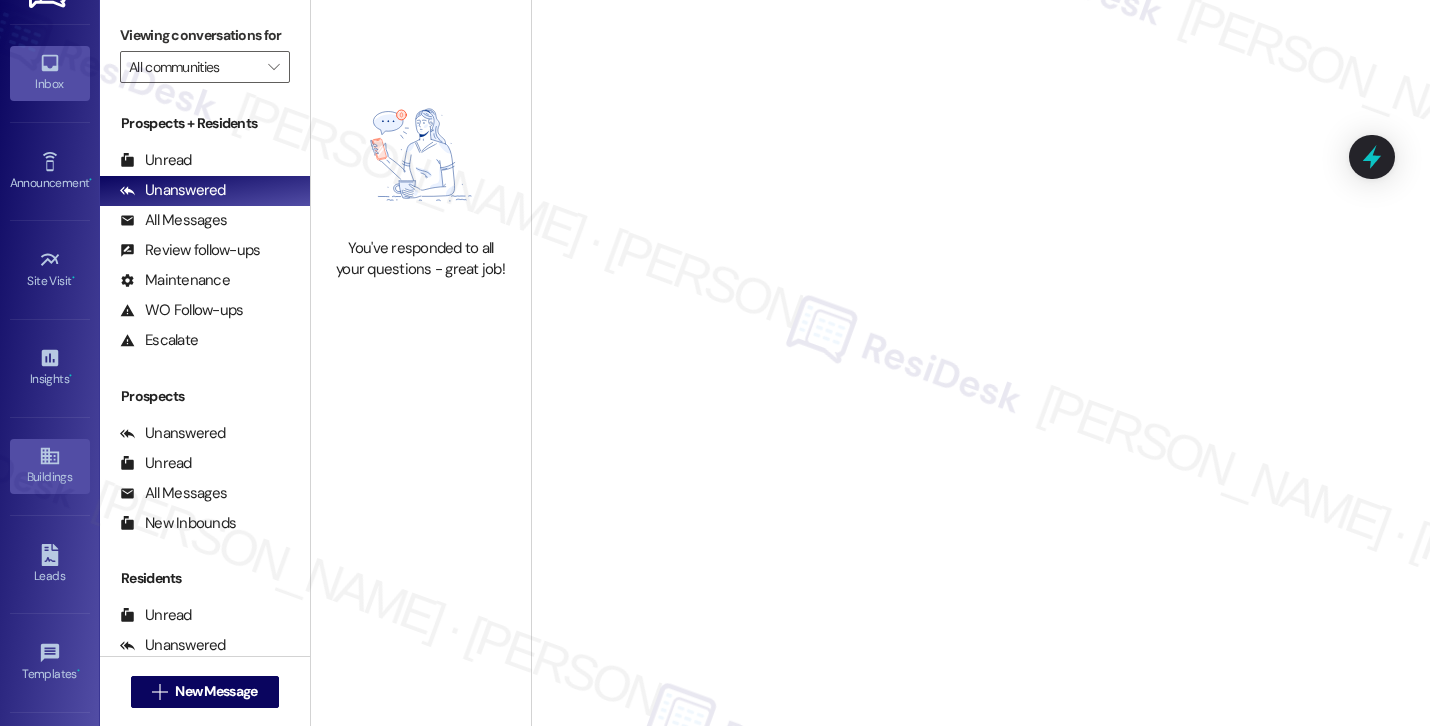 scroll, scrollTop: 228, scrollLeft: 0, axis: vertical 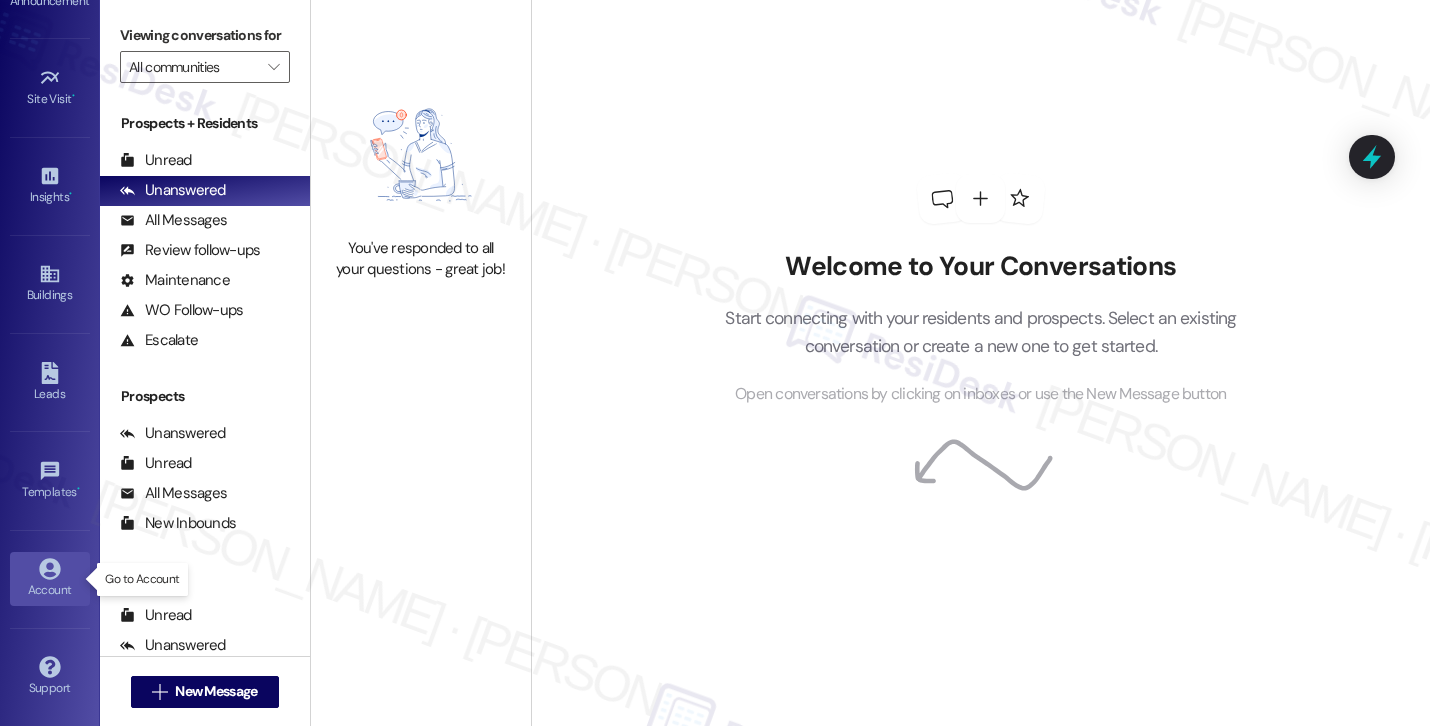 click on "Account" at bounding box center (50, 590) 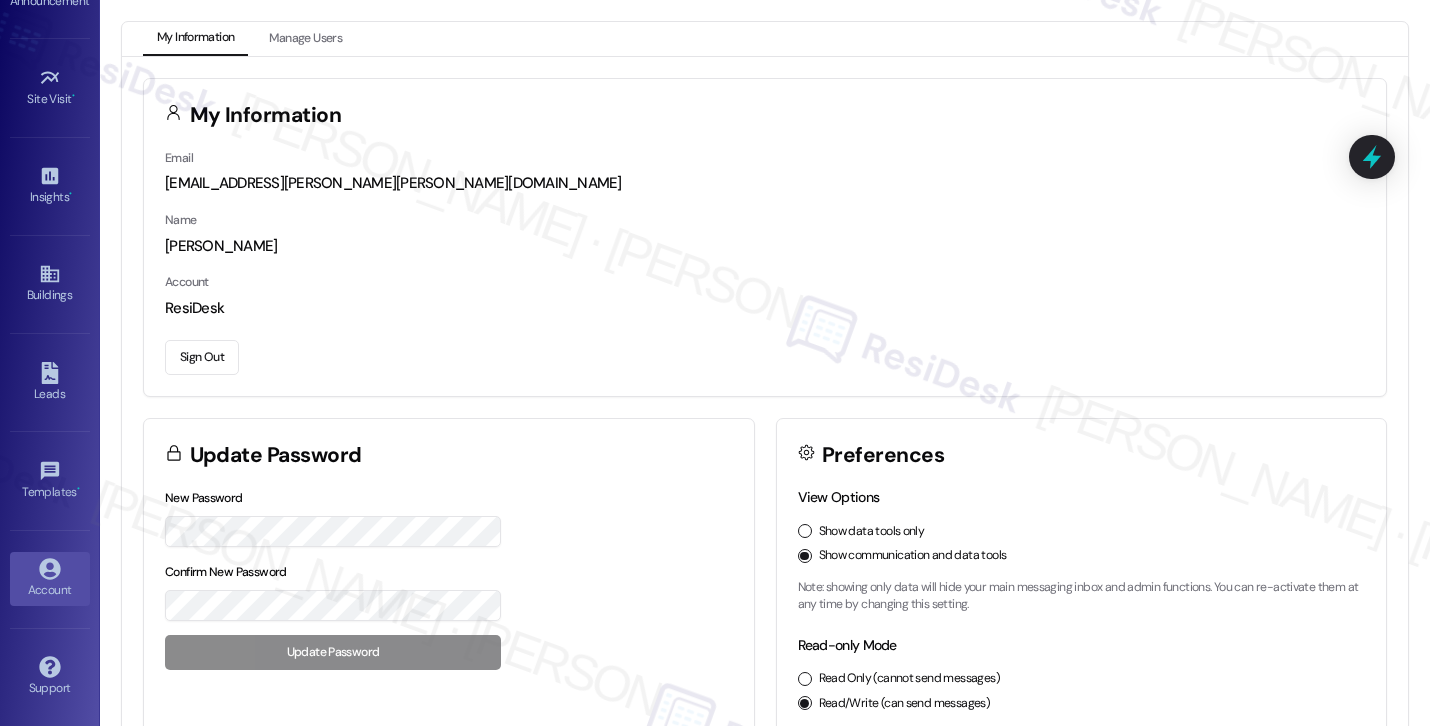 click on "Sign Out" at bounding box center [202, 357] 